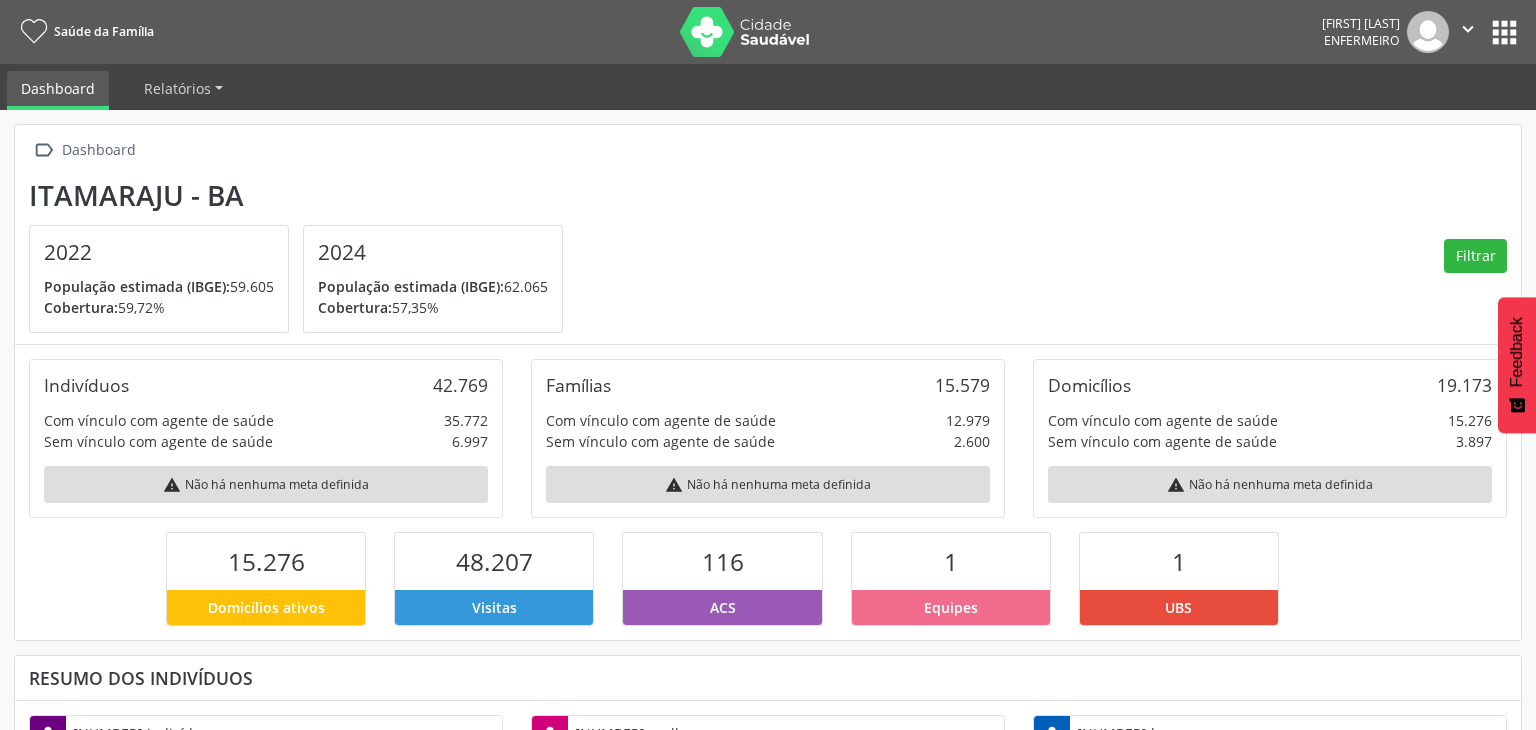 scroll, scrollTop: 0, scrollLeft: 0, axis: both 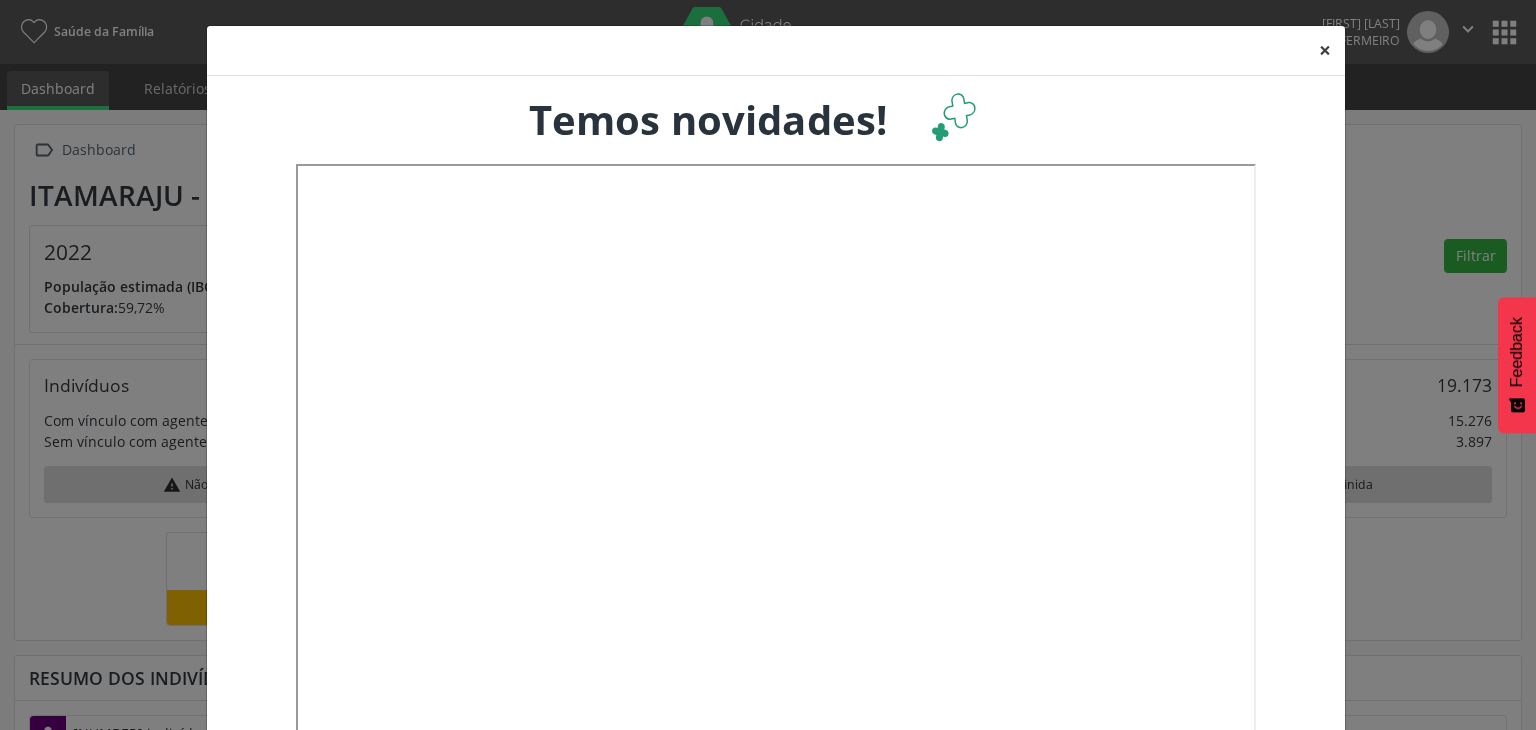 click on "×" at bounding box center [1325, 50] 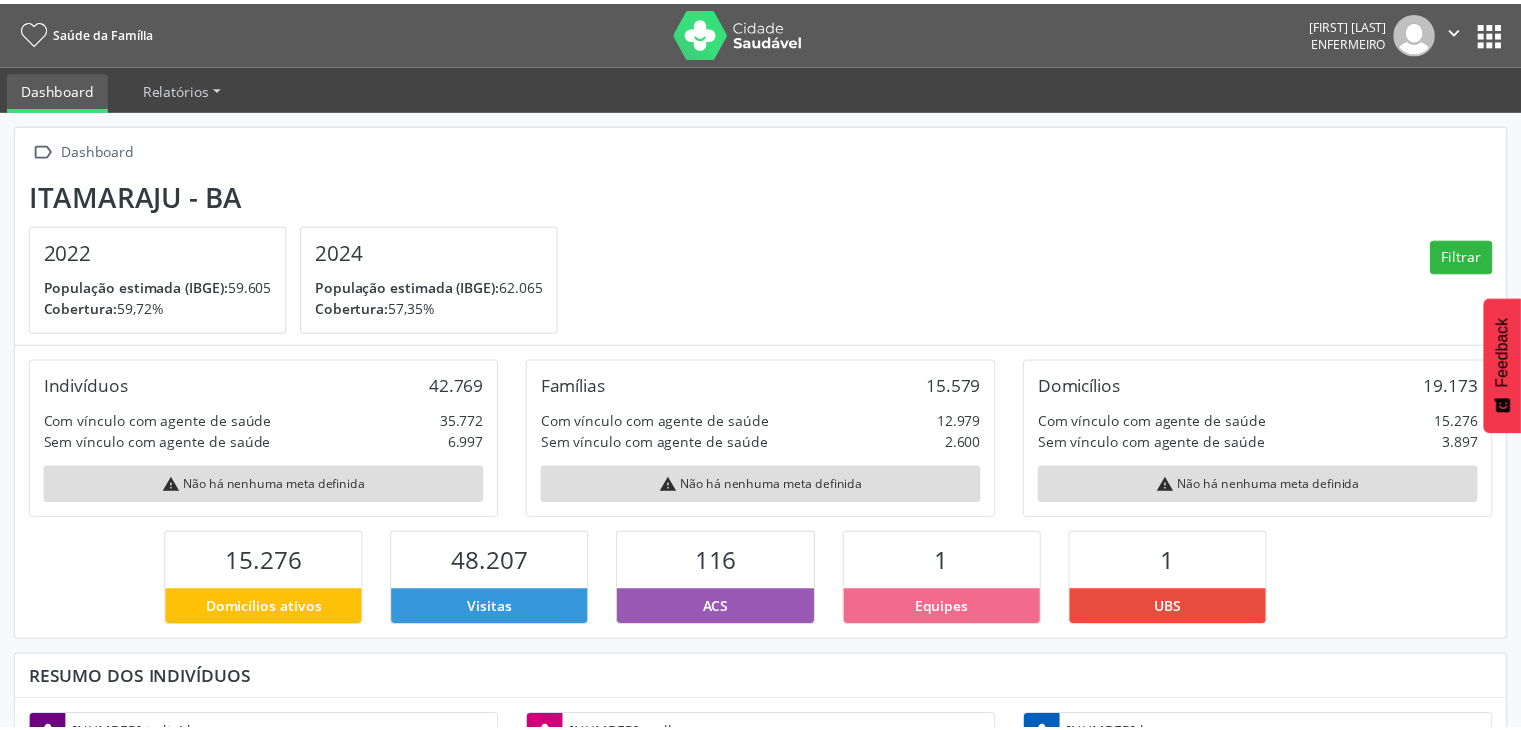 scroll, scrollTop: 329, scrollLeft: 497, axis: both 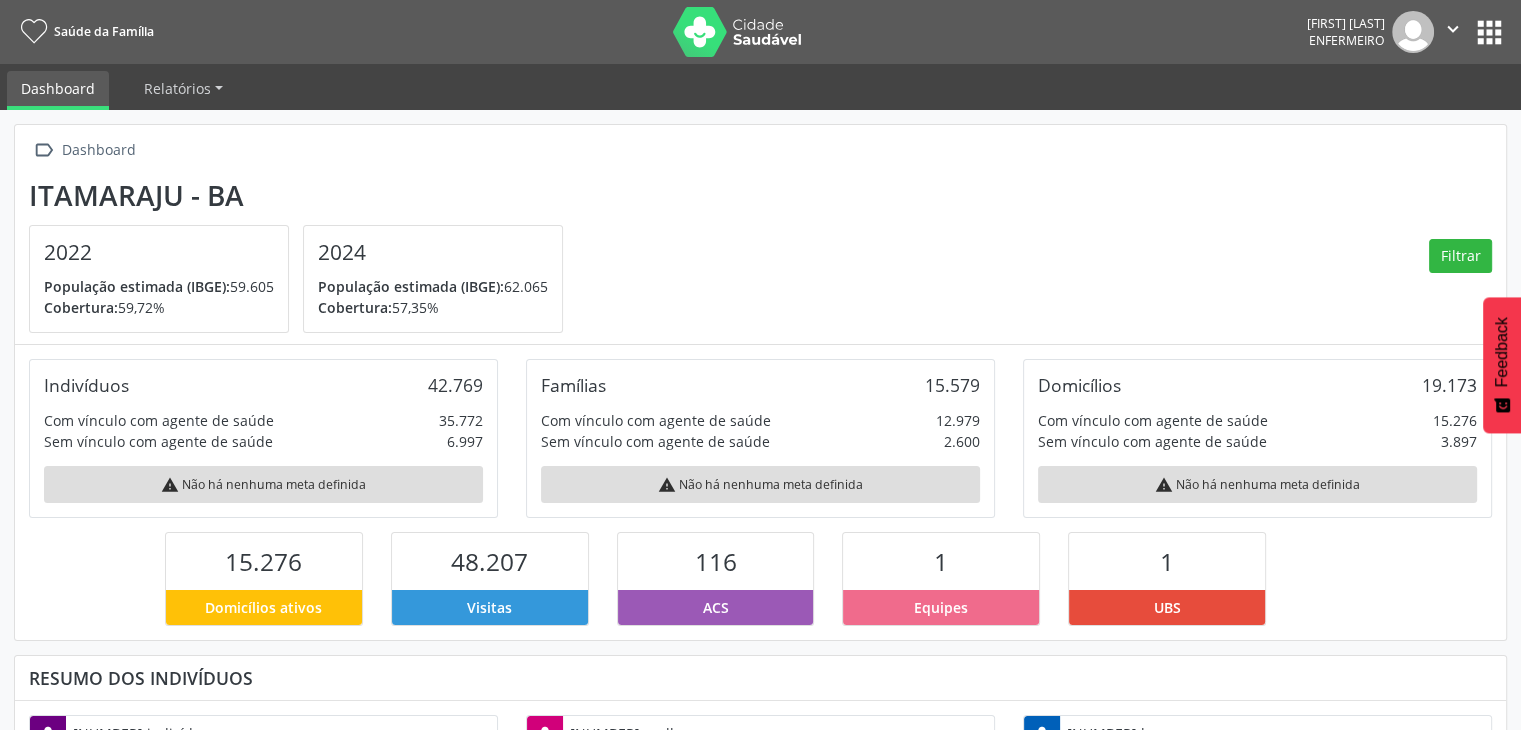 click on "apps" at bounding box center [1489, 32] 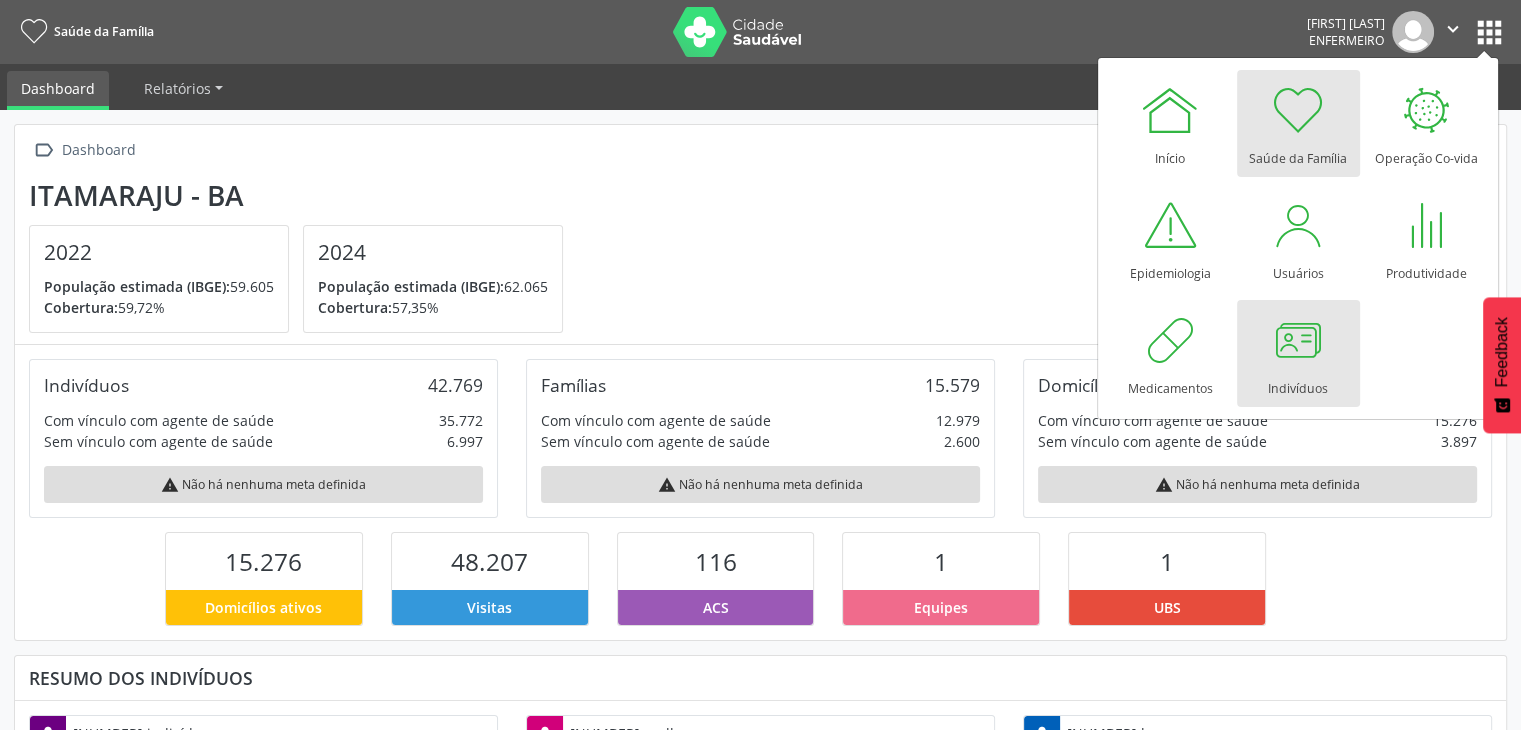 click at bounding box center [1298, 340] 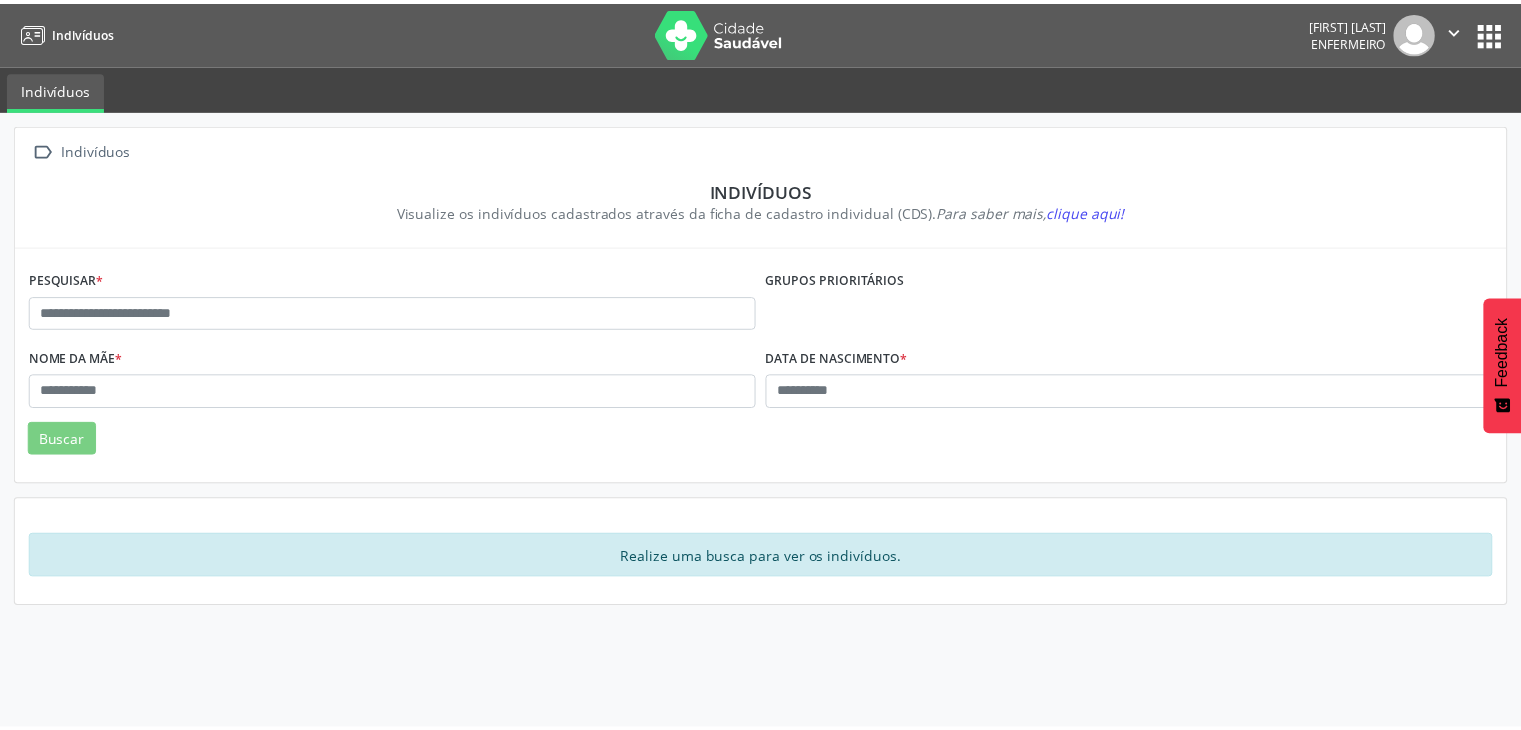 scroll, scrollTop: 0, scrollLeft: 0, axis: both 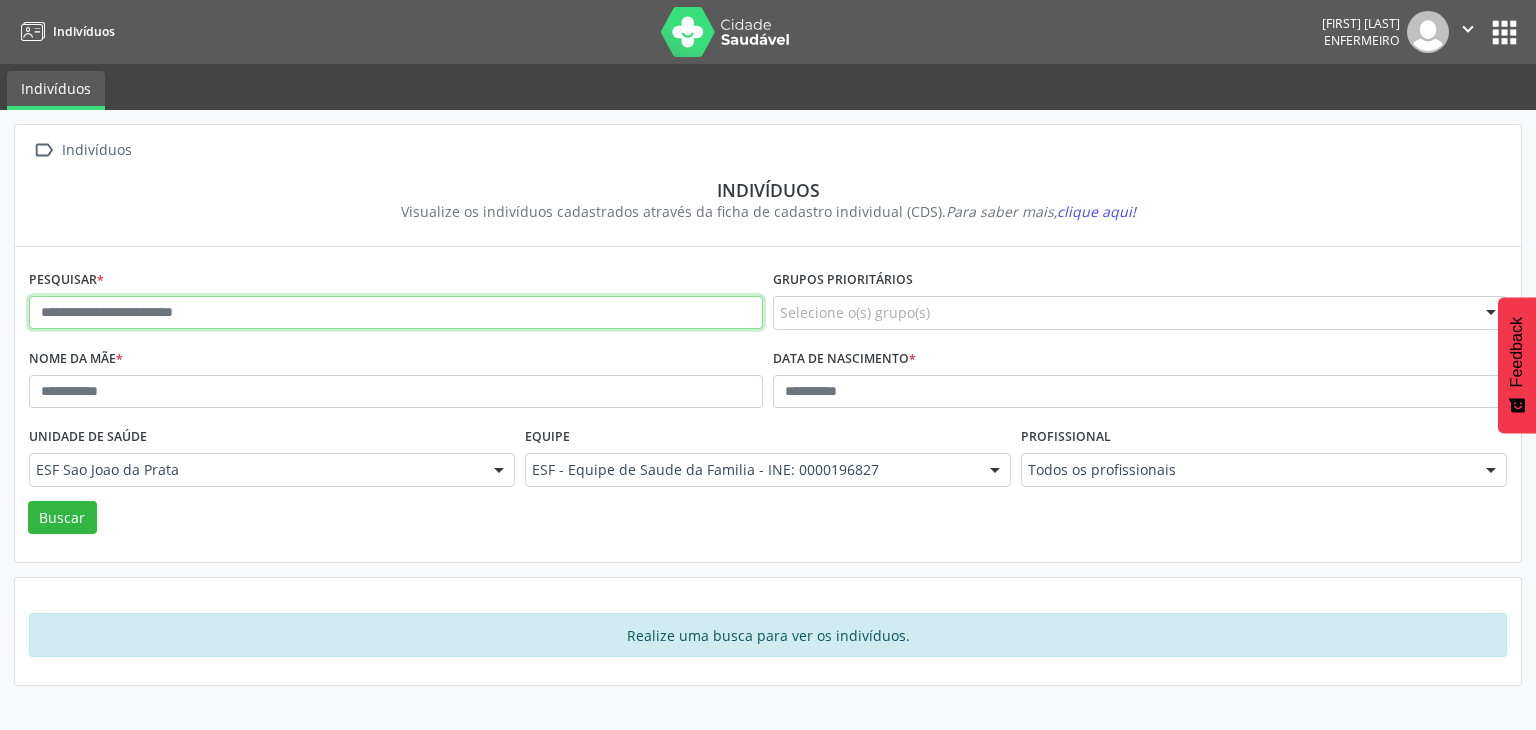 click at bounding box center [396, 313] 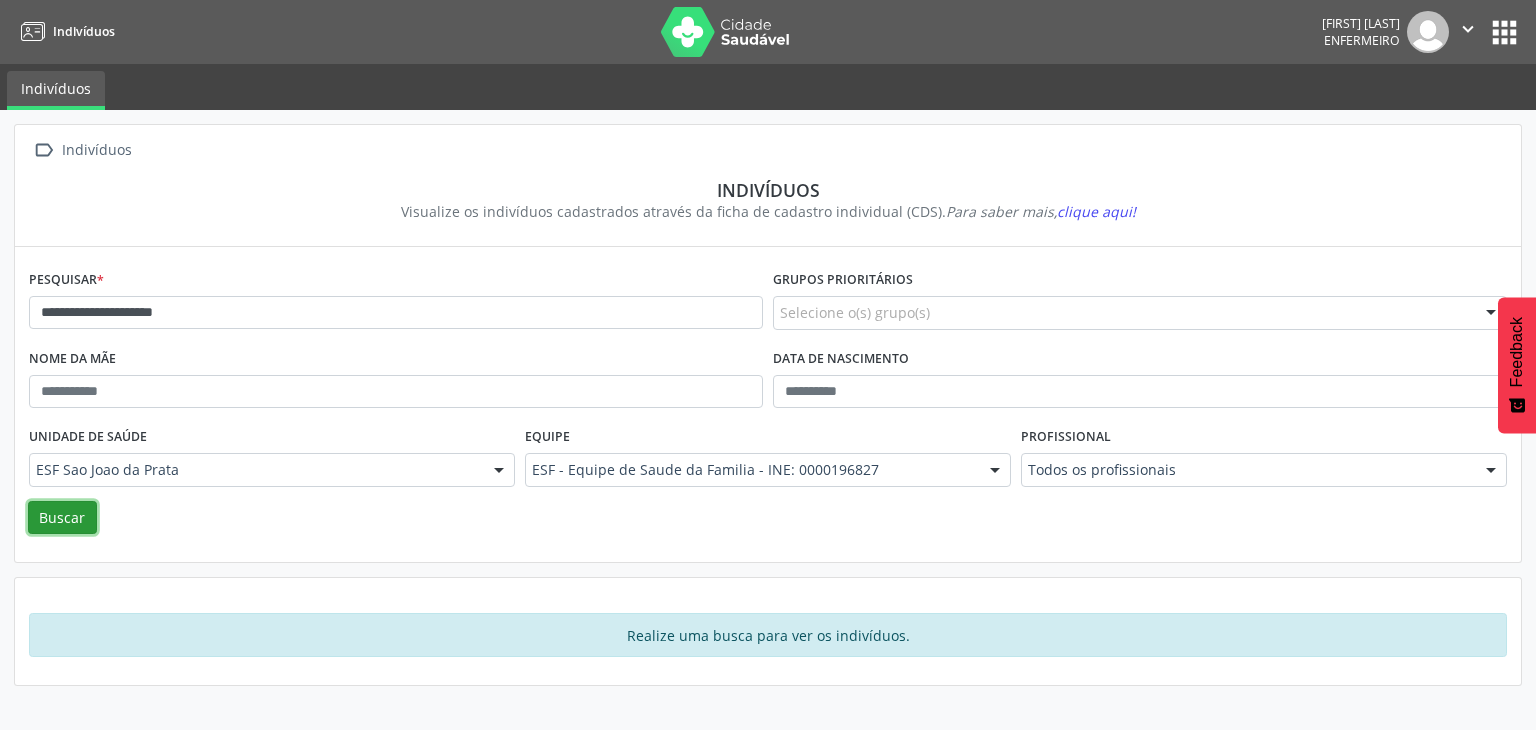 click on "Buscar" at bounding box center (62, 518) 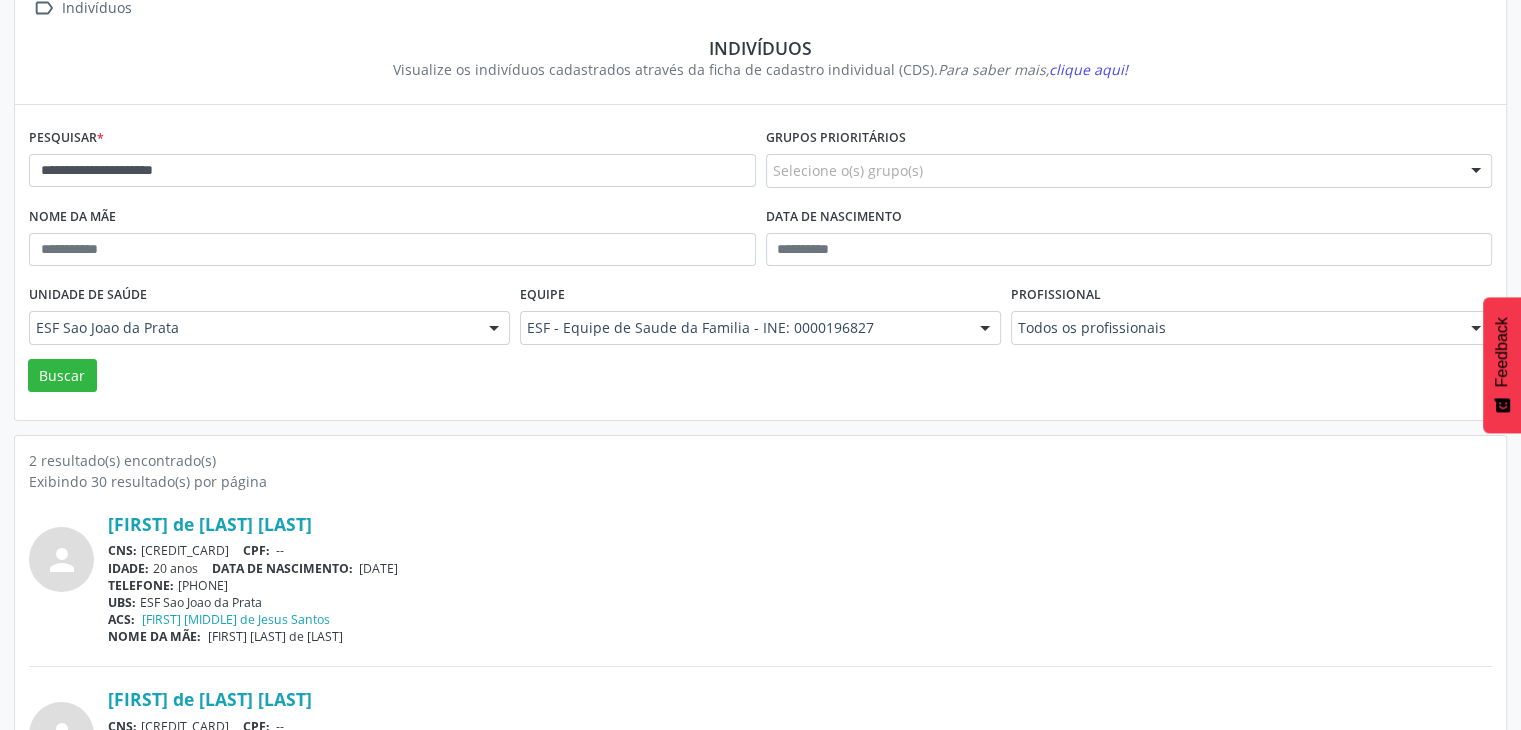 scroll, scrollTop: 260, scrollLeft: 0, axis: vertical 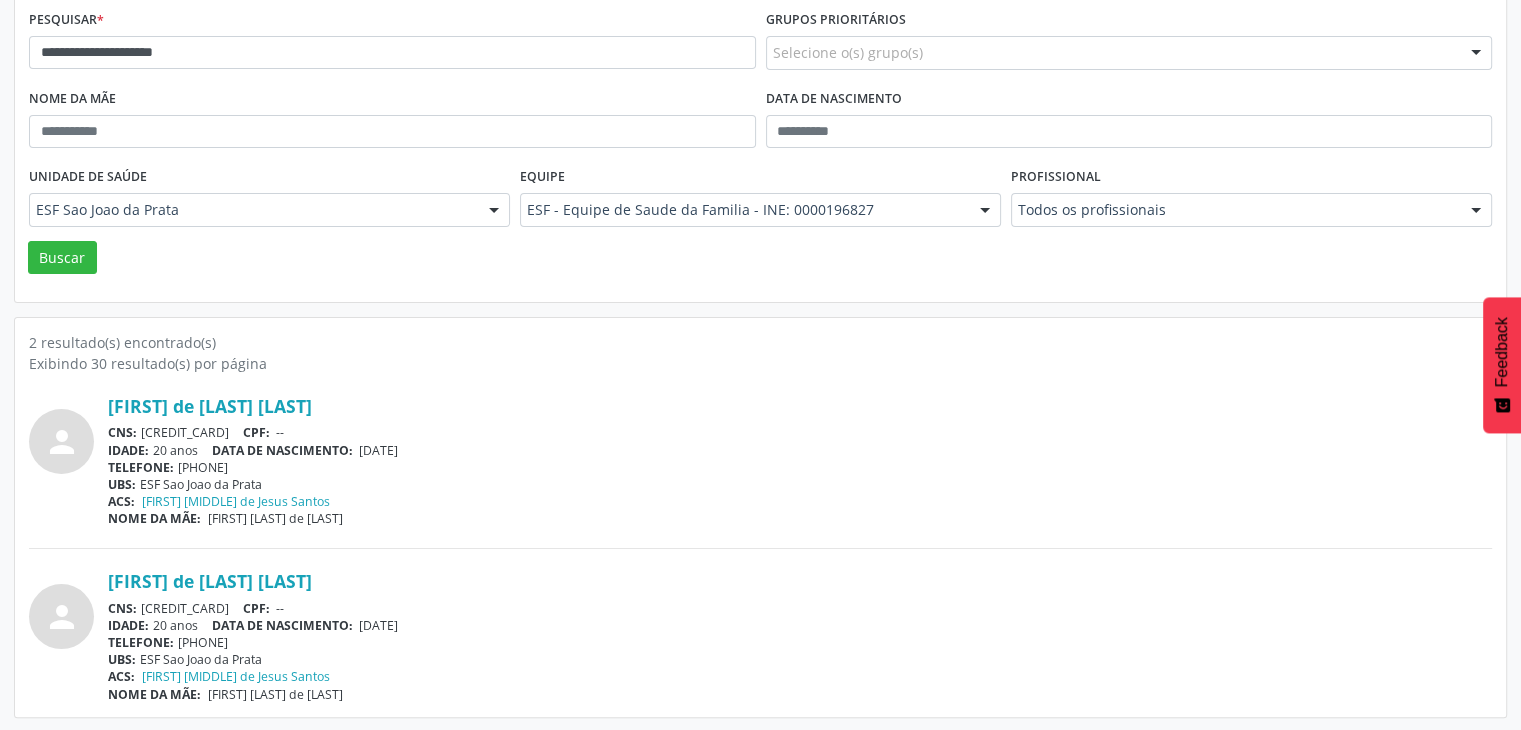 click on "person" at bounding box center [68, 434] 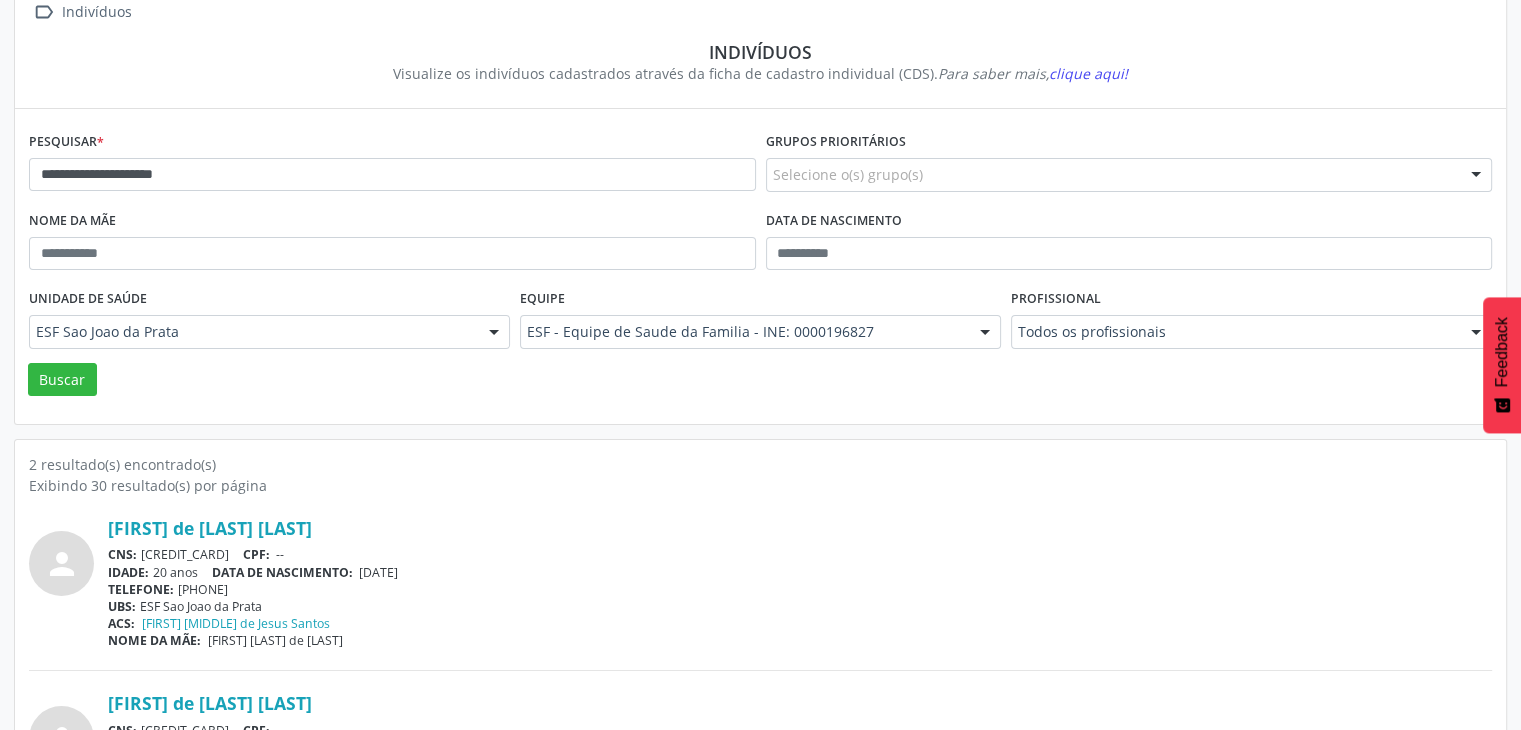 scroll, scrollTop: 200, scrollLeft: 0, axis: vertical 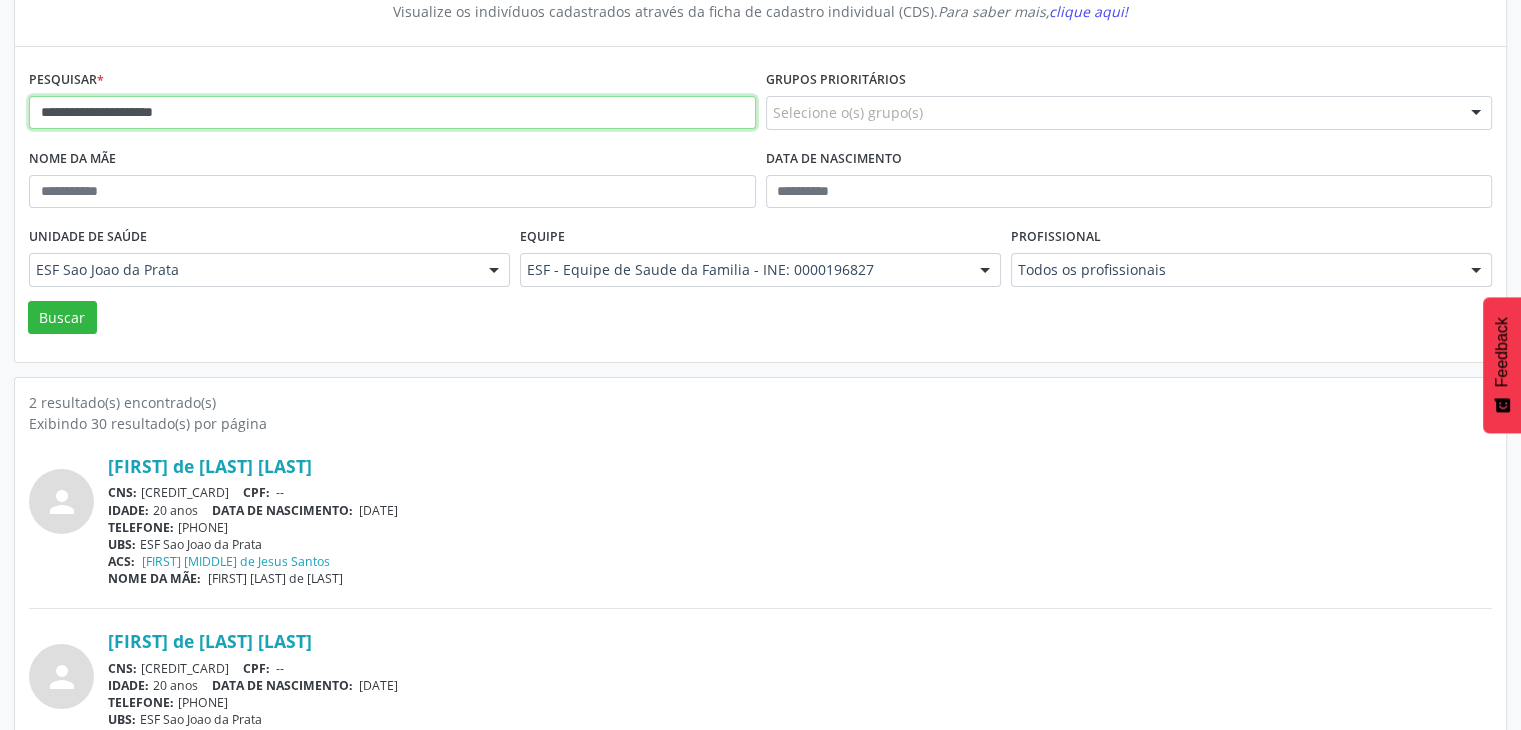 click on "**********" at bounding box center [392, 113] 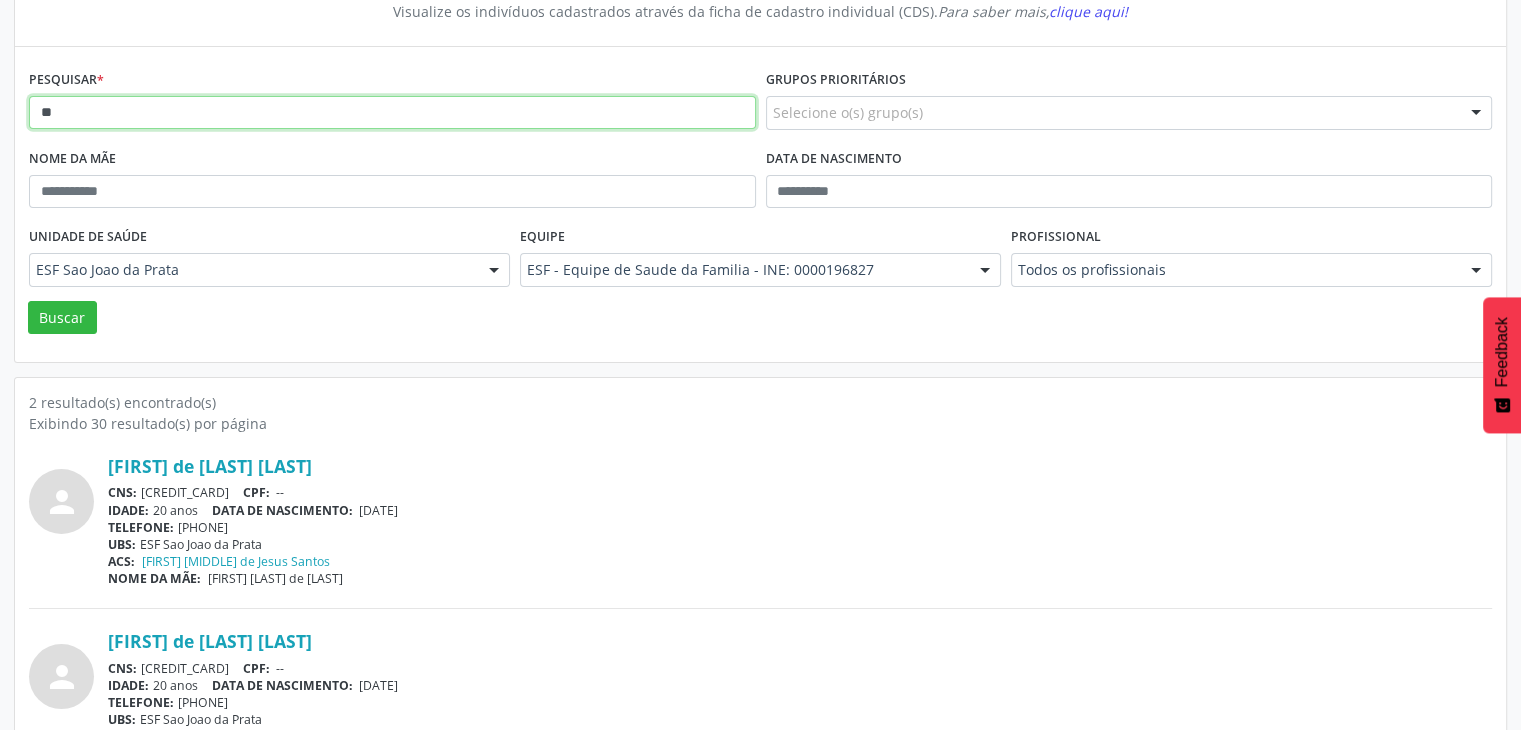 type on "*" 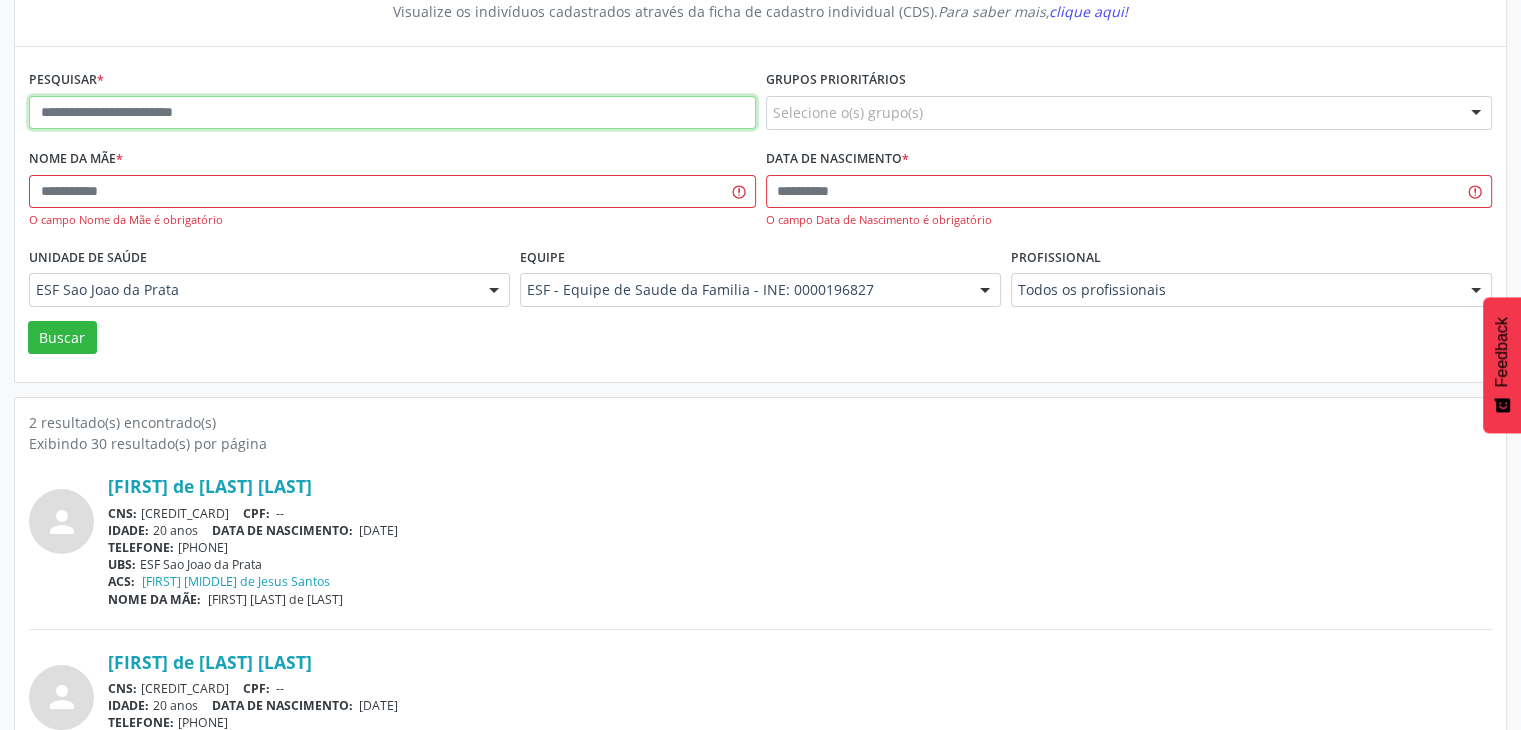 paste on "**********" 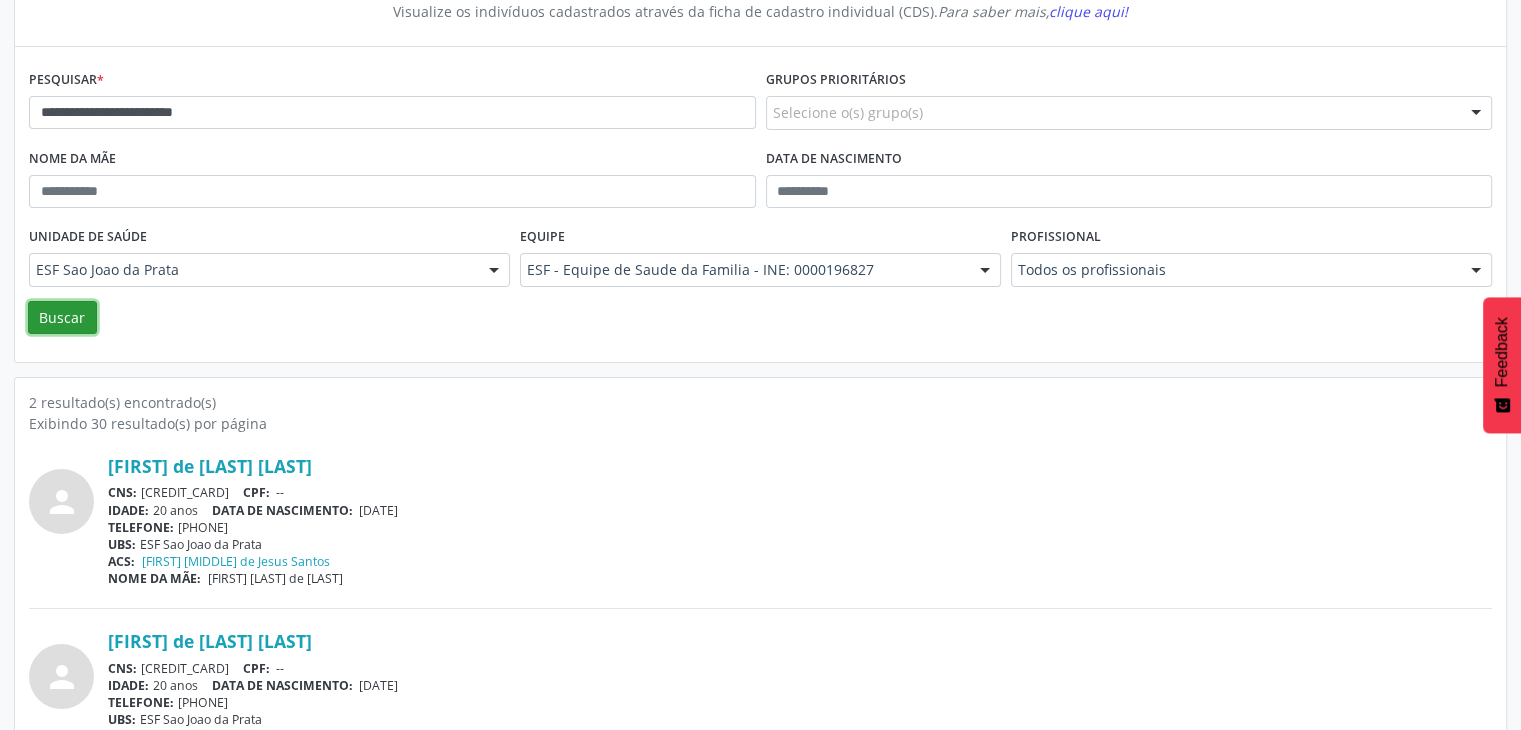click on "Buscar" at bounding box center (62, 318) 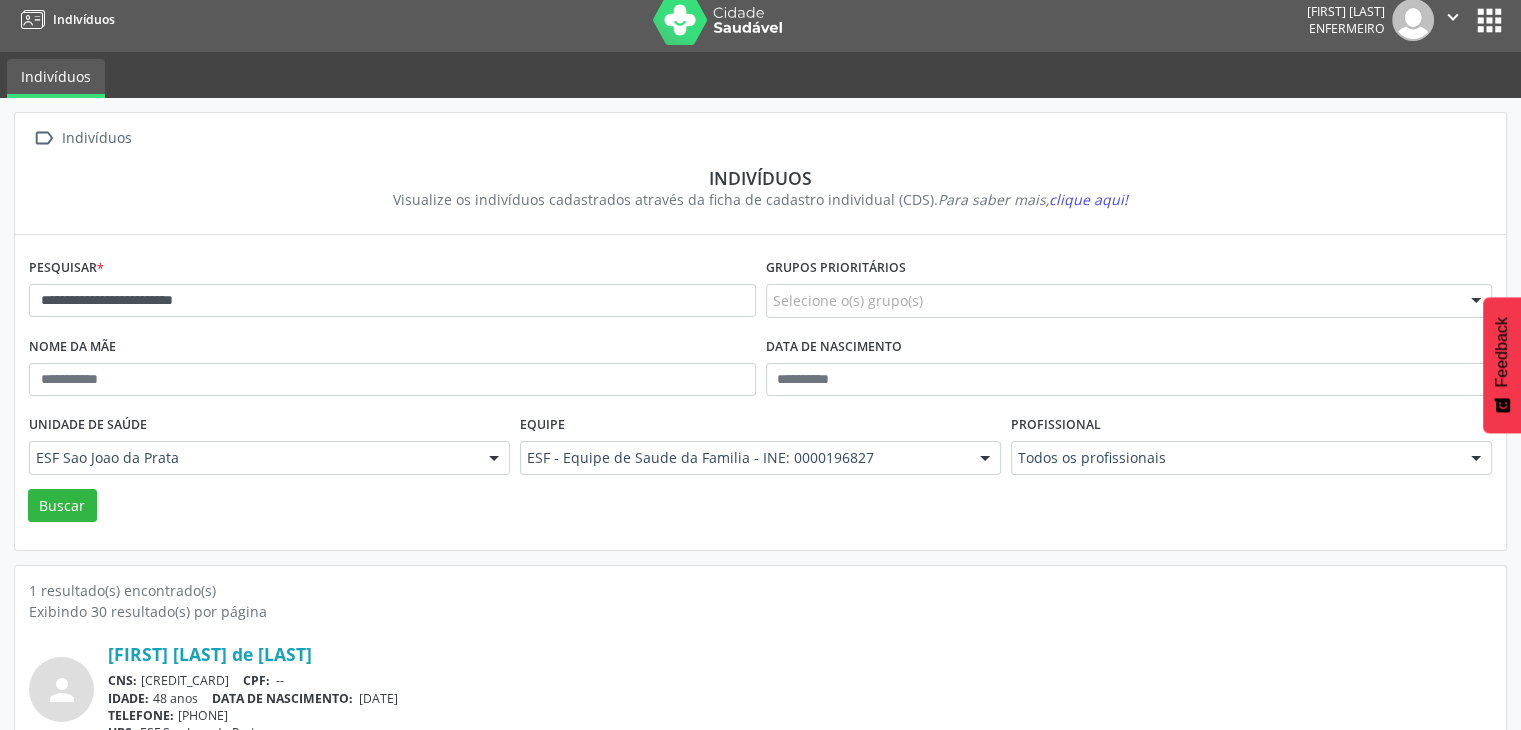 scroll, scrollTop: 84, scrollLeft: 0, axis: vertical 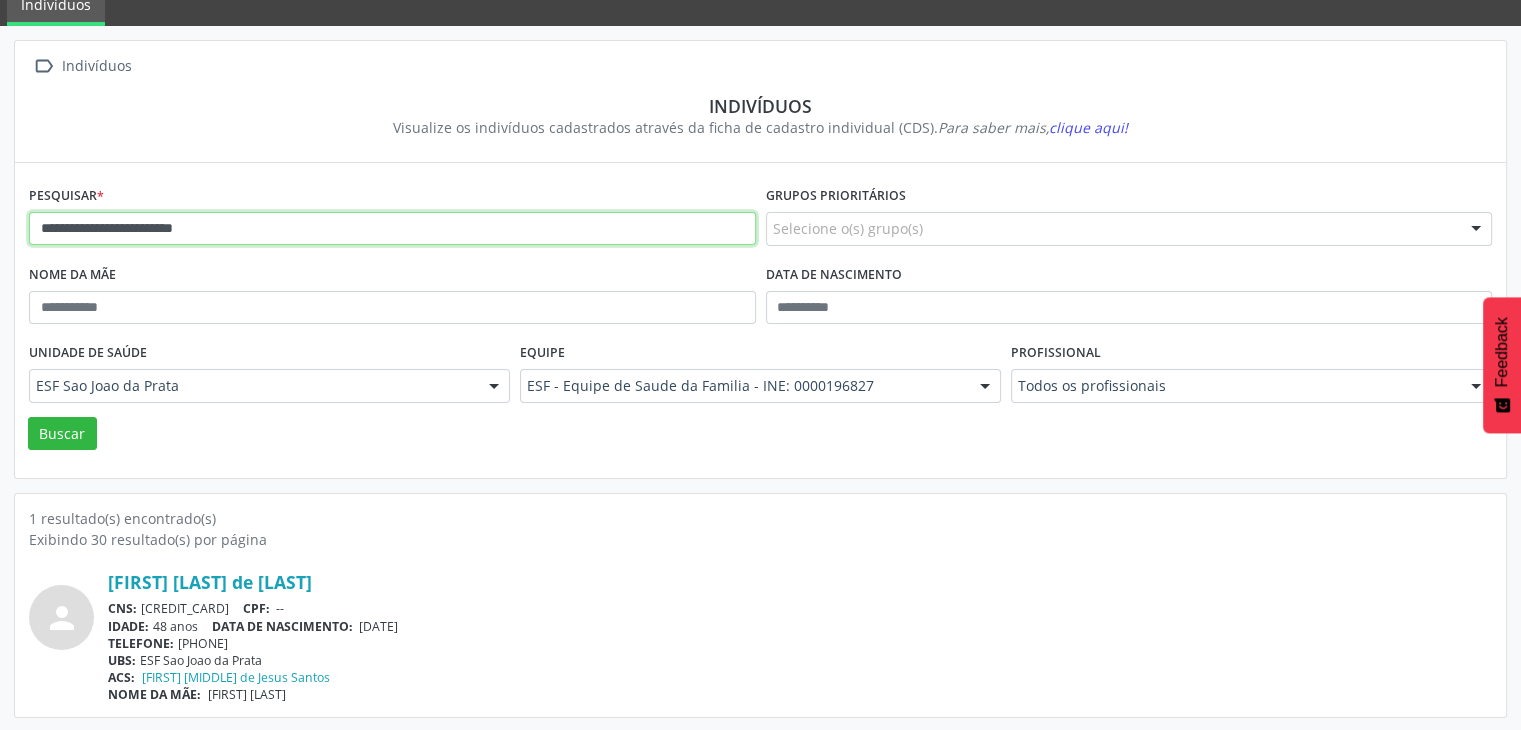 click on "**********" at bounding box center (392, 229) 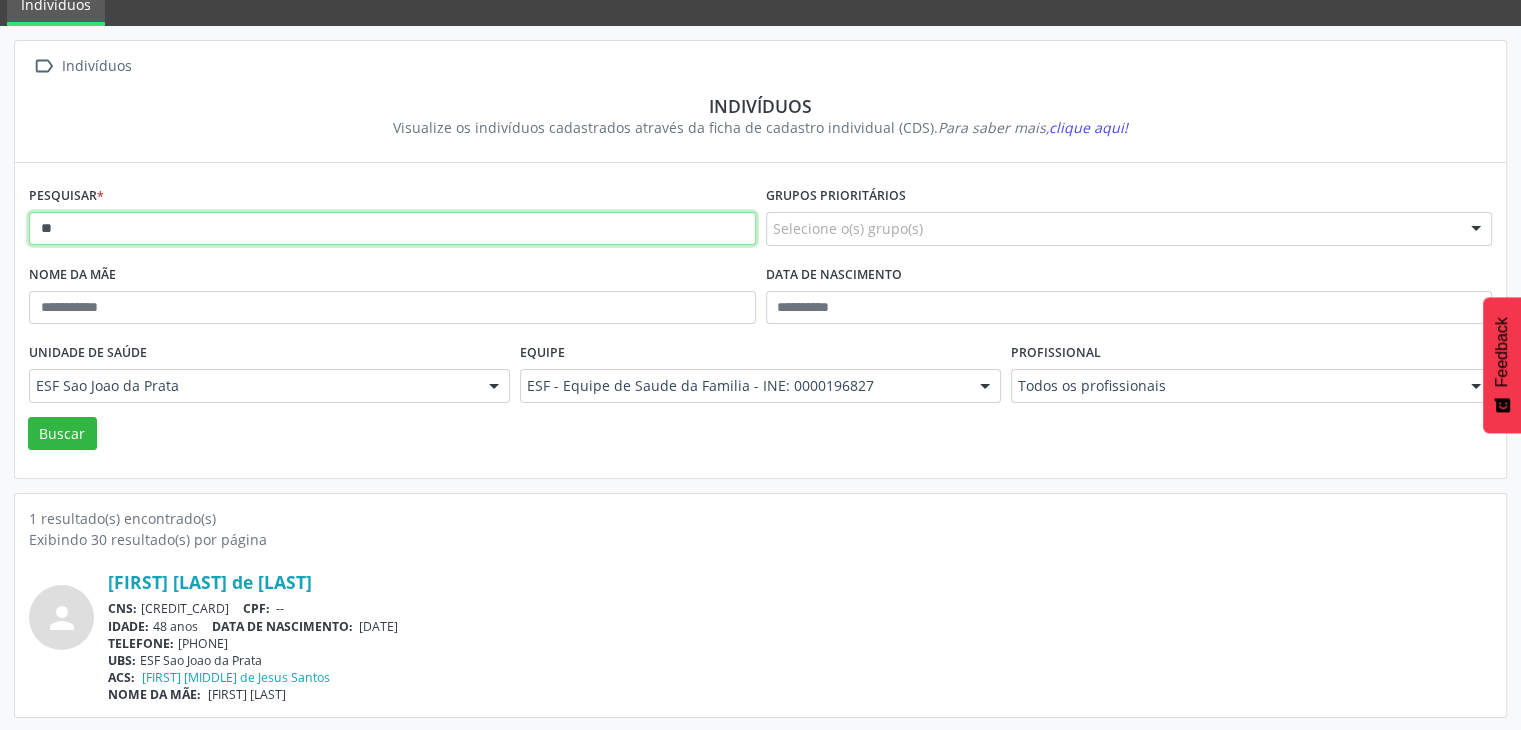 type on "*" 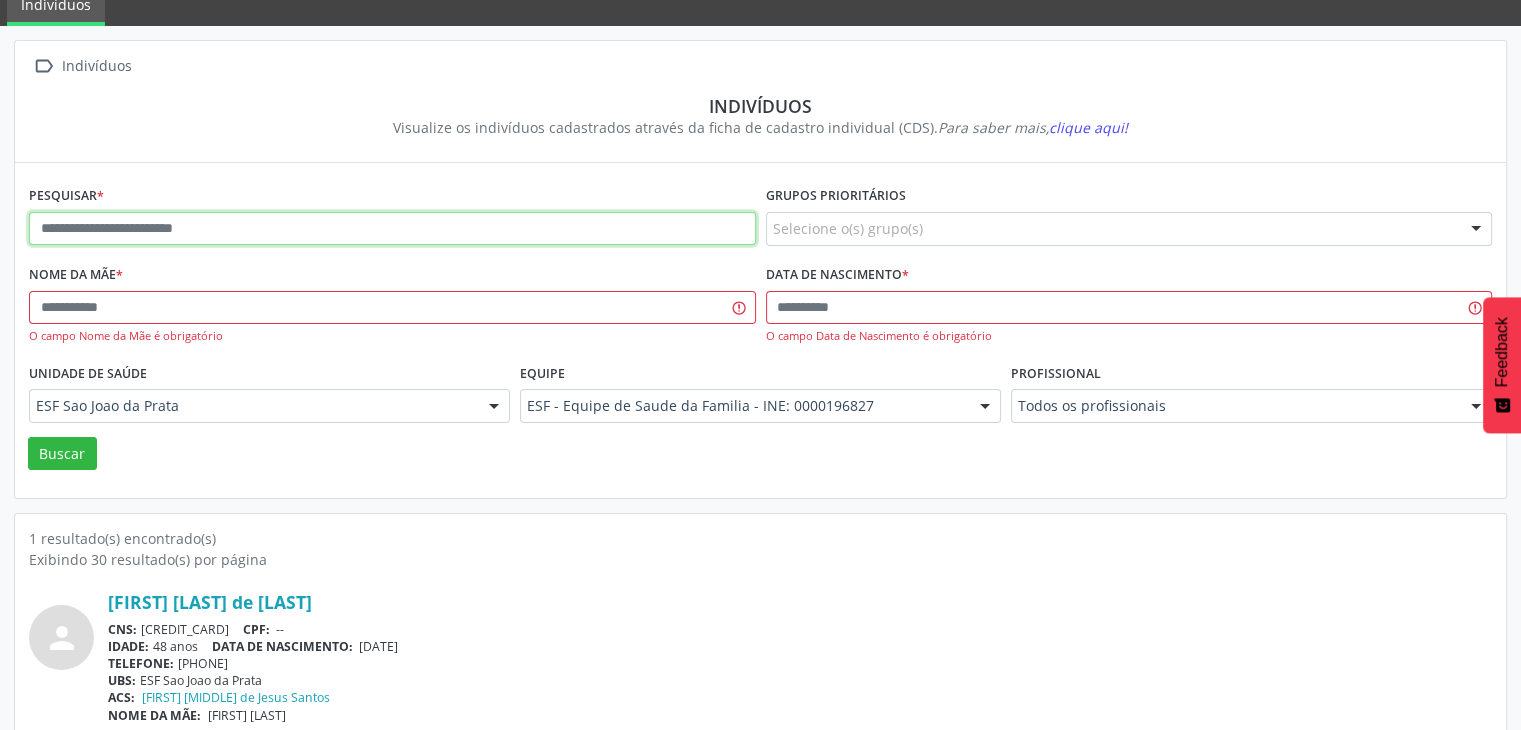 paste on "**********" 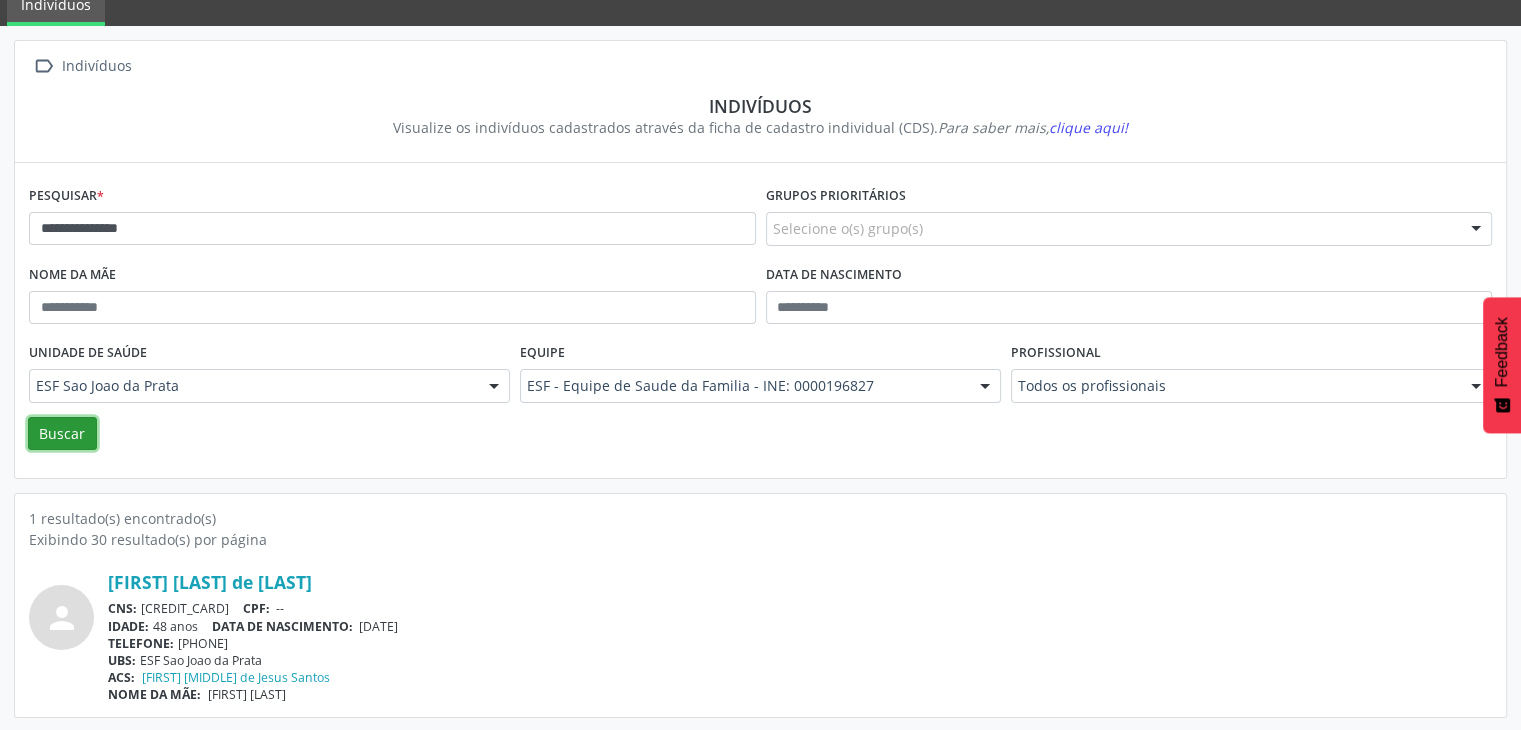 click on "Buscar" at bounding box center [62, 434] 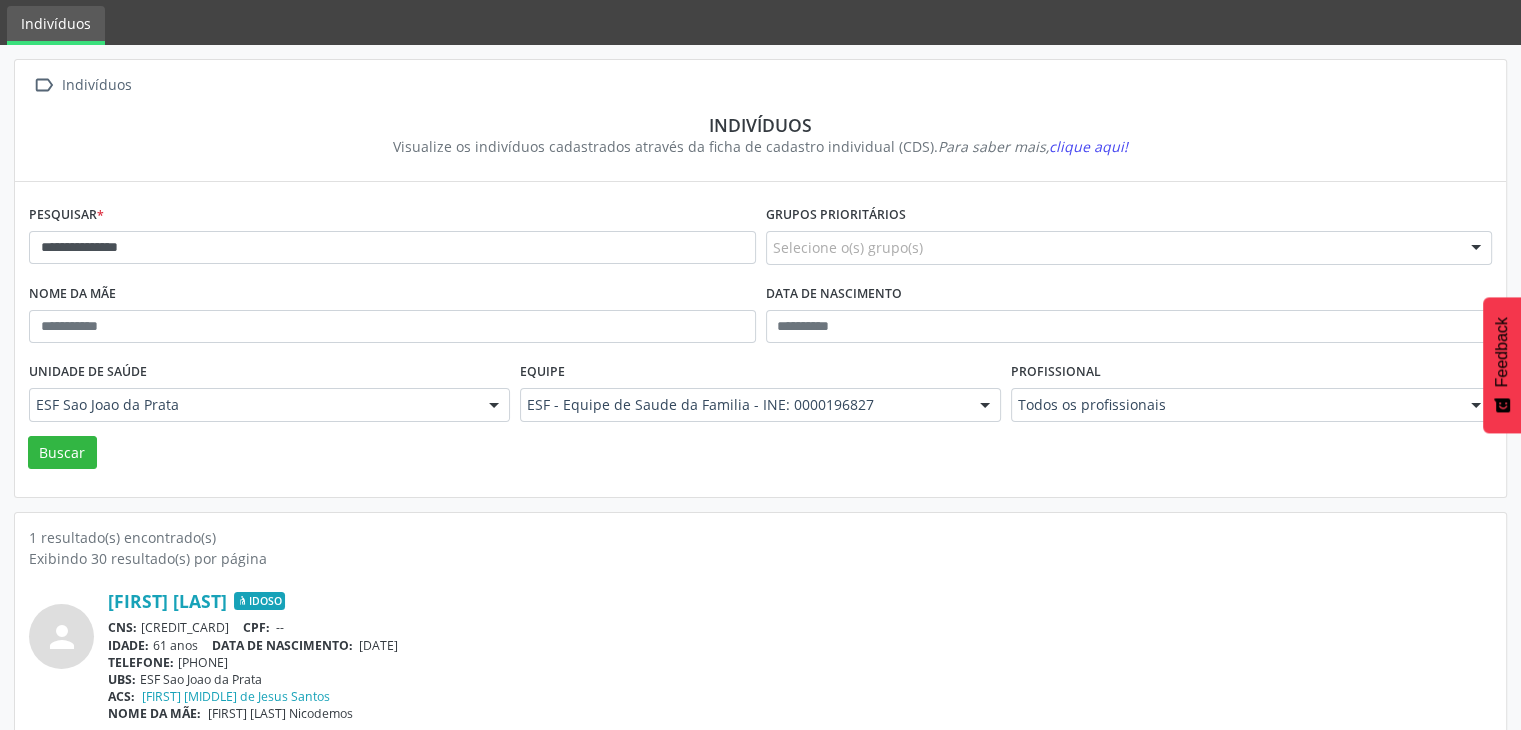 scroll, scrollTop: 84, scrollLeft: 0, axis: vertical 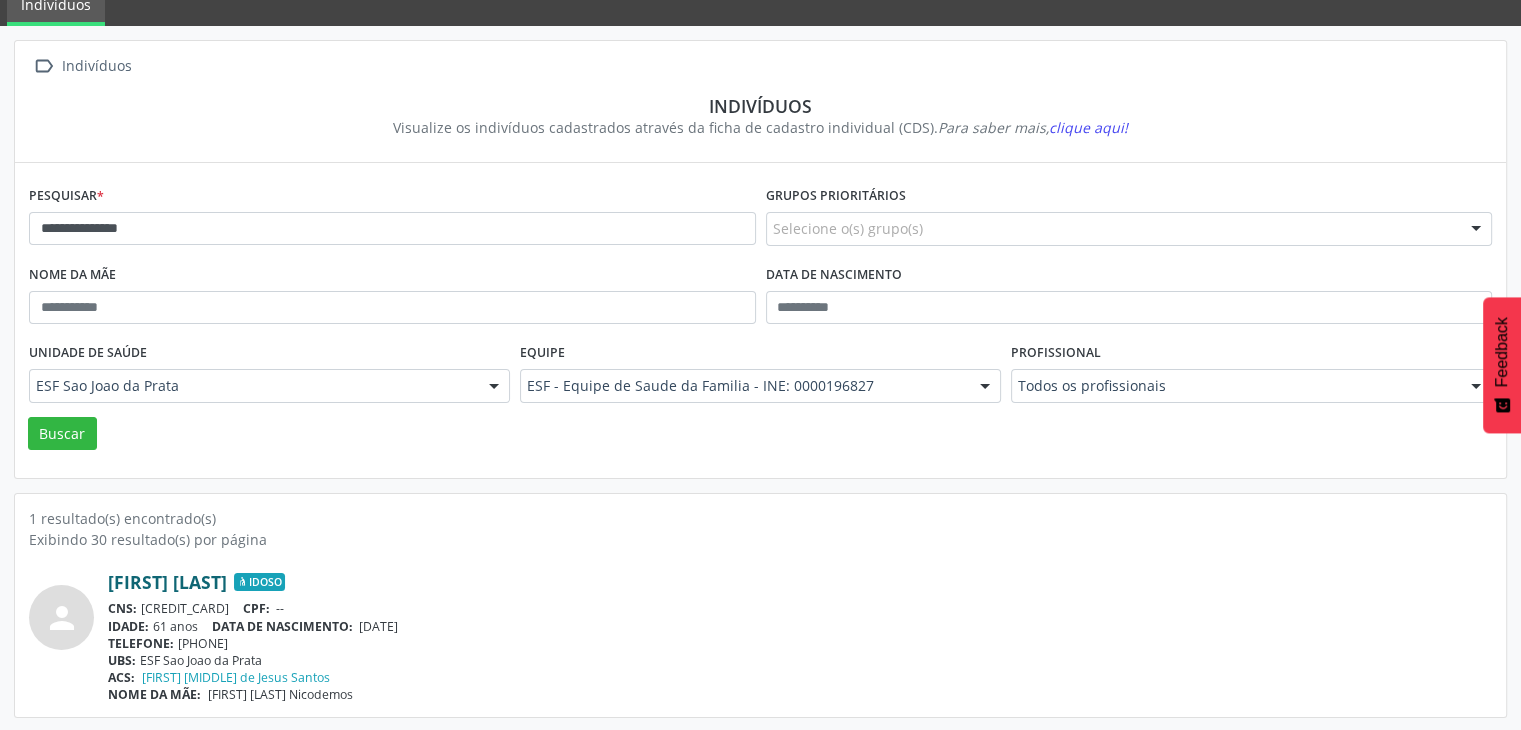 drag, startPoint x: 100, startPoint y: 580, endPoint x: 334, endPoint y: 572, distance: 234.13672 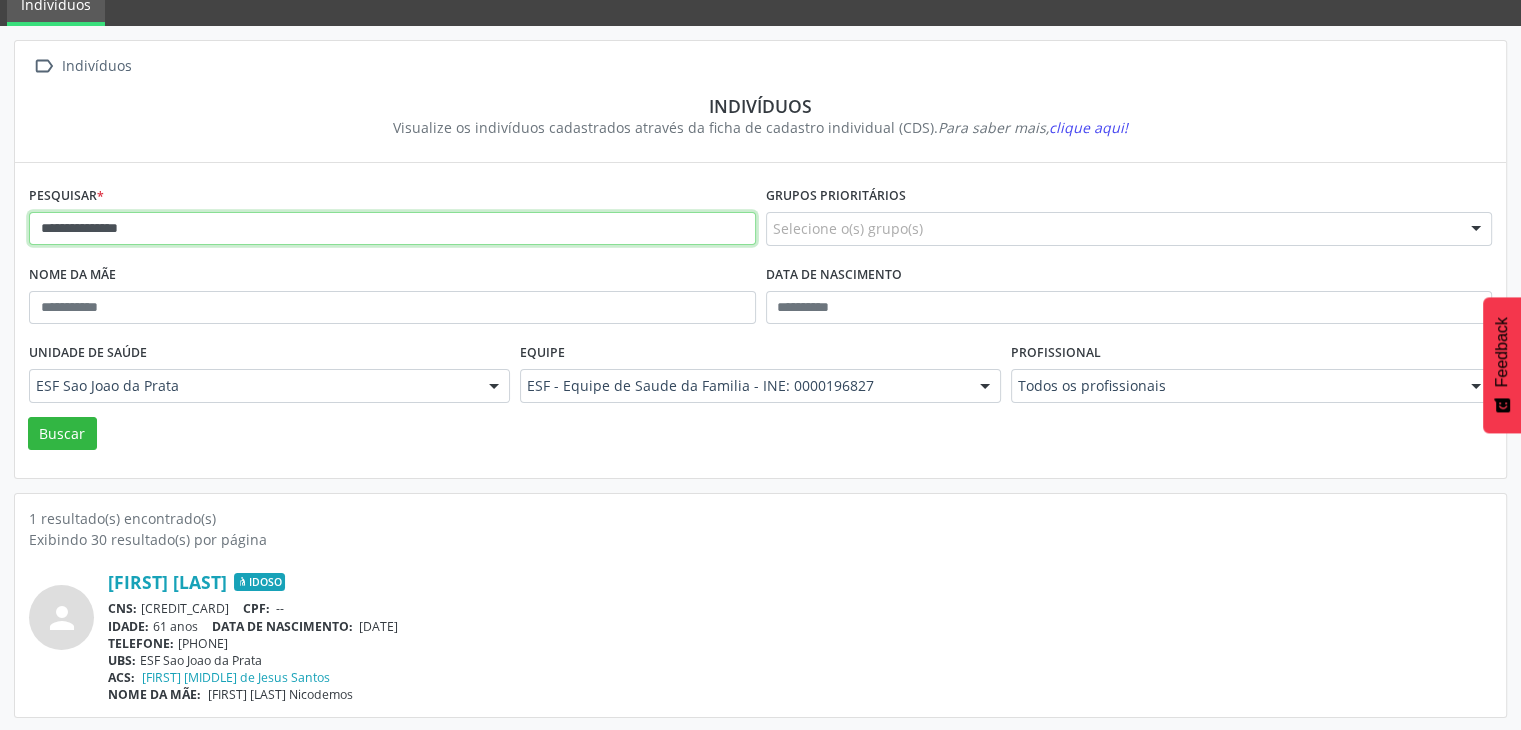 click on "**********" at bounding box center (392, 229) 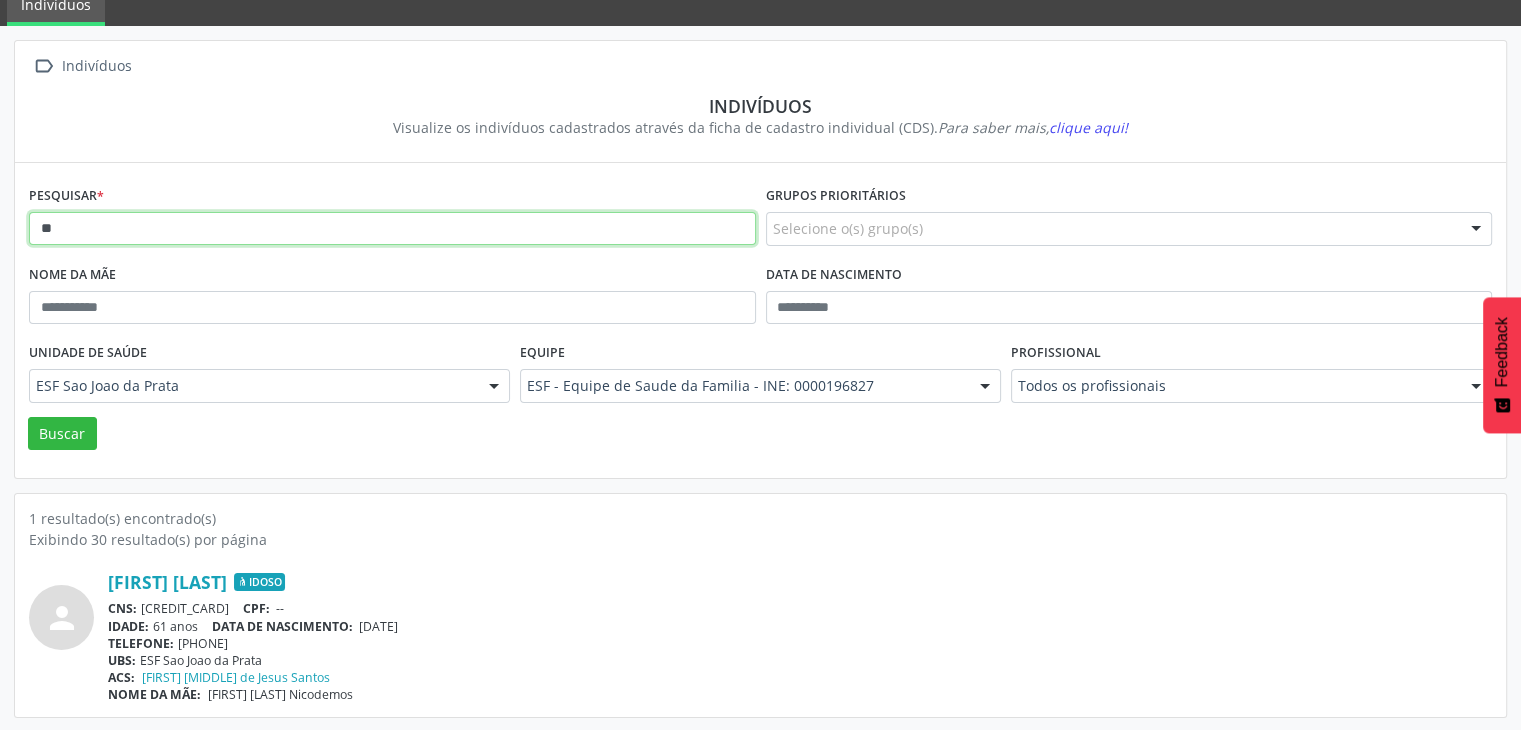 type on "*" 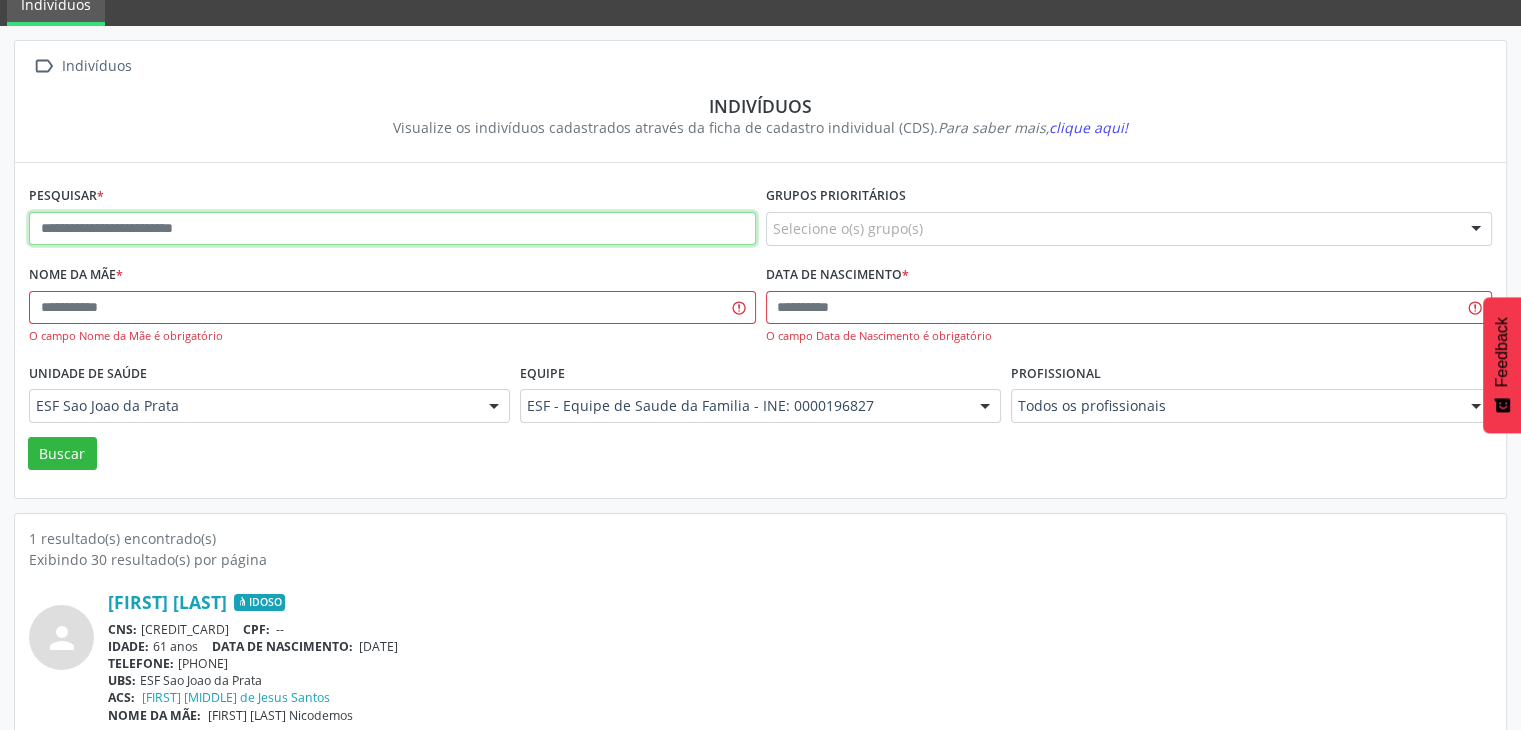 click at bounding box center (392, 229) 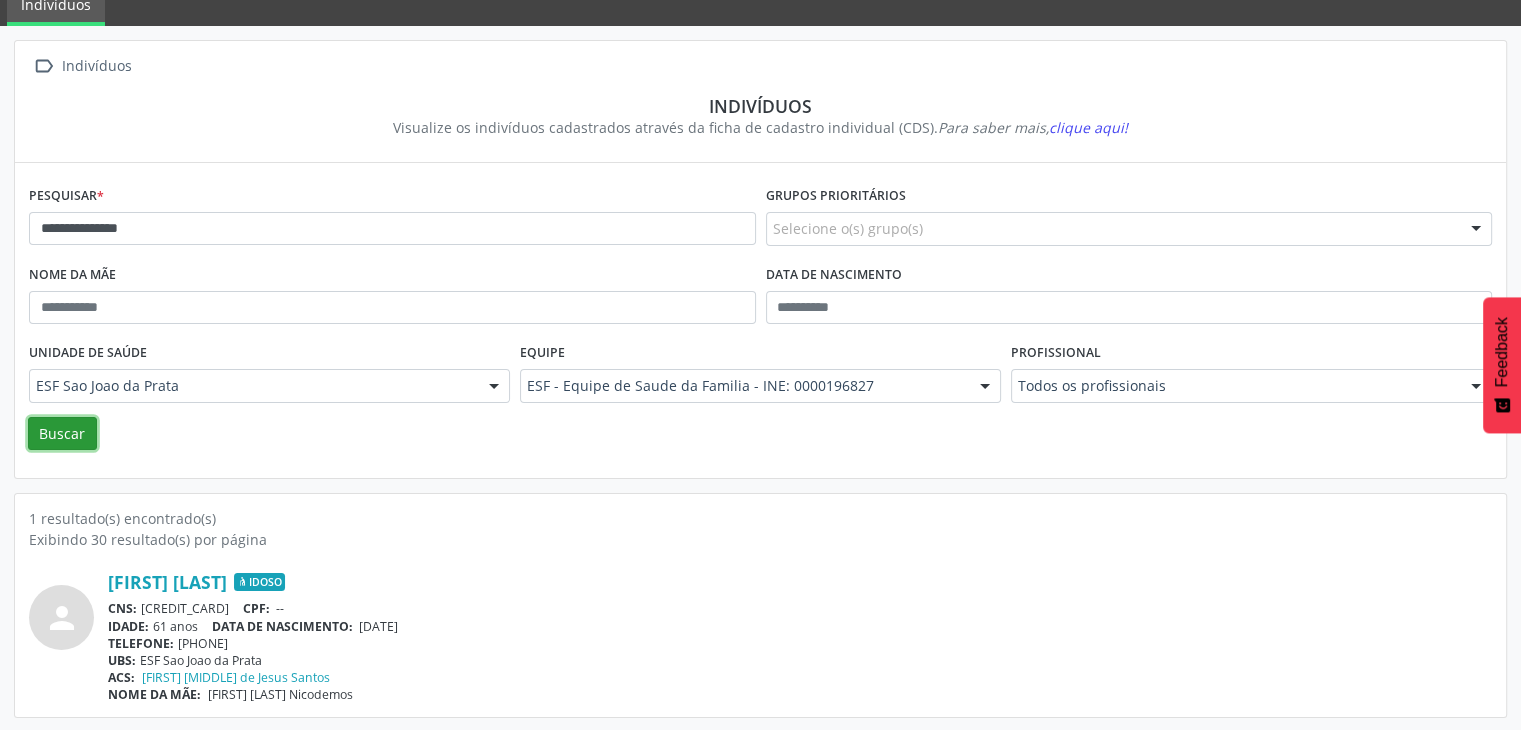 click on "Buscar" at bounding box center [62, 434] 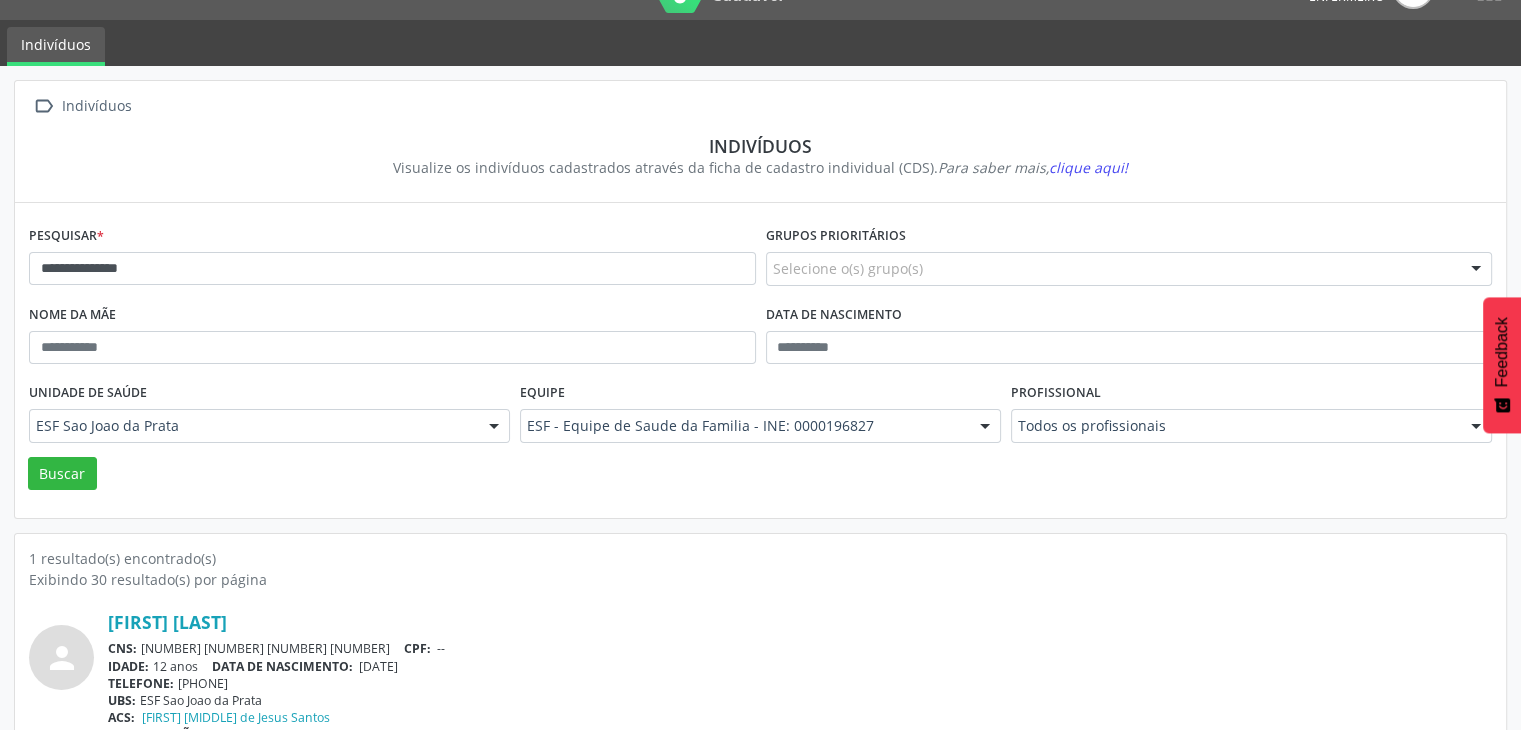 scroll, scrollTop: 84, scrollLeft: 0, axis: vertical 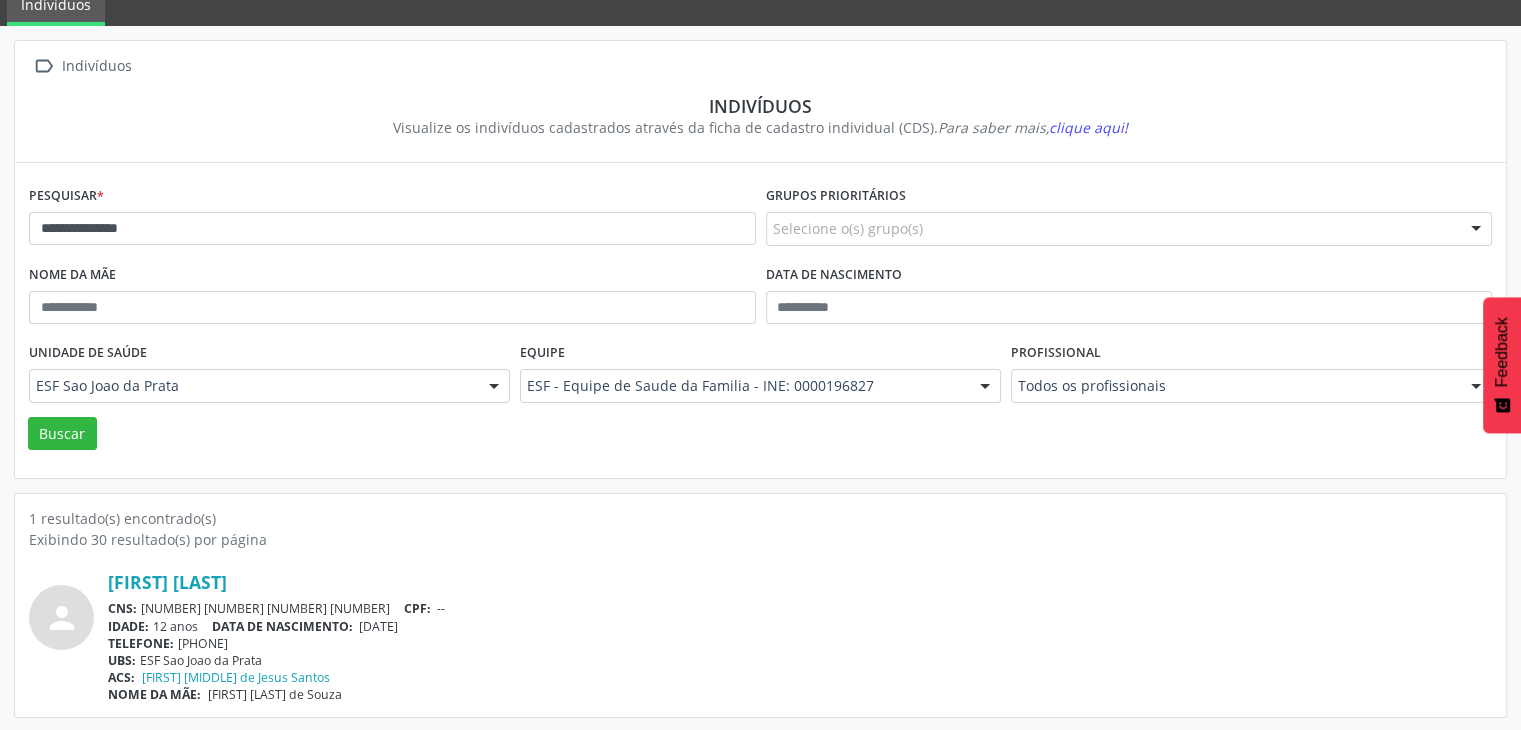 drag, startPoint x: 98, startPoint y: 576, endPoint x: 367, endPoint y: 565, distance: 269.22482 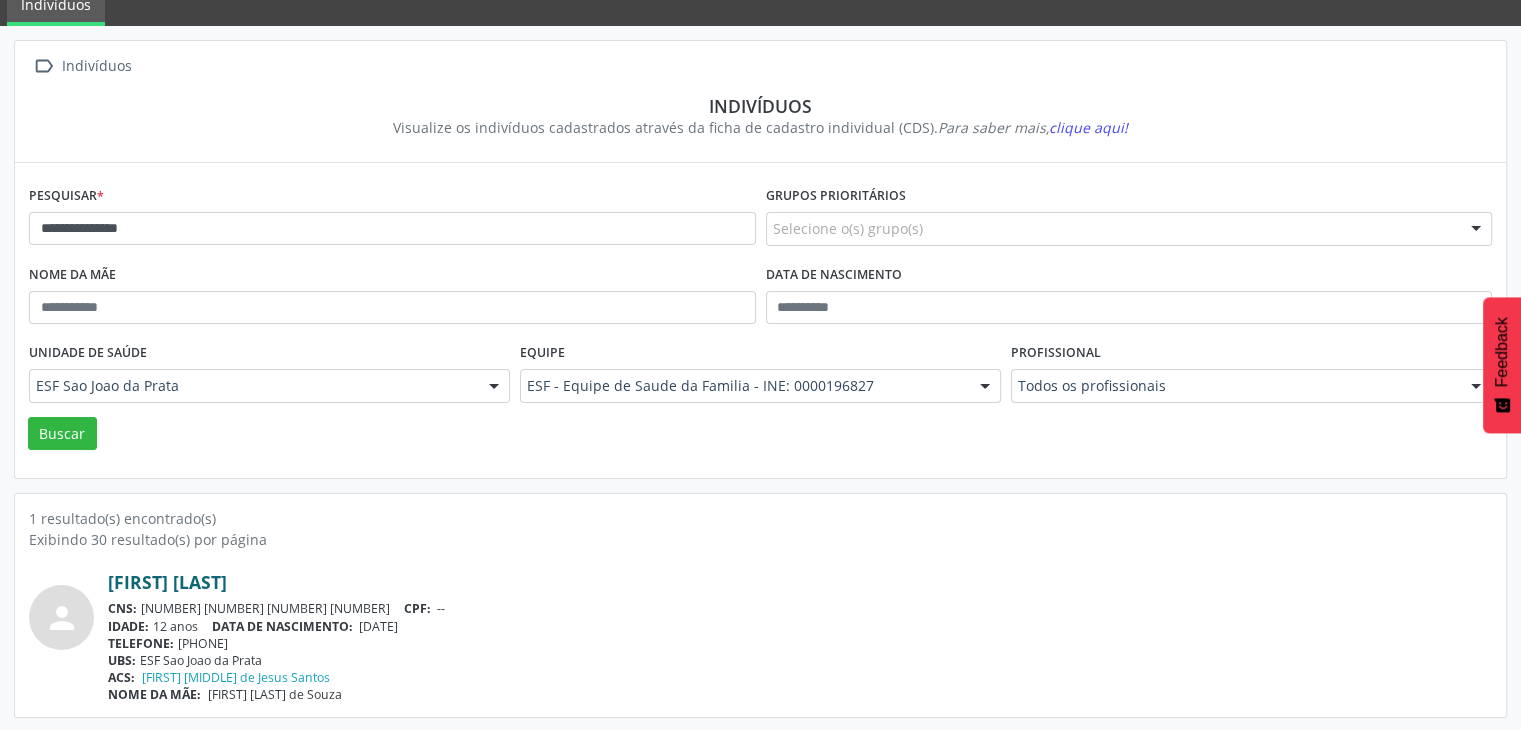 copy on "[FIRST] [LAST]" 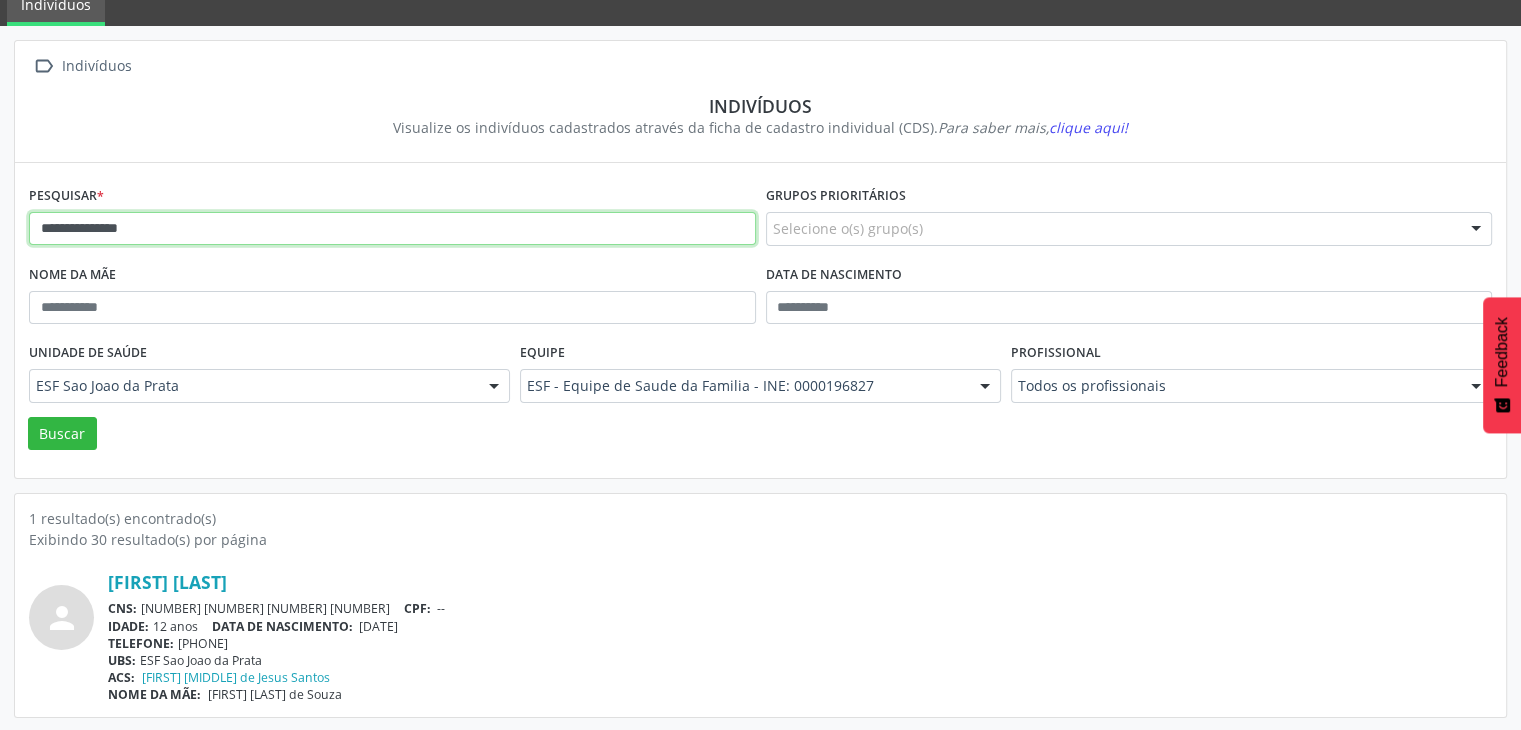 click on "**********" at bounding box center (392, 229) 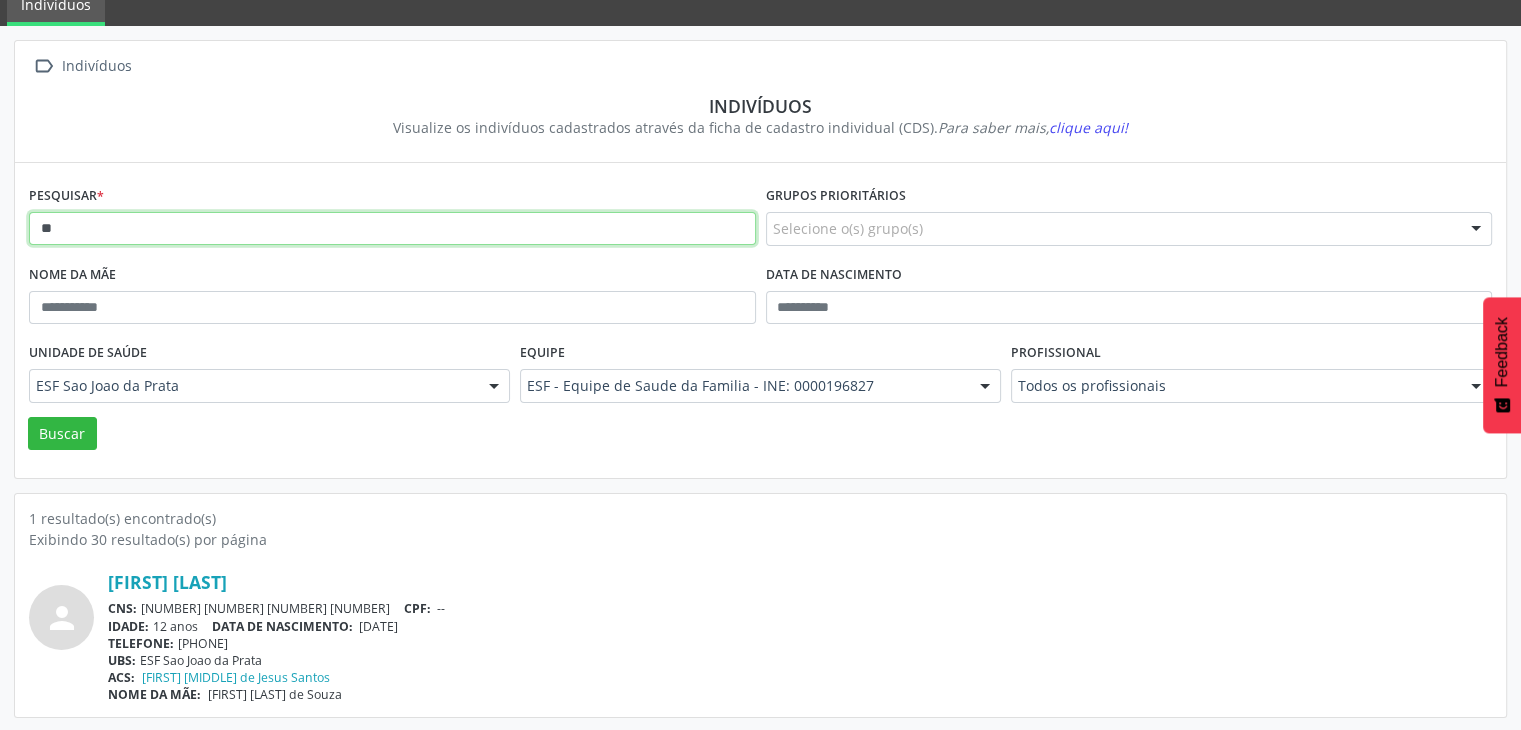type on "*" 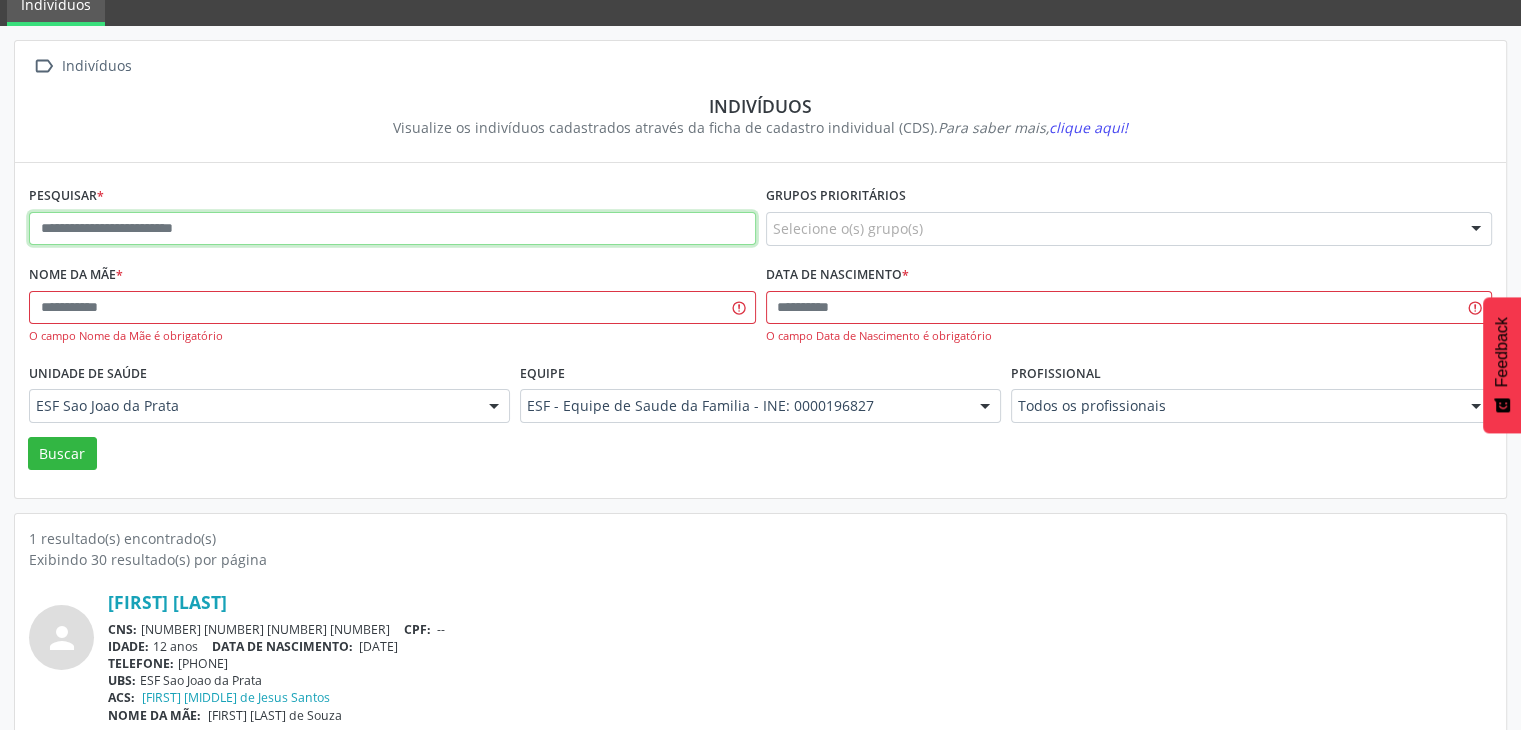 paste on "**********" 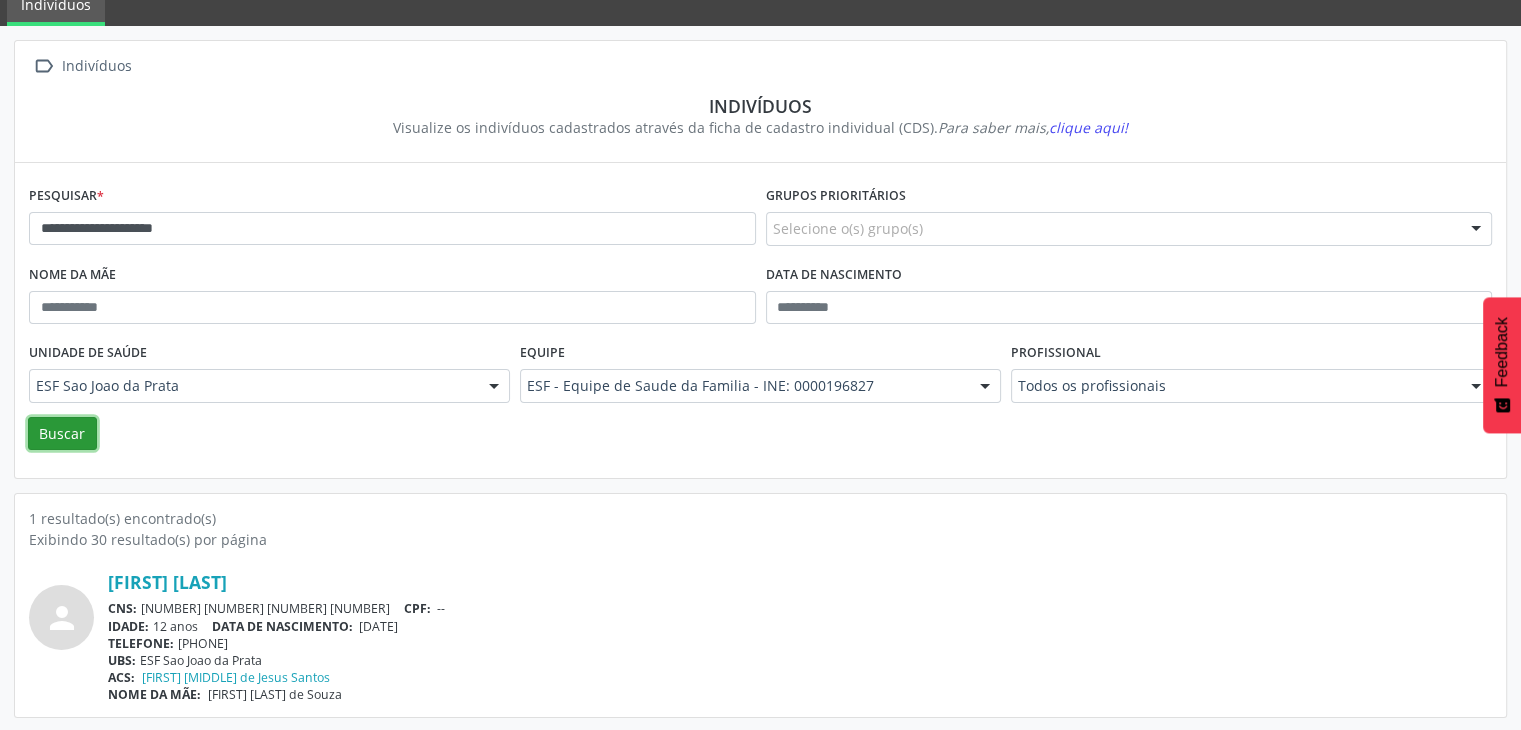 click on "Buscar" at bounding box center [62, 434] 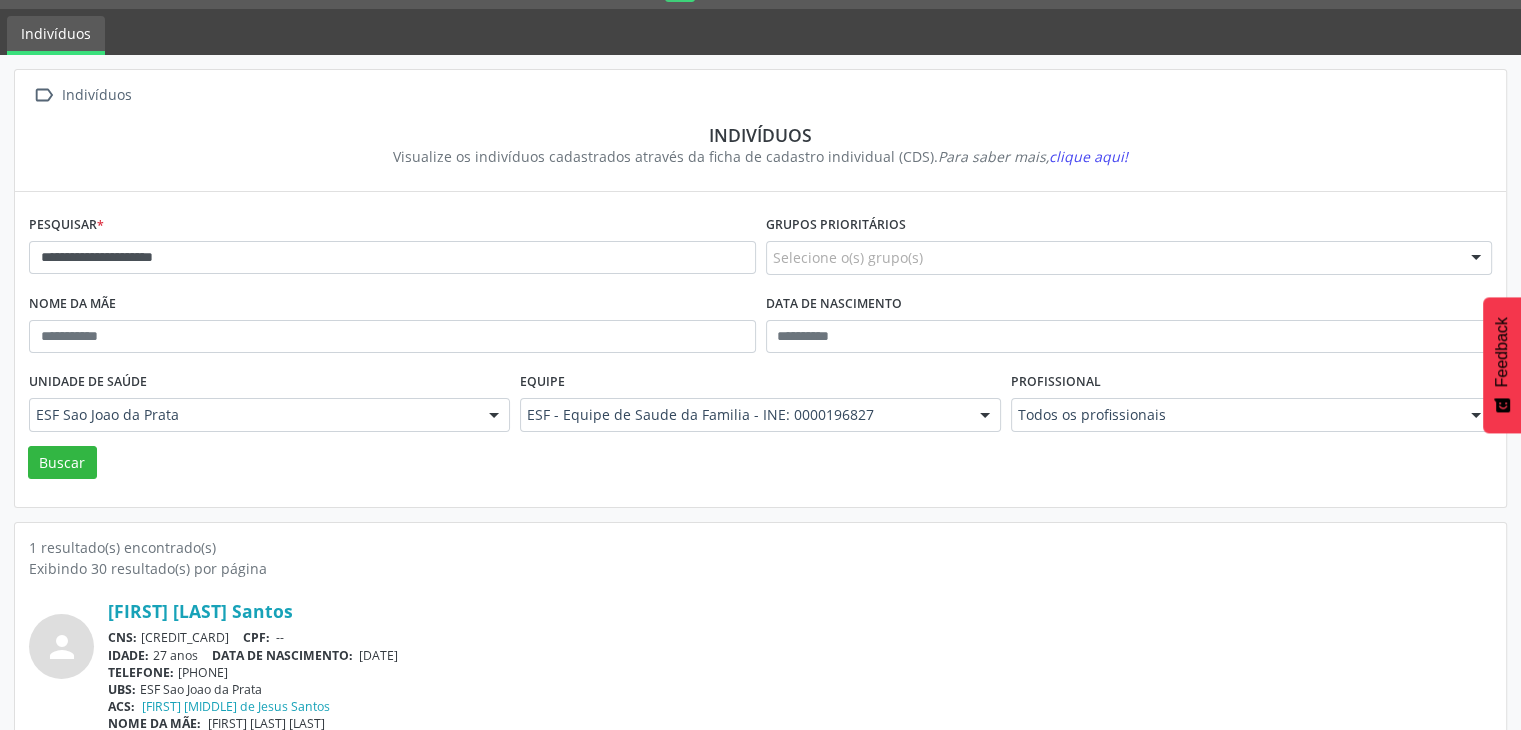 scroll, scrollTop: 84, scrollLeft: 0, axis: vertical 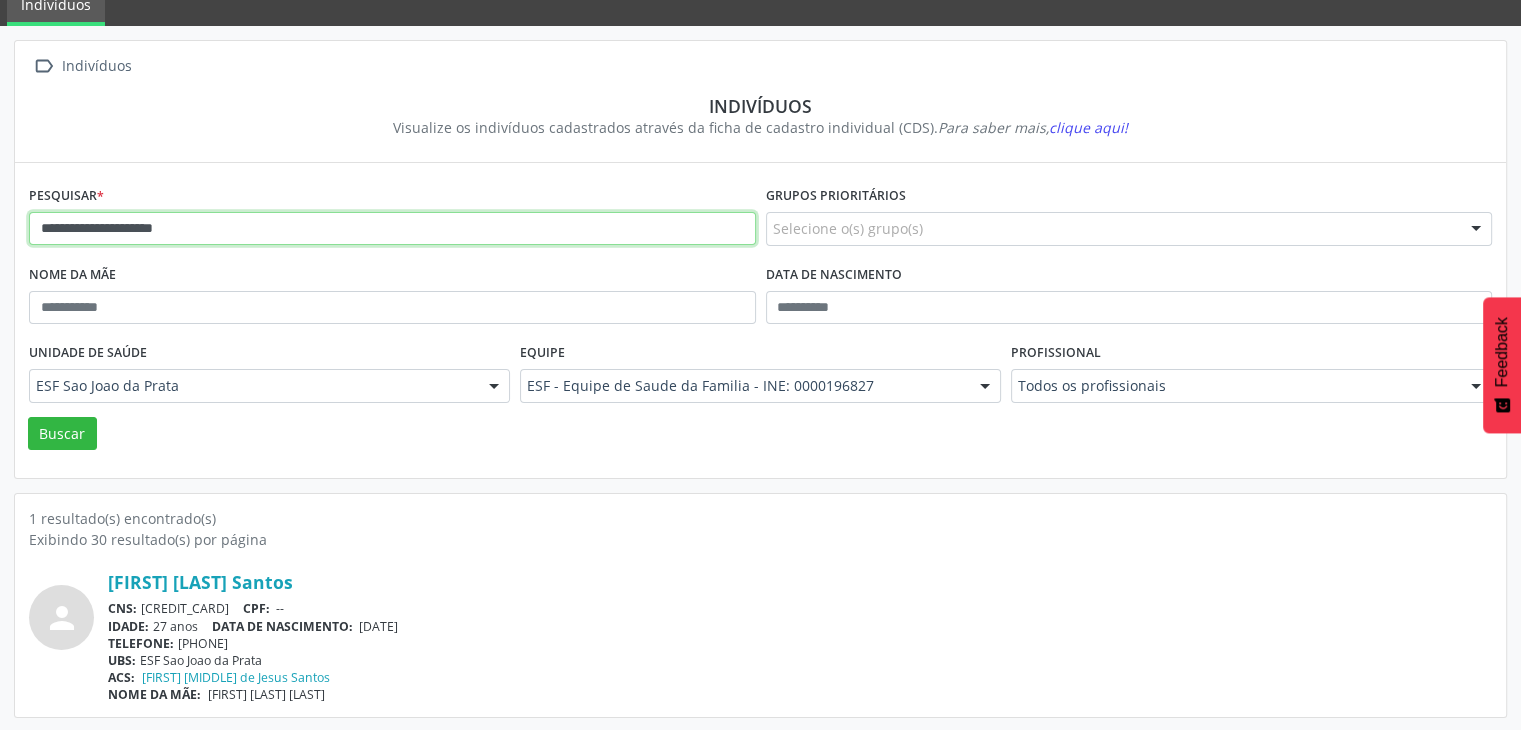 click on "**********" at bounding box center [392, 229] 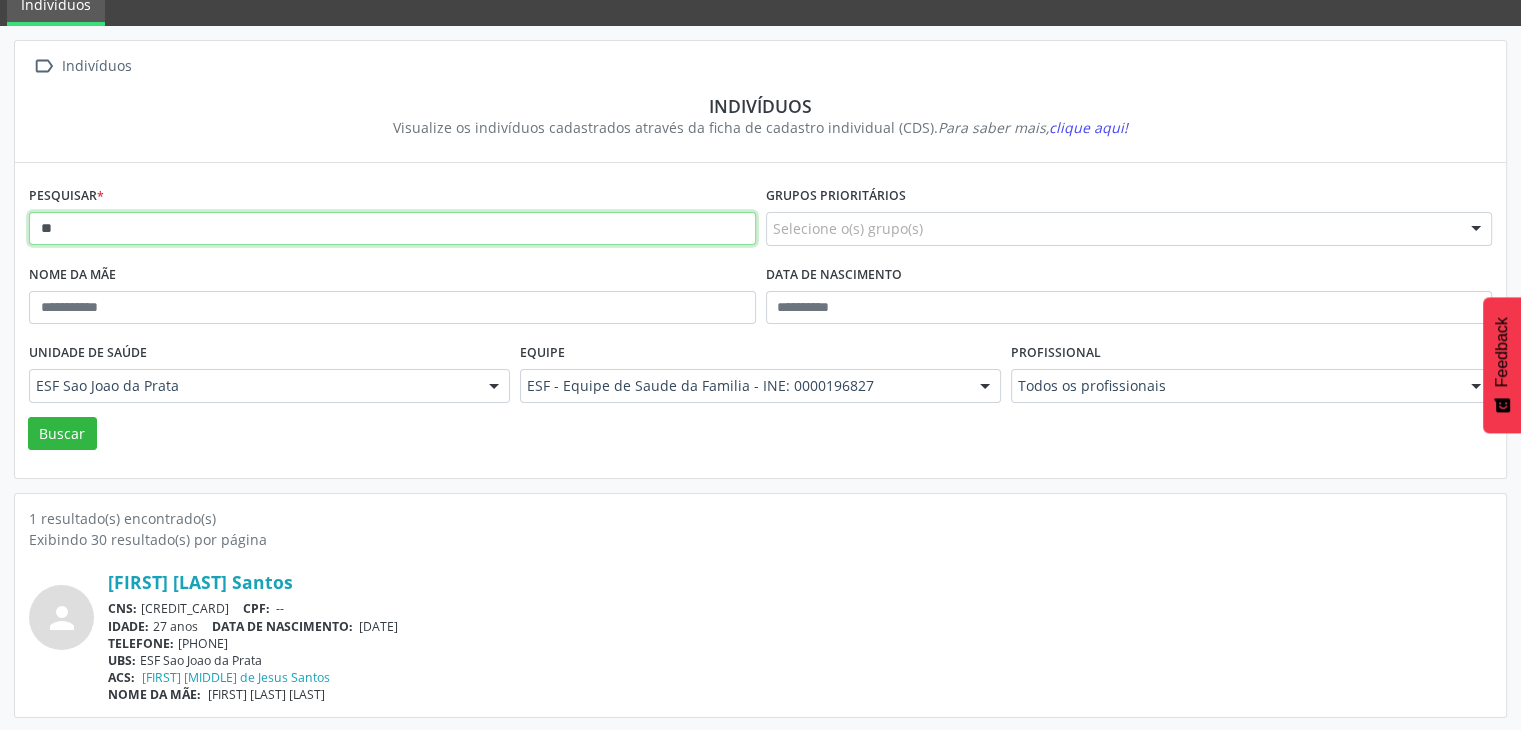 type on "*" 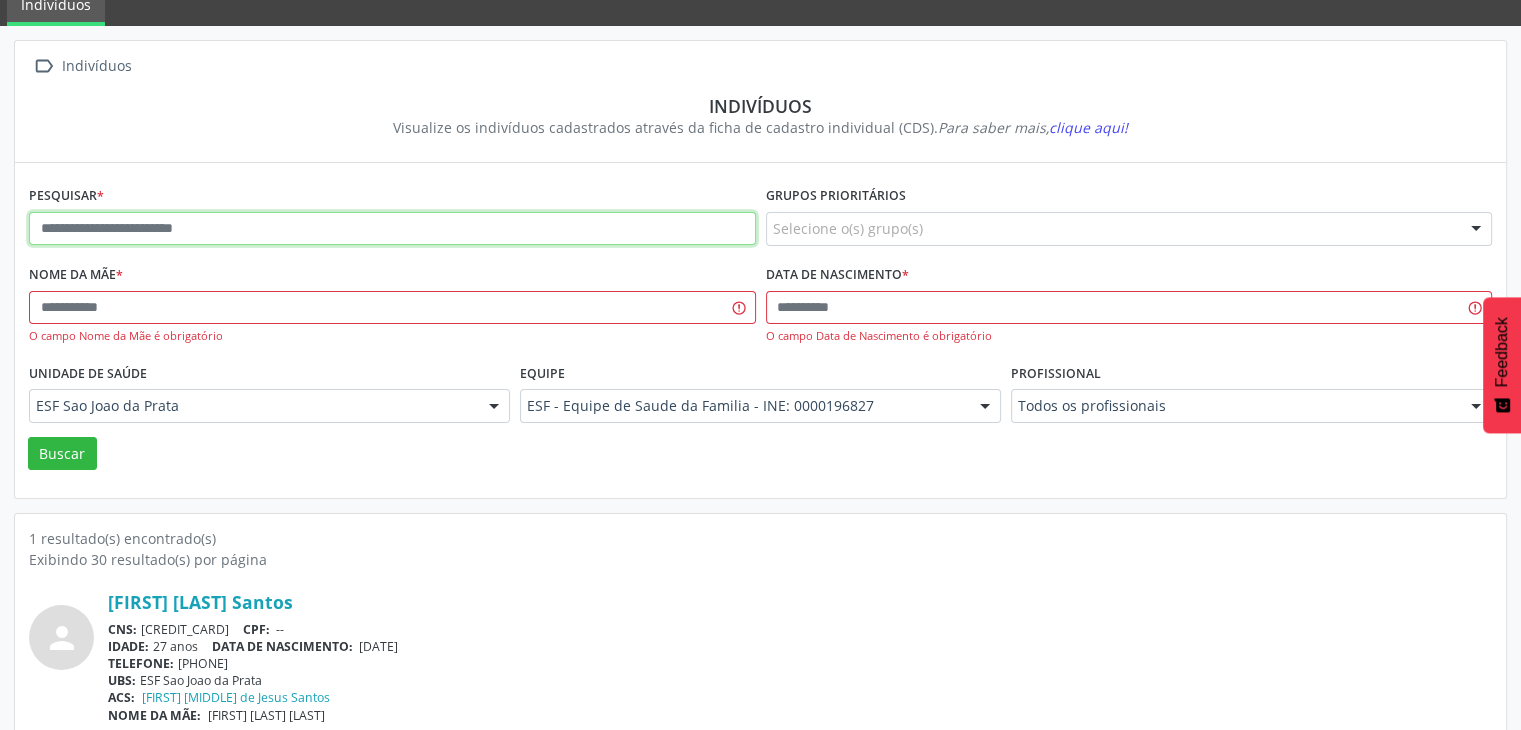 click at bounding box center (392, 229) 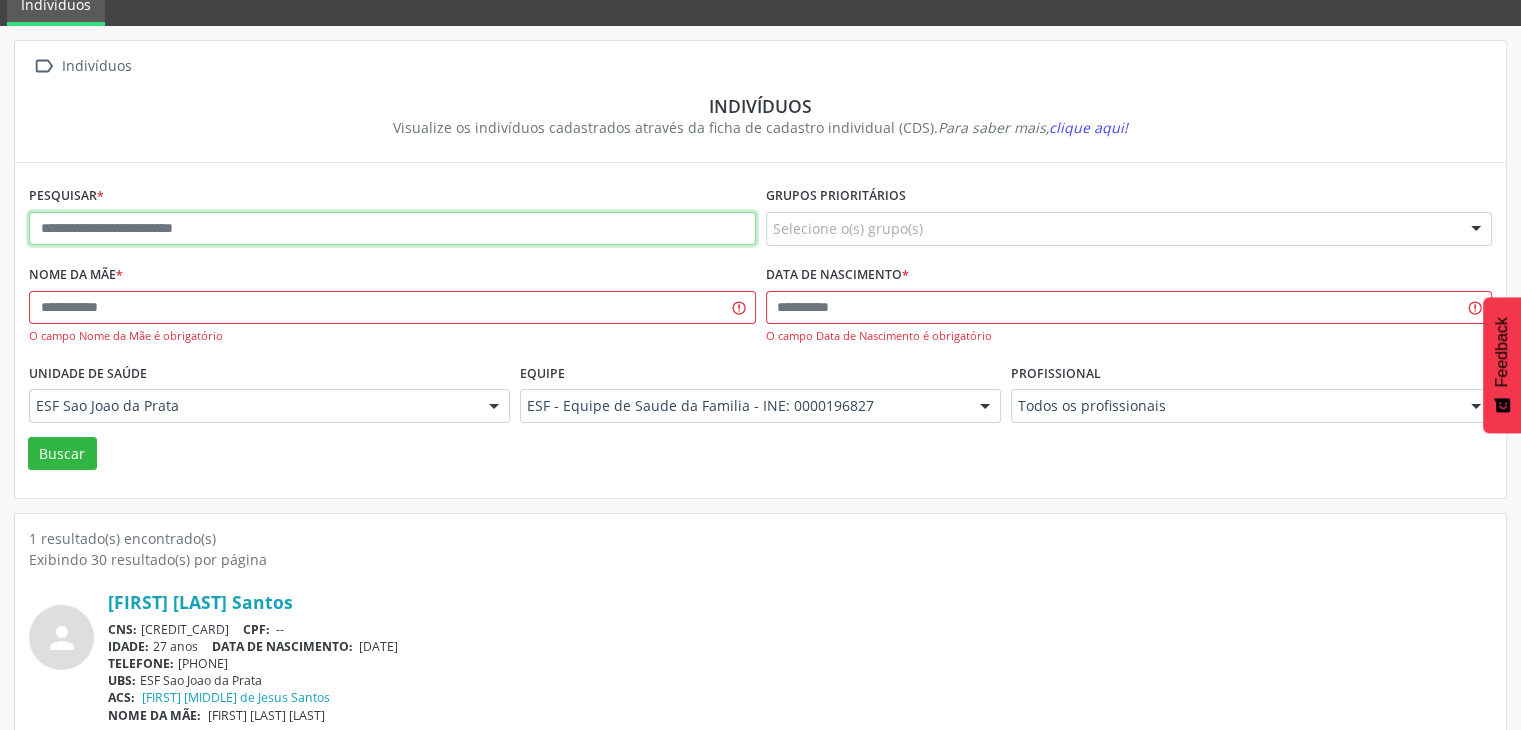 paste on "**********" 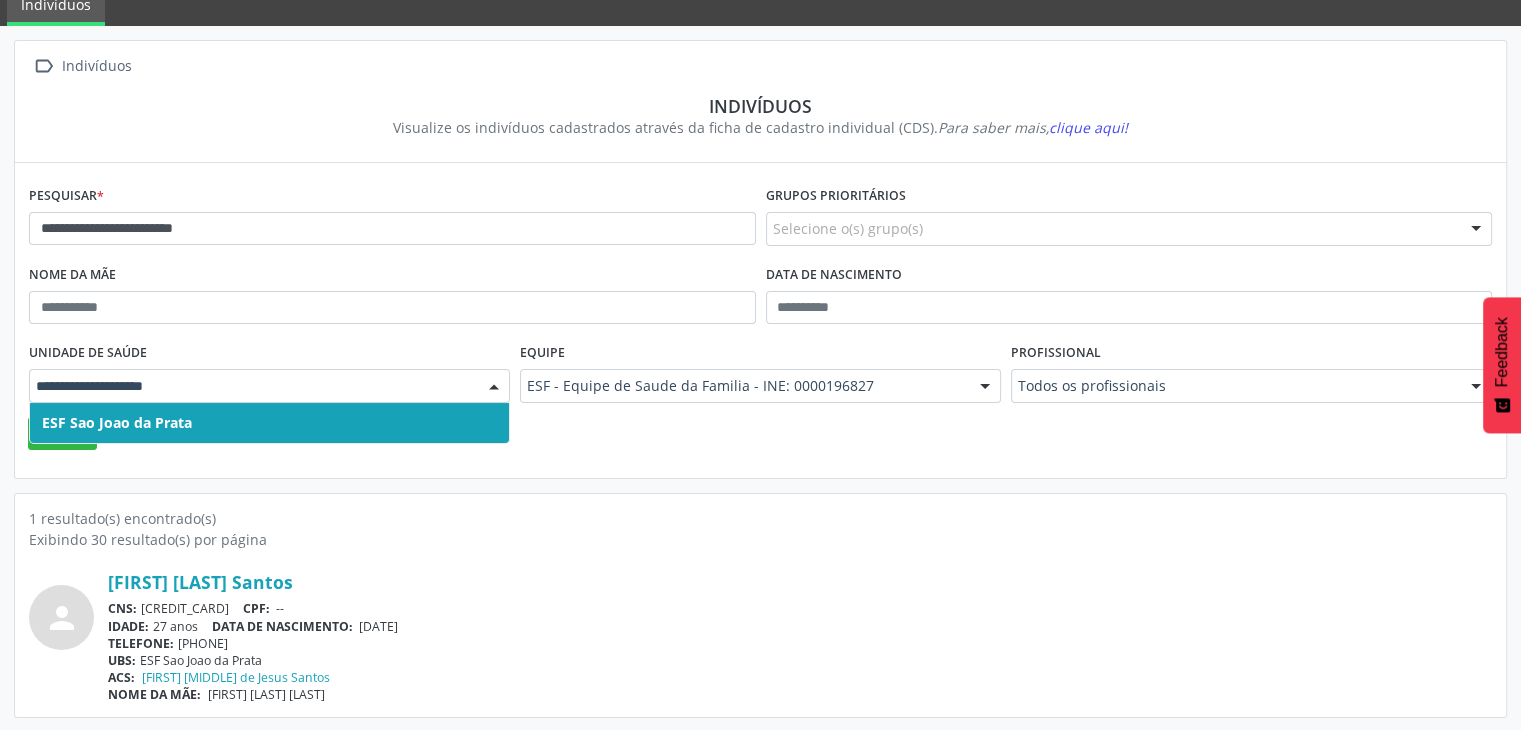click at bounding box center [269, 386] 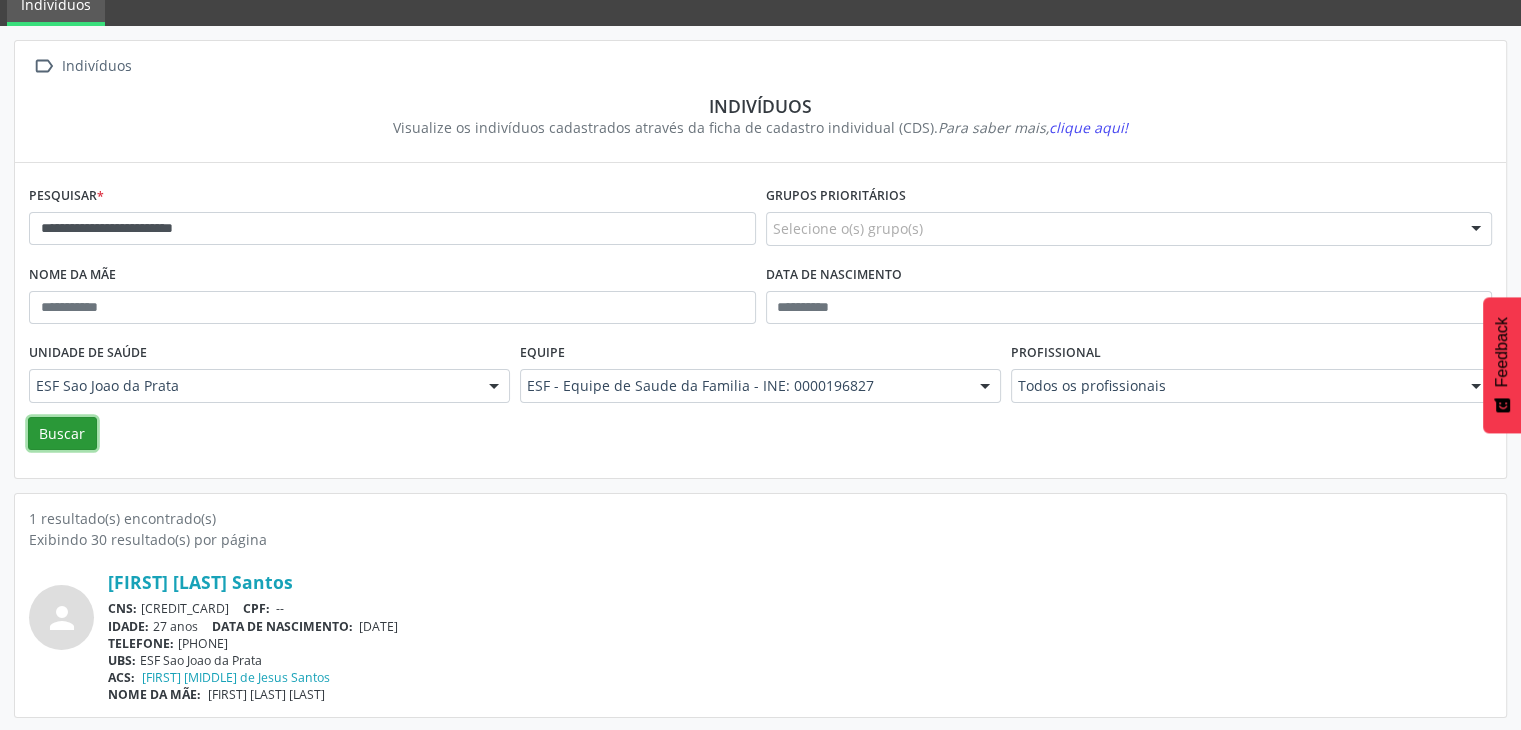 click on "Buscar" at bounding box center [62, 434] 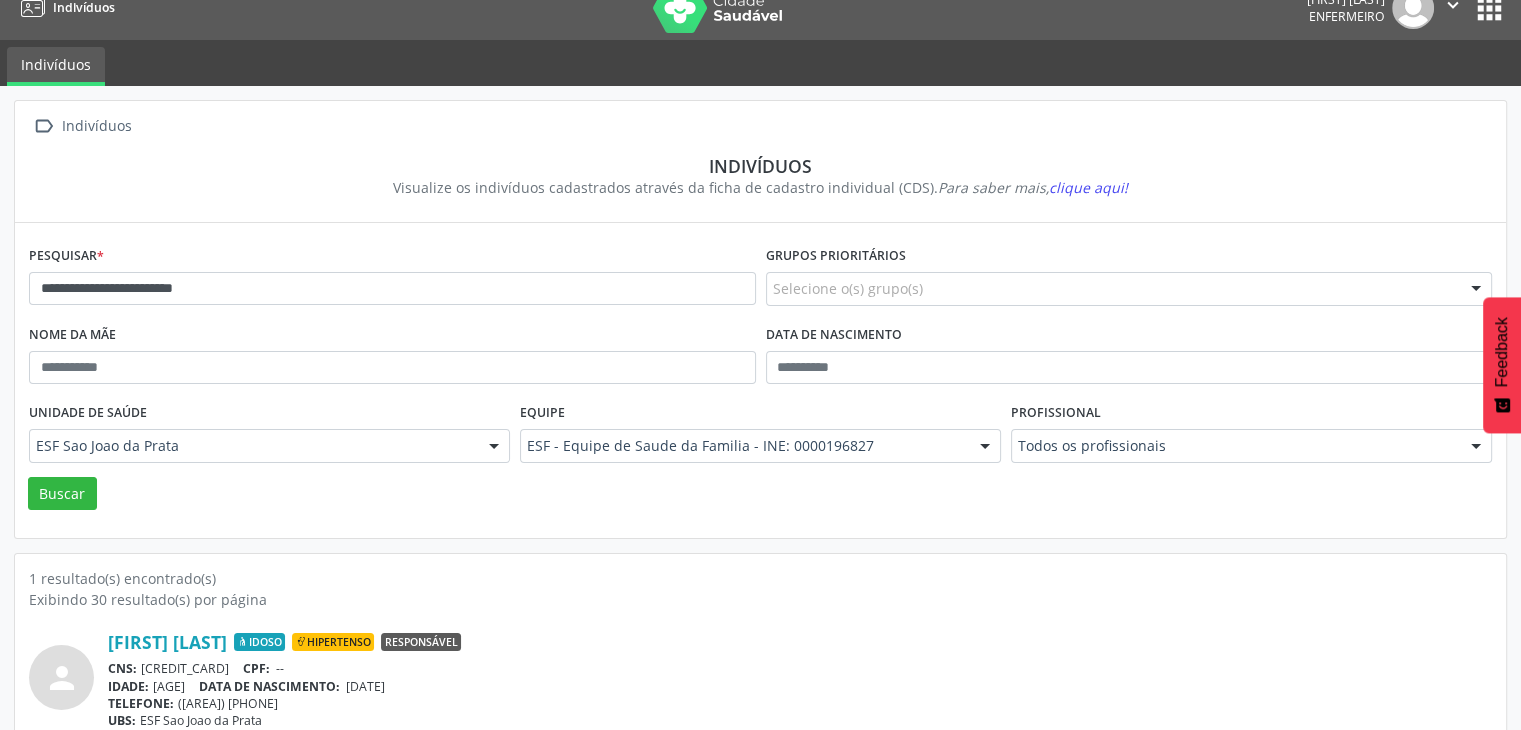scroll, scrollTop: 0, scrollLeft: 0, axis: both 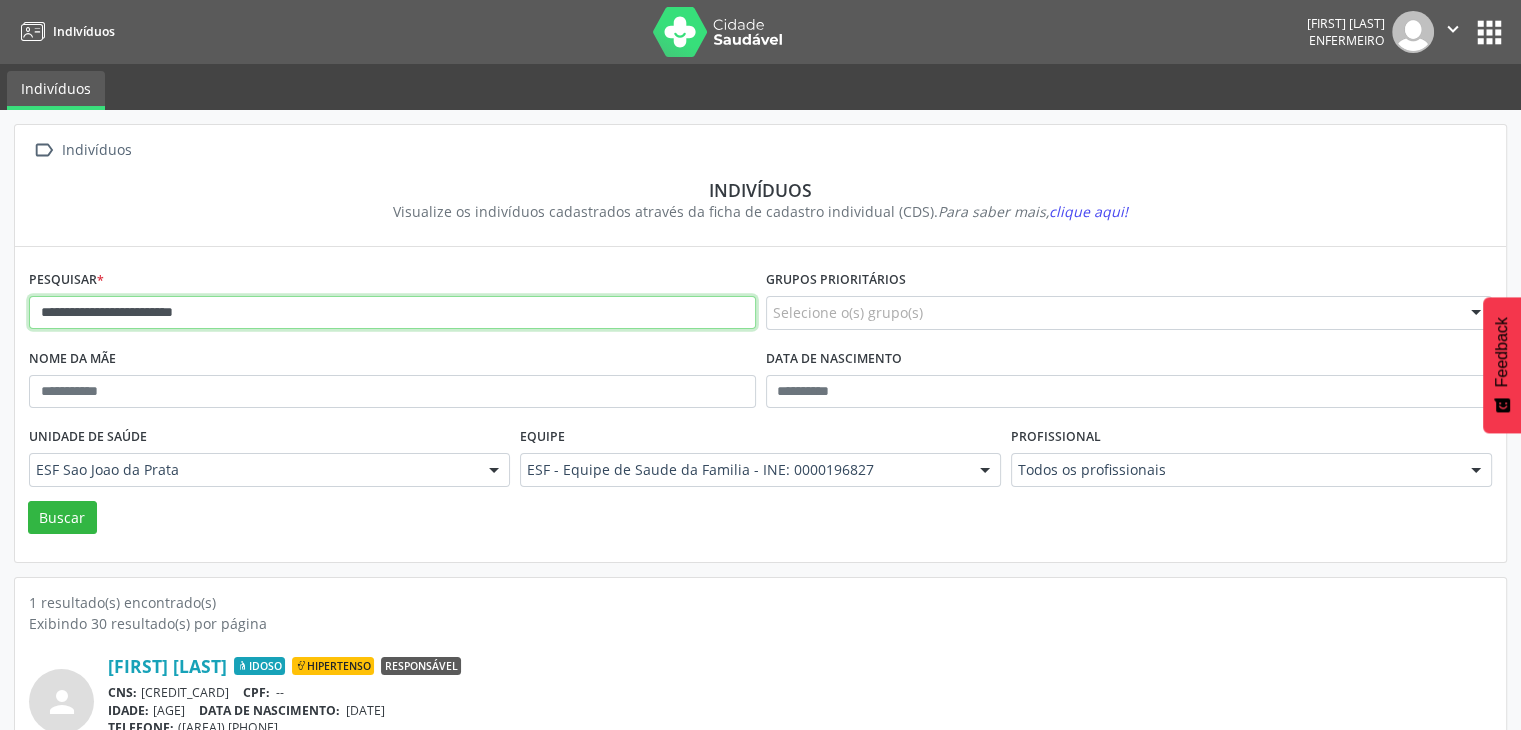 click on "**********" at bounding box center (392, 313) 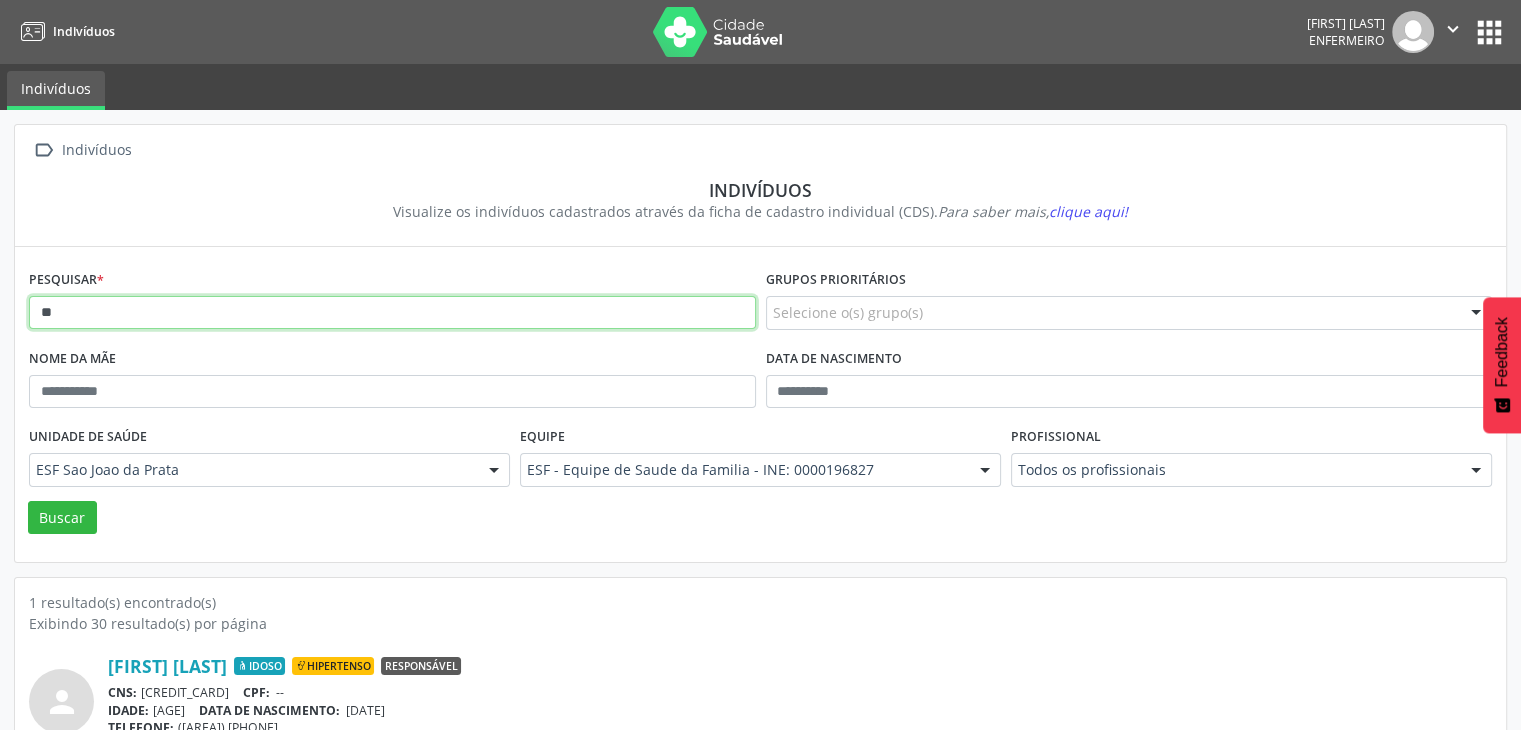 type on "*" 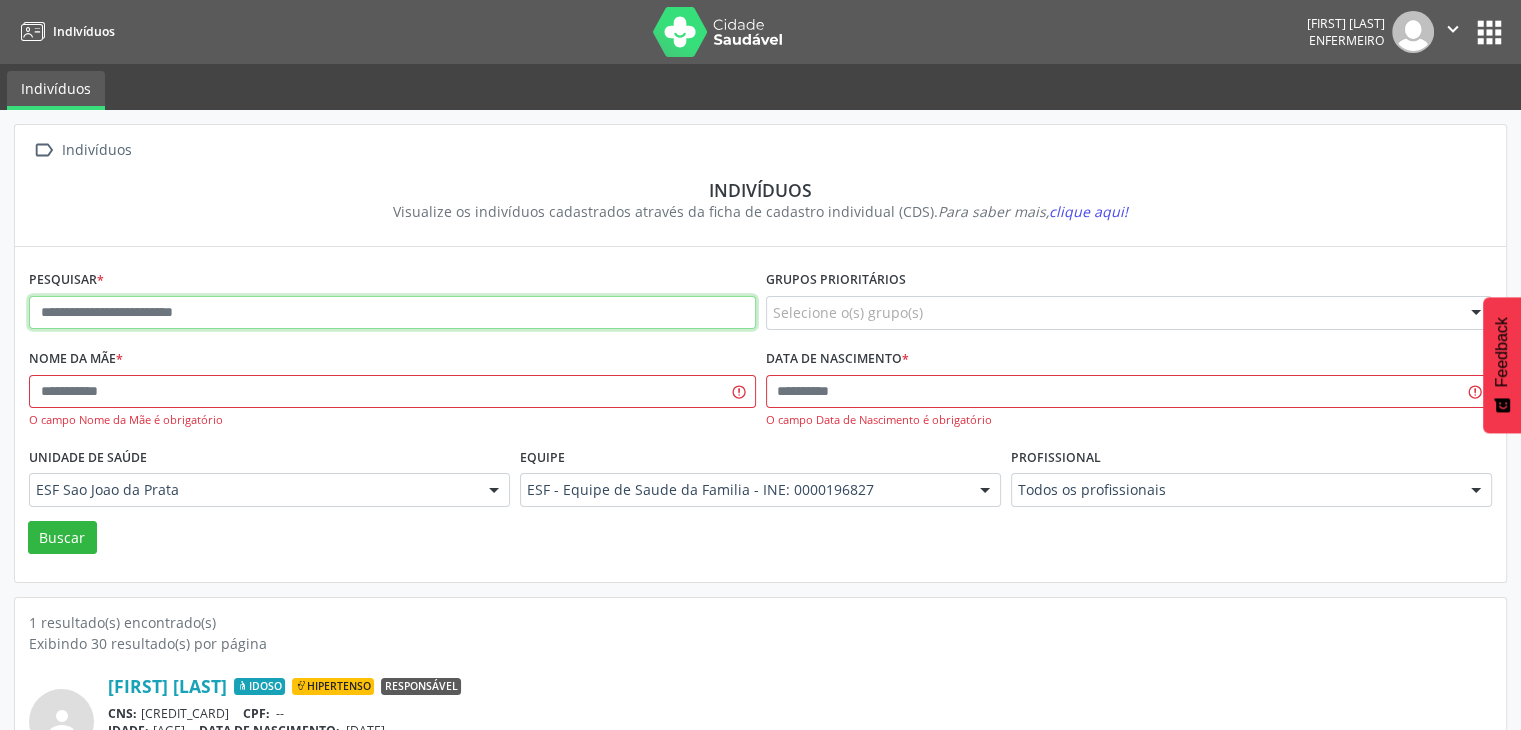 paste on "**********" 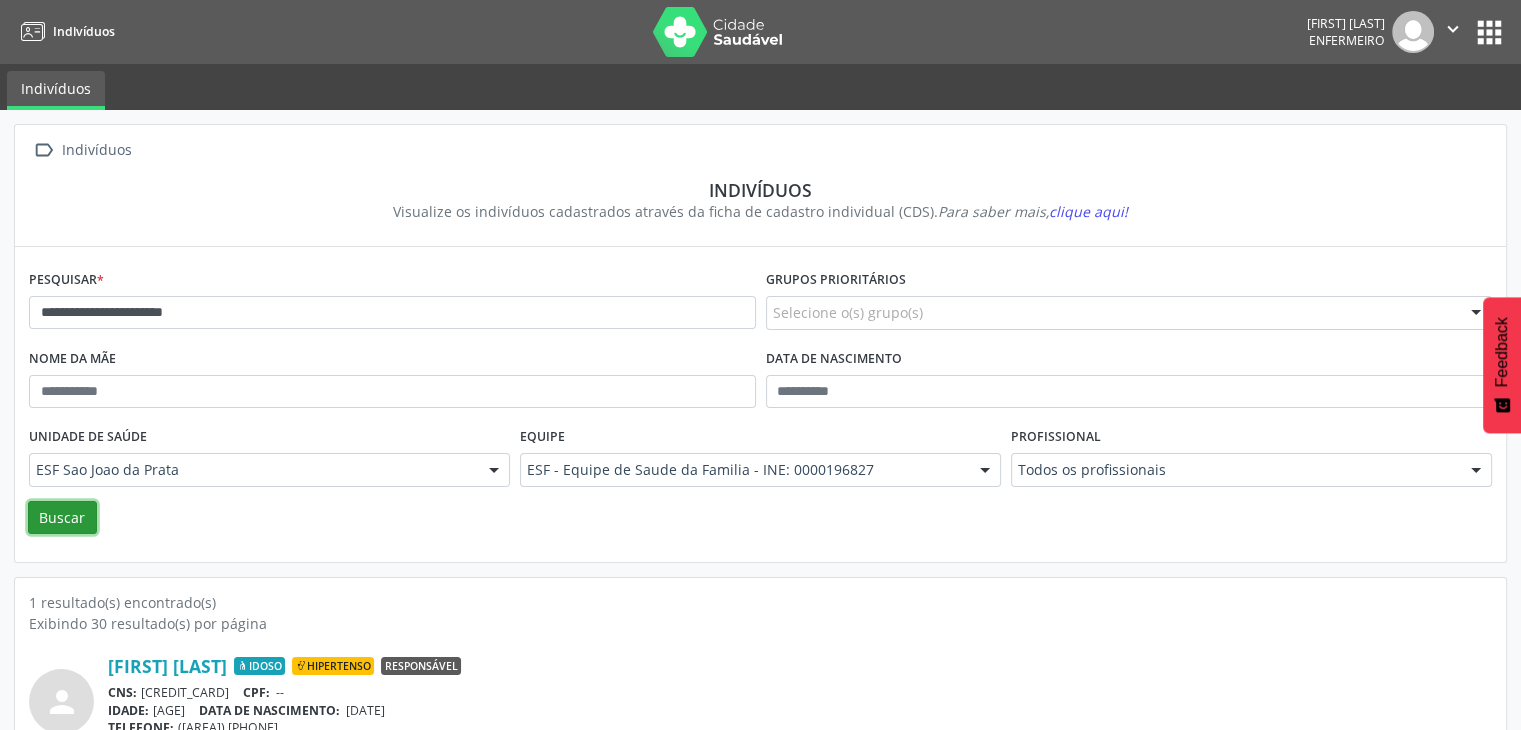 click on "Buscar" at bounding box center (62, 518) 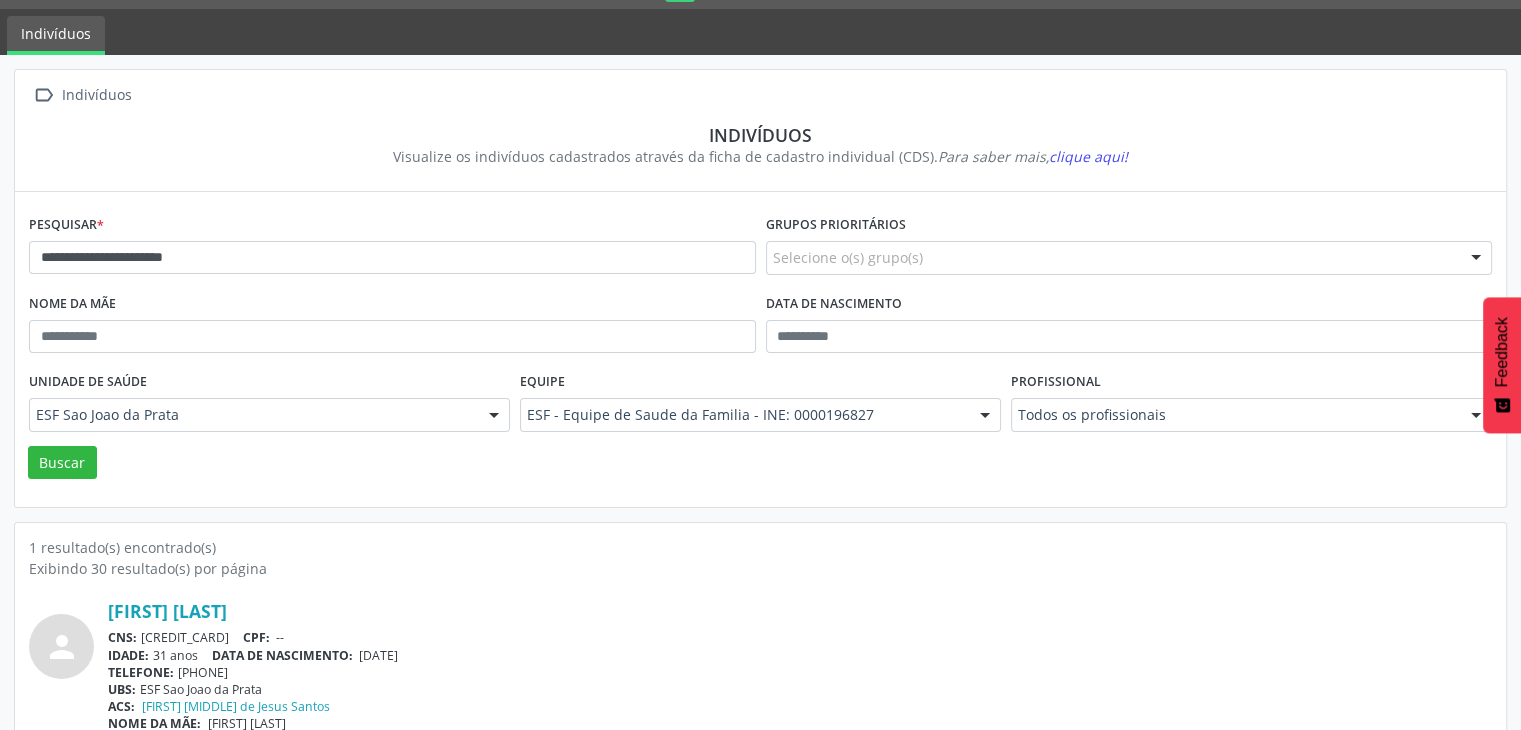 scroll, scrollTop: 84, scrollLeft: 0, axis: vertical 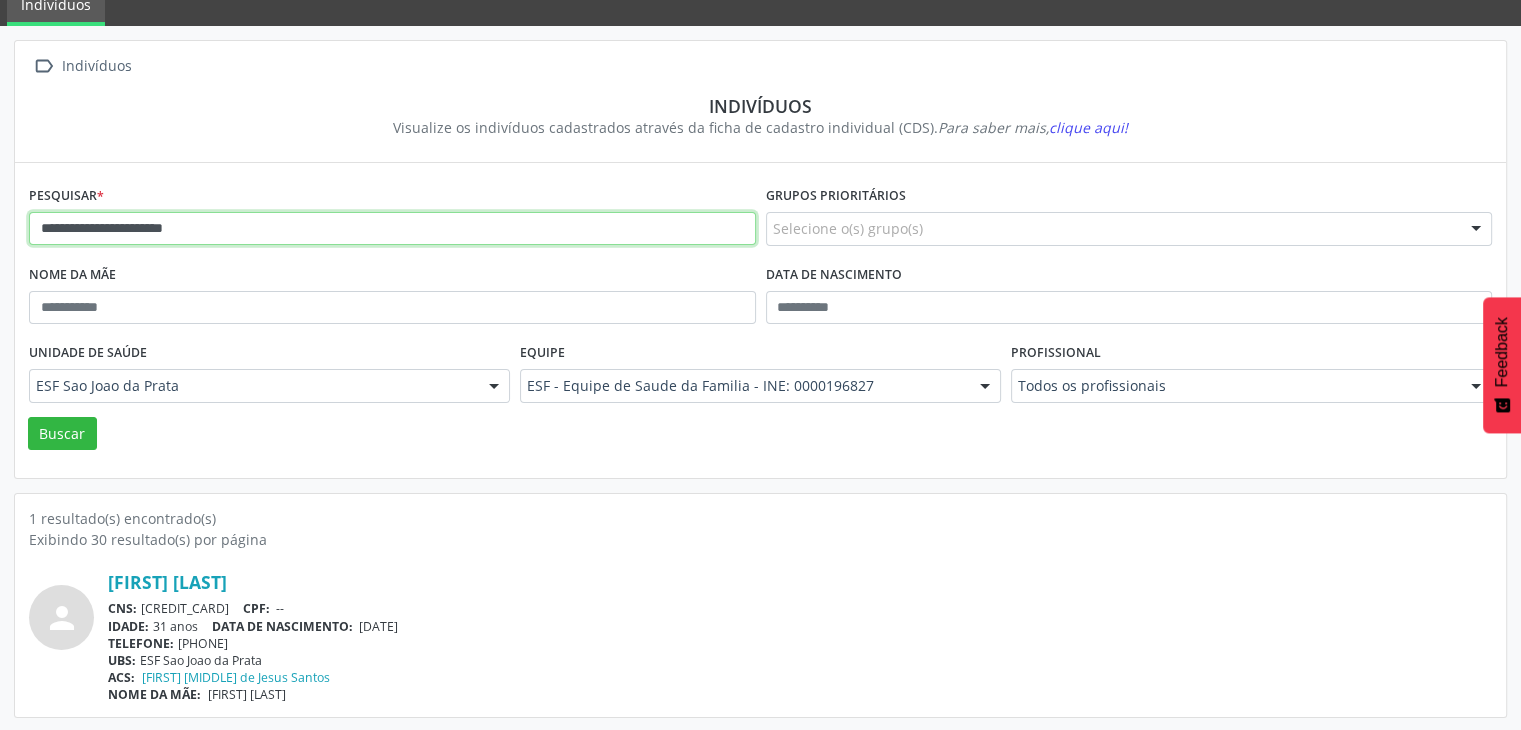 click on "**********" at bounding box center (392, 229) 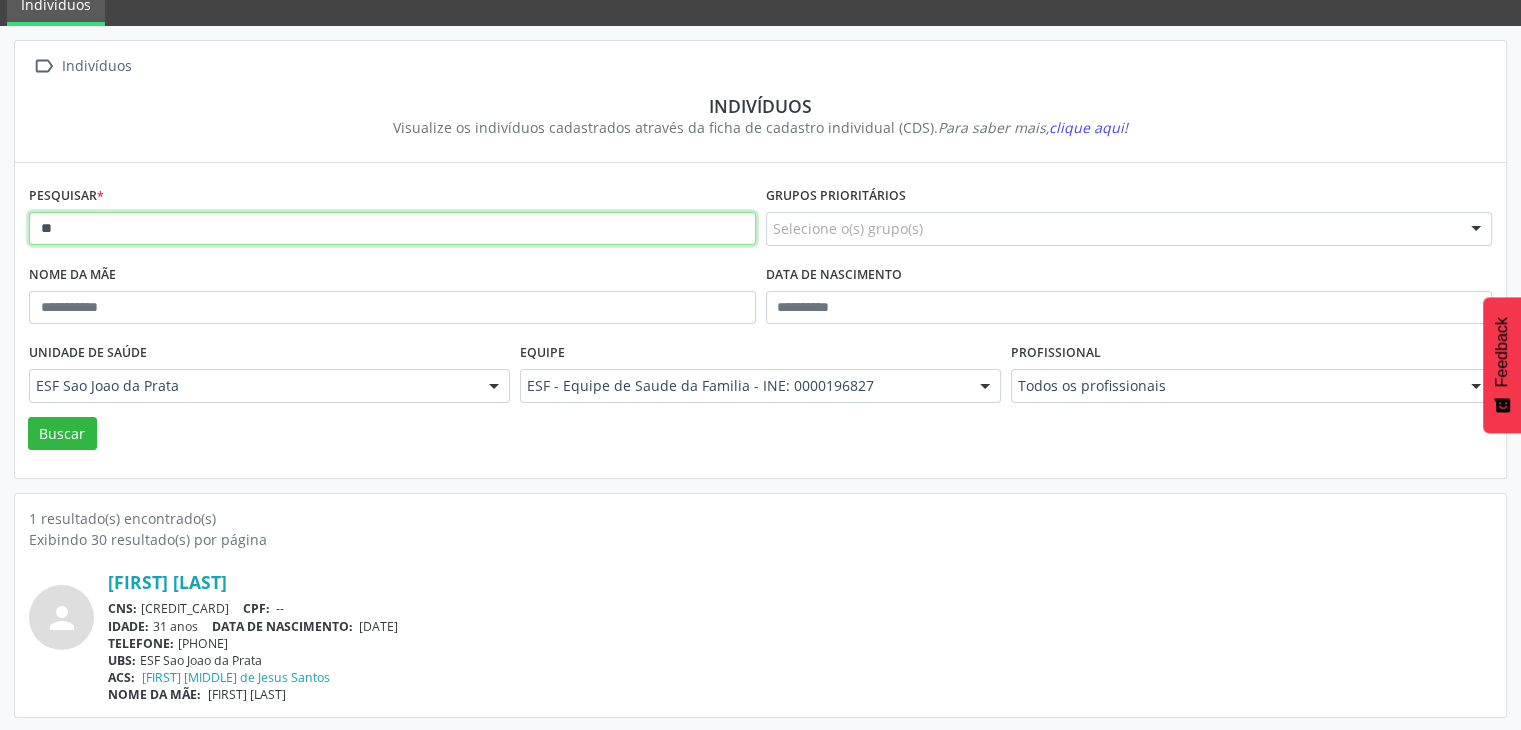 type on "*" 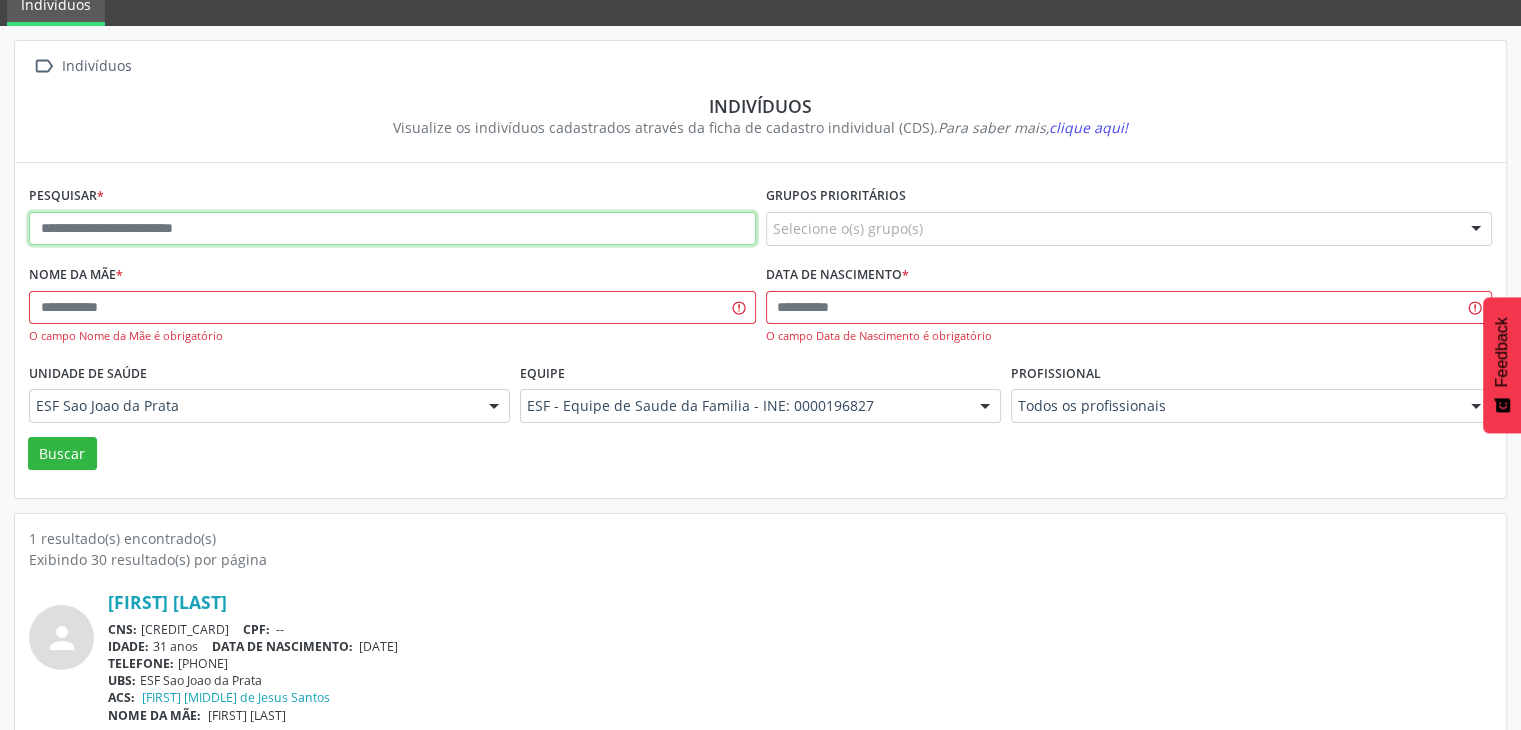 paste on "**********" 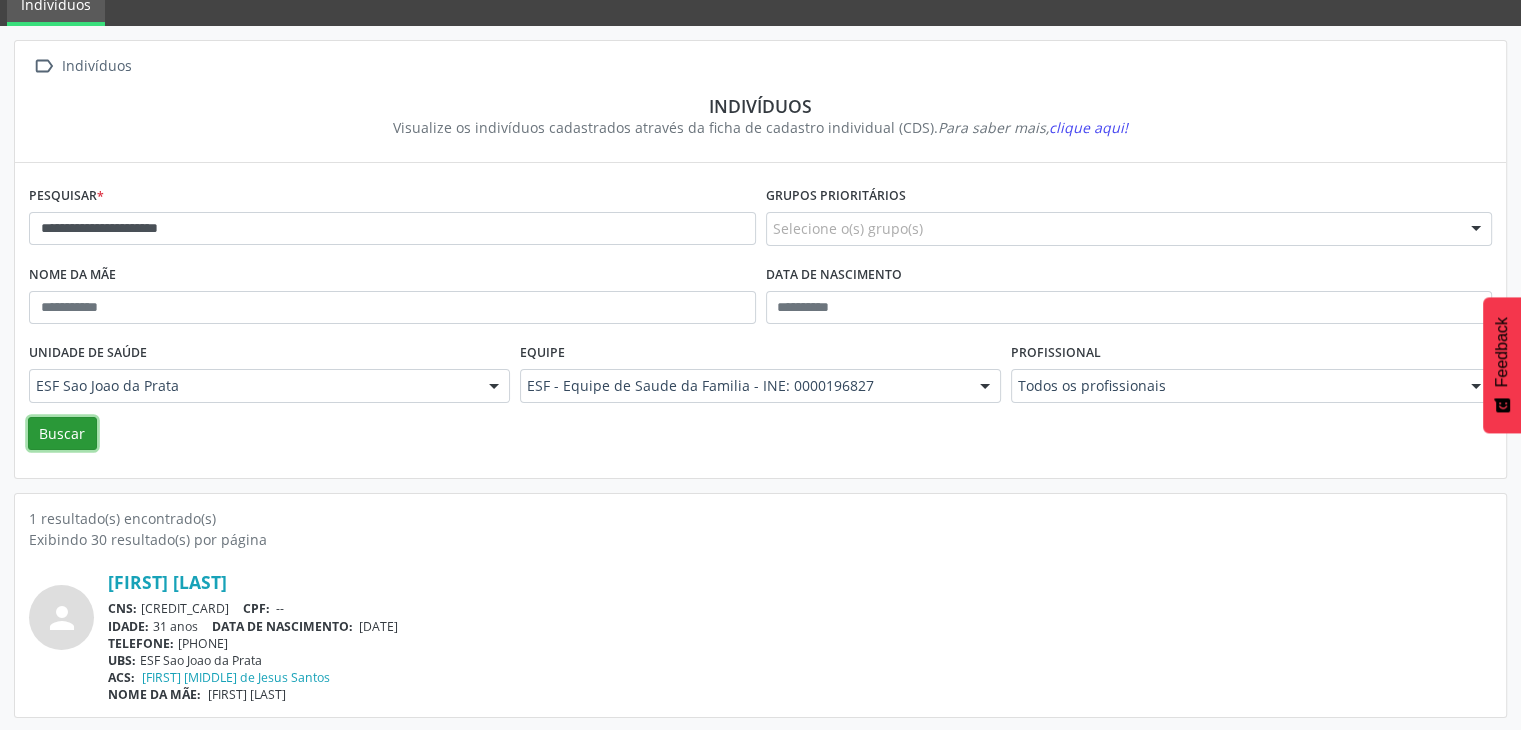click on "Buscar" at bounding box center (62, 434) 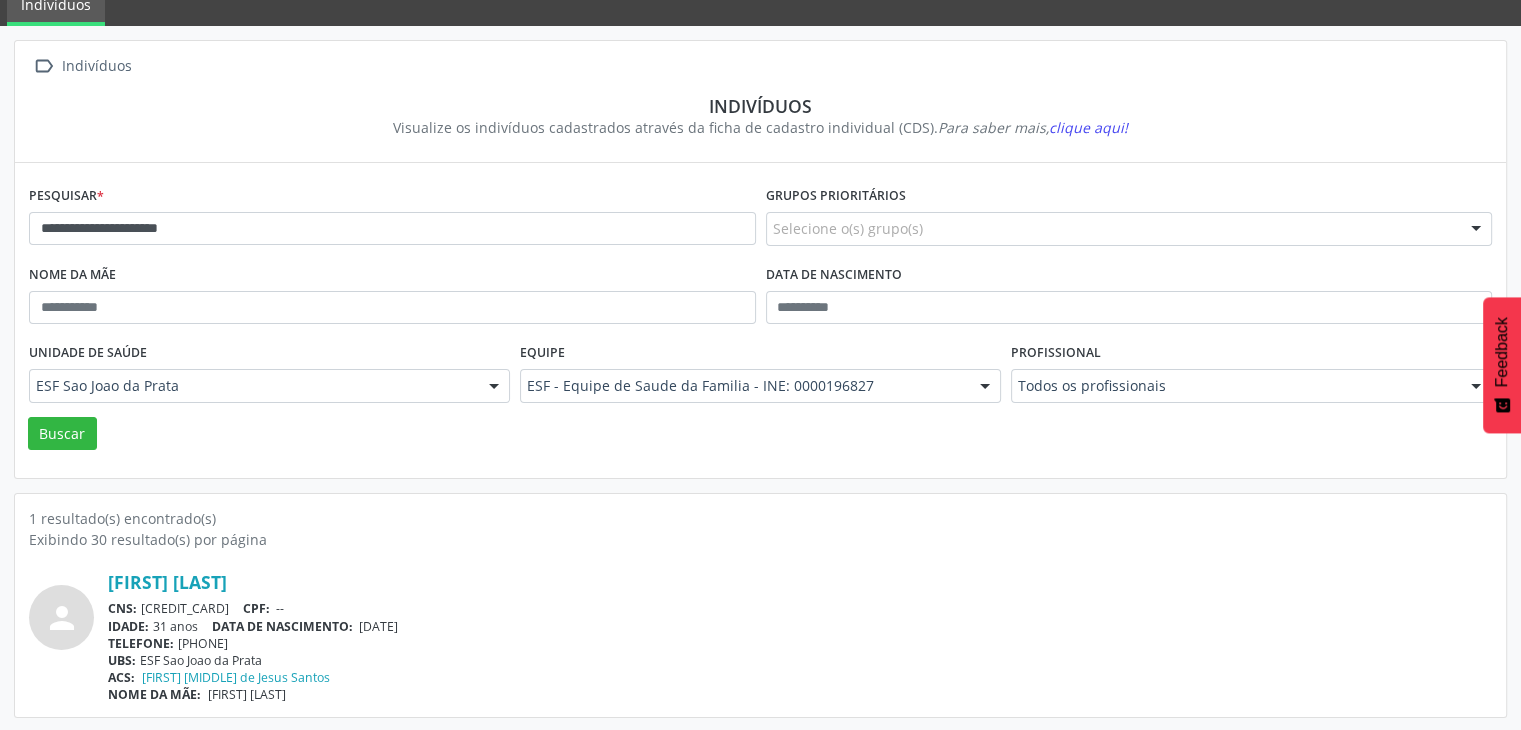 scroll, scrollTop: 0, scrollLeft: 0, axis: both 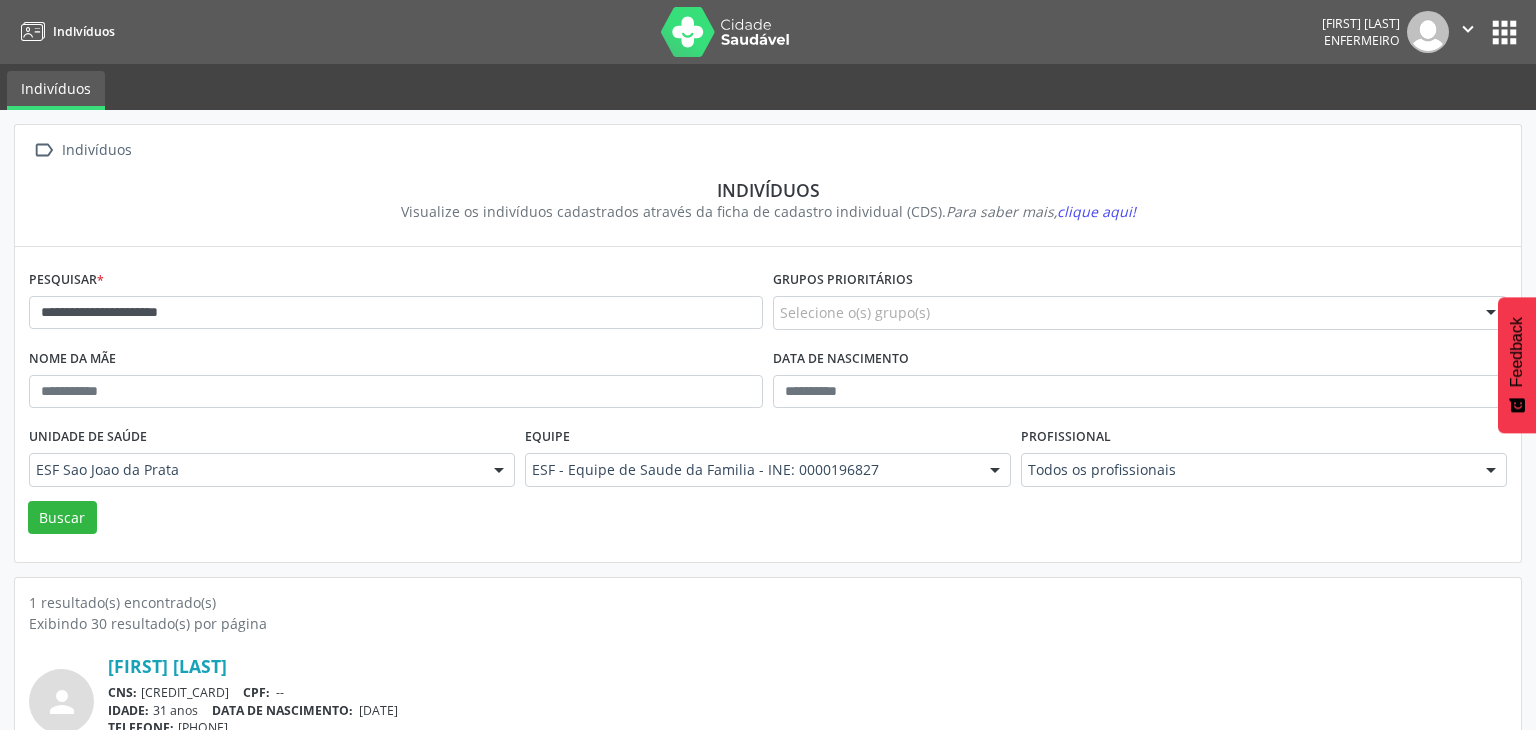 click on "Nome da mãe" at bounding box center (396, 383) 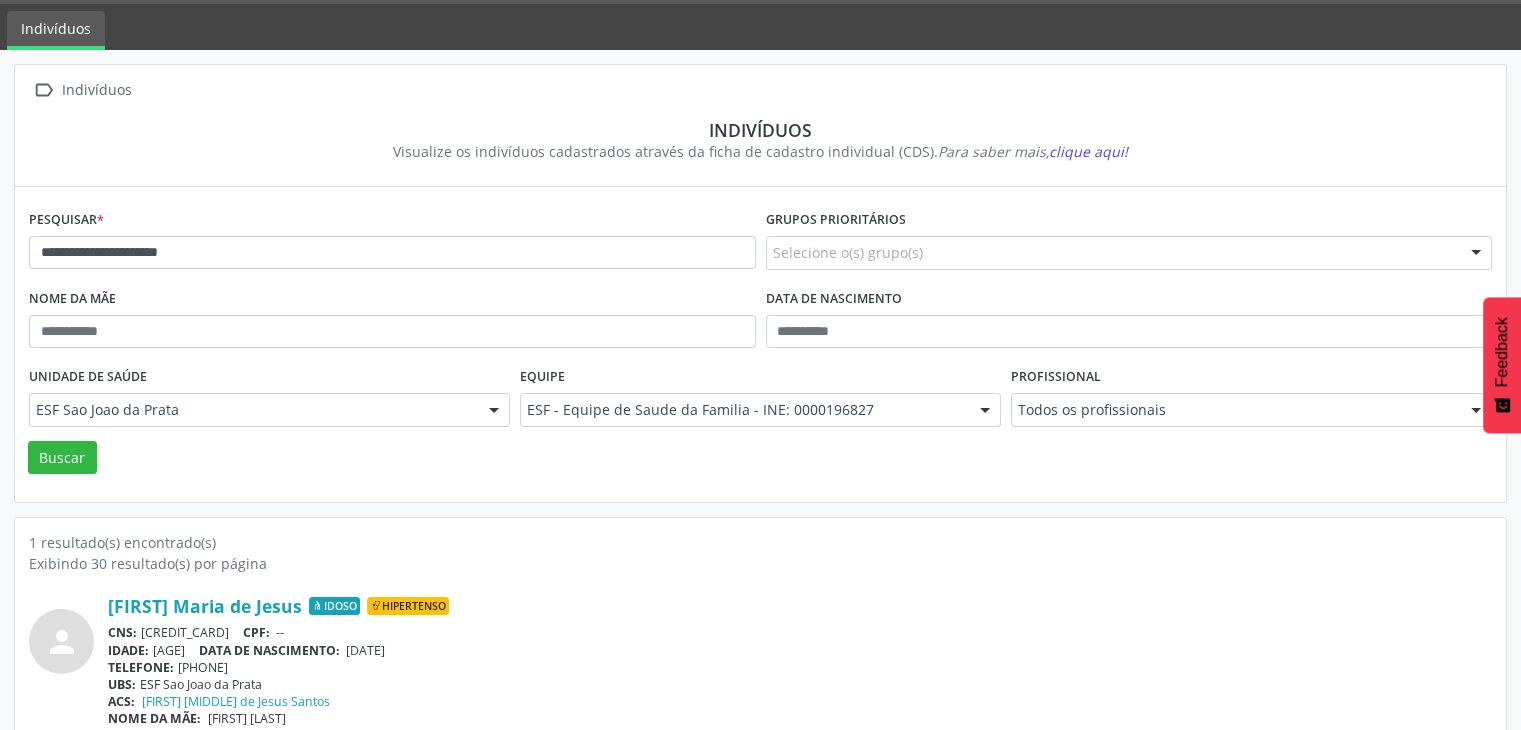scroll, scrollTop: 84, scrollLeft: 0, axis: vertical 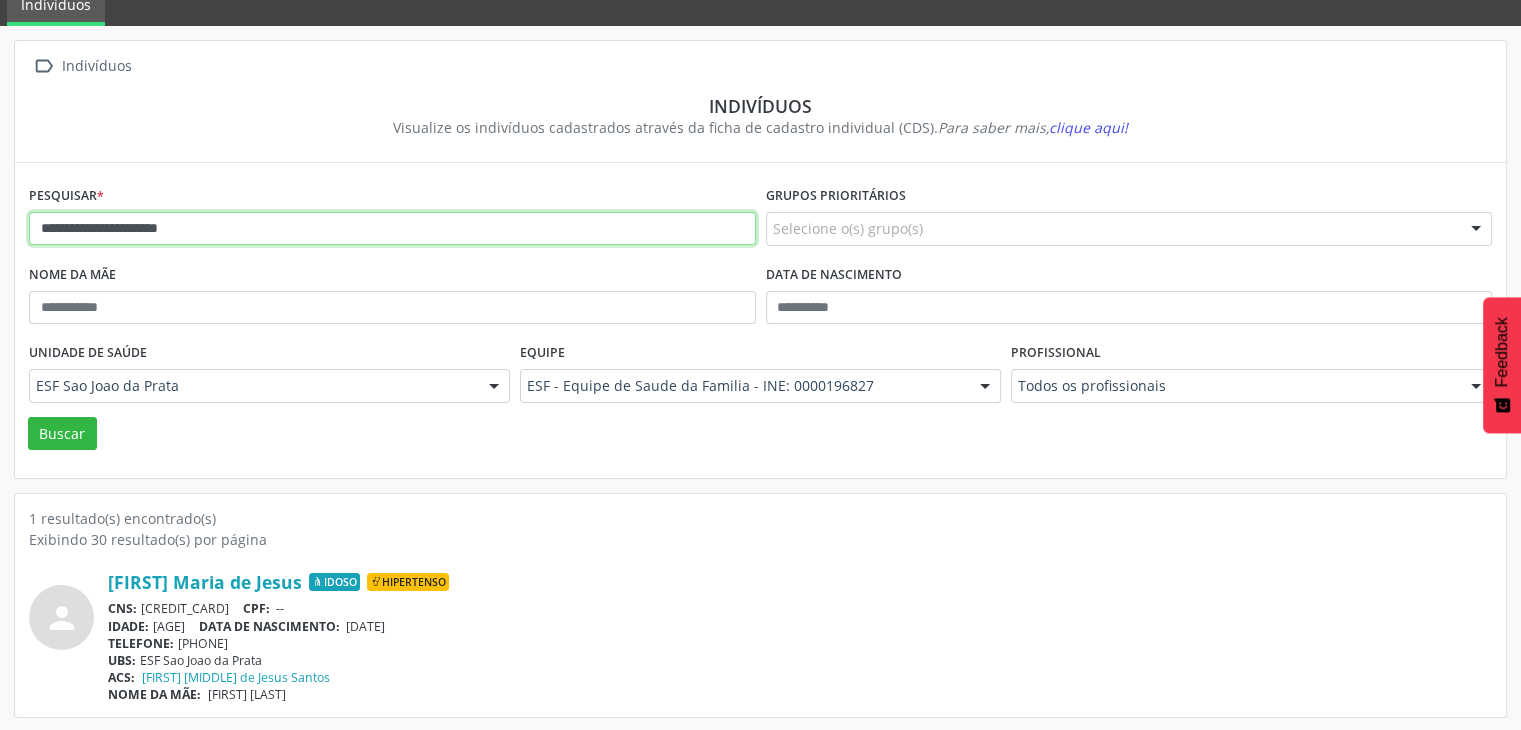 click on "**********" at bounding box center (392, 229) 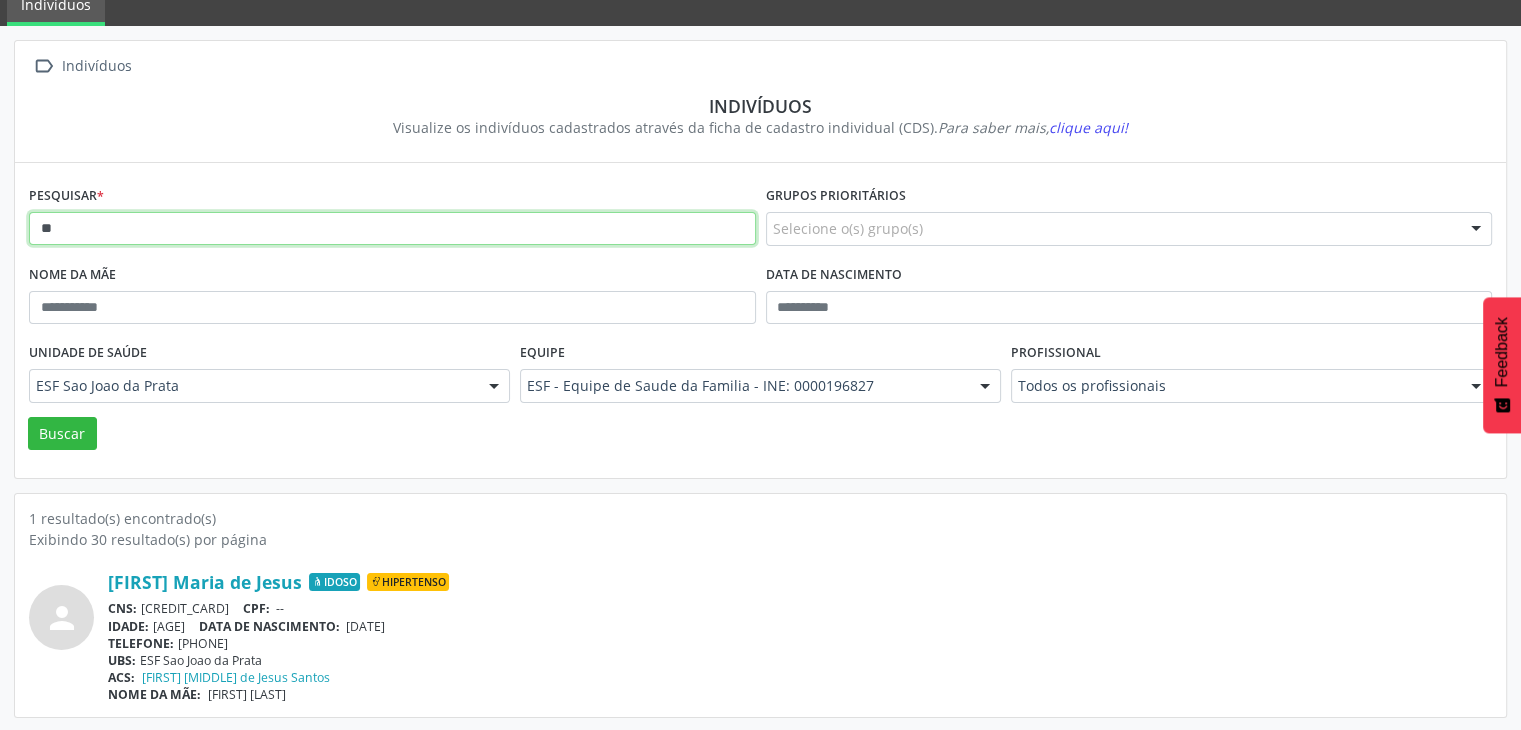 type on "*" 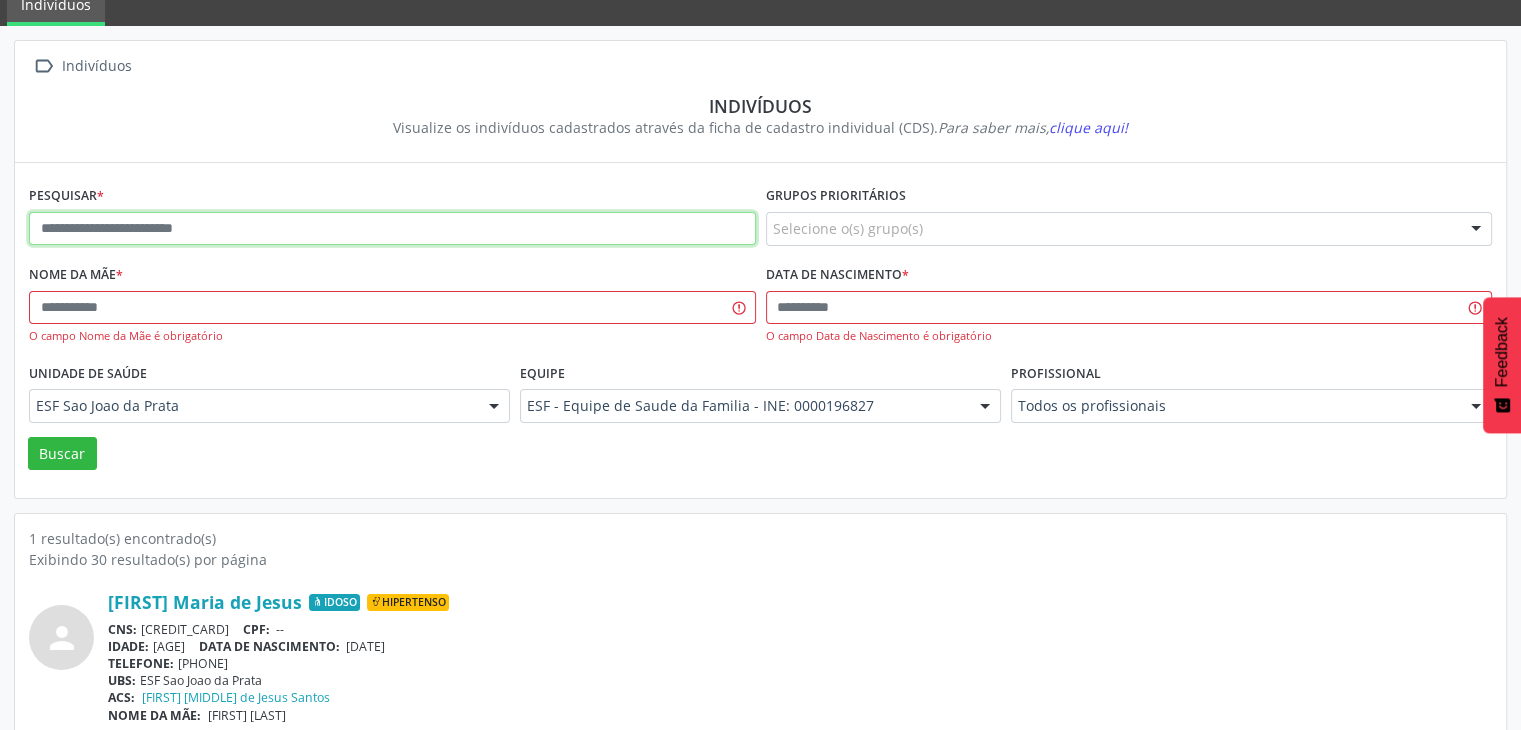 paste on "**********" 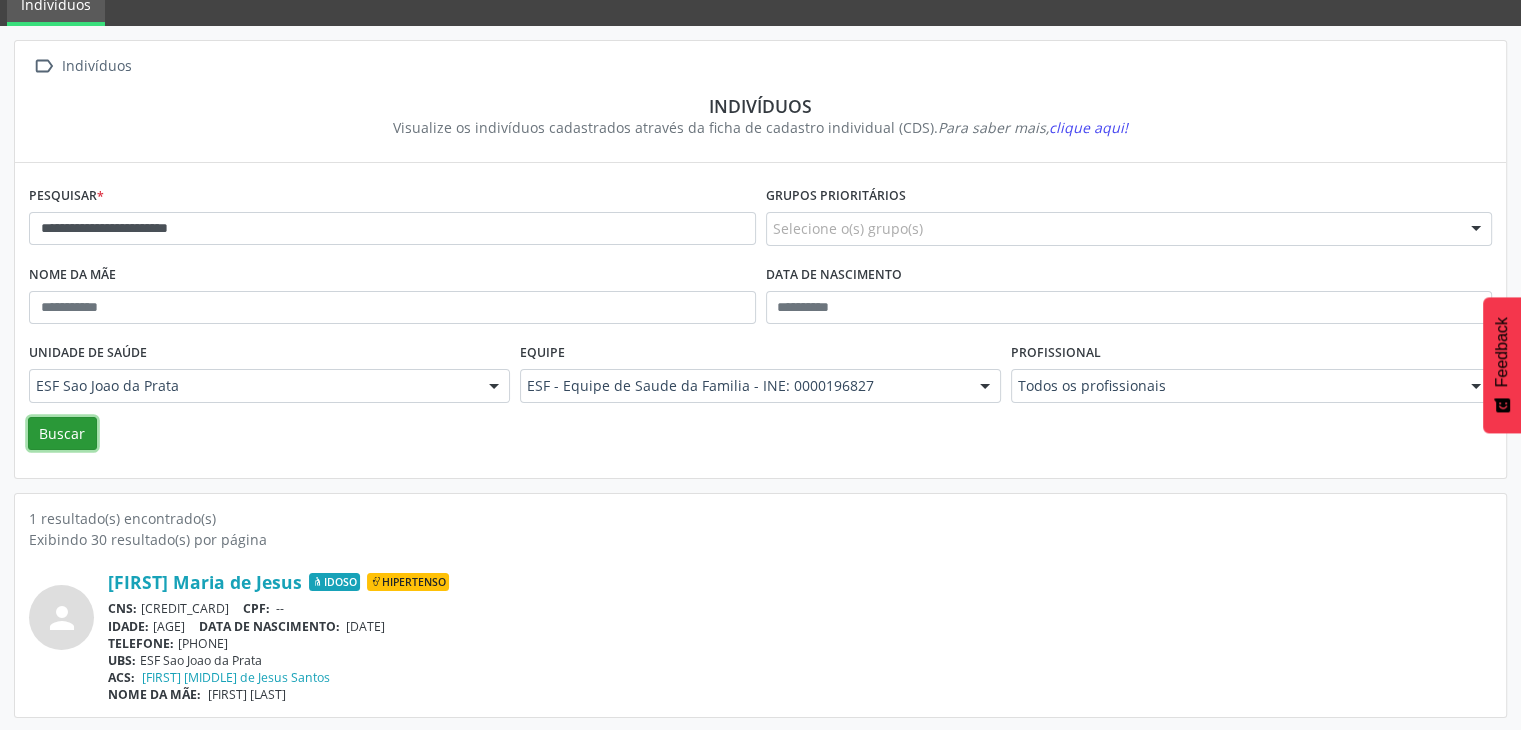 click on "Buscar" at bounding box center (62, 434) 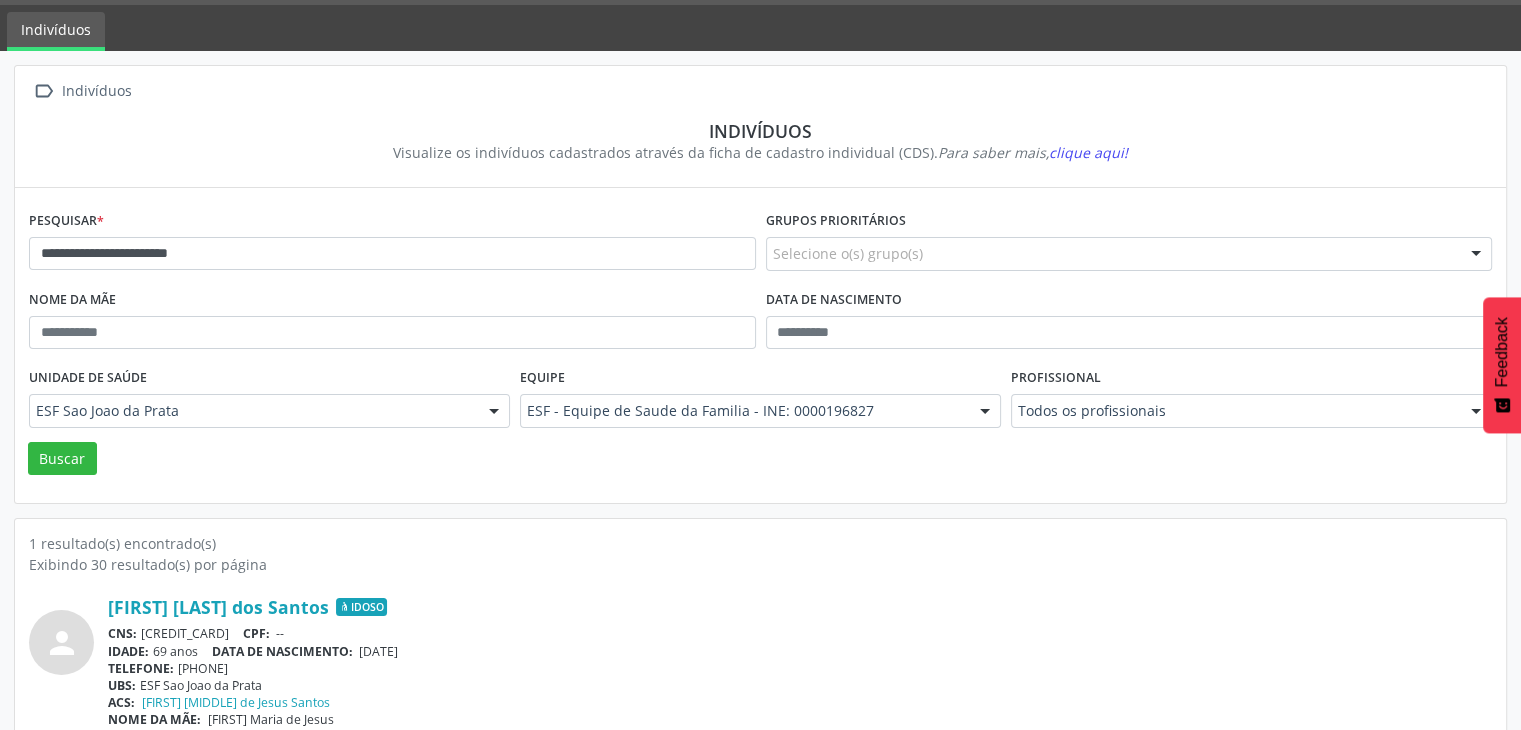 scroll, scrollTop: 84, scrollLeft: 0, axis: vertical 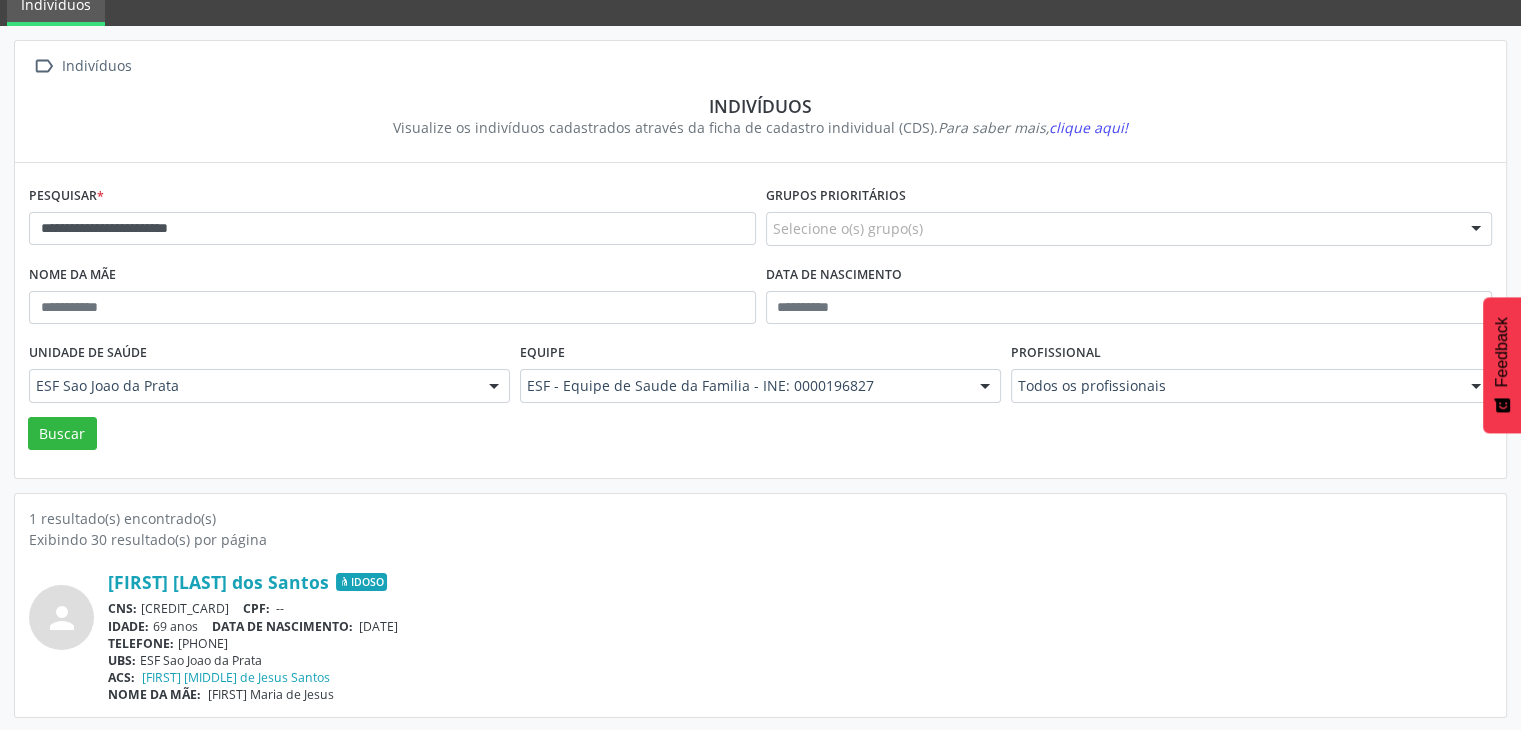click on "**********" at bounding box center [392, 220] 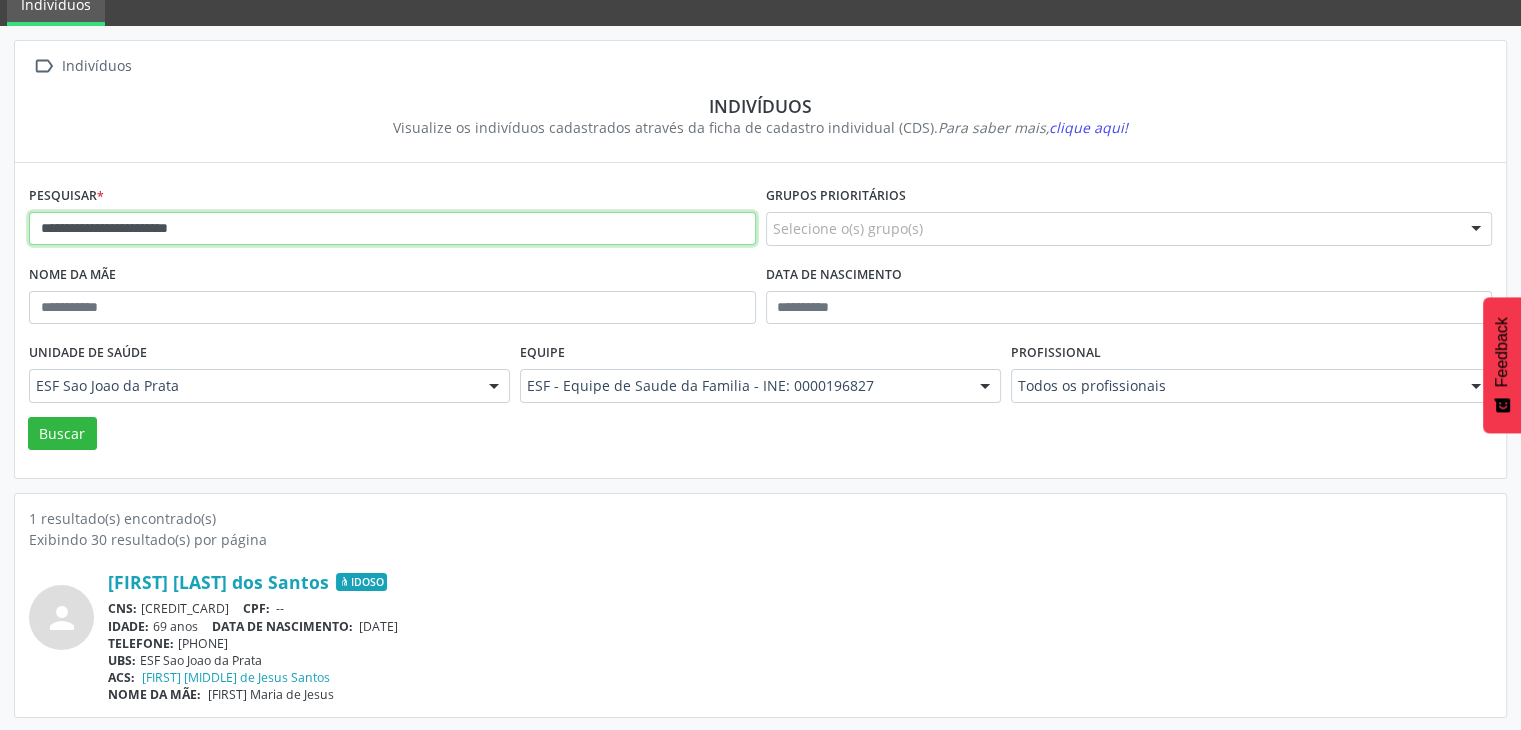 click on "**********" at bounding box center (392, 229) 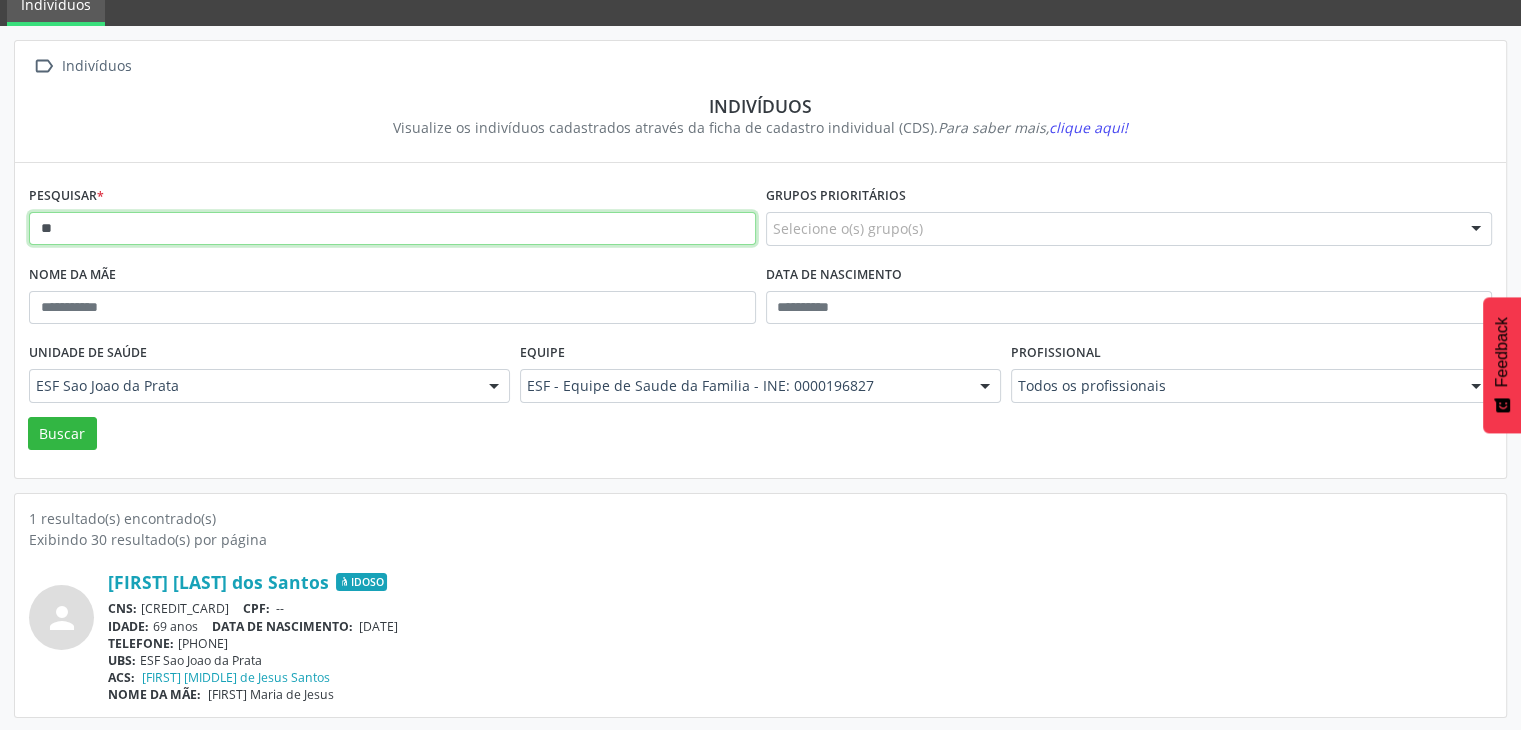 type on "*" 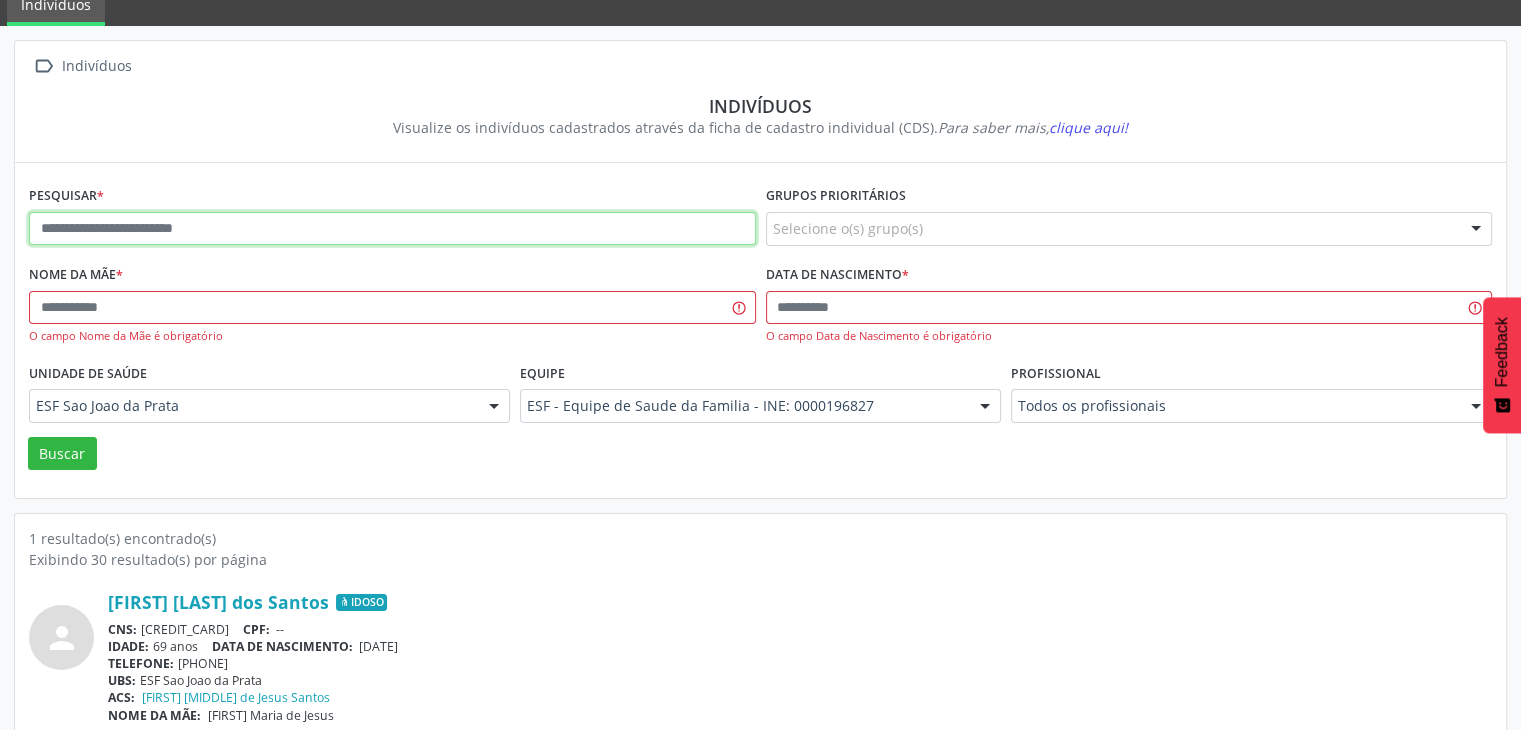 paste on "**********" 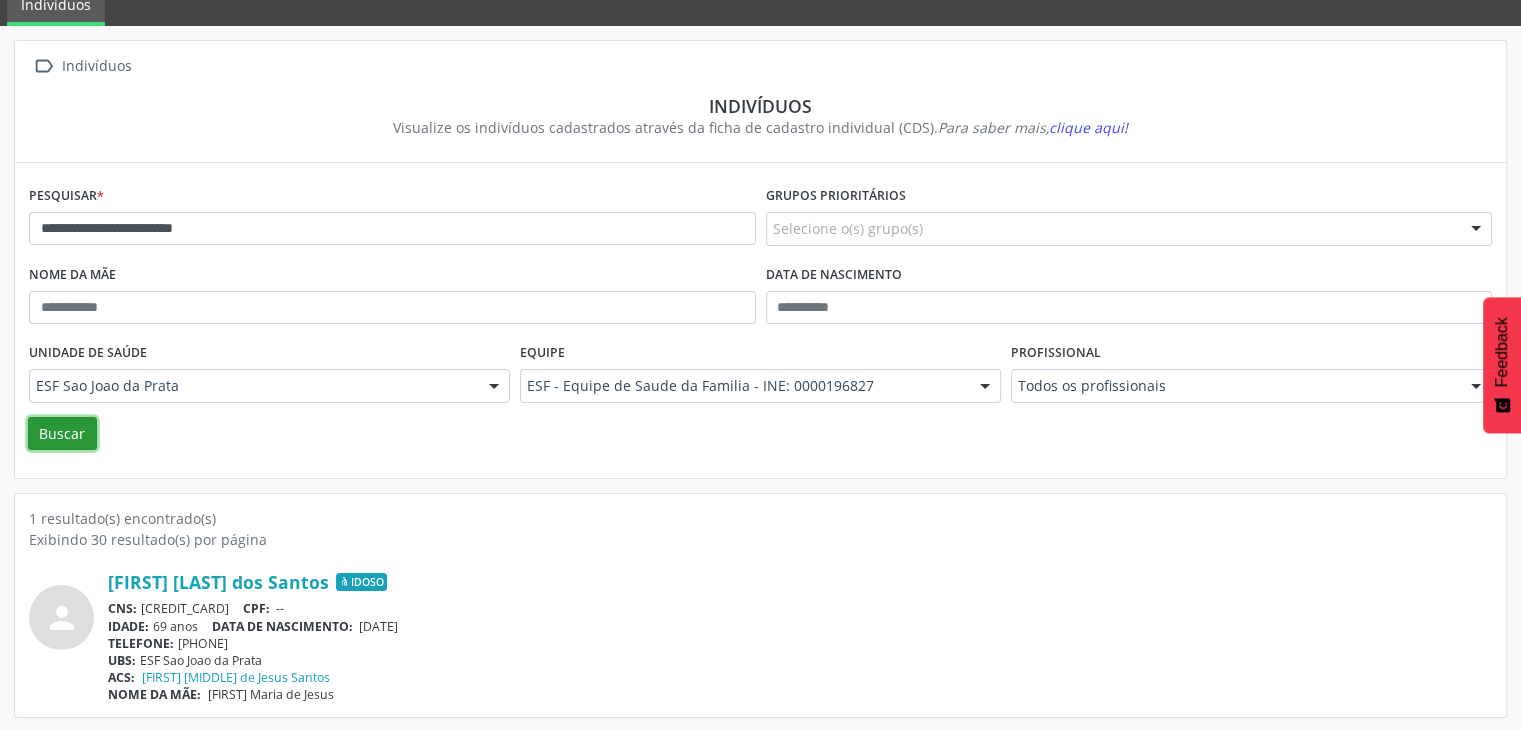 click on "Buscar" at bounding box center (62, 434) 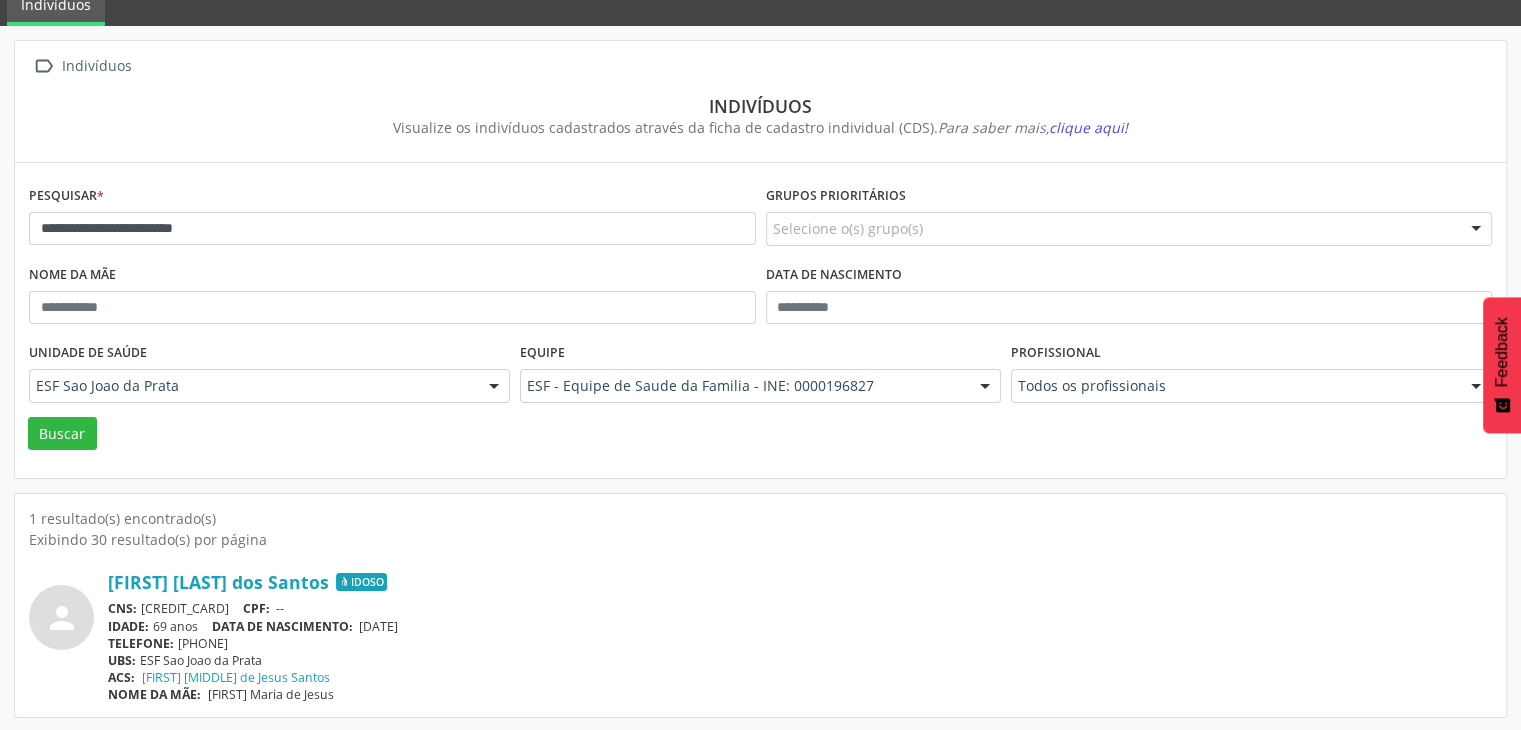 click on "Unidade de saúde" at bounding box center [88, 353] 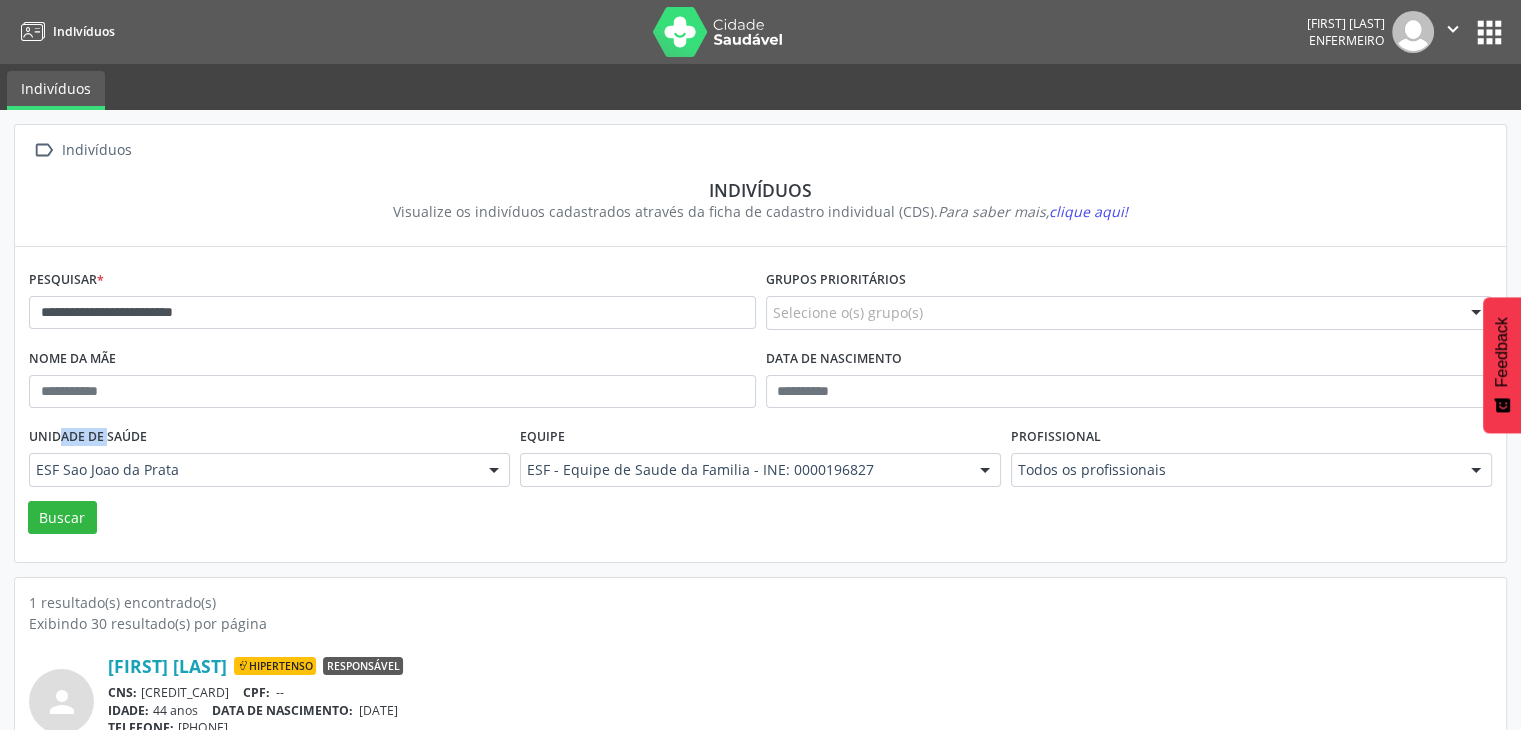 scroll, scrollTop: 84, scrollLeft: 0, axis: vertical 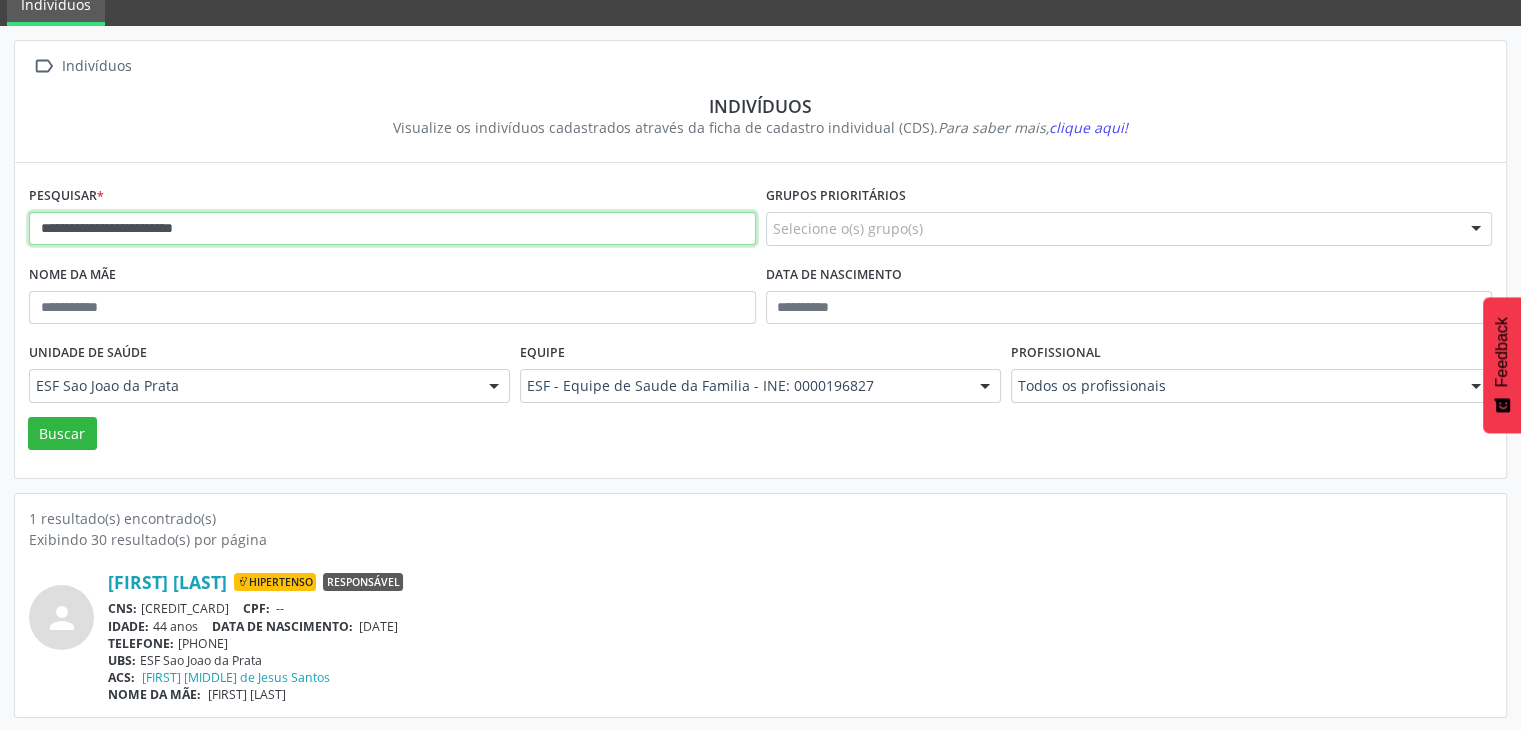 click on "**********" at bounding box center (392, 229) 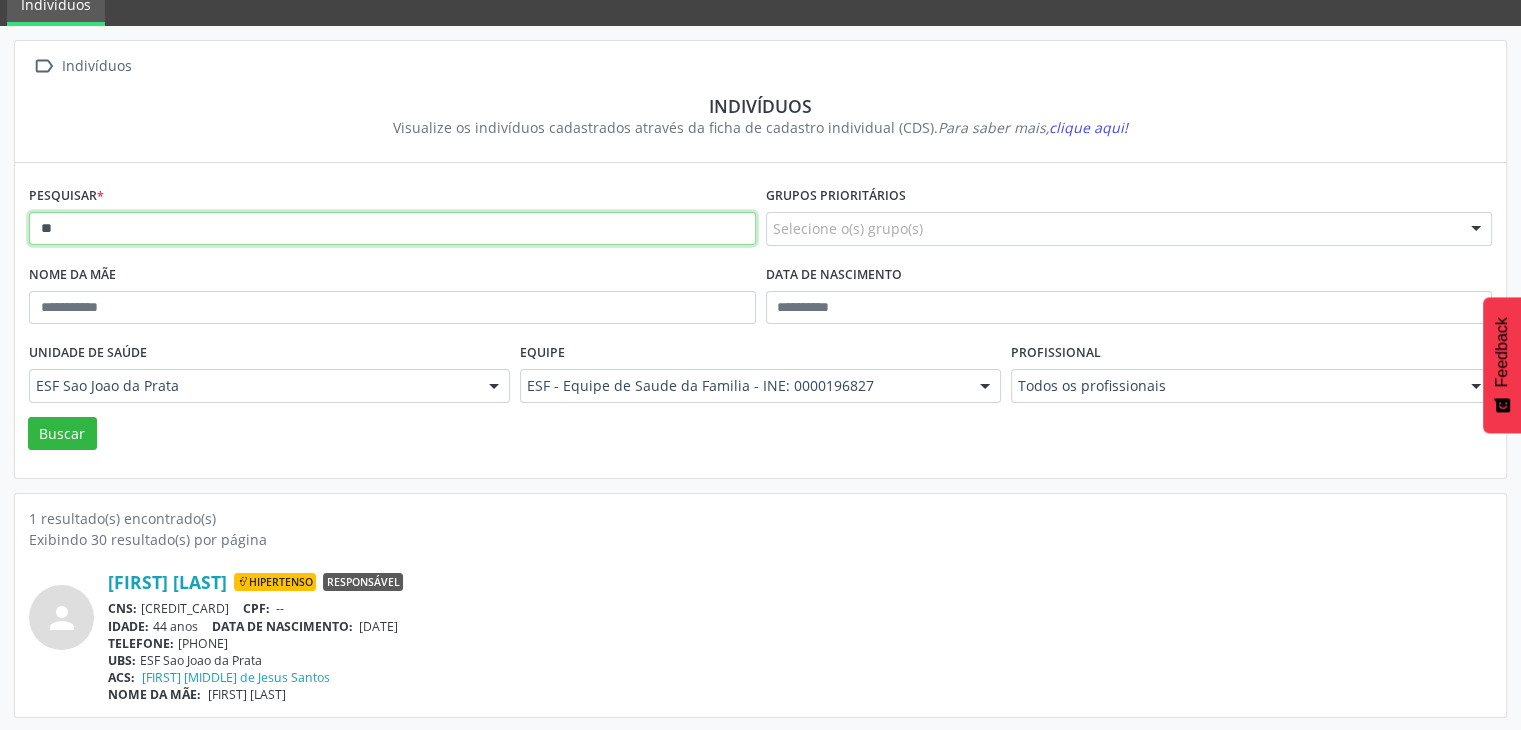 type on "*" 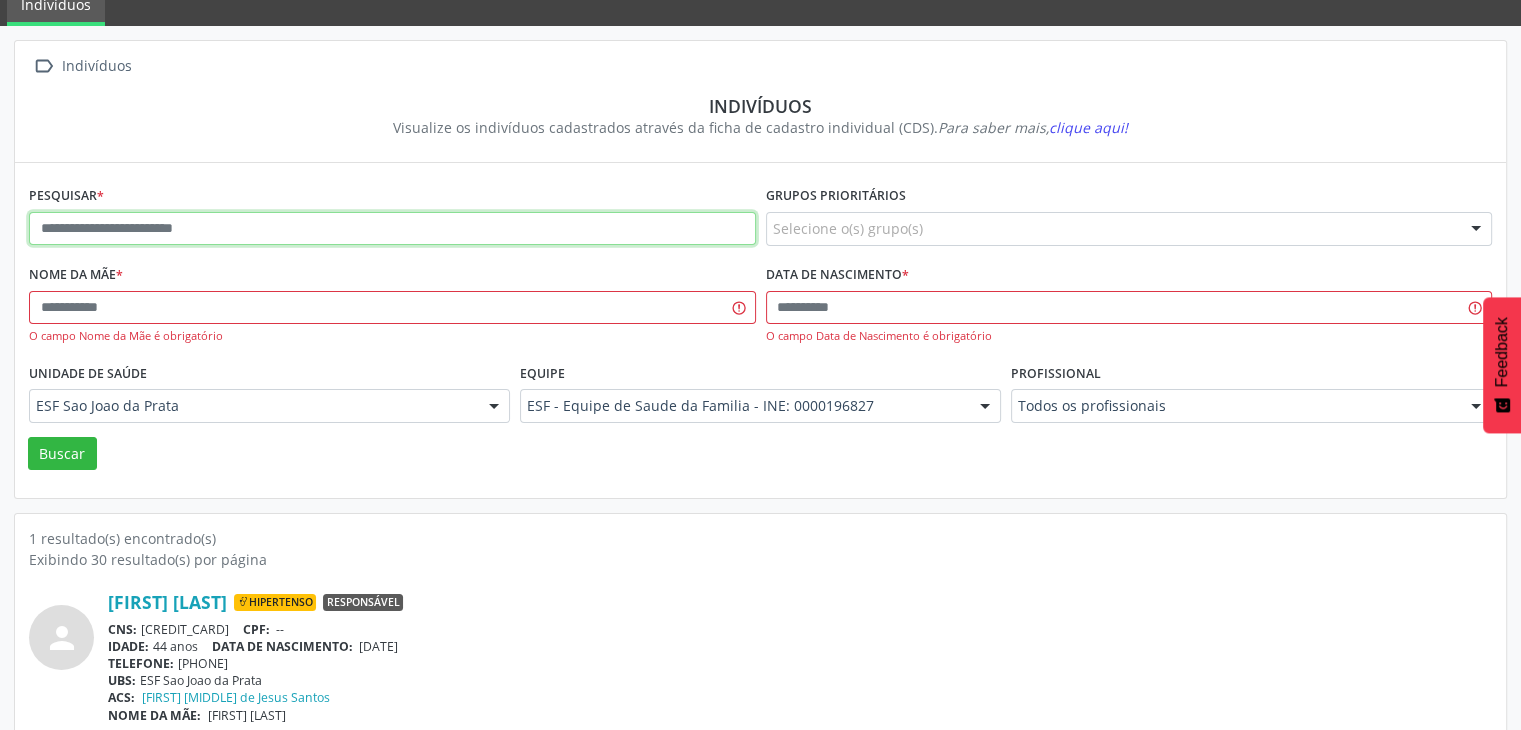 paste on "**********" 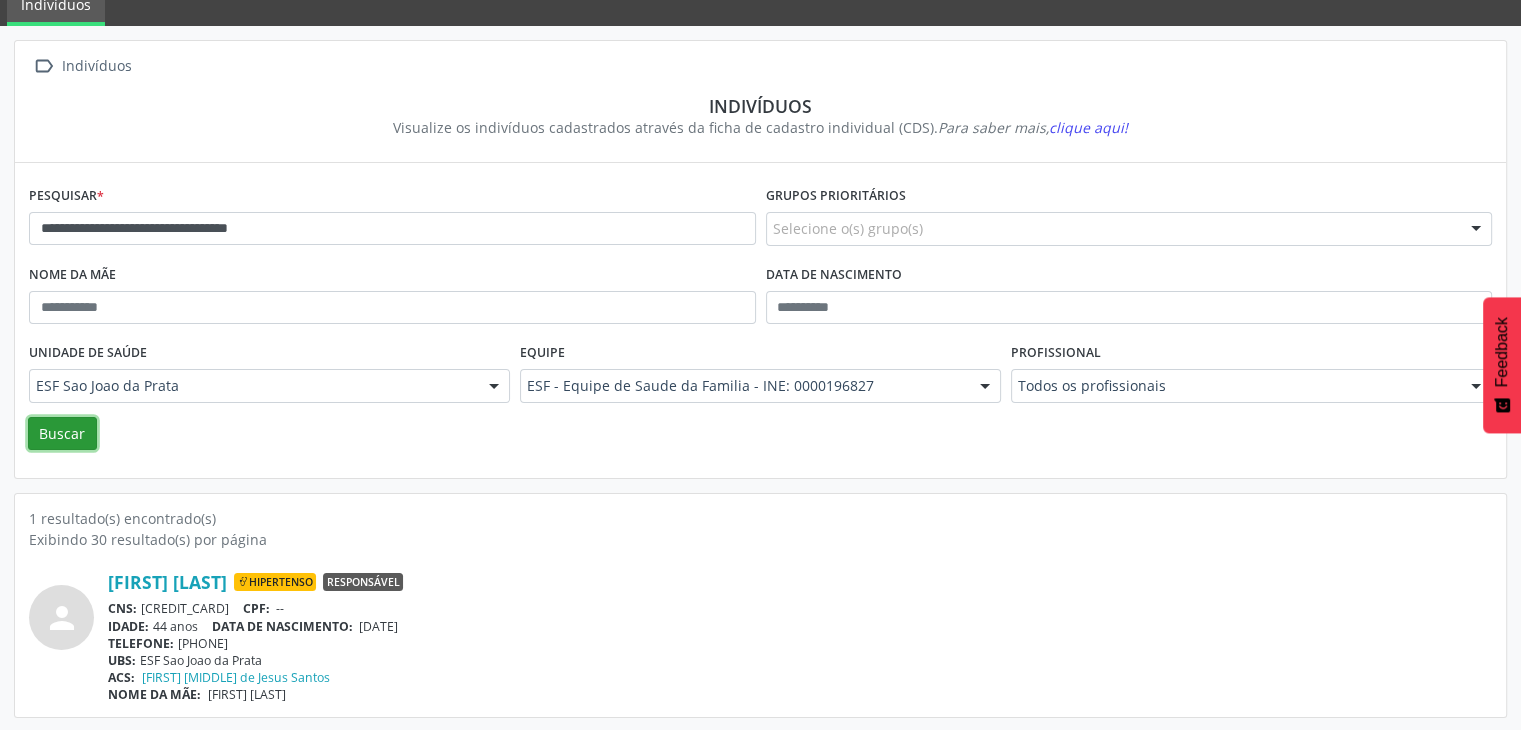 click on "Buscar" at bounding box center [62, 434] 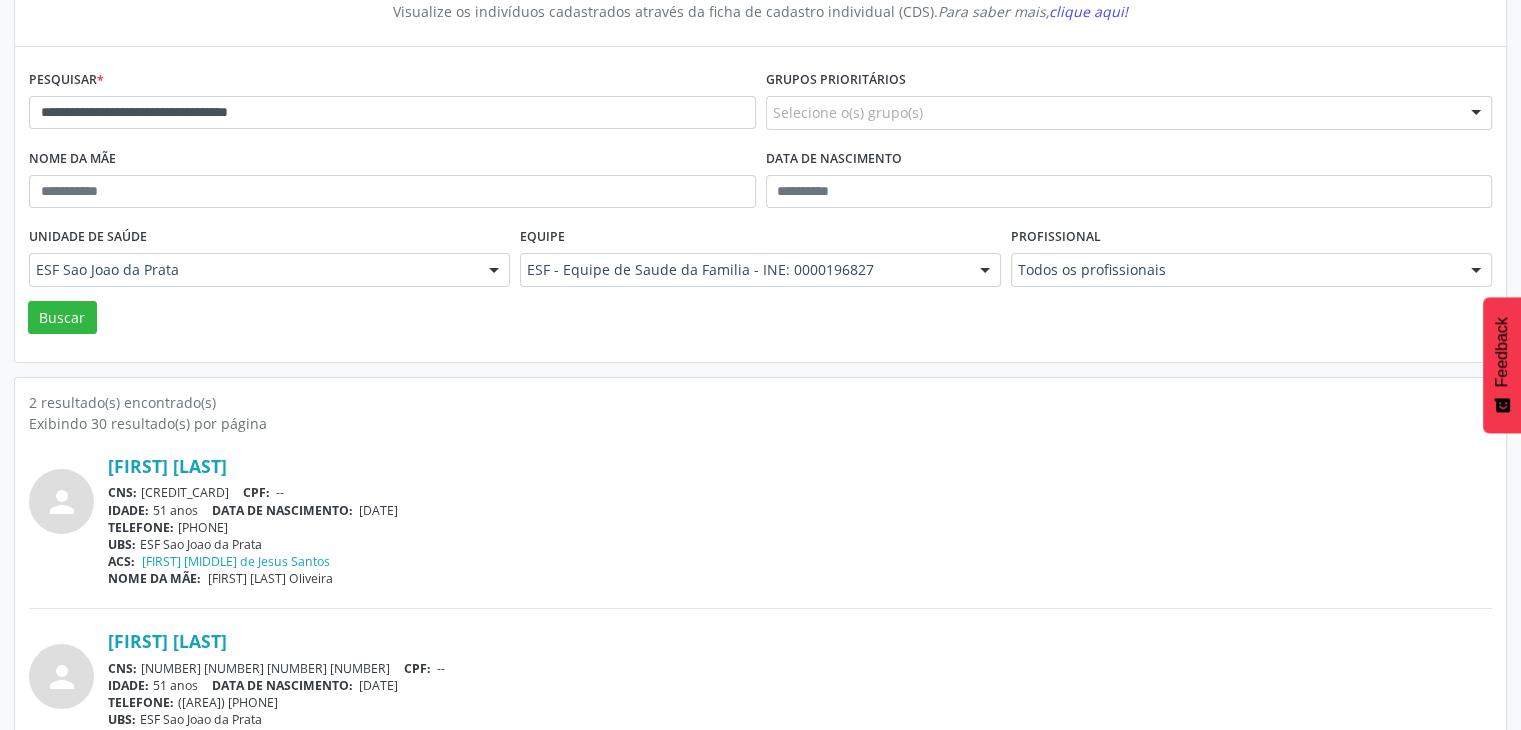 scroll, scrollTop: 260, scrollLeft: 0, axis: vertical 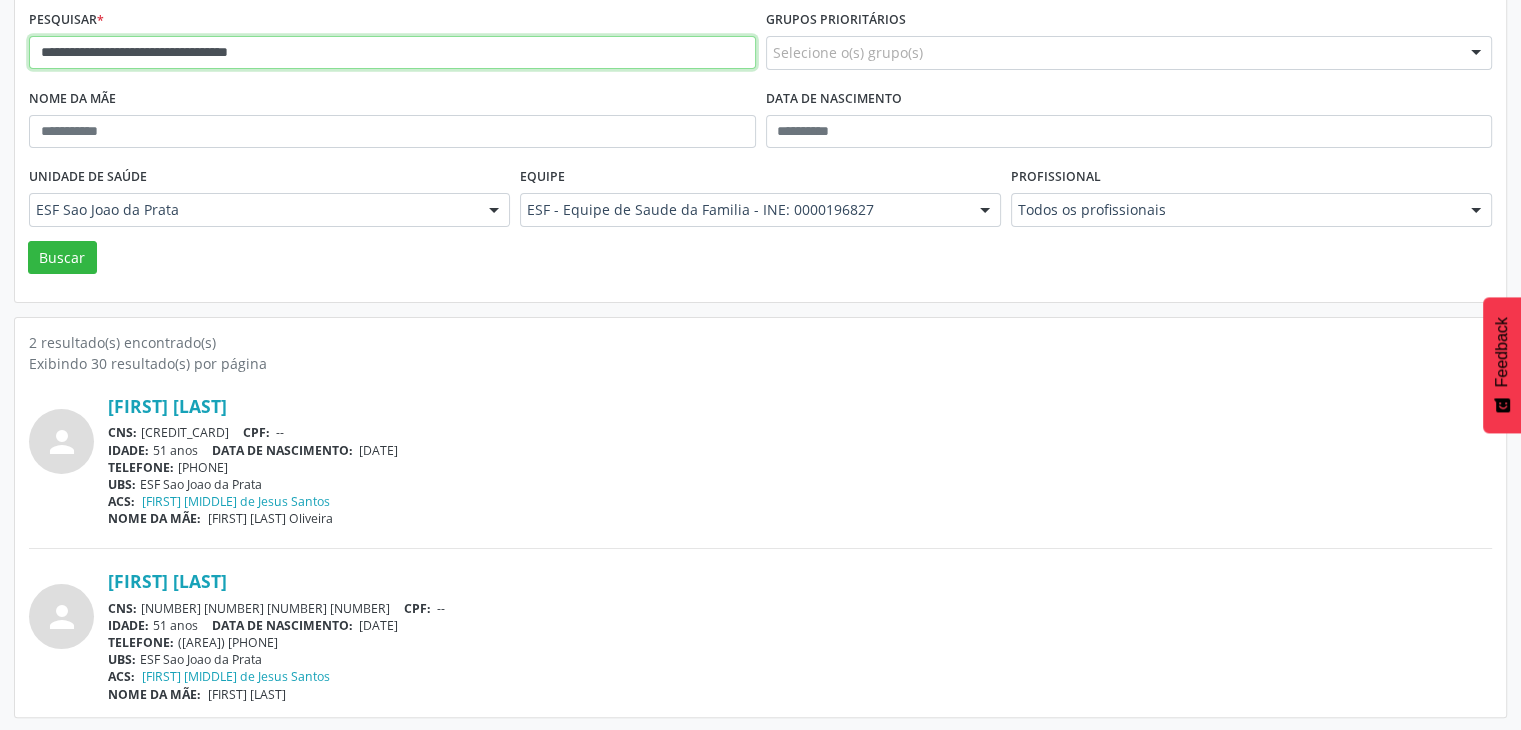 click on "**********" at bounding box center (392, 53) 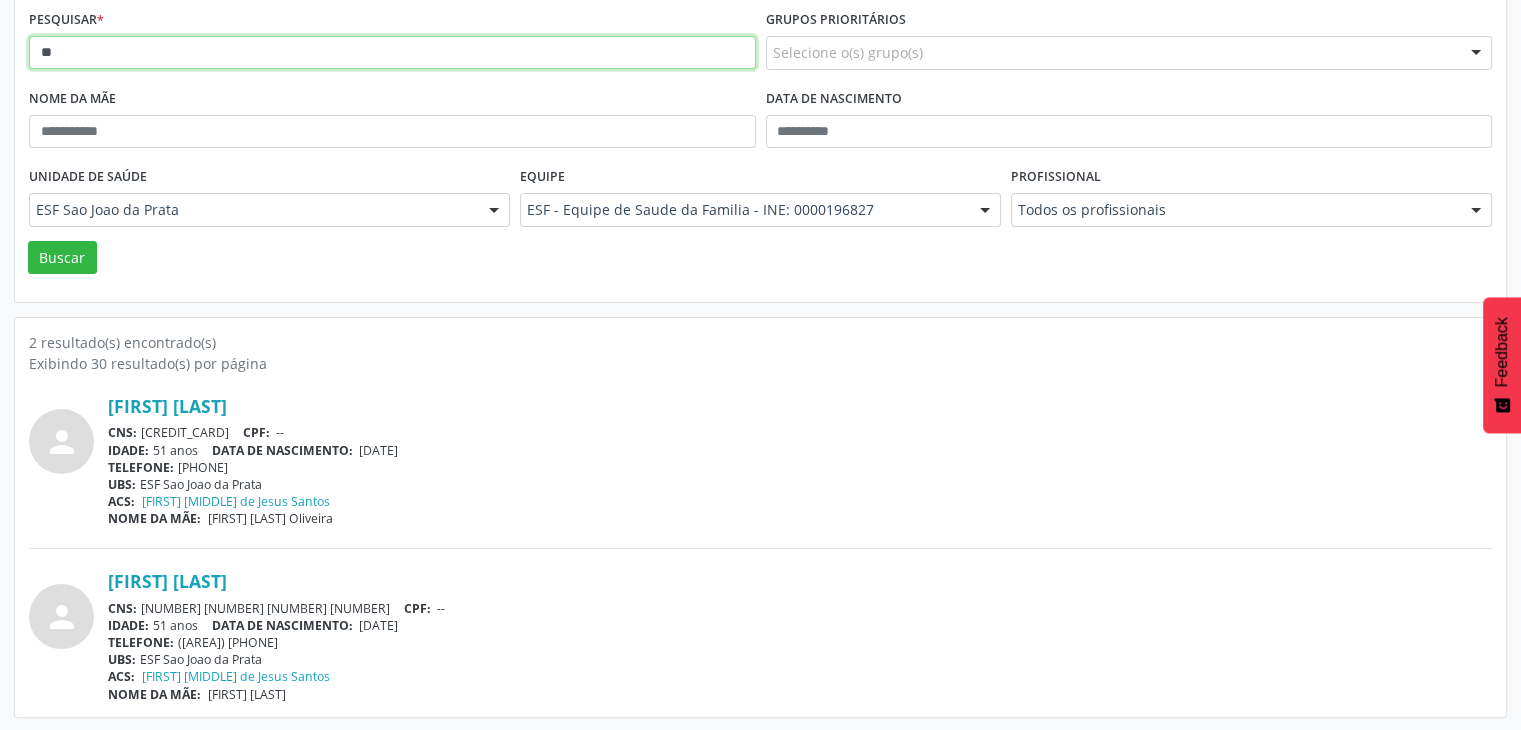 type on "*" 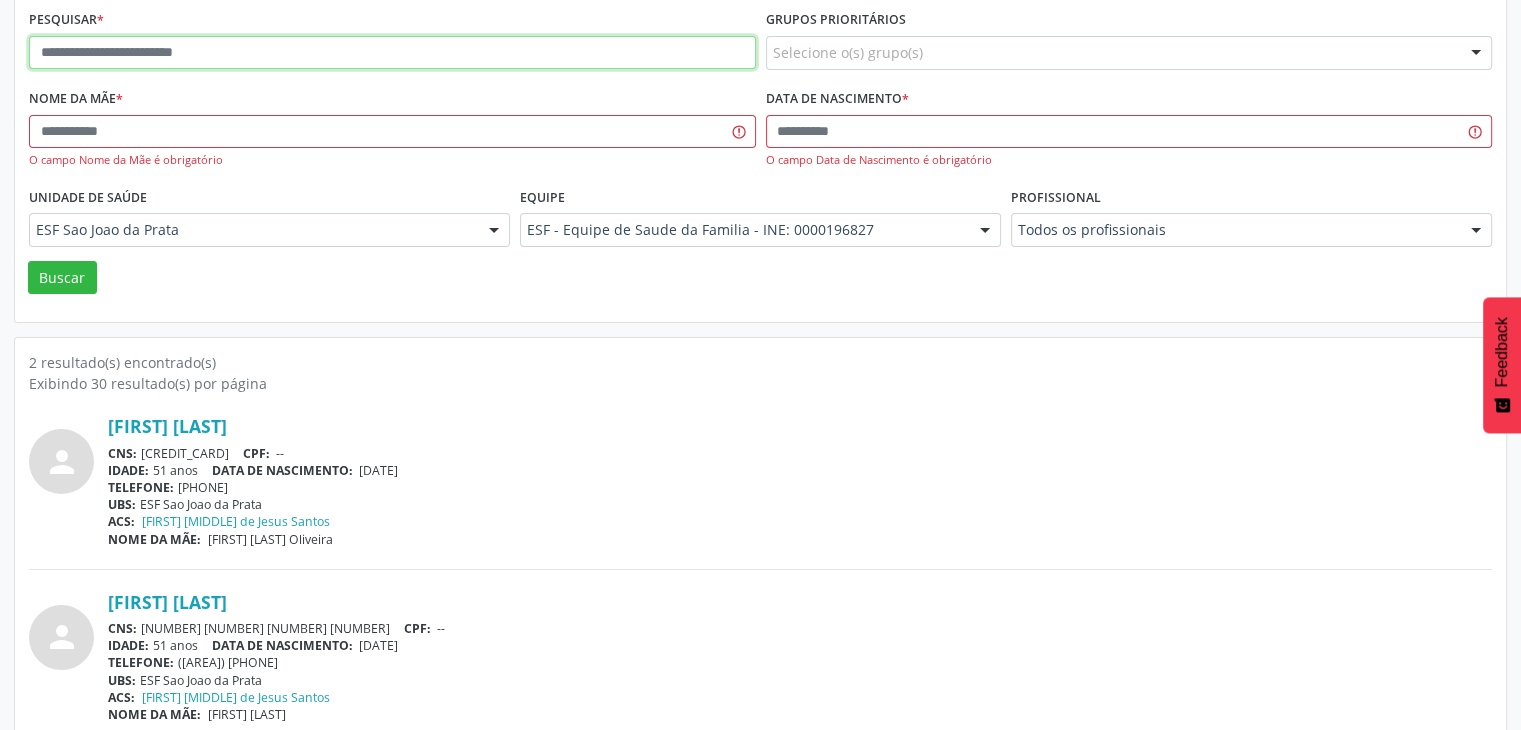 click at bounding box center (392, 53) 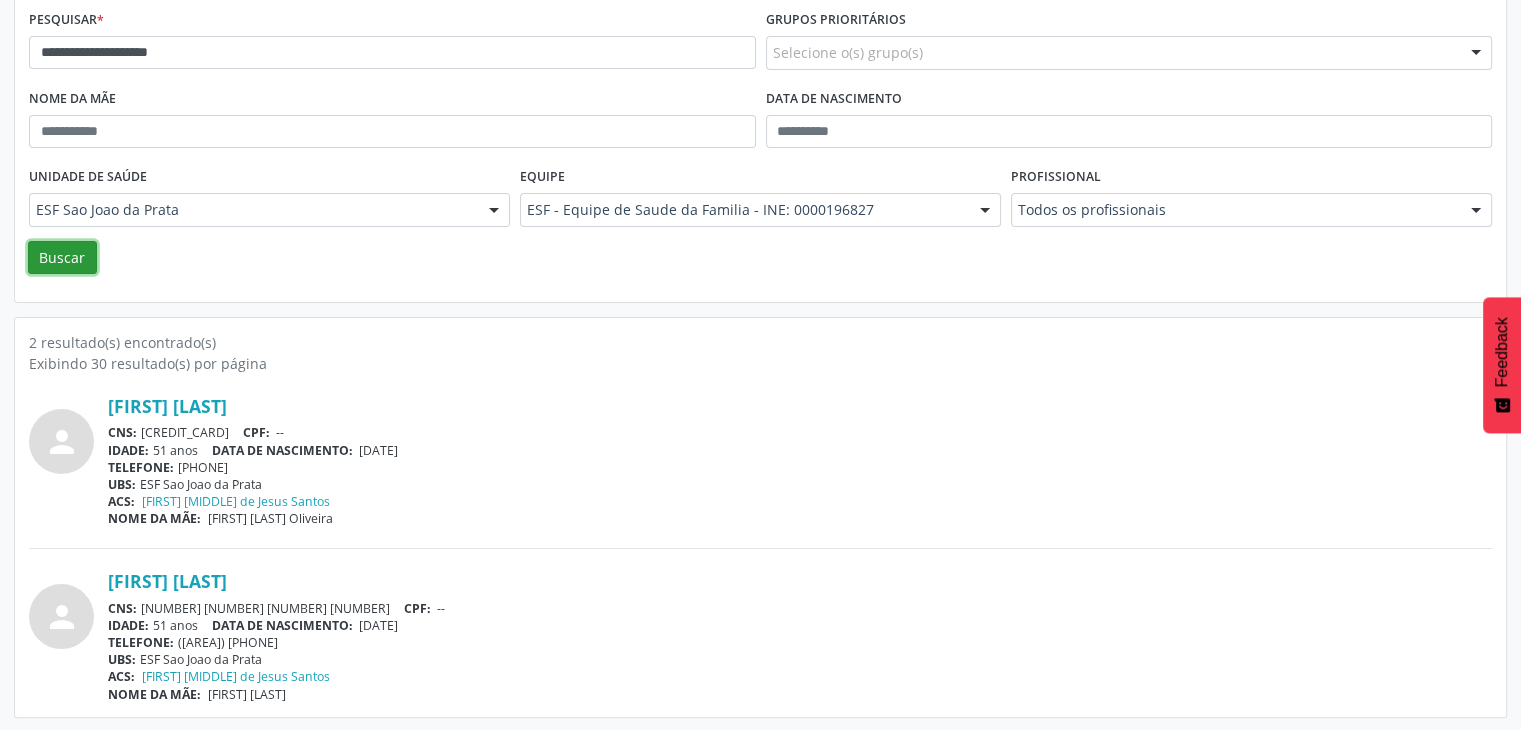 click on "Buscar" at bounding box center (62, 258) 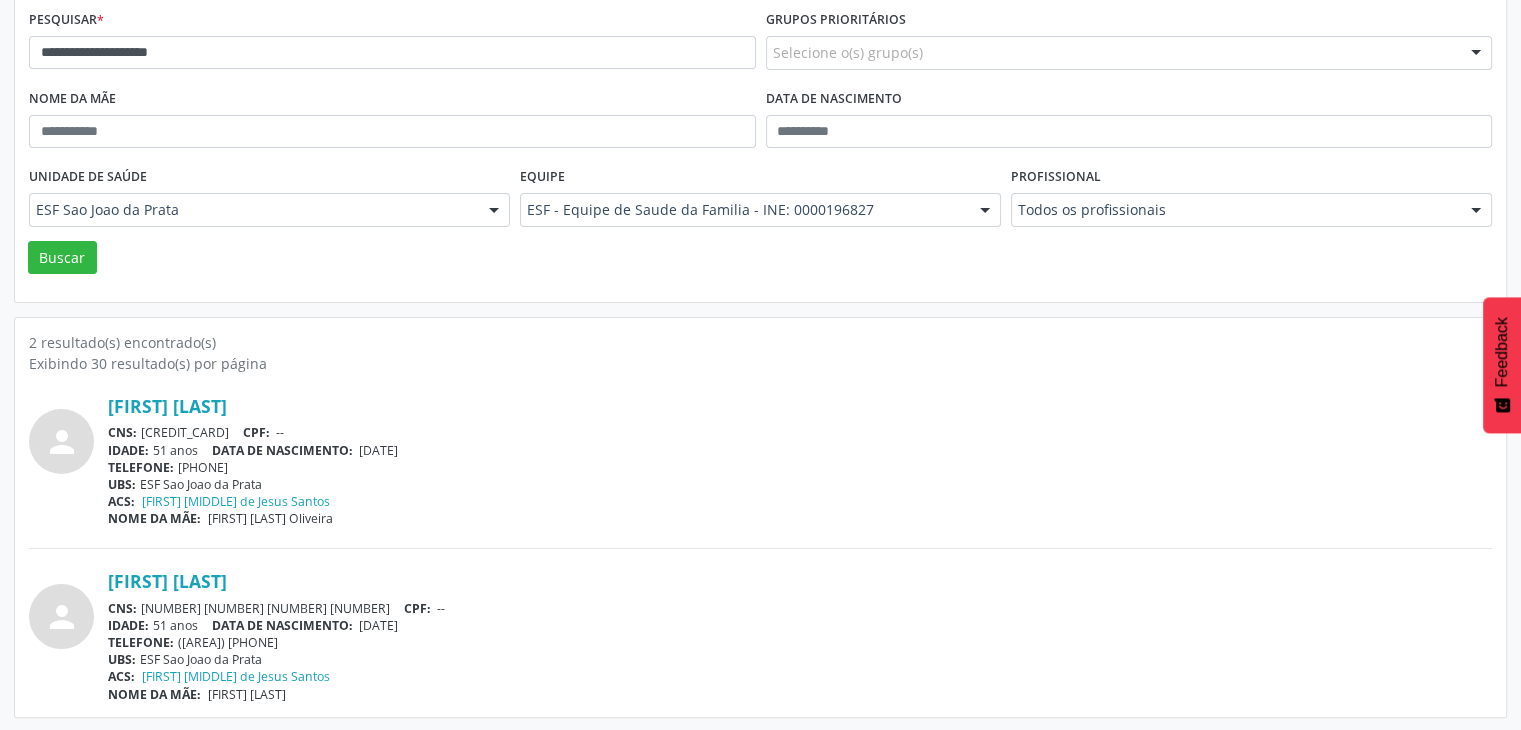click on "**********" at bounding box center (760, 144) 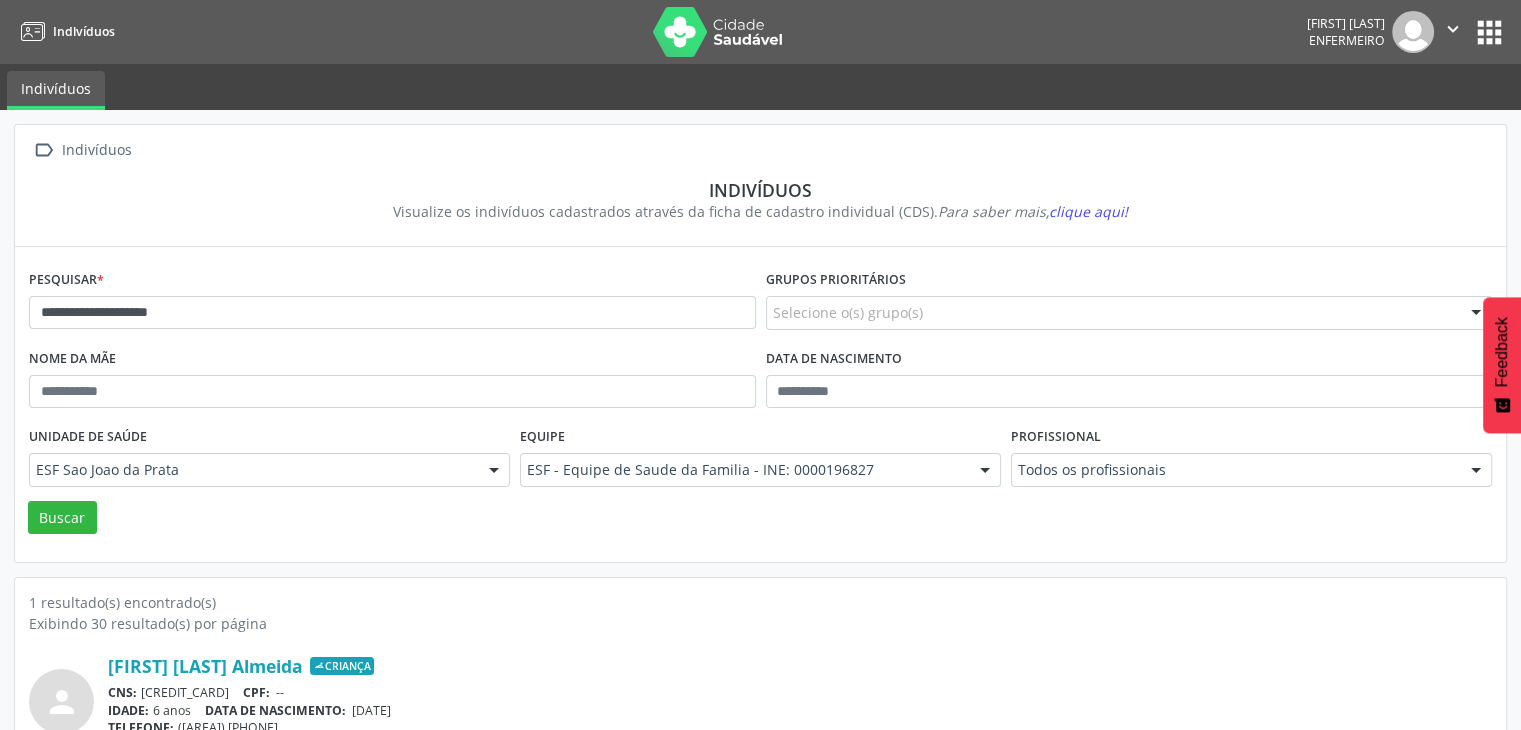 scroll, scrollTop: 84, scrollLeft: 0, axis: vertical 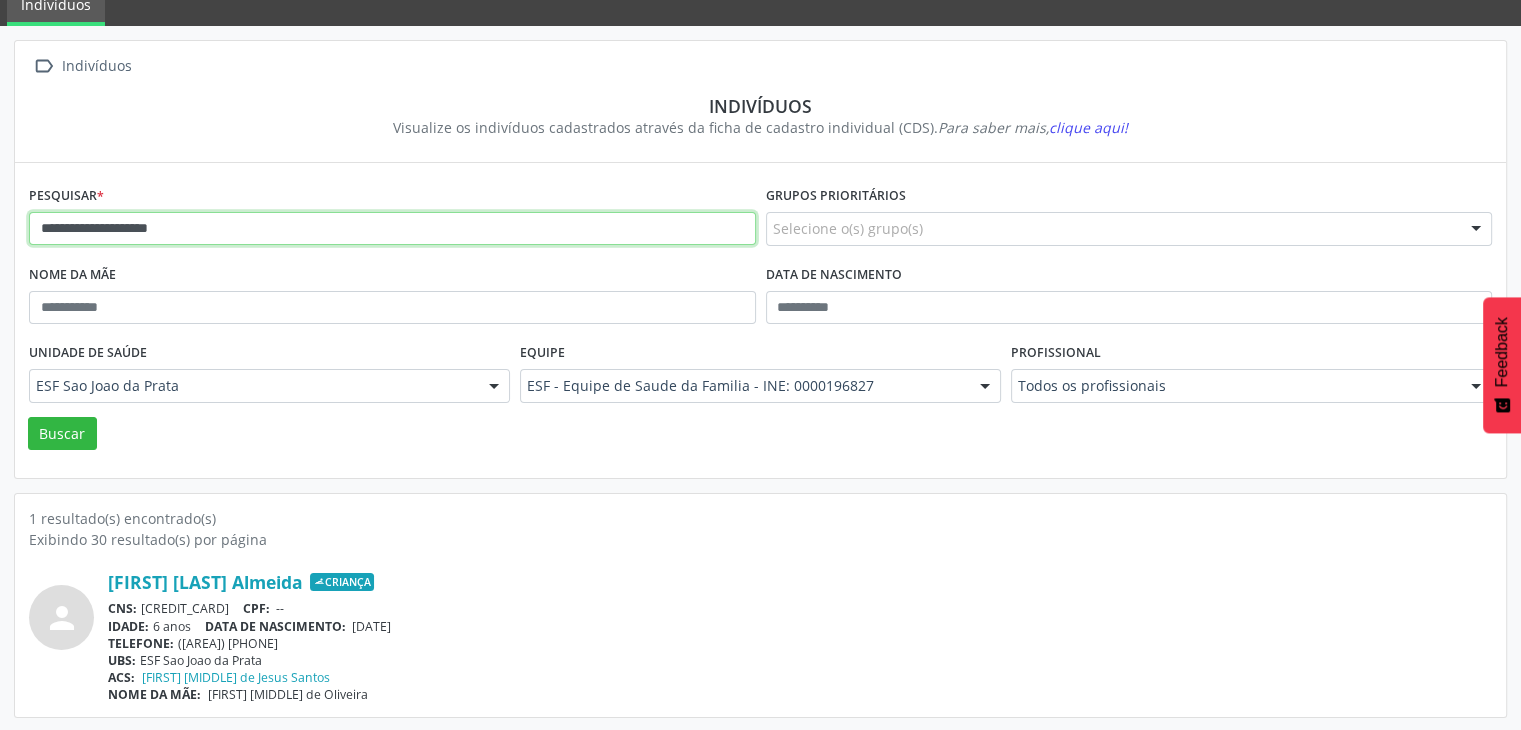click on "**********" at bounding box center [392, 229] 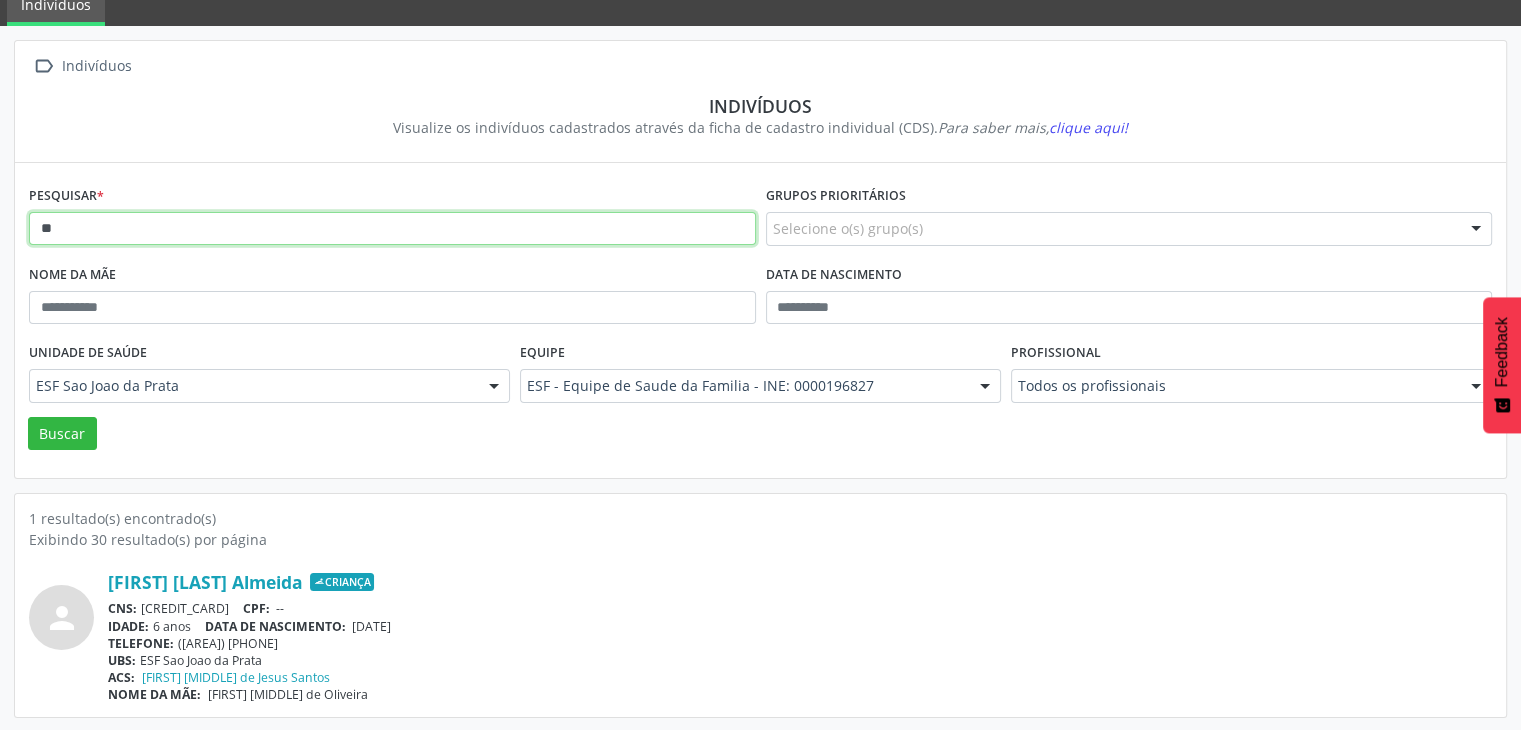 type on "*" 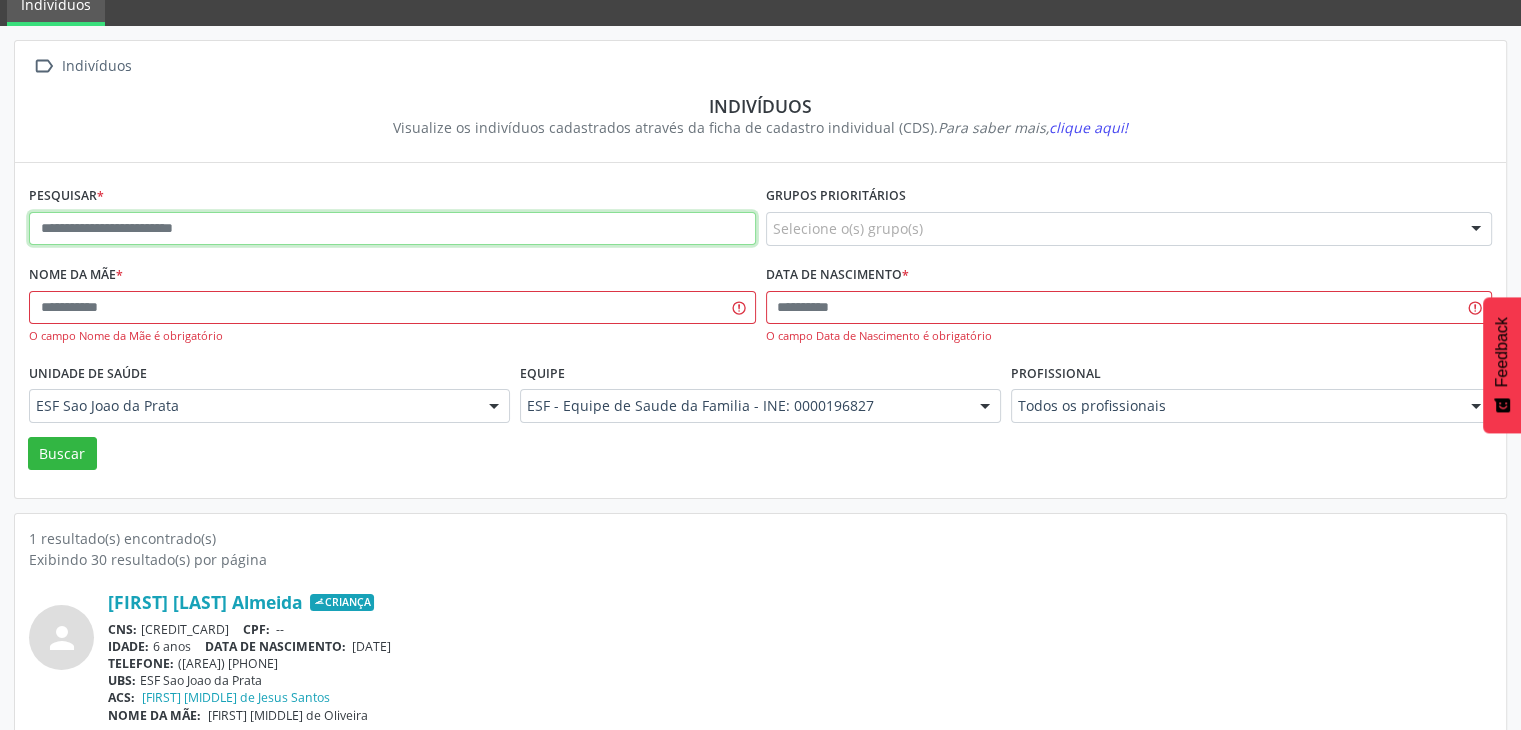 click at bounding box center (392, 229) 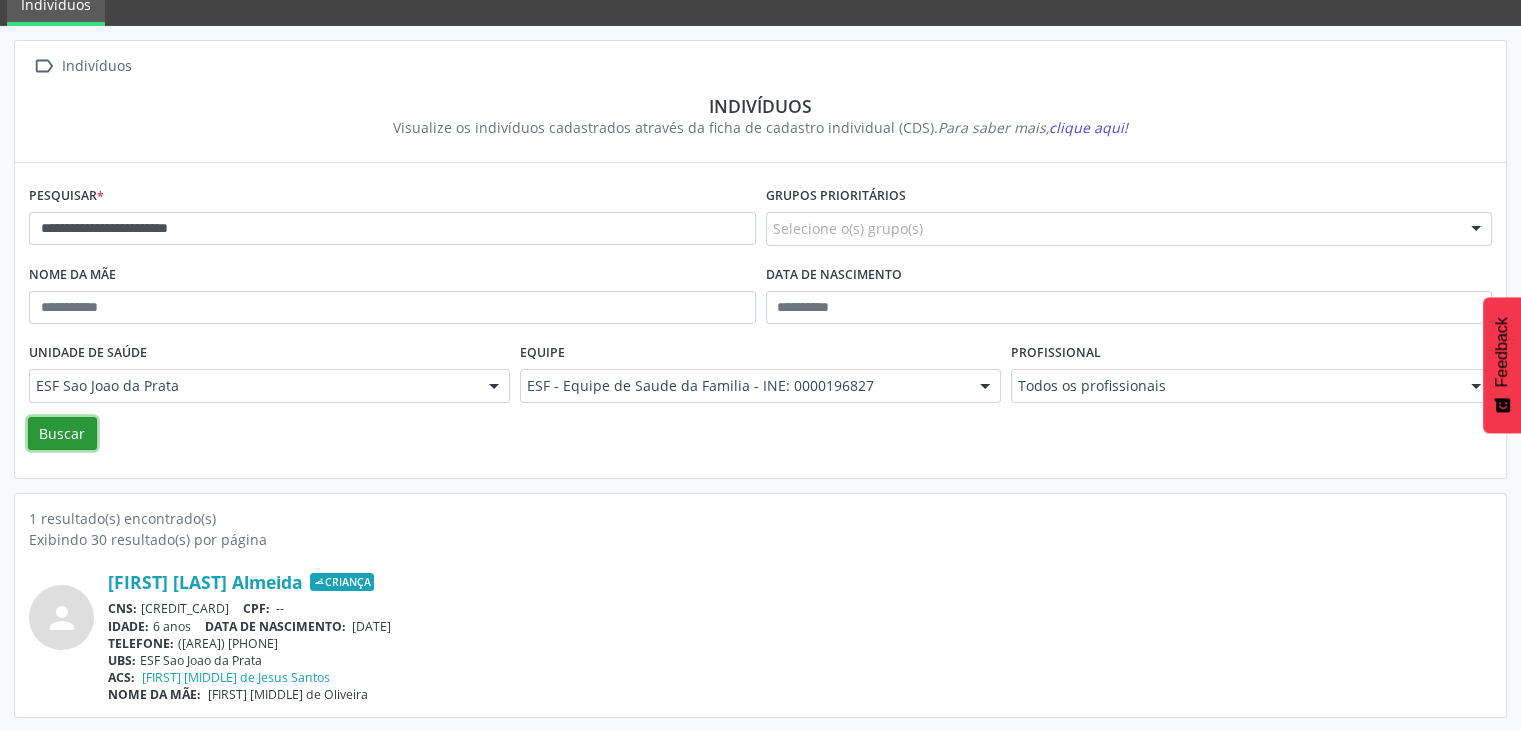 click on "Buscar" at bounding box center (62, 434) 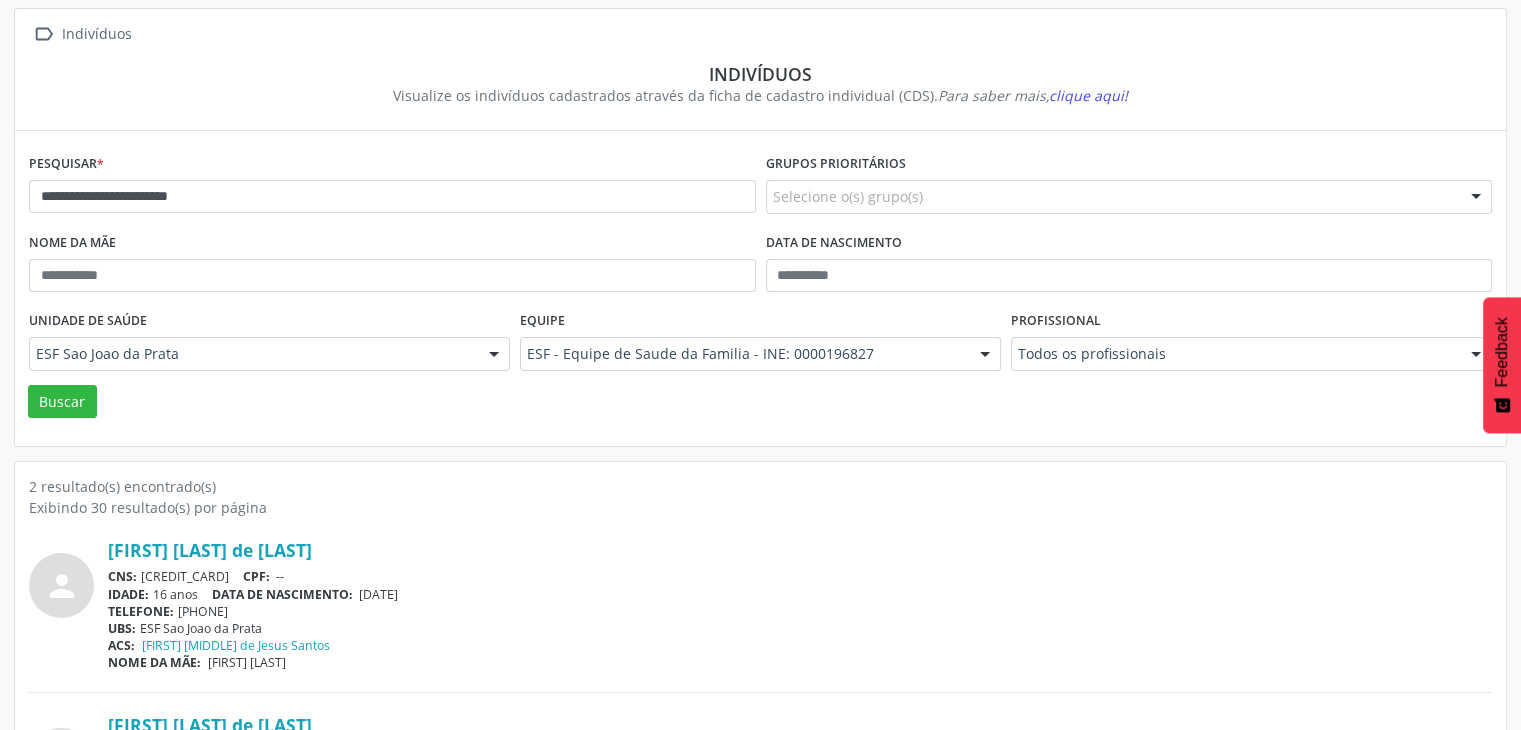 scroll, scrollTop: 260, scrollLeft: 0, axis: vertical 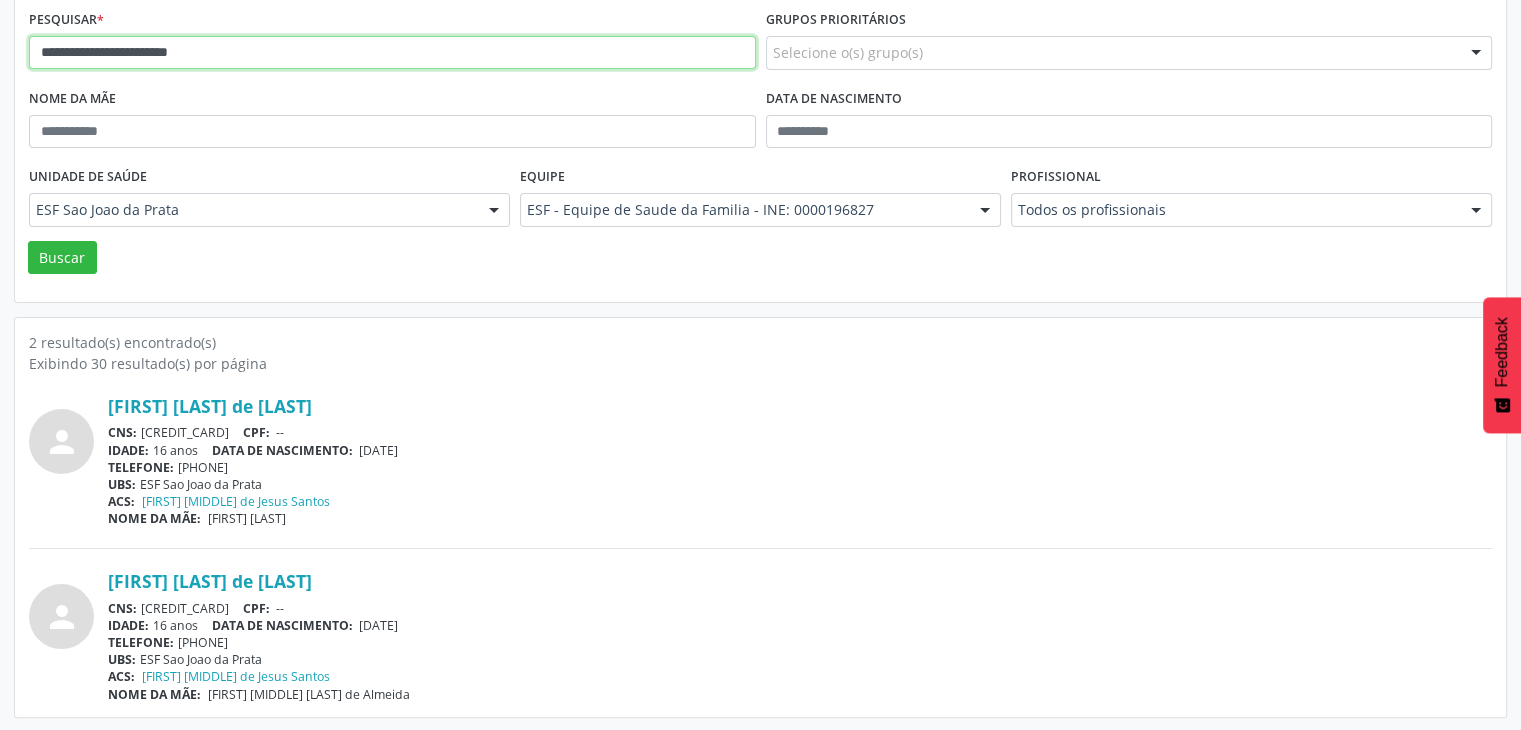 click on "**********" at bounding box center (392, 53) 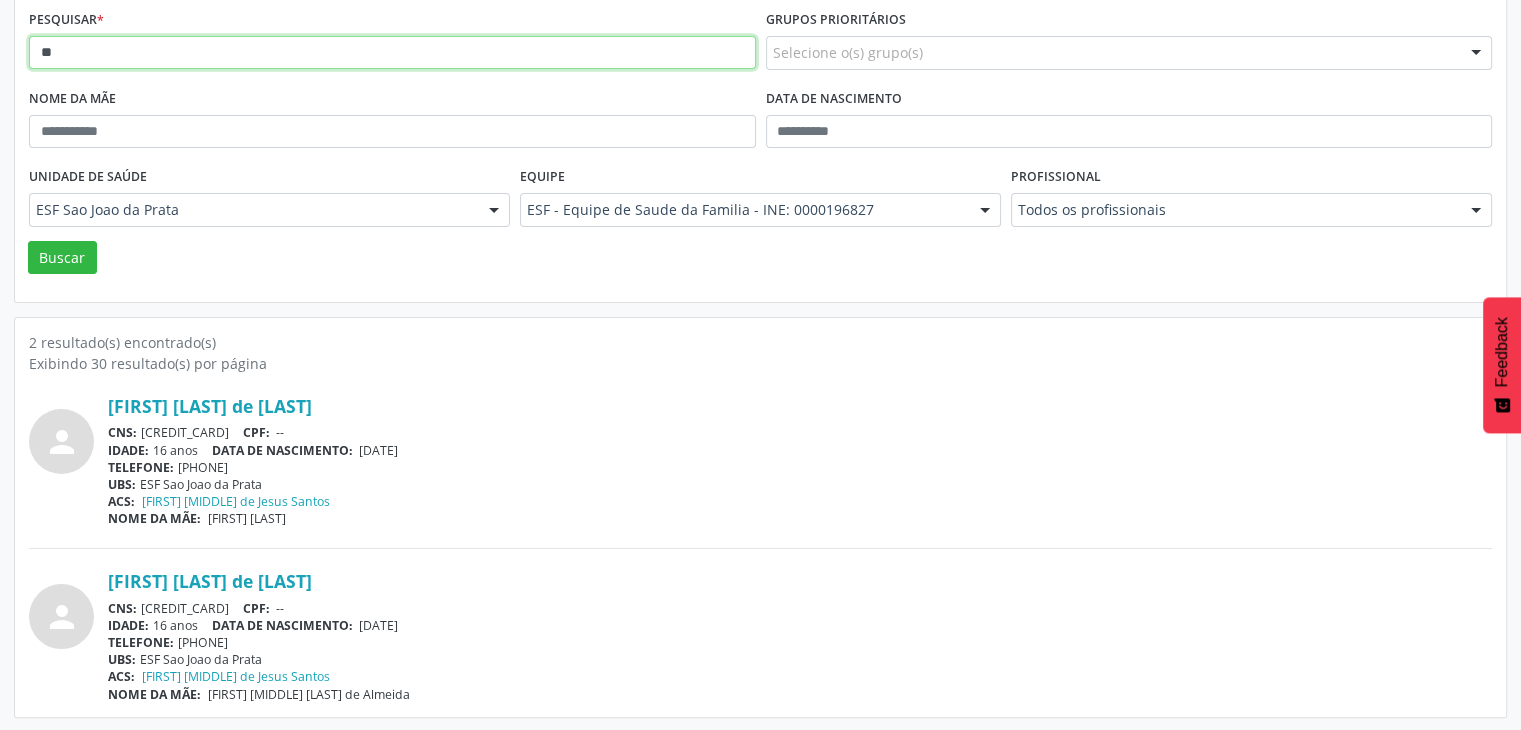 type on "*" 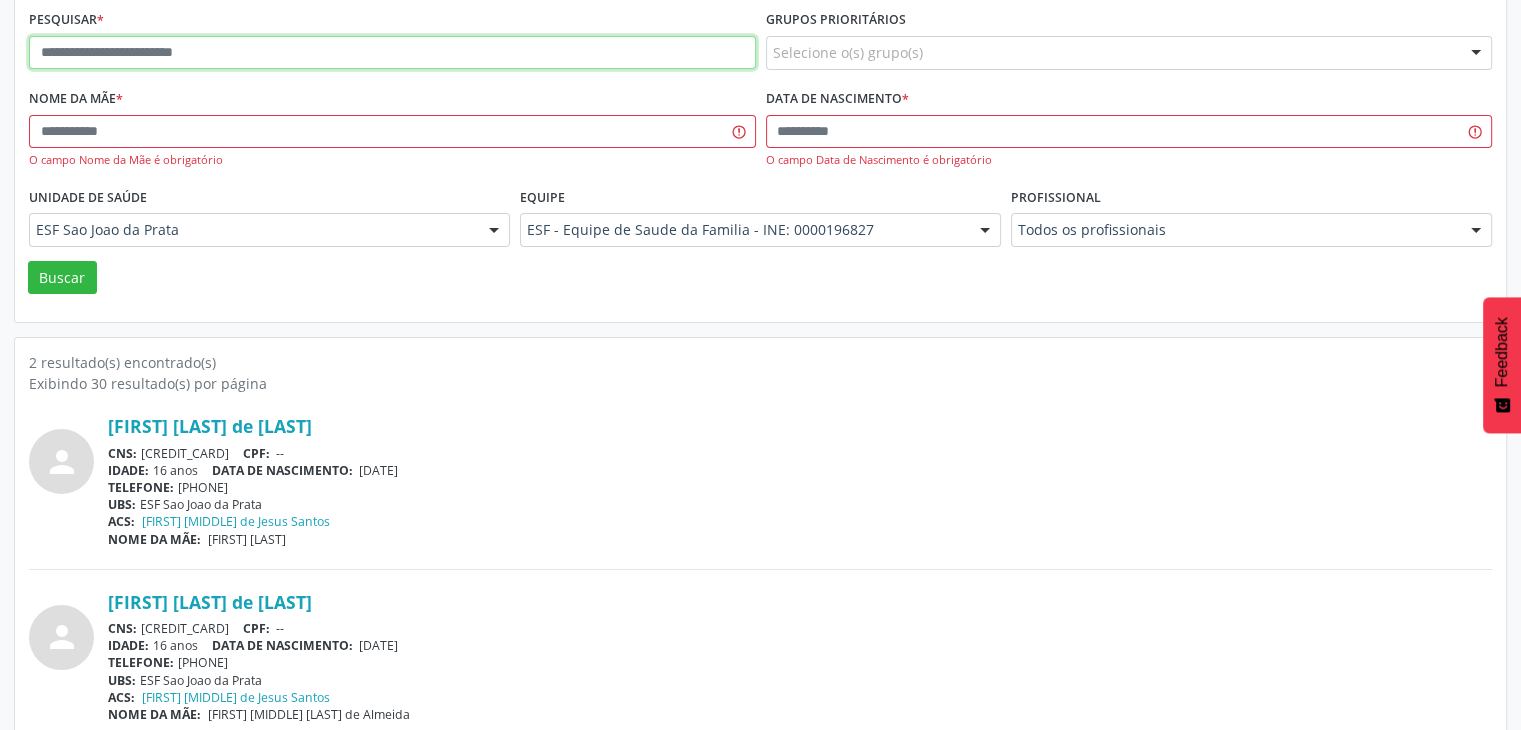 paste on "**********" 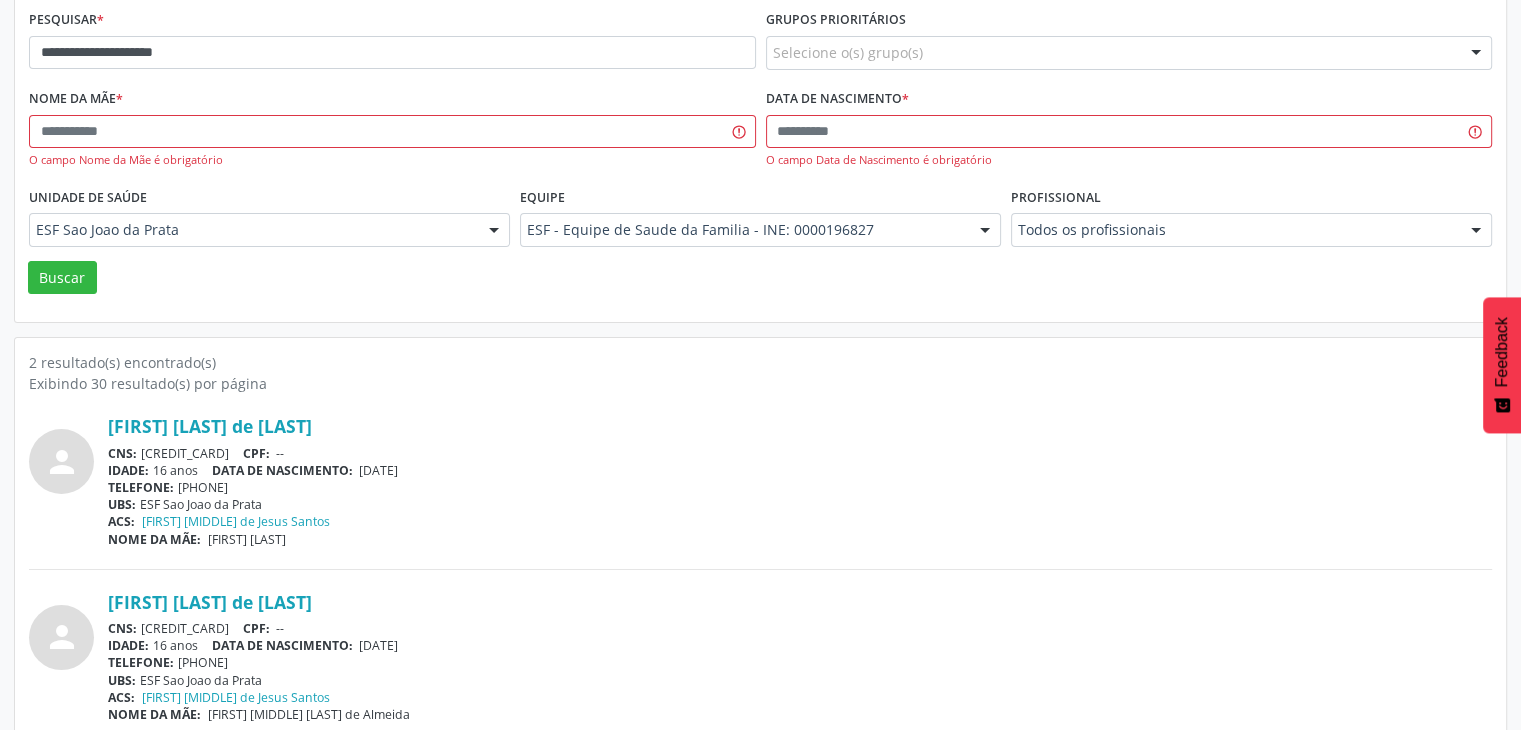 drag, startPoint x: 142, startPoint y: 45, endPoint x: 221, endPoint y: 297, distance: 264.09277 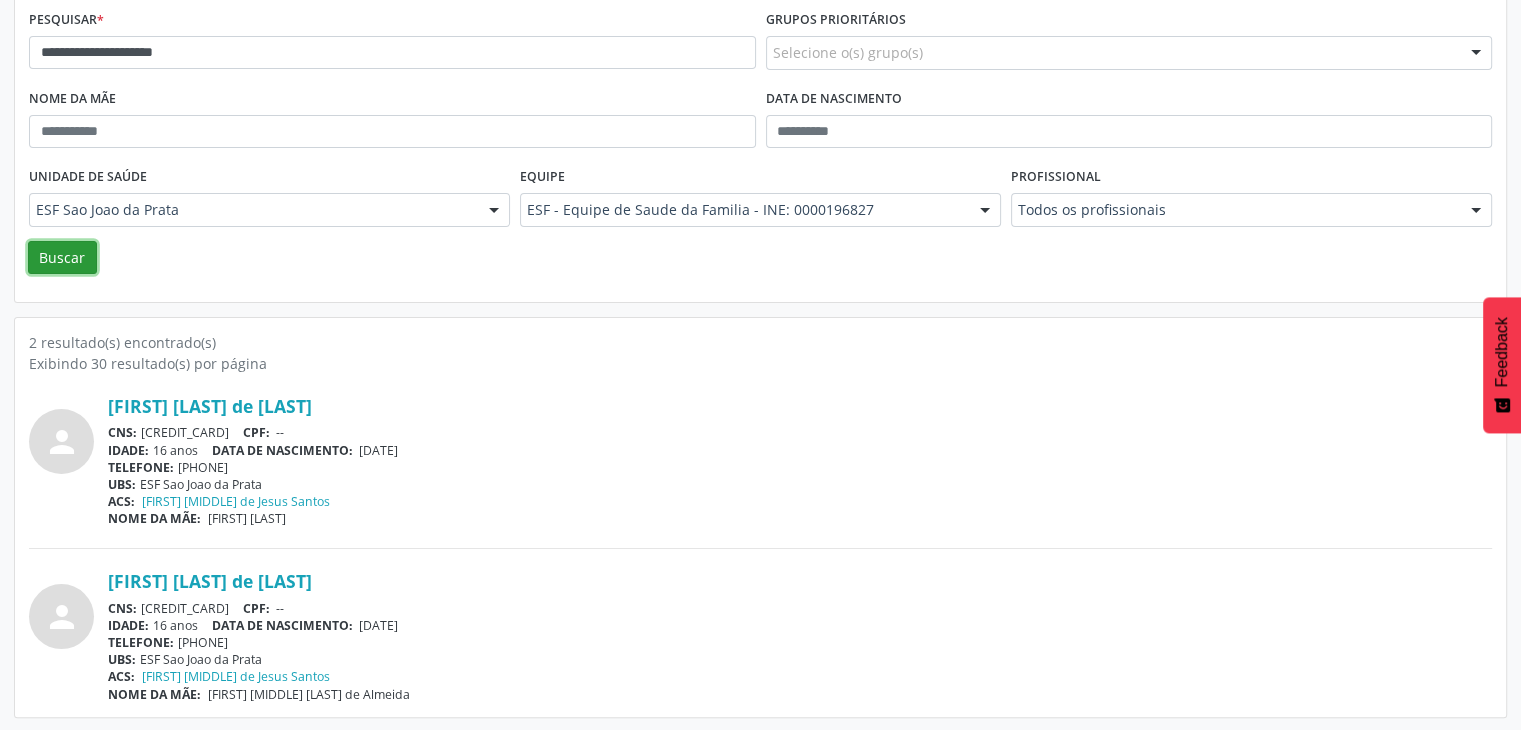 click on "Buscar" at bounding box center (62, 258) 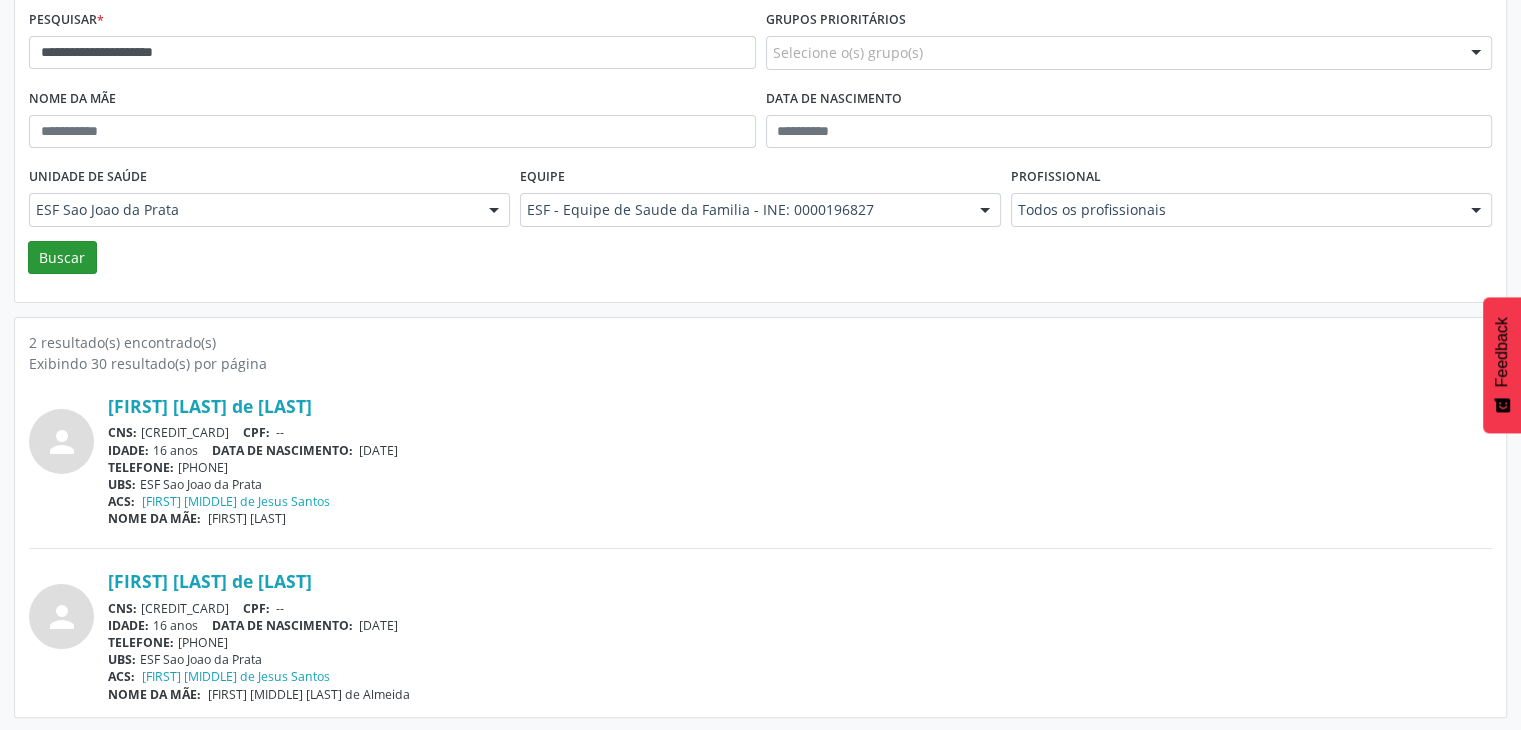 click on "Pesquisar
*" at bounding box center [66, 20] 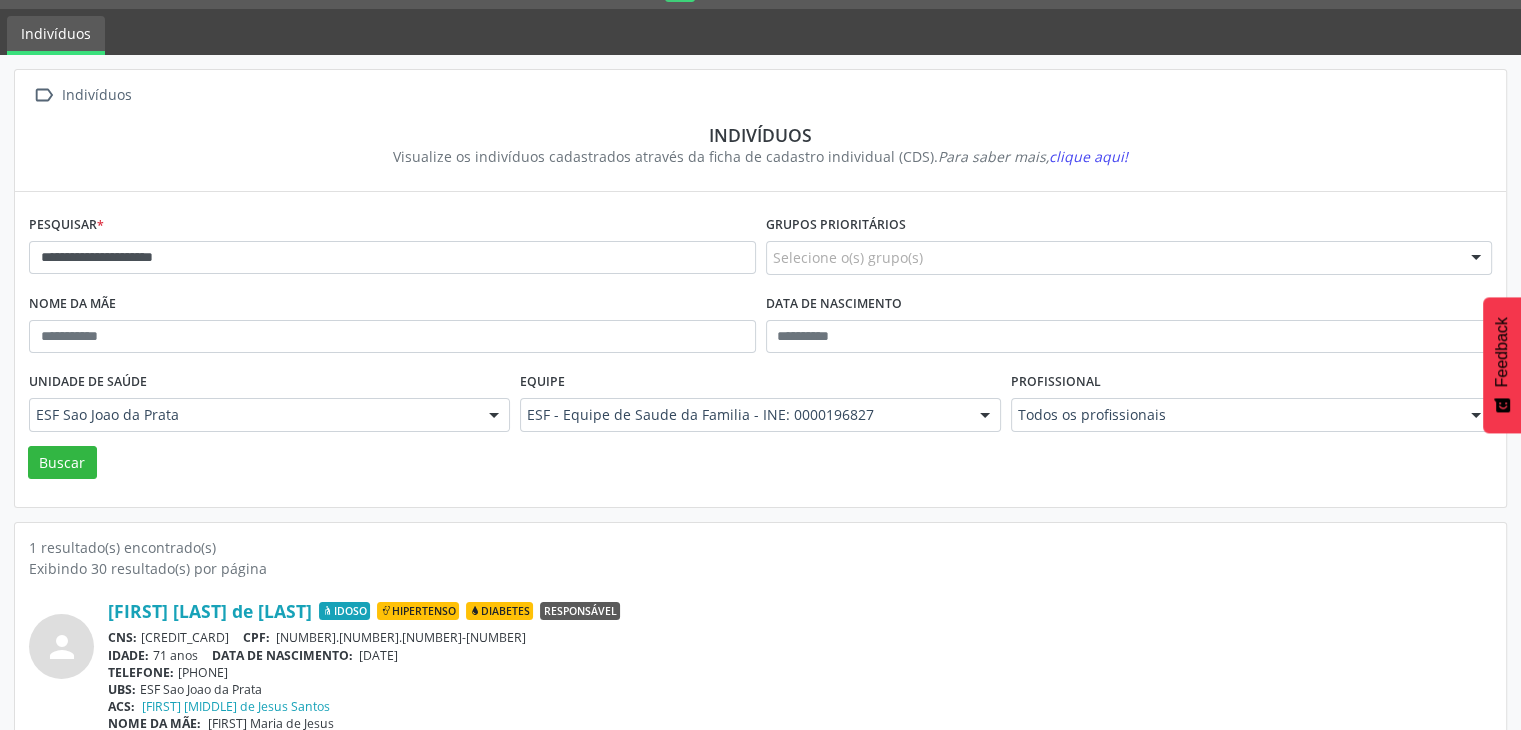scroll, scrollTop: 84, scrollLeft: 0, axis: vertical 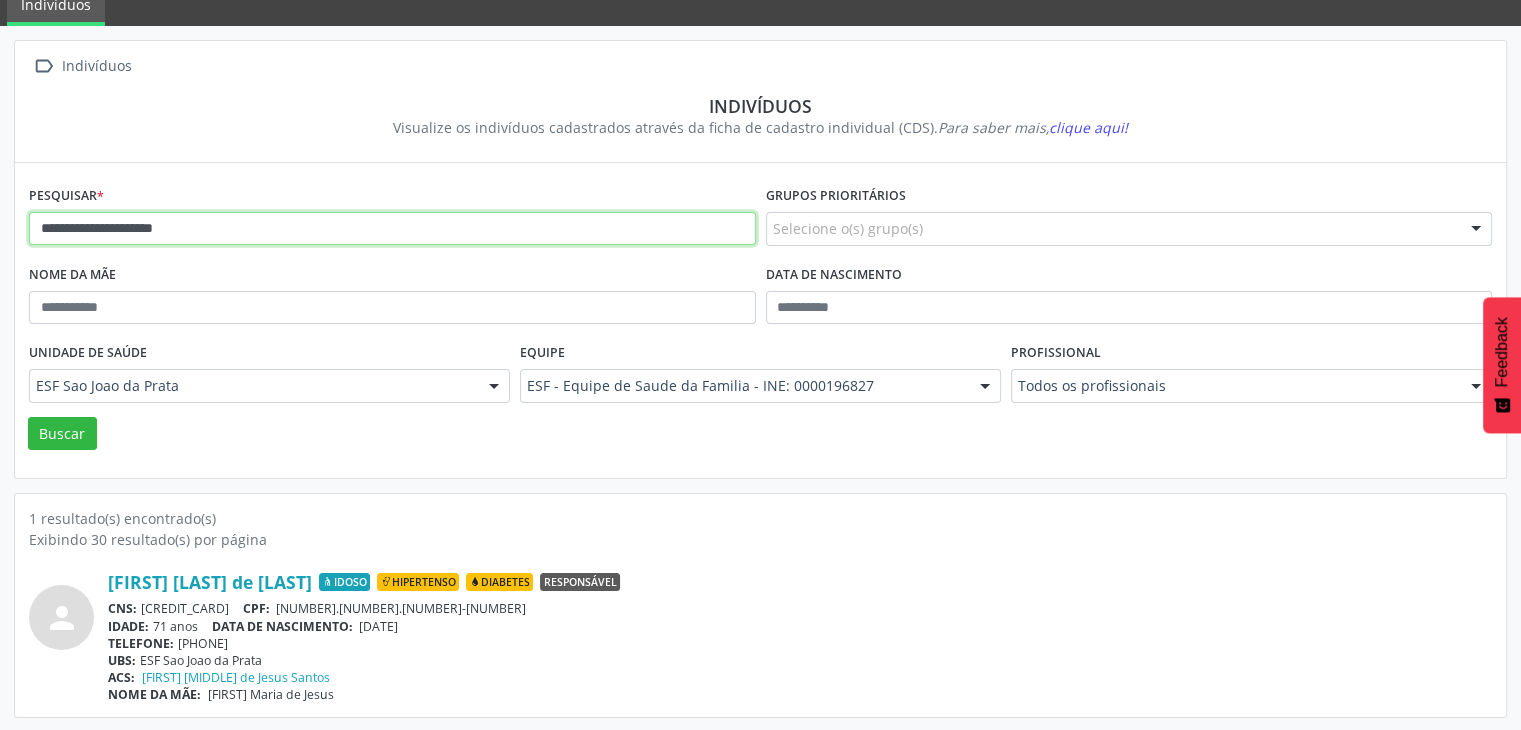 click on "**********" at bounding box center [392, 229] 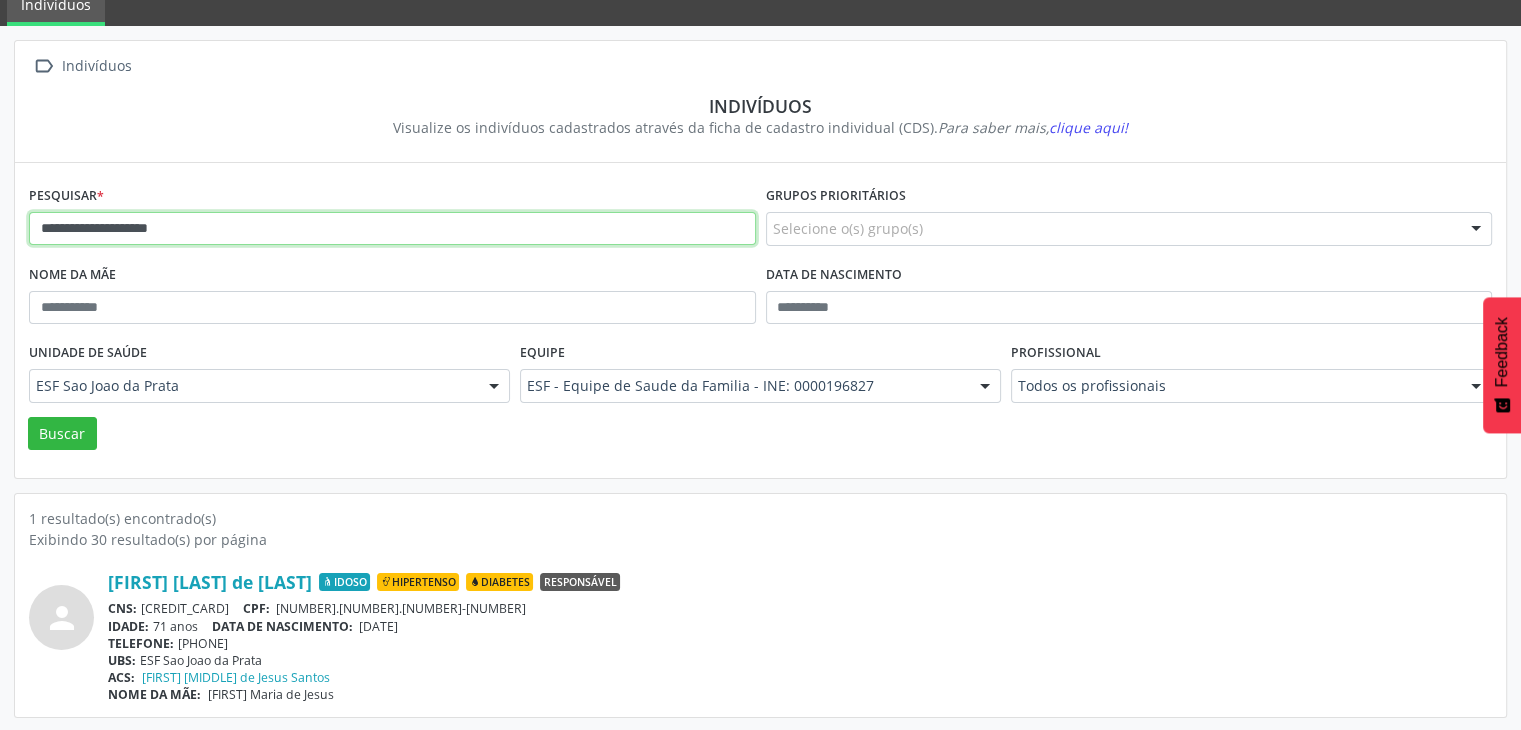 click on "**********" at bounding box center (392, 229) 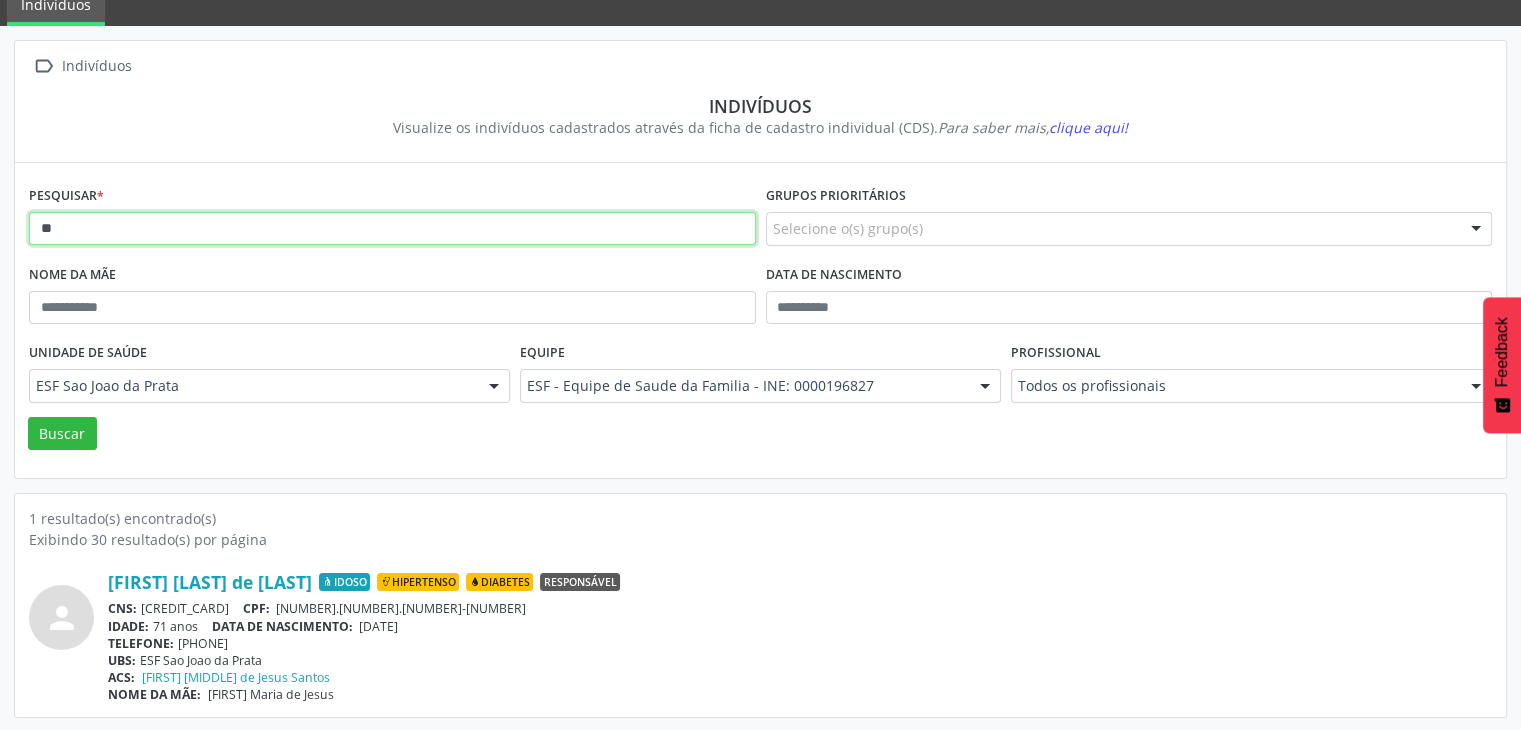 type on "*" 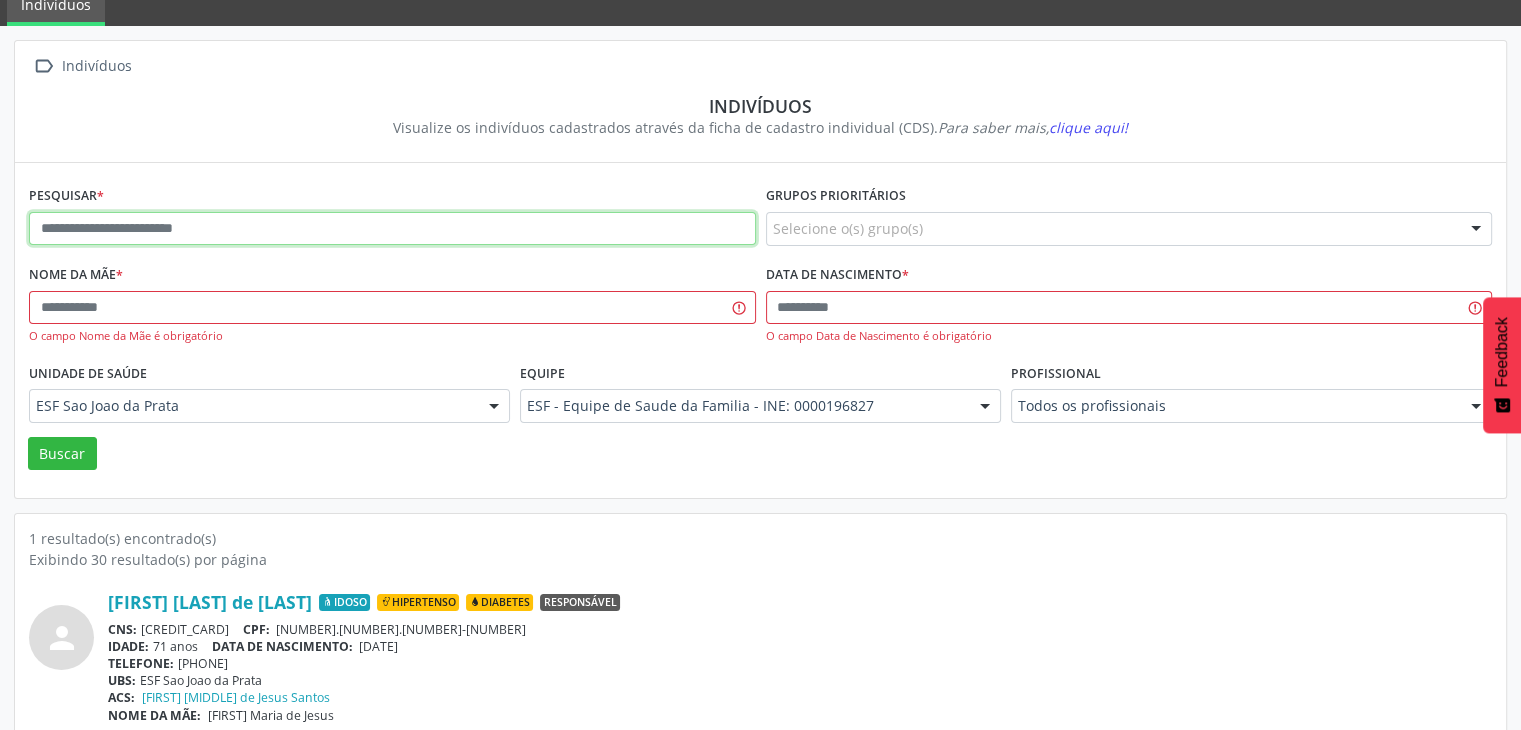 click at bounding box center [392, 229] 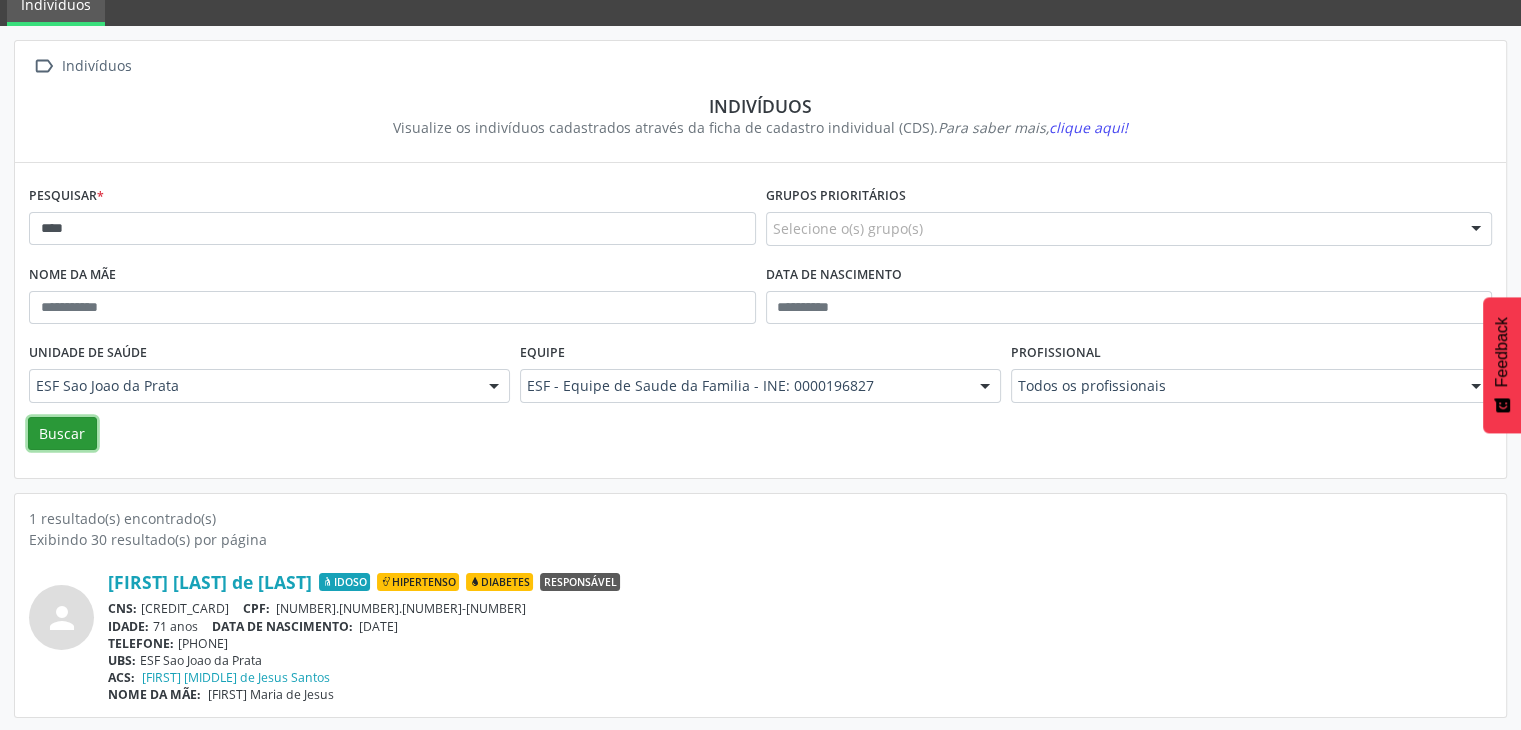 click on "Buscar" at bounding box center [62, 434] 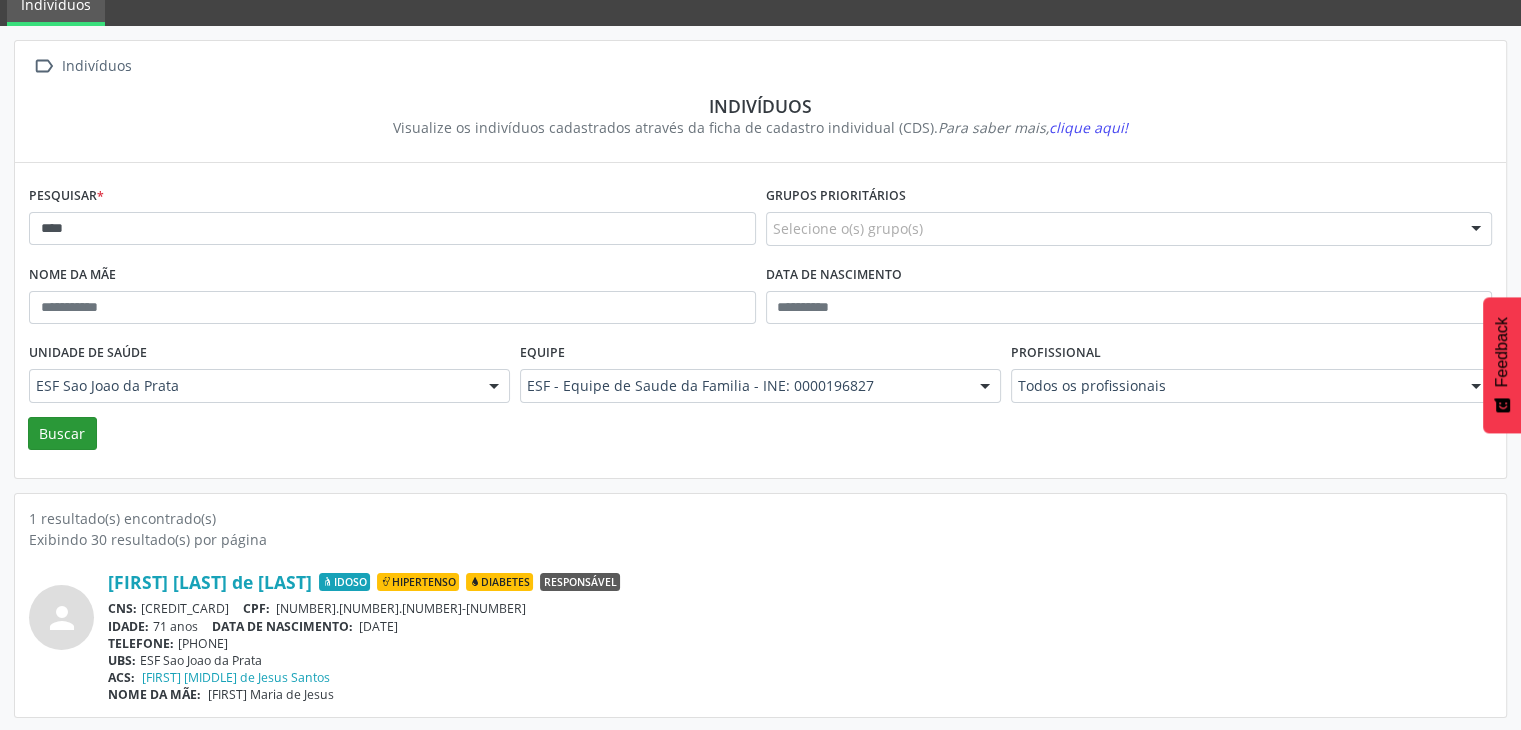 scroll, scrollTop: 0, scrollLeft: 0, axis: both 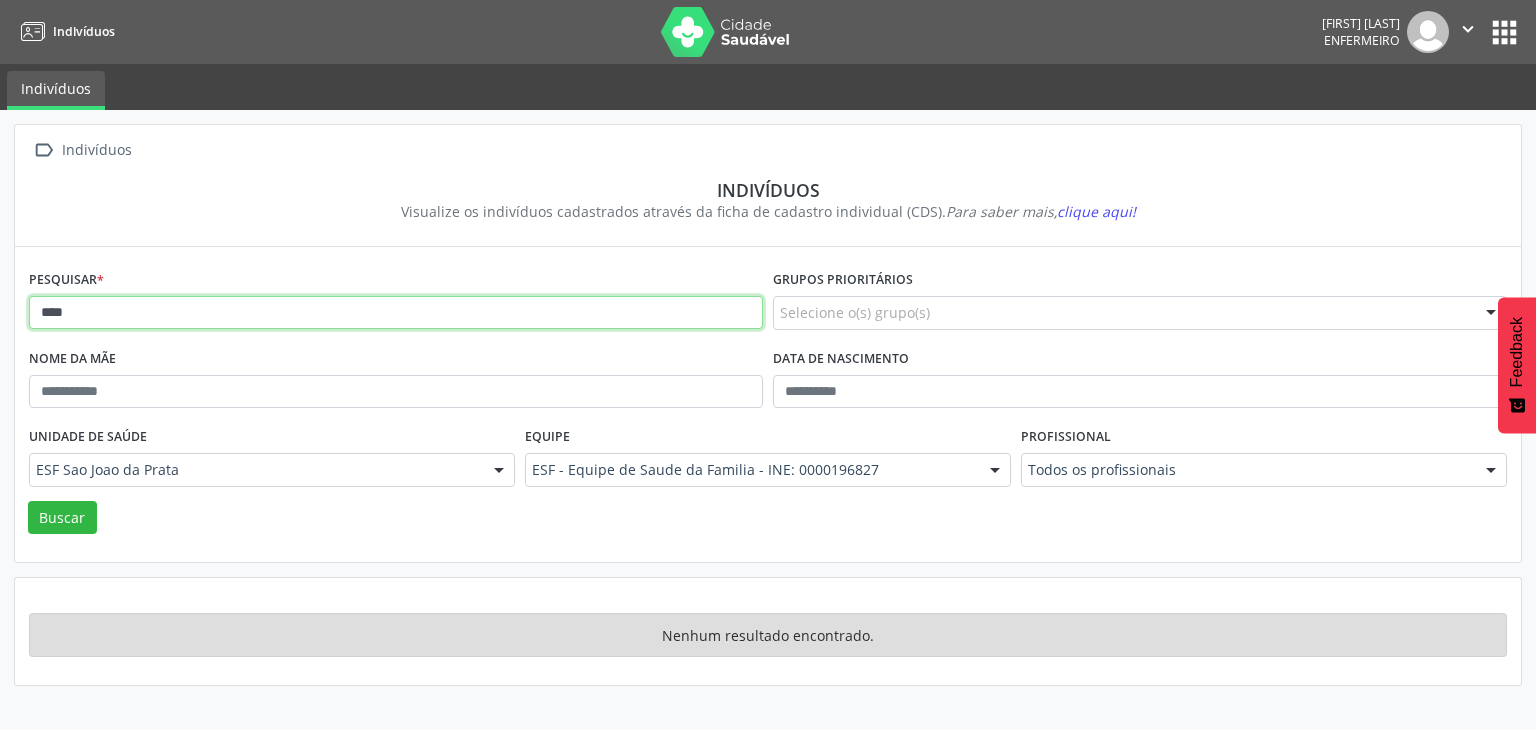 click on "****" at bounding box center (396, 313) 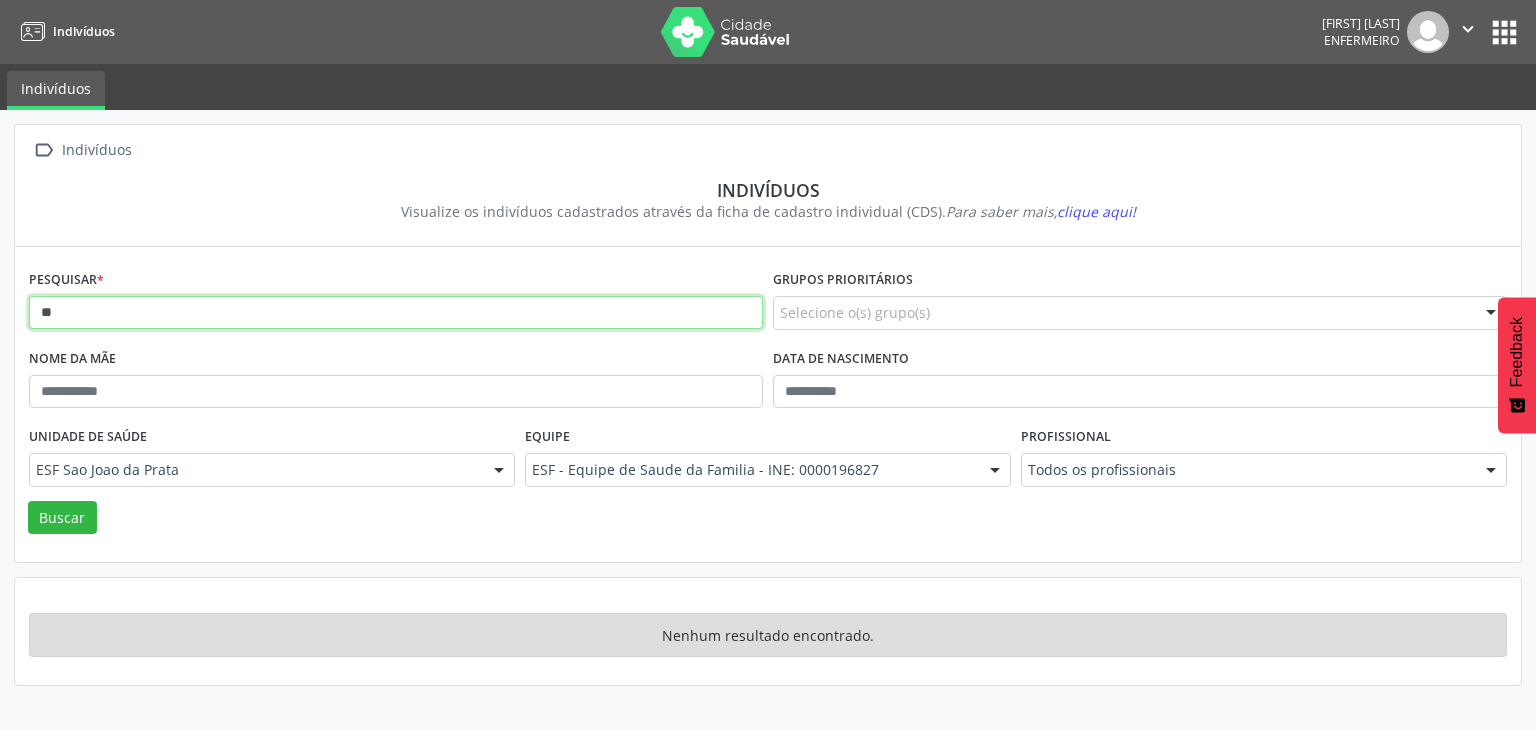type on "*" 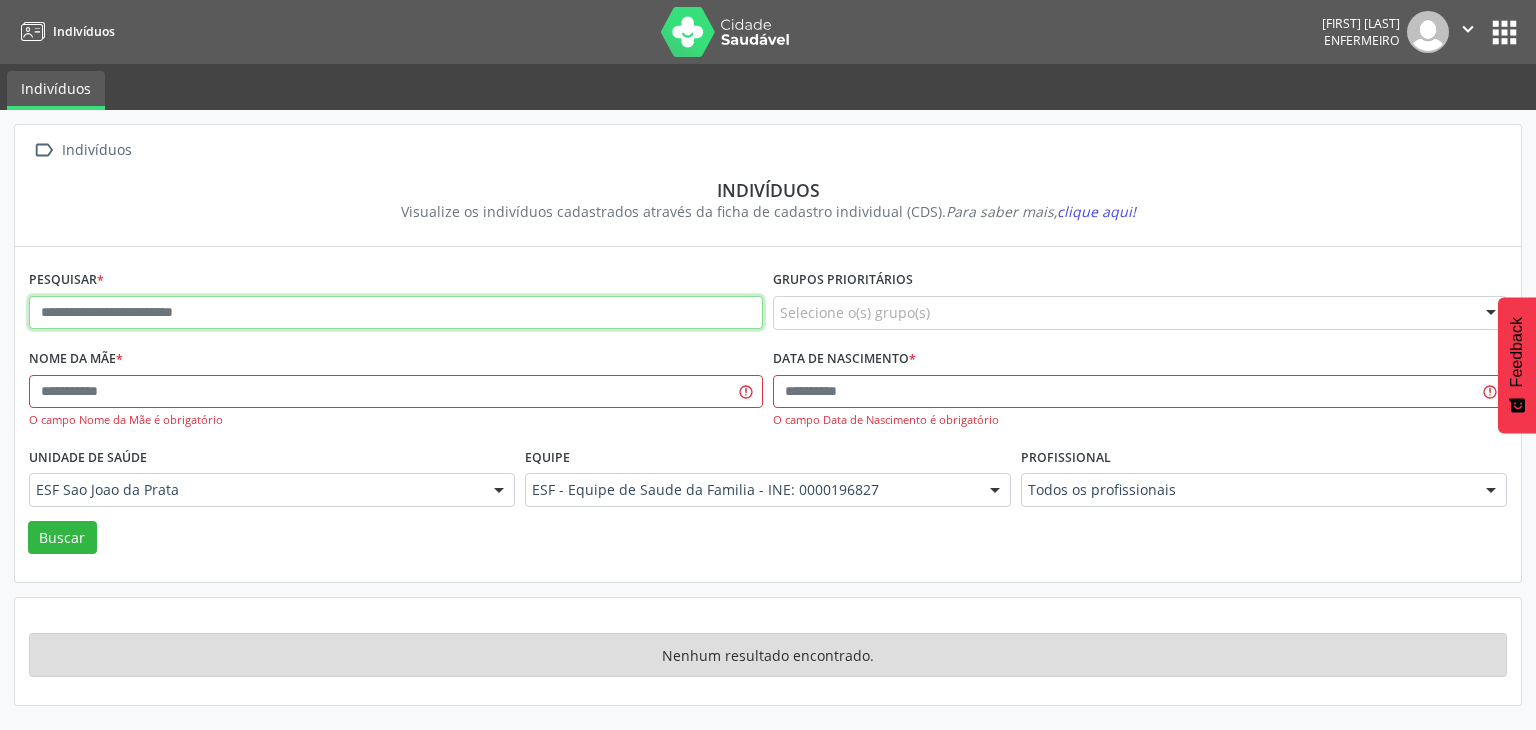 paste on "**********" 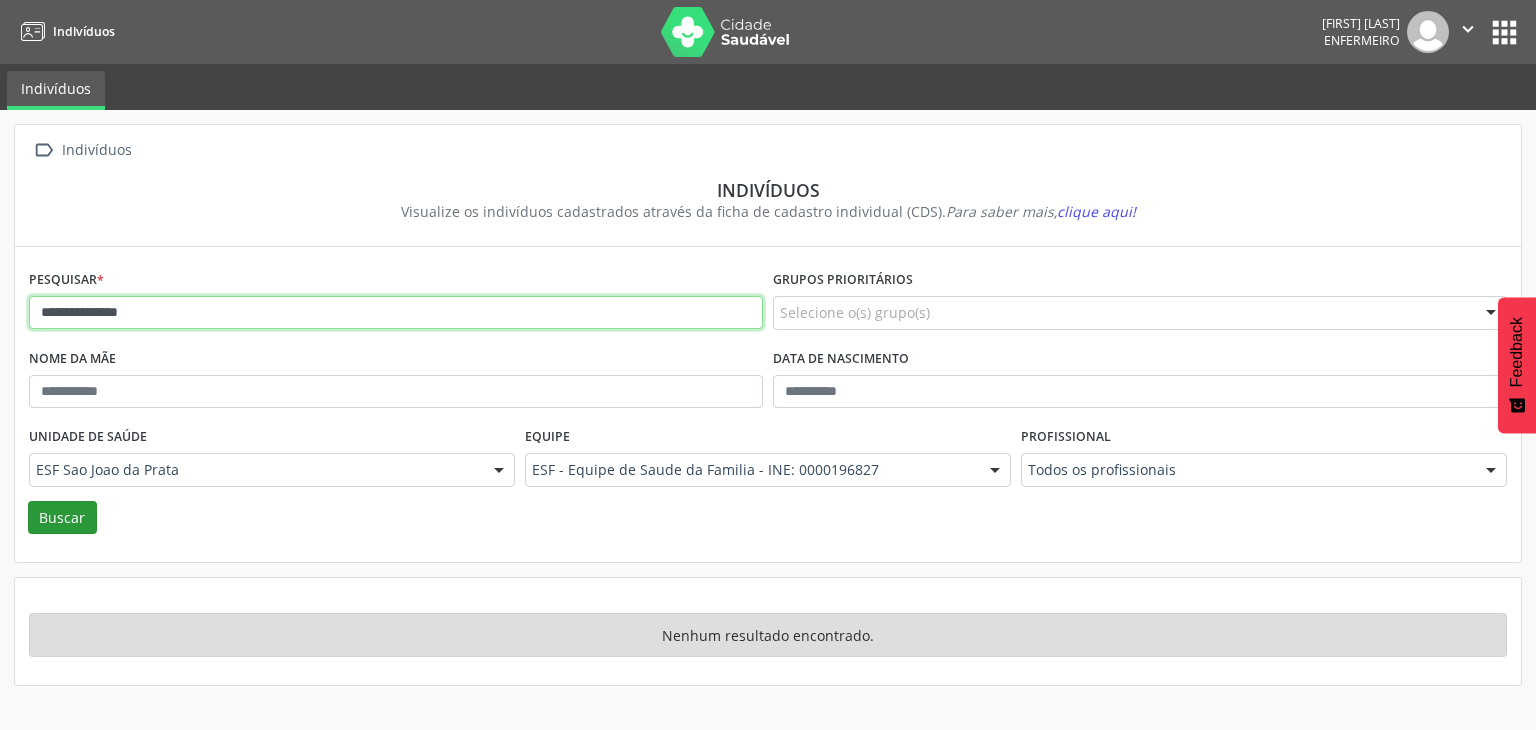 type on "**********" 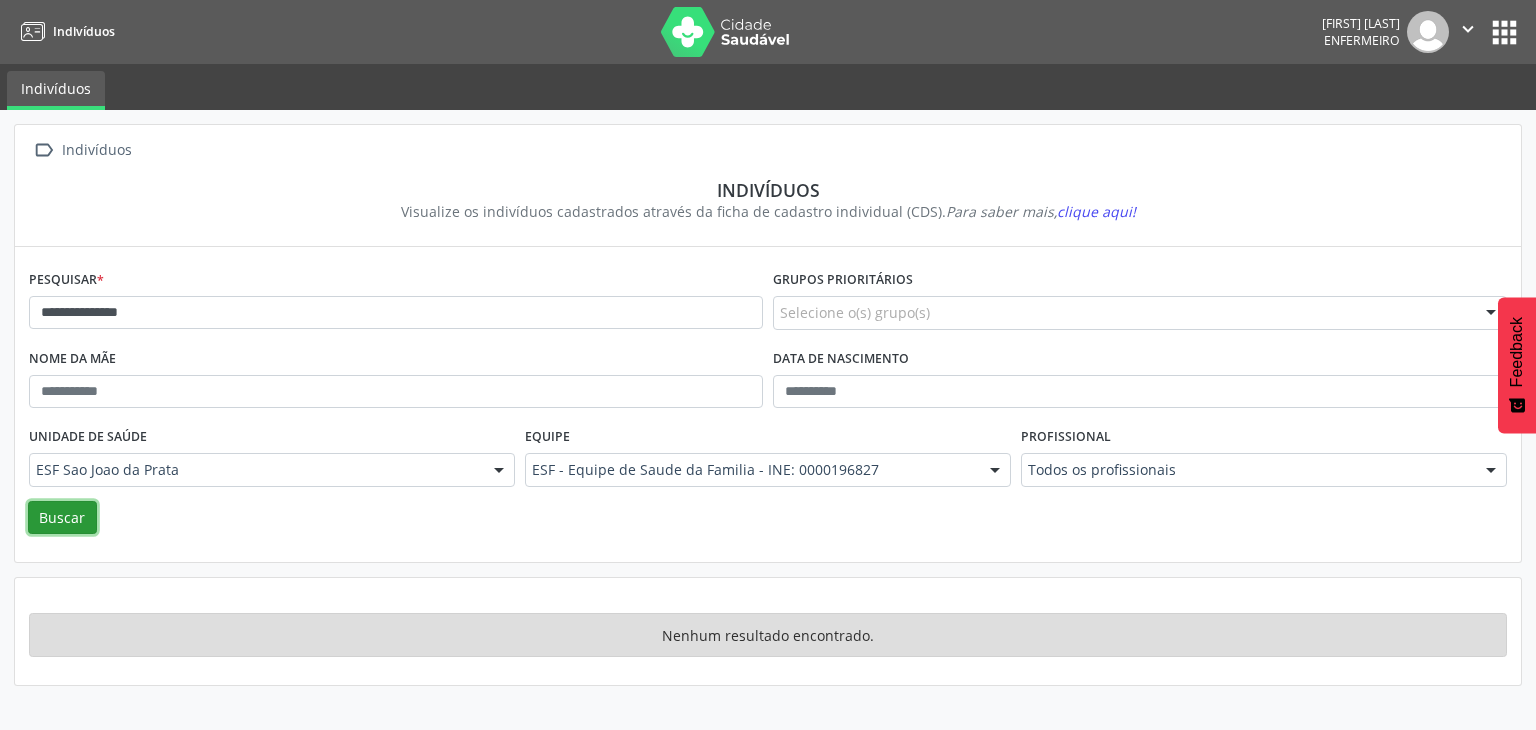 click on "Buscar" at bounding box center (62, 518) 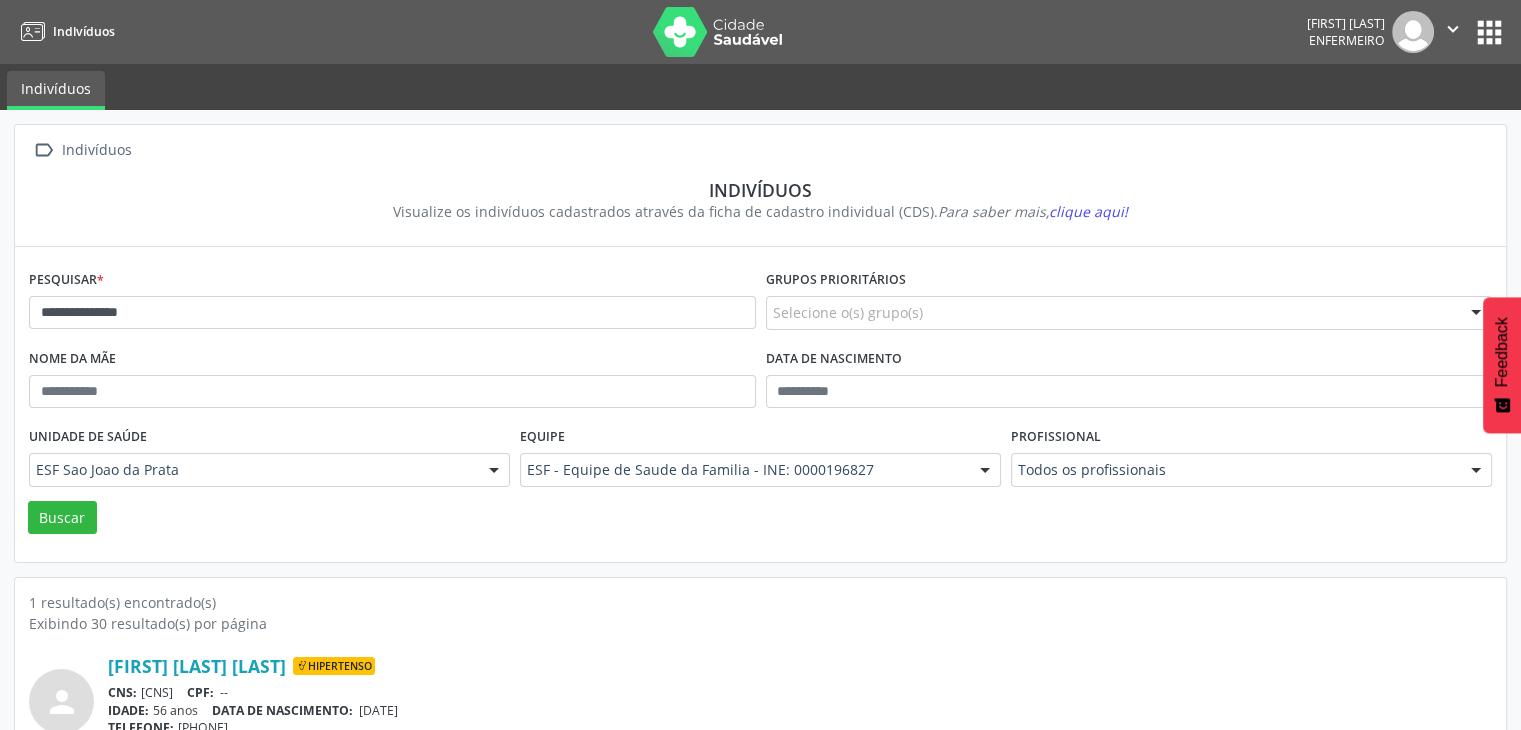 scroll, scrollTop: 84, scrollLeft: 0, axis: vertical 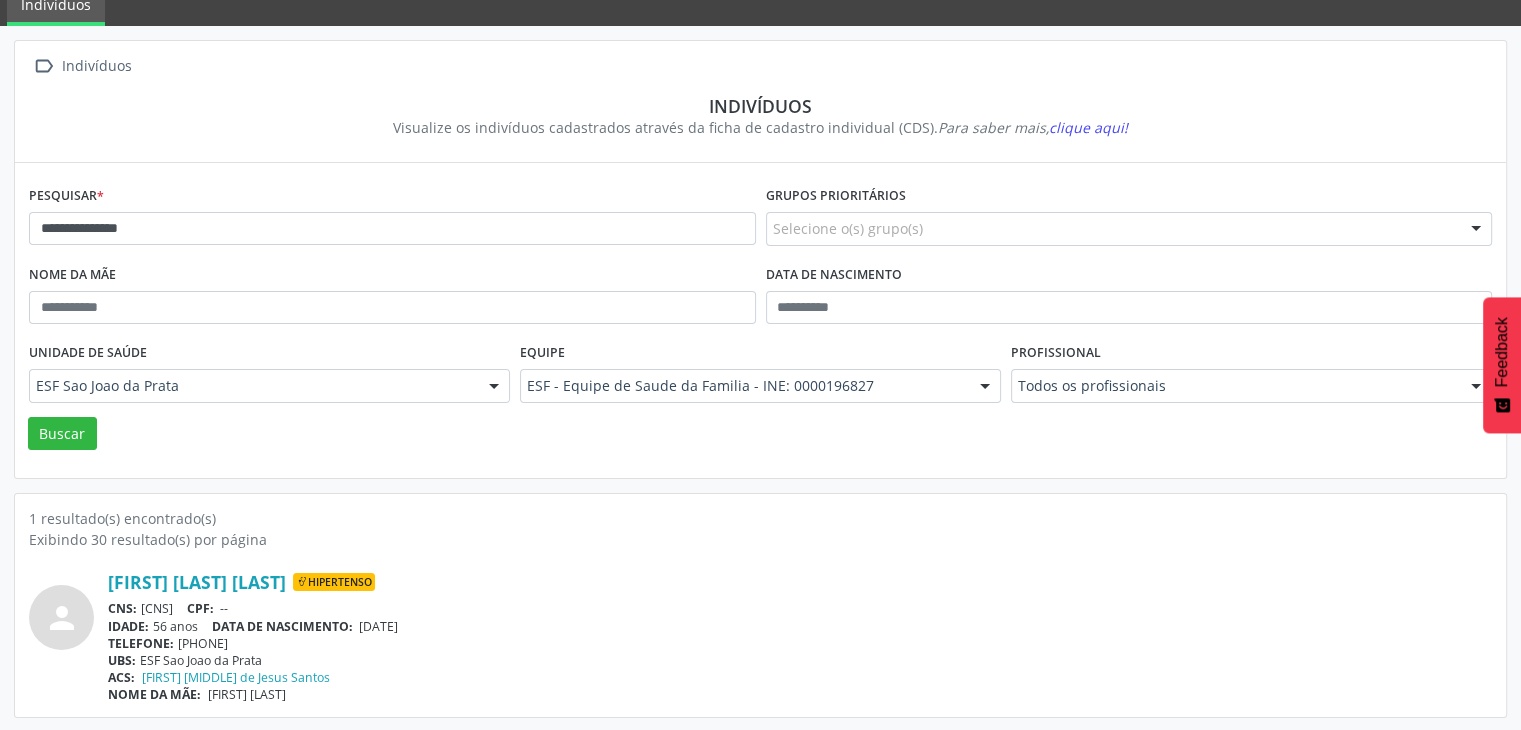 drag, startPoint x: 98, startPoint y: 570, endPoint x: 350, endPoint y: 563, distance: 252.0972 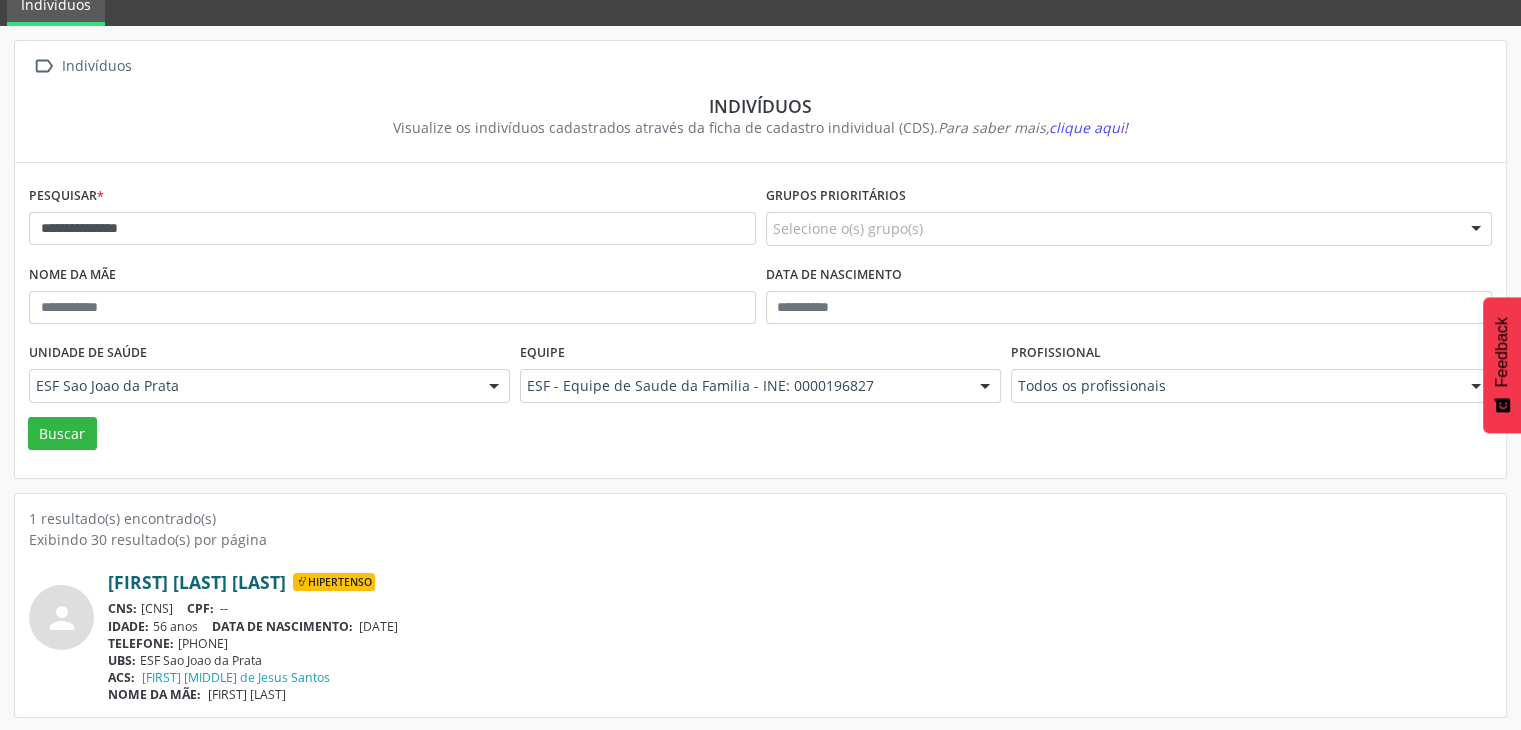 copy on "Etelvino Barbosa dos Santos" 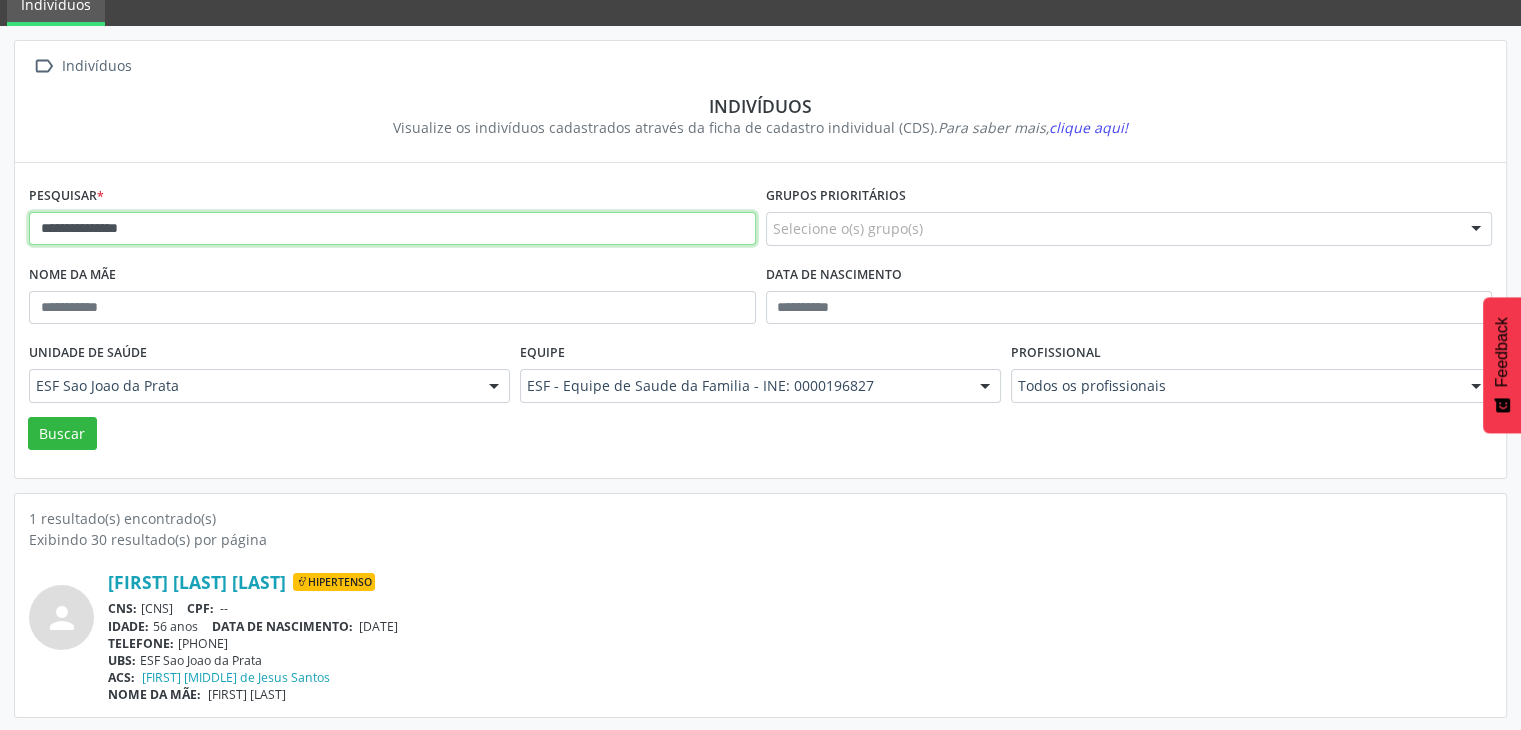 click on "**********" at bounding box center [392, 229] 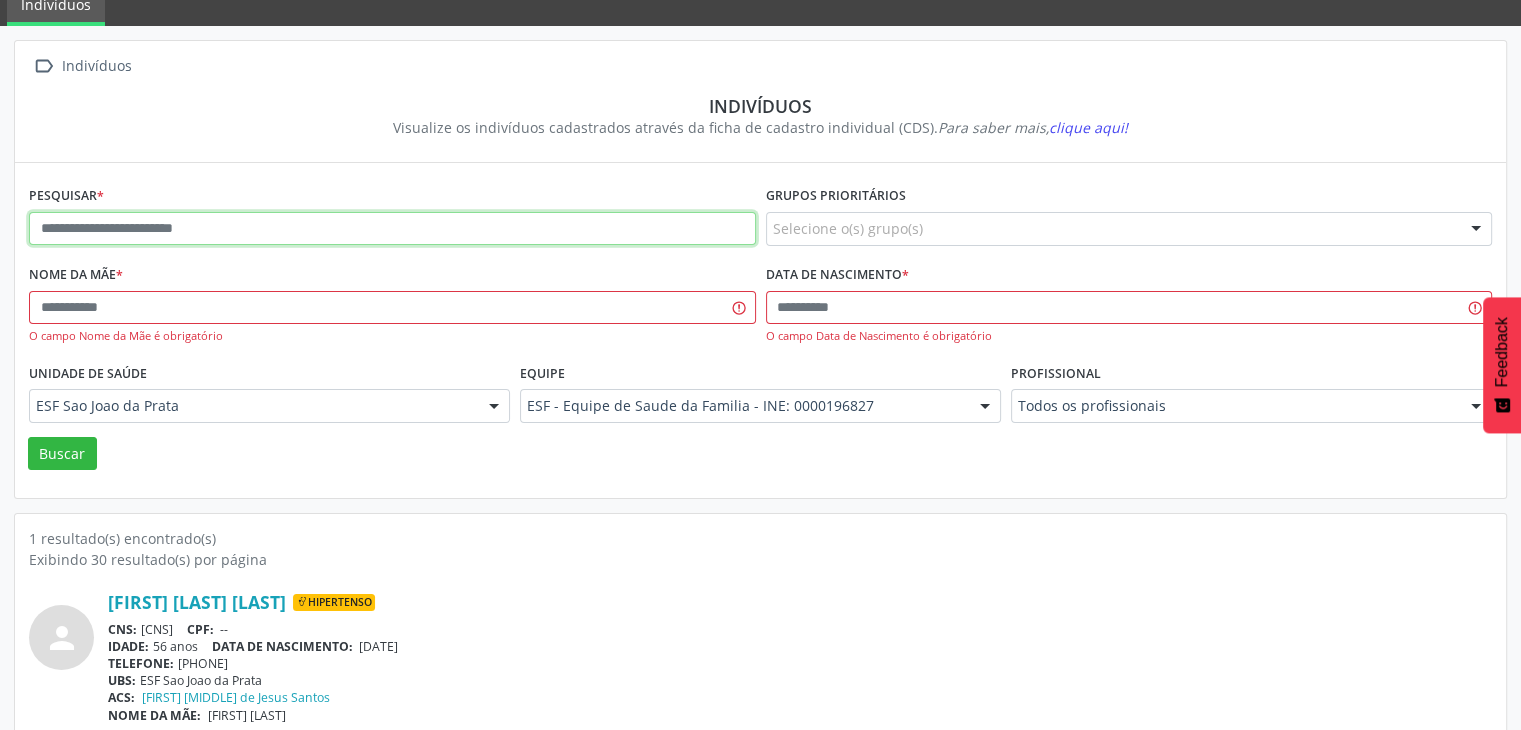 paste on "**********" 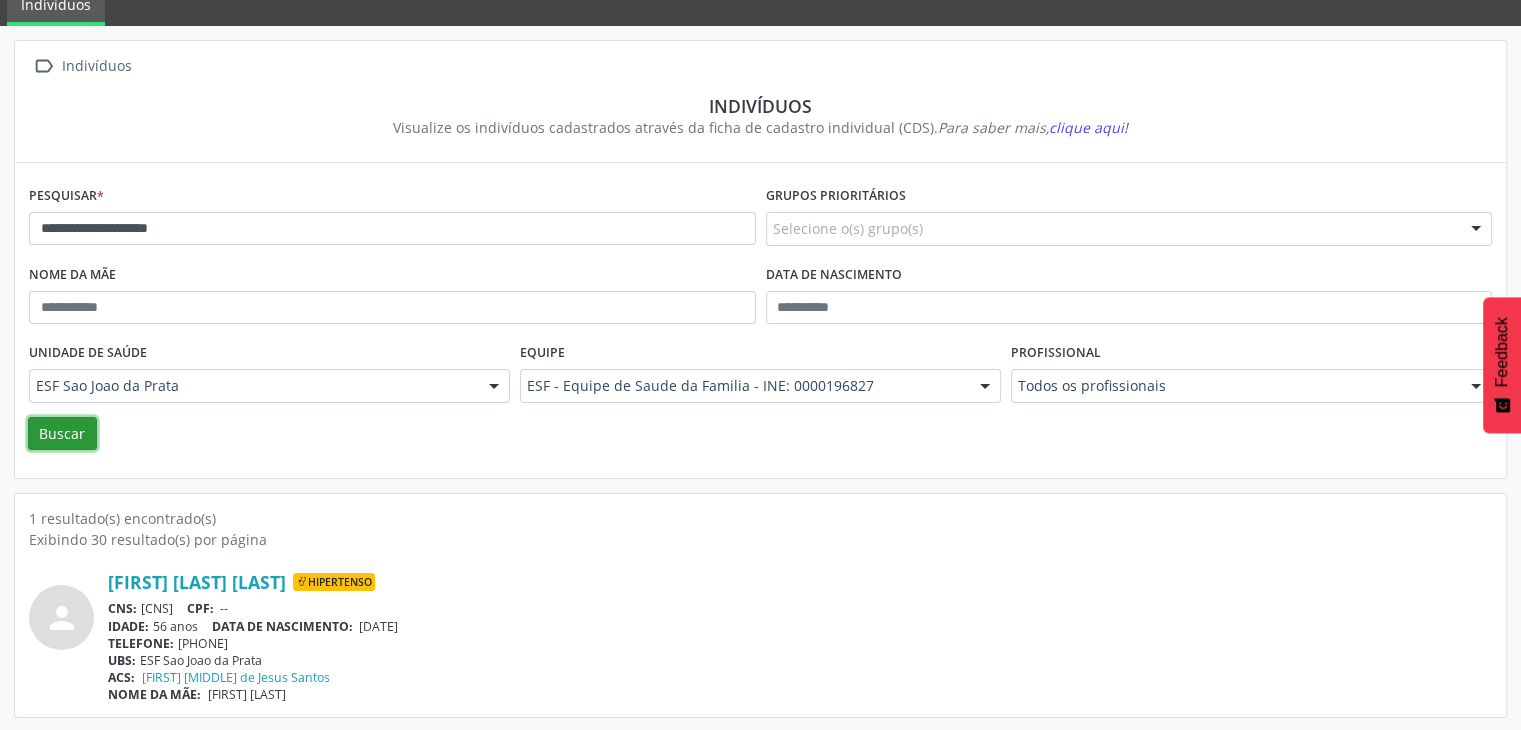 click on "Buscar" at bounding box center [62, 434] 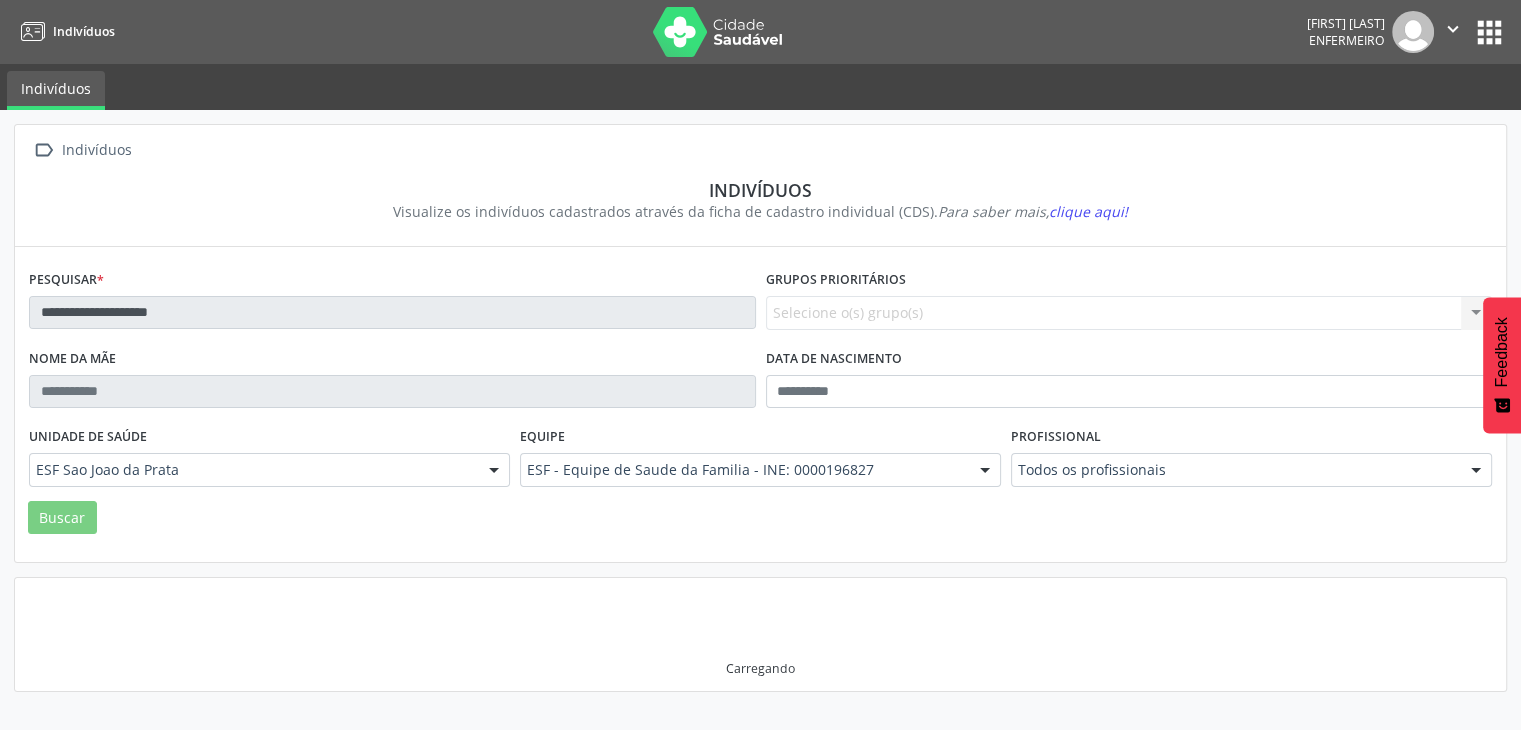 scroll, scrollTop: 0, scrollLeft: 0, axis: both 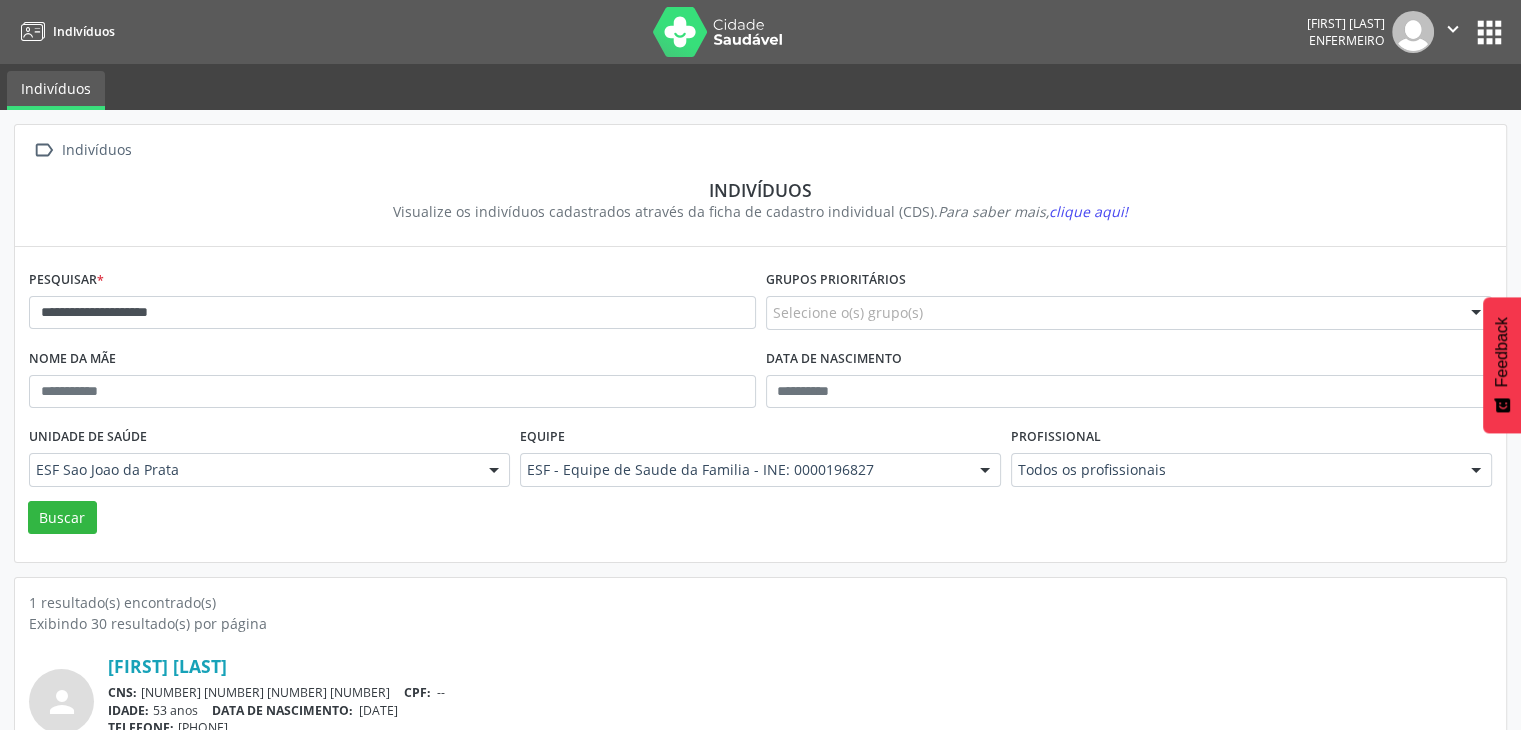 click on "Unidade de saúde" at bounding box center [88, 437] 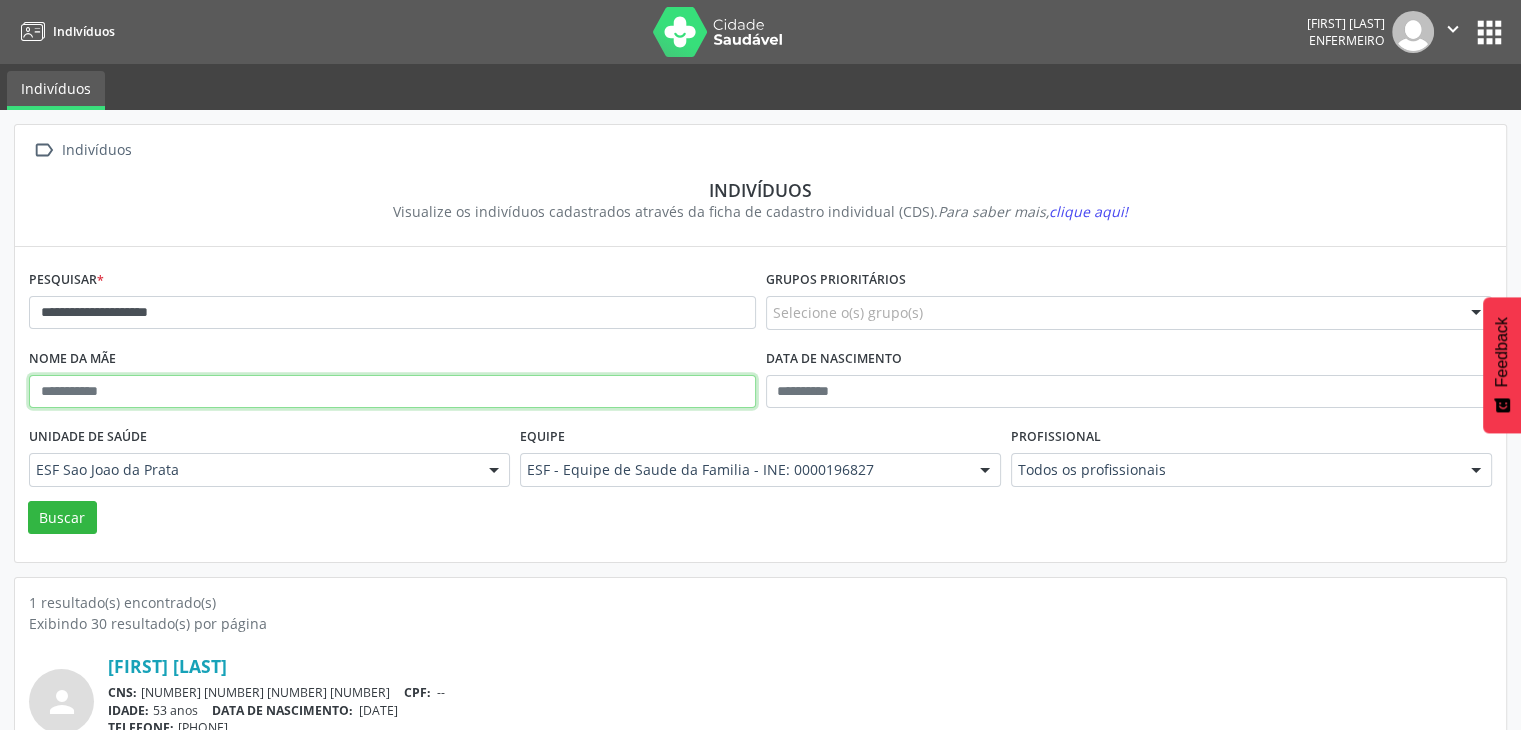 click at bounding box center (392, 392) 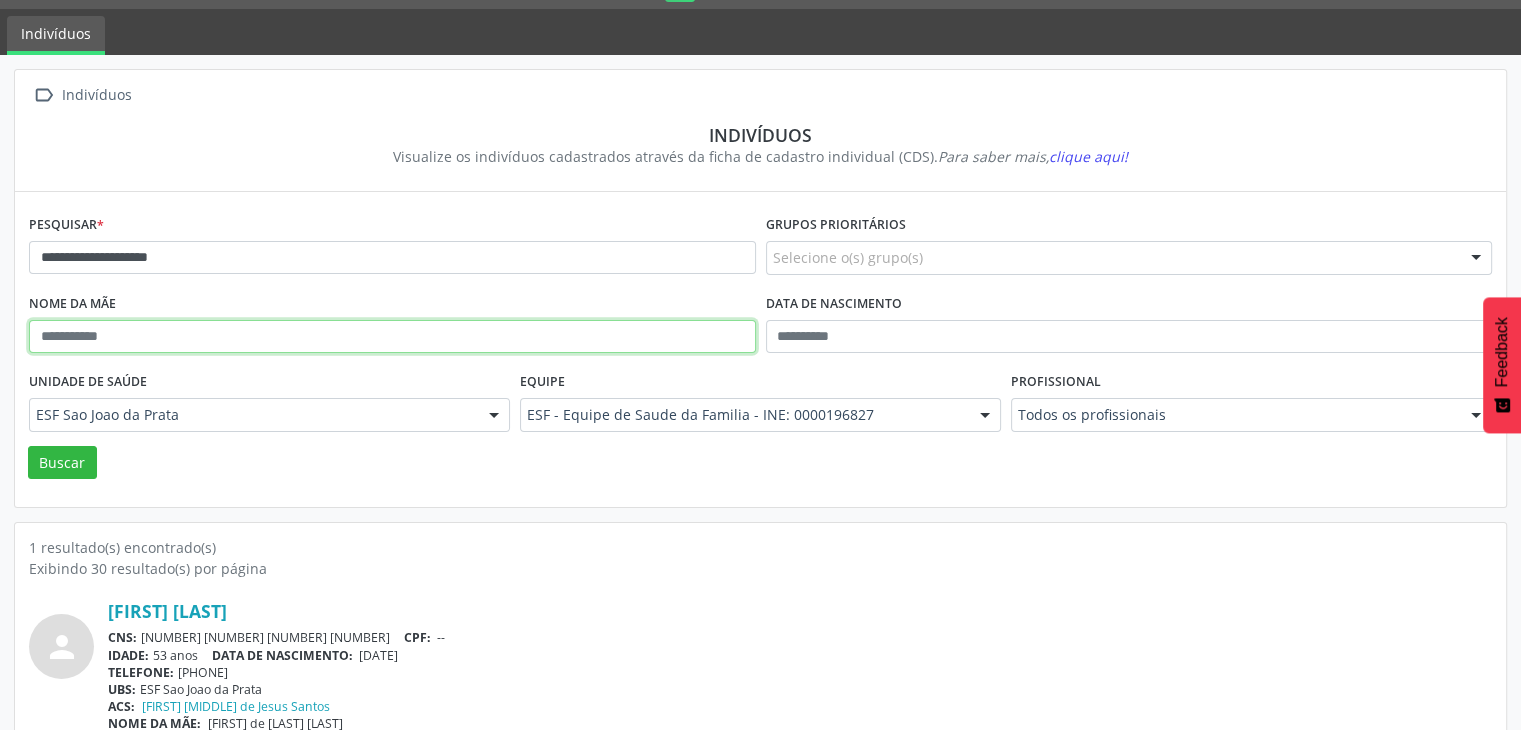 scroll, scrollTop: 84, scrollLeft: 0, axis: vertical 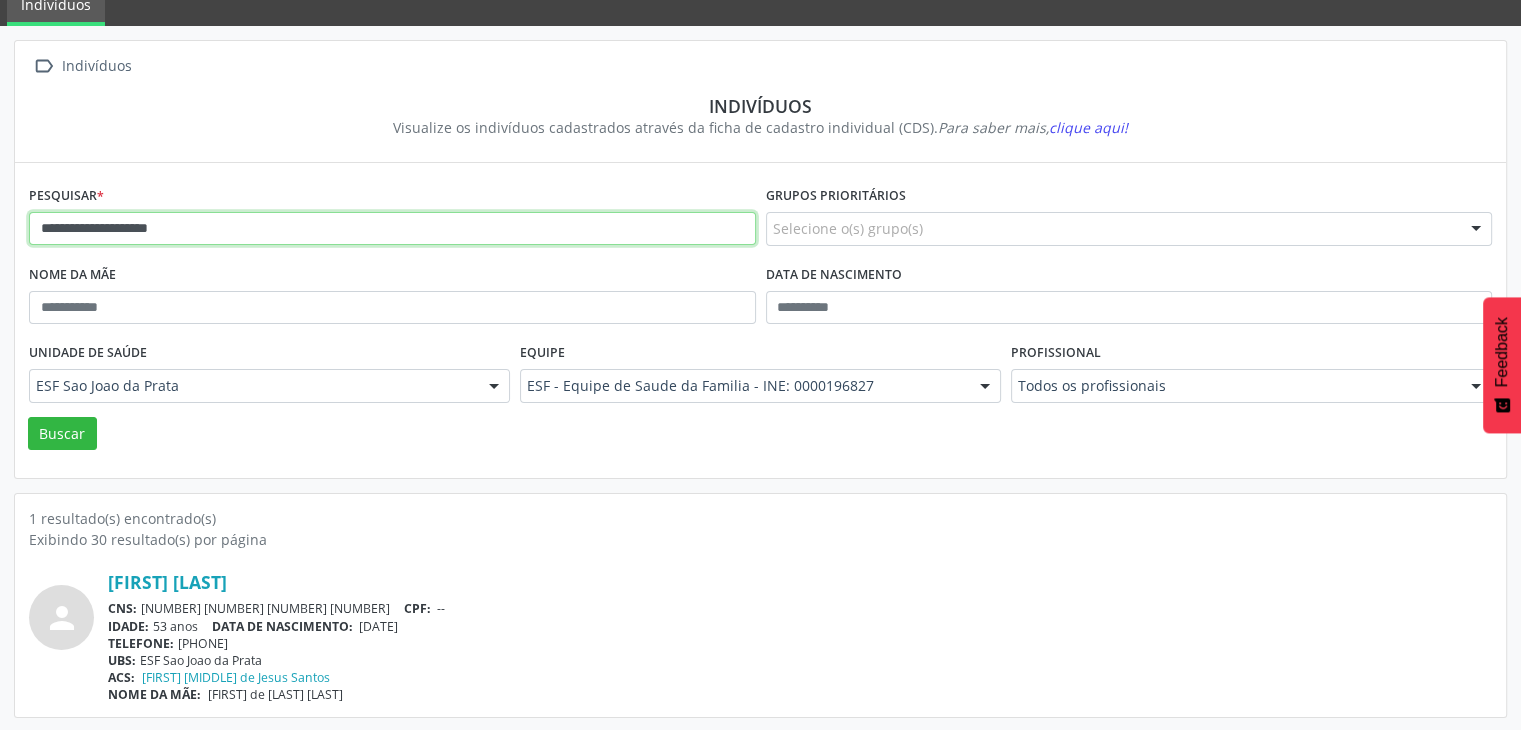 click on "**********" at bounding box center (392, 229) 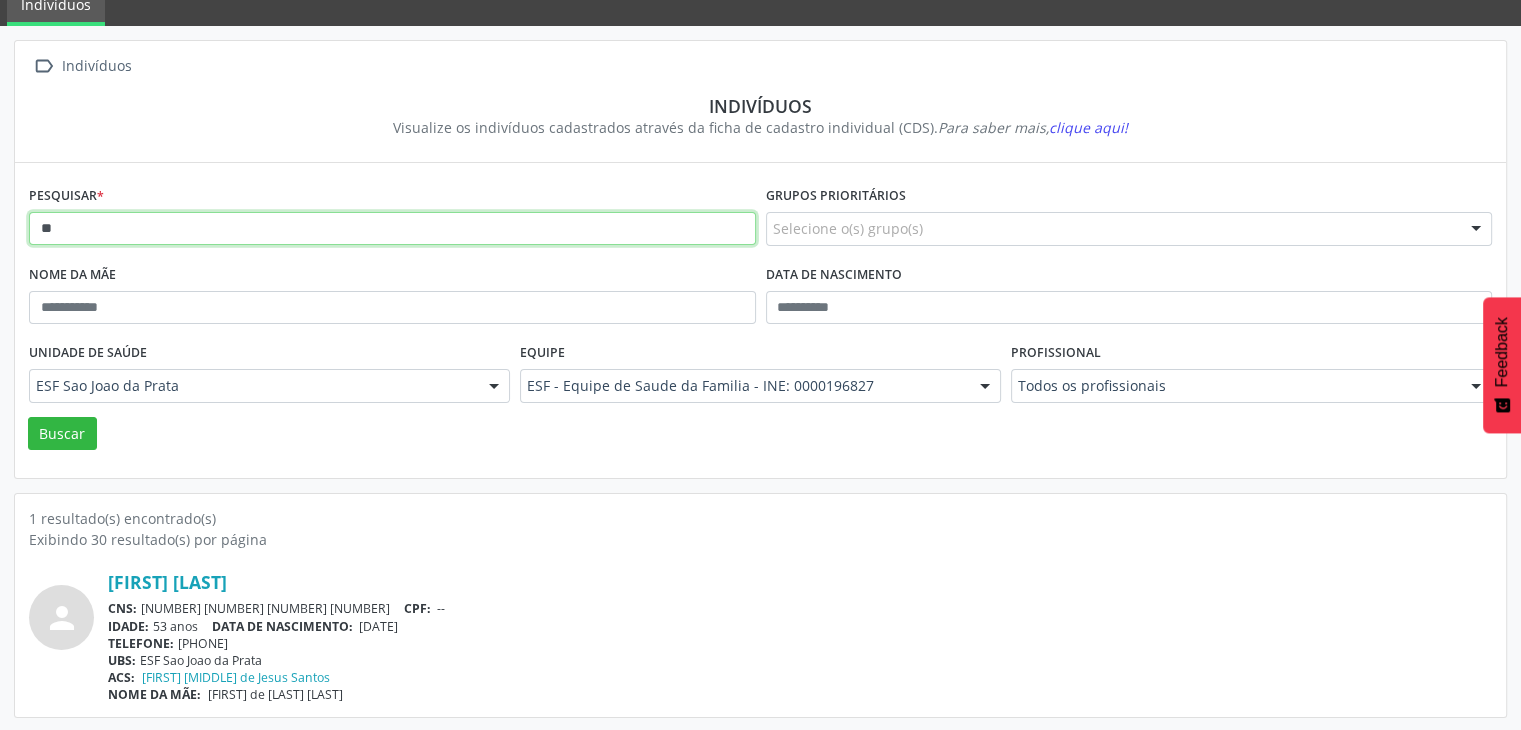 type on "*" 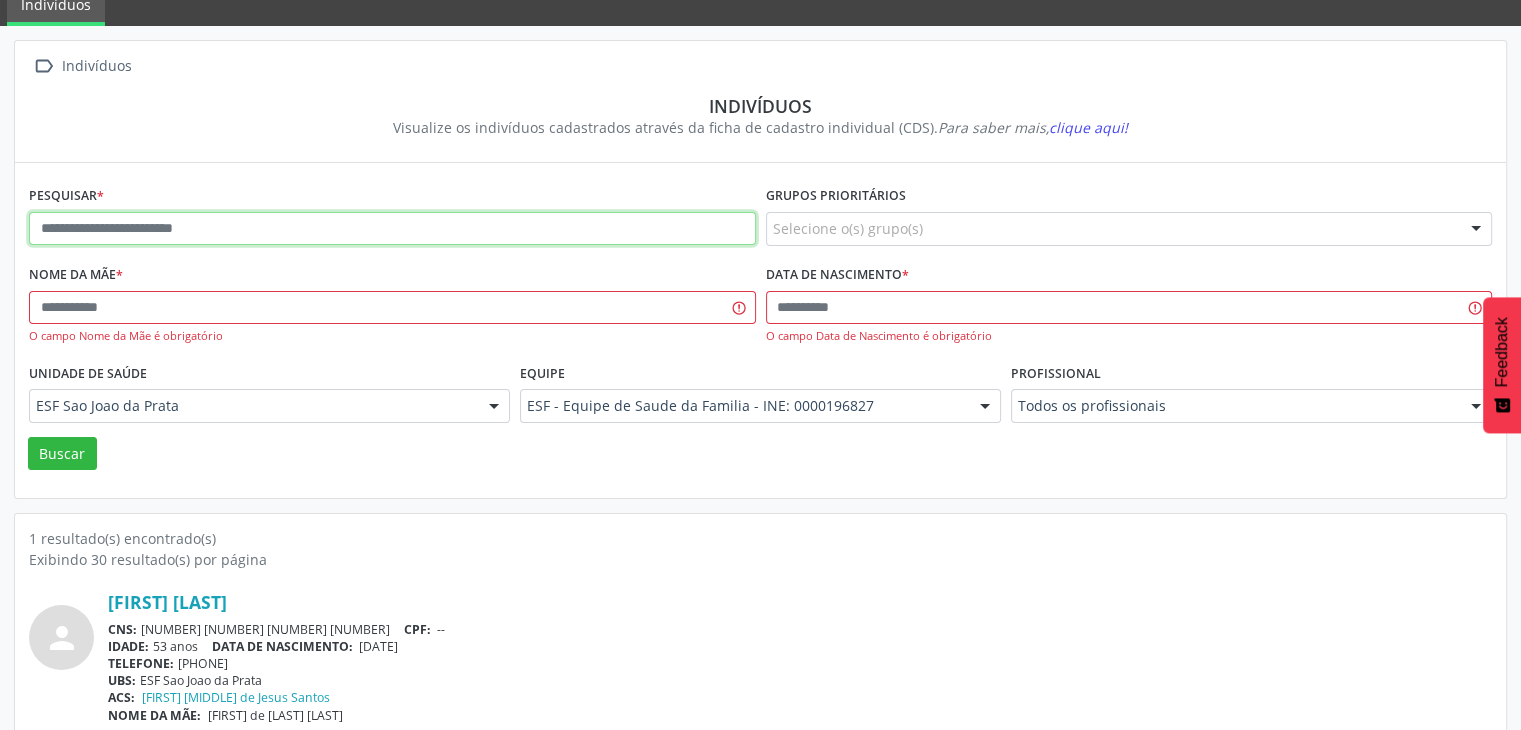 paste on "**********" 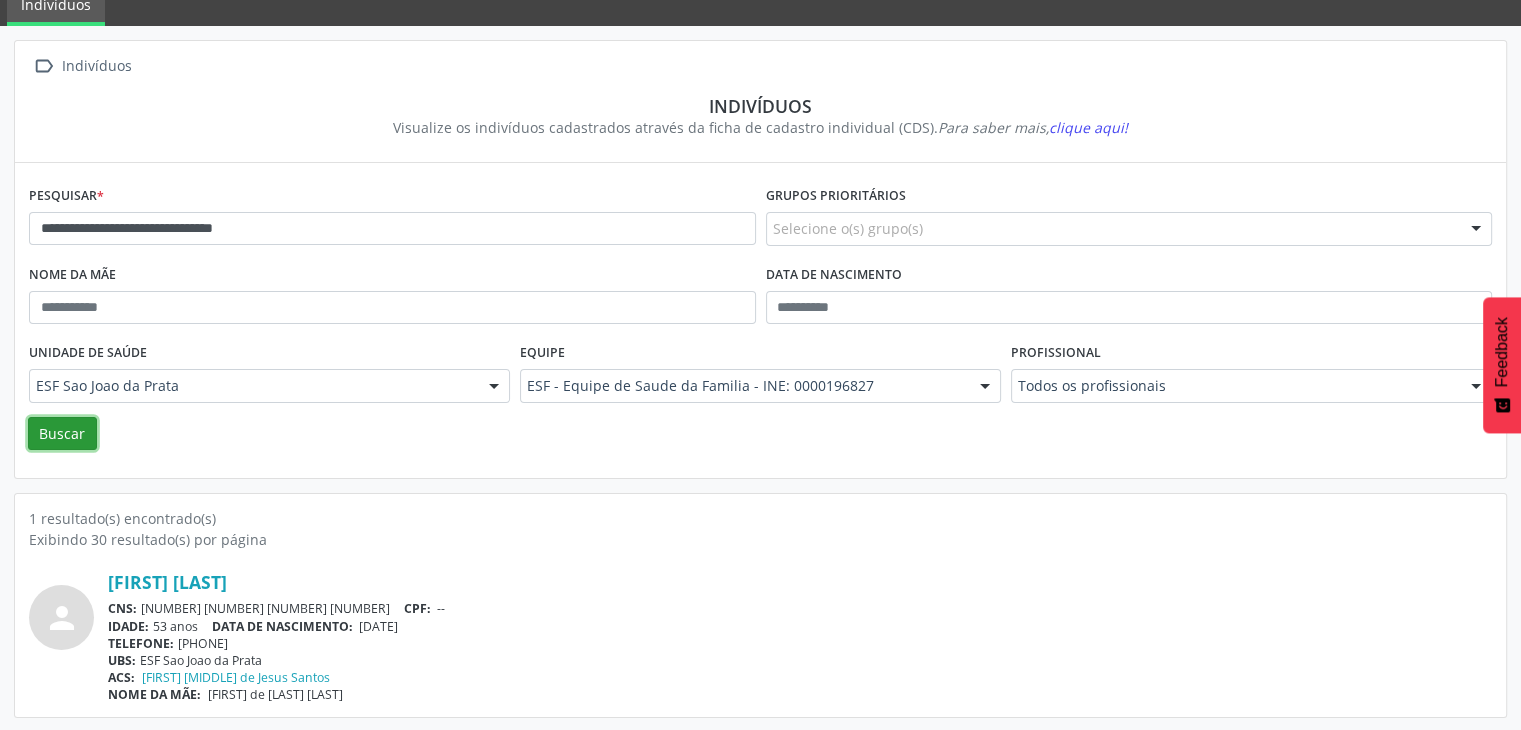 click on "Buscar" at bounding box center (62, 434) 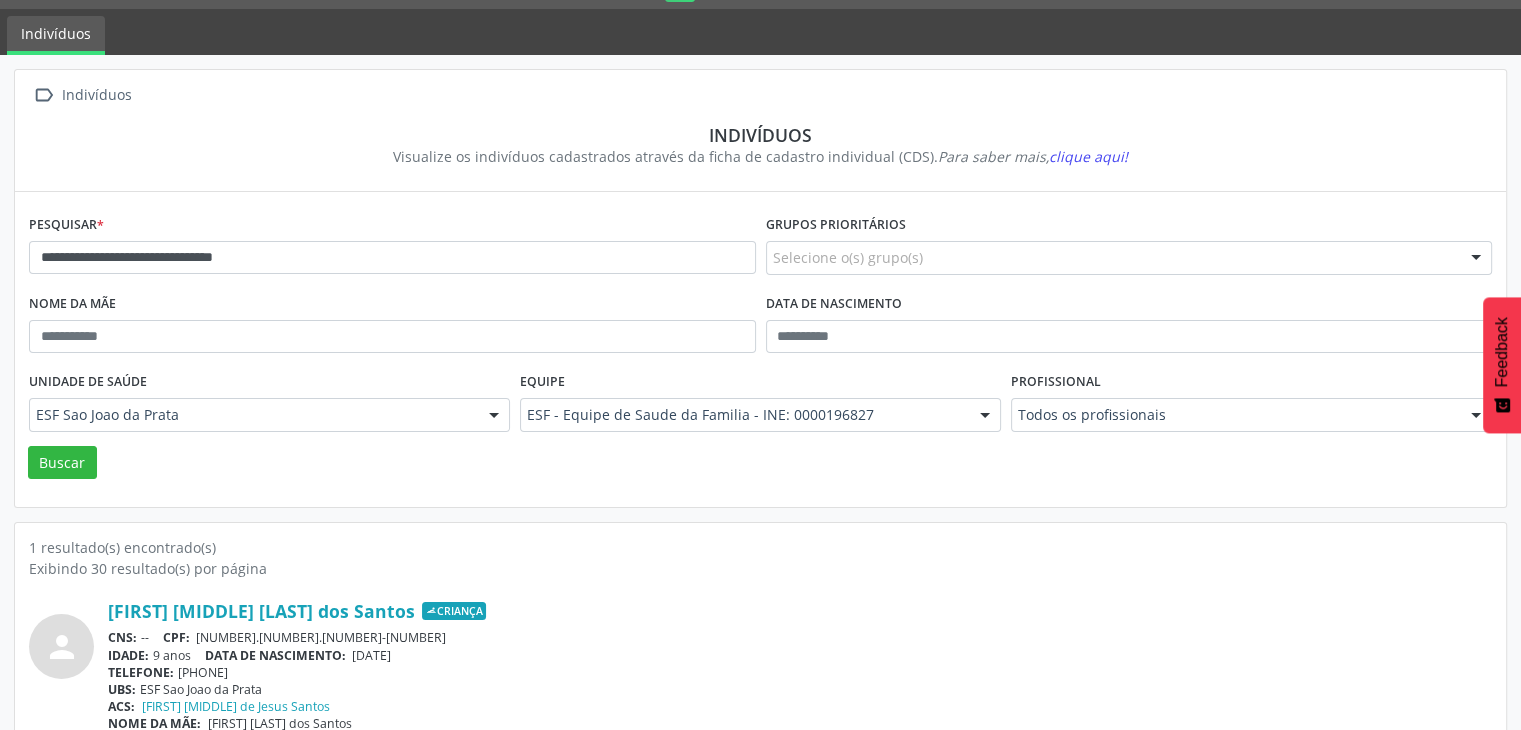 scroll, scrollTop: 84, scrollLeft: 0, axis: vertical 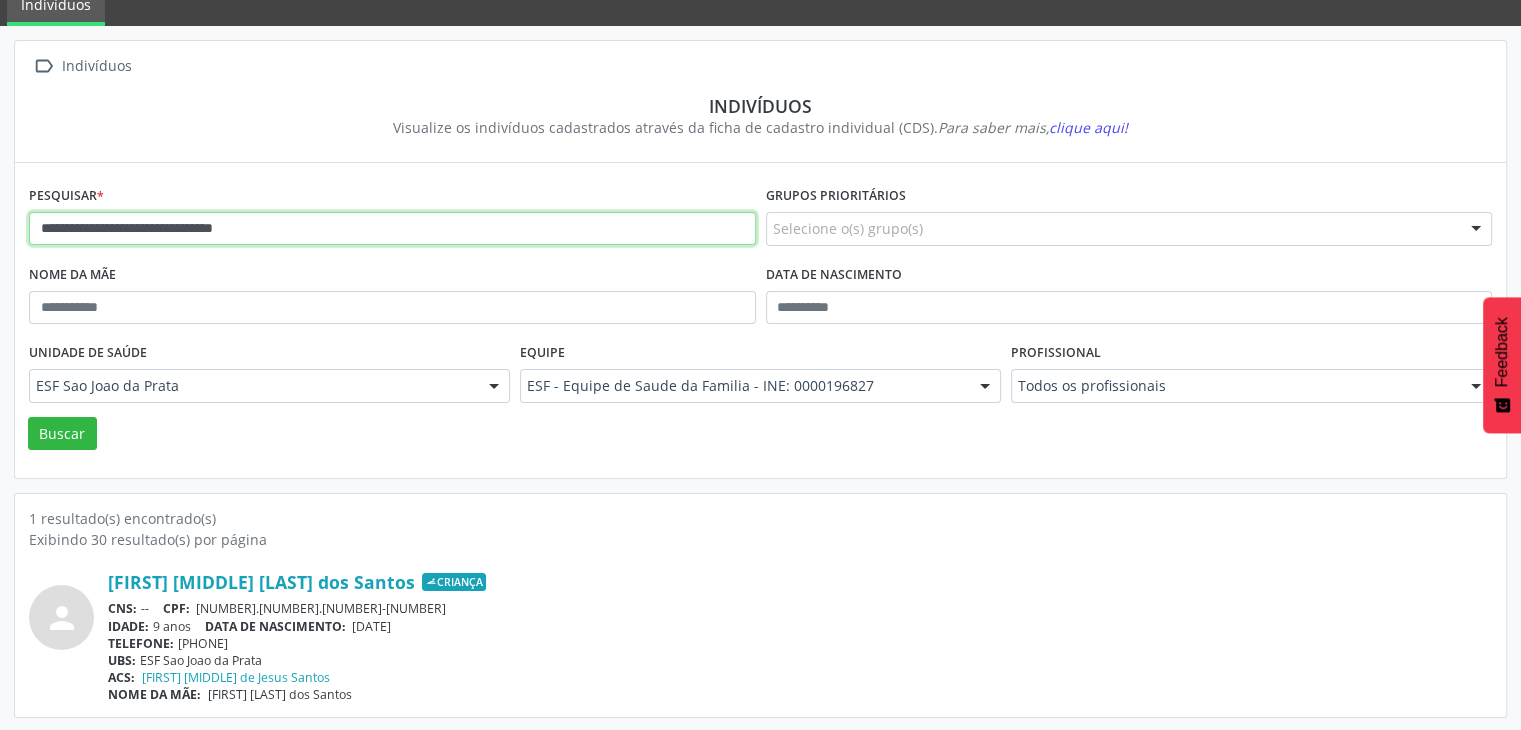 click on "**********" at bounding box center (392, 229) 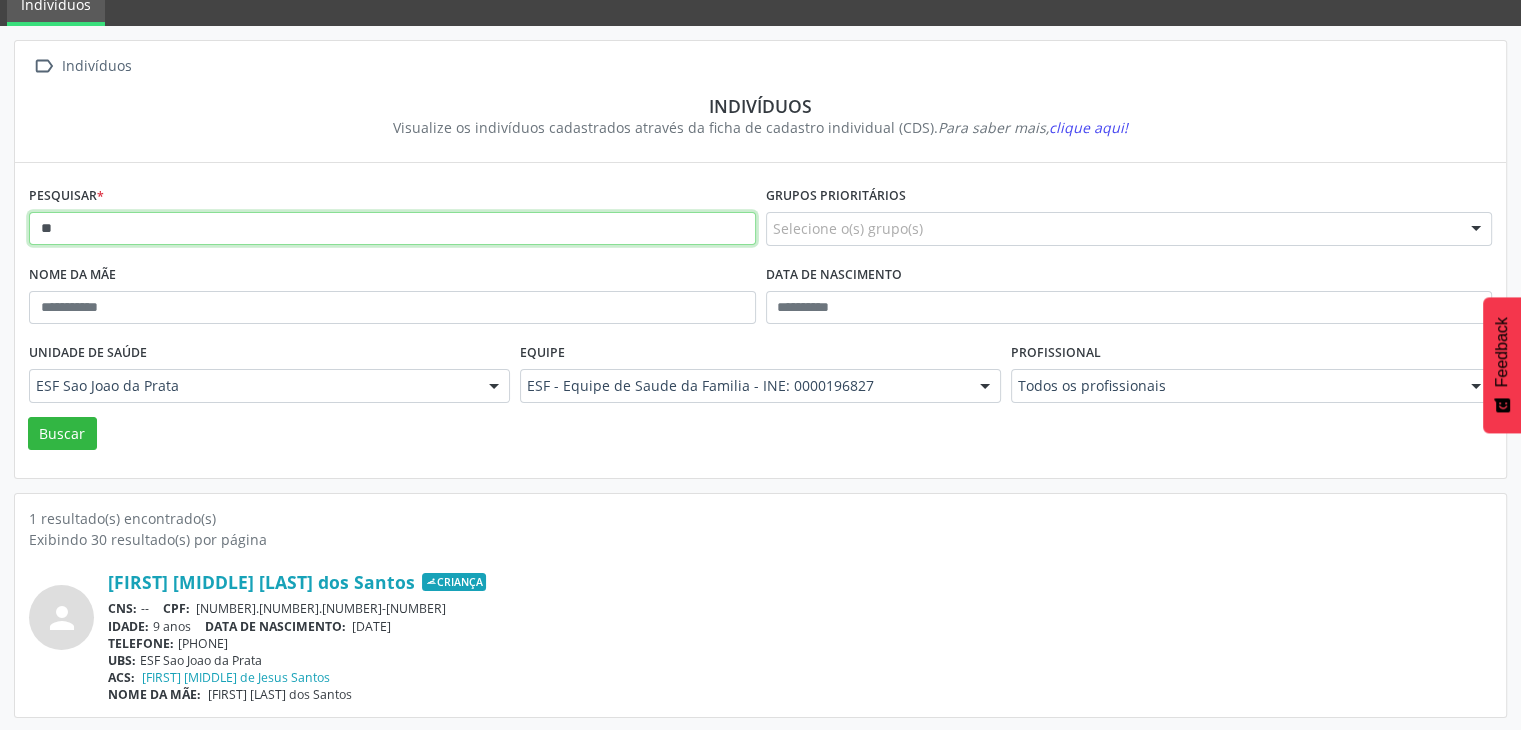 type on "*" 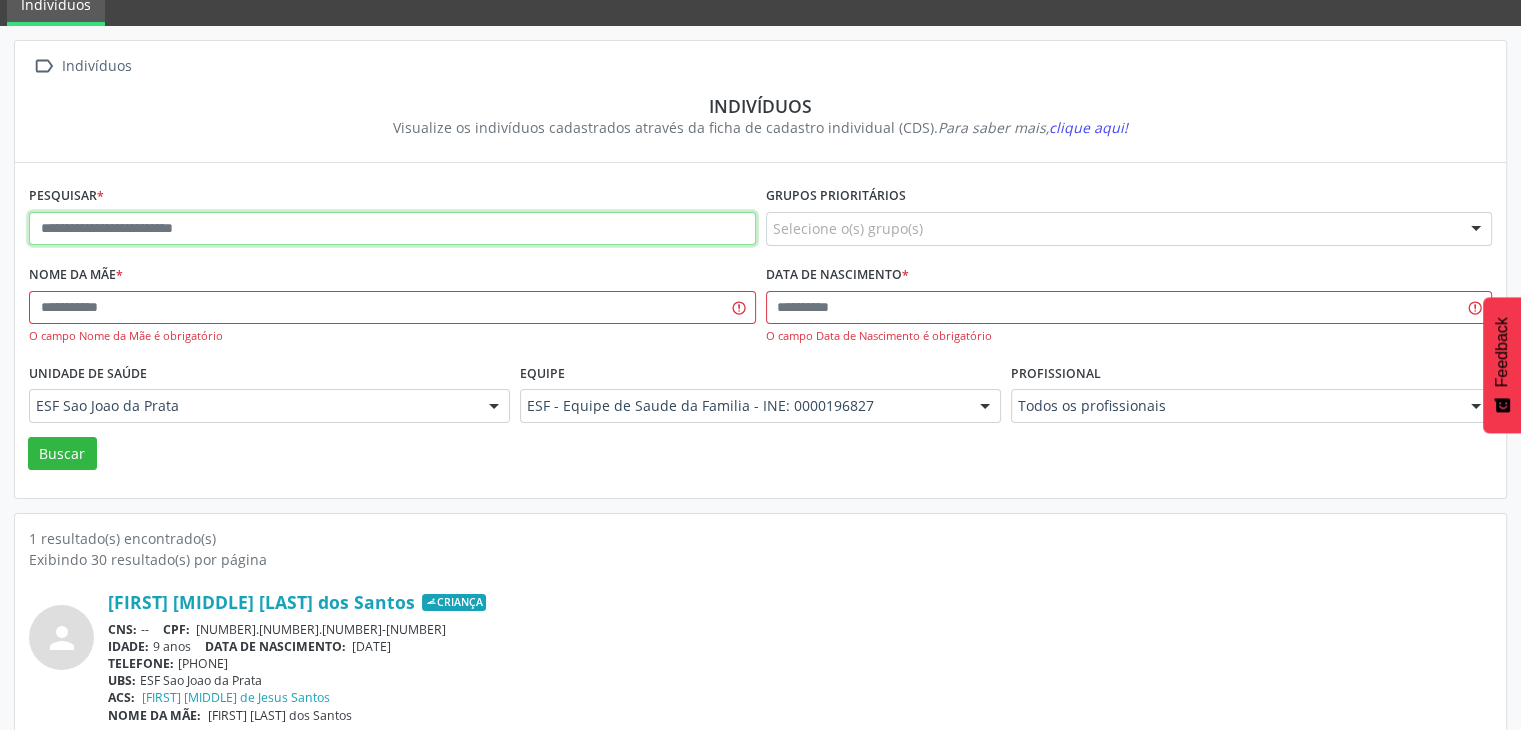 paste on "**********" 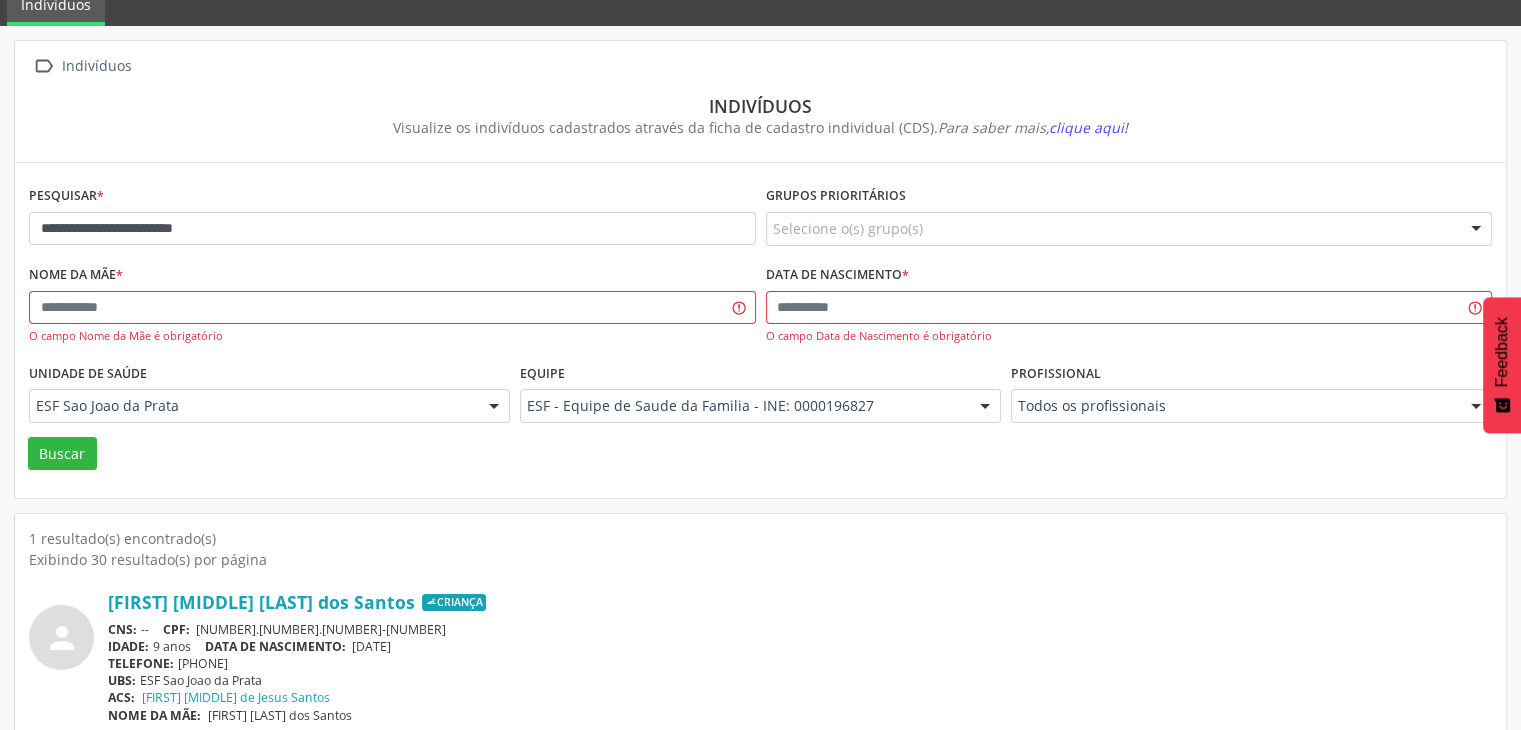 click on "**********" at bounding box center (760, 330) 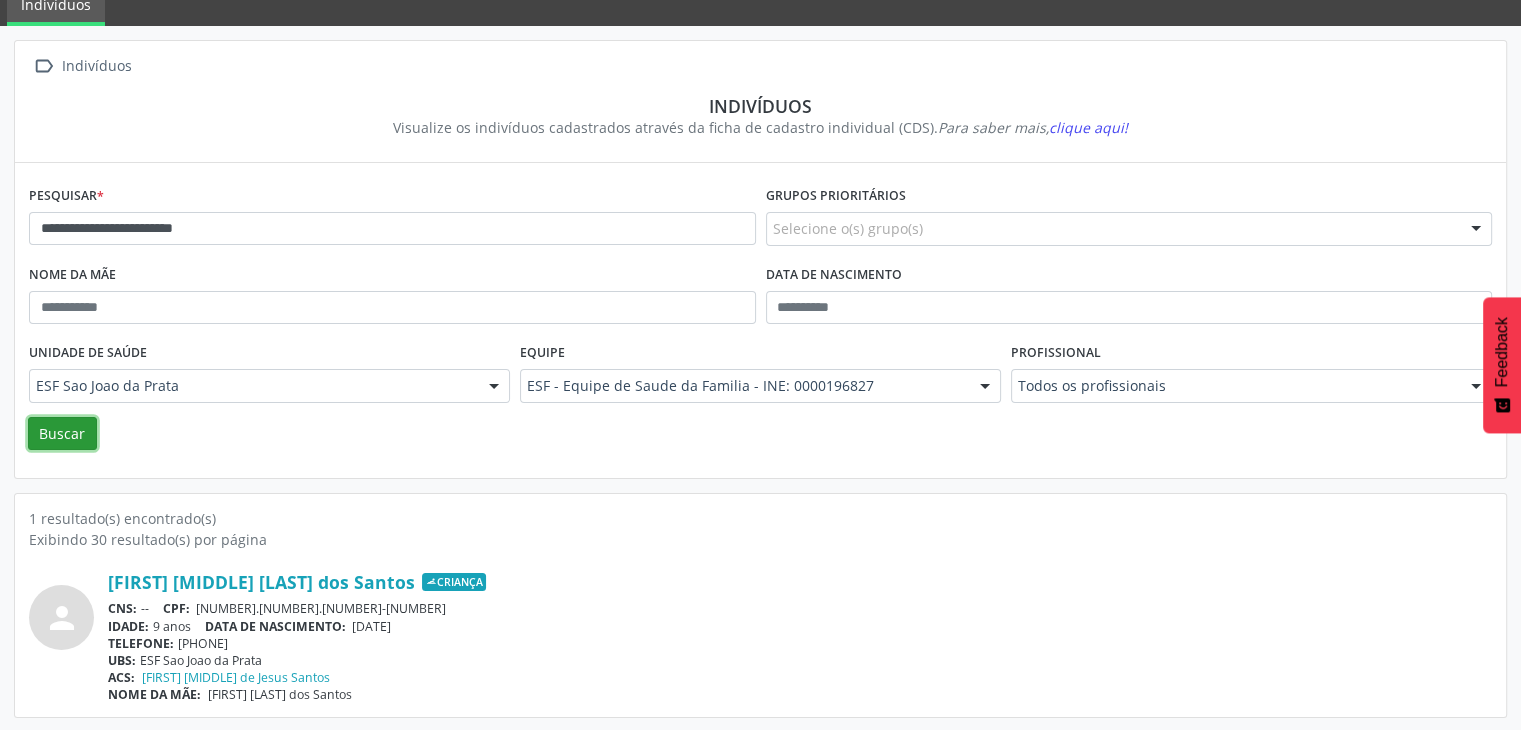 click on "Buscar" at bounding box center (62, 434) 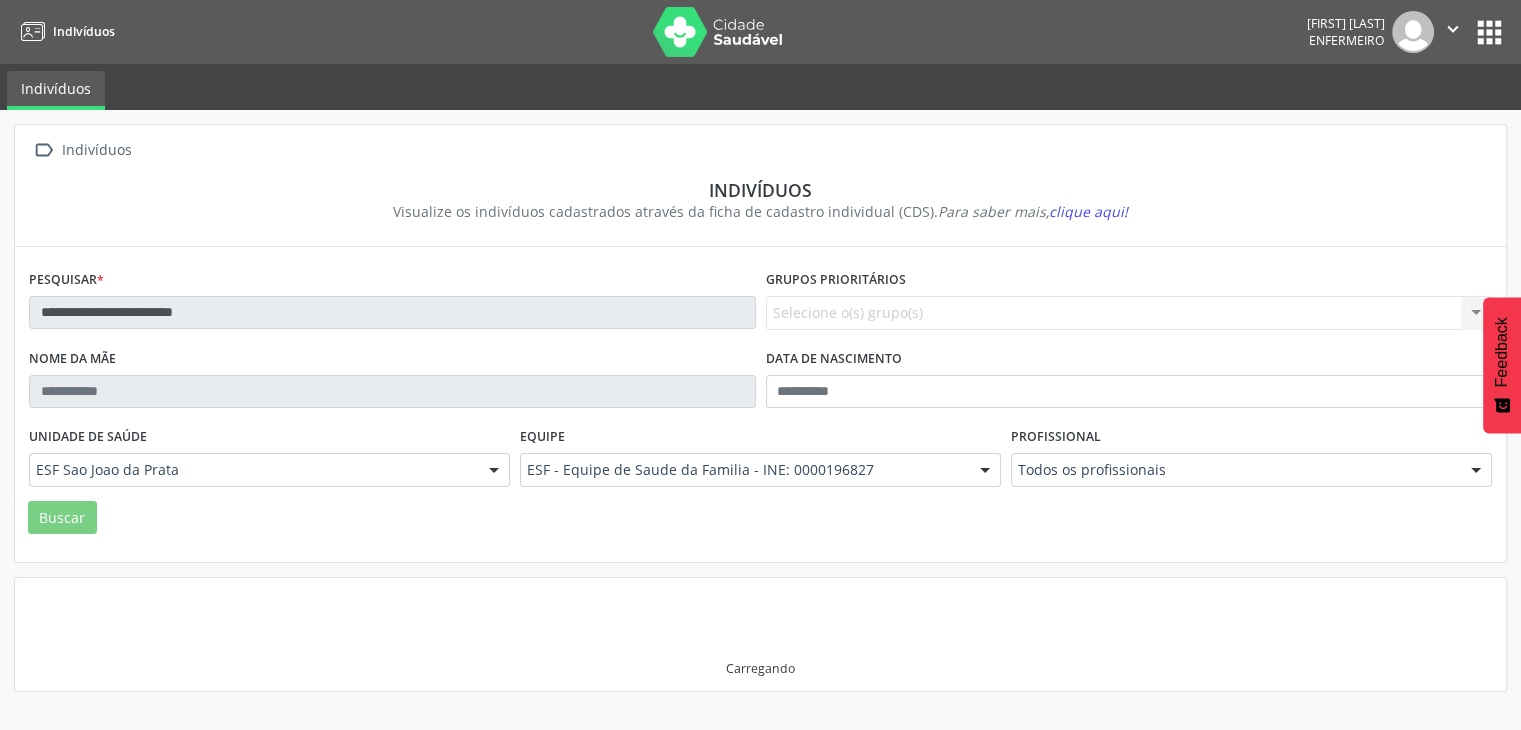 scroll, scrollTop: 0, scrollLeft: 0, axis: both 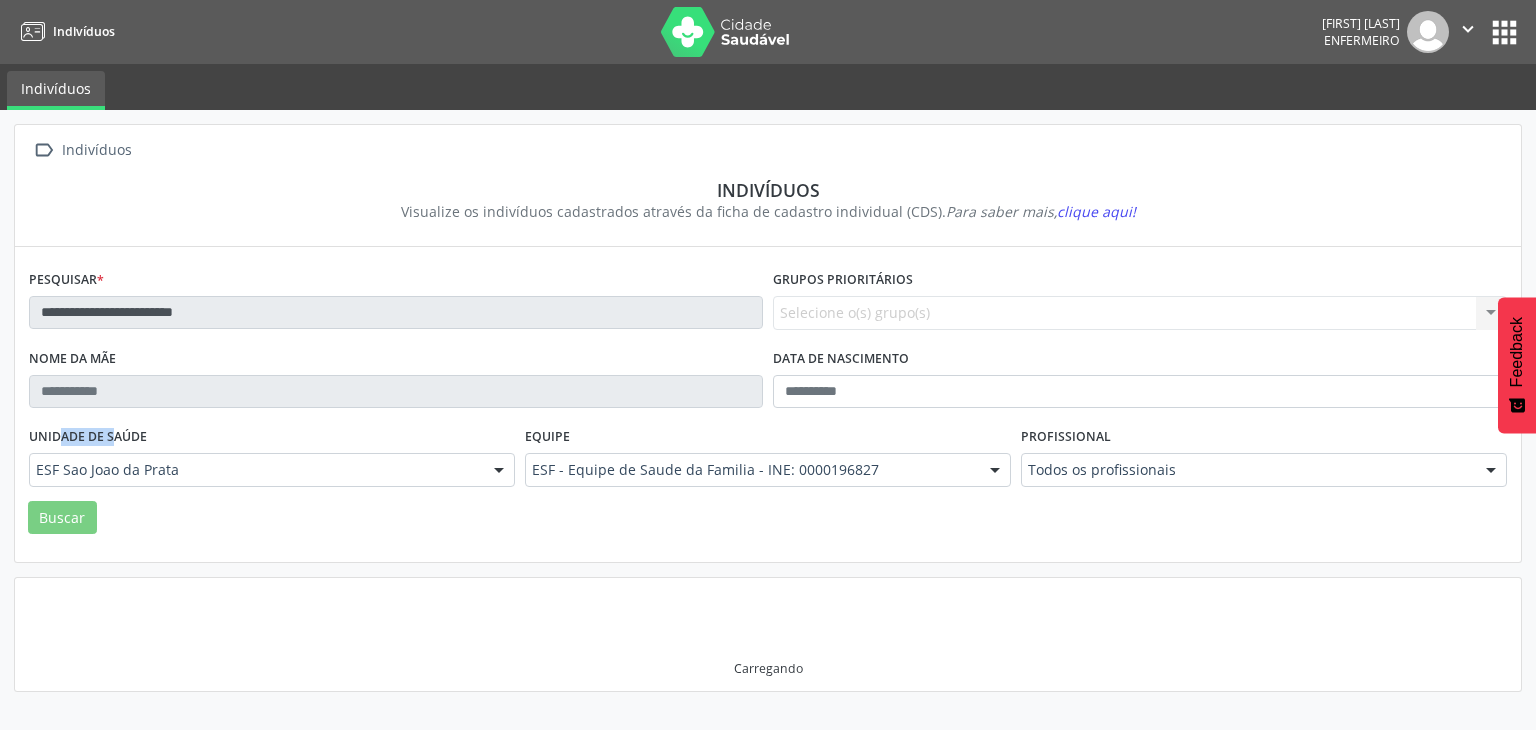 click on "Unidade de saúde" at bounding box center (88, 437) 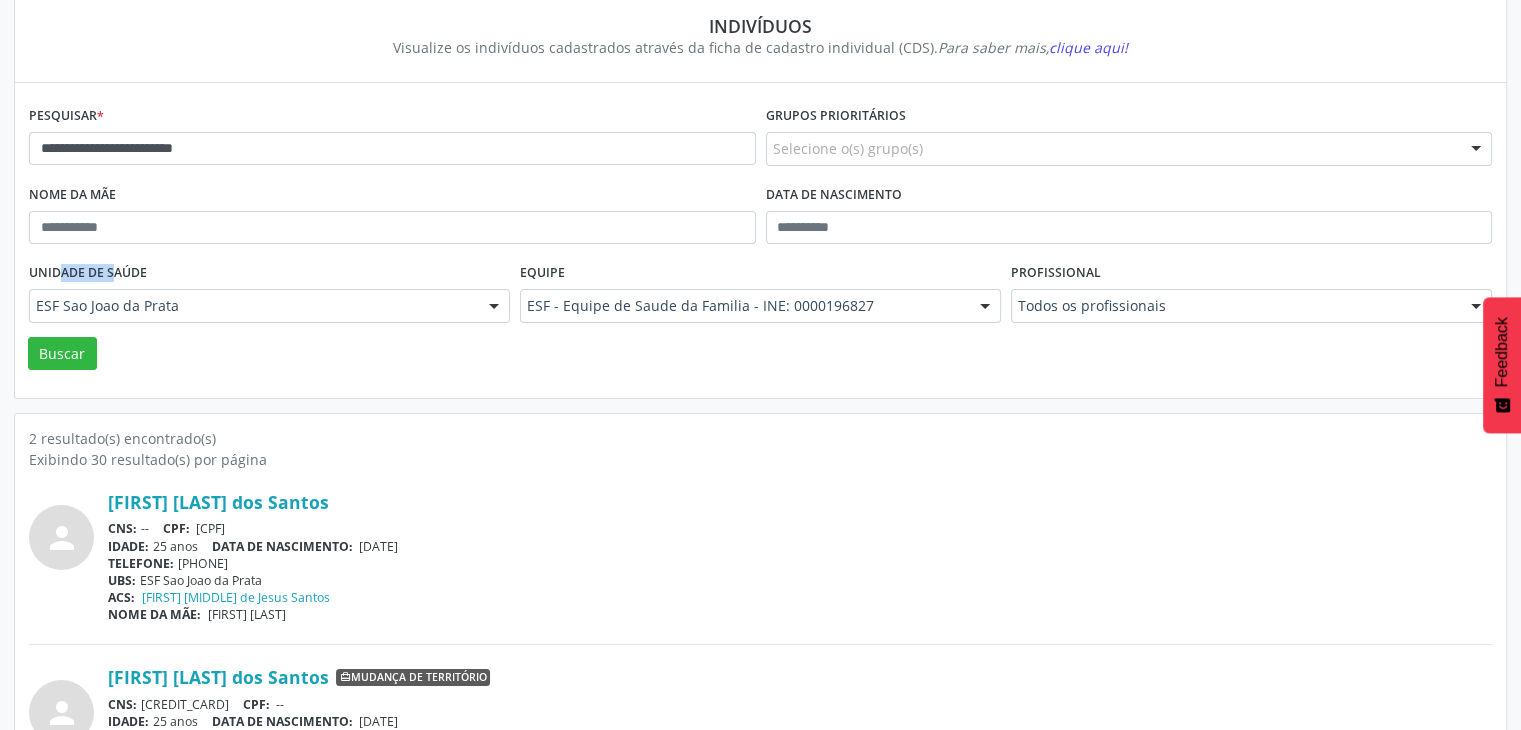 scroll, scrollTop: 60, scrollLeft: 0, axis: vertical 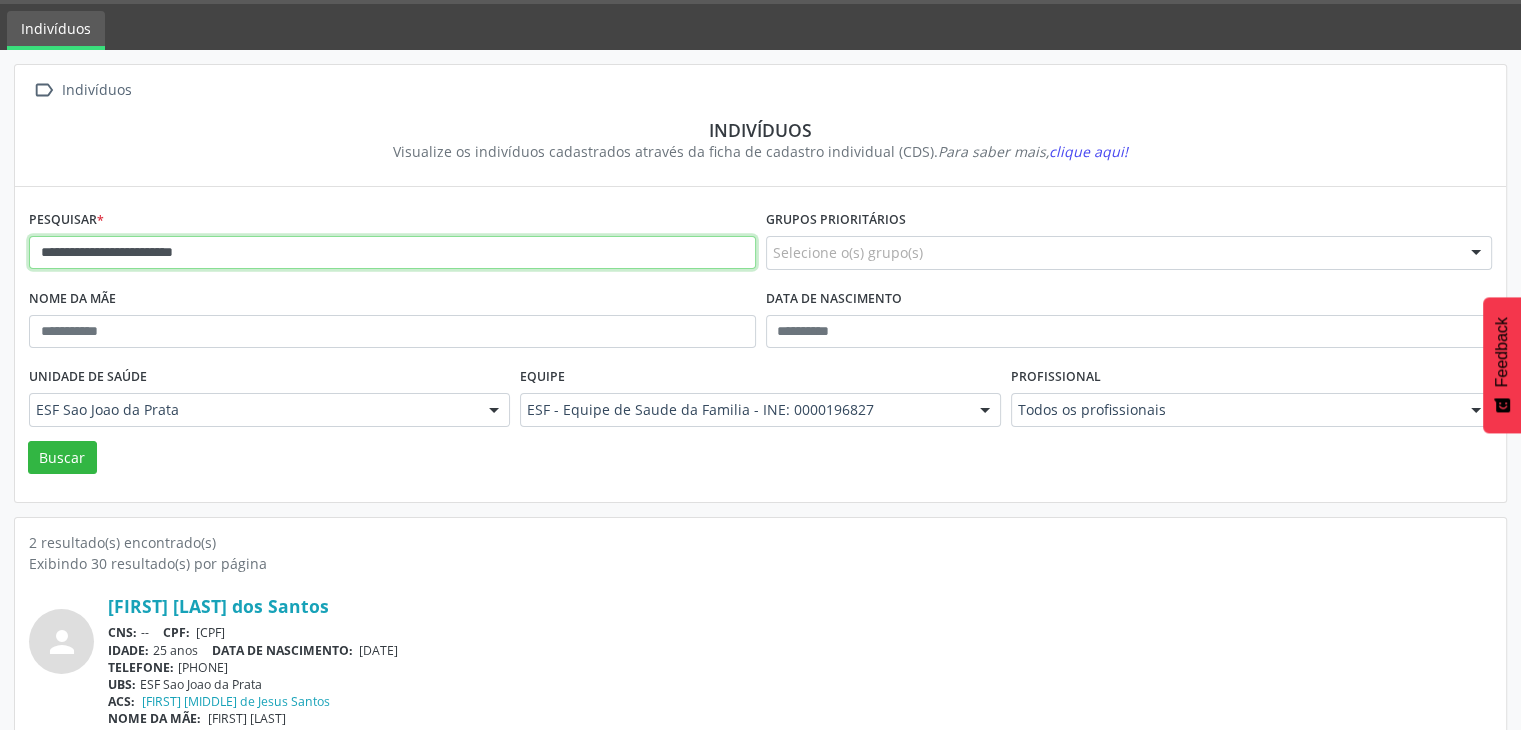 click on "**********" at bounding box center (392, 253) 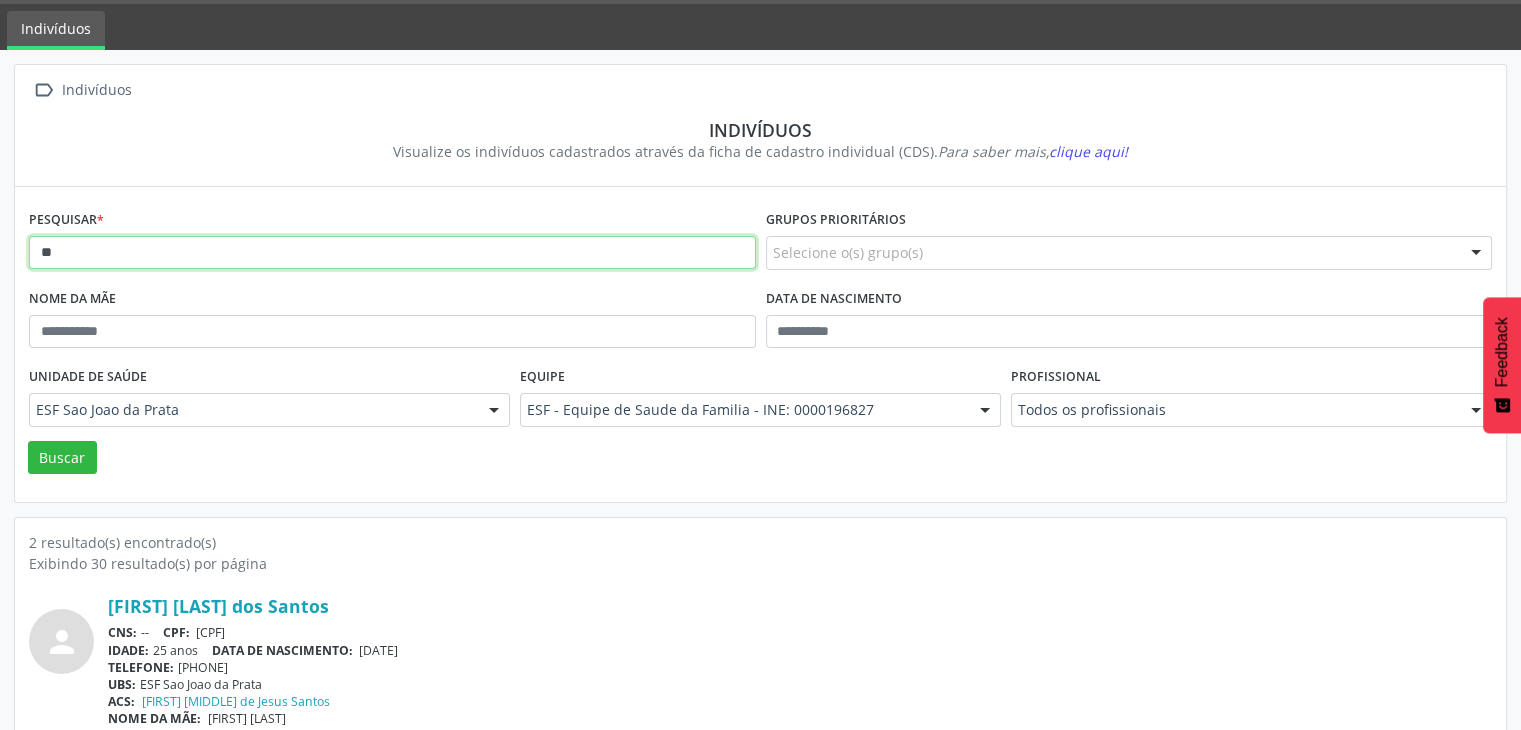 type on "*" 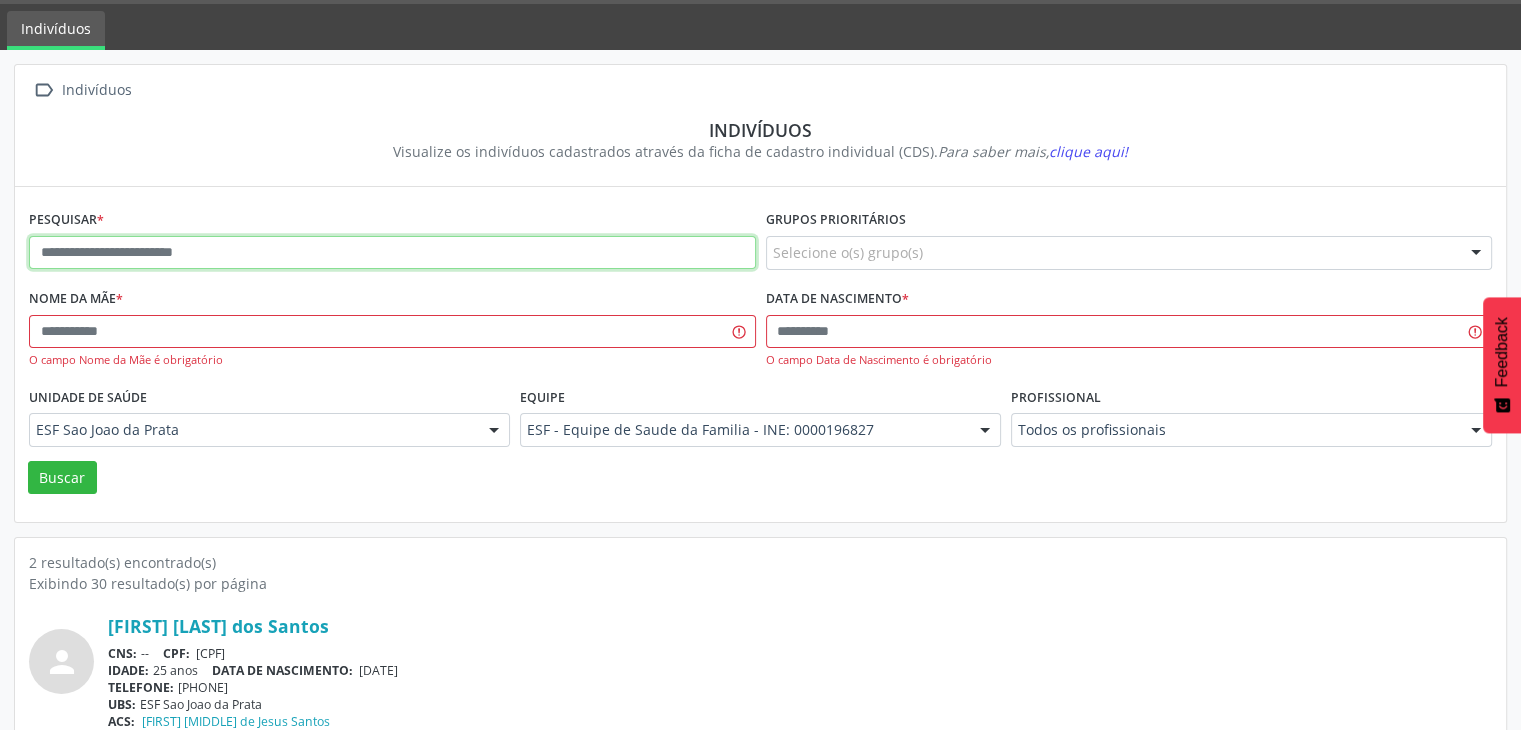 paste on "**********" 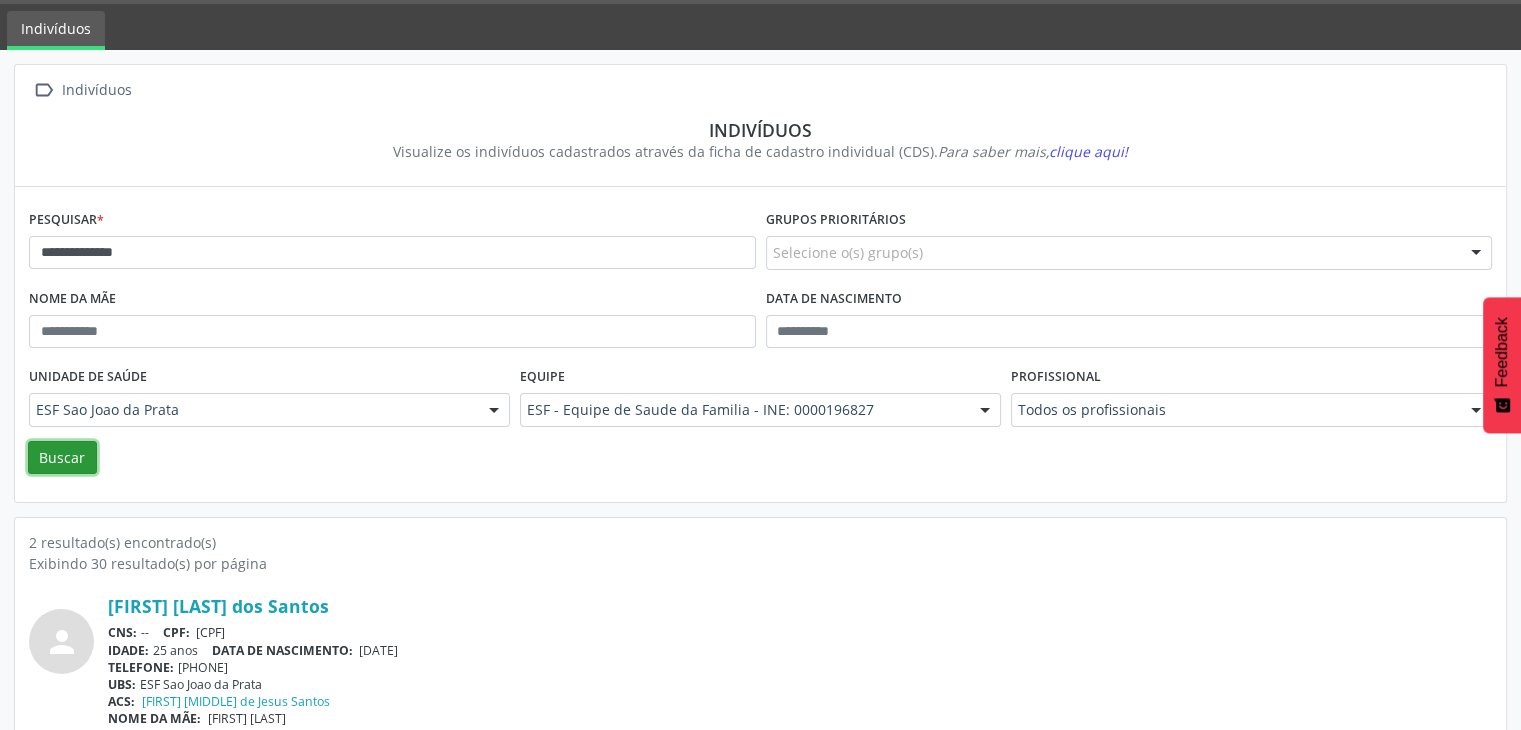 click on "Buscar" at bounding box center [62, 458] 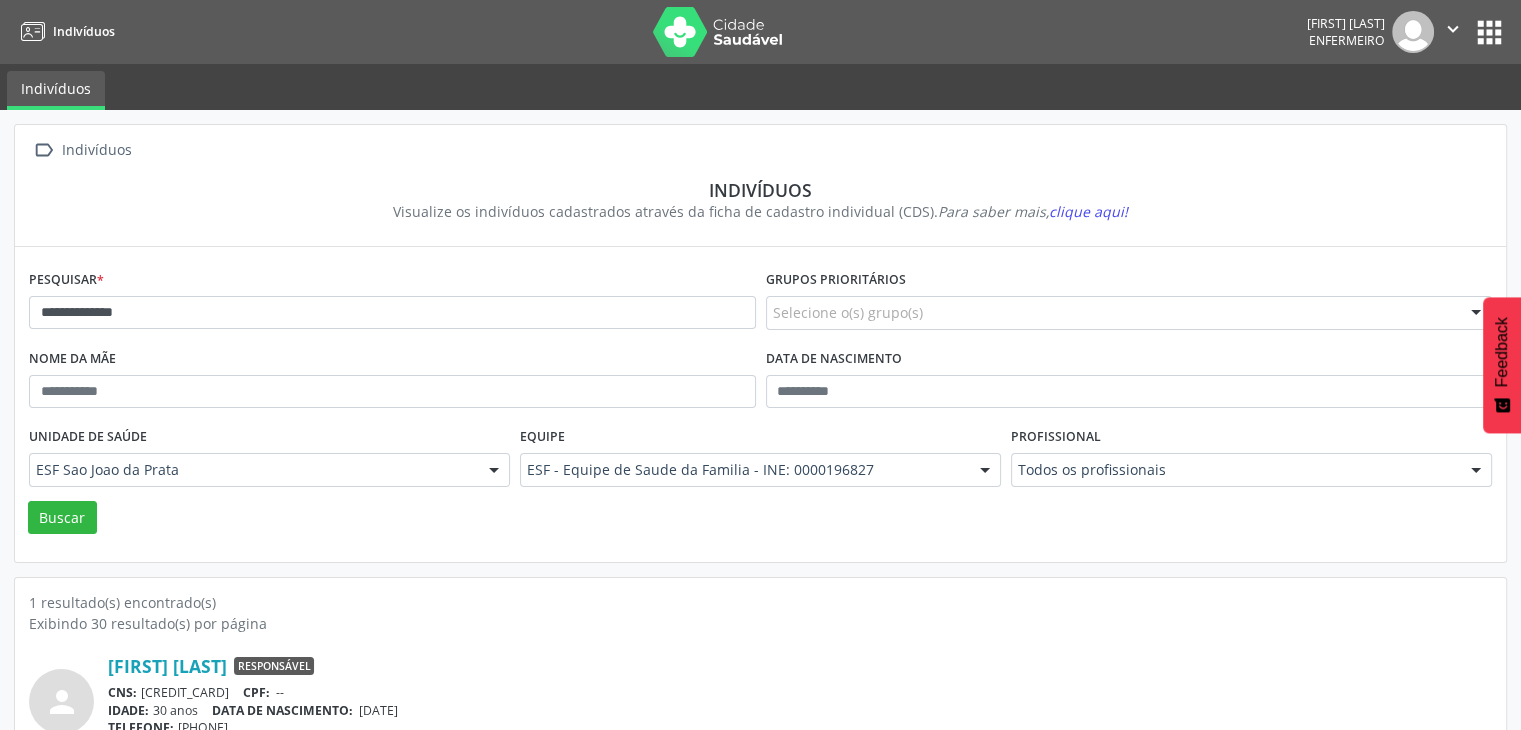 scroll, scrollTop: 84, scrollLeft: 0, axis: vertical 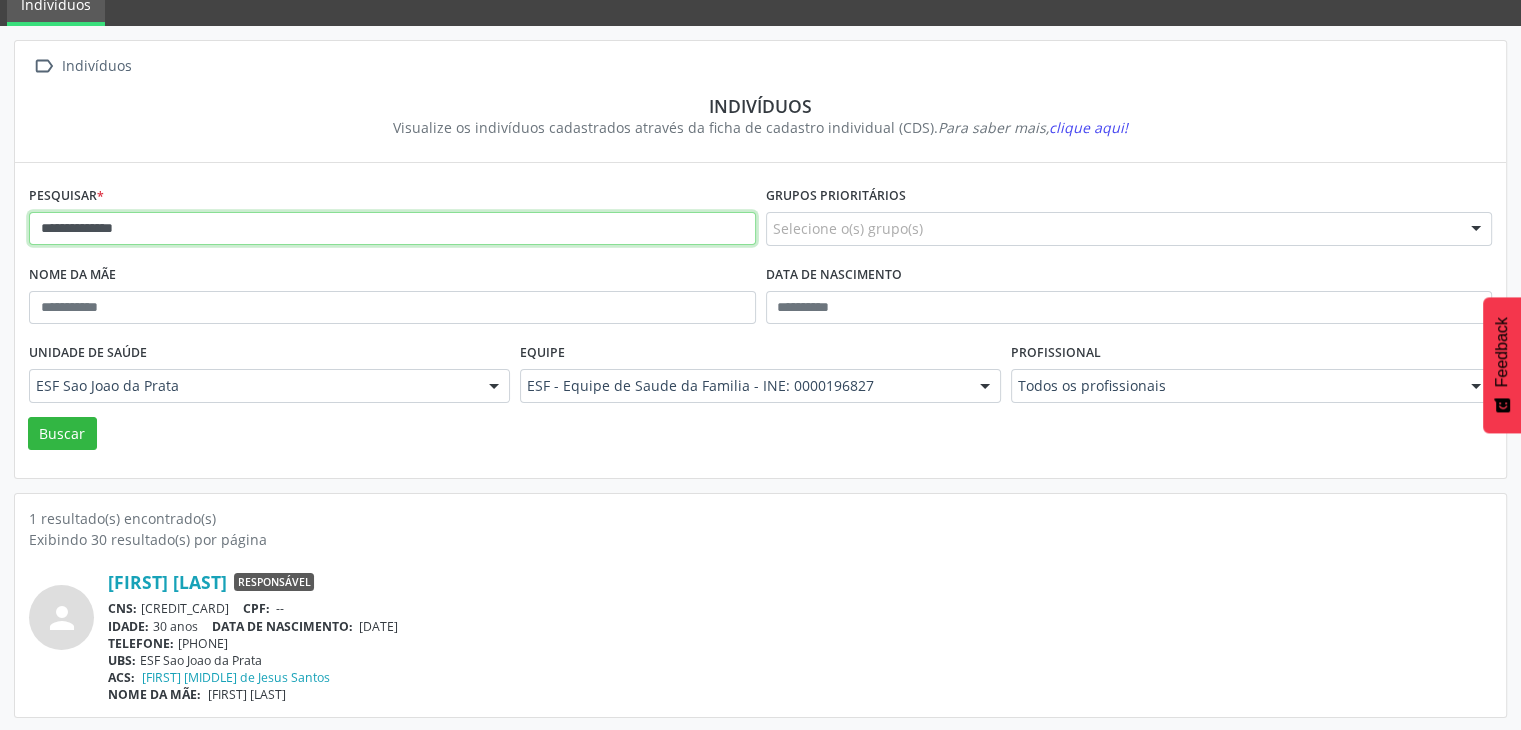 click on "**********" at bounding box center (392, 229) 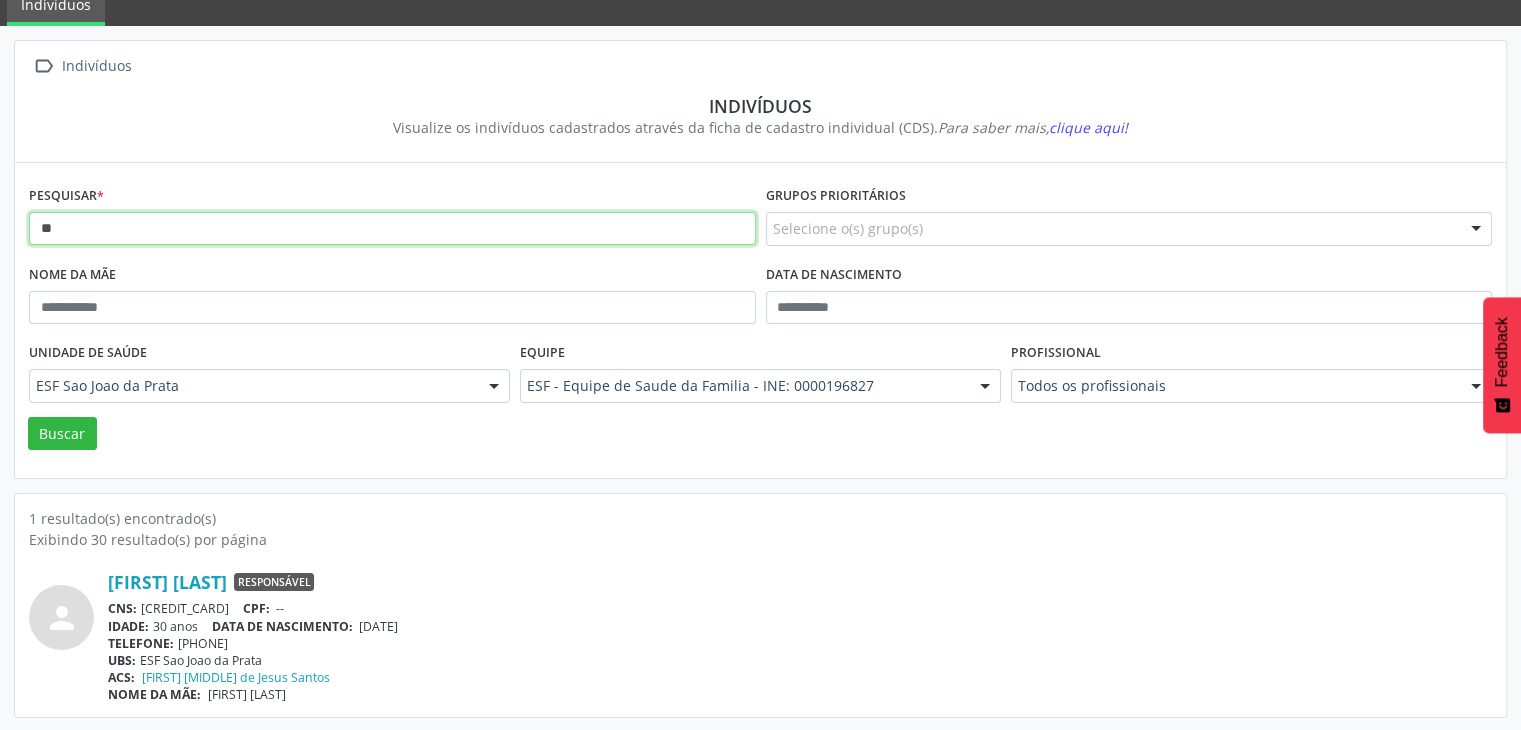 type on "*" 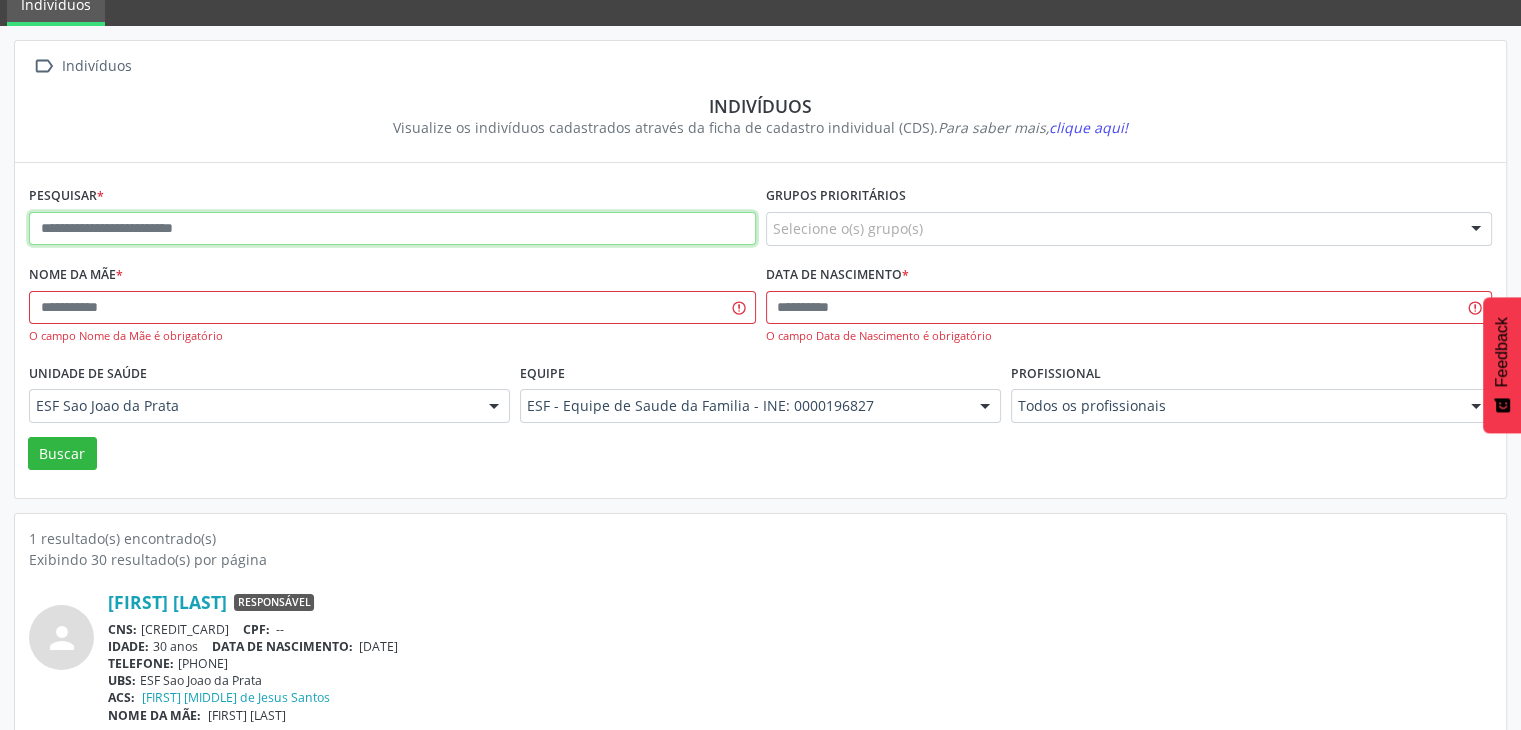 paste on "**********" 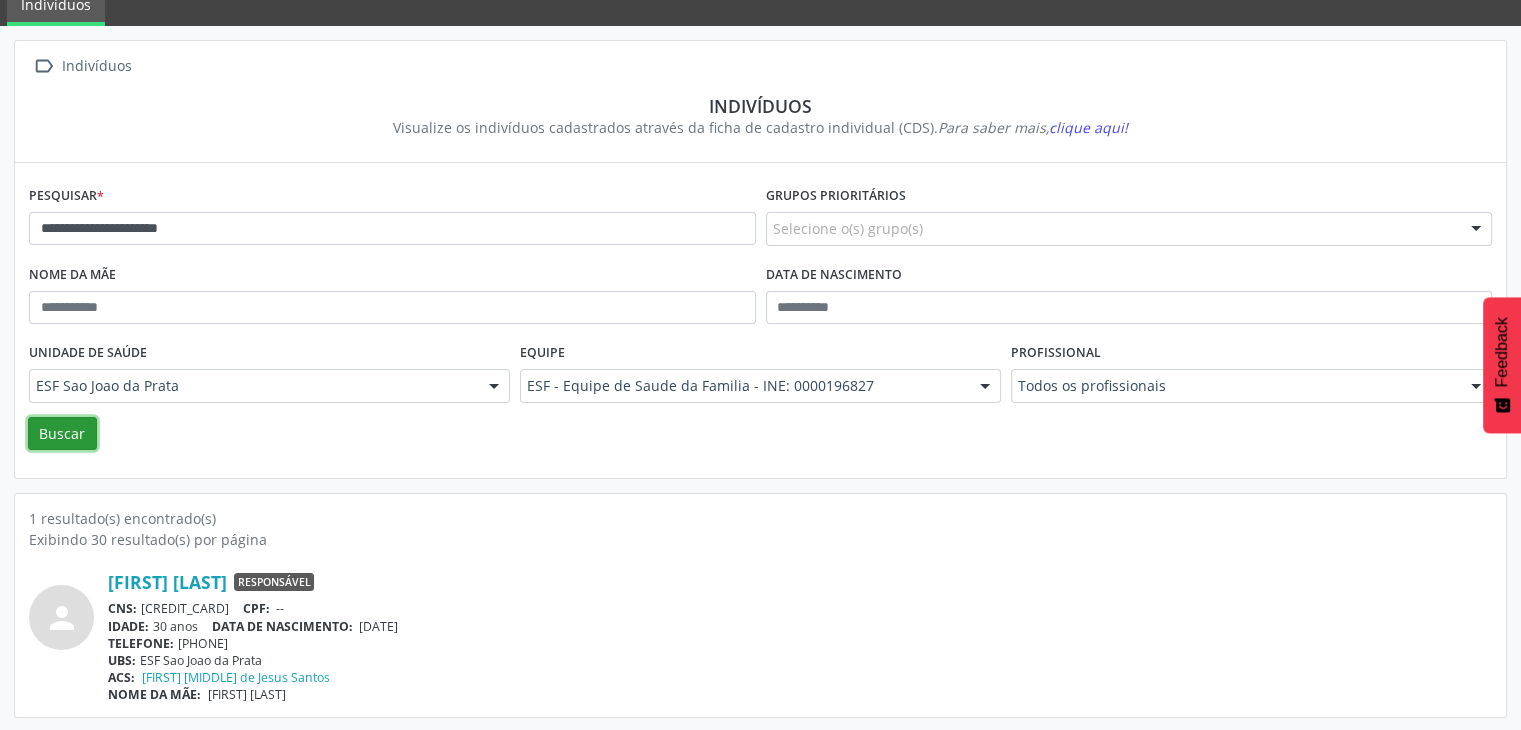 click on "Buscar" at bounding box center [62, 434] 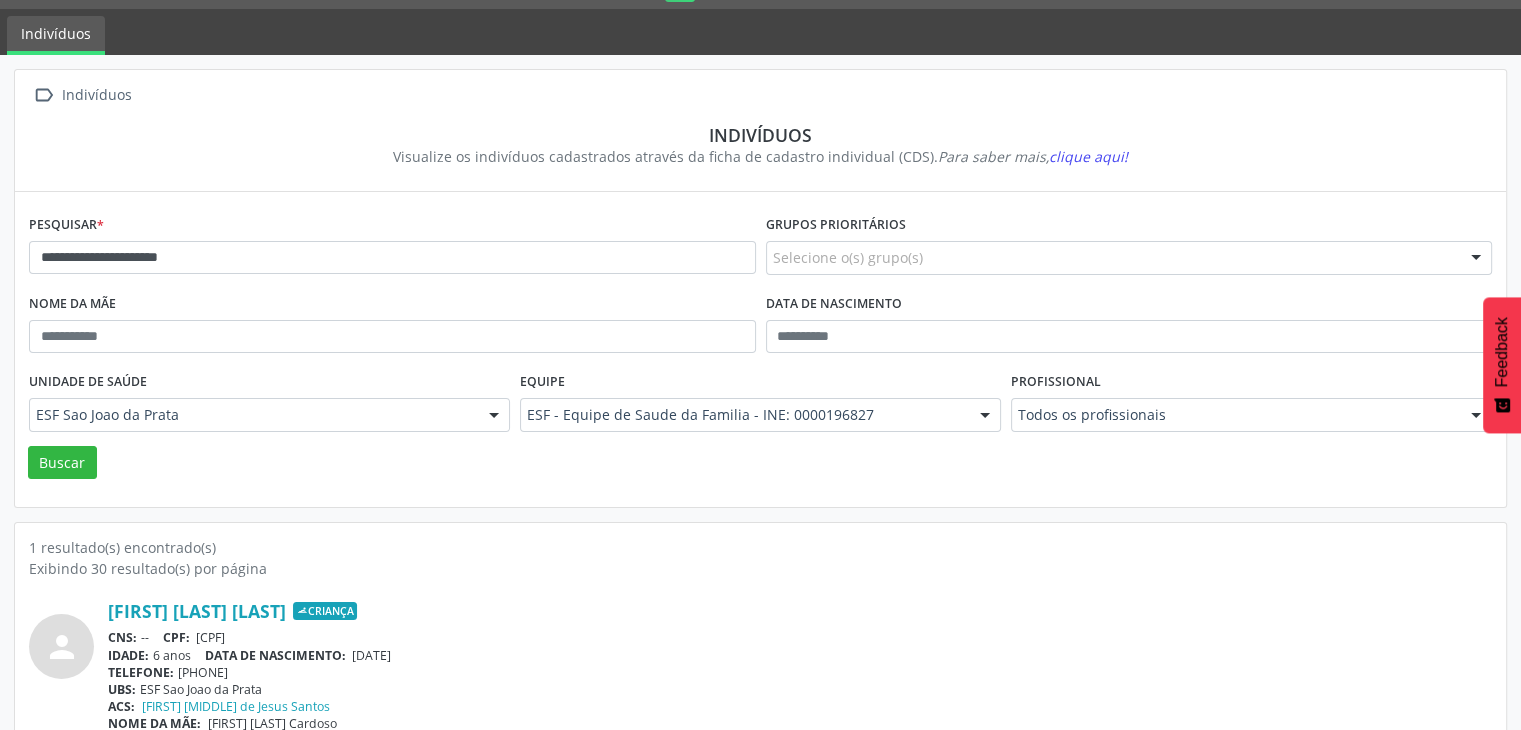 scroll, scrollTop: 84, scrollLeft: 0, axis: vertical 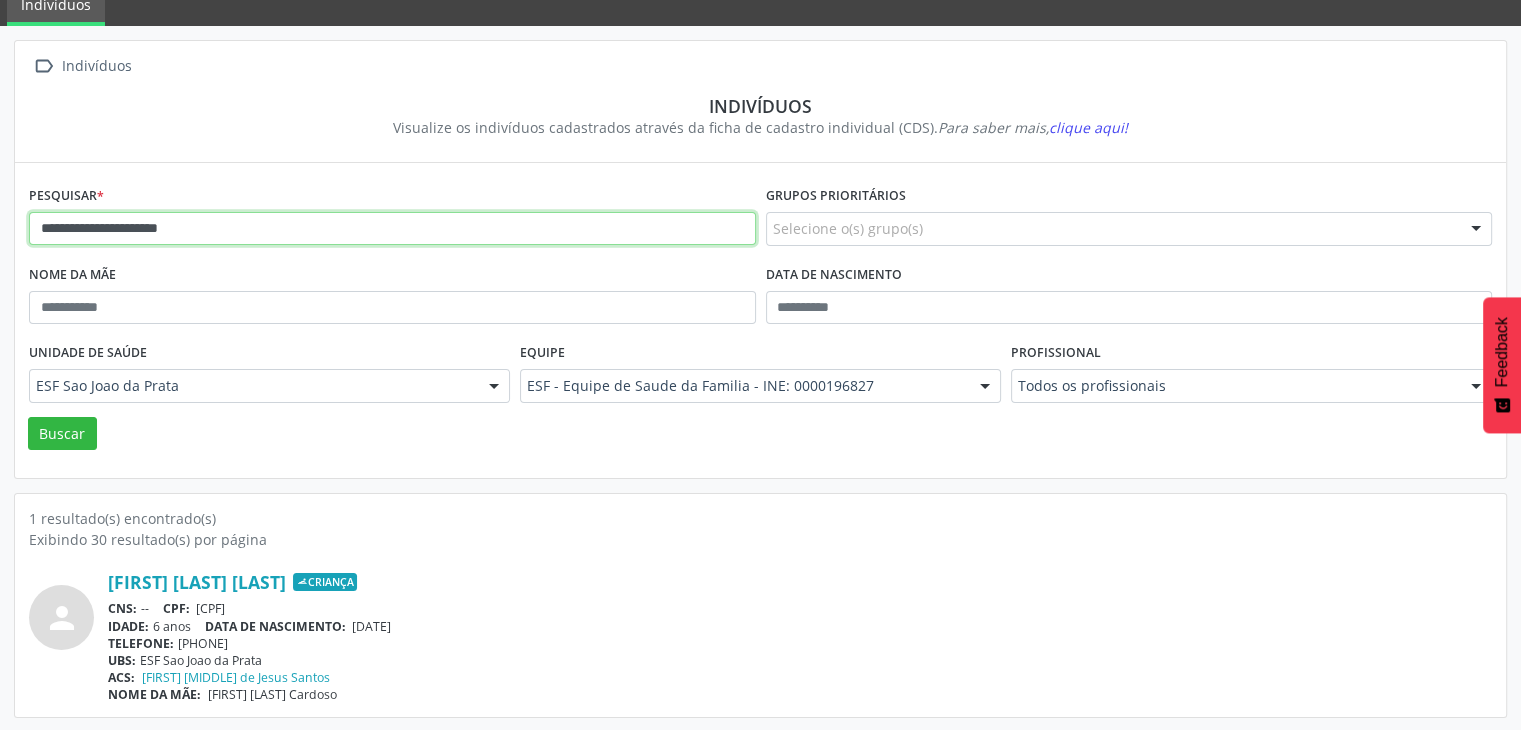 click on "**********" at bounding box center [392, 229] 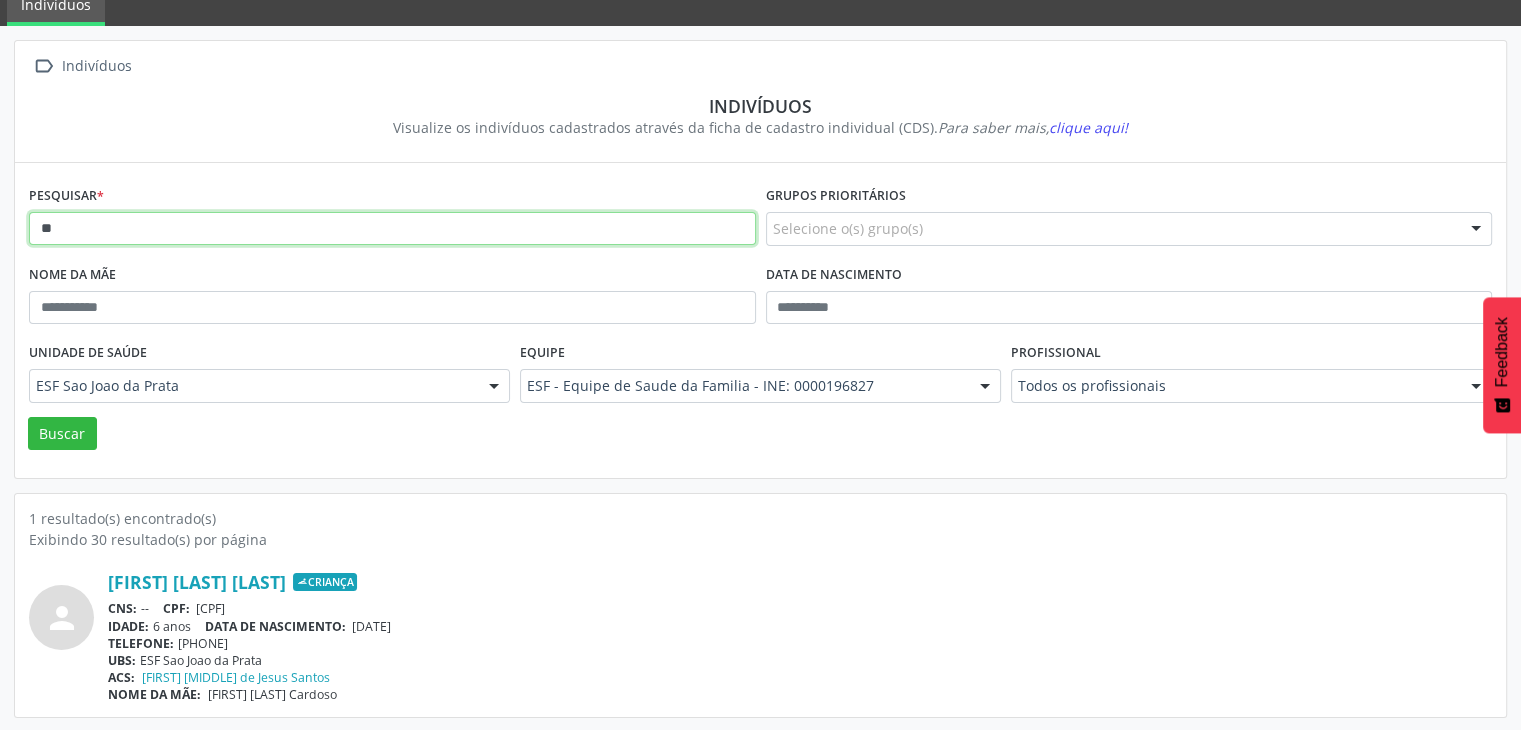 type on "*" 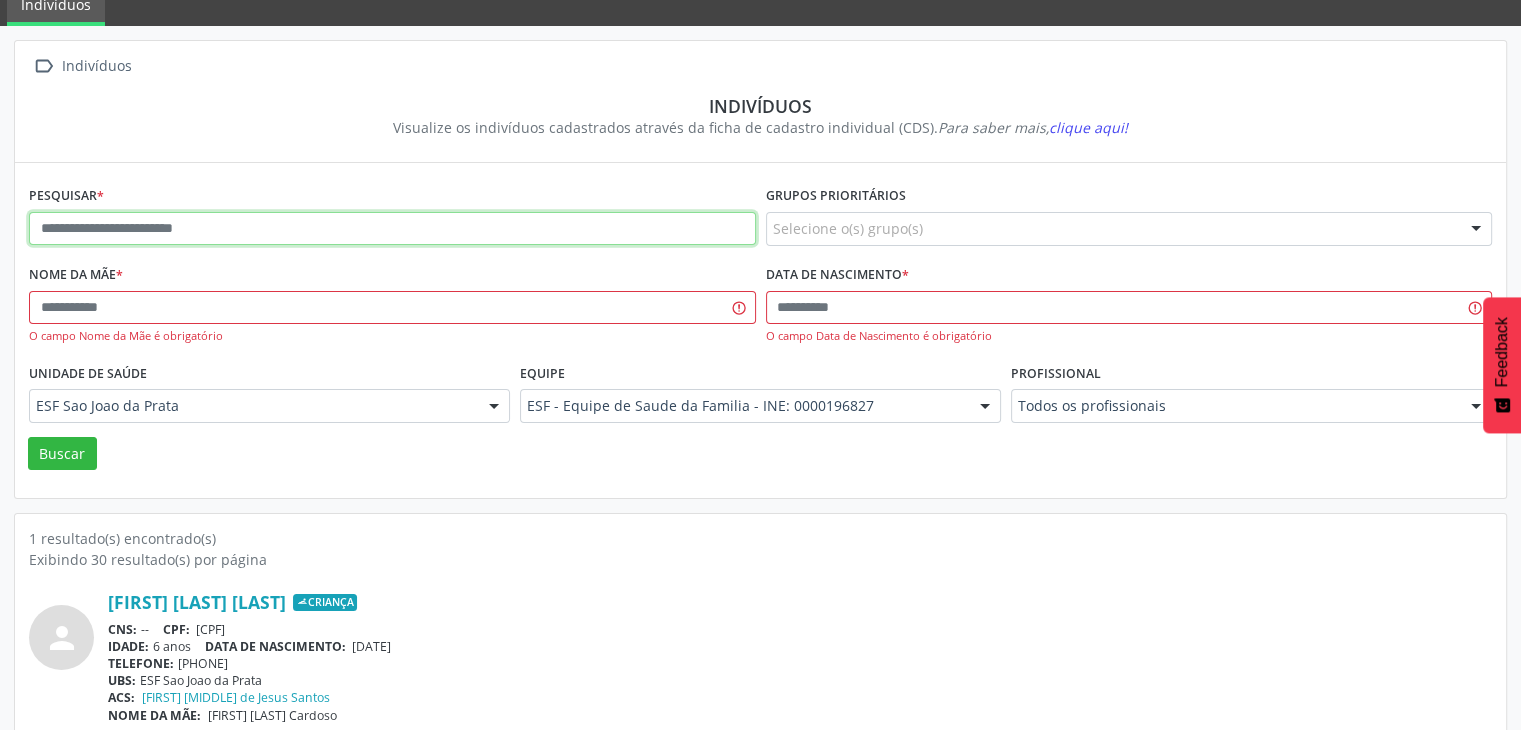 paste on "**********" 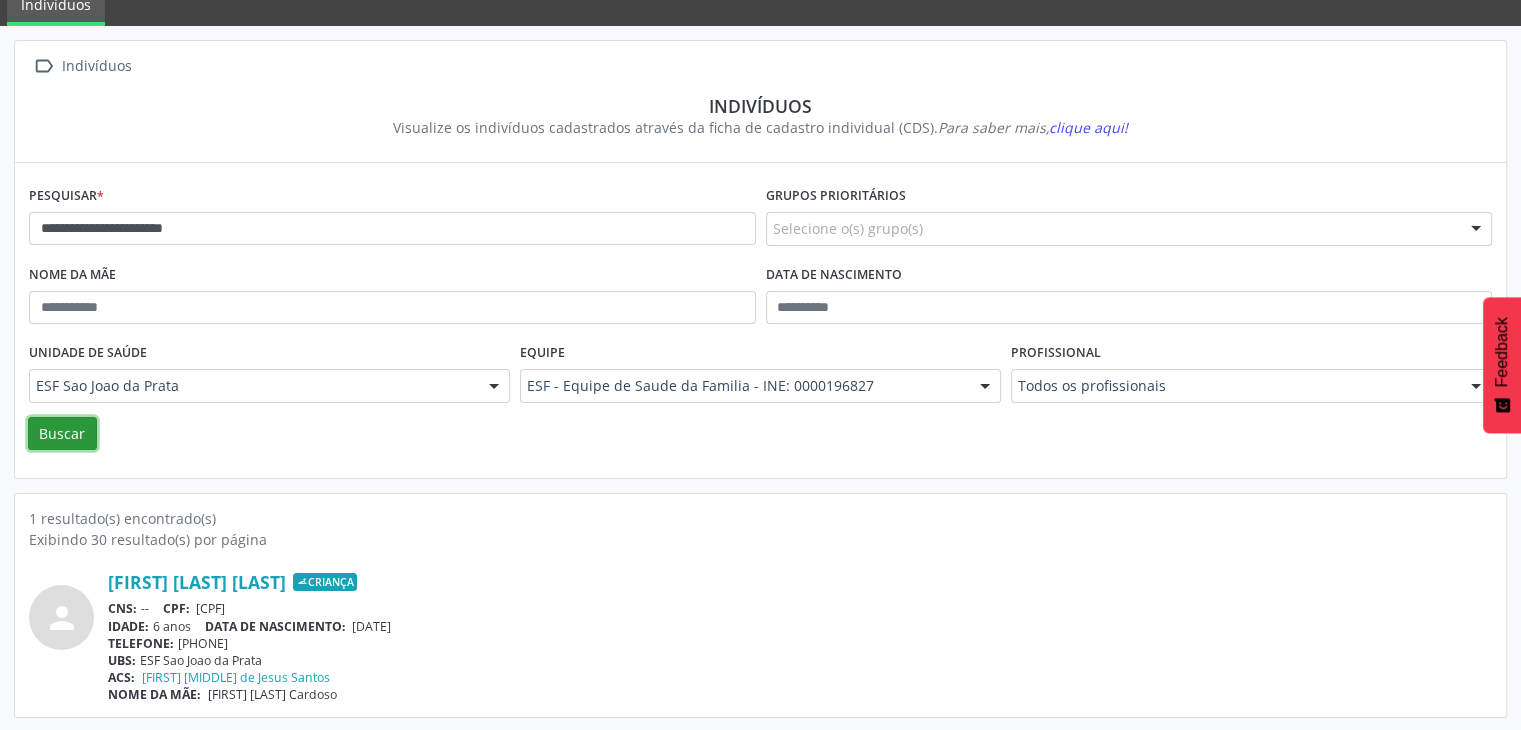 click on "Buscar" at bounding box center [62, 434] 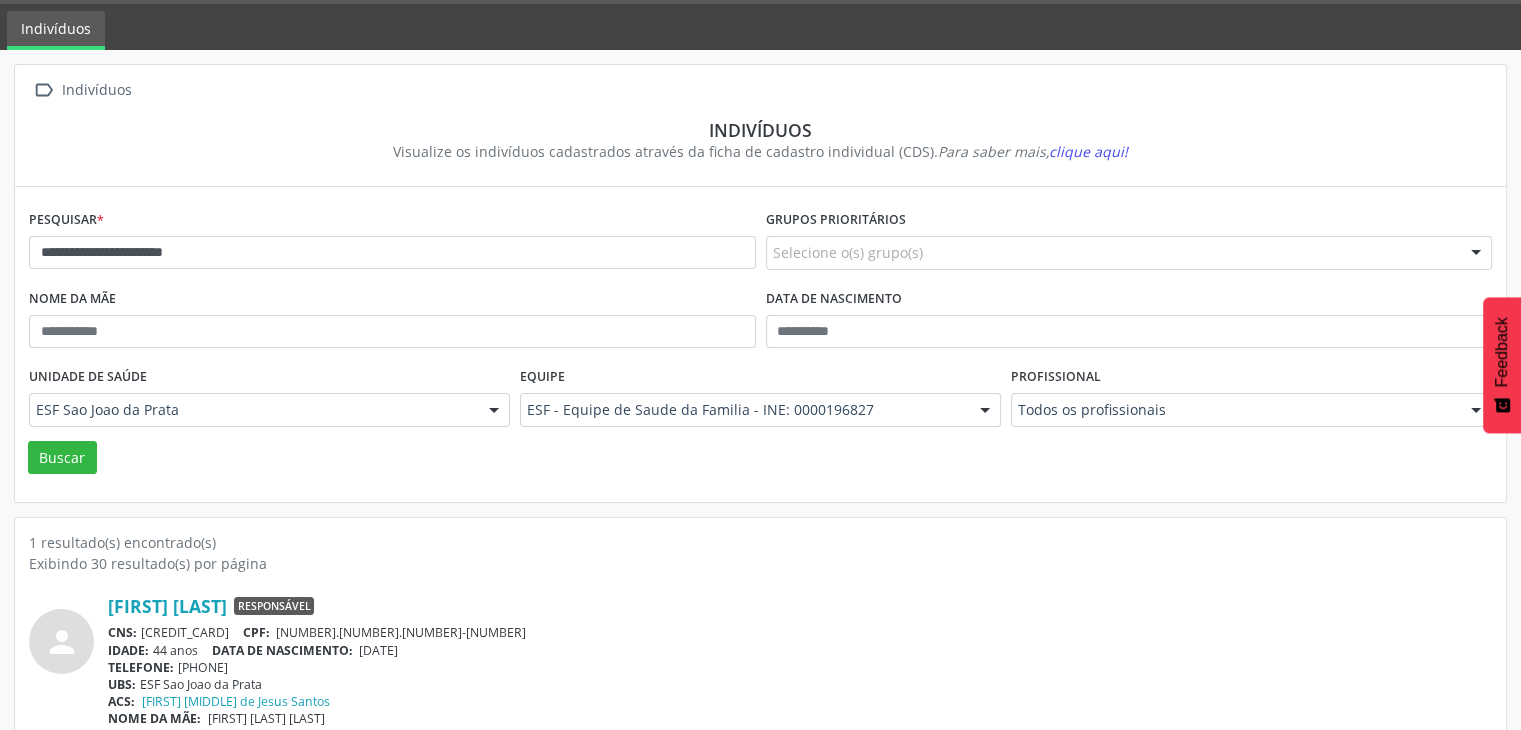 scroll, scrollTop: 84, scrollLeft: 0, axis: vertical 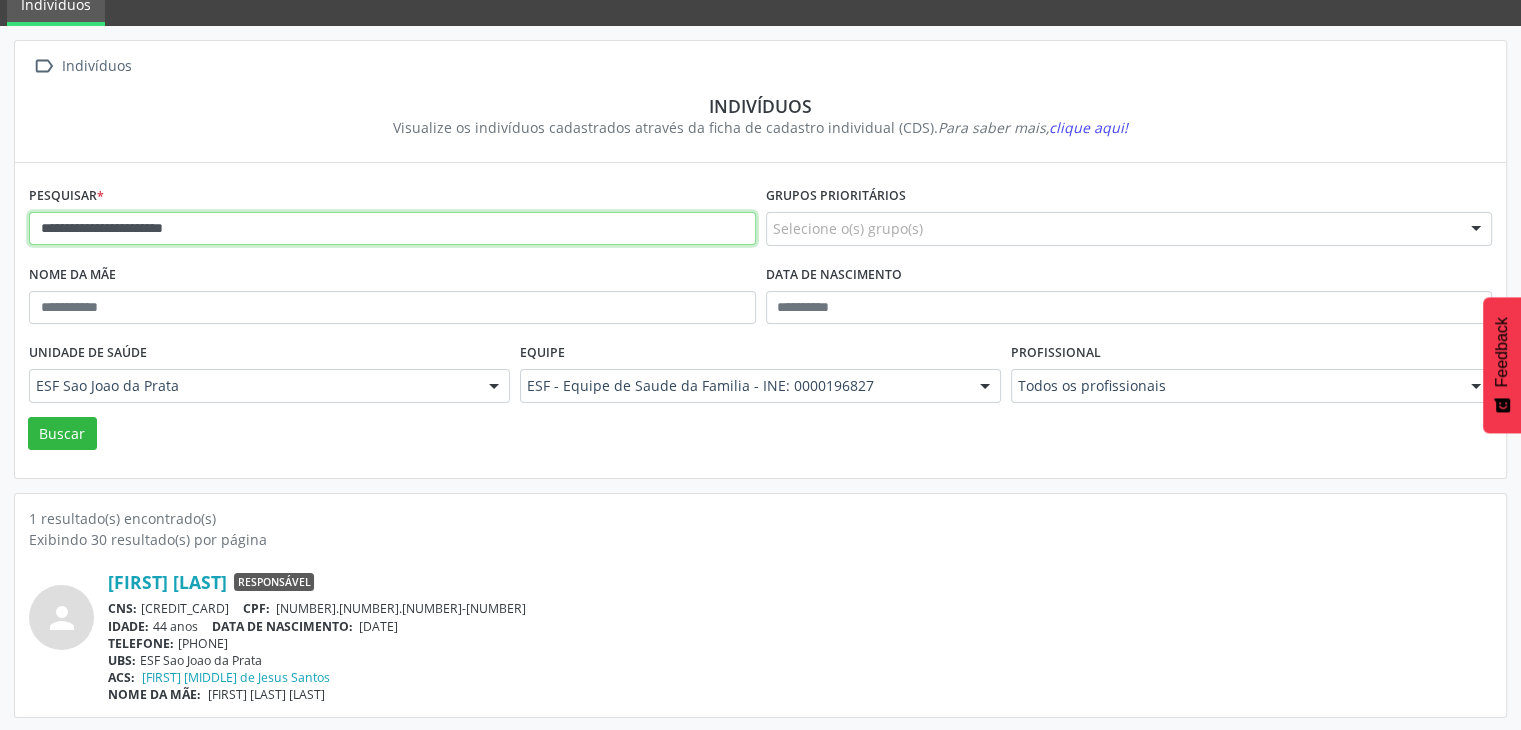 click on "**********" at bounding box center (392, 229) 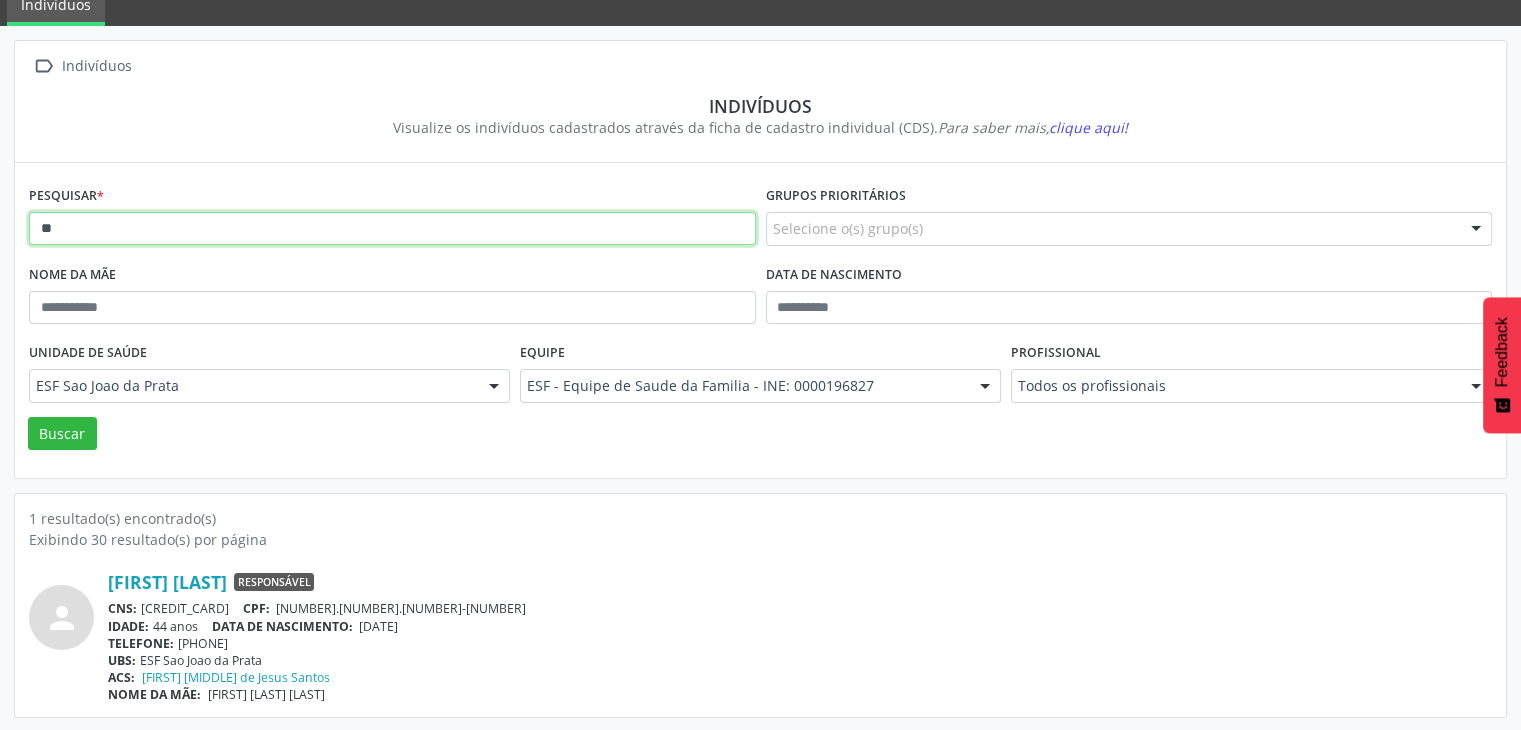 type on "*" 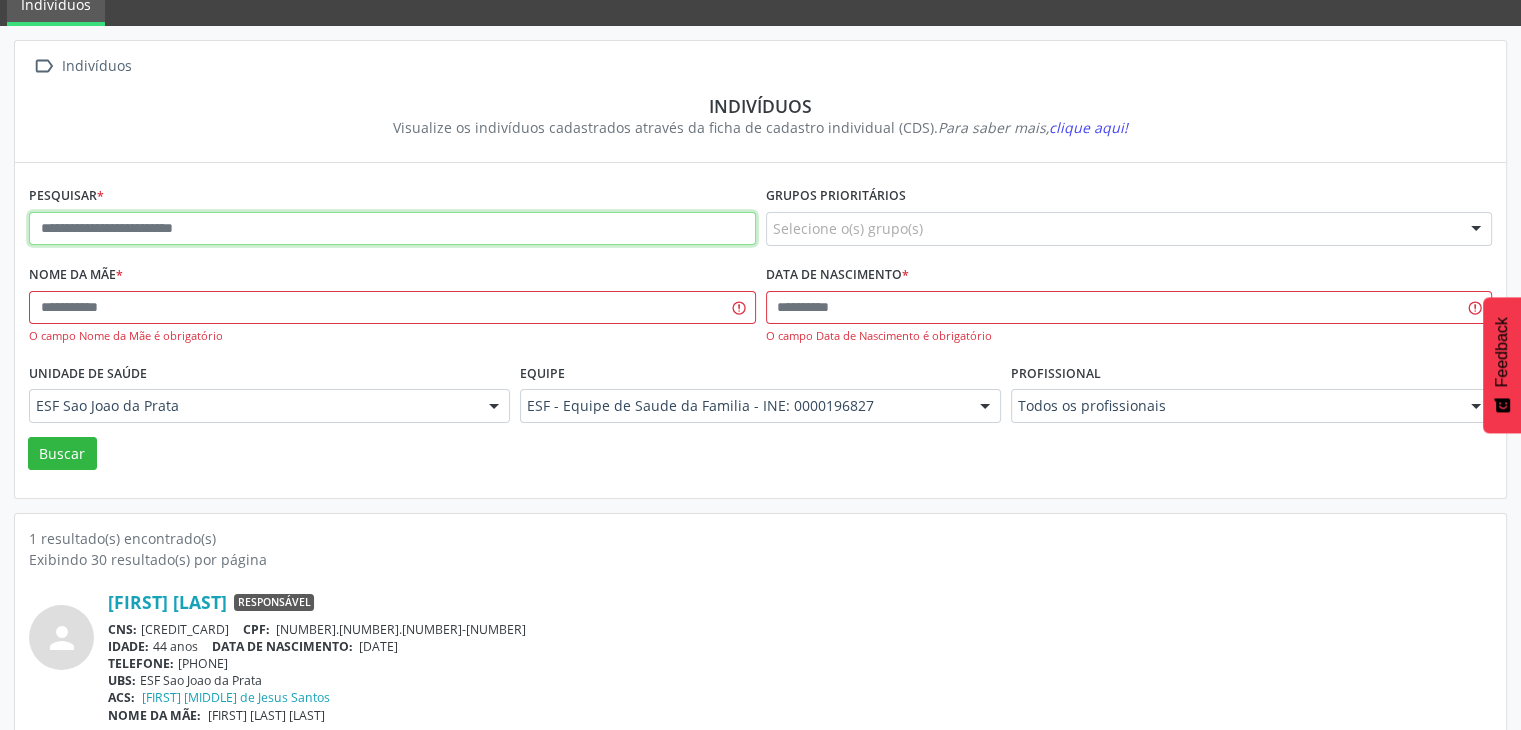 paste on "**********" 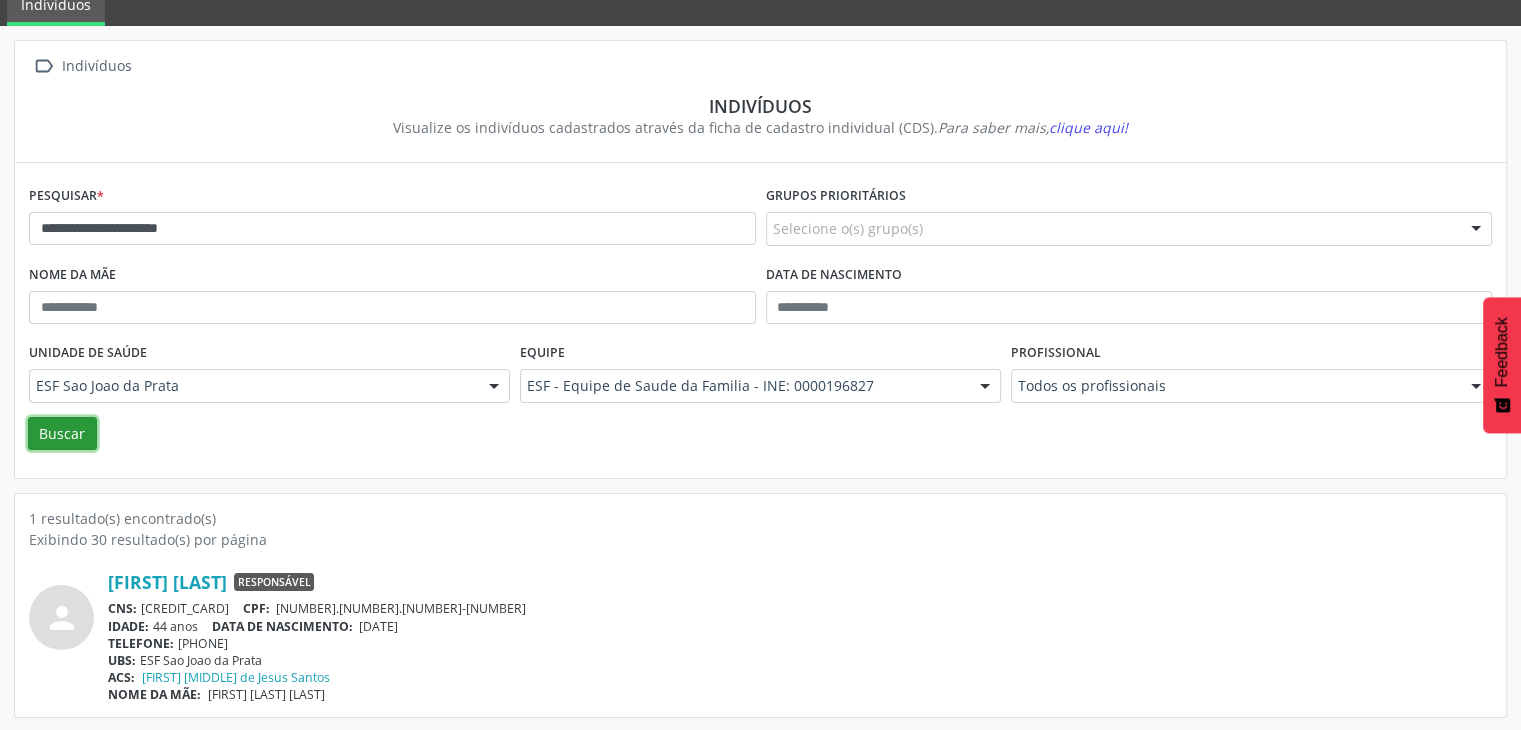 click on "Buscar" at bounding box center (62, 434) 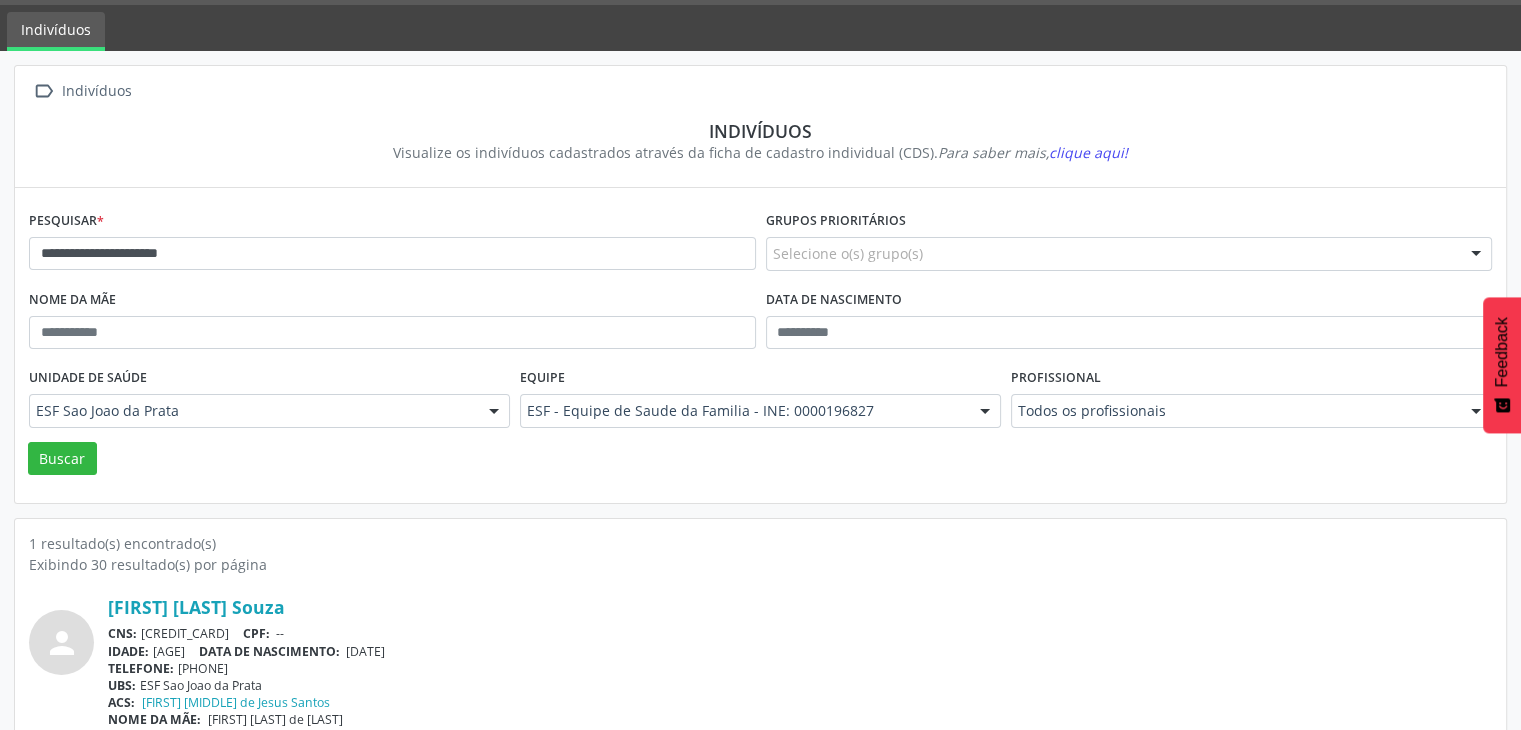 scroll, scrollTop: 84, scrollLeft: 0, axis: vertical 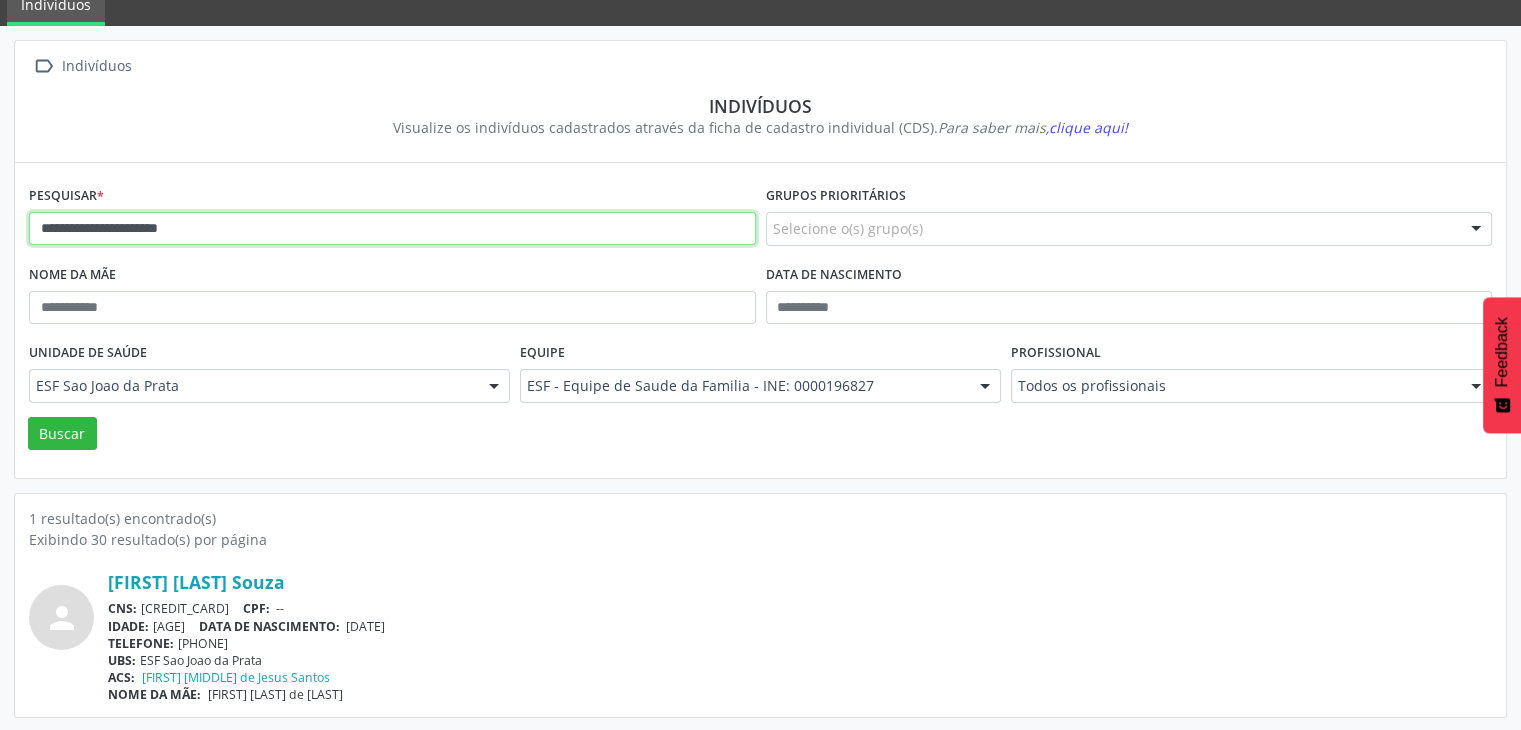 click on "**********" at bounding box center (392, 229) 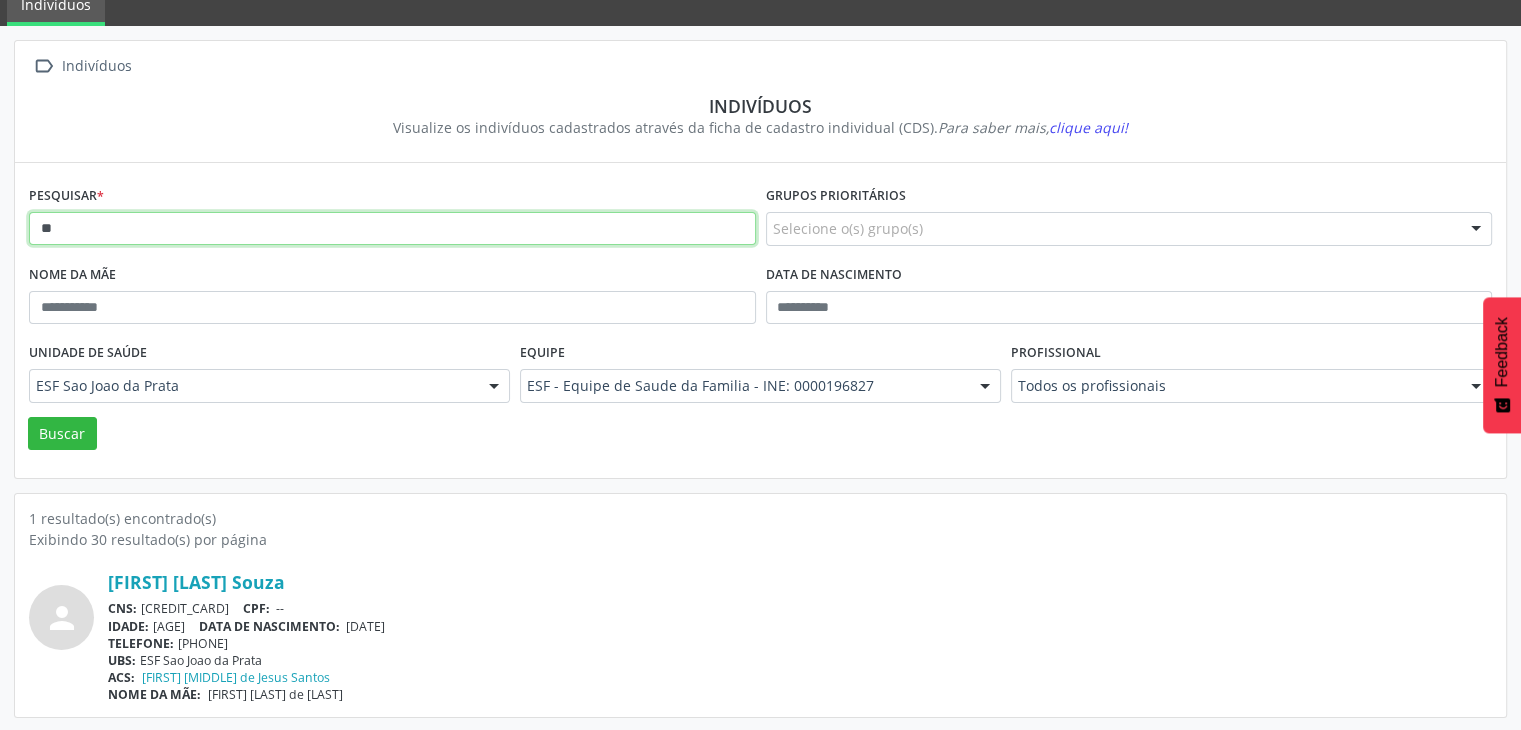 type on "*" 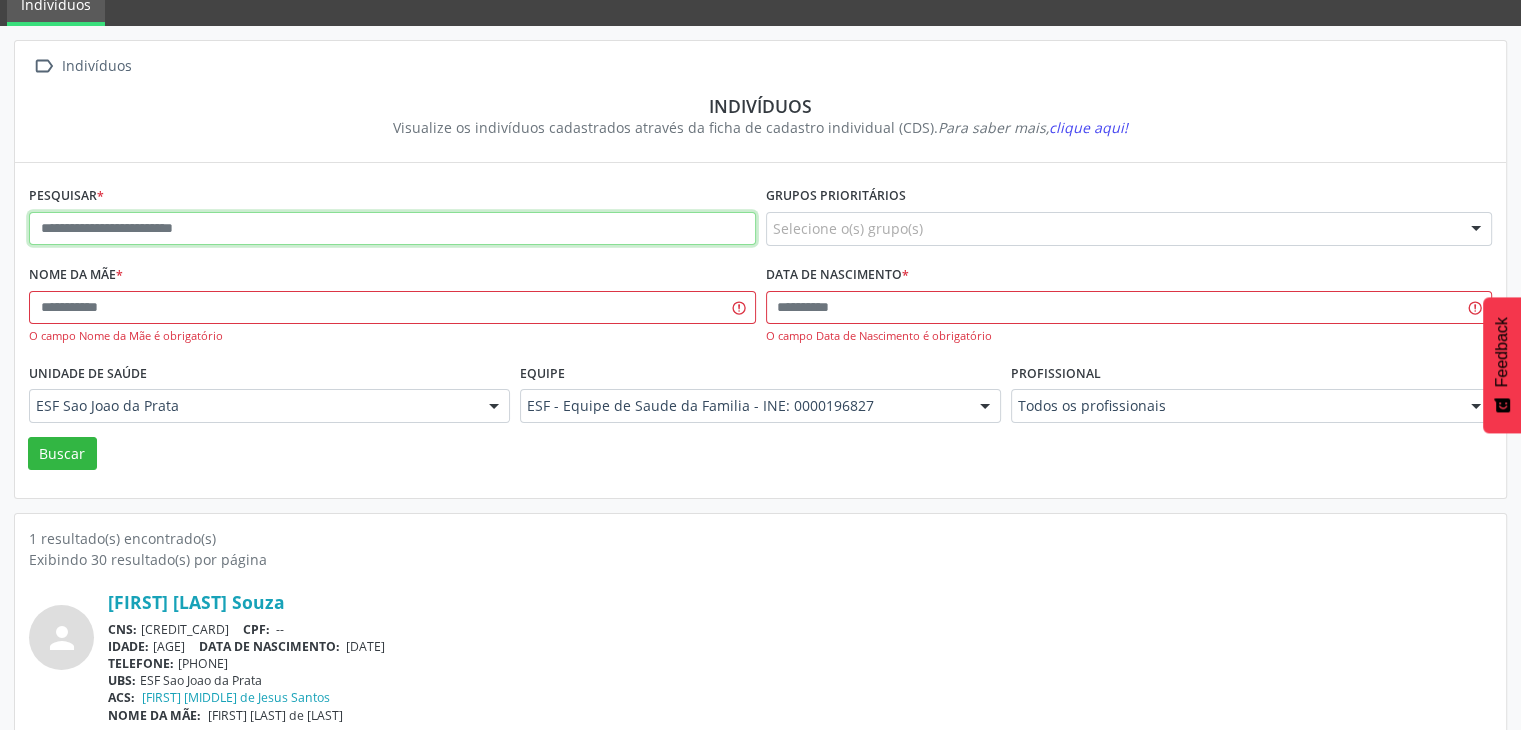 paste on "**********" 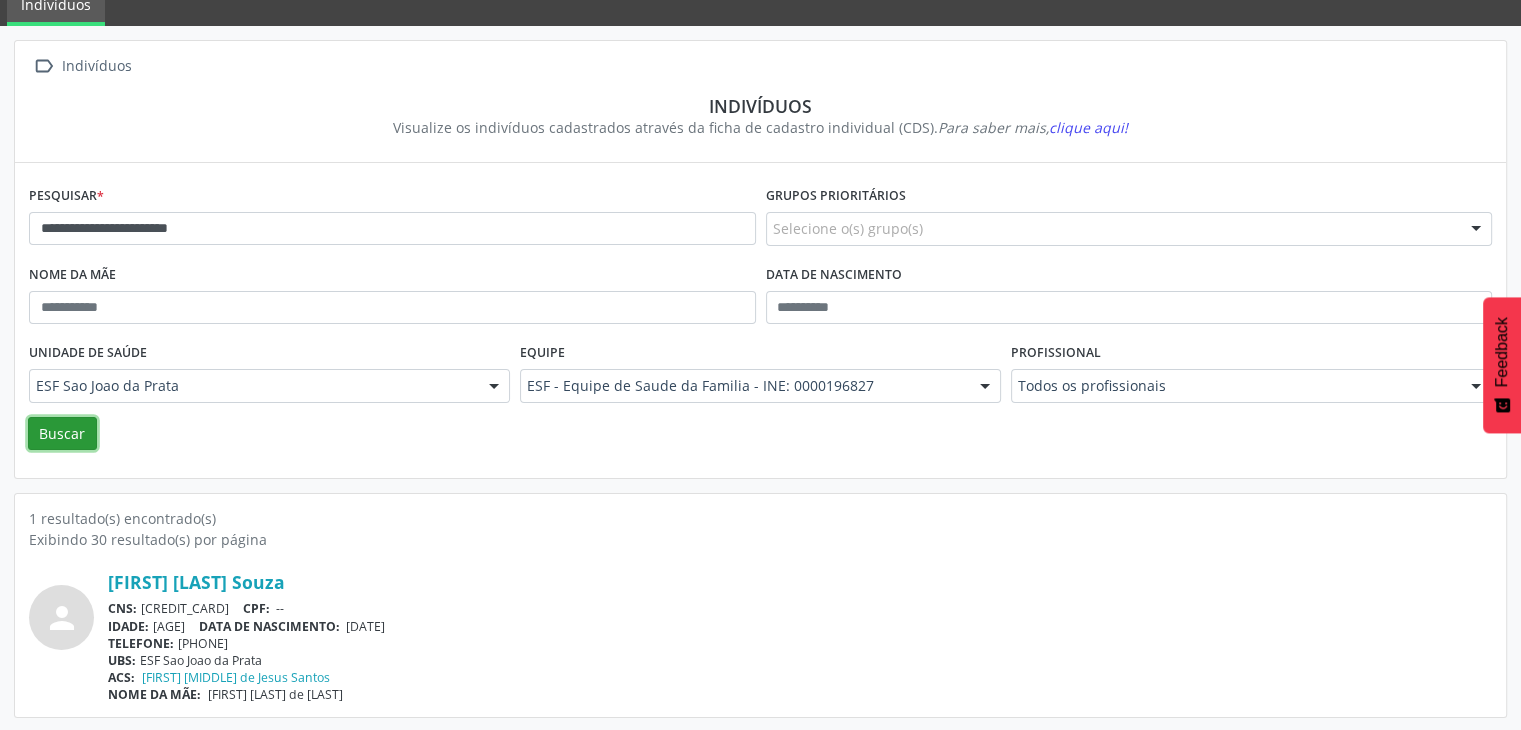 click on "Buscar" at bounding box center (62, 434) 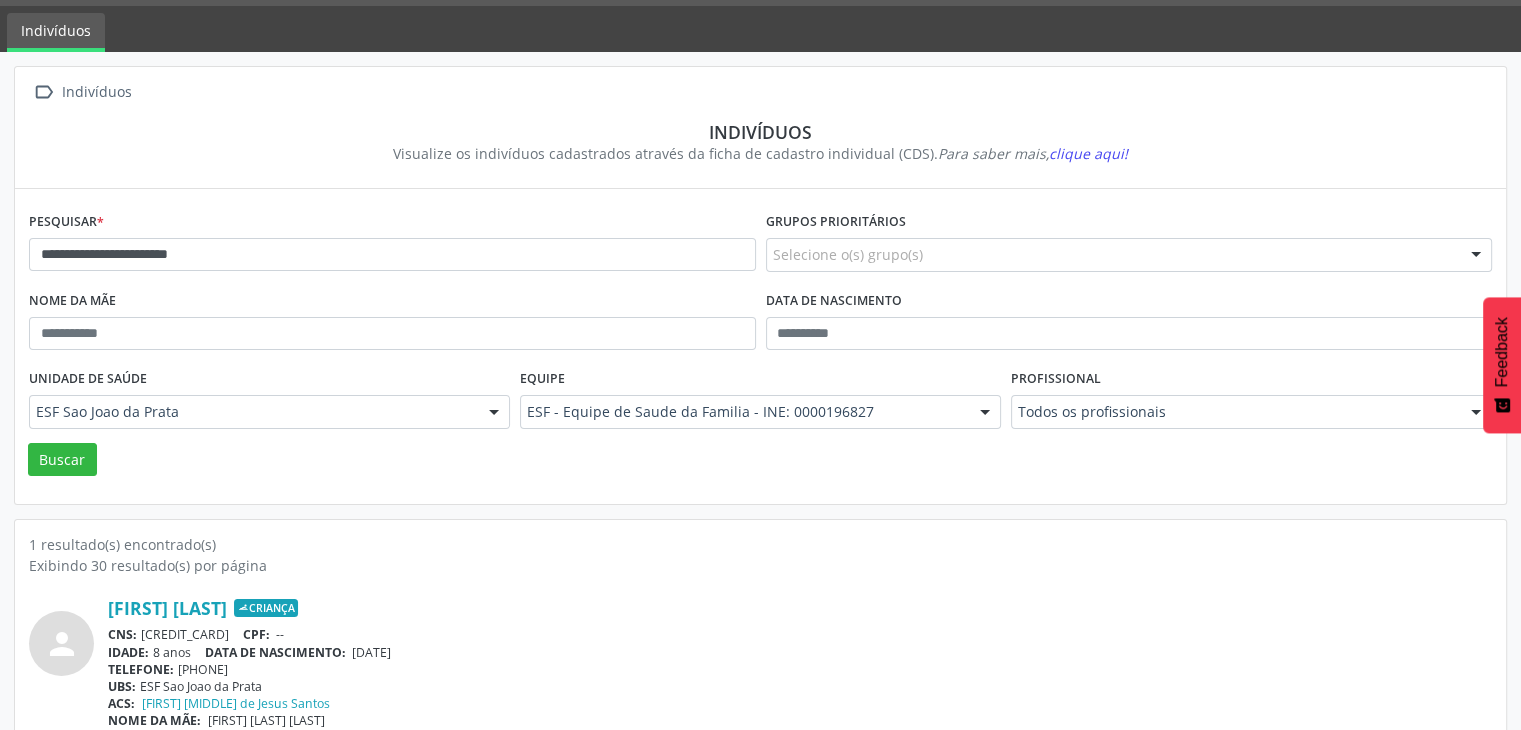 scroll, scrollTop: 84, scrollLeft: 0, axis: vertical 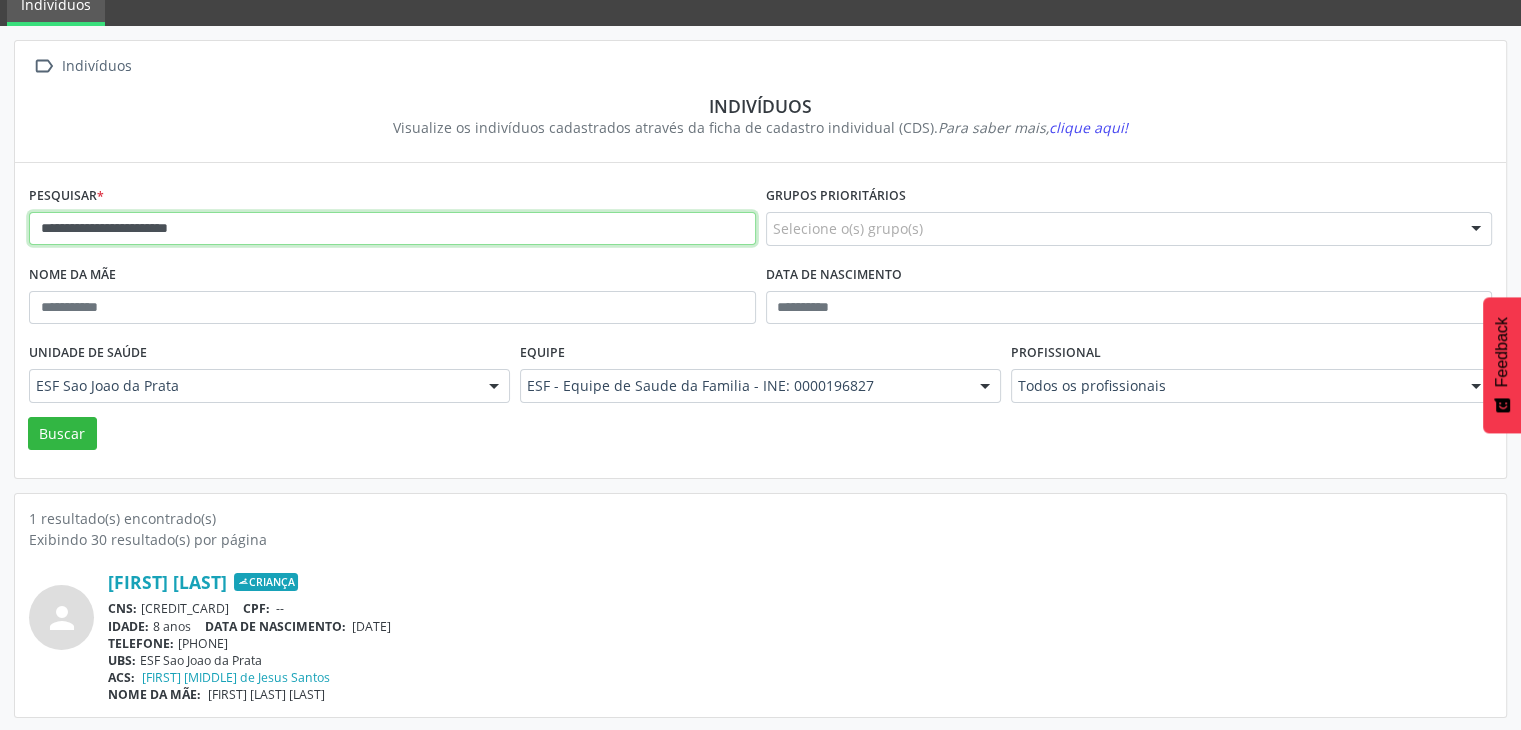 click on "**********" at bounding box center (392, 229) 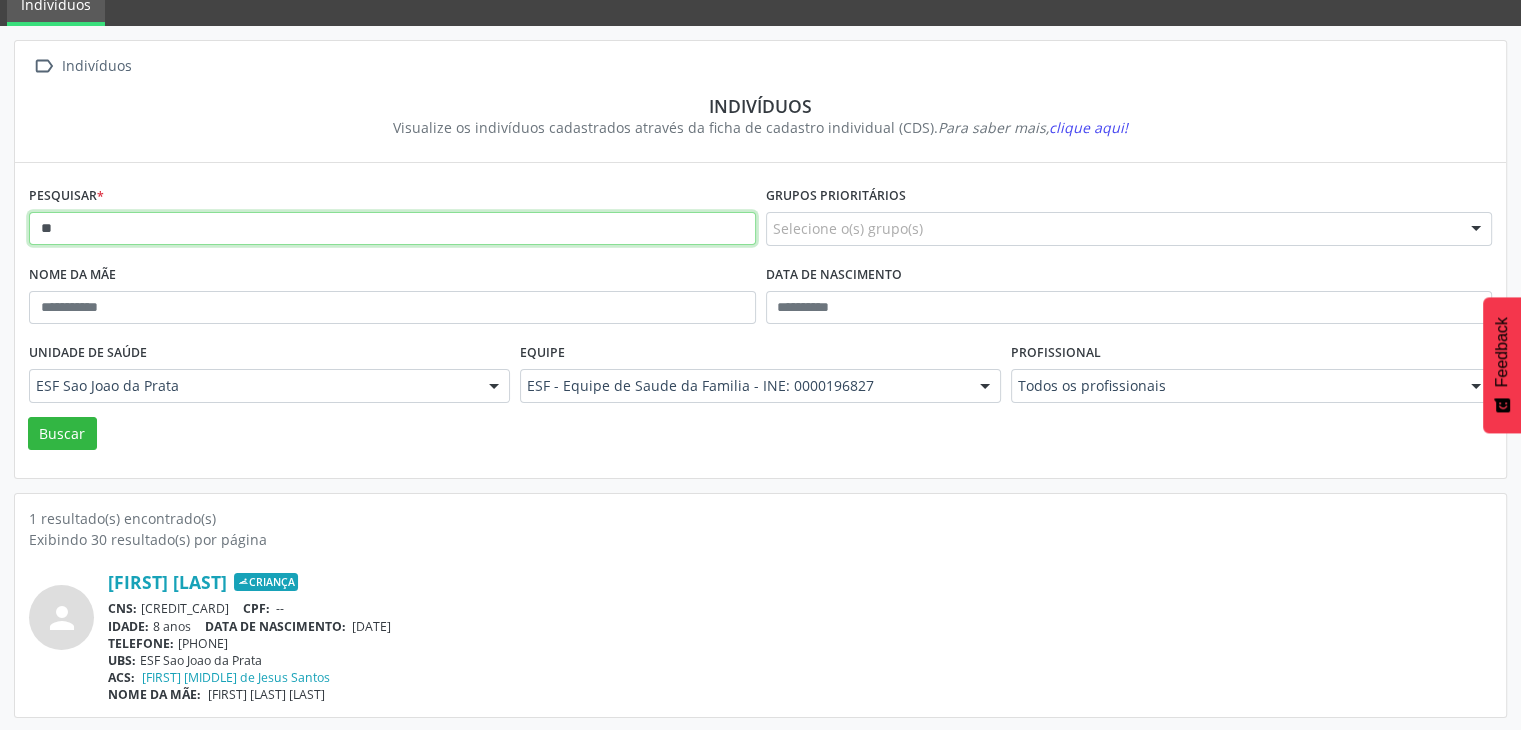 type on "*" 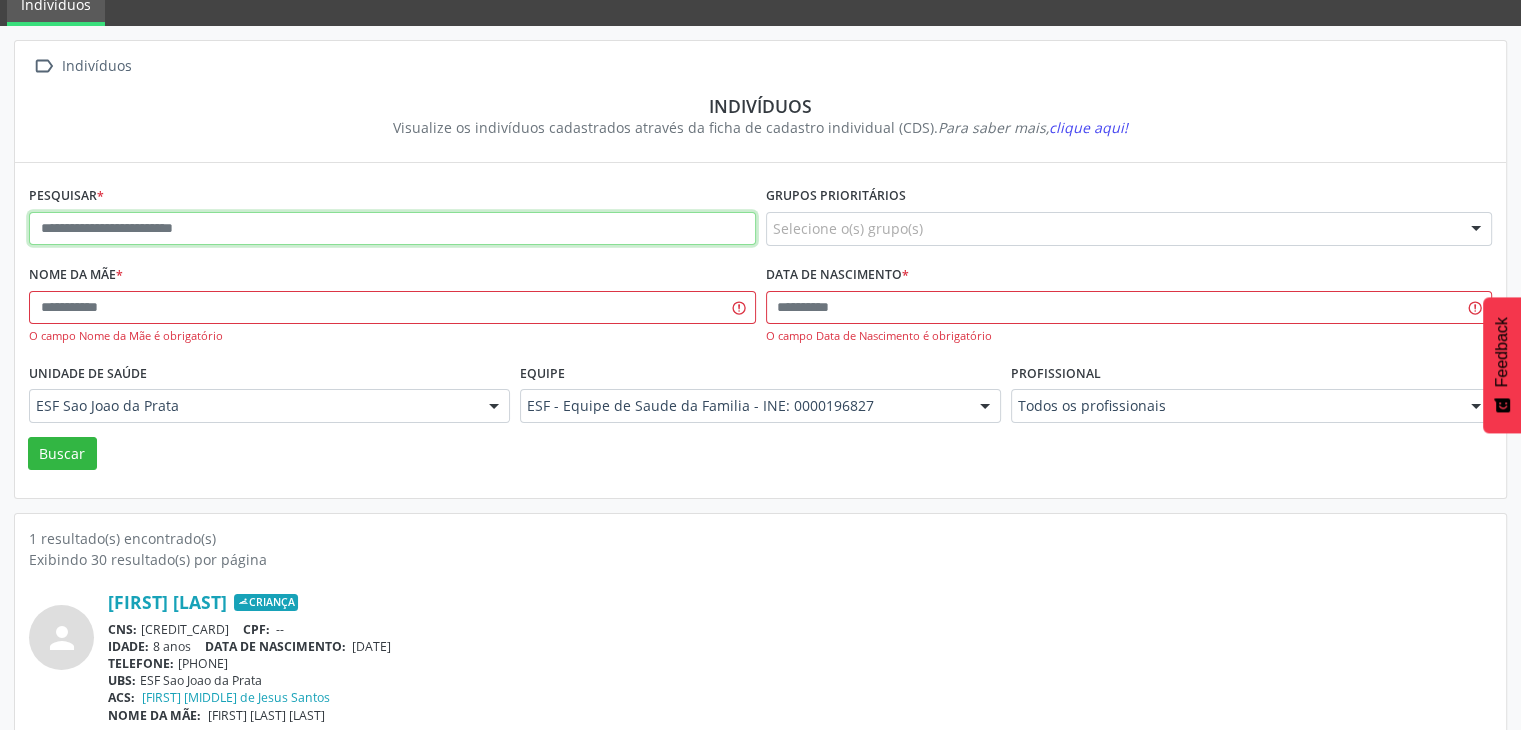 paste on "**********" 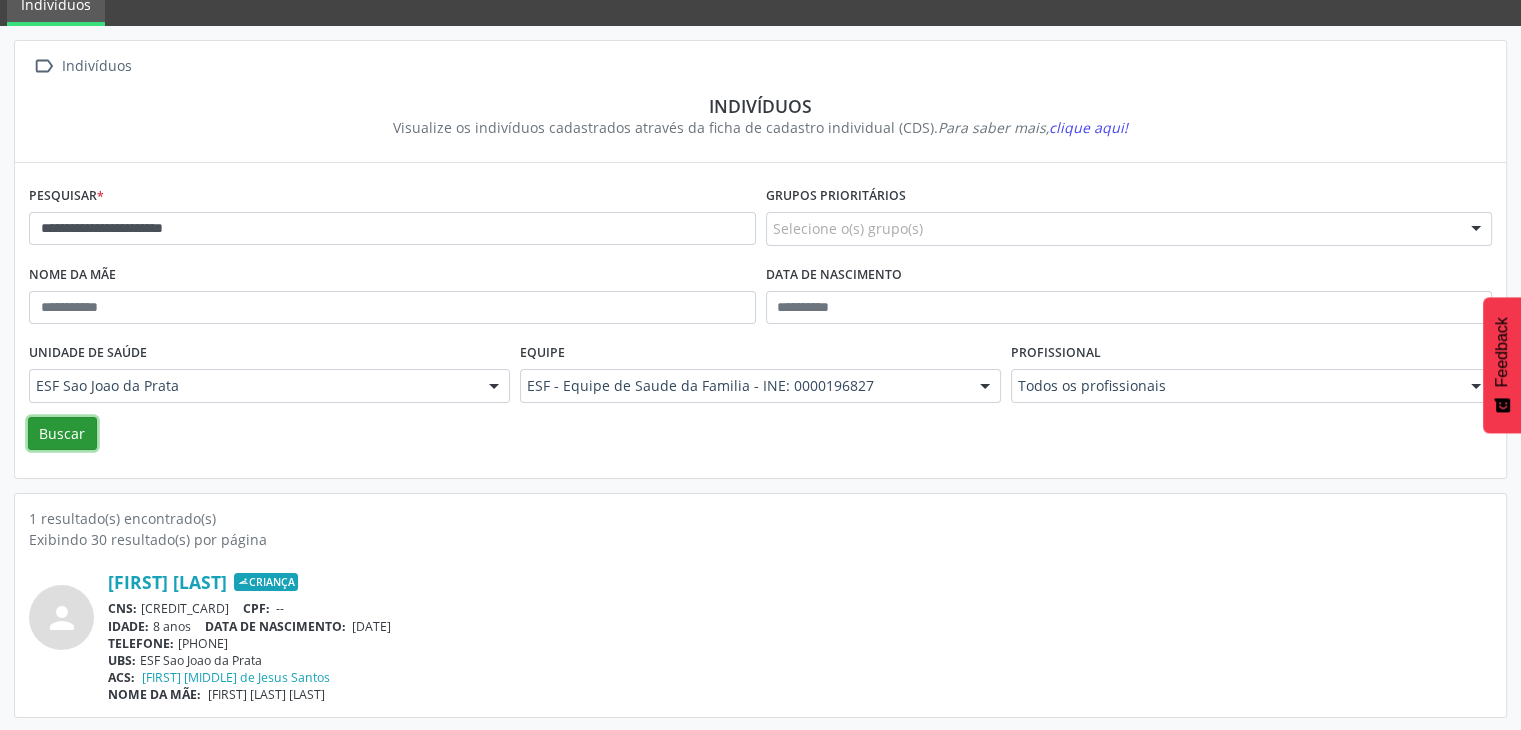 click on "Buscar" at bounding box center [62, 434] 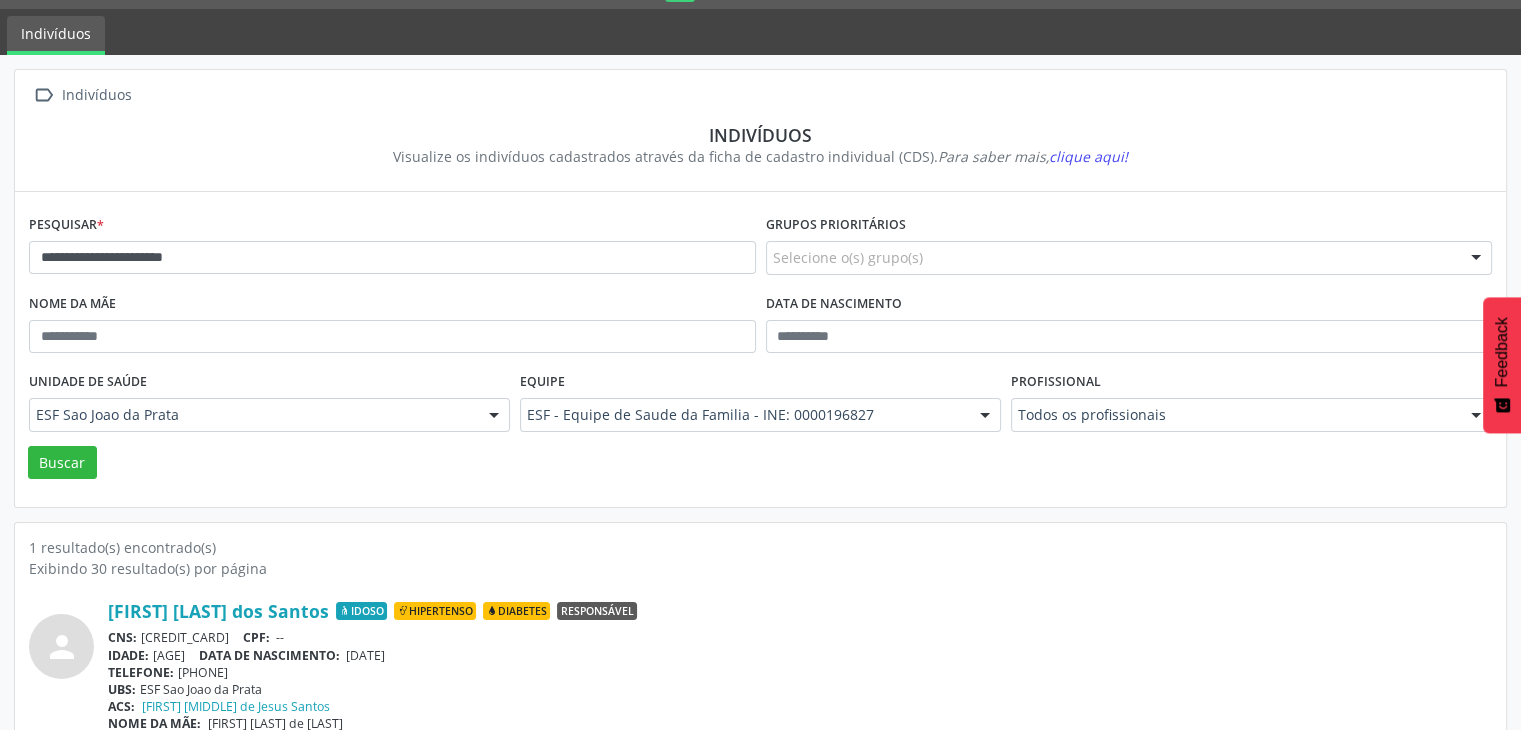 scroll, scrollTop: 84, scrollLeft: 0, axis: vertical 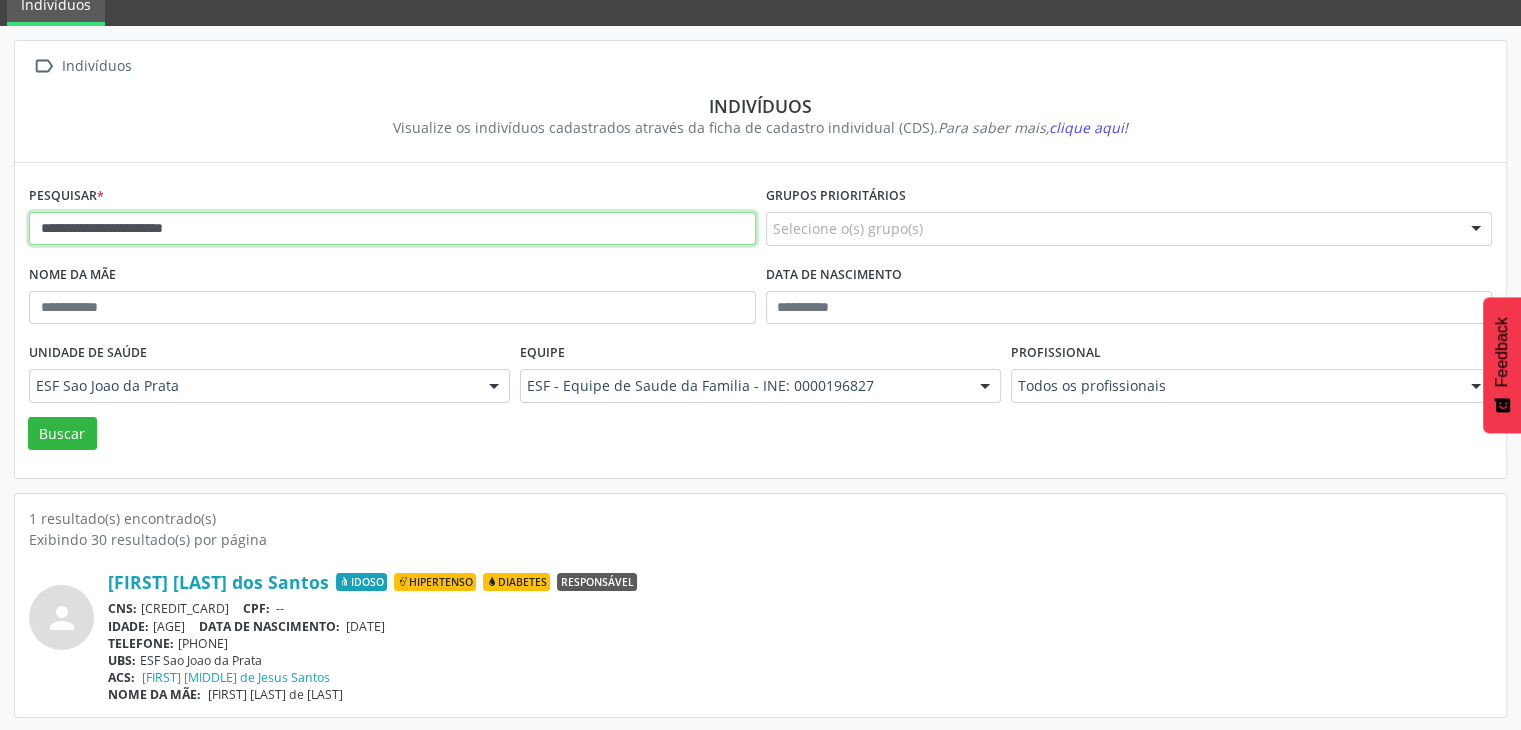 click on "**********" at bounding box center [392, 229] 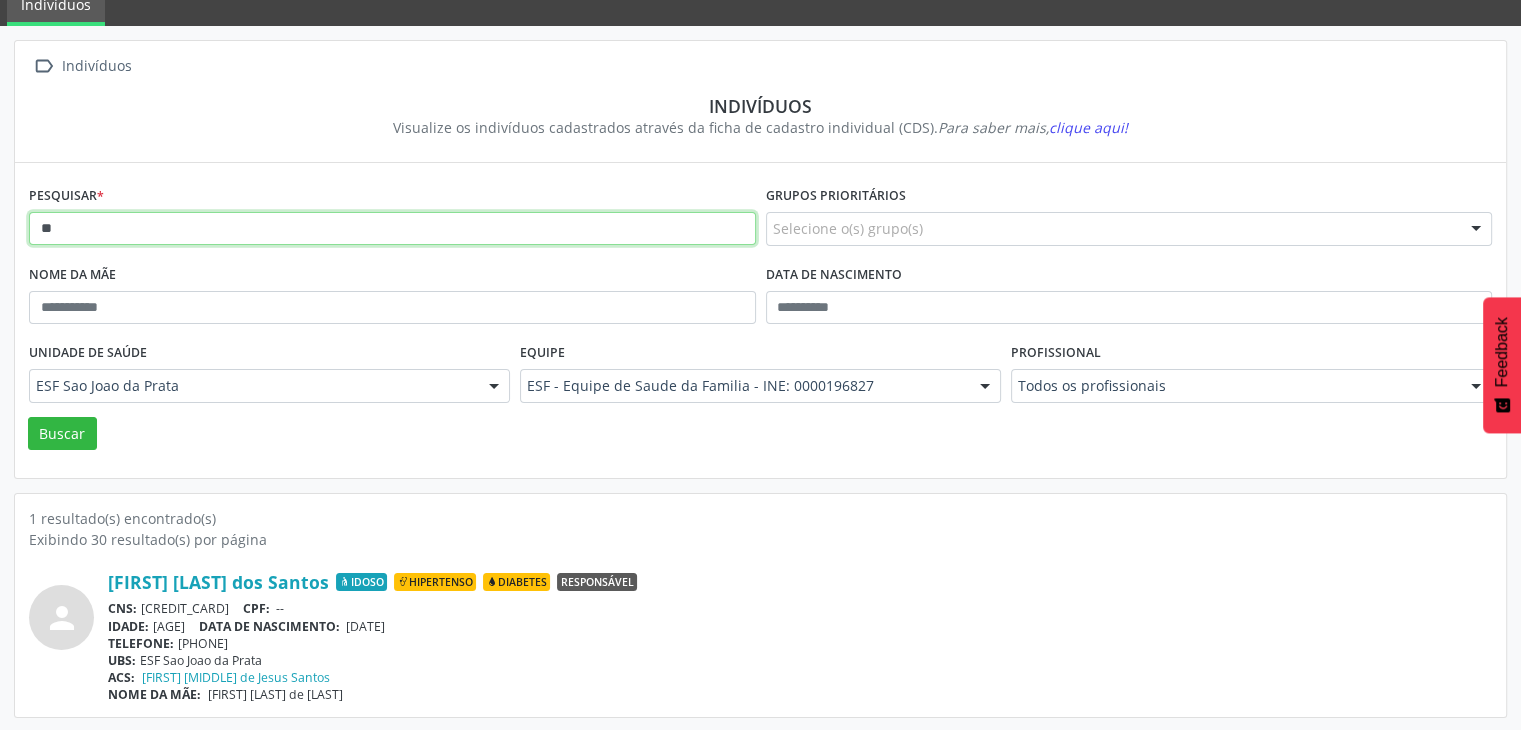 type on "*" 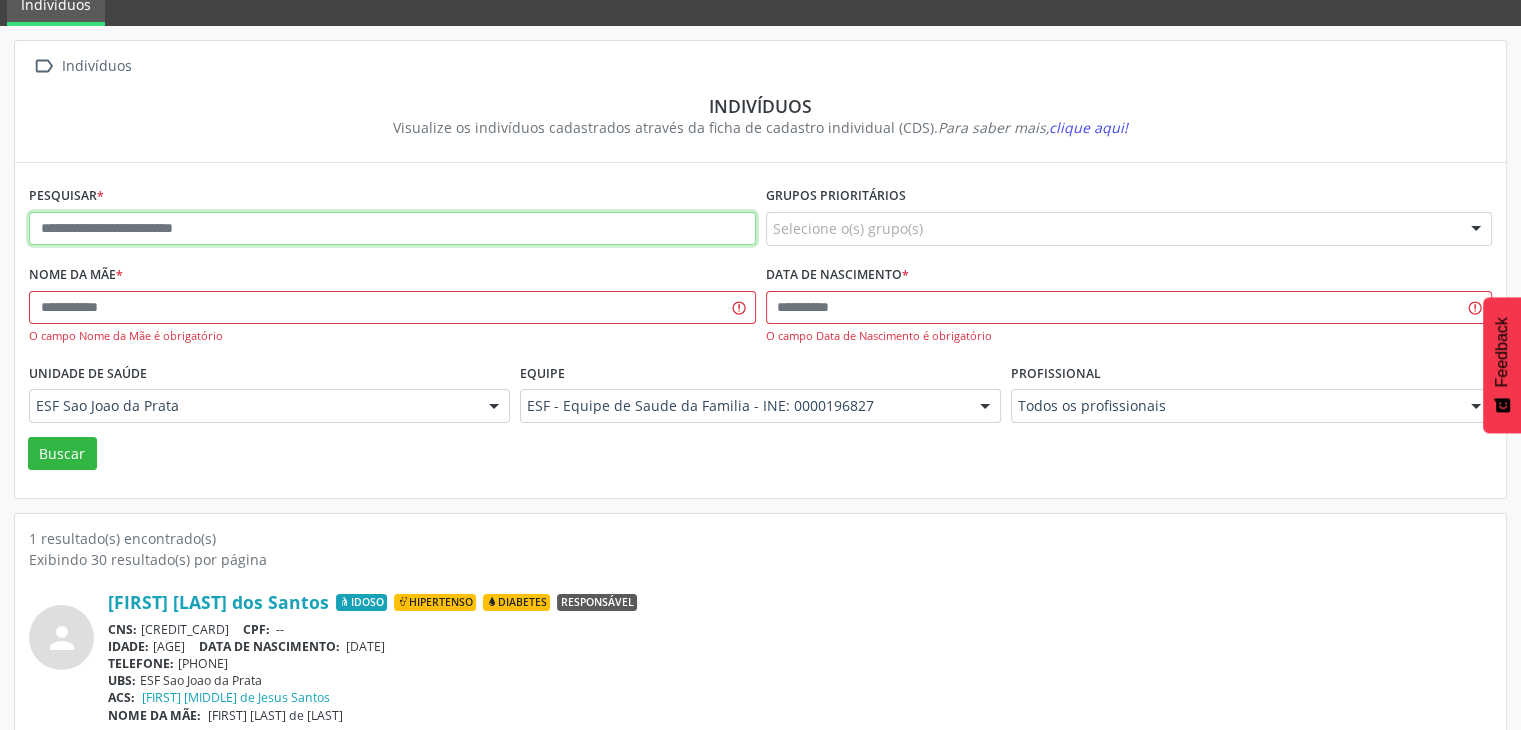 paste on "**********" 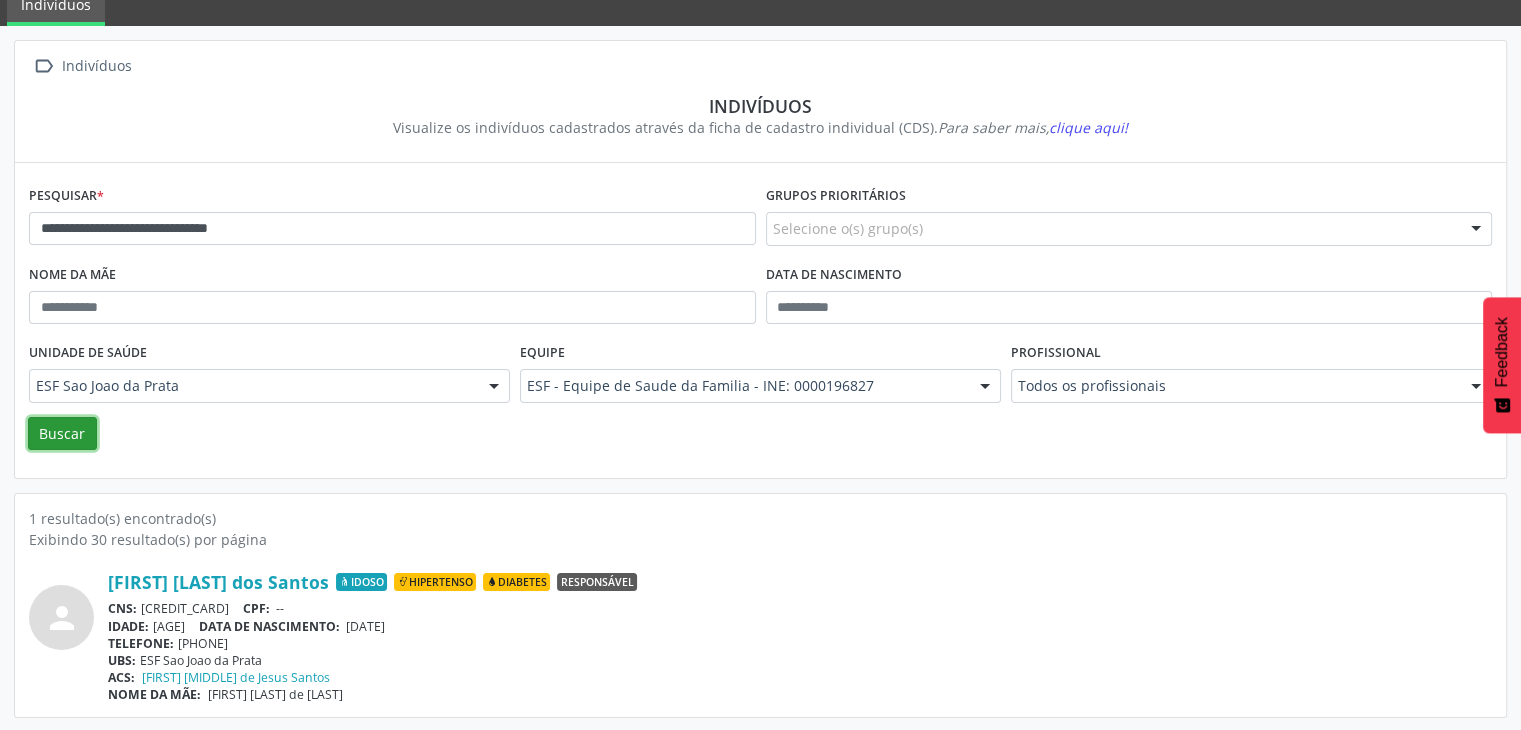 click on "Buscar" at bounding box center [62, 434] 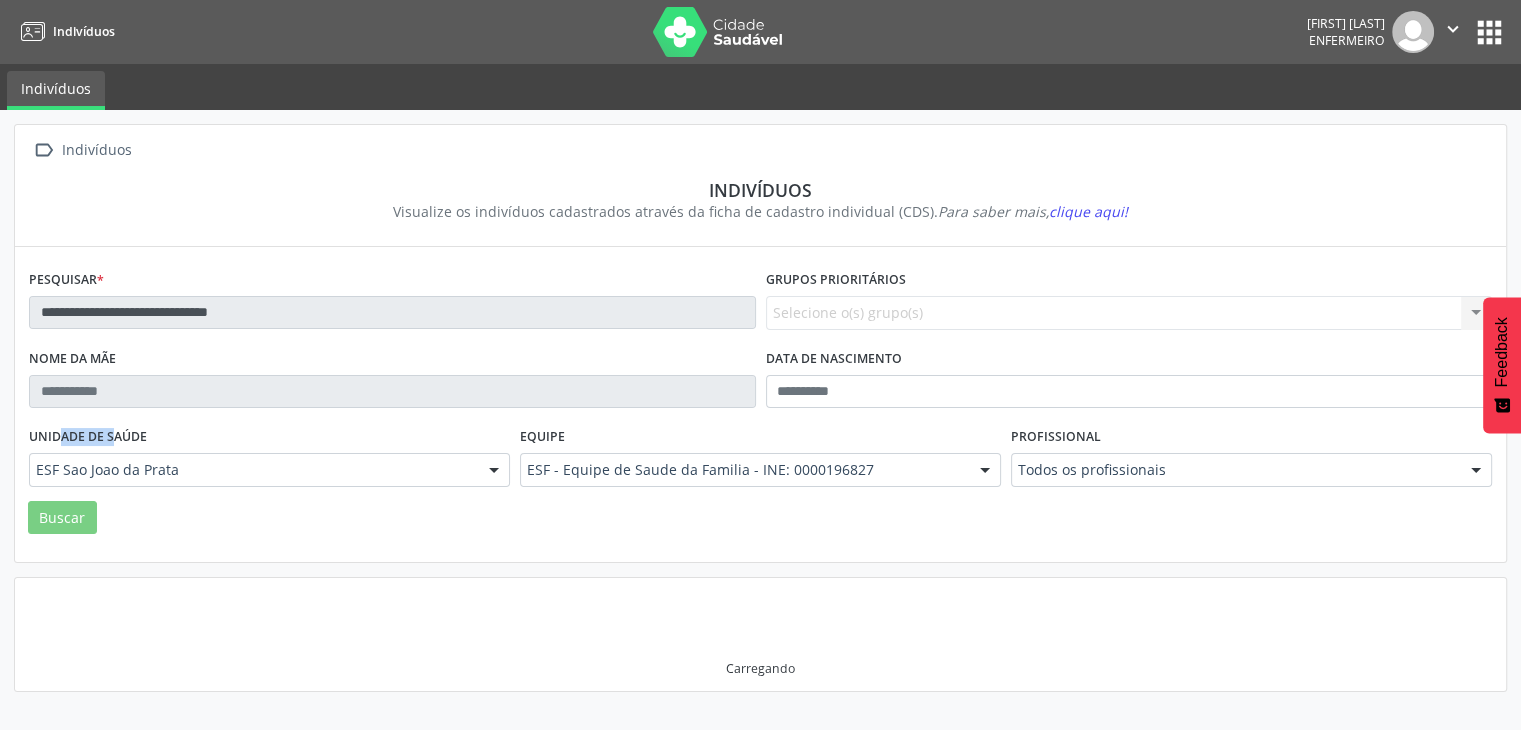 click on "Unidade de saúde" at bounding box center (88, 437) 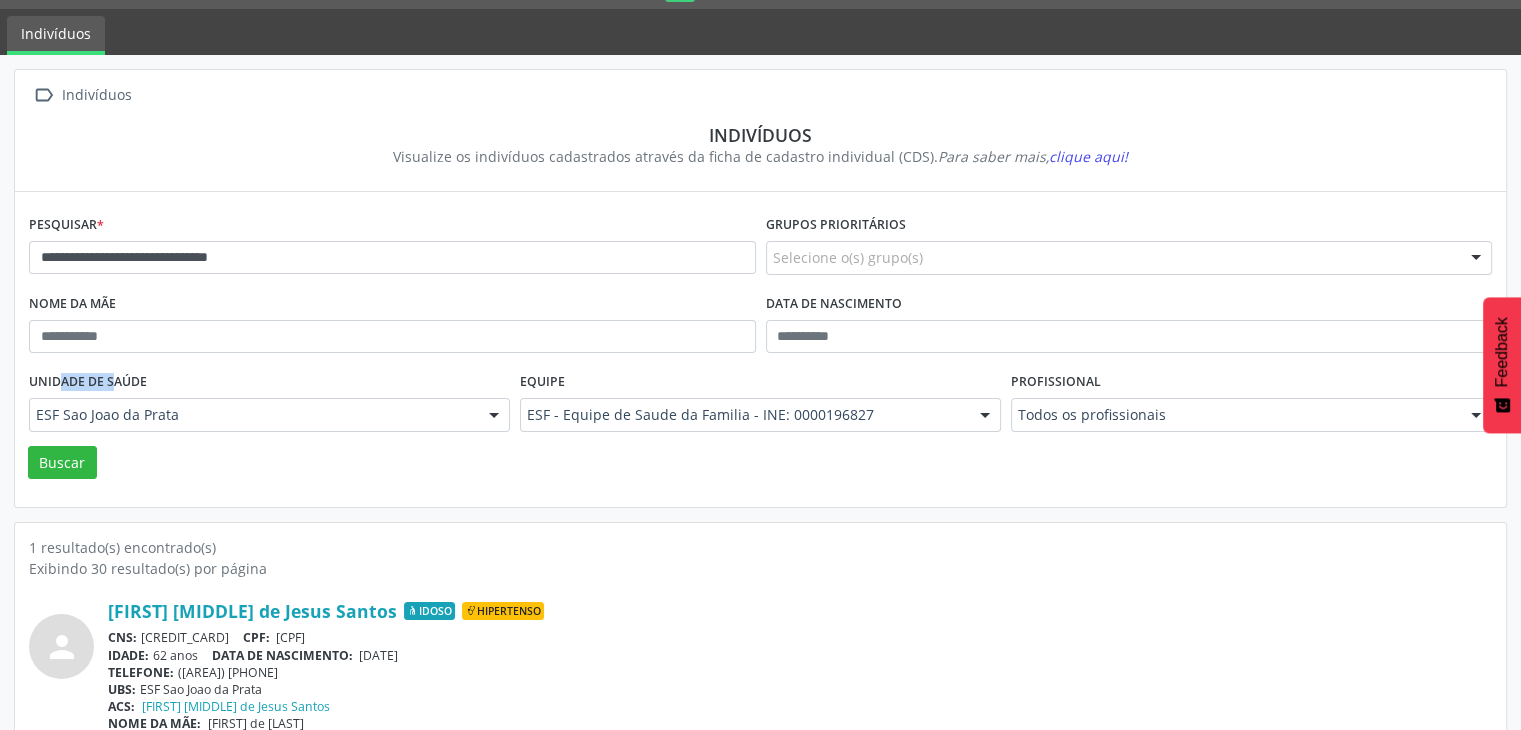 scroll, scrollTop: 84, scrollLeft: 0, axis: vertical 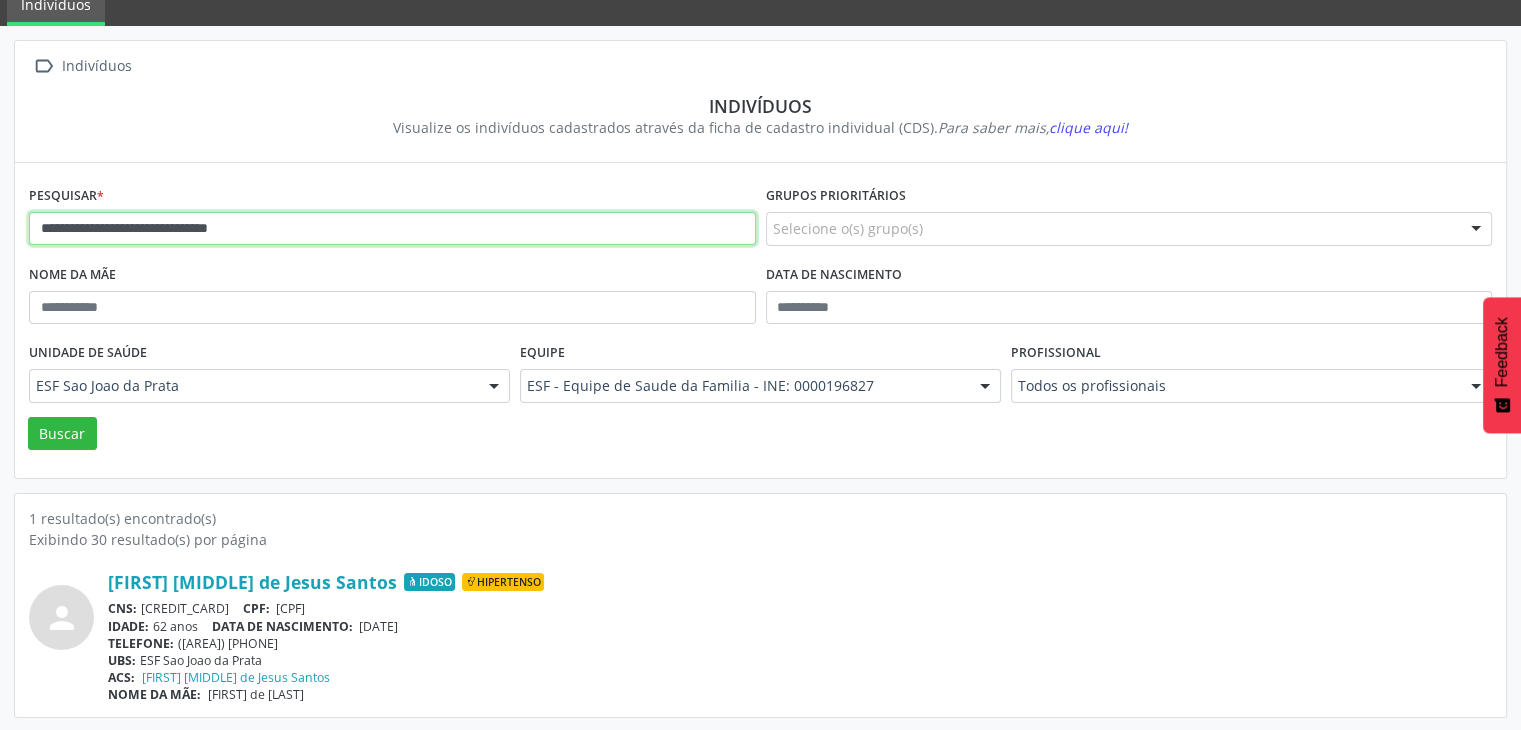 click on "**********" at bounding box center (392, 229) 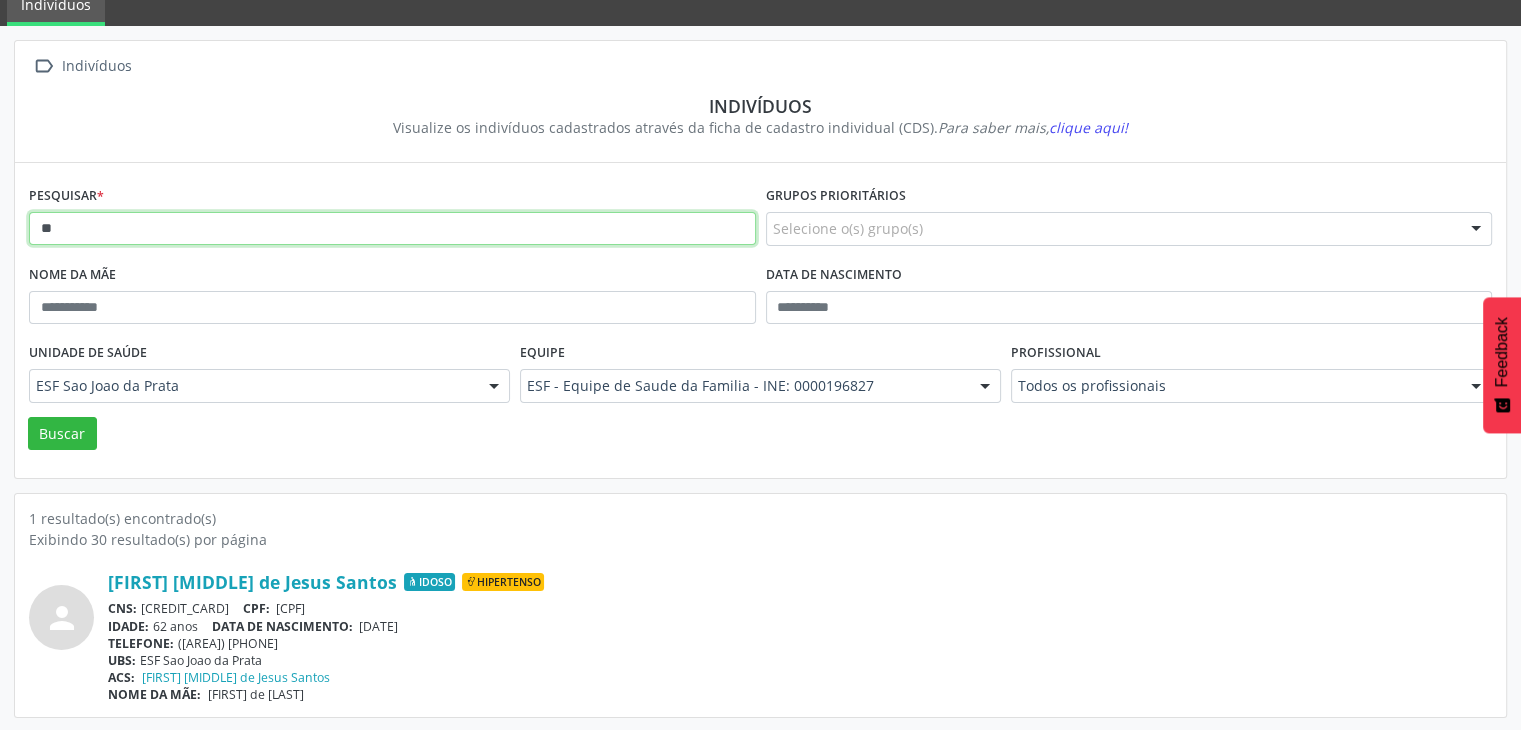 type on "*" 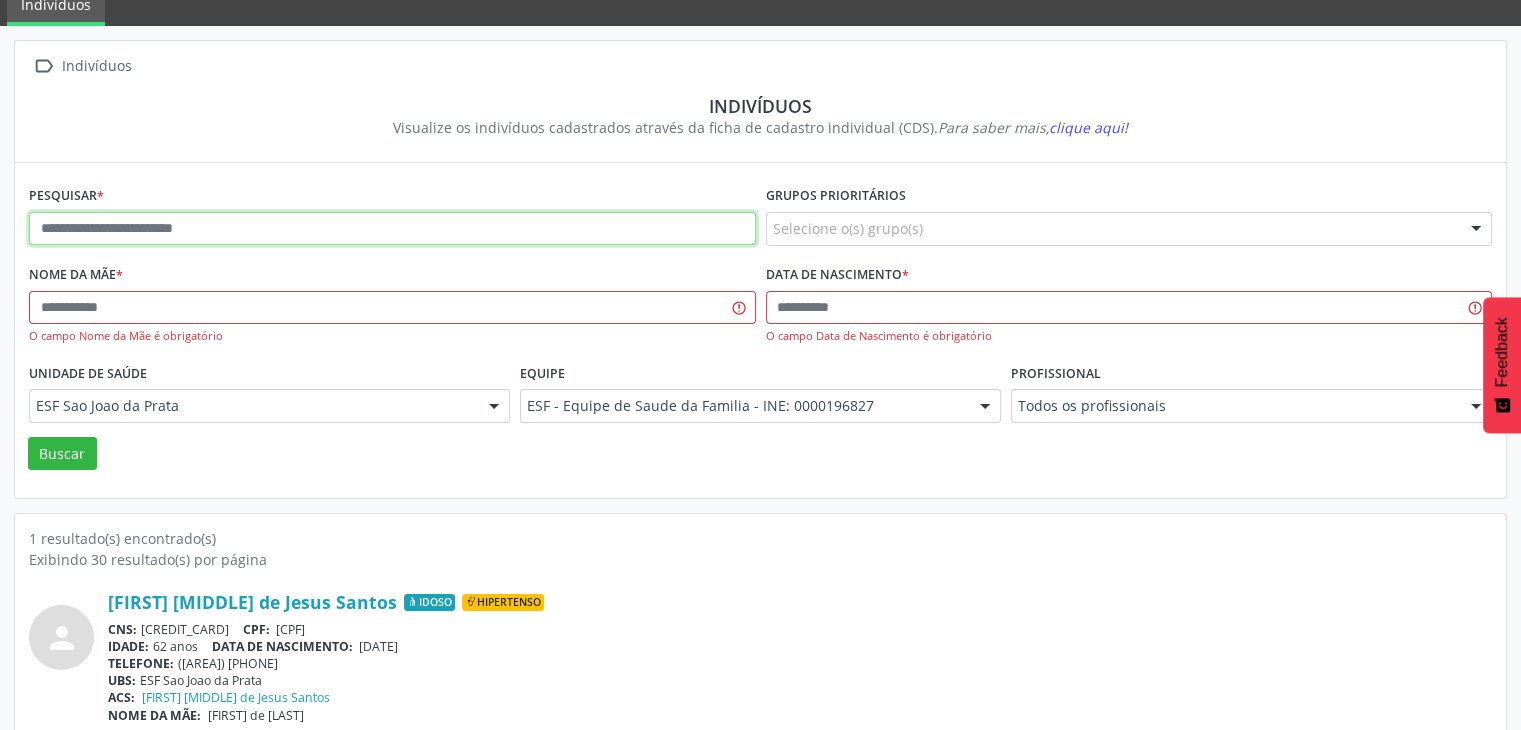 paste on "**********" 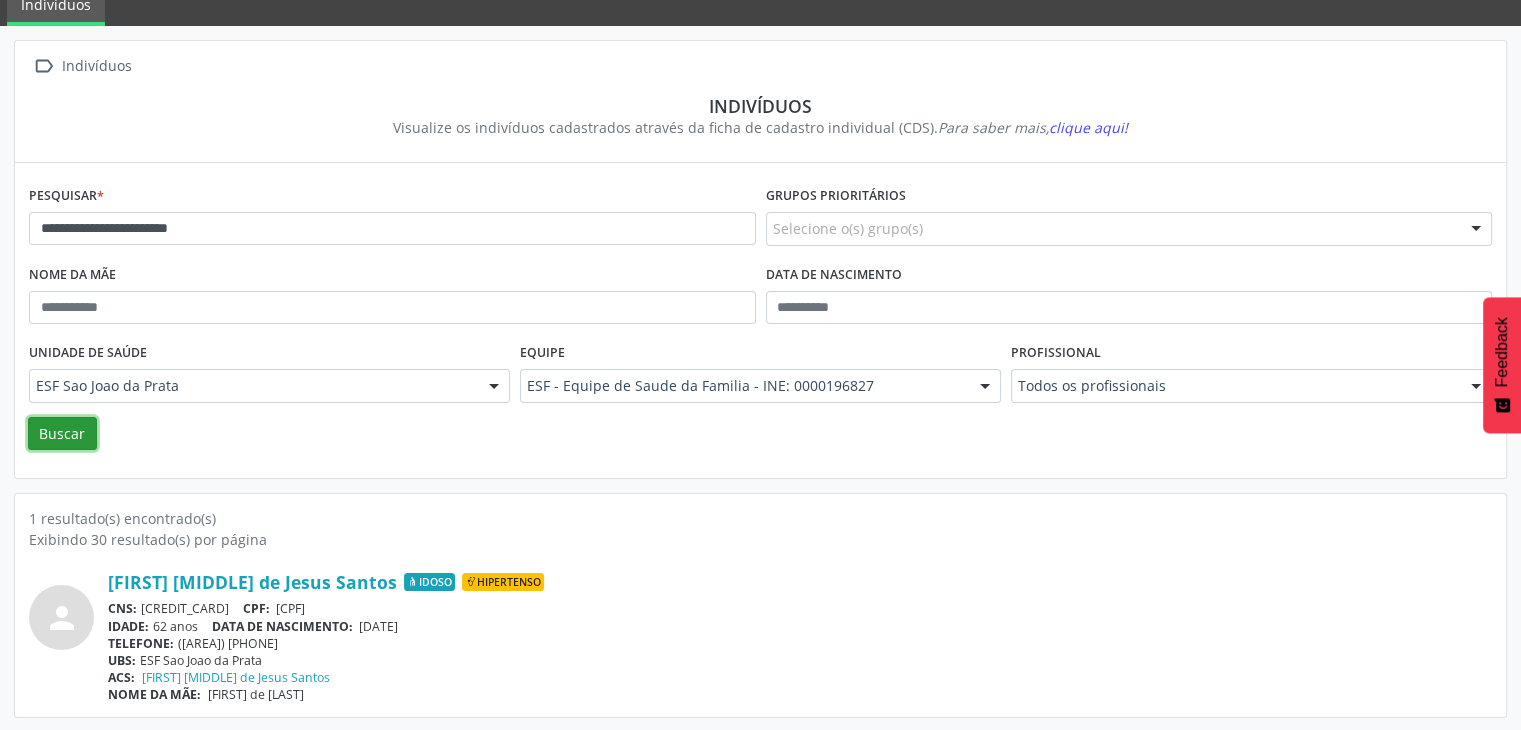 click on "Buscar" at bounding box center [62, 434] 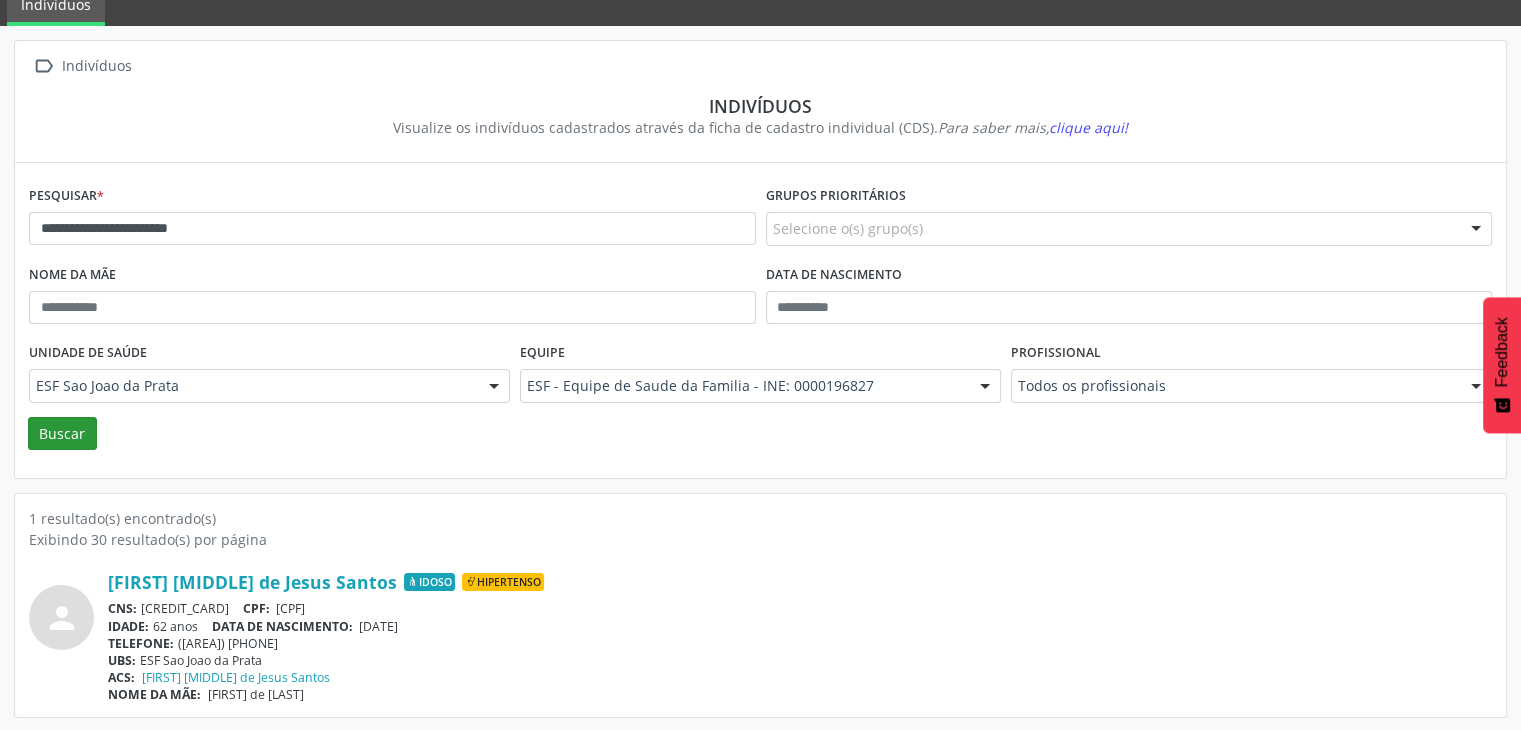 click on "Unidade de saúde" at bounding box center [88, 353] 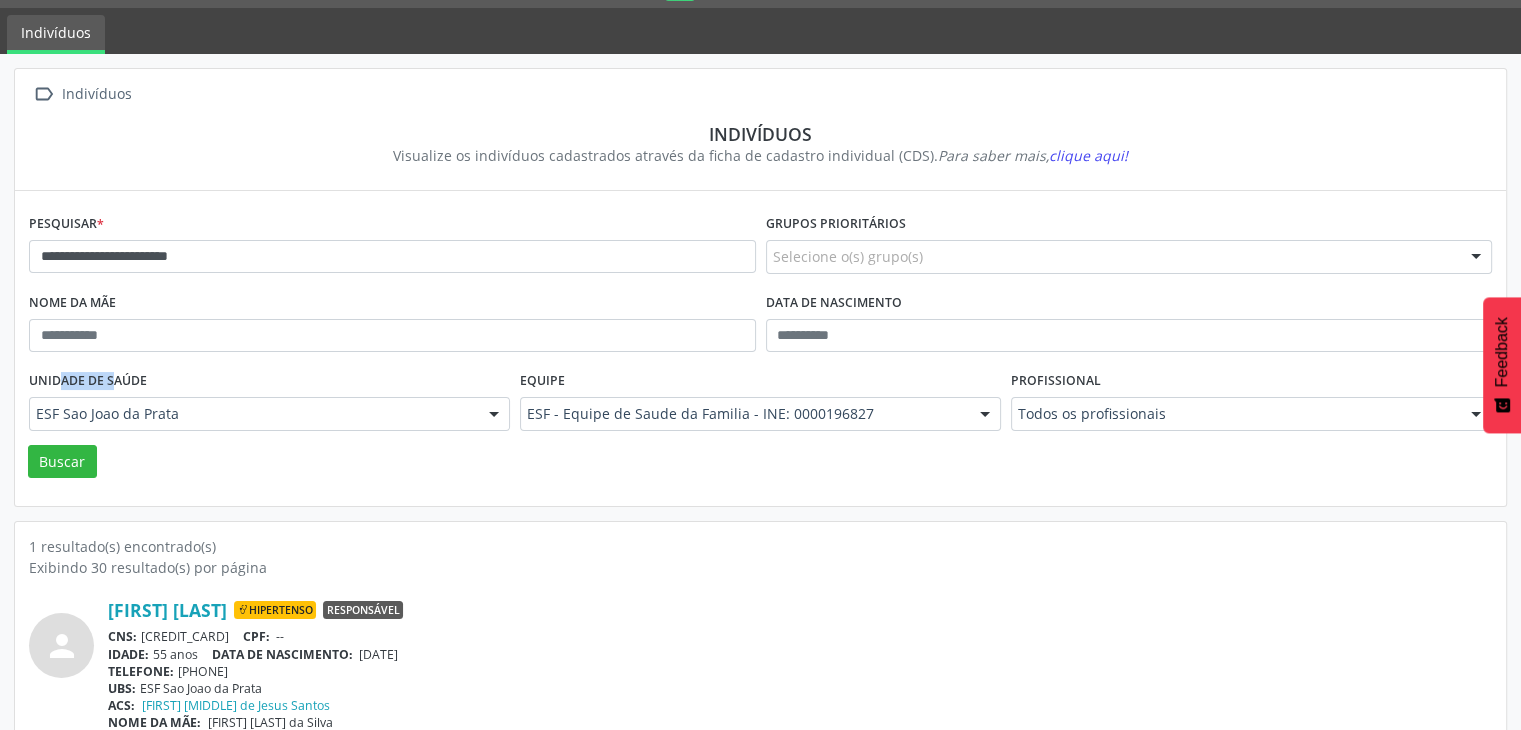 scroll, scrollTop: 84, scrollLeft: 0, axis: vertical 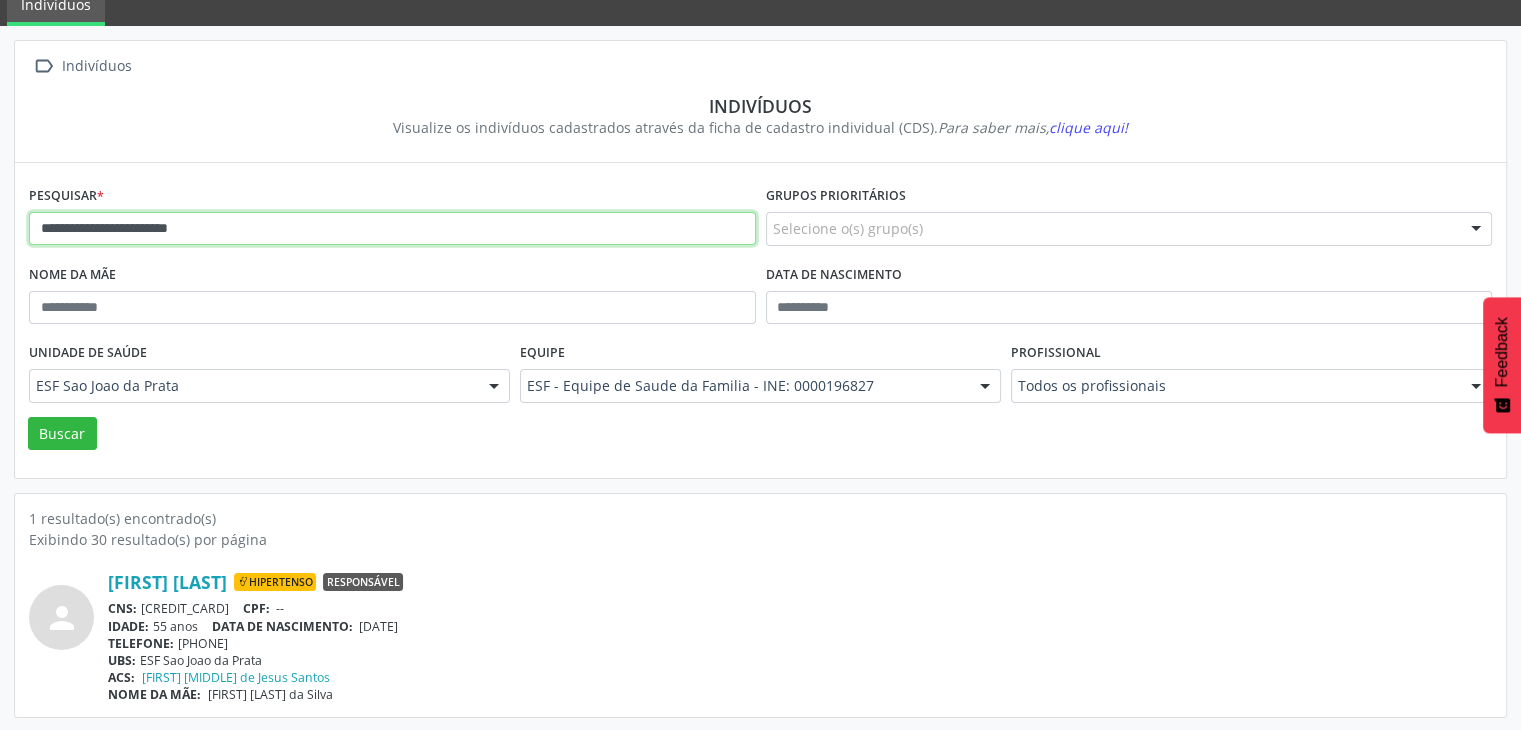 click on "**********" at bounding box center (392, 229) 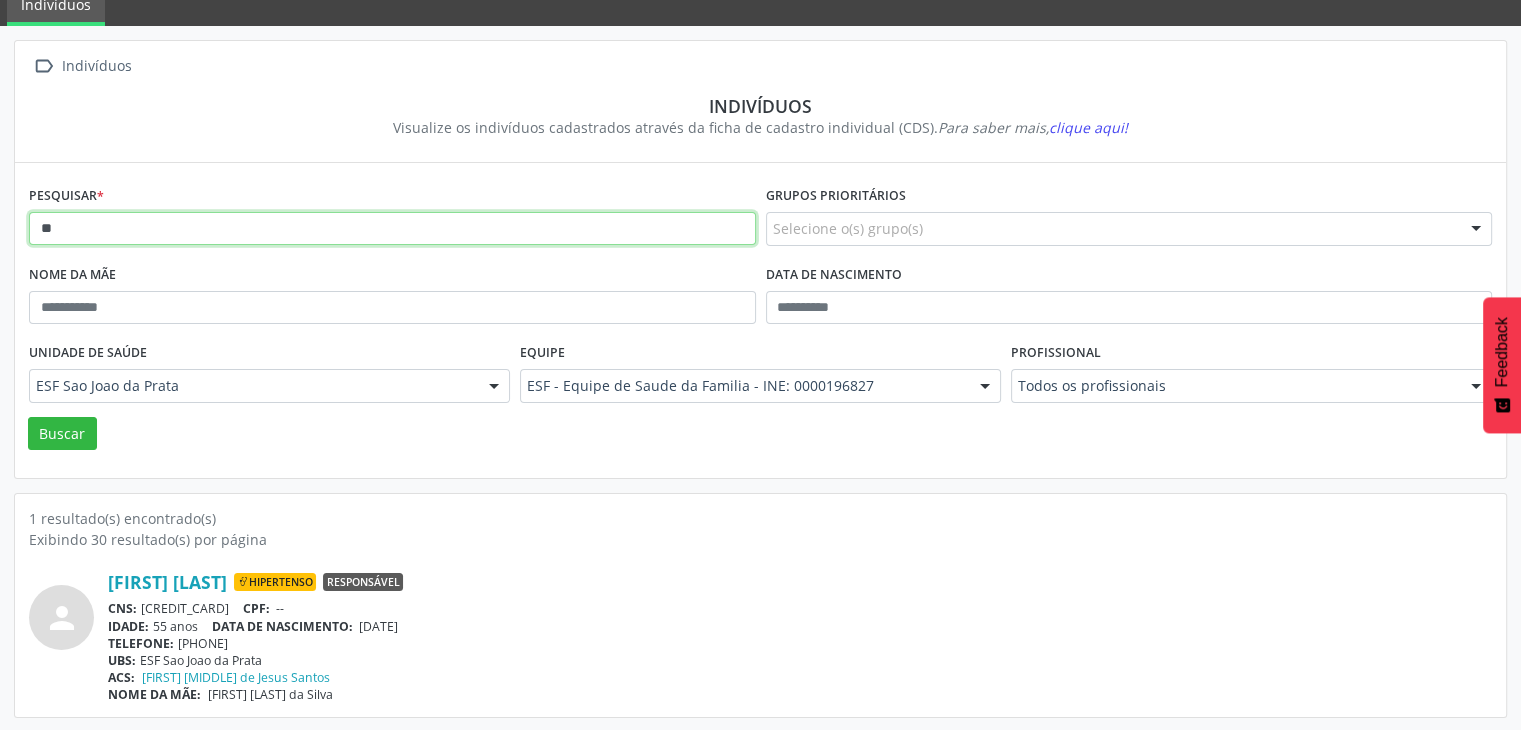 type on "*" 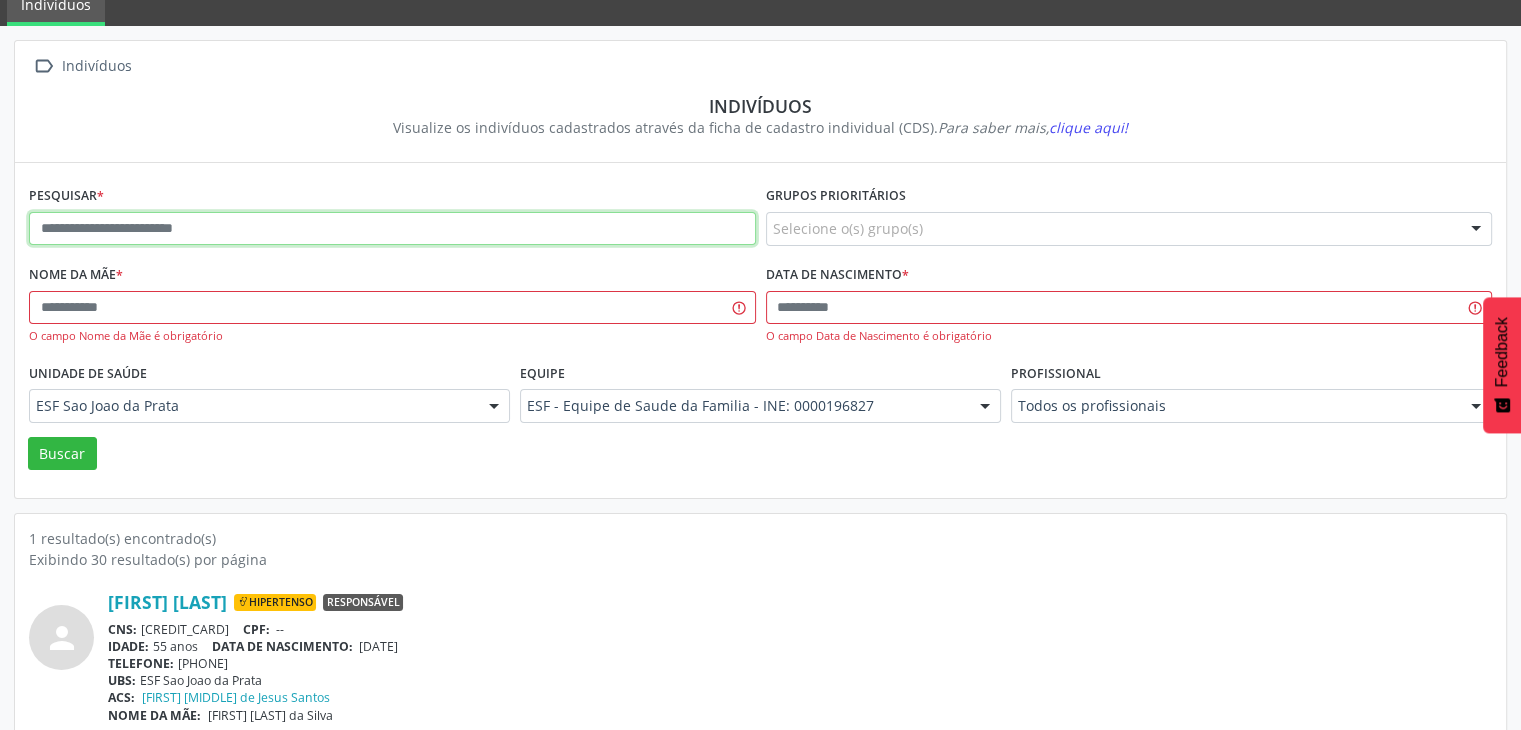paste on "**********" 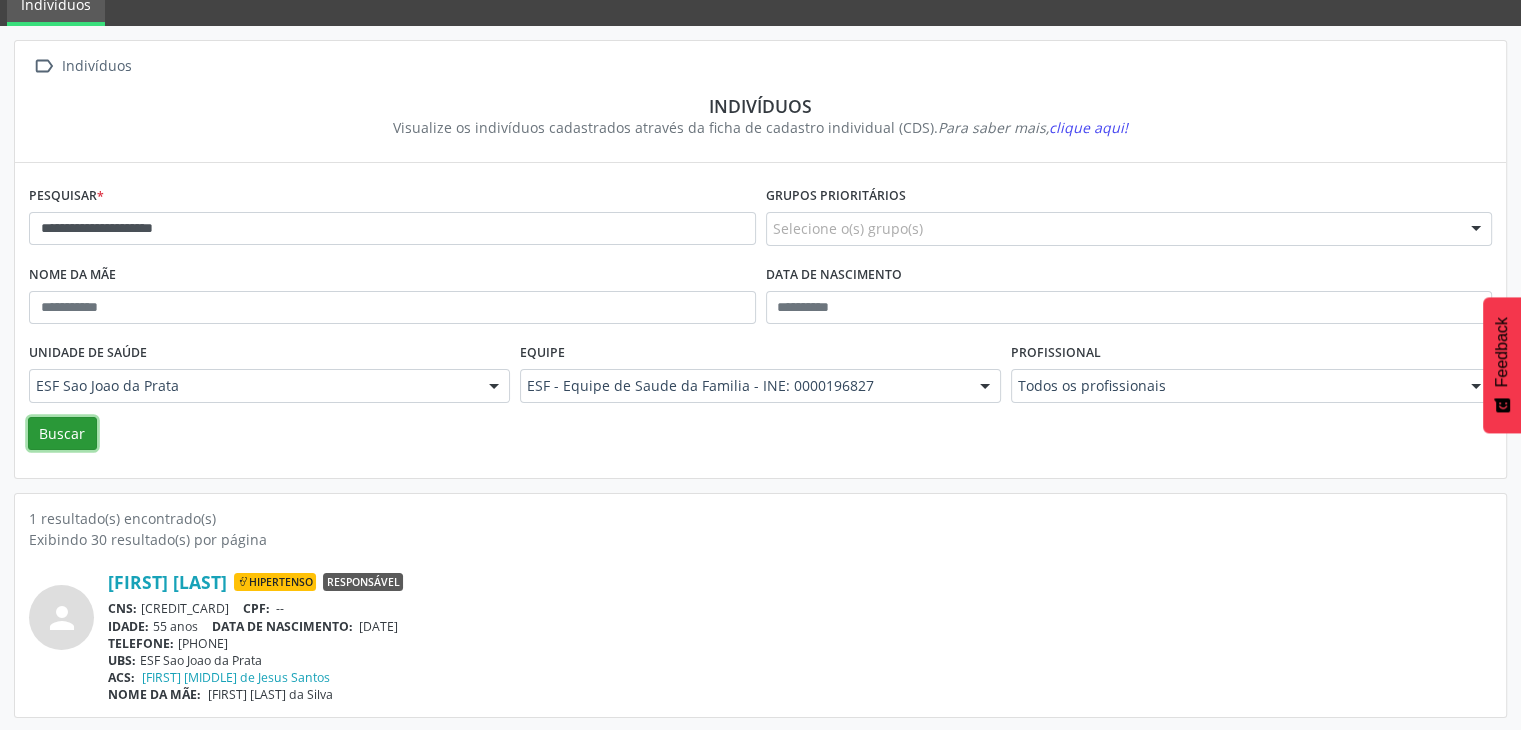 click on "Buscar" at bounding box center (62, 434) 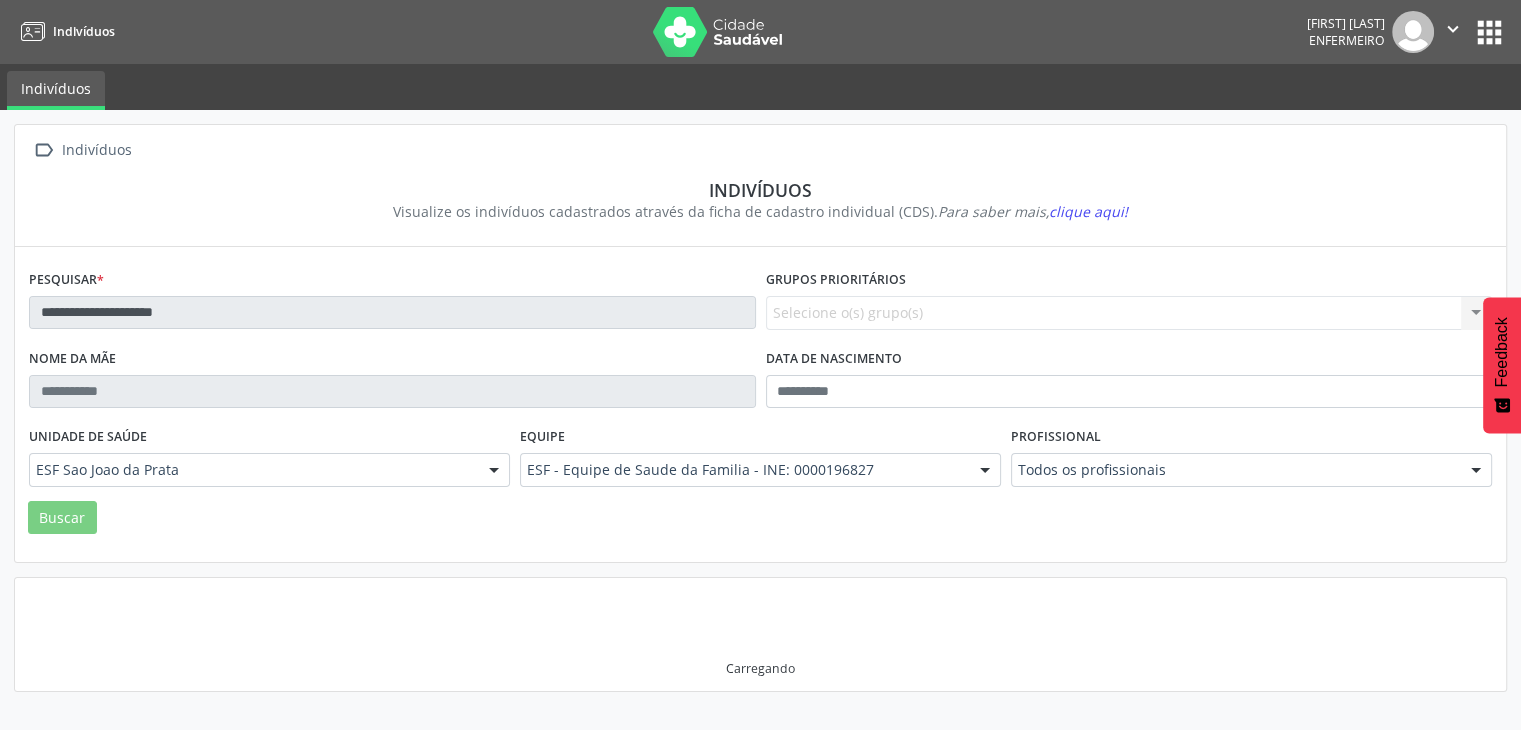 scroll, scrollTop: 0, scrollLeft: 0, axis: both 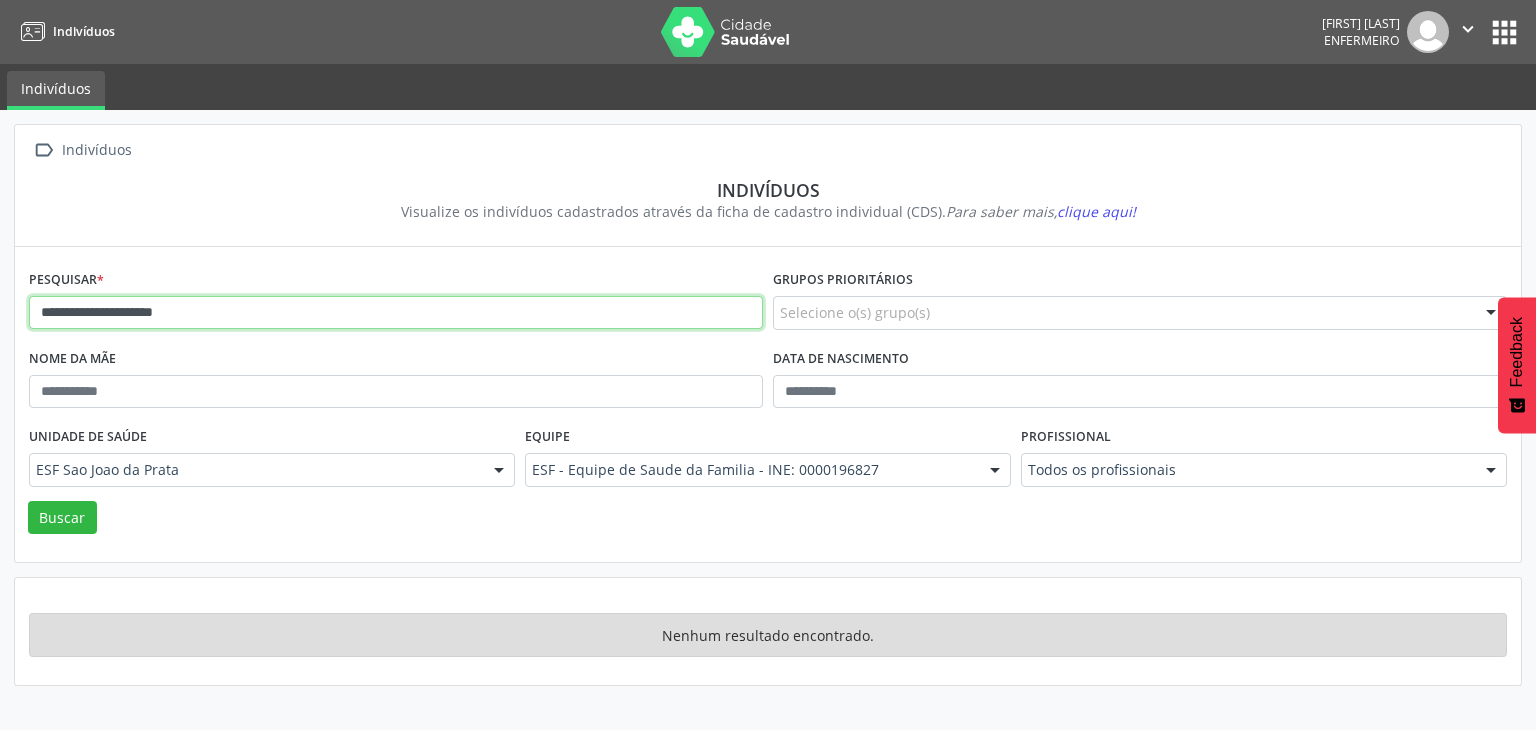 click on "**********" at bounding box center [396, 313] 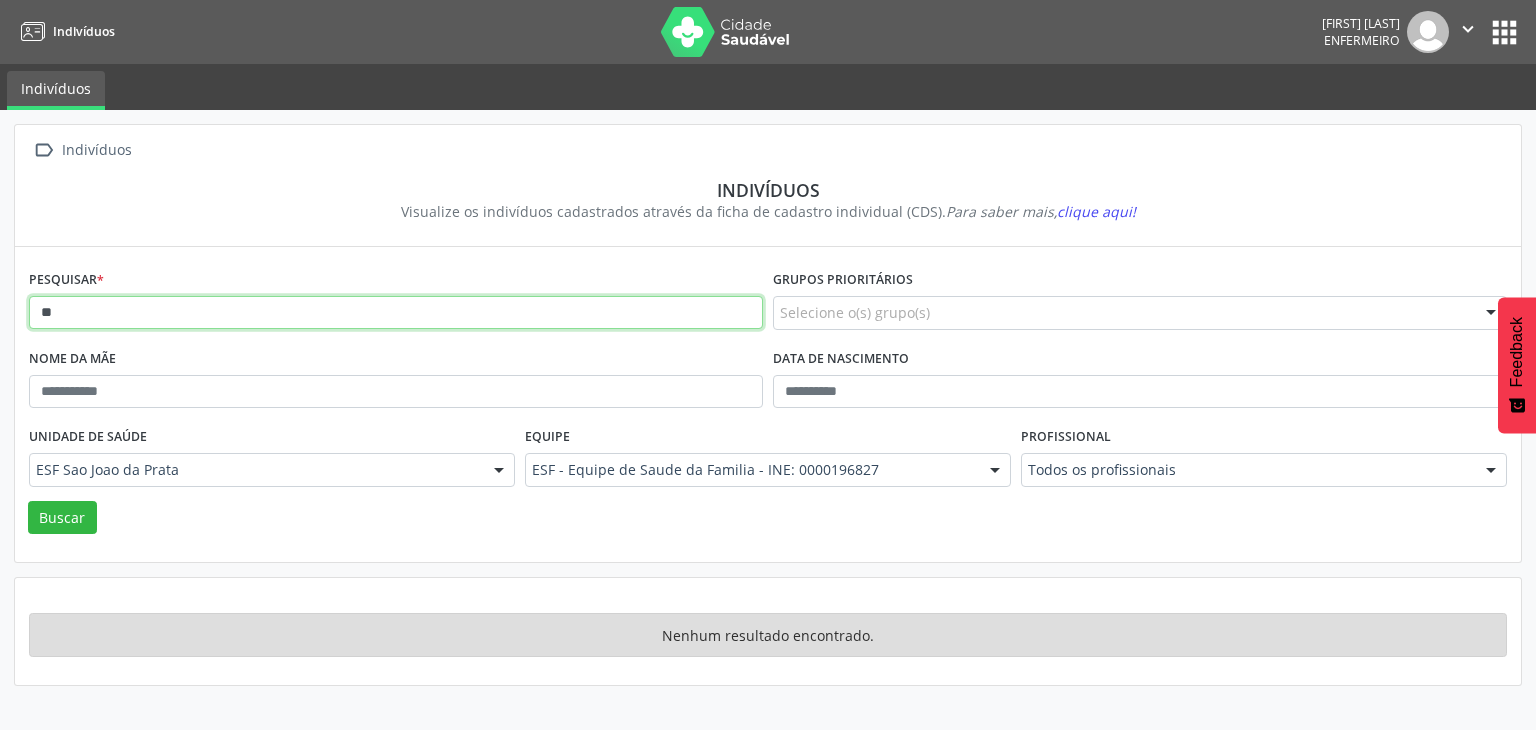 type on "*" 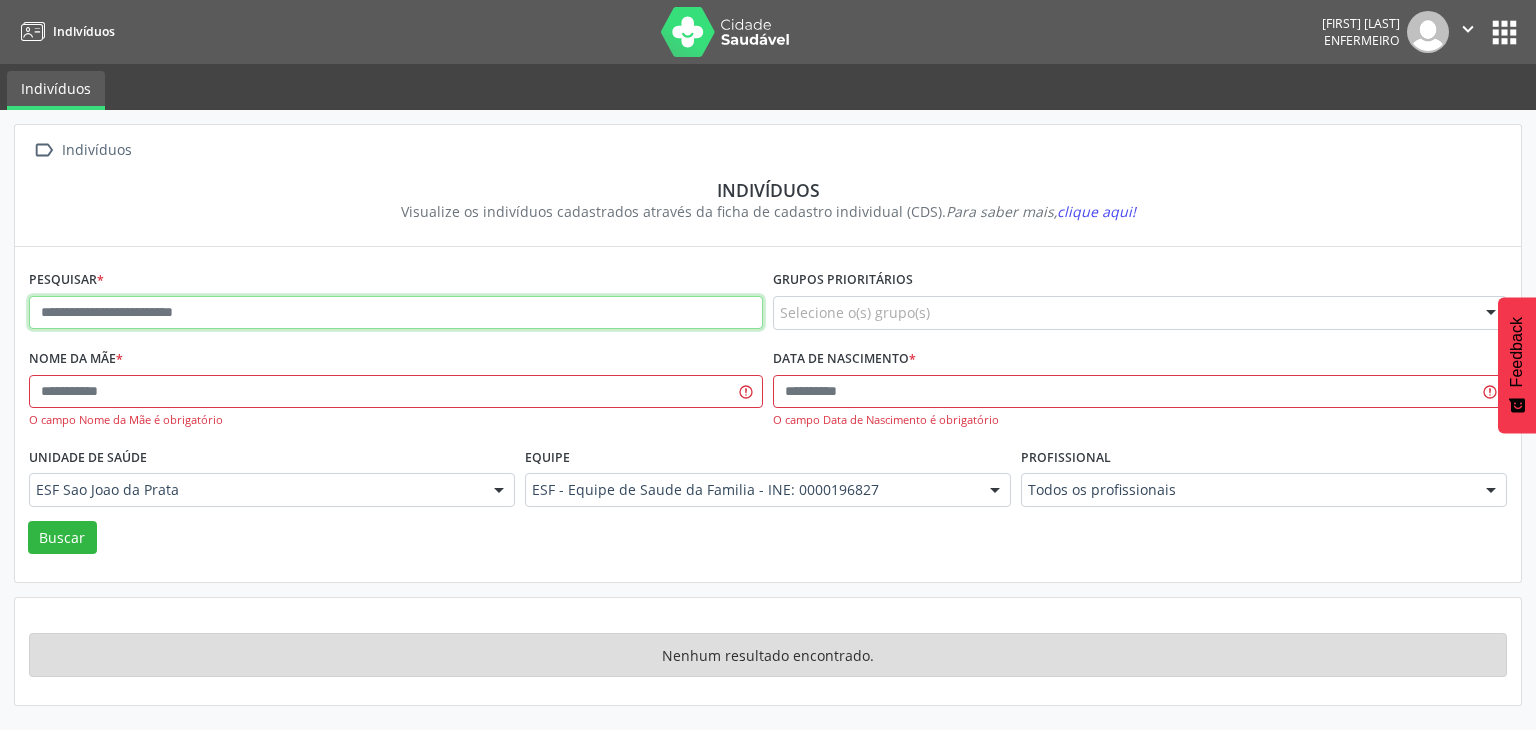 paste on "**********" 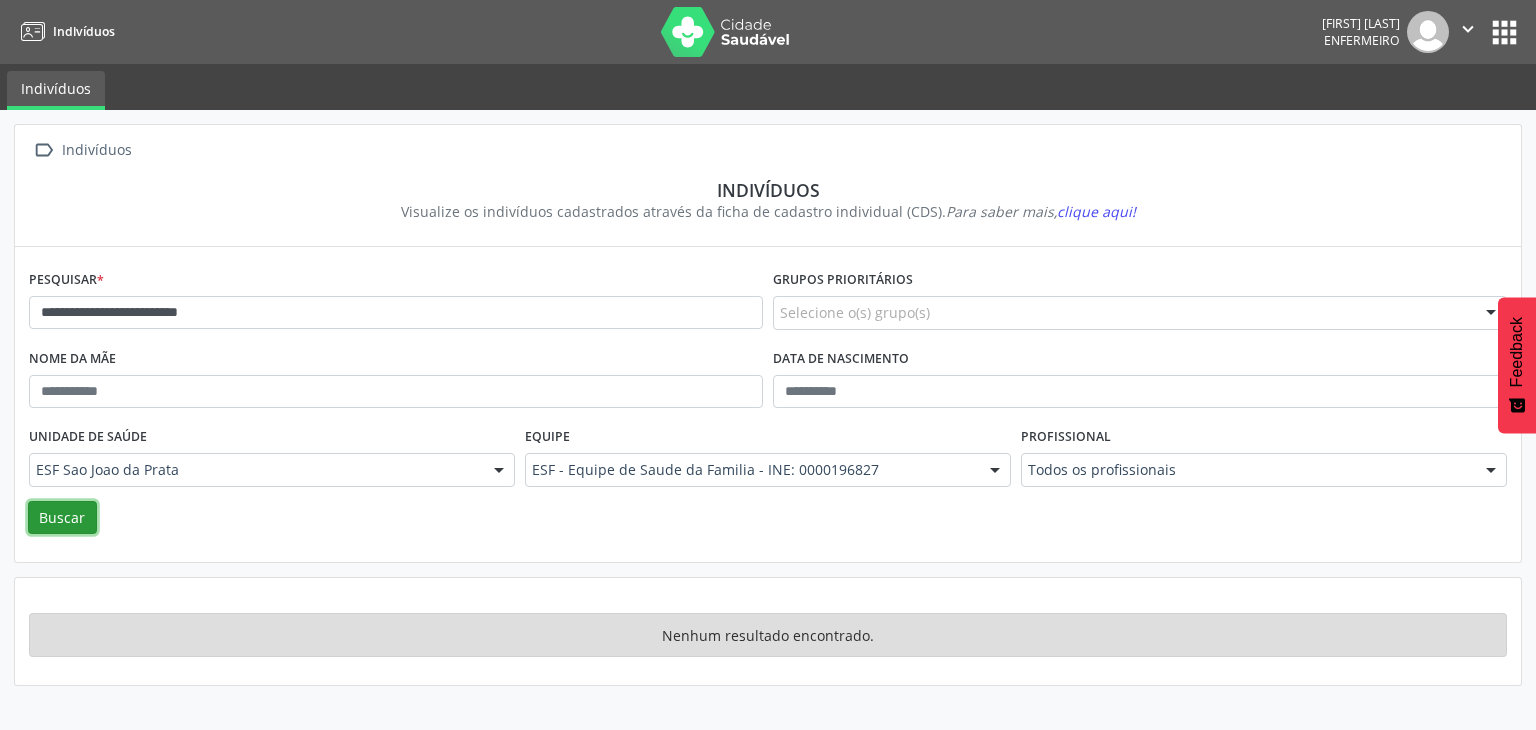 click on "Buscar" at bounding box center (62, 518) 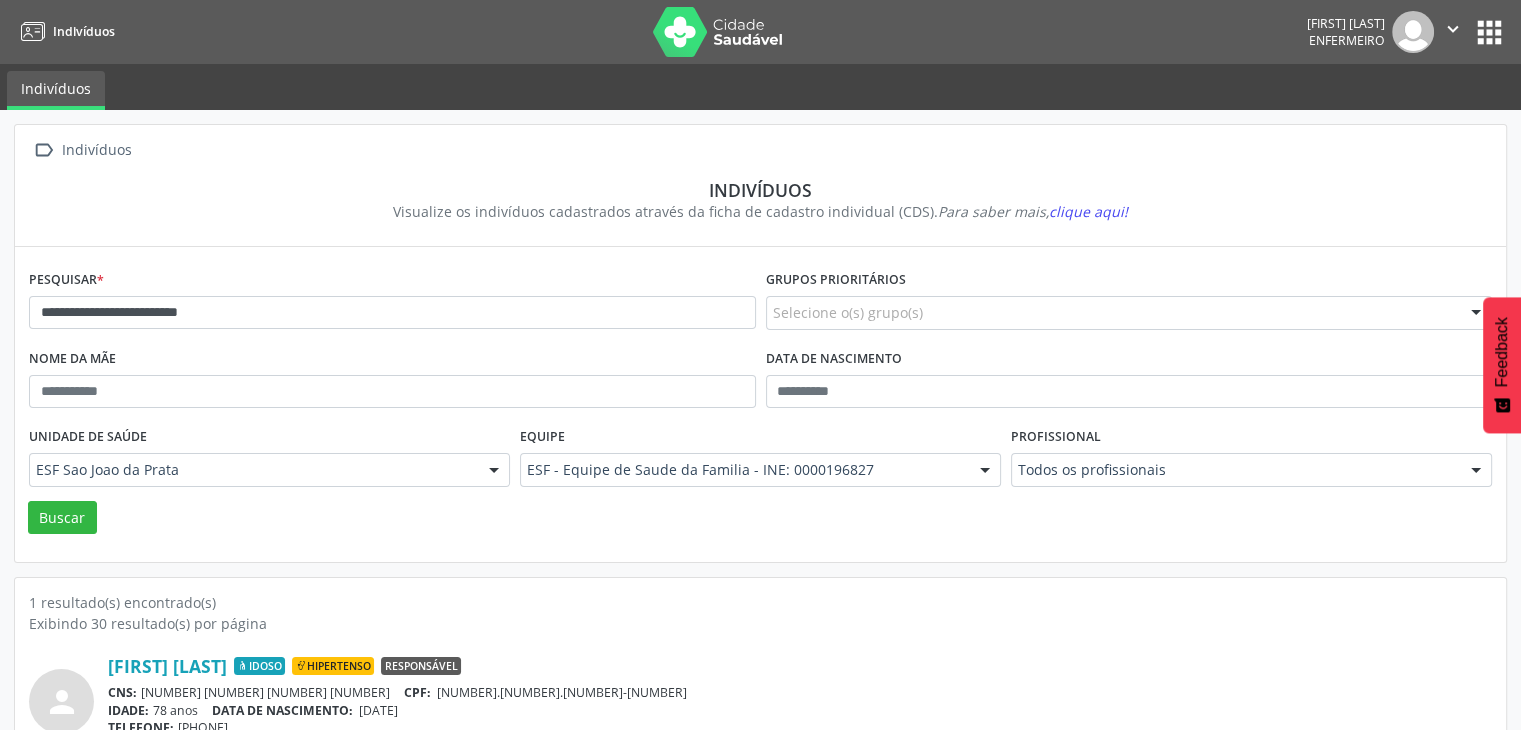 scroll, scrollTop: 84, scrollLeft: 0, axis: vertical 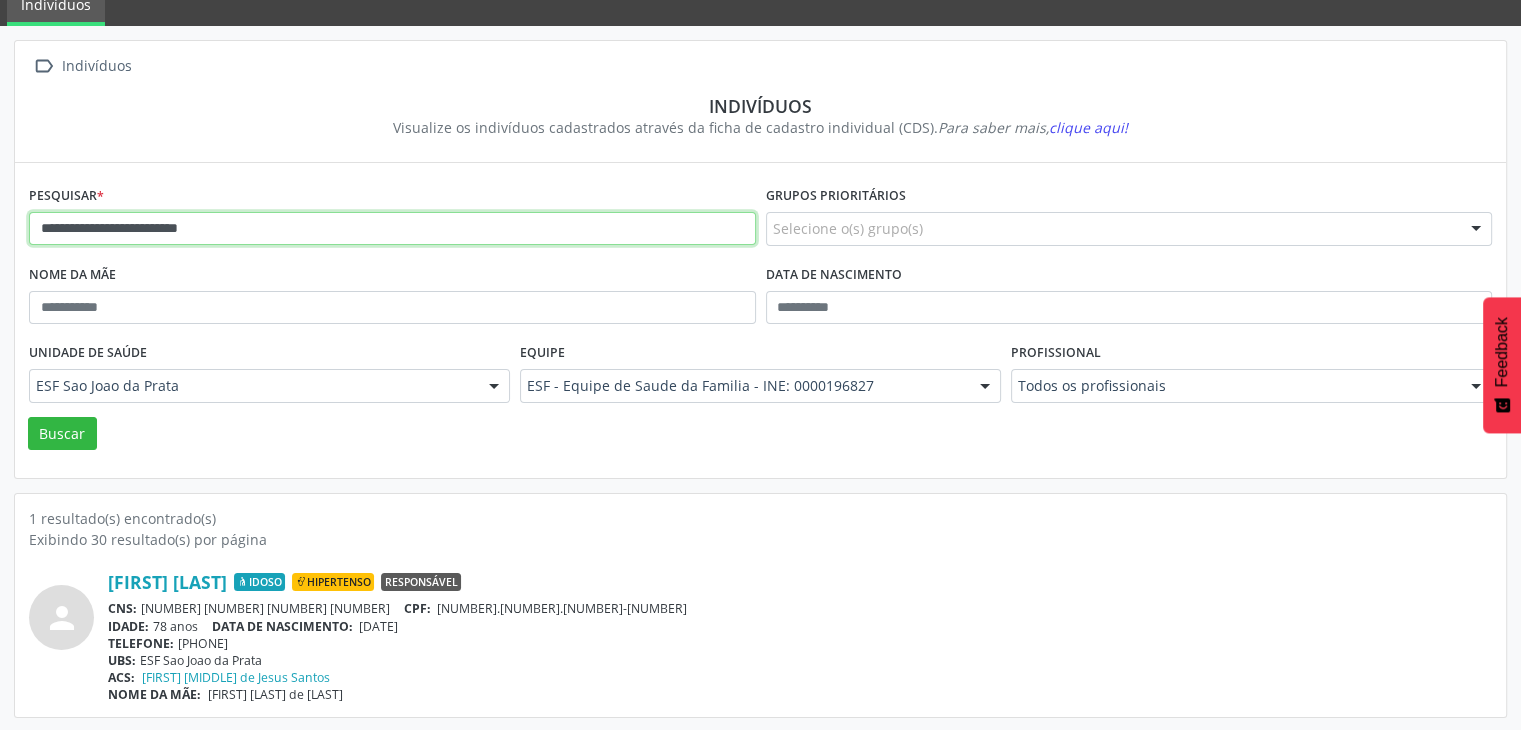 click on "**********" at bounding box center (392, 229) 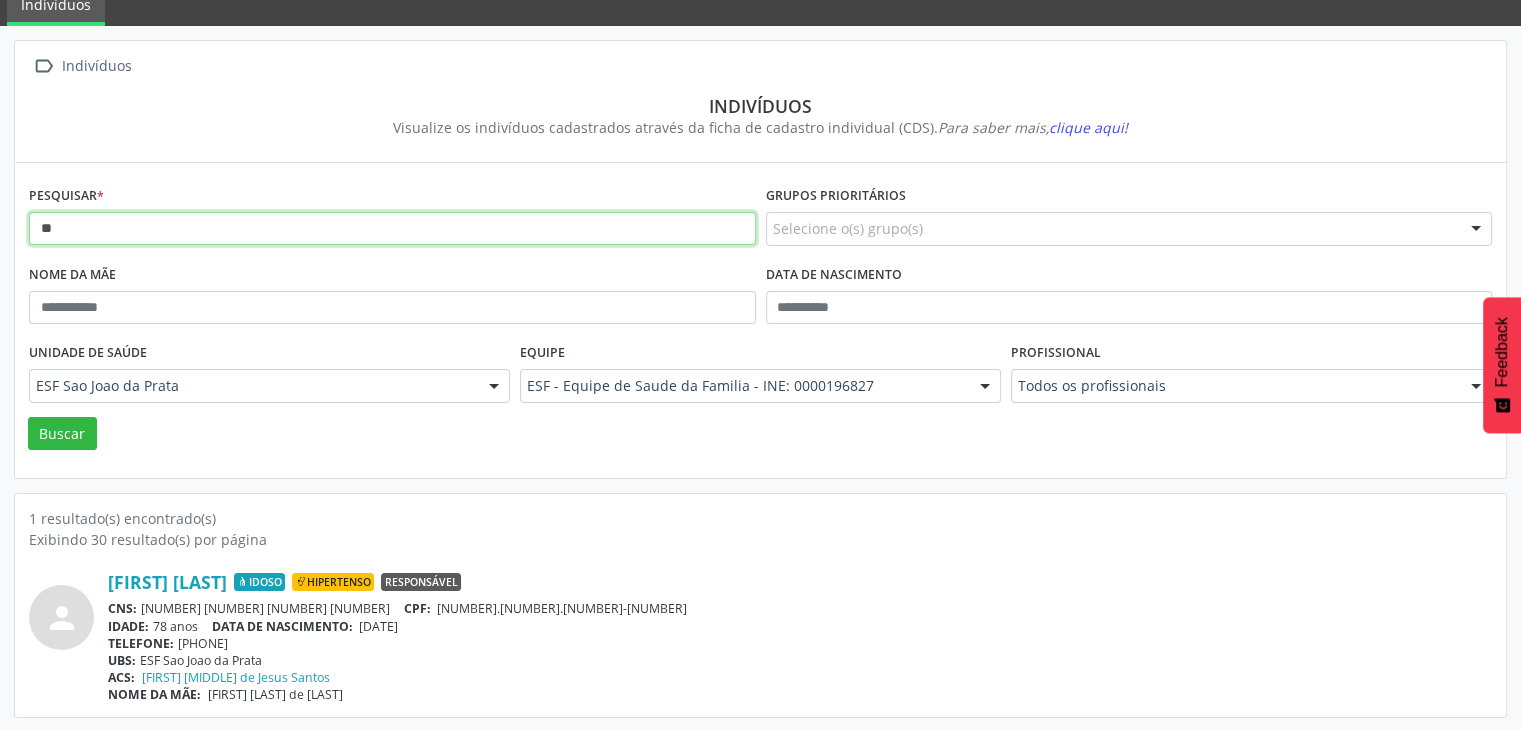 type on "*" 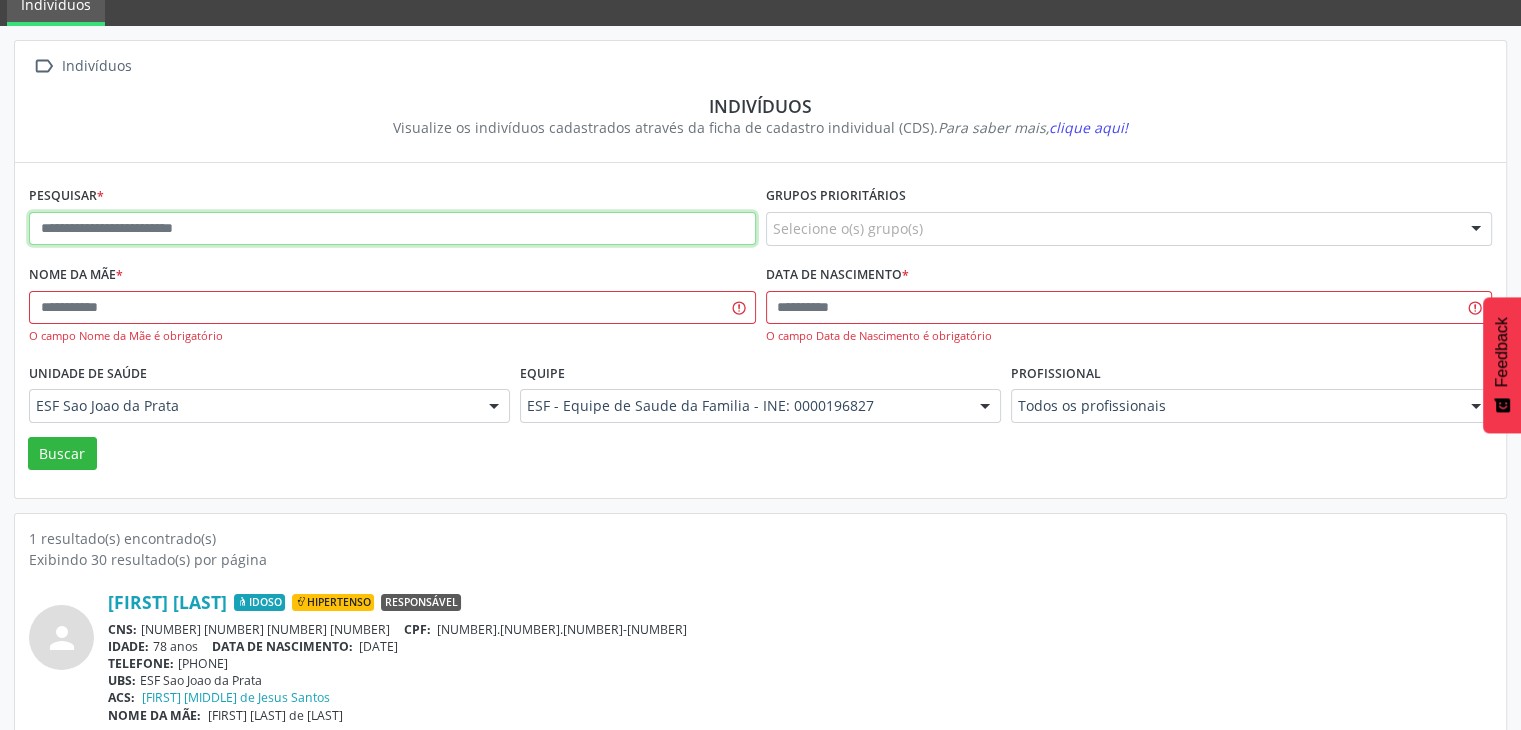 paste on "**********" 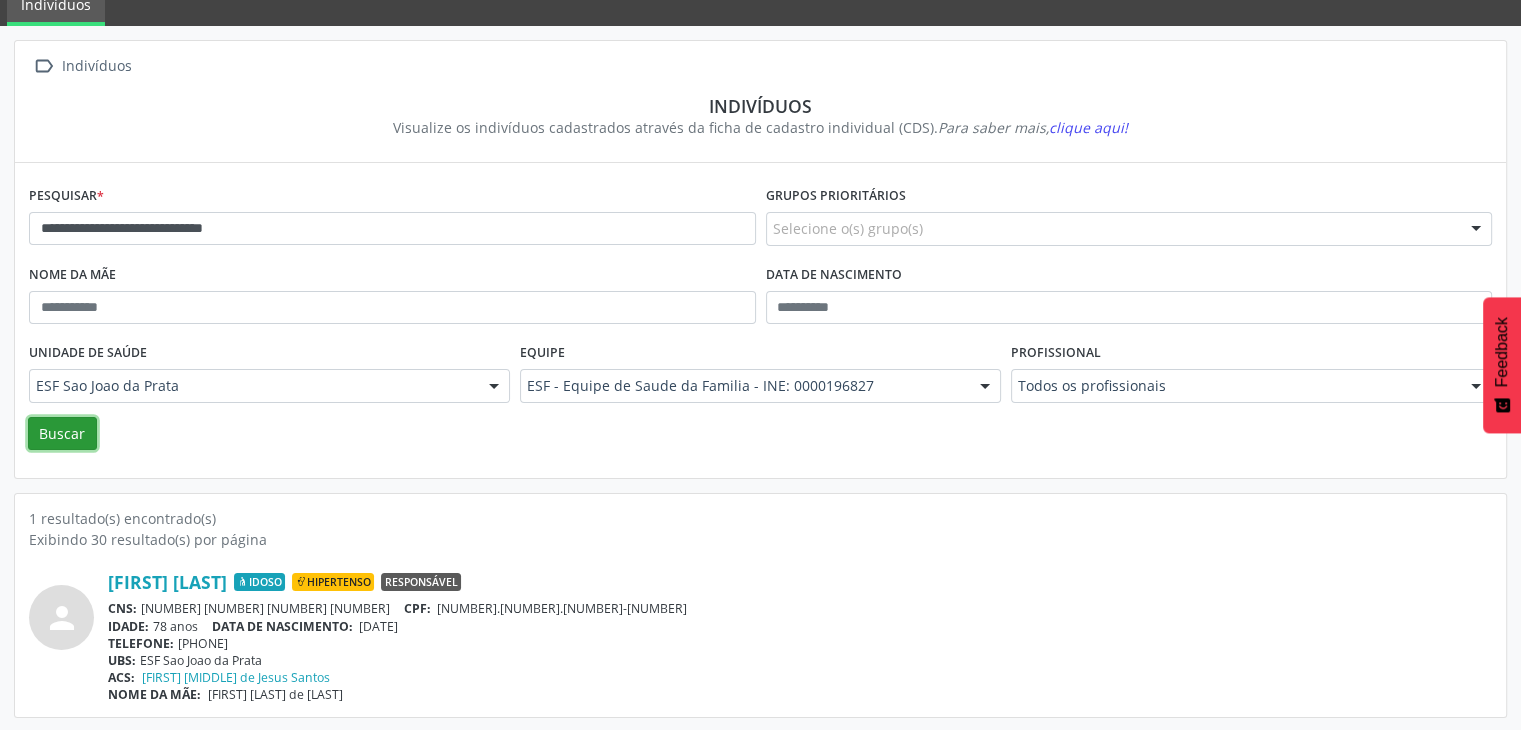 click on "Buscar" at bounding box center [62, 434] 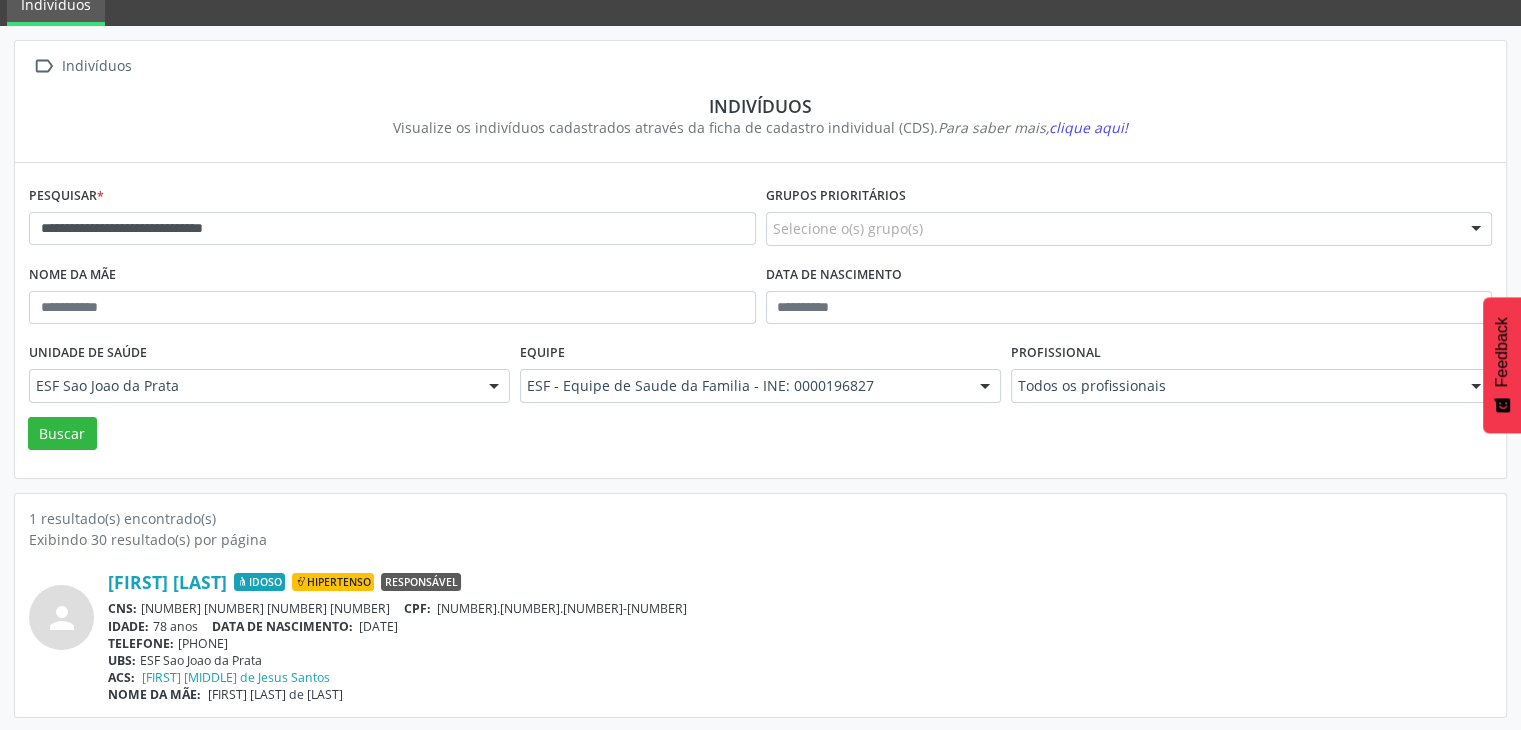 click on "Unidade de saúde" at bounding box center (88, 353) 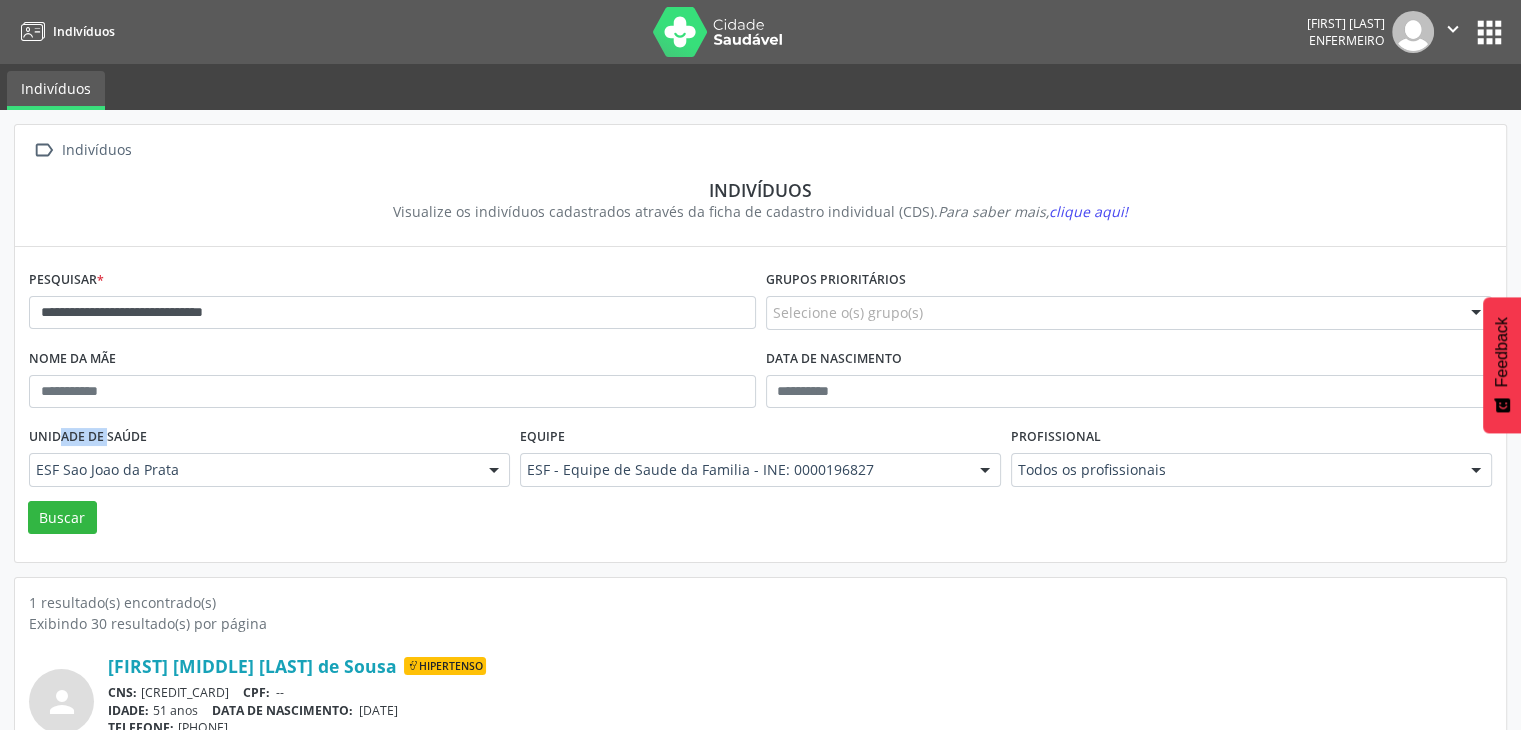scroll, scrollTop: 84, scrollLeft: 0, axis: vertical 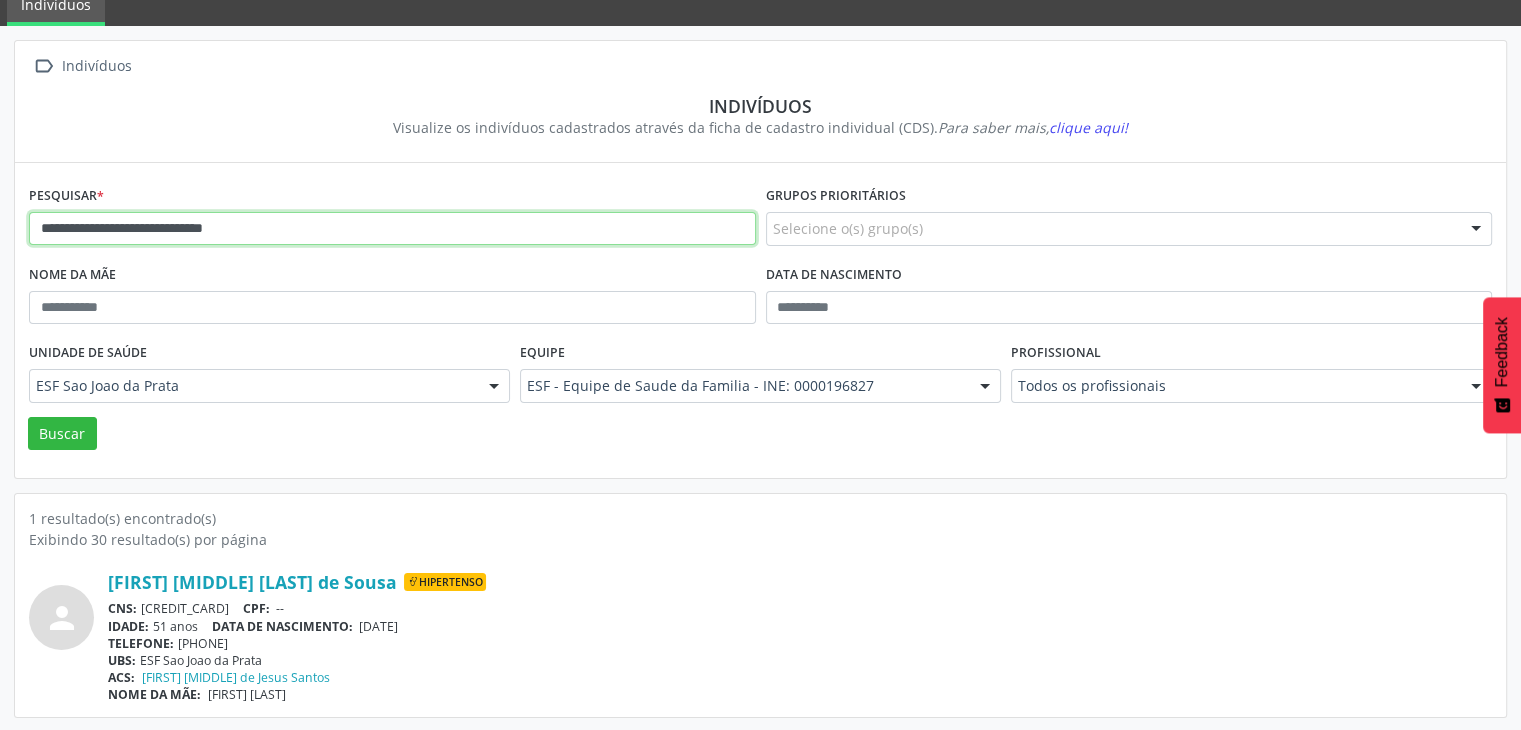 click on "**********" at bounding box center [392, 229] 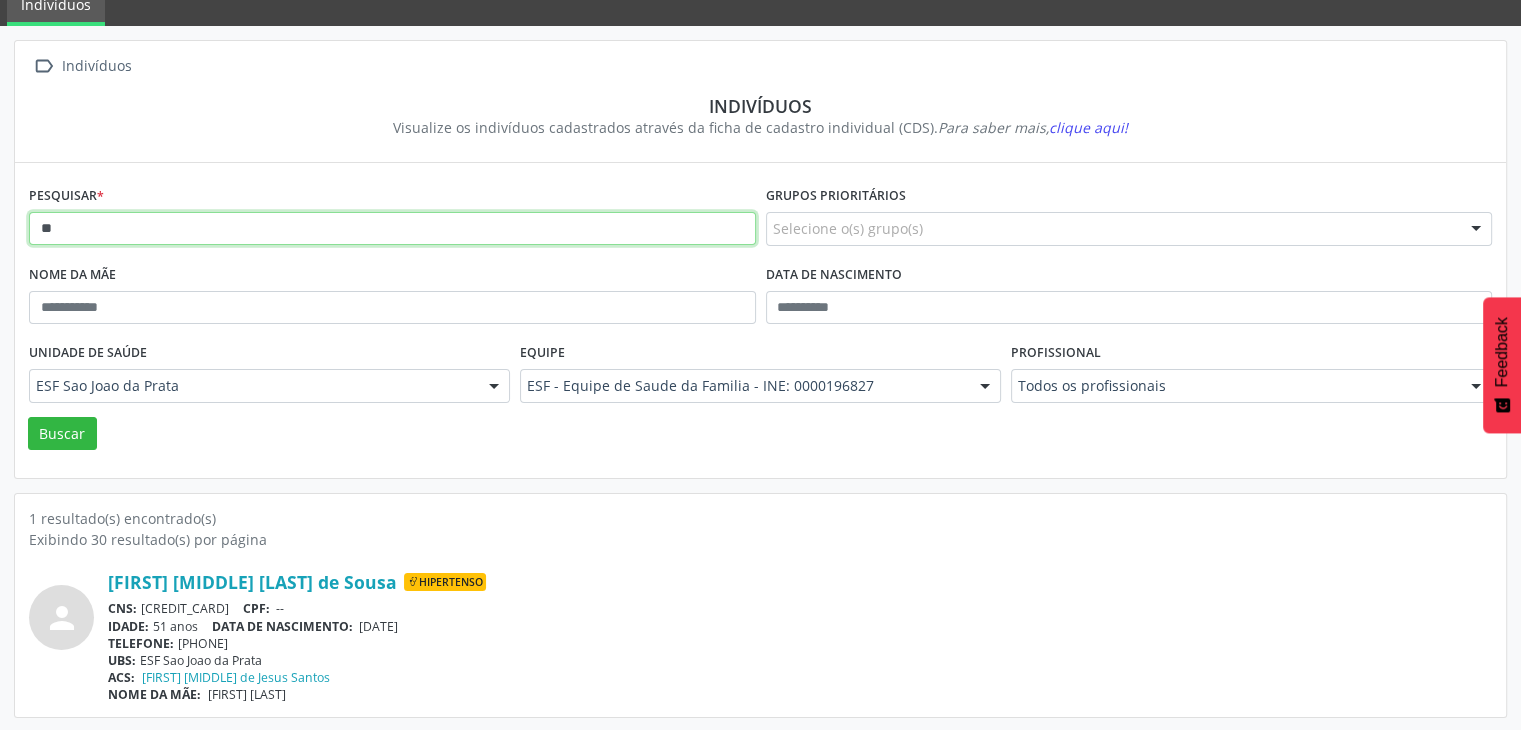 type on "*" 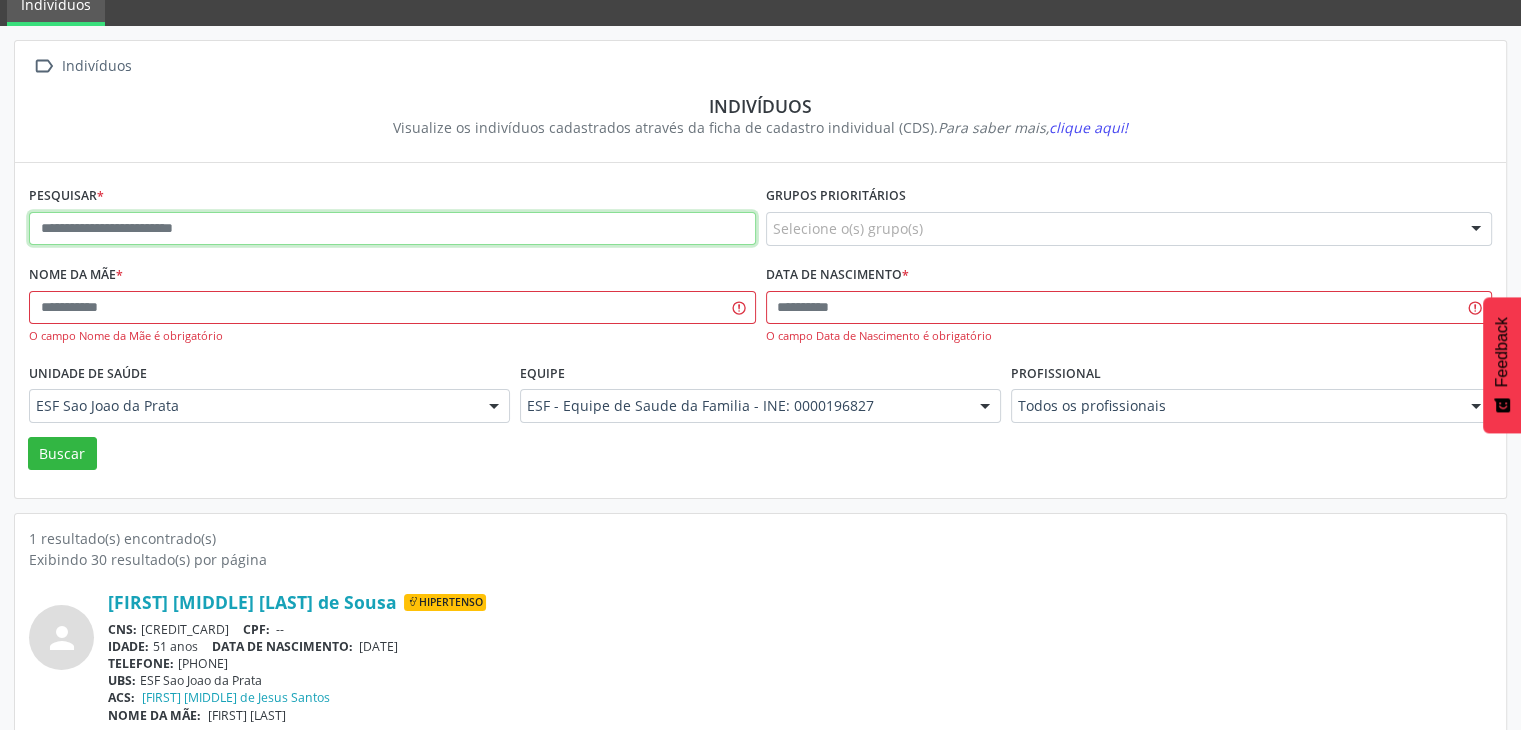 paste on "**********" 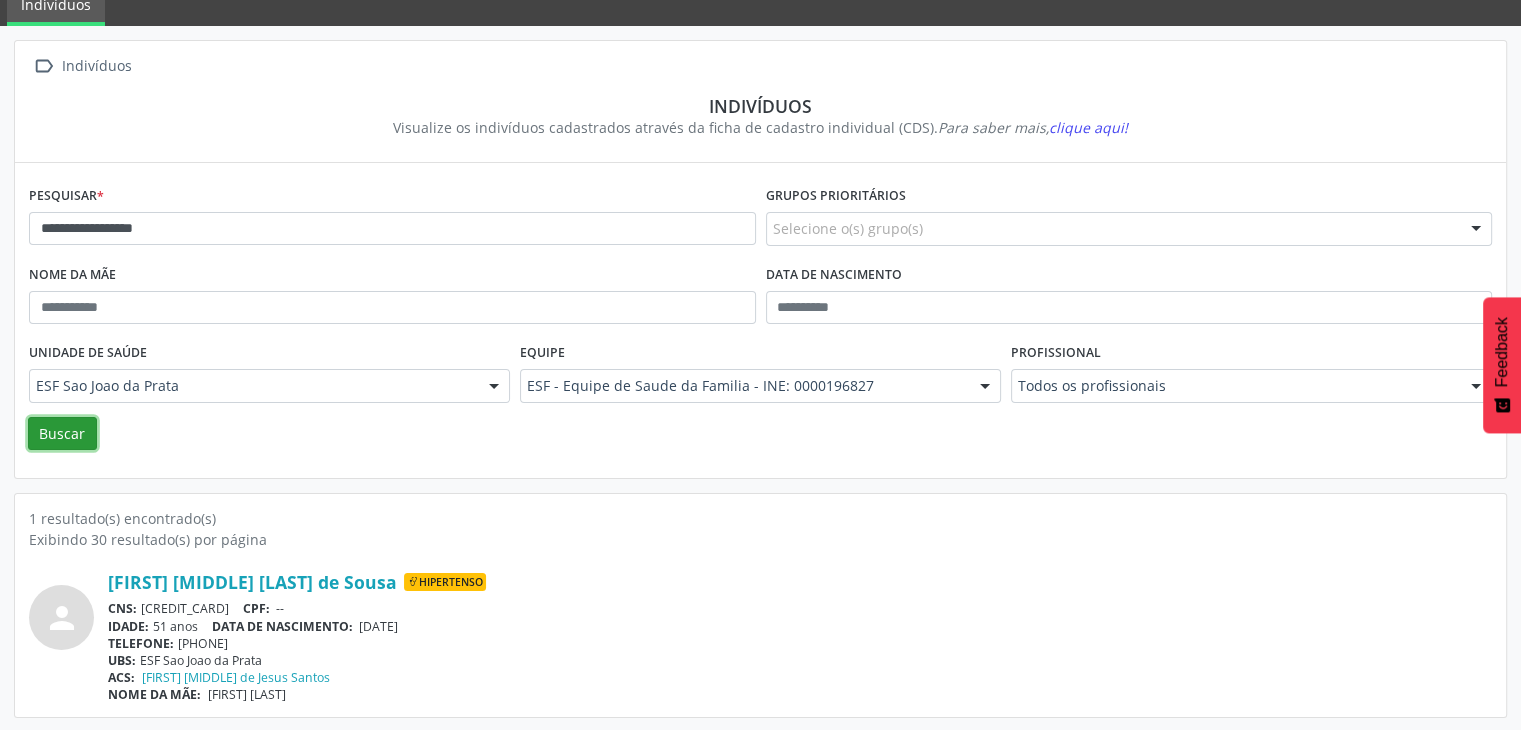 click on "Buscar" at bounding box center [62, 434] 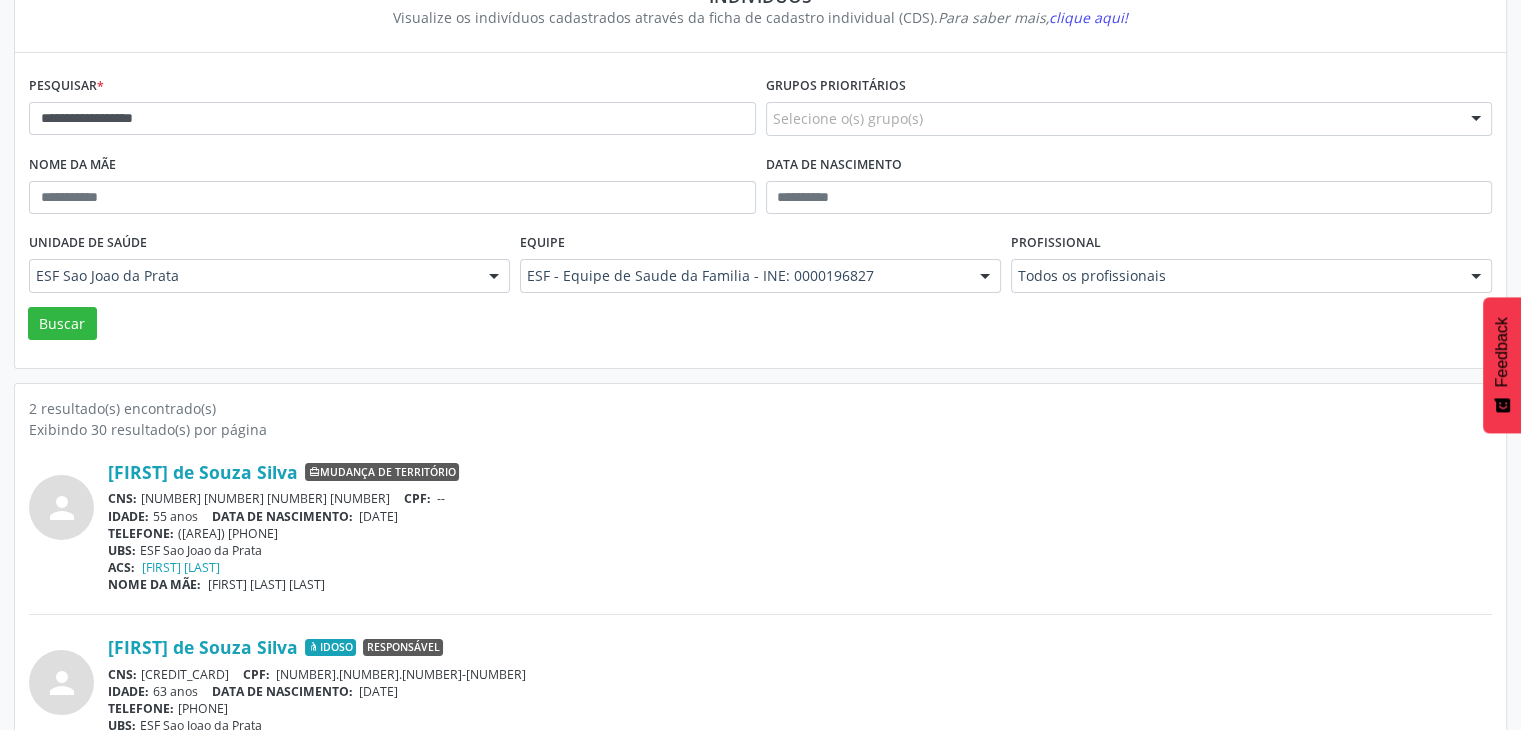 scroll, scrollTop: 160, scrollLeft: 0, axis: vertical 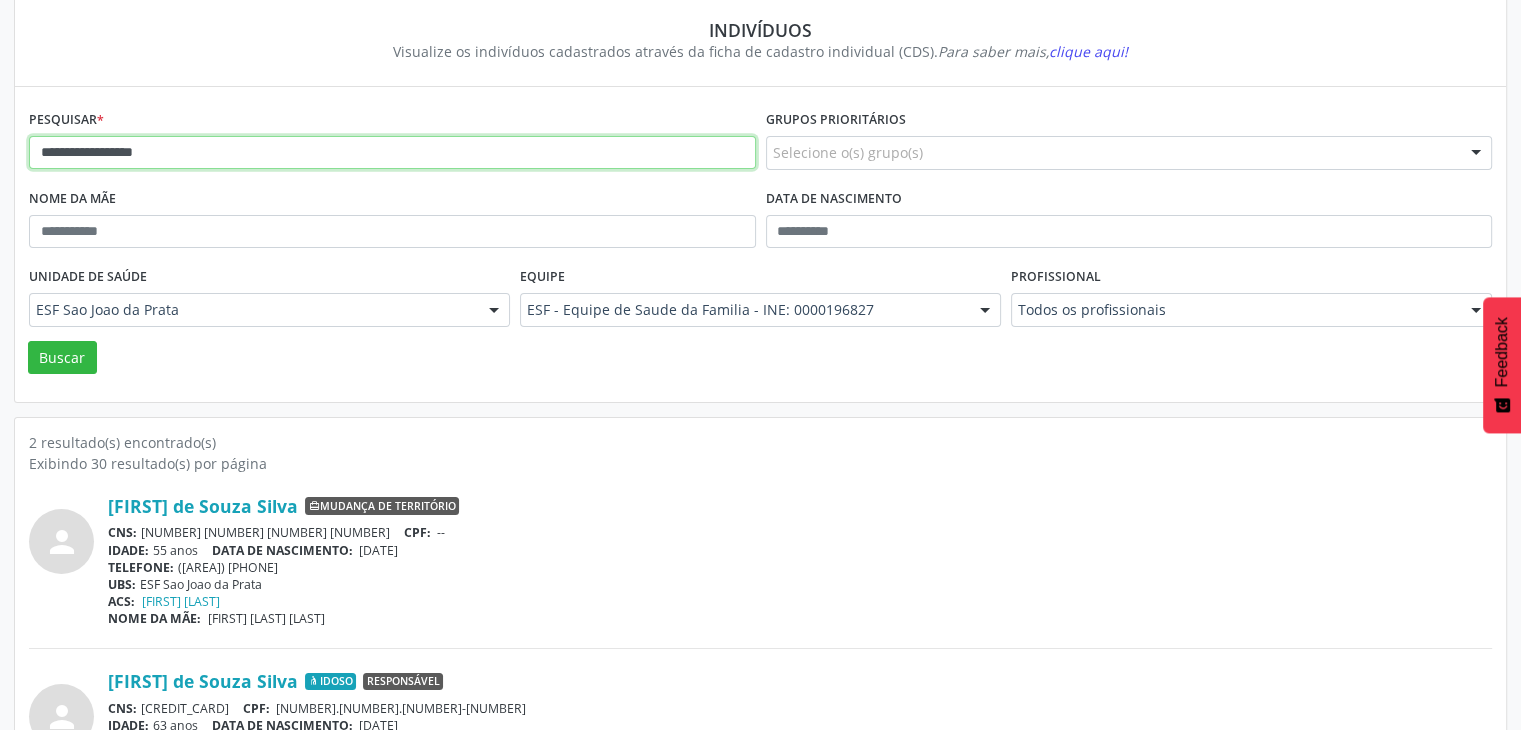 click on "**********" at bounding box center [392, 153] 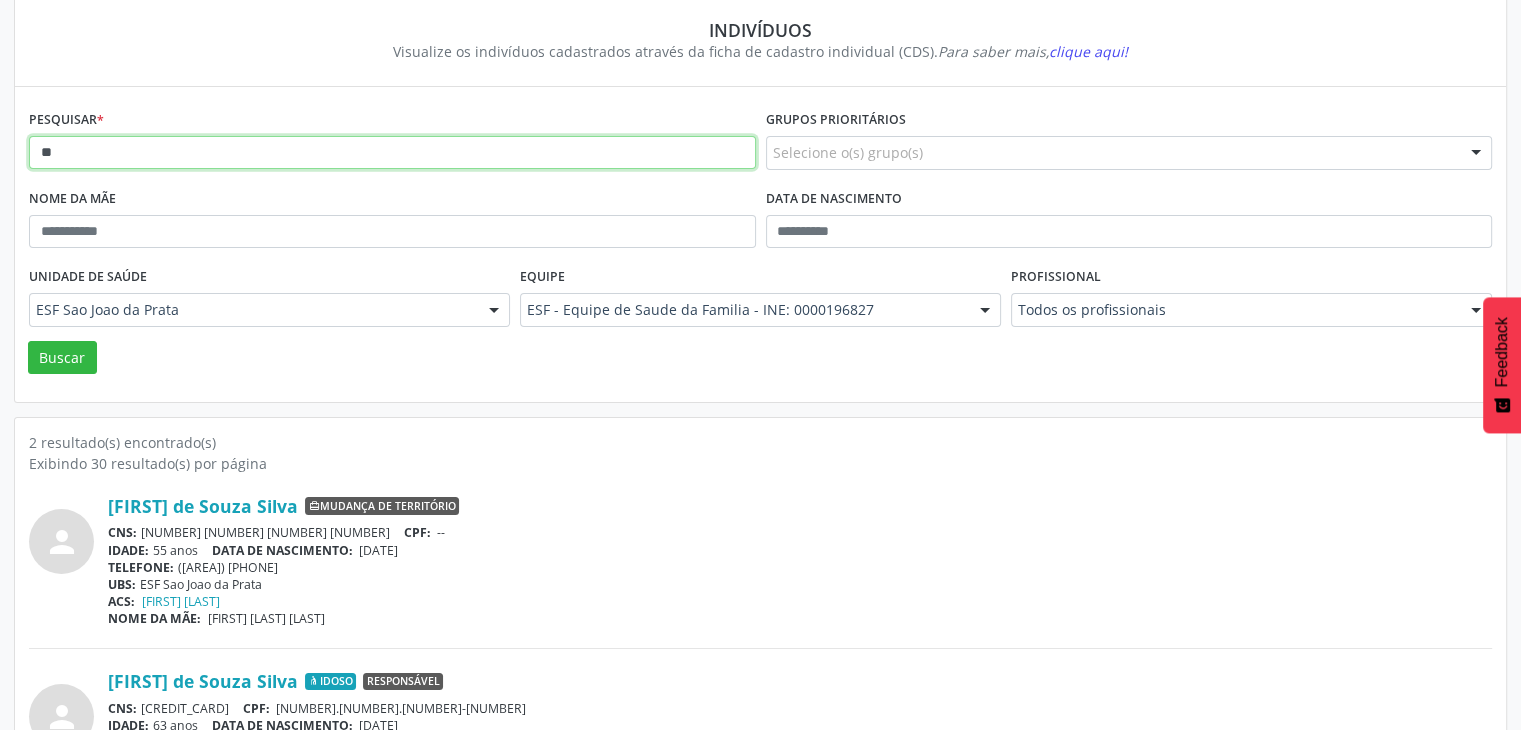 type on "*" 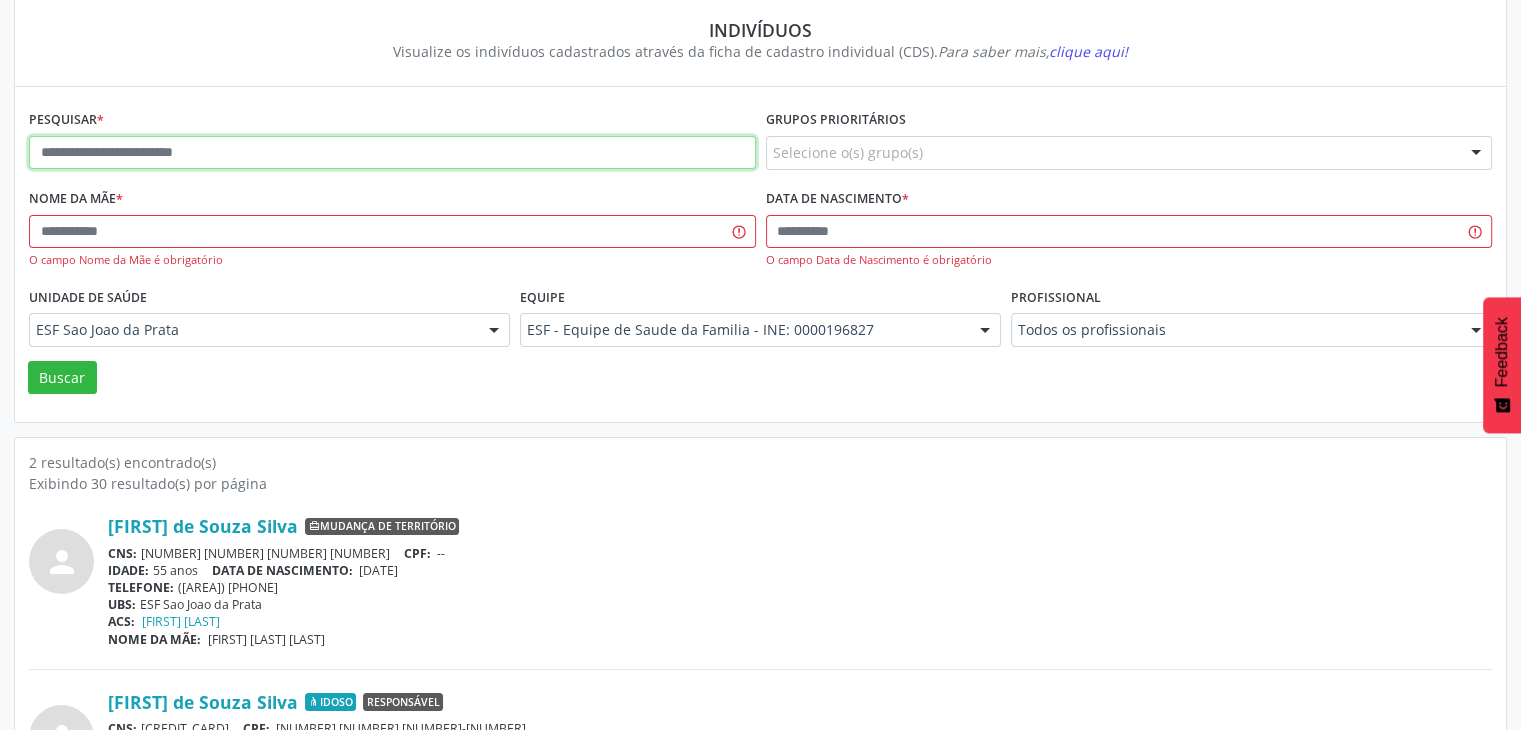 click at bounding box center [392, 153] 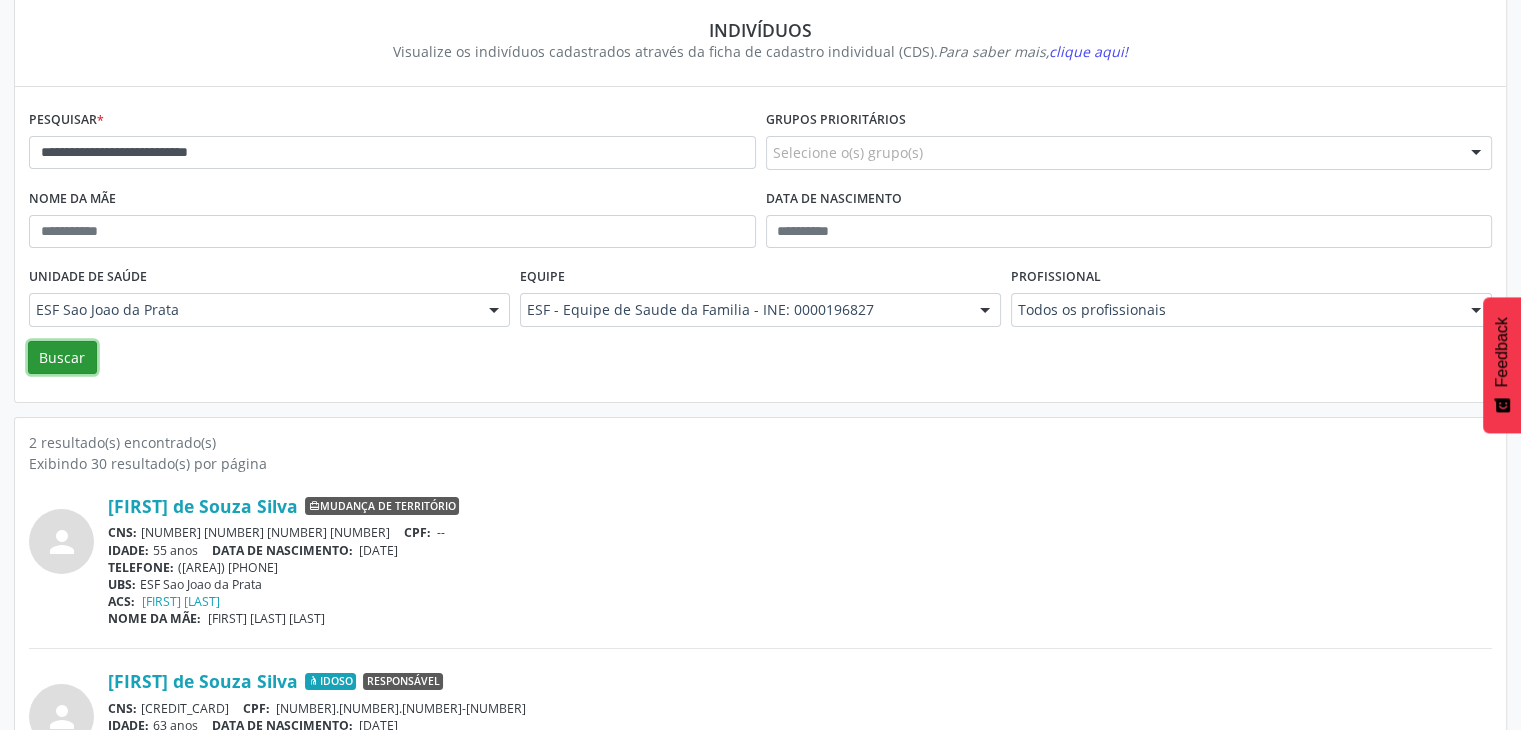 click on "Buscar" at bounding box center (62, 358) 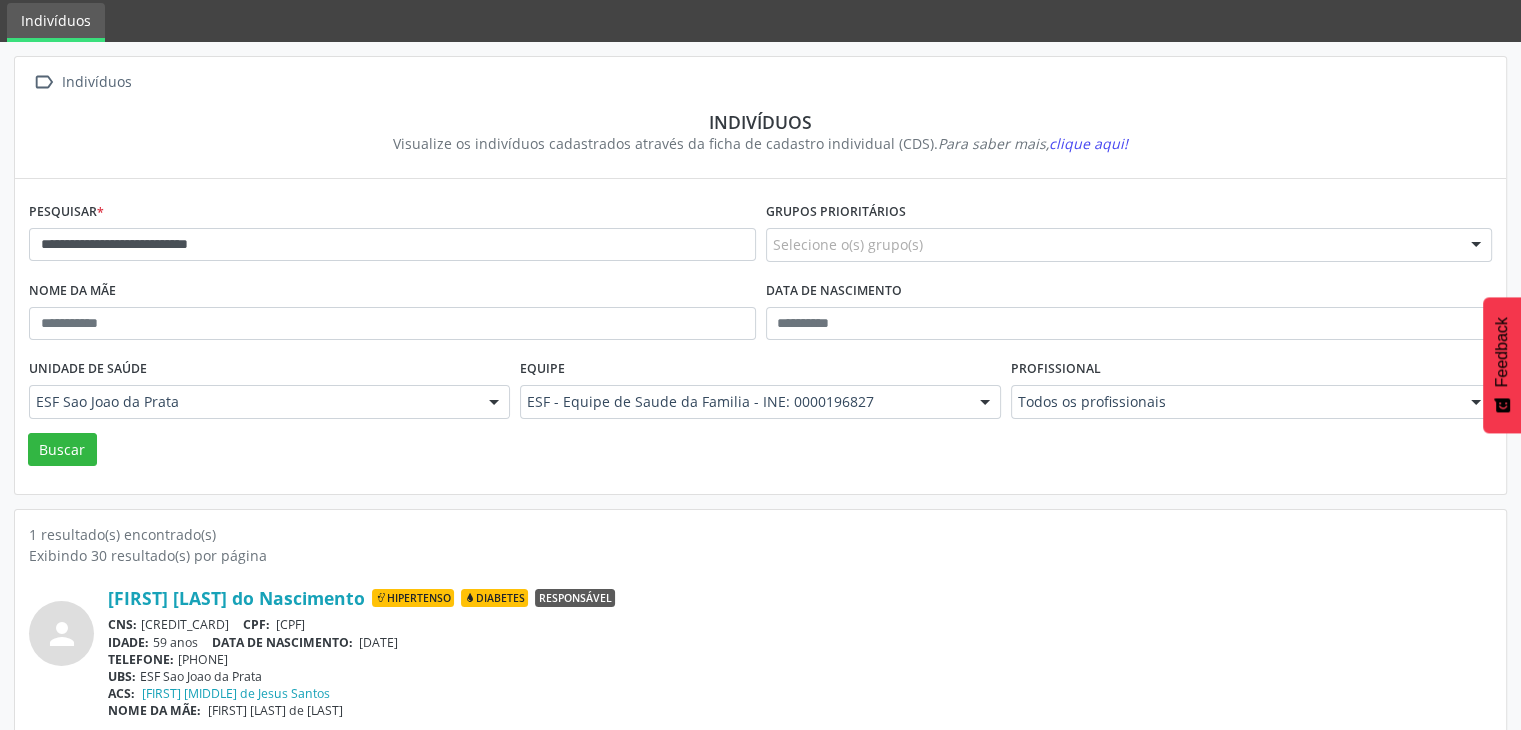 scroll, scrollTop: 84, scrollLeft: 0, axis: vertical 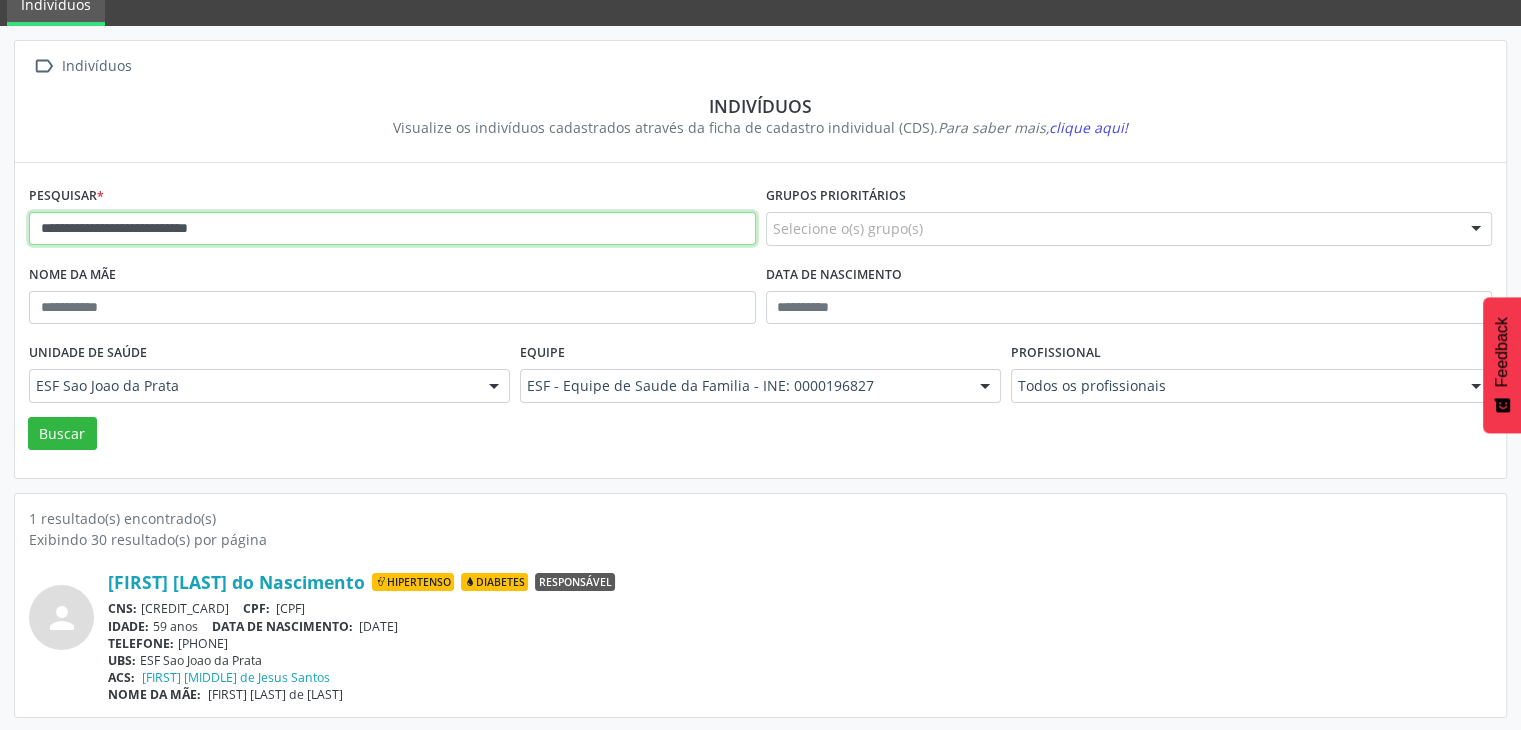 click on "**********" at bounding box center [392, 229] 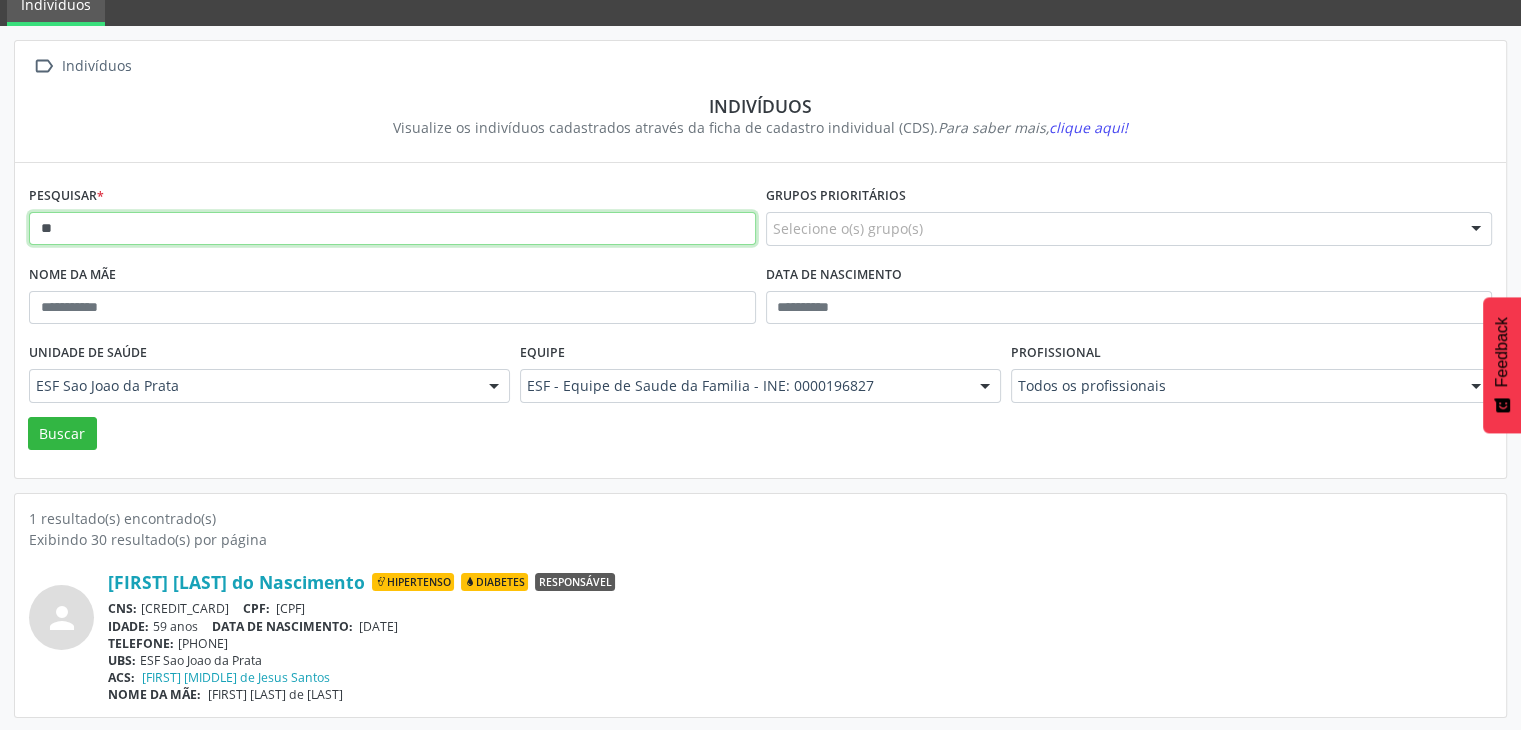 type on "*" 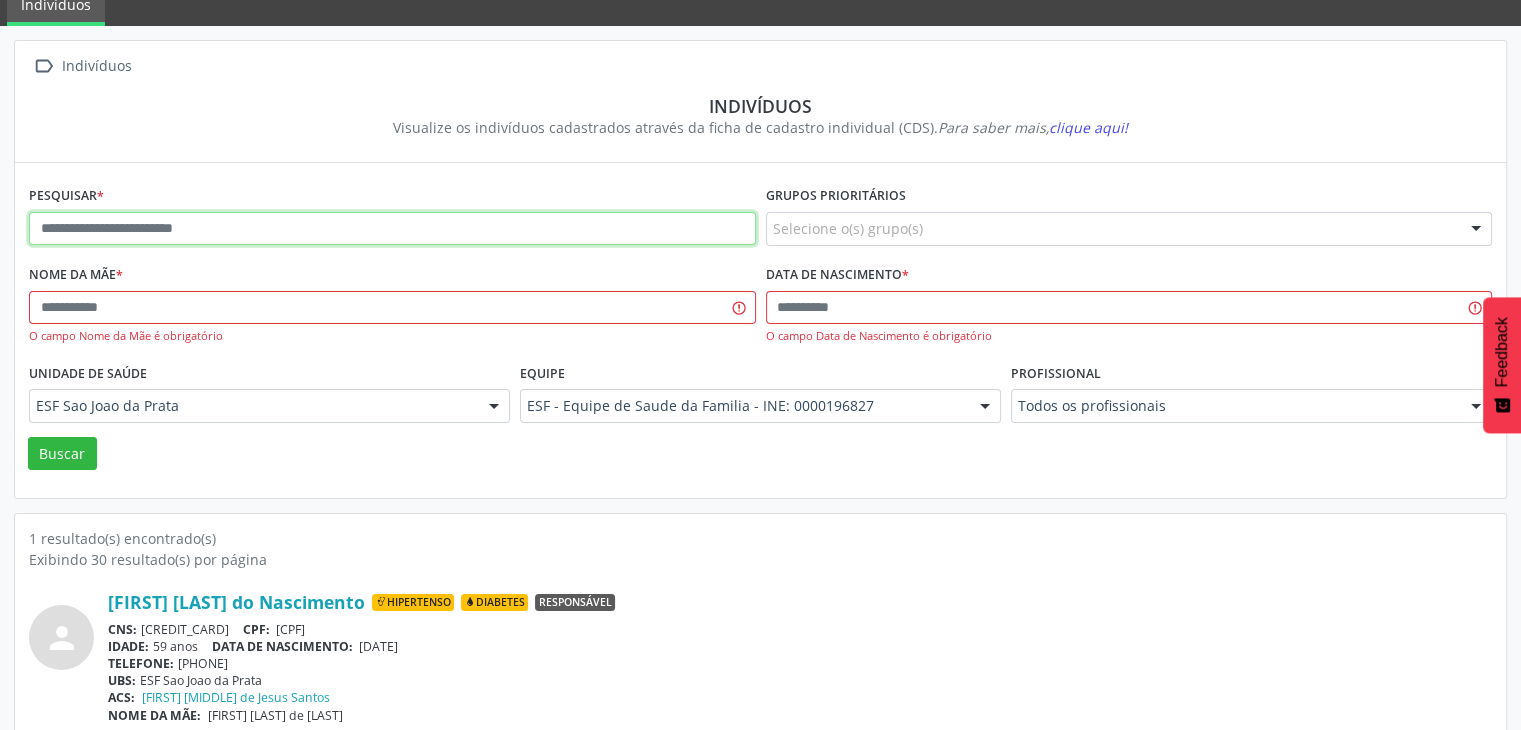 click at bounding box center [392, 229] 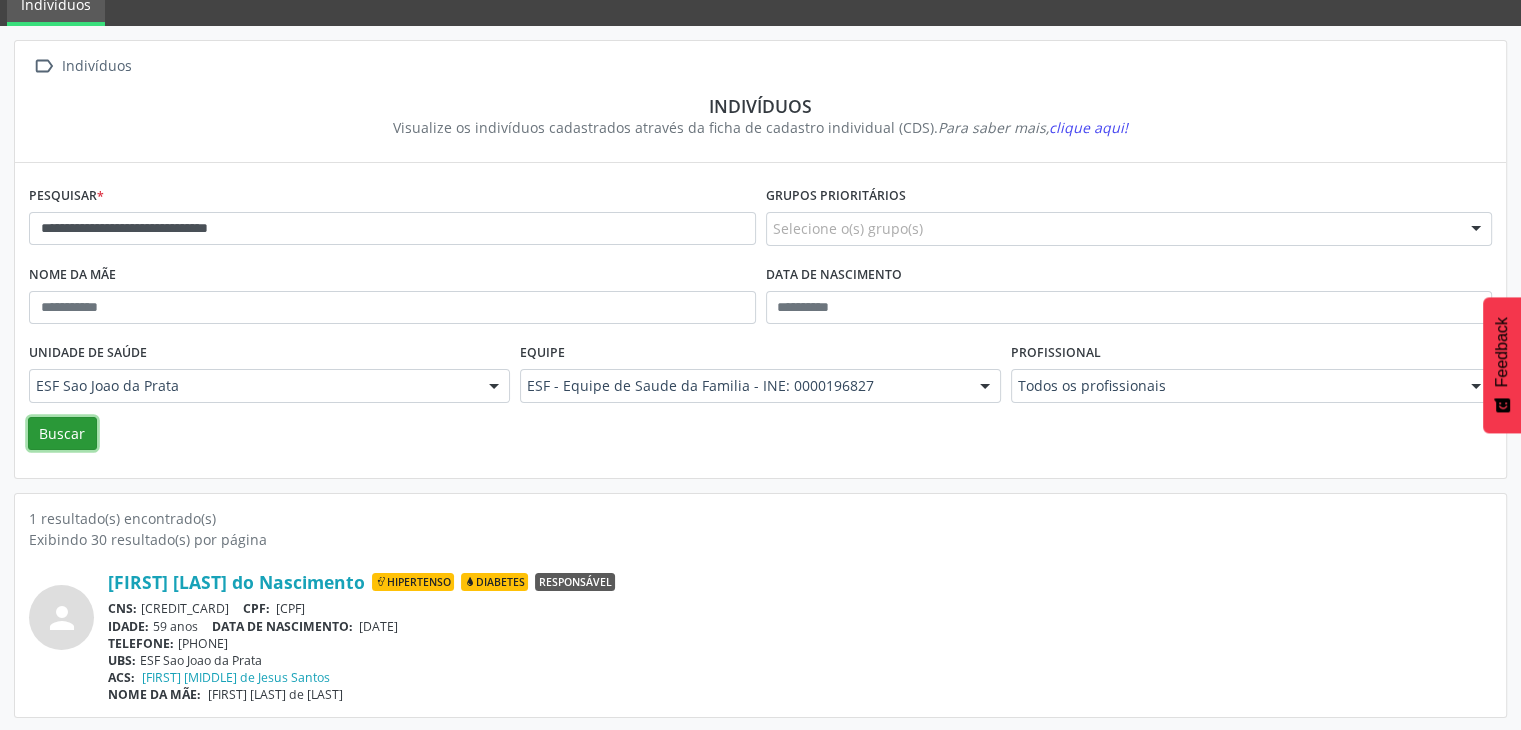 click on "Buscar" at bounding box center (62, 434) 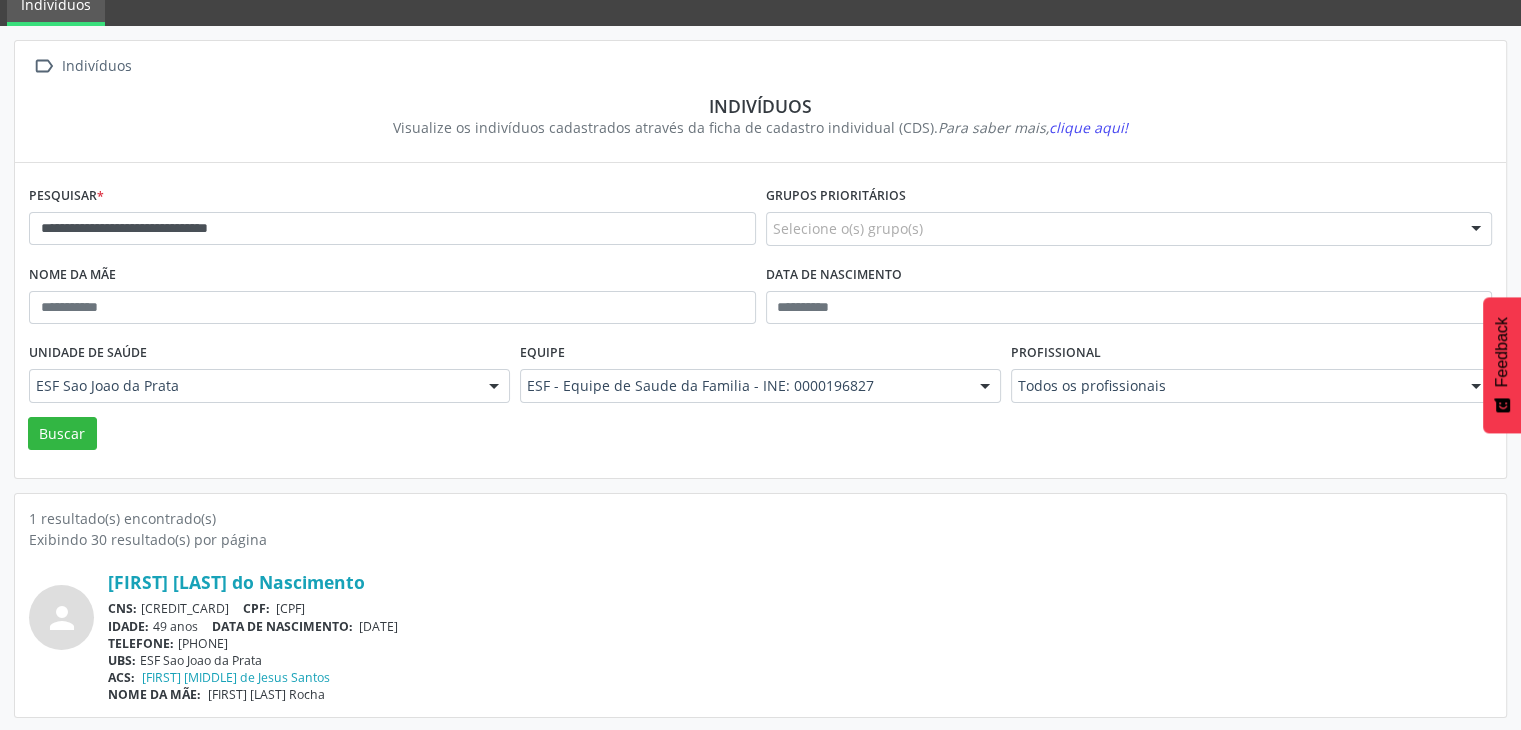 scroll, scrollTop: 84, scrollLeft: 0, axis: vertical 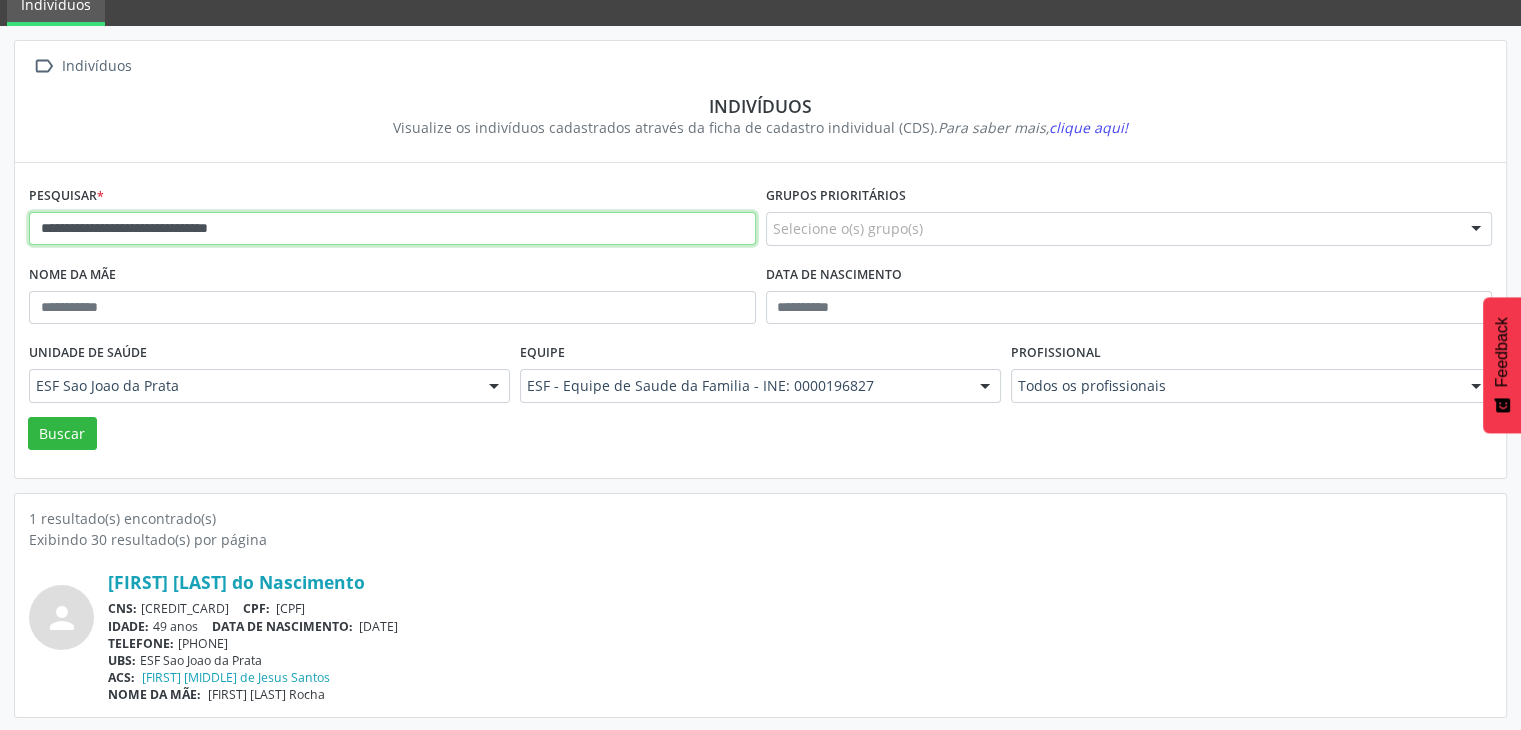 click on "**********" at bounding box center (392, 229) 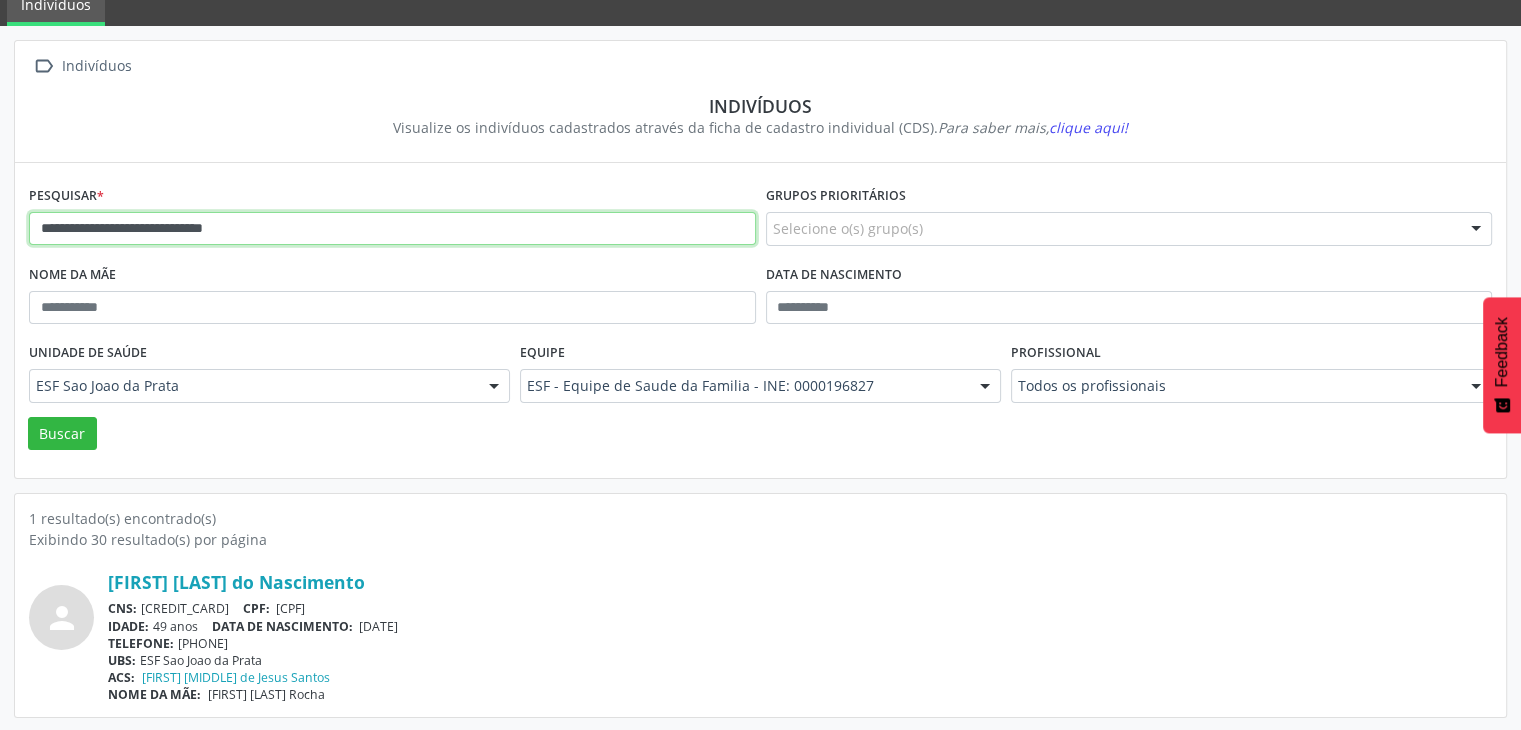 click on "**********" at bounding box center [392, 229] 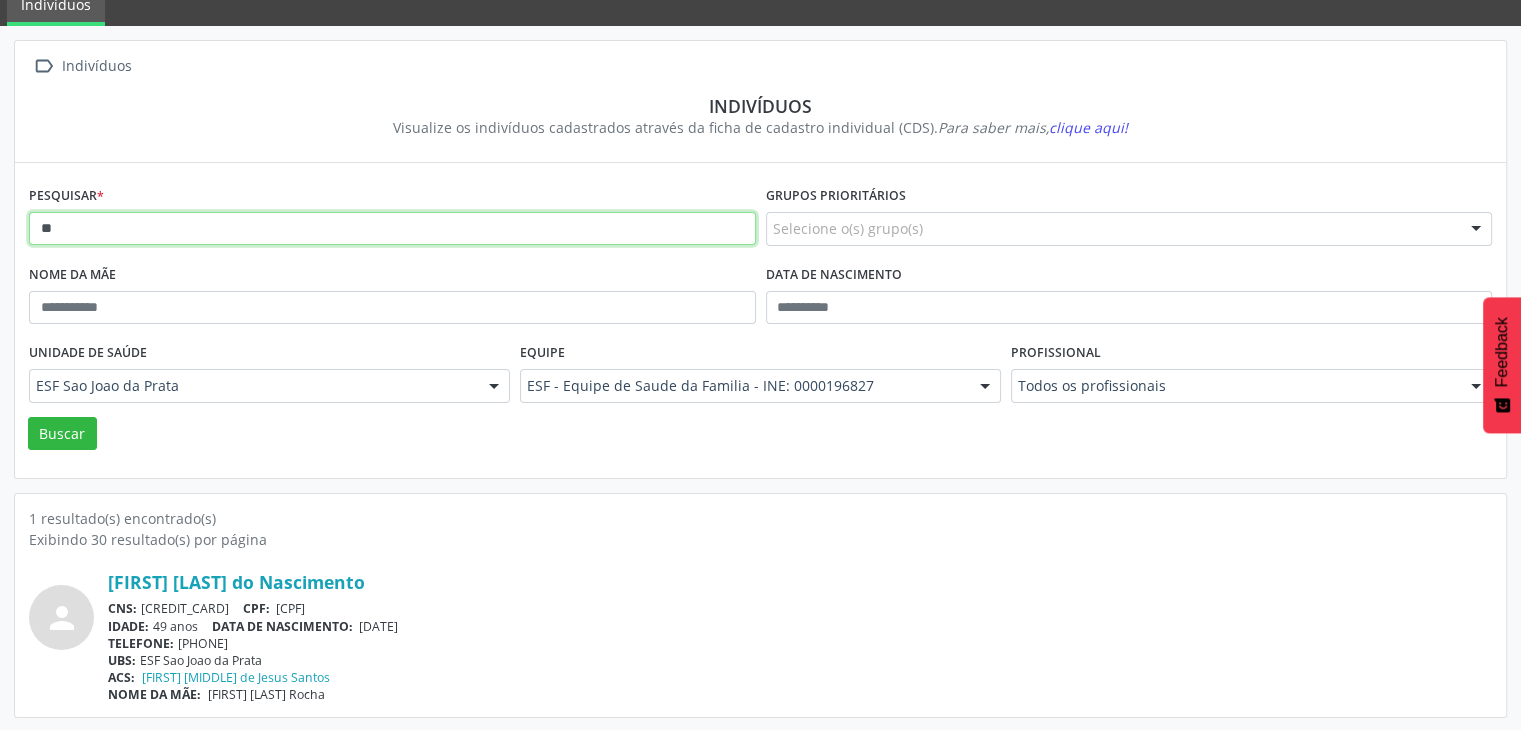 type on "*" 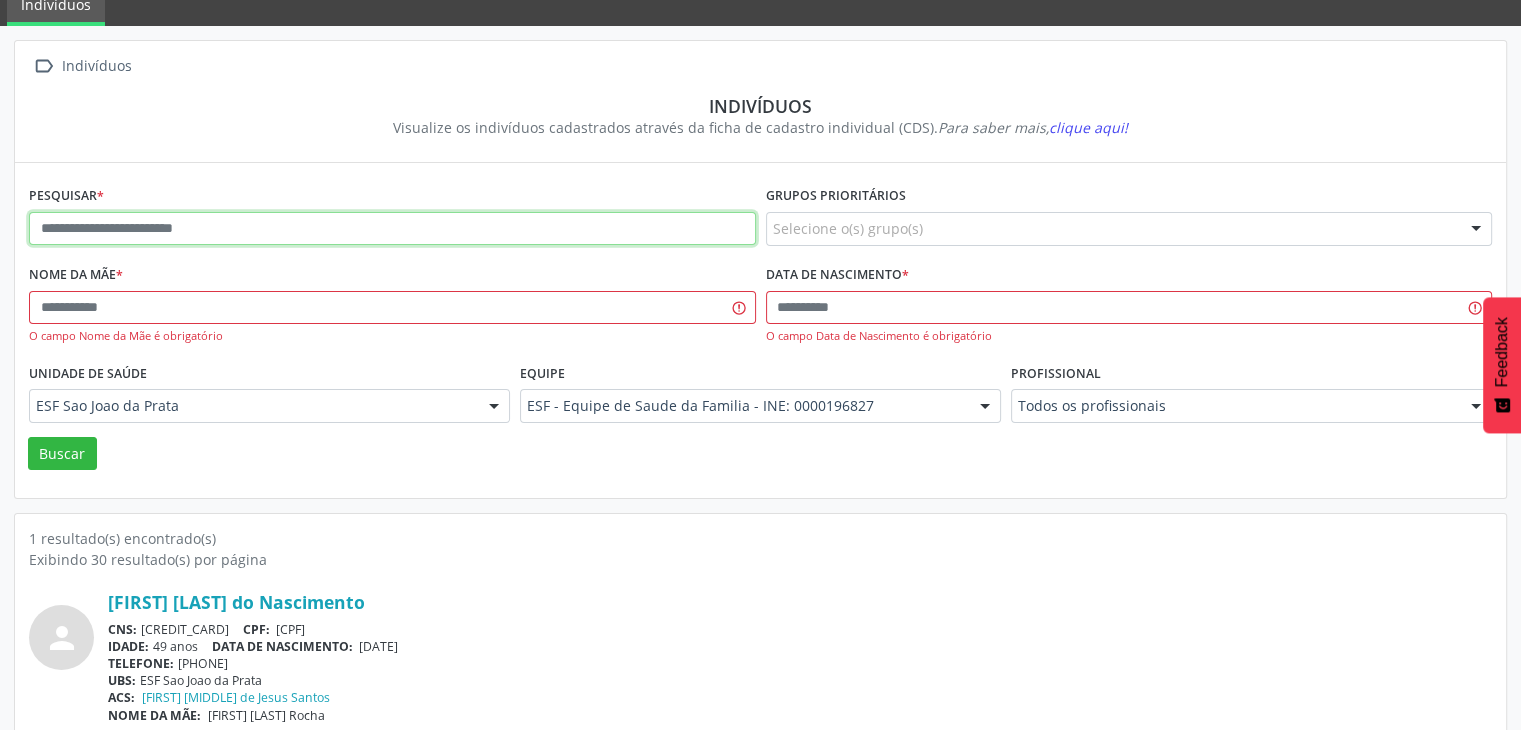 click at bounding box center (392, 229) 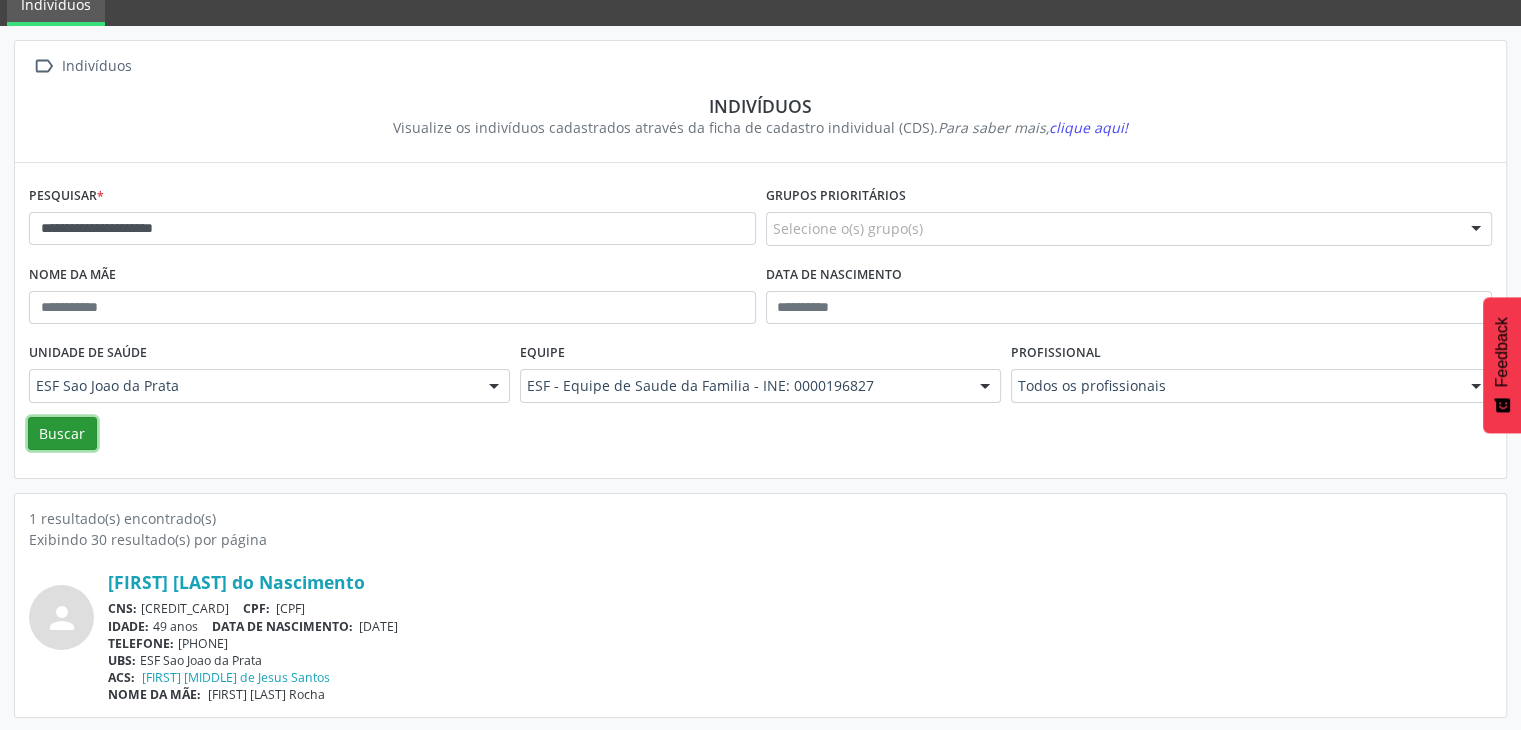 click on "Buscar" at bounding box center (62, 434) 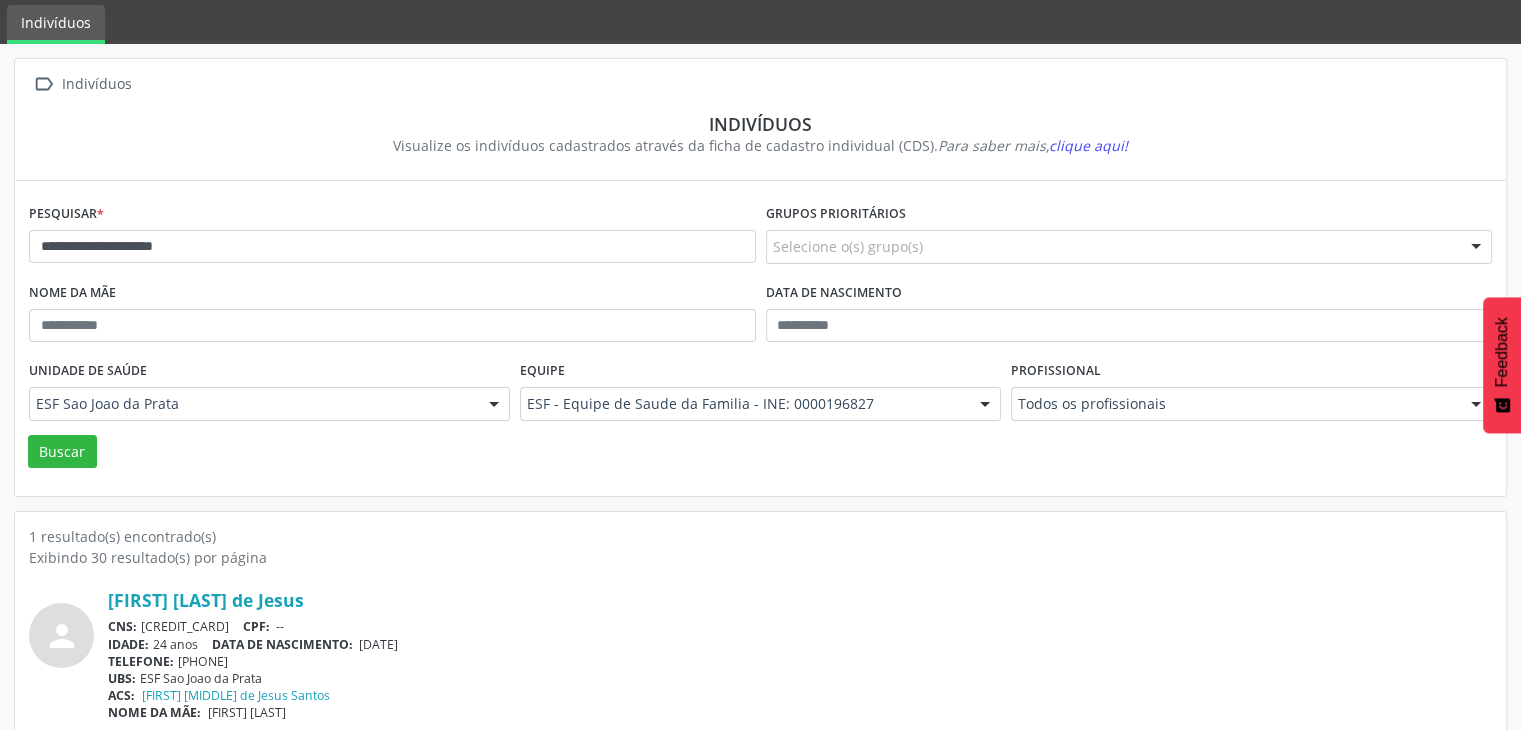 scroll, scrollTop: 84, scrollLeft: 0, axis: vertical 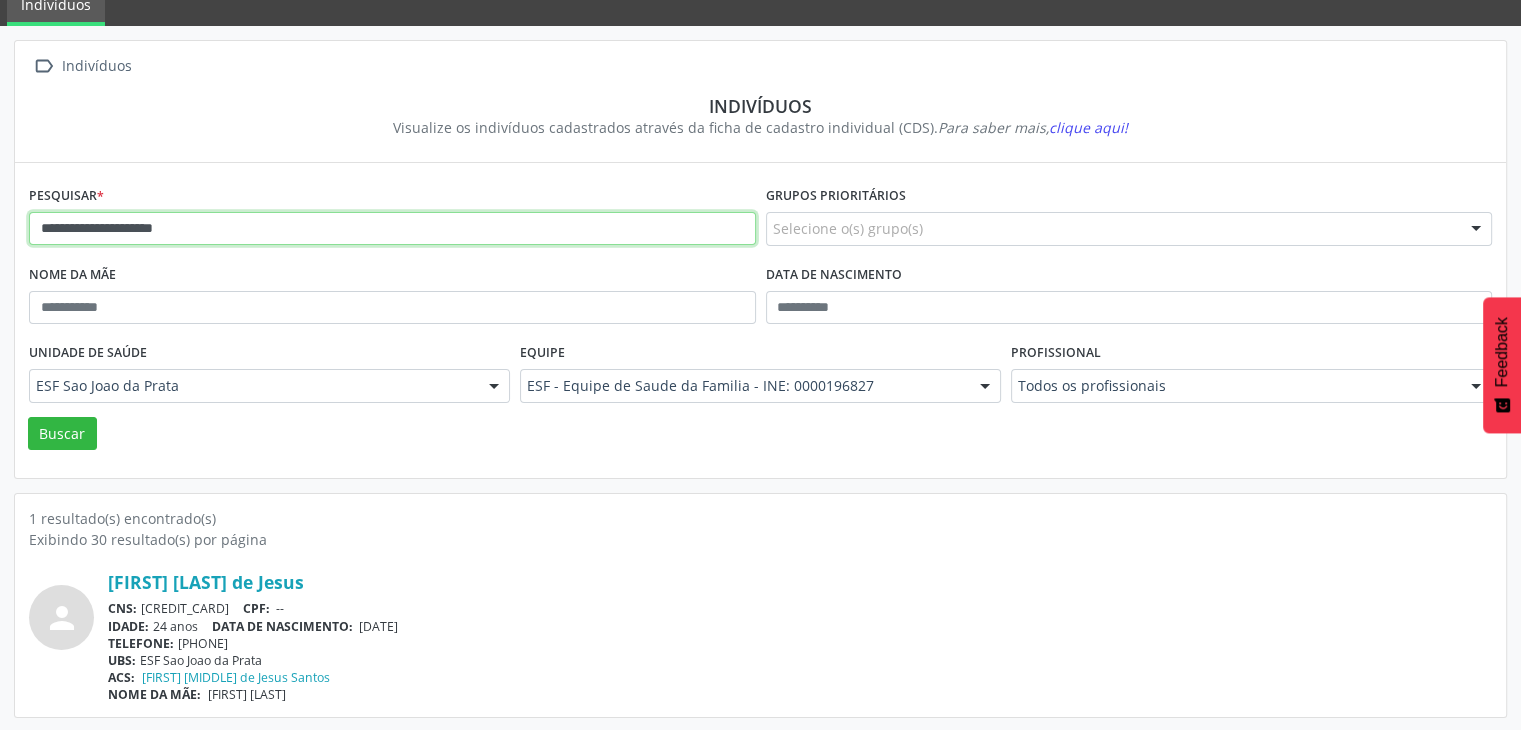 click on "**********" at bounding box center [392, 229] 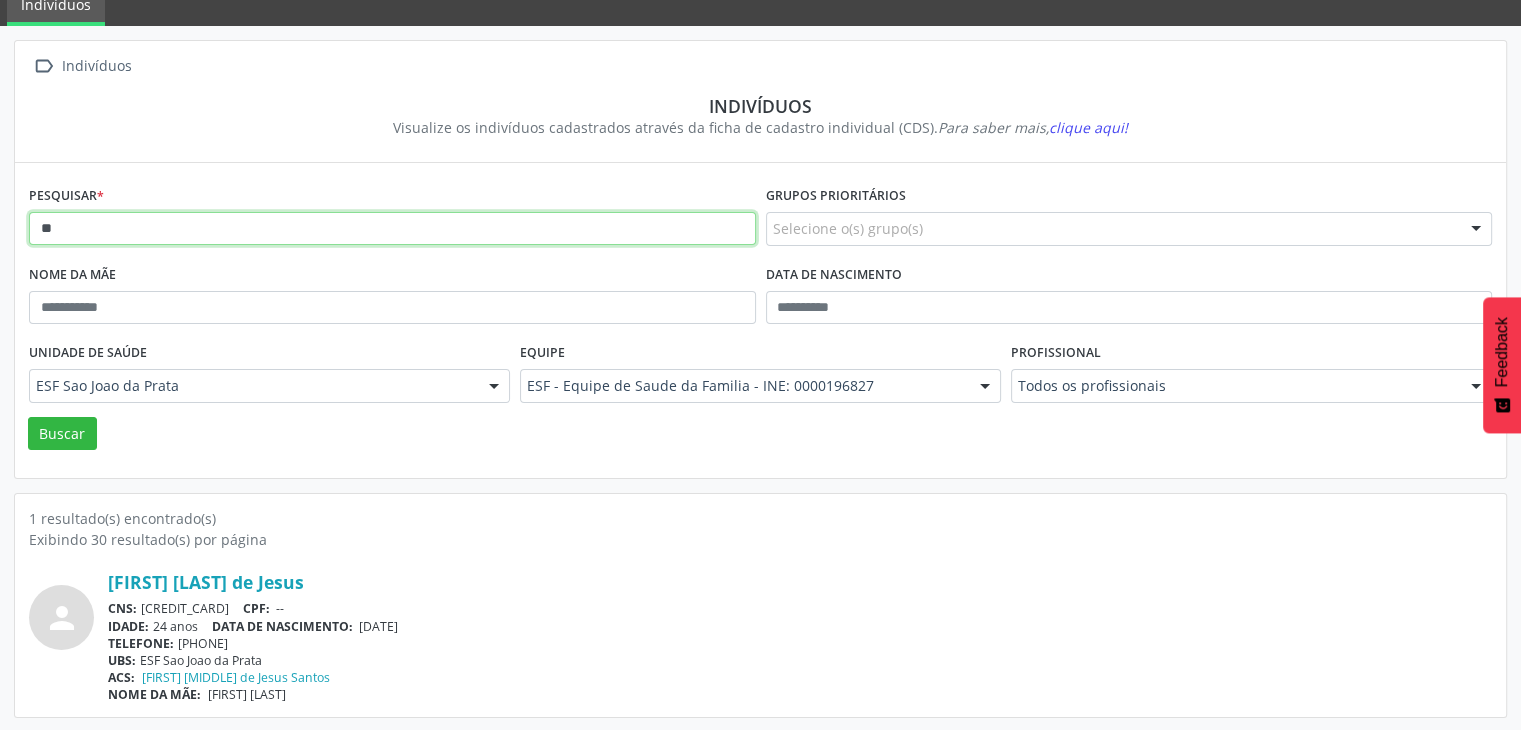 type on "*" 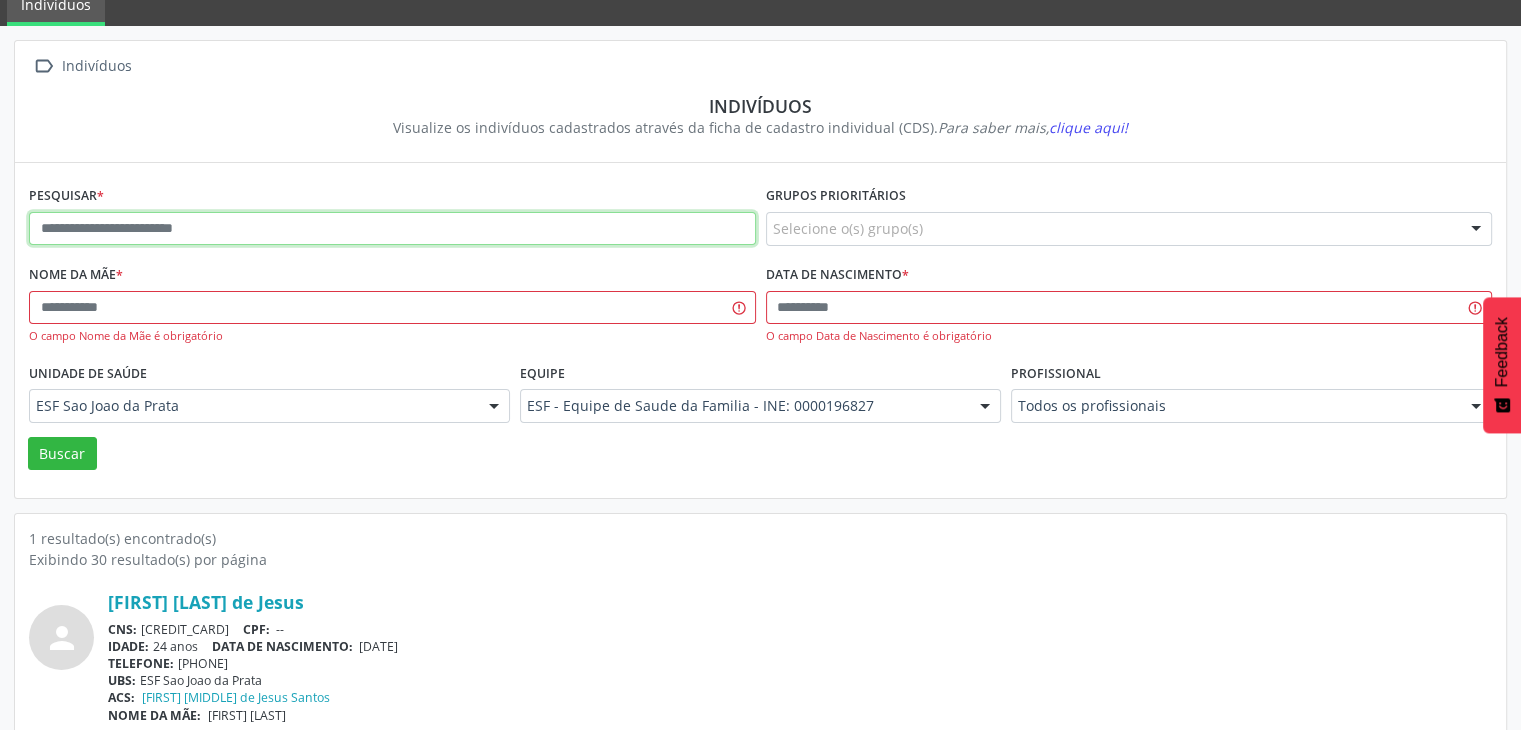 paste on "**********" 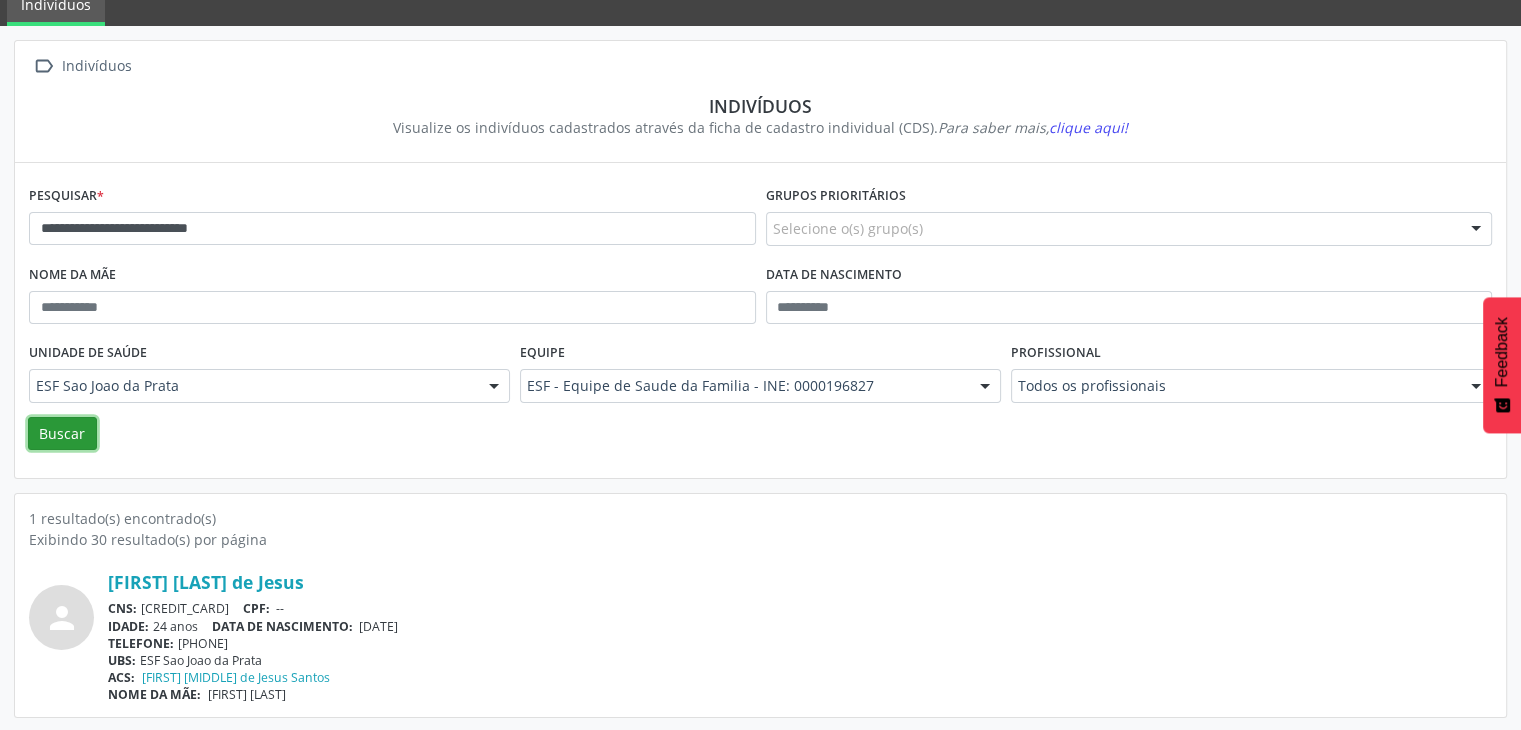 click on "Buscar" at bounding box center (62, 434) 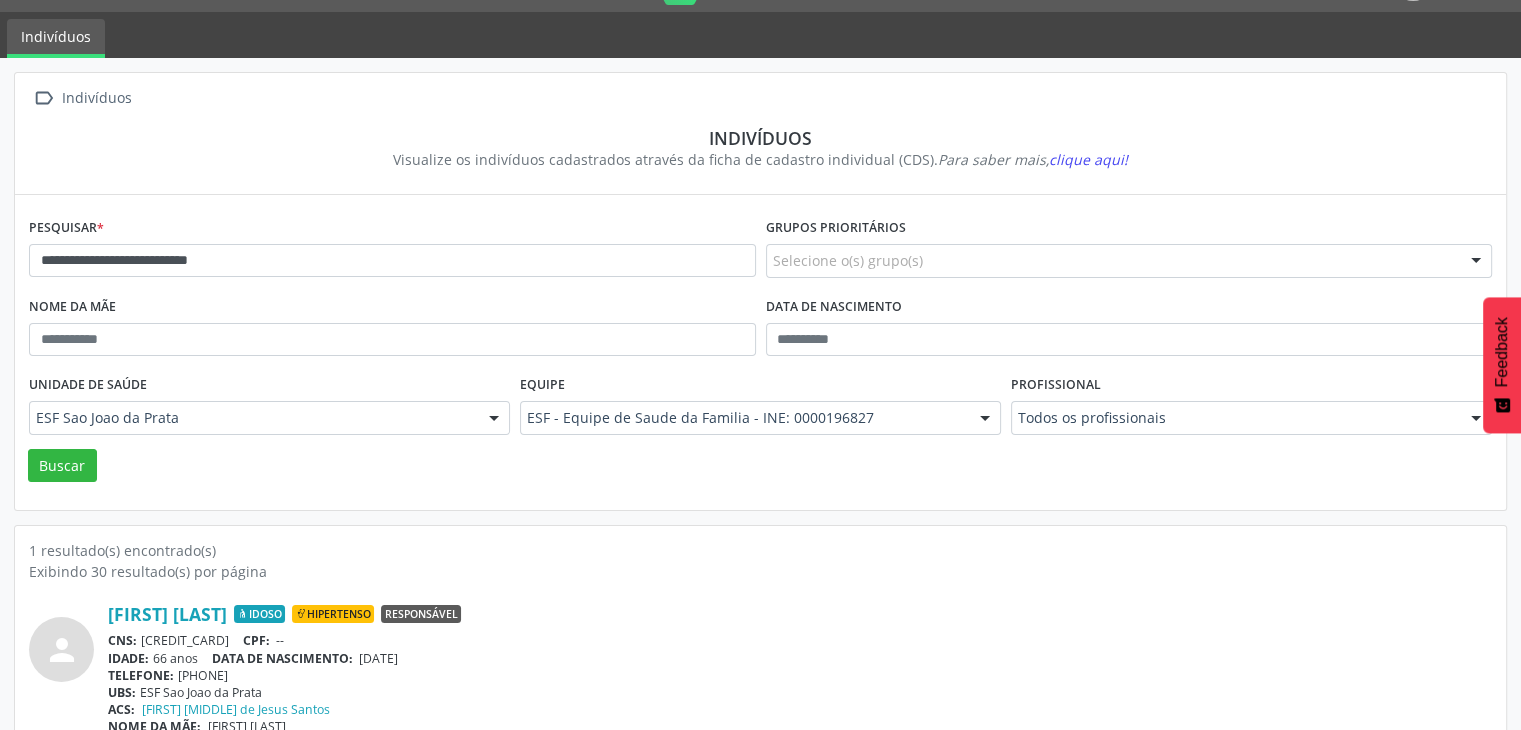 scroll, scrollTop: 0, scrollLeft: 0, axis: both 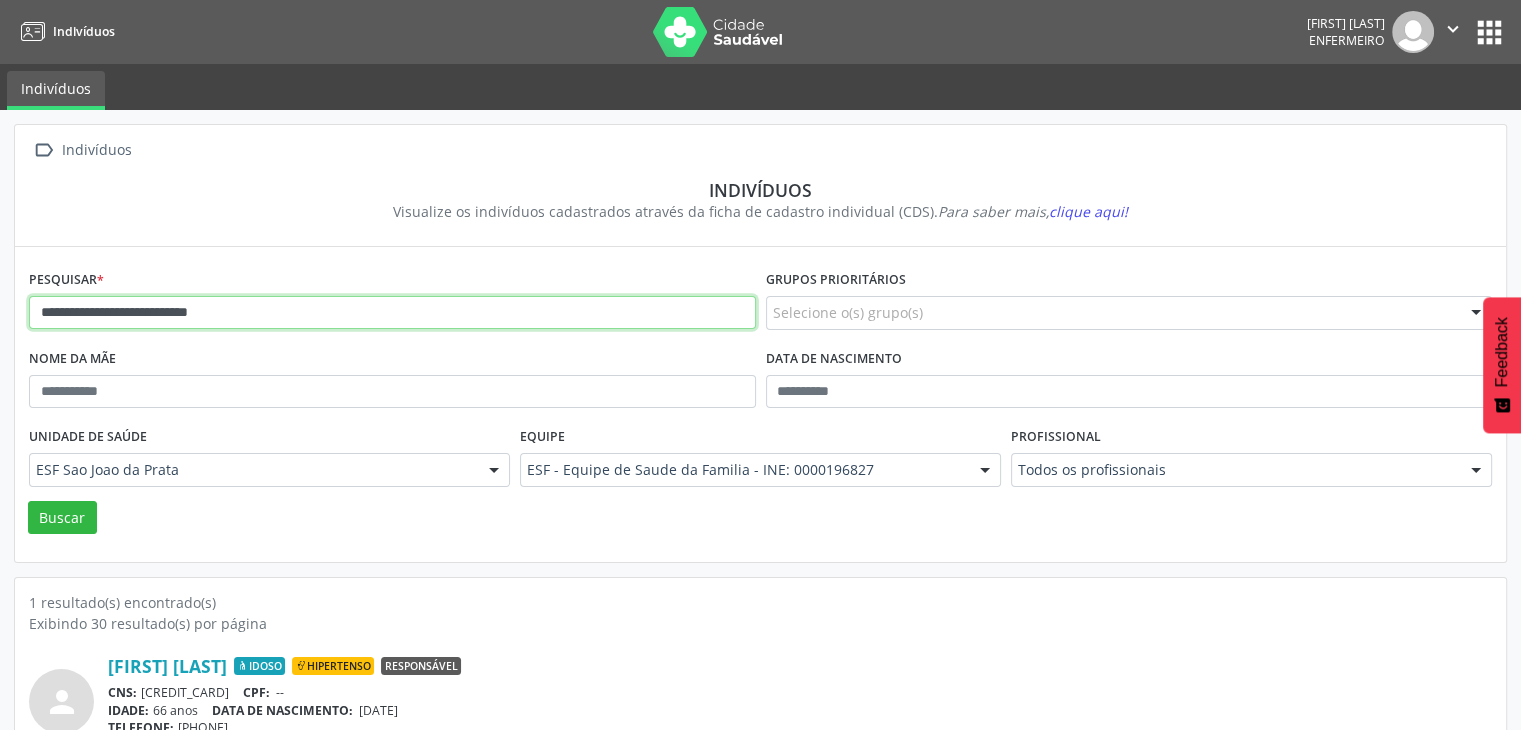 click on "**********" at bounding box center [392, 313] 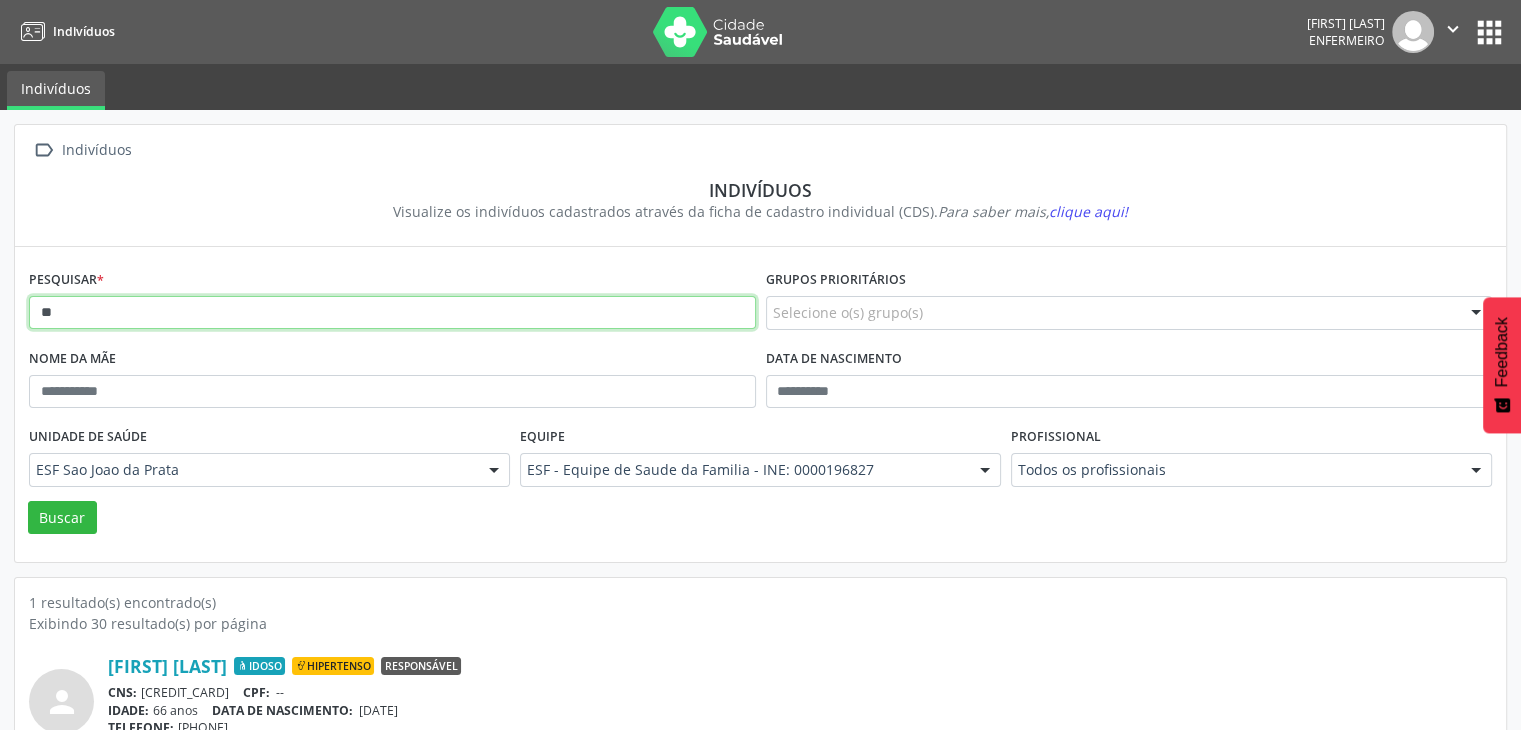 type on "*" 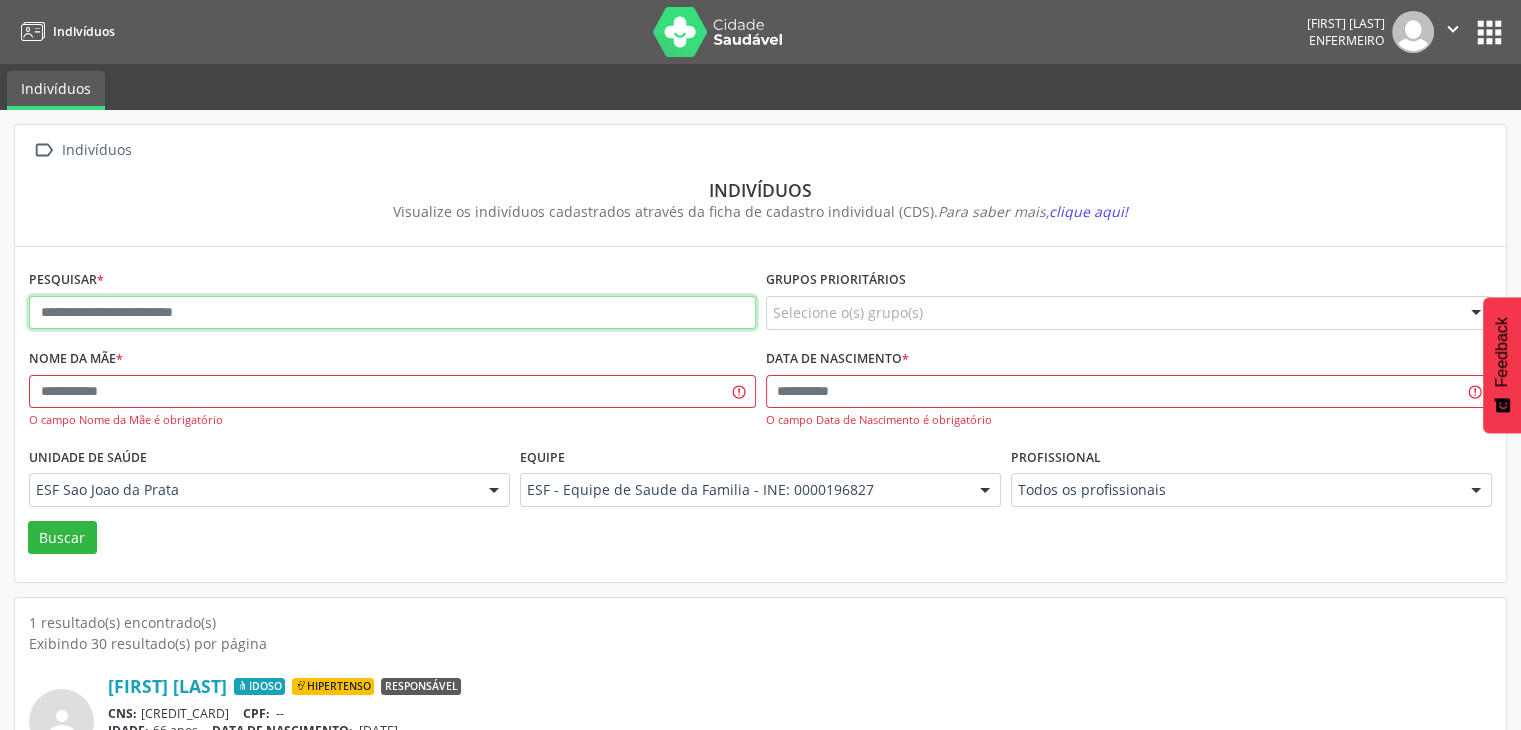 paste on "**********" 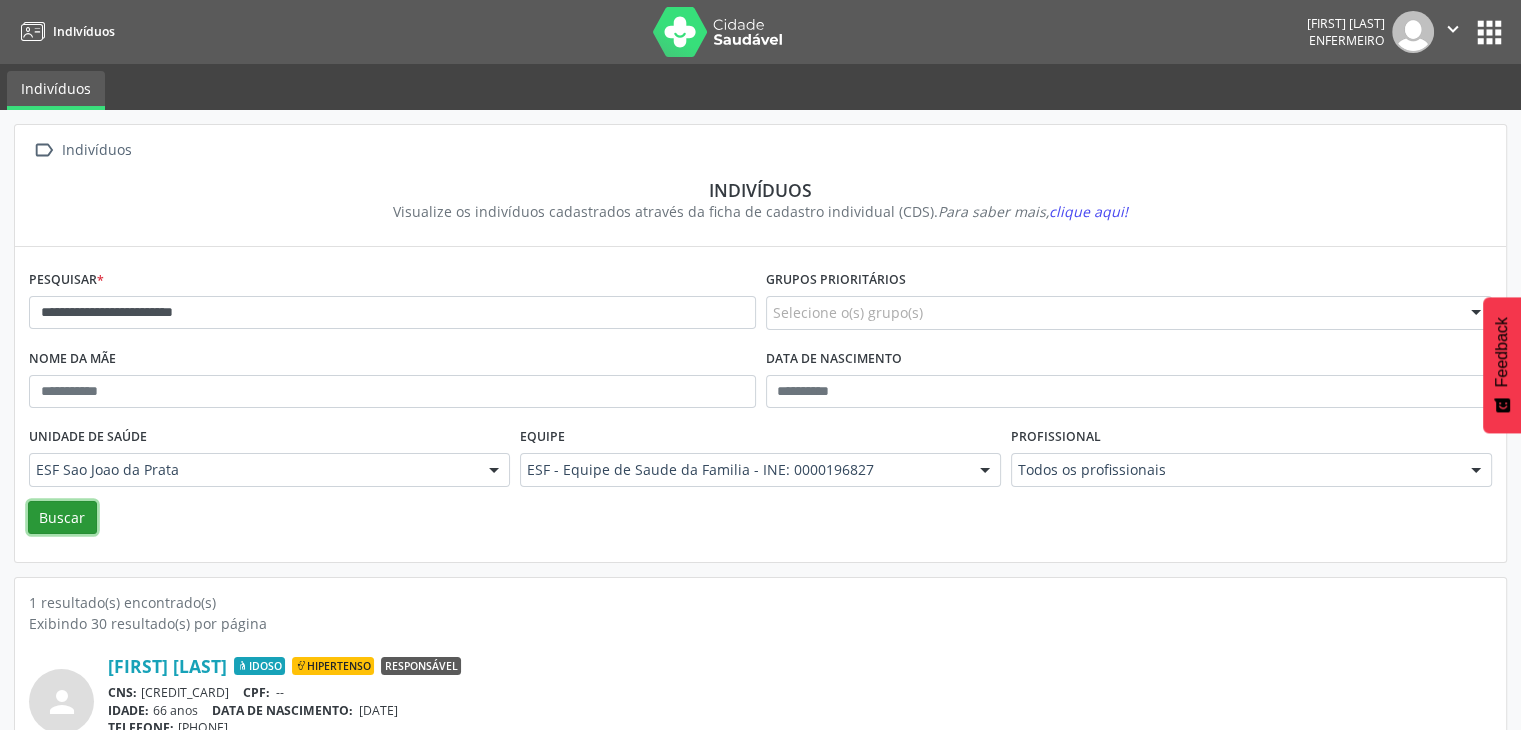 drag, startPoint x: 60, startPoint y: 515, endPoint x: 69, endPoint y: 509, distance: 10.816654 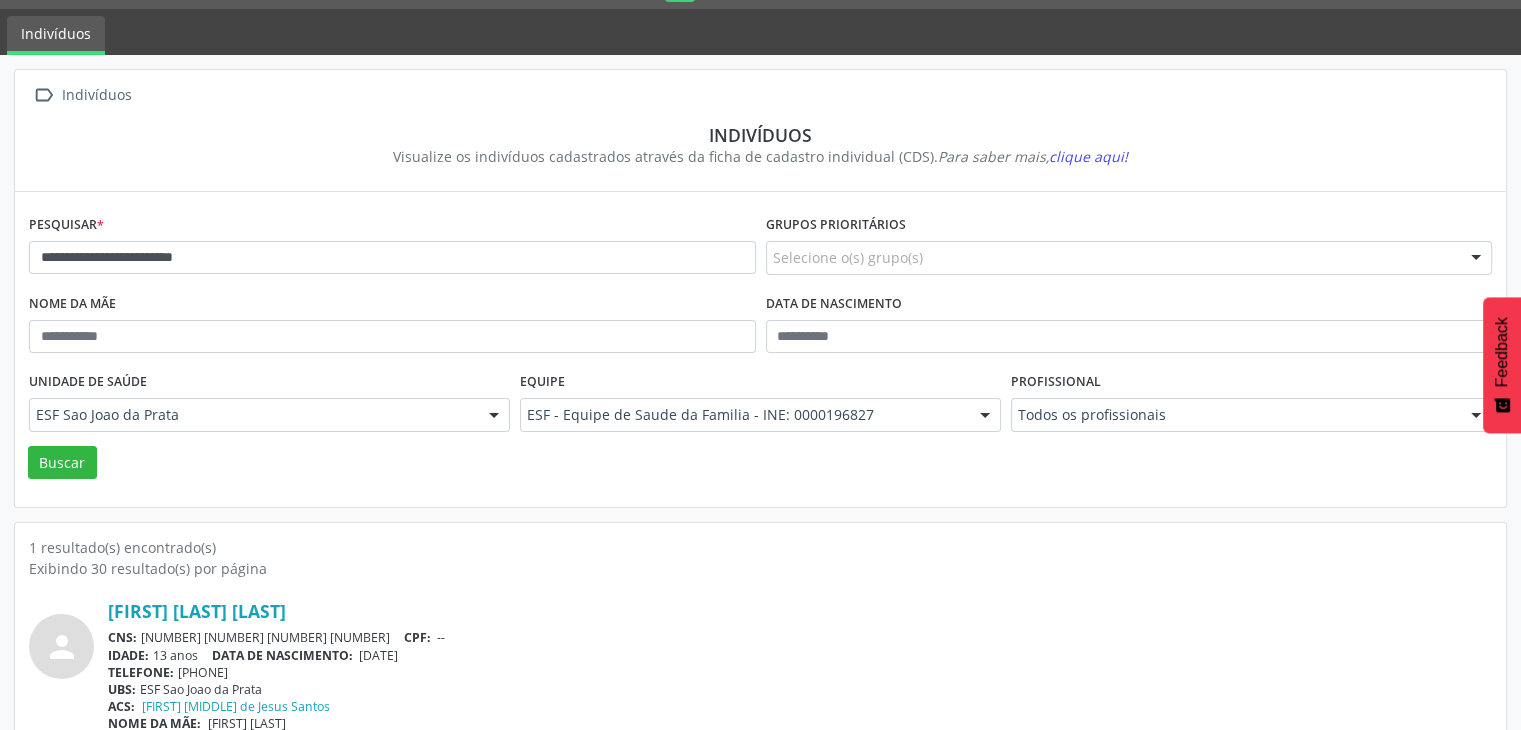 scroll, scrollTop: 84, scrollLeft: 0, axis: vertical 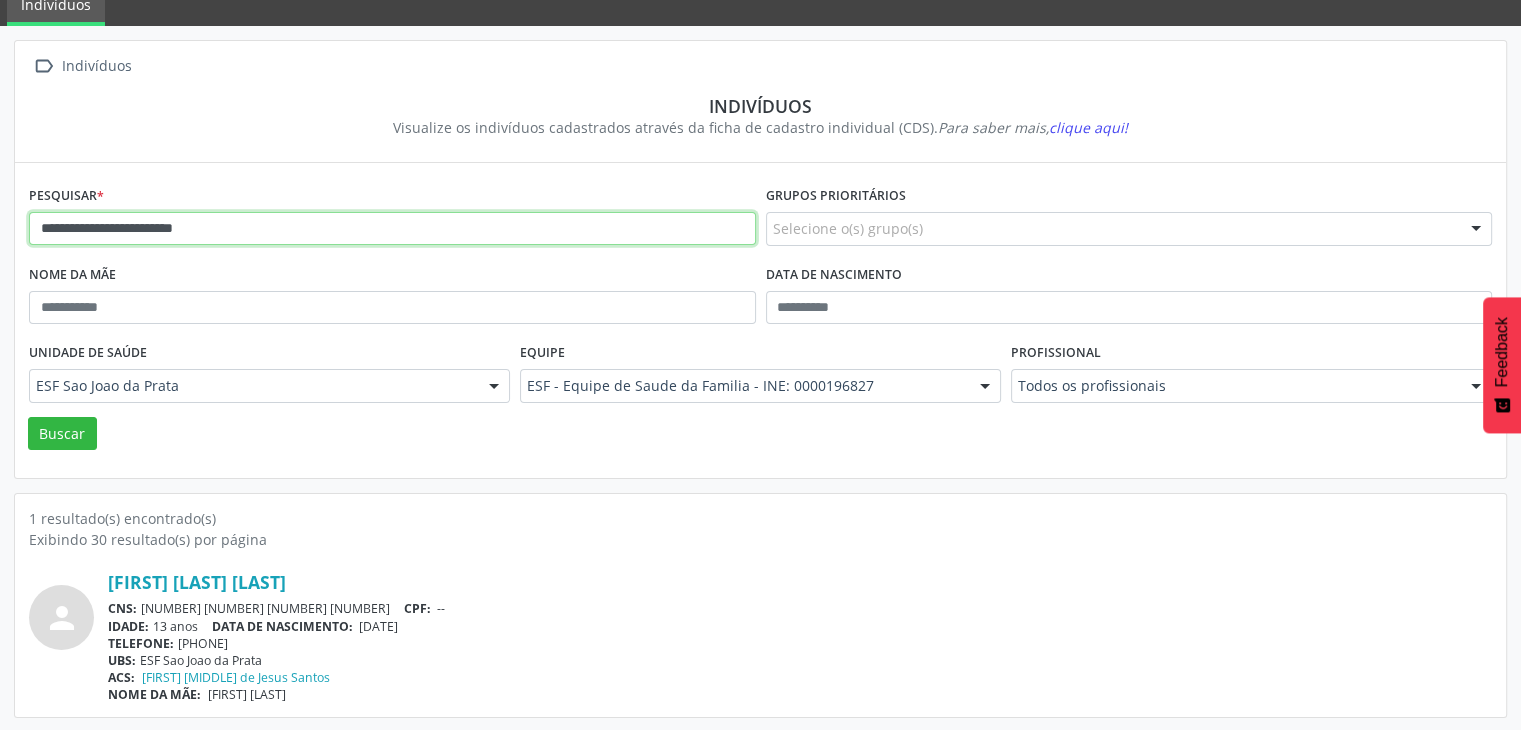 click on "**********" at bounding box center (392, 229) 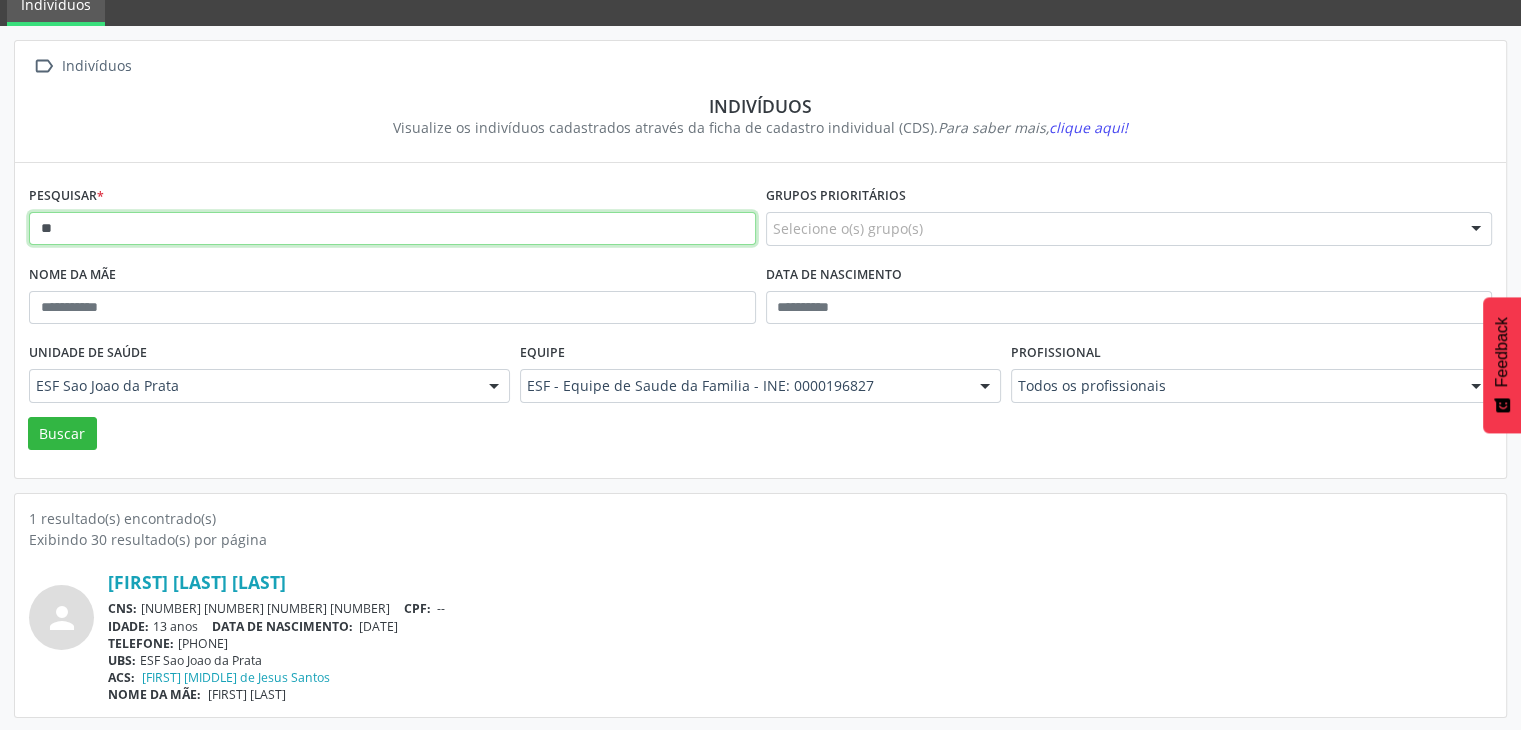type on "*" 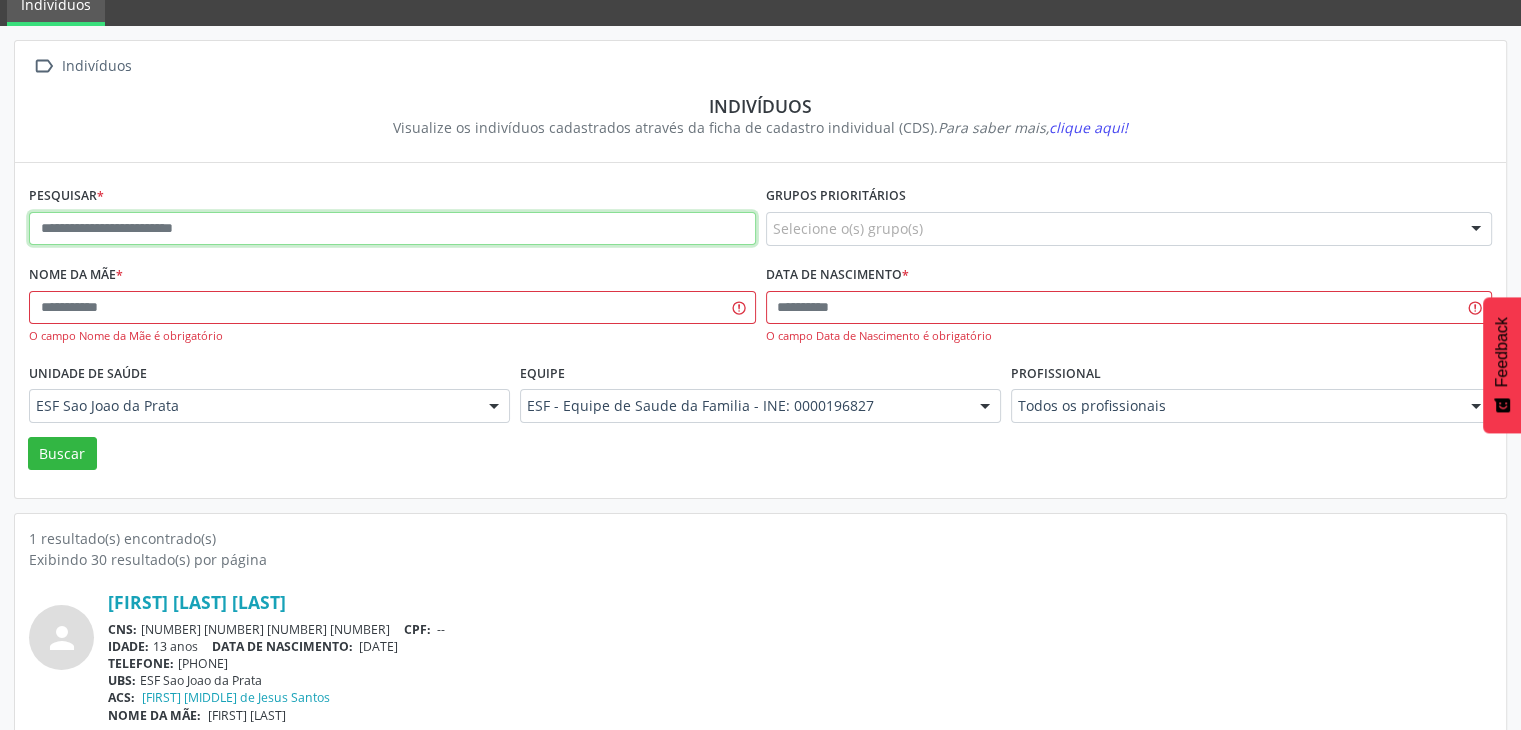 paste on "**********" 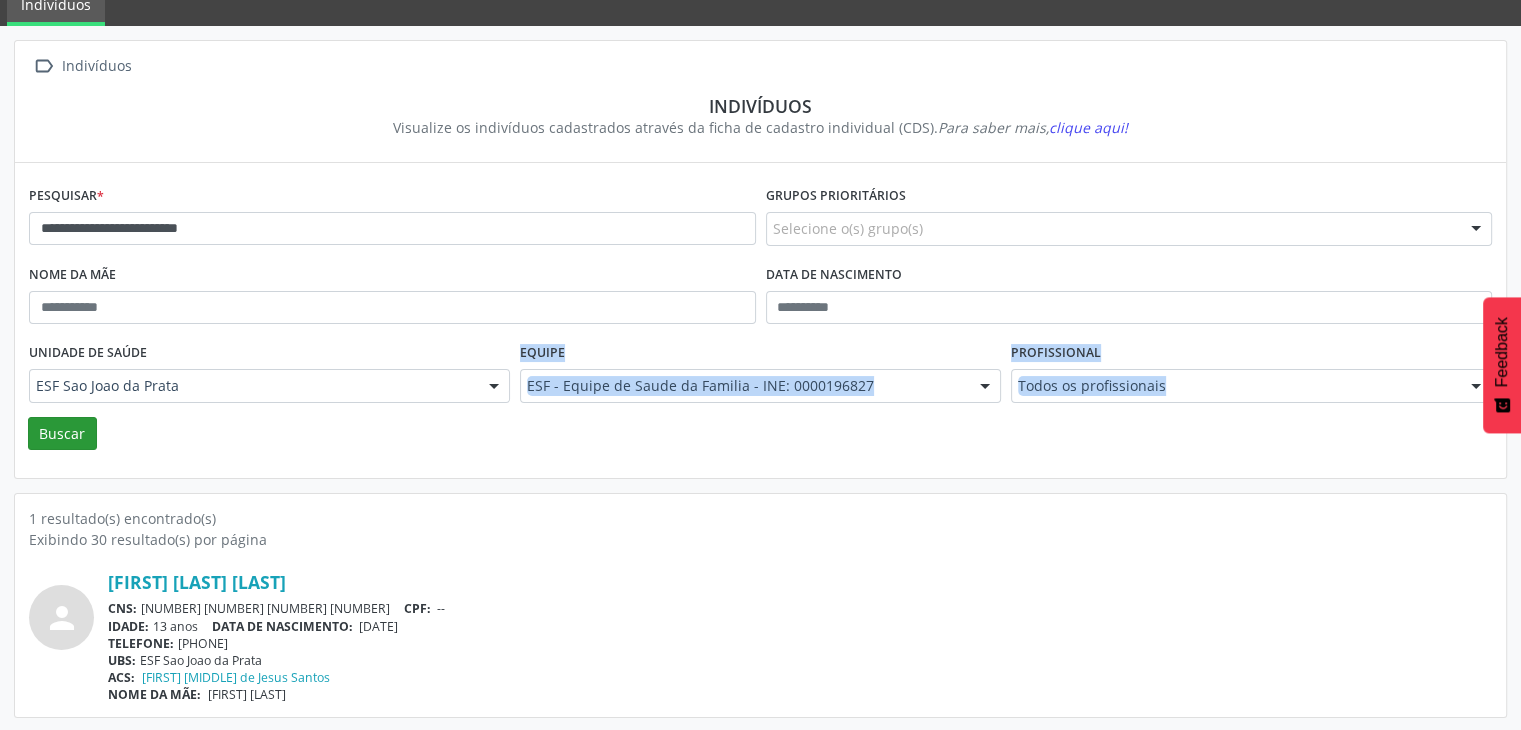 drag, startPoint x: 80, startPoint y: 411, endPoint x: 70, endPoint y: 426, distance: 18.027756 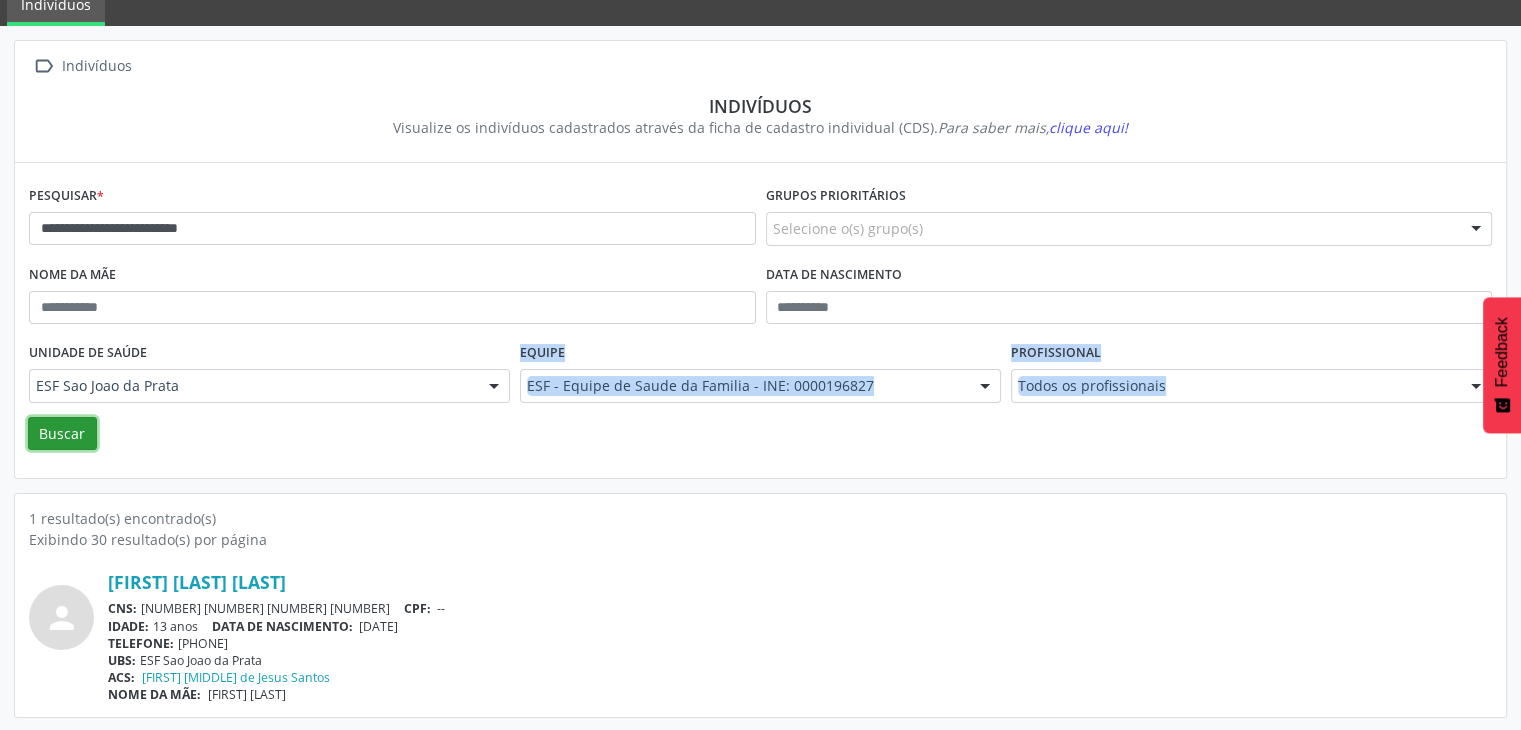 click on "Buscar" at bounding box center (62, 434) 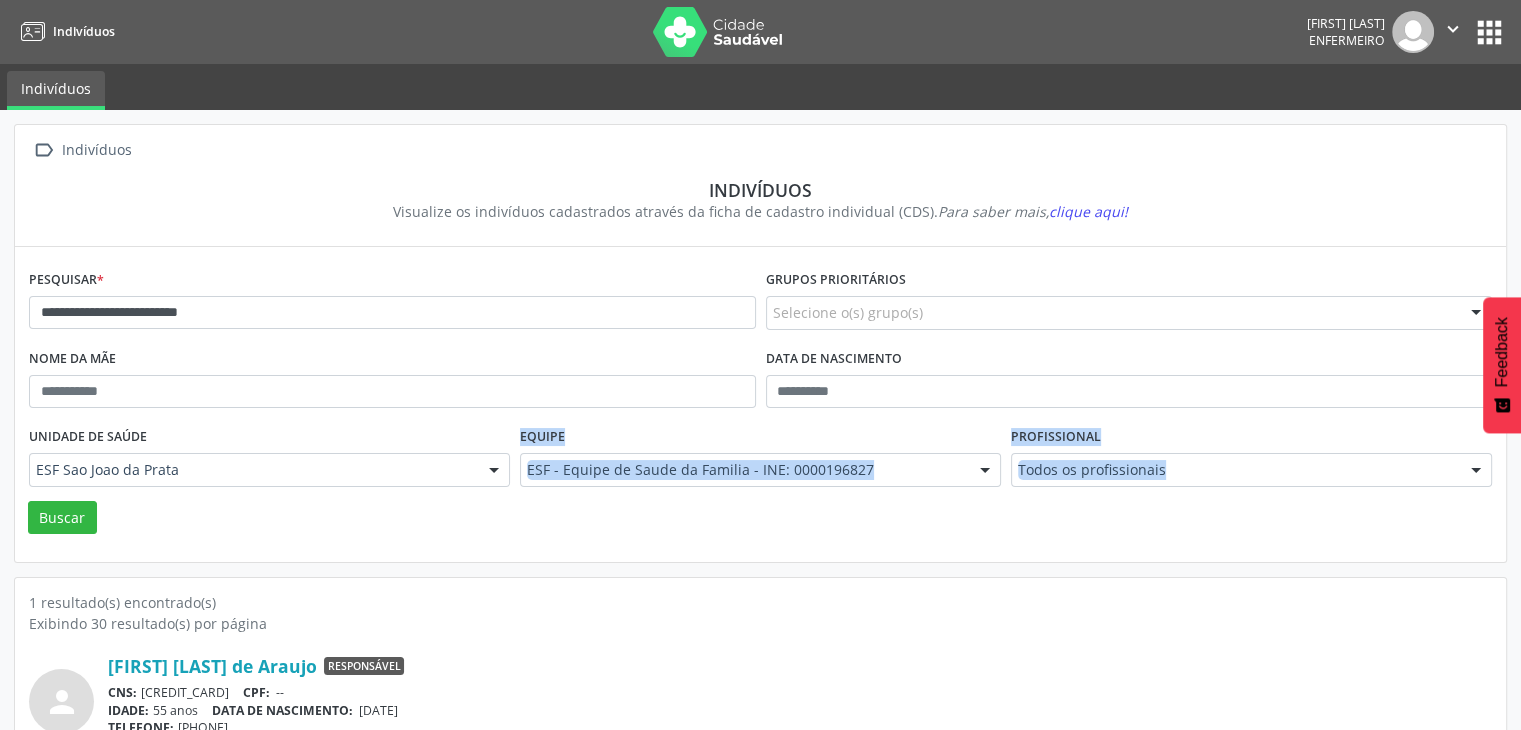 scroll, scrollTop: 84, scrollLeft: 0, axis: vertical 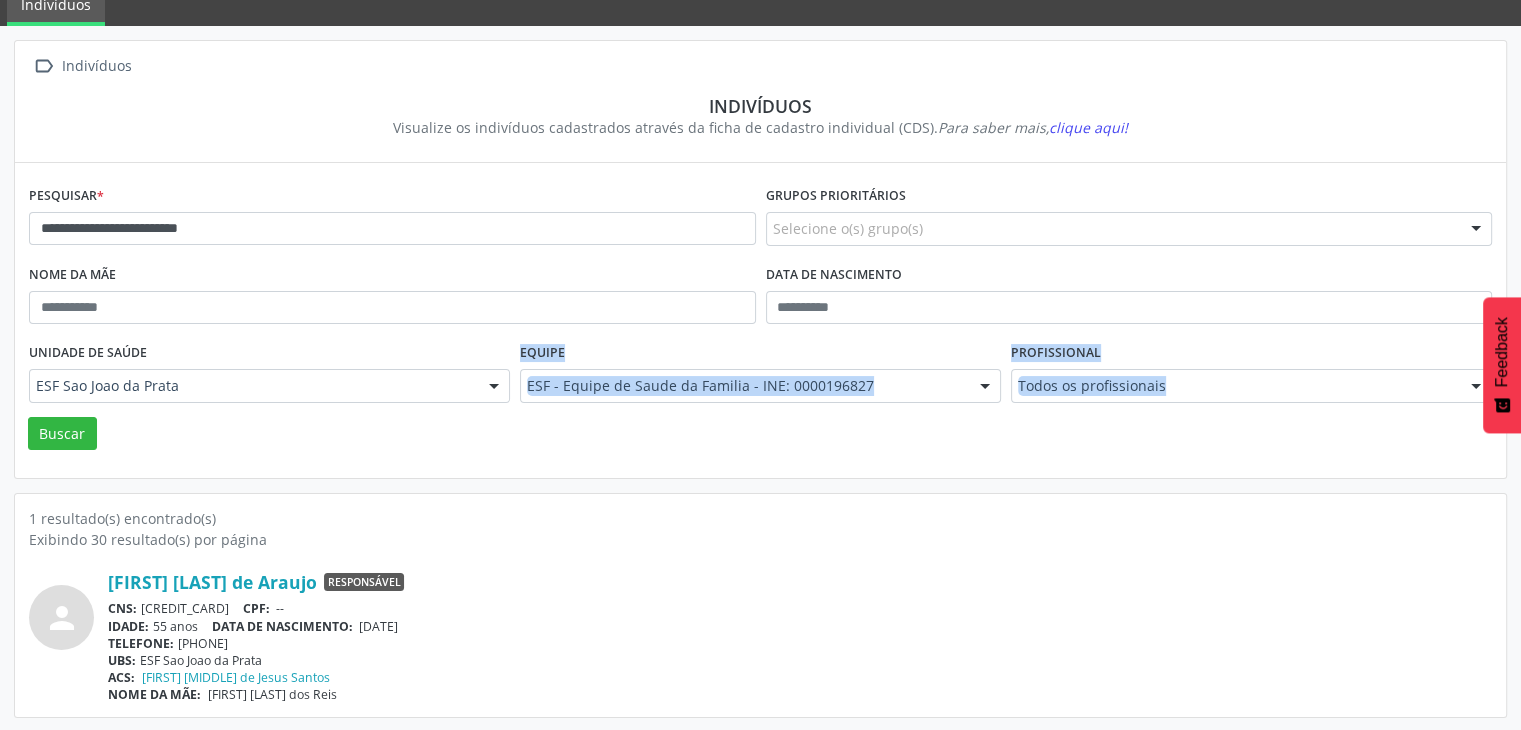 click on "**********" at bounding box center [760, 322] 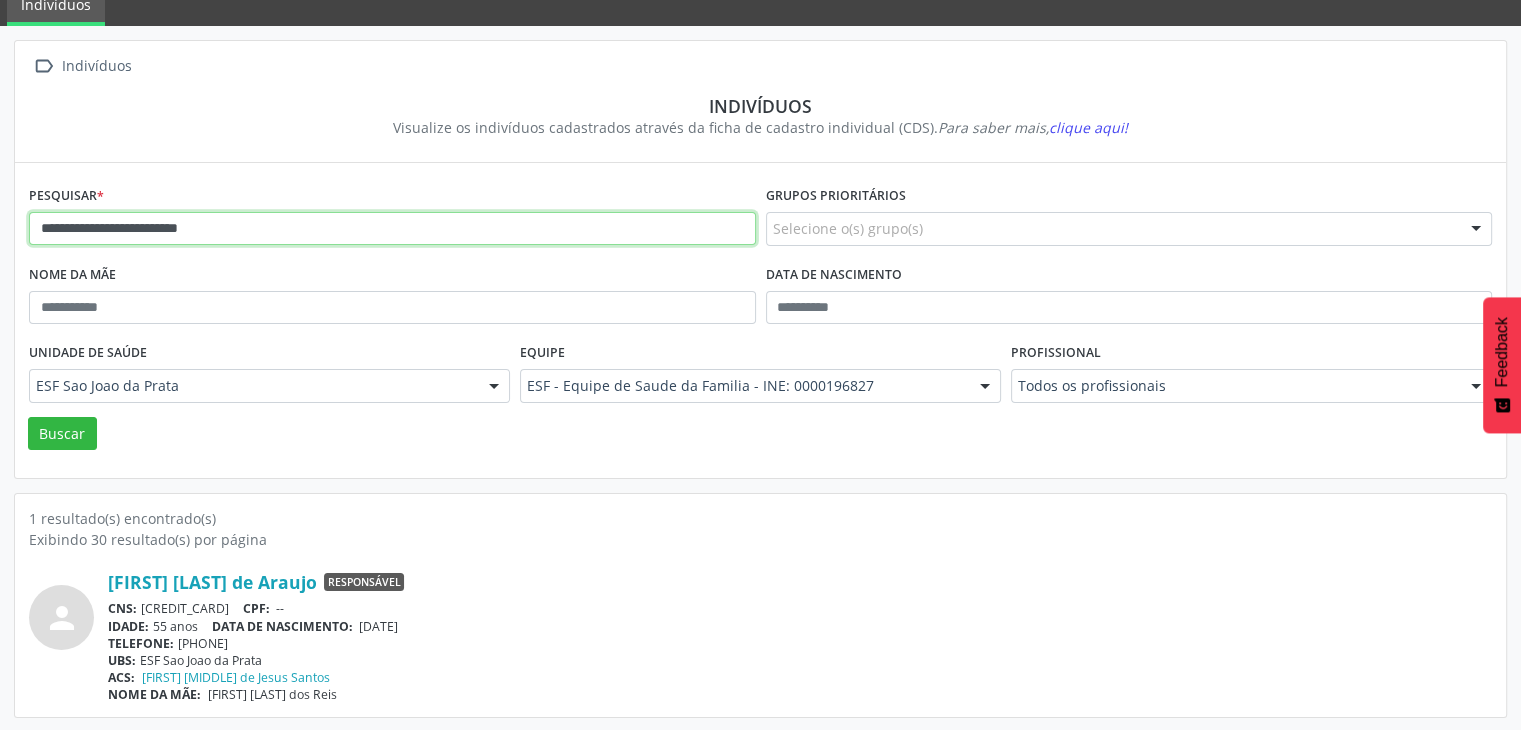 click on "**********" at bounding box center [392, 229] 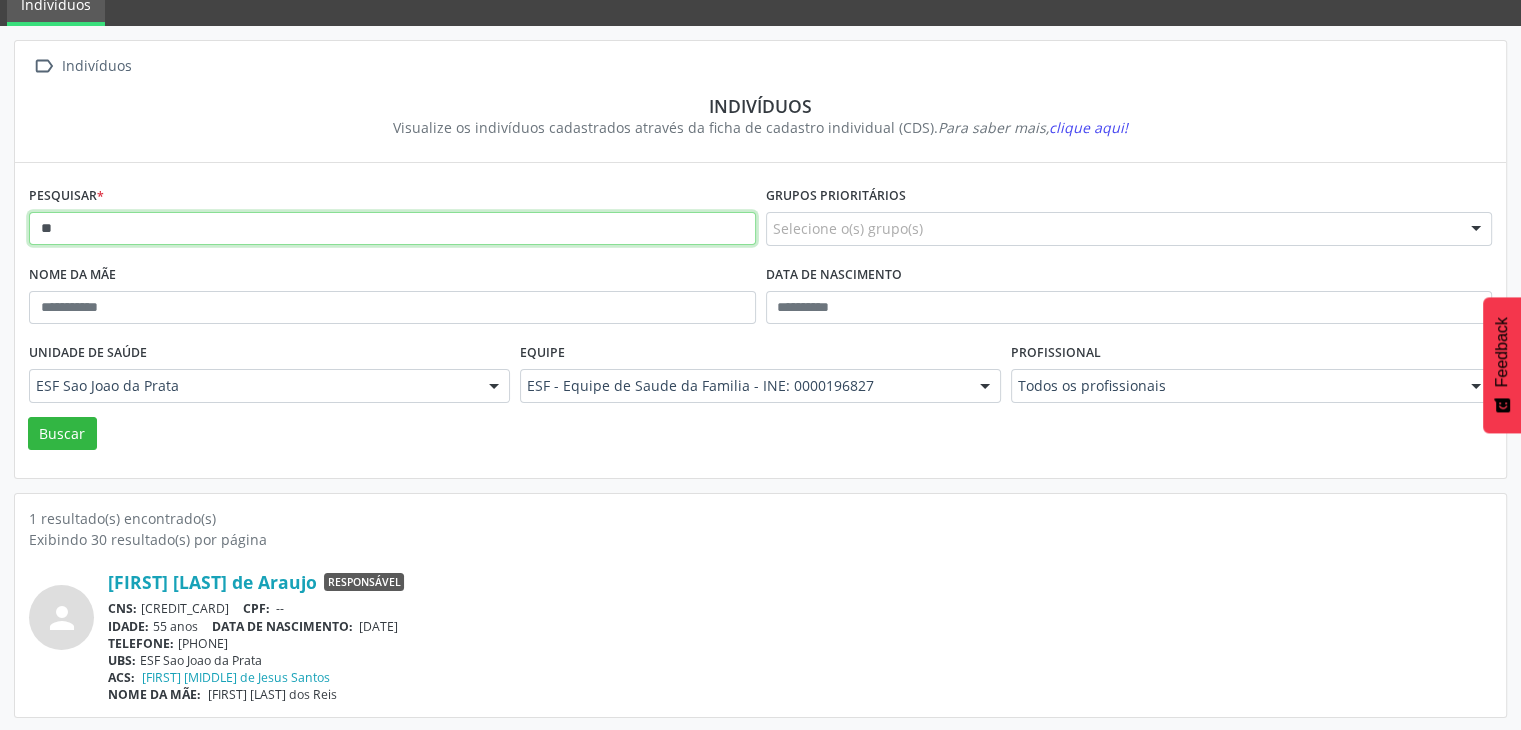 type on "*" 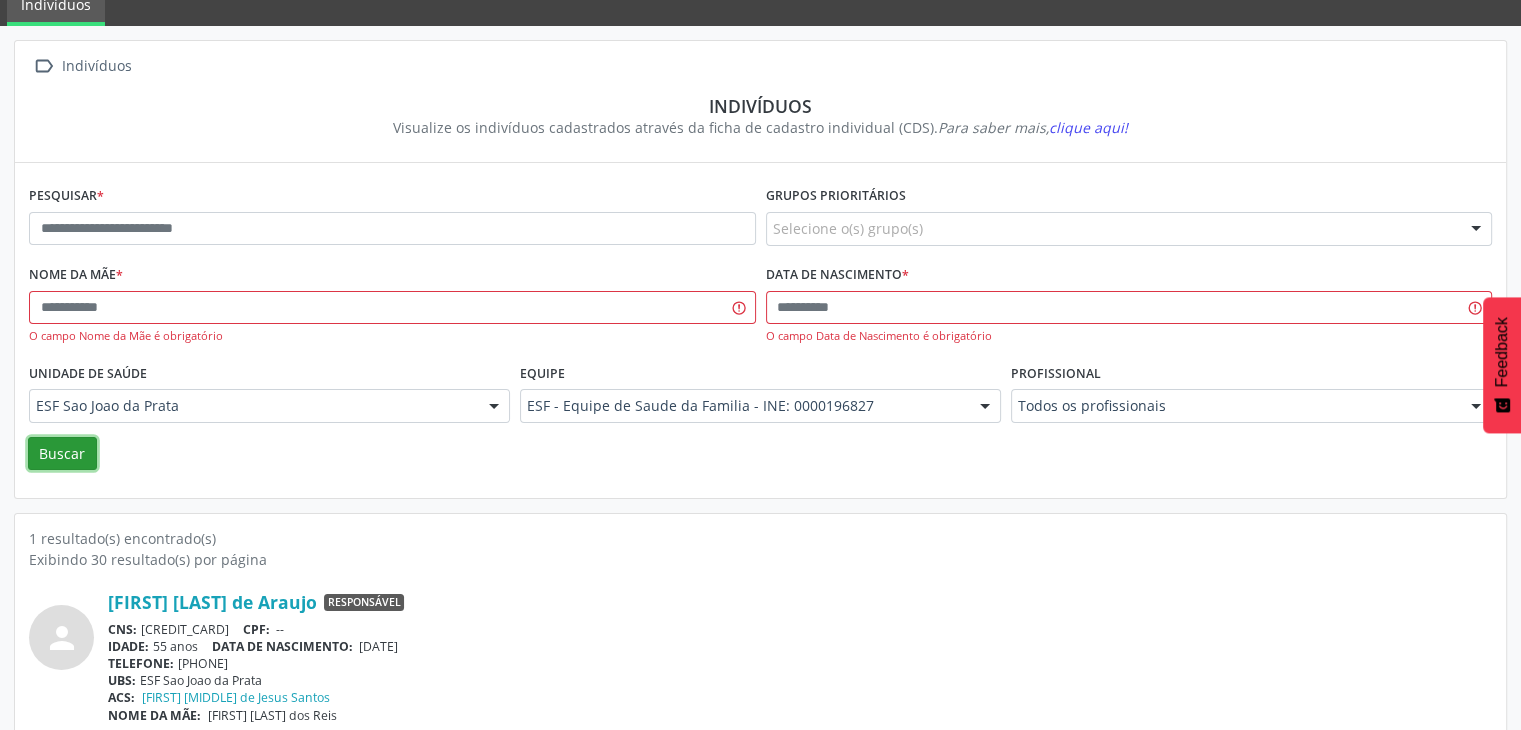 click on "Buscar" at bounding box center (62, 454) 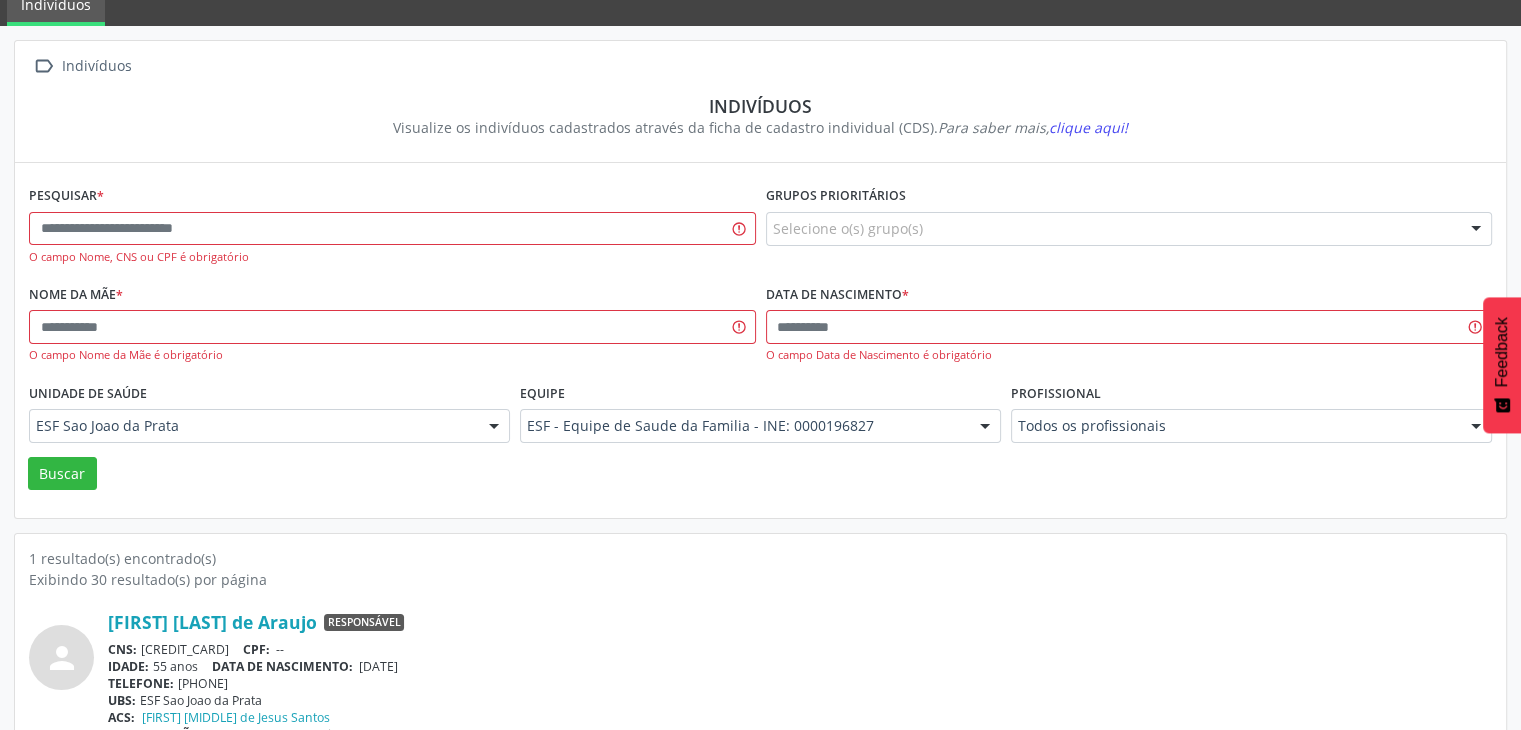 click on "Pesquisar
*
O campo Nome, CNS ou CPF é obrigatório" at bounding box center (392, 230) 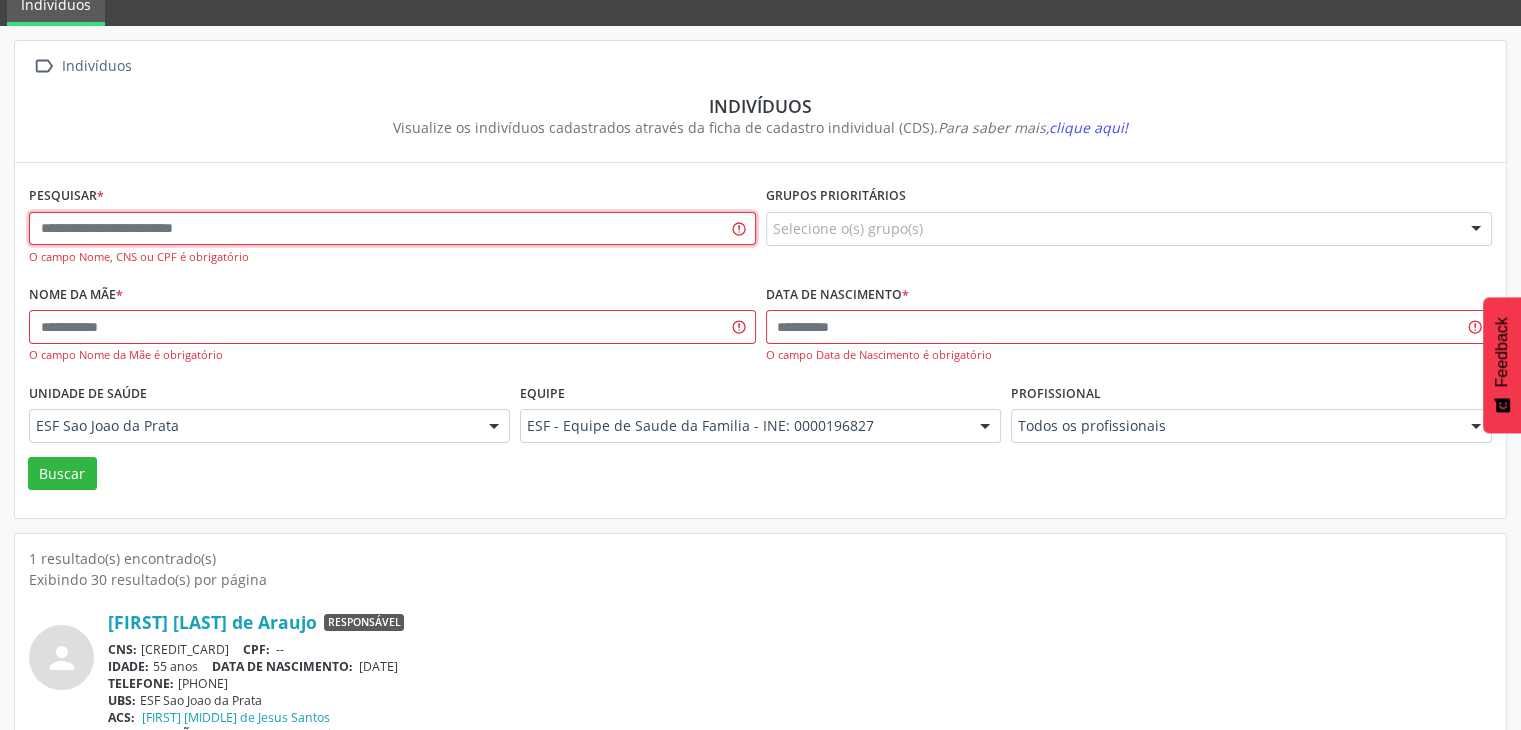click at bounding box center [392, 229] 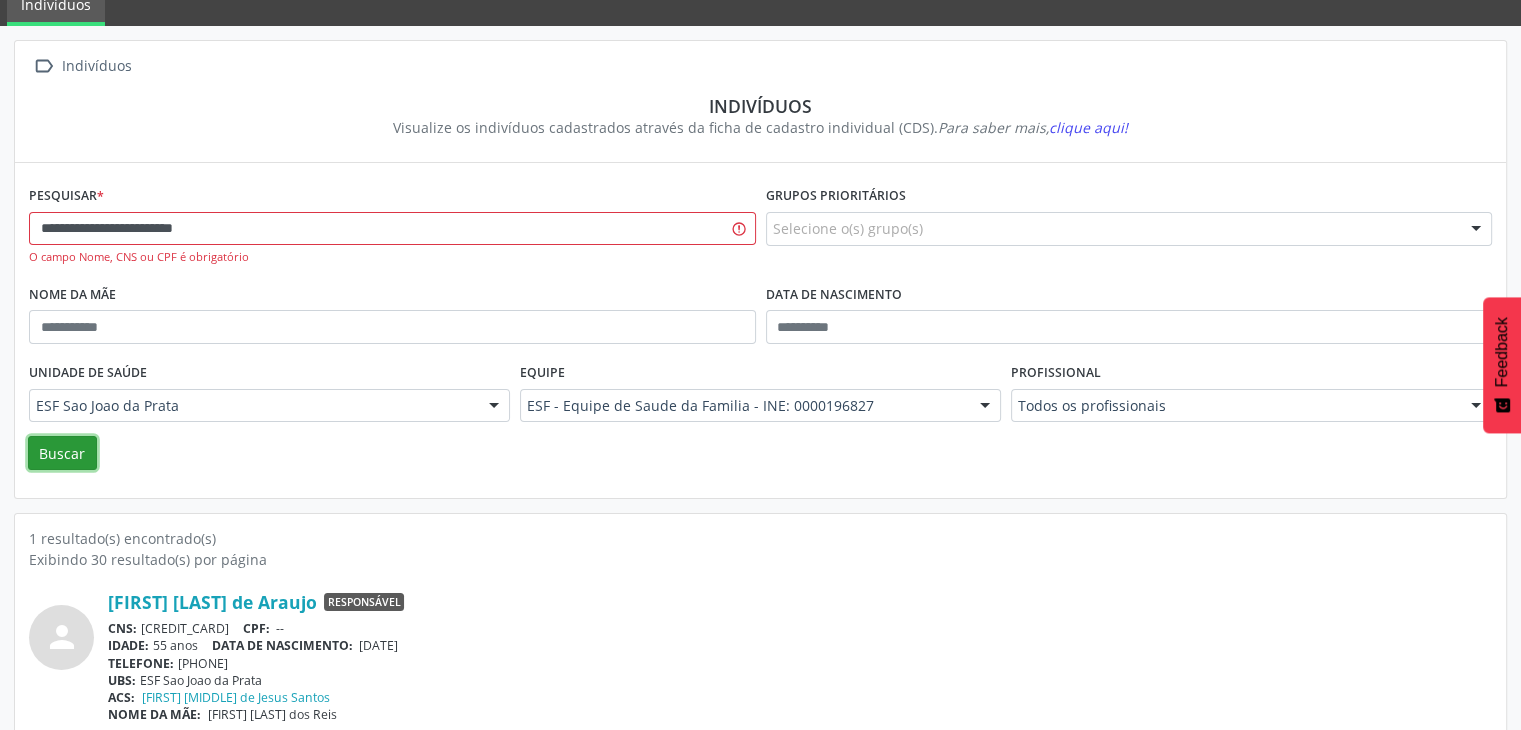 click on "Buscar" at bounding box center [62, 453] 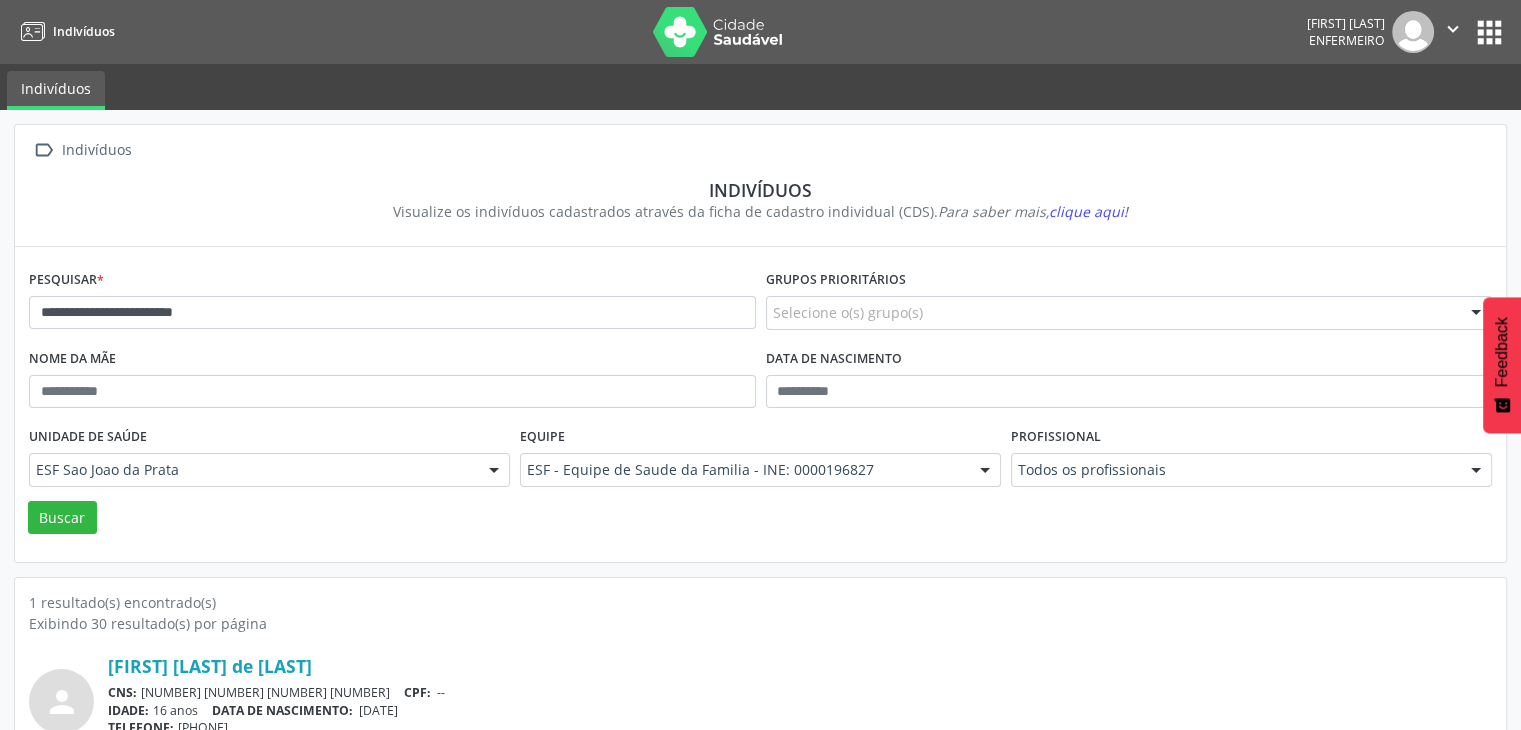 scroll, scrollTop: 84, scrollLeft: 0, axis: vertical 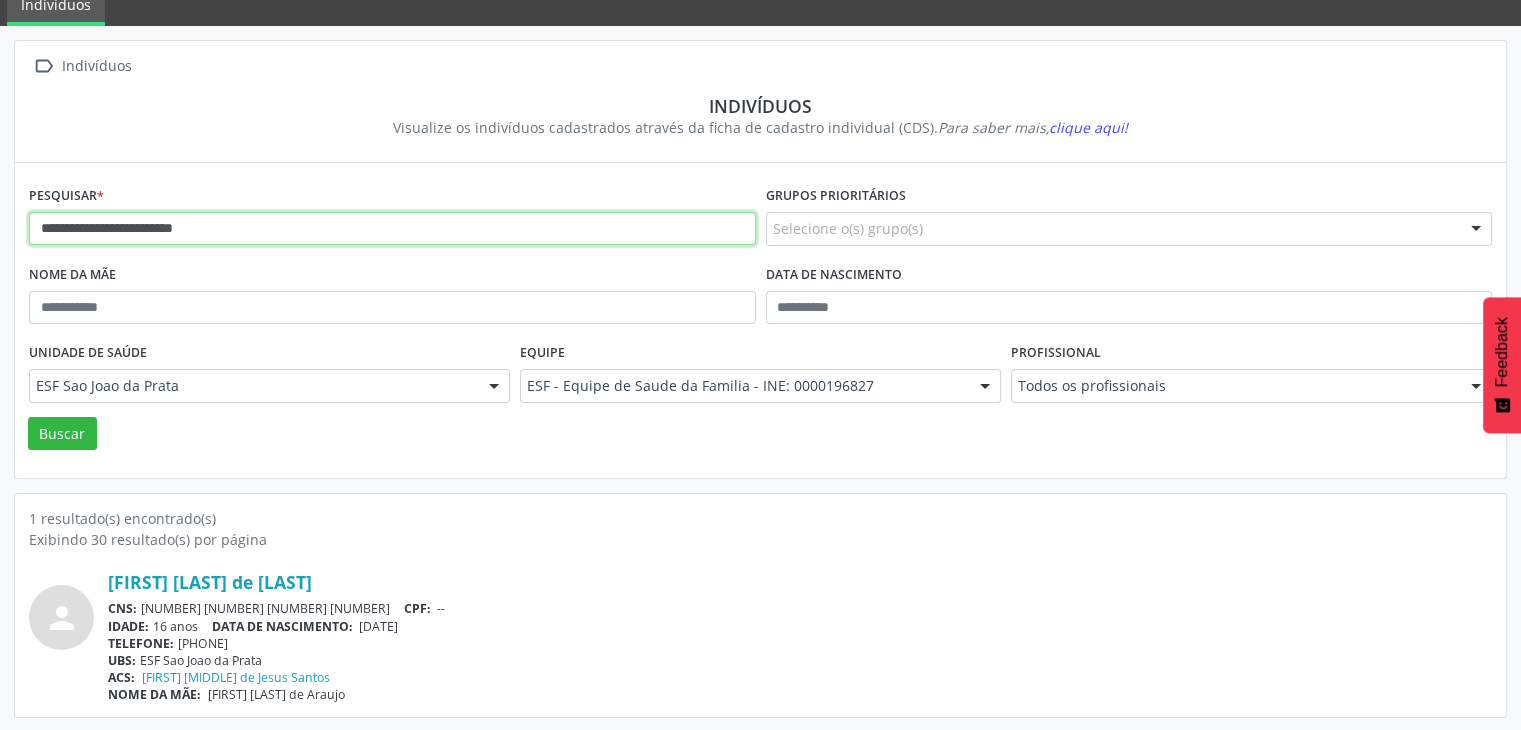 drag, startPoint x: 264, startPoint y: 229, endPoint x: 268, endPoint y: 241, distance: 12.649111 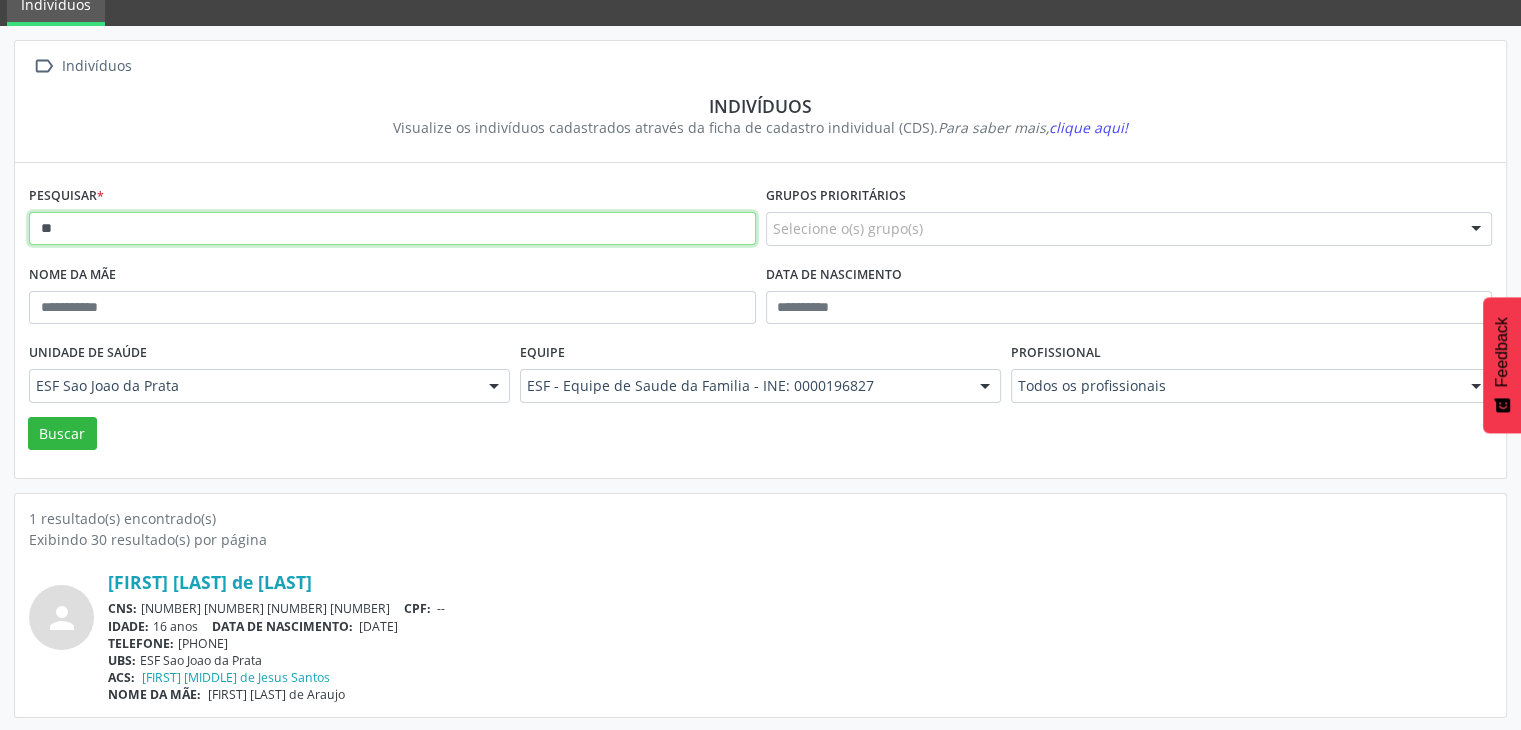 type on "*" 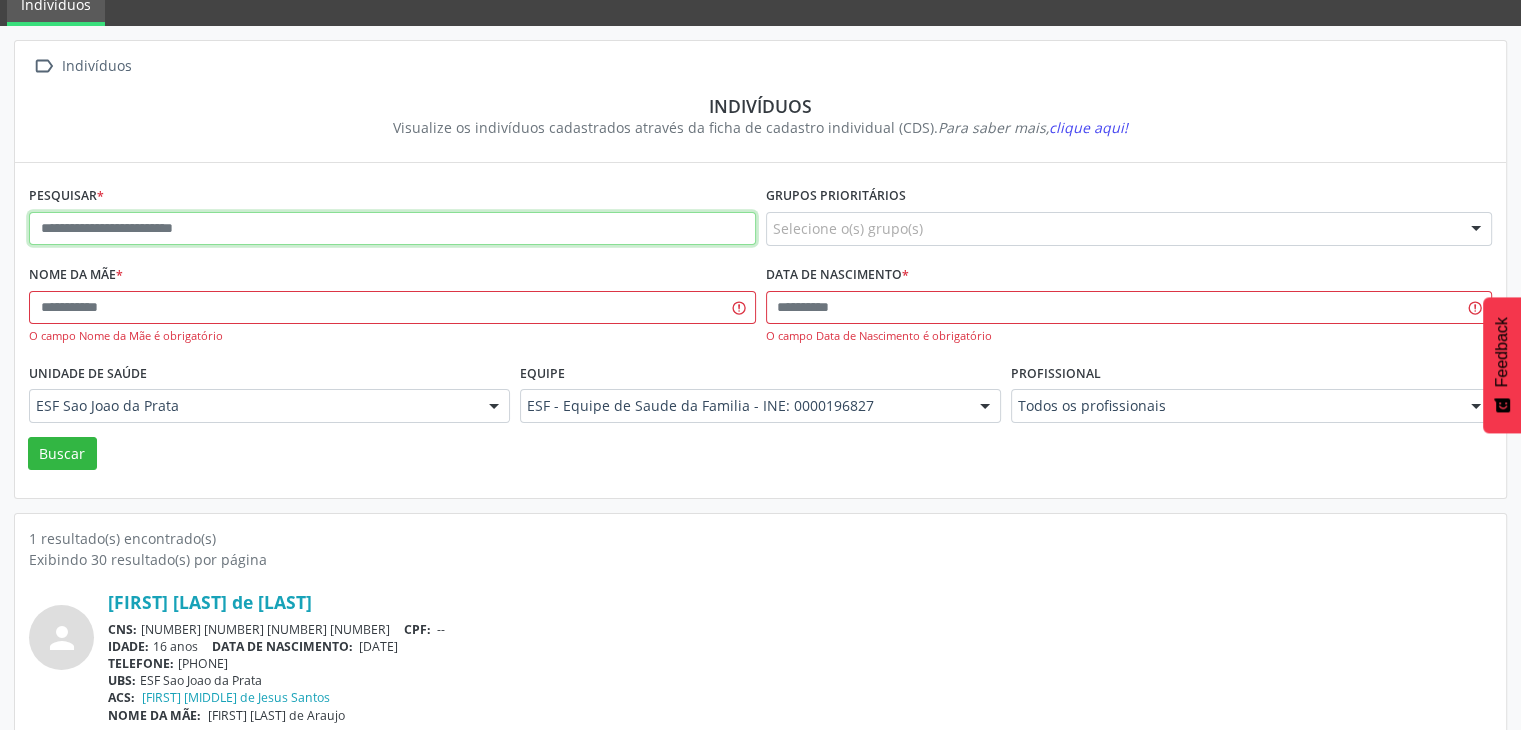 drag, startPoint x: 249, startPoint y: 194, endPoint x: 248, endPoint y: 174, distance: 20.024984 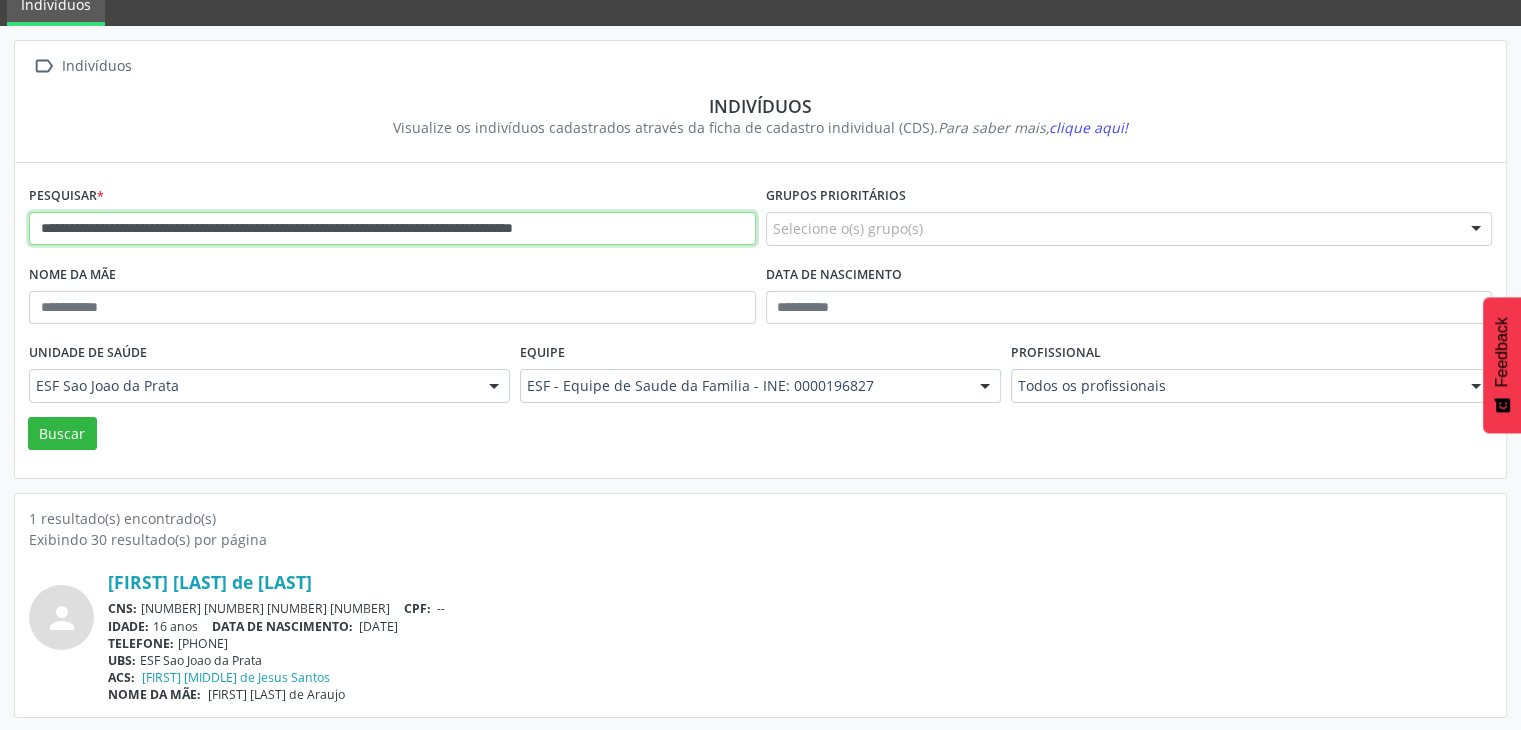 scroll, scrollTop: 0, scrollLeft: 0, axis: both 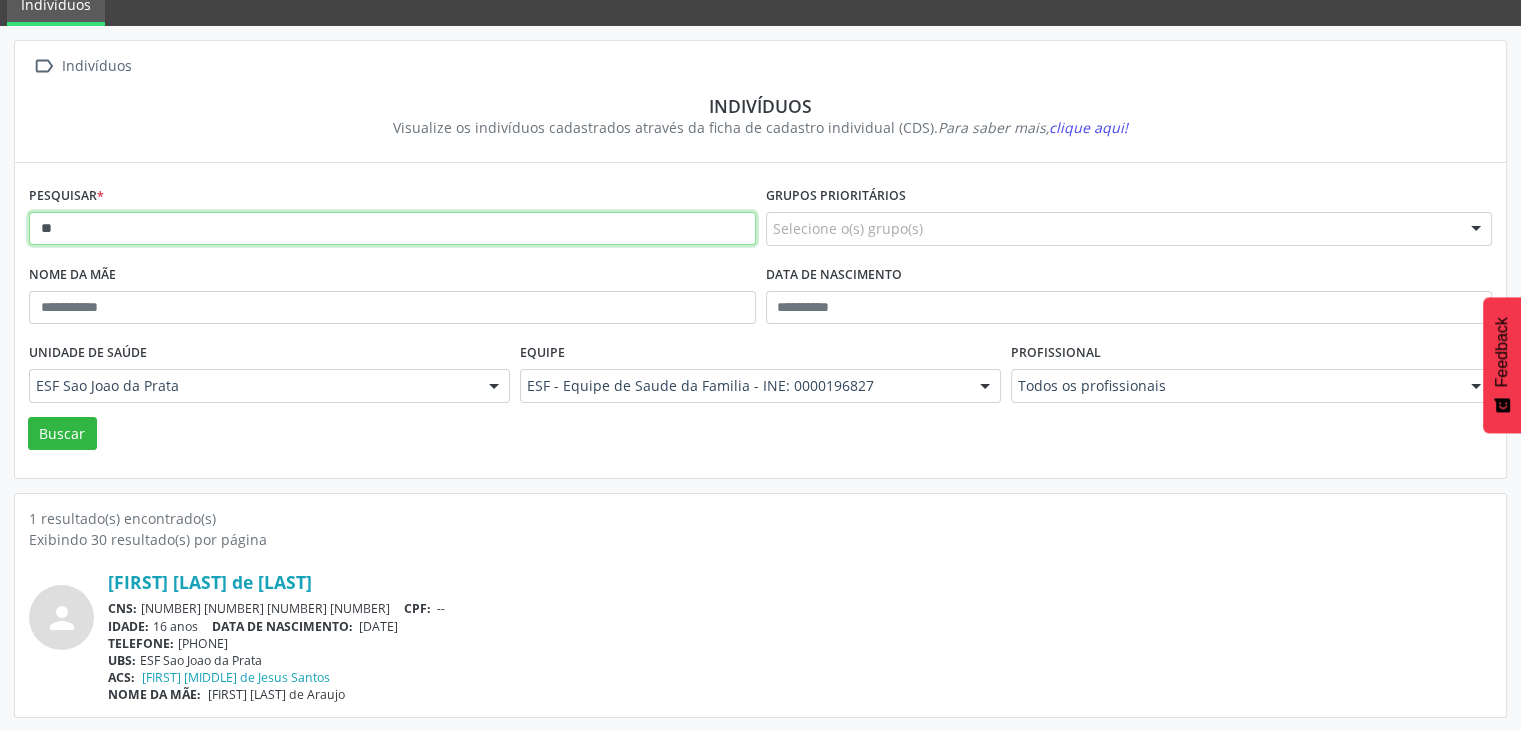 type on "*" 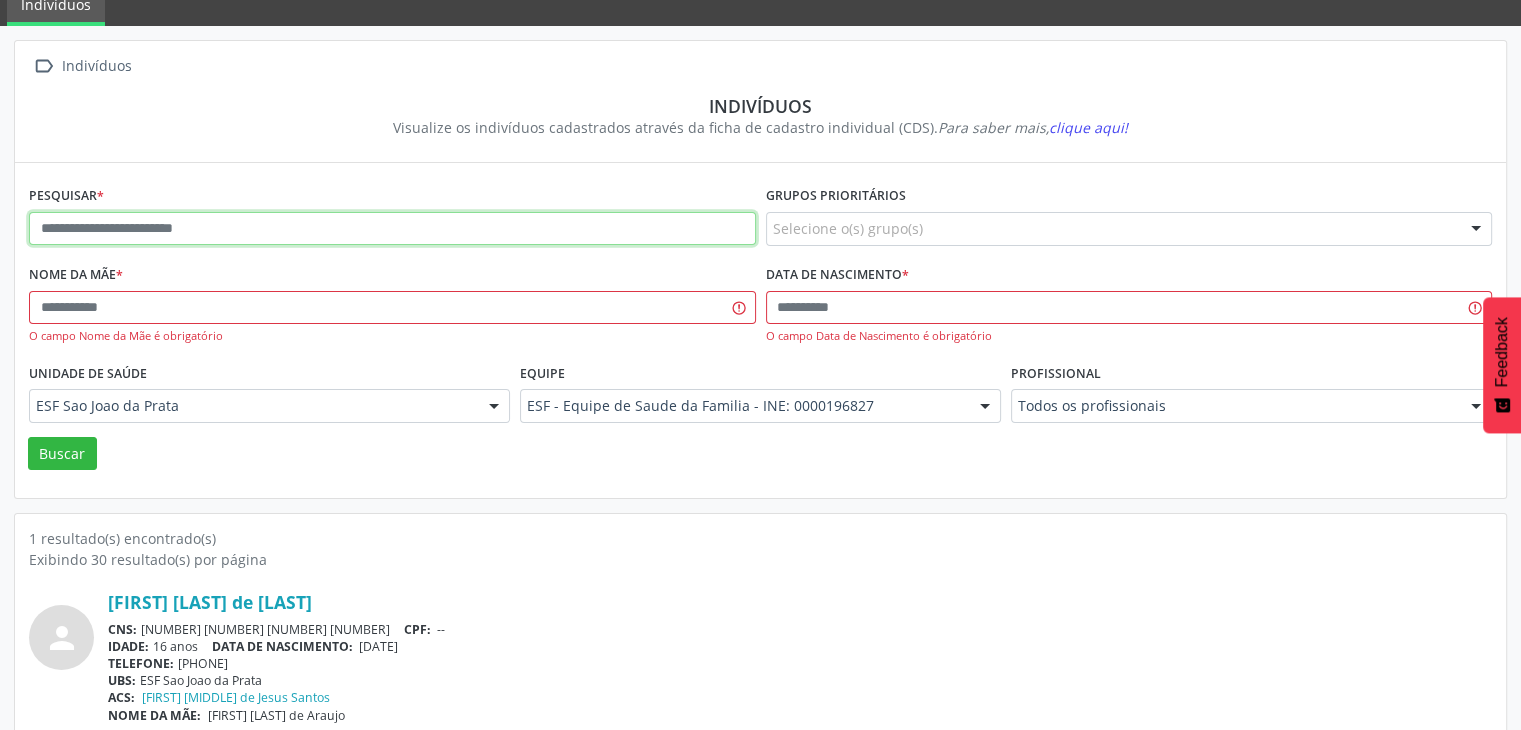 click at bounding box center [392, 229] 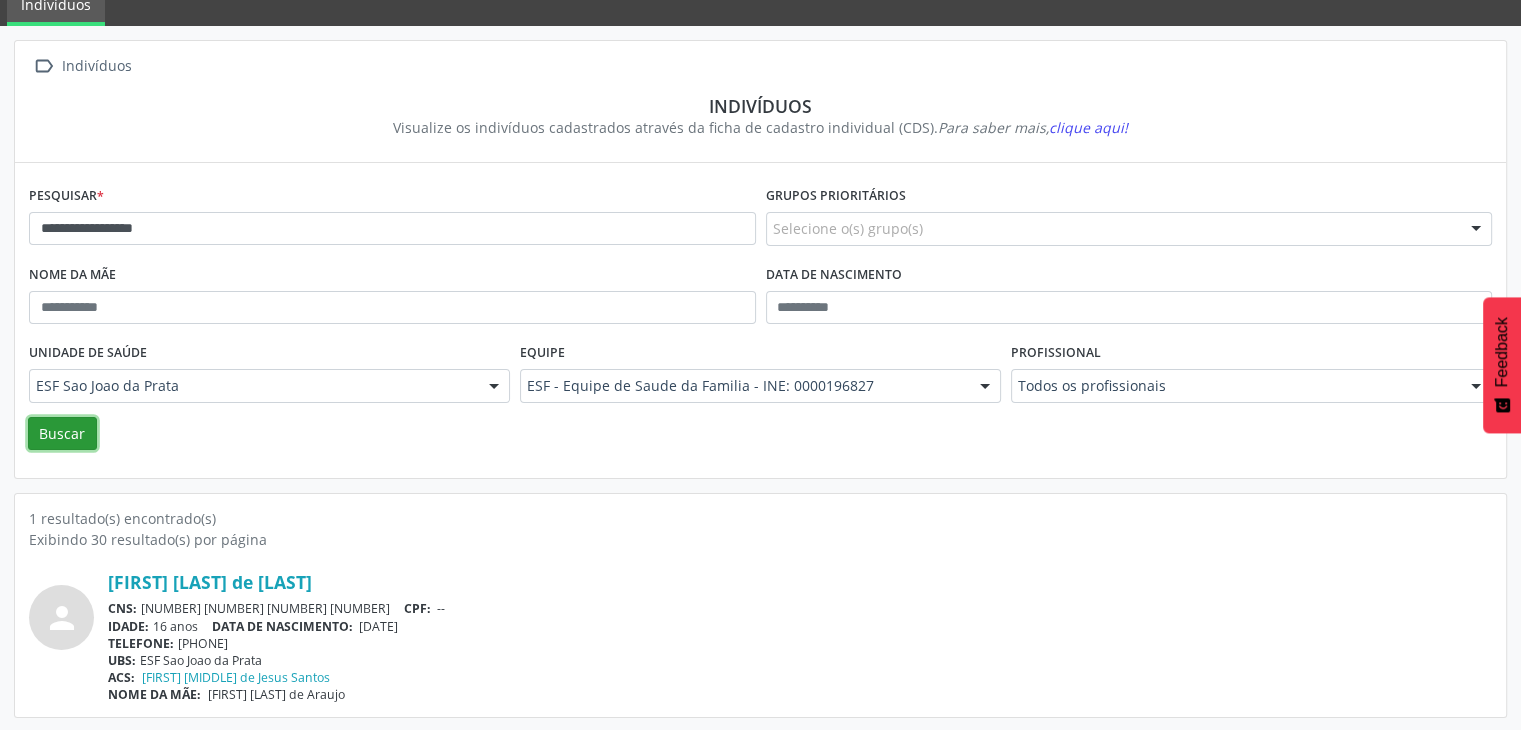 click on "Buscar" at bounding box center (62, 434) 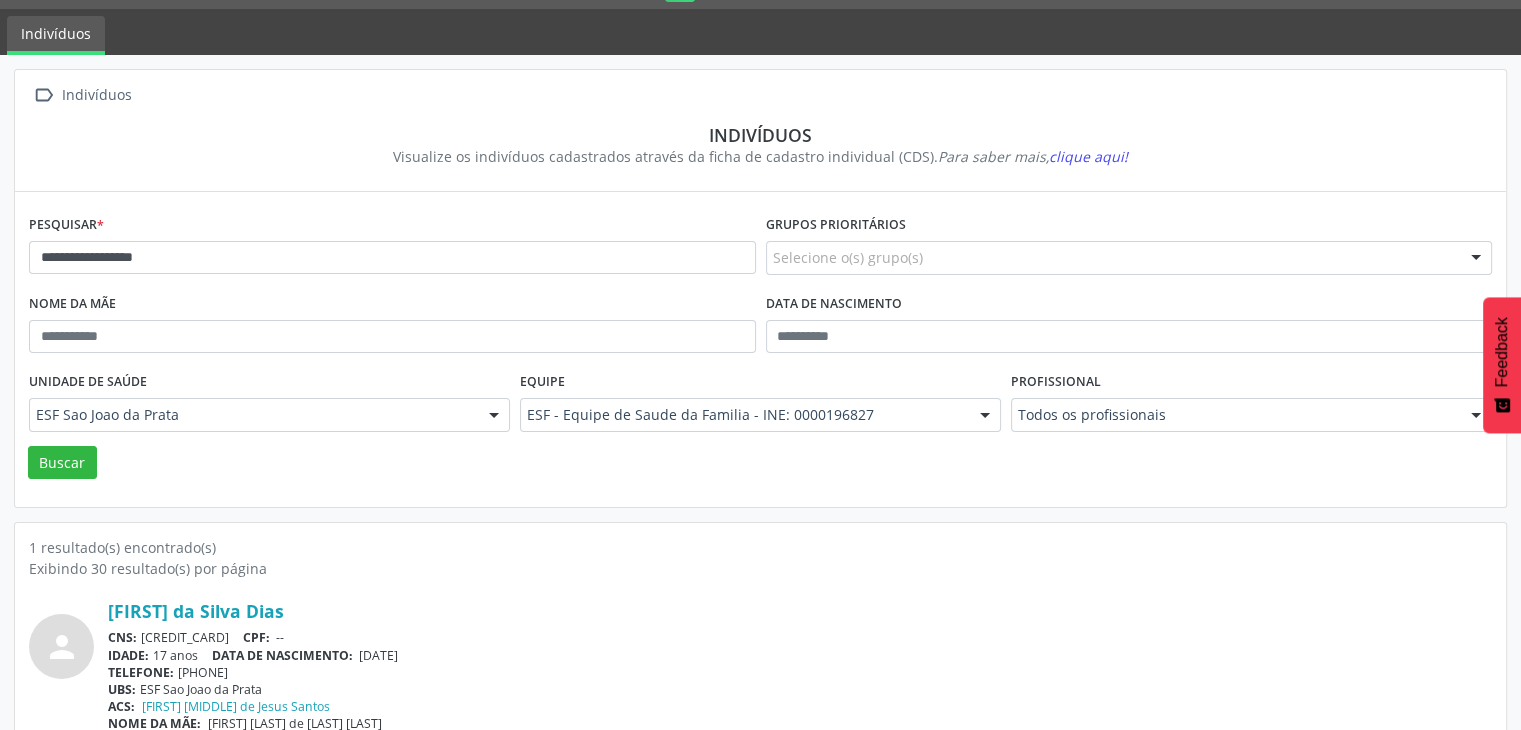 scroll, scrollTop: 84, scrollLeft: 0, axis: vertical 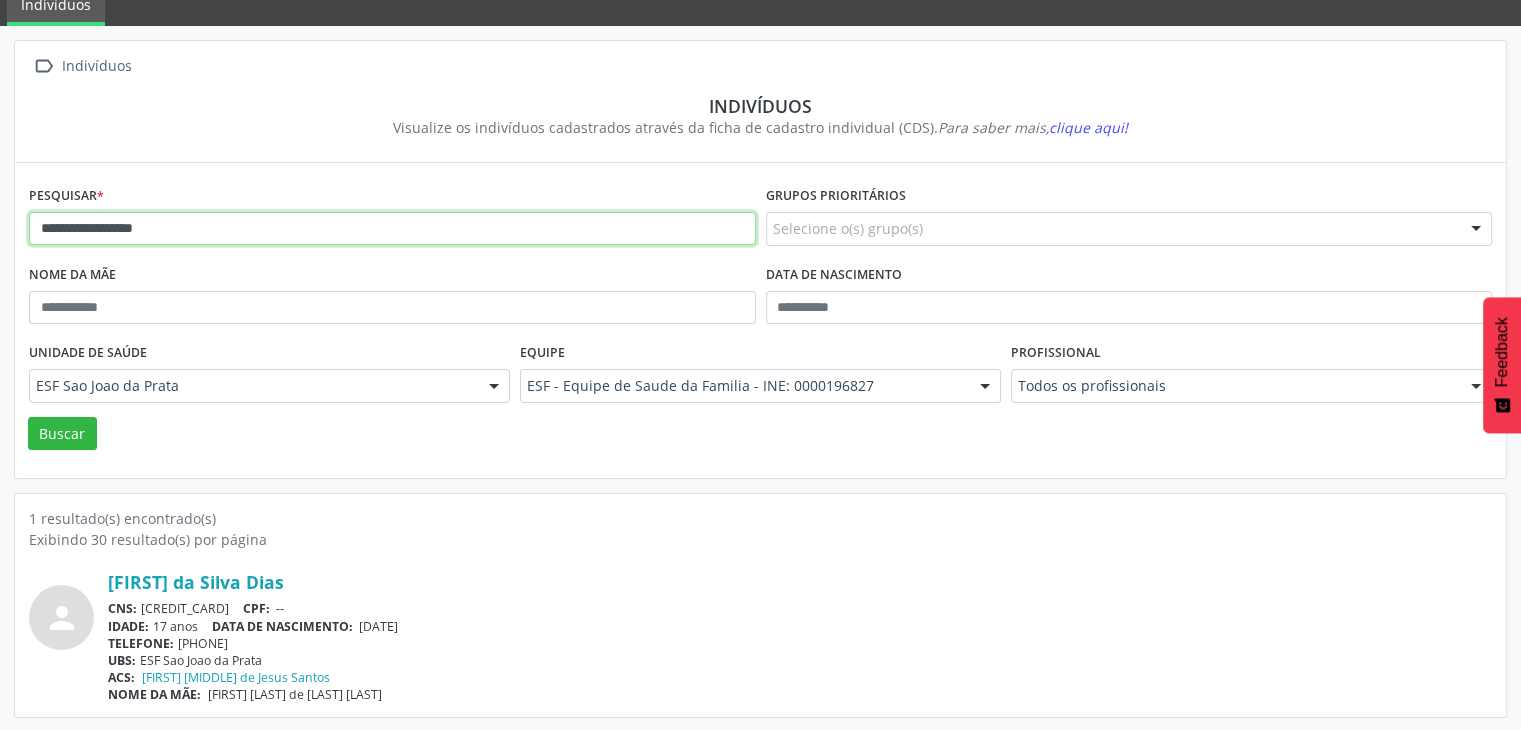 click on "**********" at bounding box center [392, 229] 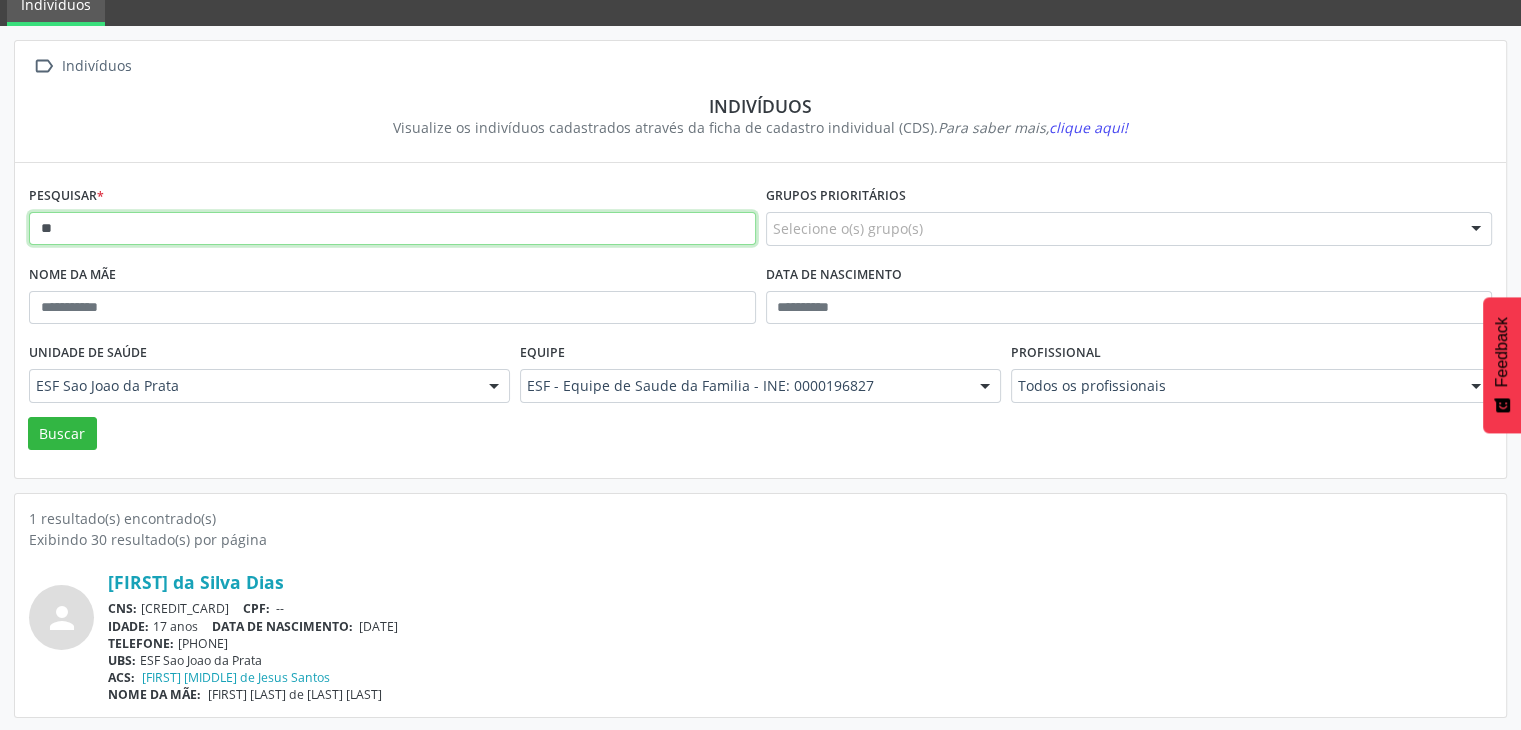 type on "*" 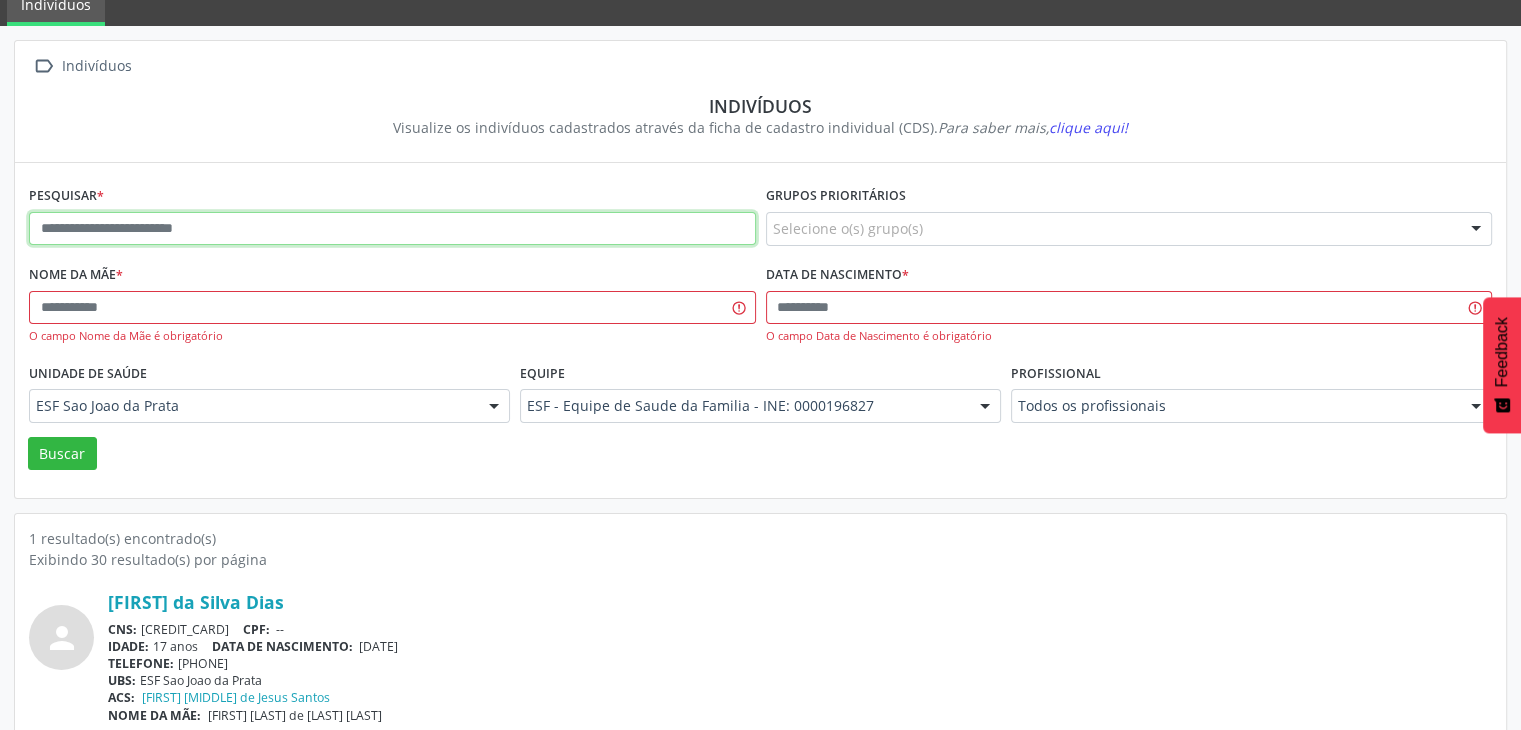 paste on "**********" 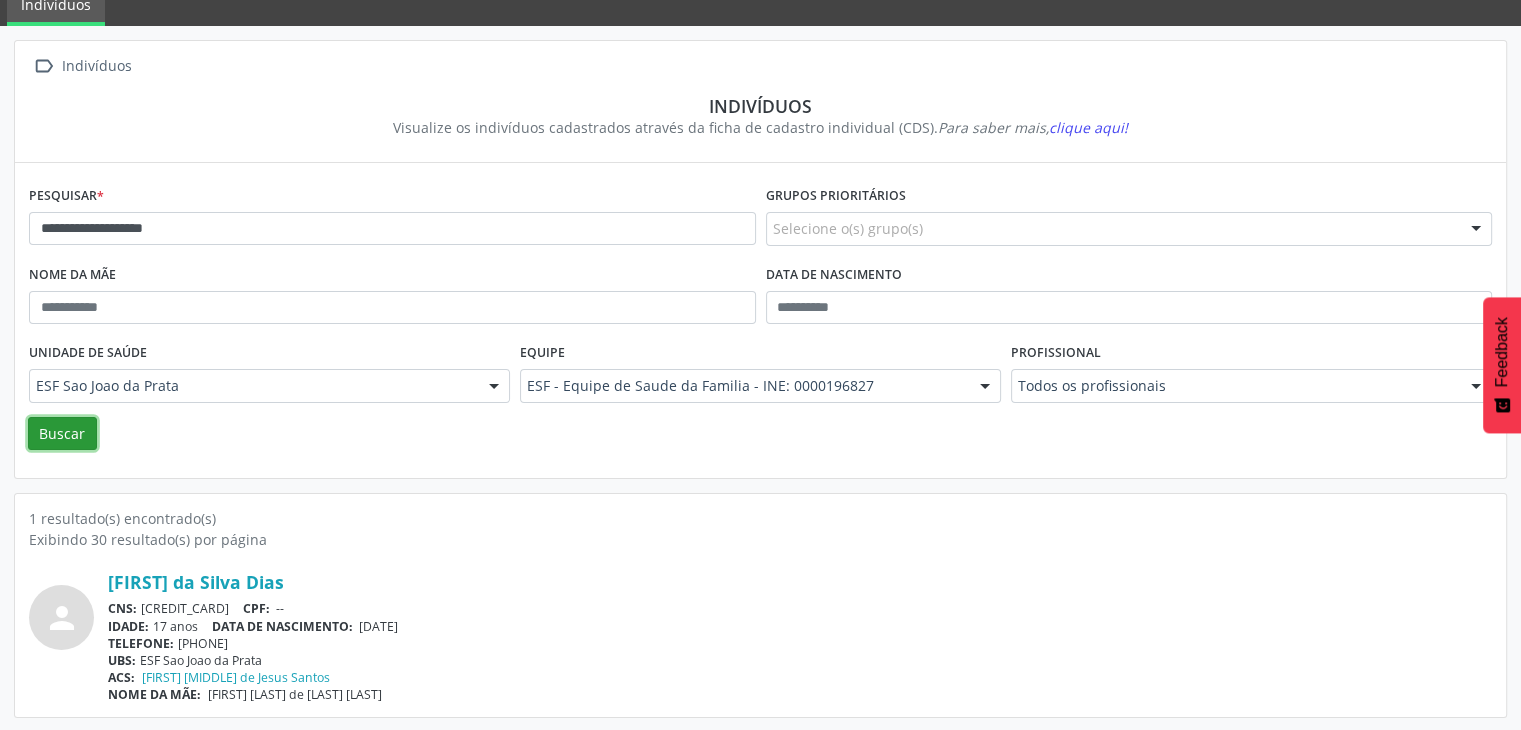 click on "Buscar" at bounding box center [62, 434] 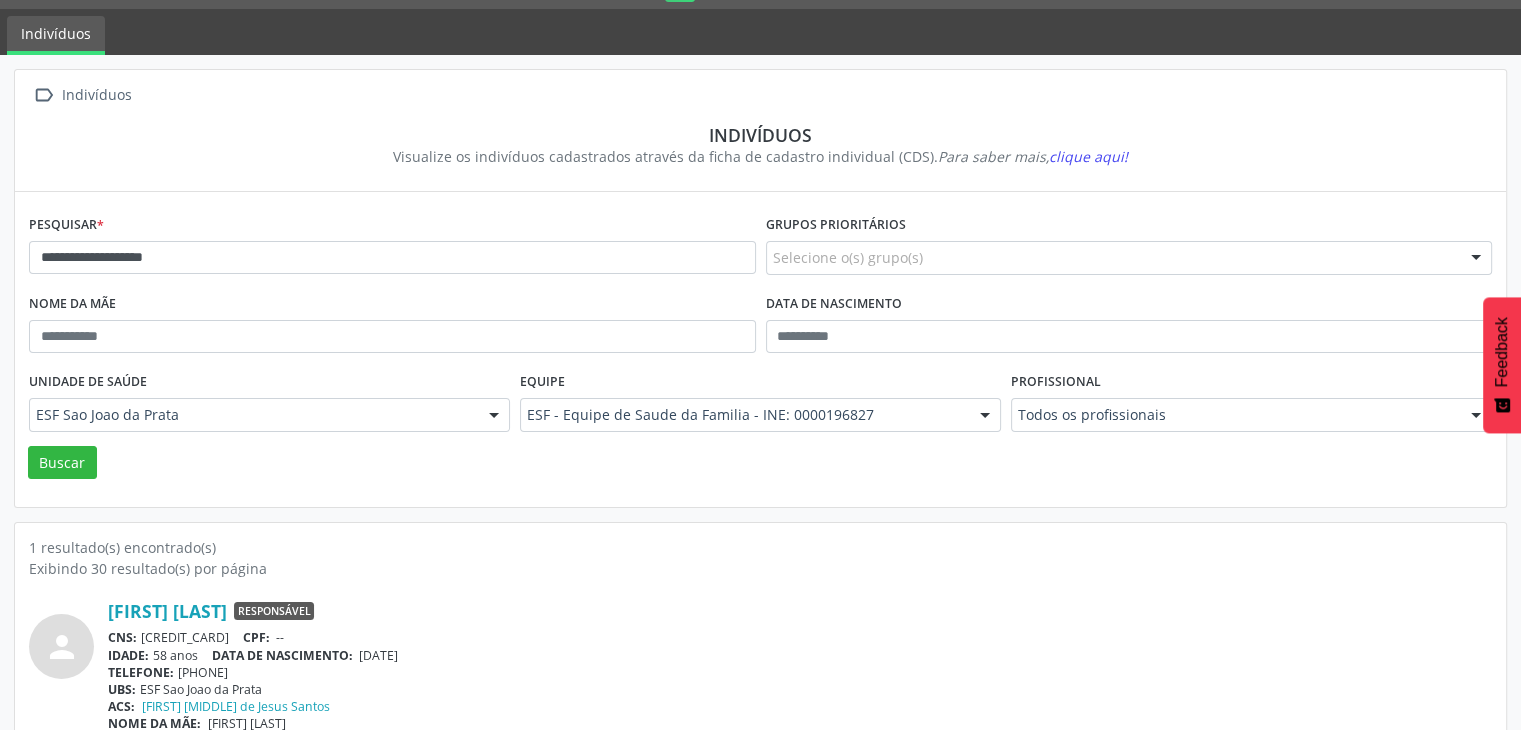 scroll, scrollTop: 84, scrollLeft: 0, axis: vertical 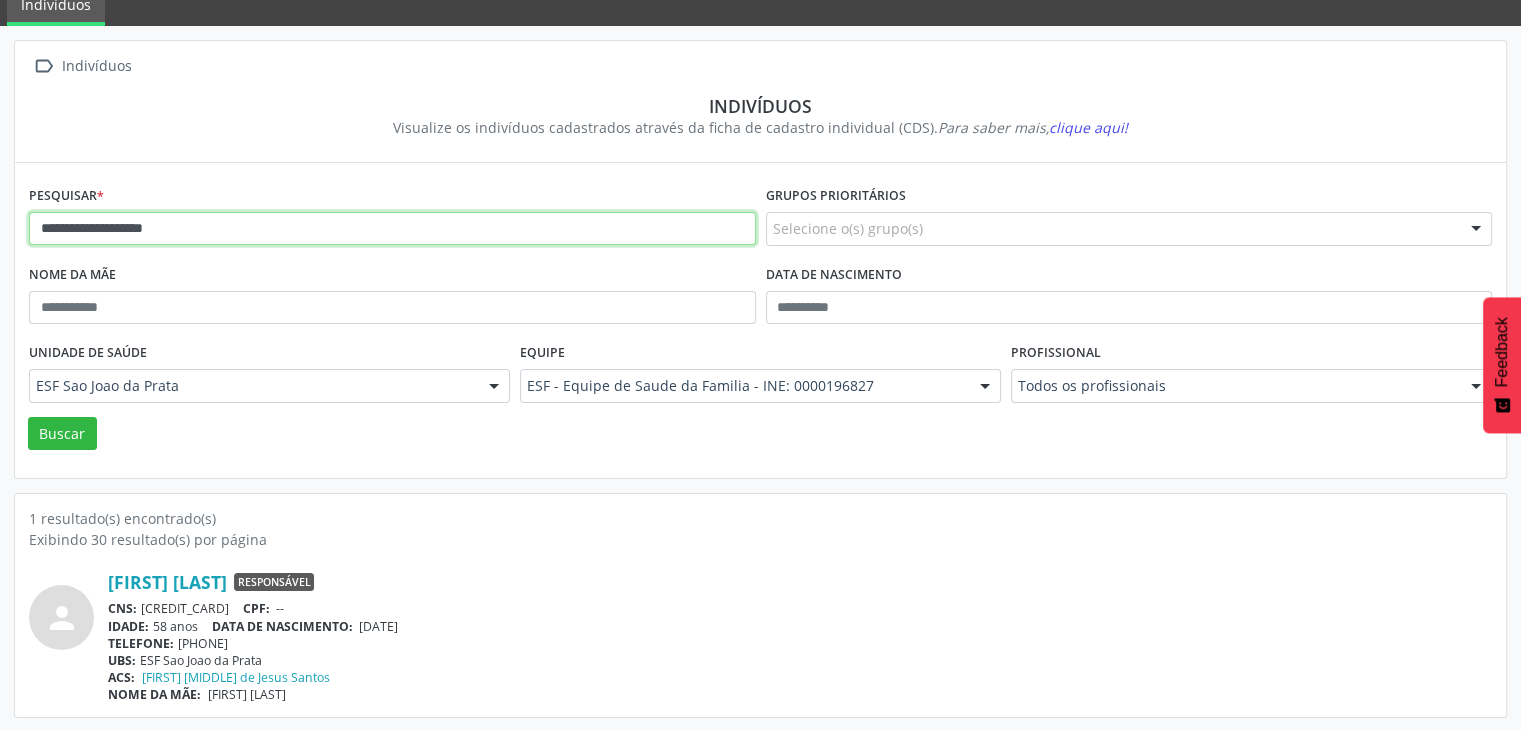 click on "**********" at bounding box center [392, 229] 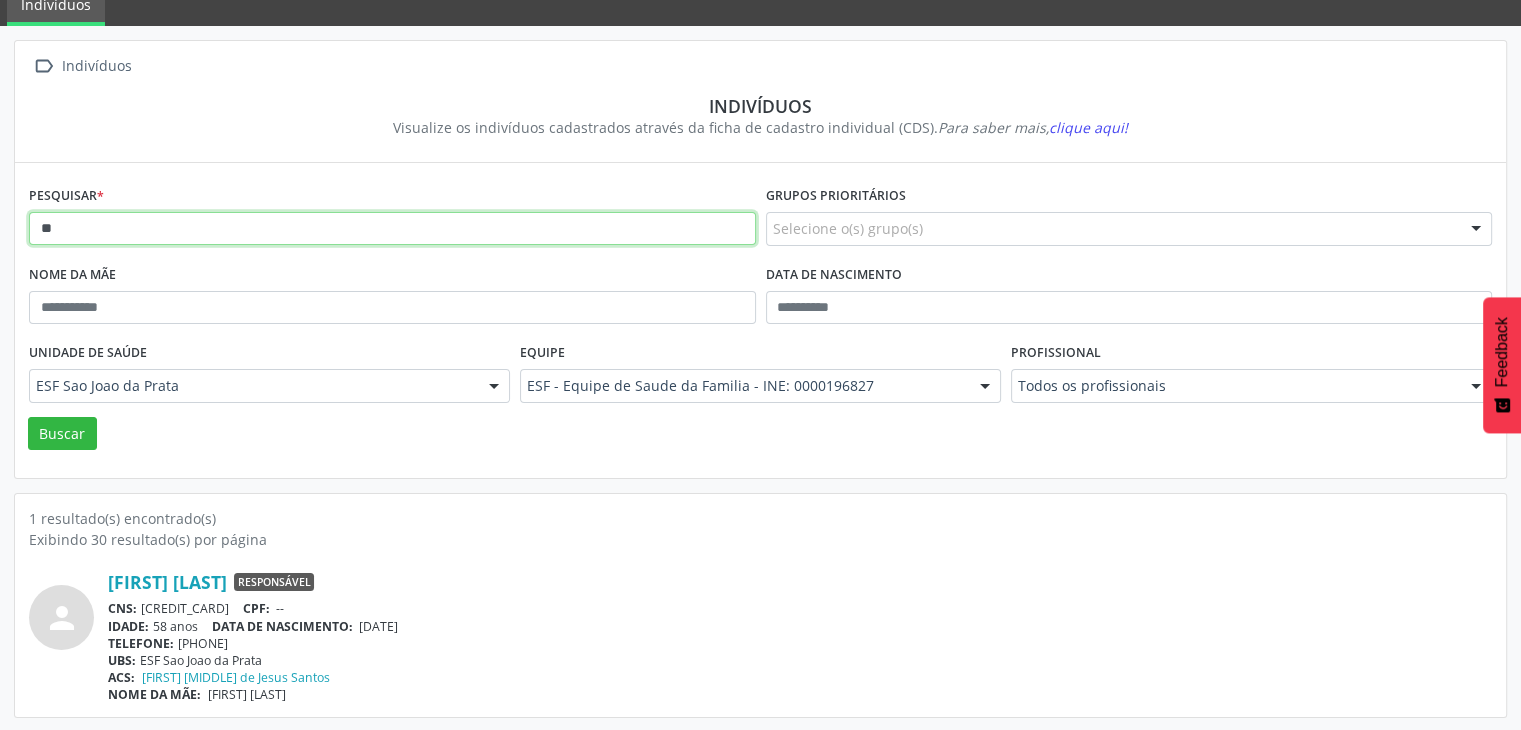 type on "*" 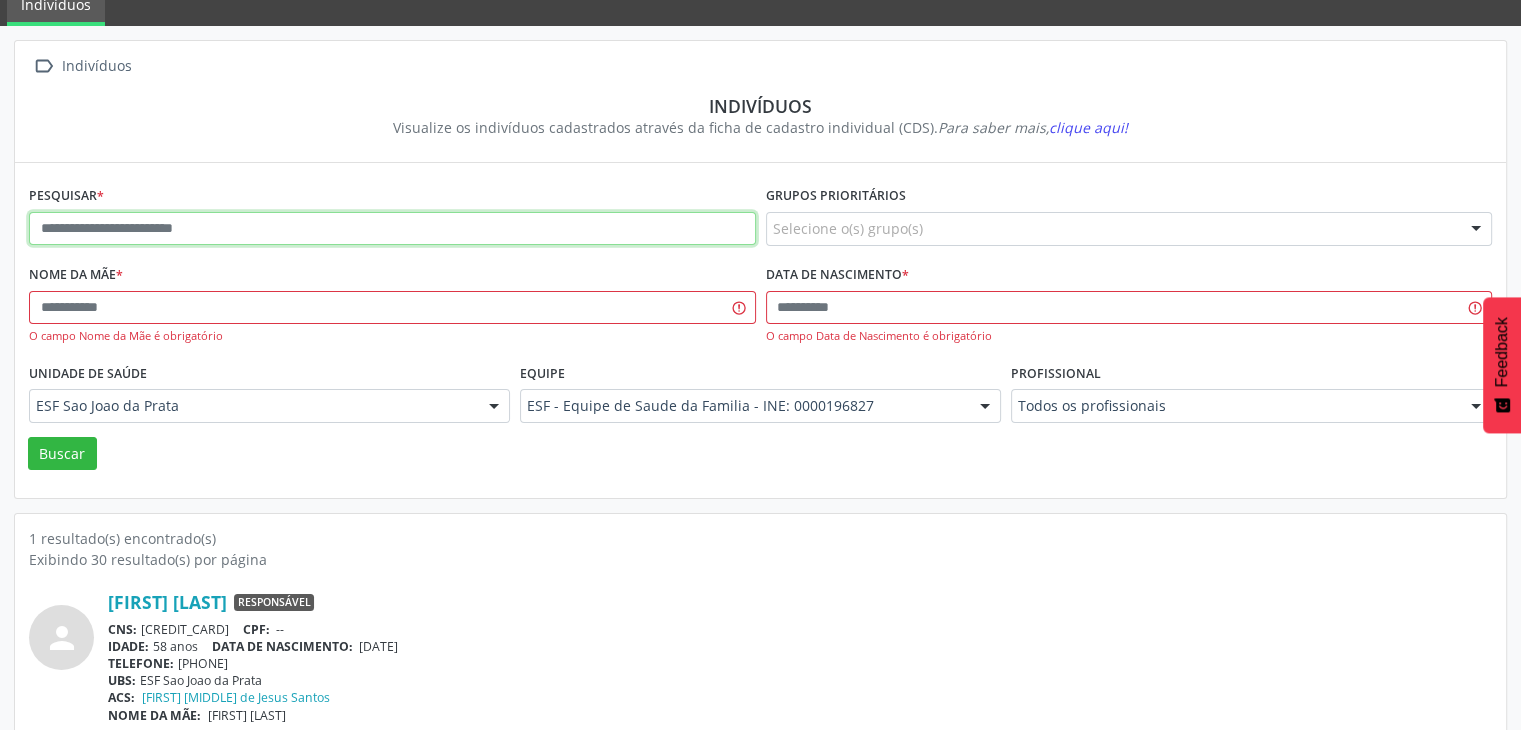 paste on "**********" 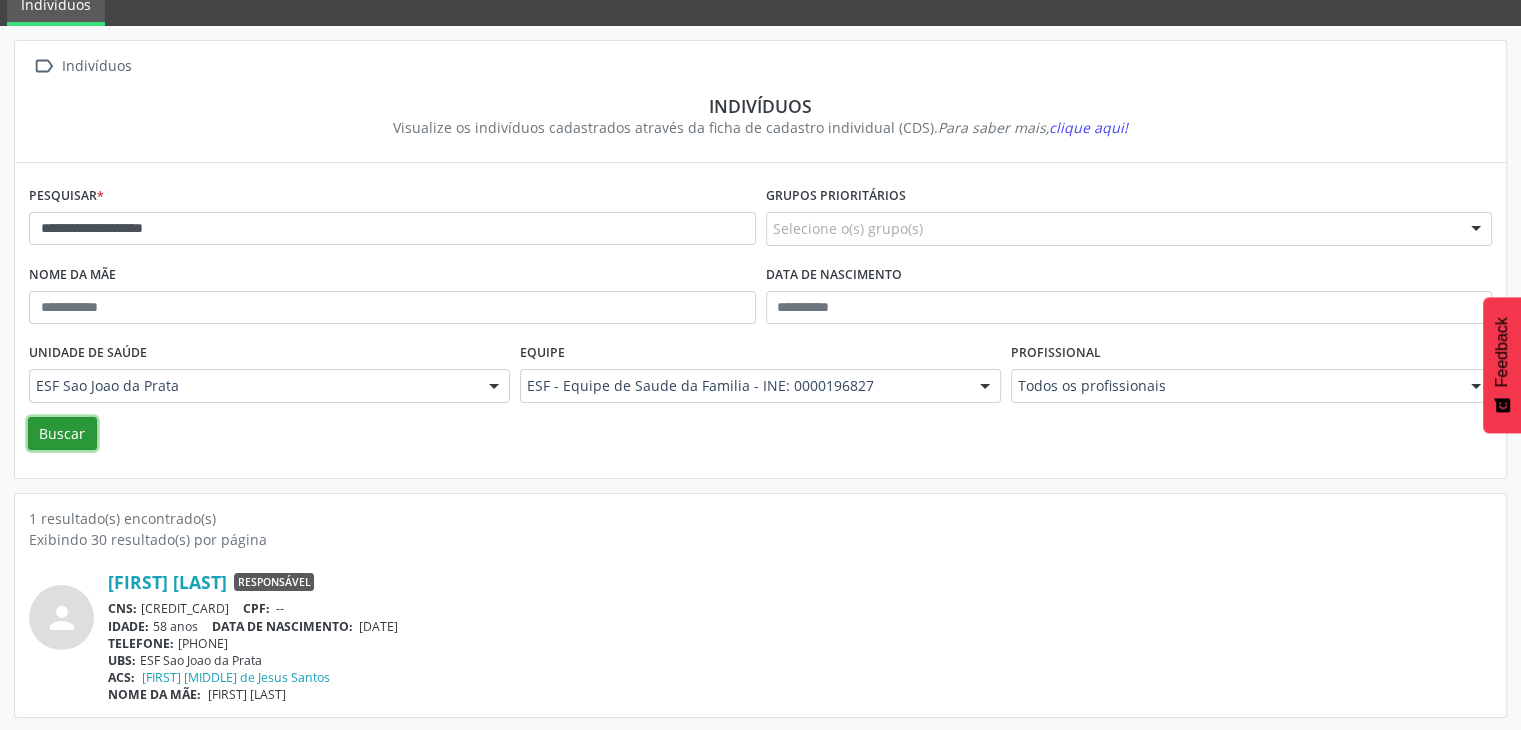 click on "Buscar" at bounding box center [62, 434] 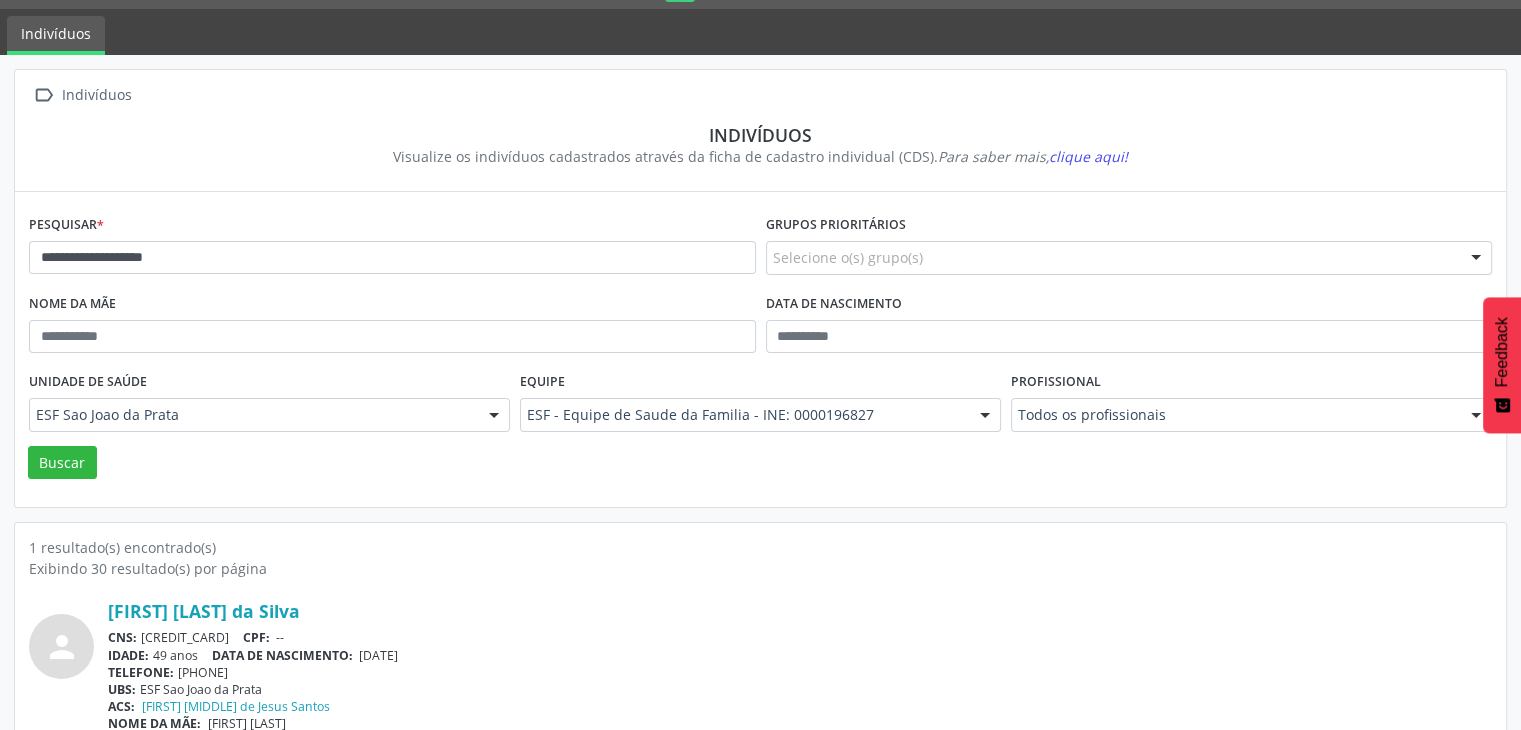 scroll, scrollTop: 84, scrollLeft: 0, axis: vertical 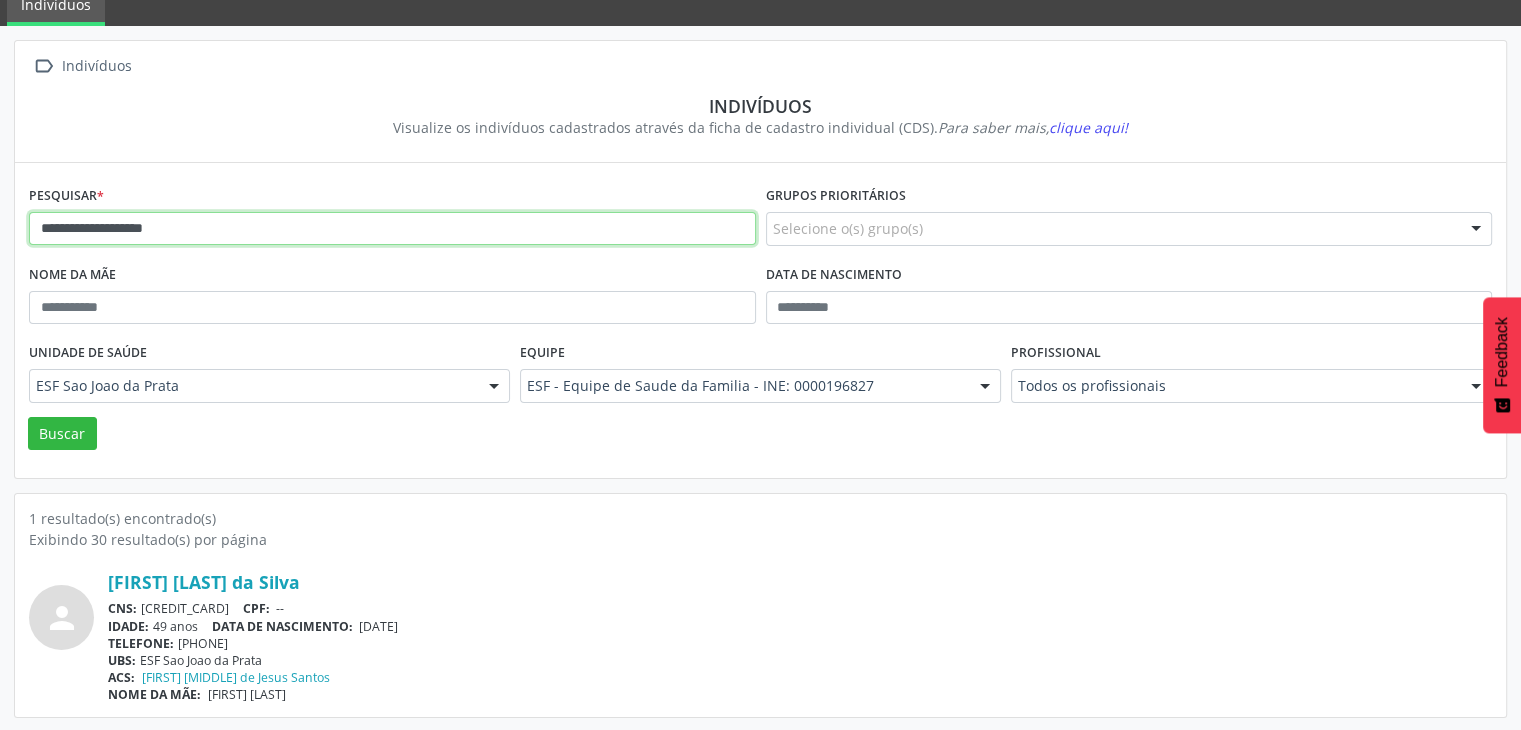 click on "**********" at bounding box center [392, 229] 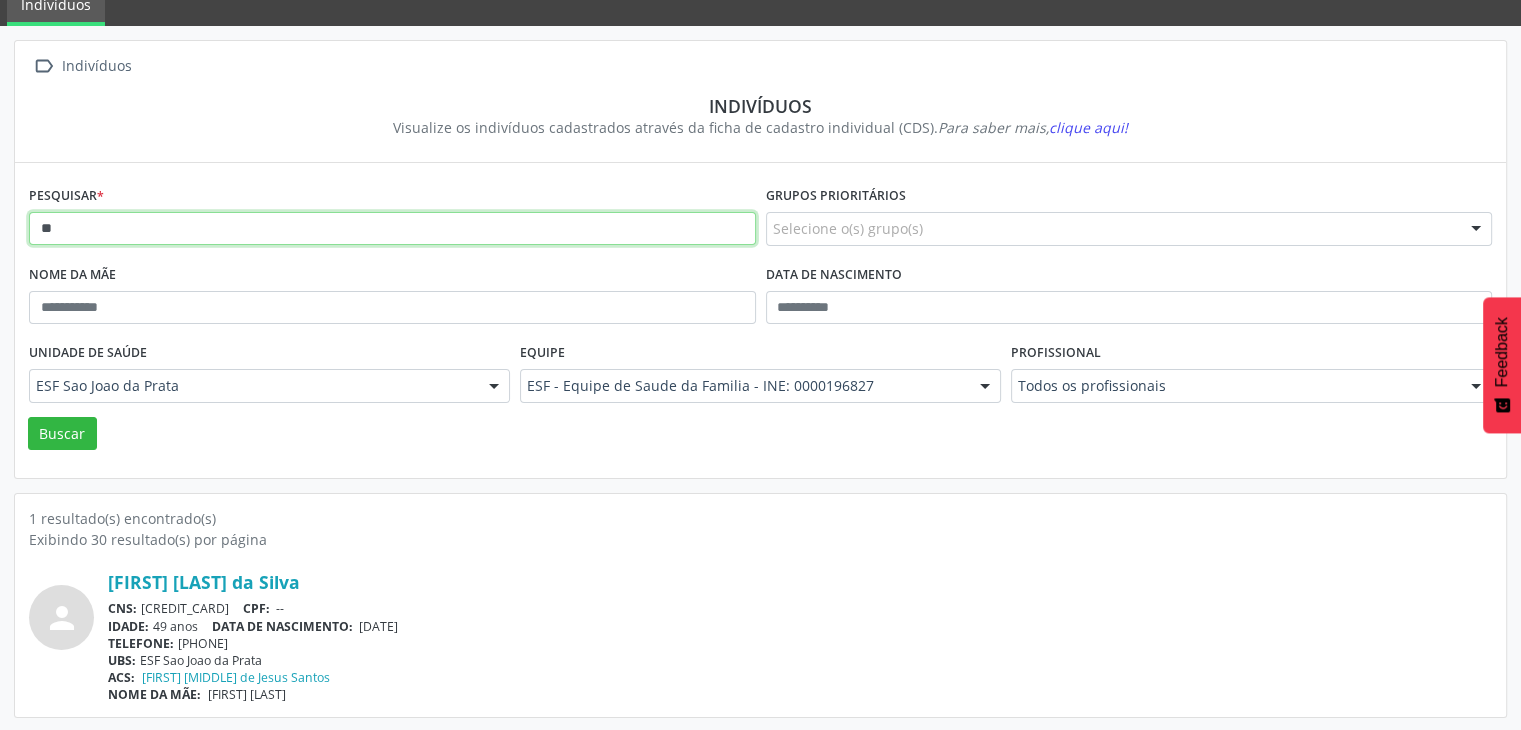 type on "*" 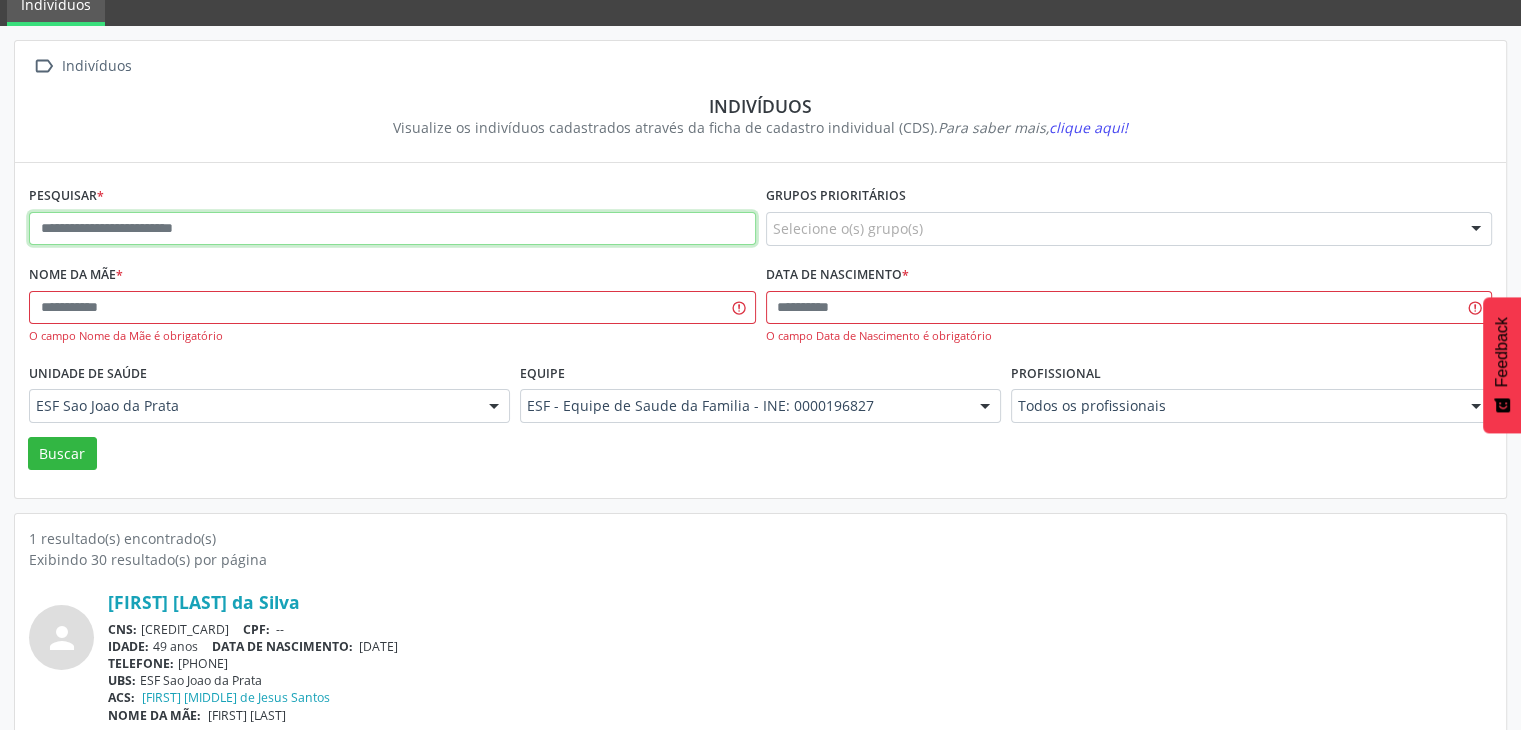 click at bounding box center [392, 229] 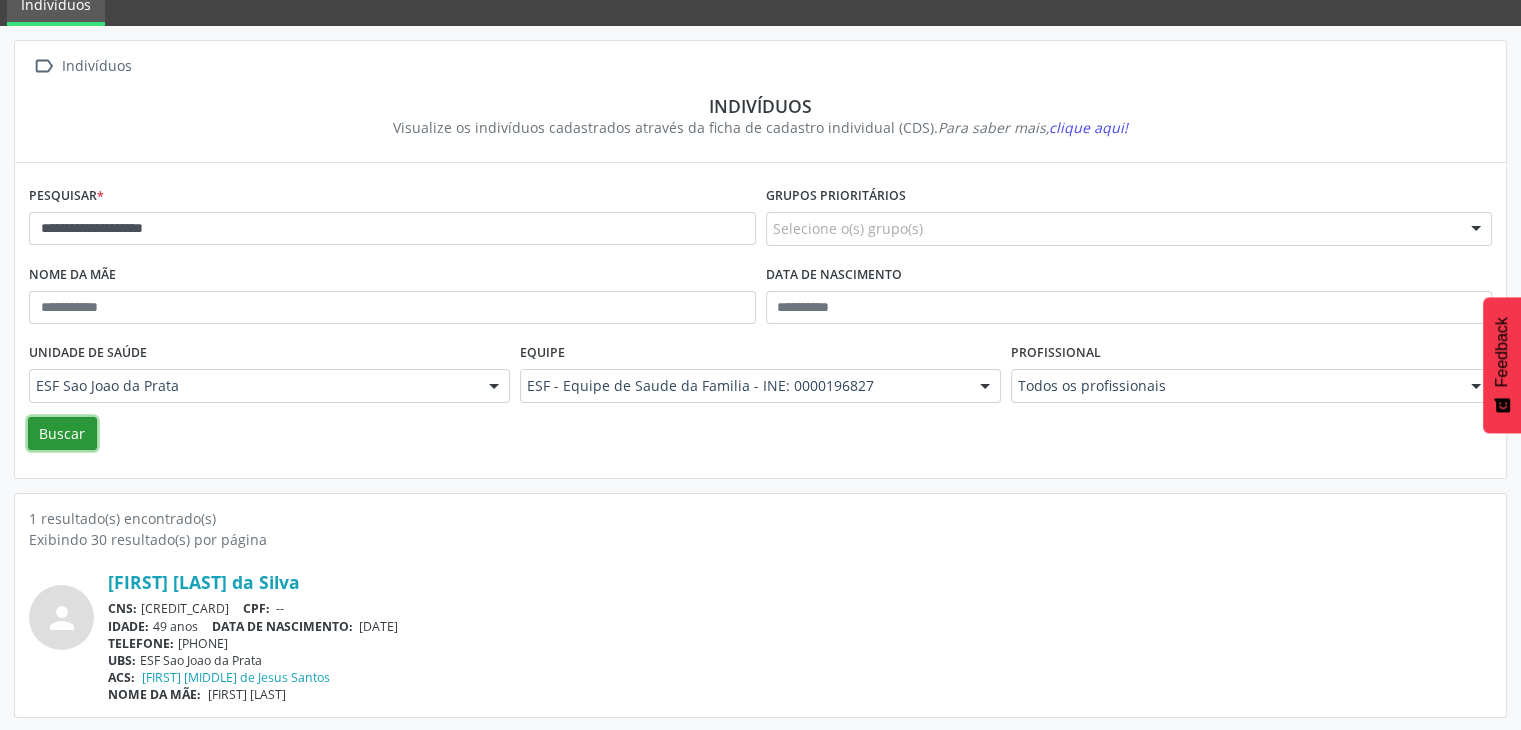 click on "Buscar" at bounding box center (62, 434) 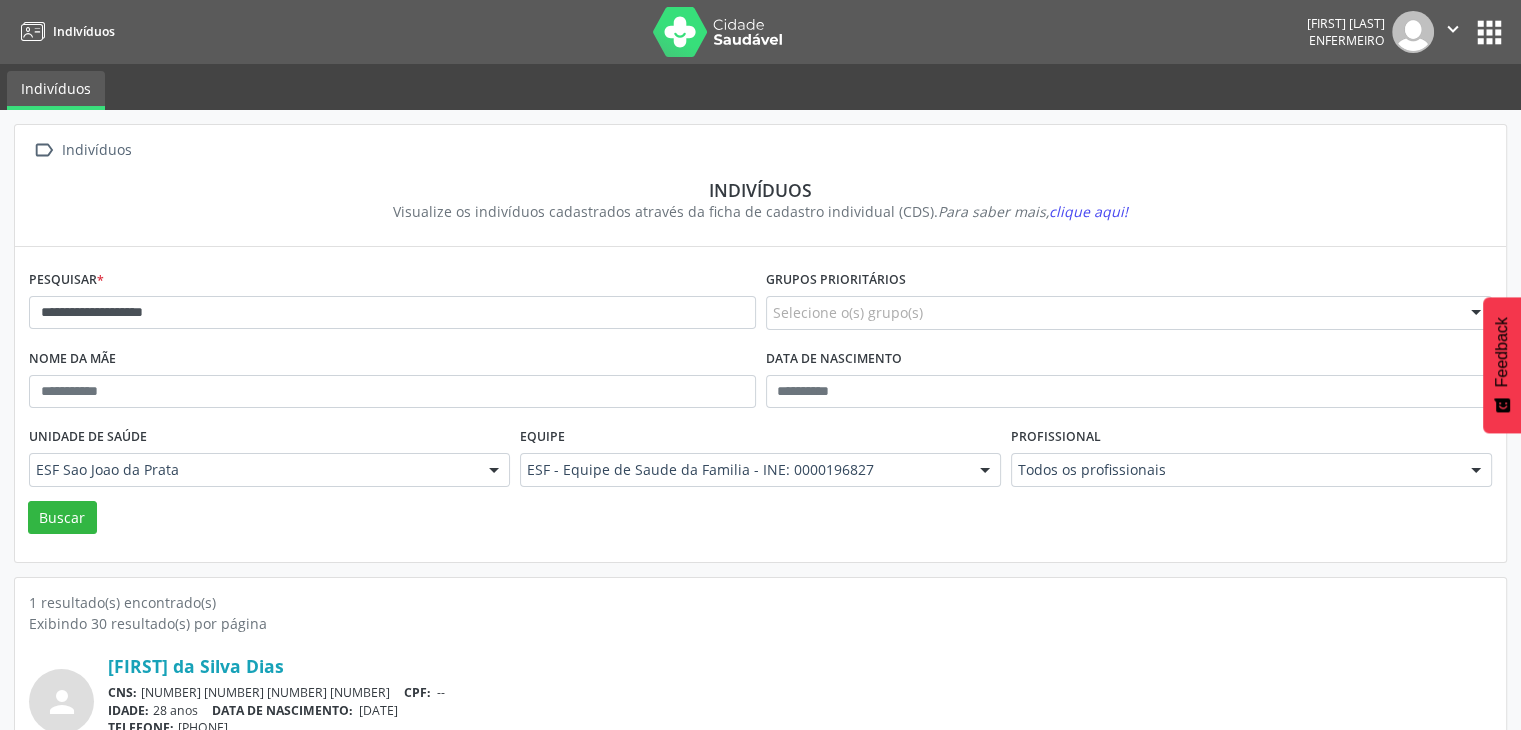 scroll, scrollTop: 84, scrollLeft: 0, axis: vertical 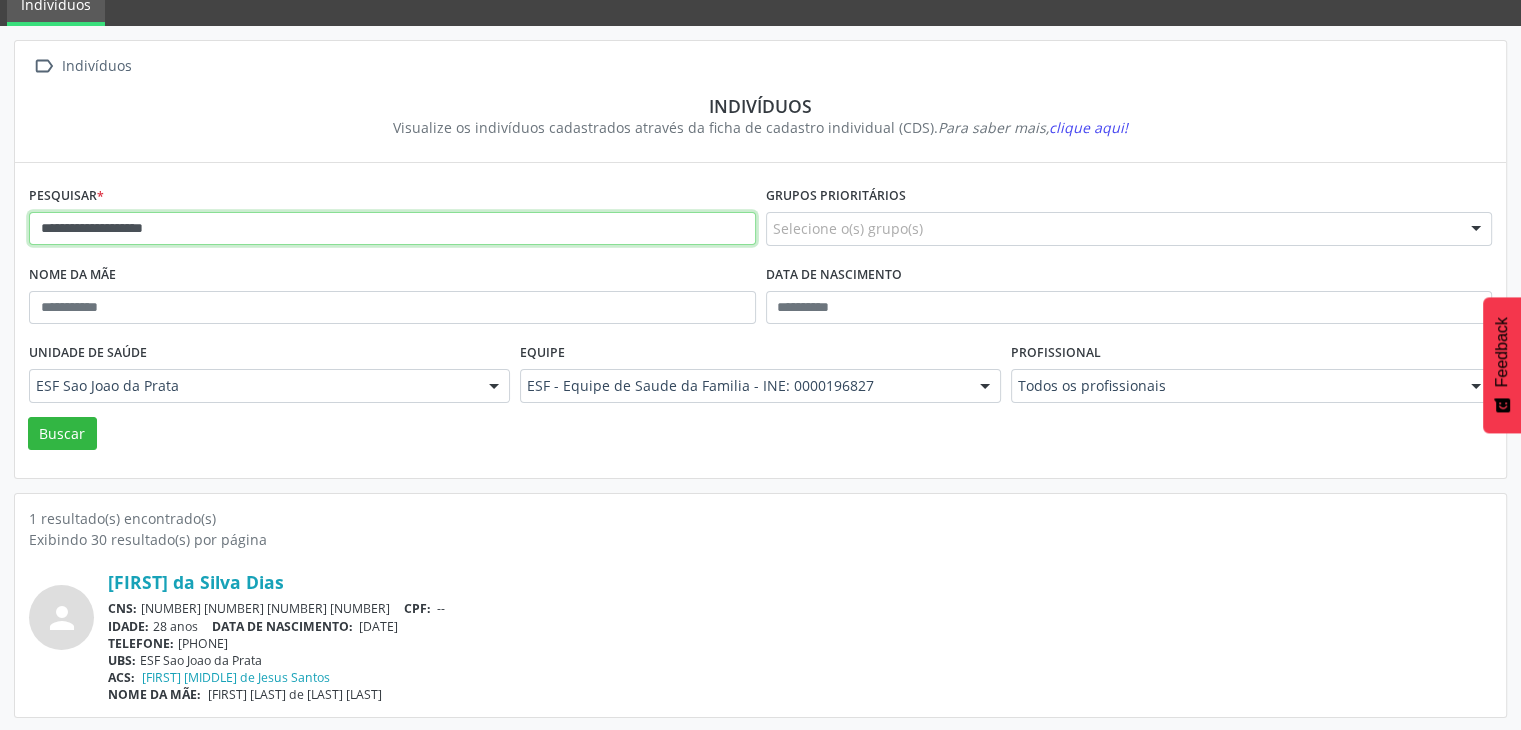 click on "**********" at bounding box center (392, 229) 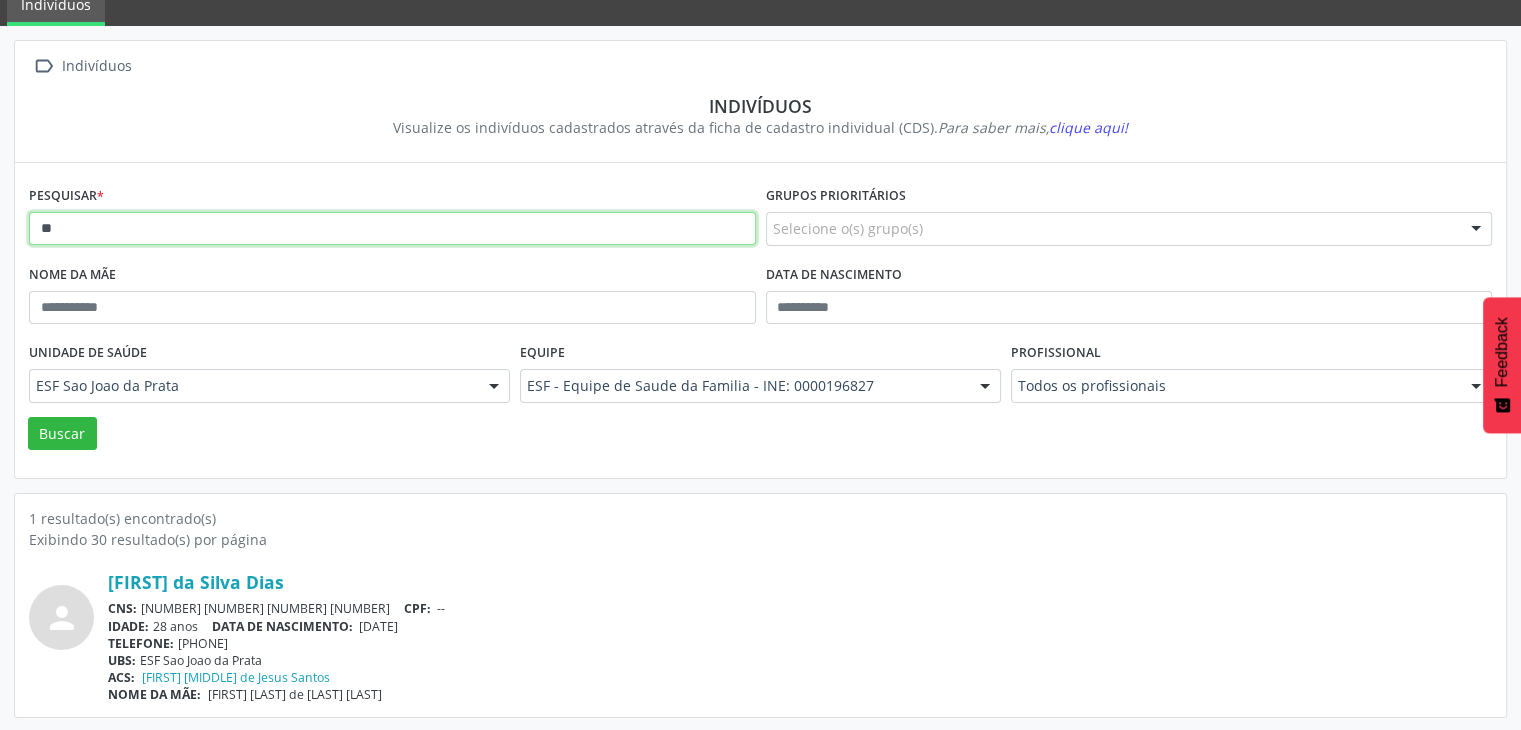 type on "*" 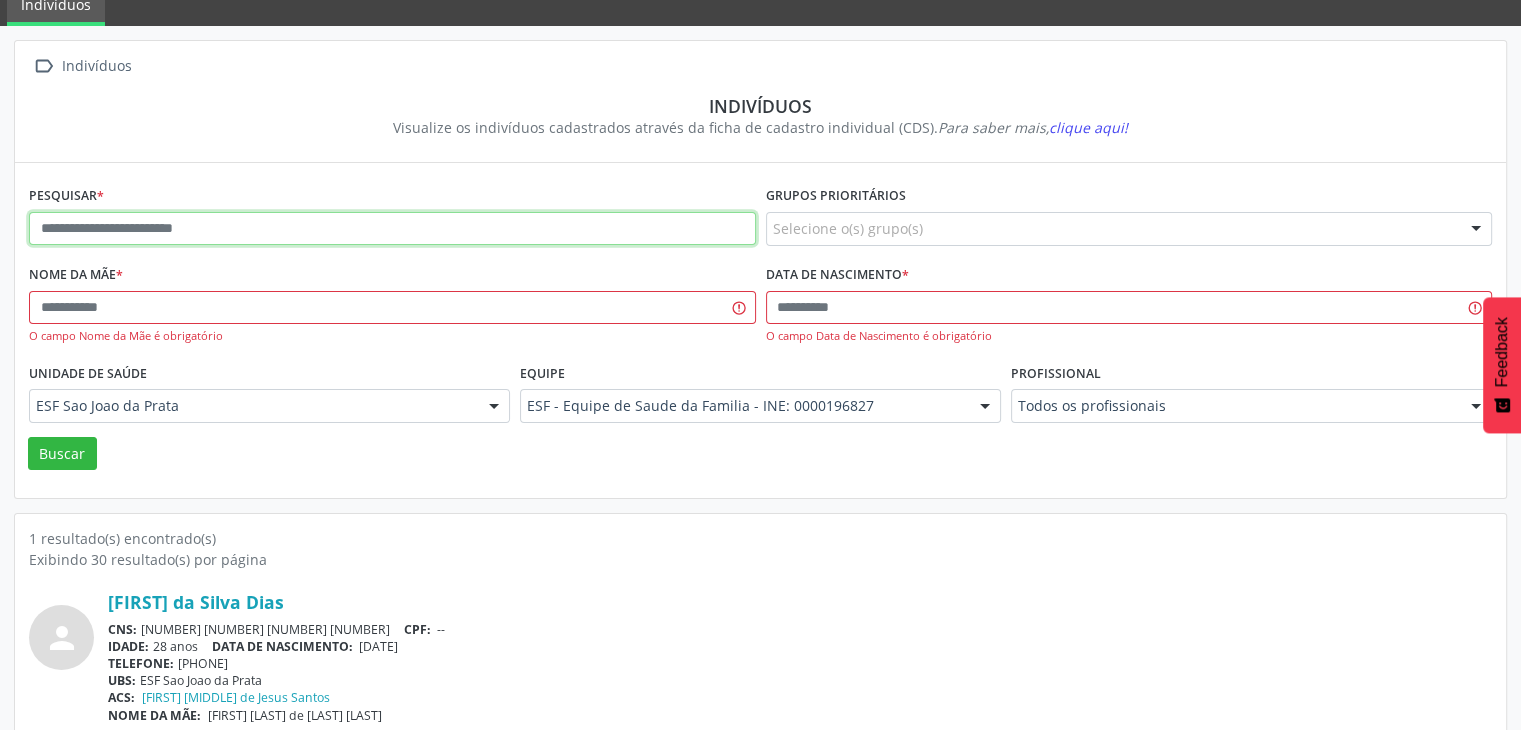 click at bounding box center [392, 229] 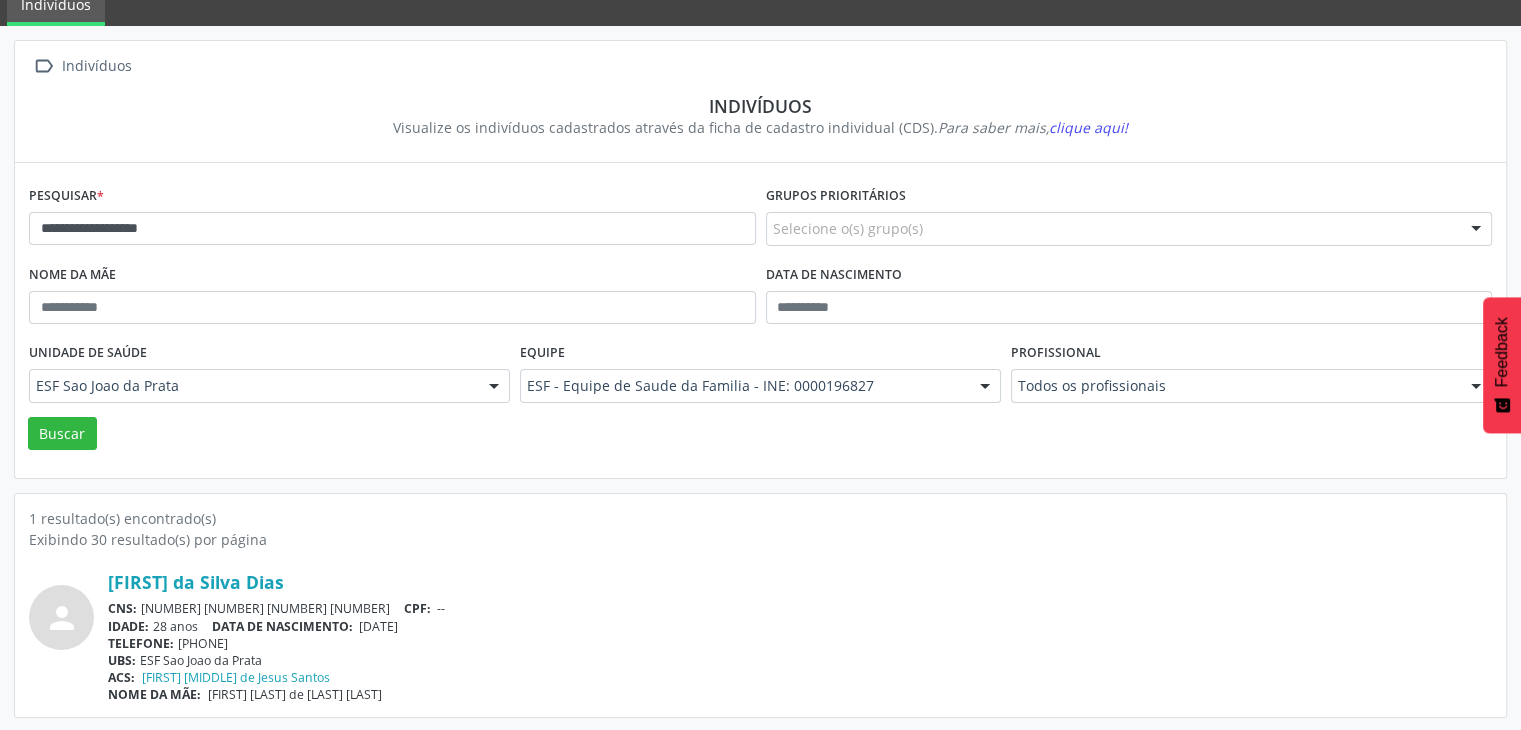 click on "Unidade de saúde
ESF Sao Joao da Prata         ESF Sao Joao da Prata
Nenhum resultado encontrado para: "   "
Não há nenhuma opção para ser exibida." at bounding box center (269, 377) 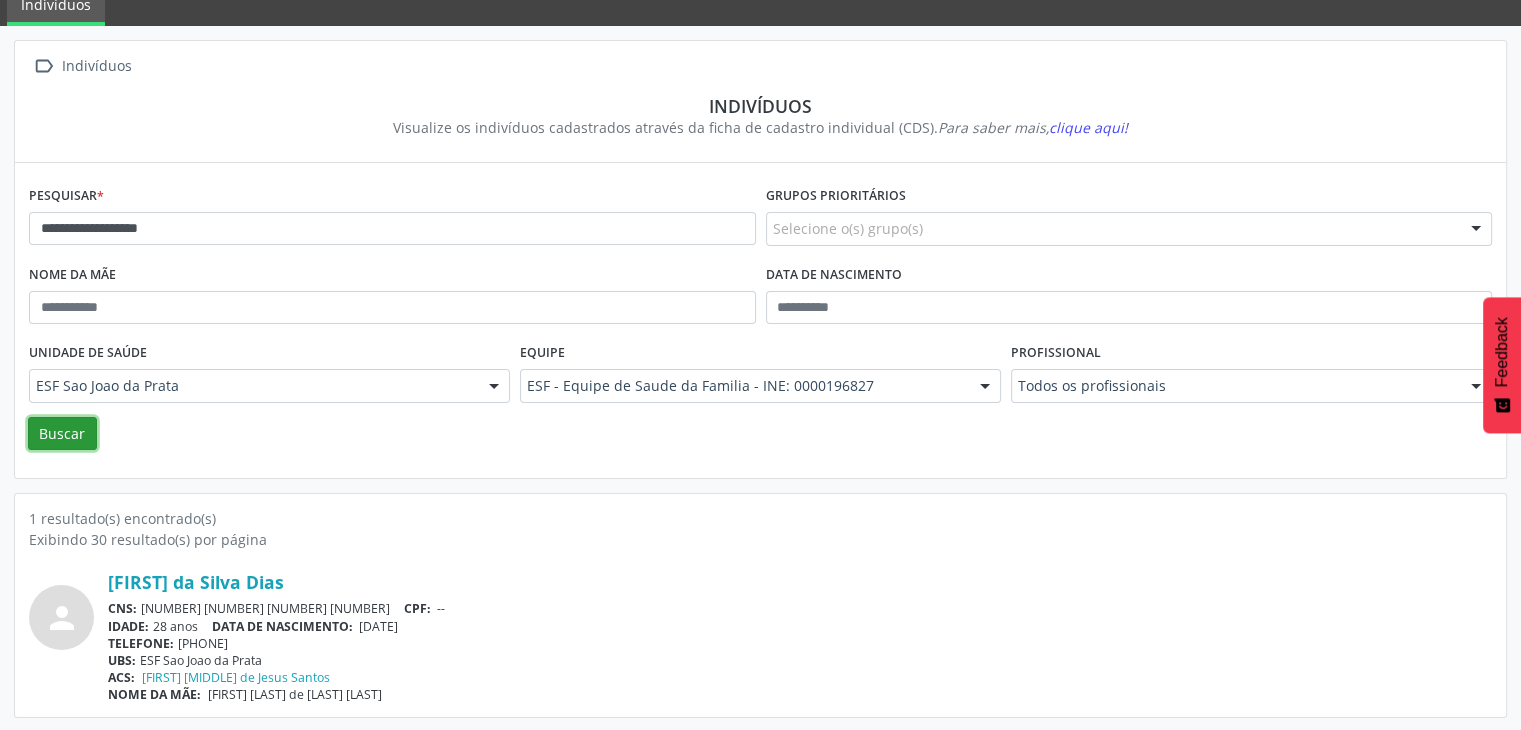 click on "Buscar" at bounding box center [62, 434] 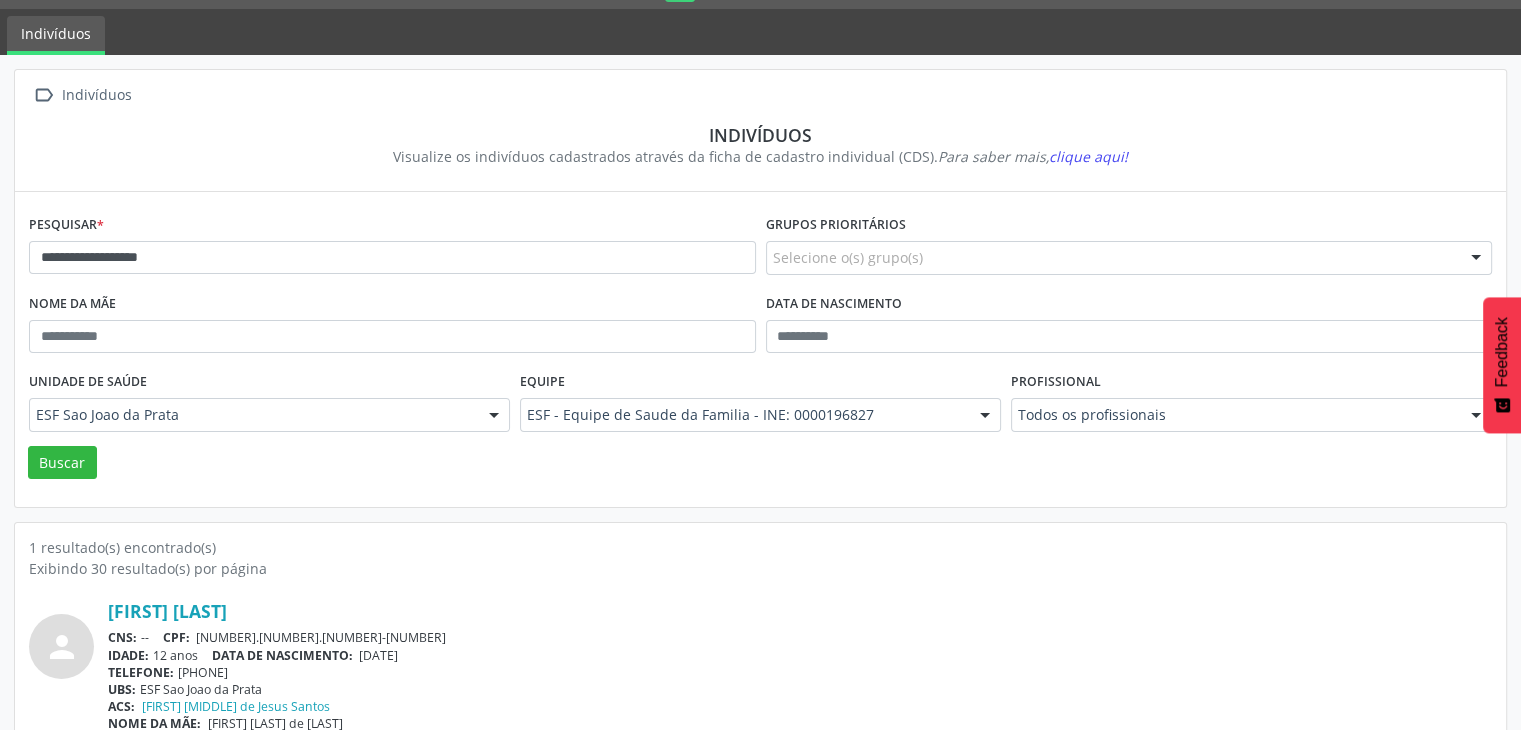 scroll, scrollTop: 84, scrollLeft: 0, axis: vertical 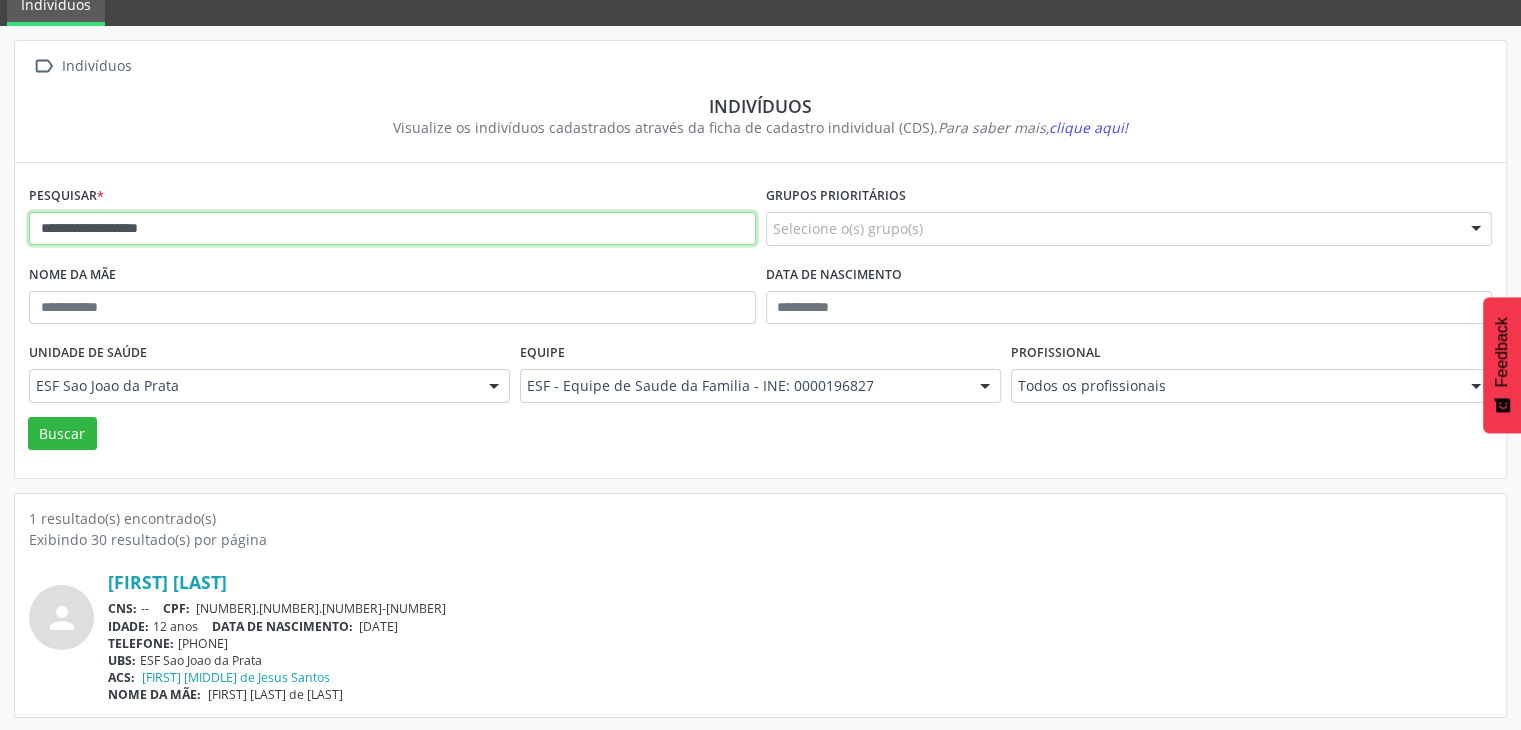 click on "**********" at bounding box center (392, 229) 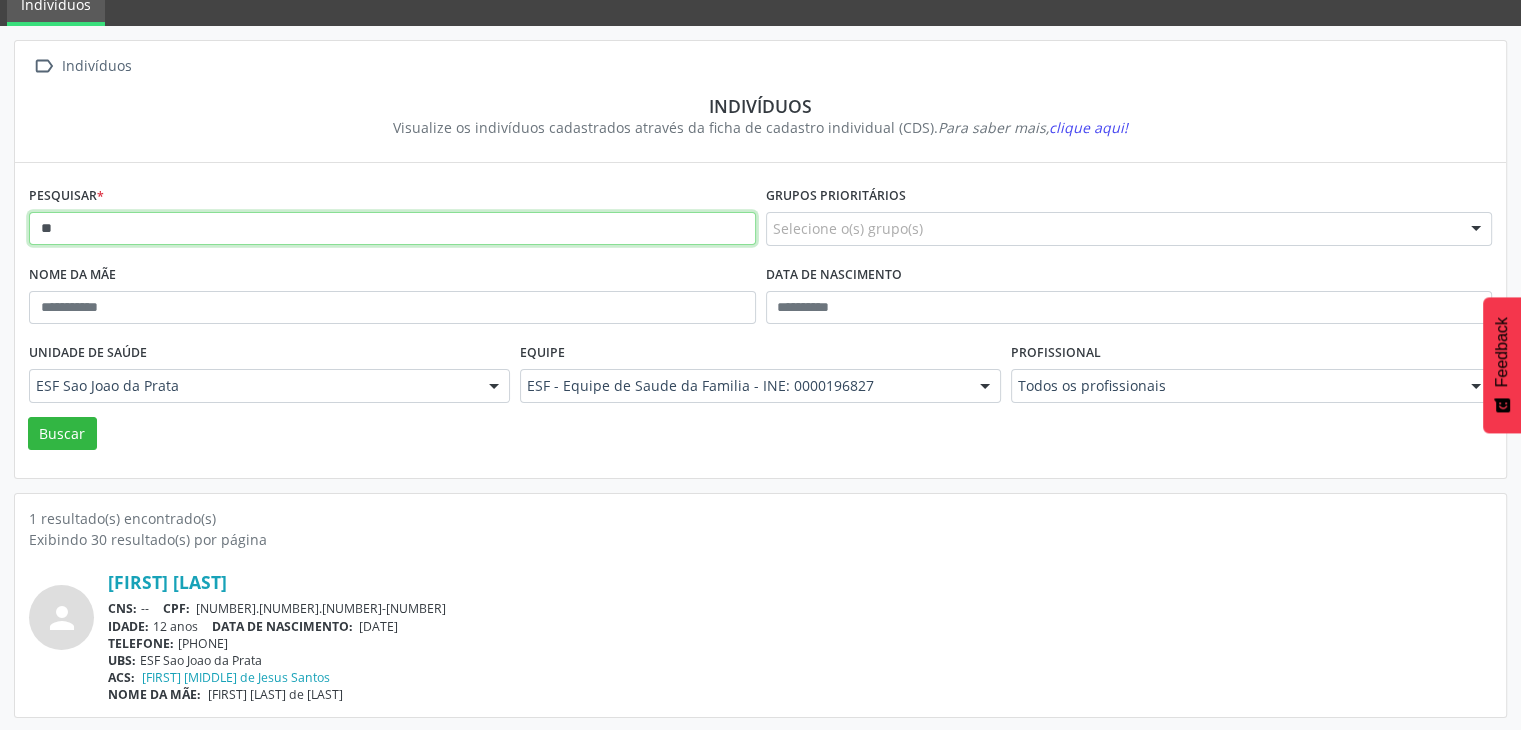 type on "*" 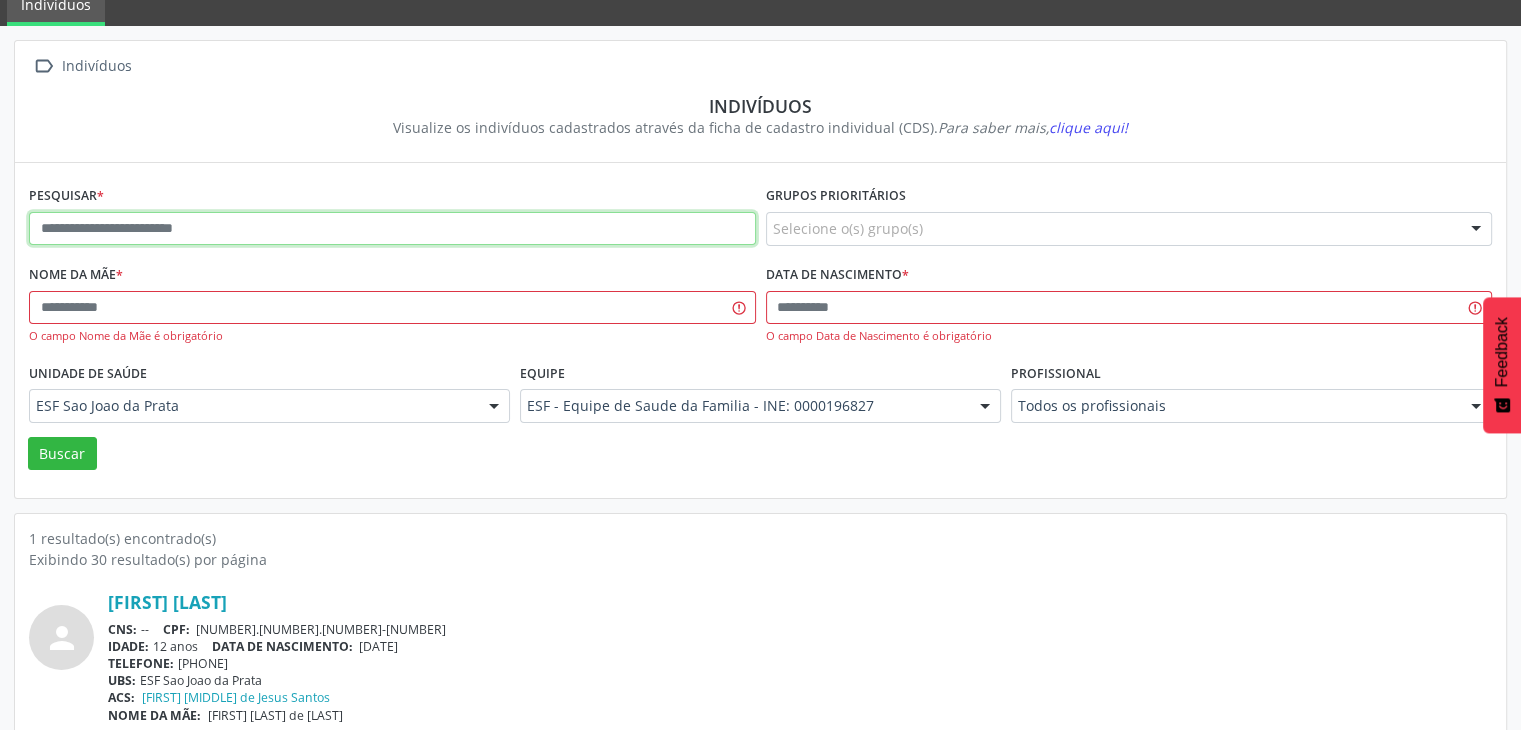 paste on "**********" 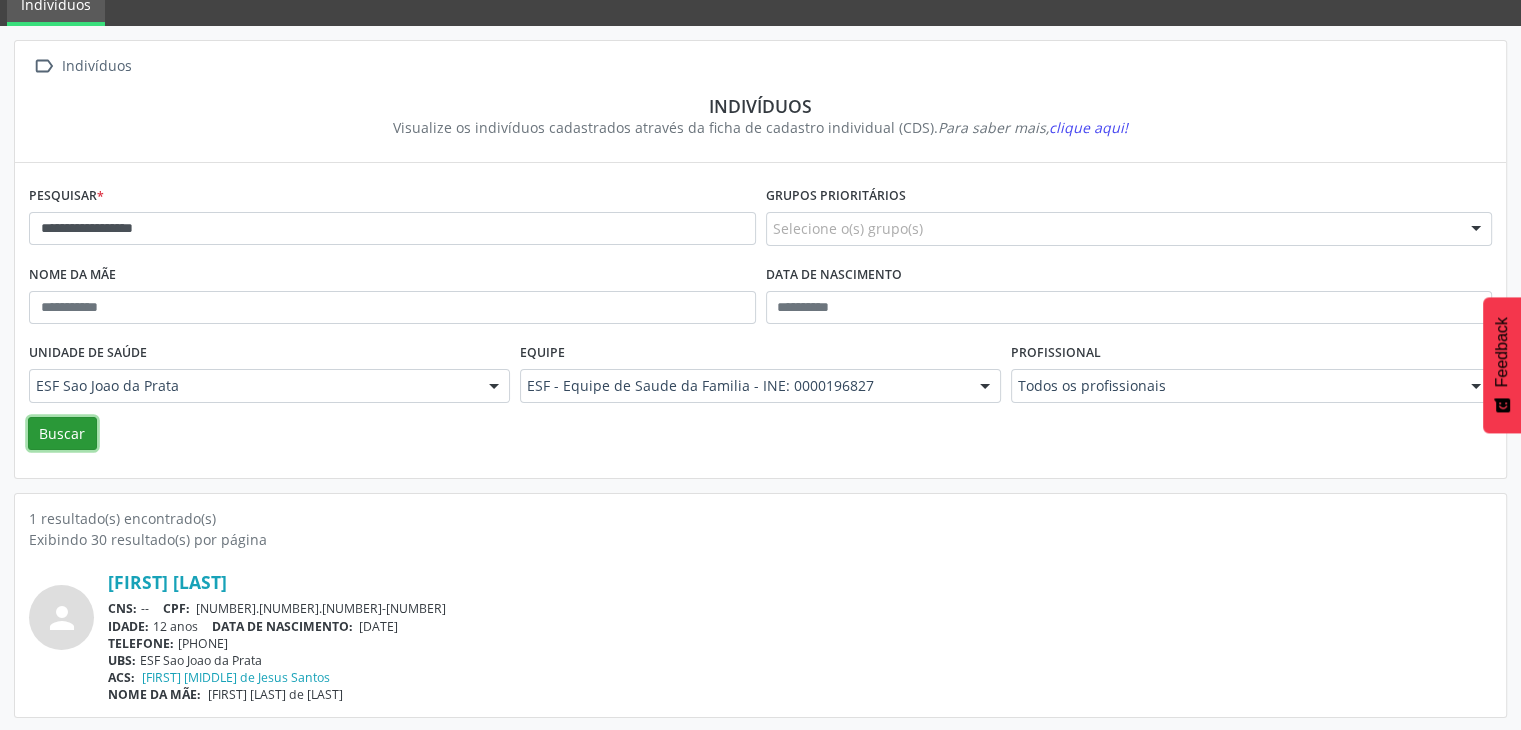 click on "Buscar" at bounding box center [62, 434] 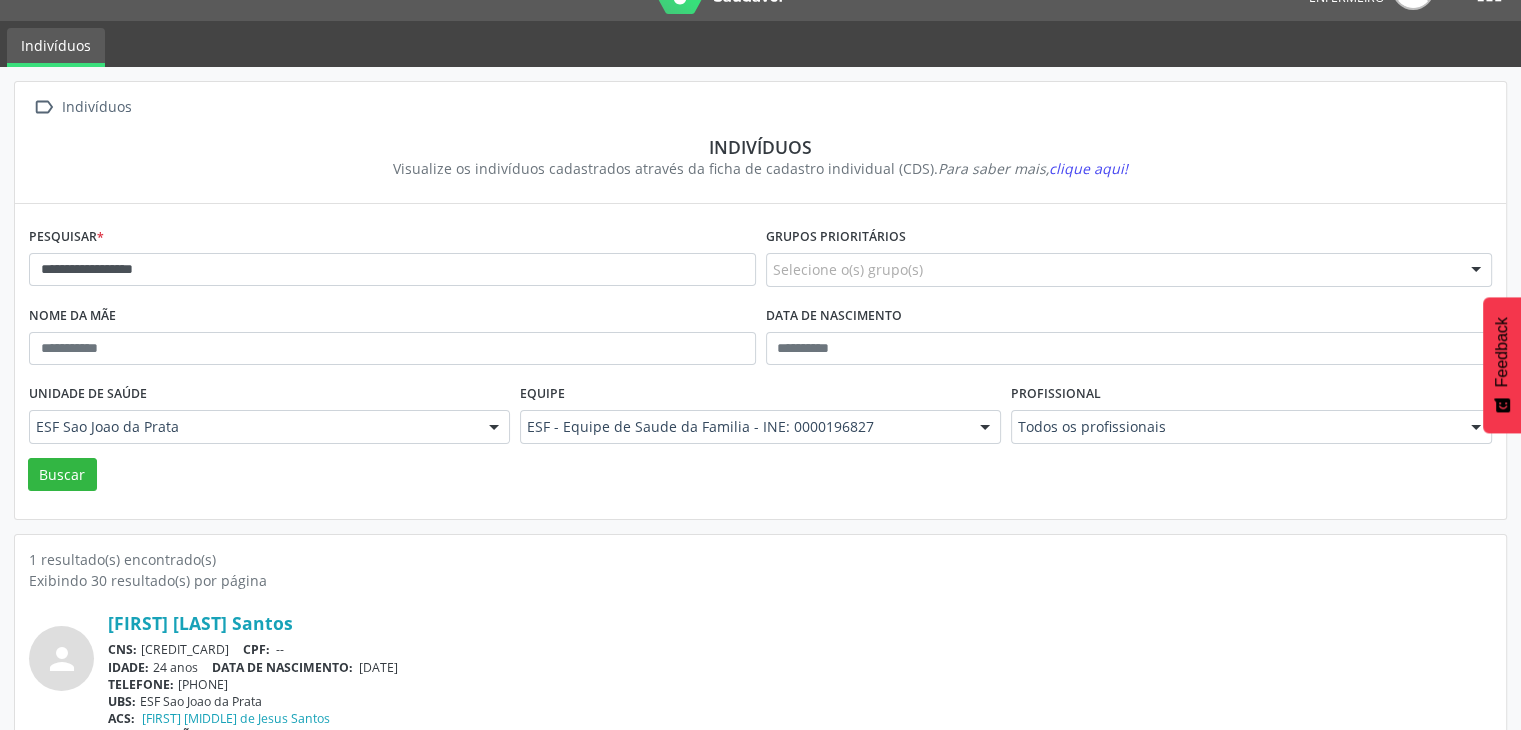 scroll, scrollTop: 84, scrollLeft: 0, axis: vertical 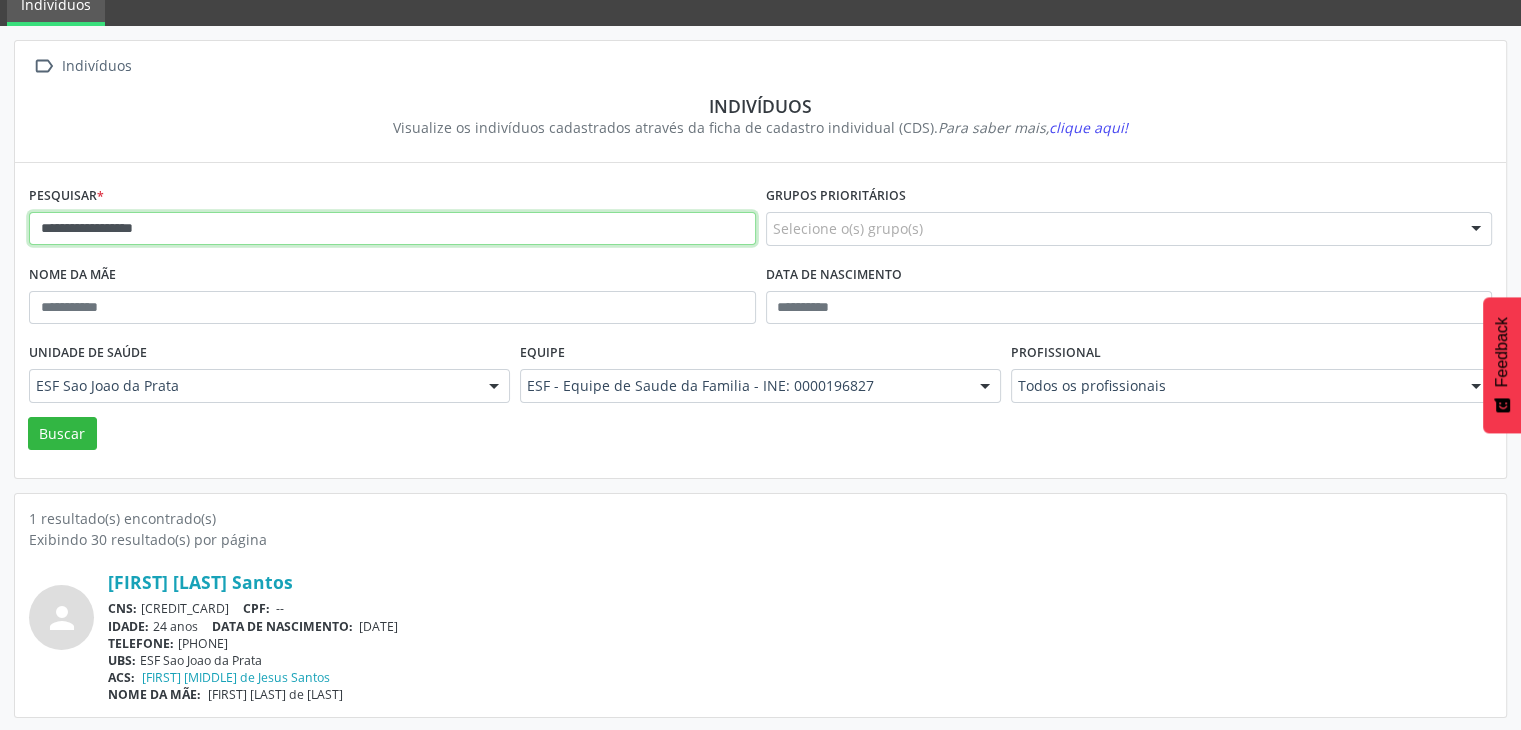 click on "**********" at bounding box center (392, 229) 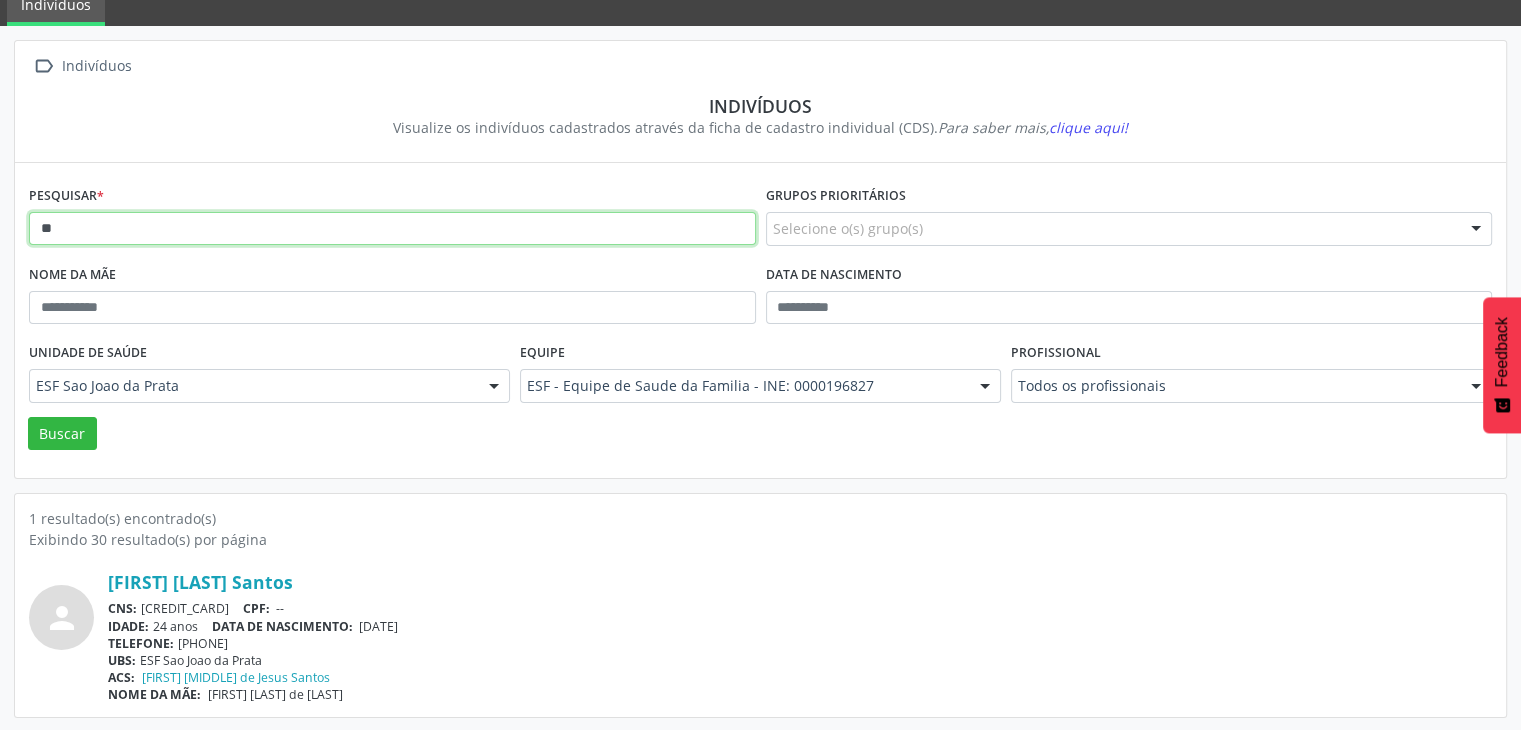 type on "*" 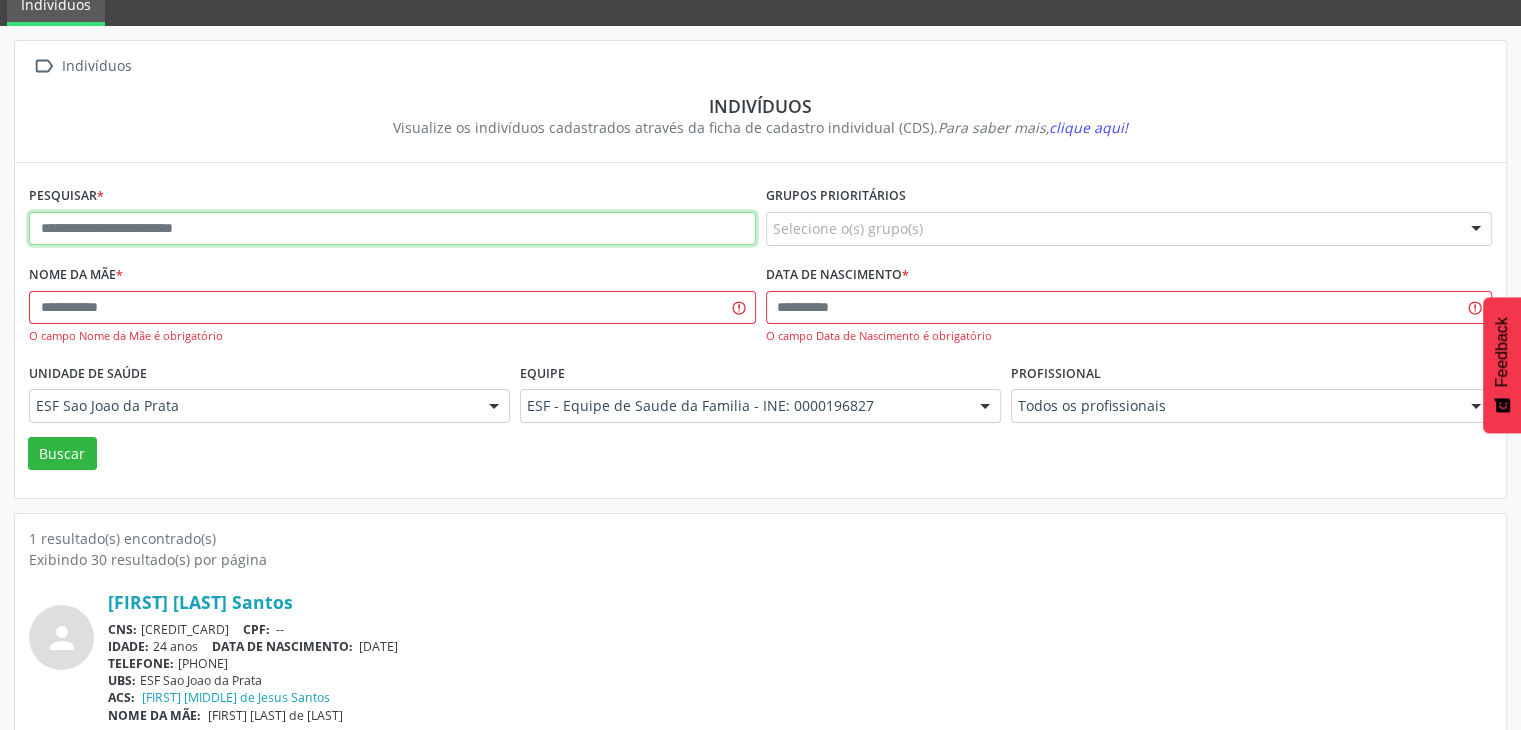 click at bounding box center [392, 229] 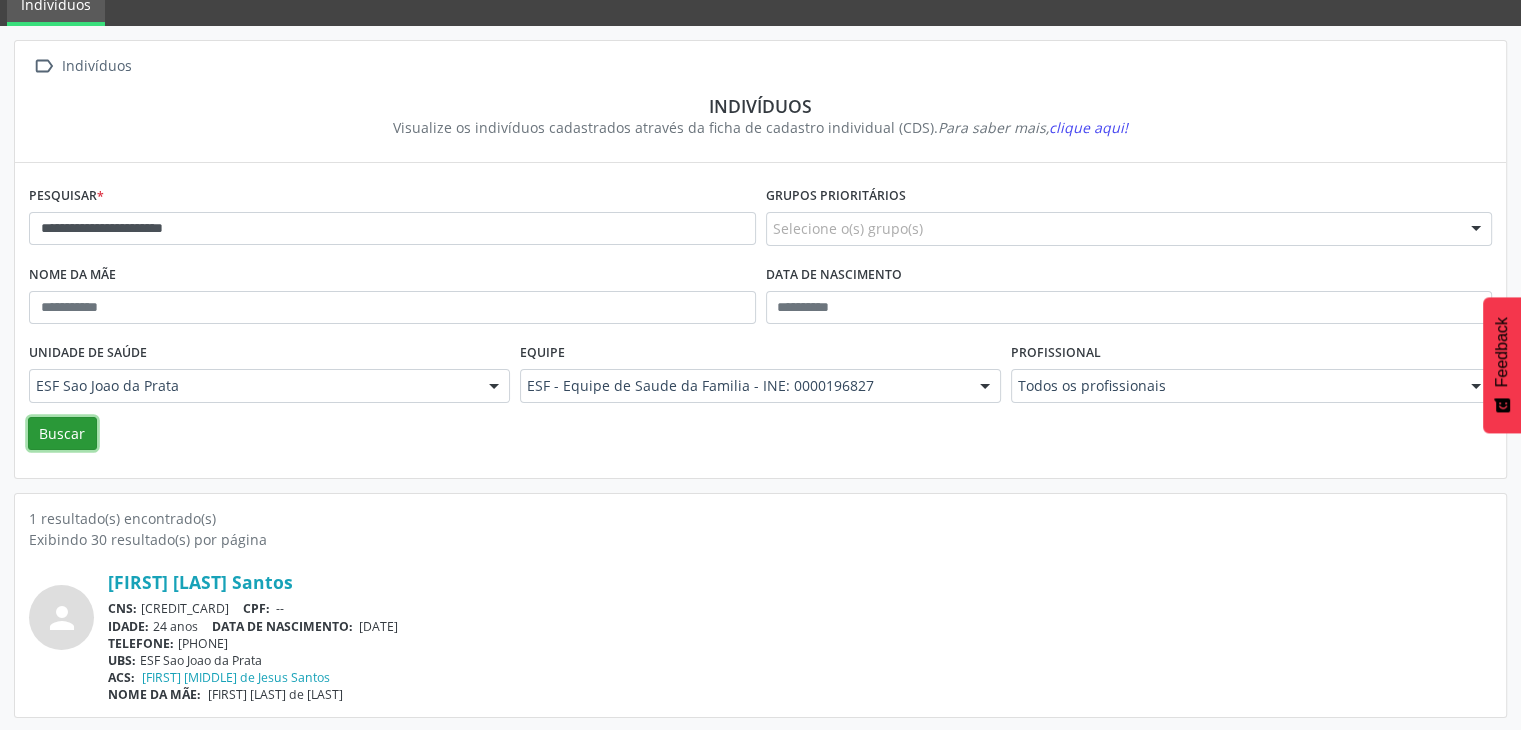 click on "Buscar" at bounding box center [62, 434] 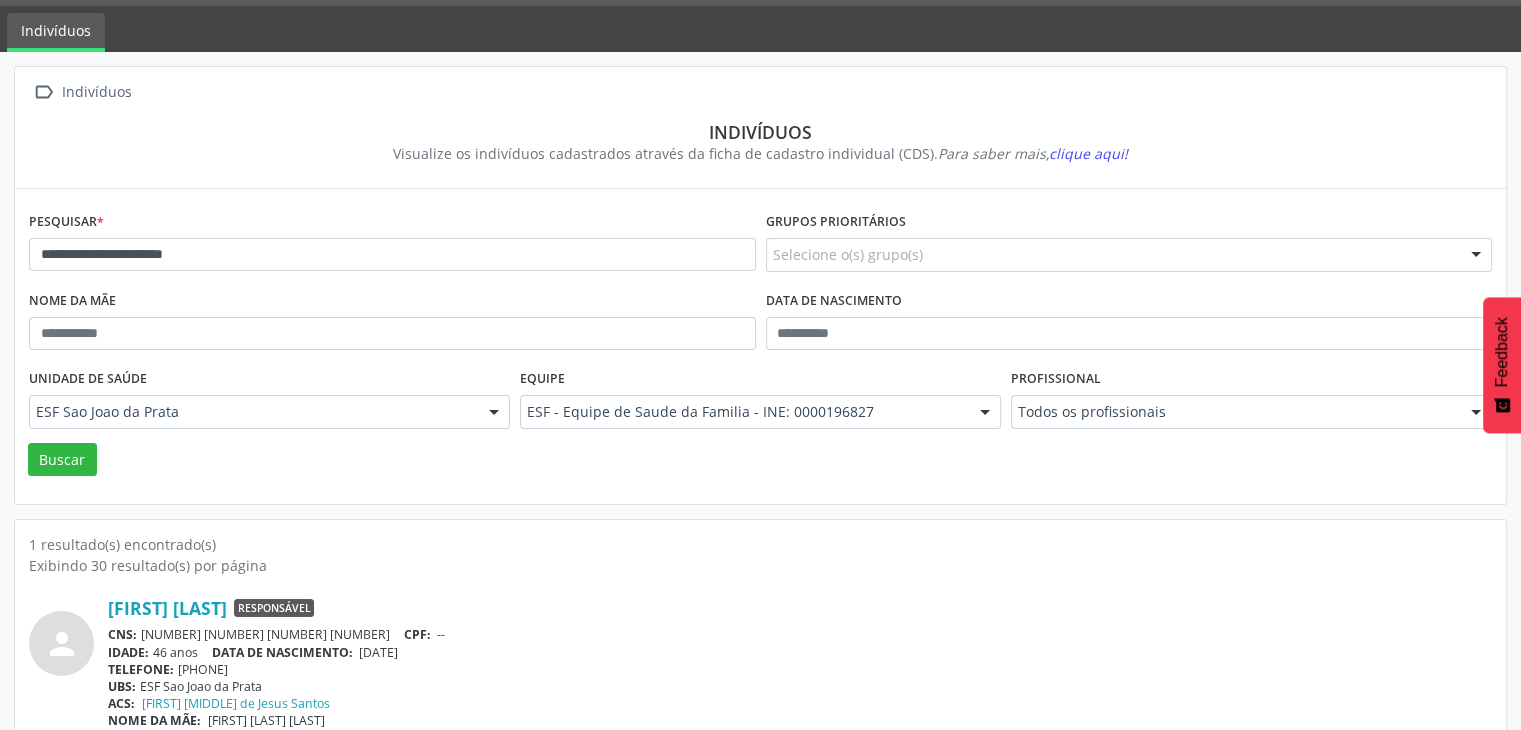 scroll, scrollTop: 84, scrollLeft: 0, axis: vertical 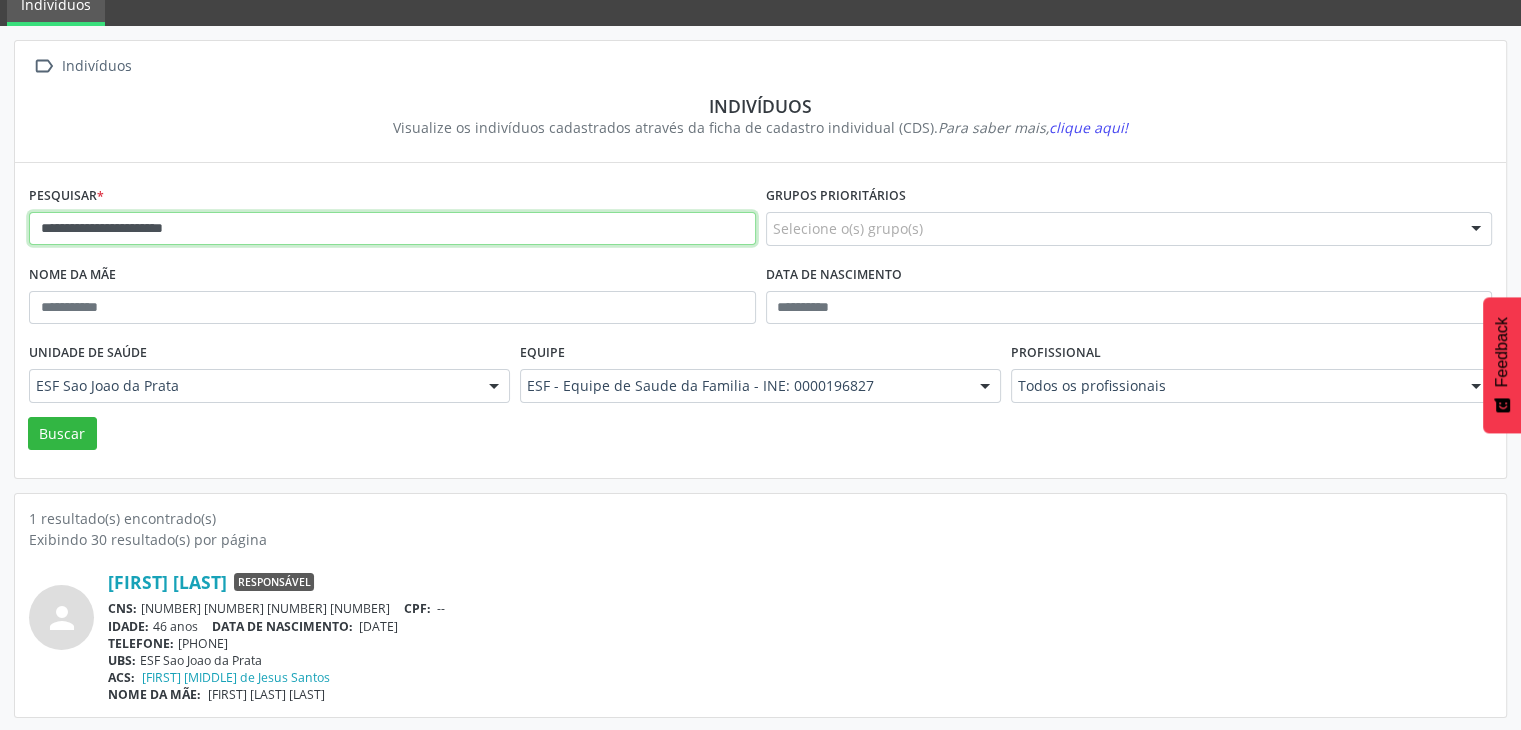 click on "**********" at bounding box center (392, 229) 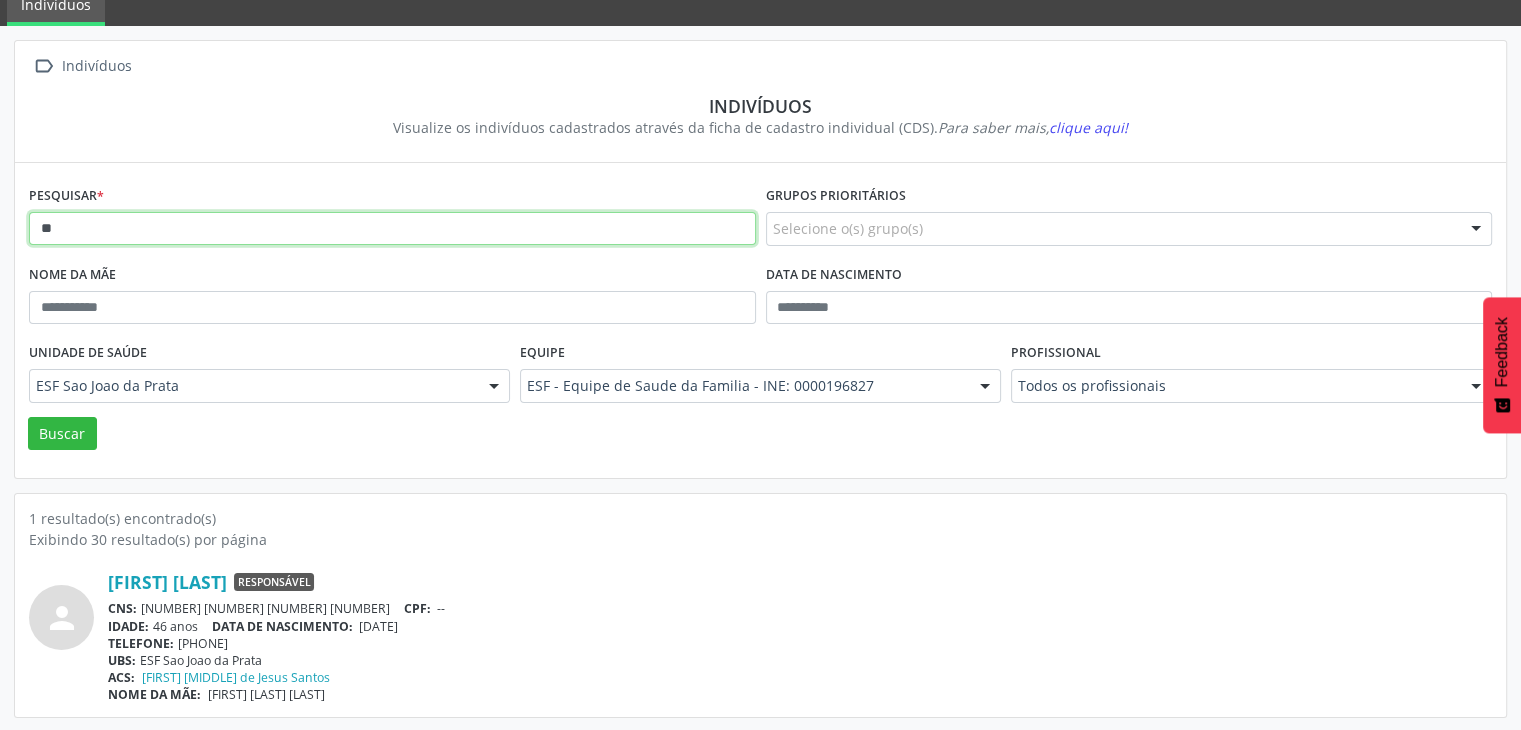 type on "*" 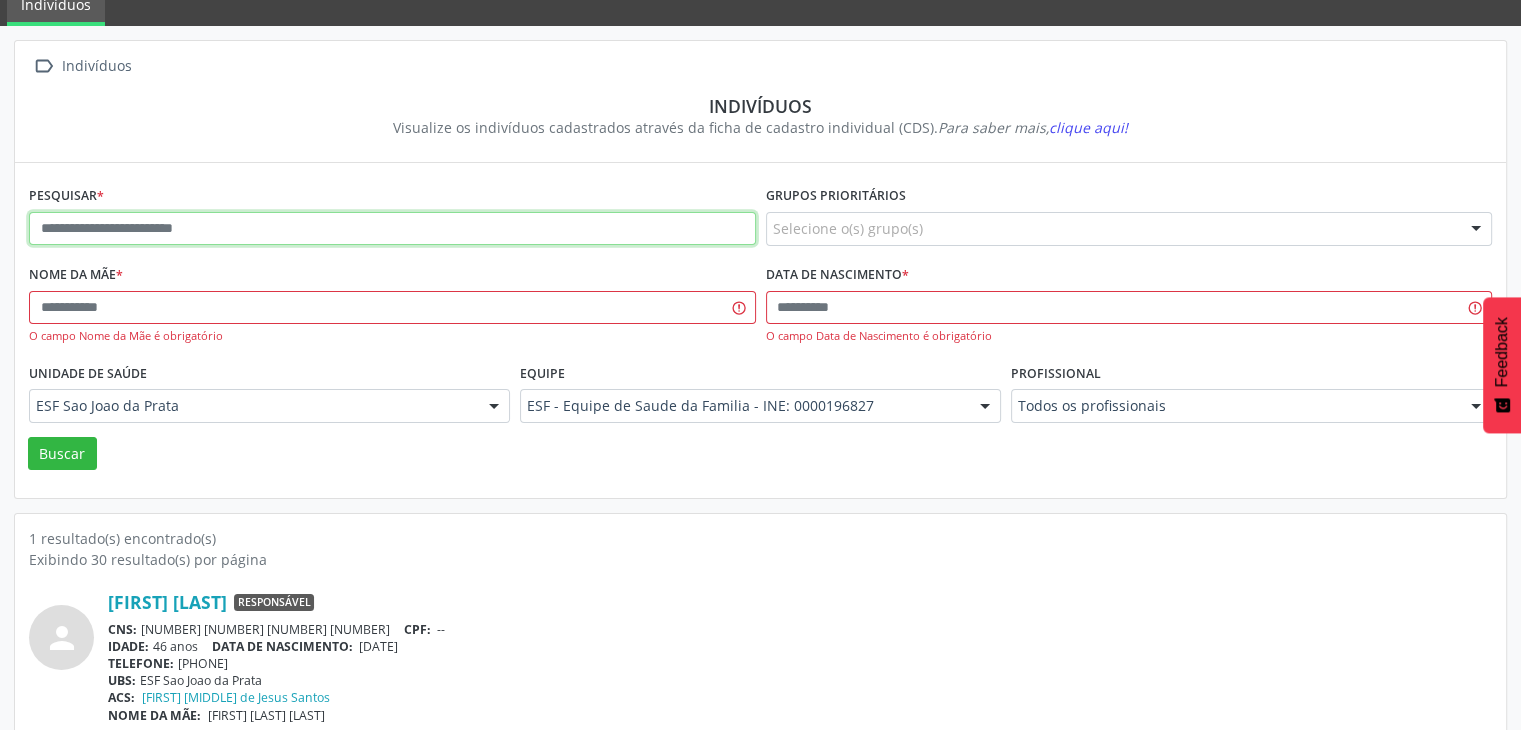 paste on "**********" 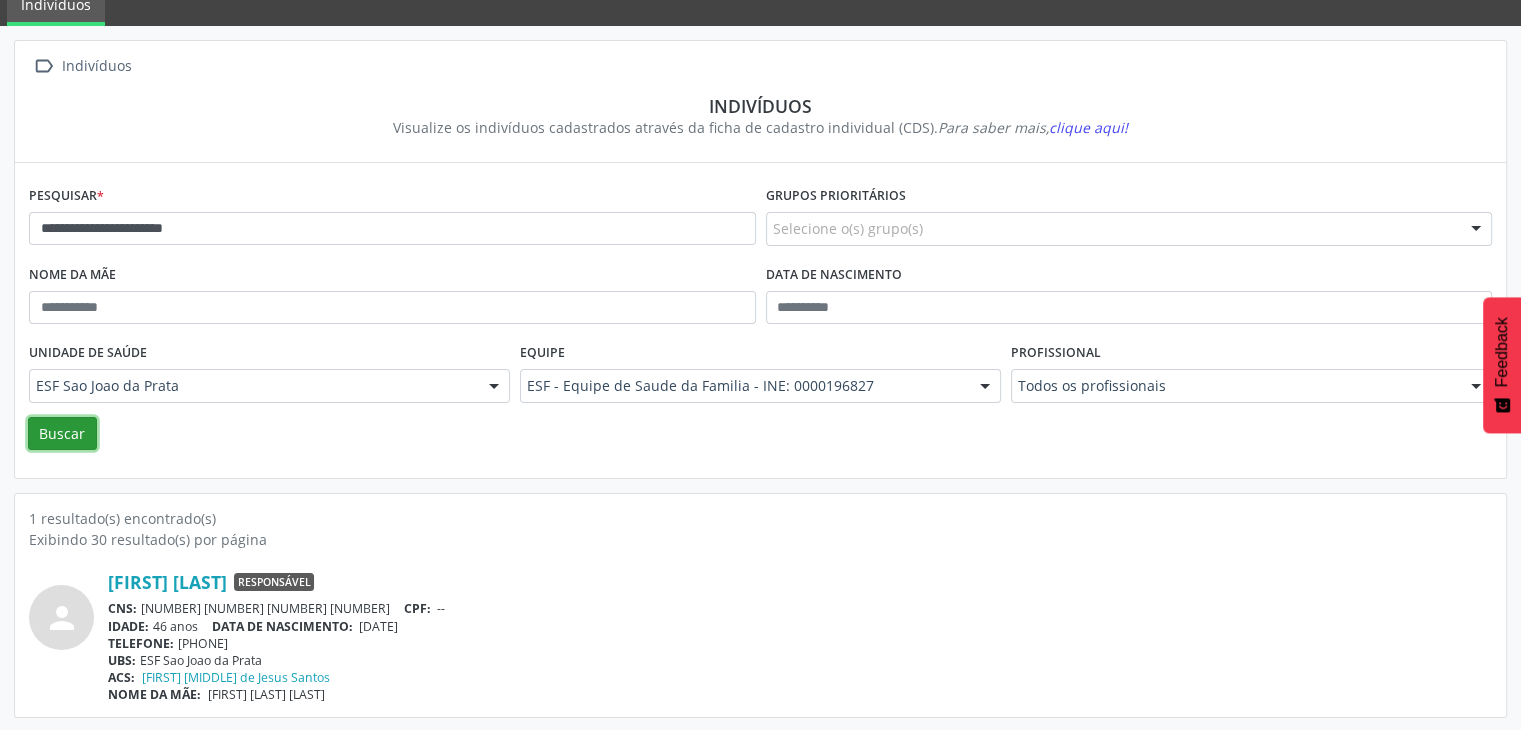 click on "Buscar" at bounding box center (62, 434) 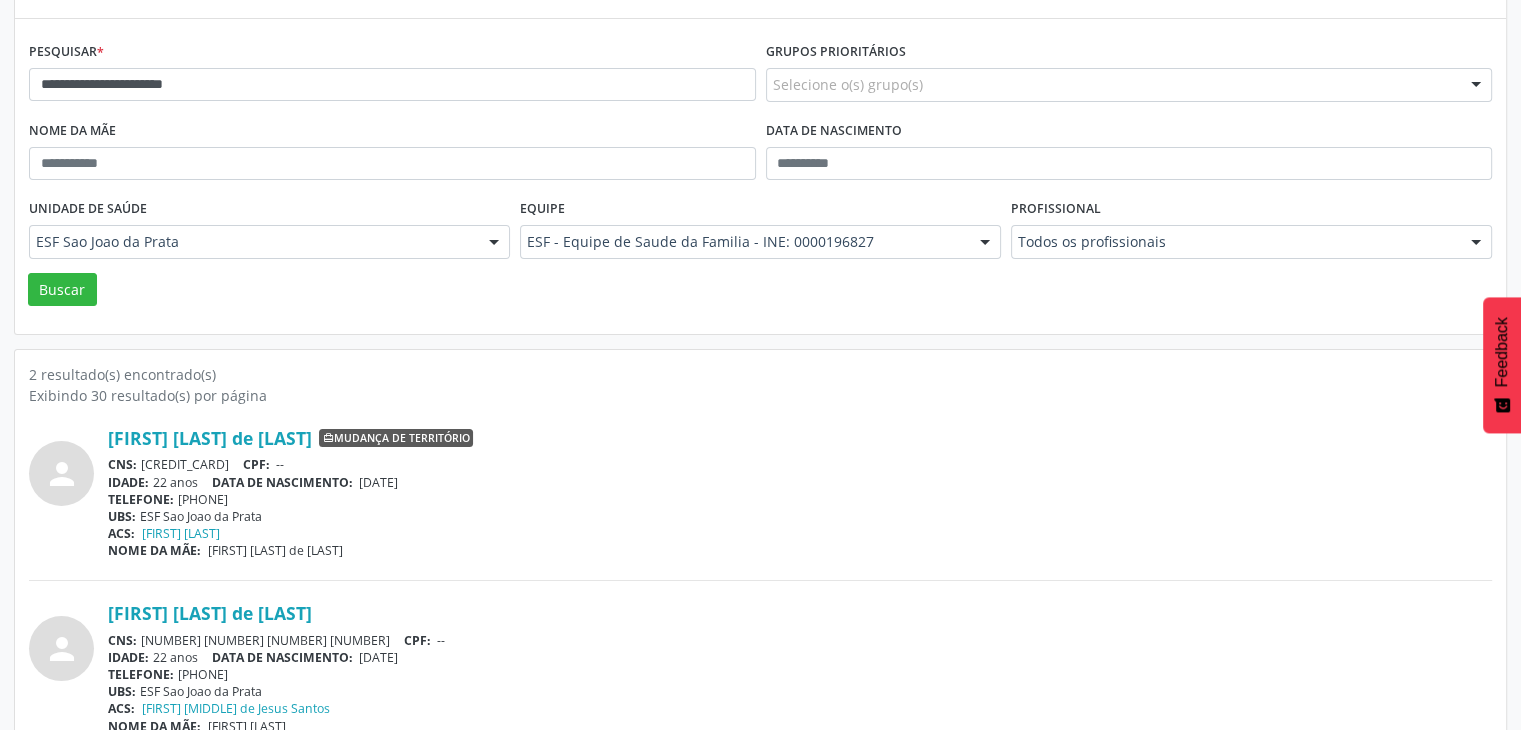 scroll, scrollTop: 260, scrollLeft: 0, axis: vertical 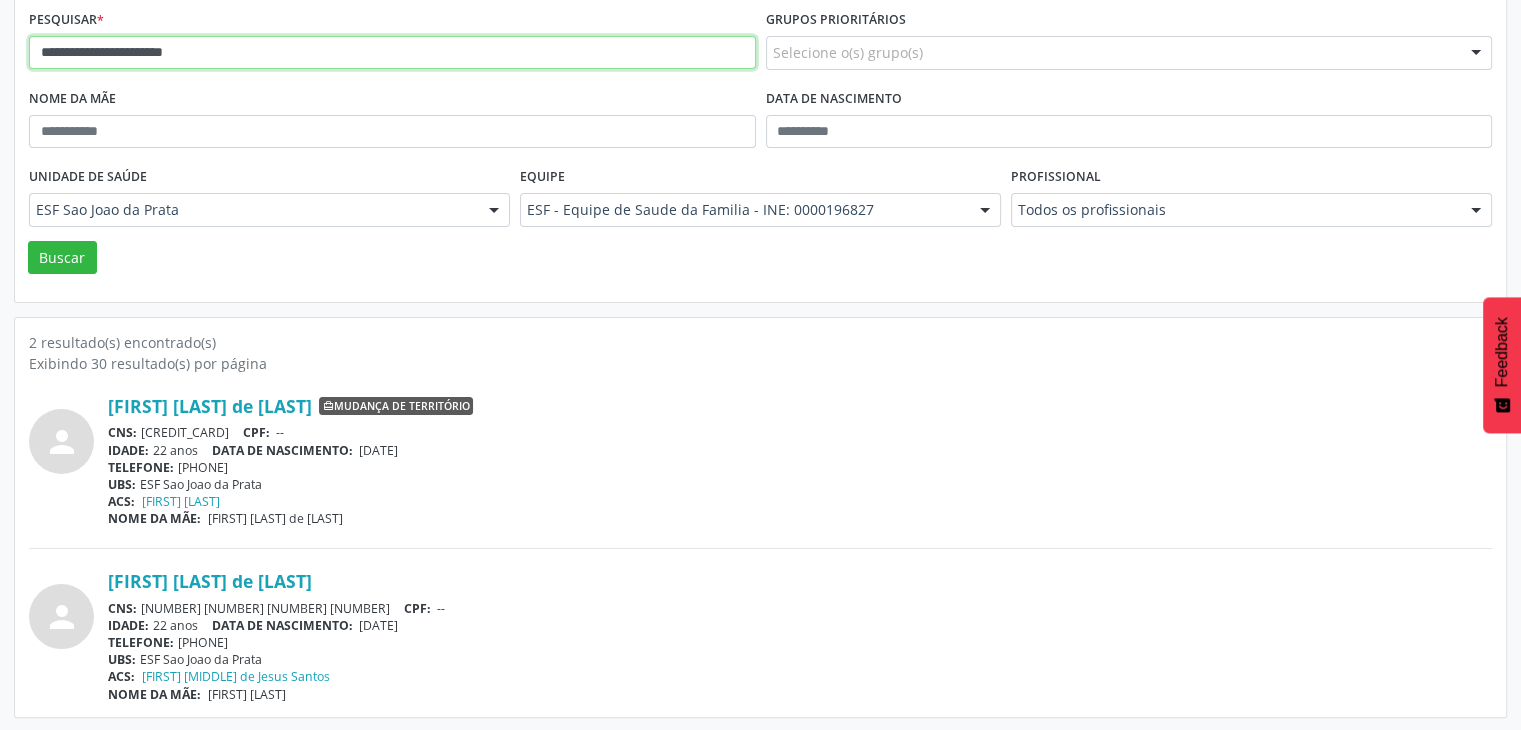 click on "**********" at bounding box center [392, 53] 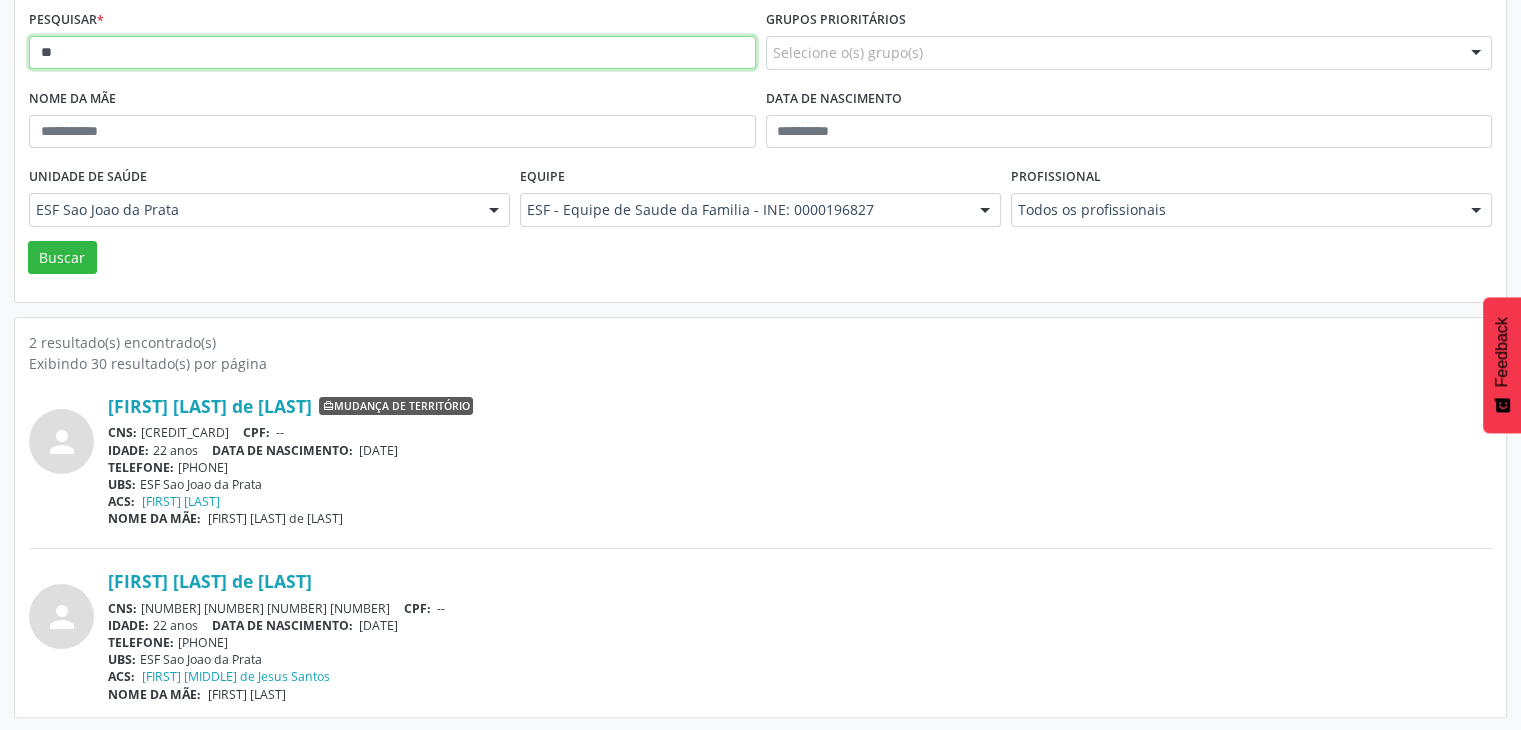 type on "*" 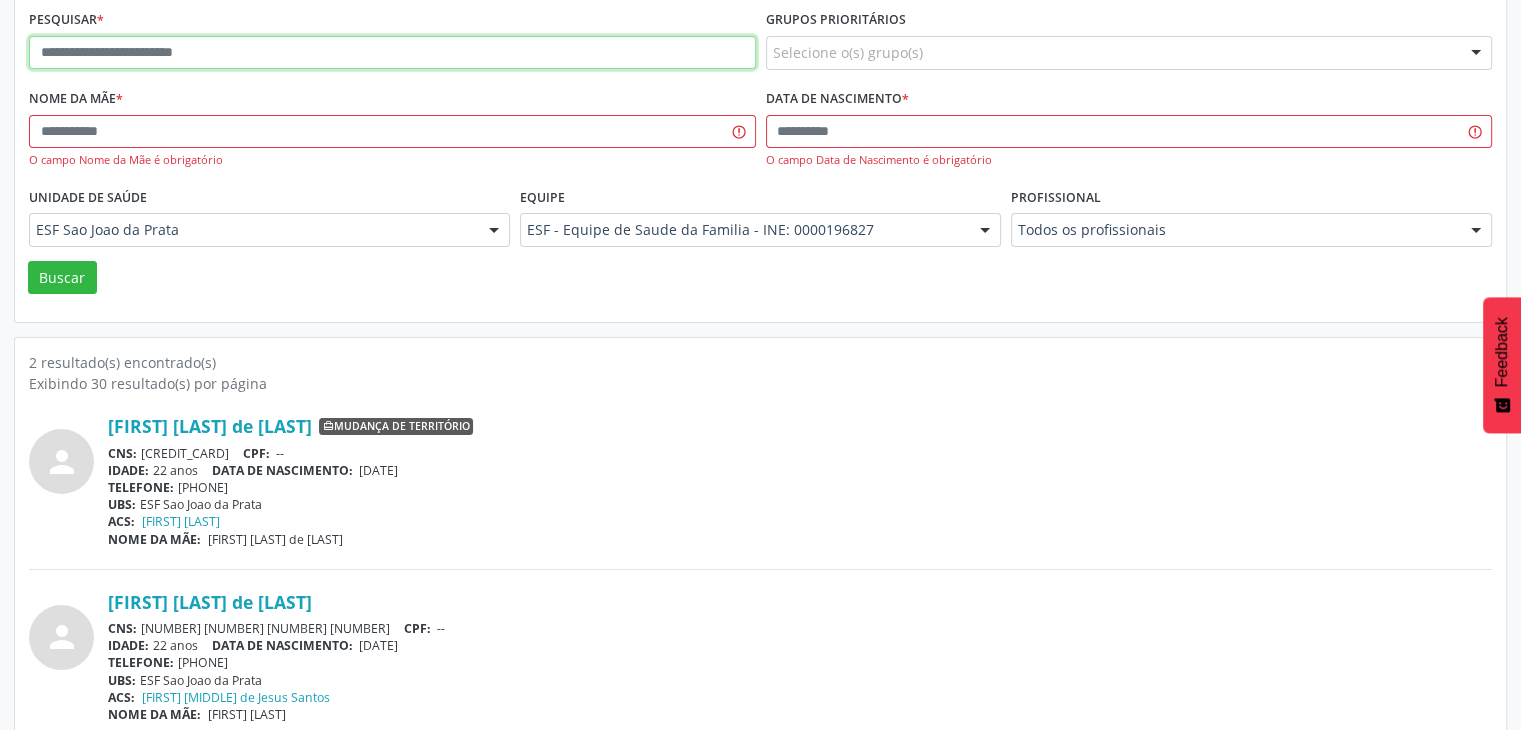paste on "**********" 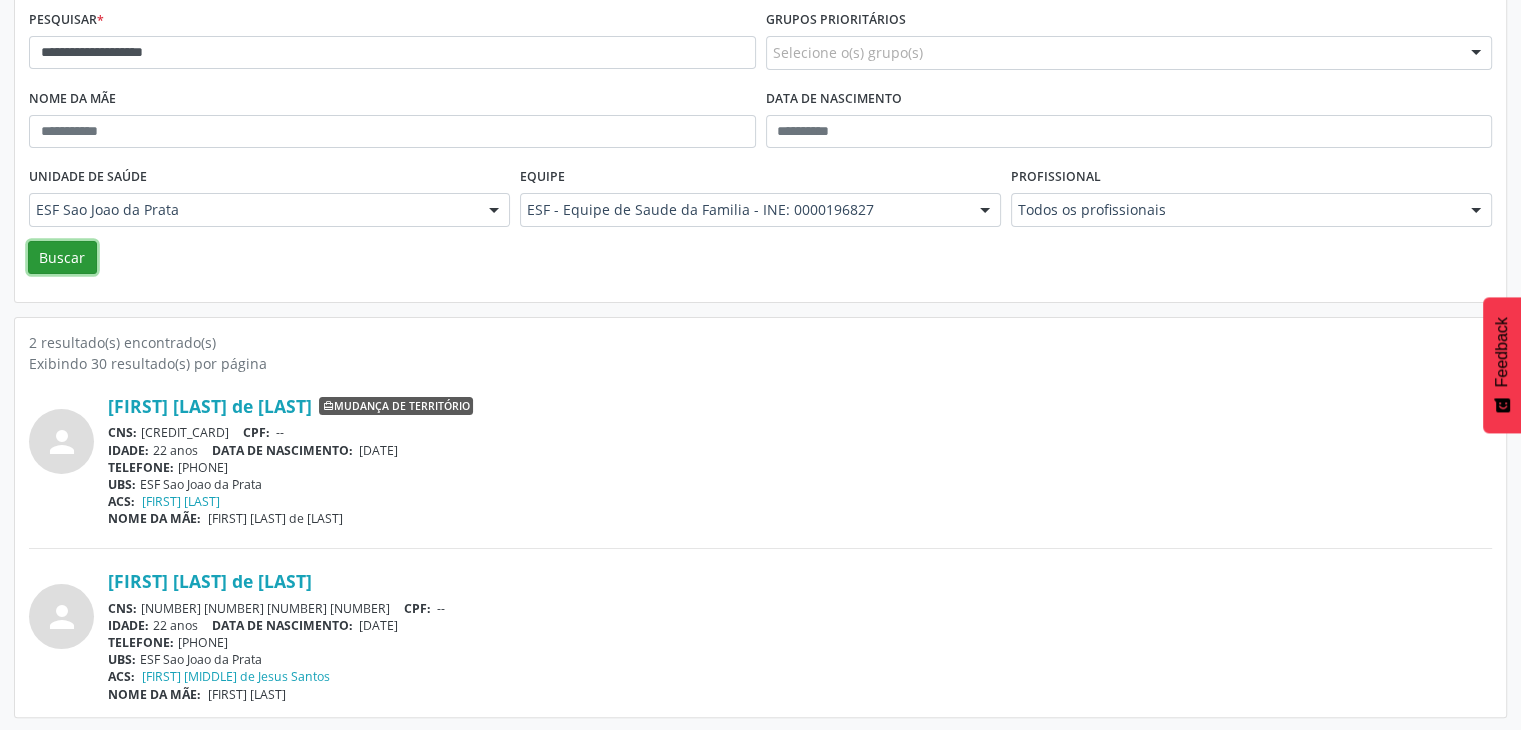 click on "Buscar" at bounding box center [62, 258] 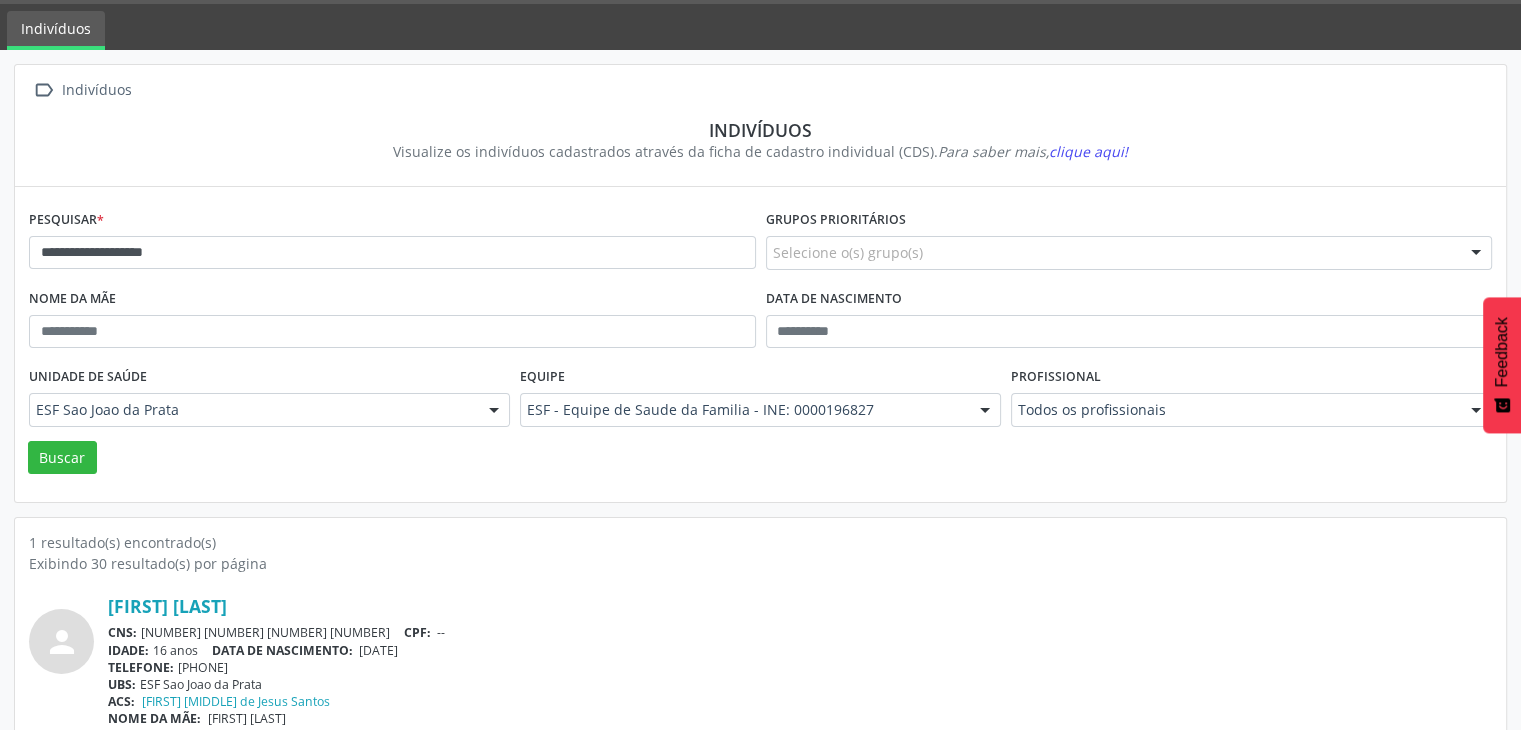 scroll, scrollTop: 84, scrollLeft: 0, axis: vertical 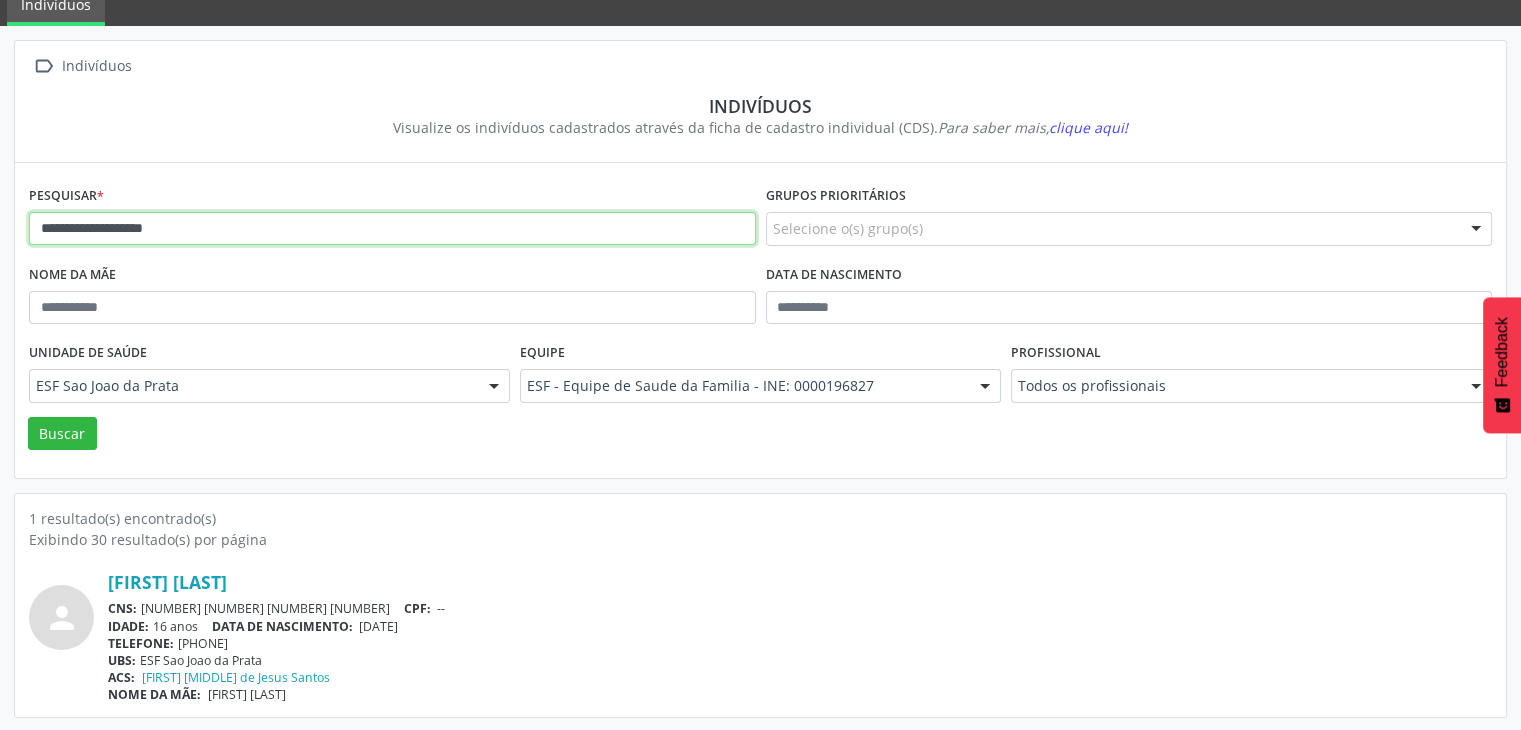 click on "**********" at bounding box center [392, 229] 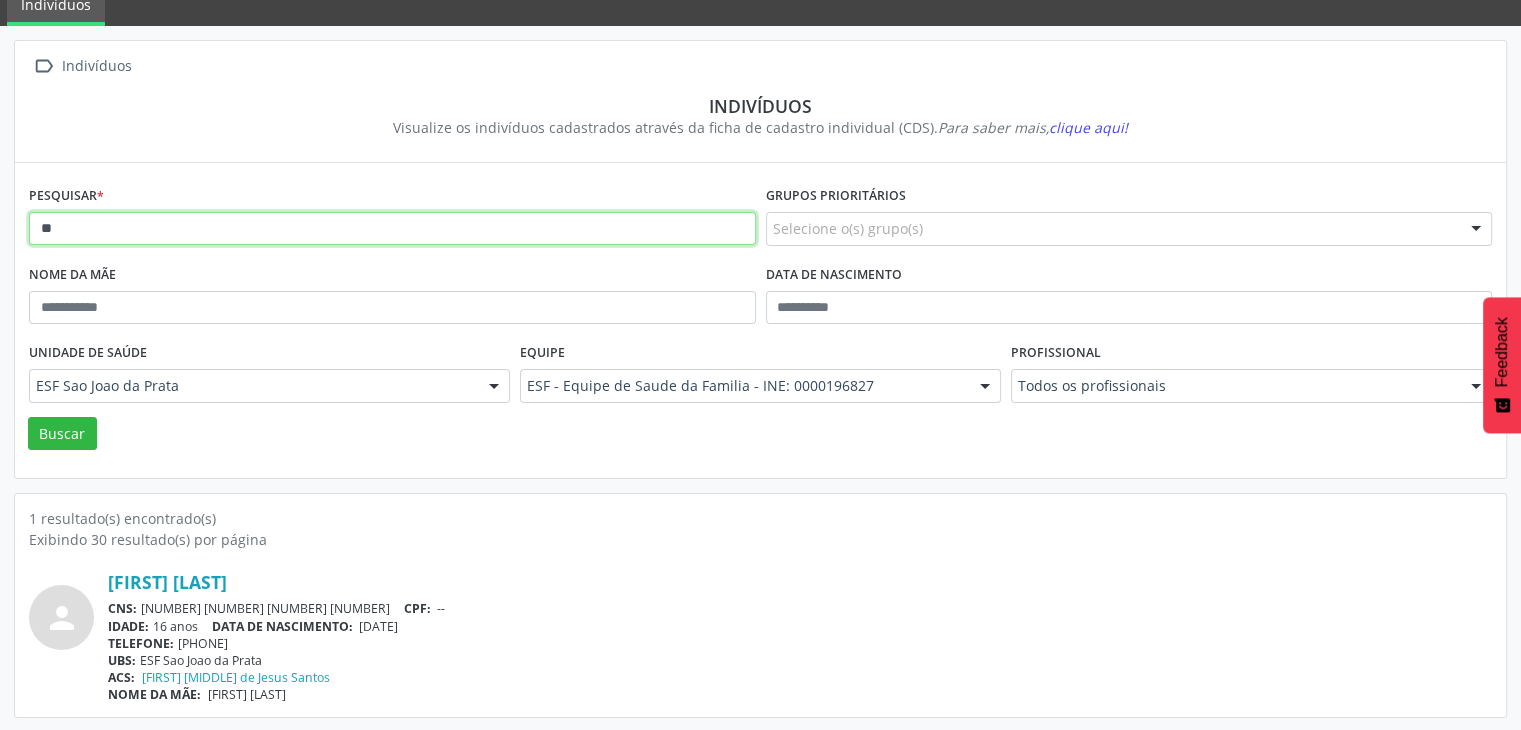 type on "*" 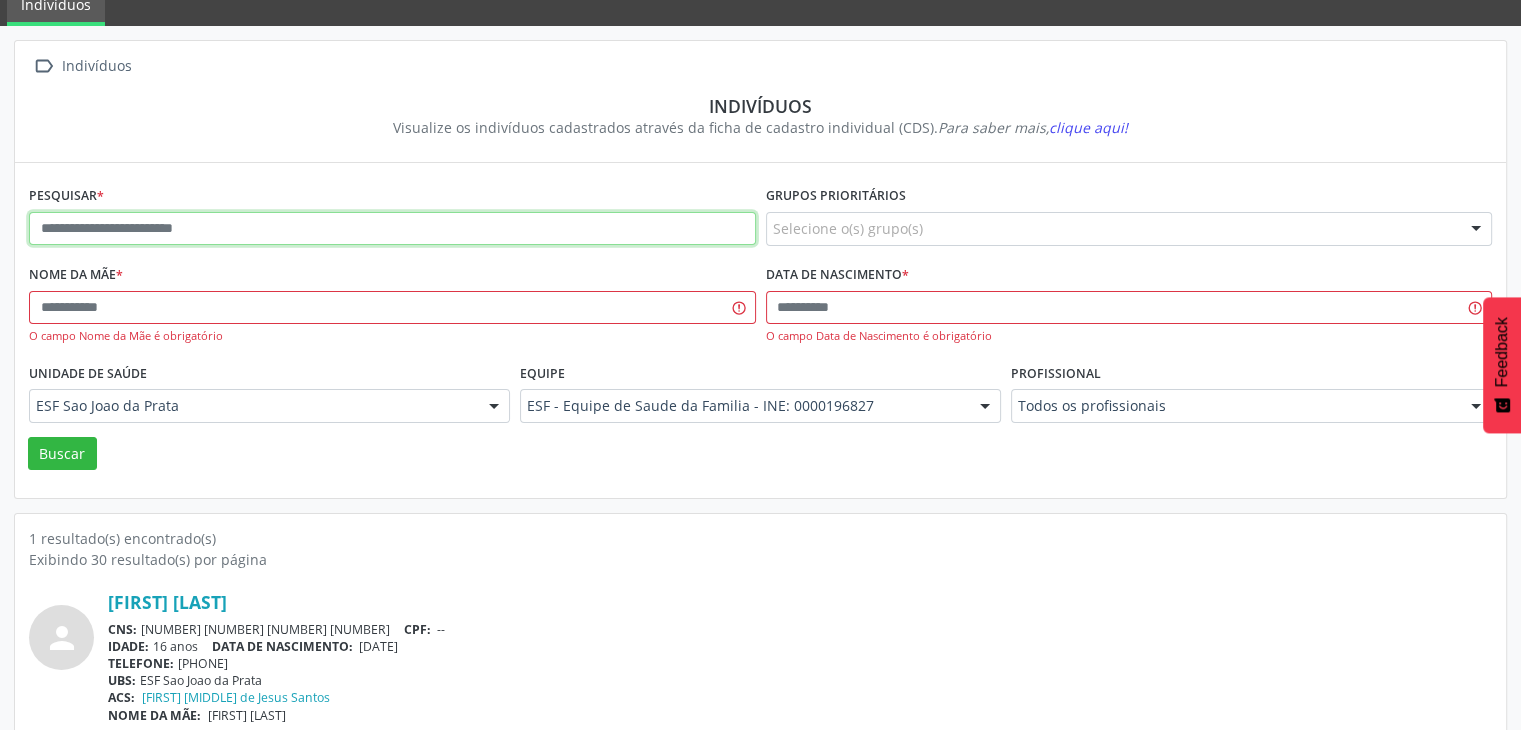 click at bounding box center (392, 229) 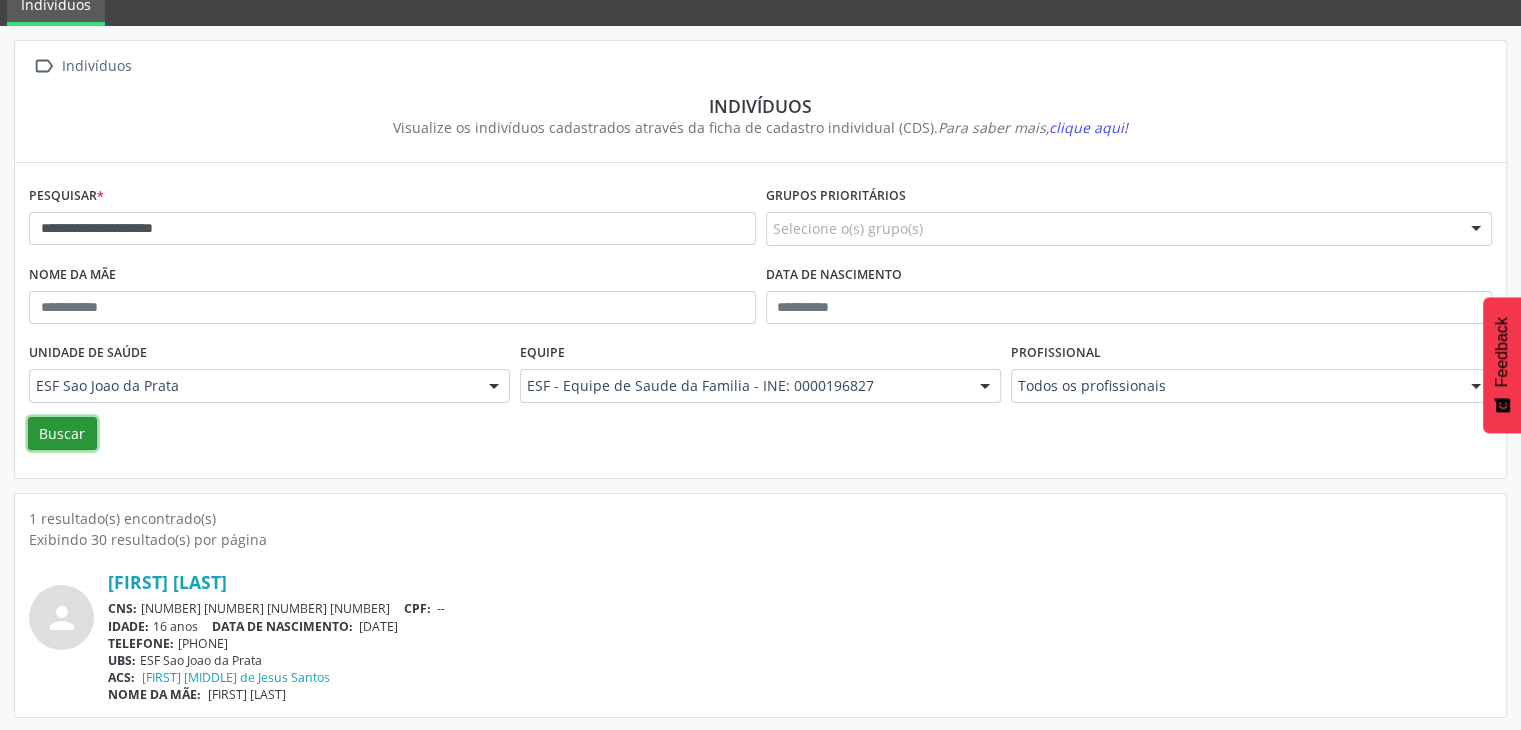 click on "Buscar" at bounding box center [62, 434] 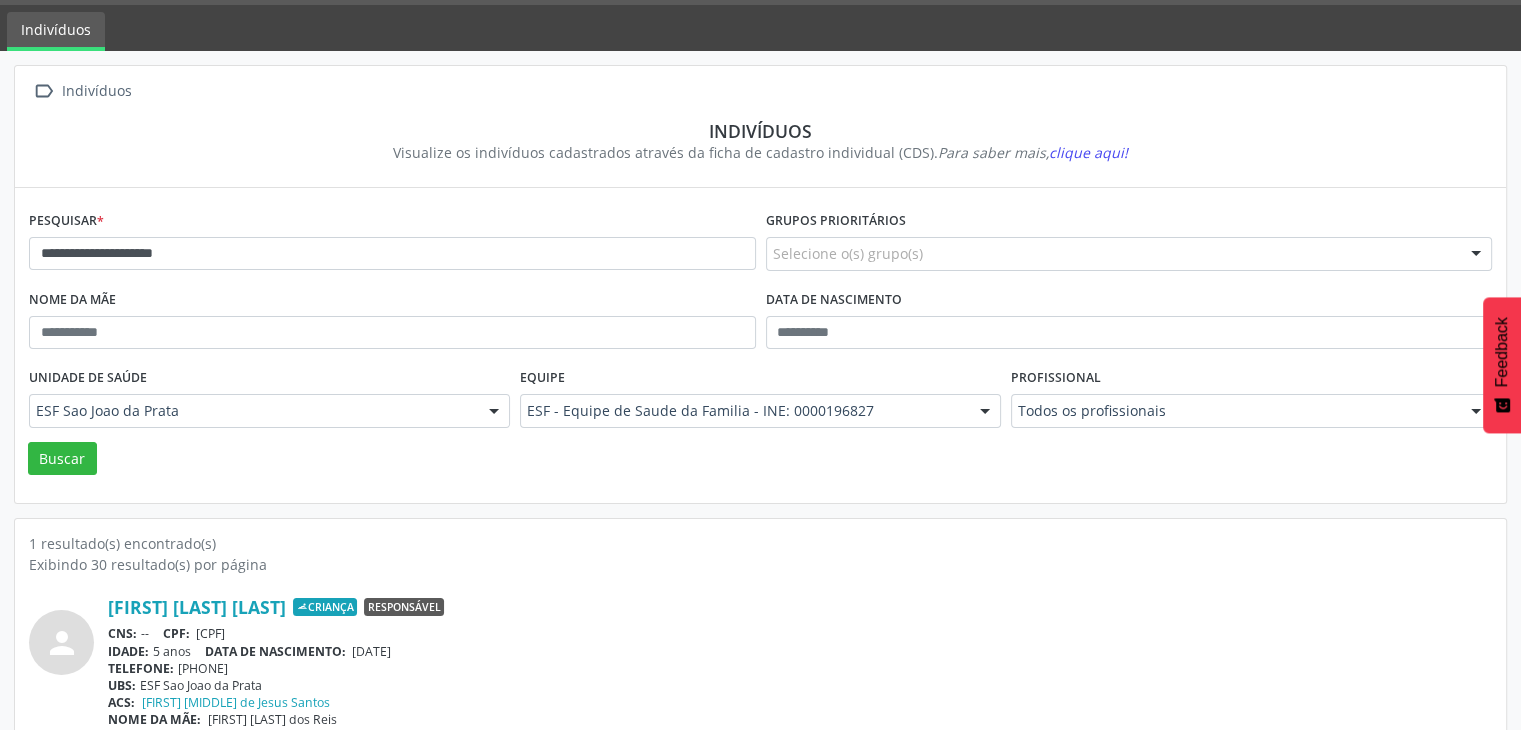 scroll, scrollTop: 84, scrollLeft: 0, axis: vertical 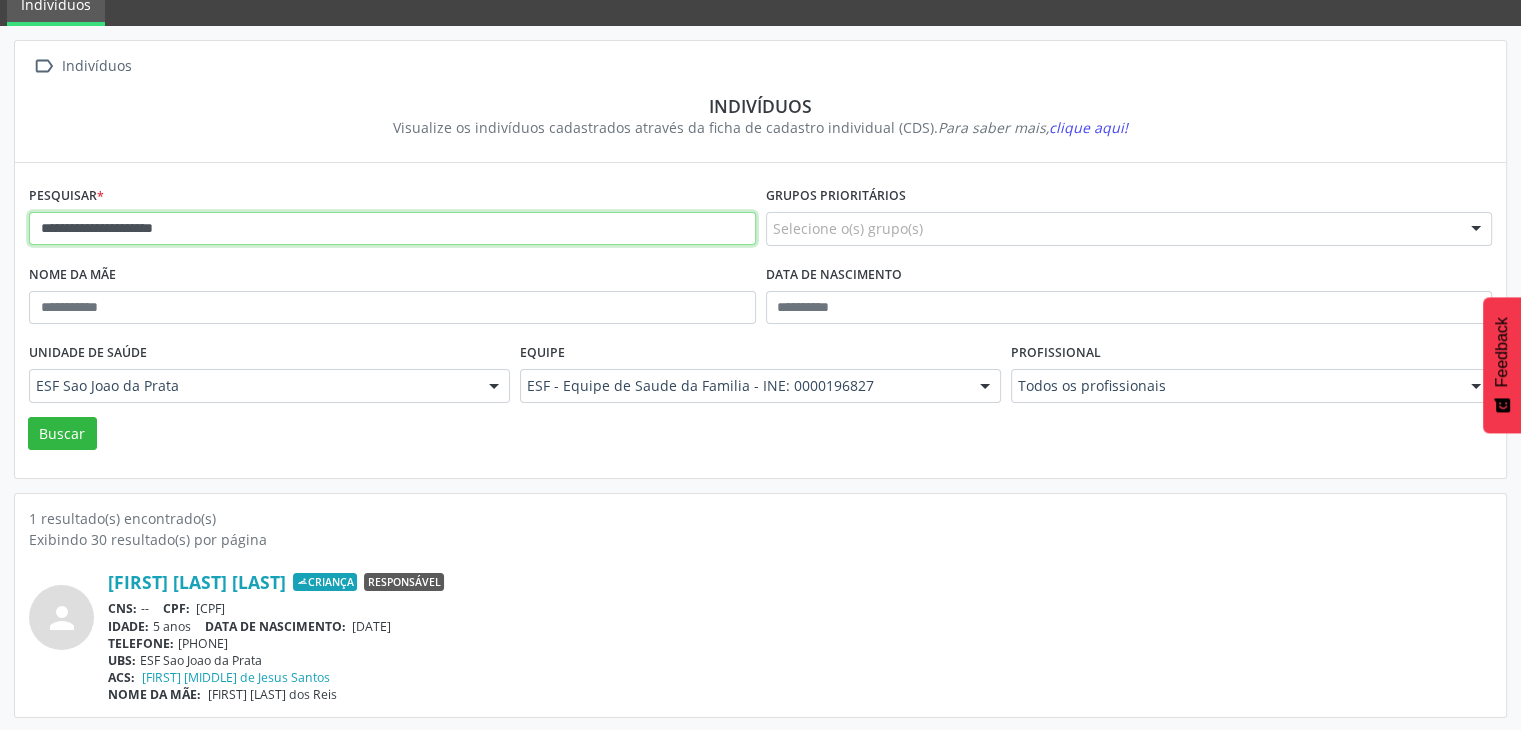 click on "**********" at bounding box center (392, 229) 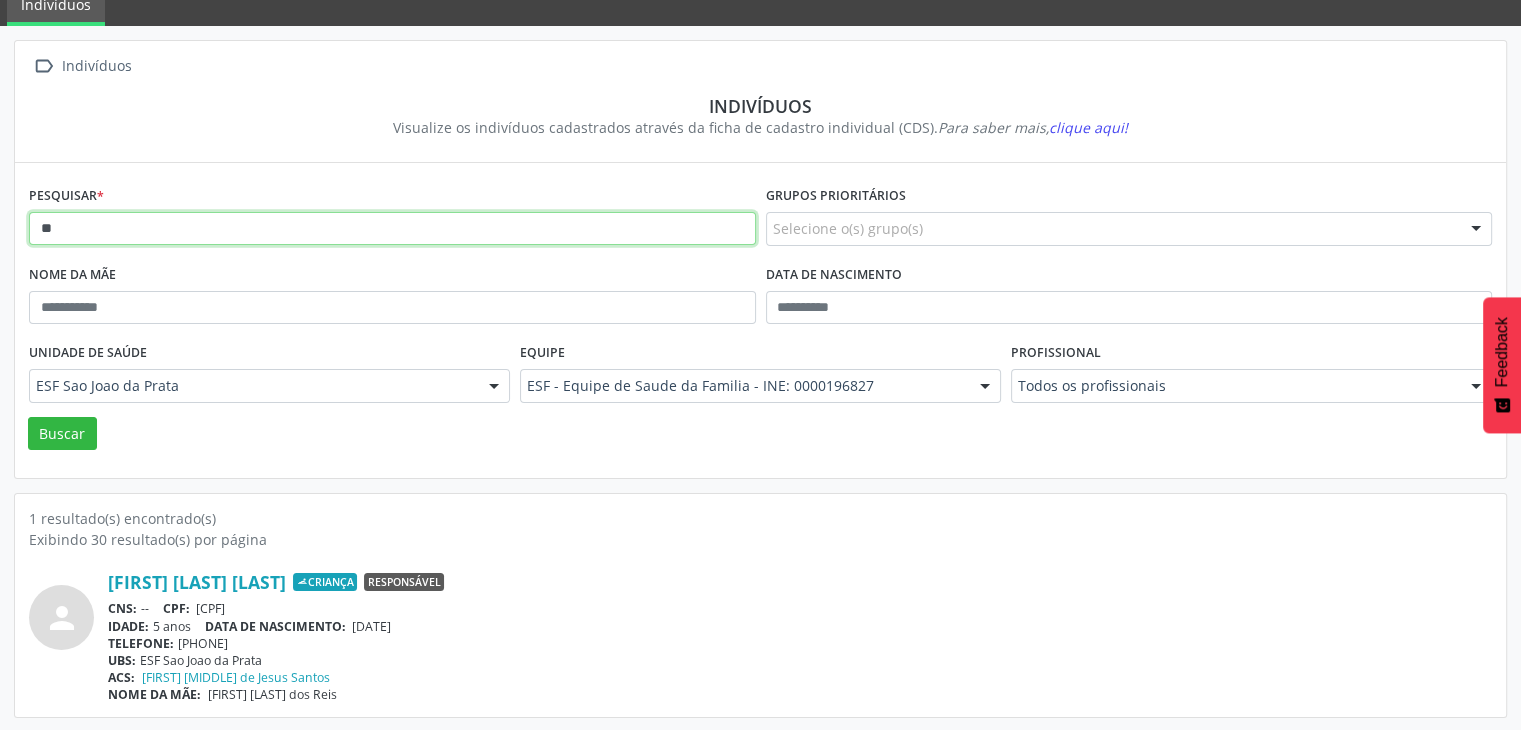 type on "*" 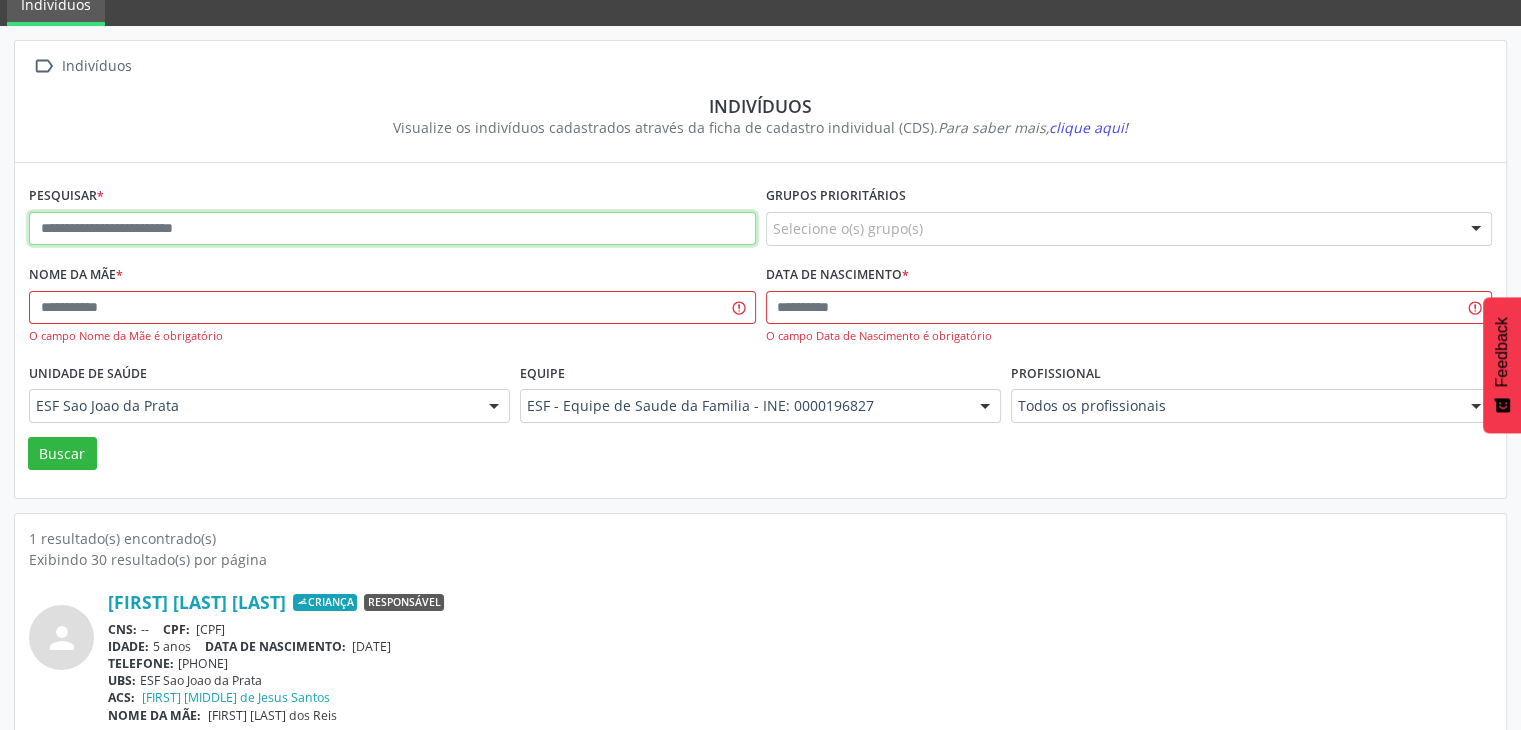 paste on "**********" 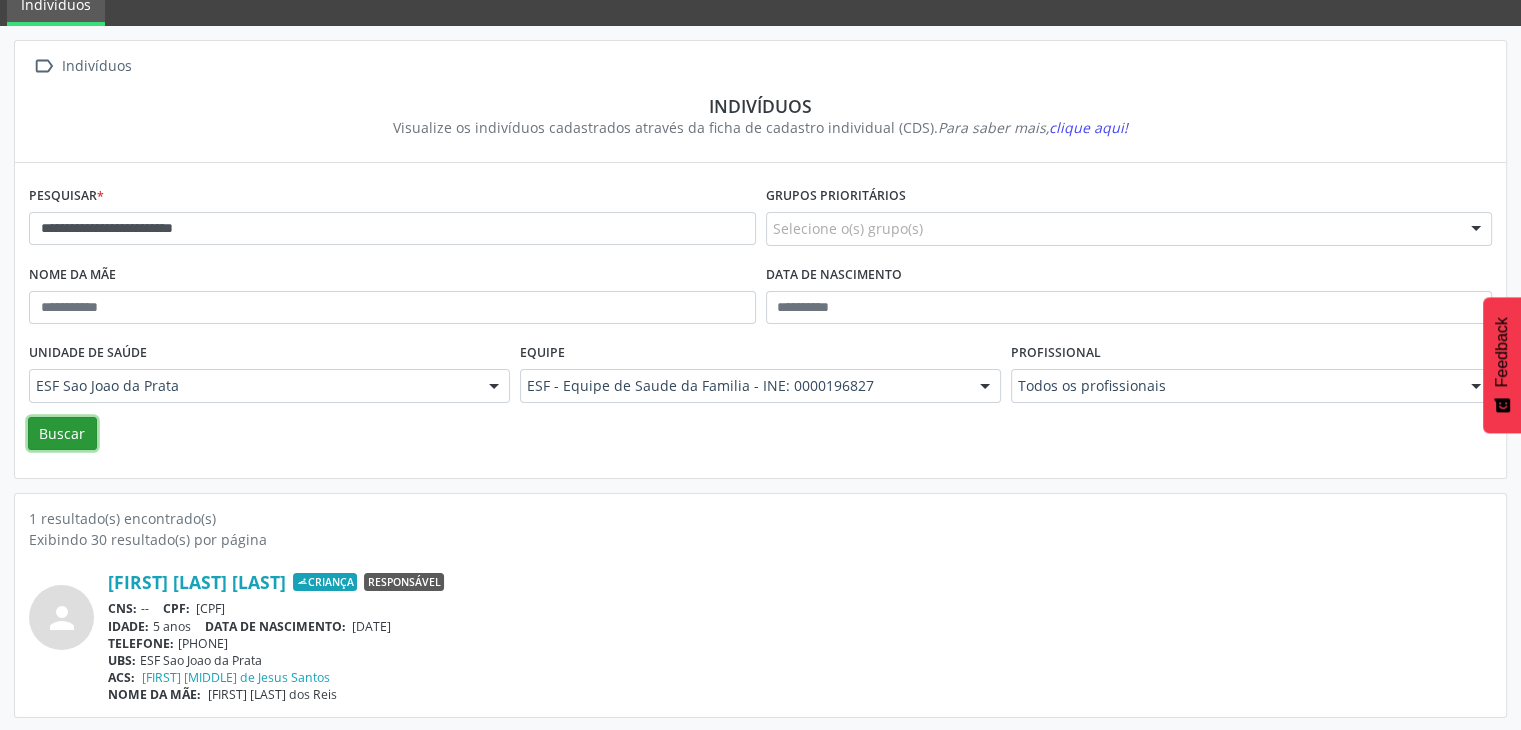 click on "Buscar" at bounding box center (62, 434) 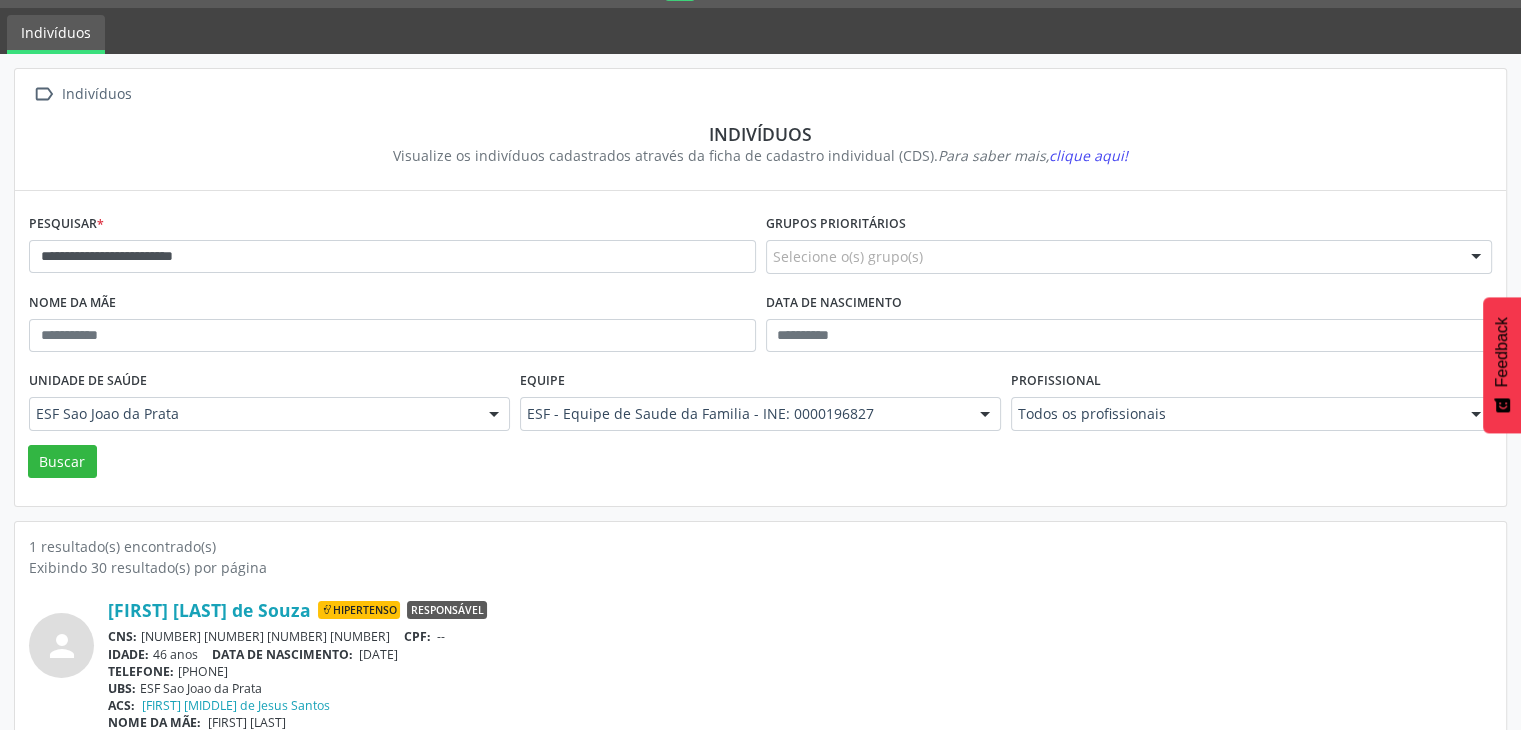 scroll, scrollTop: 84, scrollLeft: 0, axis: vertical 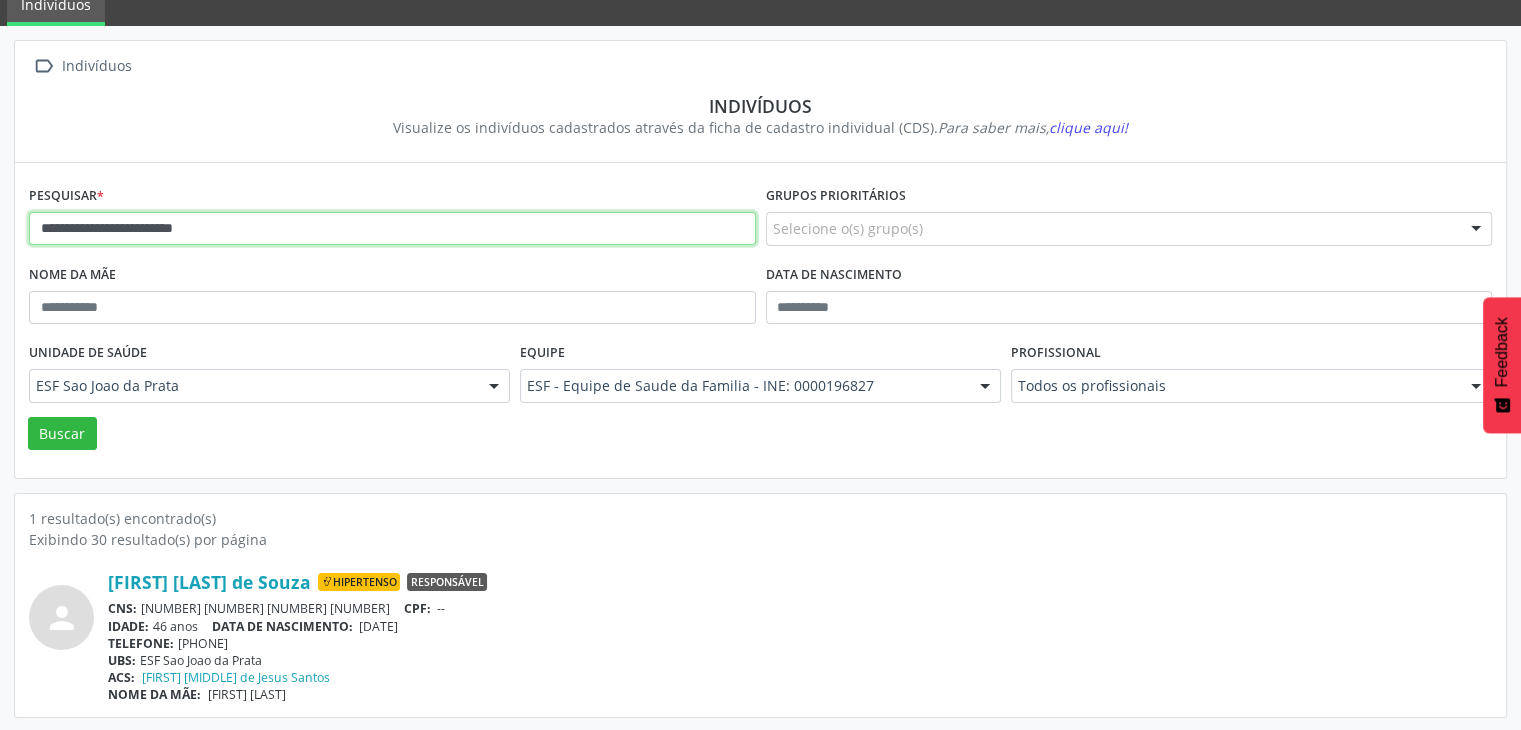 click on "**********" at bounding box center [392, 229] 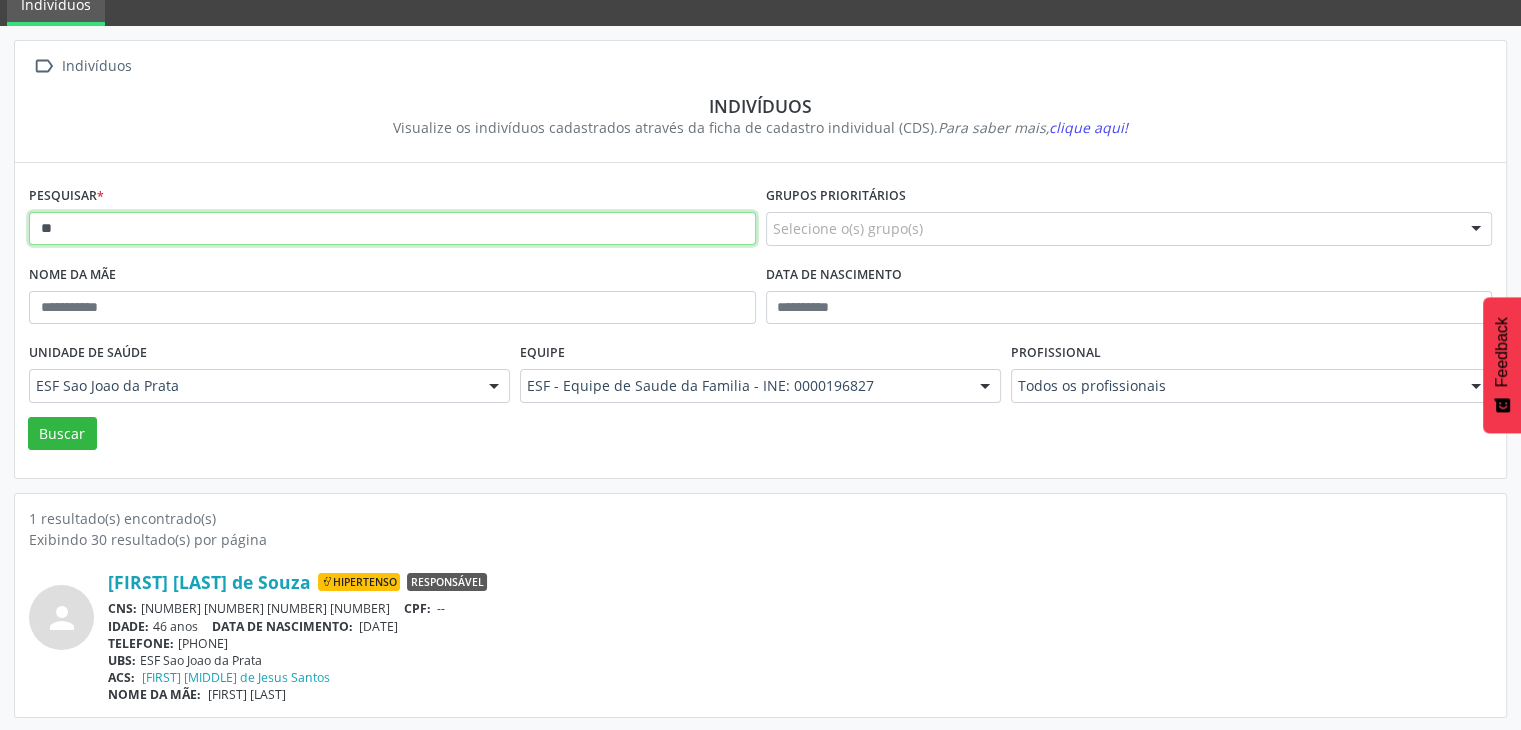 type on "*" 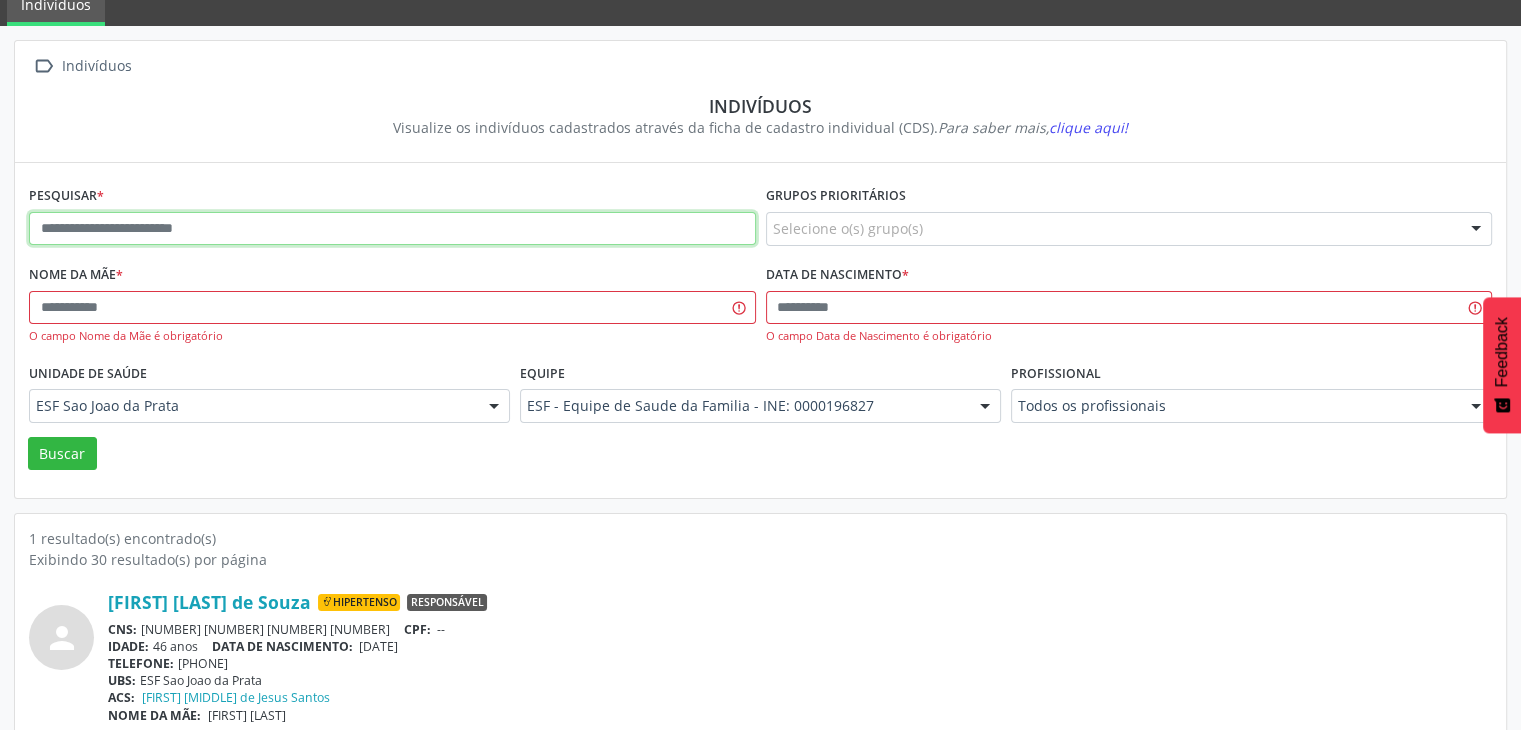 click at bounding box center (392, 229) 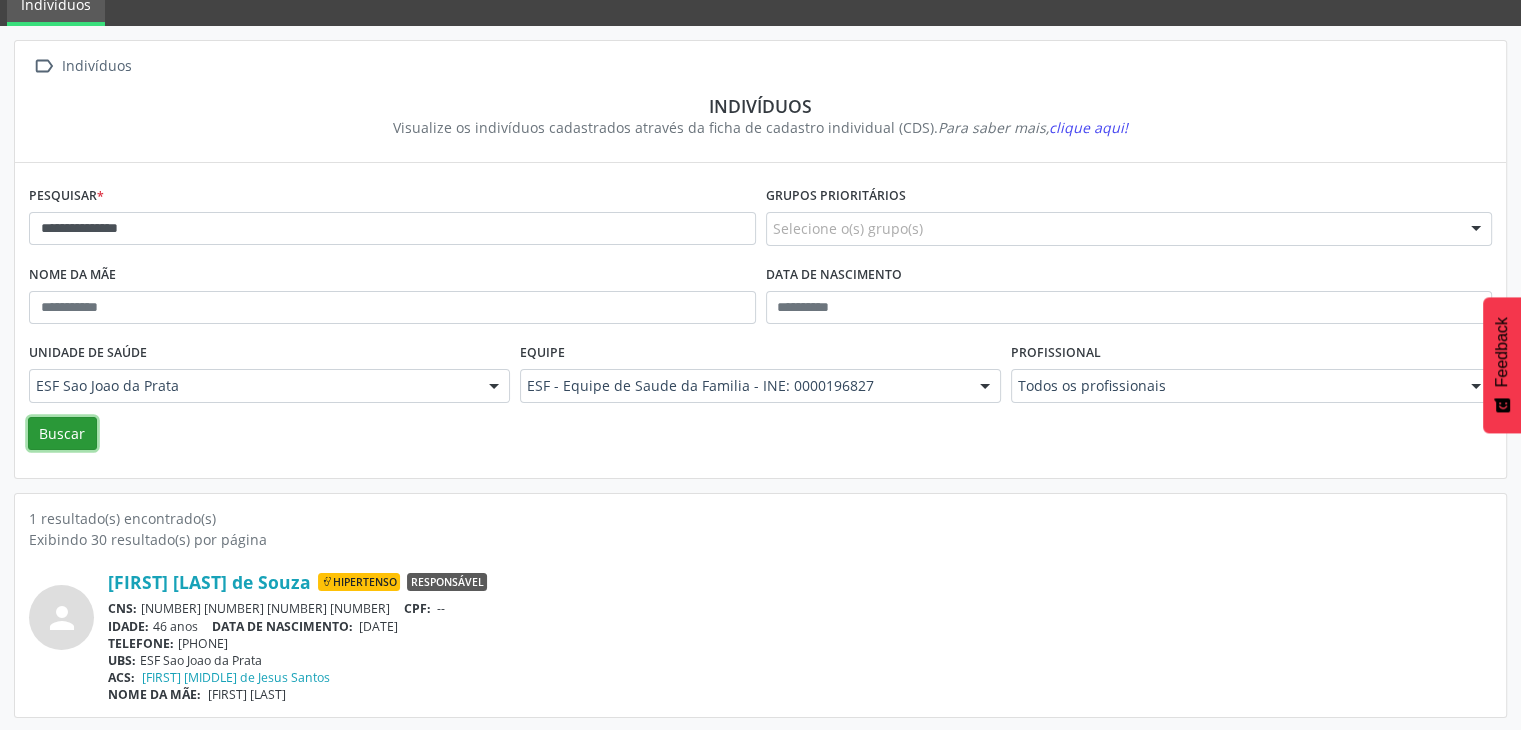 click on "Buscar" at bounding box center (62, 434) 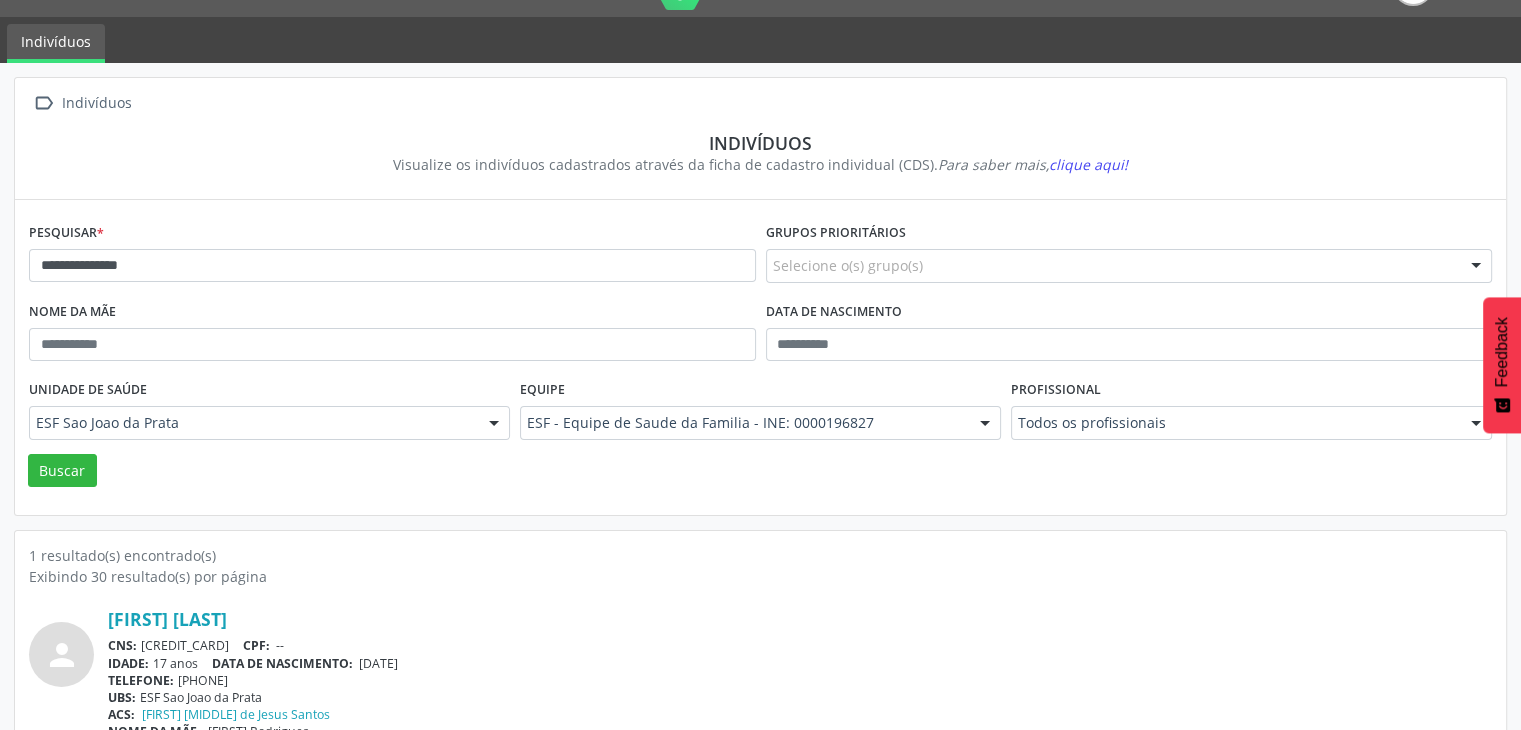 scroll, scrollTop: 84, scrollLeft: 0, axis: vertical 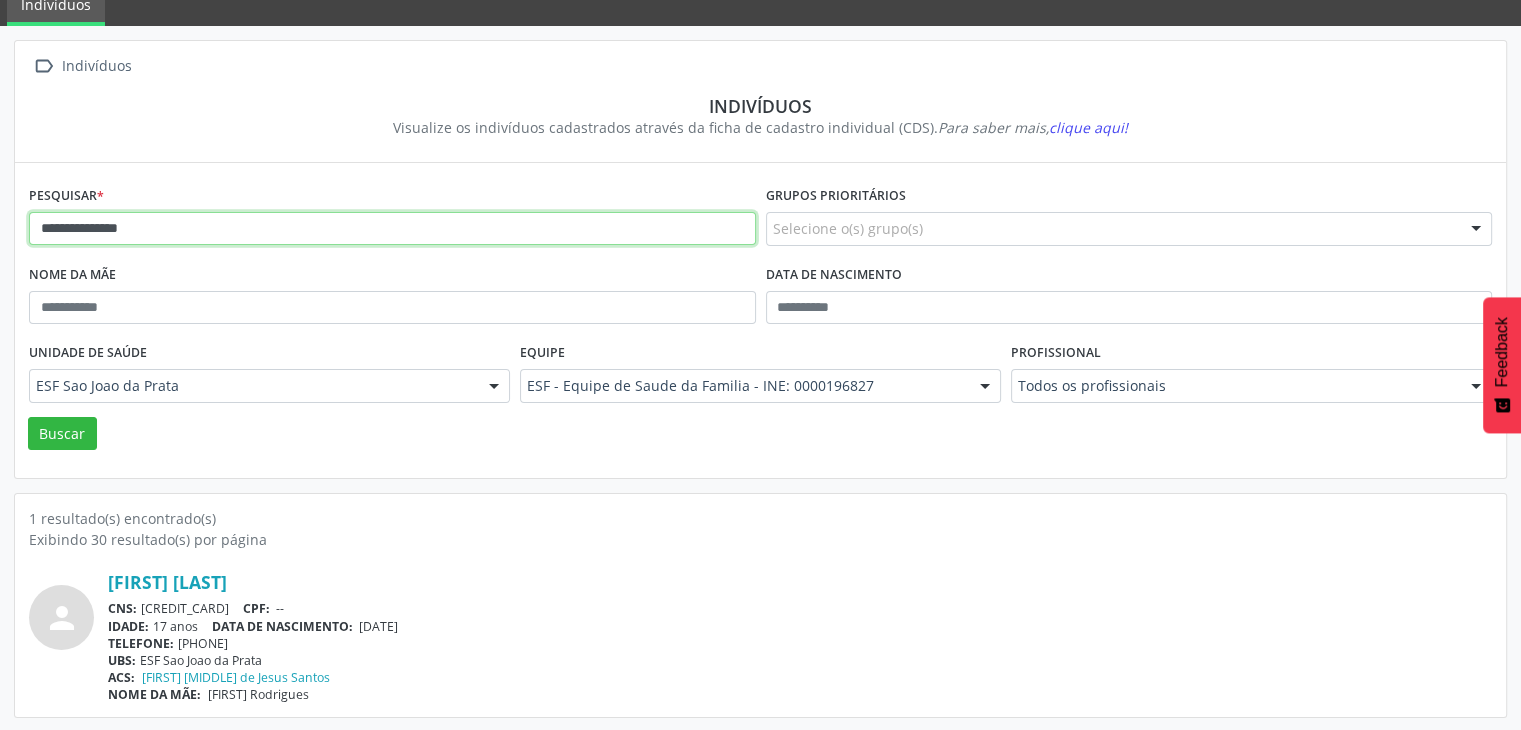 click on "**********" at bounding box center (392, 229) 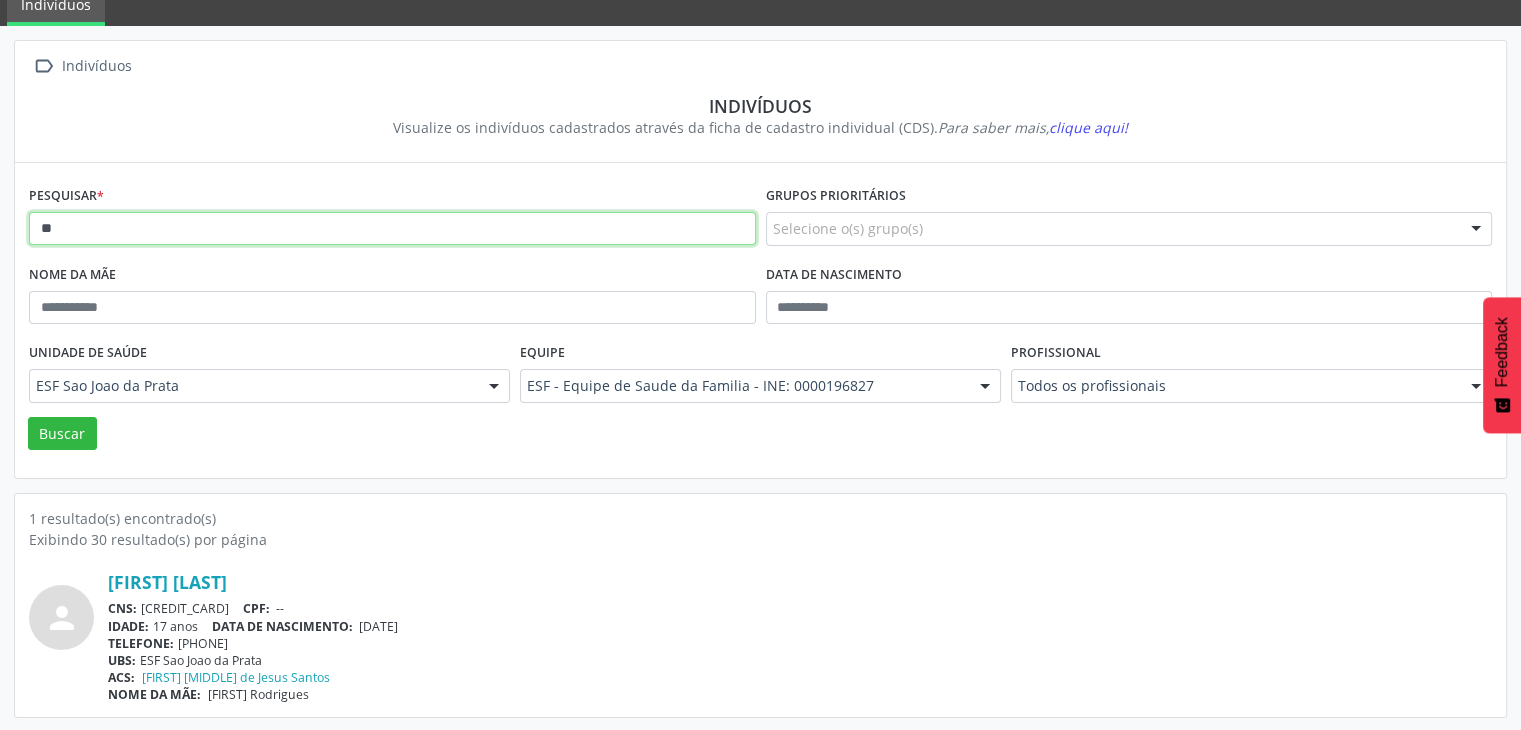 type on "*" 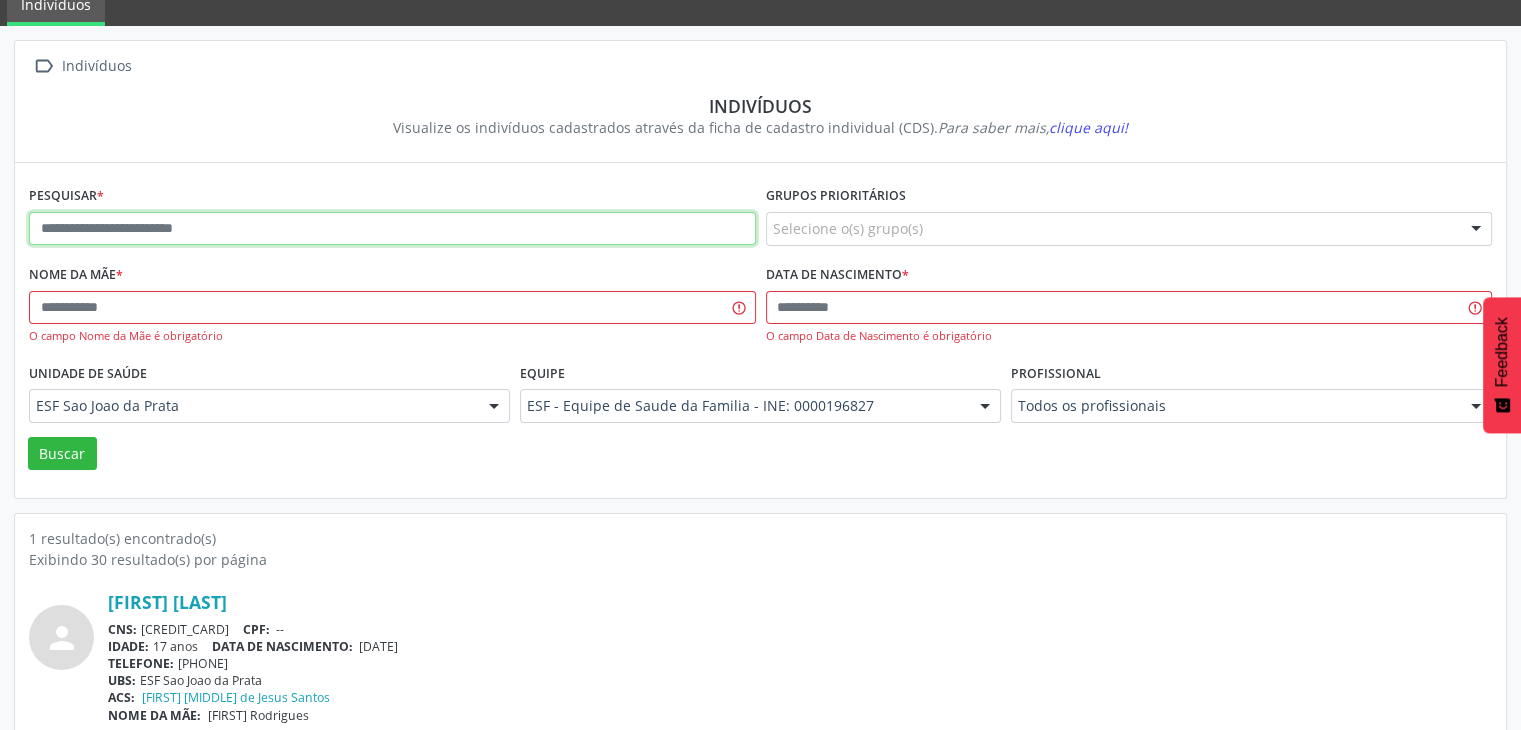 click at bounding box center (392, 229) 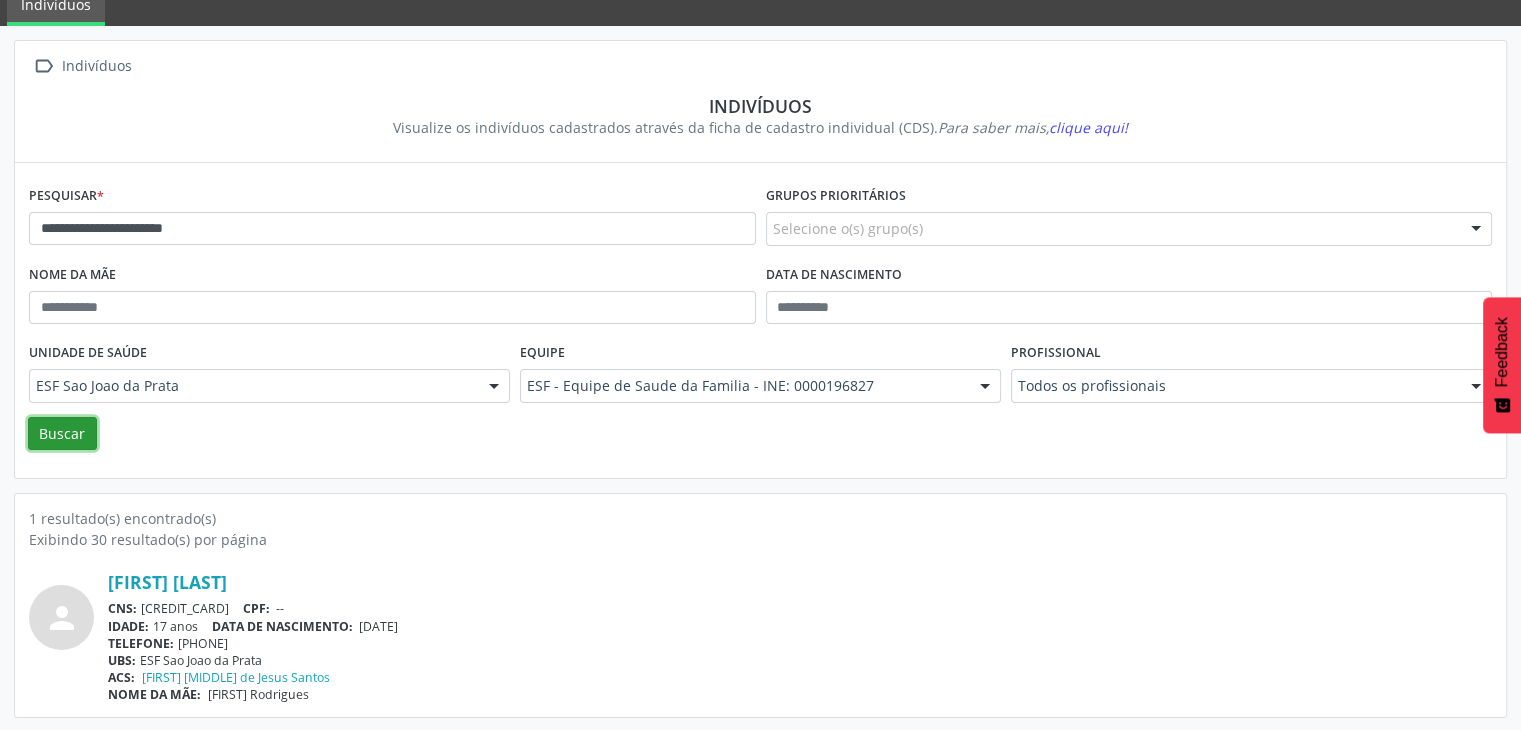 click on "Buscar" at bounding box center (62, 434) 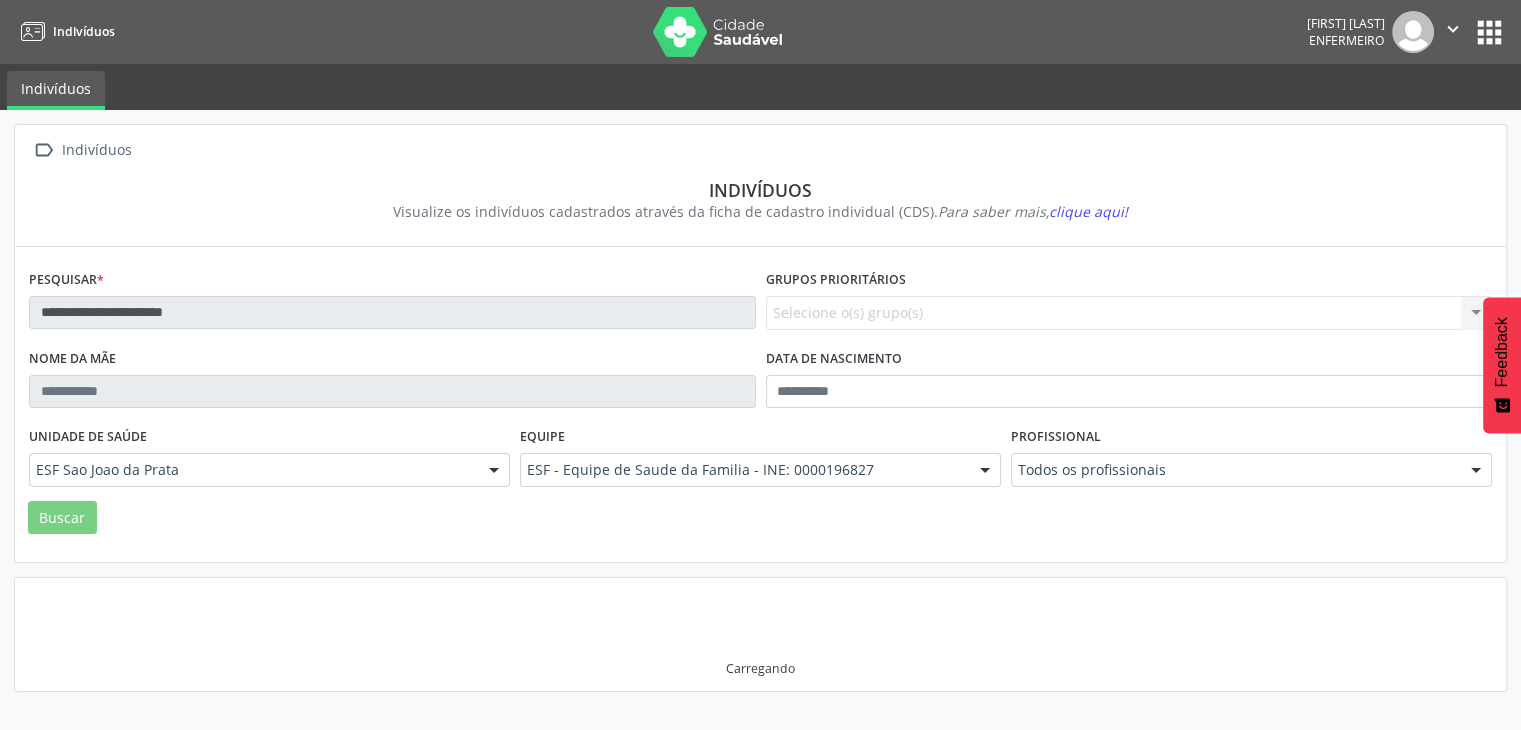 scroll, scrollTop: 0, scrollLeft: 0, axis: both 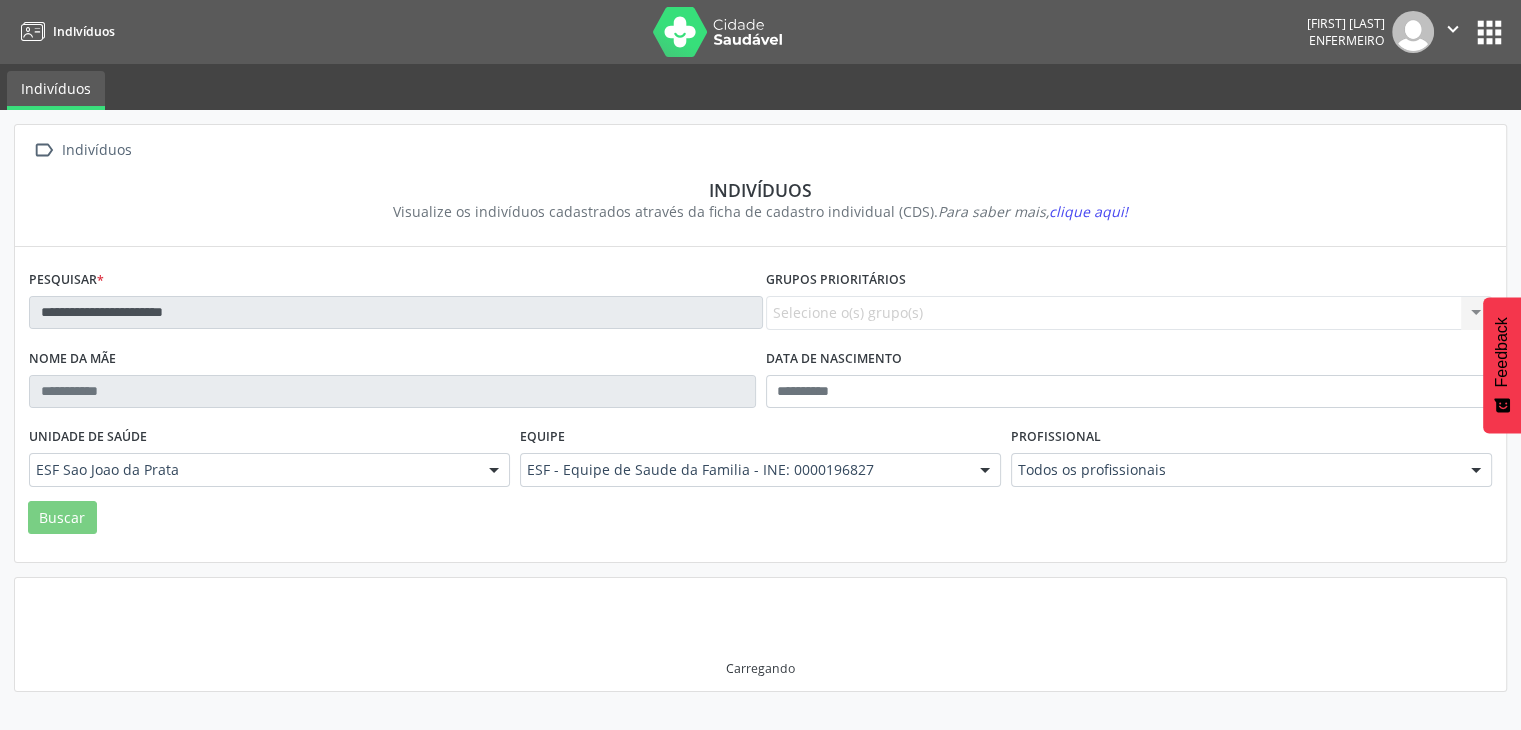 click on "Nome da mãe" at bounding box center (392, 383) 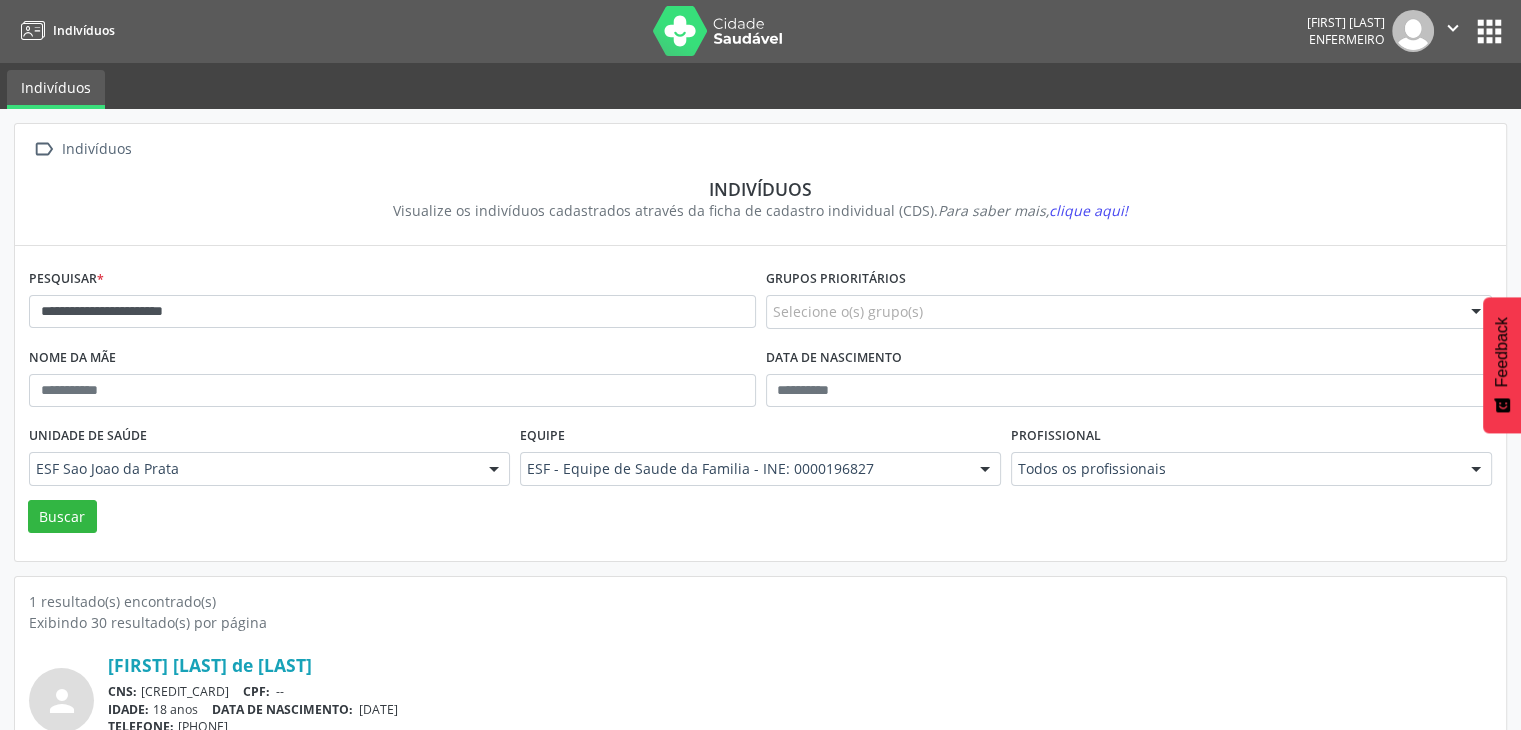 scroll, scrollTop: 84, scrollLeft: 0, axis: vertical 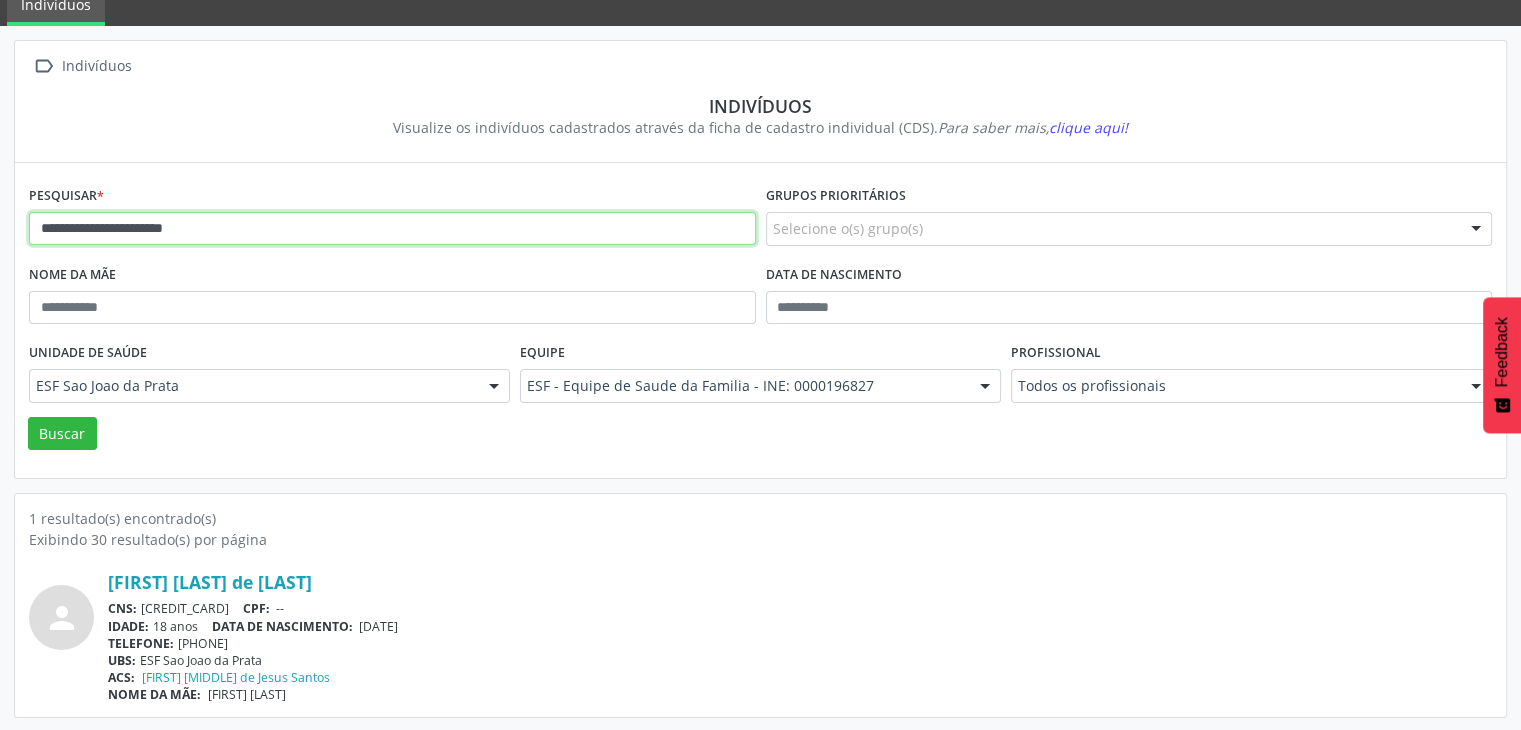 click on "**********" at bounding box center [392, 229] 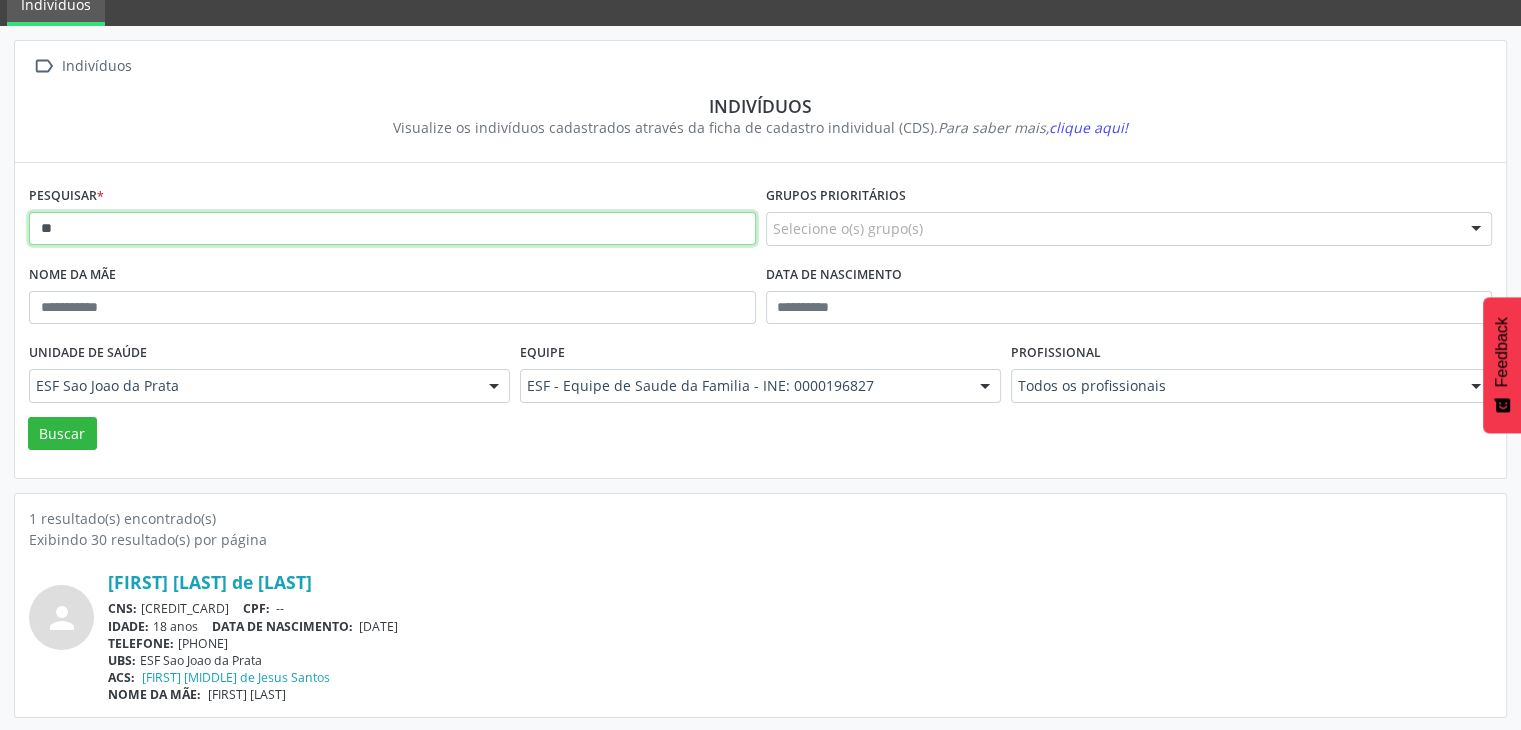 type on "*" 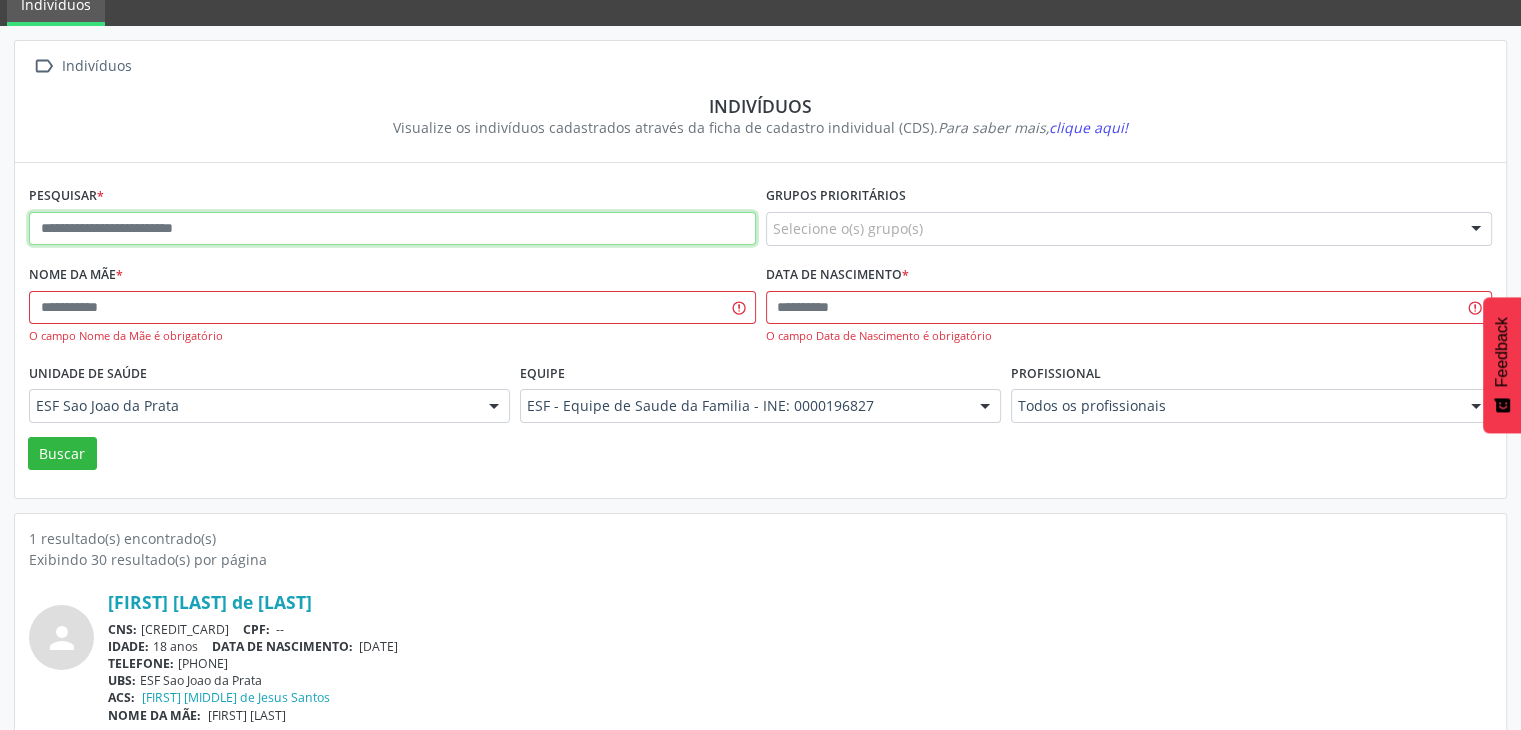 click at bounding box center [392, 229] 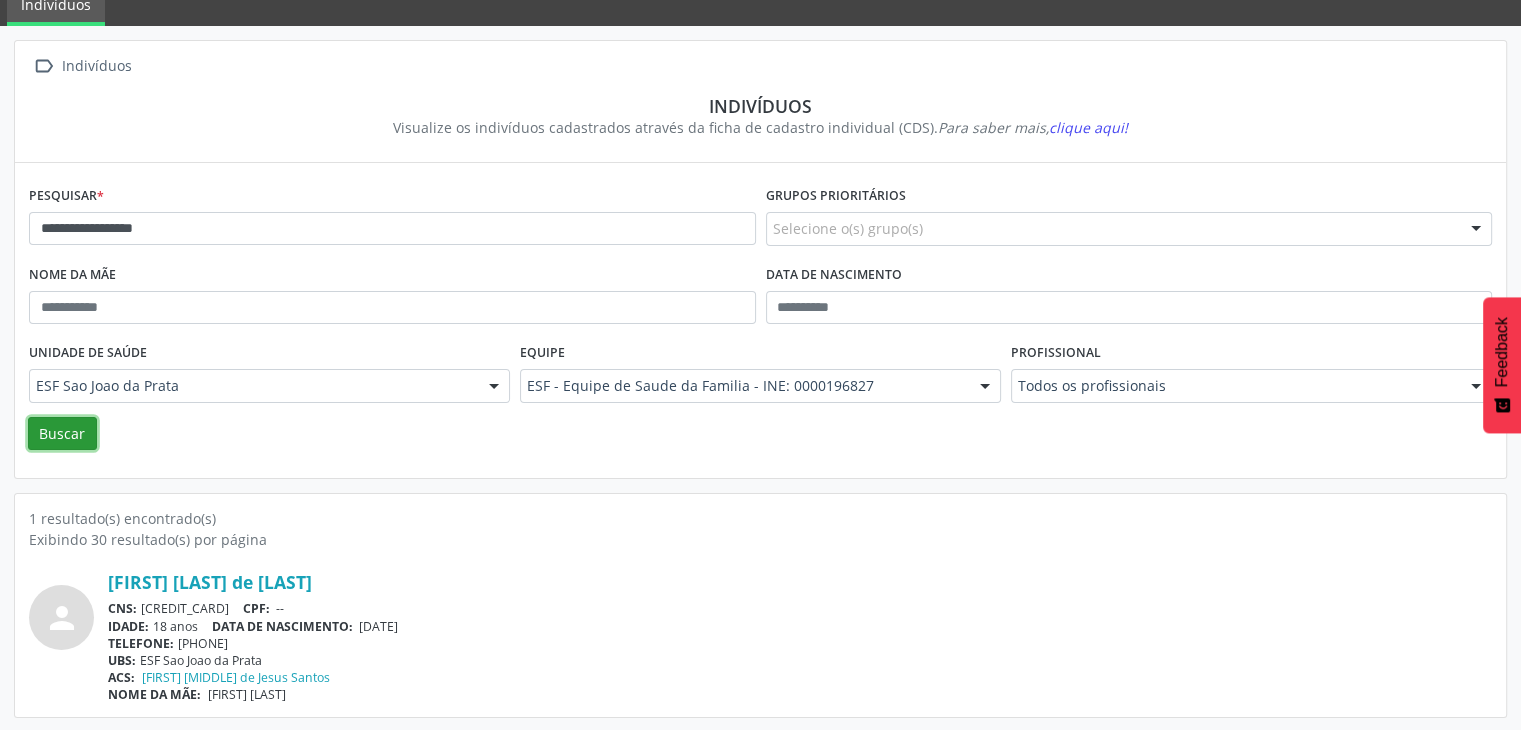 click on "Buscar" at bounding box center [62, 434] 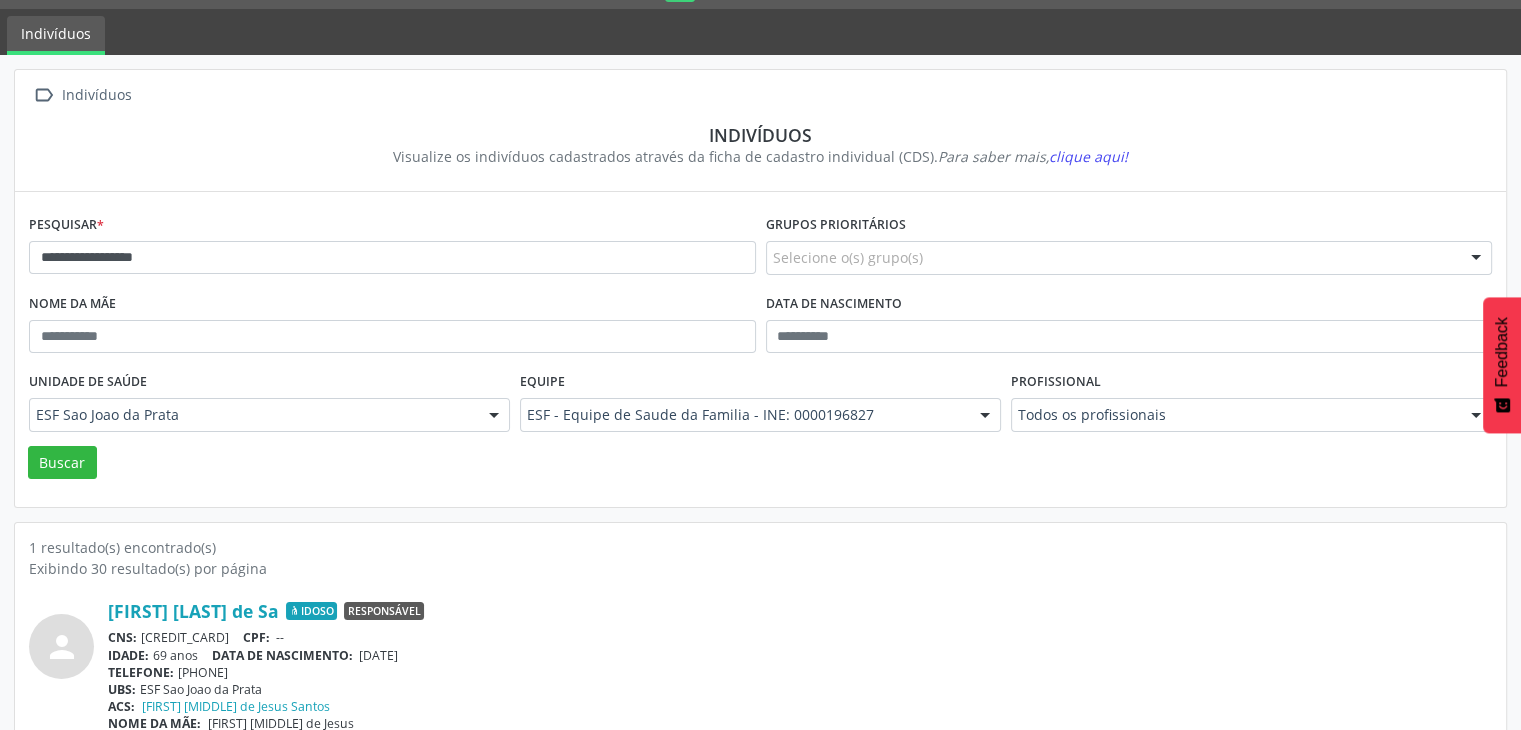 scroll, scrollTop: 84, scrollLeft: 0, axis: vertical 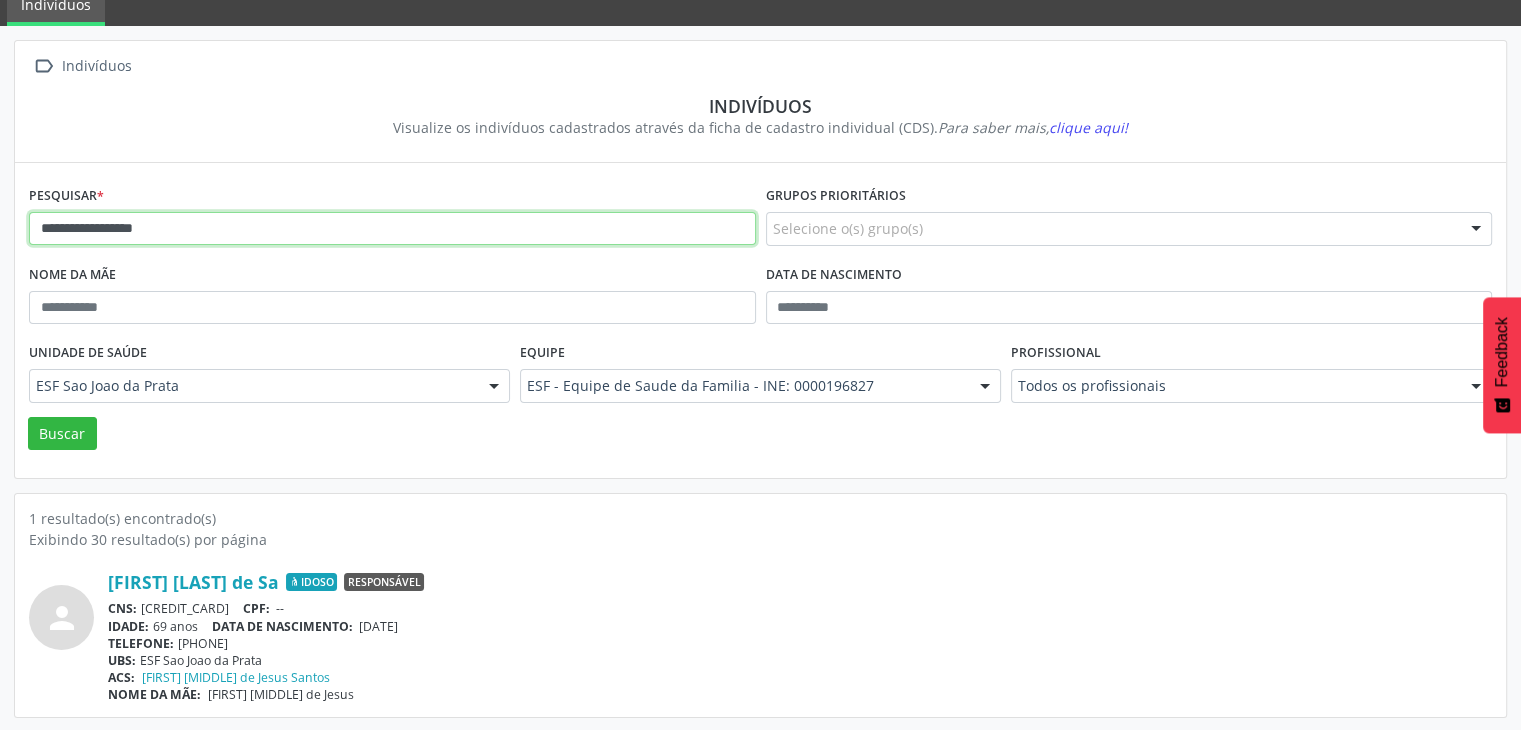 click on "**********" at bounding box center [392, 229] 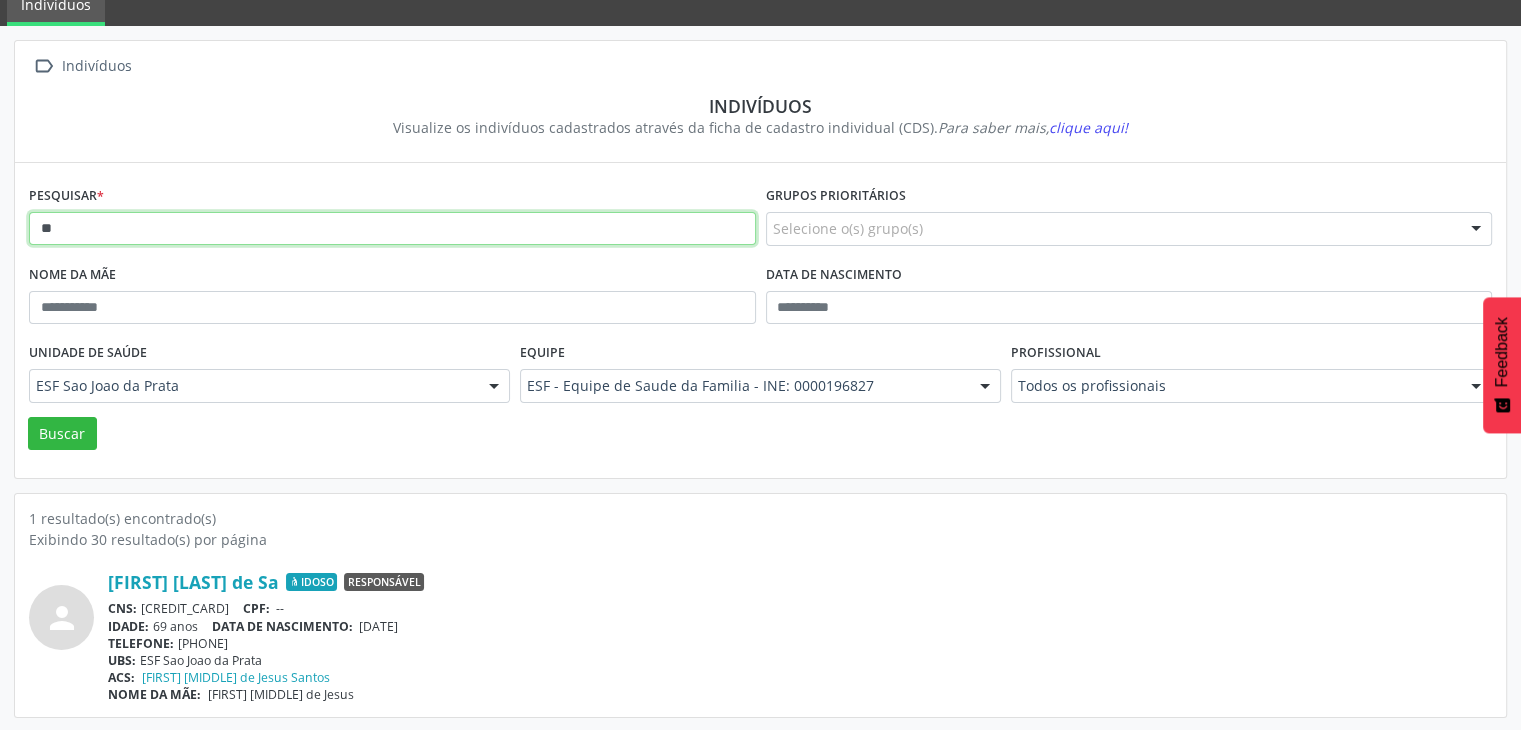 type on "*" 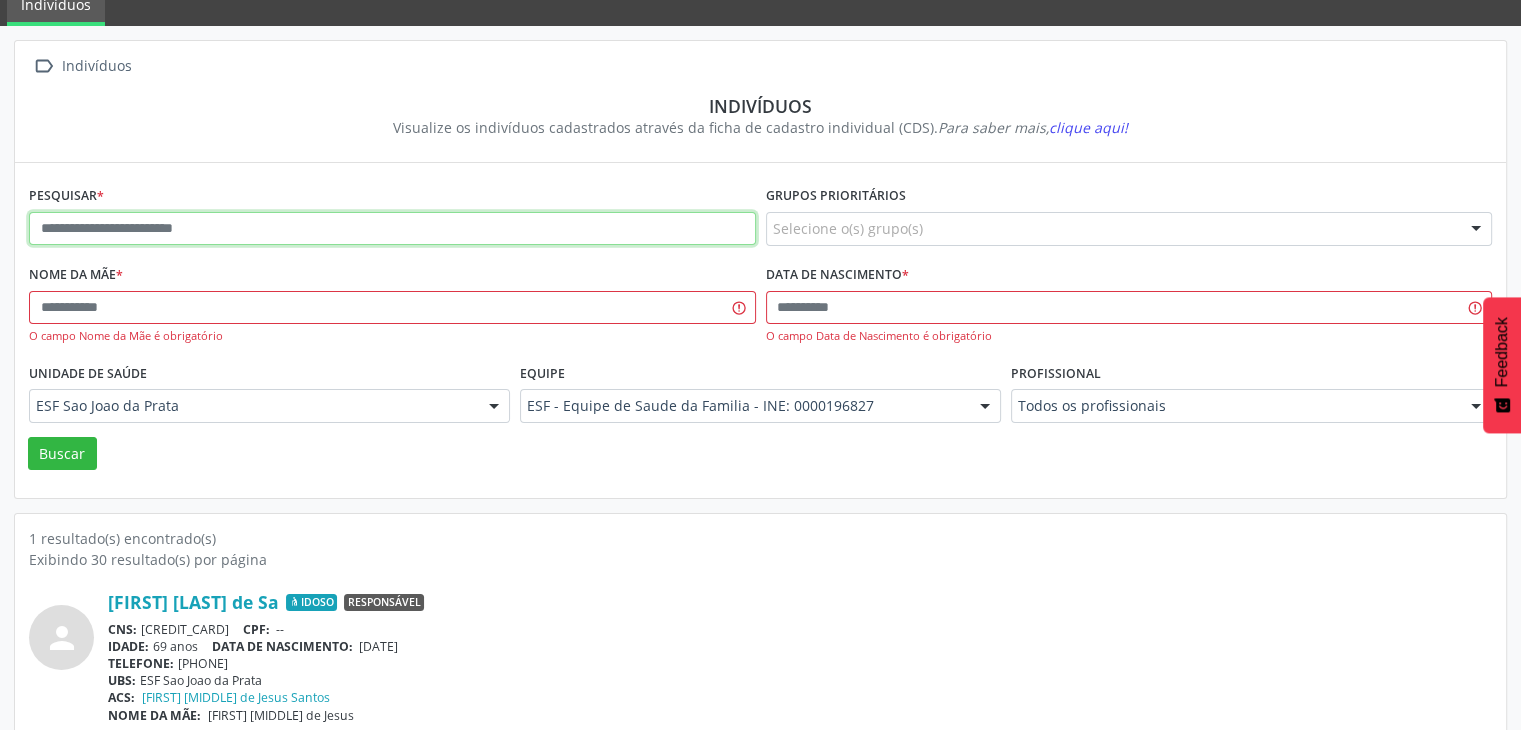 paste on "**********" 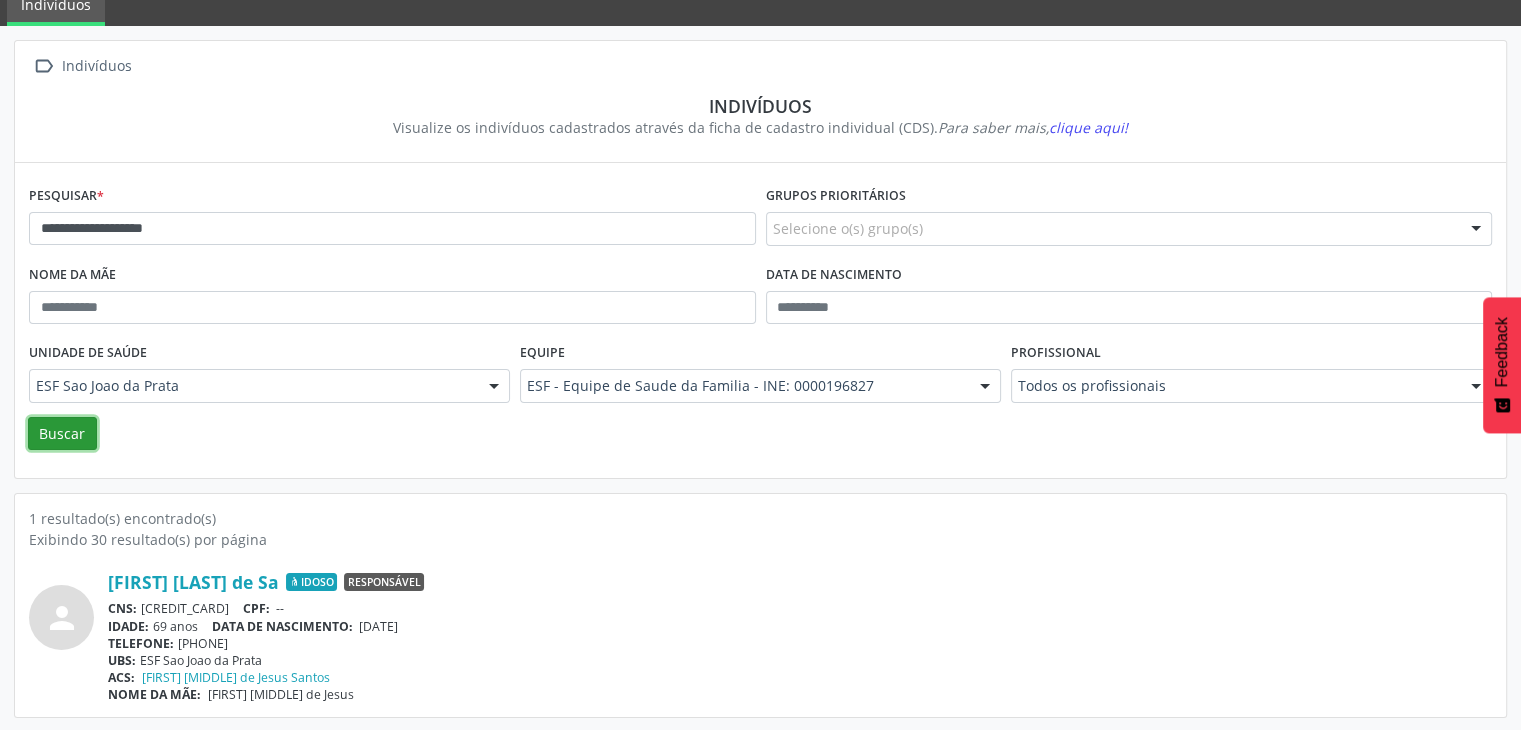 click on "Buscar" at bounding box center [62, 434] 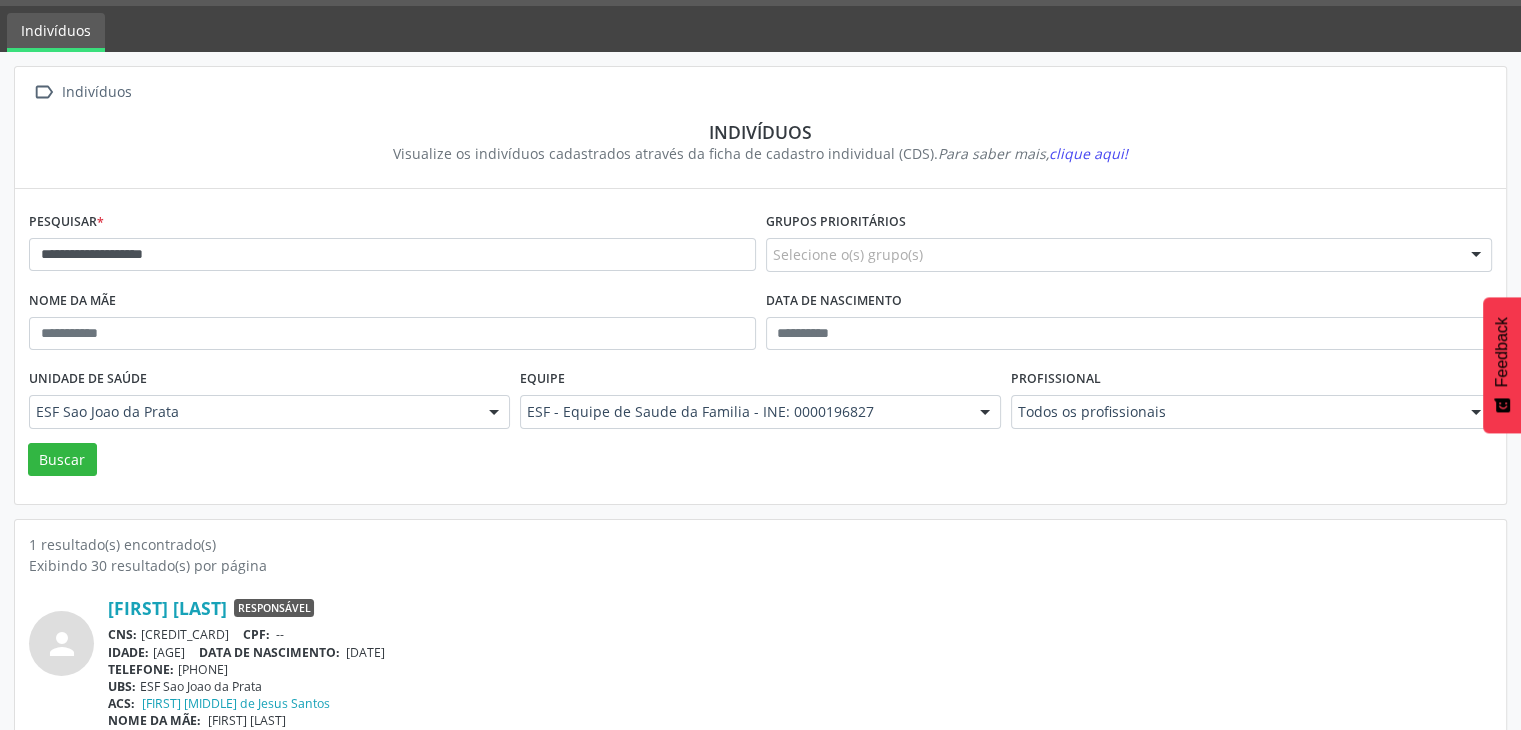 scroll, scrollTop: 84, scrollLeft: 0, axis: vertical 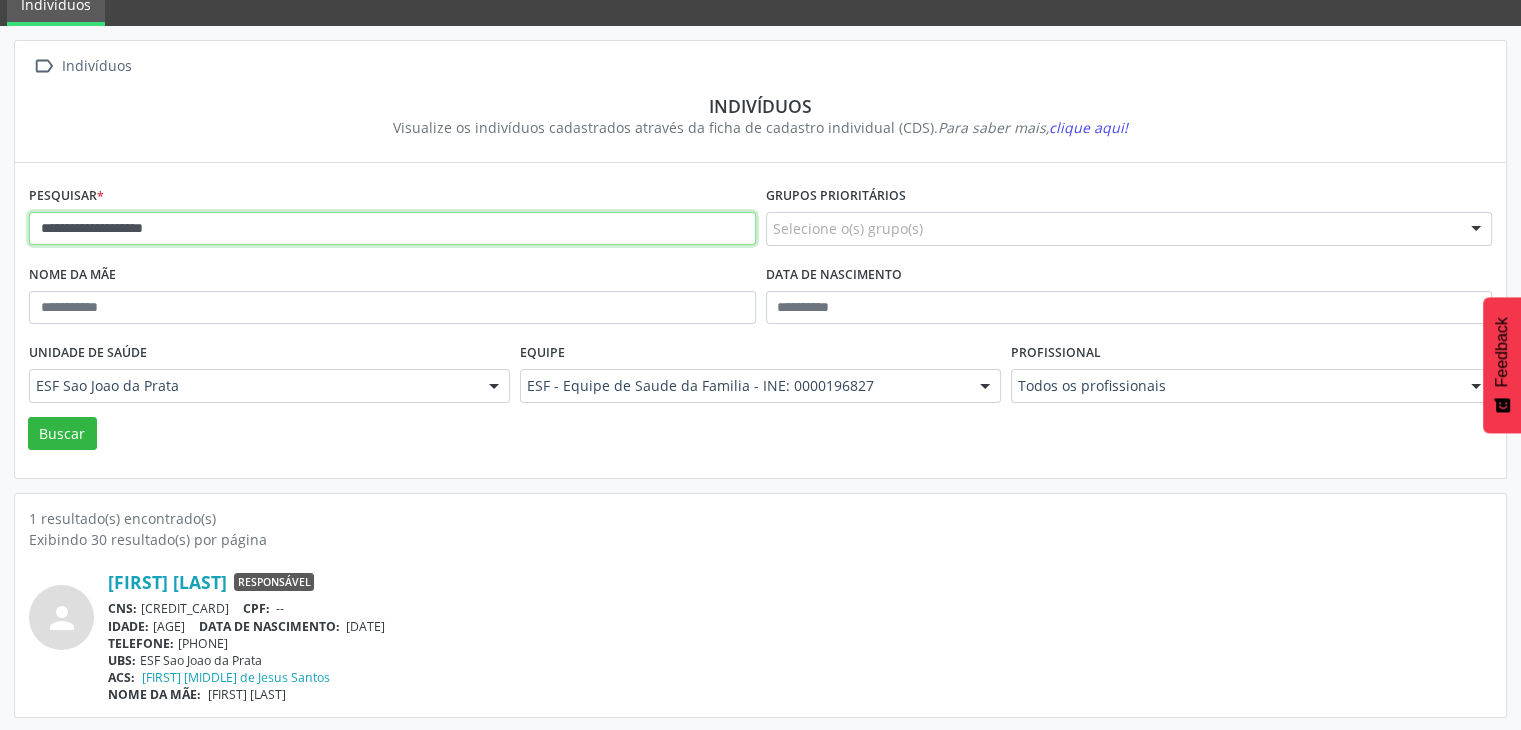 click on "**********" at bounding box center [392, 229] 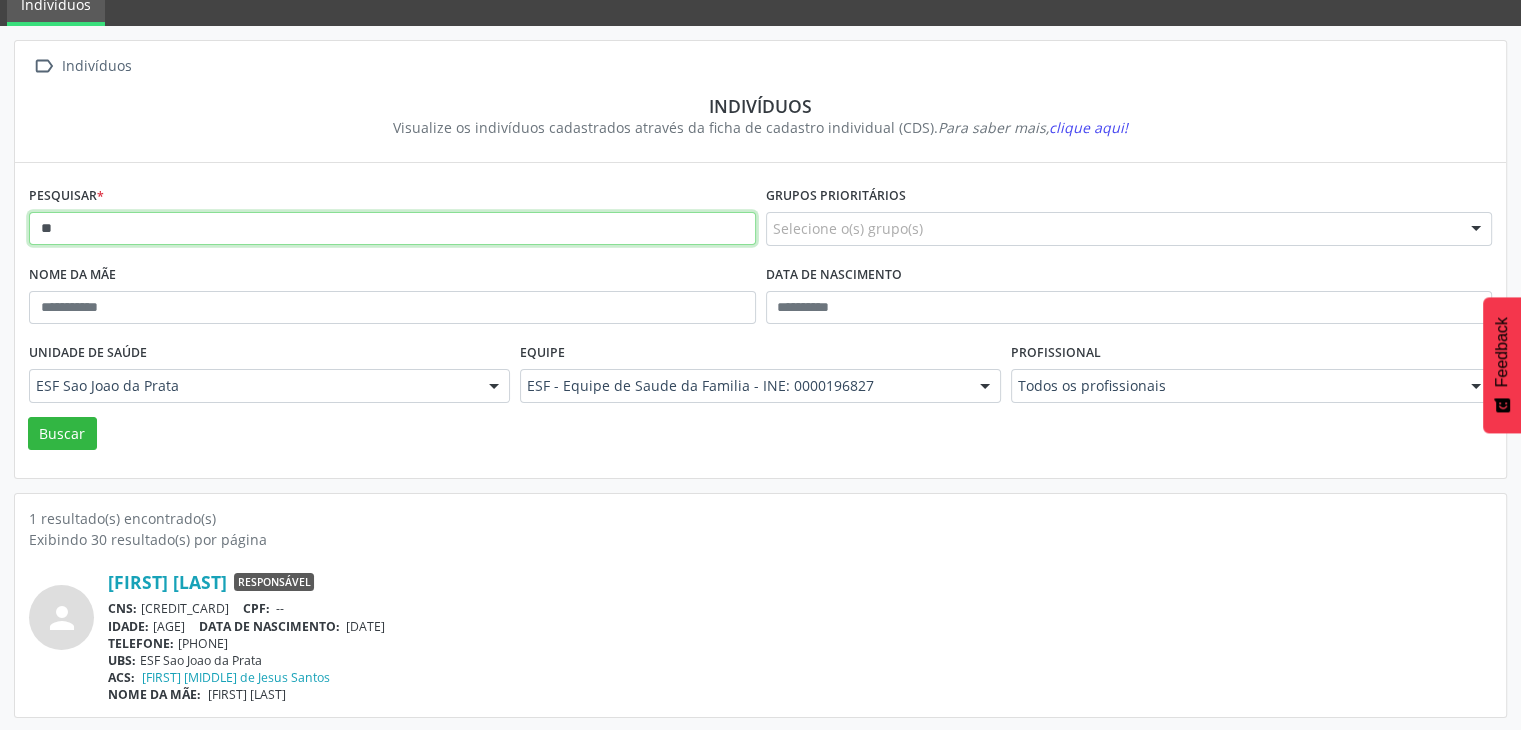 type on "*" 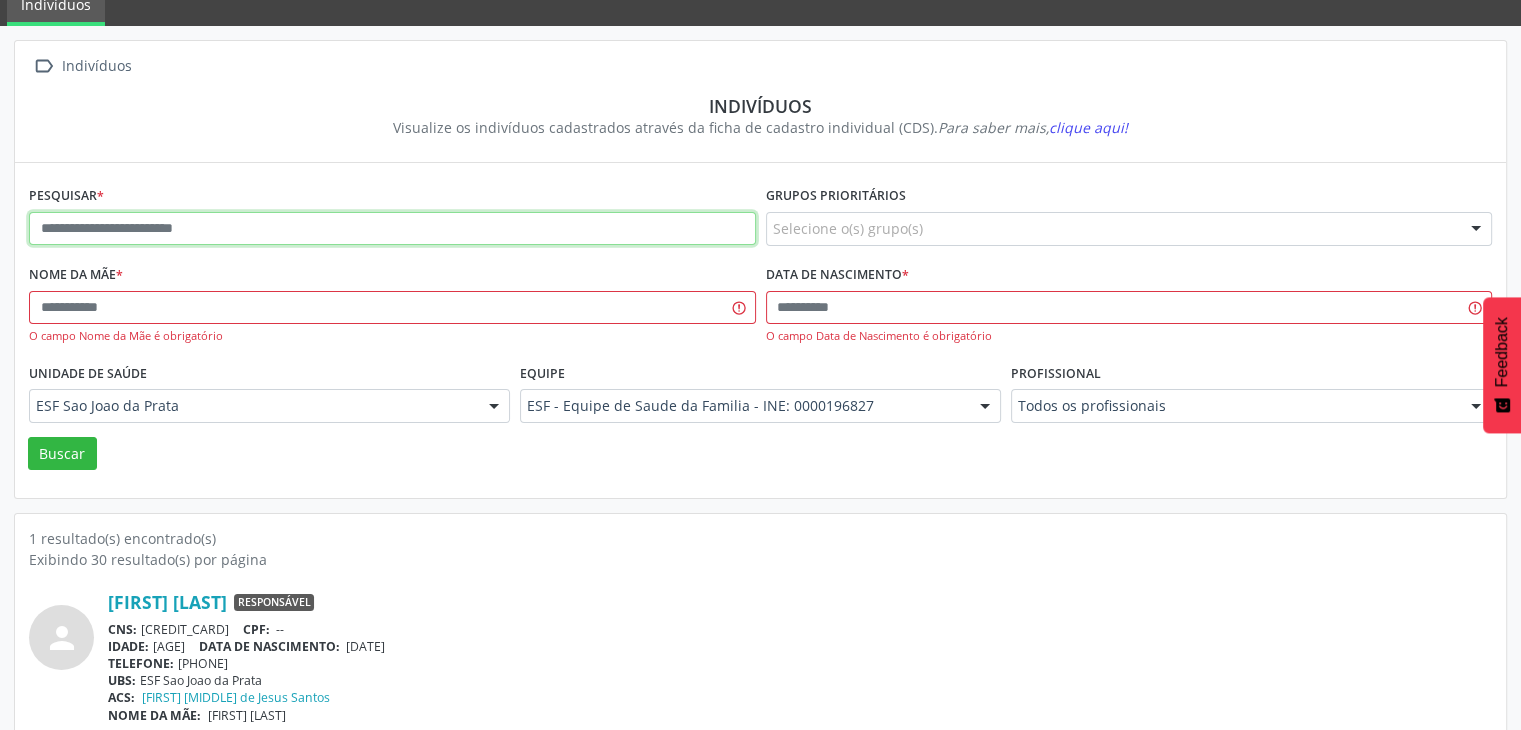 paste on "**********" 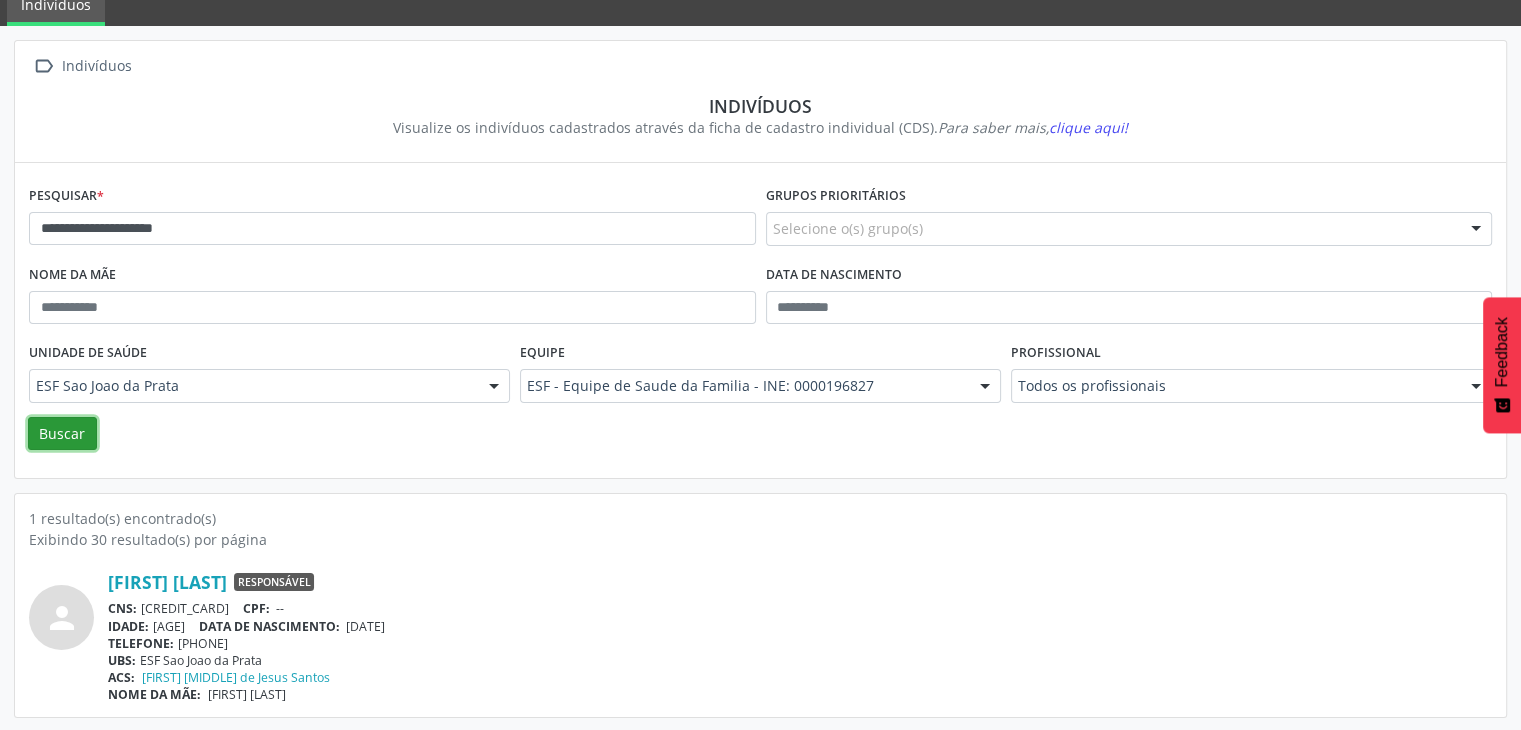 click on "Buscar" at bounding box center (62, 434) 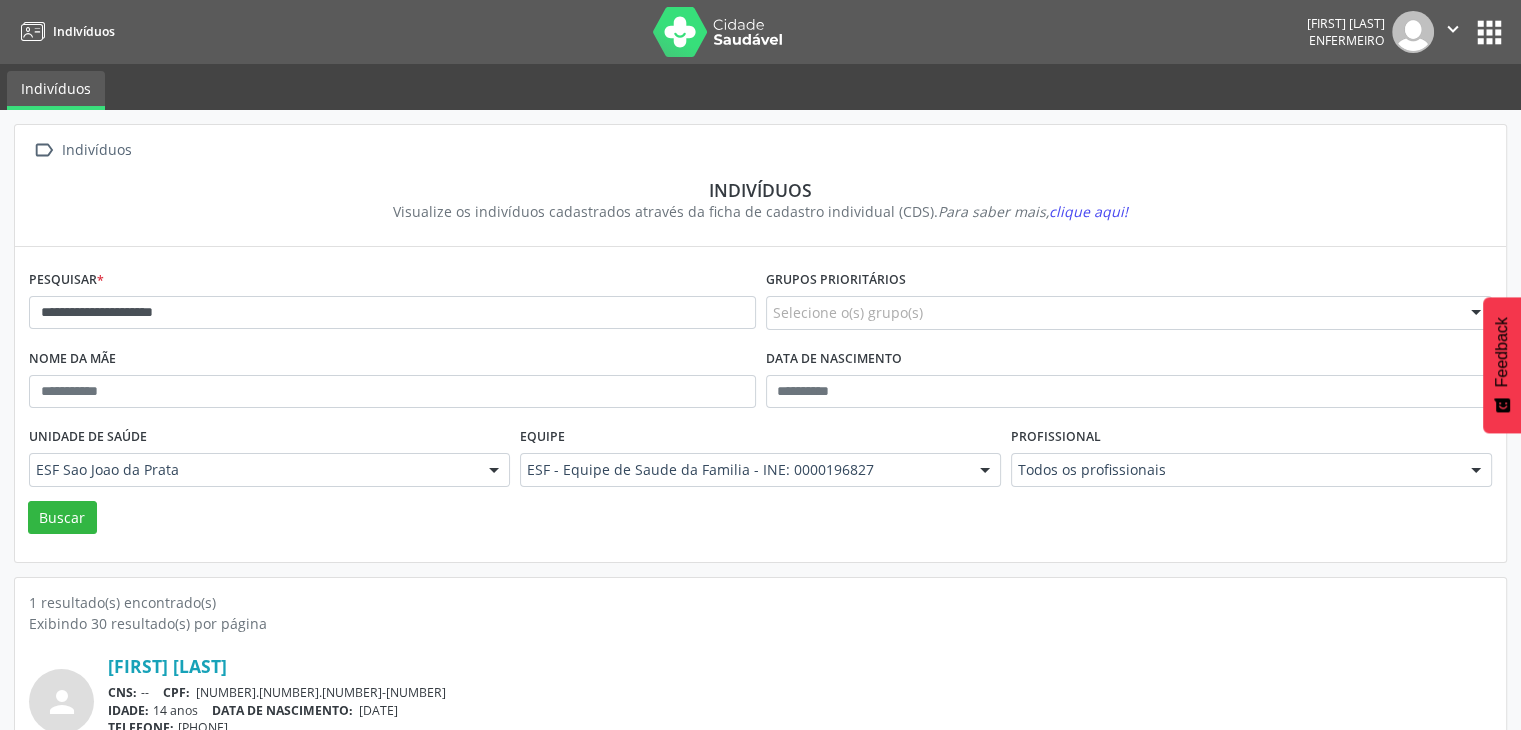 scroll, scrollTop: 84, scrollLeft: 0, axis: vertical 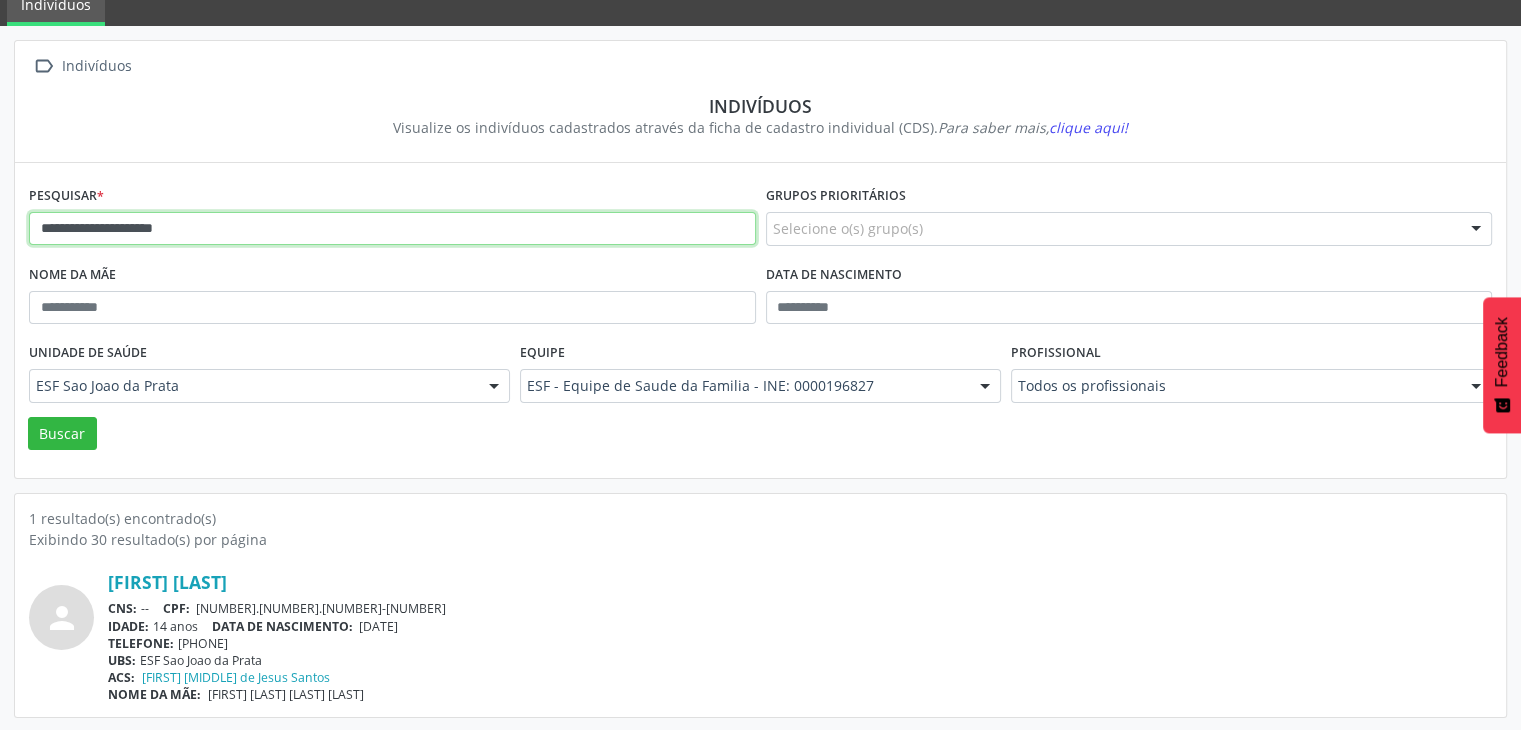 click on "**********" at bounding box center [392, 229] 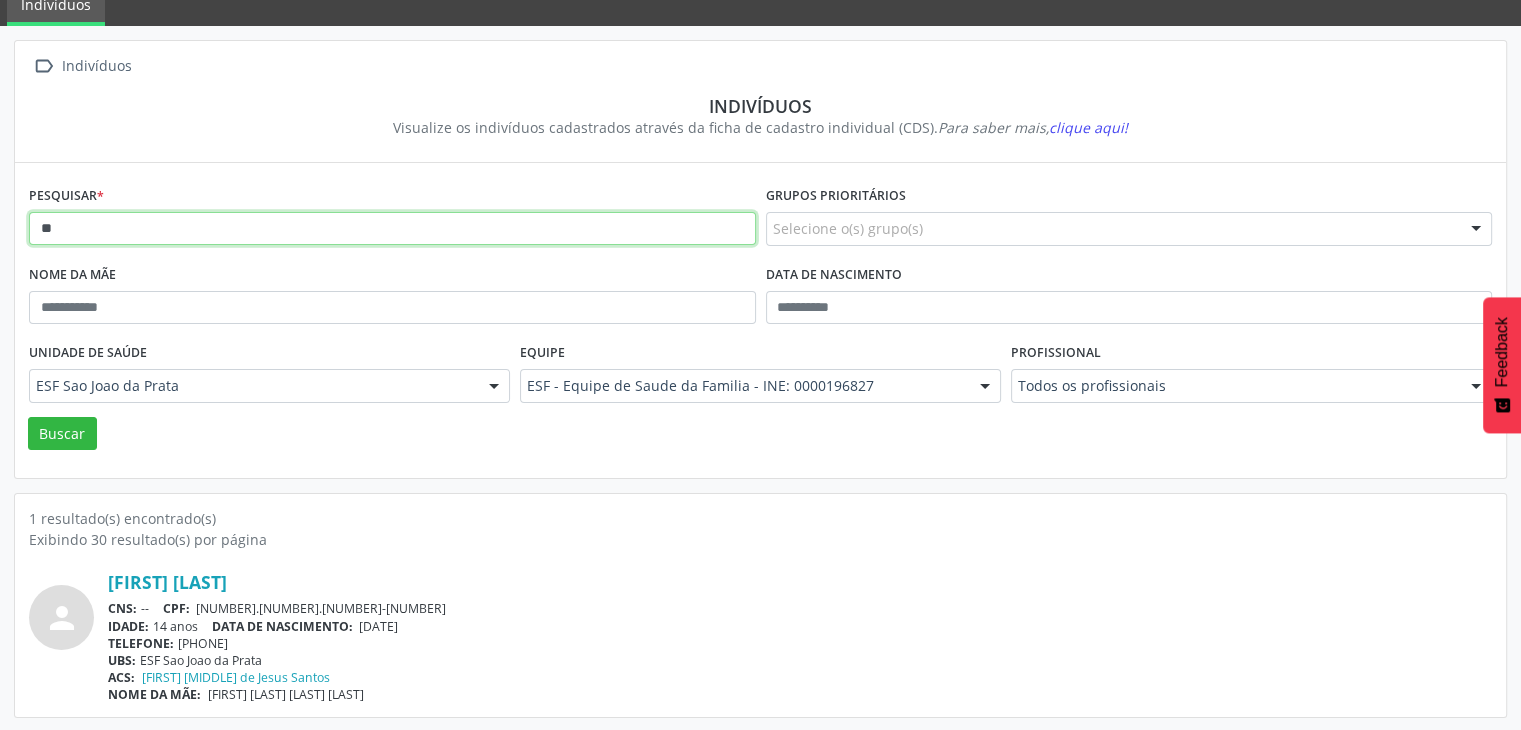 type on "*" 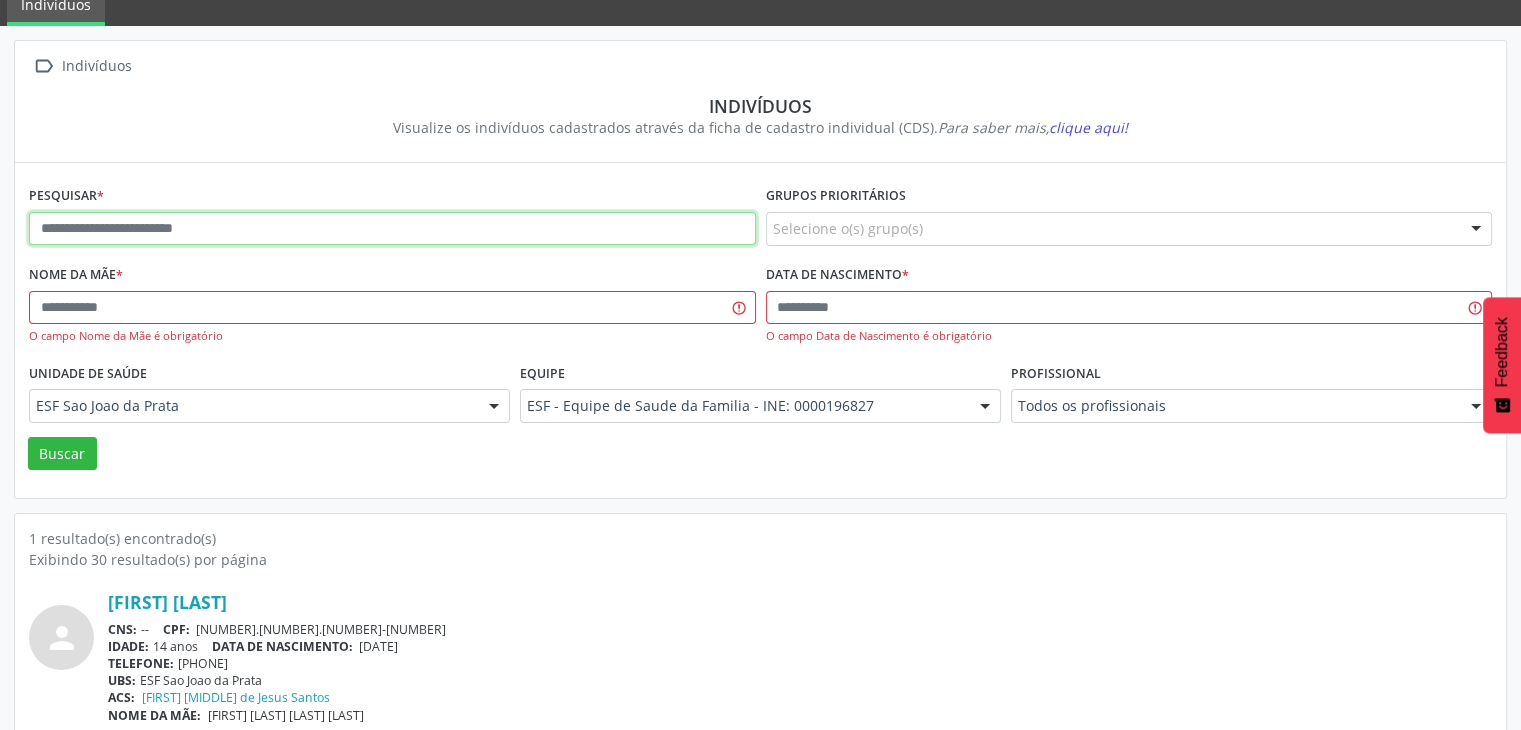 click at bounding box center [392, 229] 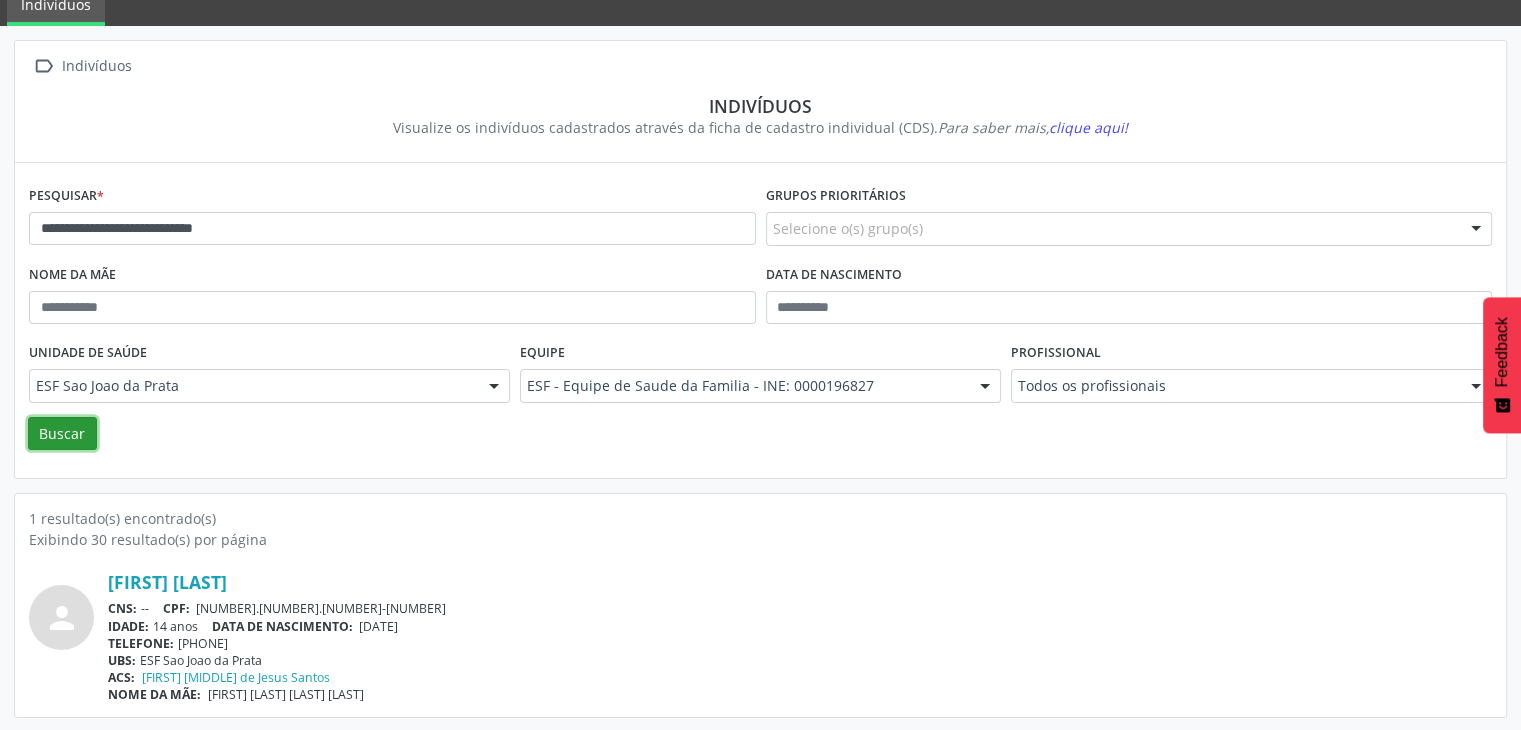 click on "Buscar" at bounding box center [62, 434] 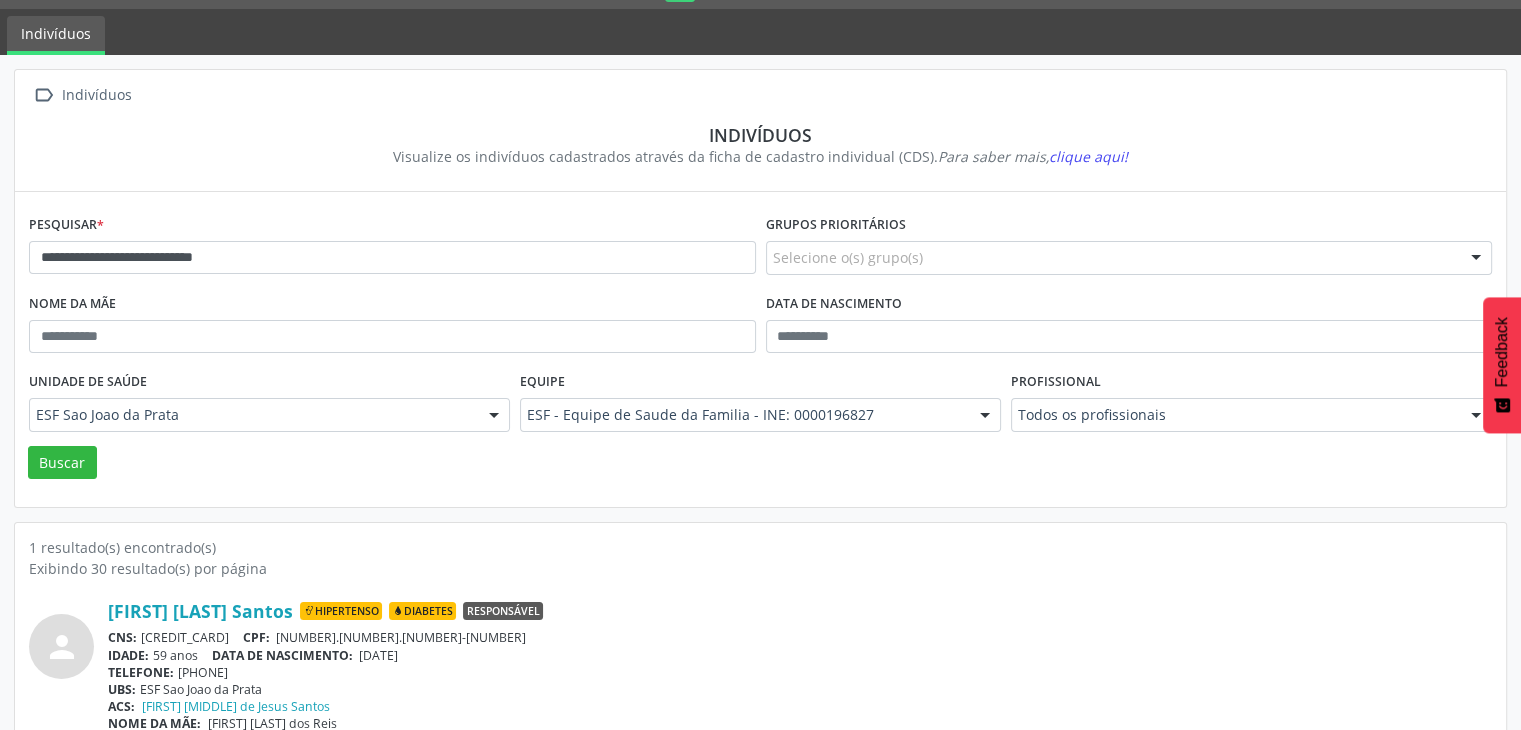 scroll, scrollTop: 84, scrollLeft: 0, axis: vertical 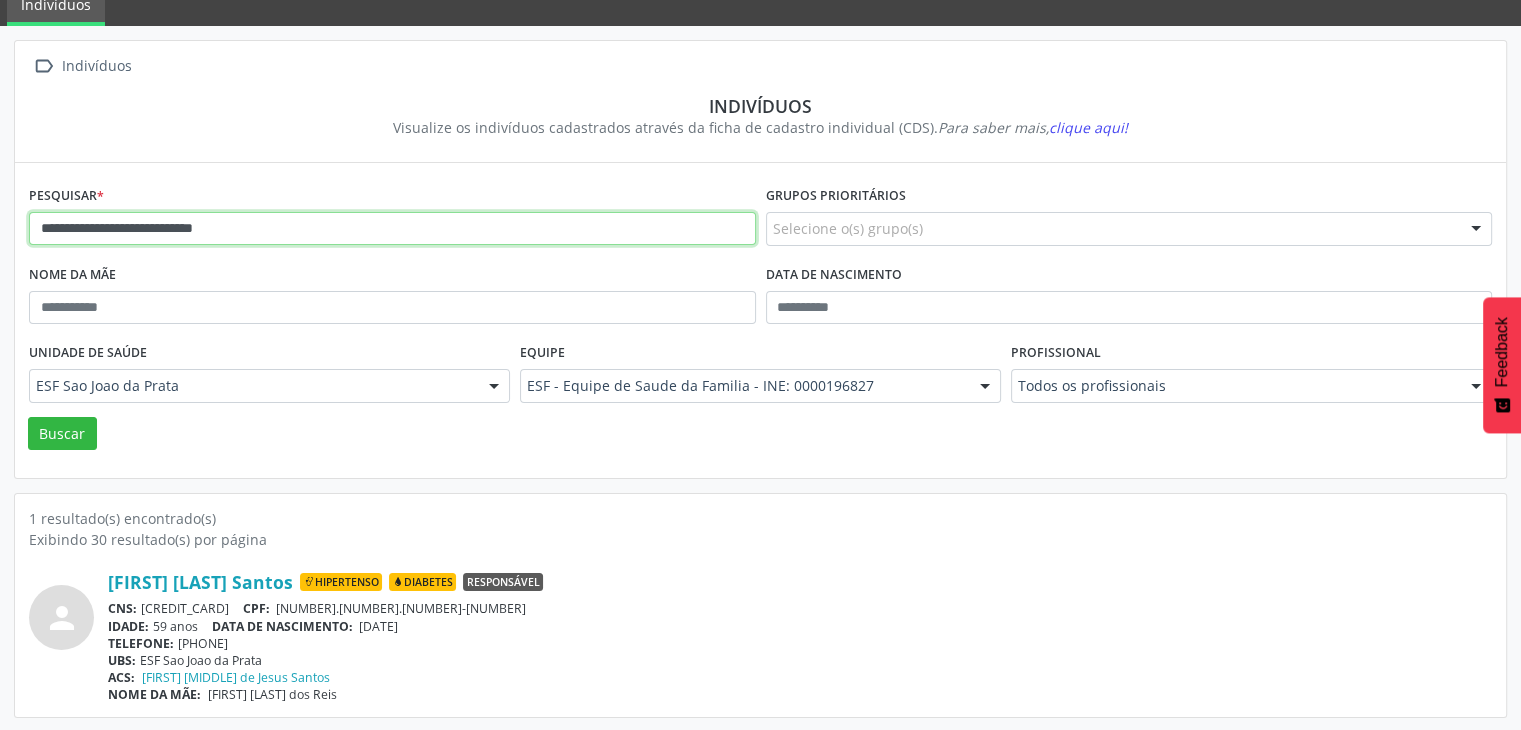 click on "**********" at bounding box center (392, 229) 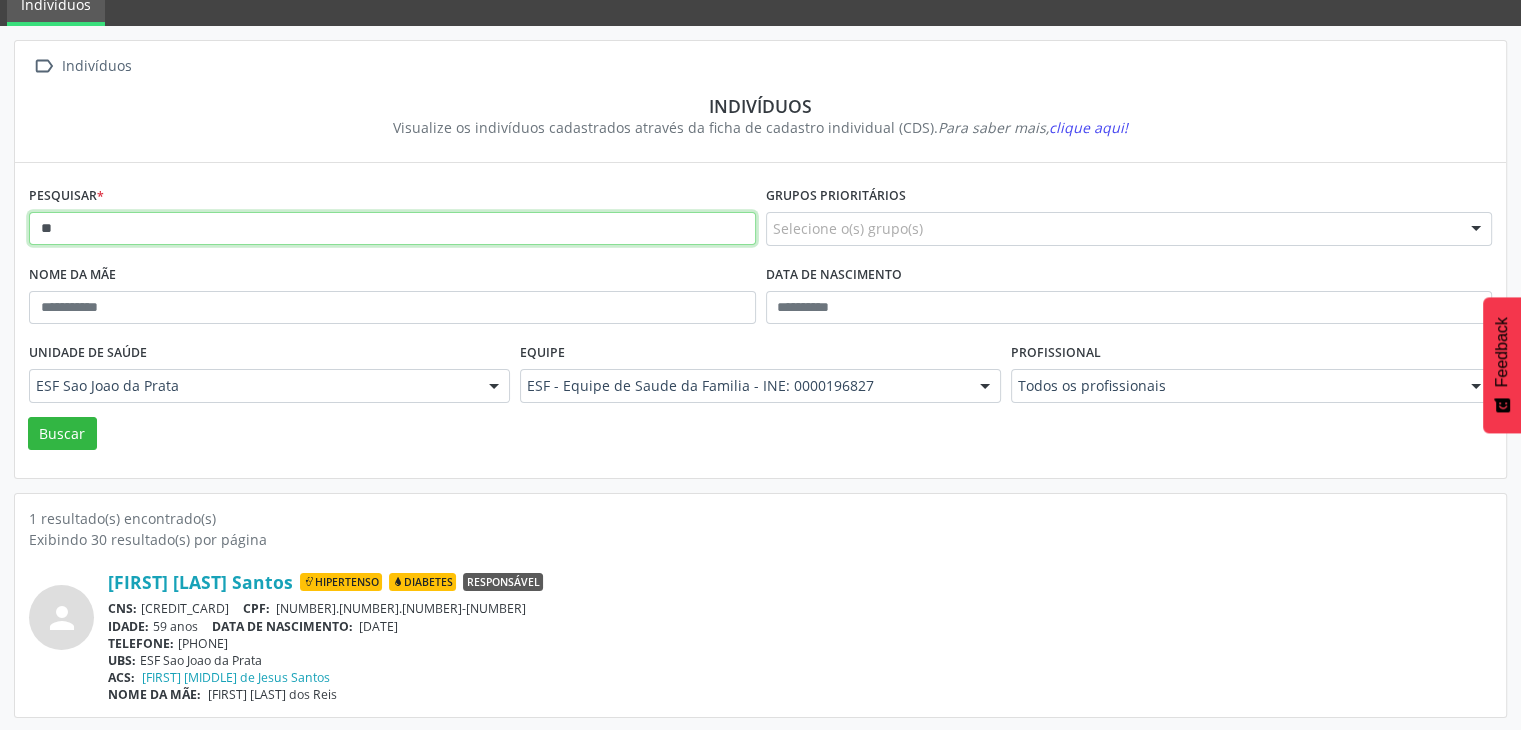 type on "*" 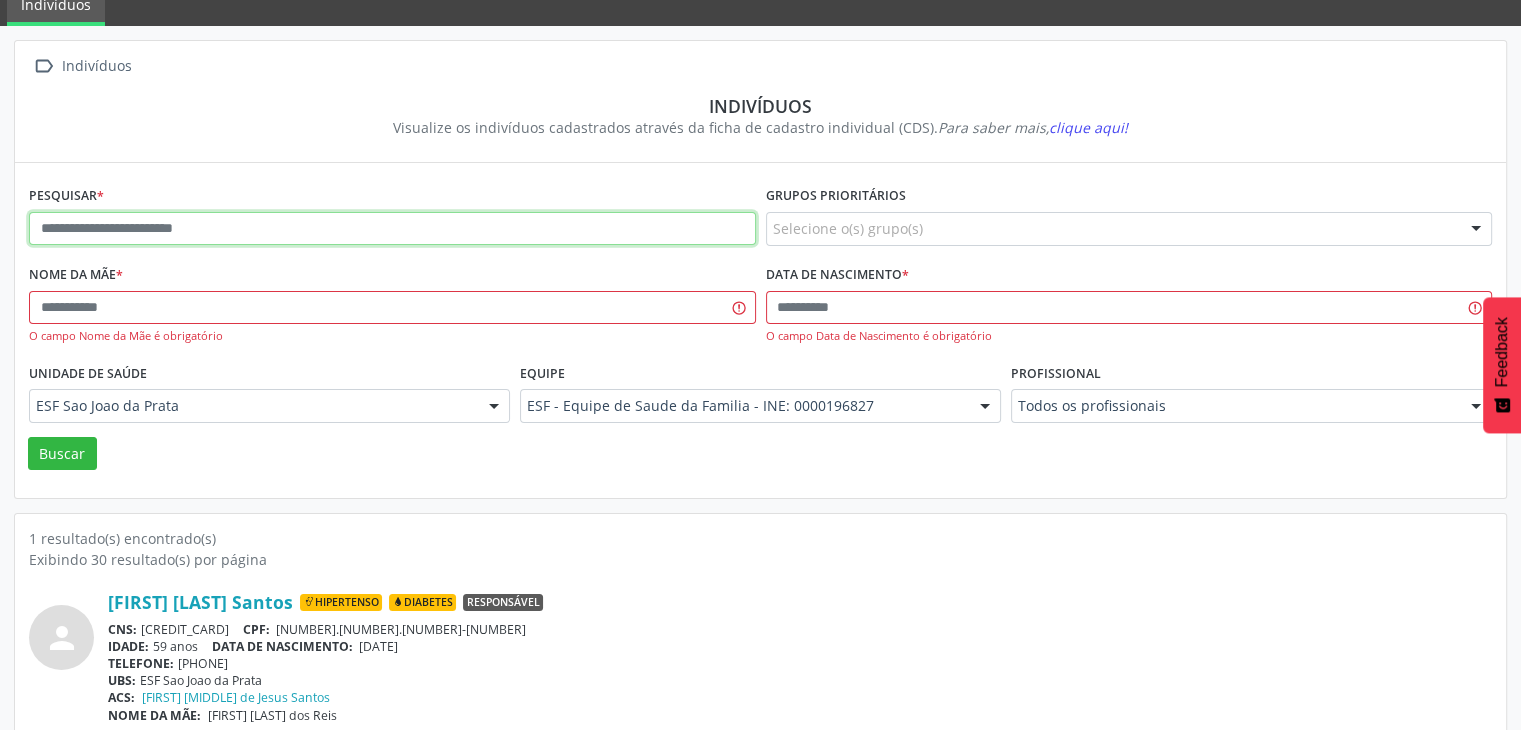 paste on "**********" 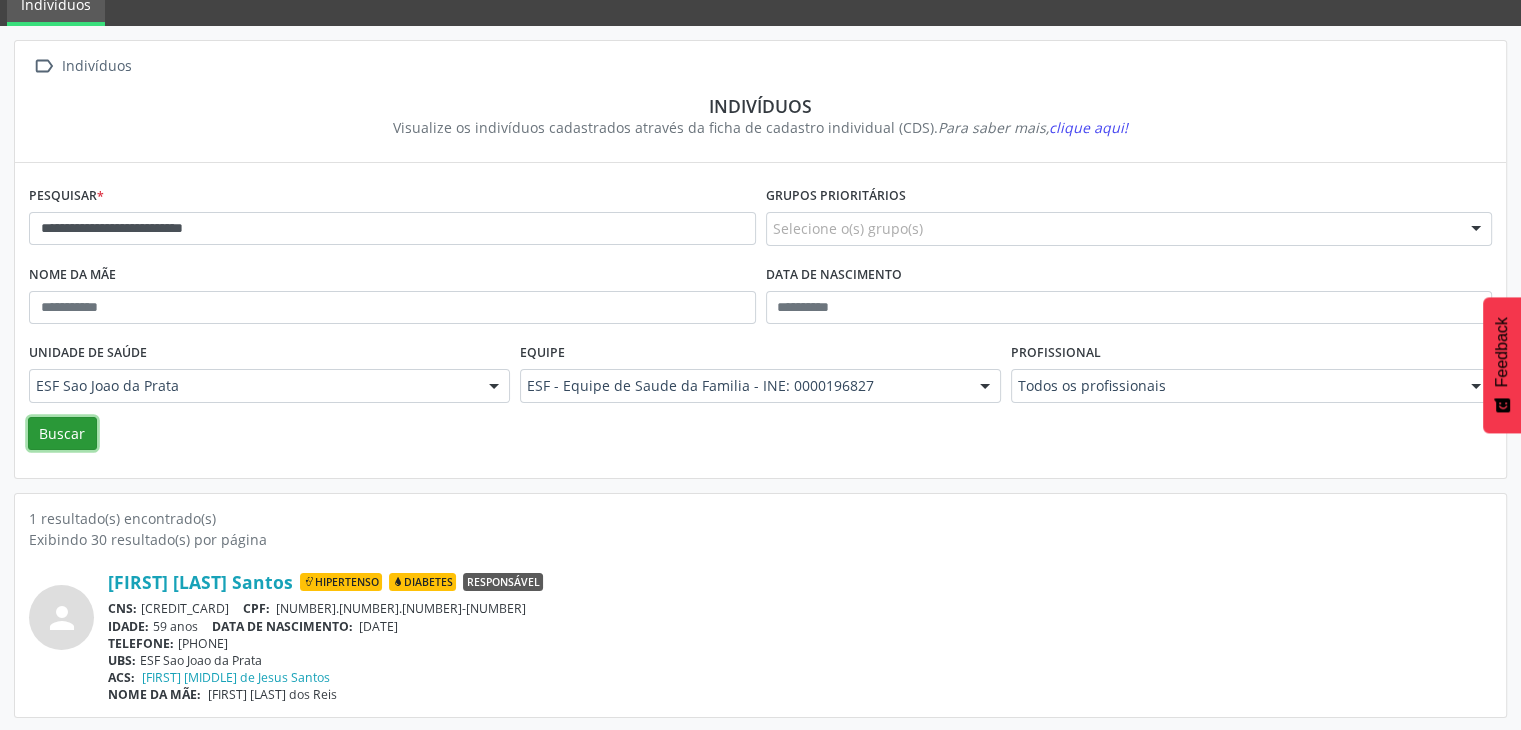 click on "Buscar" at bounding box center [62, 434] 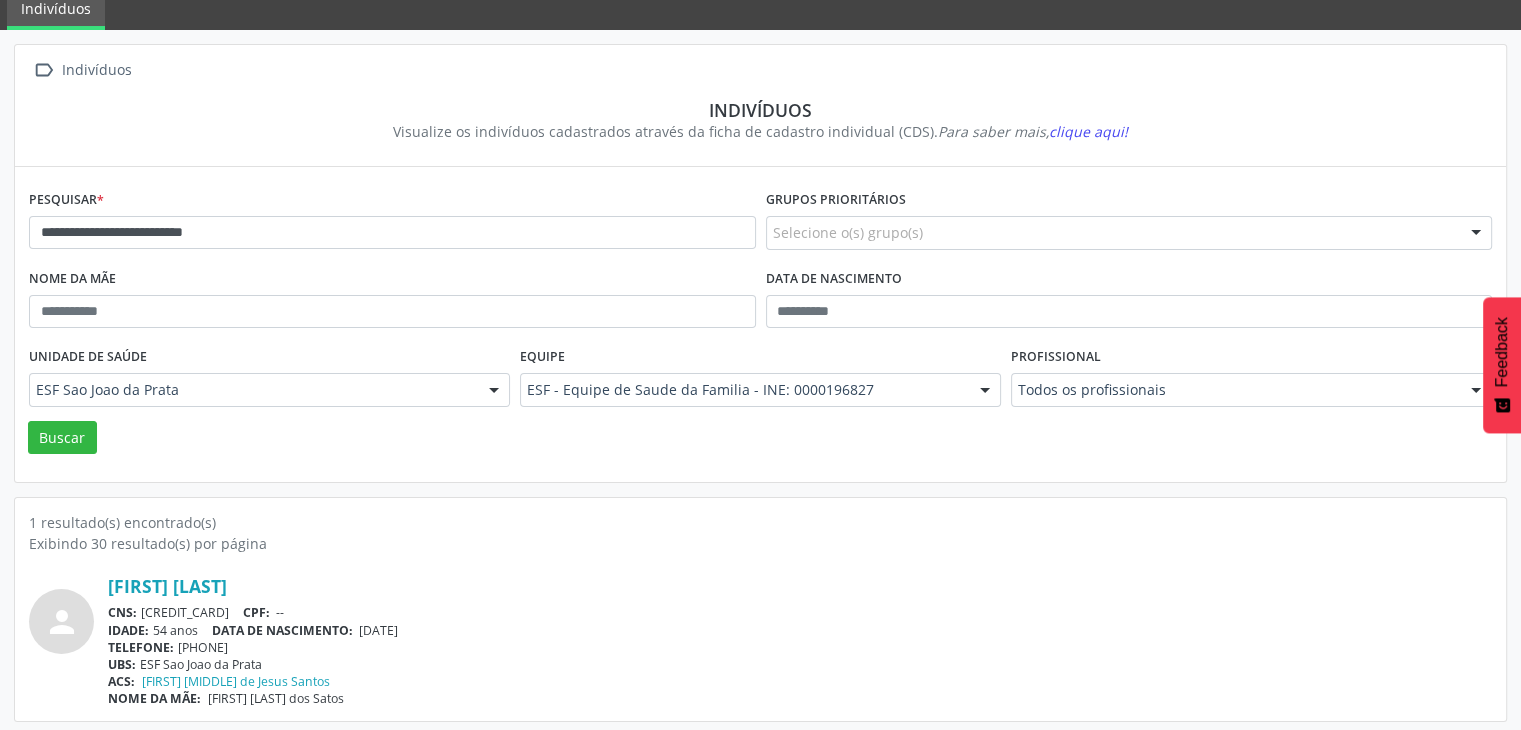 scroll, scrollTop: 84, scrollLeft: 0, axis: vertical 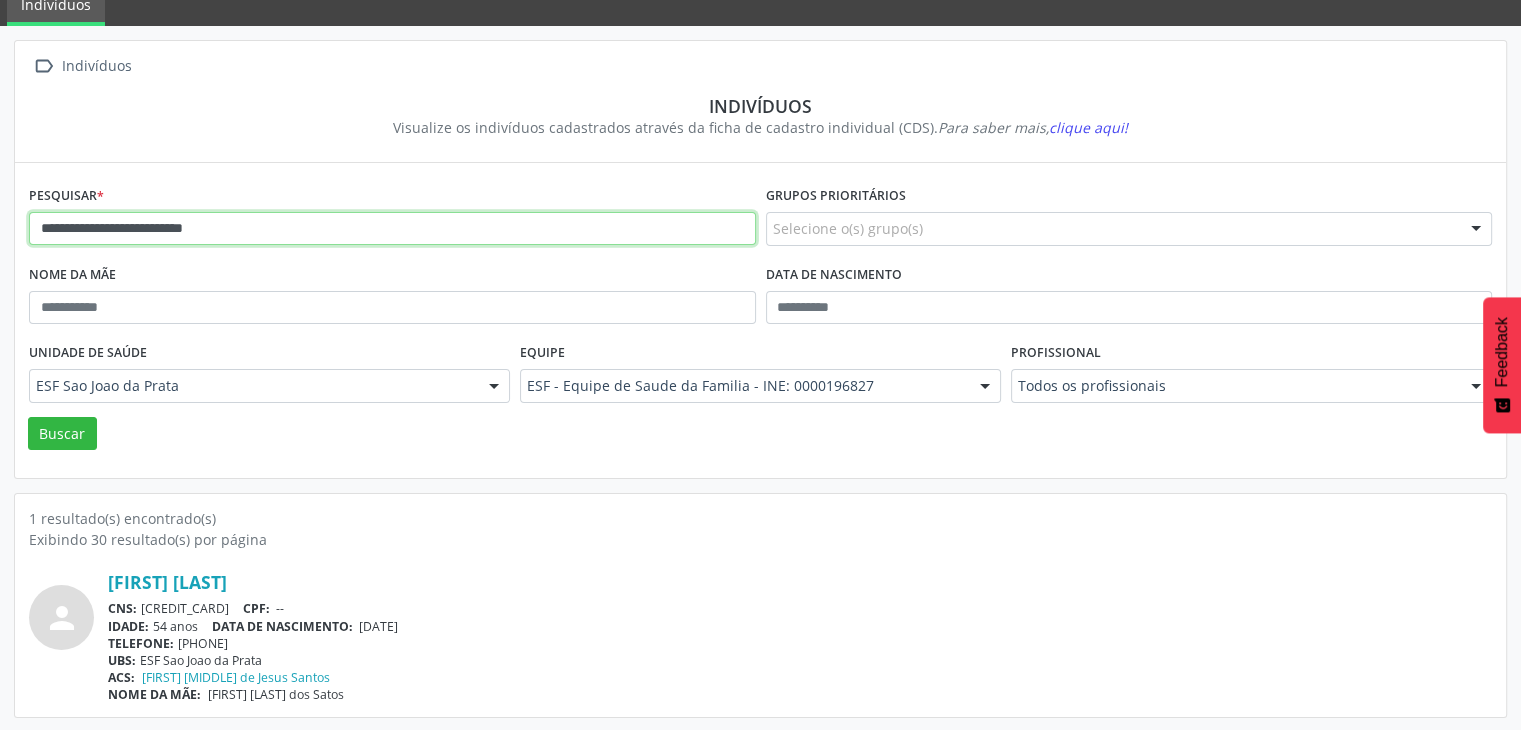 click on "**********" at bounding box center [392, 229] 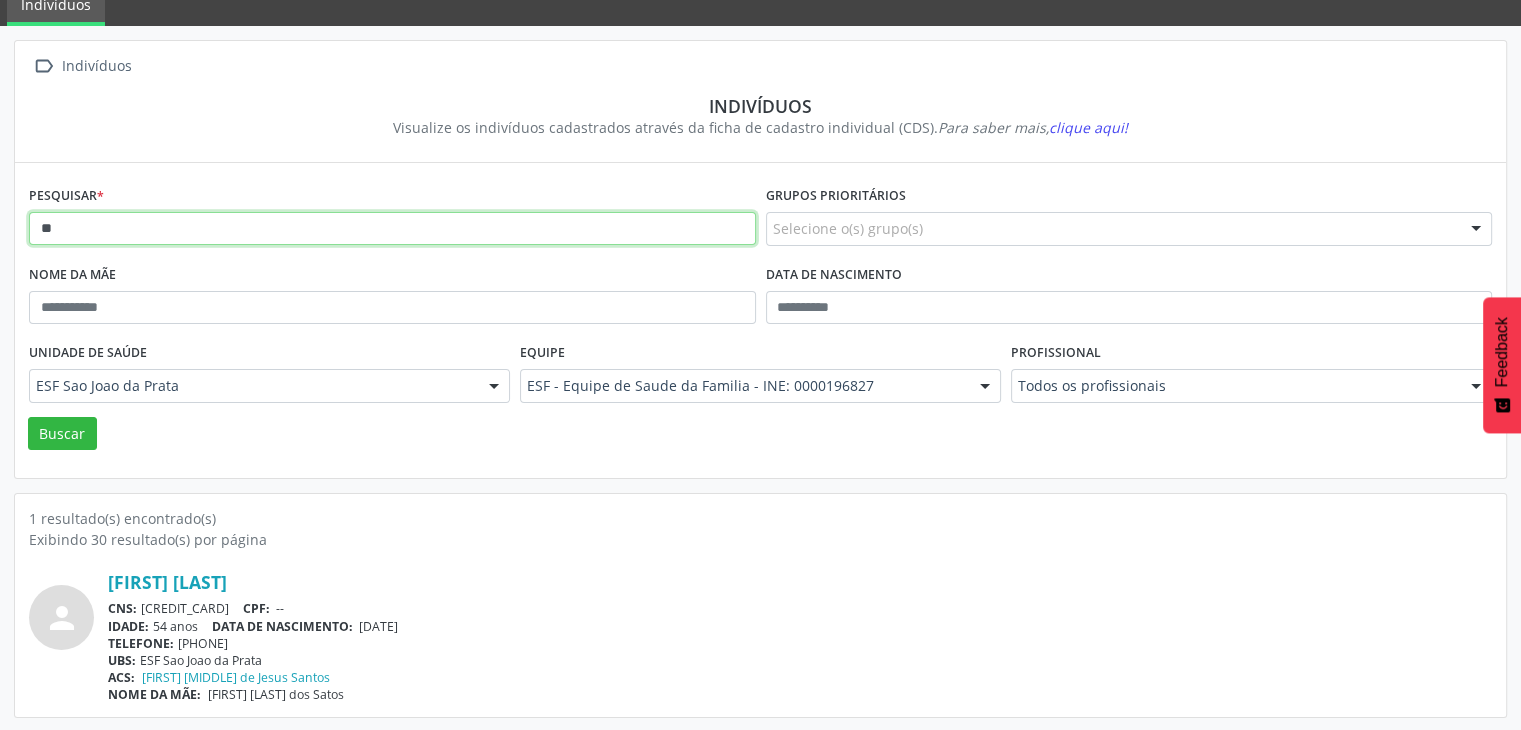 type on "*" 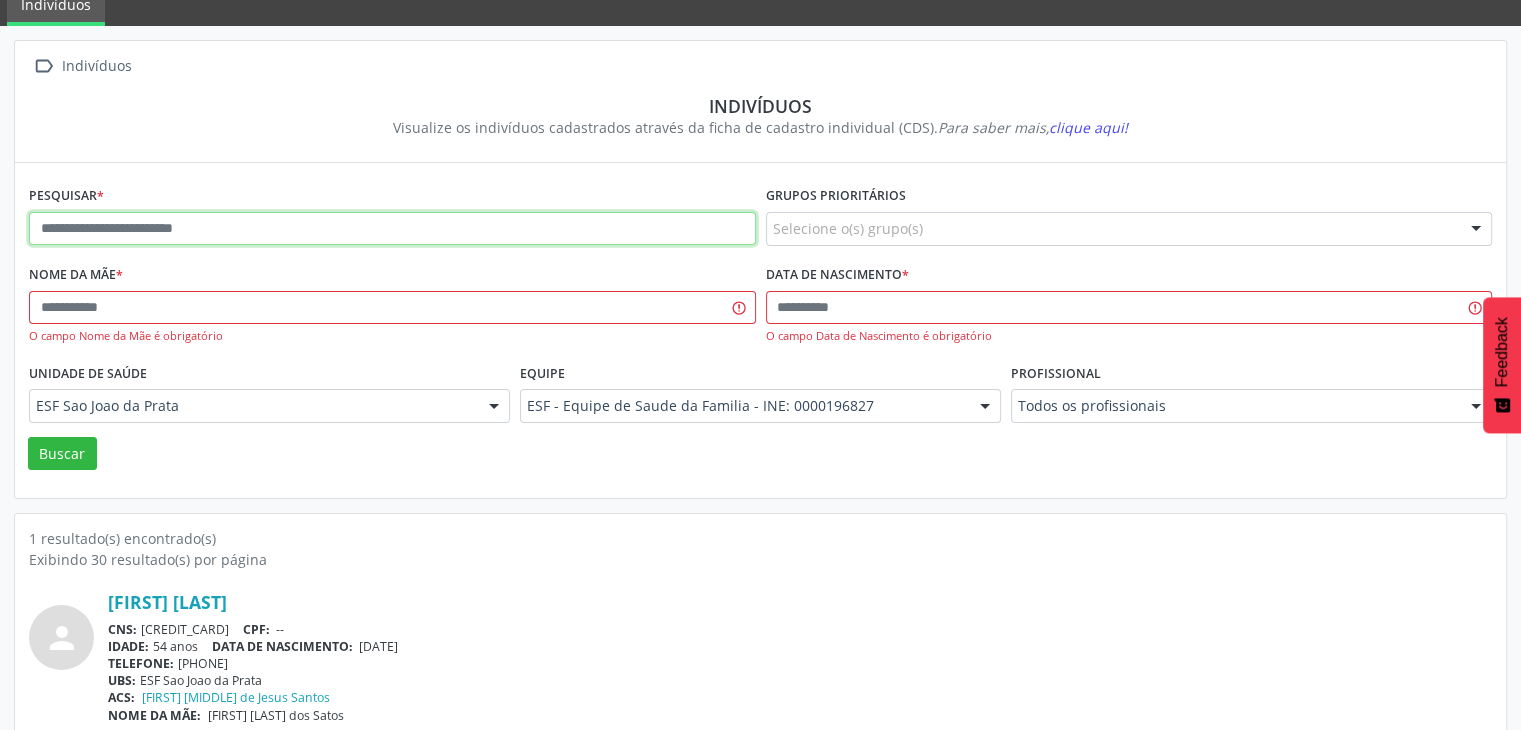 paste on "**********" 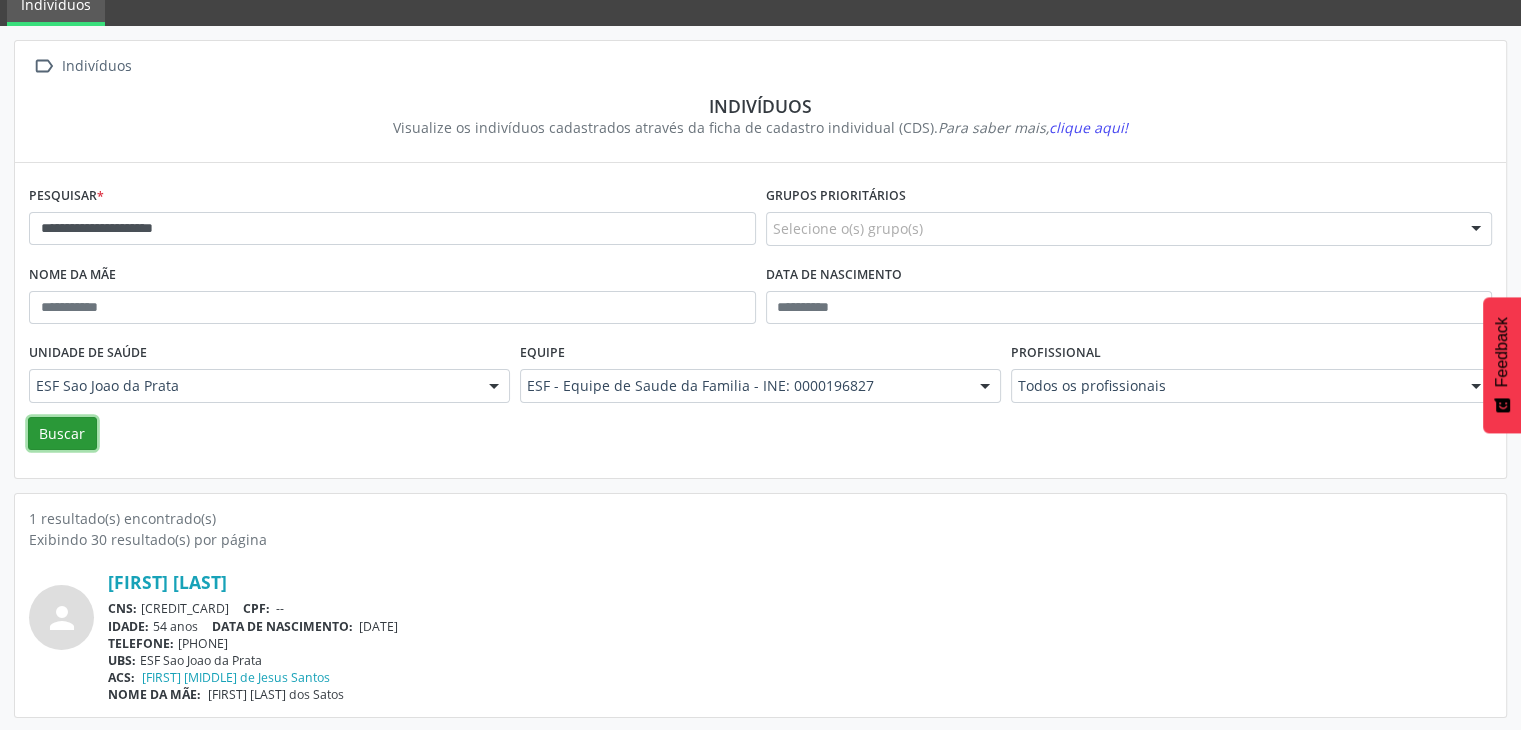 click on "Buscar" at bounding box center [62, 434] 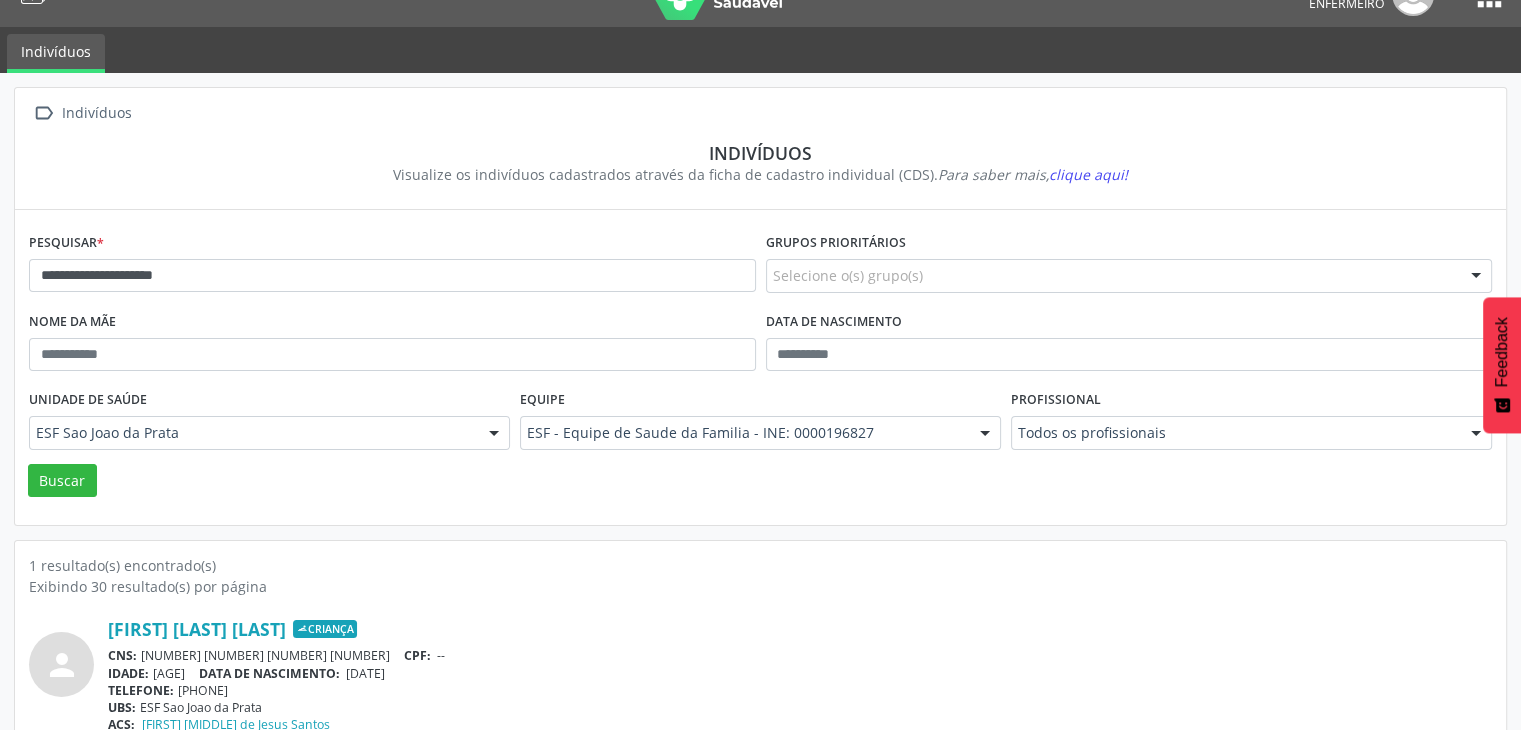 scroll, scrollTop: 0, scrollLeft: 0, axis: both 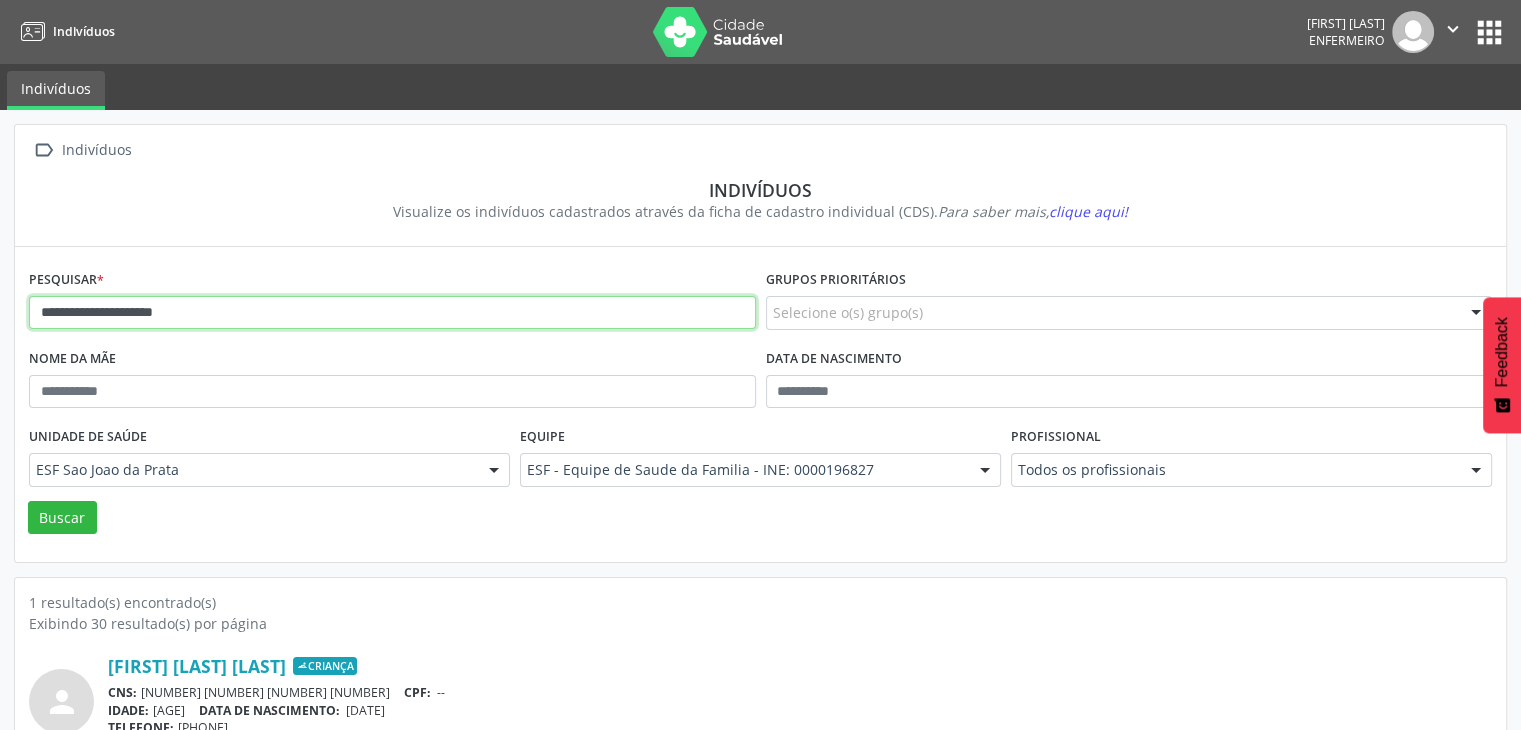 click on "**********" at bounding box center [392, 313] 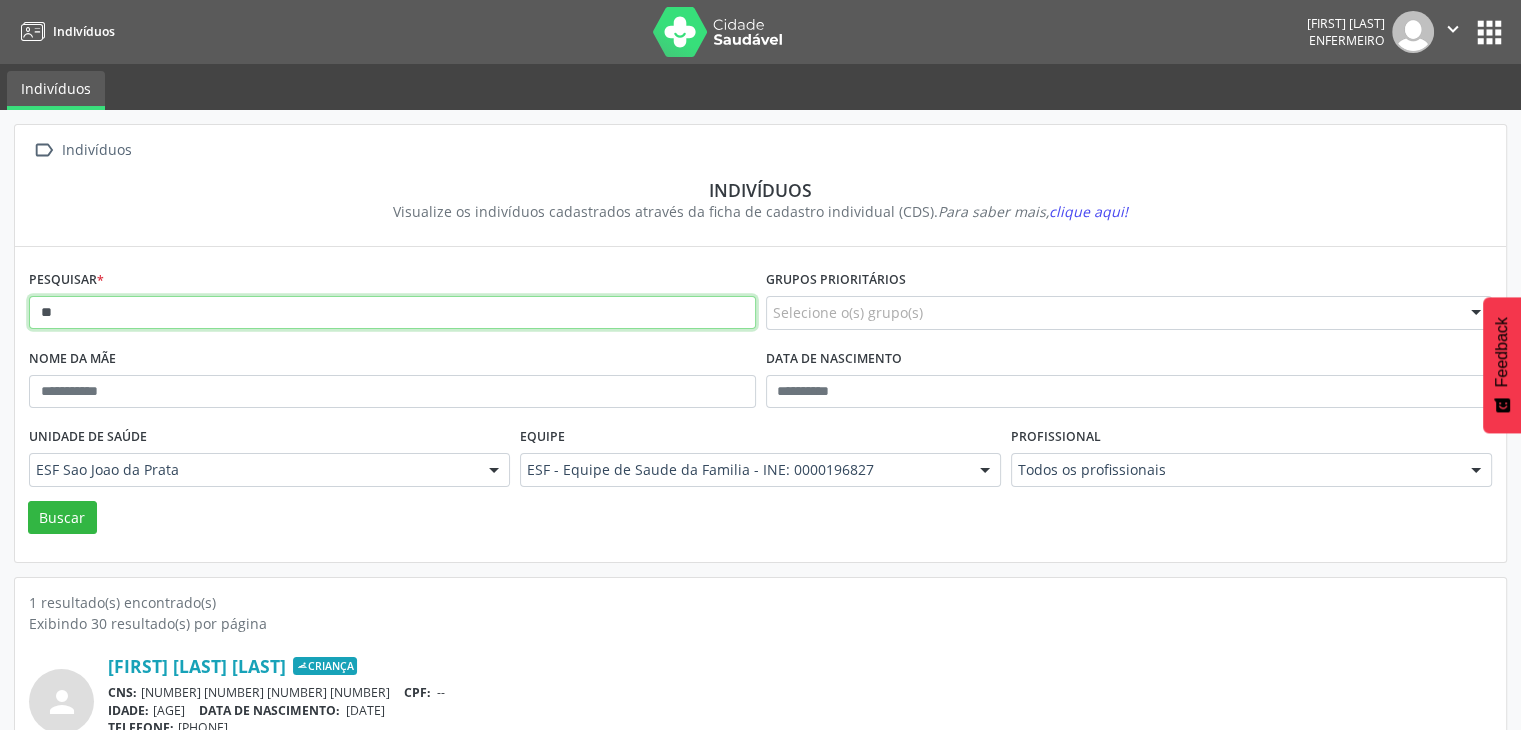 type on "*" 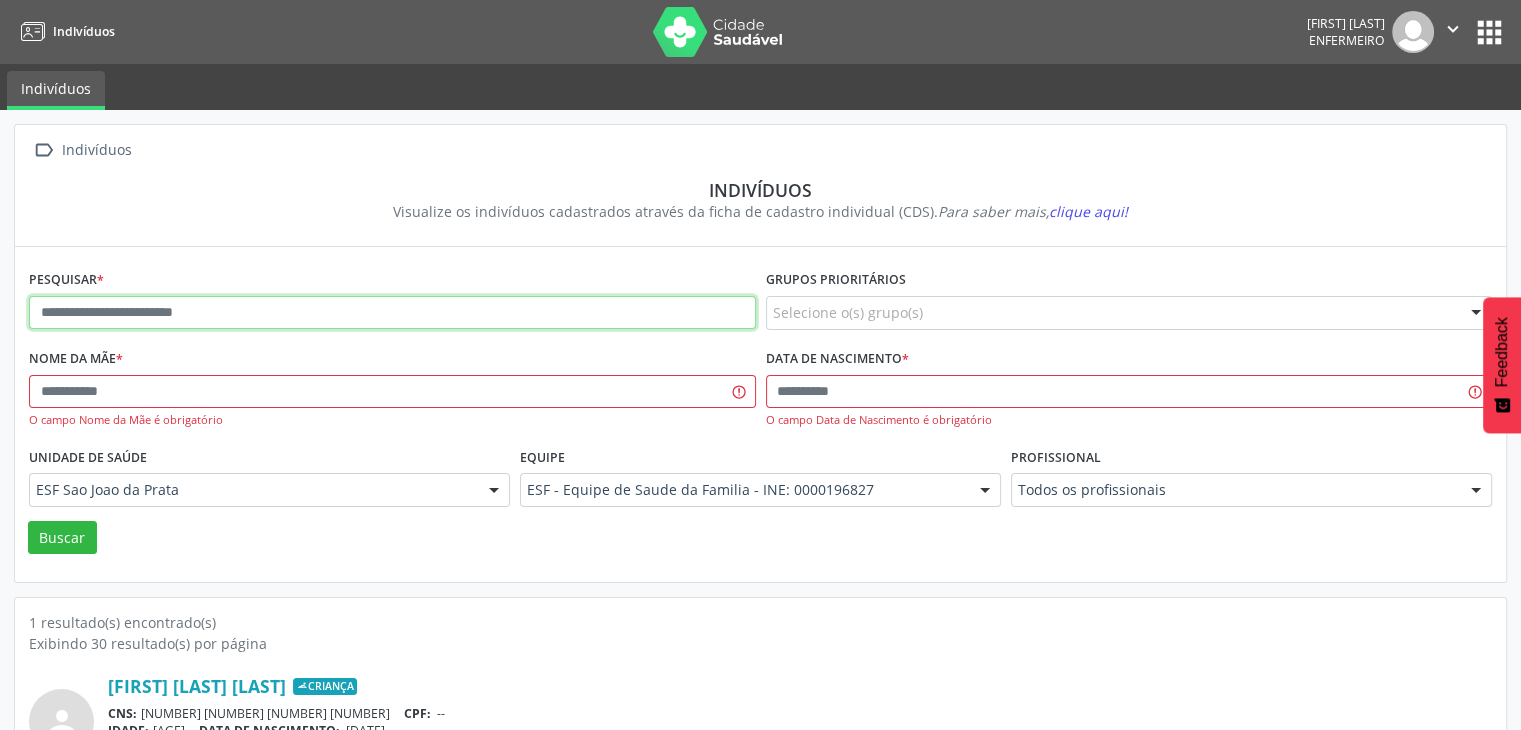 paste on "**********" 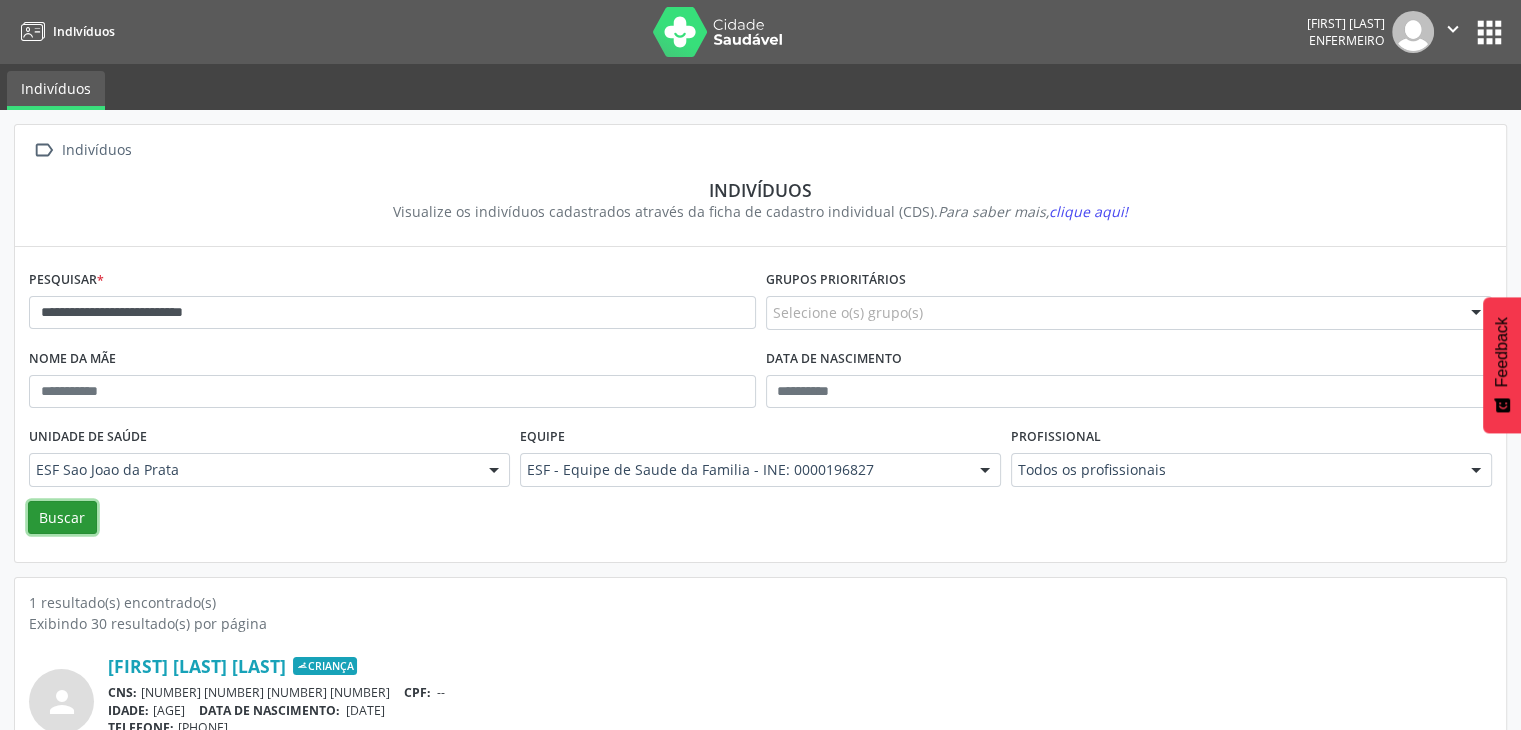 click on "Buscar" at bounding box center [62, 518] 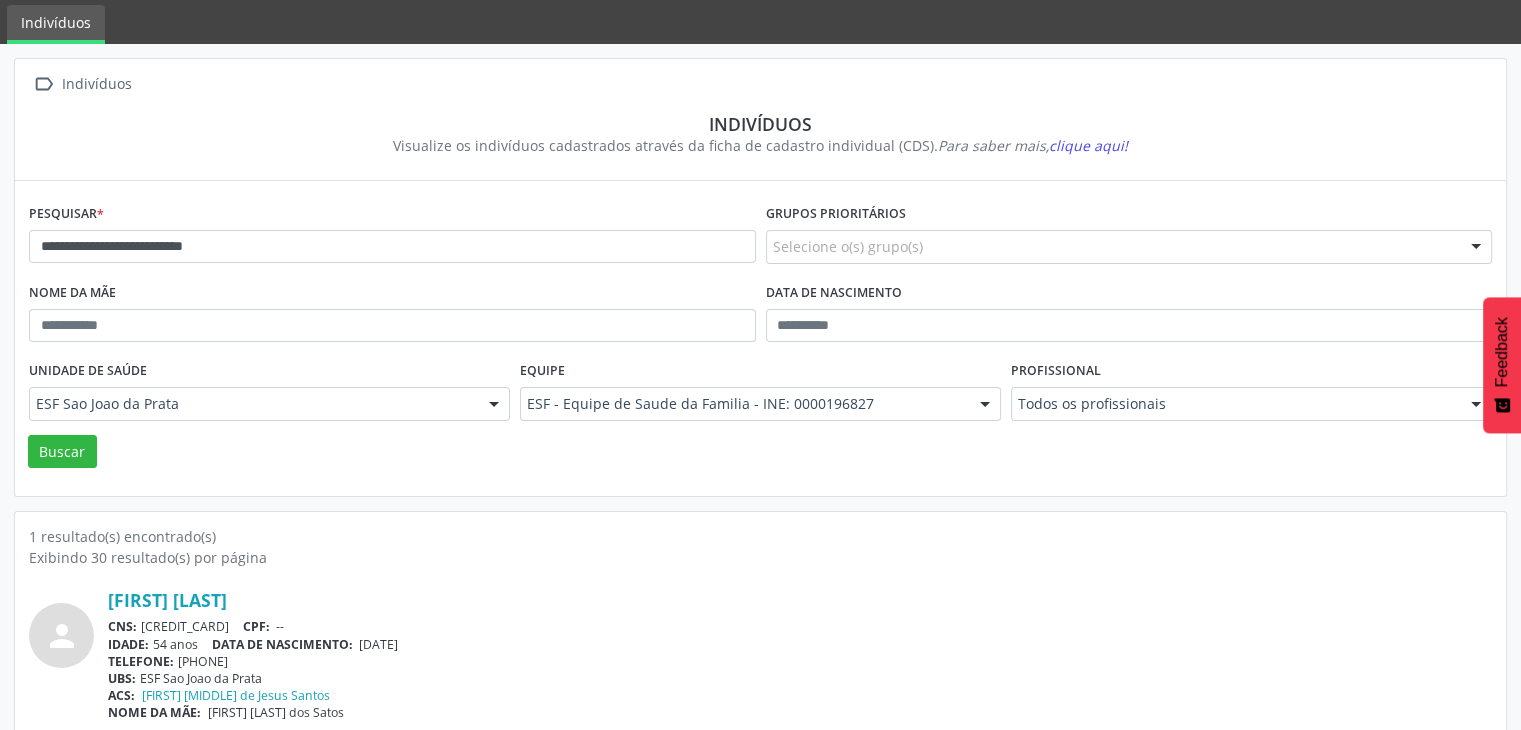scroll, scrollTop: 84, scrollLeft: 0, axis: vertical 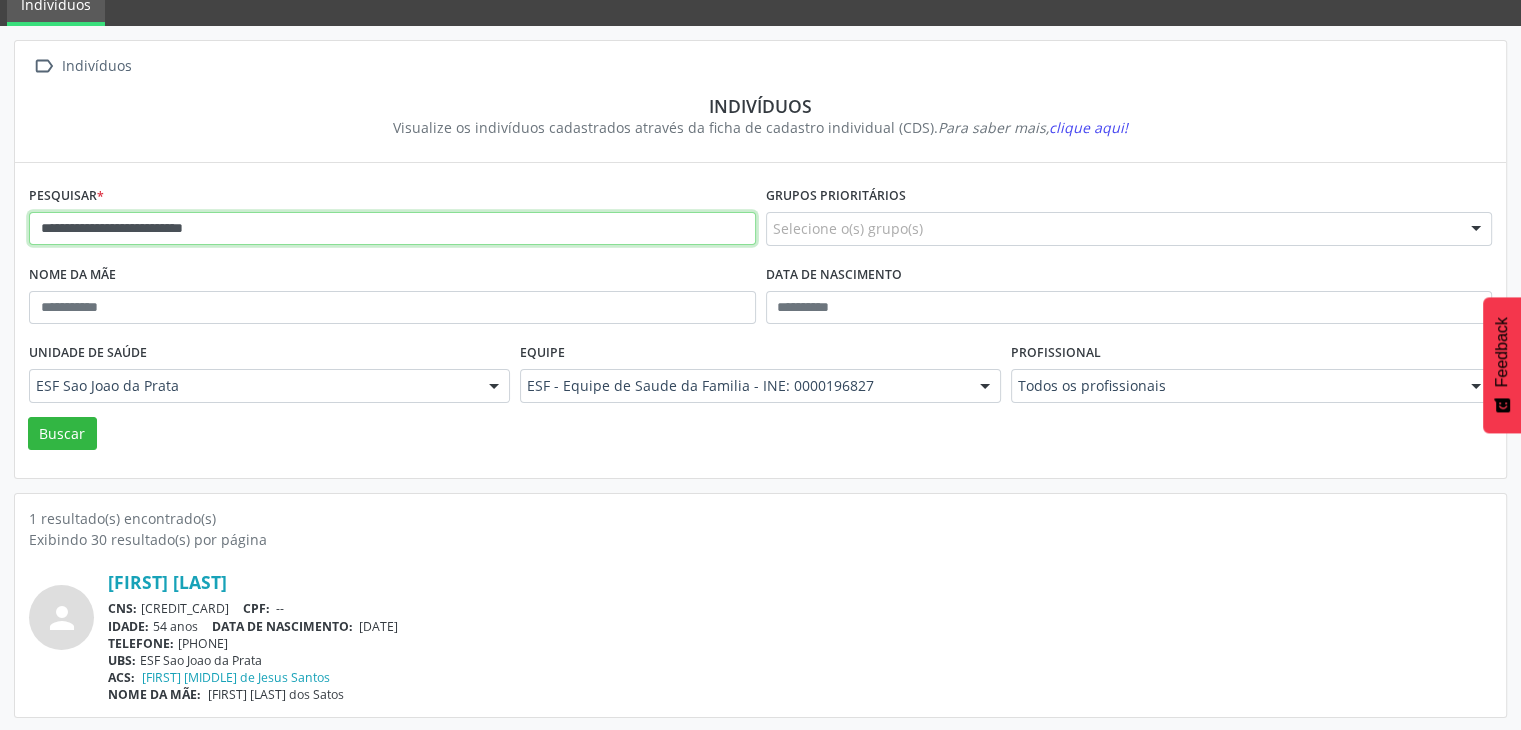 click on "**********" at bounding box center (392, 229) 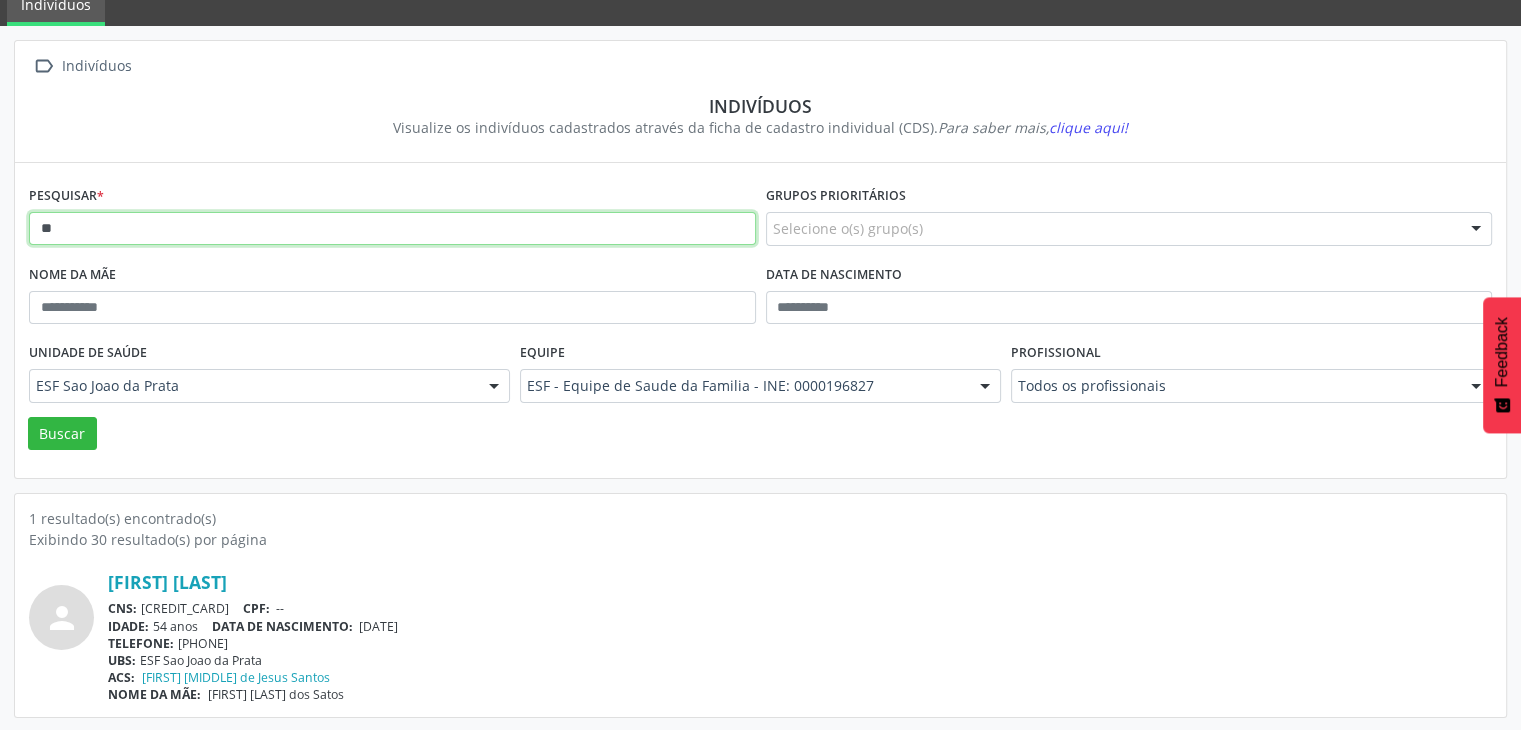 type on "*" 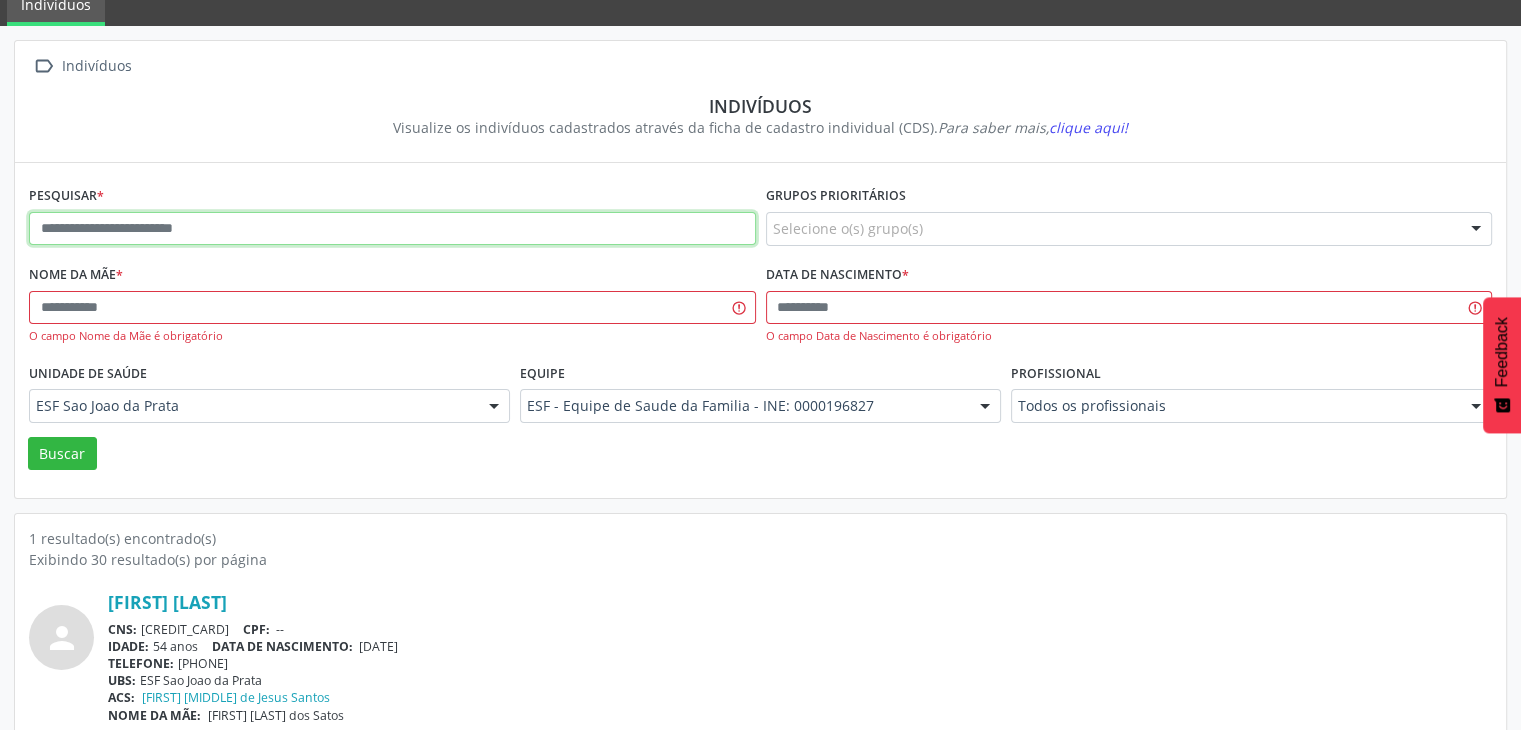 paste on "**********" 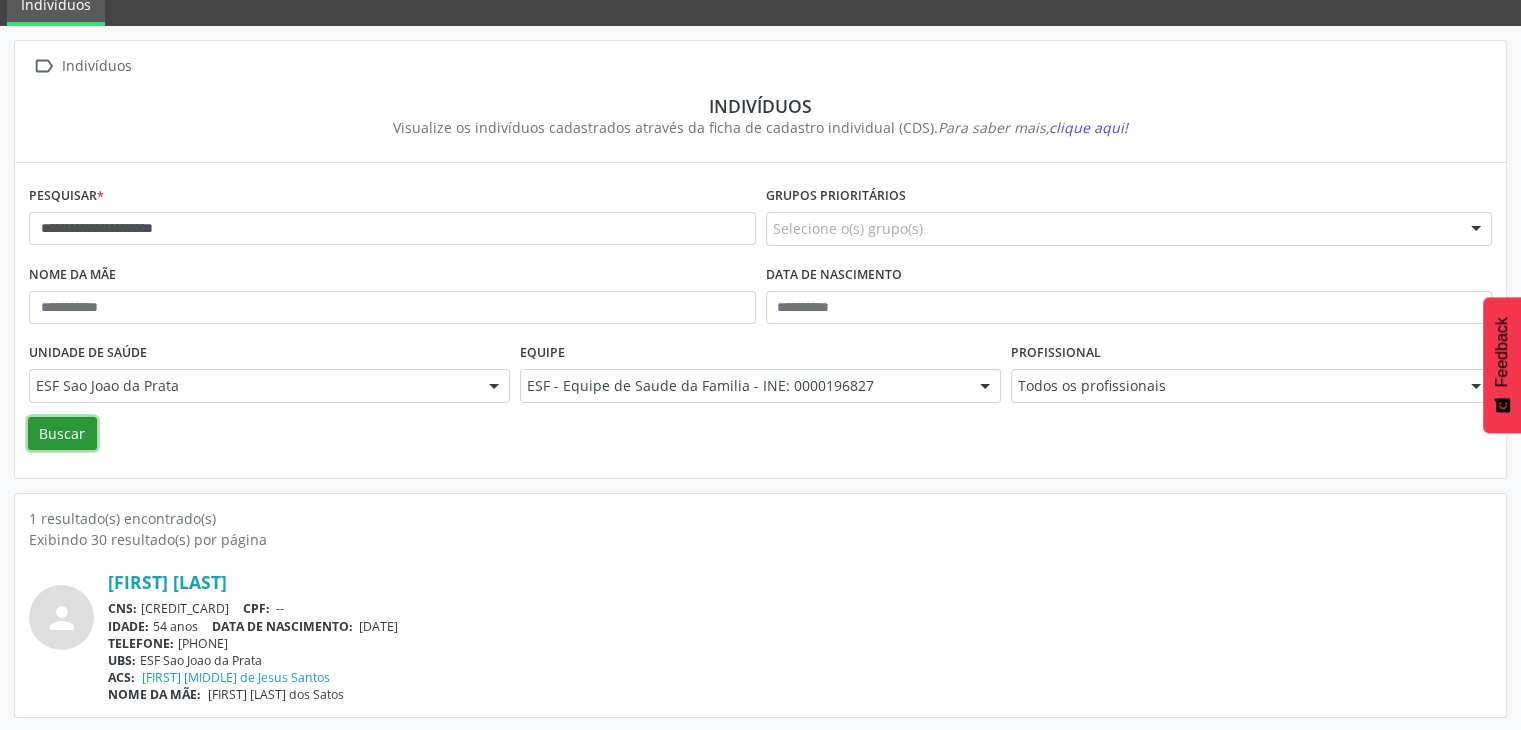 click on "Buscar" at bounding box center [62, 434] 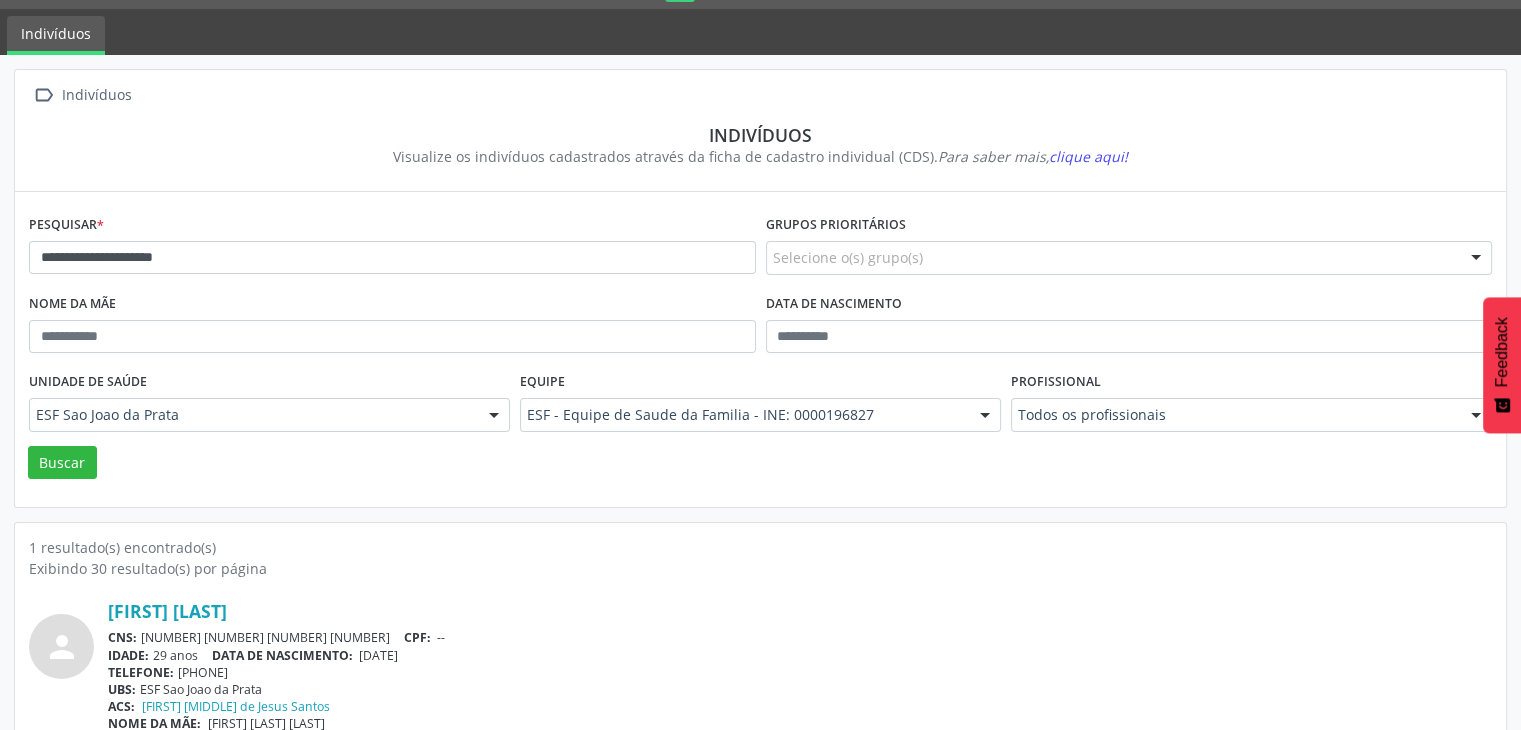 scroll, scrollTop: 84, scrollLeft: 0, axis: vertical 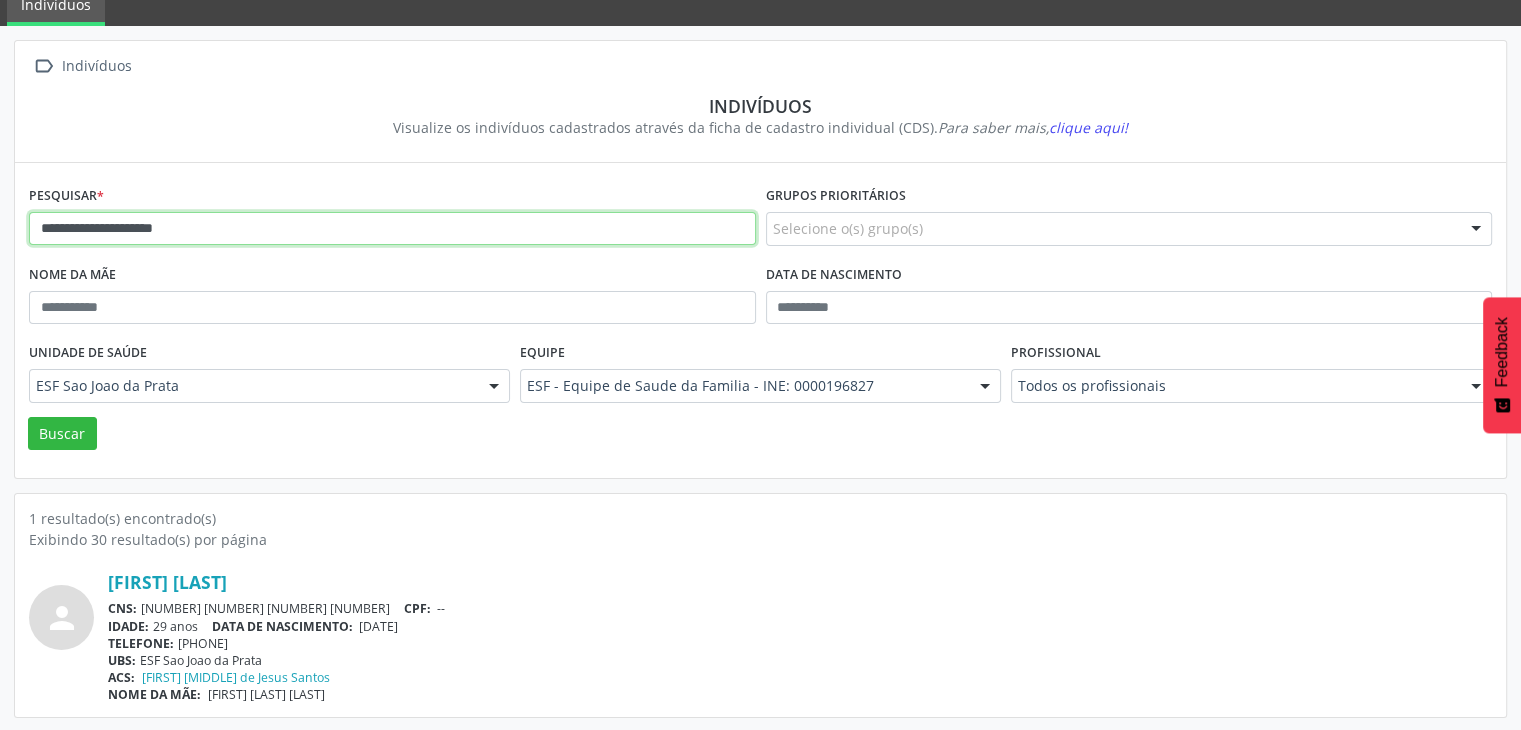 click on "**********" at bounding box center (392, 229) 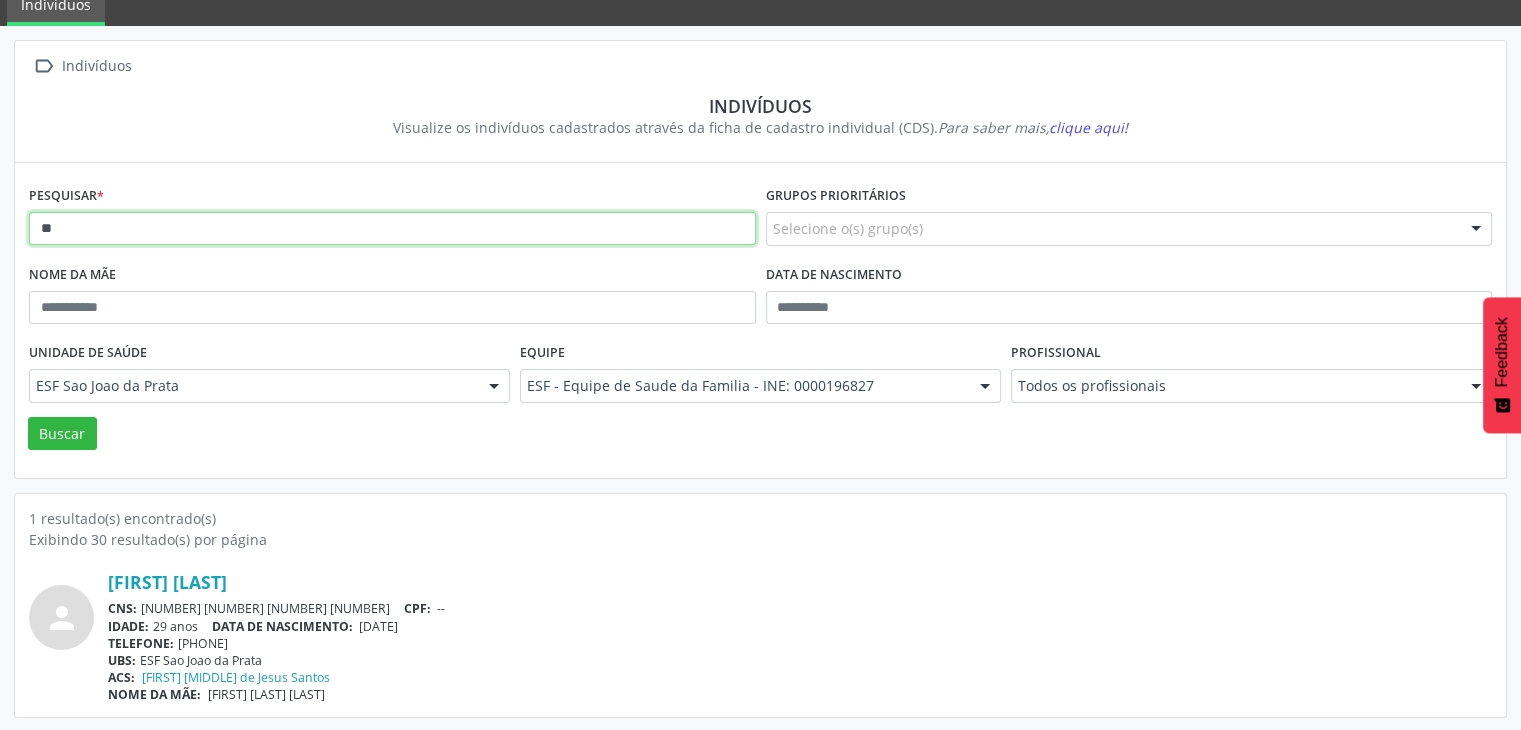 type on "*" 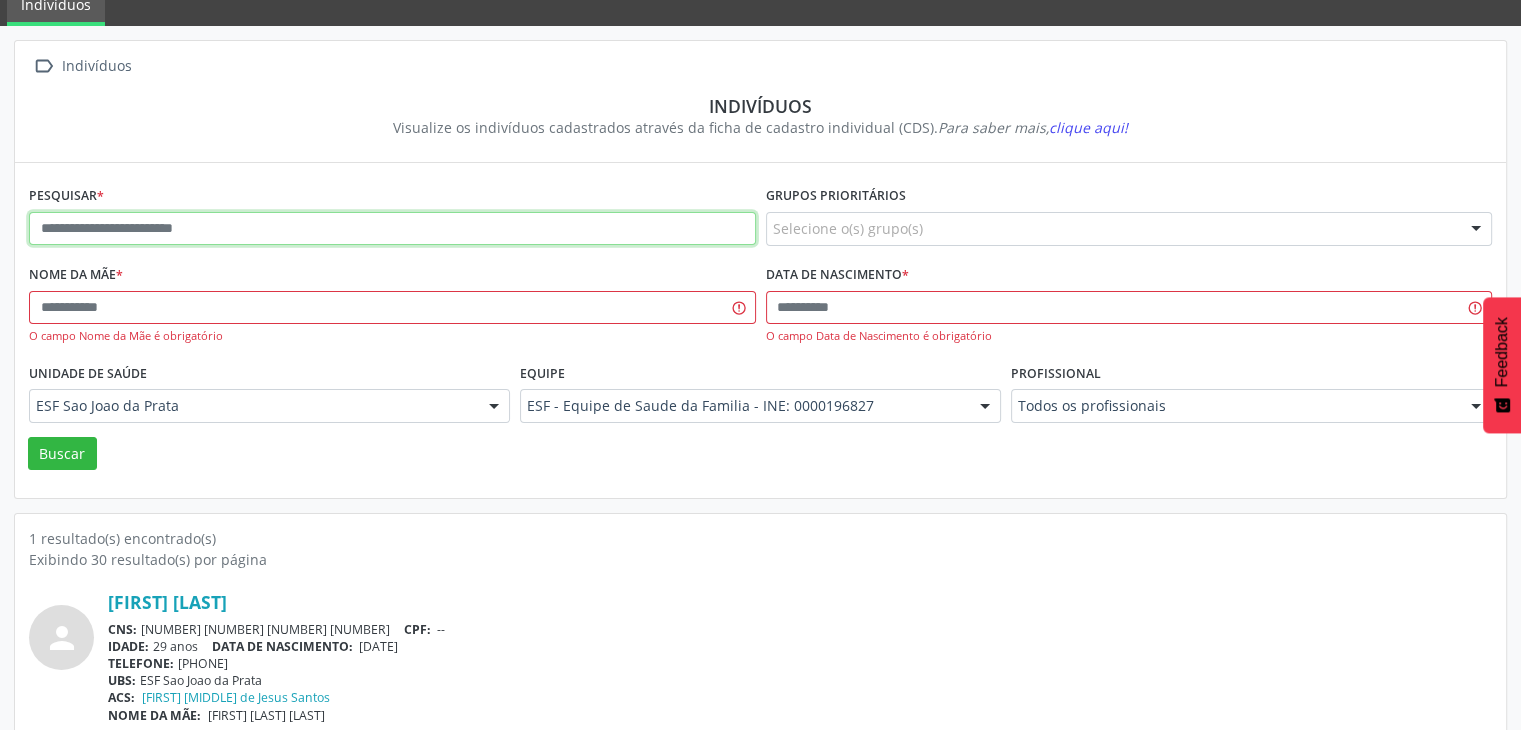 paste on "**********" 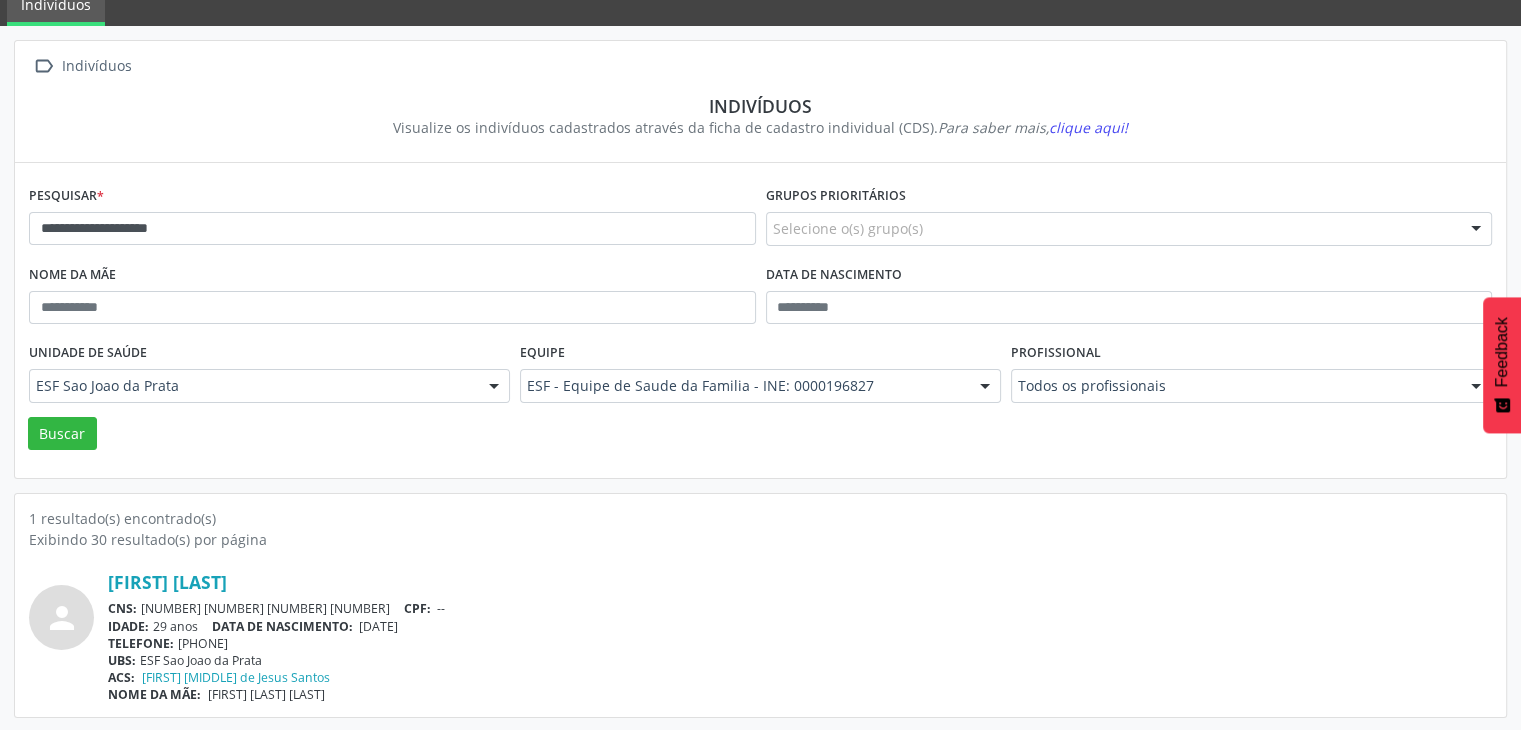 click on "Unidade de saúde
ESF Sao Joao da Prata         ESF Sao Joao da Prata
Nenhum resultado encontrado para: "   "
Não há nenhuma opção para ser exibida." at bounding box center (269, 377) 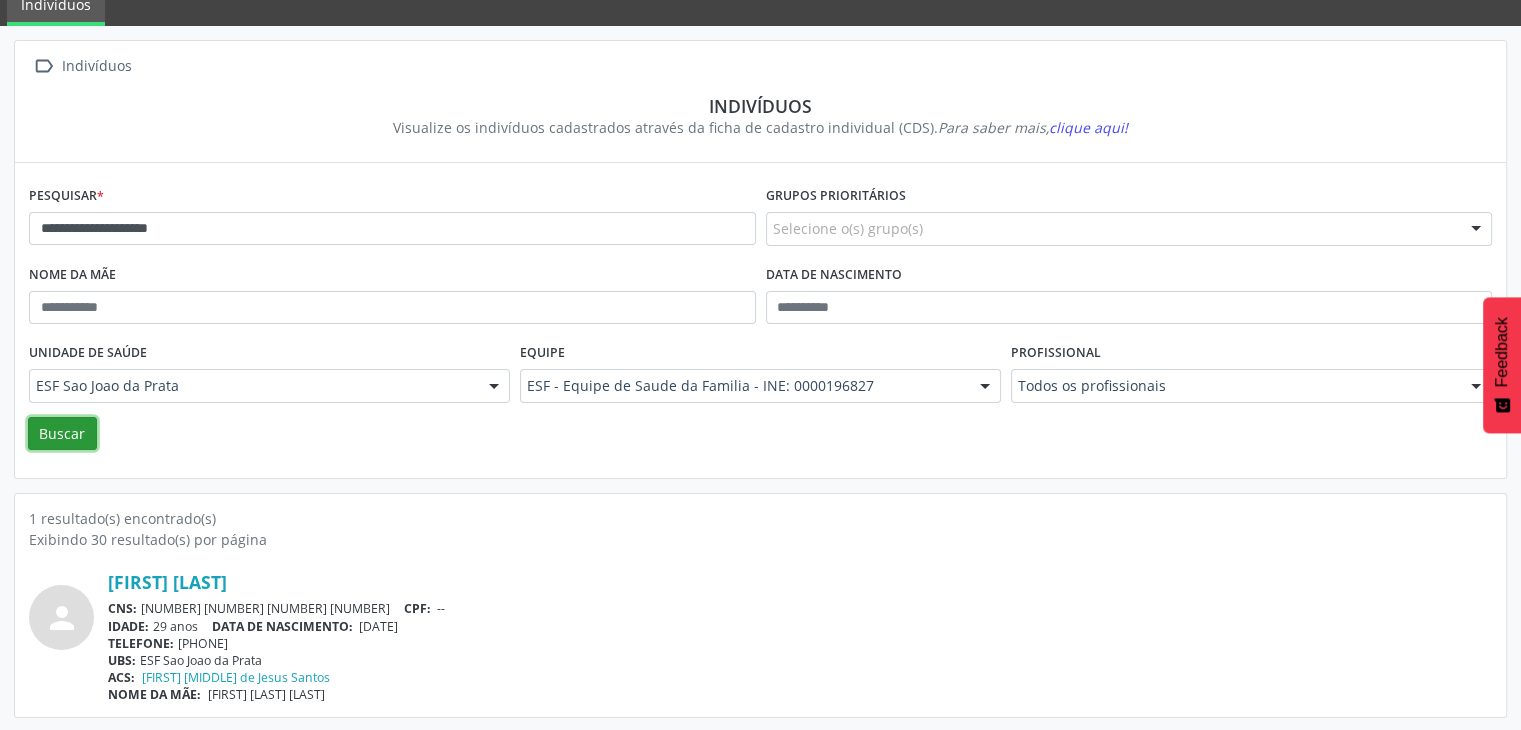 click on "Buscar" at bounding box center (62, 434) 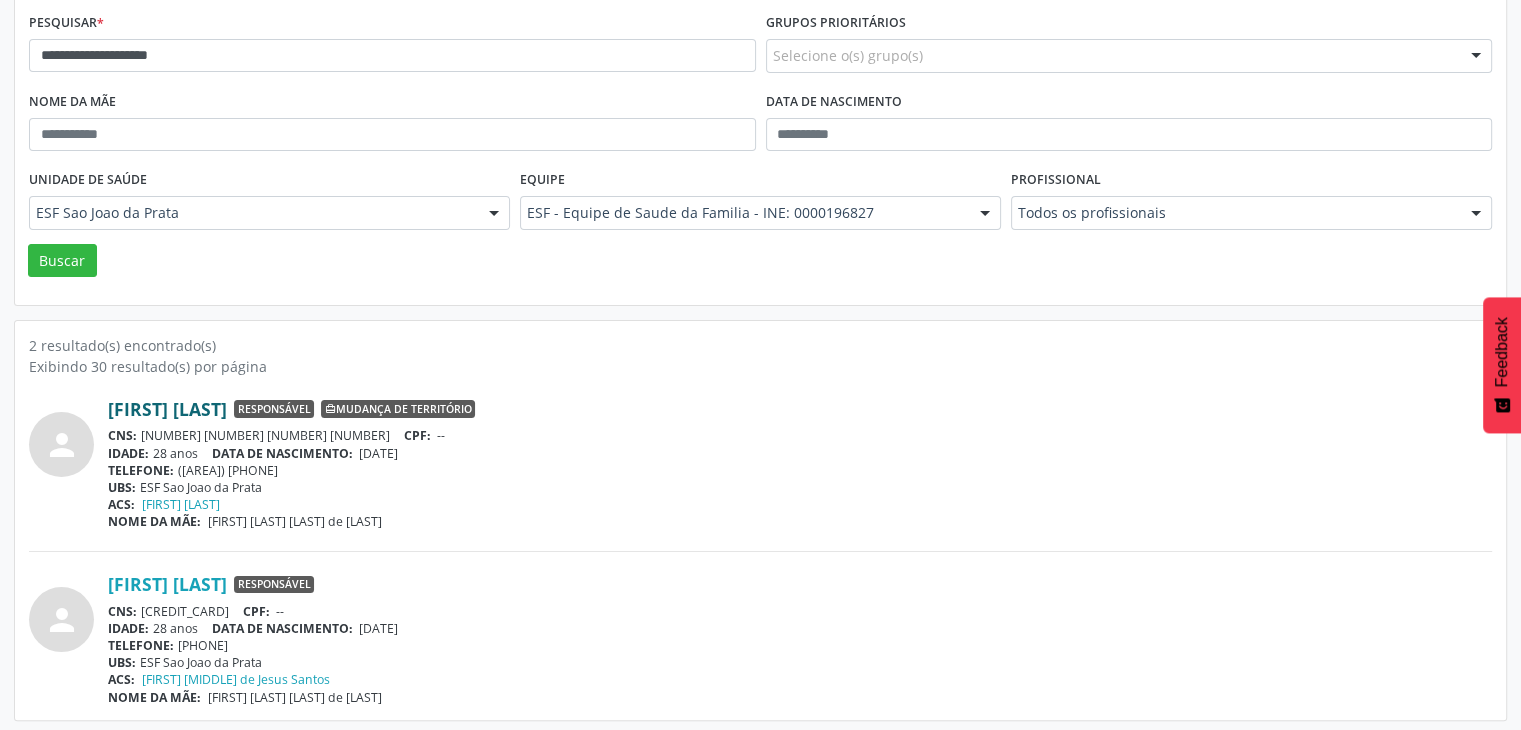 scroll, scrollTop: 260, scrollLeft: 0, axis: vertical 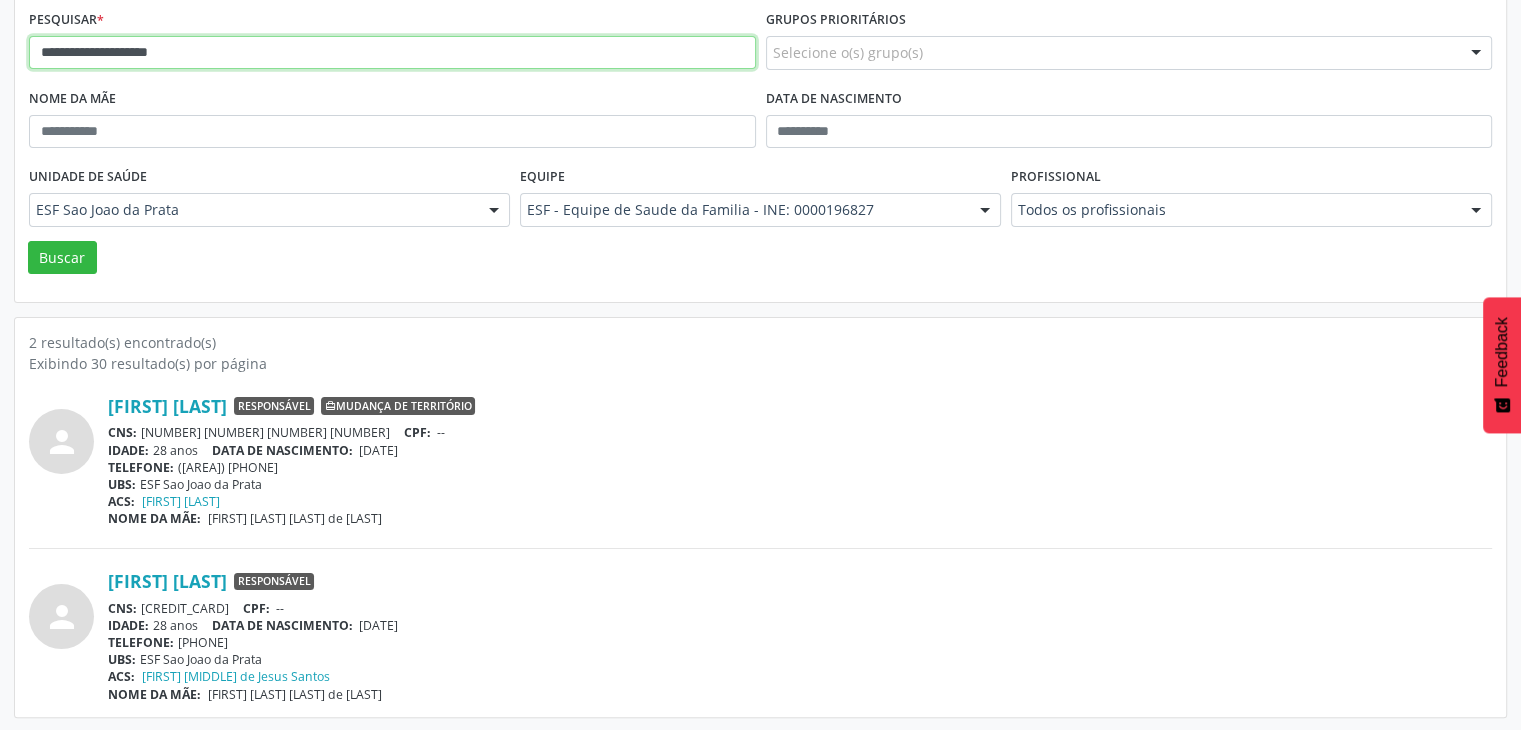 click on "**********" at bounding box center (392, 53) 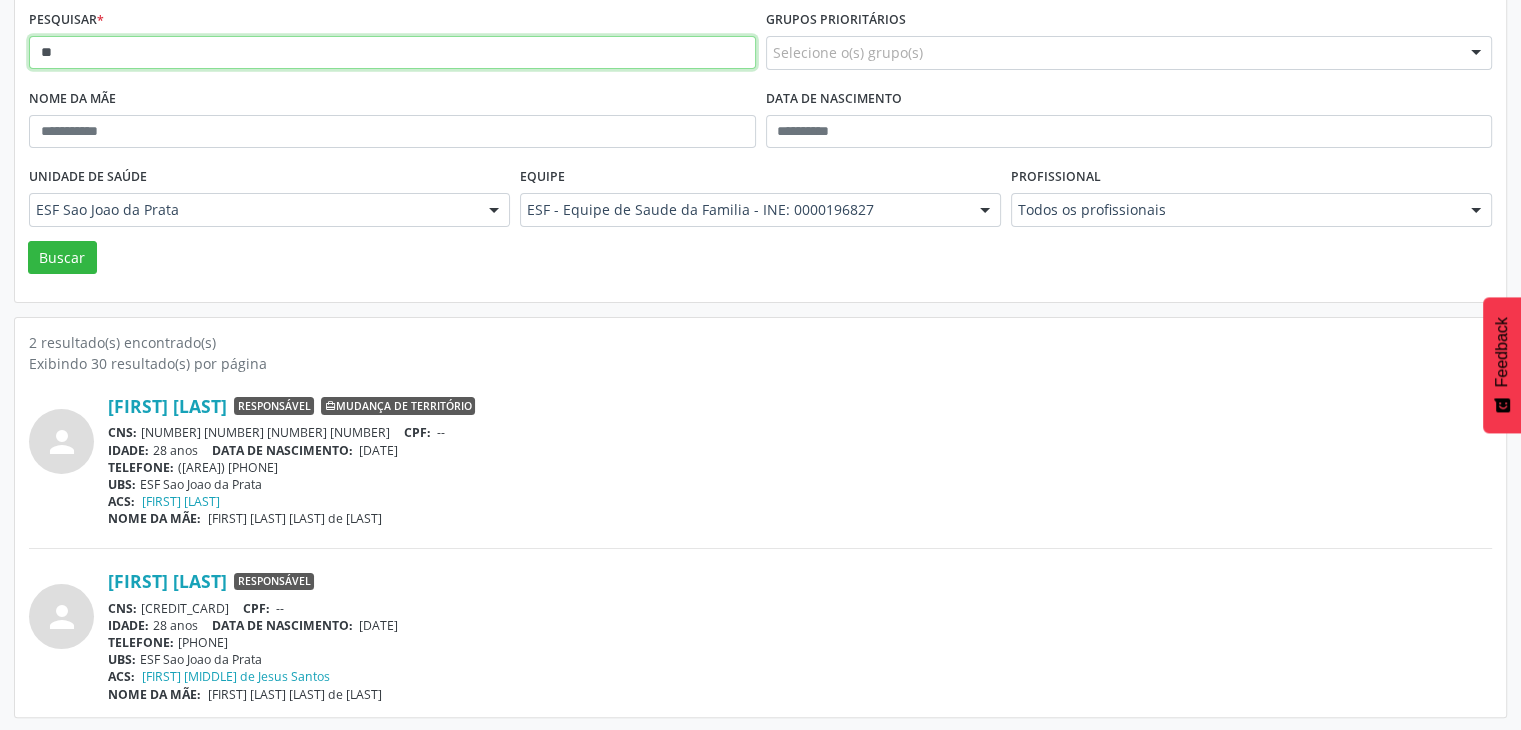 type on "*" 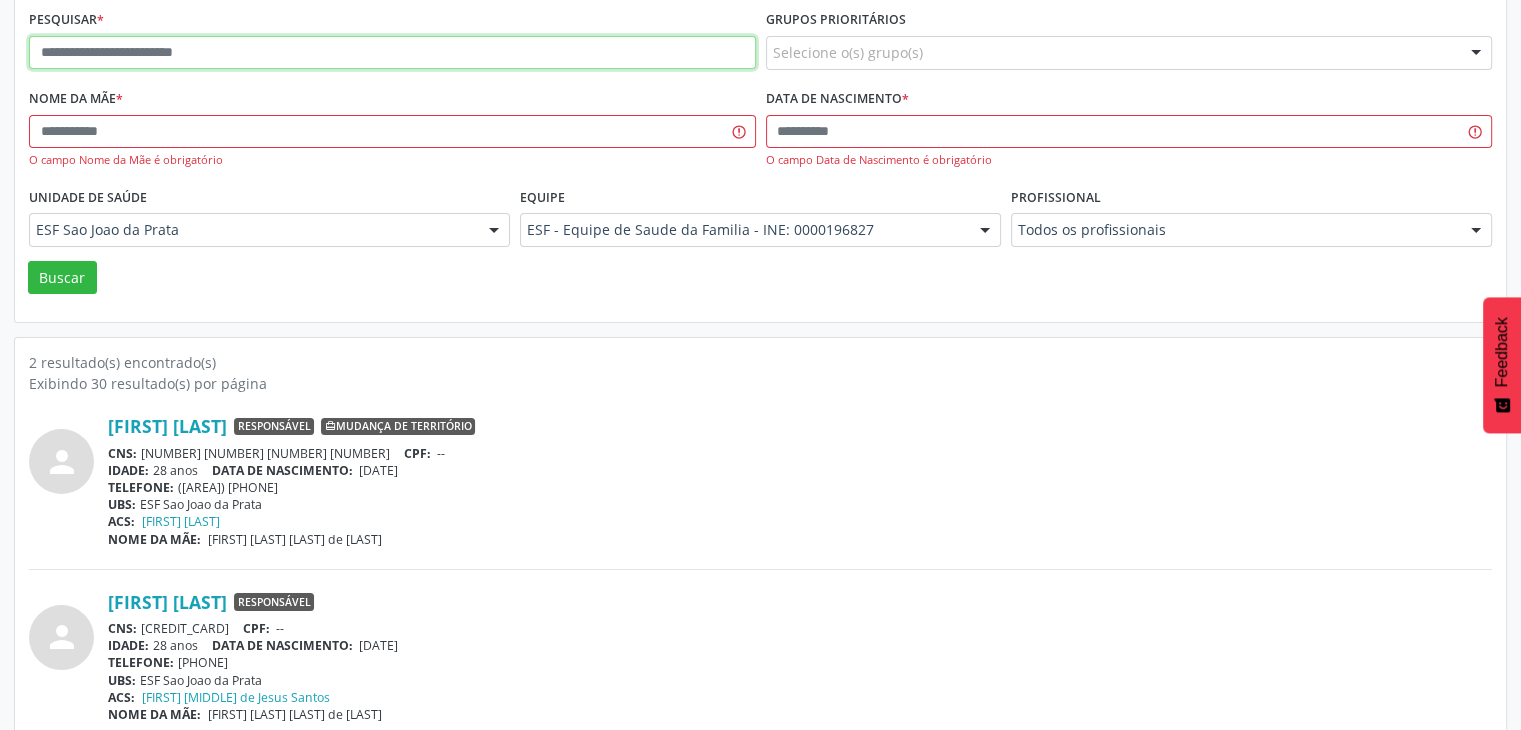 paste on "**********" 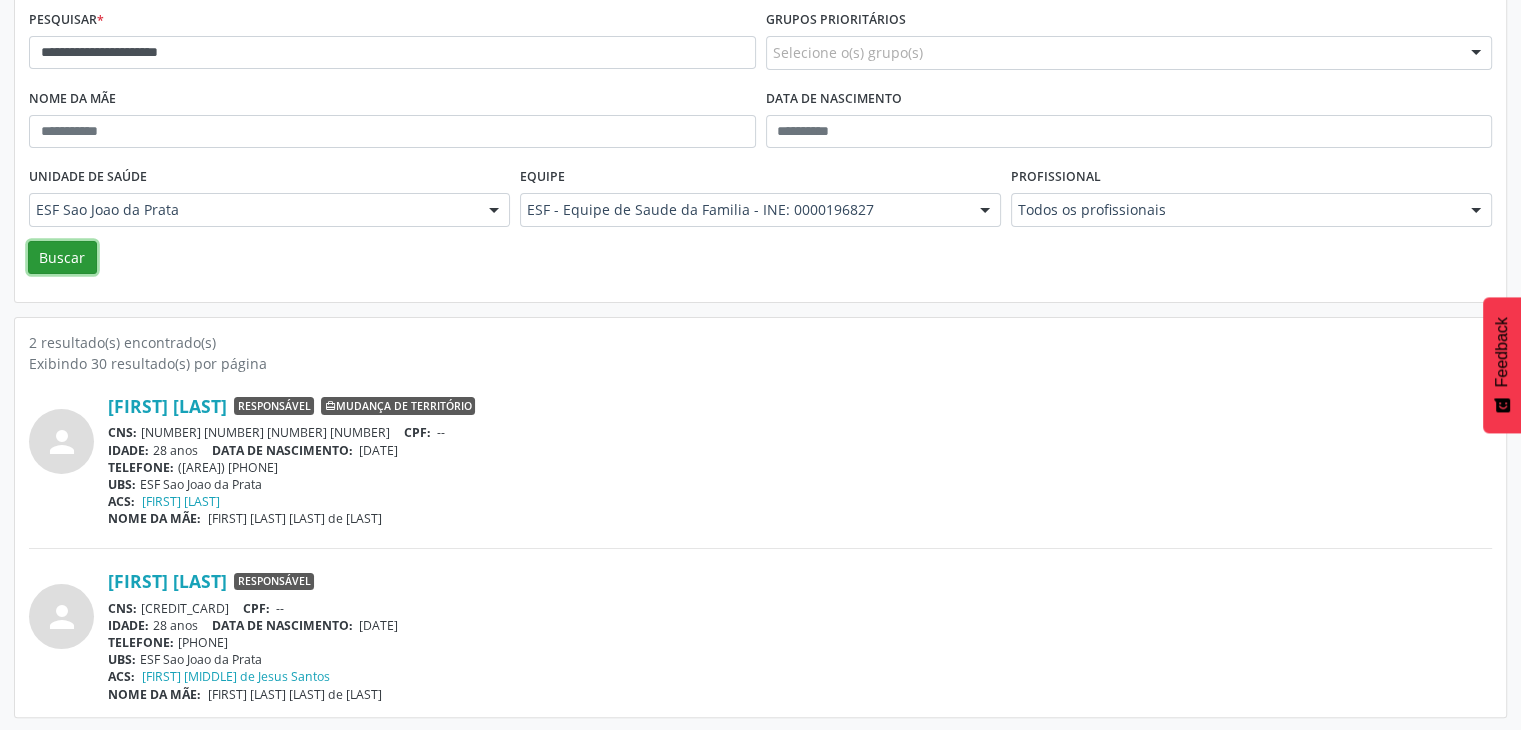 click on "Buscar" at bounding box center (62, 258) 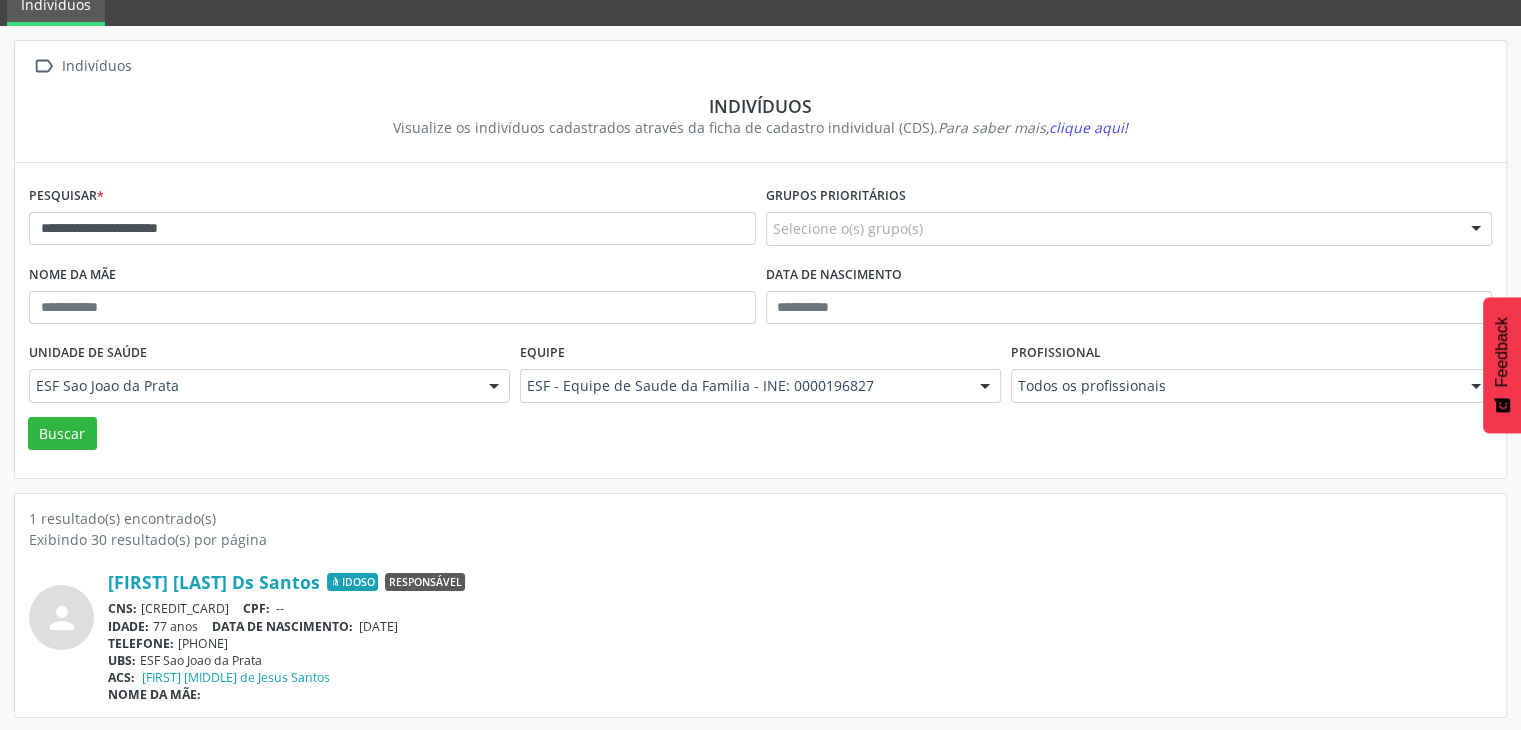 scroll, scrollTop: 84, scrollLeft: 0, axis: vertical 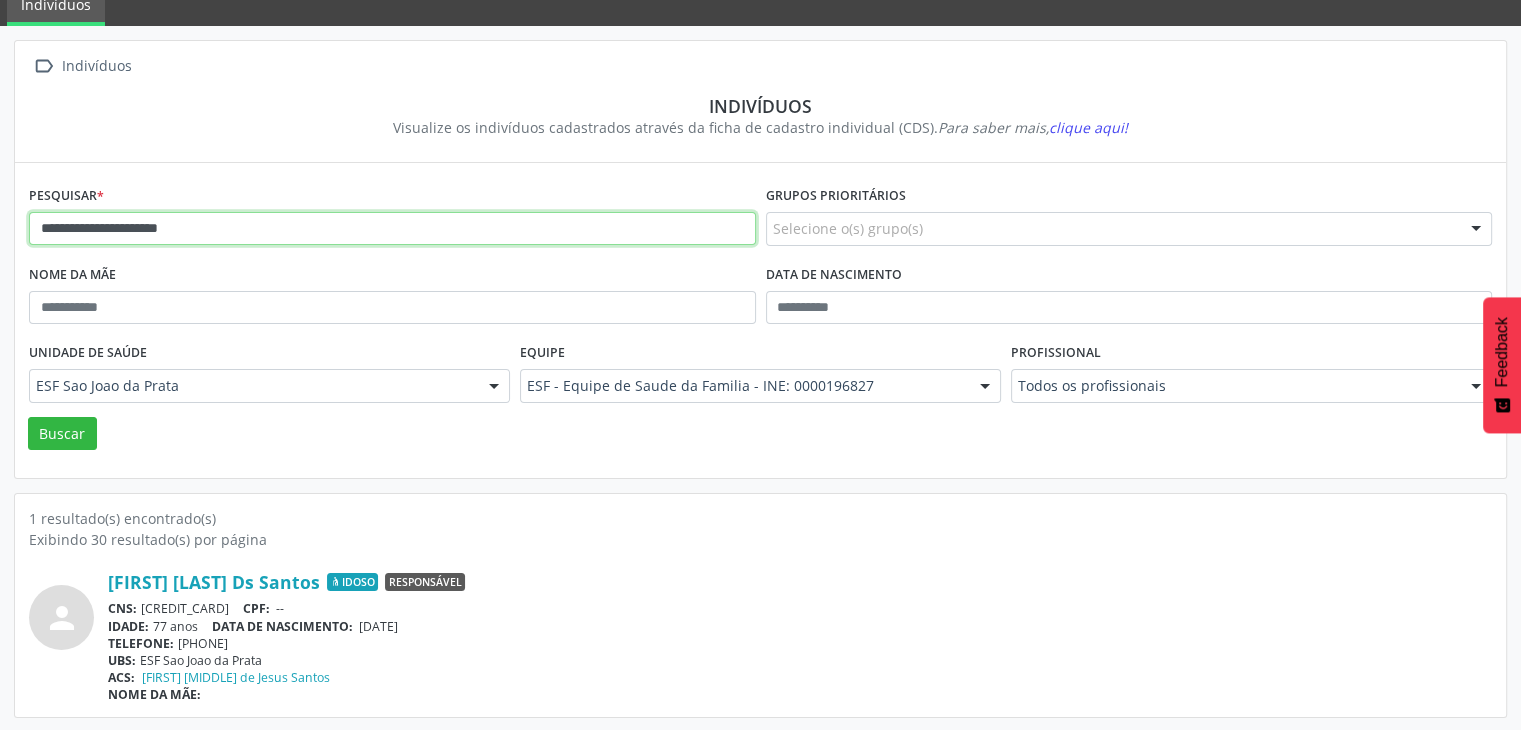 click on "**********" at bounding box center [392, 229] 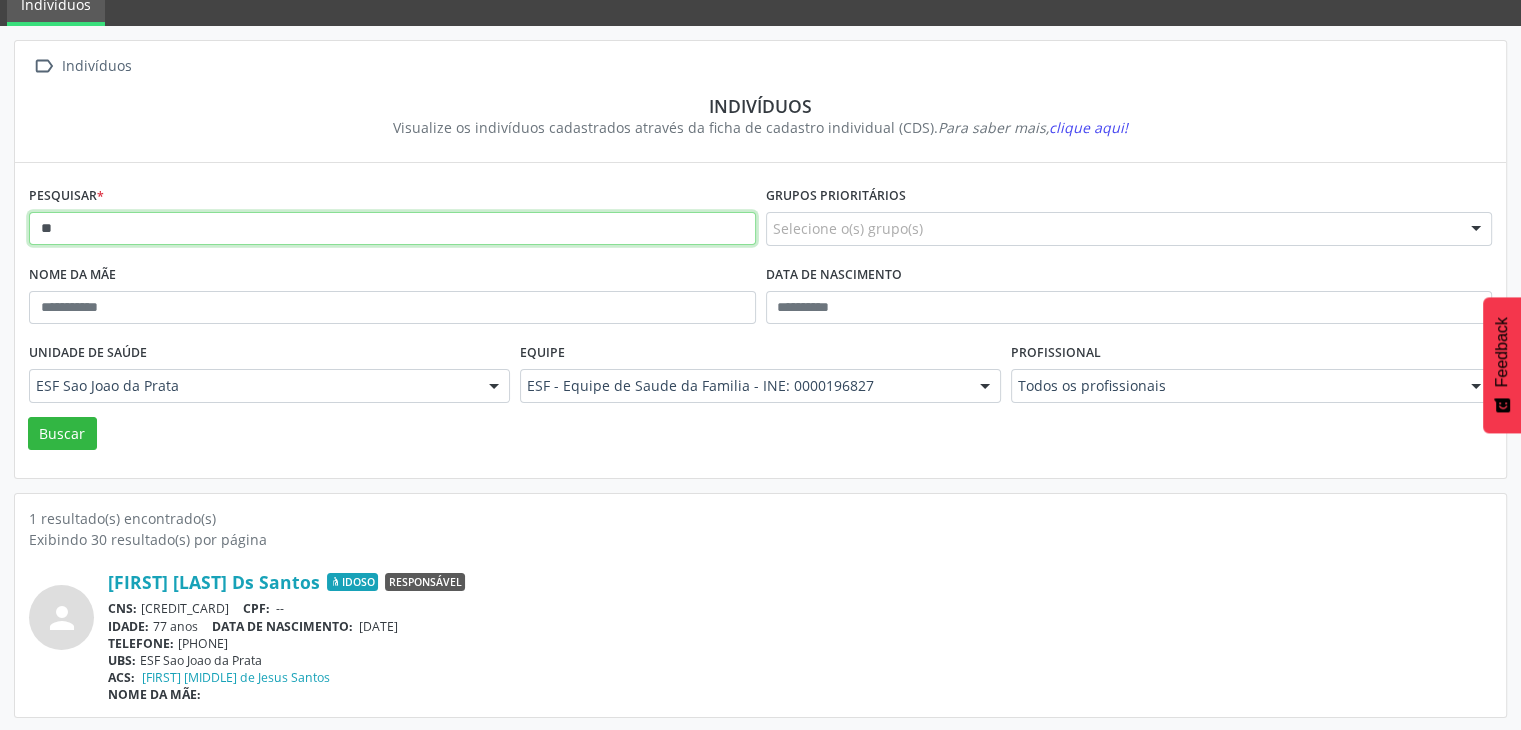 type on "*" 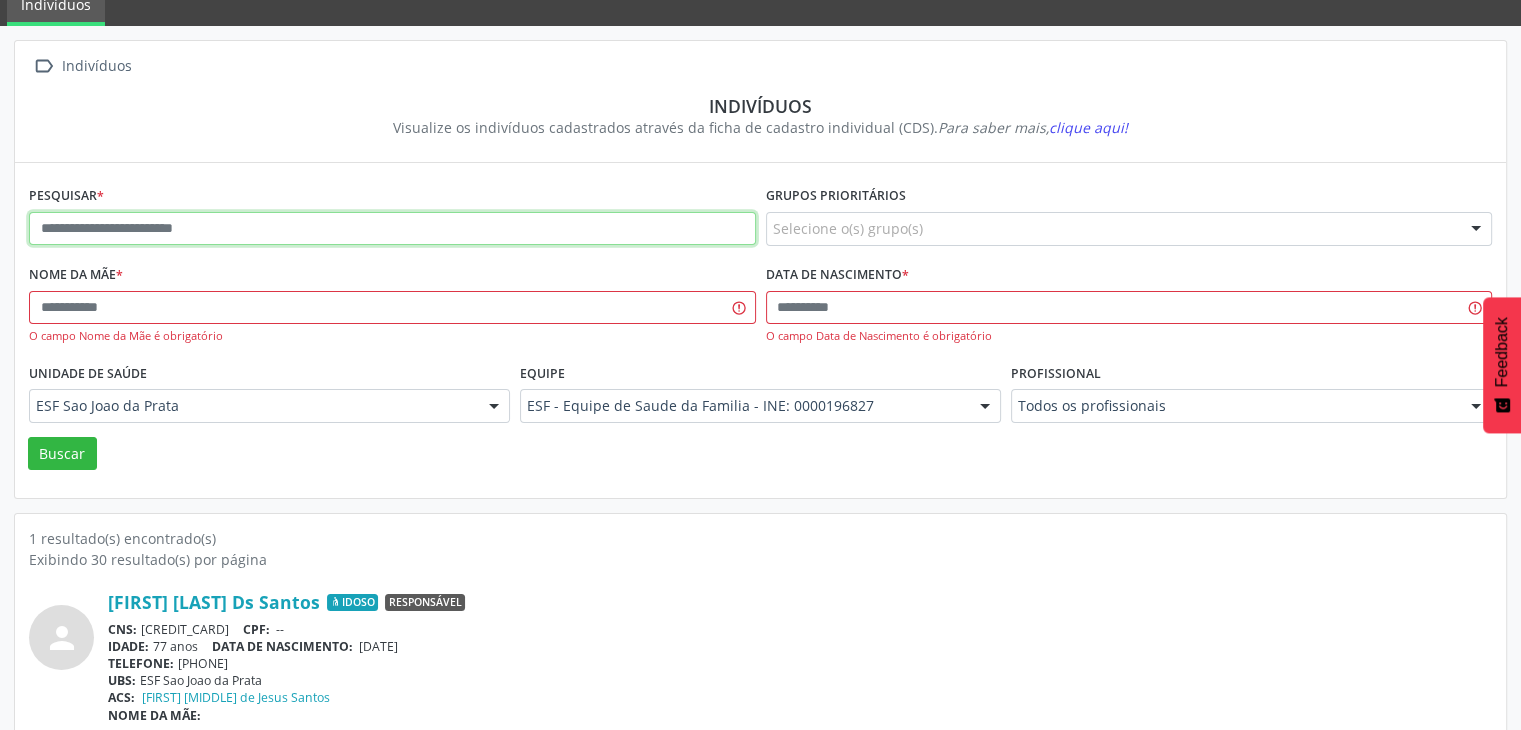 click at bounding box center [392, 229] 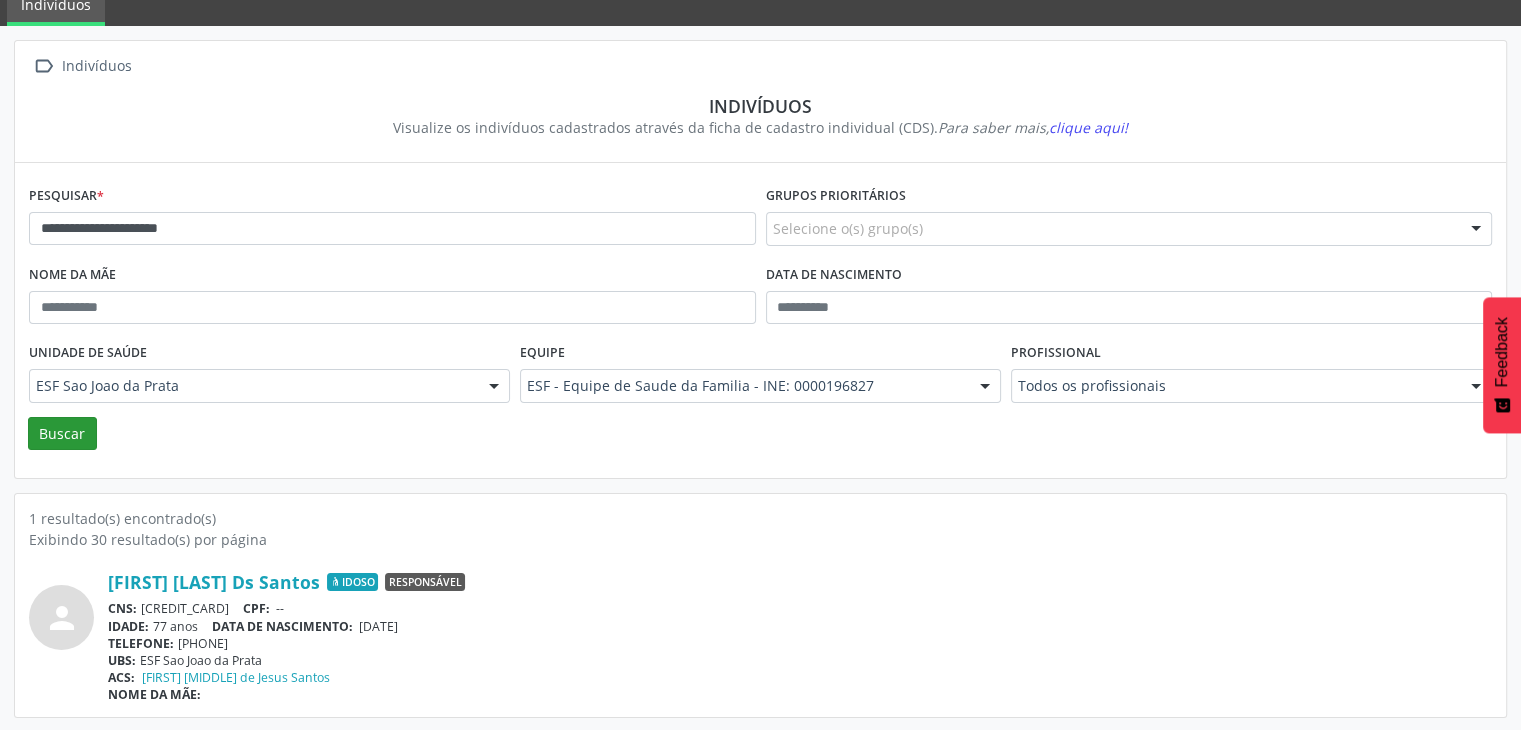 drag, startPoint x: 96, startPoint y: 433, endPoint x: 75, endPoint y: 439, distance: 21.84033 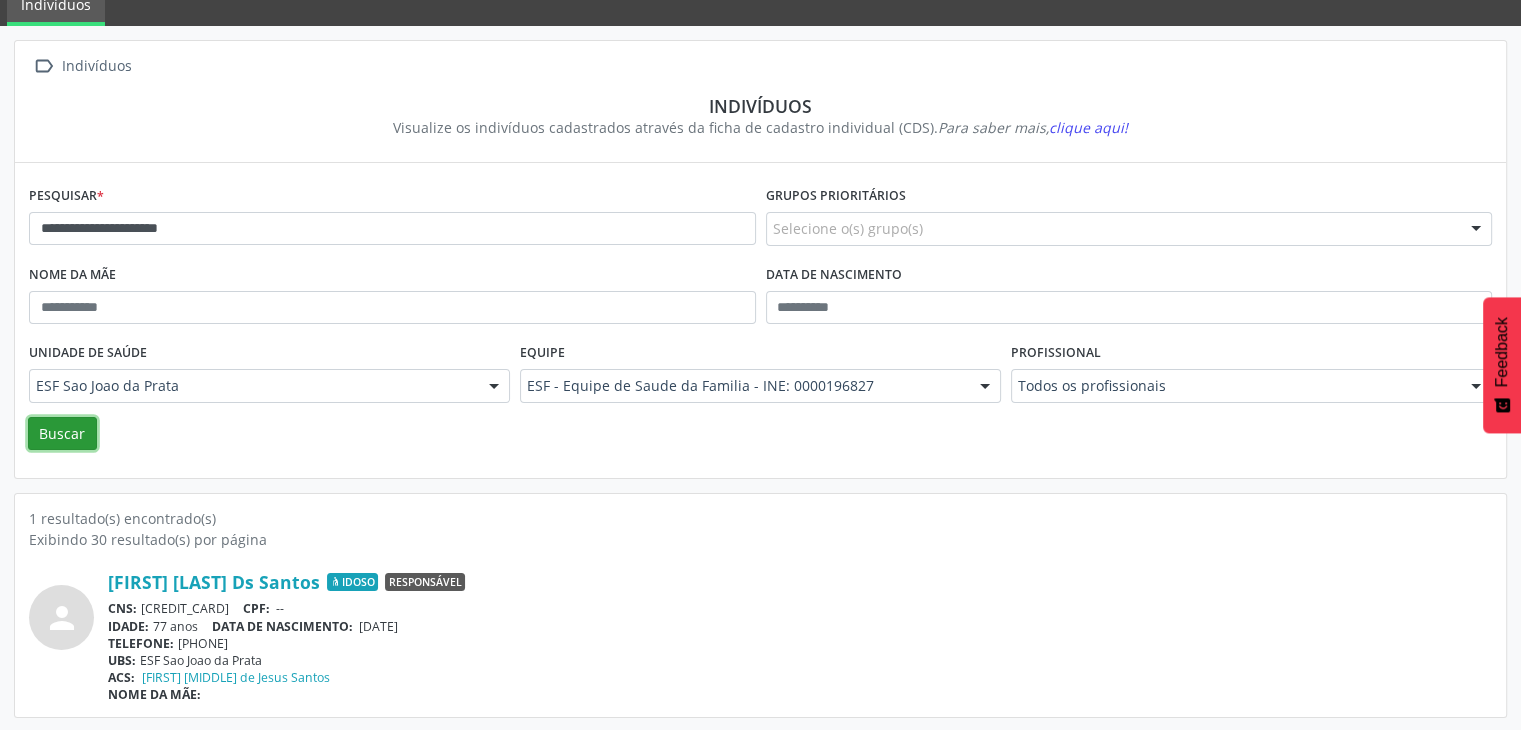 click on "Buscar" at bounding box center (62, 434) 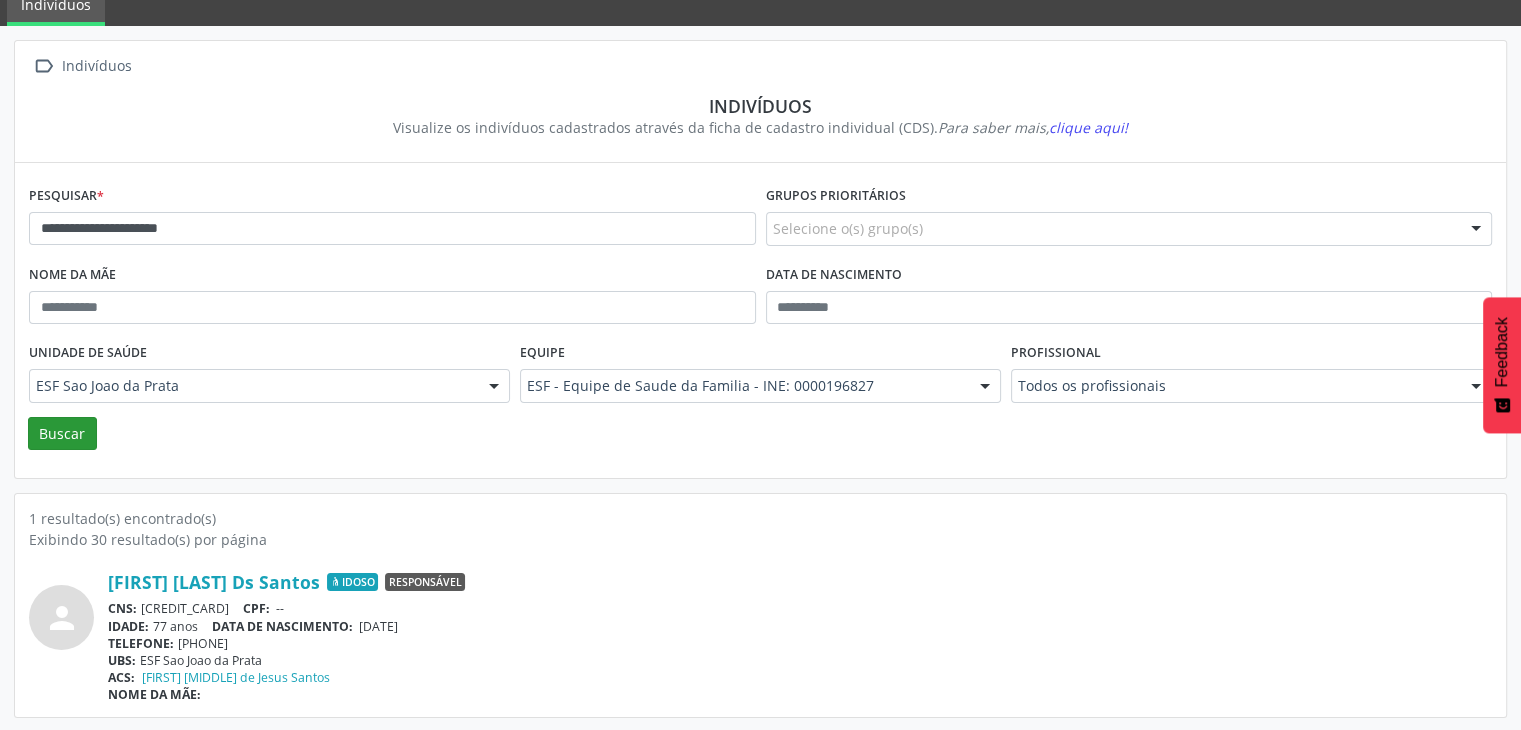 scroll, scrollTop: 0, scrollLeft: 0, axis: both 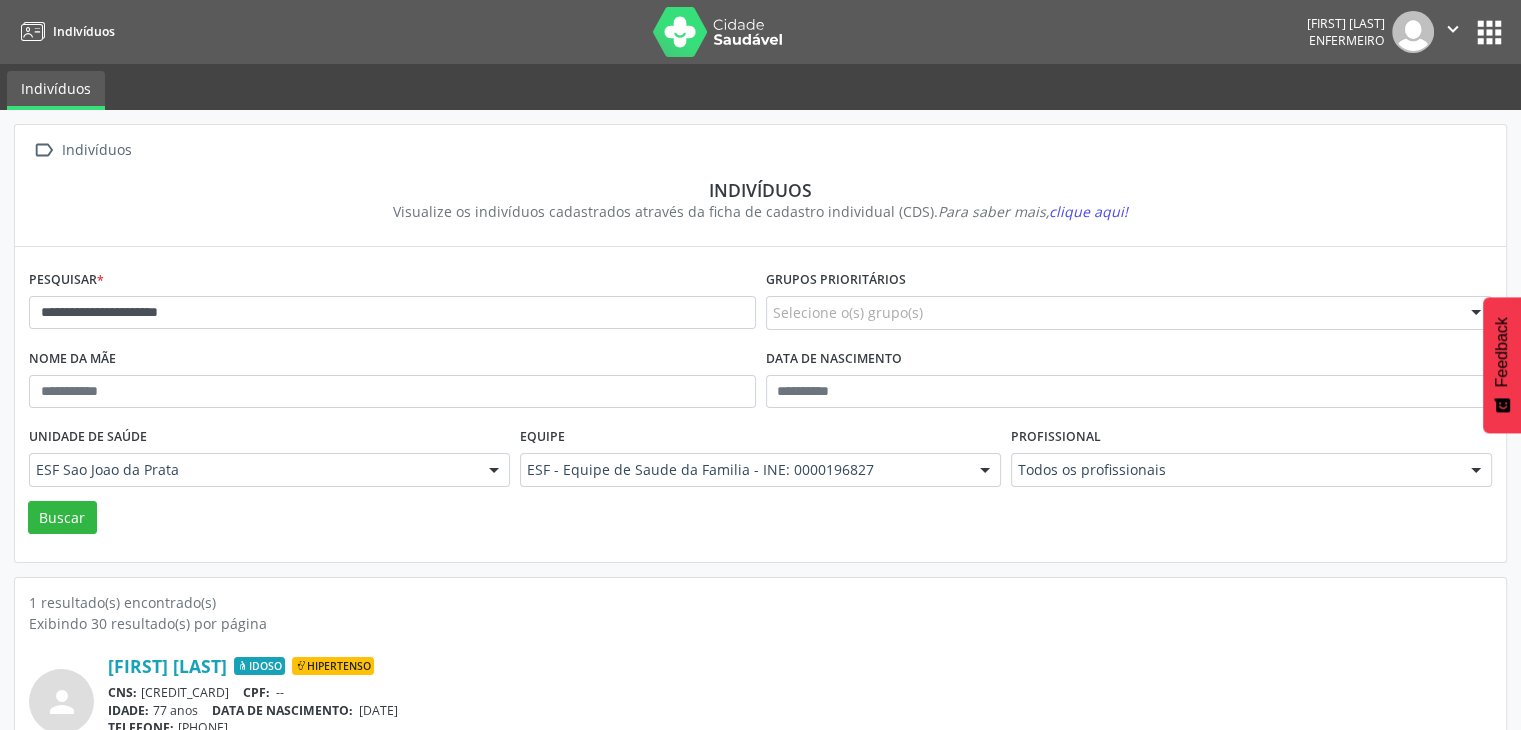 click on "Unidade de saúde" at bounding box center (88, 437) 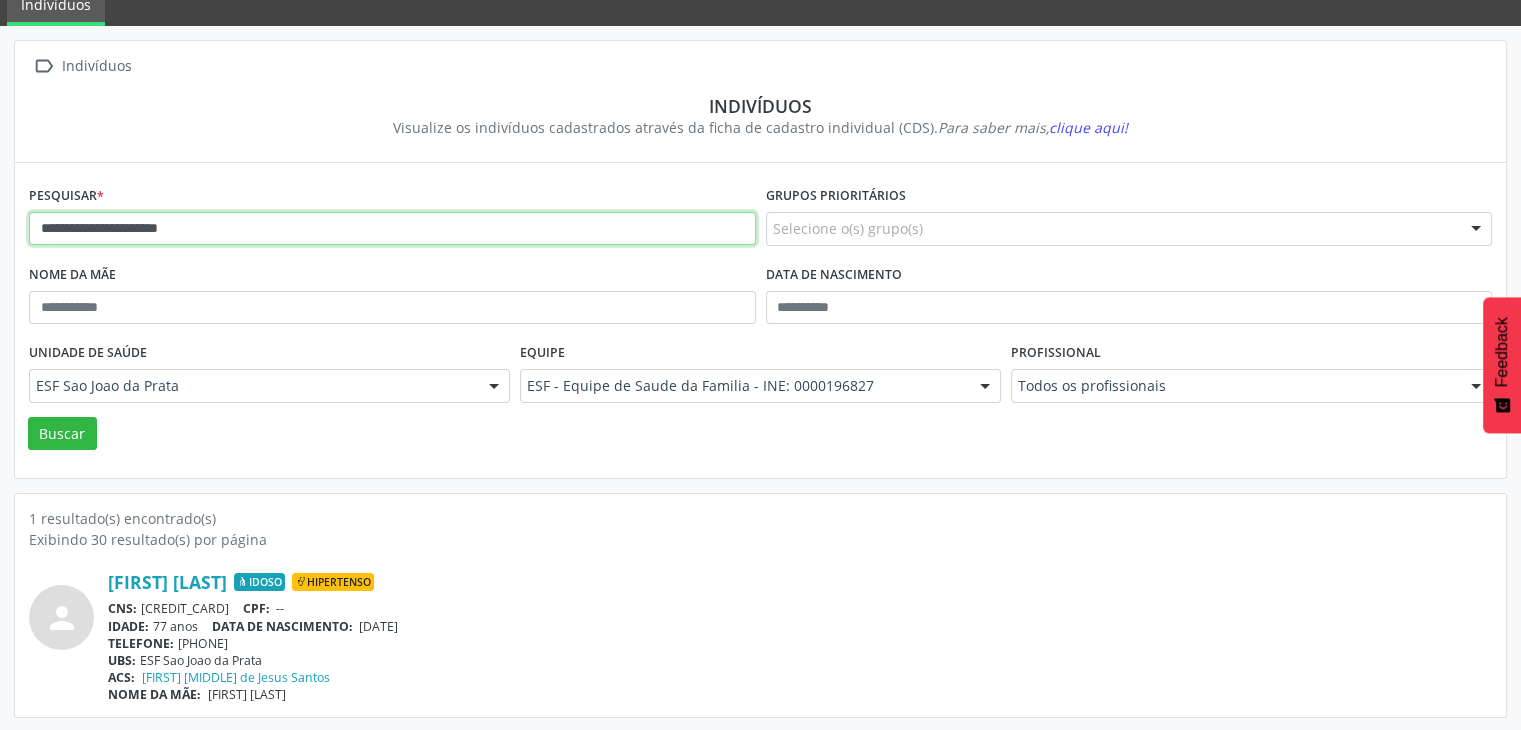 click on "**********" at bounding box center [392, 229] 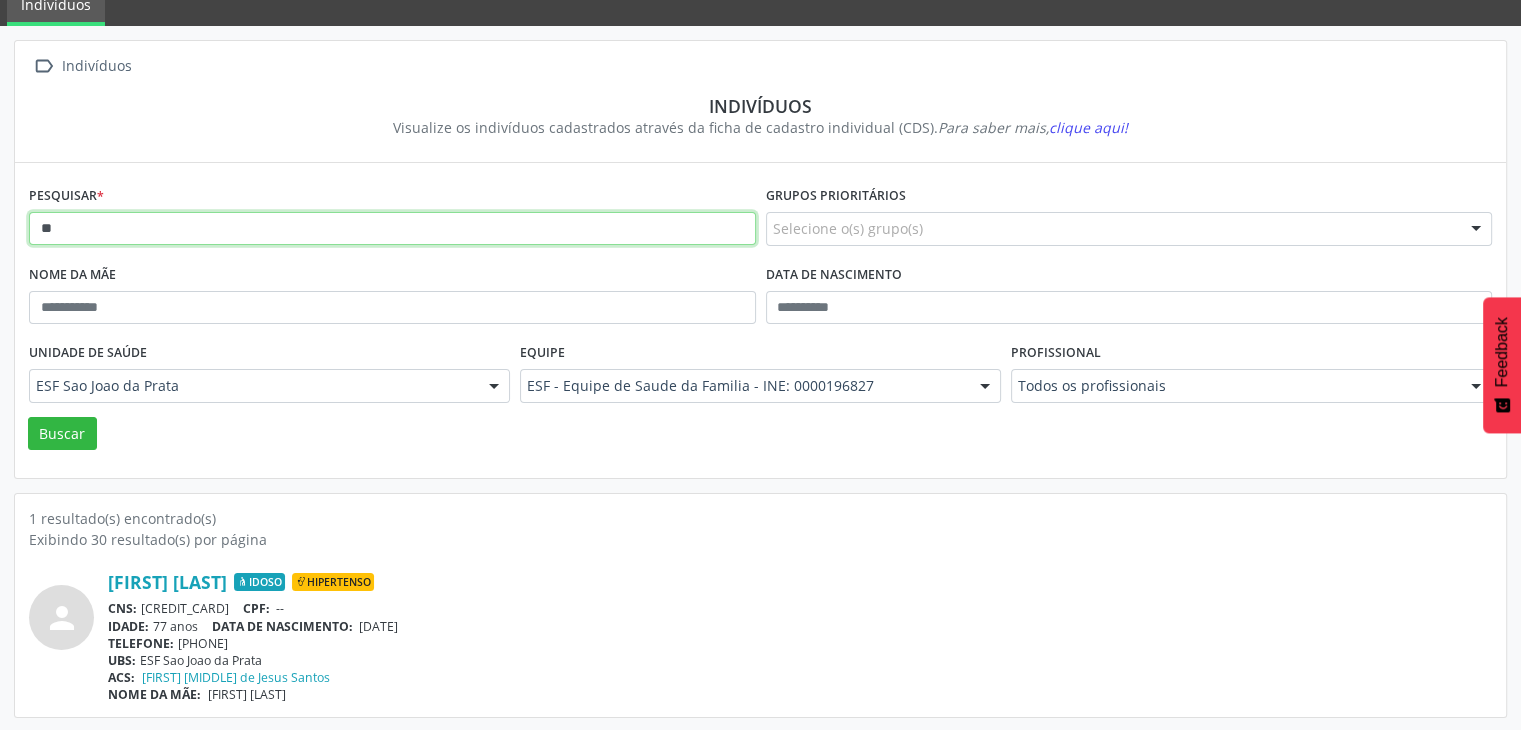 type on "*" 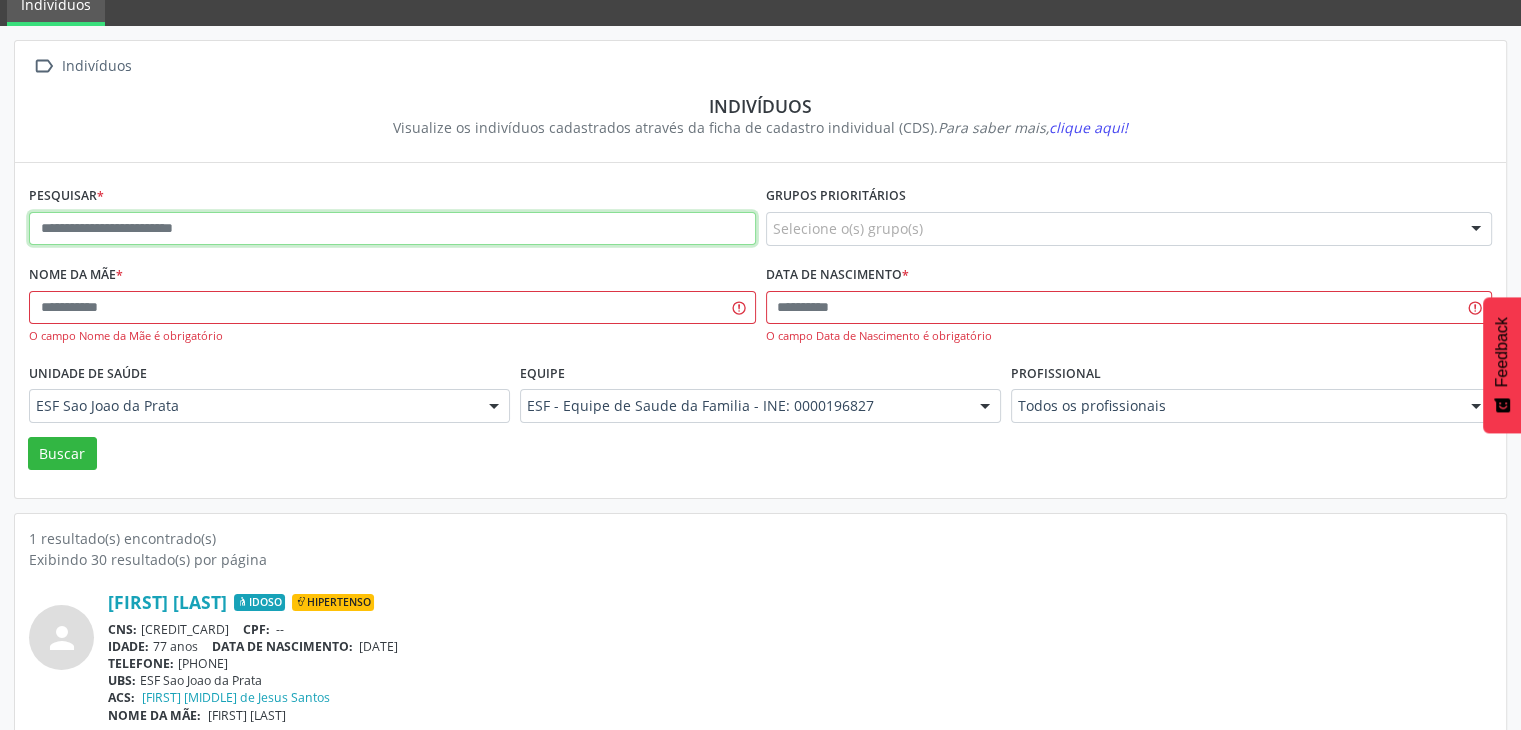 paste on "**********" 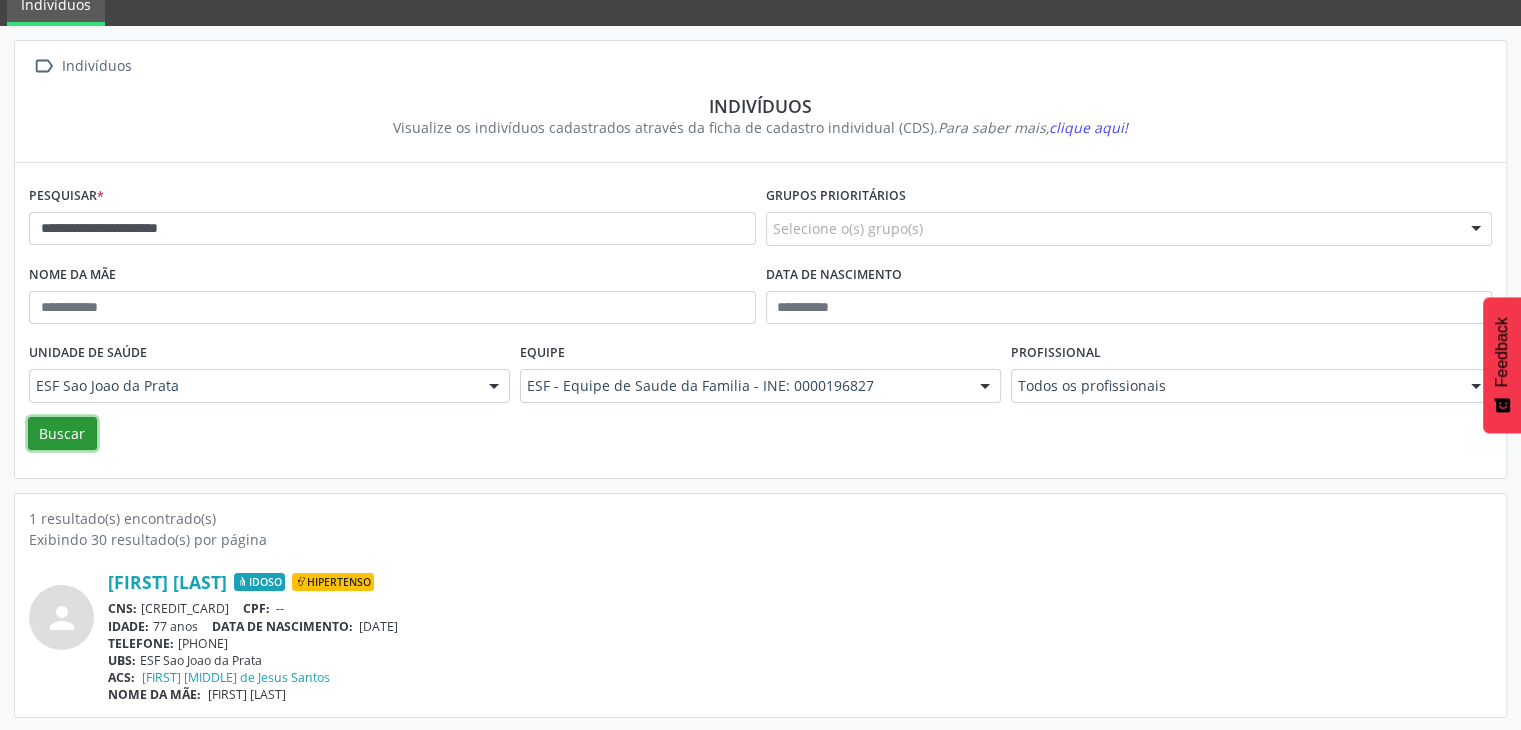 click on "Buscar" at bounding box center (62, 434) 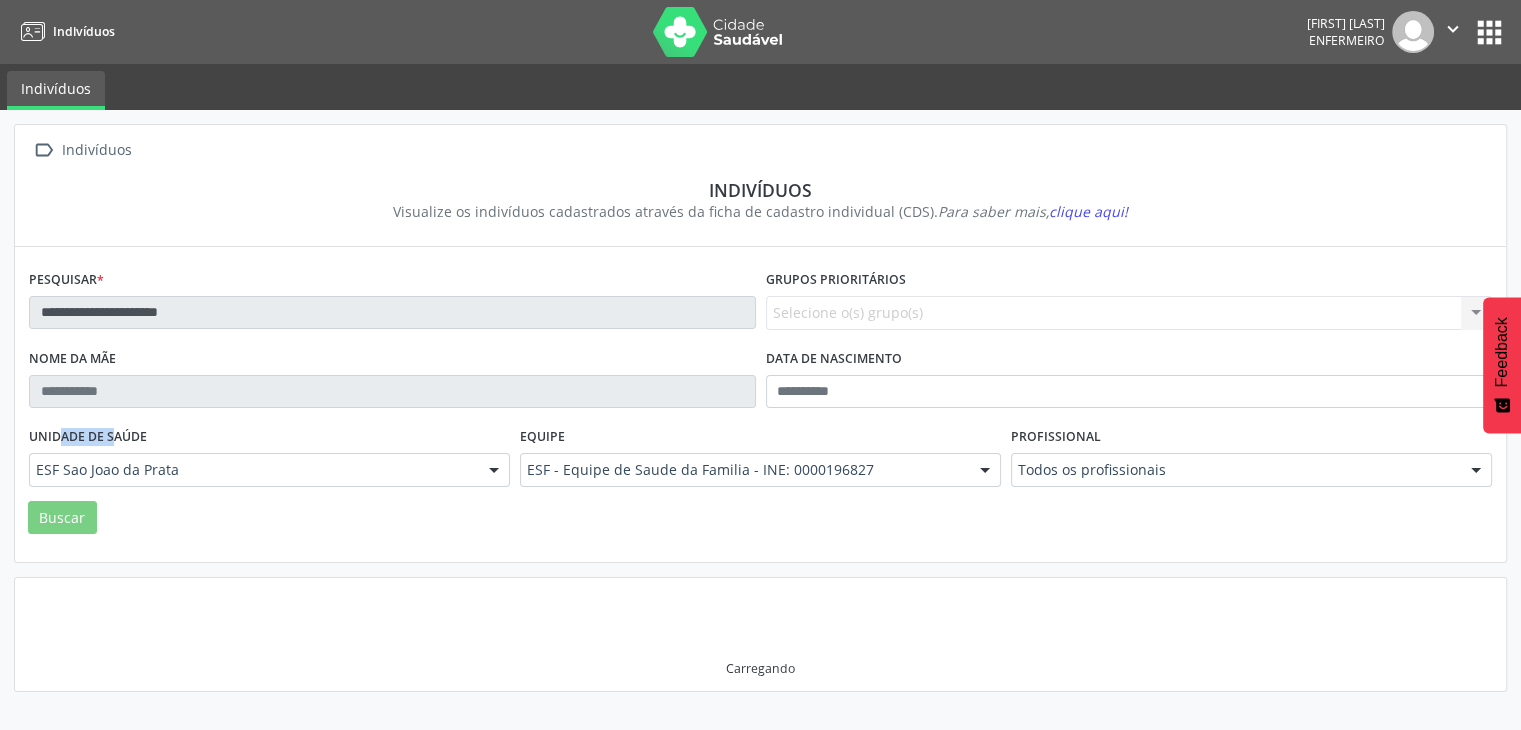 click on "Unidade de saúde" at bounding box center [88, 437] 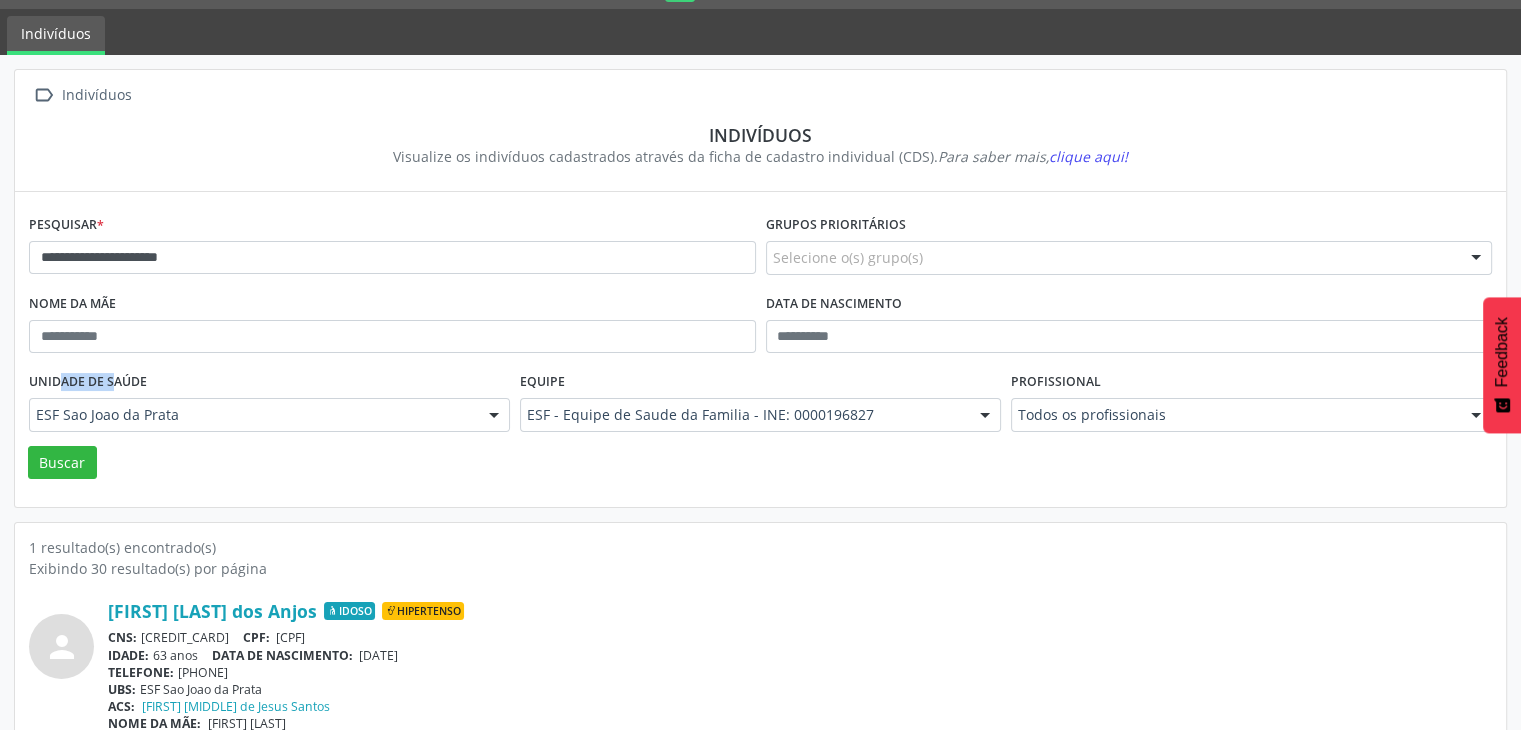 scroll, scrollTop: 84, scrollLeft: 0, axis: vertical 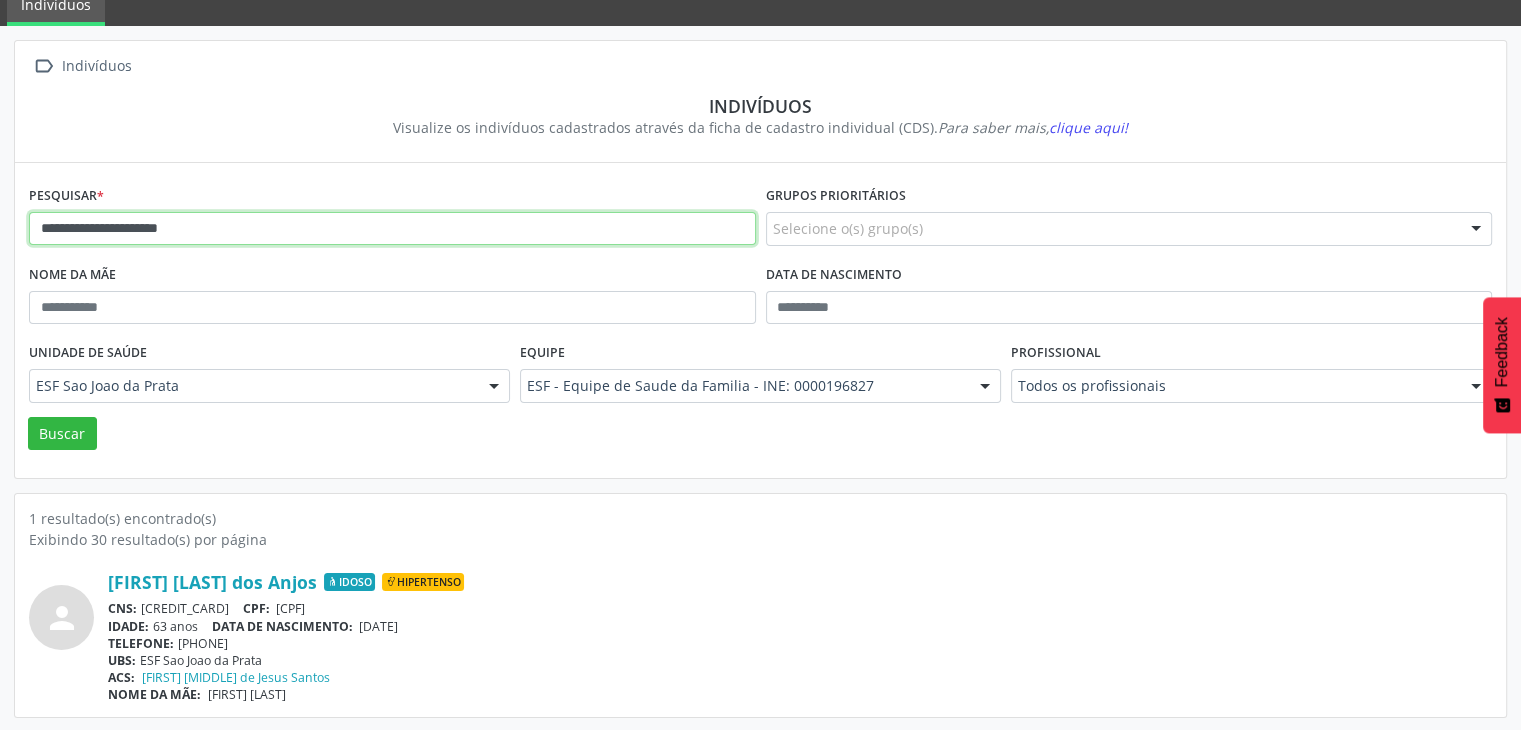 click on "**********" at bounding box center [392, 229] 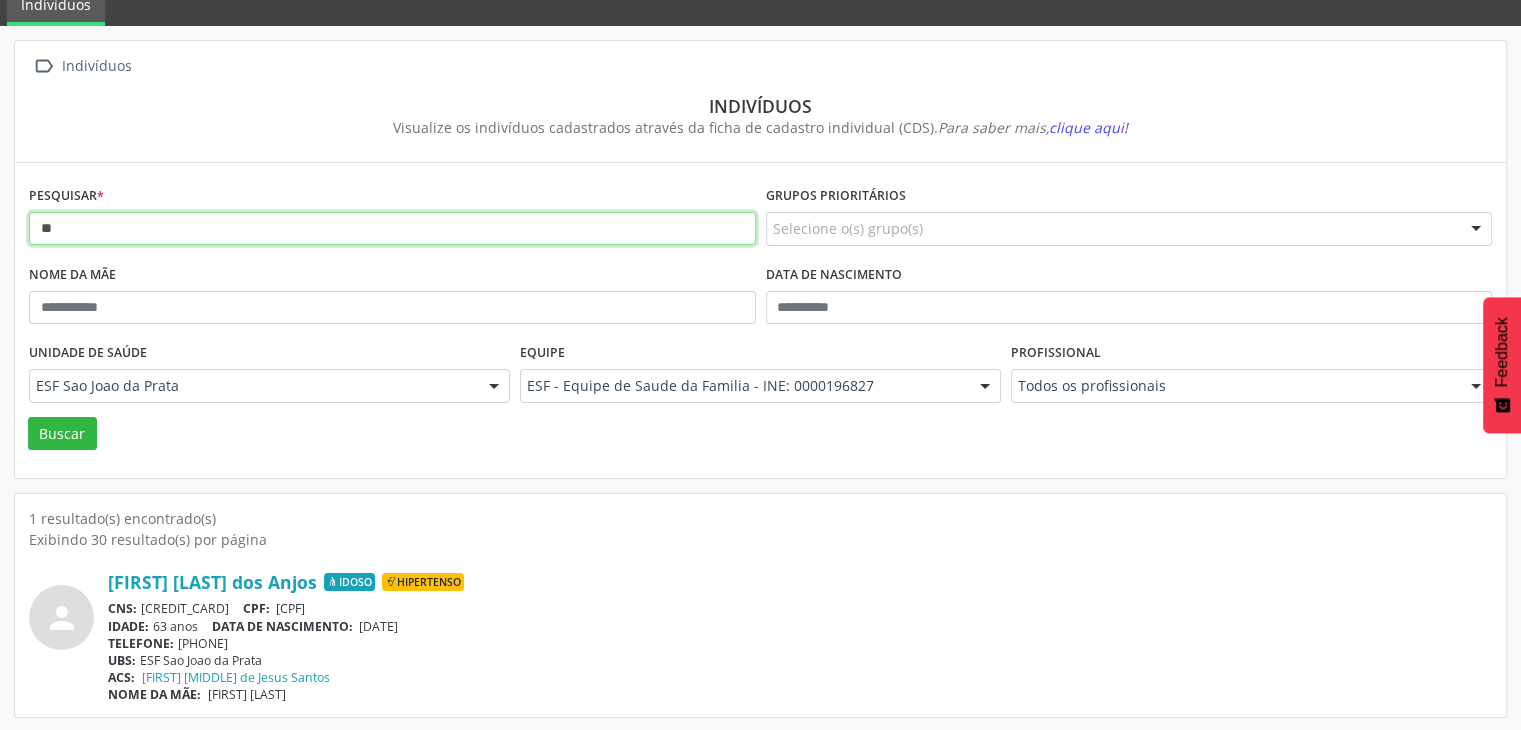 type on "*" 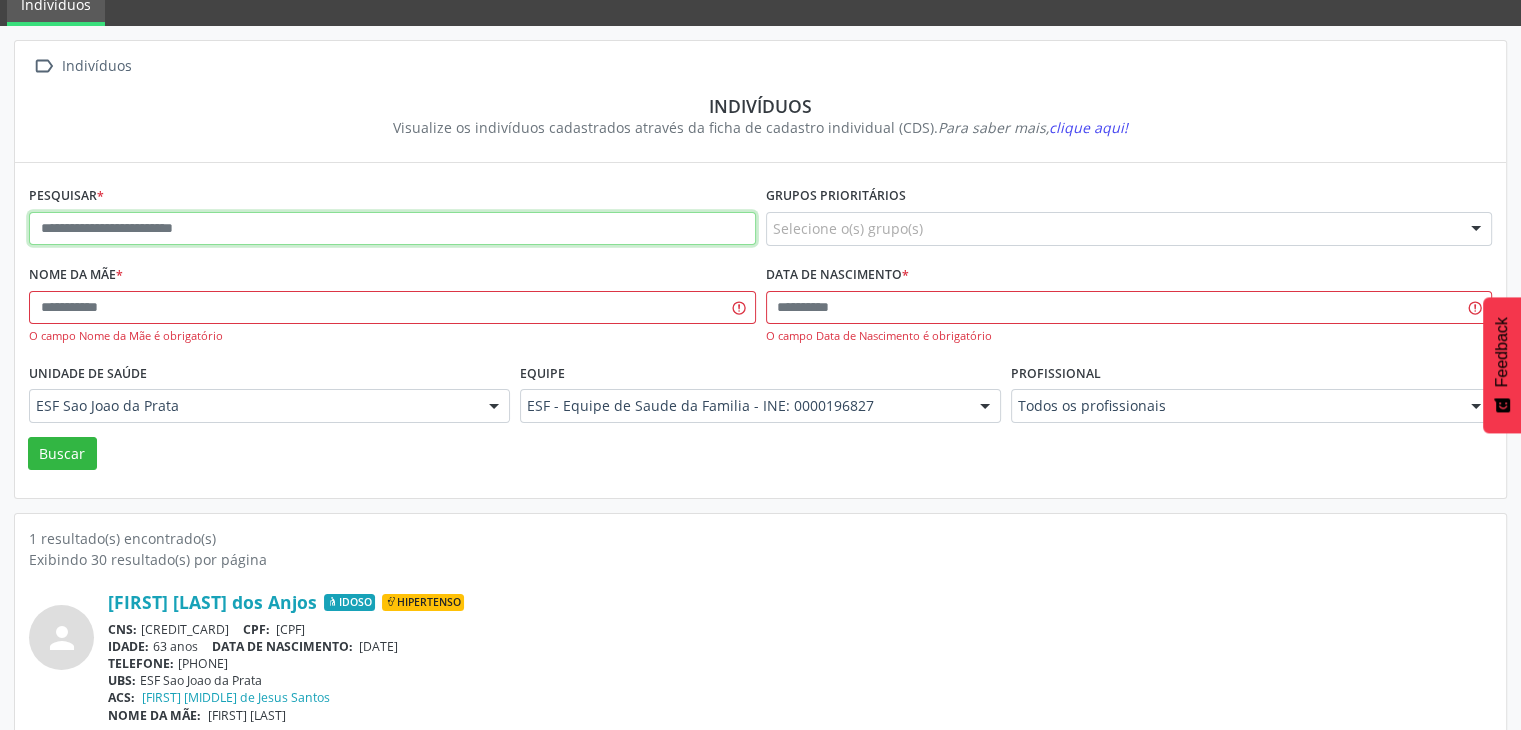 click at bounding box center (392, 229) 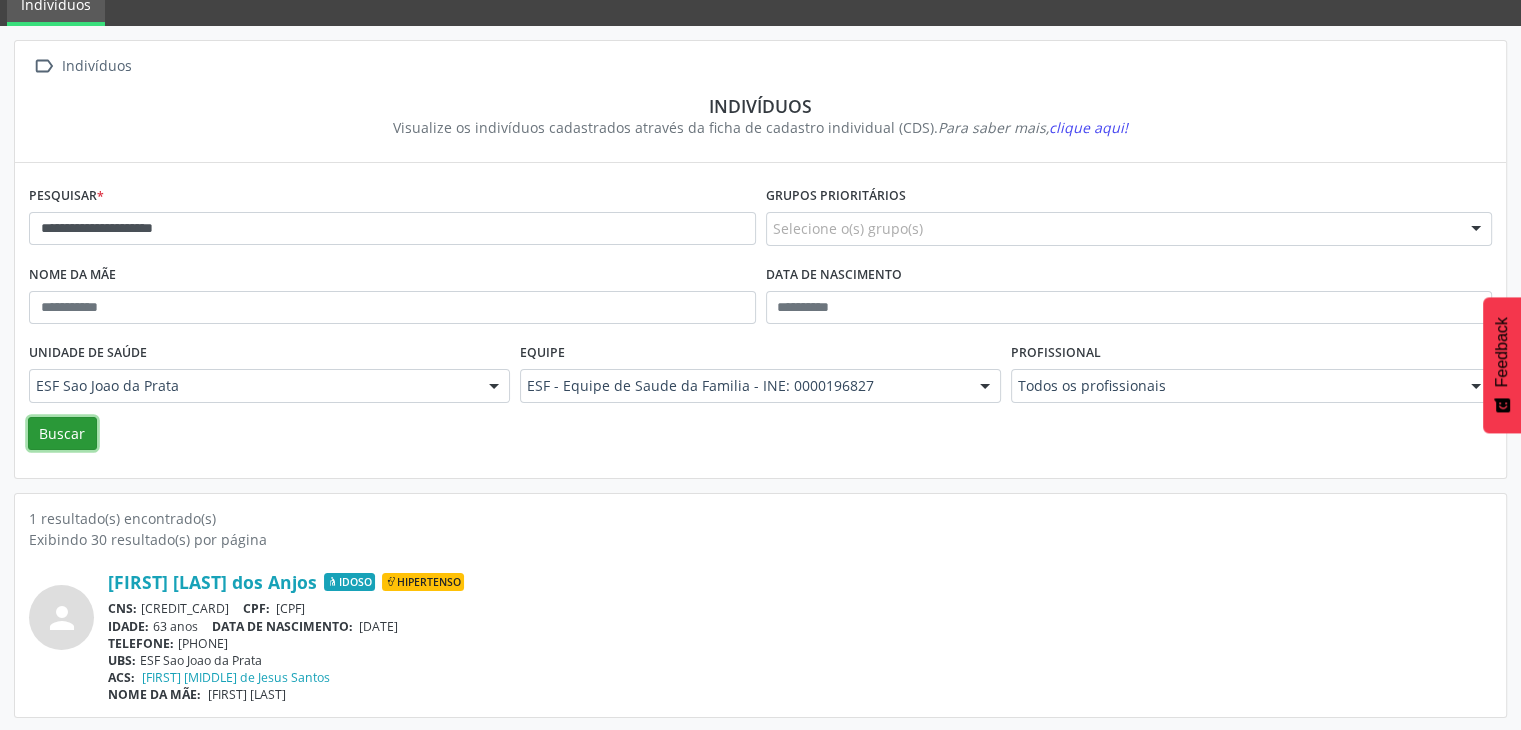 click on "Buscar" at bounding box center (62, 434) 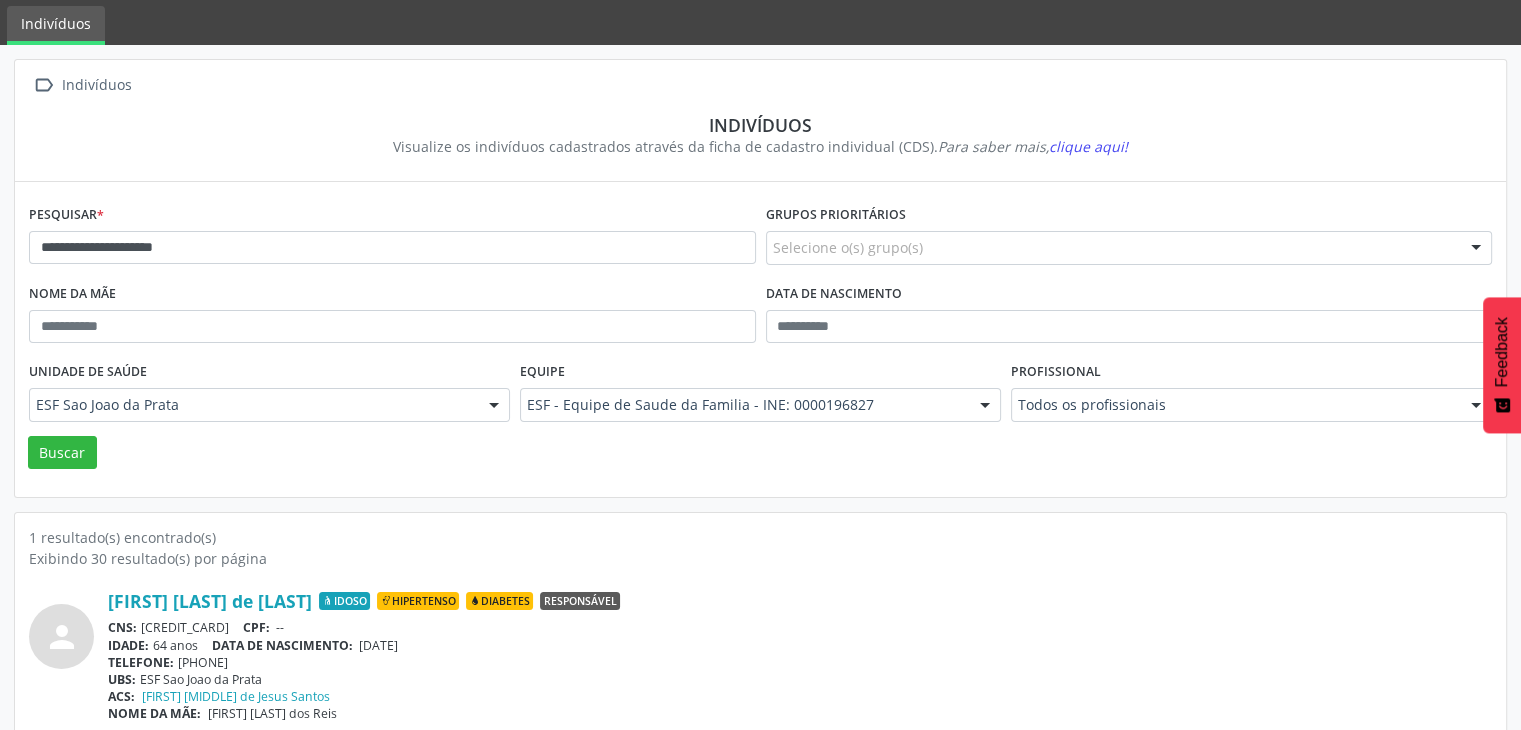 scroll, scrollTop: 84, scrollLeft: 0, axis: vertical 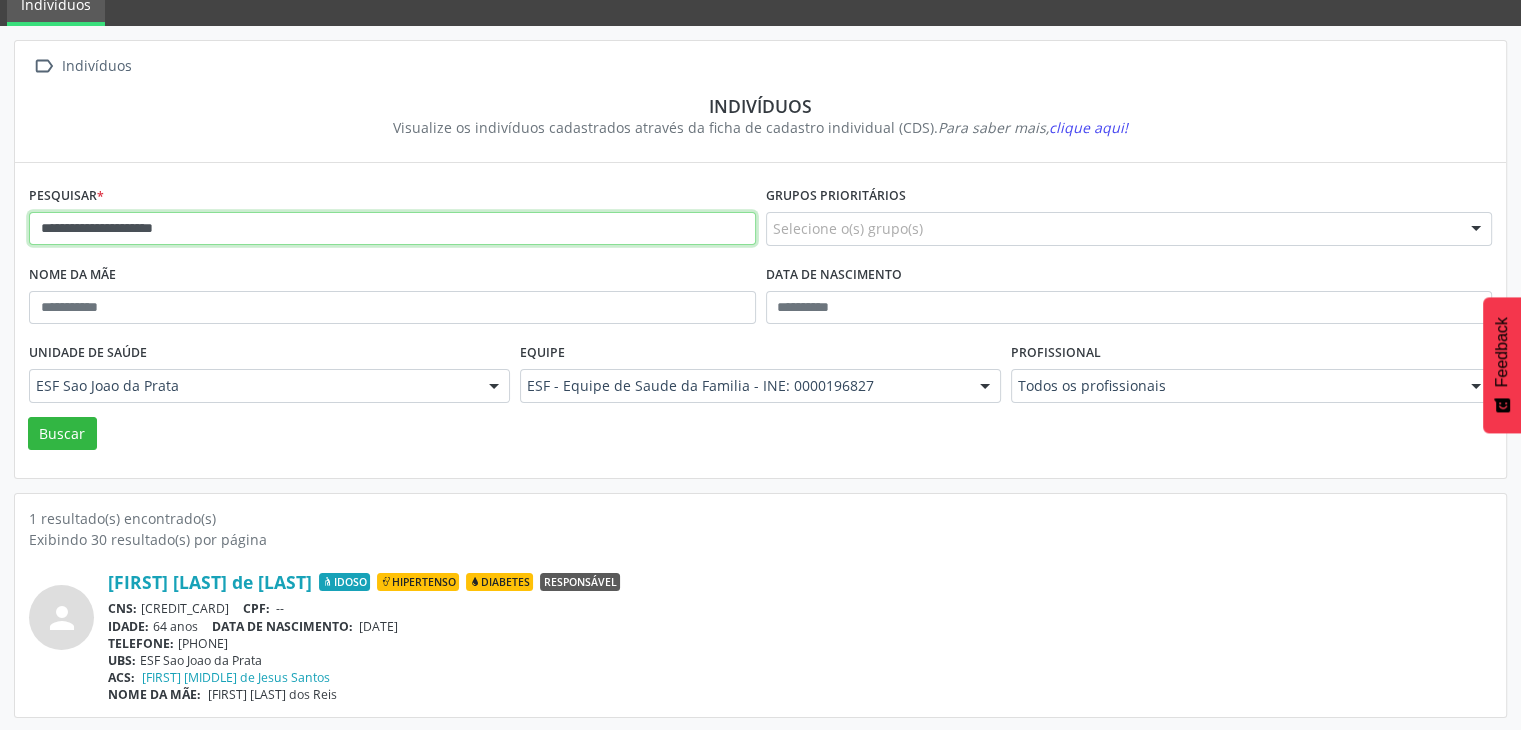 click on "**********" at bounding box center [392, 229] 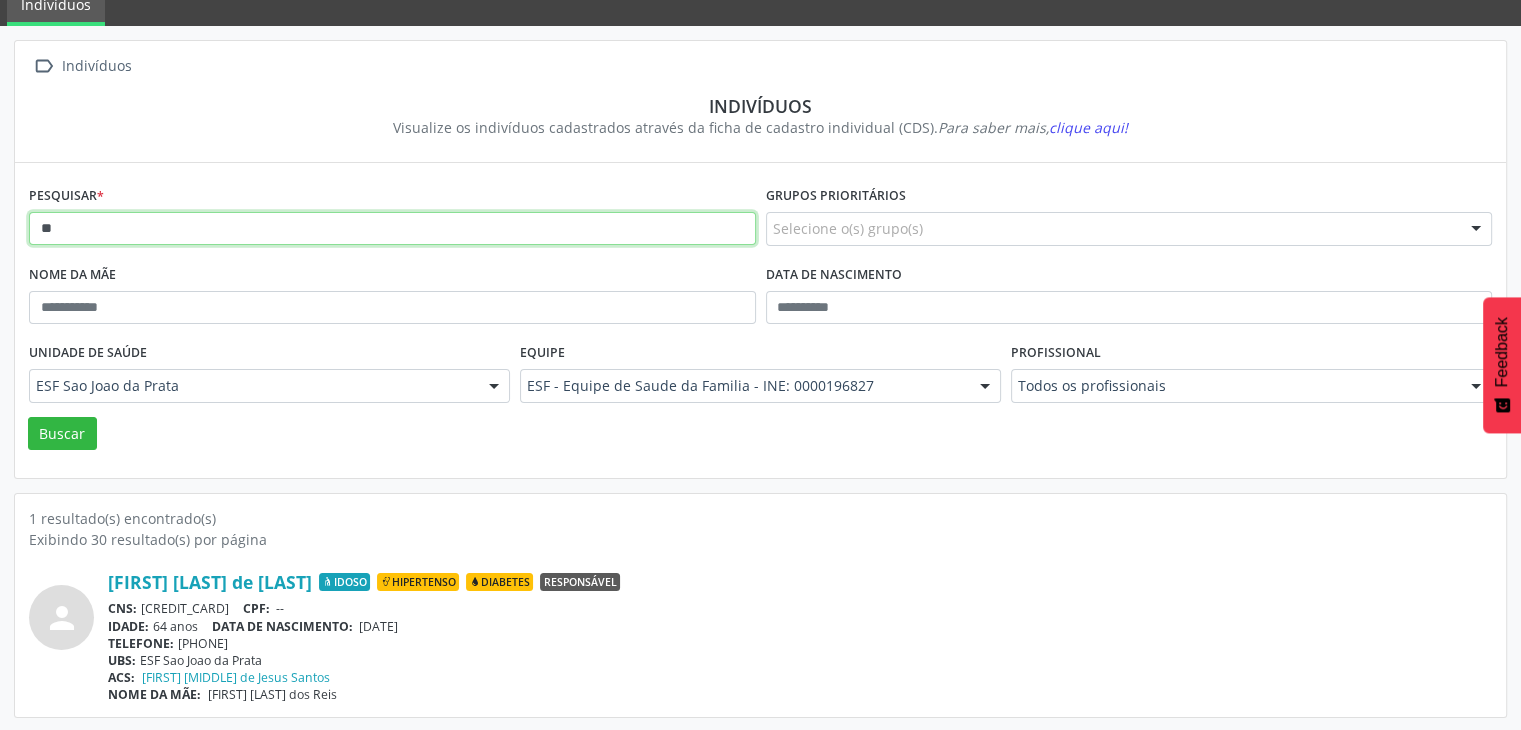 type on "*" 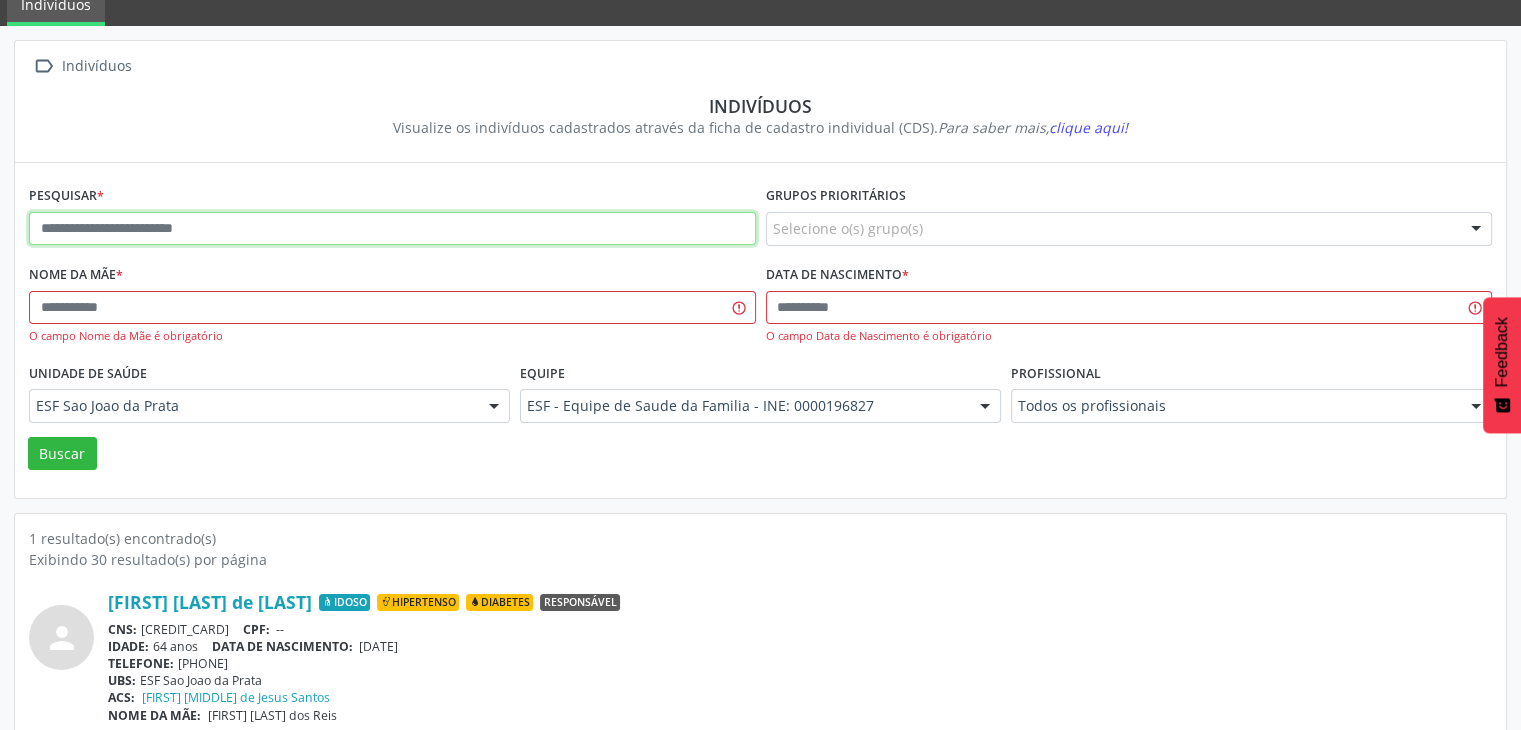 paste on "**********" 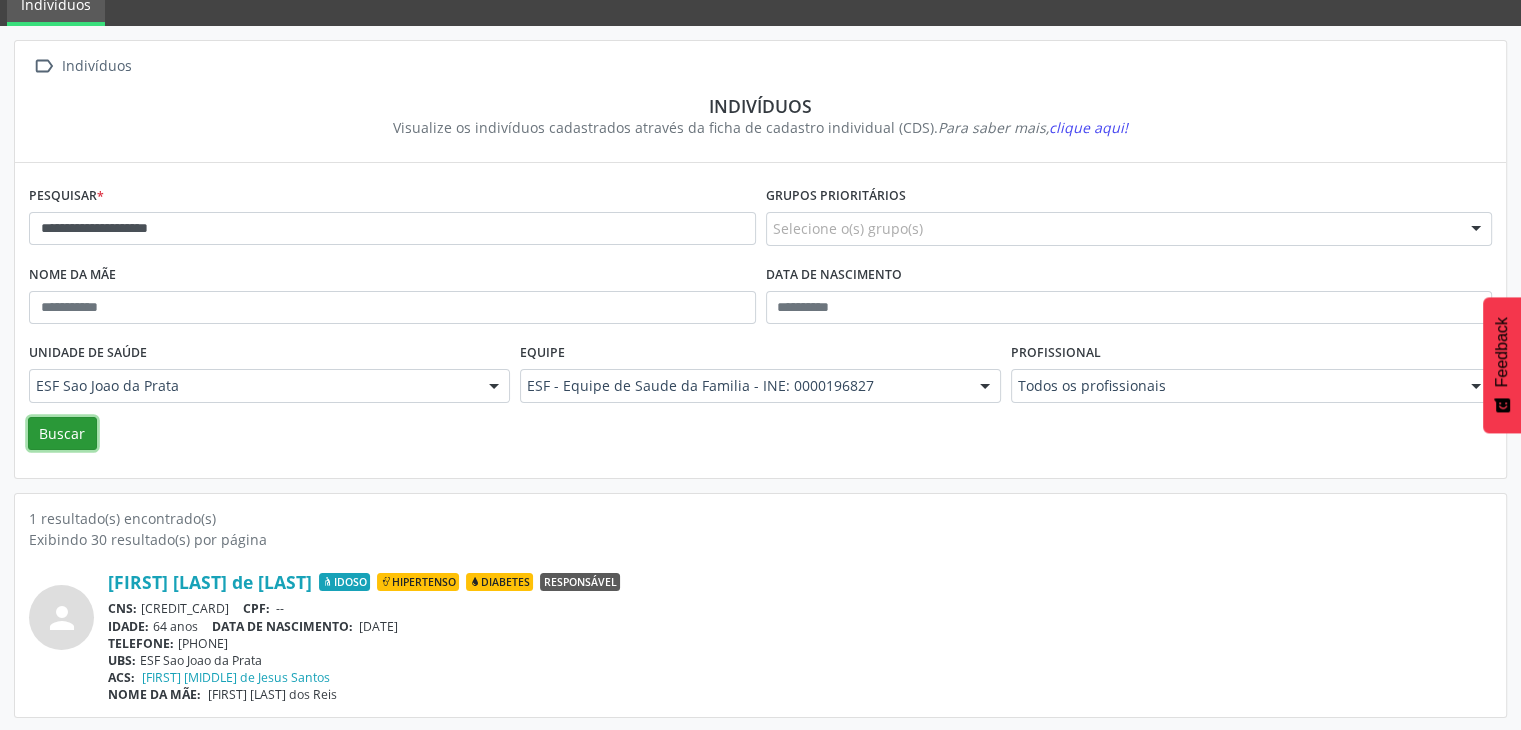 click on "Buscar" at bounding box center [62, 434] 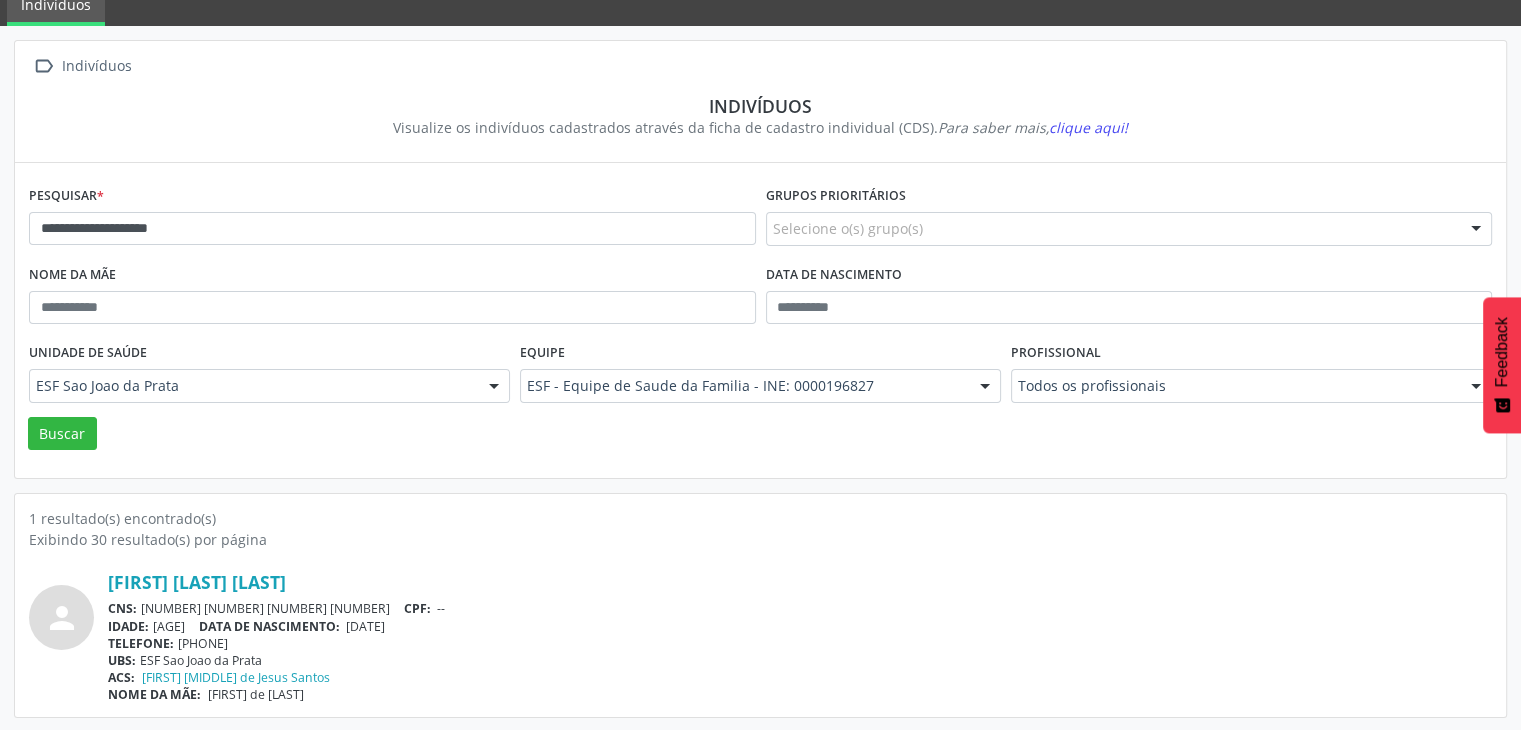 scroll, scrollTop: 84, scrollLeft: 0, axis: vertical 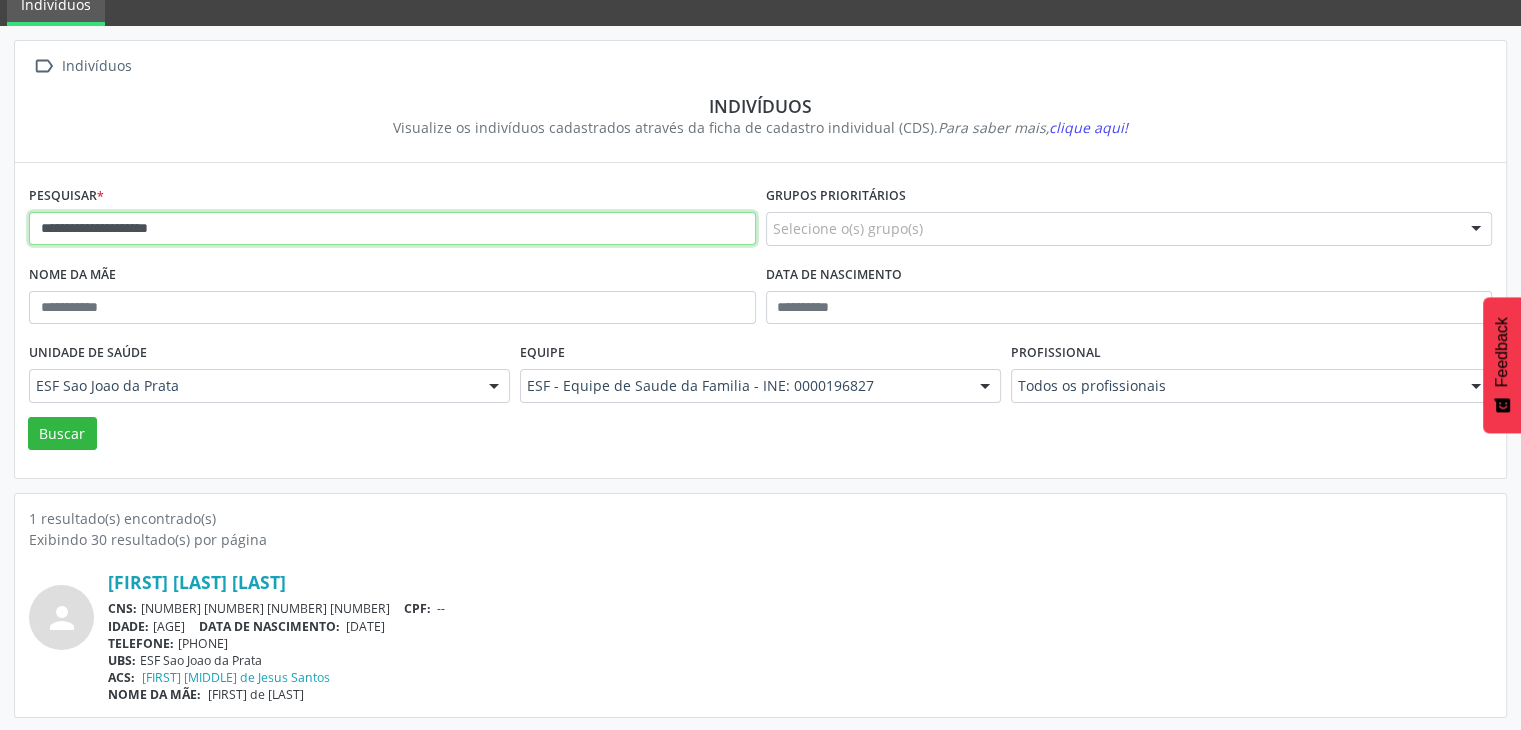 click on "**********" at bounding box center (392, 229) 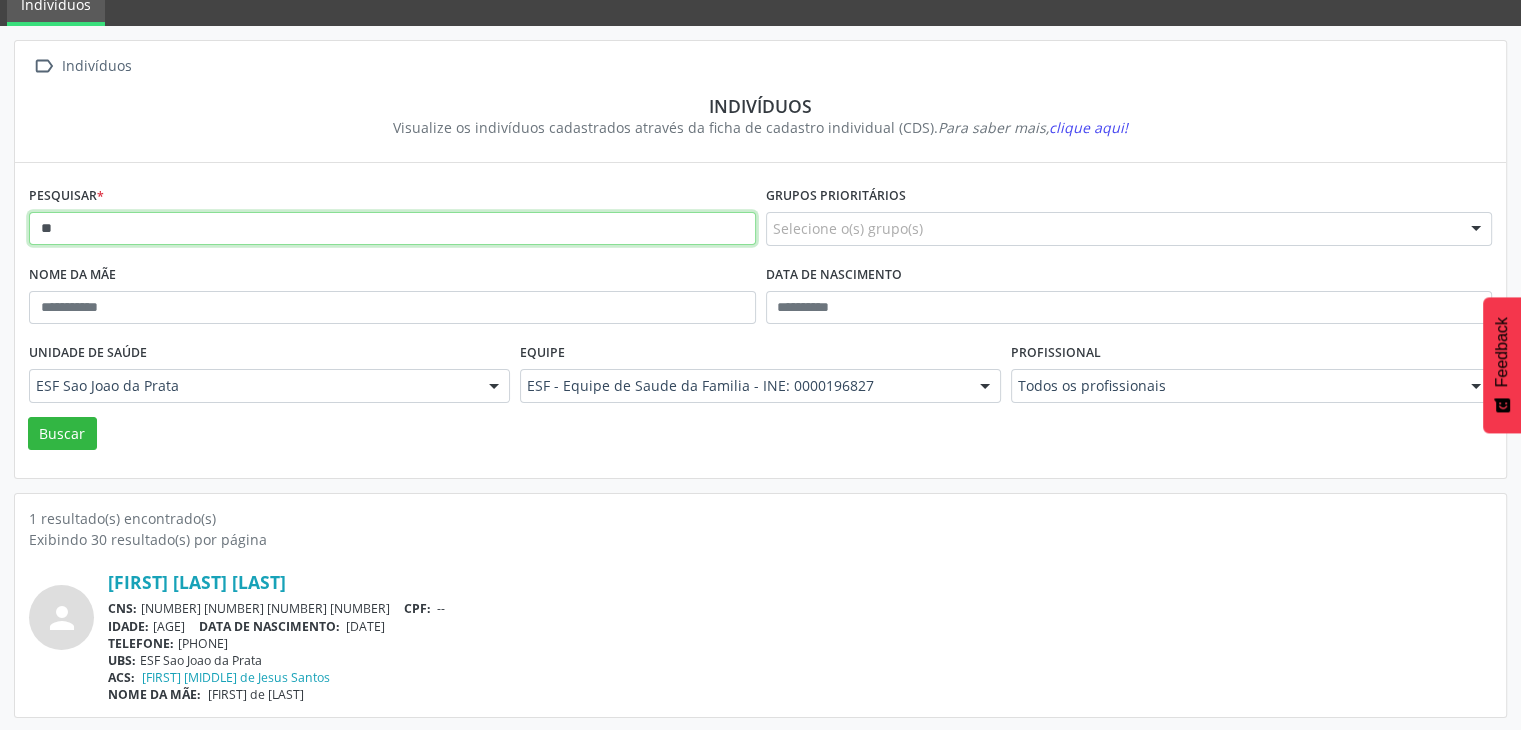 type on "*" 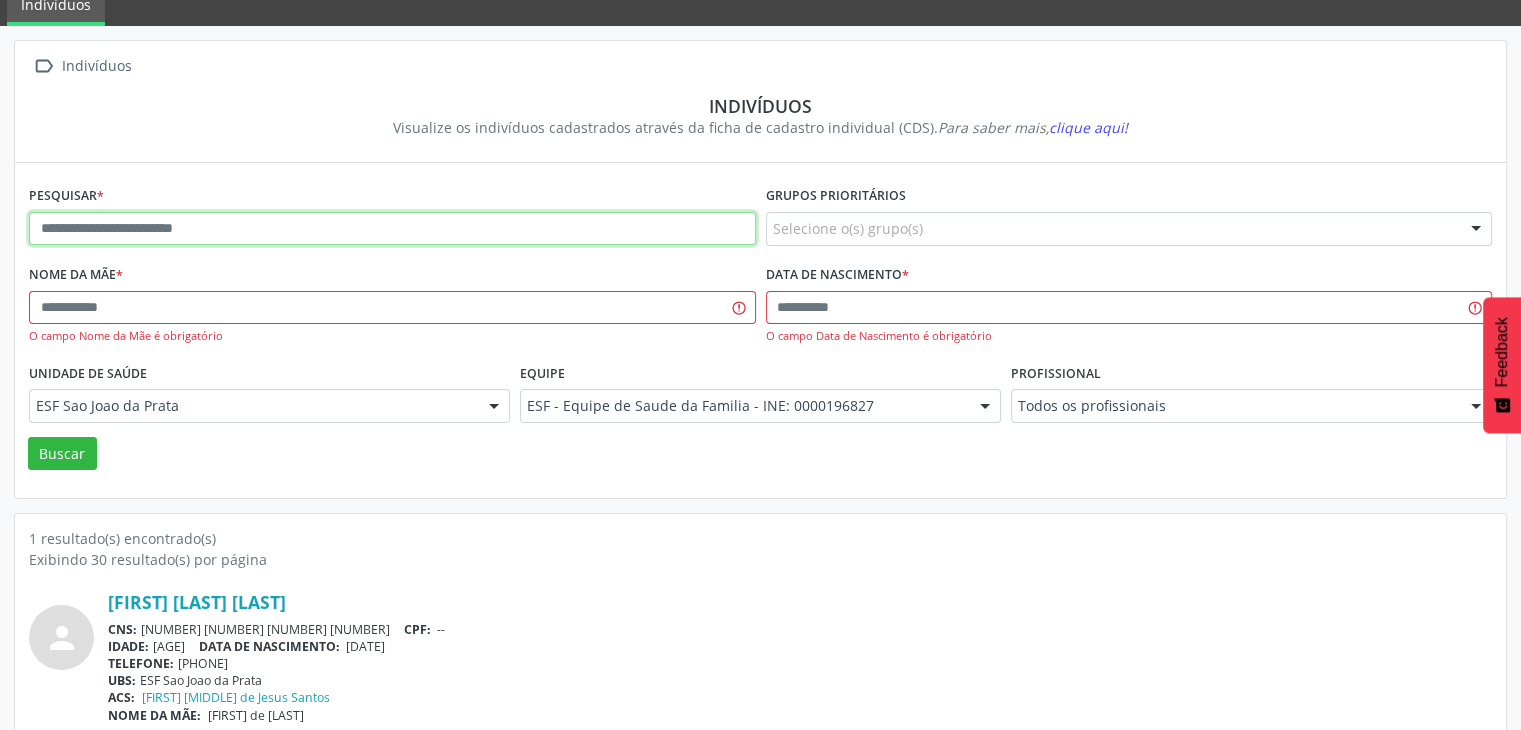 click at bounding box center [392, 229] 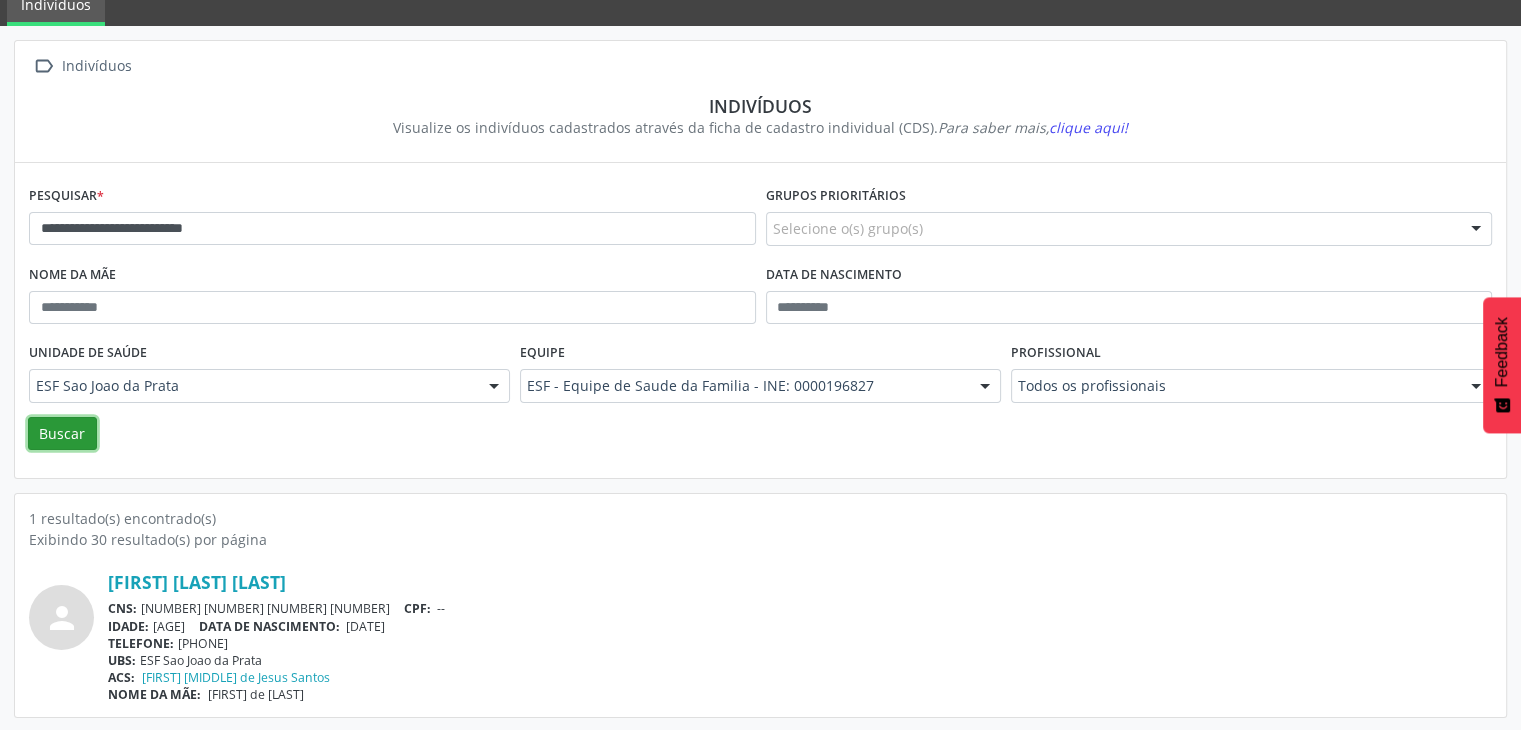 click on "Buscar" at bounding box center (62, 434) 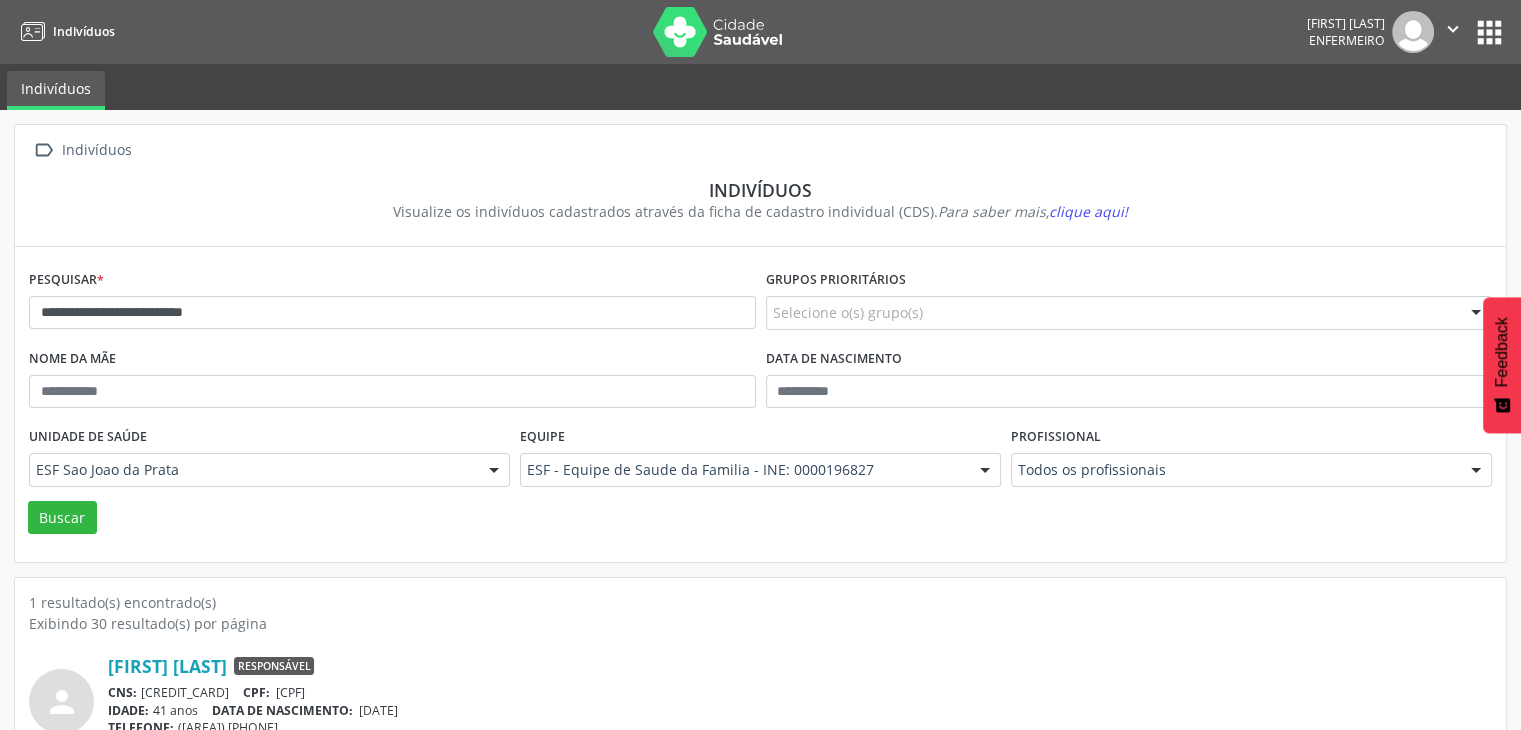 scroll, scrollTop: 84, scrollLeft: 0, axis: vertical 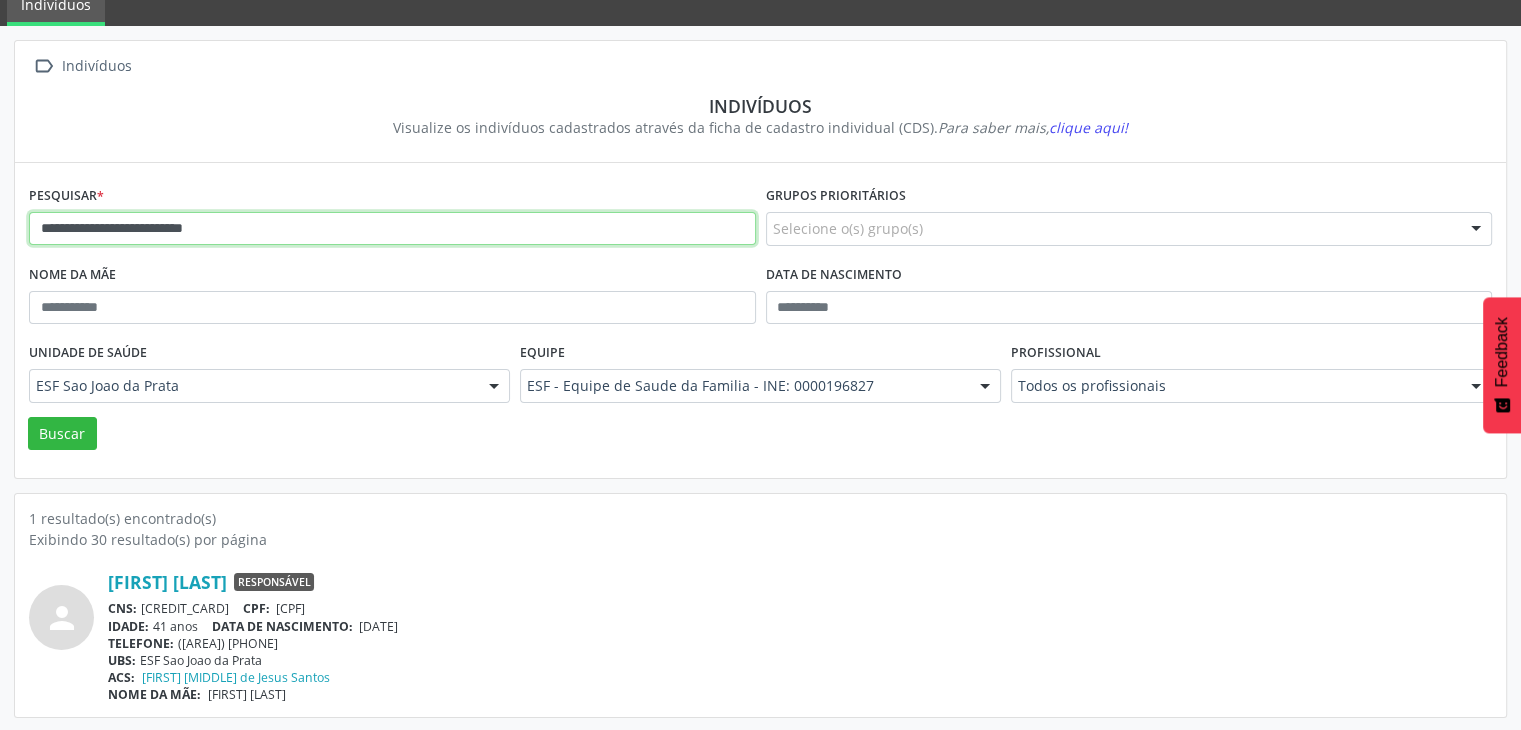 click on "**********" at bounding box center [392, 229] 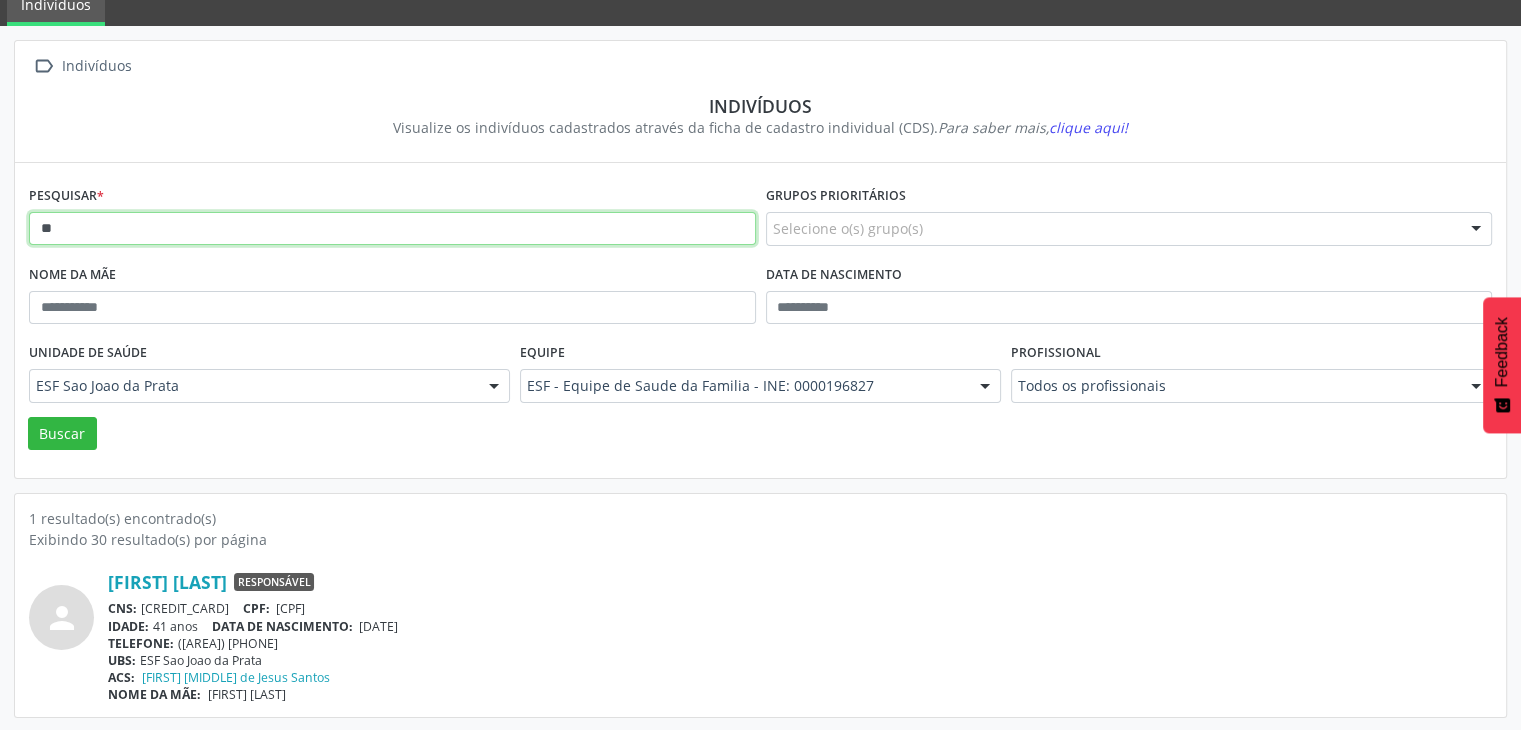 type on "*" 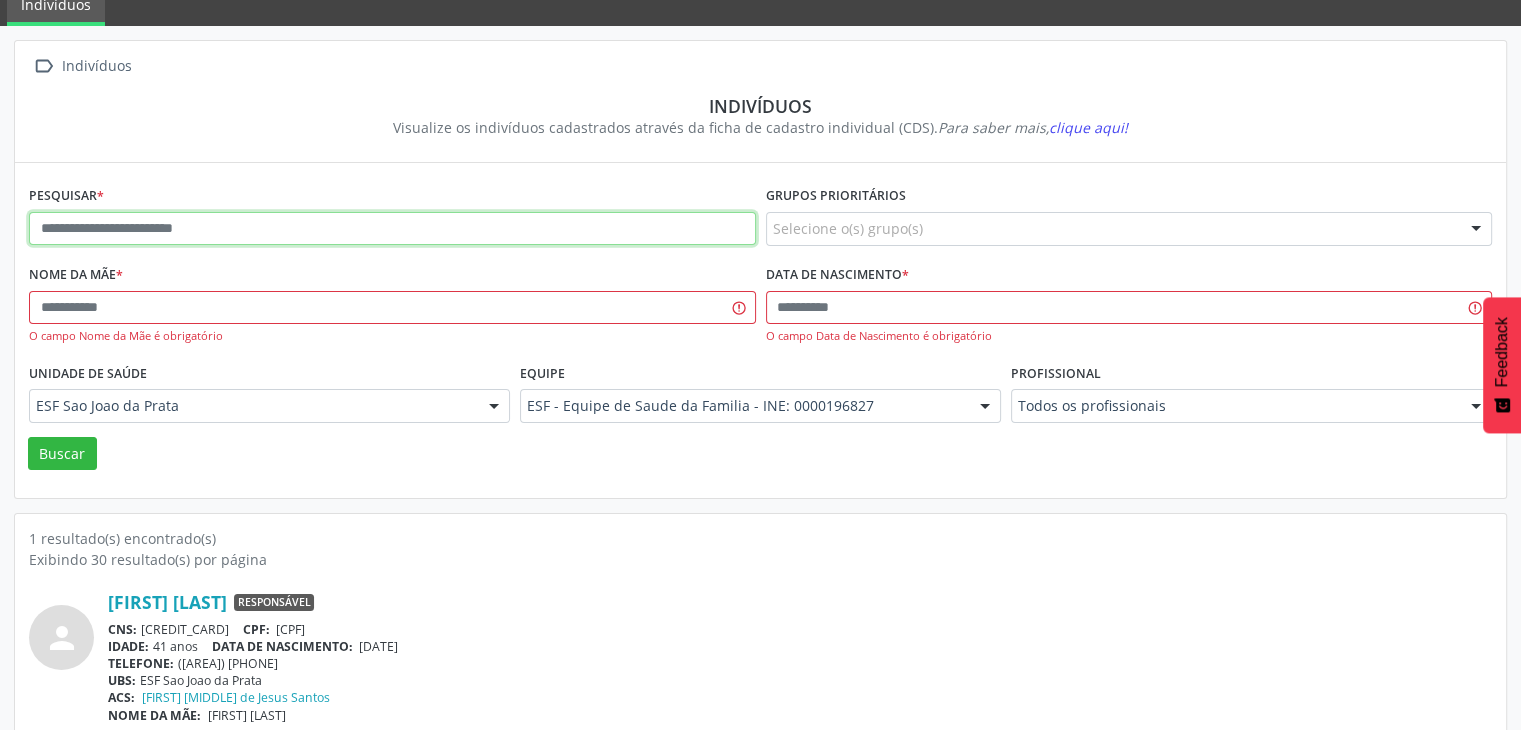 paste on "**********" 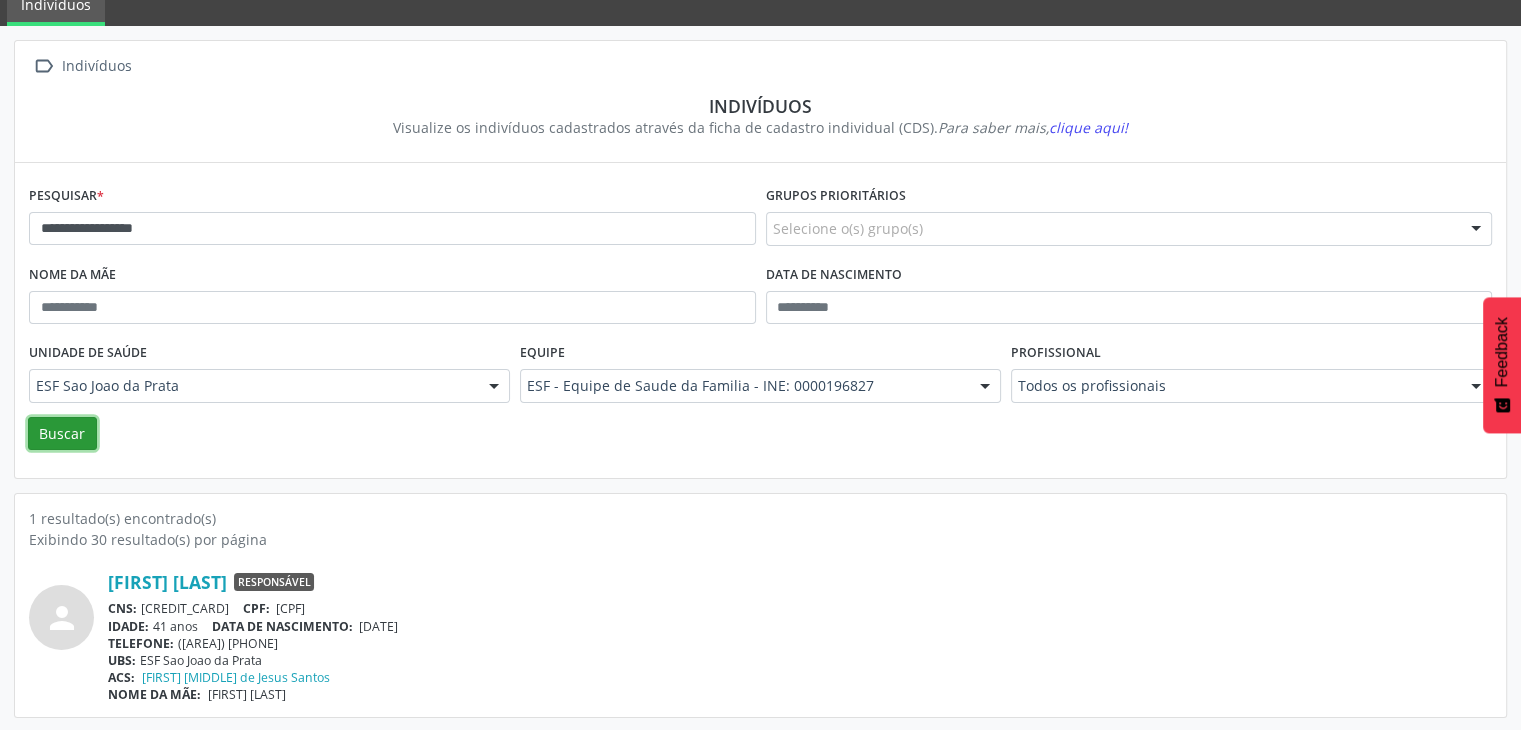 click on "Buscar" at bounding box center (62, 434) 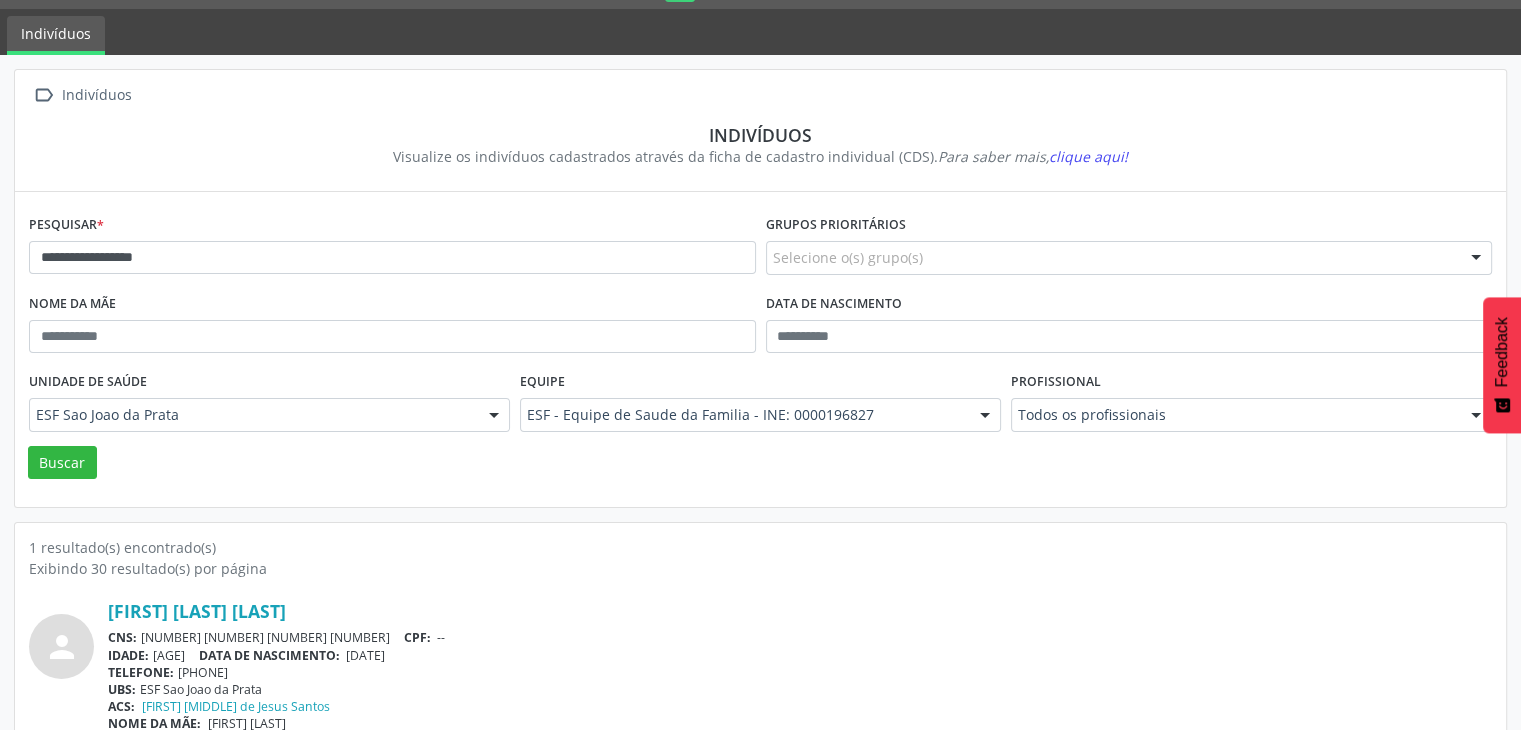 scroll, scrollTop: 84, scrollLeft: 0, axis: vertical 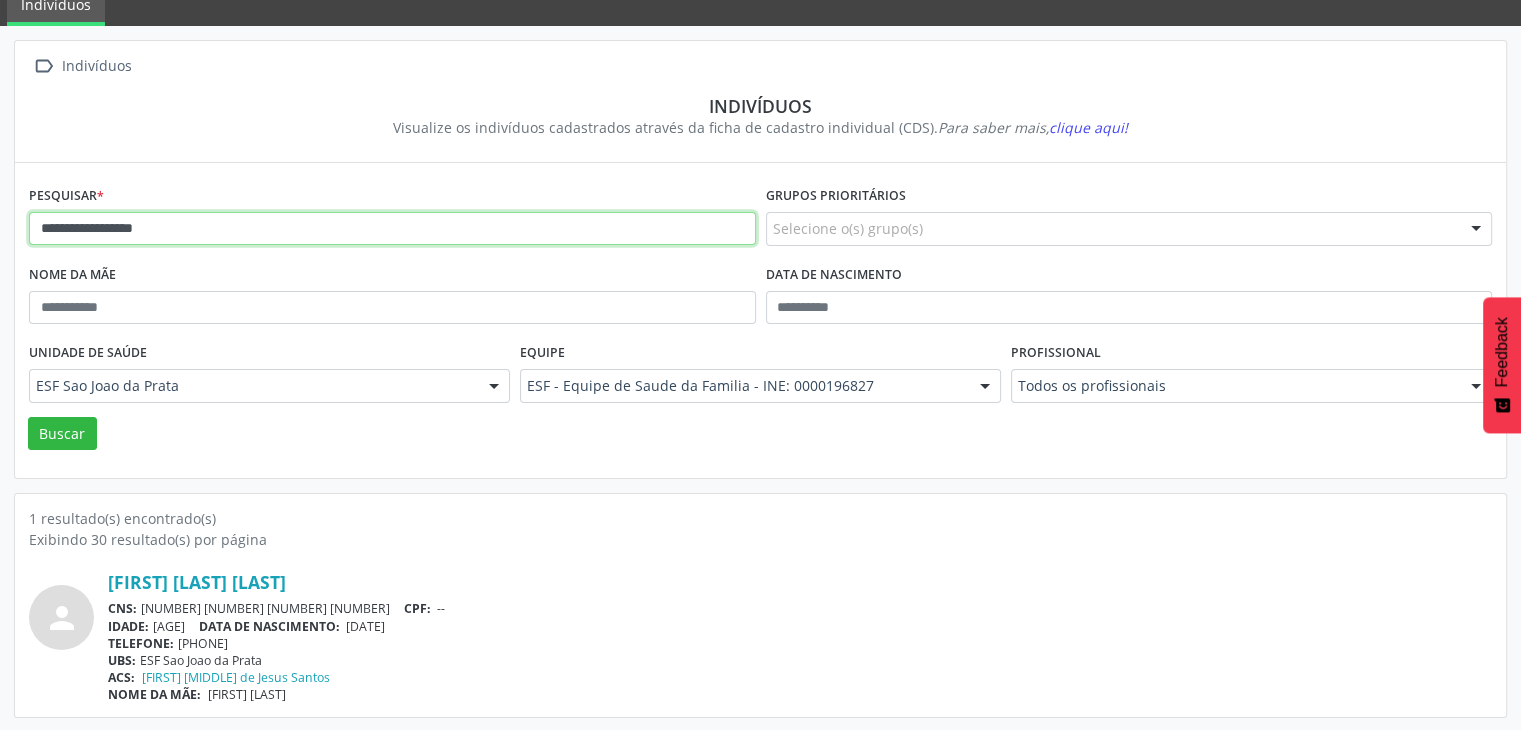 click on "**********" at bounding box center (392, 229) 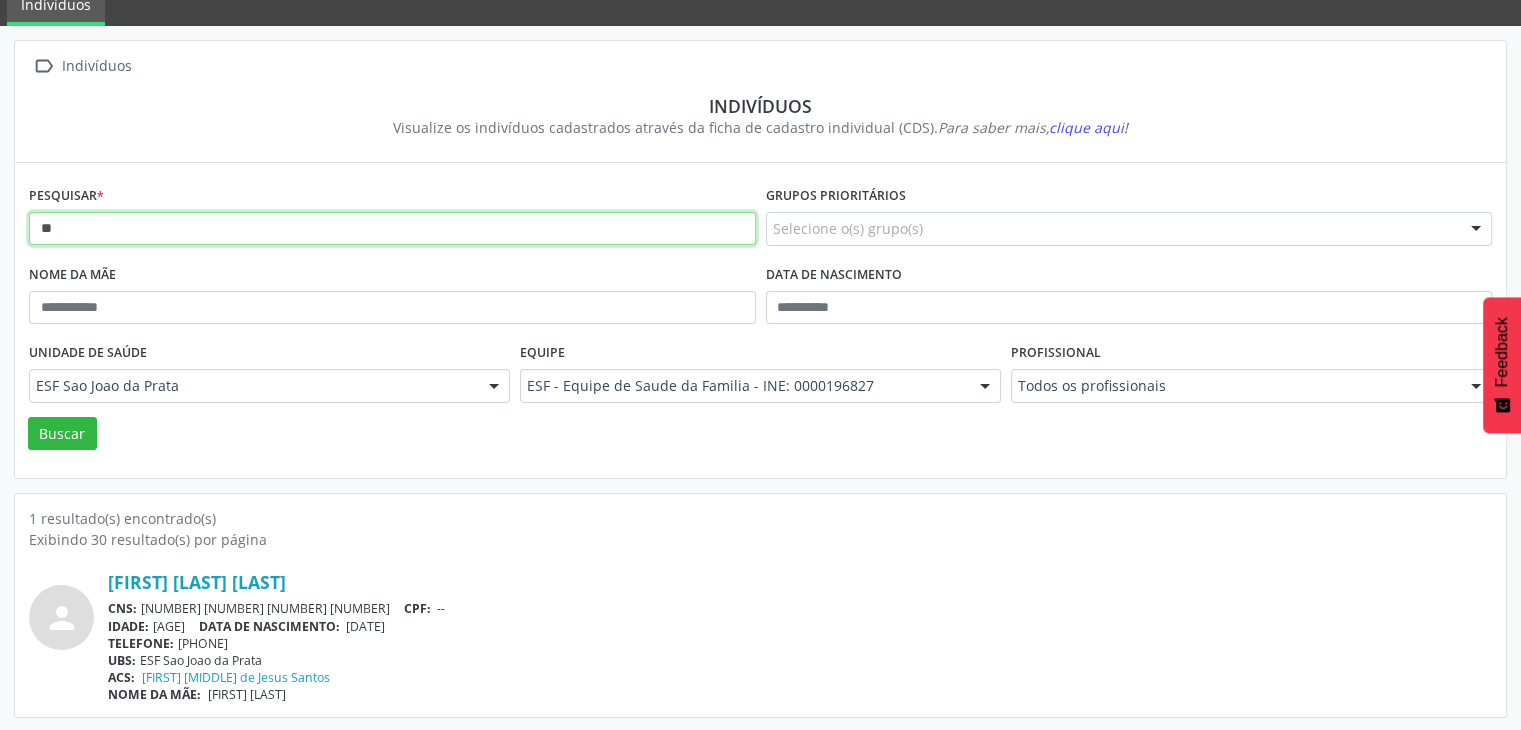 type on "*" 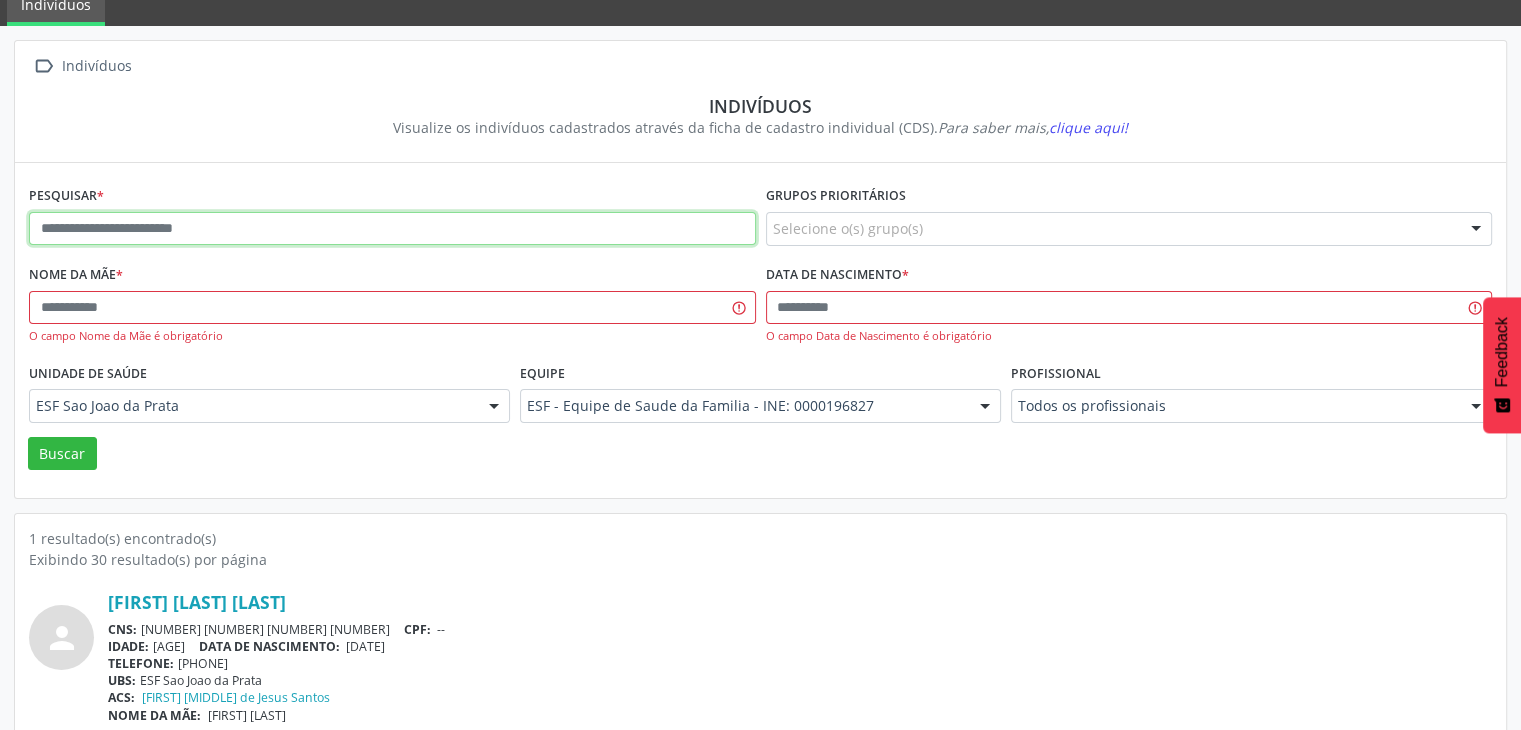 paste on "**********" 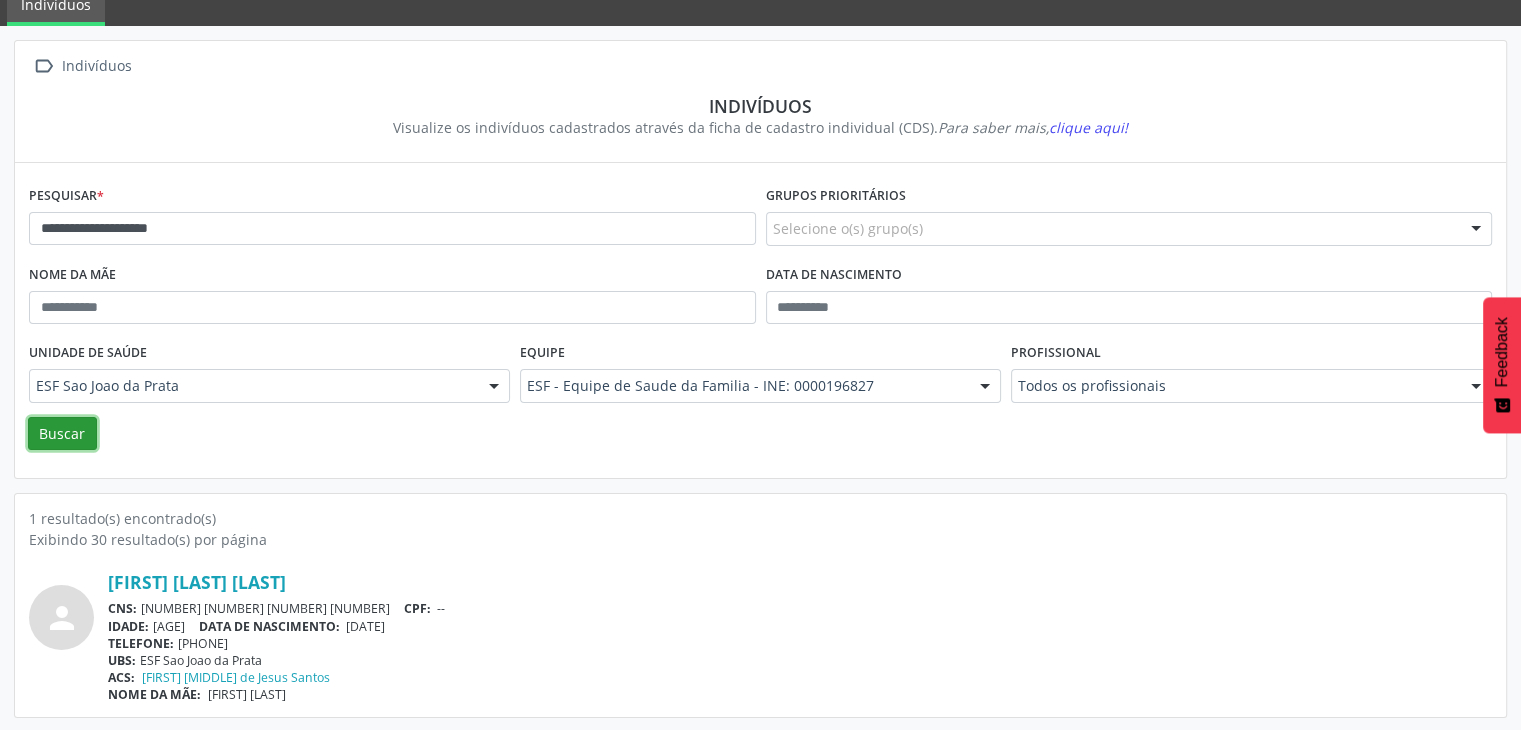 click on "Buscar" at bounding box center (62, 434) 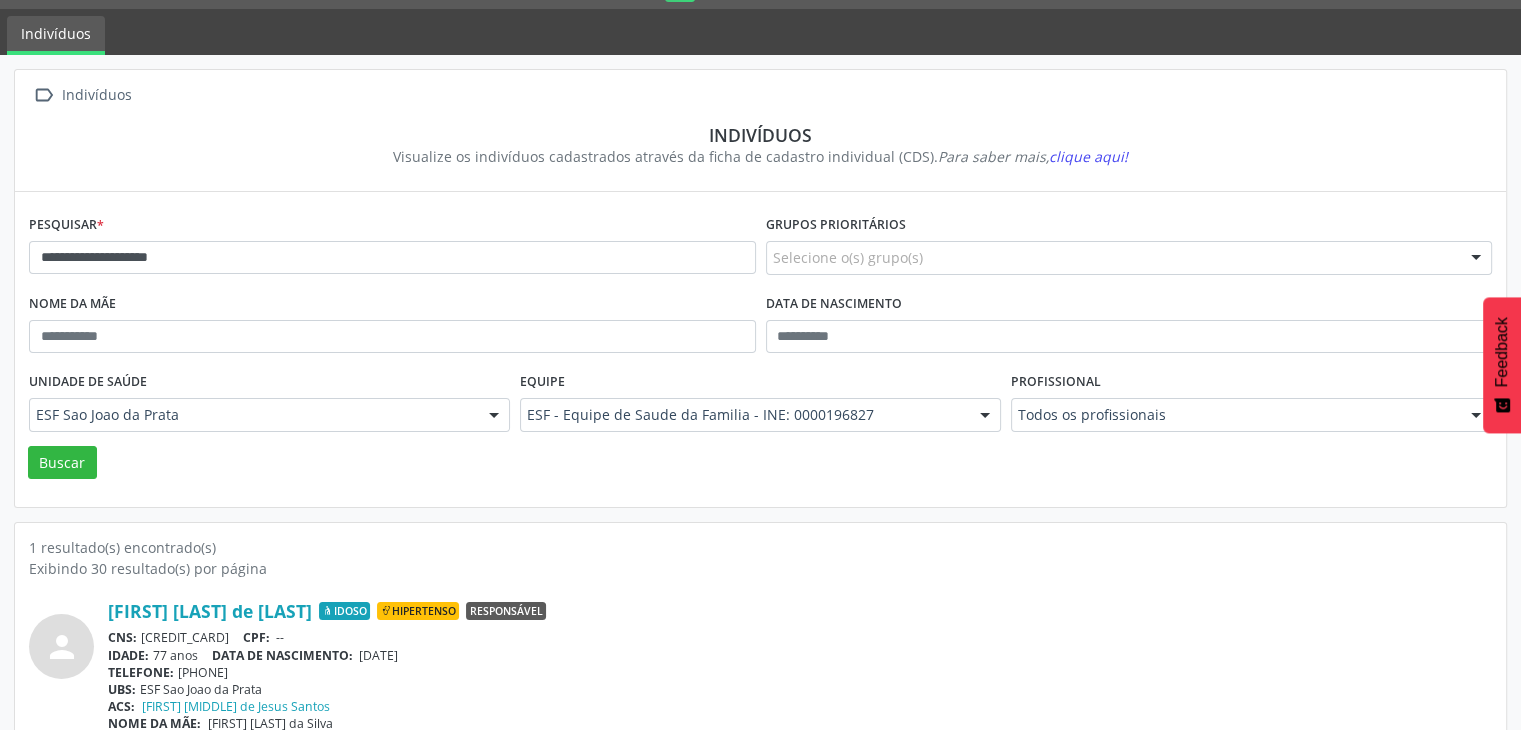 scroll, scrollTop: 84, scrollLeft: 0, axis: vertical 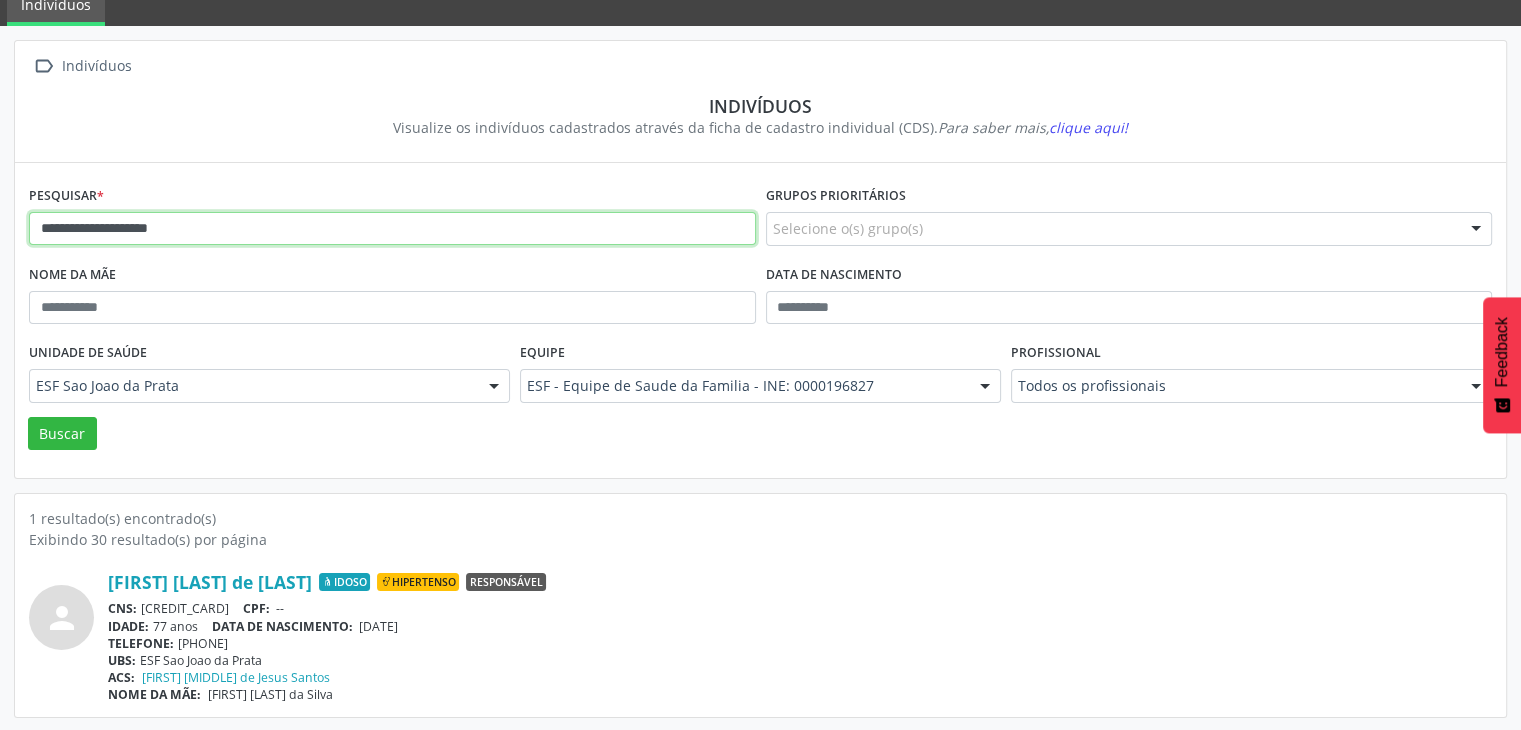 click on "**********" at bounding box center [392, 229] 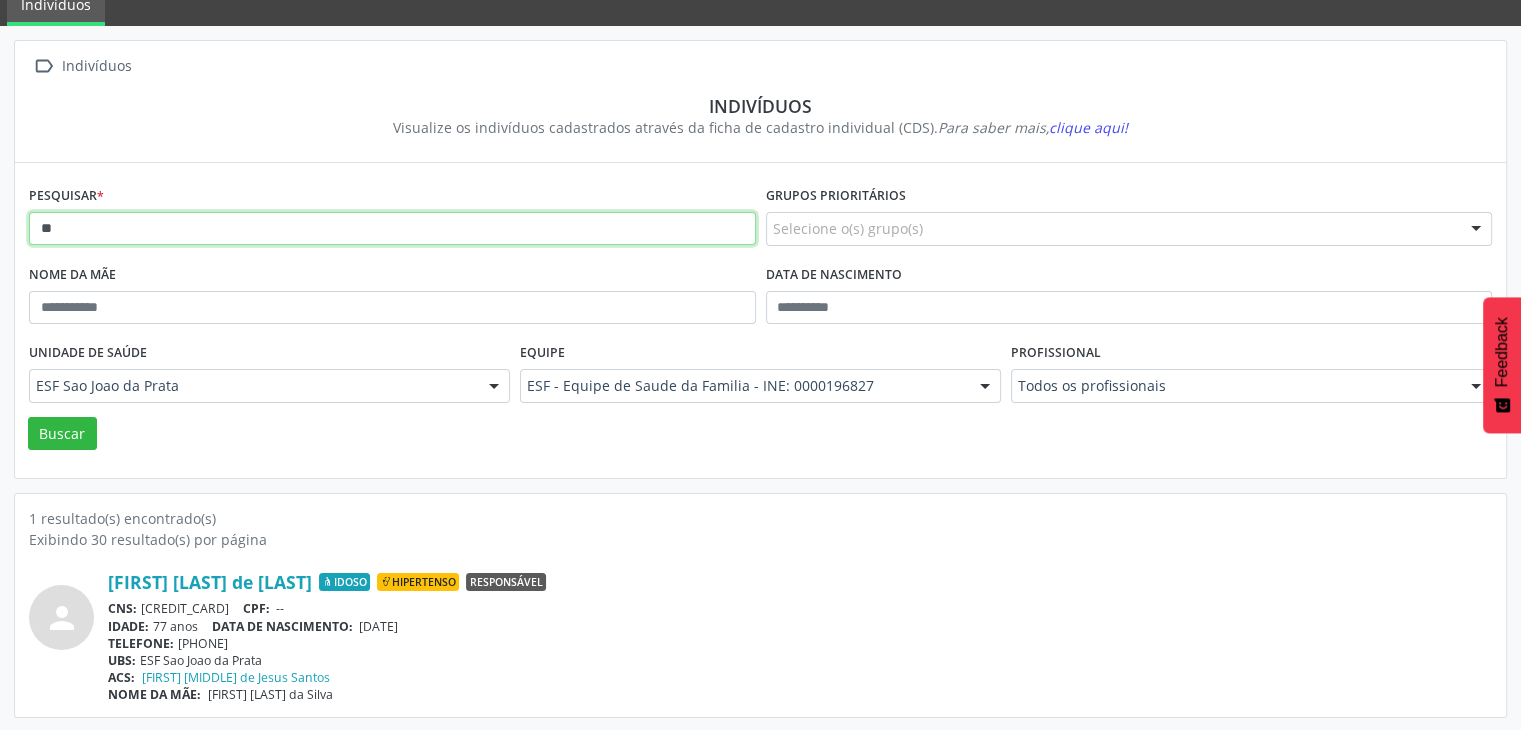 type on "*" 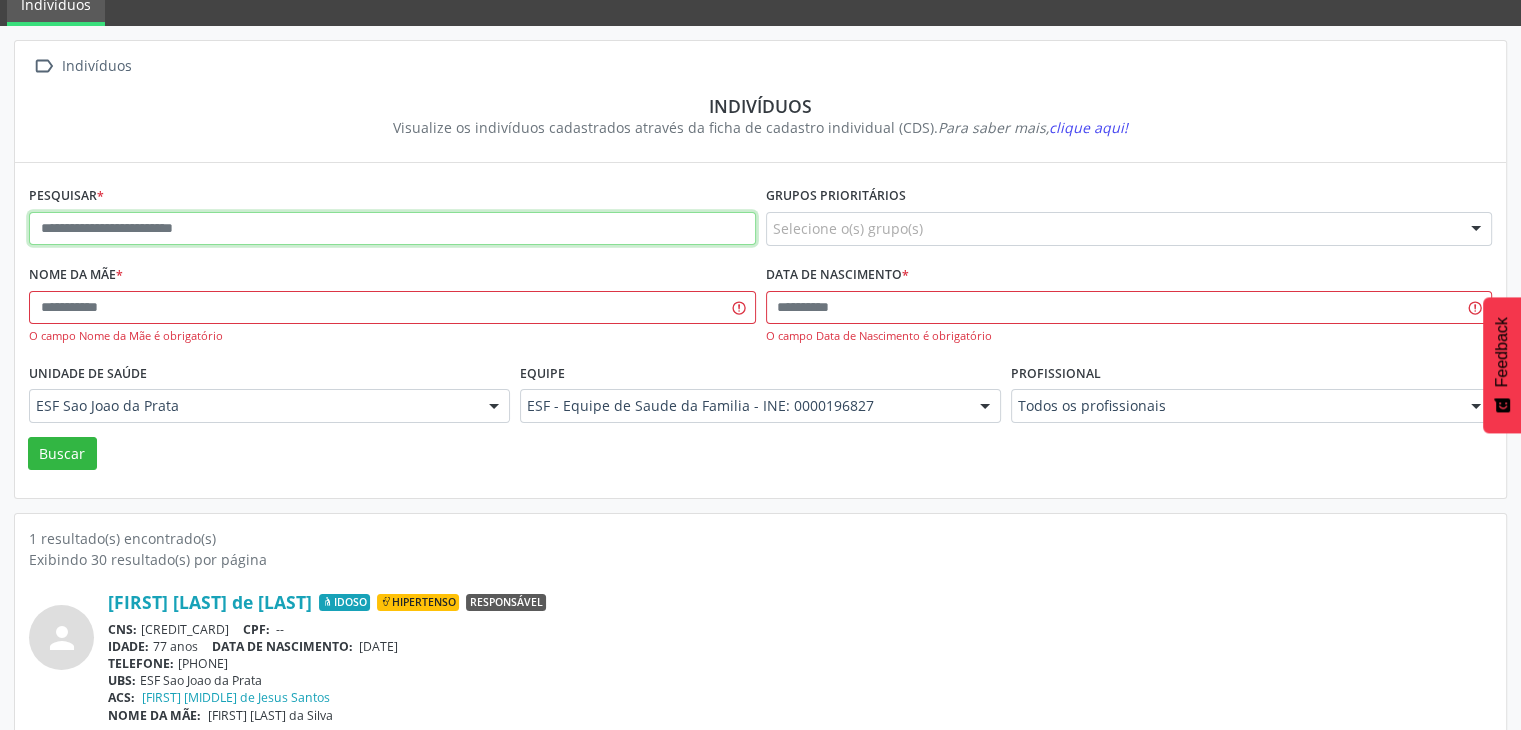 click at bounding box center (392, 229) 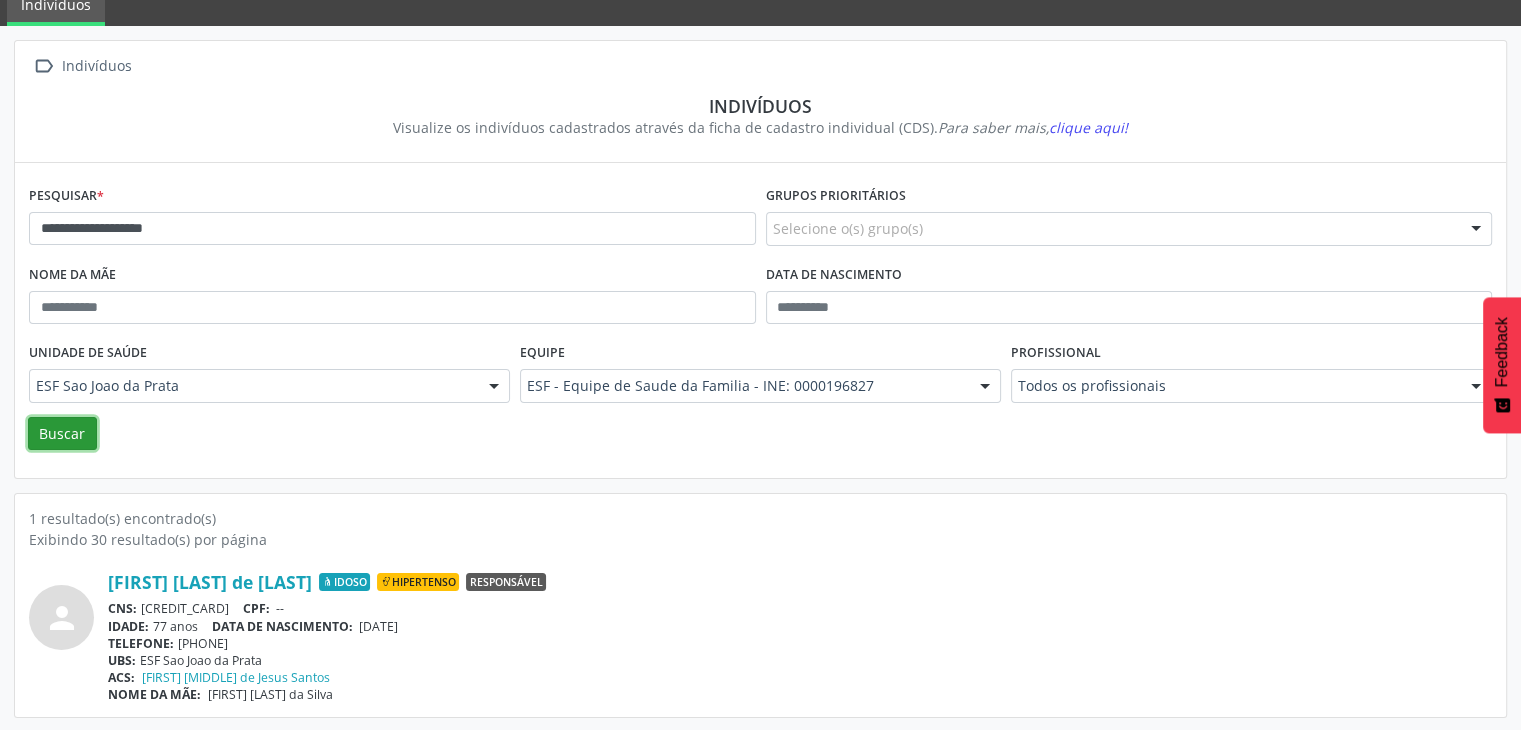 click on "Buscar" at bounding box center (62, 434) 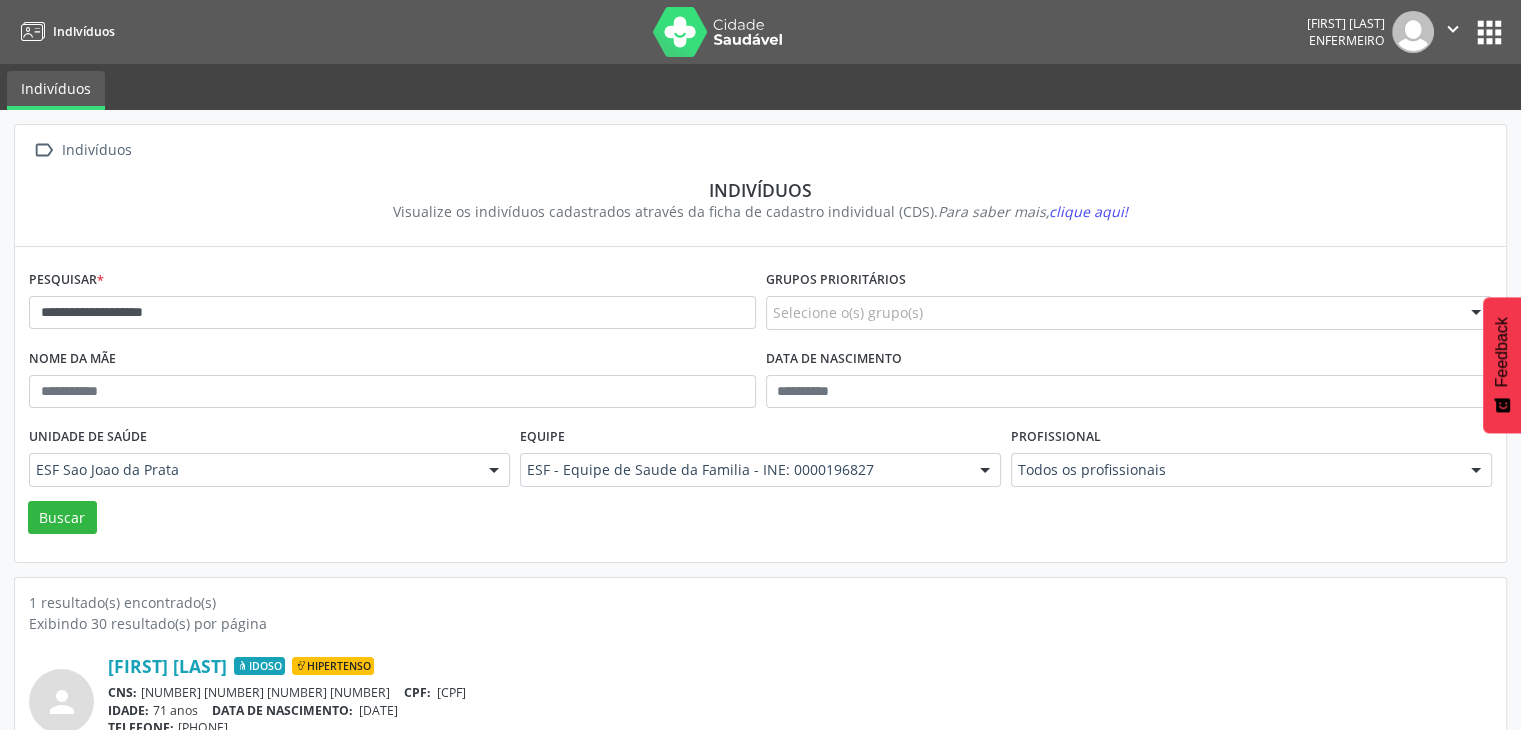 scroll, scrollTop: 84, scrollLeft: 0, axis: vertical 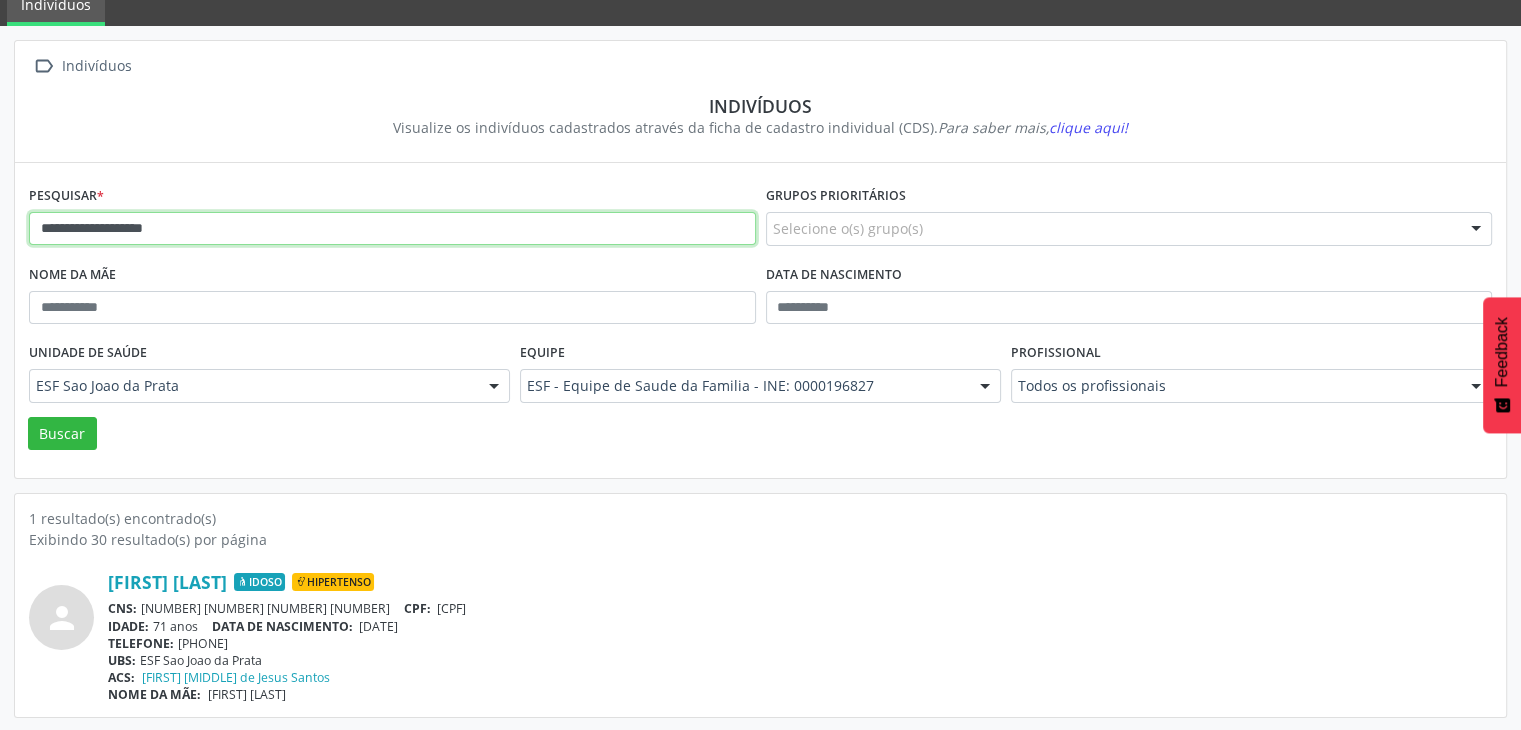click on "**********" at bounding box center (392, 229) 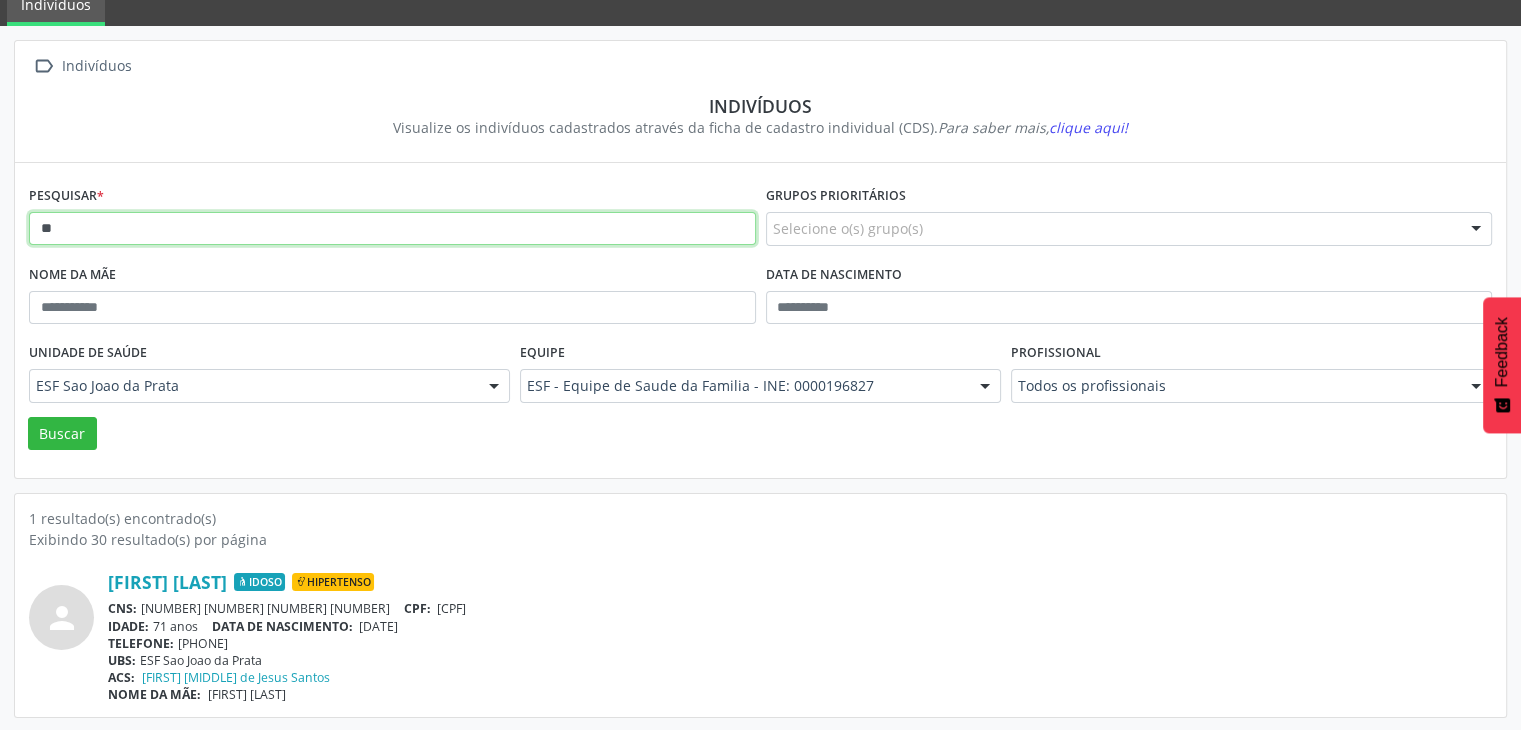 type on "*" 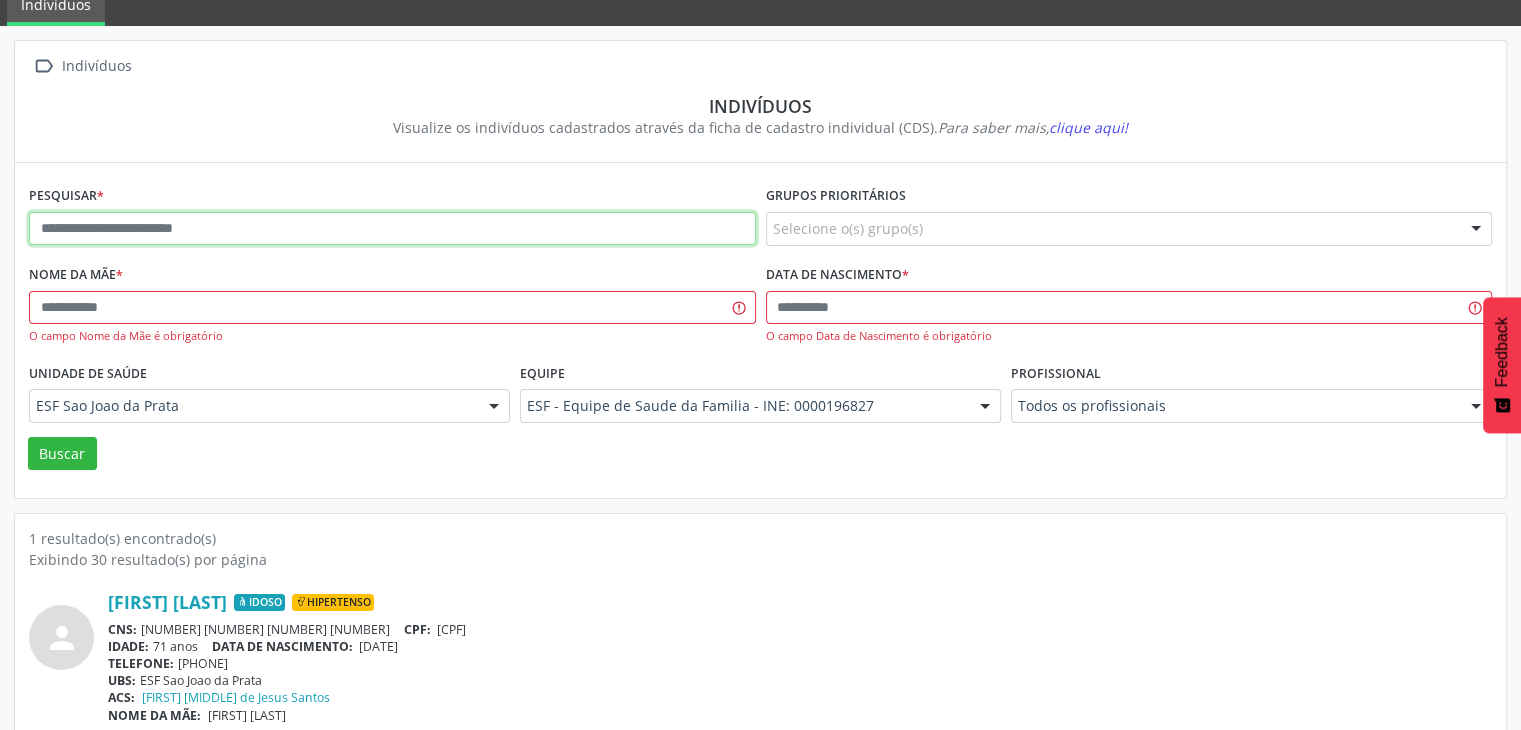 click at bounding box center (392, 229) 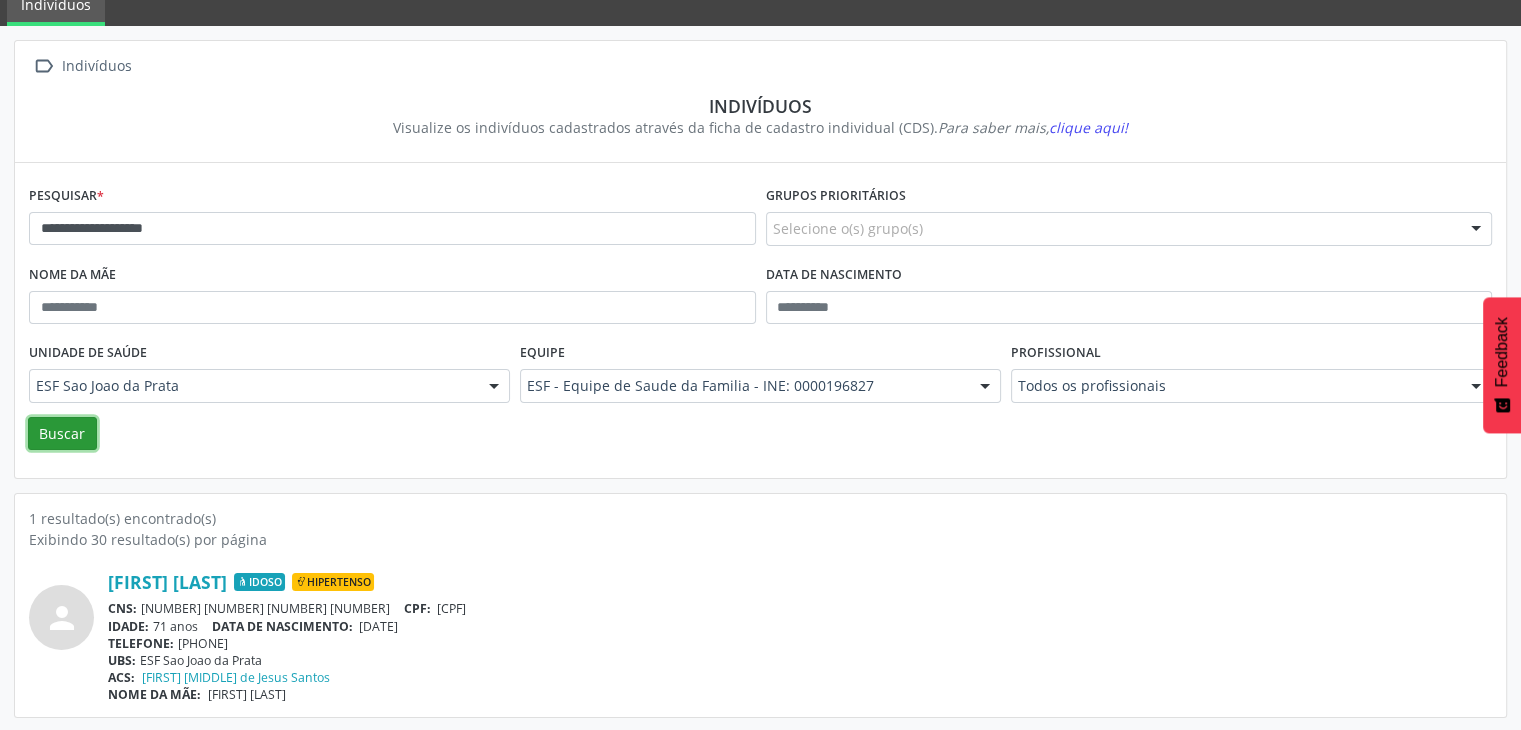 click on "Buscar" at bounding box center (62, 434) 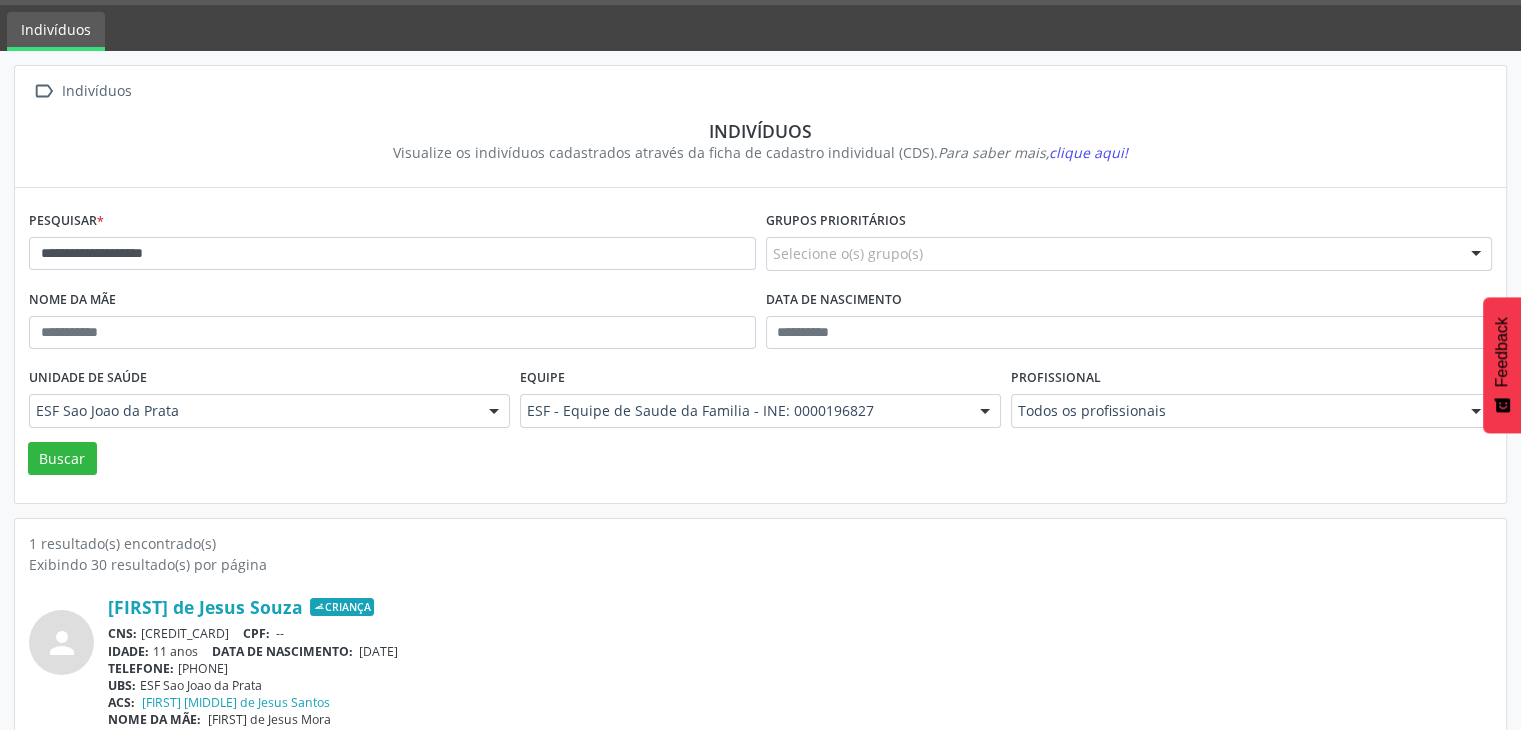 scroll, scrollTop: 84, scrollLeft: 0, axis: vertical 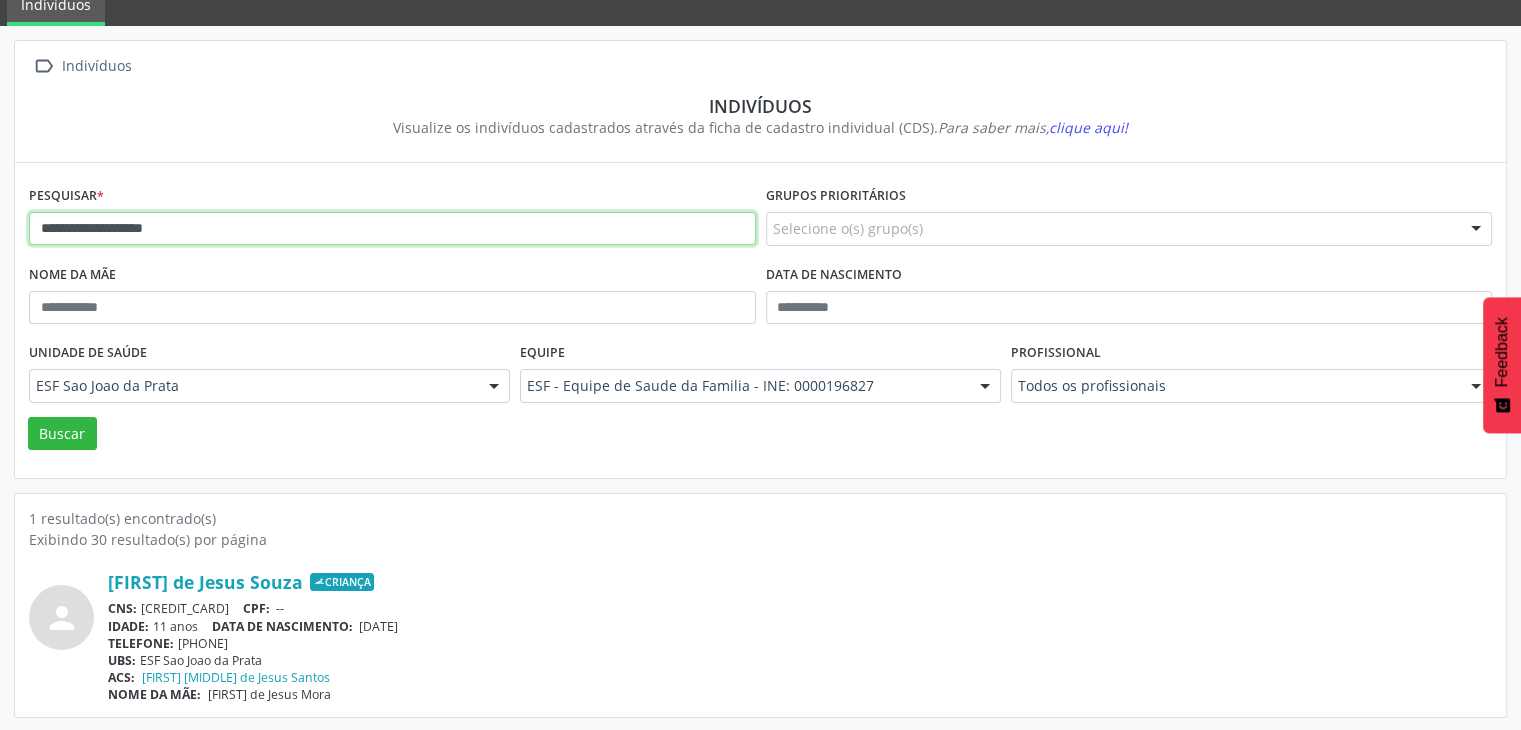 click on "**********" at bounding box center (392, 229) 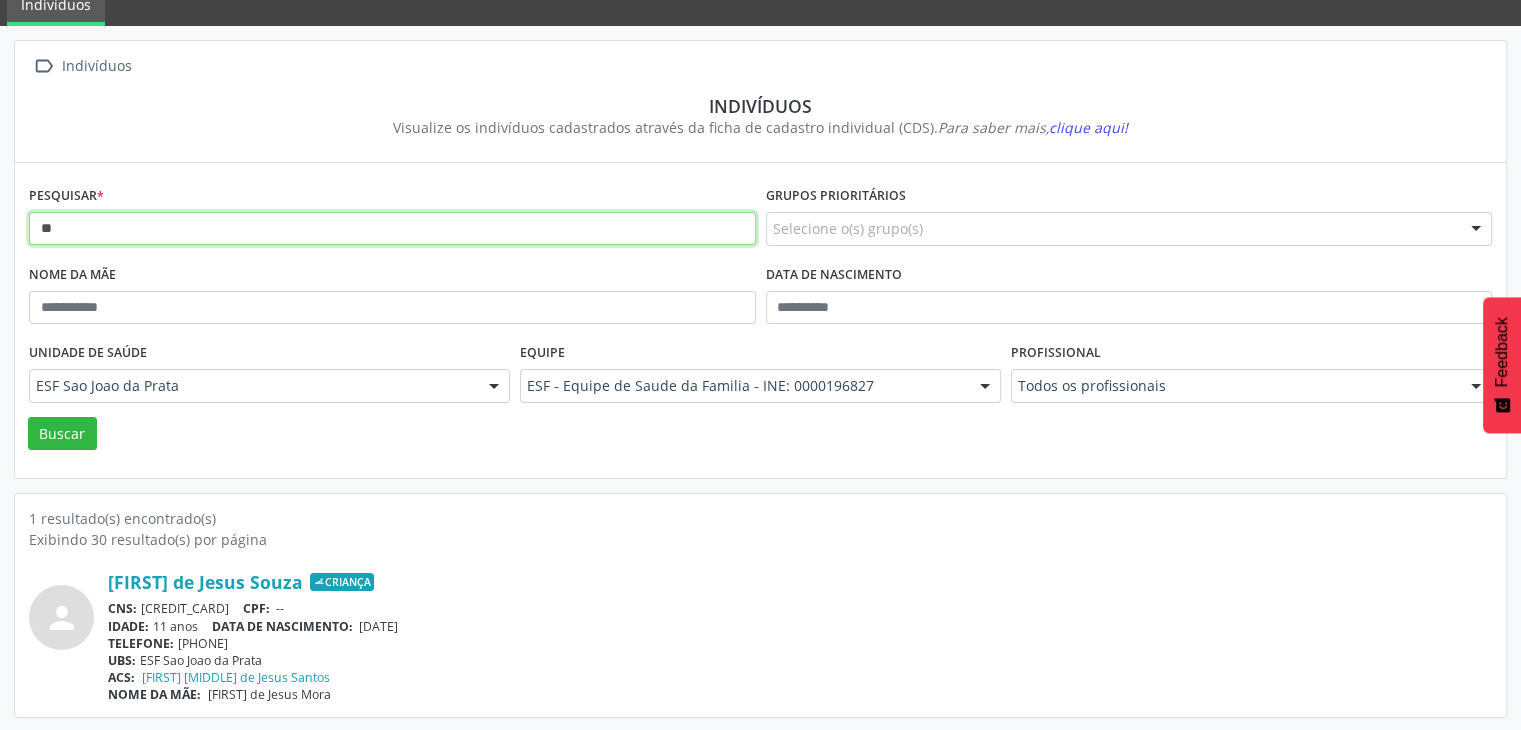type on "*" 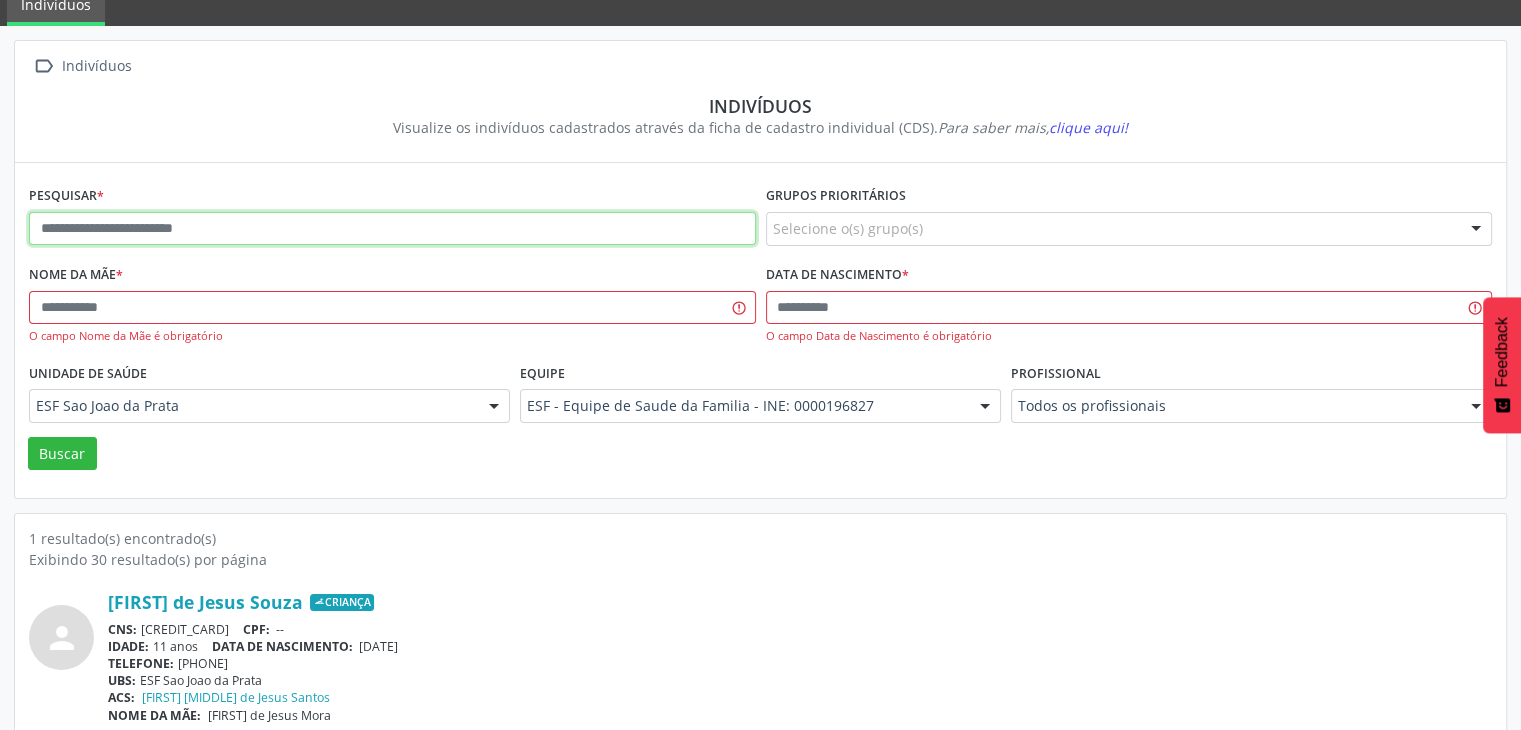 paste on "**********" 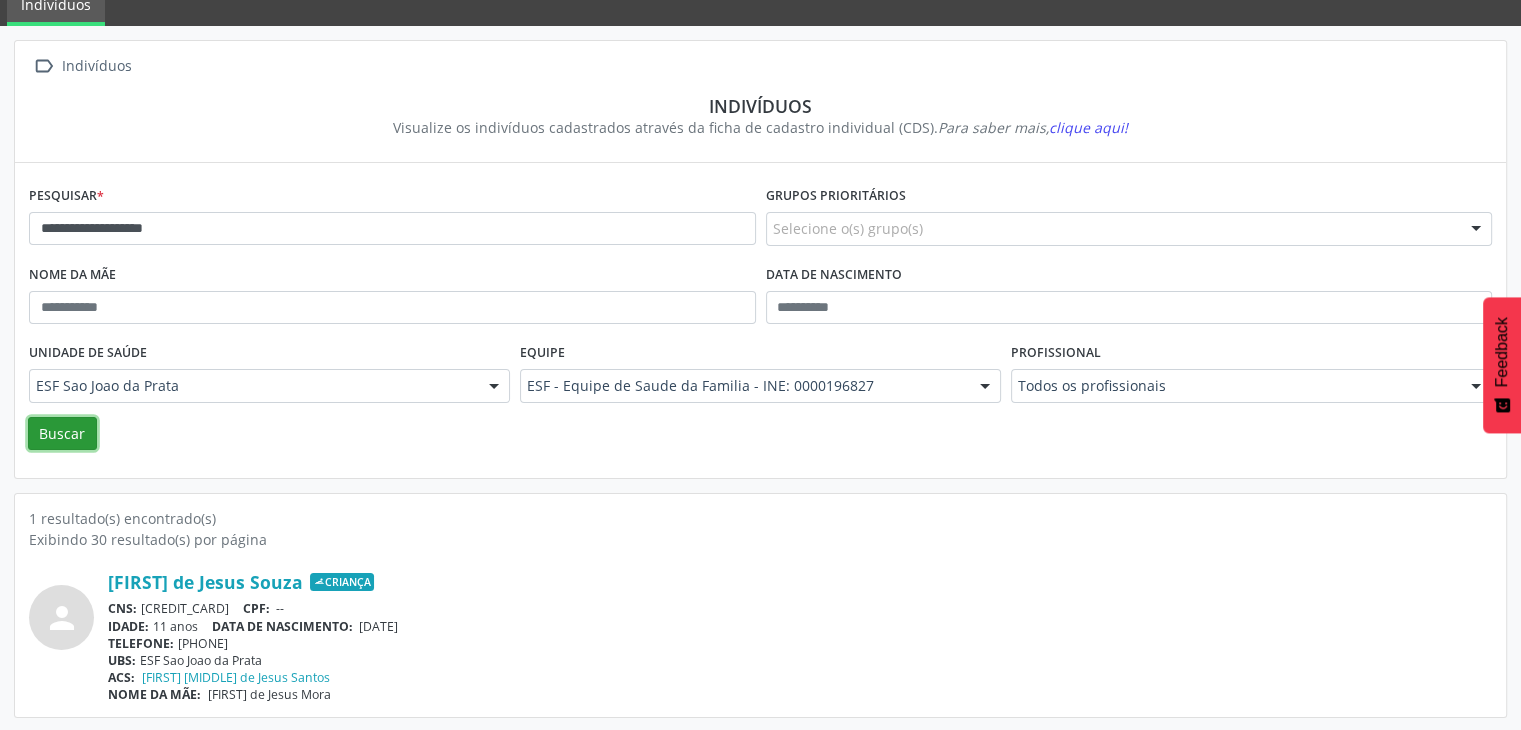 click on "Buscar" at bounding box center (62, 434) 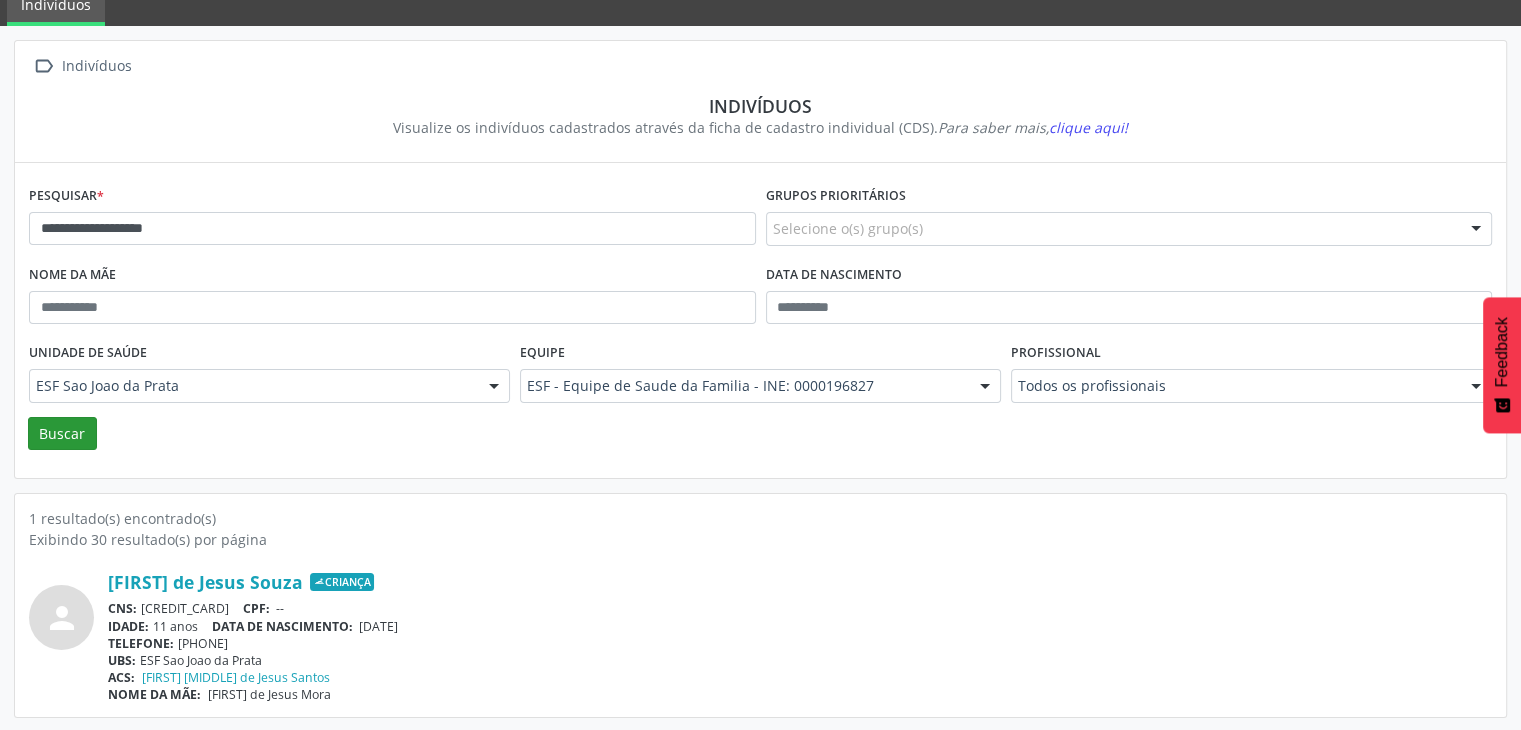 click on "Unidade de saúde" at bounding box center (88, 353) 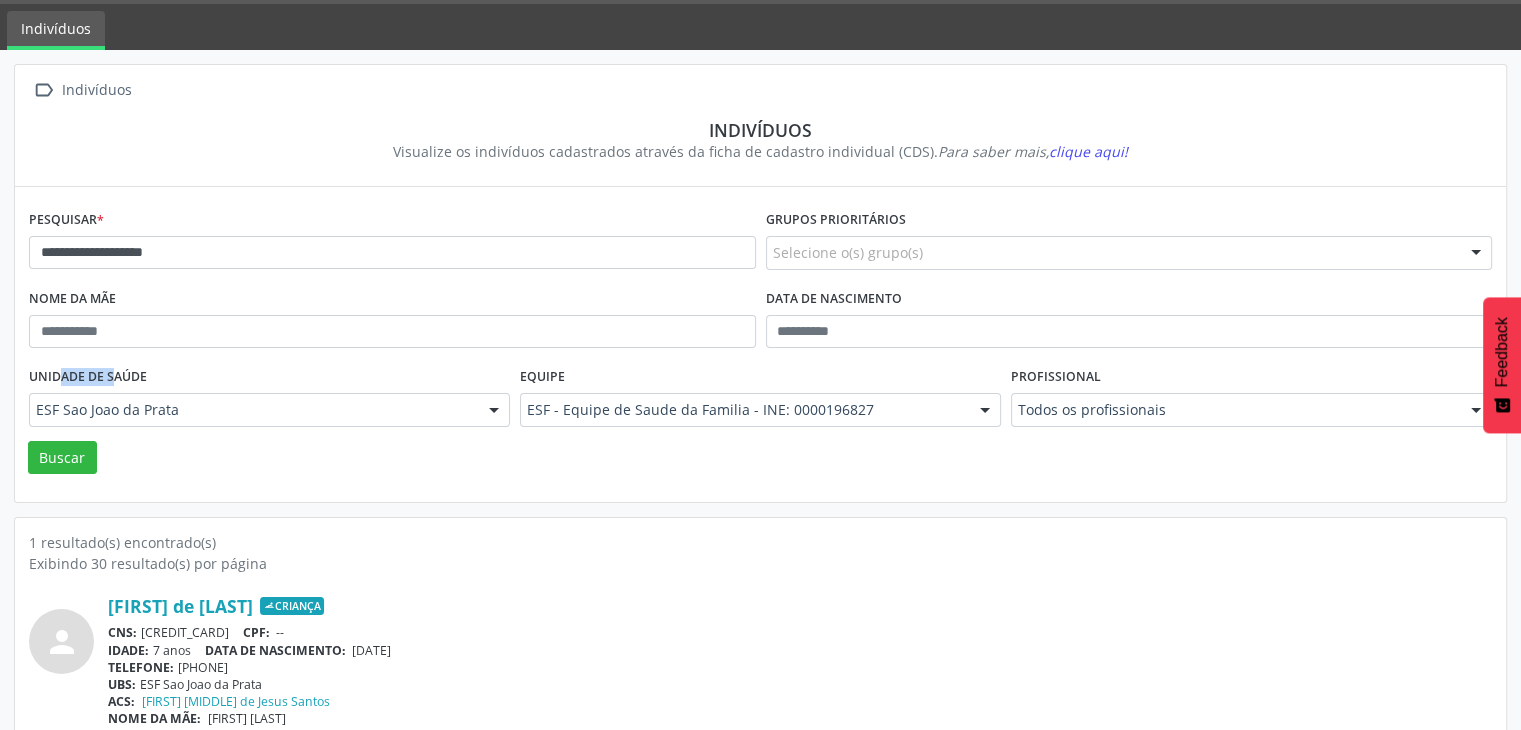 scroll, scrollTop: 84, scrollLeft: 0, axis: vertical 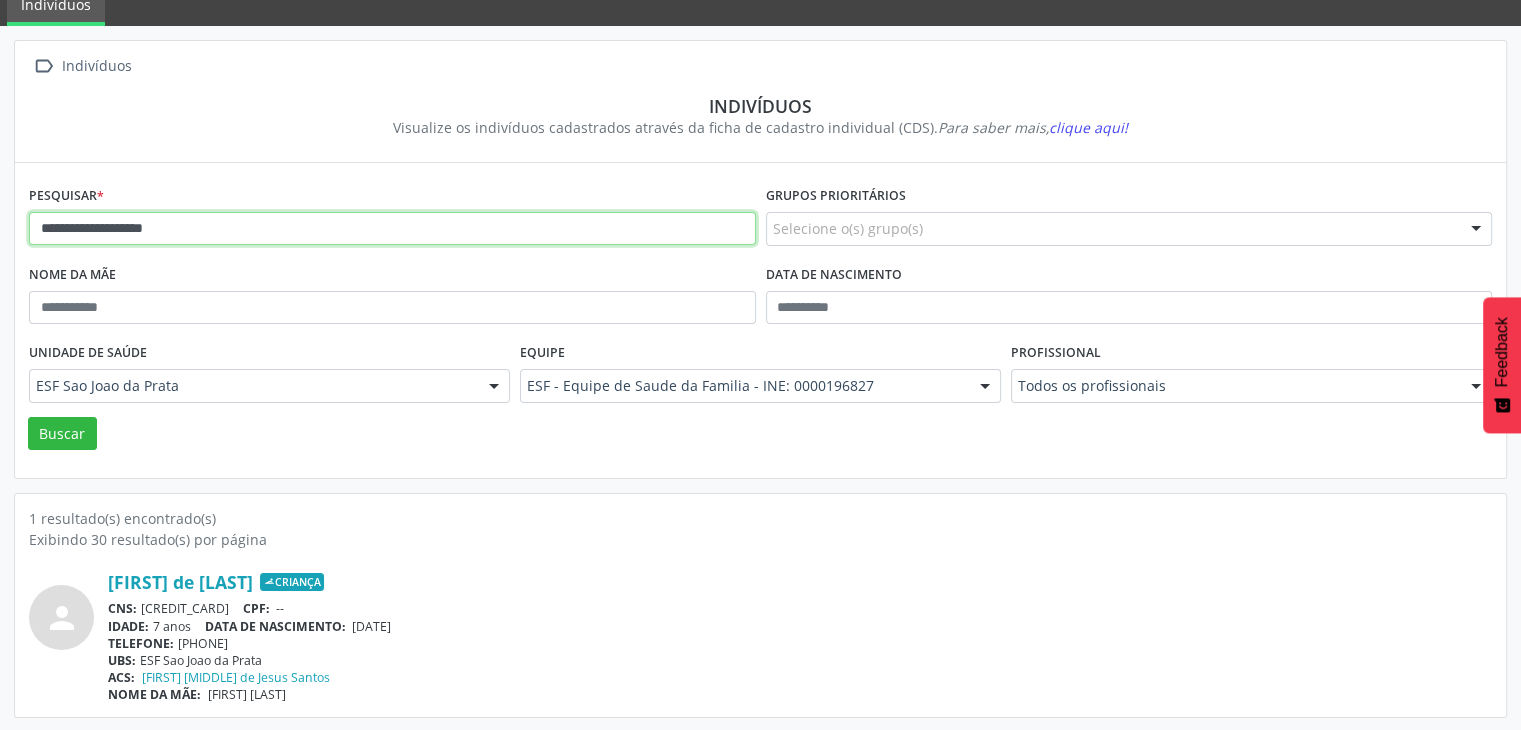 click on "**********" at bounding box center (392, 229) 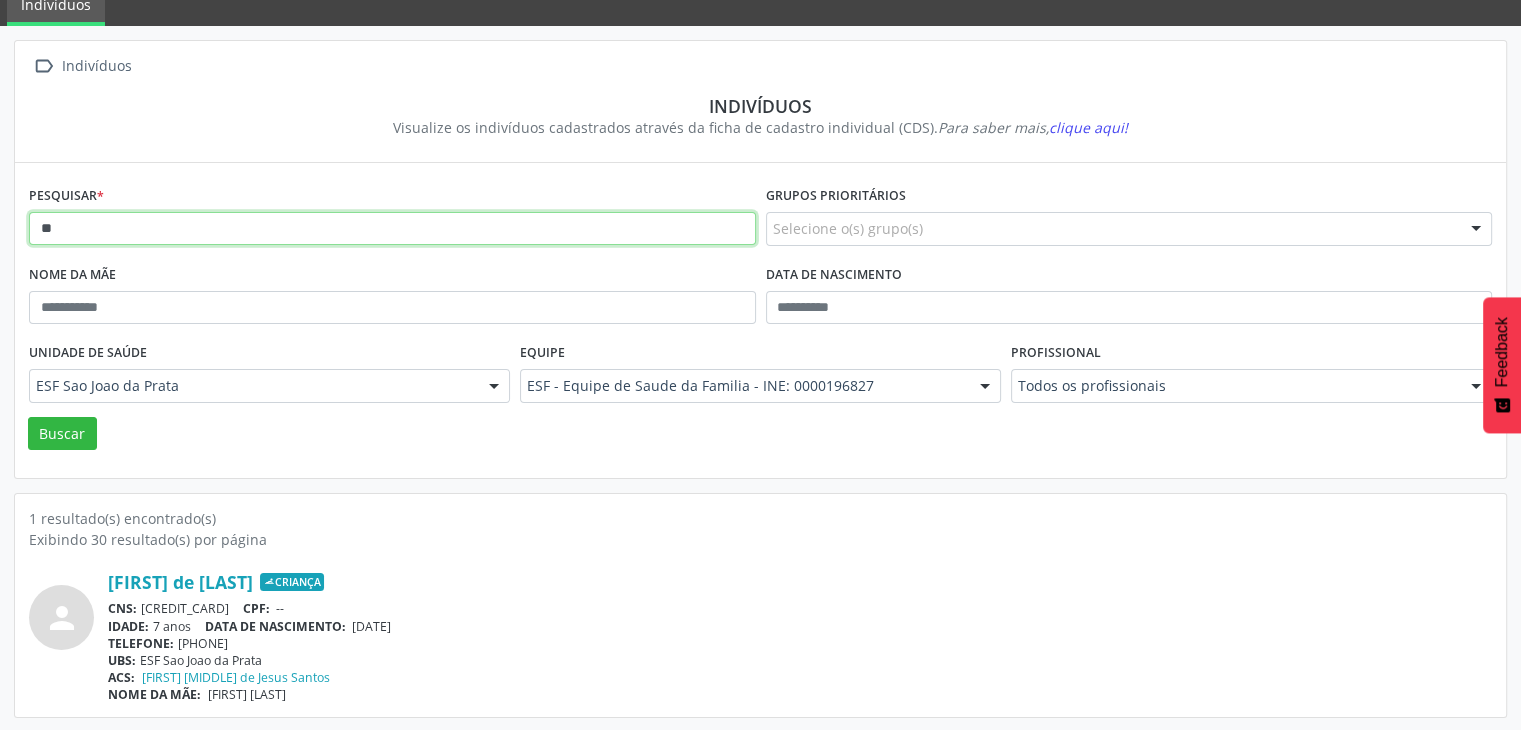 type on "*" 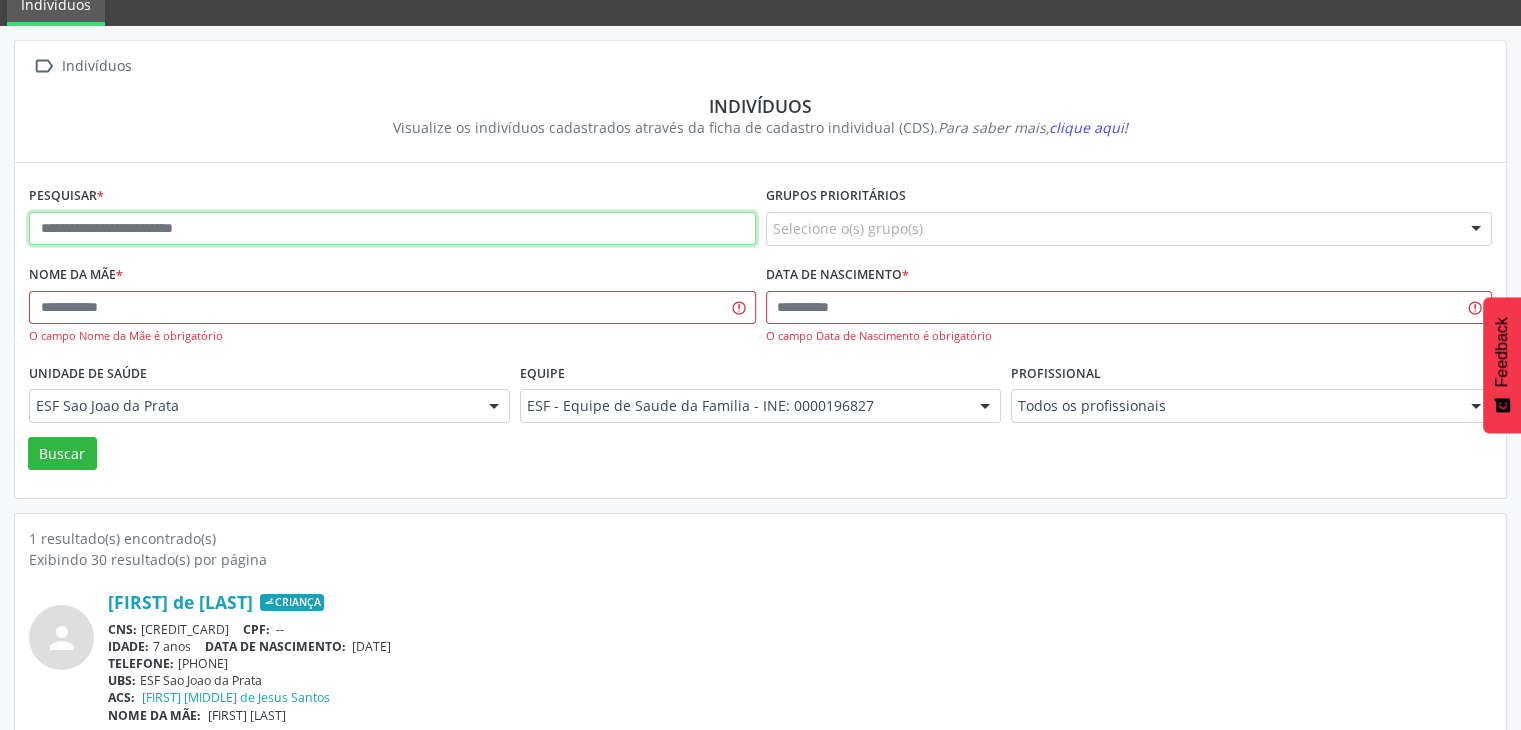 paste on "**********" 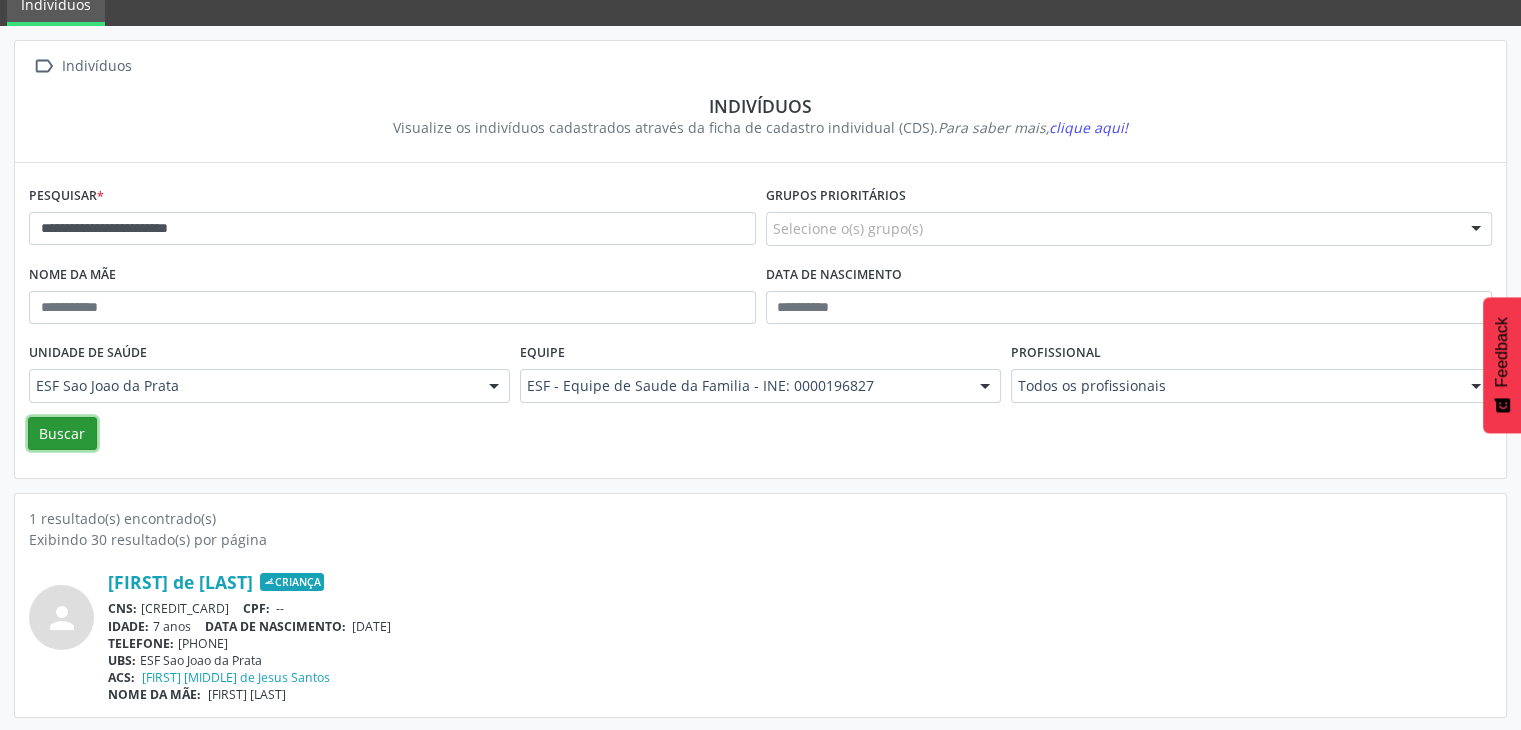 click on "Buscar" at bounding box center (62, 434) 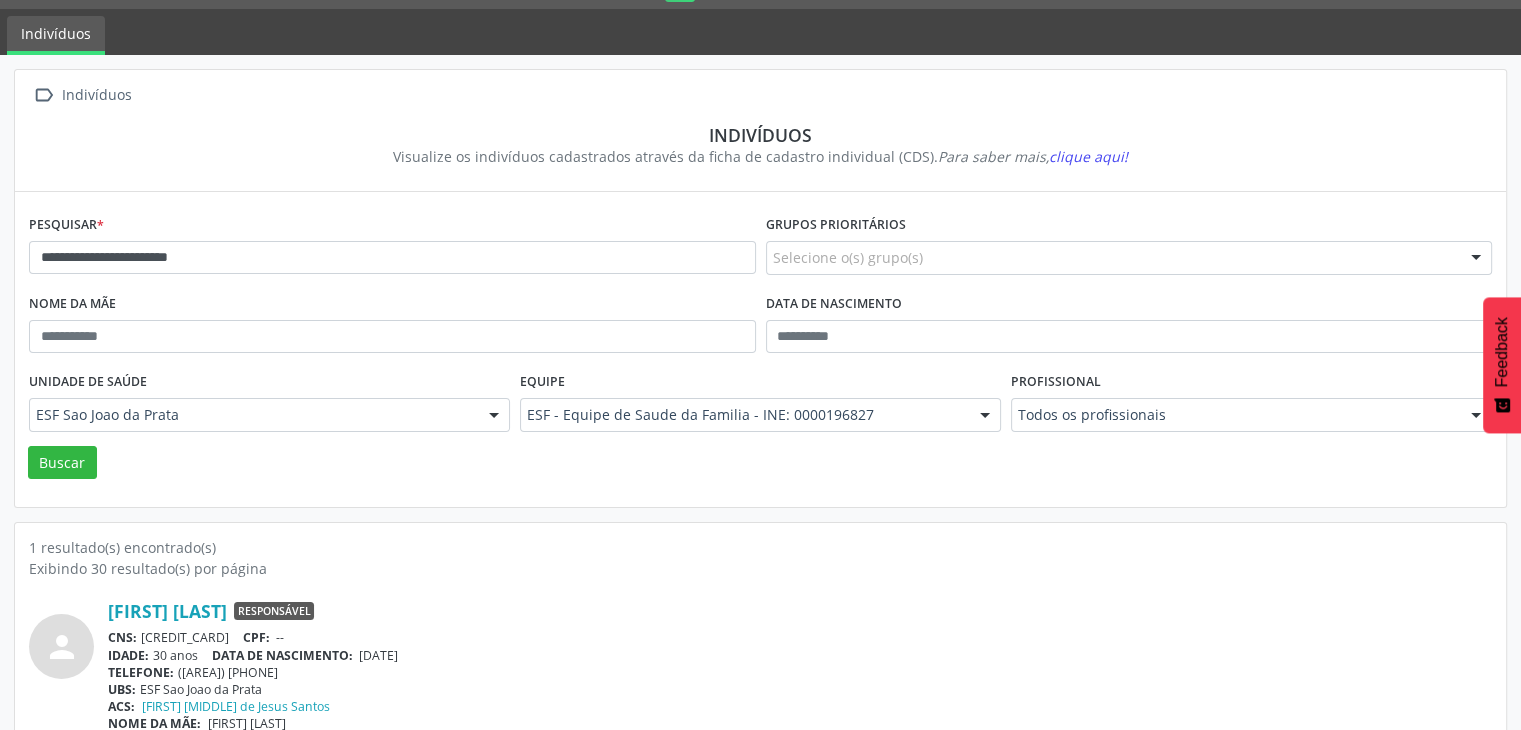 scroll, scrollTop: 84, scrollLeft: 0, axis: vertical 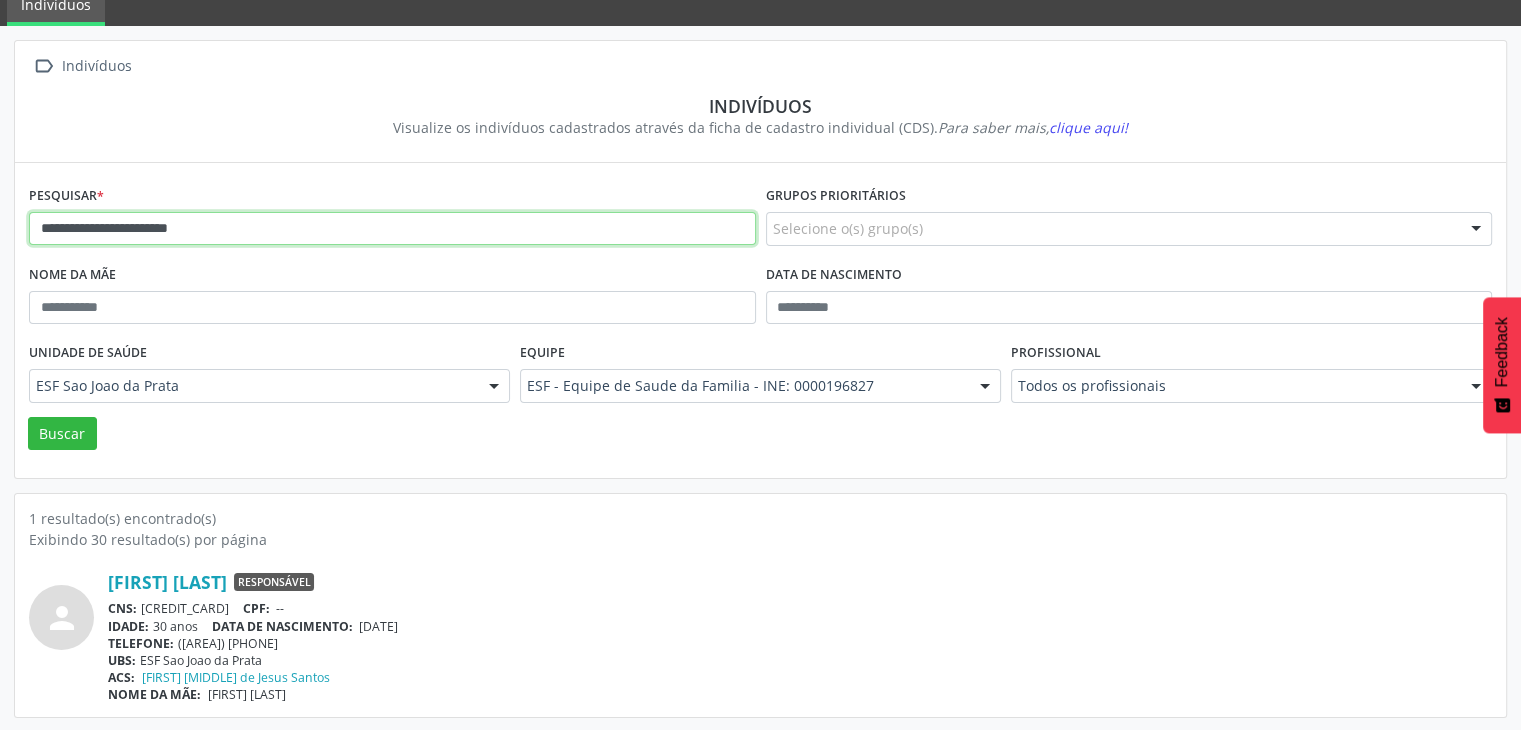 click on "**********" at bounding box center [392, 229] 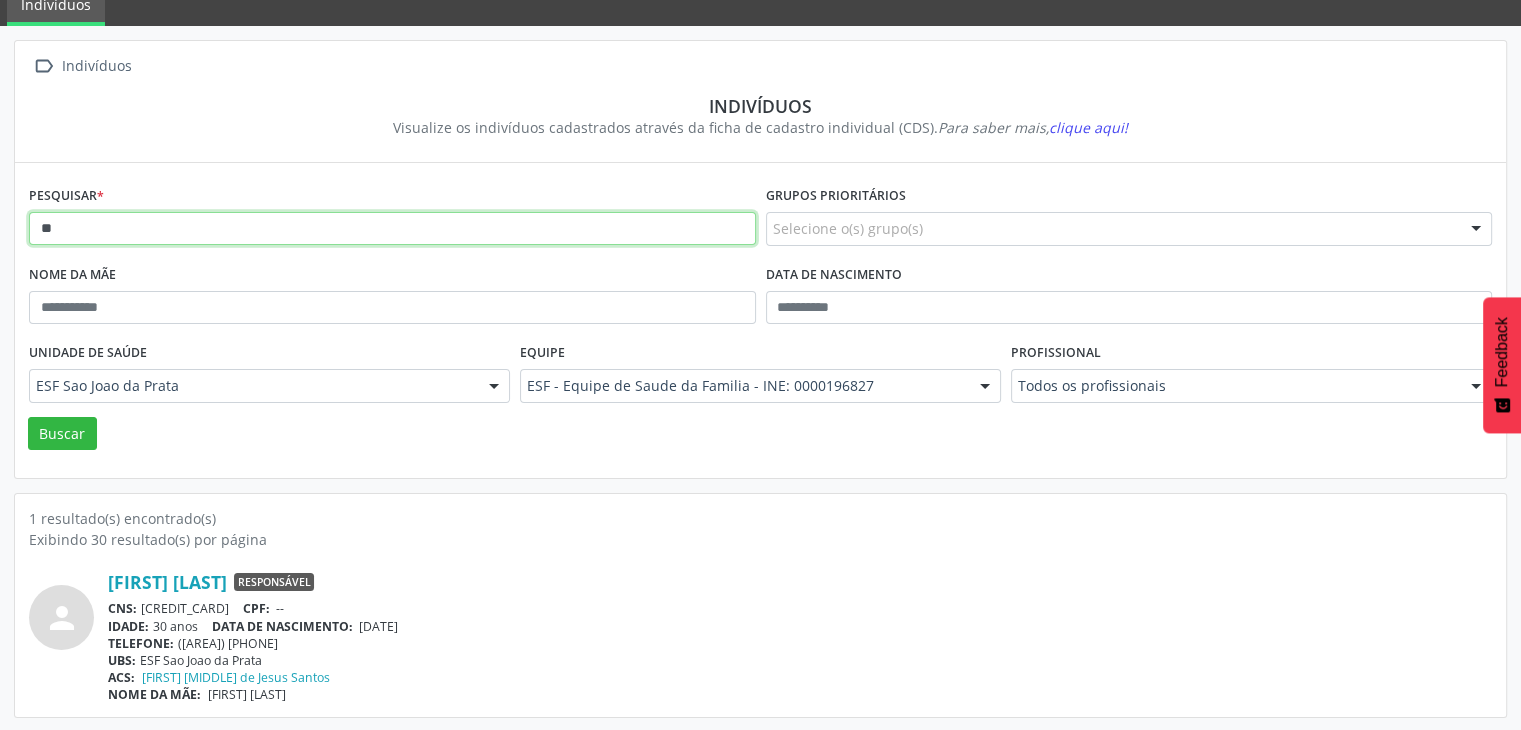 type on "*" 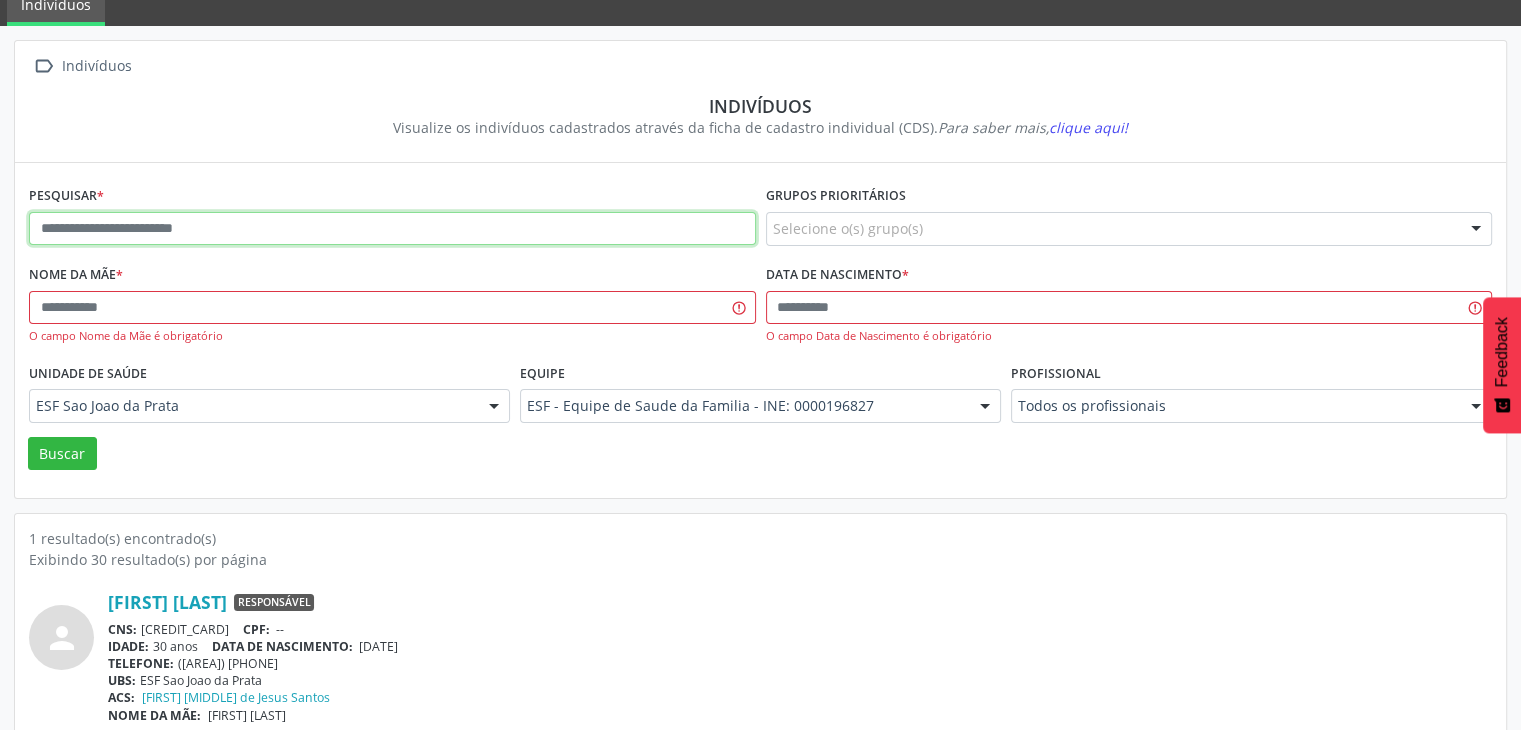 click at bounding box center (392, 229) 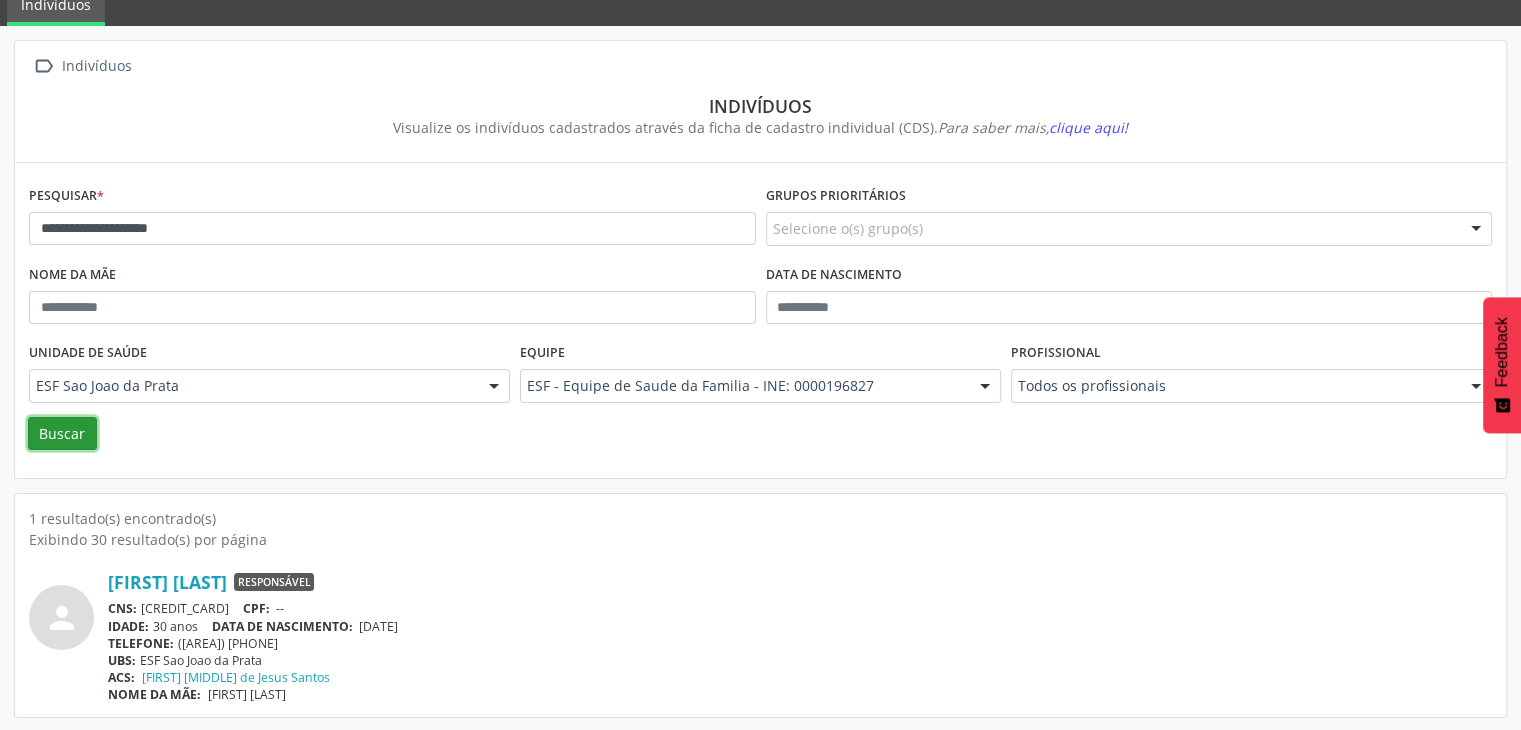 click on "Buscar" at bounding box center (62, 434) 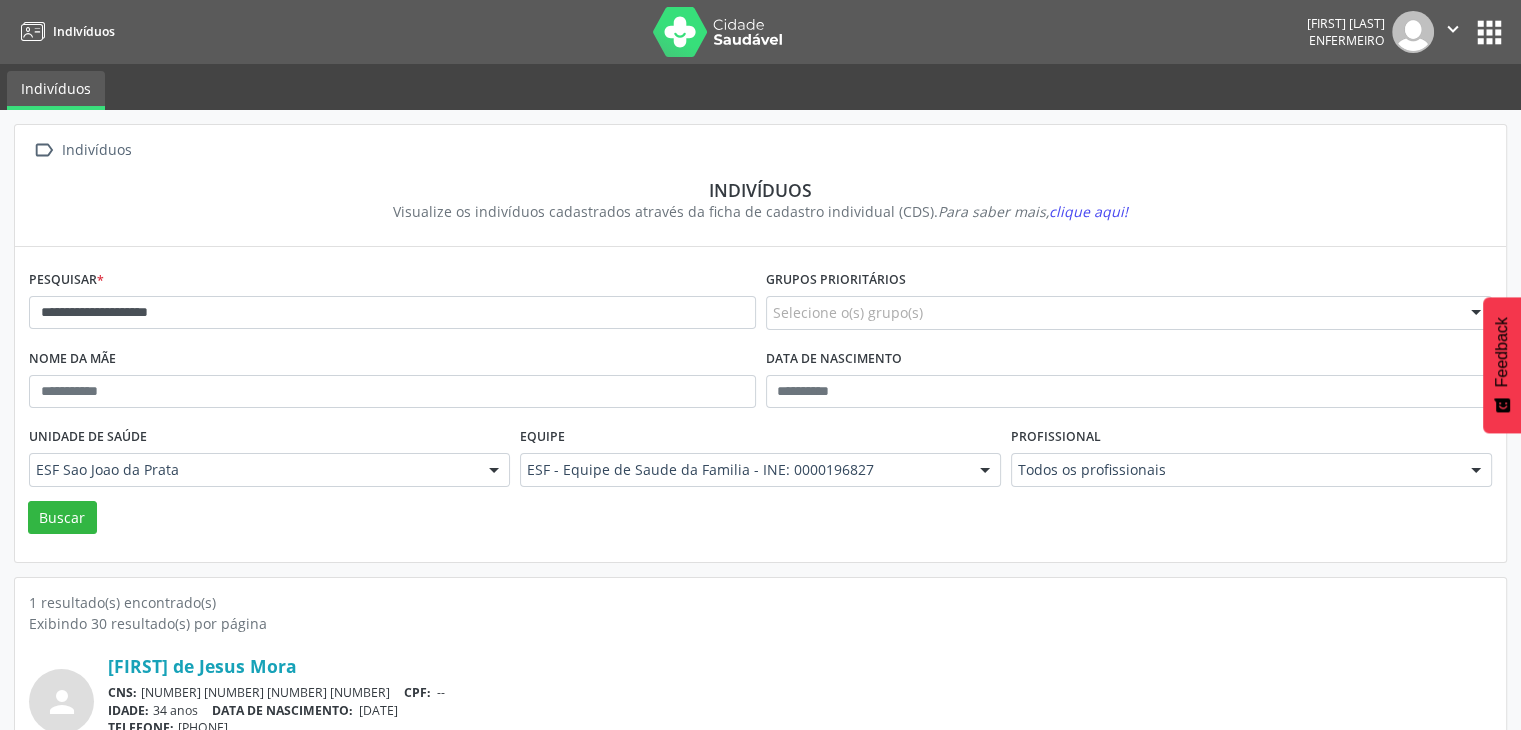 scroll, scrollTop: 84, scrollLeft: 0, axis: vertical 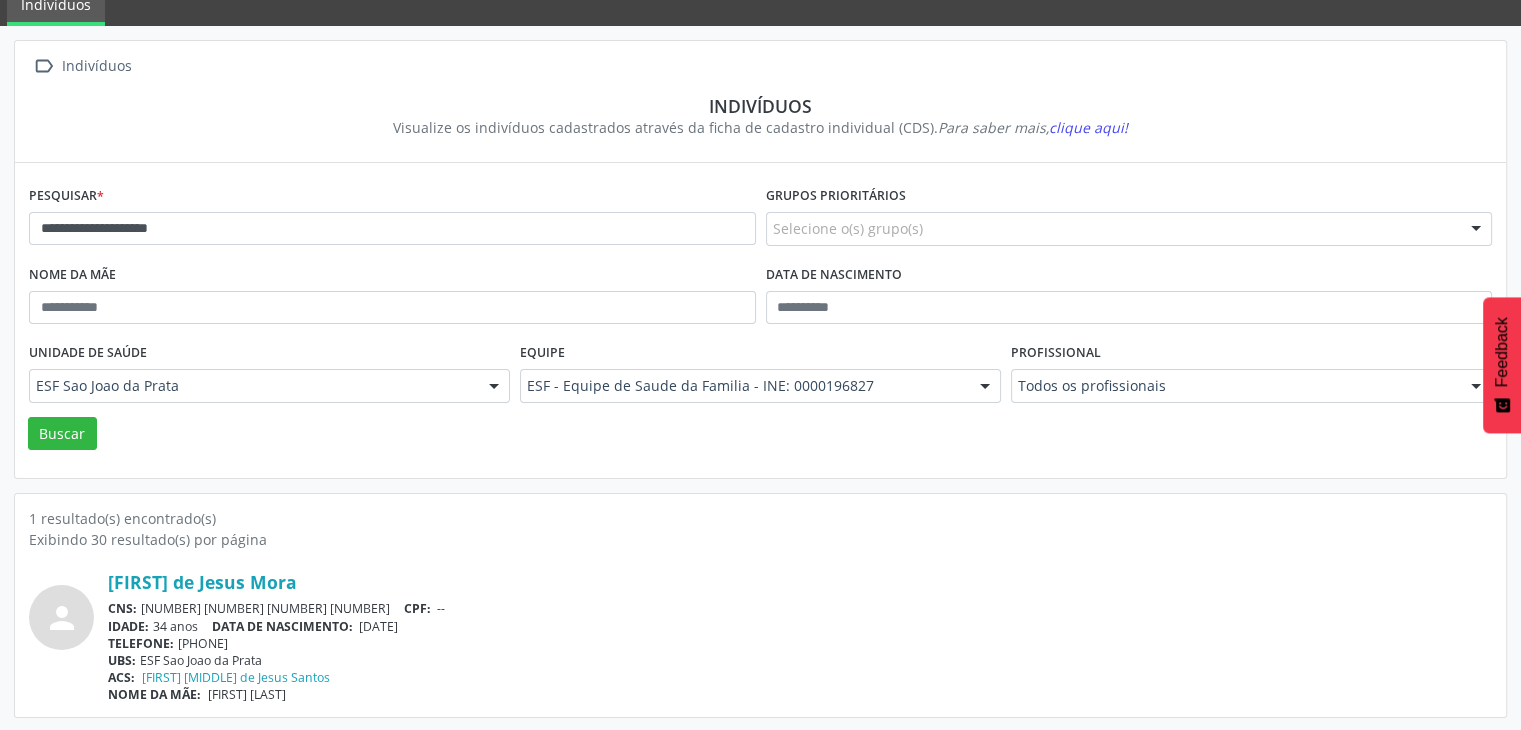 click on "**********" at bounding box center (392, 220) 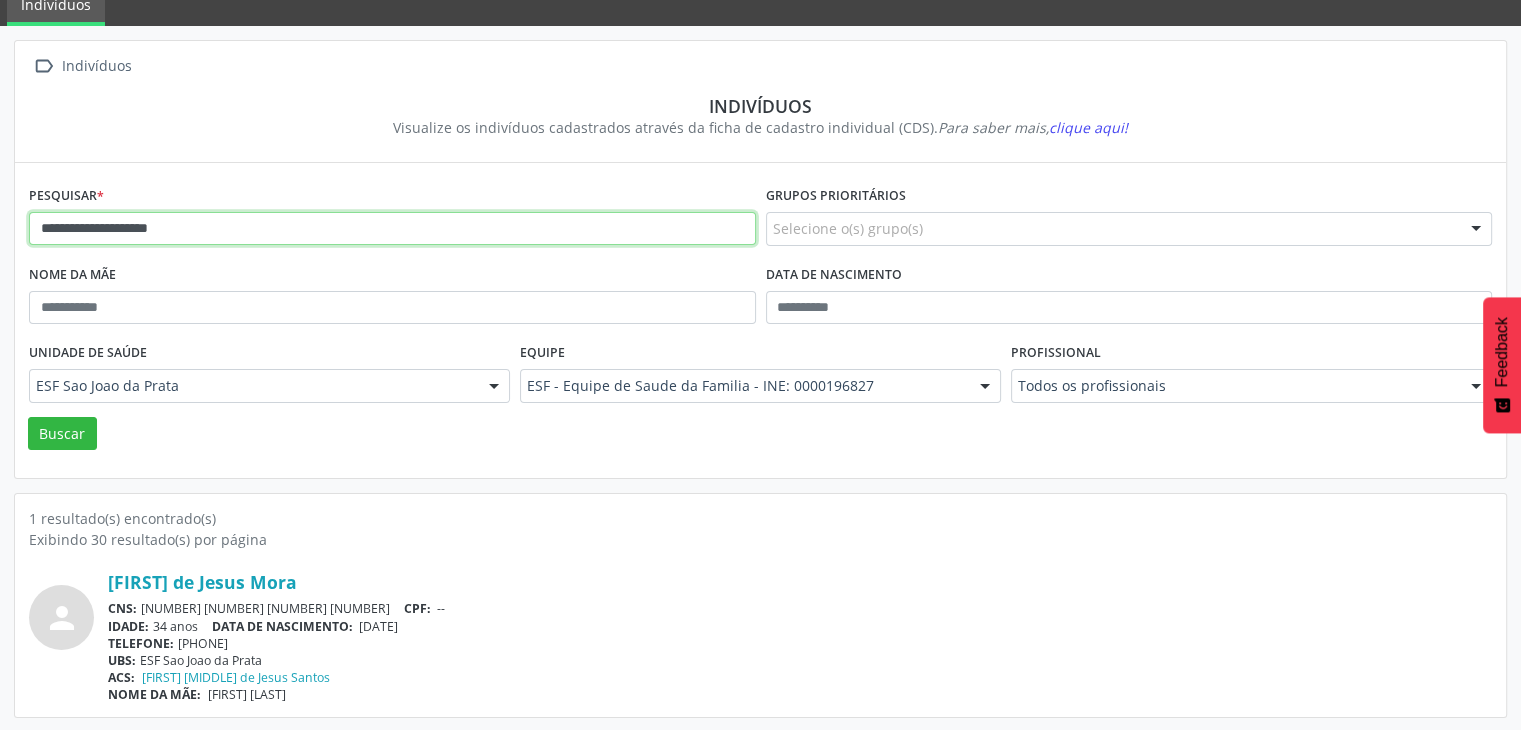 click on "**********" at bounding box center [392, 229] 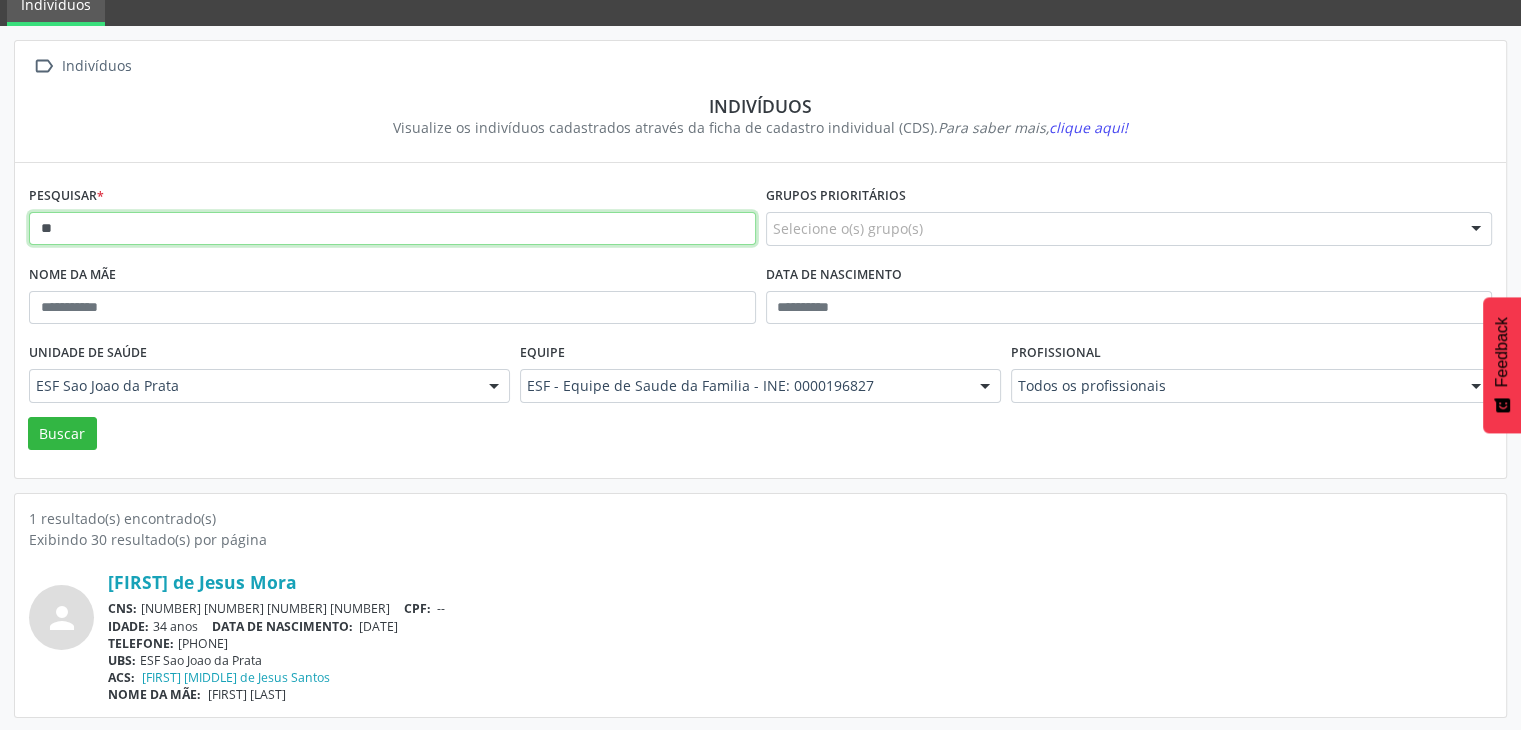 type on "*" 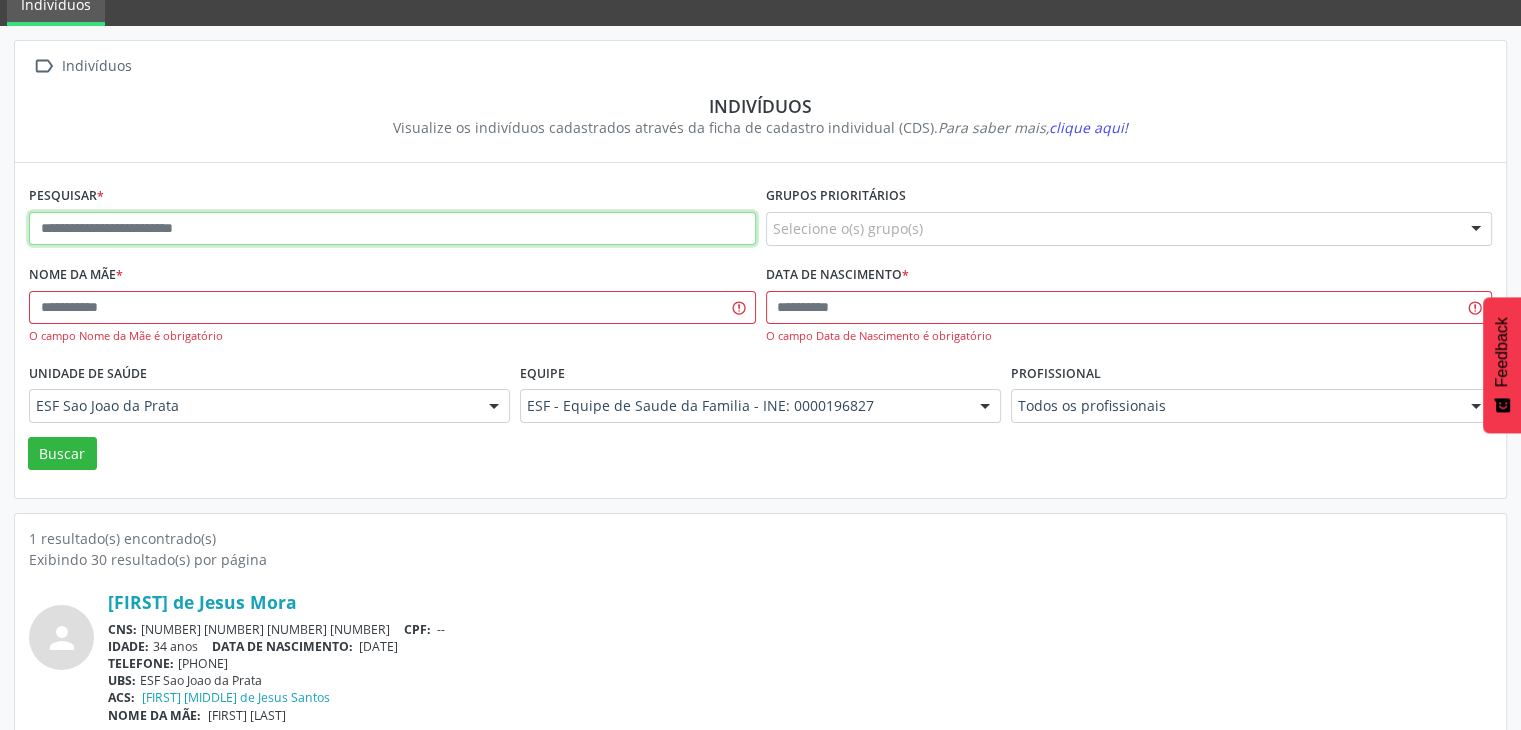 click at bounding box center (392, 229) 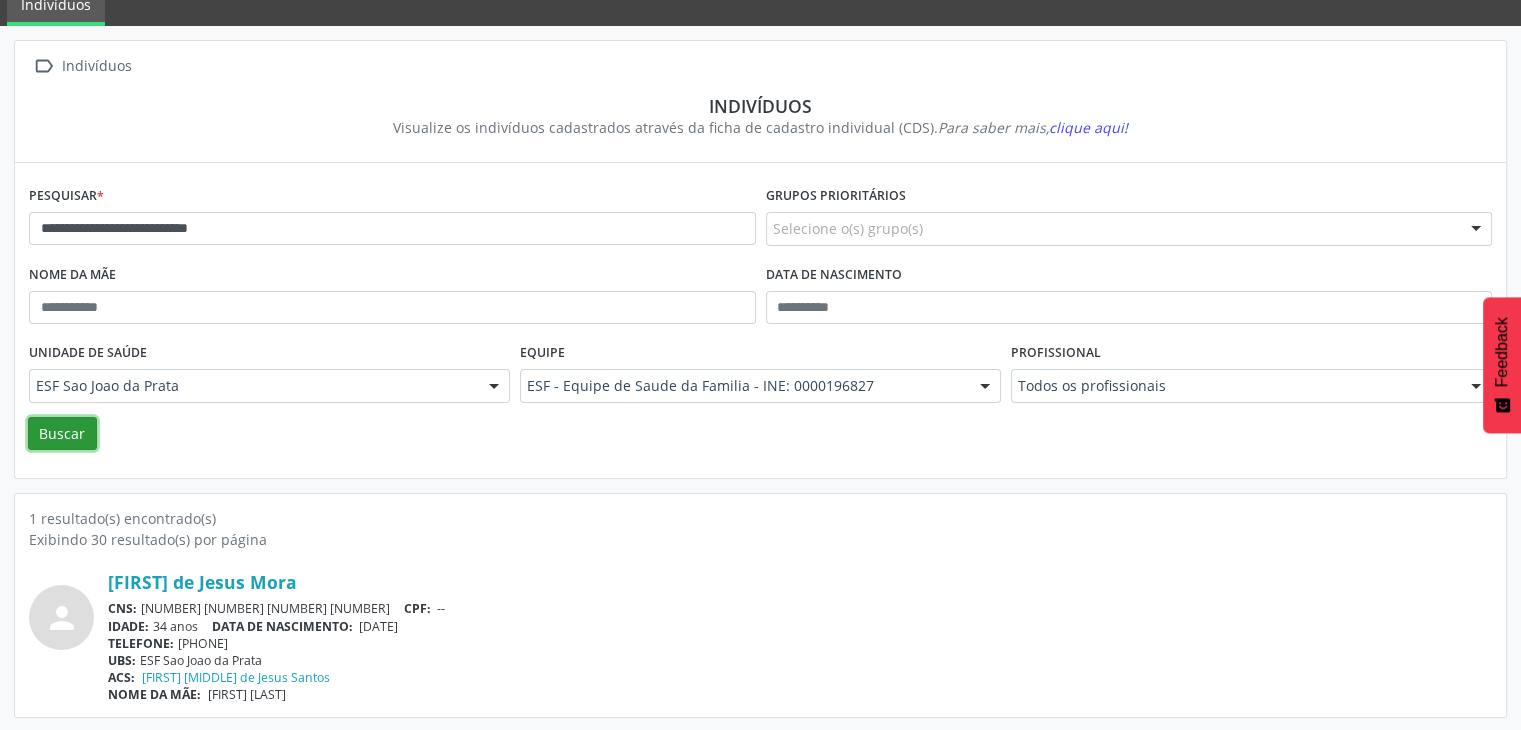 click on "Buscar" at bounding box center [62, 434] 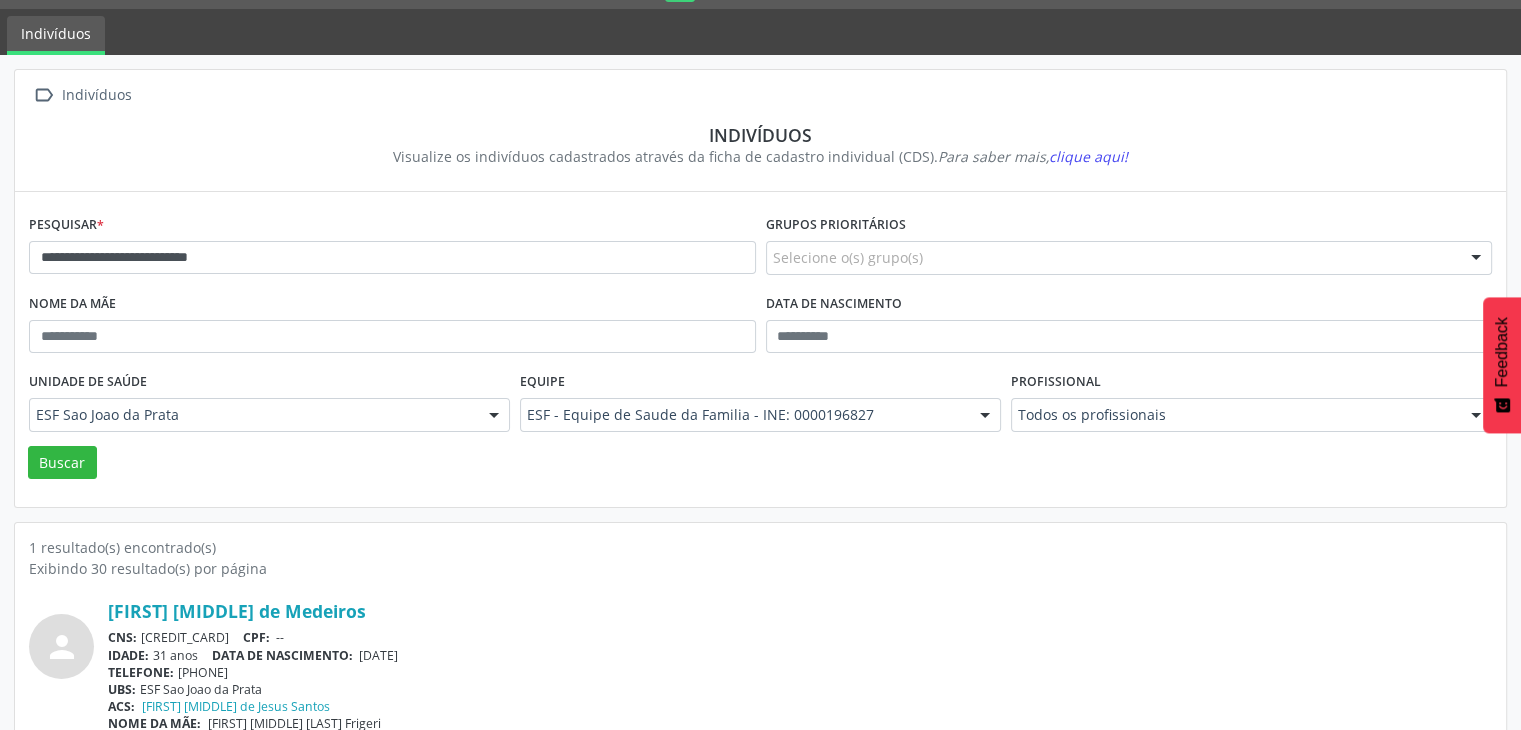 scroll, scrollTop: 84, scrollLeft: 0, axis: vertical 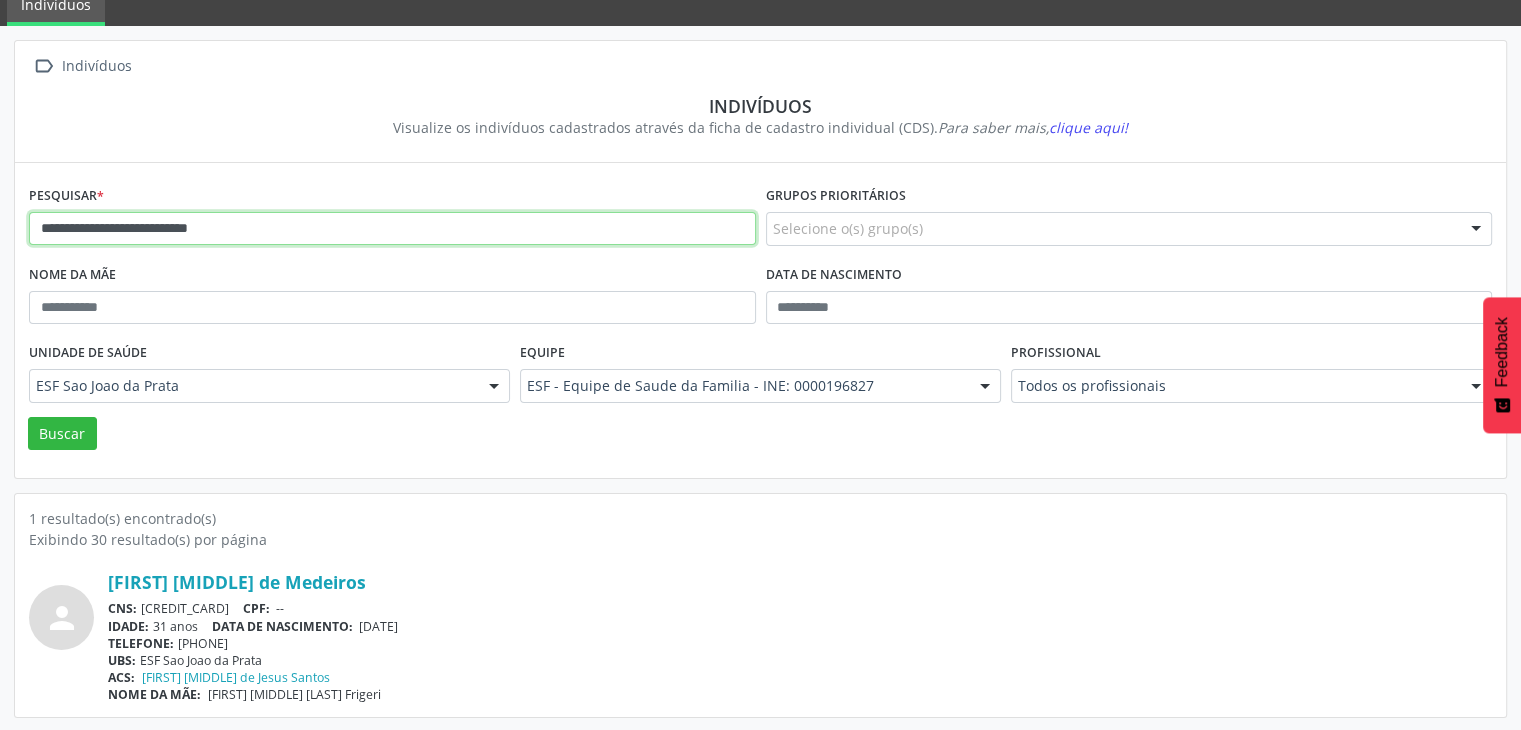 click on "**********" at bounding box center (392, 229) 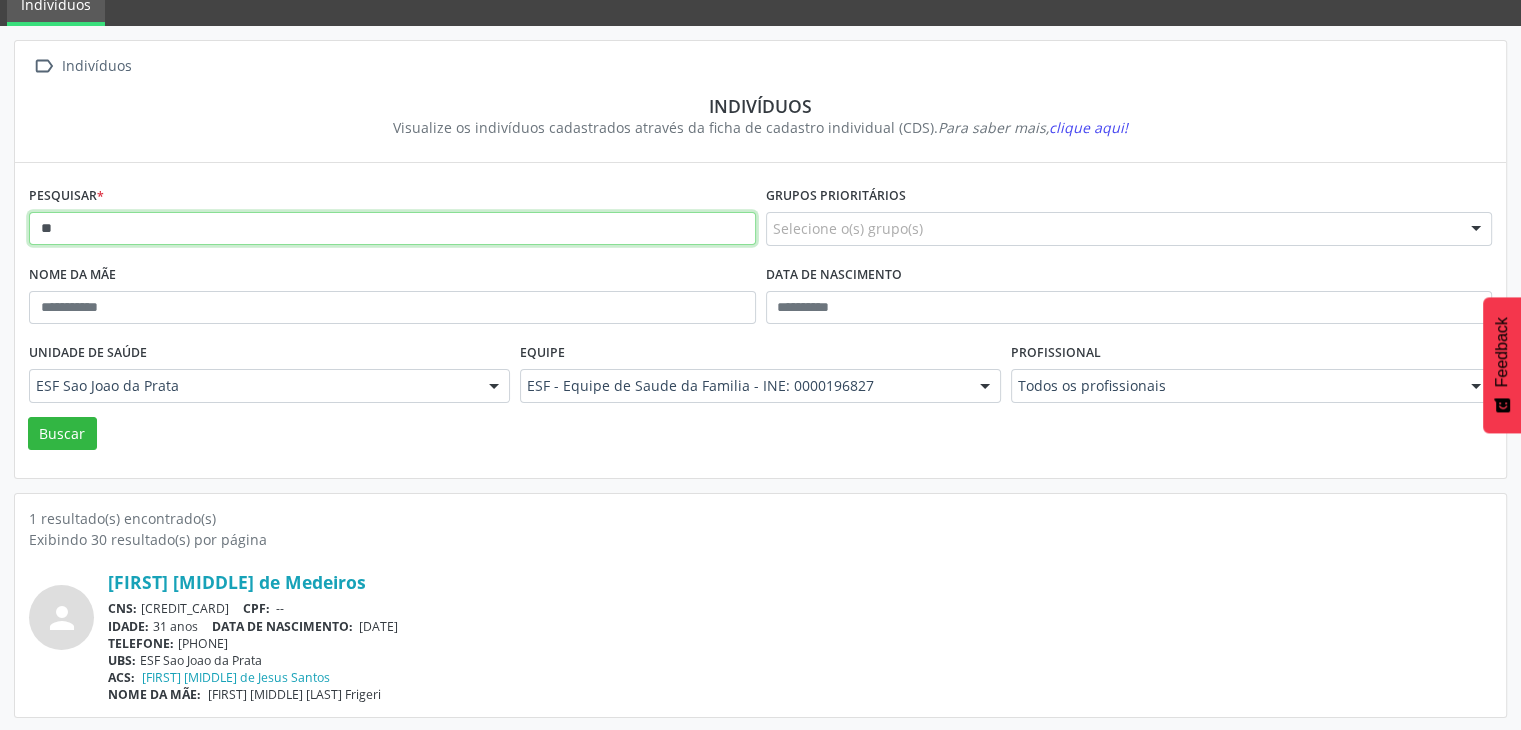 type on "*" 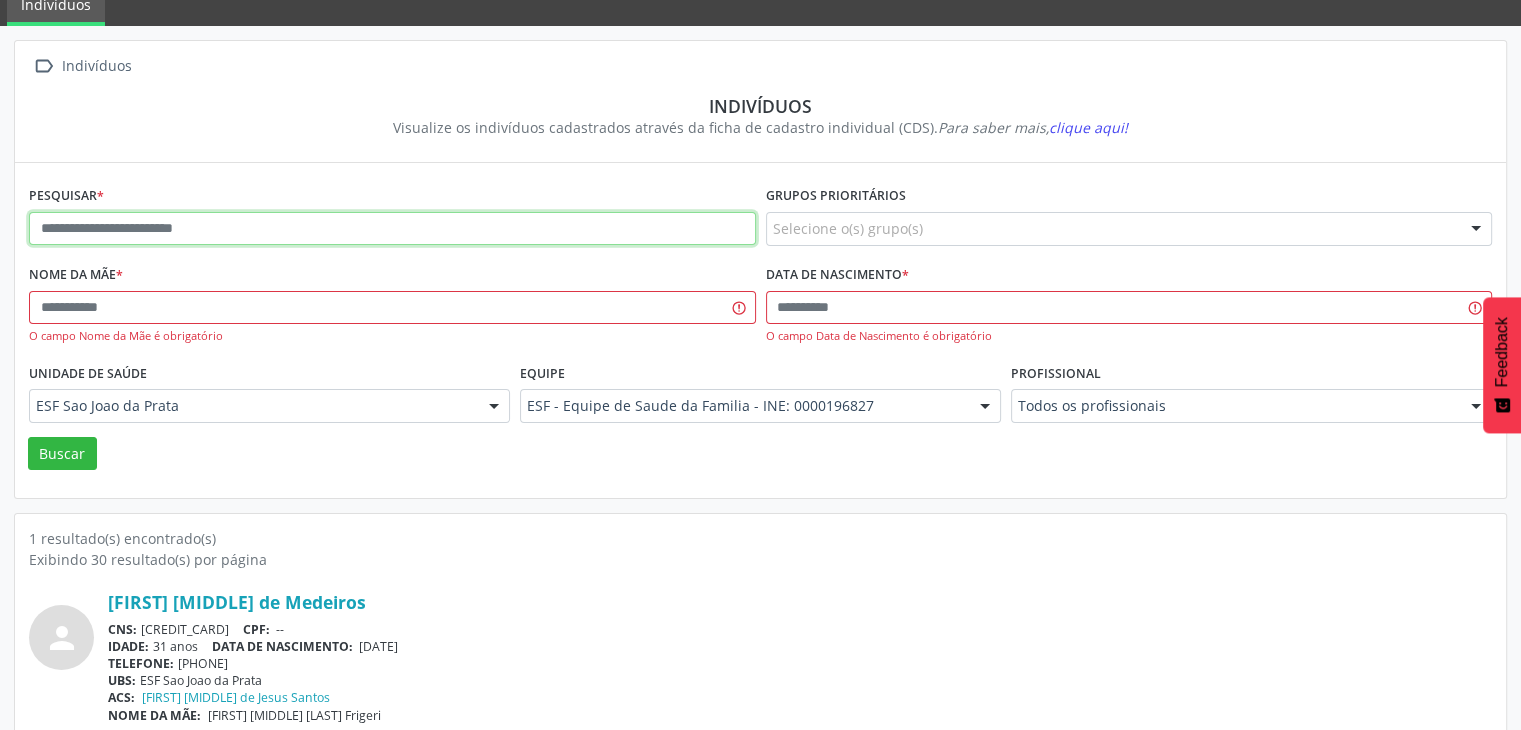 click at bounding box center [392, 229] 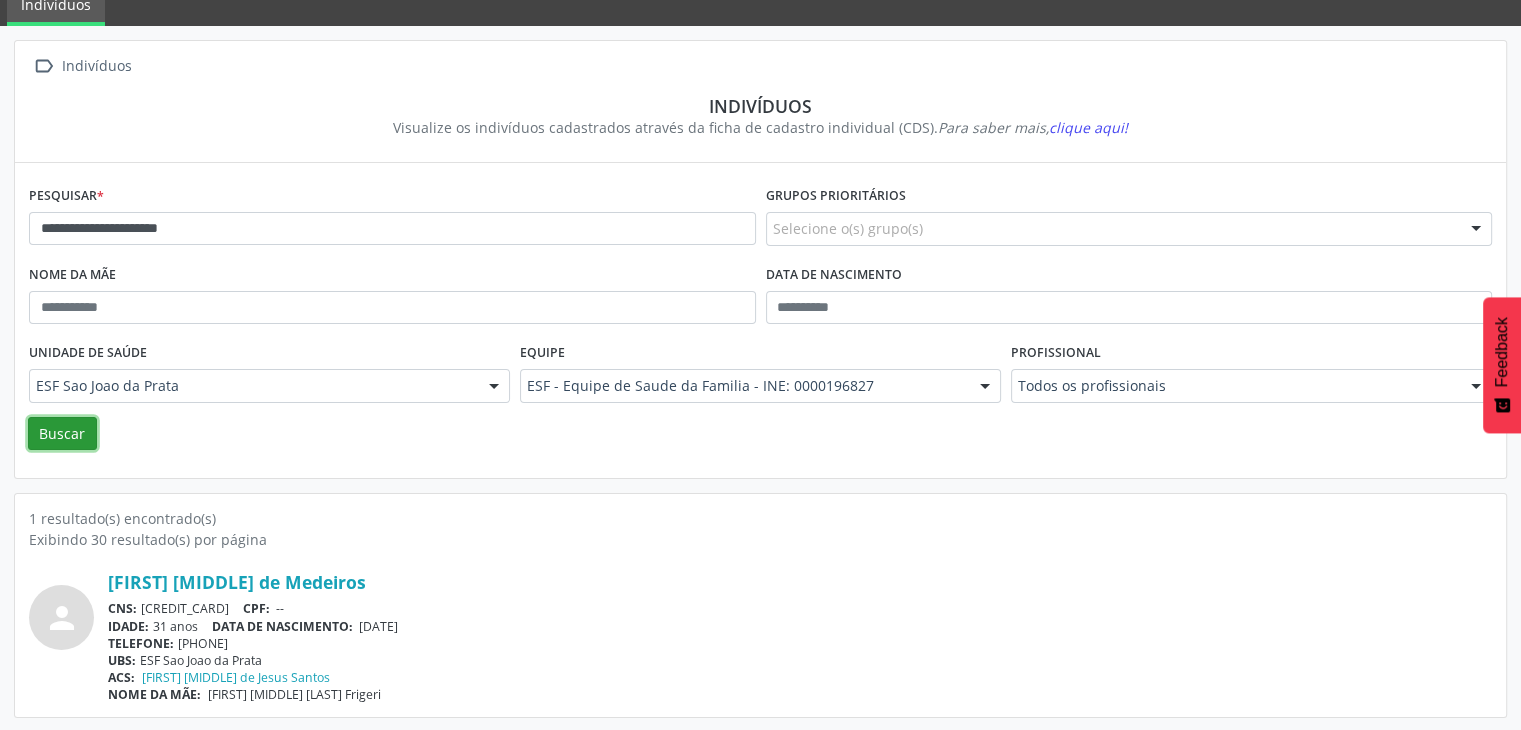click on "Buscar" at bounding box center (62, 434) 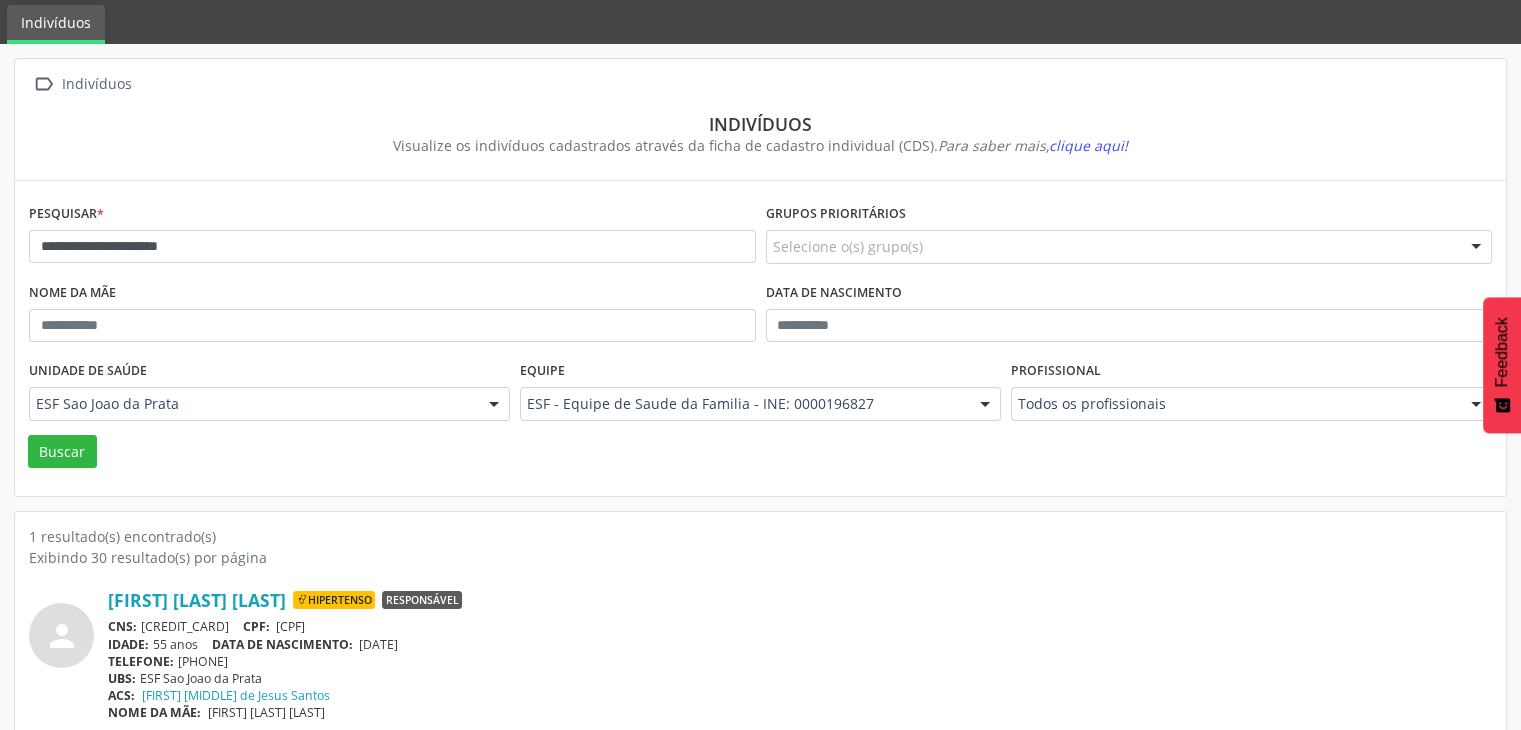 scroll, scrollTop: 84, scrollLeft: 0, axis: vertical 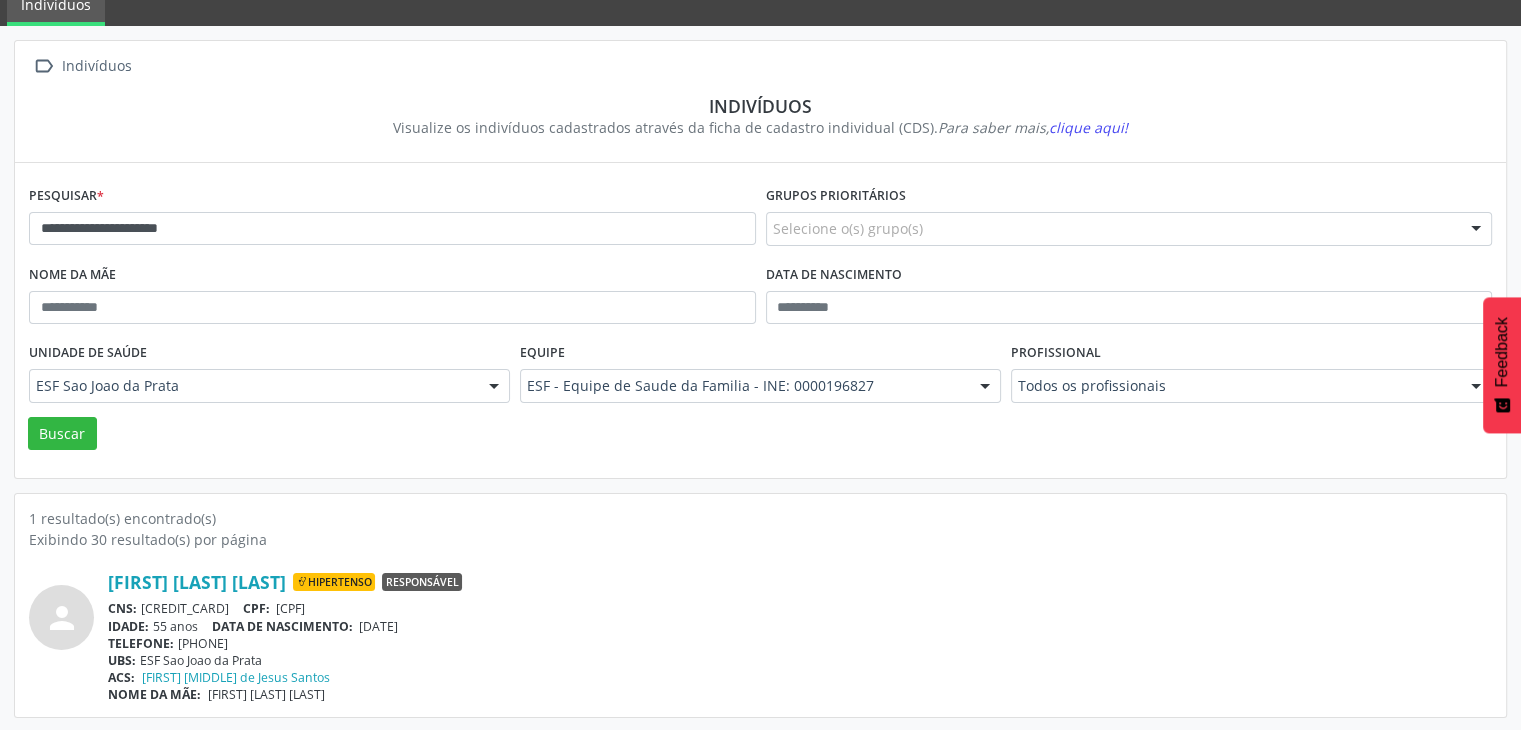 click on "**********" at bounding box center (392, 220) 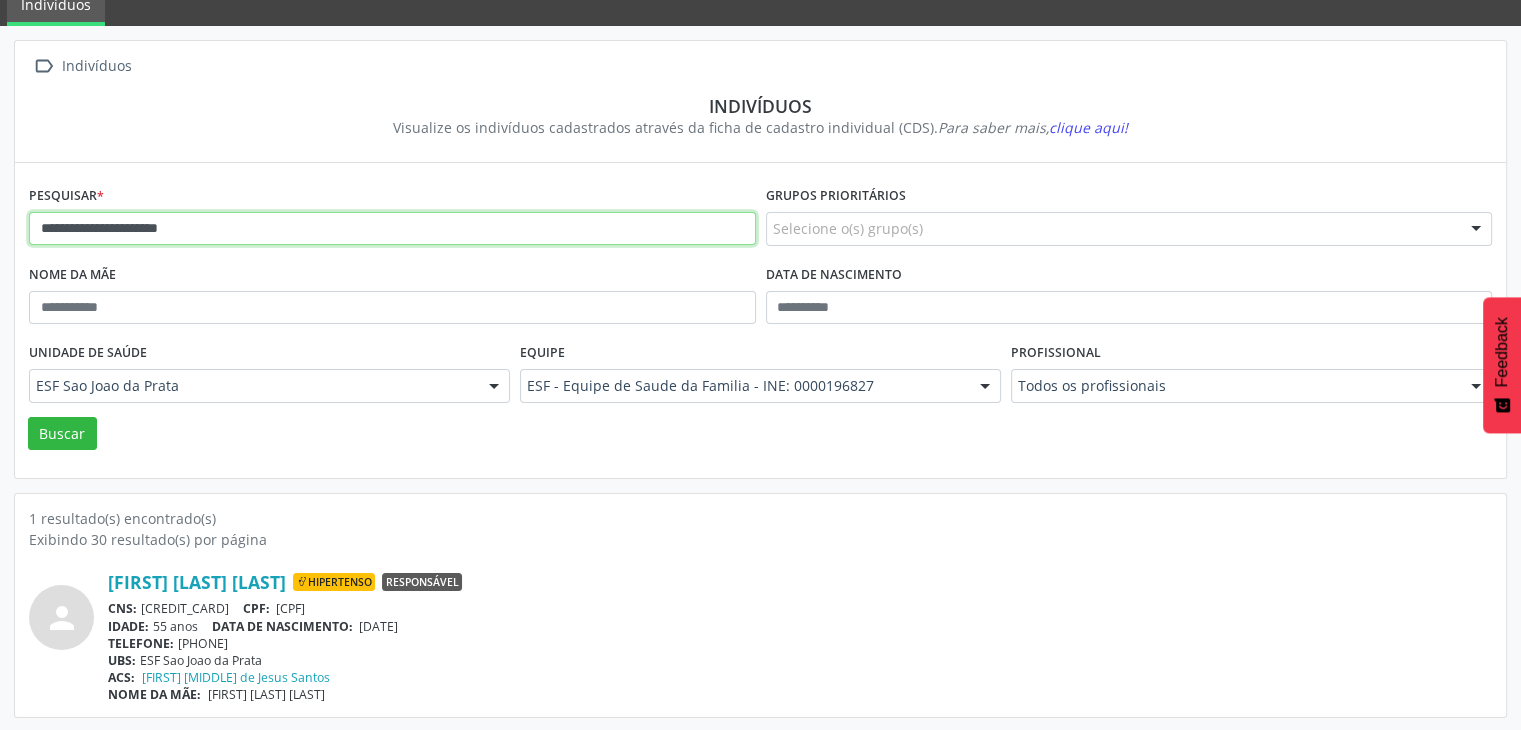 click on "**********" at bounding box center (392, 229) 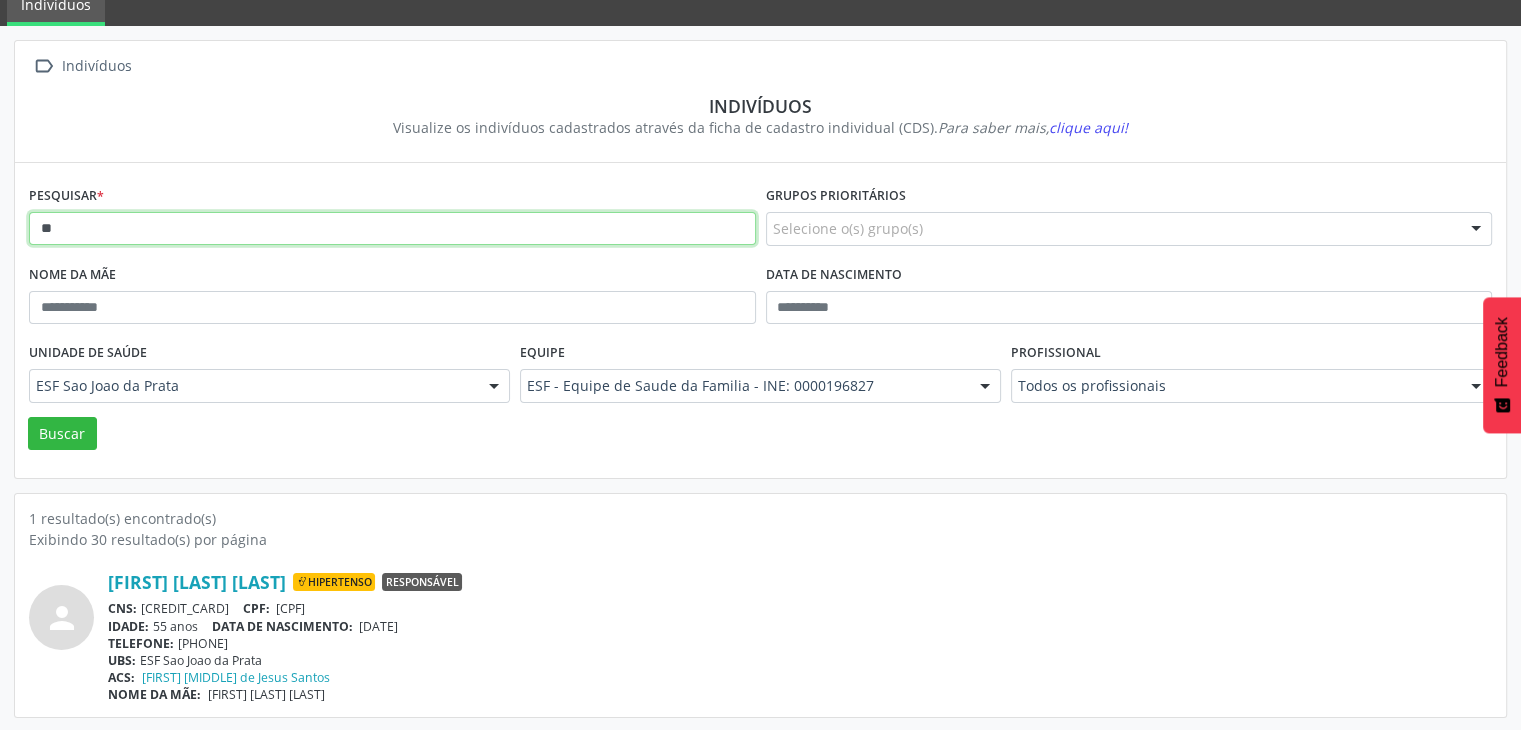 type on "*" 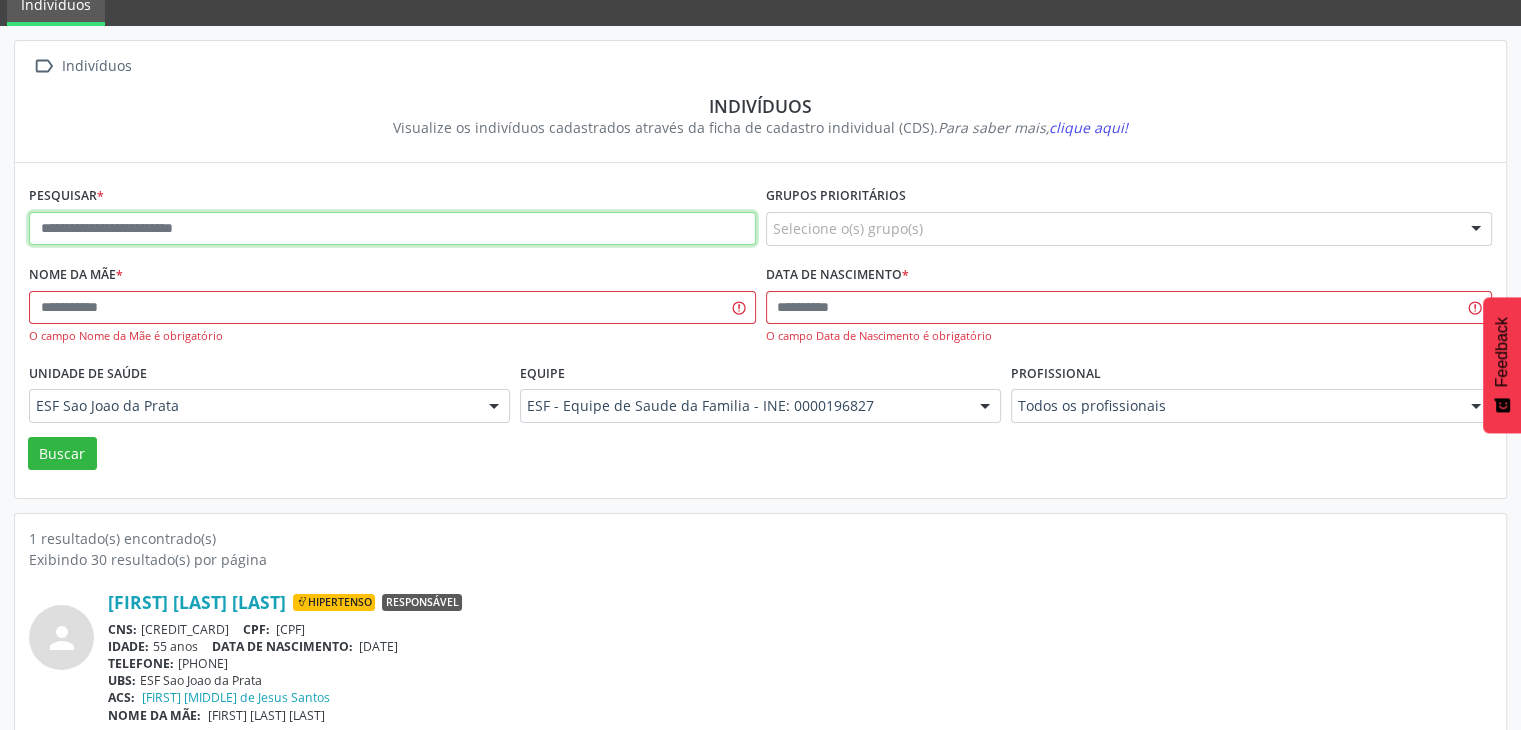 paste on "**********" 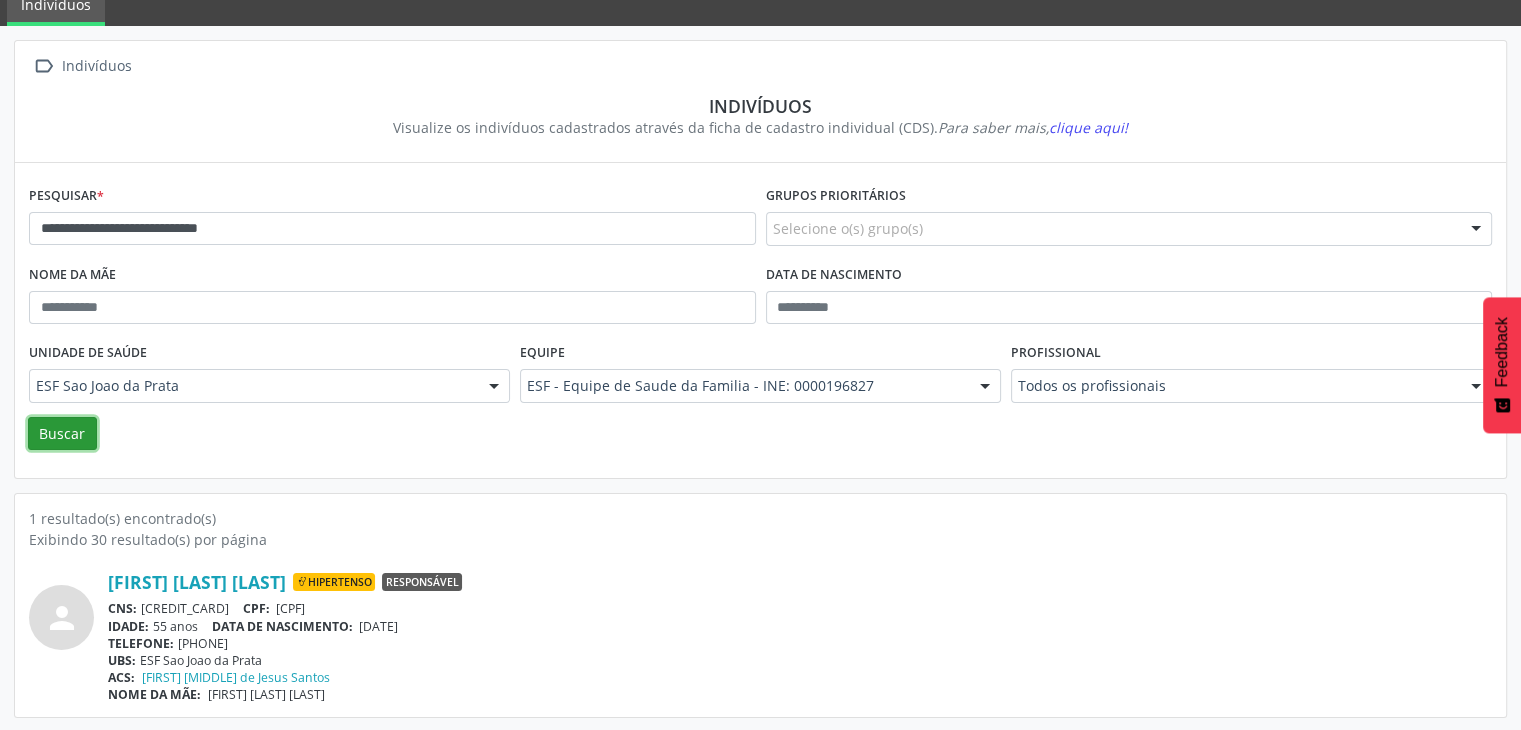 click on "Buscar" at bounding box center [62, 434] 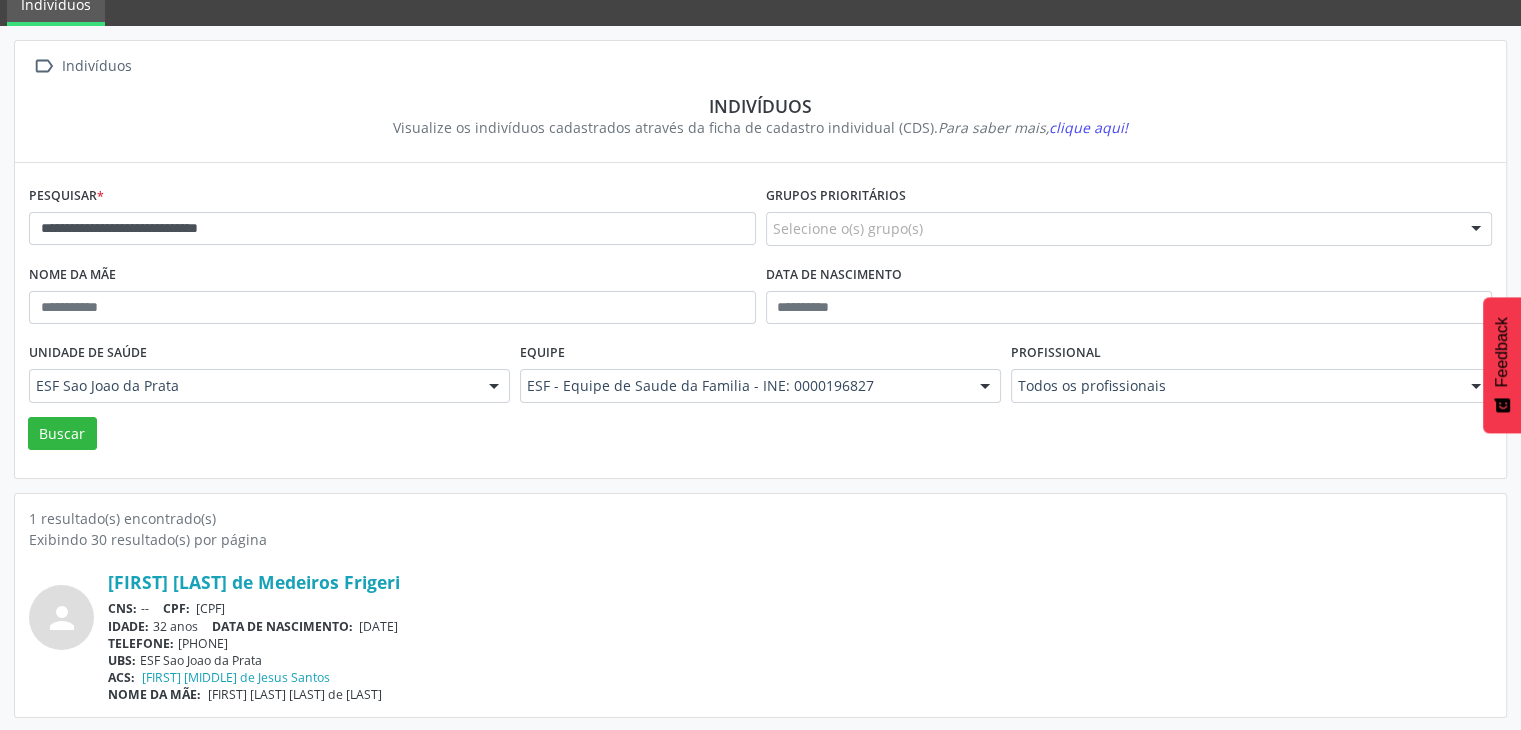 scroll, scrollTop: 84, scrollLeft: 0, axis: vertical 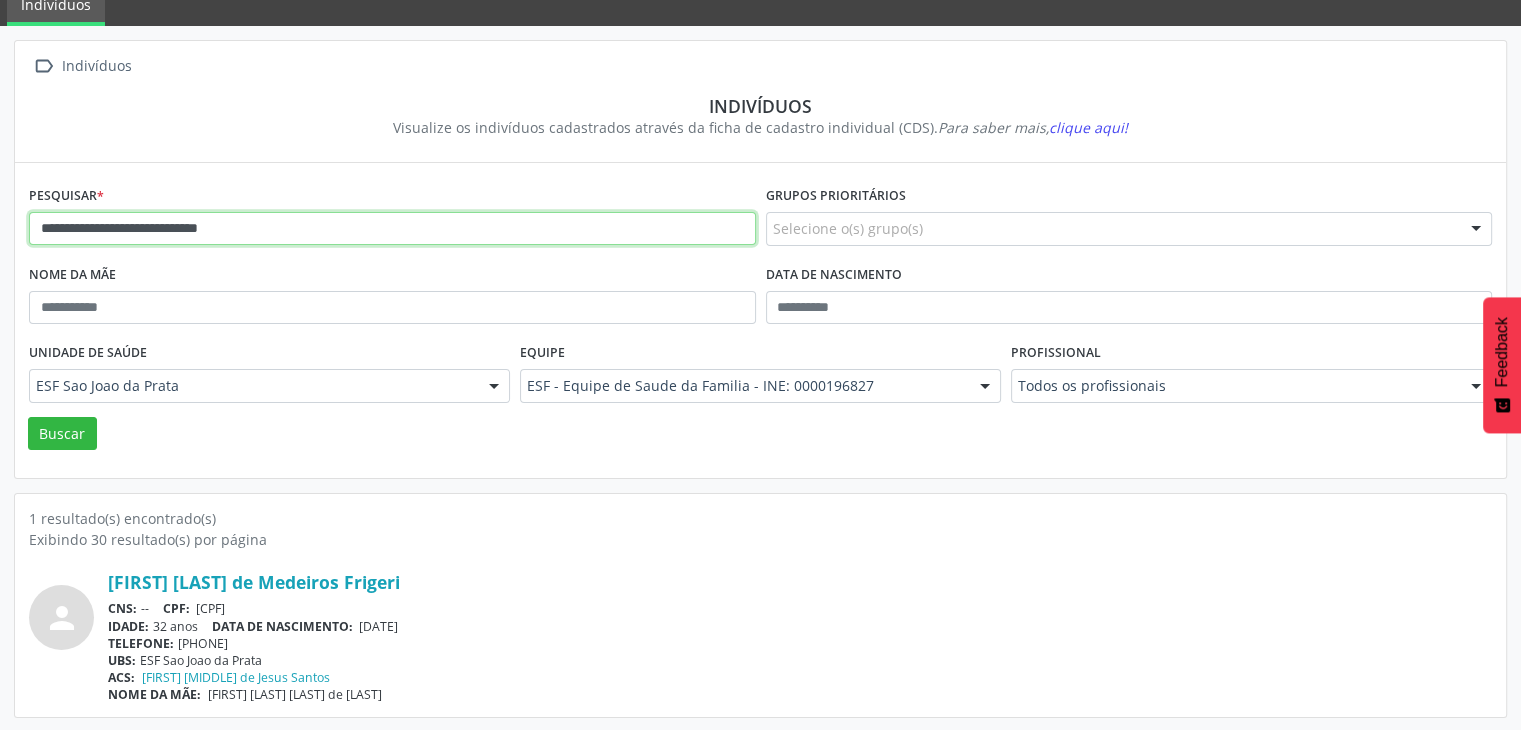 click on "**********" at bounding box center (392, 229) 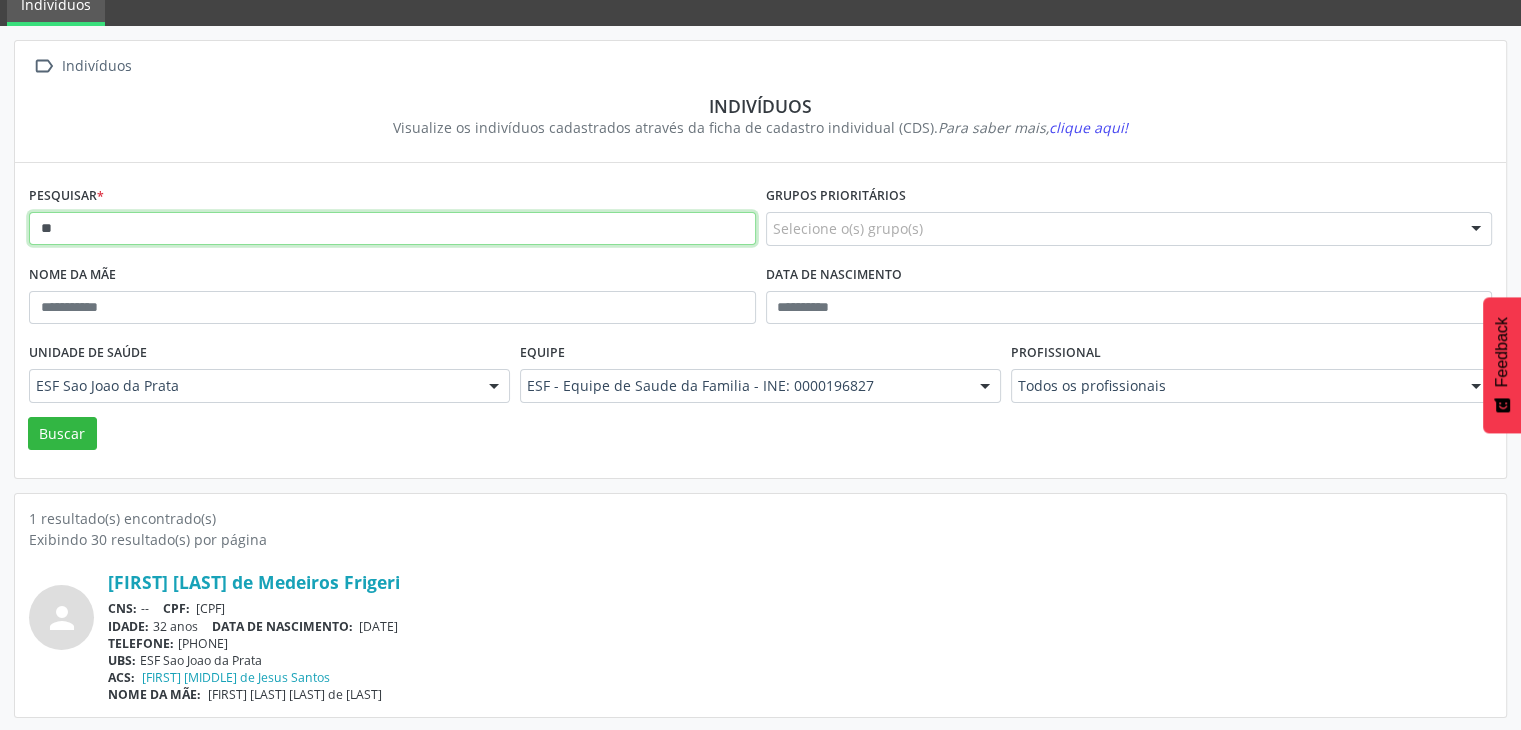 type on "*" 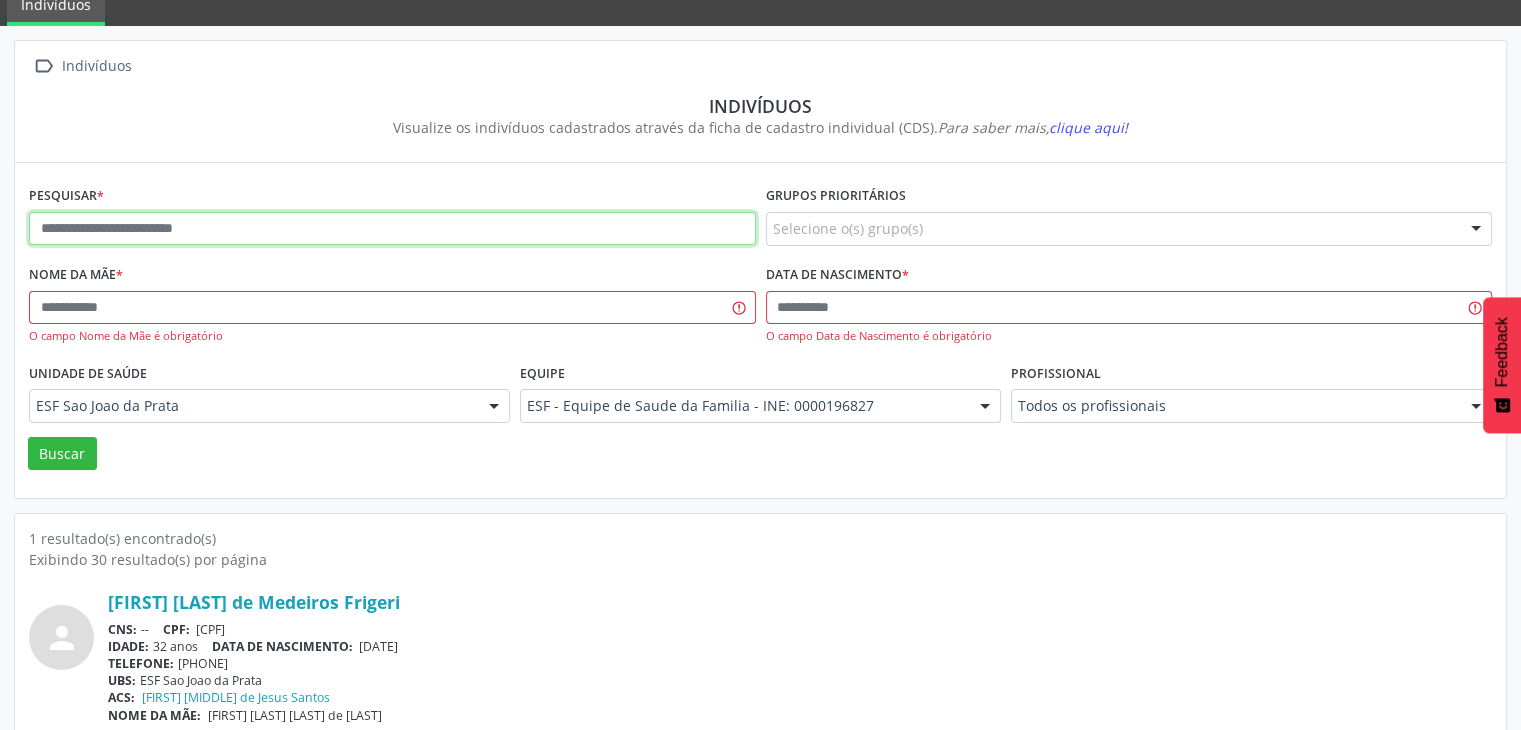 paste on "**********" 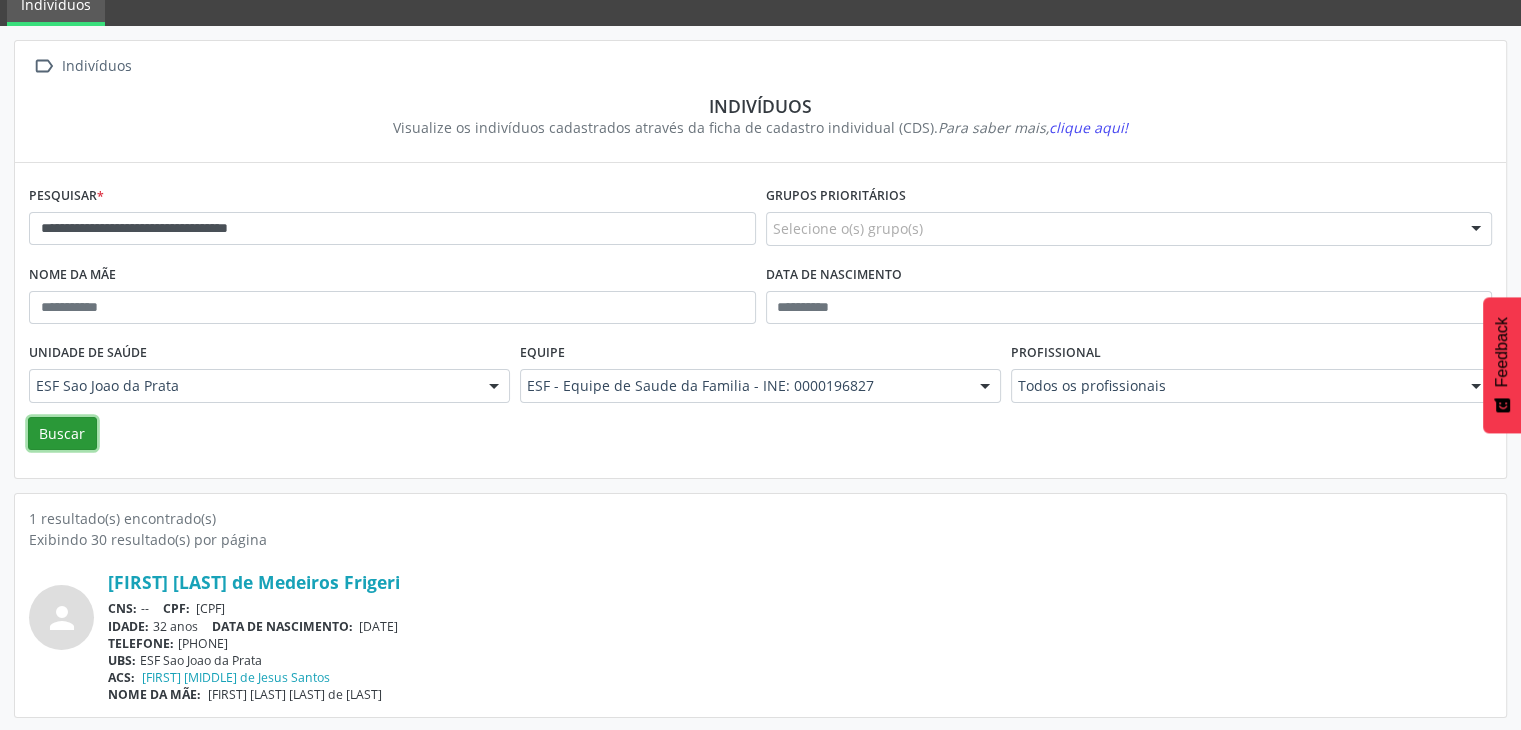 click on "Buscar" at bounding box center (62, 434) 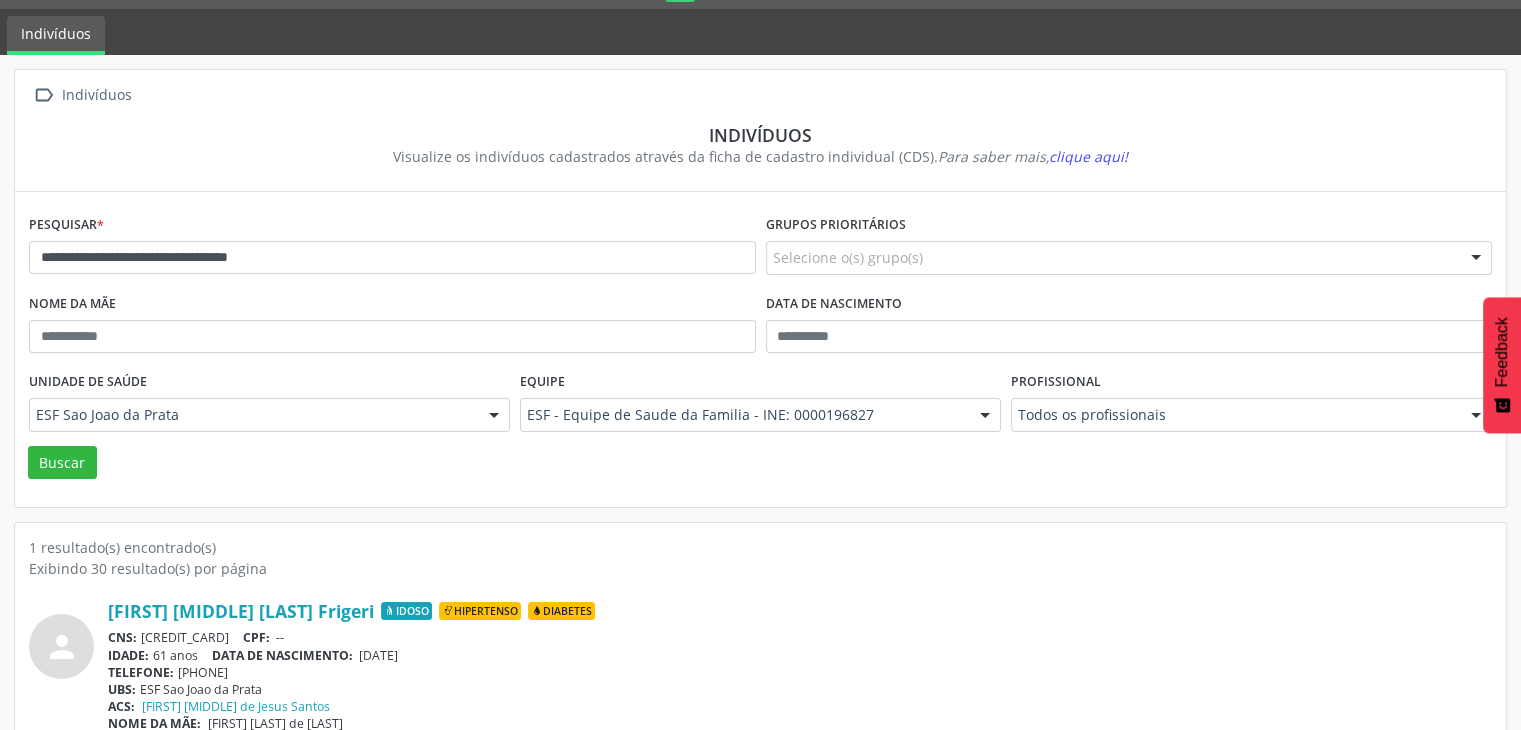 scroll, scrollTop: 84, scrollLeft: 0, axis: vertical 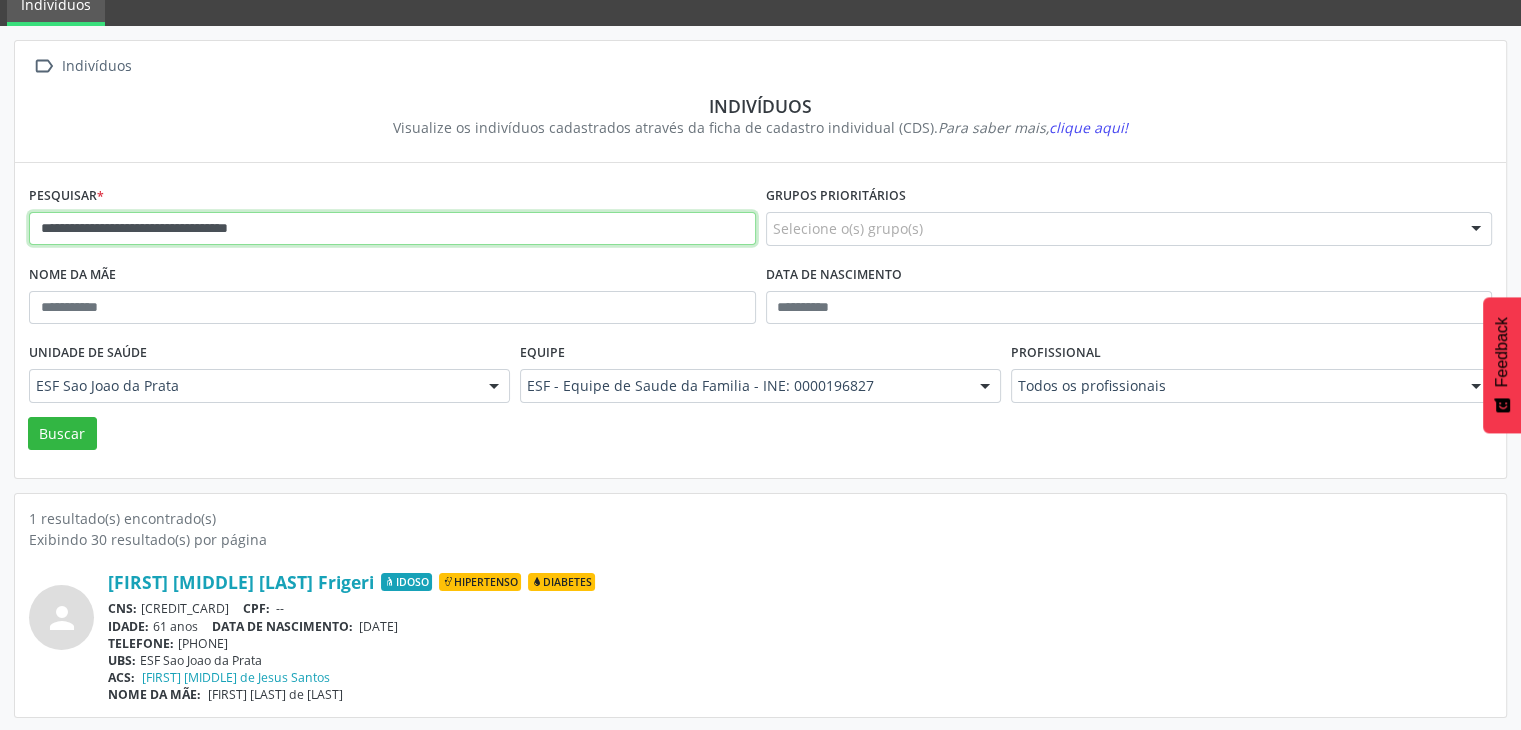 click on "**********" at bounding box center [392, 229] 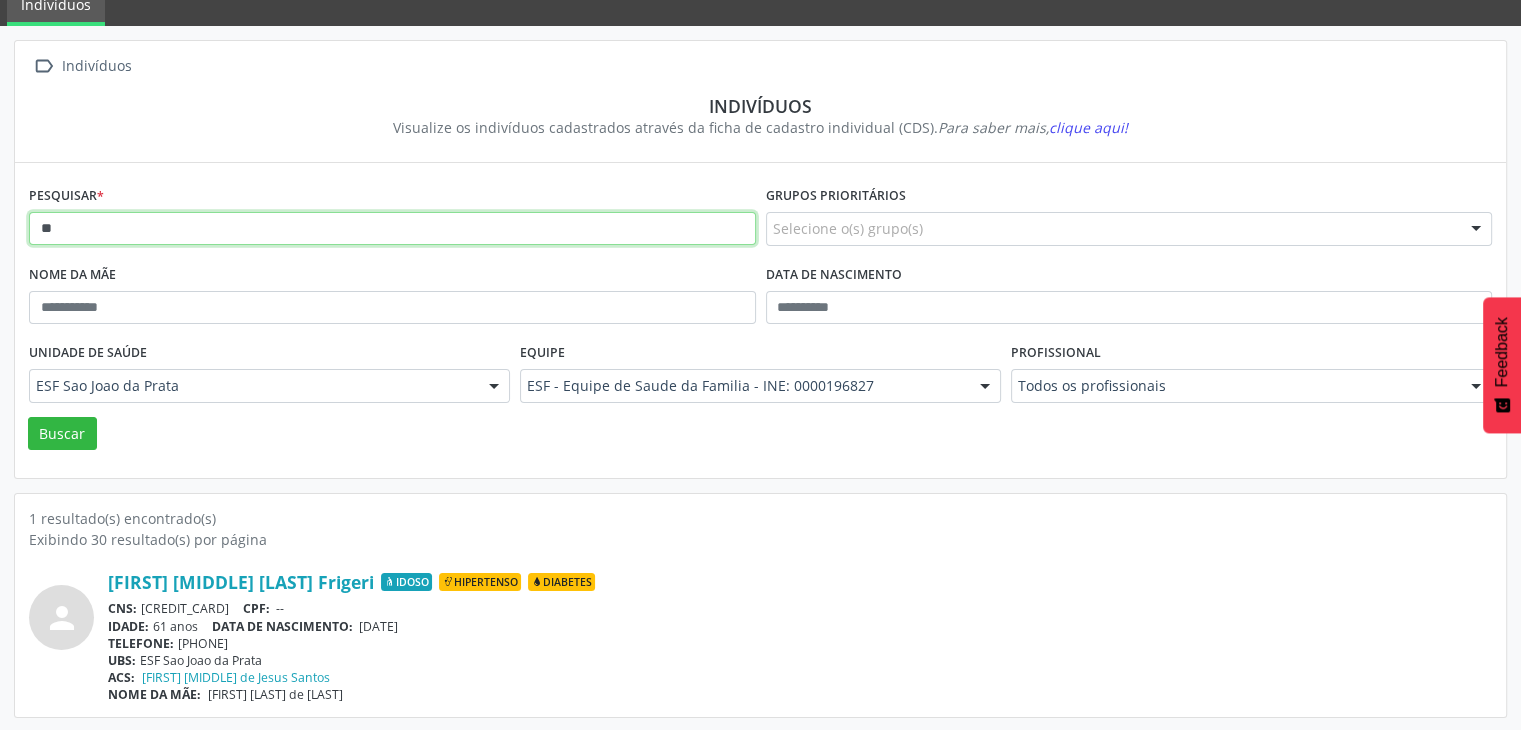 type on "*" 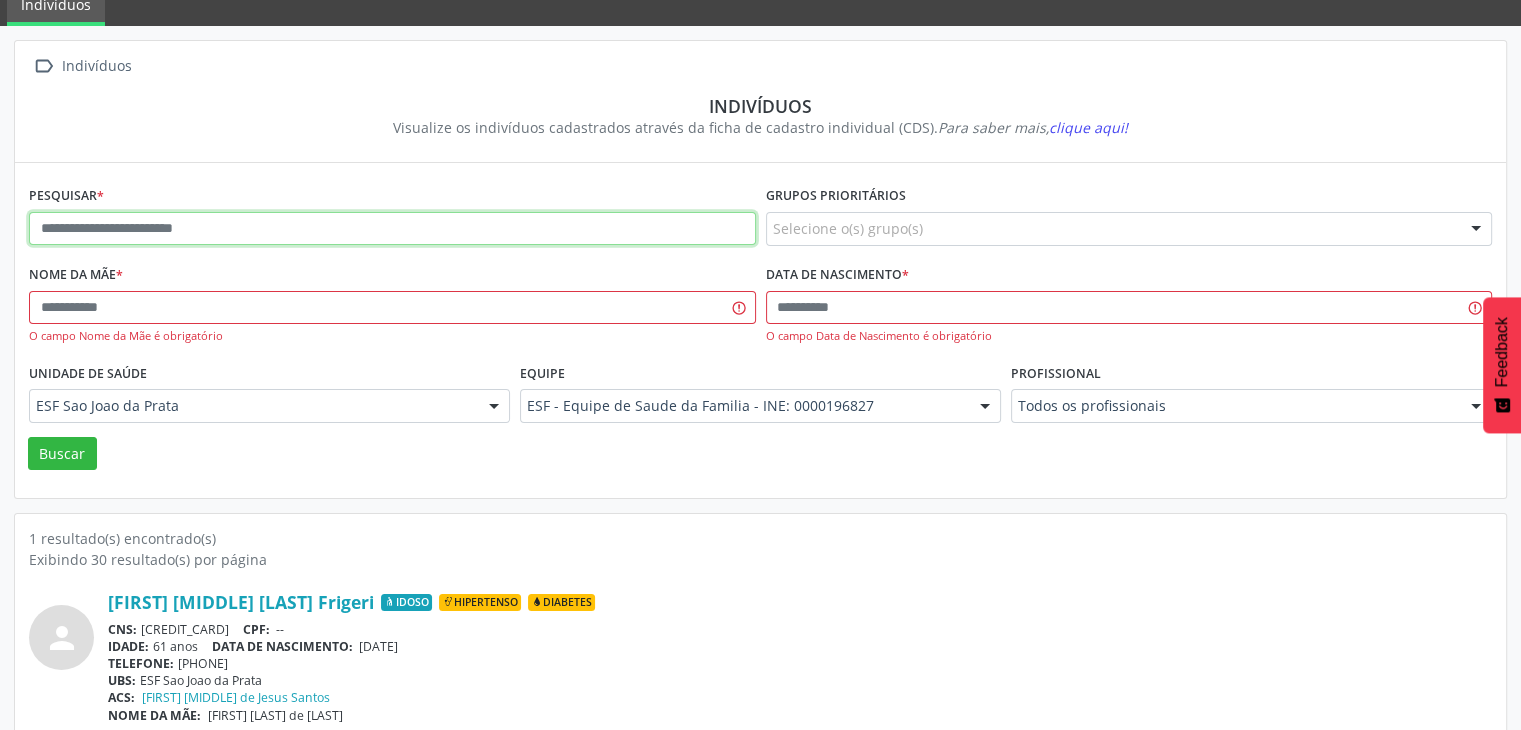 click at bounding box center (392, 229) 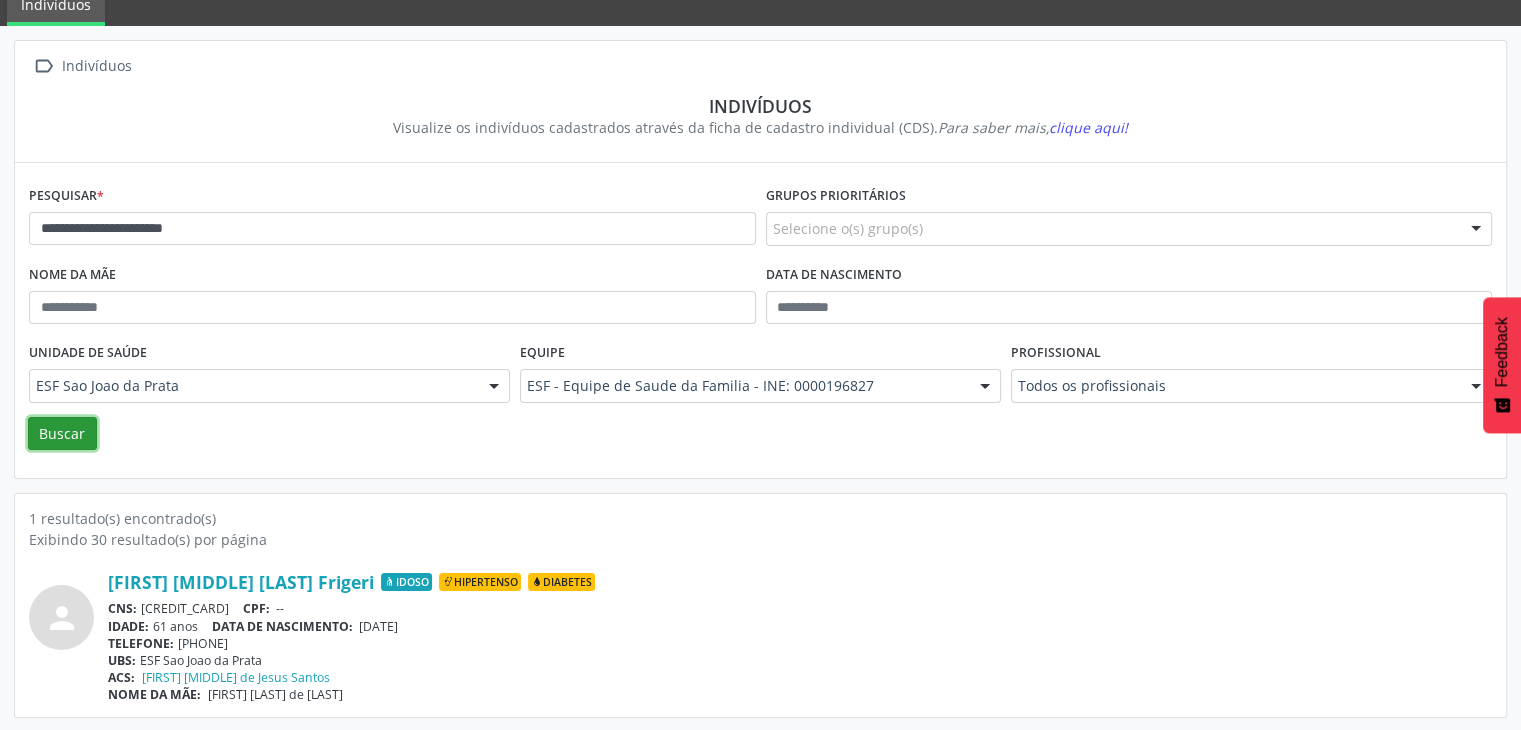 click on "Buscar" at bounding box center (62, 434) 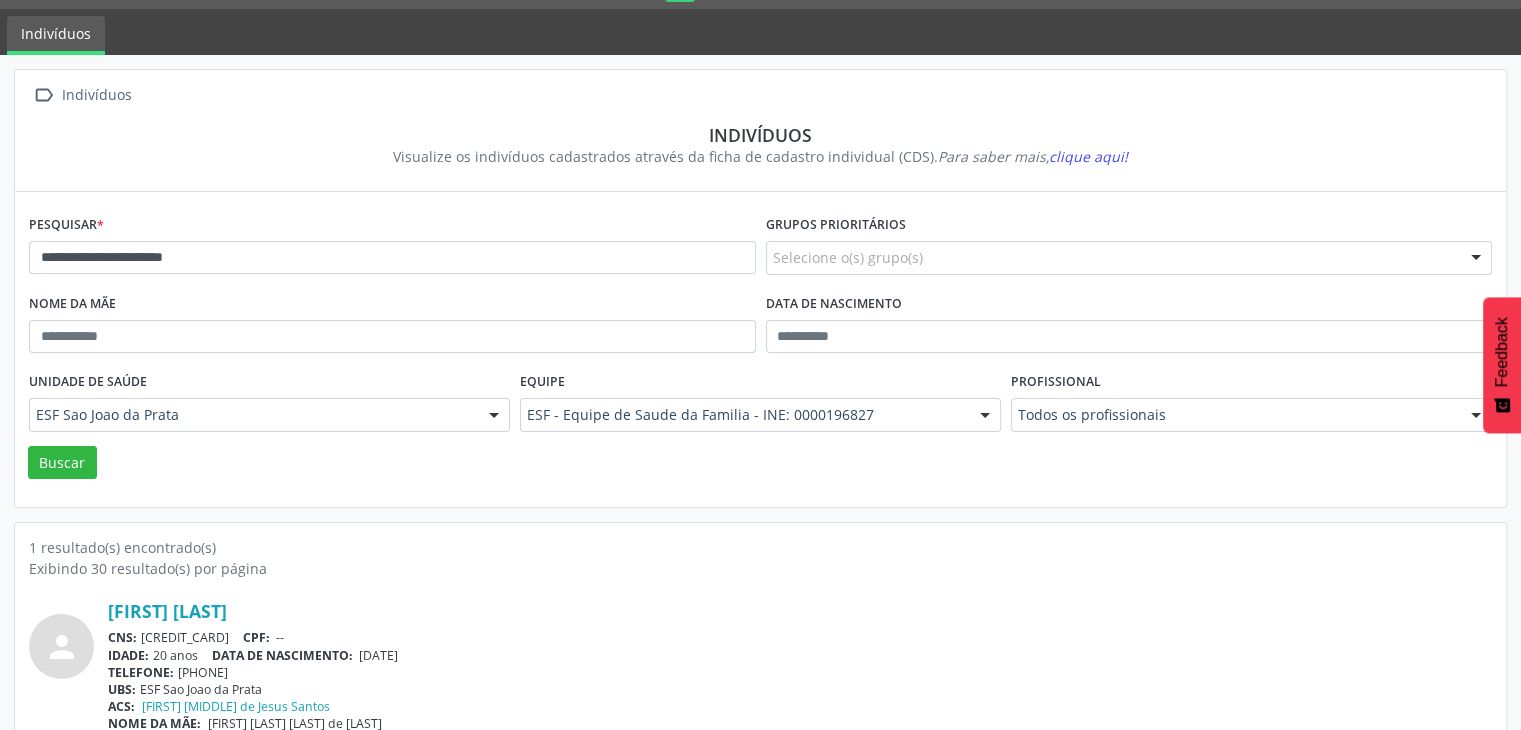 scroll, scrollTop: 84, scrollLeft: 0, axis: vertical 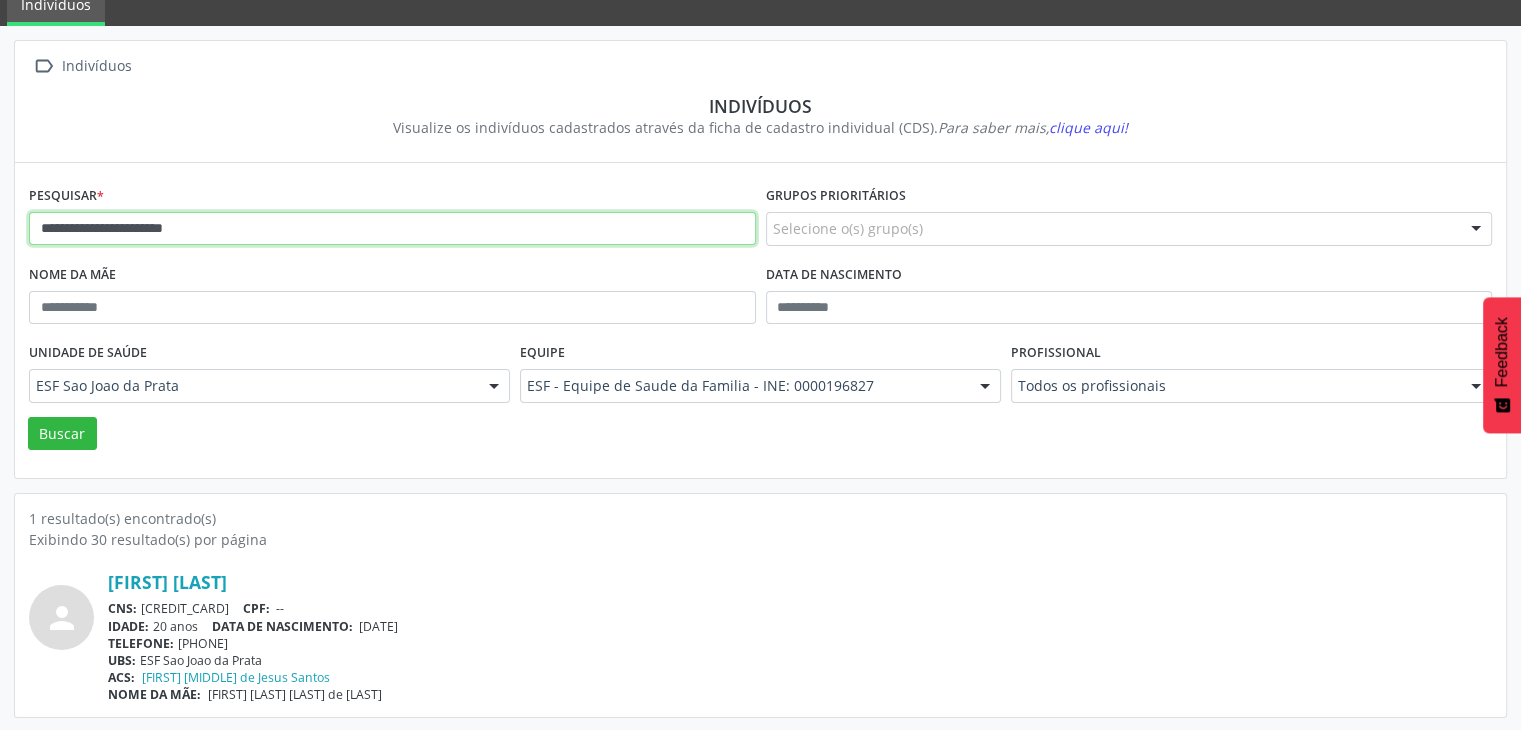 click on "**********" at bounding box center (392, 229) 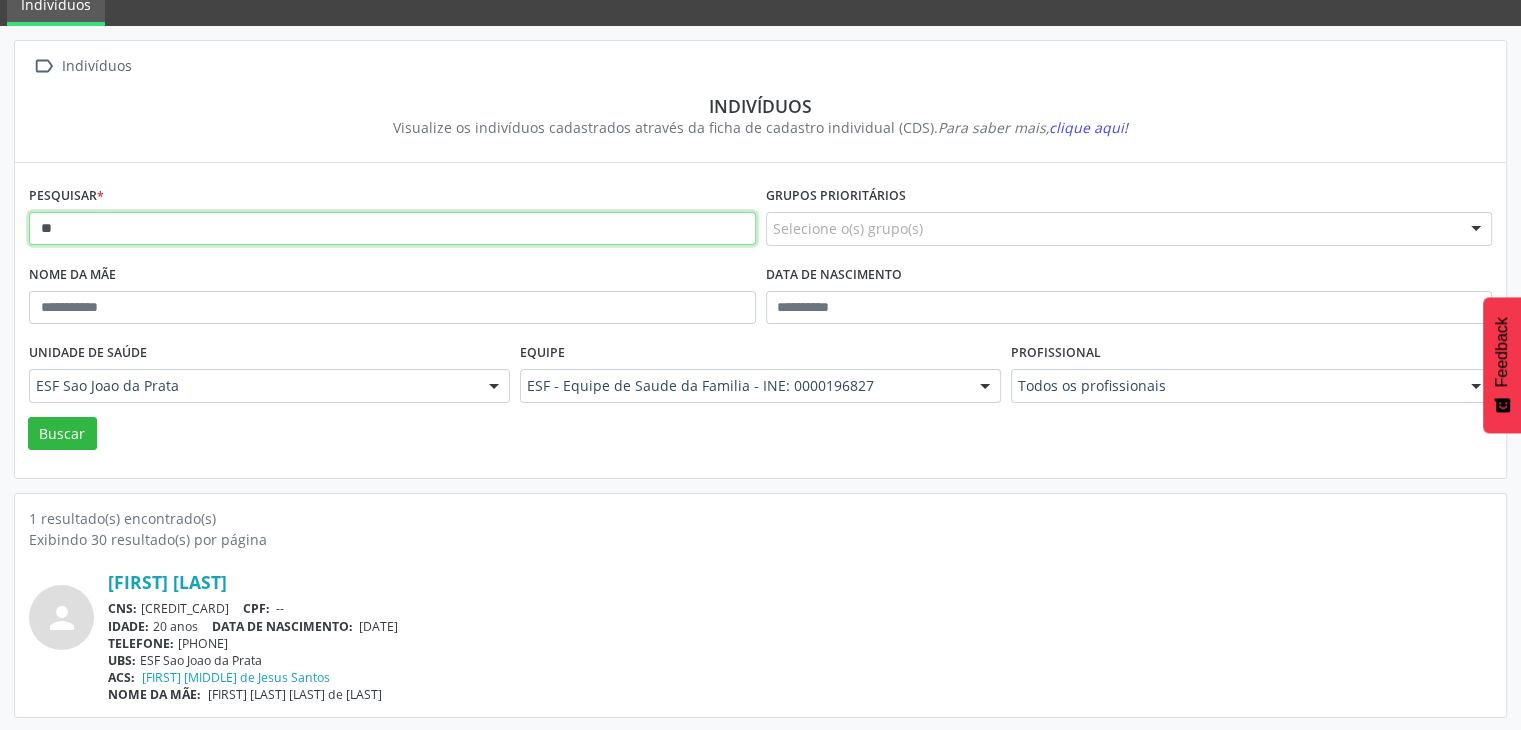 type on "*" 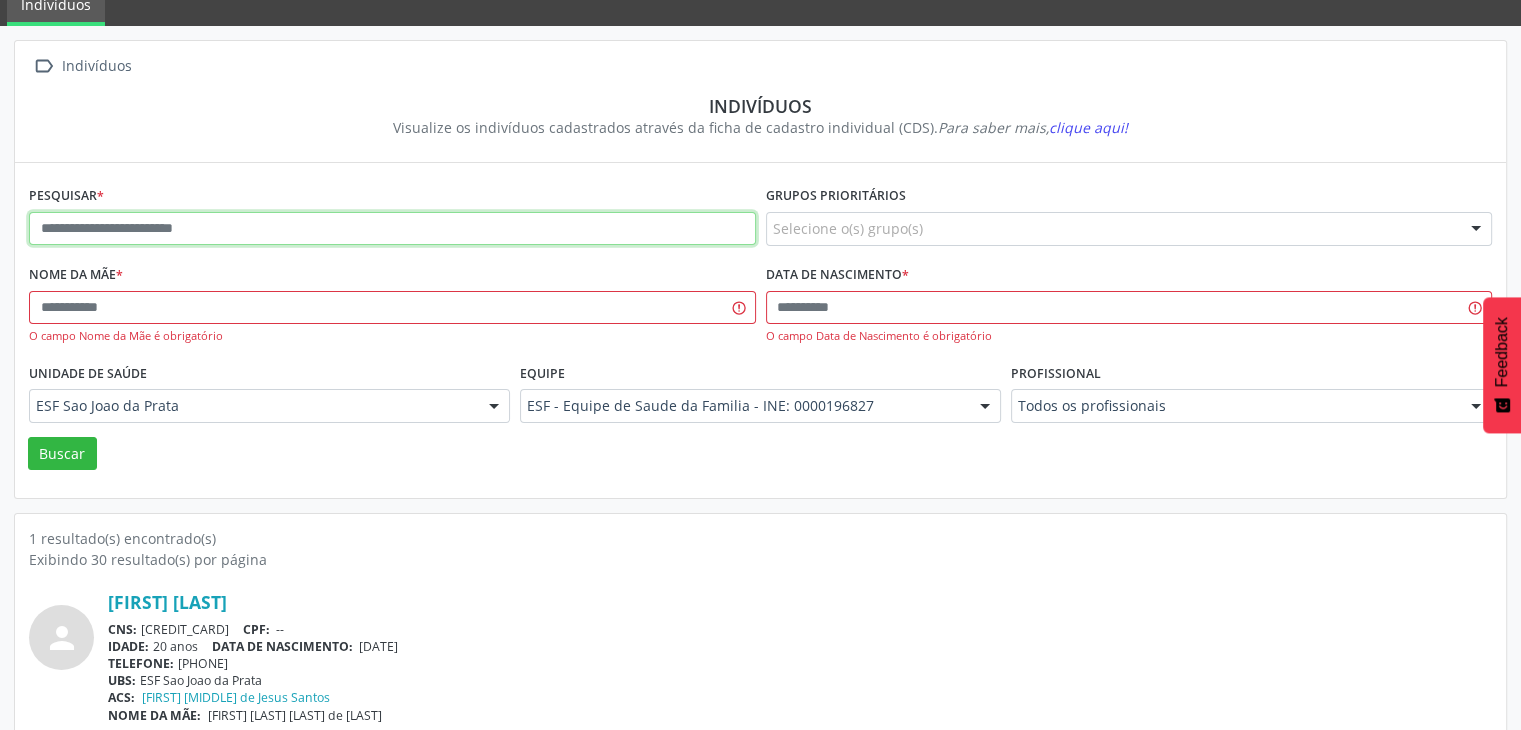 click at bounding box center [392, 229] 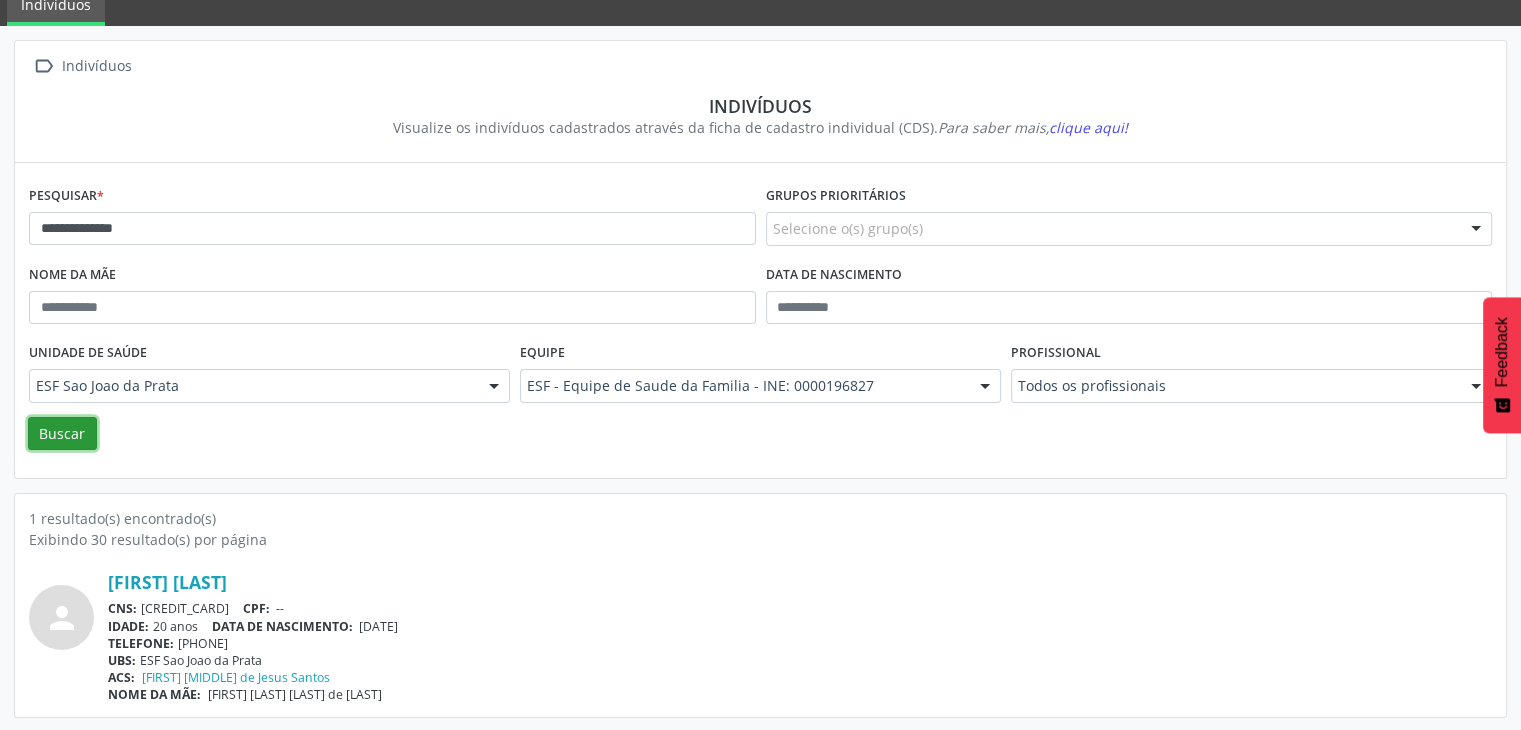 click on "Buscar" at bounding box center [62, 434] 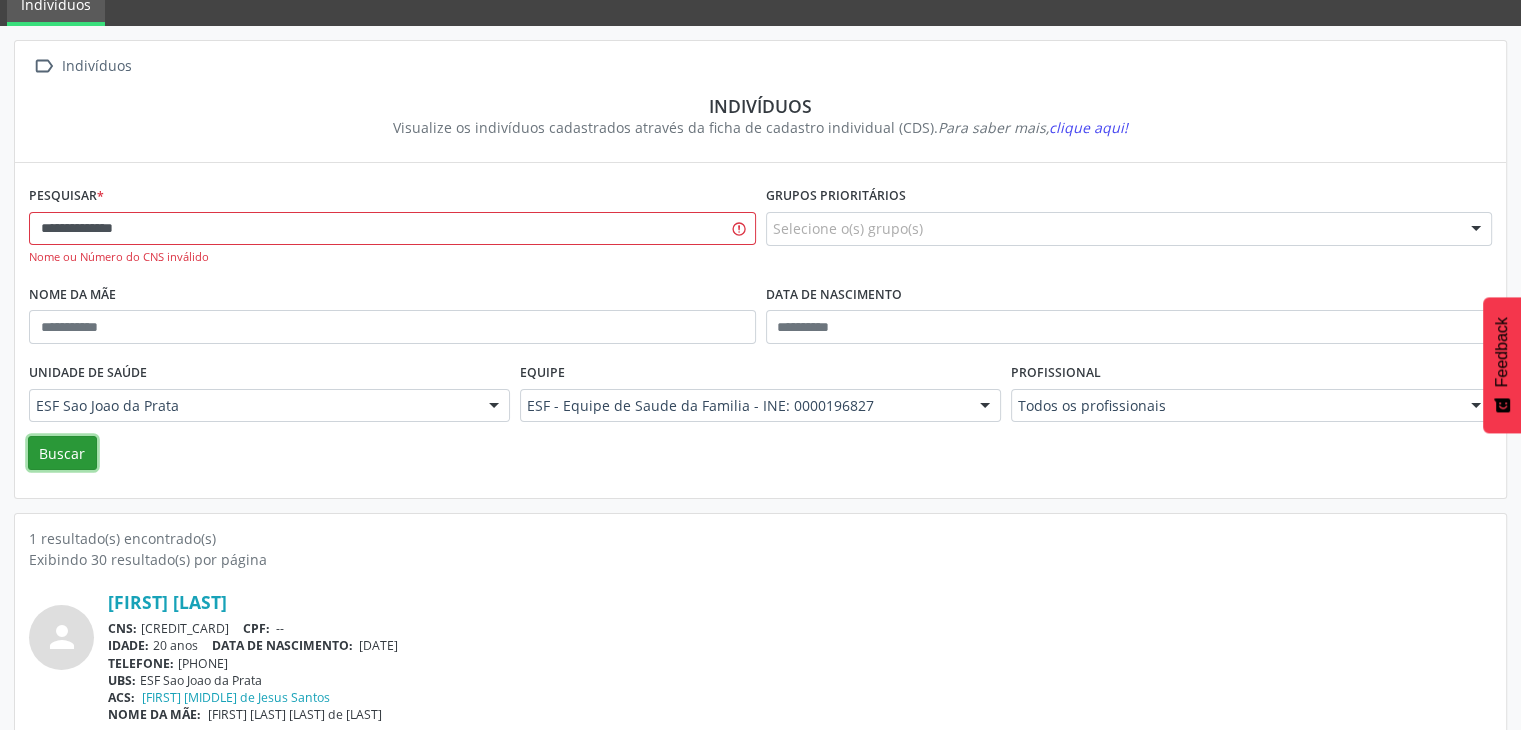 scroll, scrollTop: 104, scrollLeft: 0, axis: vertical 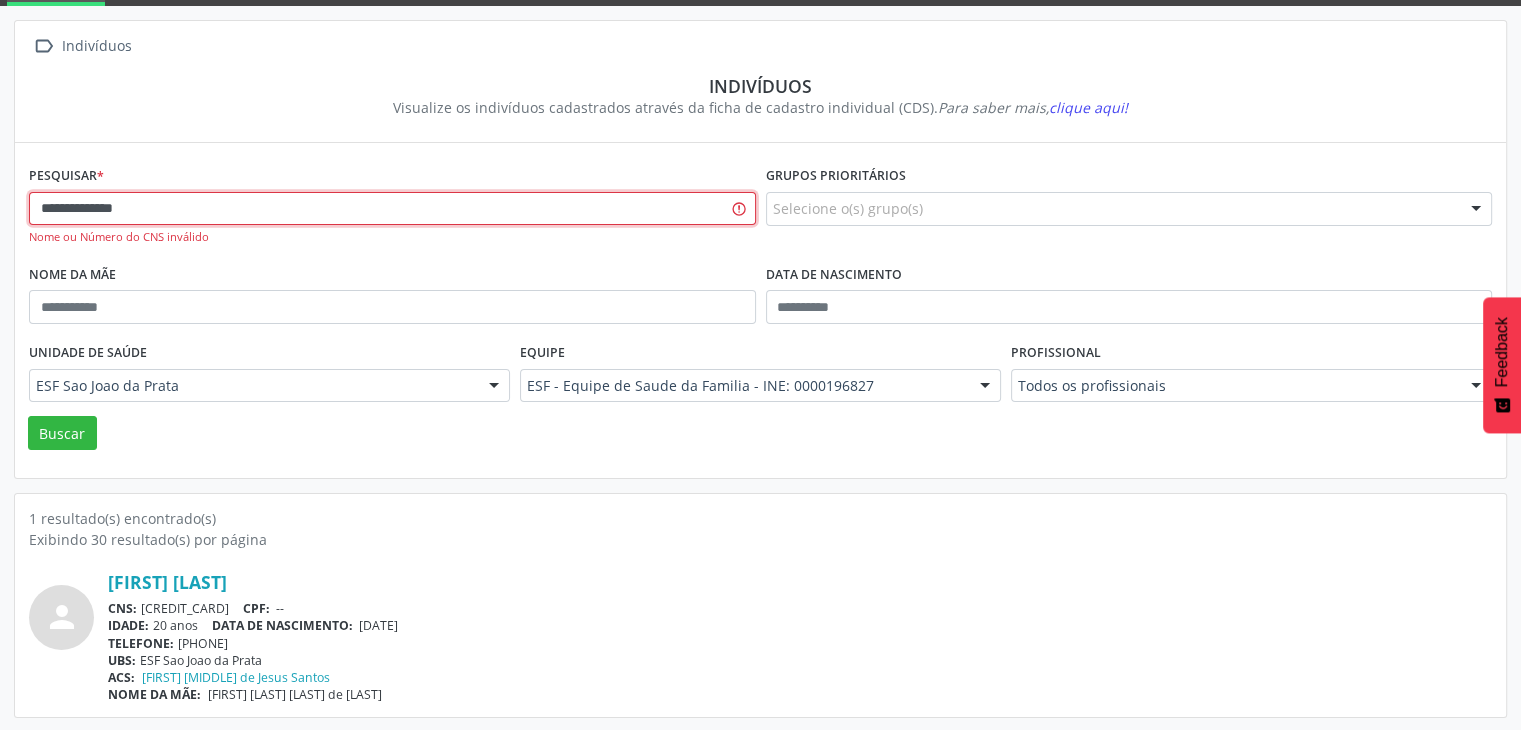 click on "**********" at bounding box center (392, 209) 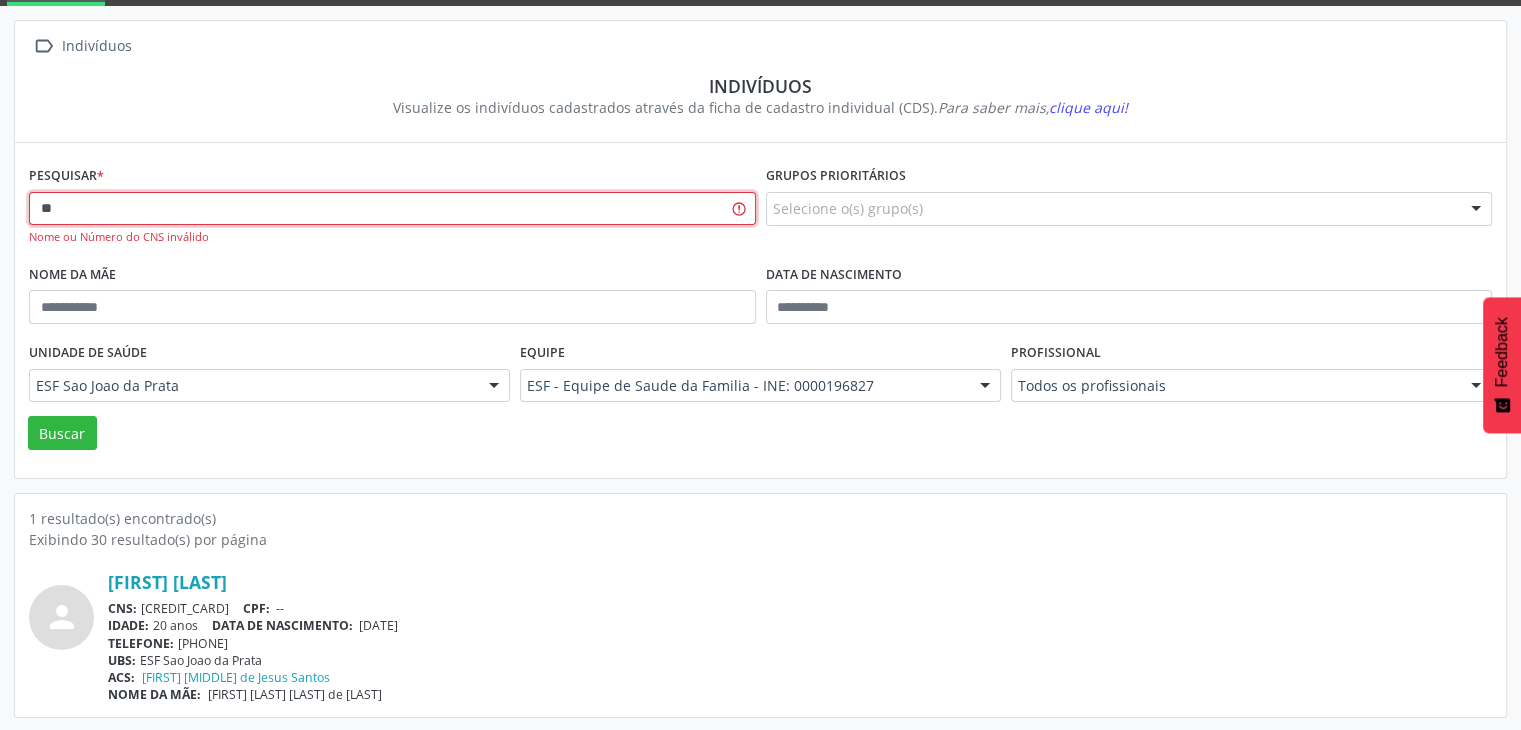 type on "*" 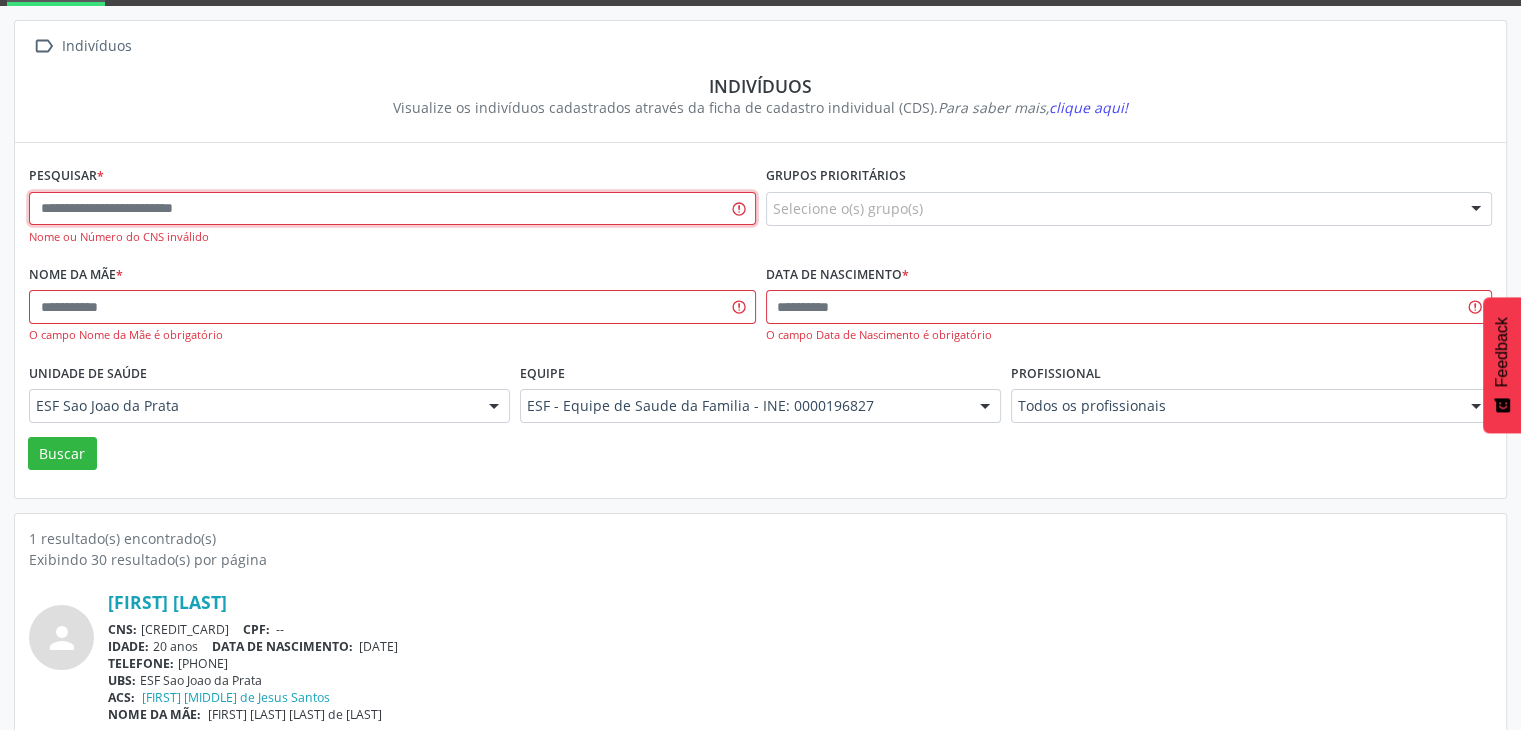 paste on "**********" 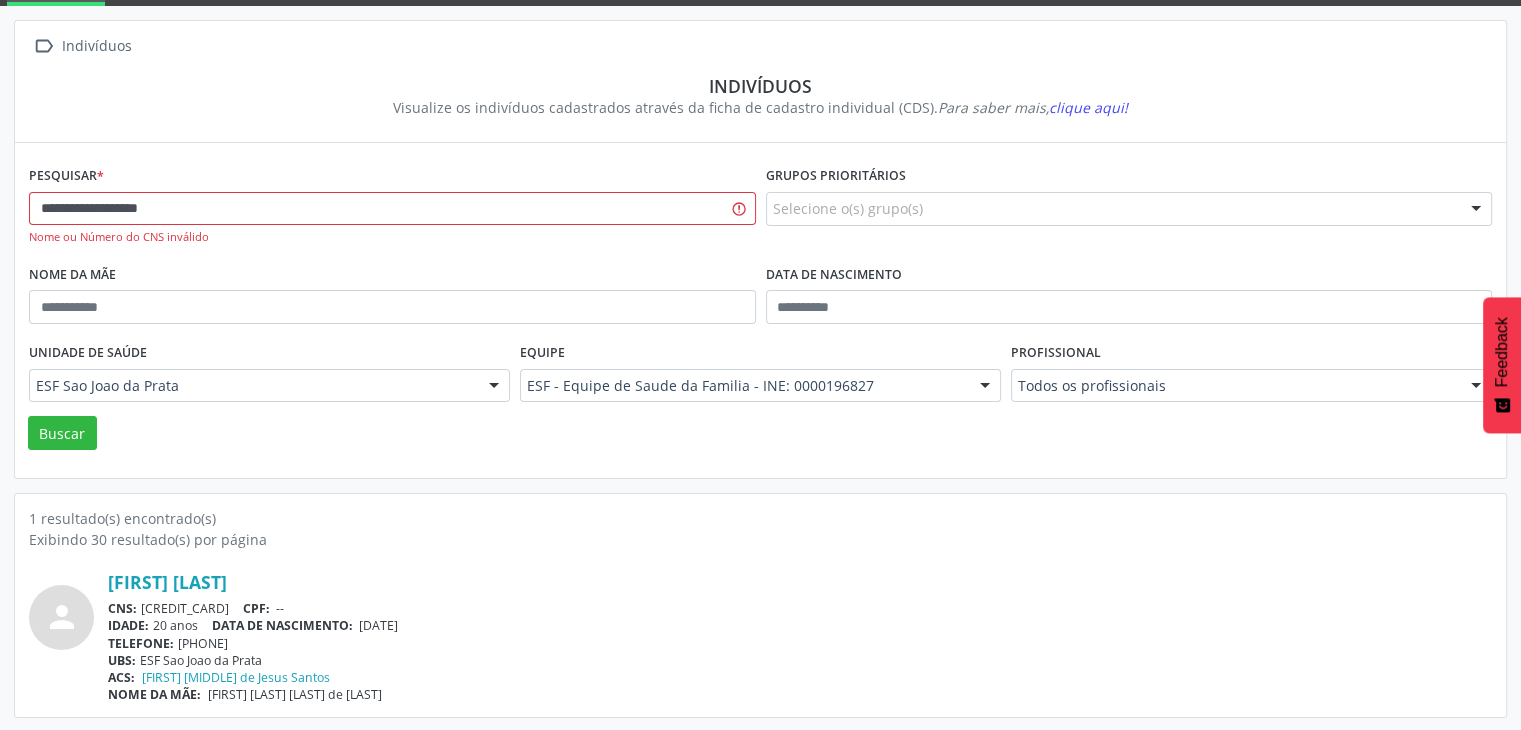 click on "Unidade de saúde
ESF Sao Joao da Prata         ESF Sao Joao da Prata
Nenhum resultado encontrado para: "   "
Não há nenhuma opção para ser exibida." at bounding box center [269, 377] 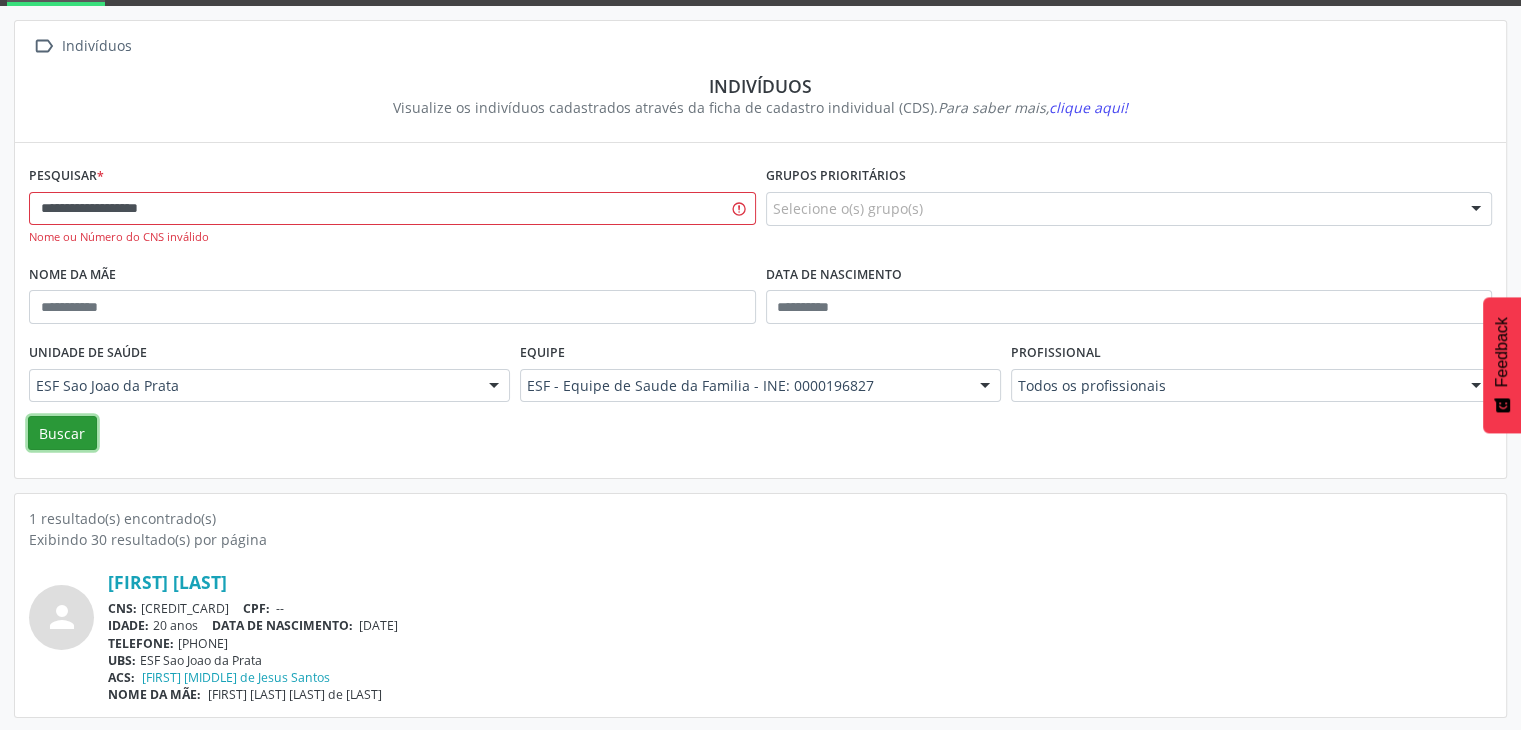 click on "Buscar" at bounding box center (62, 433) 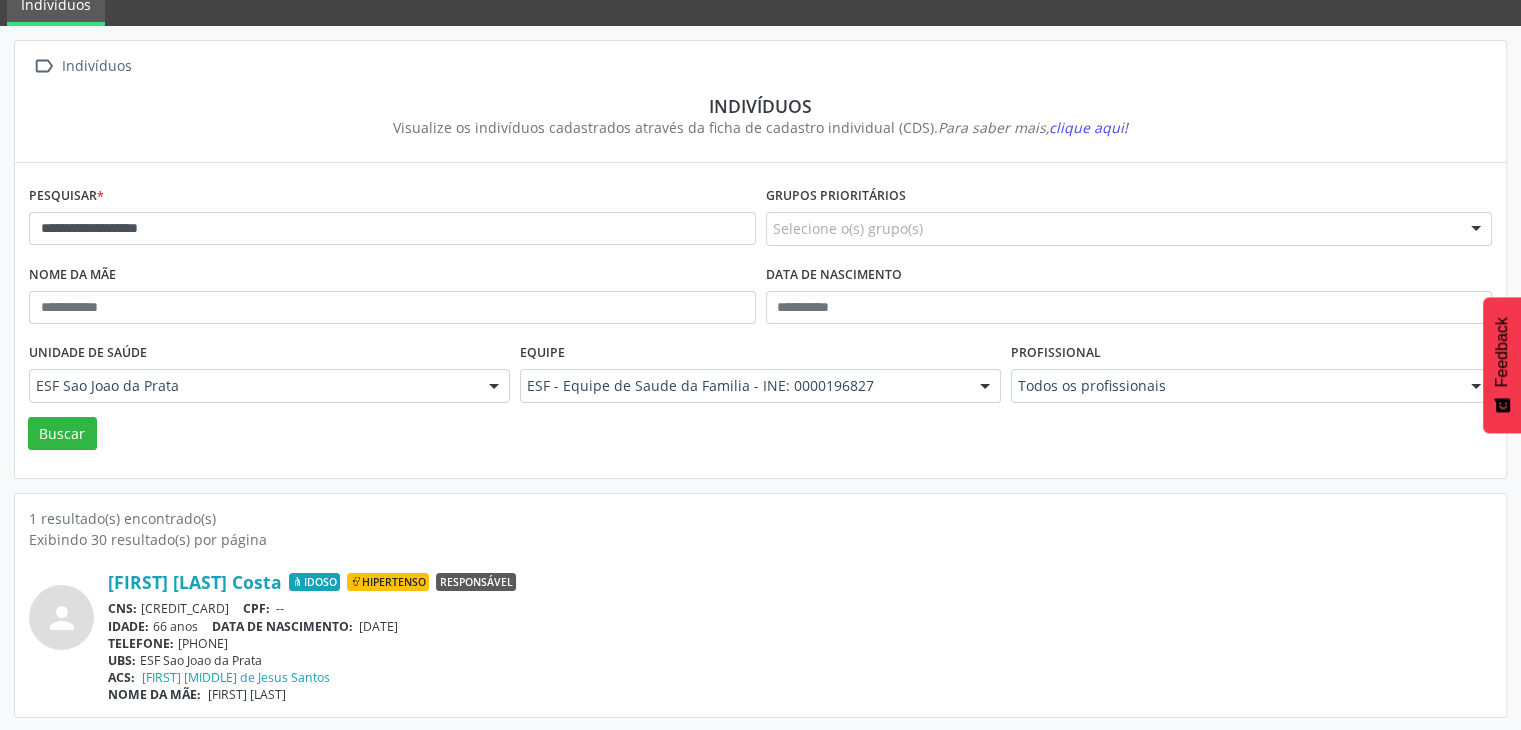 scroll, scrollTop: 84, scrollLeft: 0, axis: vertical 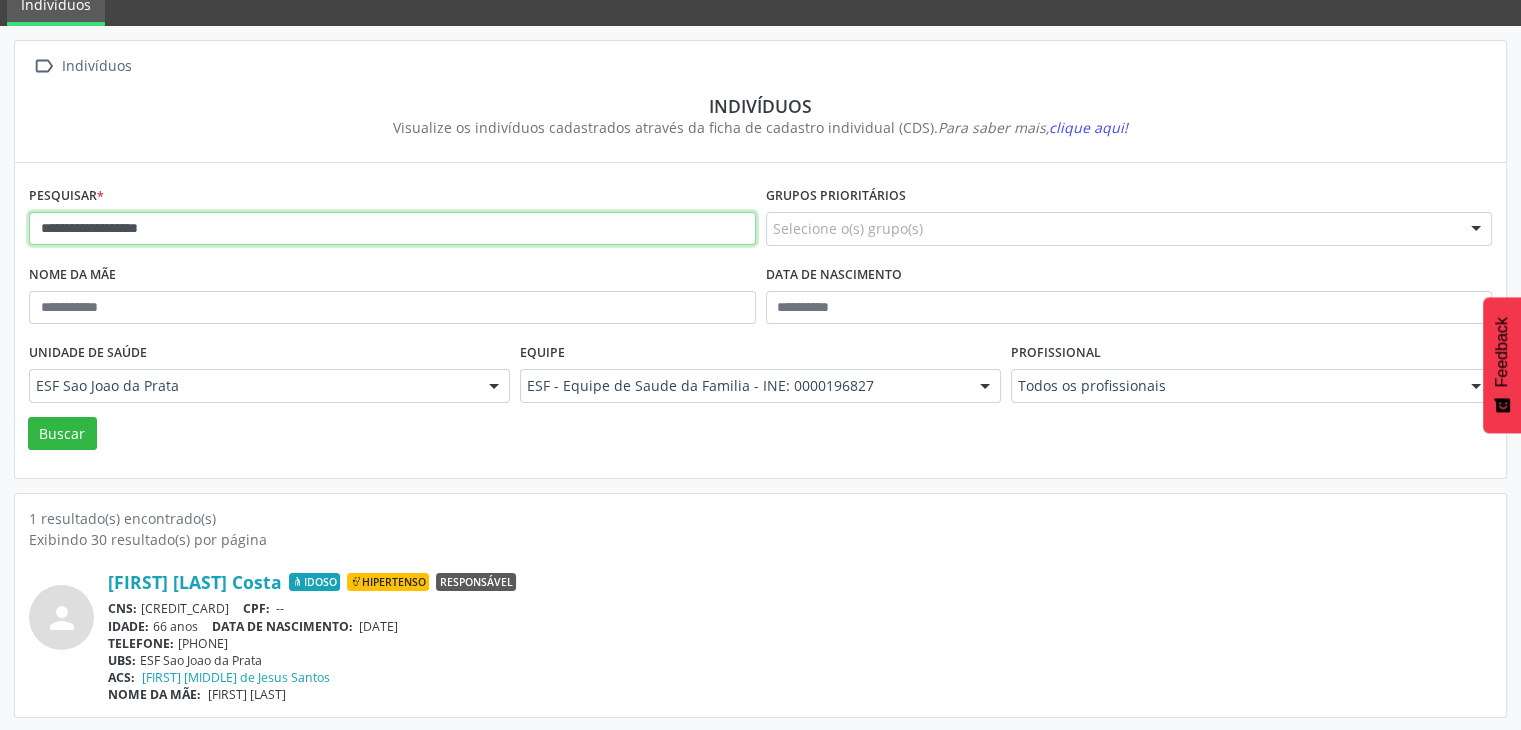 click on "**********" at bounding box center (392, 229) 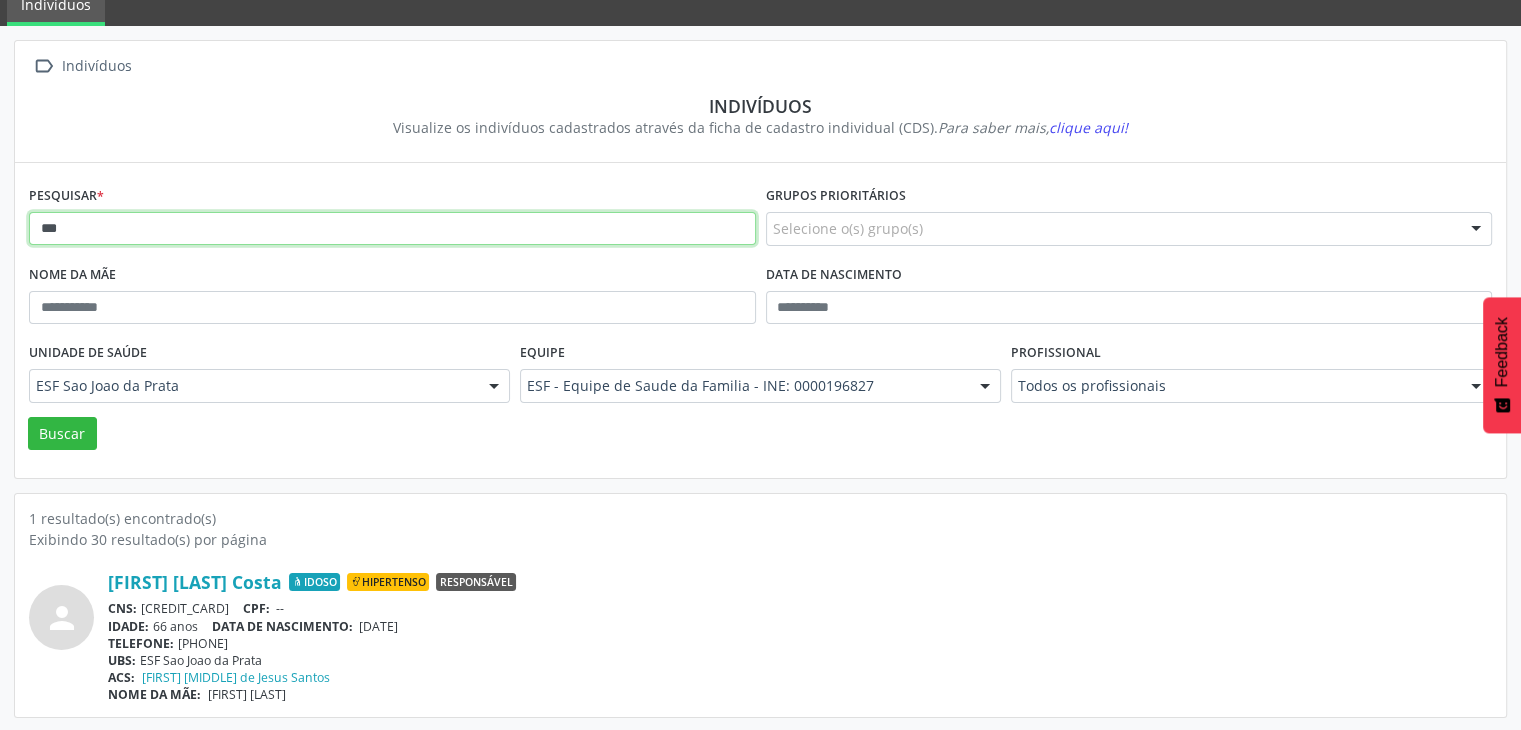 type on "*" 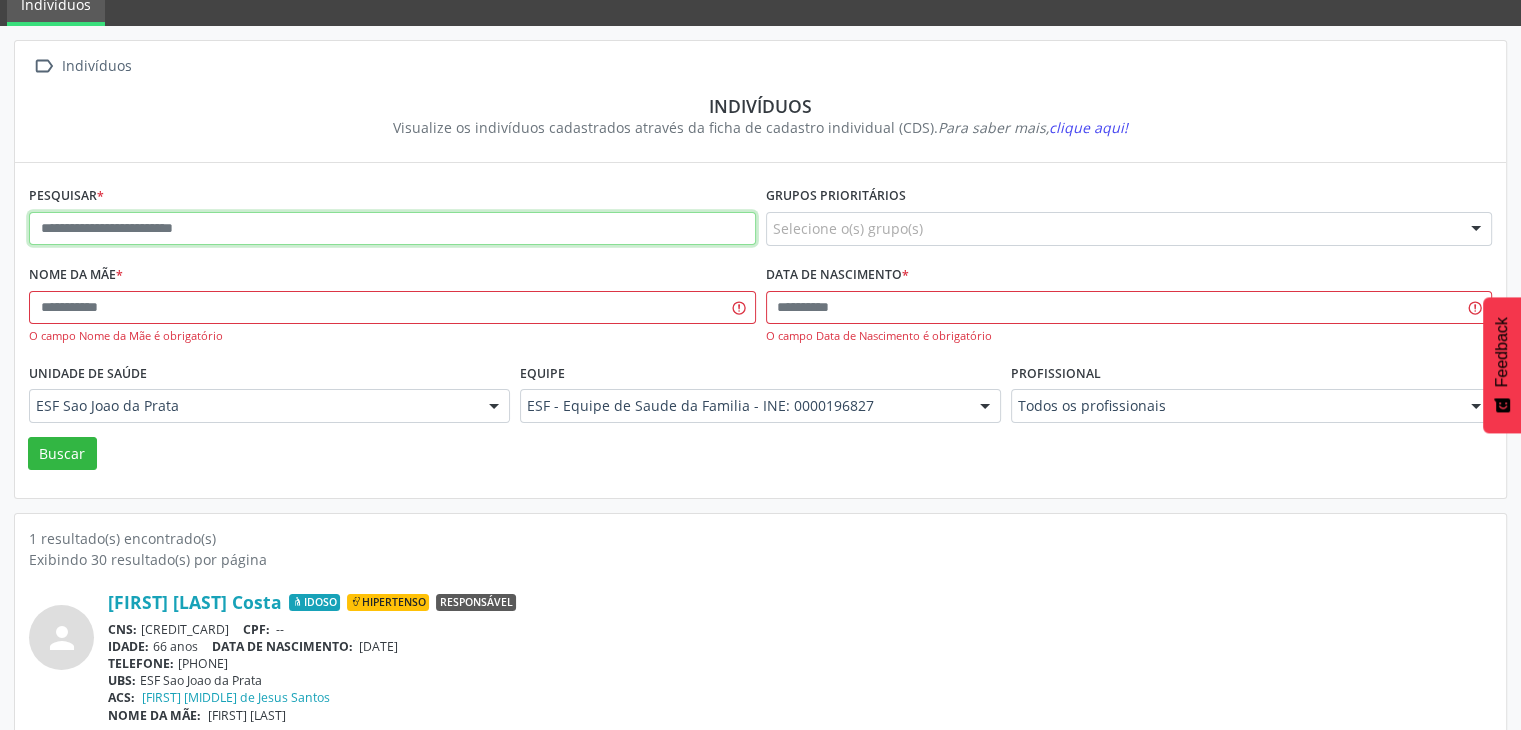 click at bounding box center [392, 229] 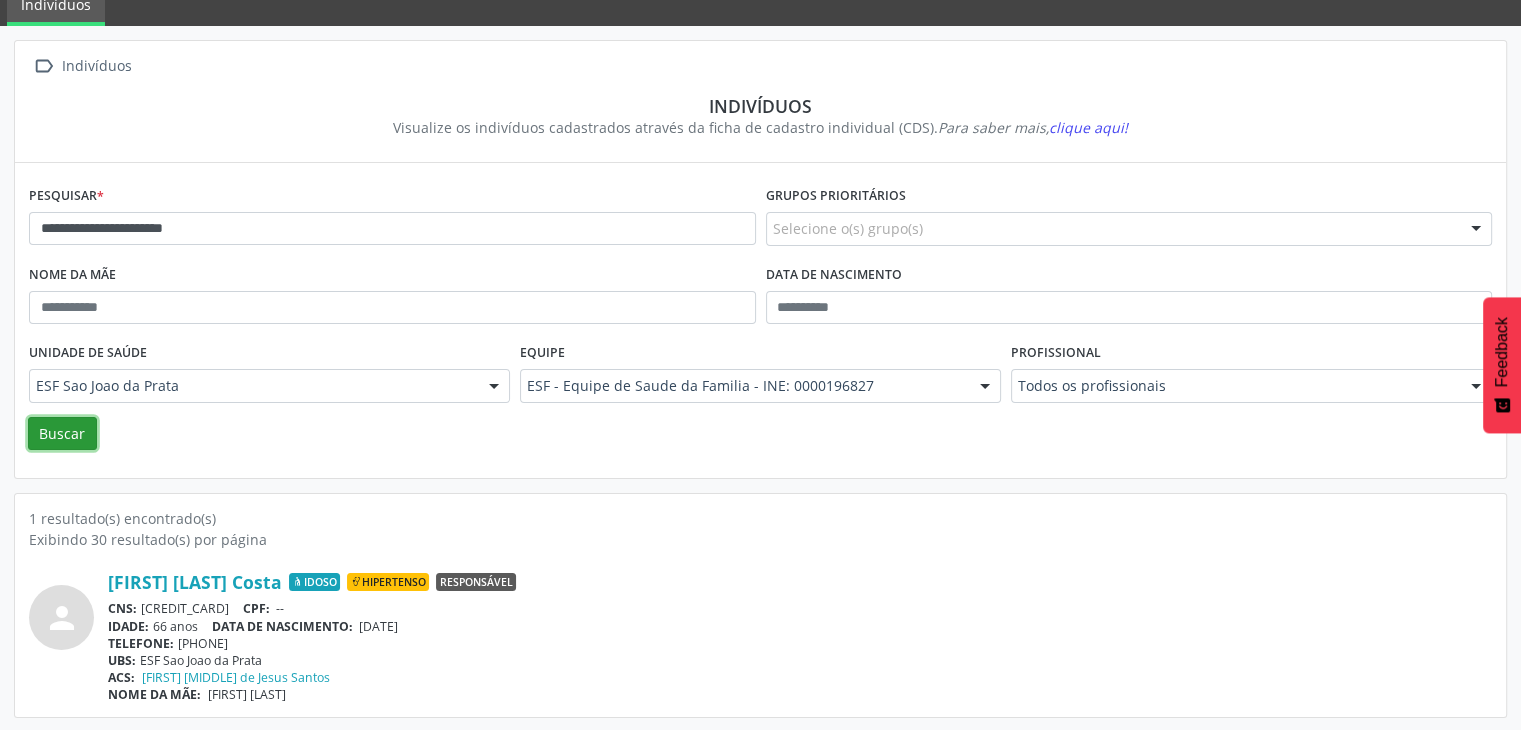 click on "Buscar" at bounding box center (62, 434) 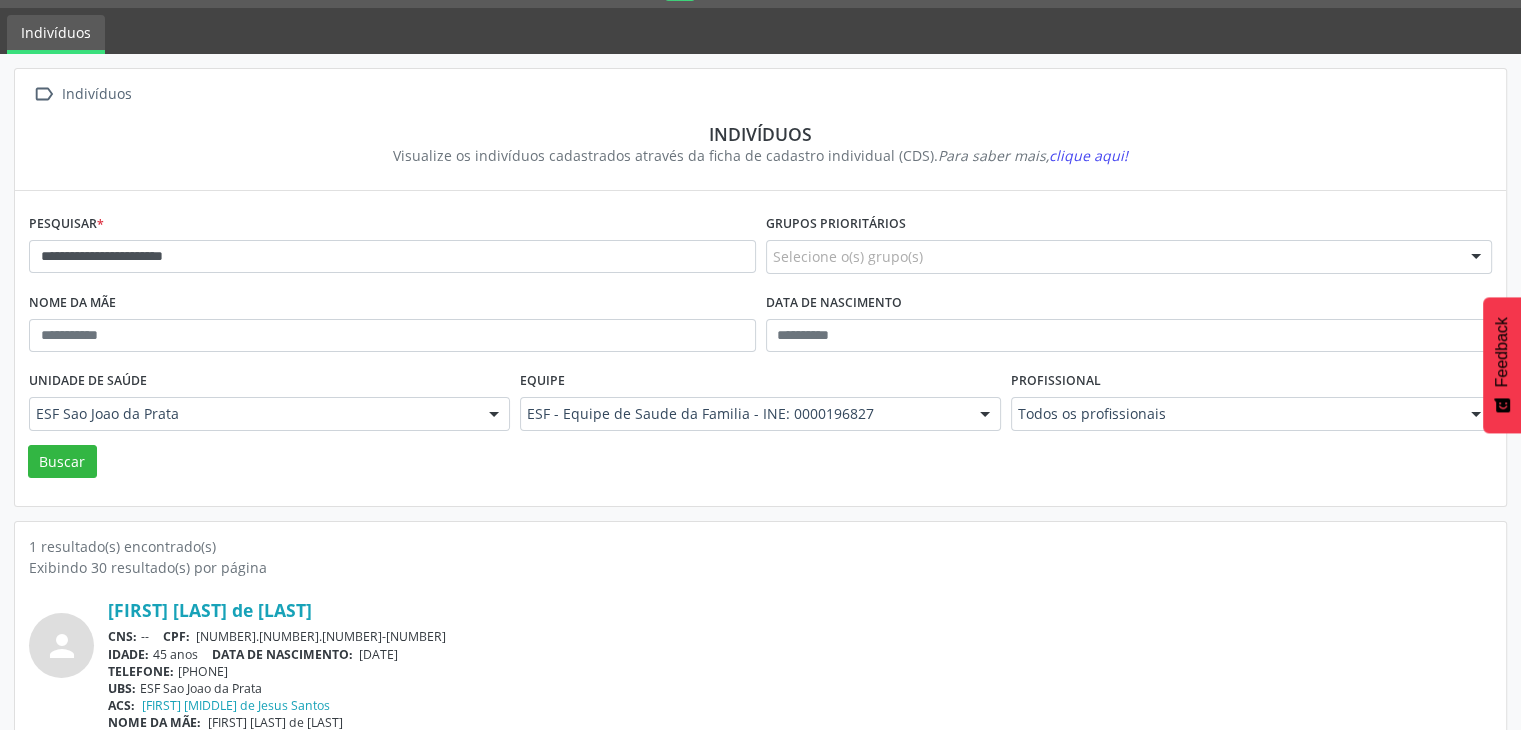 scroll, scrollTop: 84, scrollLeft: 0, axis: vertical 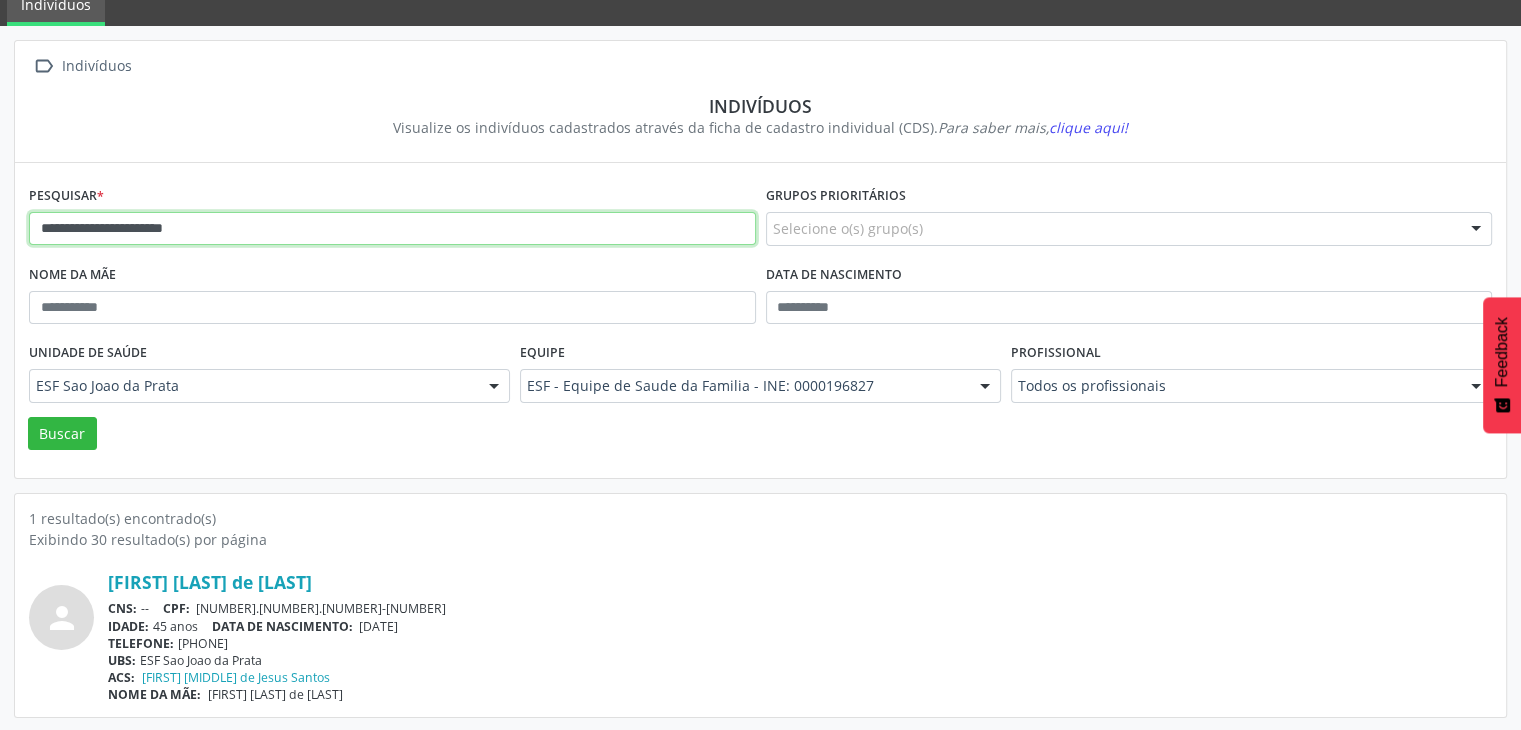 click on "**********" at bounding box center [392, 229] 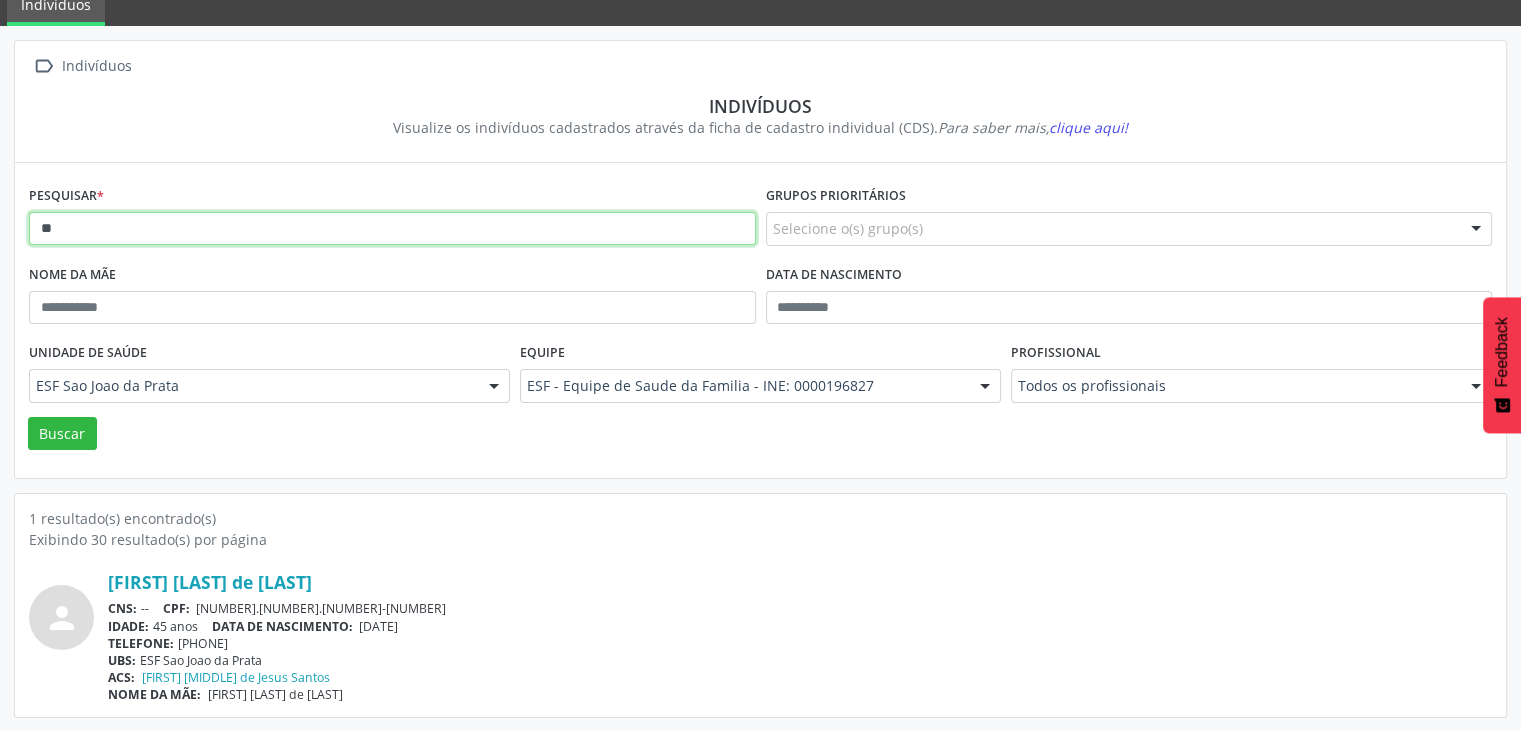 type on "*" 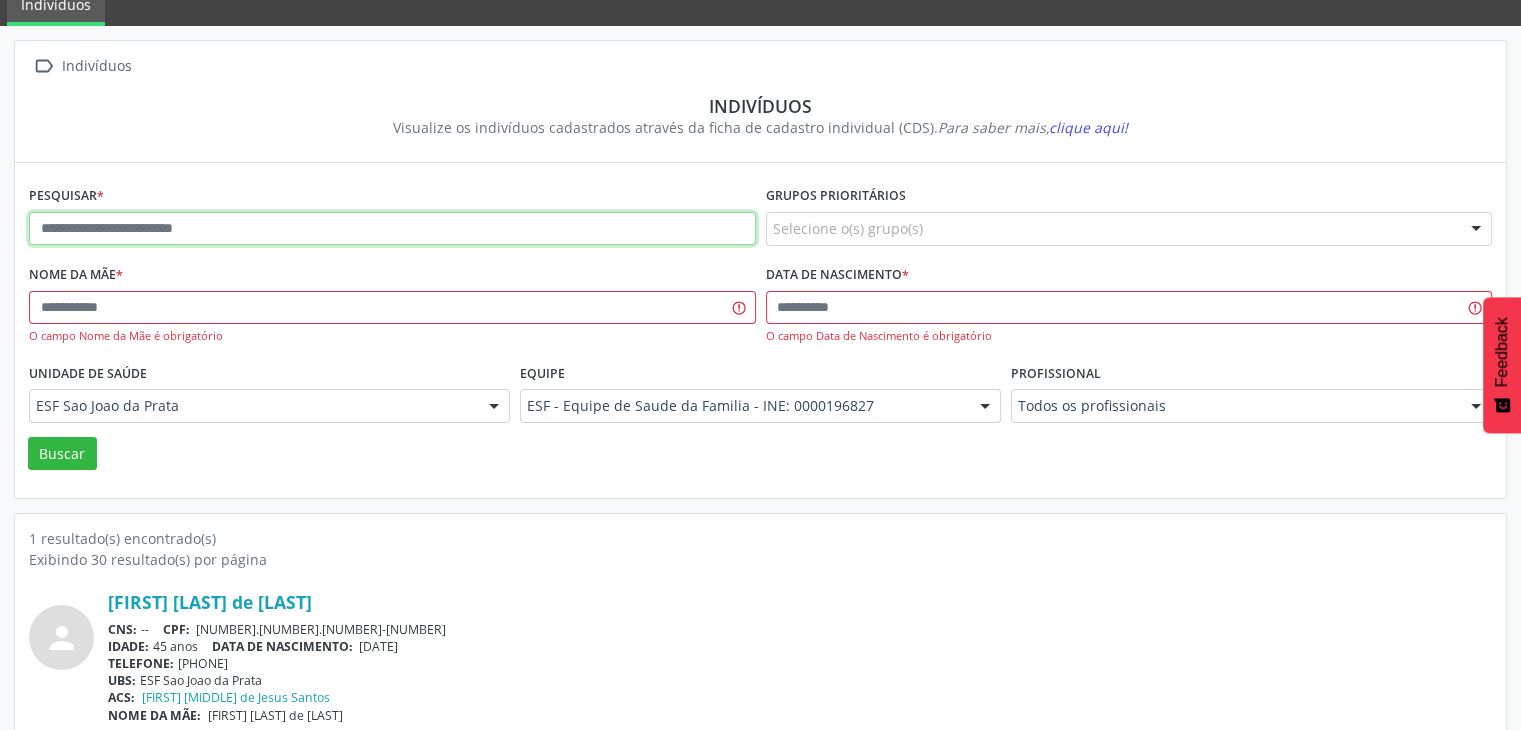 paste on "**********" 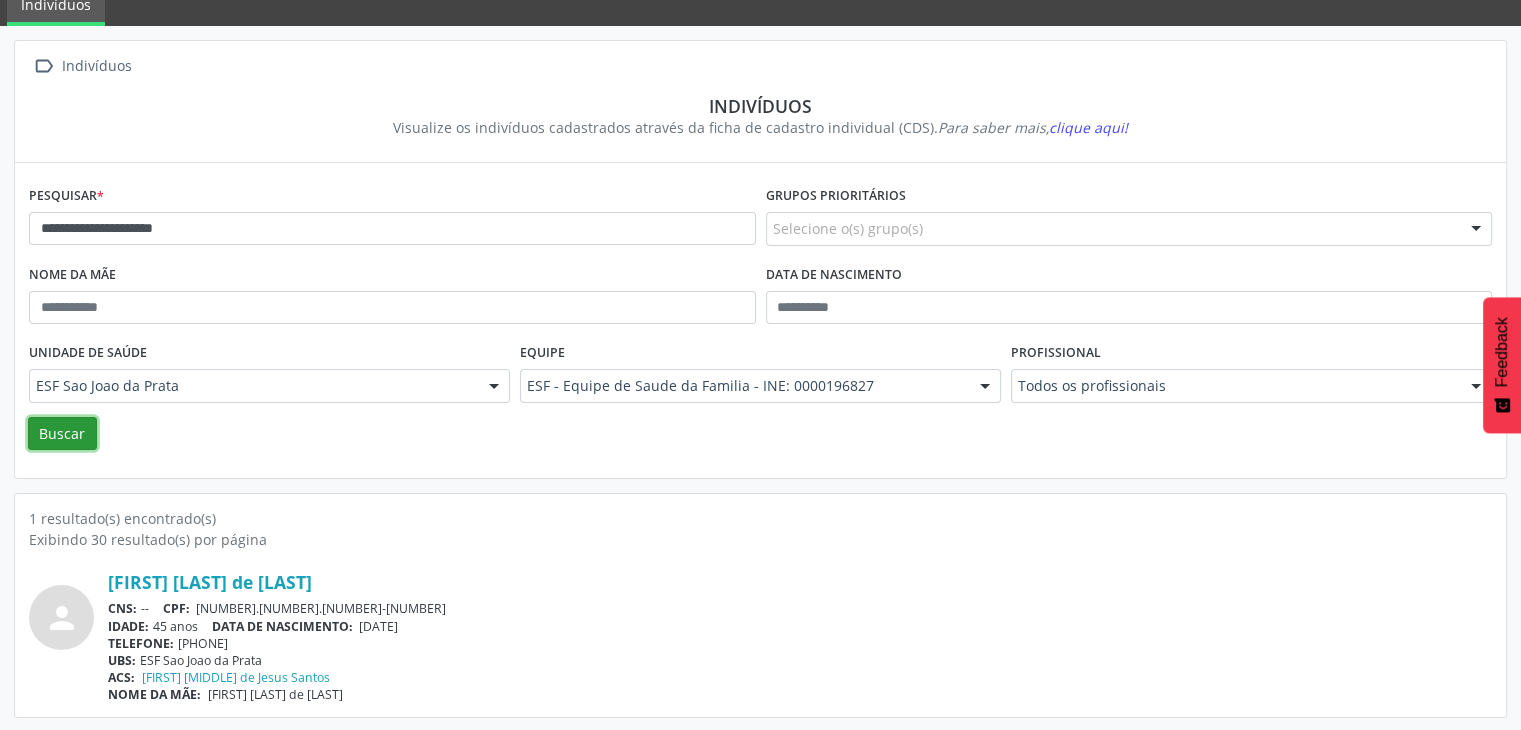 click on "Buscar" at bounding box center (62, 434) 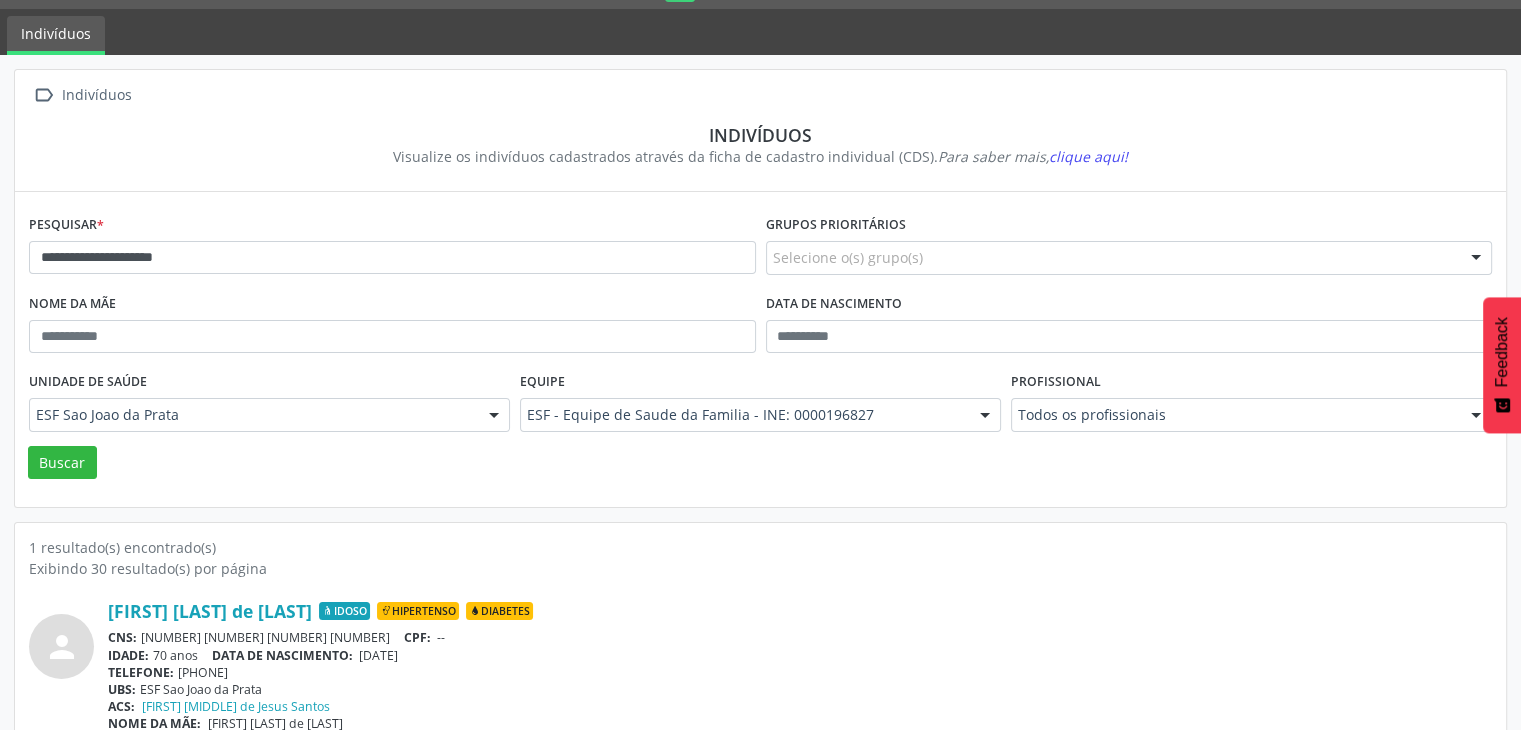 scroll, scrollTop: 84, scrollLeft: 0, axis: vertical 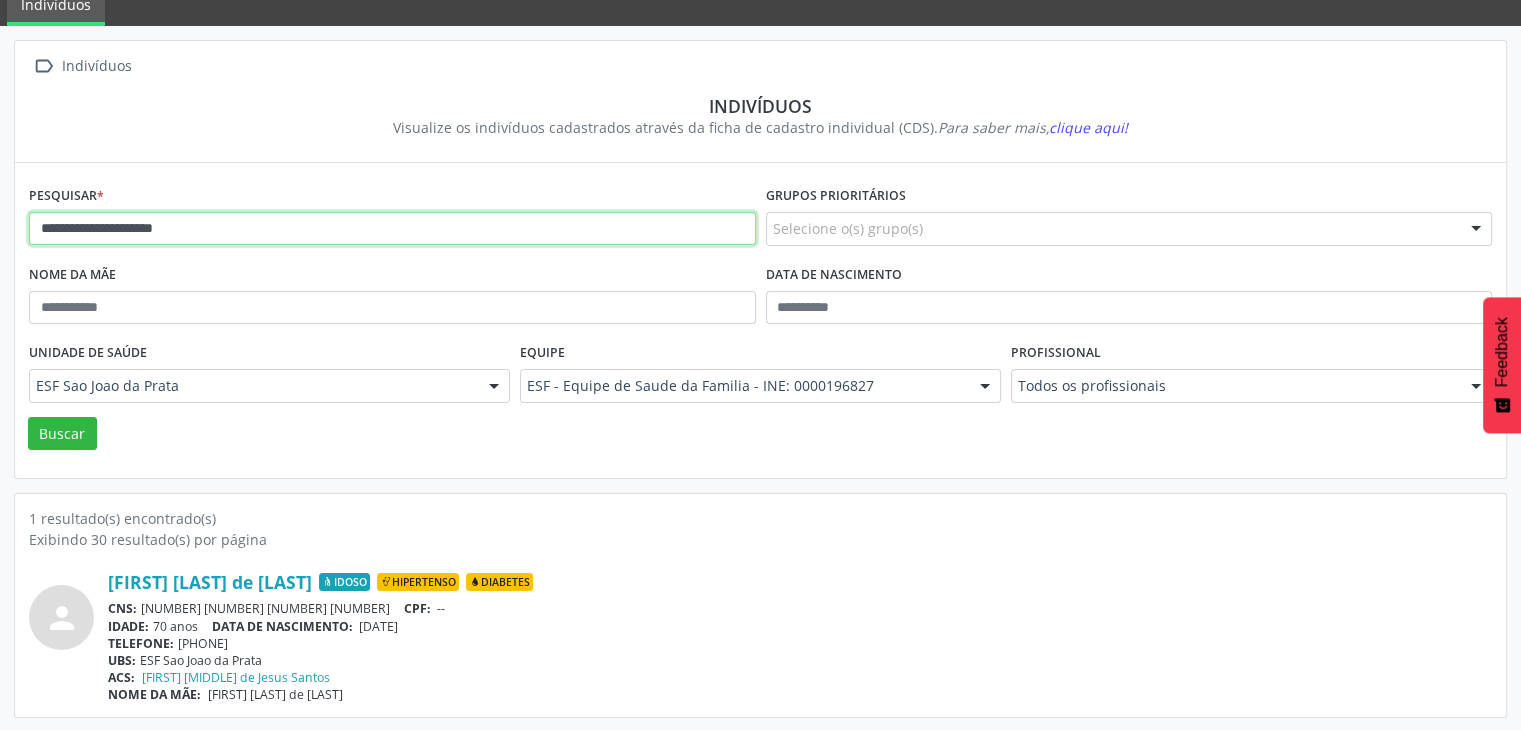 click on "**********" at bounding box center [392, 229] 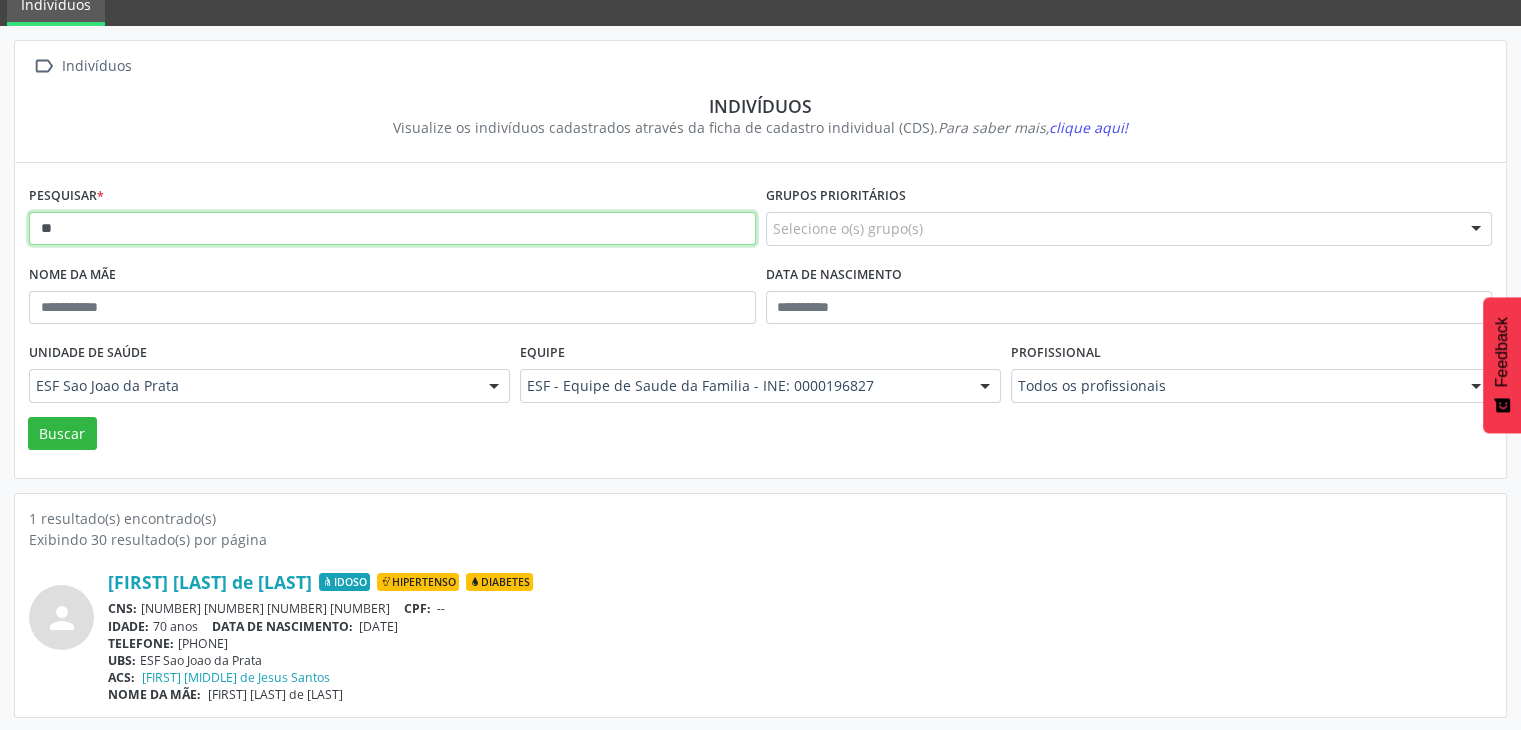 type on "*" 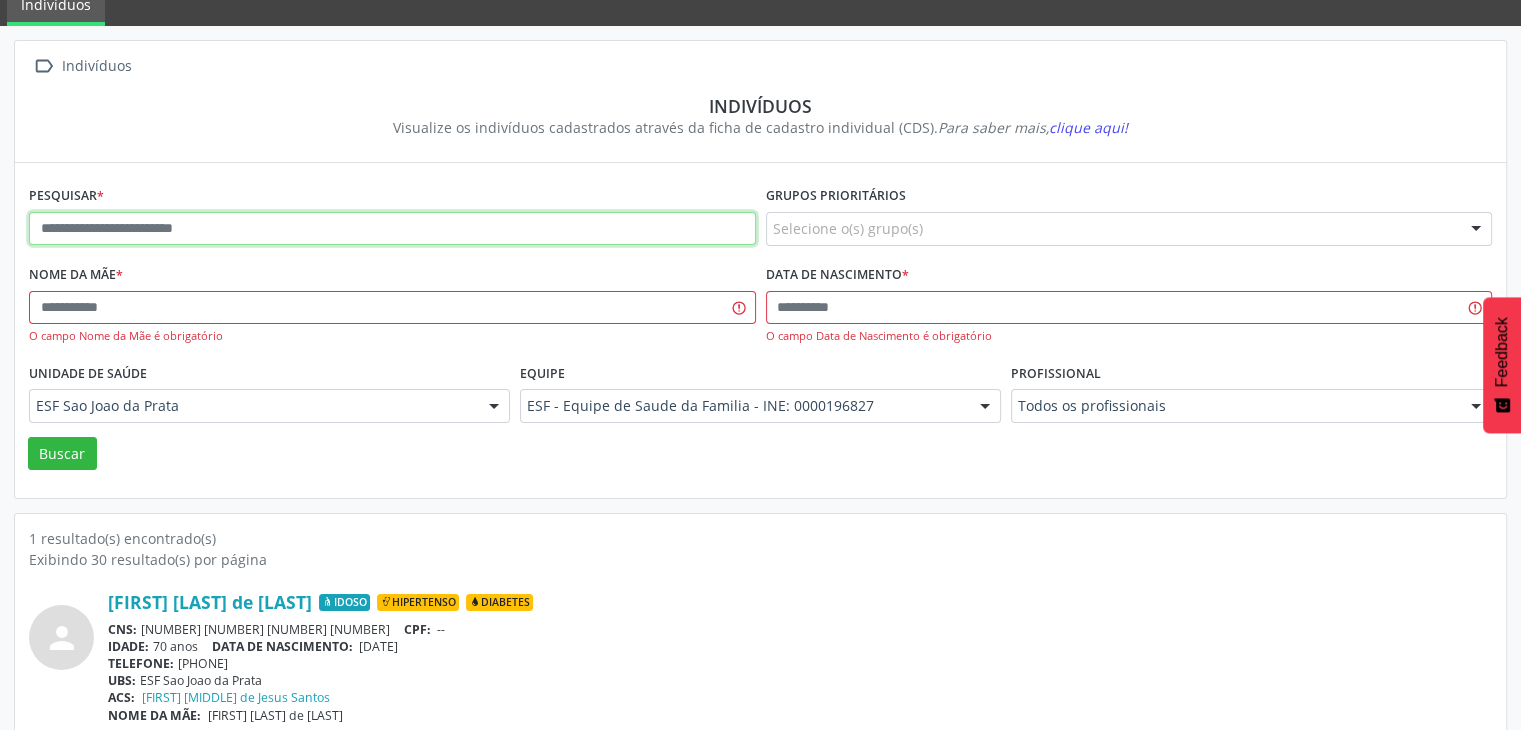 paste on "**********" 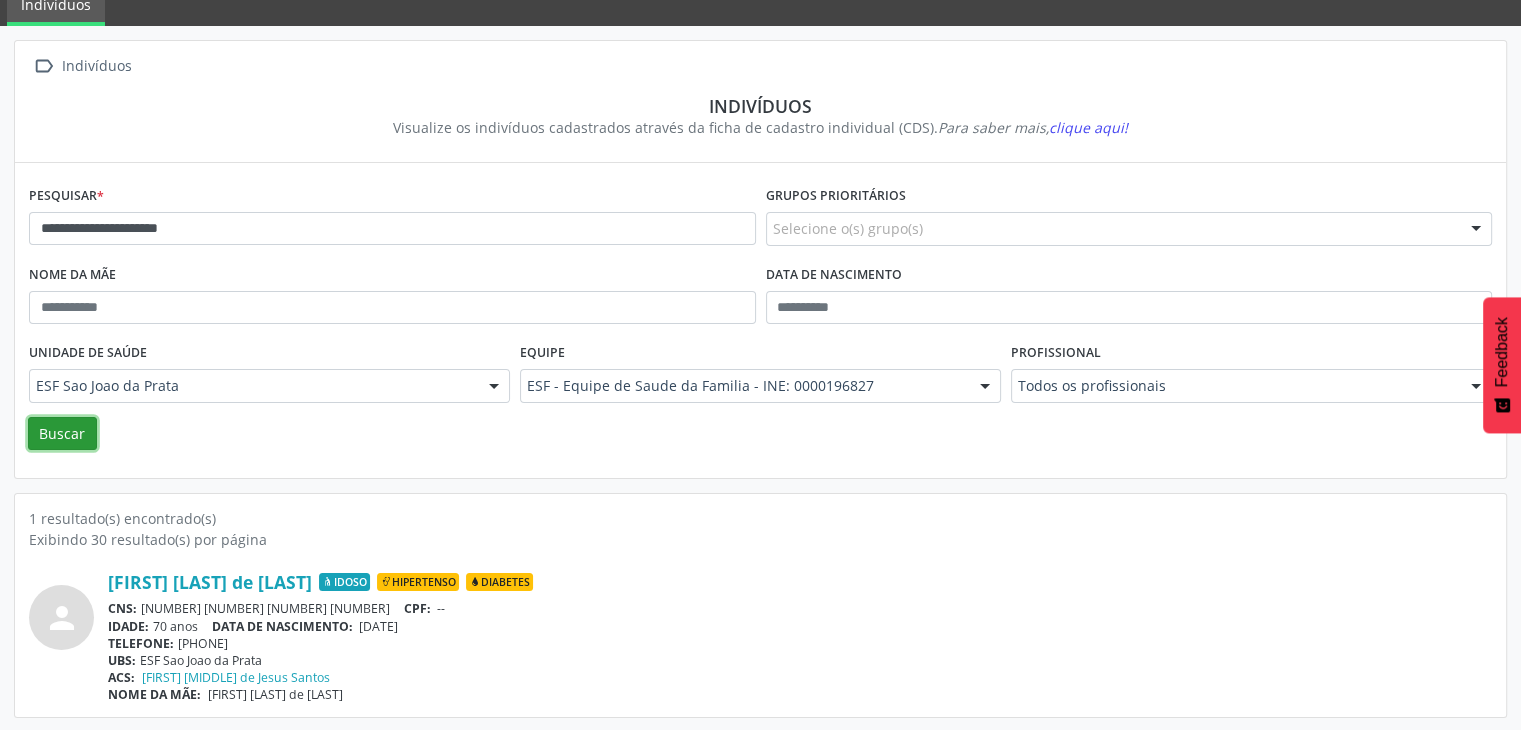 click on "Buscar" at bounding box center [62, 434] 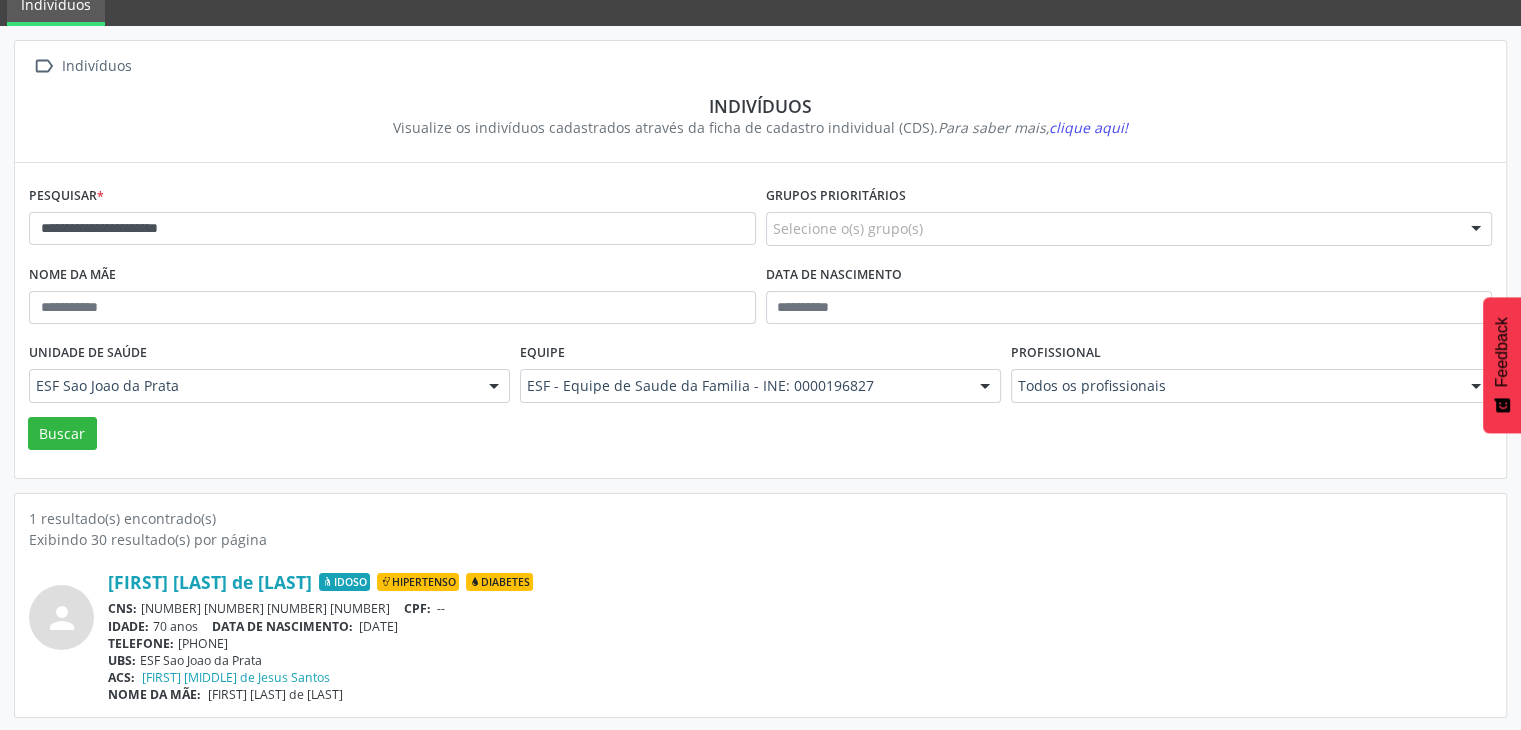 scroll, scrollTop: 0, scrollLeft: 0, axis: both 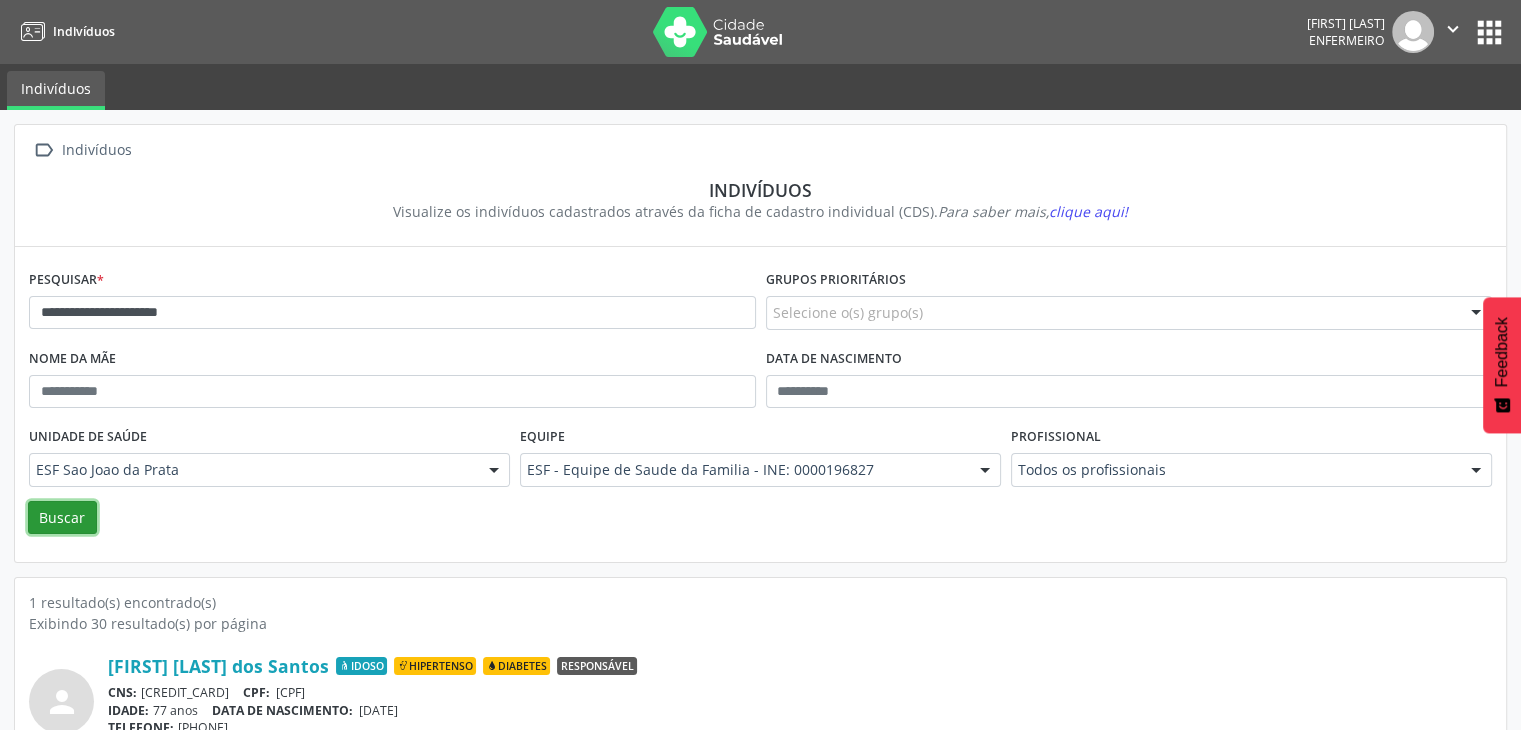 click on "Buscar" at bounding box center (62, 518) 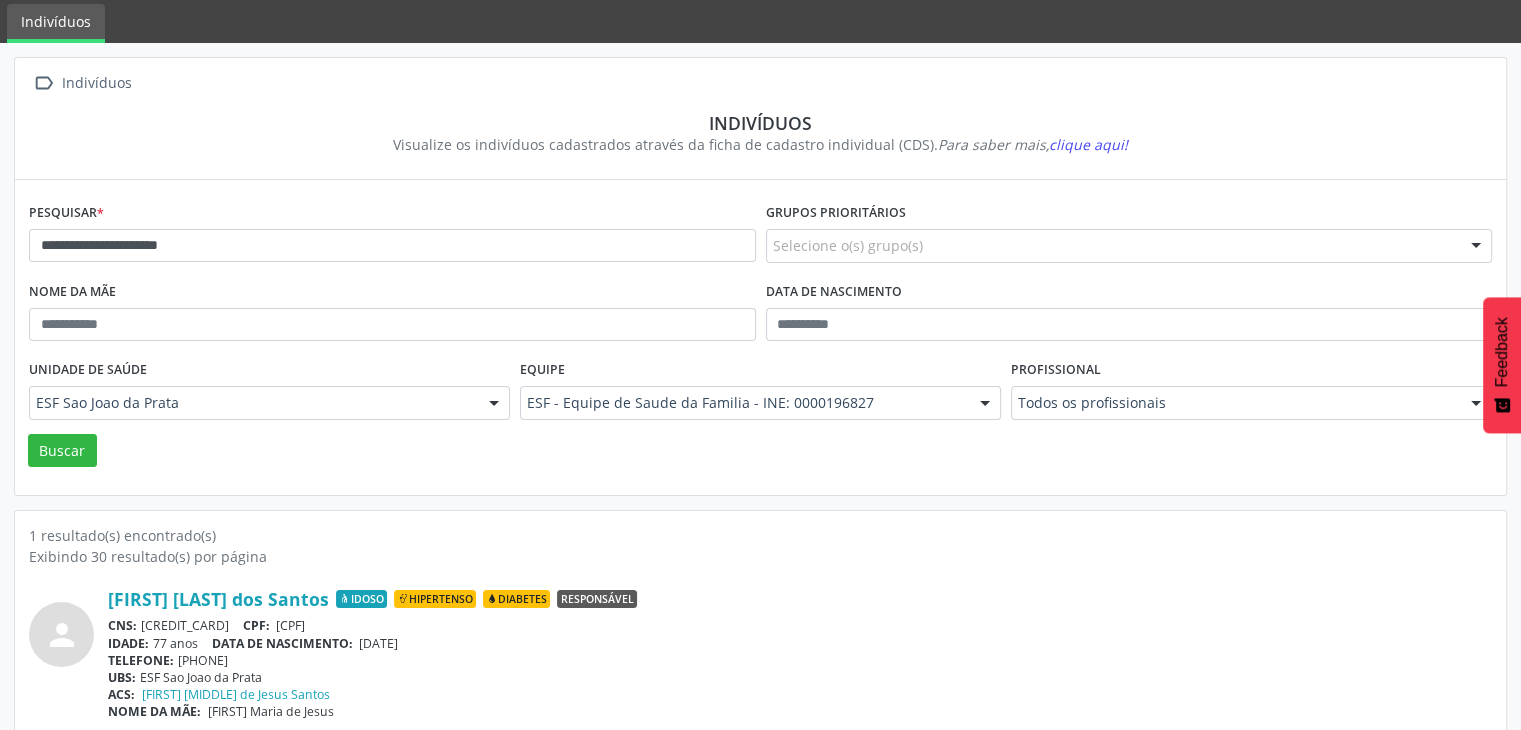 scroll, scrollTop: 84, scrollLeft: 0, axis: vertical 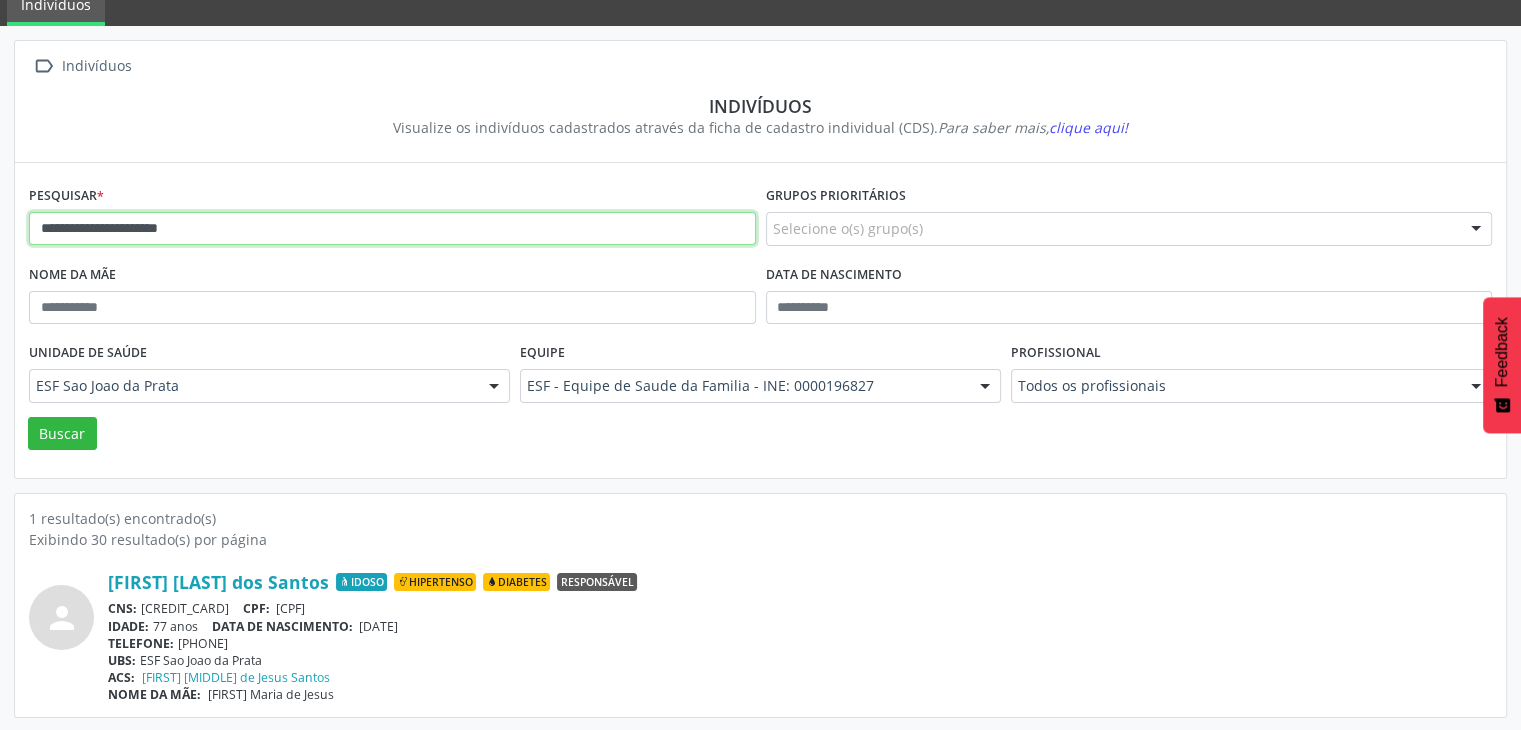 click on "**********" at bounding box center (392, 229) 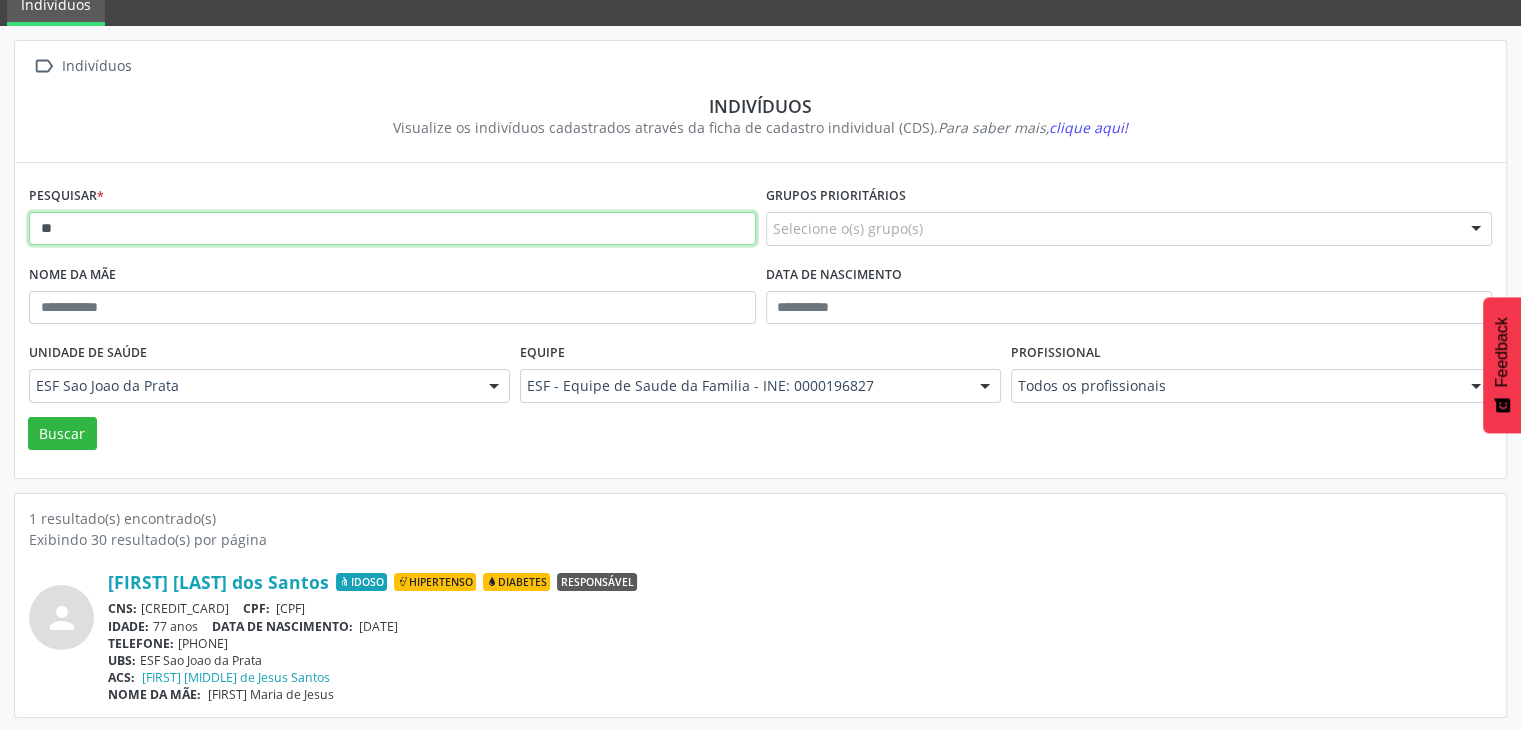 type on "*" 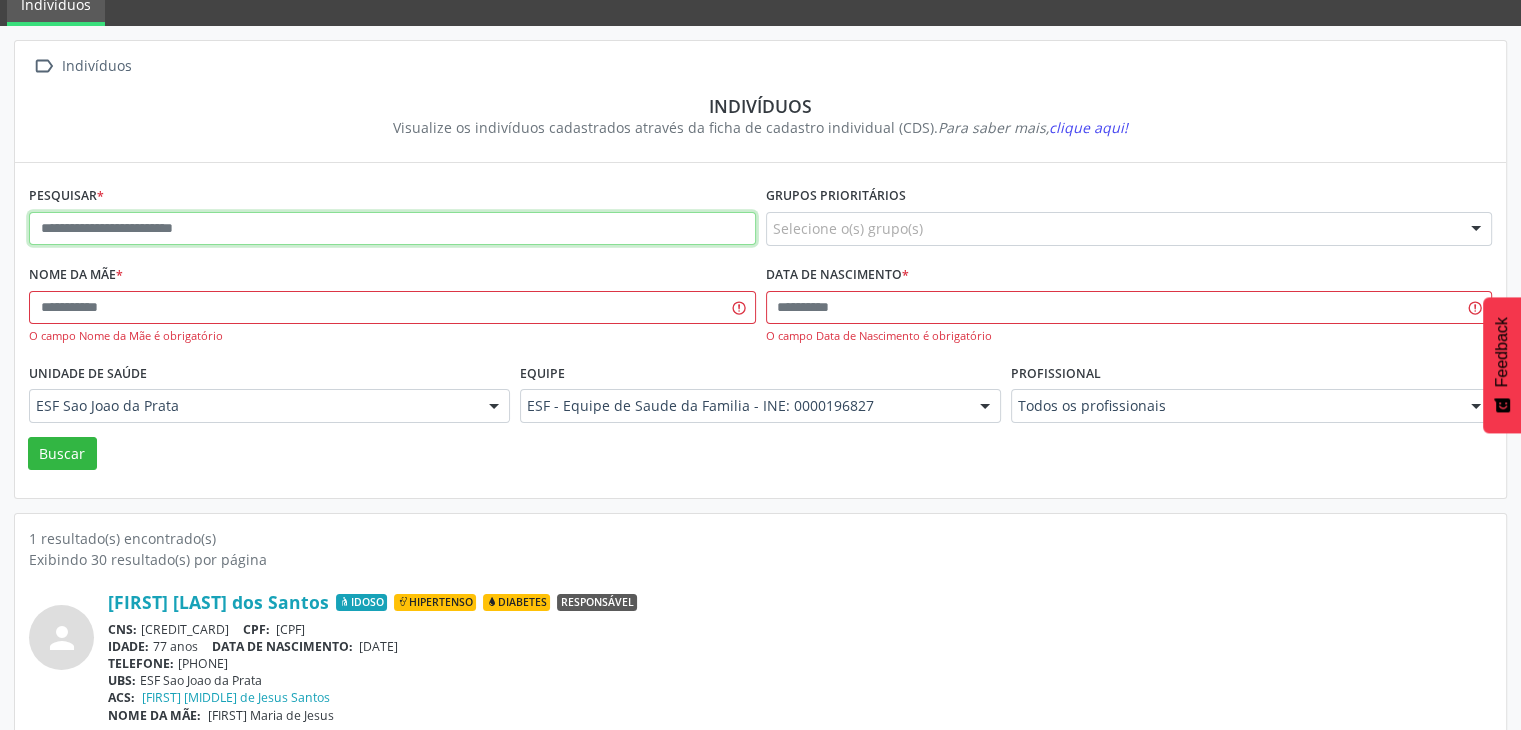 click at bounding box center [392, 229] 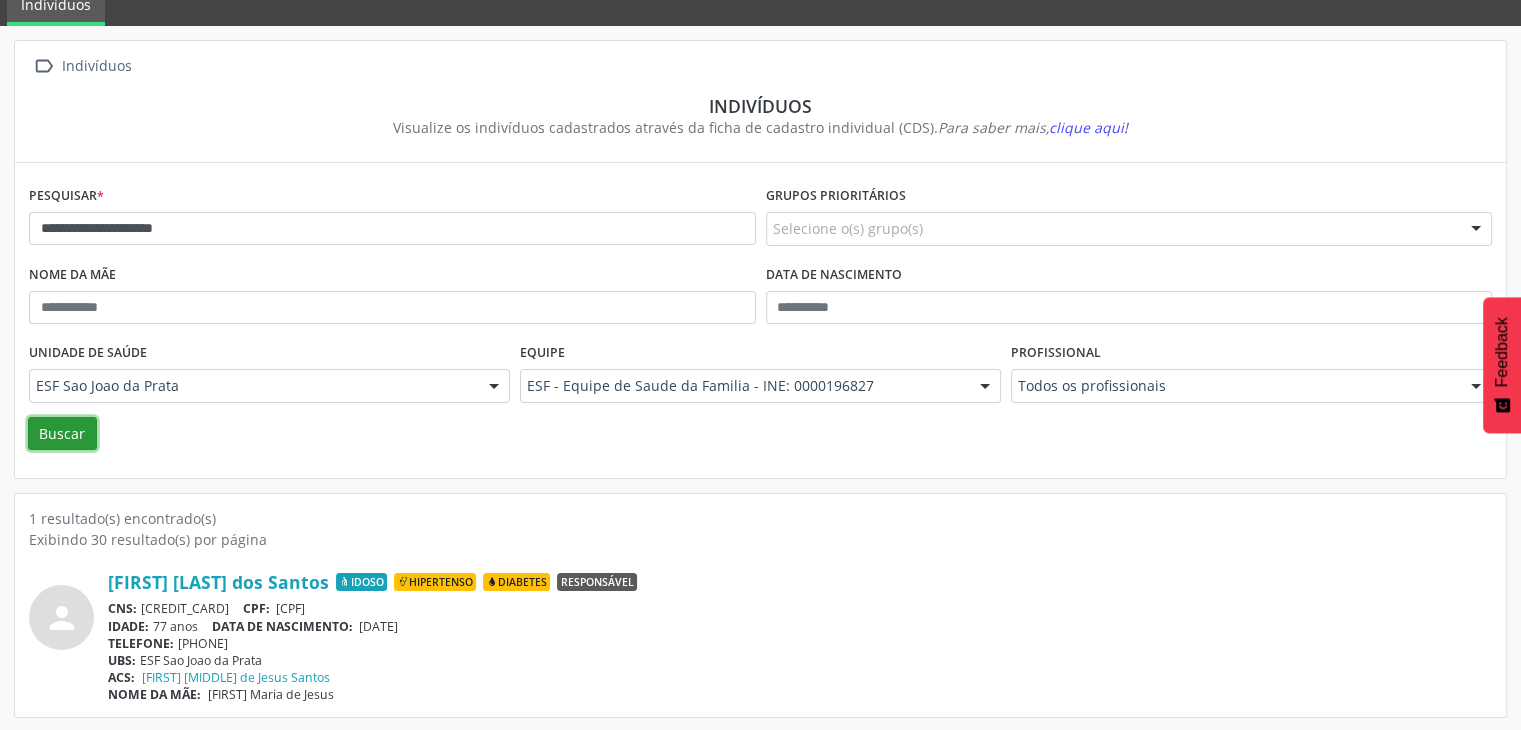 click on "Buscar" at bounding box center (62, 434) 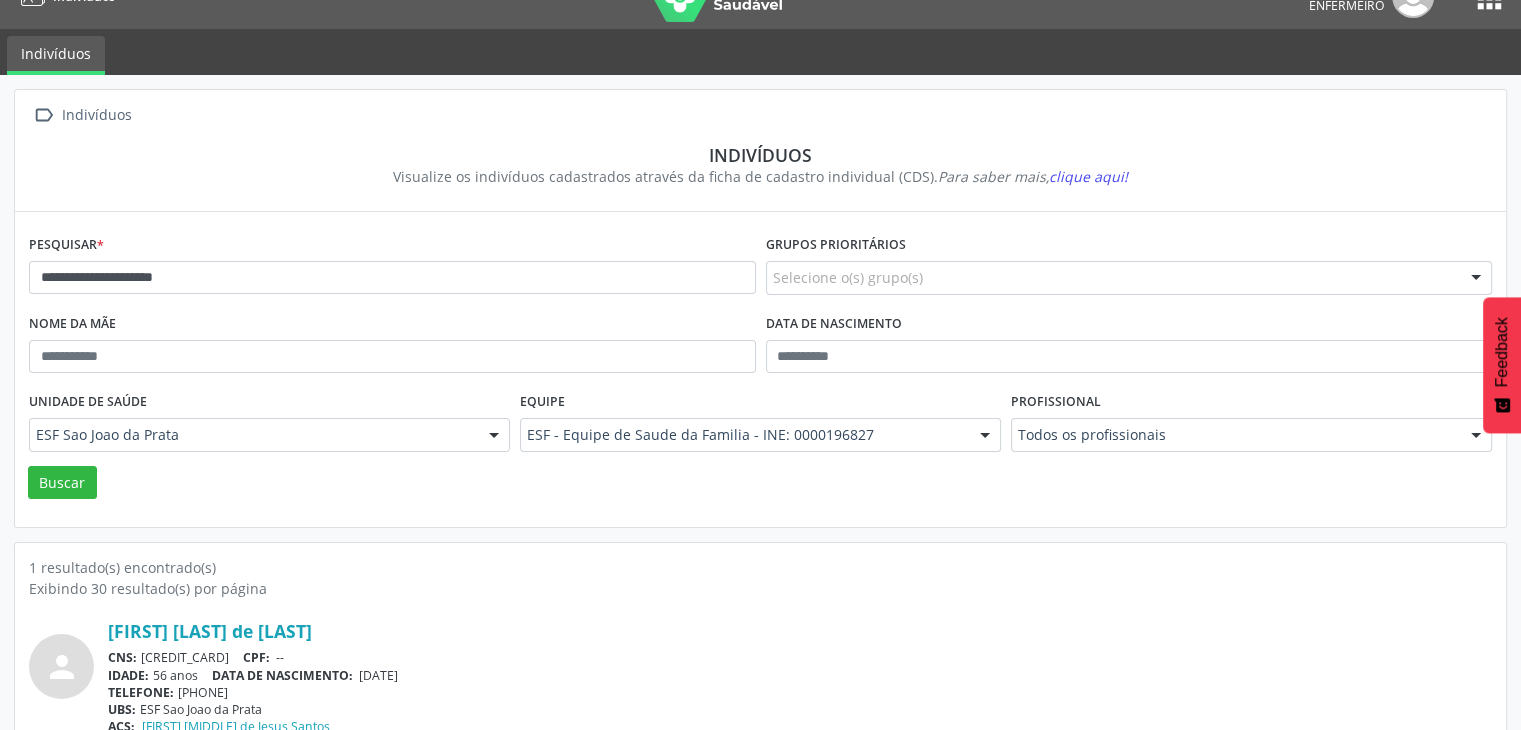scroll, scrollTop: 84, scrollLeft: 0, axis: vertical 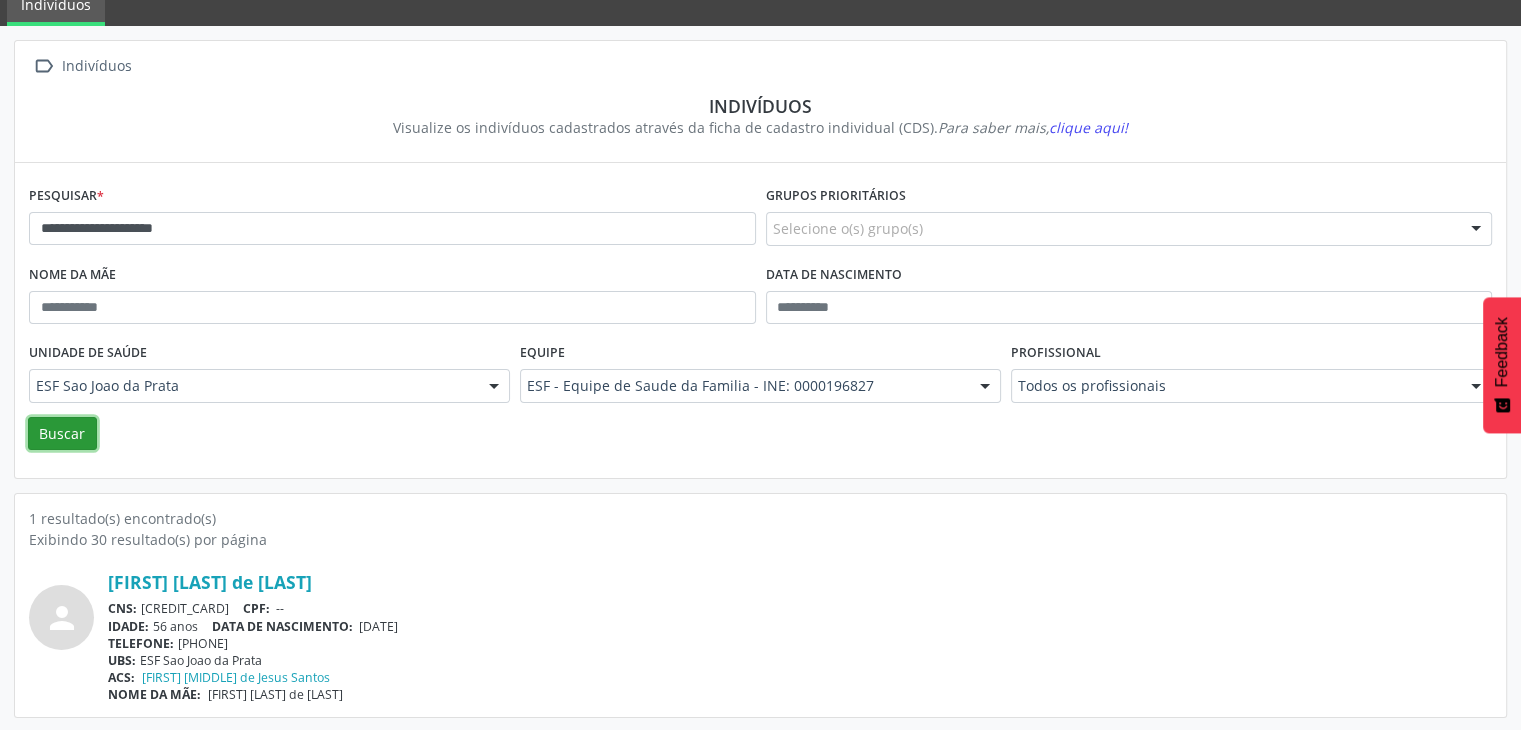 click on "Buscar" at bounding box center (62, 434) 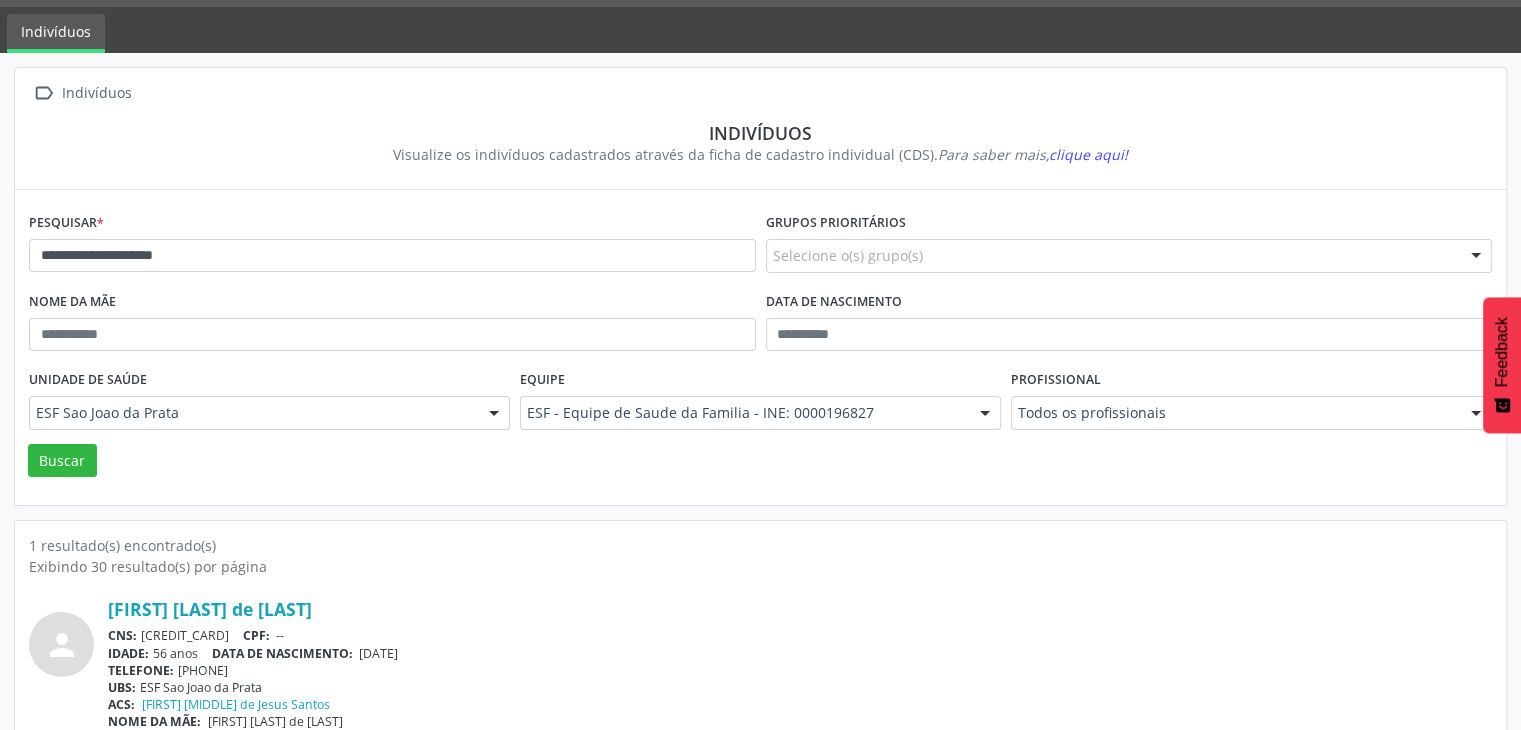 scroll, scrollTop: 84, scrollLeft: 0, axis: vertical 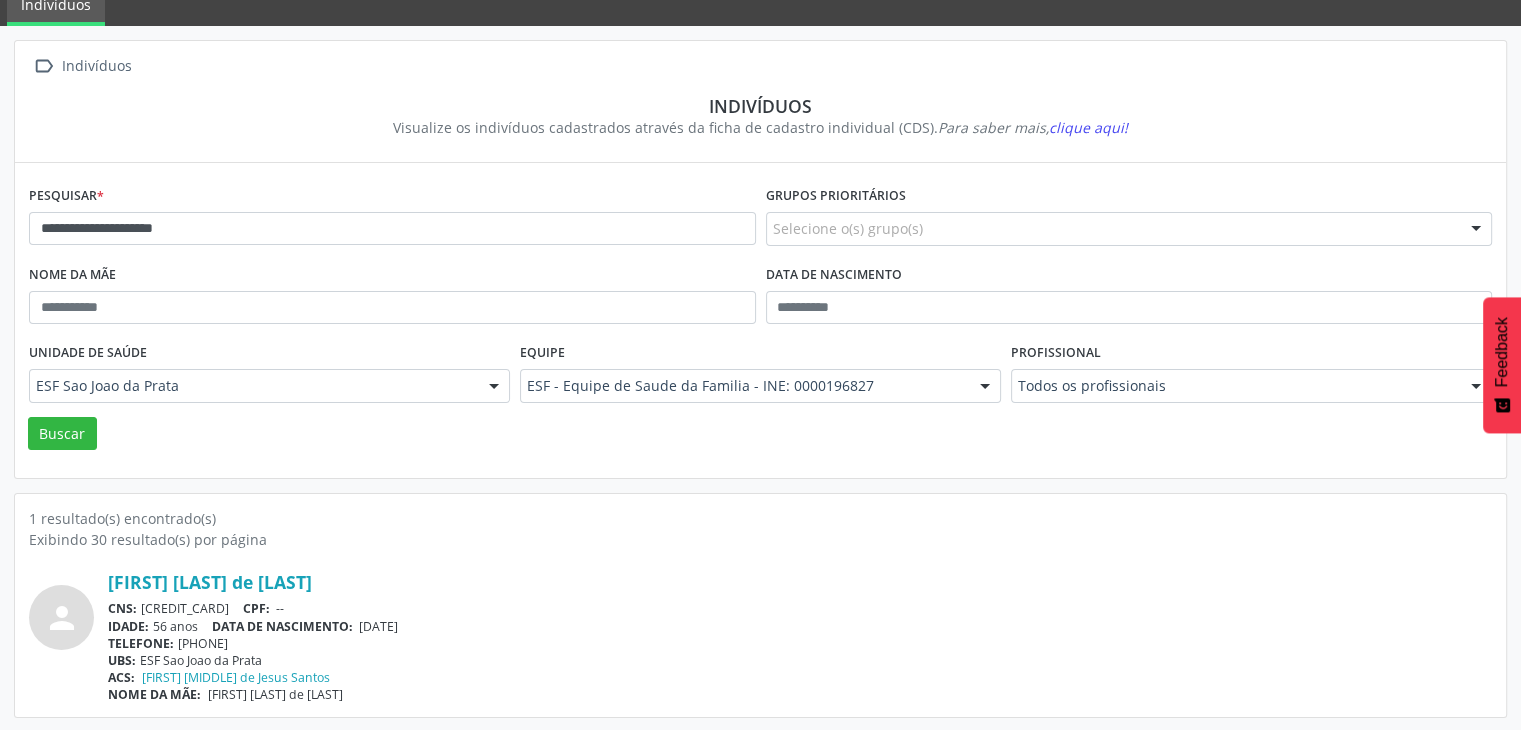 click on "**********" at bounding box center (392, 220) 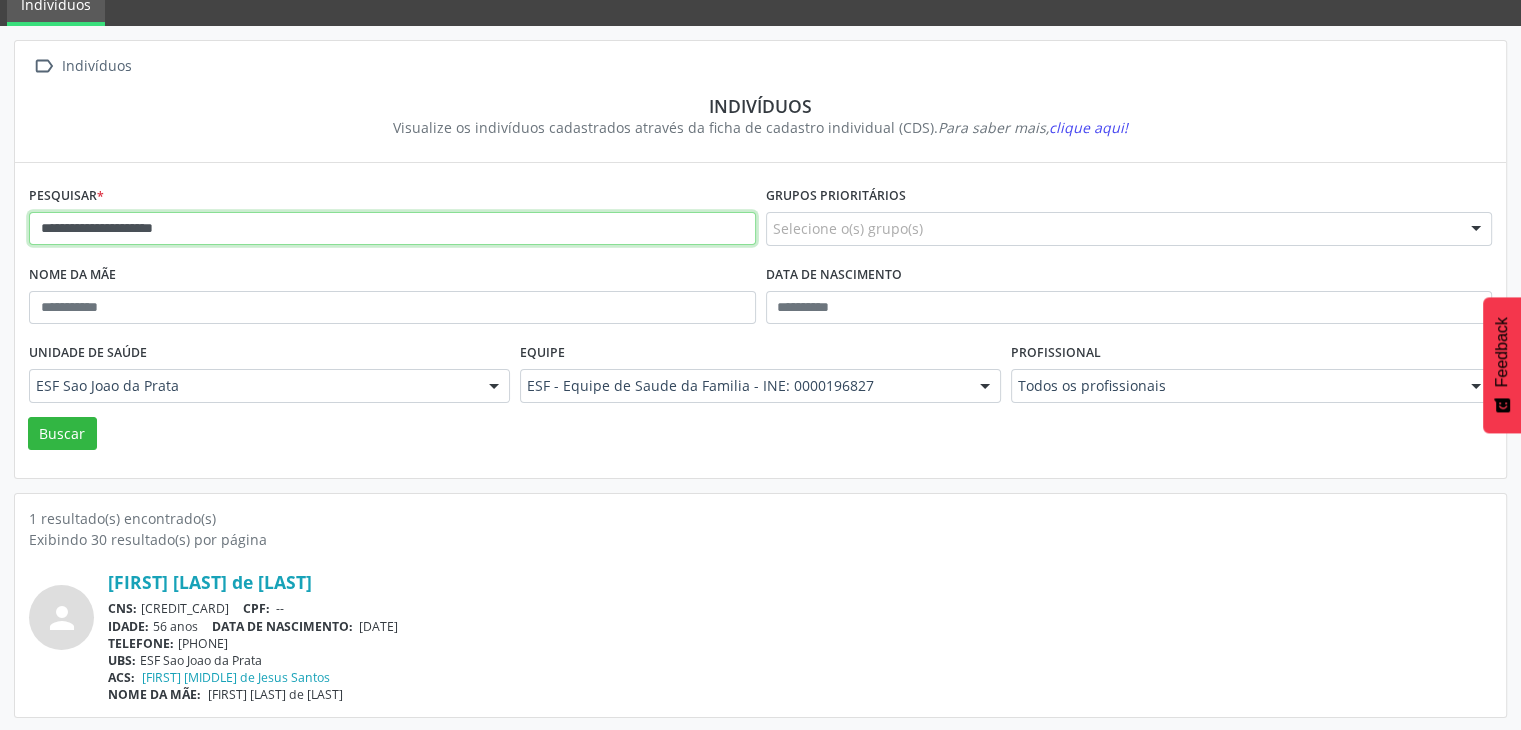 click on "**********" at bounding box center [392, 229] 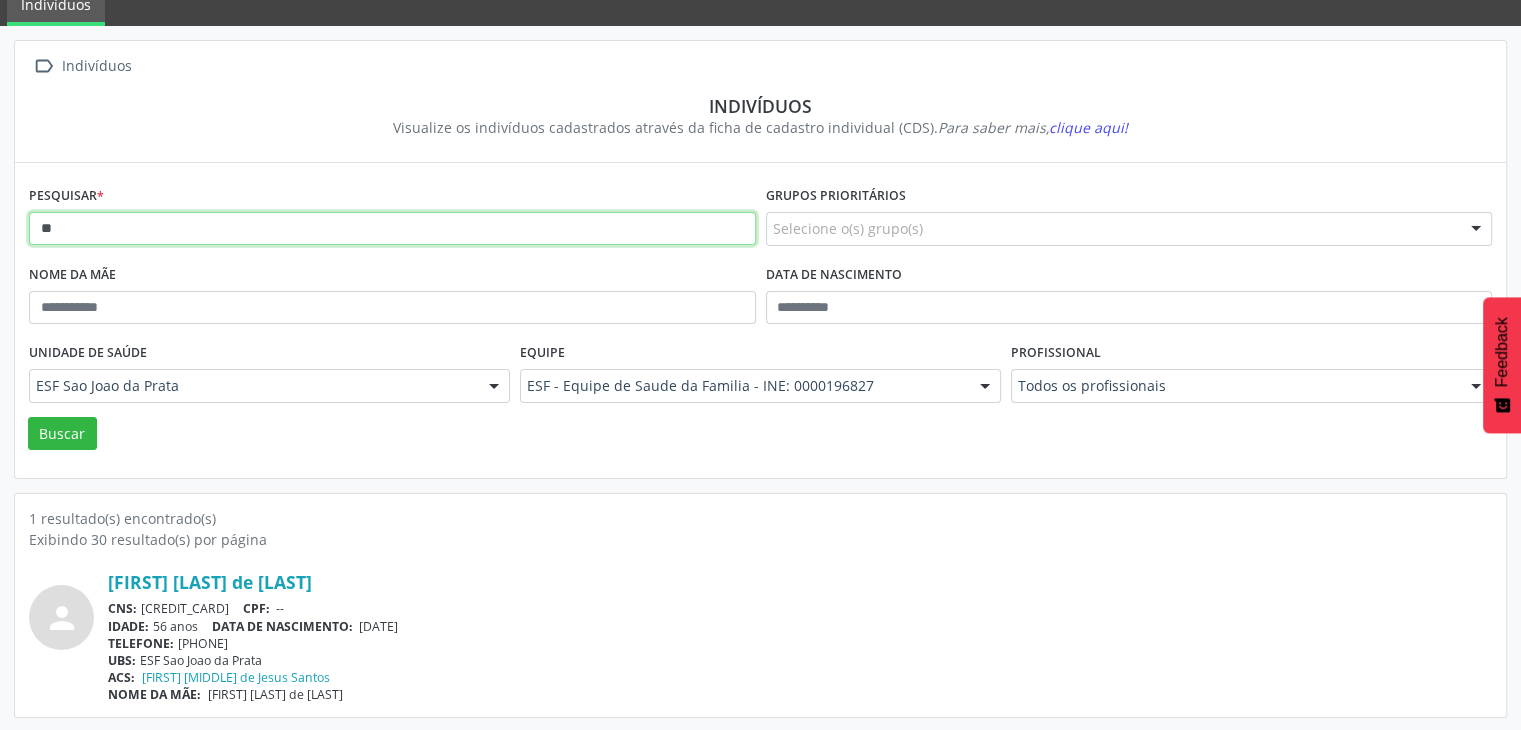 type on "*" 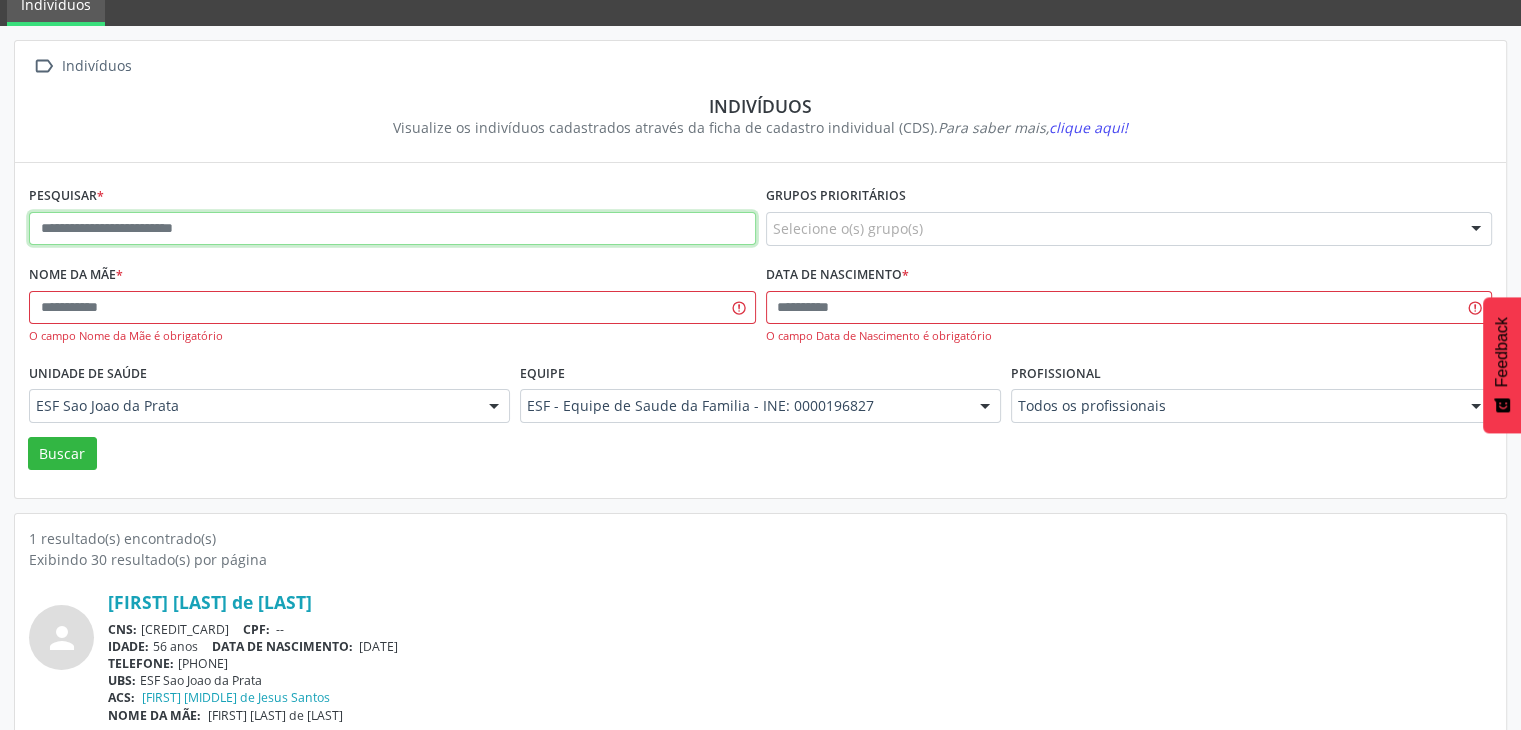 click at bounding box center [392, 229] 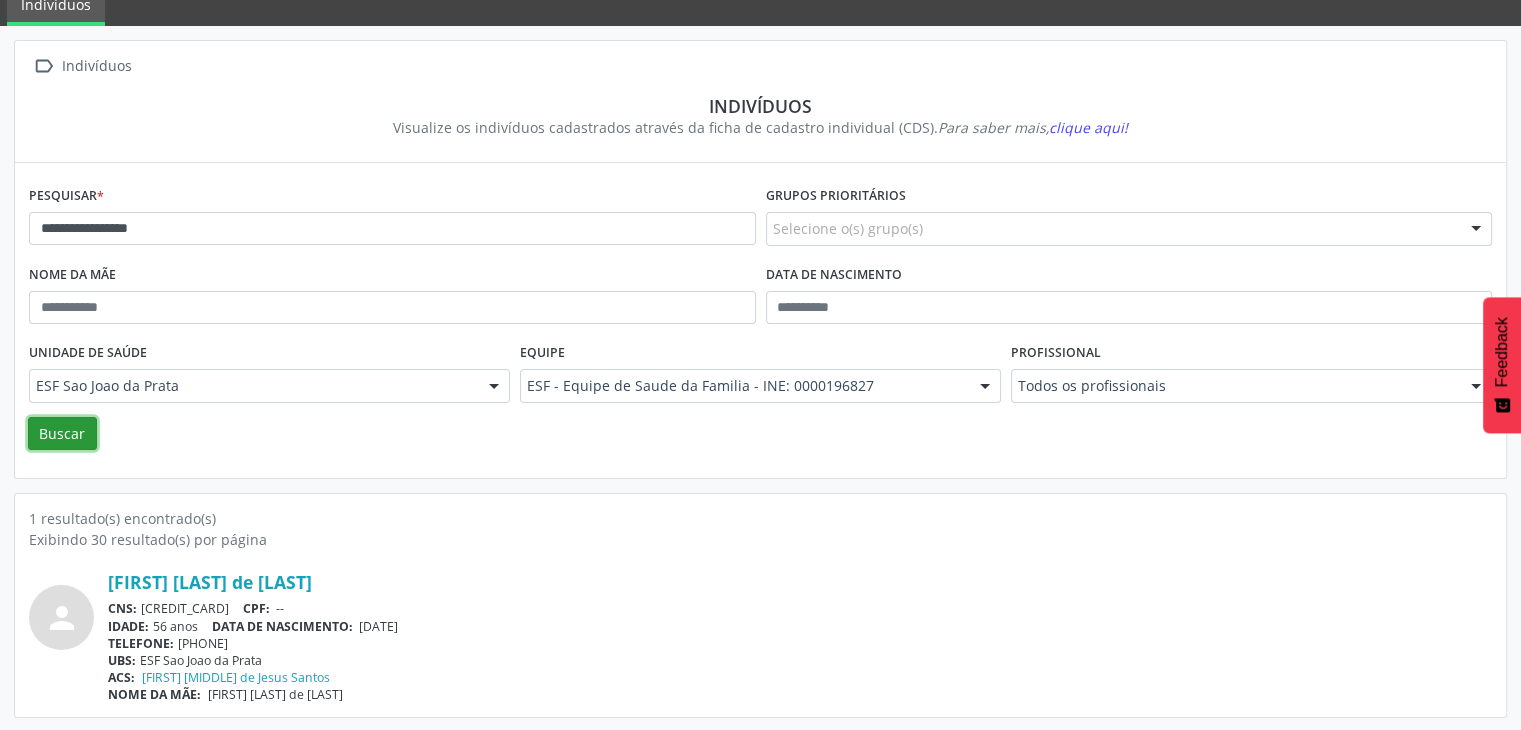 click on "Buscar" at bounding box center (62, 434) 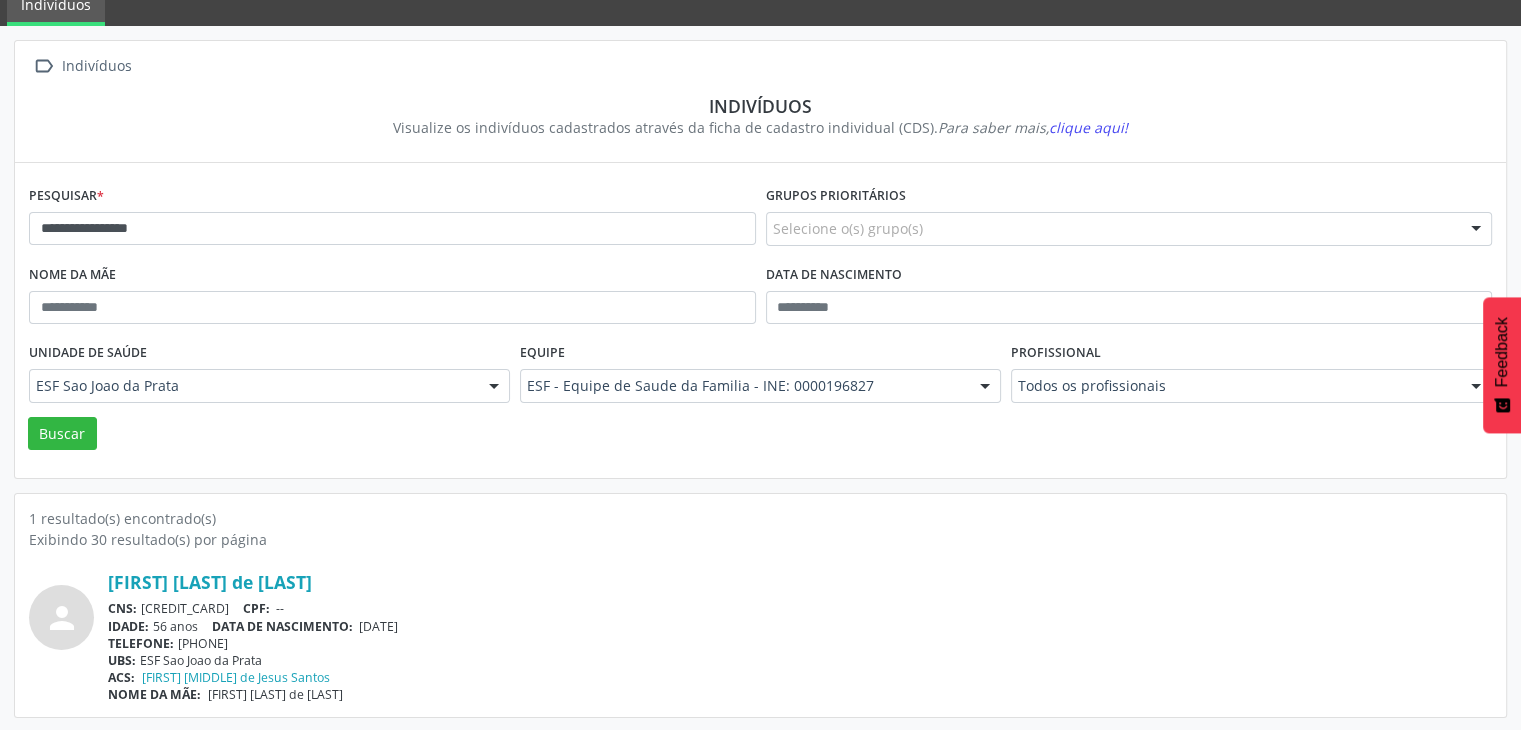 scroll, scrollTop: 0, scrollLeft: 0, axis: both 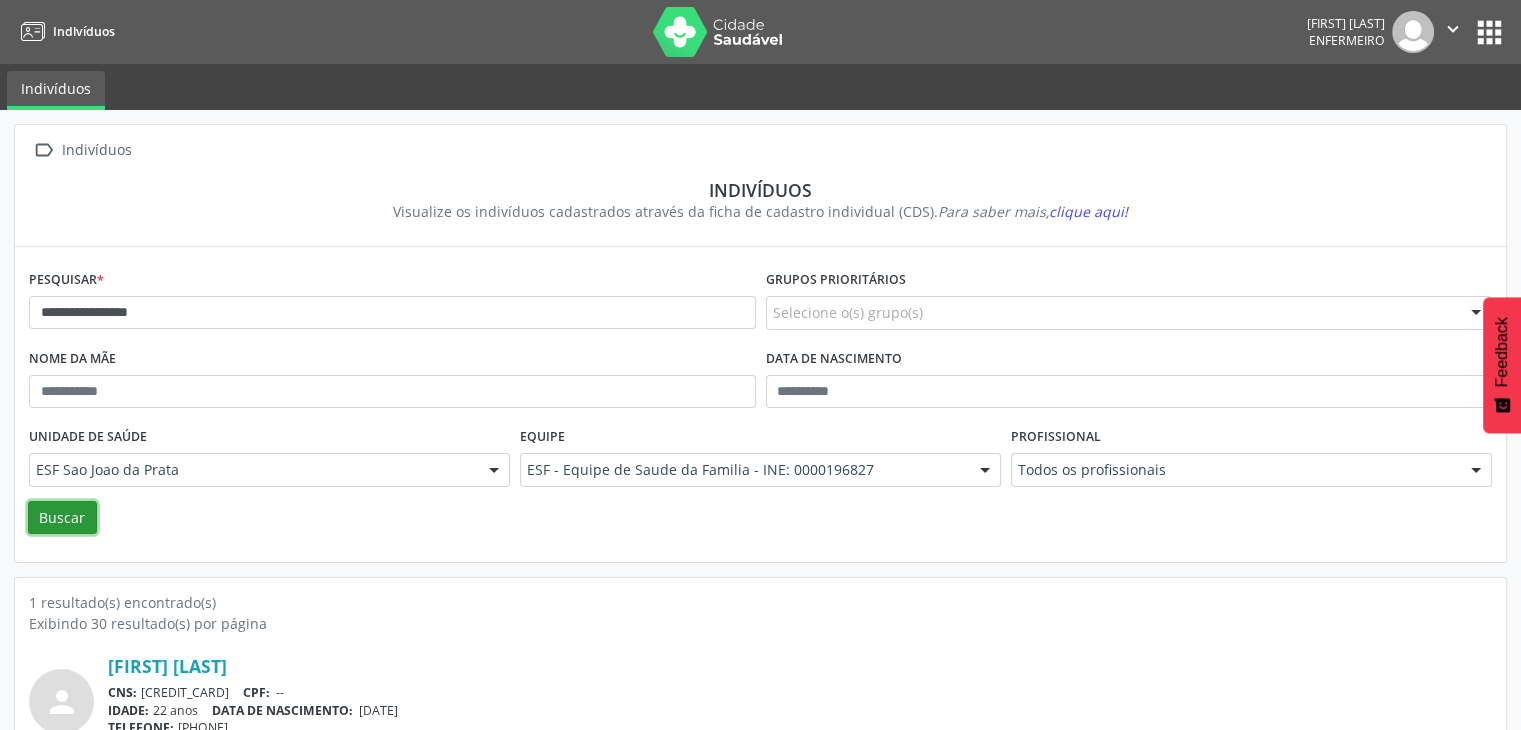 click on "Buscar" at bounding box center [62, 518] 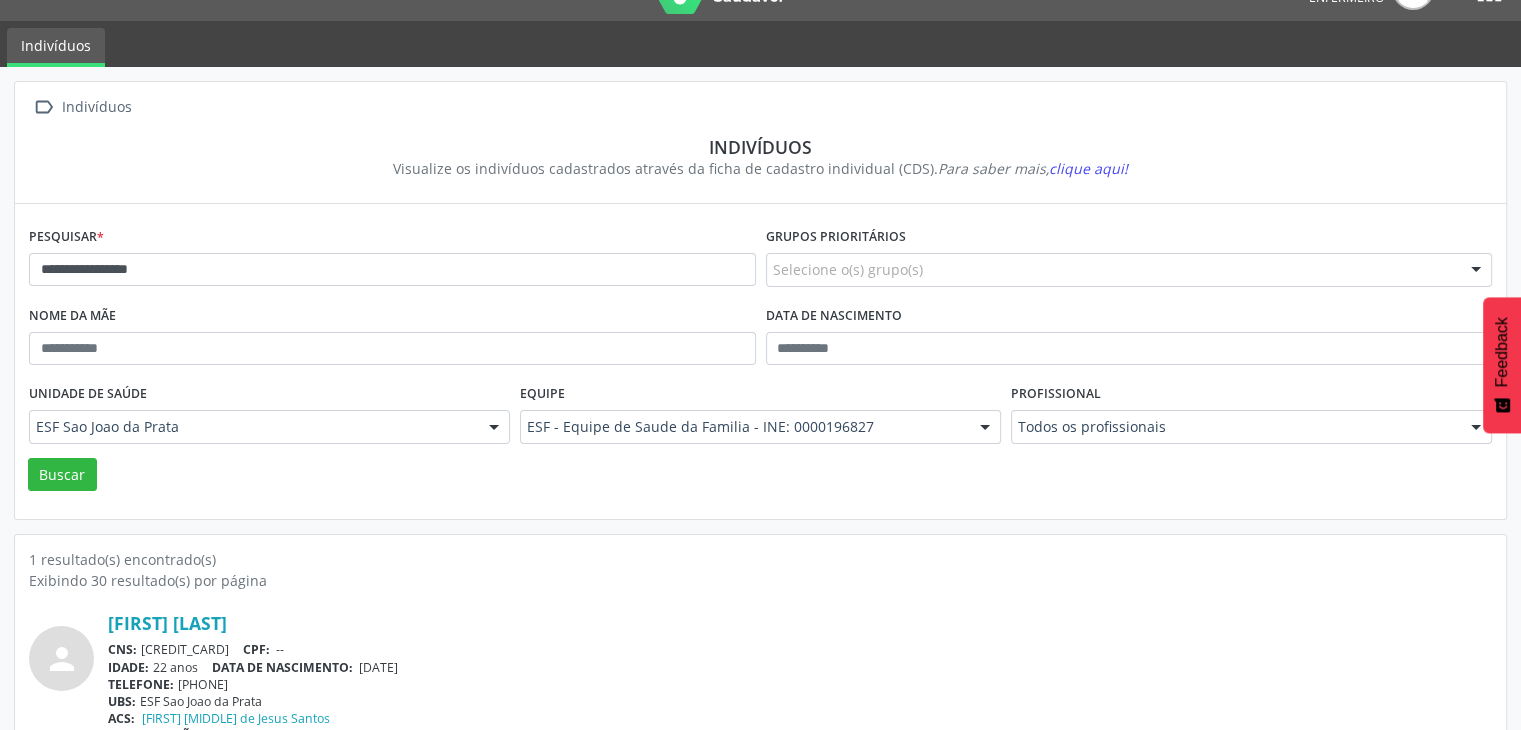 scroll, scrollTop: 84, scrollLeft: 0, axis: vertical 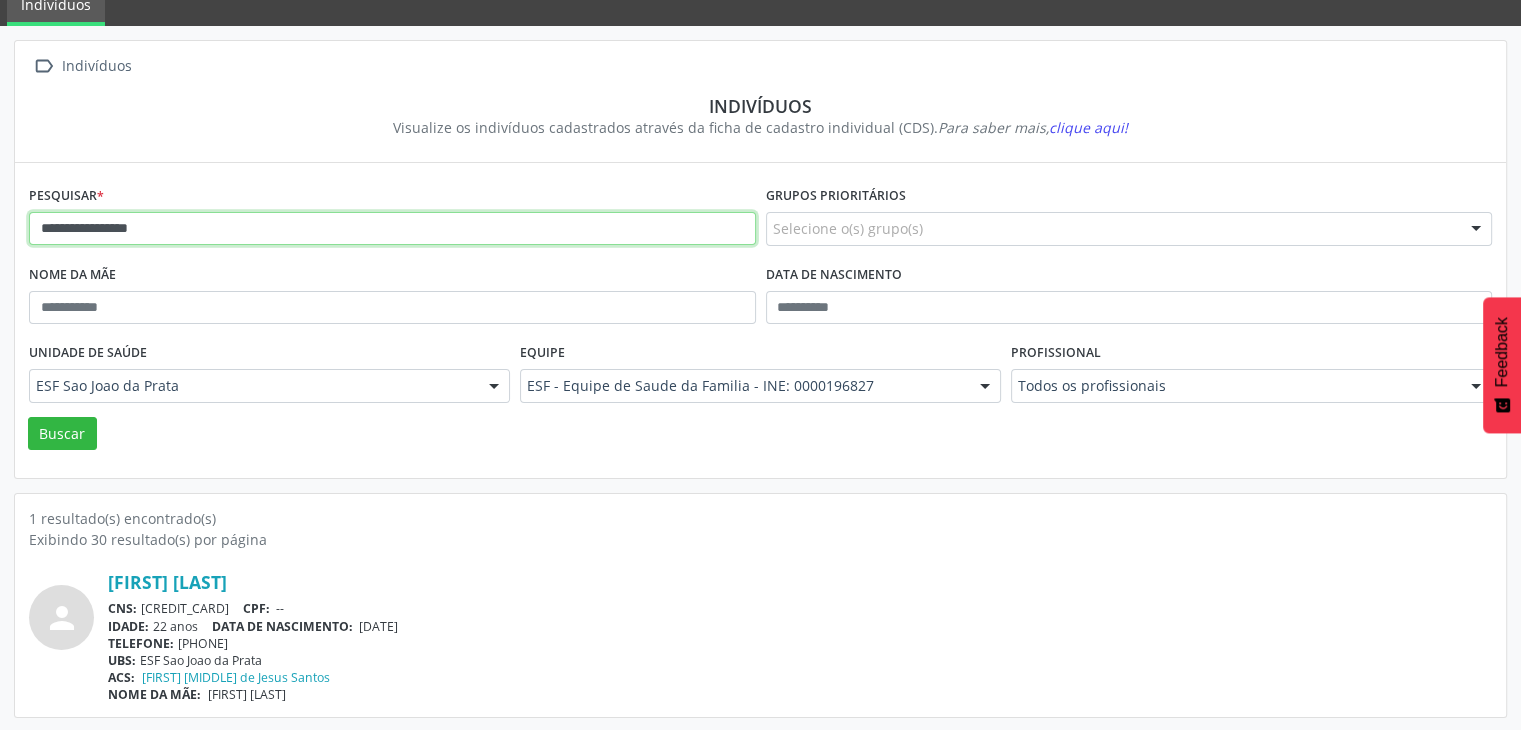 drag, startPoint x: 256, startPoint y: 240, endPoint x: 247, endPoint y: 231, distance: 12.727922 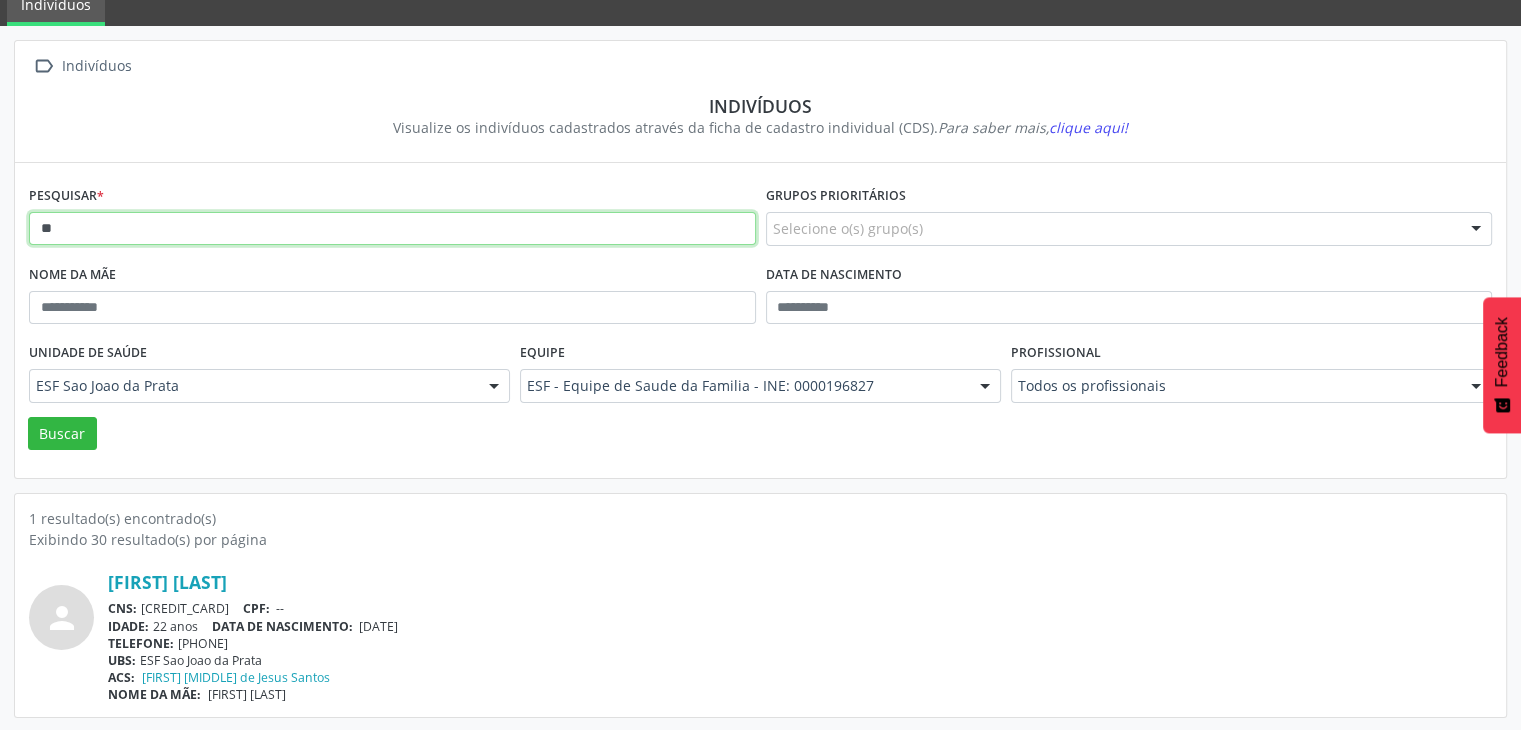 type on "*" 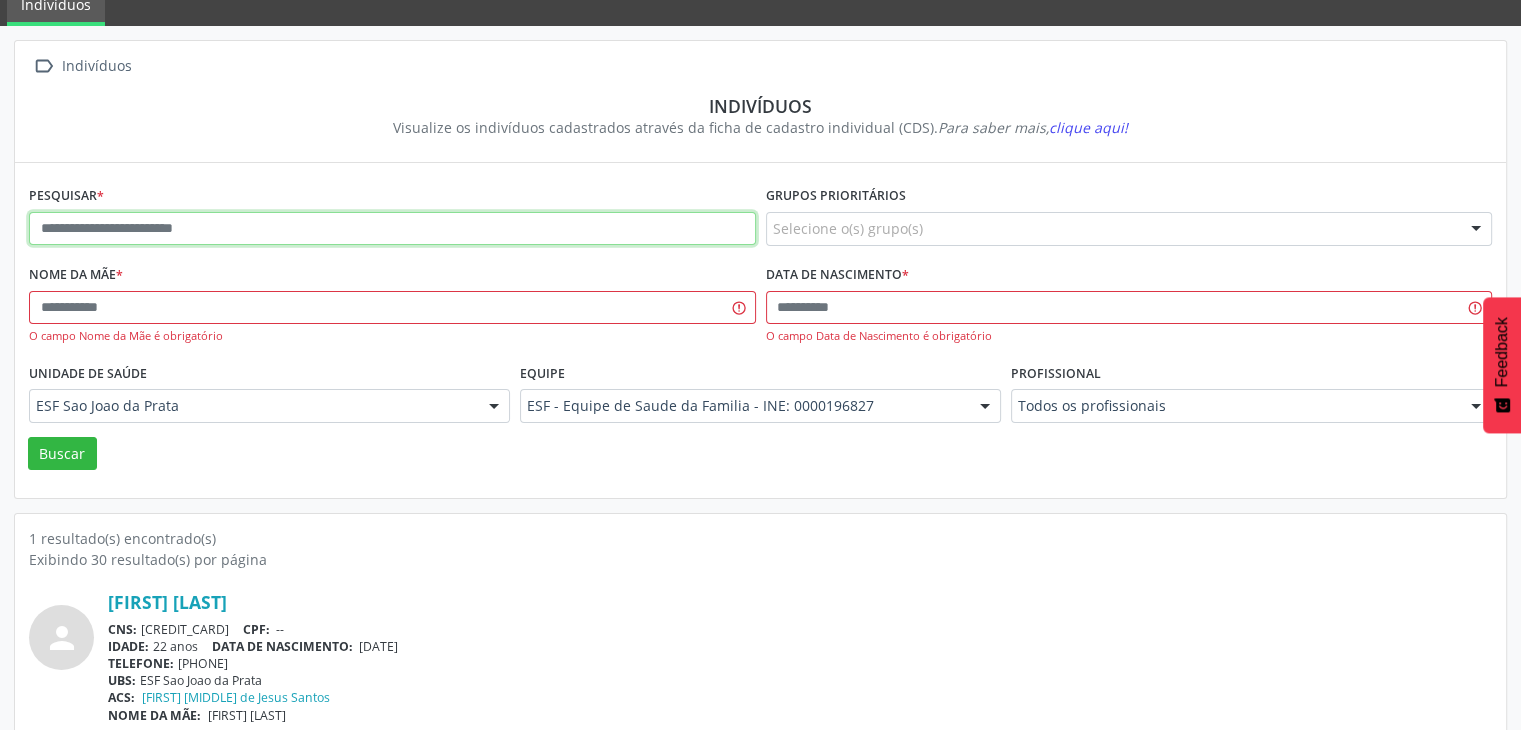 paste on "**********" 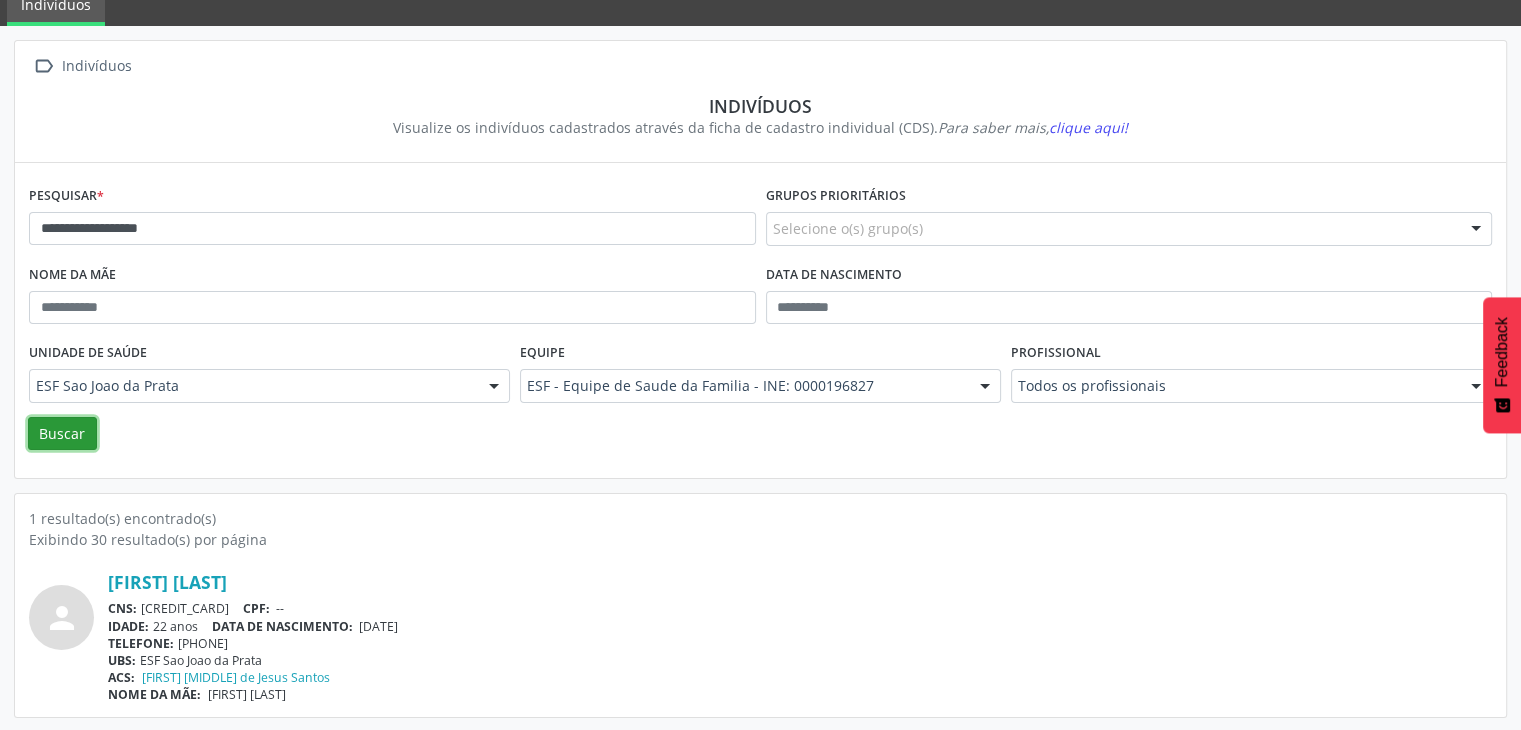 click on "Buscar" at bounding box center (62, 434) 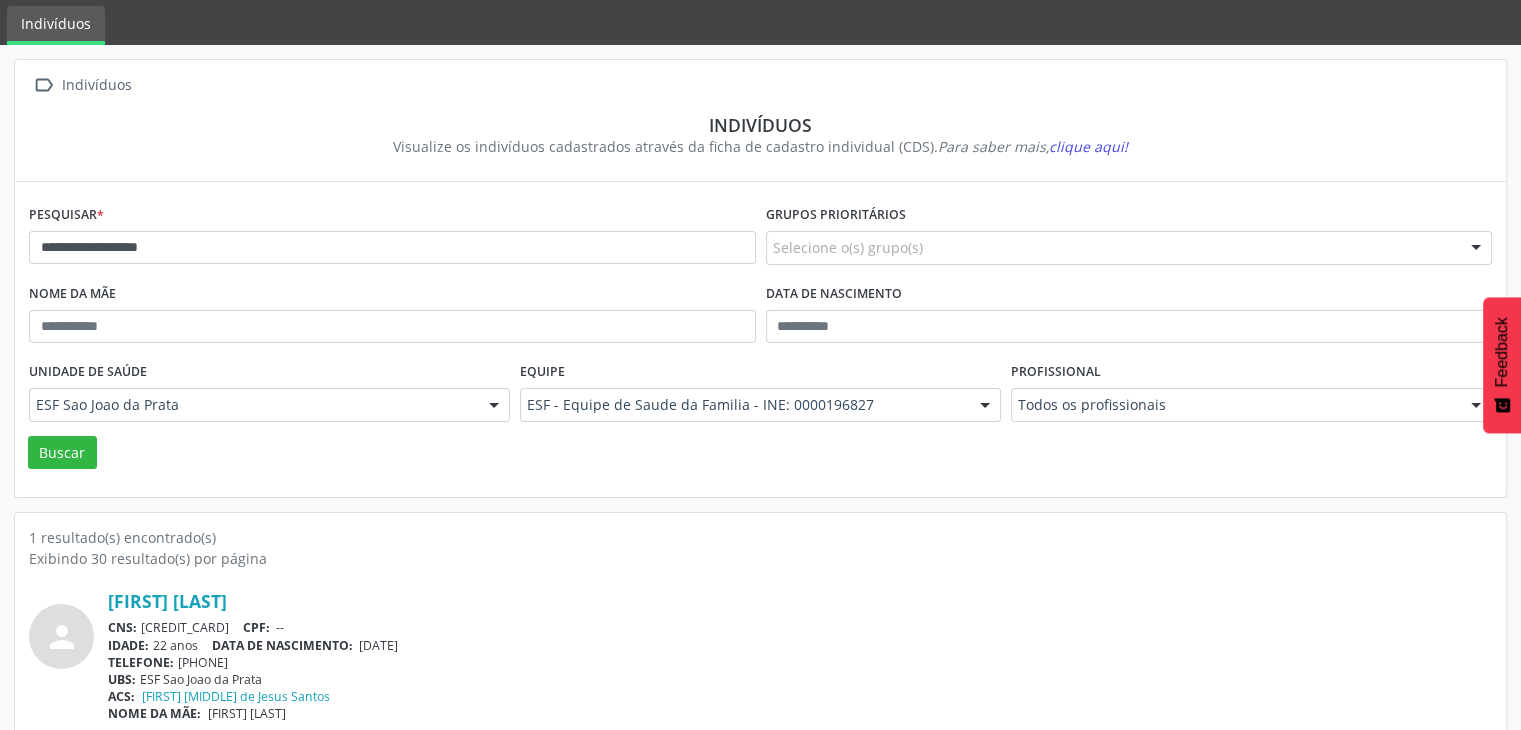 scroll, scrollTop: 84, scrollLeft: 0, axis: vertical 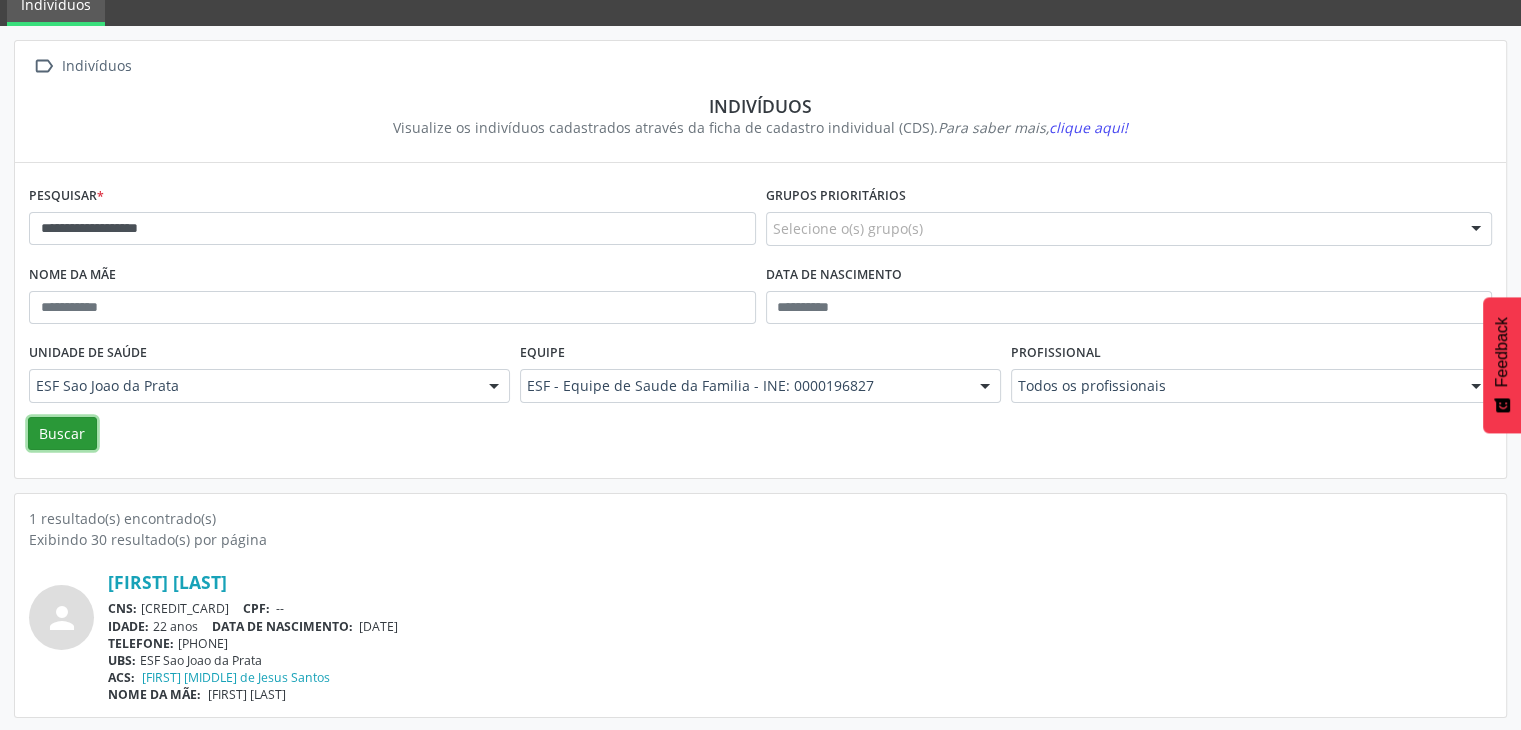 click on "Buscar" at bounding box center [62, 434] 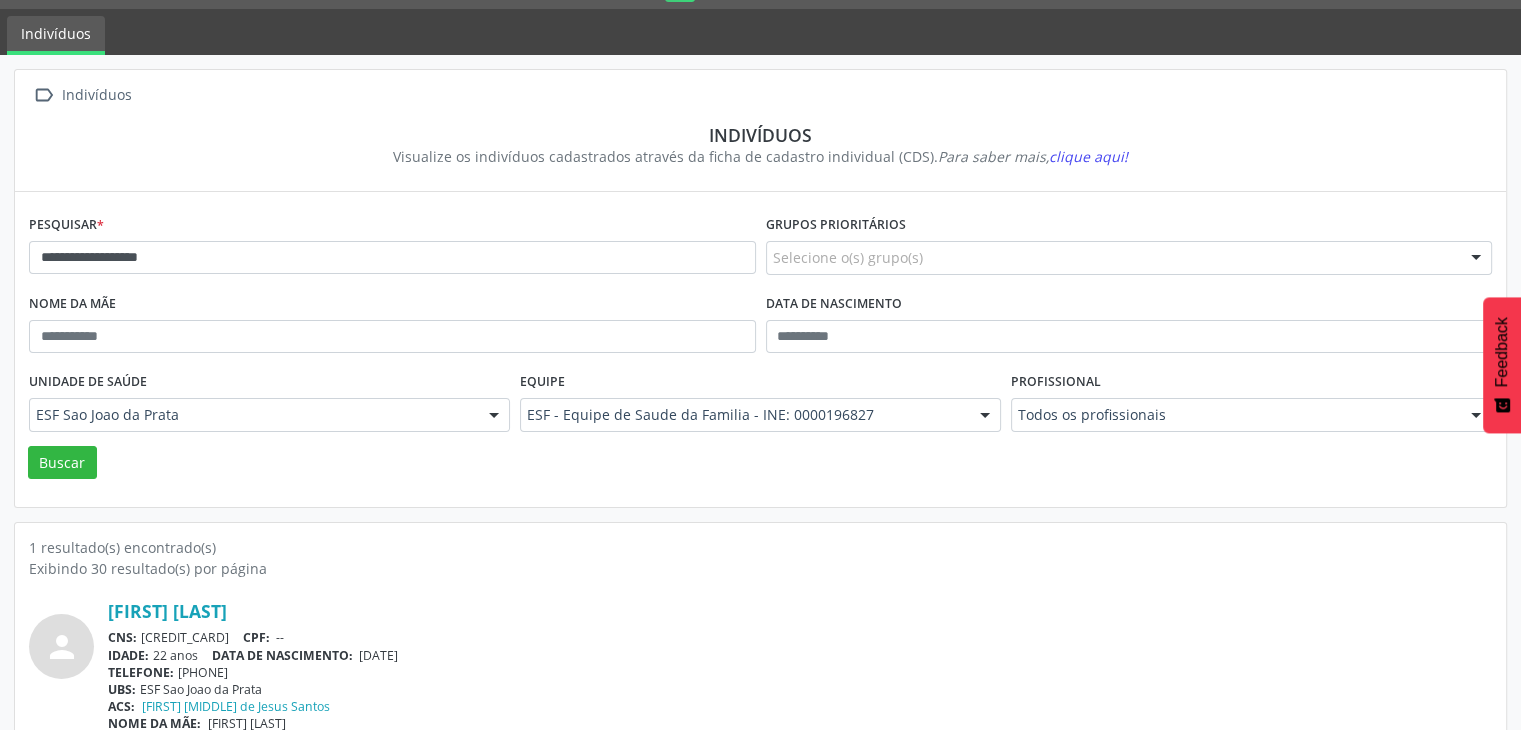 scroll, scrollTop: 84, scrollLeft: 0, axis: vertical 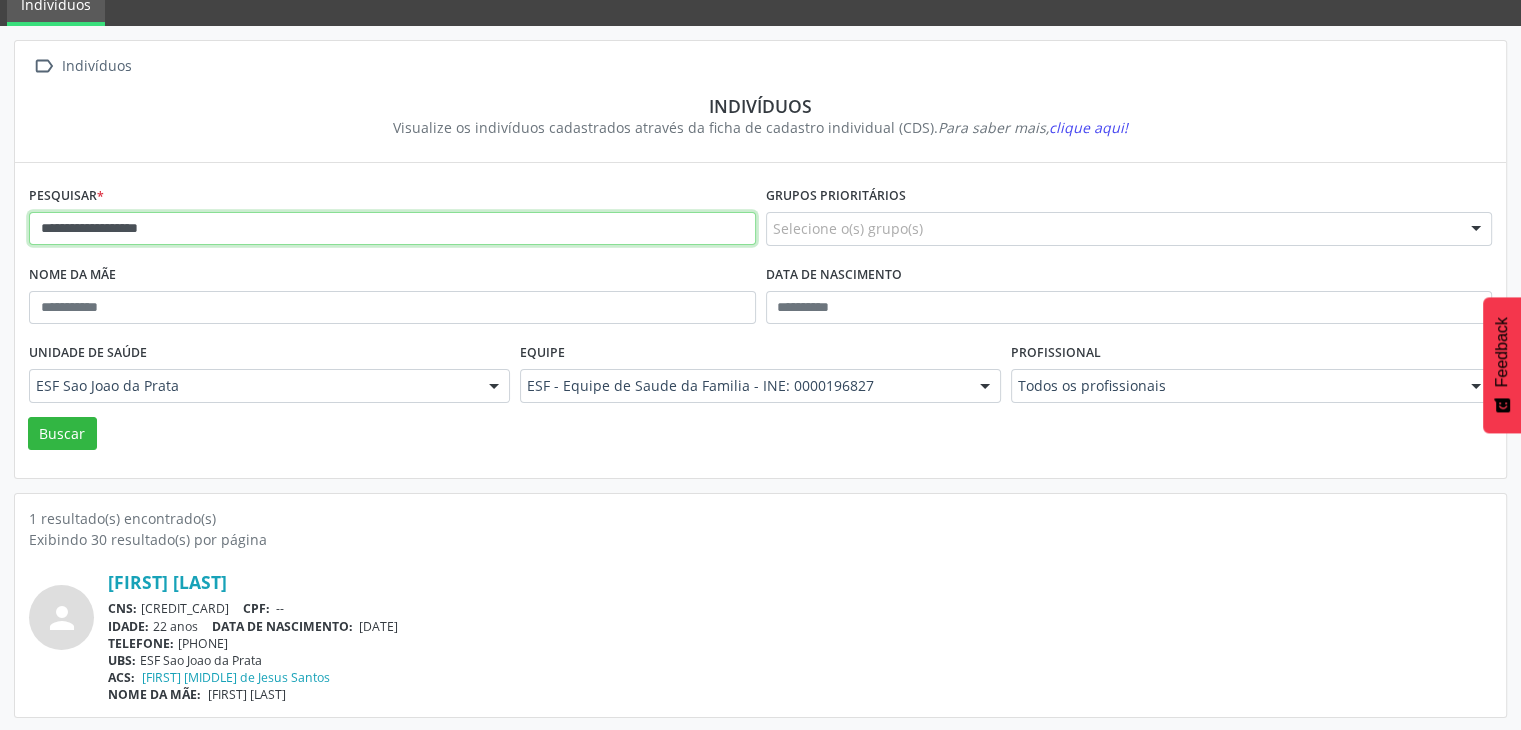 click on "**********" at bounding box center [392, 229] 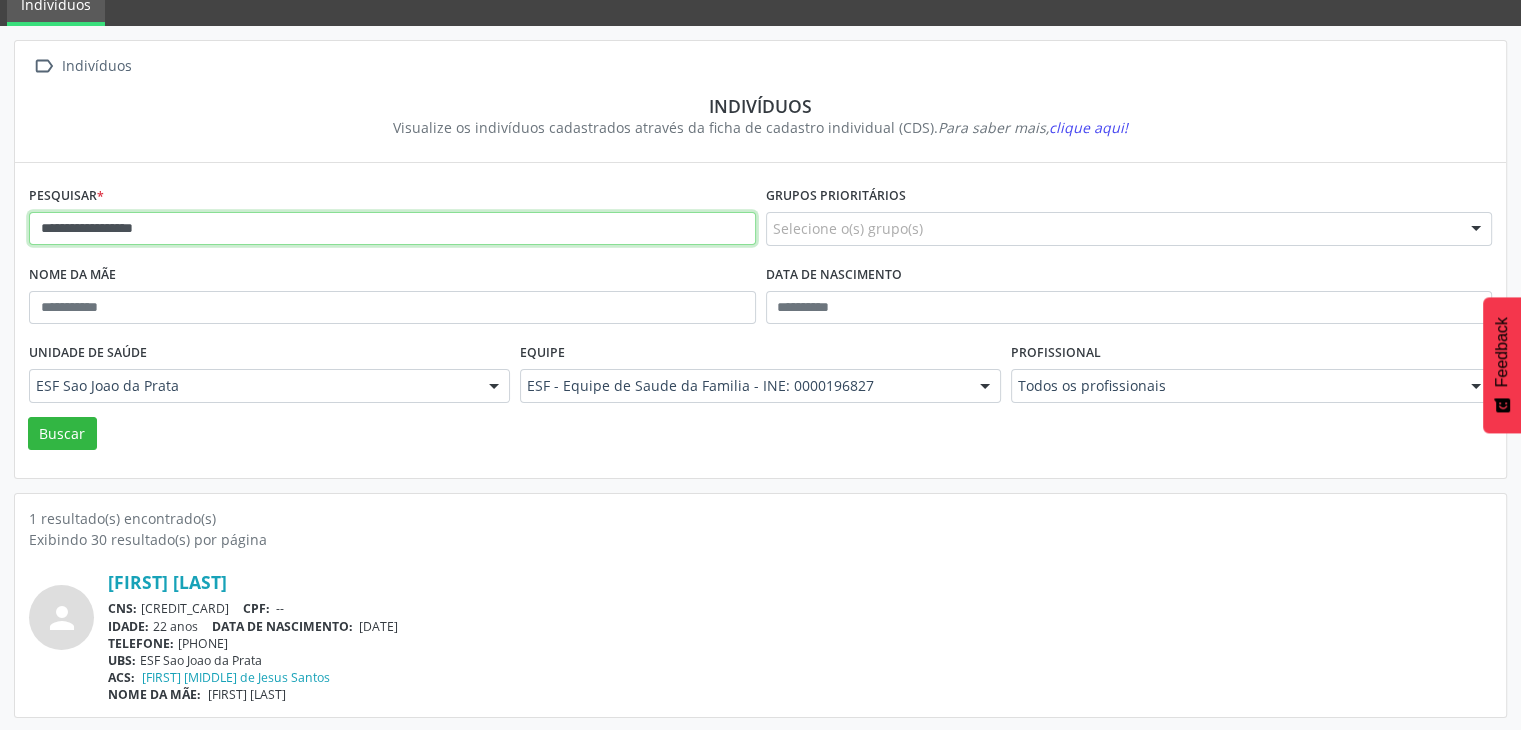 click on "**********" at bounding box center (392, 229) 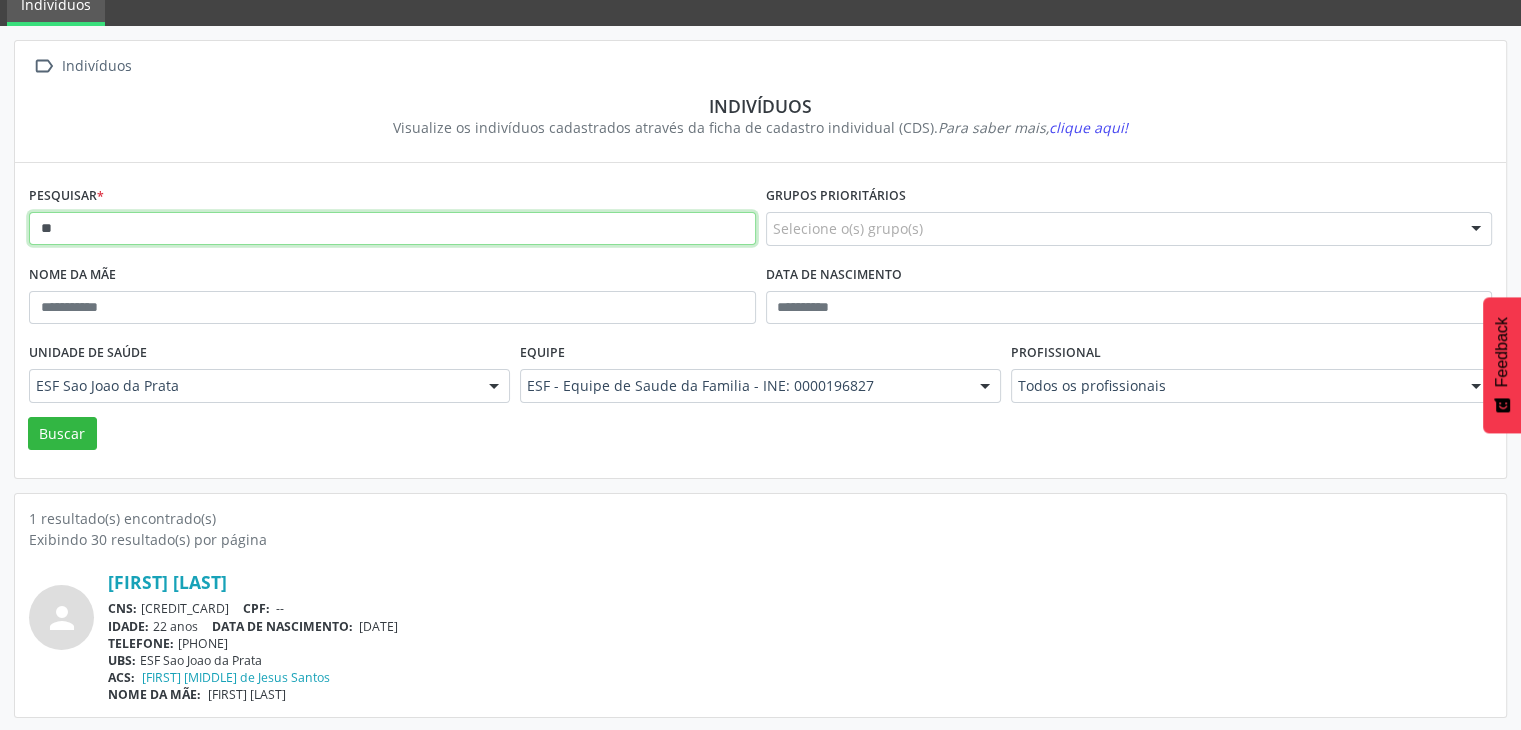 type on "*" 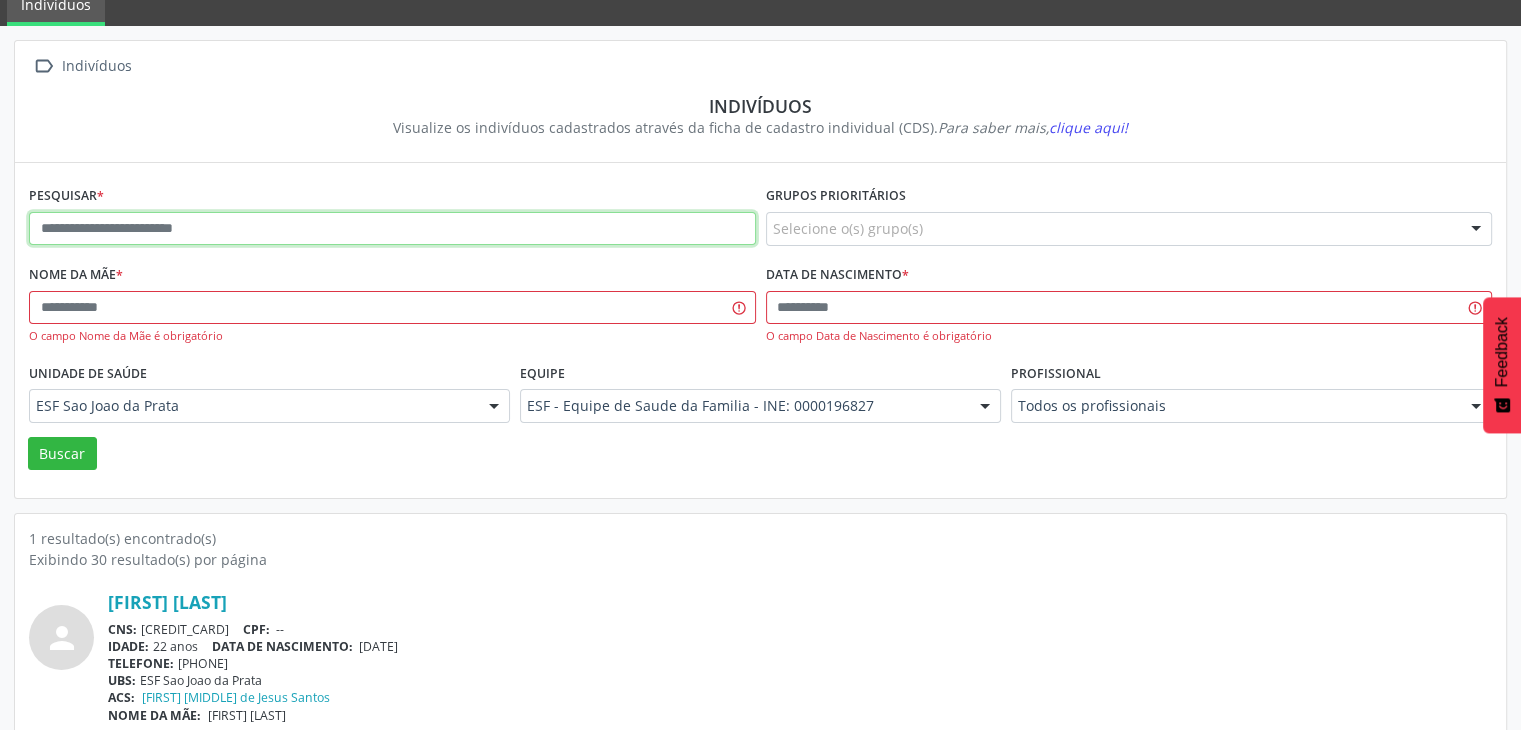 paste on "**********" 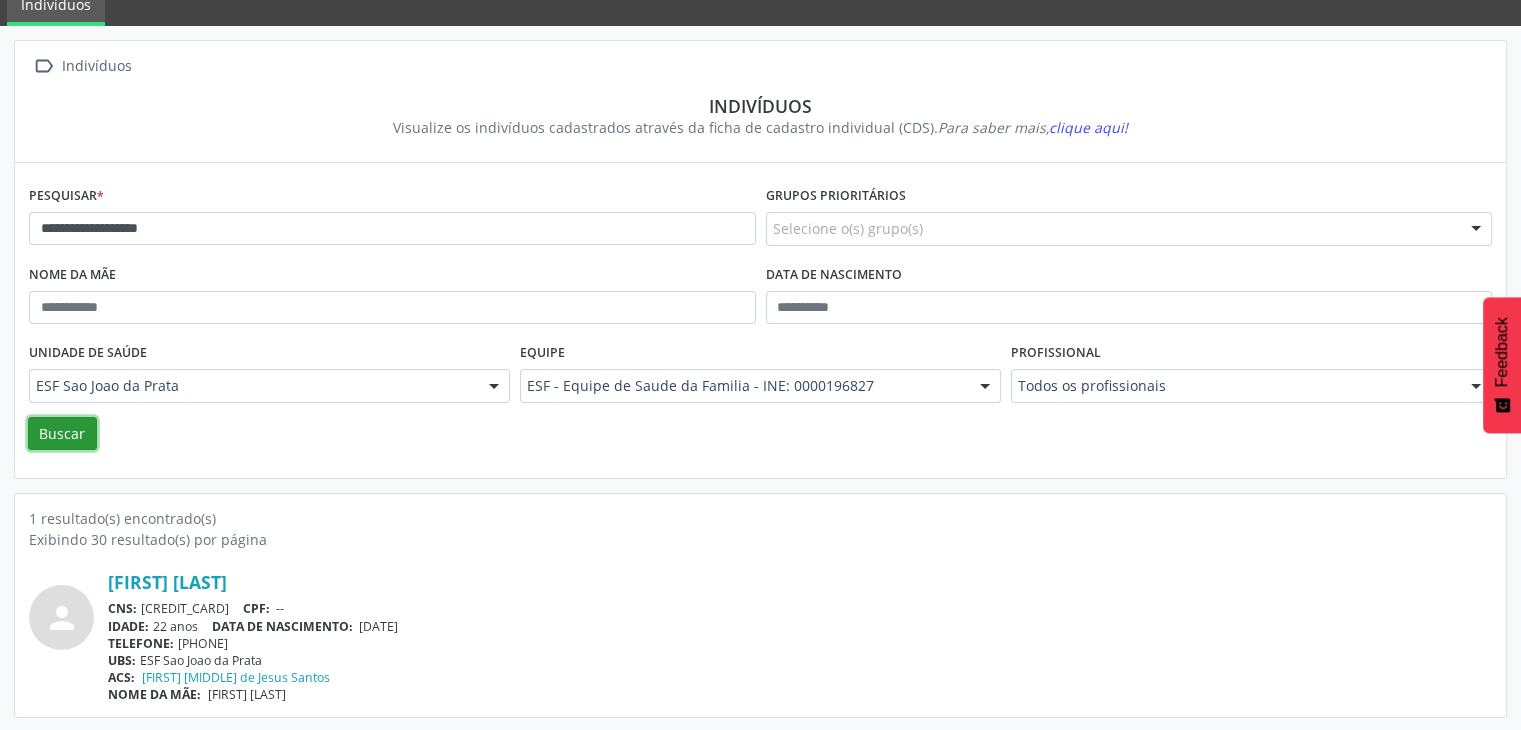 click on "Buscar" at bounding box center [62, 434] 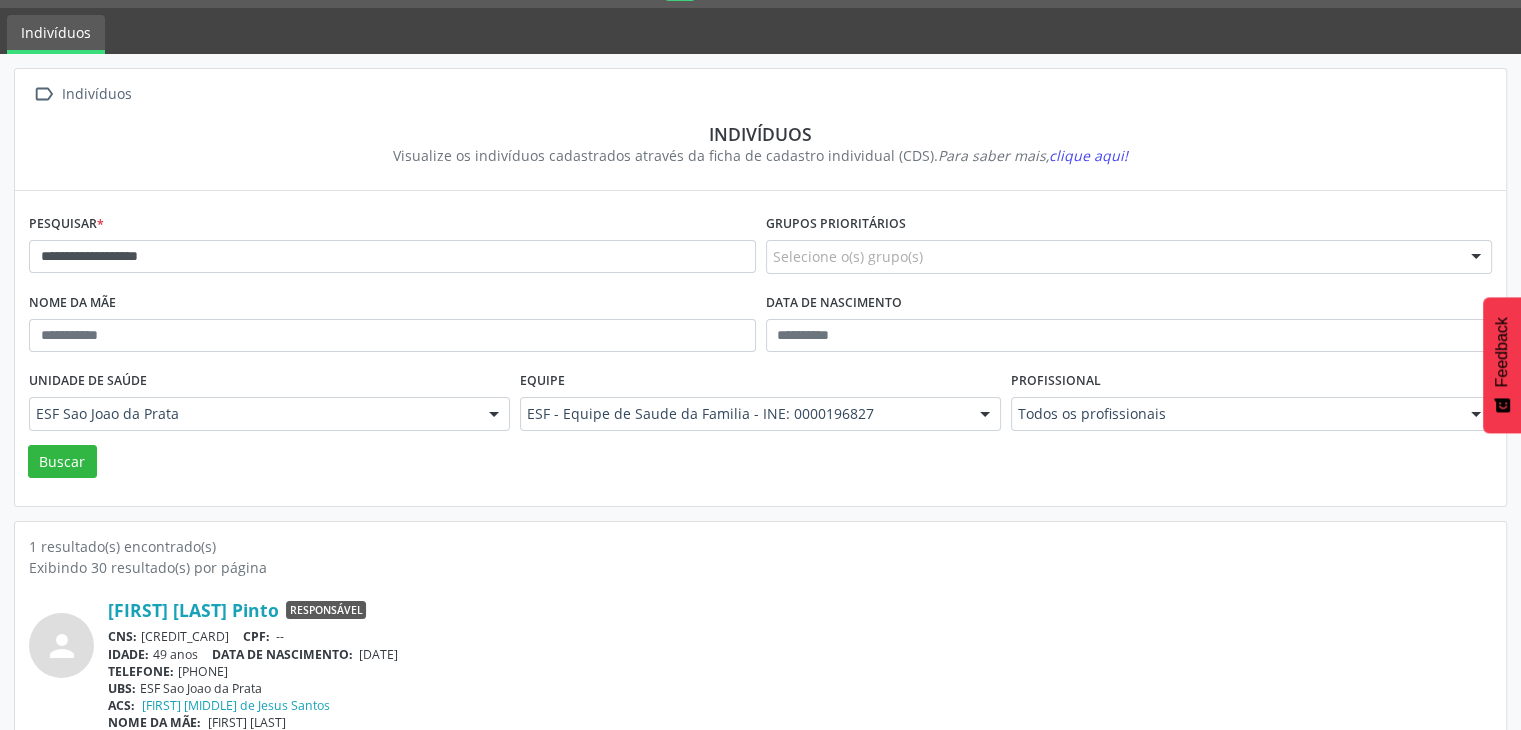 scroll, scrollTop: 84, scrollLeft: 0, axis: vertical 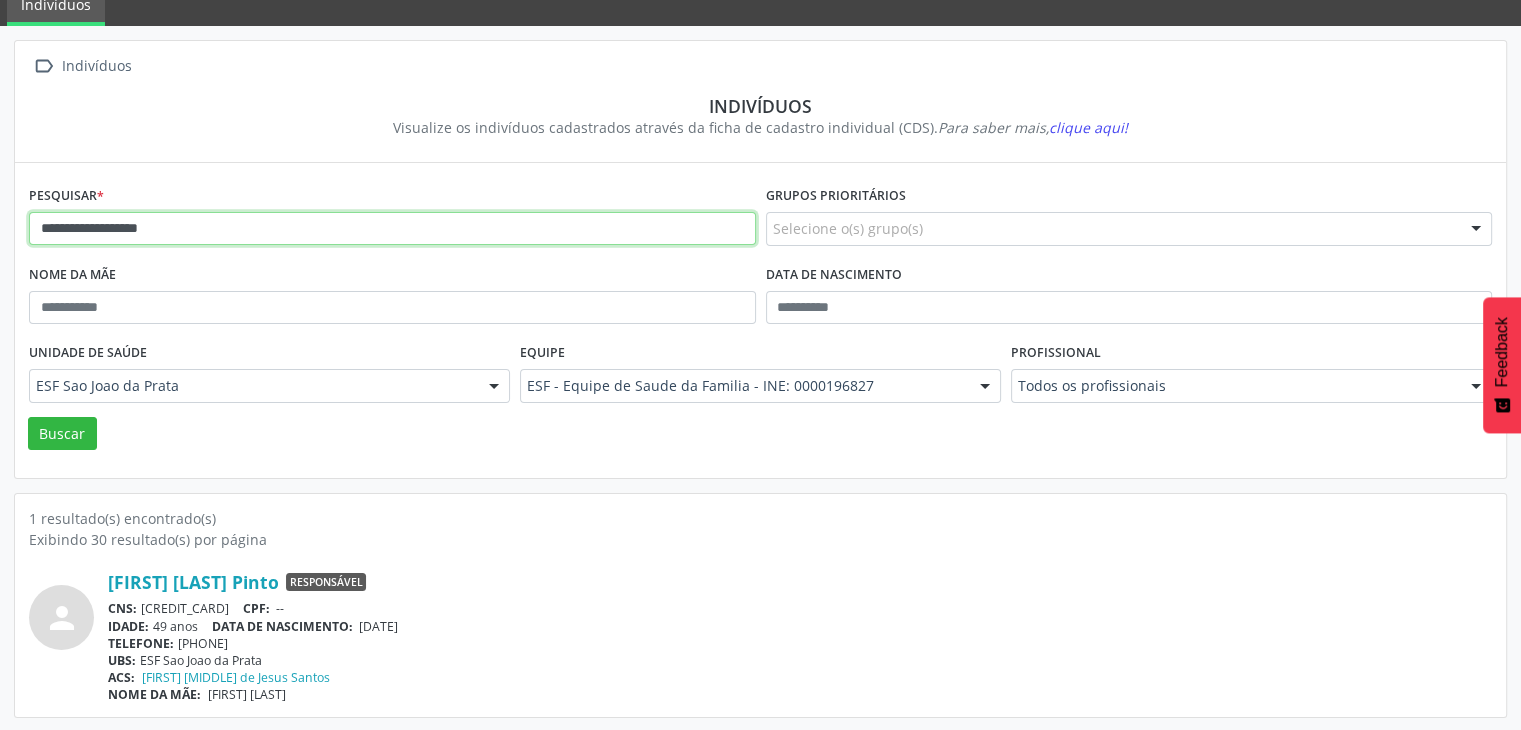 click on "**********" at bounding box center [392, 229] 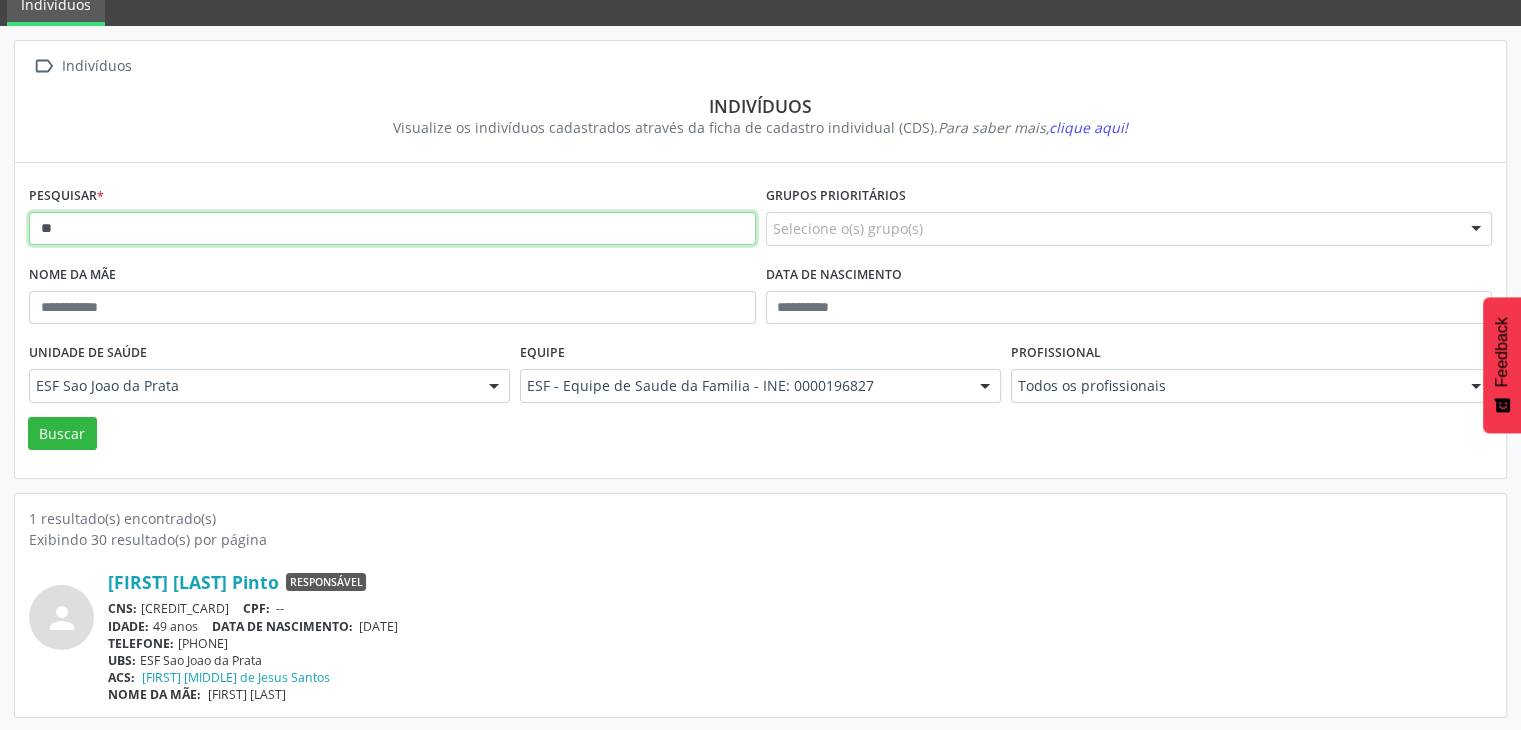 type on "*" 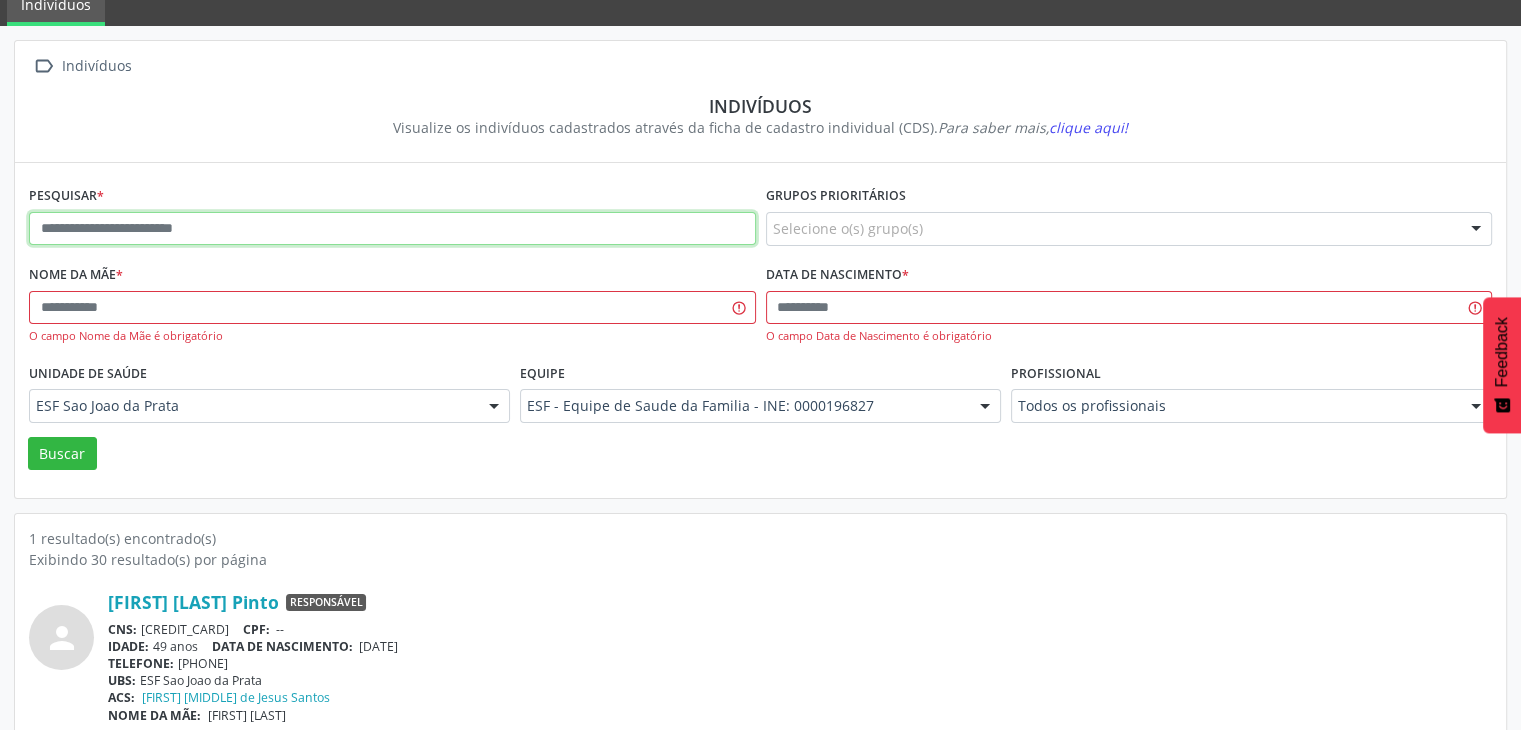 paste on "**********" 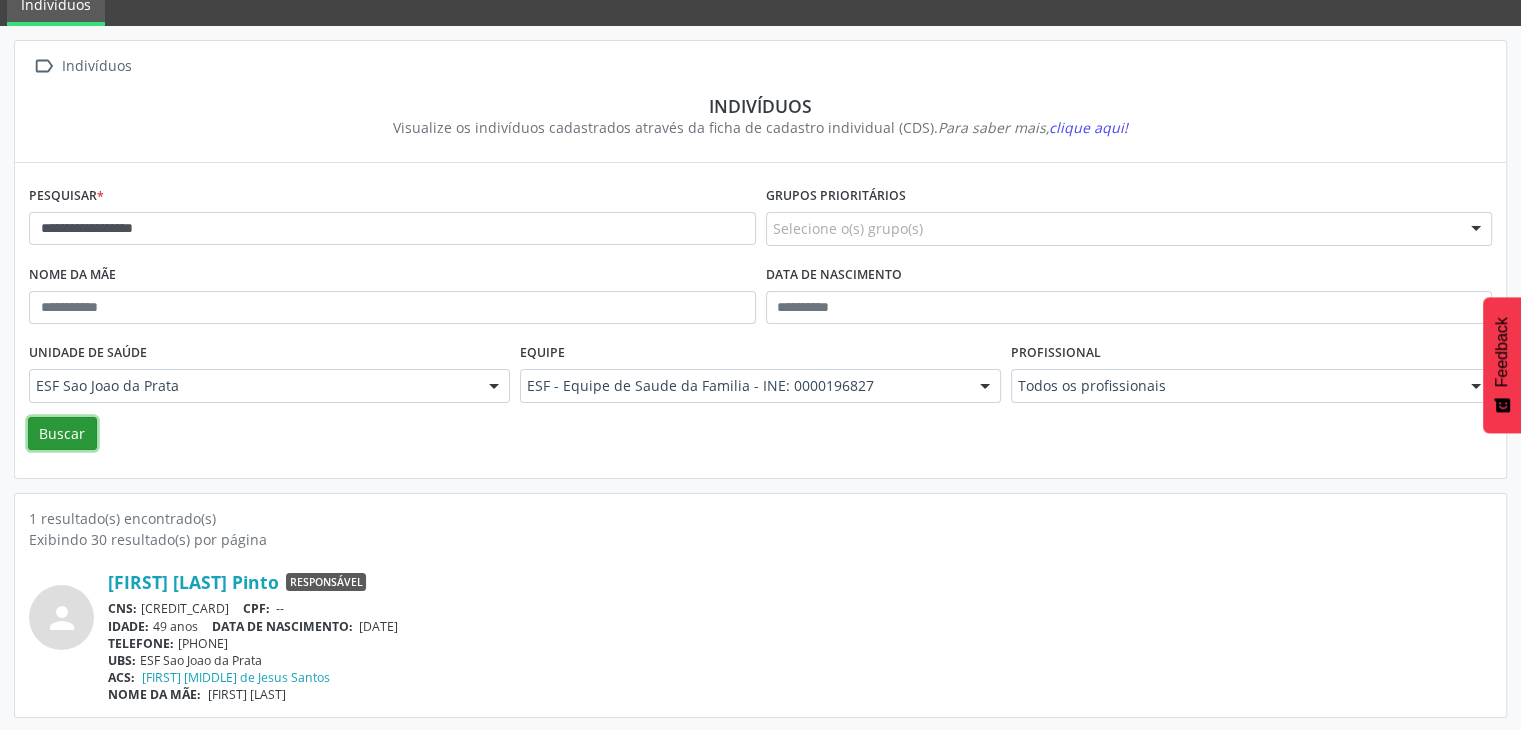 click on "Buscar" at bounding box center [62, 434] 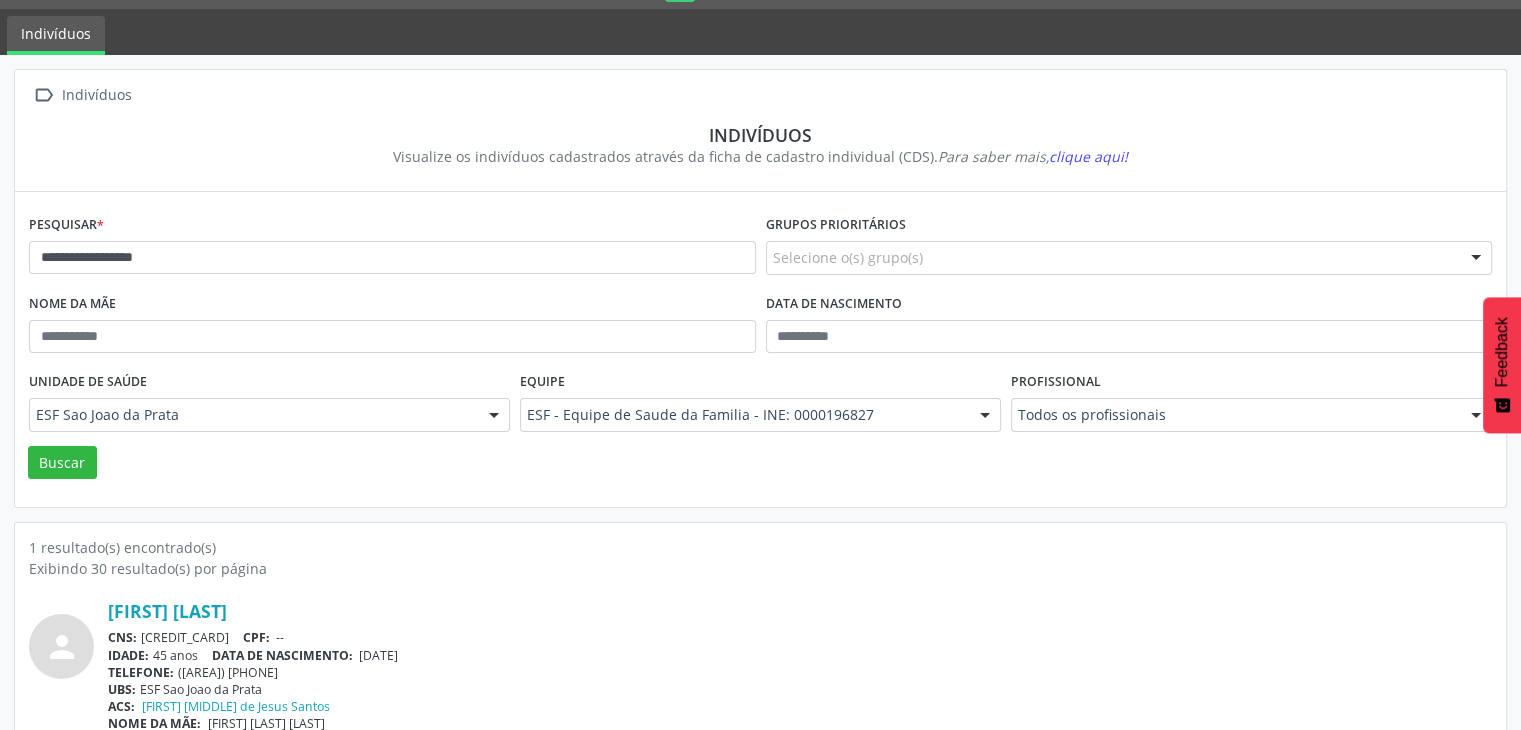 scroll, scrollTop: 84, scrollLeft: 0, axis: vertical 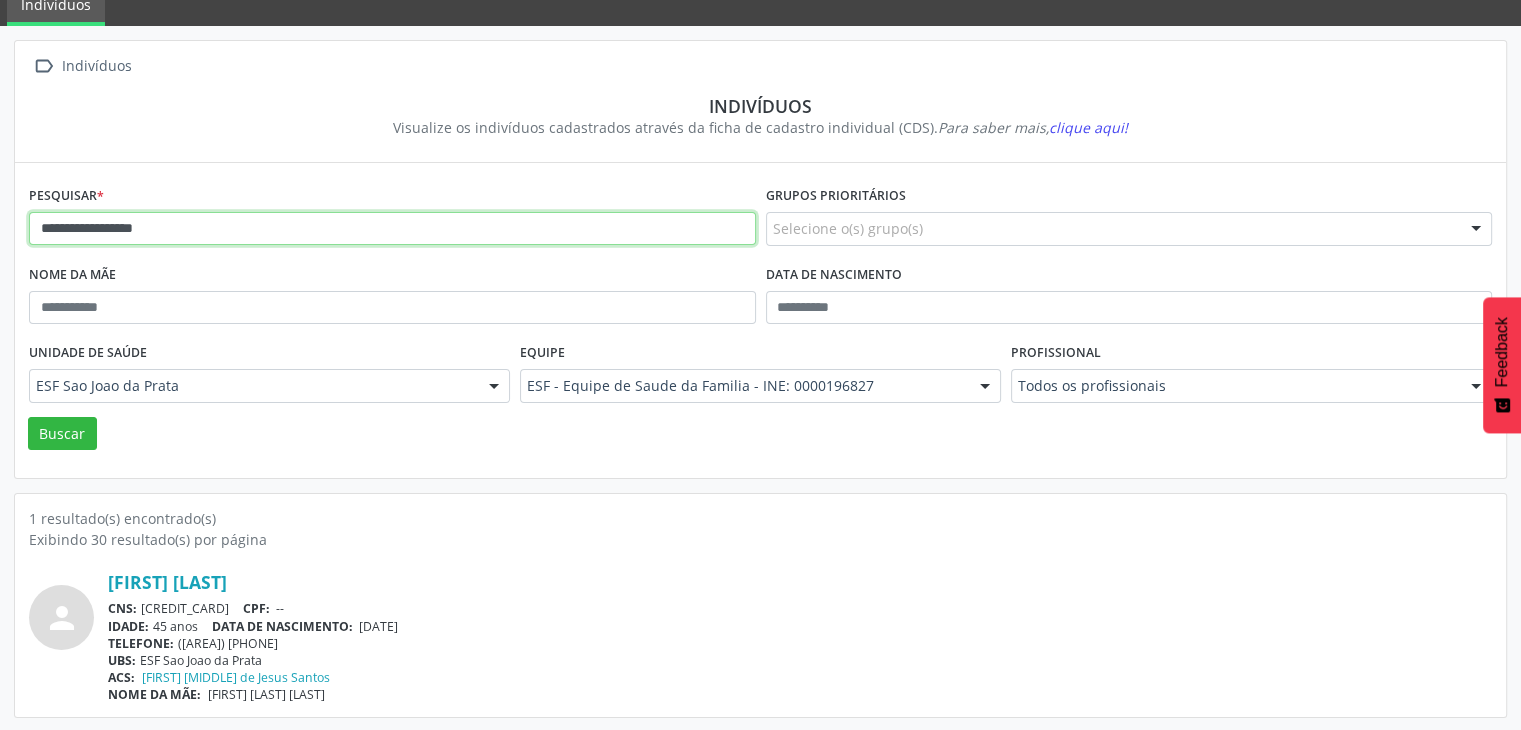 click on "**********" at bounding box center (392, 229) 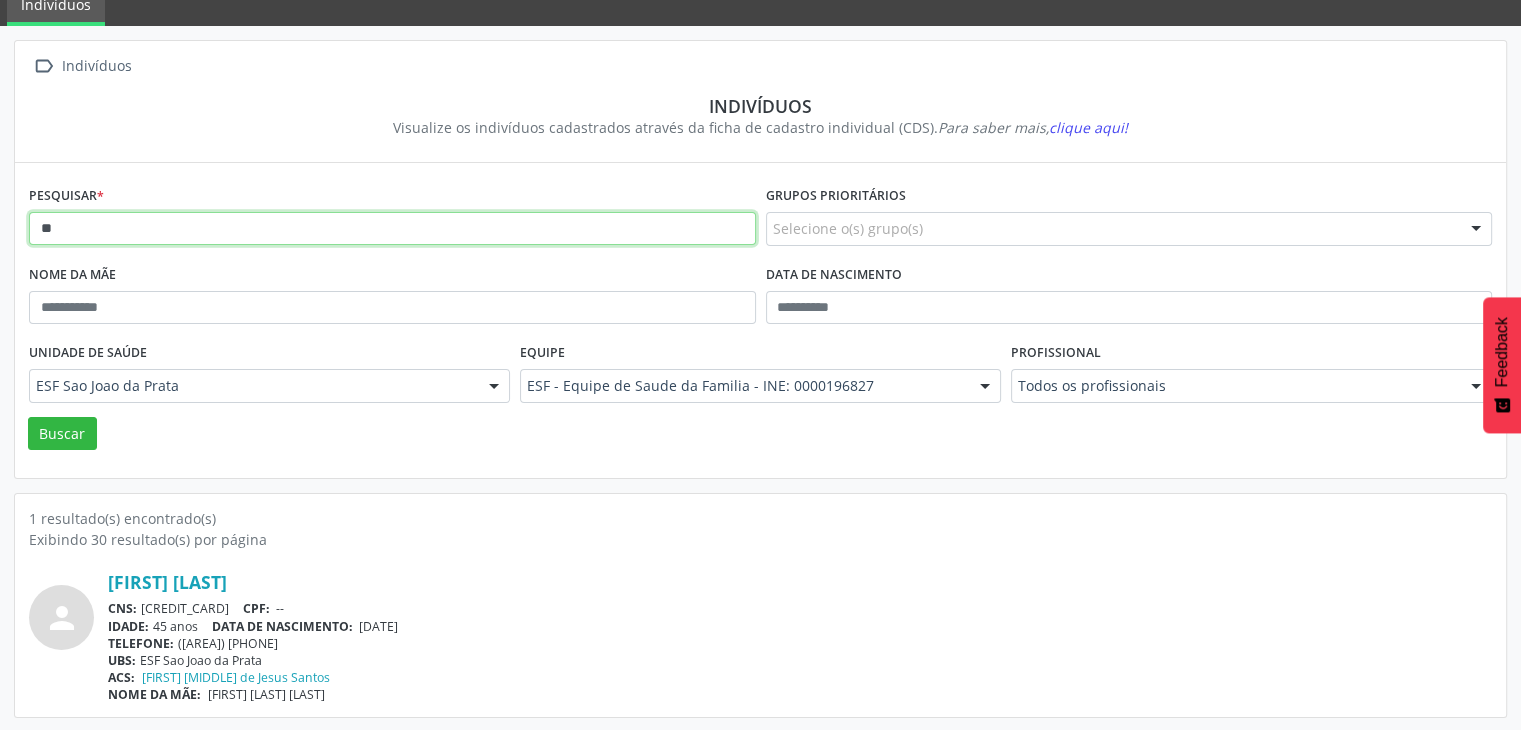 type on "*" 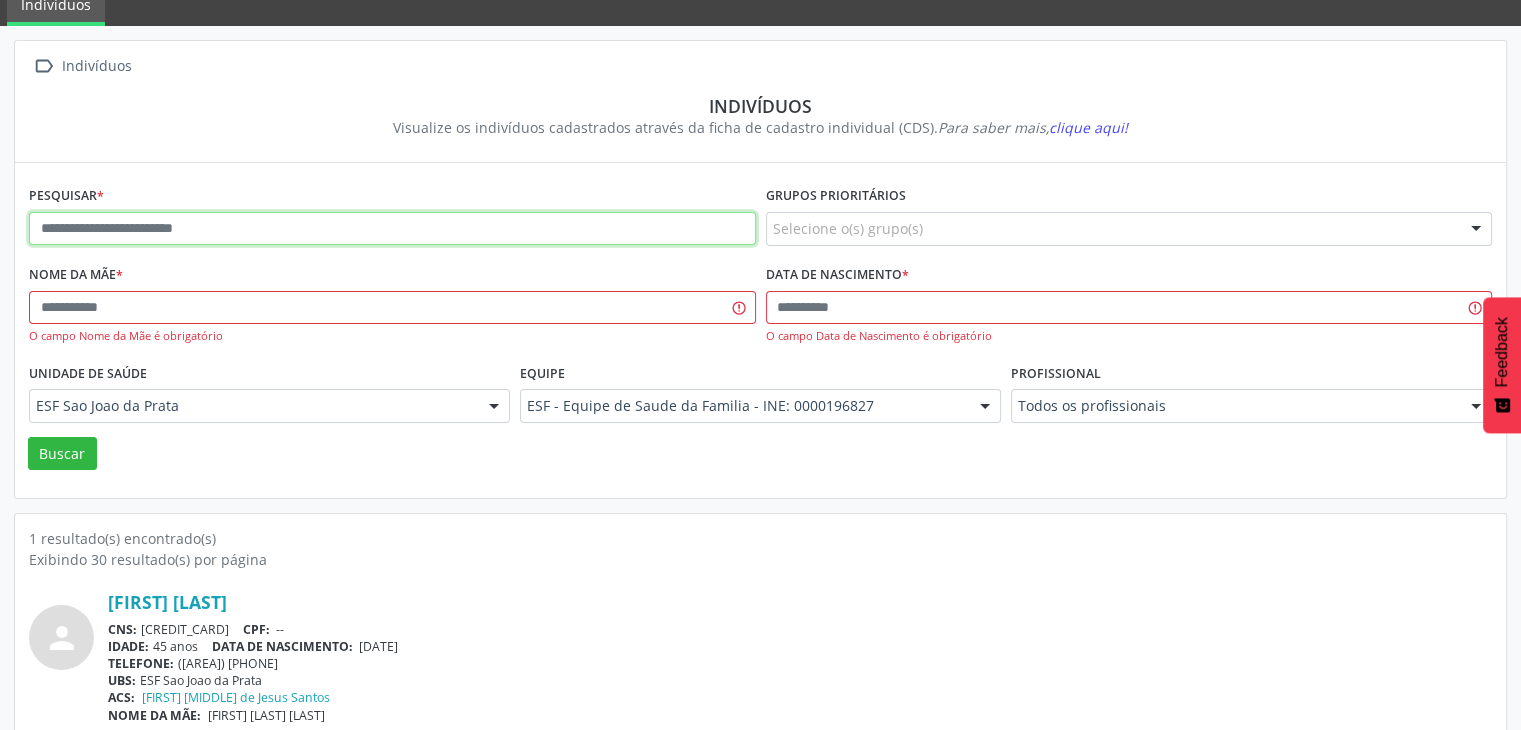 drag, startPoint x: 188, startPoint y: 217, endPoint x: 199, endPoint y: 240, distance: 25.495098 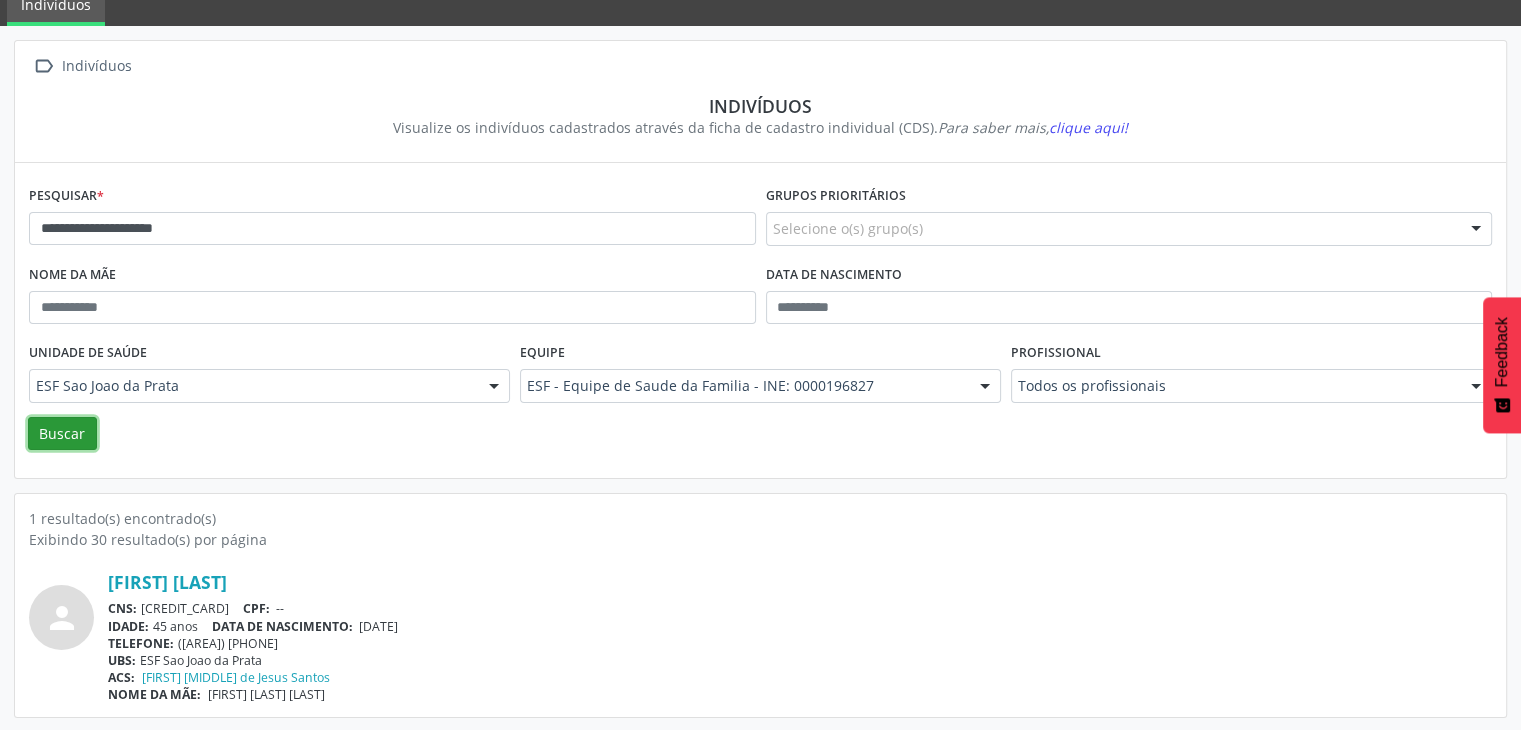 click on "Buscar" at bounding box center [62, 434] 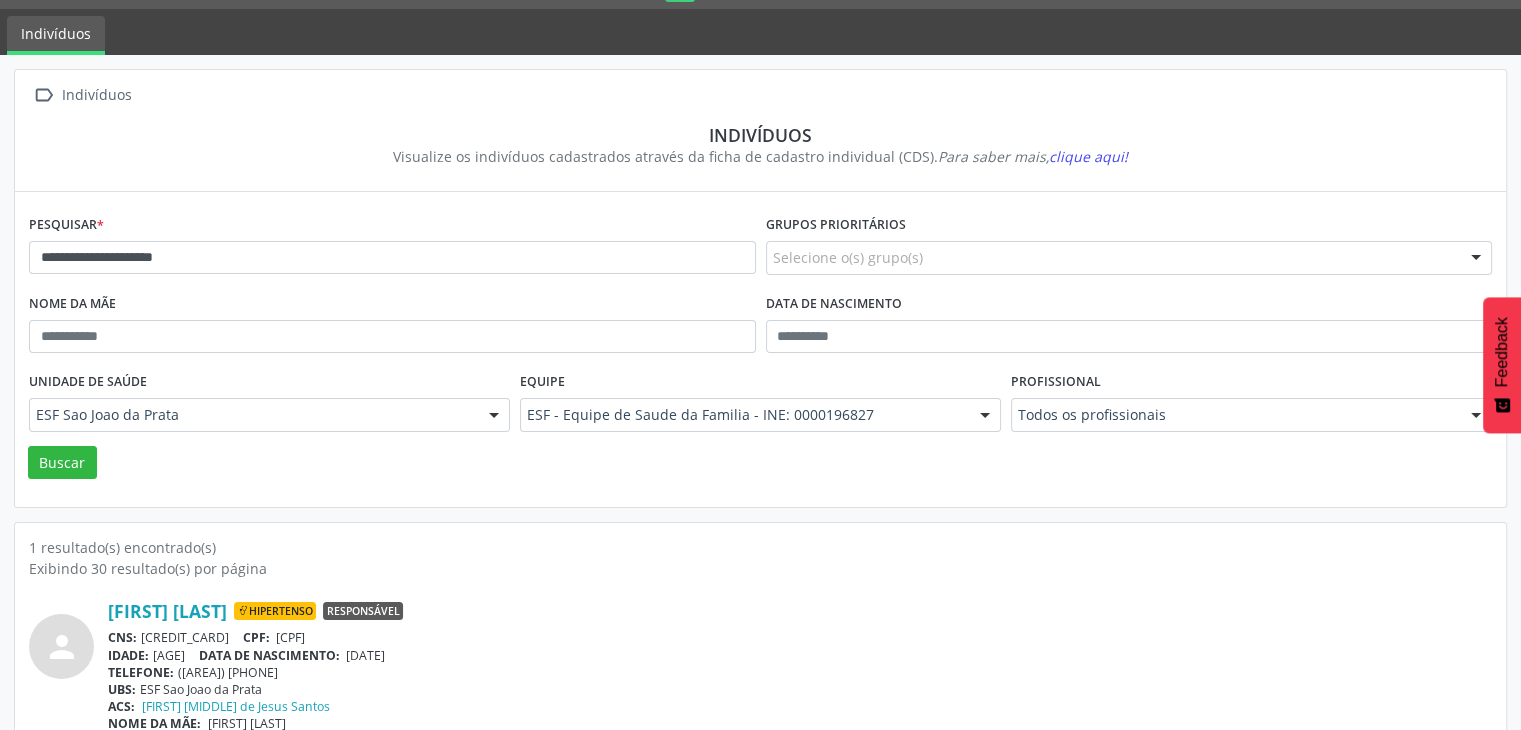 scroll, scrollTop: 84, scrollLeft: 0, axis: vertical 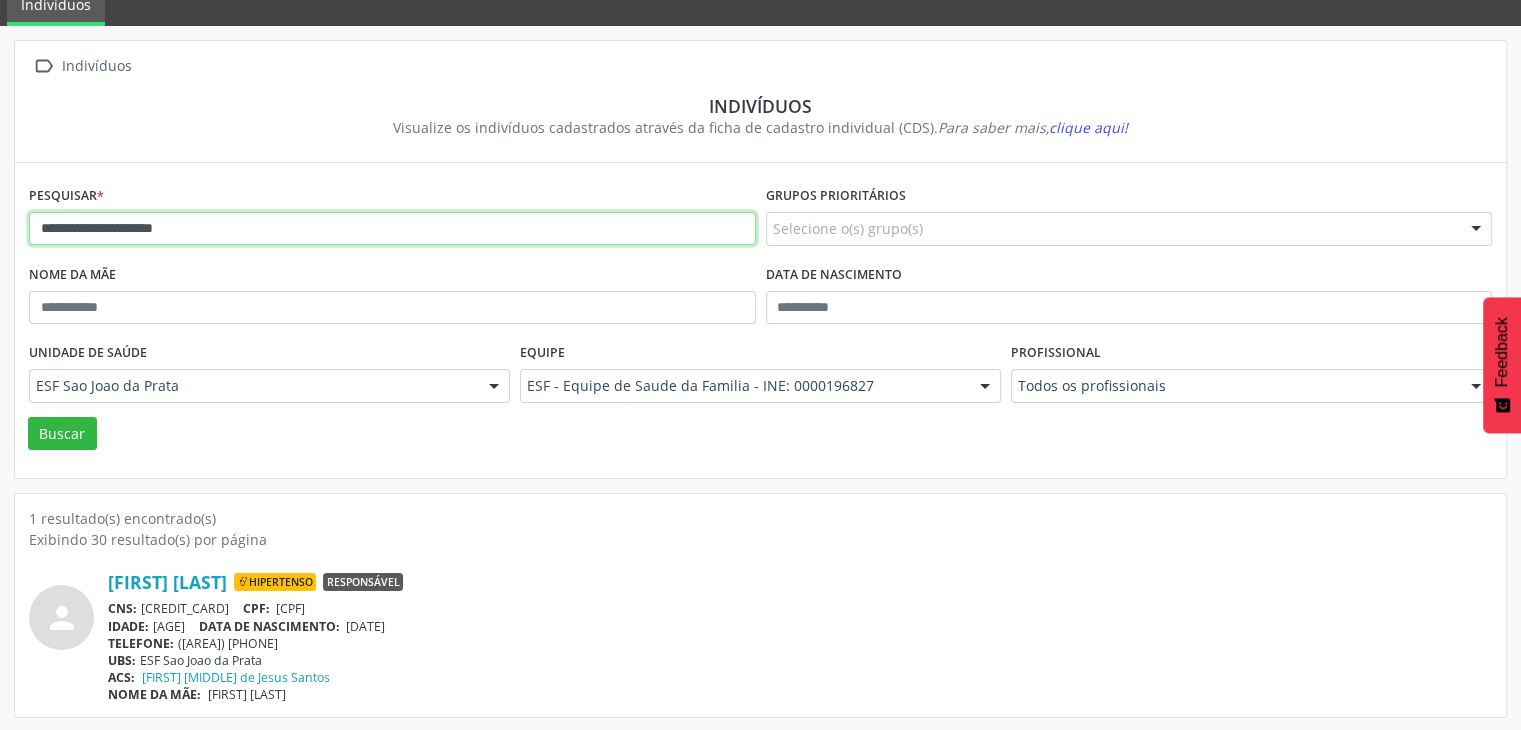 click on "**********" at bounding box center (392, 229) 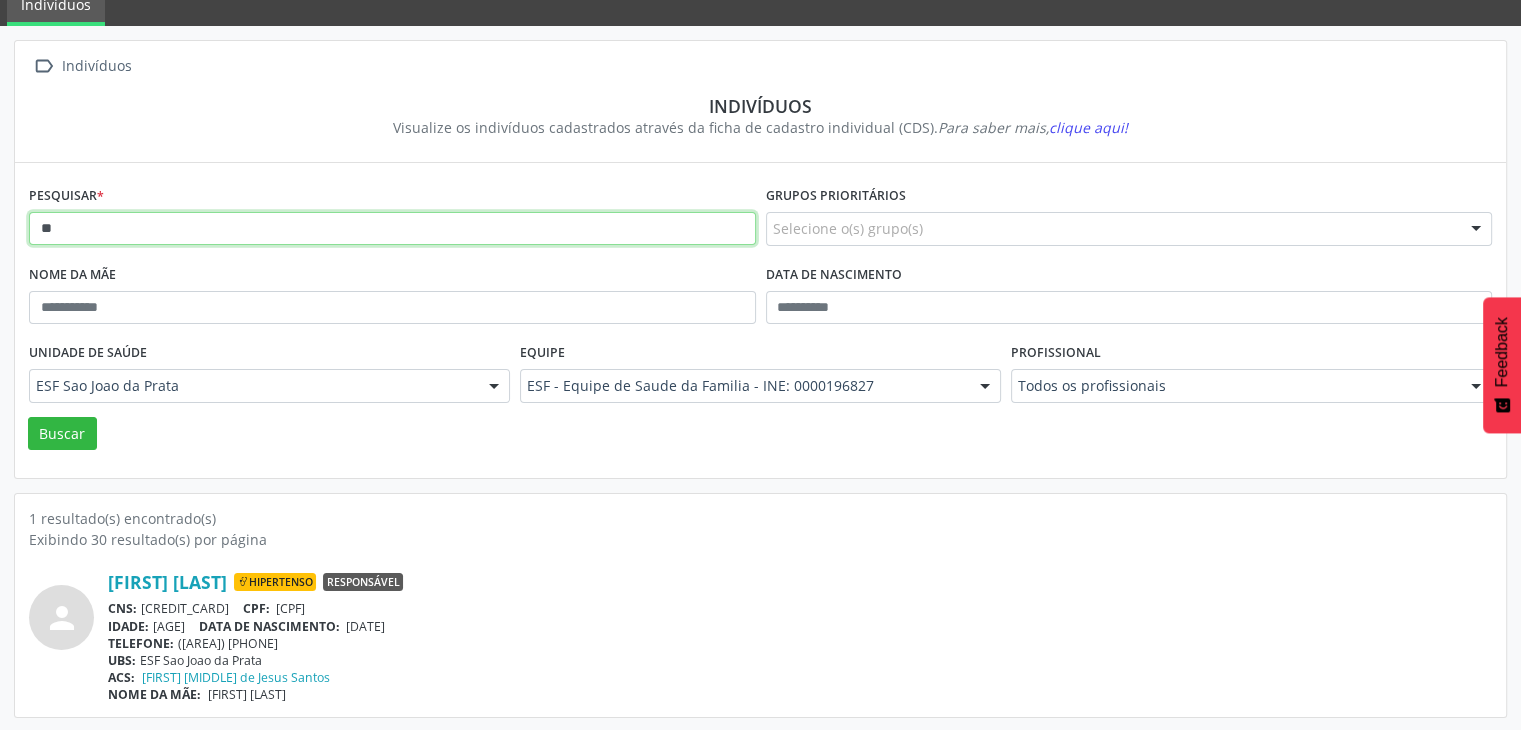 type on "*" 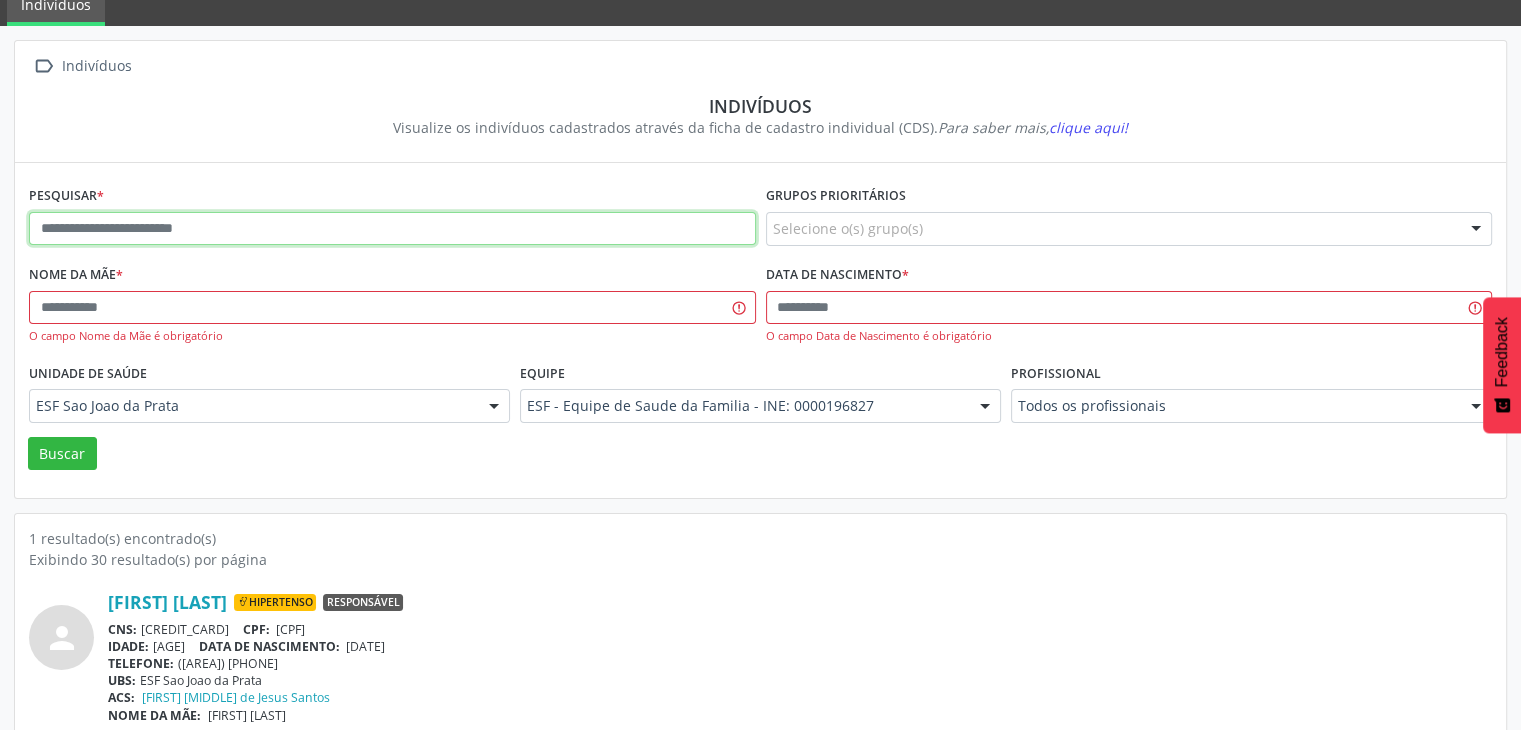 paste on "**********" 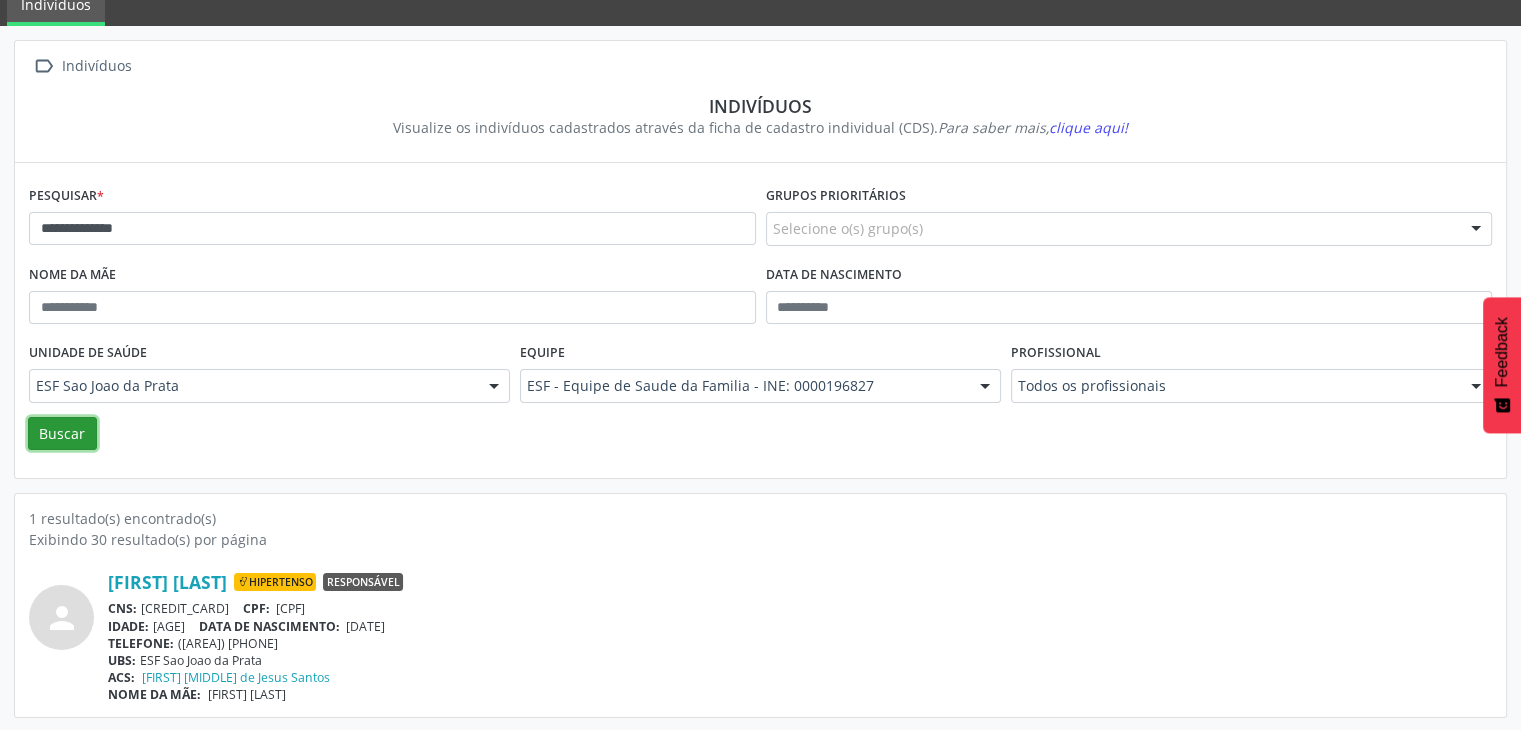 click on "Buscar" at bounding box center [62, 434] 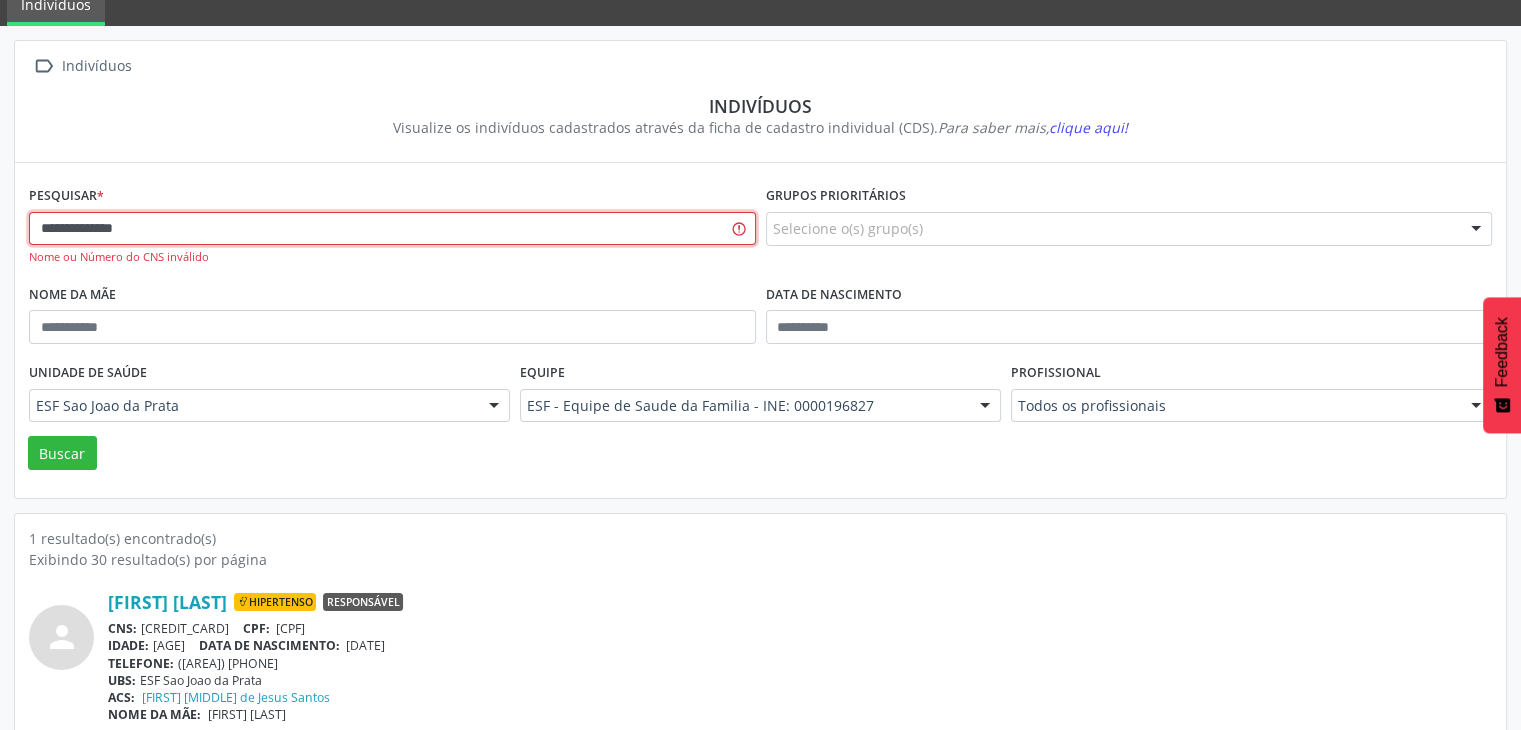 click on "**********" at bounding box center (392, 229) 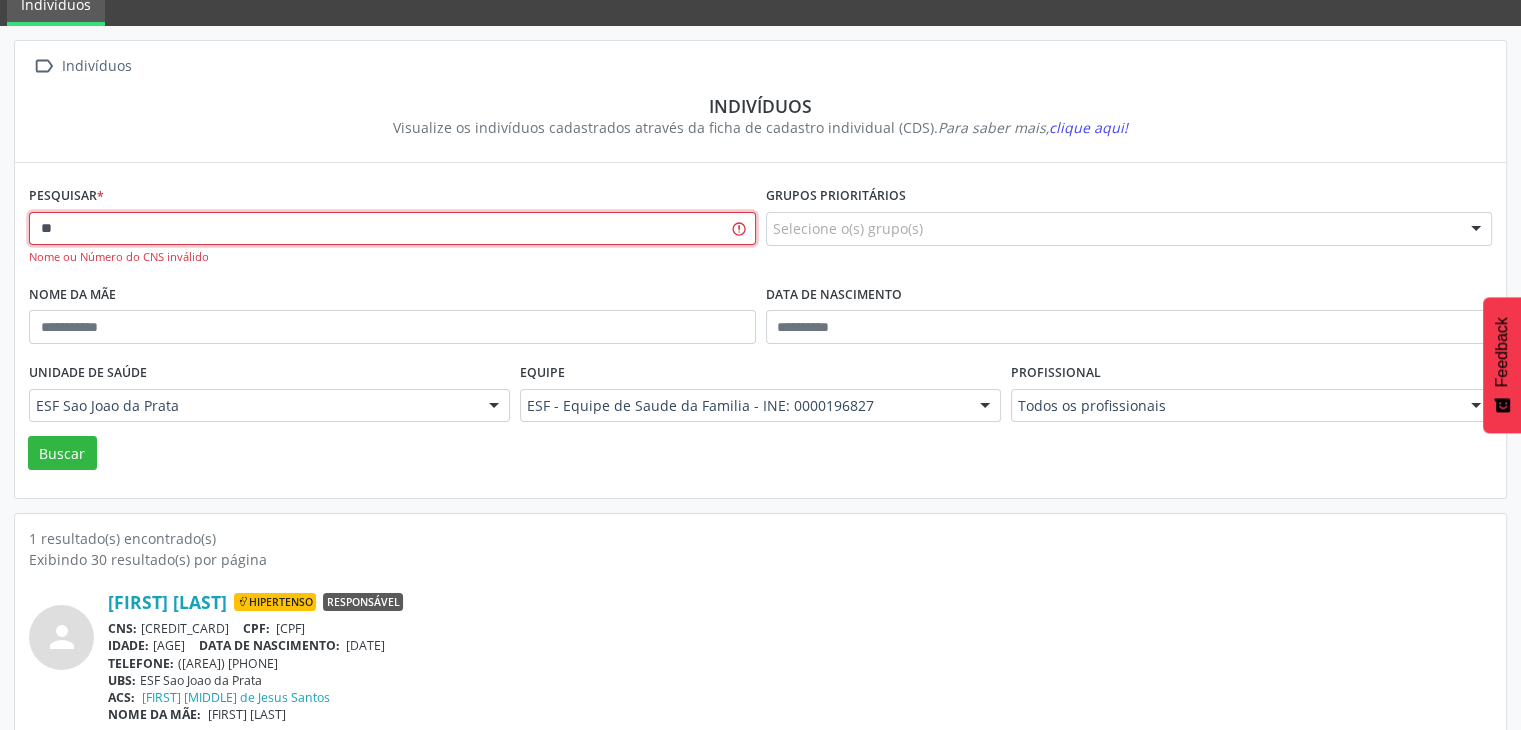 type on "*" 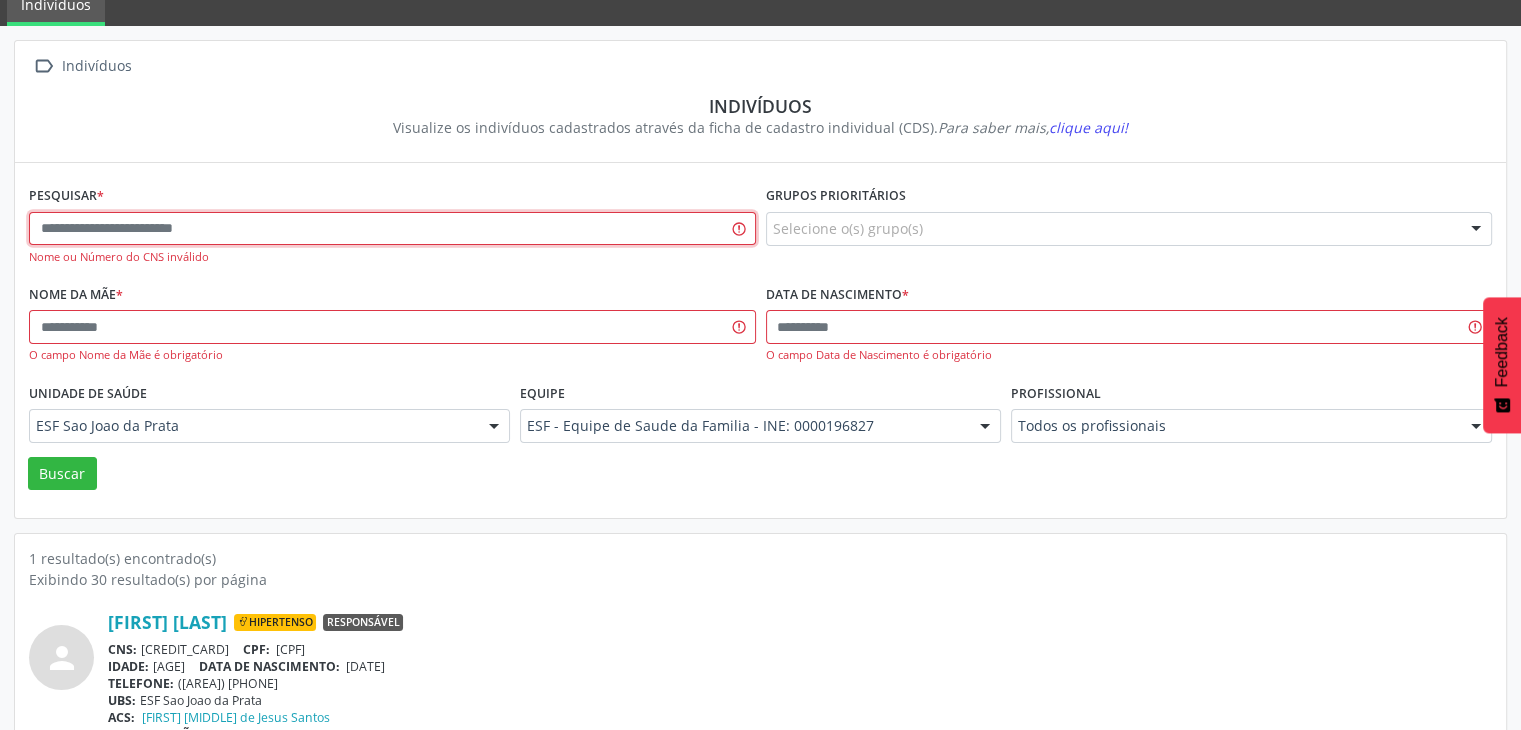 paste on "**********" 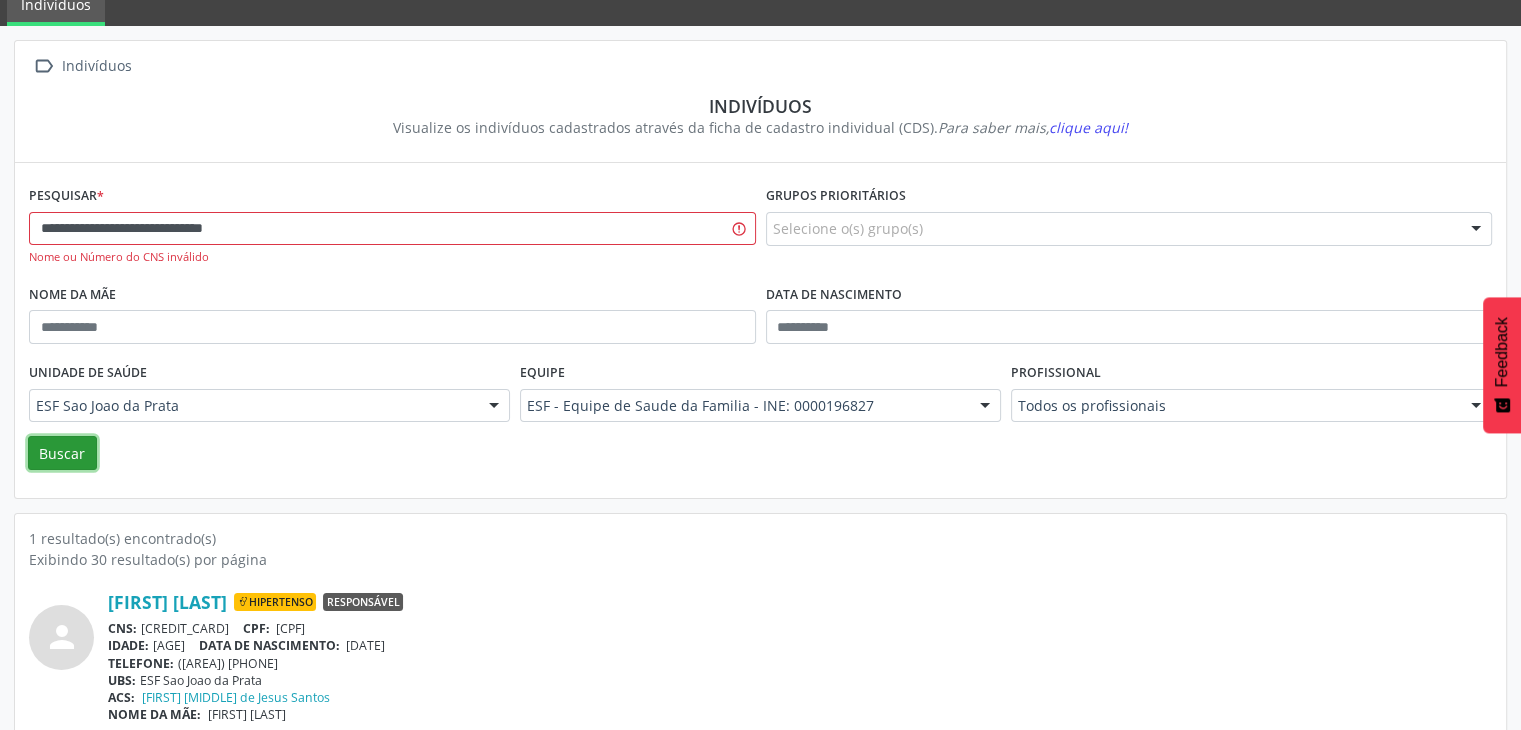 click on "Buscar" at bounding box center [62, 453] 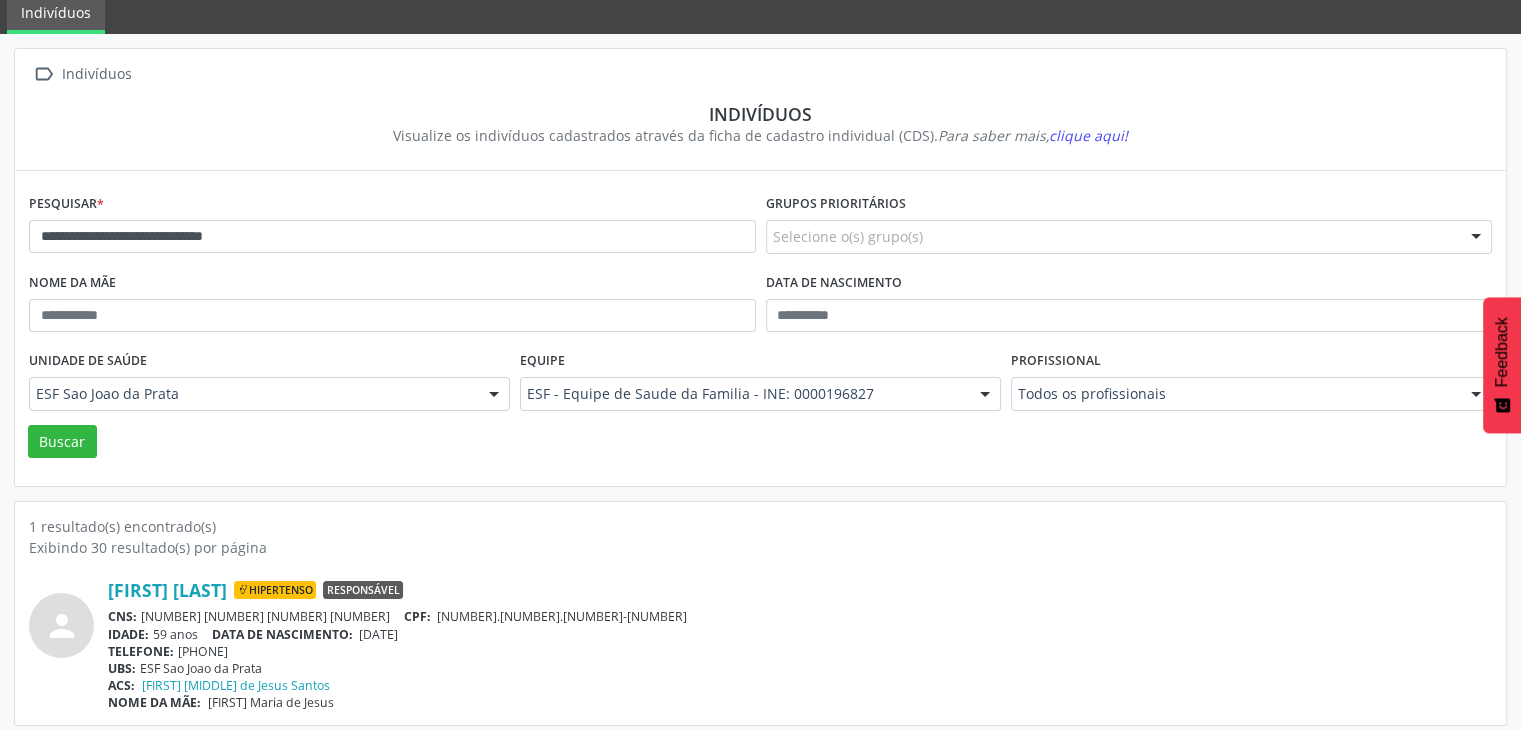 scroll, scrollTop: 84, scrollLeft: 0, axis: vertical 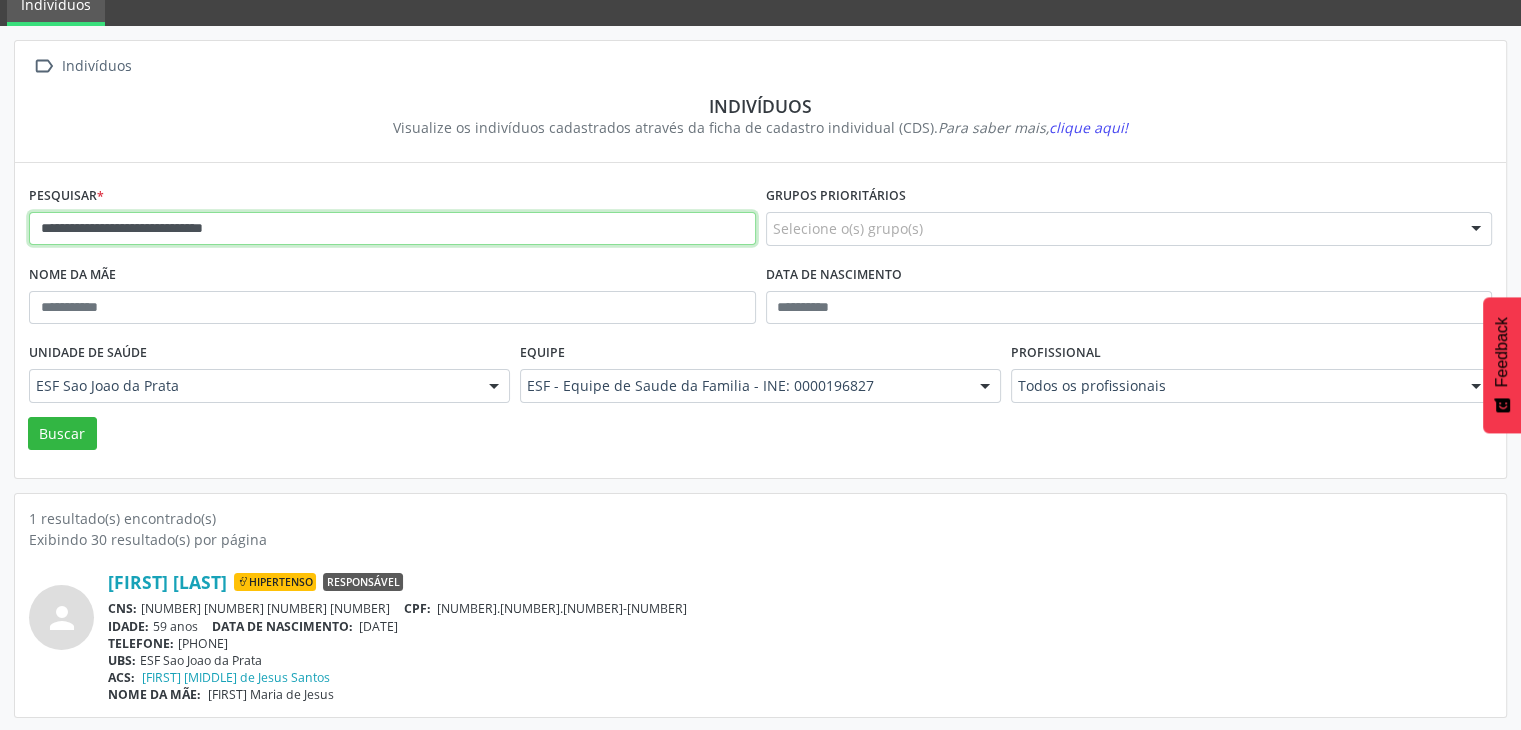click on "**********" at bounding box center (392, 229) 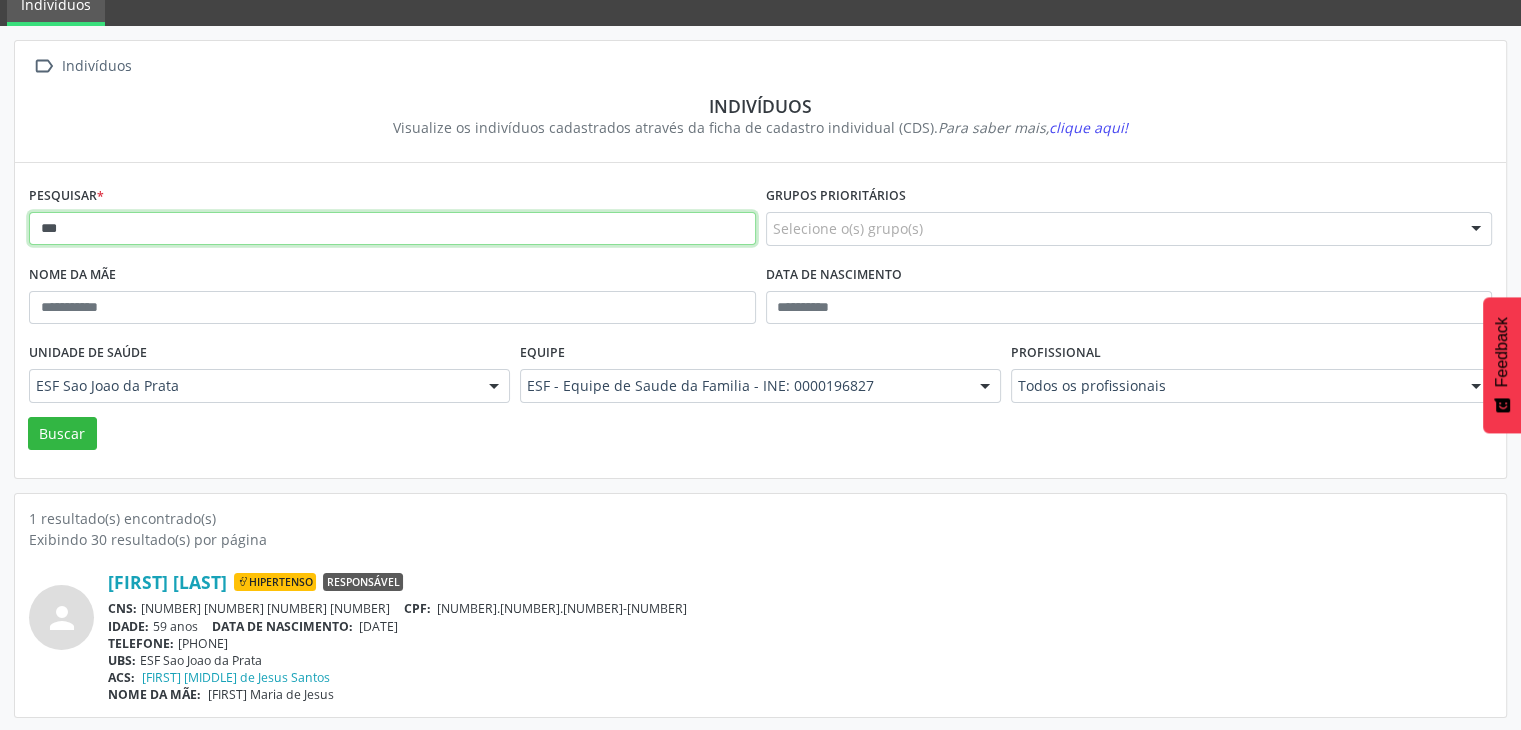 type on "*" 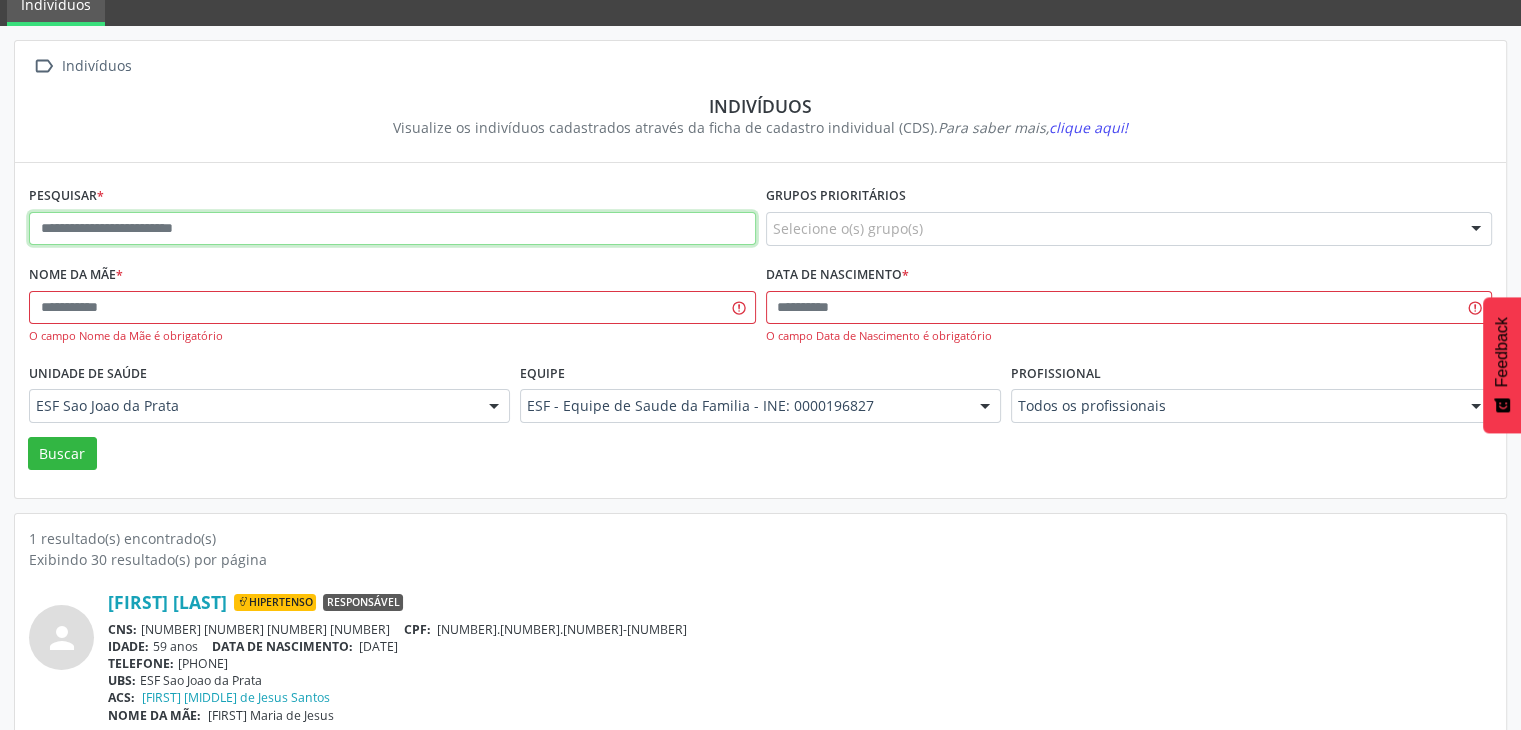 click at bounding box center (392, 229) 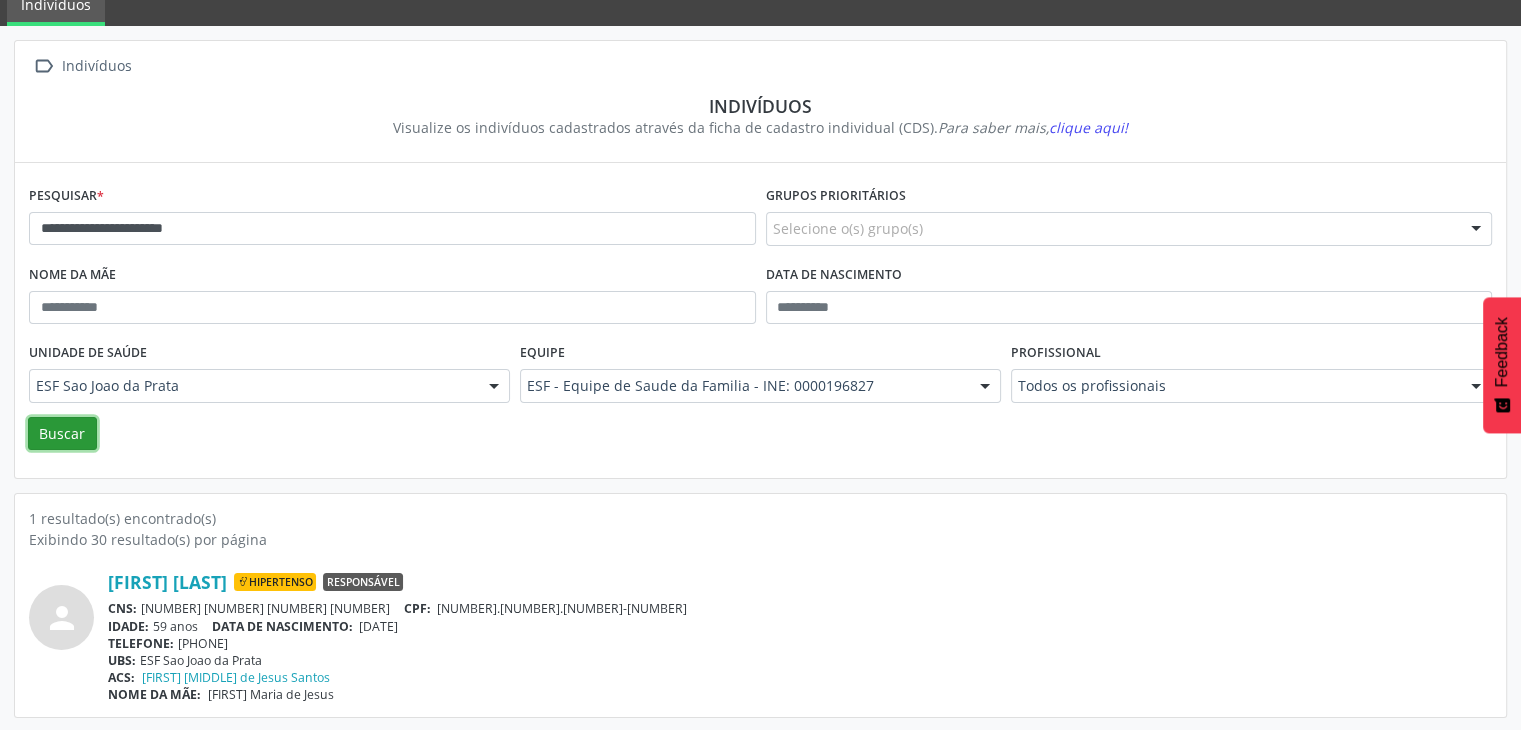 click on "Buscar" at bounding box center [62, 434] 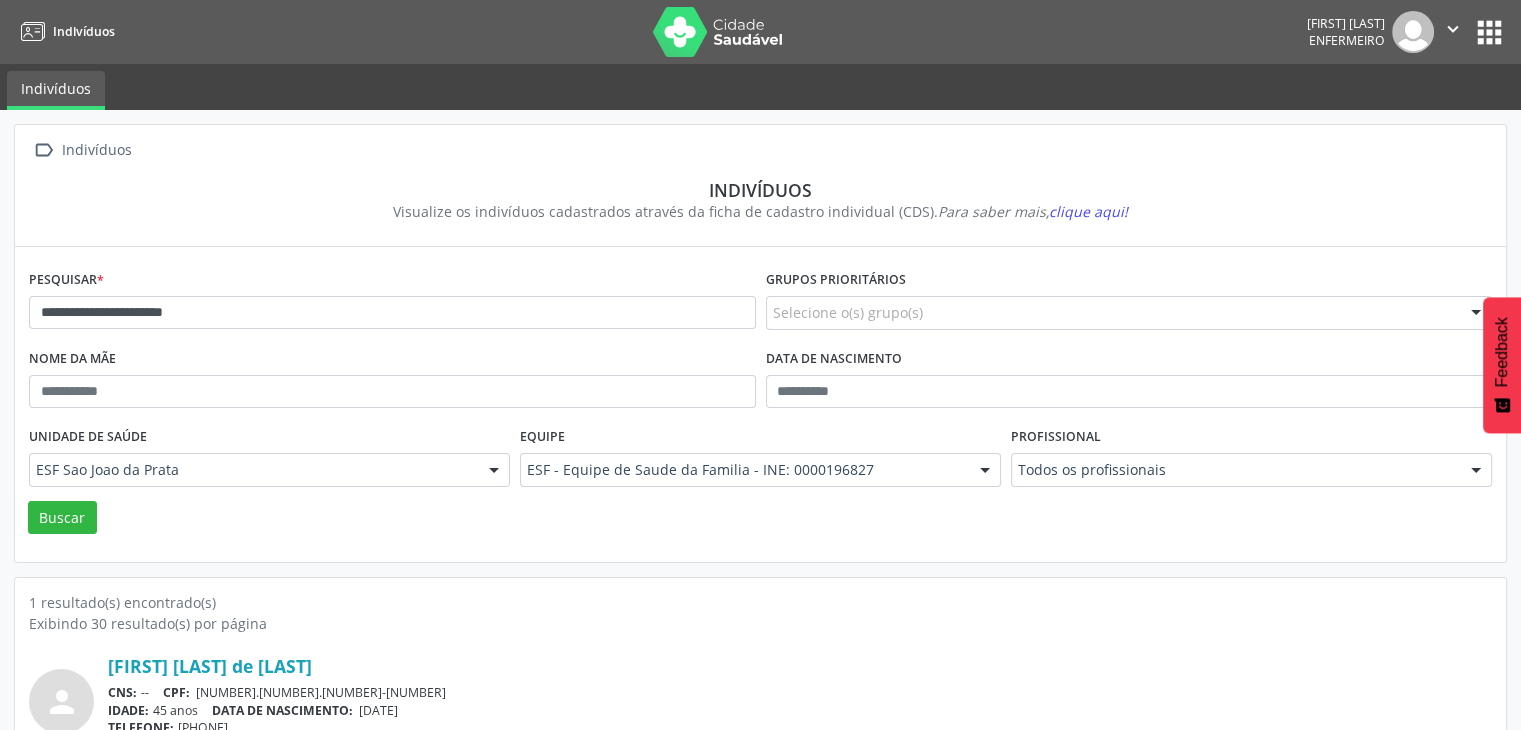 scroll, scrollTop: 84, scrollLeft: 0, axis: vertical 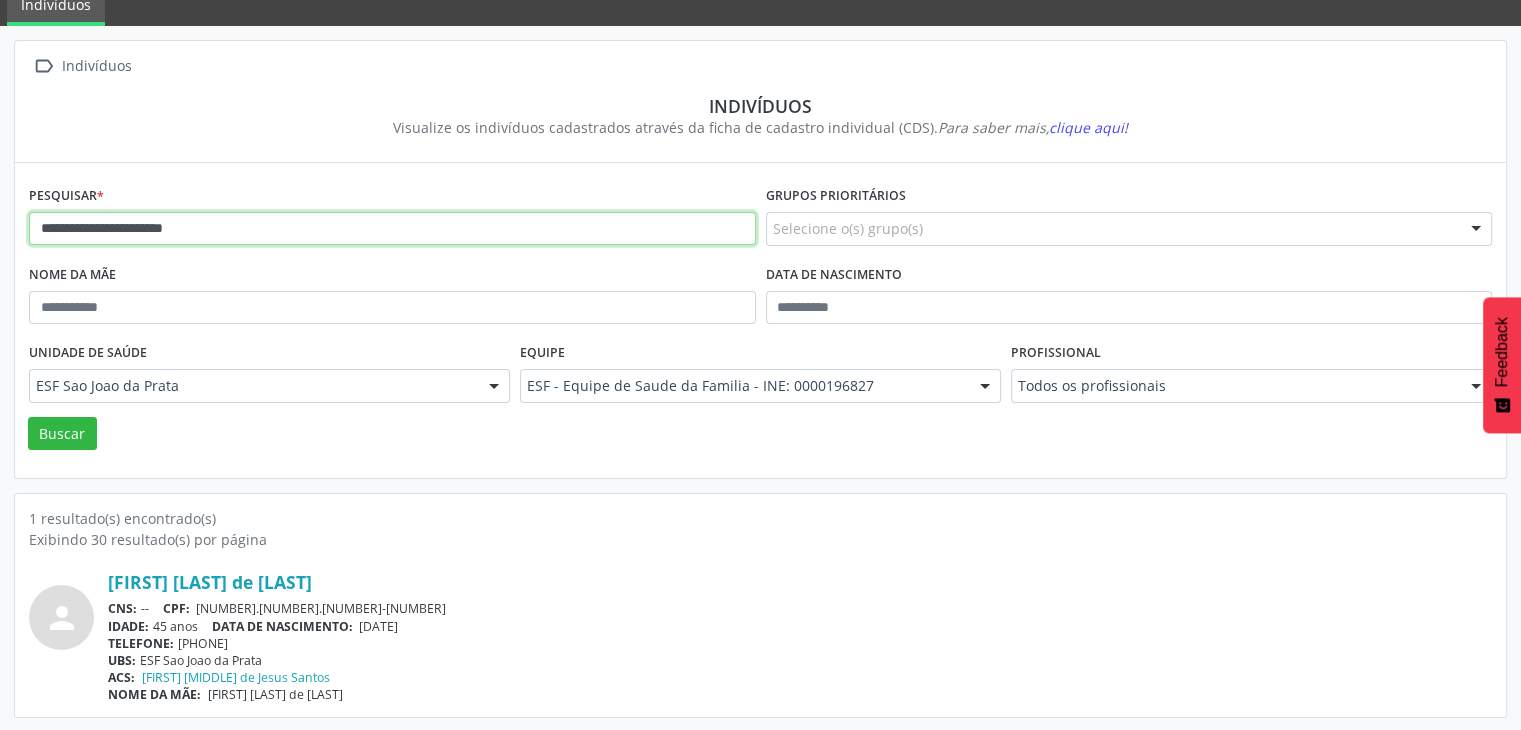 click on "**********" at bounding box center (392, 229) 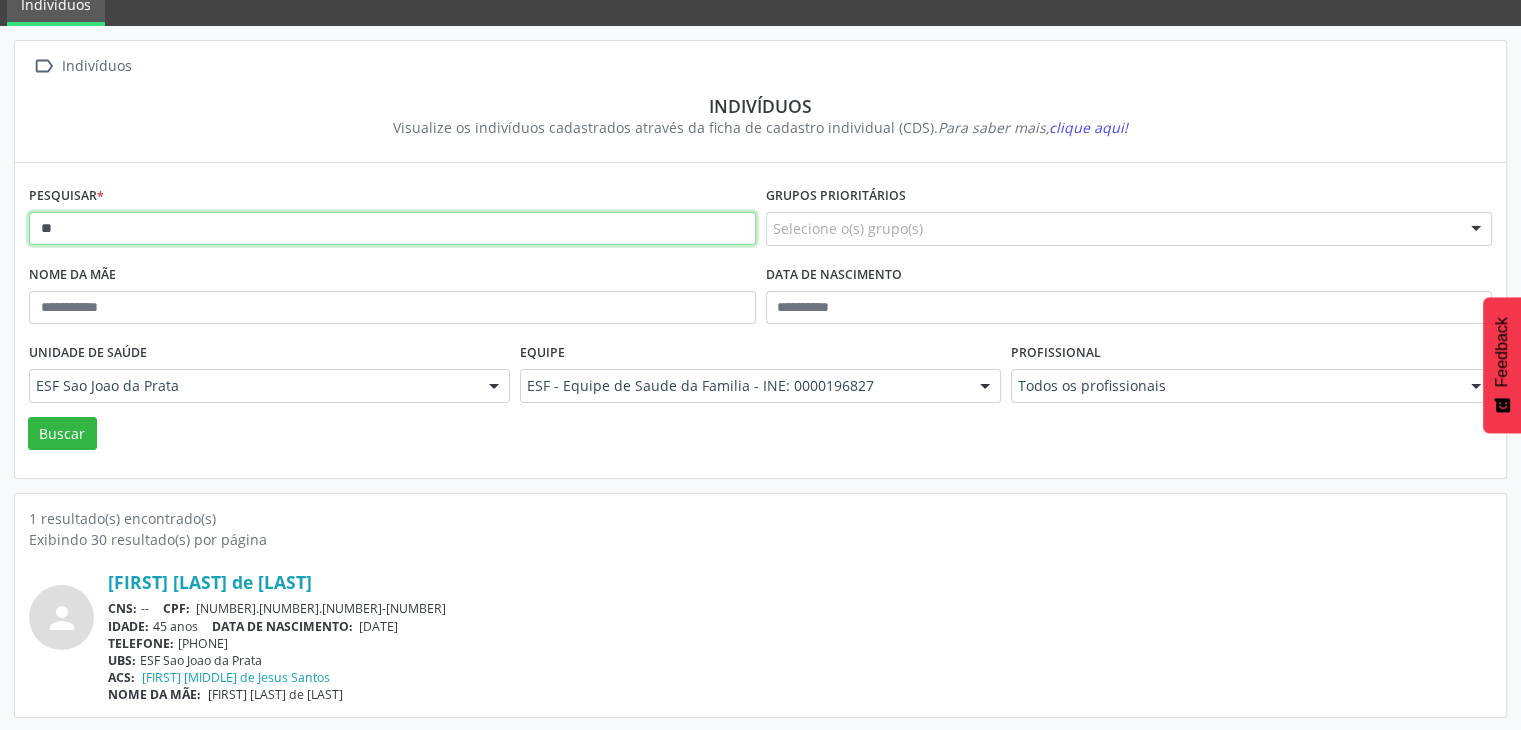 type on "*" 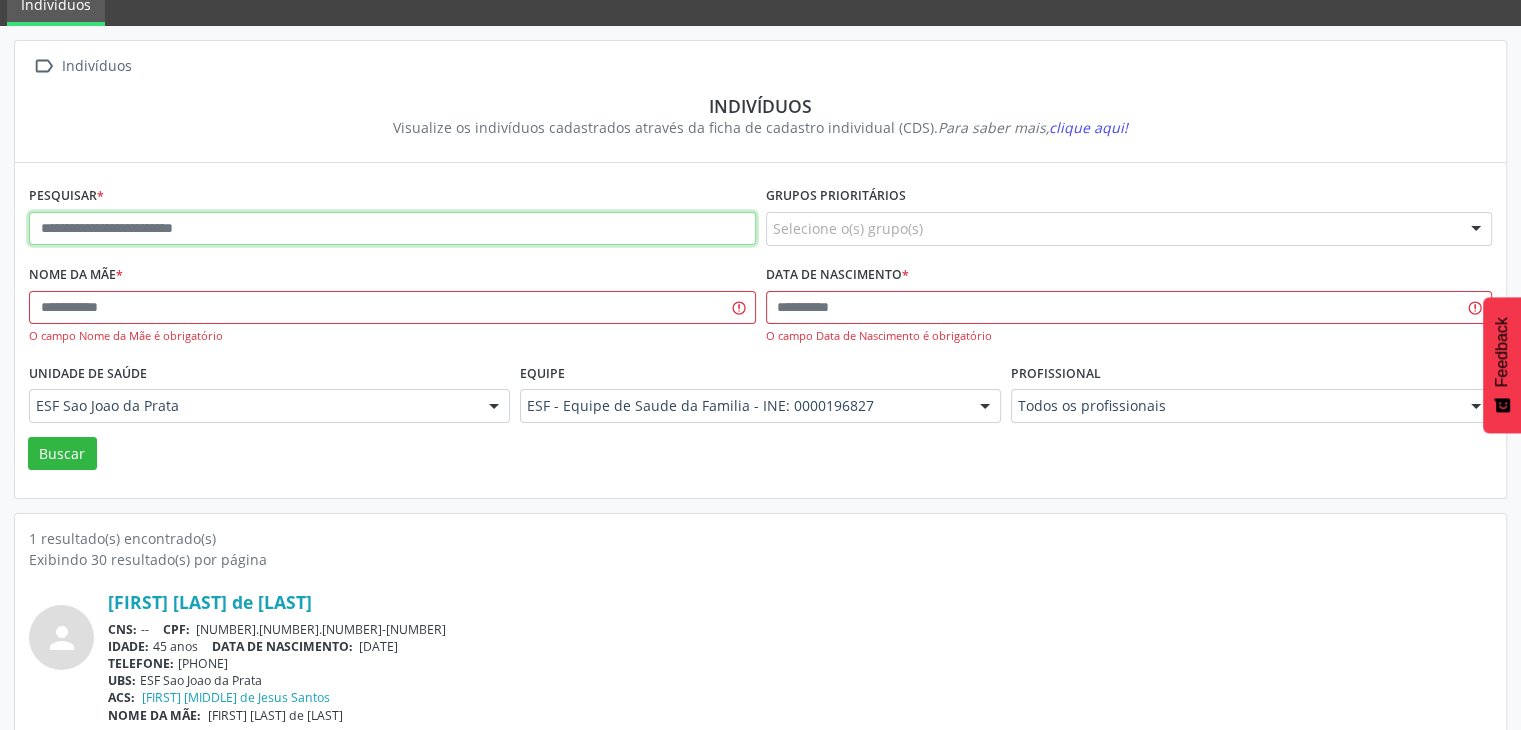 paste on "**********" 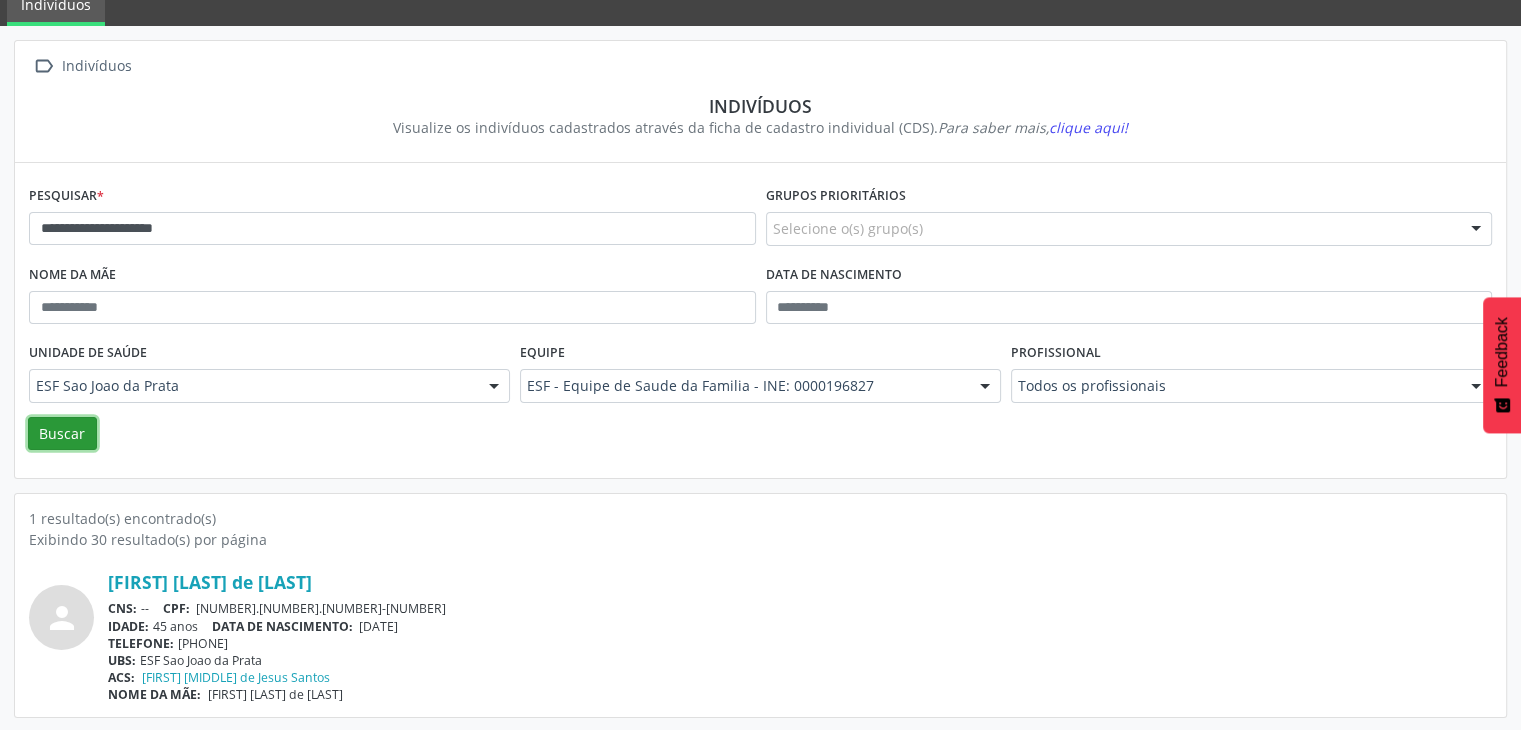 click on "Buscar" at bounding box center [62, 434] 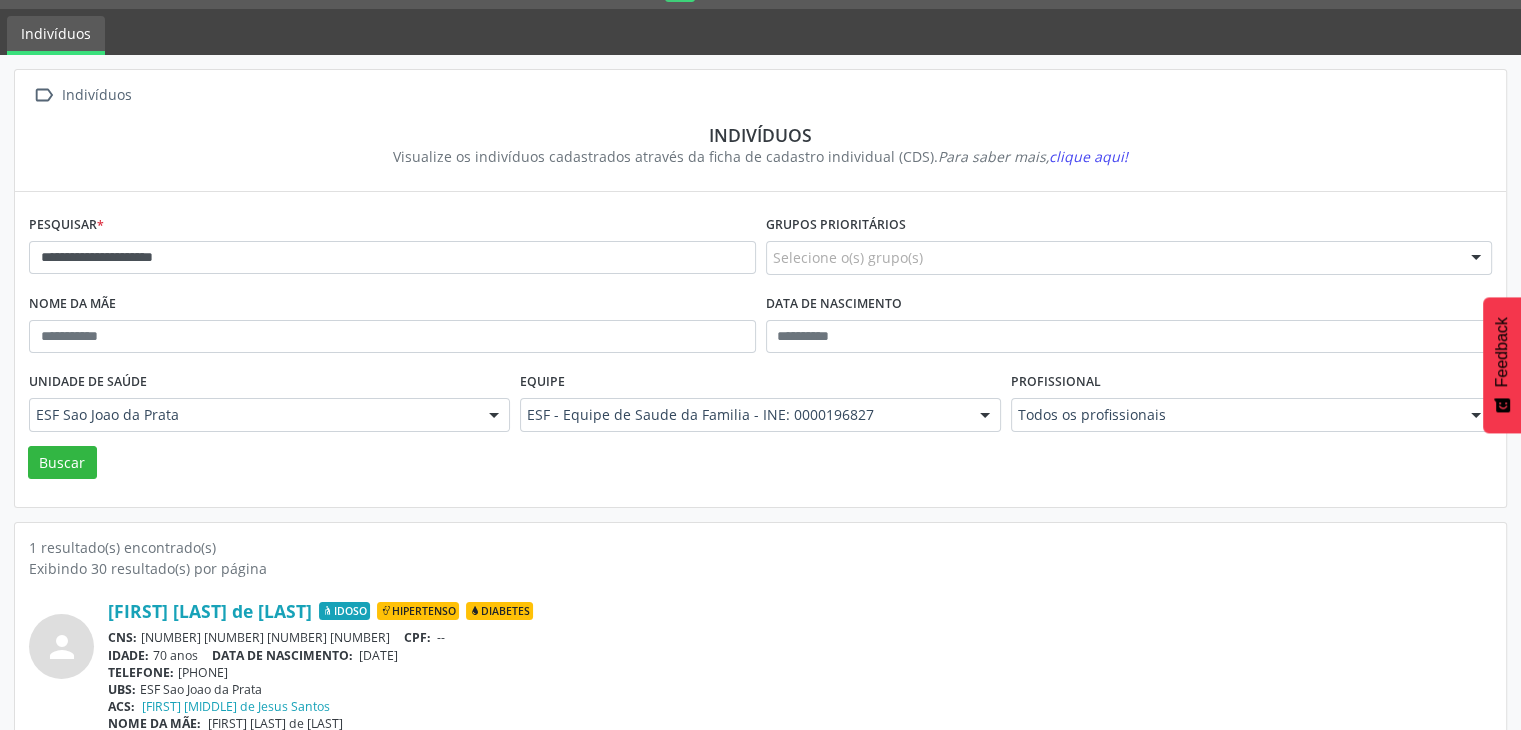 scroll, scrollTop: 84, scrollLeft: 0, axis: vertical 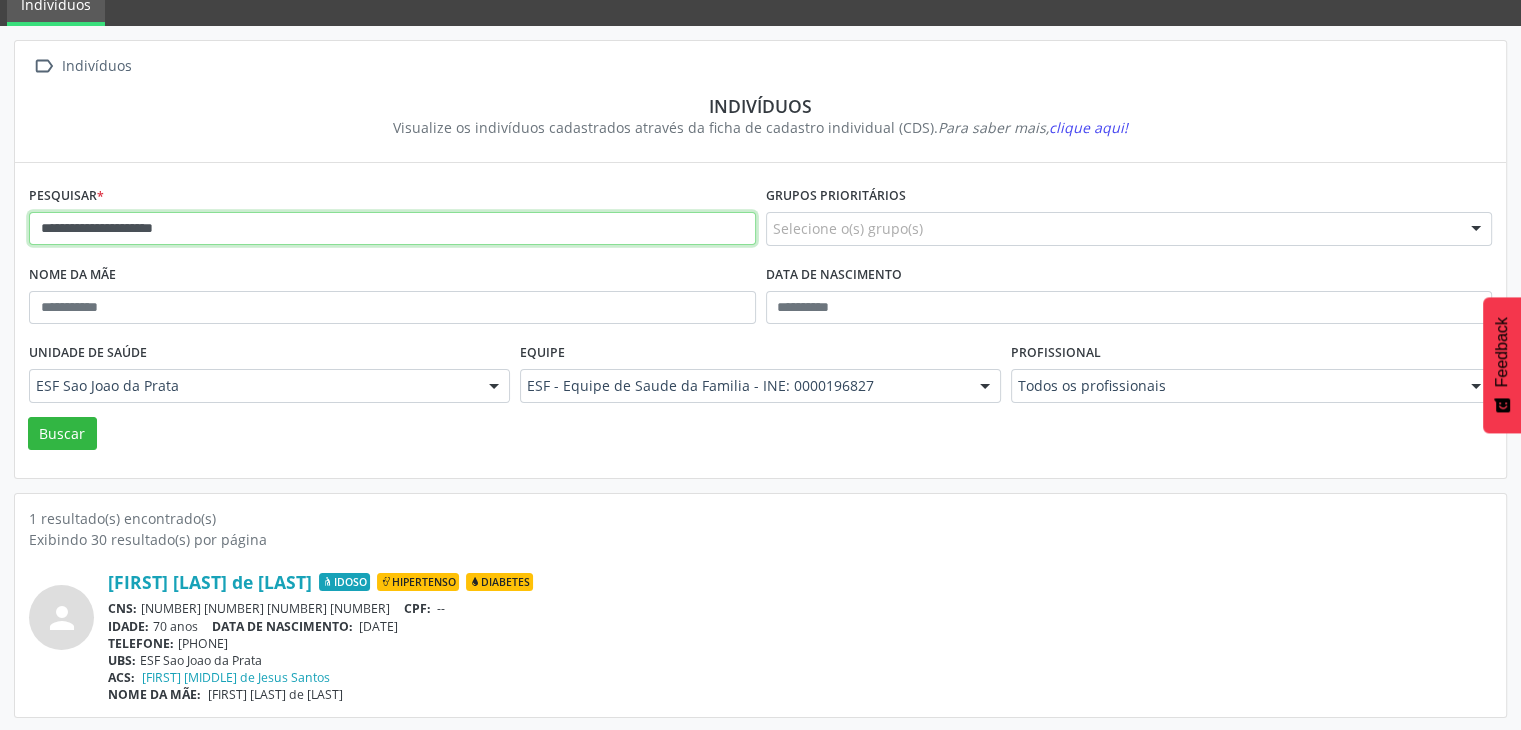 click on "**********" at bounding box center (392, 229) 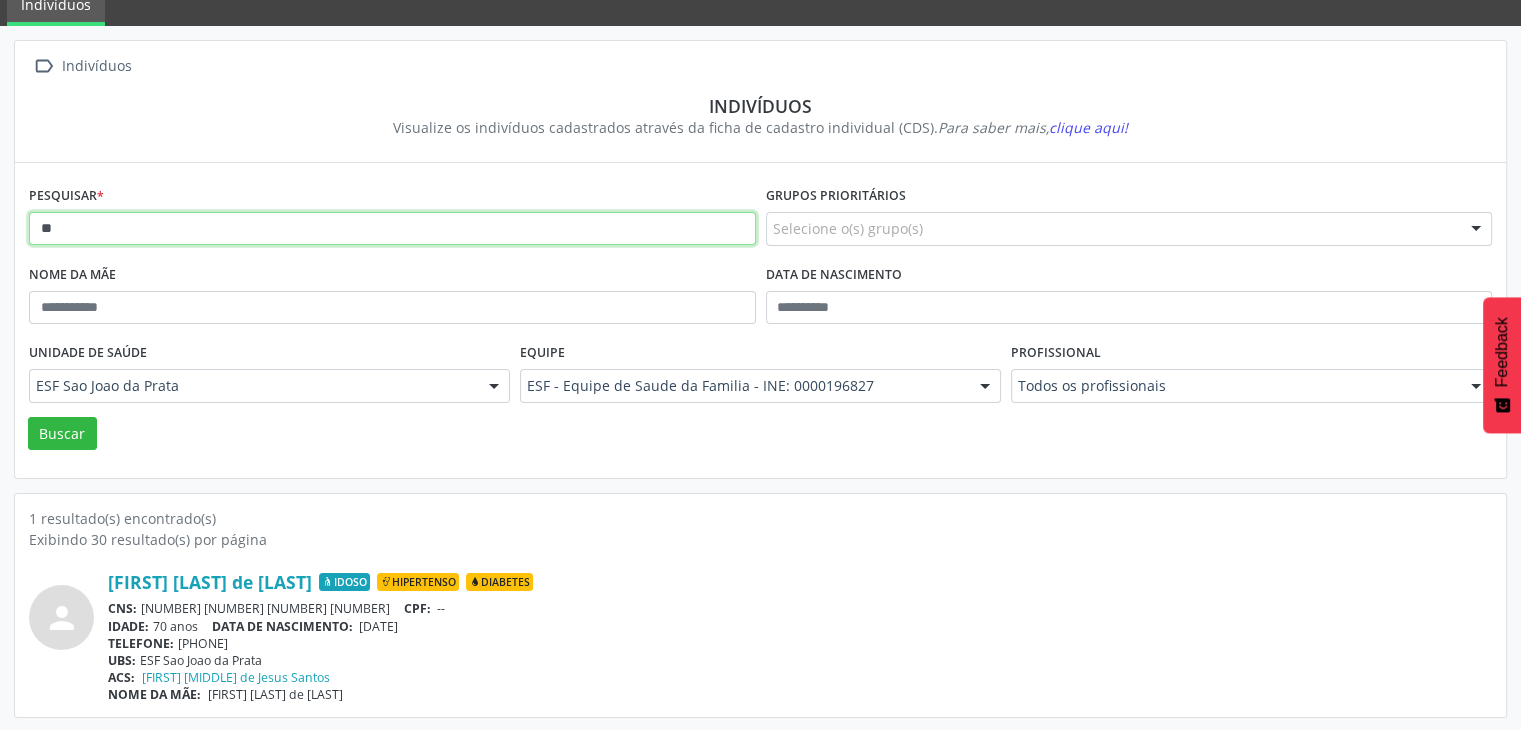 type on "*" 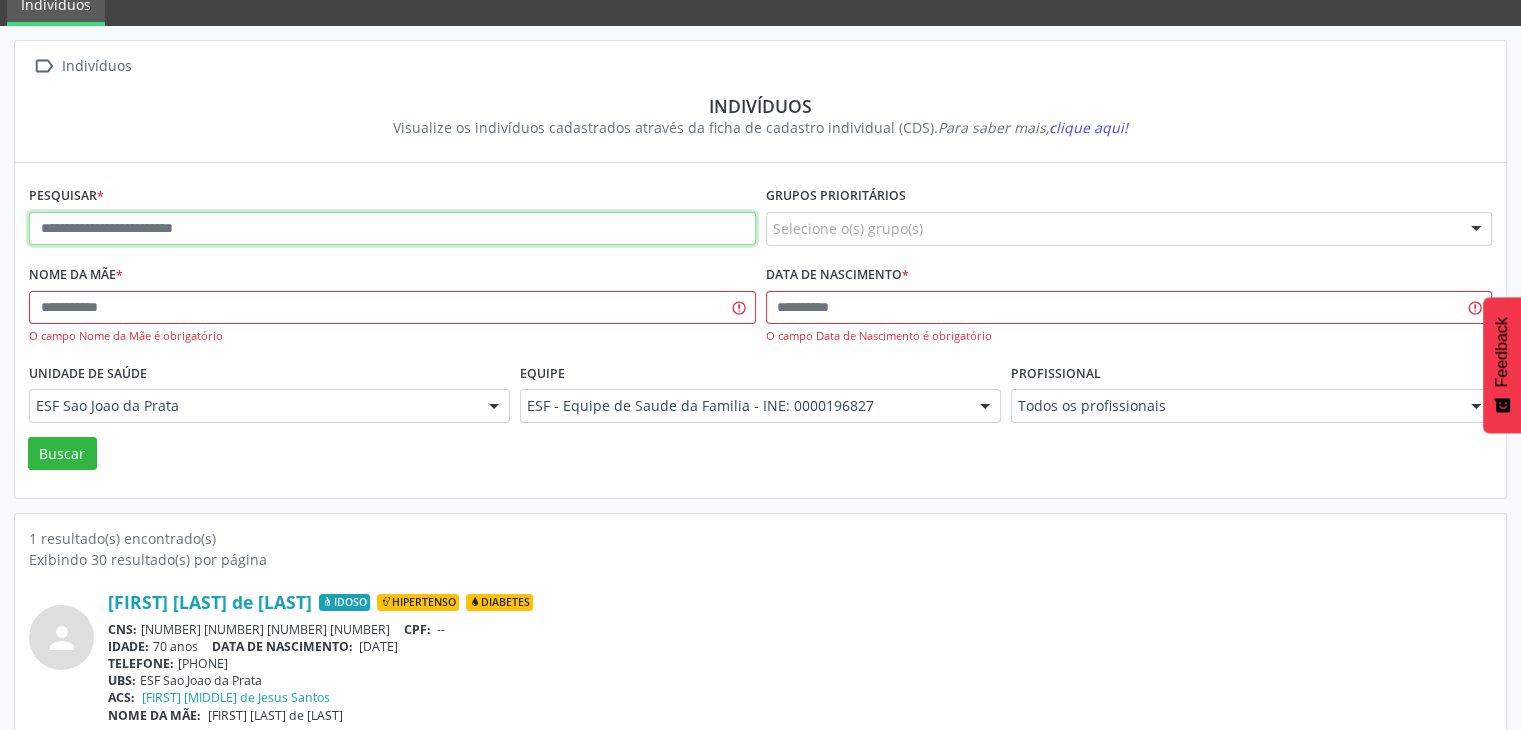 paste on "**********" 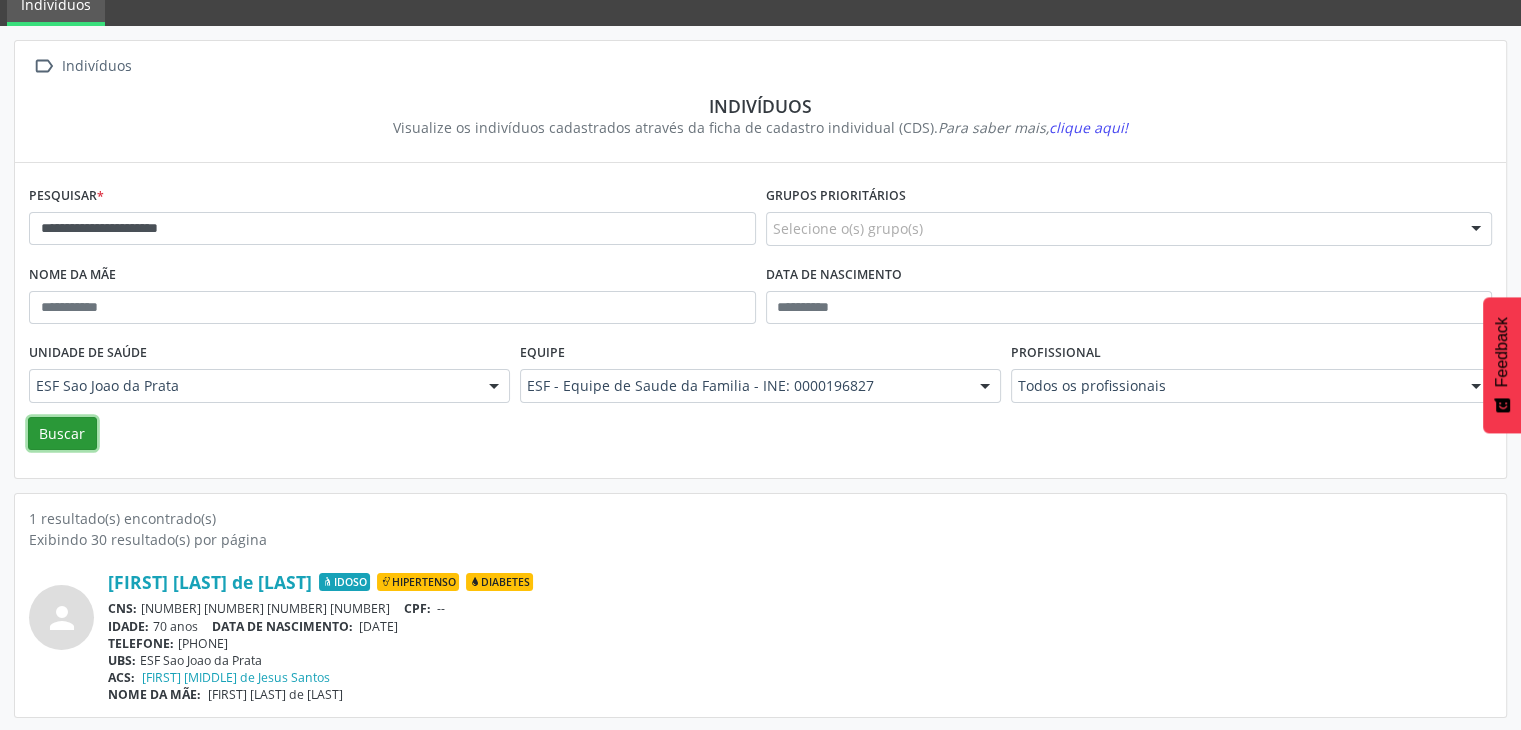 click on "Buscar" at bounding box center (62, 434) 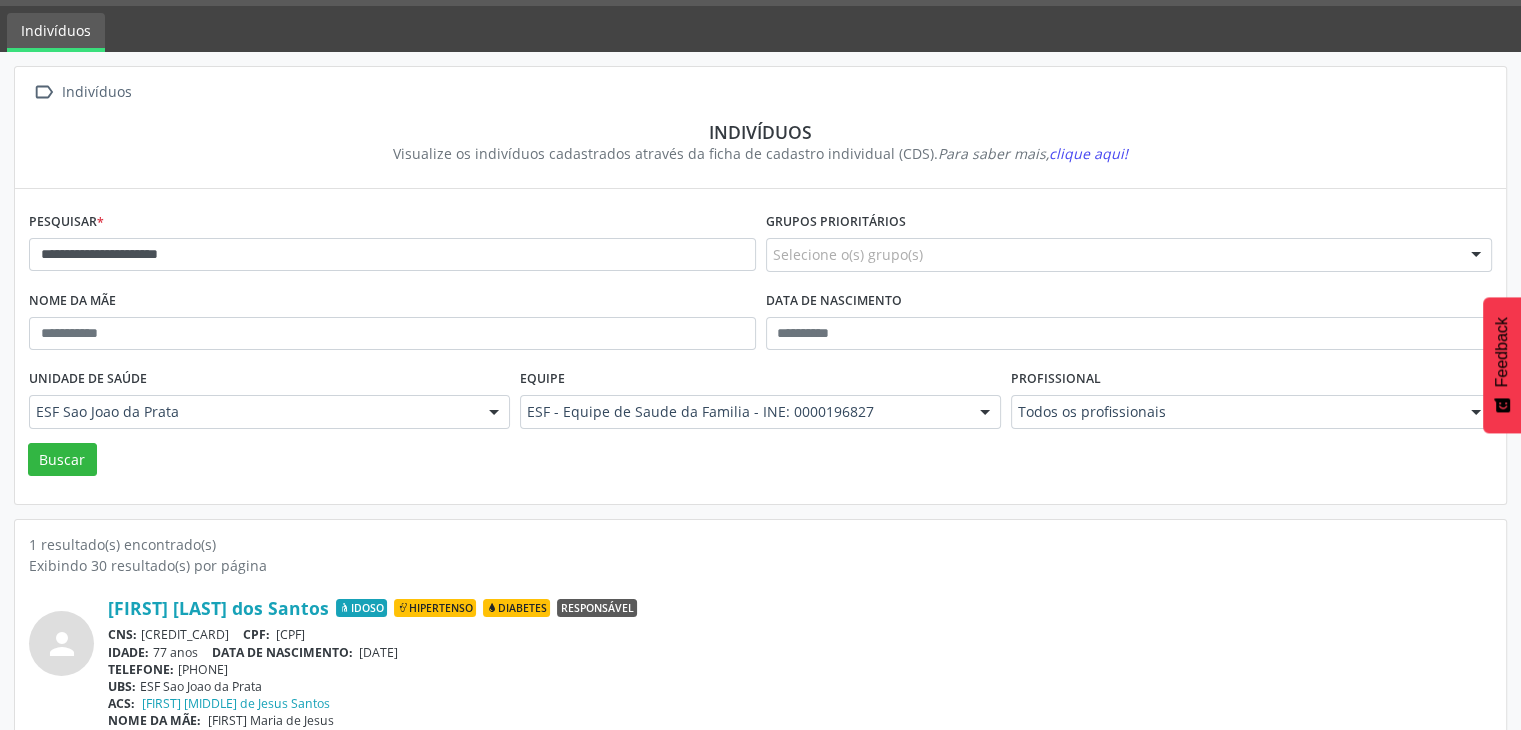 scroll, scrollTop: 84, scrollLeft: 0, axis: vertical 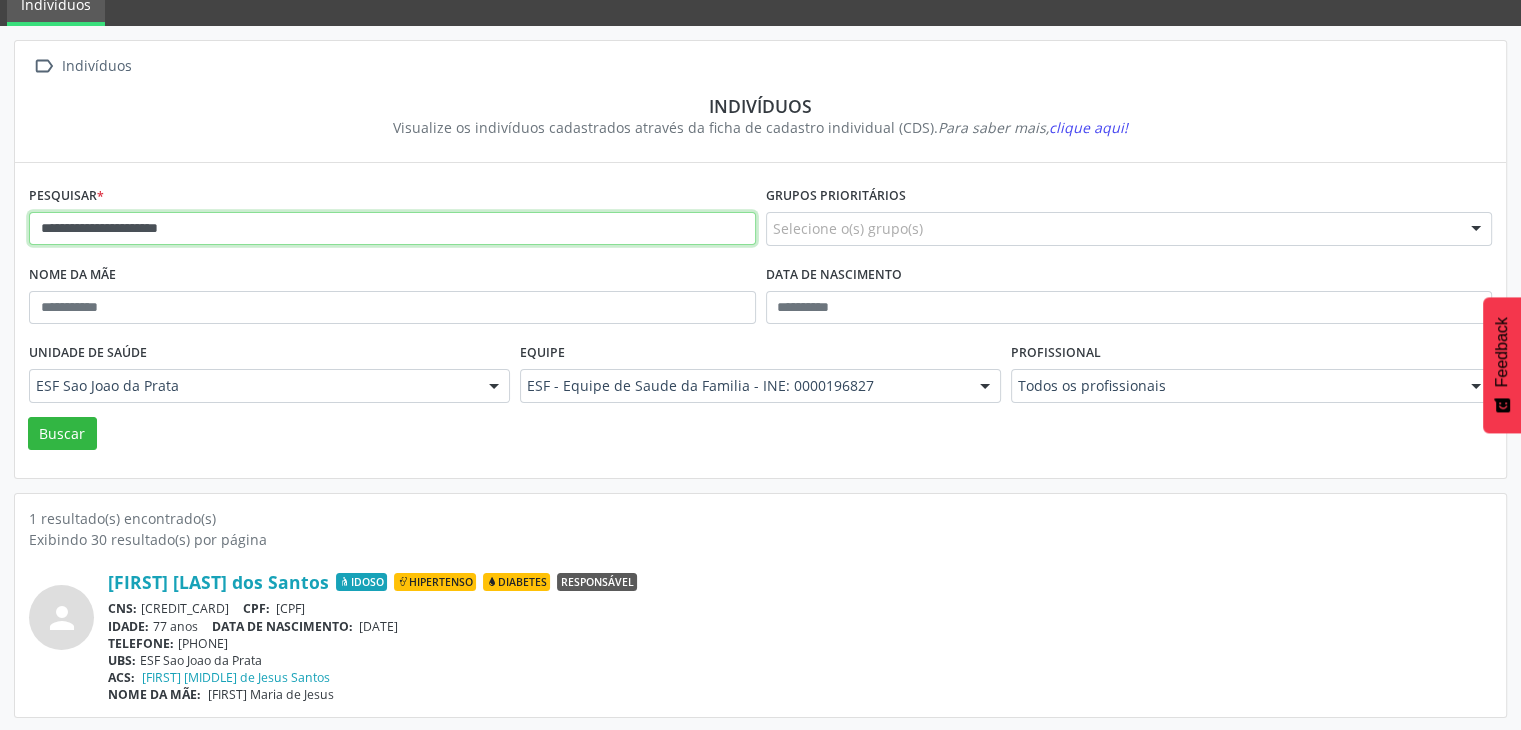 click on "**********" at bounding box center [392, 229] 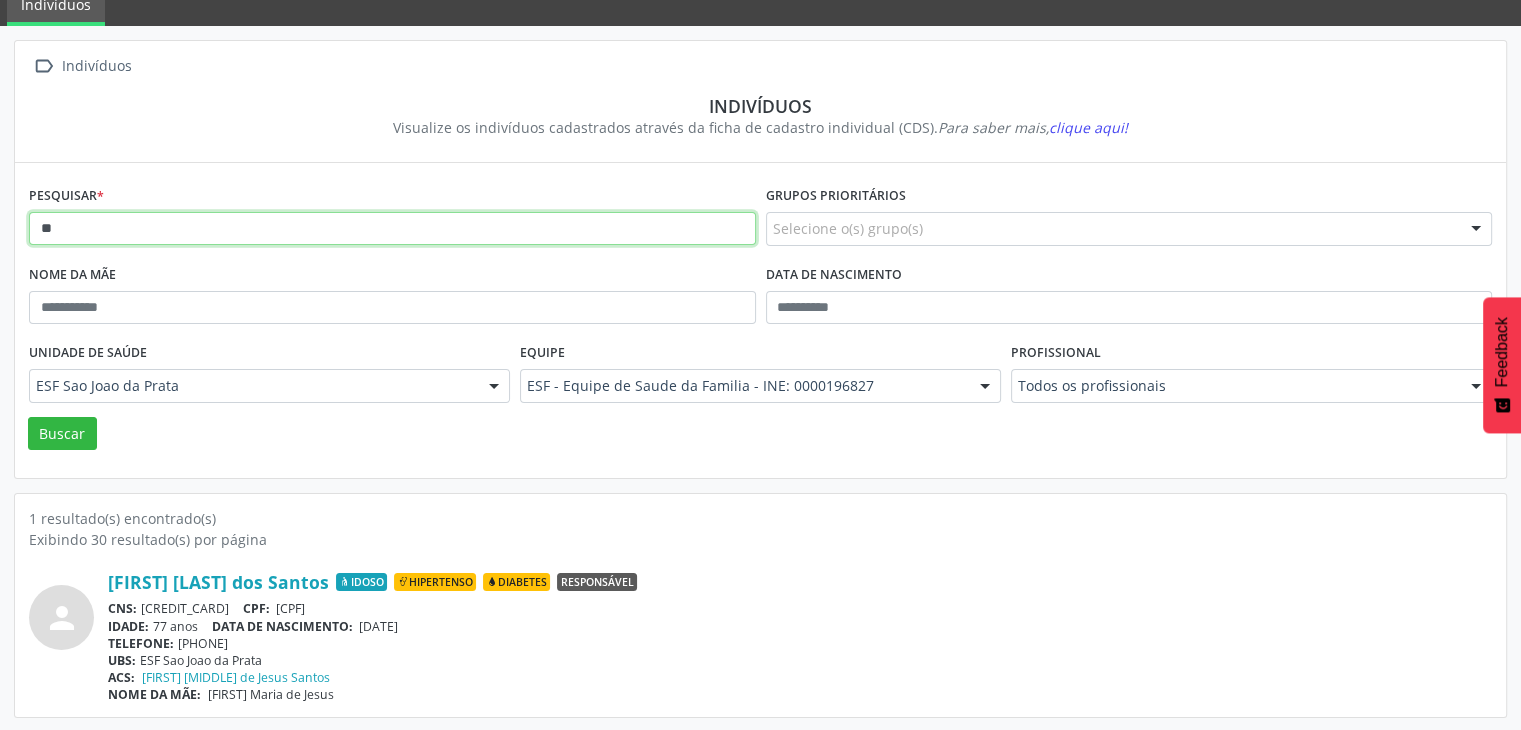 type on "*" 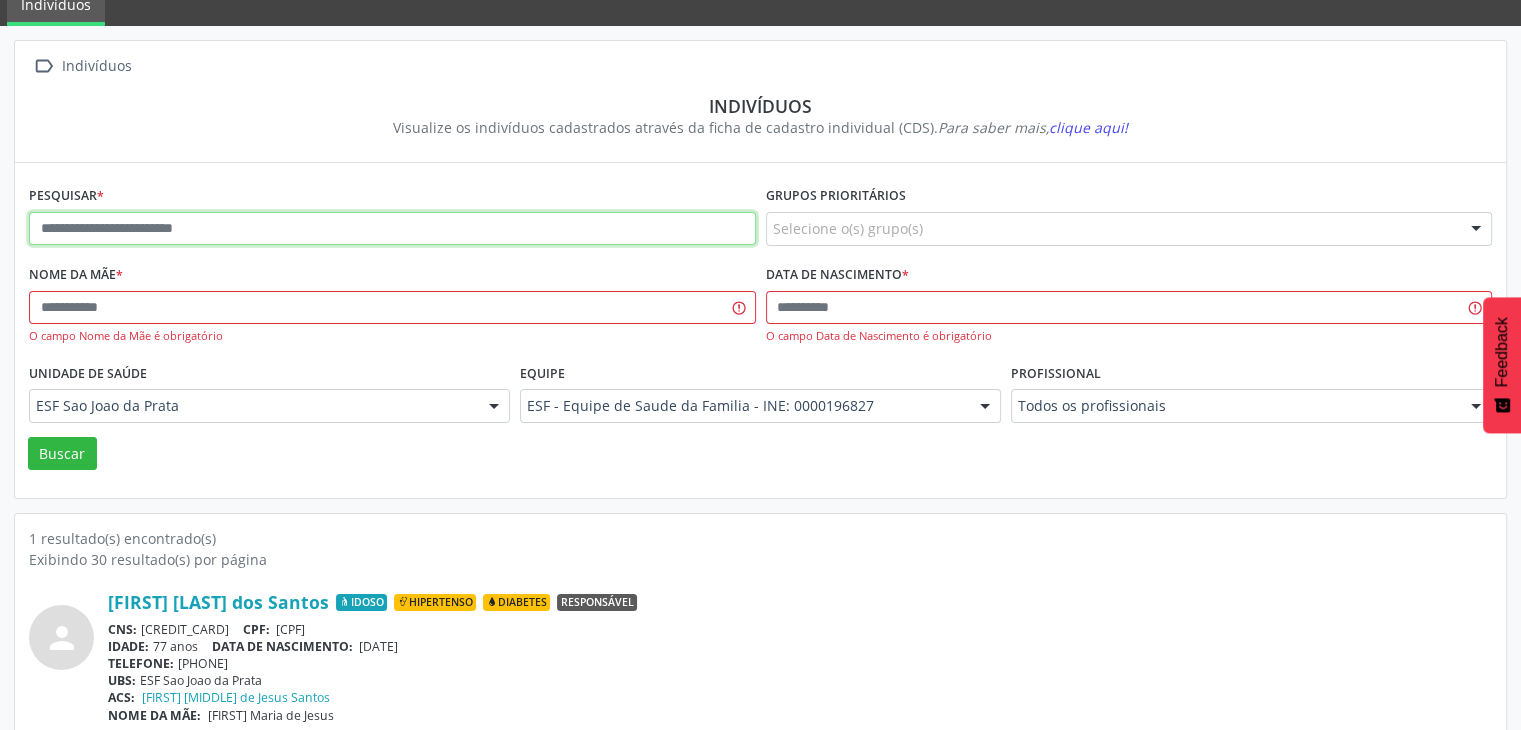 click at bounding box center (392, 229) 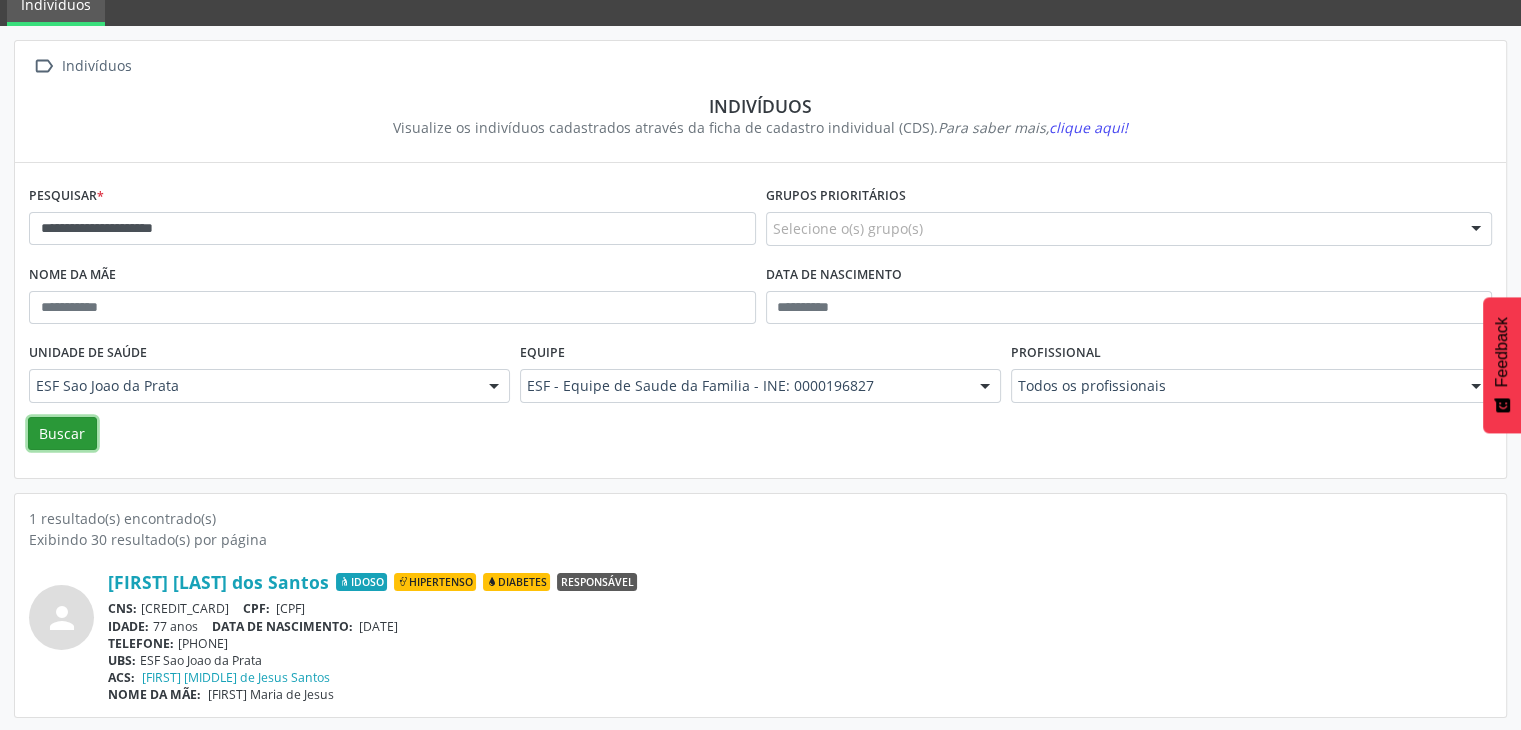 click on "Buscar" at bounding box center (62, 434) 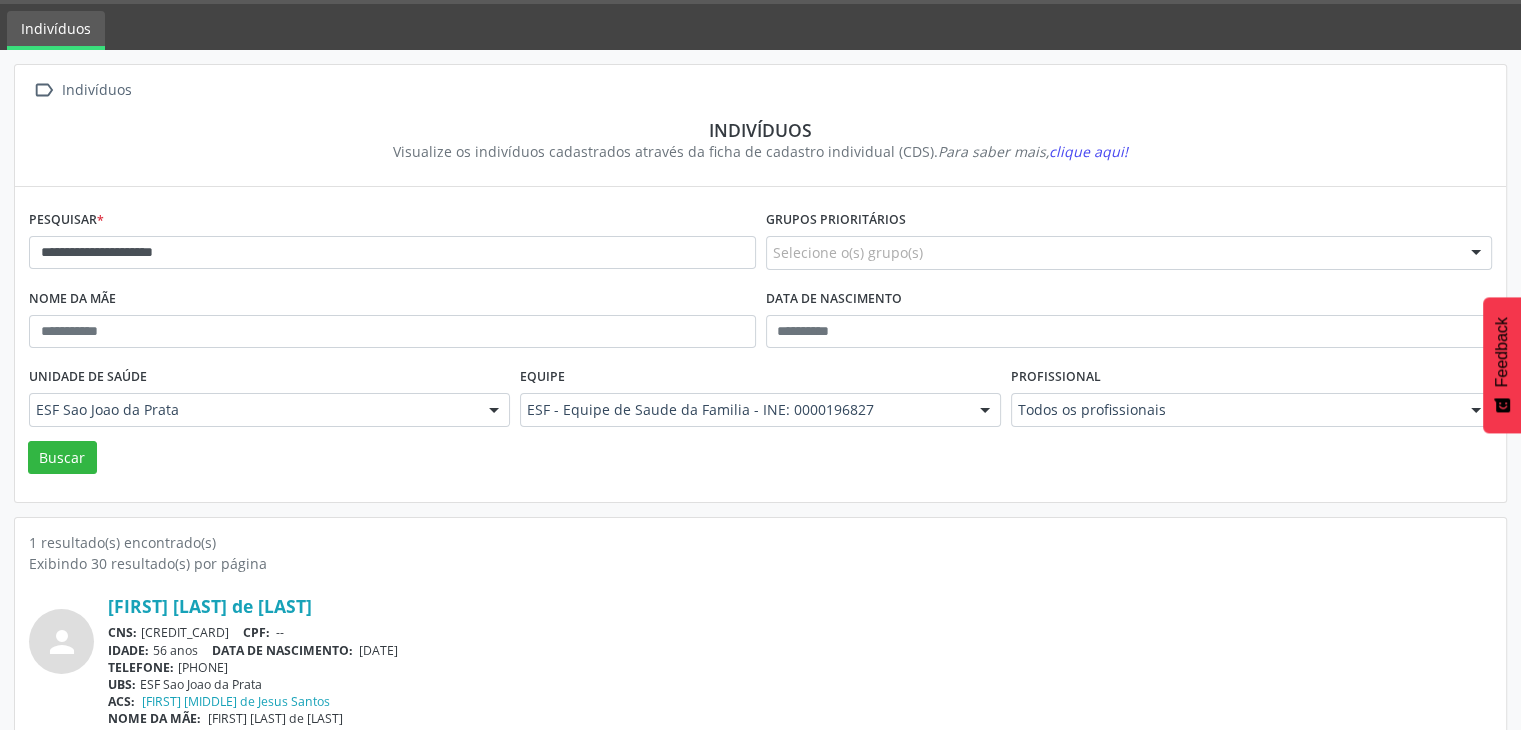 scroll, scrollTop: 84, scrollLeft: 0, axis: vertical 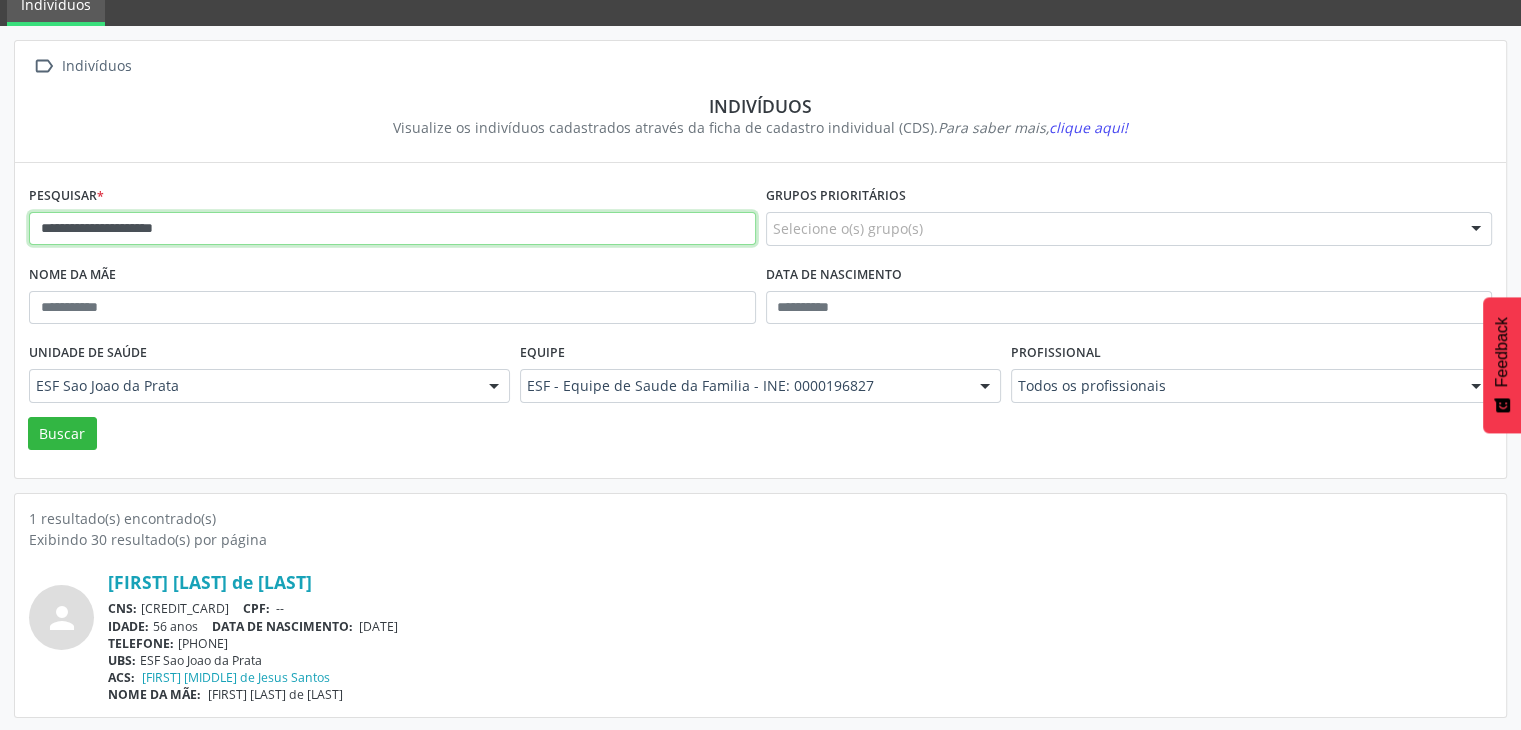 click on "**********" at bounding box center [392, 229] 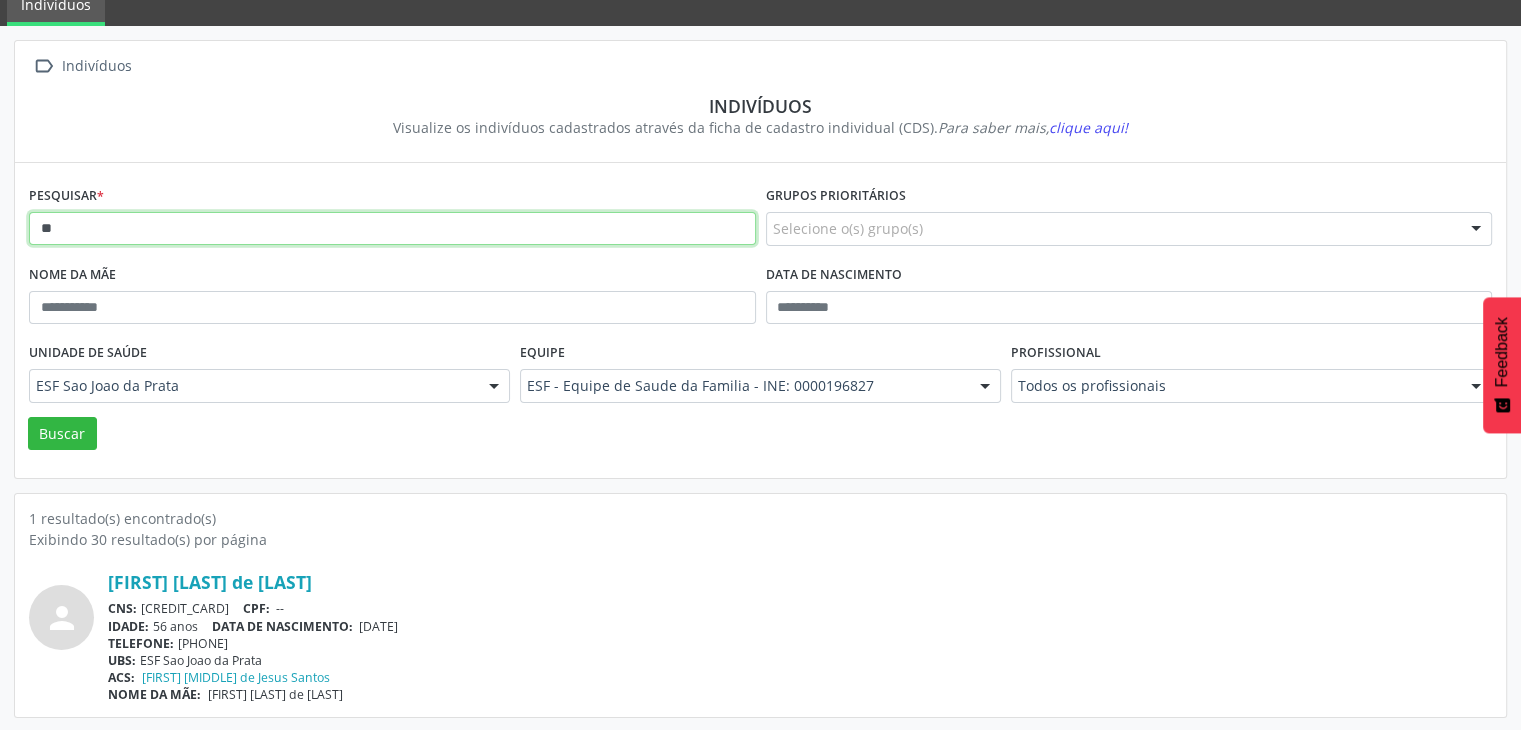 type on "*" 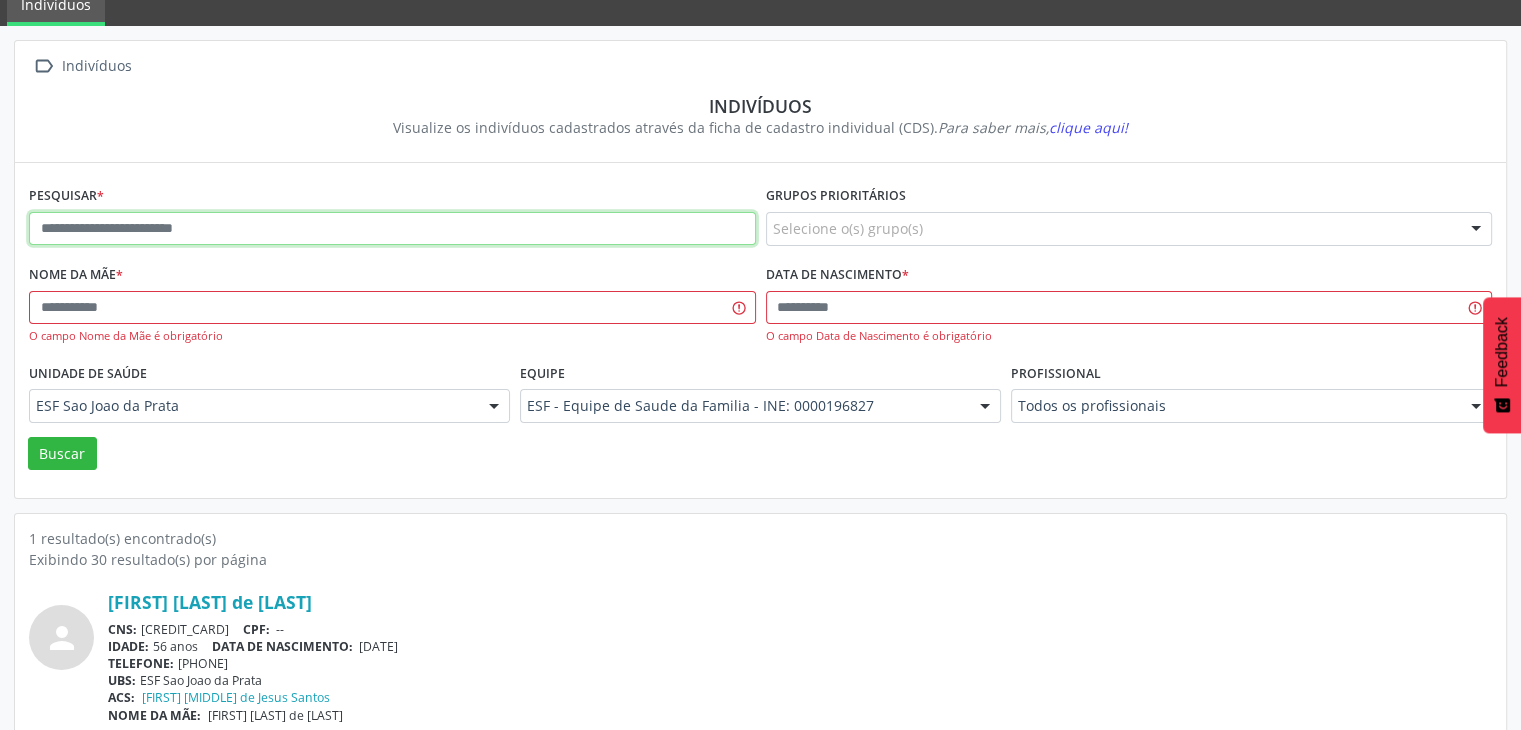 paste on "**********" 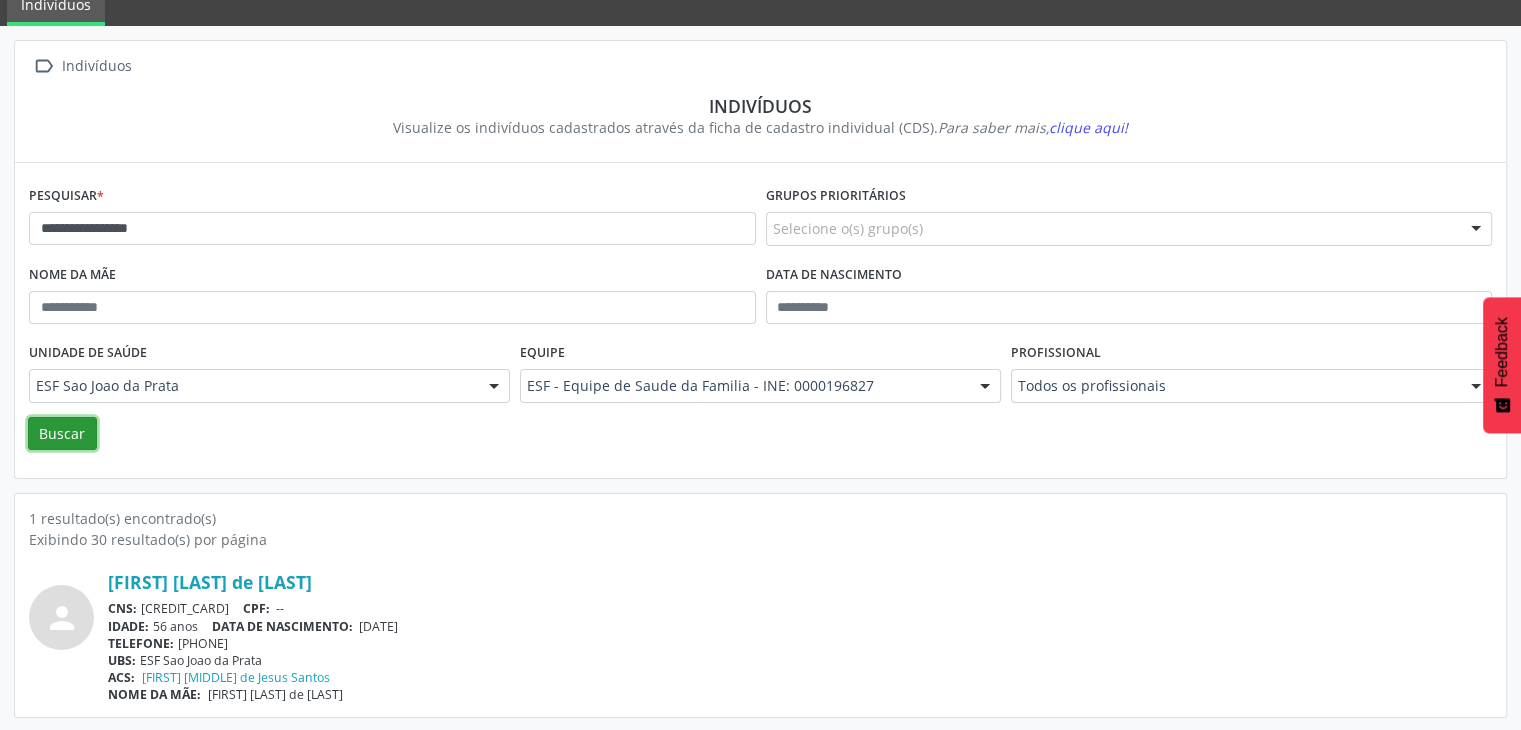 click on "Buscar" at bounding box center [62, 434] 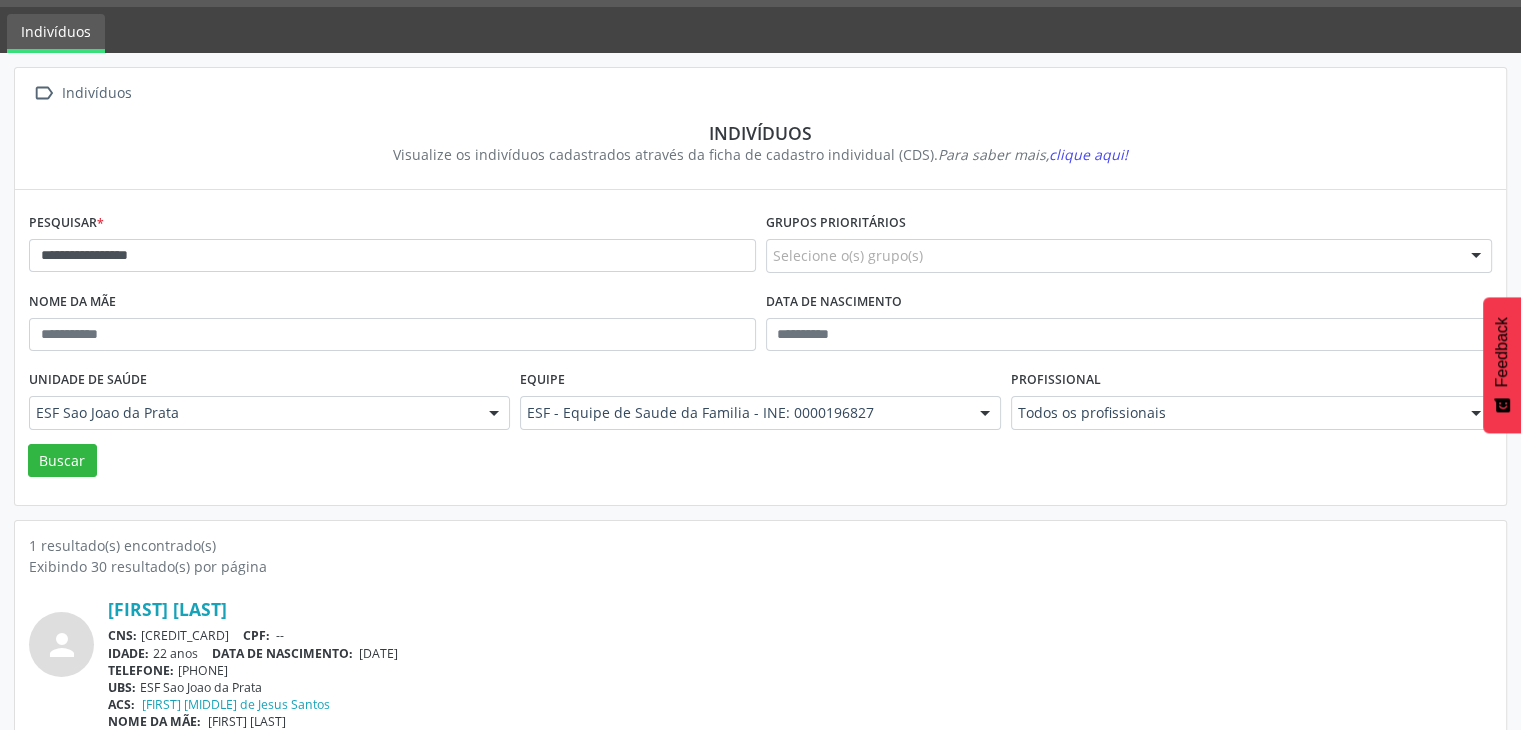 scroll, scrollTop: 84, scrollLeft: 0, axis: vertical 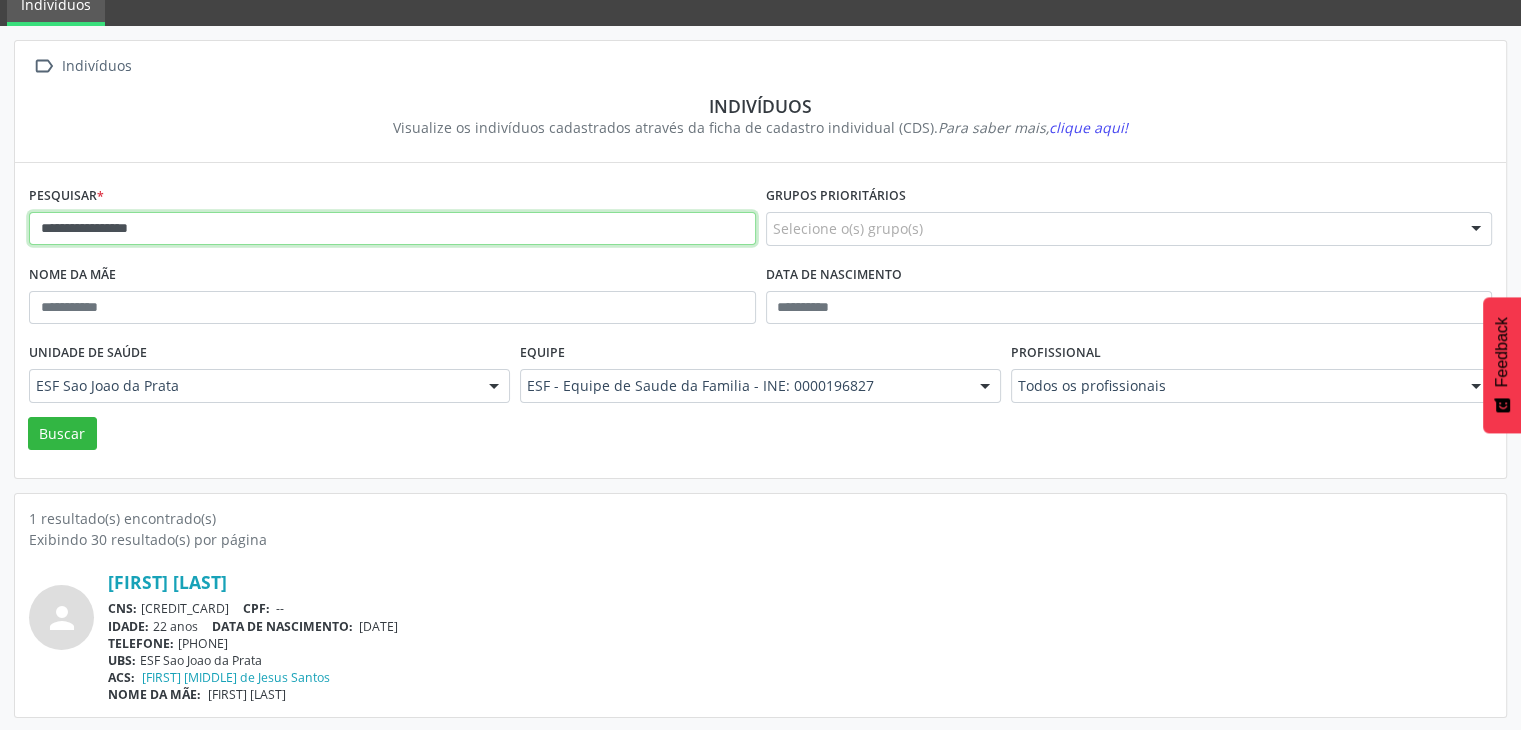 click on "**********" at bounding box center [392, 229] 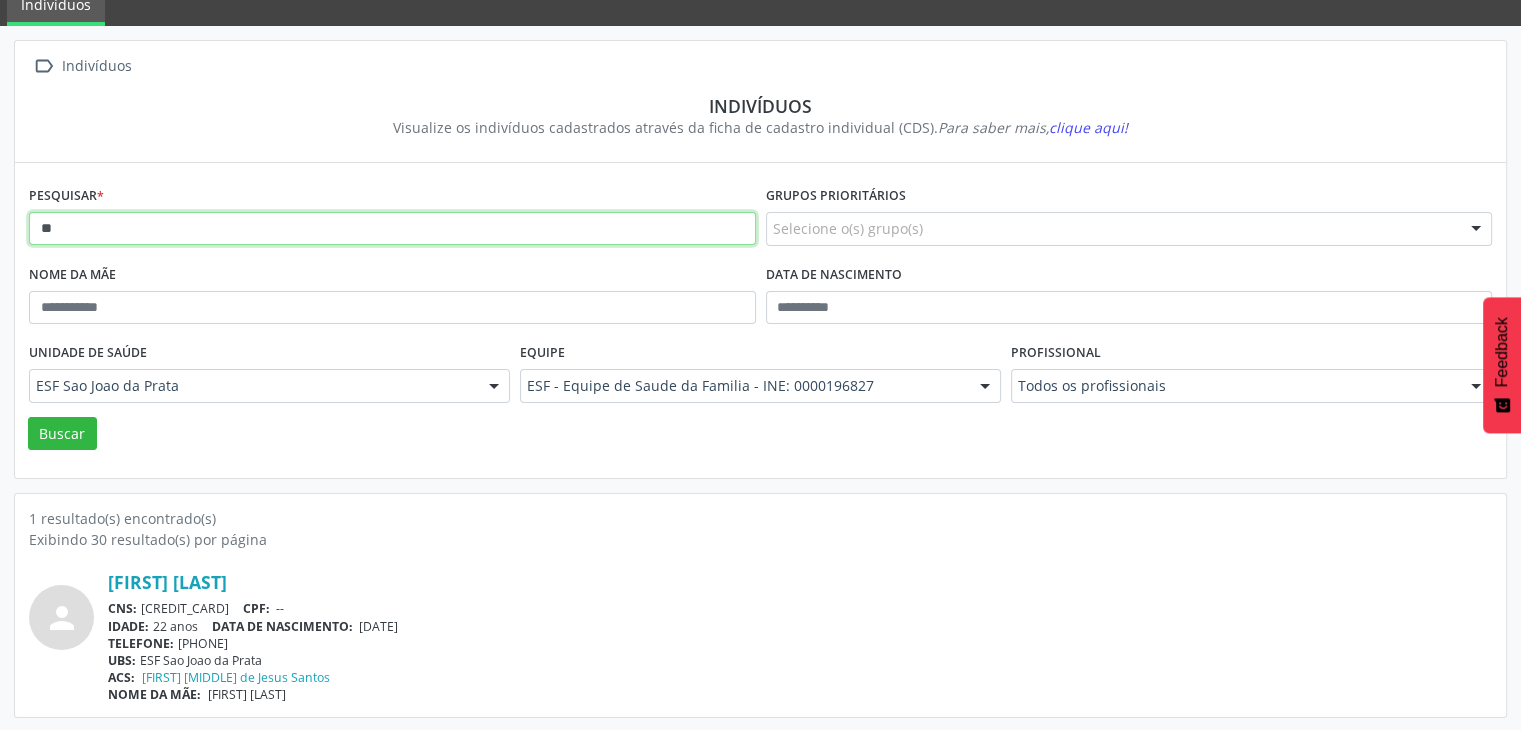 type on "*" 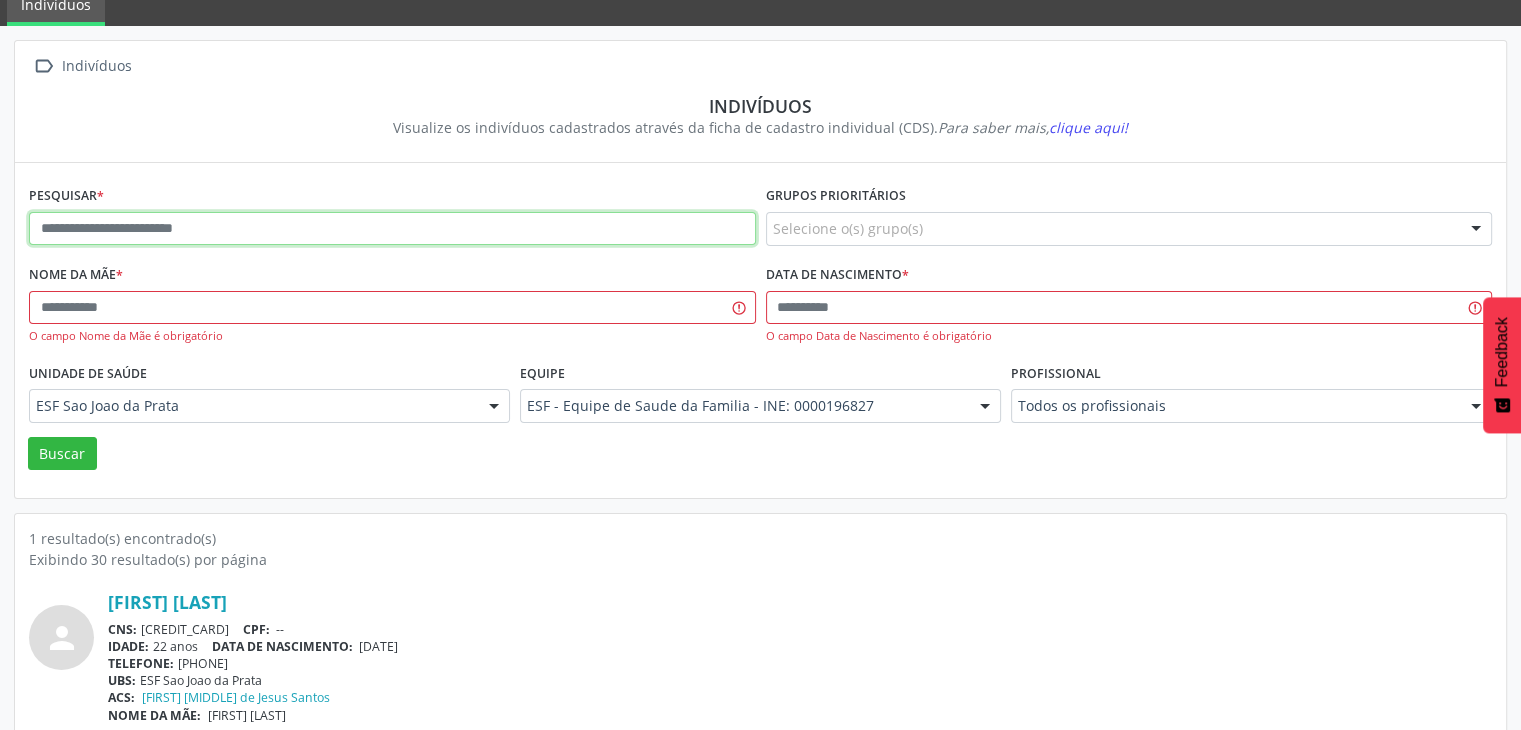 paste on "**********" 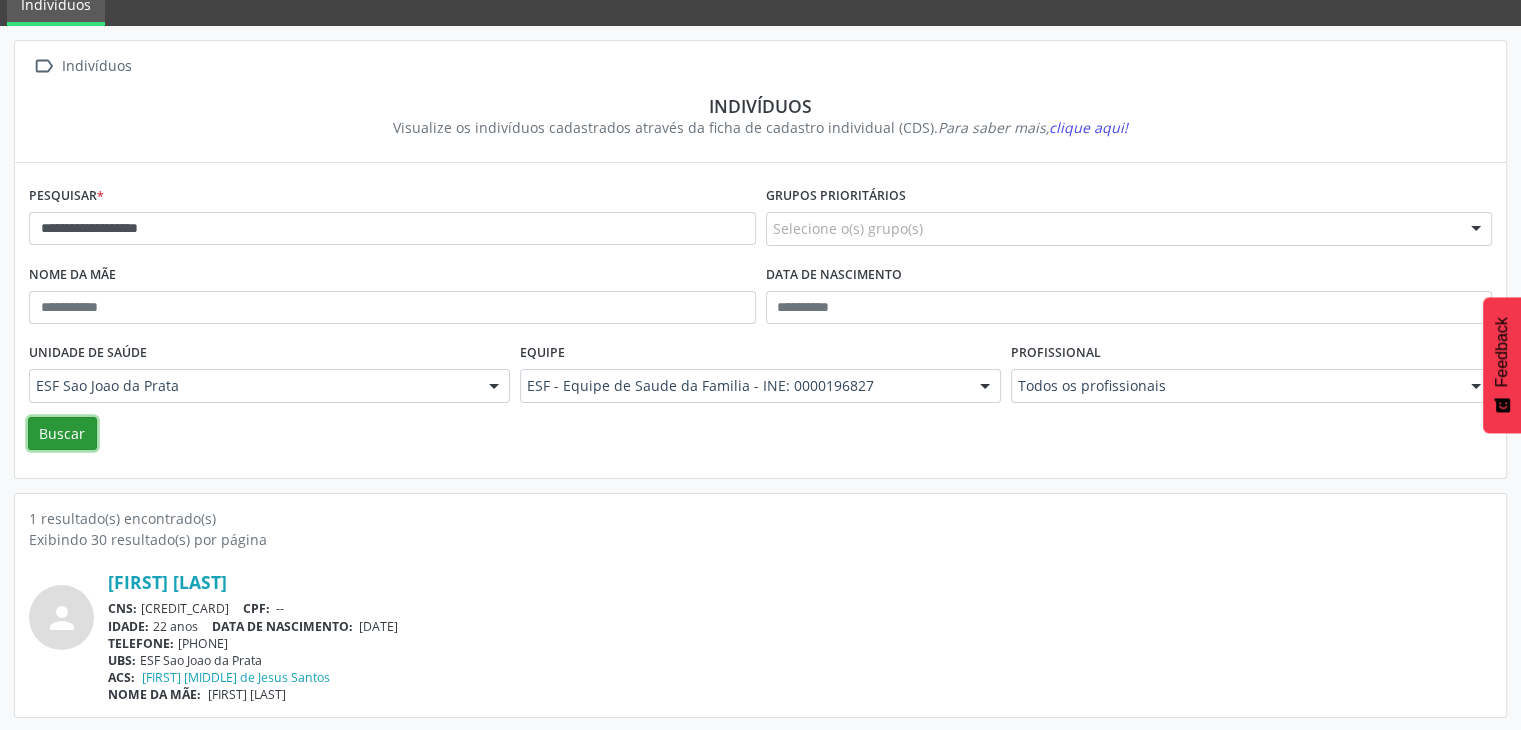 click on "Buscar" at bounding box center [62, 434] 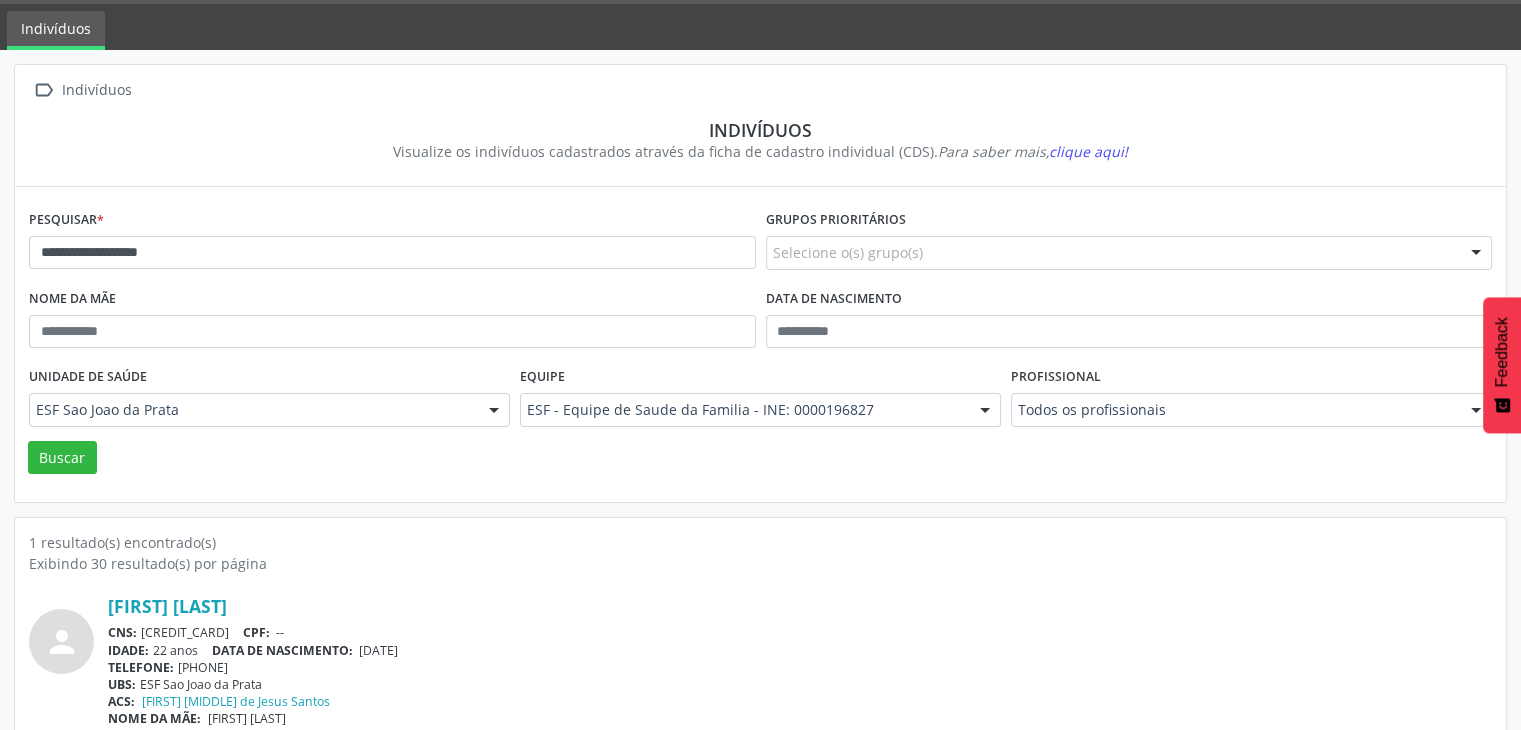 scroll, scrollTop: 84, scrollLeft: 0, axis: vertical 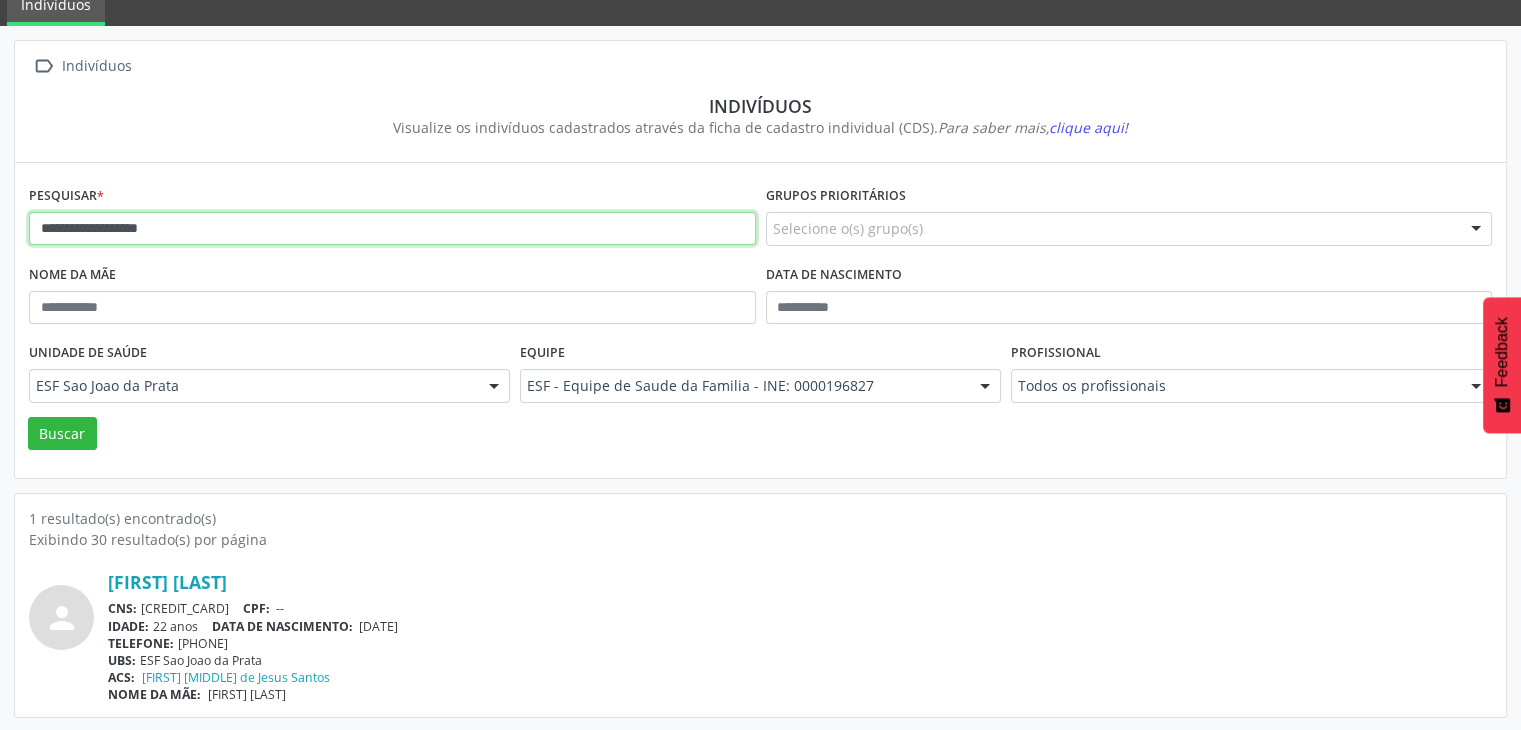 click on "**********" at bounding box center [392, 229] 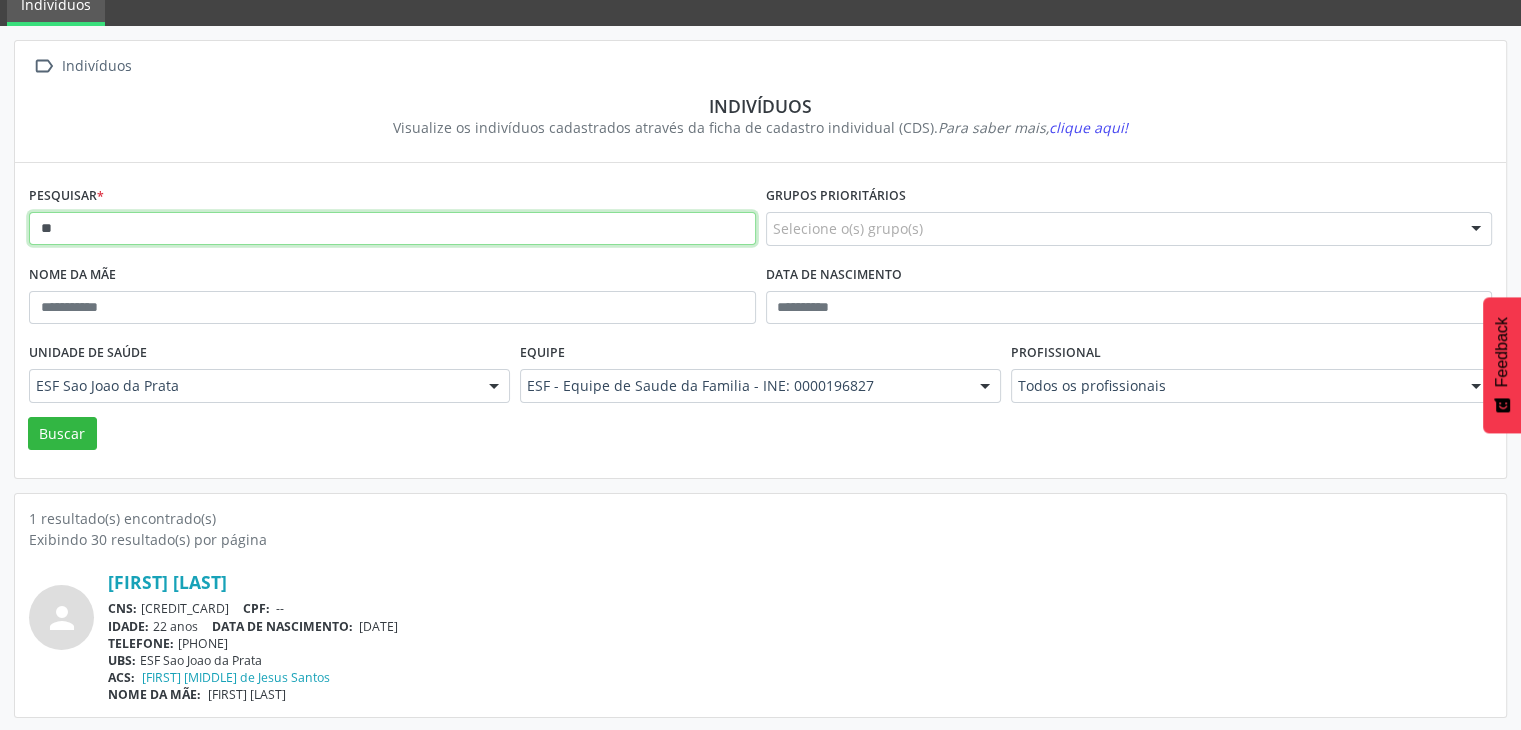 type on "*" 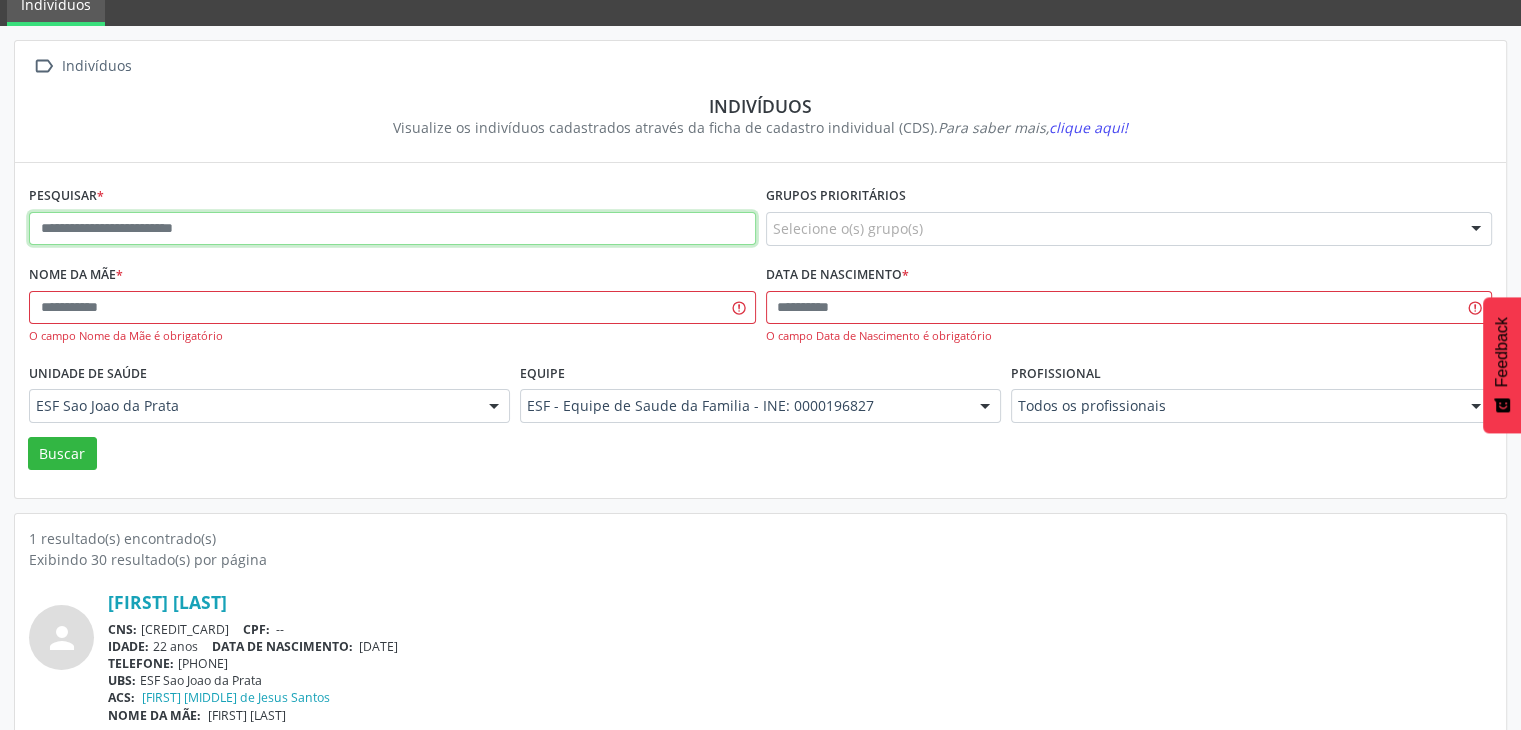 paste on "**********" 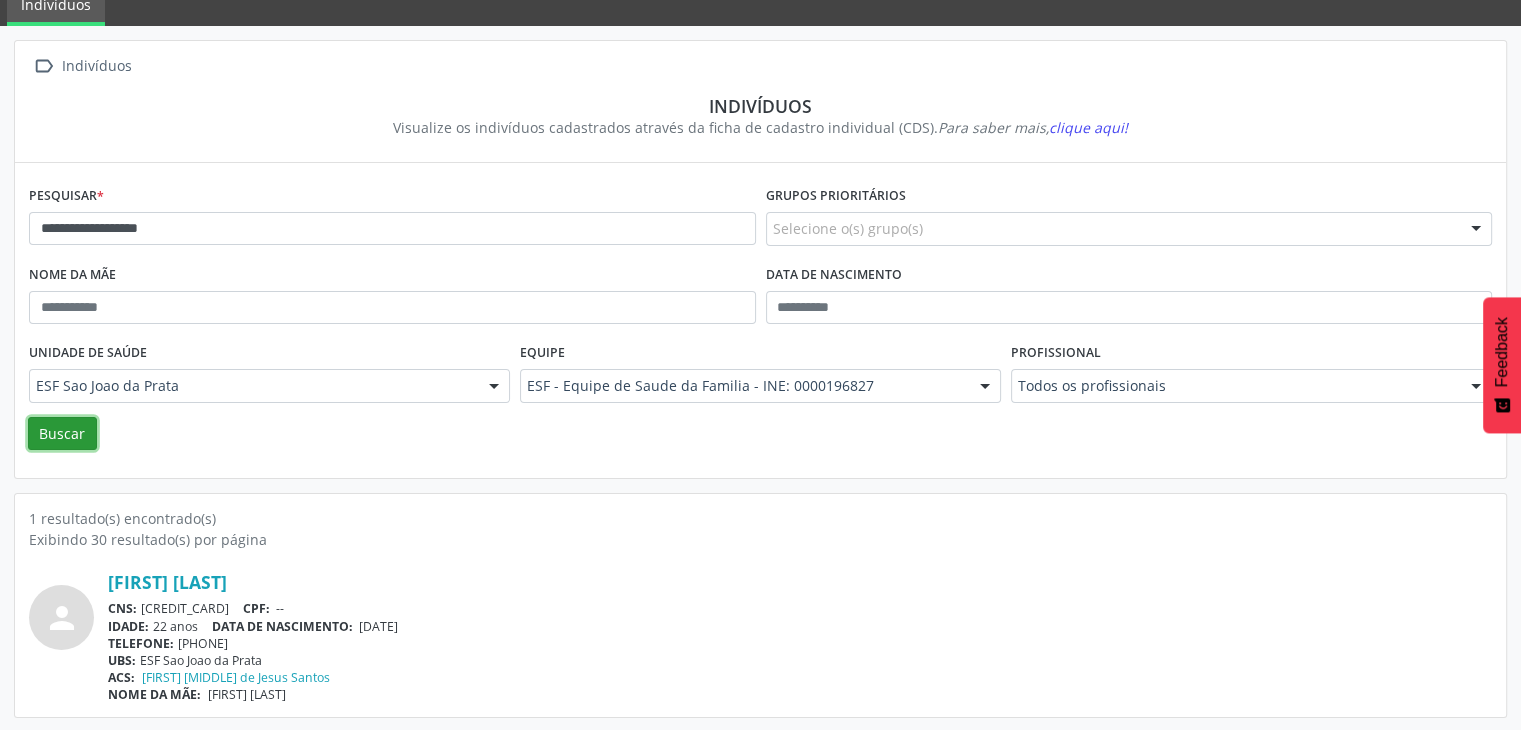 click on "Buscar" at bounding box center (62, 434) 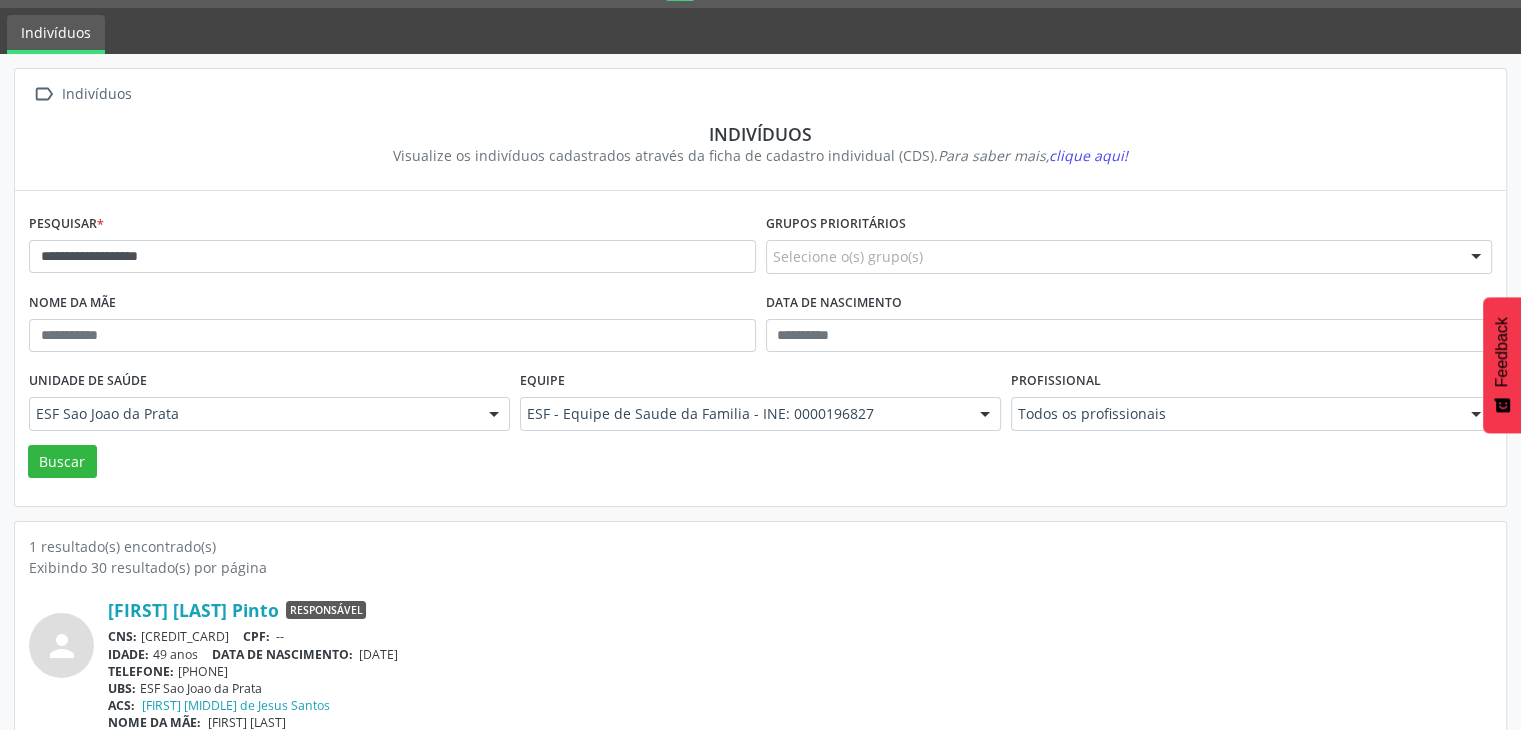 scroll, scrollTop: 84, scrollLeft: 0, axis: vertical 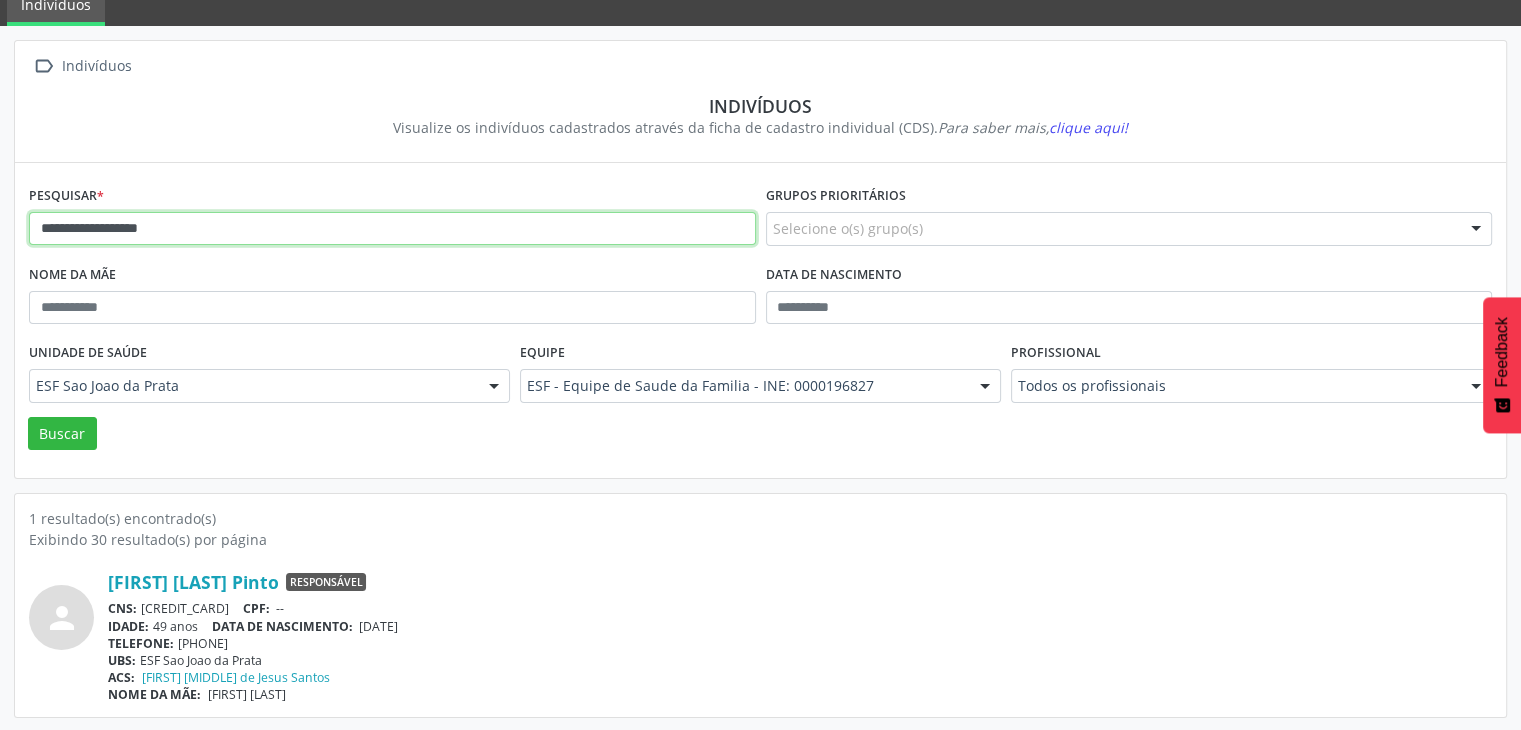 click on "**********" at bounding box center (392, 229) 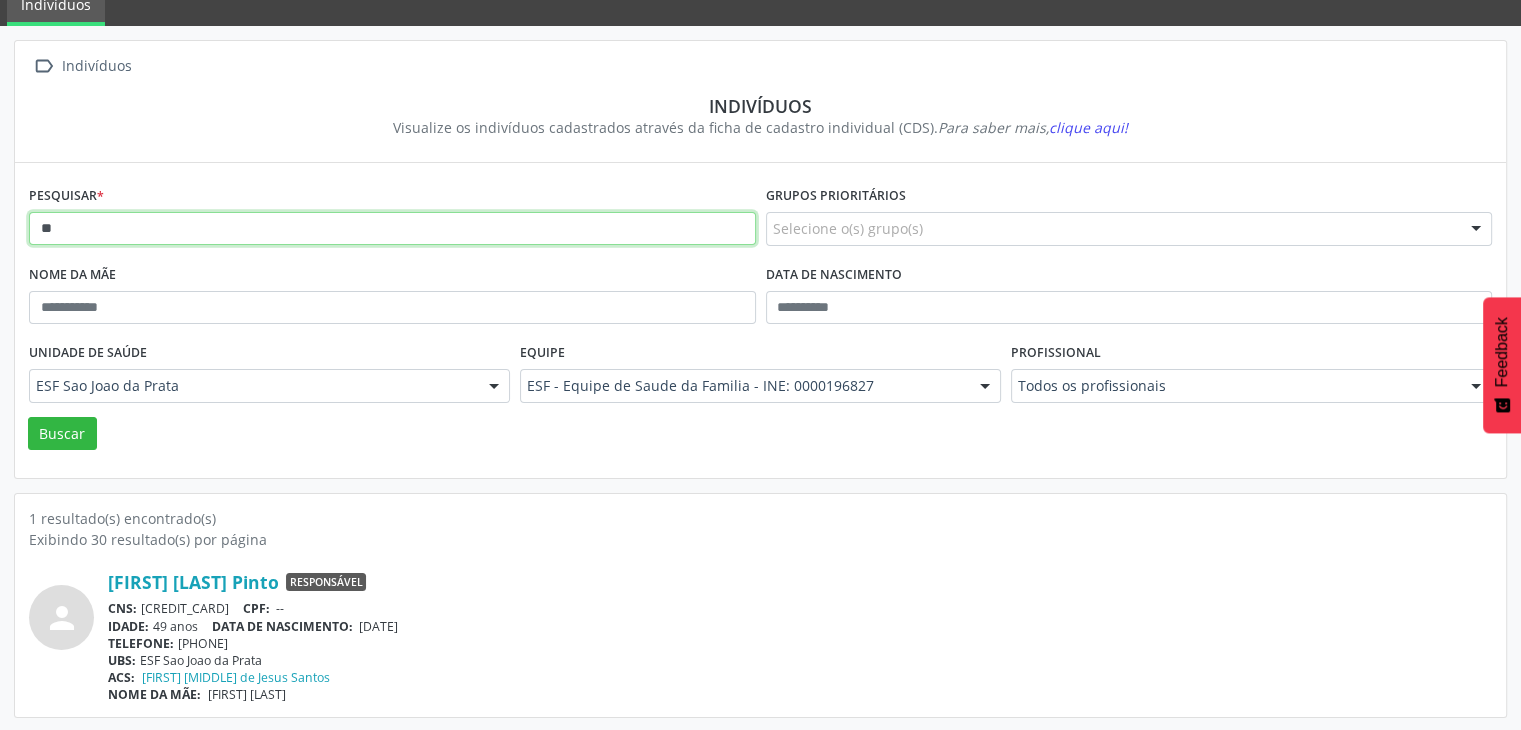 type on "*" 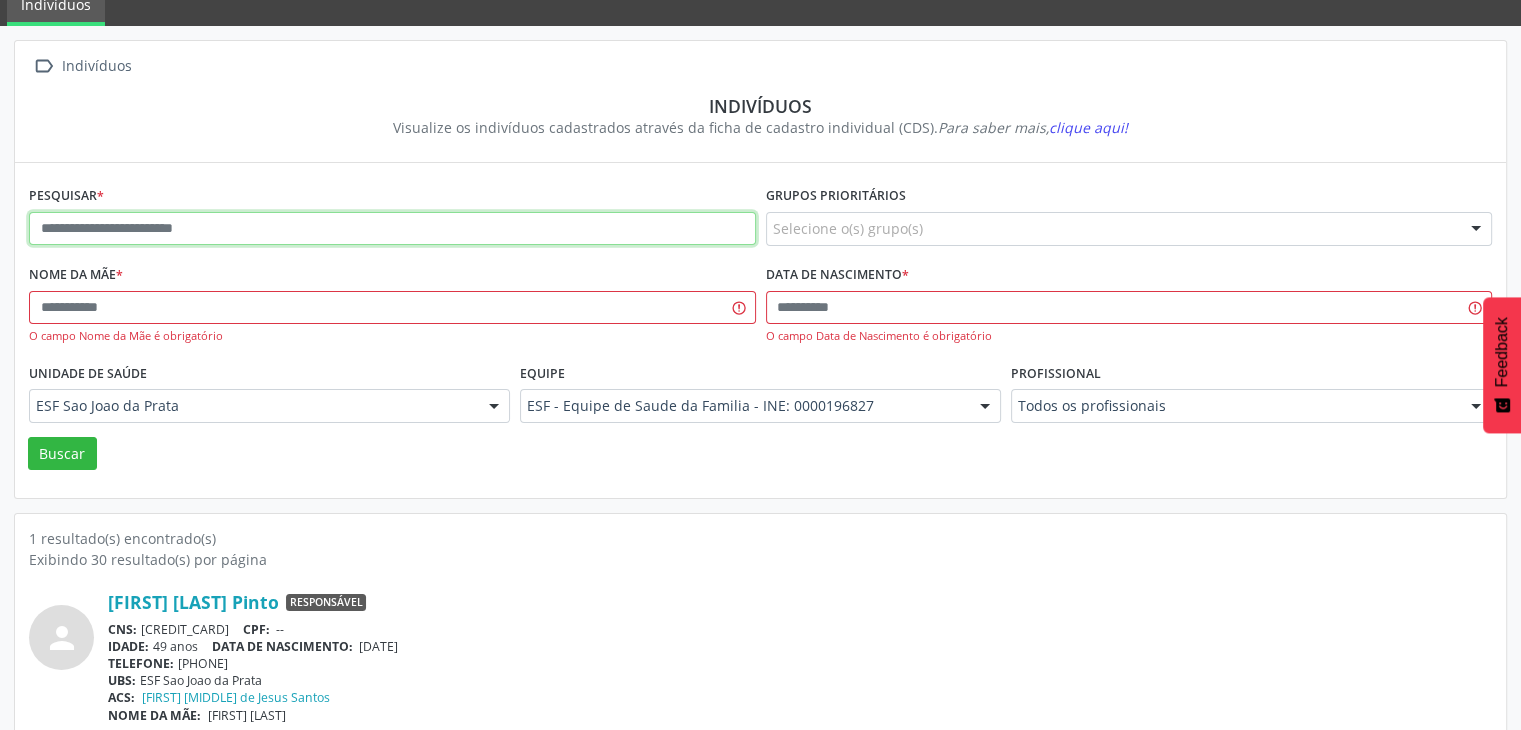 paste on "**********" 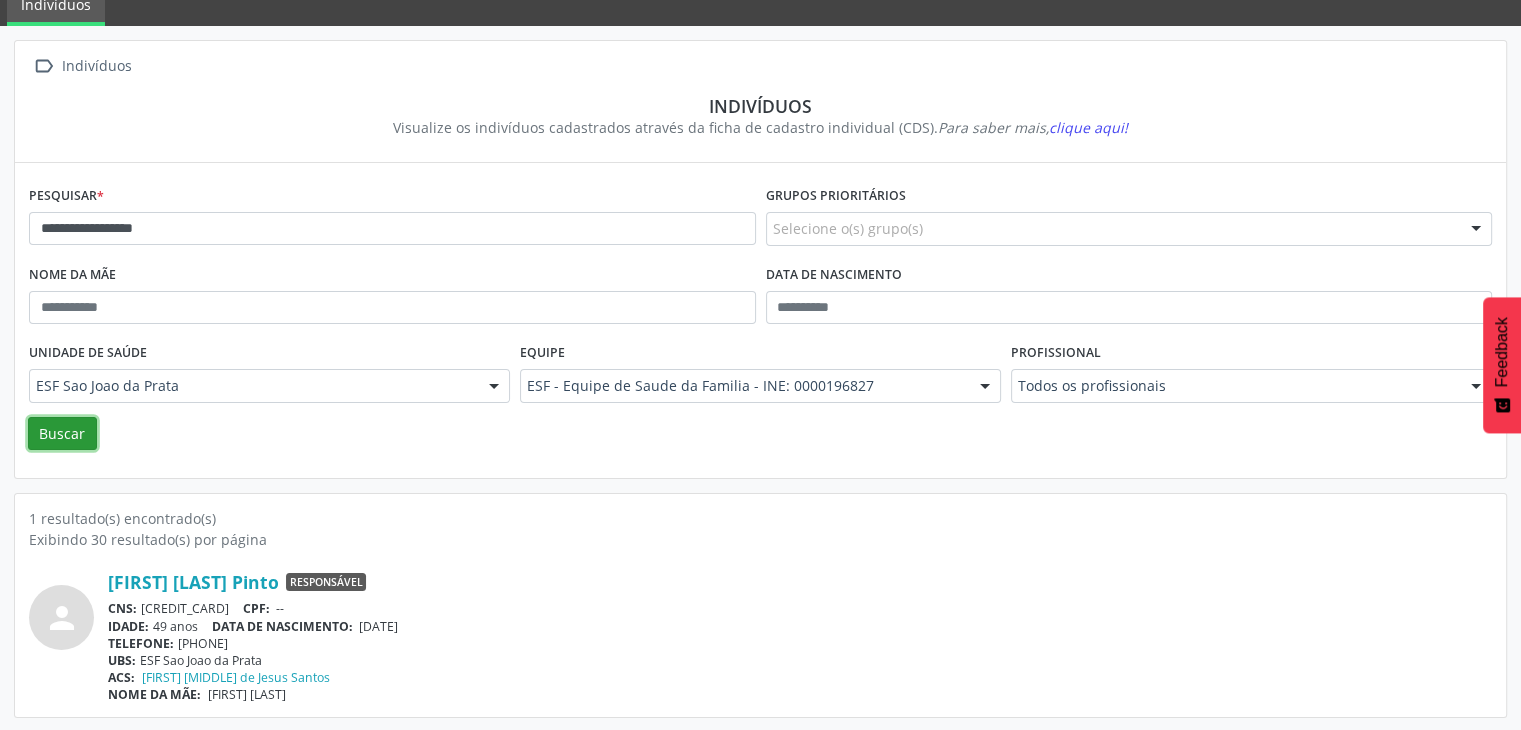 click on "Buscar" at bounding box center (62, 434) 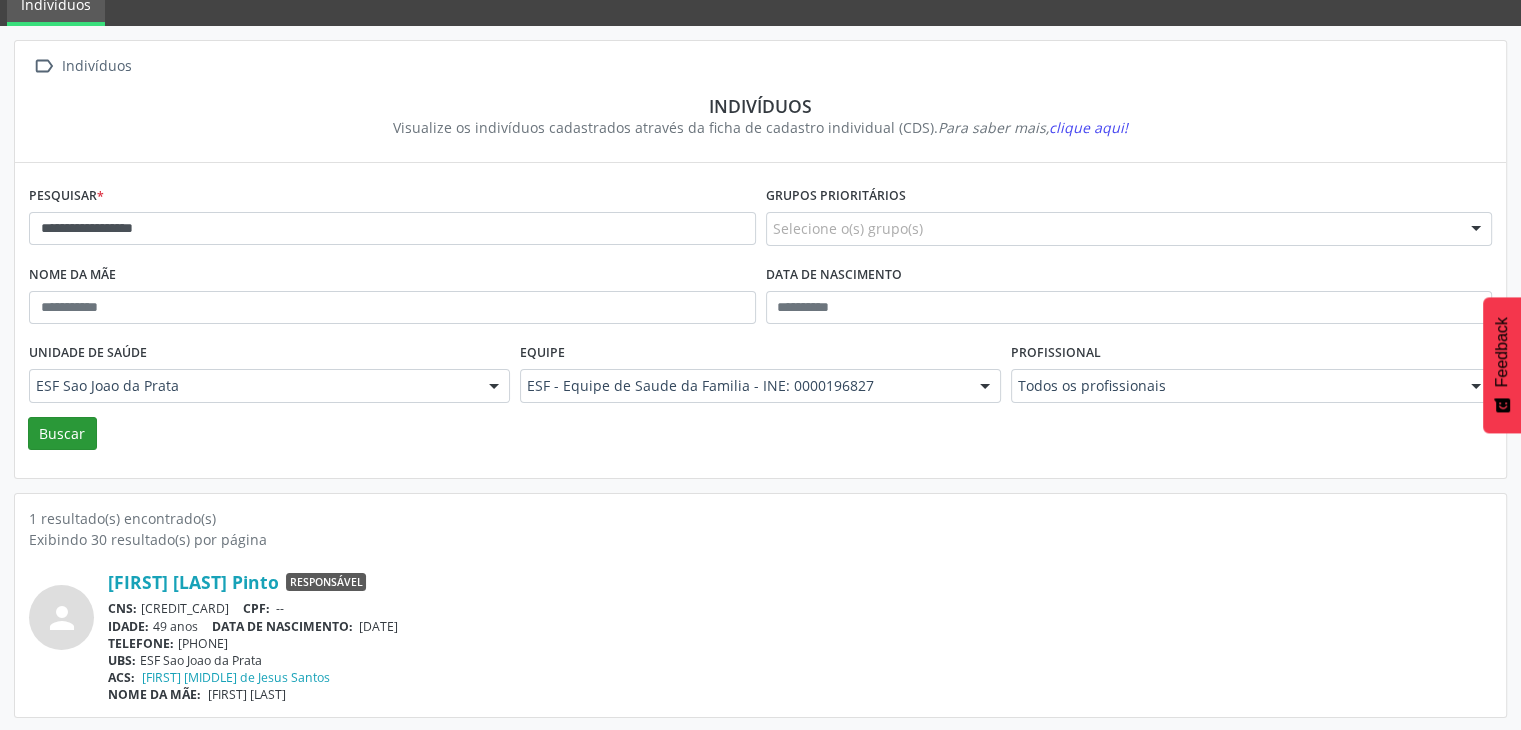 click on "Unidade de saúde" at bounding box center [88, 353] 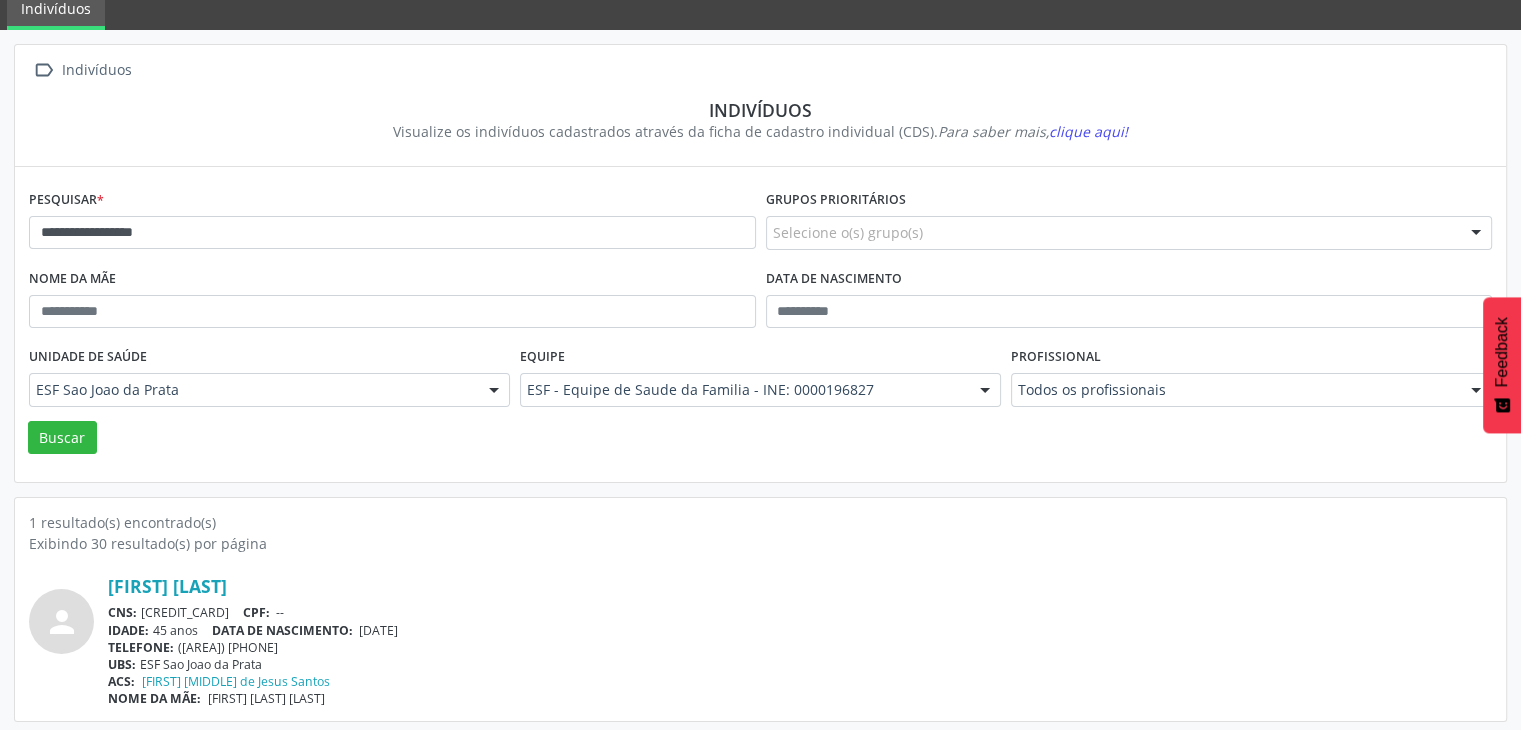 scroll, scrollTop: 84, scrollLeft: 0, axis: vertical 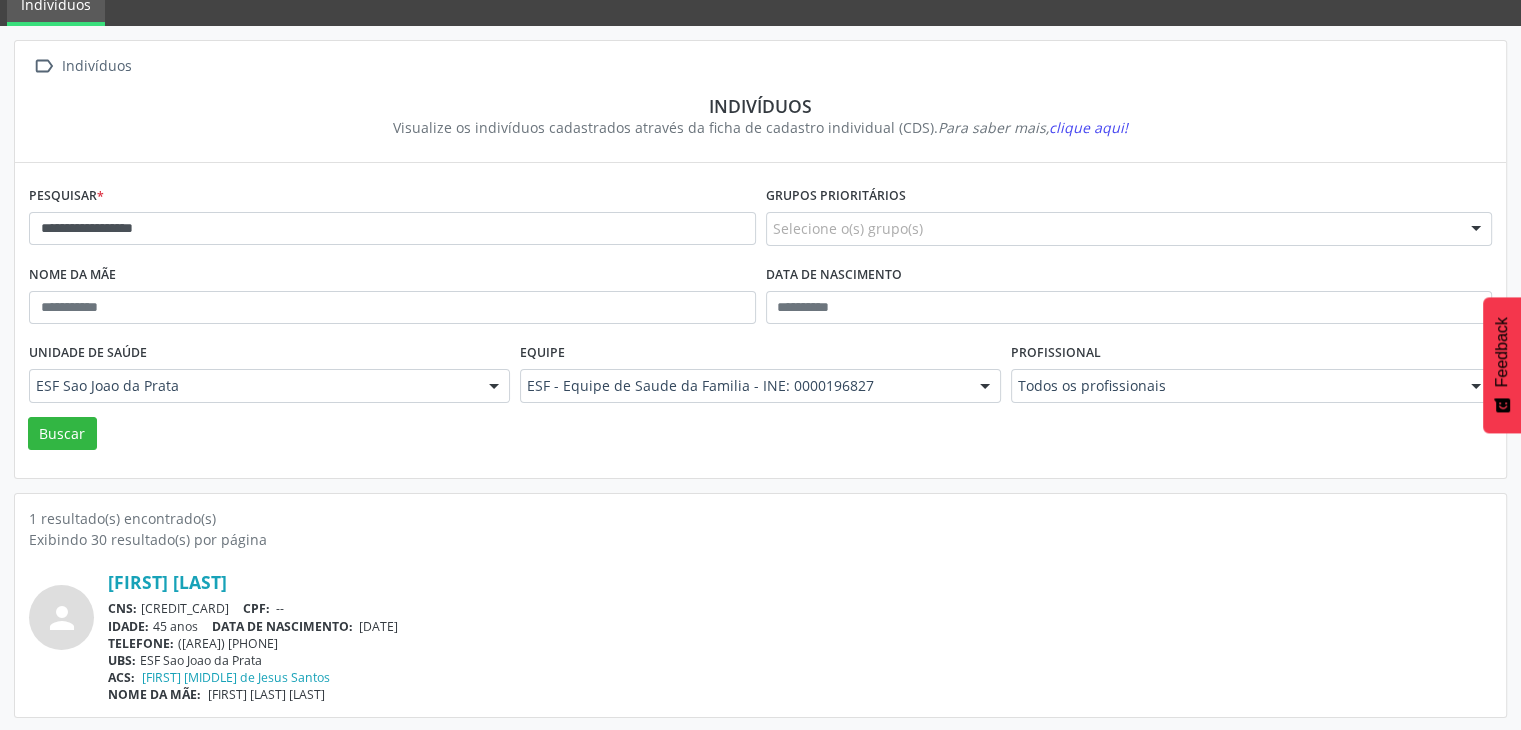 click on "Indivíduos" at bounding box center [760, 3] 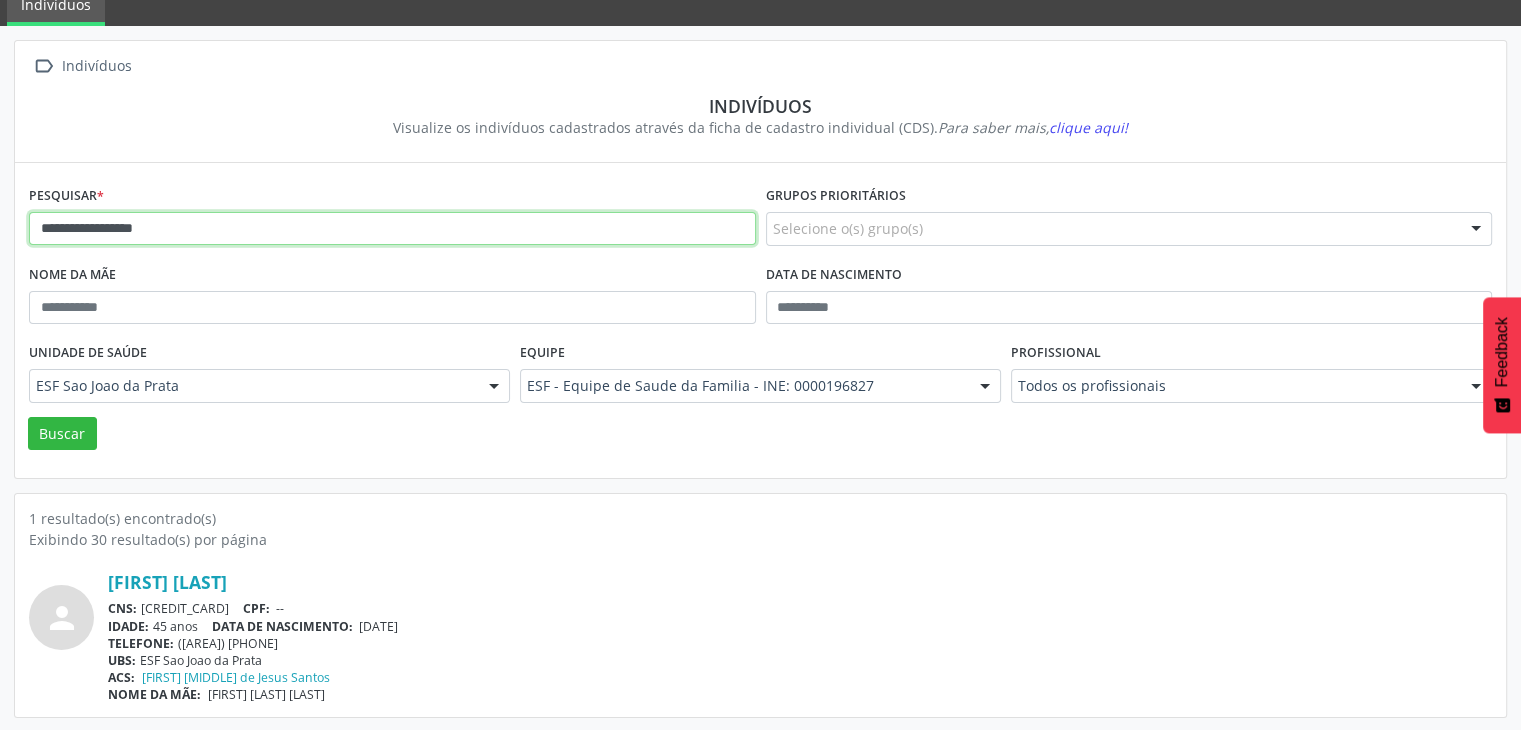 click on "**********" at bounding box center [392, 229] 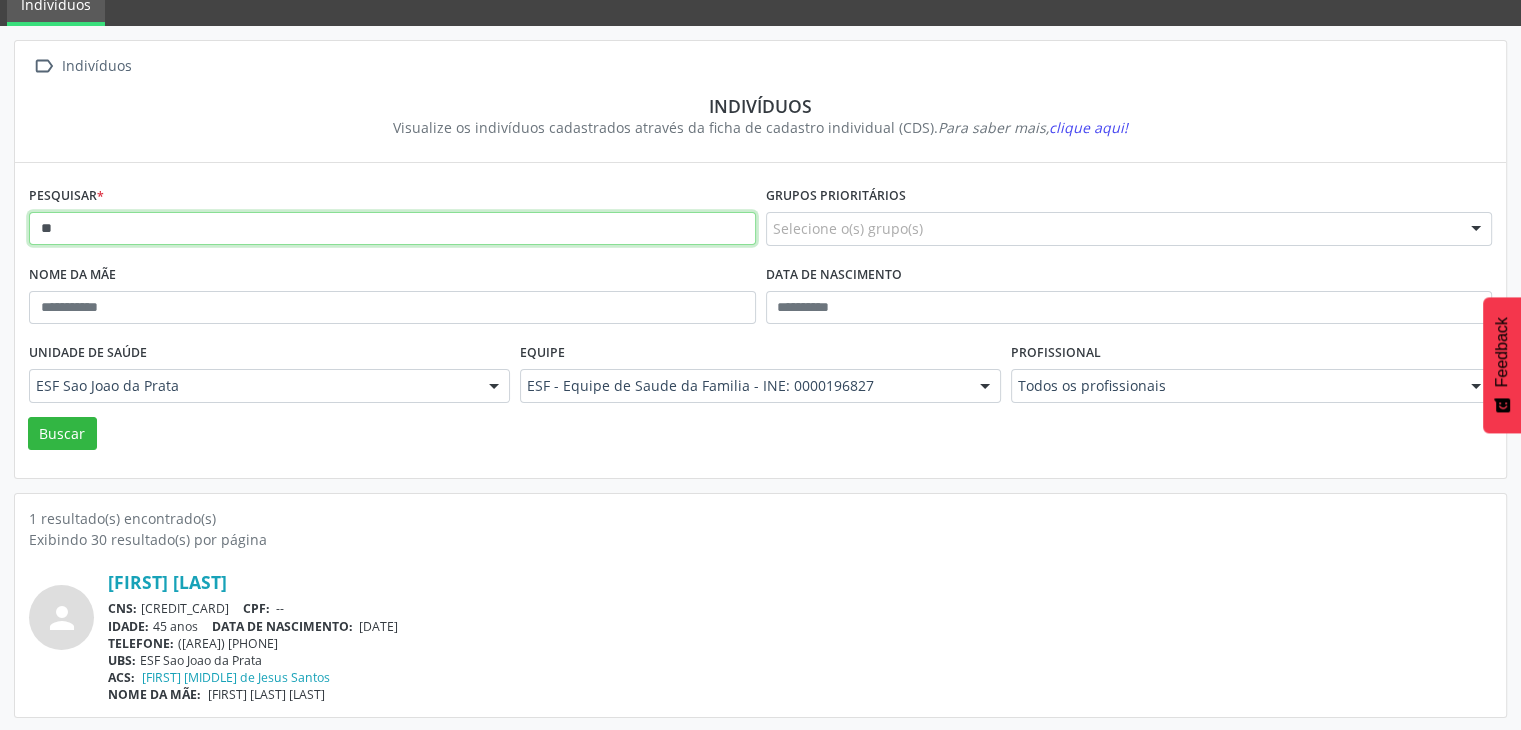 type on "*" 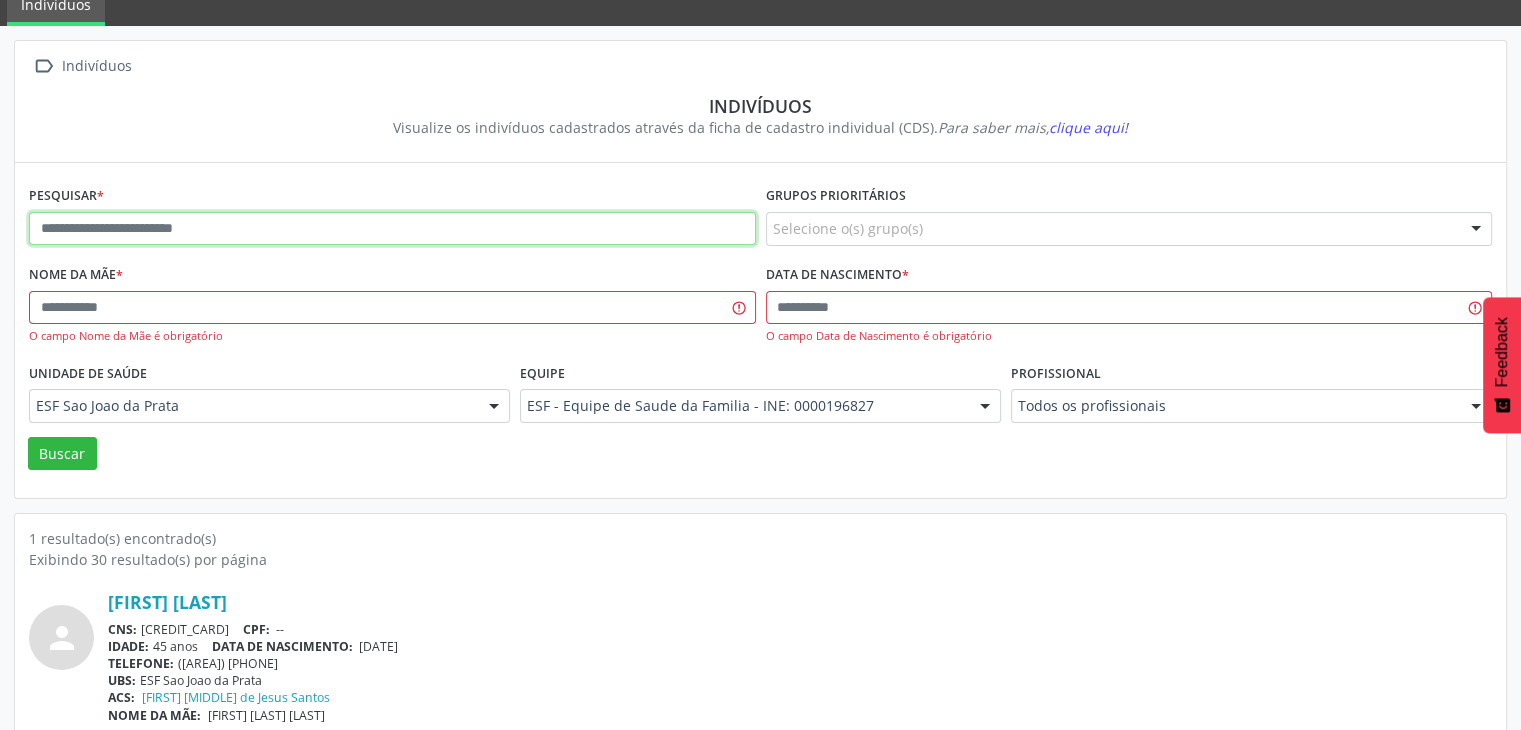 paste 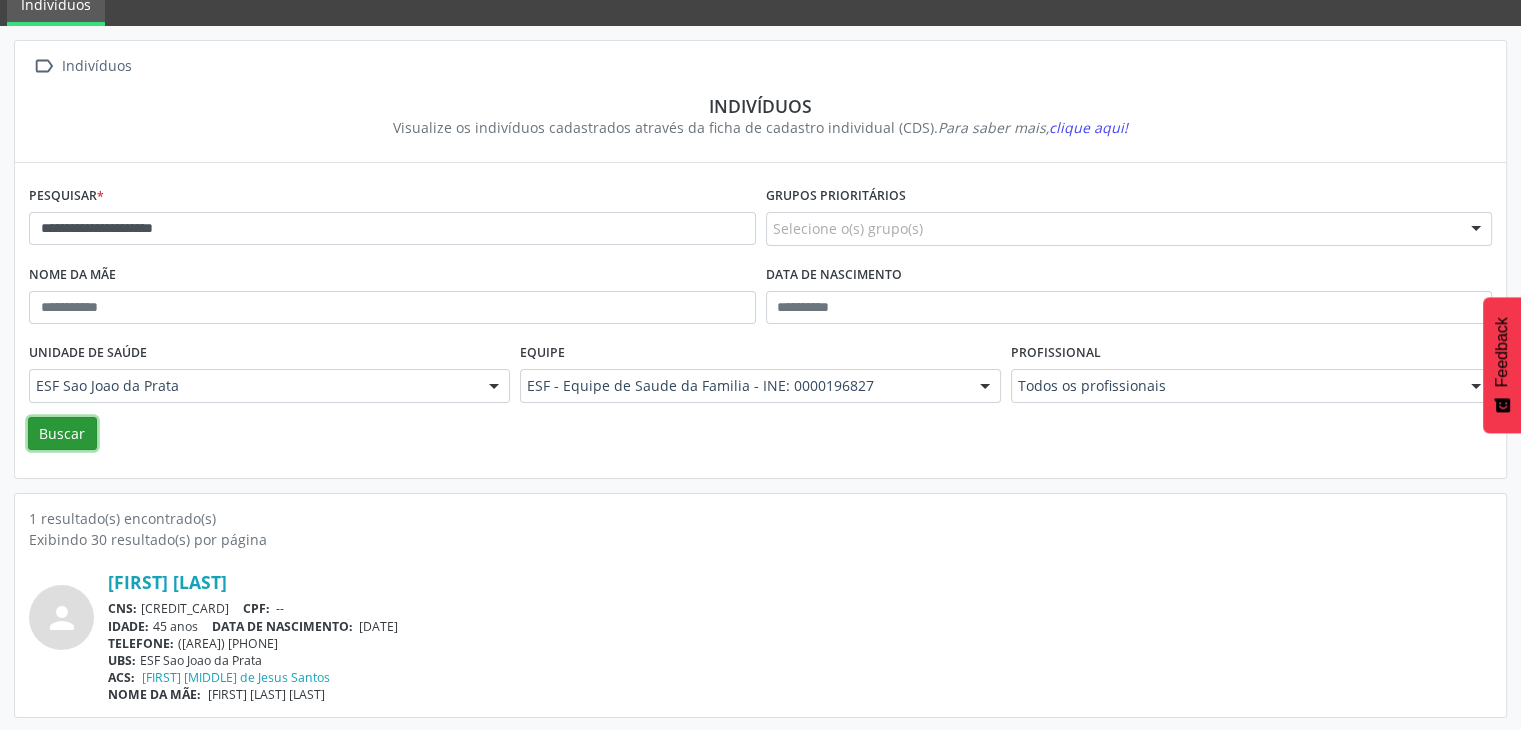 click on "Buscar" at bounding box center (62, 434) 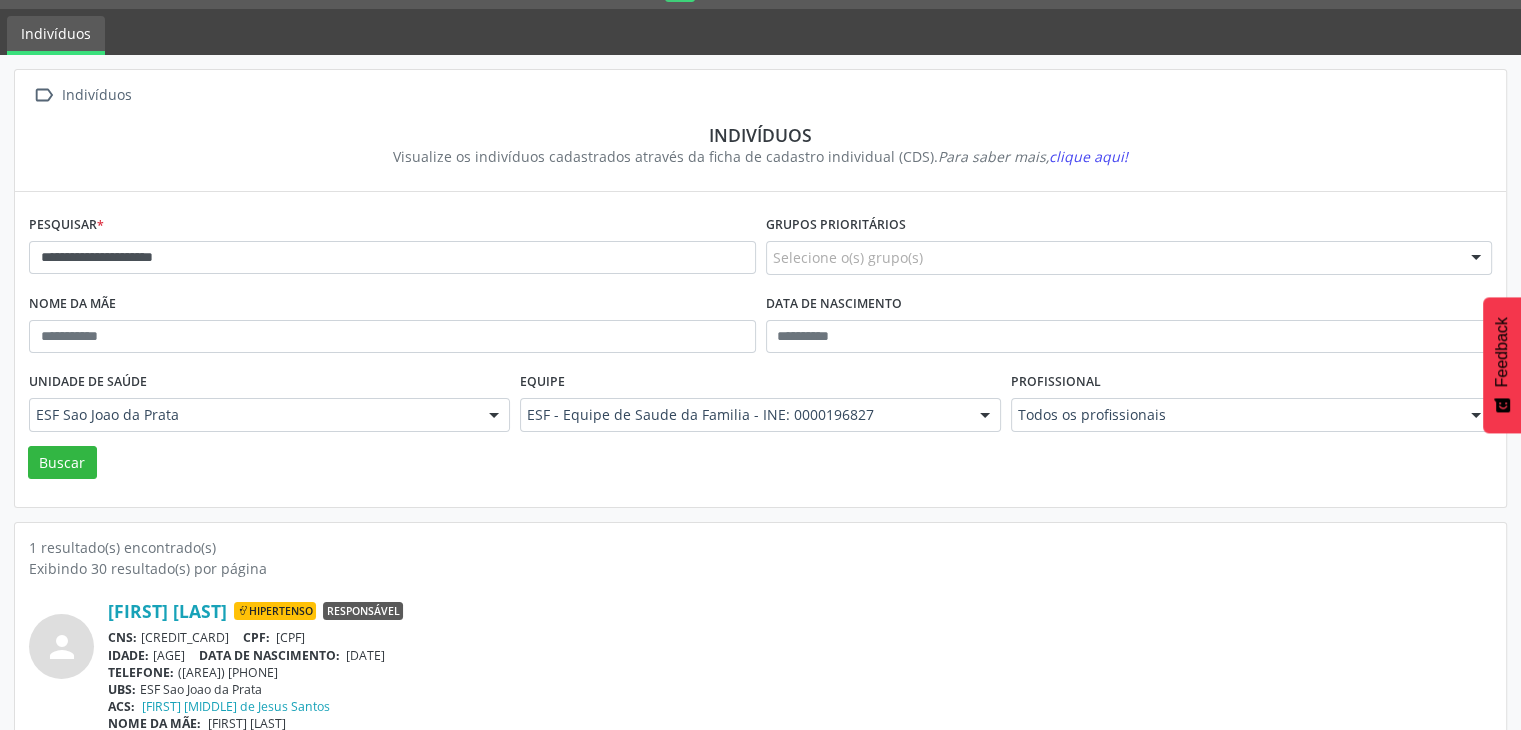 scroll, scrollTop: 84, scrollLeft: 0, axis: vertical 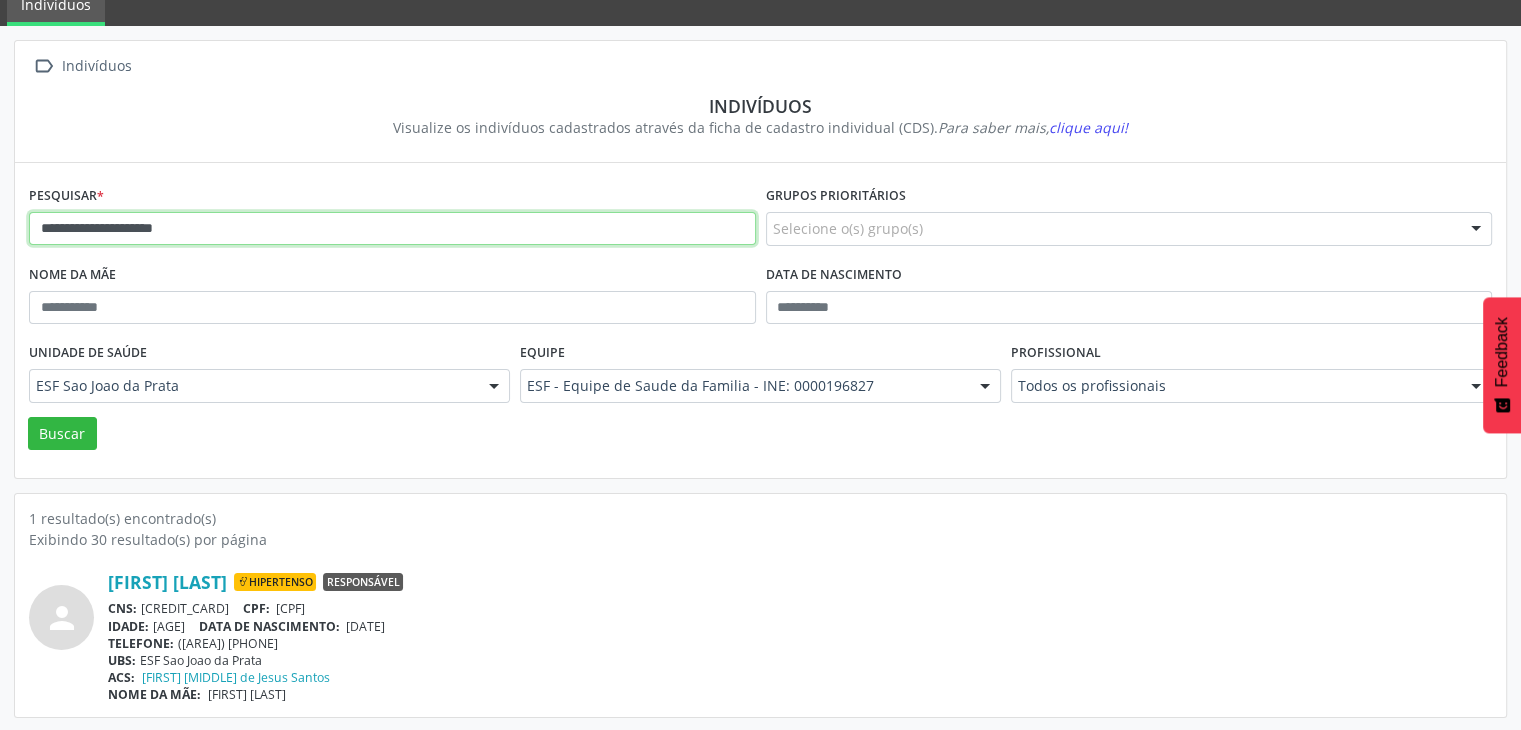 click on "**********" at bounding box center (392, 229) 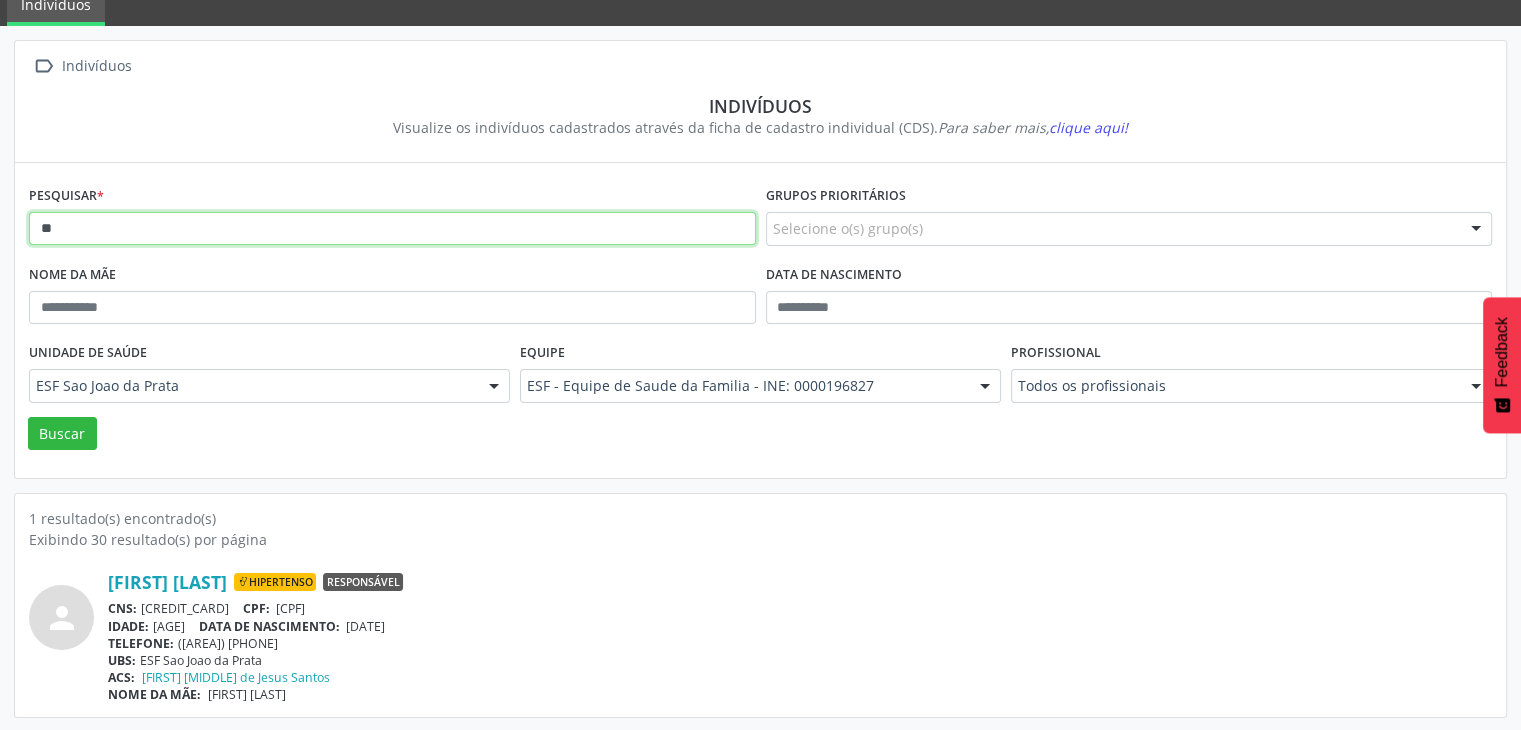 type on "*" 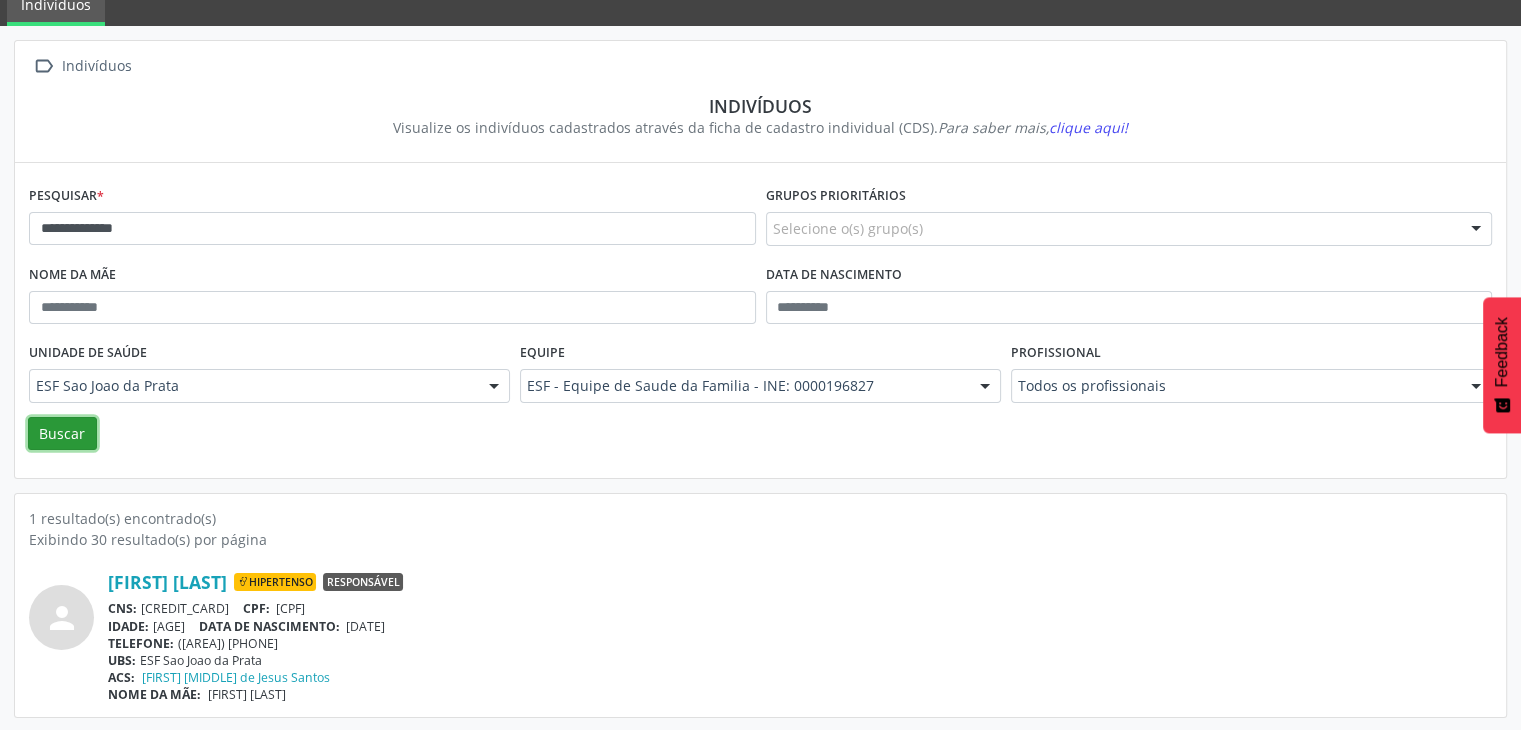 click on "Buscar" at bounding box center [62, 434] 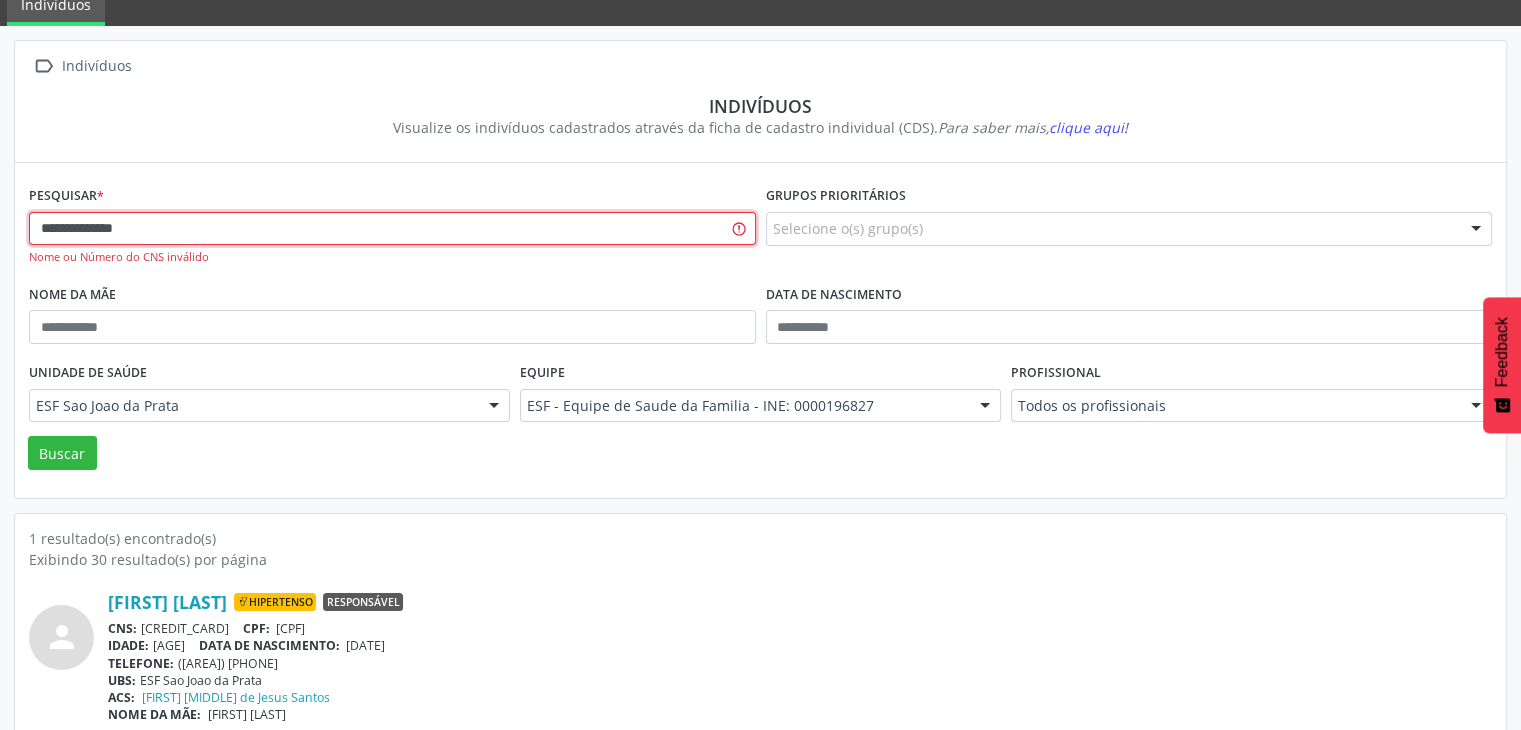 click on "**********" at bounding box center [392, 229] 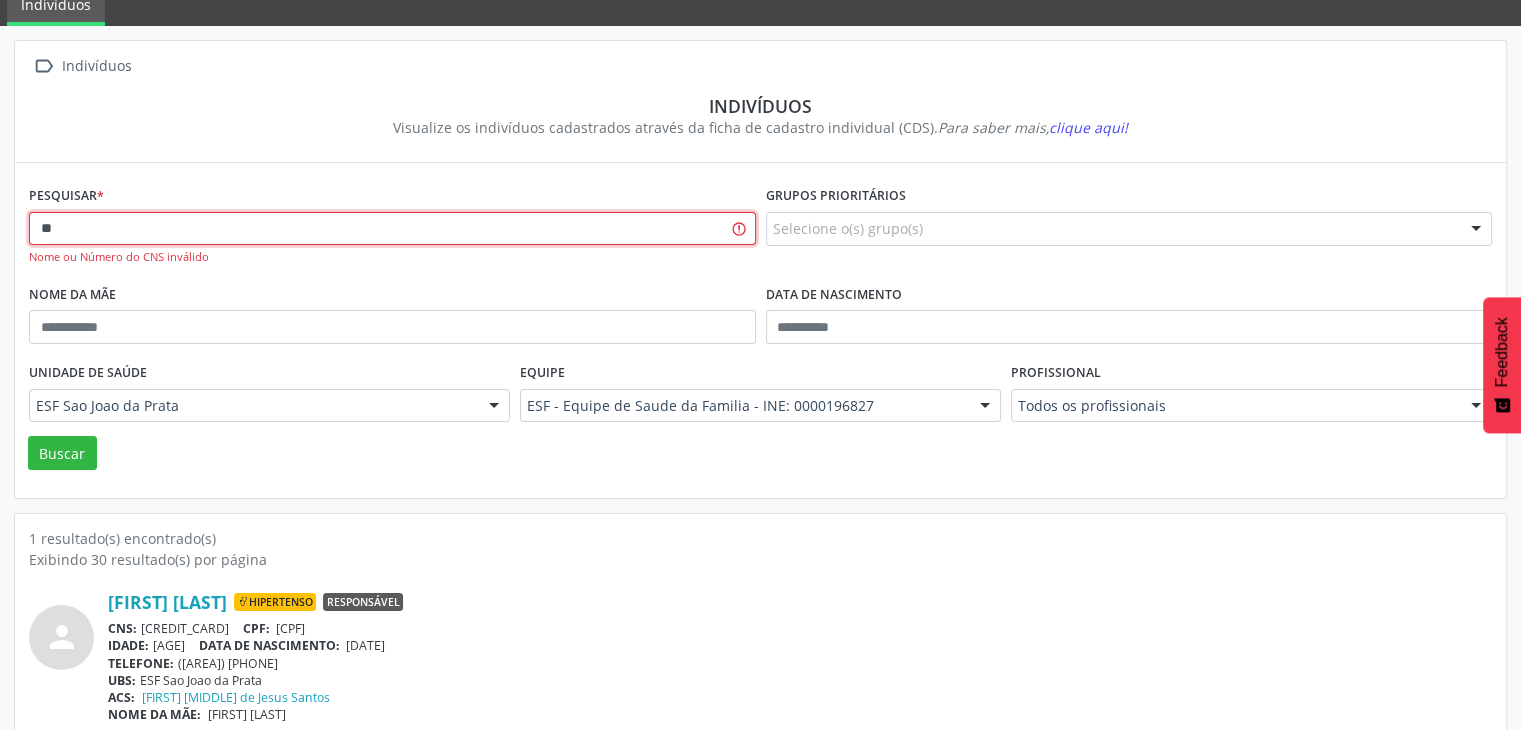 type on "*" 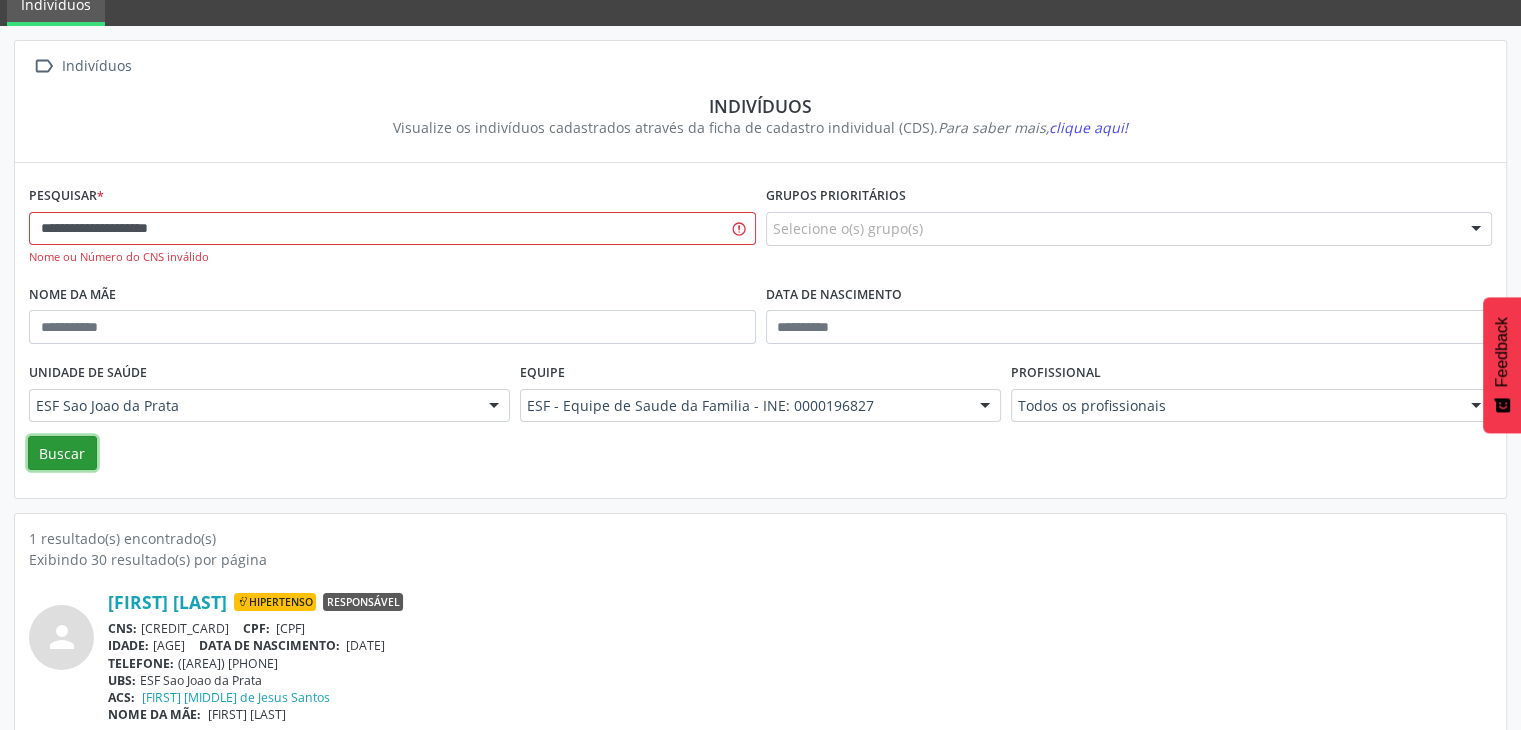 click on "Buscar" at bounding box center (62, 453) 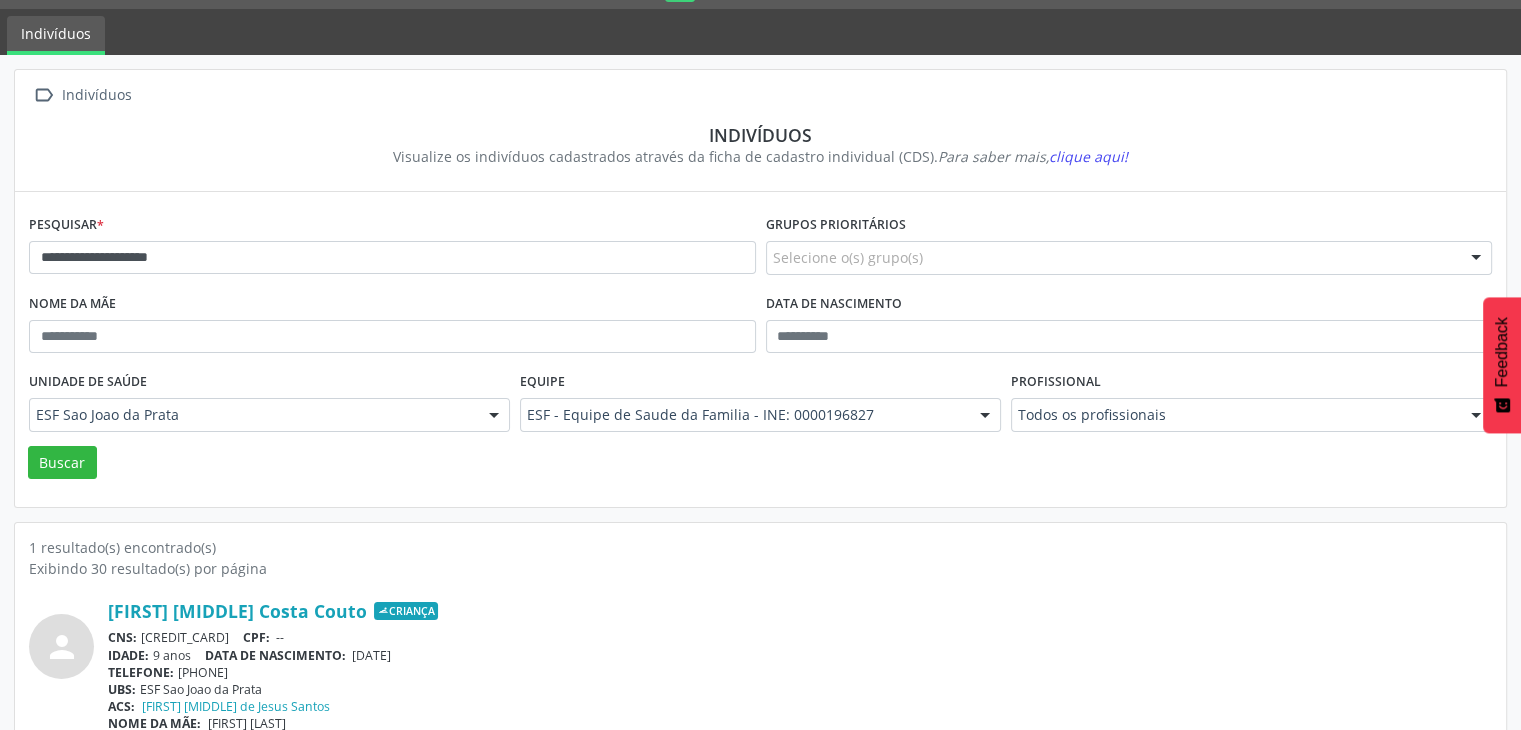 scroll, scrollTop: 84, scrollLeft: 0, axis: vertical 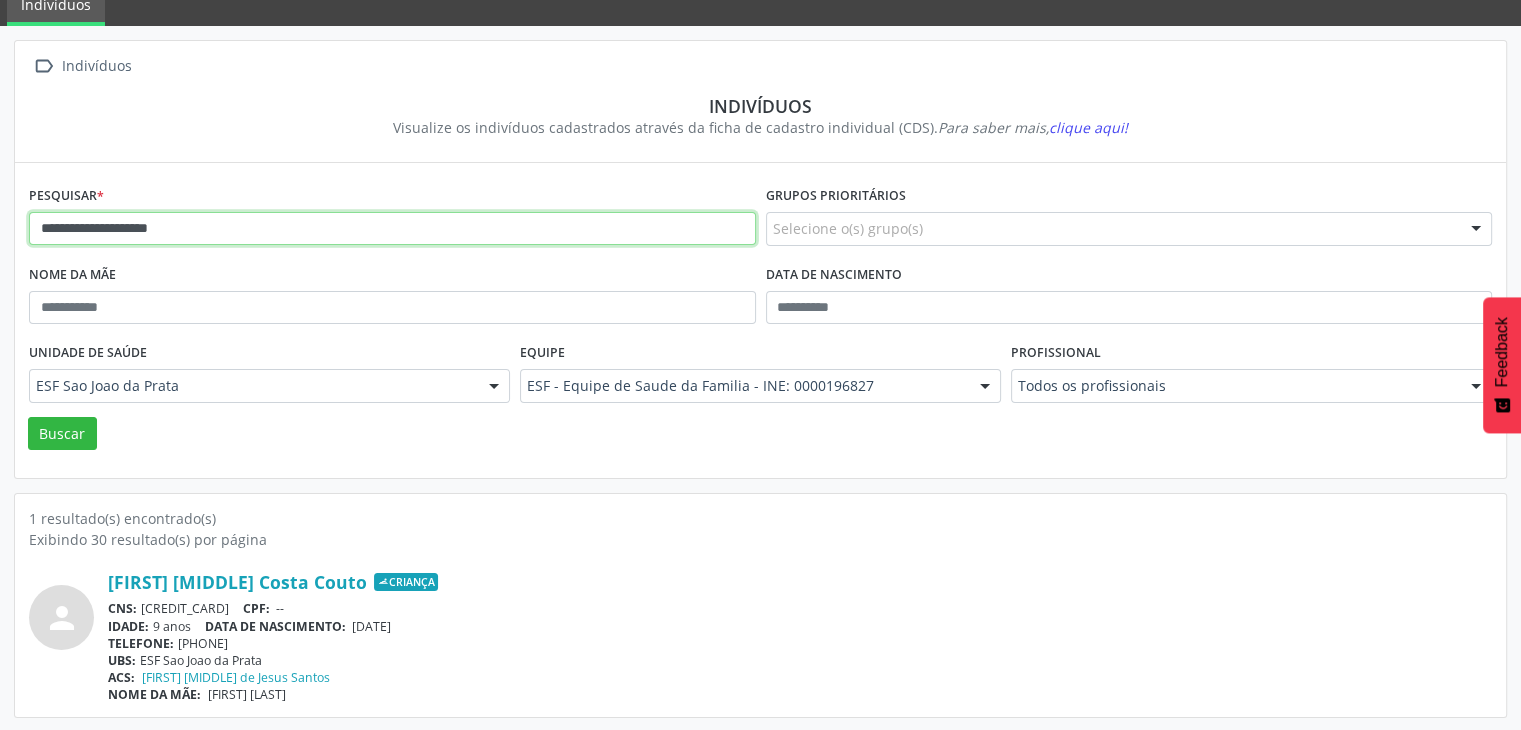 click on "**********" at bounding box center [392, 229] 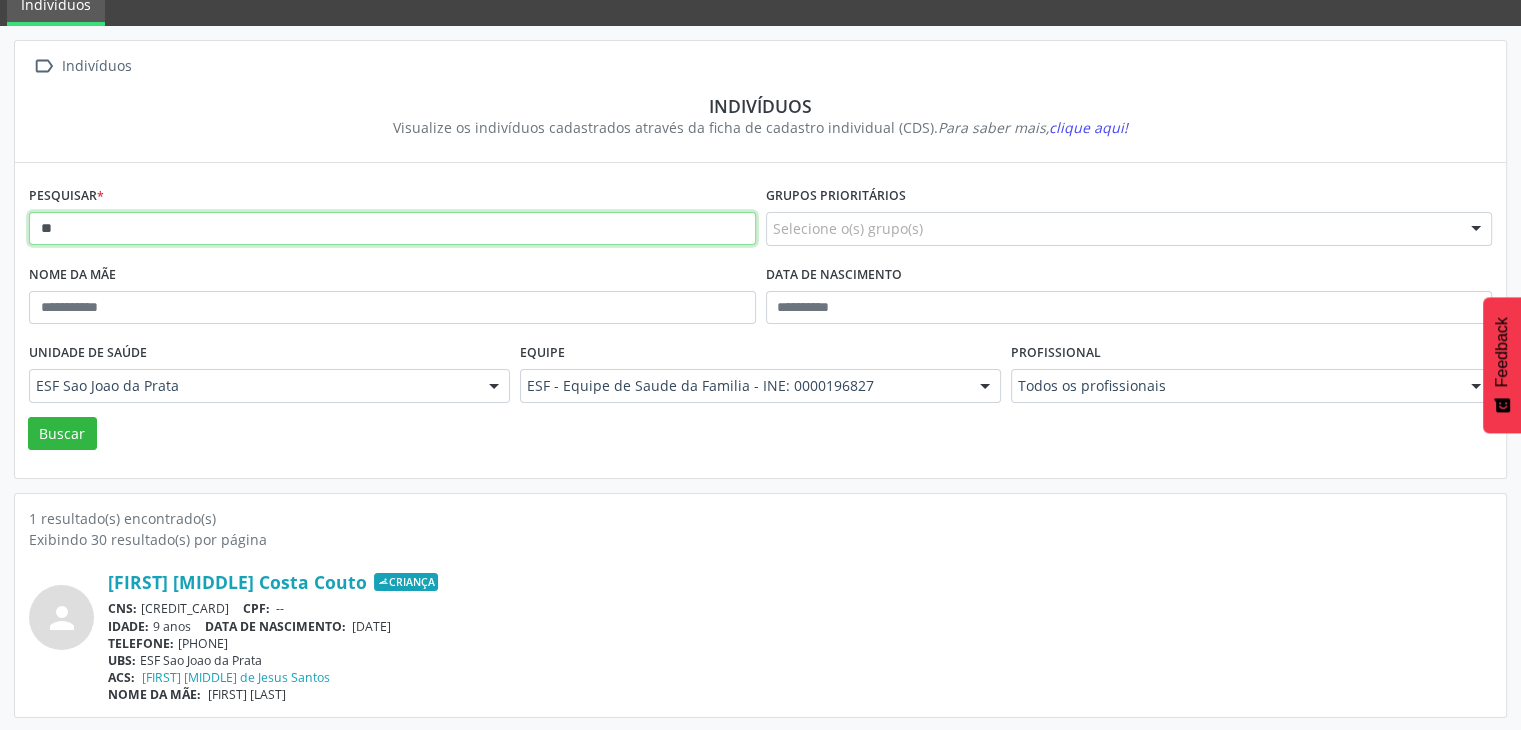 type on "*" 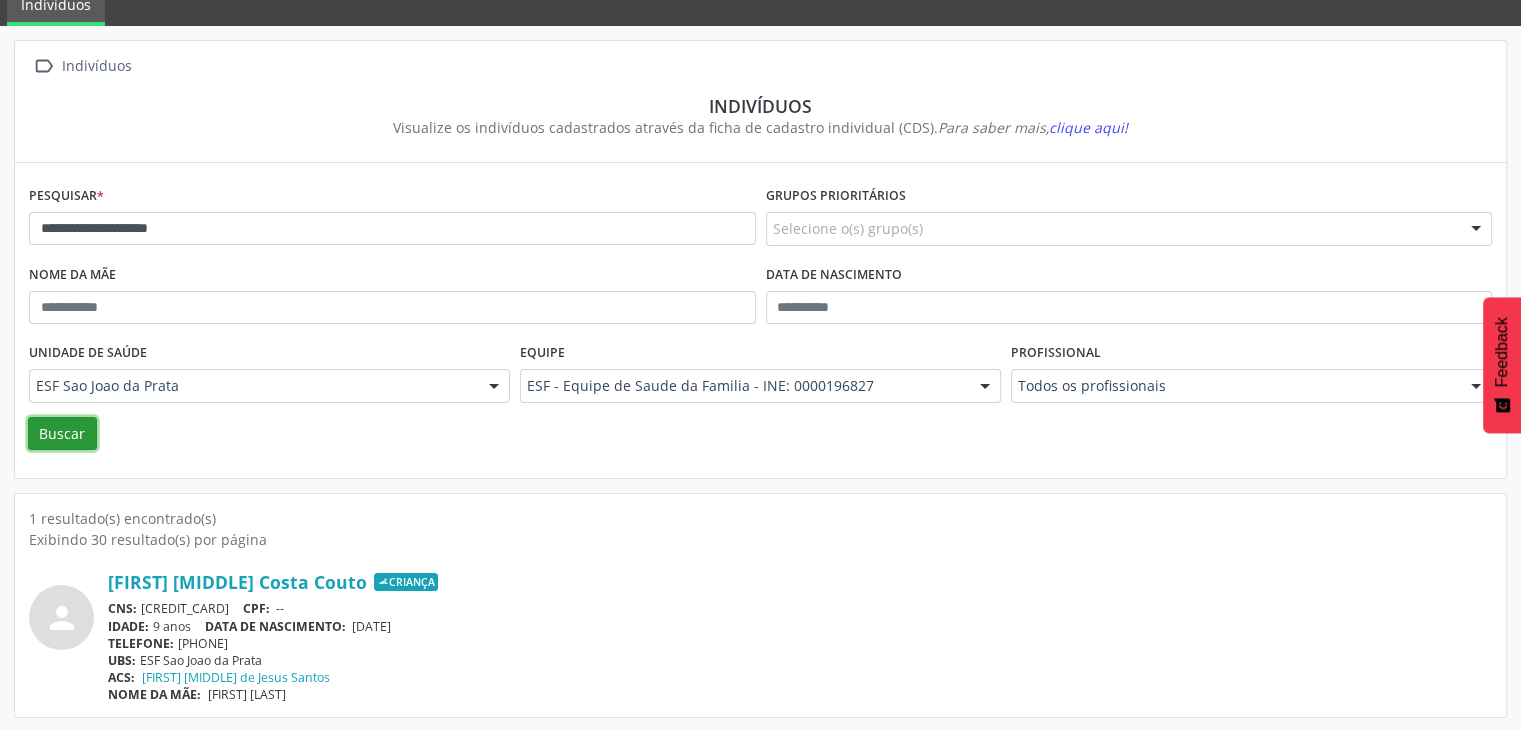 click on "Buscar" at bounding box center [62, 434] 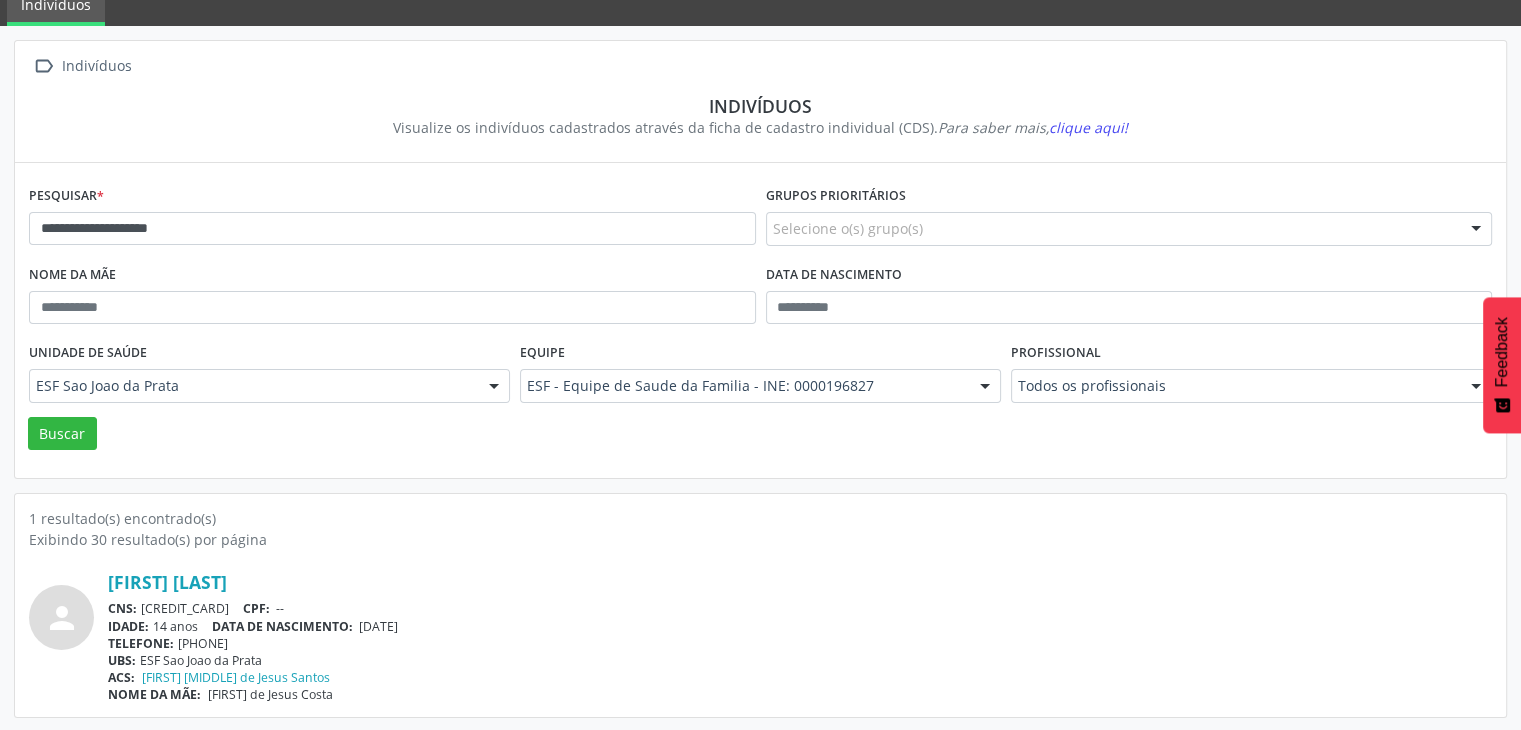 scroll, scrollTop: 84, scrollLeft: 0, axis: vertical 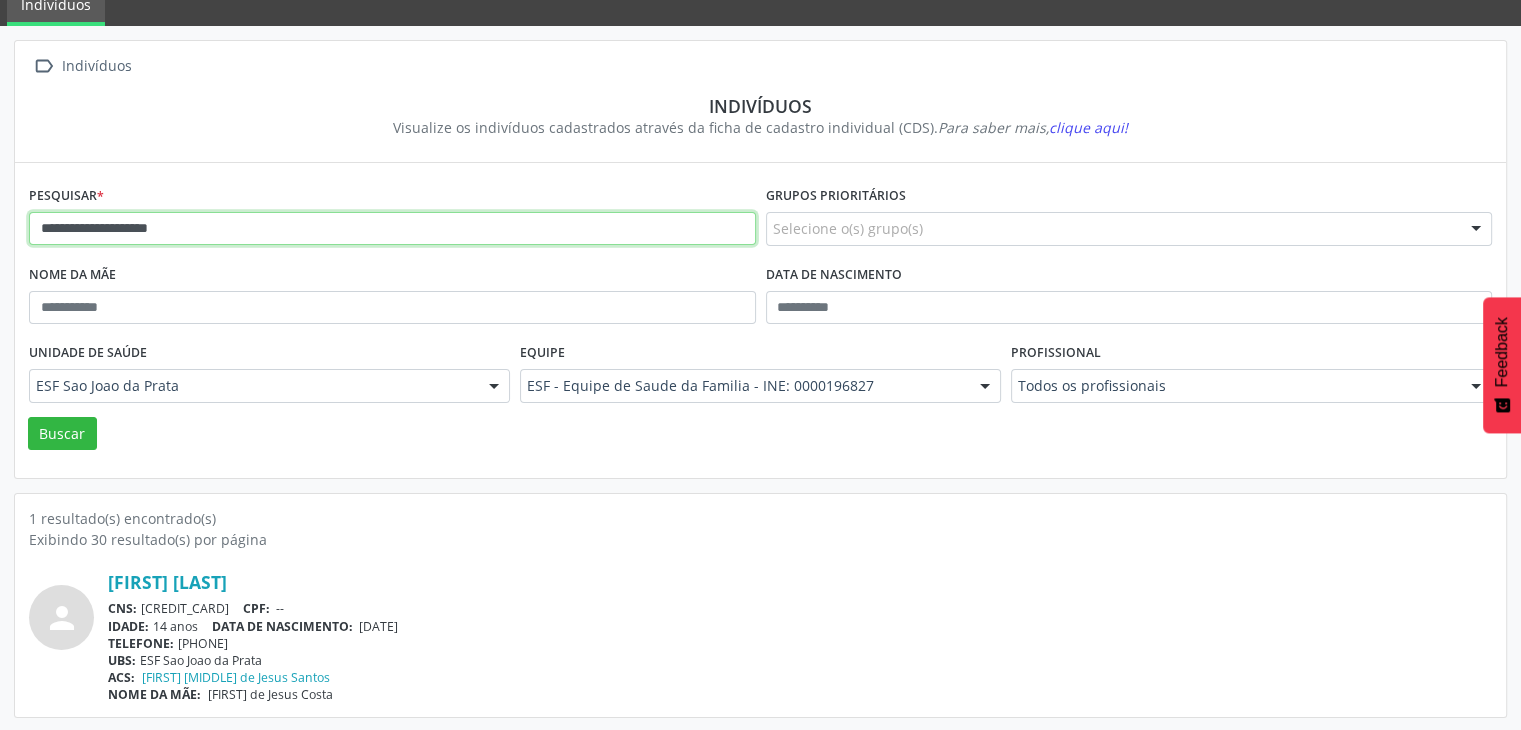 click on "**********" at bounding box center [392, 229] 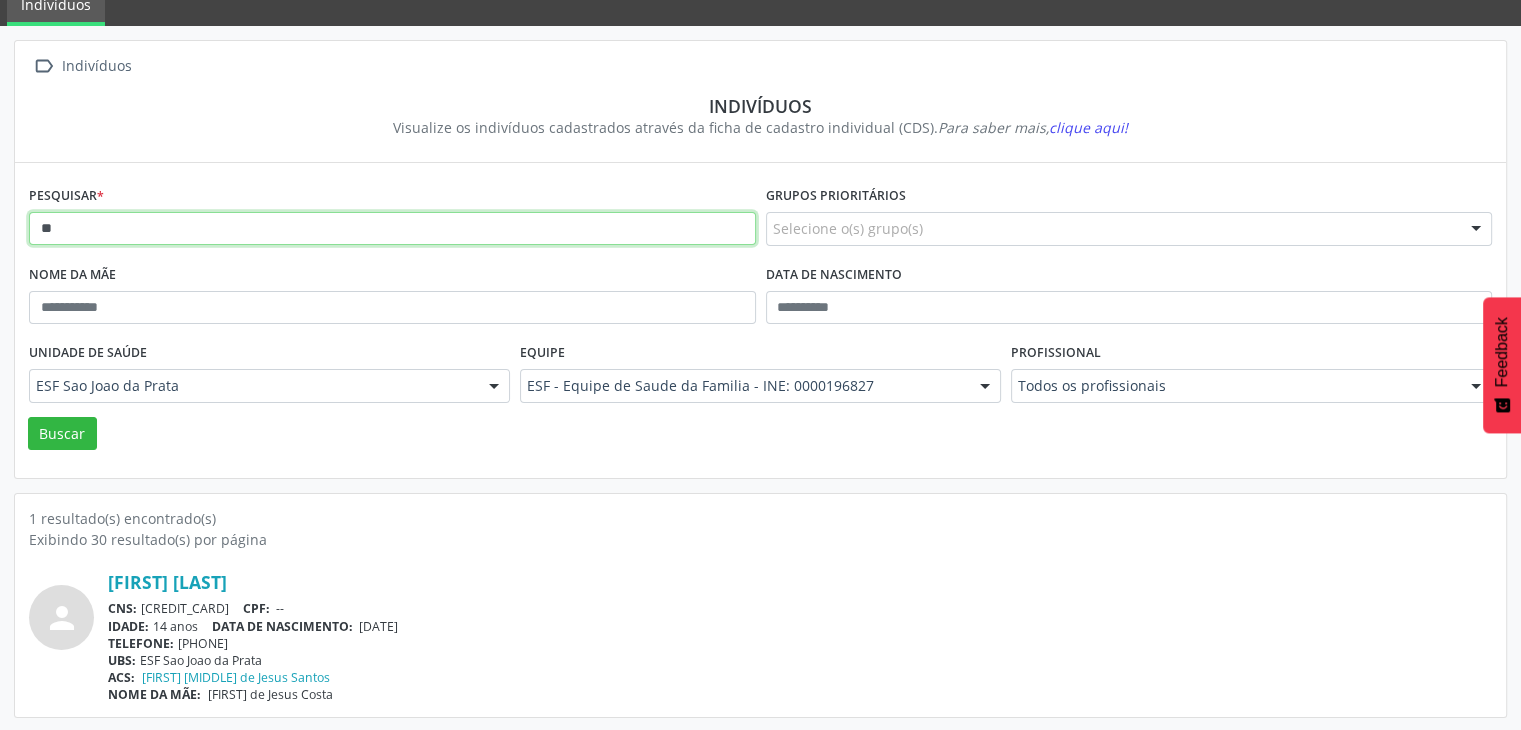 type on "*" 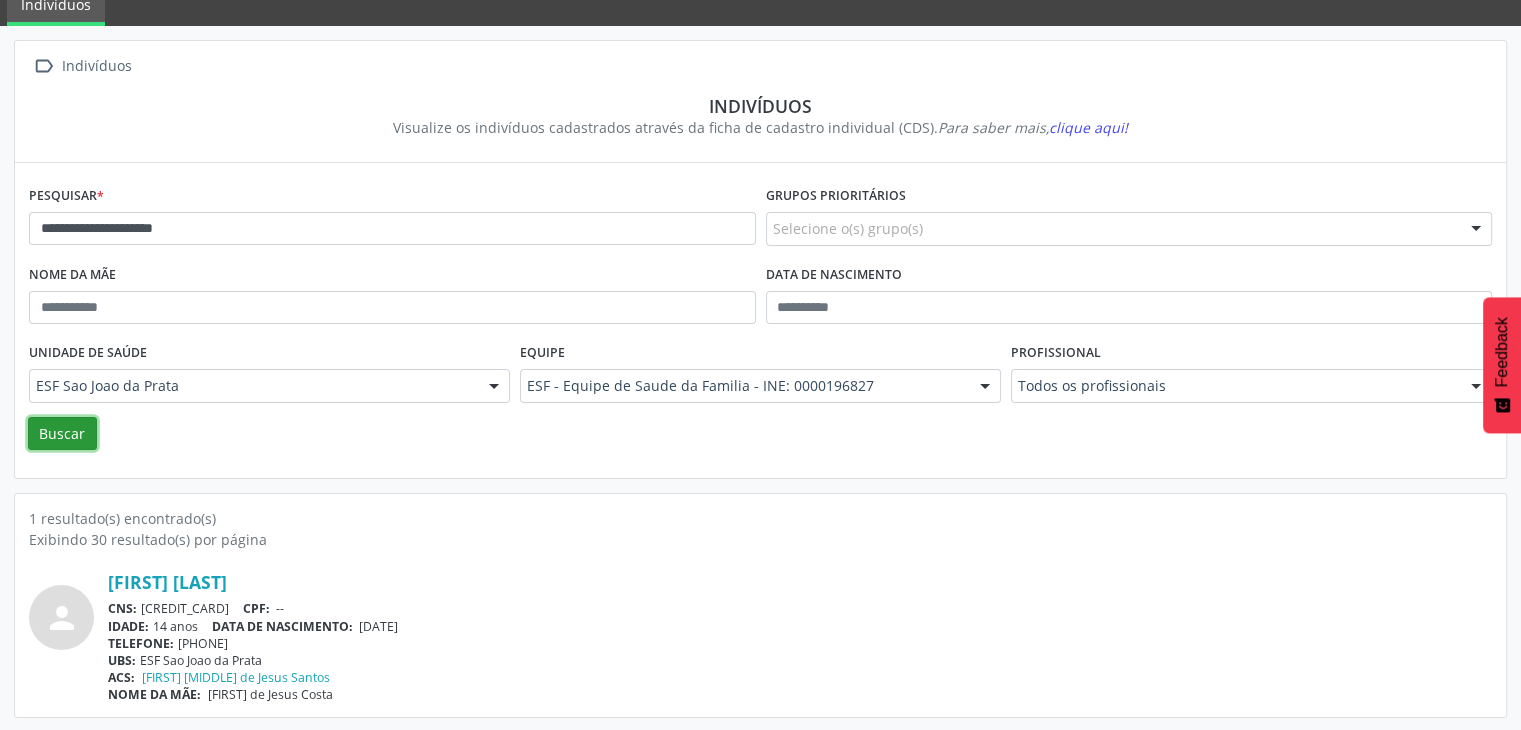 click on "Buscar" at bounding box center (62, 434) 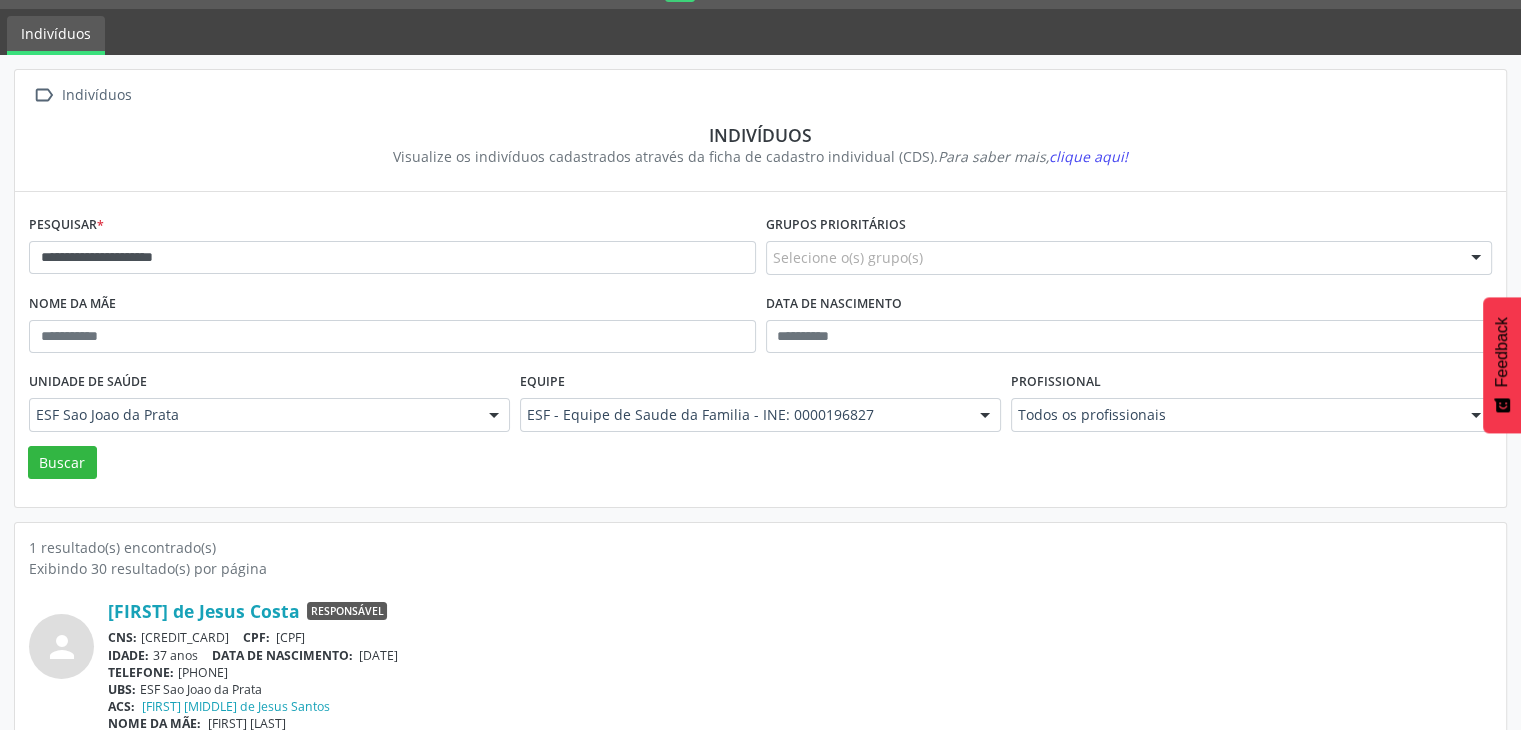 scroll, scrollTop: 84, scrollLeft: 0, axis: vertical 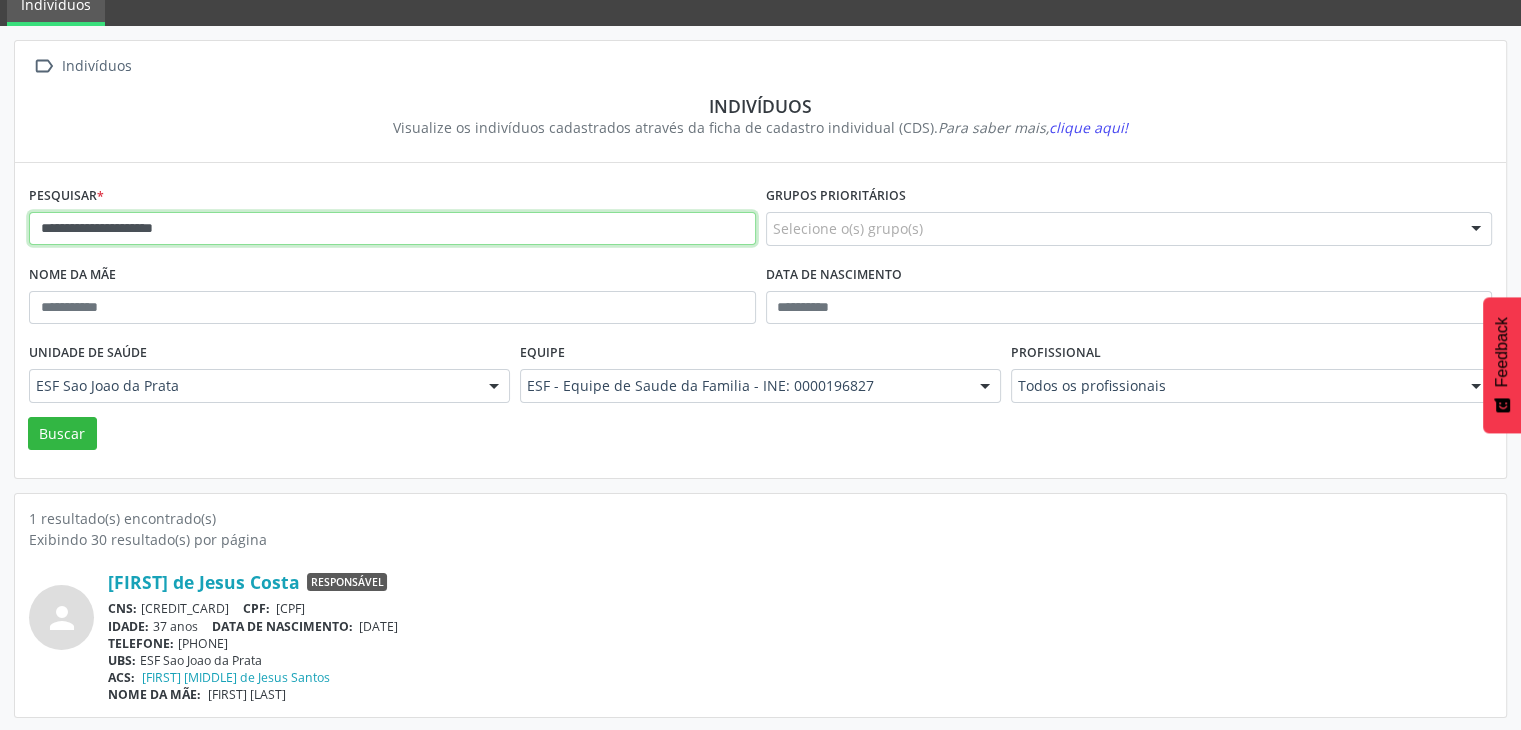 click on "**********" at bounding box center [392, 229] 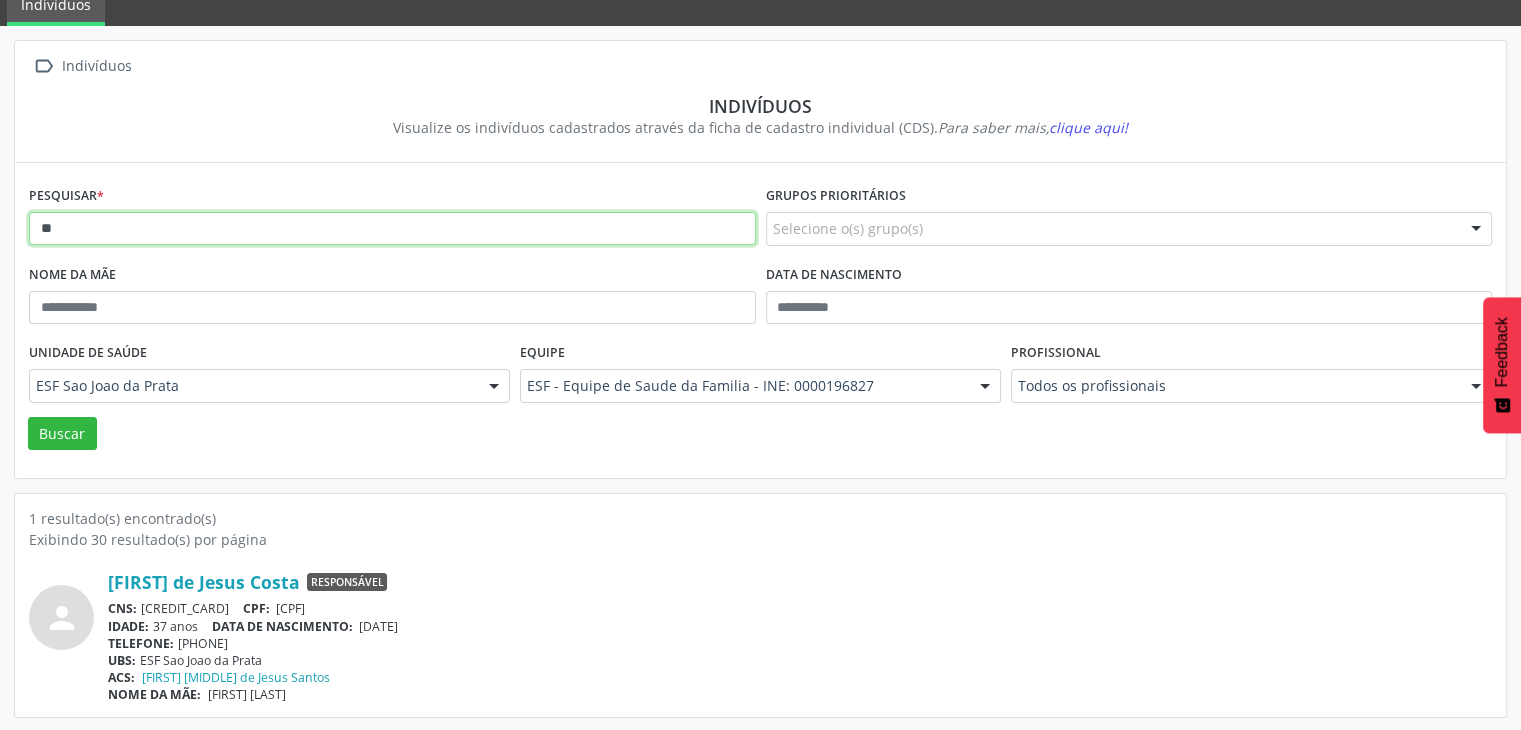 type on "*" 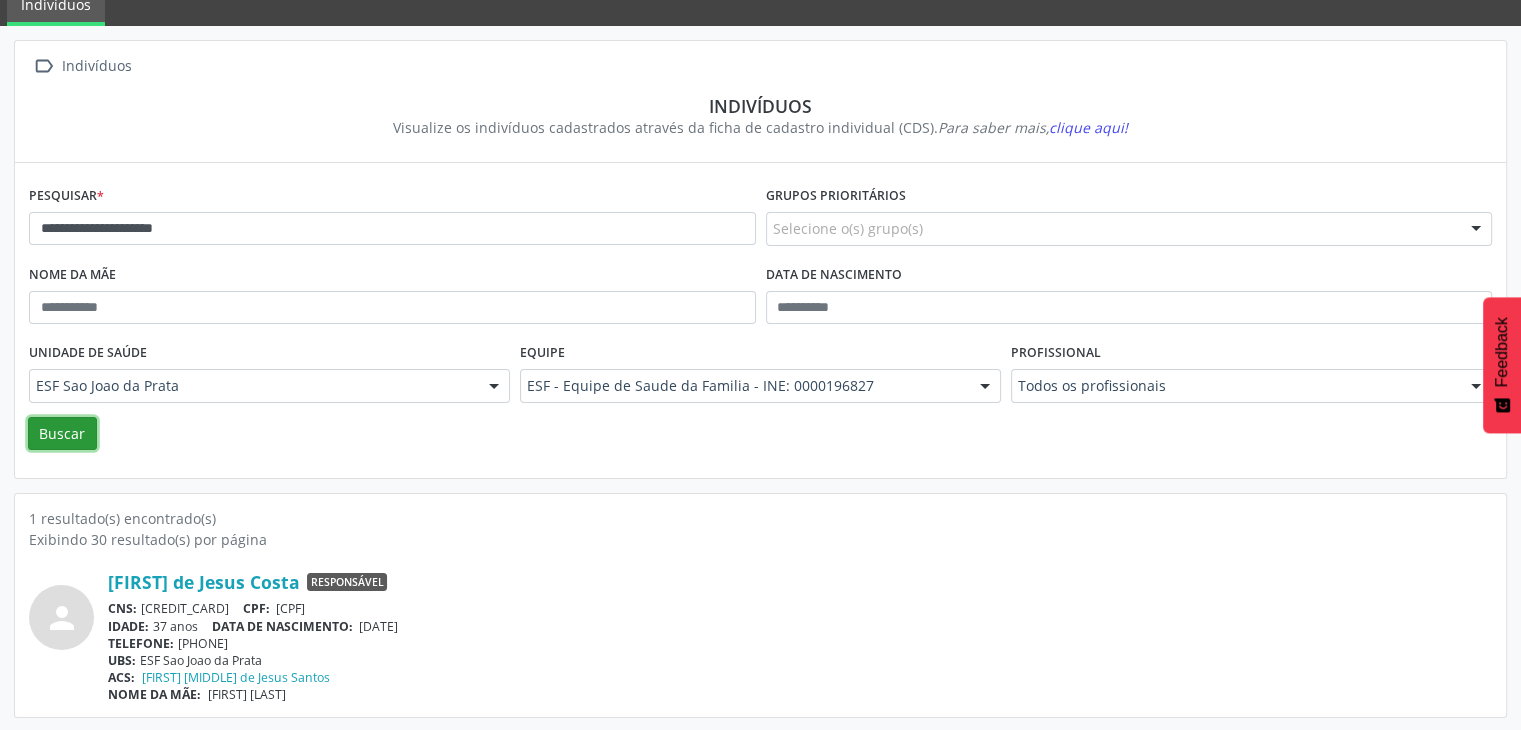 click on "Buscar" at bounding box center [62, 434] 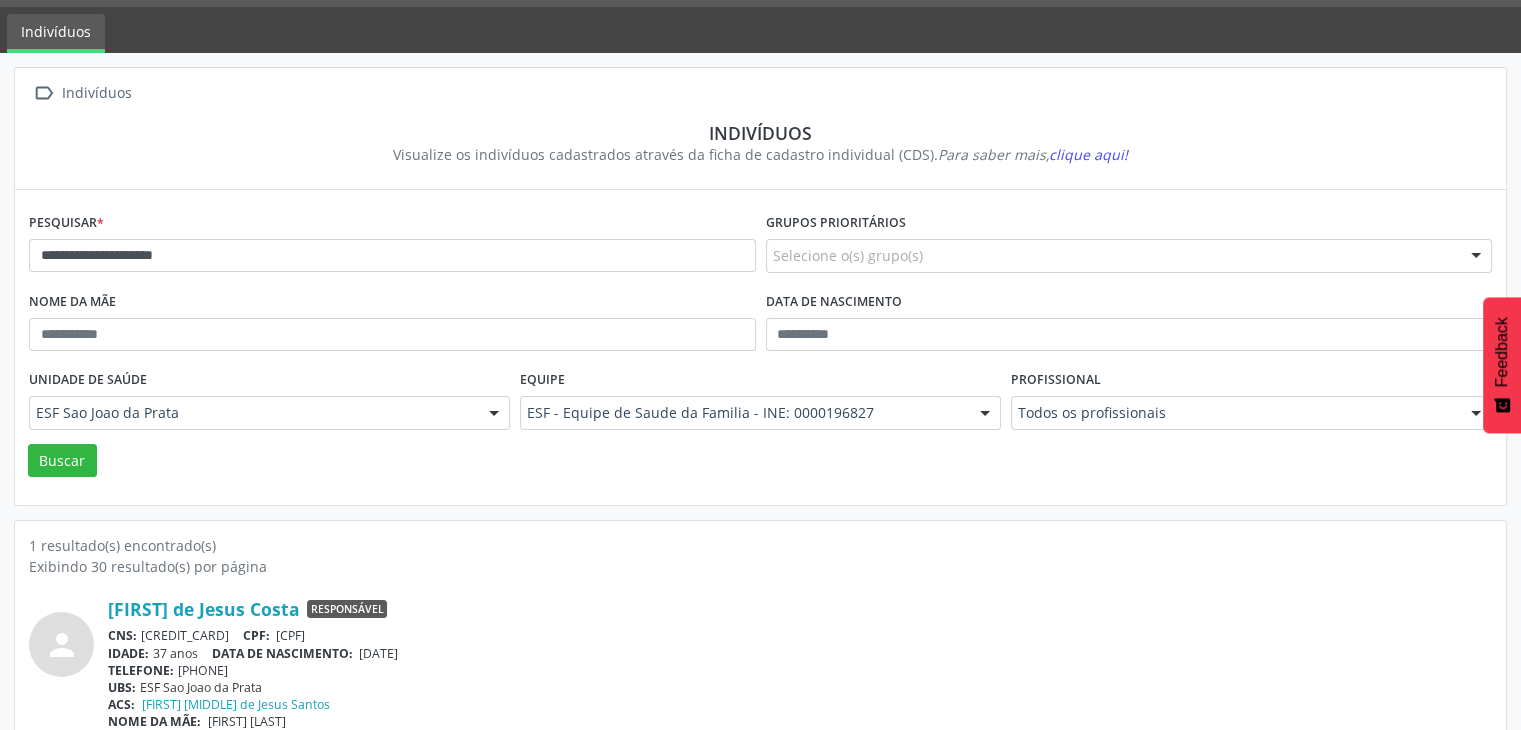scroll, scrollTop: 84, scrollLeft: 0, axis: vertical 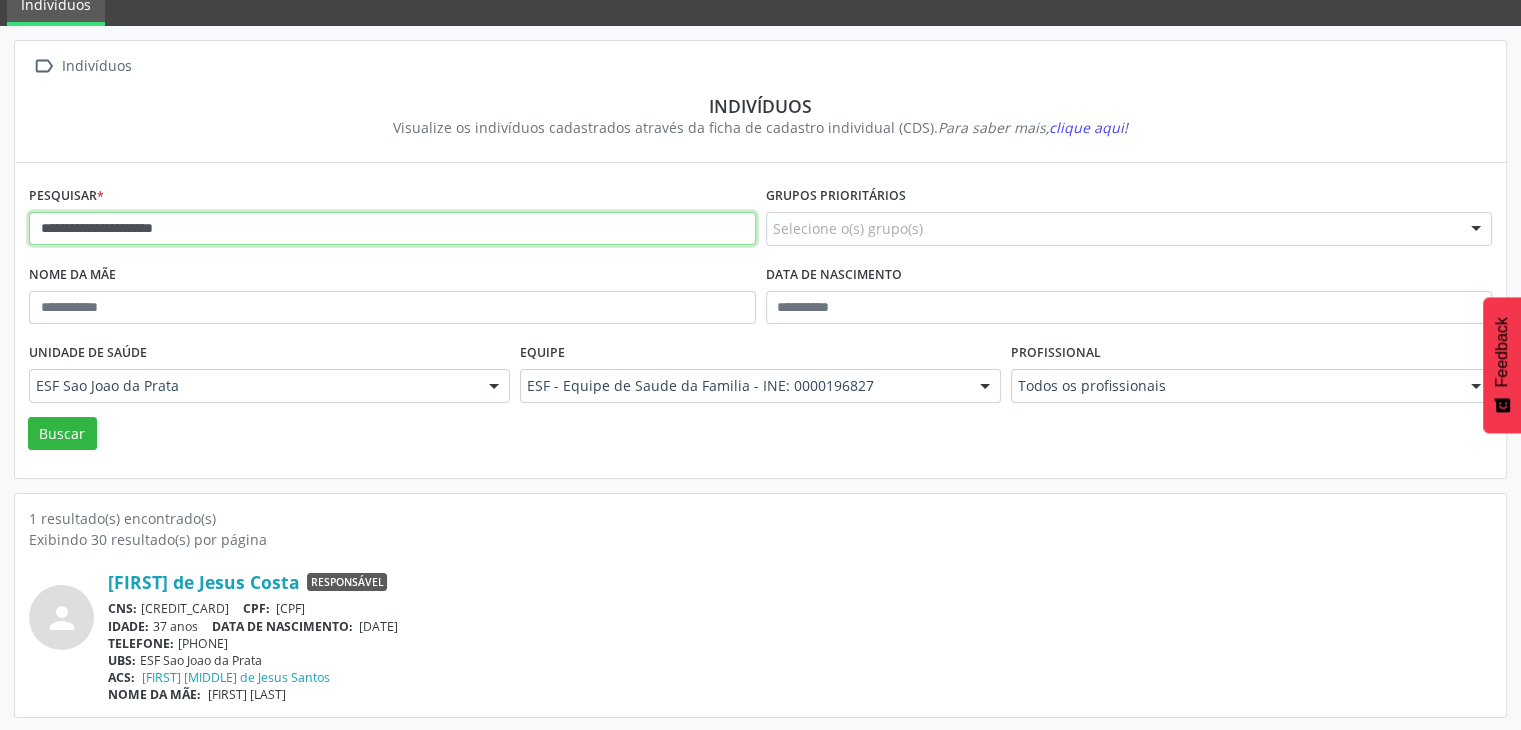 click on "**********" at bounding box center [392, 229] 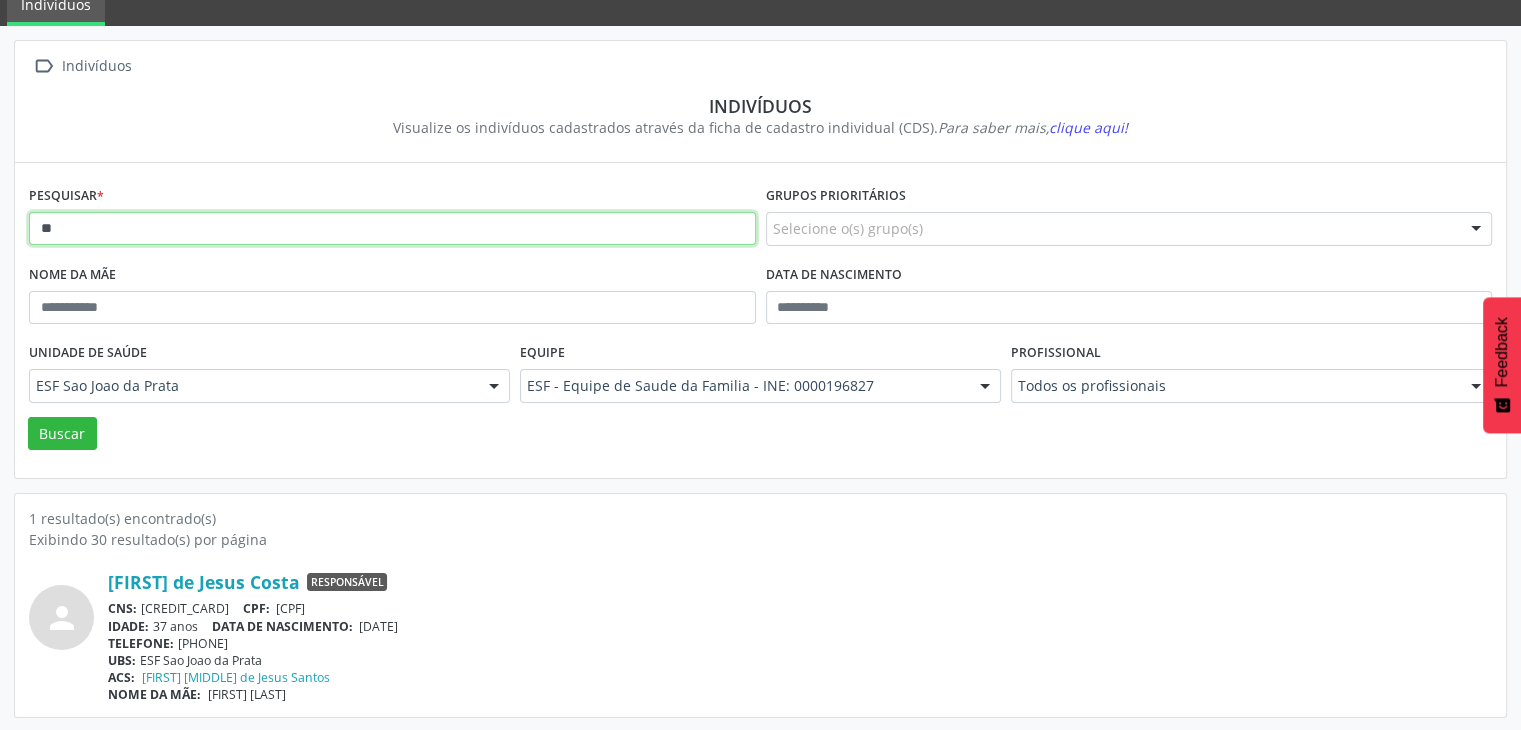 type on "*" 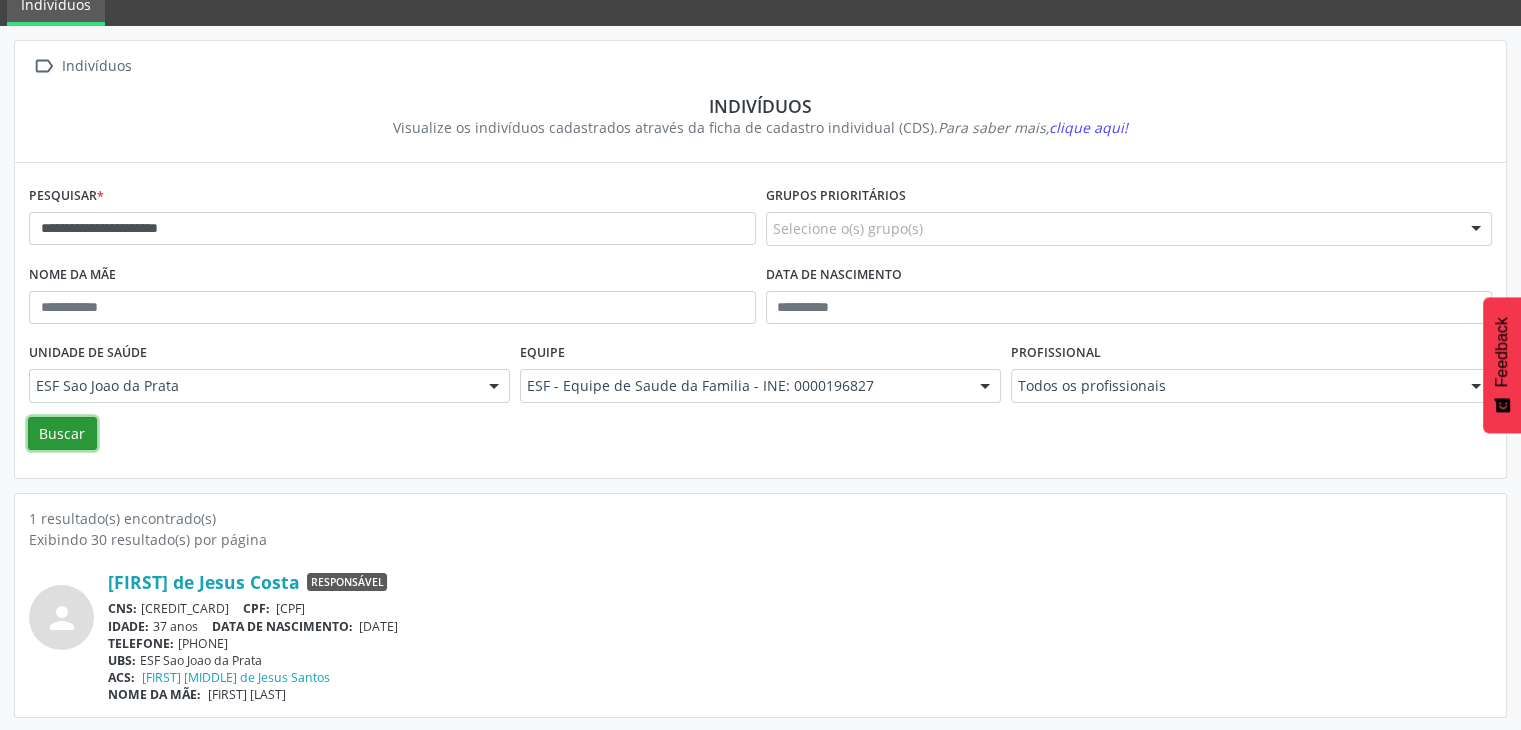 click on "Buscar" at bounding box center (62, 434) 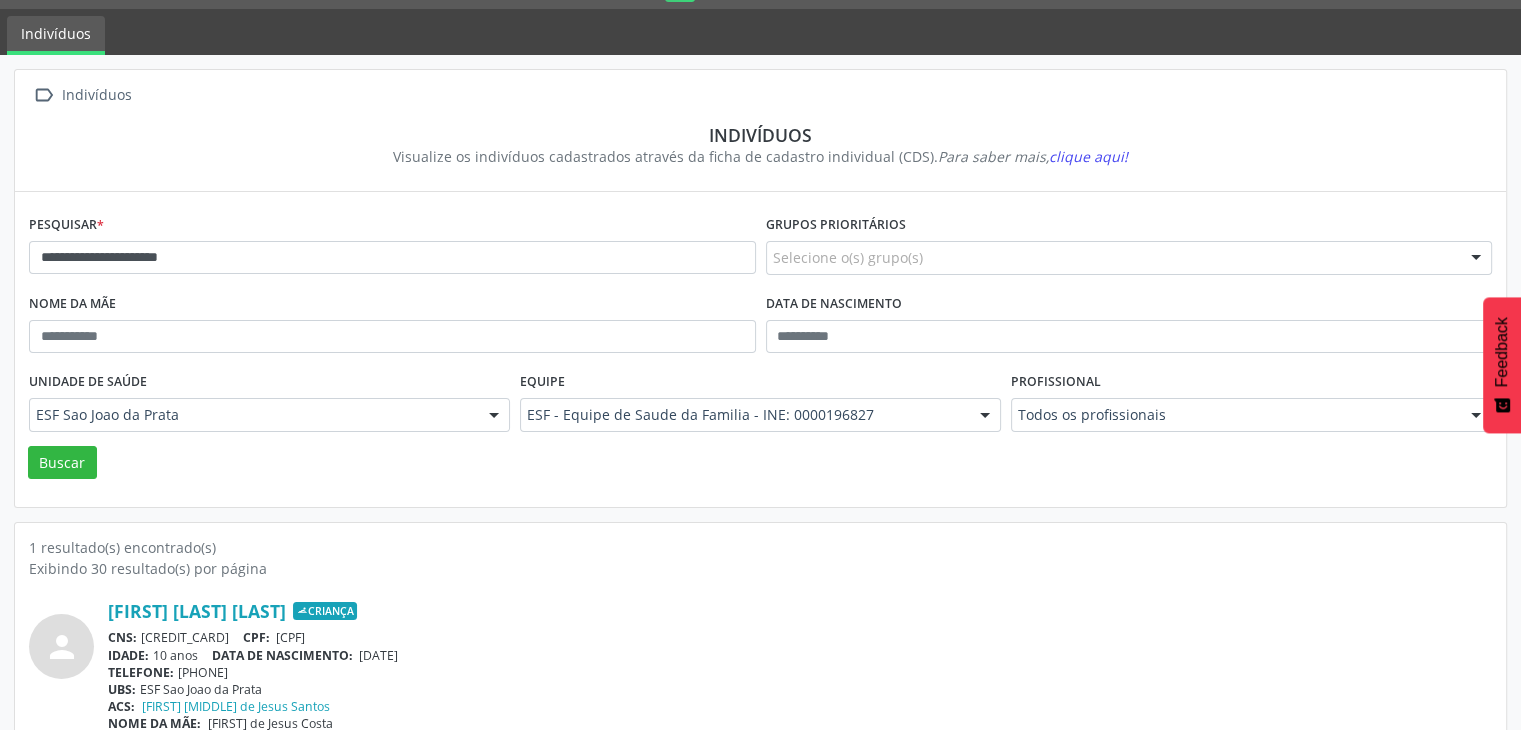 scroll, scrollTop: 84, scrollLeft: 0, axis: vertical 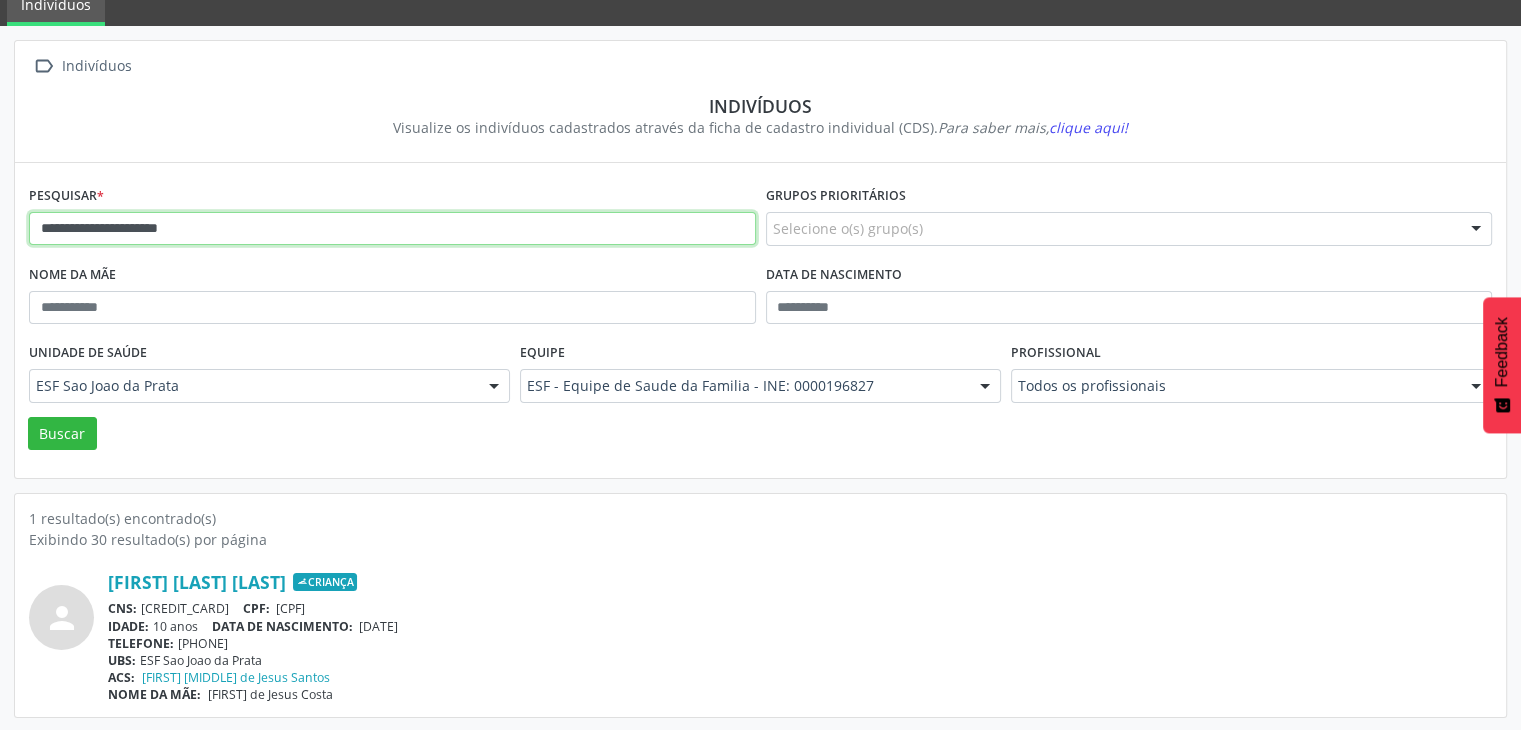 click on "**********" at bounding box center [392, 229] 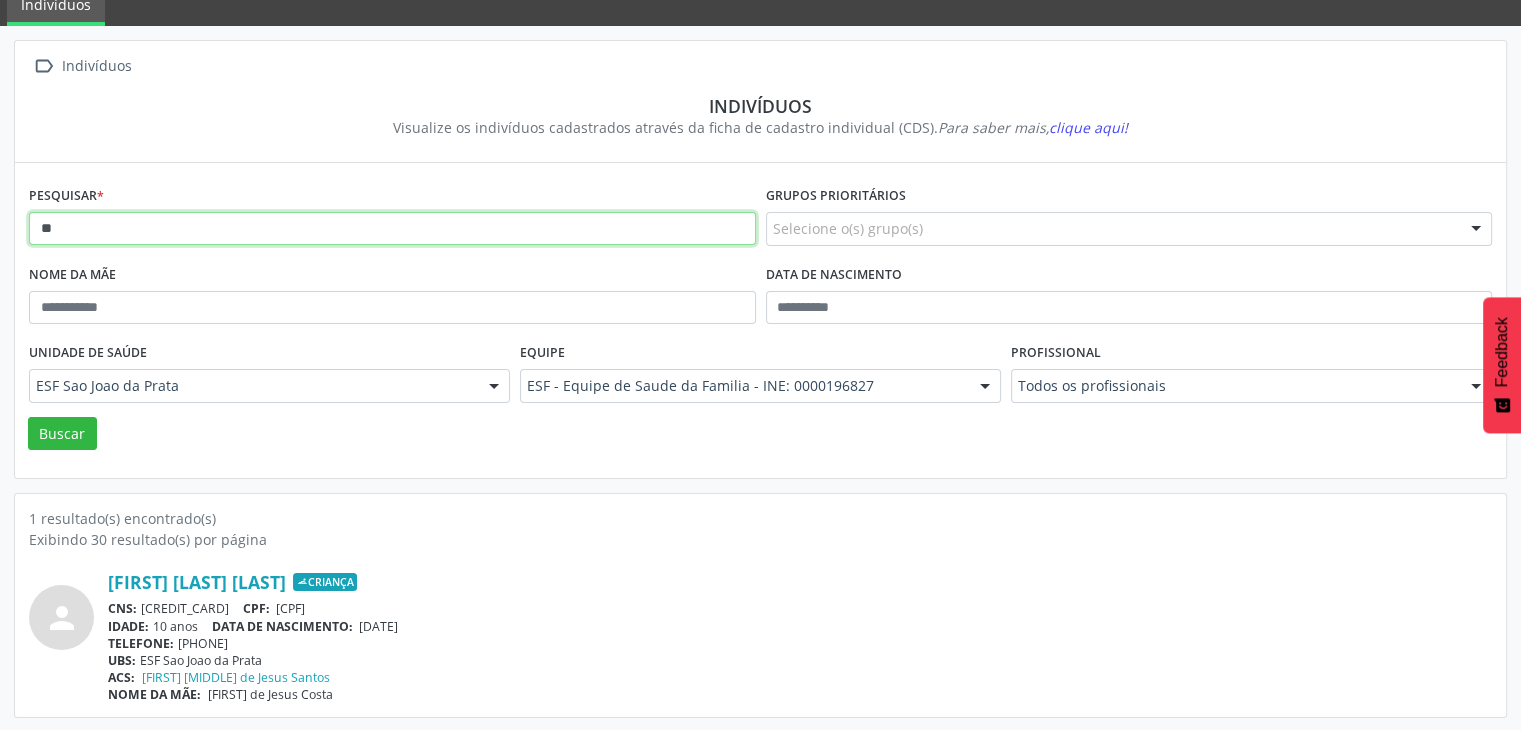 type on "*" 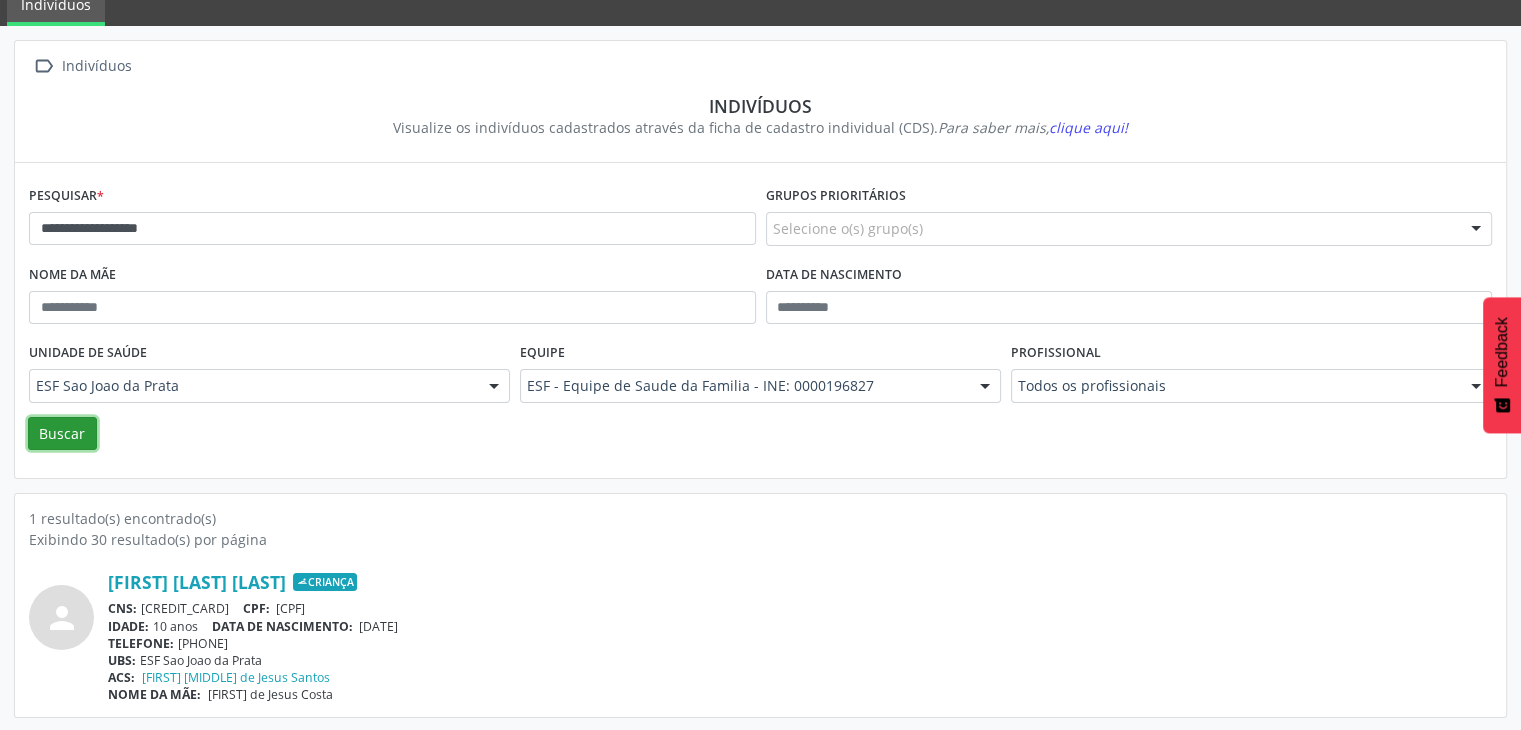 click on "Buscar" at bounding box center (62, 434) 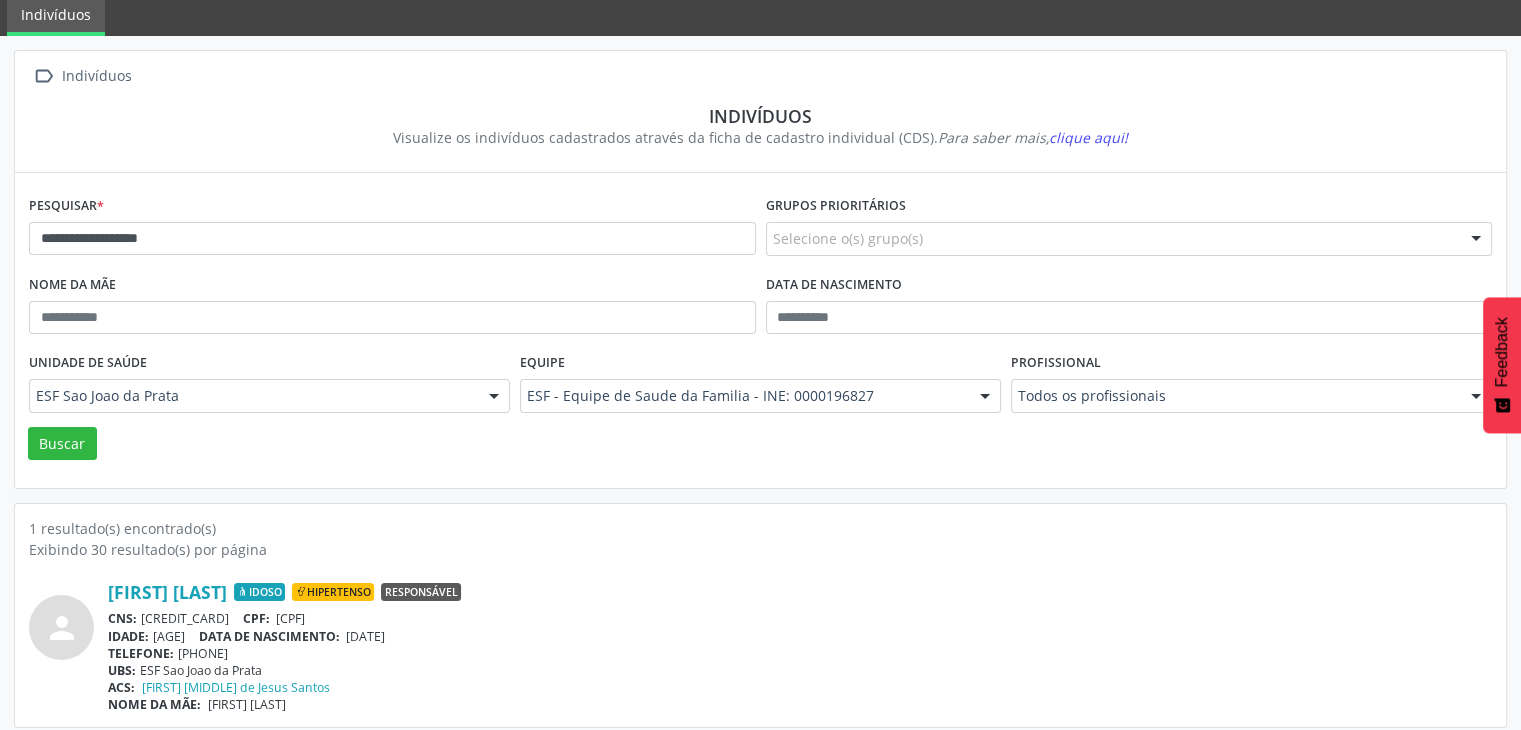 scroll, scrollTop: 84, scrollLeft: 0, axis: vertical 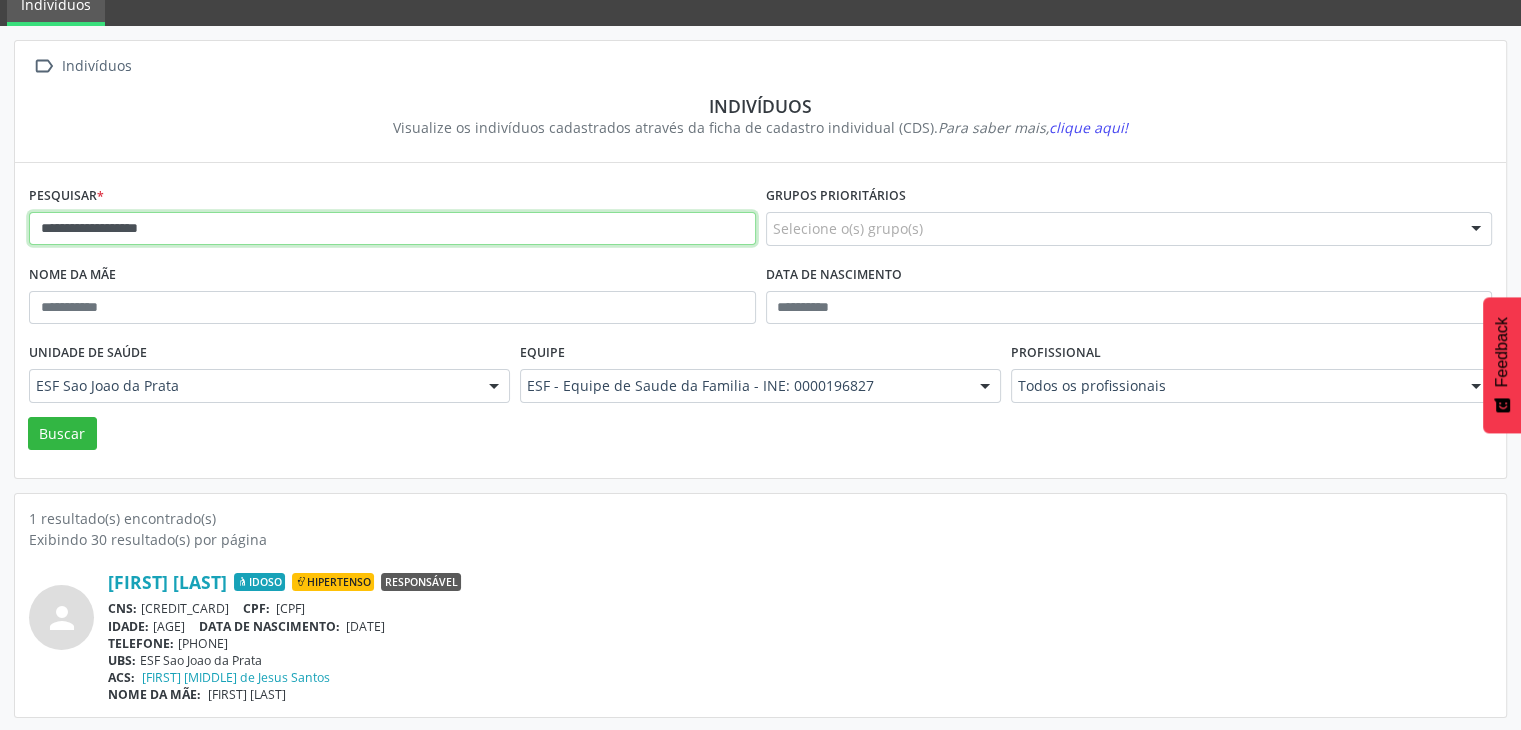 click on "**********" at bounding box center [392, 229] 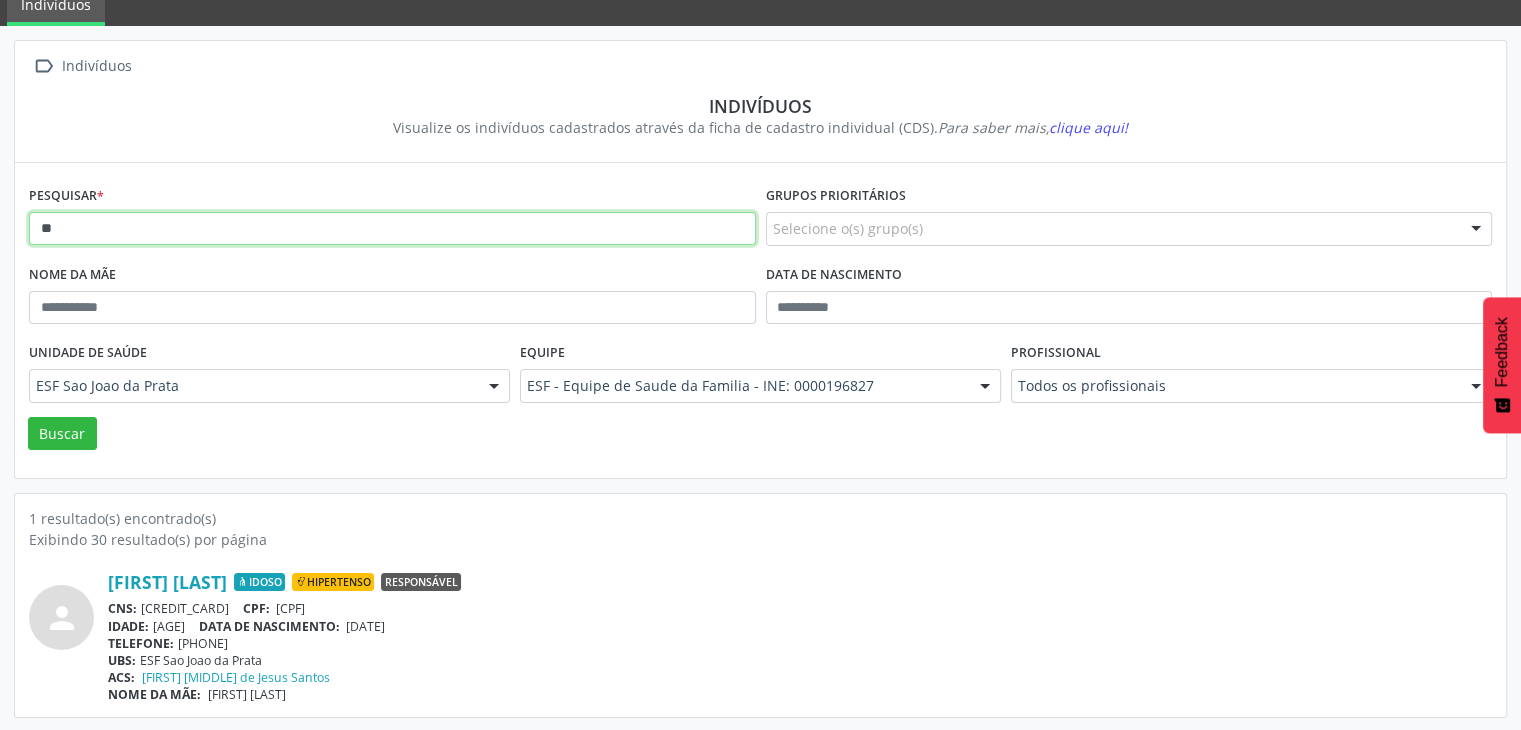 type on "*" 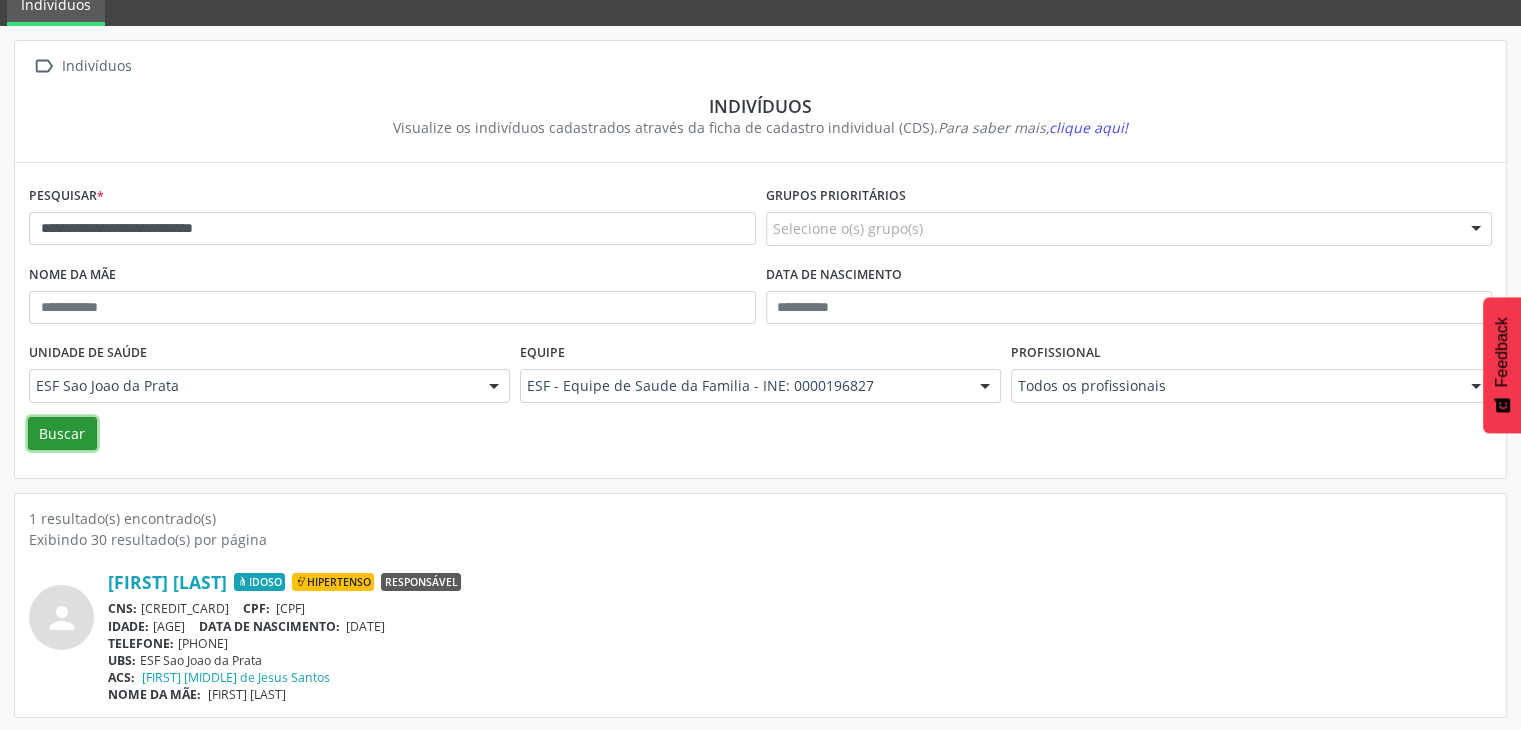 click on "Buscar" at bounding box center [62, 434] 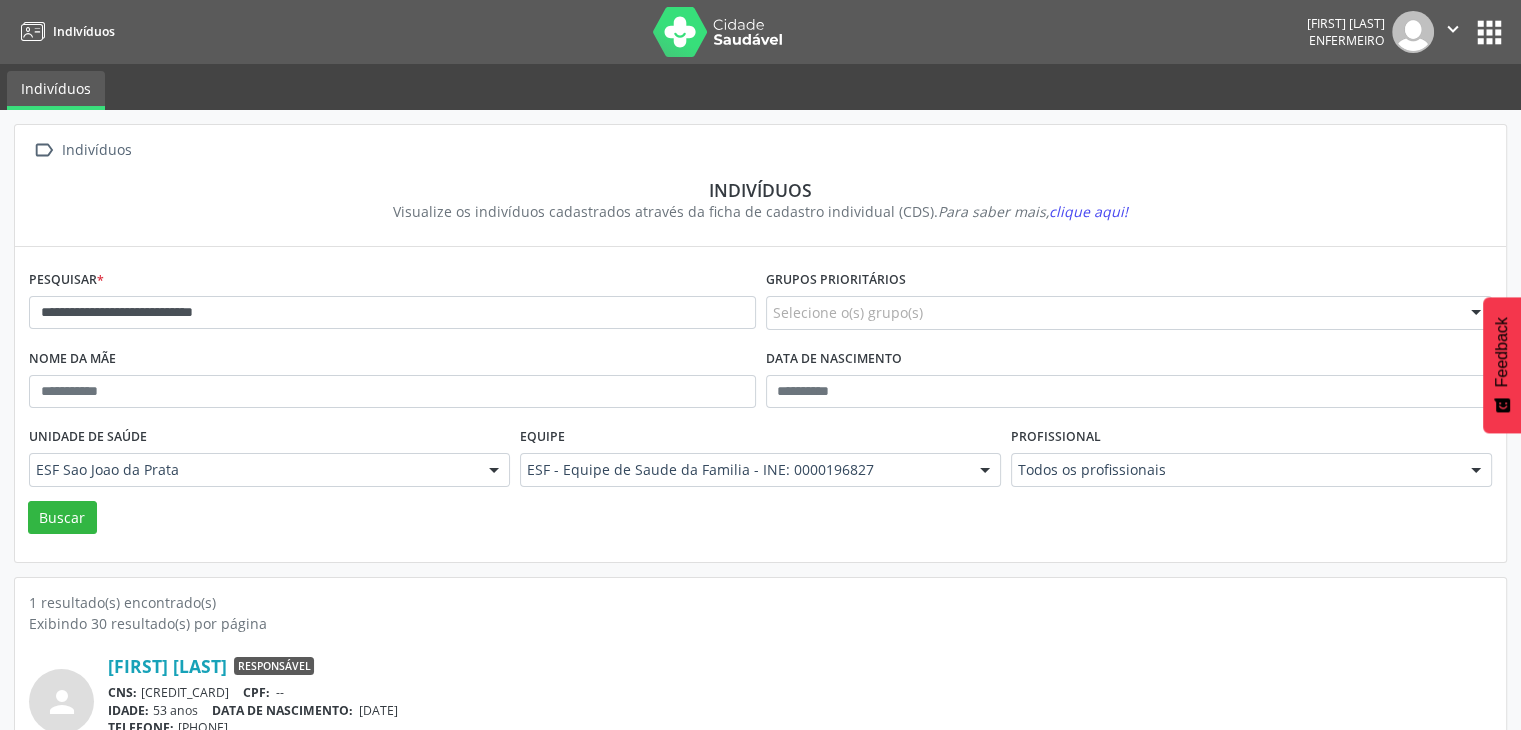 scroll, scrollTop: 84, scrollLeft: 0, axis: vertical 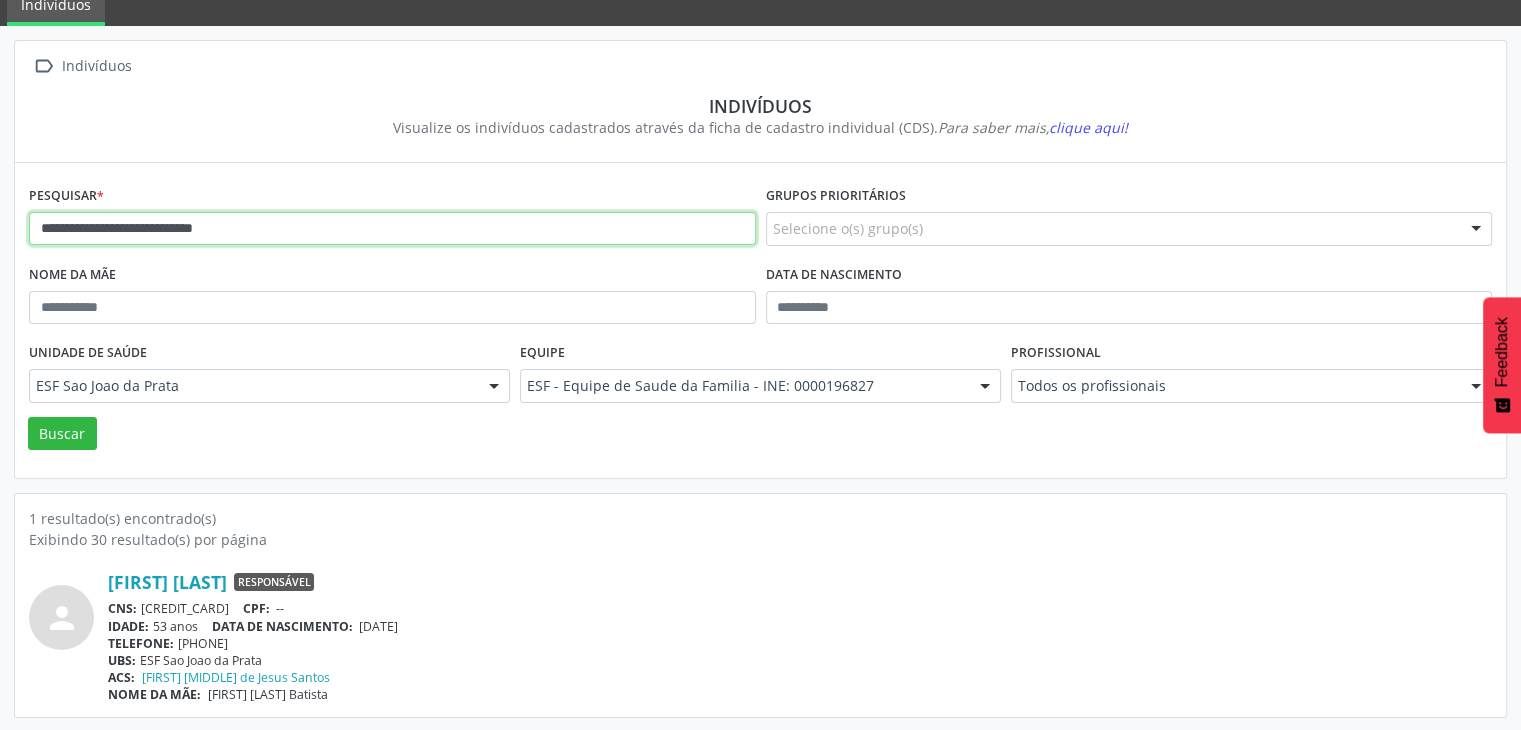 click on "**********" at bounding box center (392, 229) 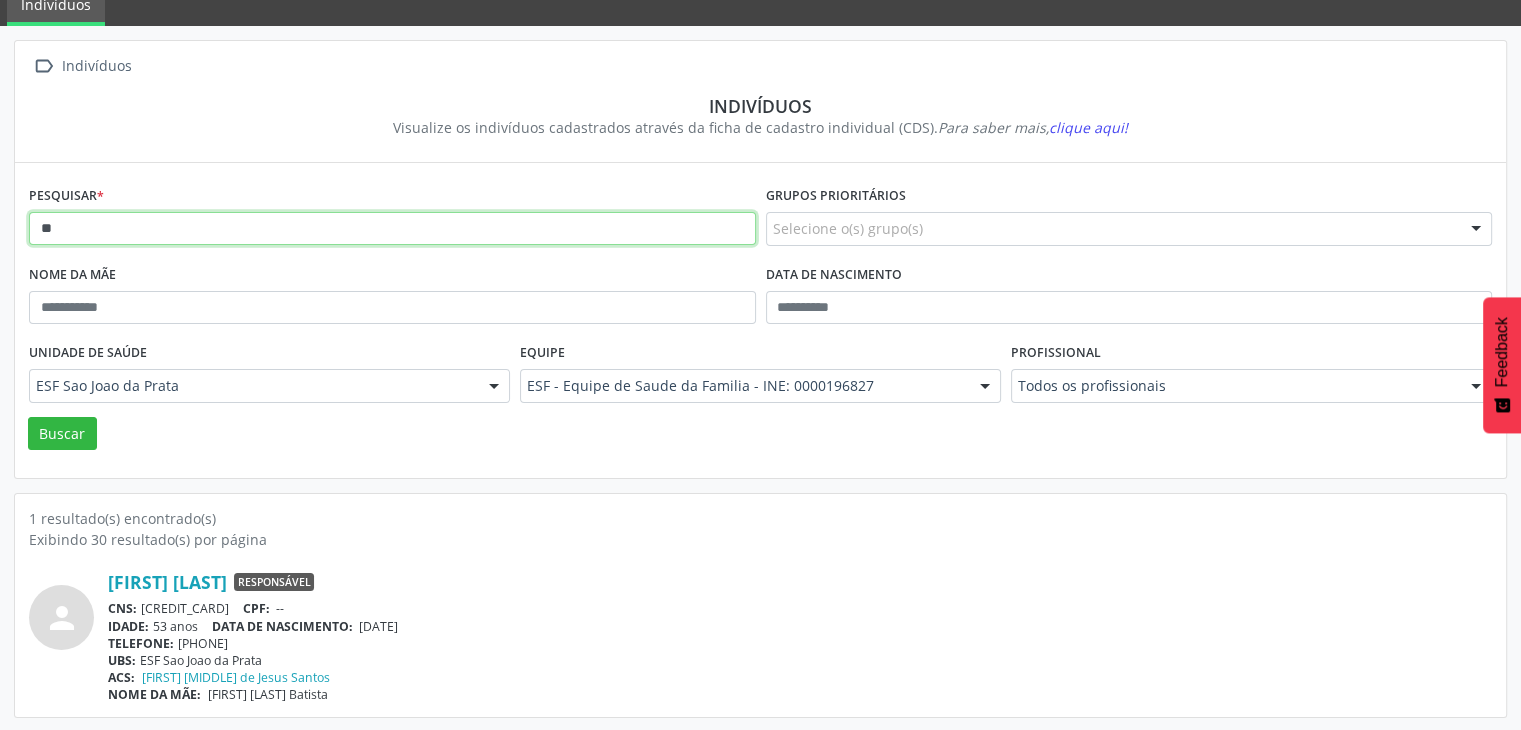 type on "*" 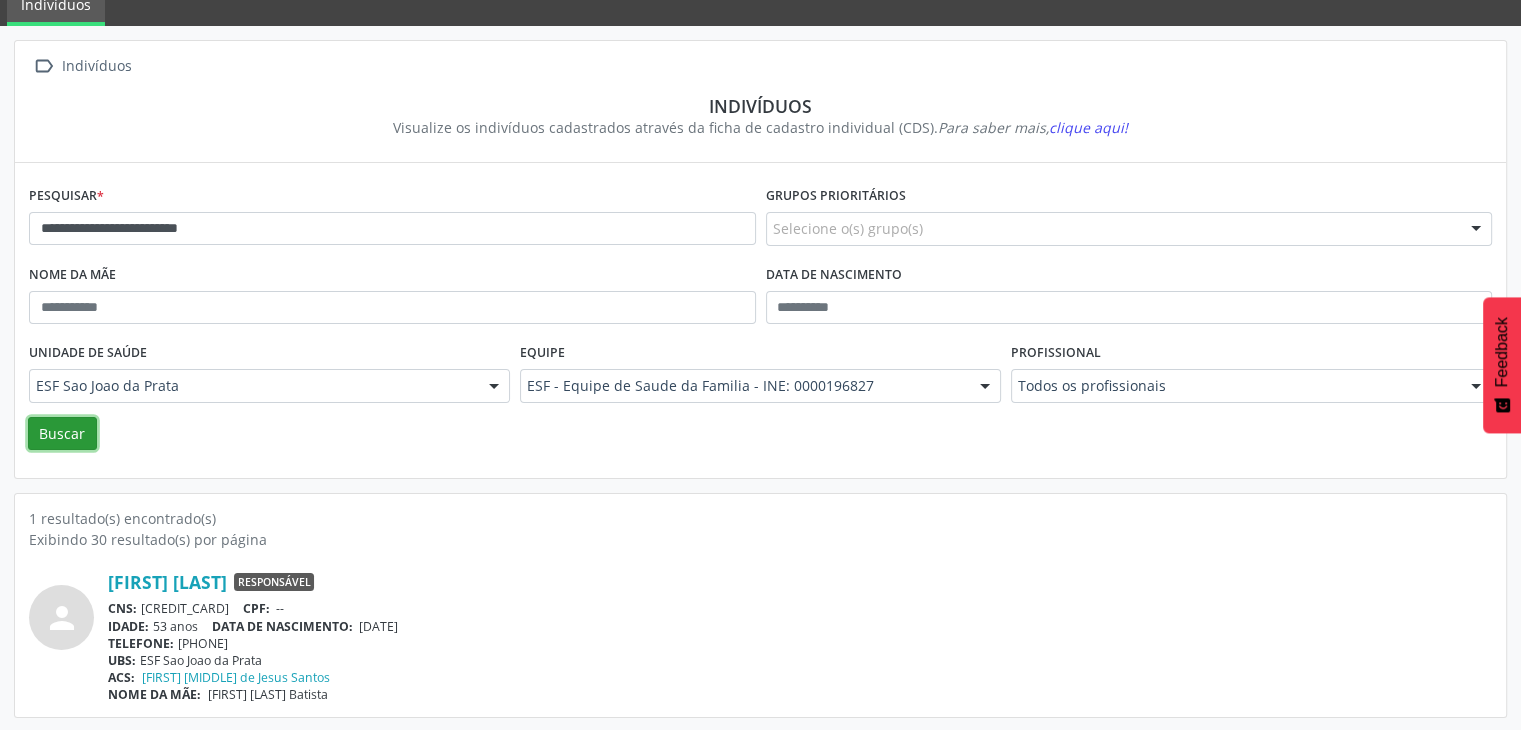 click on "Buscar" at bounding box center [62, 434] 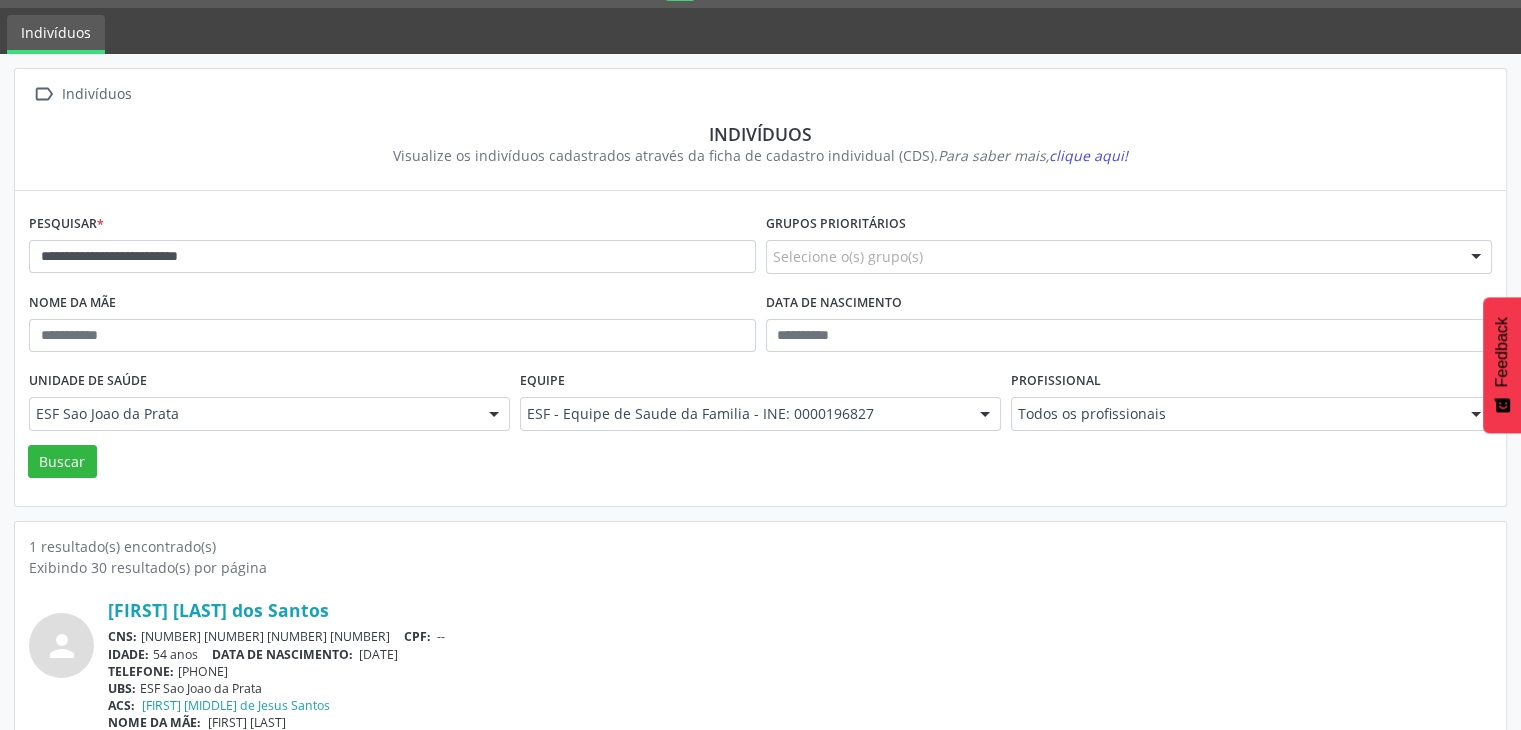 scroll, scrollTop: 84, scrollLeft: 0, axis: vertical 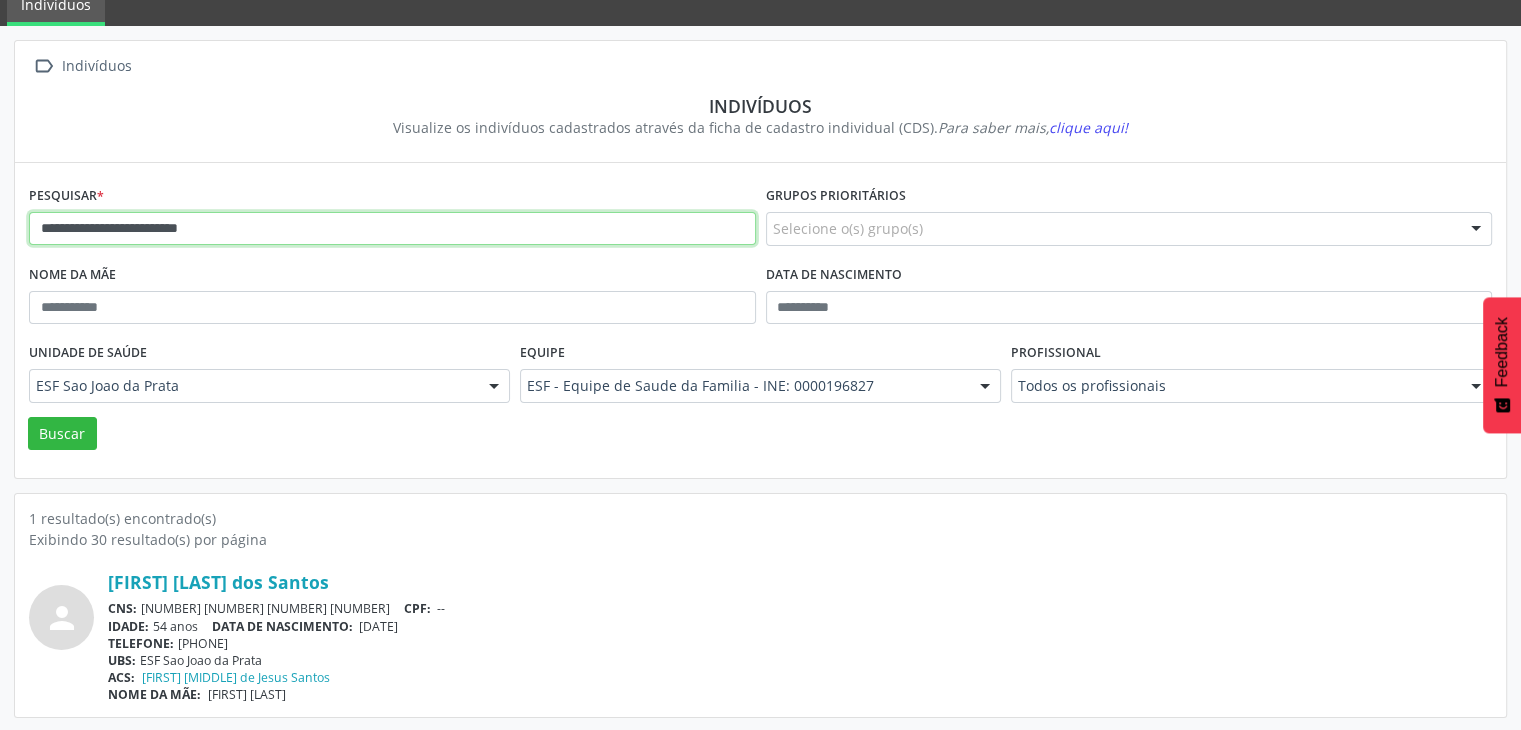 drag, startPoint x: 219, startPoint y: 211, endPoint x: 217, endPoint y: 221, distance: 10.198039 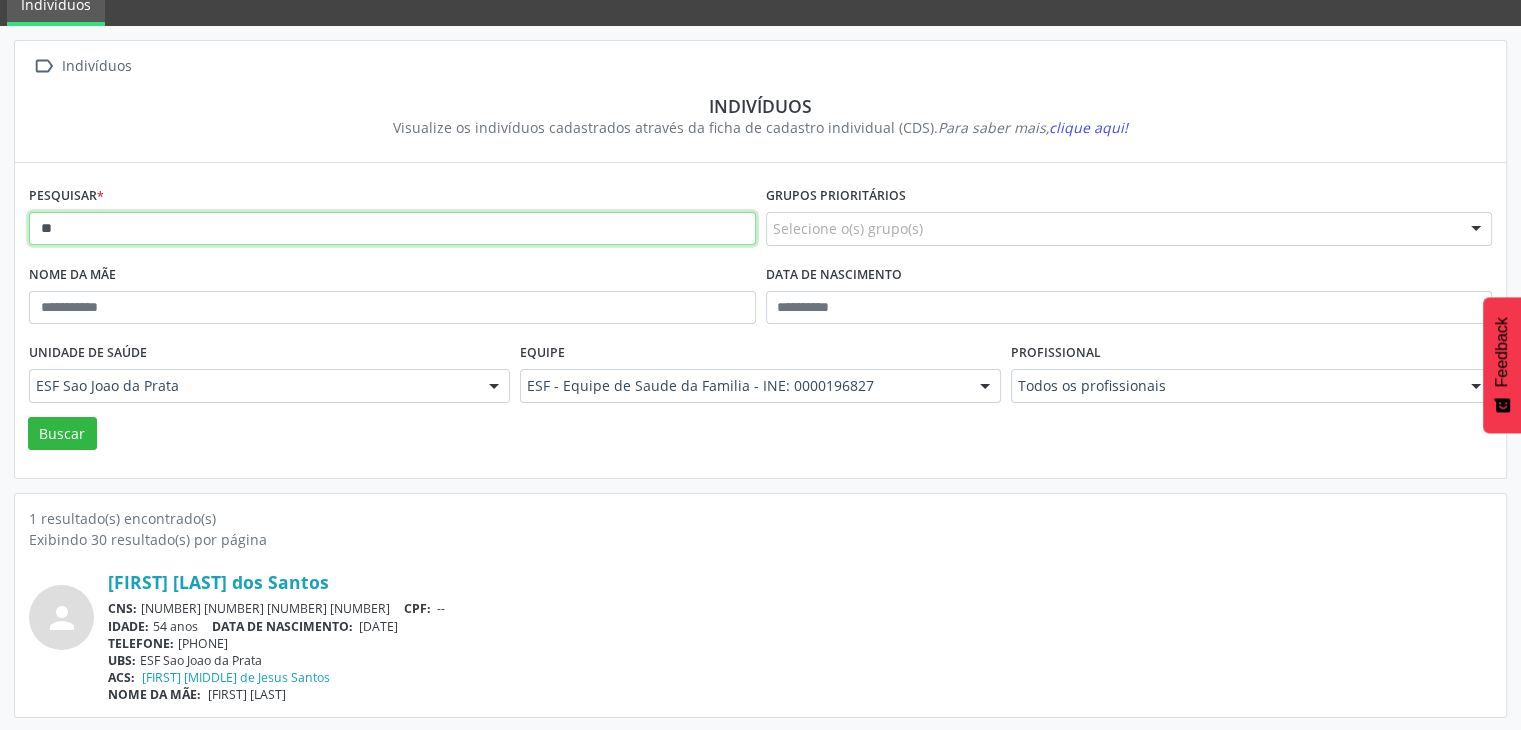 type on "*" 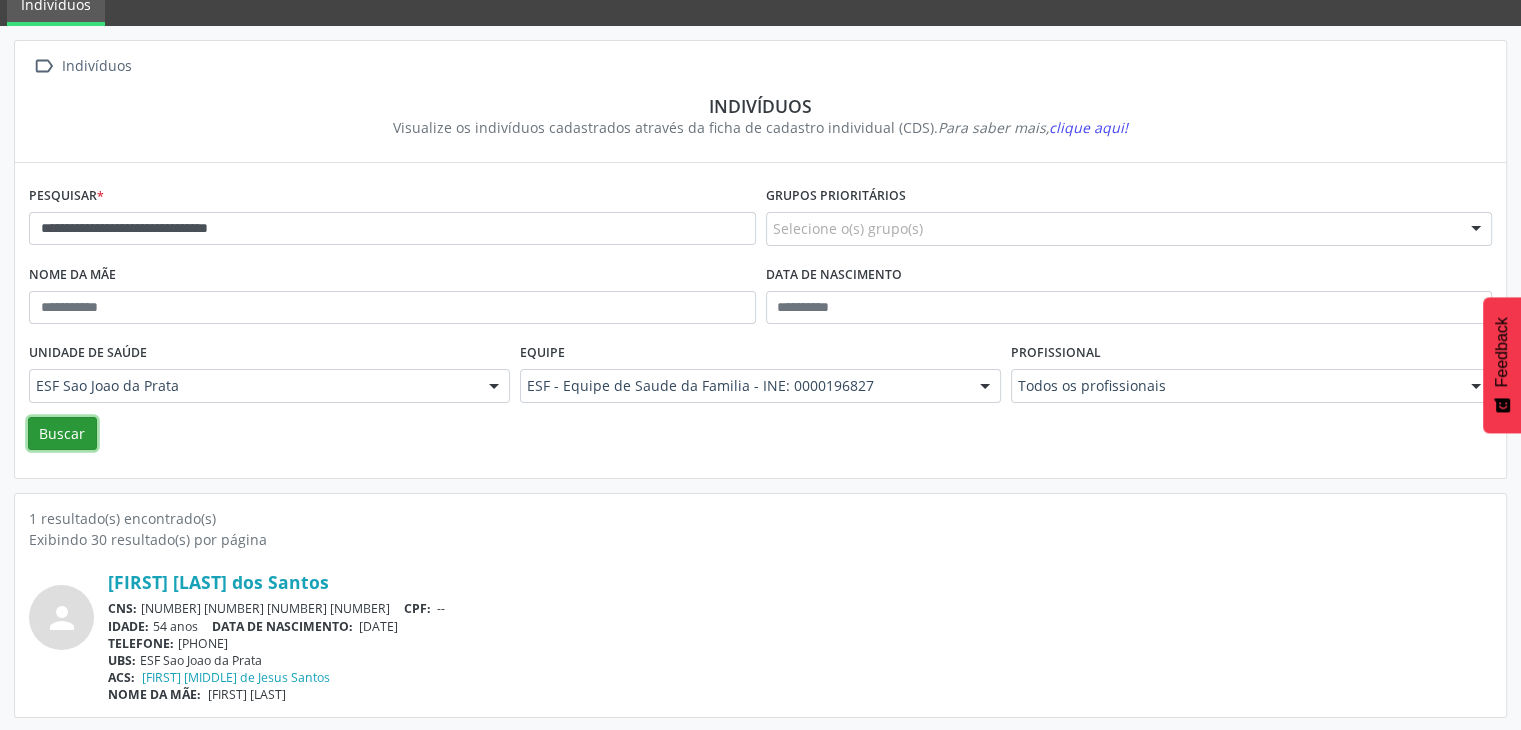 click on "Buscar" at bounding box center (62, 434) 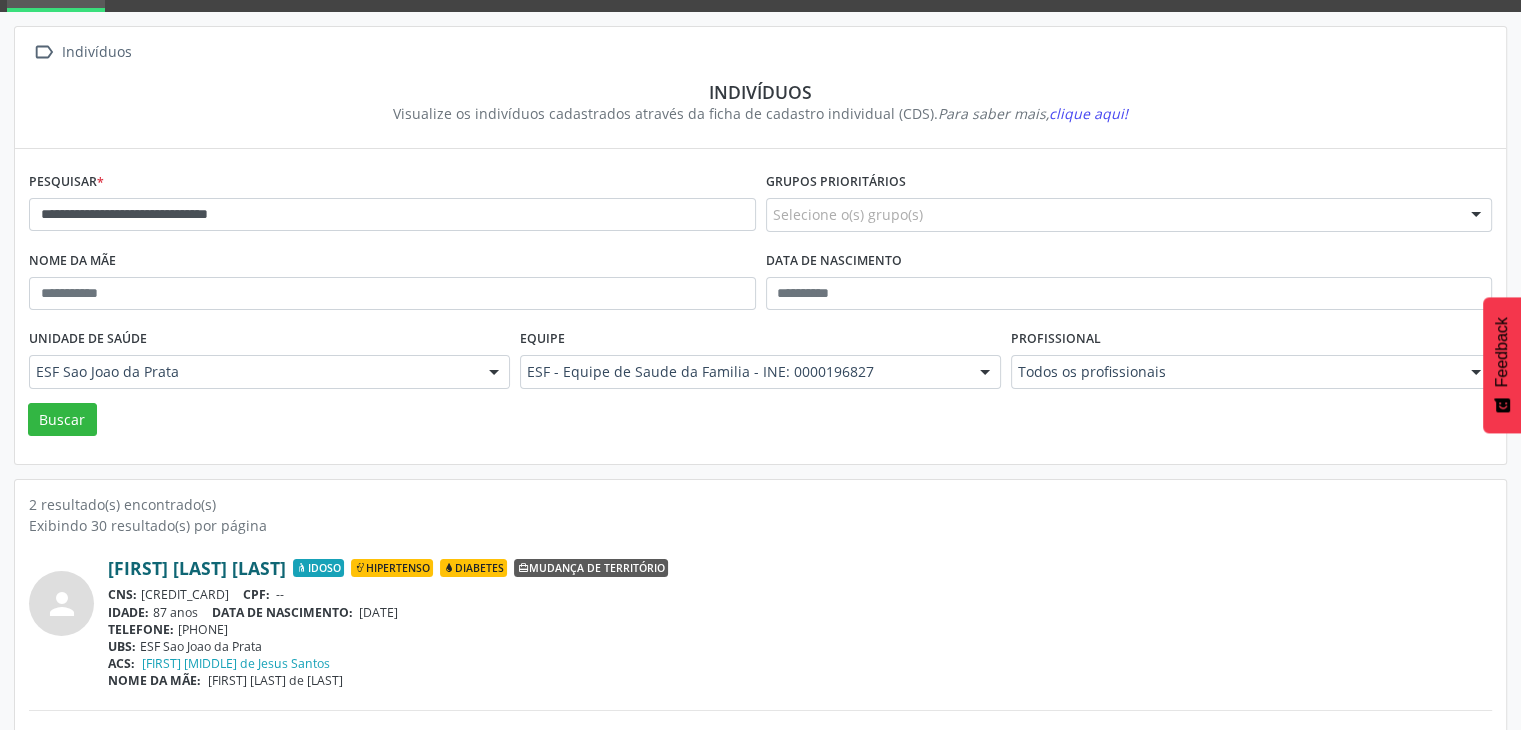 scroll, scrollTop: 260, scrollLeft: 0, axis: vertical 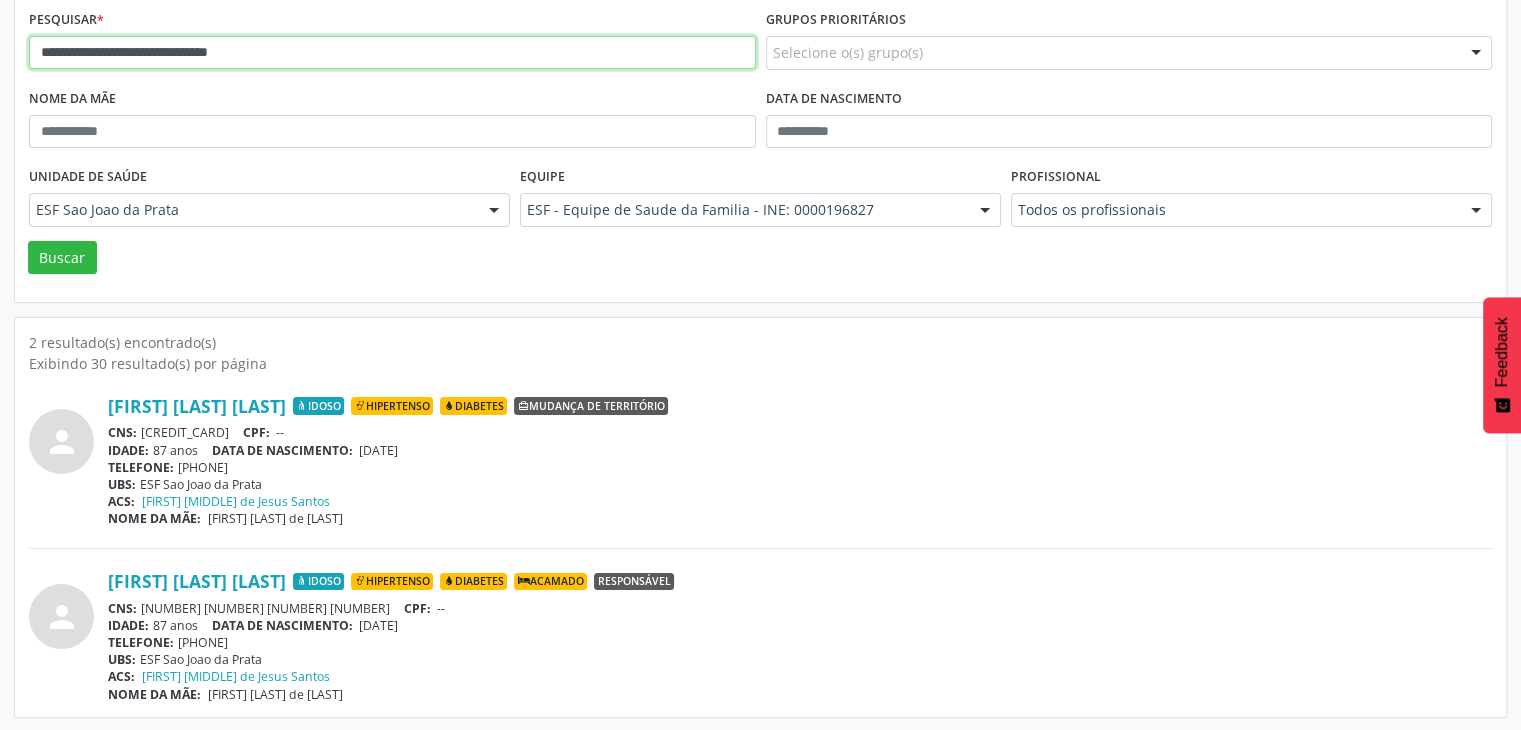 click on "**********" at bounding box center [392, 53] 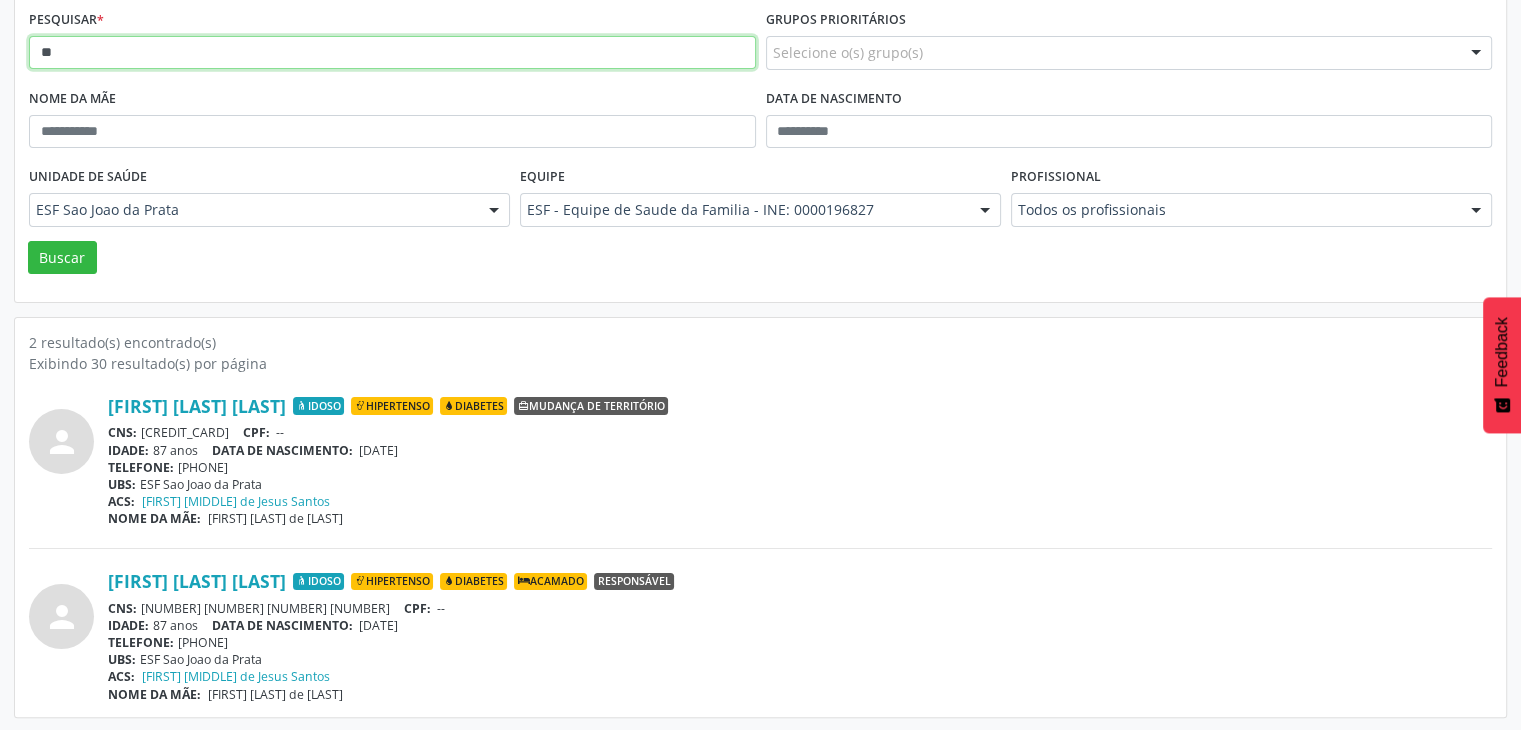 type on "*" 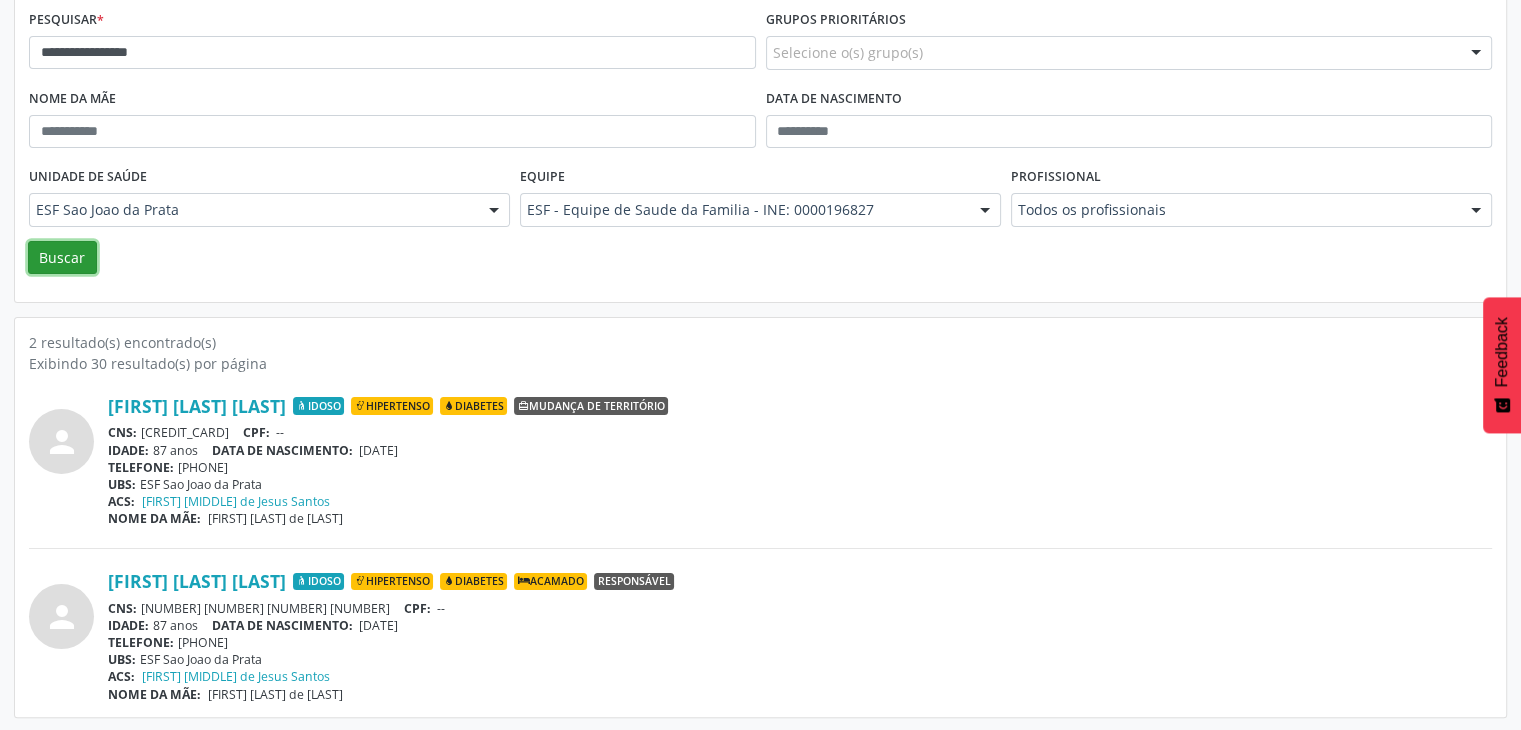 click on "Buscar" at bounding box center (62, 258) 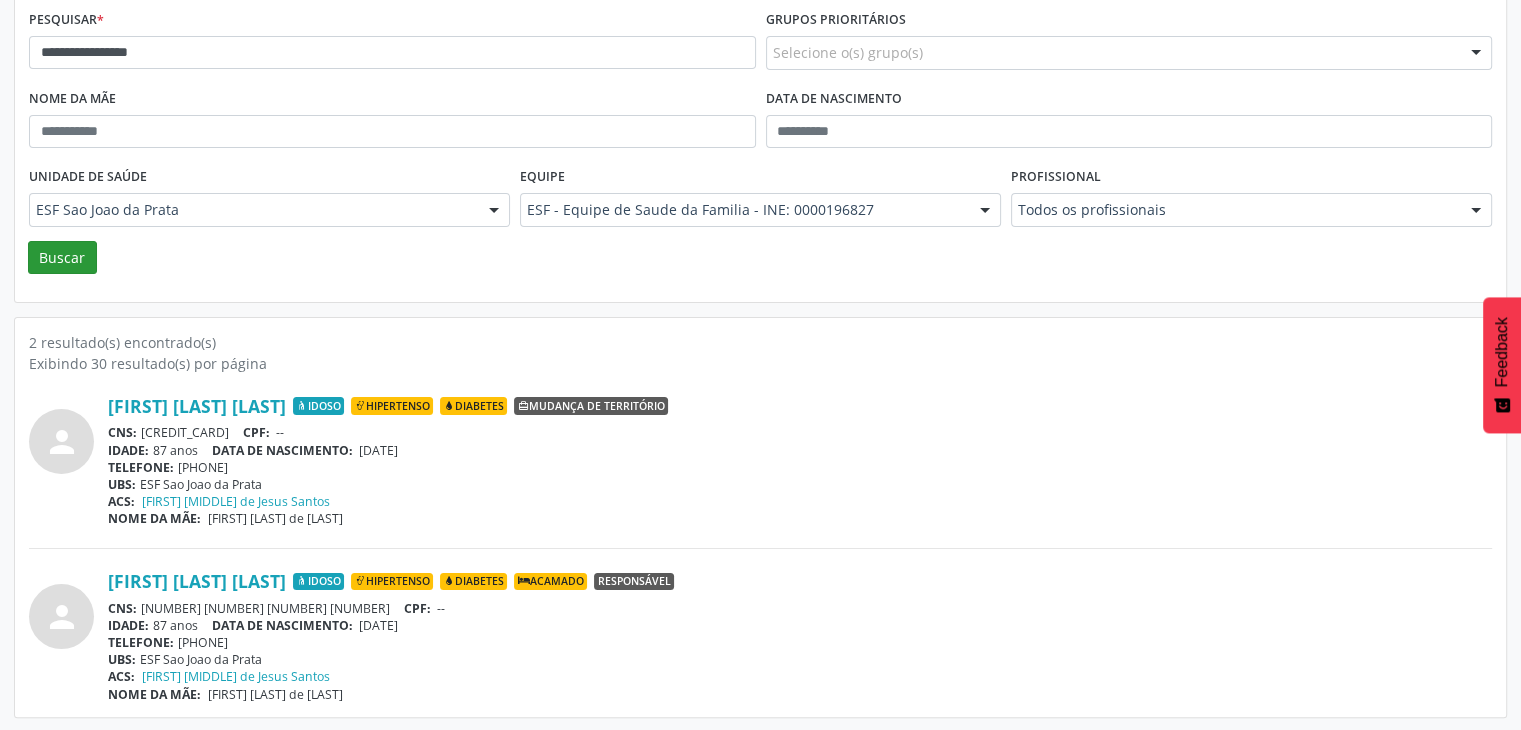 click on "**********" at bounding box center (760, 144) 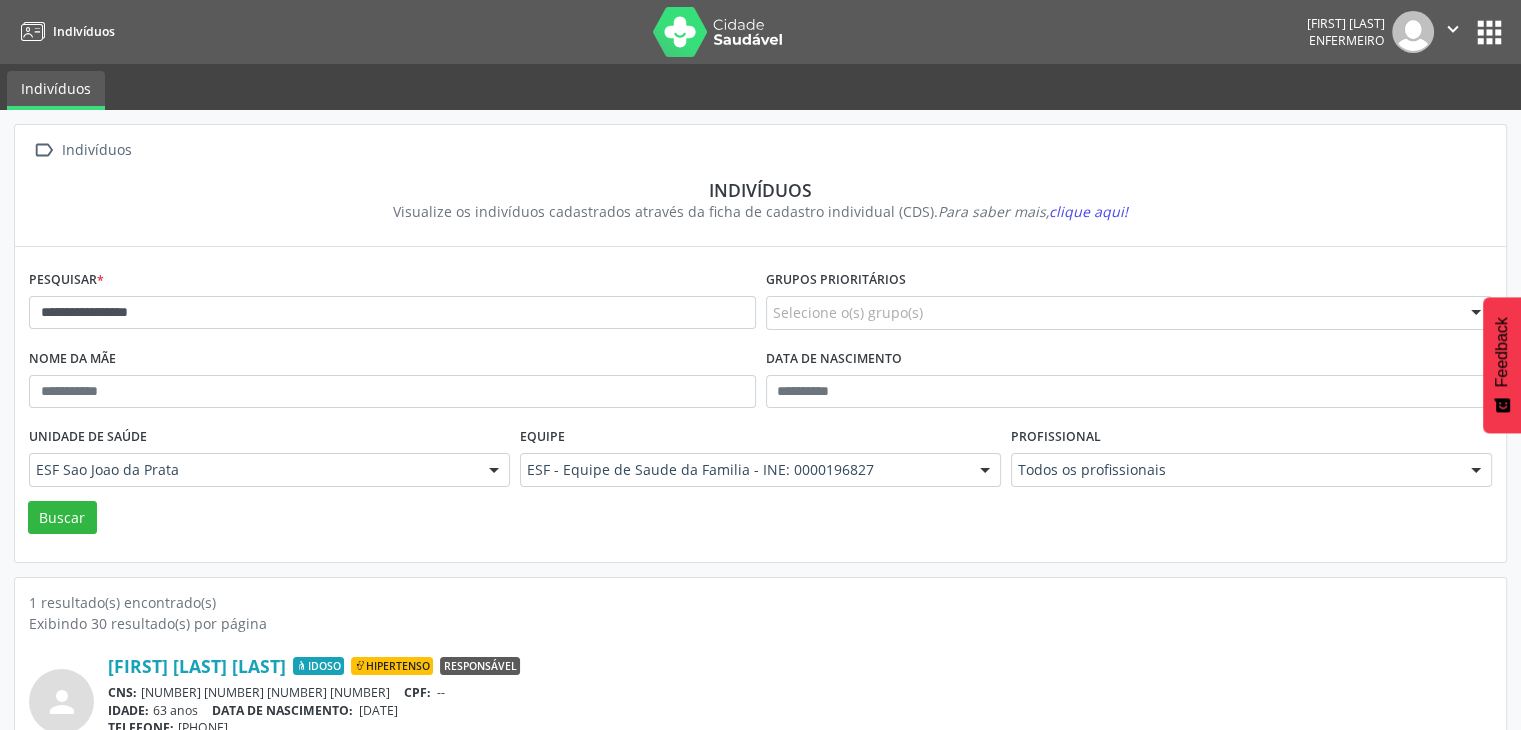 scroll, scrollTop: 84, scrollLeft: 0, axis: vertical 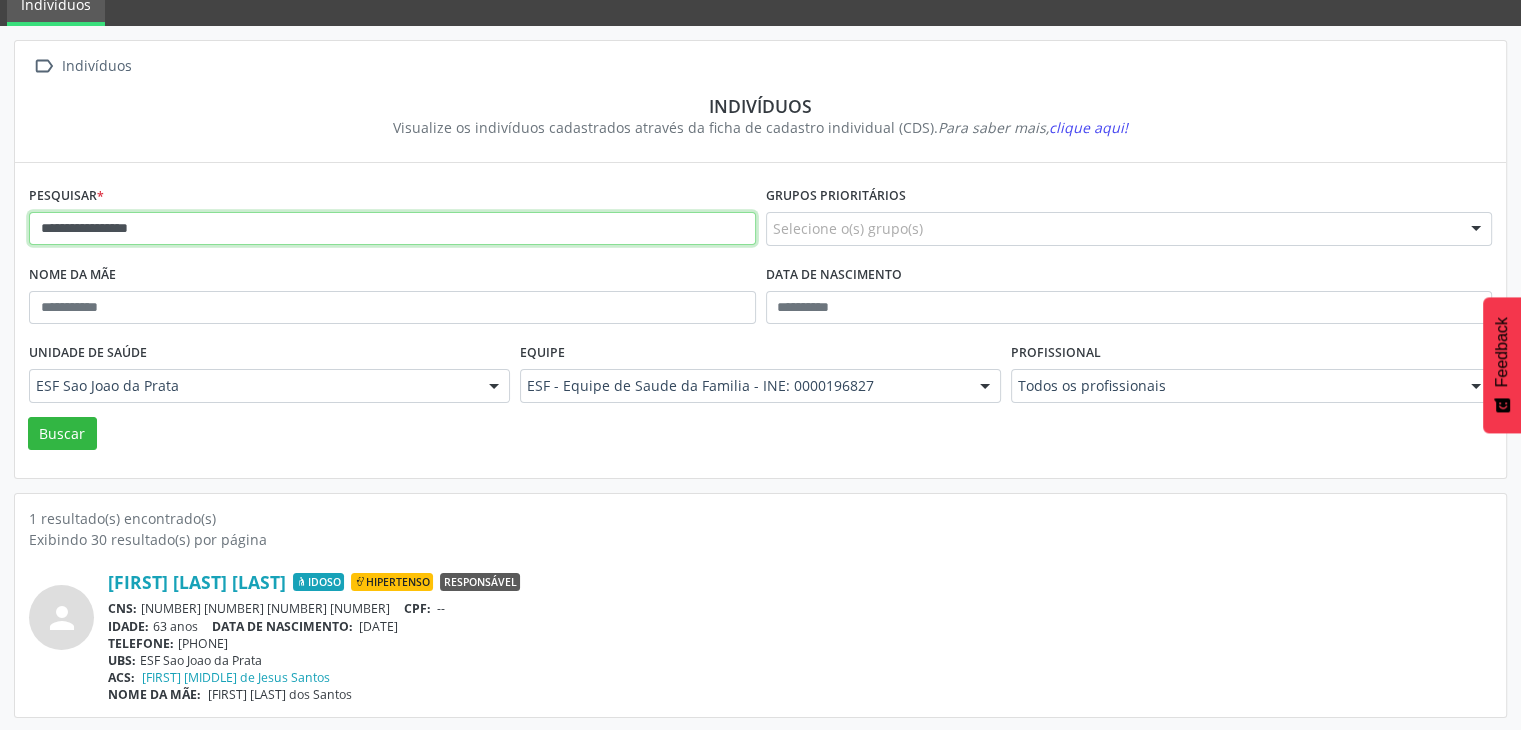 click on "**********" at bounding box center (392, 229) 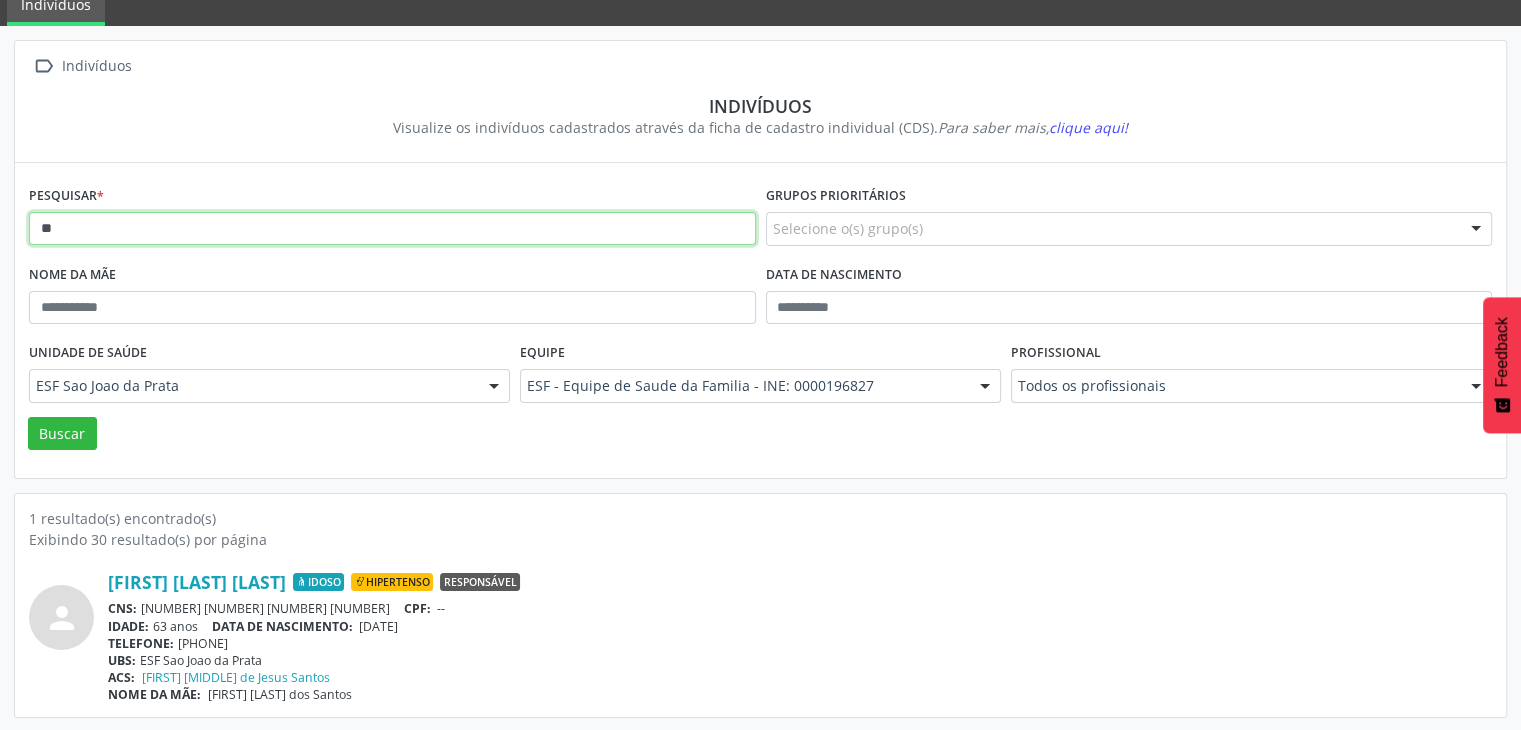 type on "*" 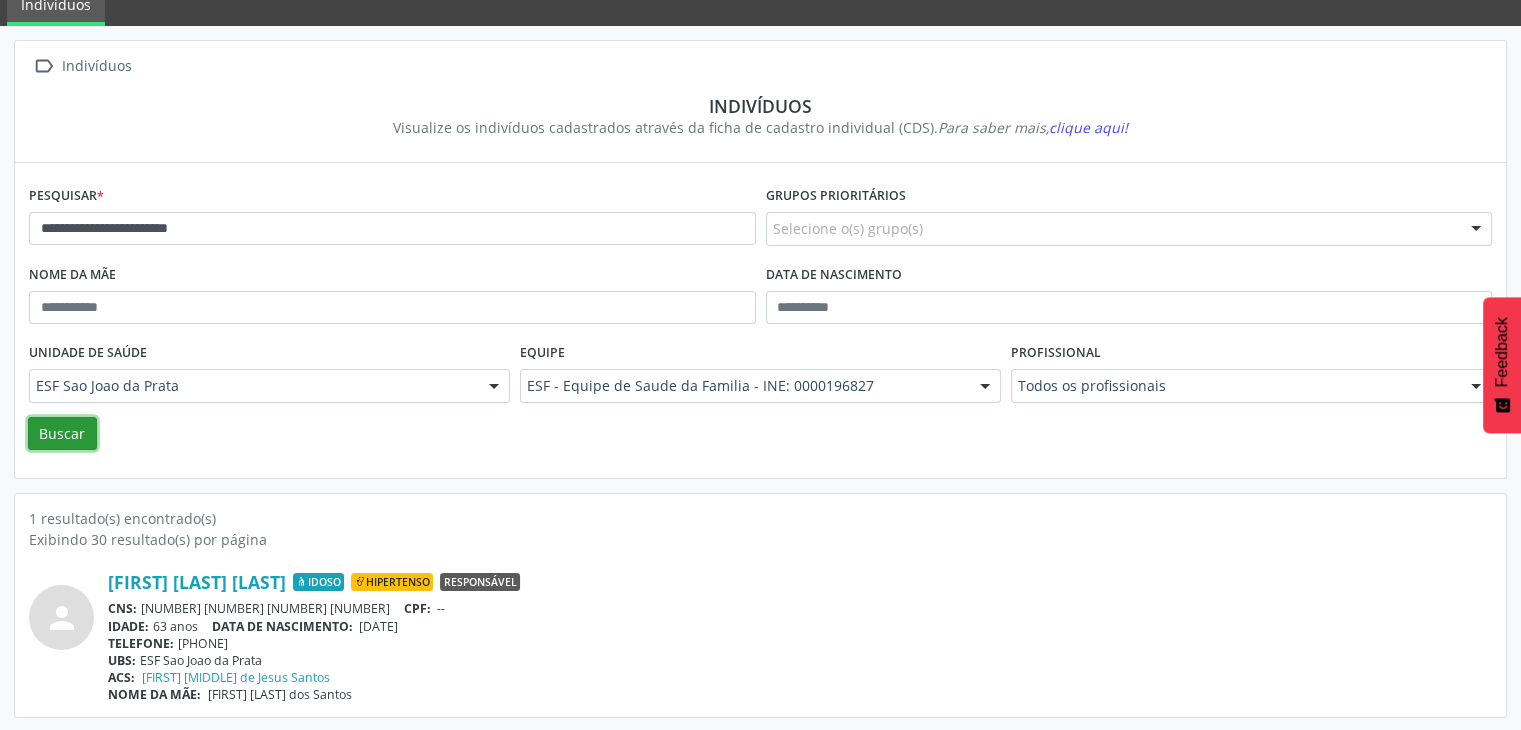 click on "Buscar" at bounding box center (62, 434) 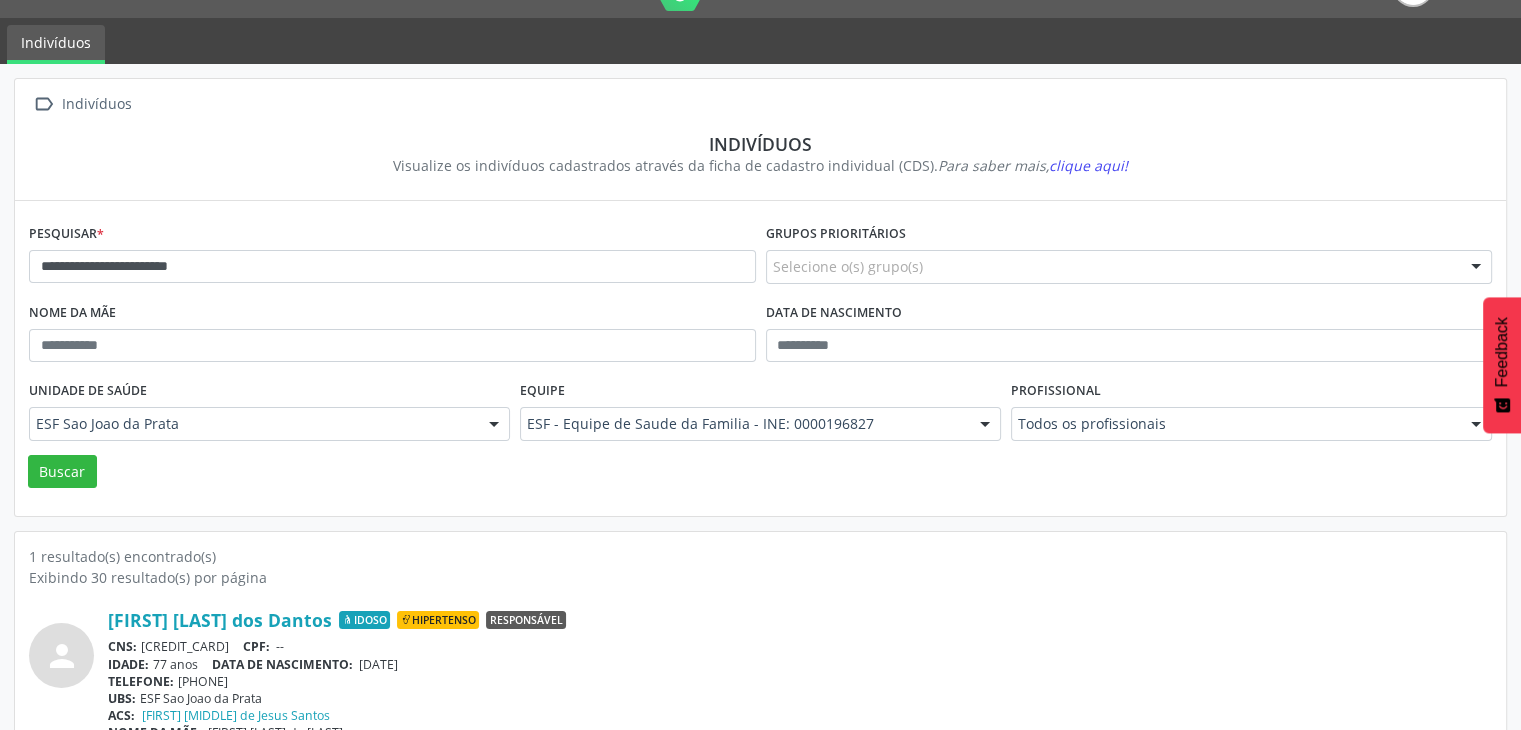 scroll, scrollTop: 84, scrollLeft: 0, axis: vertical 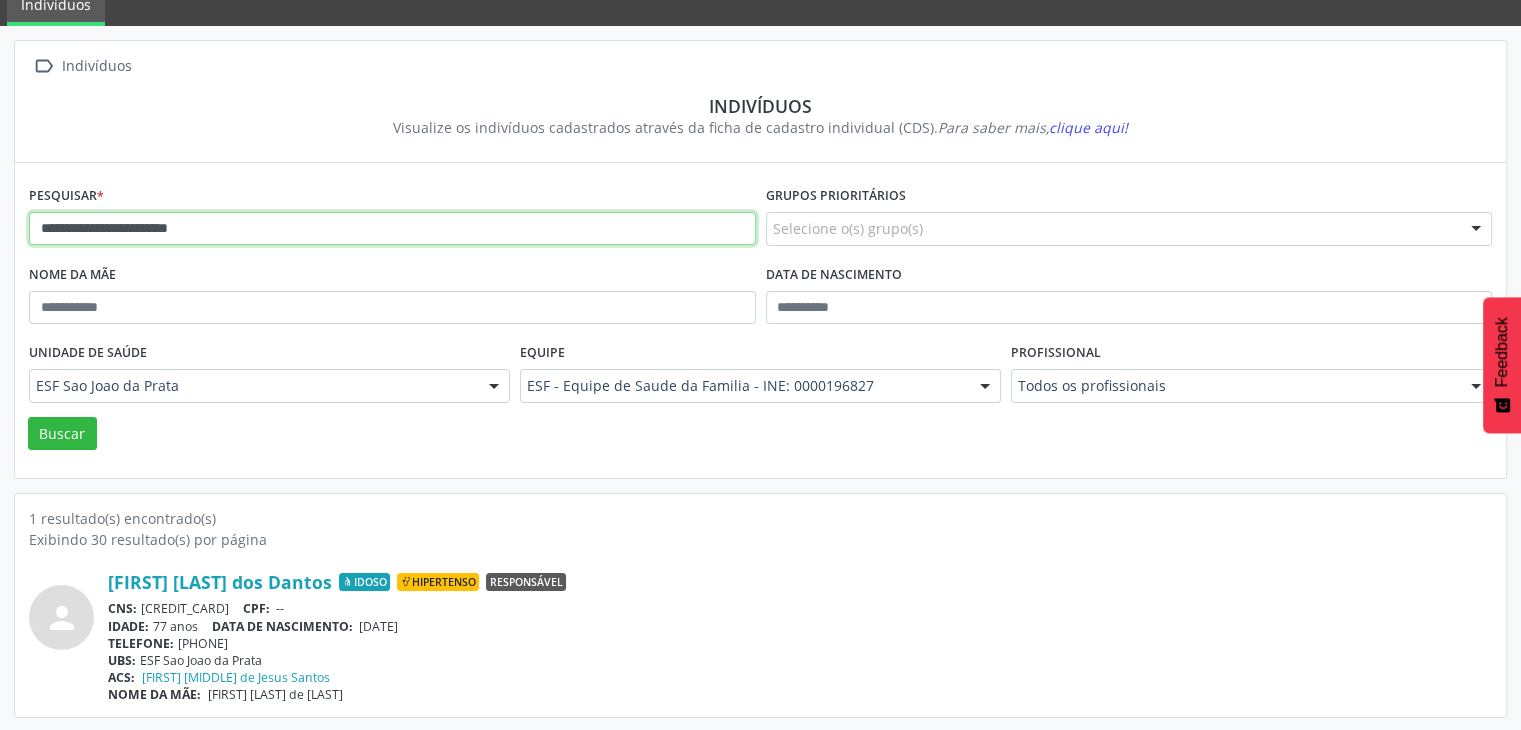 click on "**********" at bounding box center (392, 229) 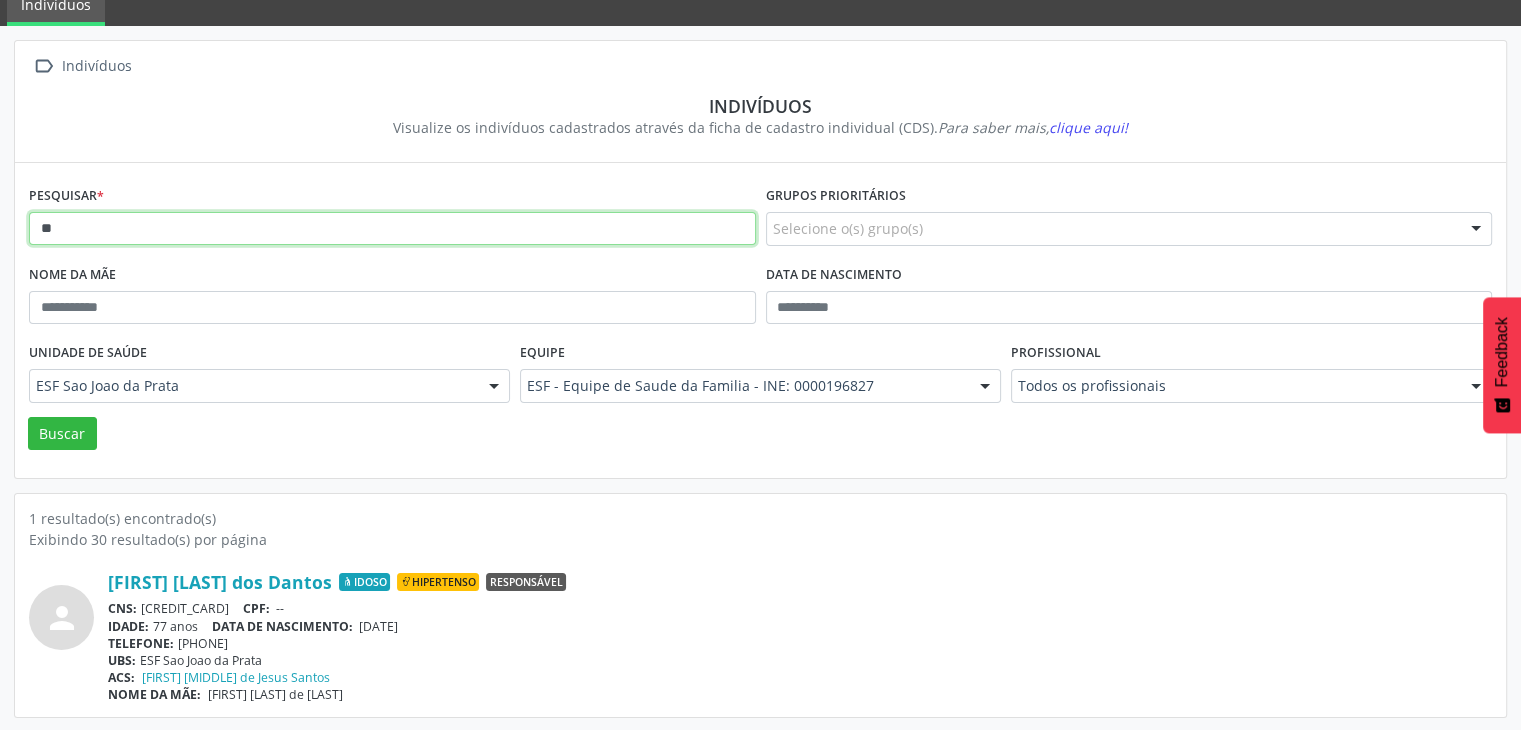 type on "*" 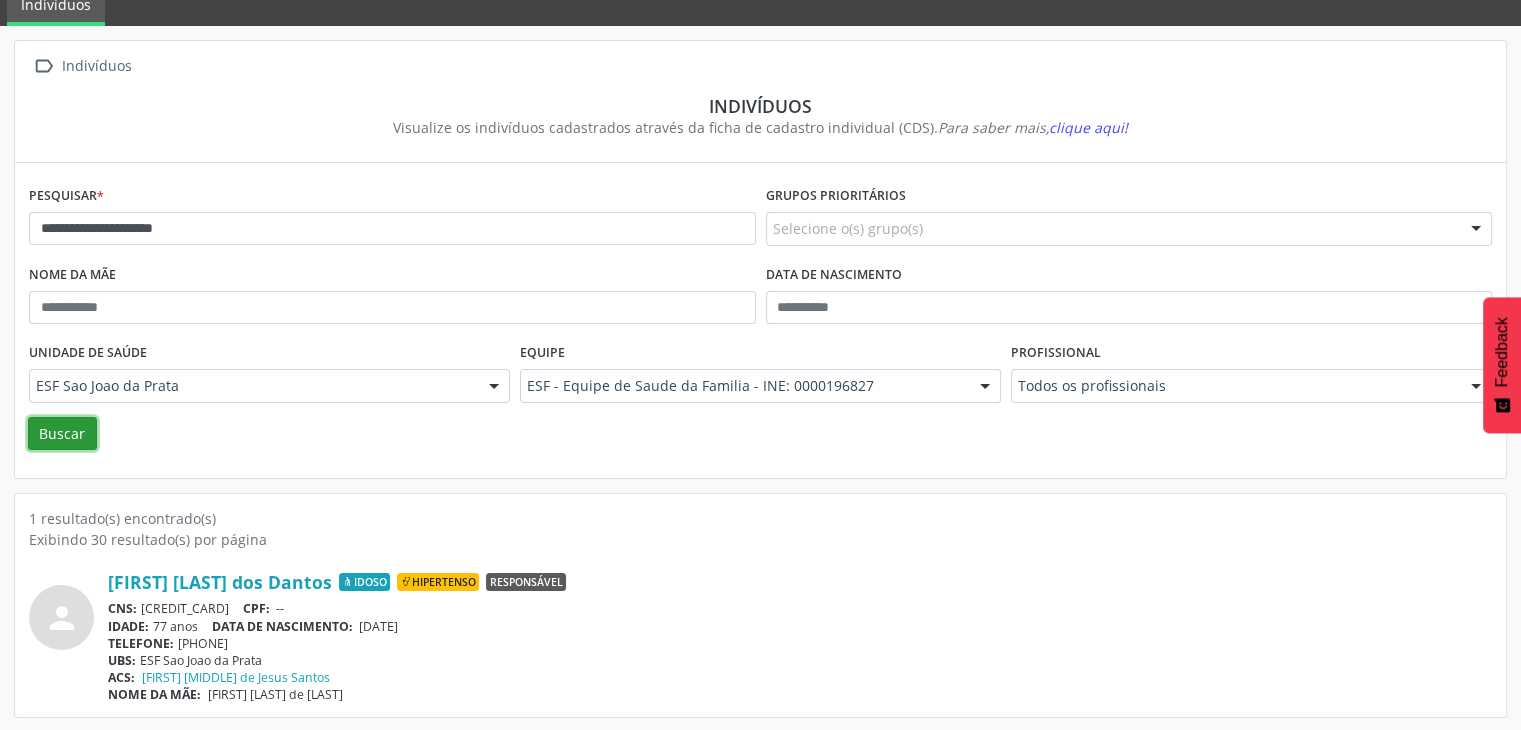 click on "Buscar" at bounding box center [62, 434] 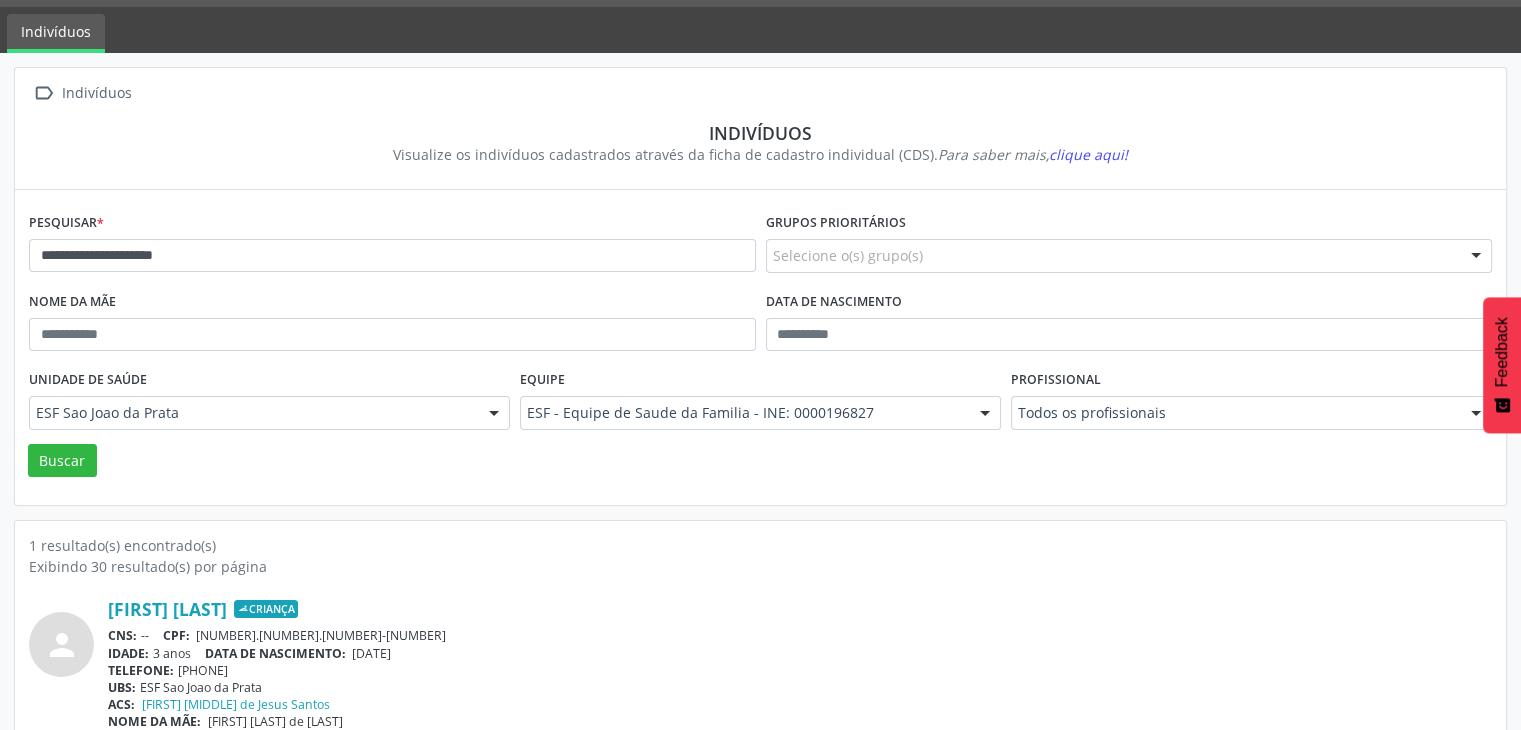 scroll, scrollTop: 84, scrollLeft: 0, axis: vertical 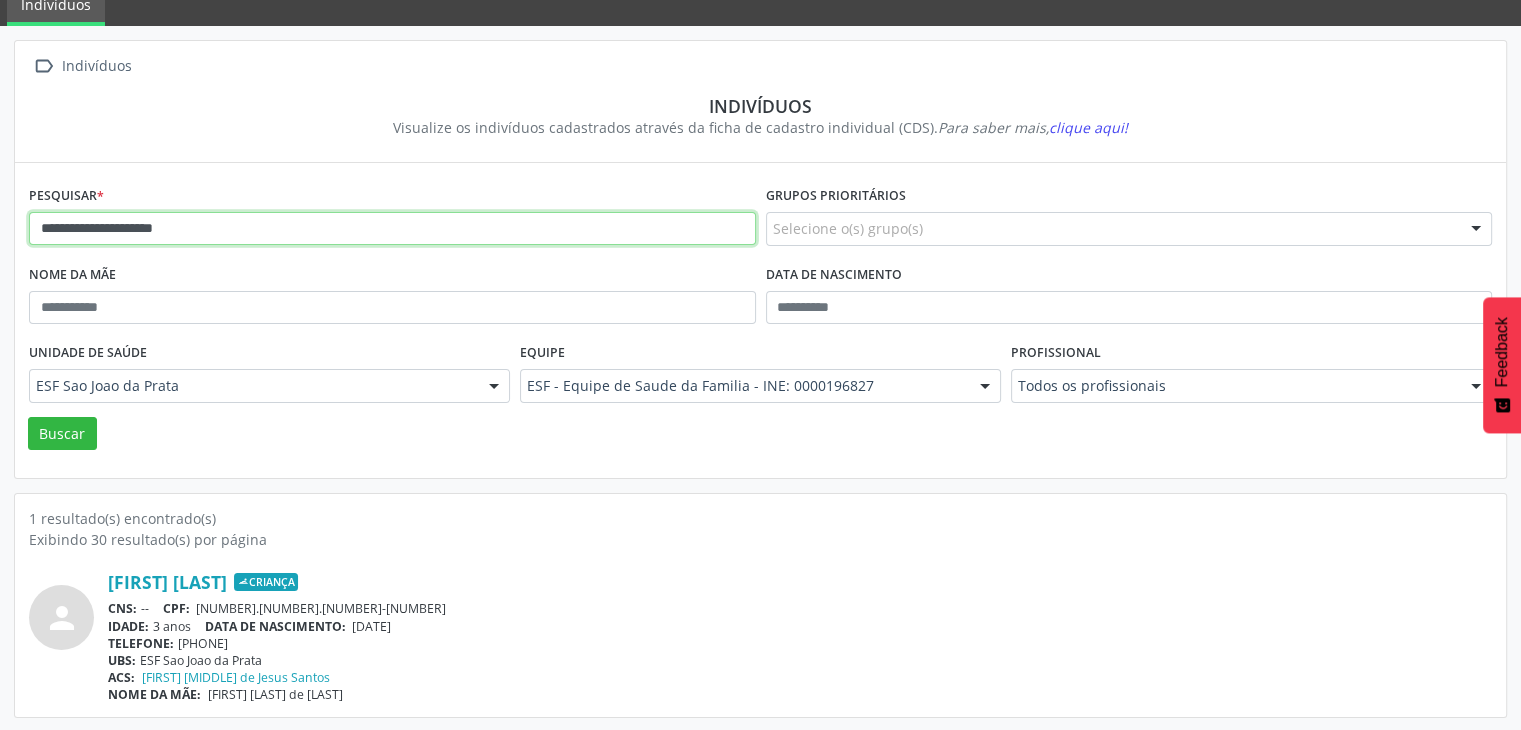 click on "**********" at bounding box center (392, 229) 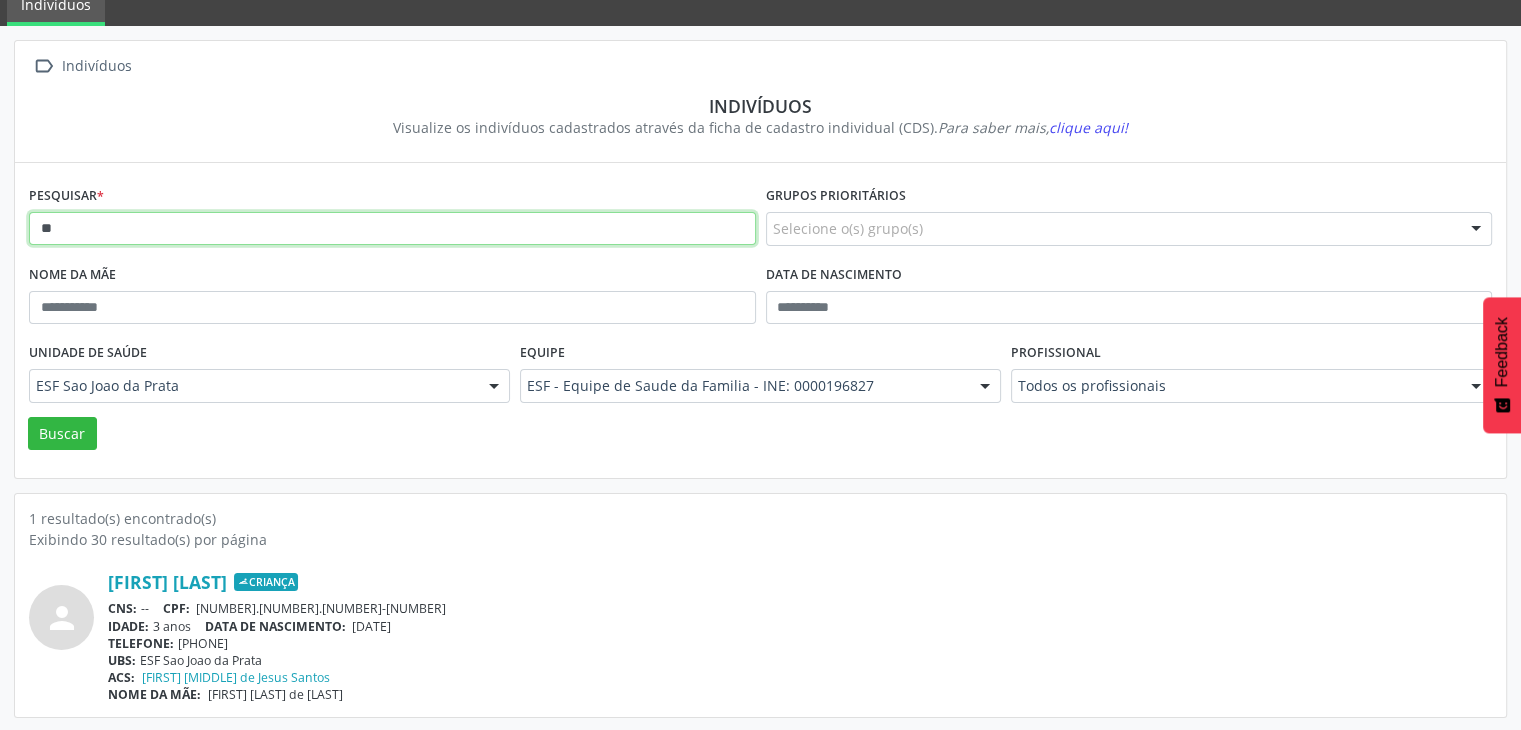 type on "*" 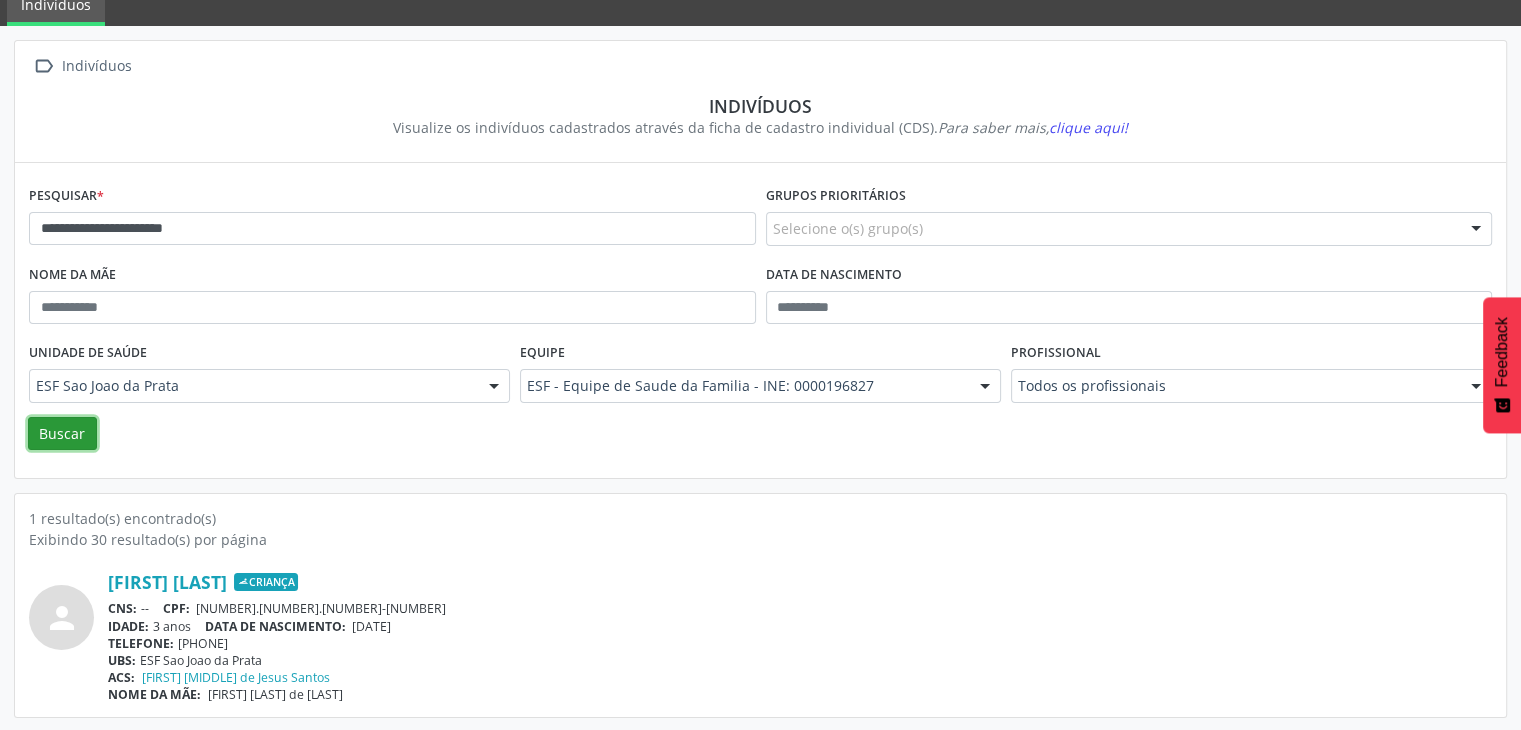 click on "Buscar" at bounding box center (62, 434) 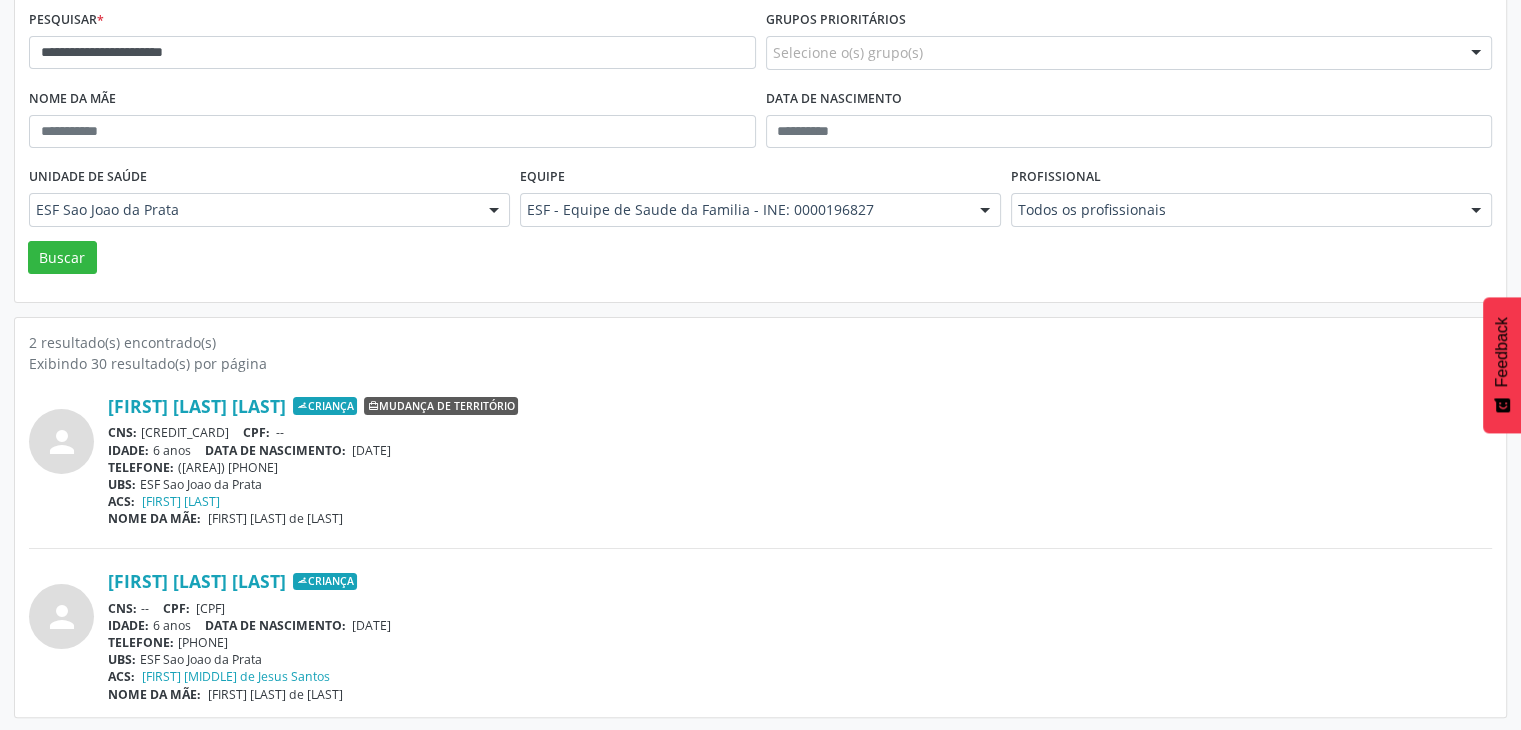 scroll, scrollTop: 0, scrollLeft: 0, axis: both 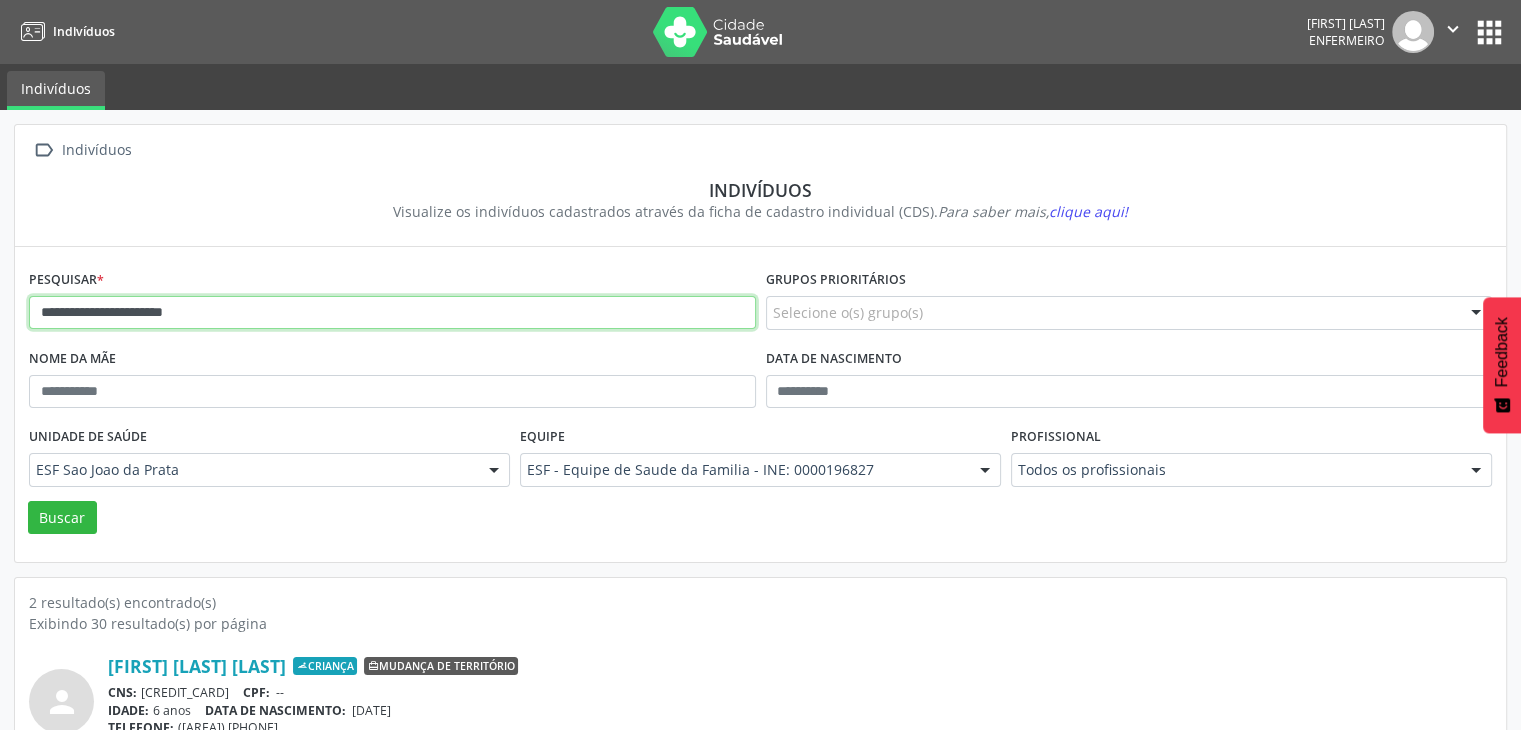 click on "**********" at bounding box center [392, 313] 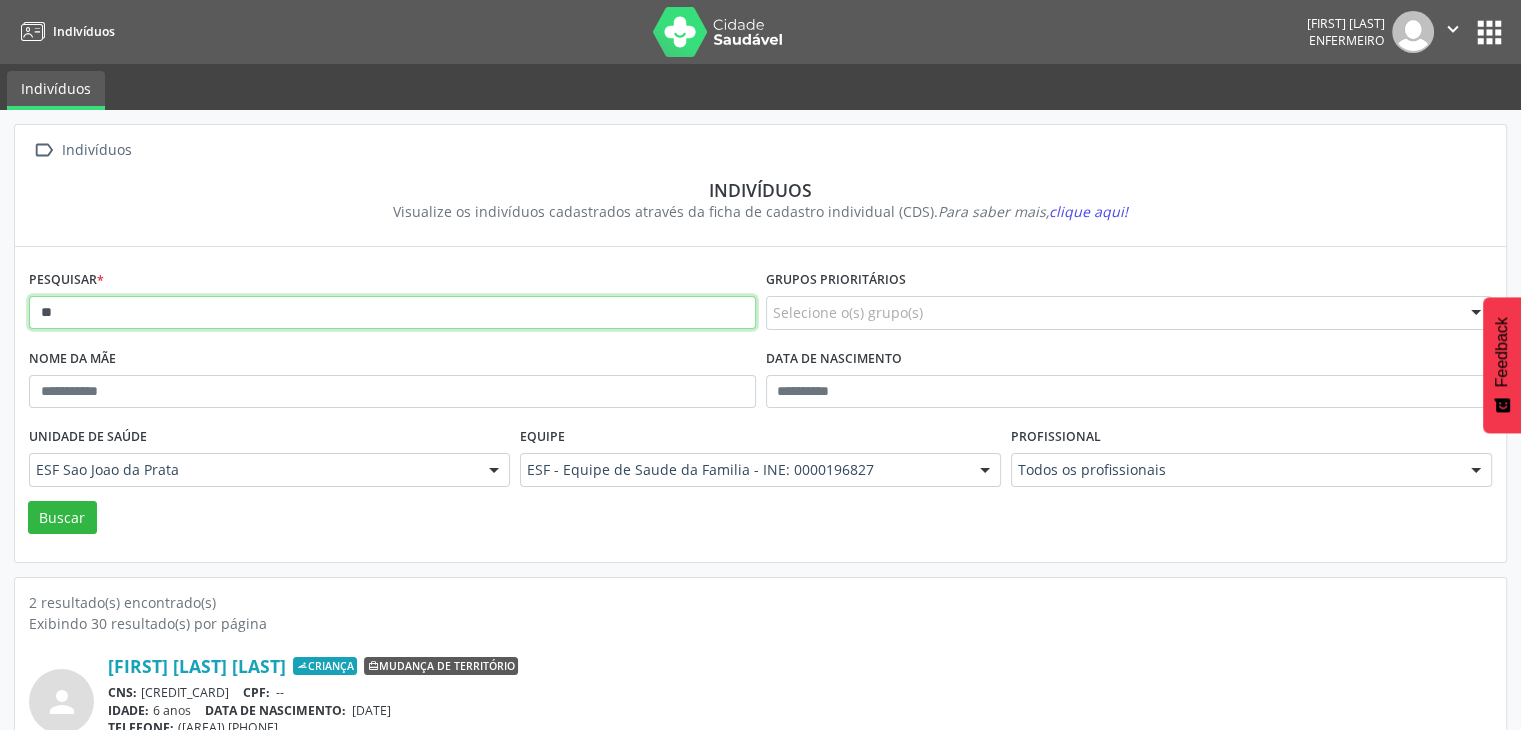 type on "*" 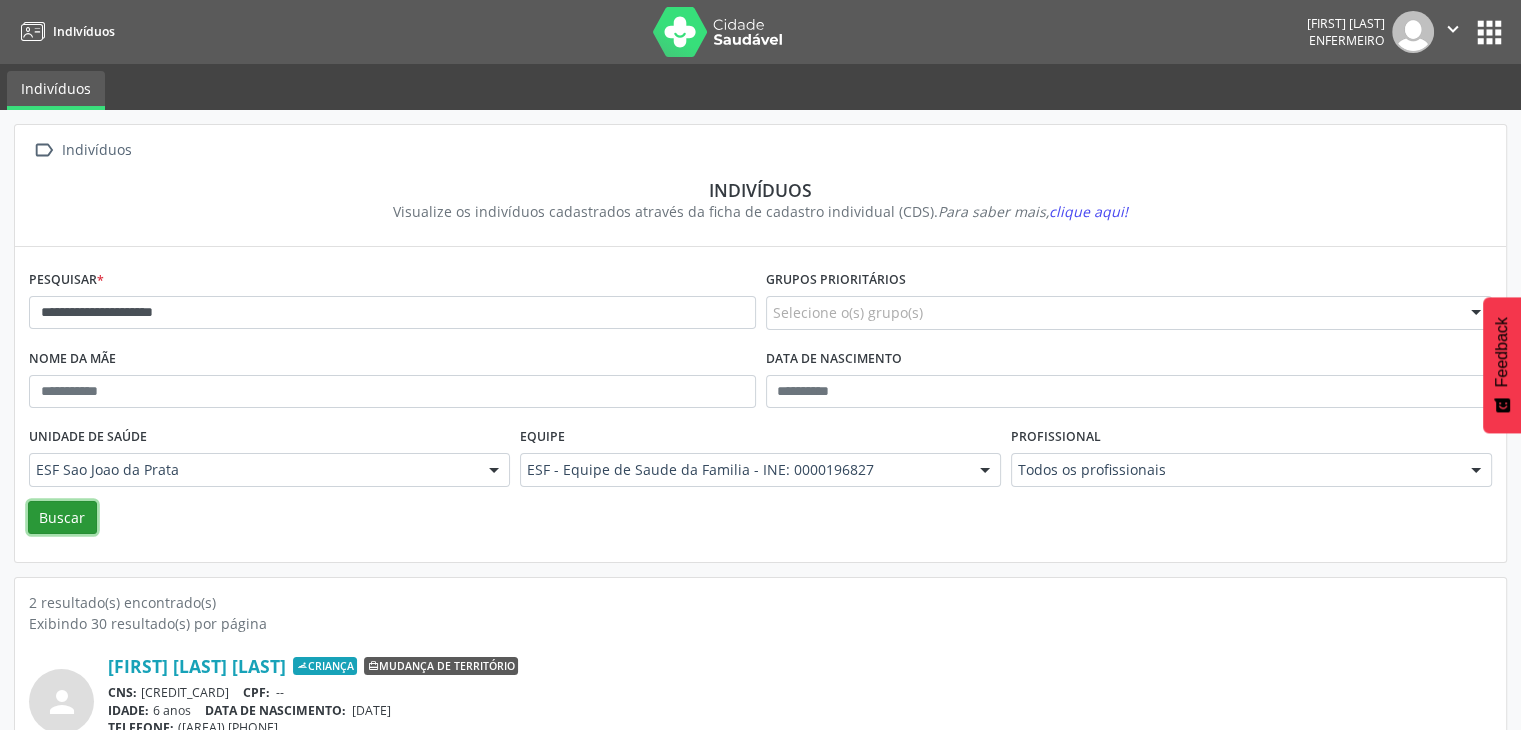 click on "Buscar" at bounding box center (62, 518) 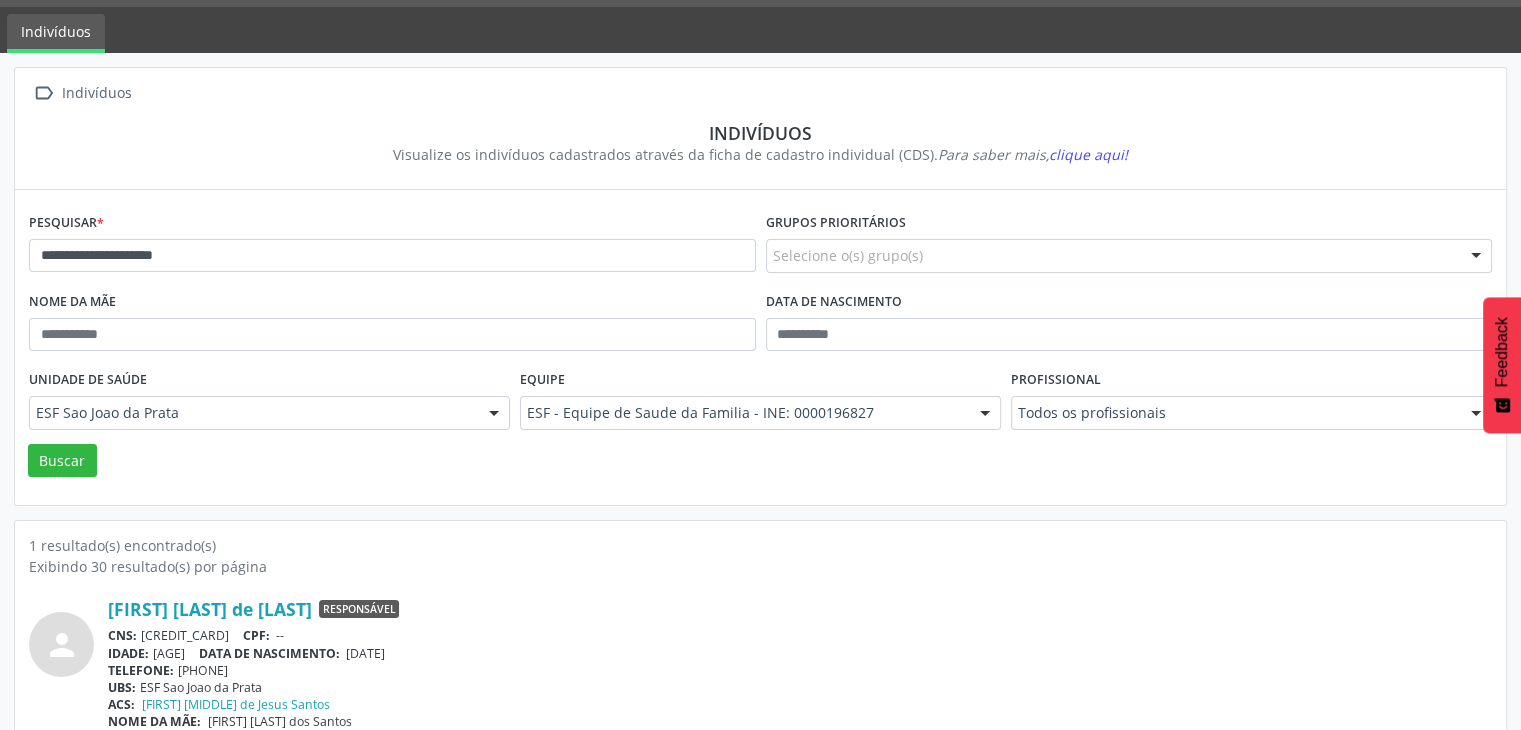scroll, scrollTop: 84, scrollLeft: 0, axis: vertical 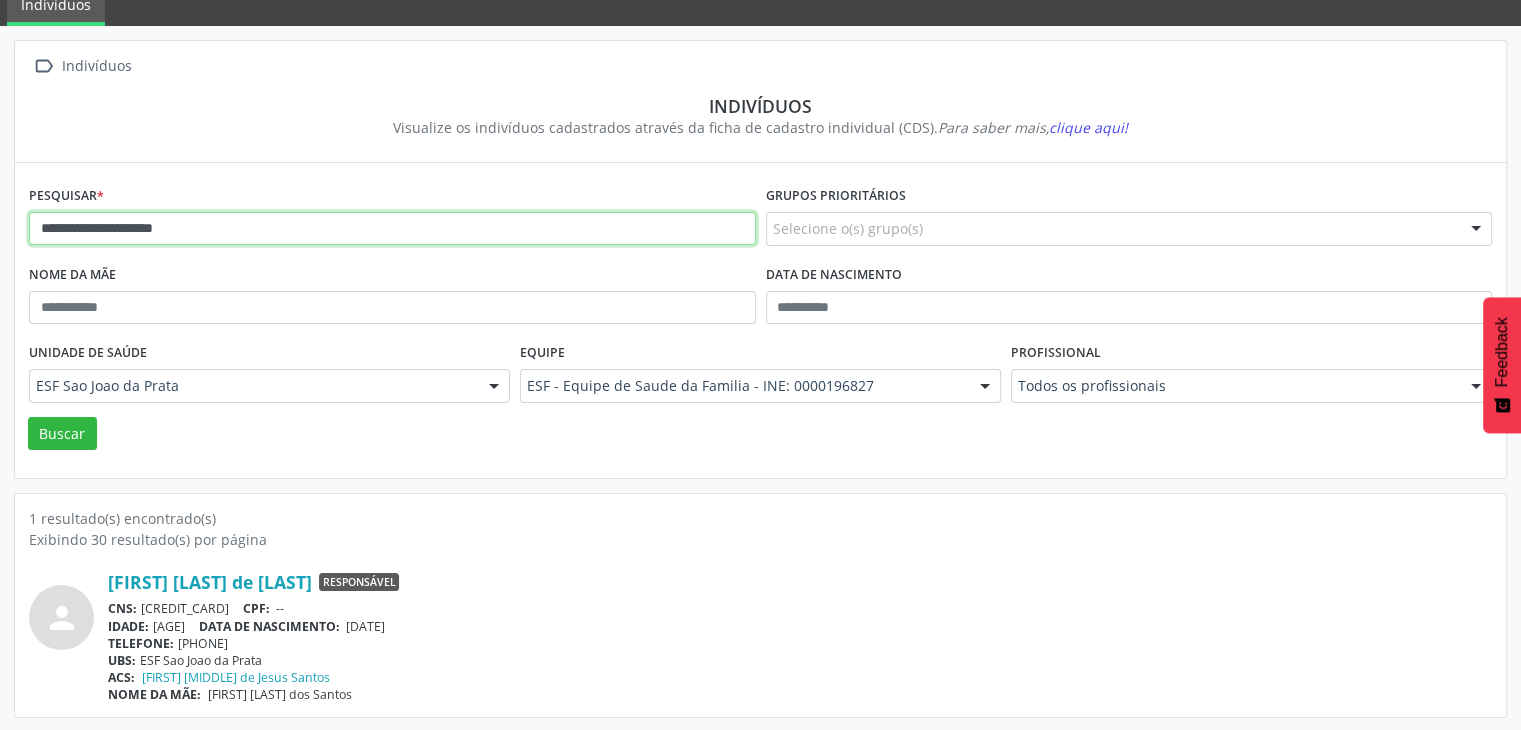 click on "**********" at bounding box center [392, 229] 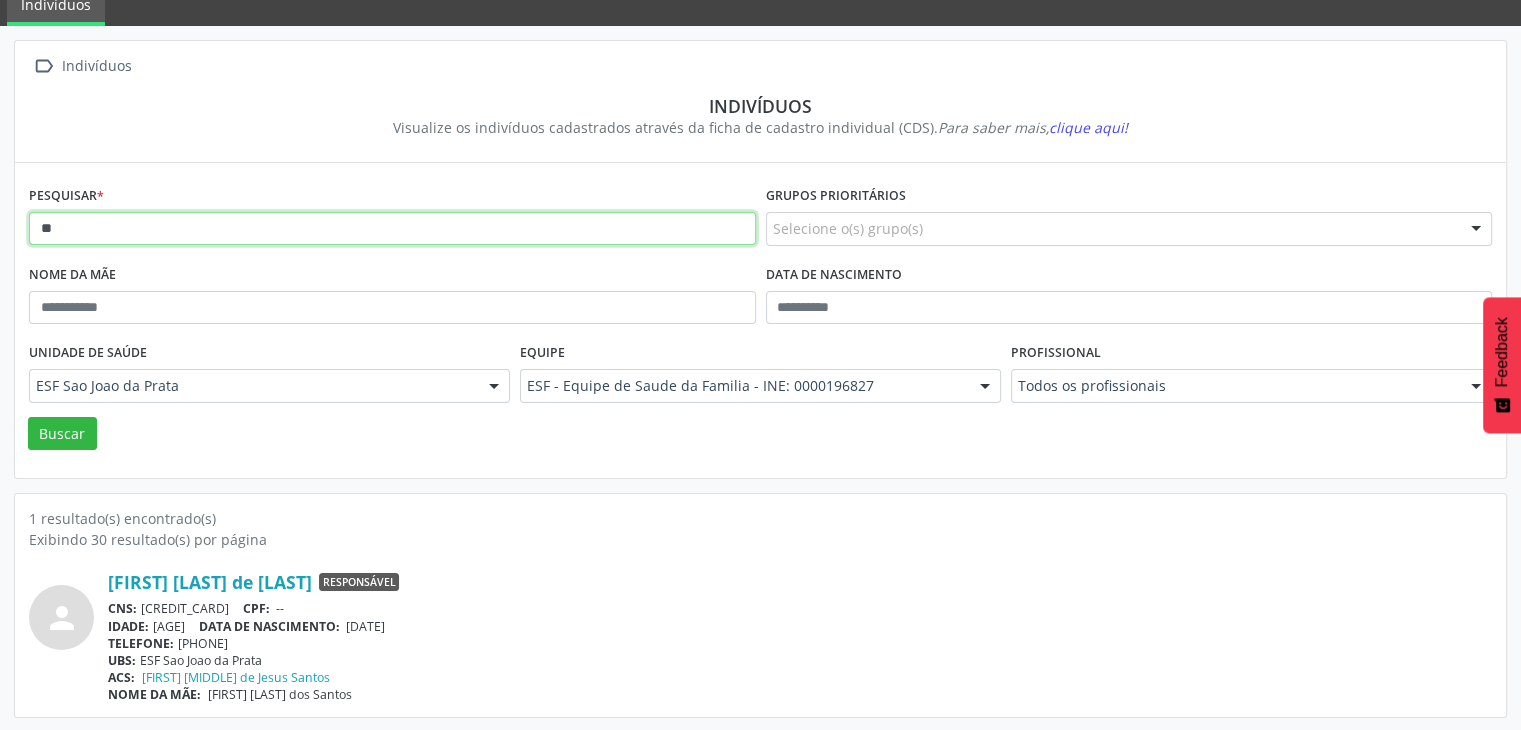 type on "*" 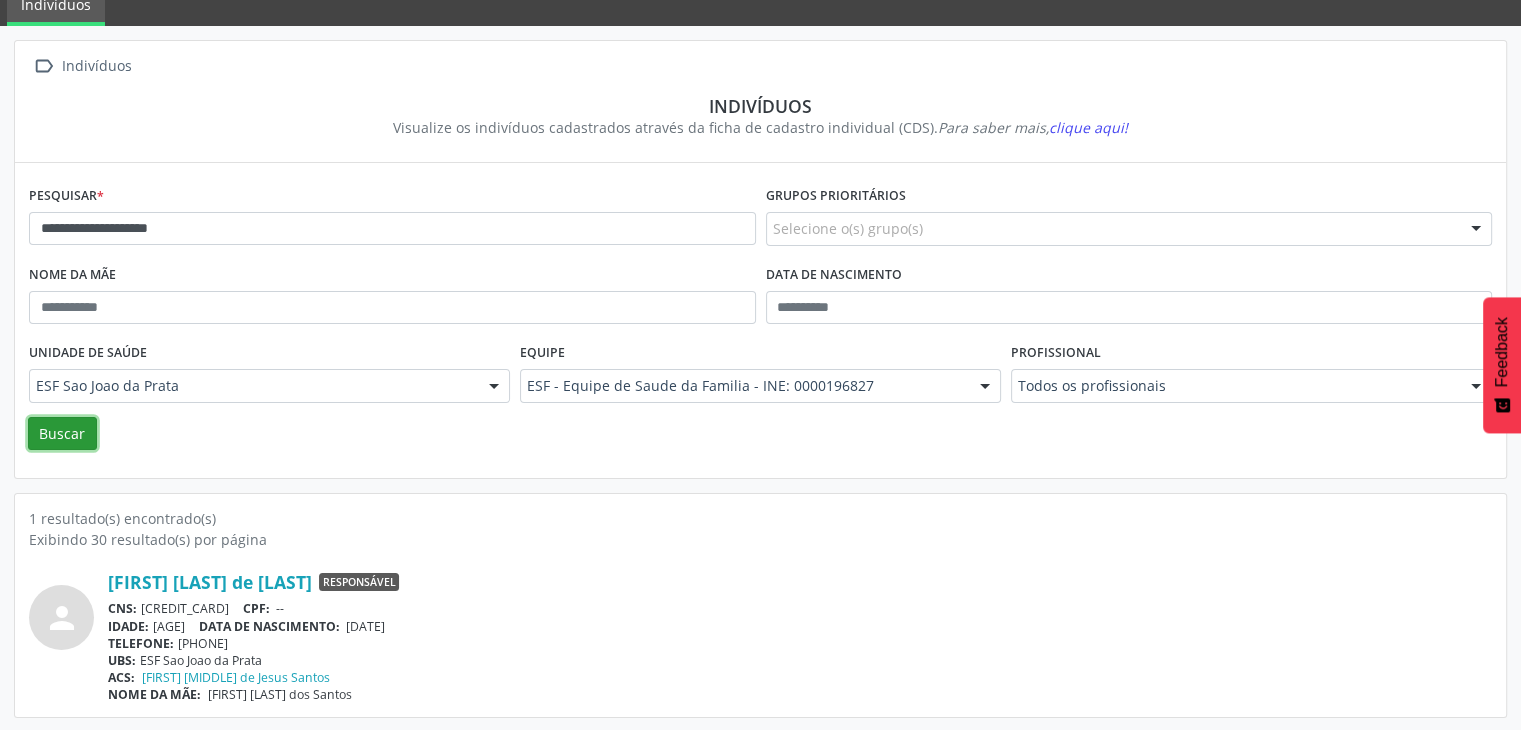 click on "Buscar" at bounding box center [62, 434] 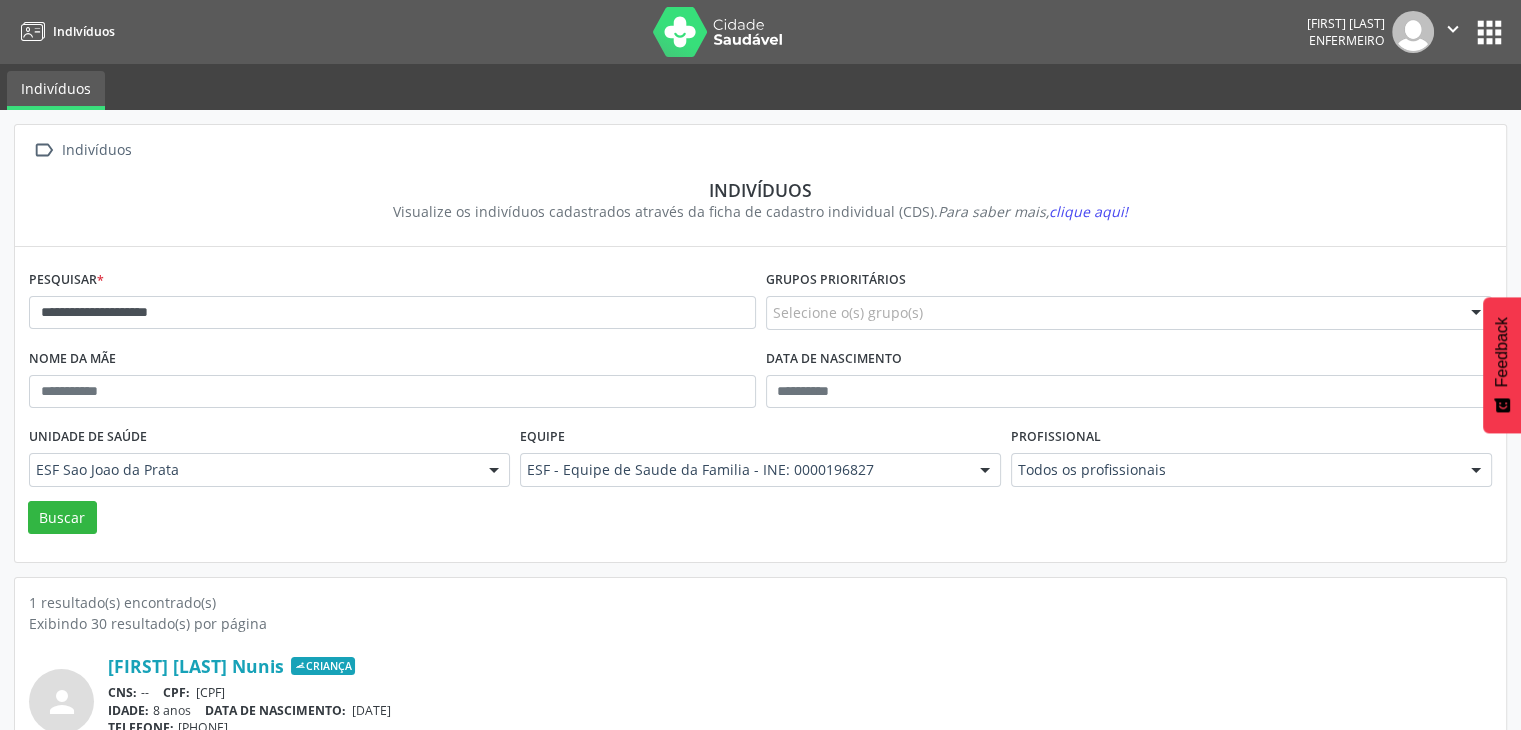 scroll, scrollTop: 84, scrollLeft: 0, axis: vertical 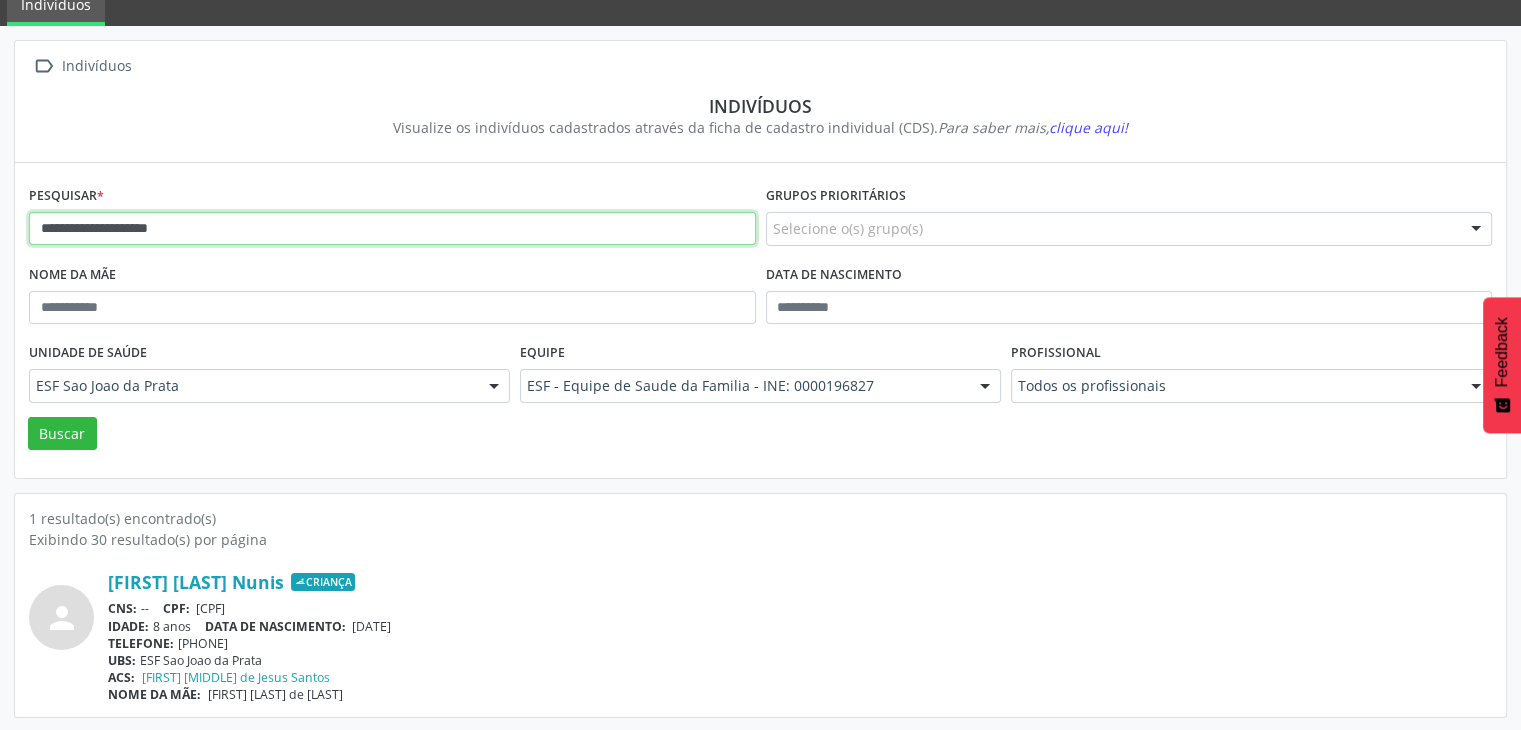 click on "**********" at bounding box center (392, 229) 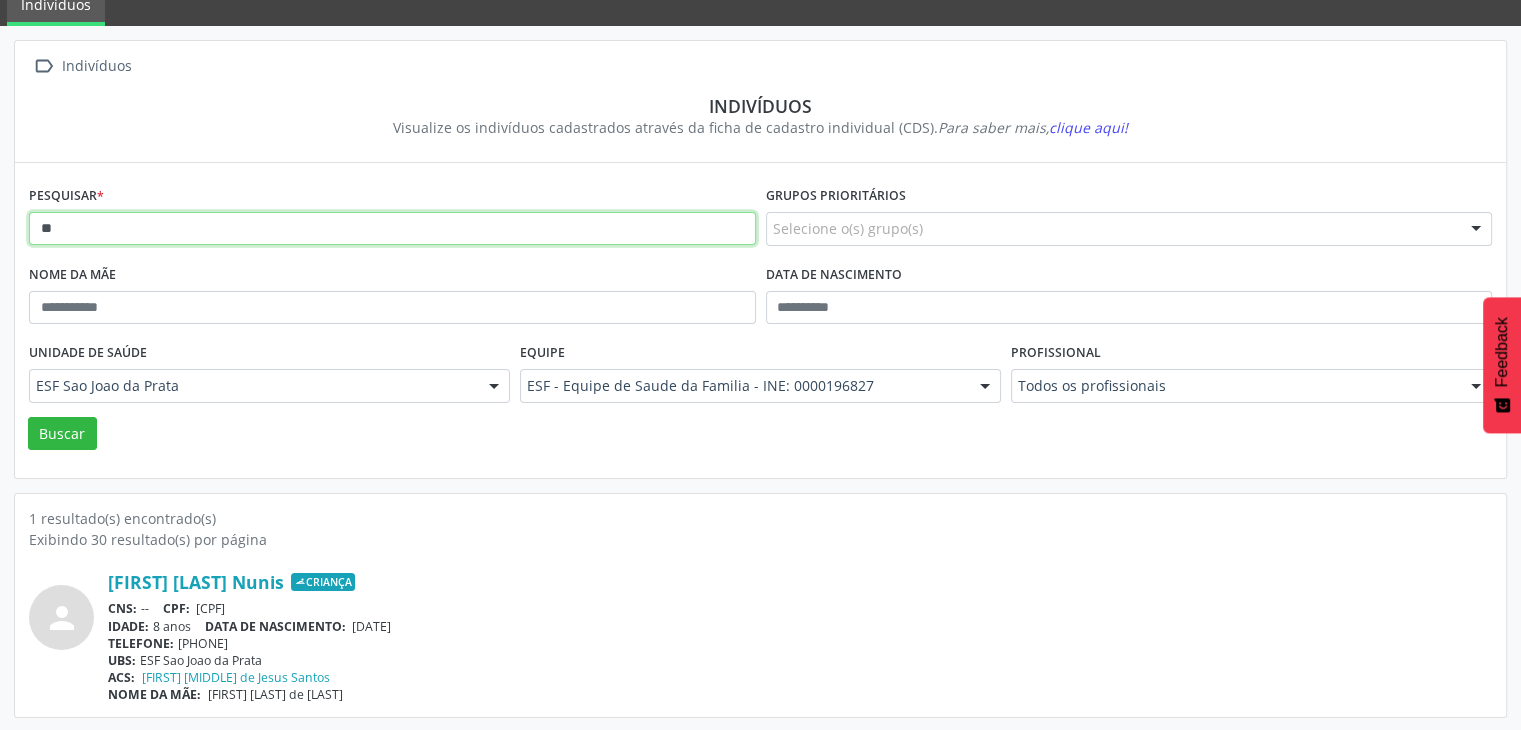 type on "*" 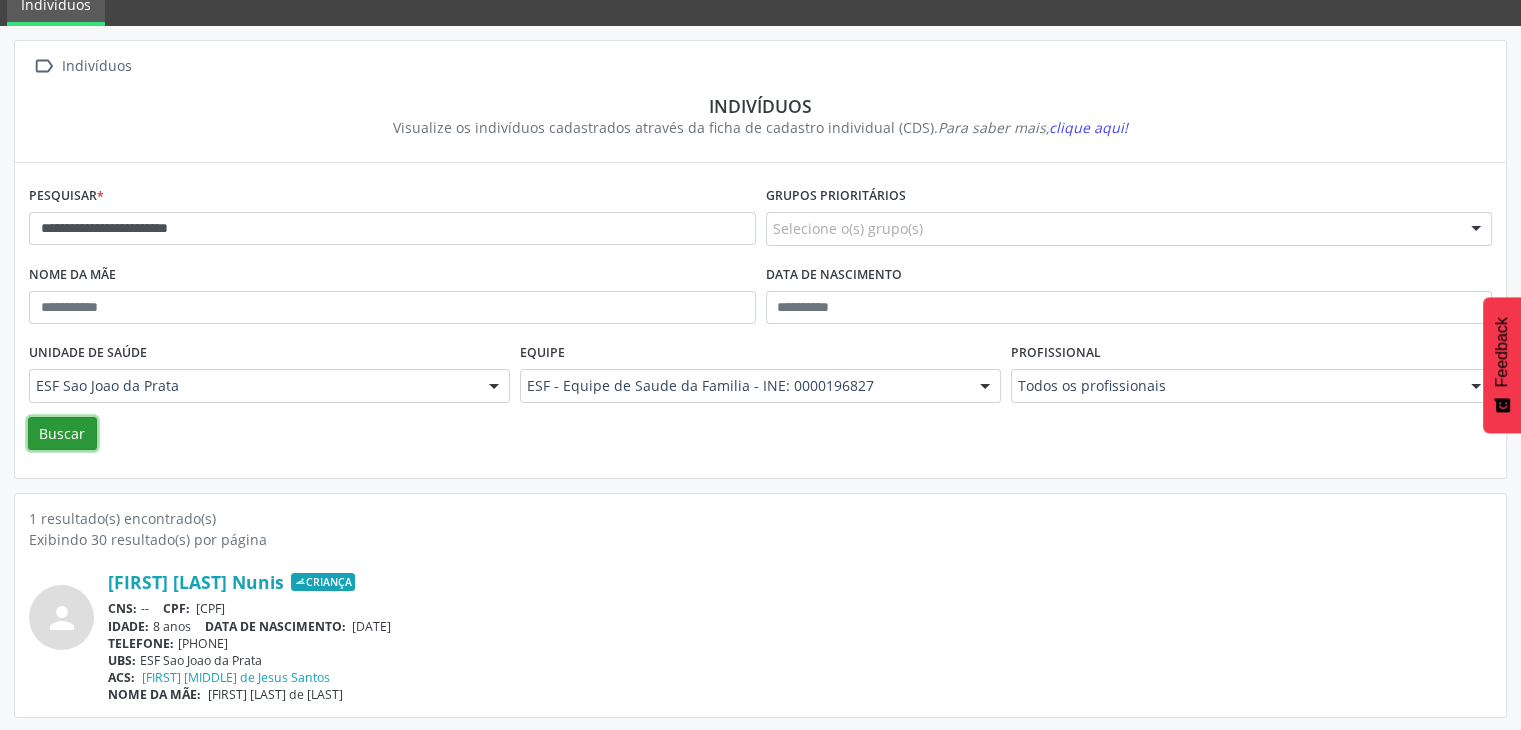 click on "Buscar" at bounding box center (62, 434) 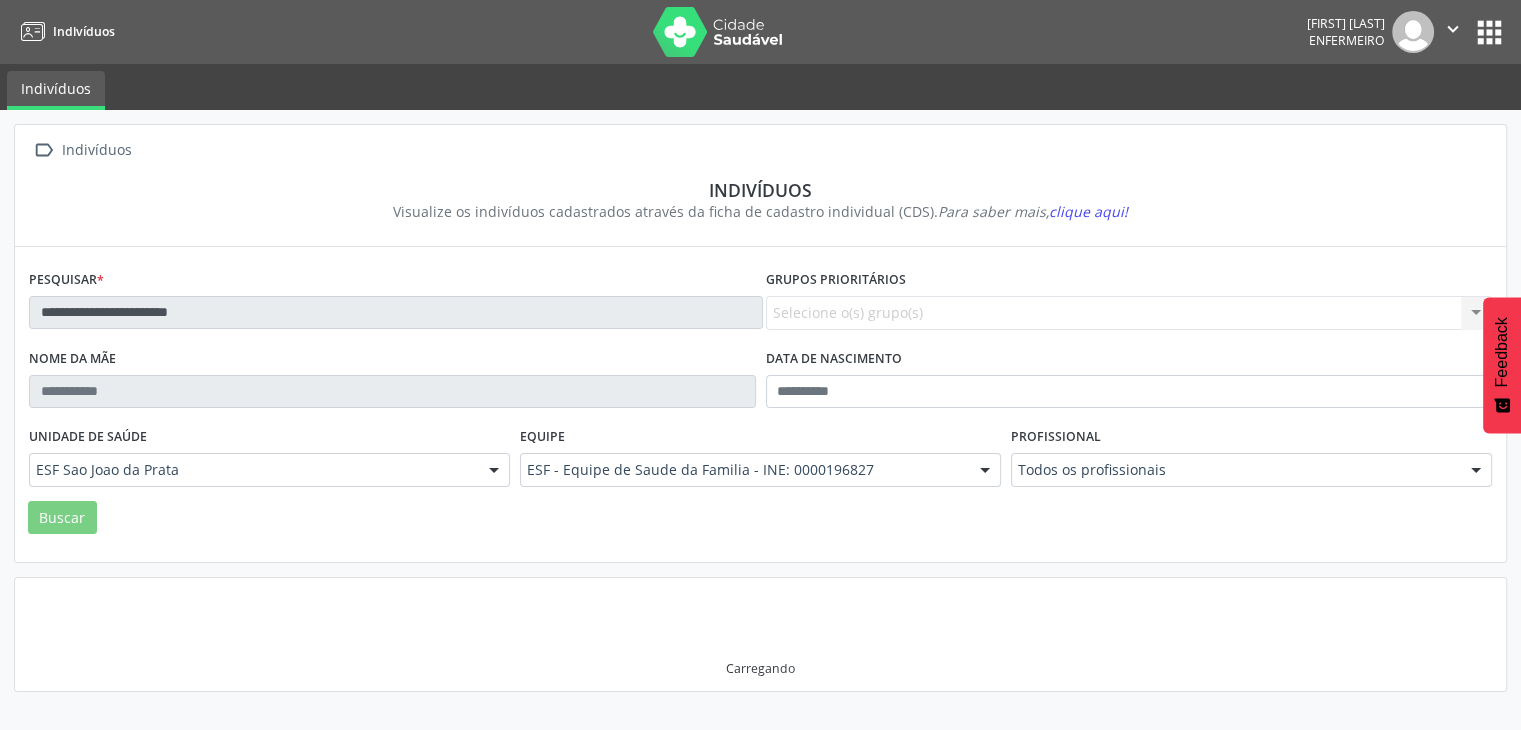 scroll, scrollTop: 0, scrollLeft: 0, axis: both 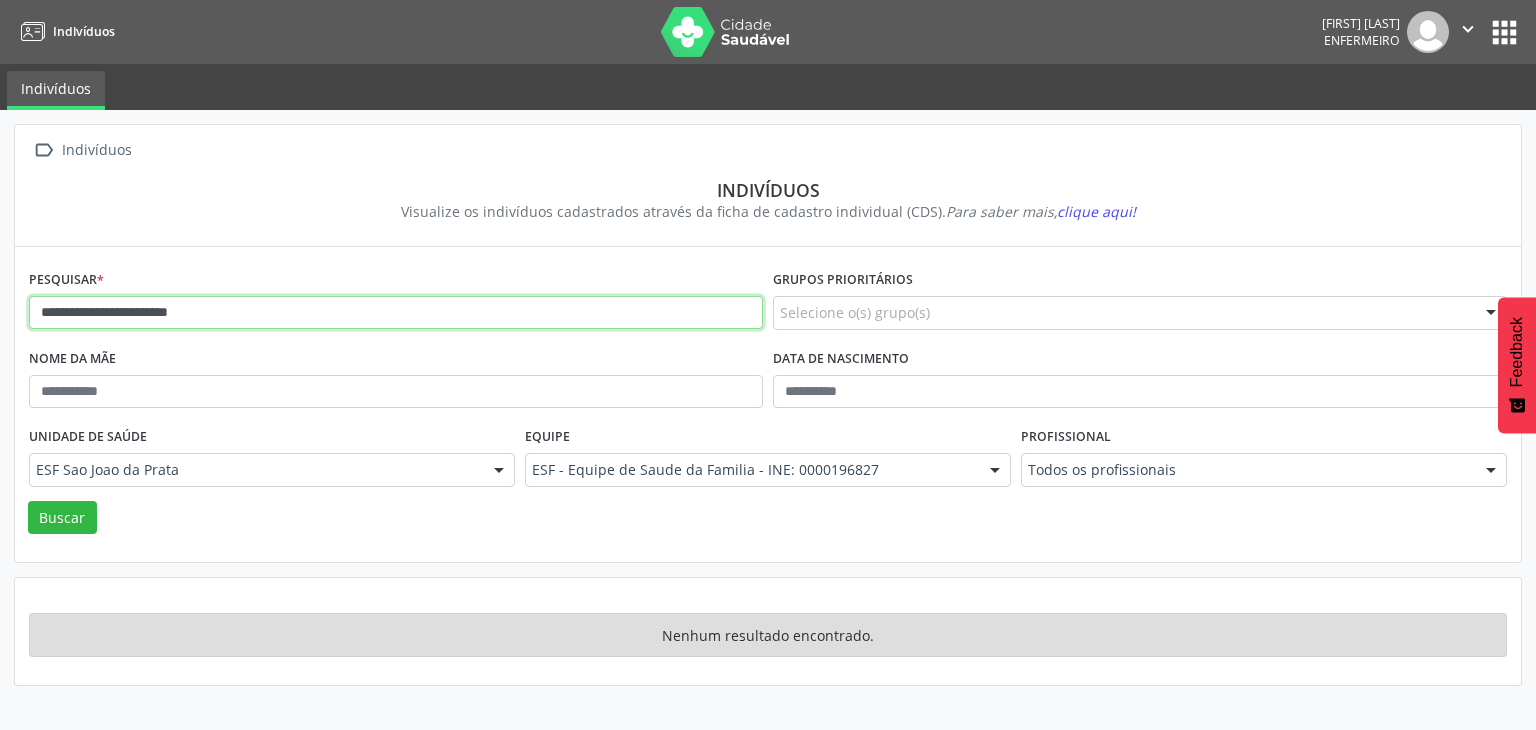 click on "**********" at bounding box center (396, 313) 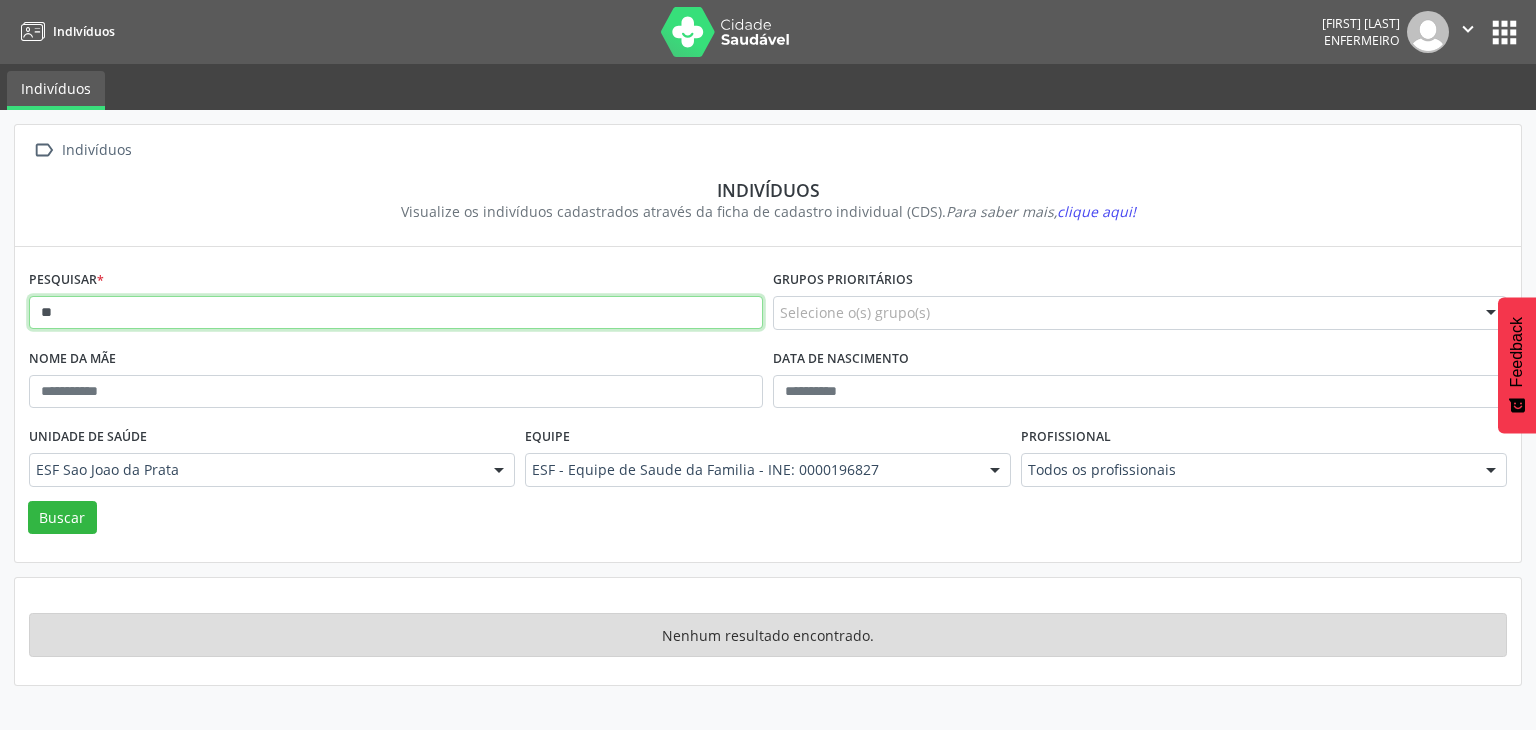 type on "*" 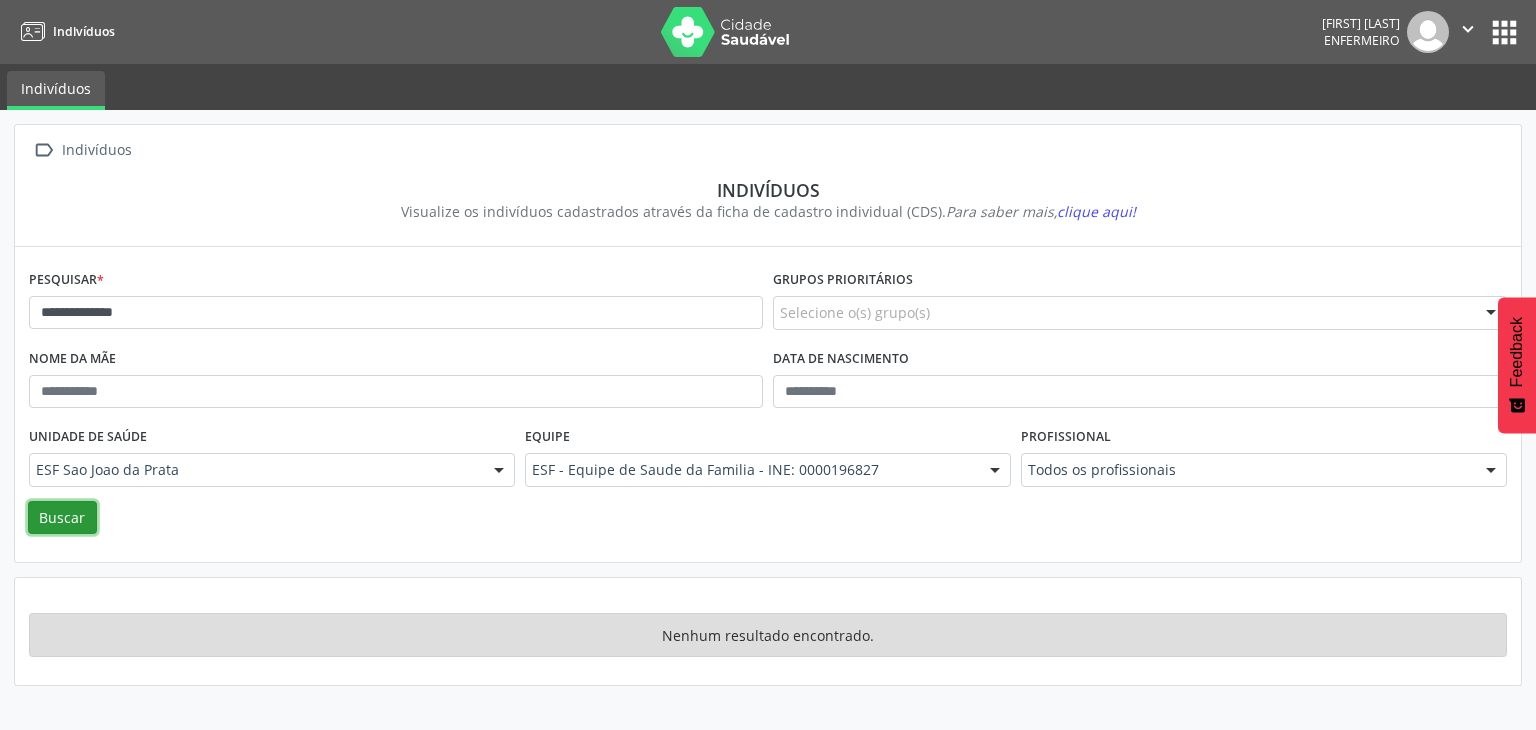 click on "Buscar" at bounding box center (62, 518) 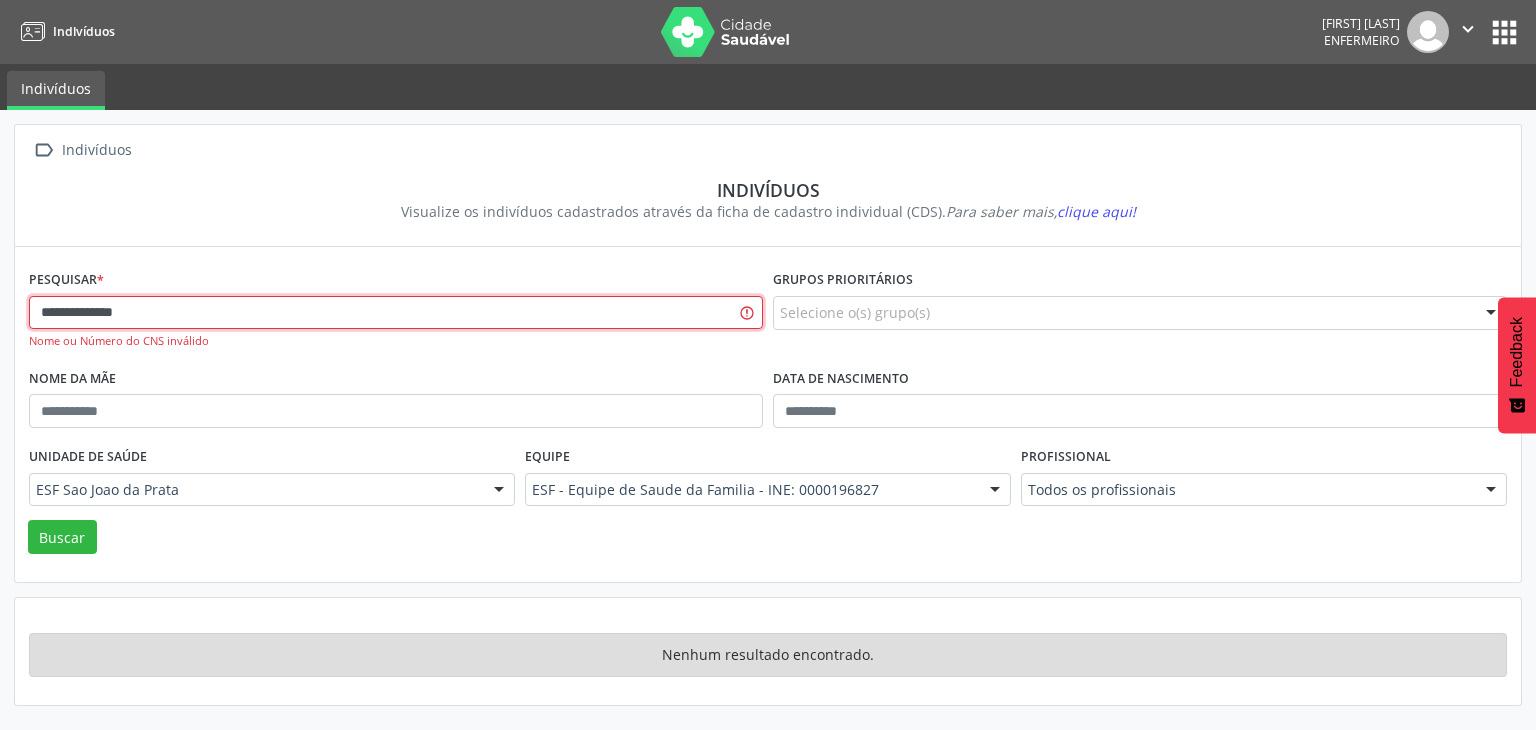 click on "**********" at bounding box center (396, 313) 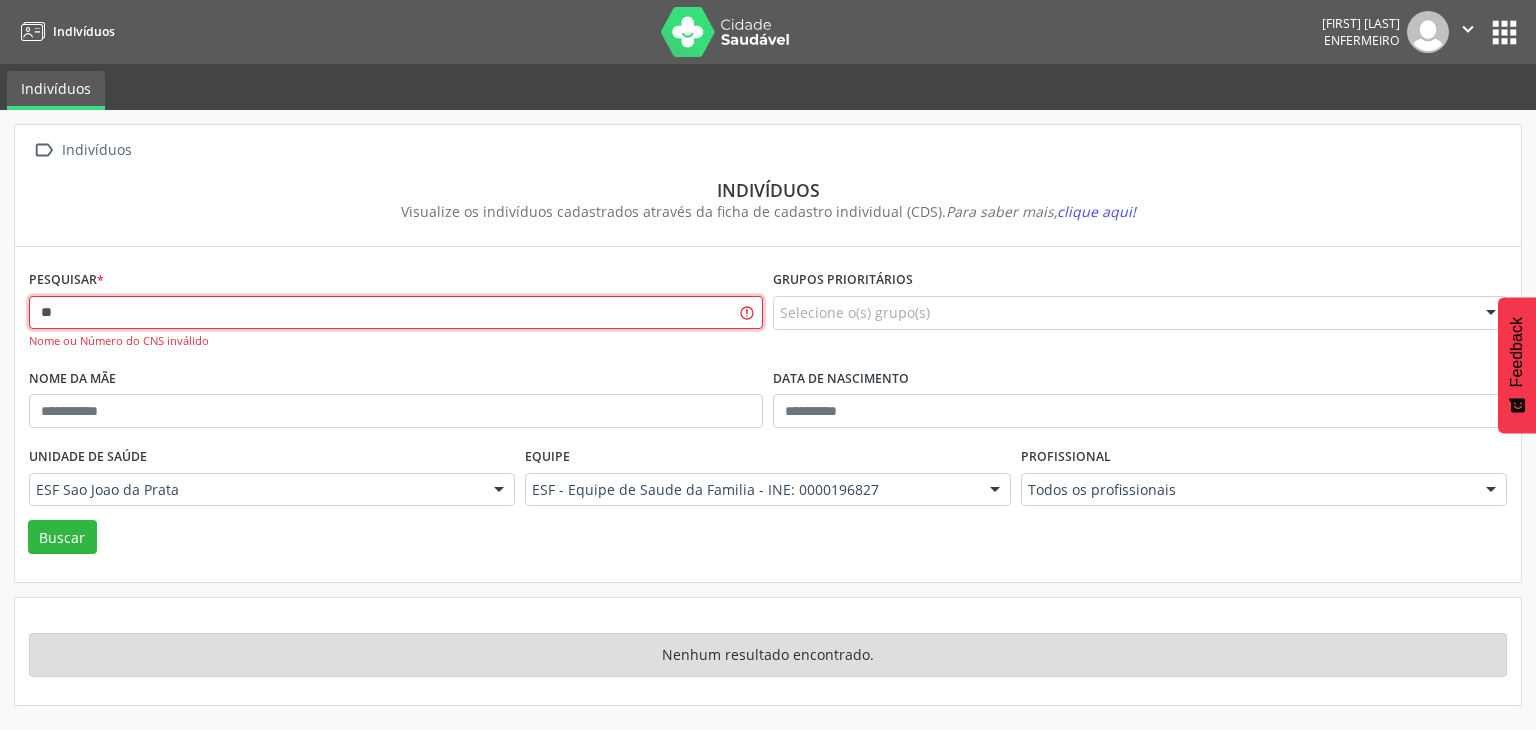 type on "*" 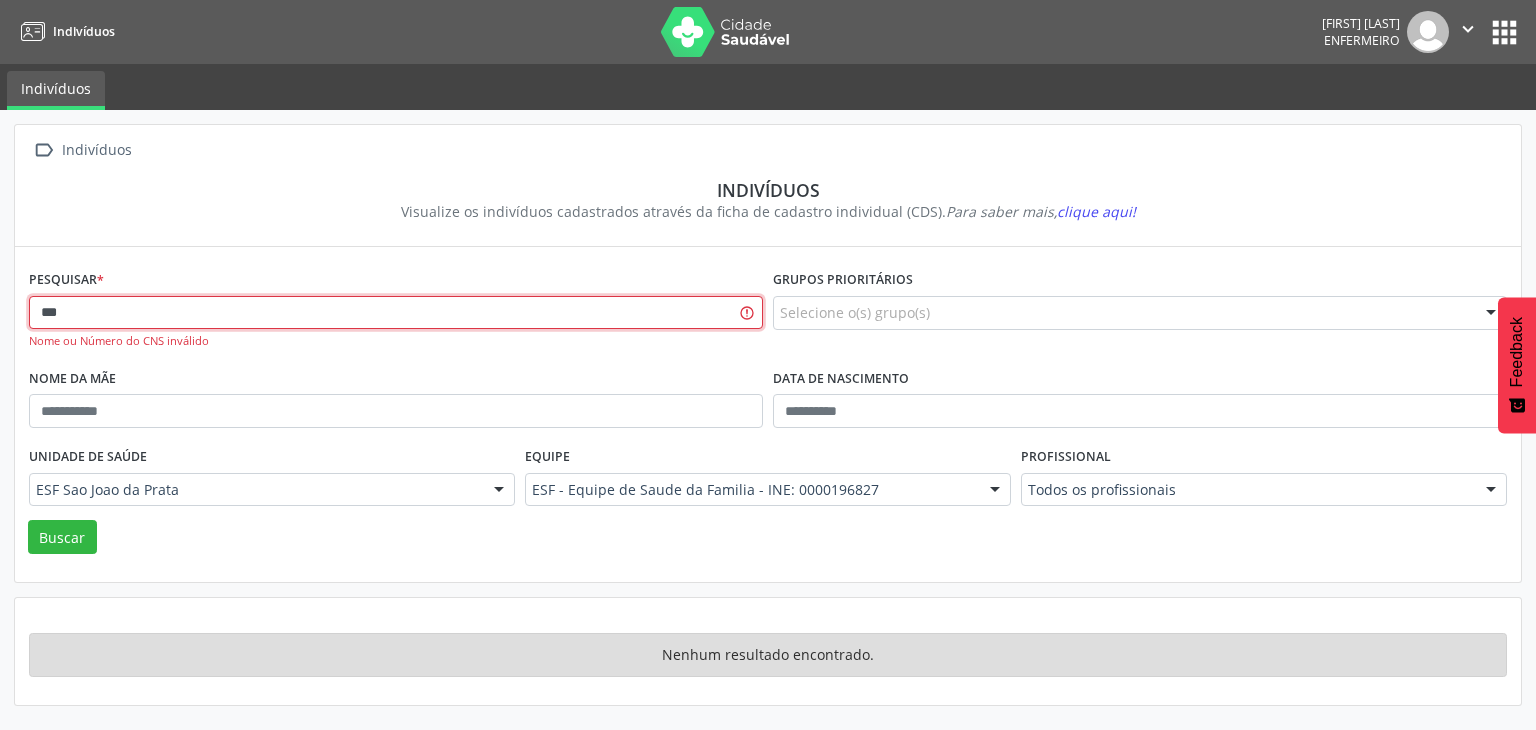 click on "Buscar" at bounding box center (62, 537) 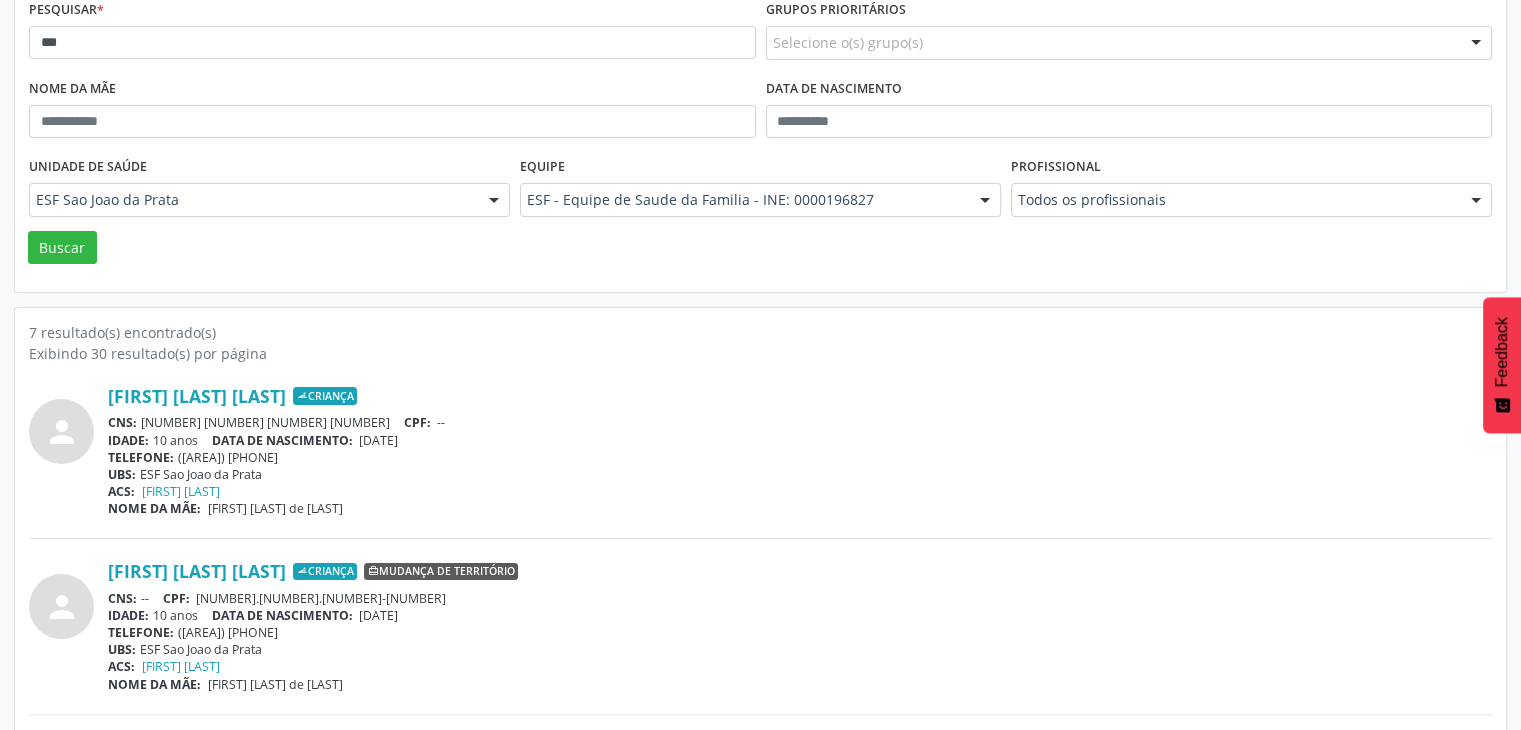 scroll, scrollTop: 235, scrollLeft: 0, axis: vertical 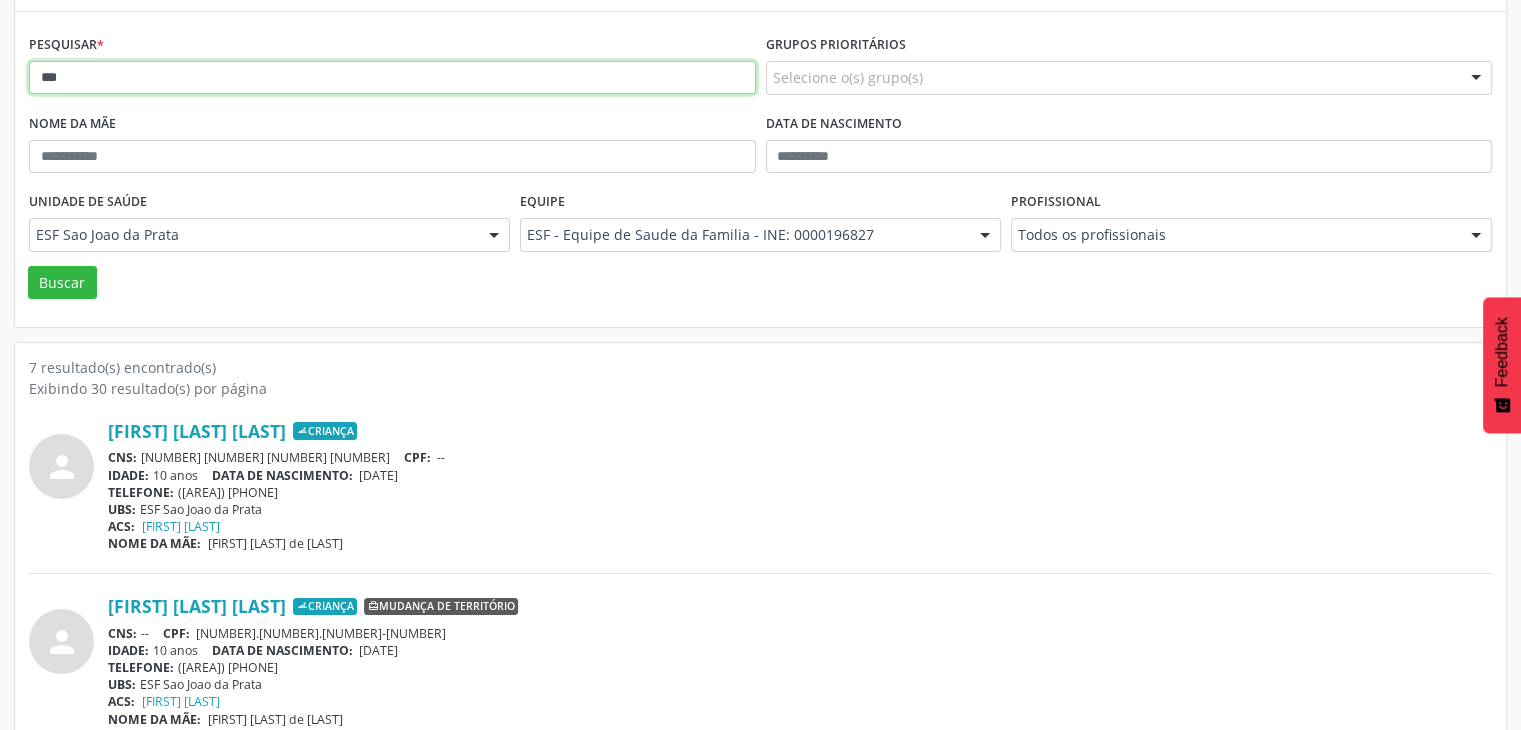 click on "***" at bounding box center [392, 78] 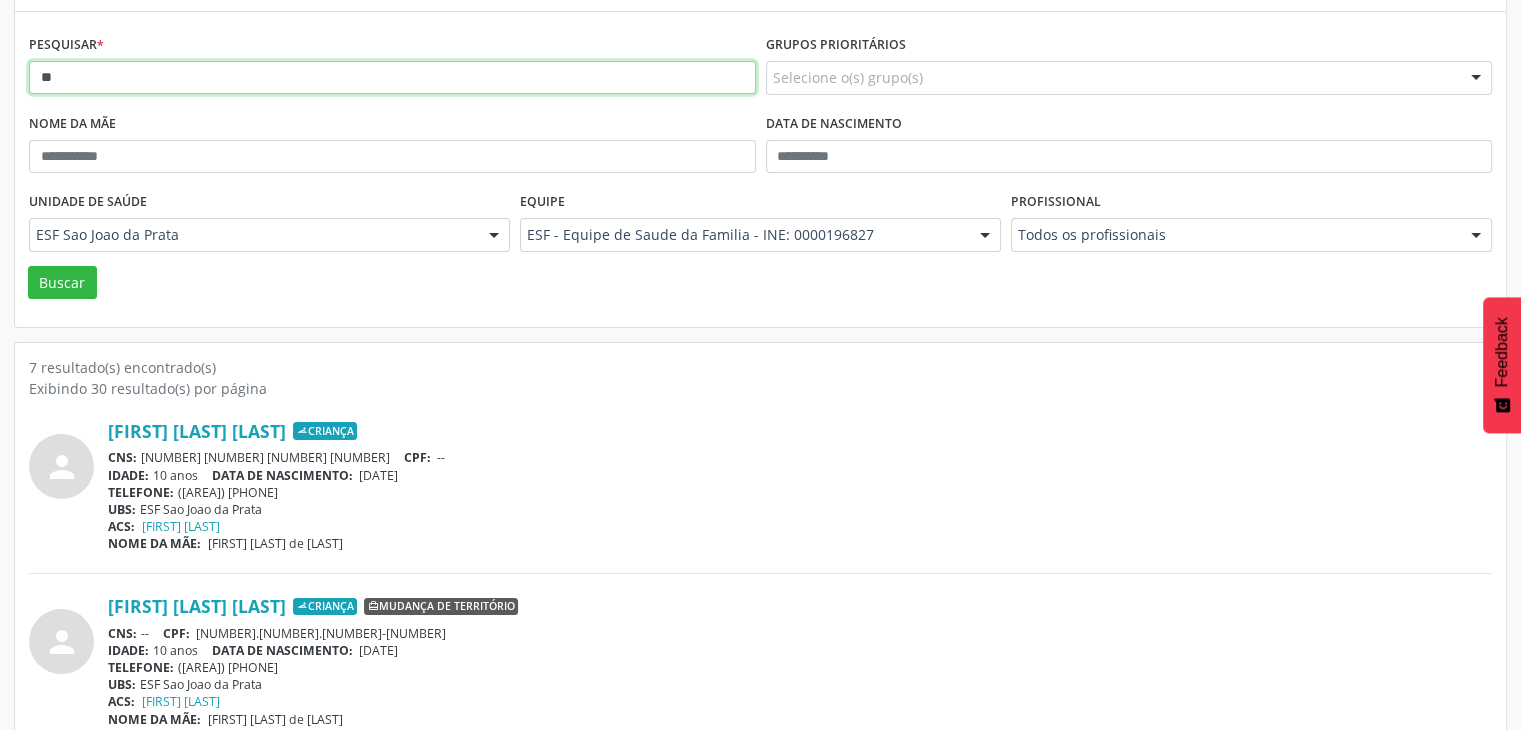 type on "*" 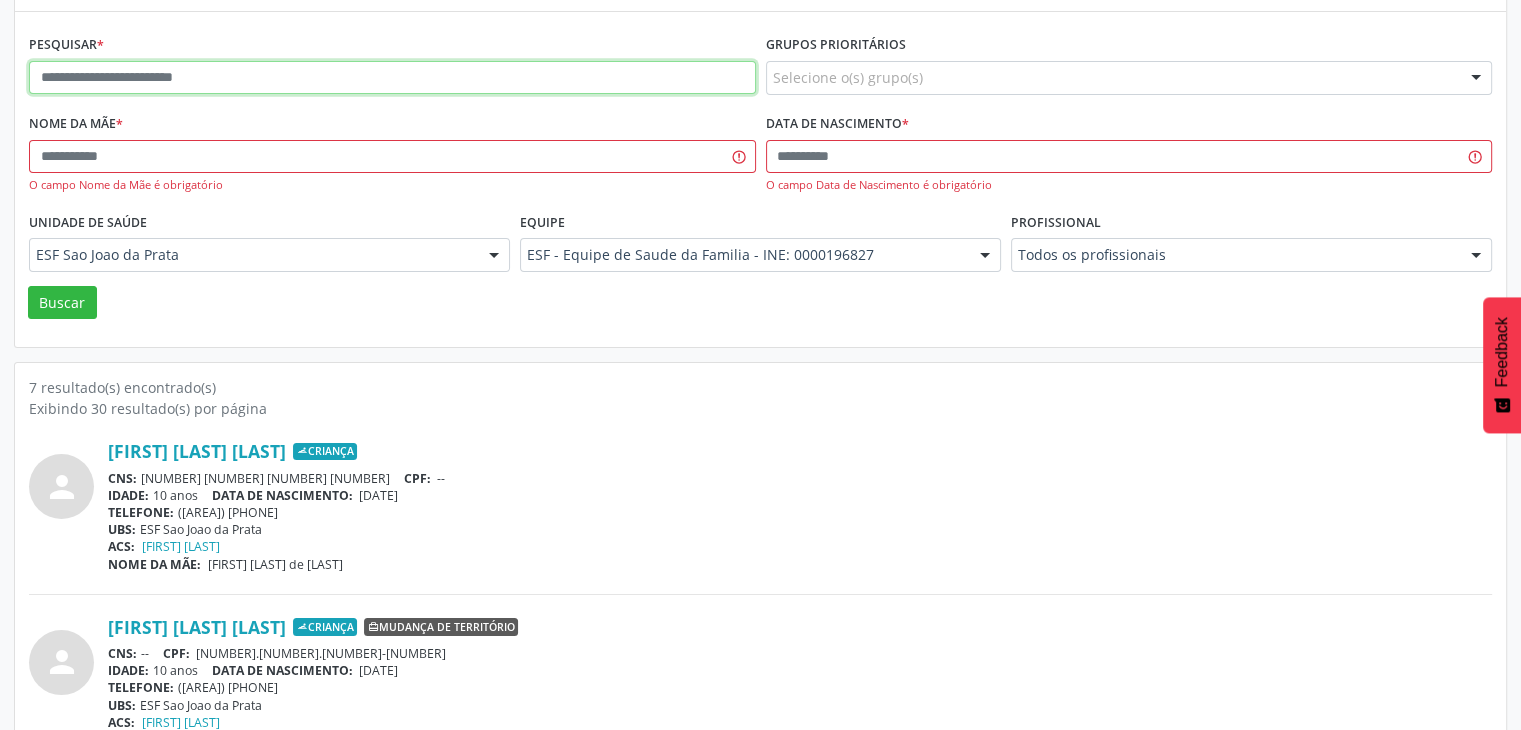 click at bounding box center [392, 78] 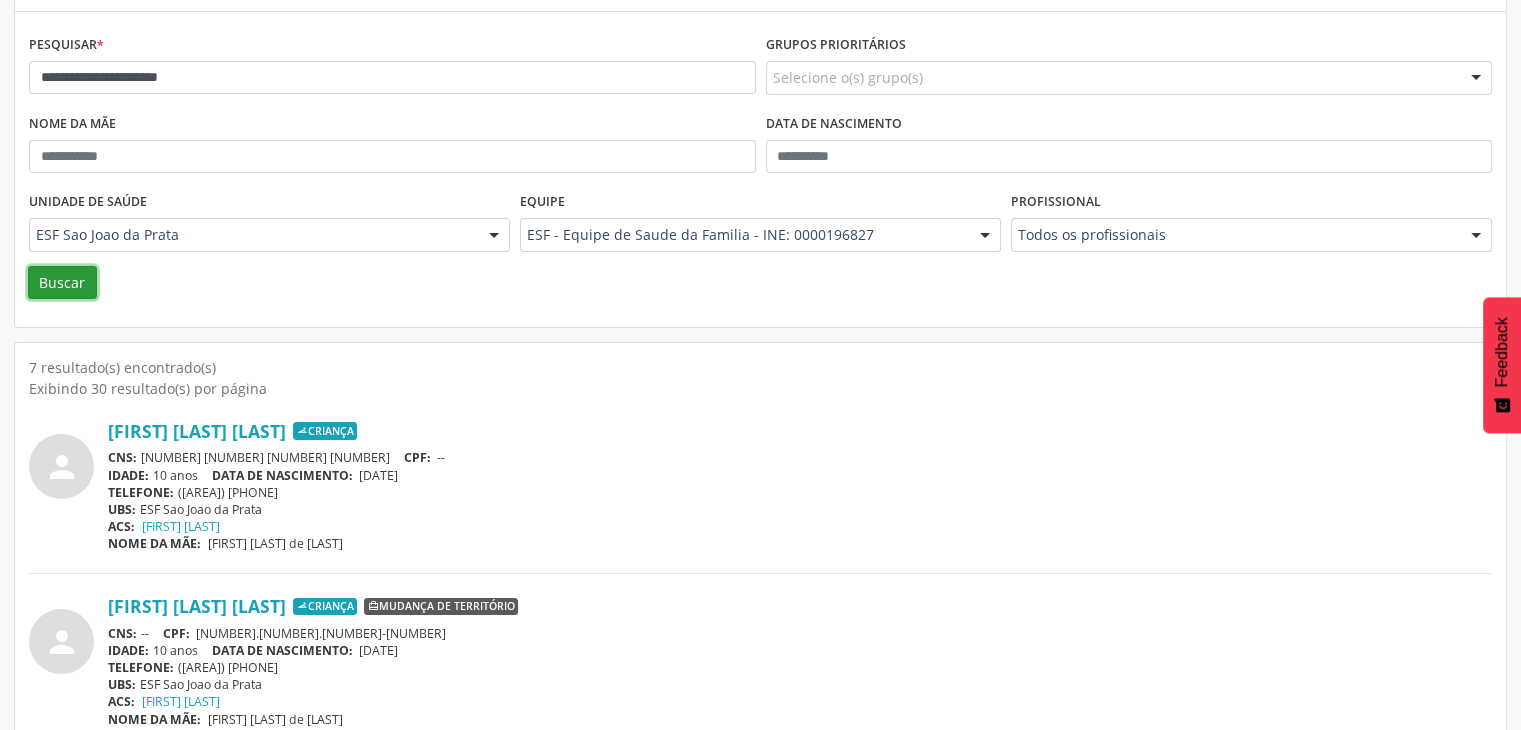 click on "Buscar" at bounding box center [62, 283] 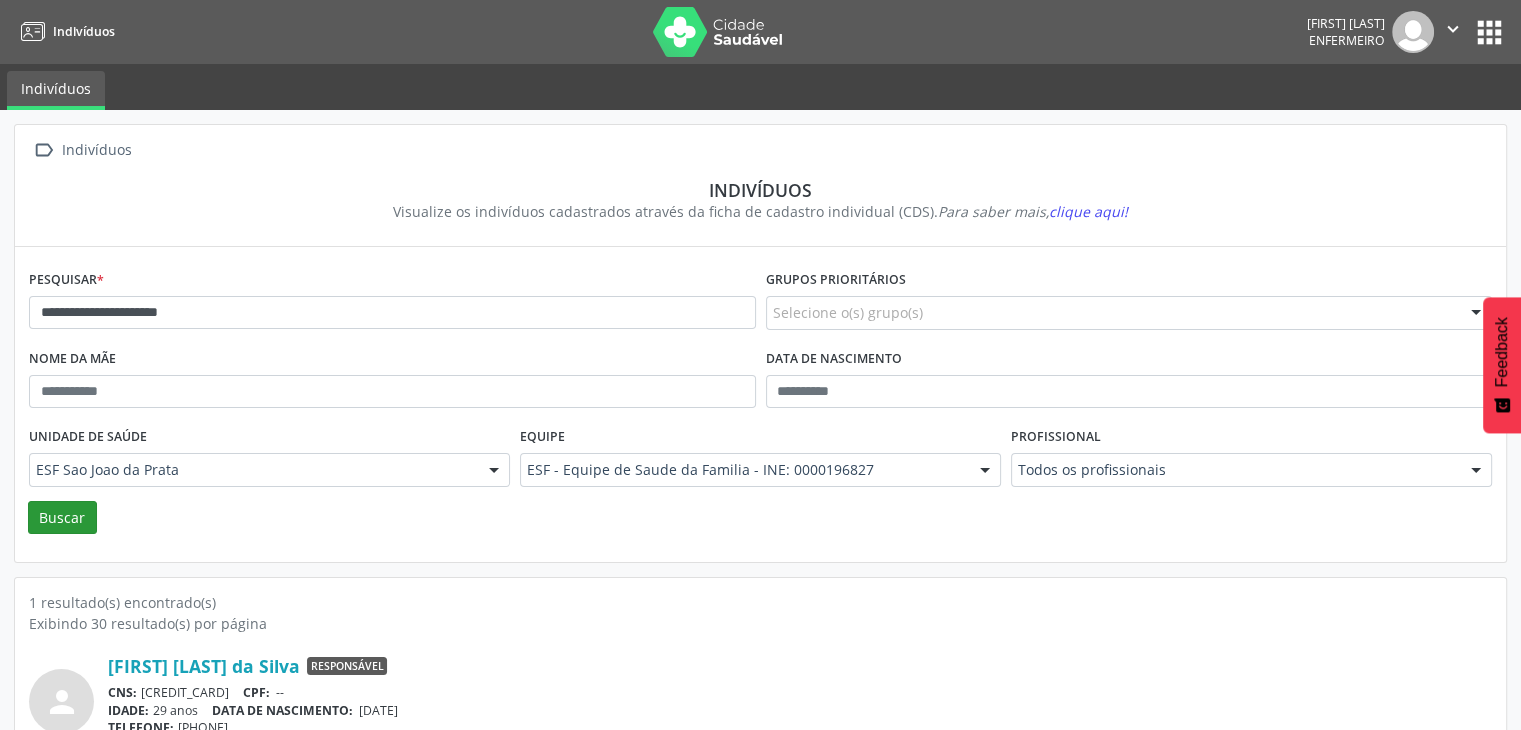 scroll, scrollTop: 84, scrollLeft: 0, axis: vertical 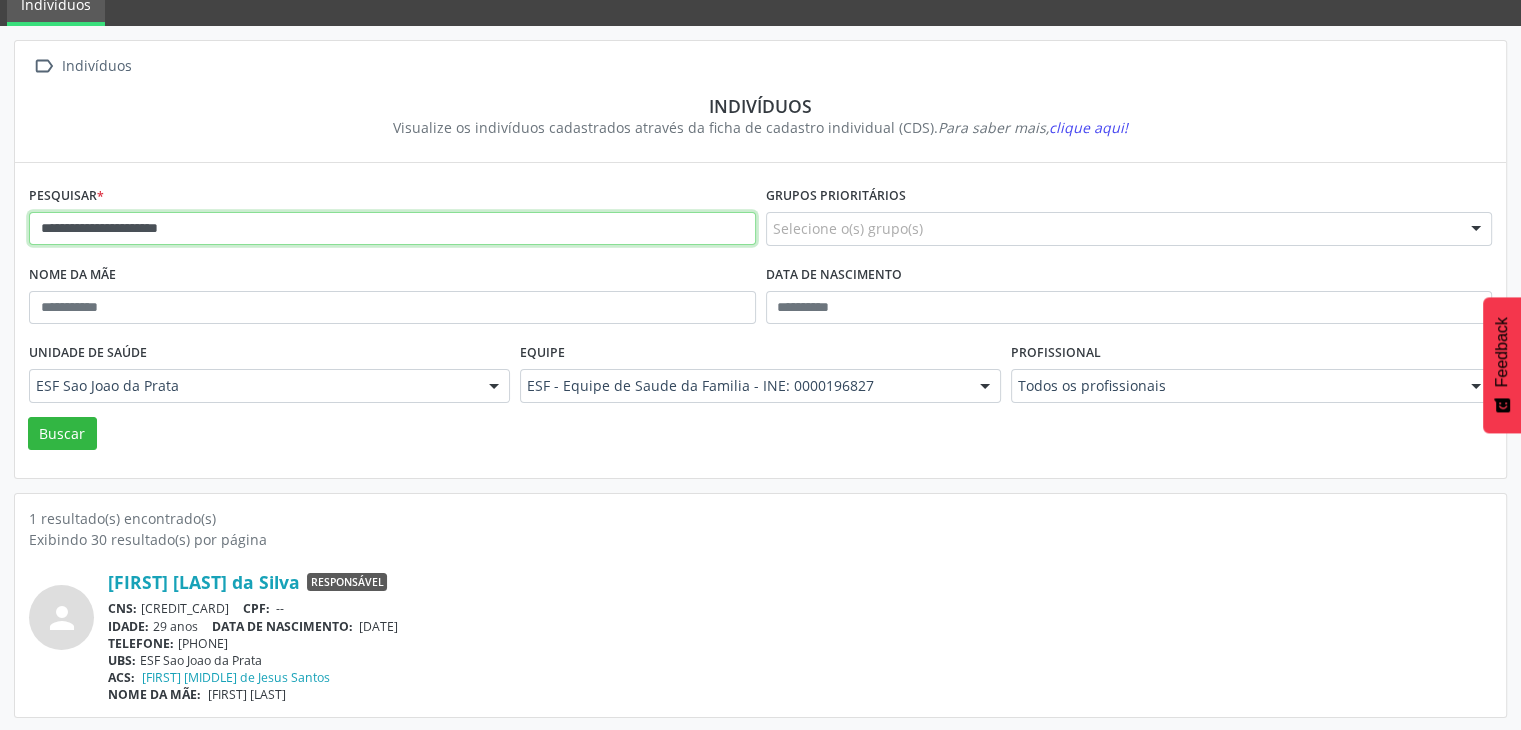 click on "**********" at bounding box center [392, 229] 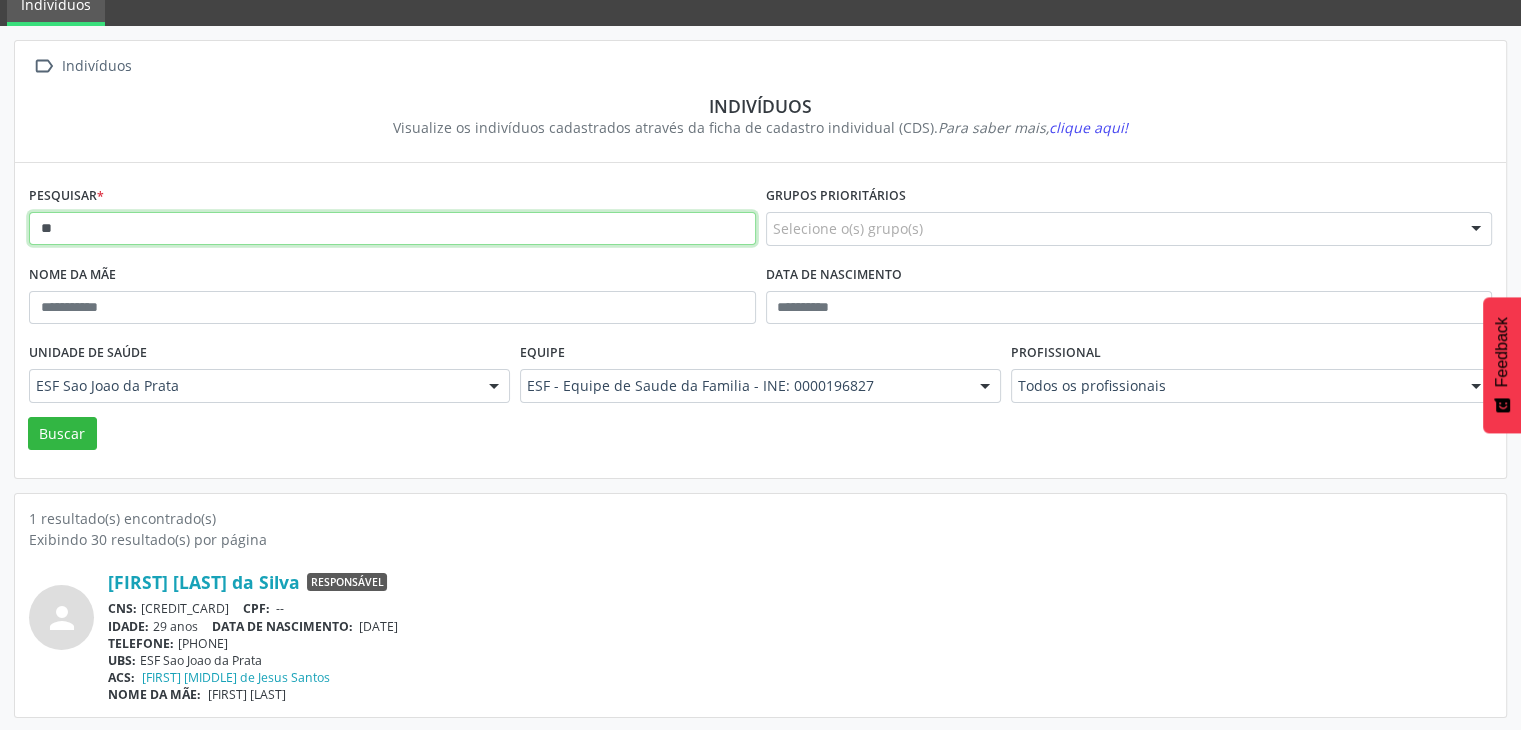 type on "*" 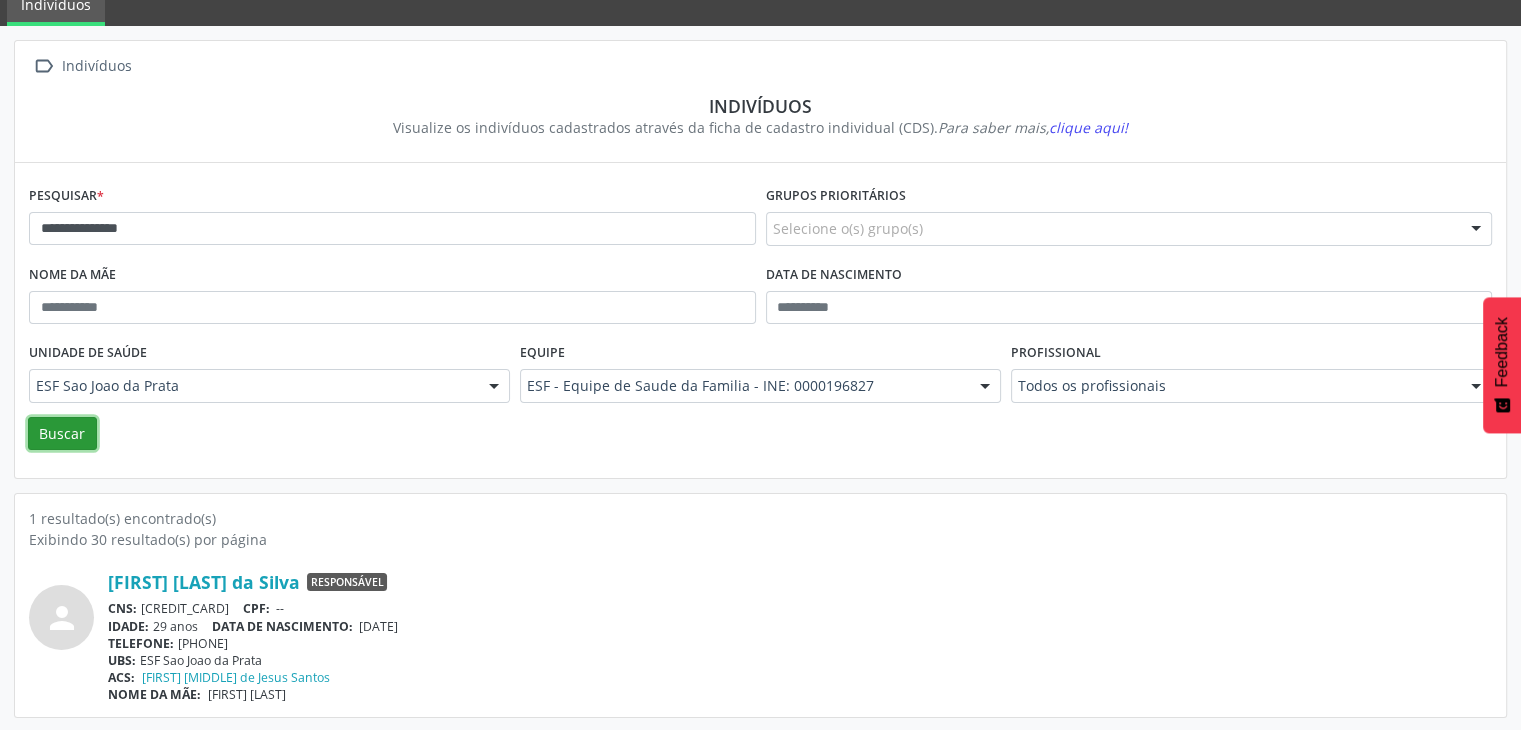 click on "Buscar" at bounding box center (62, 434) 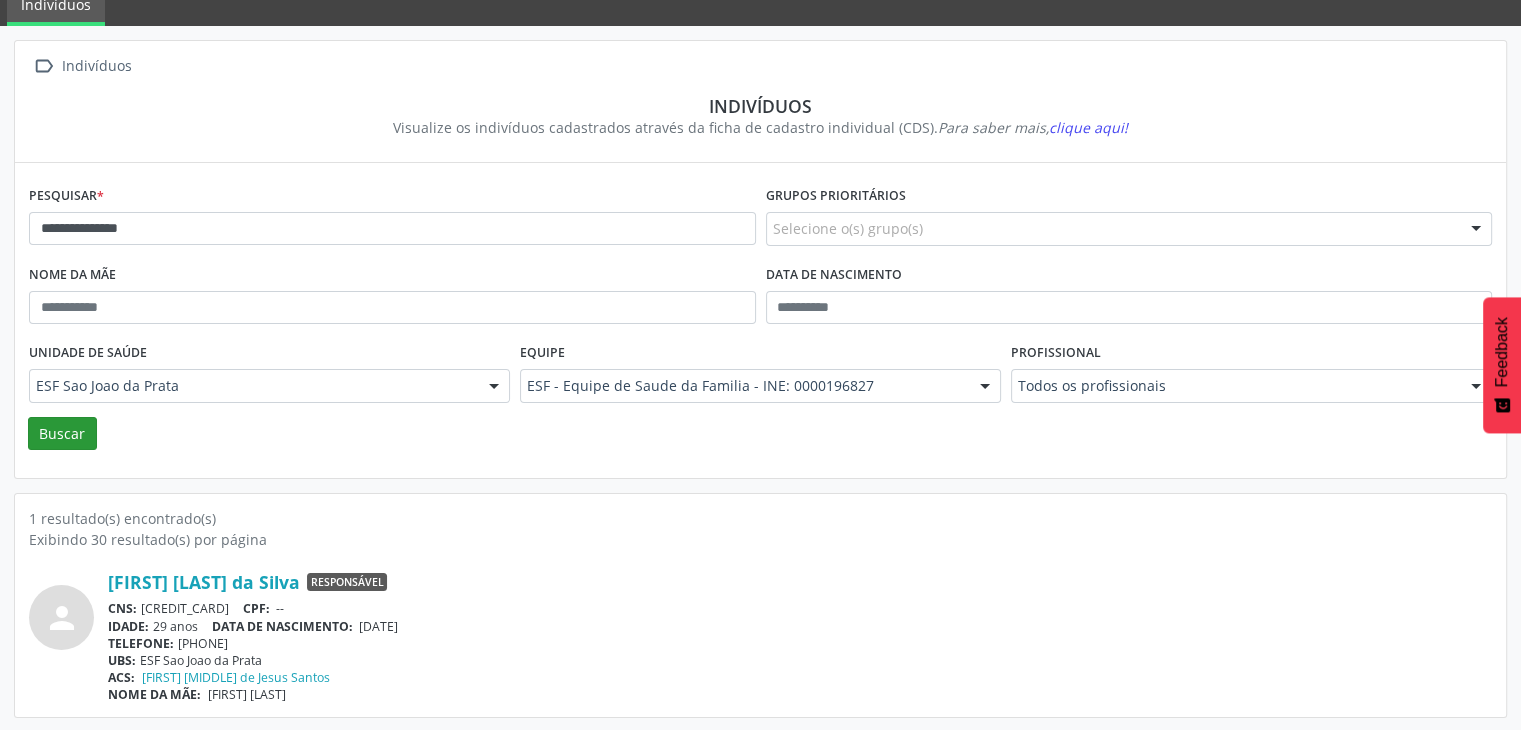 scroll, scrollTop: 0, scrollLeft: 0, axis: both 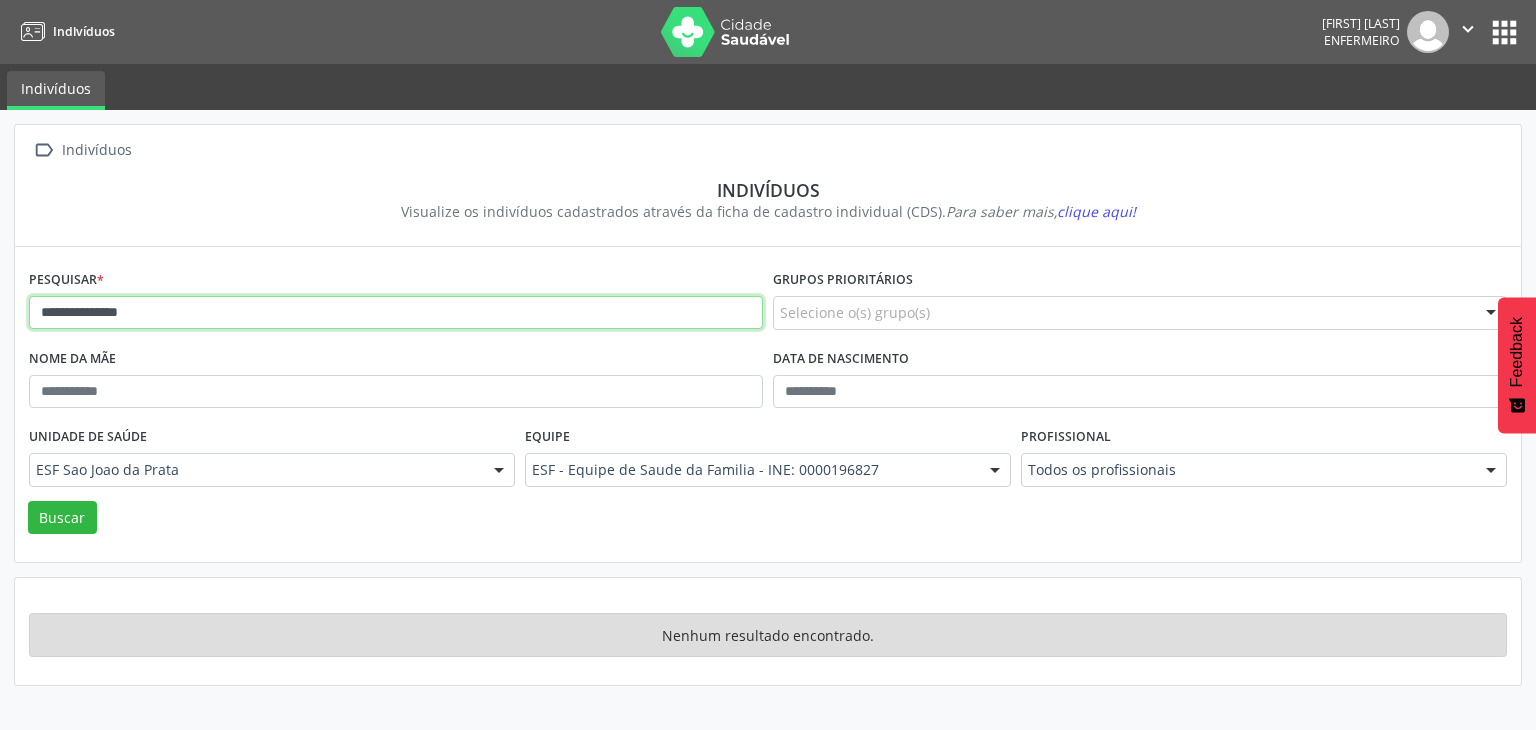 click on "**********" at bounding box center (396, 313) 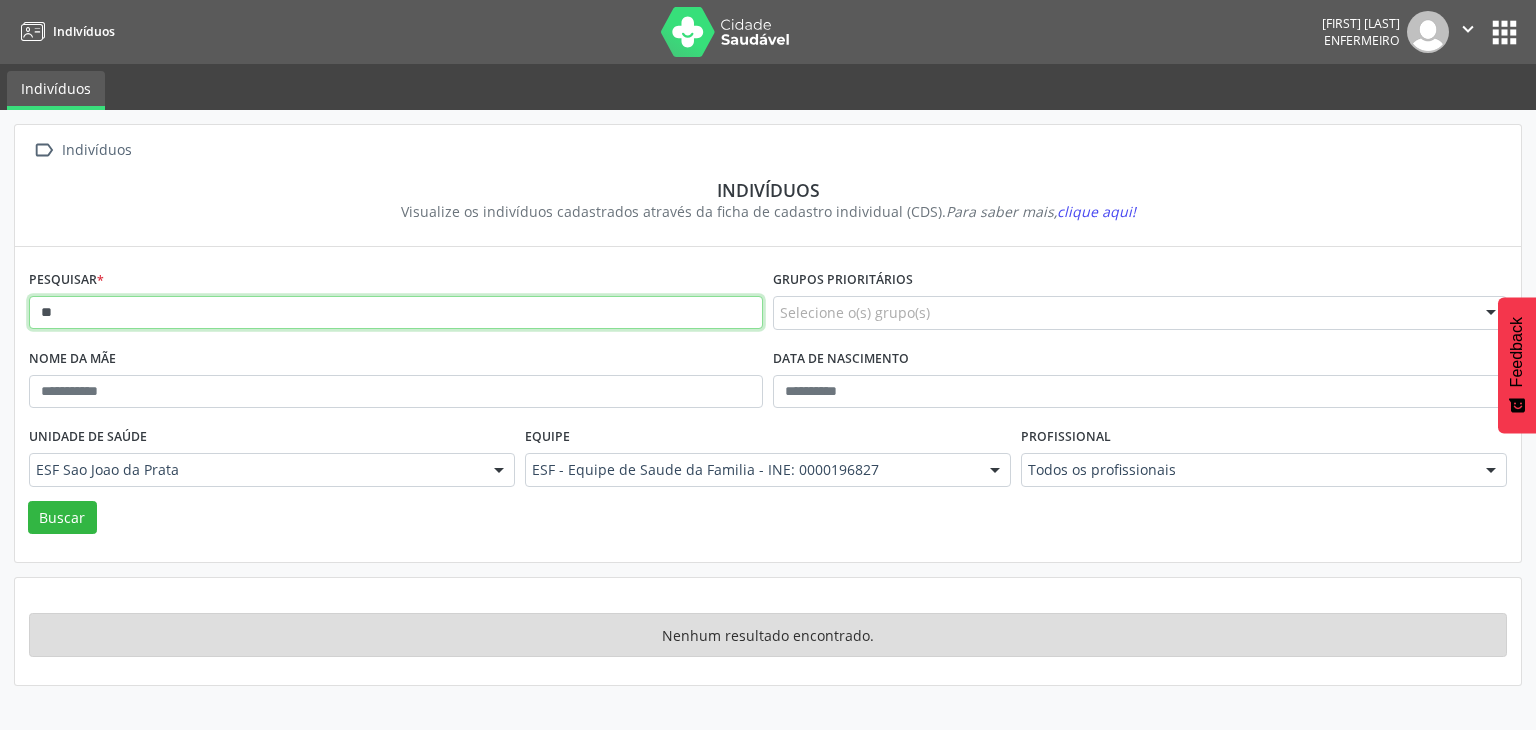 type on "*" 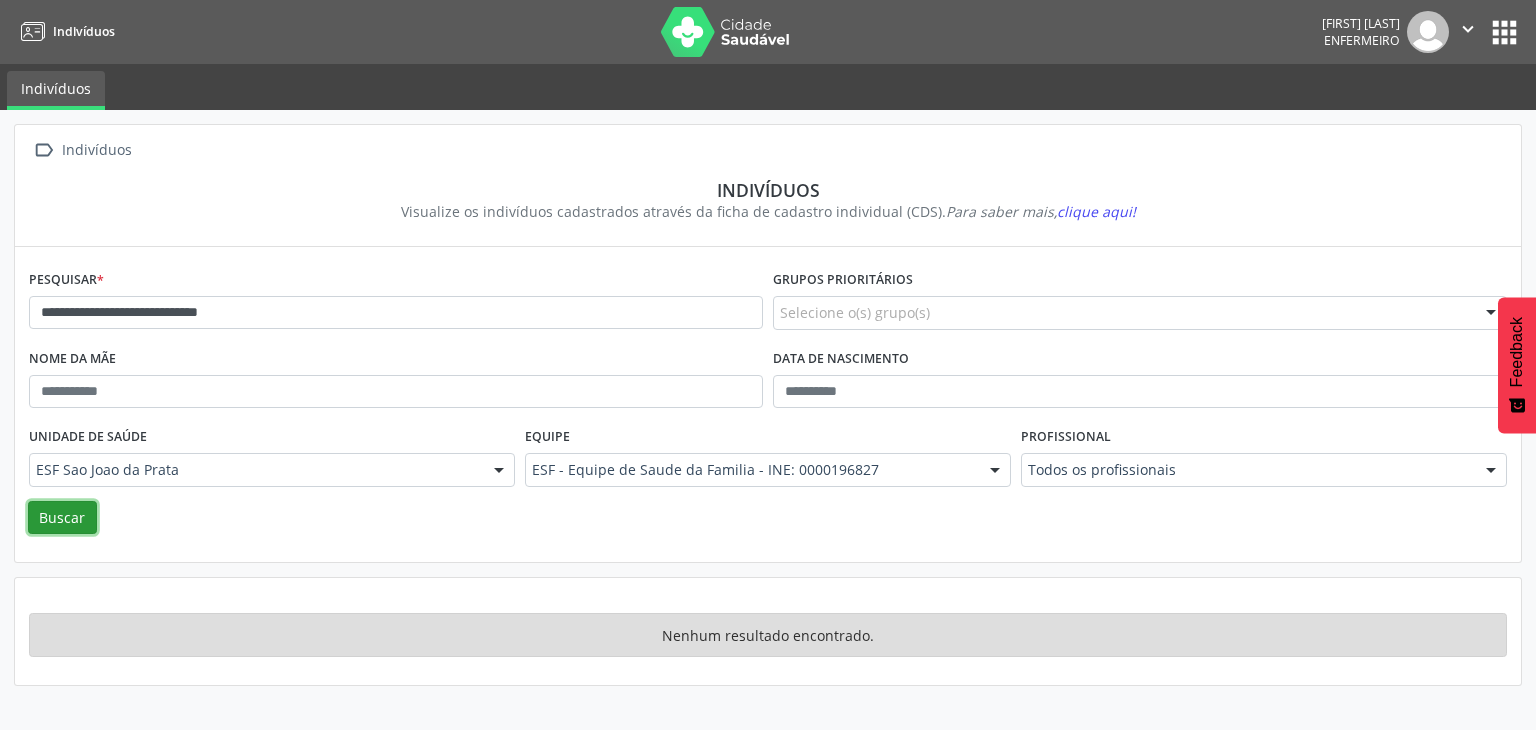 click on "Buscar" at bounding box center (62, 518) 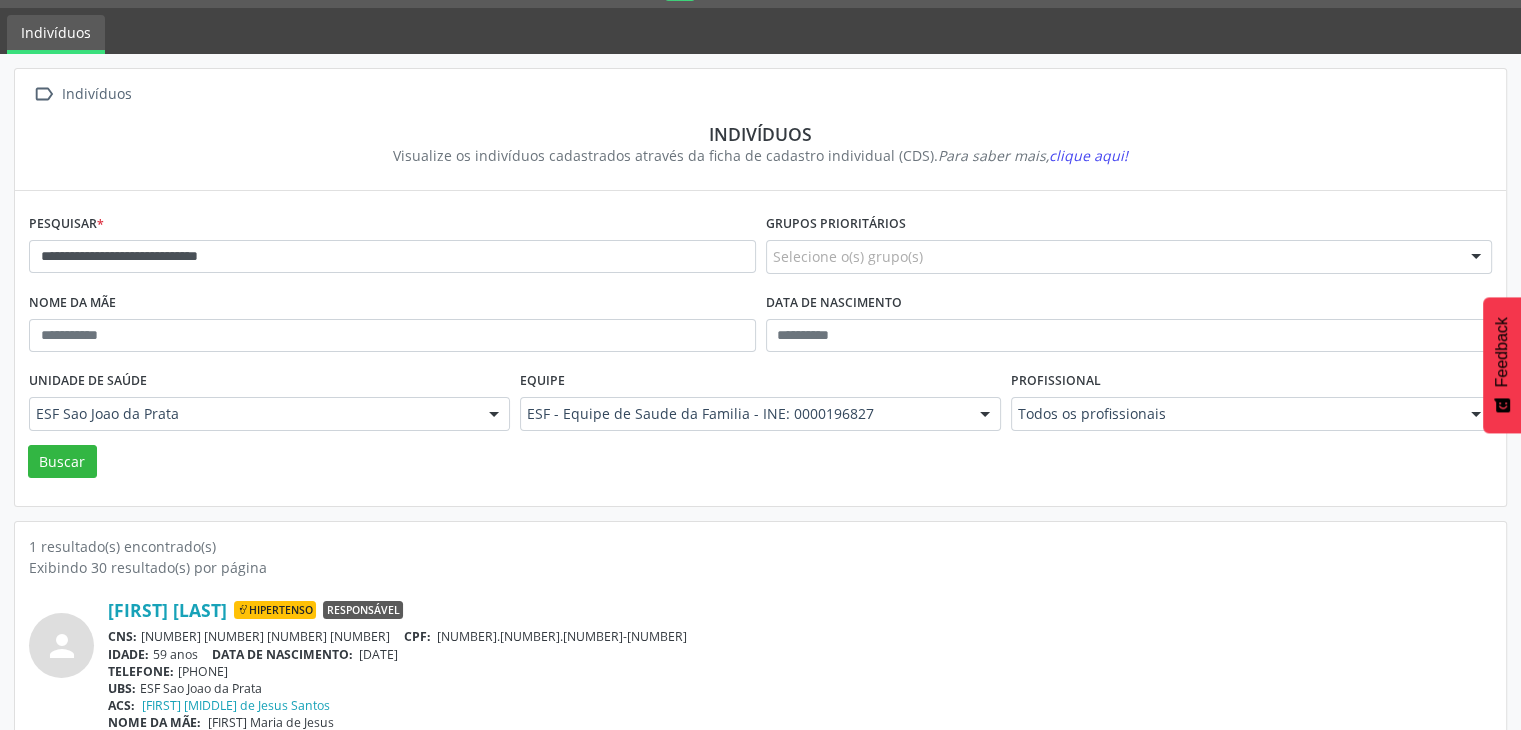 scroll, scrollTop: 84, scrollLeft: 0, axis: vertical 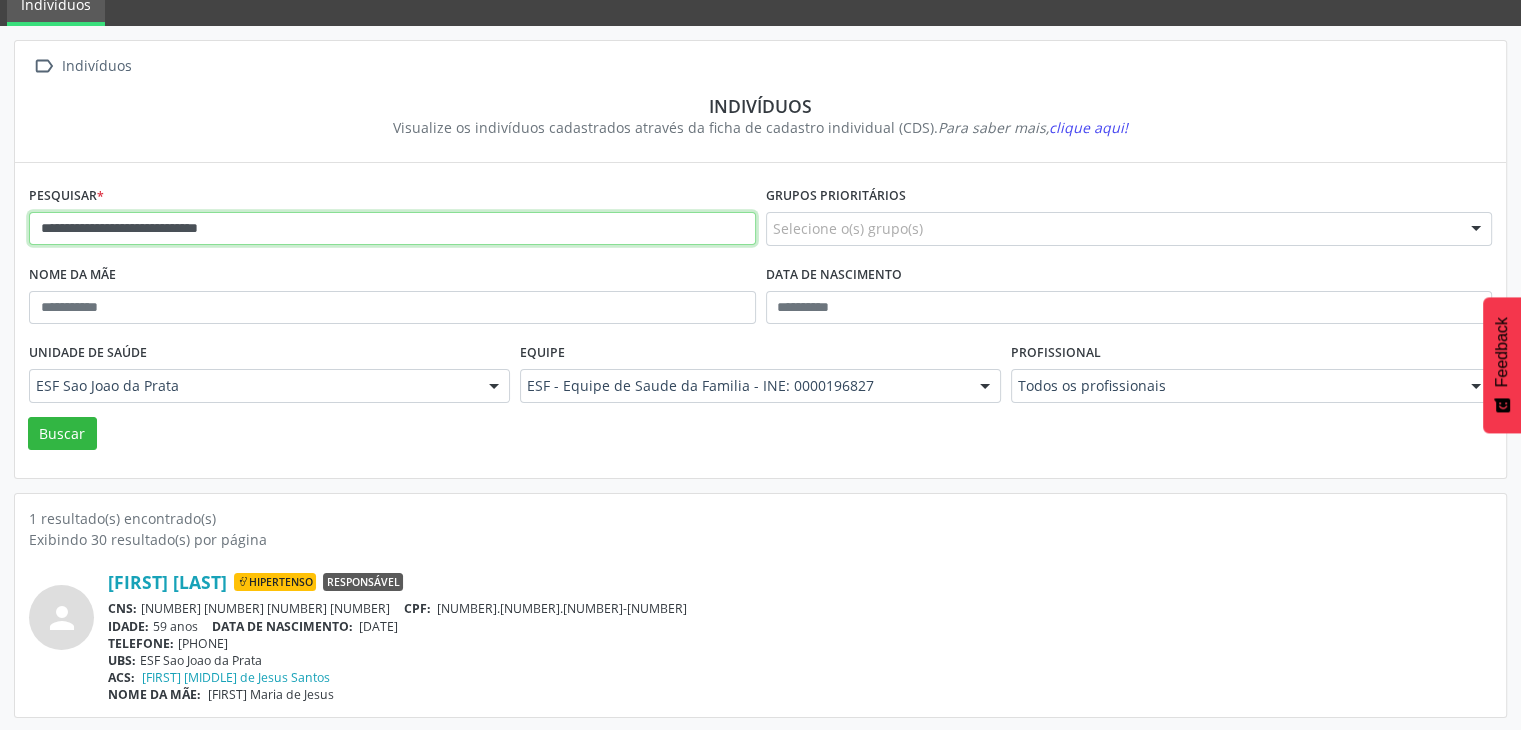 click on "**********" at bounding box center [392, 229] 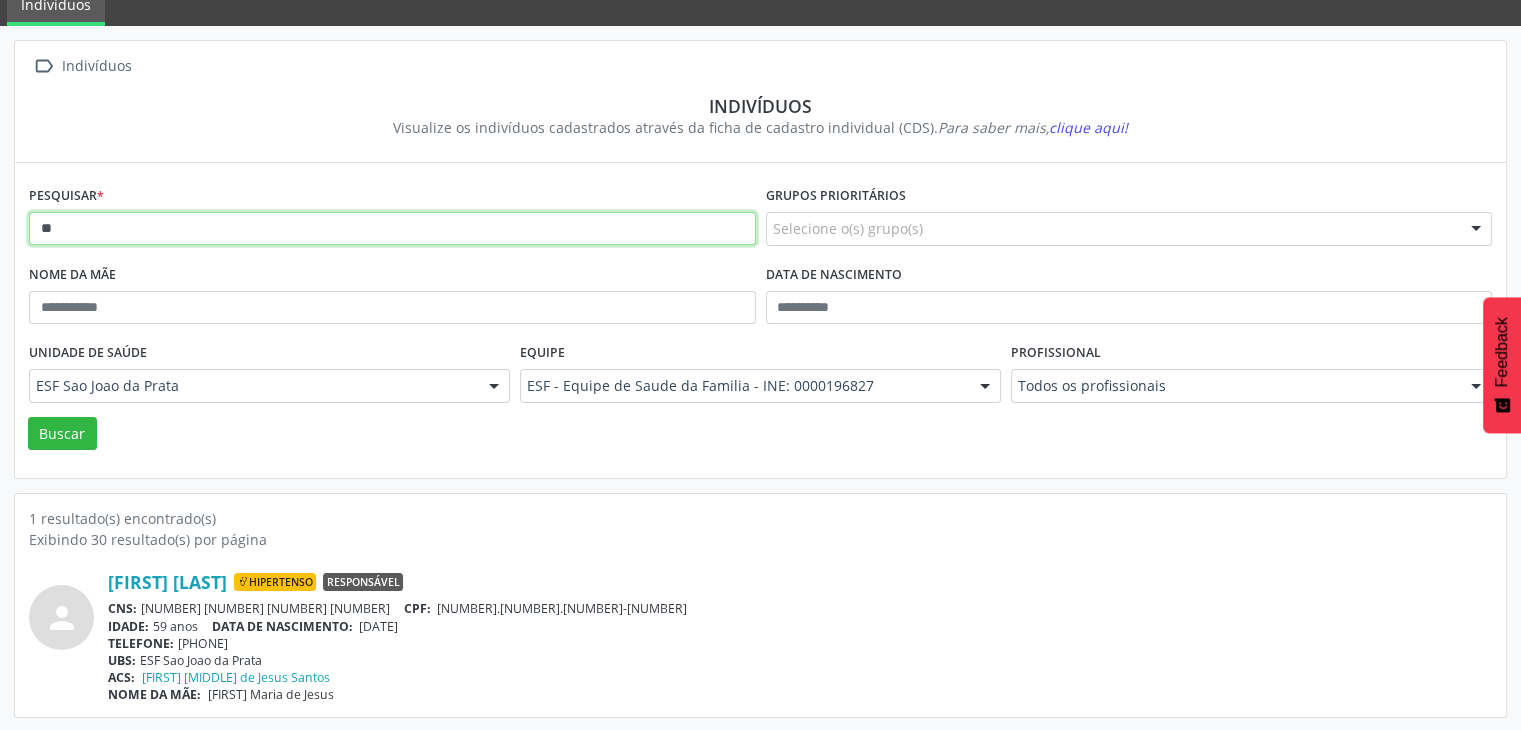 type on "*" 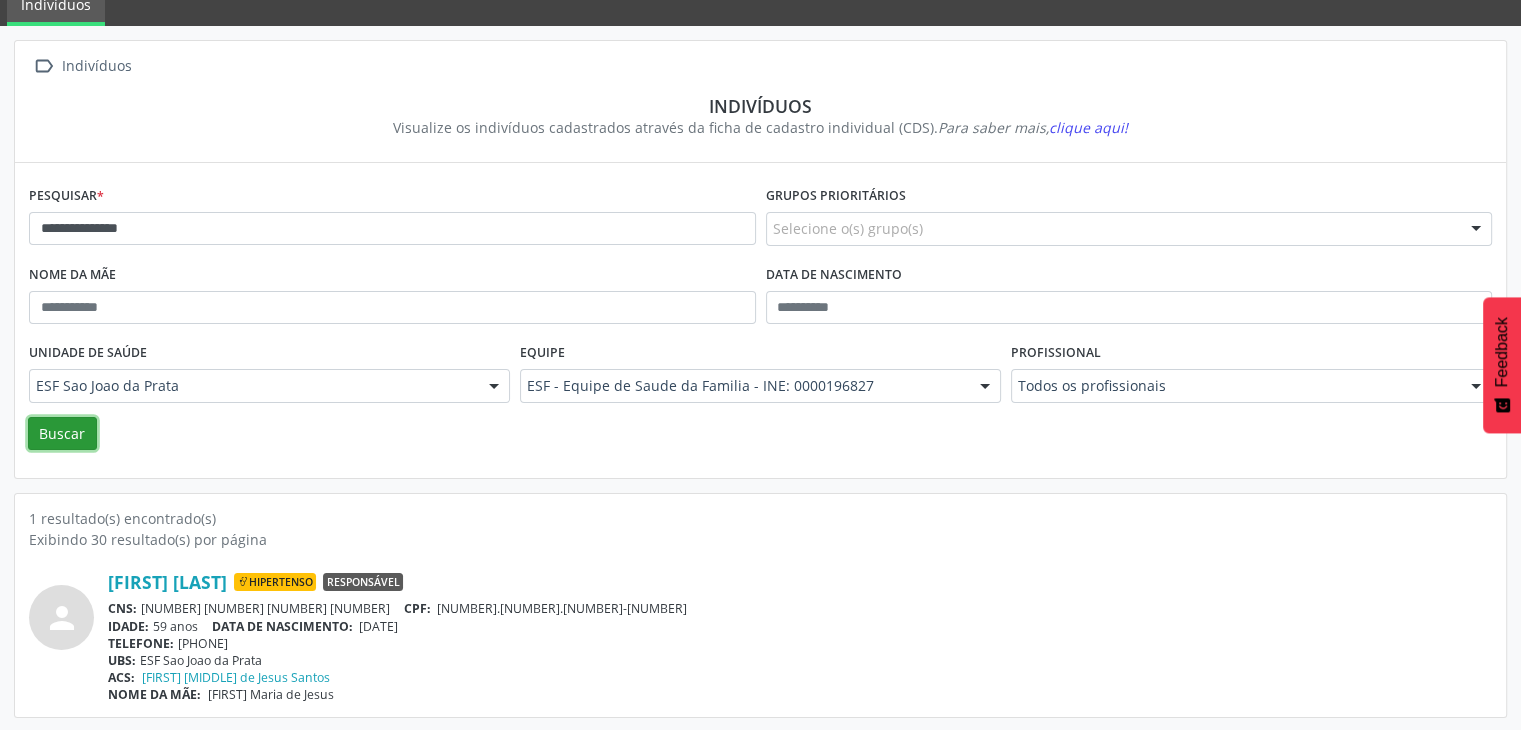 click on "Buscar" at bounding box center [62, 434] 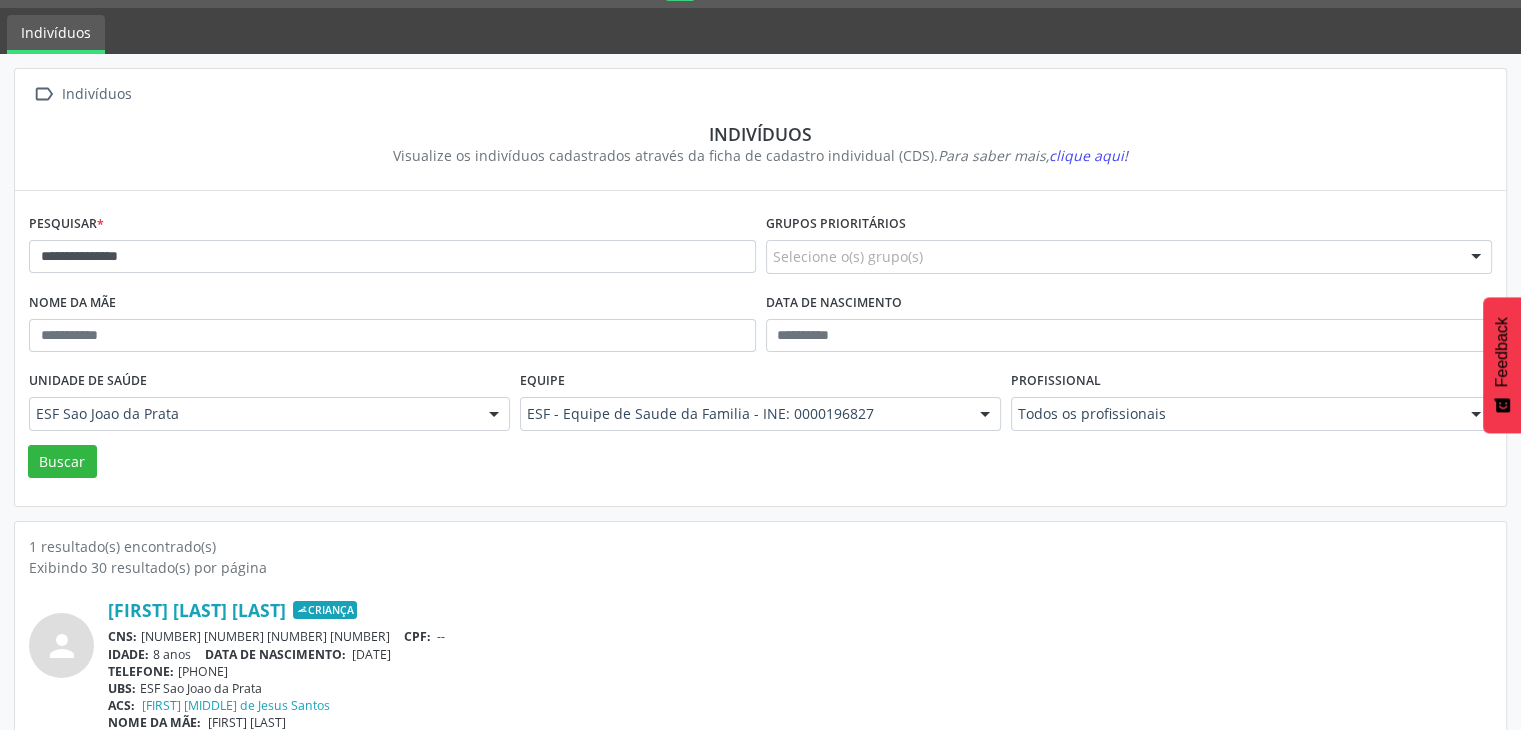 scroll, scrollTop: 84, scrollLeft: 0, axis: vertical 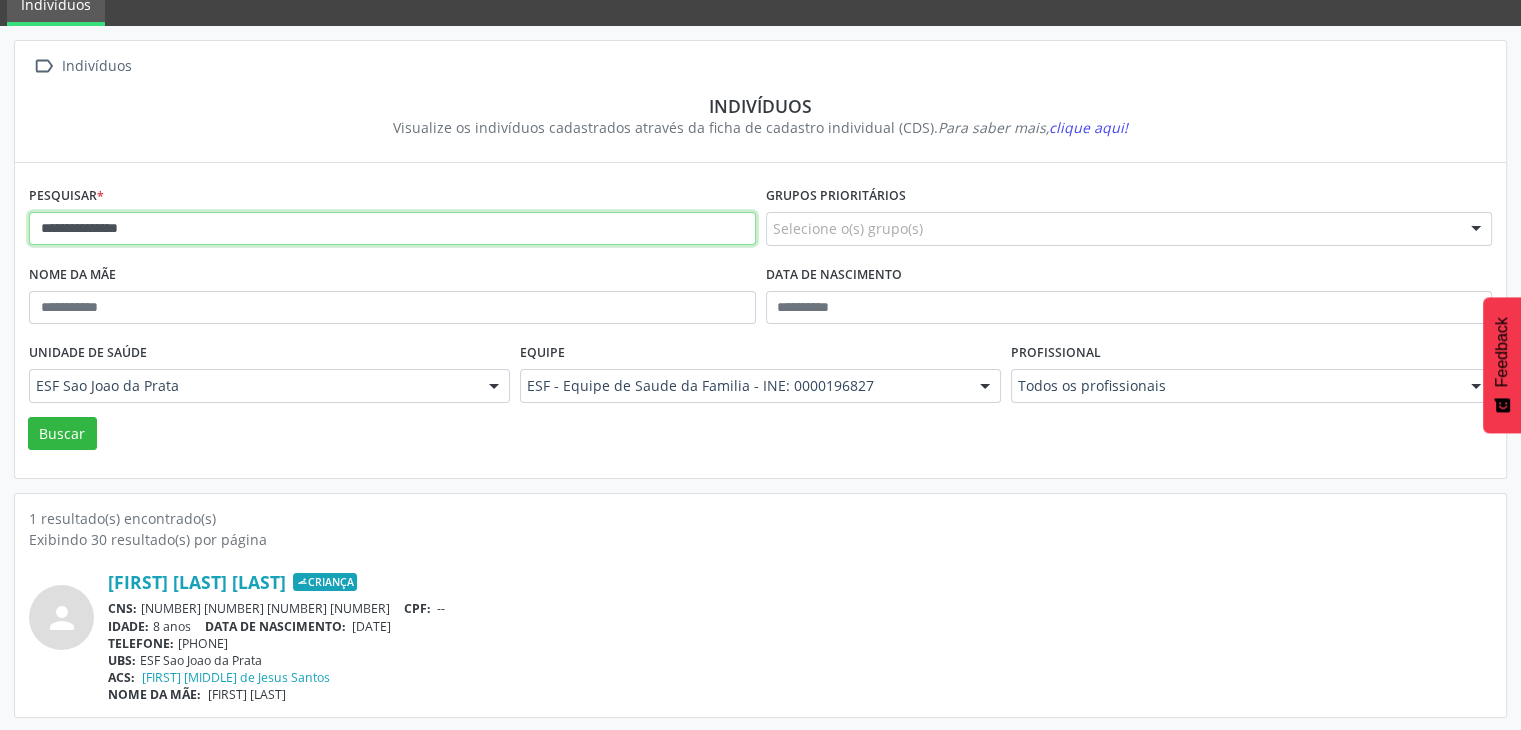 click on "**********" at bounding box center (392, 229) 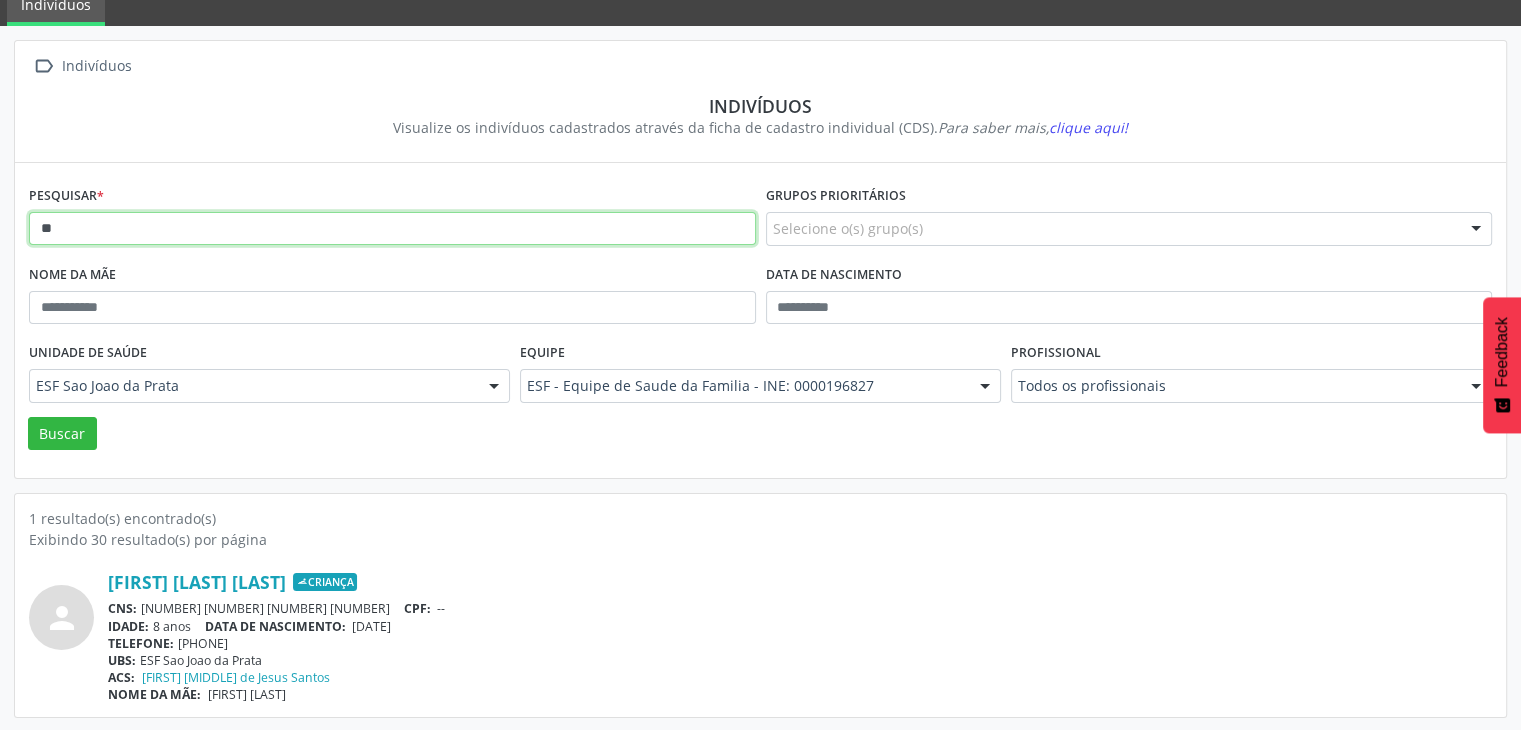 type on "*" 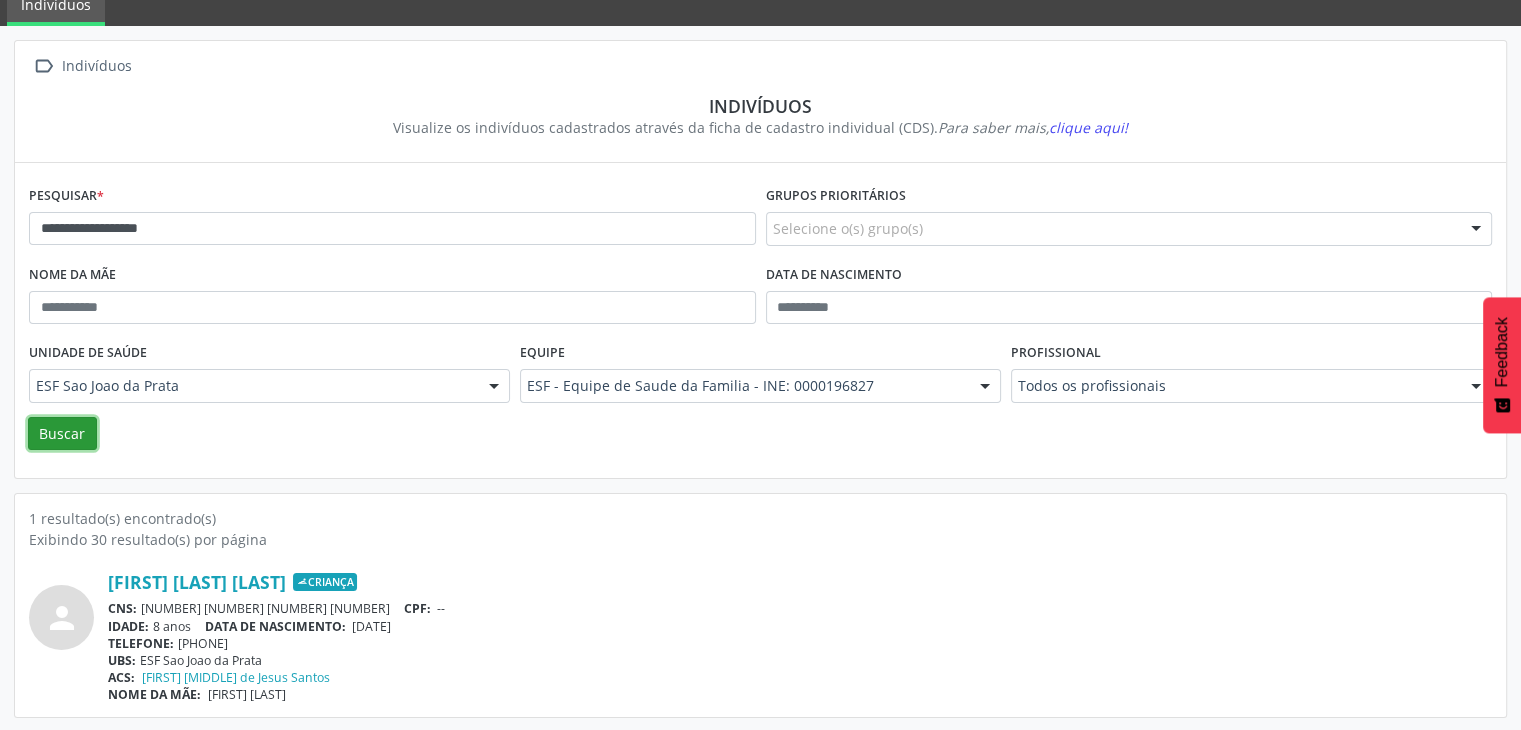 click on "Buscar" at bounding box center (62, 434) 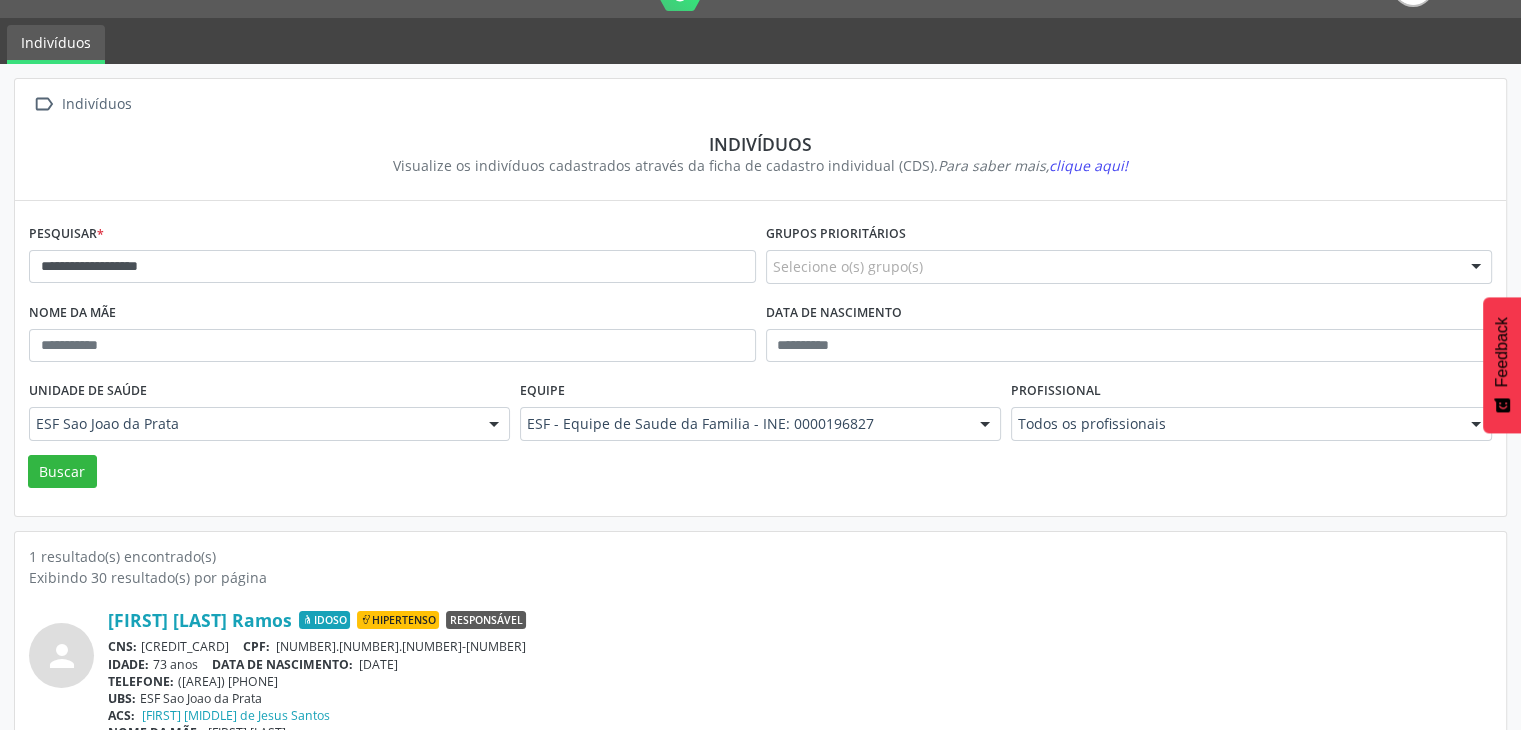 scroll, scrollTop: 84, scrollLeft: 0, axis: vertical 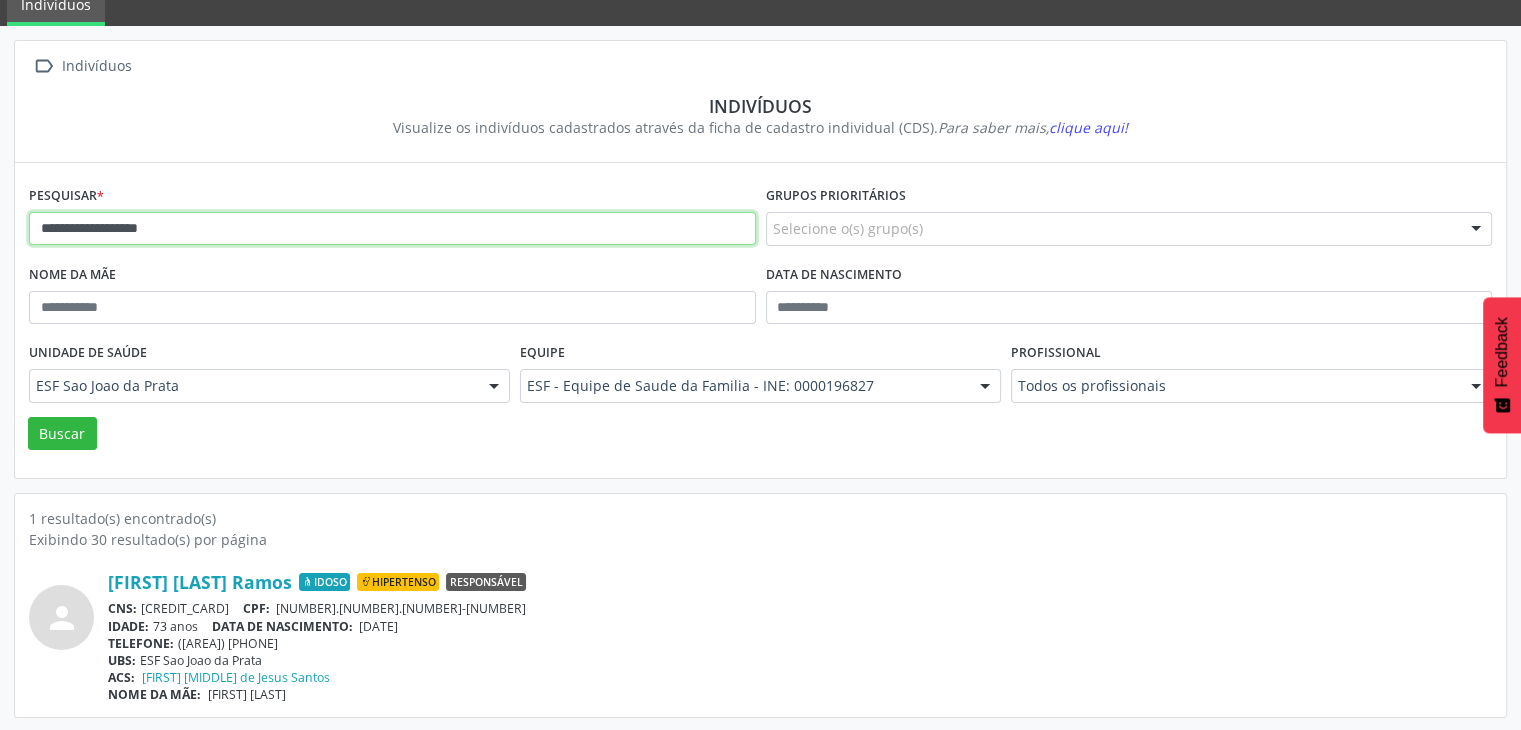 click on "**********" at bounding box center (392, 229) 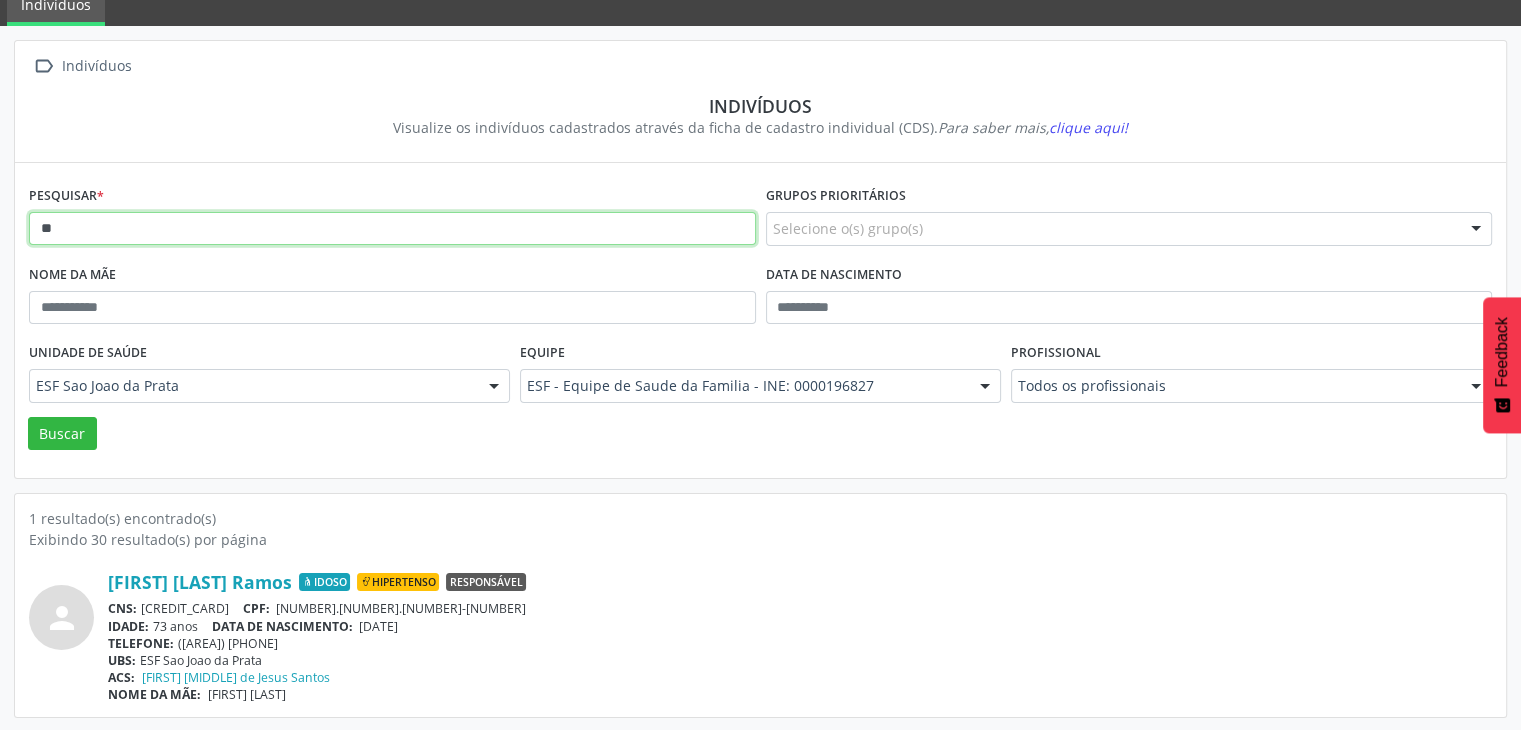 type on "*" 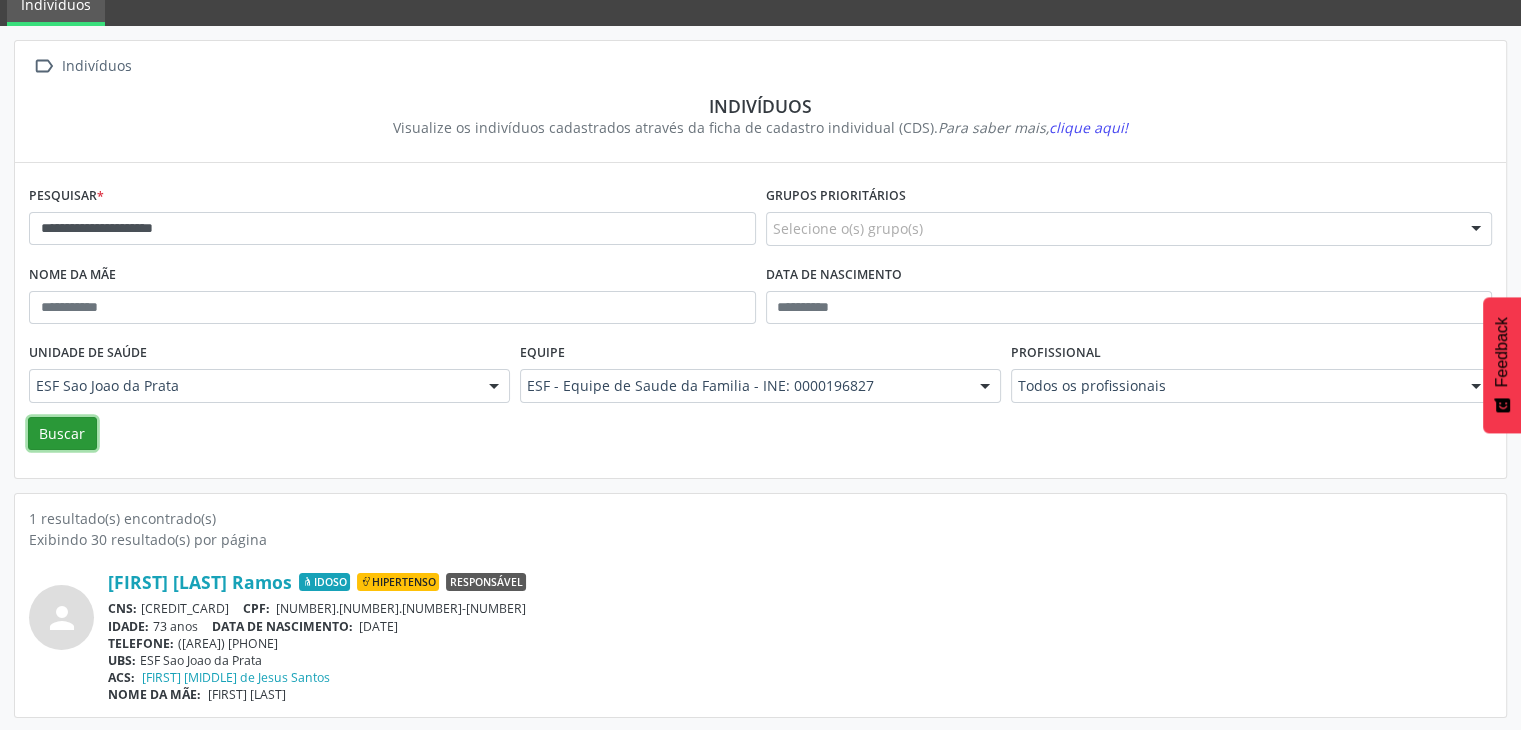 click on "Buscar" at bounding box center (62, 434) 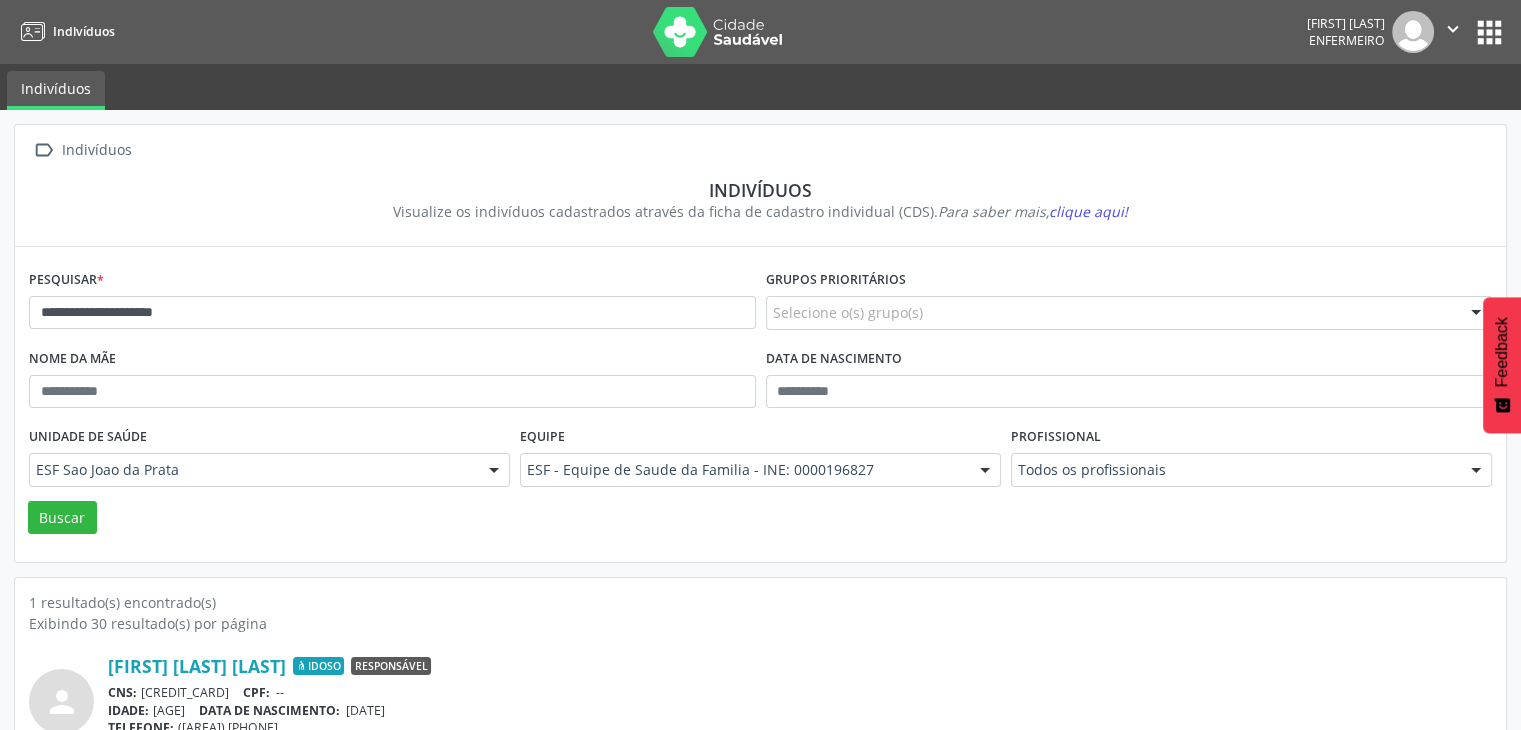 scroll, scrollTop: 84, scrollLeft: 0, axis: vertical 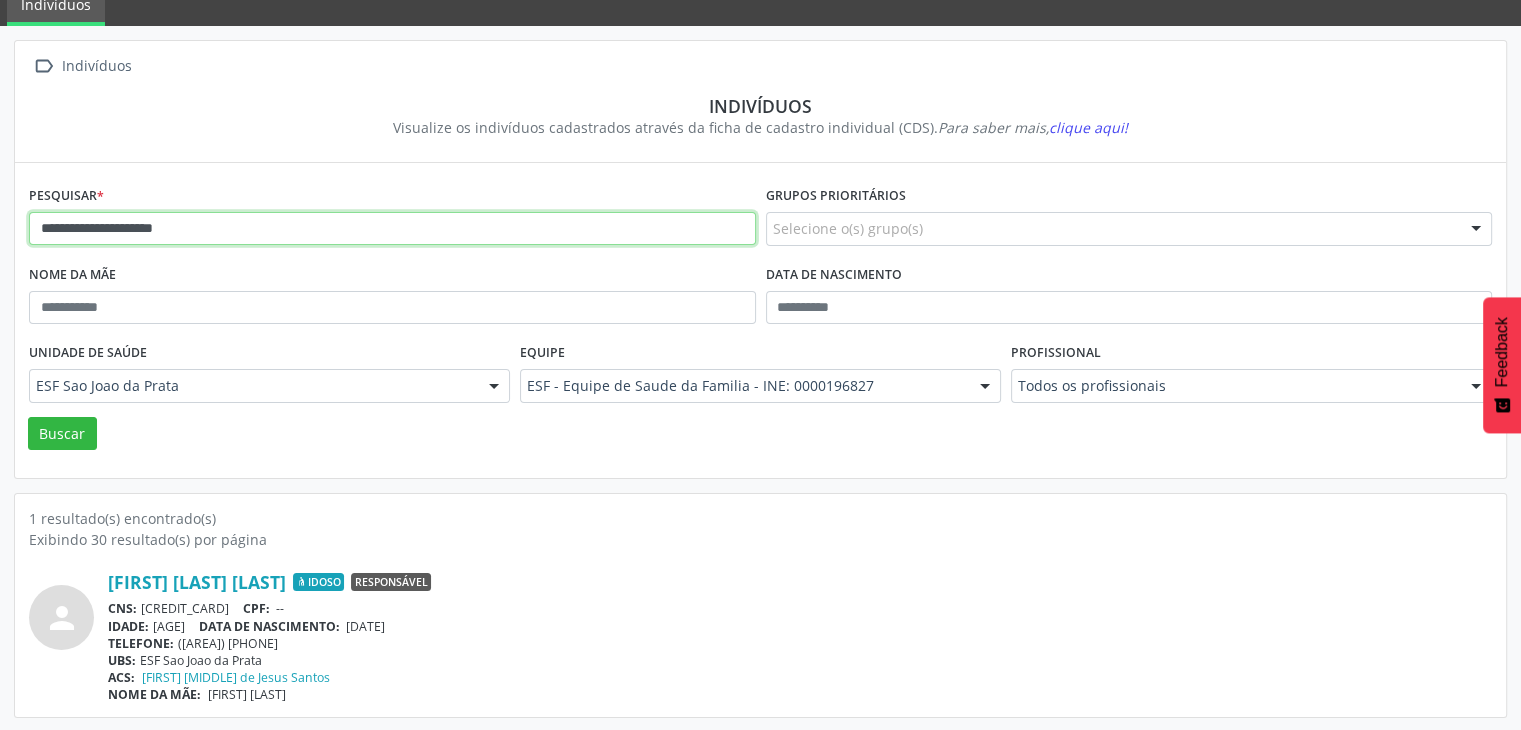 click on "**********" at bounding box center (392, 229) 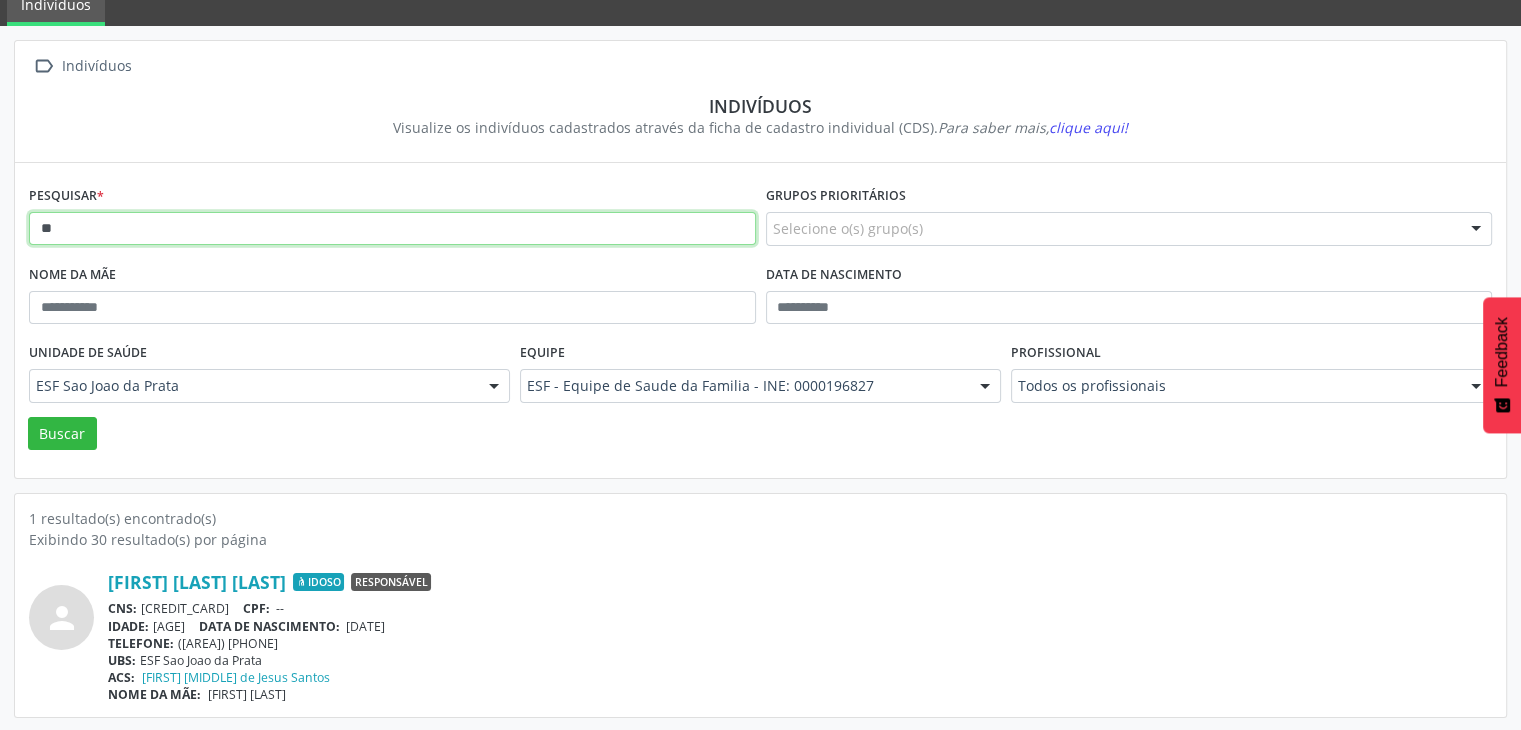 type on "*" 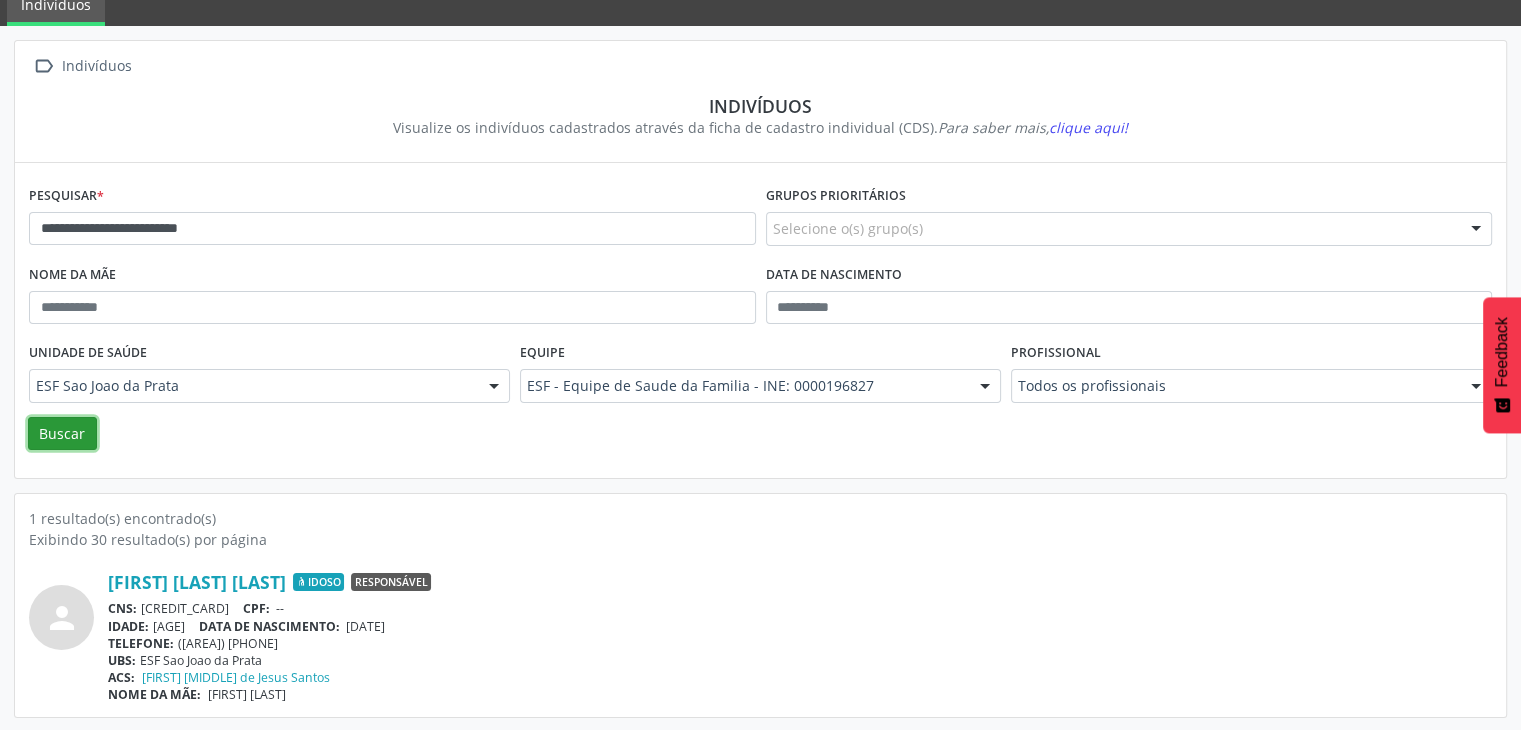 click on "Buscar" at bounding box center (62, 434) 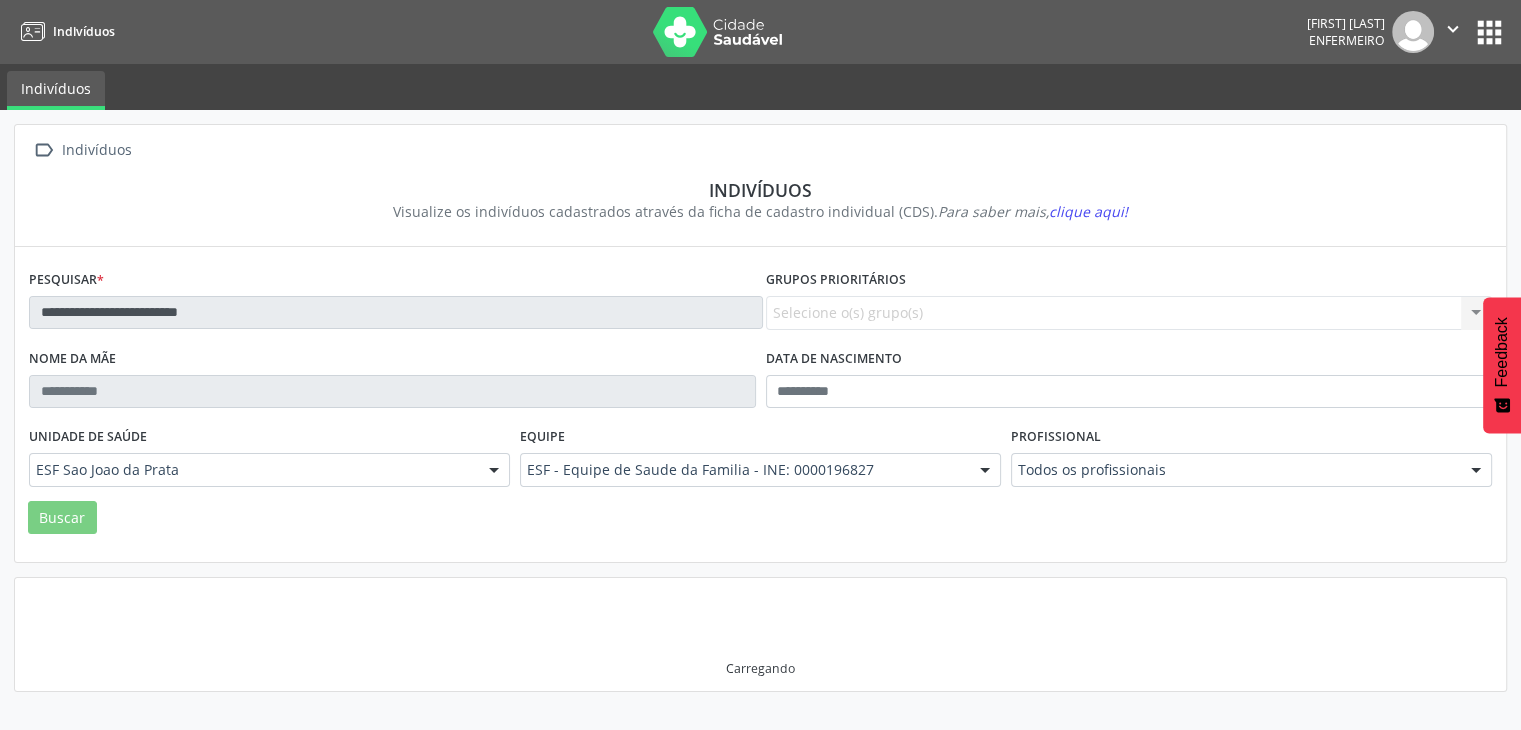 click on "Unidade de saúde" at bounding box center (88, 437) 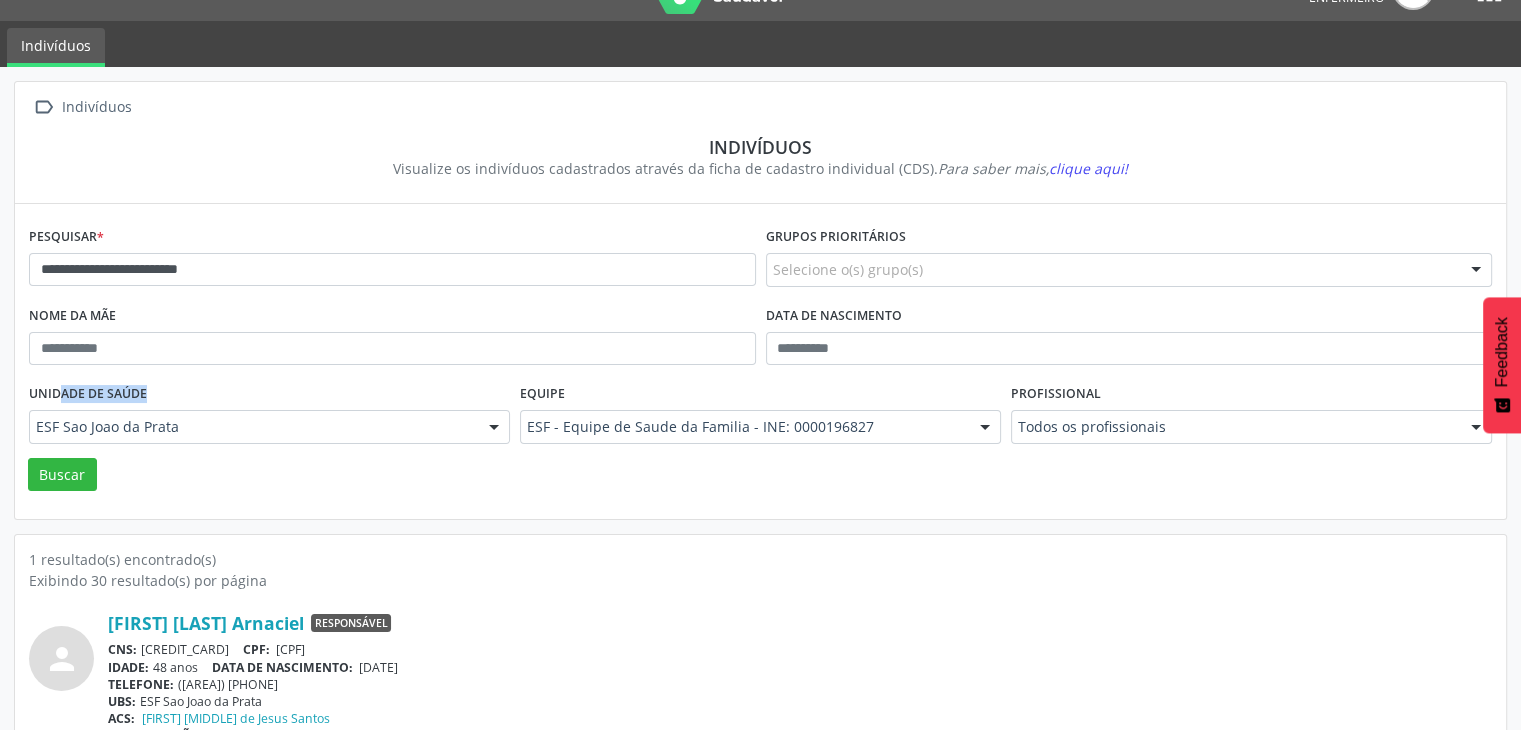 scroll, scrollTop: 84, scrollLeft: 0, axis: vertical 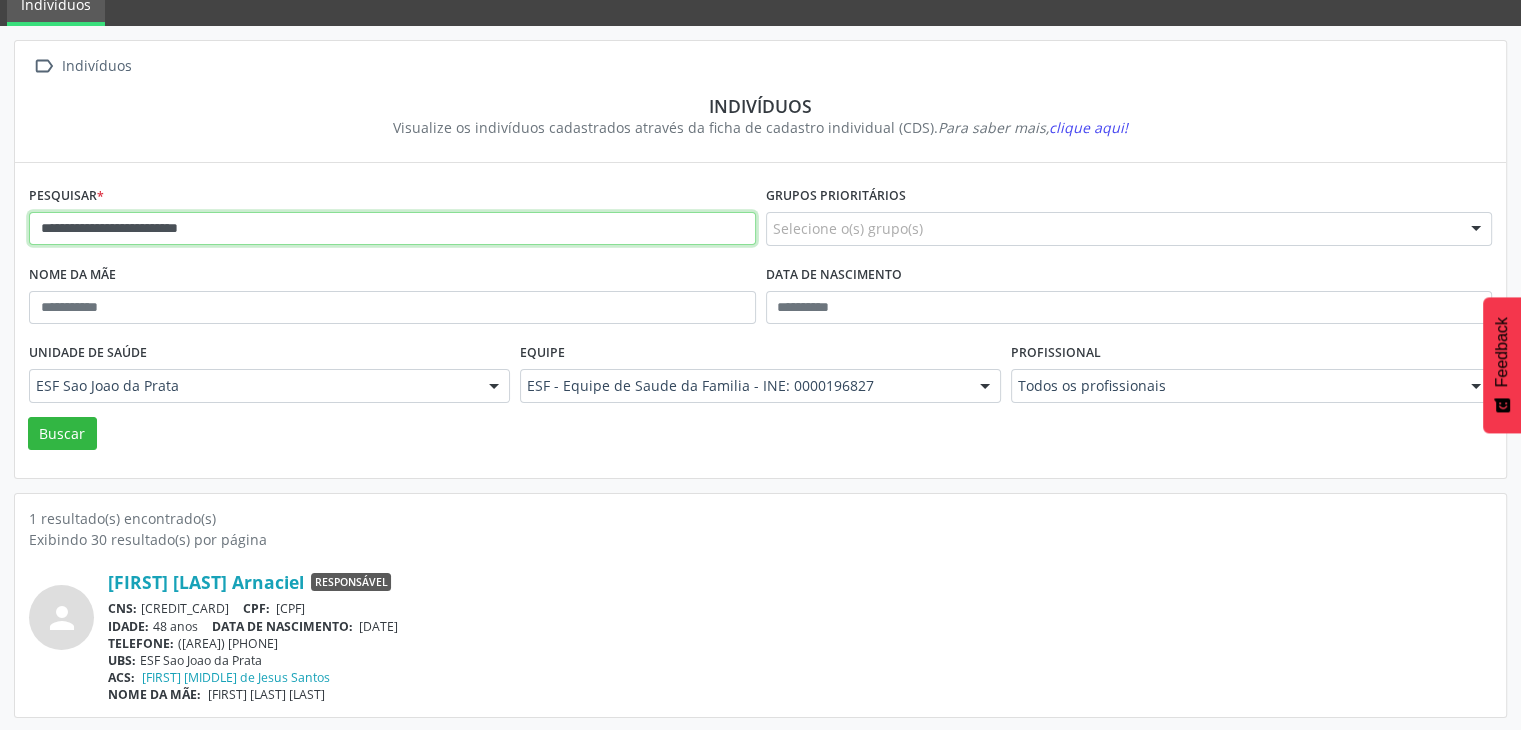 click on "**********" at bounding box center [392, 229] 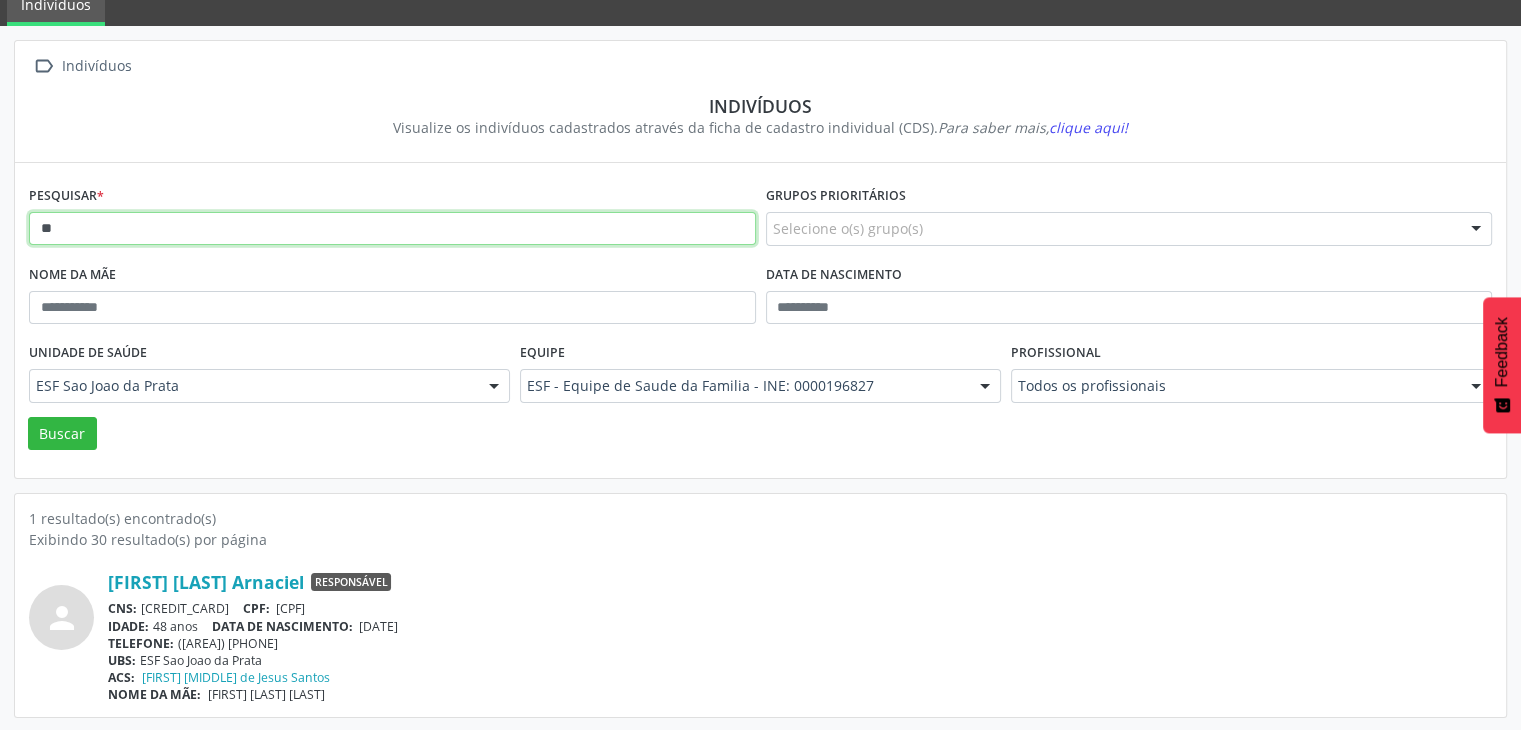 type on "*" 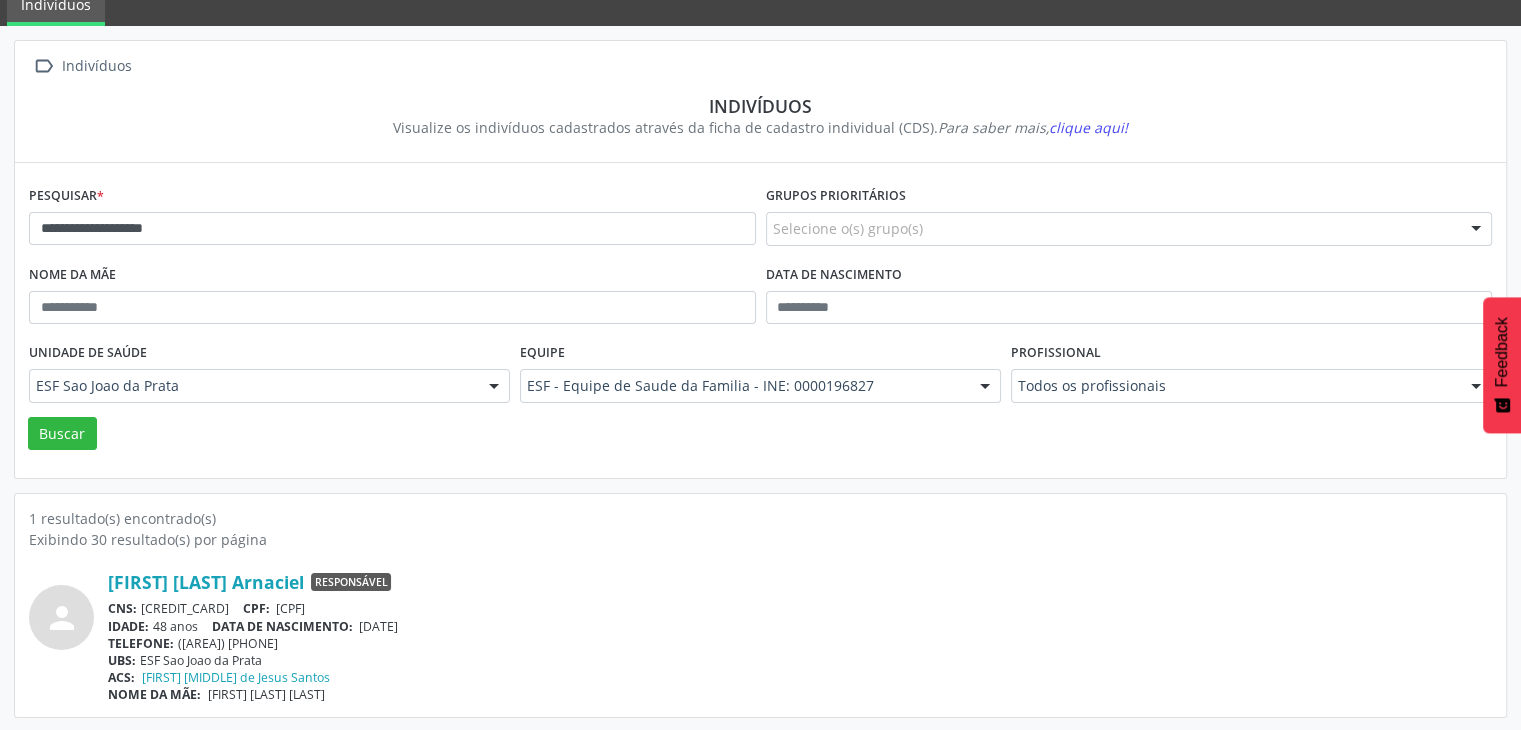 click on "**********" at bounding box center [392, 220] 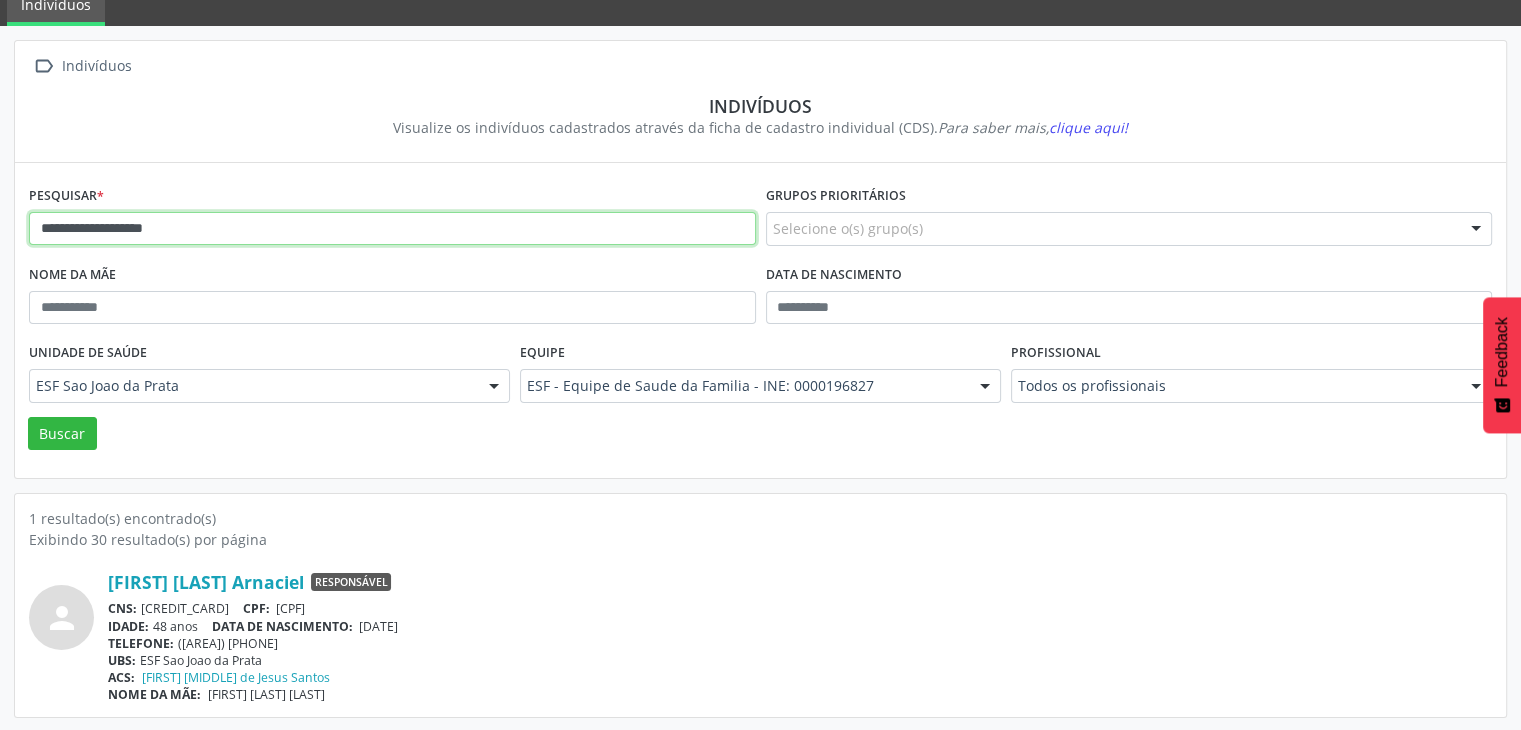 click on "**********" at bounding box center [392, 229] 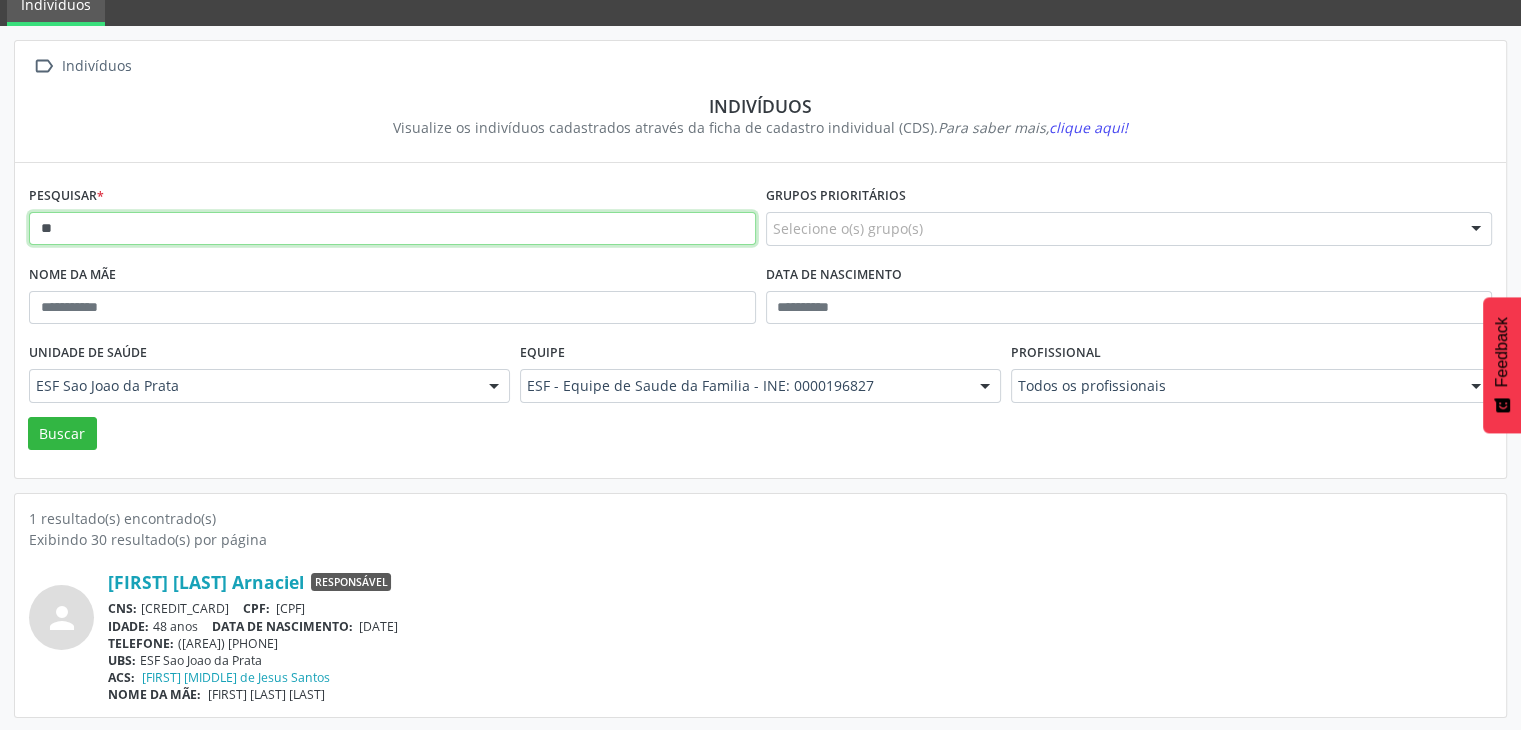 type on "*" 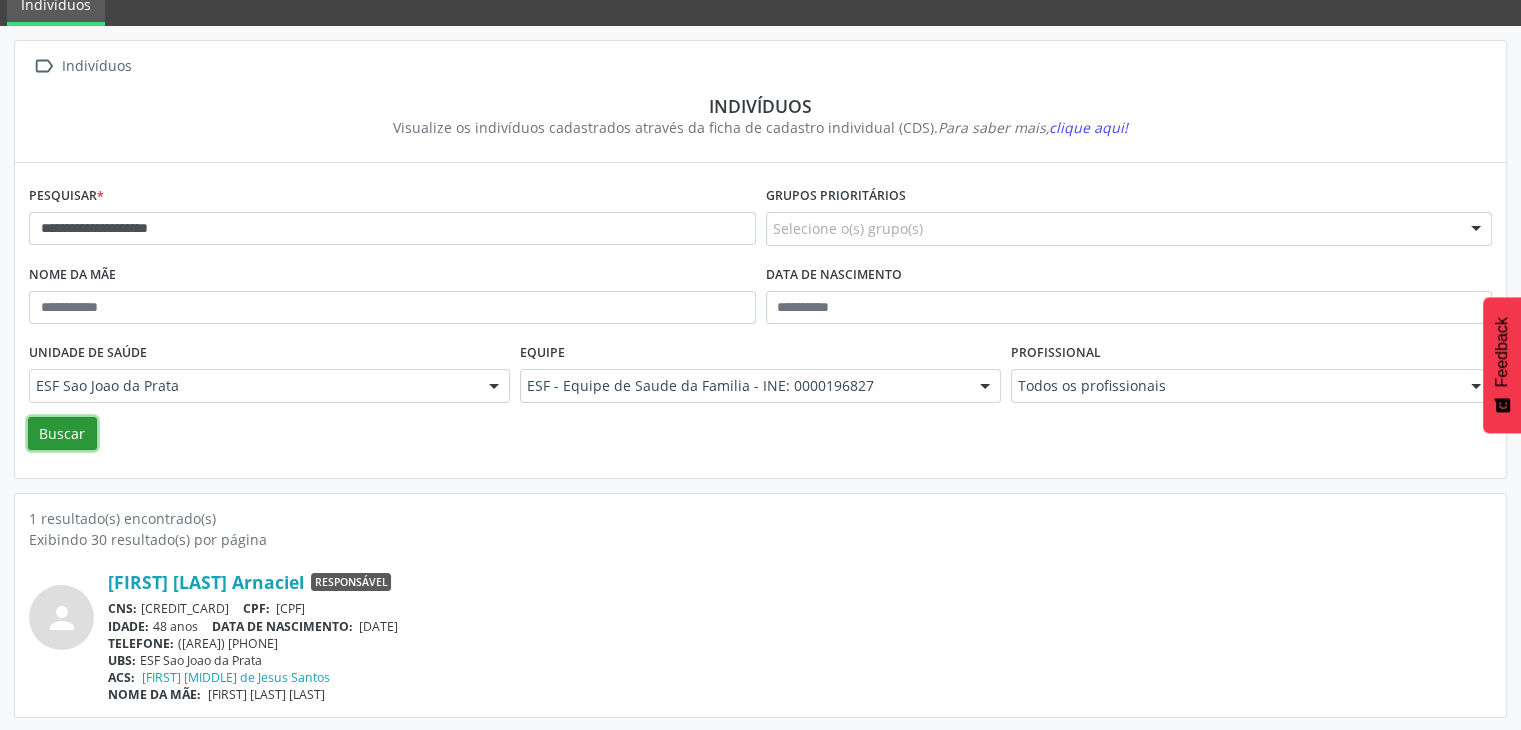 click on "Buscar" at bounding box center [62, 434] 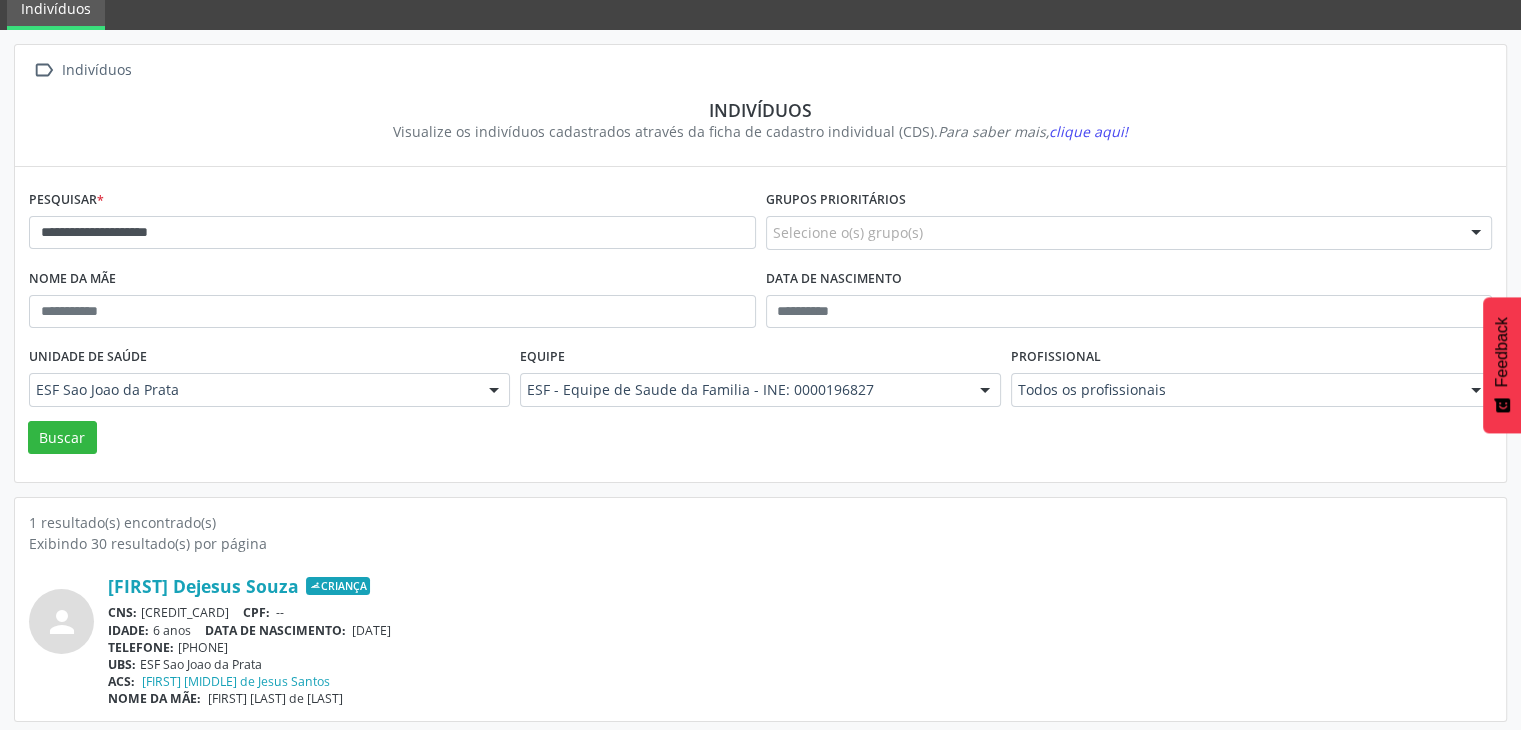 scroll, scrollTop: 84, scrollLeft: 0, axis: vertical 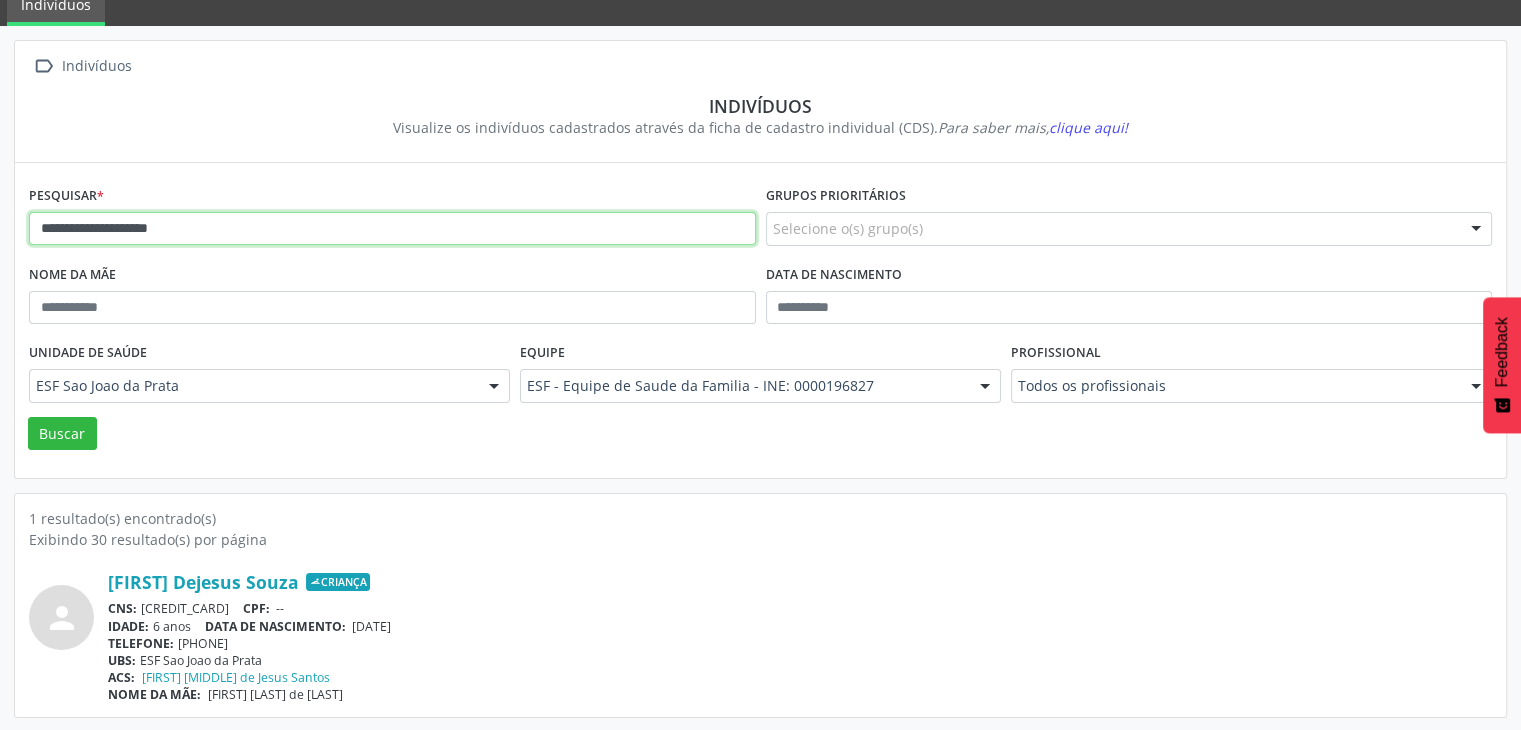click on "**********" at bounding box center (392, 229) 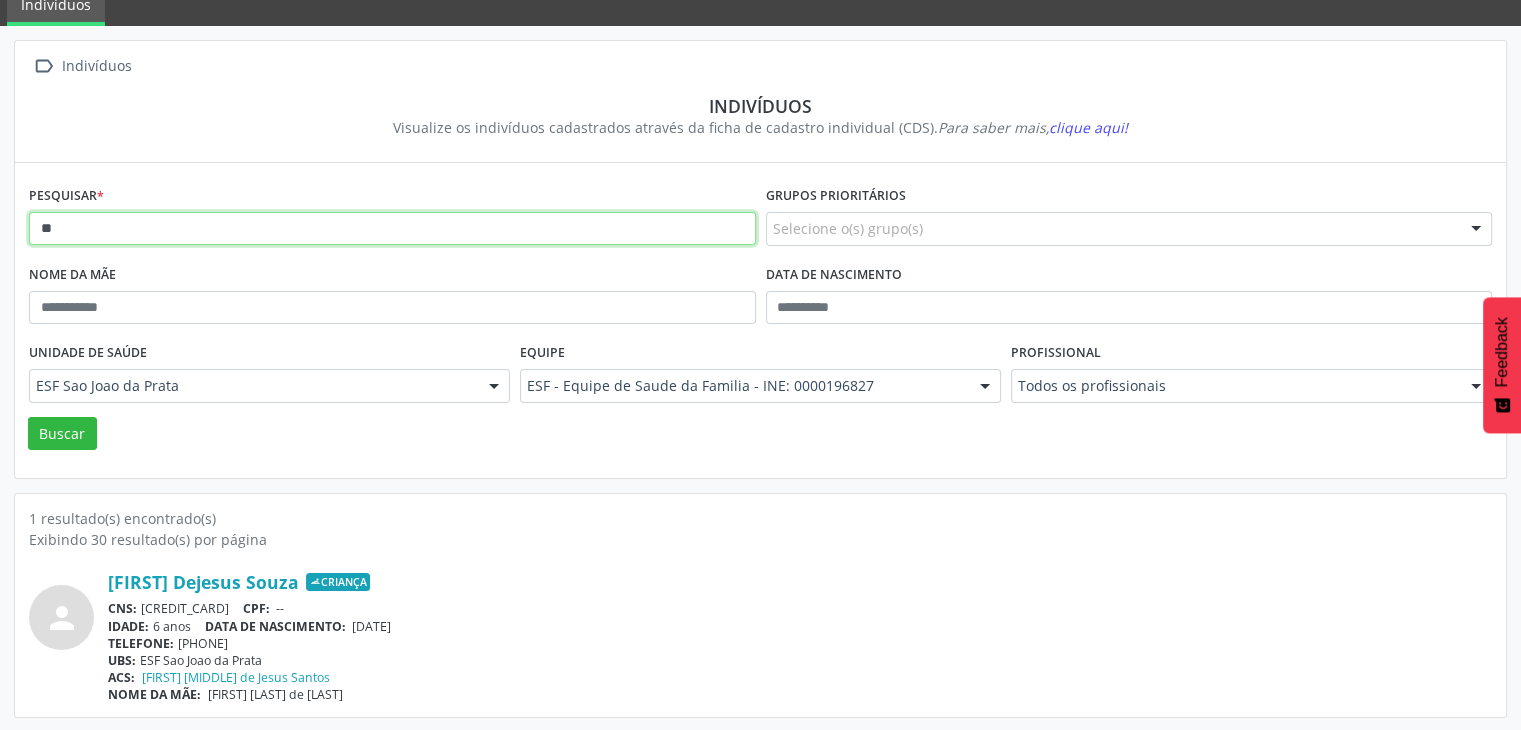 type on "*" 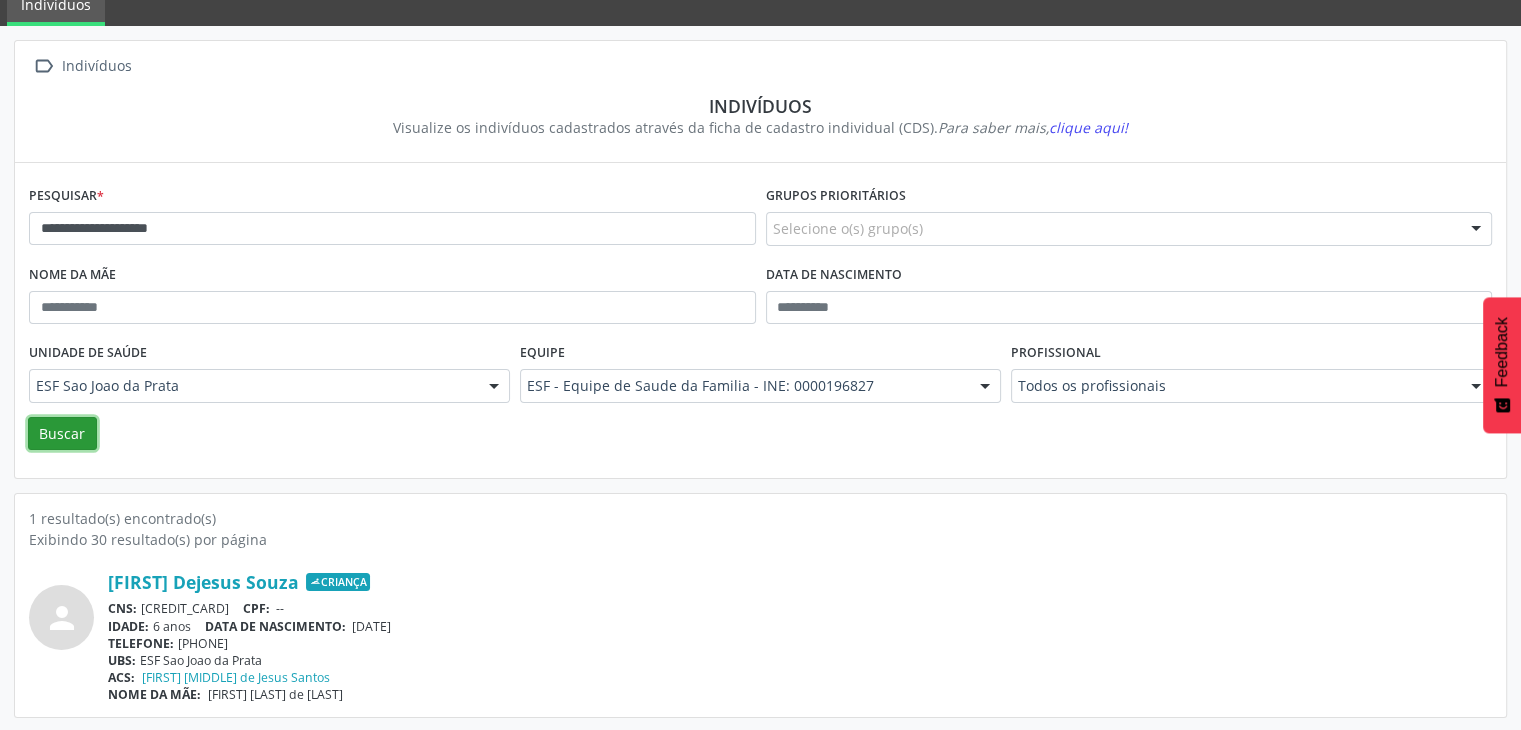click on "Buscar" at bounding box center (62, 434) 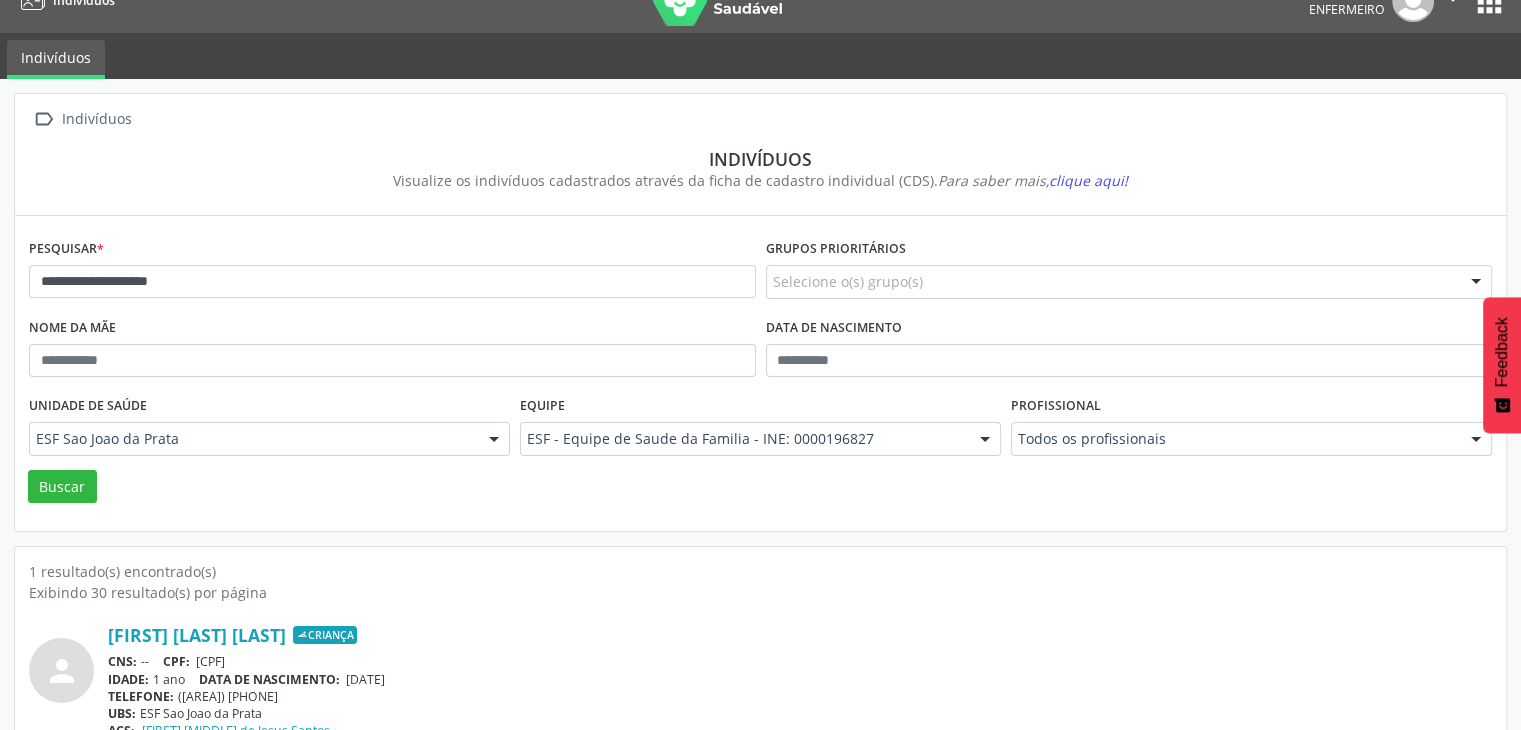 scroll, scrollTop: 84, scrollLeft: 0, axis: vertical 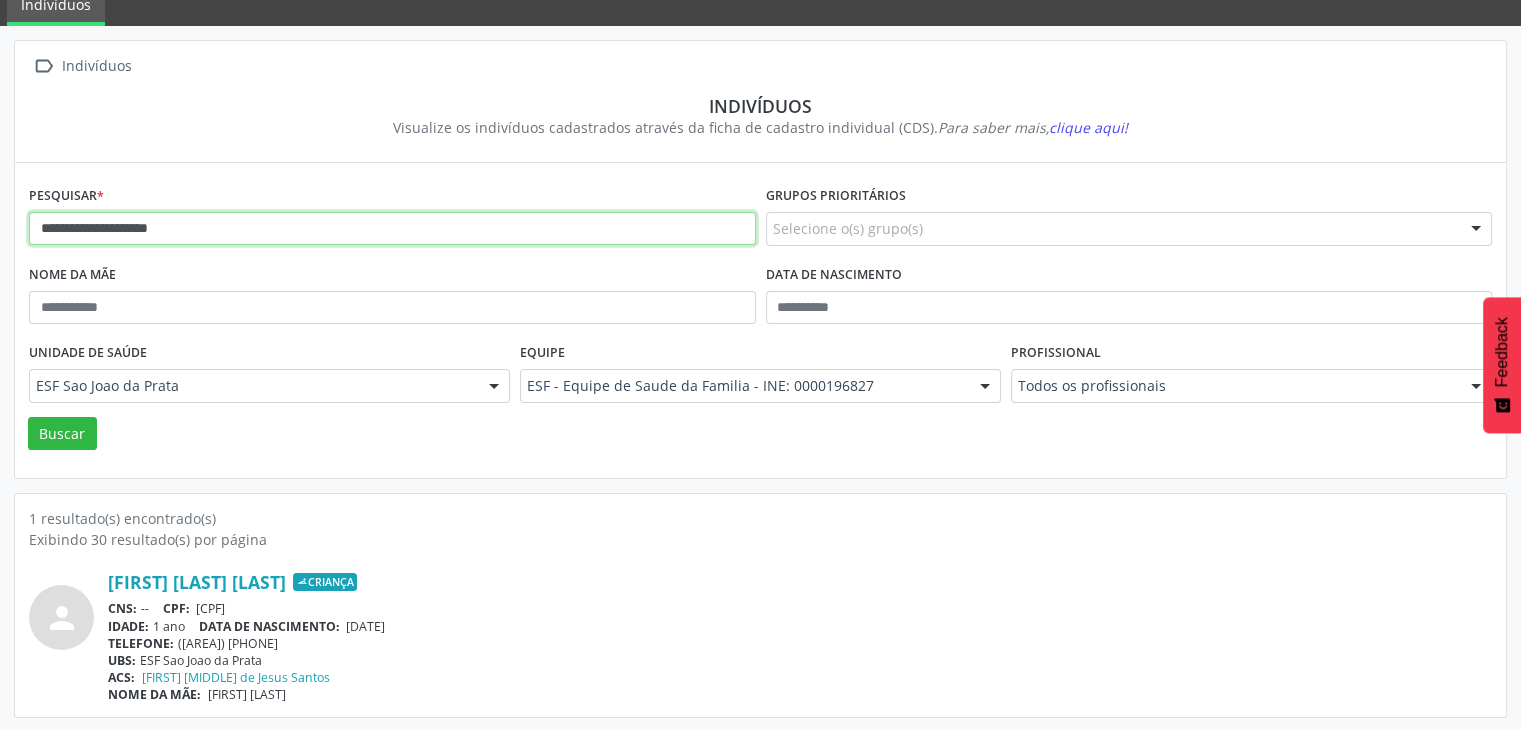 click on "**********" at bounding box center [392, 229] 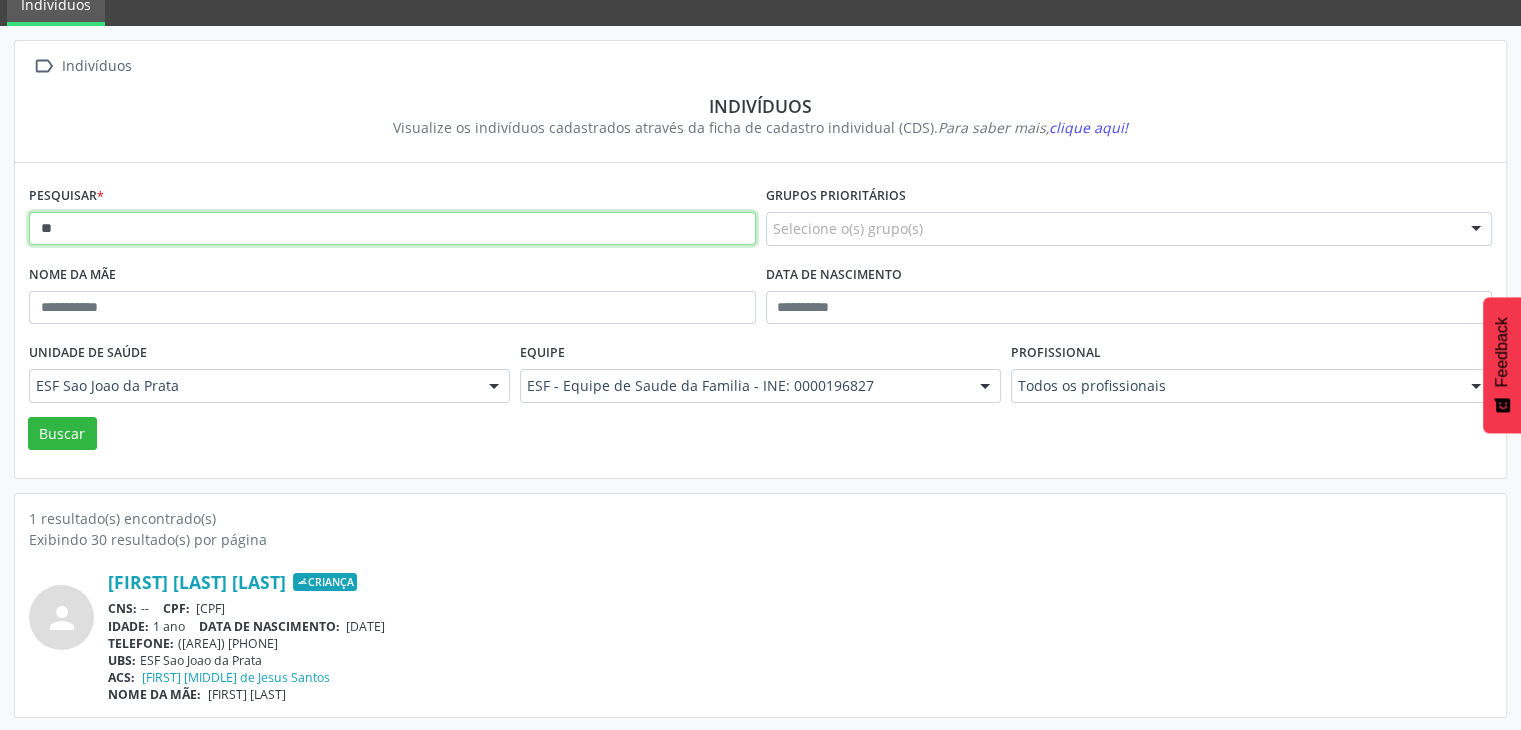 type on "*" 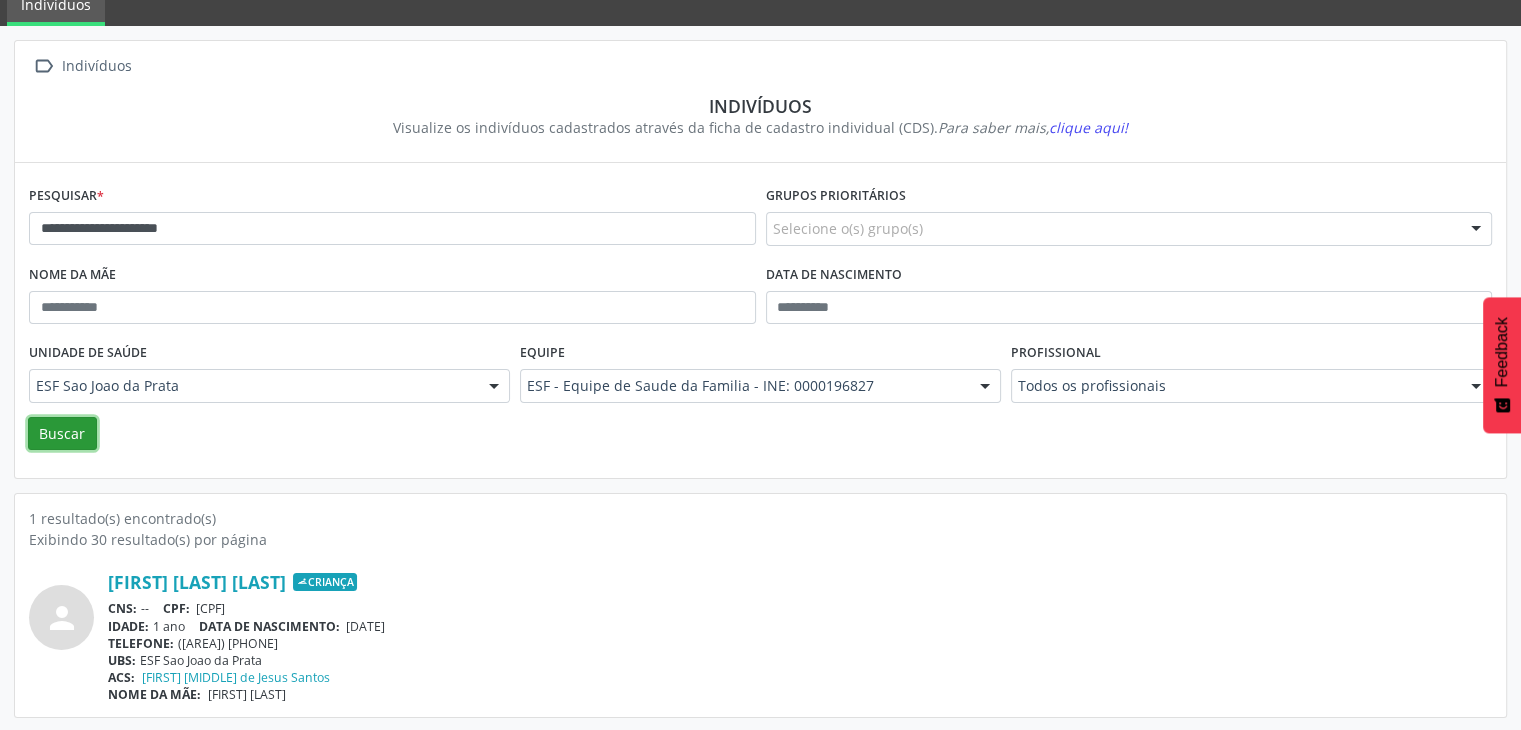 click on "Buscar" at bounding box center [62, 434] 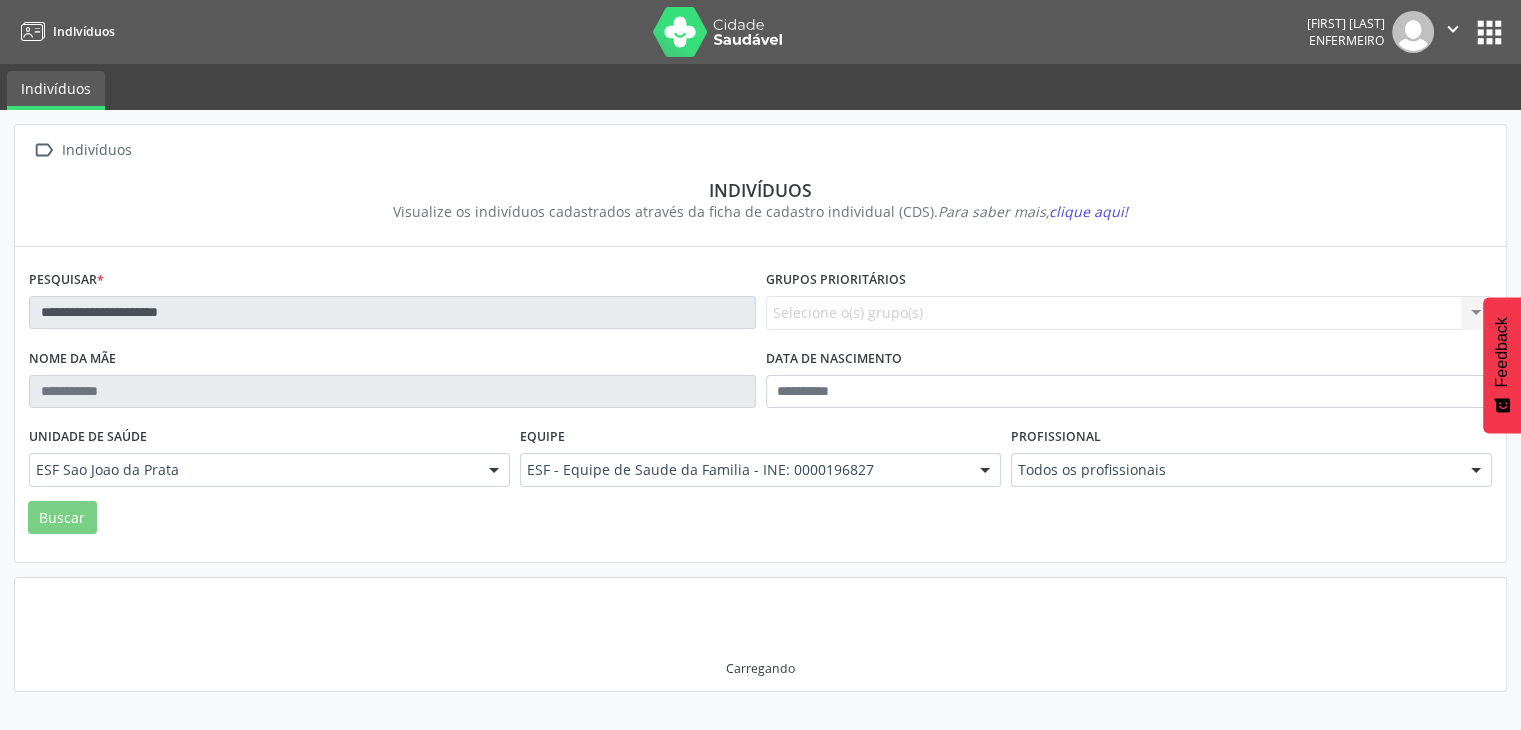 click on "Unidade de saúde" at bounding box center [88, 437] 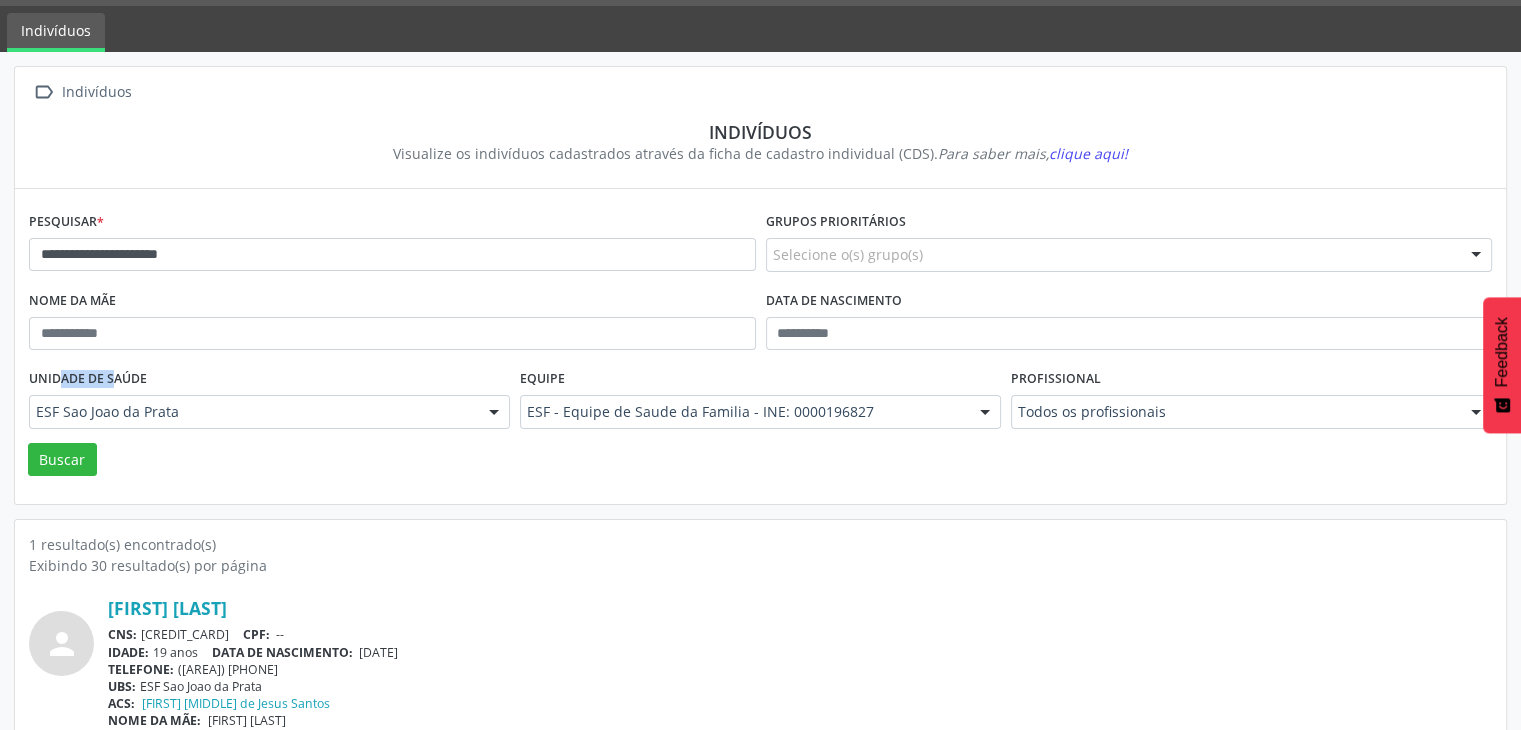 scroll, scrollTop: 84, scrollLeft: 0, axis: vertical 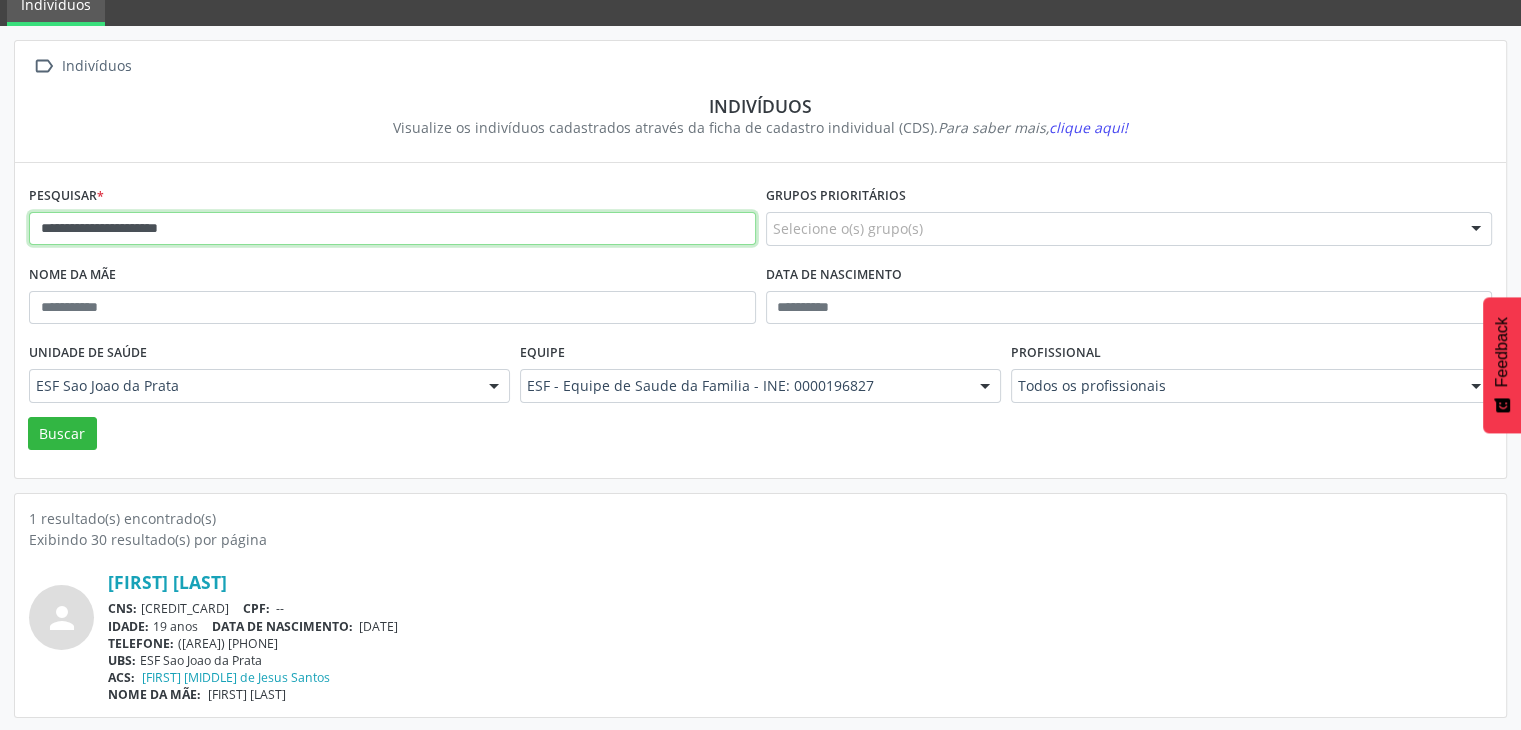 click on "**********" at bounding box center (392, 229) 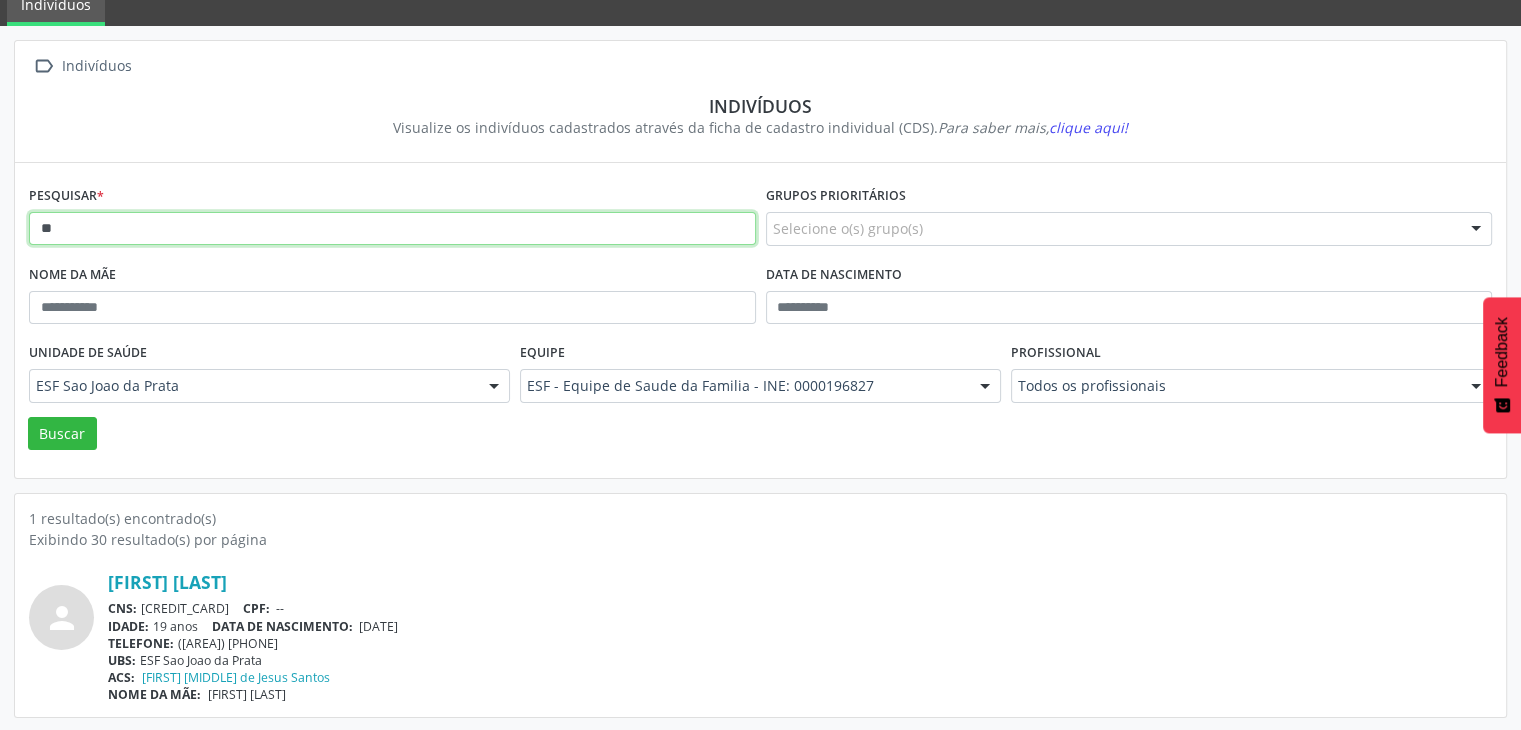 type on "*" 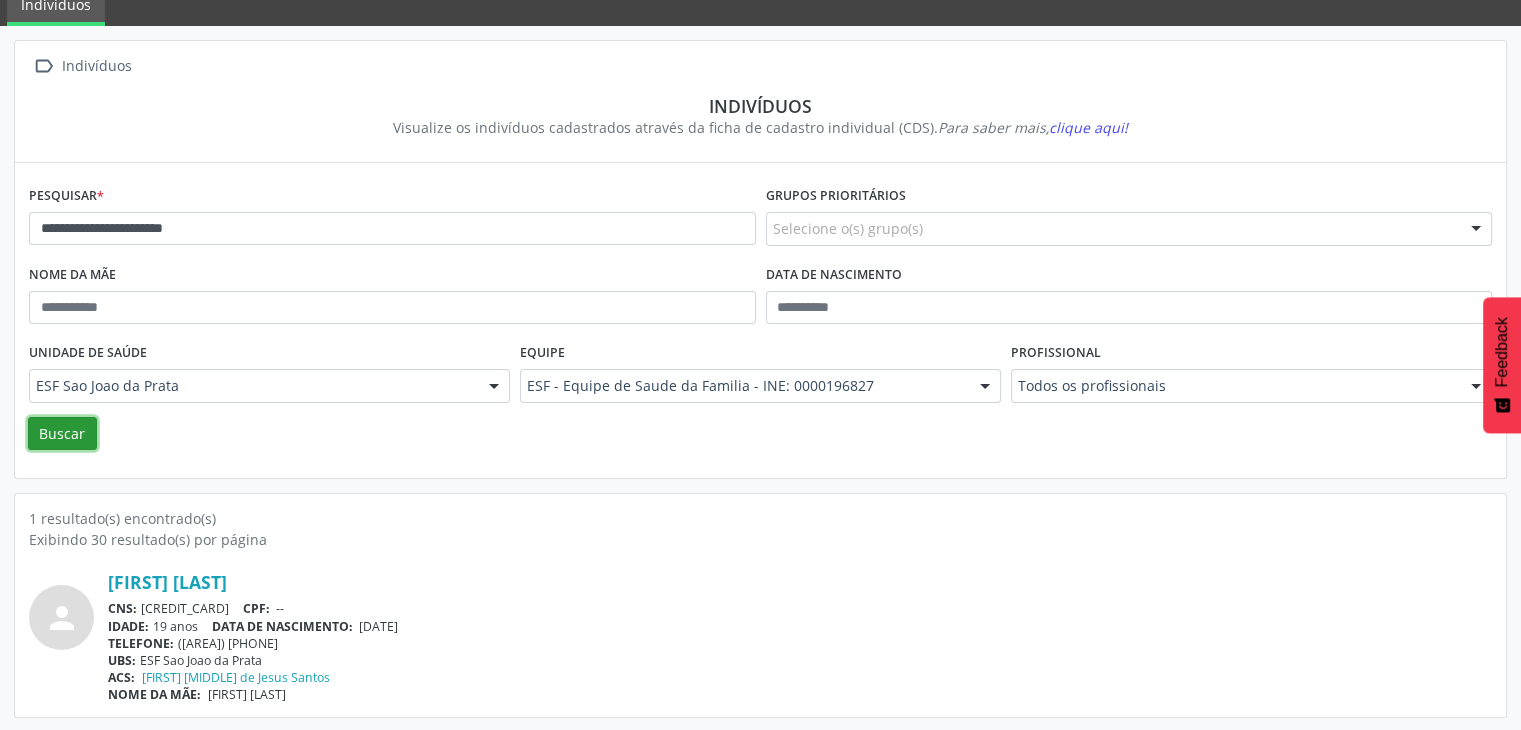 click on "Buscar" at bounding box center (62, 434) 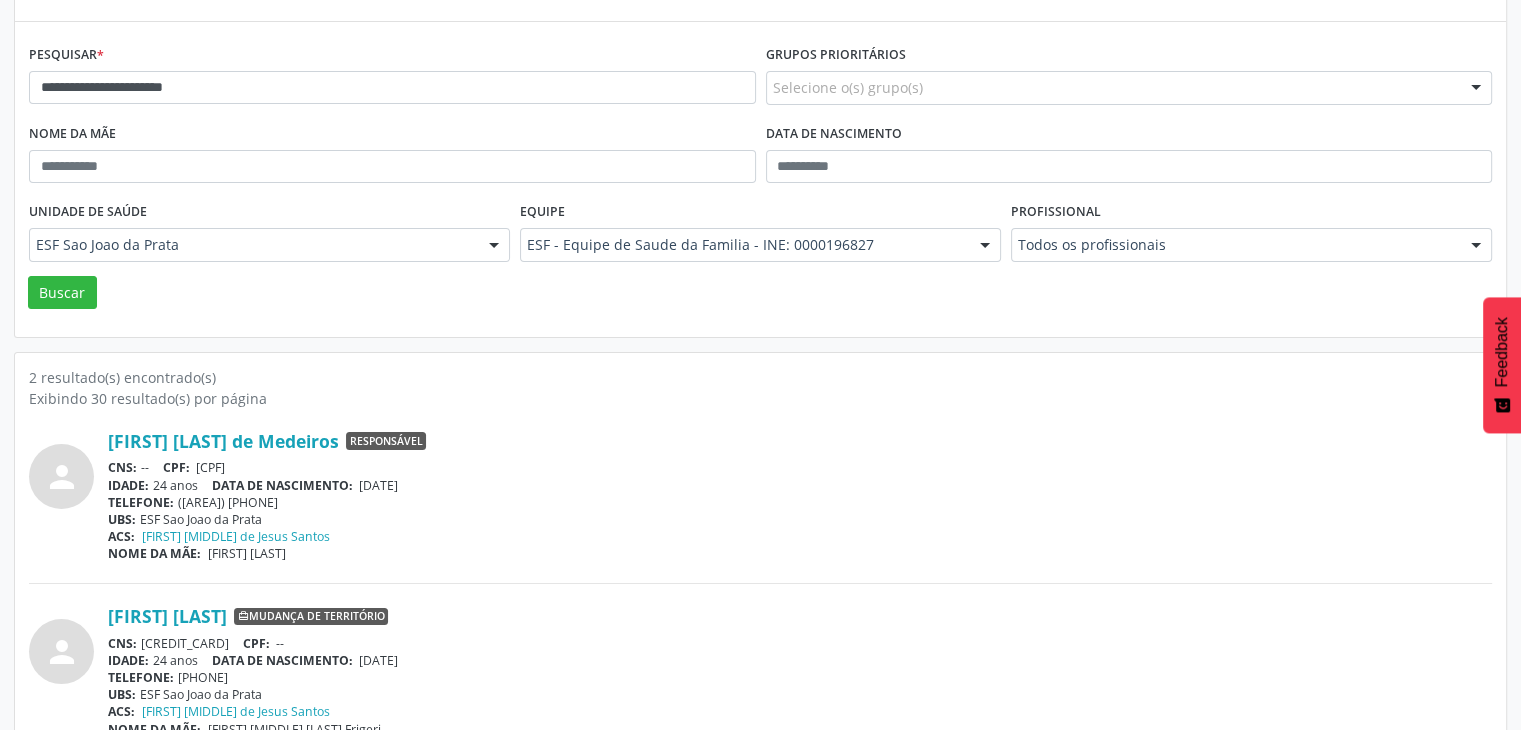 scroll, scrollTop: 260, scrollLeft: 0, axis: vertical 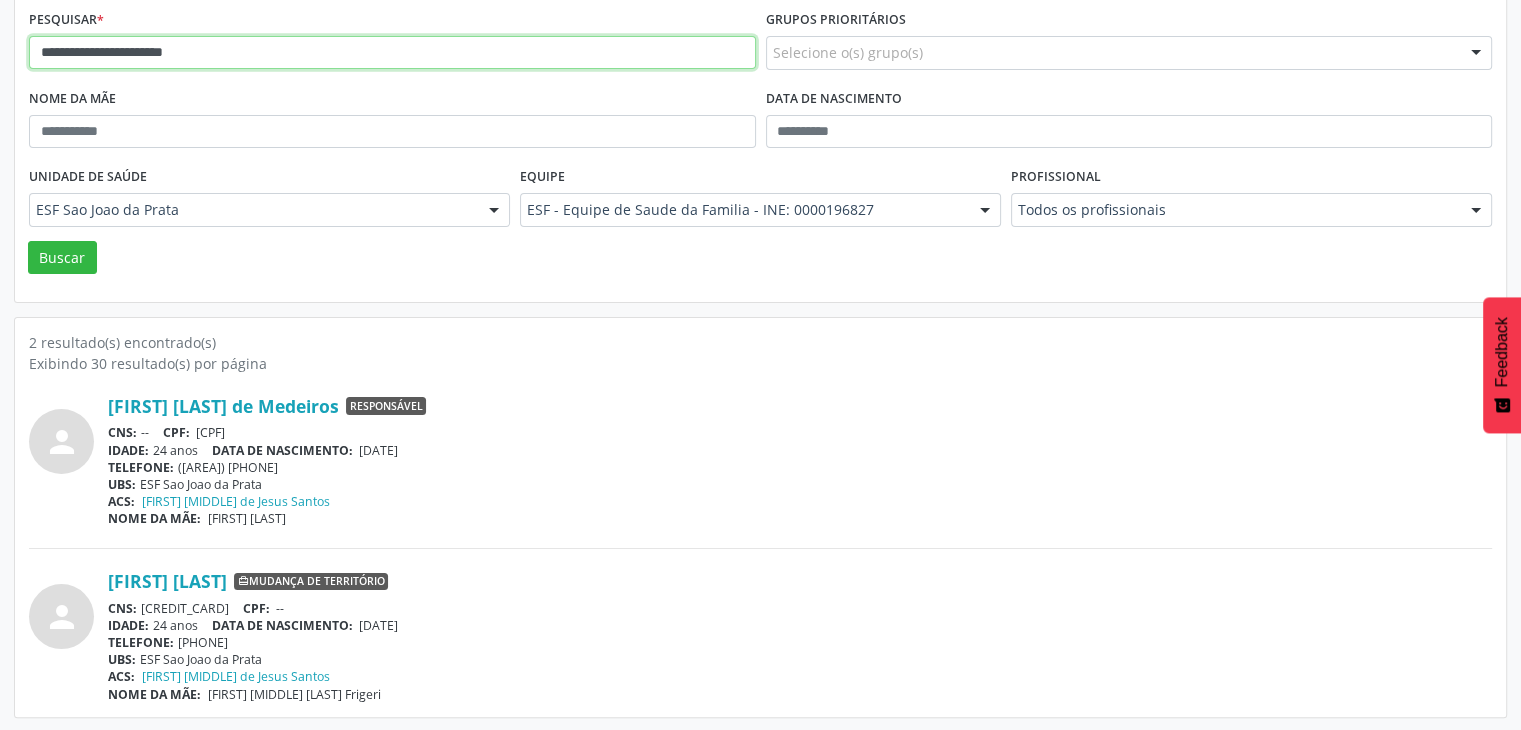click on "**********" at bounding box center [392, 53] 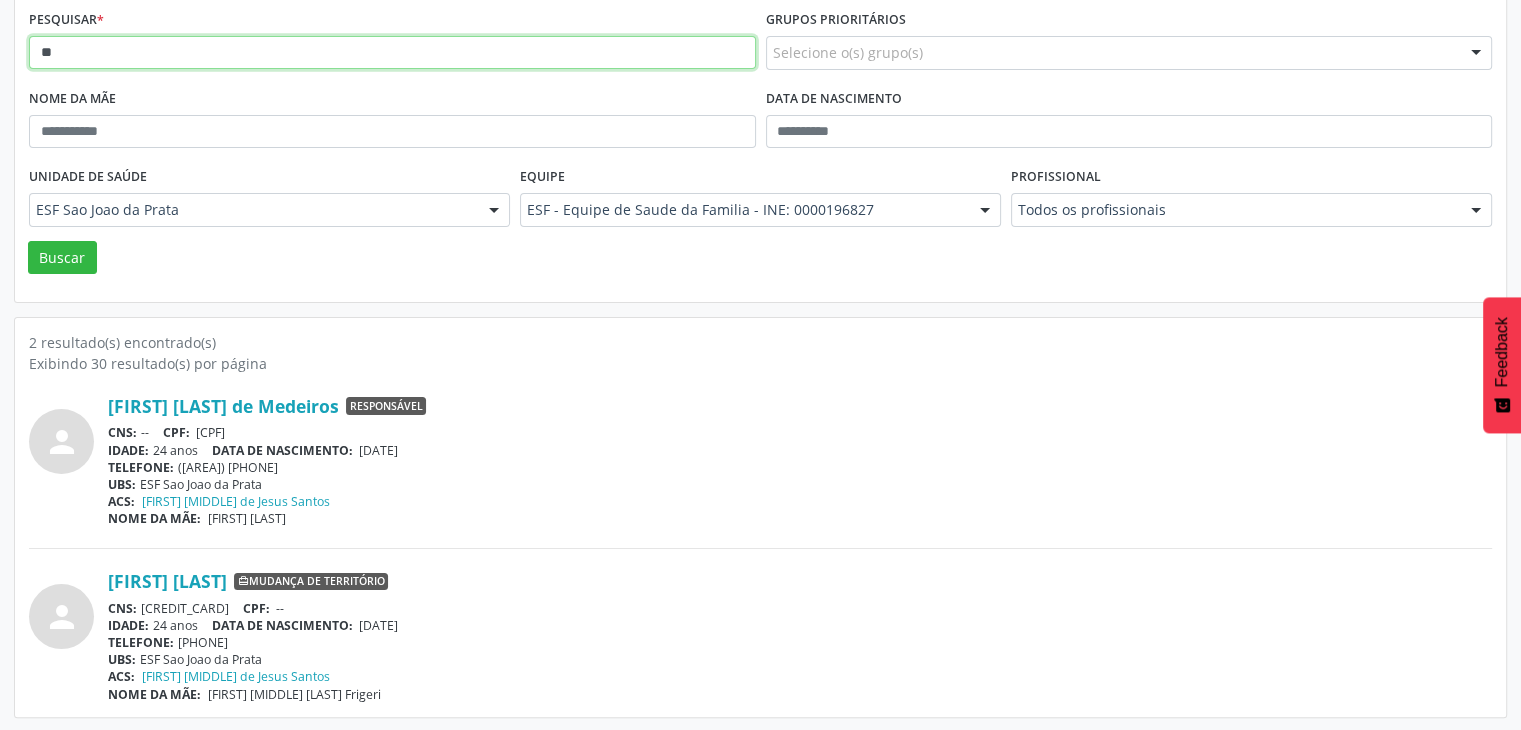 type on "*" 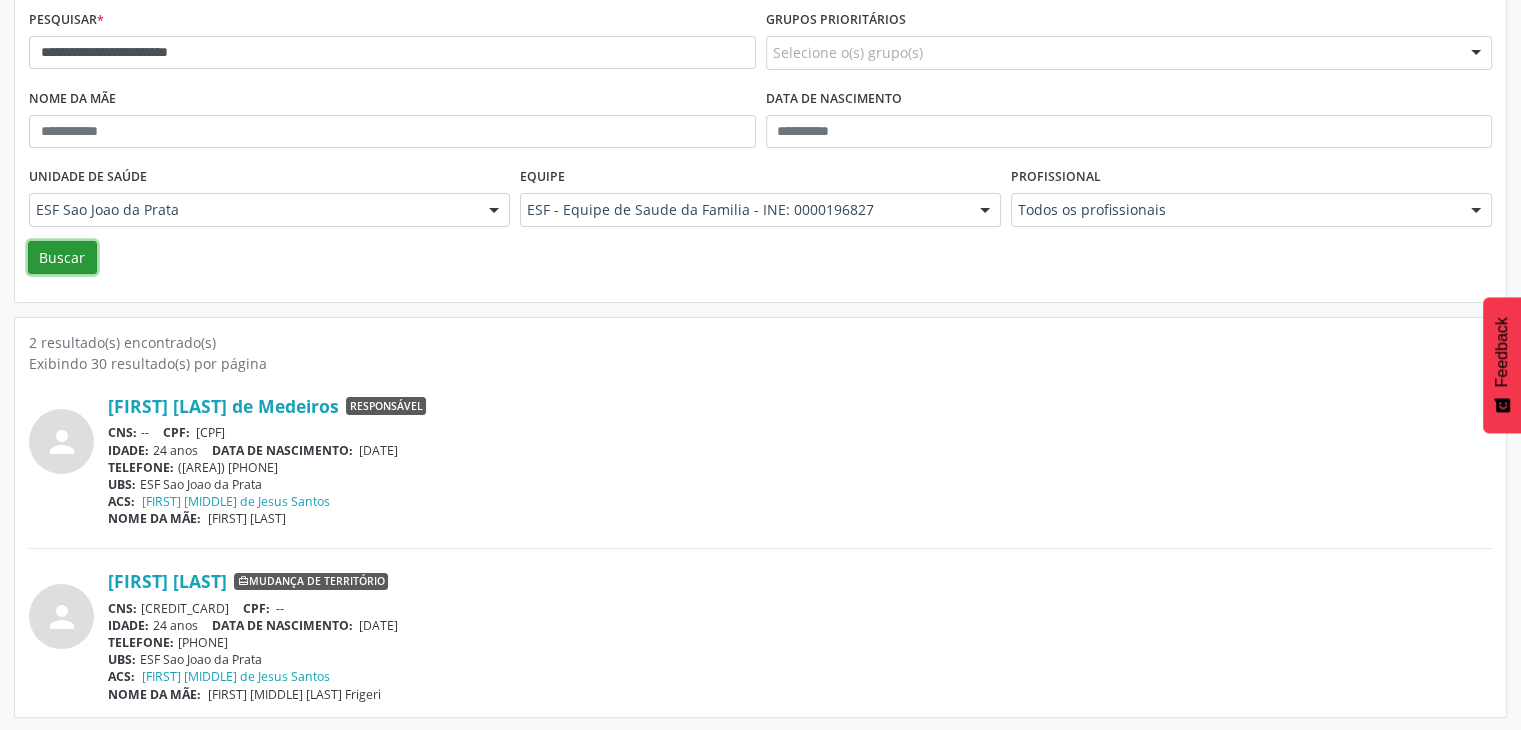 click on "Buscar" at bounding box center [62, 258] 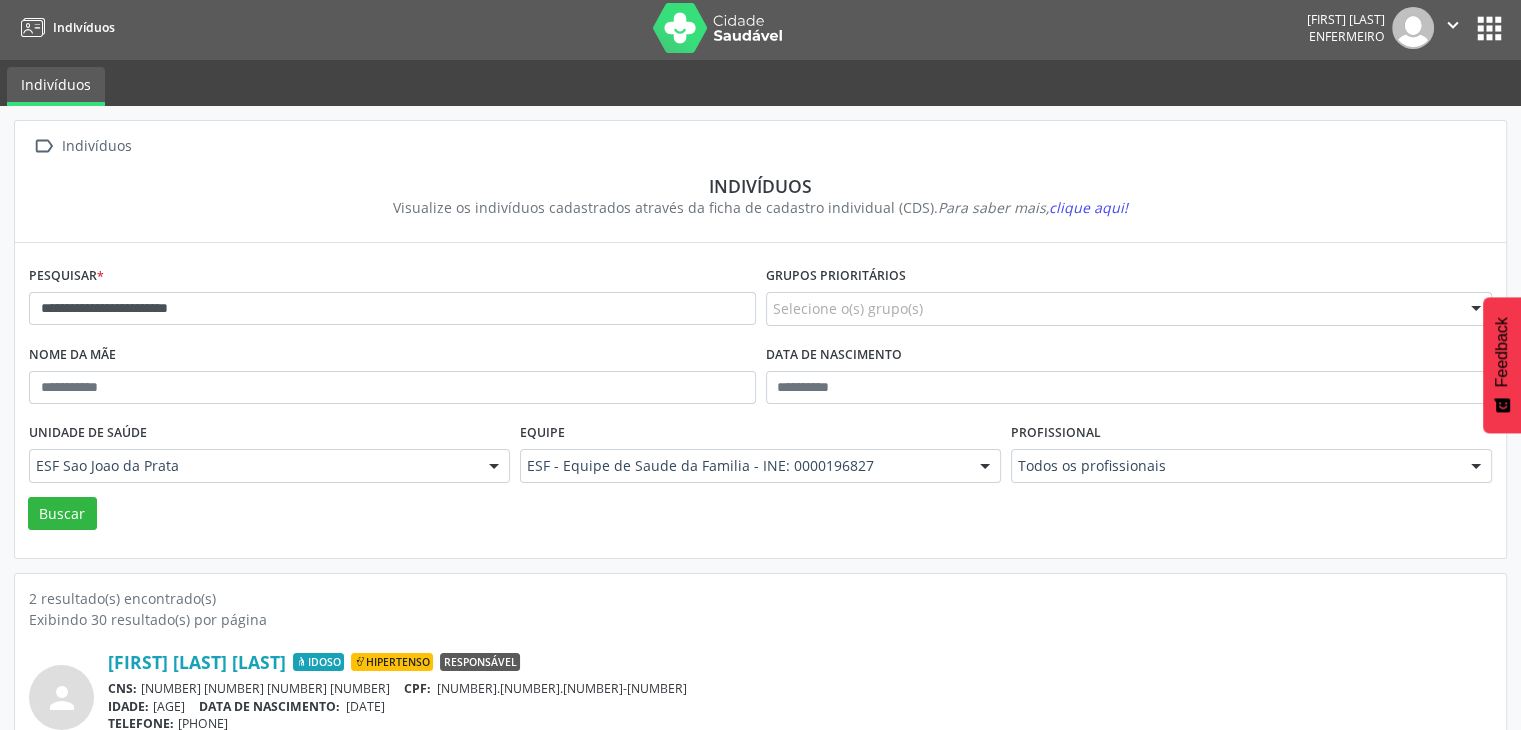 scroll, scrollTop: 0, scrollLeft: 0, axis: both 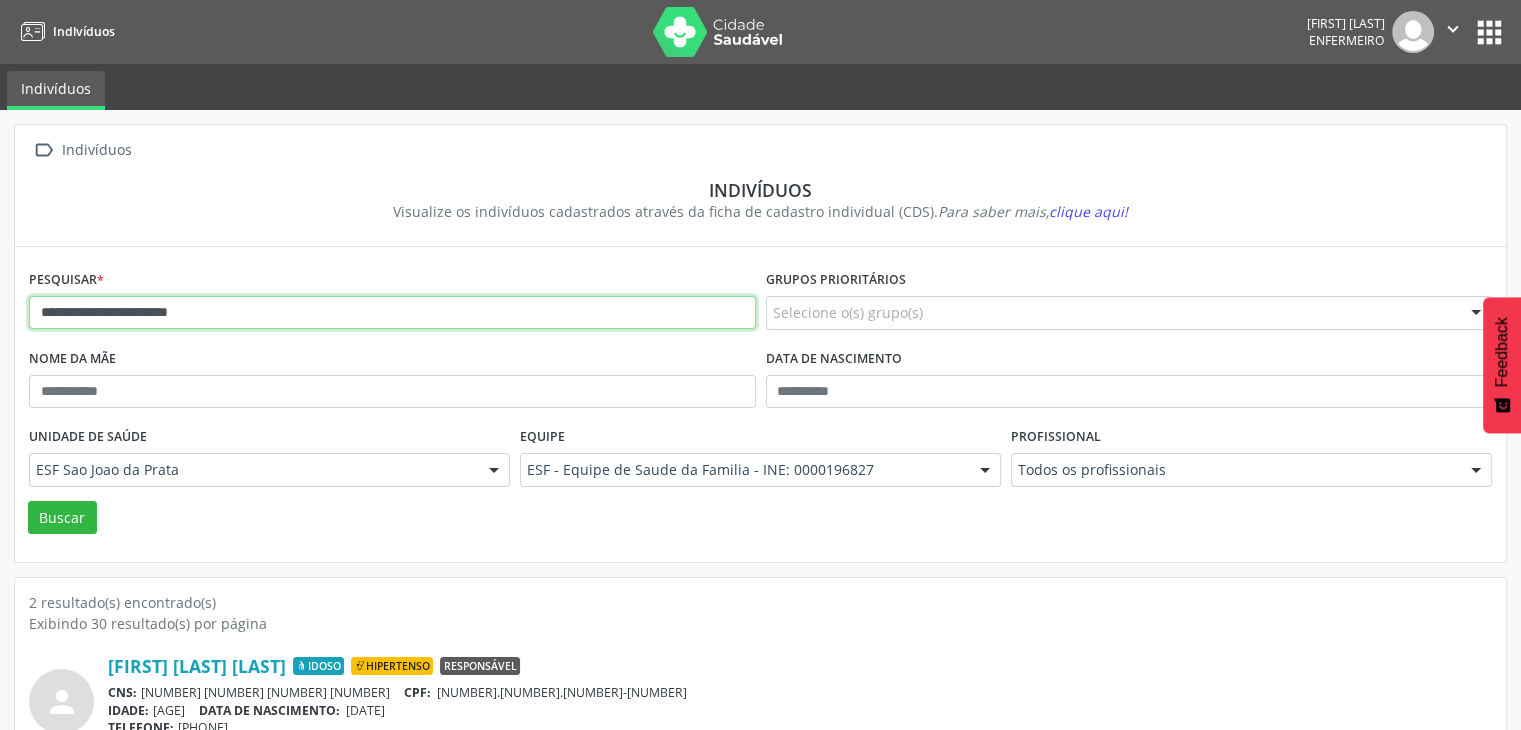 click on "**********" at bounding box center (392, 313) 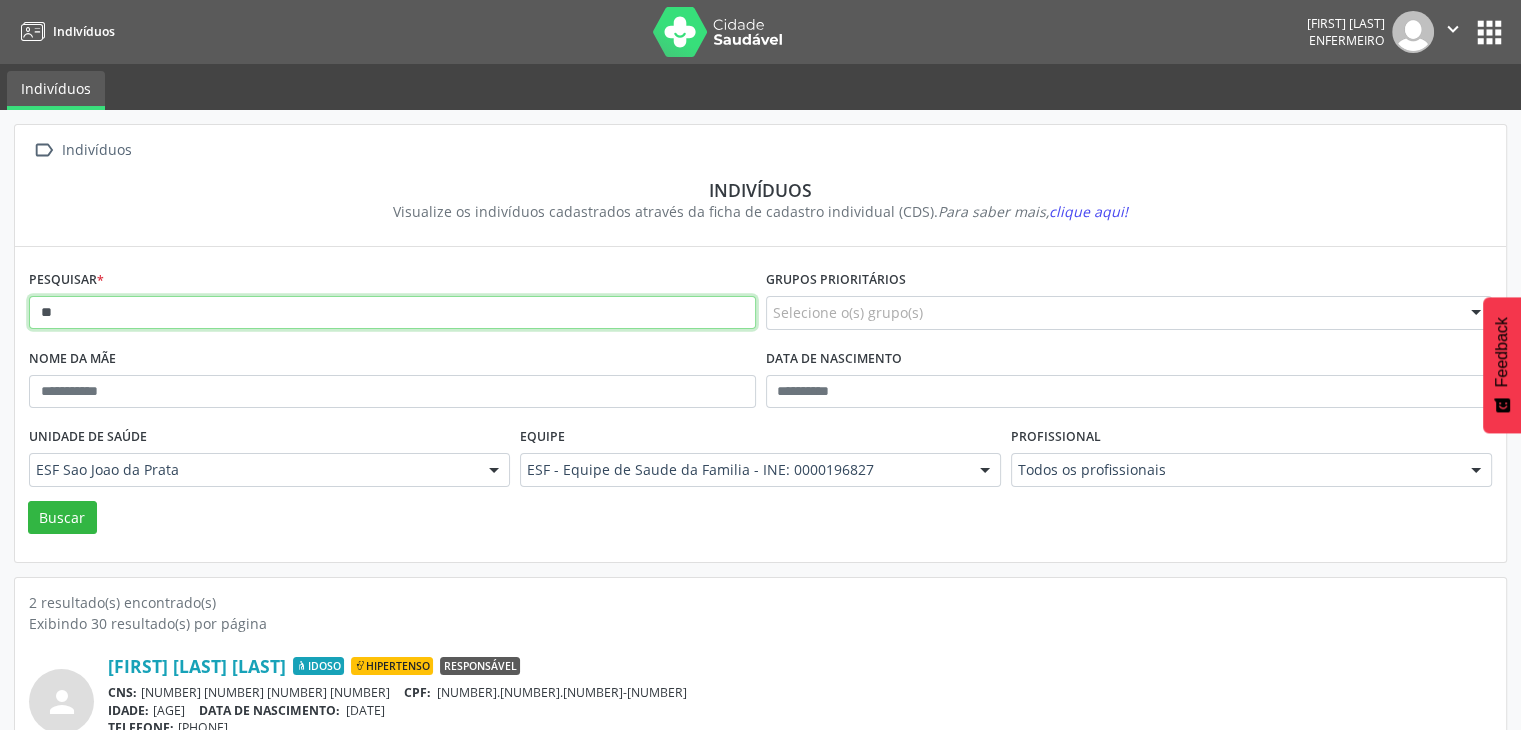 type on "*" 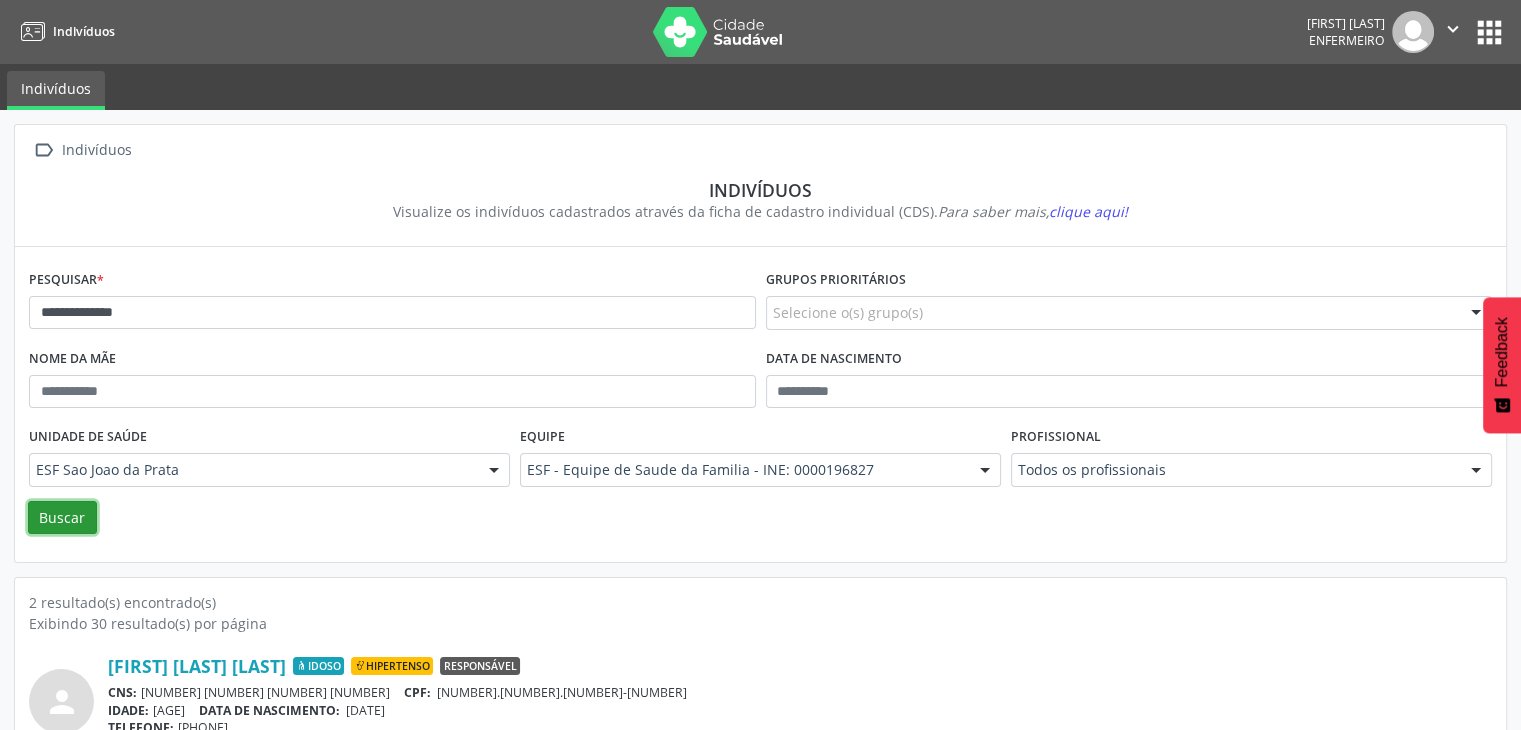 click on "Buscar" at bounding box center (62, 518) 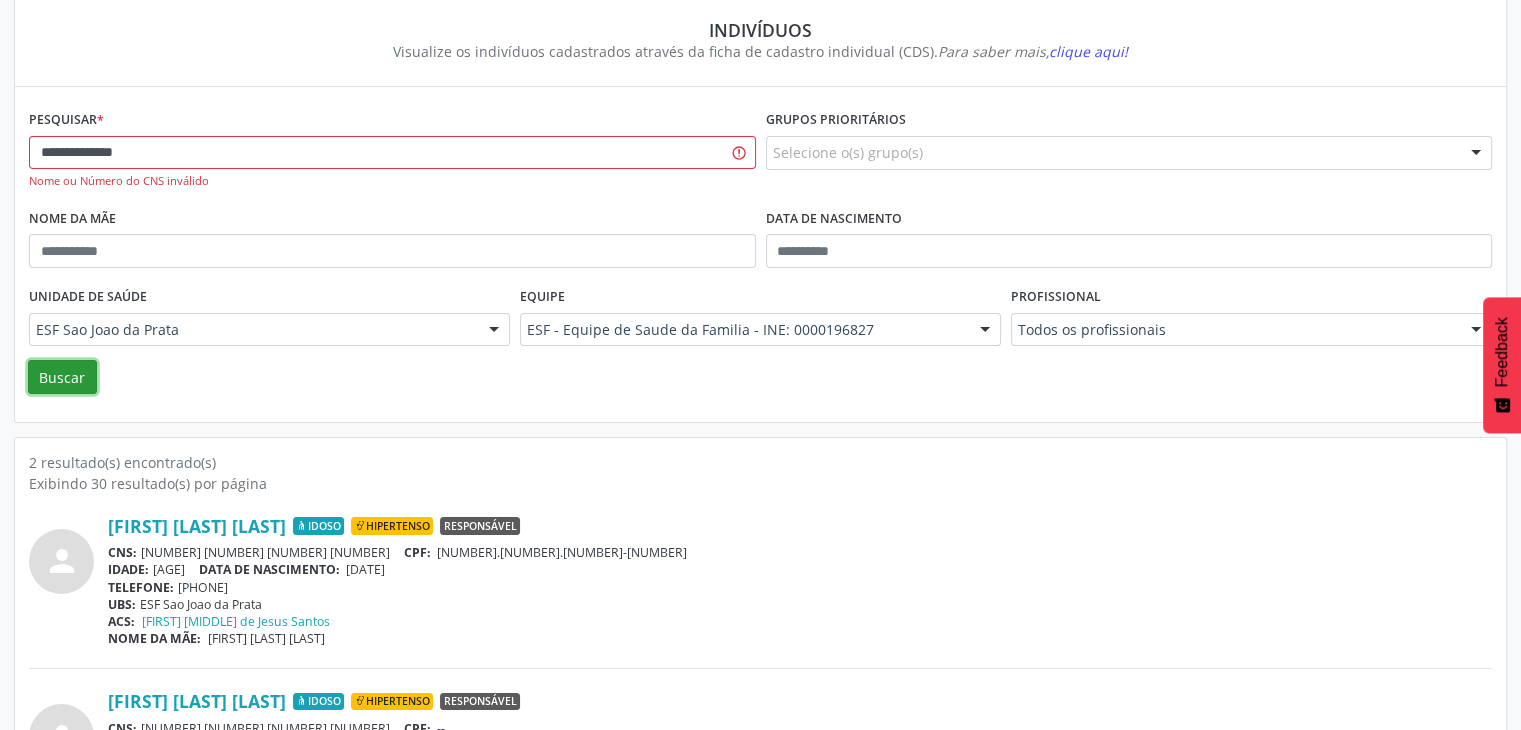 scroll, scrollTop: 0, scrollLeft: 0, axis: both 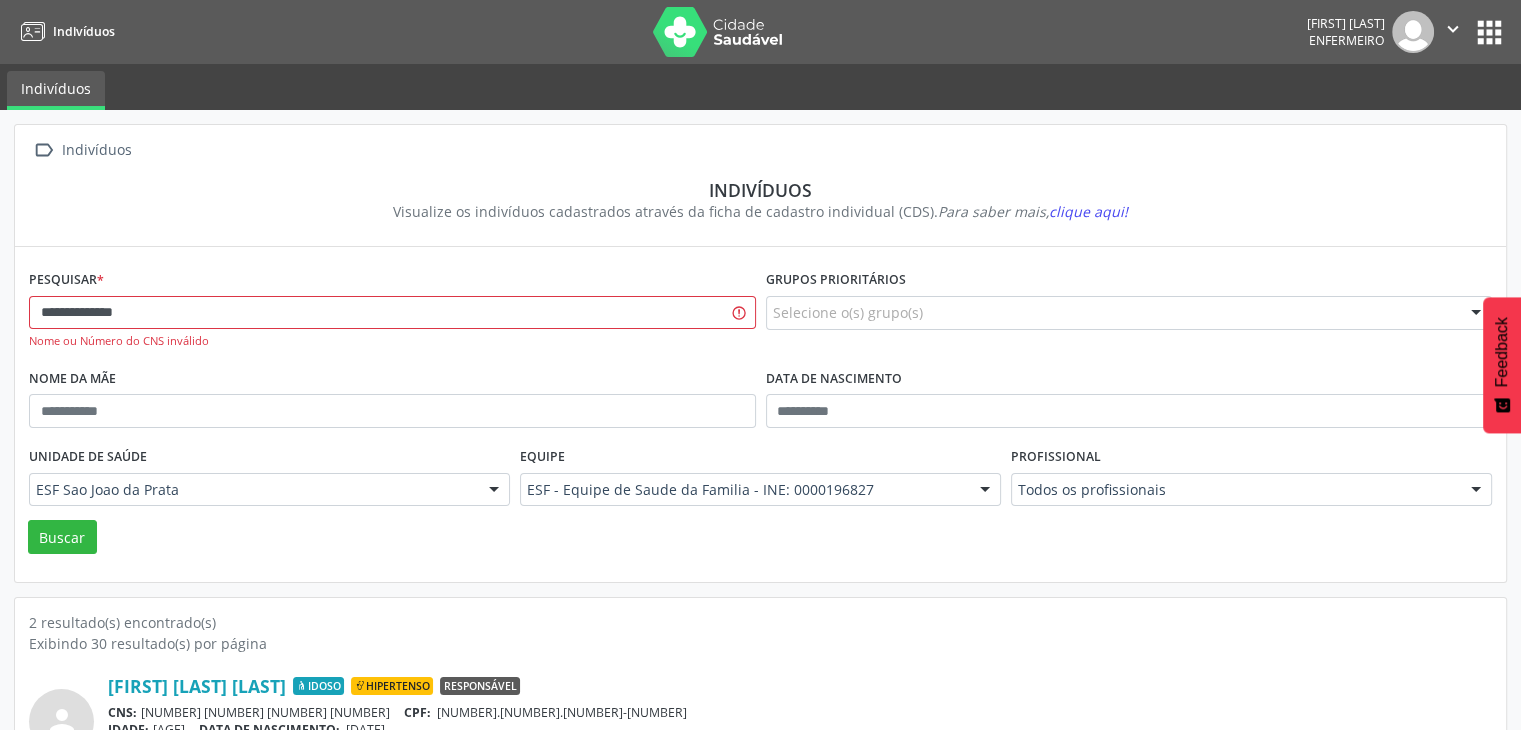click on "**********" at bounding box center (392, 314) 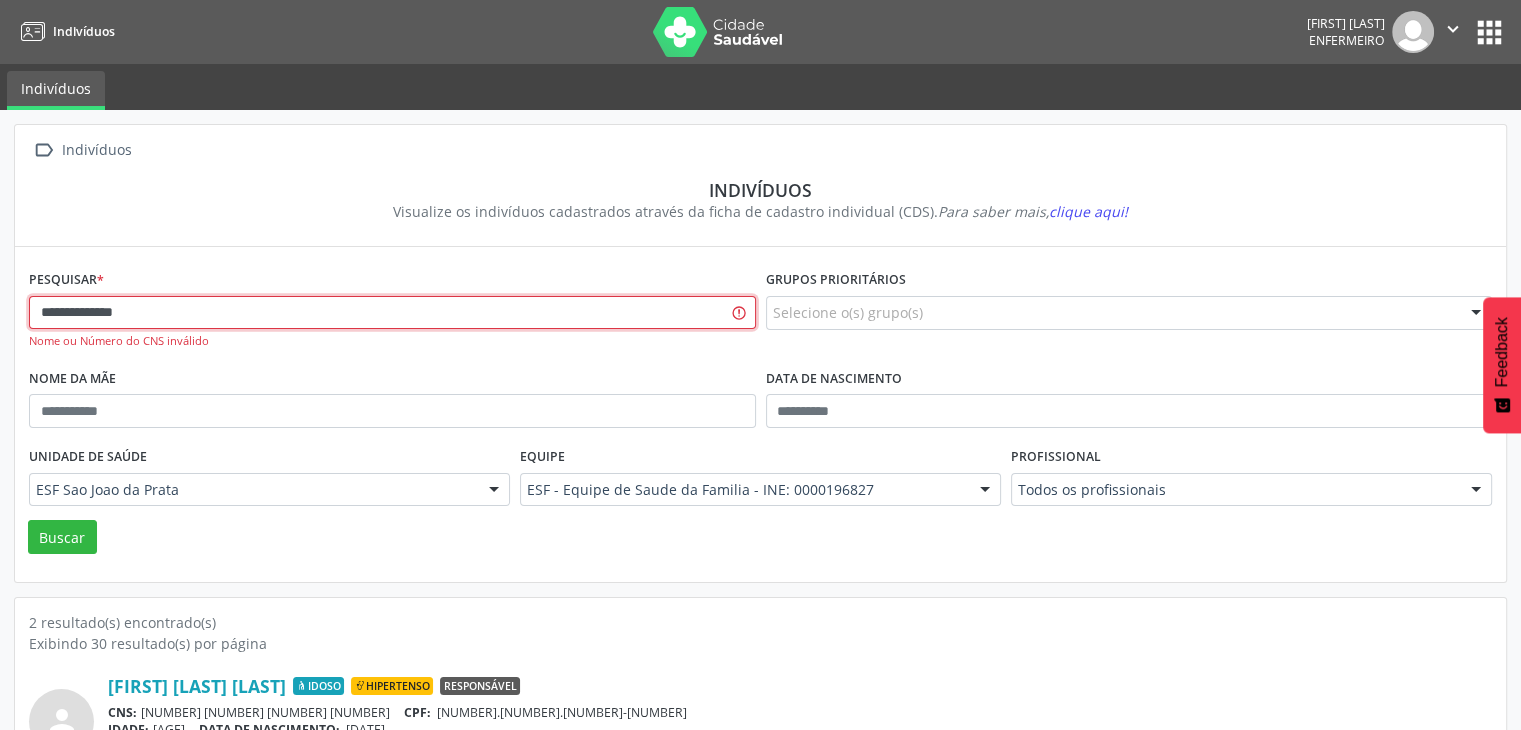click on "**********" at bounding box center (392, 313) 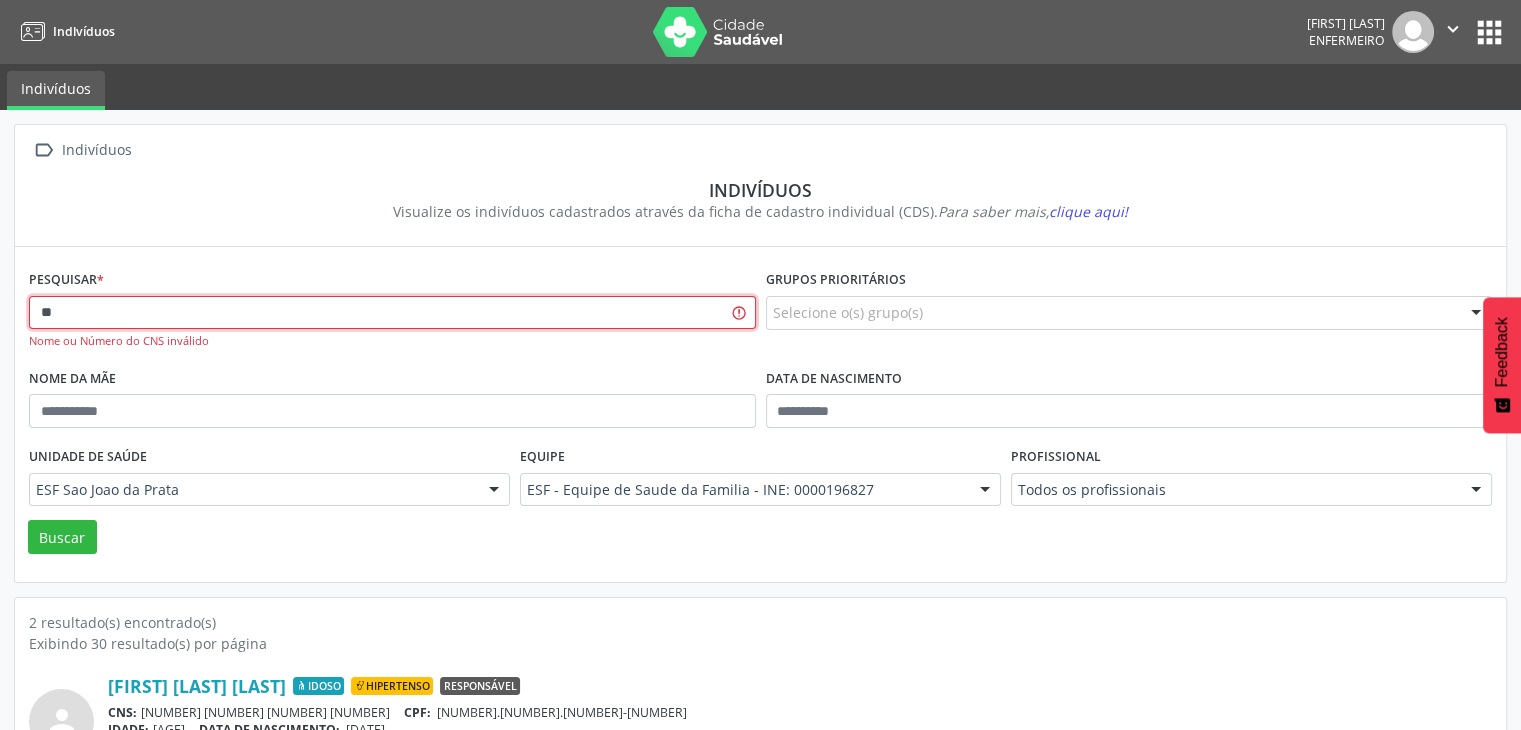 type on "*" 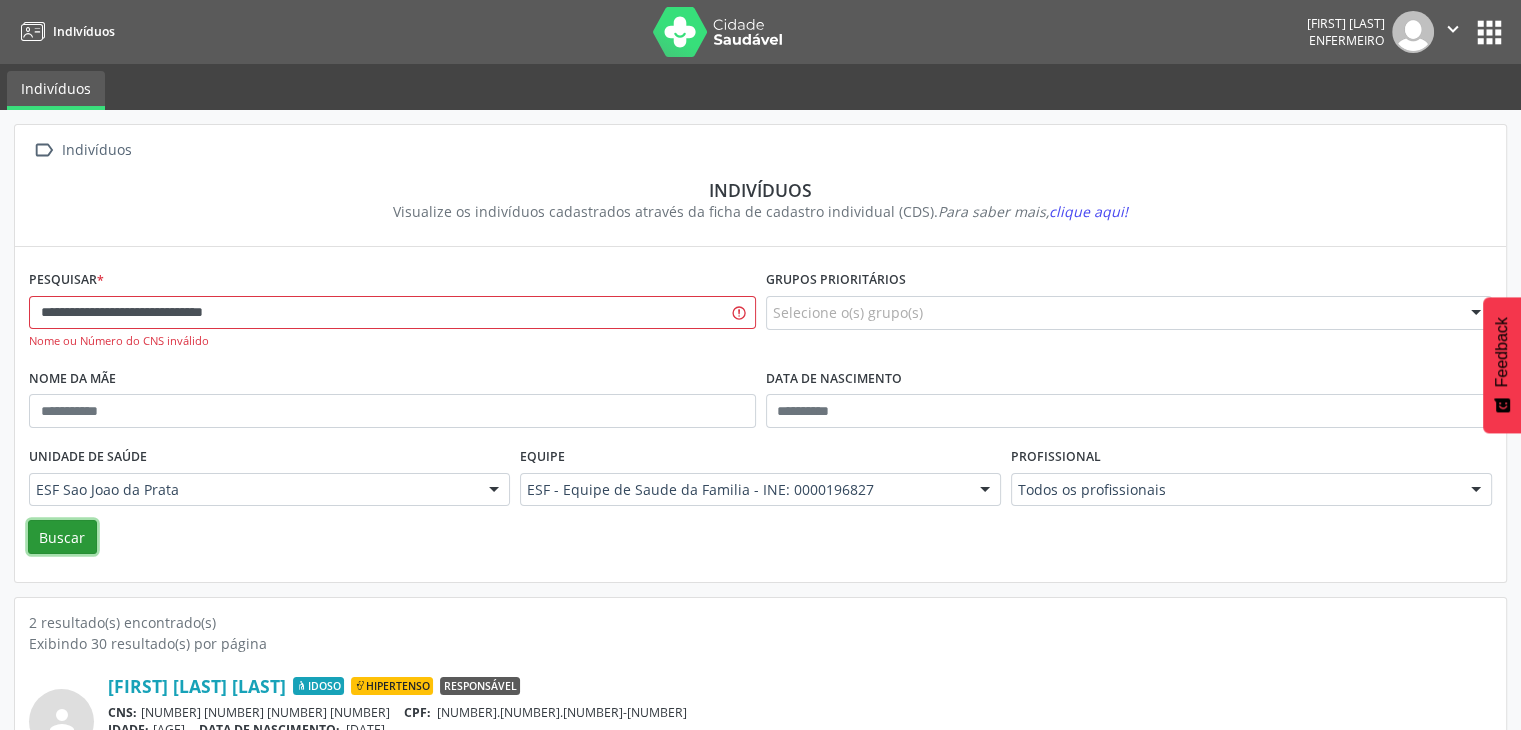 click on "Buscar" at bounding box center [62, 537] 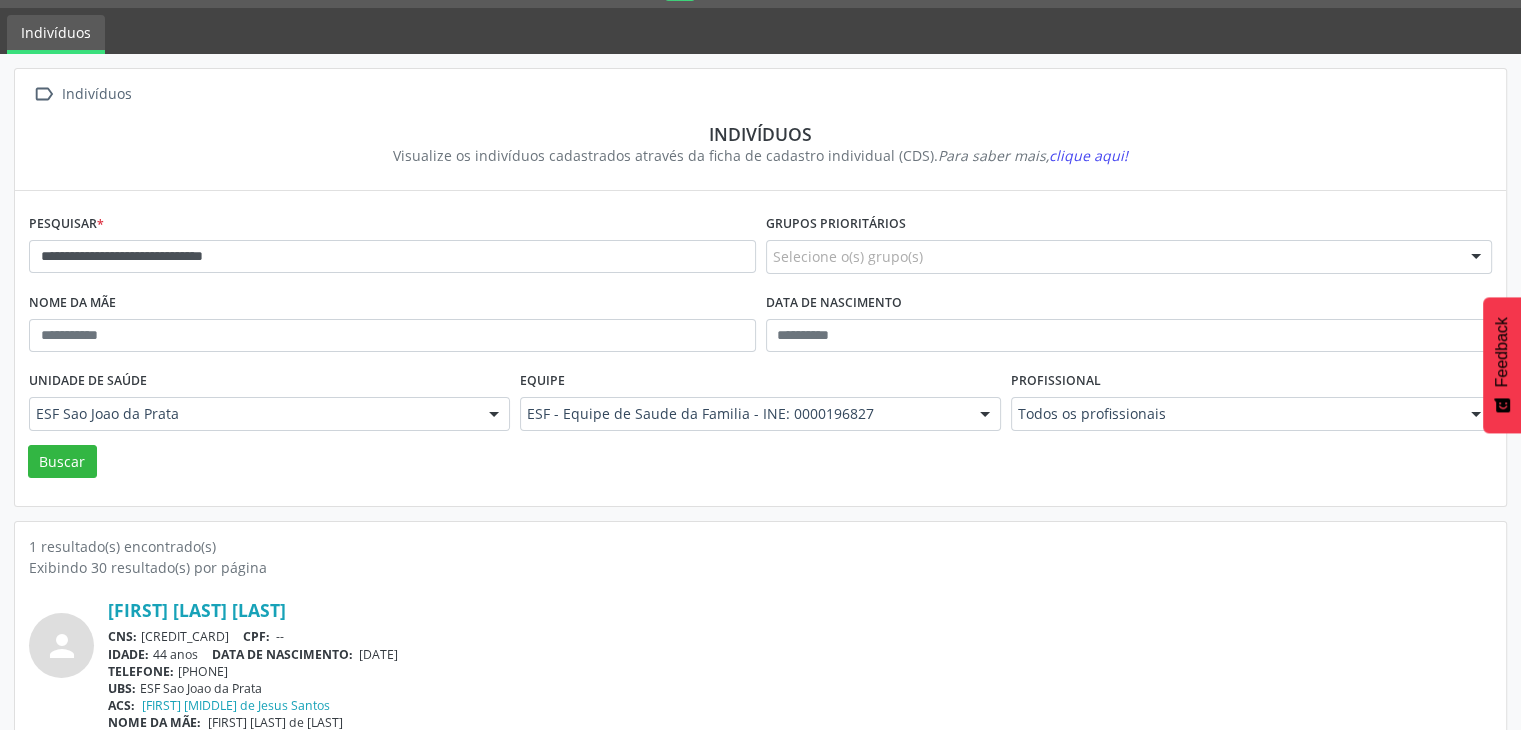scroll, scrollTop: 84, scrollLeft: 0, axis: vertical 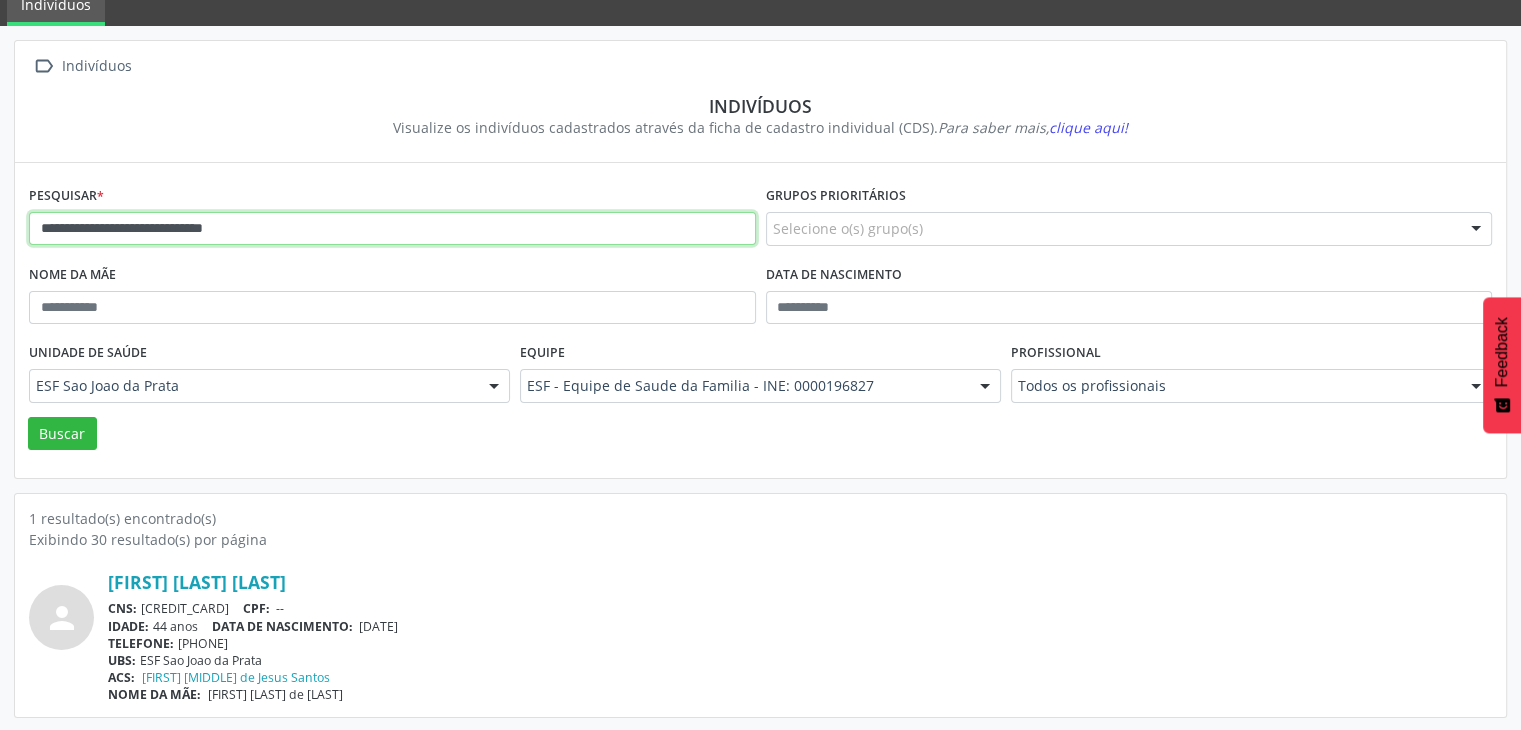 click on "**********" at bounding box center (392, 229) 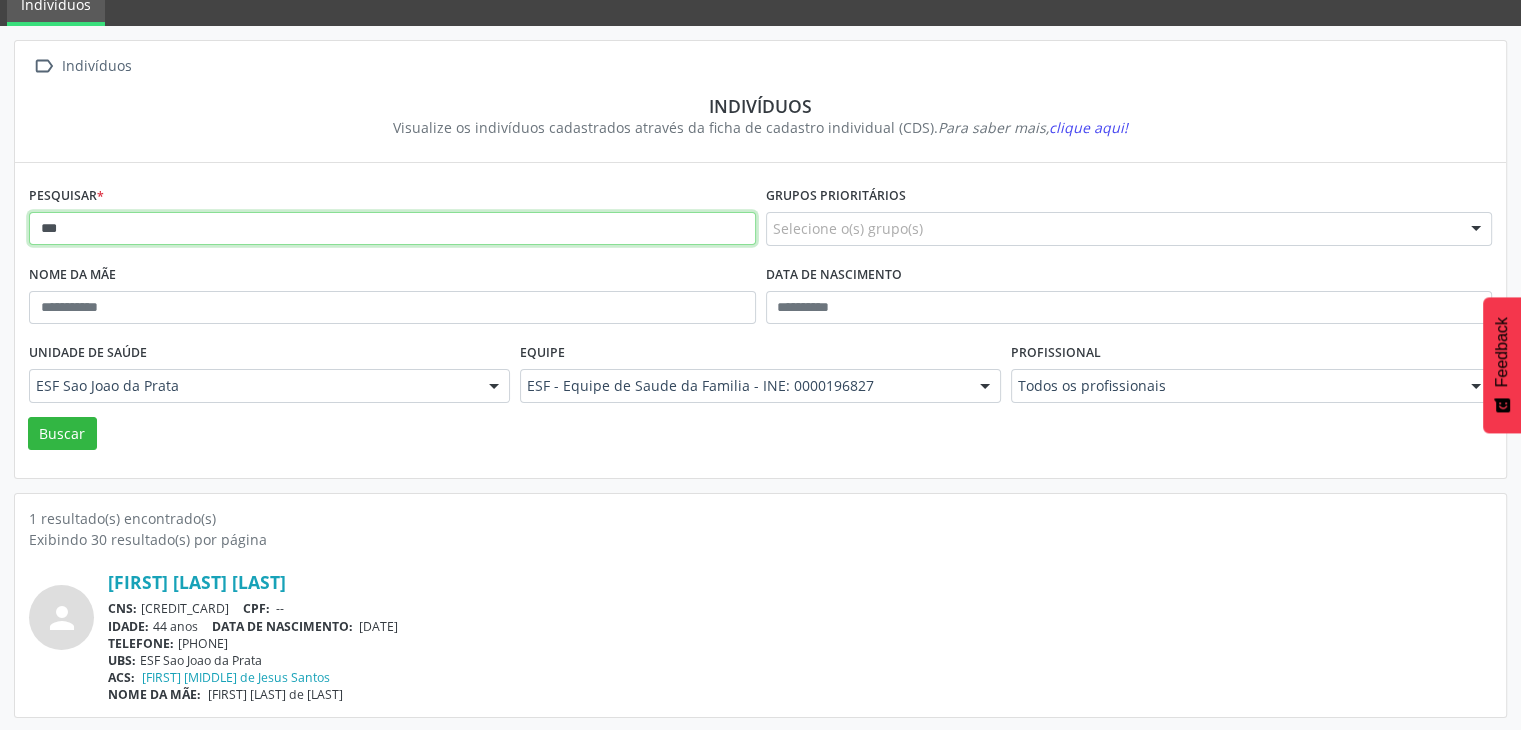 type on "*" 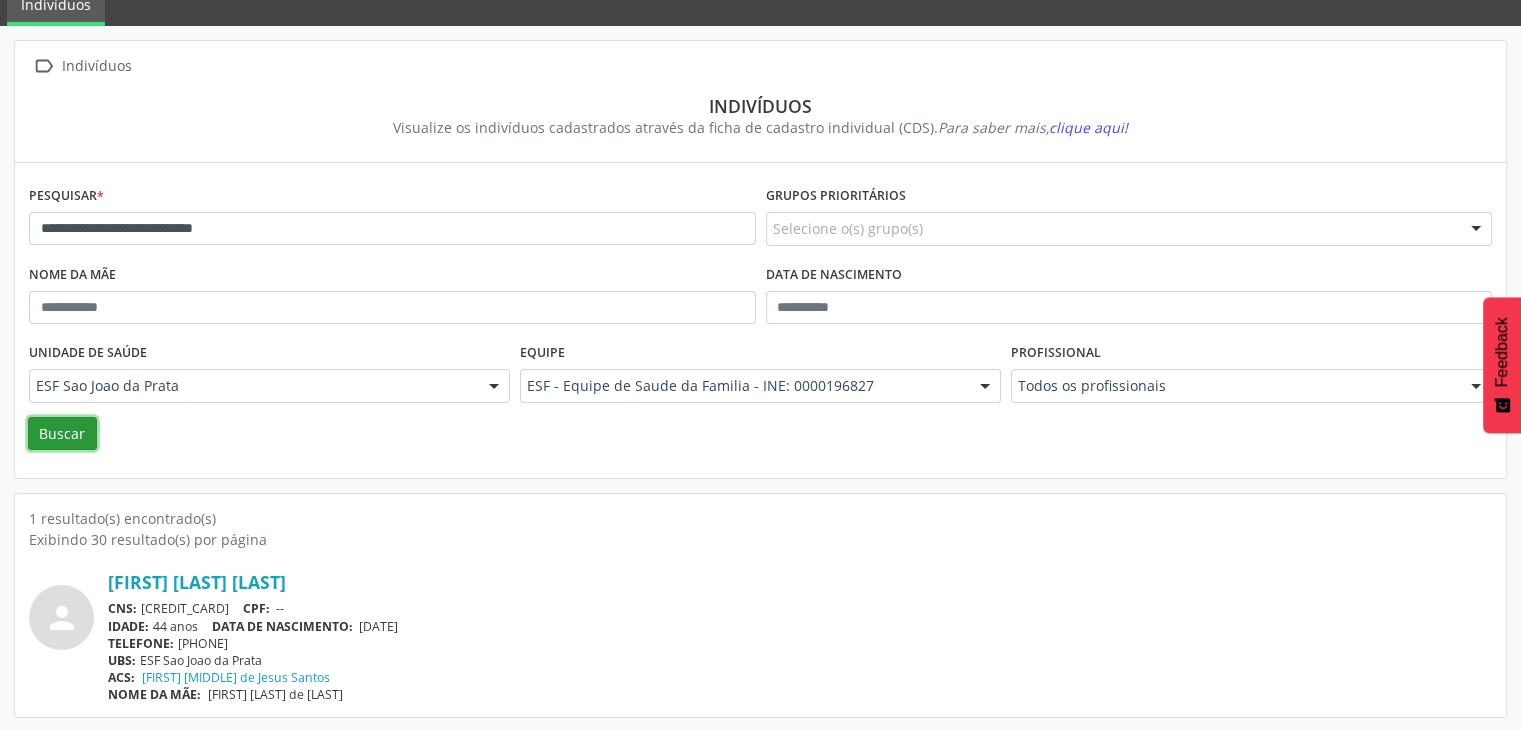 click on "Buscar" at bounding box center [62, 434] 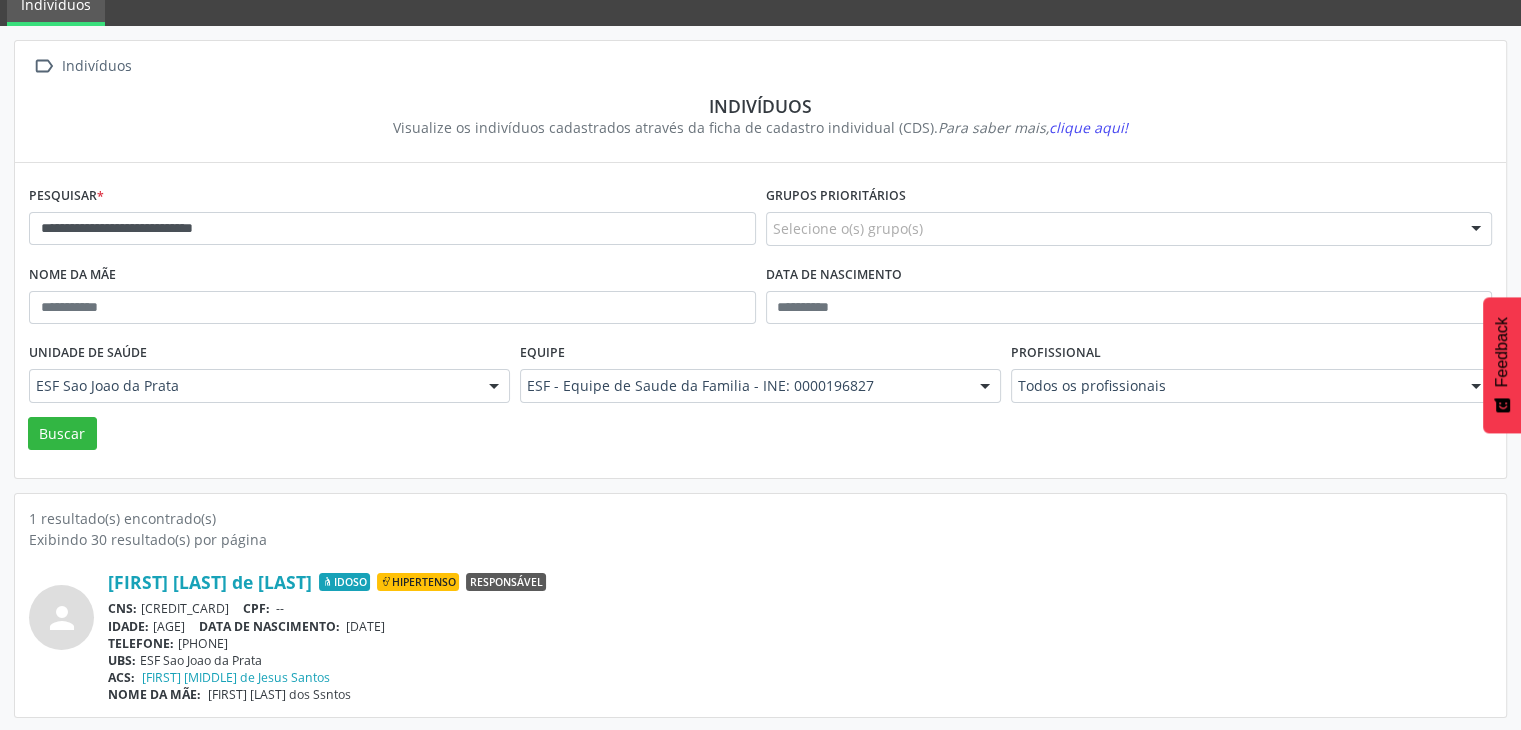 scroll, scrollTop: 84, scrollLeft: 0, axis: vertical 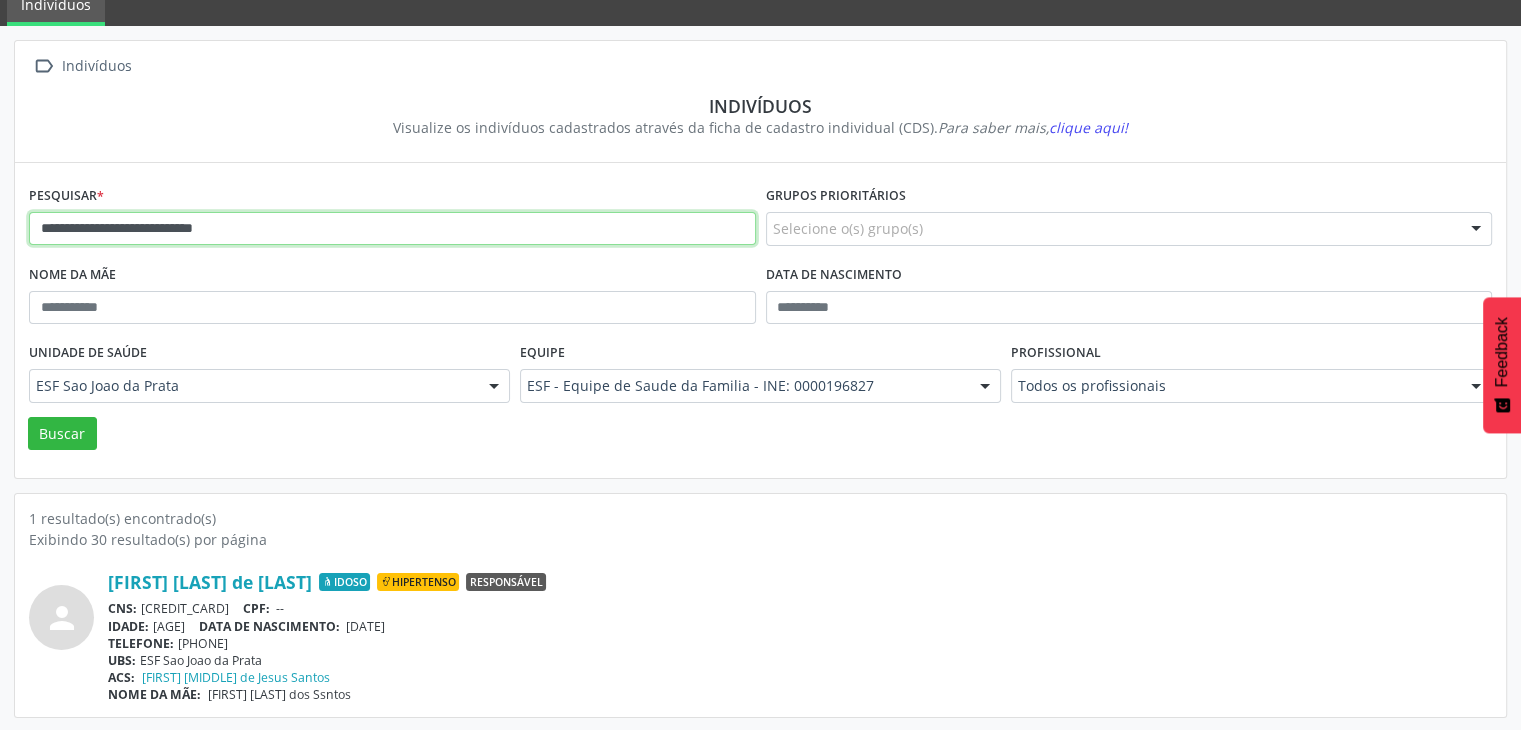 click on "**********" at bounding box center [392, 229] 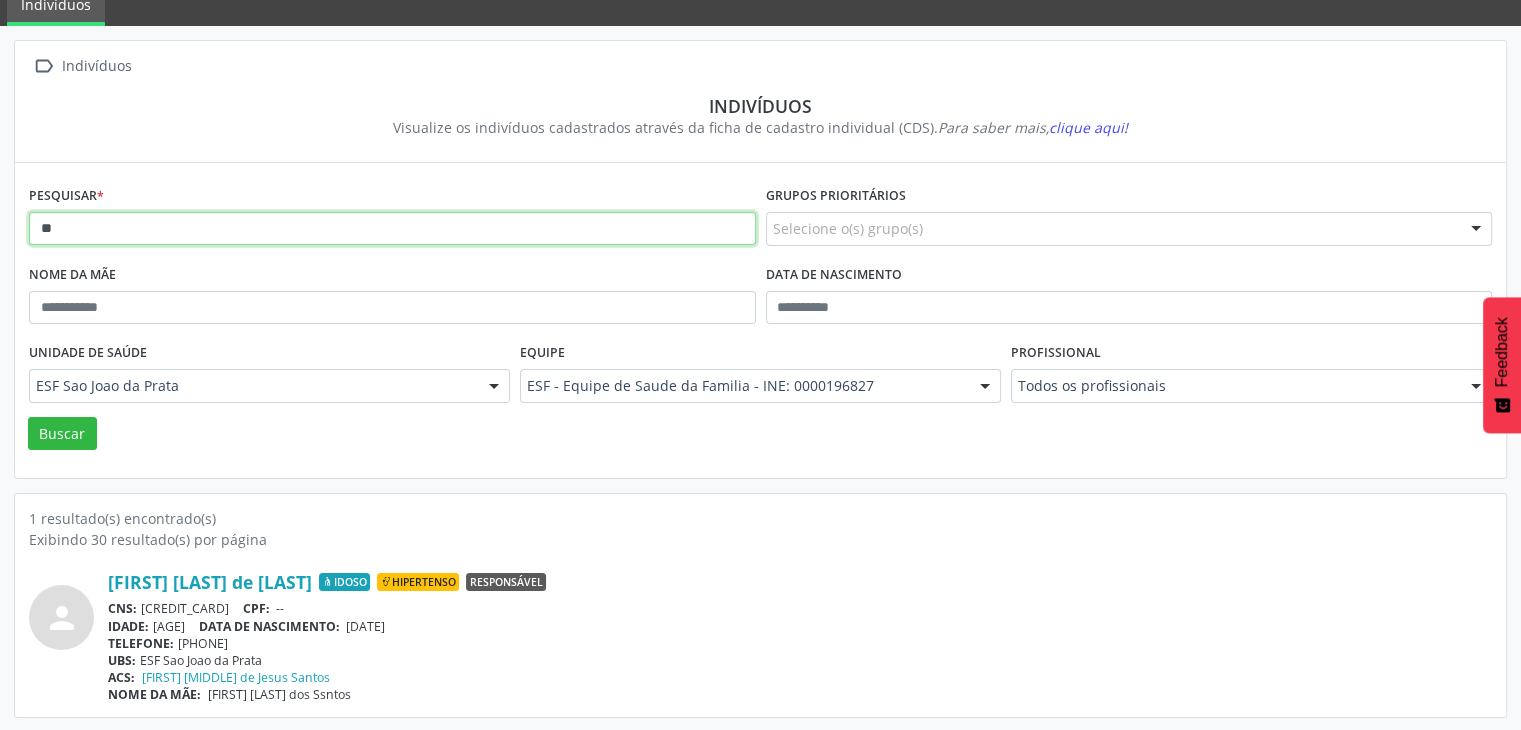 type on "*" 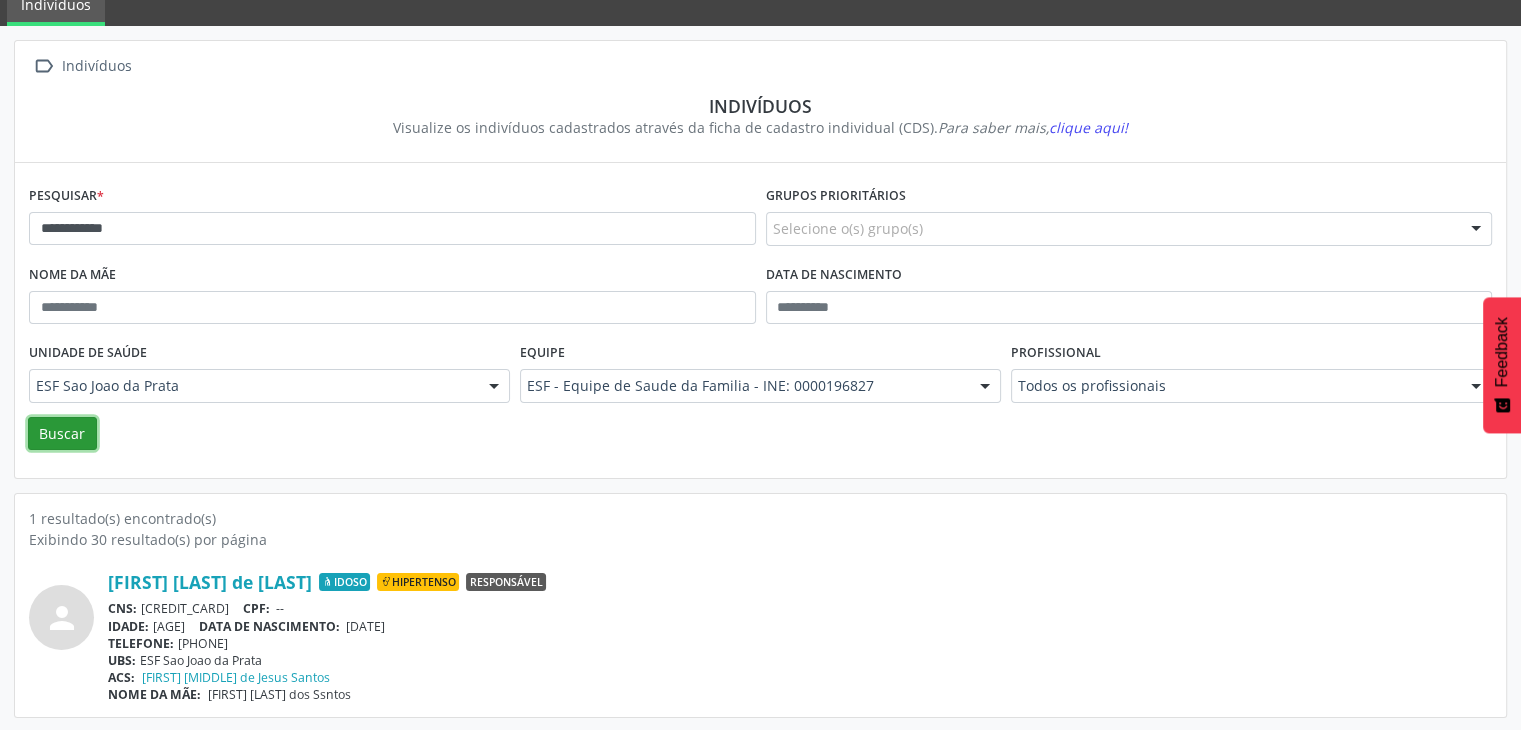 click on "Buscar" at bounding box center (62, 434) 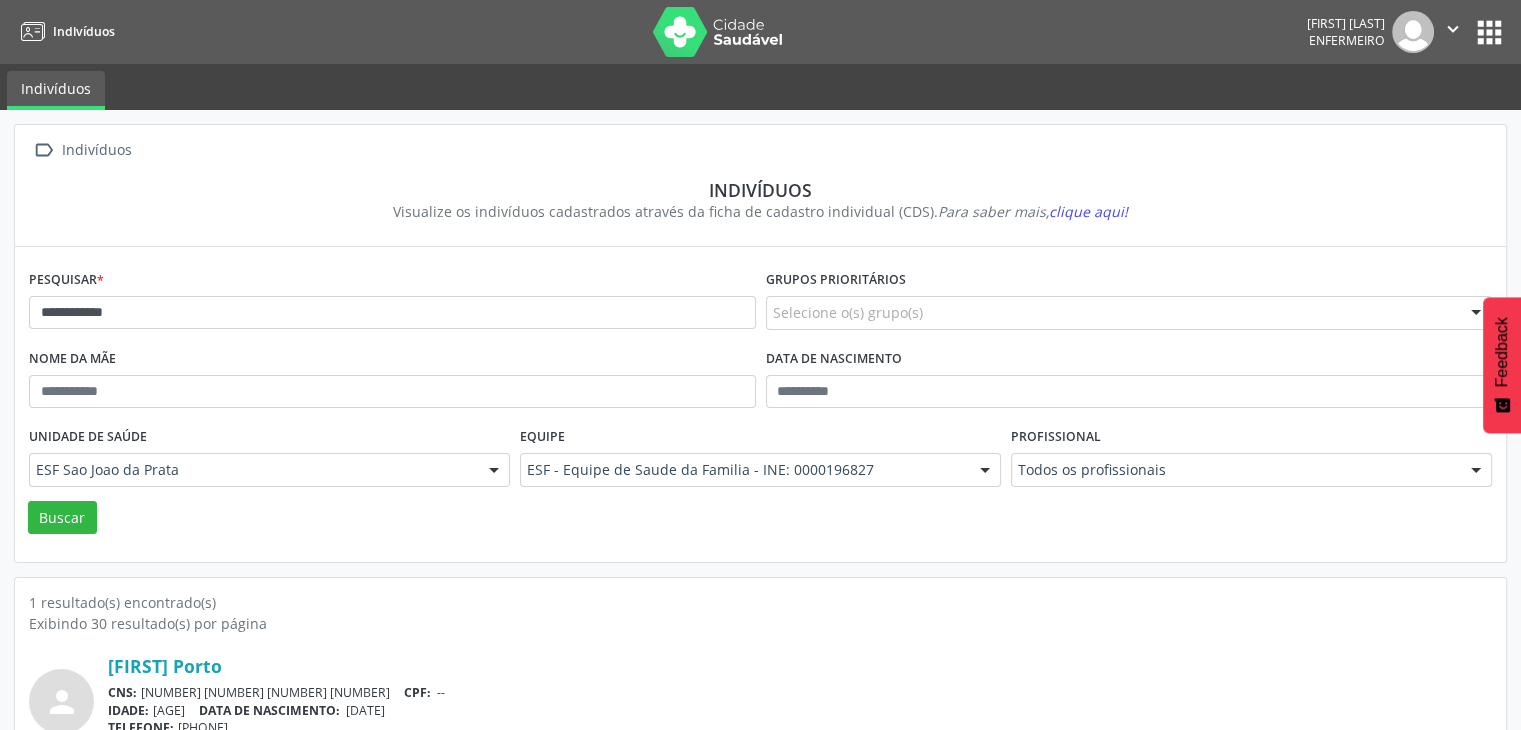 scroll, scrollTop: 84, scrollLeft: 0, axis: vertical 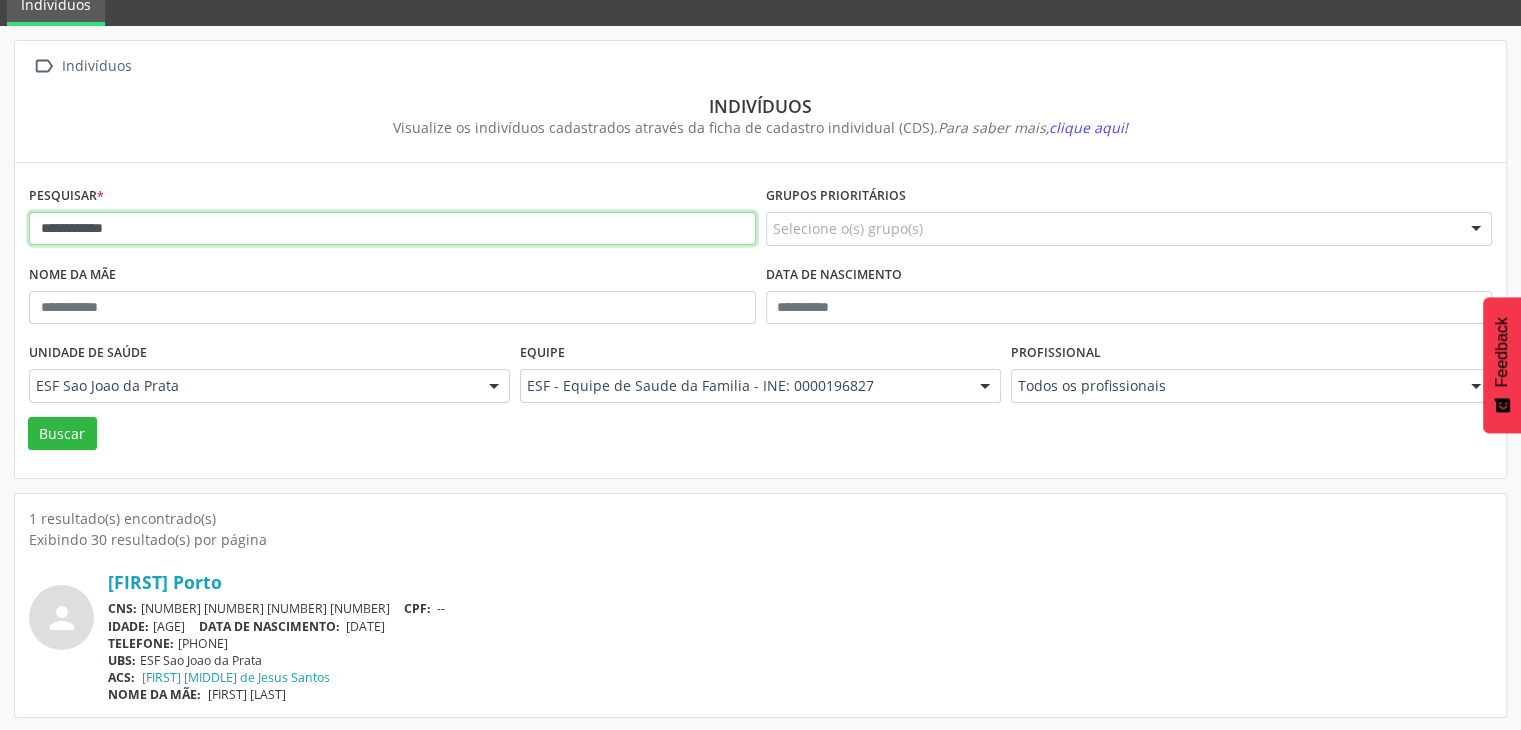 click on "**********" at bounding box center (392, 229) 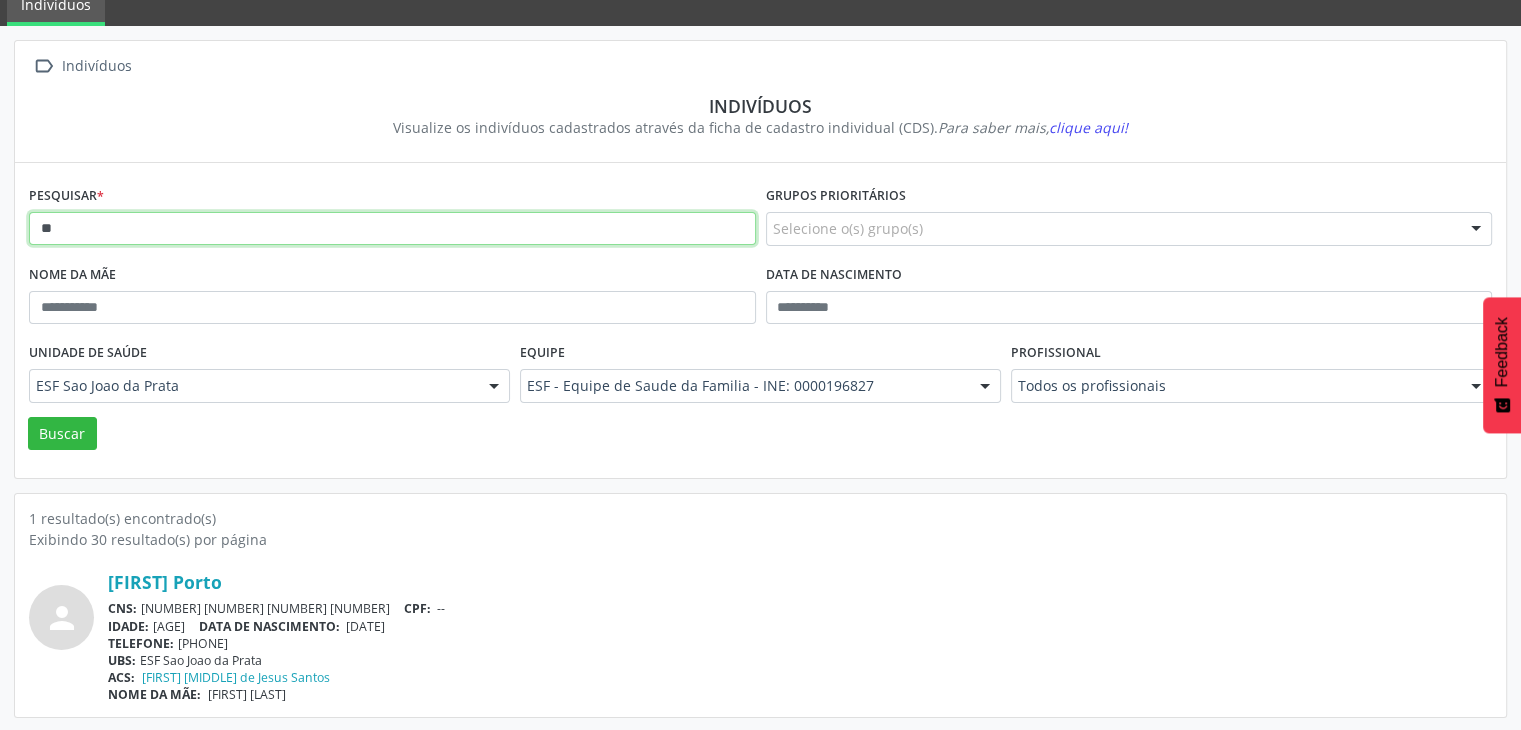 type on "*" 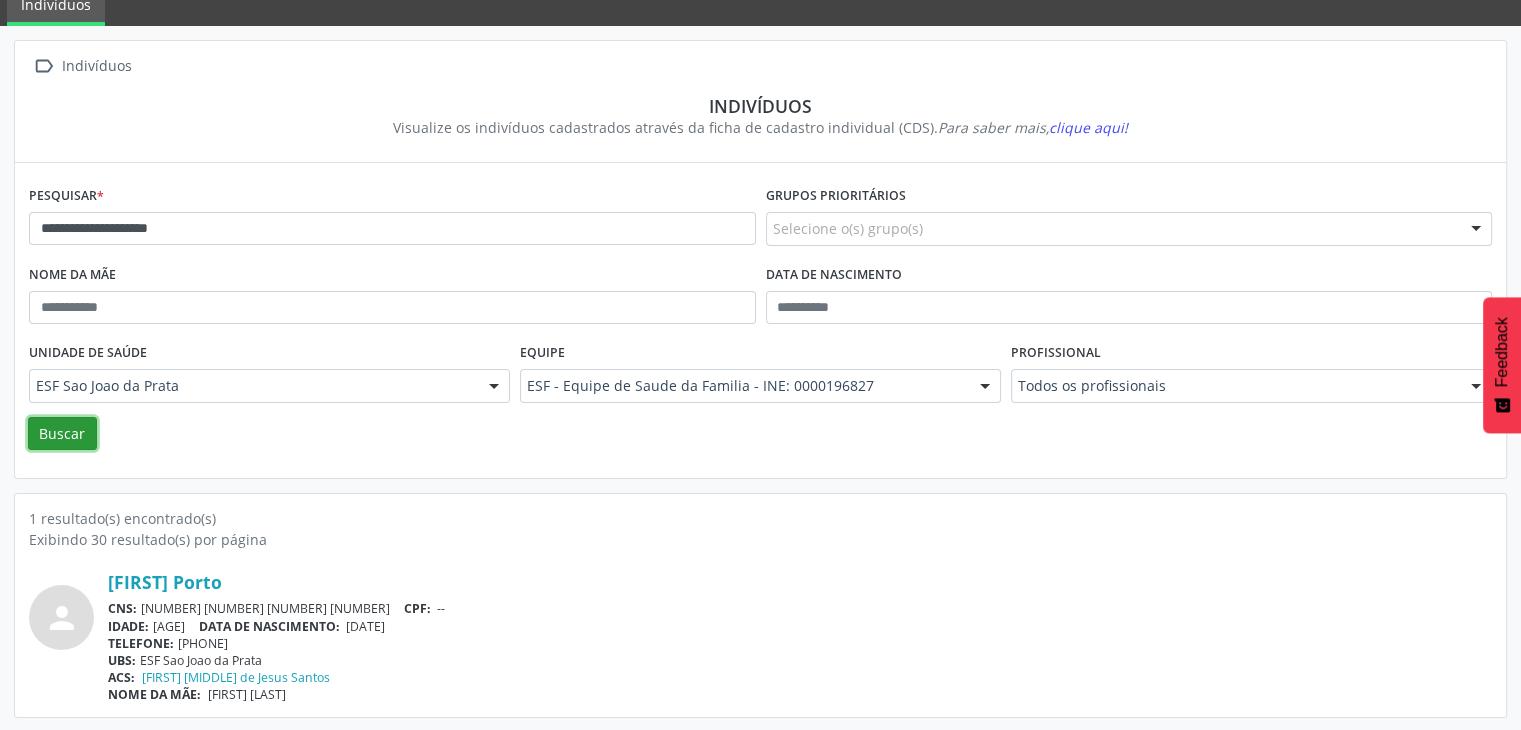 click on "Buscar" at bounding box center [62, 434] 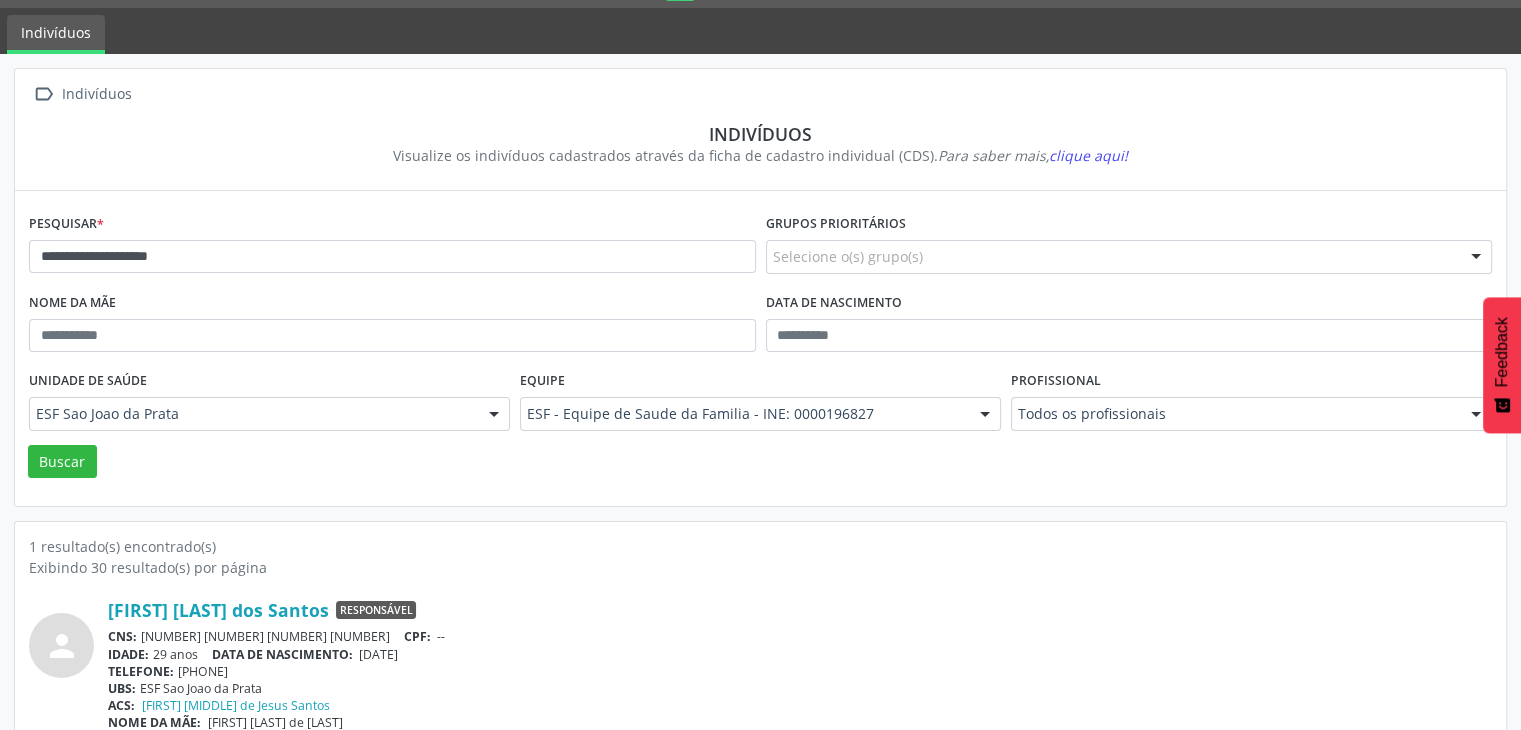 scroll, scrollTop: 84, scrollLeft: 0, axis: vertical 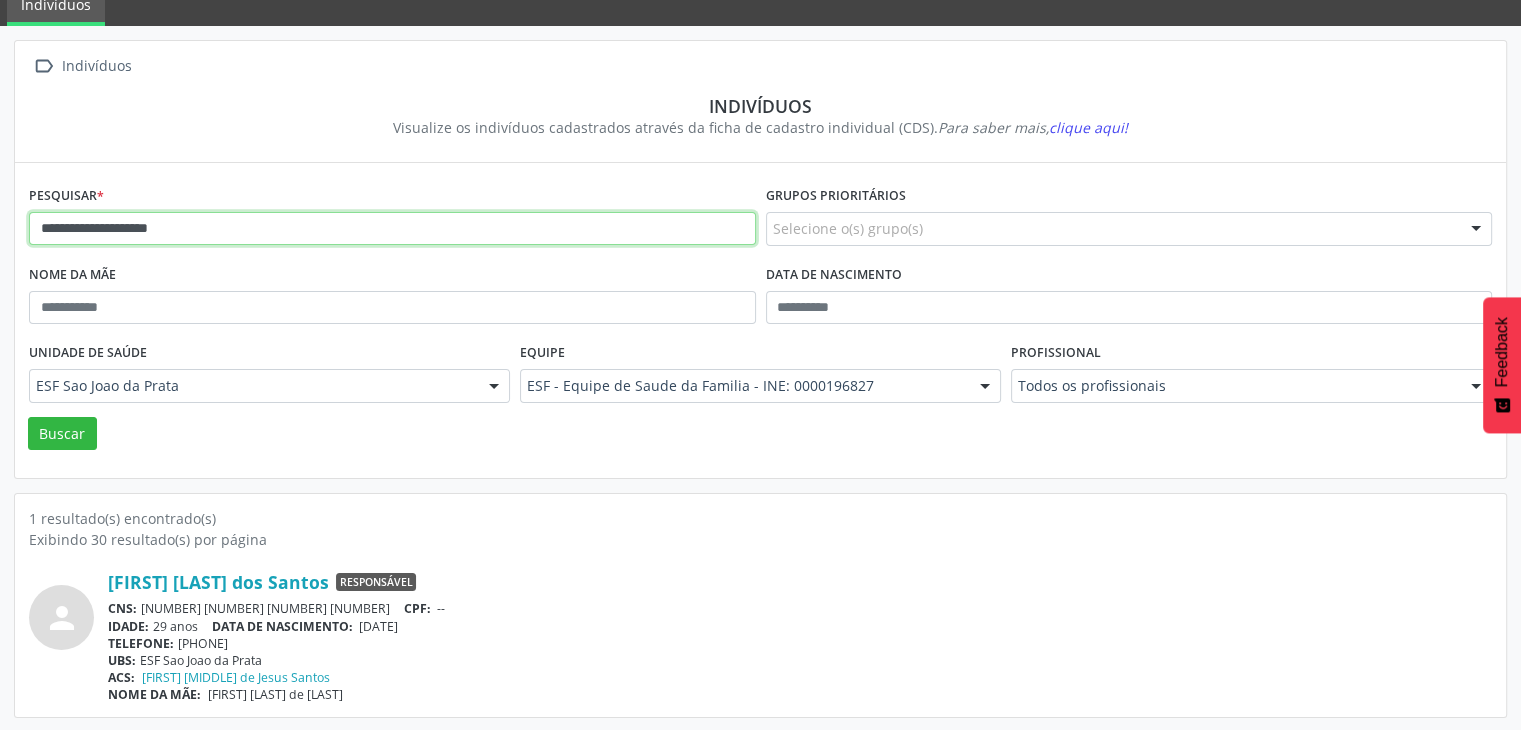 click on "**********" at bounding box center [392, 229] 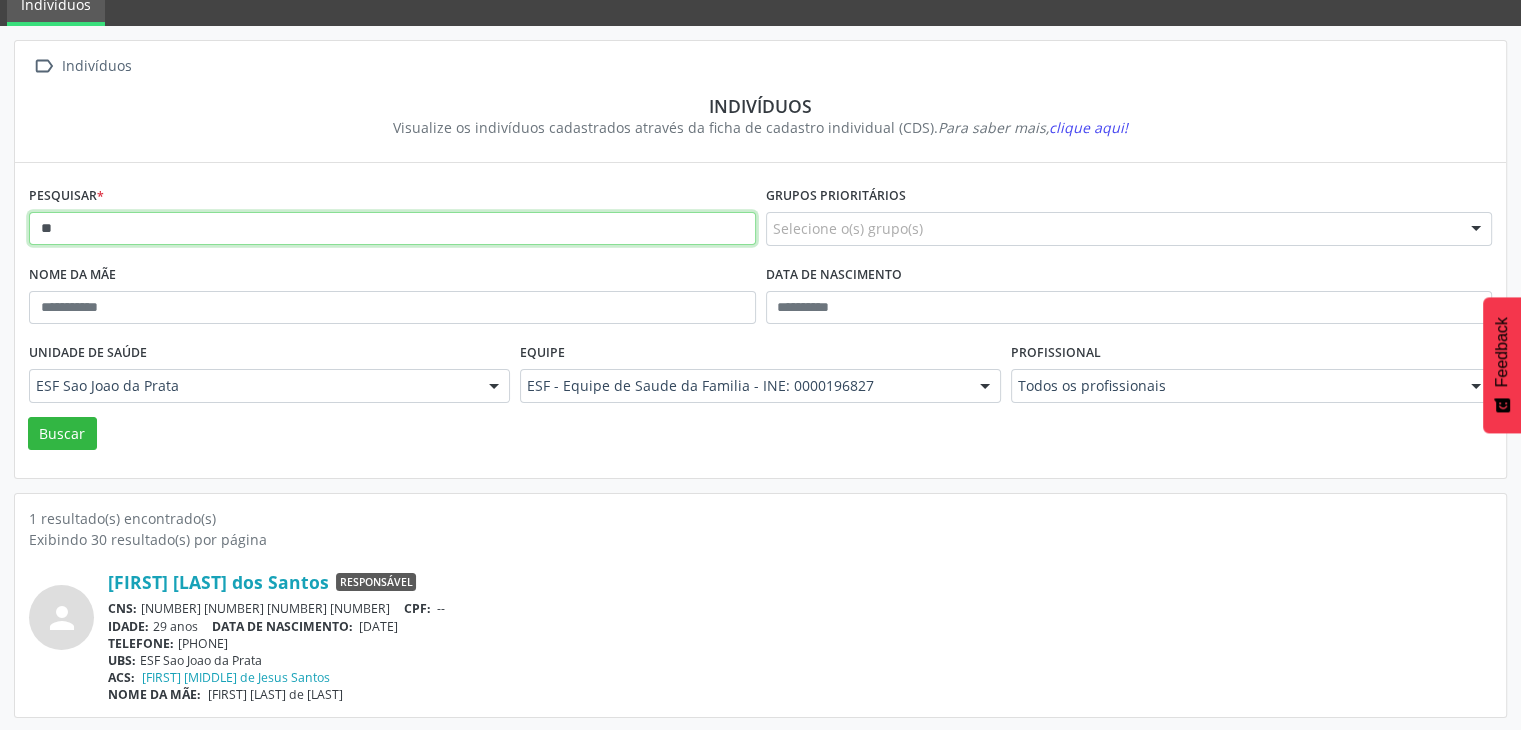 type on "*" 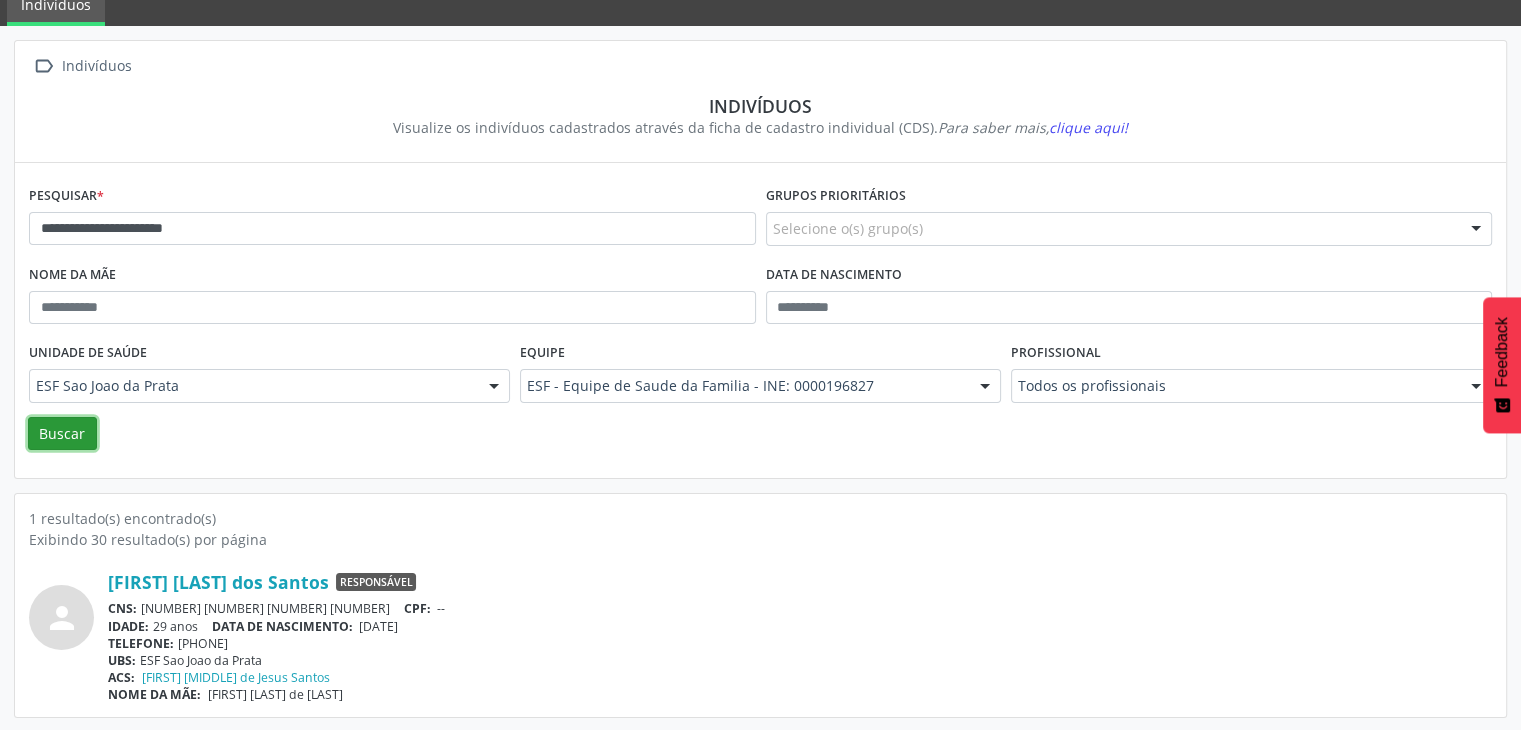 click on "Buscar" at bounding box center (62, 434) 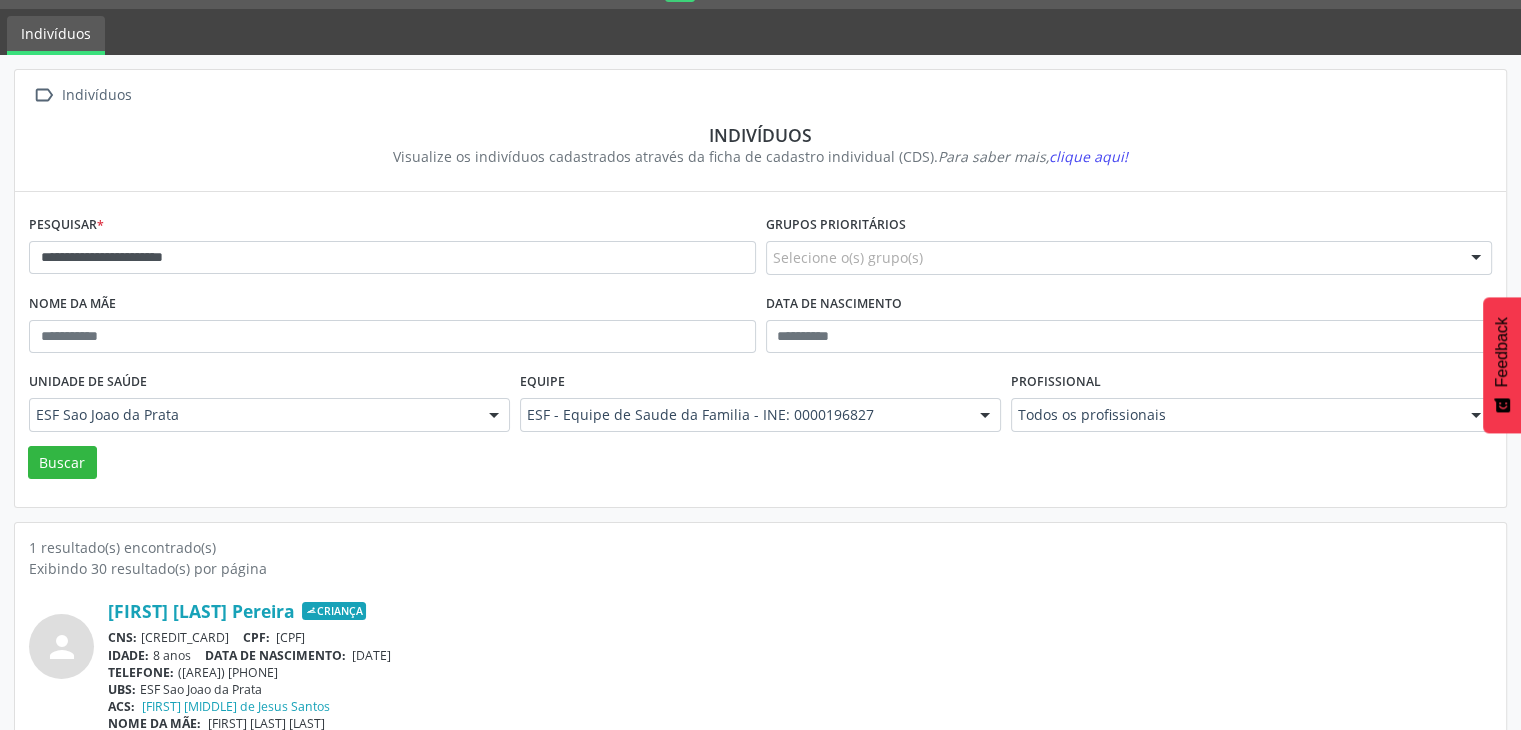 scroll, scrollTop: 84, scrollLeft: 0, axis: vertical 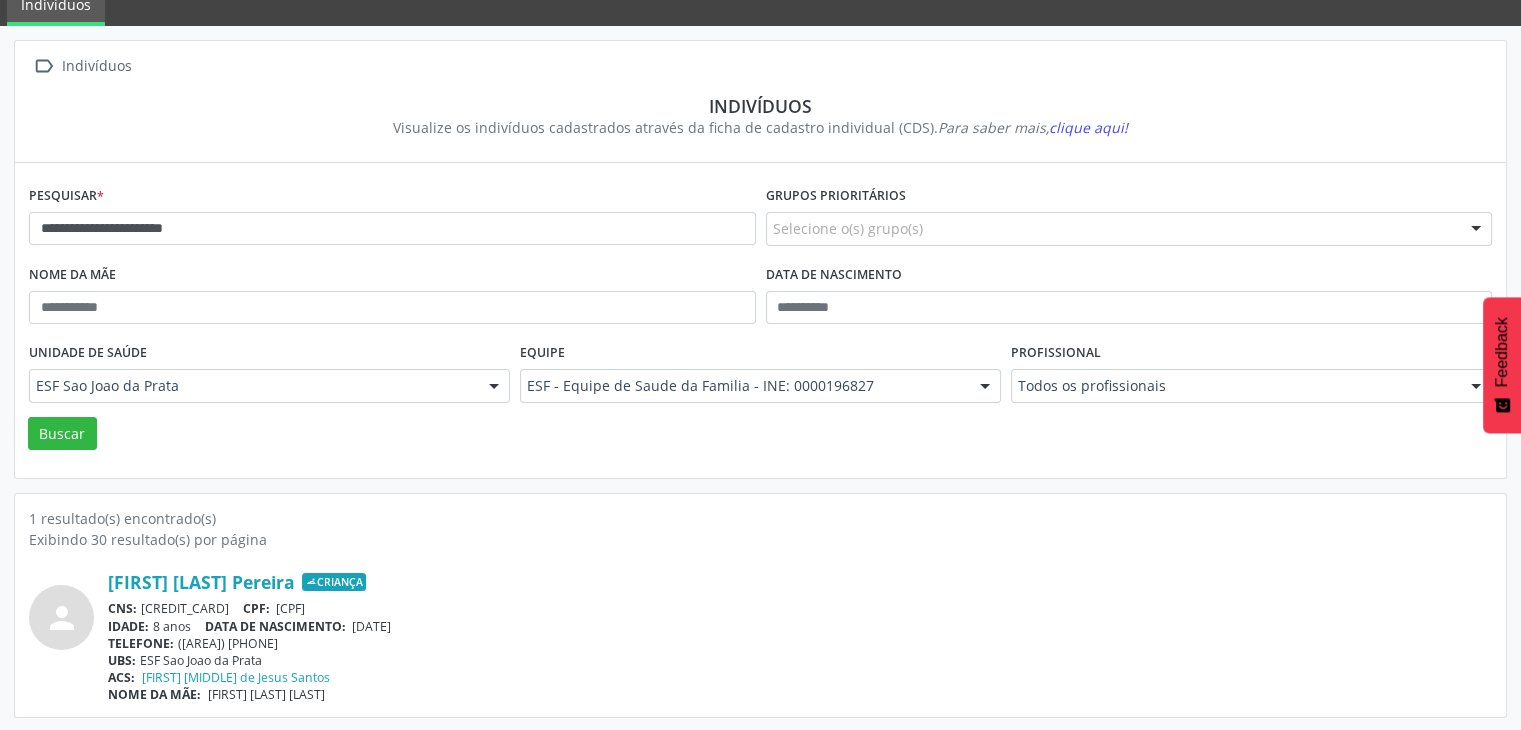 click on "**********" at bounding box center [392, 220] 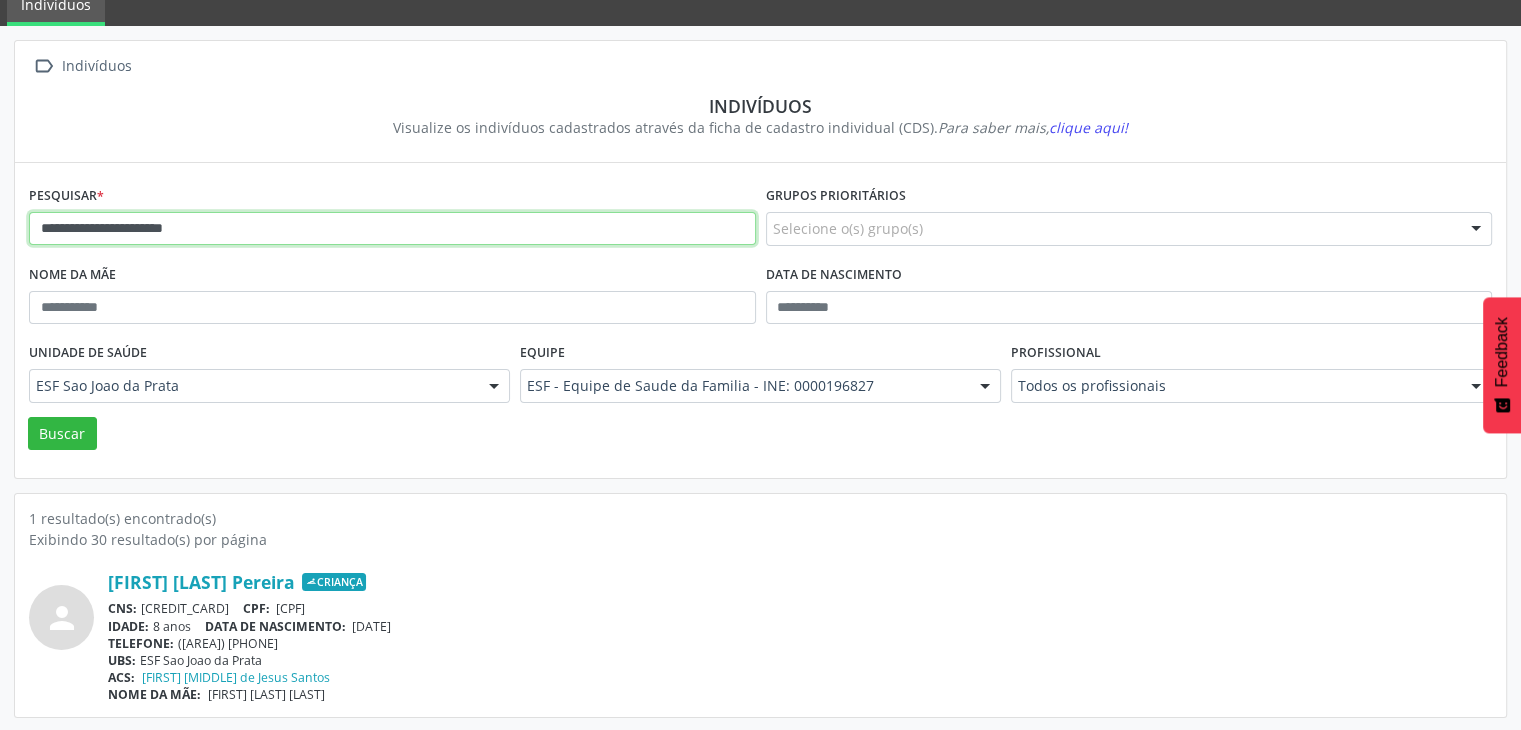 click on "**********" at bounding box center (392, 229) 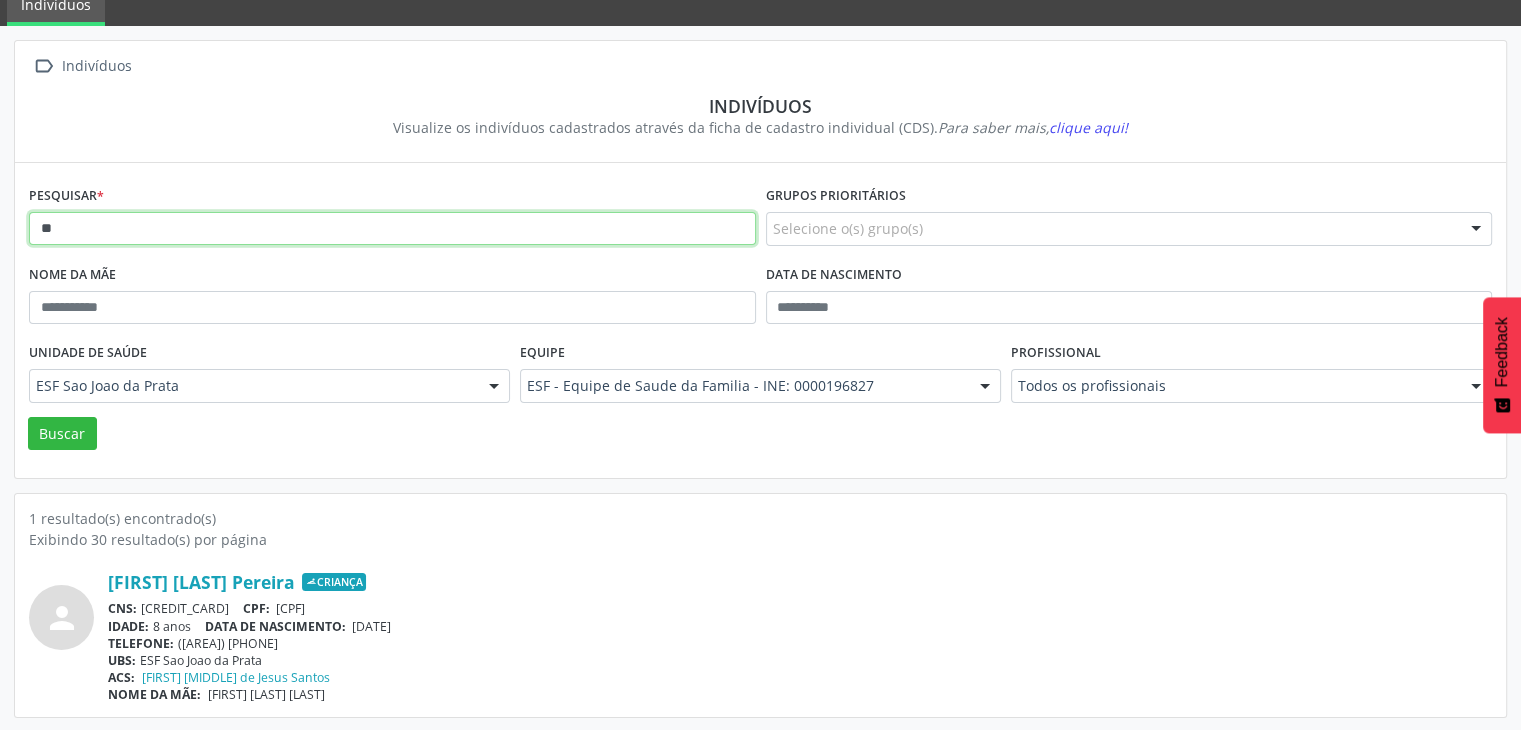 type on "*" 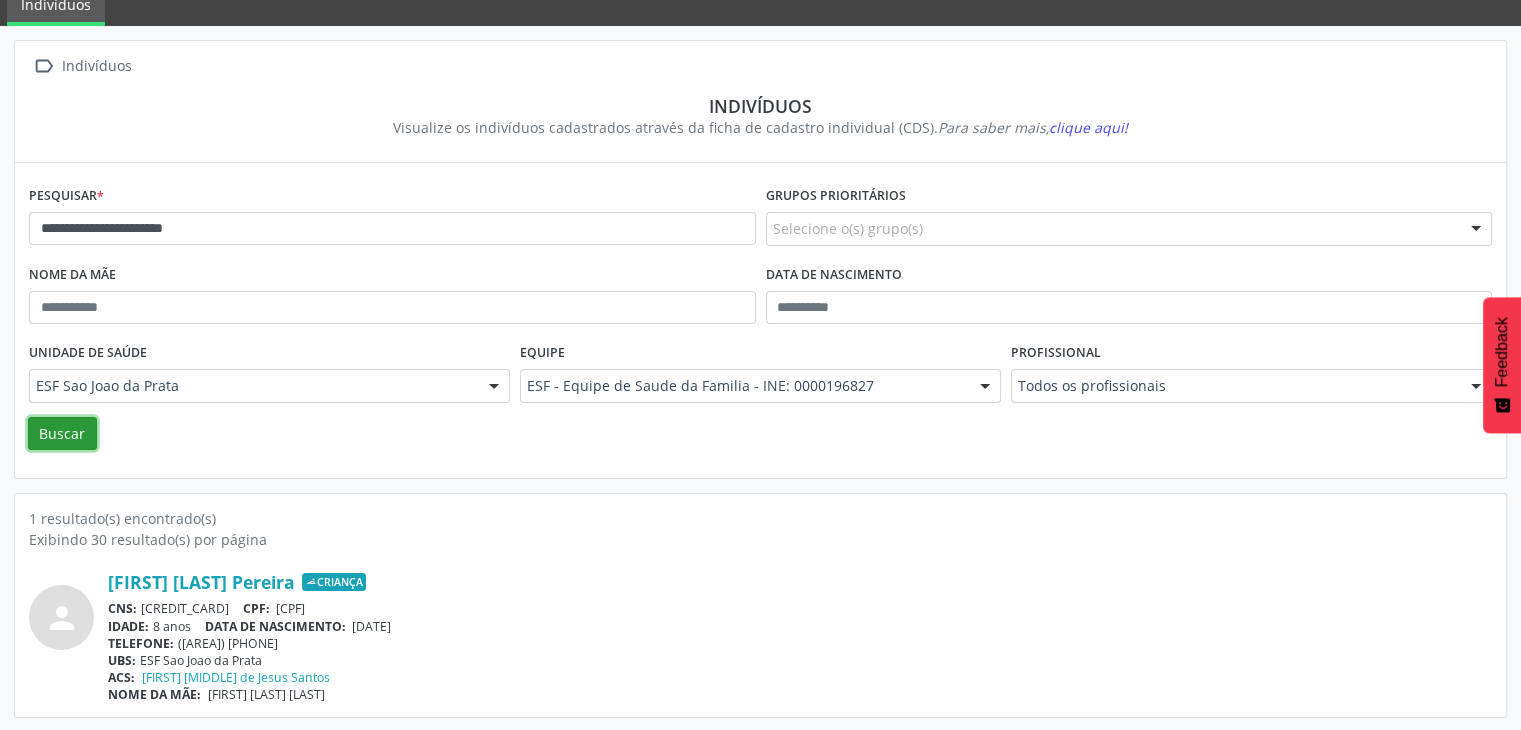click on "Buscar" at bounding box center (62, 434) 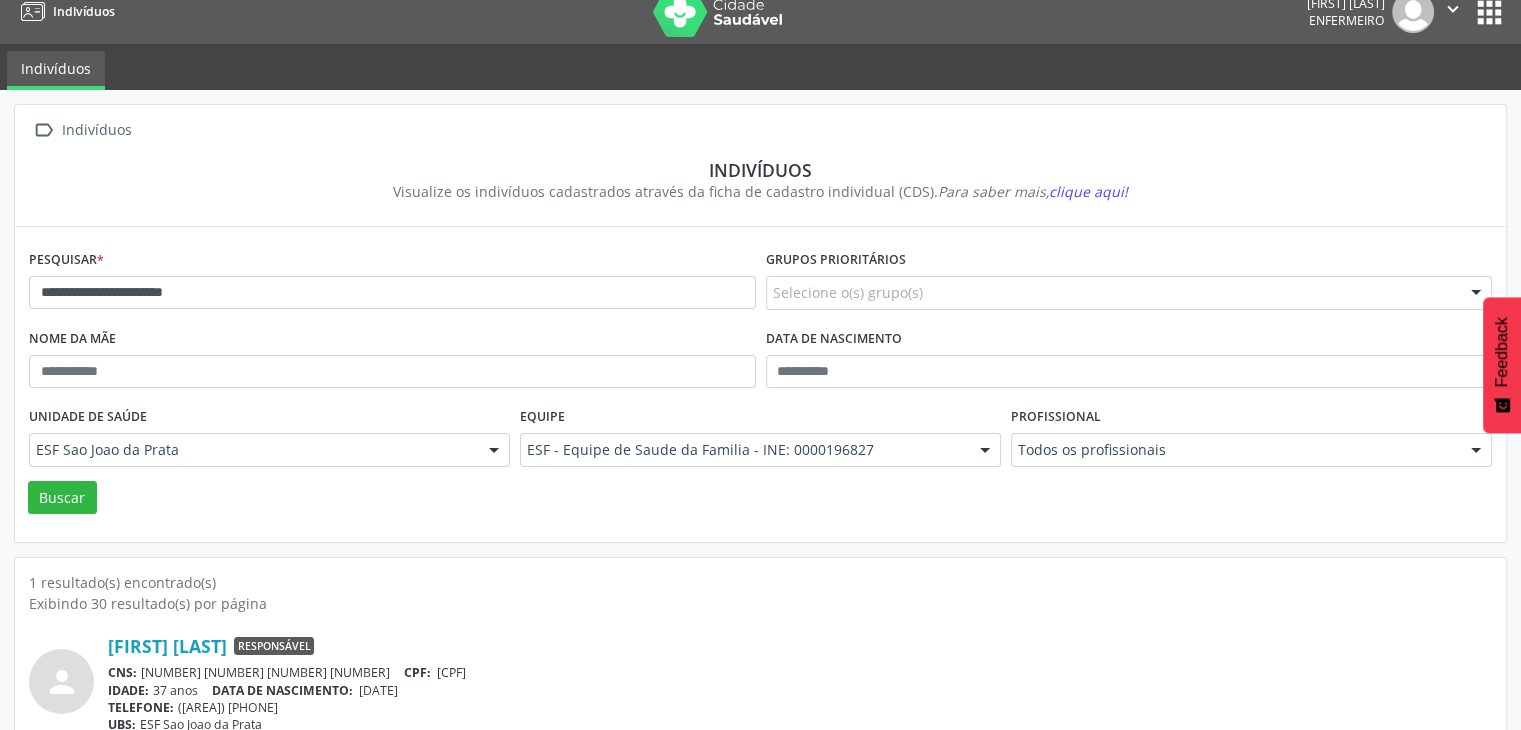 scroll, scrollTop: 84, scrollLeft: 0, axis: vertical 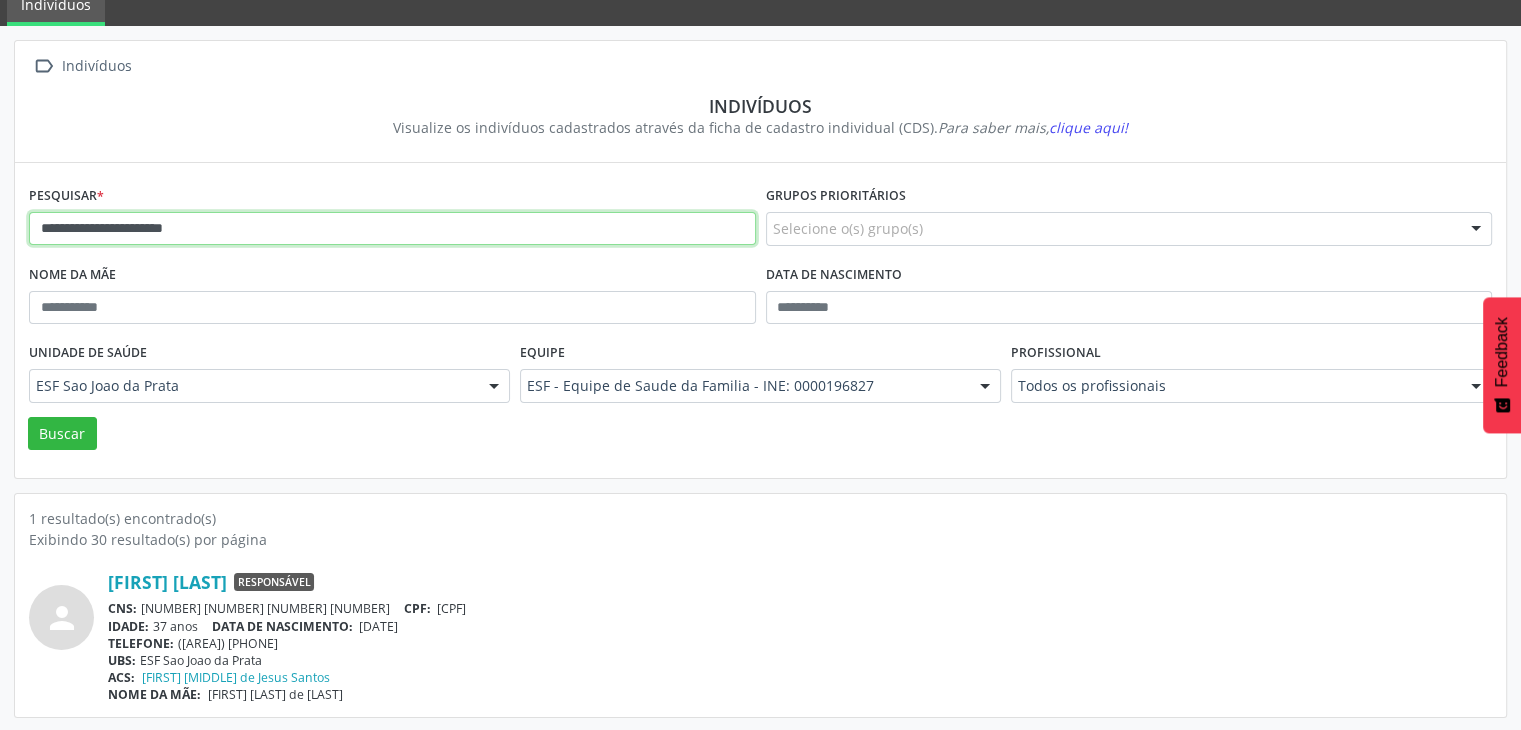 click on "**********" at bounding box center [392, 229] 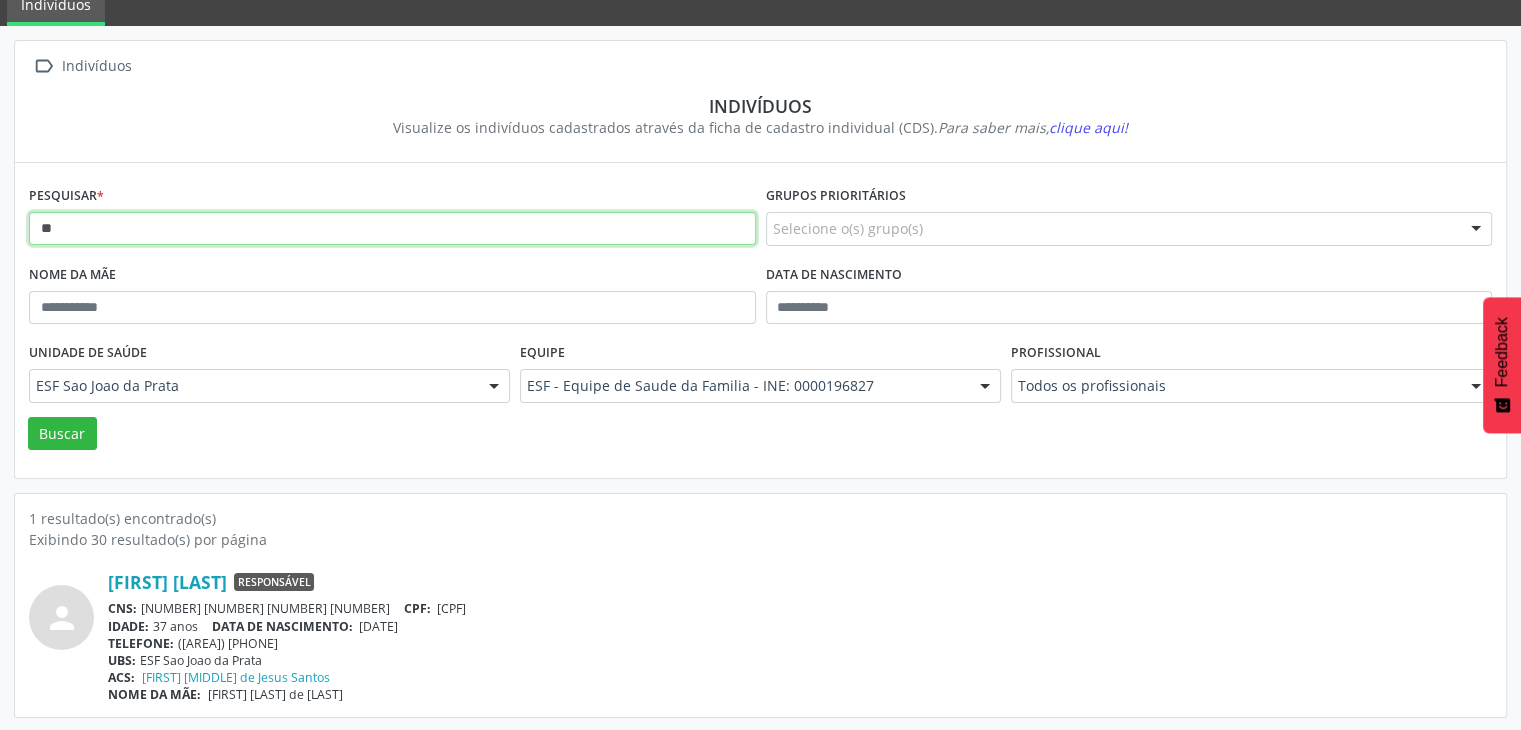 type on "*" 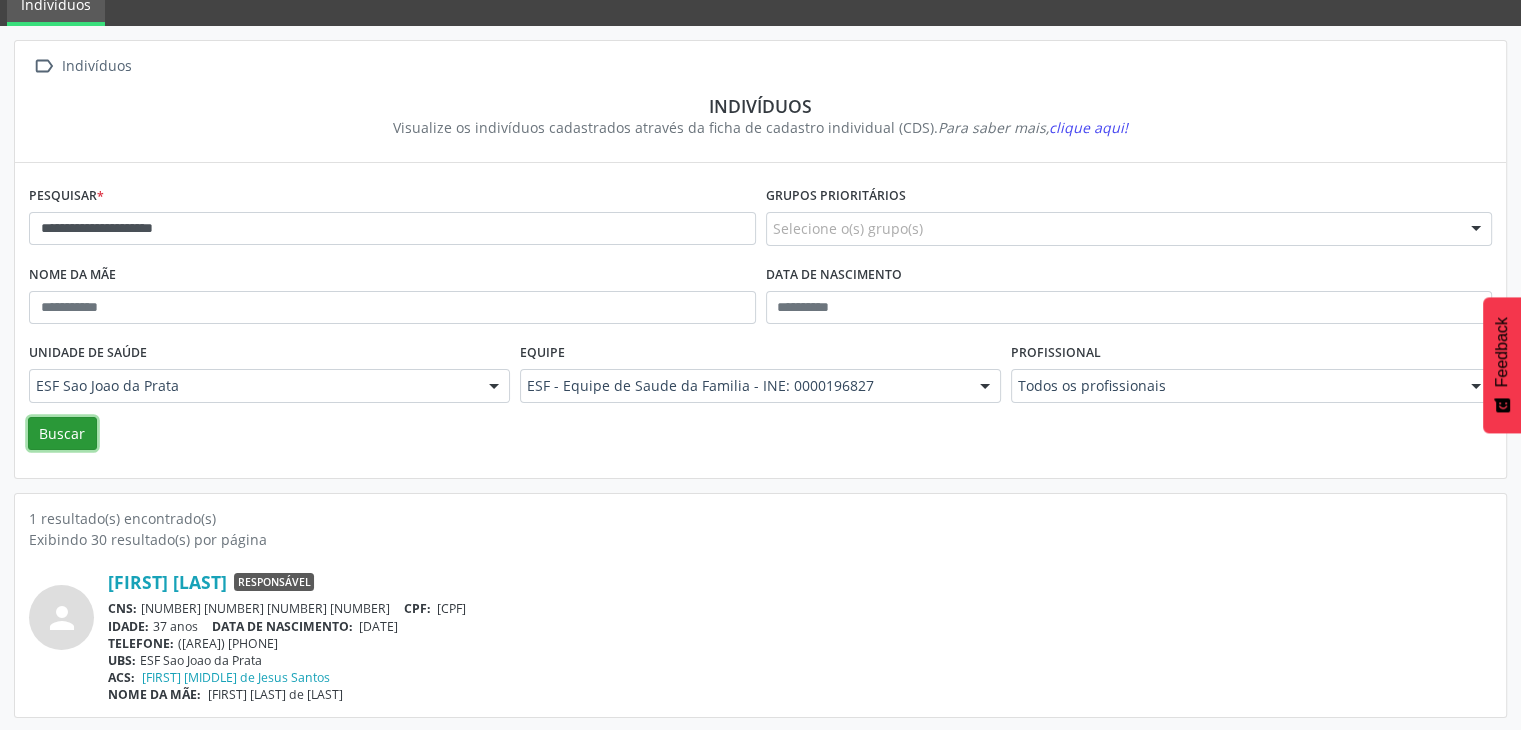 click on "Buscar" at bounding box center (62, 434) 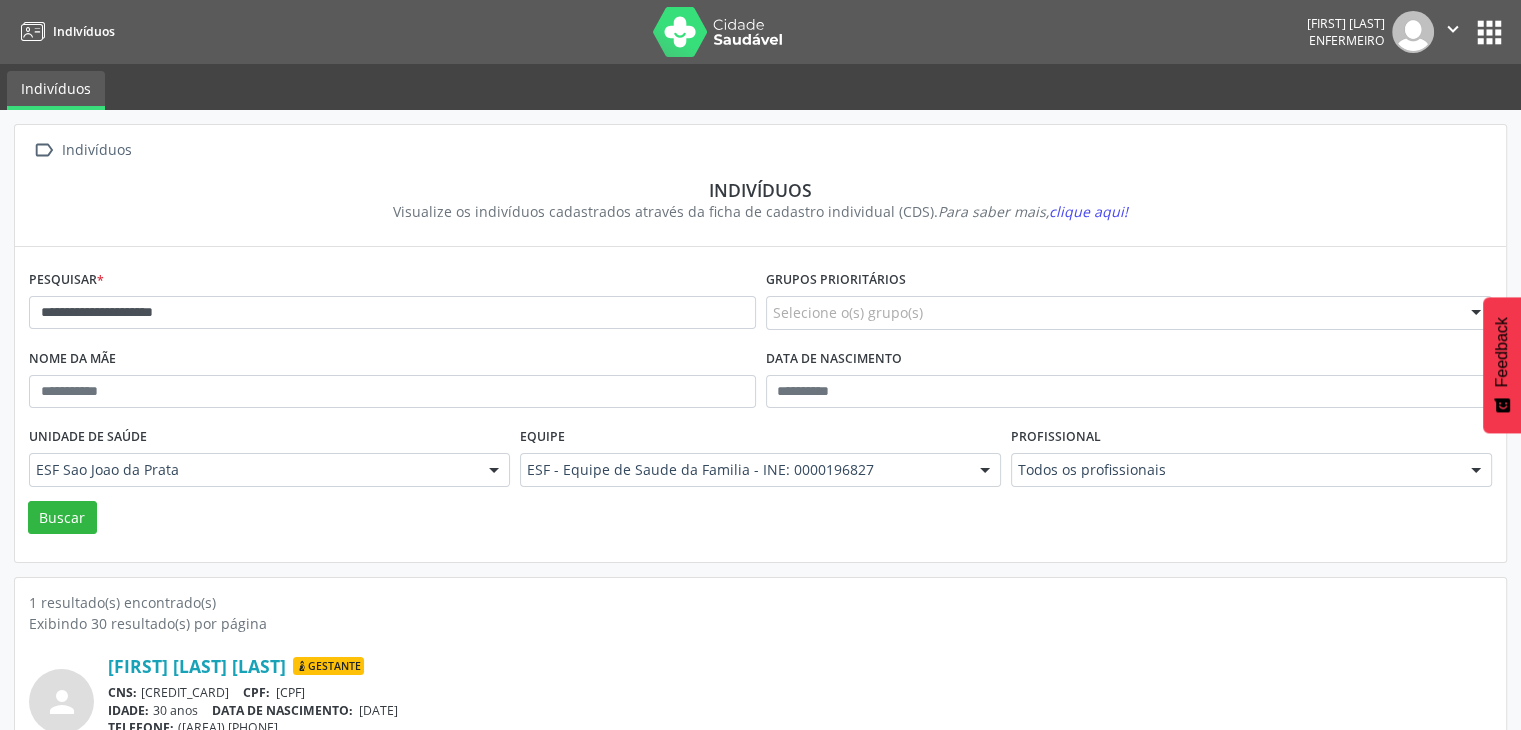 scroll, scrollTop: 84, scrollLeft: 0, axis: vertical 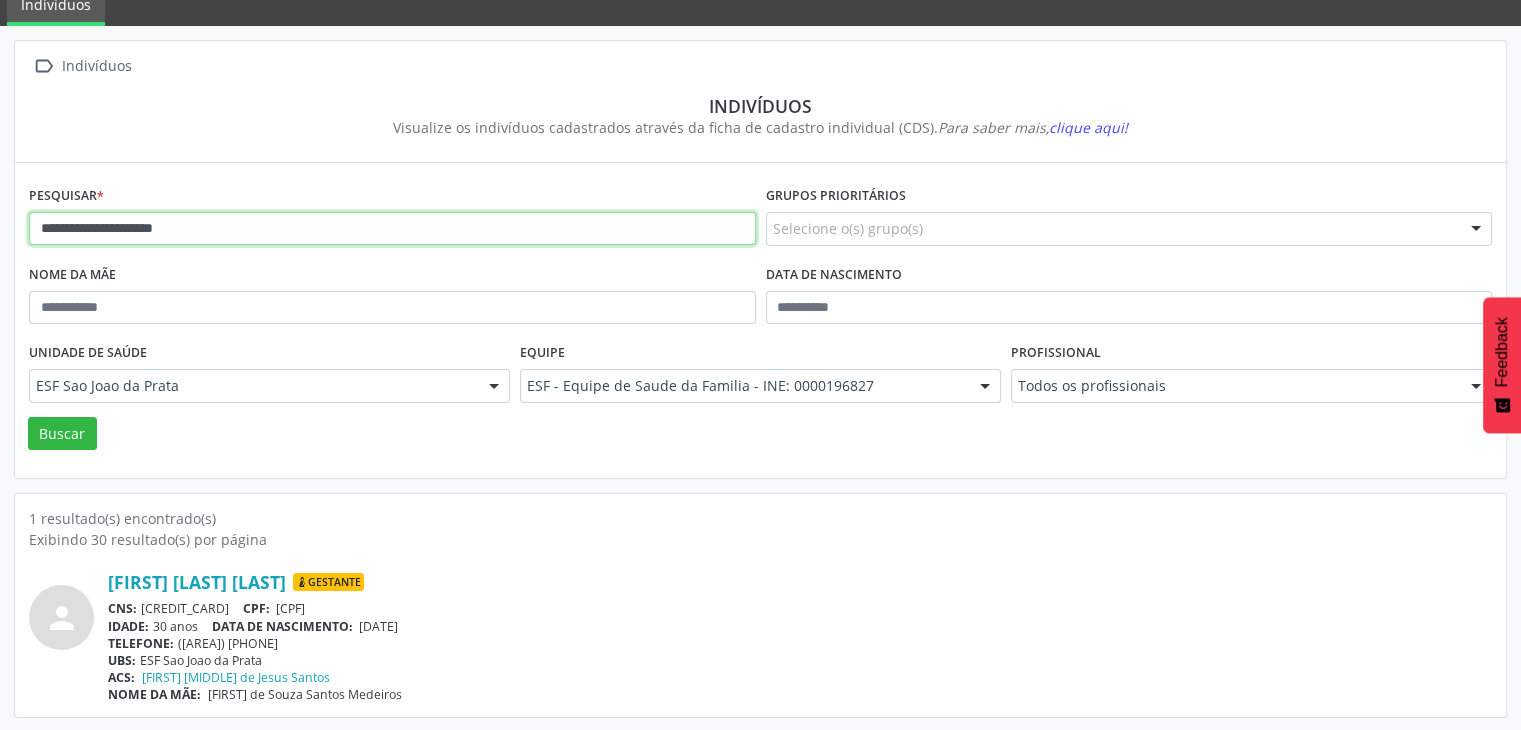 click on "**********" at bounding box center (392, 229) 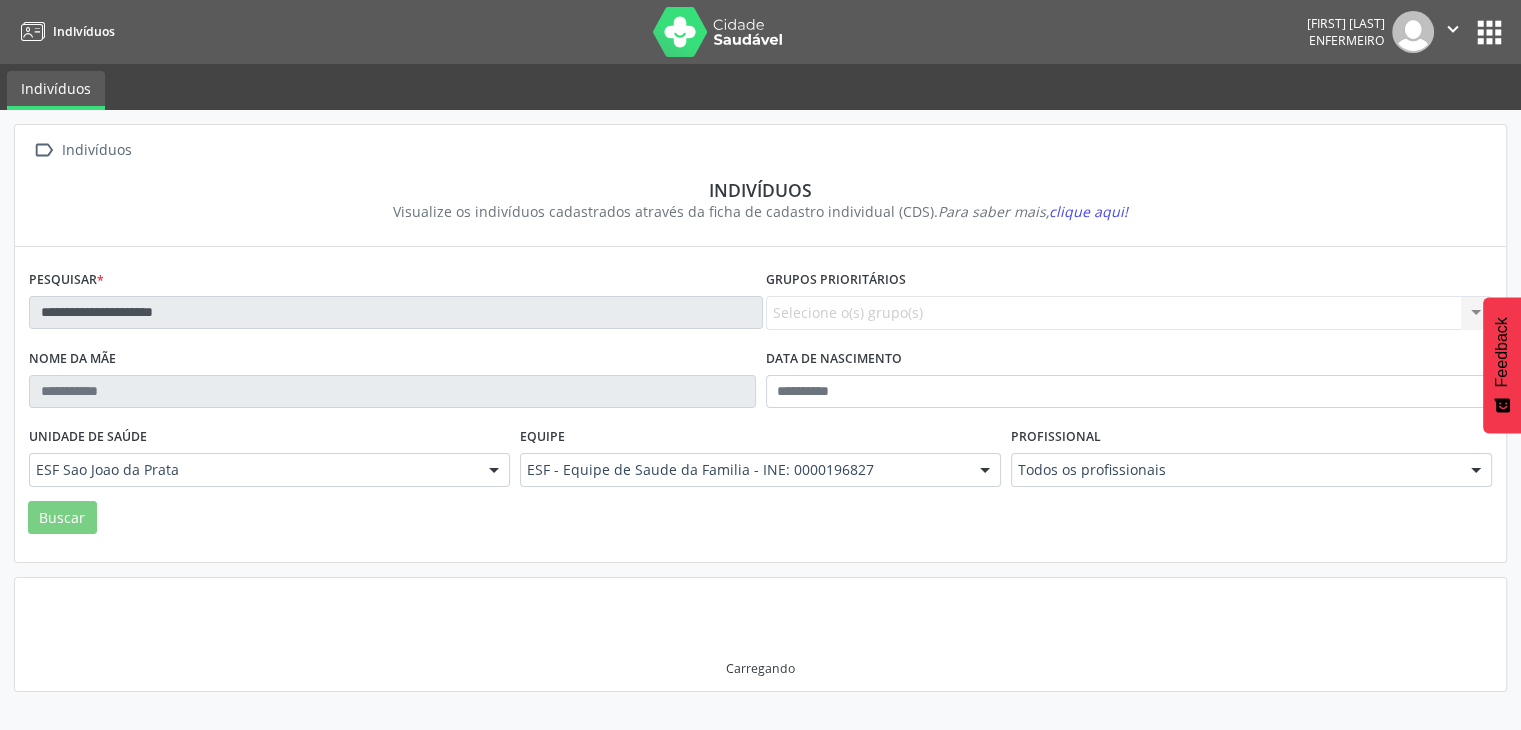 scroll, scrollTop: 0, scrollLeft: 0, axis: both 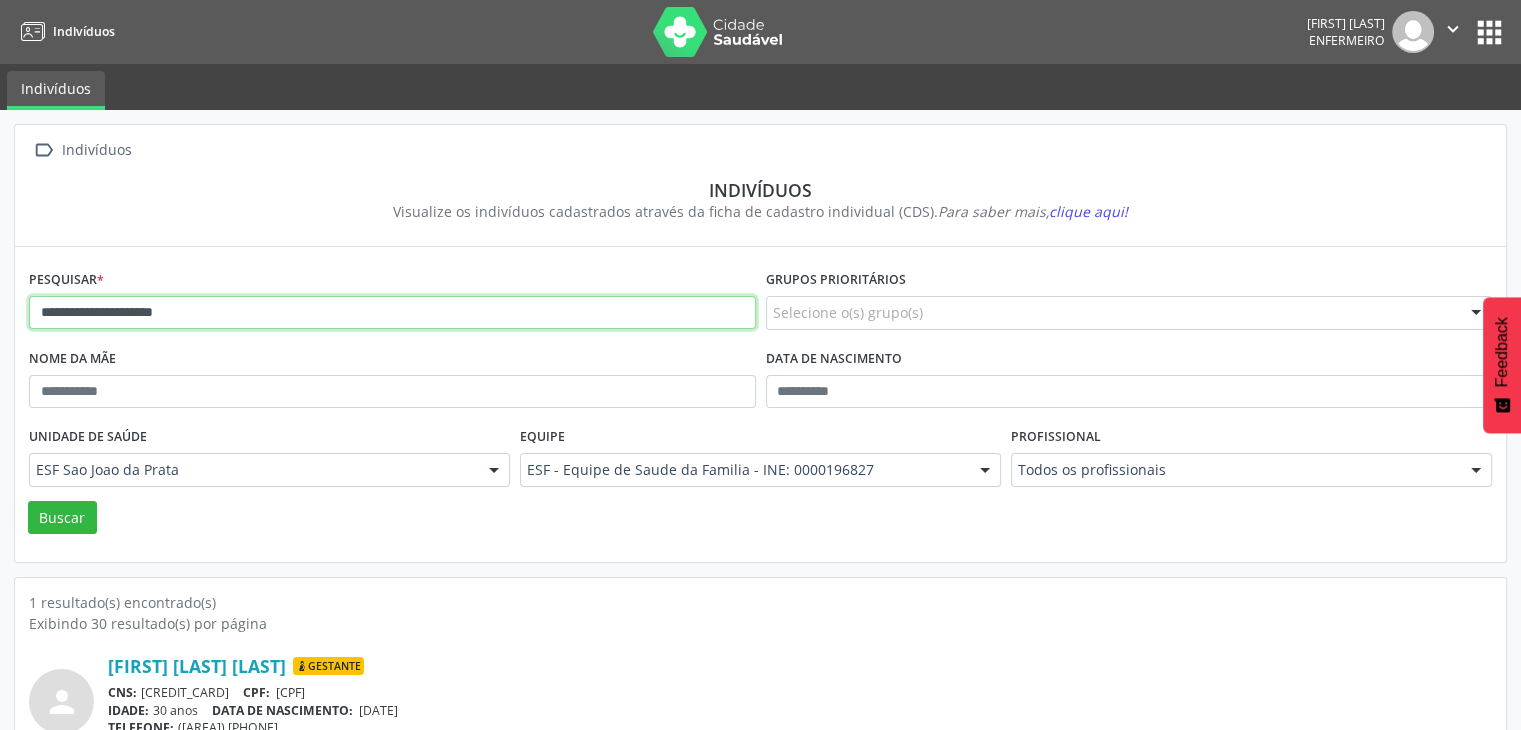 click on "**********" at bounding box center [392, 313] 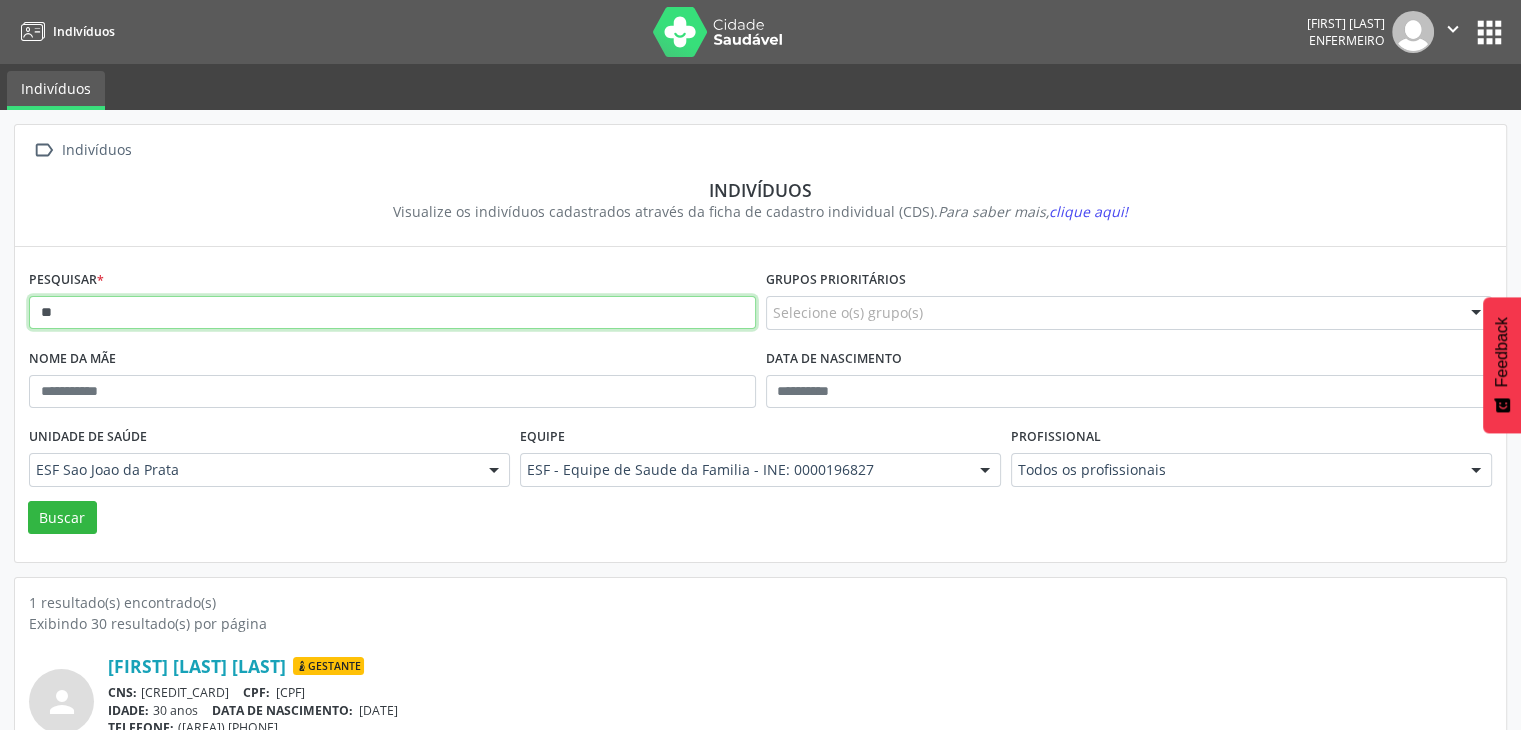type on "*" 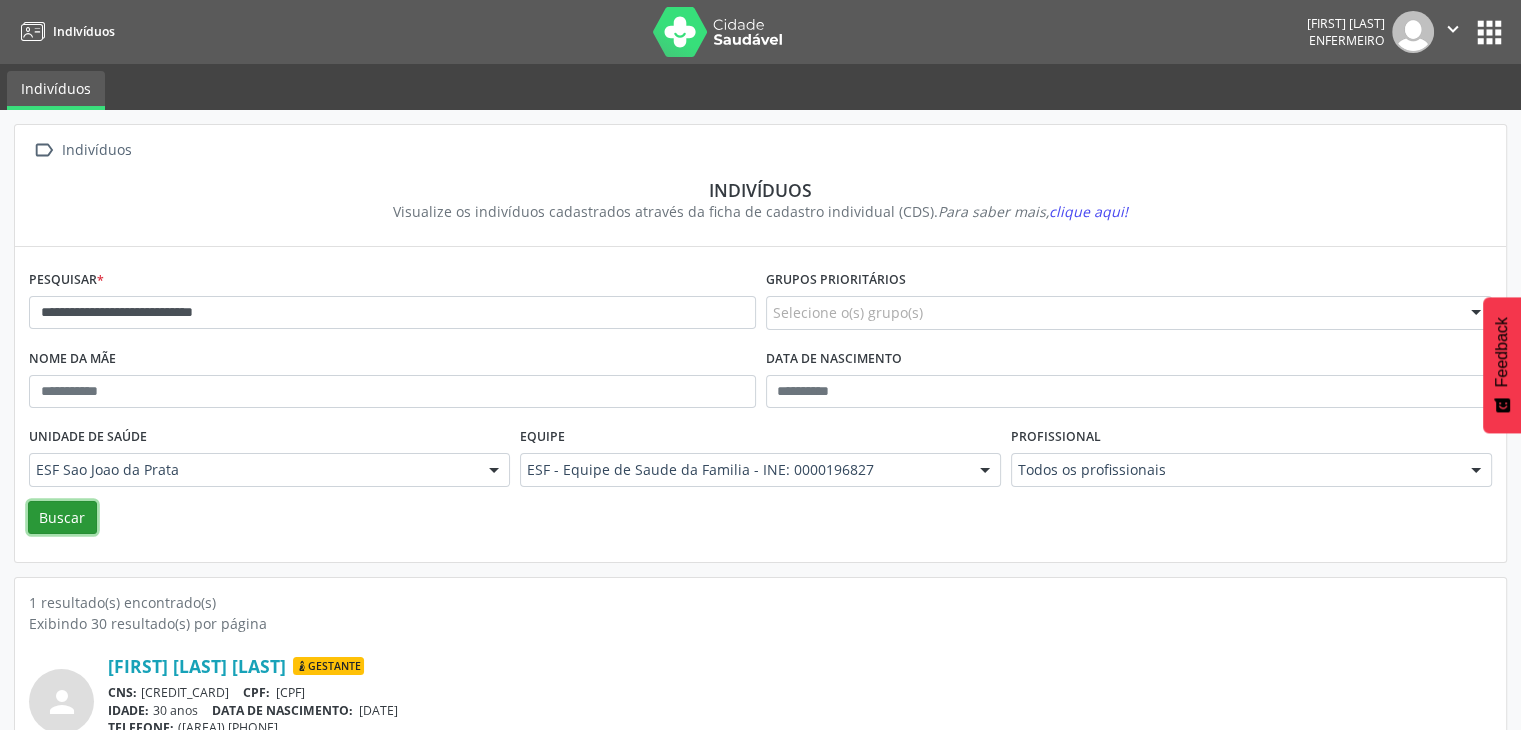 click on "Buscar" at bounding box center (62, 518) 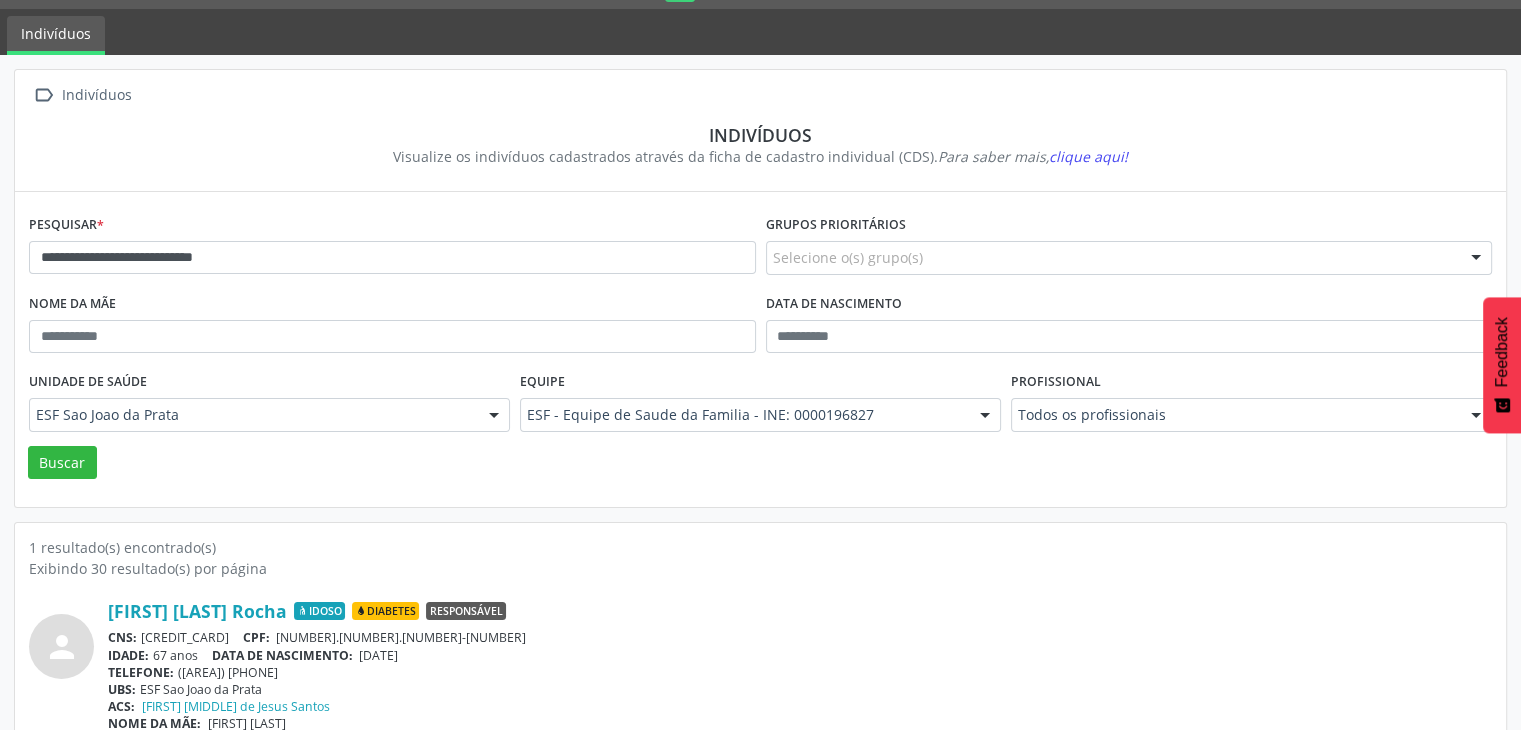 scroll, scrollTop: 84, scrollLeft: 0, axis: vertical 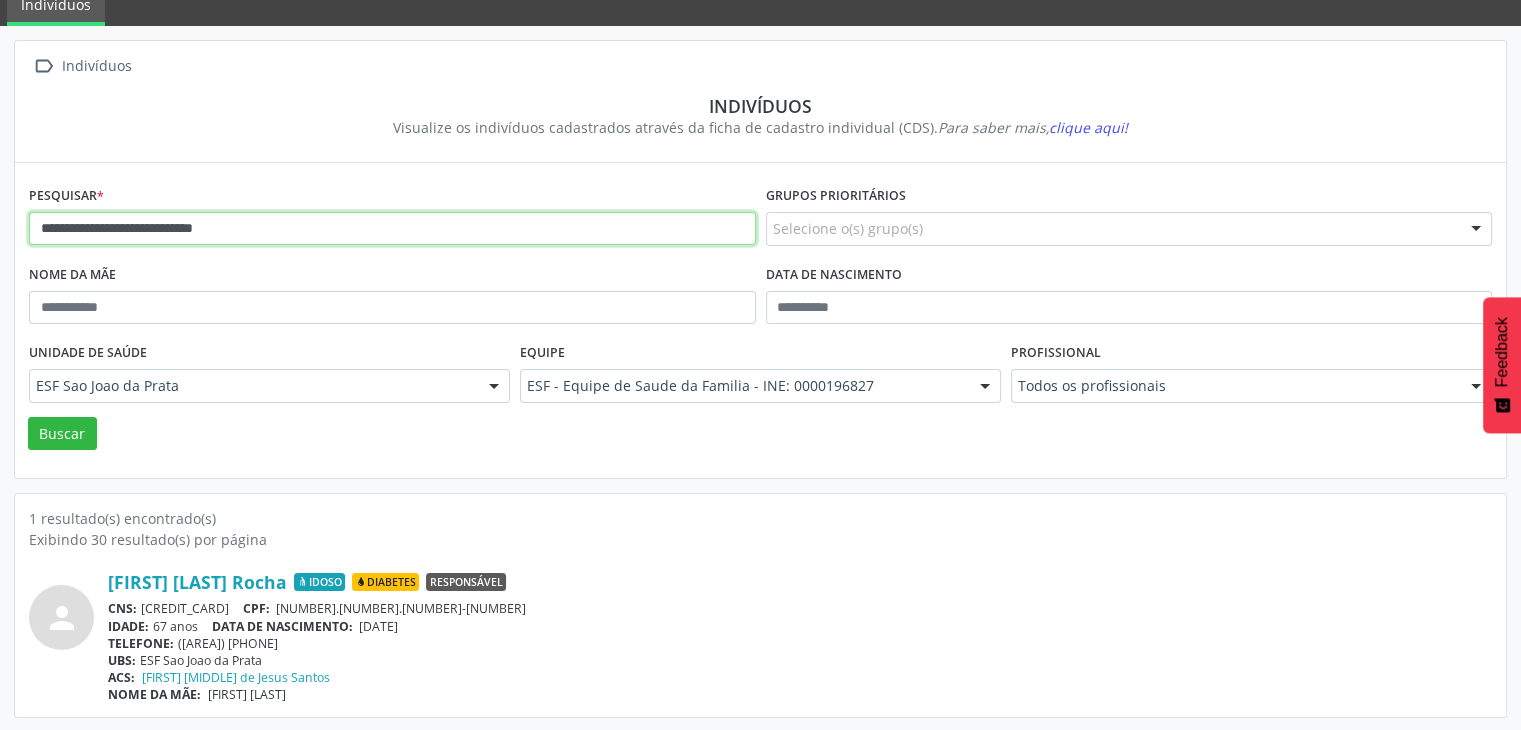 click on "**********" at bounding box center [392, 229] 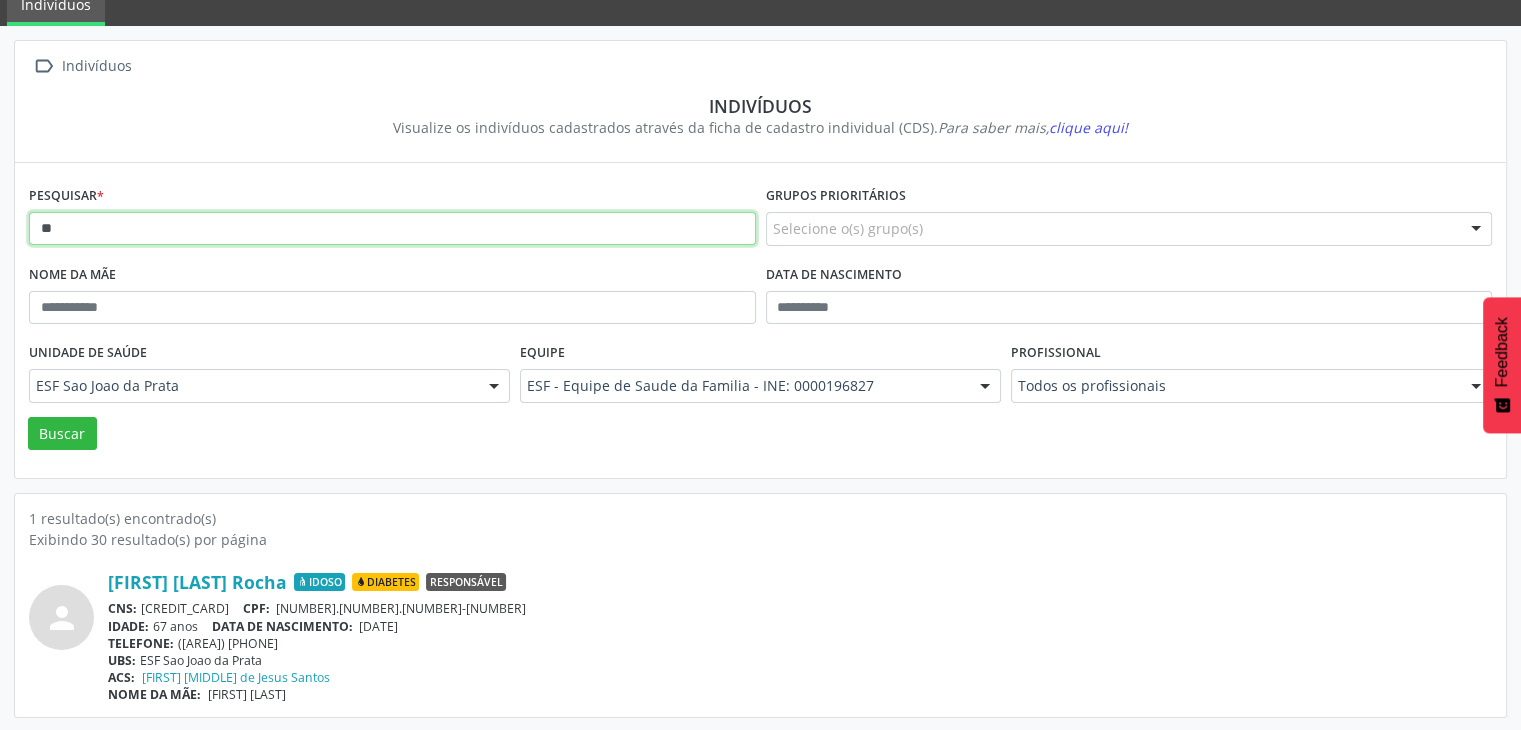 type on "*" 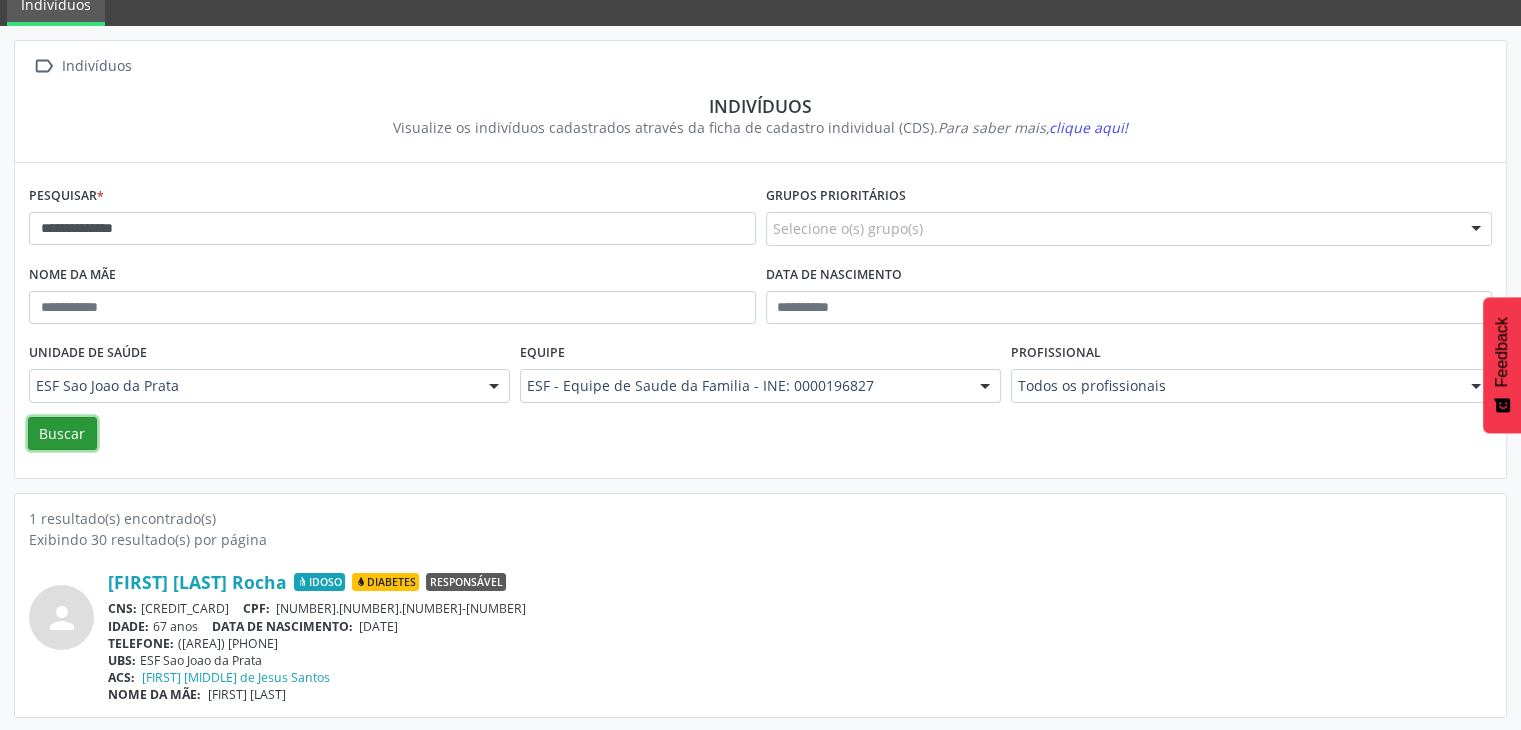 click on "Buscar" at bounding box center (62, 434) 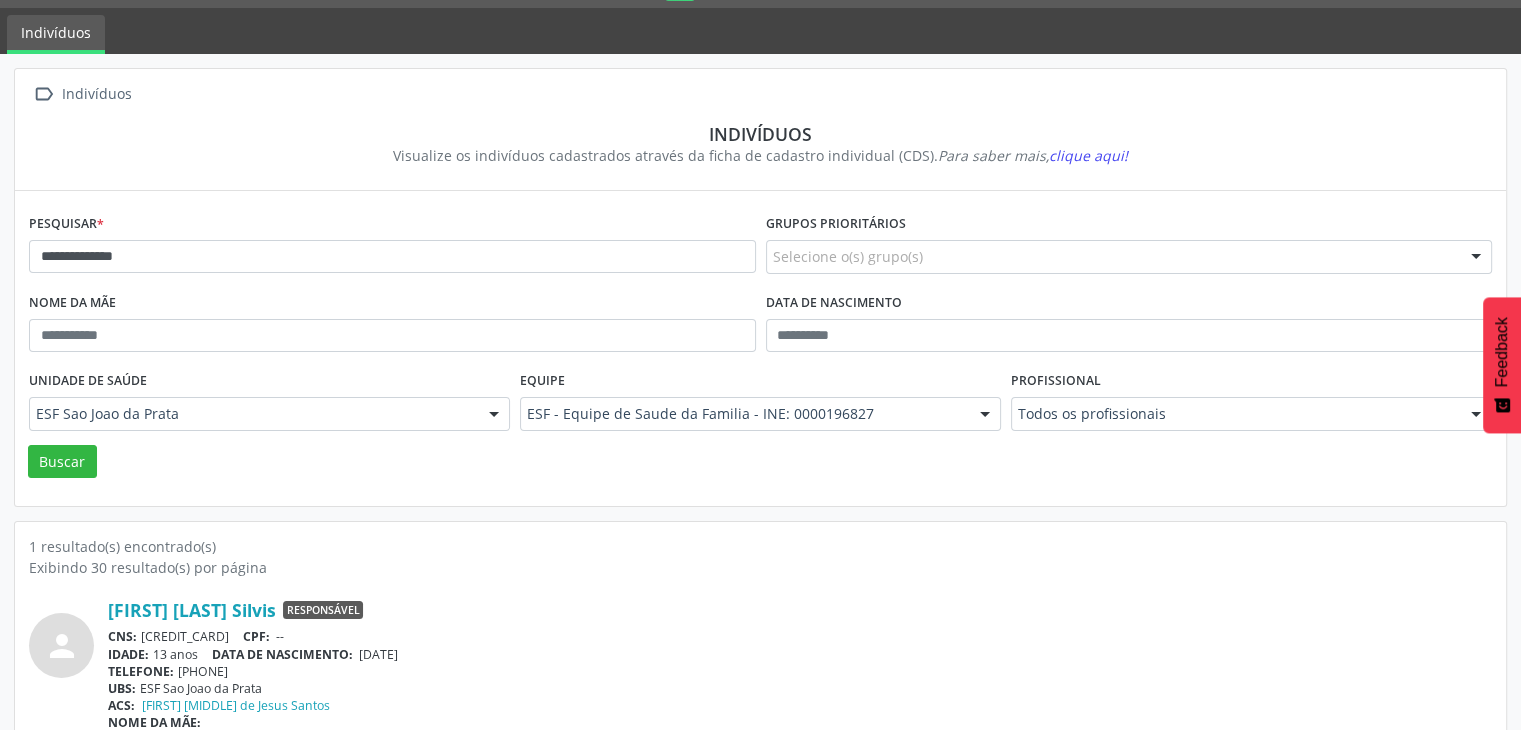 scroll, scrollTop: 84, scrollLeft: 0, axis: vertical 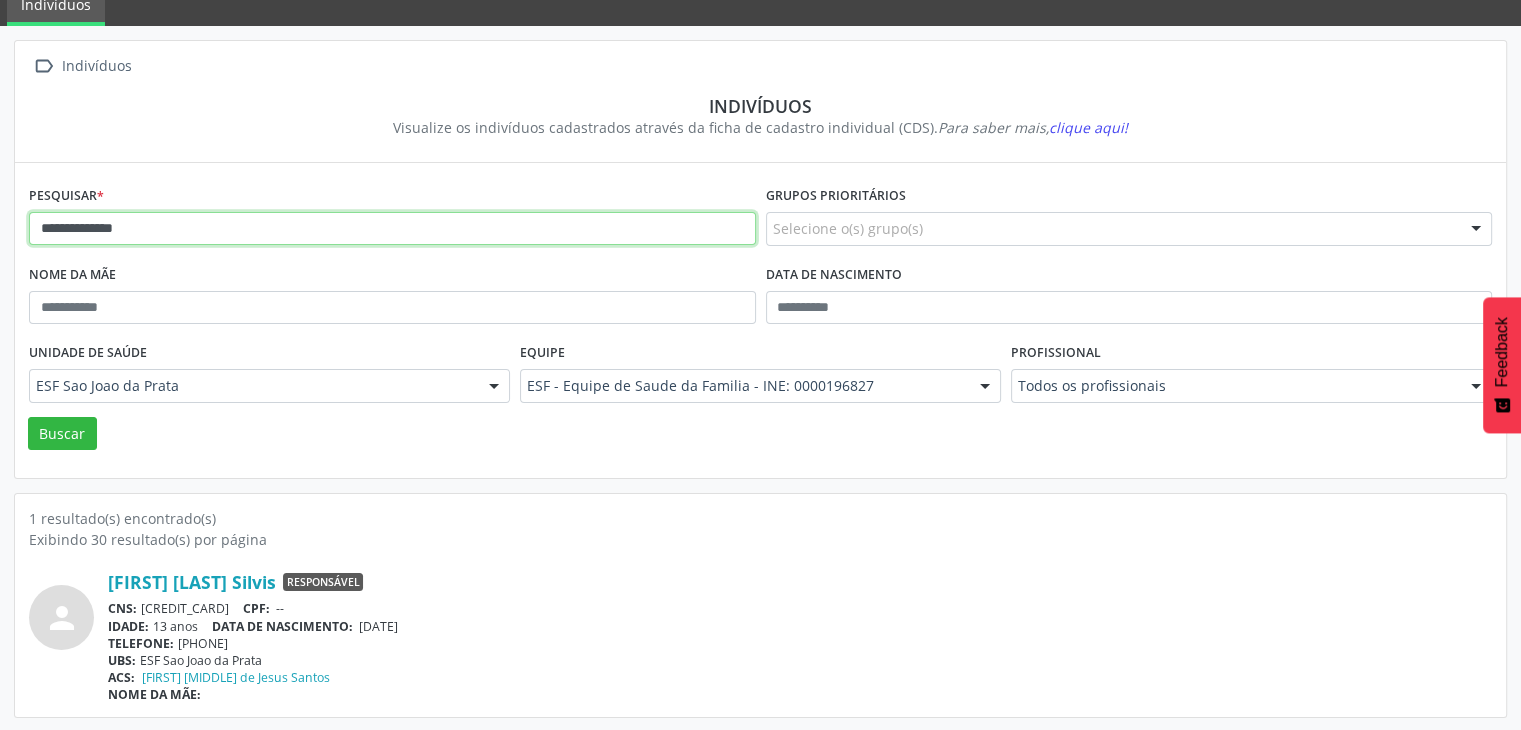 click on "**********" at bounding box center (392, 229) 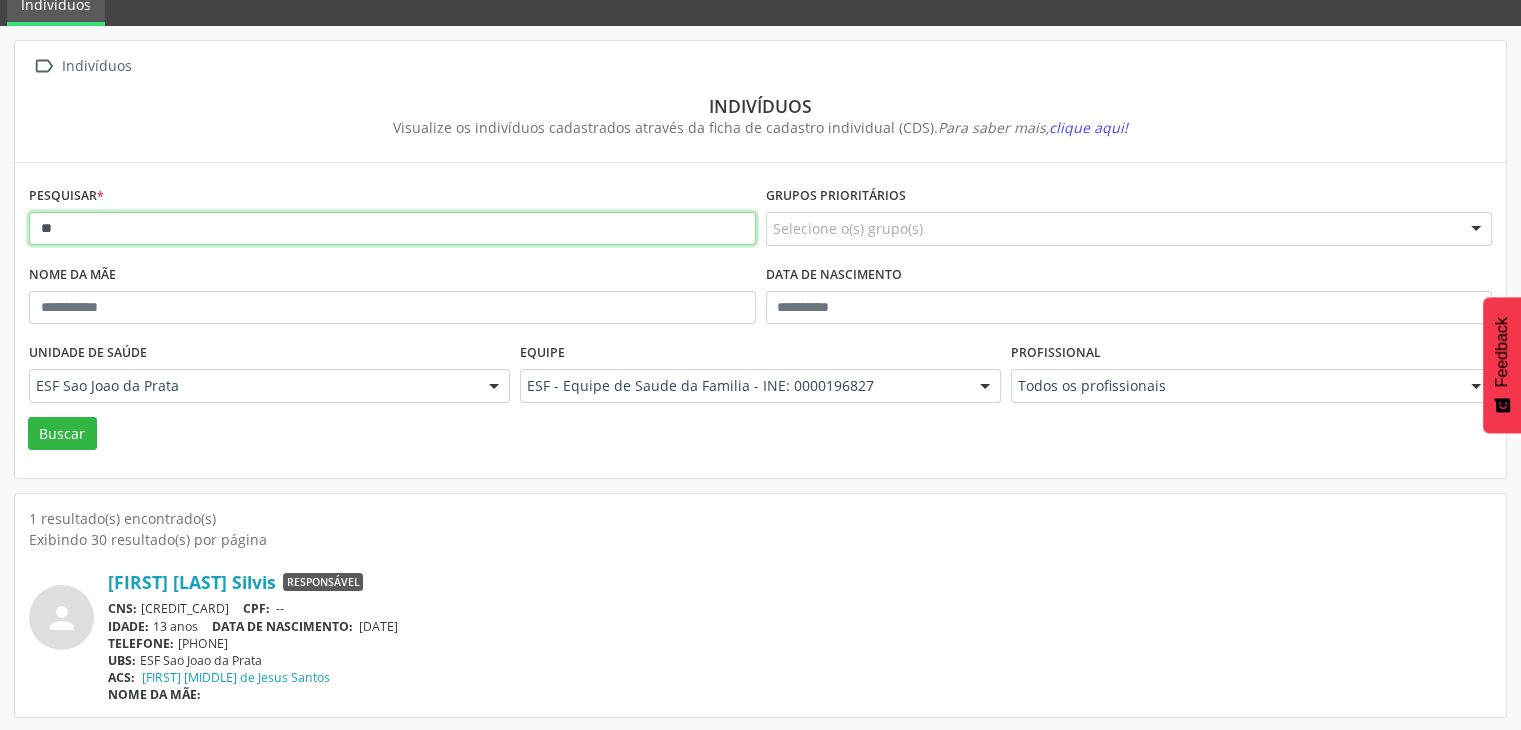 type on "*" 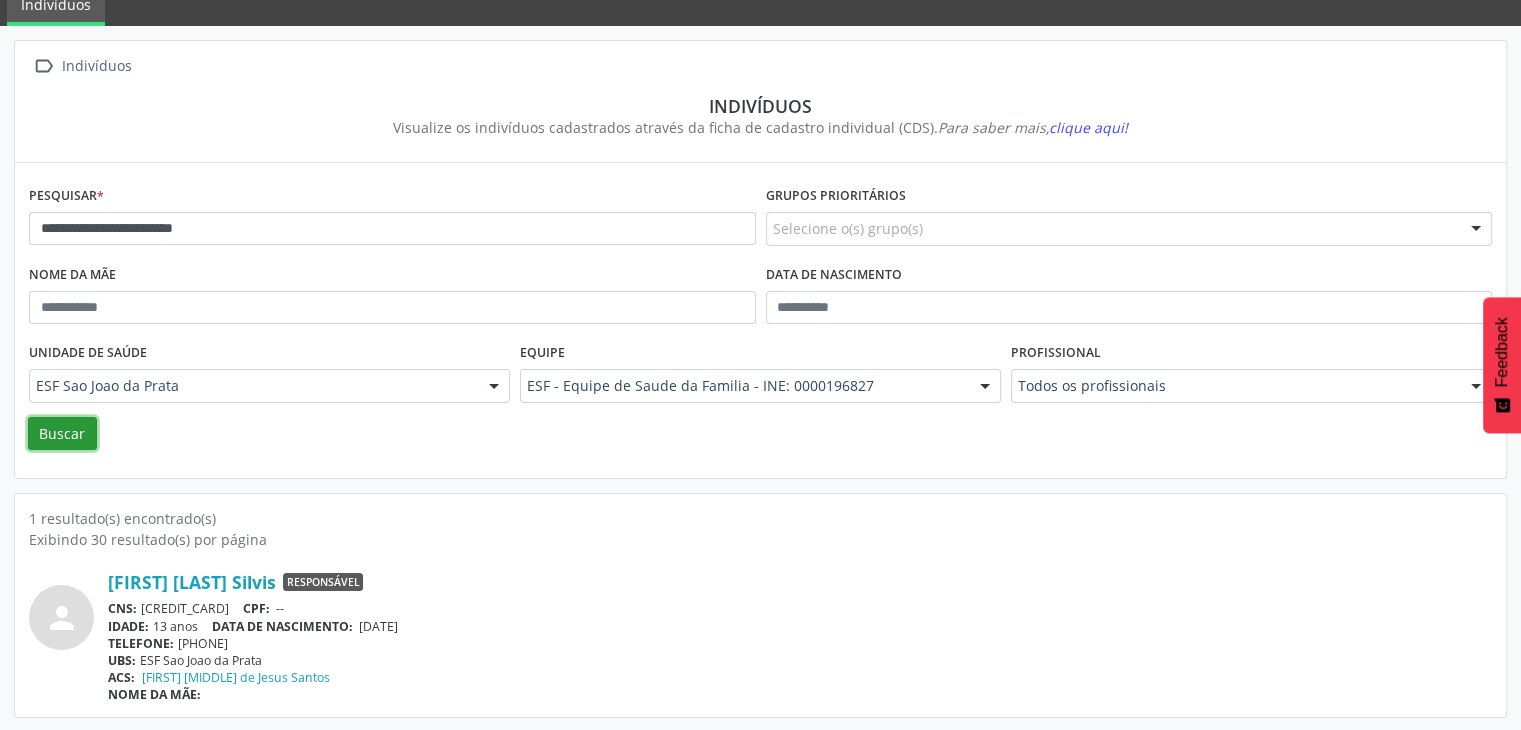click on "Buscar" at bounding box center (62, 434) 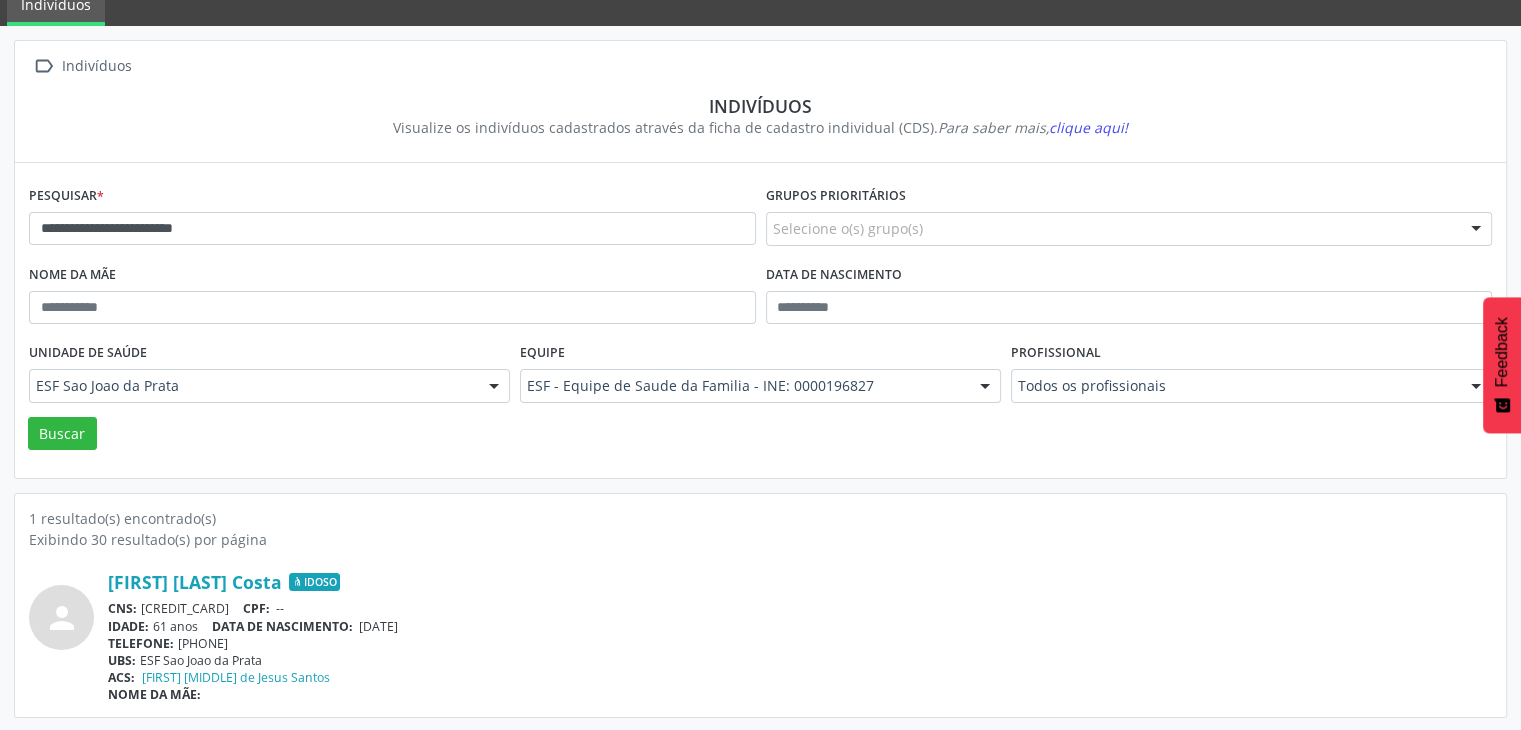 scroll, scrollTop: 84, scrollLeft: 0, axis: vertical 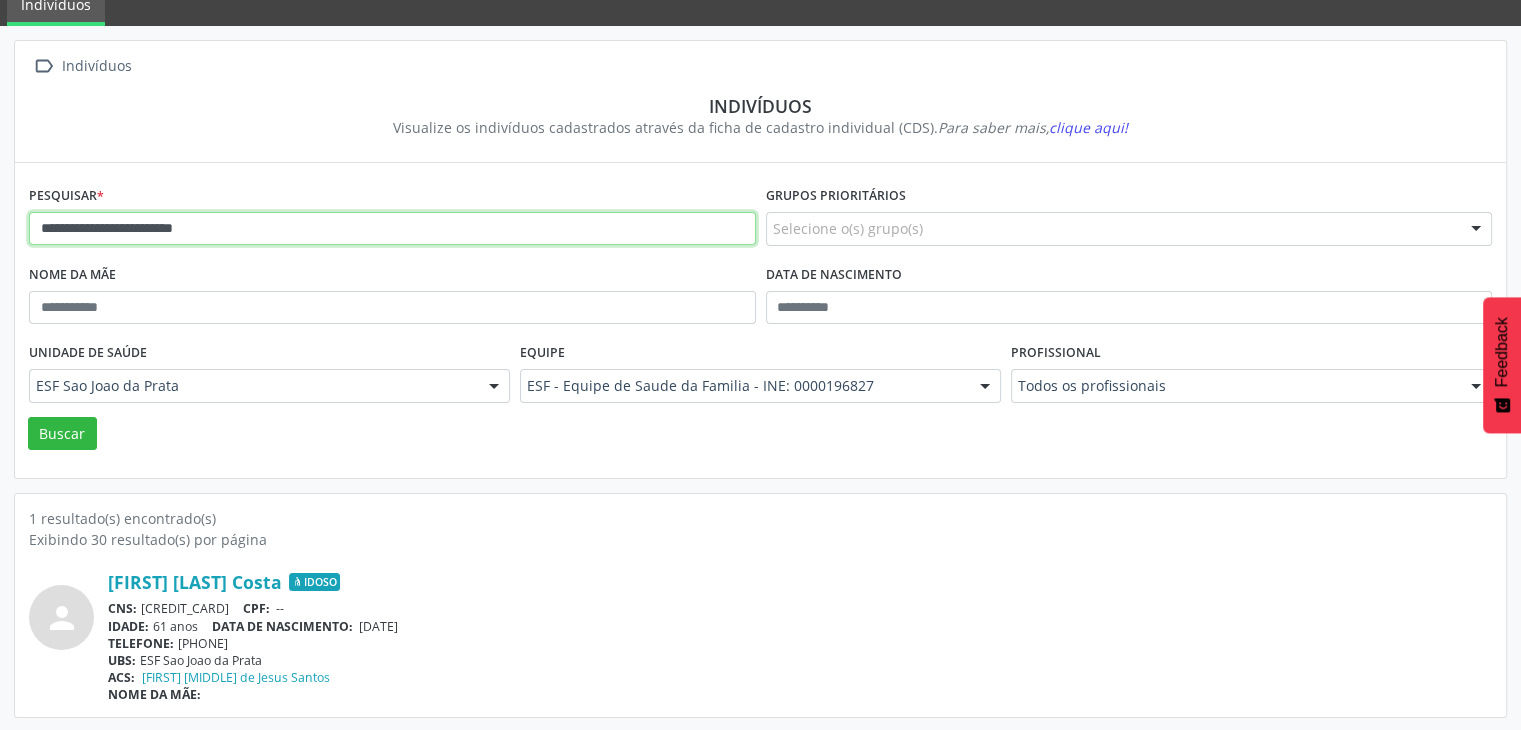 click on "**********" at bounding box center [392, 229] 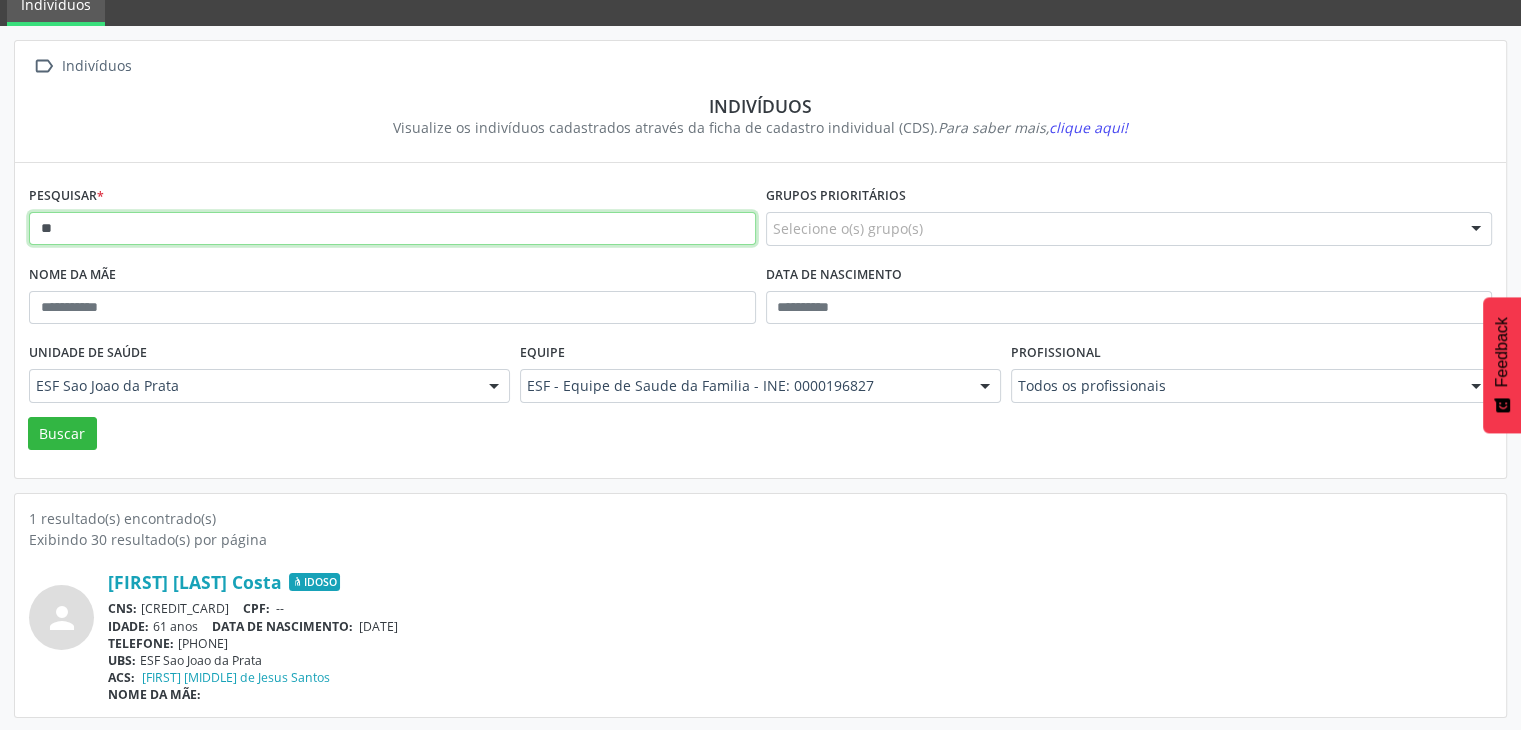 type on "*" 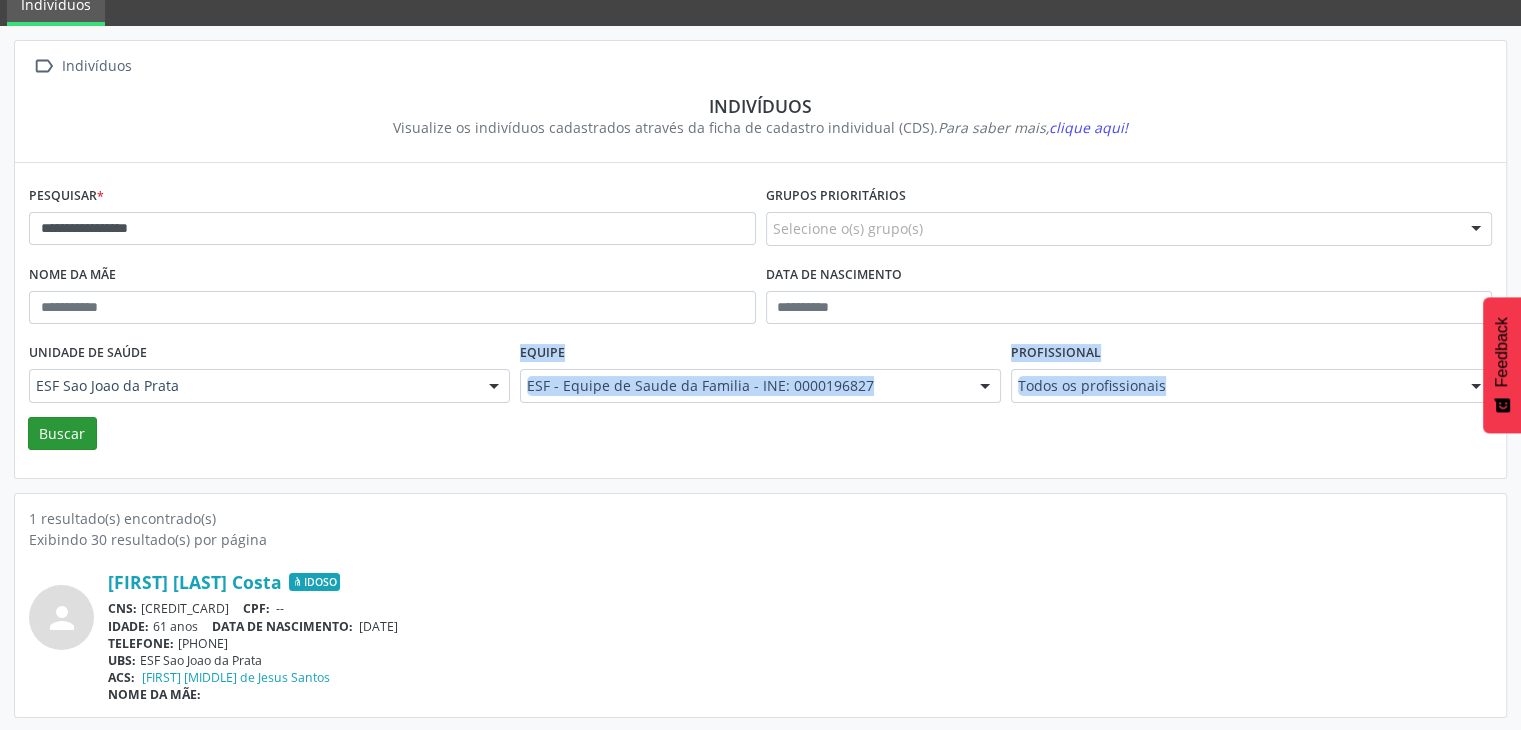 drag, startPoint x: 87, startPoint y: 409, endPoint x: 71, endPoint y: 424, distance: 21.931713 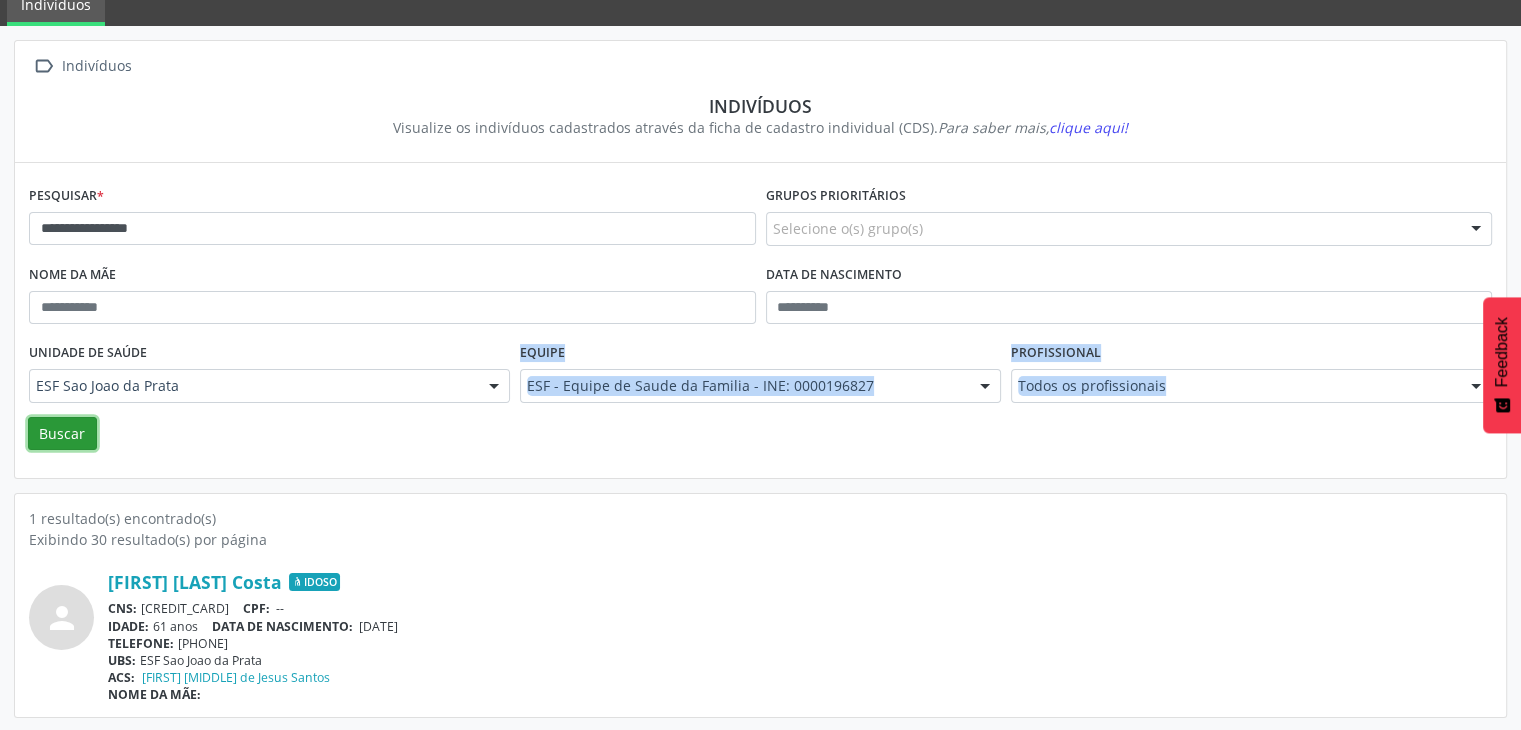 click on "Buscar" at bounding box center (62, 434) 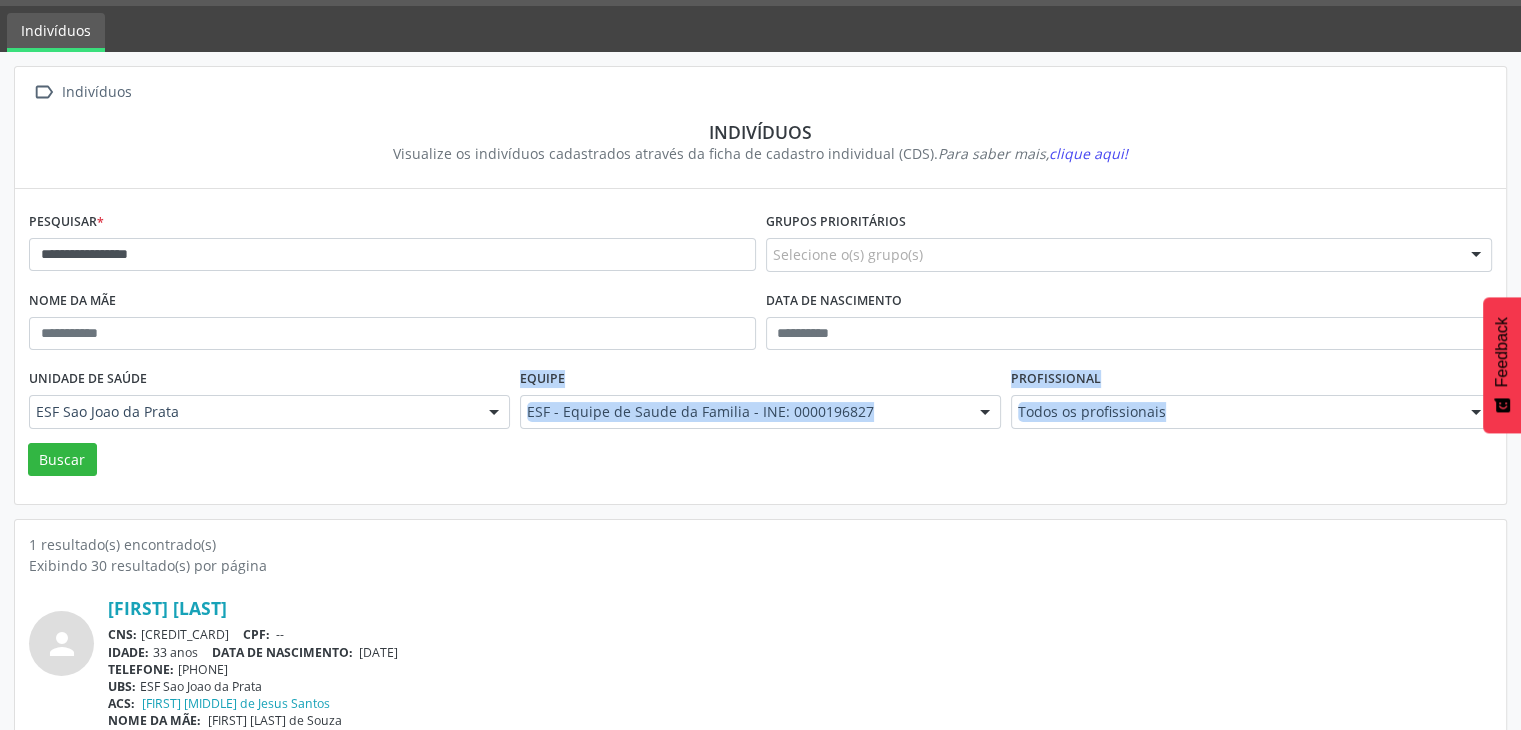 scroll, scrollTop: 84, scrollLeft: 0, axis: vertical 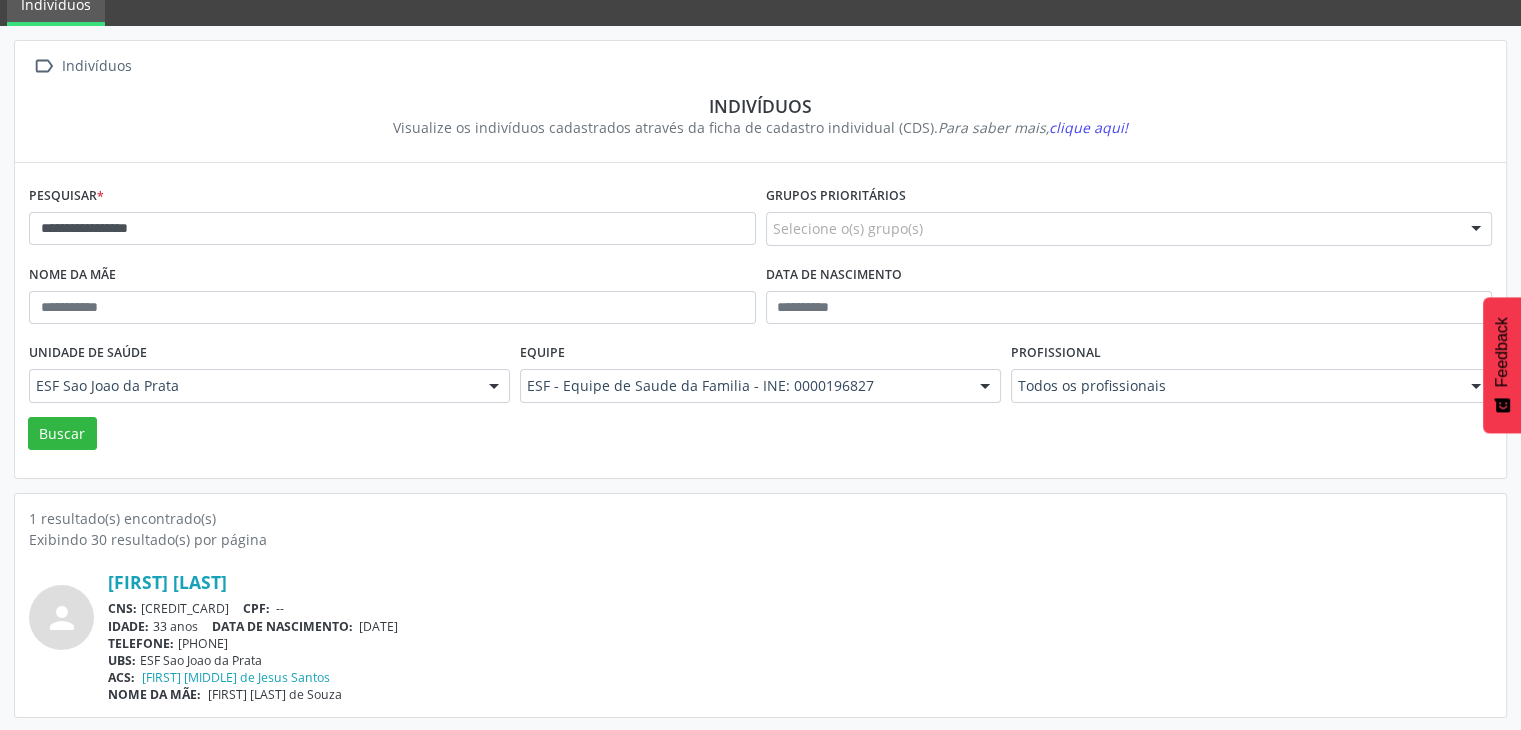 click on "ESF Sao Joao da Prata" at bounding box center [269, 386] 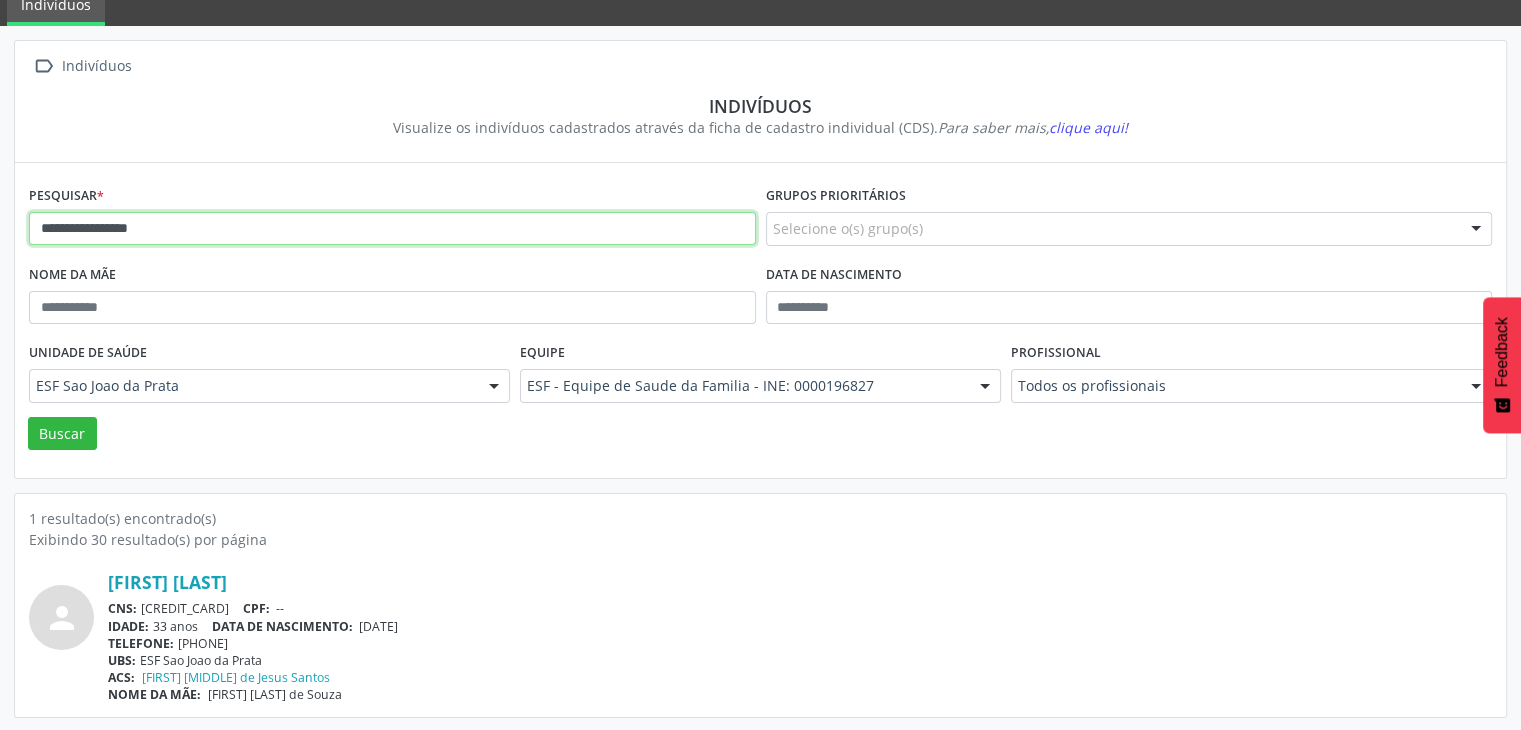 click on "**********" at bounding box center (392, 229) 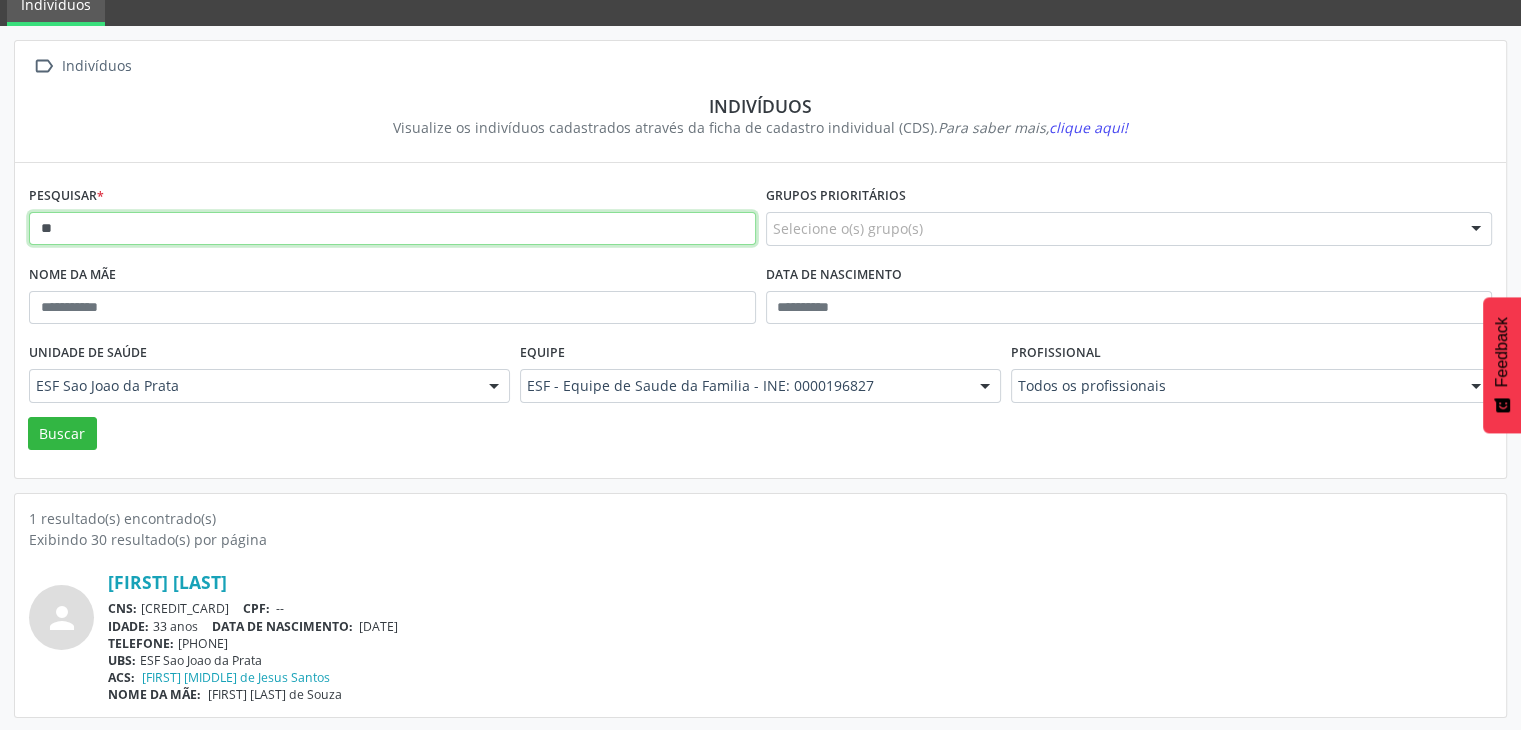type on "*" 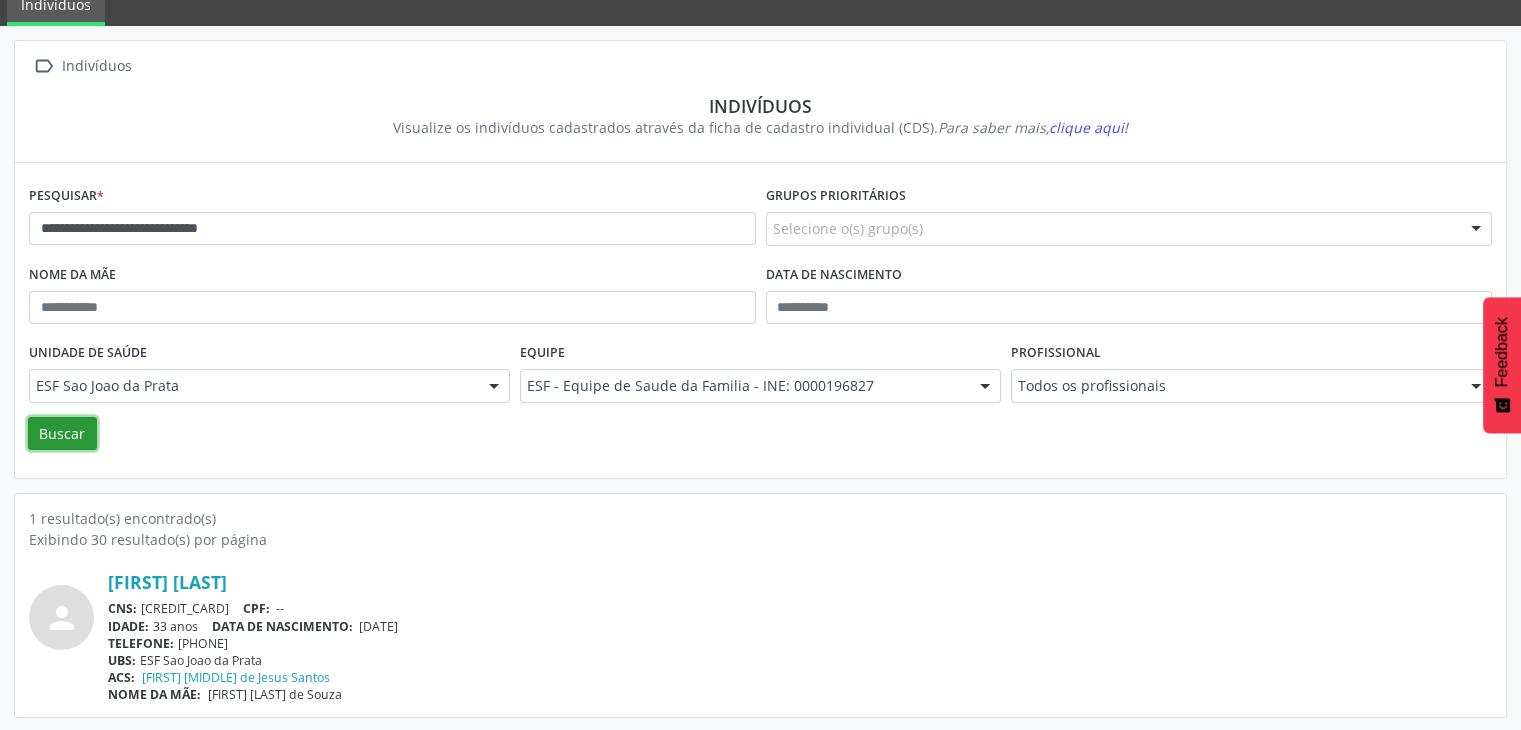 click on "Buscar" at bounding box center [62, 434] 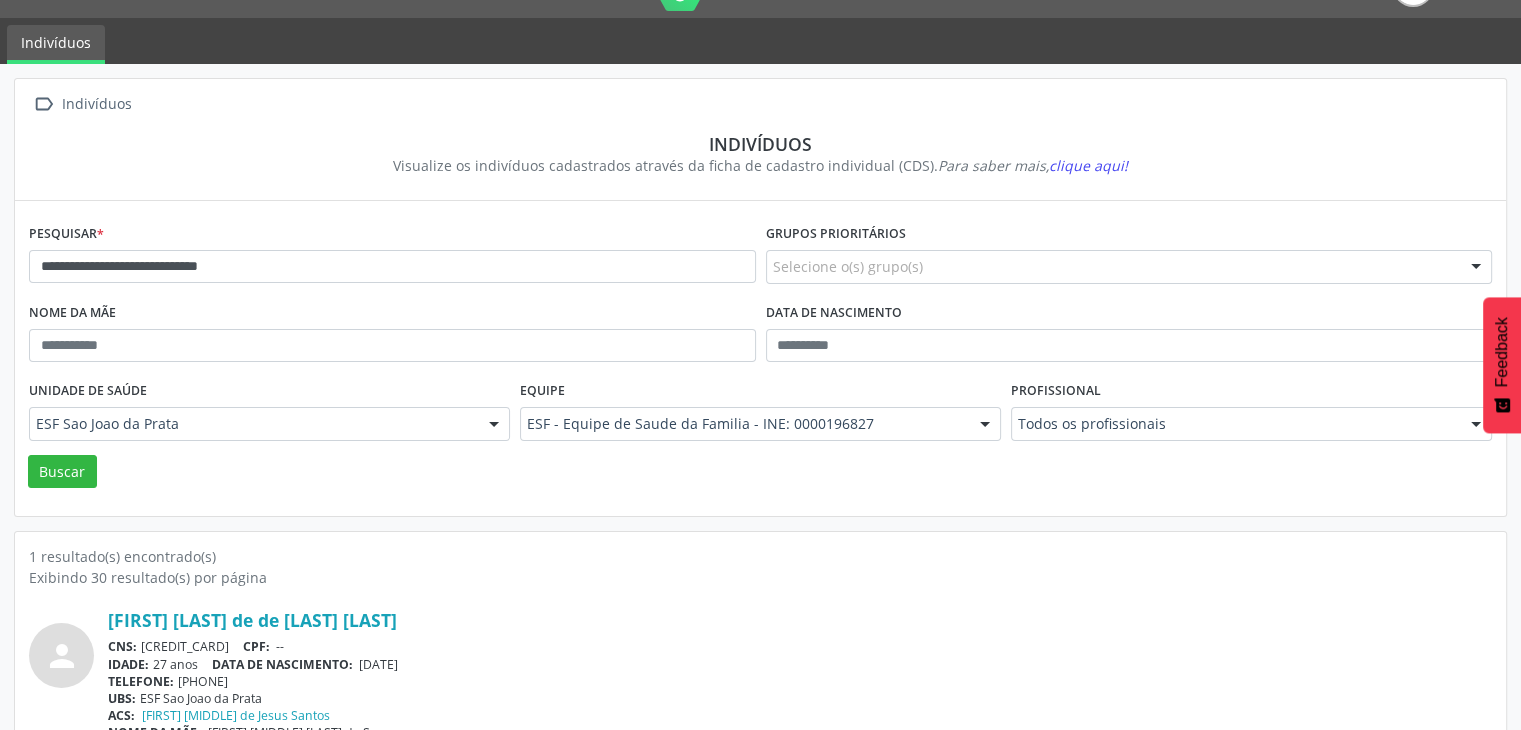 scroll, scrollTop: 84, scrollLeft: 0, axis: vertical 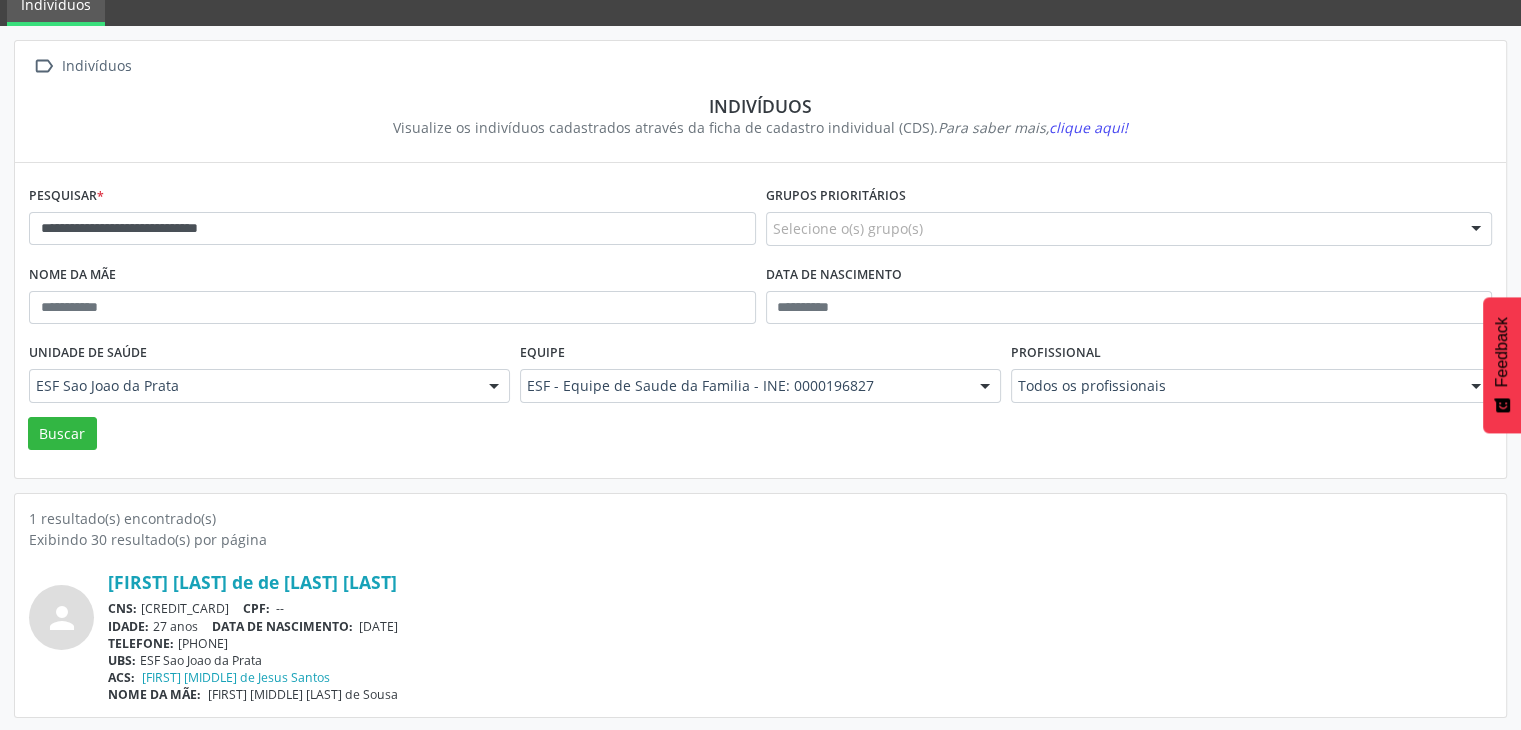 click on "**********" at bounding box center [392, 220] 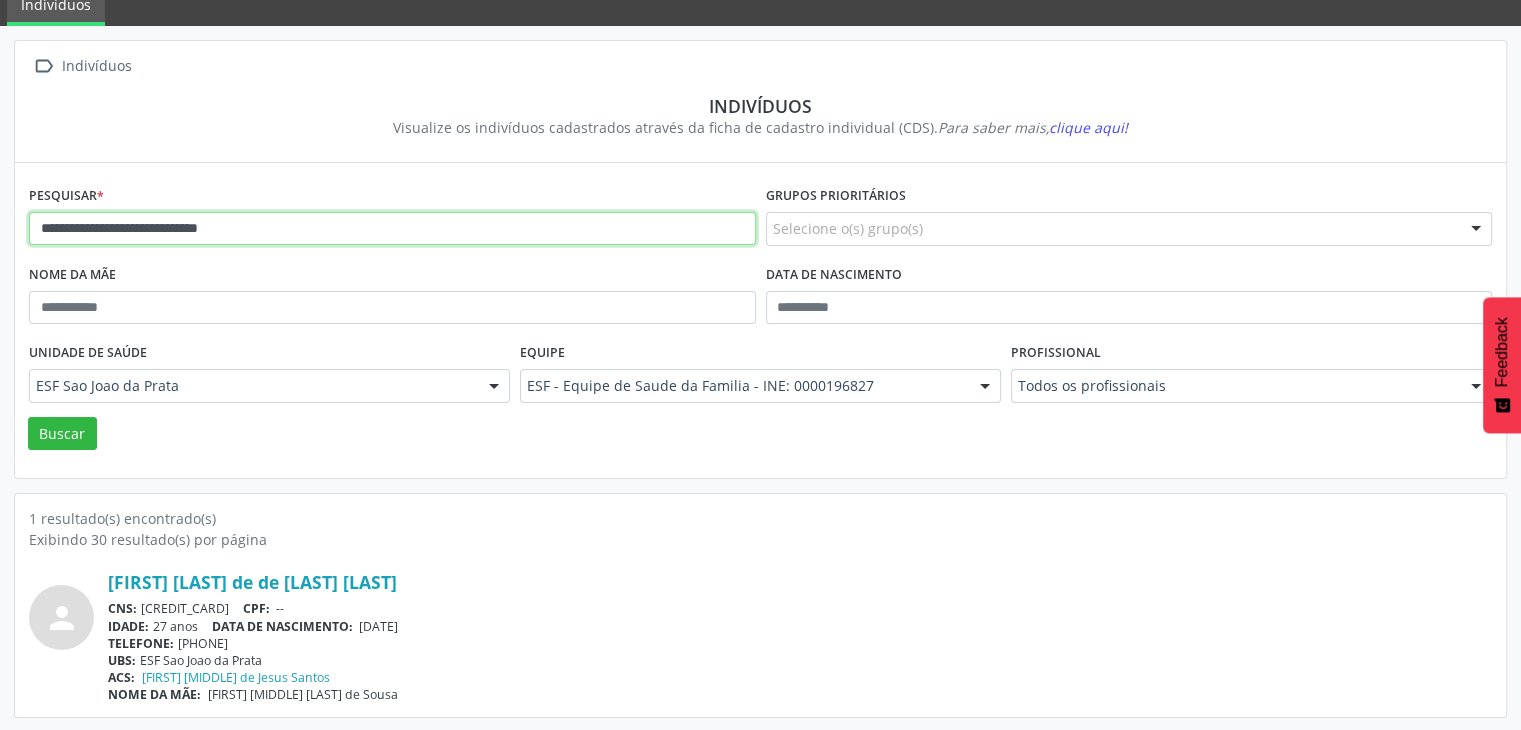 click on "**********" at bounding box center [392, 229] 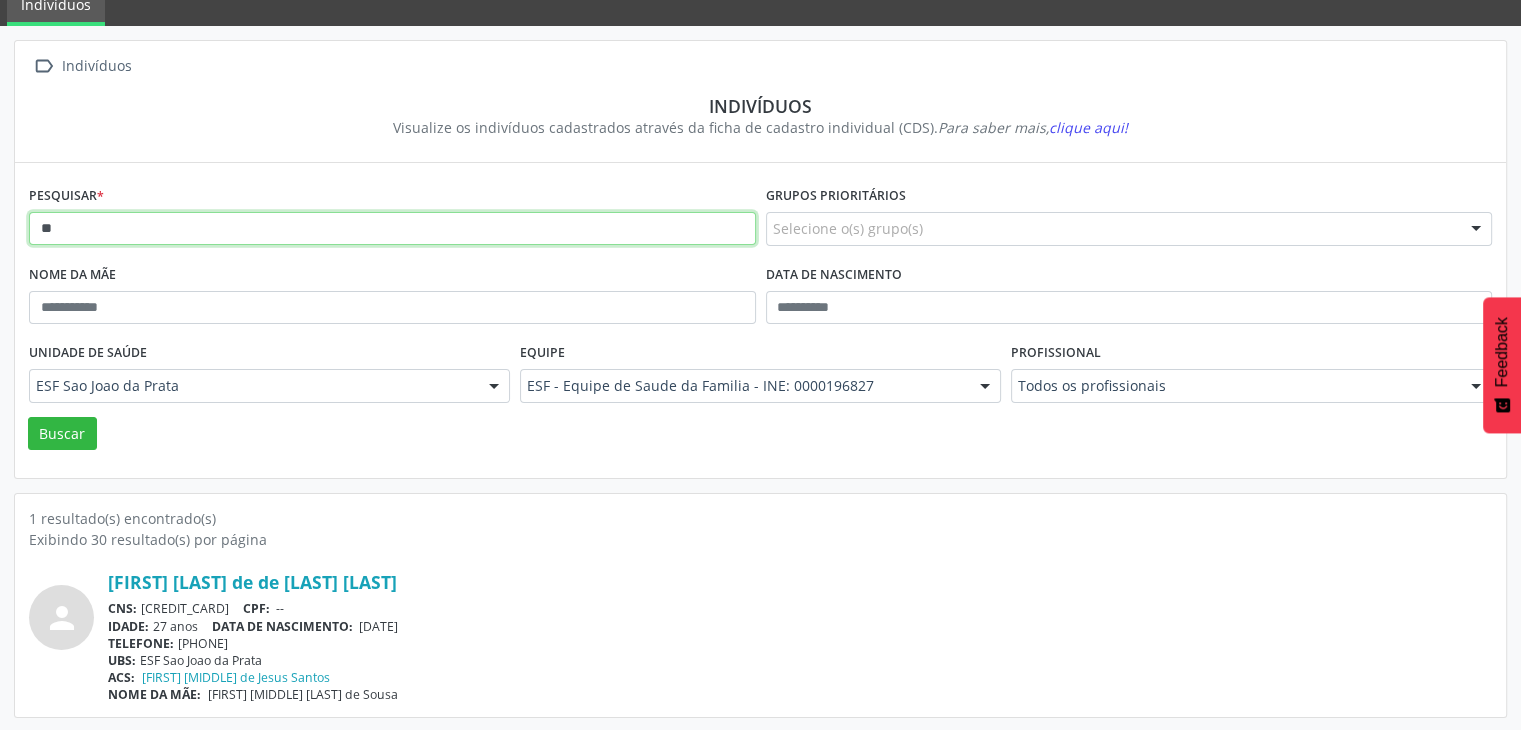type on "*" 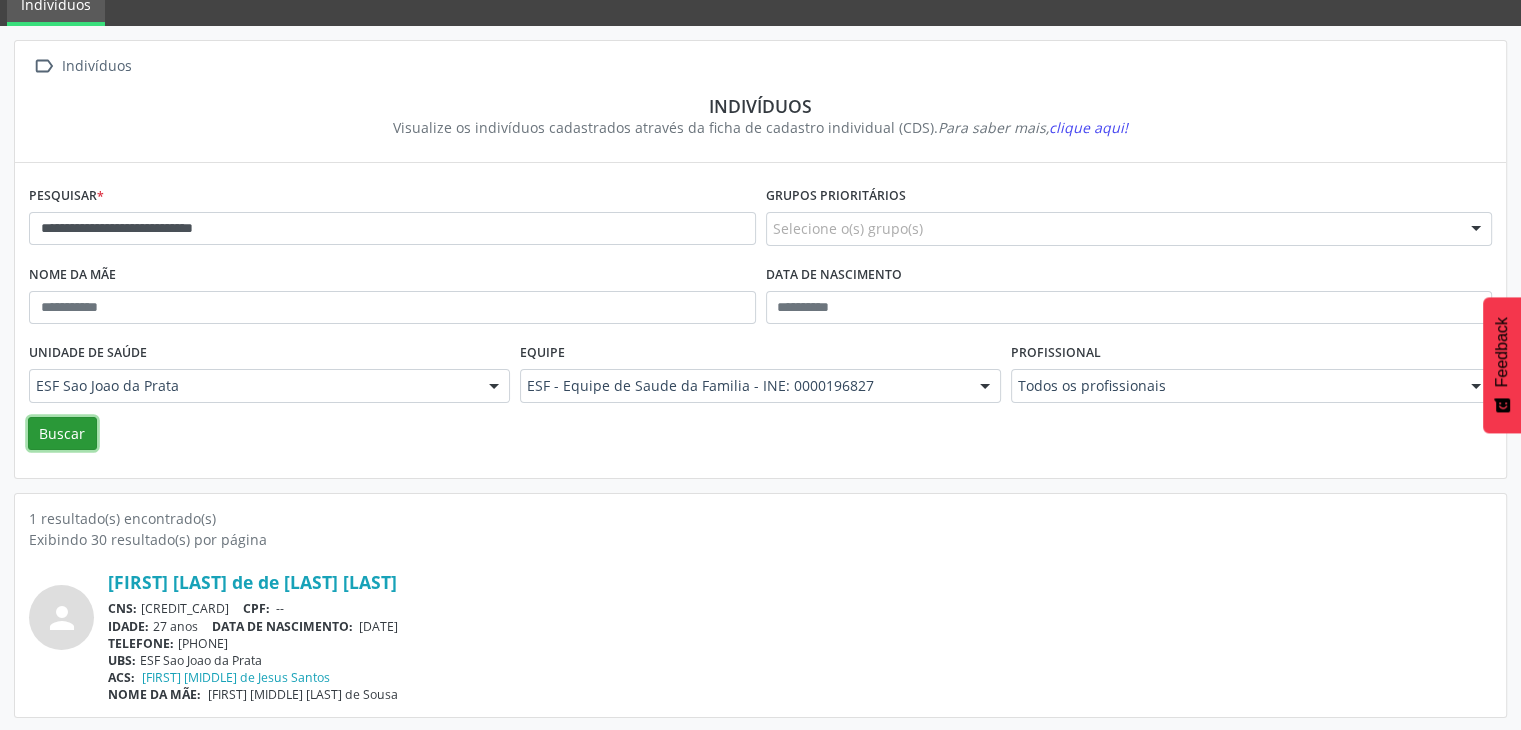 click on "Buscar" at bounding box center [62, 434] 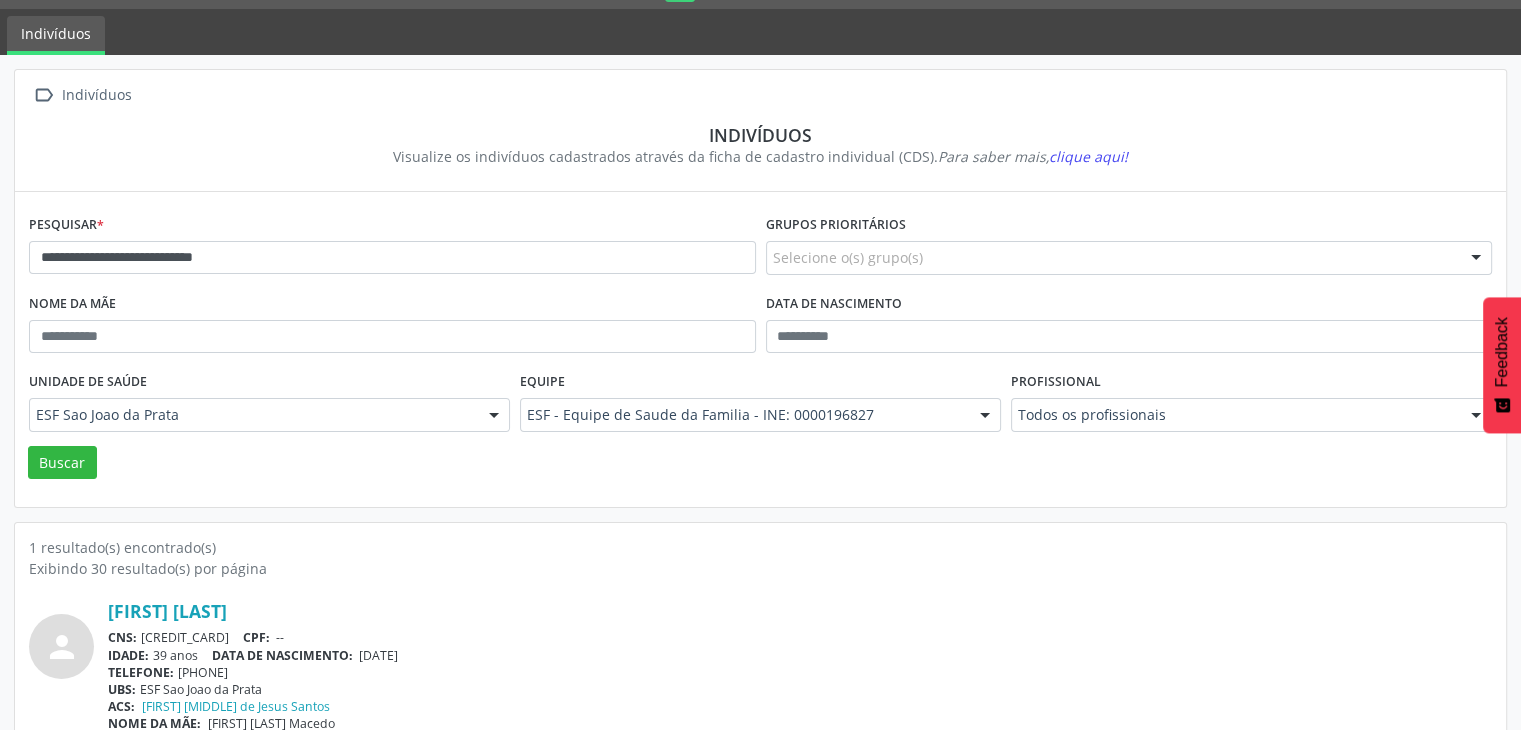 scroll, scrollTop: 84, scrollLeft: 0, axis: vertical 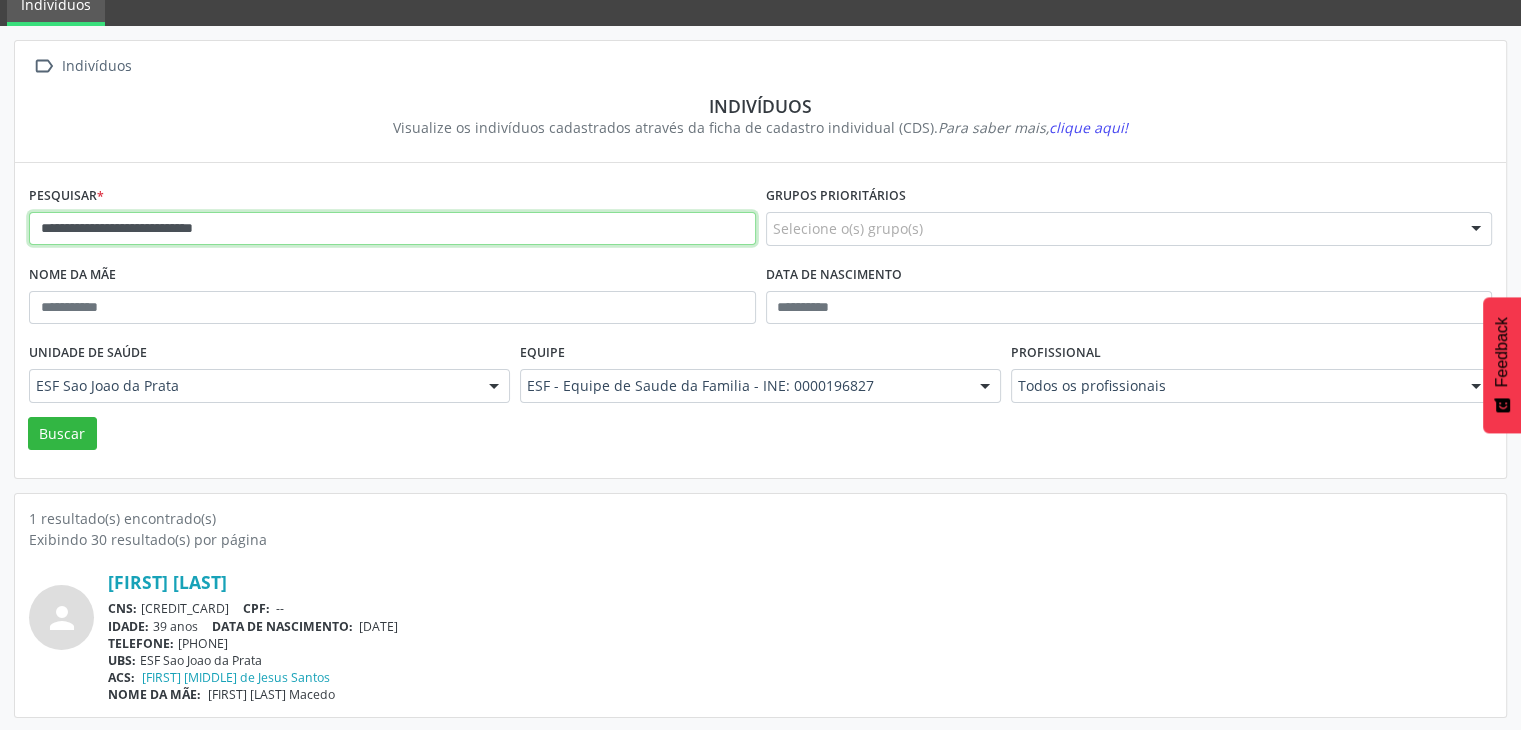 click on "**********" at bounding box center (392, 229) 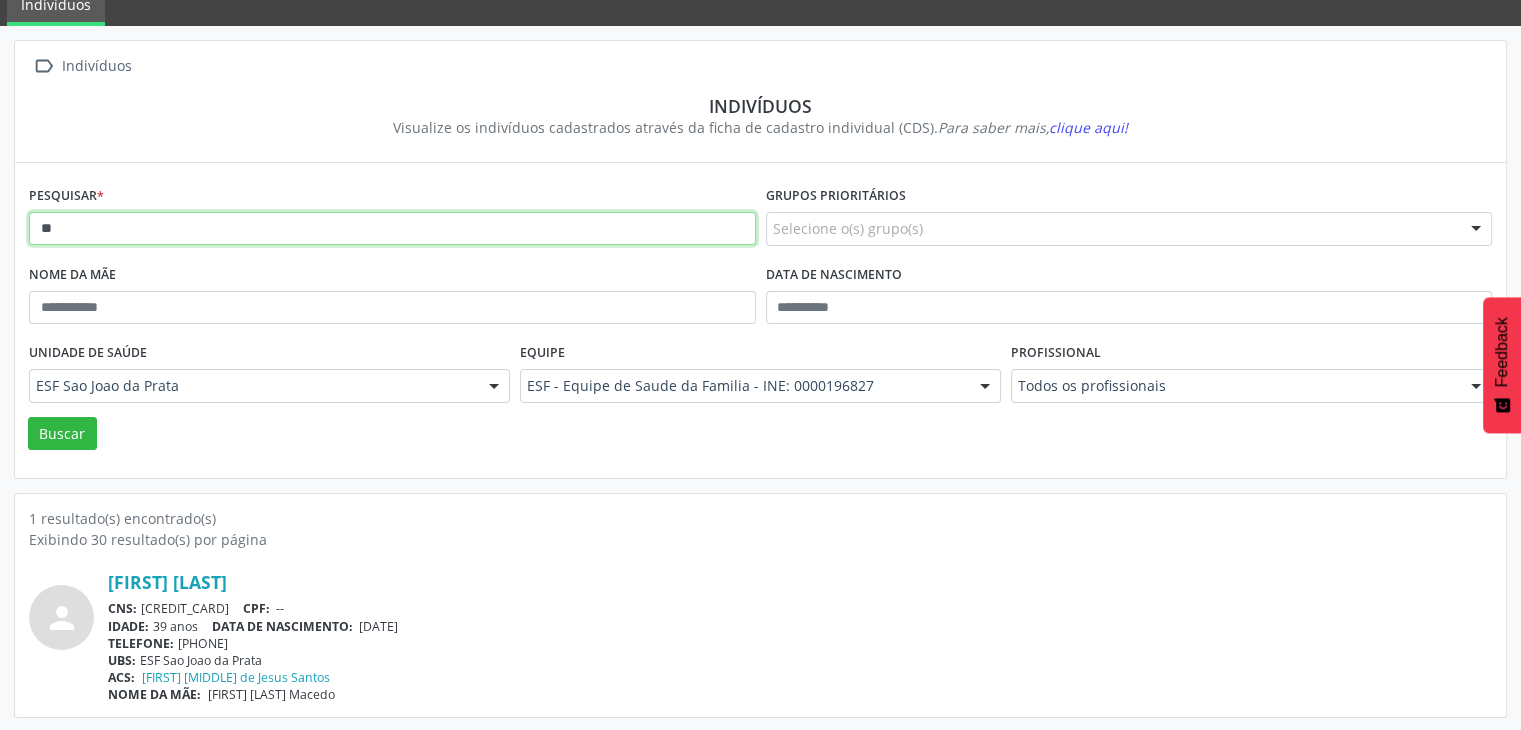 type on "*" 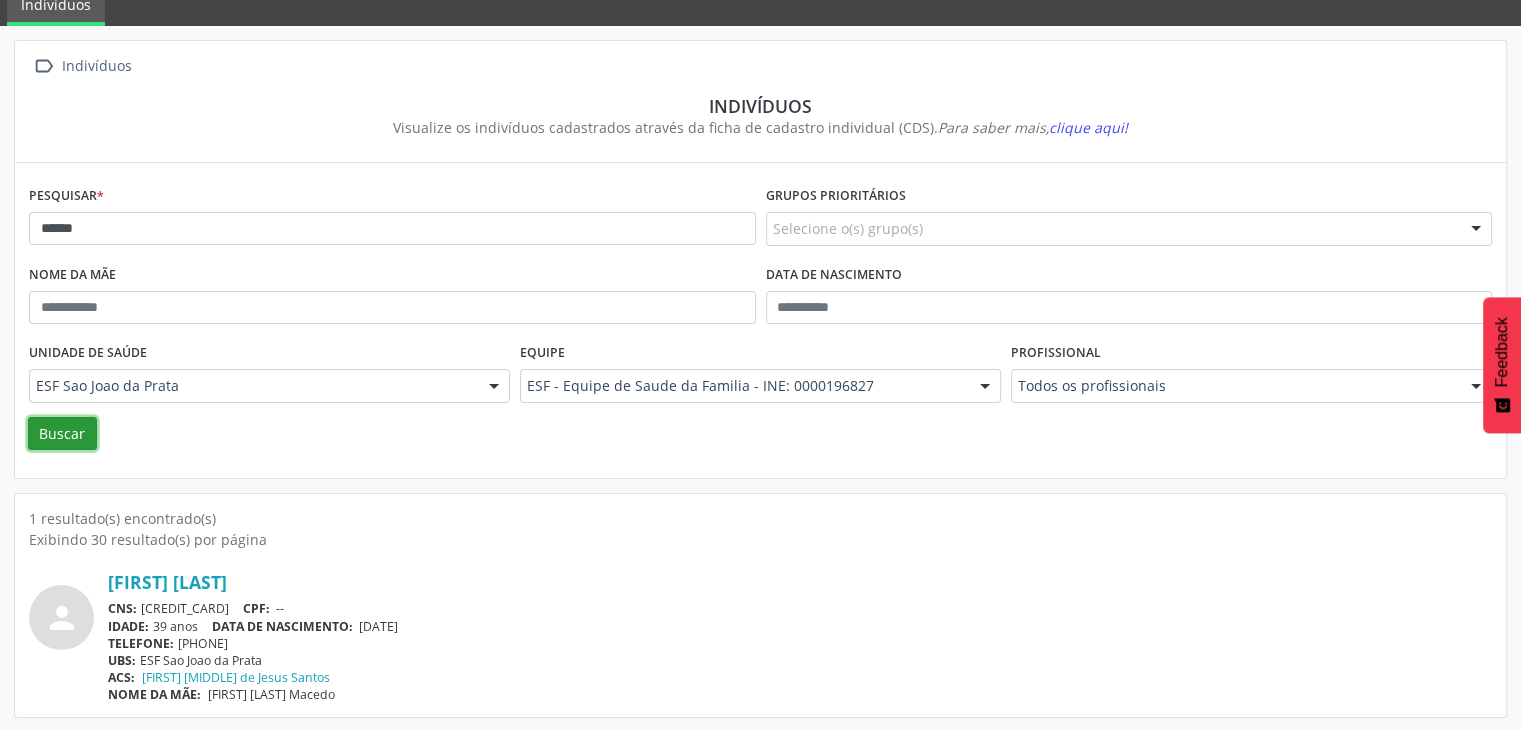 click on "Buscar" at bounding box center (62, 434) 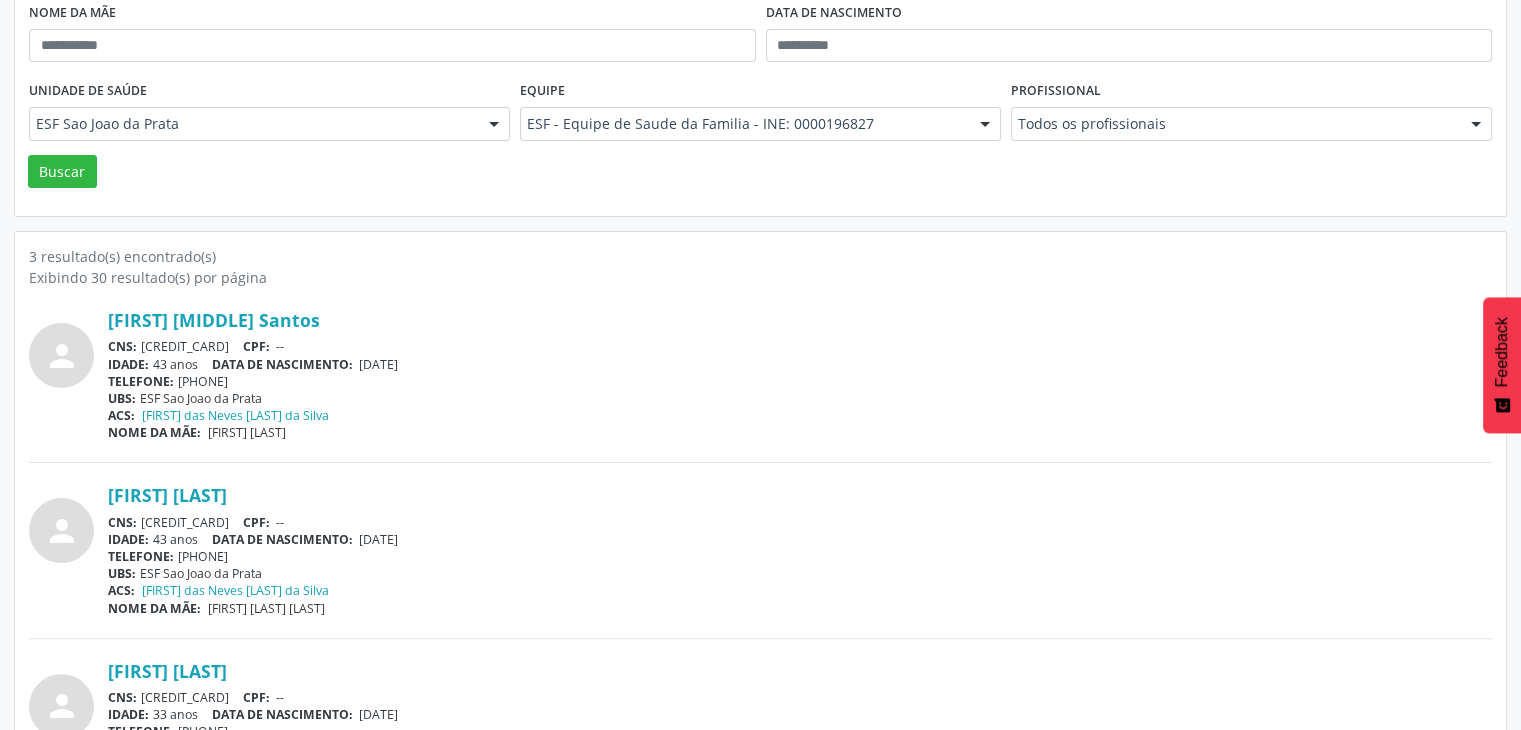 scroll, scrollTop: 335, scrollLeft: 0, axis: vertical 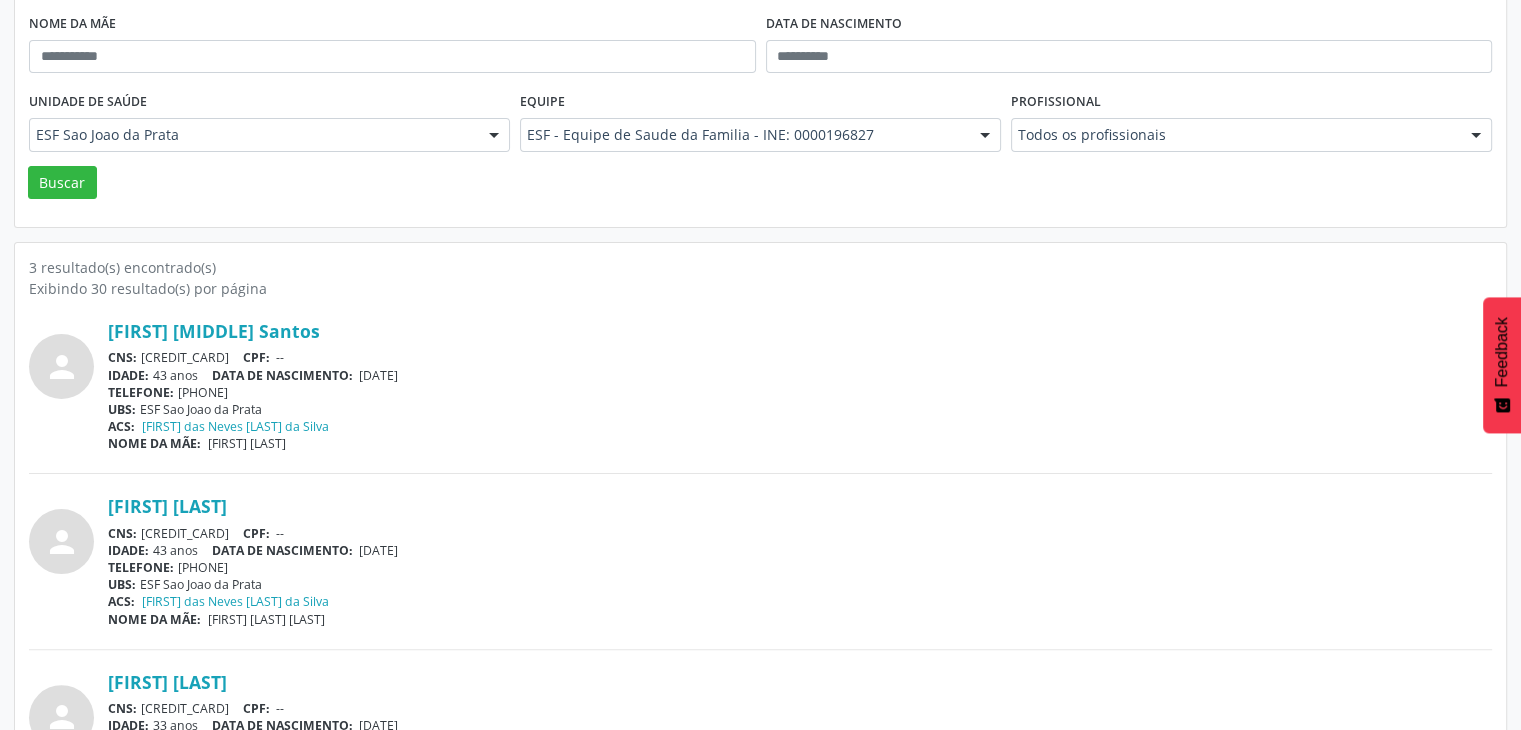 click on "Nome da mãe" at bounding box center [392, 48] 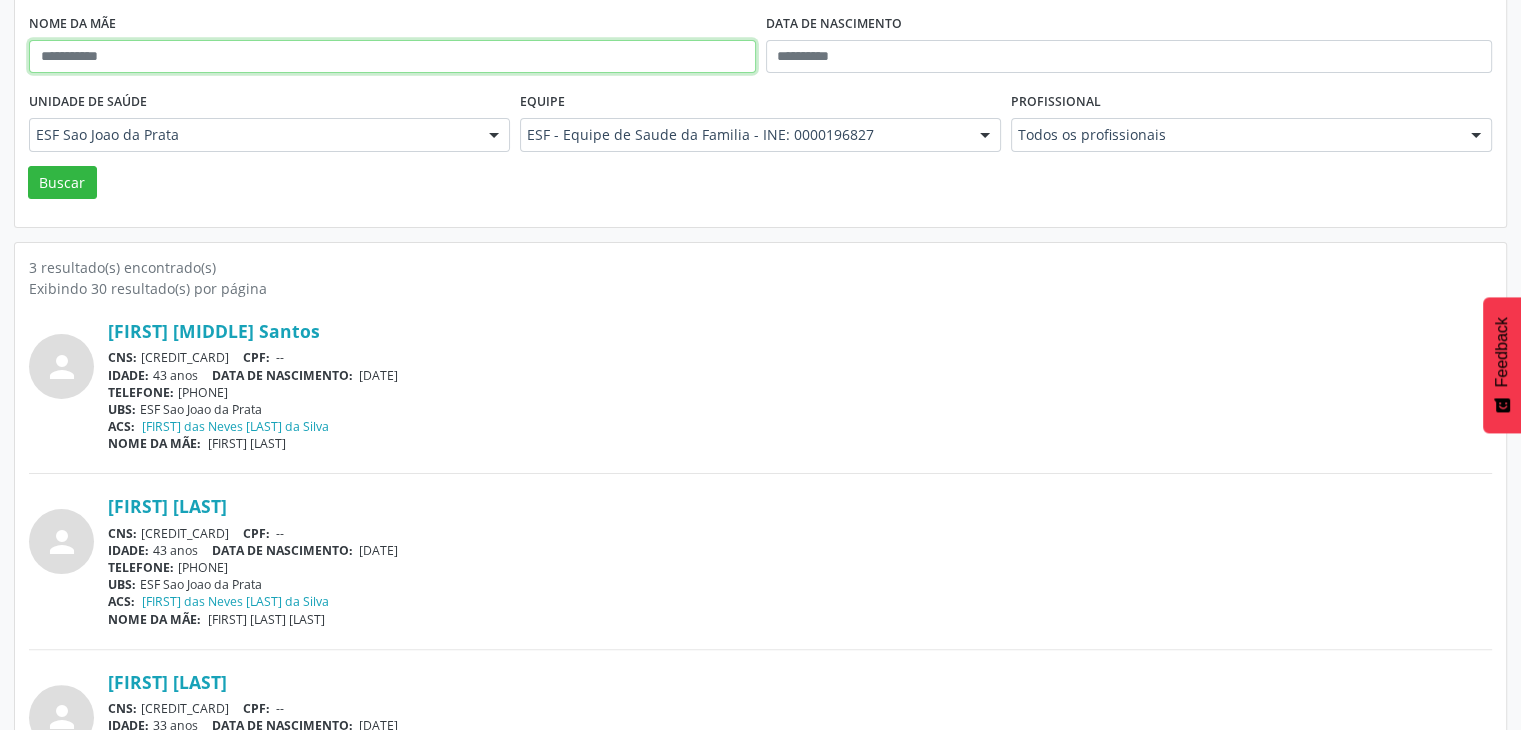 click at bounding box center (392, 57) 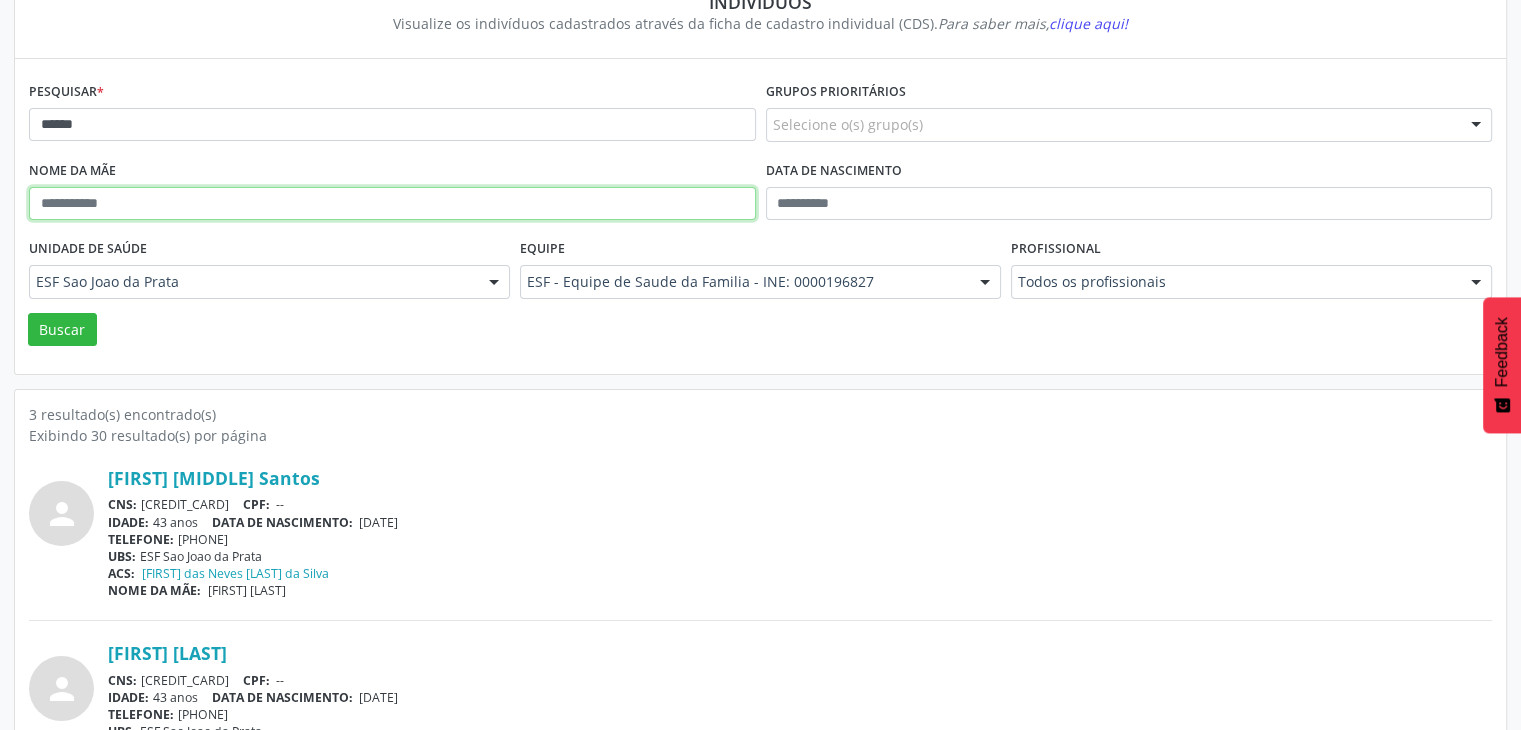 scroll, scrollTop: 35, scrollLeft: 0, axis: vertical 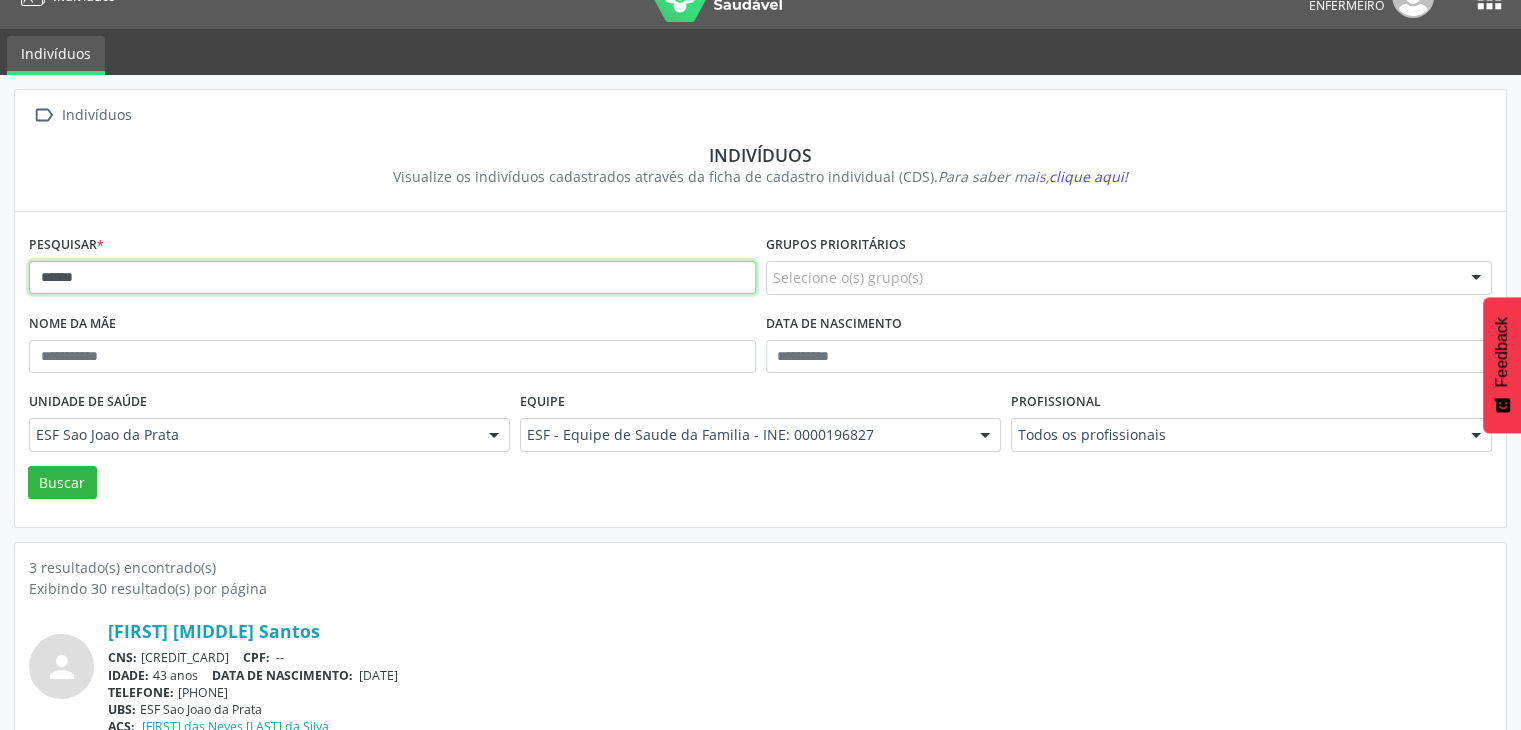 click on "******" at bounding box center [392, 278] 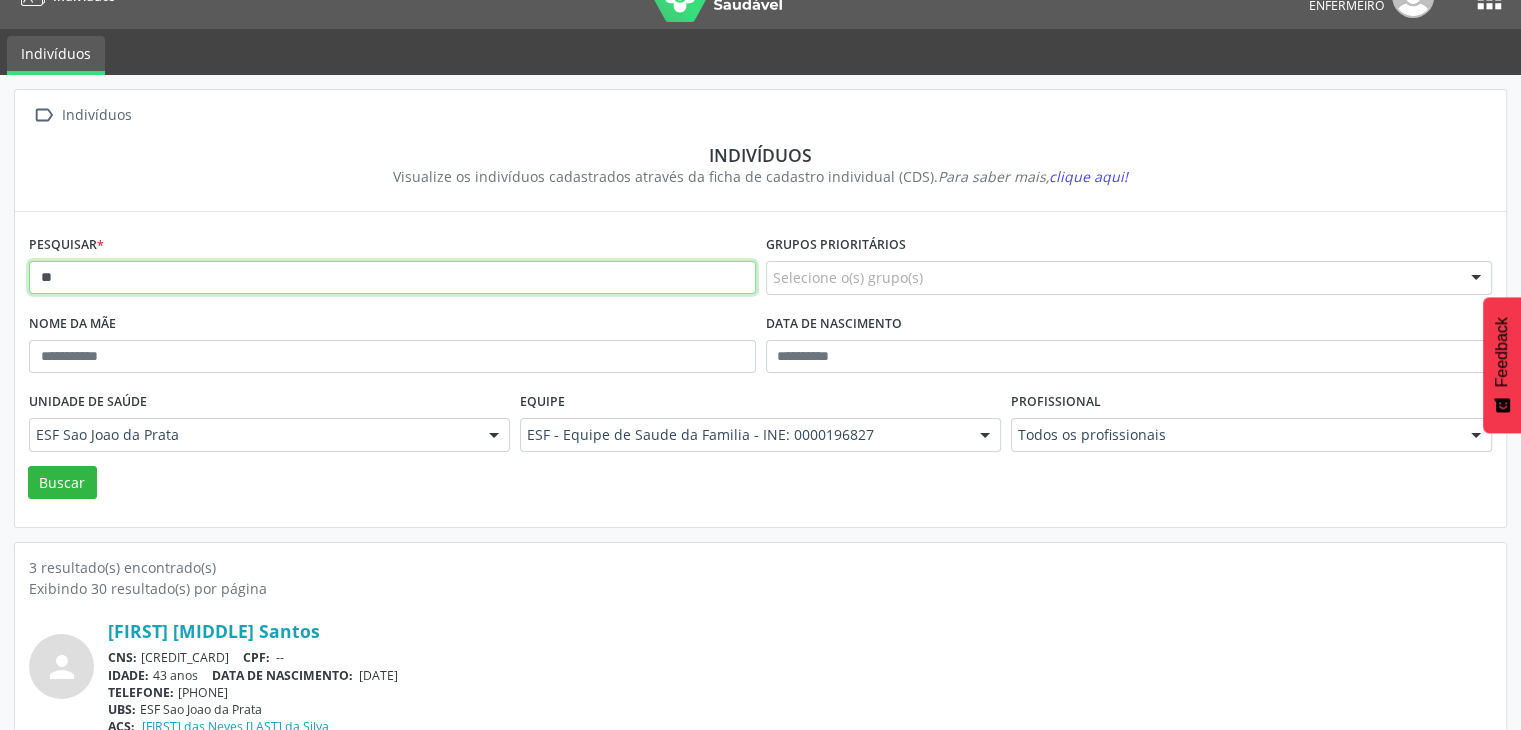 type on "*" 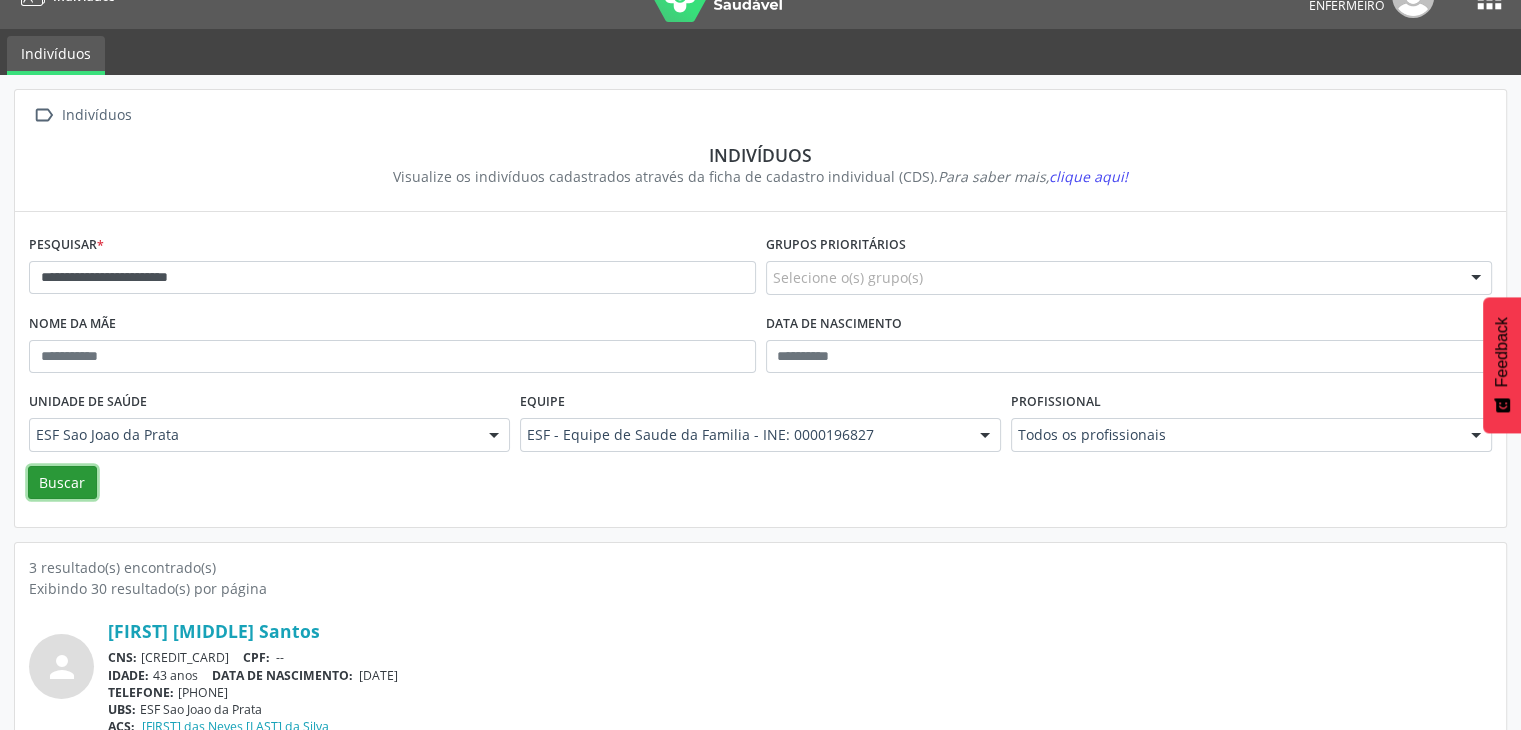 click on "Buscar" at bounding box center (62, 483) 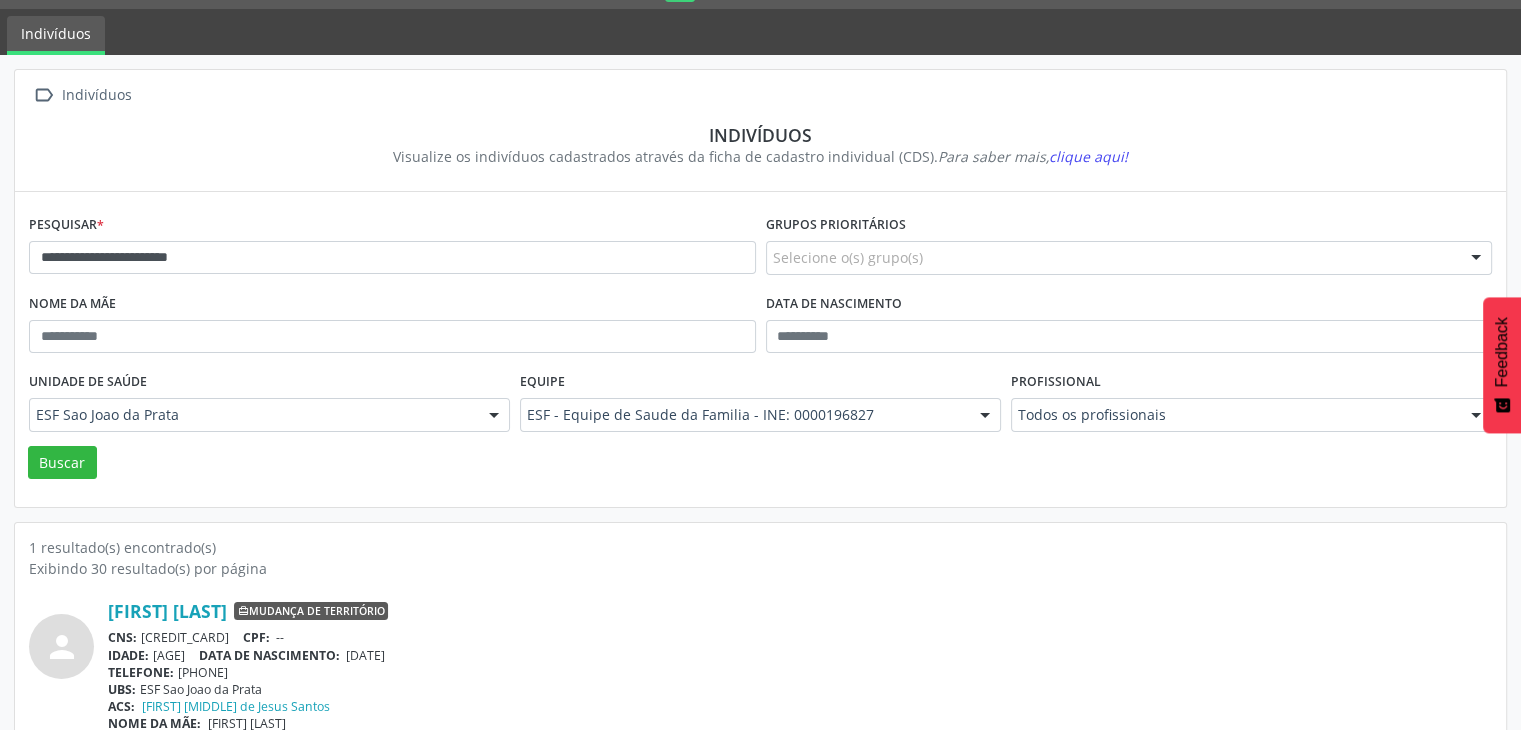 scroll, scrollTop: 84, scrollLeft: 0, axis: vertical 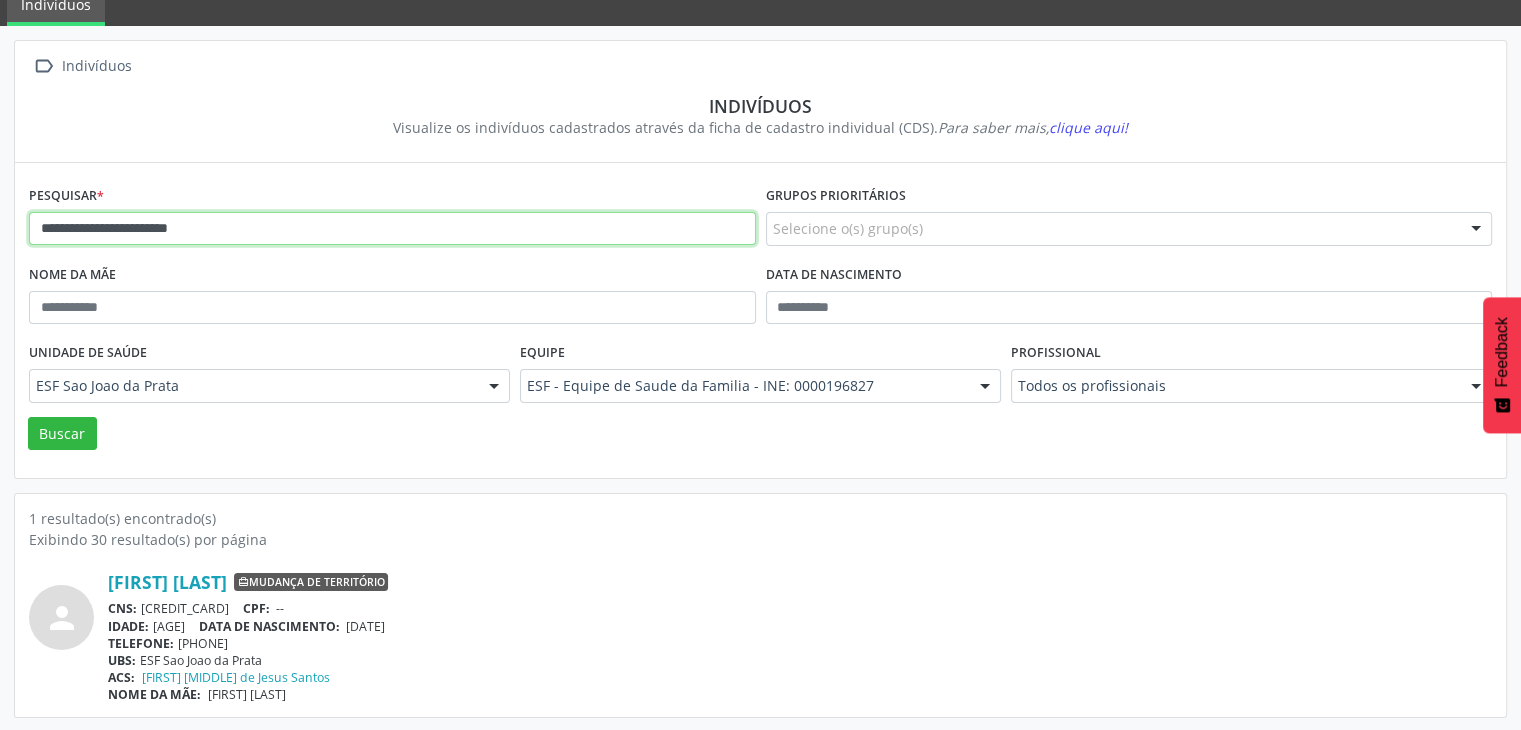 click on "**********" at bounding box center (392, 229) 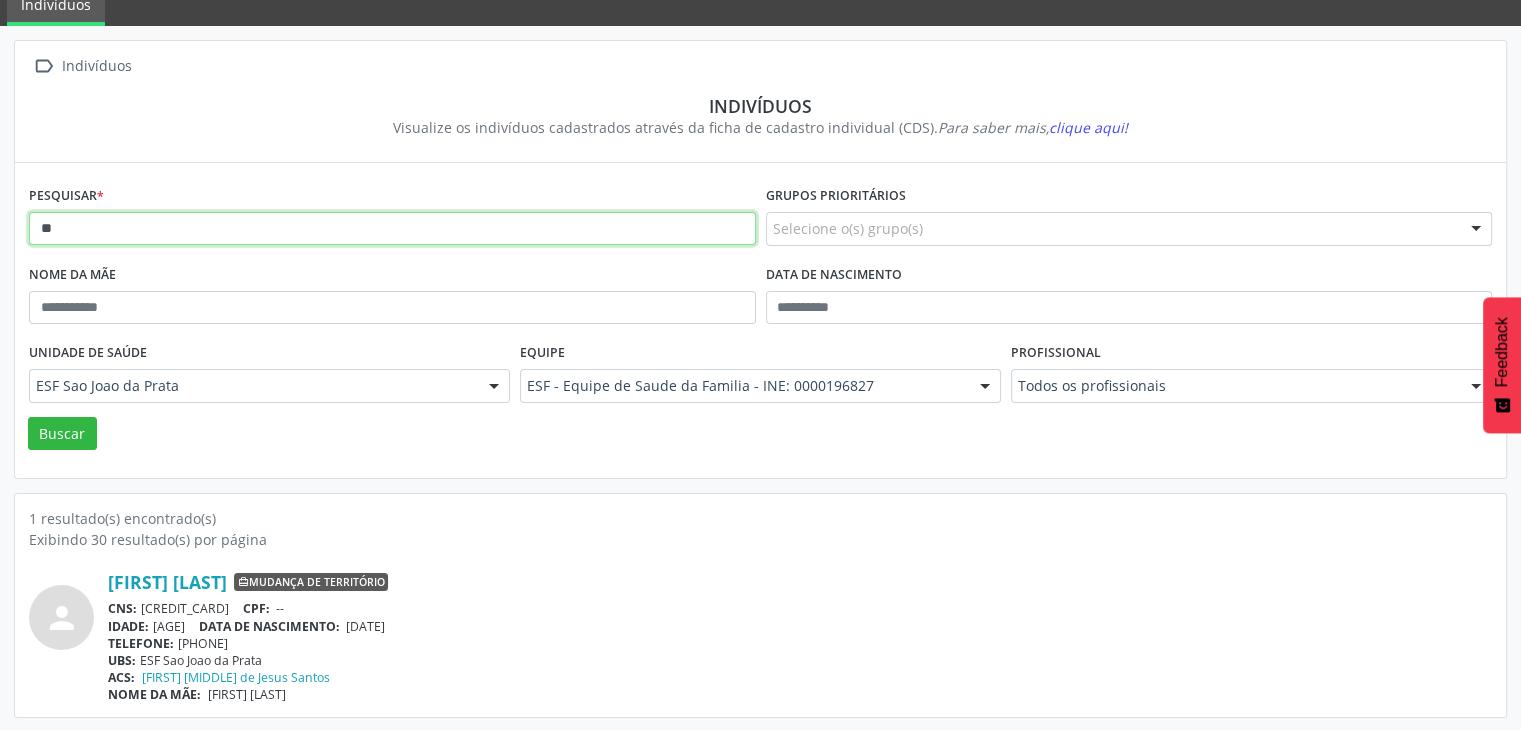 type on "*" 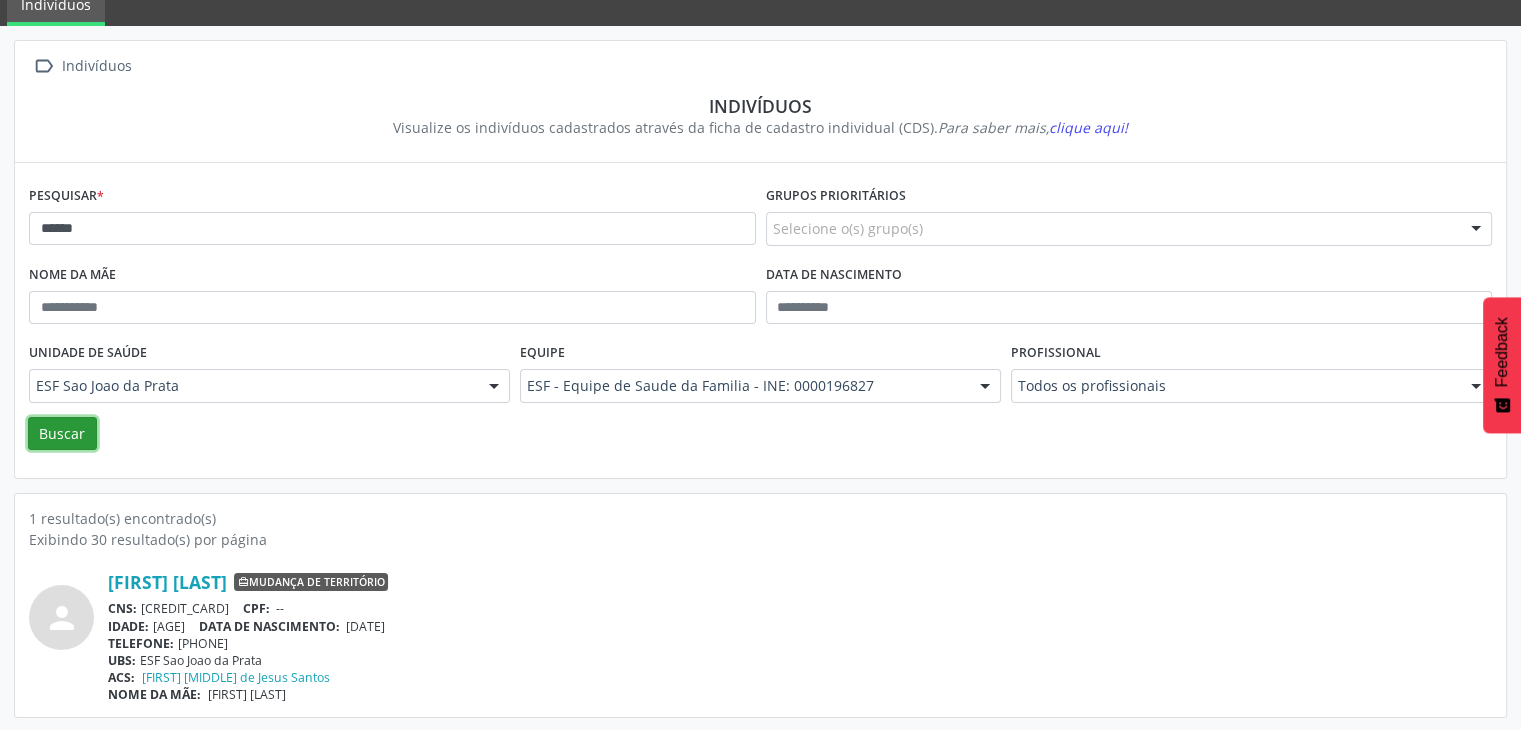 click on "Buscar" at bounding box center [62, 434] 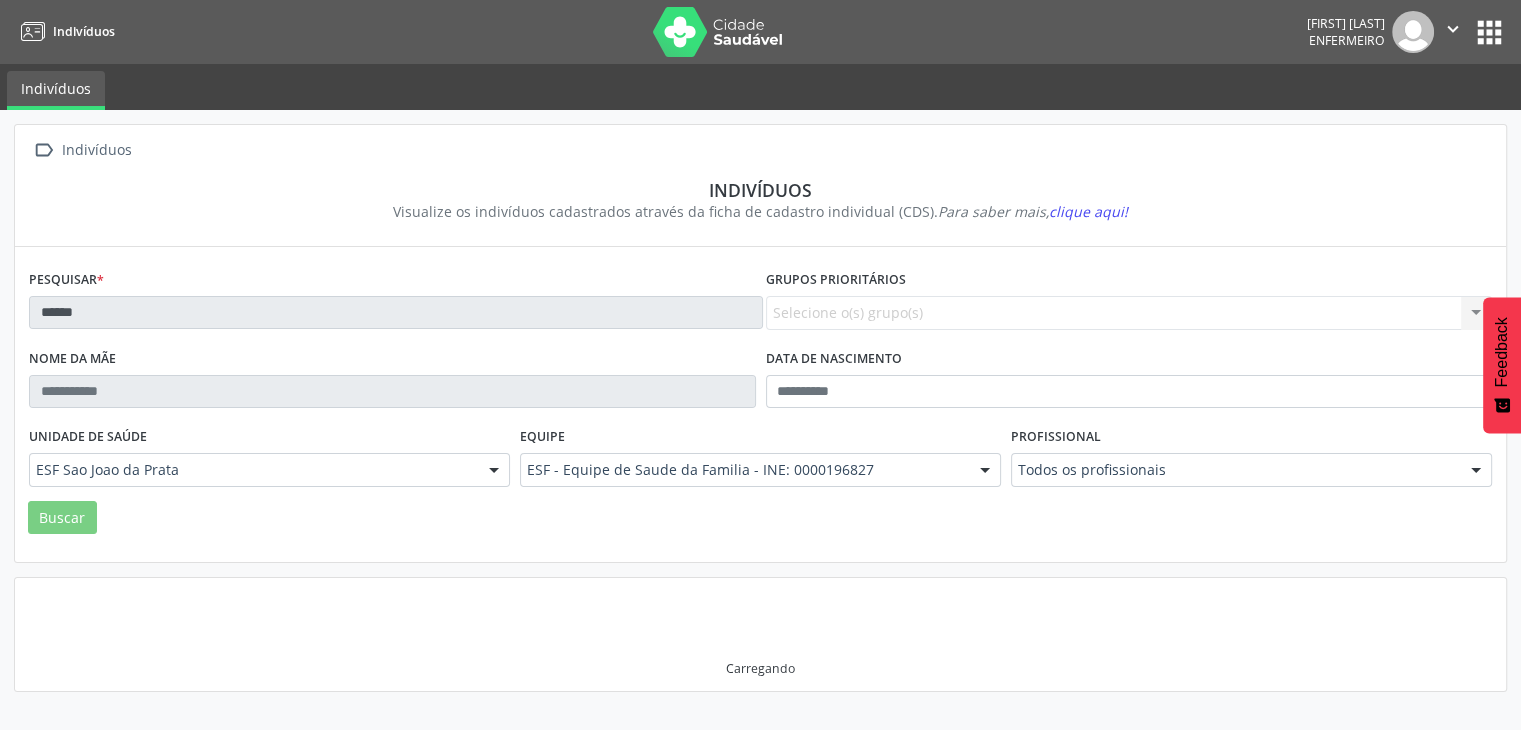 scroll, scrollTop: 0, scrollLeft: 0, axis: both 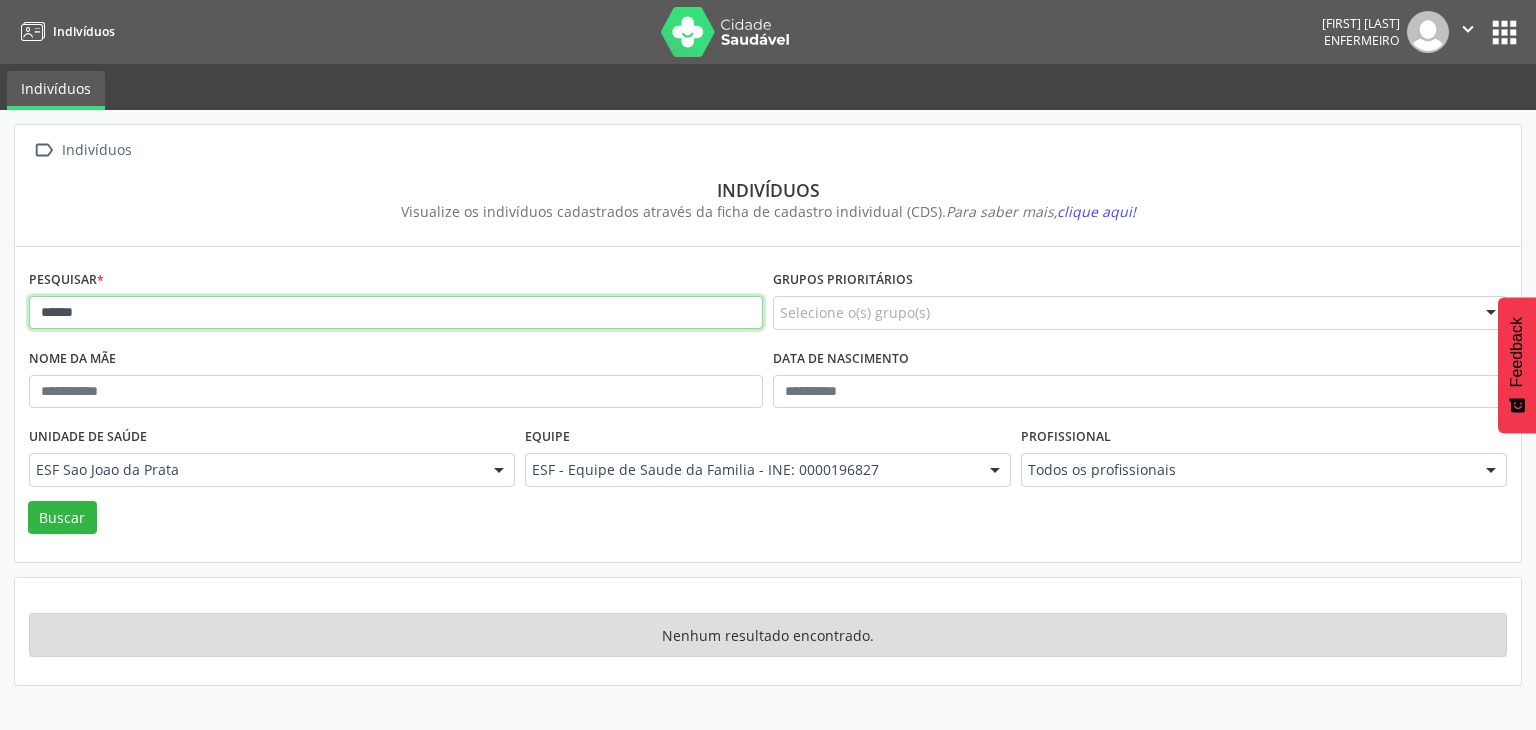 click on "******" at bounding box center (396, 313) 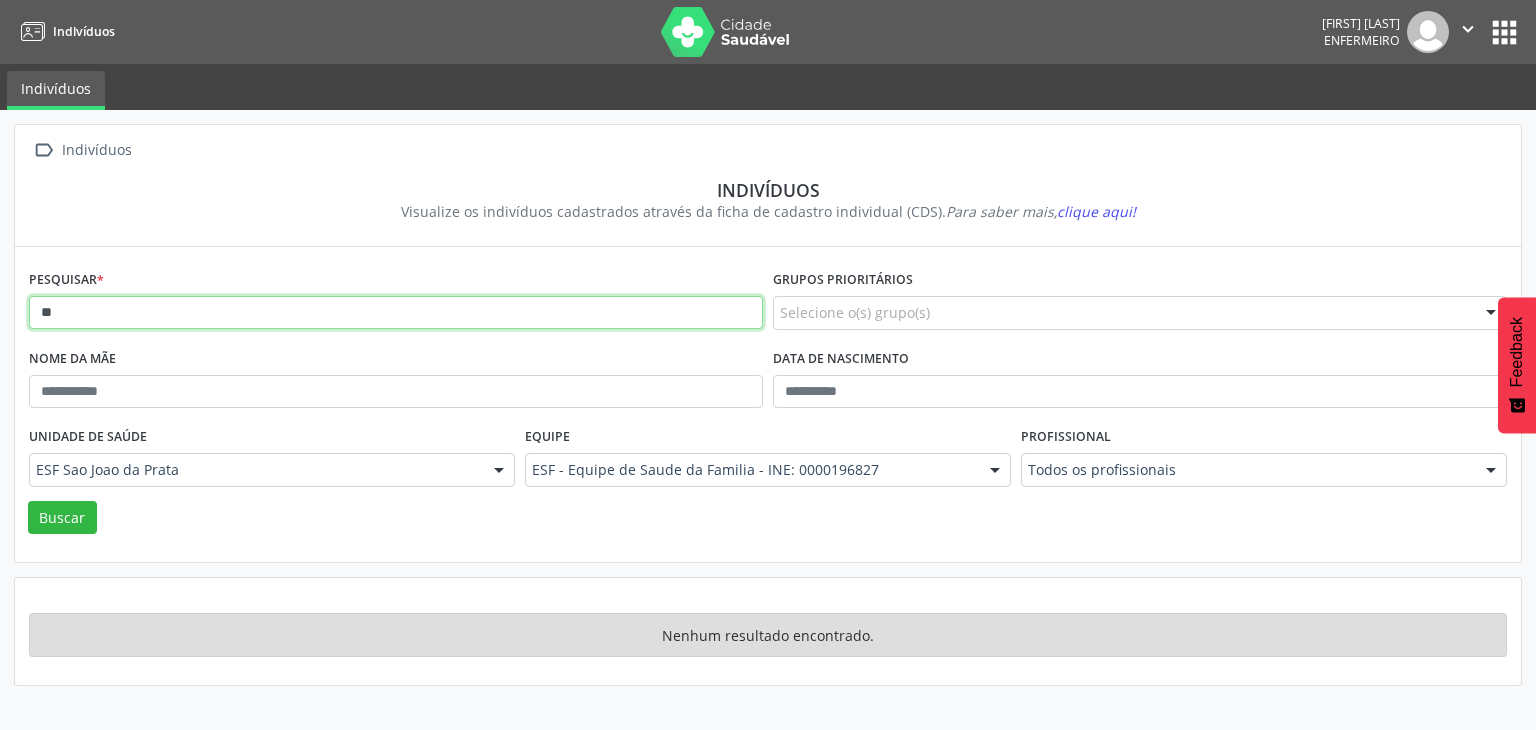 type on "*" 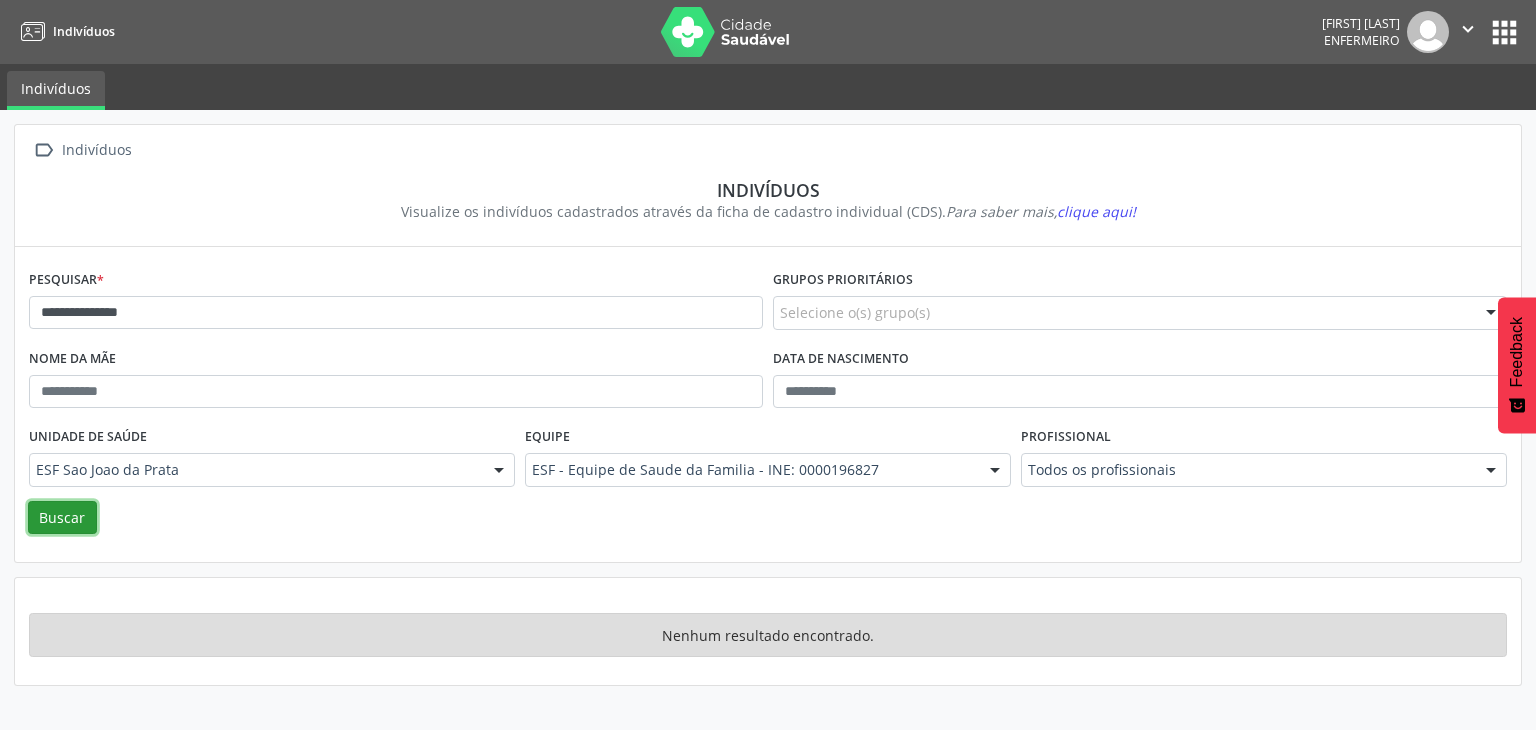 click on "Buscar" at bounding box center [62, 518] 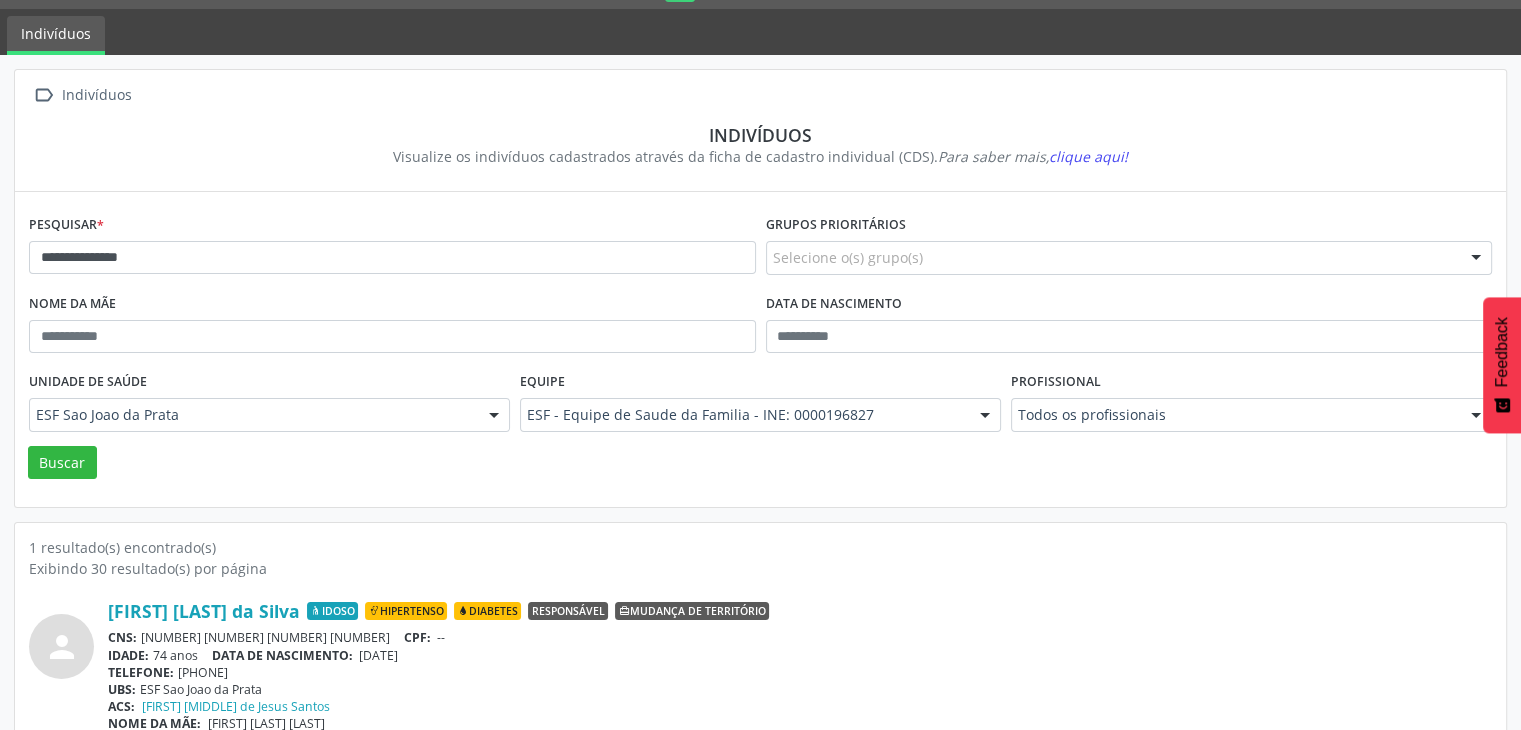 scroll, scrollTop: 84, scrollLeft: 0, axis: vertical 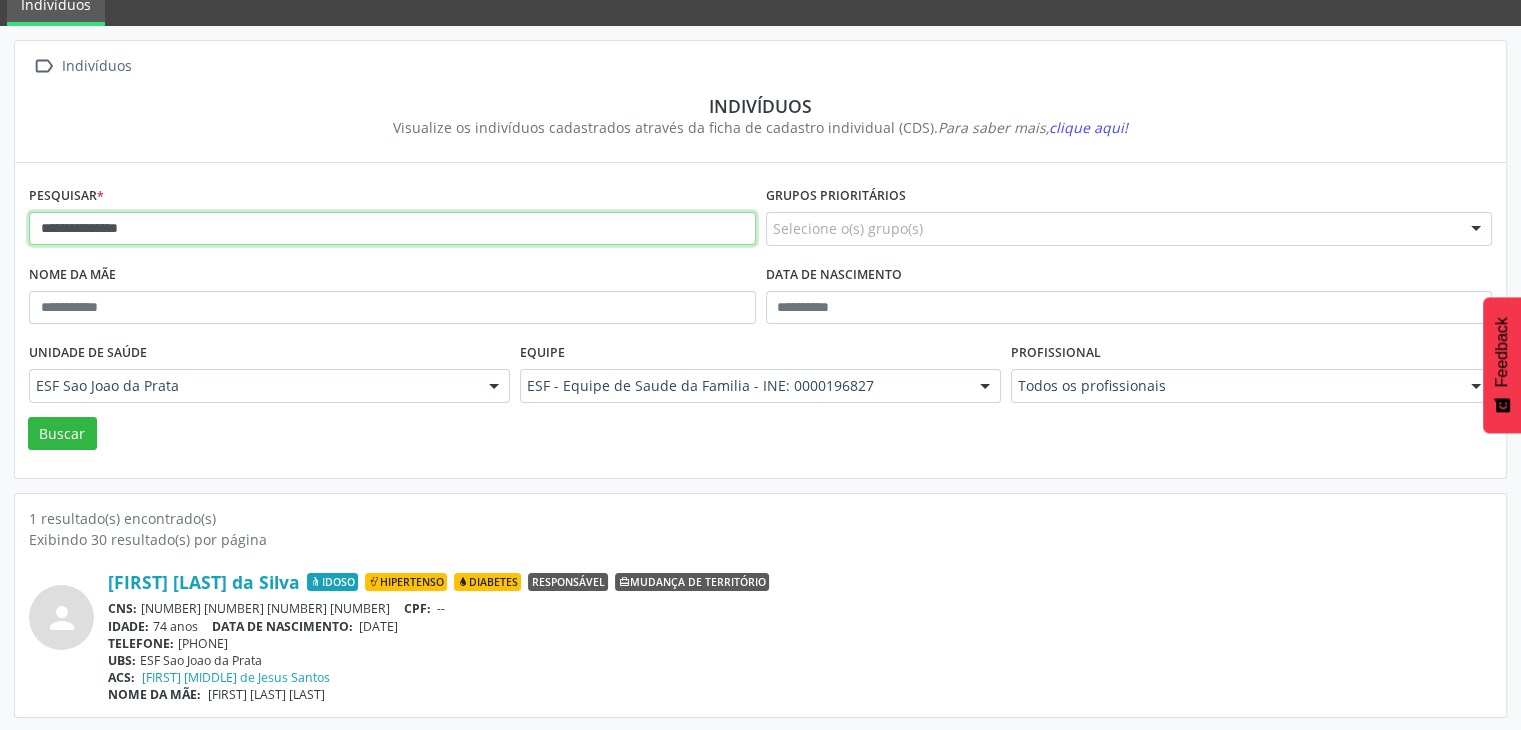 click on "**********" at bounding box center (392, 229) 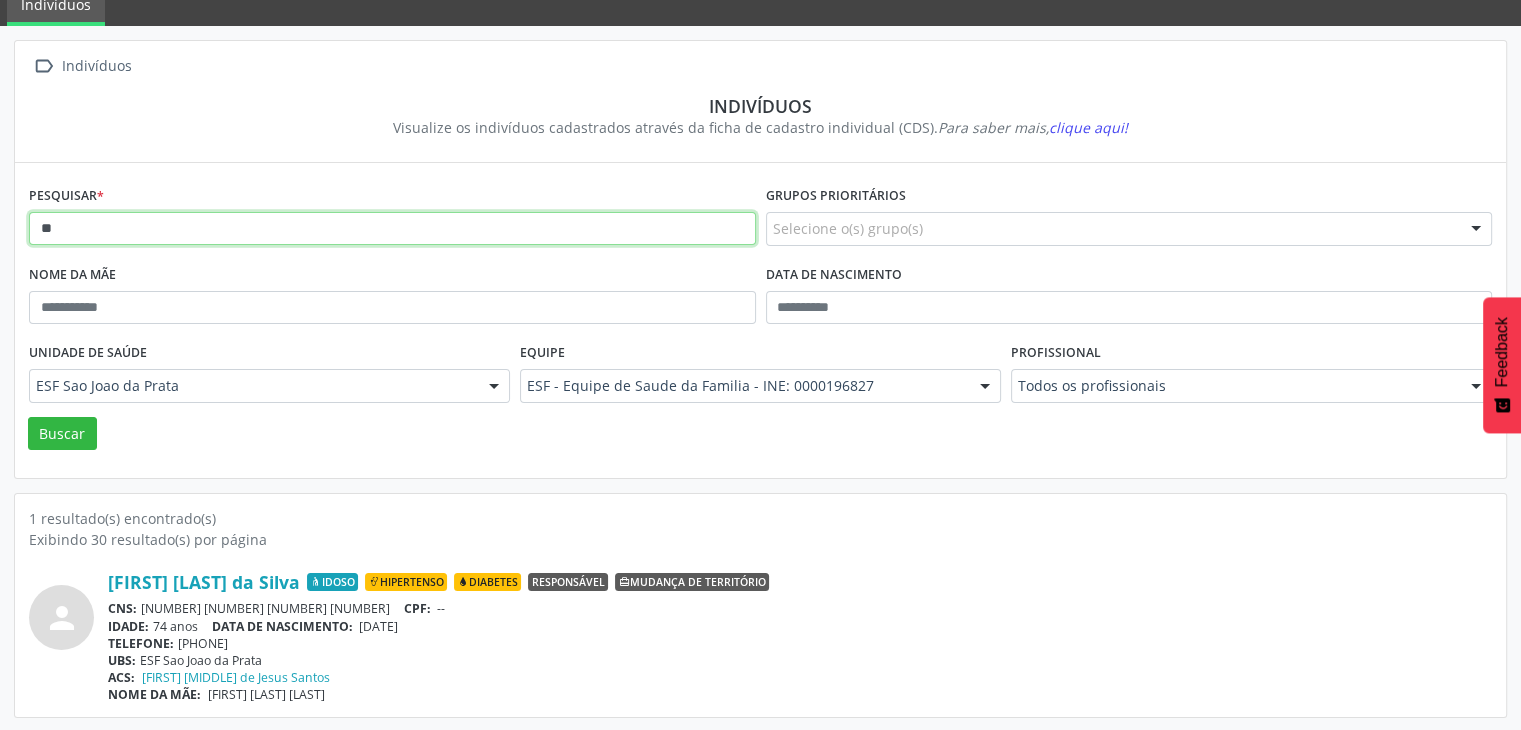 type on "*" 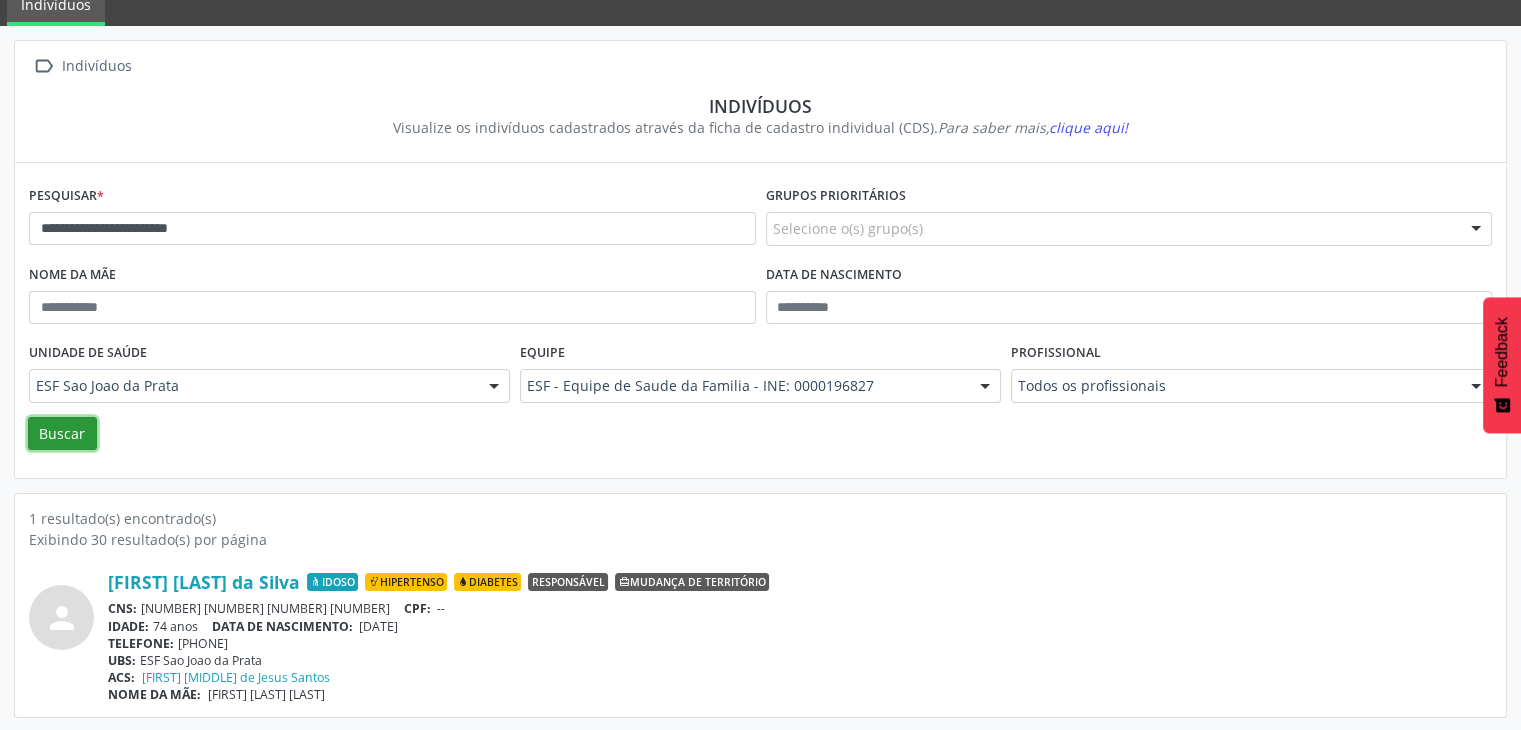 click on "Buscar" at bounding box center (62, 434) 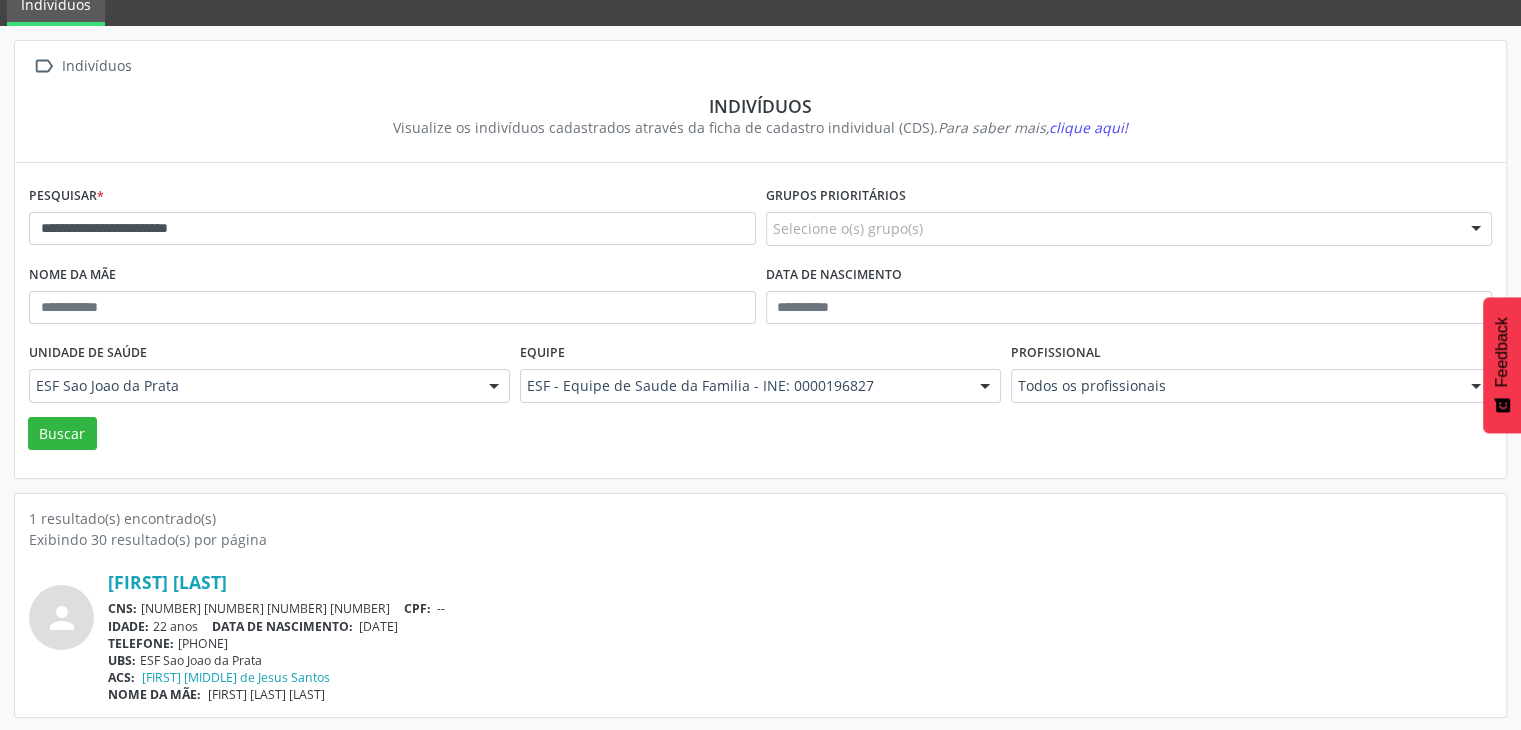 scroll, scrollTop: 84, scrollLeft: 0, axis: vertical 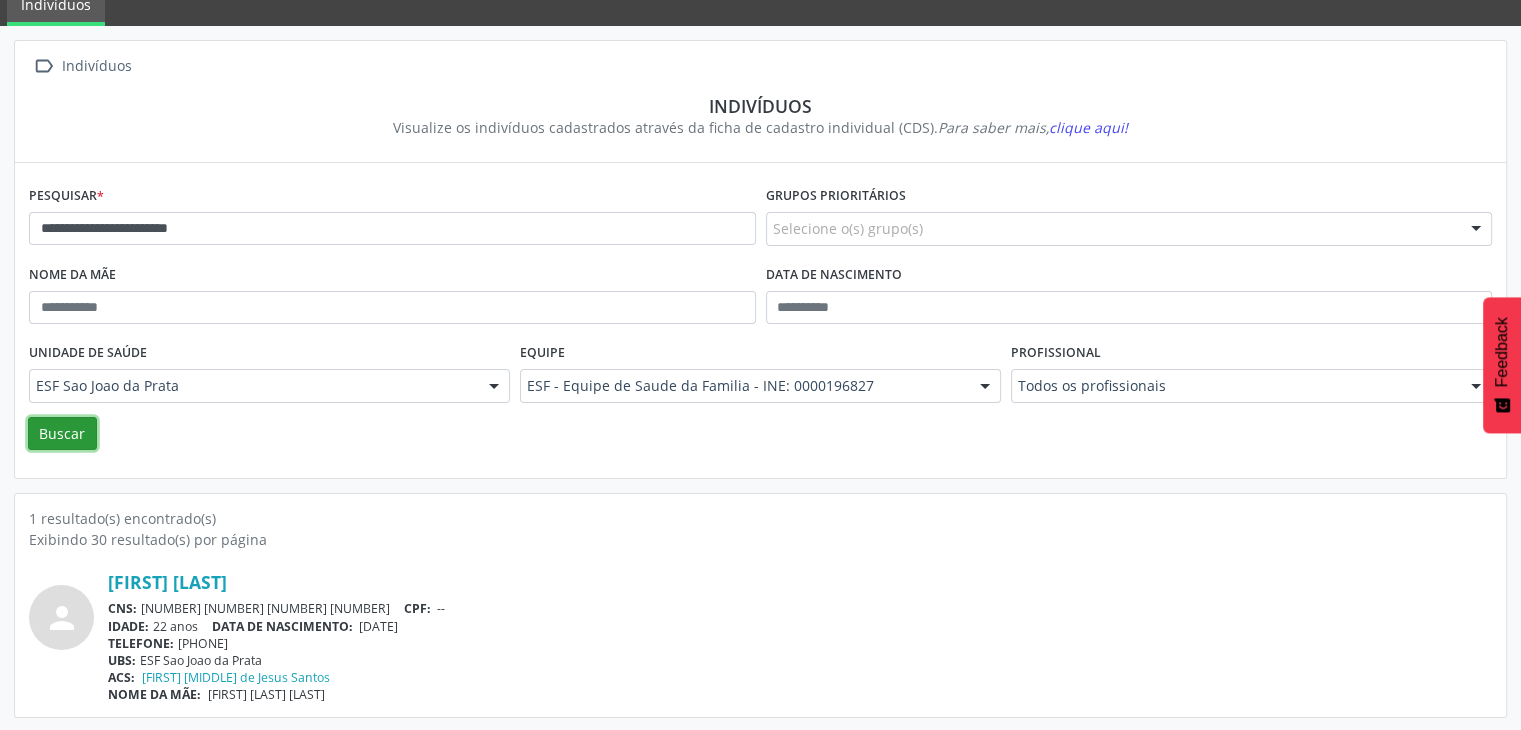 click on "Buscar" at bounding box center [62, 434] 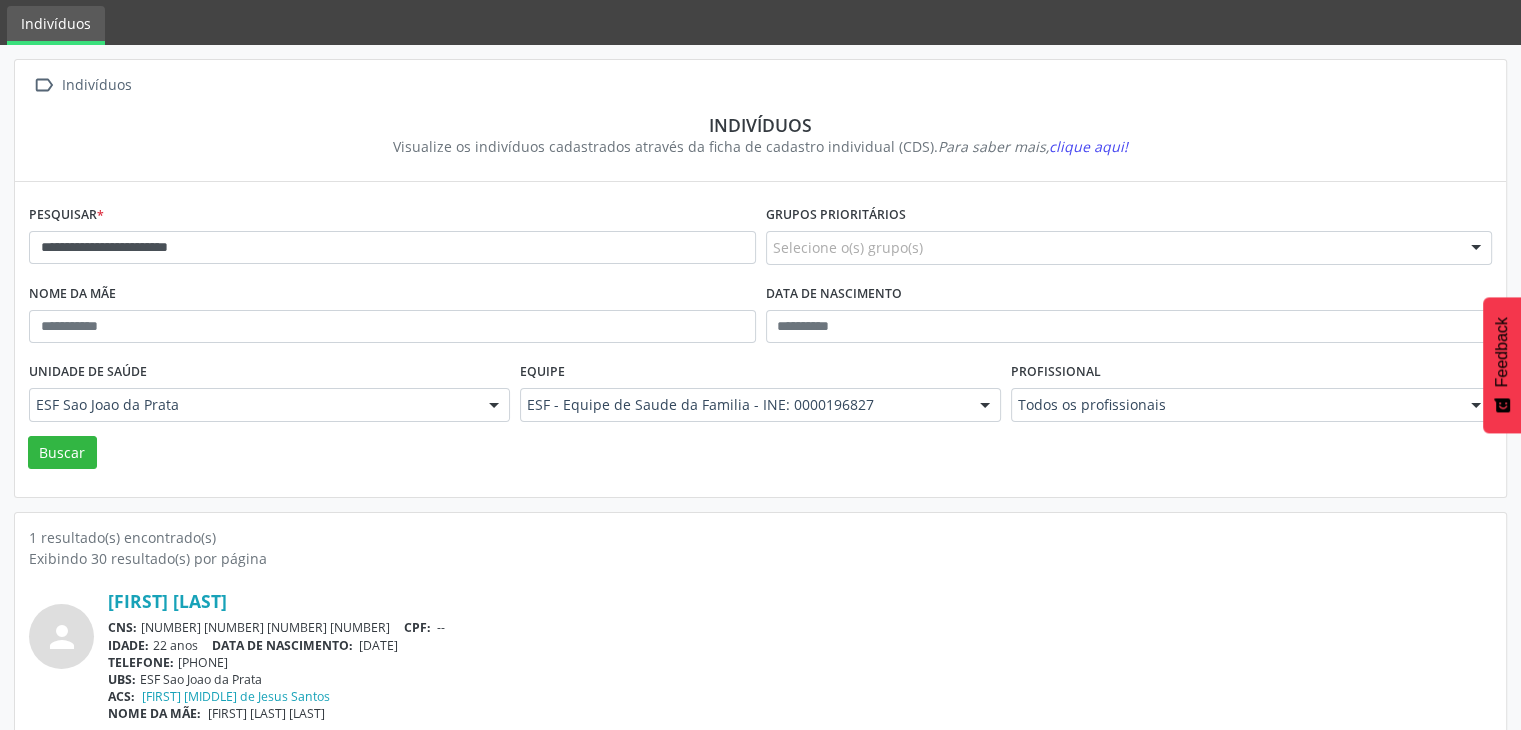 scroll, scrollTop: 84, scrollLeft: 0, axis: vertical 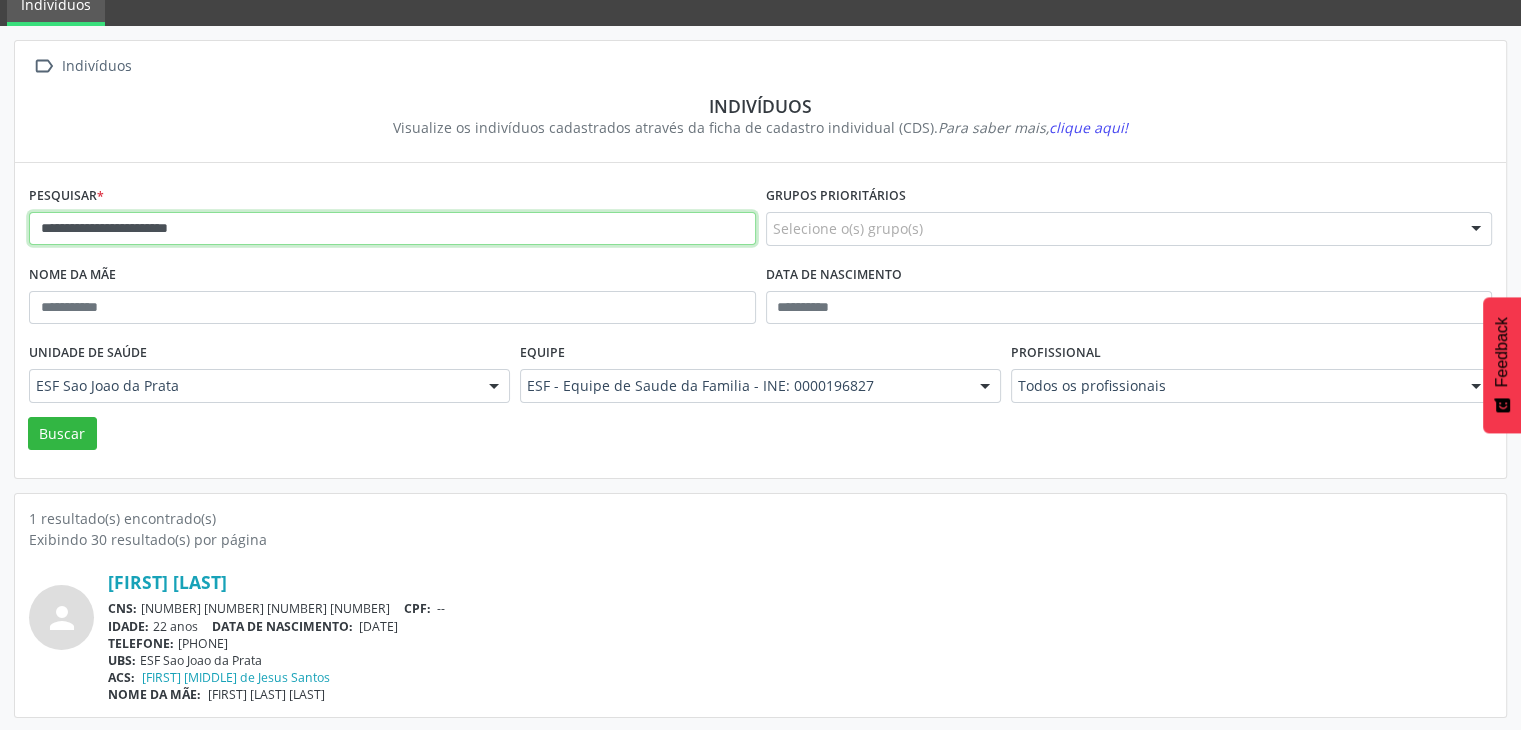 click on "**********" at bounding box center [392, 229] 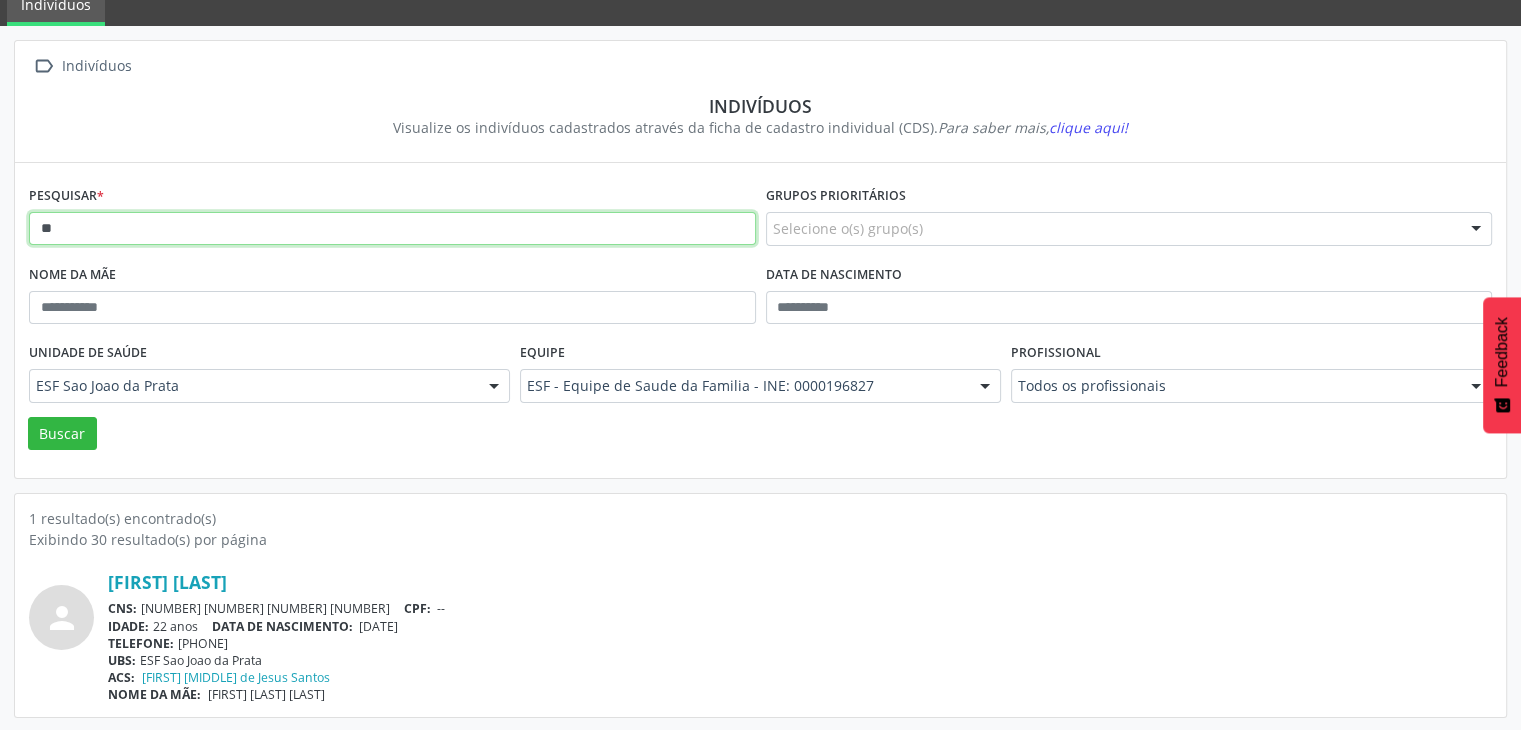 type on "*" 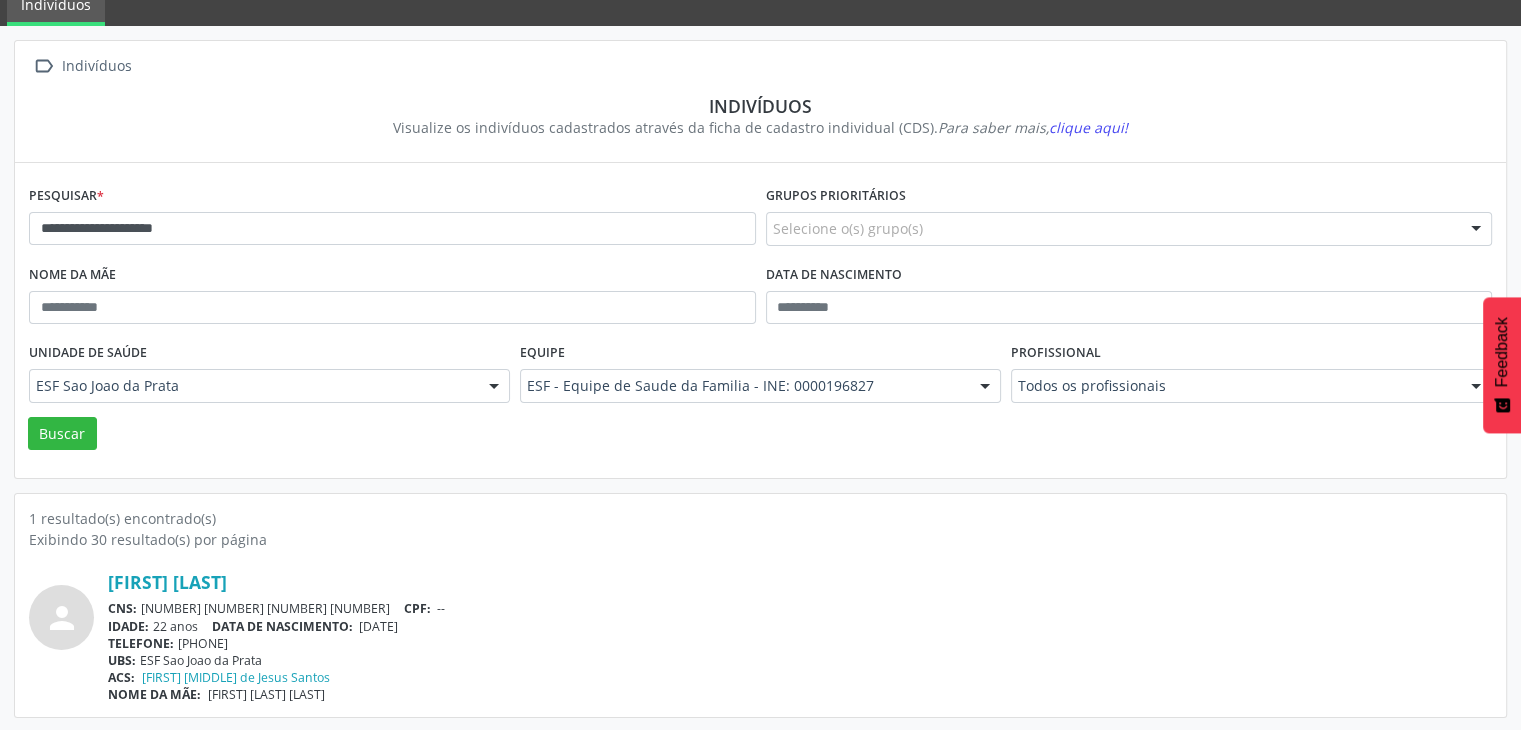 click on "Unidade de saúde
ESF Sao Joao da Prata         ESF Sao Joao da Prata
Nenhum resultado encontrado para: "   "
Não há nenhuma opção para ser exibida." at bounding box center [269, 377] 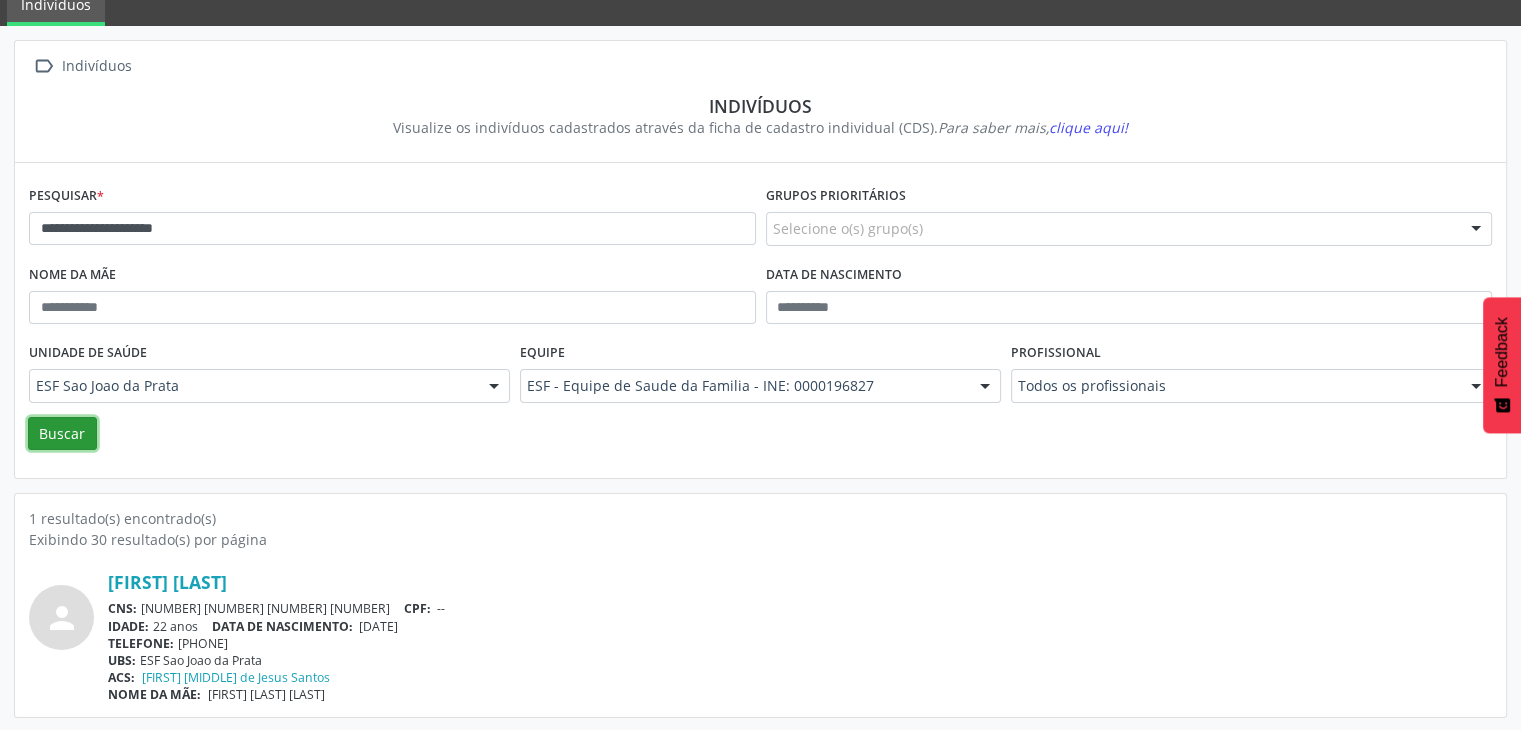 click on "Buscar" at bounding box center [62, 434] 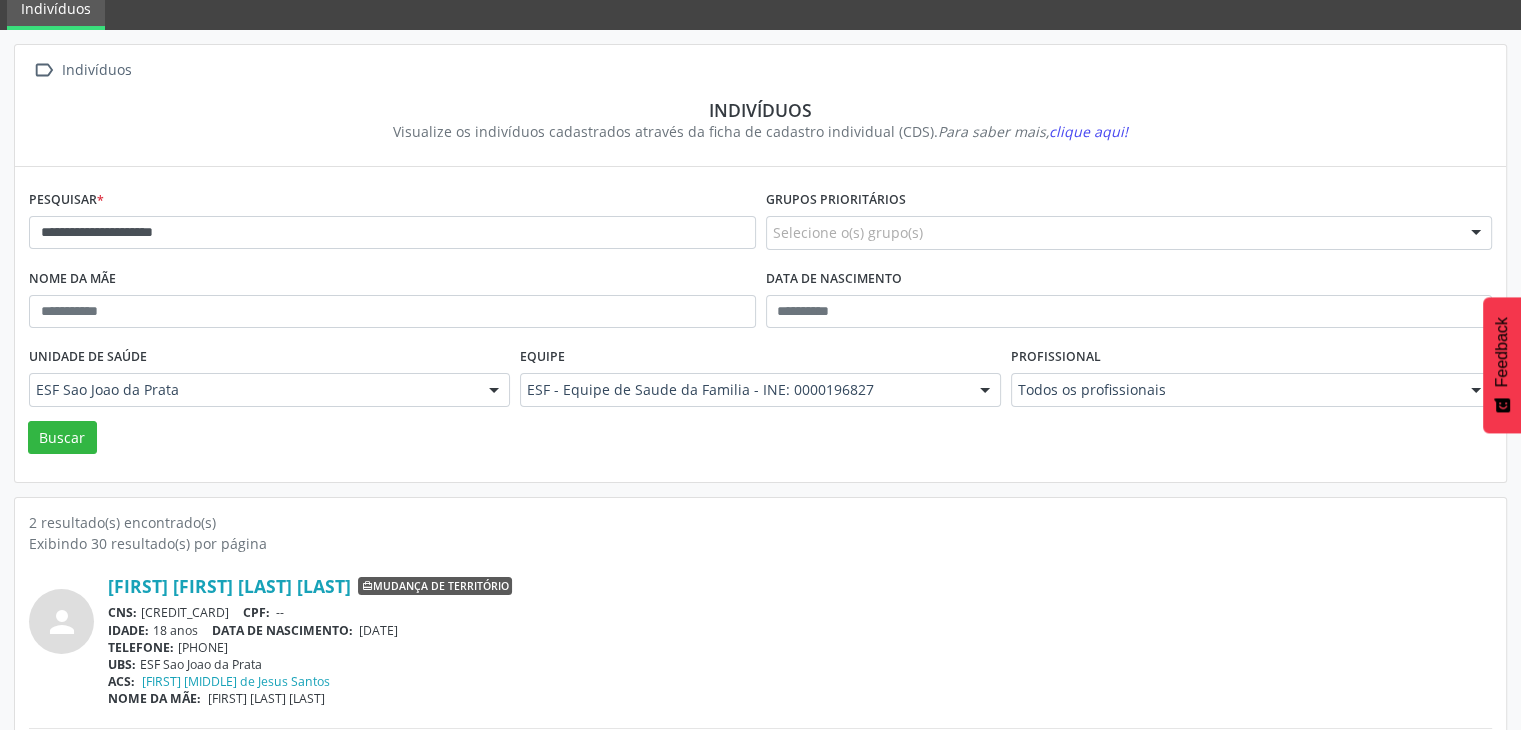 scroll, scrollTop: 60, scrollLeft: 0, axis: vertical 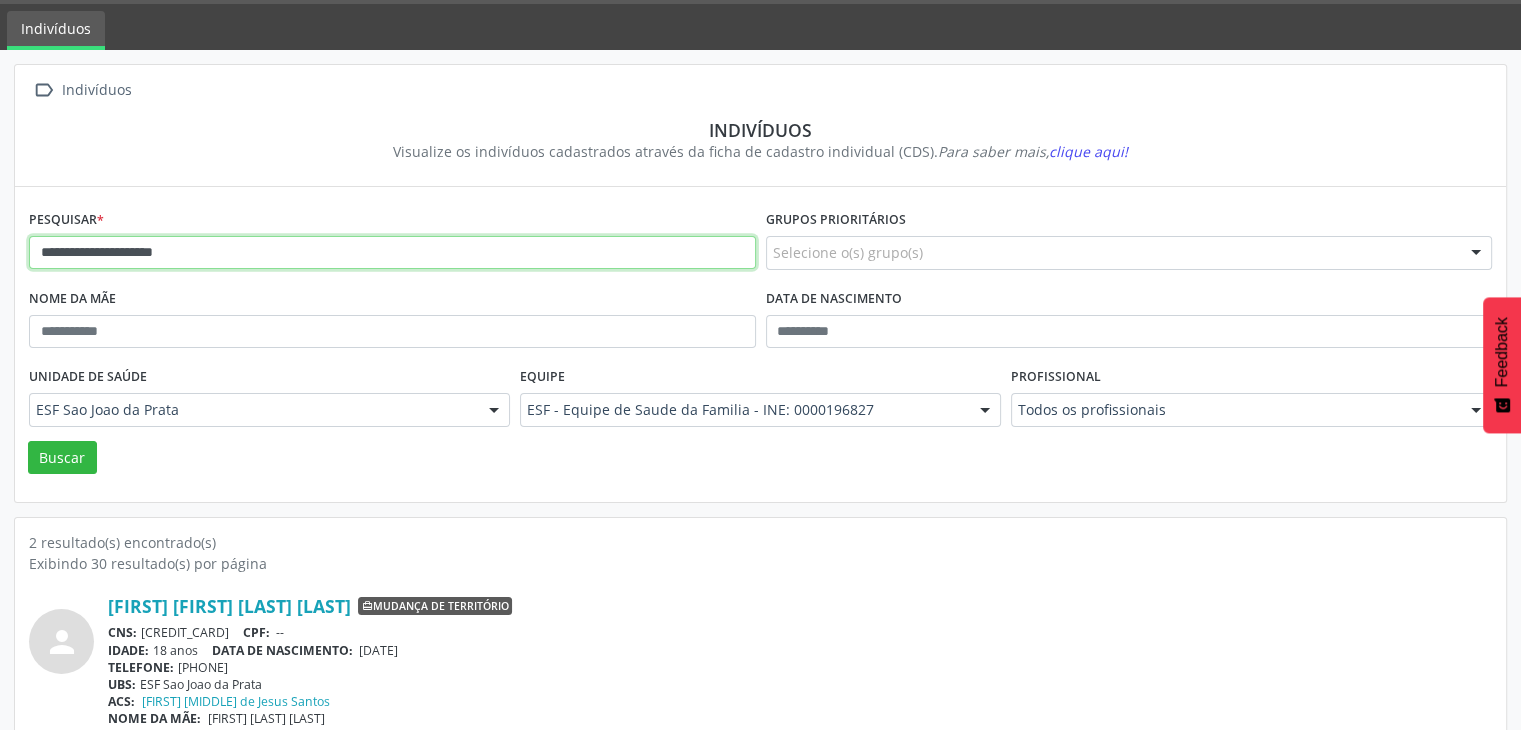 click on "**********" at bounding box center [392, 253] 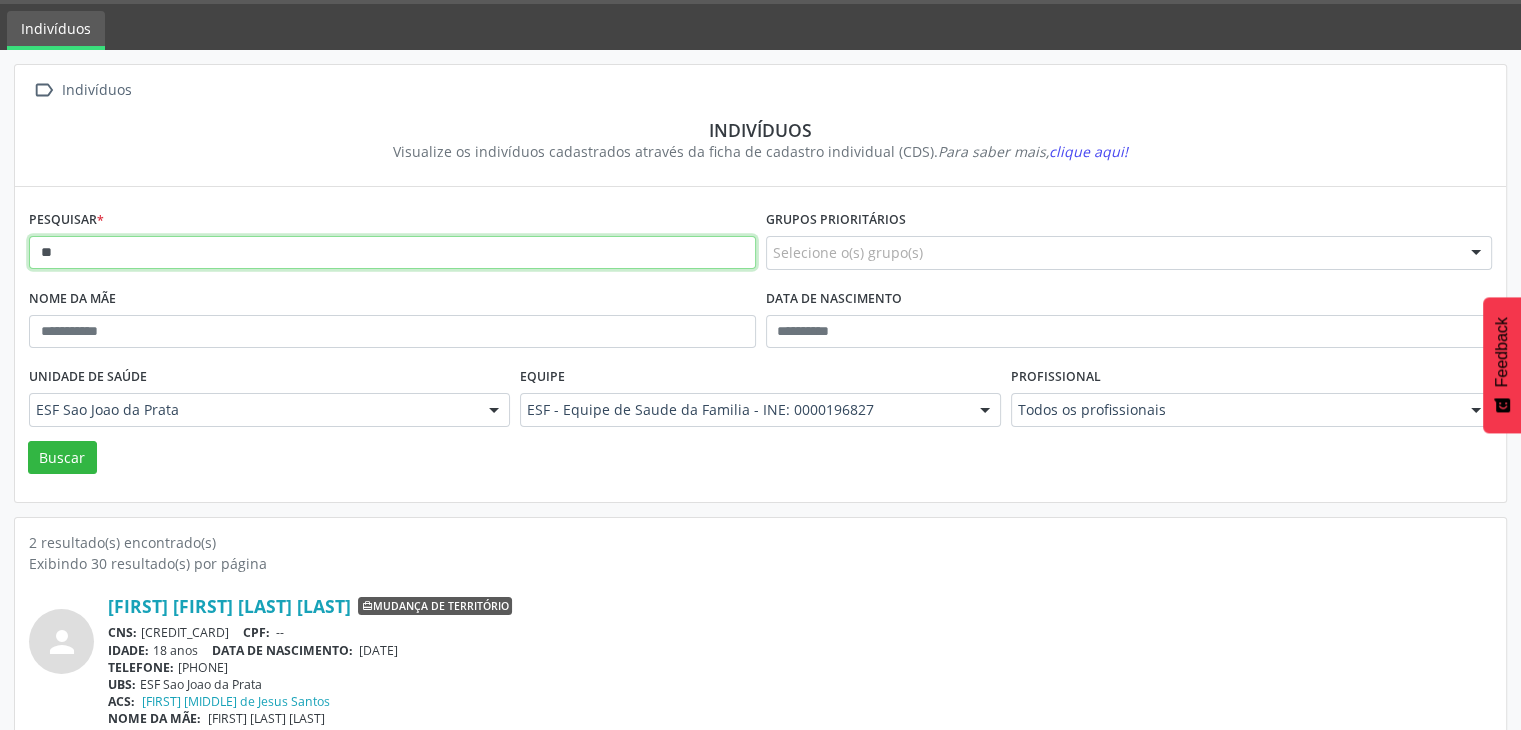 type on "*" 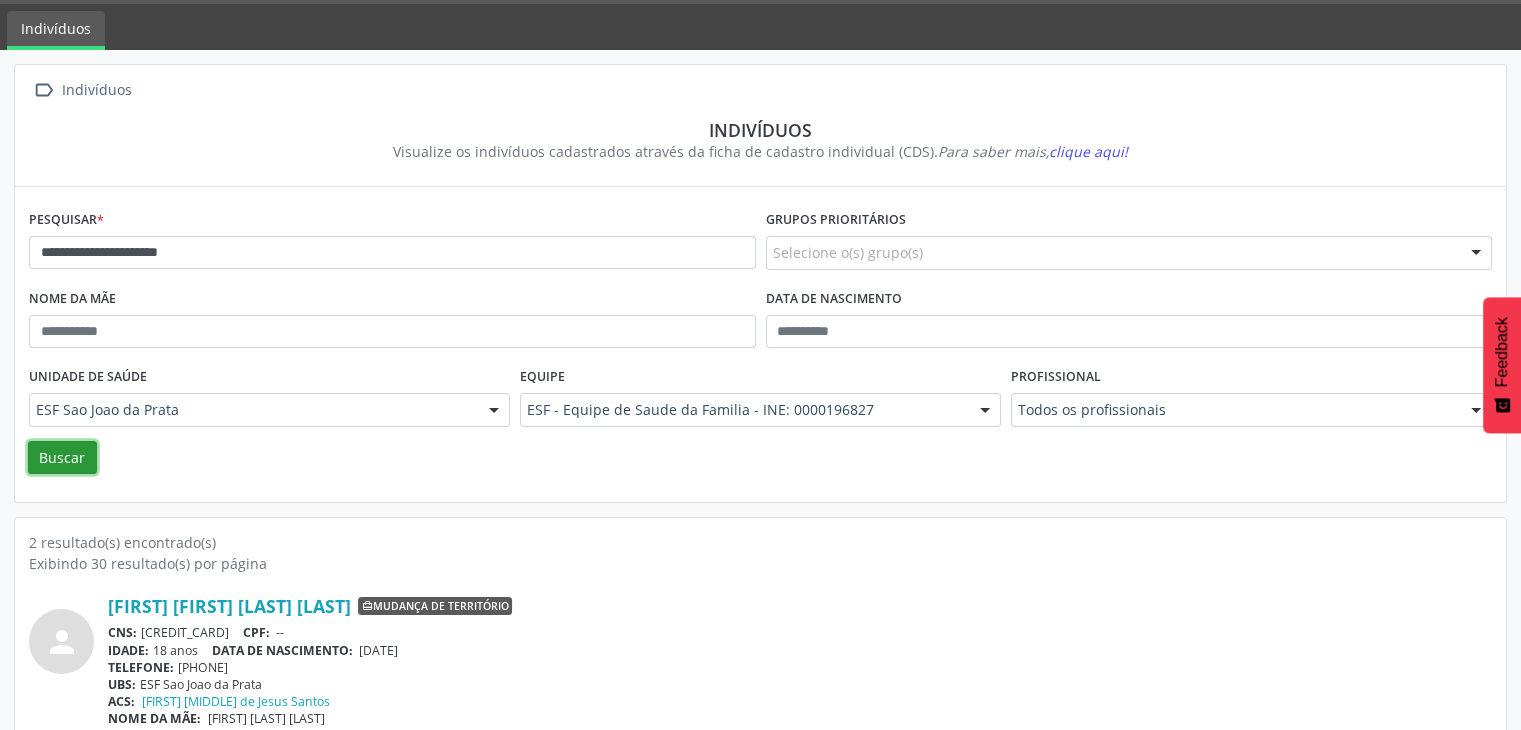 click on "Buscar" at bounding box center [62, 458] 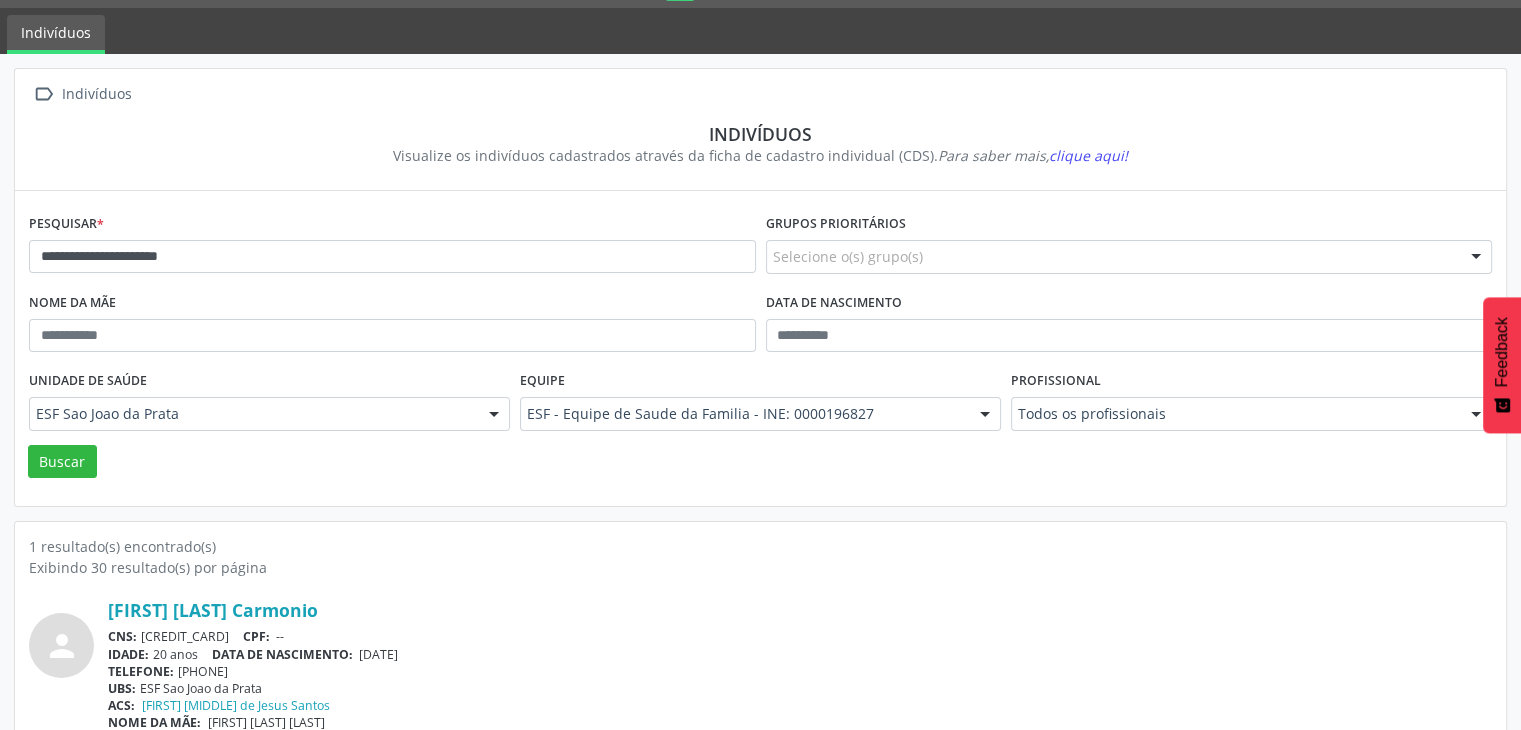 scroll, scrollTop: 84, scrollLeft: 0, axis: vertical 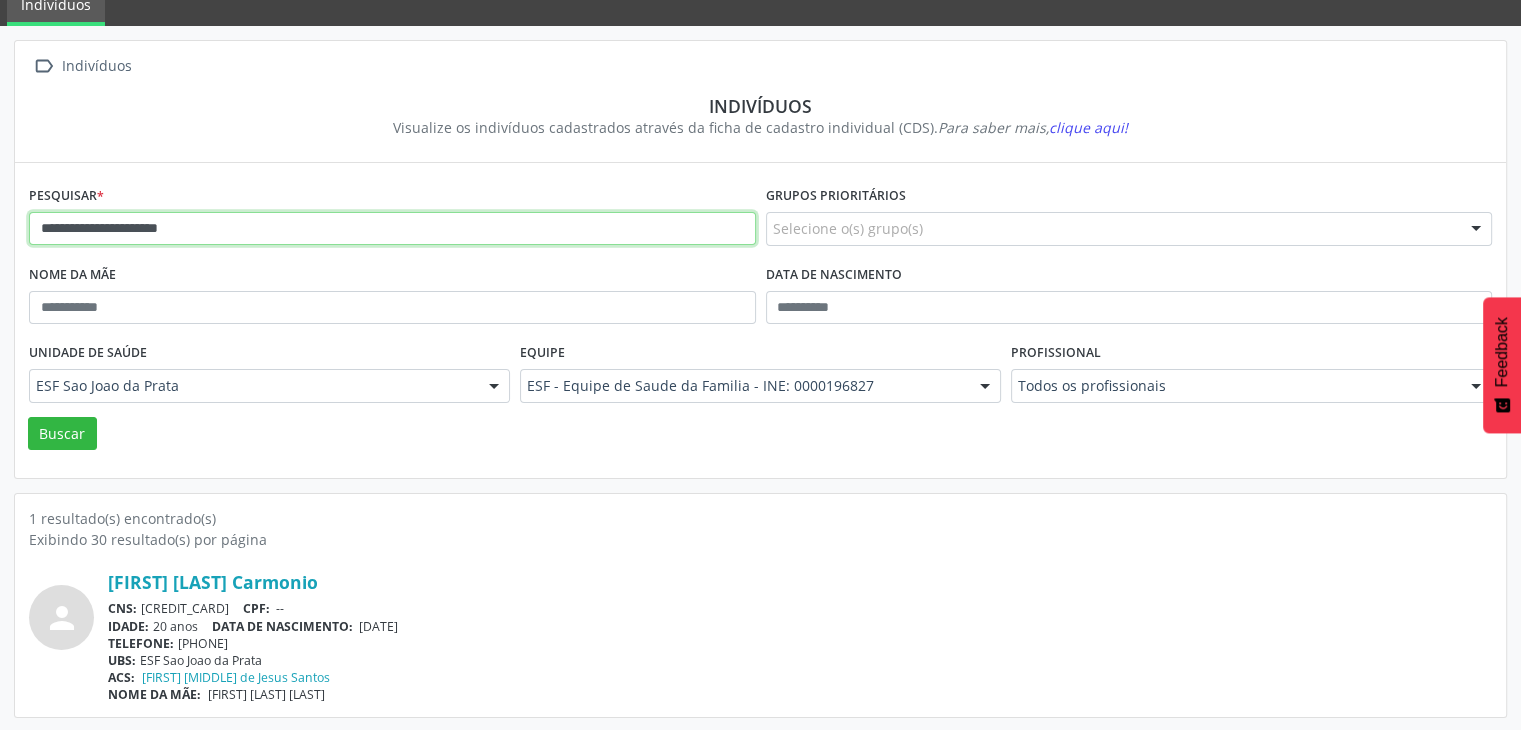 click on "**********" at bounding box center [392, 229] 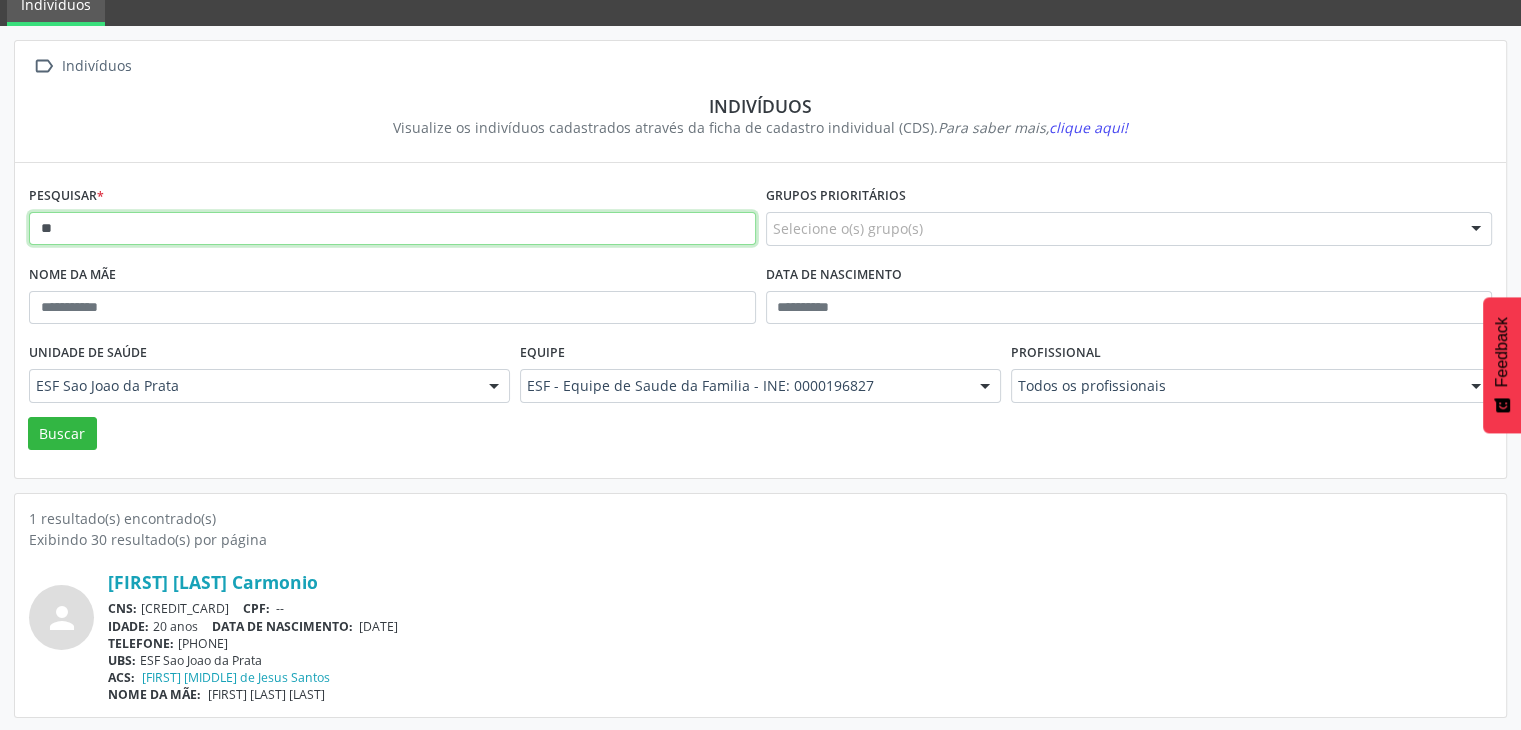 type on "*" 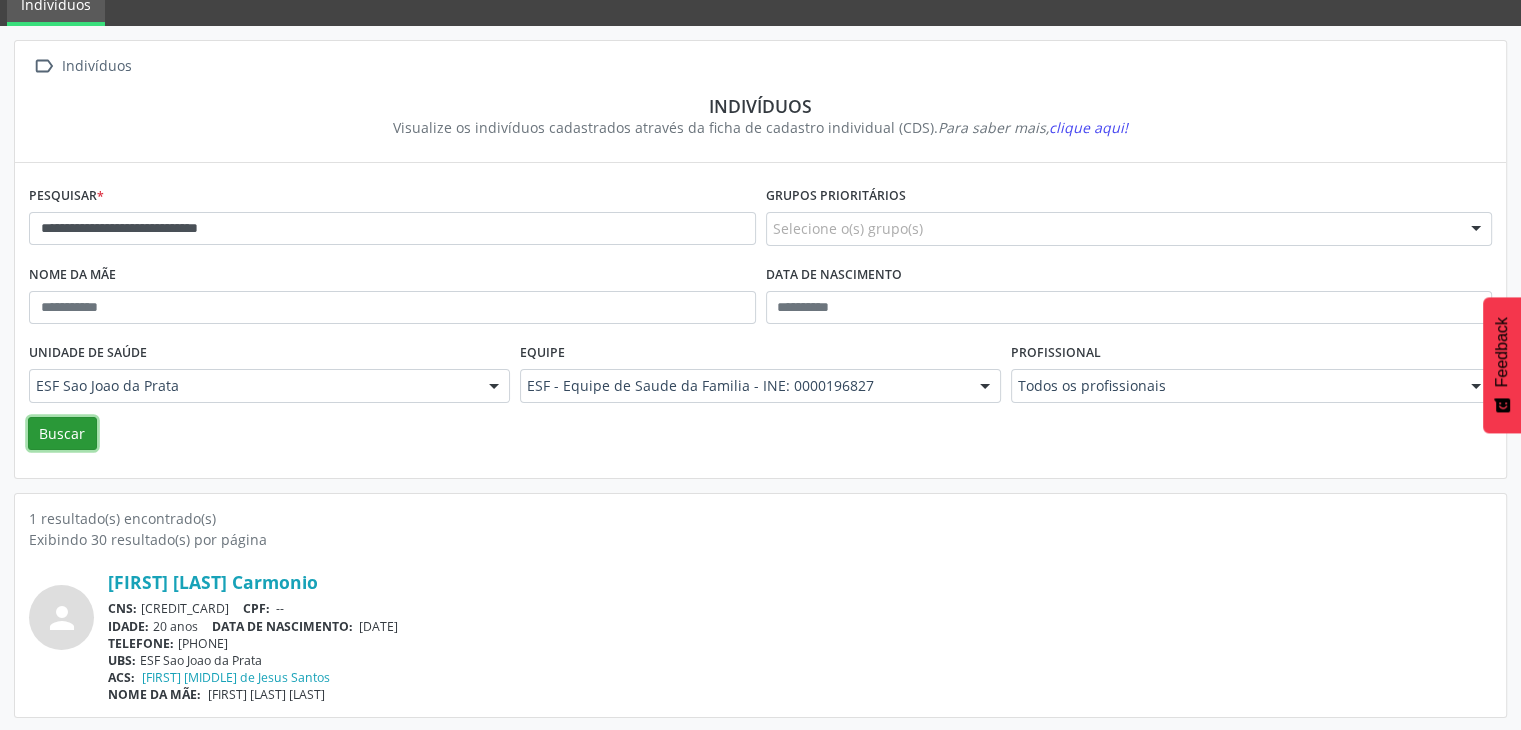 click on "Buscar" at bounding box center [62, 434] 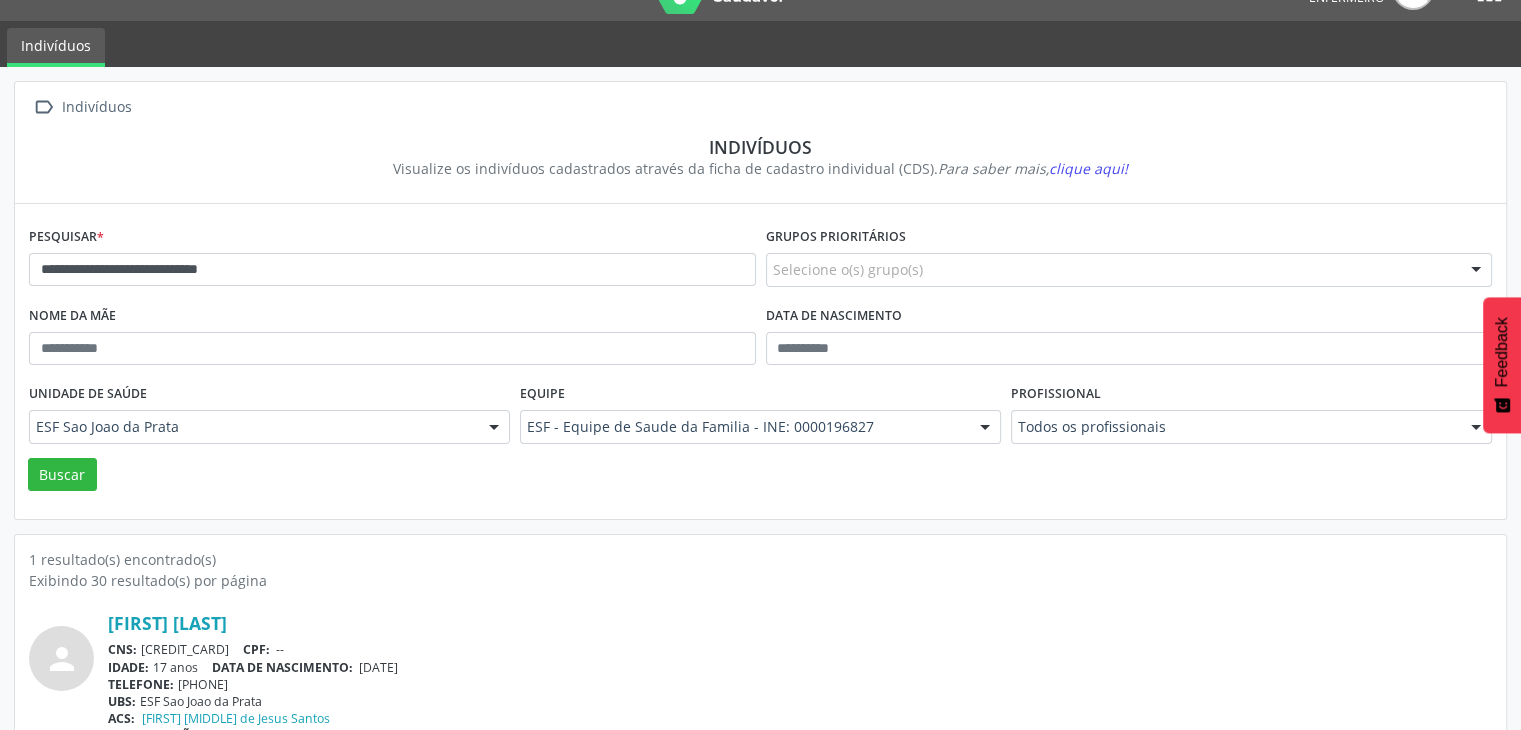 scroll, scrollTop: 84, scrollLeft: 0, axis: vertical 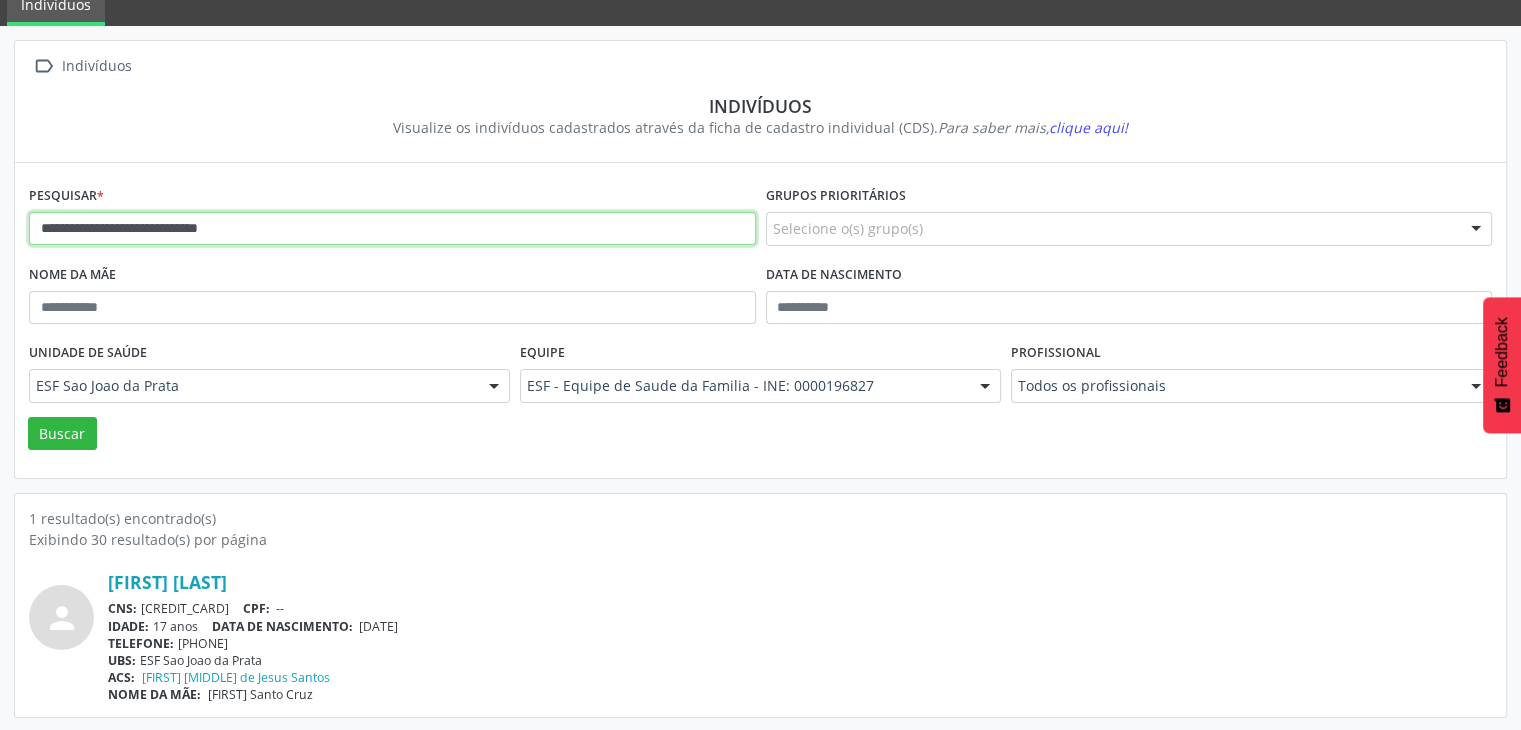 click on "**********" at bounding box center [392, 229] 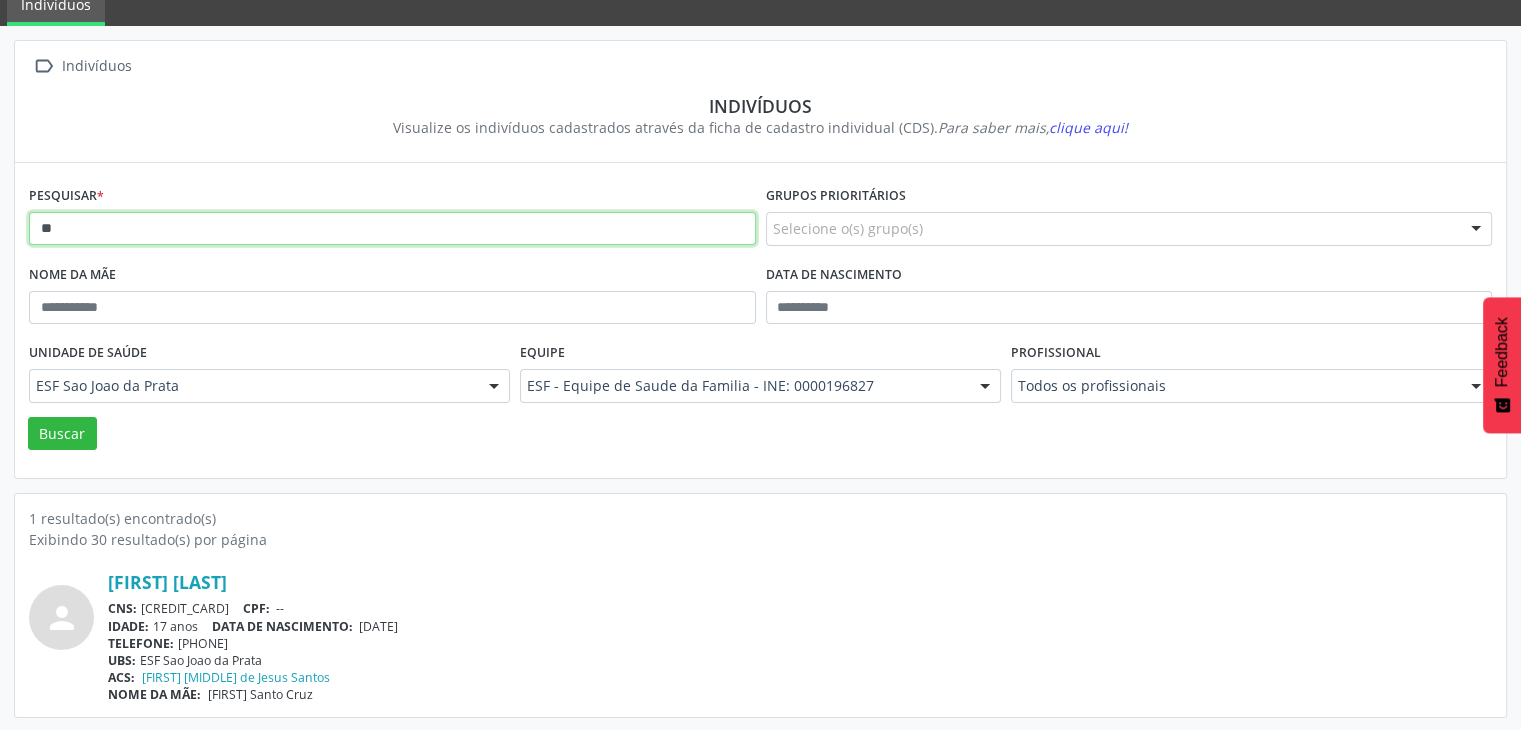 type on "*" 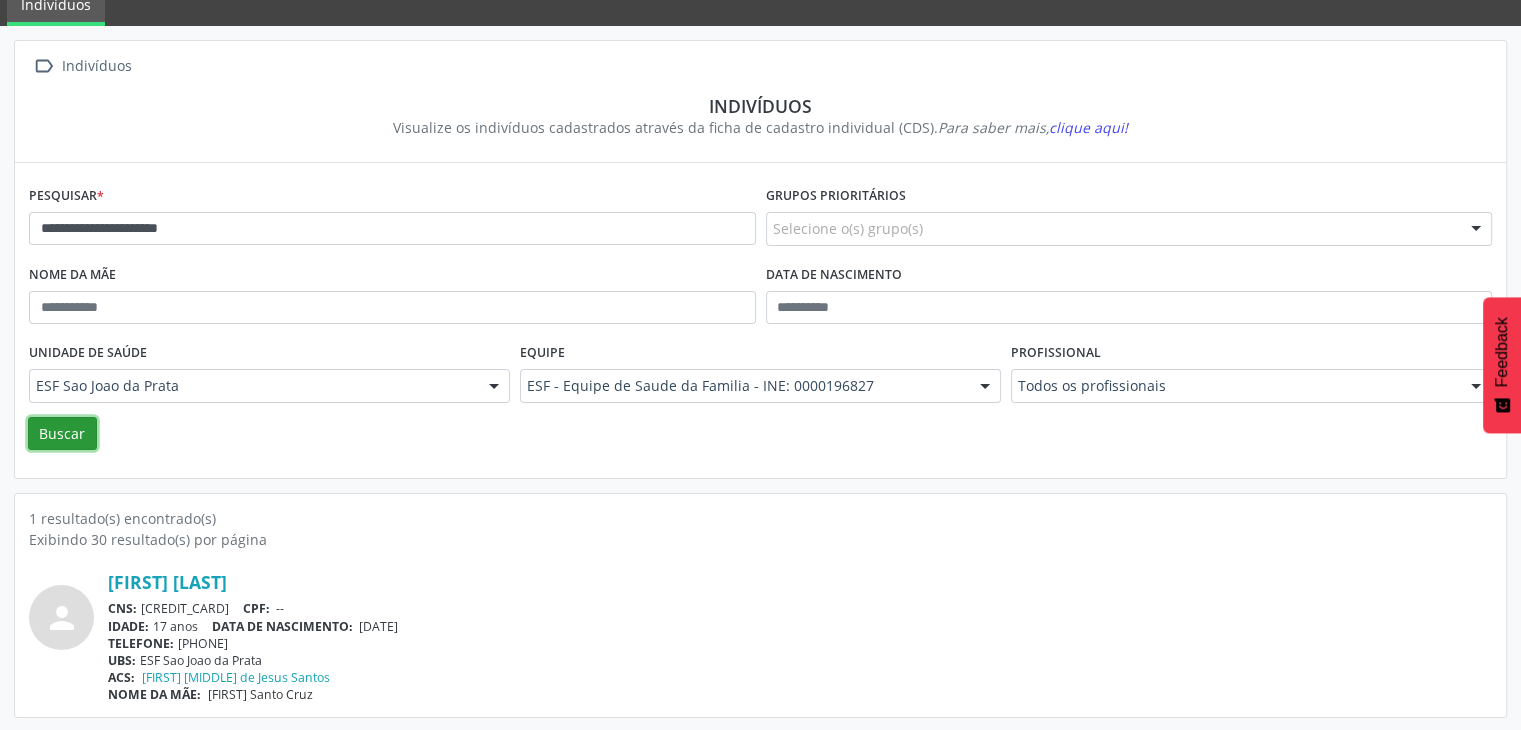 click on "Buscar" at bounding box center (62, 434) 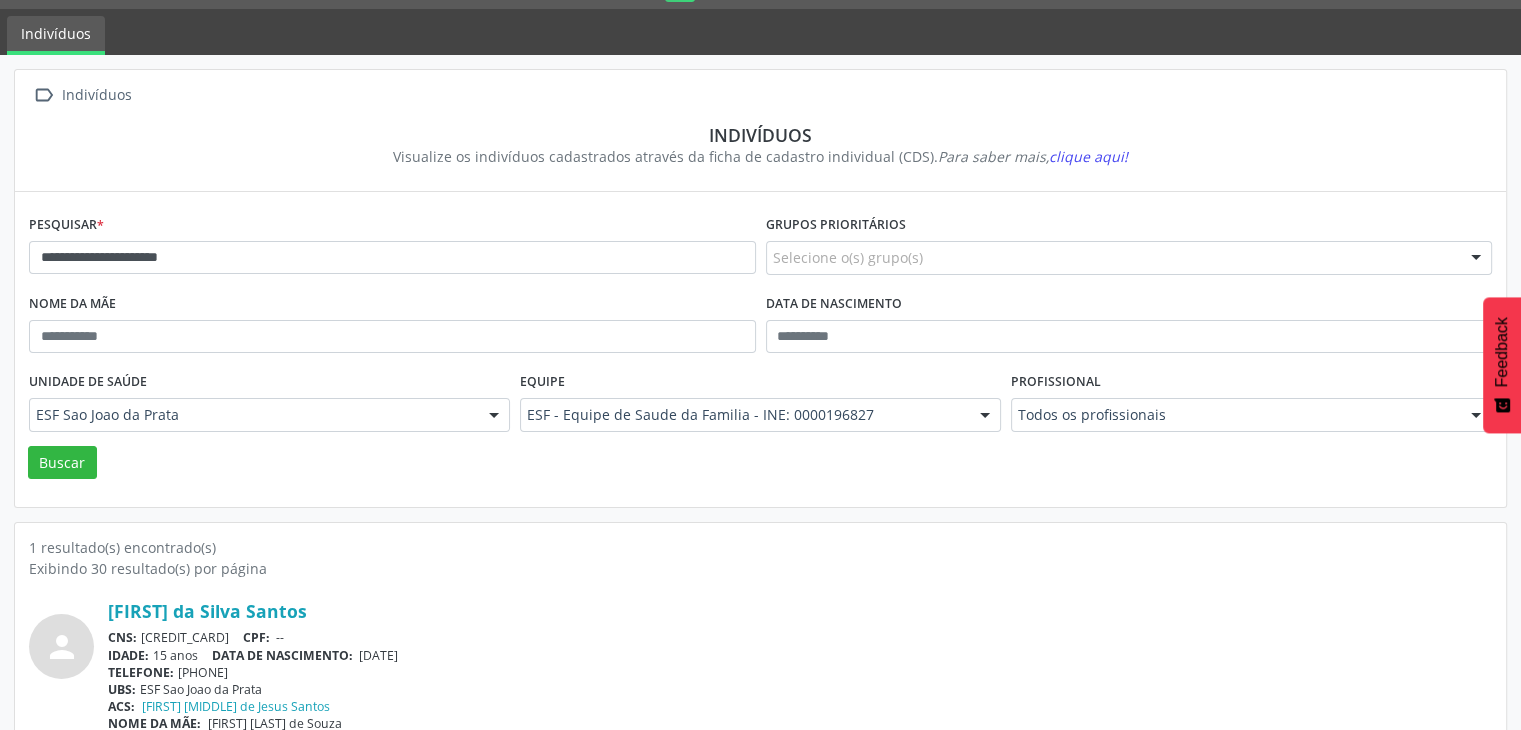 scroll, scrollTop: 84, scrollLeft: 0, axis: vertical 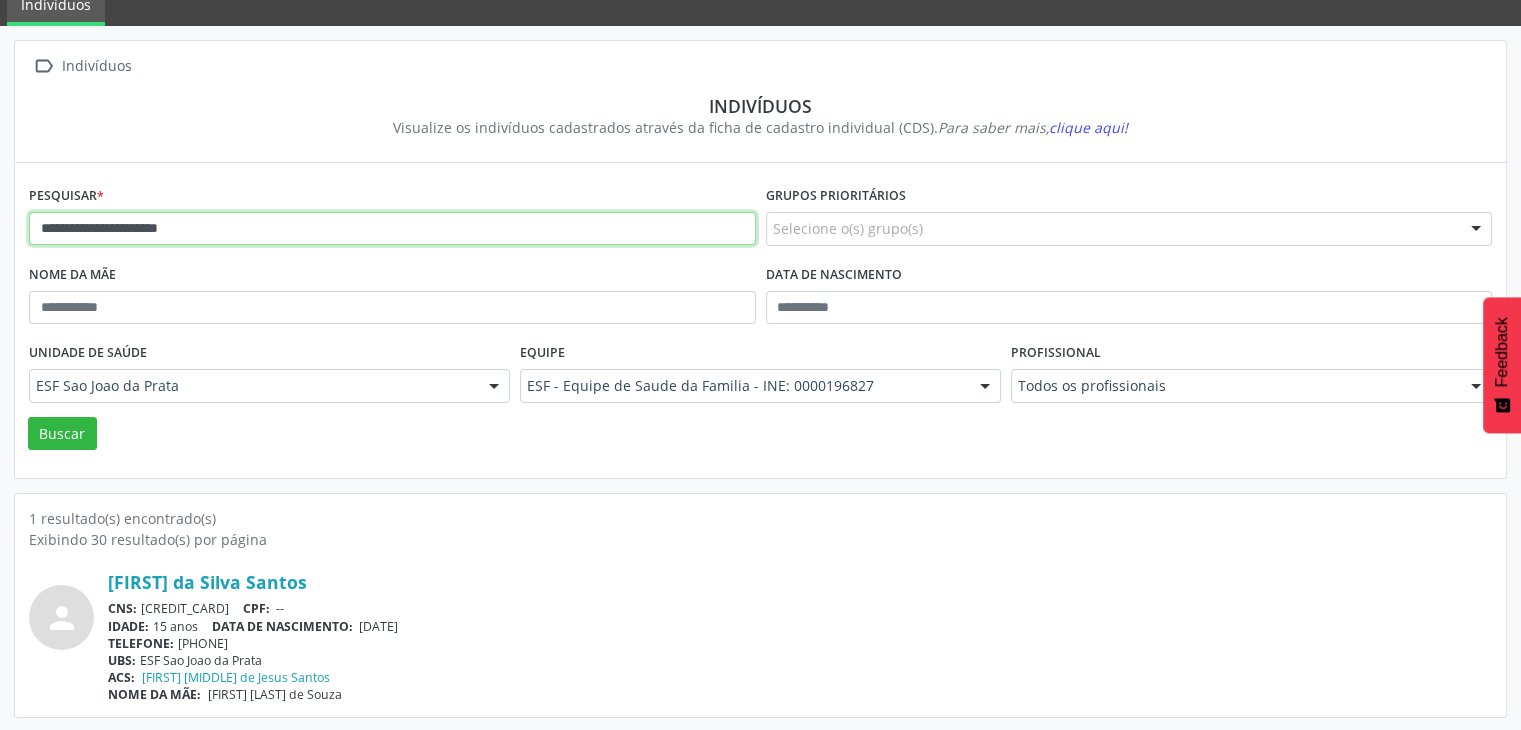 click on "**********" at bounding box center [392, 229] 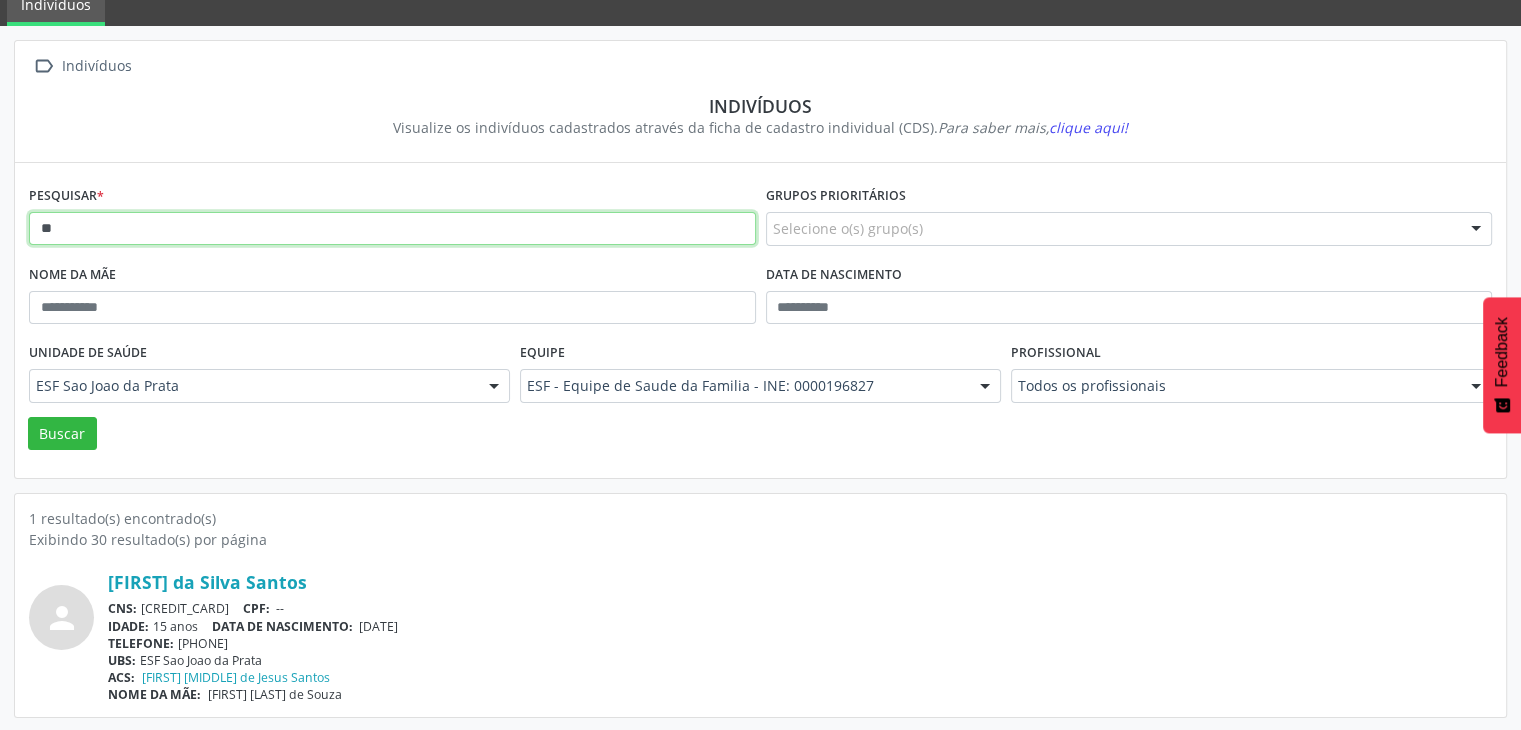 type on "*" 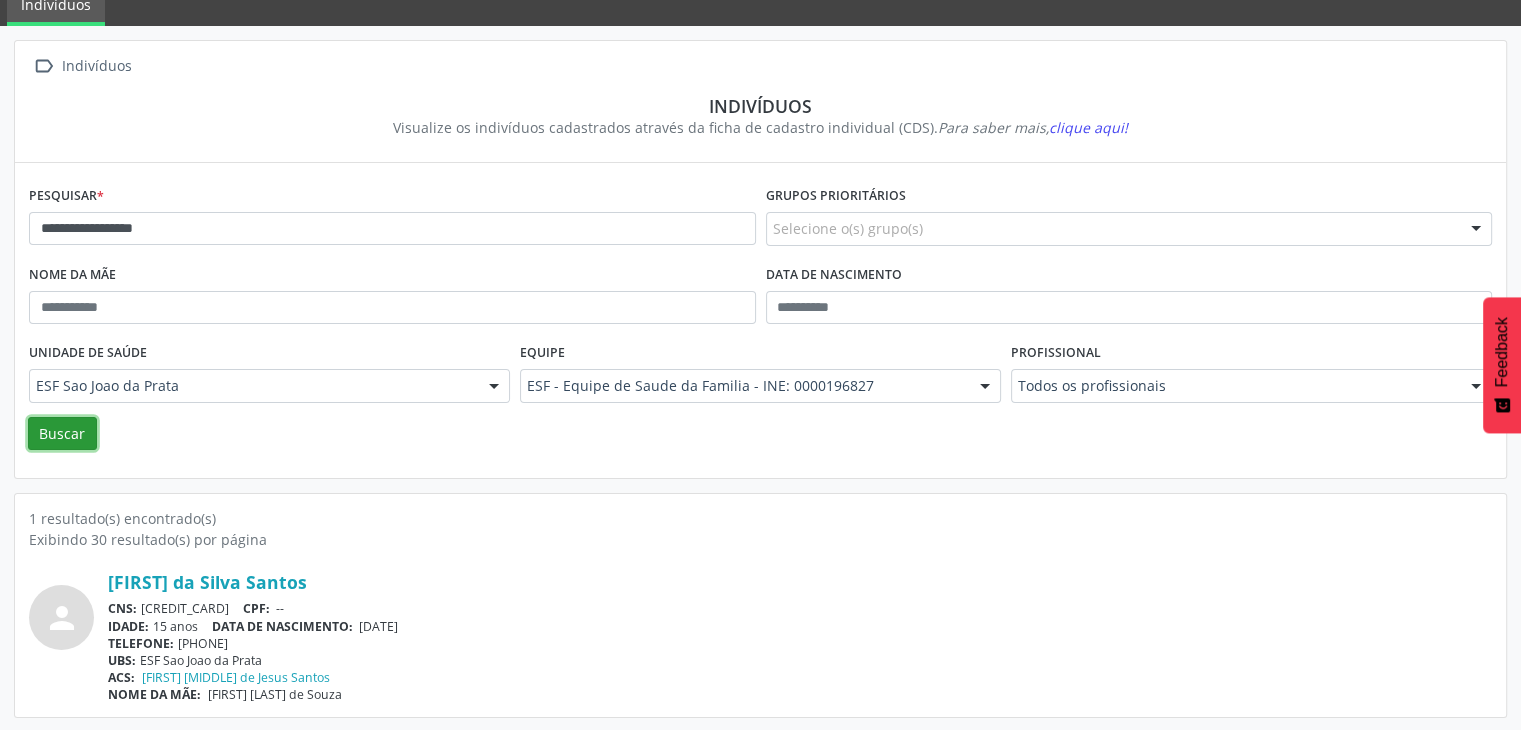 click on "Buscar" at bounding box center [62, 434] 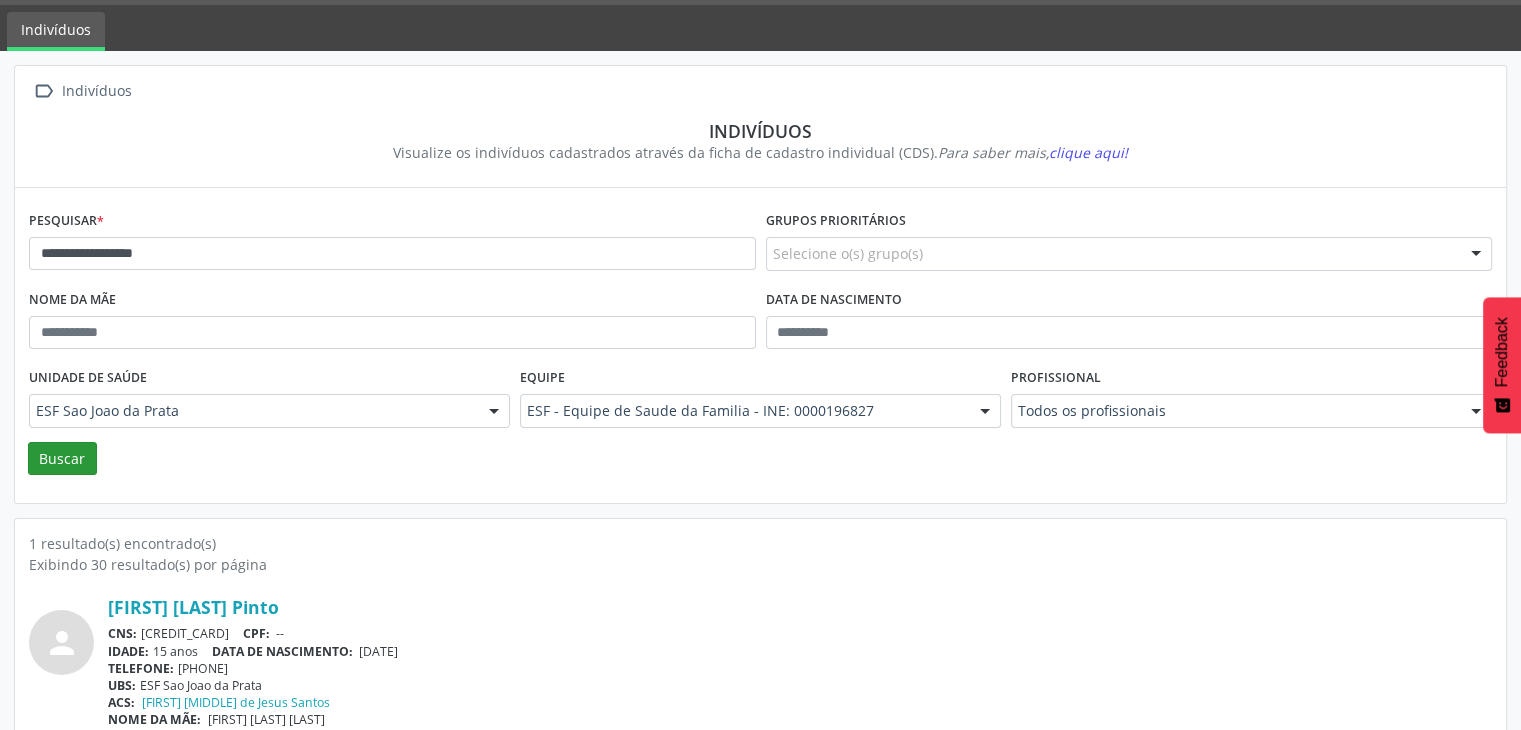 scroll, scrollTop: 84, scrollLeft: 0, axis: vertical 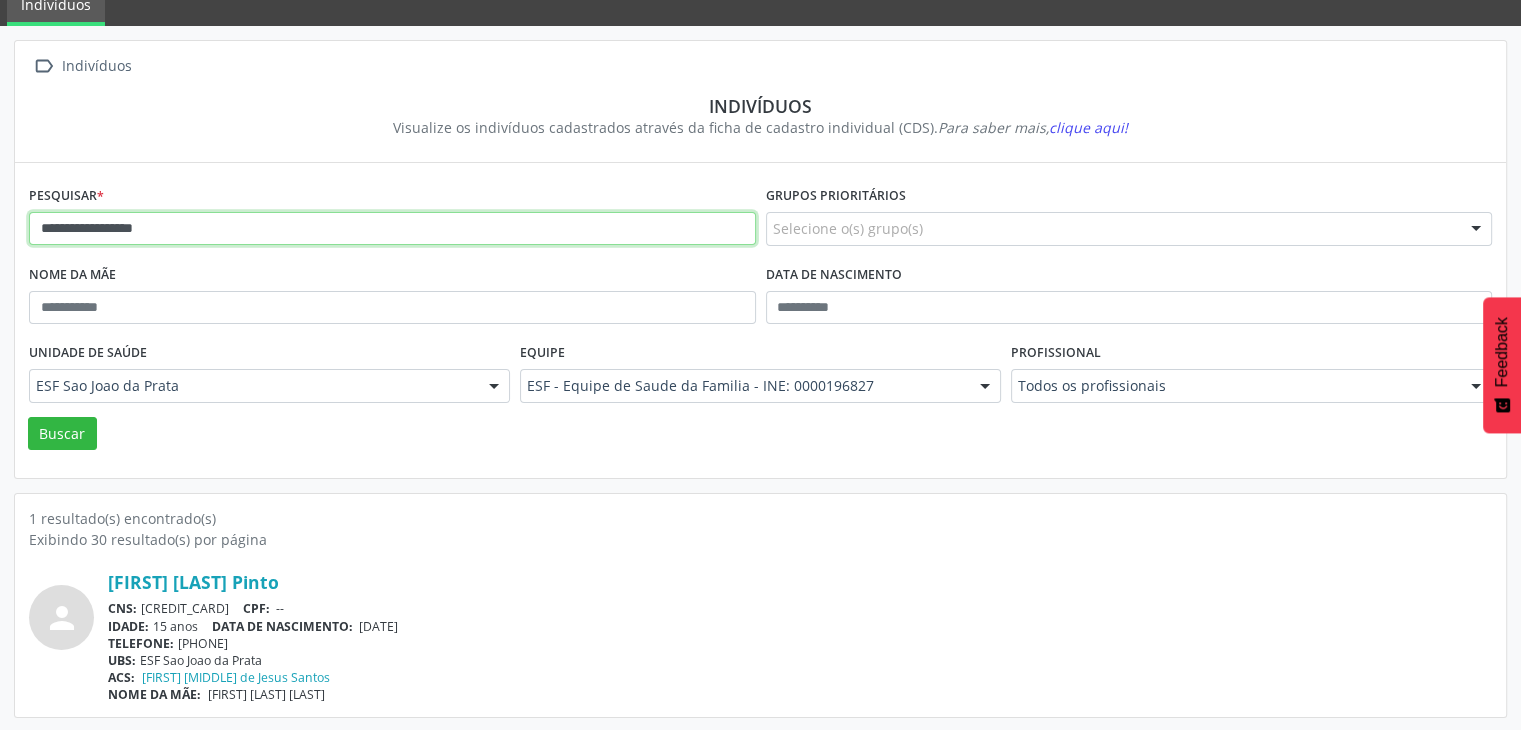 click on "**********" at bounding box center [392, 229] 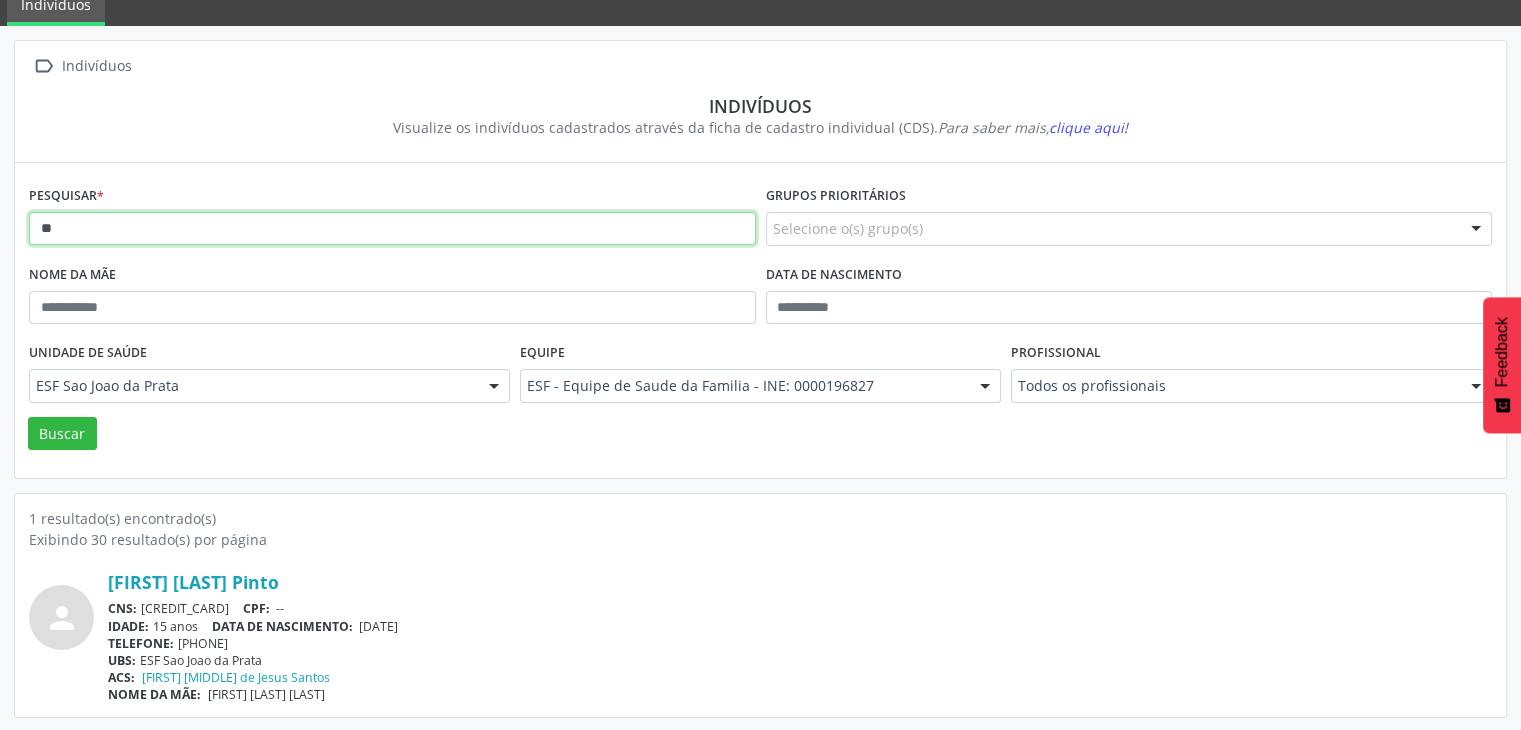type on "*" 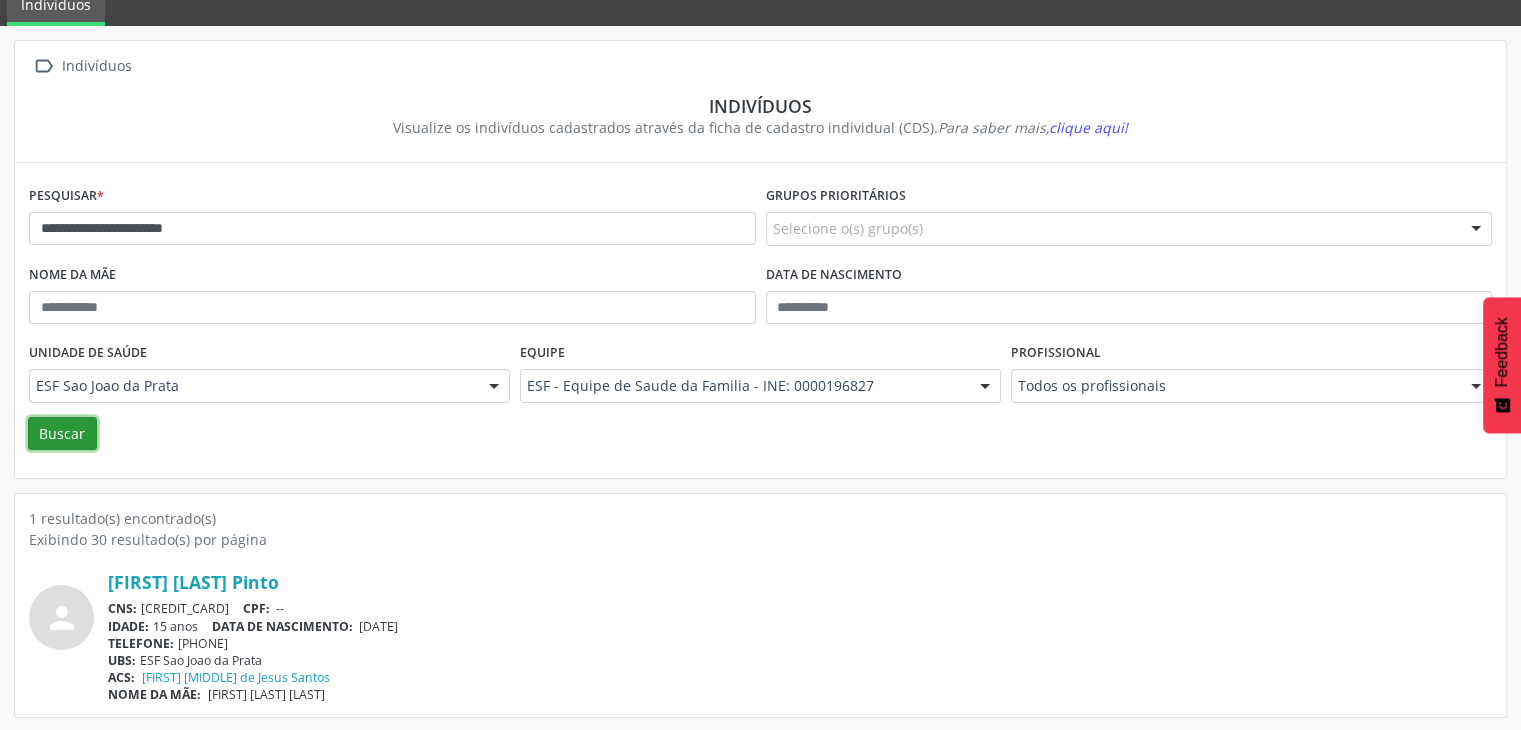 click on "Buscar" at bounding box center [62, 434] 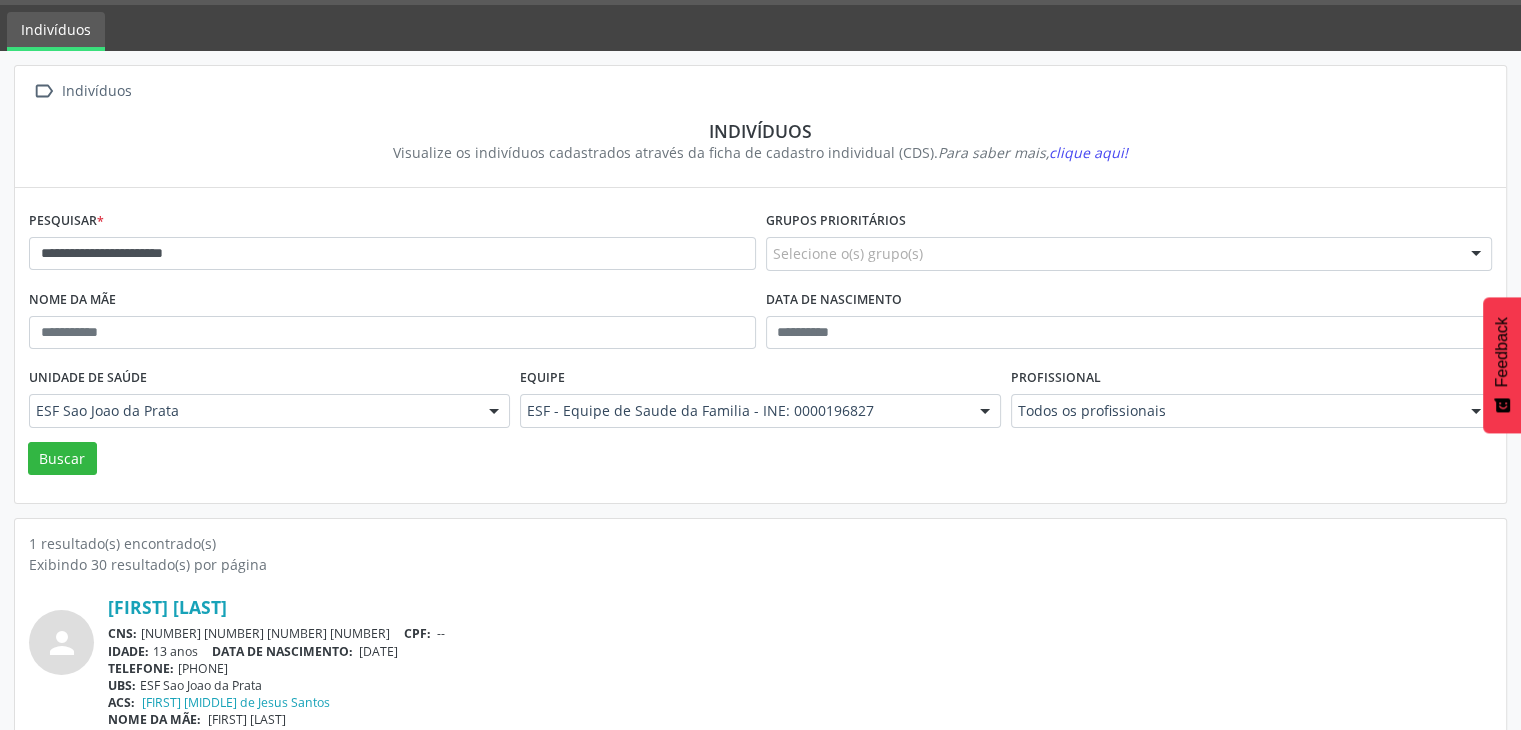 scroll, scrollTop: 84, scrollLeft: 0, axis: vertical 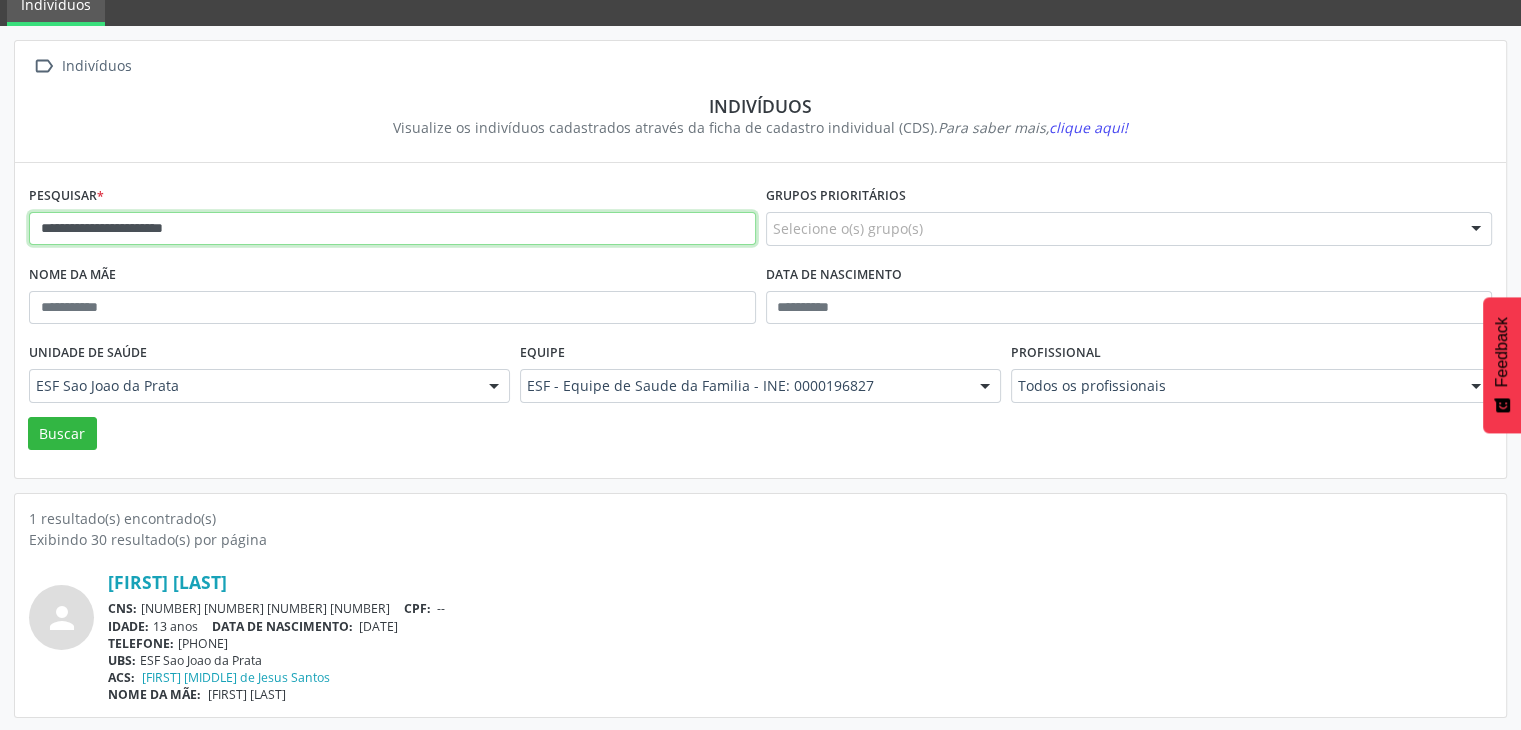 click on "**********" at bounding box center [392, 229] 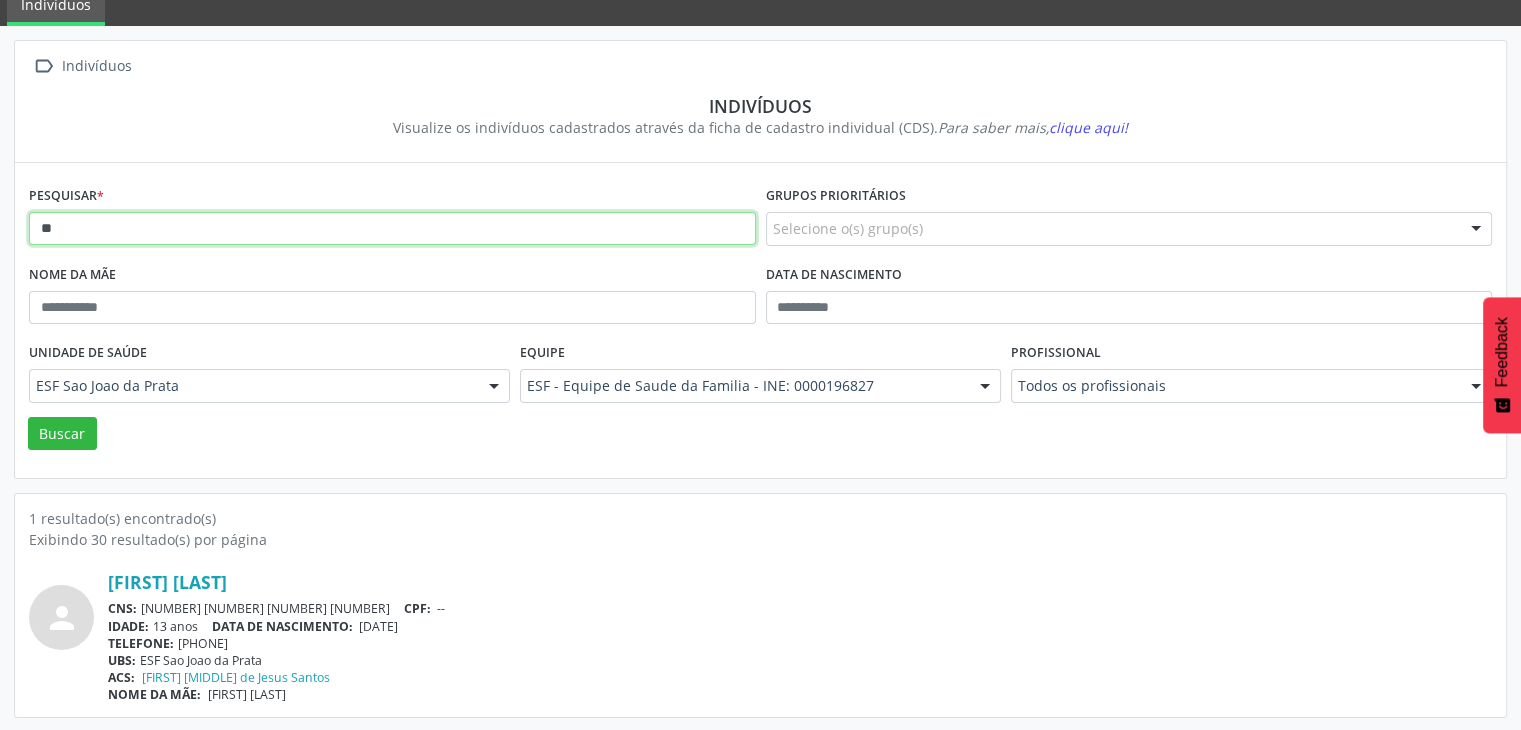 type on "*" 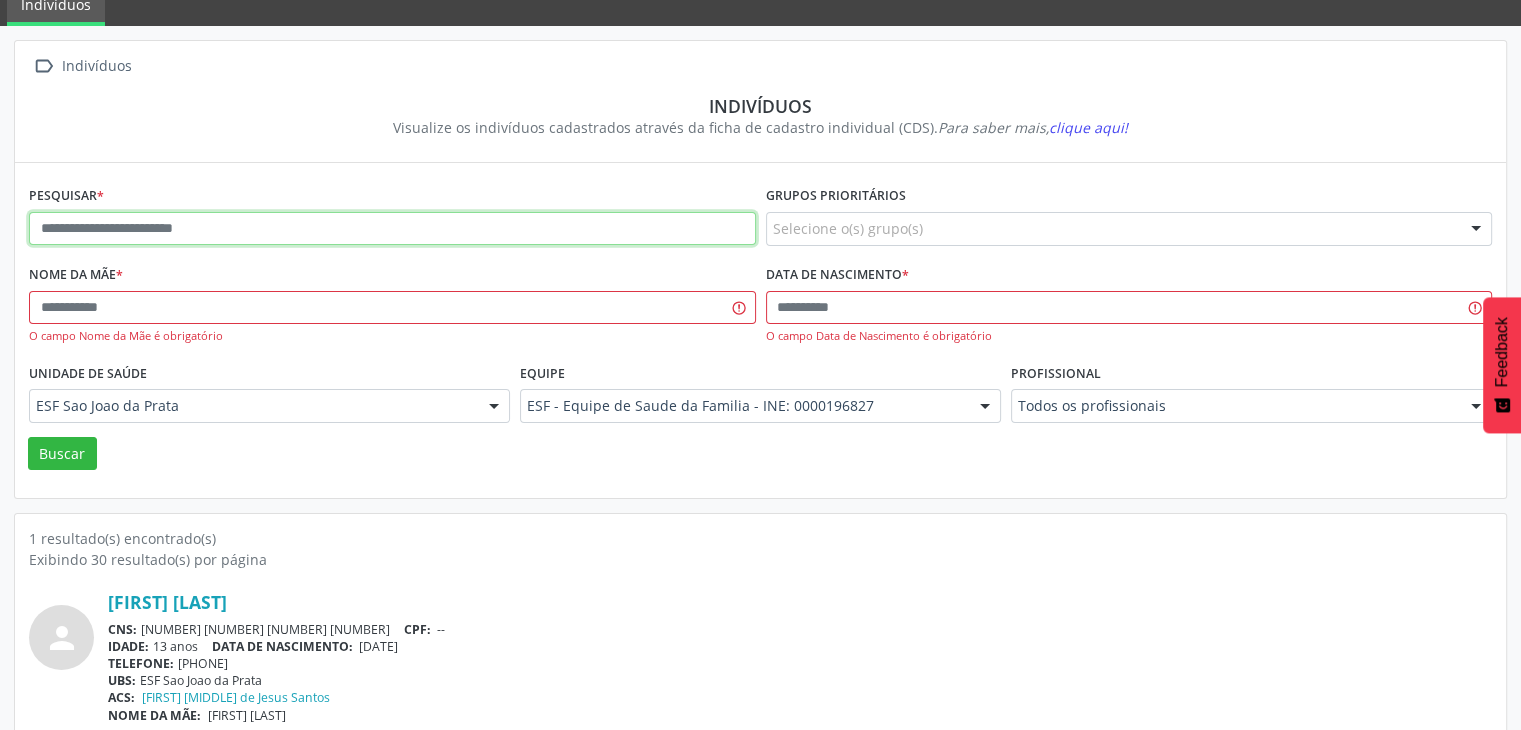 drag, startPoint x: 212, startPoint y: 208, endPoint x: 161, endPoint y: 242, distance: 61.294373 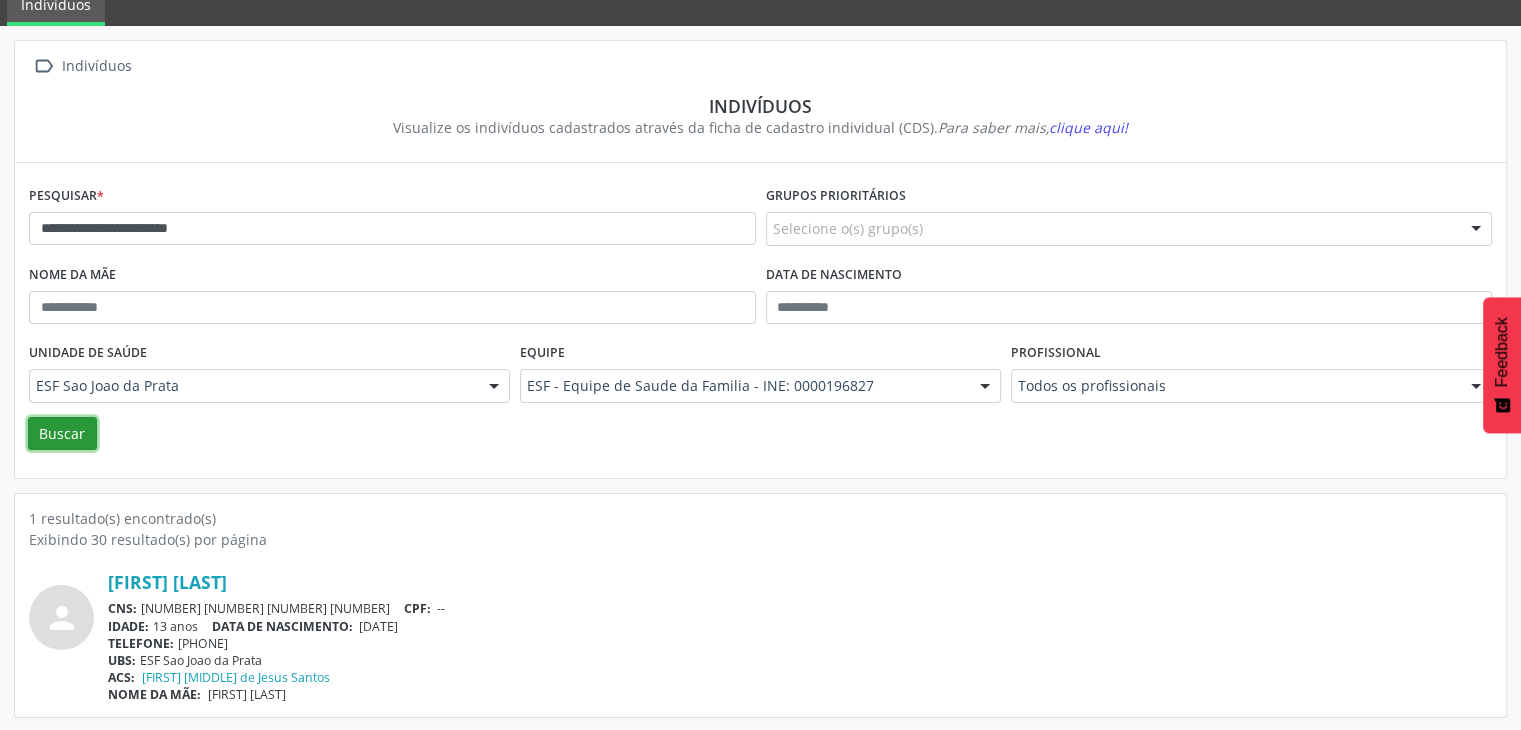 click on "Buscar" at bounding box center (62, 434) 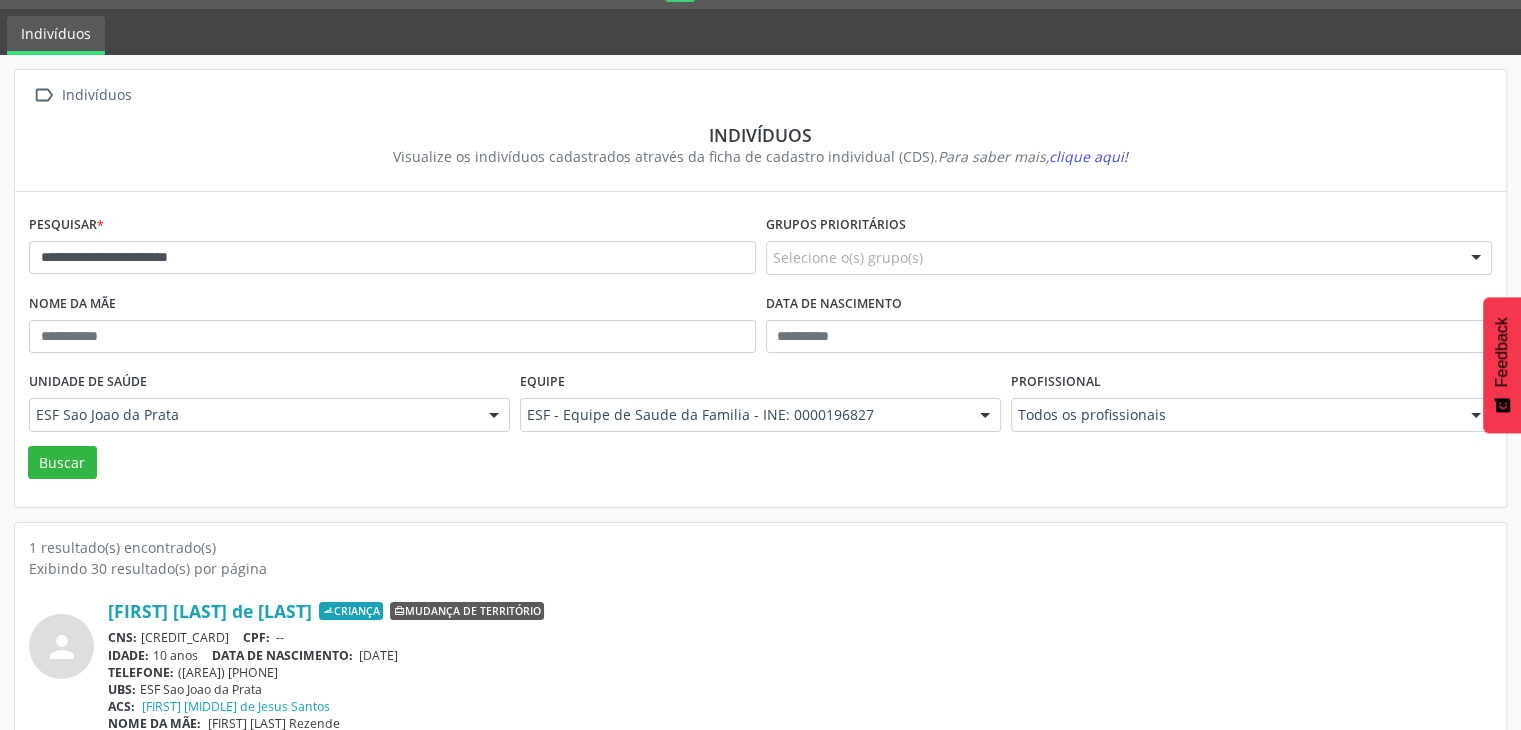 scroll, scrollTop: 84, scrollLeft: 0, axis: vertical 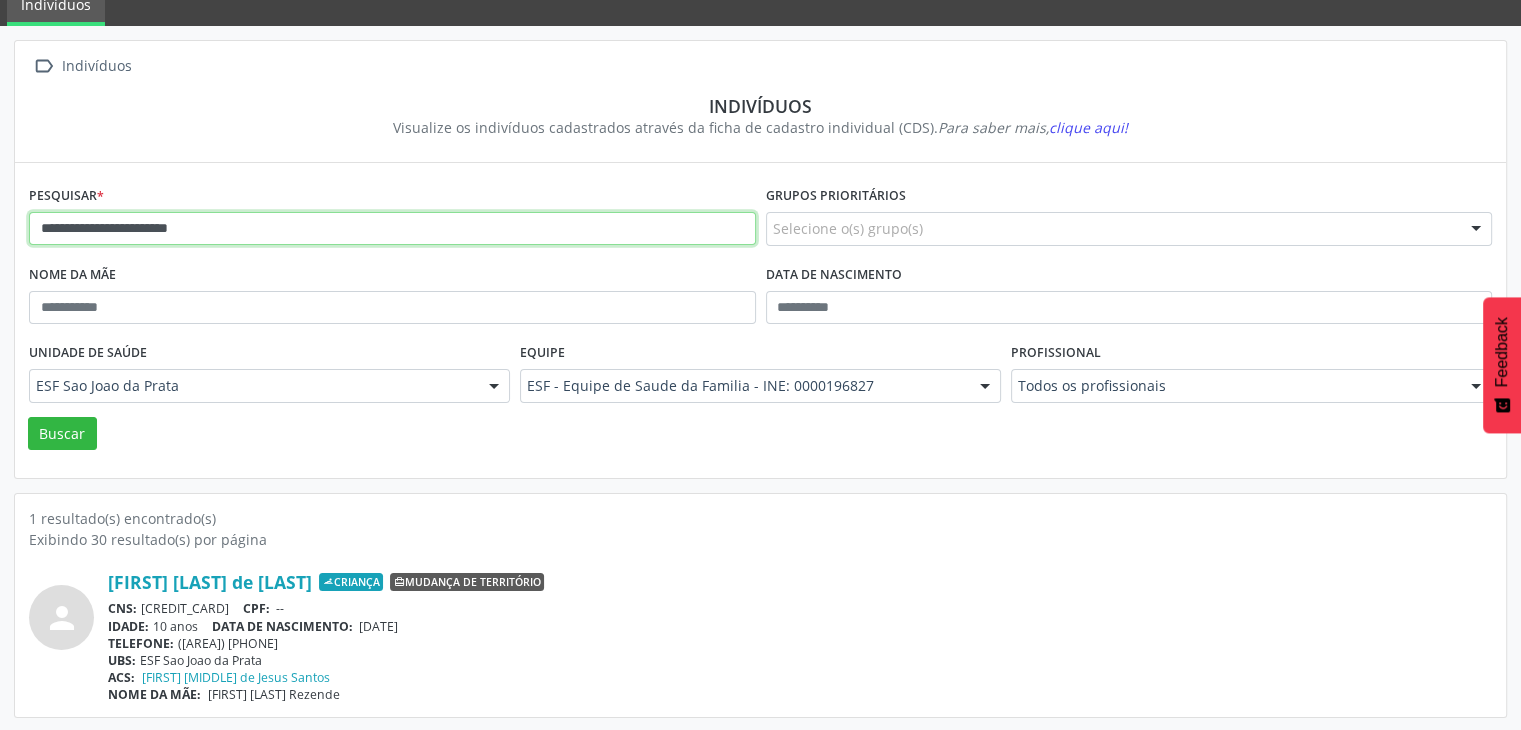 click on "**********" at bounding box center (392, 229) 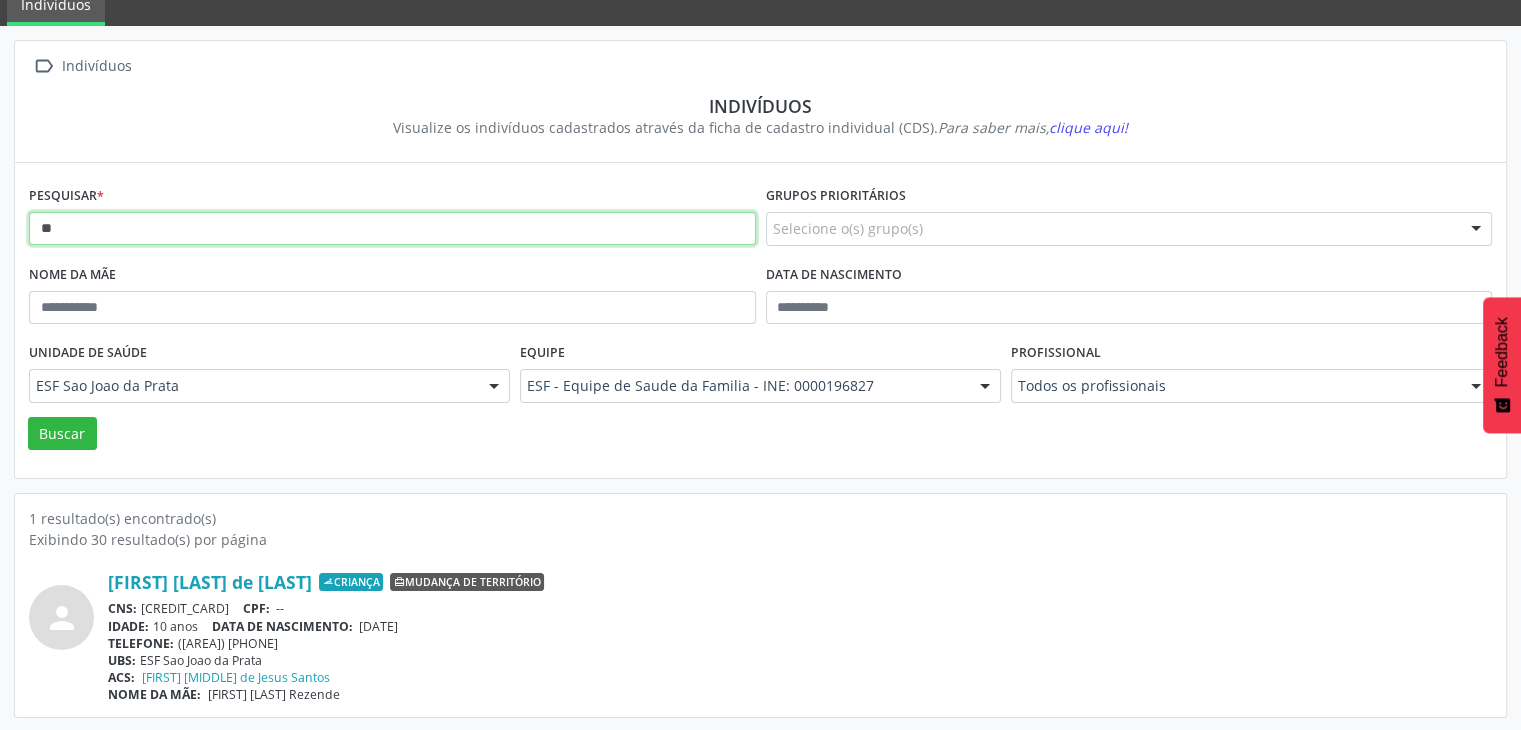 type on "*" 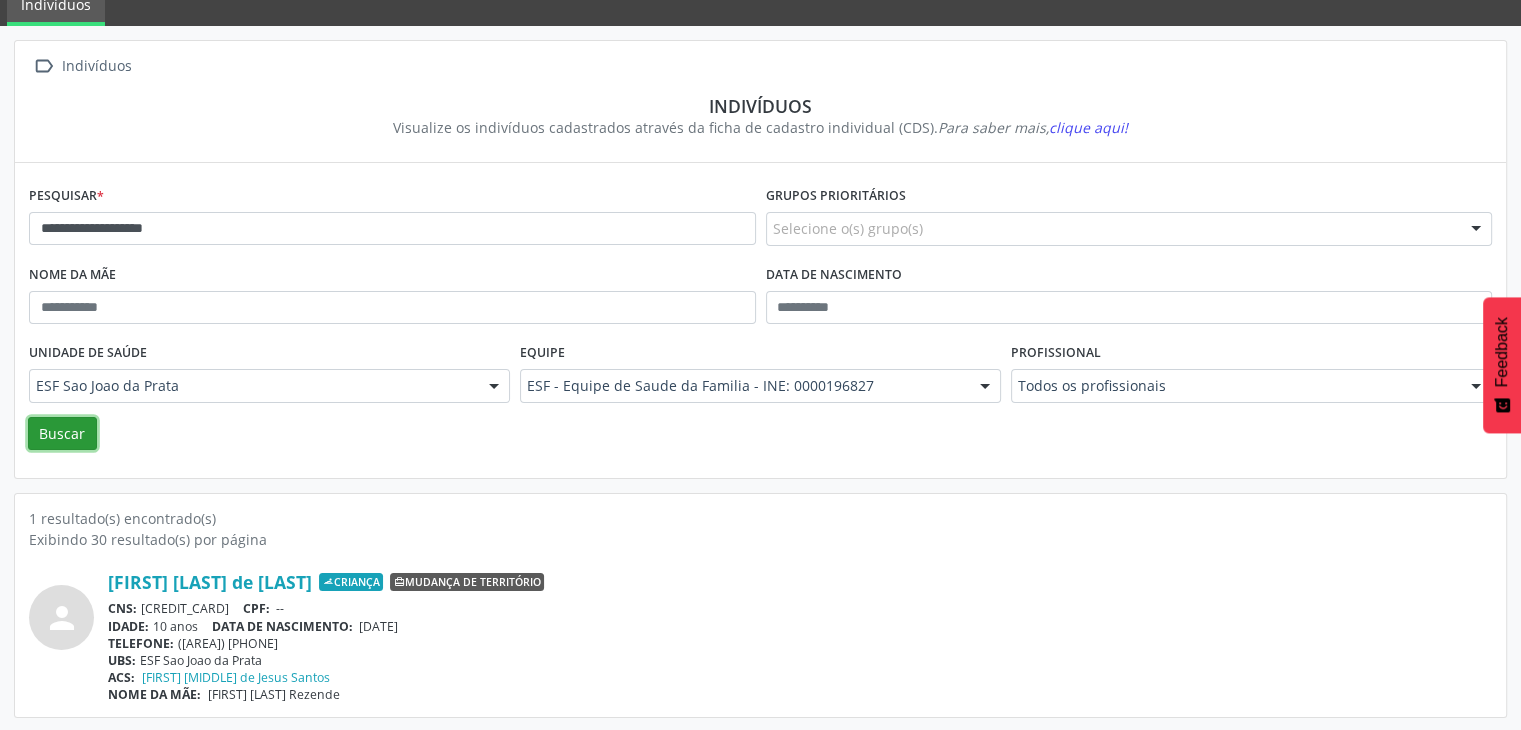 click on "Buscar" at bounding box center (62, 434) 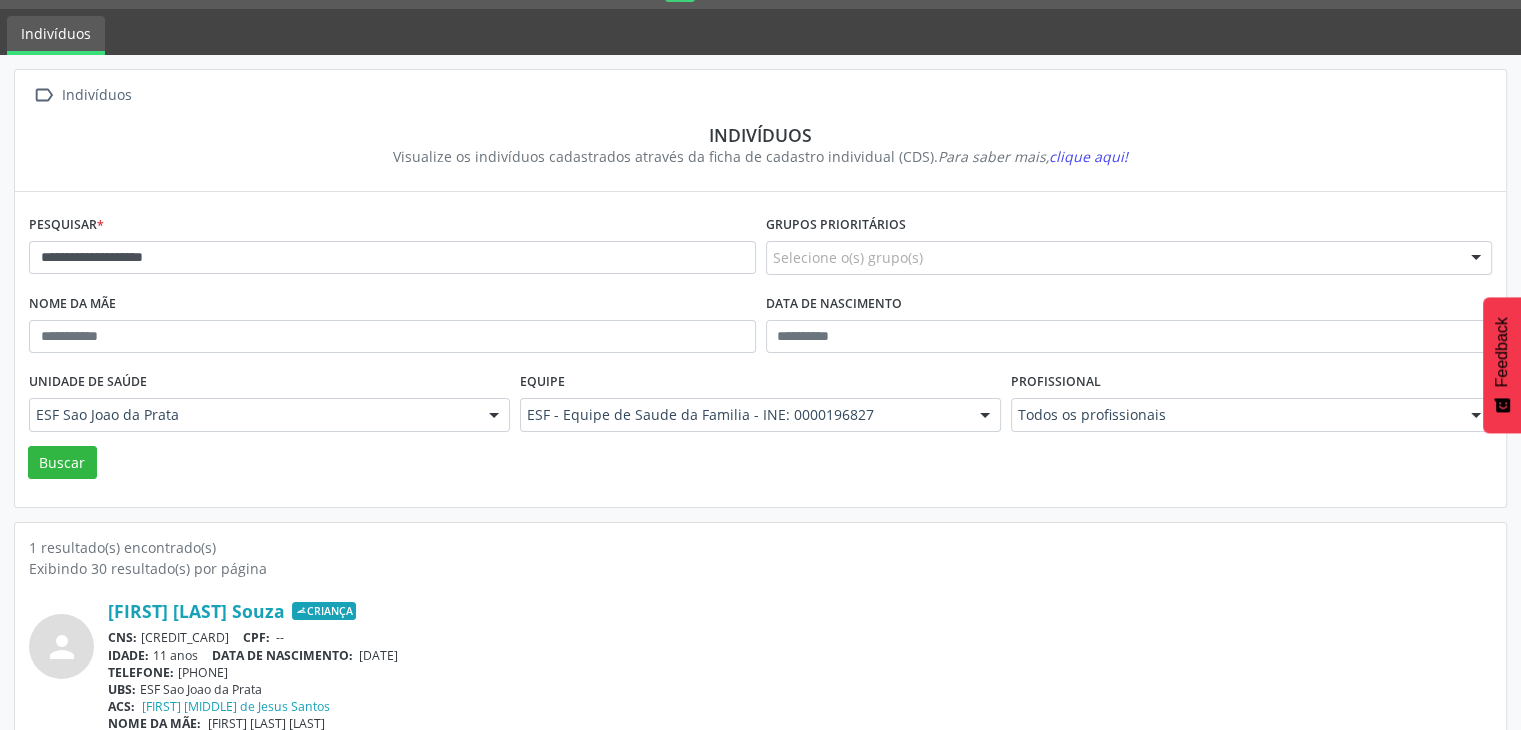 scroll, scrollTop: 84, scrollLeft: 0, axis: vertical 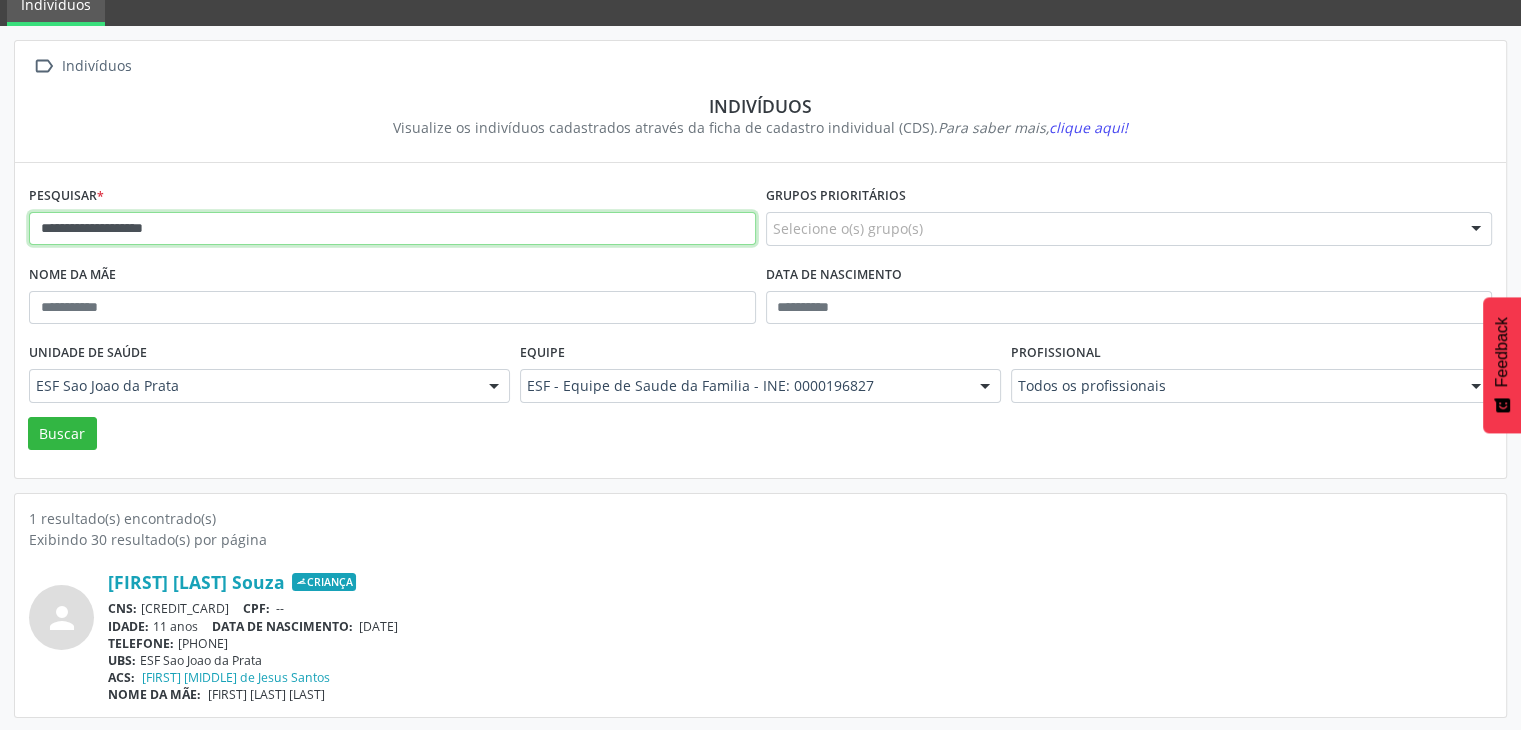 click on "**********" at bounding box center [392, 229] 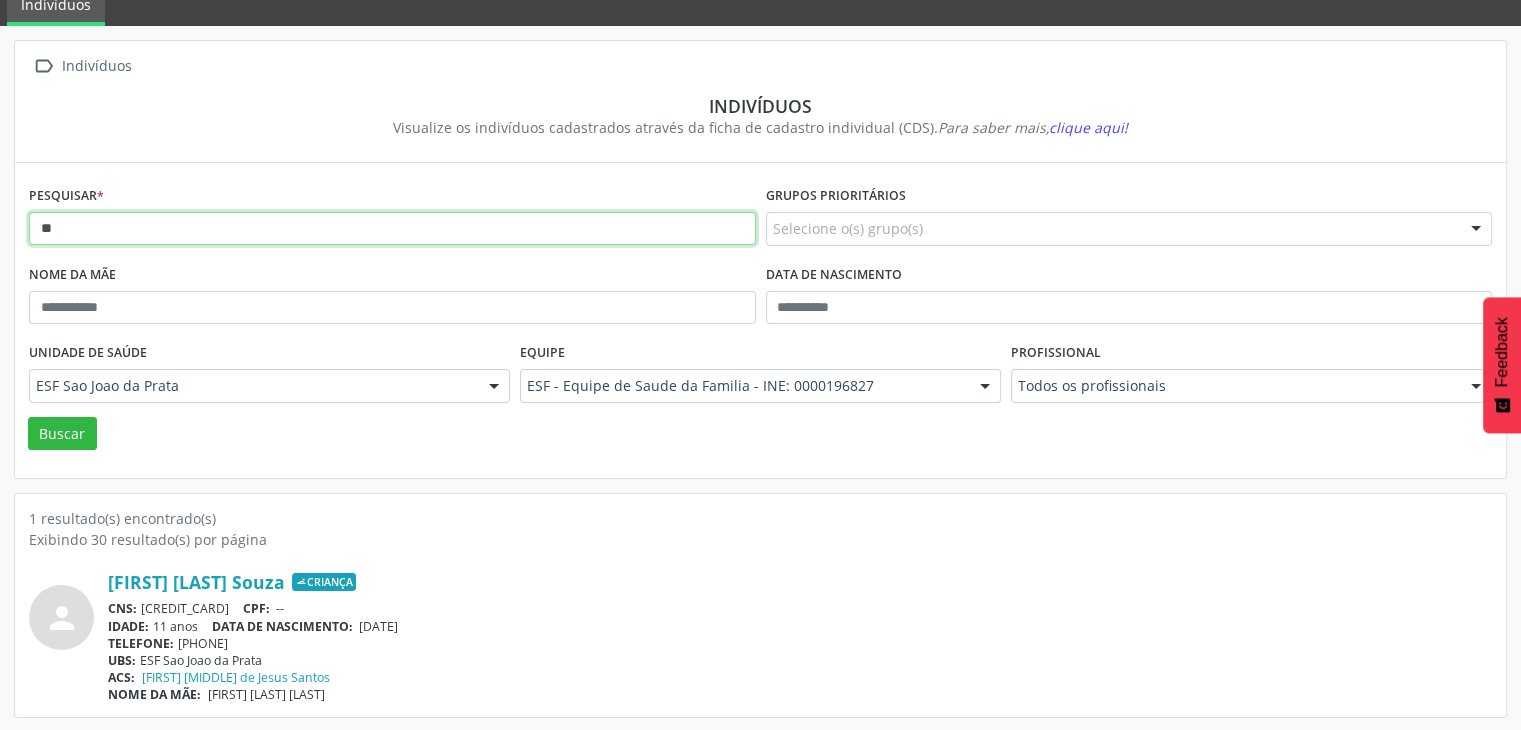 type on "*" 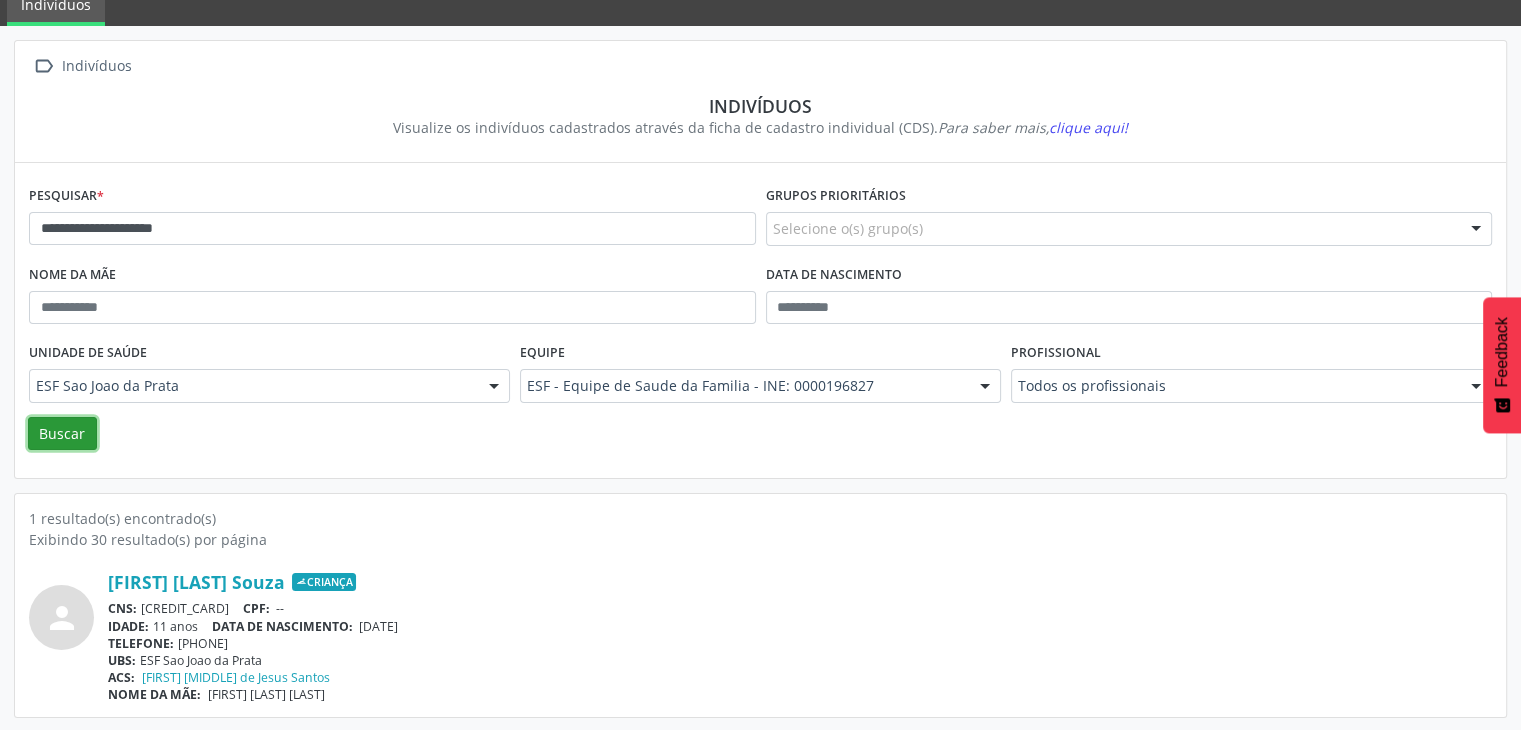 click on "Buscar" at bounding box center [62, 434] 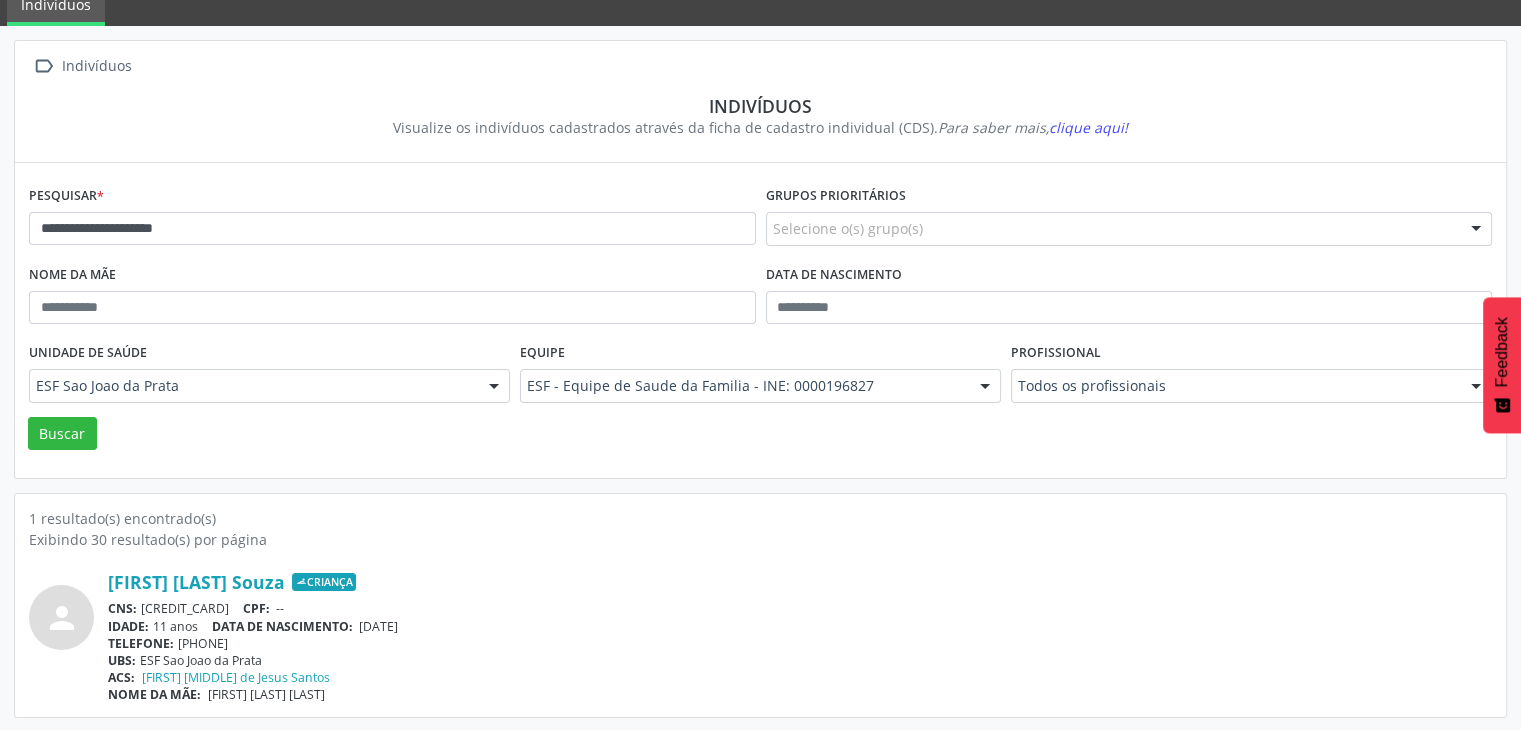 scroll, scrollTop: 0, scrollLeft: 0, axis: both 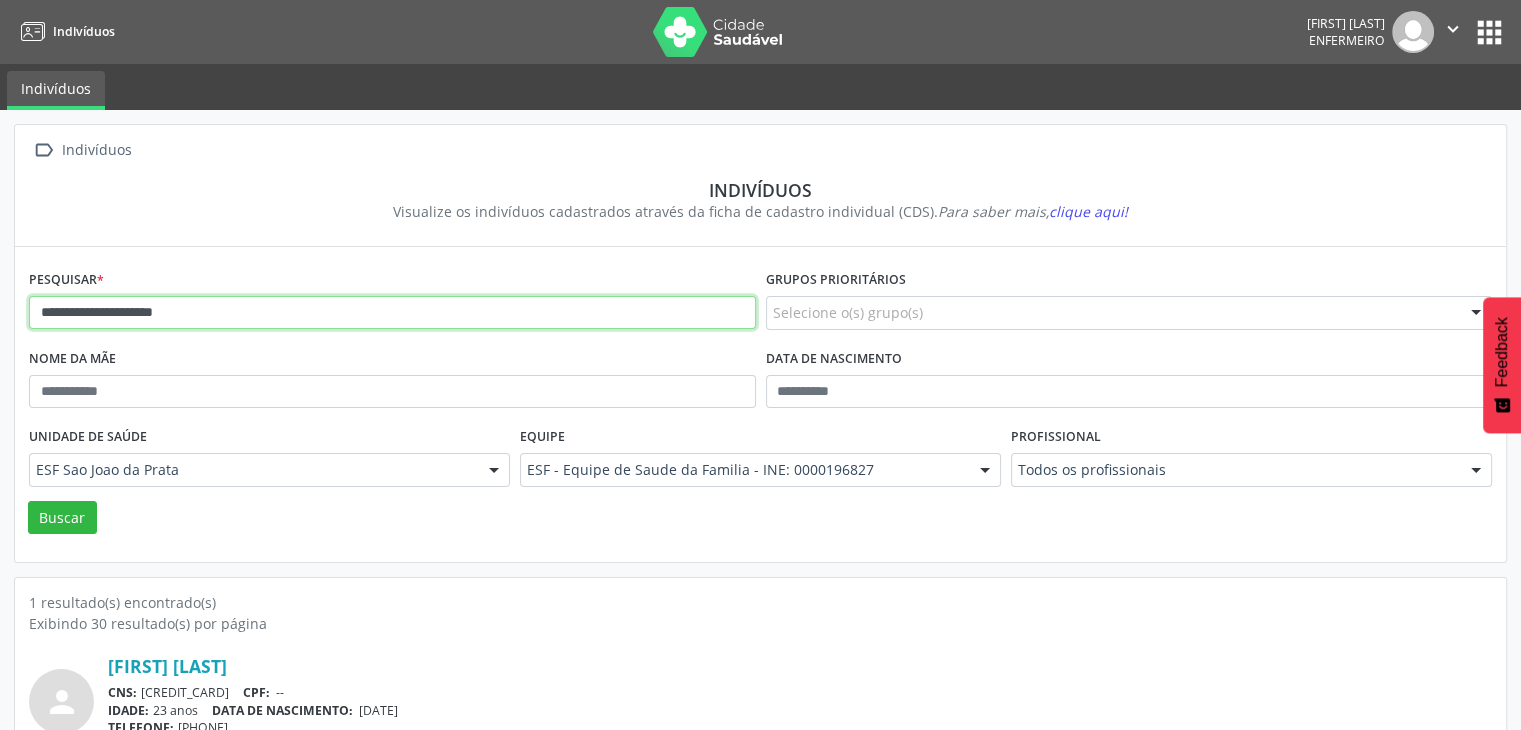click on "**********" at bounding box center [392, 313] 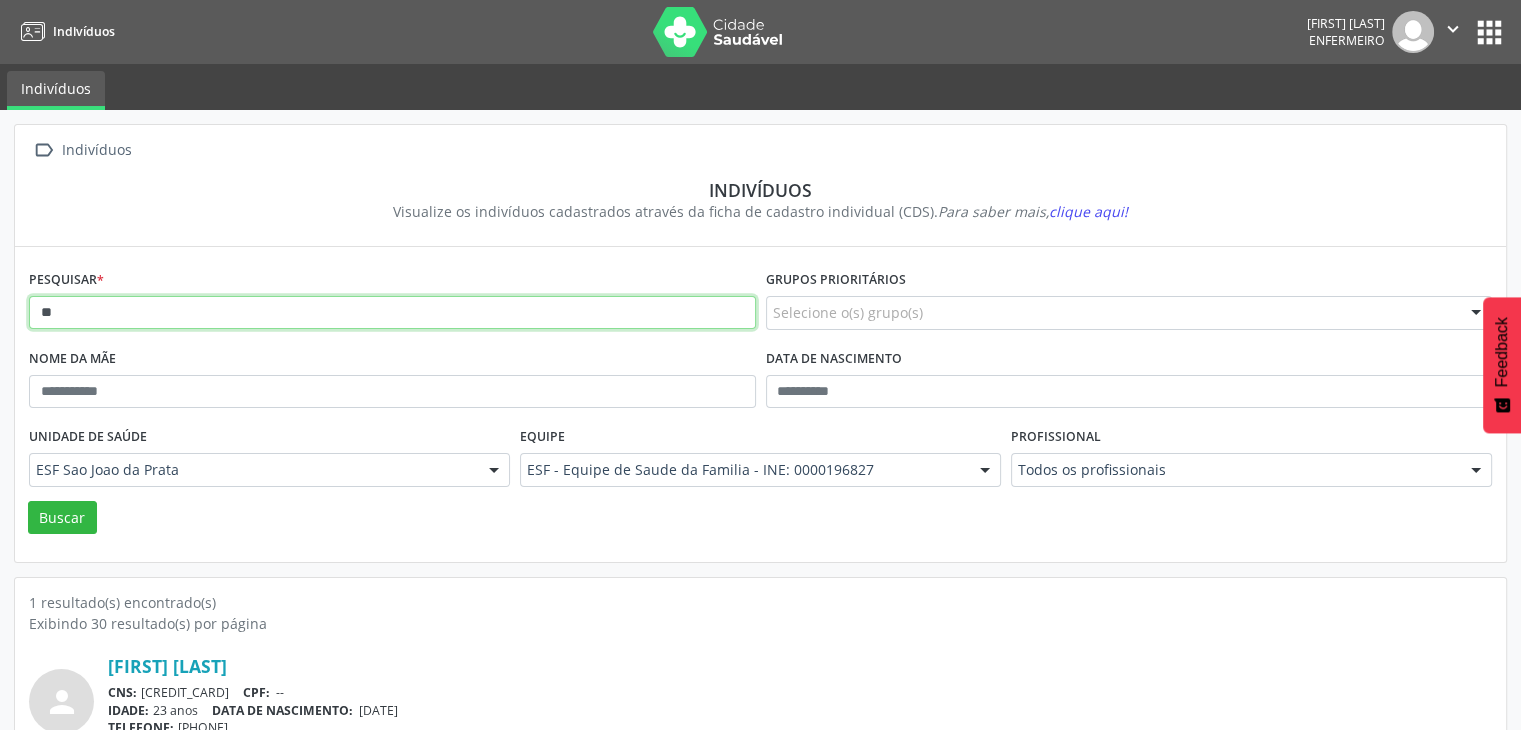 type on "*" 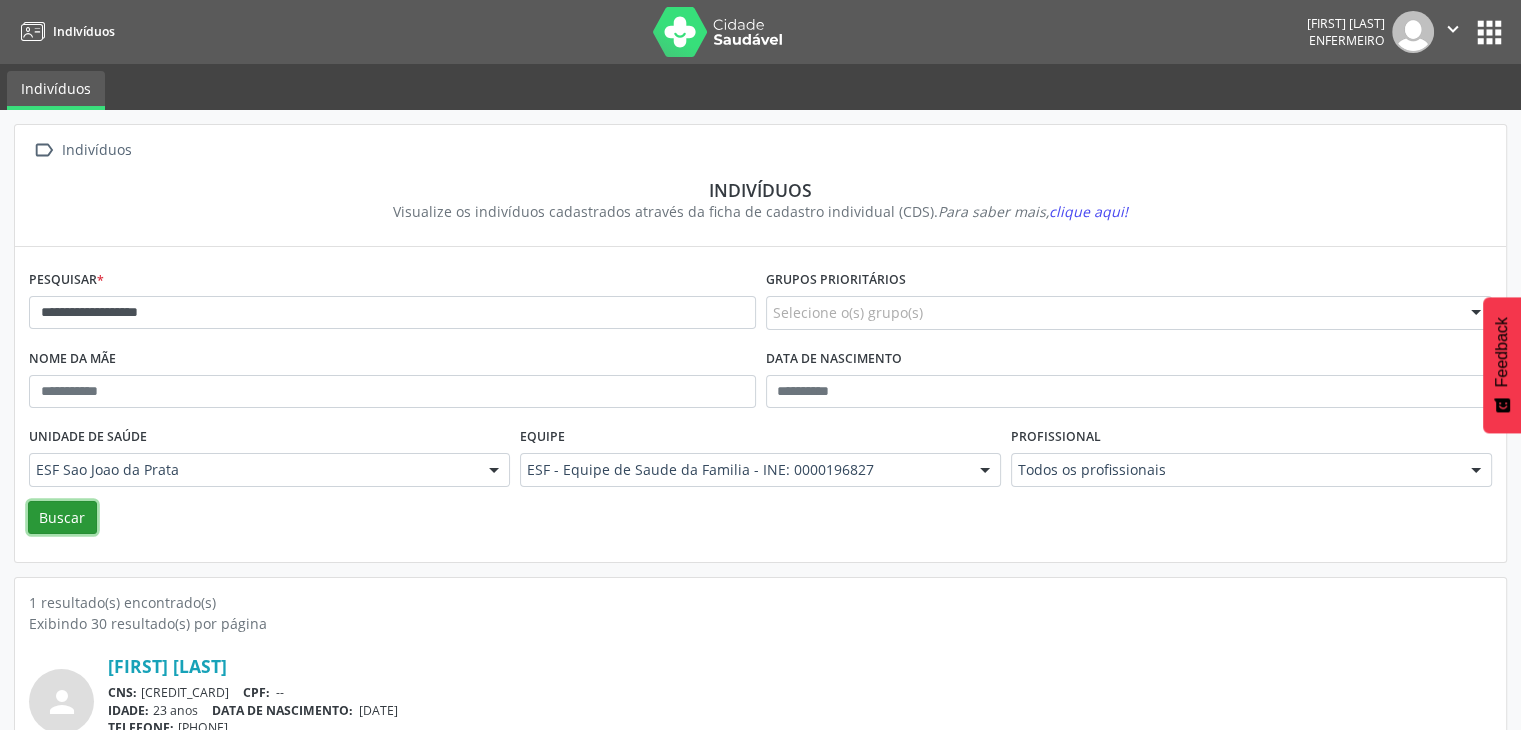 click on "Buscar" at bounding box center (62, 518) 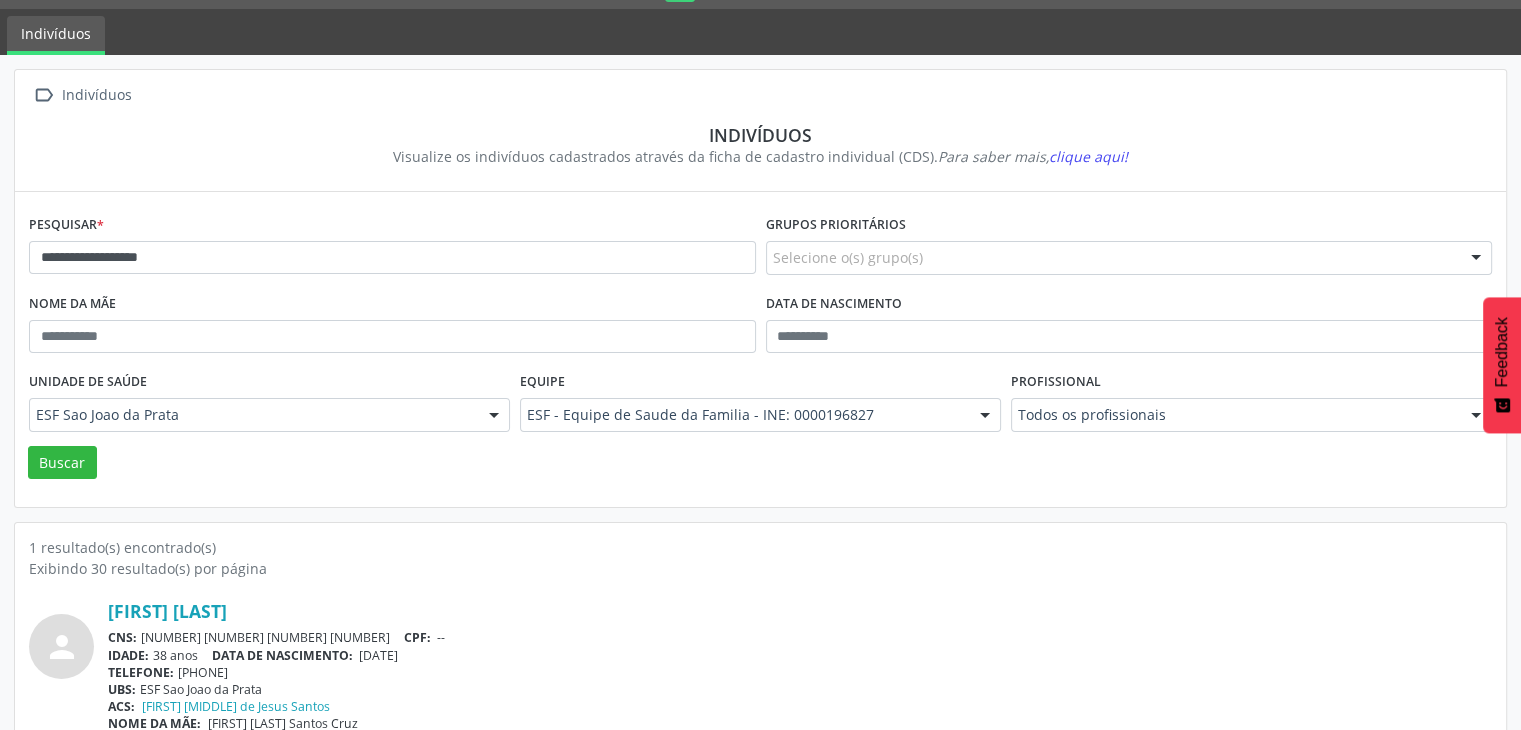 scroll, scrollTop: 84, scrollLeft: 0, axis: vertical 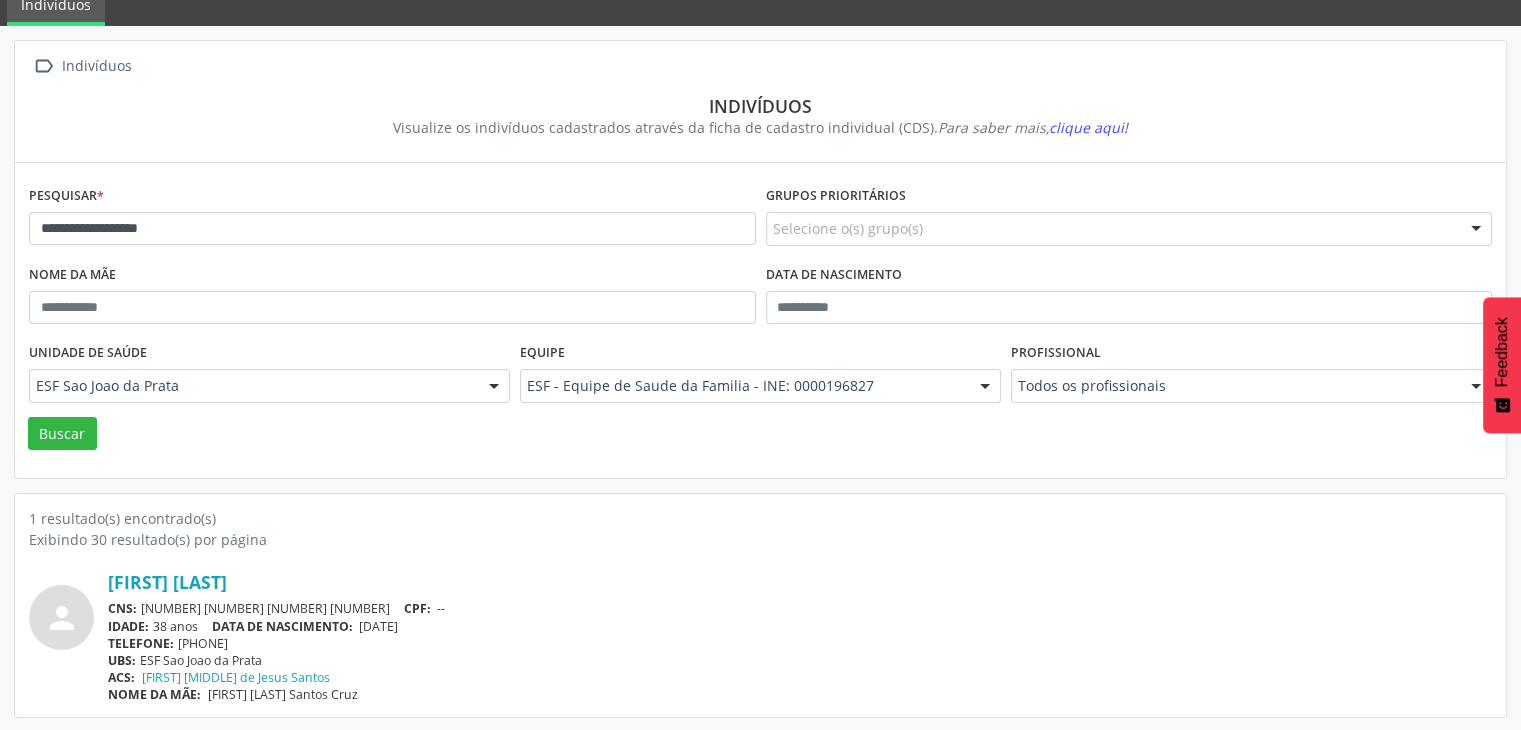 click on "**********" at bounding box center (392, 220) 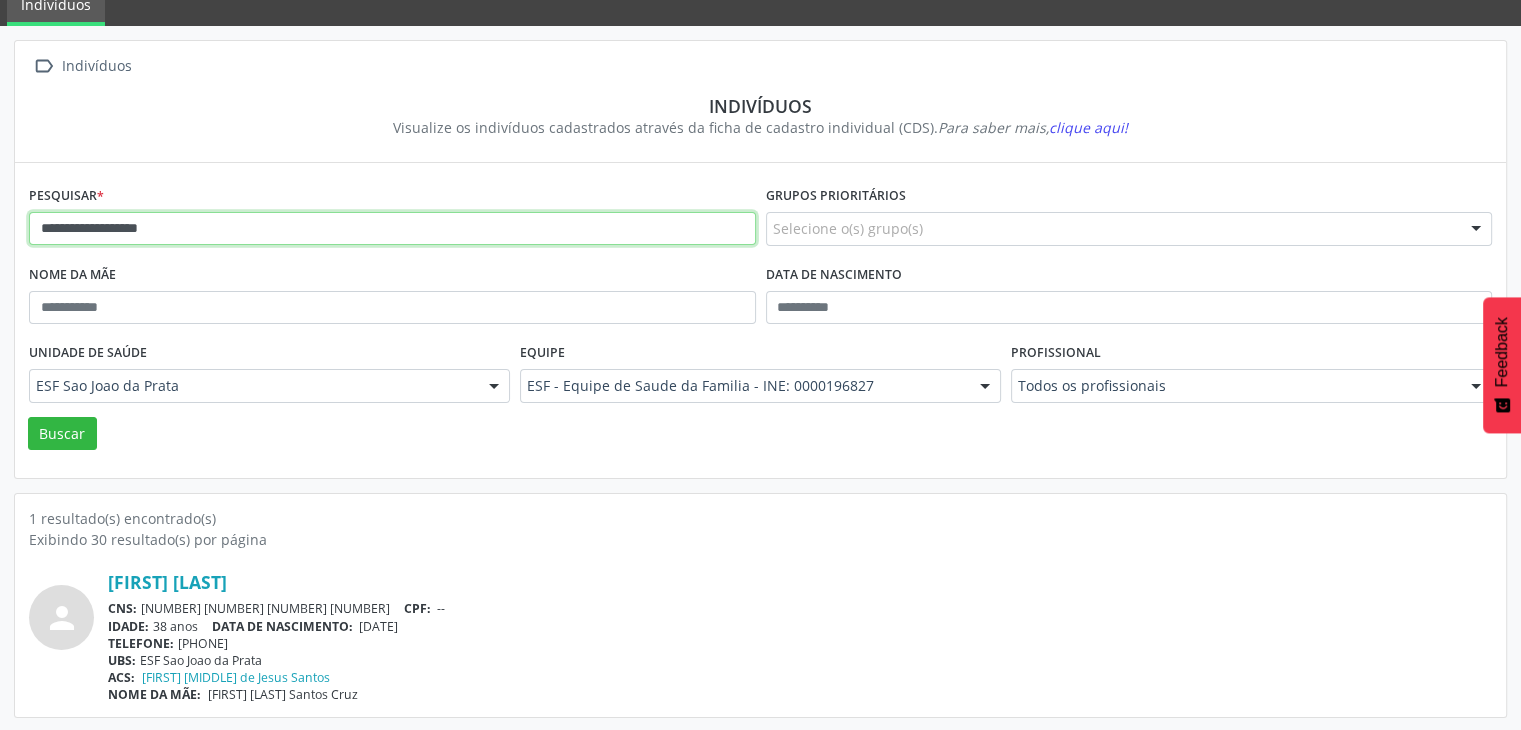 click on "**********" at bounding box center [392, 229] 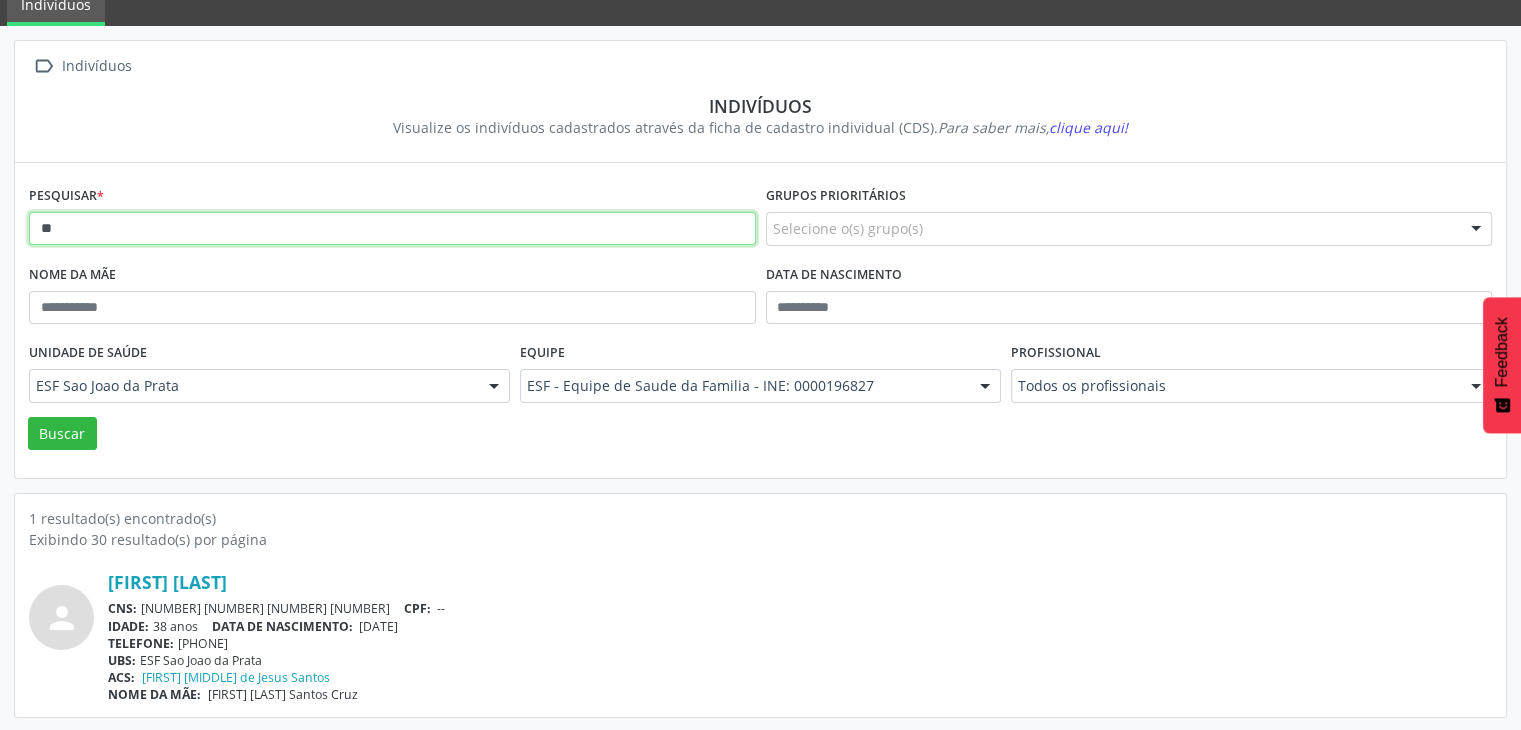 type on "*" 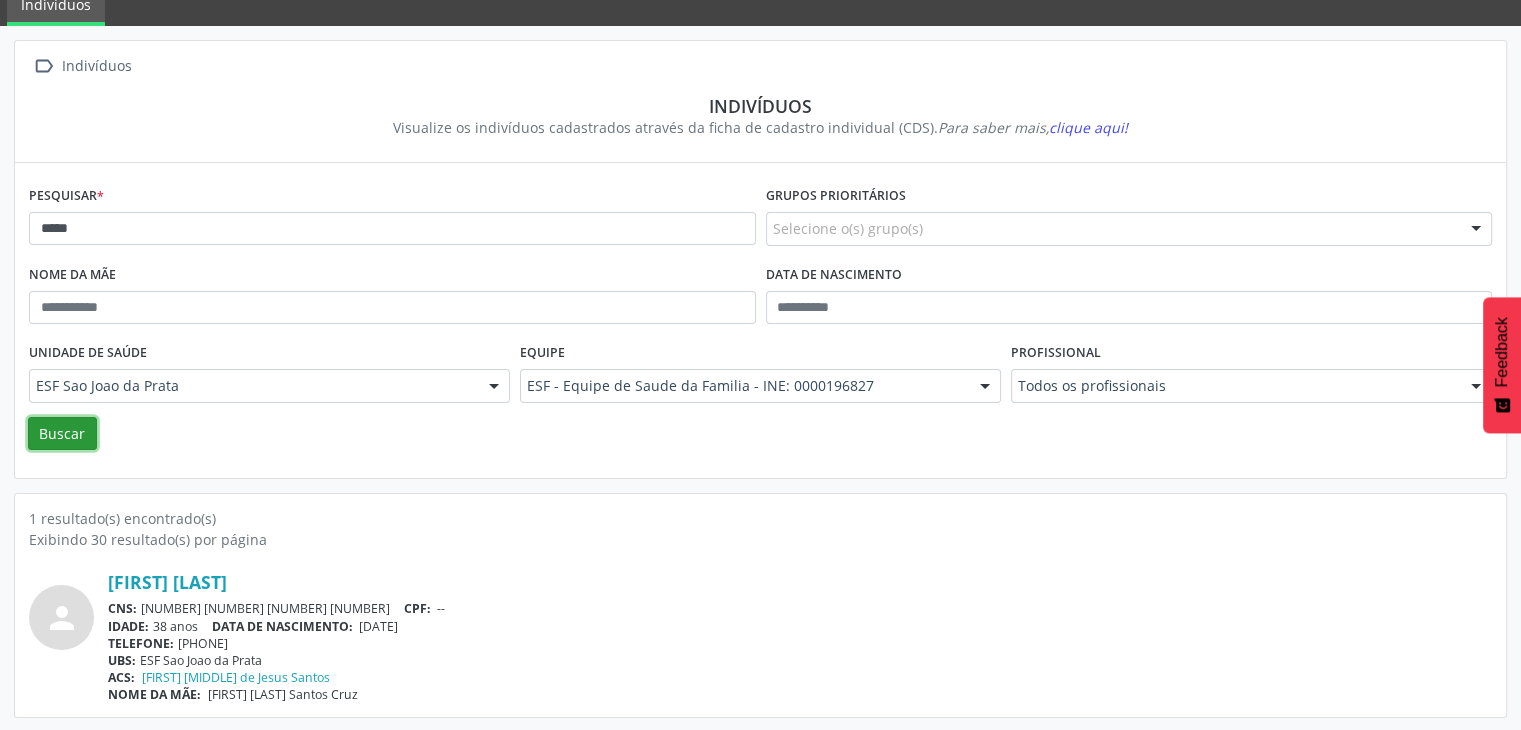 click on "Buscar" at bounding box center (62, 434) 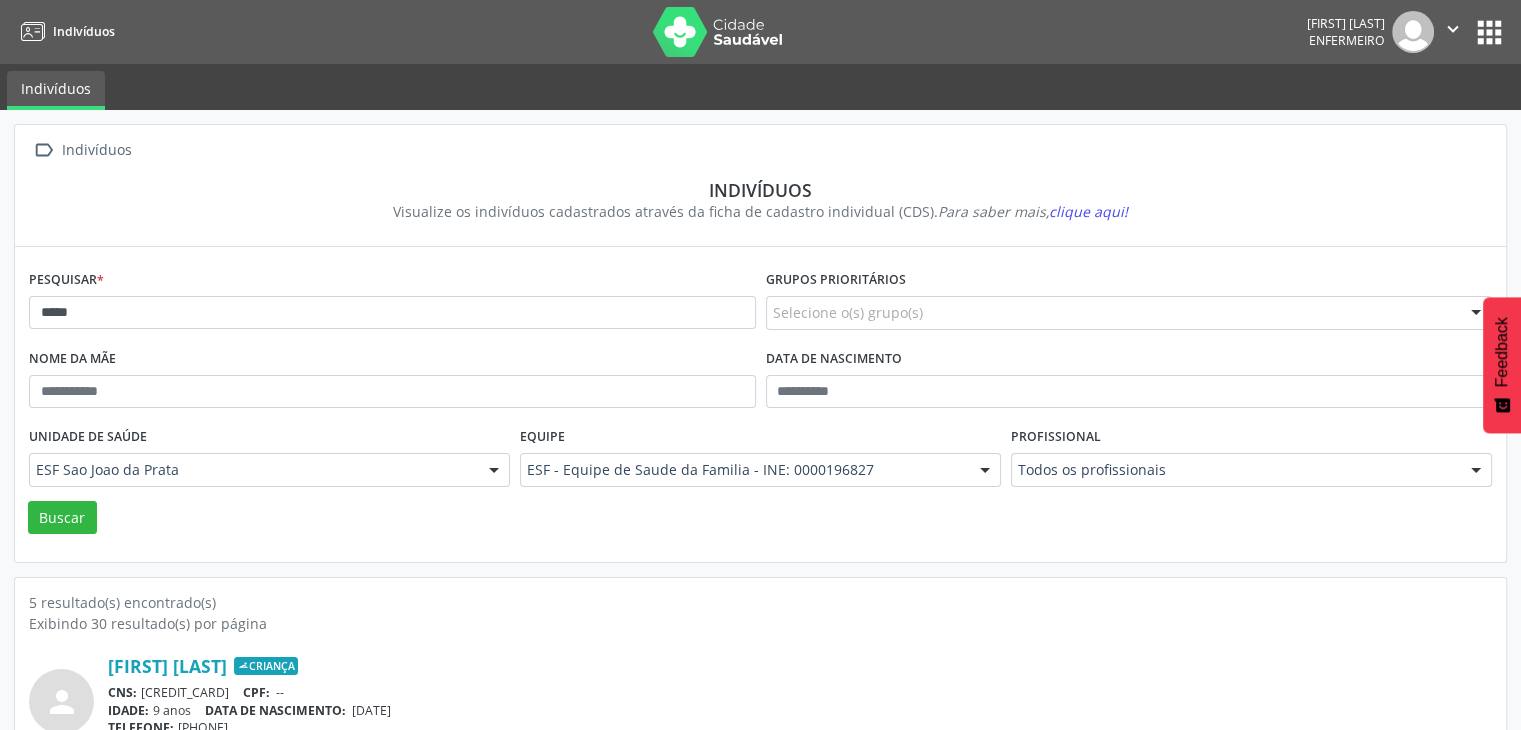 scroll, scrollTop: 0, scrollLeft: 0, axis: both 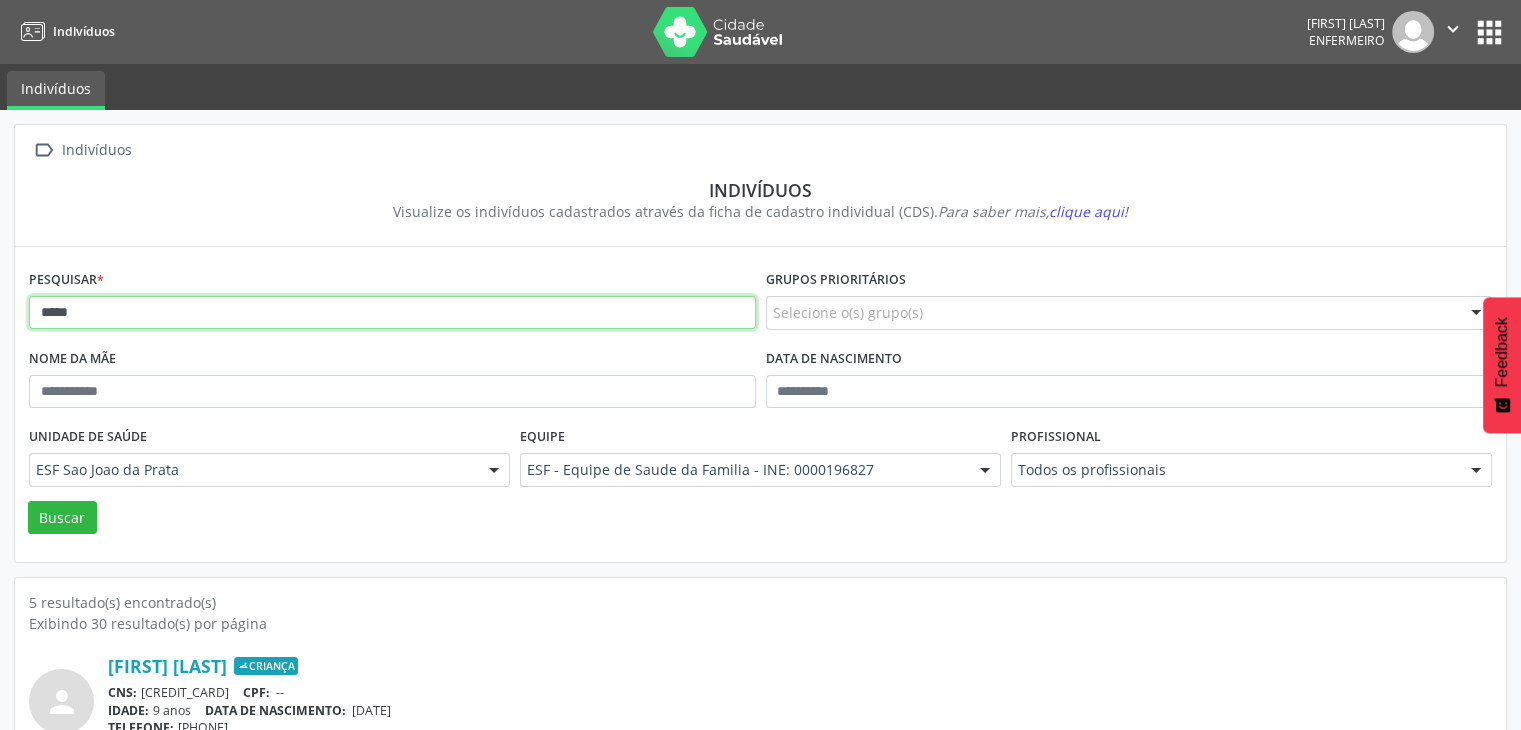 click on "*****" at bounding box center (392, 313) 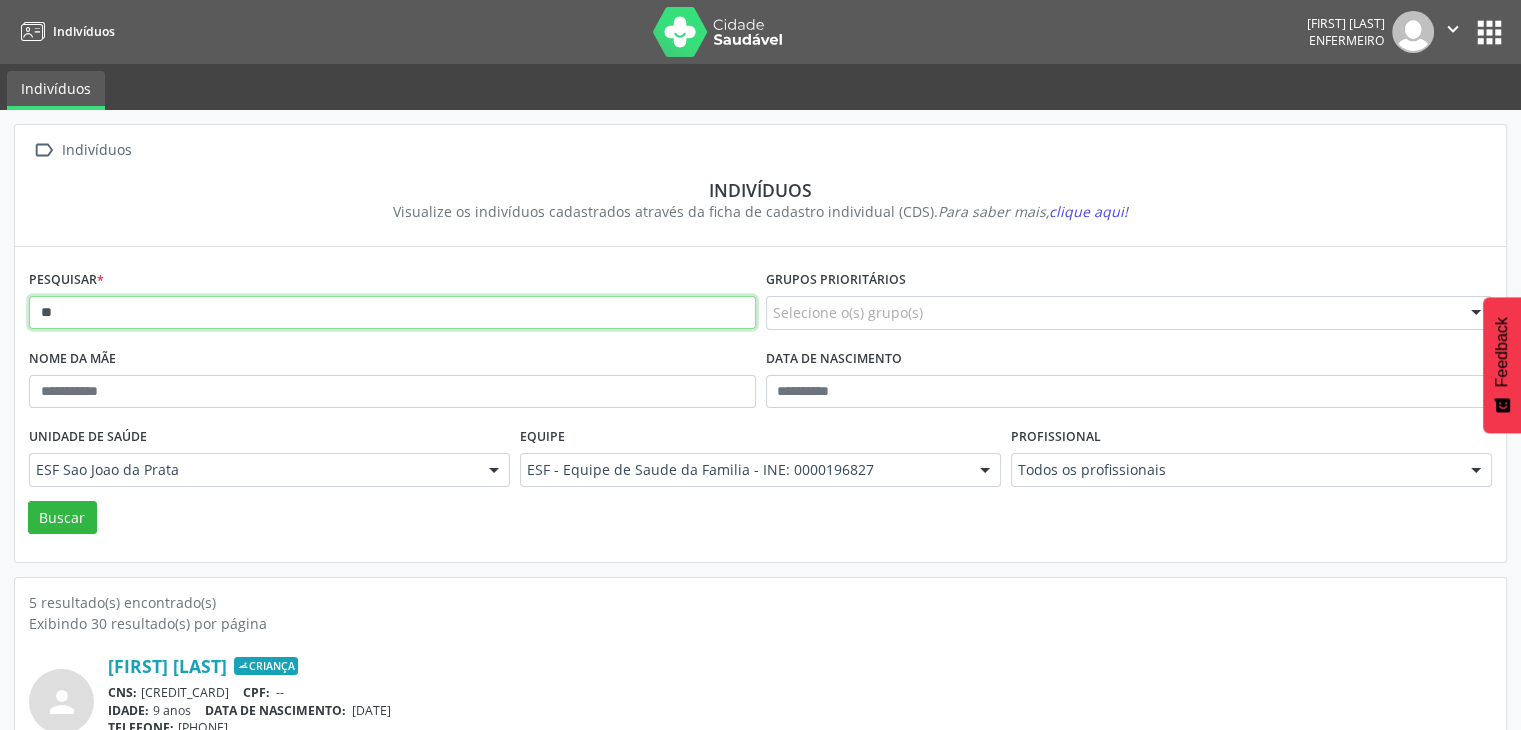 type on "*" 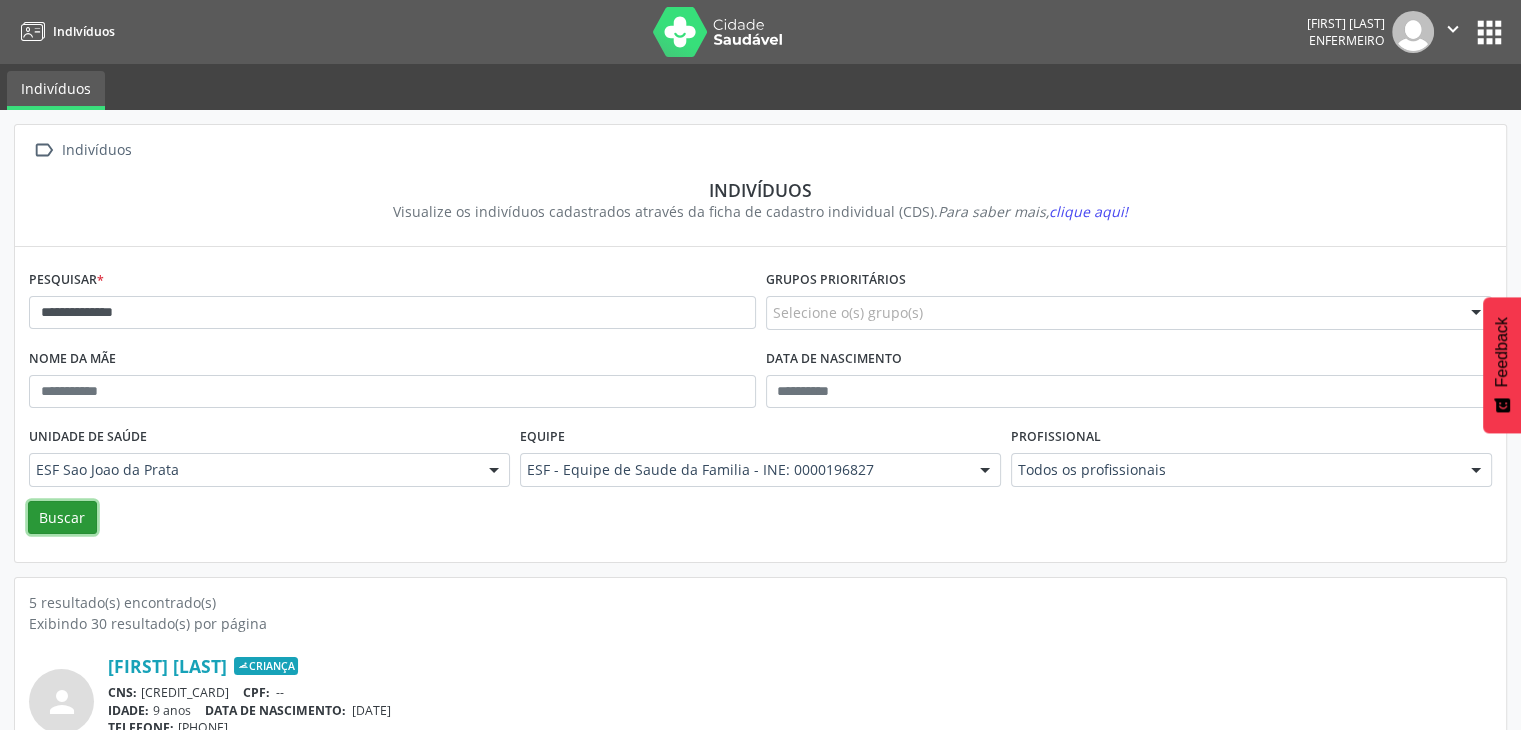 click on "Buscar" at bounding box center (62, 518) 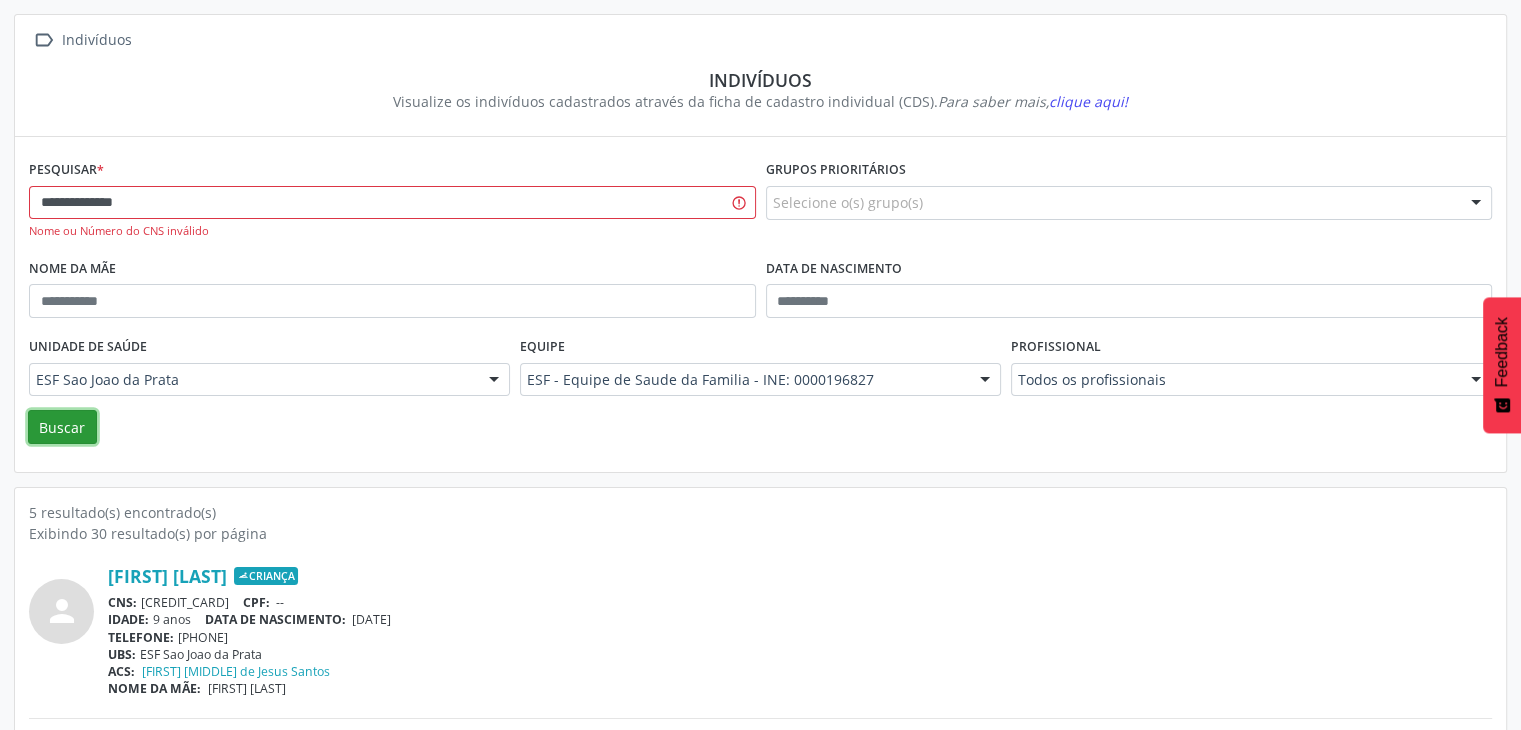 scroll, scrollTop: 100, scrollLeft: 0, axis: vertical 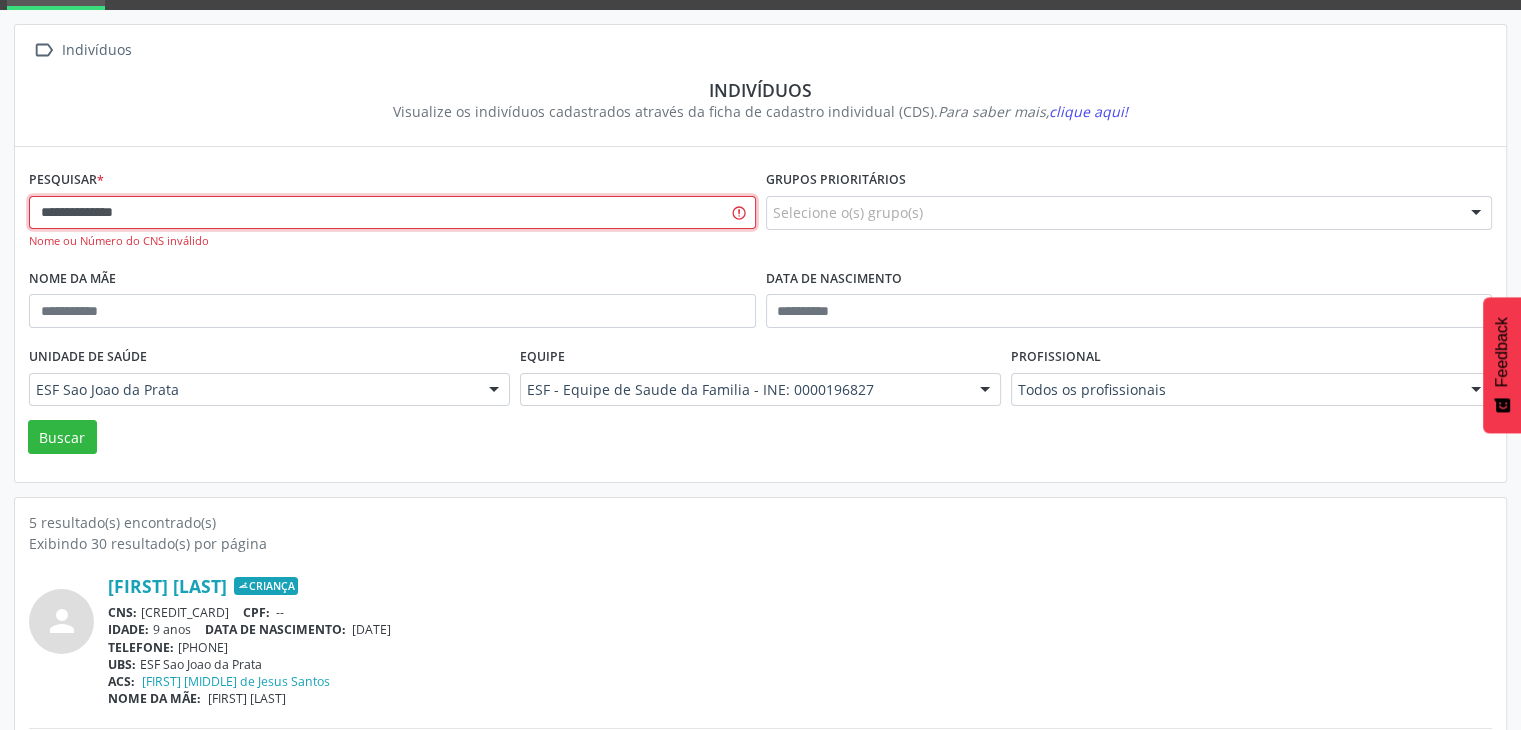 click on "**********" at bounding box center (392, 213) 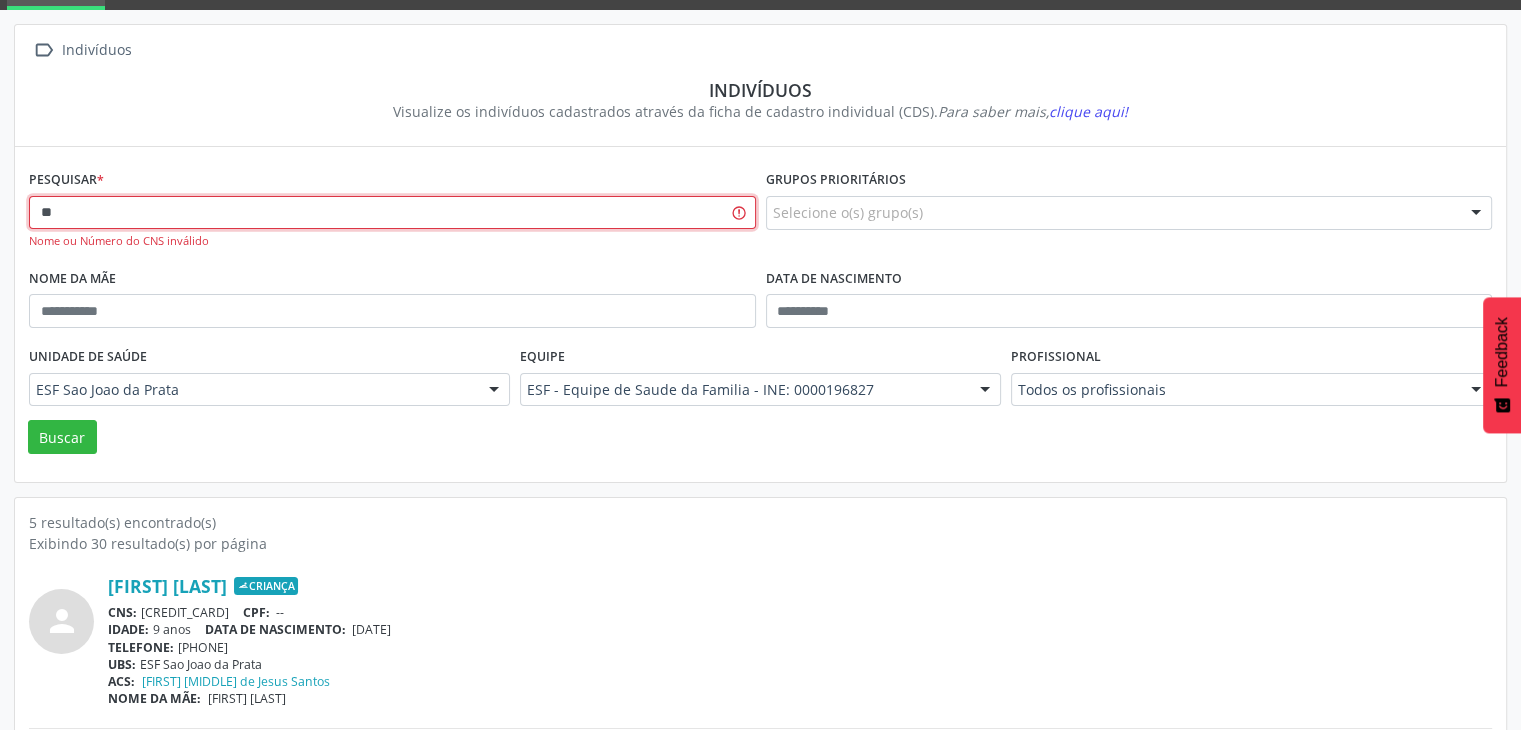 type on "*" 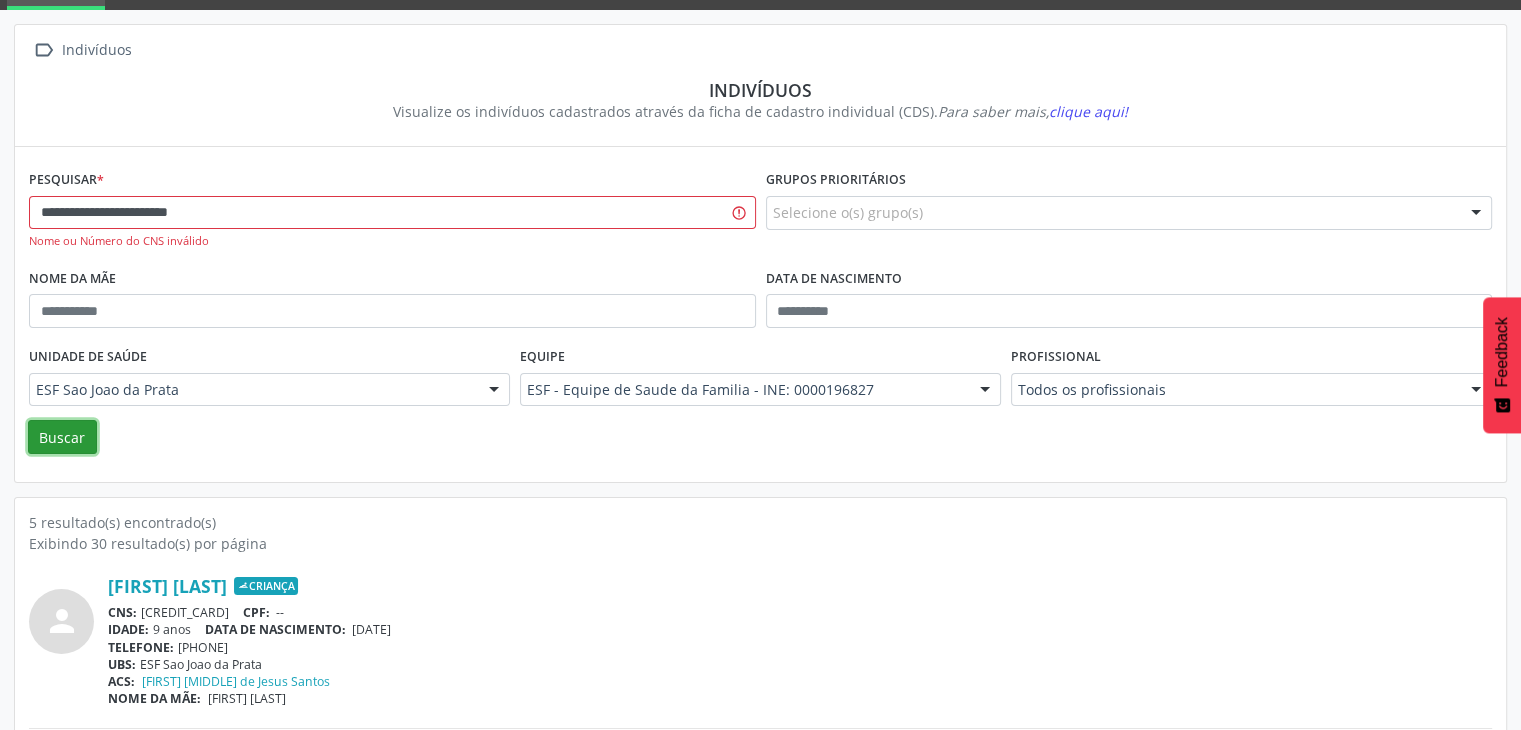 click on "Buscar" at bounding box center [62, 437] 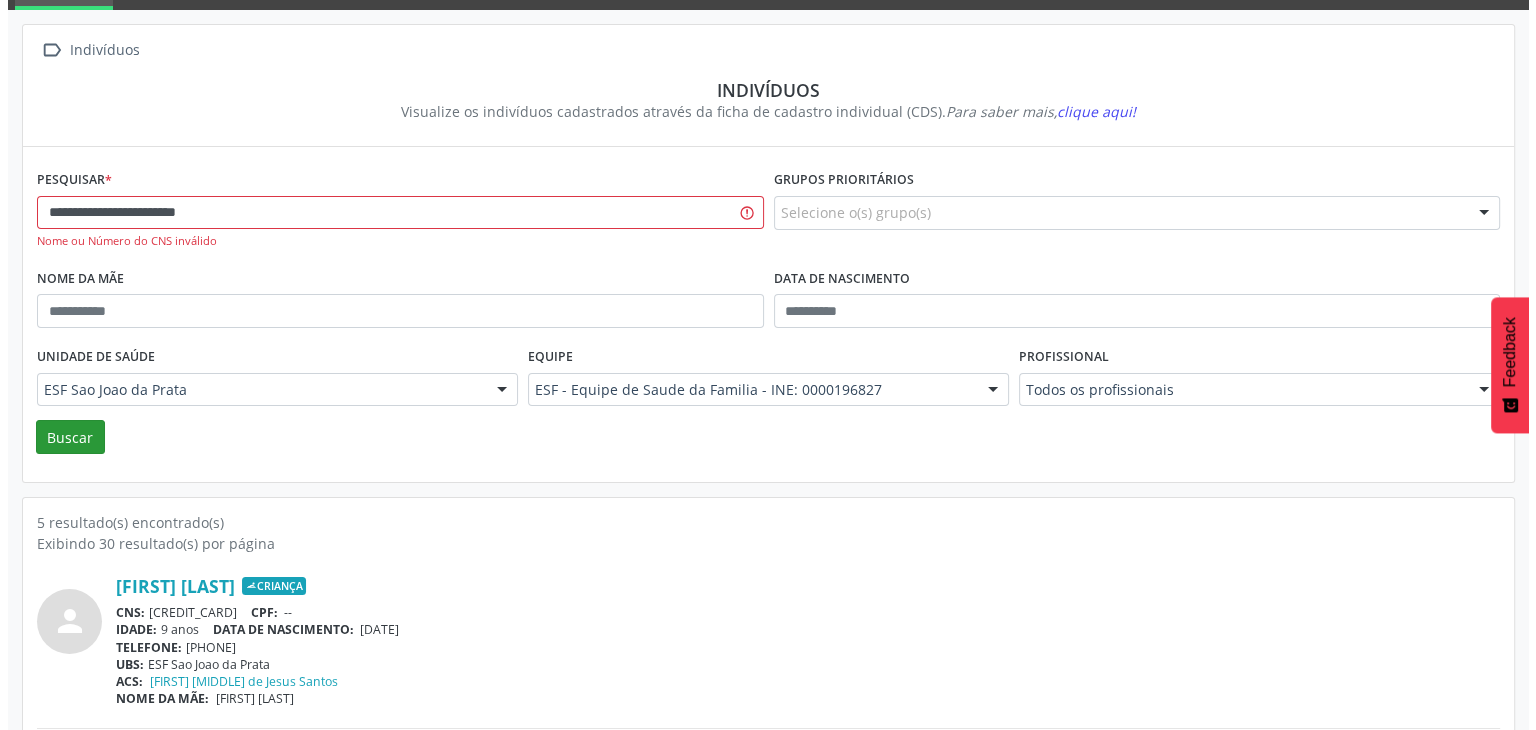 scroll, scrollTop: 0, scrollLeft: 0, axis: both 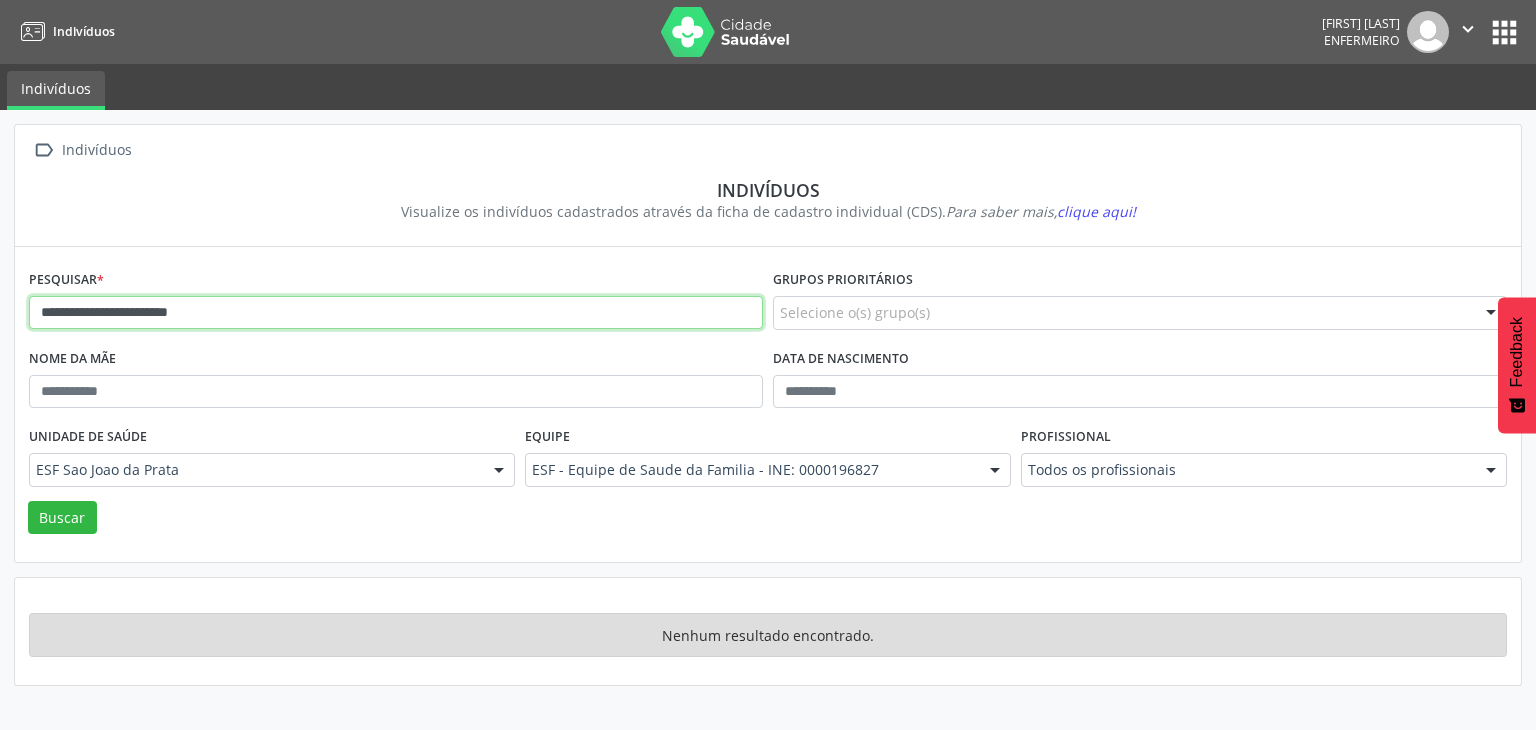 click on "**********" at bounding box center (396, 313) 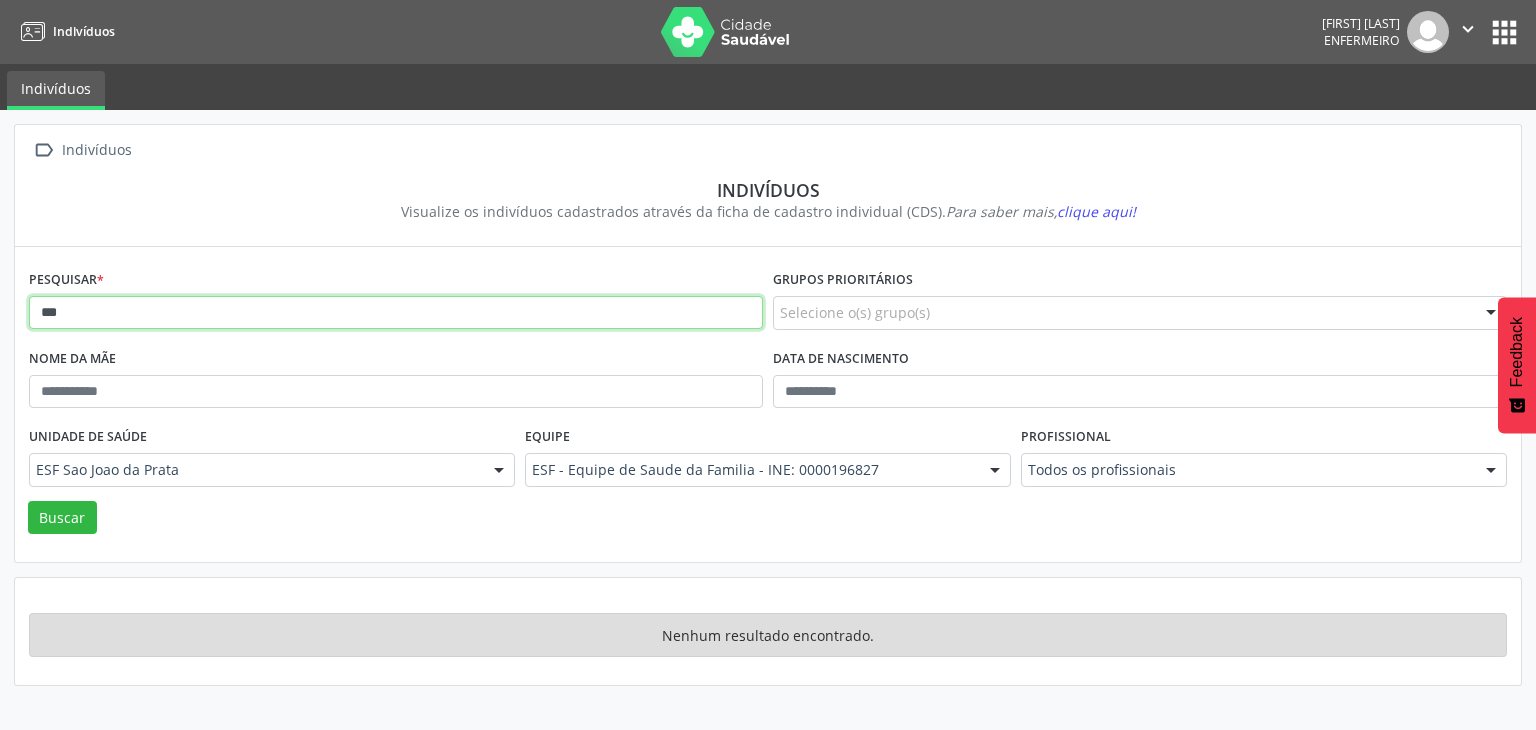 type on "*" 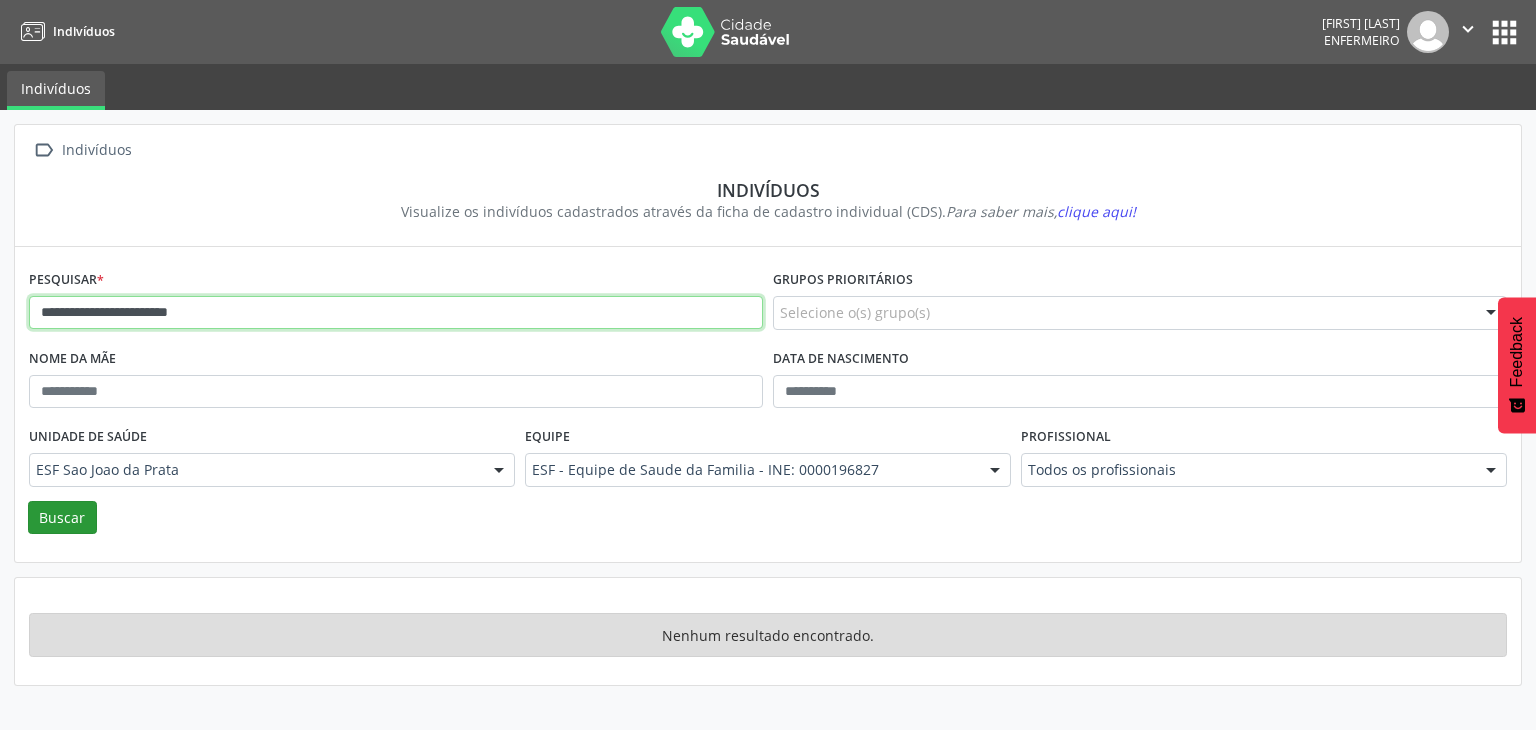 type on "**********" 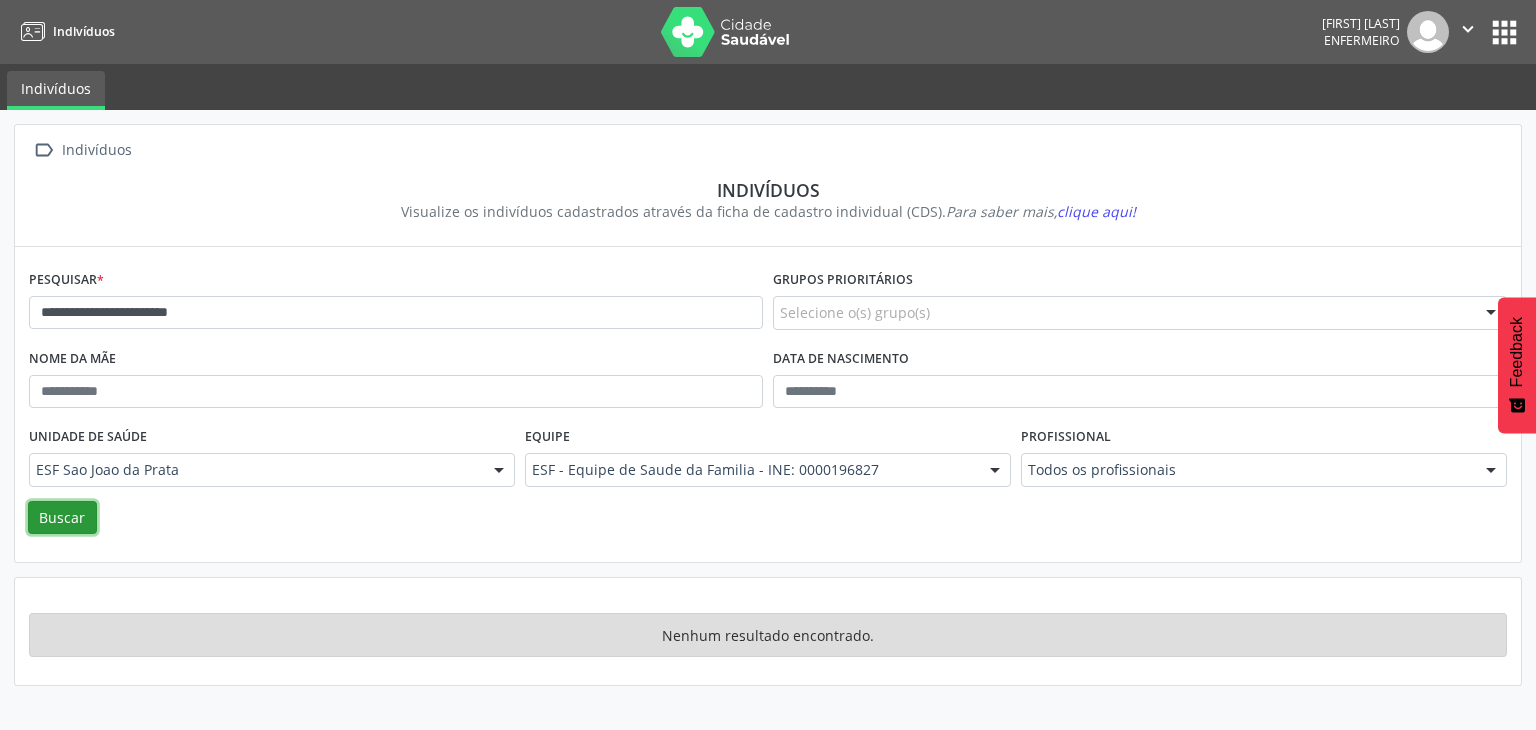 click on "Buscar" at bounding box center [62, 518] 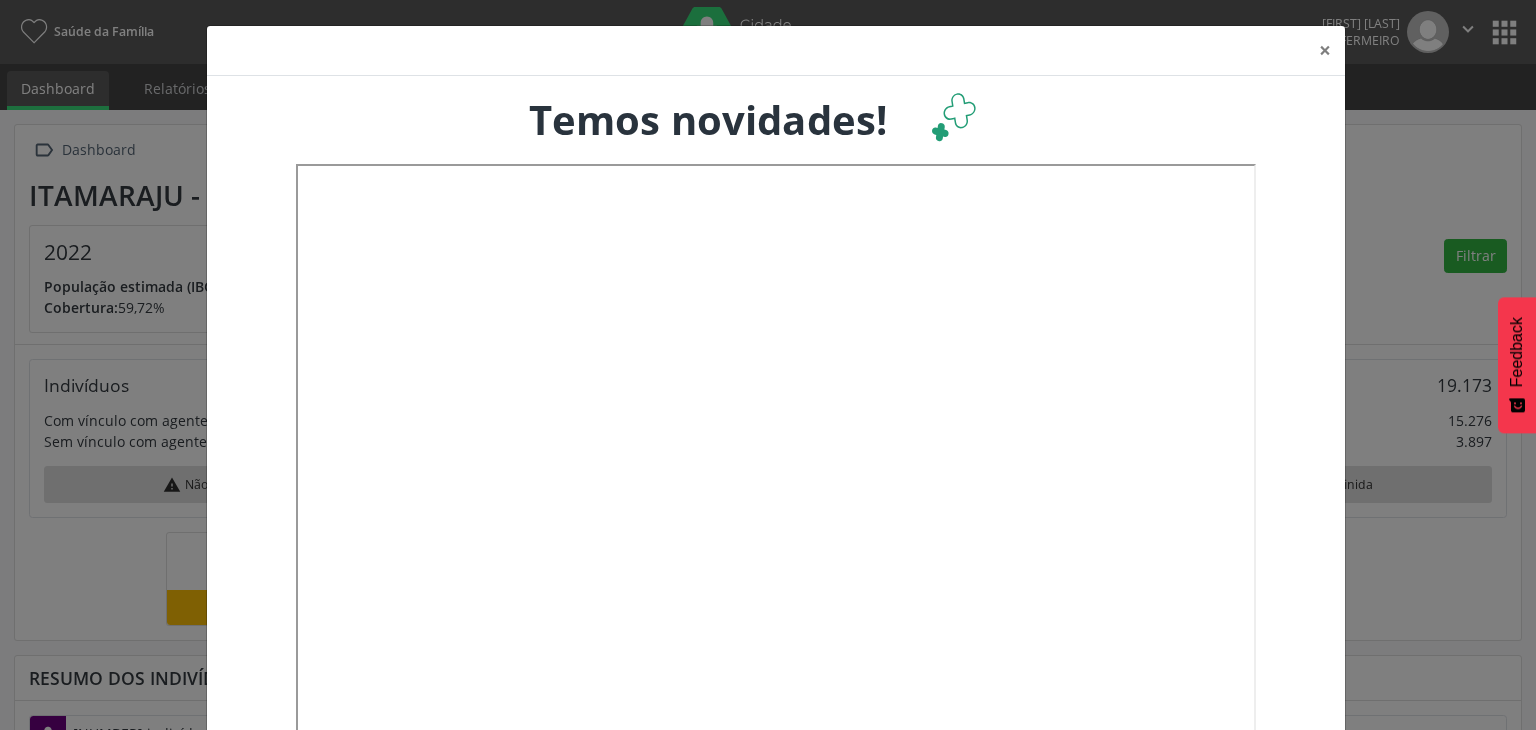 scroll, scrollTop: 0, scrollLeft: 0, axis: both 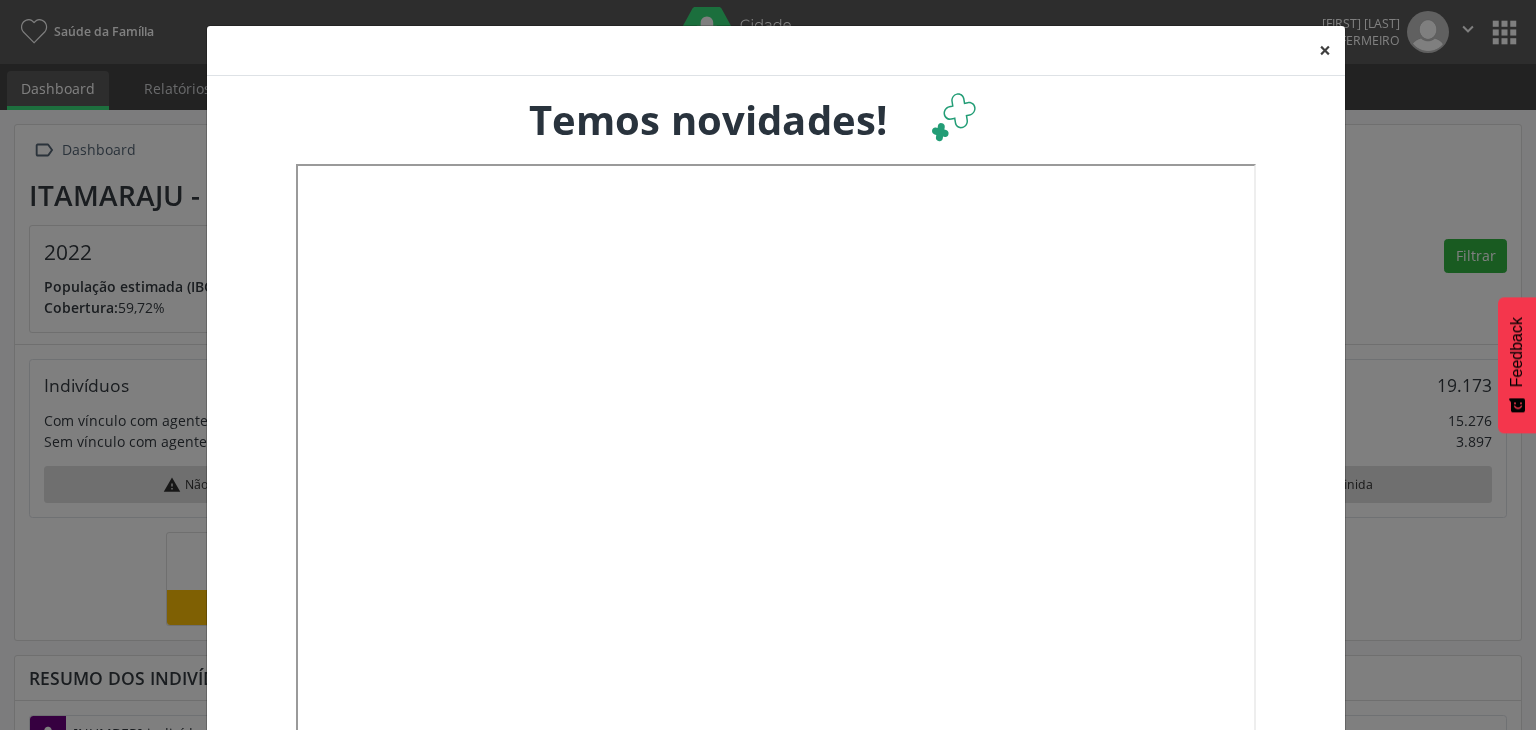 click on "×" at bounding box center (1325, 50) 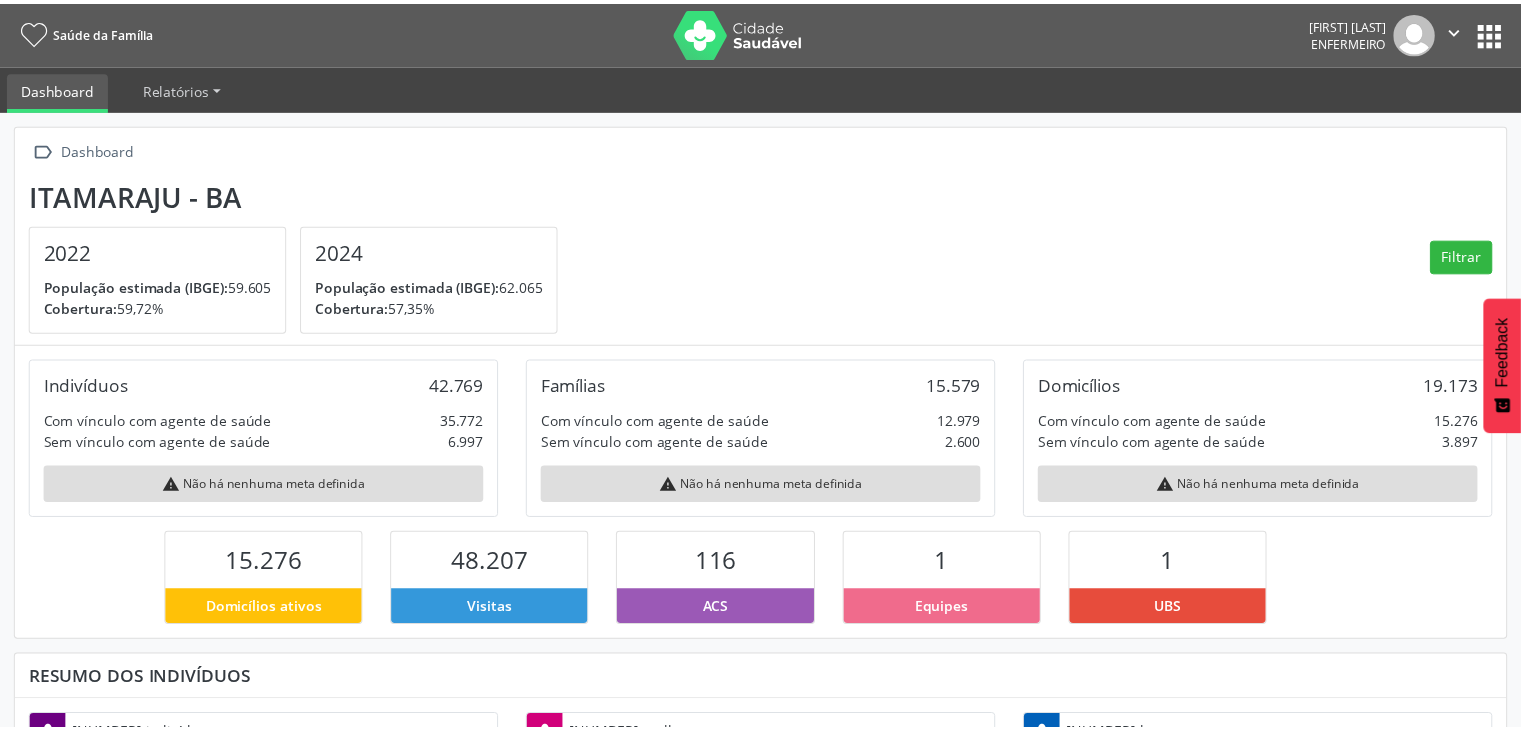 scroll, scrollTop: 329, scrollLeft: 497, axis: both 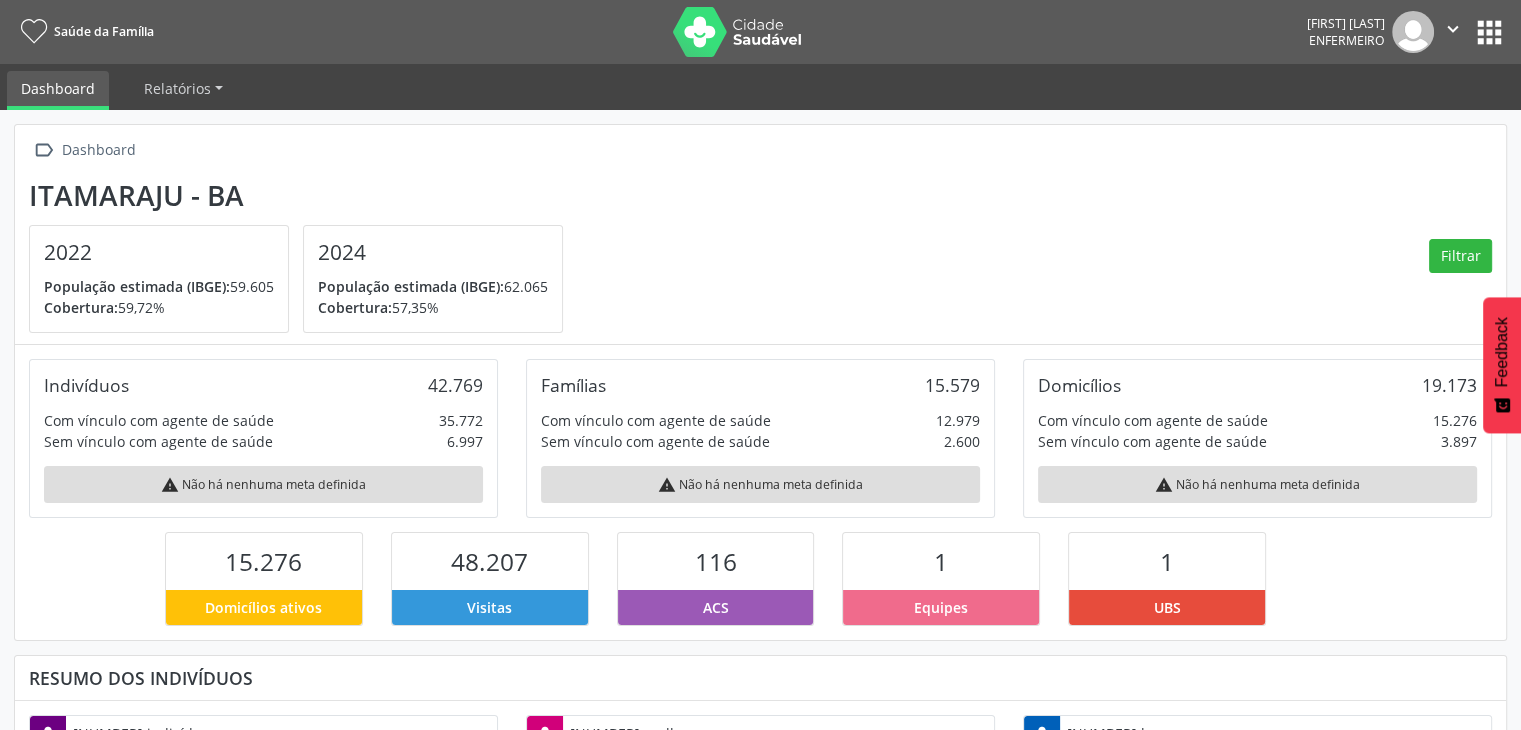 click on "apps" at bounding box center [1489, 32] 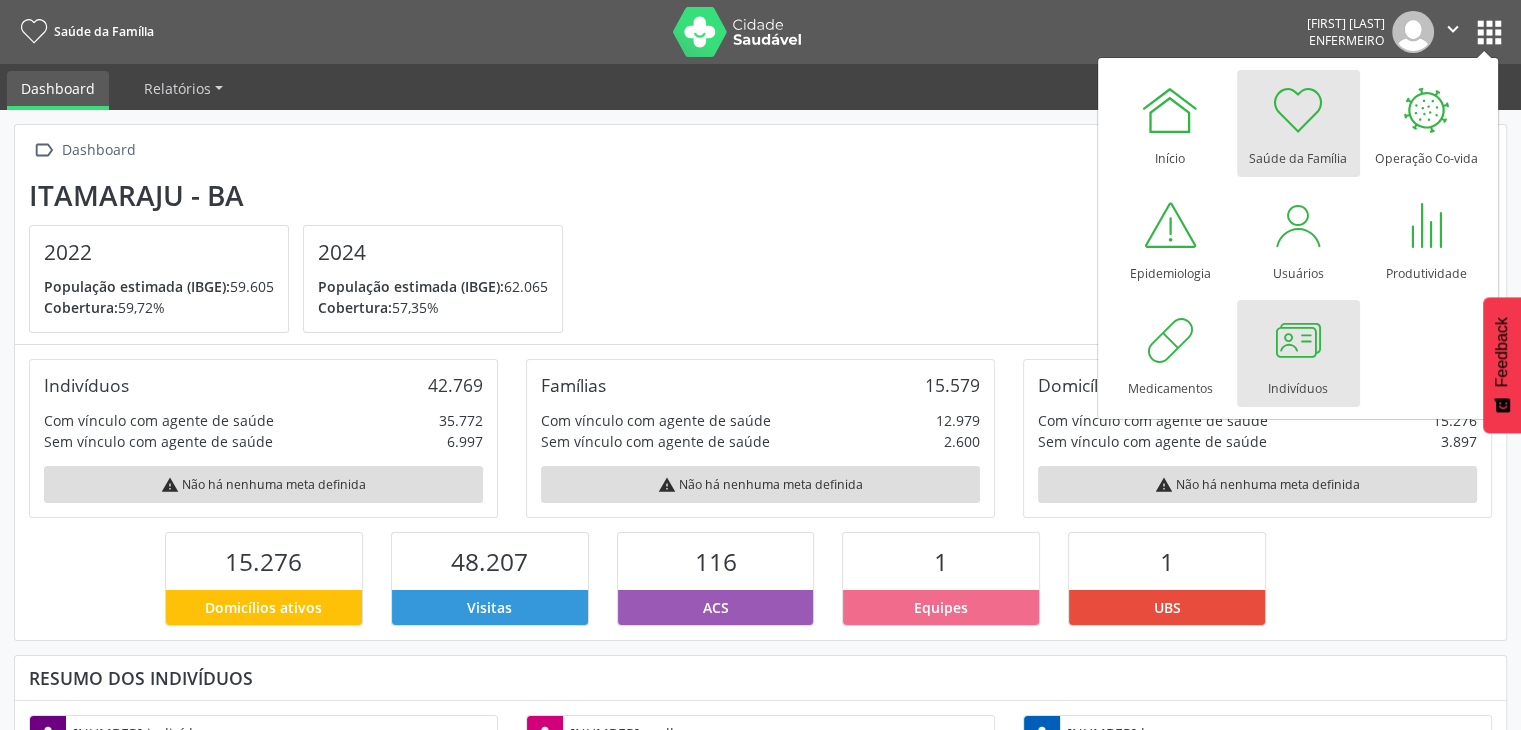 click at bounding box center (1298, 340) 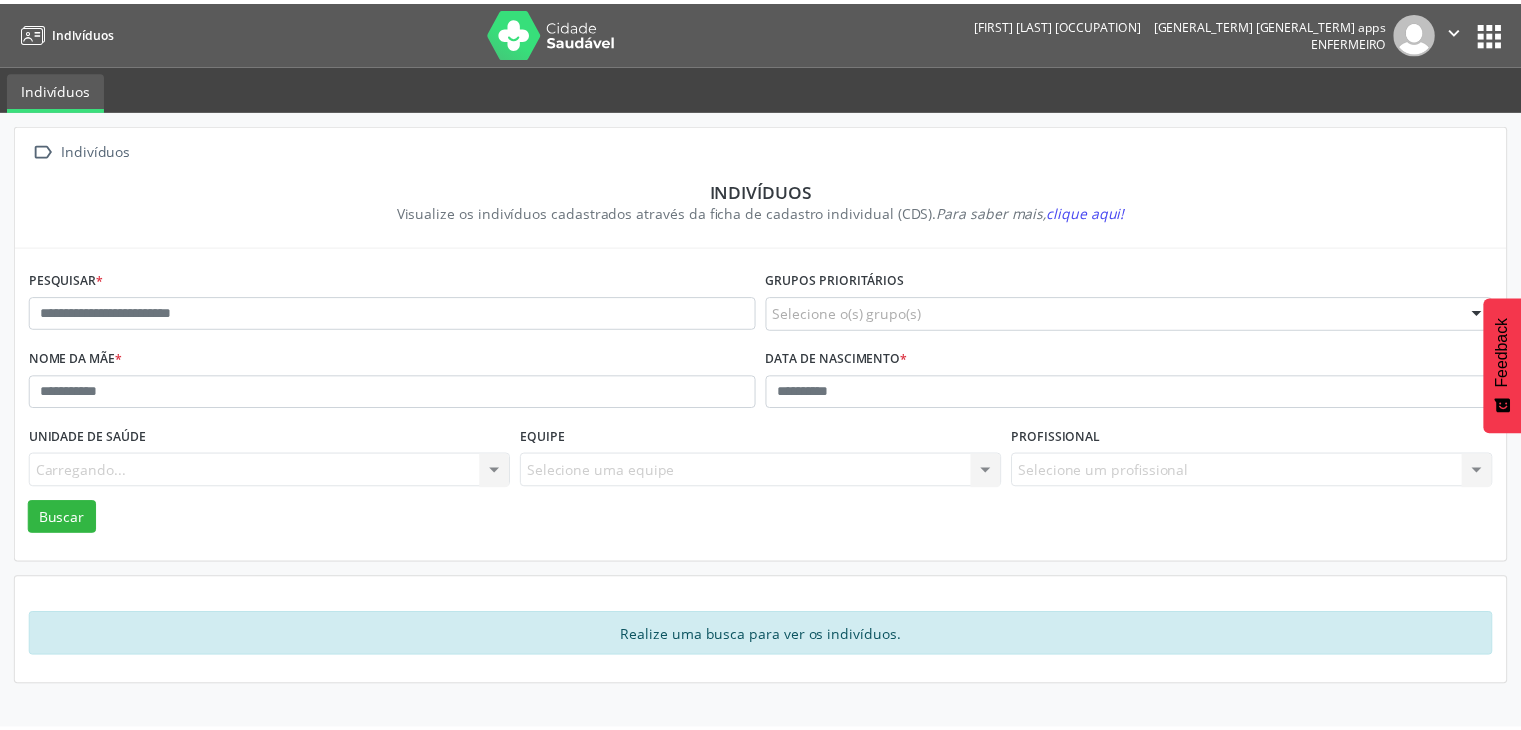 scroll, scrollTop: 0, scrollLeft: 0, axis: both 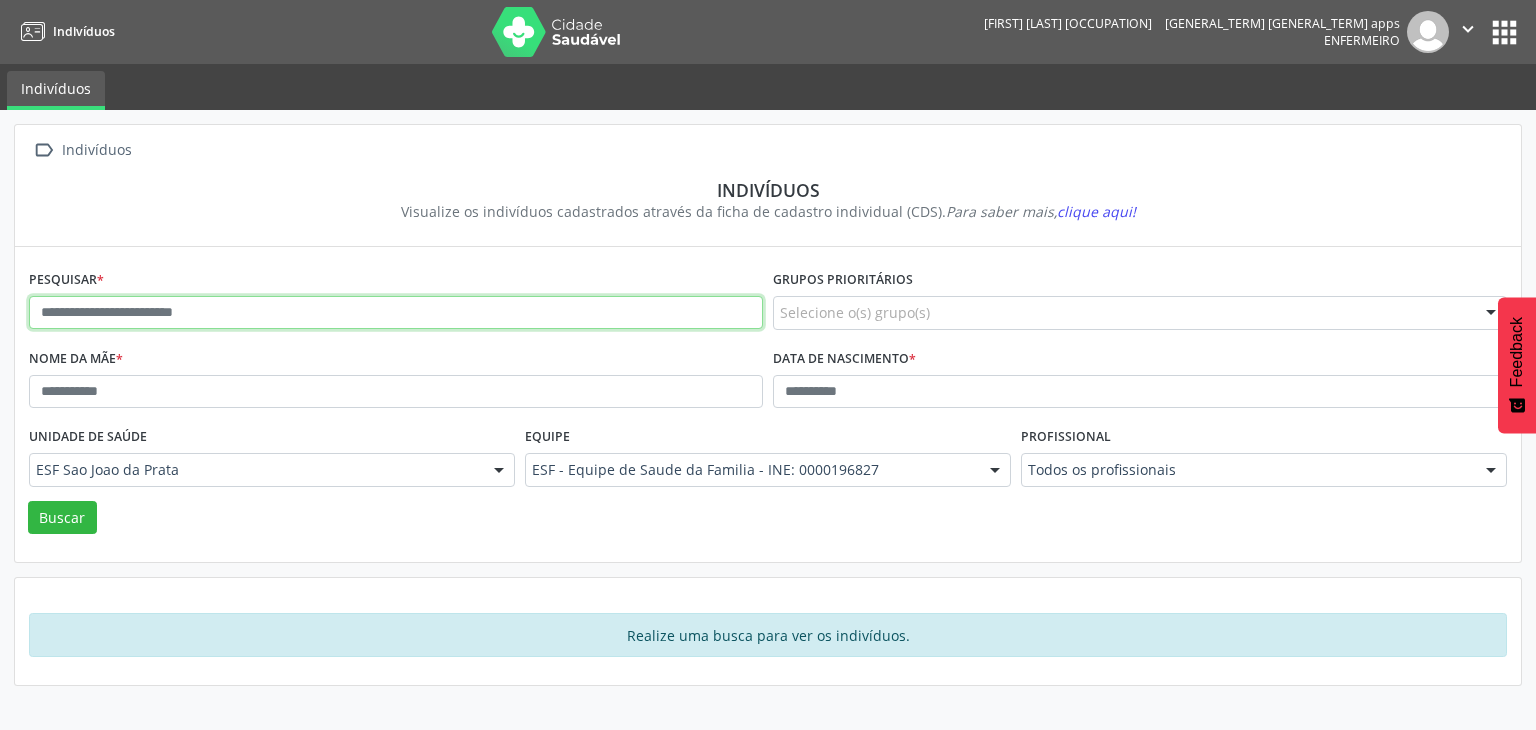 click at bounding box center (396, 313) 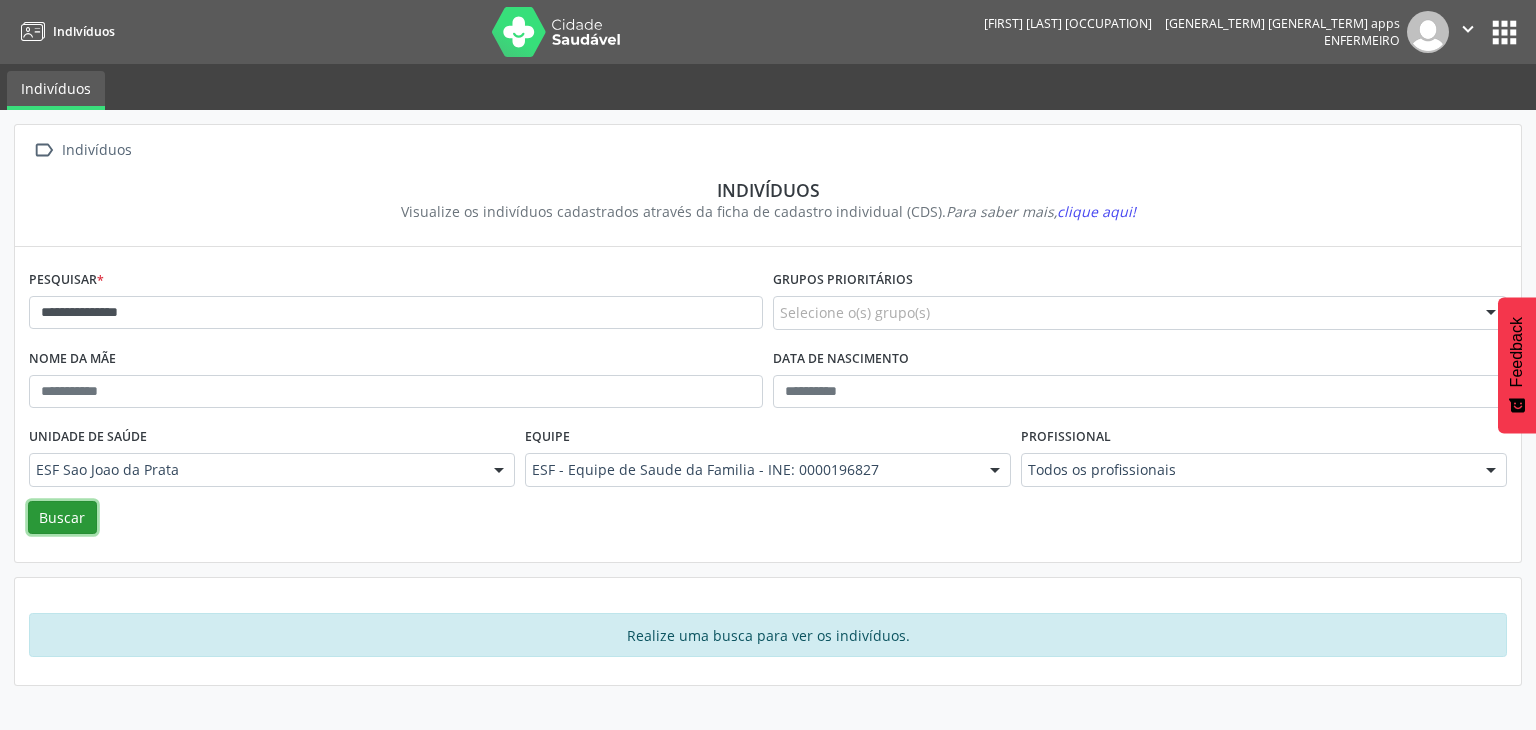 click on "Buscar" at bounding box center [62, 518] 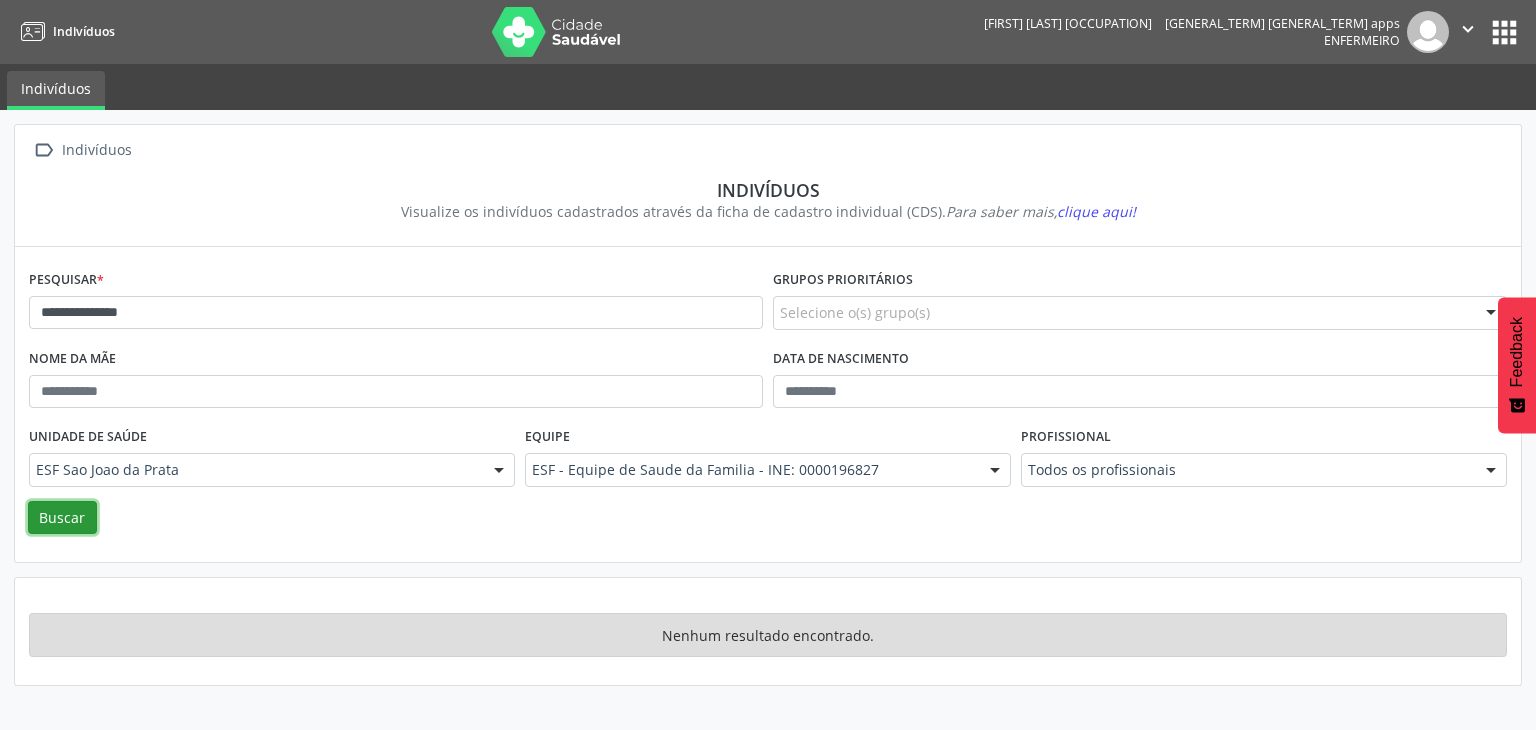 click on "Buscar" at bounding box center (62, 518) 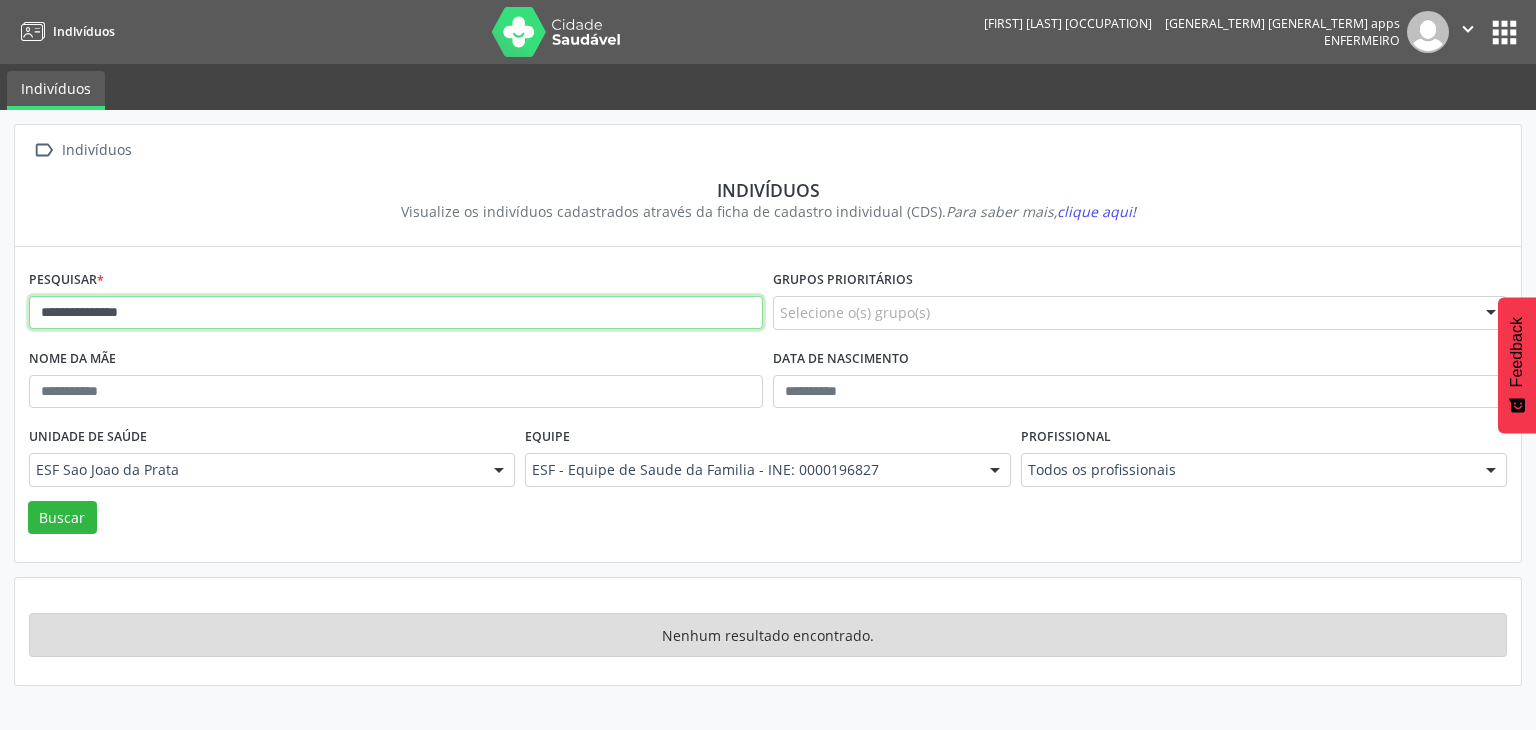 click on "**********" at bounding box center (396, 313) 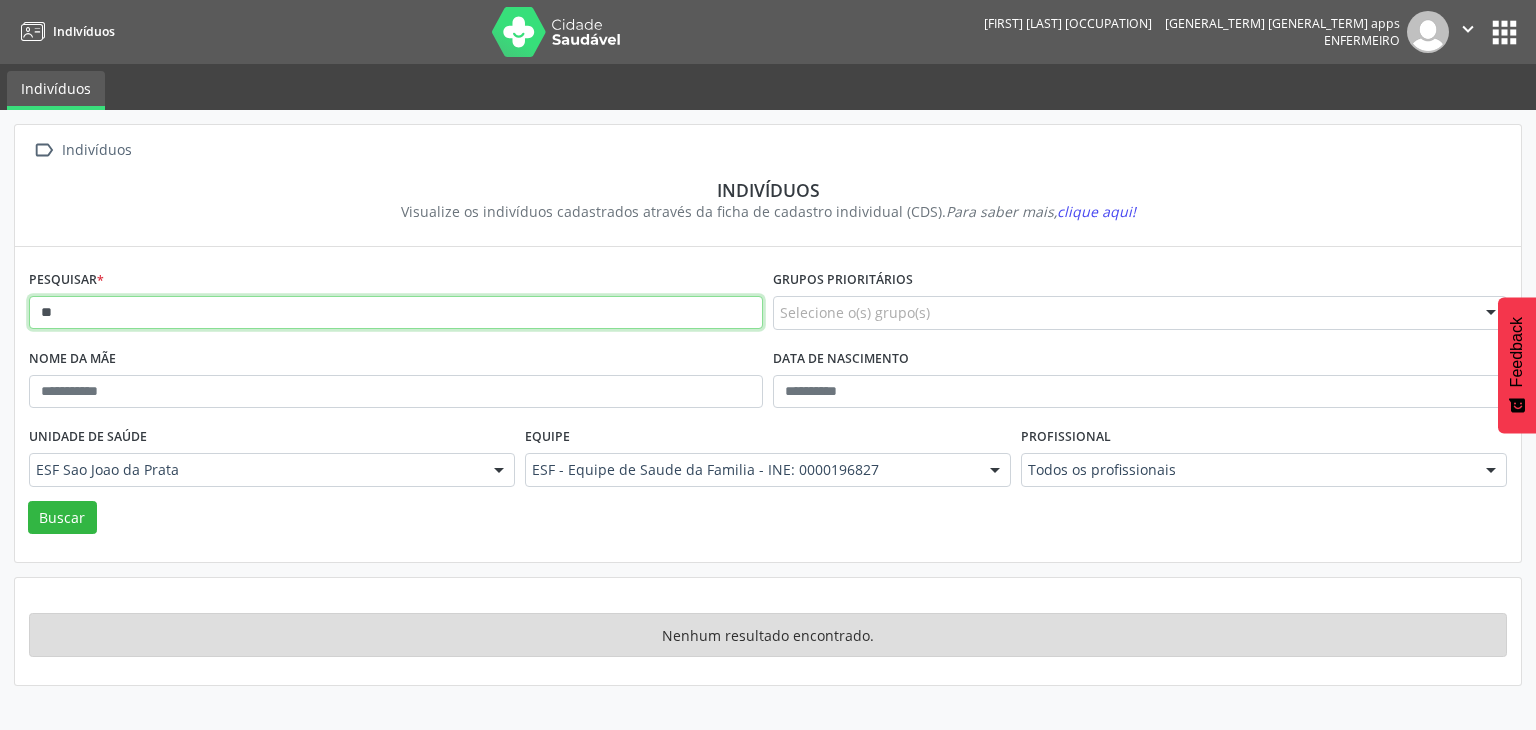 type on "*" 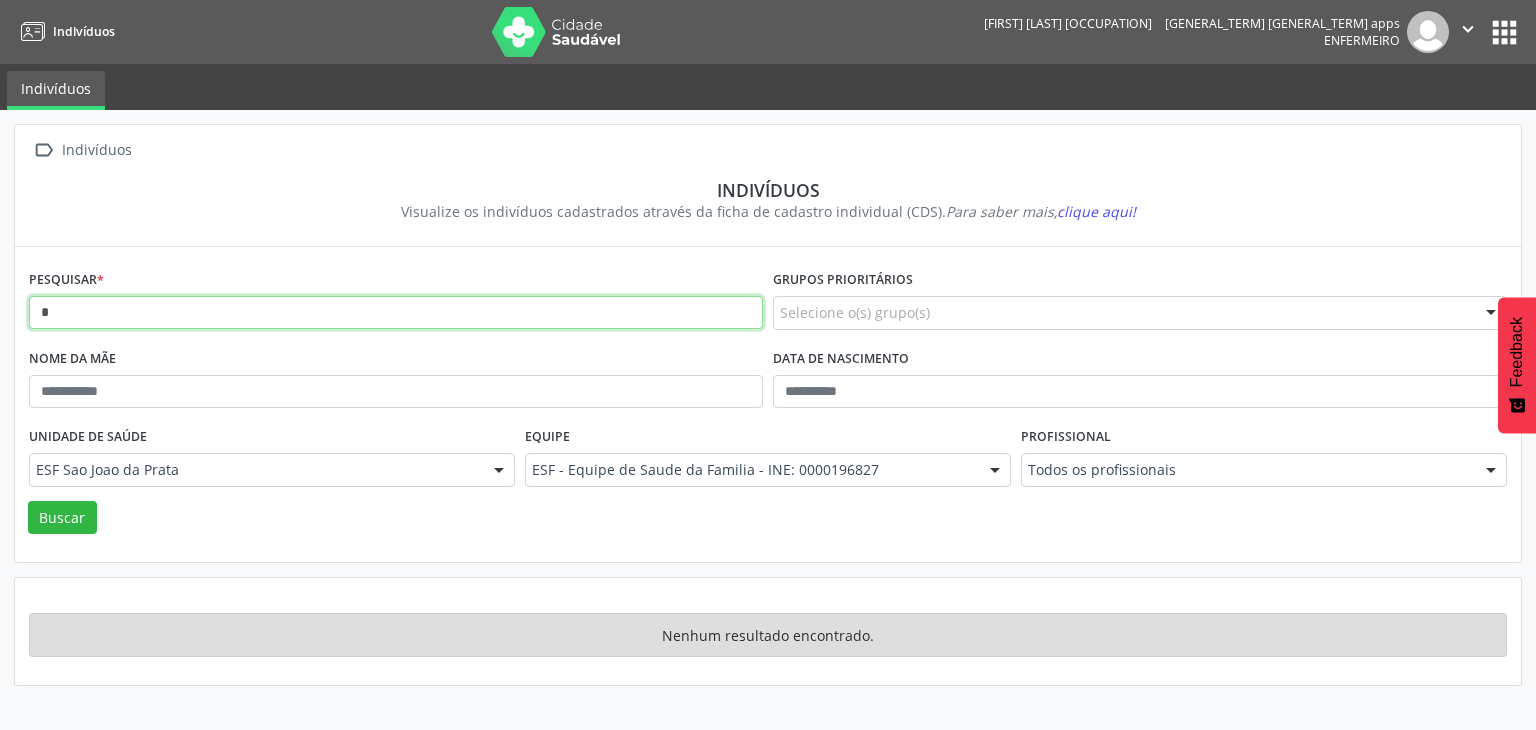 drag, startPoint x: 212, startPoint y: 318, endPoint x: 200, endPoint y: 317, distance: 12.0415945 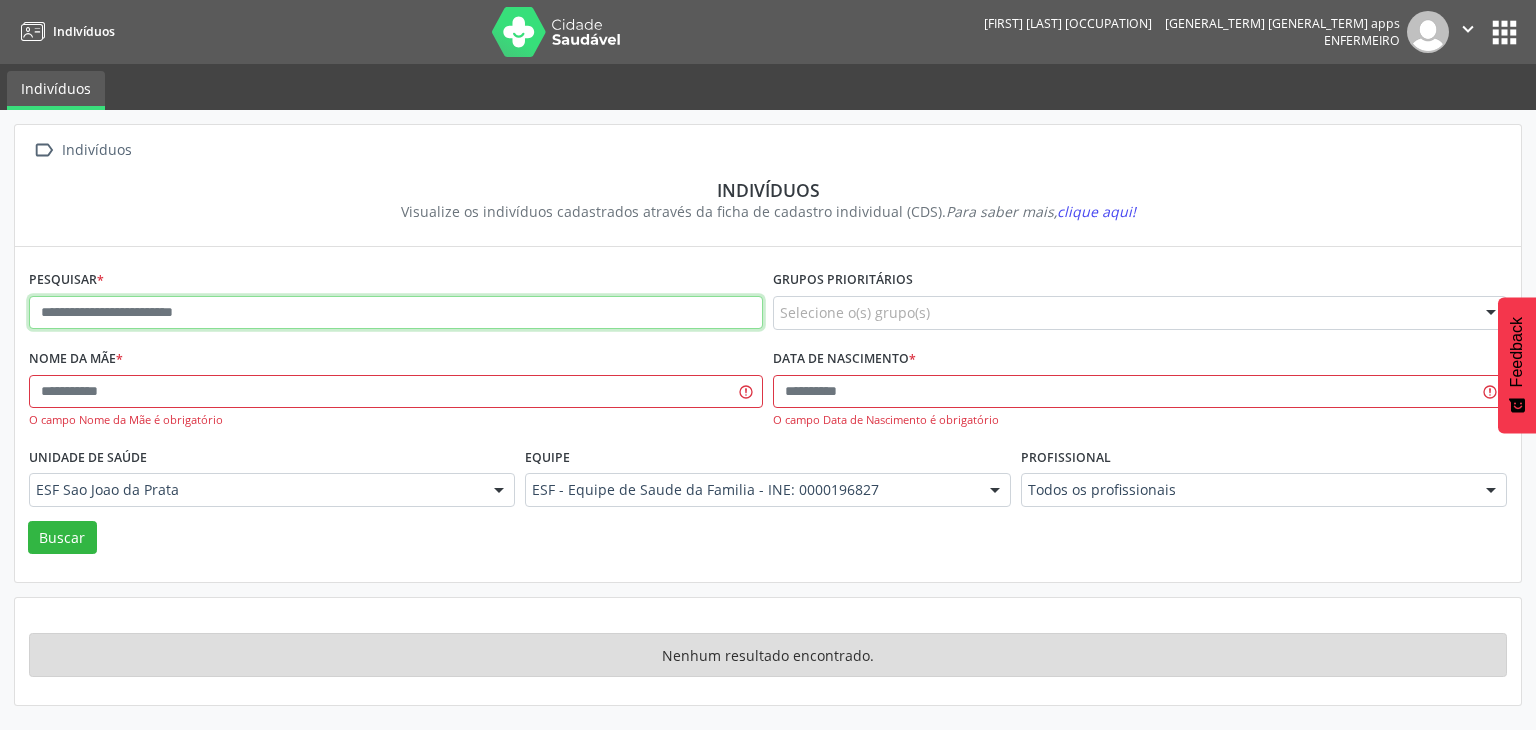 click at bounding box center (396, 313) 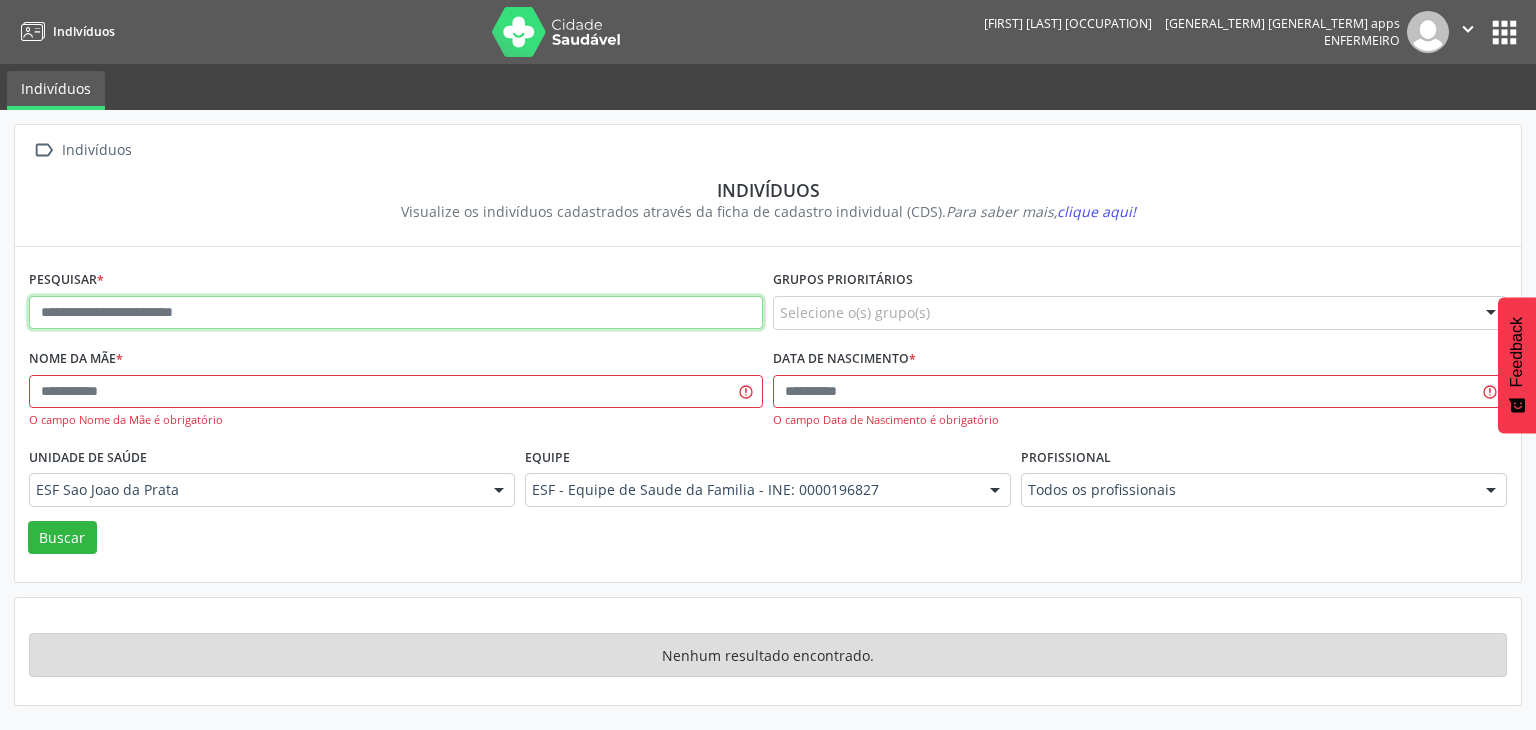 paste on "**********" 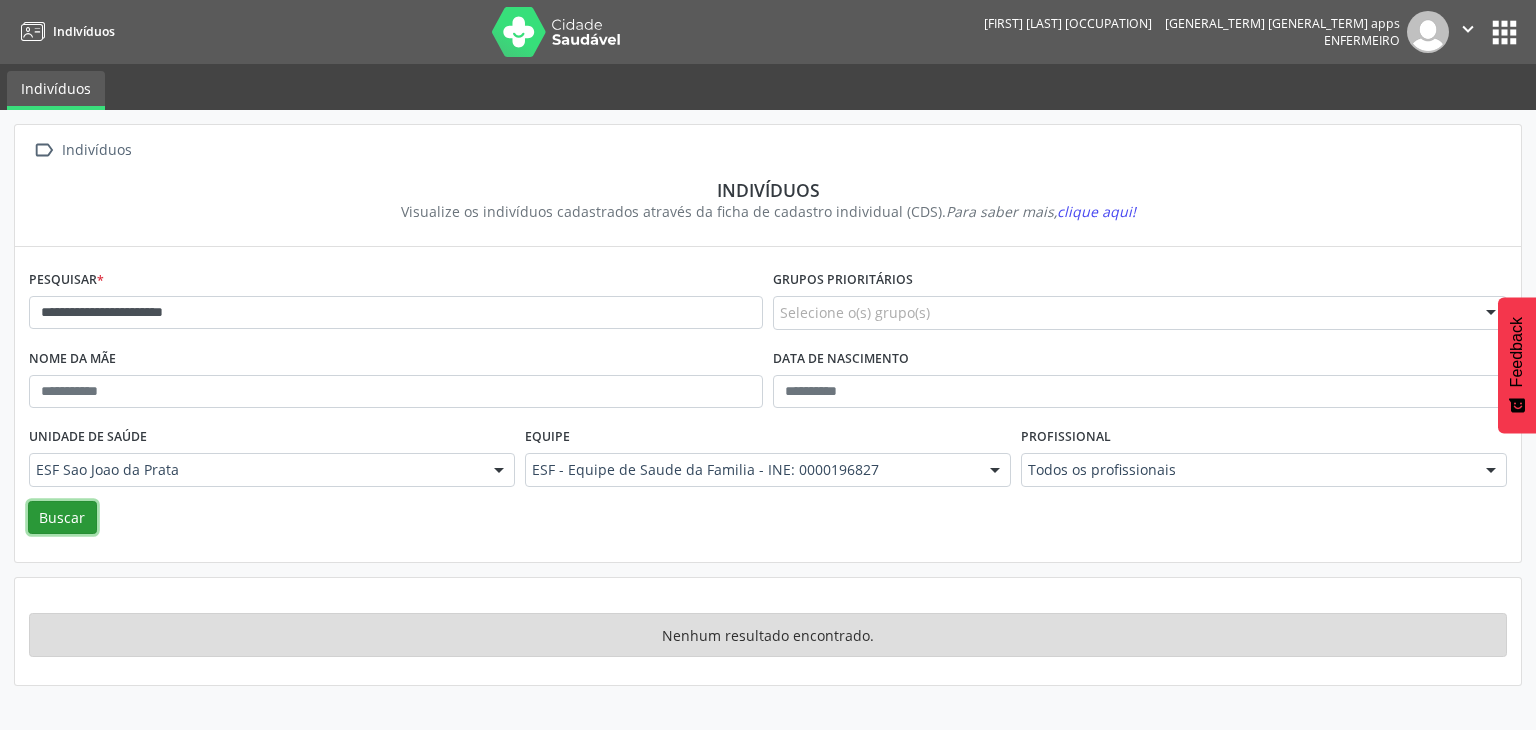 click on "Buscar" at bounding box center (62, 518) 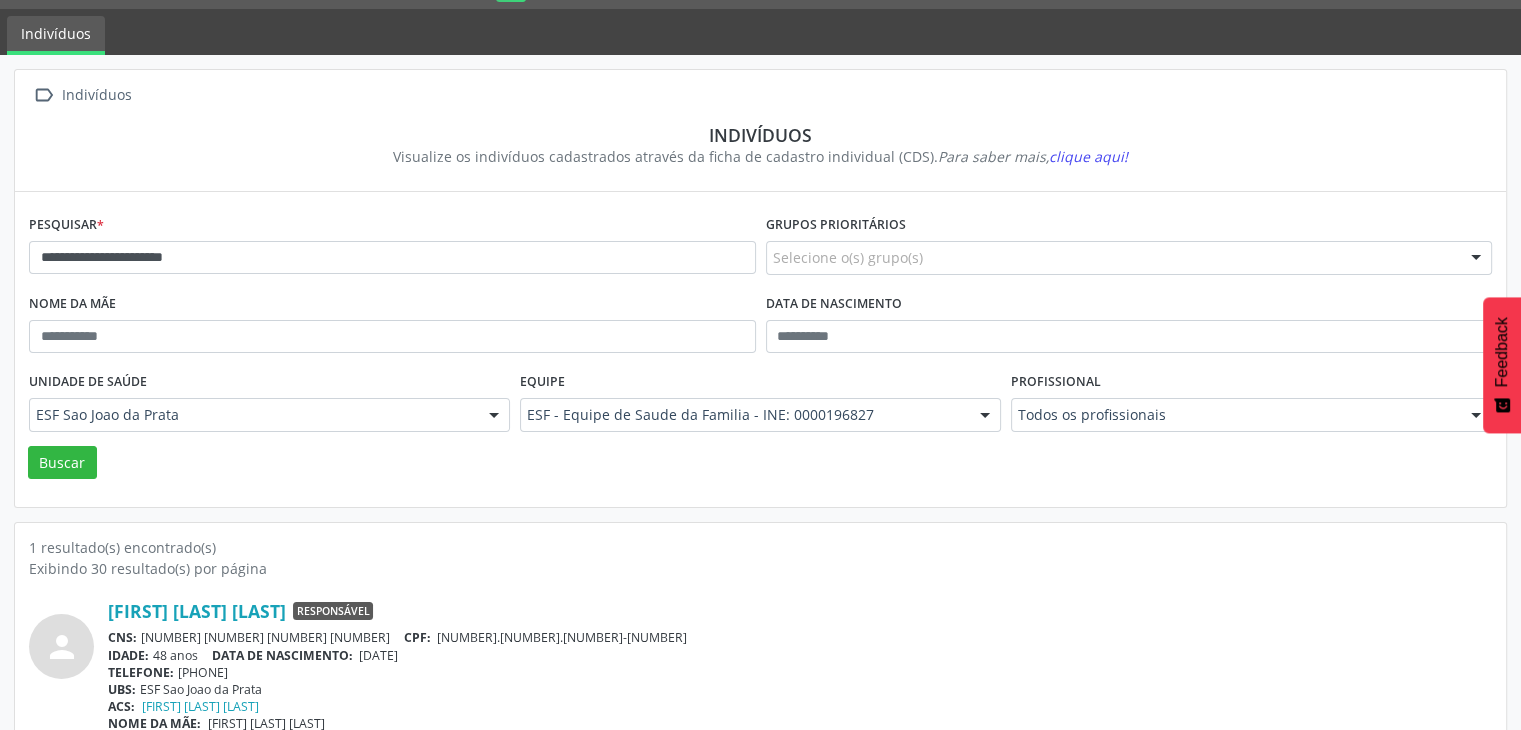 scroll, scrollTop: 84, scrollLeft: 0, axis: vertical 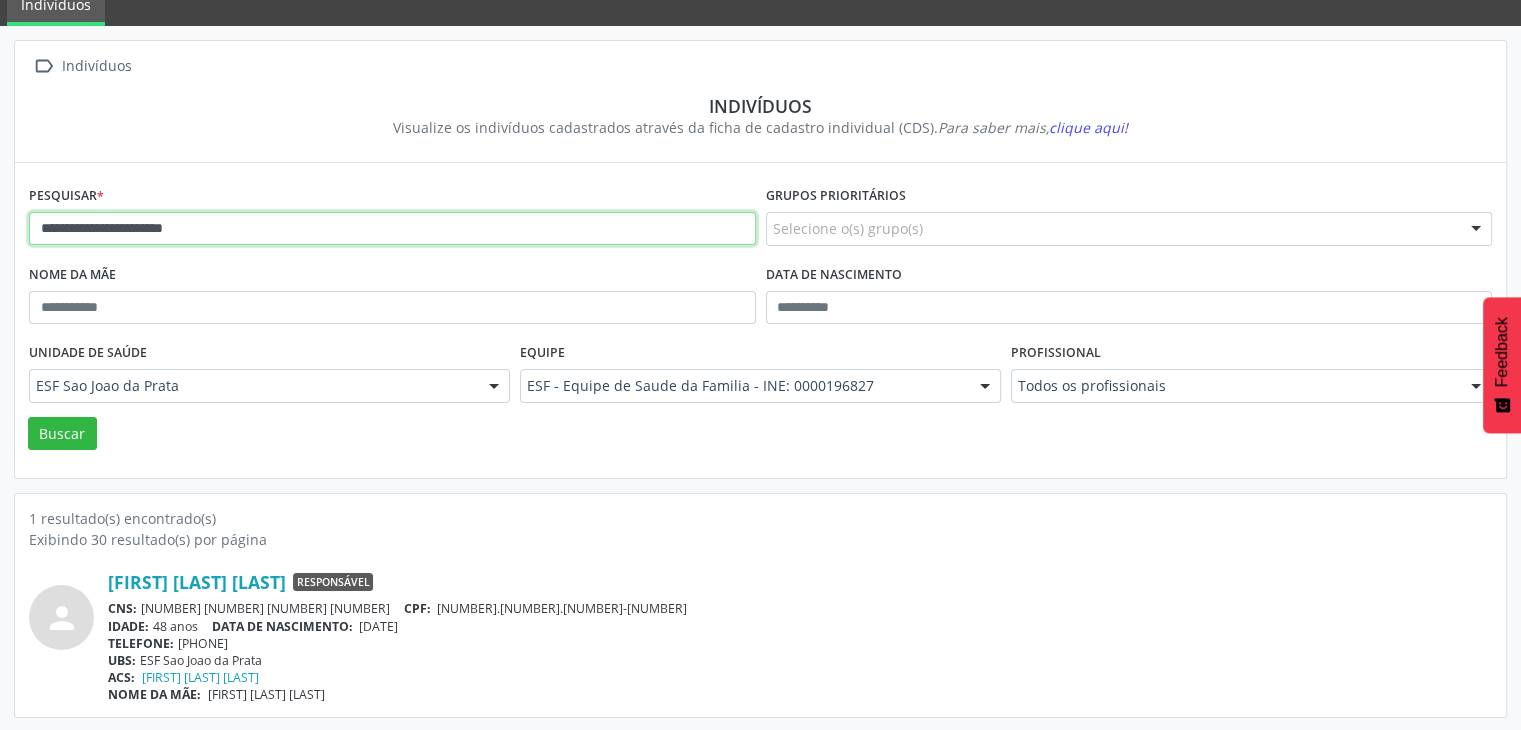 click on "**********" at bounding box center (392, 229) 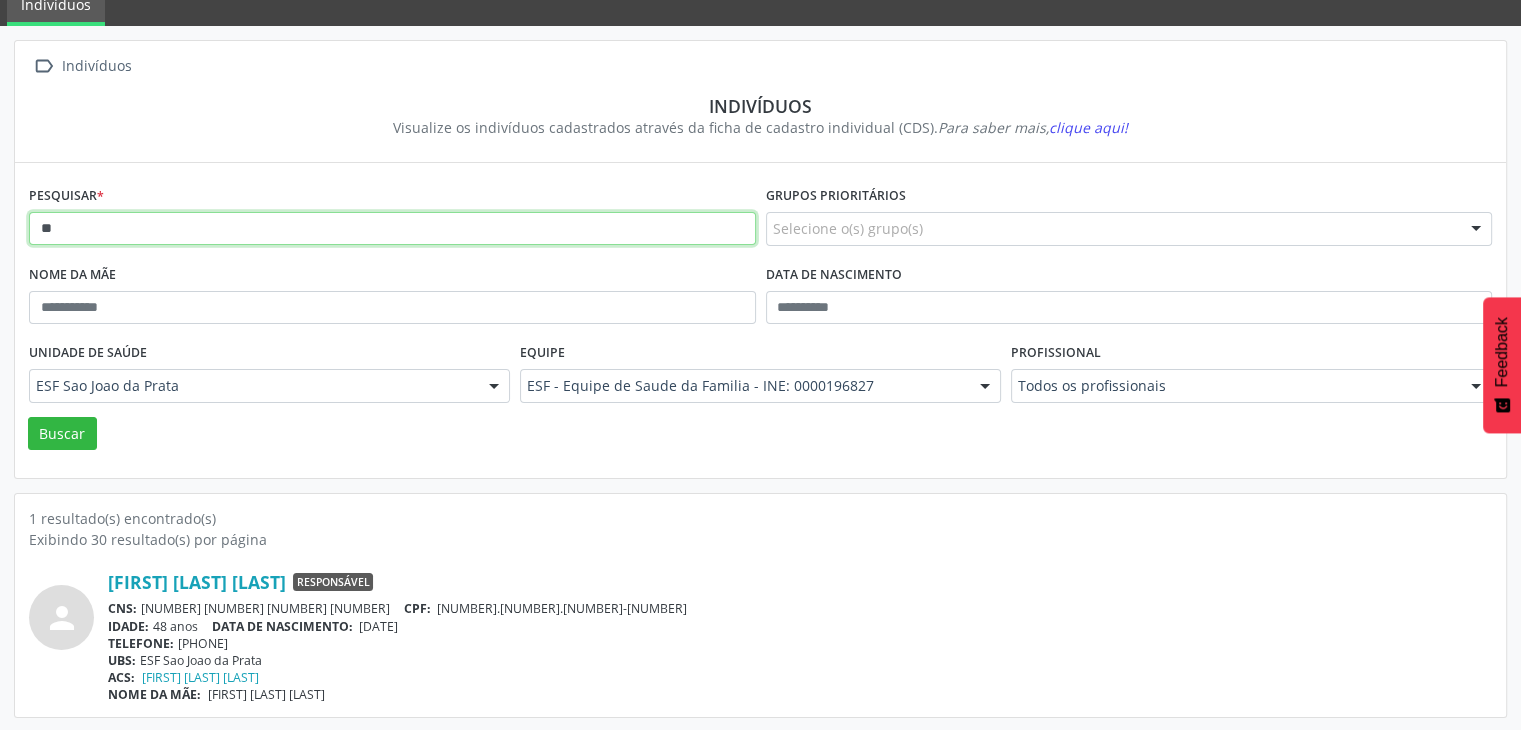 type on "*" 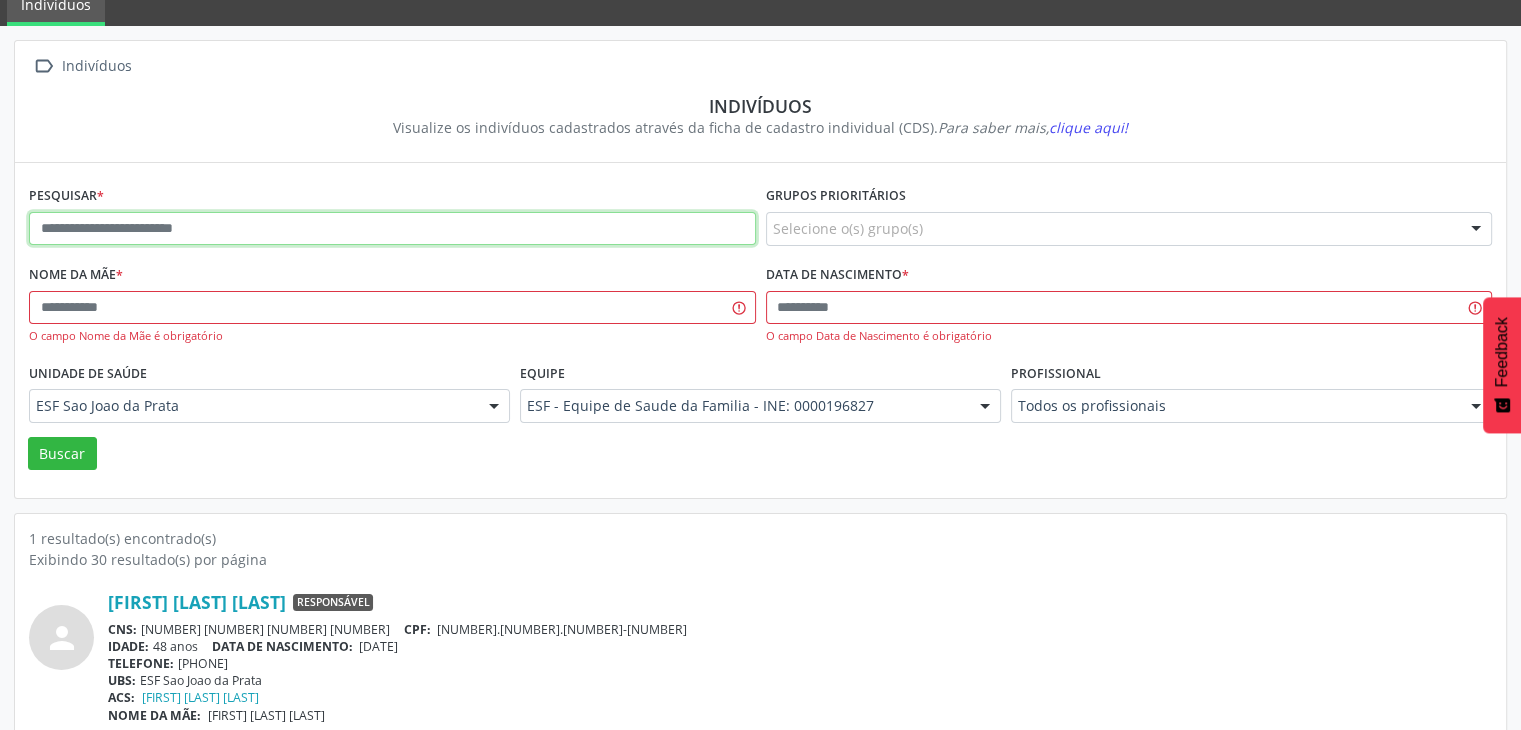 paste on "**********" 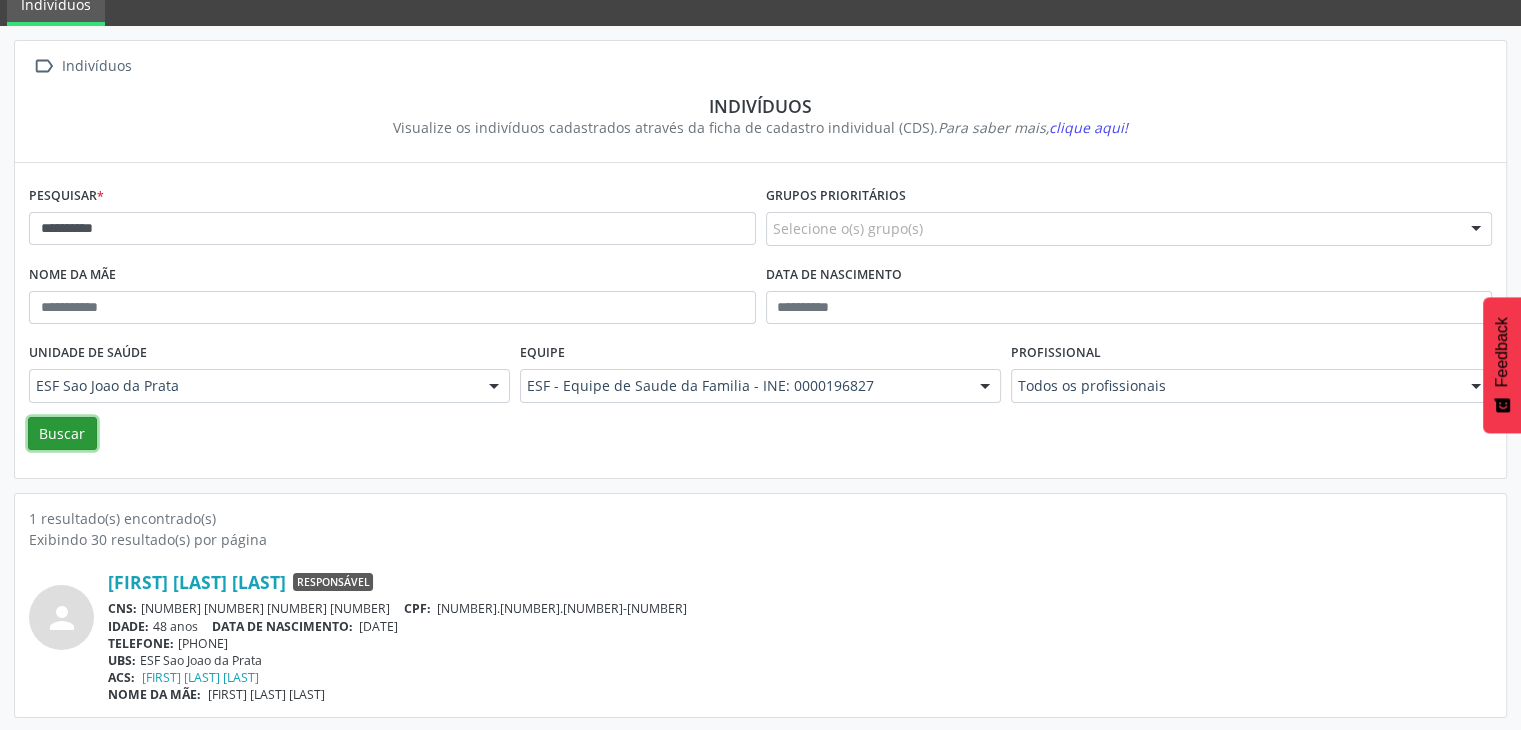 click on "Buscar" at bounding box center [62, 434] 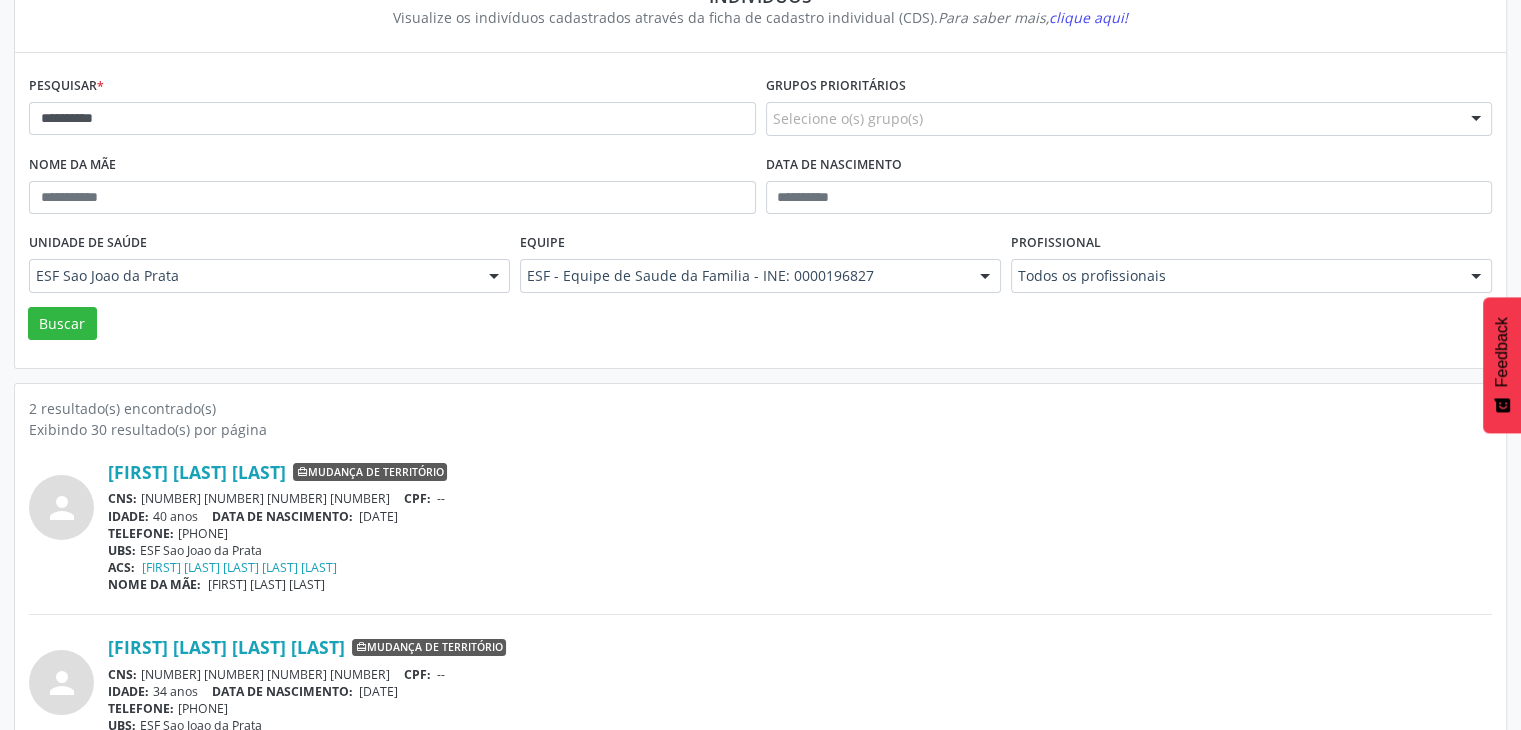 scroll, scrollTop: 160, scrollLeft: 0, axis: vertical 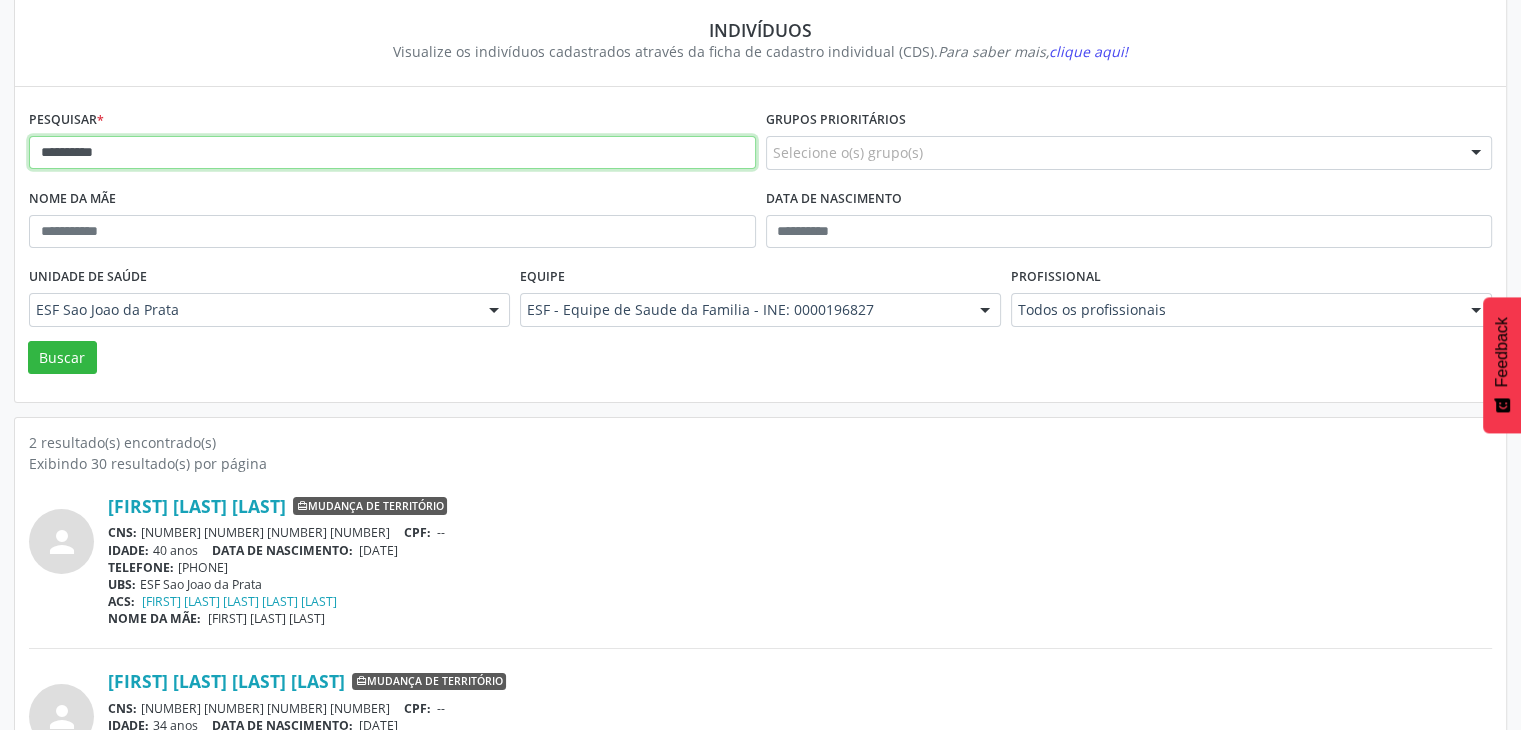 click on "**********" at bounding box center (392, 153) 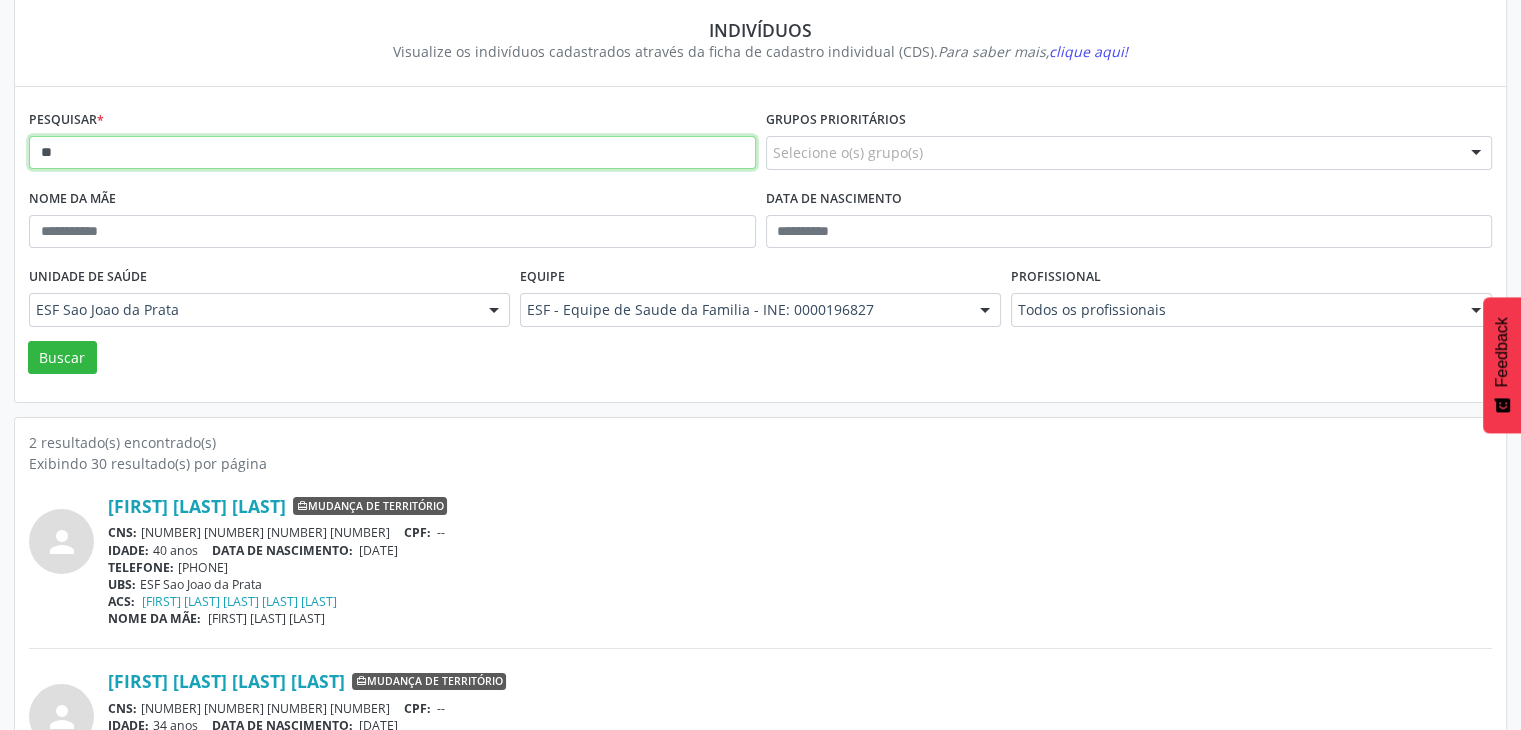 type on "*" 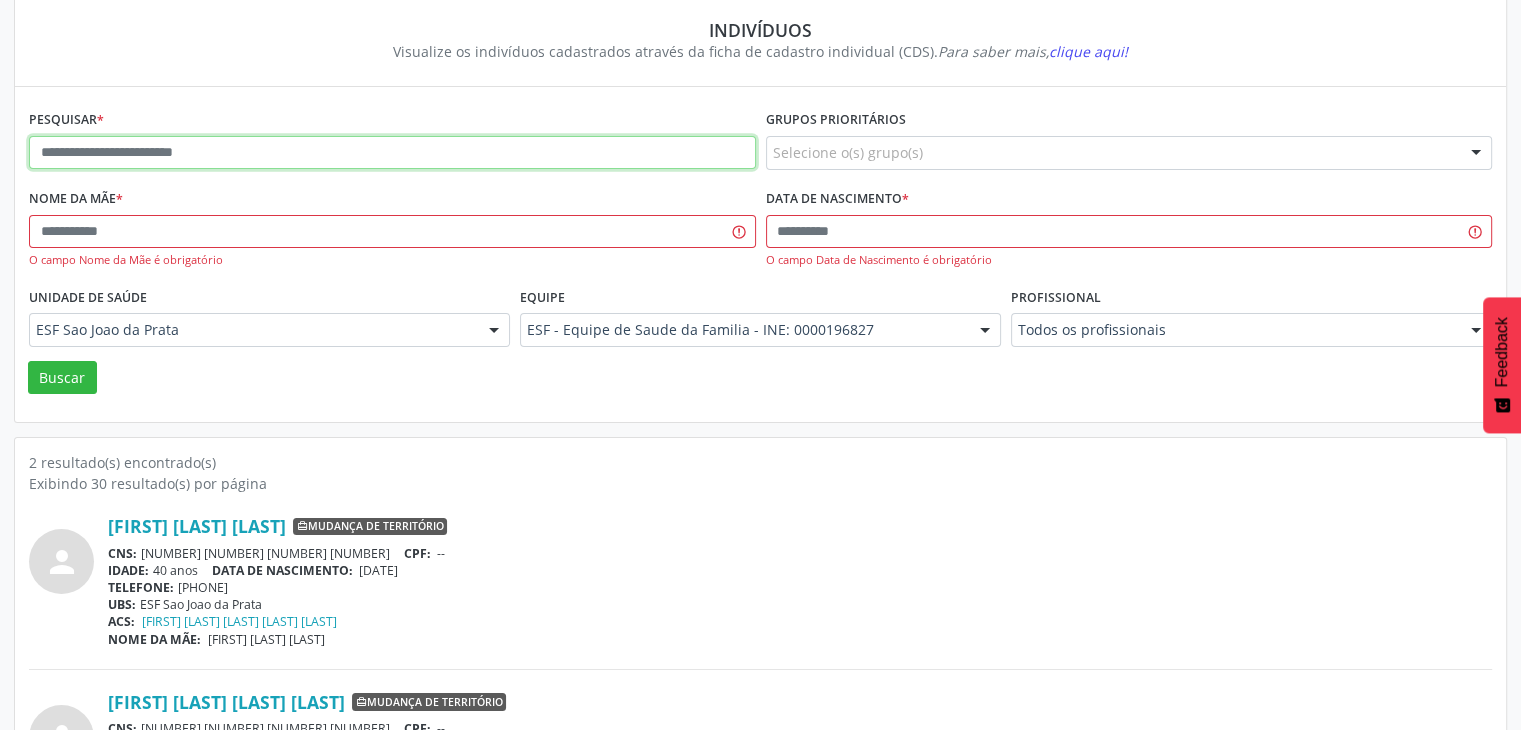 paste on "**********" 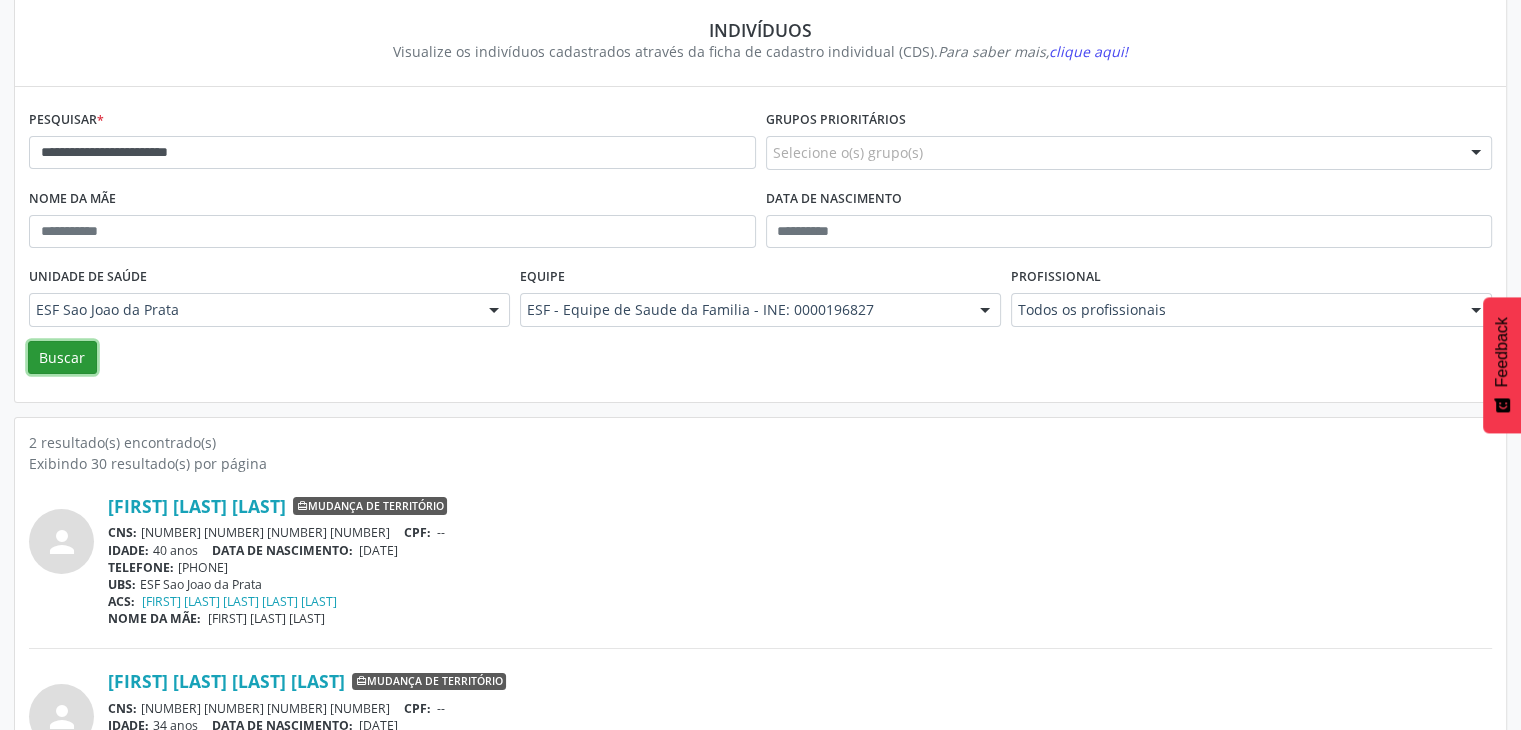 click on "Buscar" at bounding box center (62, 358) 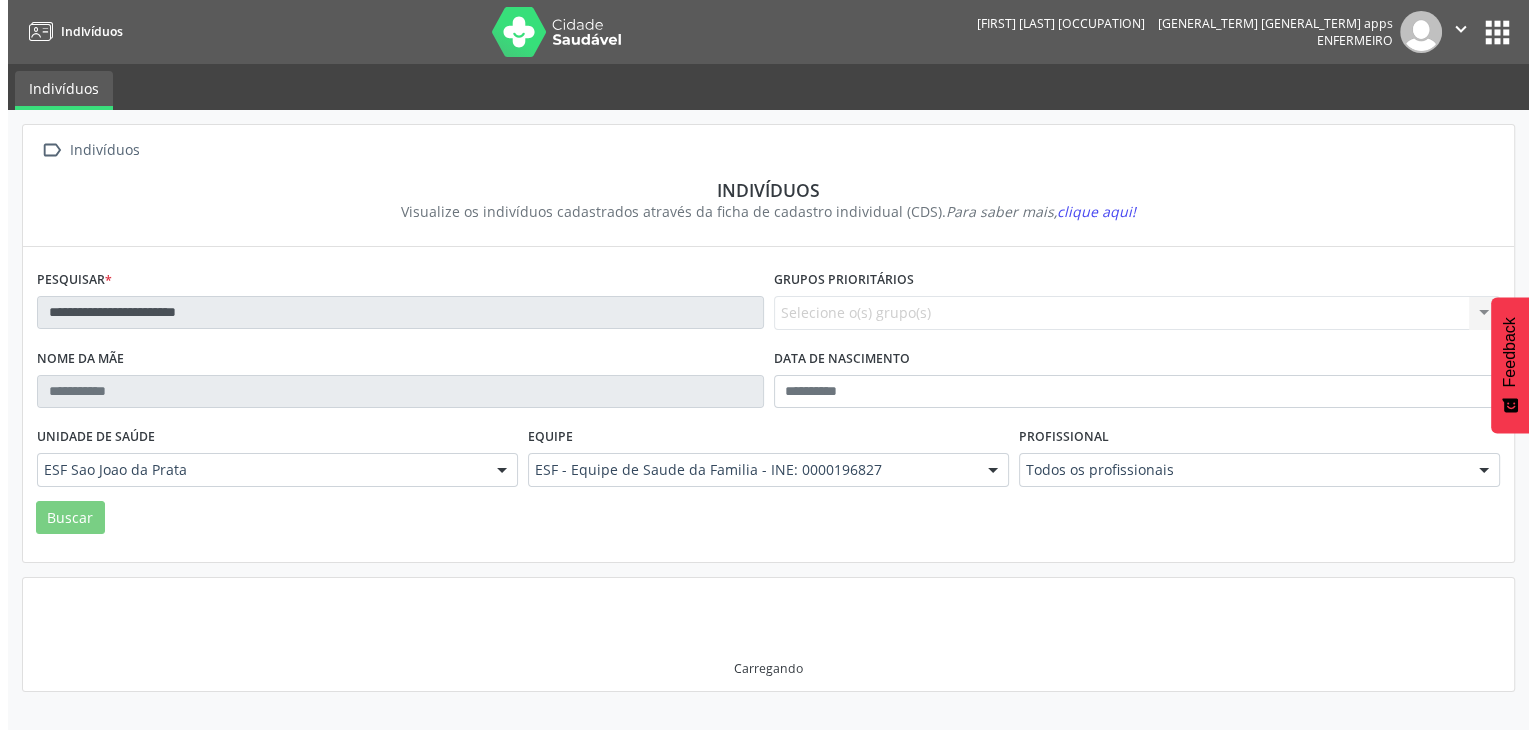 scroll, scrollTop: 0, scrollLeft: 0, axis: both 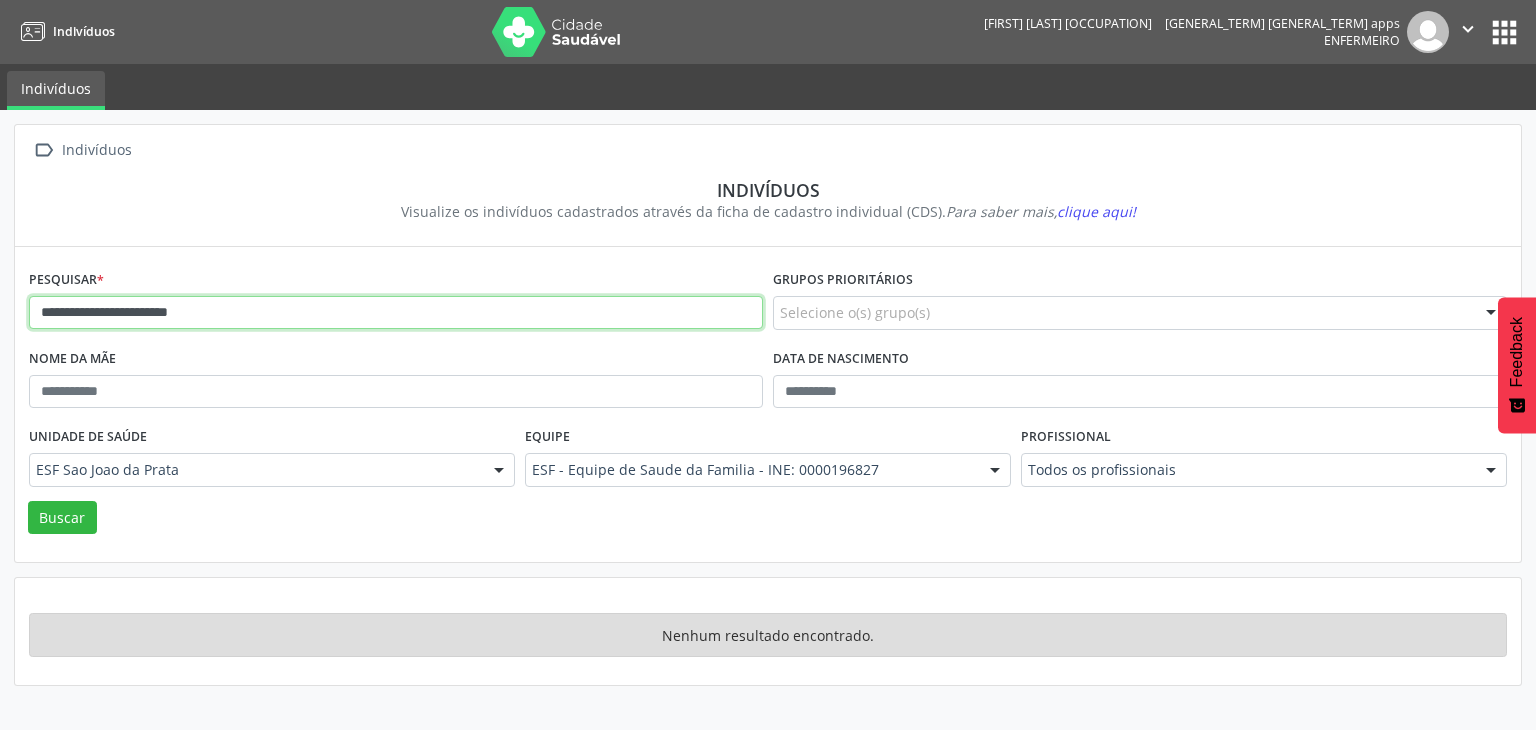 drag, startPoint x: 37, startPoint y: 317, endPoint x: 236, endPoint y: 326, distance: 199.20341 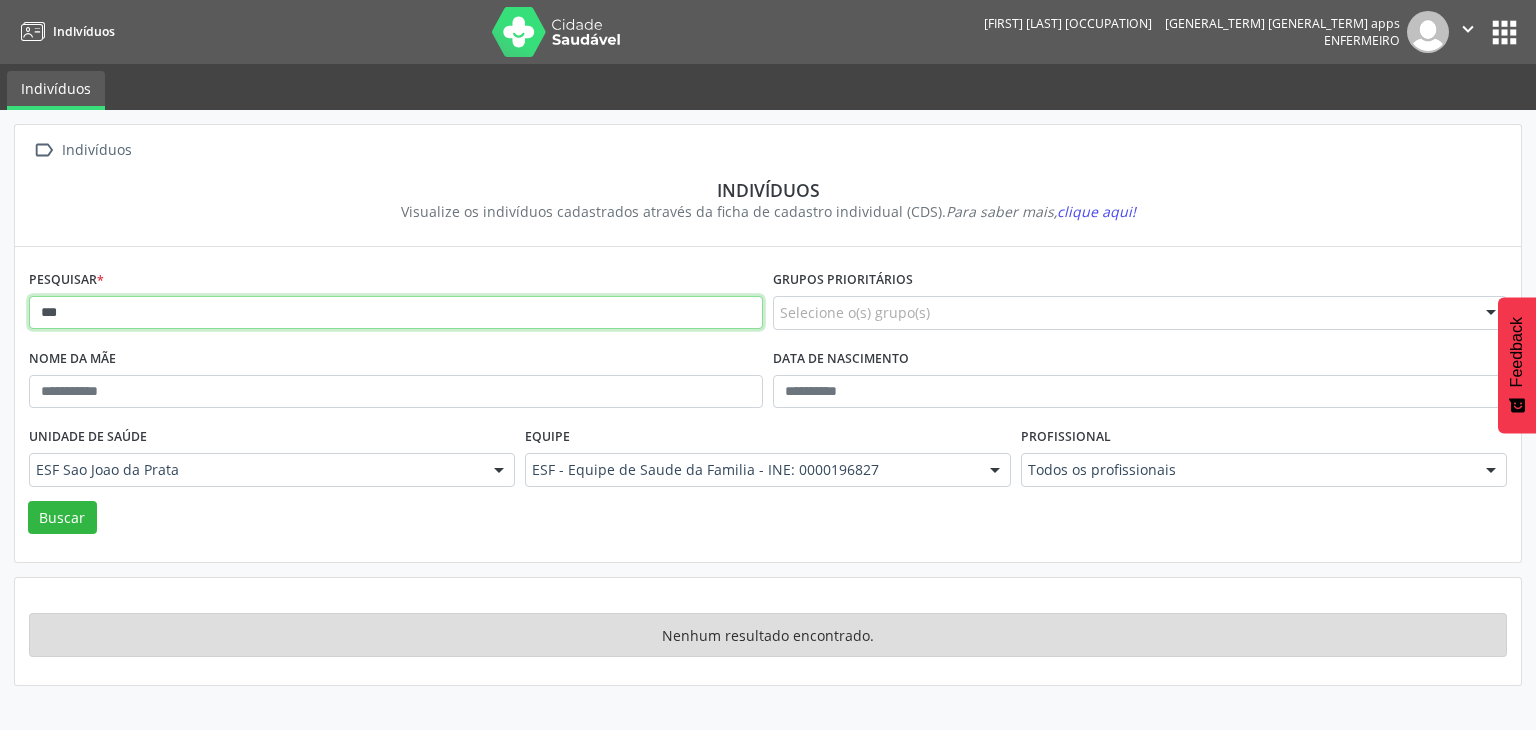 type on "*" 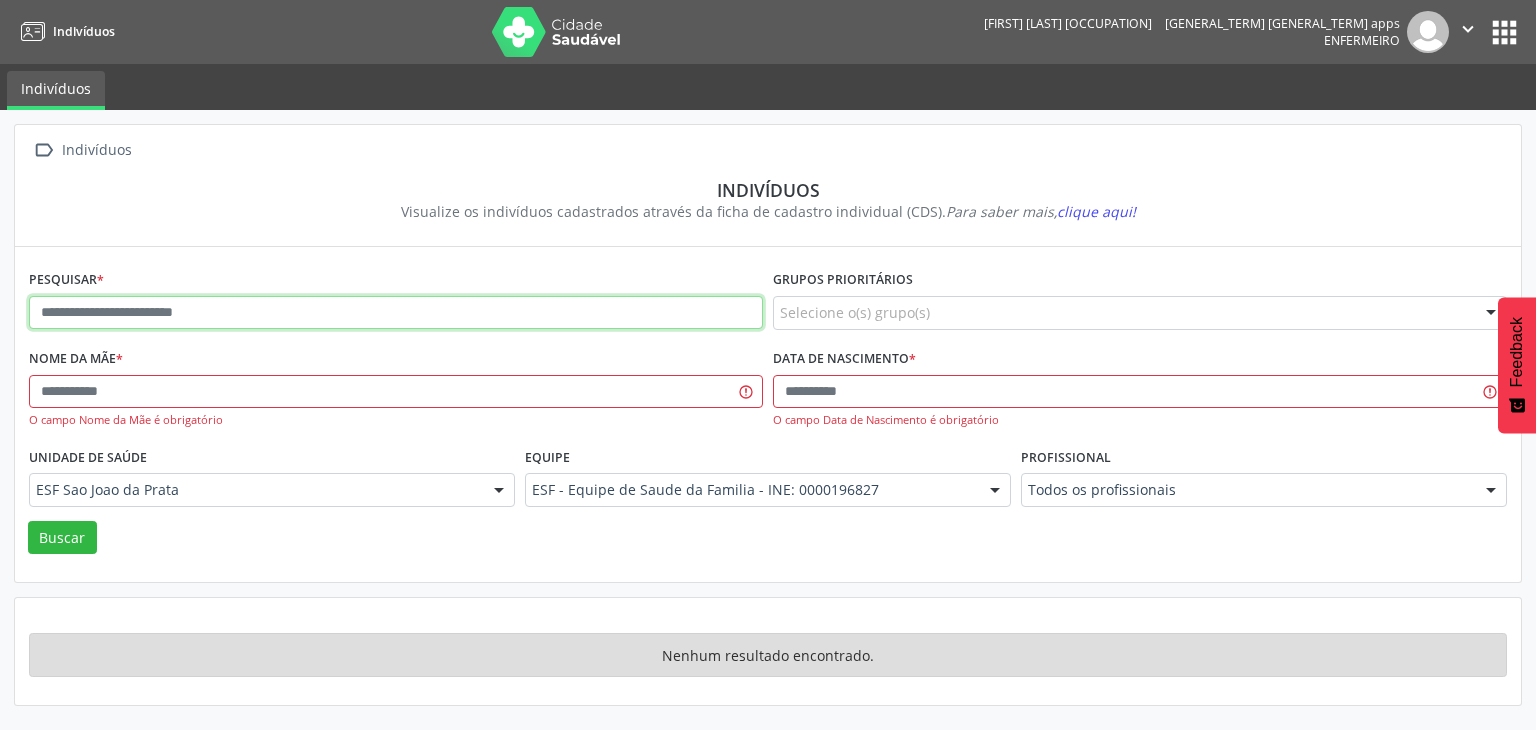 paste on "**********" 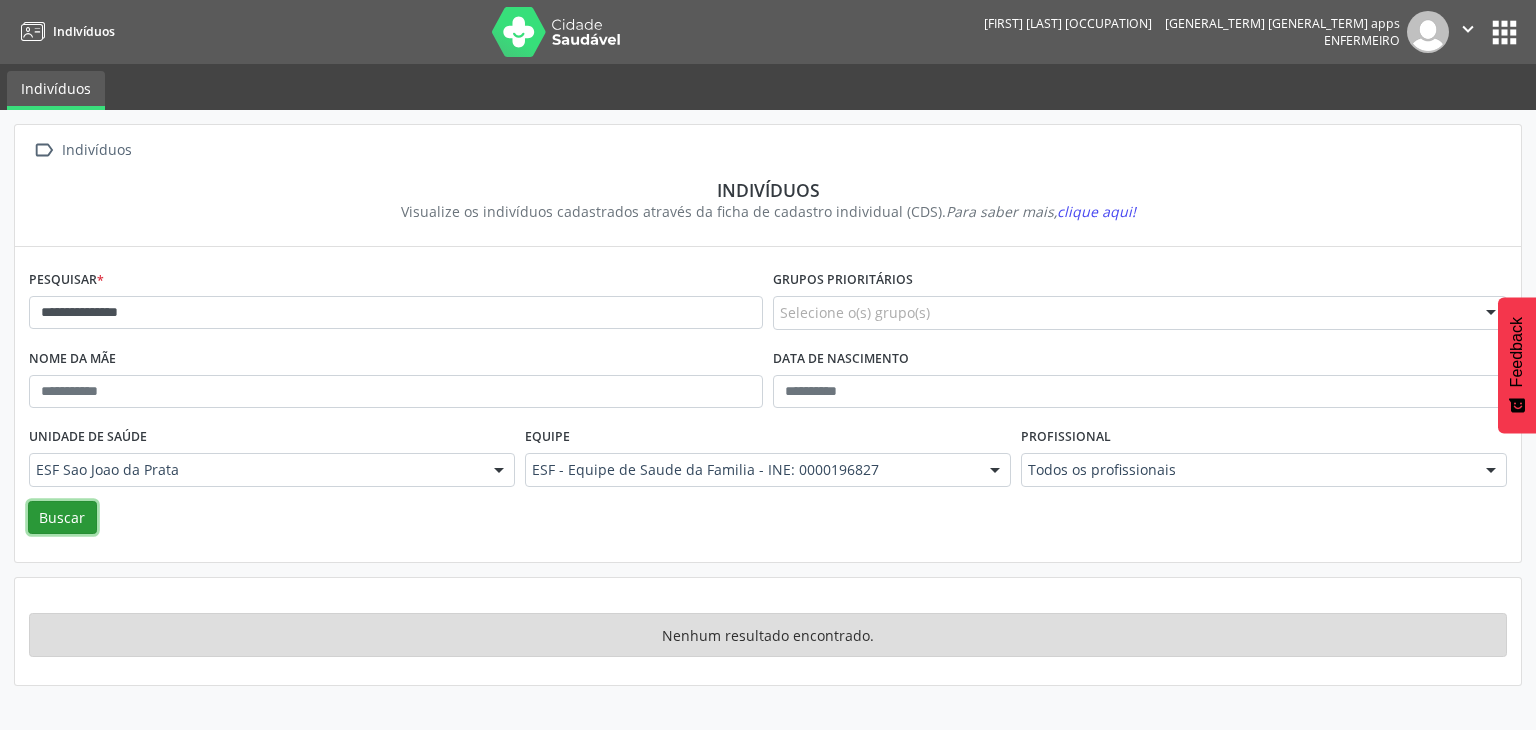 click on "Buscar" at bounding box center [62, 518] 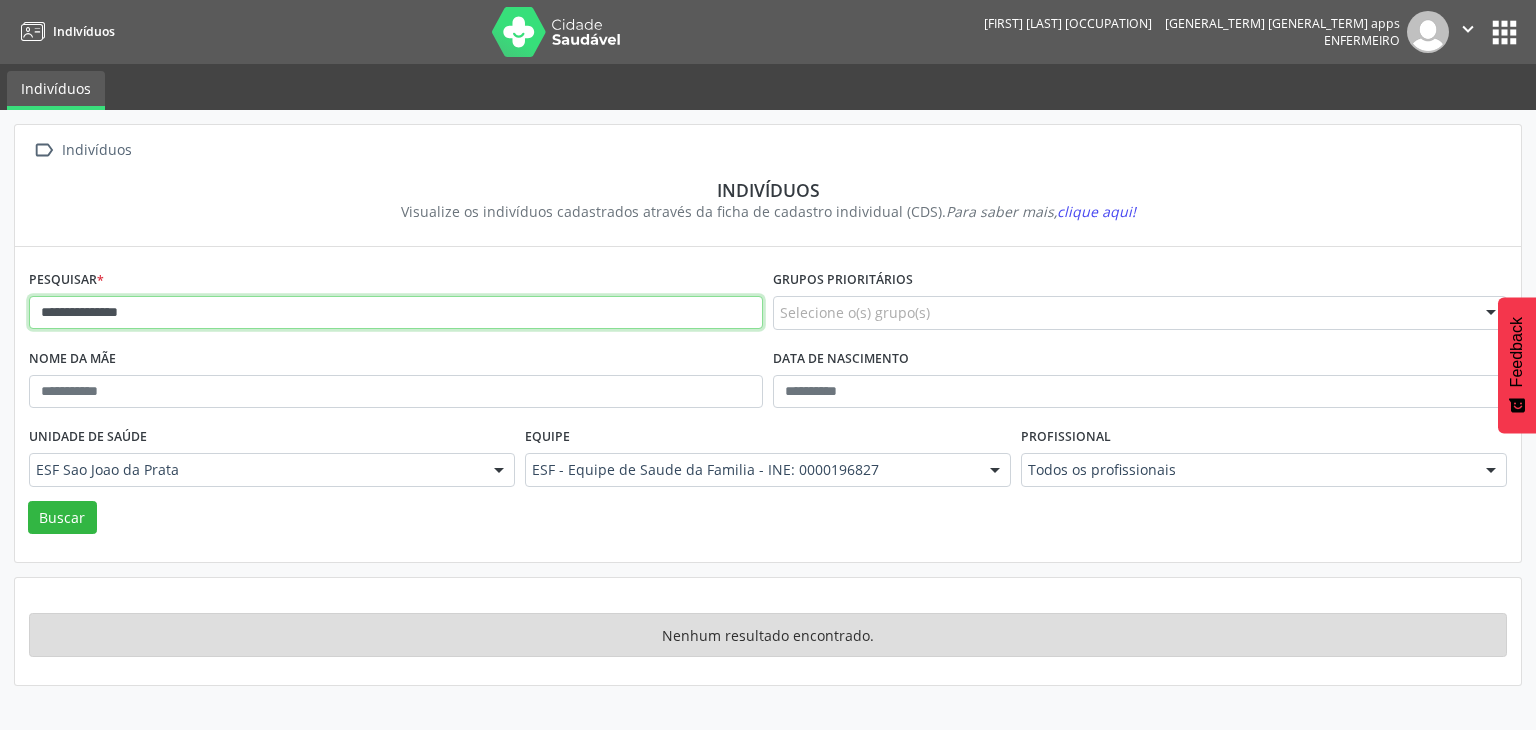 click on "**********" at bounding box center (396, 313) 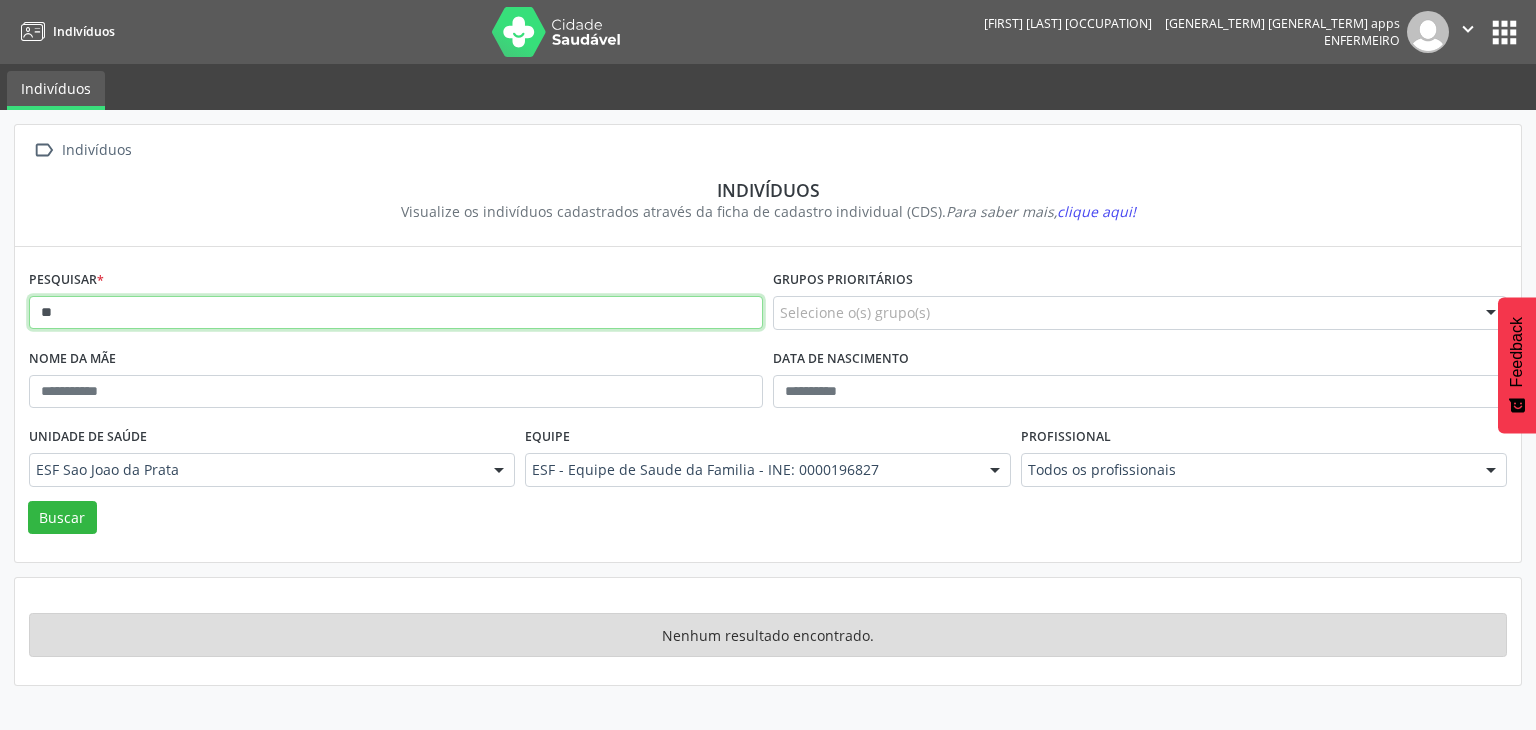 type on "*" 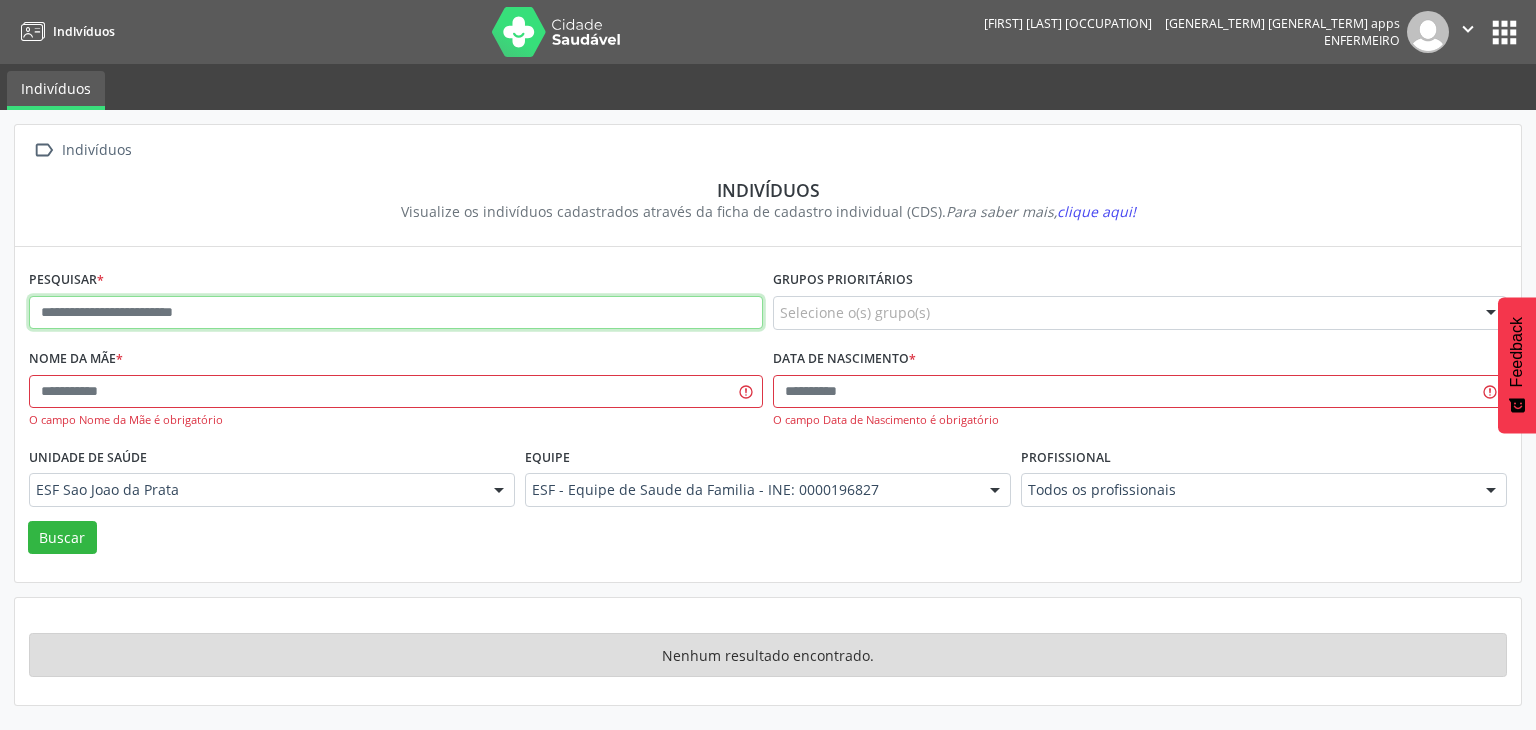 paste on "**********" 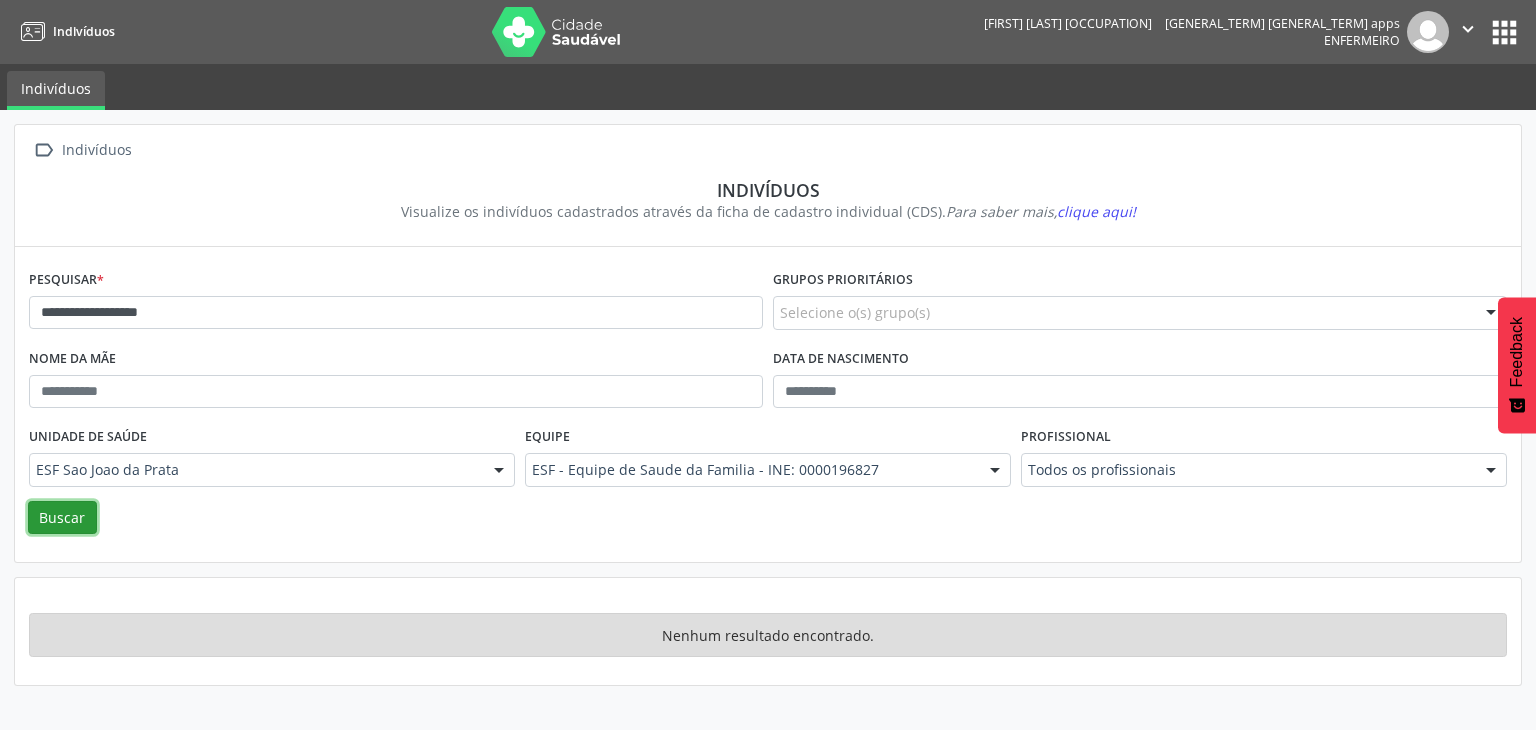 click on "Buscar" at bounding box center (62, 518) 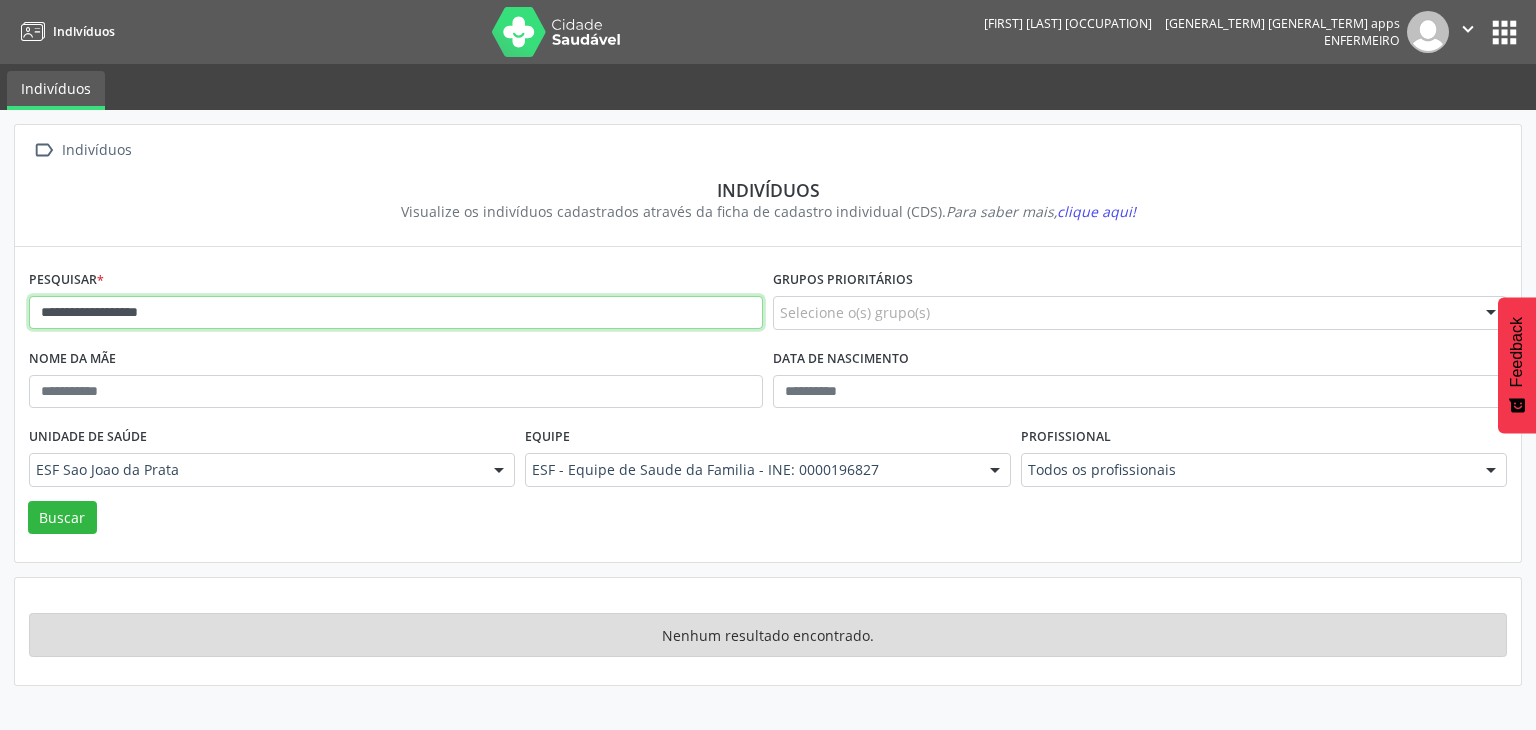 click on "**********" at bounding box center (396, 313) 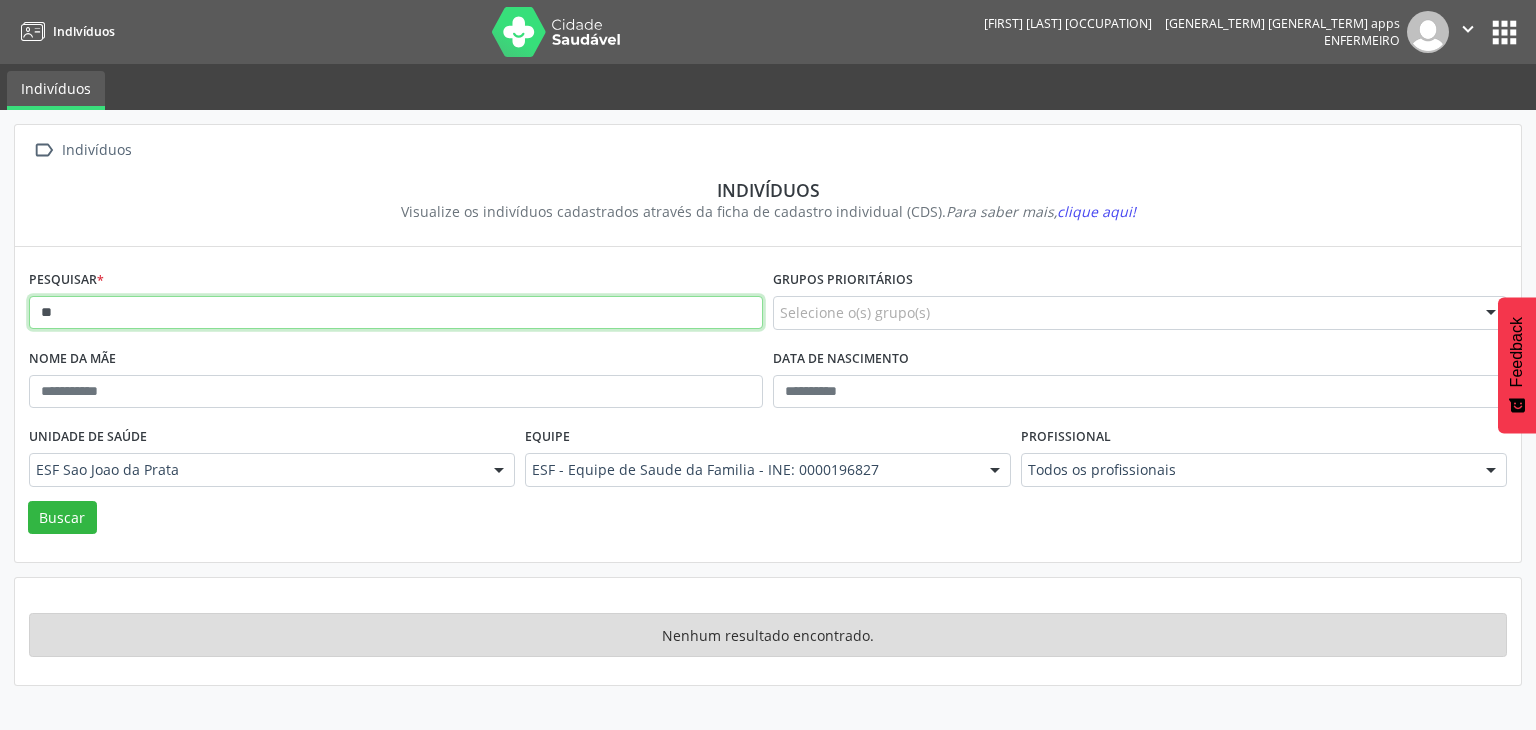 type on "*" 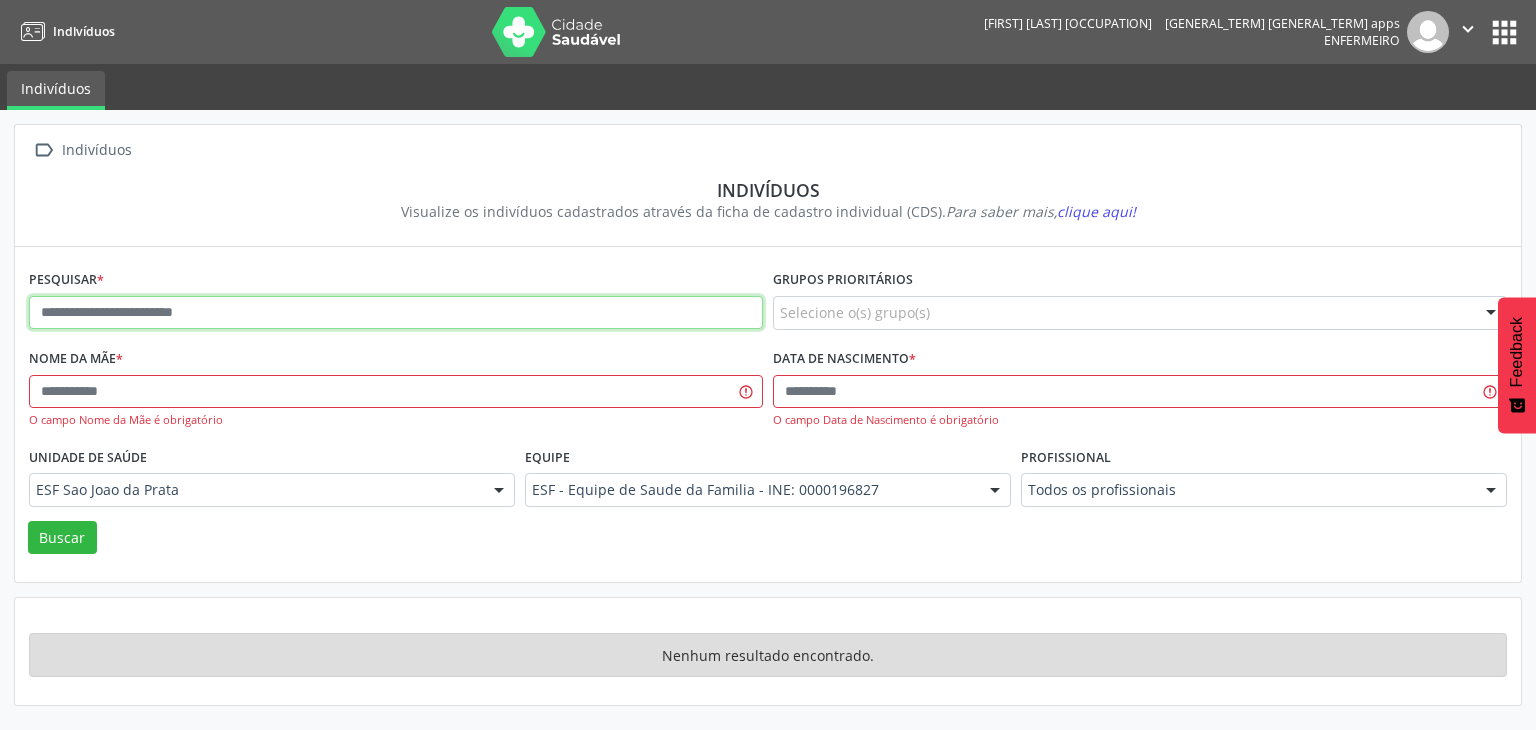drag, startPoint x: 333, startPoint y: 293, endPoint x: 247, endPoint y: 319, distance: 89.84431 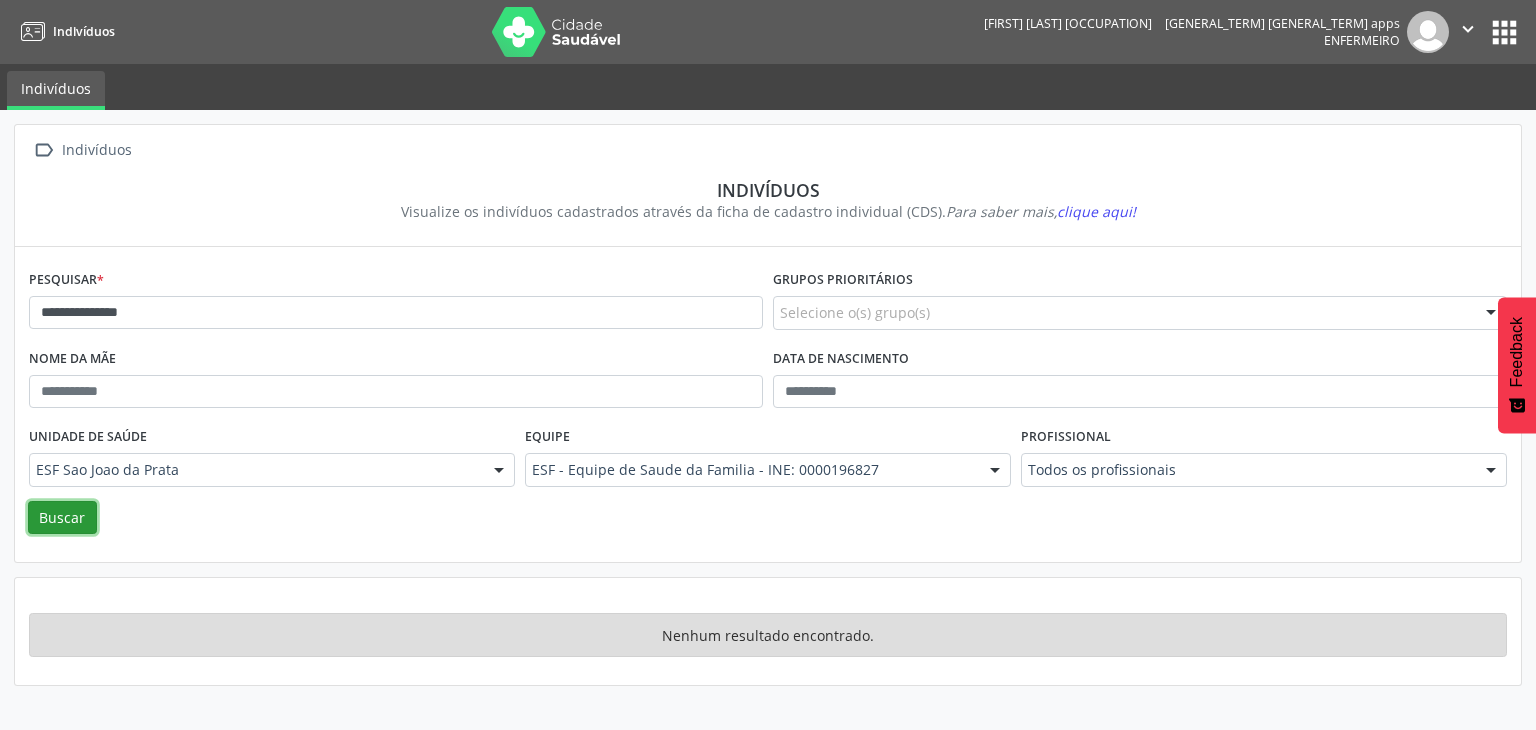 click on "Buscar" at bounding box center (62, 518) 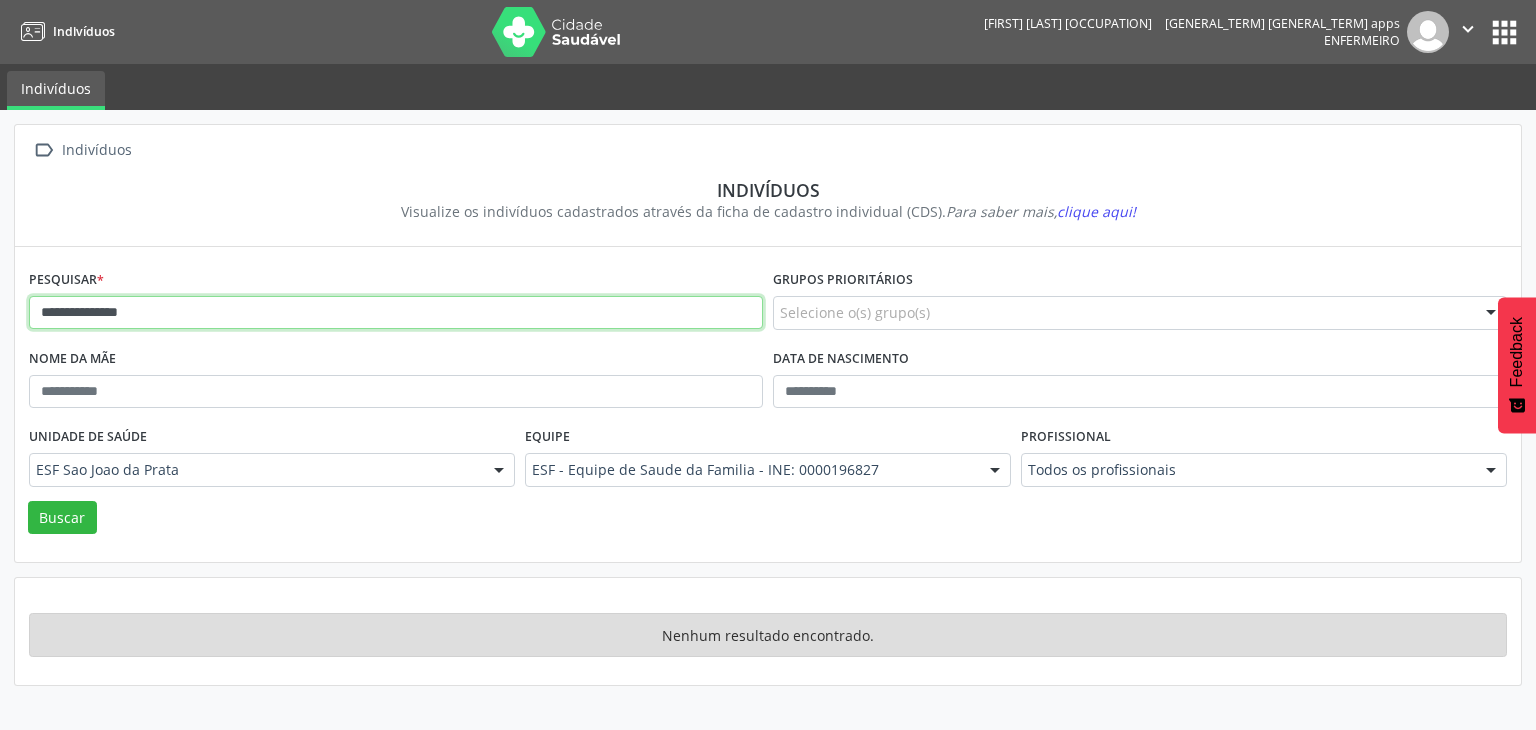 click on "**********" at bounding box center (396, 313) 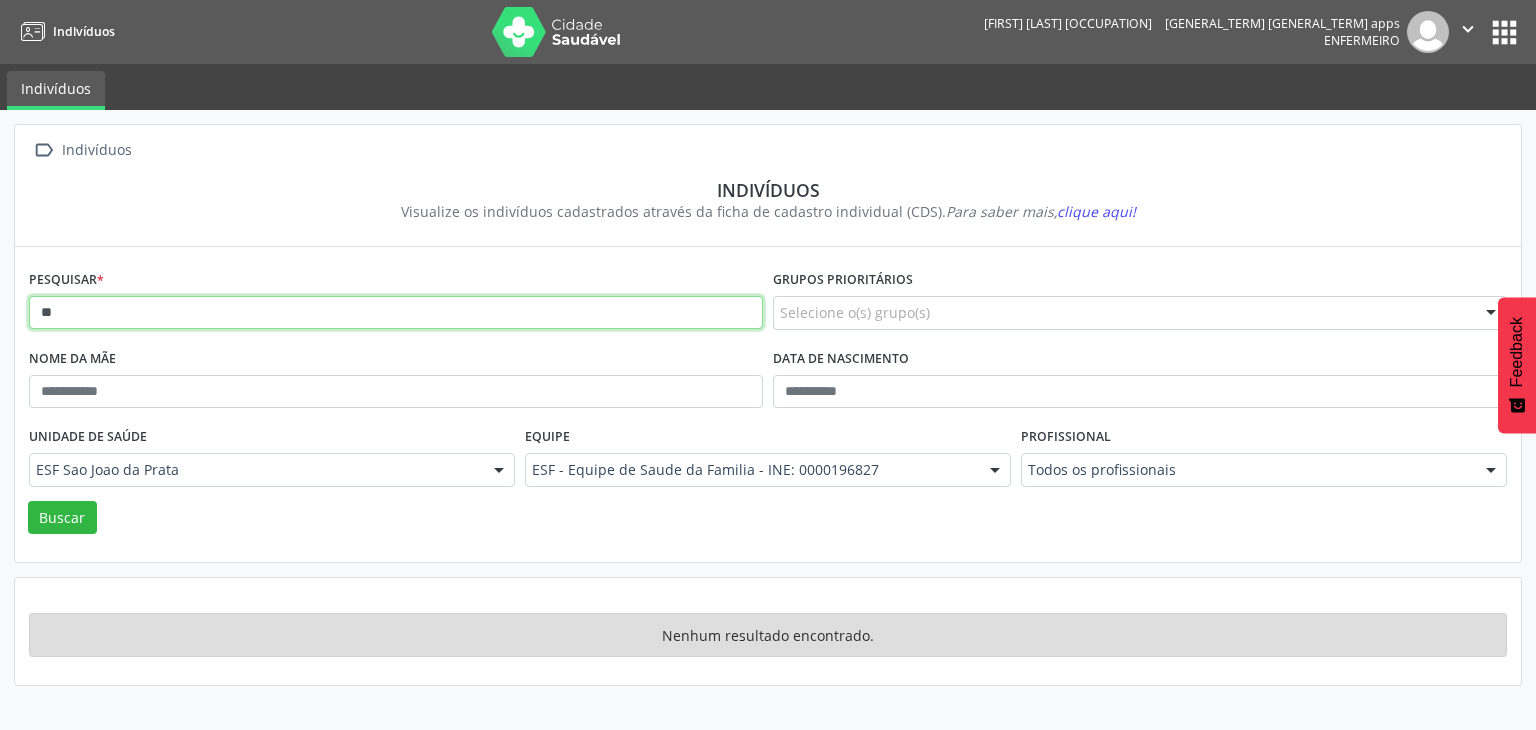 type on "*" 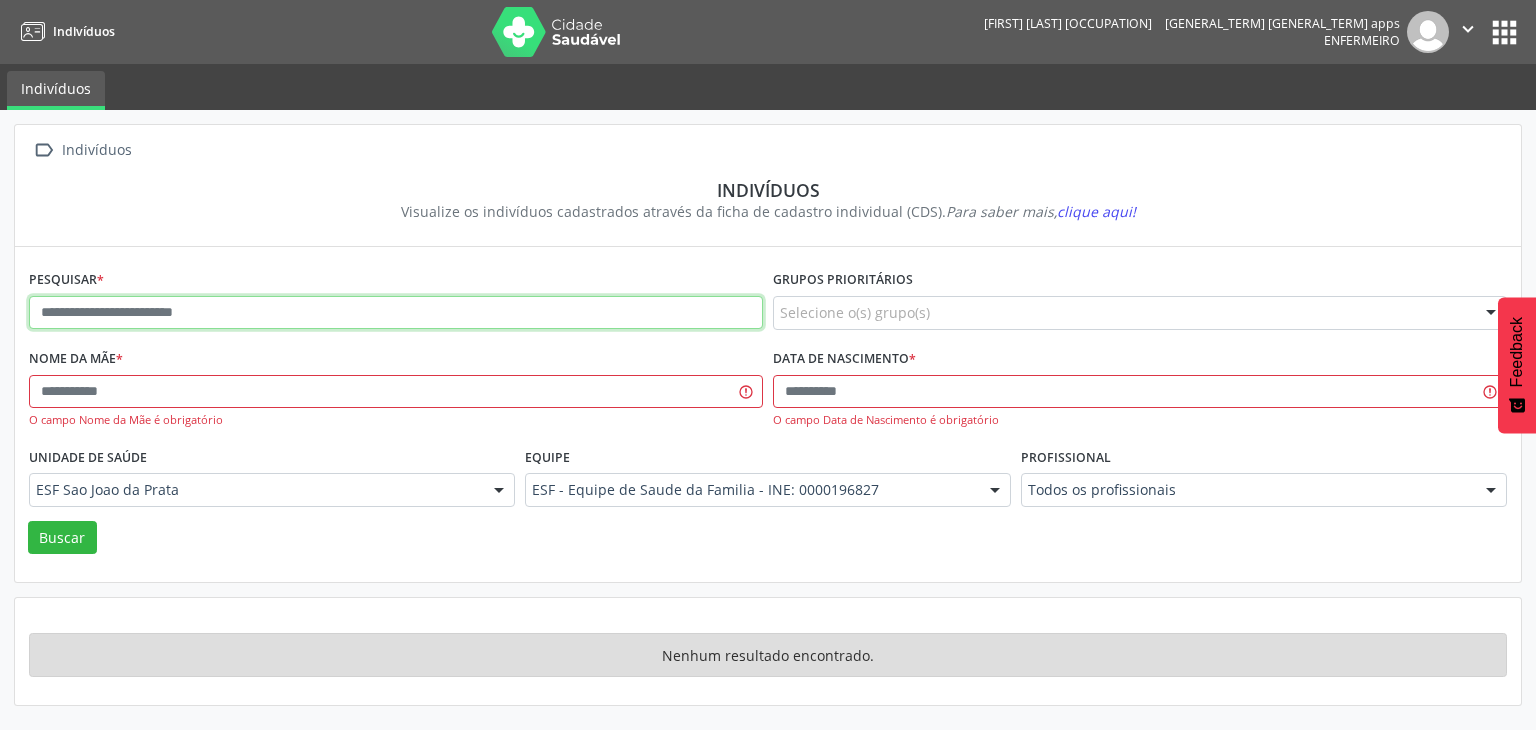 paste on "**********" 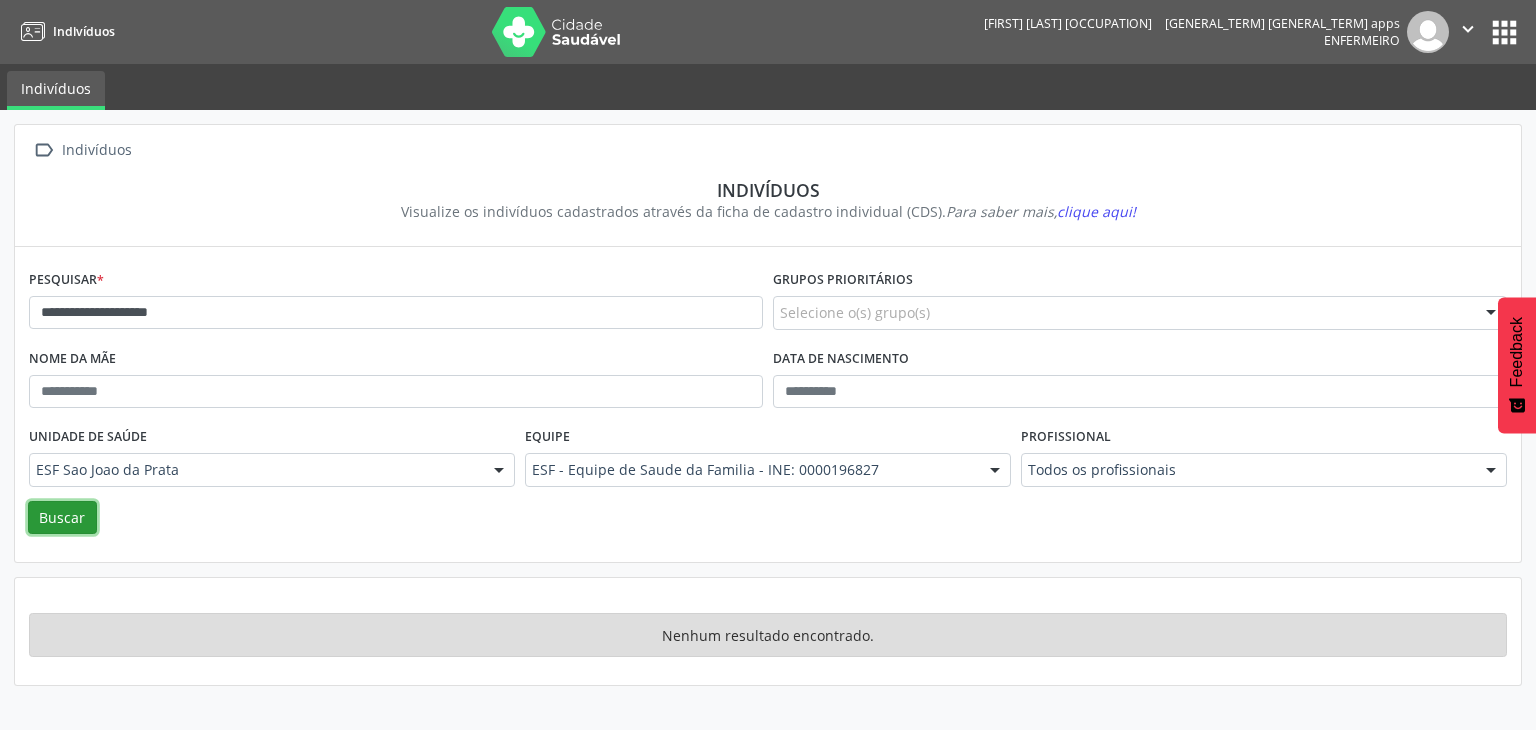 click on "Buscar" at bounding box center (62, 518) 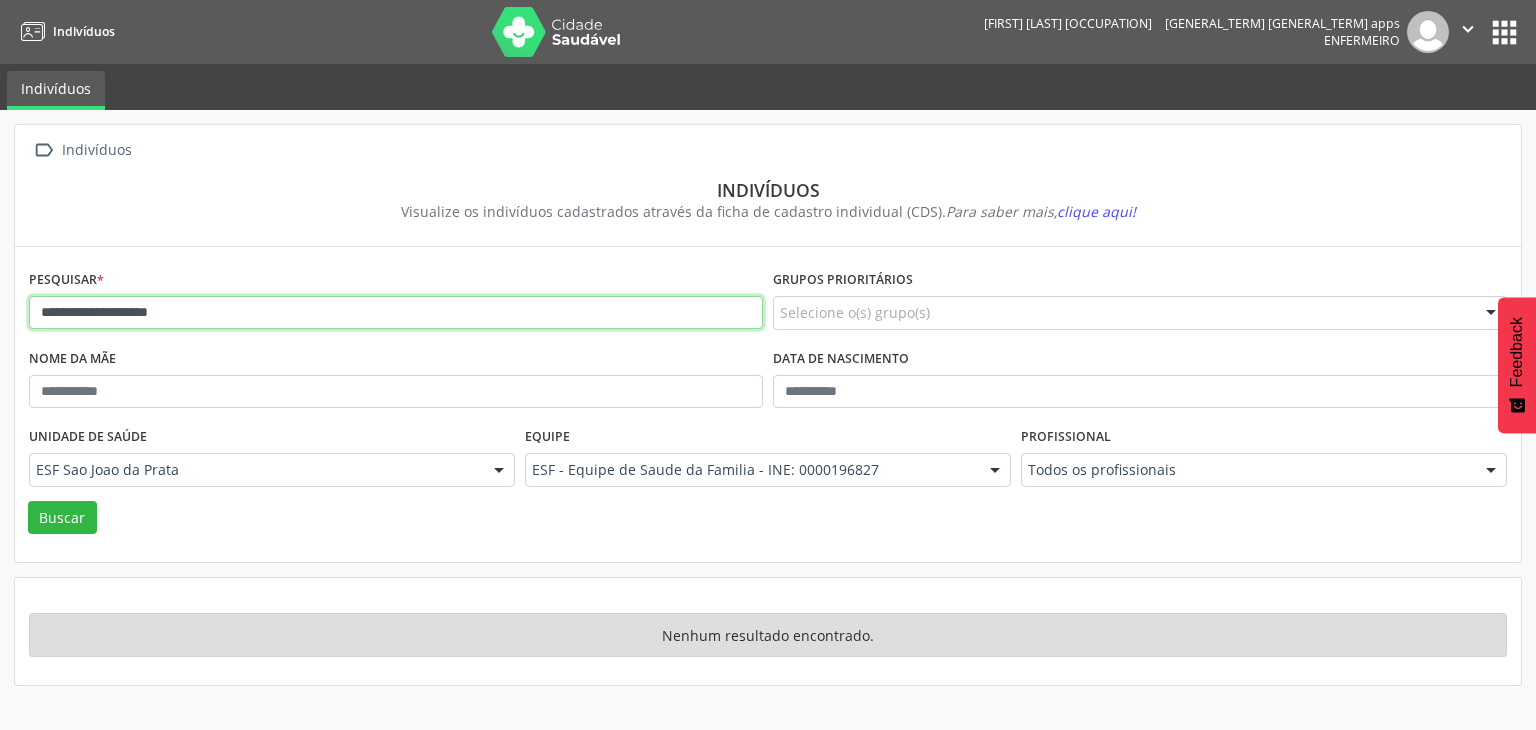 click on "**********" at bounding box center (396, 304) 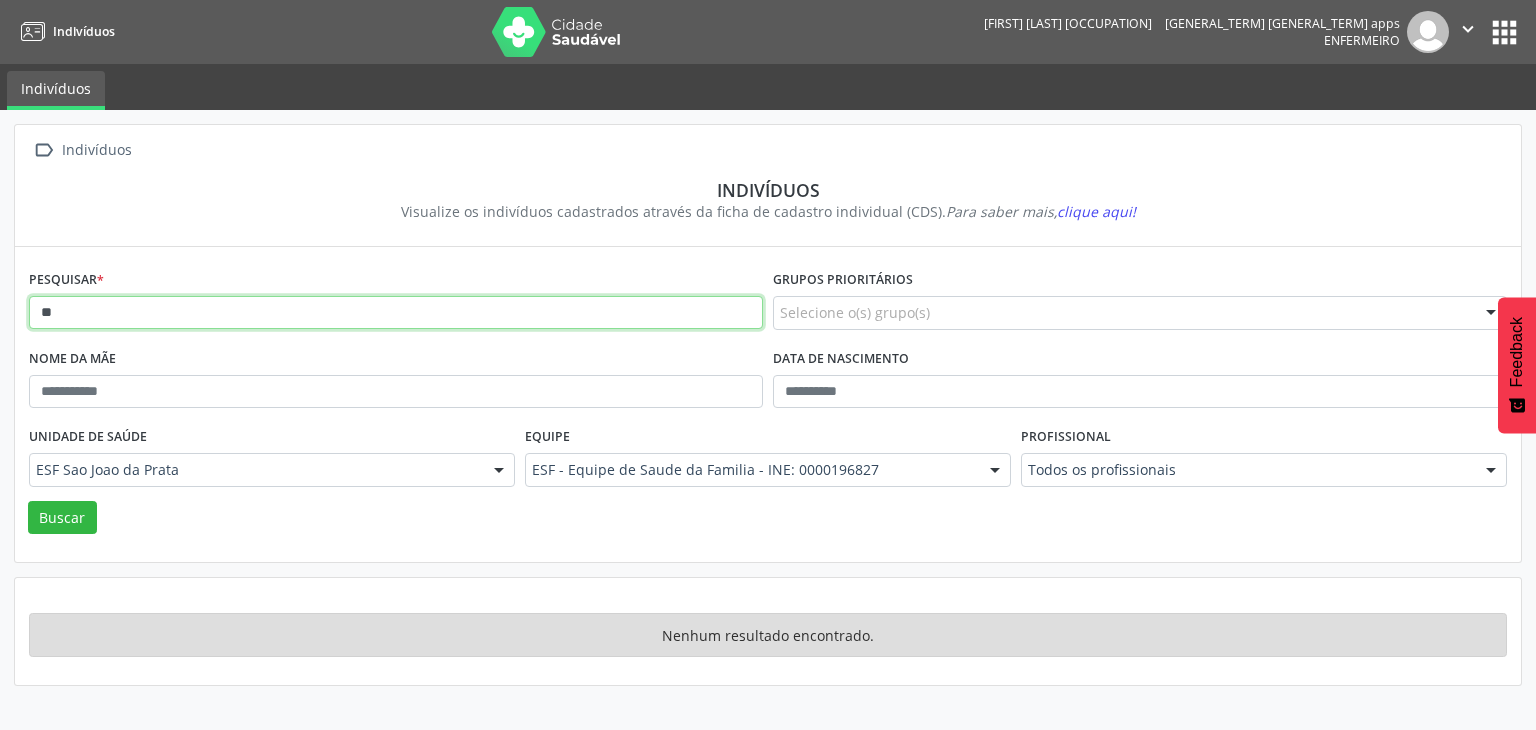 type on "*" 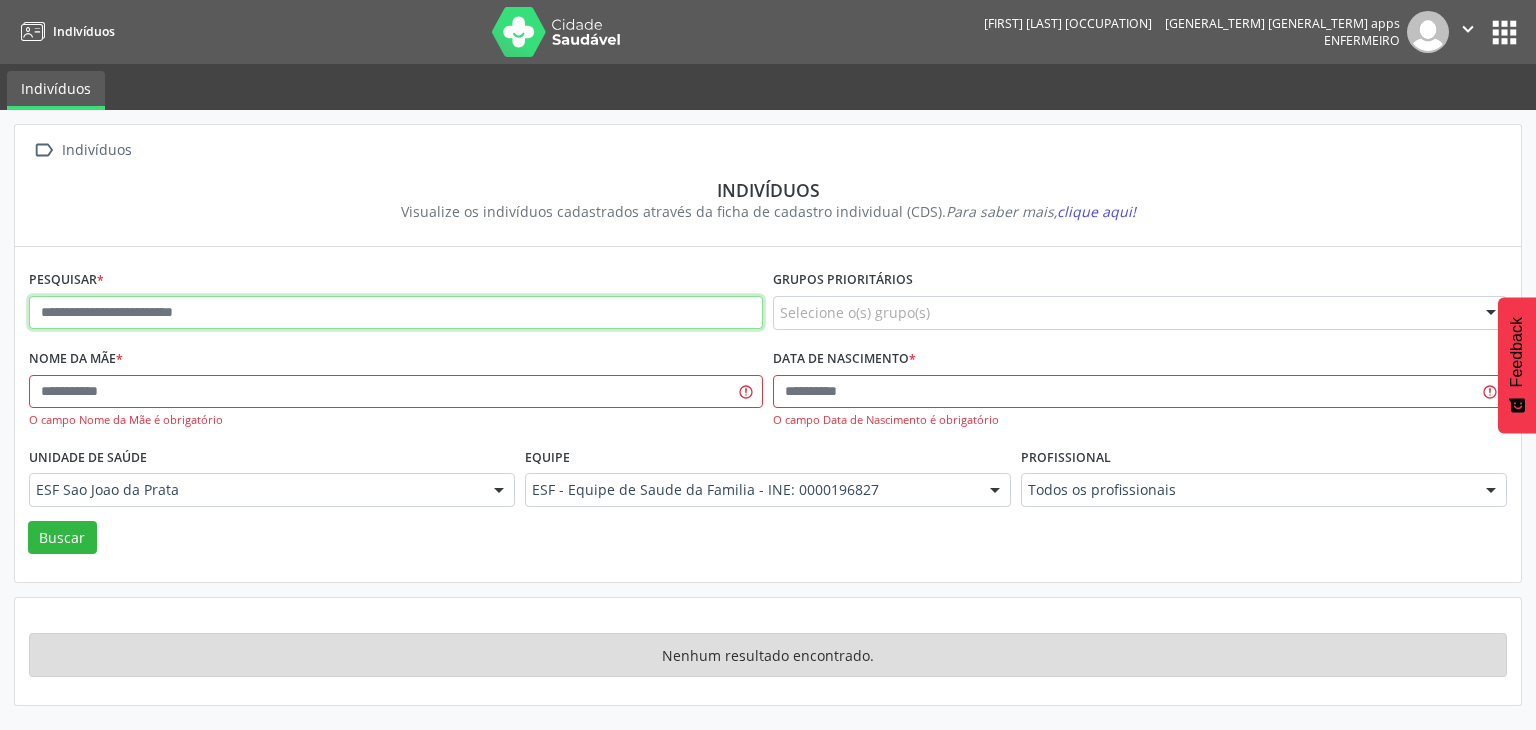click at bounding box center (396, 313) 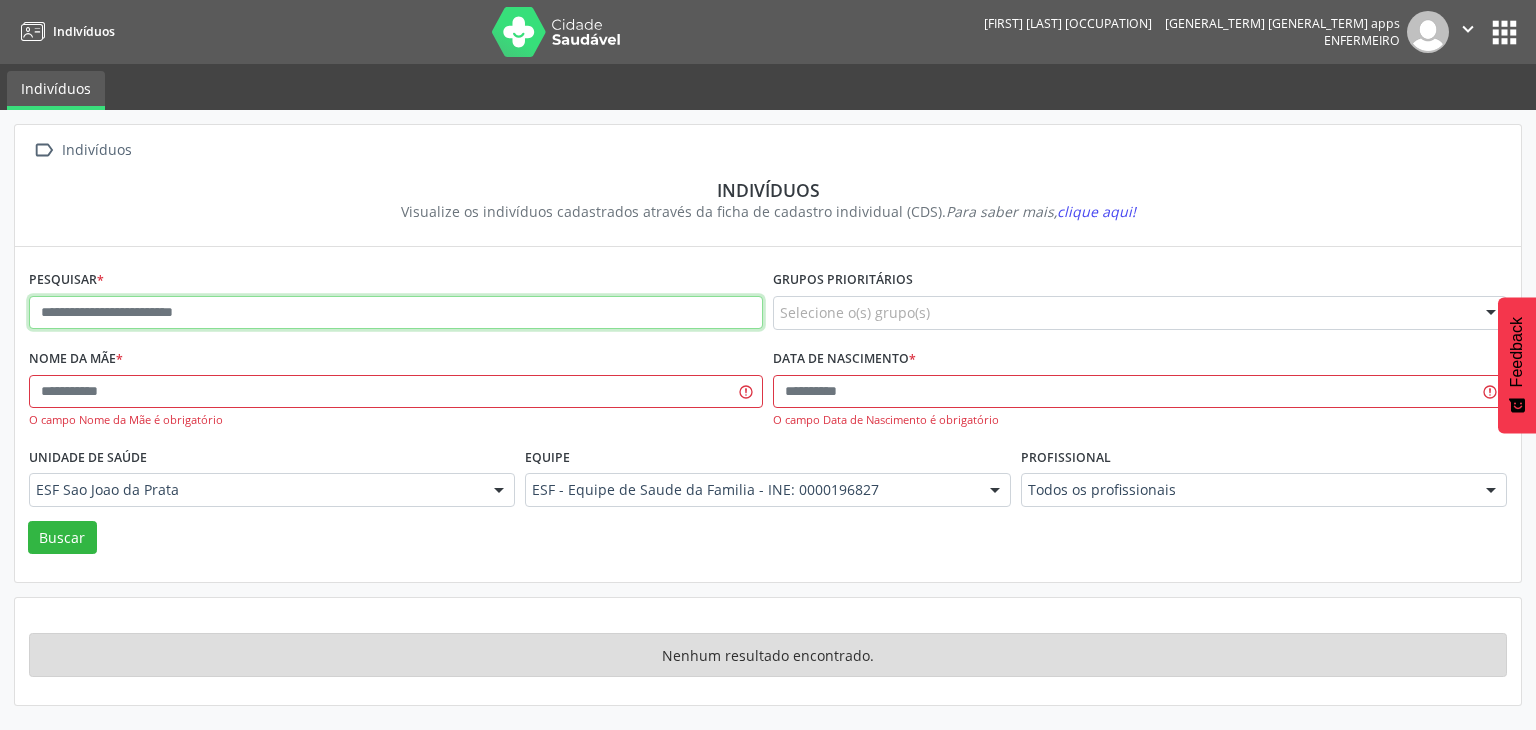 paste on "**********" 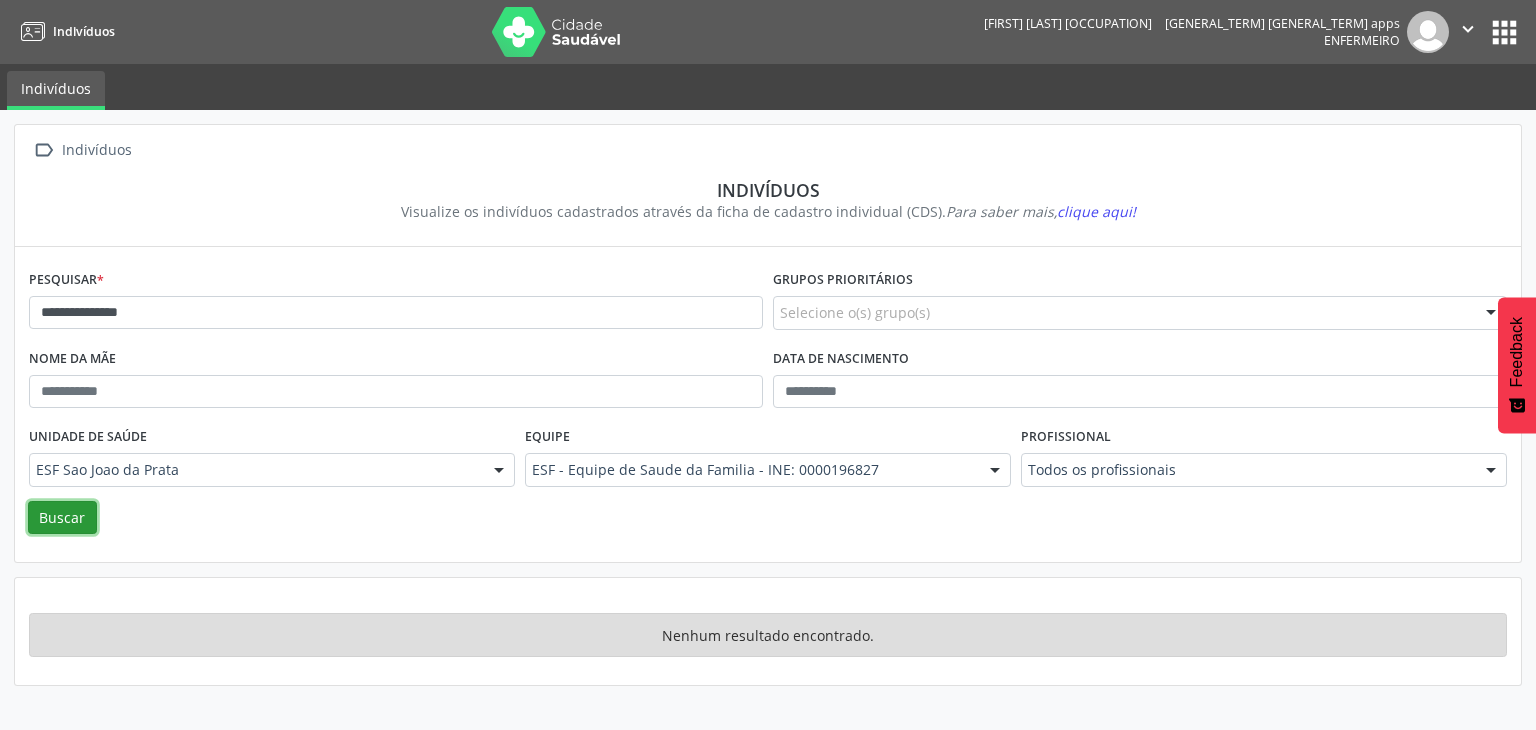 click on "Buscar" at bounding box center (62, 518) 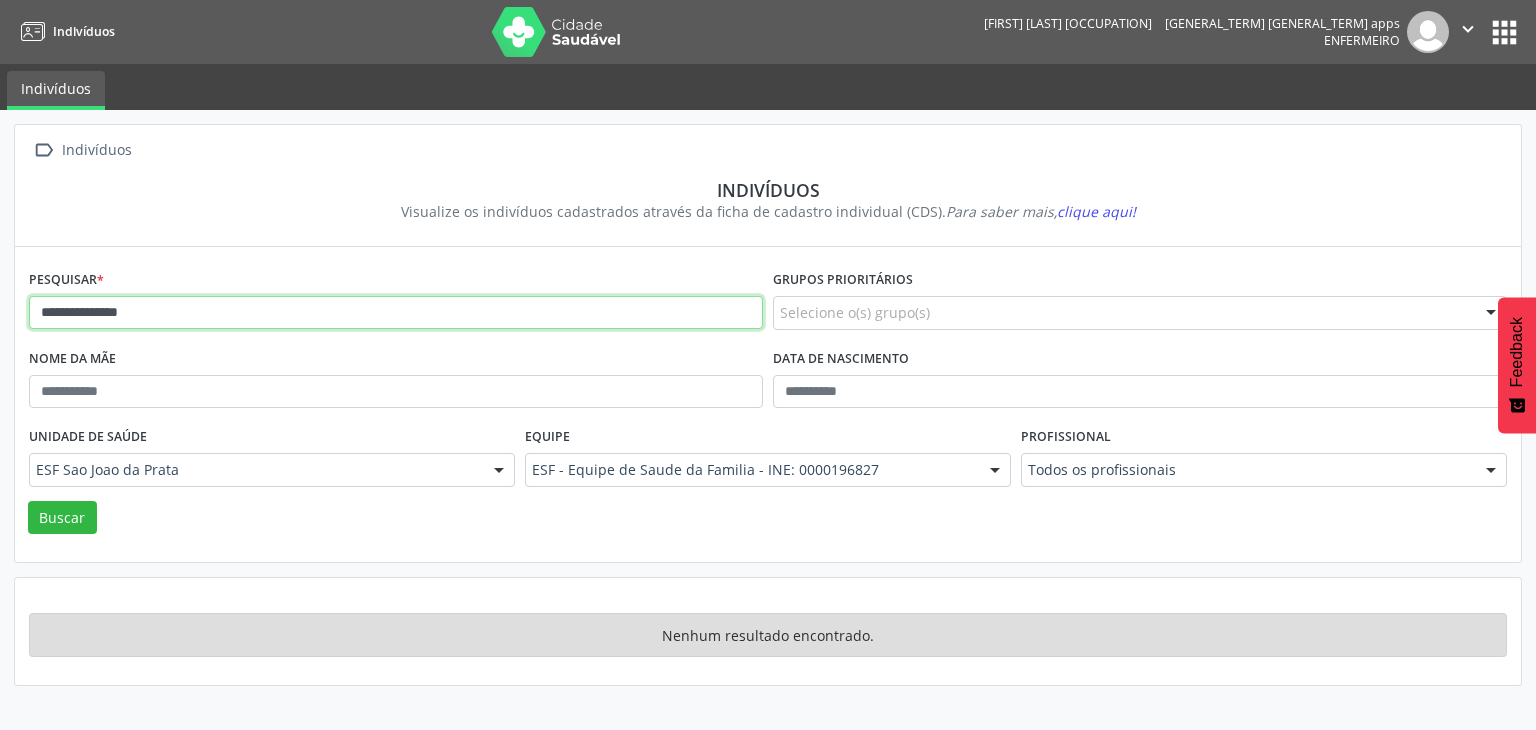 click on "**********" at bounding box center [396, 313] 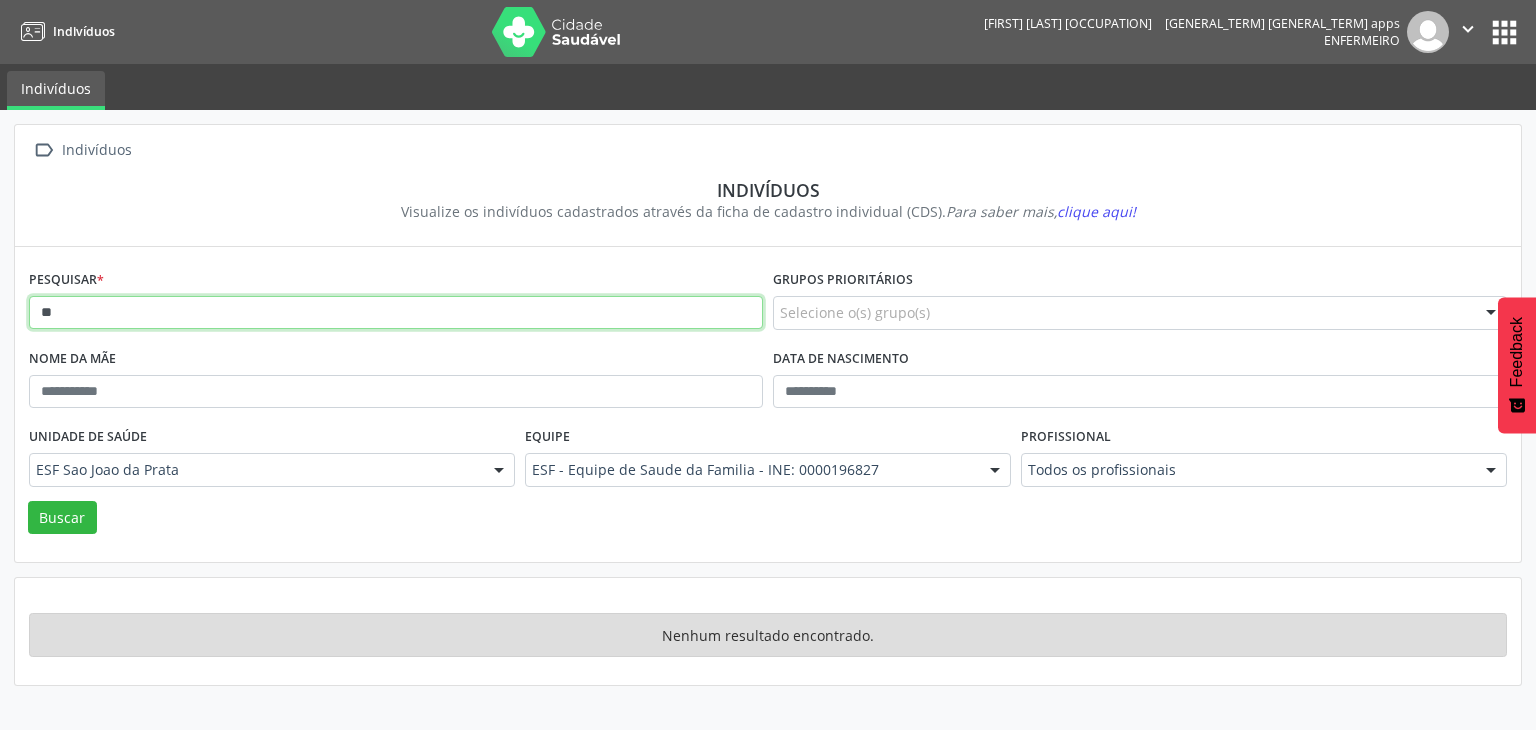 type on "*" 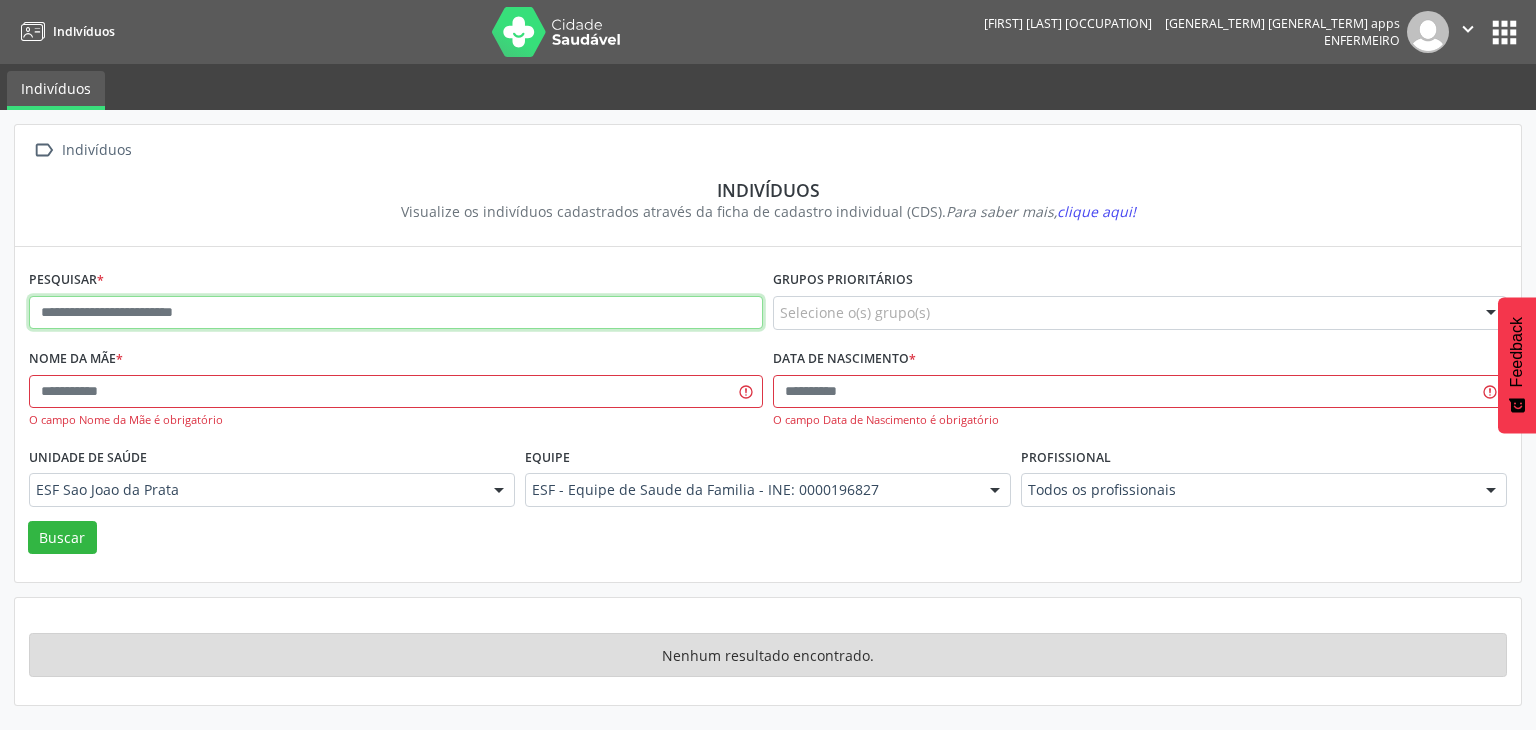 paste on "**********" 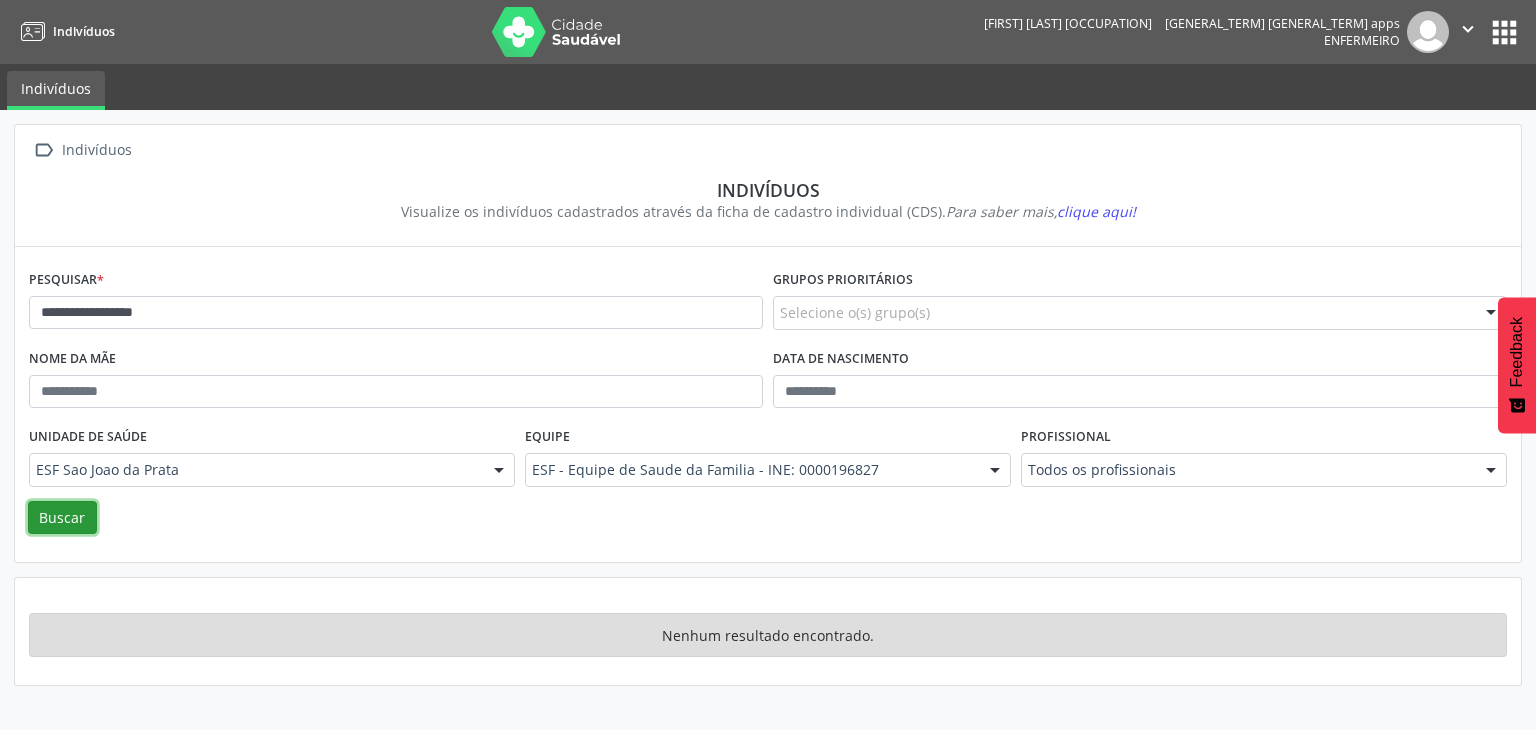 click on "Buscar" at bounding box center (62, 518) 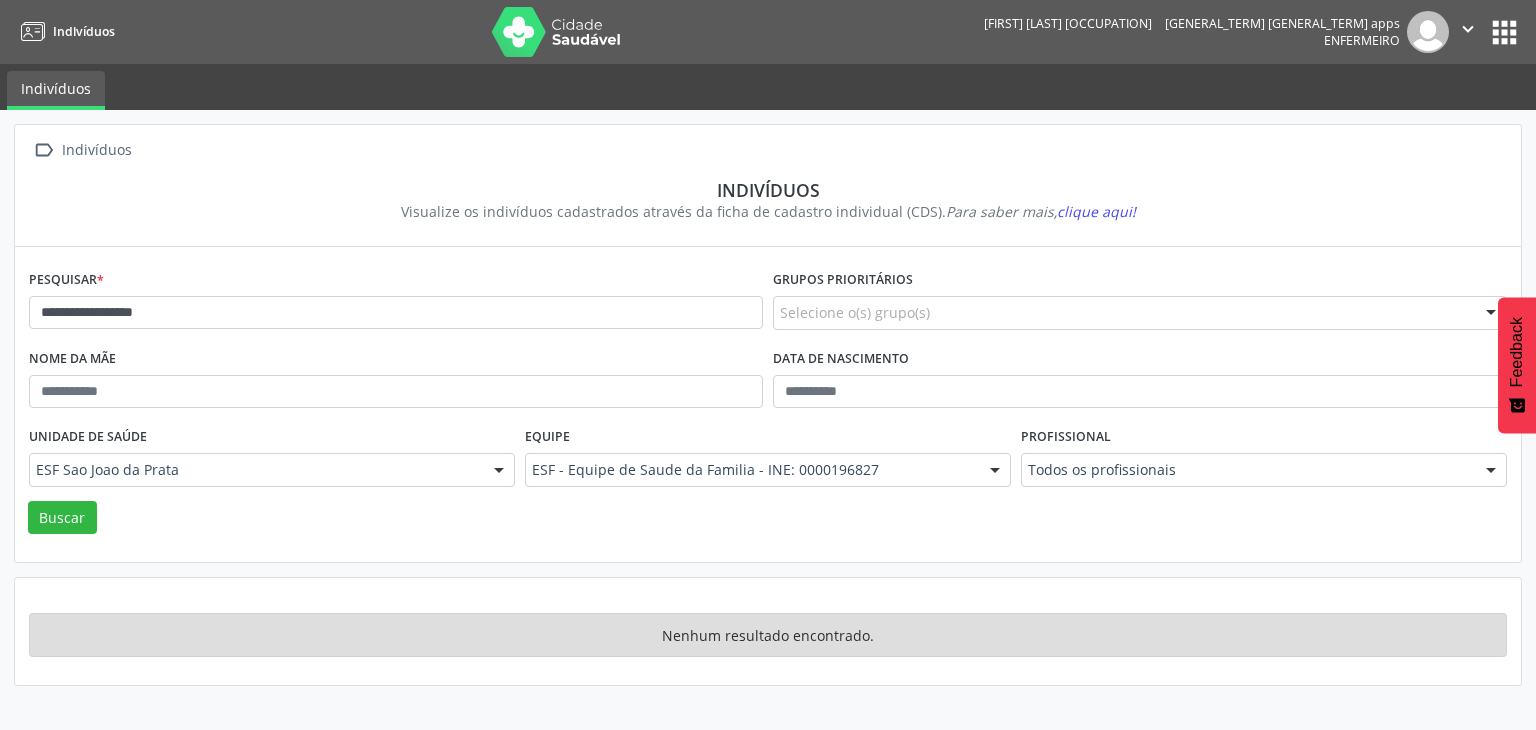 click on "**********" at bounding box center [396, 304] 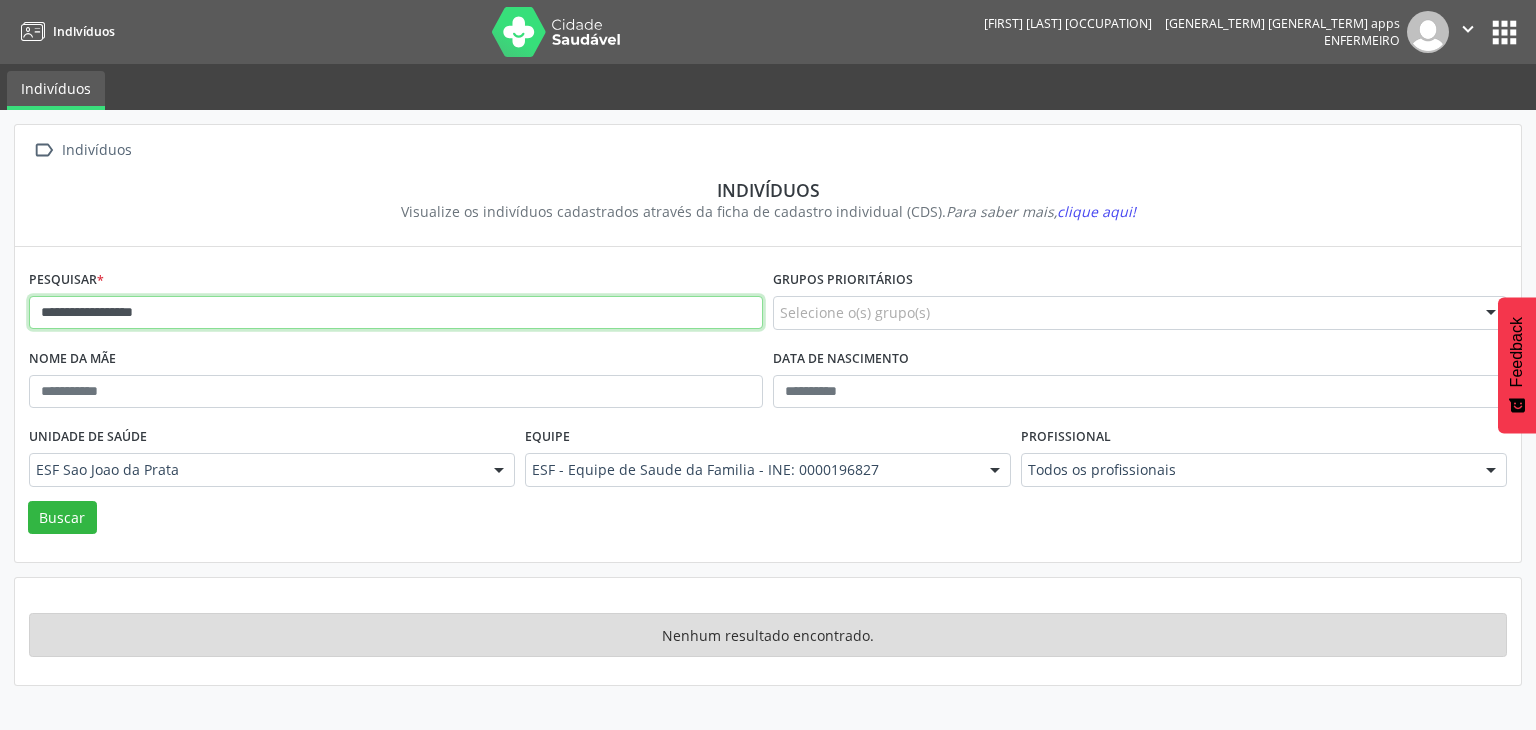 click on "**********" at bounding box center [396, 313] 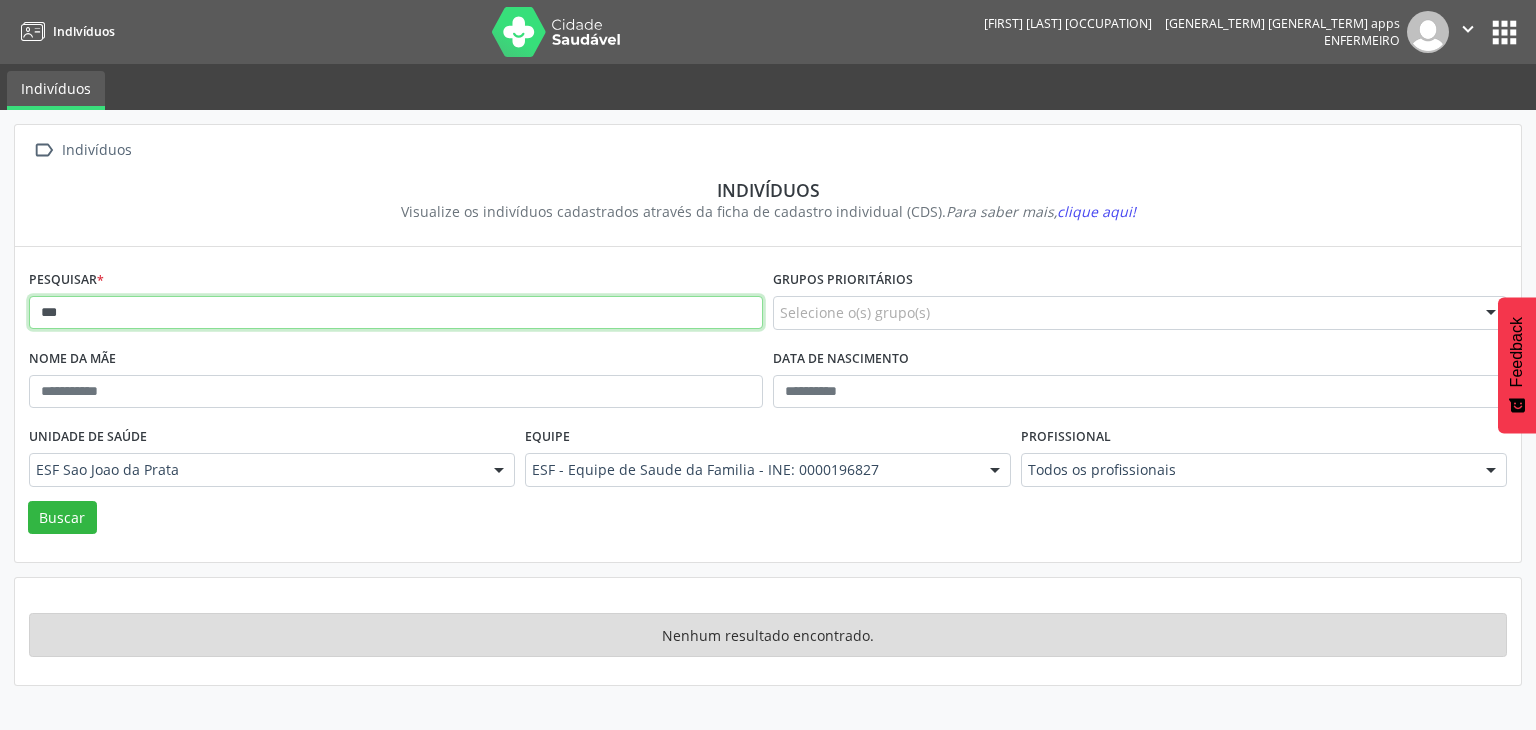 type on "*" 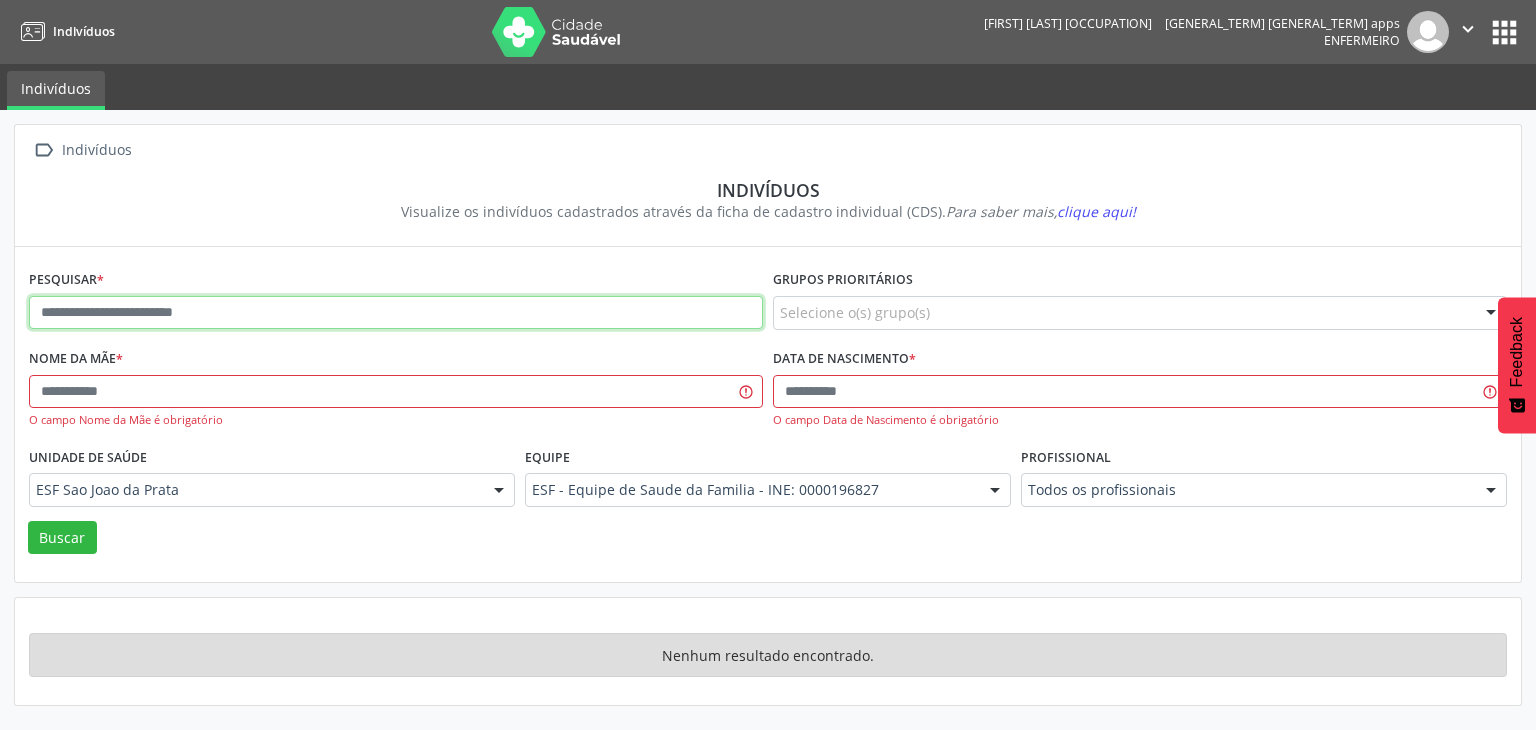 paste on "**********" 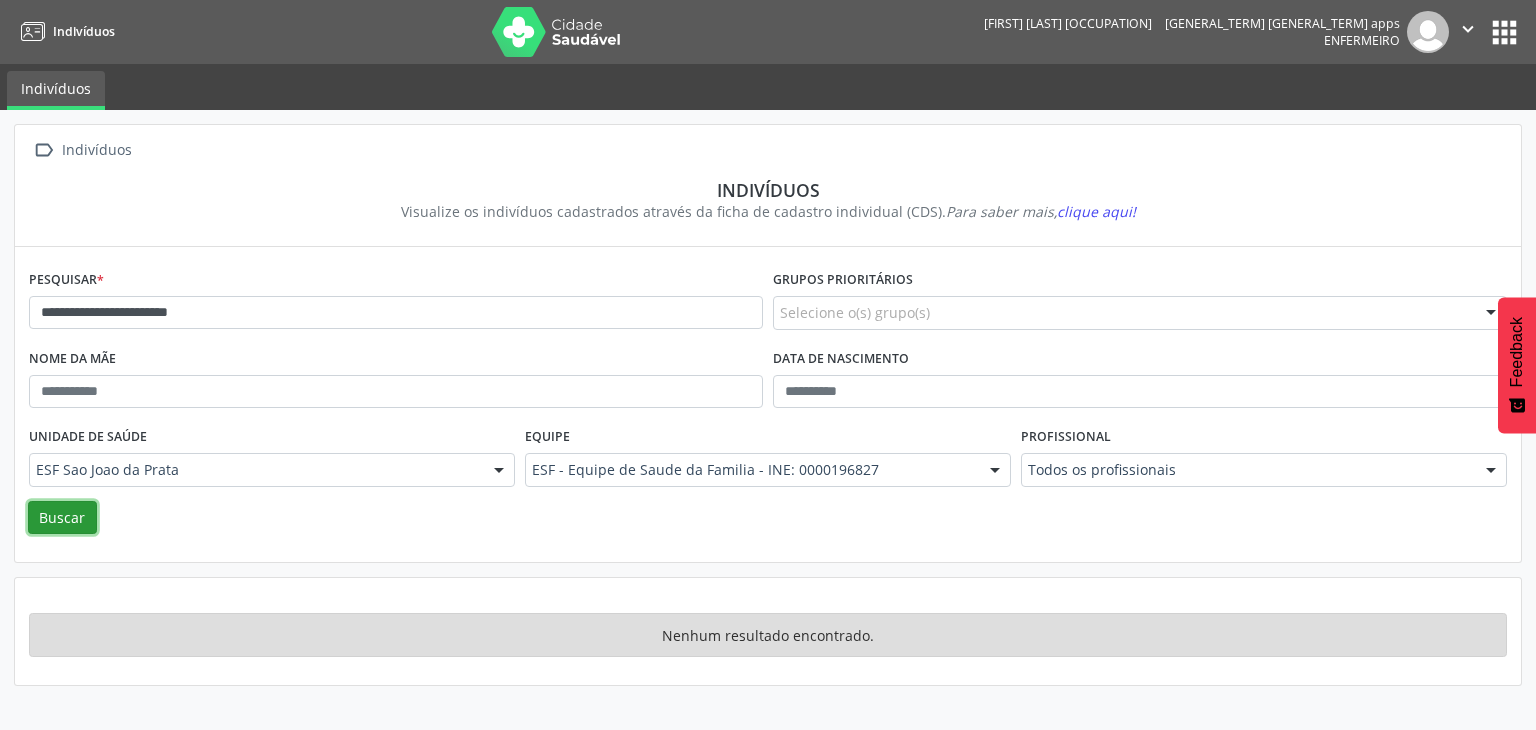 click on "Buscar" at bounding box center [62, 518] 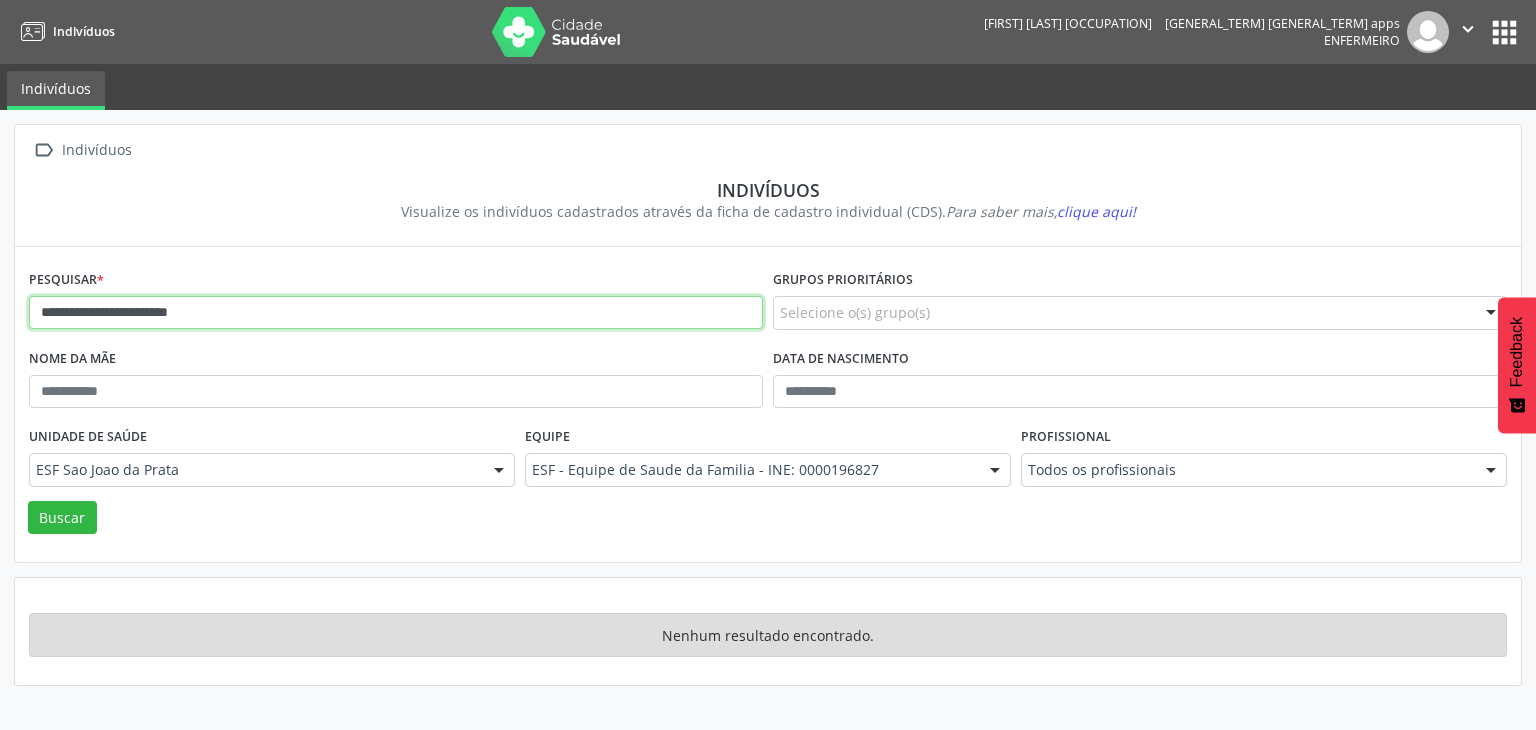 click on "**********" at bounding box center [396, 313] 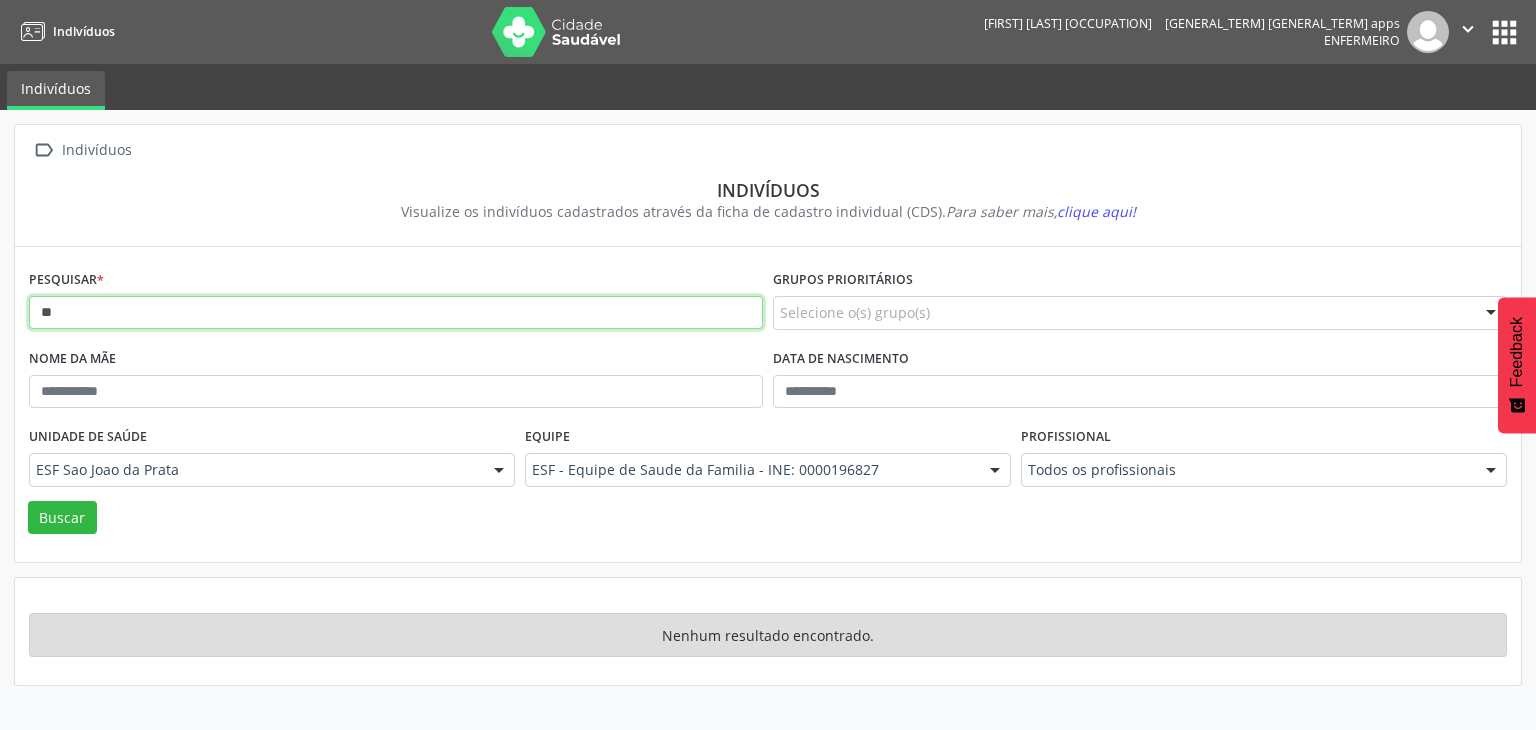 type on "*" 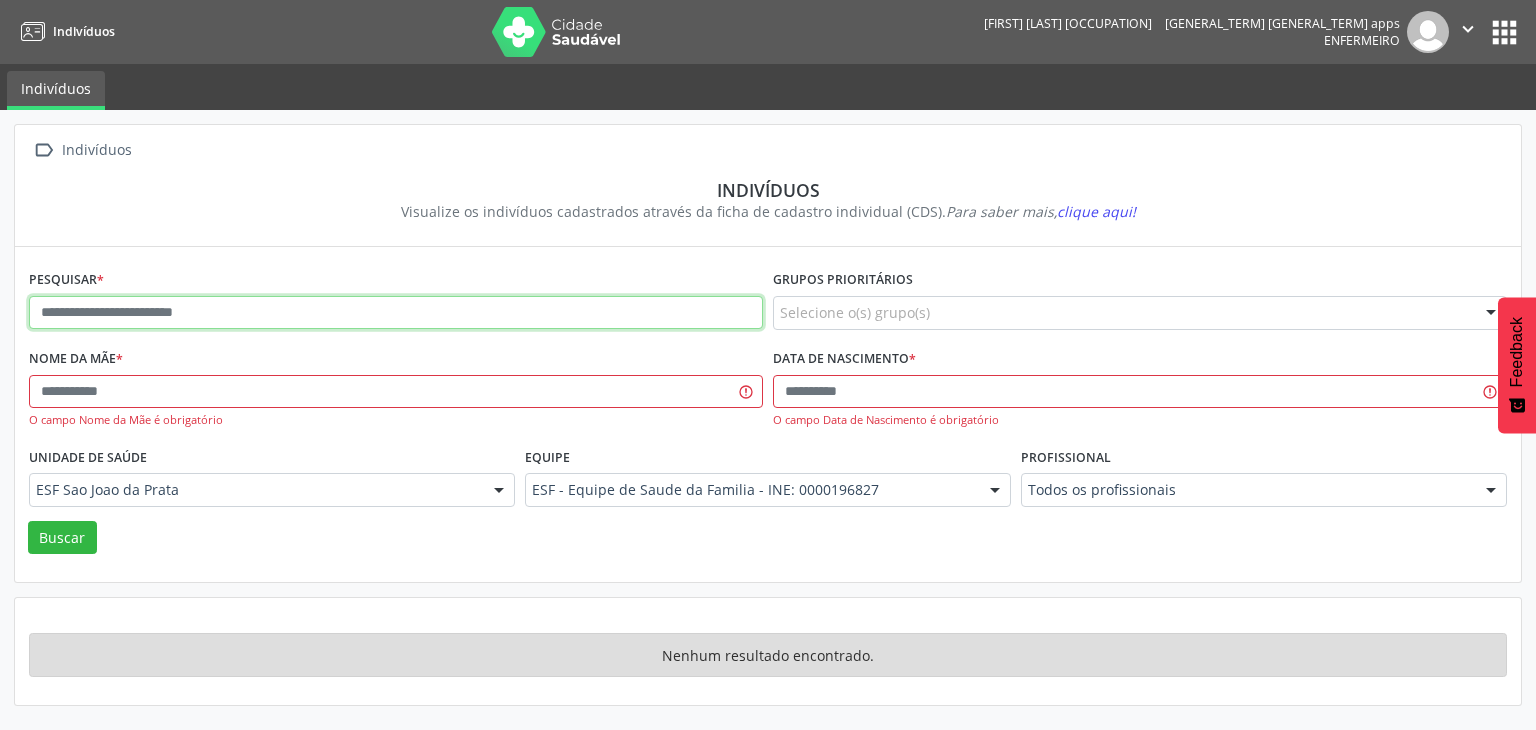 paste on "**********" 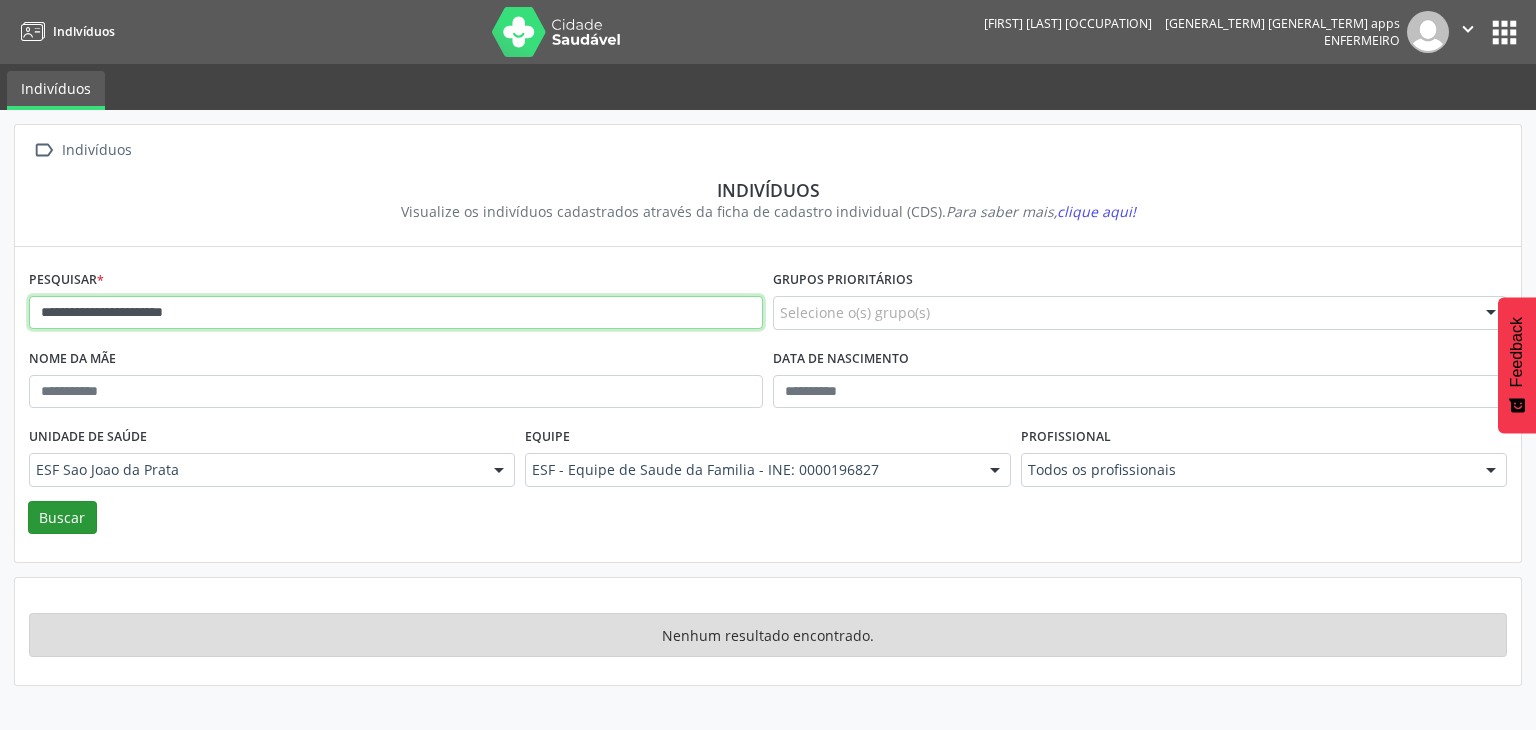 type on "**********" 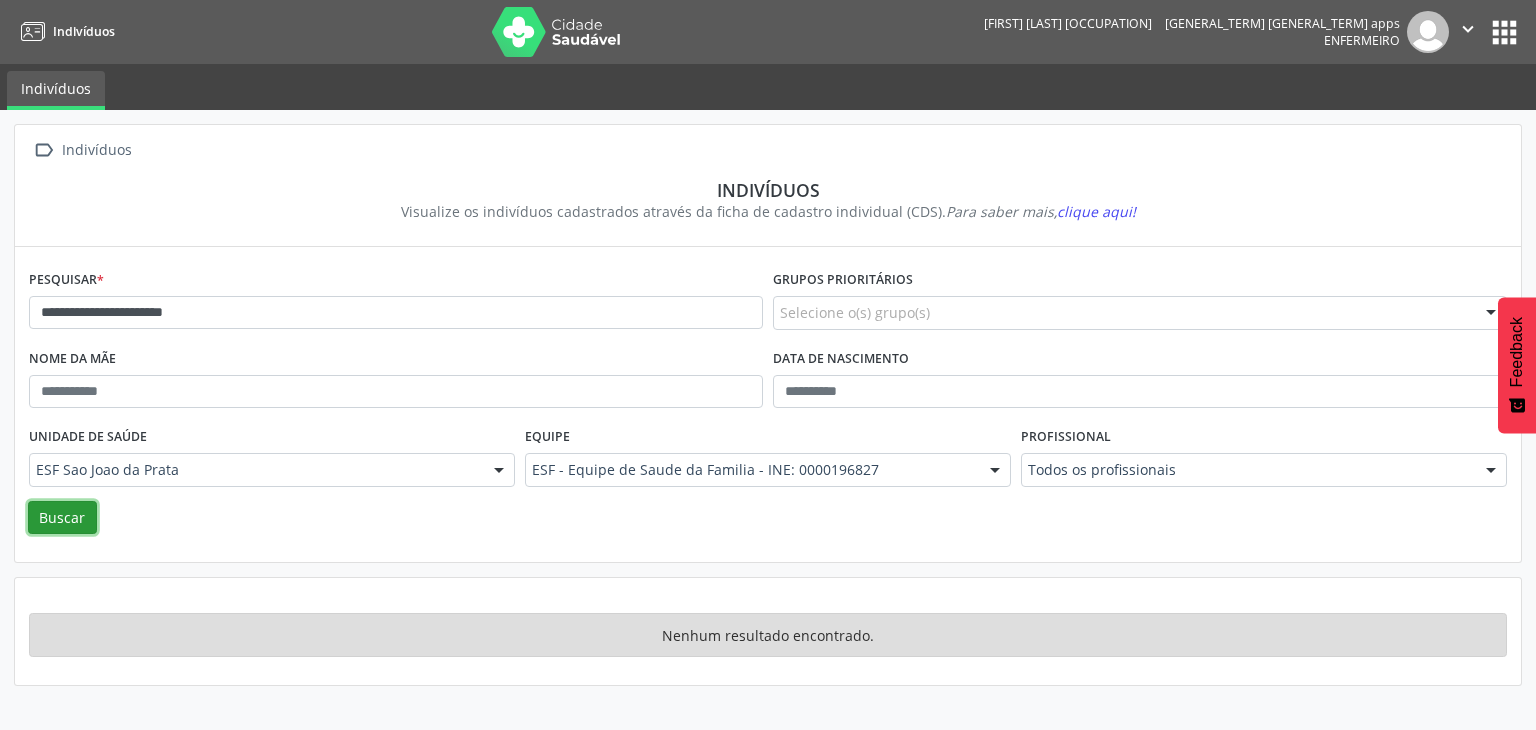 click on "Buscar" at bounding box center (62, 518) 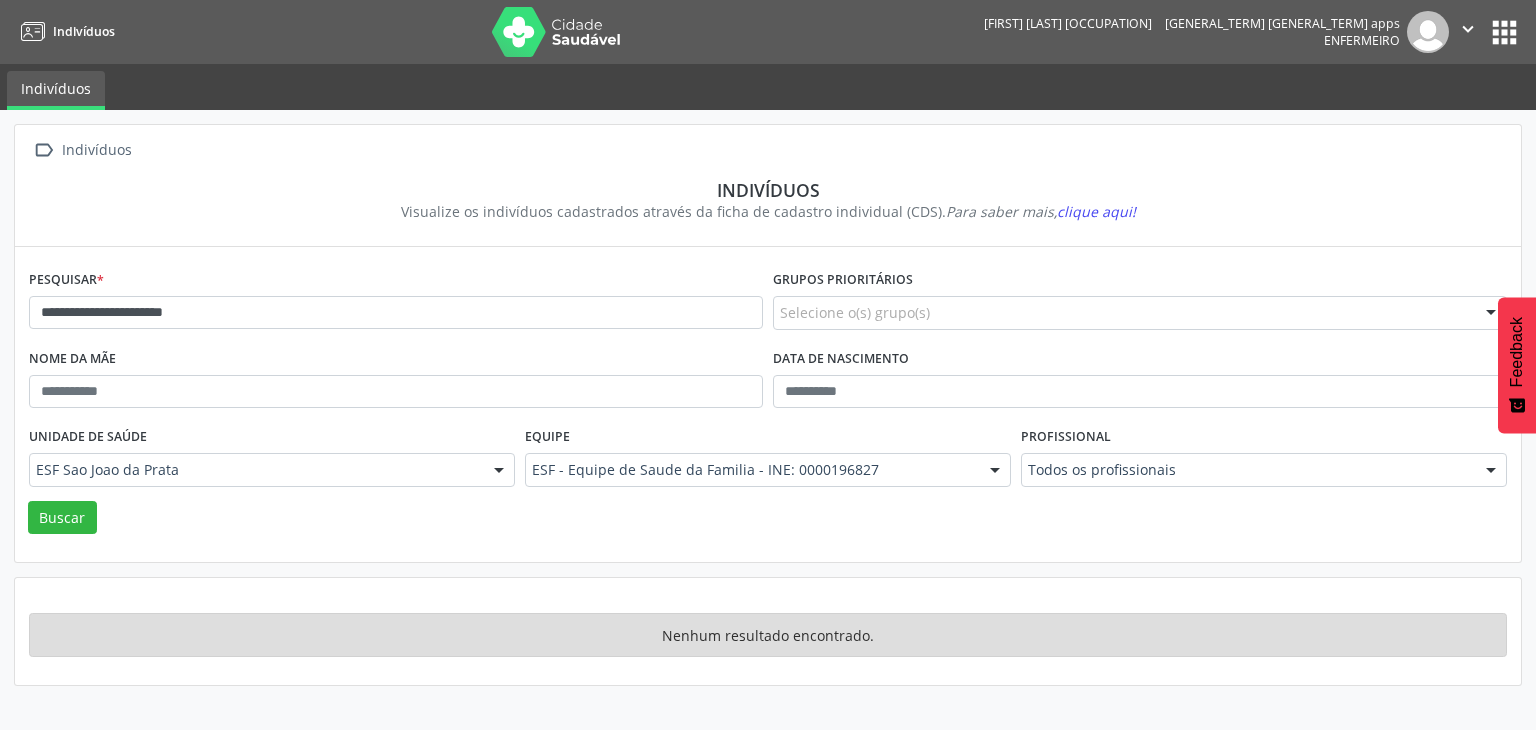 click on "Erivaldo Costa Santos
Enfermeiro

Configurações
Sair
apps" at bounding box center (1253, 32) 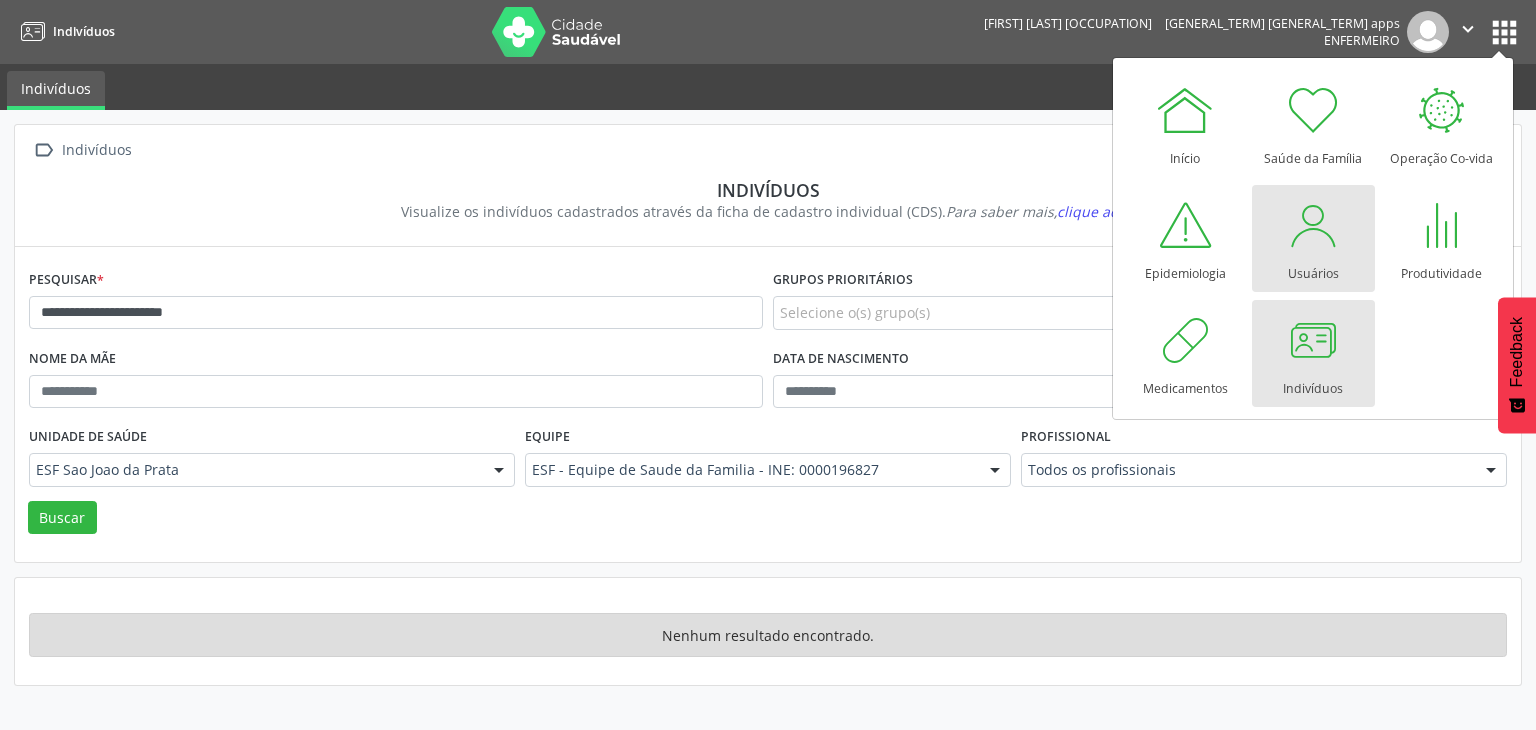 click on "Usuários" at bounding box center [1313, 238] 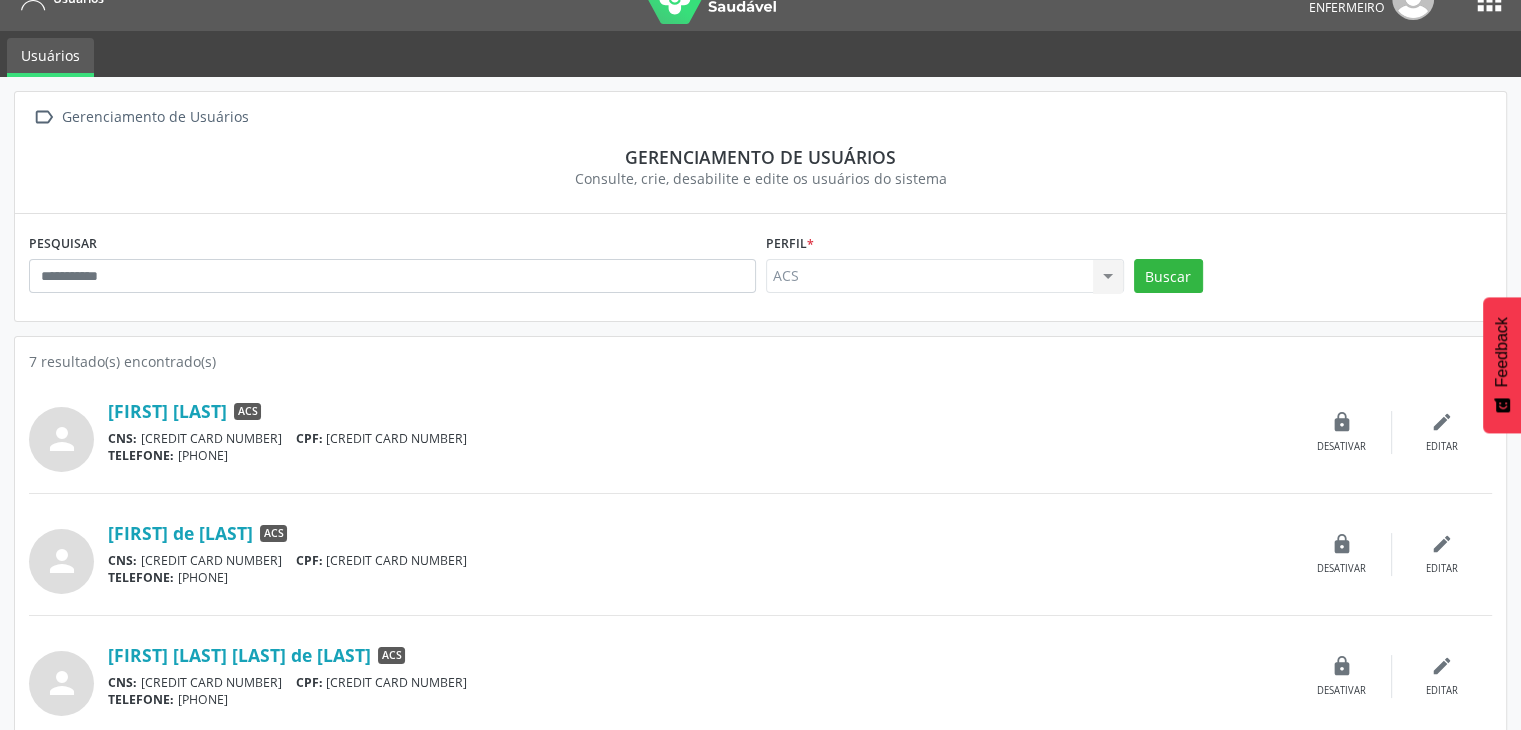 scroll, scrollTop: 0, scrollLeft: 0, axis: both 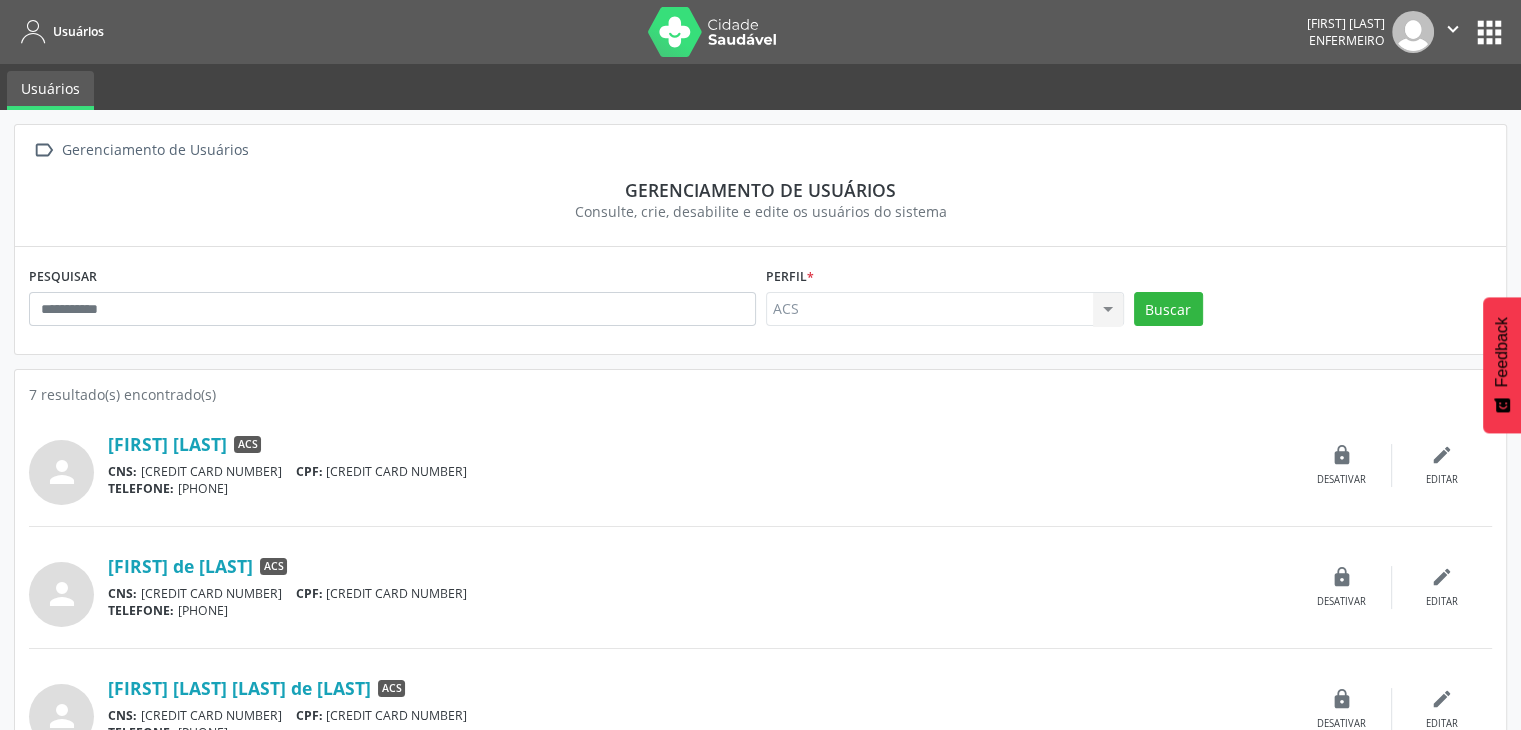 click on "apps" at bounding box center (1489, 32) 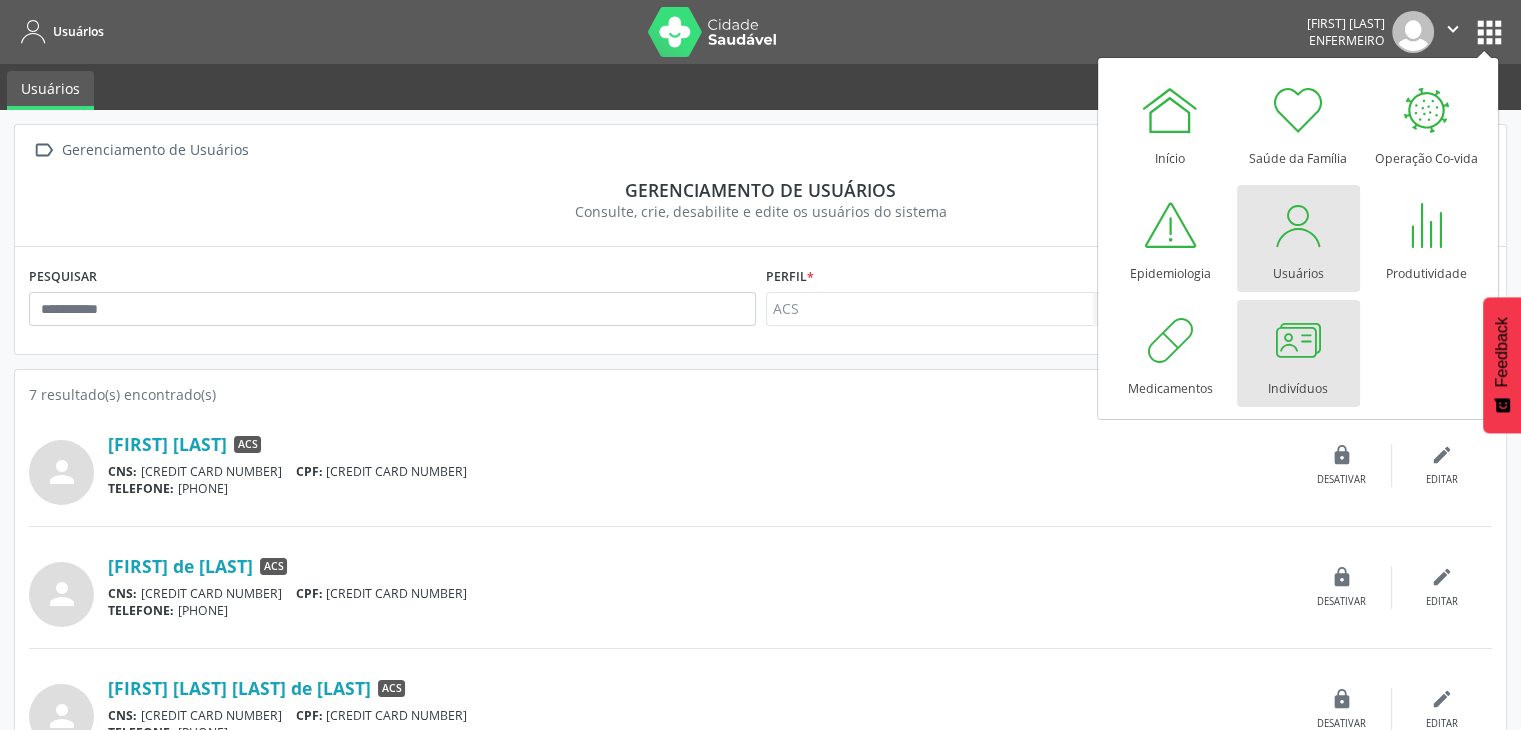 click at bounding box center (1298, 340) 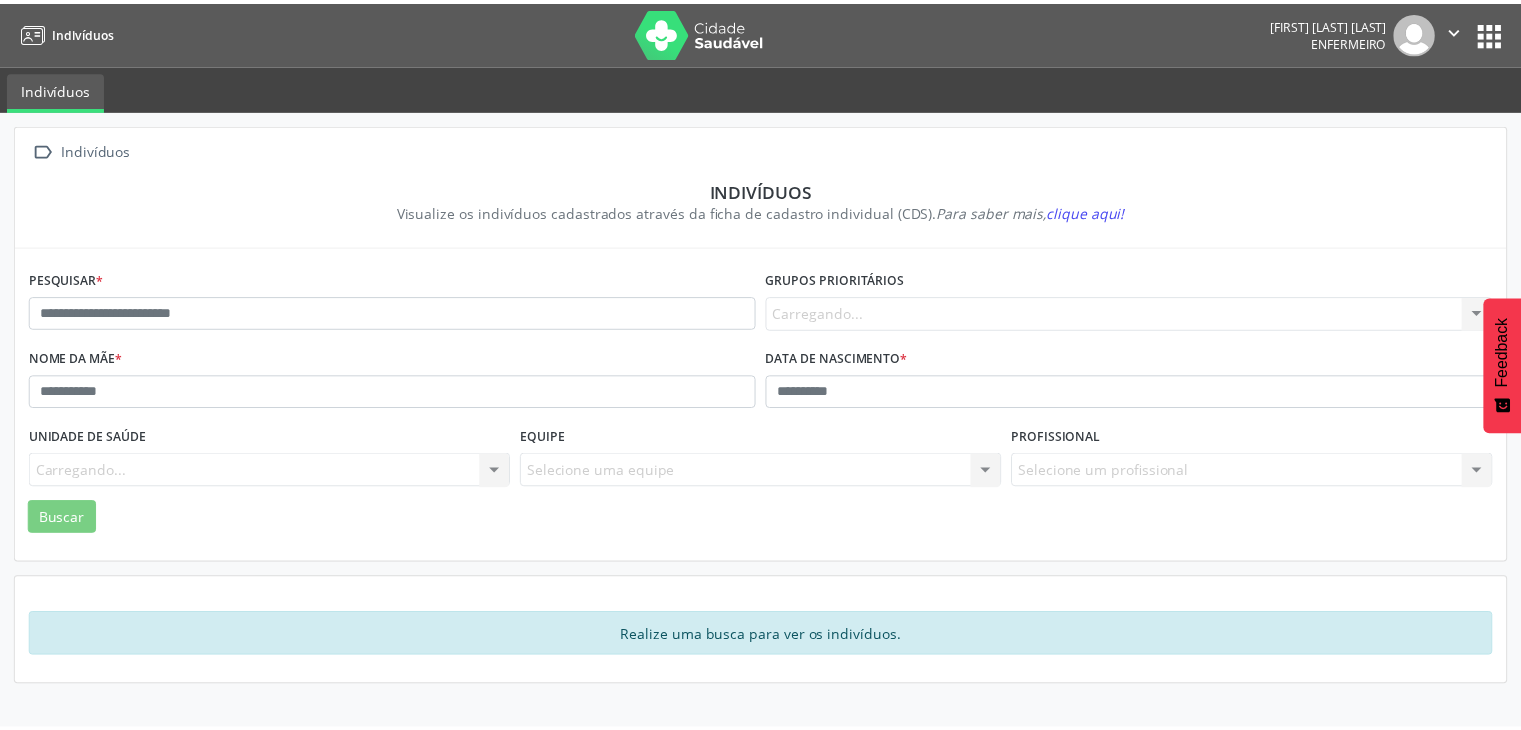 scroll, scrollTop: 0, scrollLeft: 0, axis: both 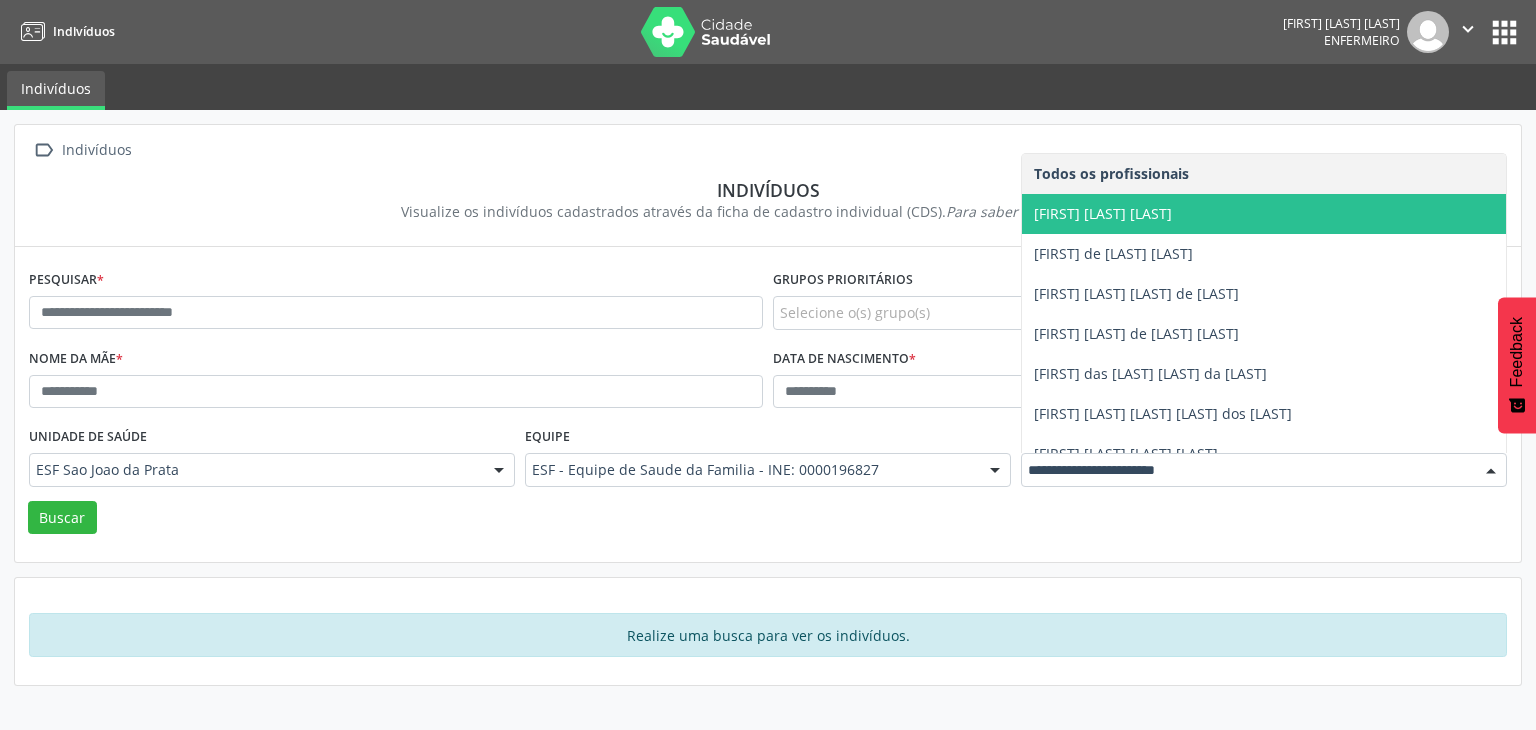 click on "[FIRST] [LAST]" at bounding box center (1264, 214) 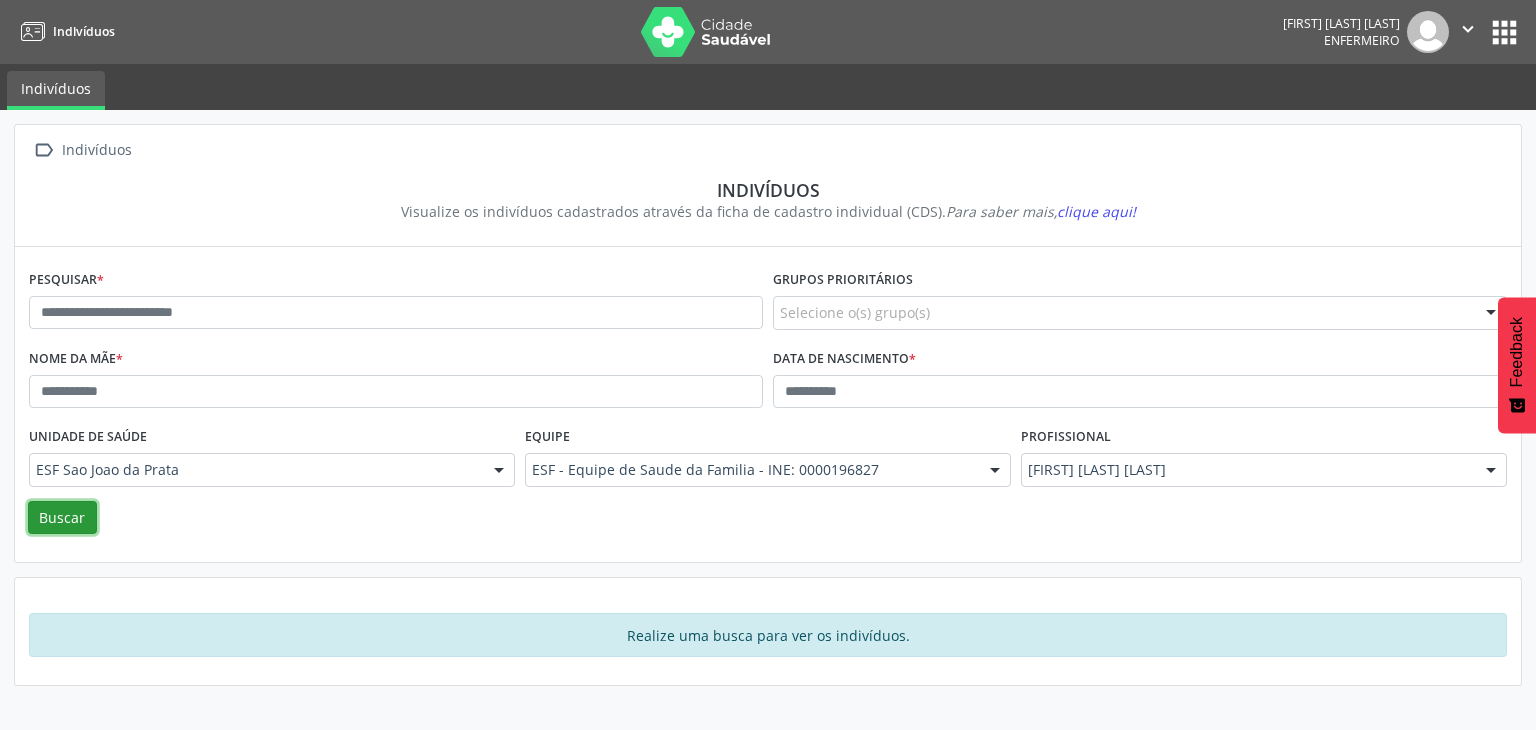 click on "Buscar" at bounding box center [62, 518] 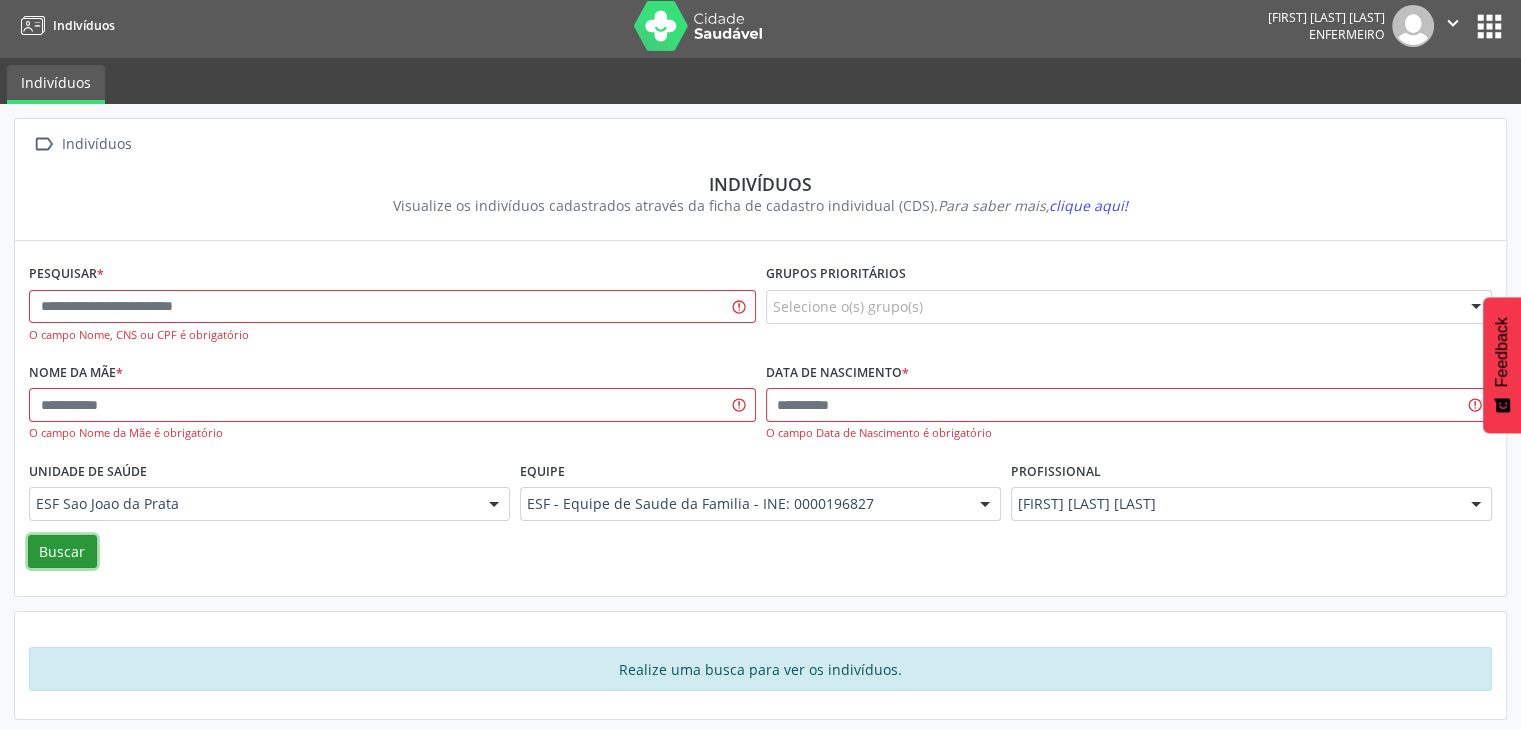scroll, scrollTop: 0, scrollLeft: 0, axis: both 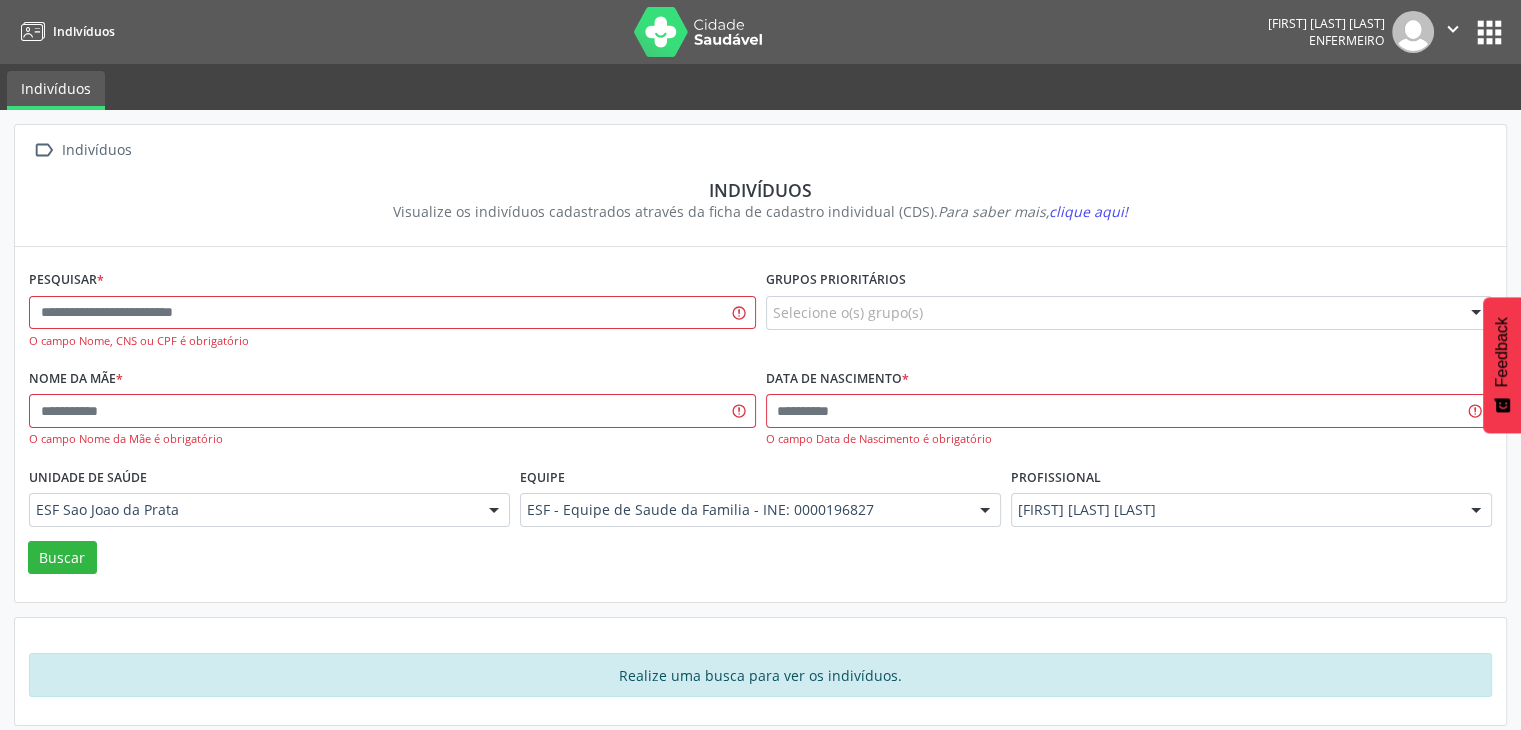 click on "apps" at bounding box center (1489, 32) 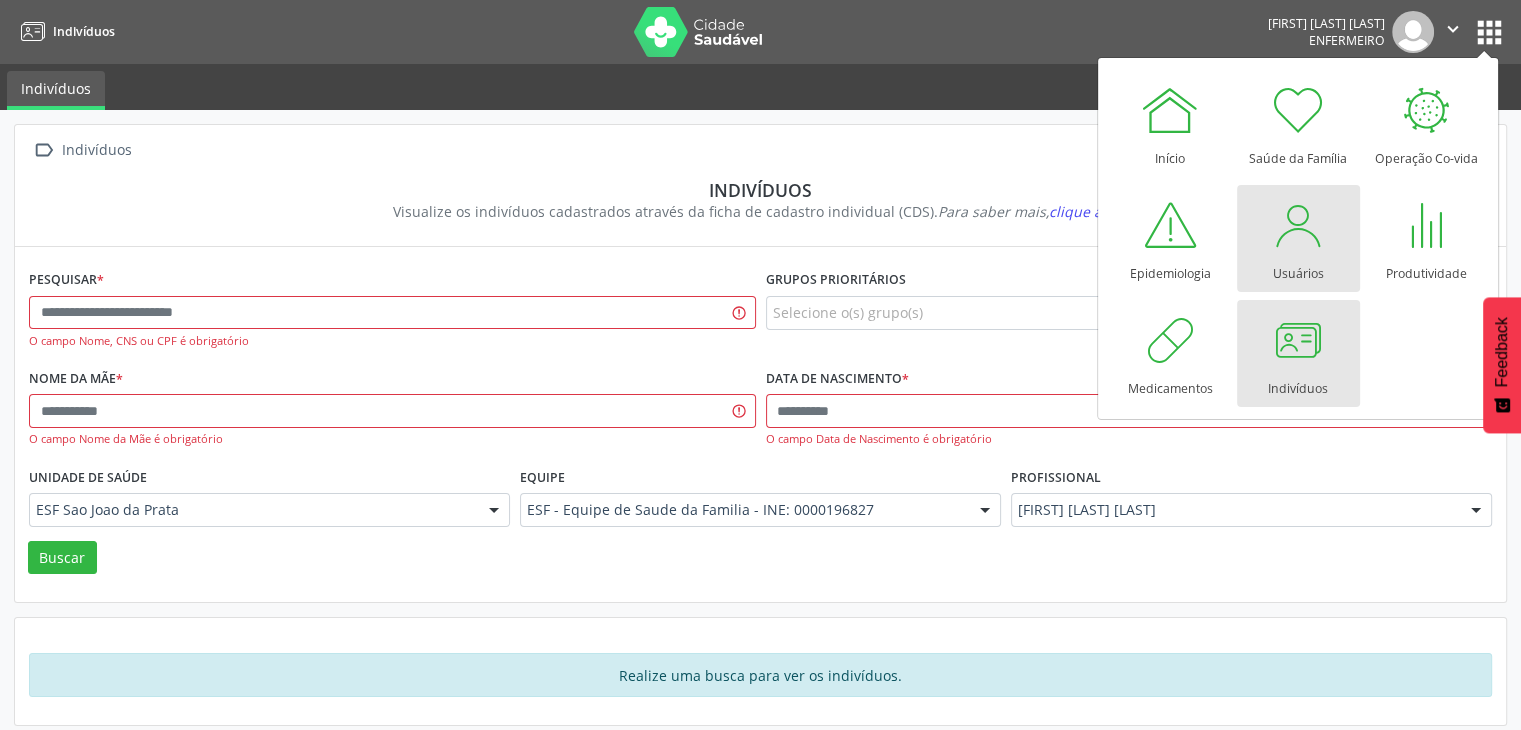 click on "Usuários" at bounding box center (1298, 238) 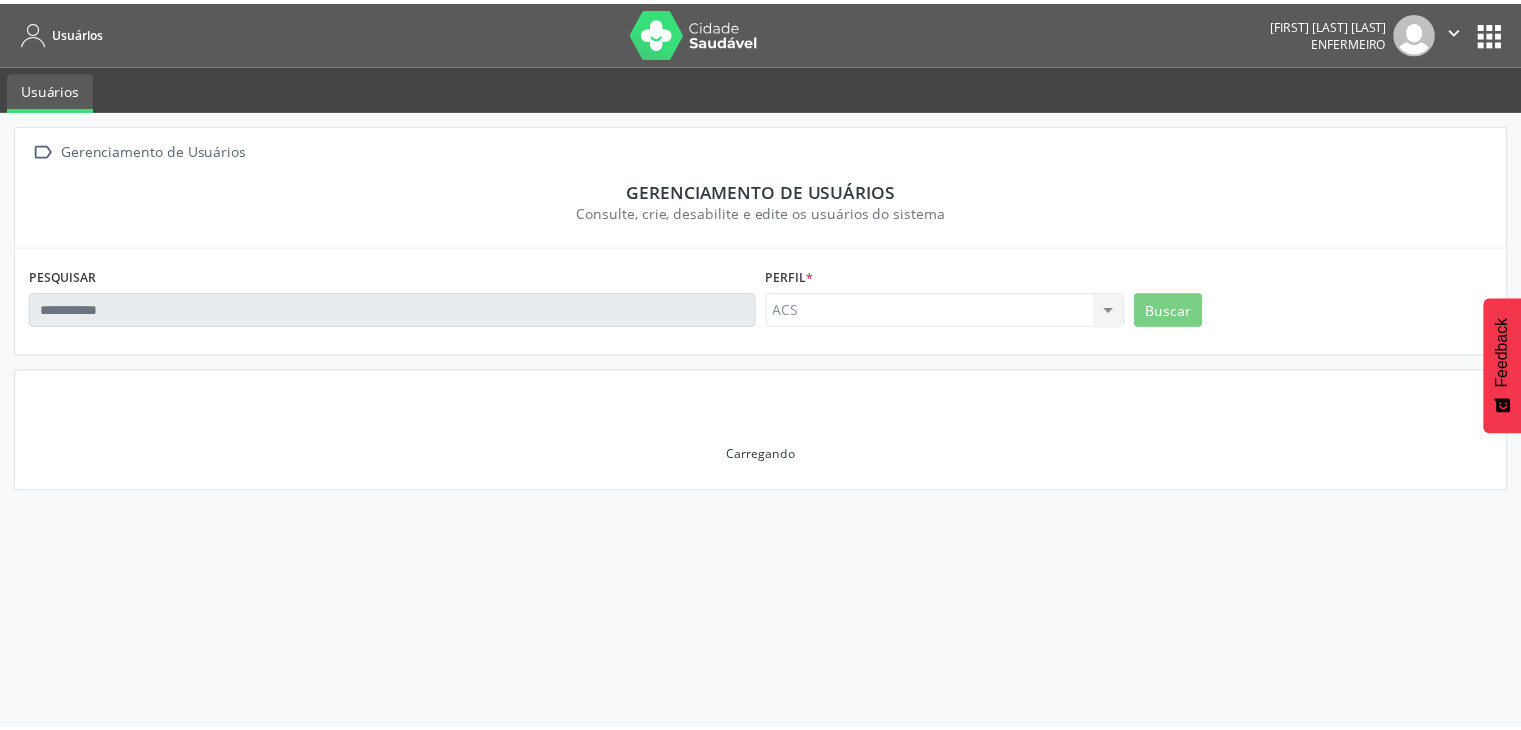 scroll, scrollTop: 0, scrollLeft: 0, axis: both 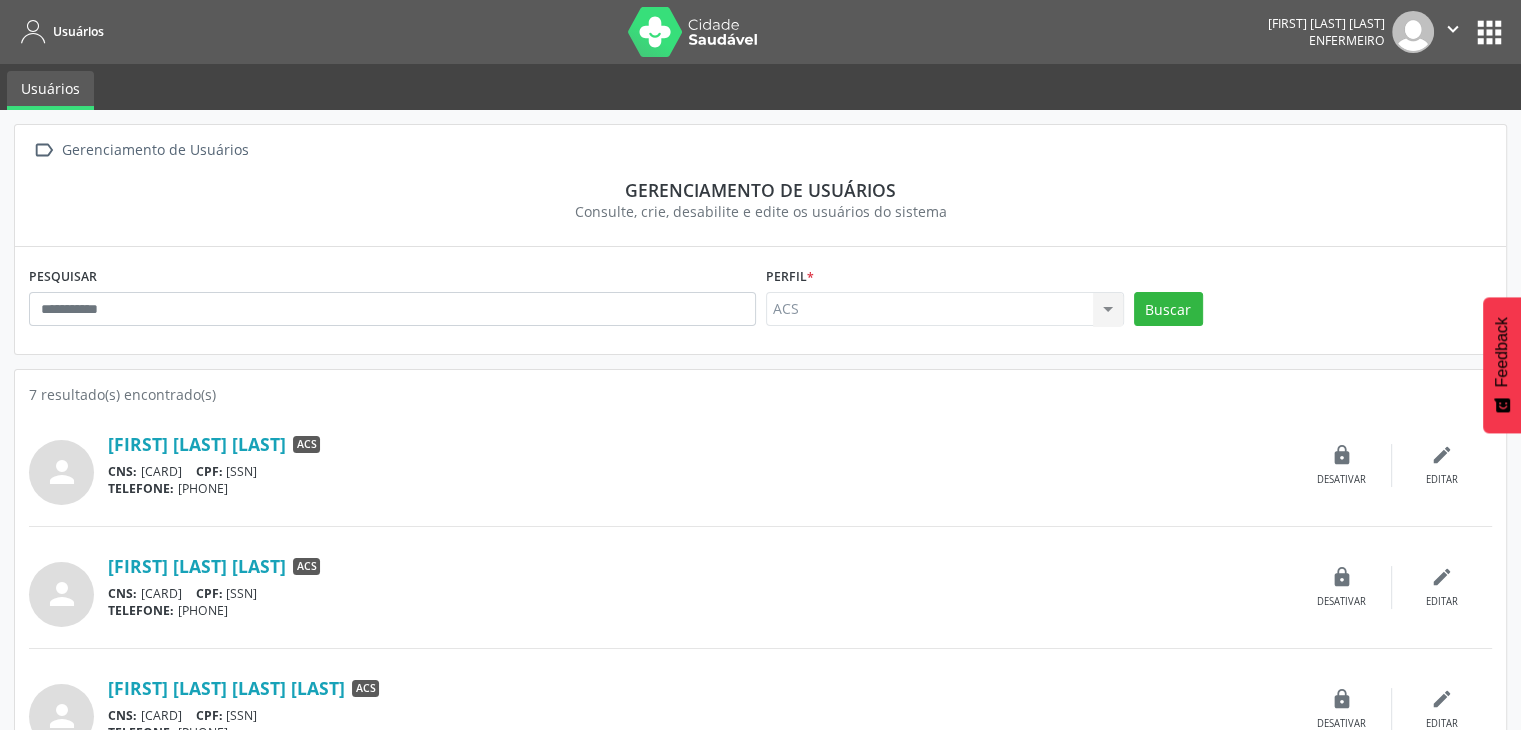 click on "apps" at bounding box center [1489, 32] 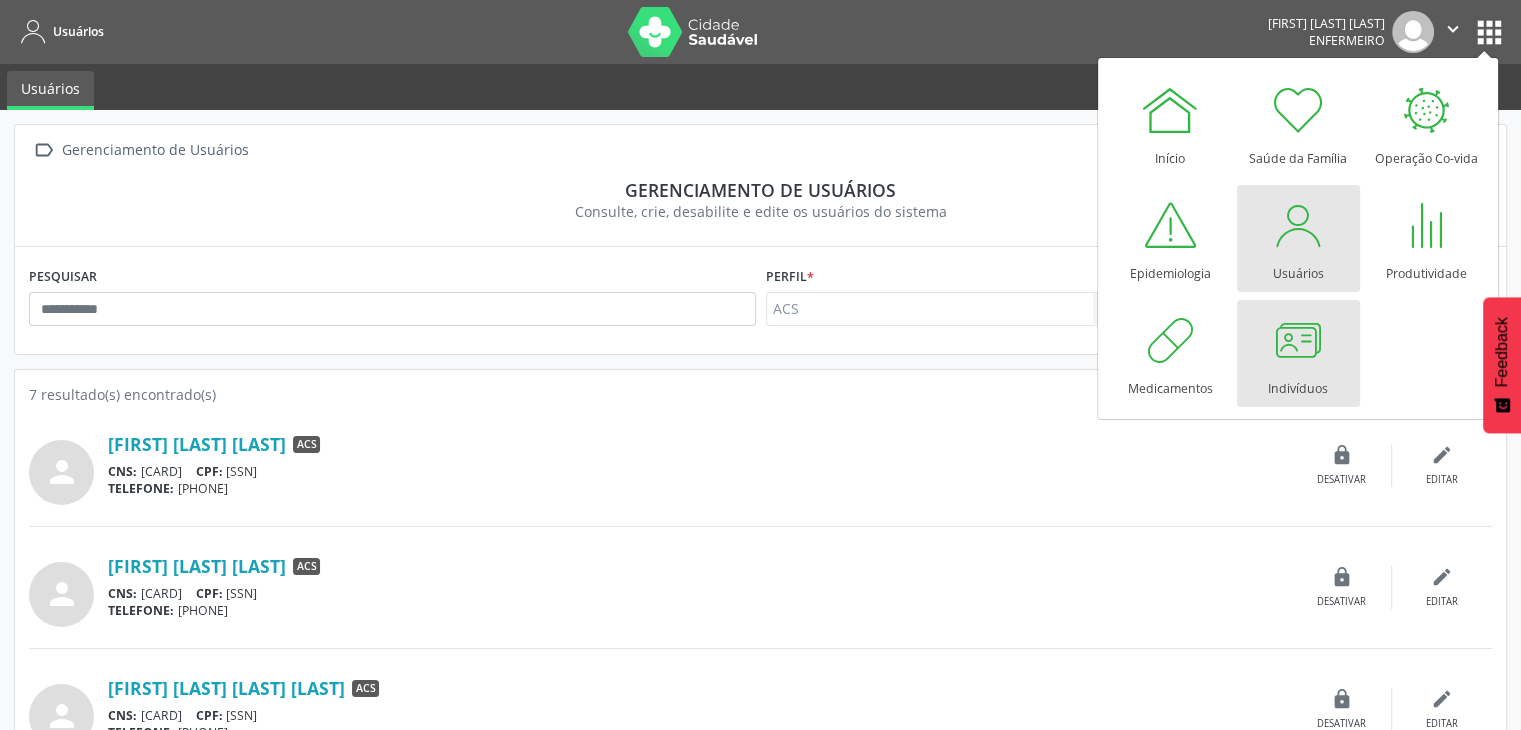 click on "Indivíduos" at bounding box center [1298, 353] 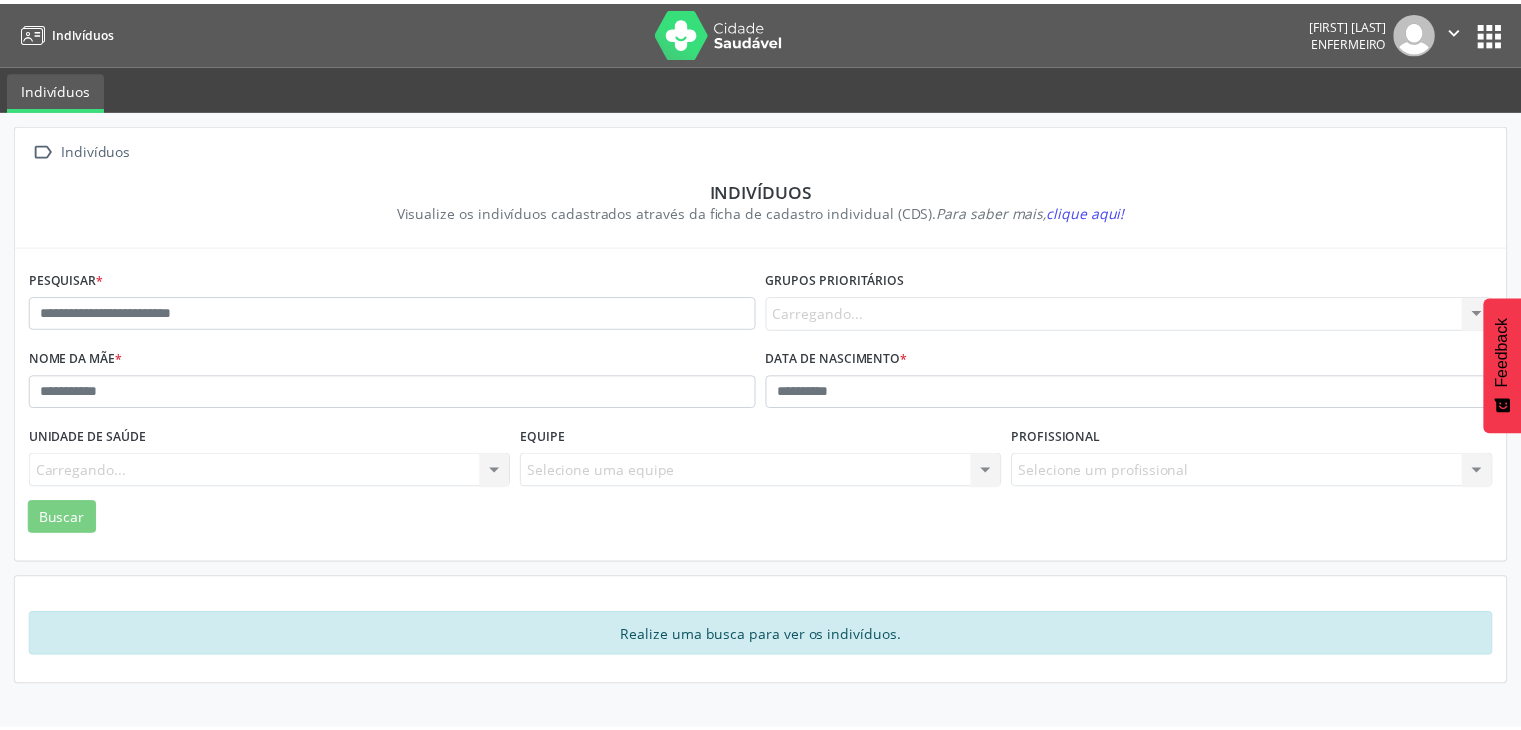 scroll, scrollTop: 0, scrollLeft: 0, axis: both 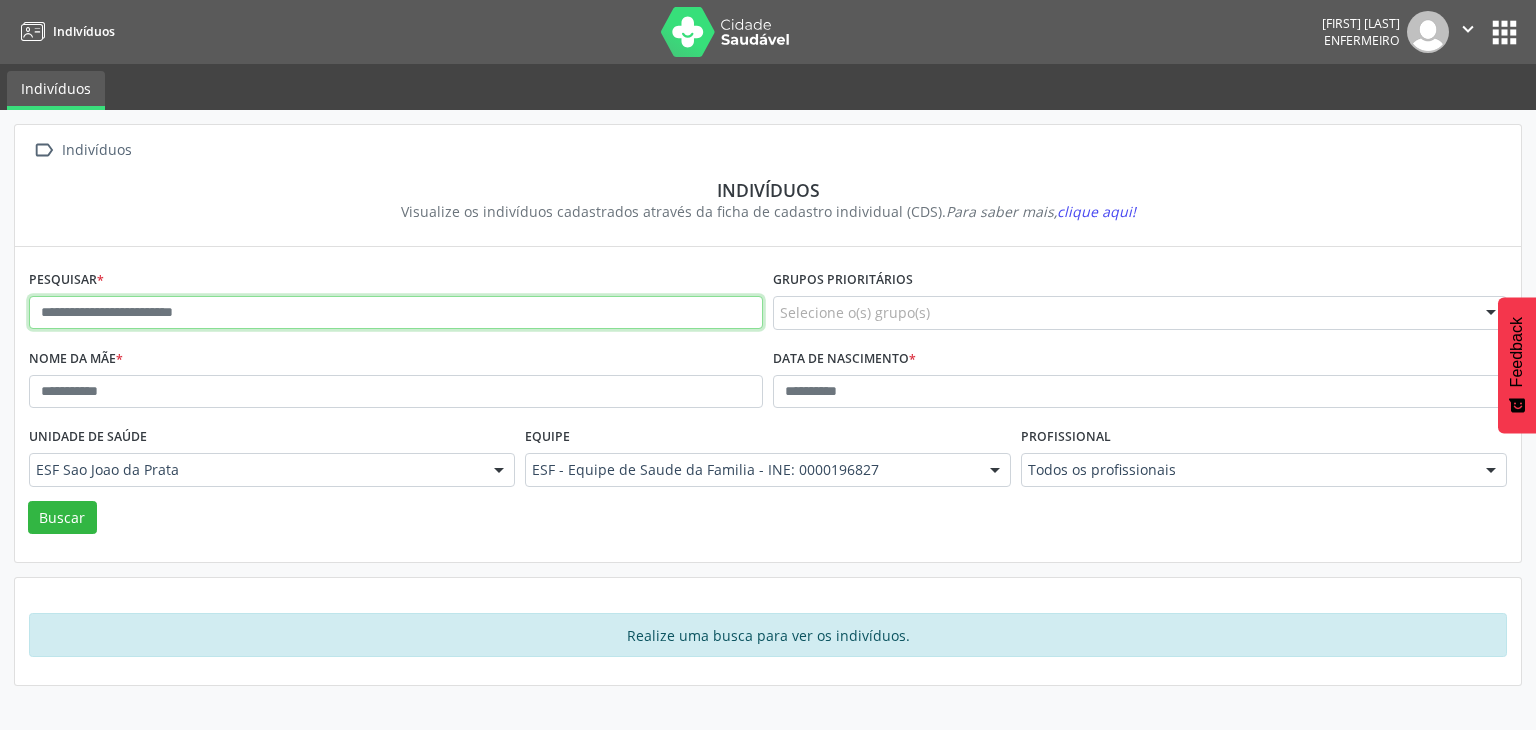 click at bounding box center (396, 313) 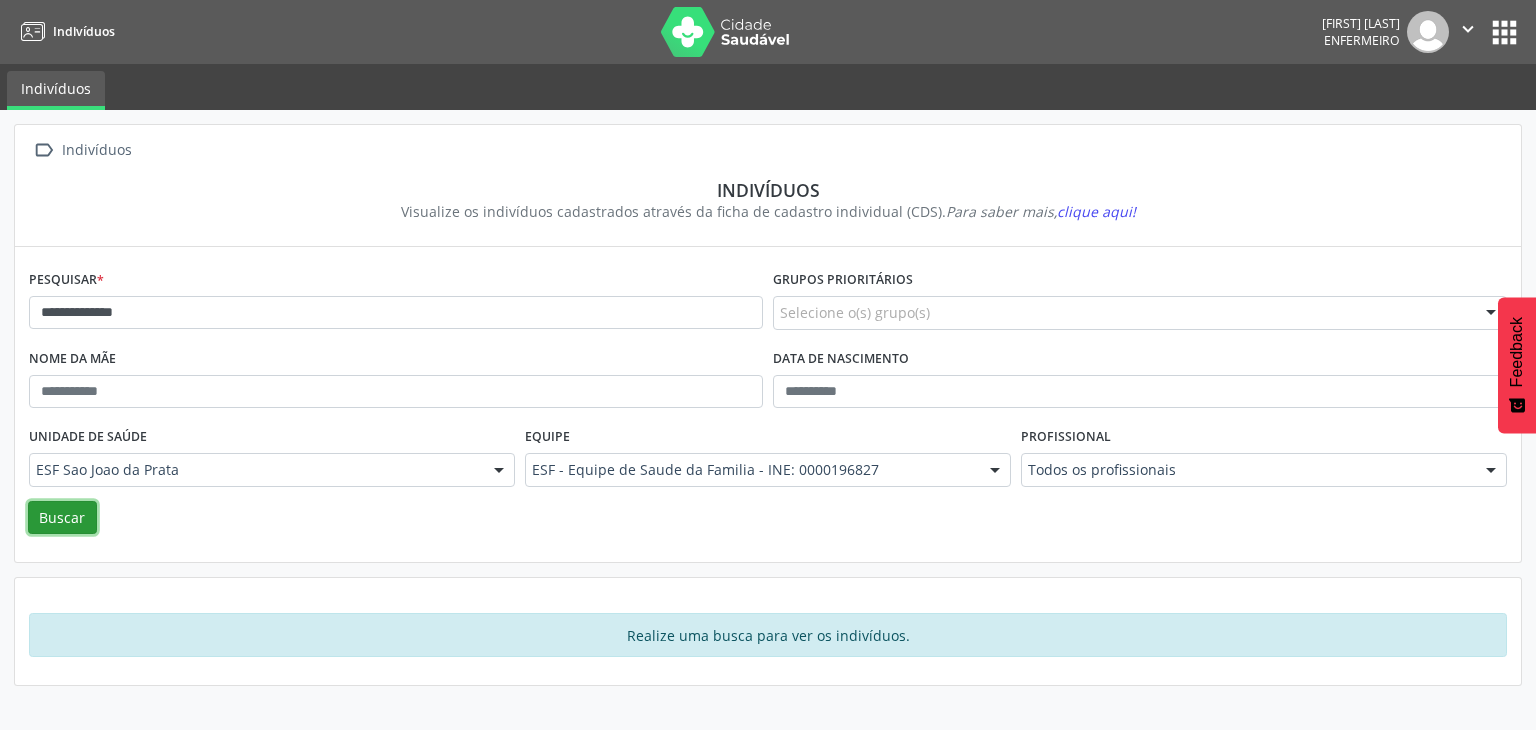 click on "Buscar" at bounding box center [62, 518] 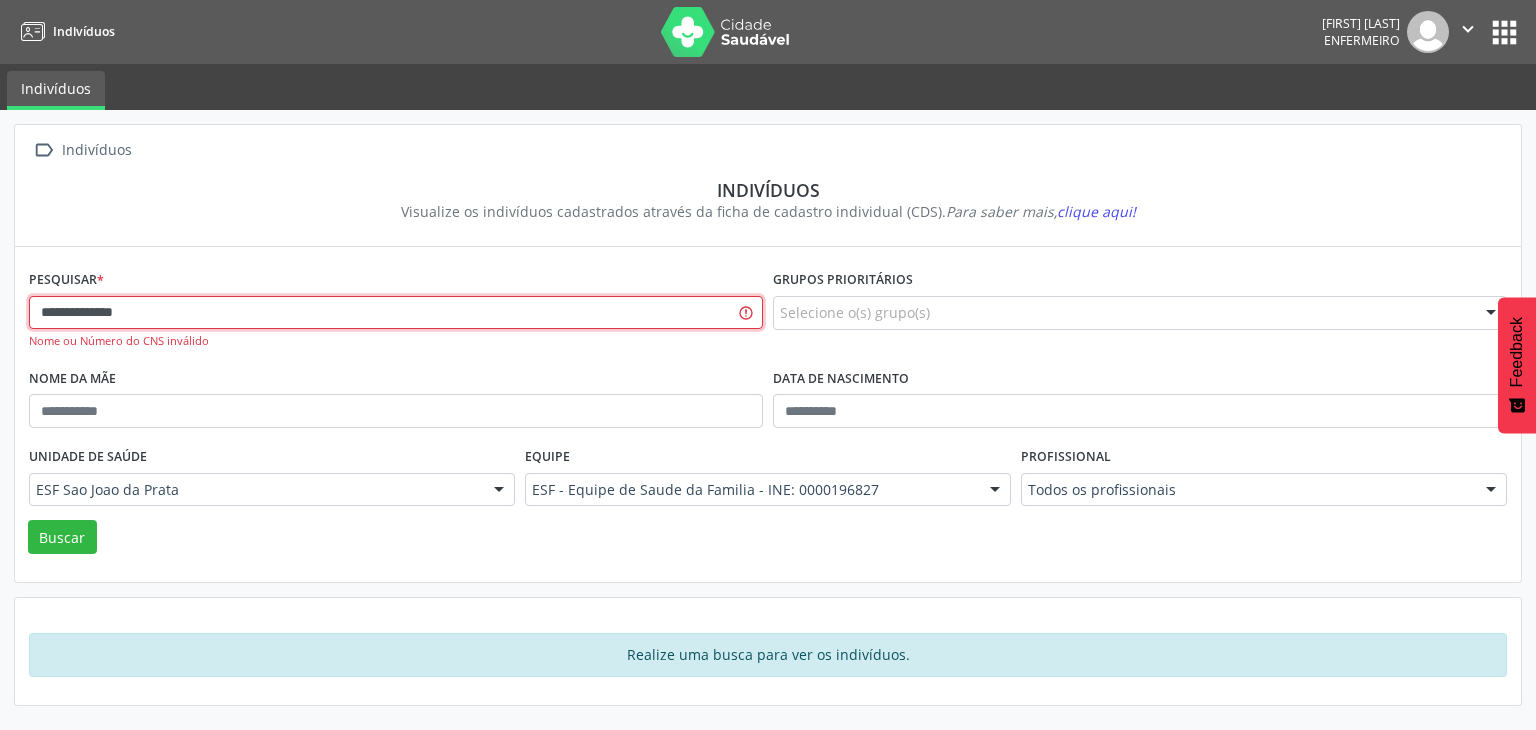 click on "**********" at bounding box center (396, 313) 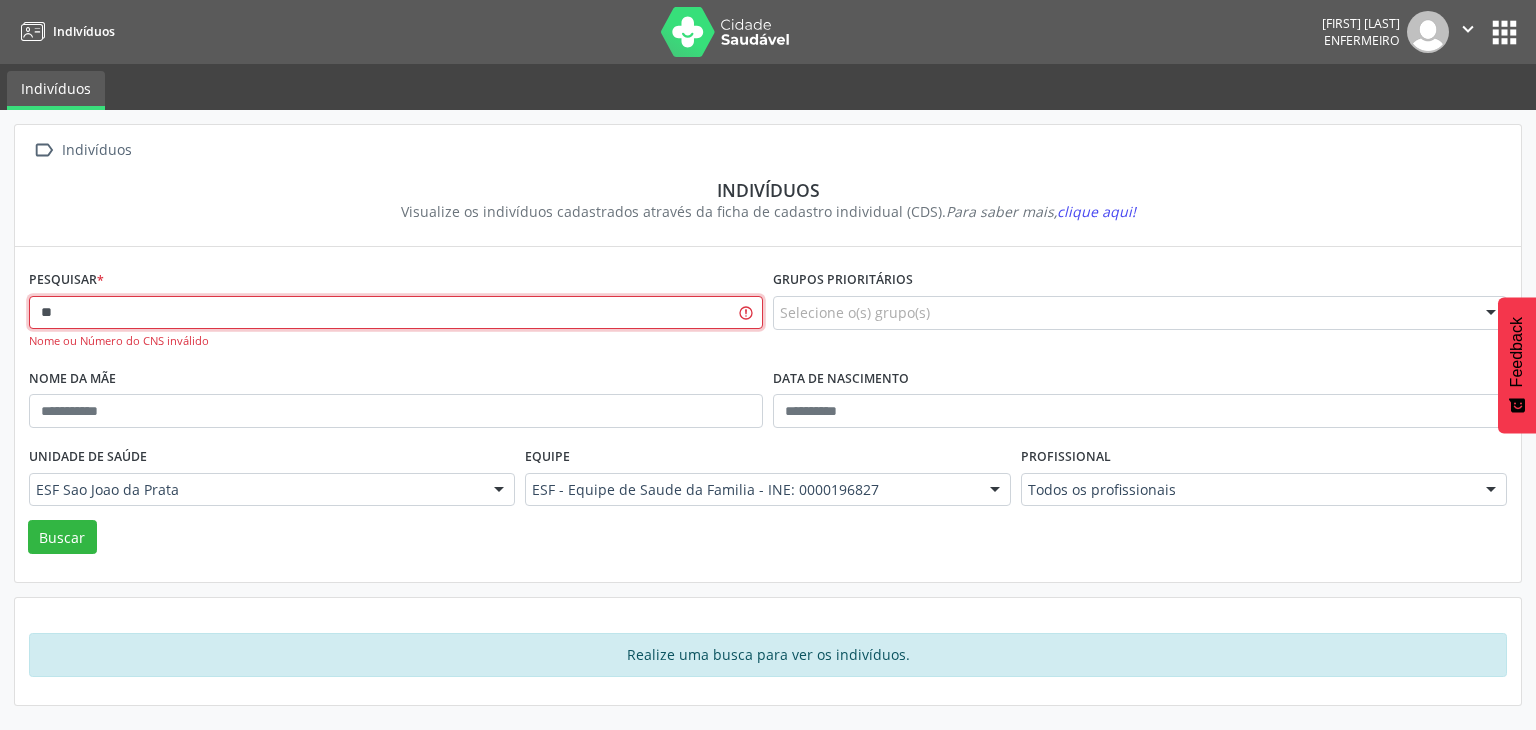 type on "*" 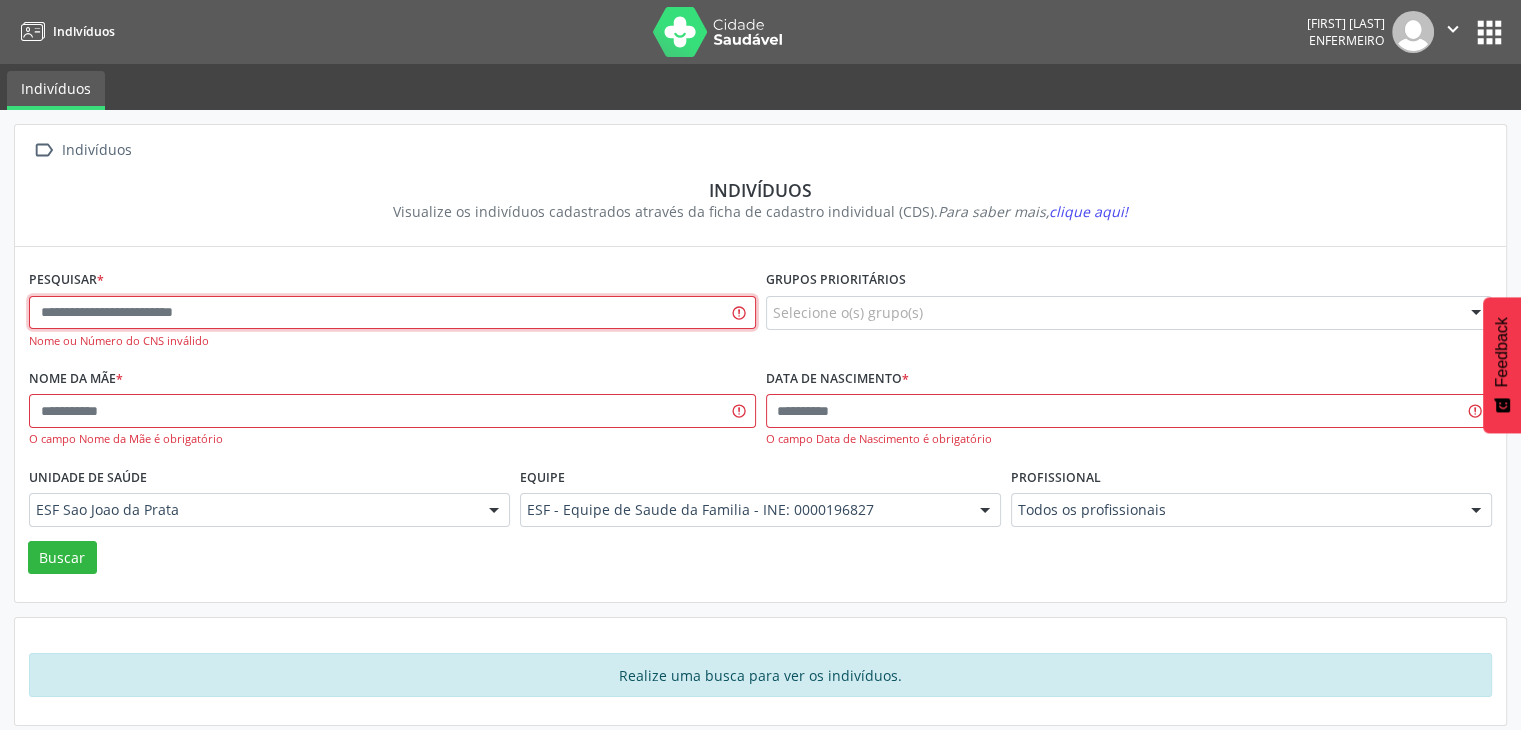 click at bounding box center (392, 313) 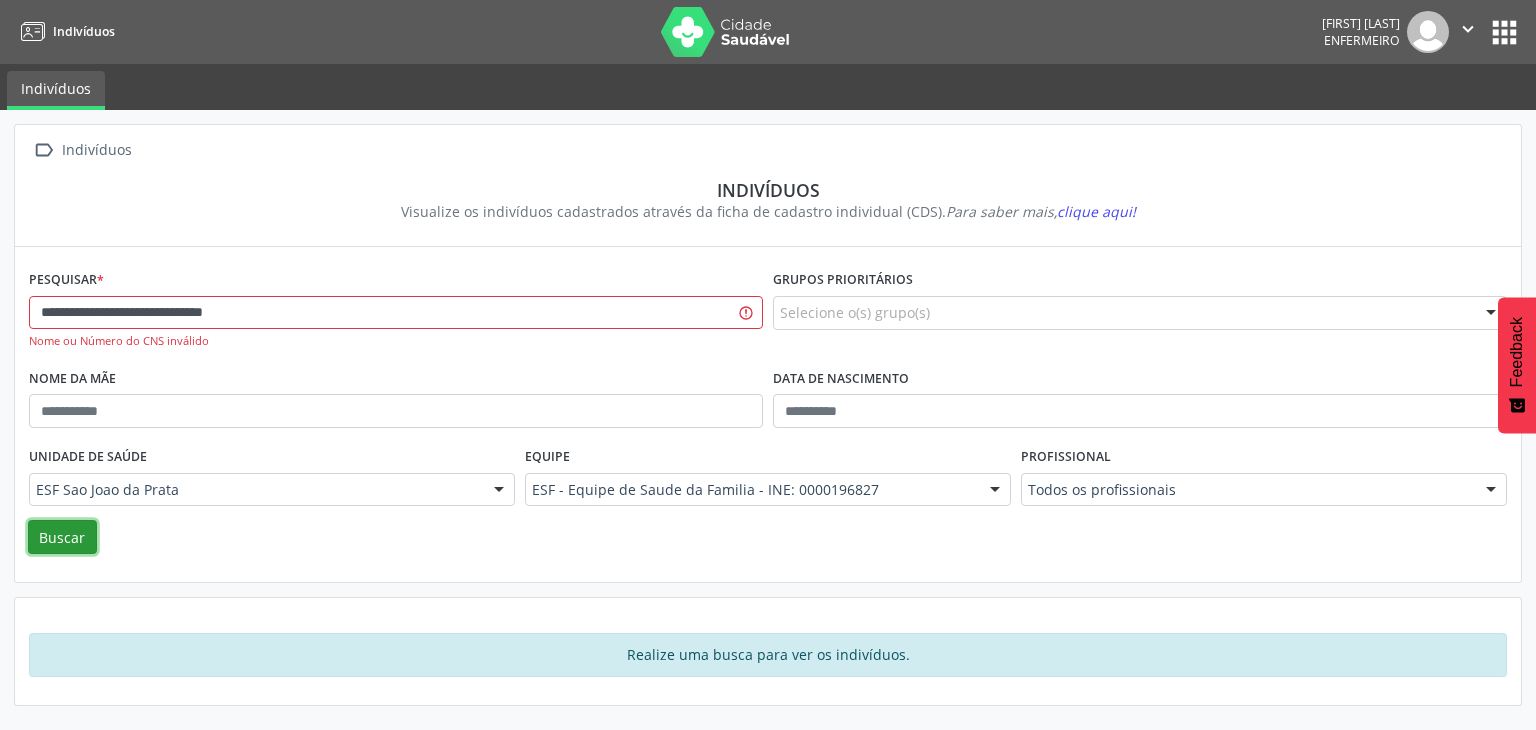 click on "Buscar" at bounding box center (62, 537) 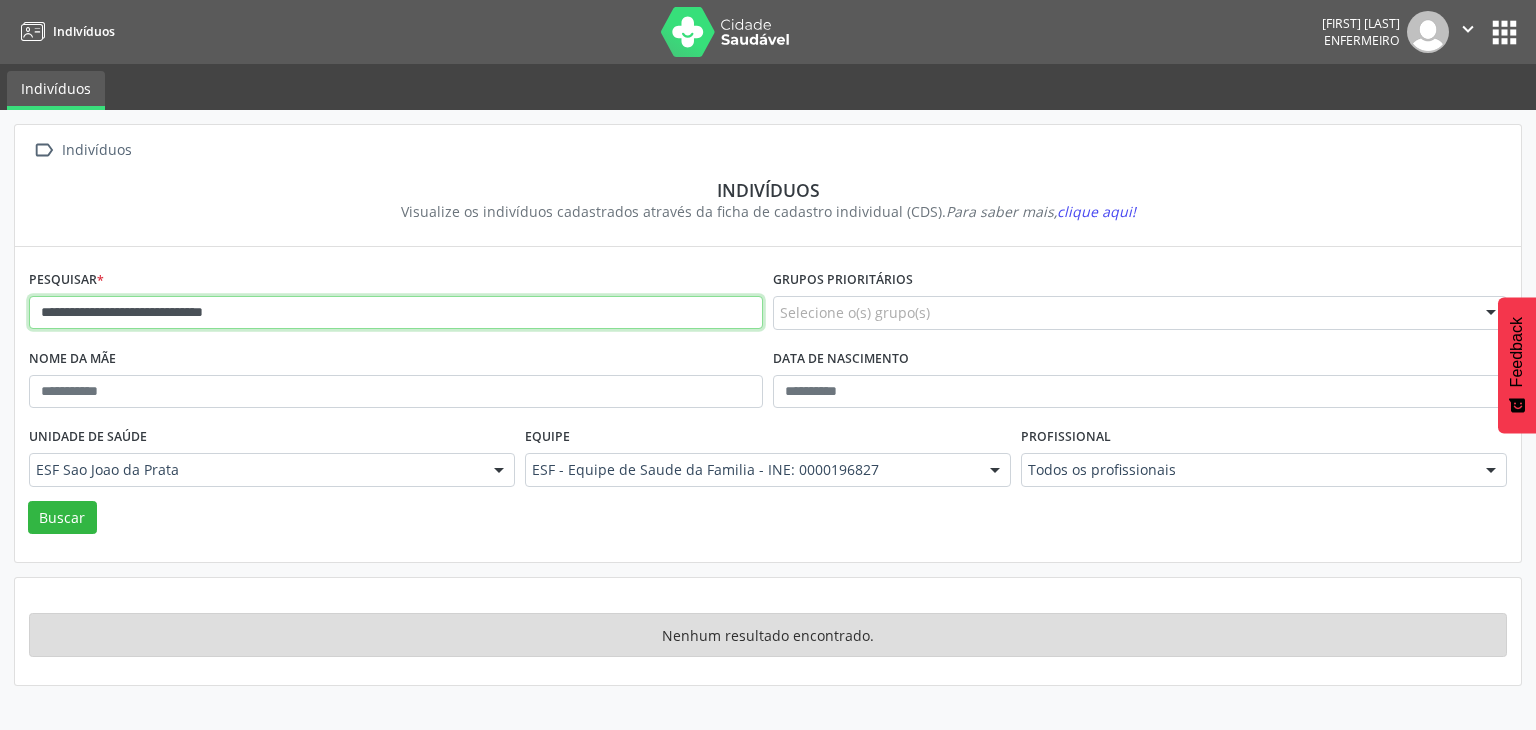 click on "**********" at bounding box center [396, 313] 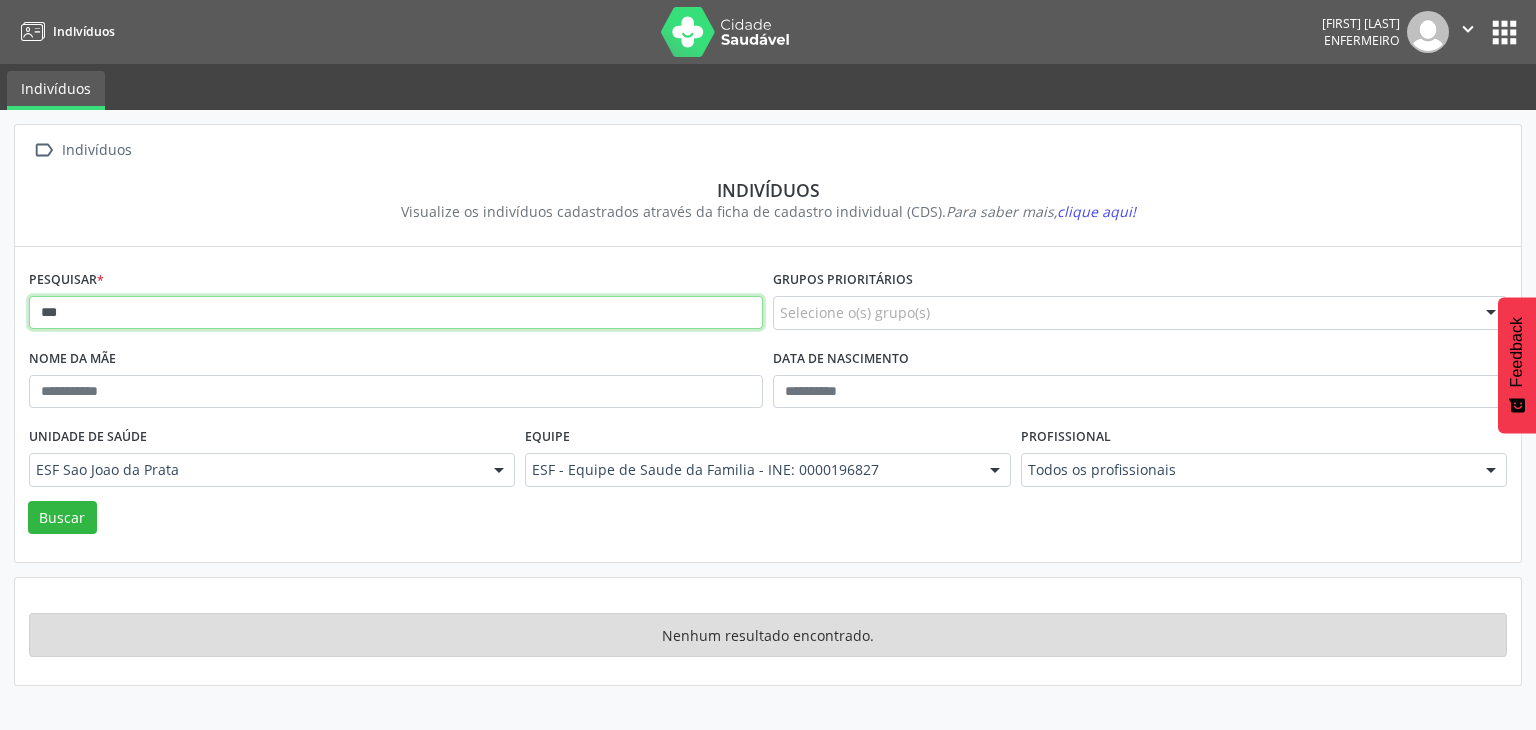 type on "*" 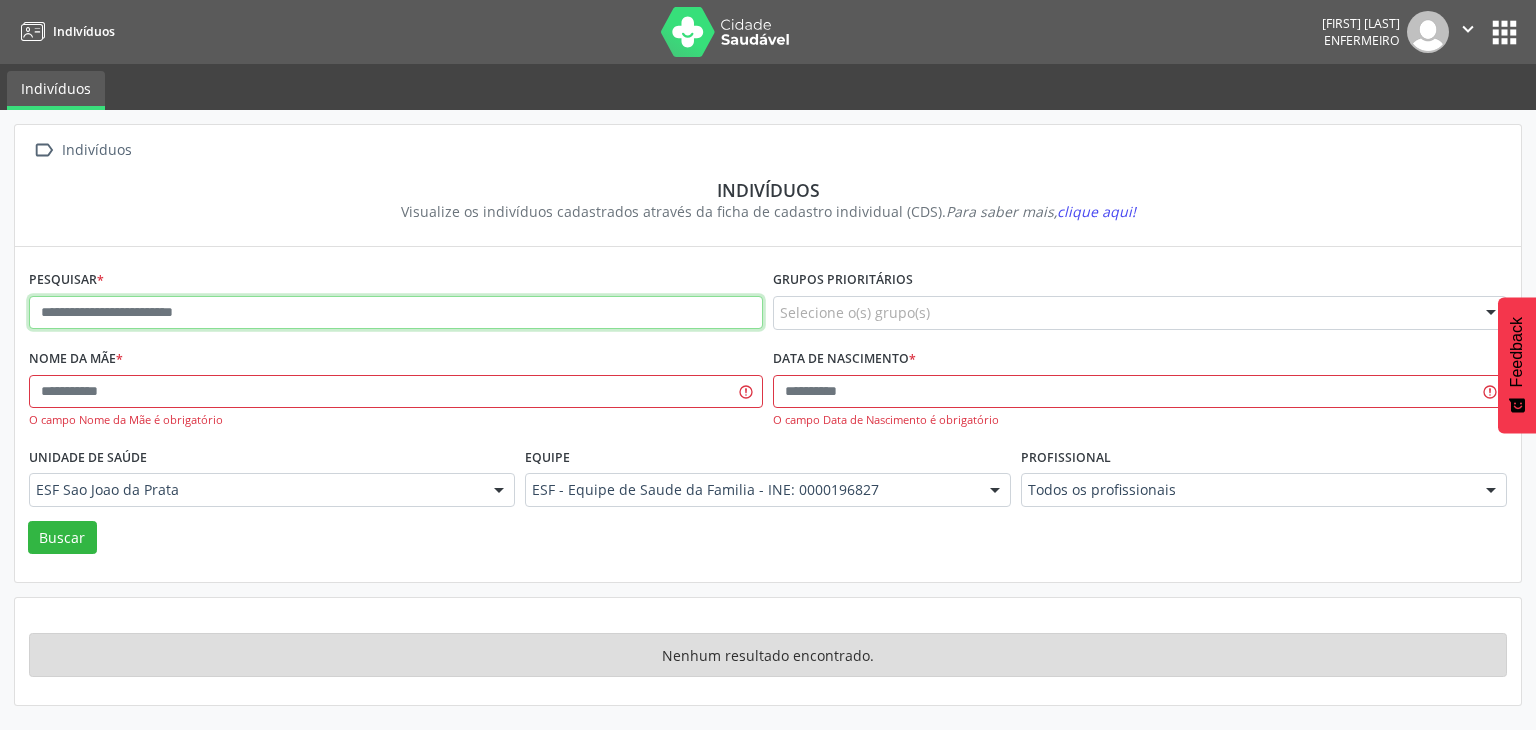 paste on "**********" 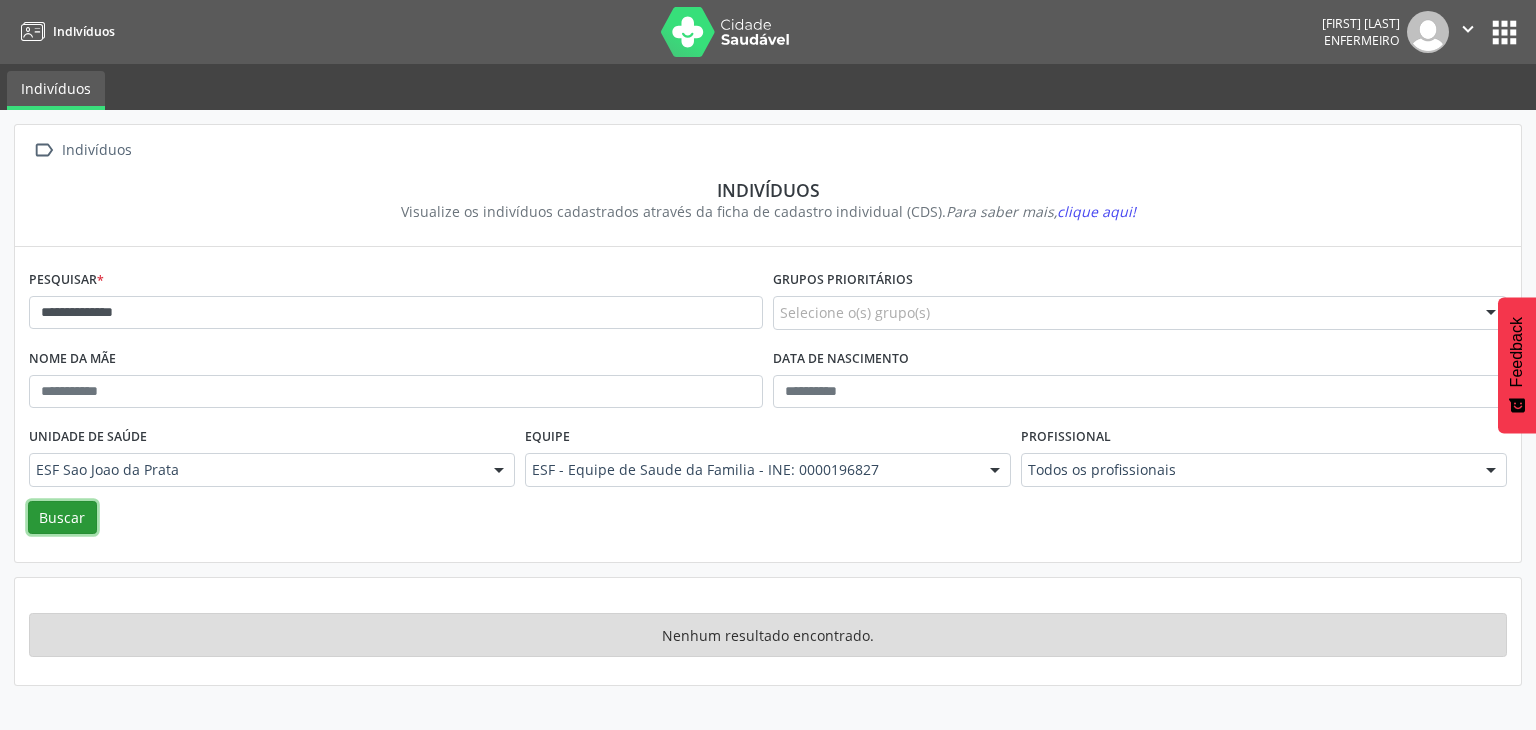 click on "Buscar" at bounding box center [62, 518] 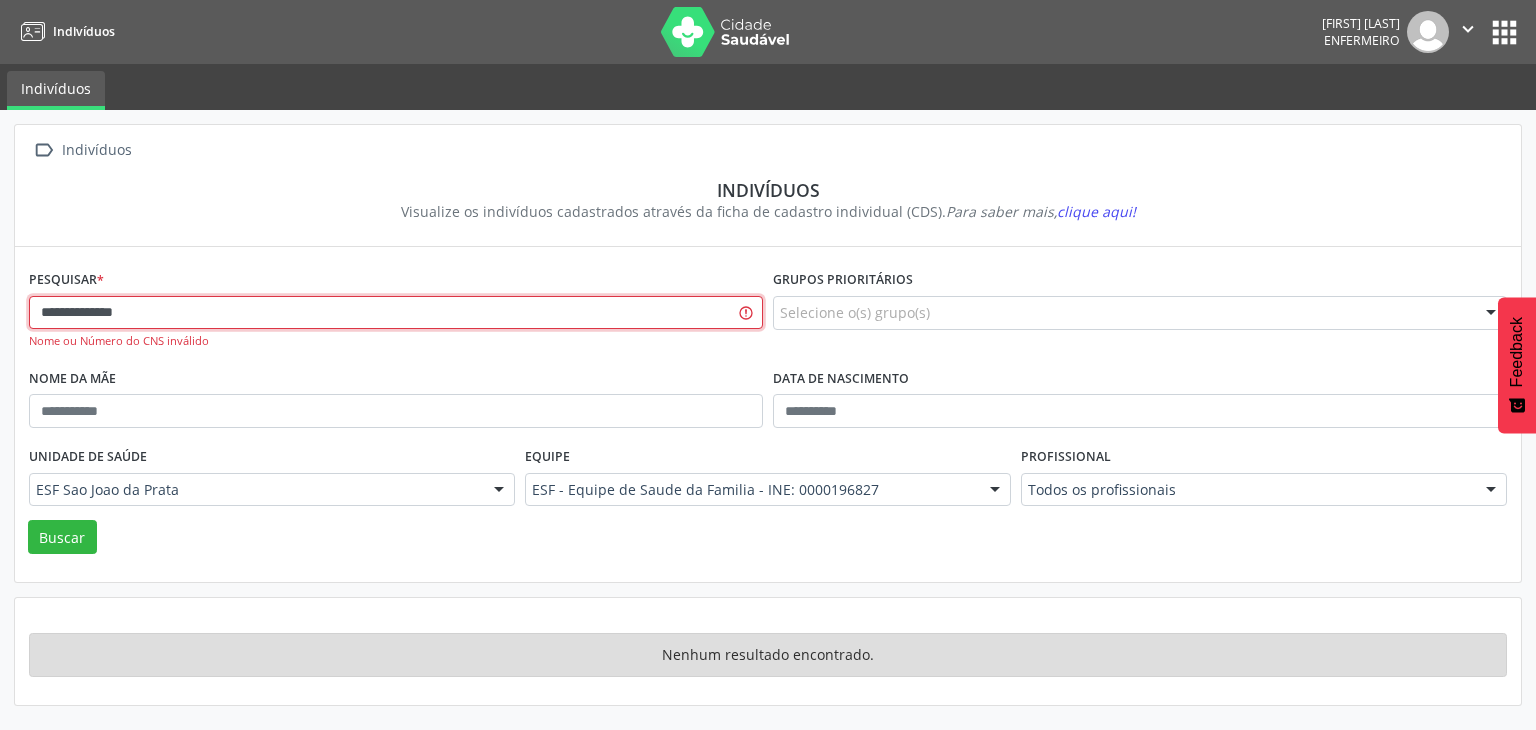 click on "**********" at bounding box center [396, 313] 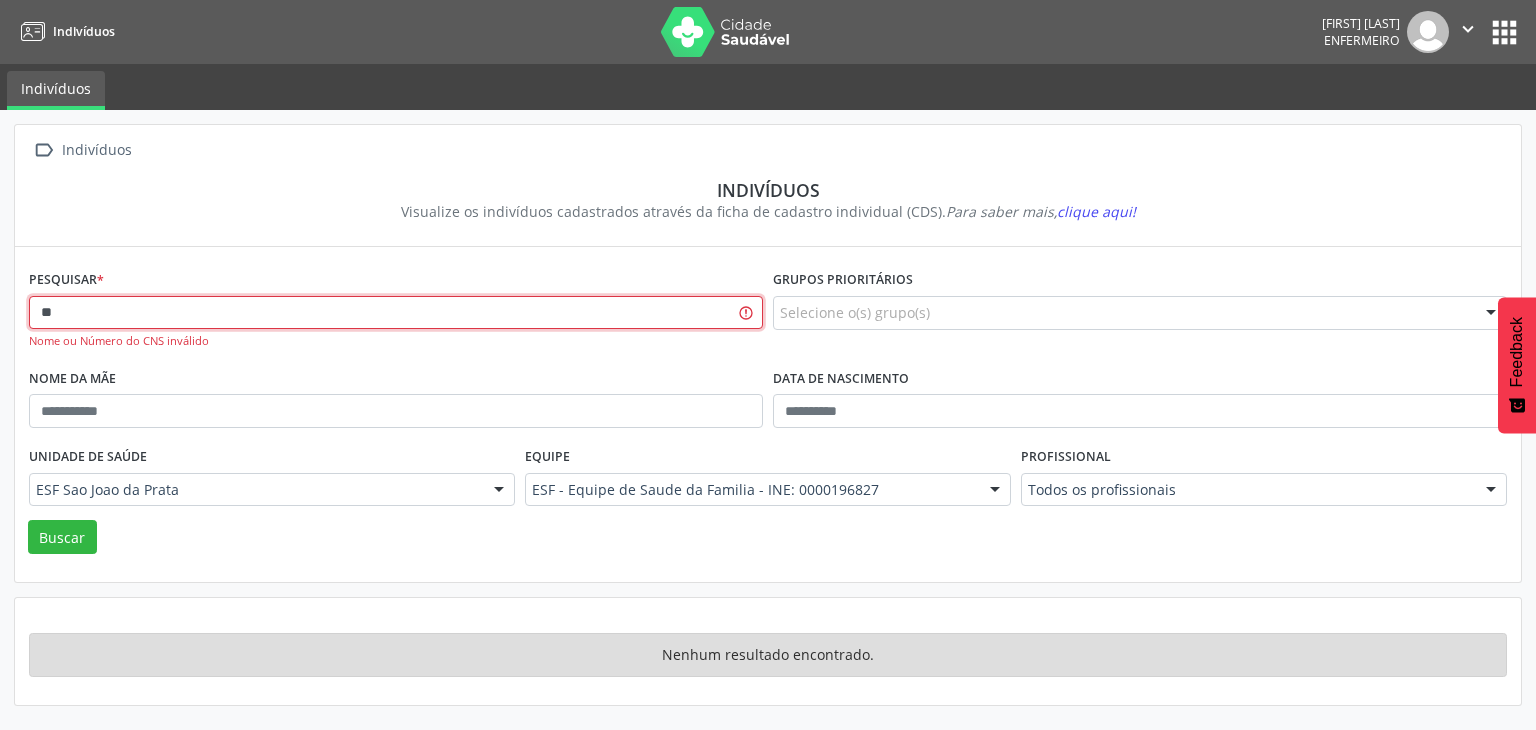 type on "*" 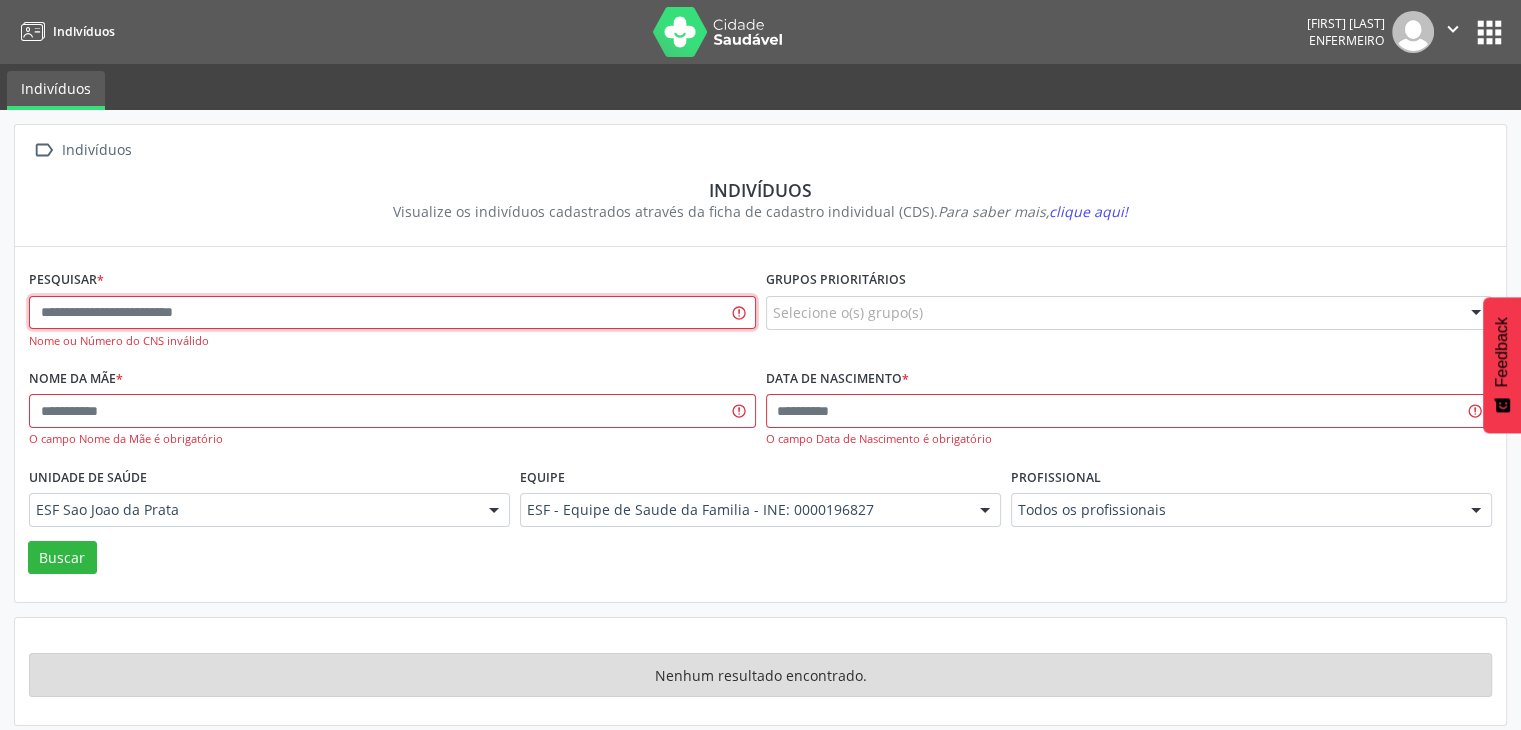 paste on "**********" 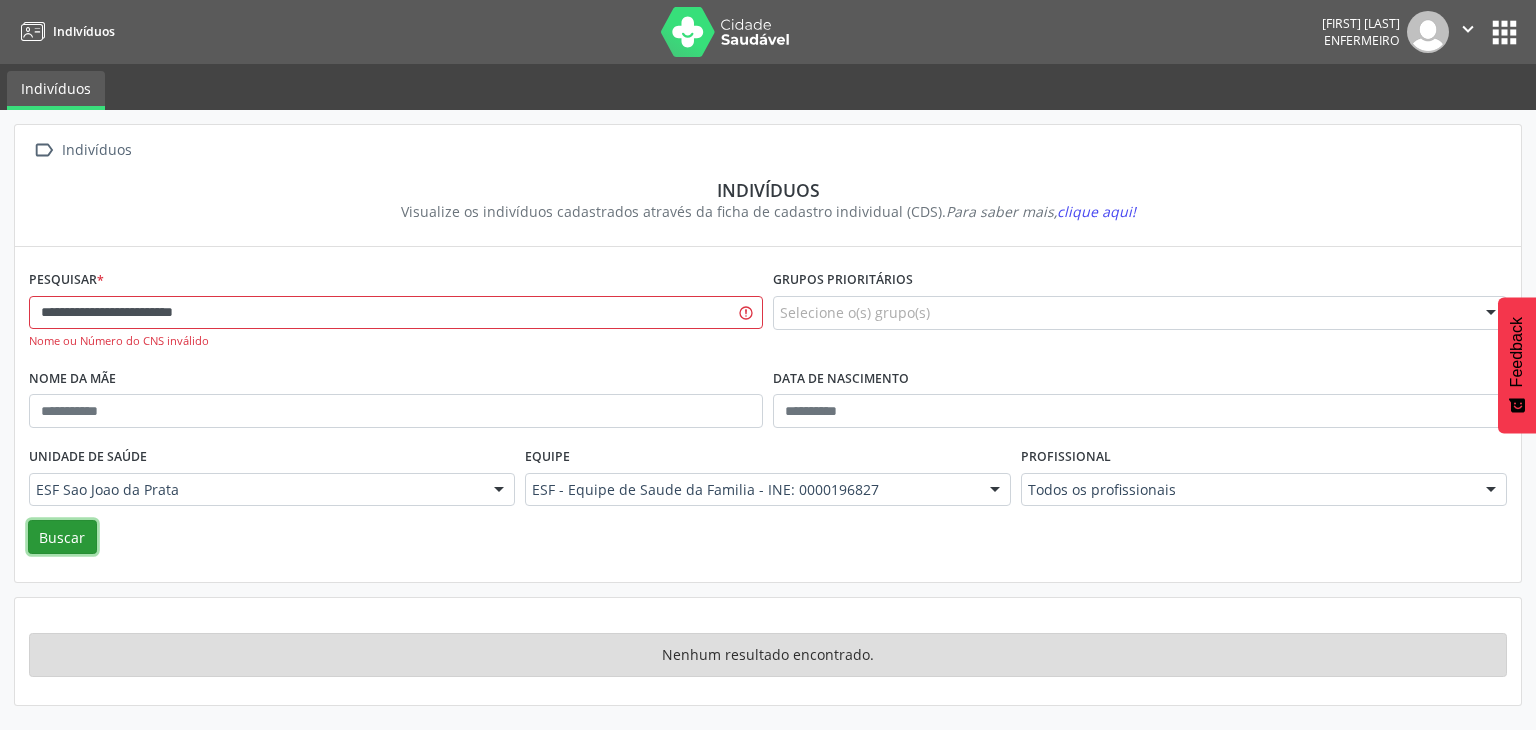click on "Buscar" at bounding box center [62, 537] 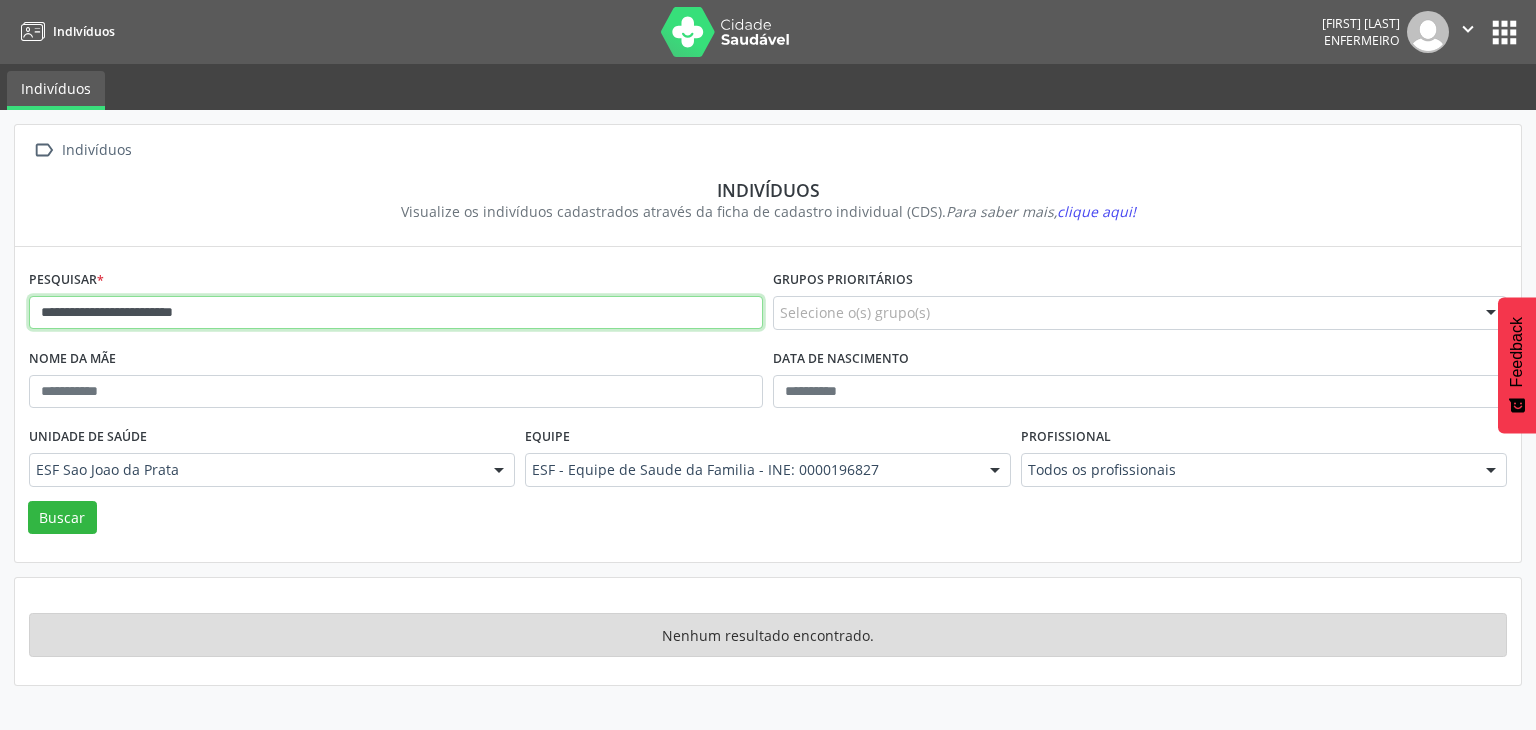 click on "**********" at bounding box center (396, 313) 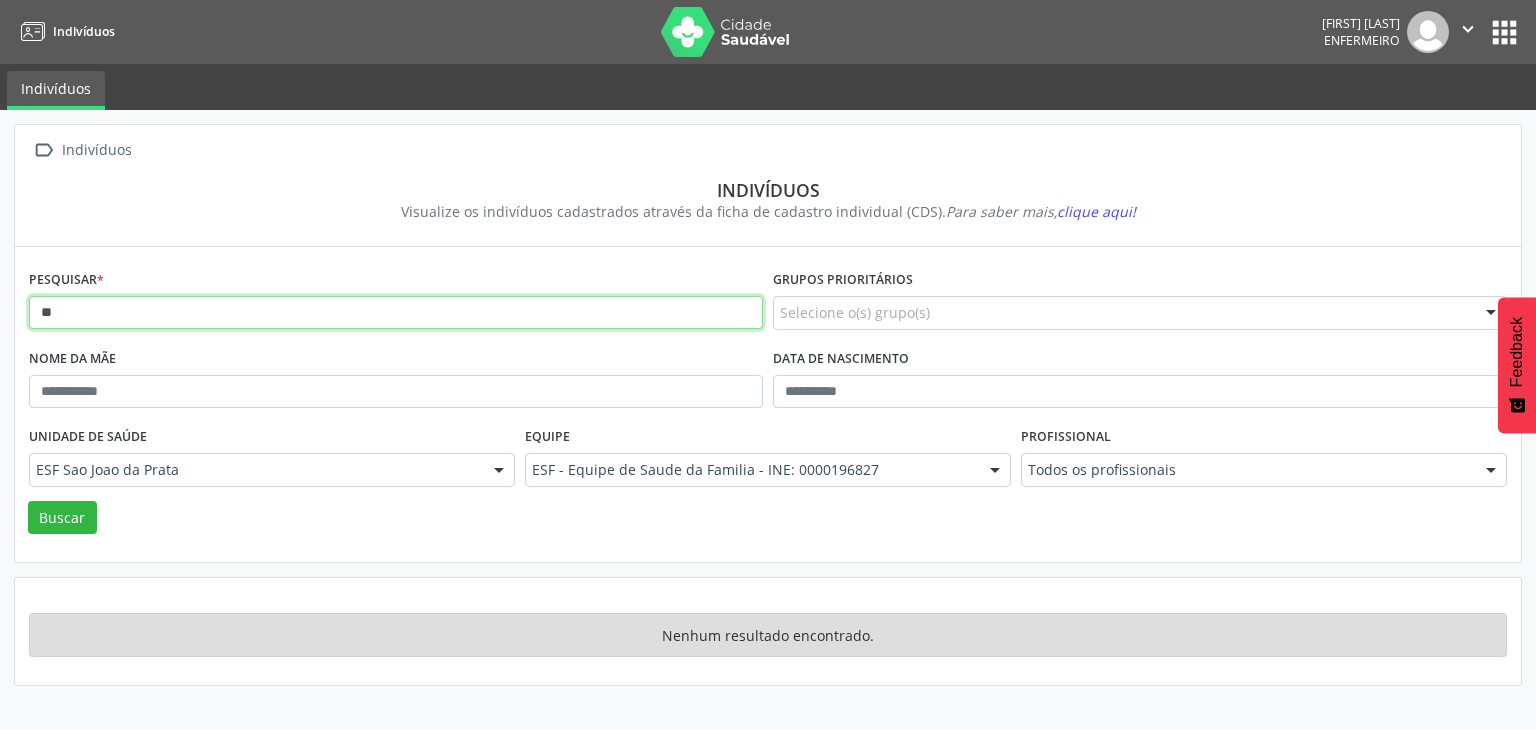 type on "*" 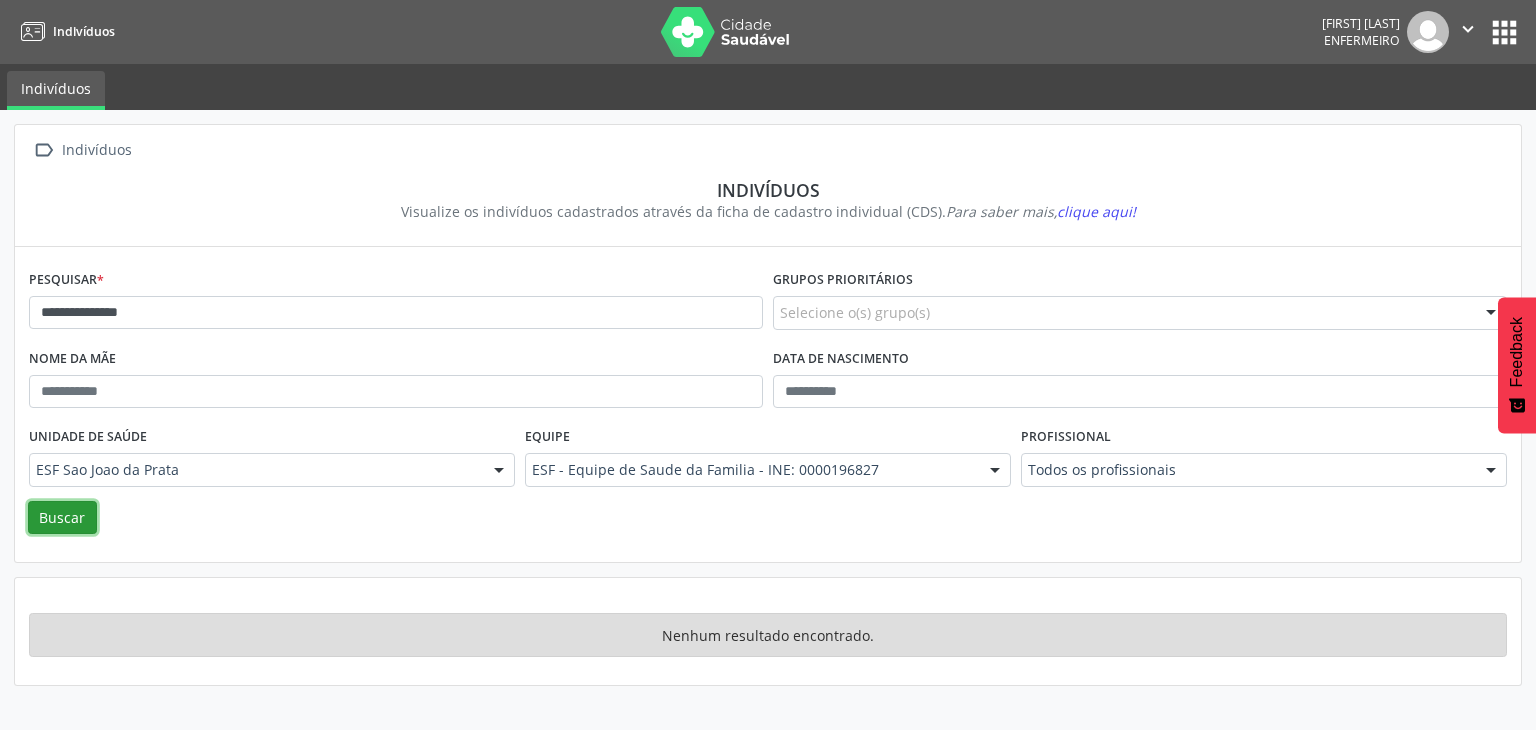 click on "Buscar" at bounding box center [62, 518] 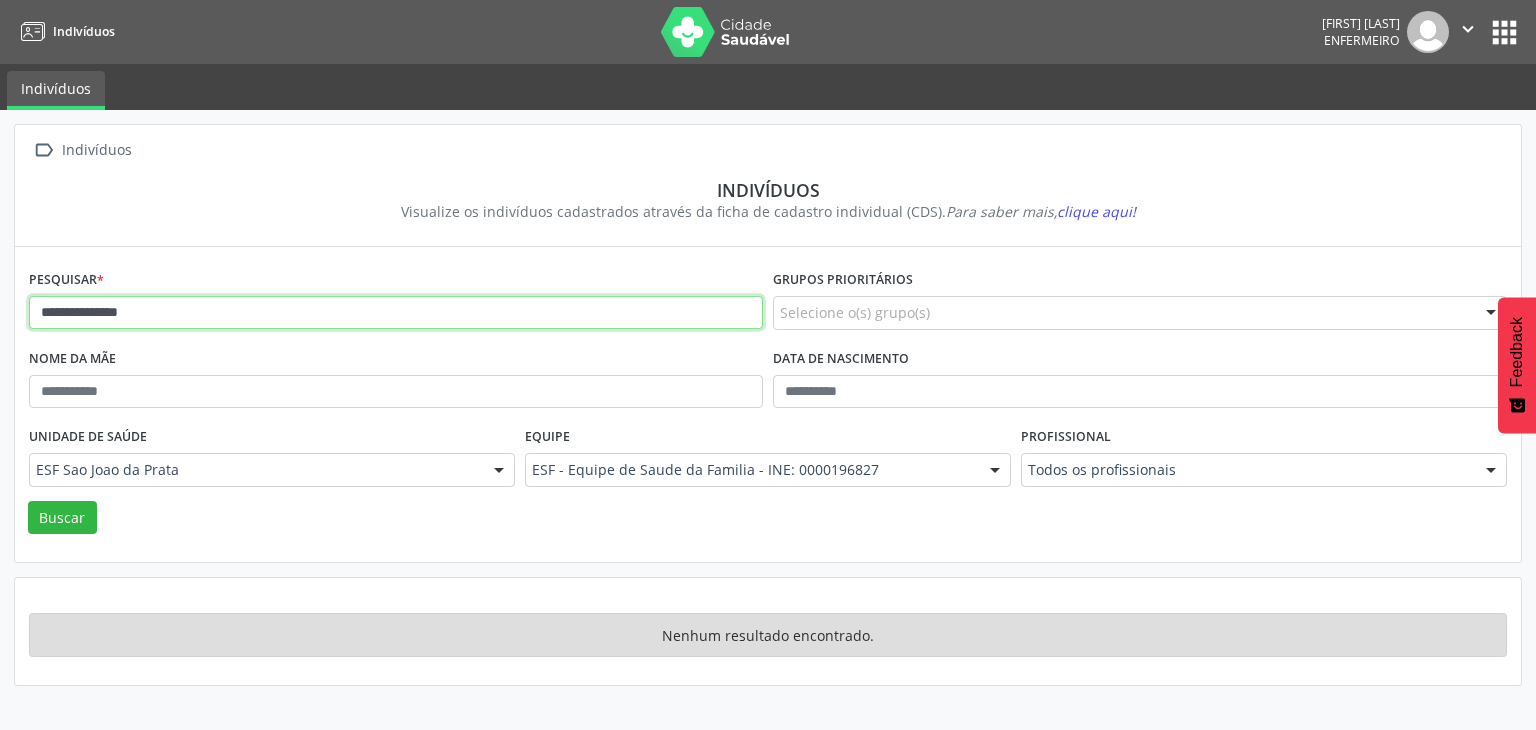 click on "**********" at bounding box center [396, 313] 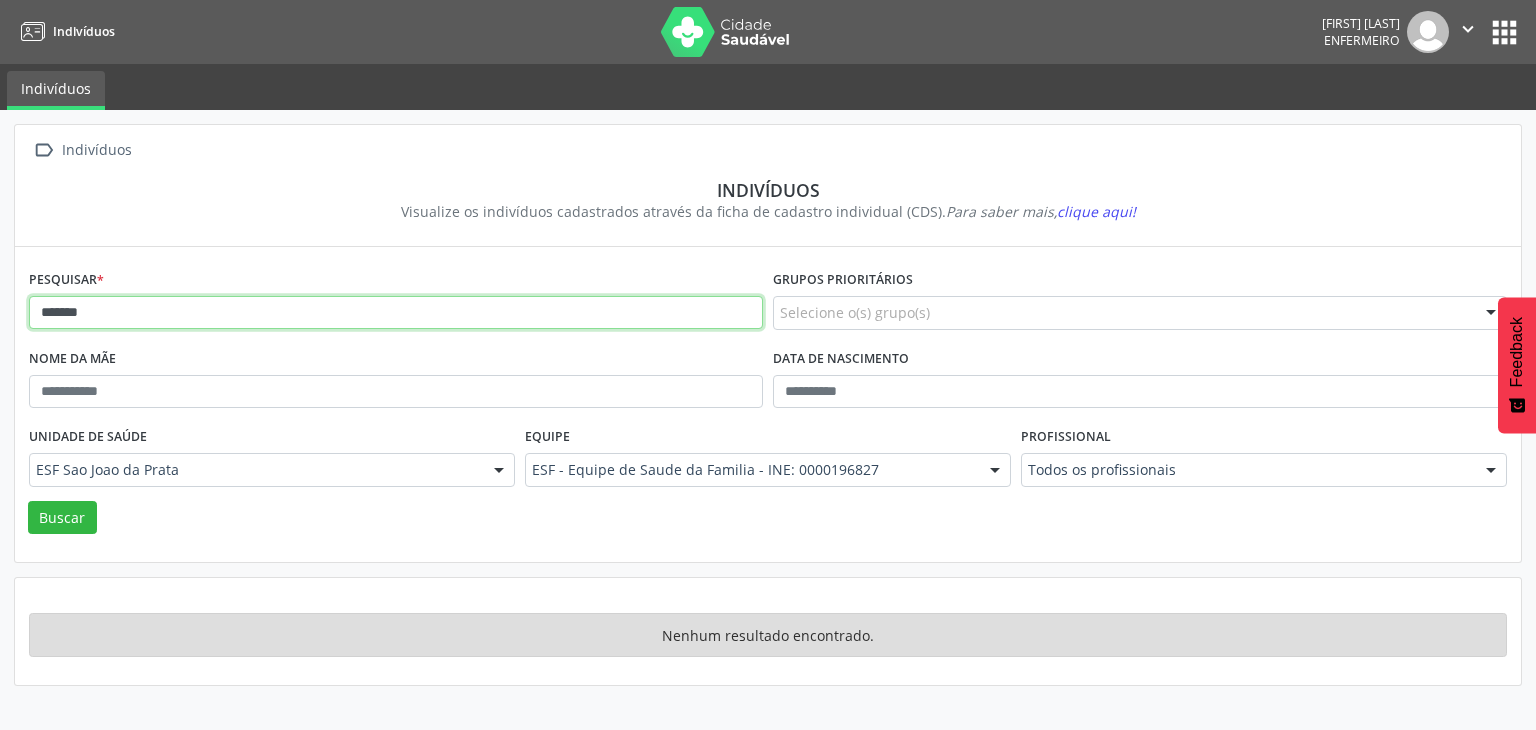 click on "*******" at bounding box center [396, 313] 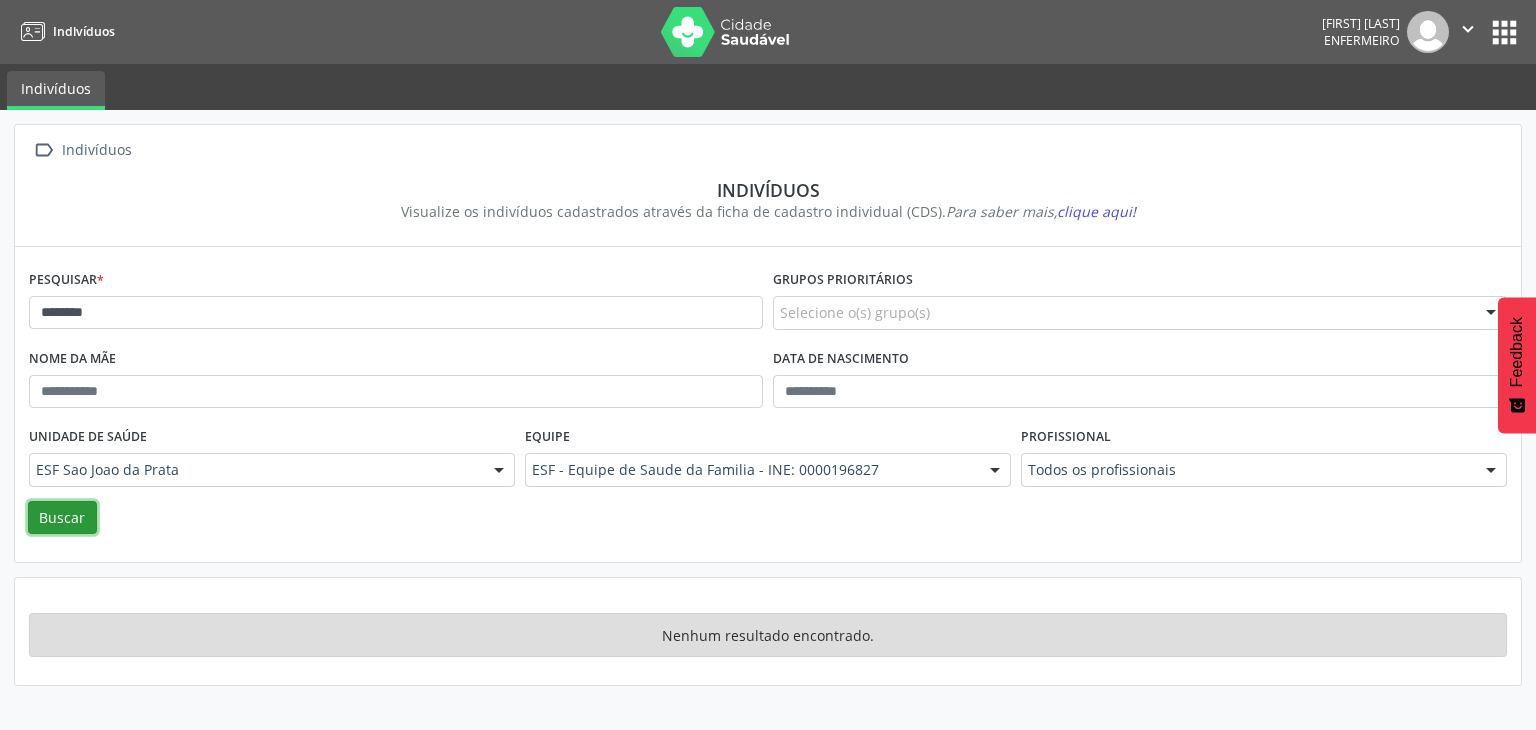 click on "Buscar" at bounding box center [62, 518] 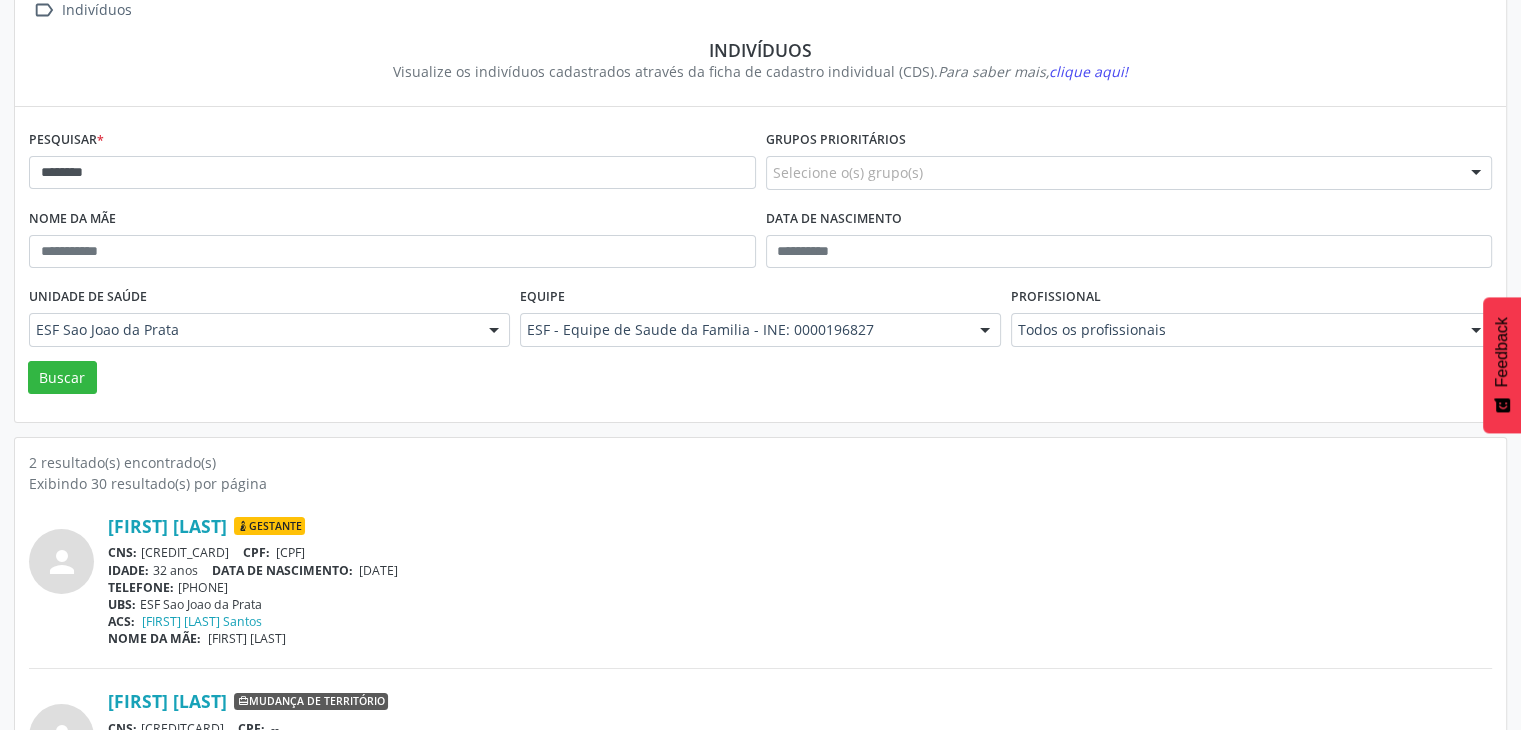scroll, scrollTop: 0, scrollLeft: 0, axis: both 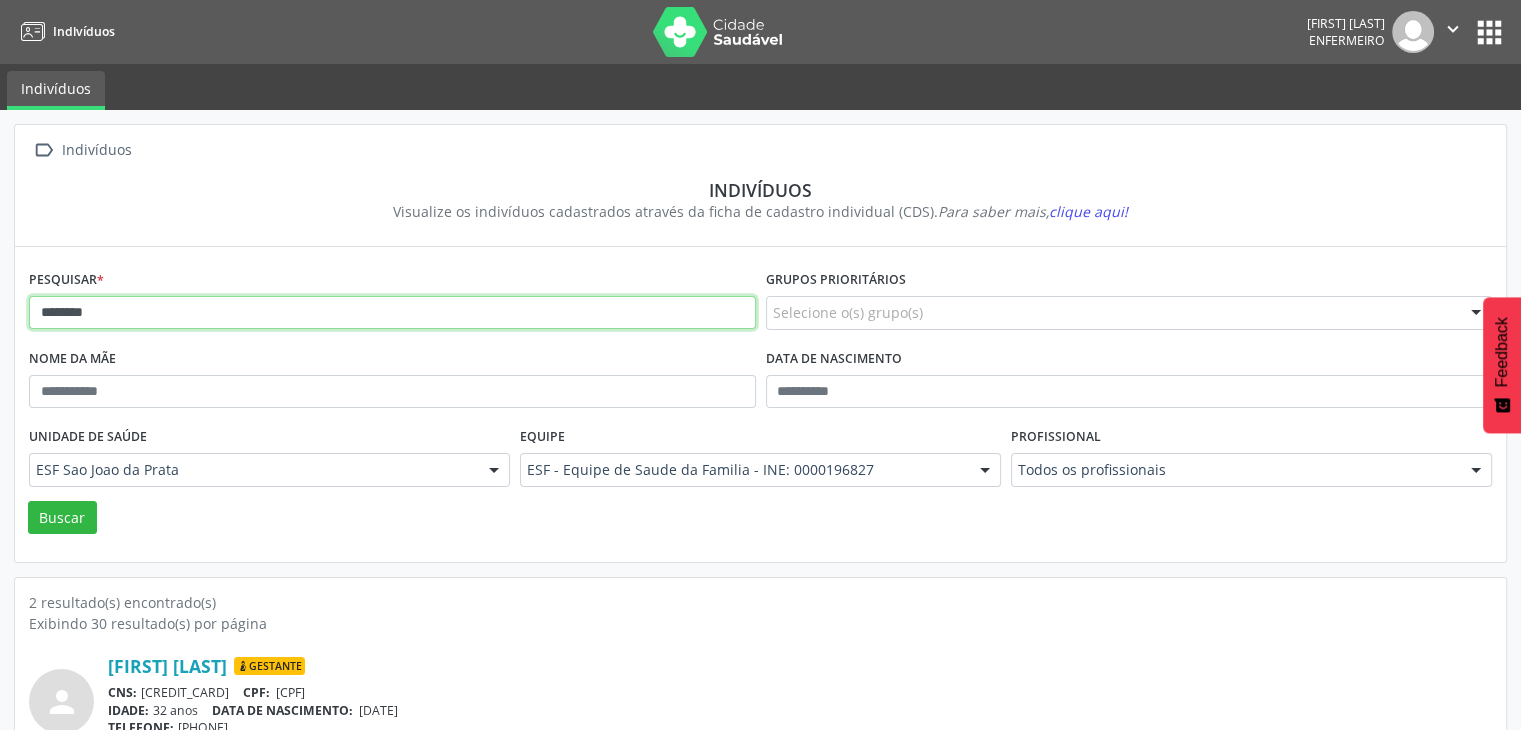 click on "********" at bounding box center (392, 313) 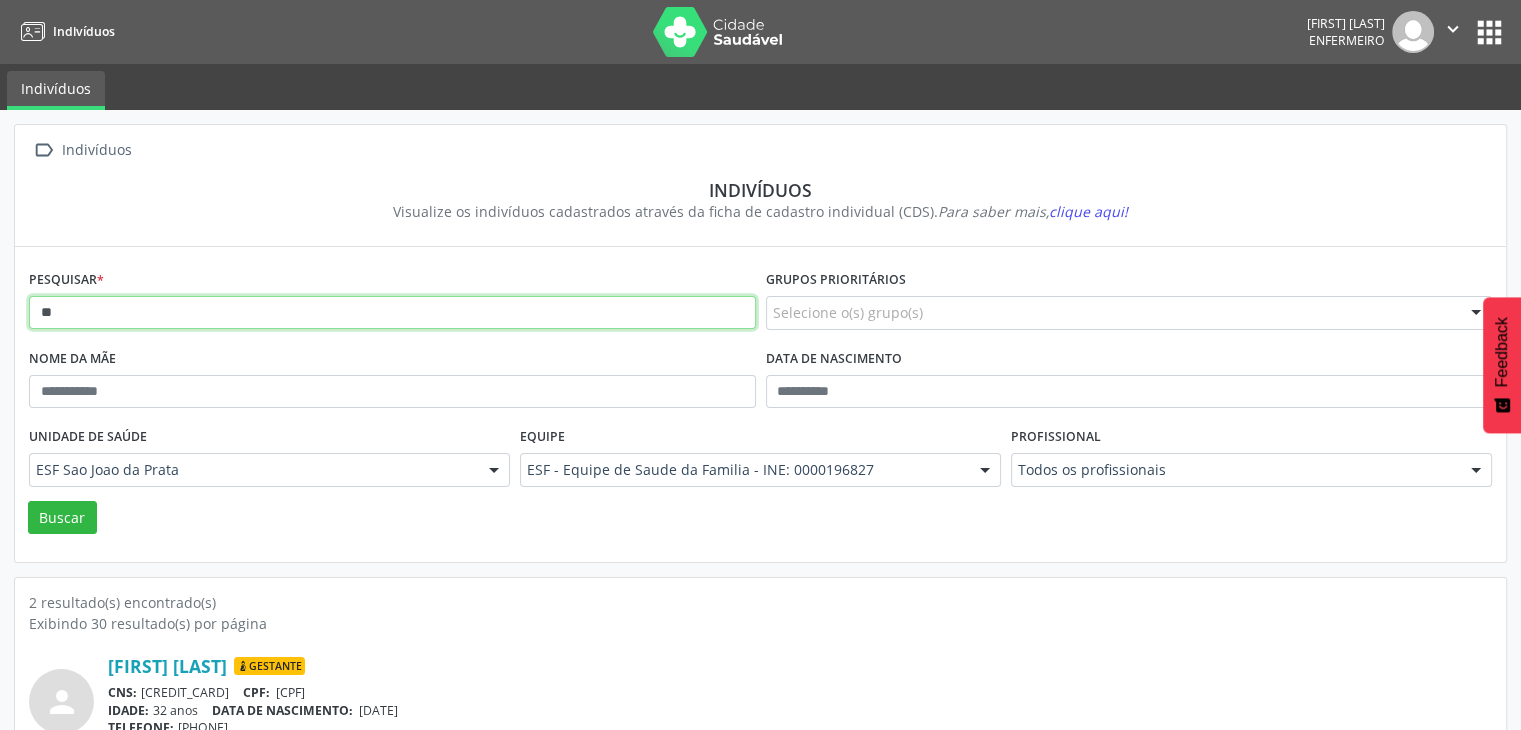 type on "*" 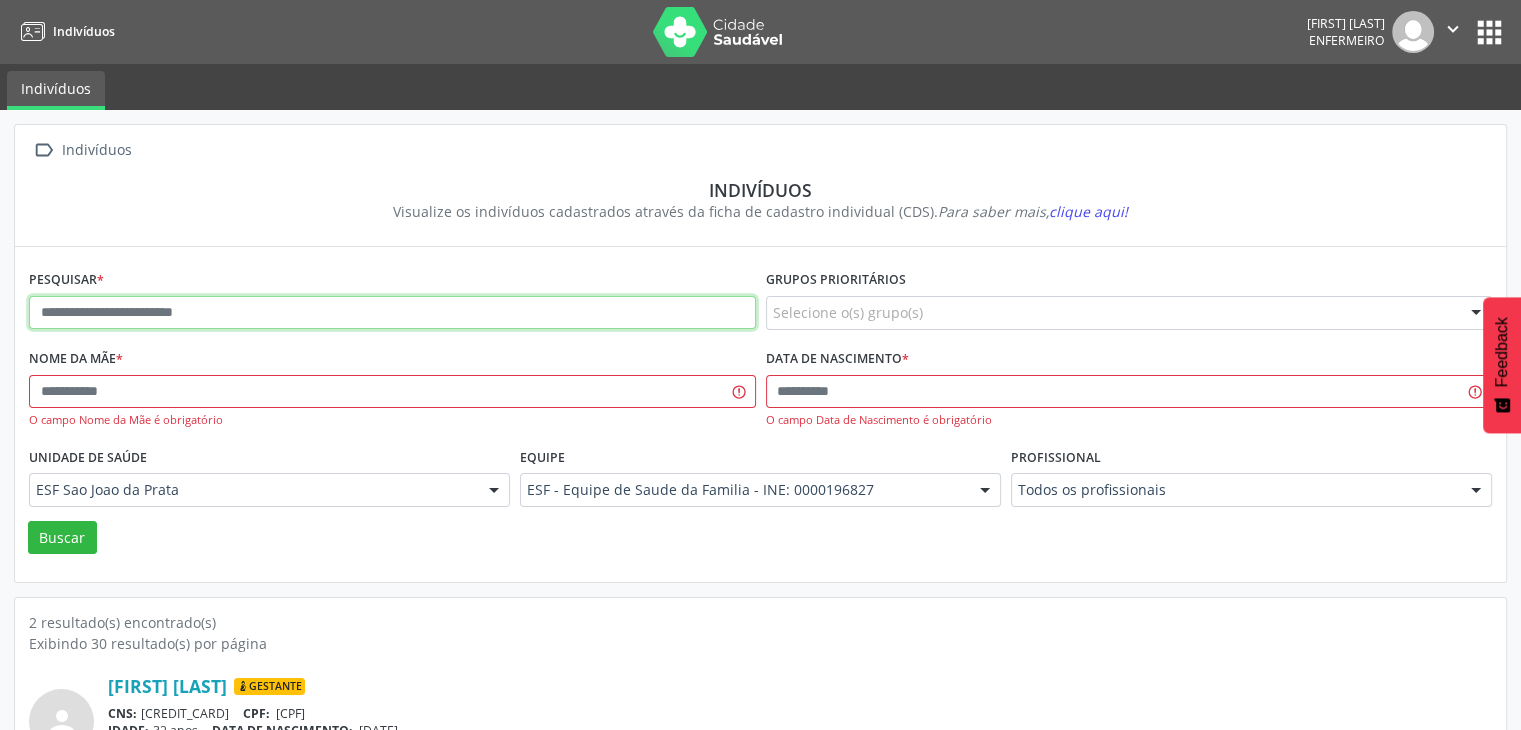paste on "**********" 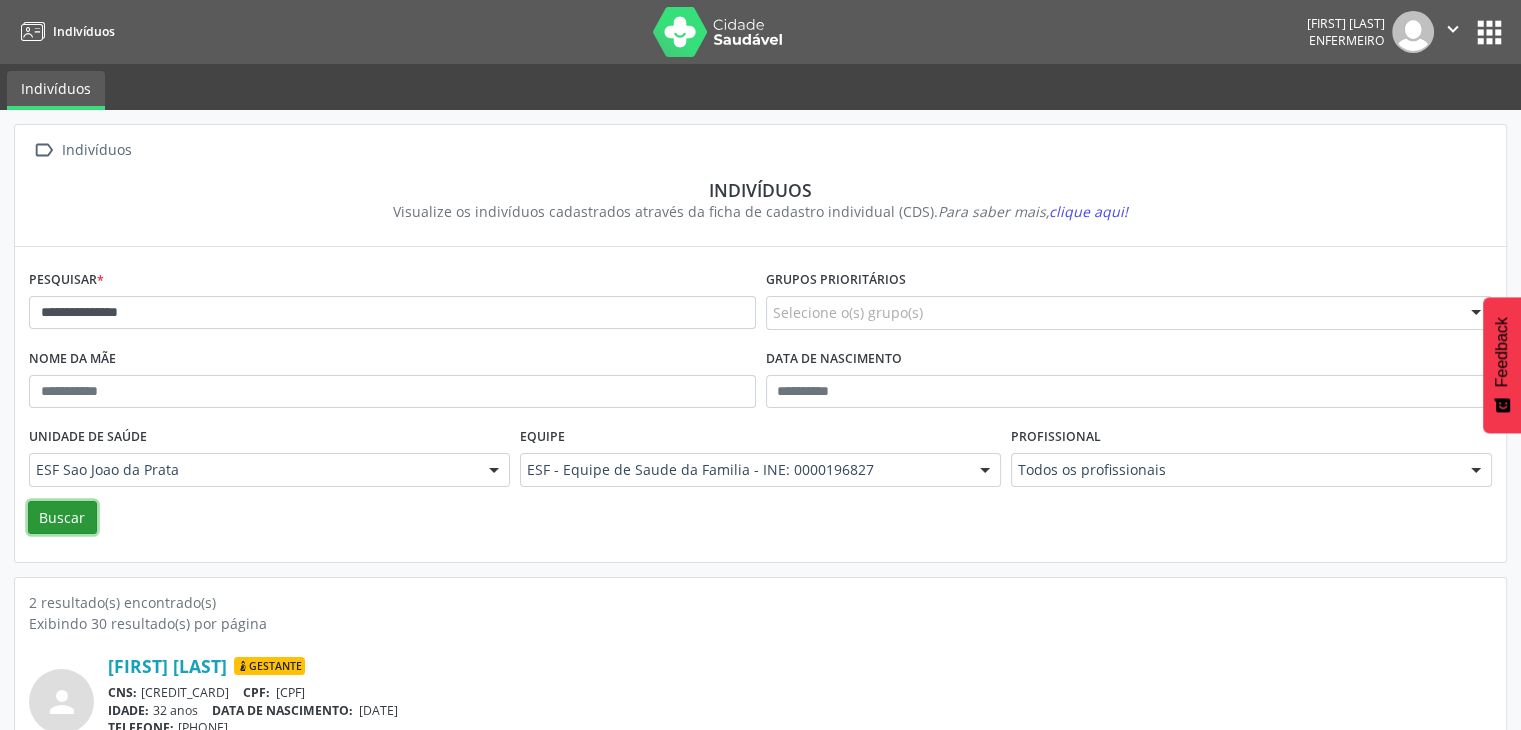 click on "Buscar" at bounding box center (62, 518) 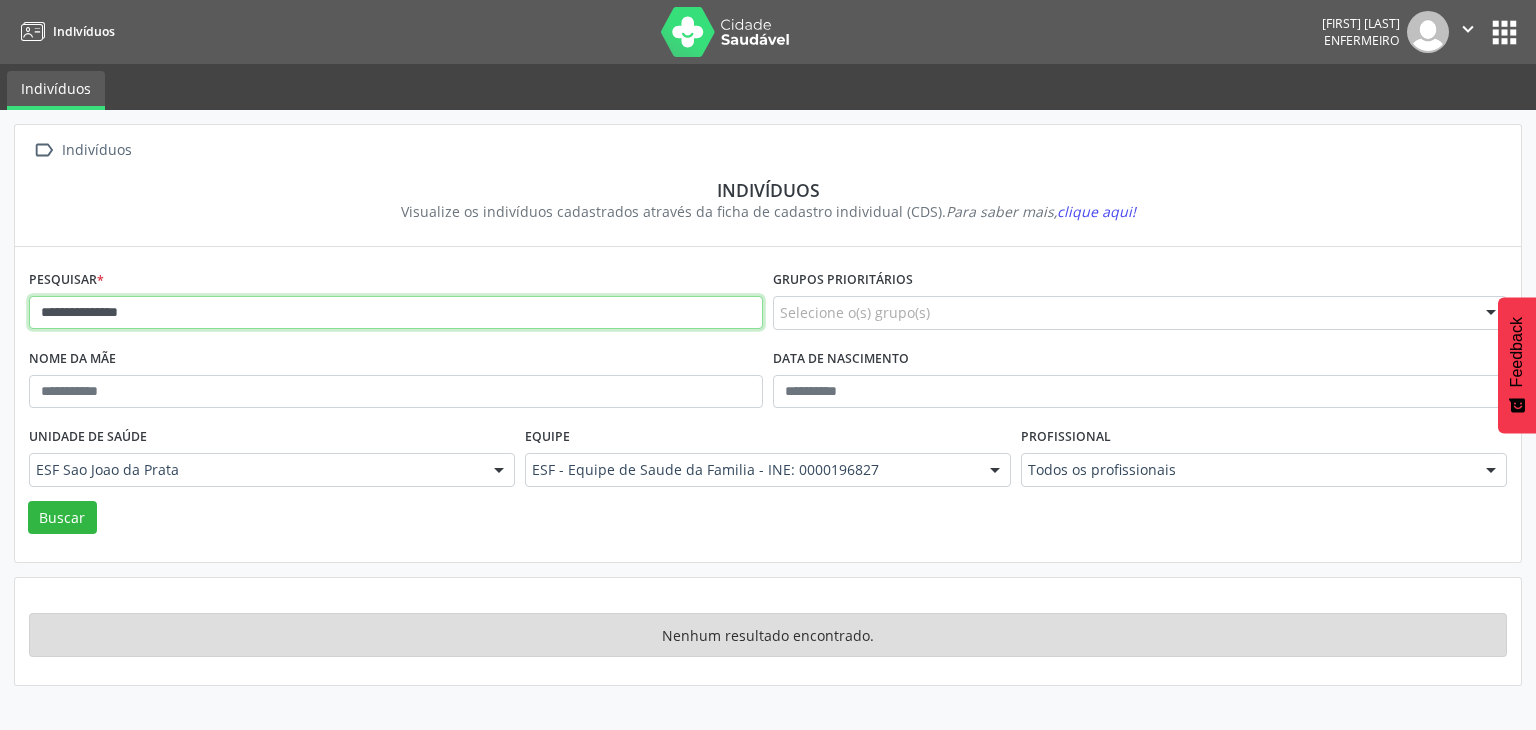 click on "**********" at bounding box center [396, 313] 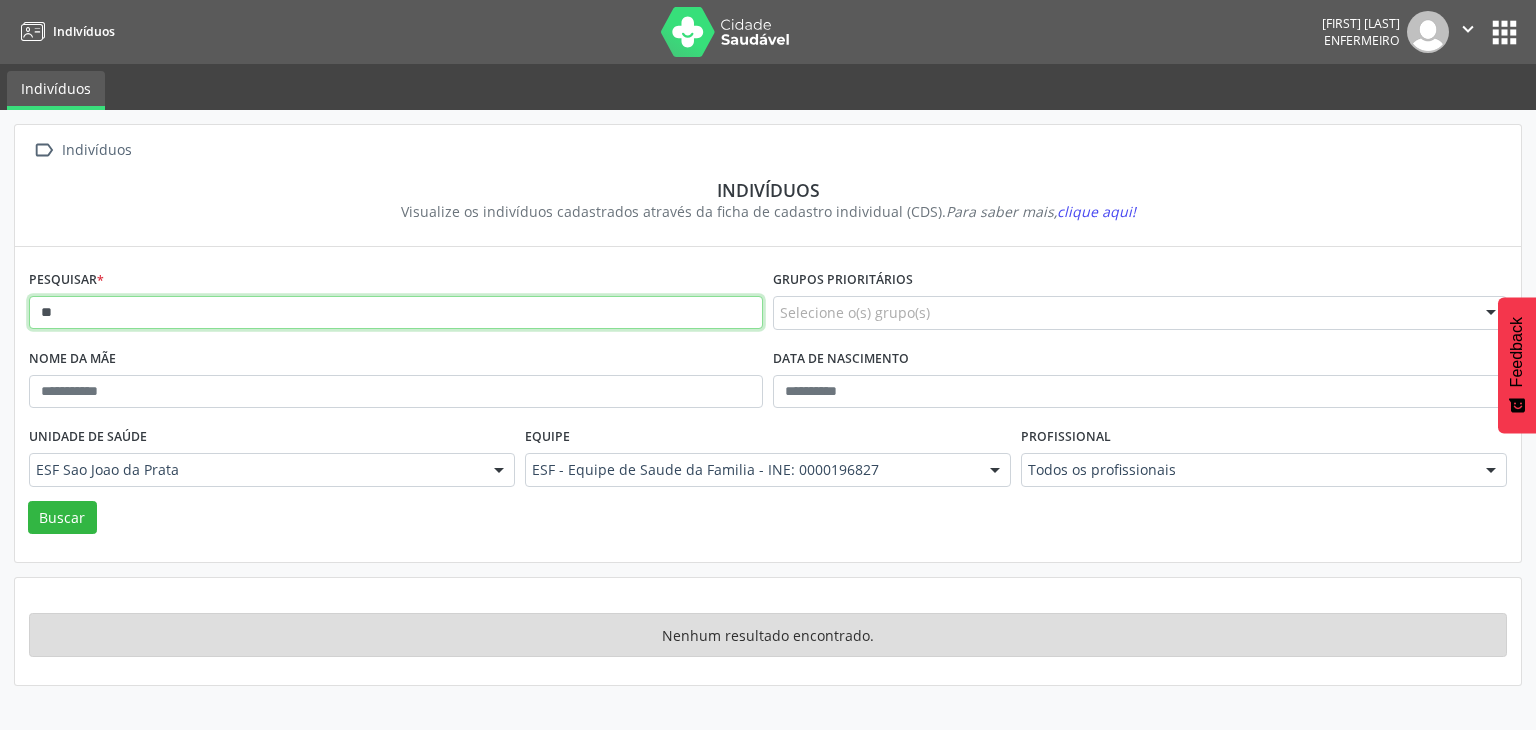 type on "*" 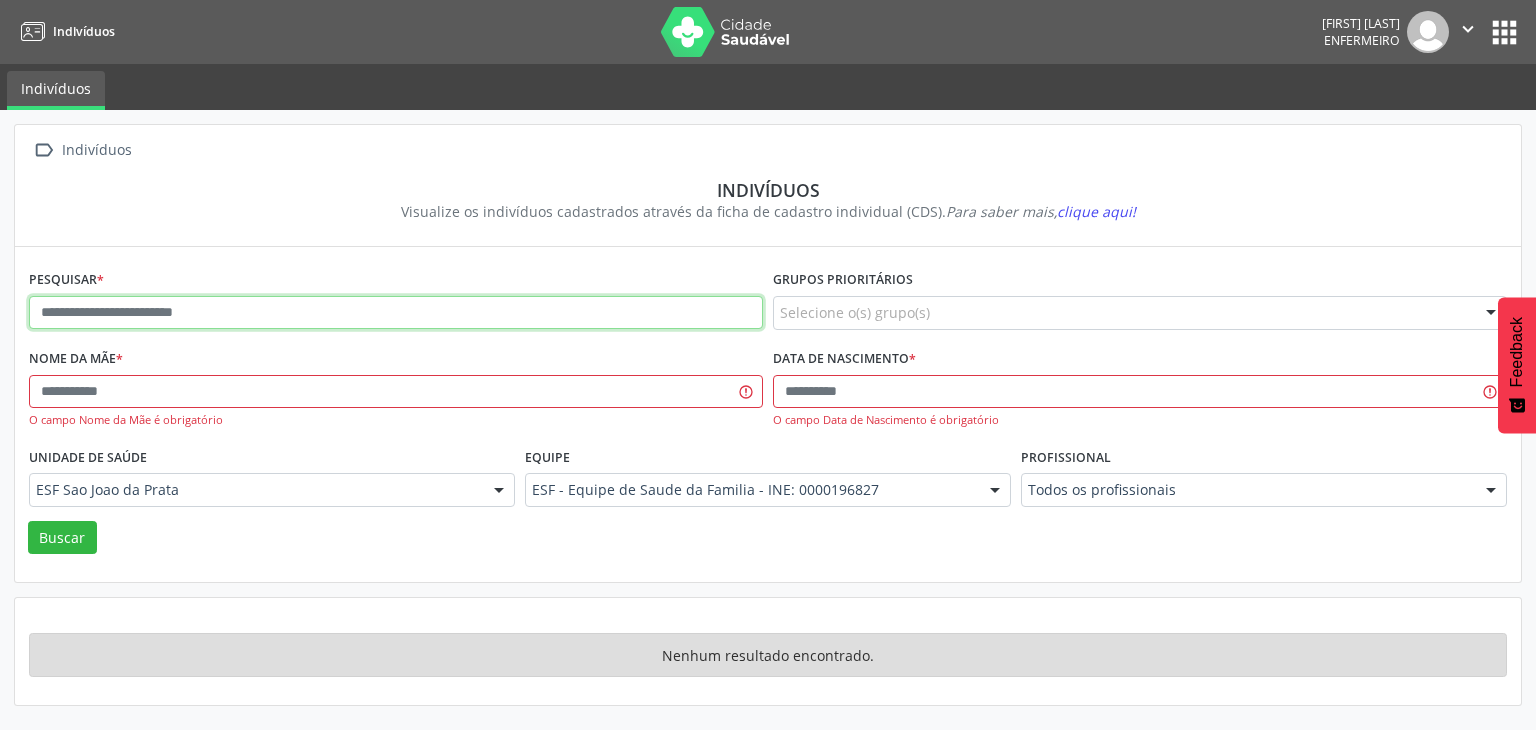paste on "**********" 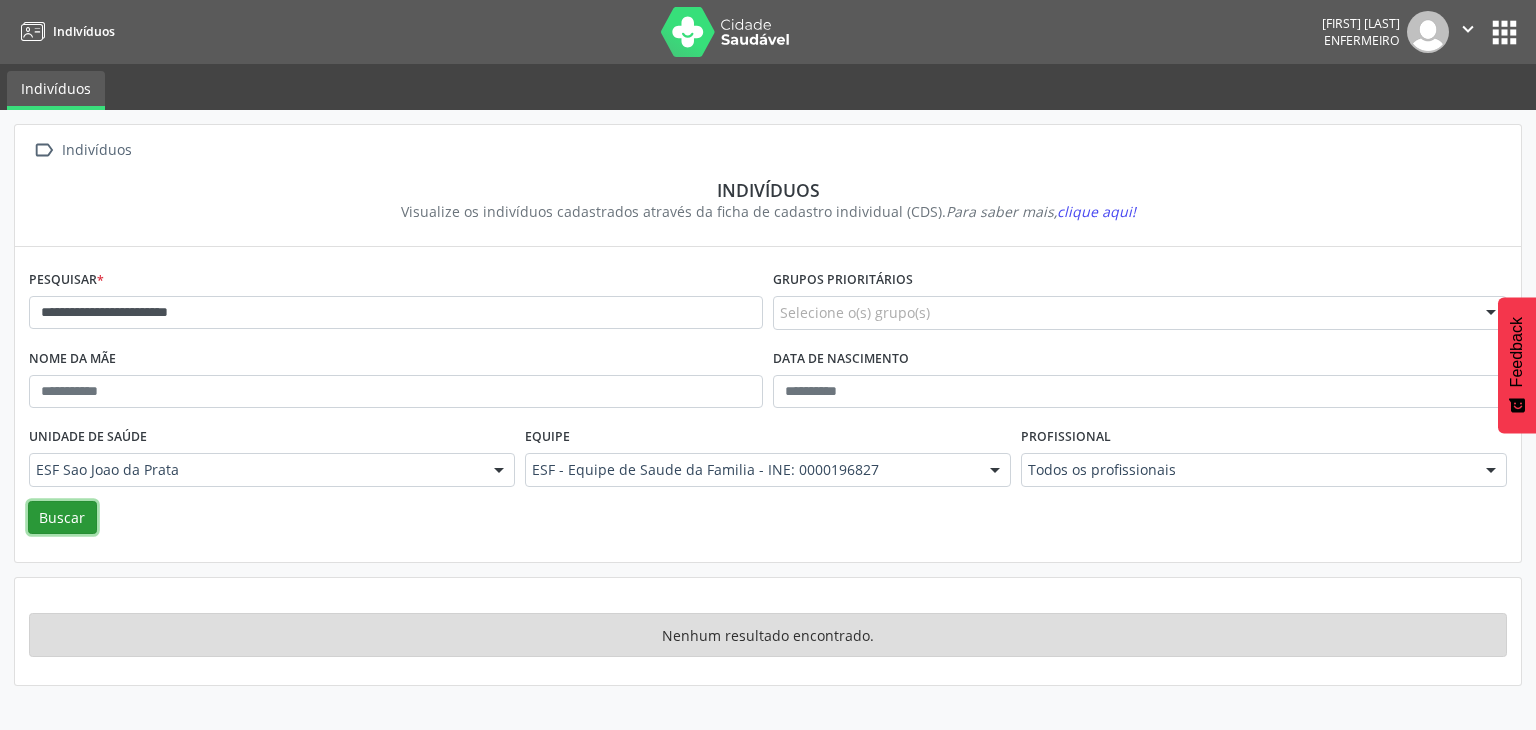 click on "Buscar" at bounding box center (62, 518) 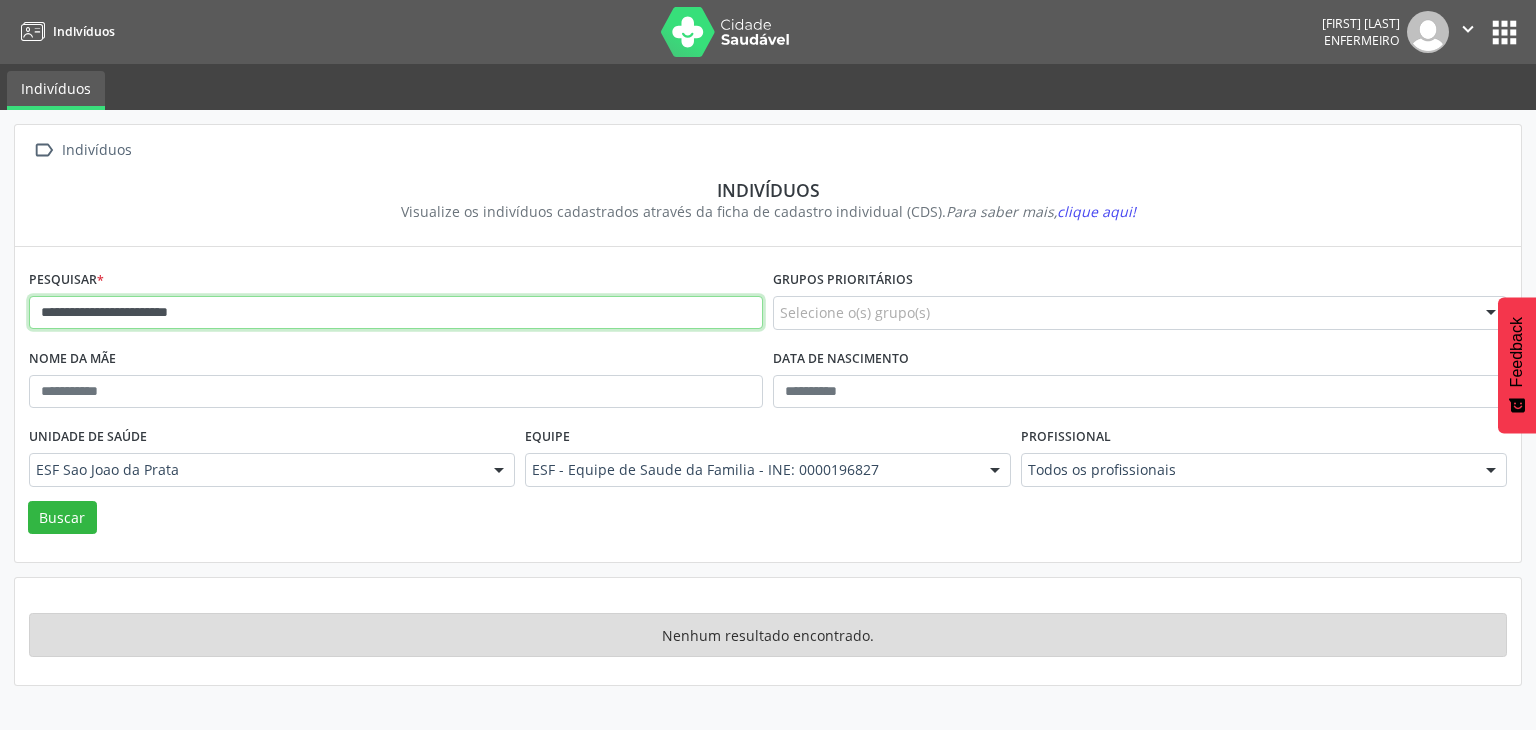 click on "**********" at bounding box center [396, 313] 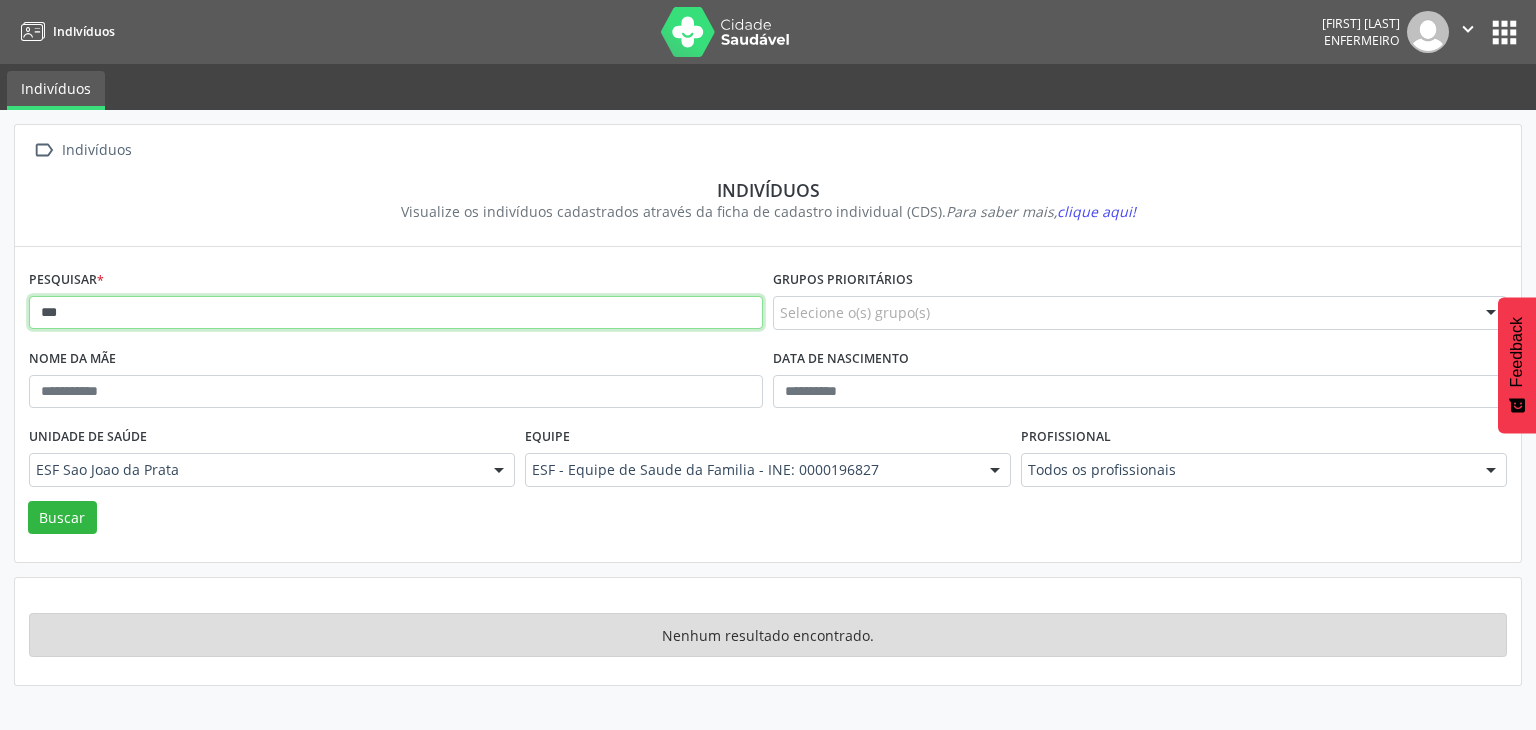 type on "*" 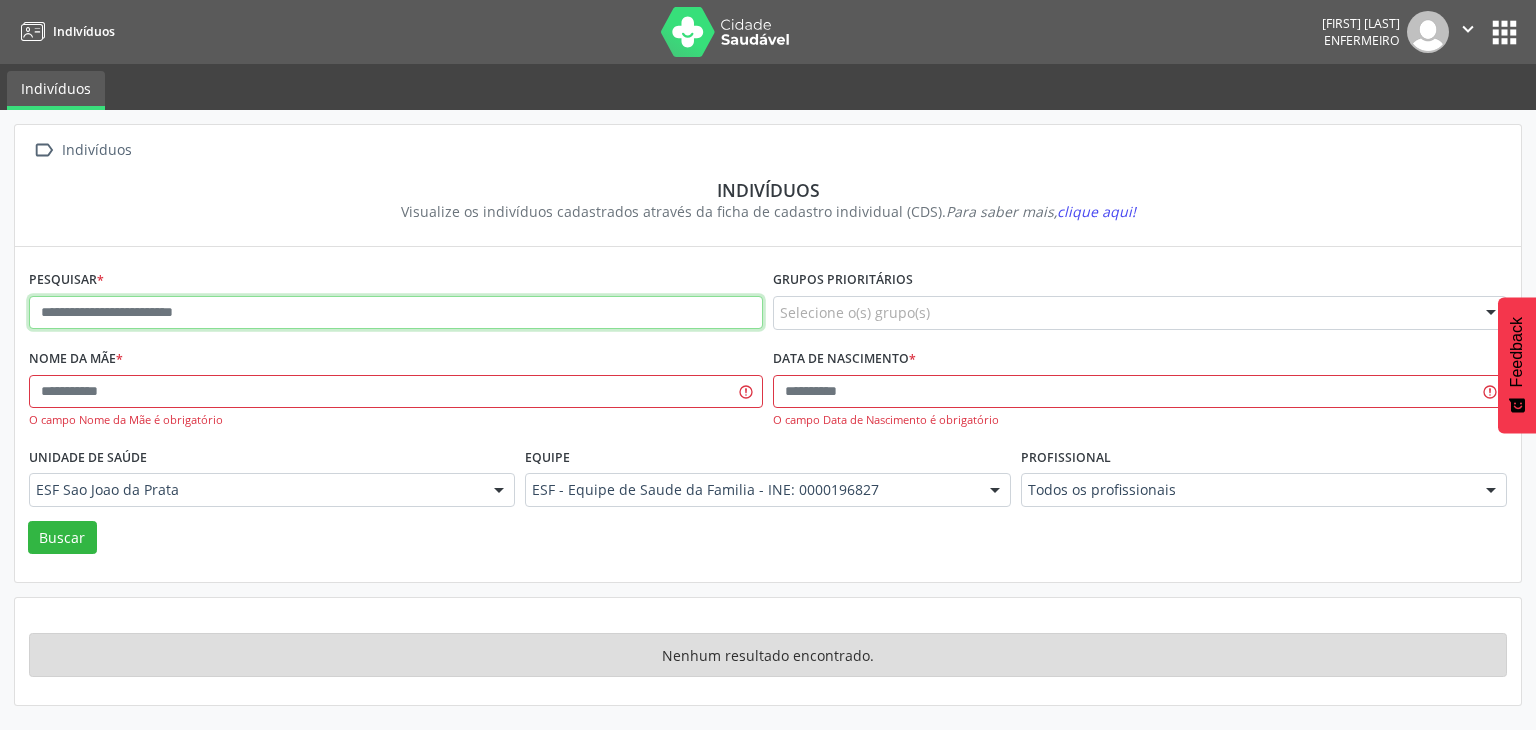 click at bounding box center [396, 313] 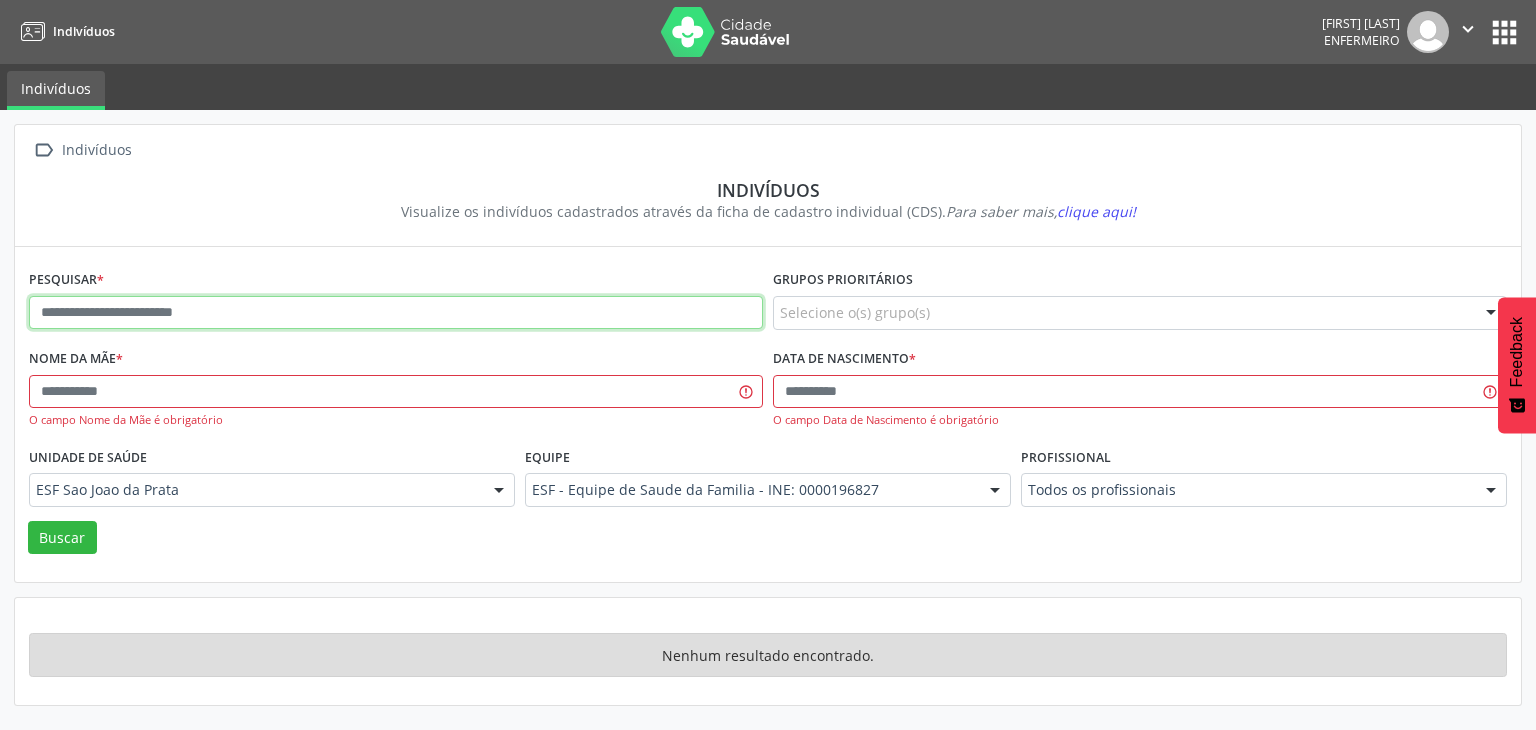 paste on "**********" 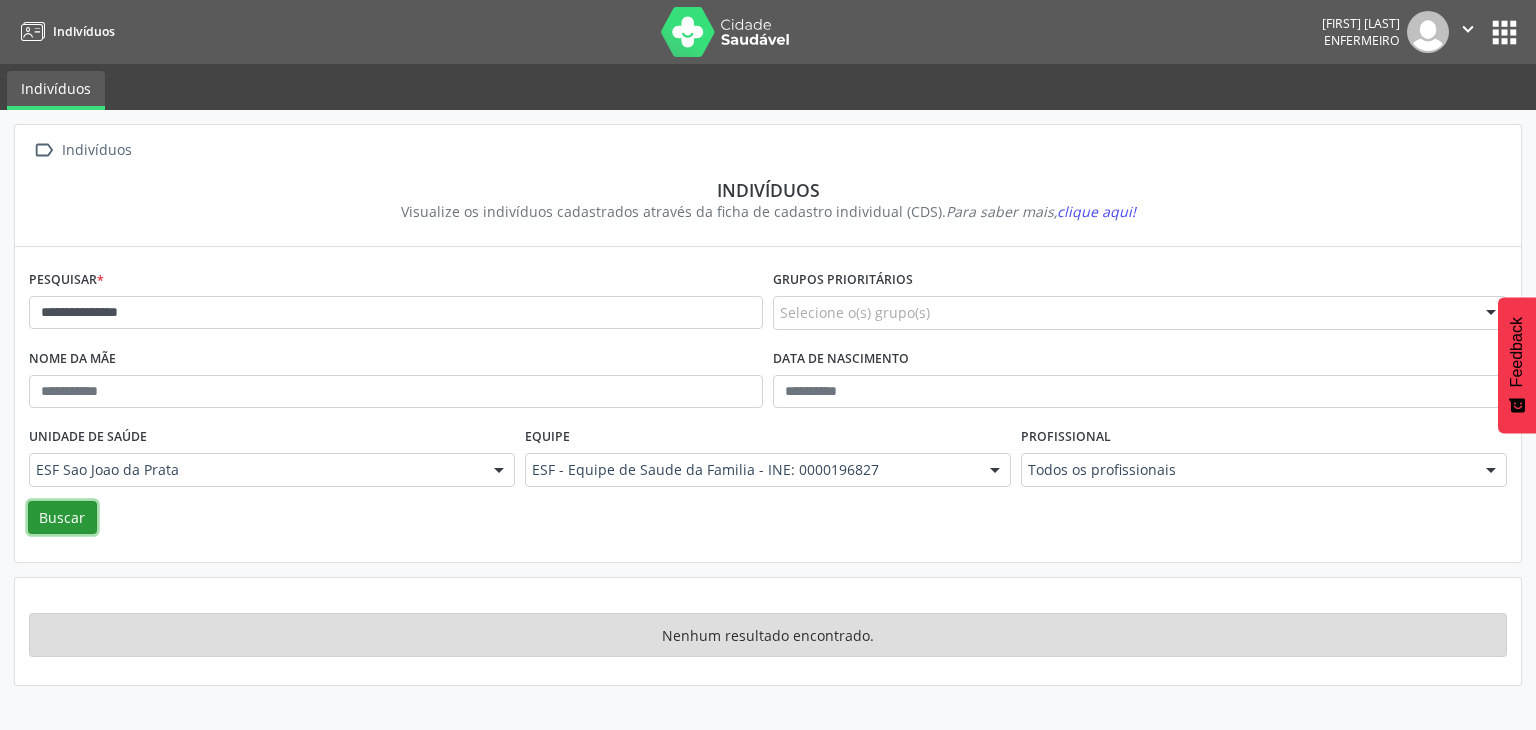 click on "Buscar" at bounding box center [62, 518] 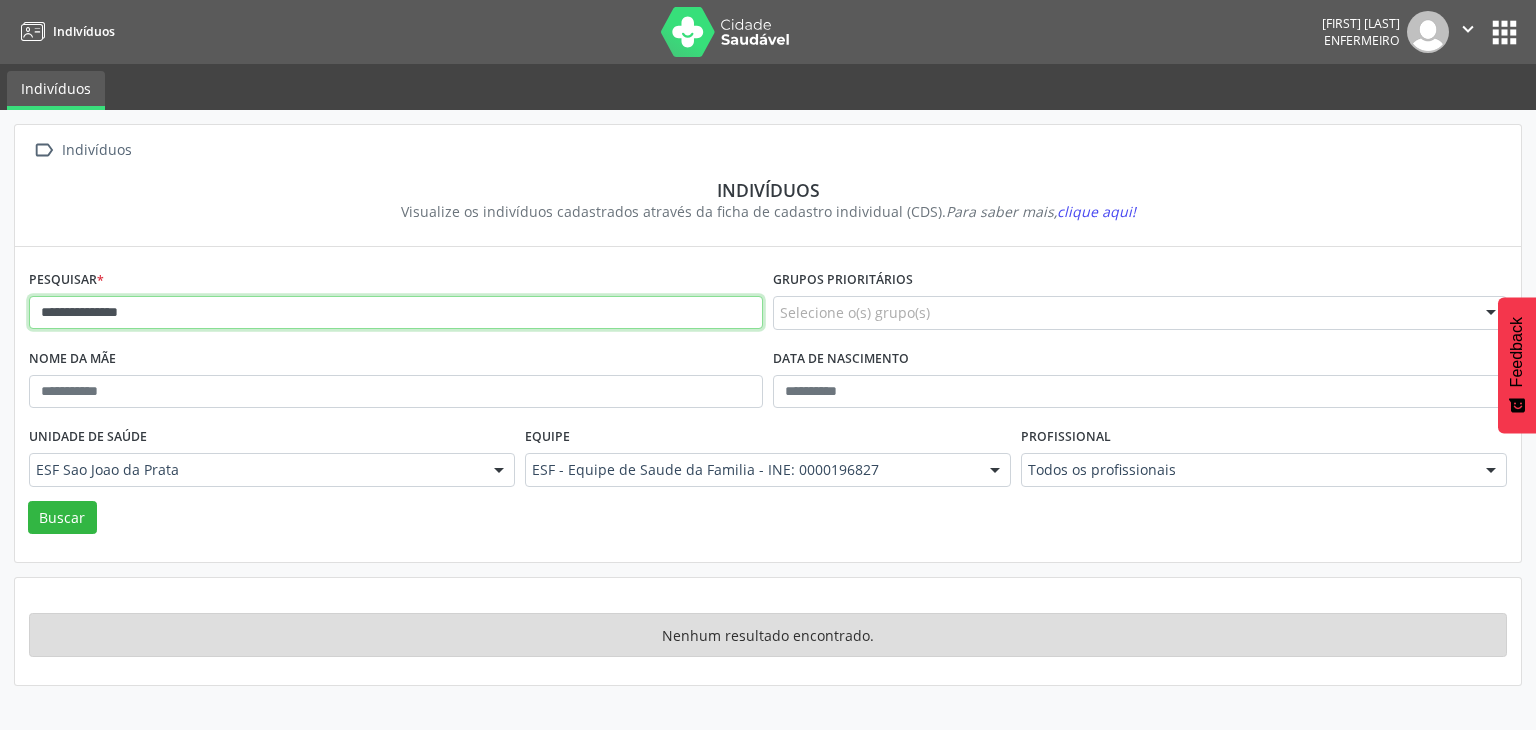 click on "**********" at bounding box center [396, 313] 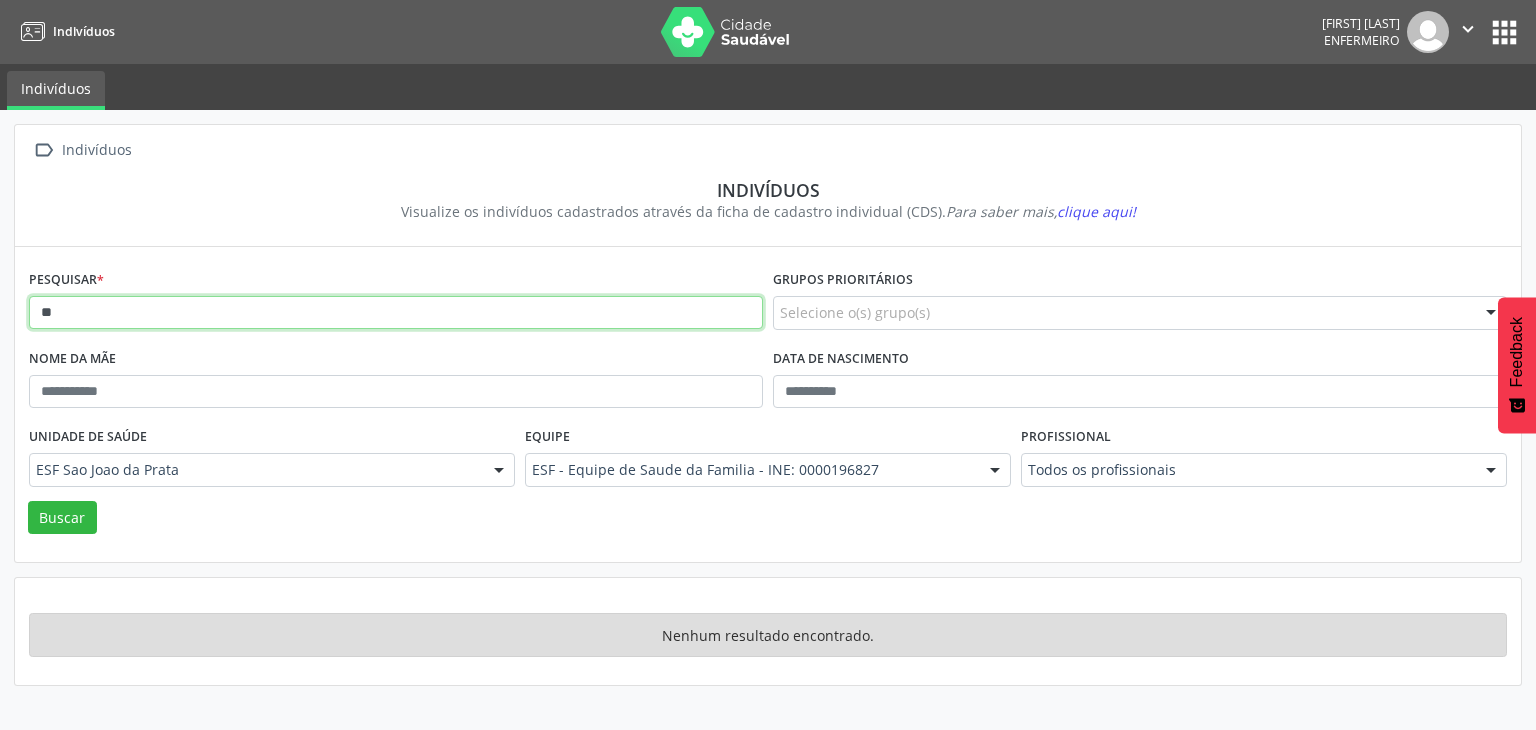 type on "*" 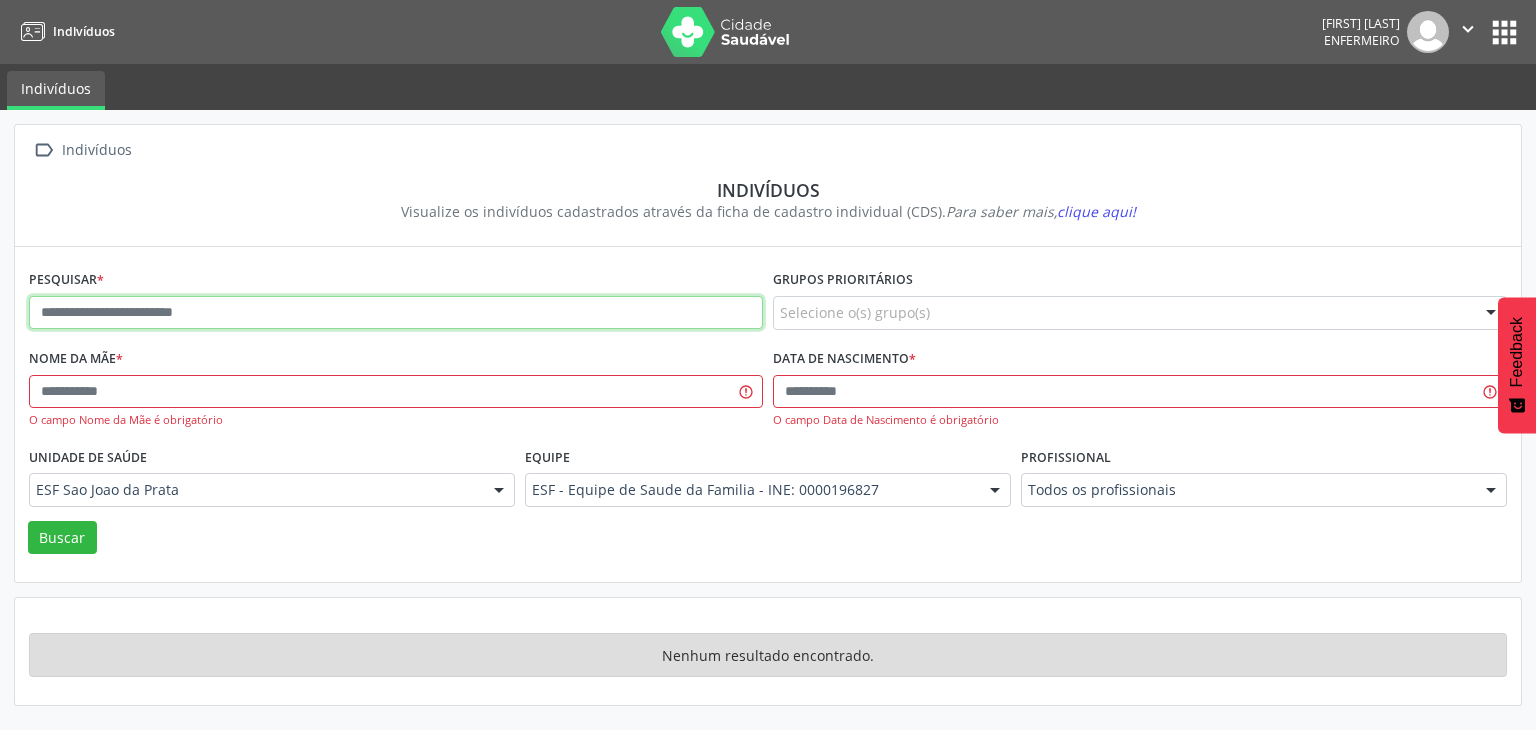 paste on "**********" 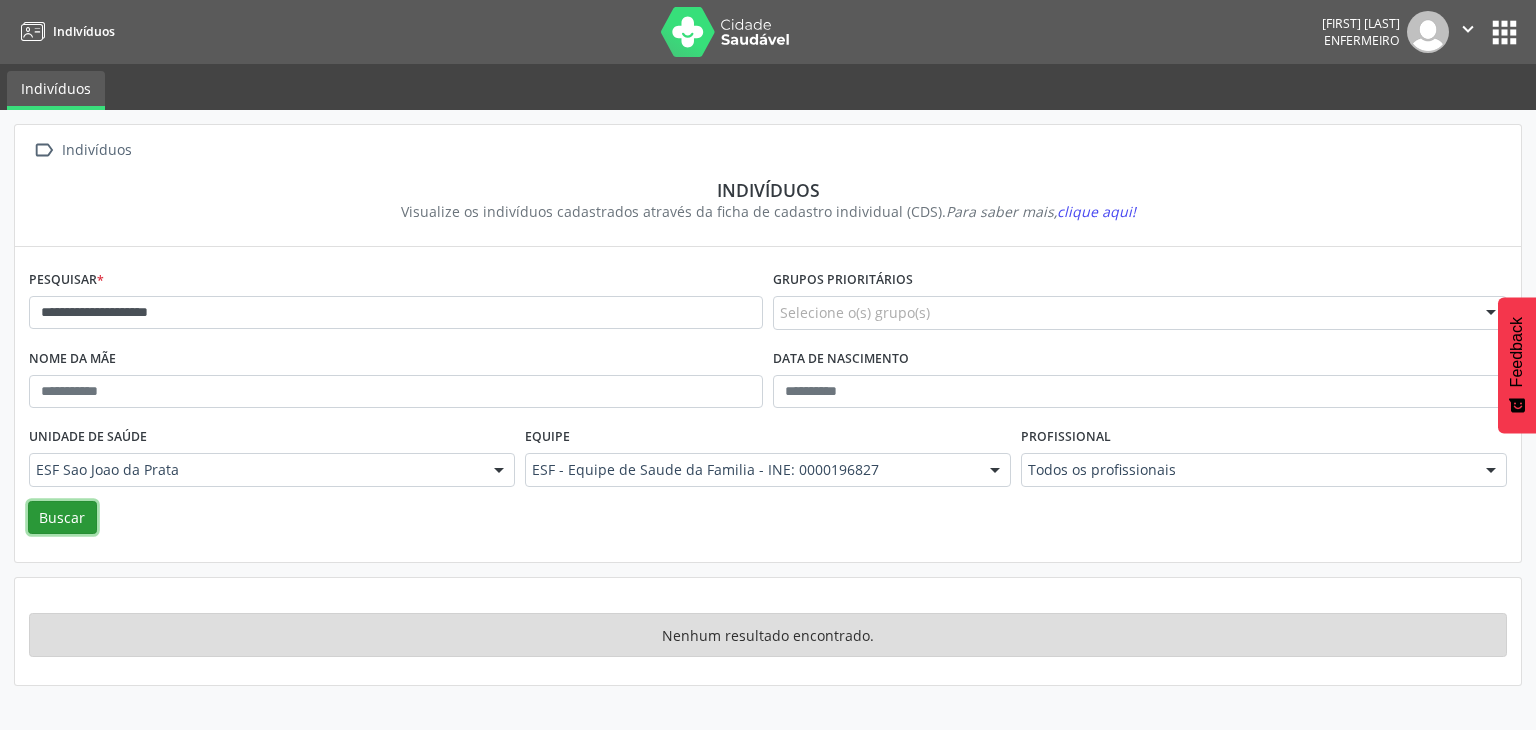 click on "Buscar" at bounding box center (62, 518) 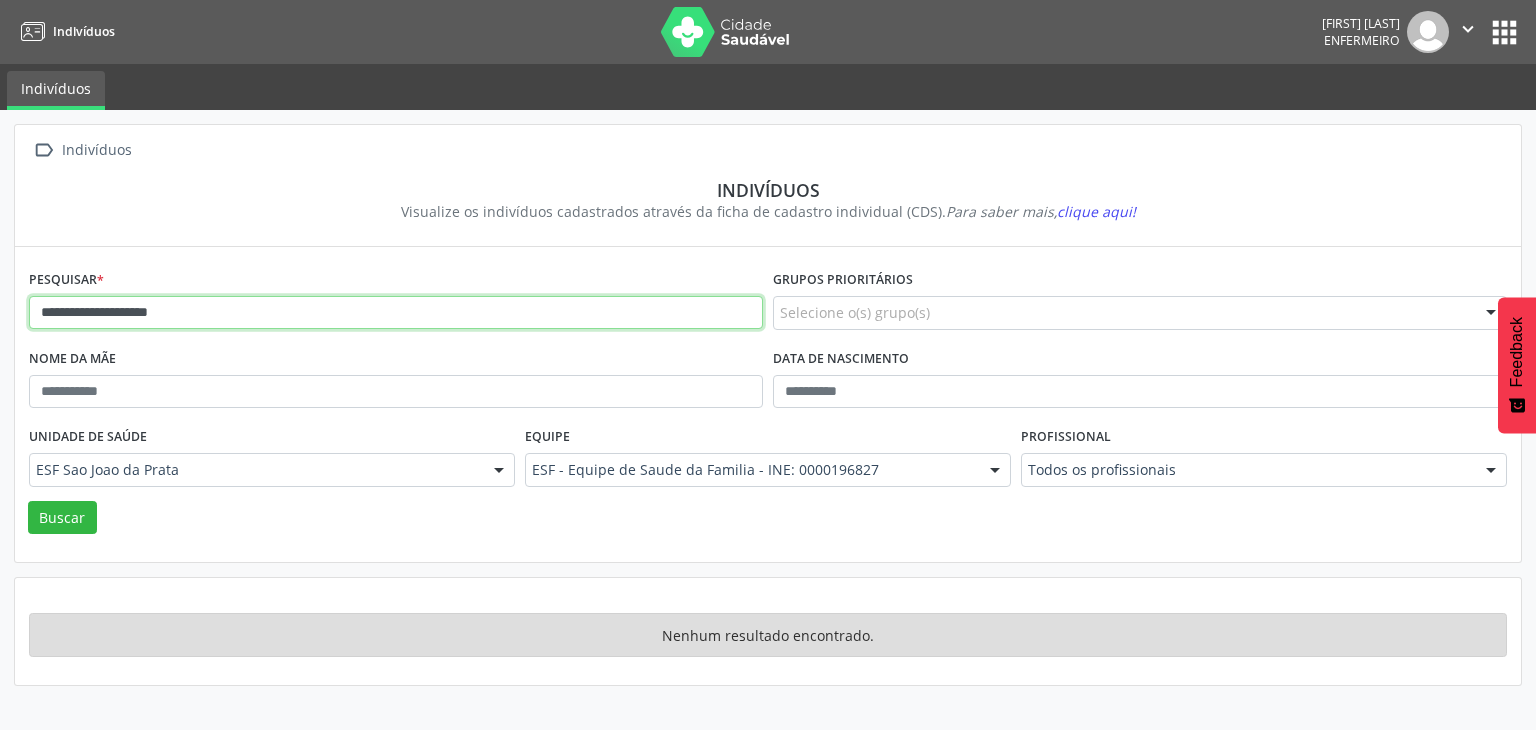 click on "**********" at bounding box center [396, 313] 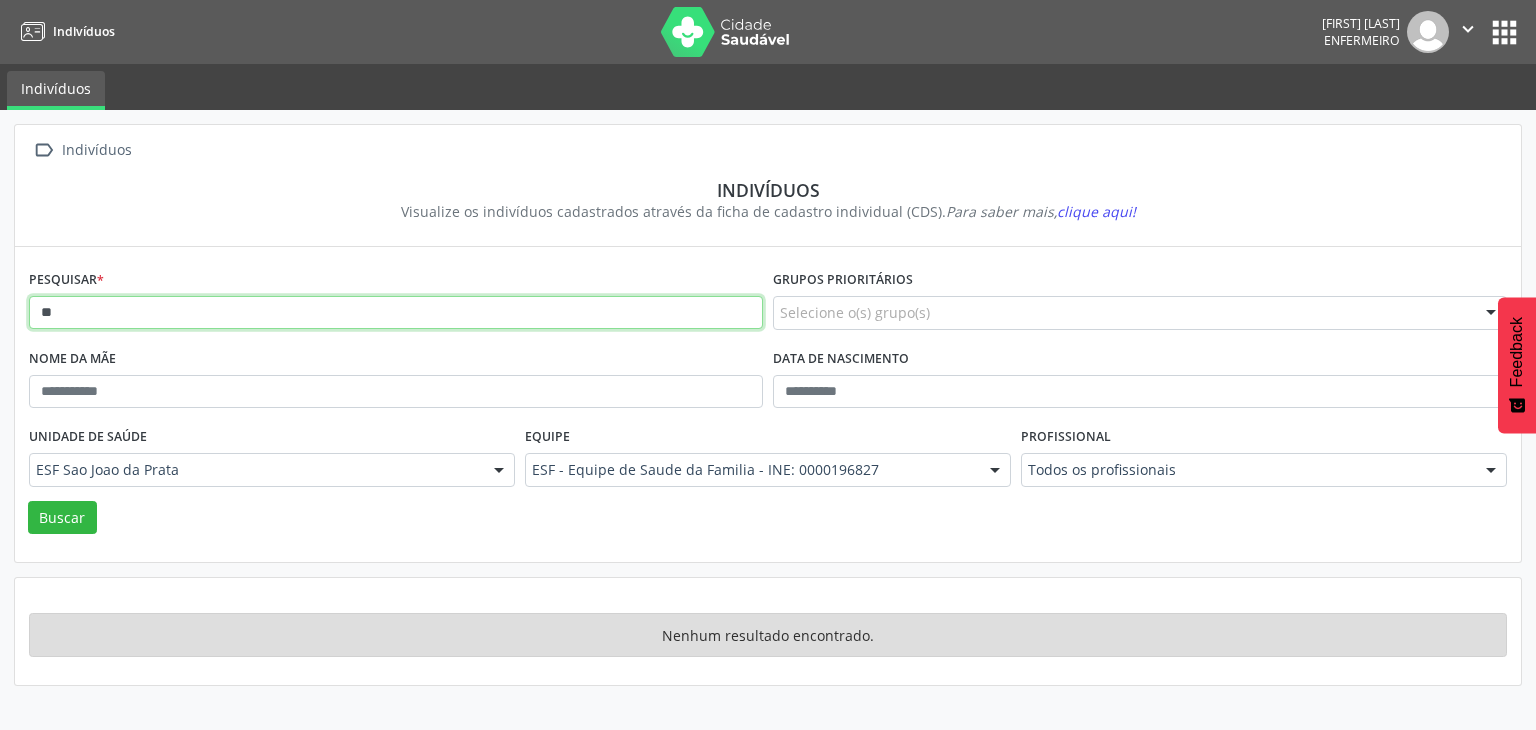 type on "*" 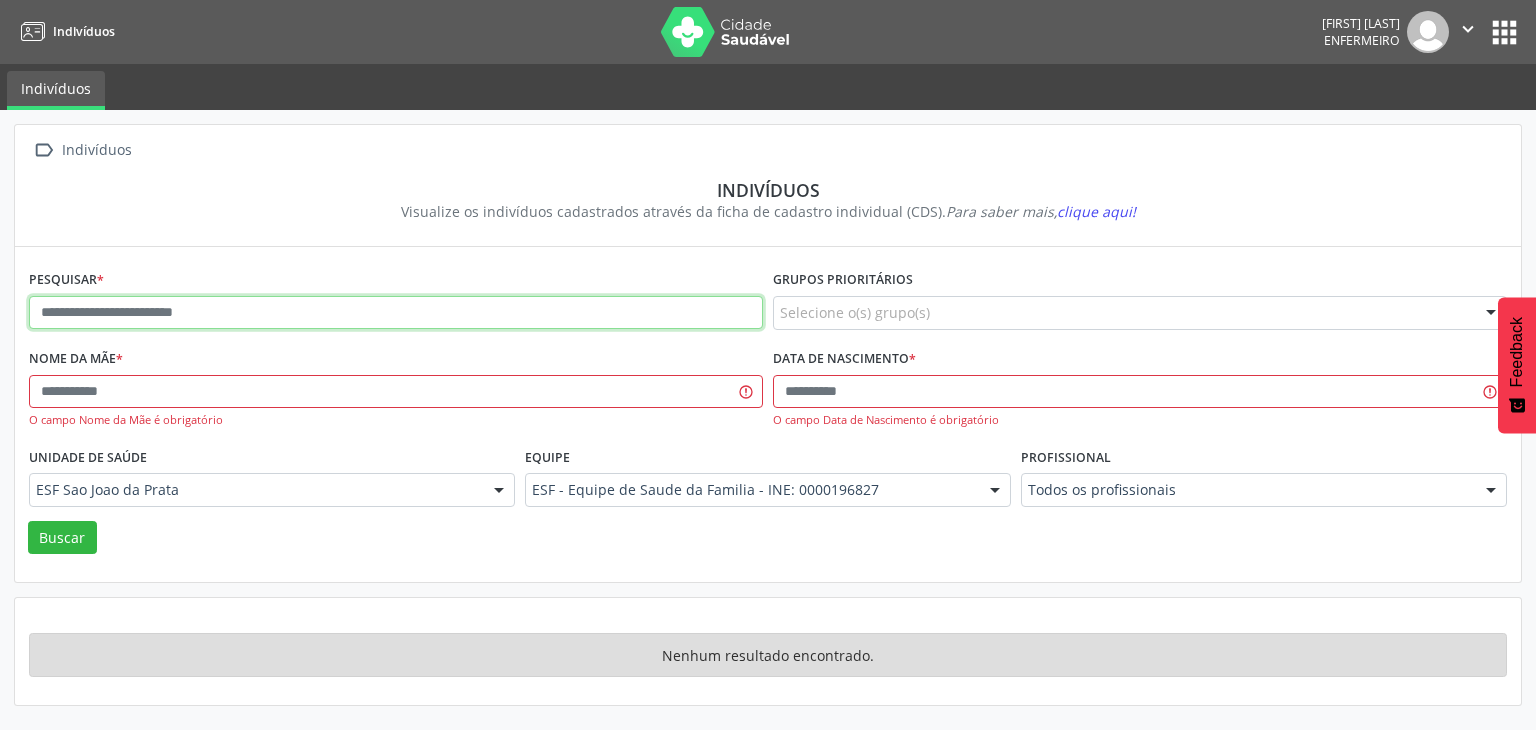 drag, startPoint x: 302, startPoint y: 291, endPoint x: 201, endPoint y: 318, distance: 104.54664 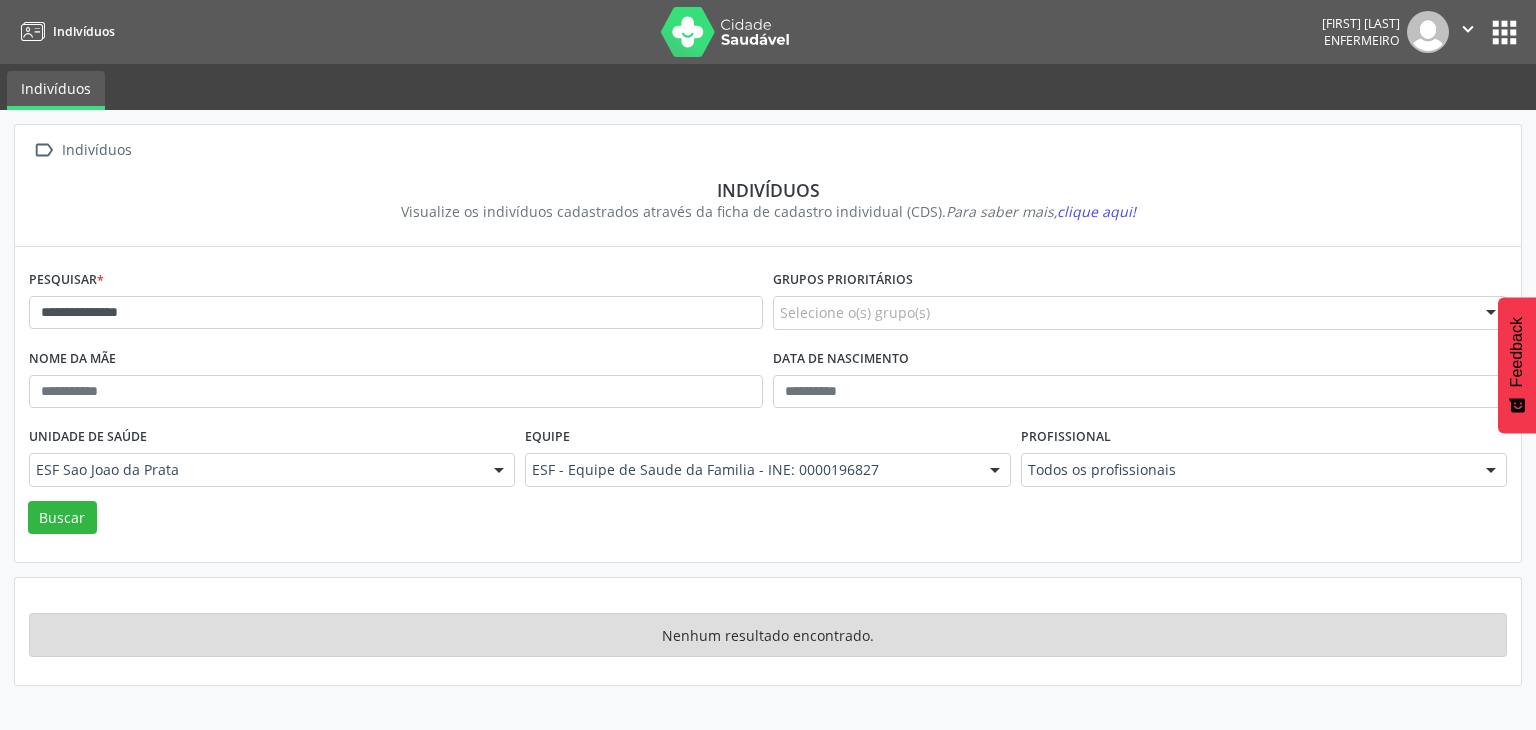 click on "Unidade de saúde
ESF Sao Joao da Prata         ESF Sao Joao da Prata
Nenhum resultado encontrado para: "   "
Não há nenhuma opção para ser exibida." at bounding box center [272, 461] 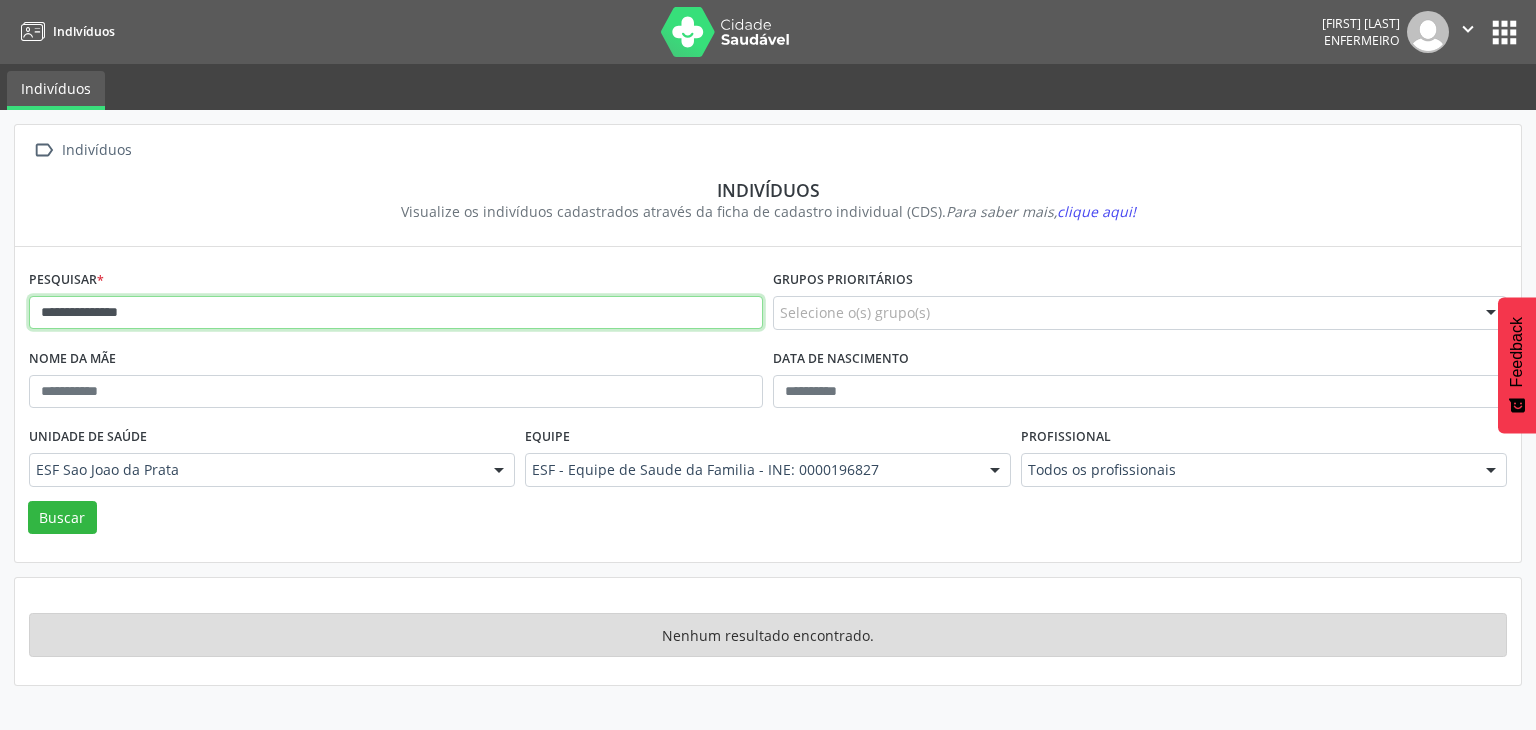 click on "**********" at bounding box center [396, 313] 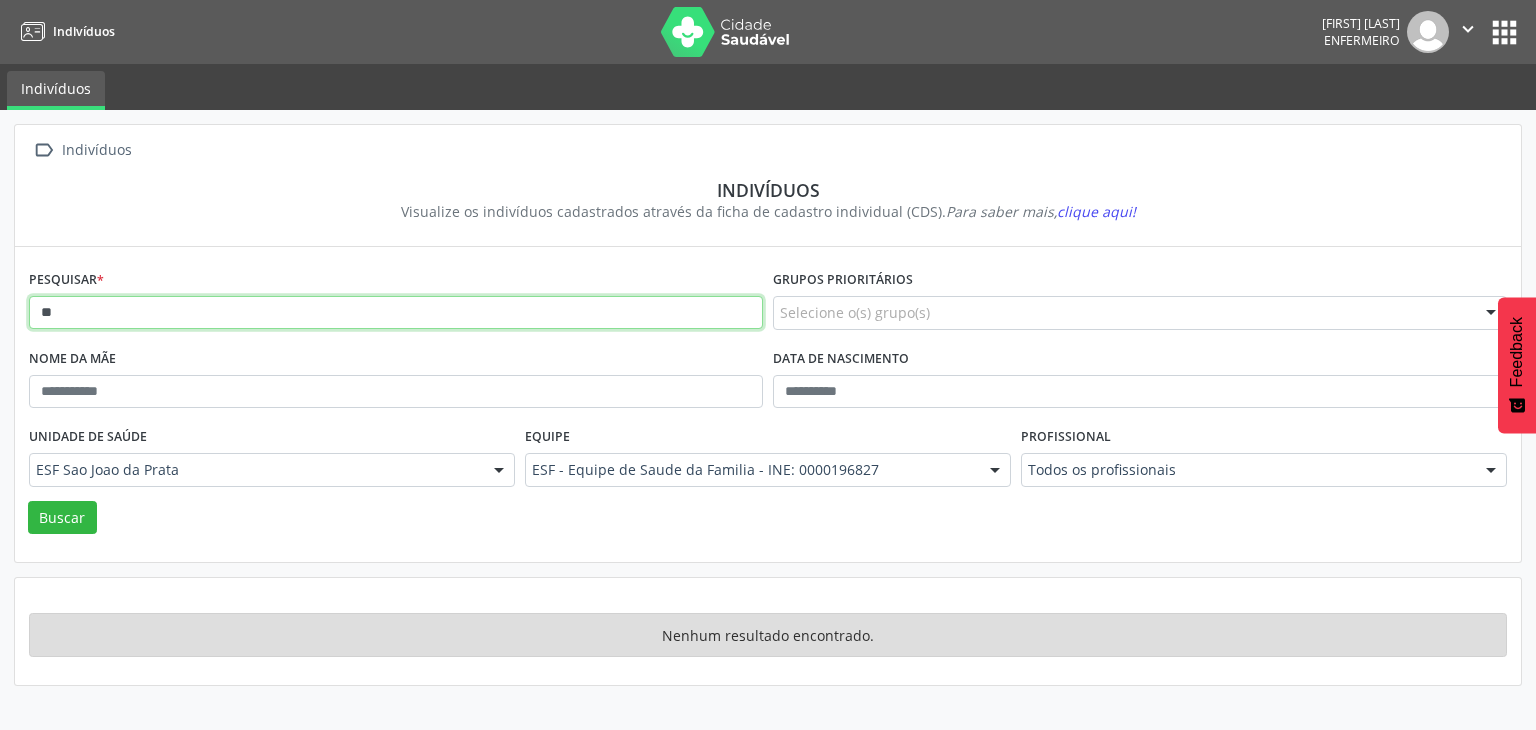 type on "*" 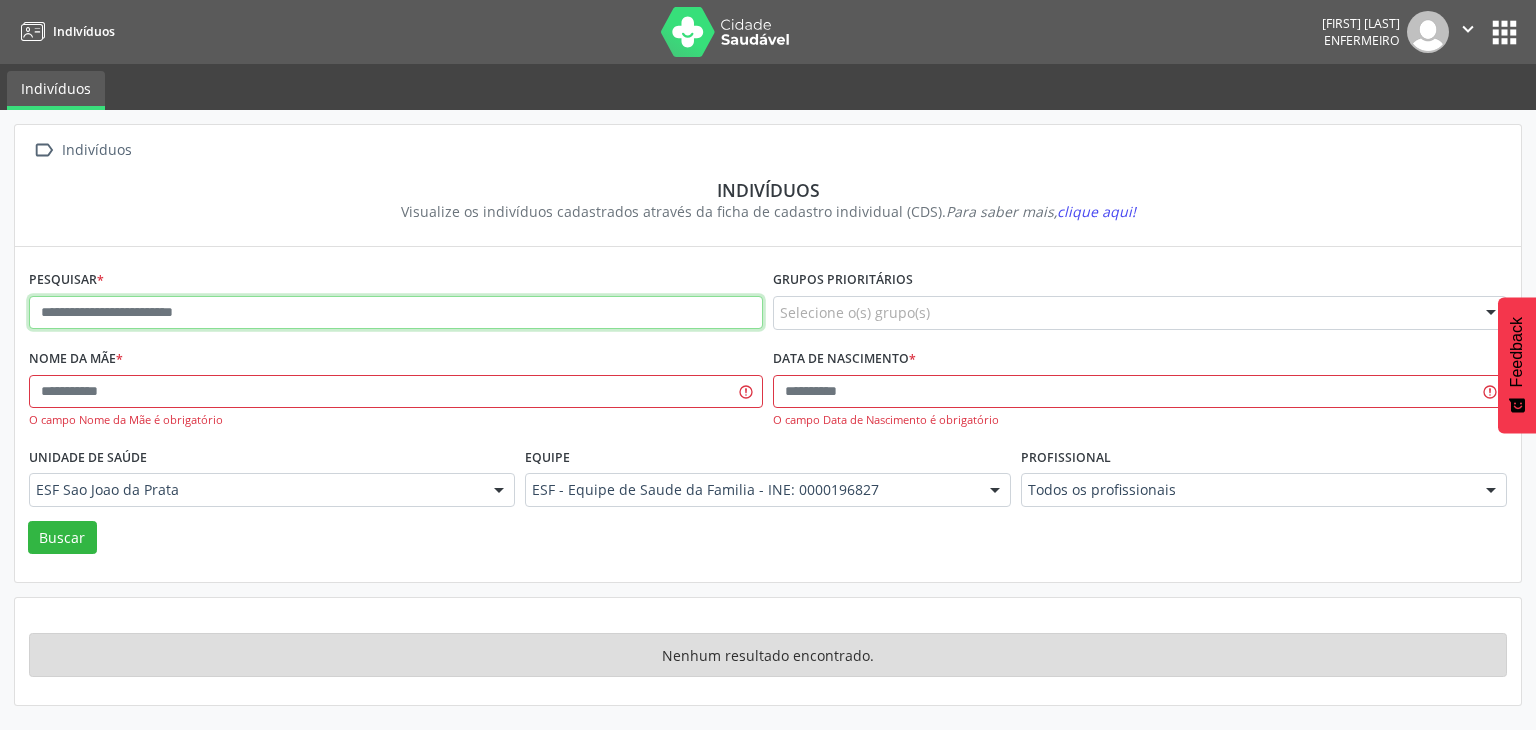 paste on "**********" 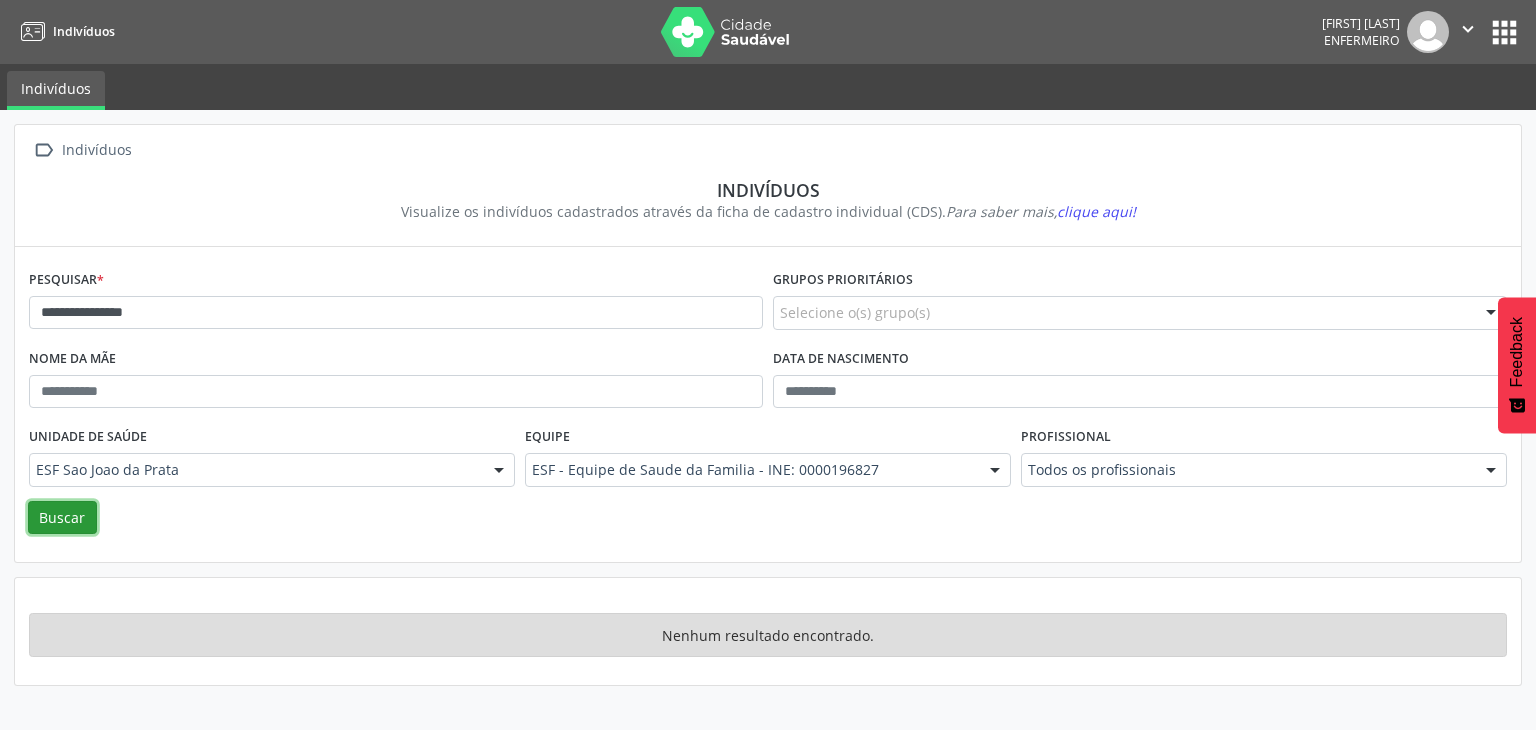 click on "Buscar" at bounding box center (62, 518) 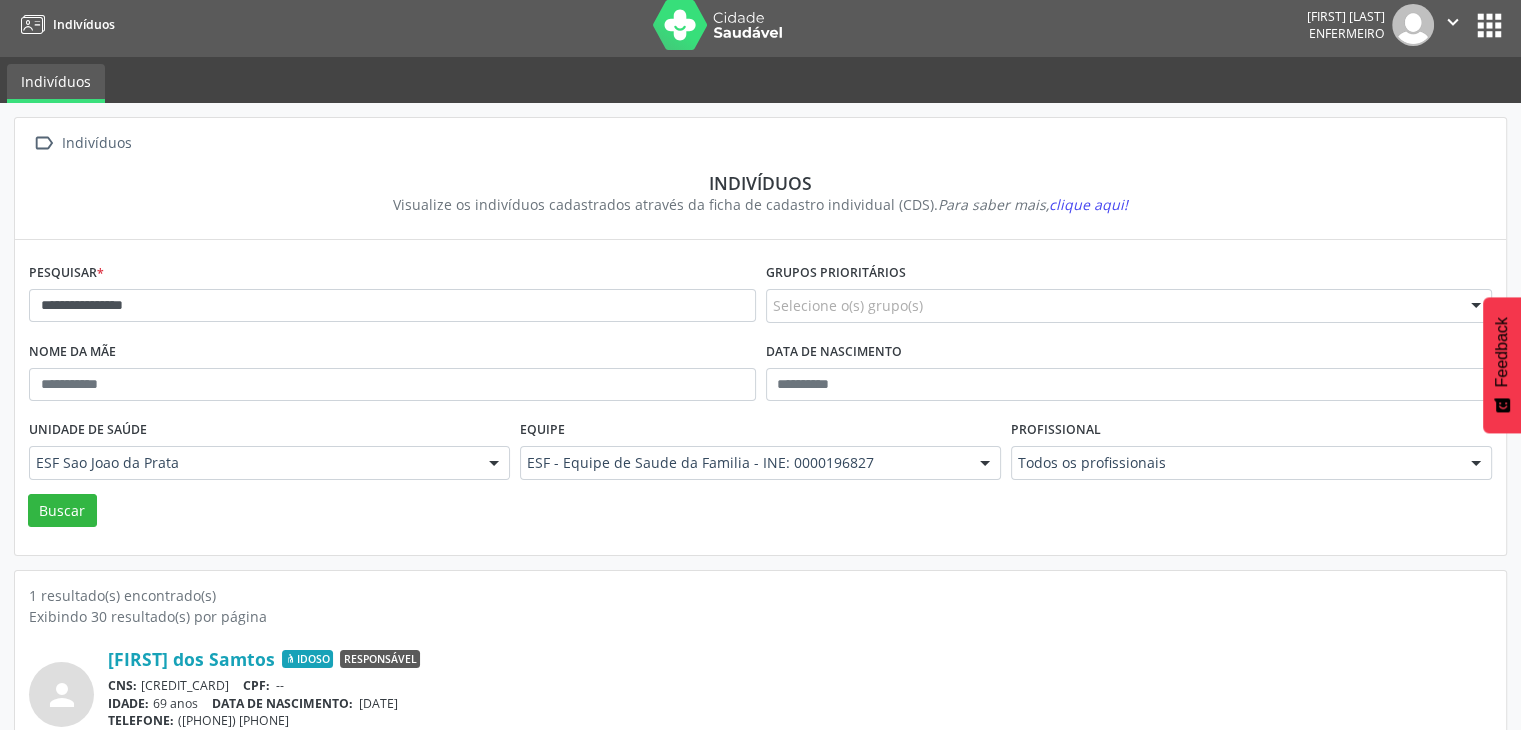 scroll, scrollTop: 0, scrollLeft: 0, axis: both 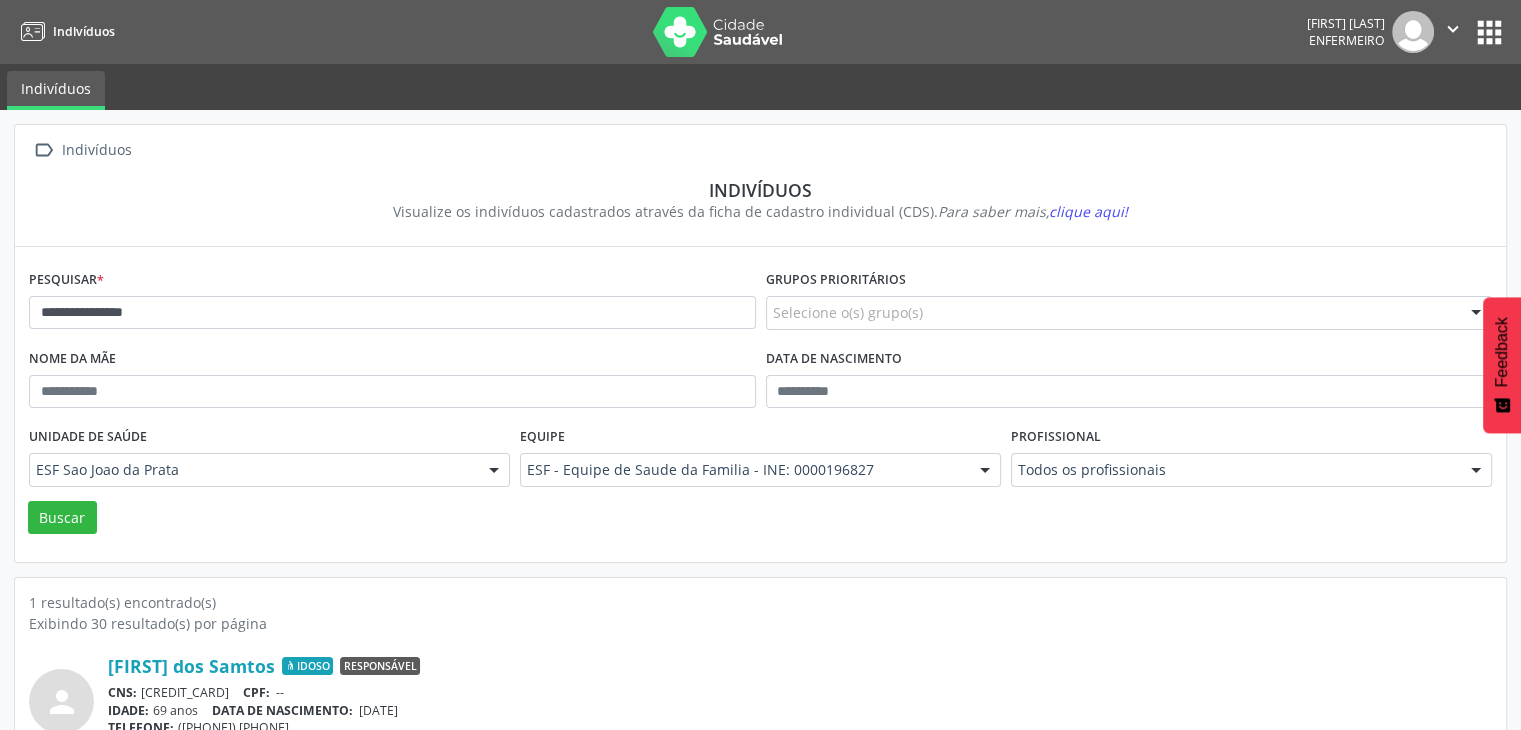 click on "**********" at bounding box center (392, 304) 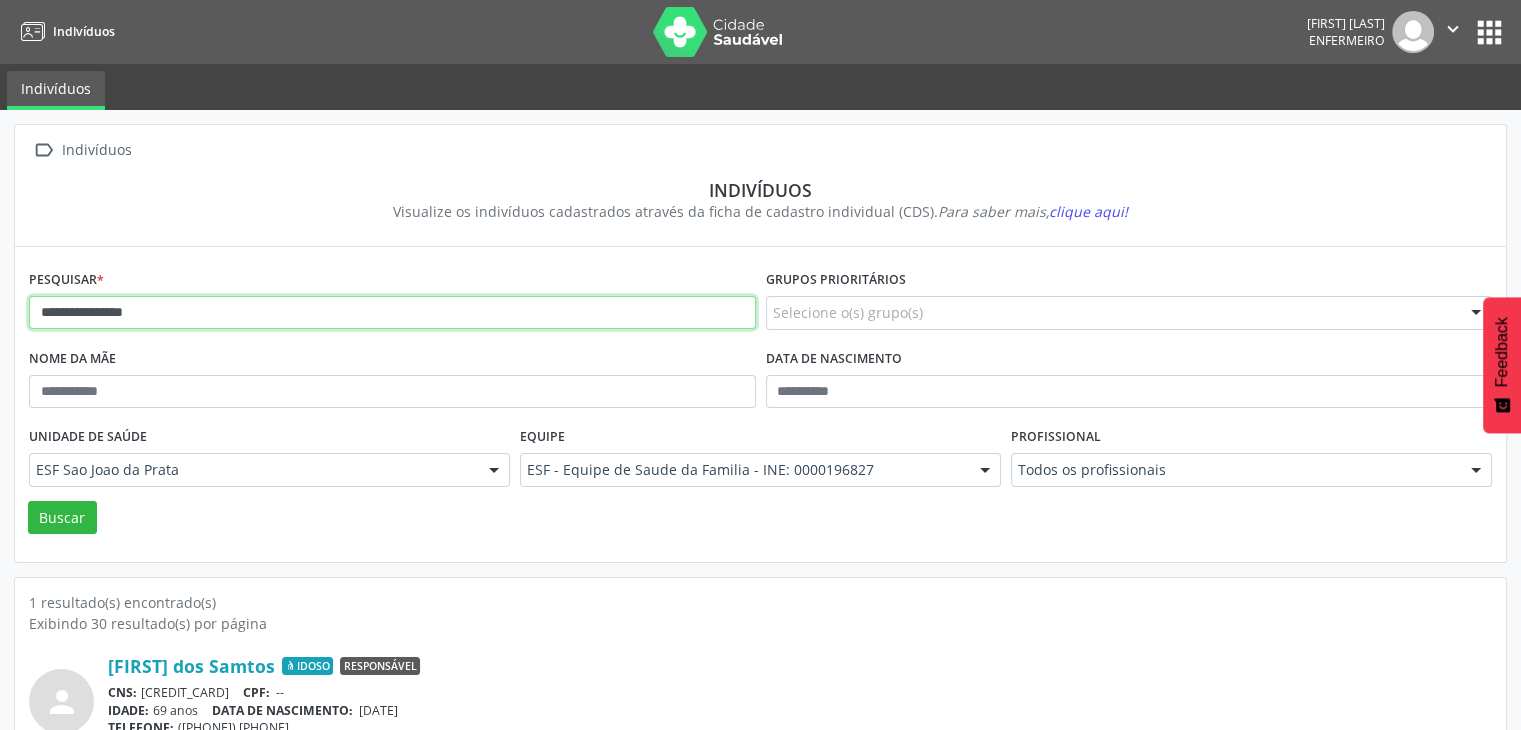 click on "**********" at bounding box center (392, 313) 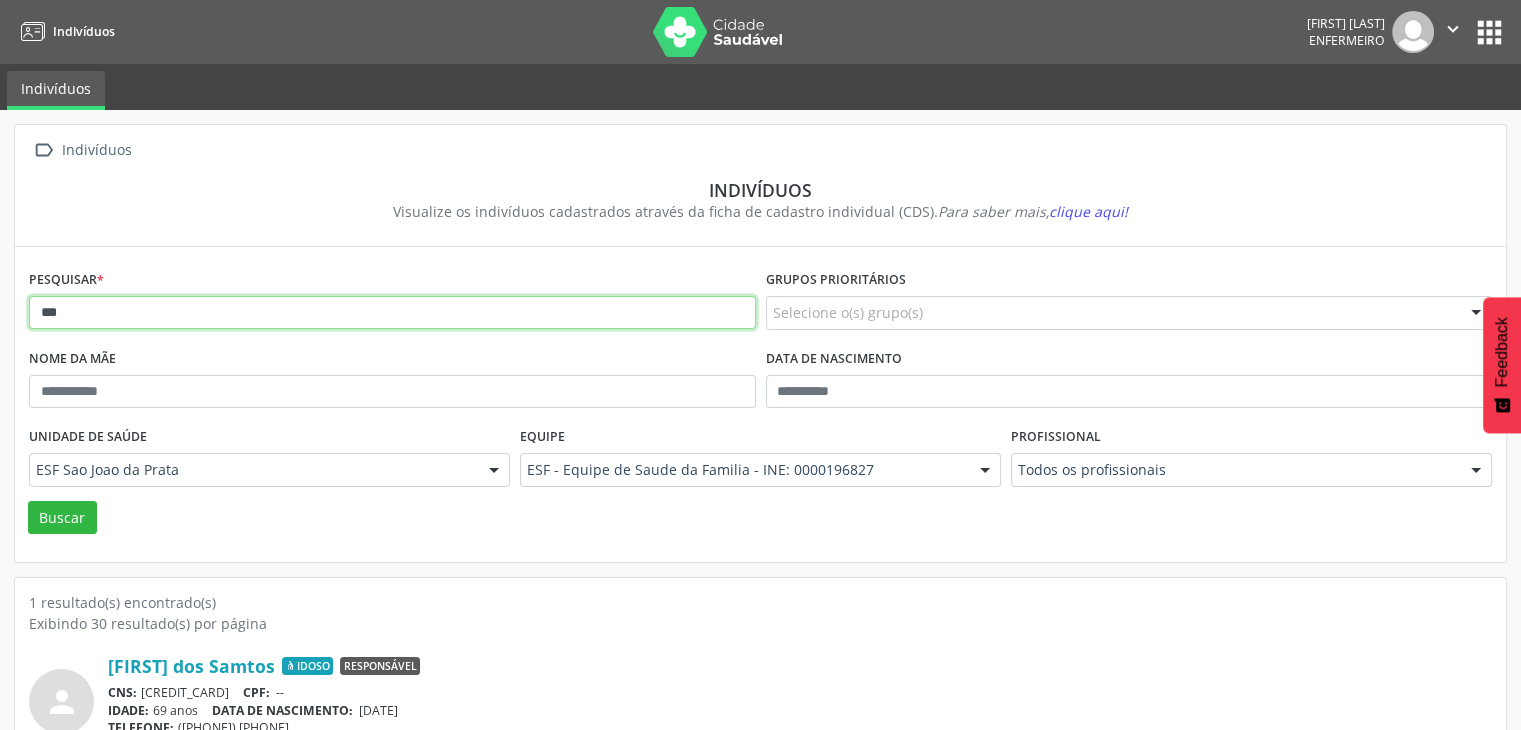 type on "*" 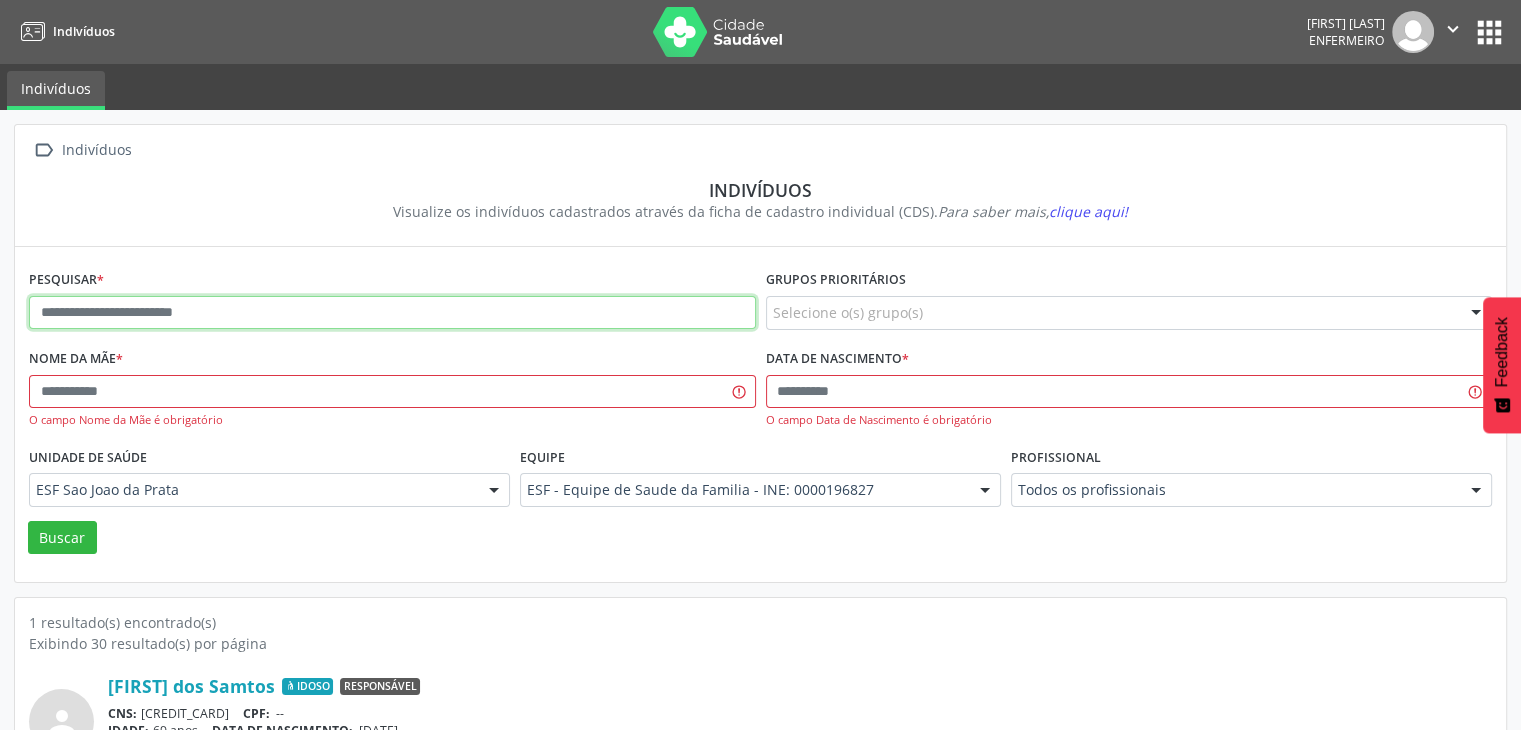 paste on "**********" 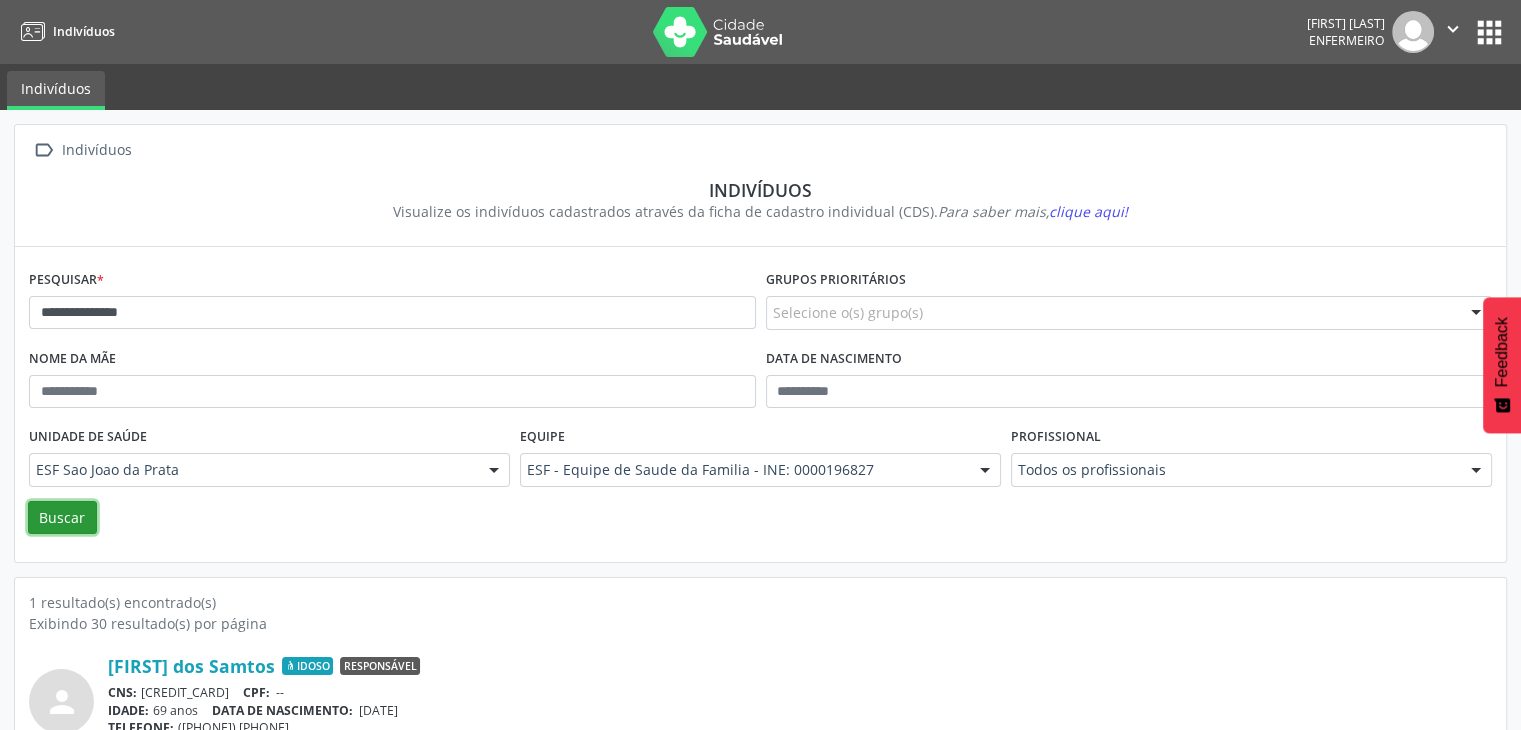 click on "Buscar" at bounding box center (62, 518) 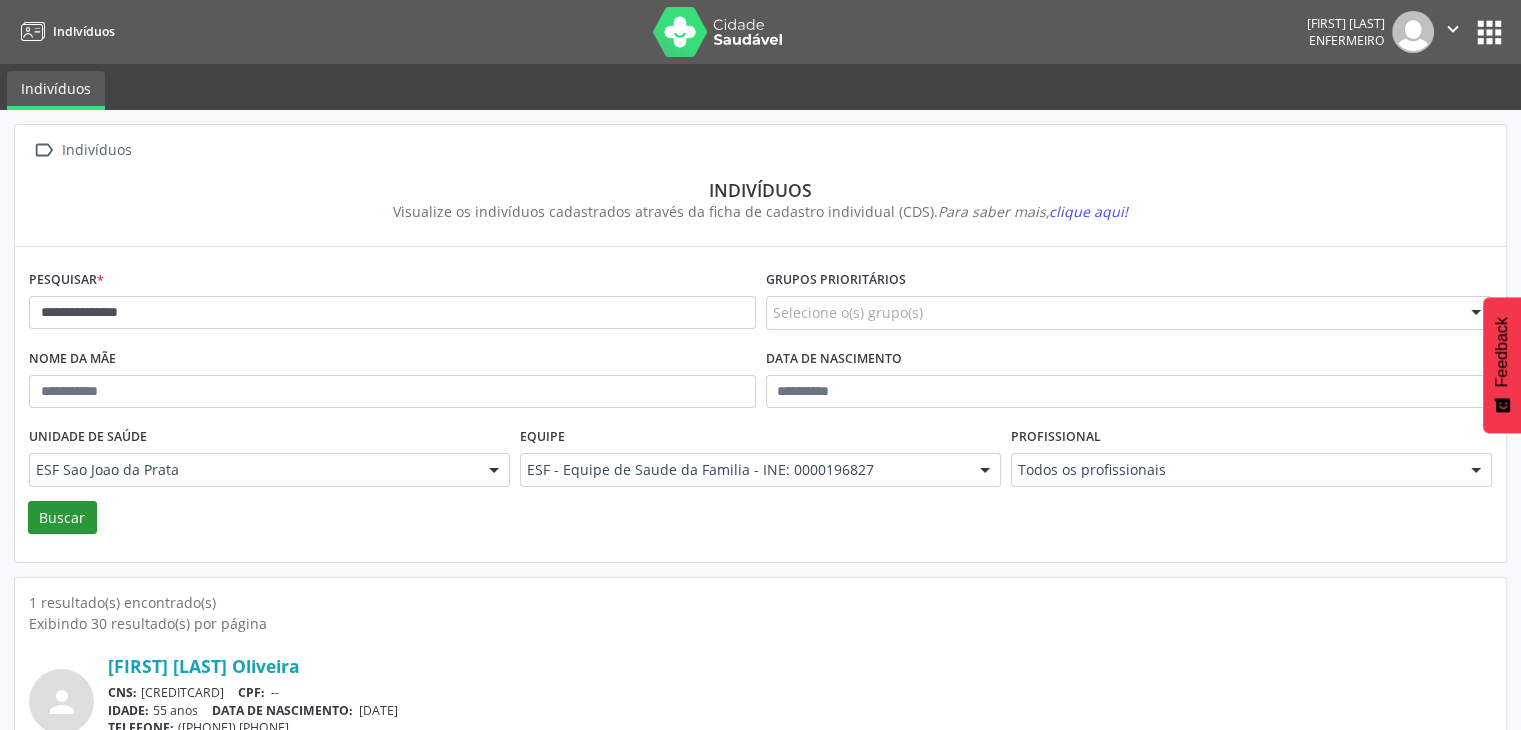 scroll, scrollTop: 84, scrollLeft: 0, axis: vertical 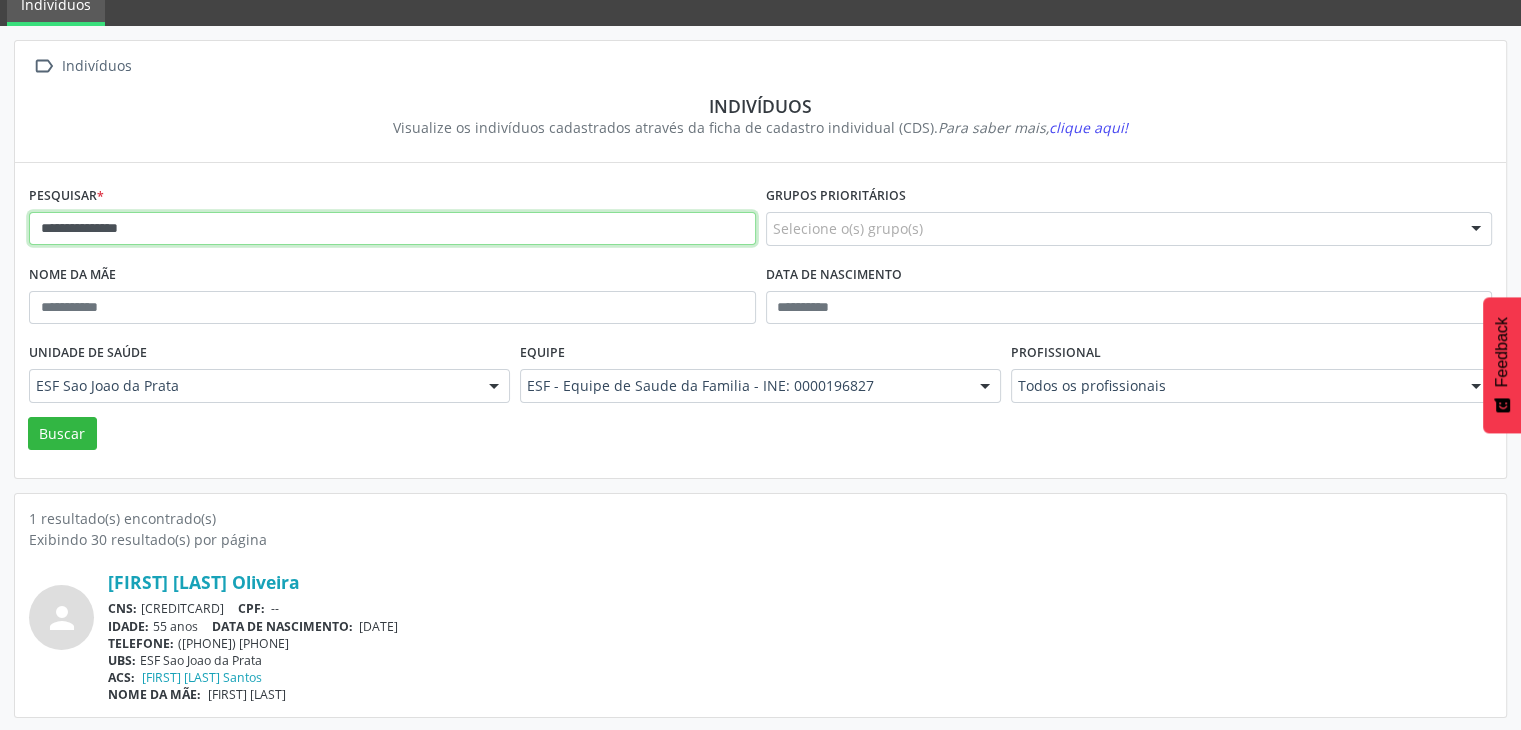 click on "**********" at bounding box center [392, 229] 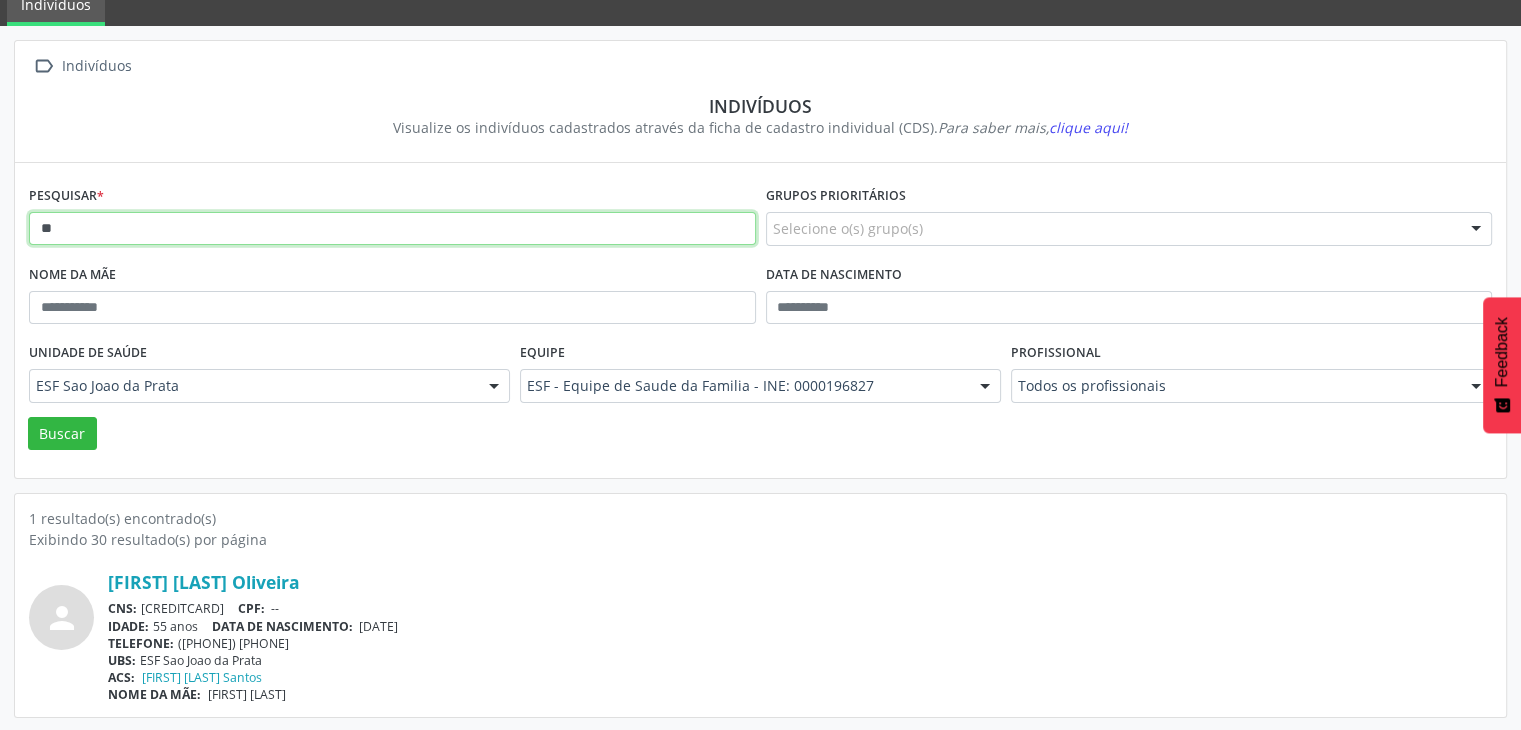 type on "*" 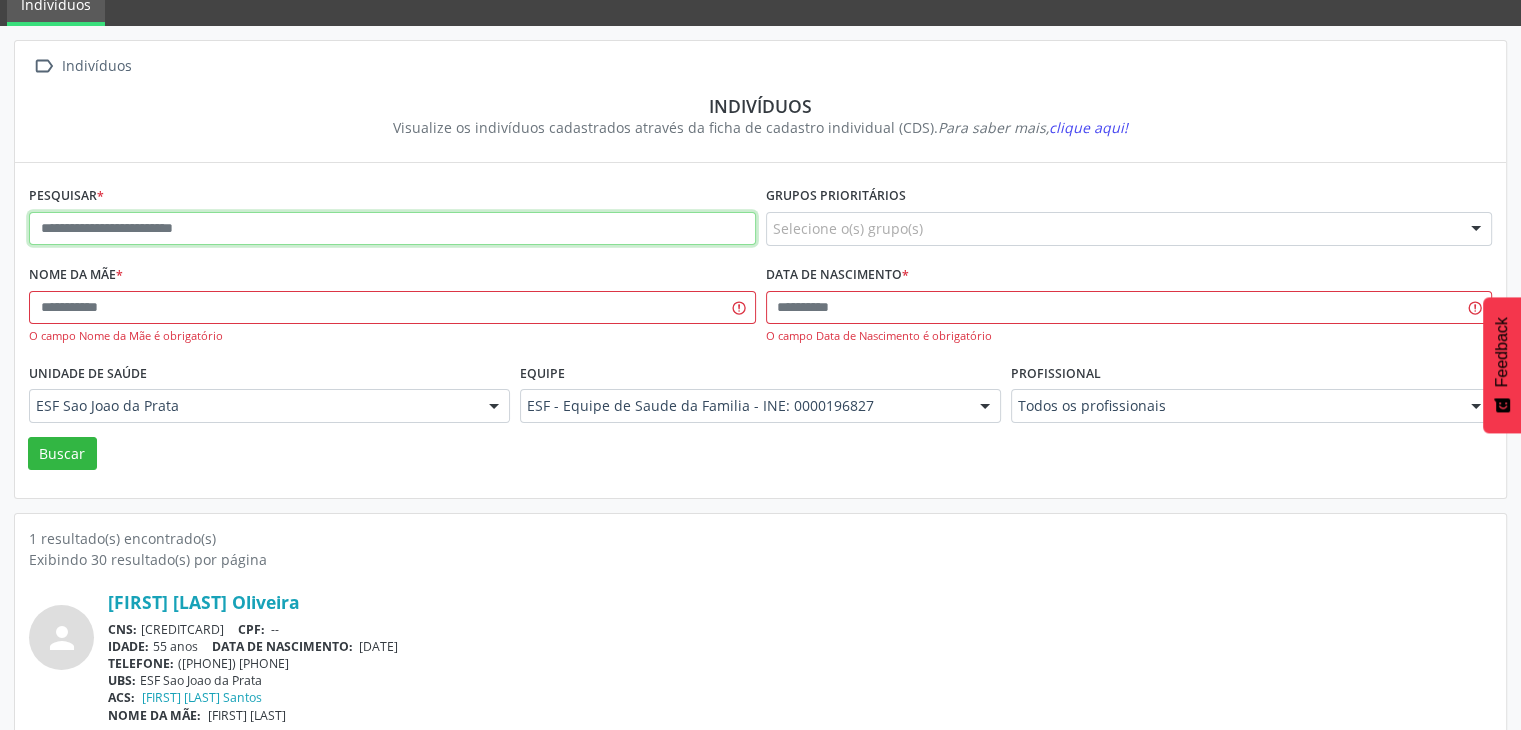 paste on "**********" 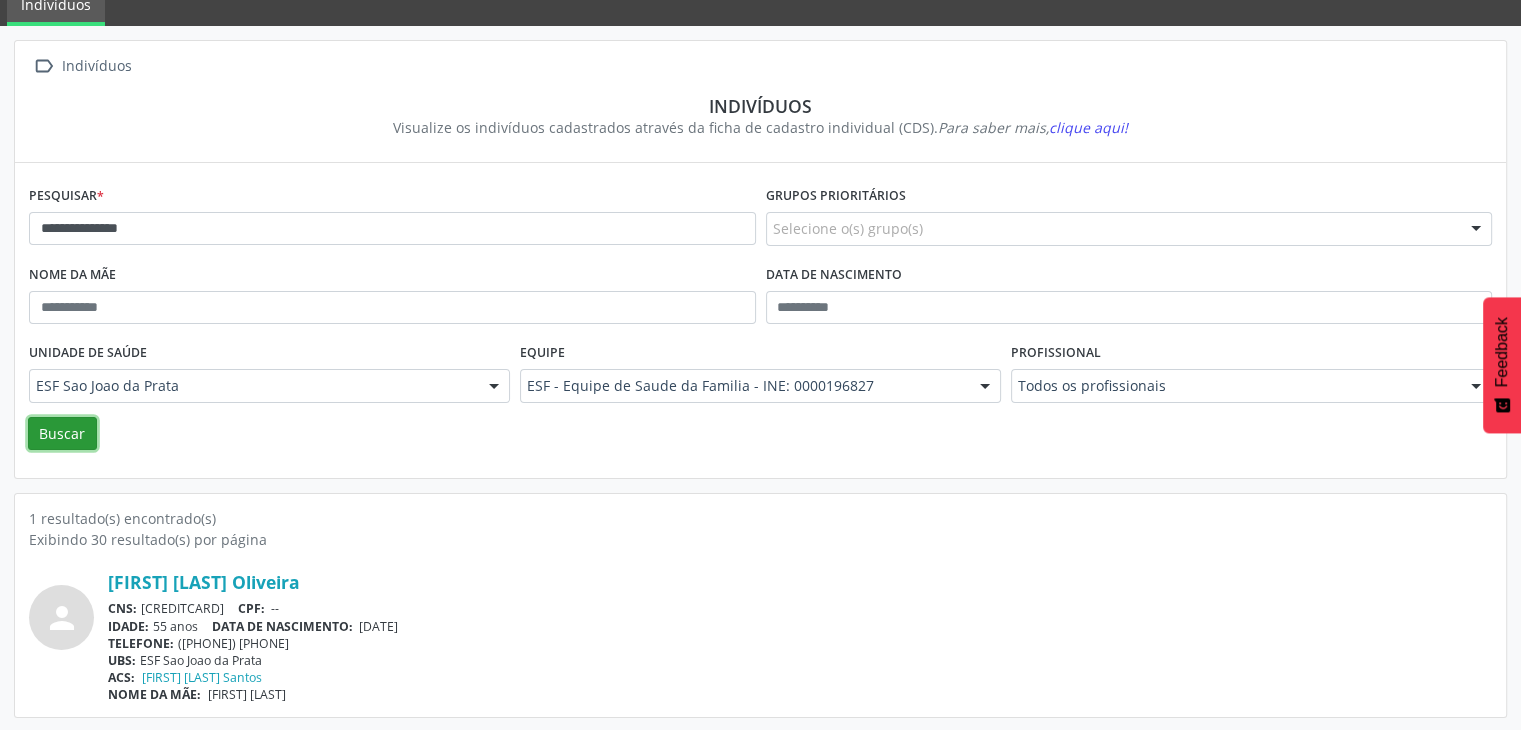 click on "Buscar" at bounding box center [62, 434] 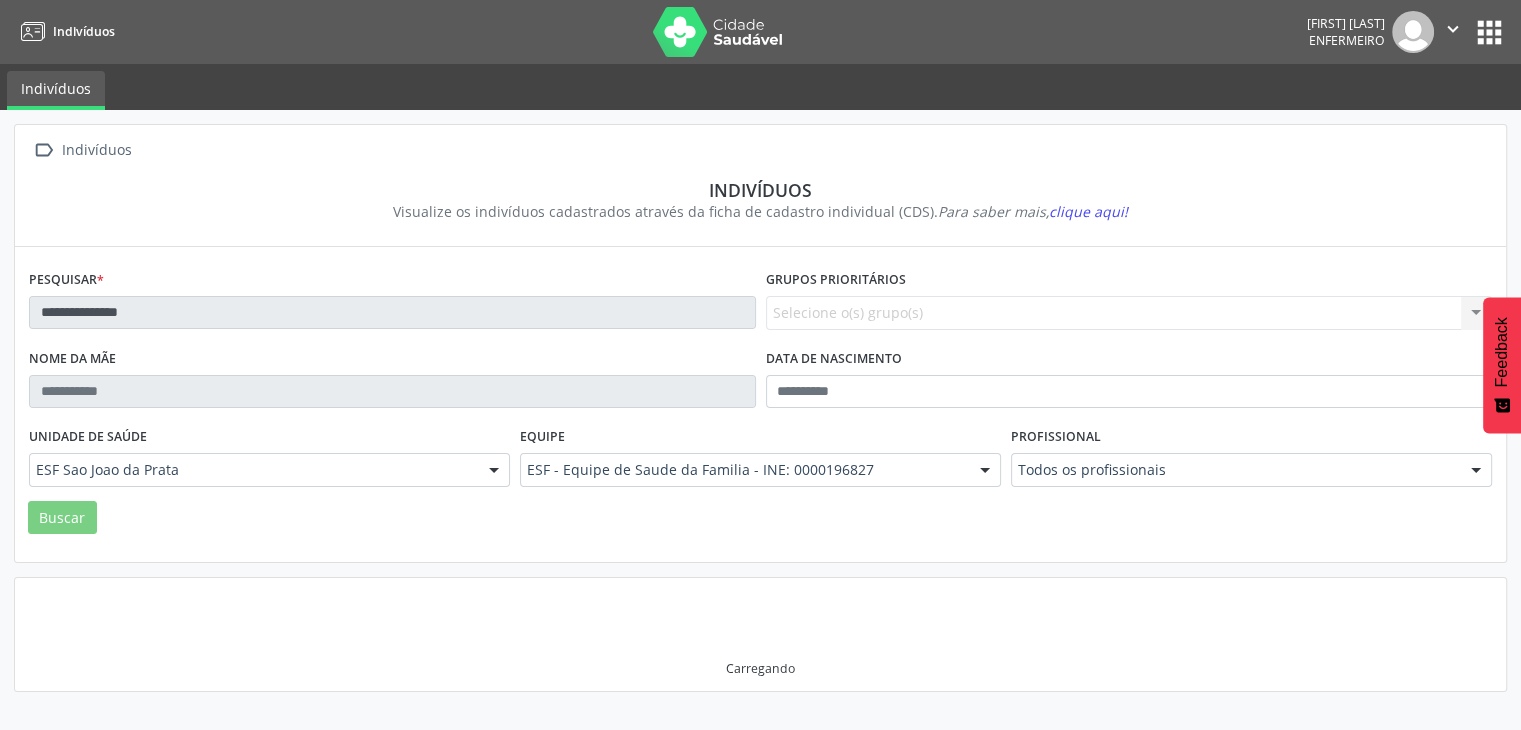 scroll, scrollTop: 0, scrollLeft: 0, axis: both 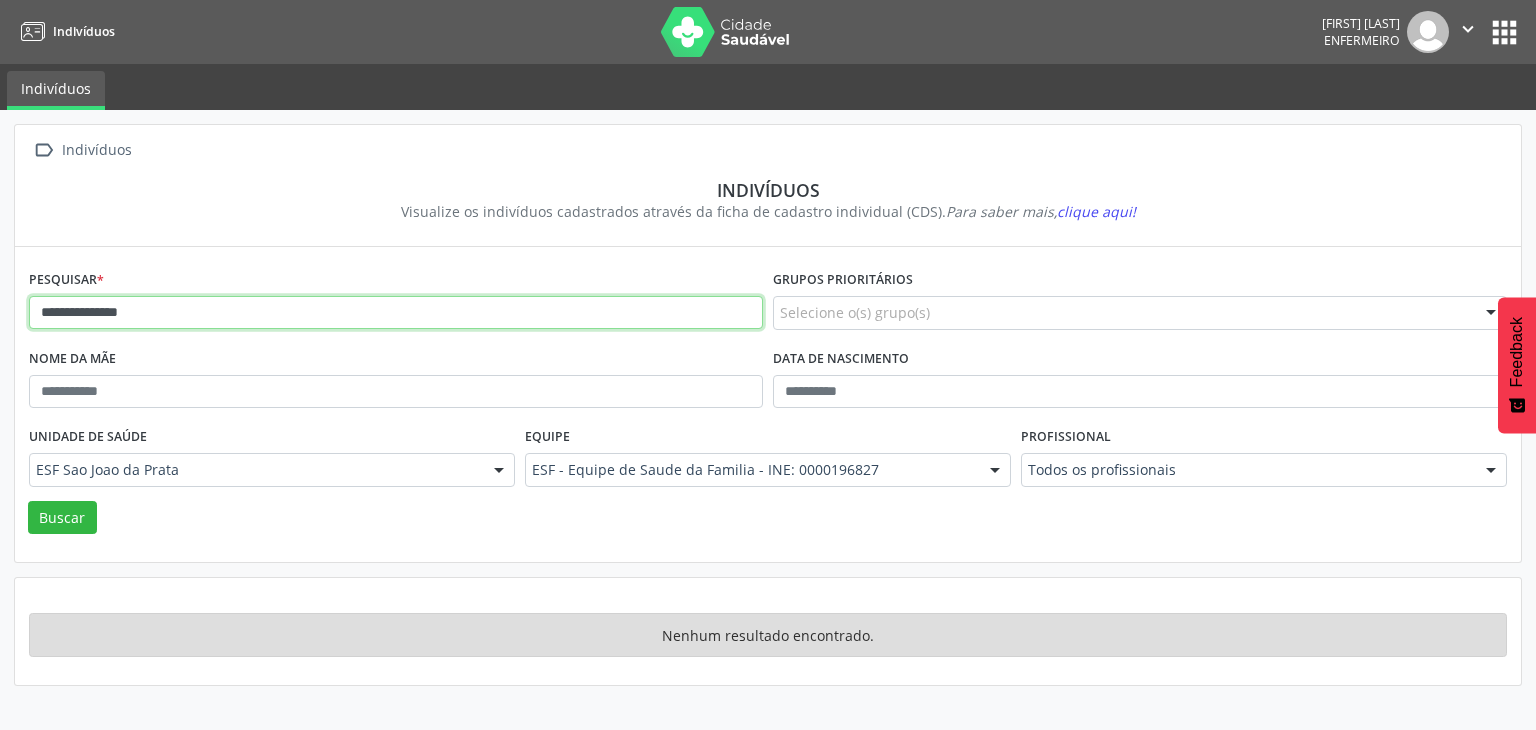 click on "**********" at bounding box center [396, 313] 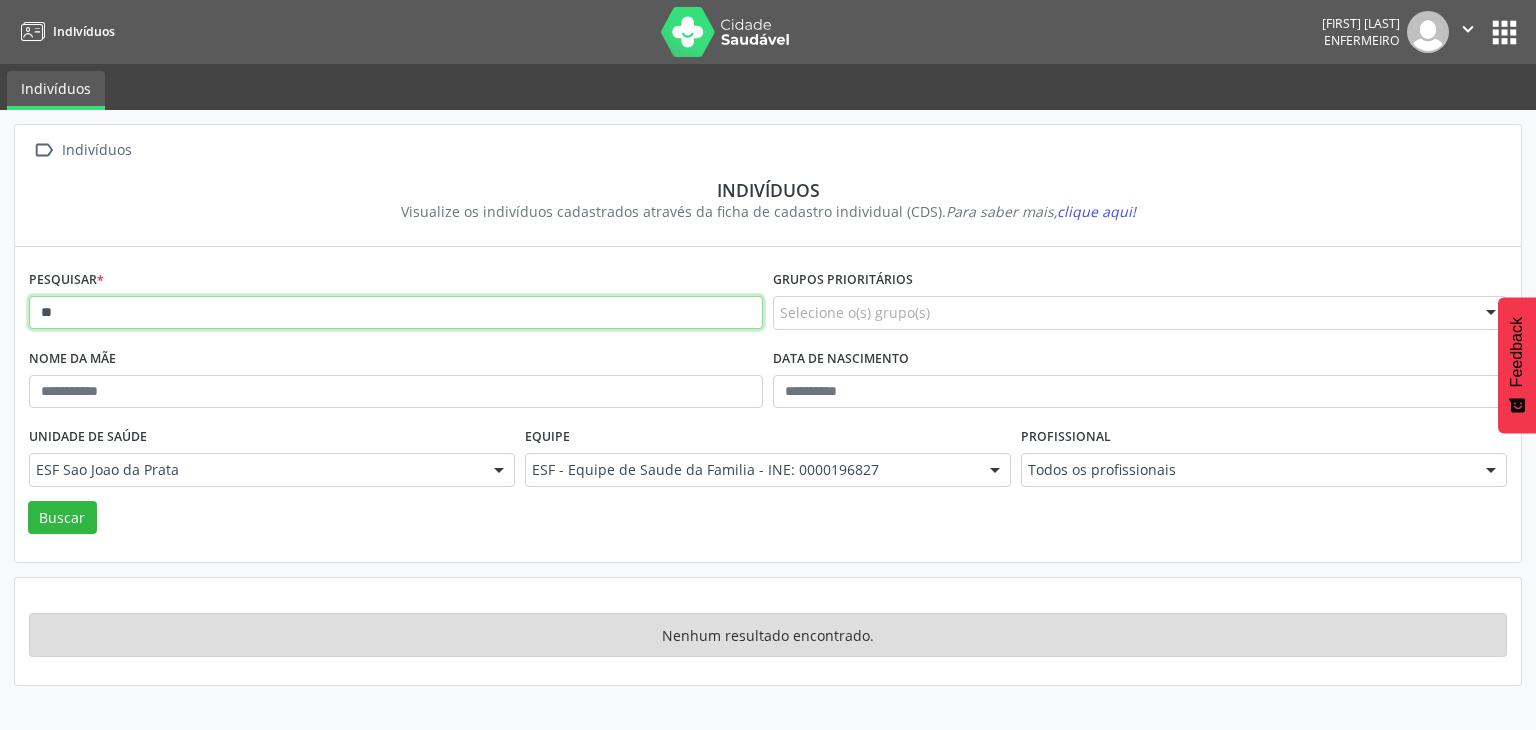 type on "*" 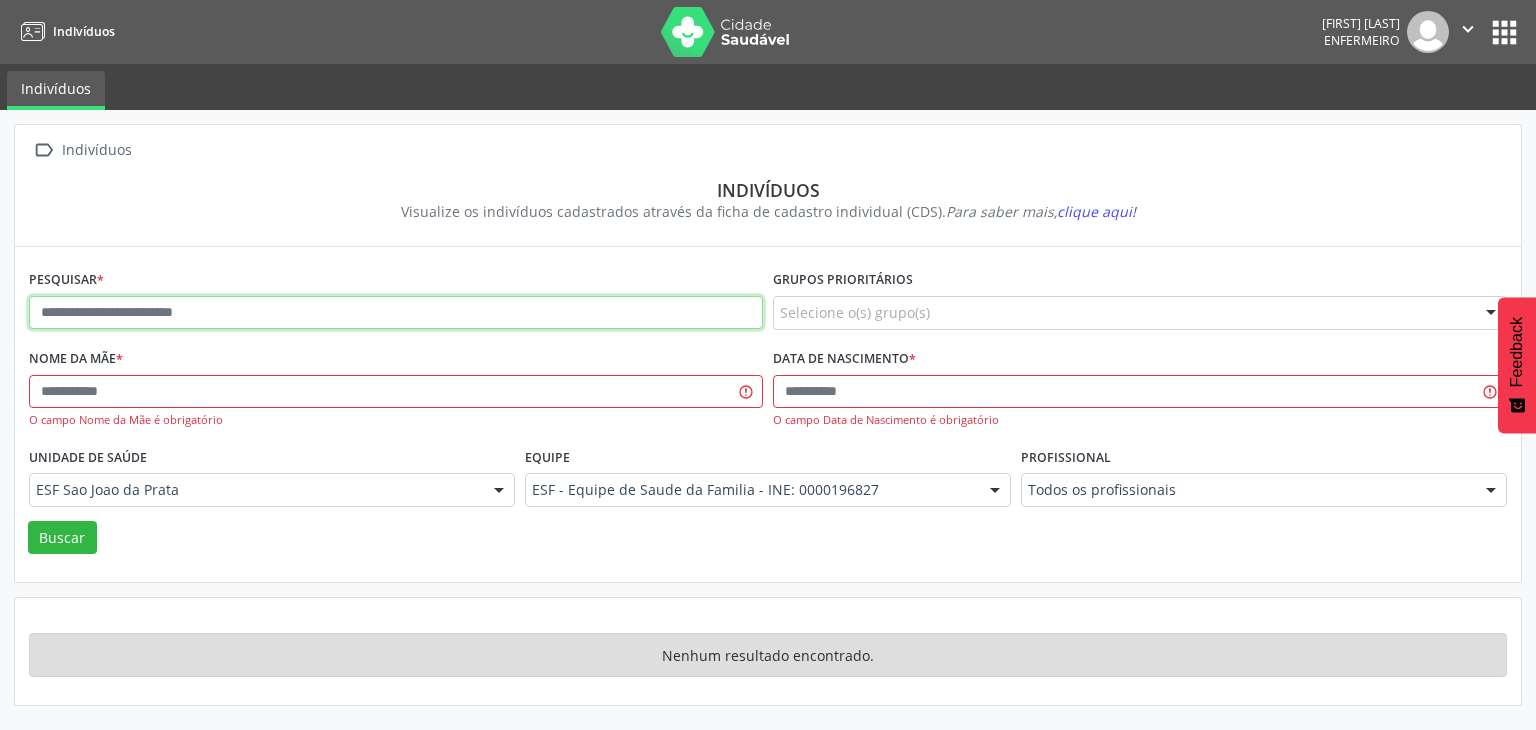 click at bounding box center (396, 313) 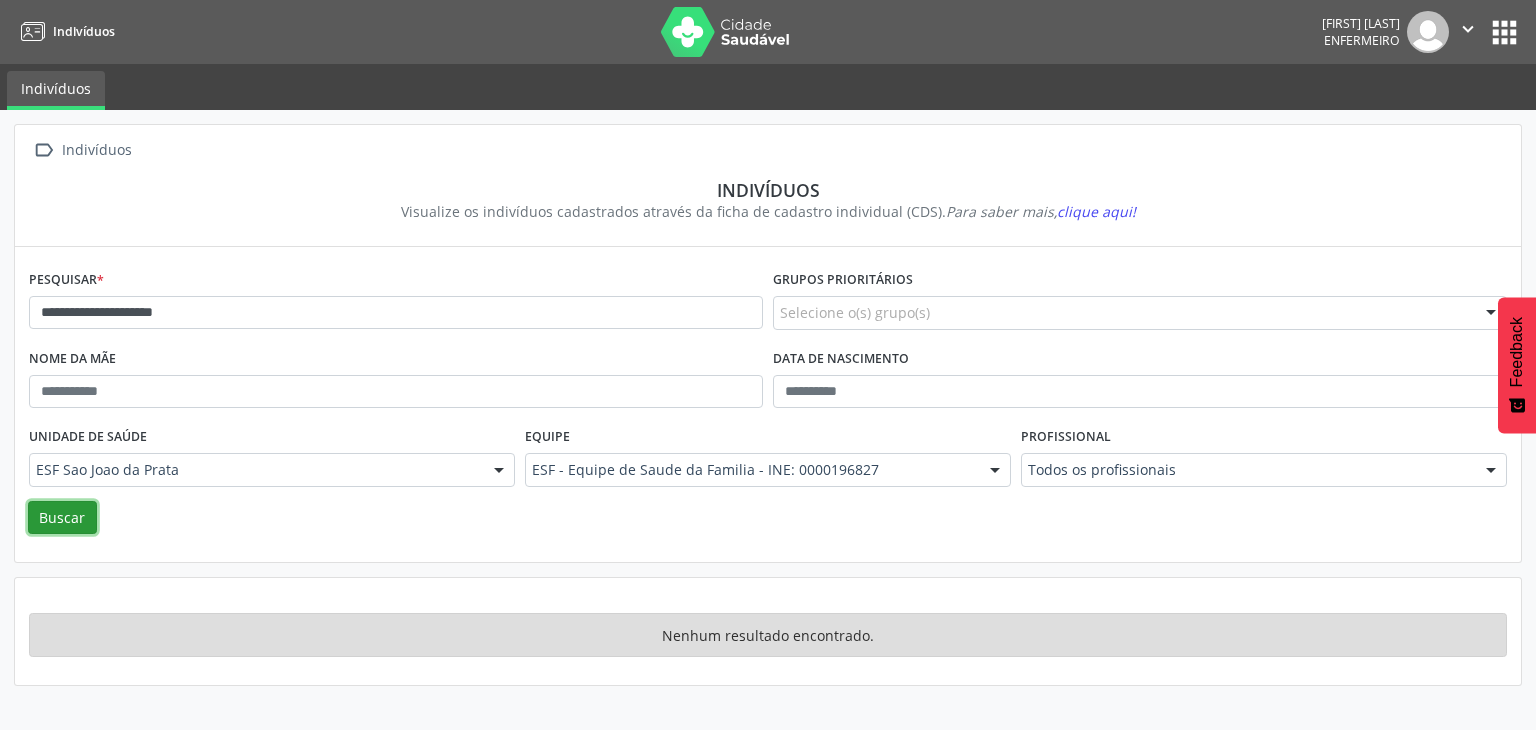 click on "Buscar" at bounding box center (62, 518) 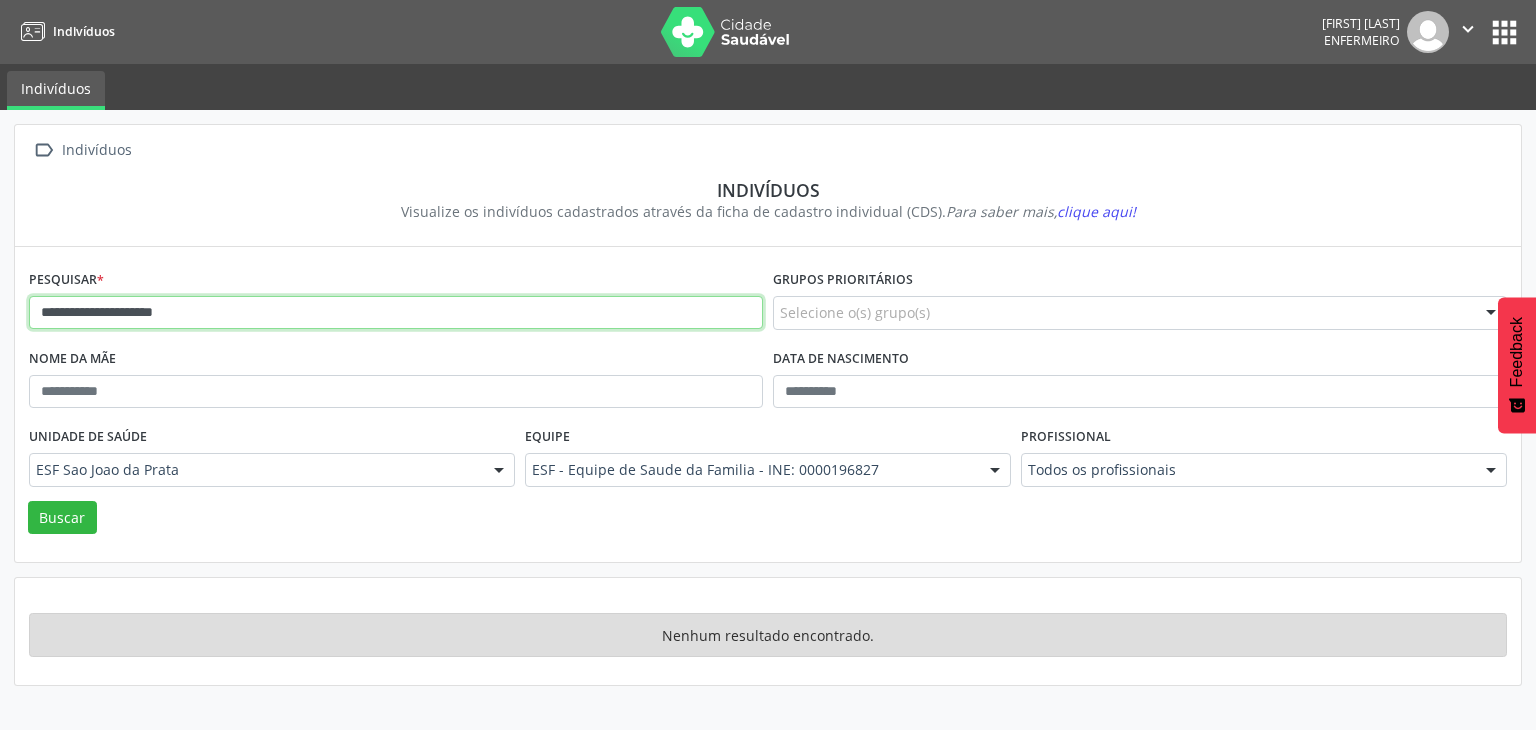 click on "**********" at bounding box center [396, 313] 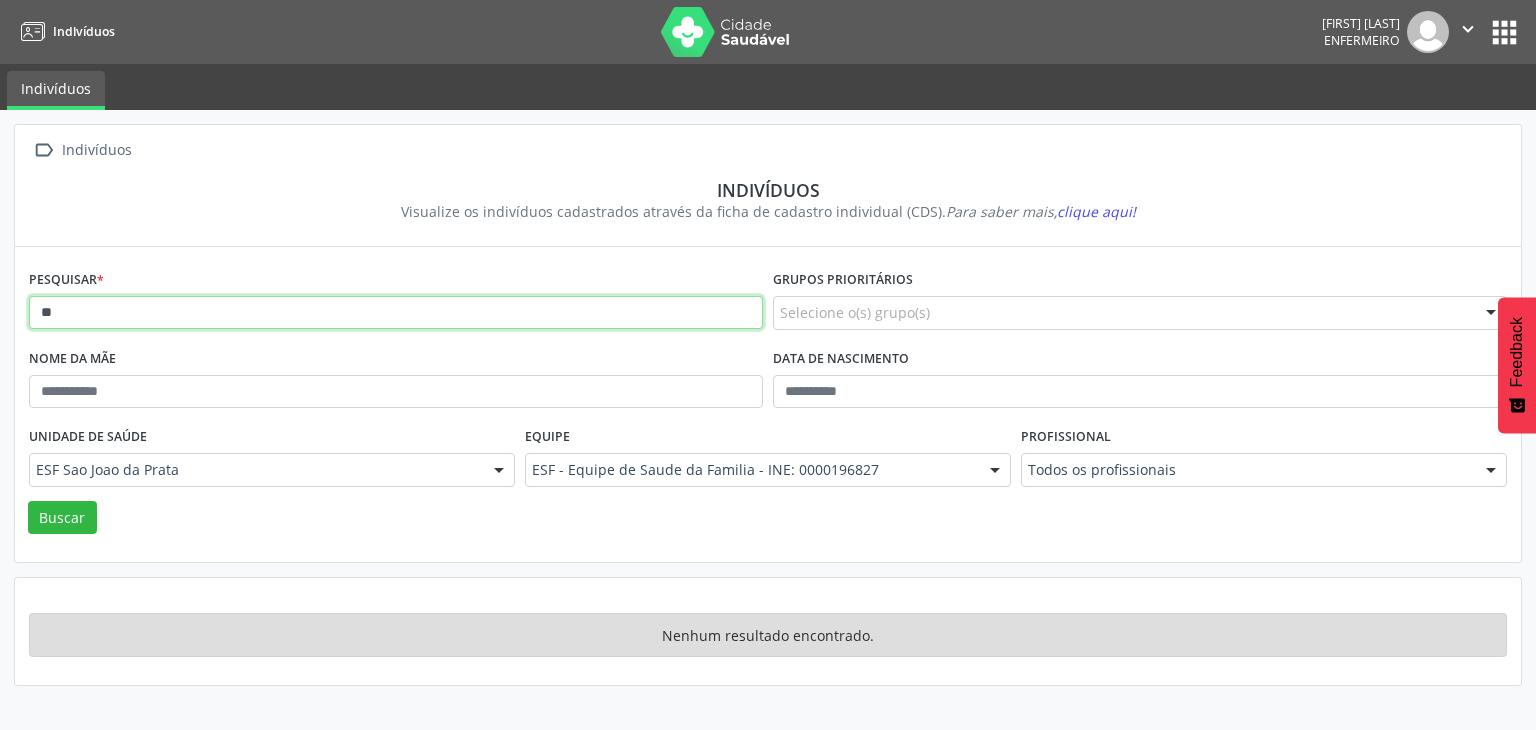 type on "*" 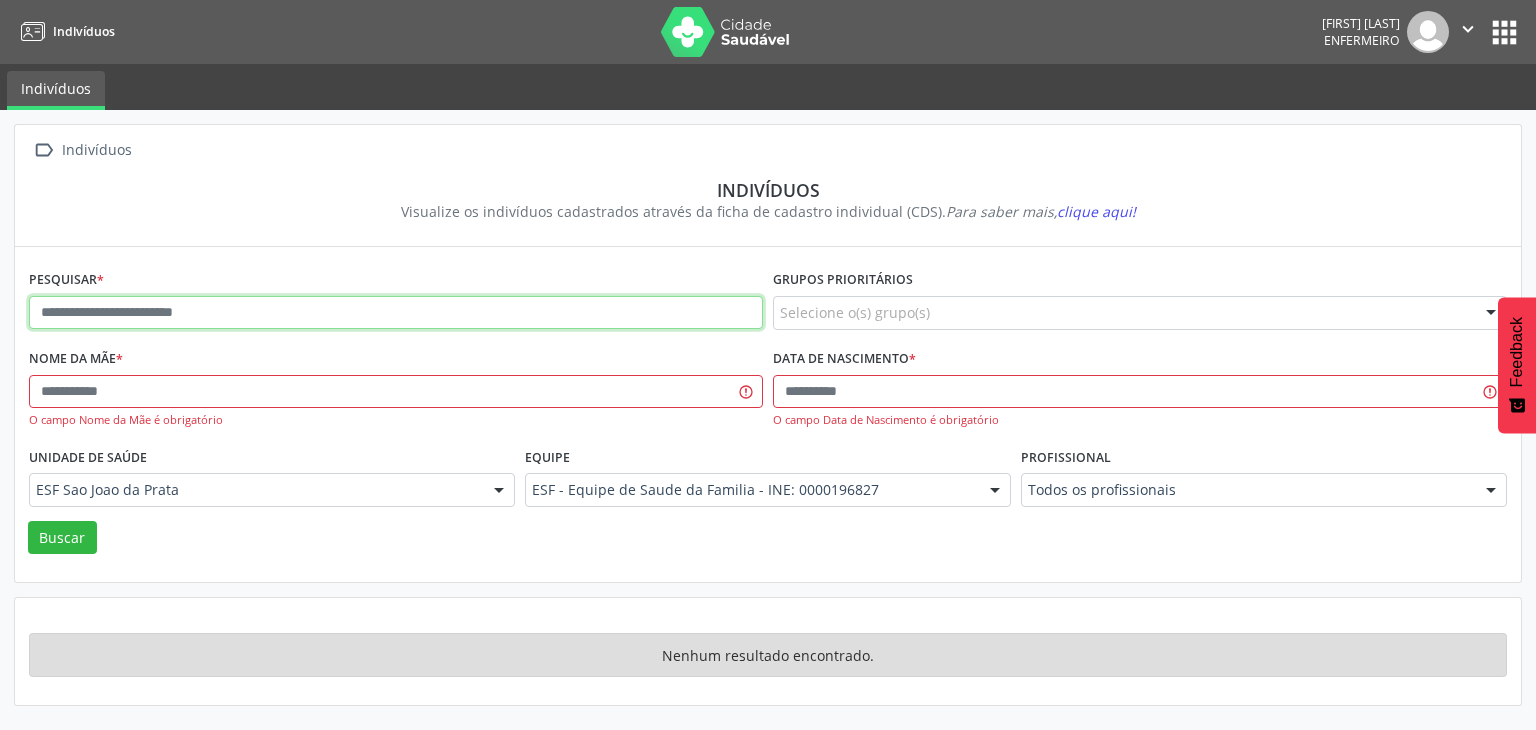 paste on "**********" 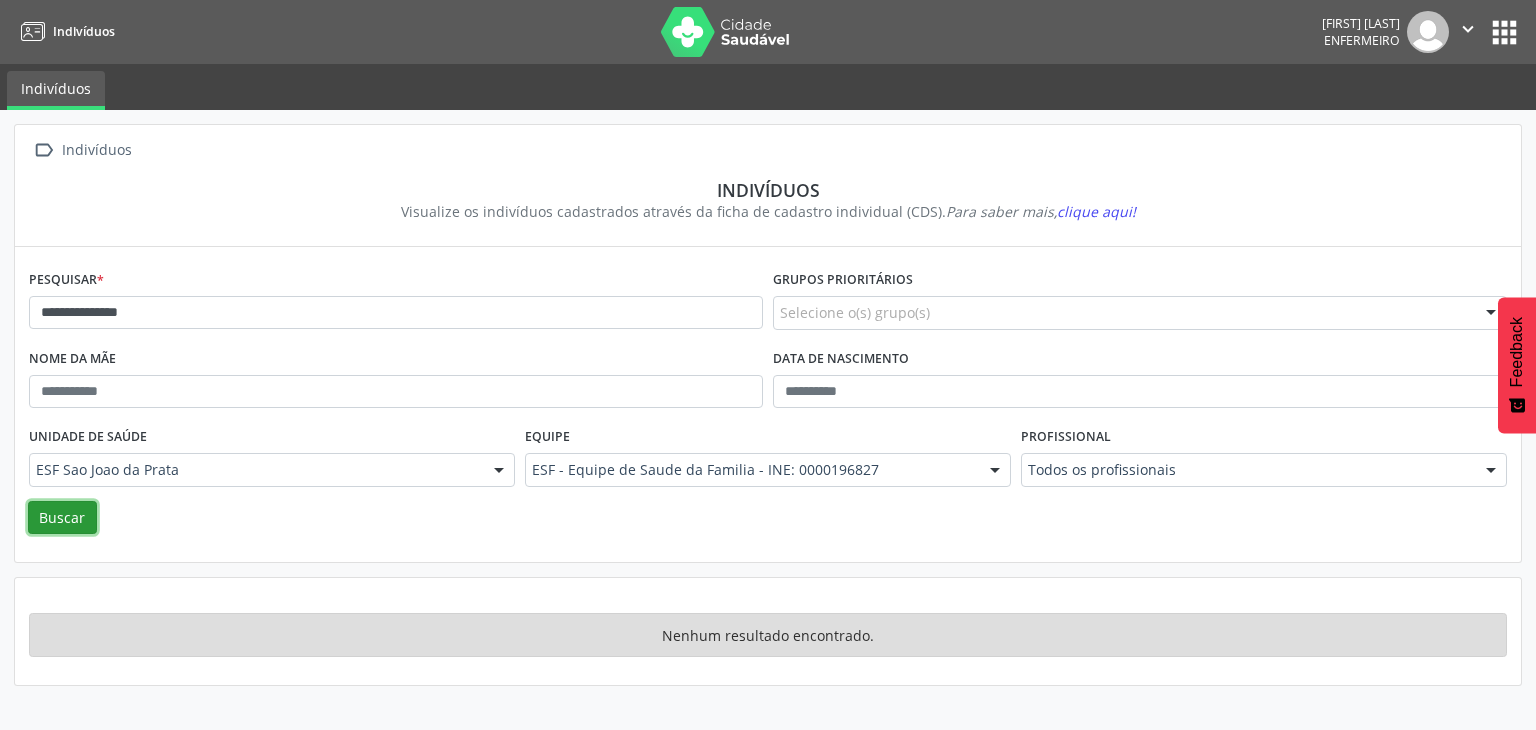 click on "Buscar" at bounding box center [62, 518] 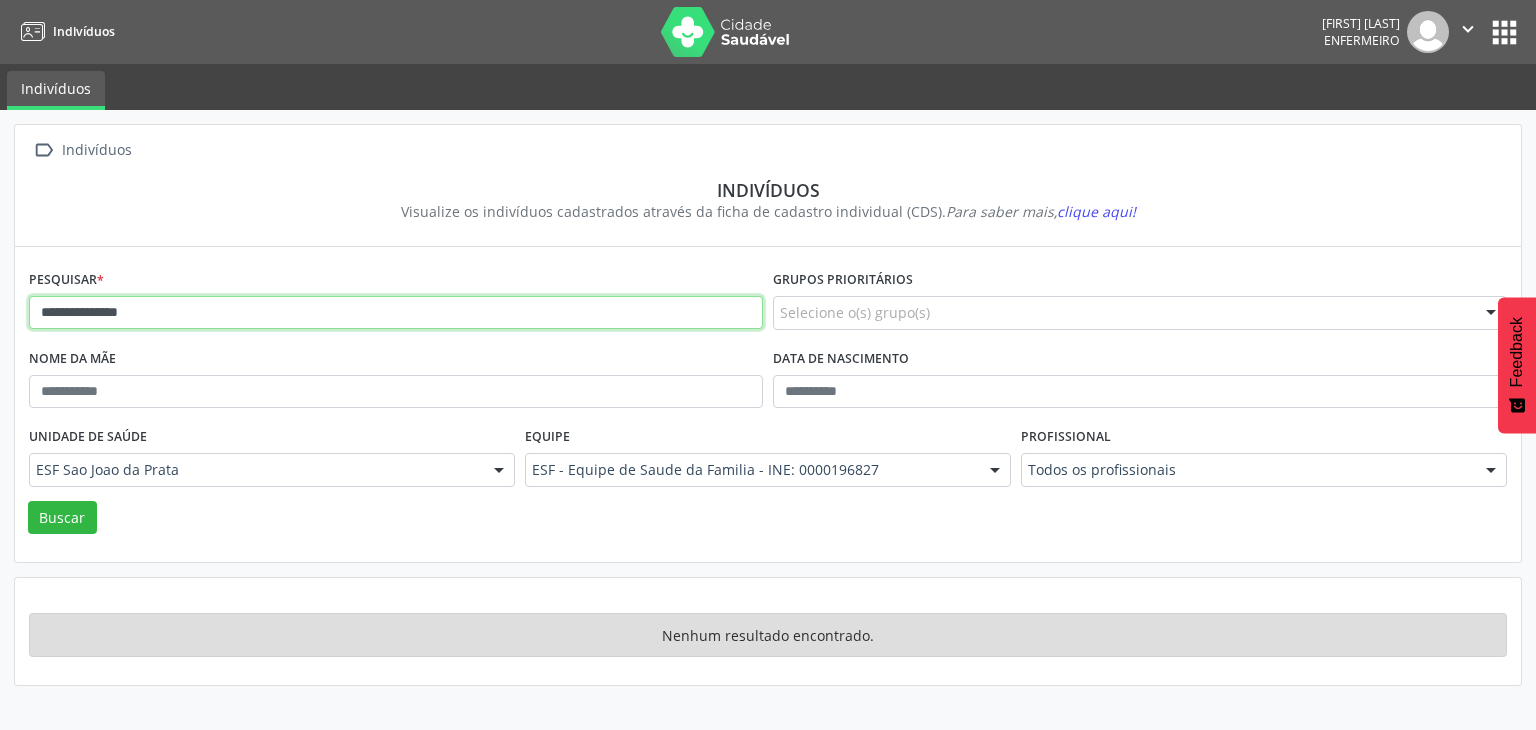 click on "**********" at bounding box center (396, 313) 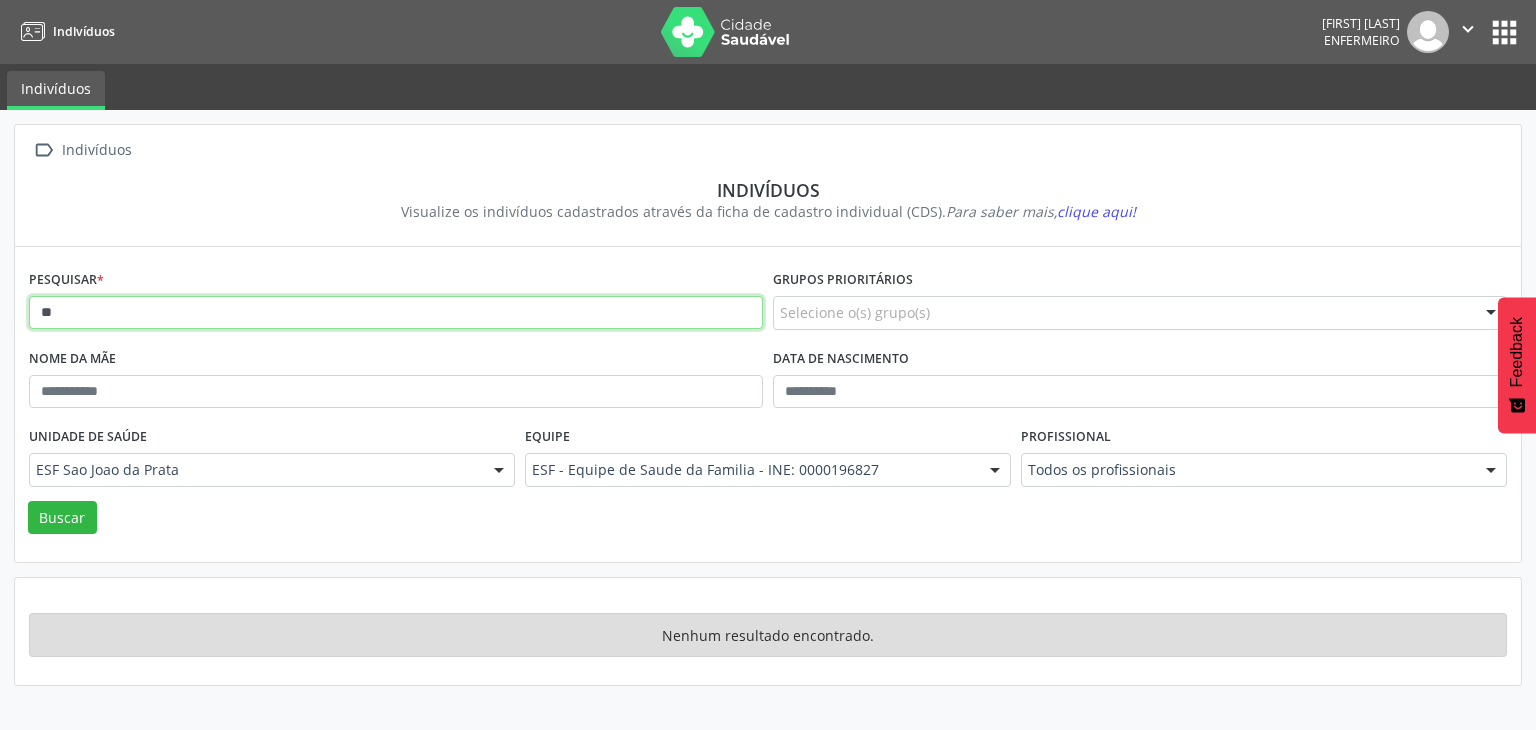 type on "*" 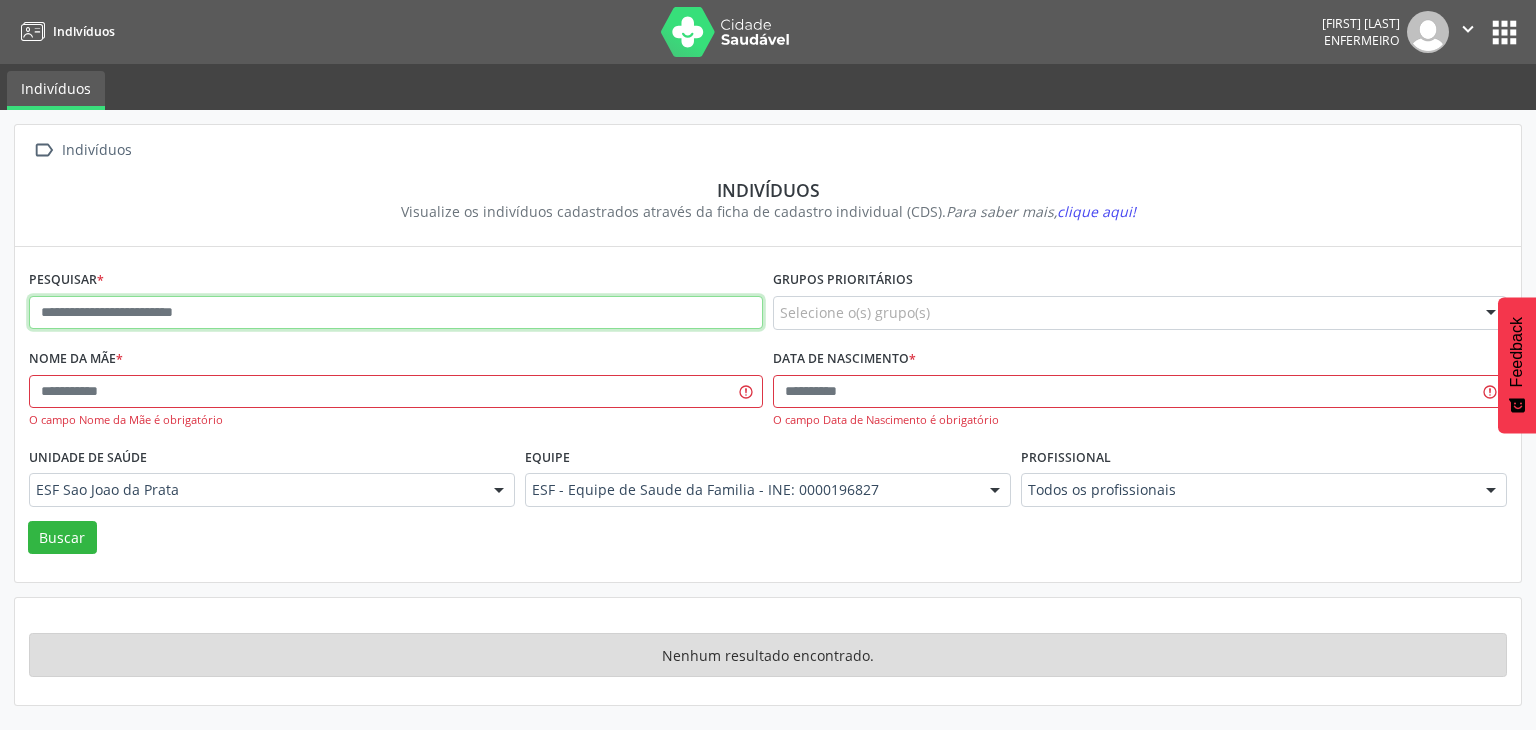 paste on "**********" 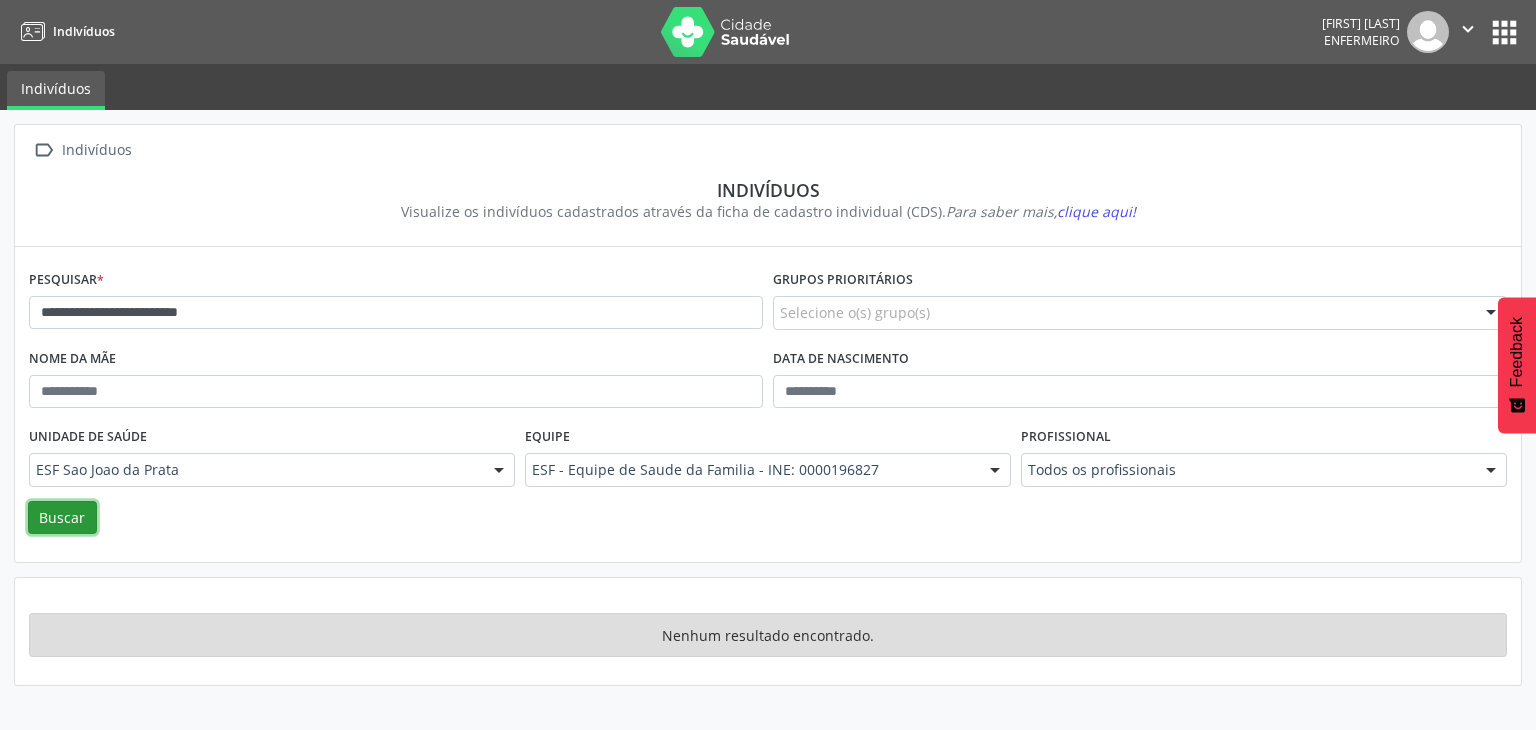 click on "Buscar" at bounding box center (62, 518) 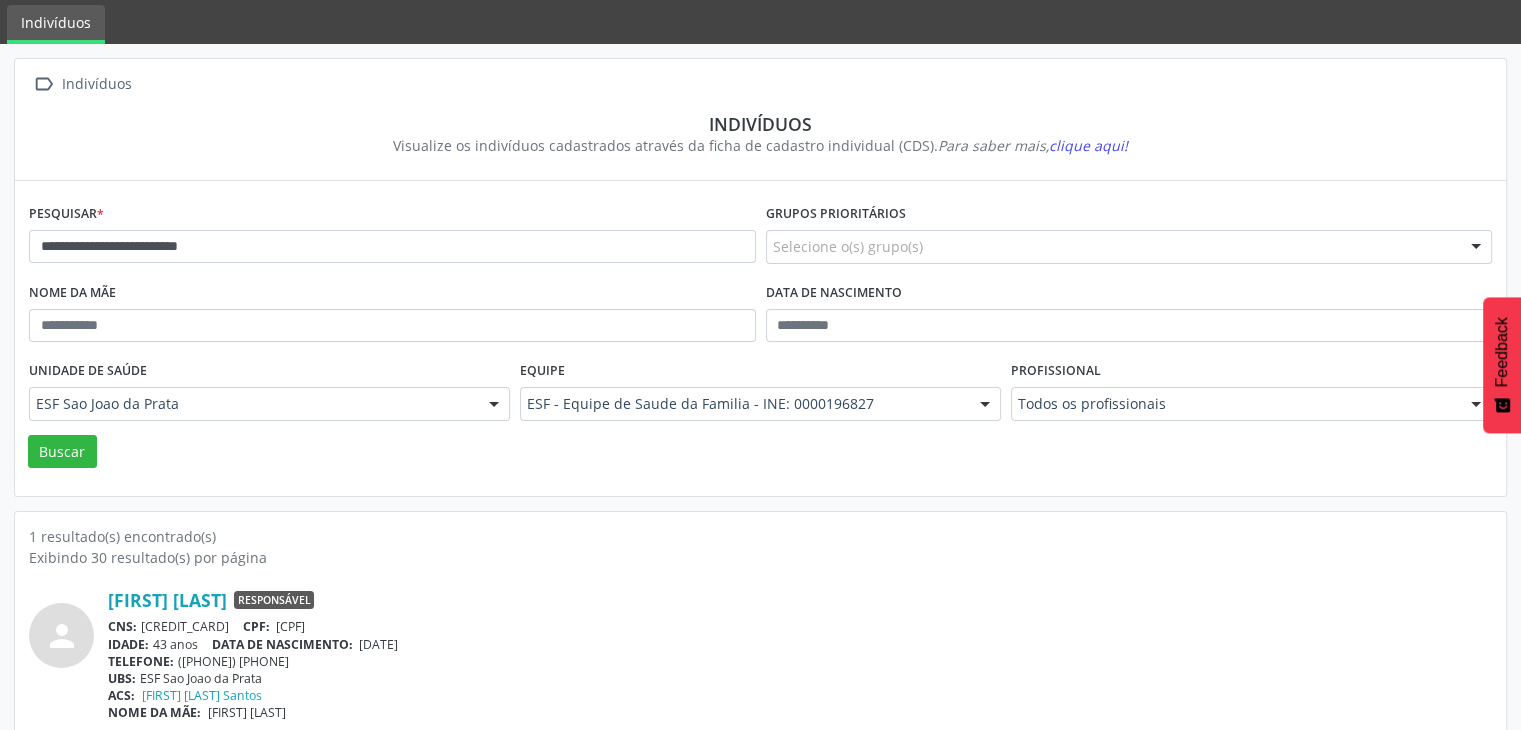 scroll, scrollTop: 84, scrollLeft: 0, axis: vertical 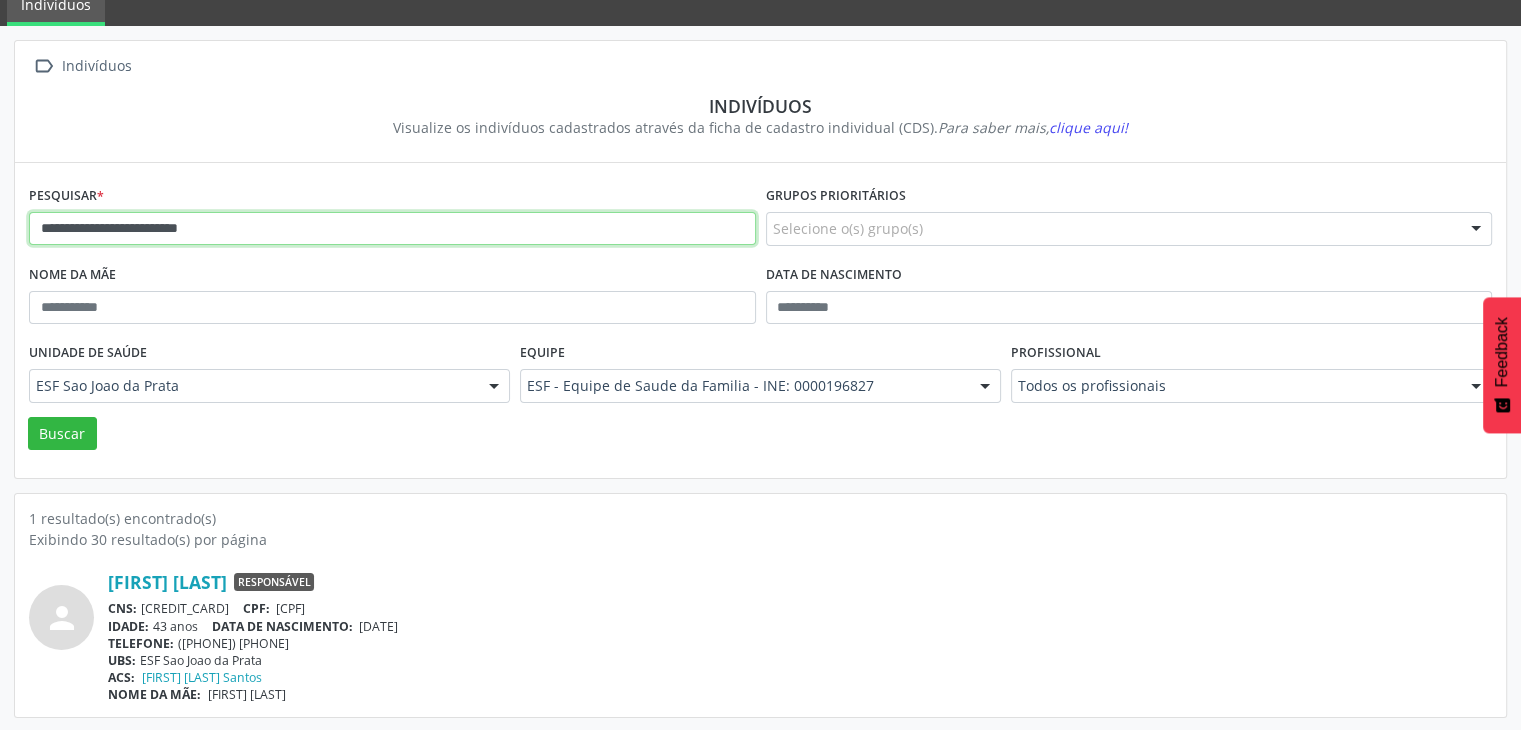 click on "**********" at bounding box center [392, 229] 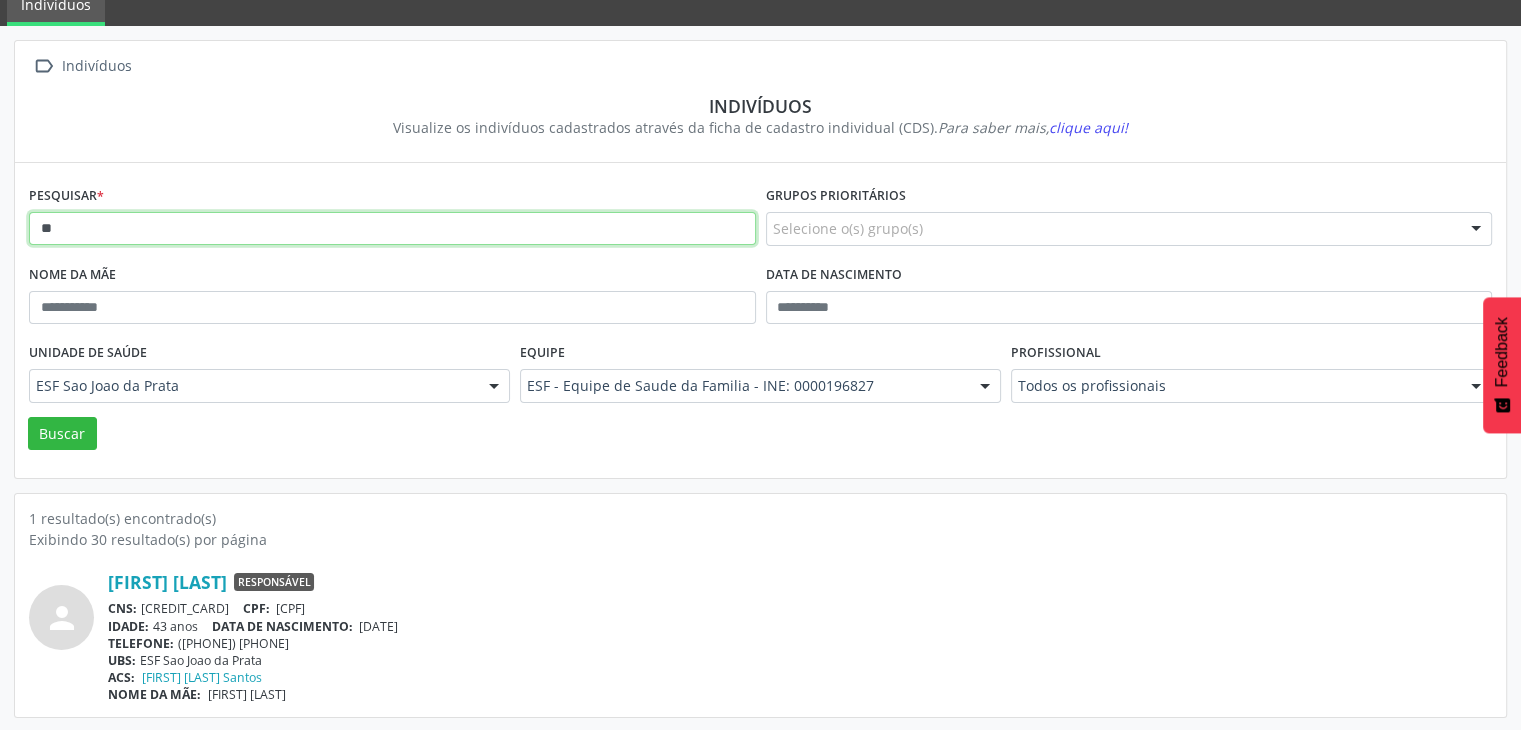 type on "*" 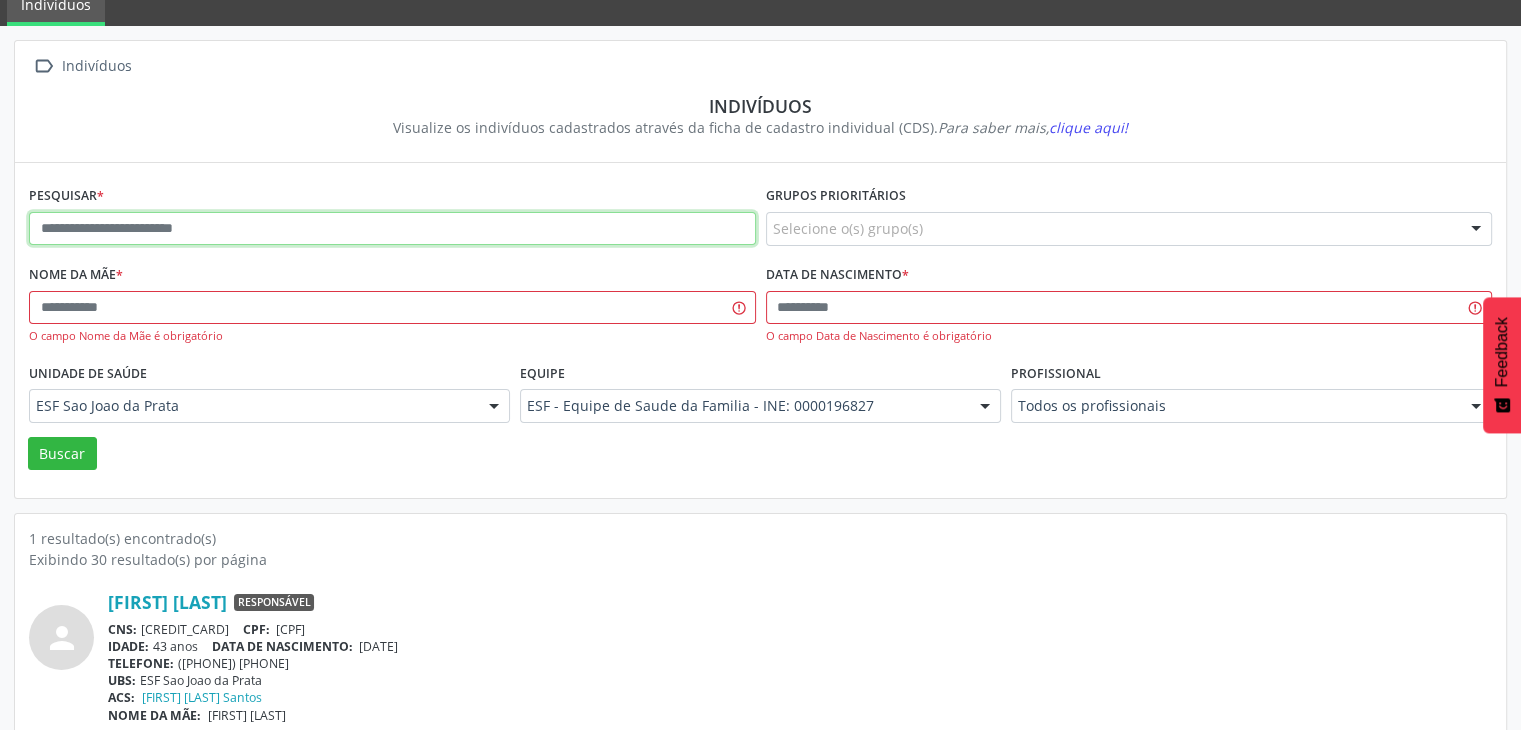 paste on "**********" 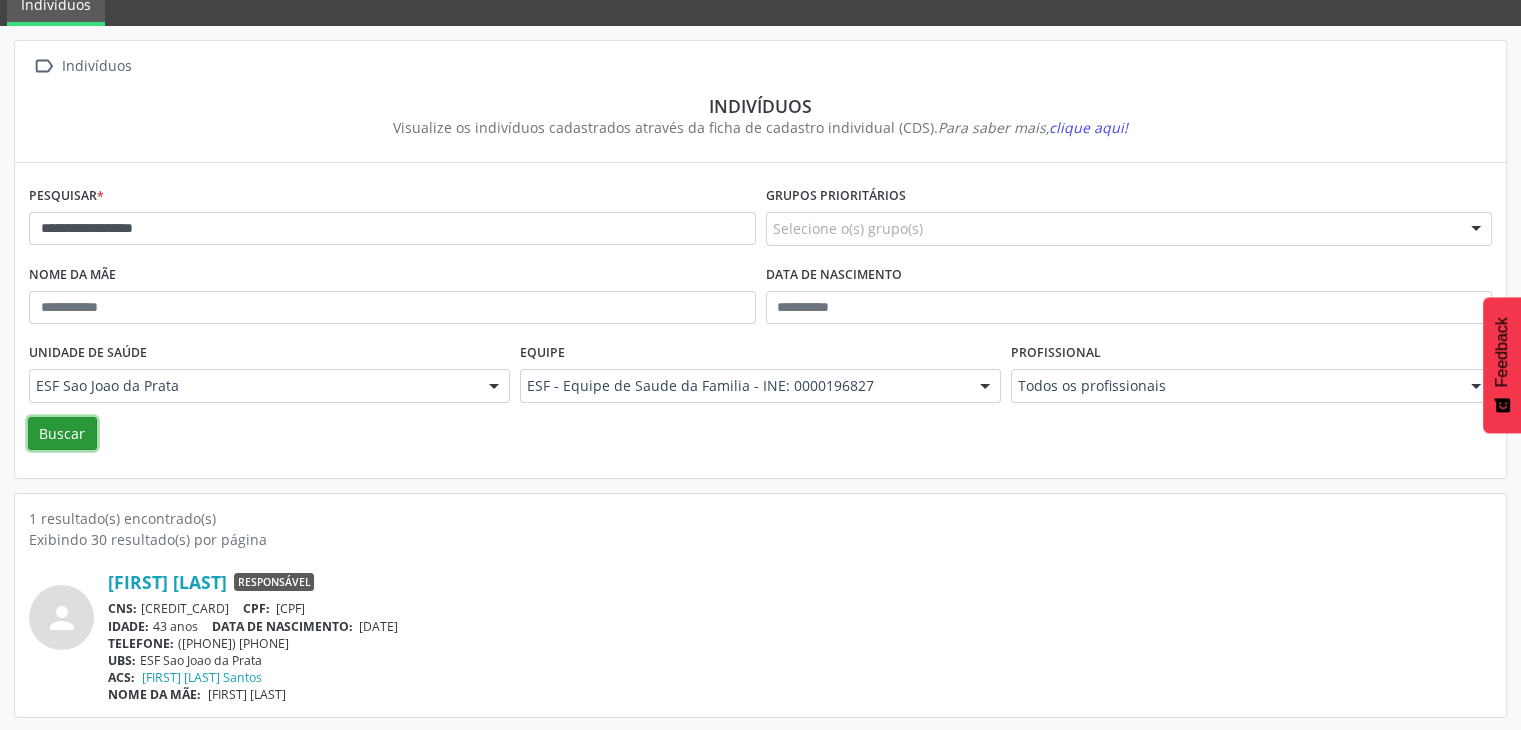 click on "Buscar" at bounding box center [62, 434] 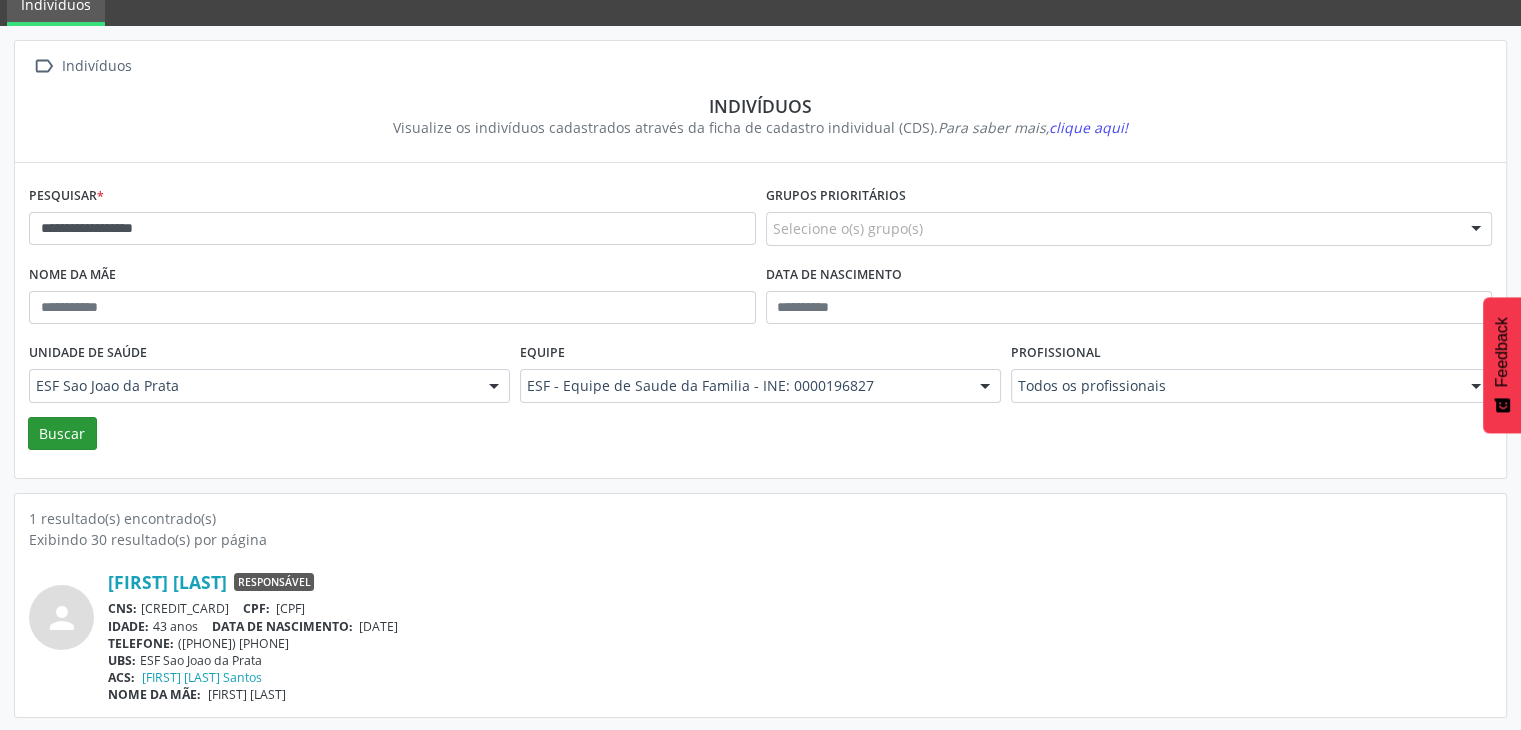 scroll, scrollTop: 0, scrollLeft: 0, axis: both 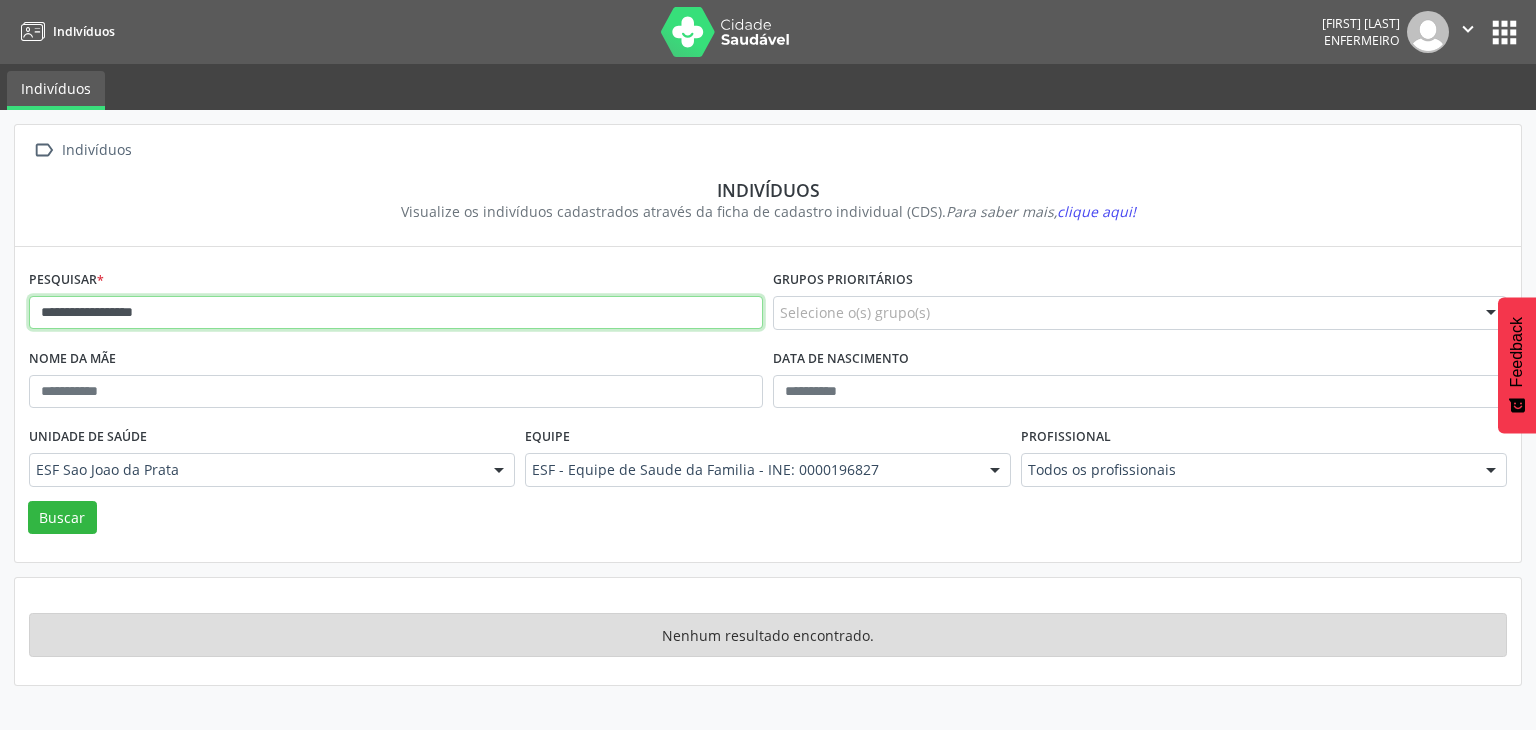 click on "**********" at bounding box center (396, 313) 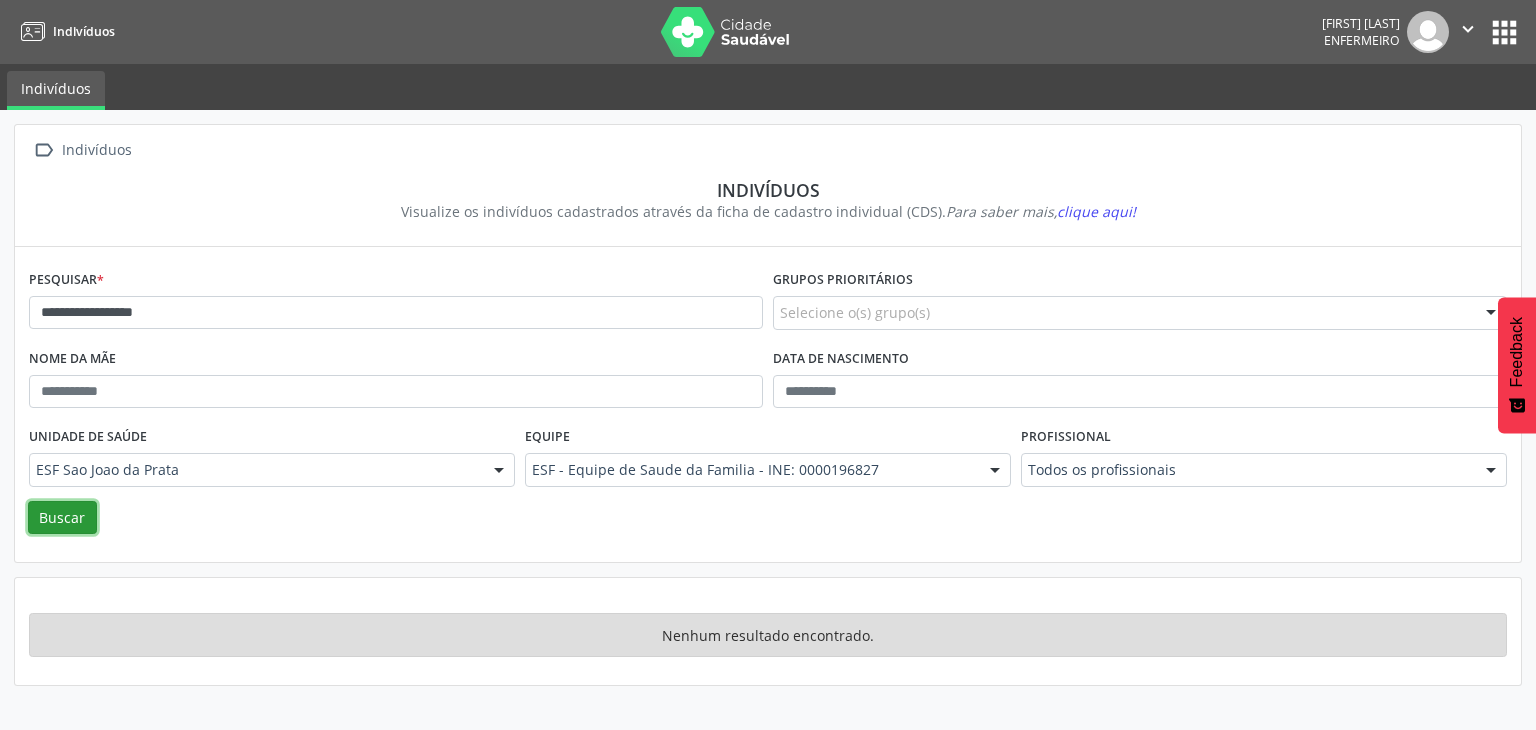 click on "Buscar" at bounding box center [62, 518] 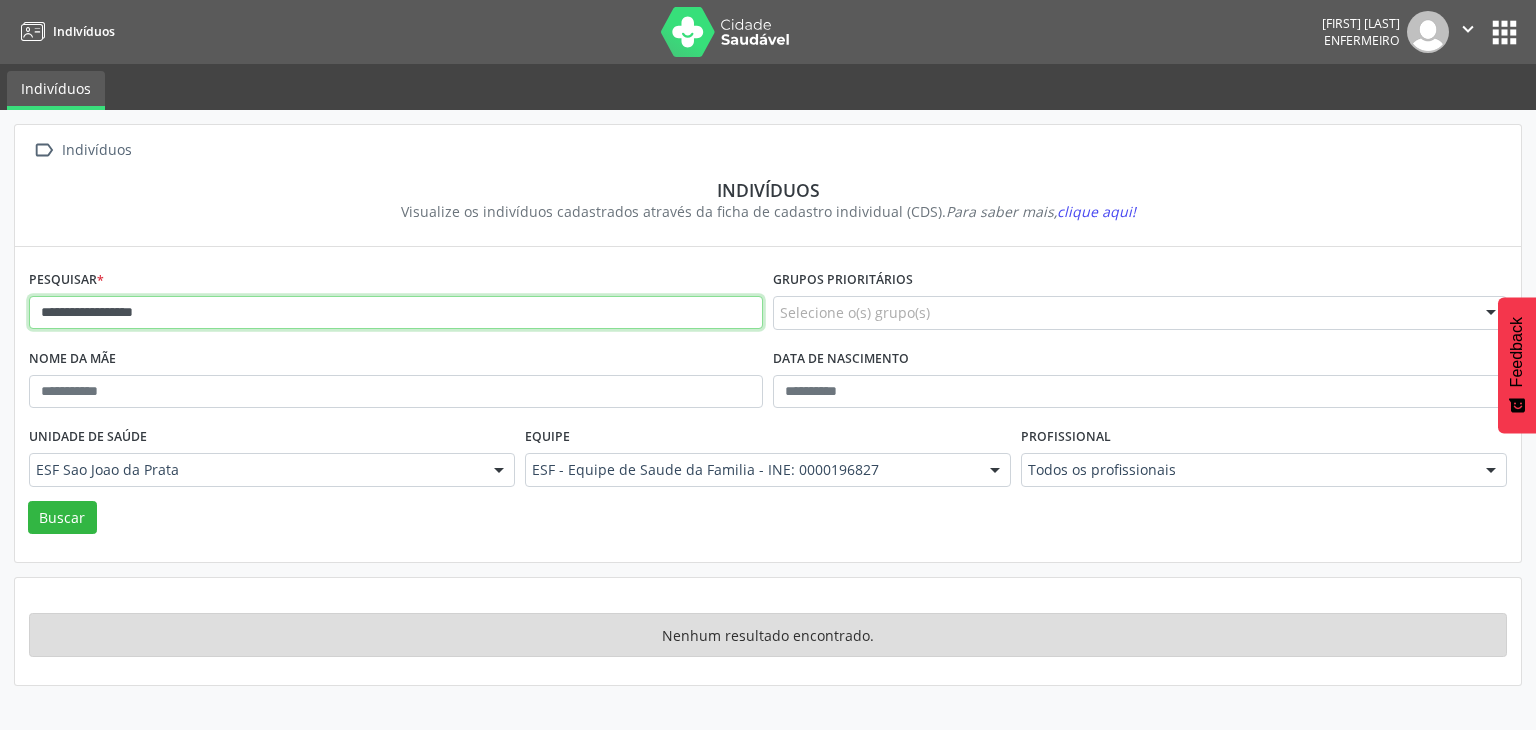click on "**********" at bounding box center (396, 313) 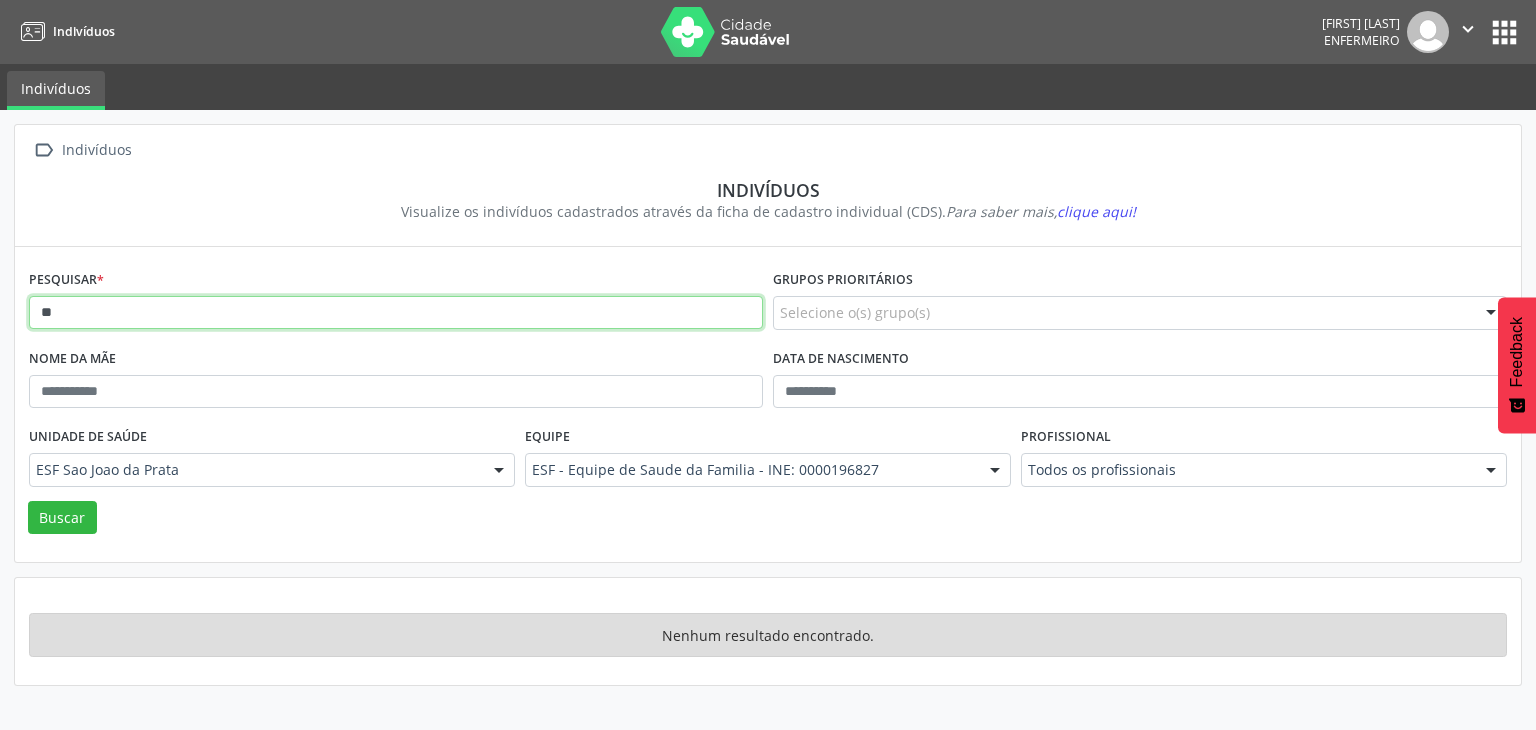 type on "*" 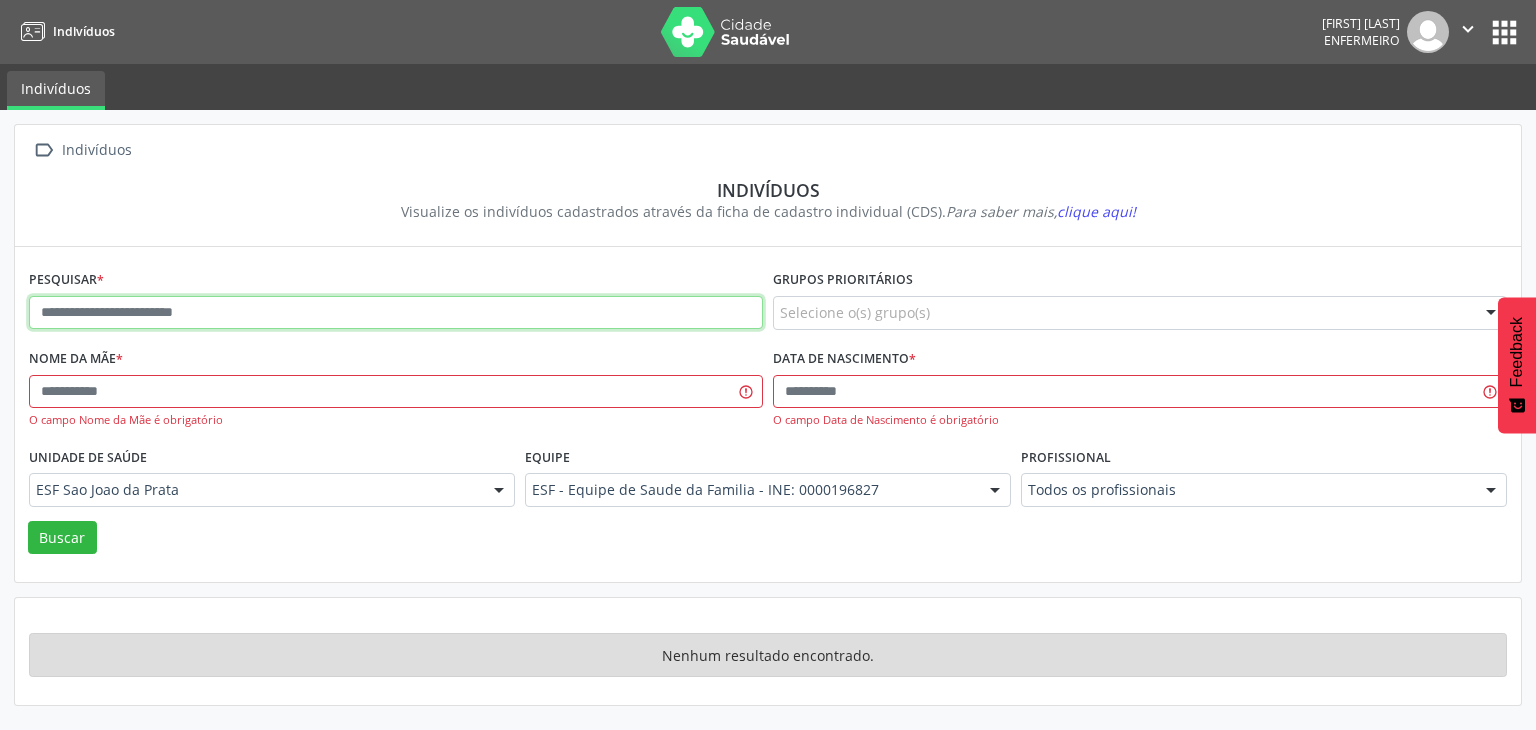 paste on "******" 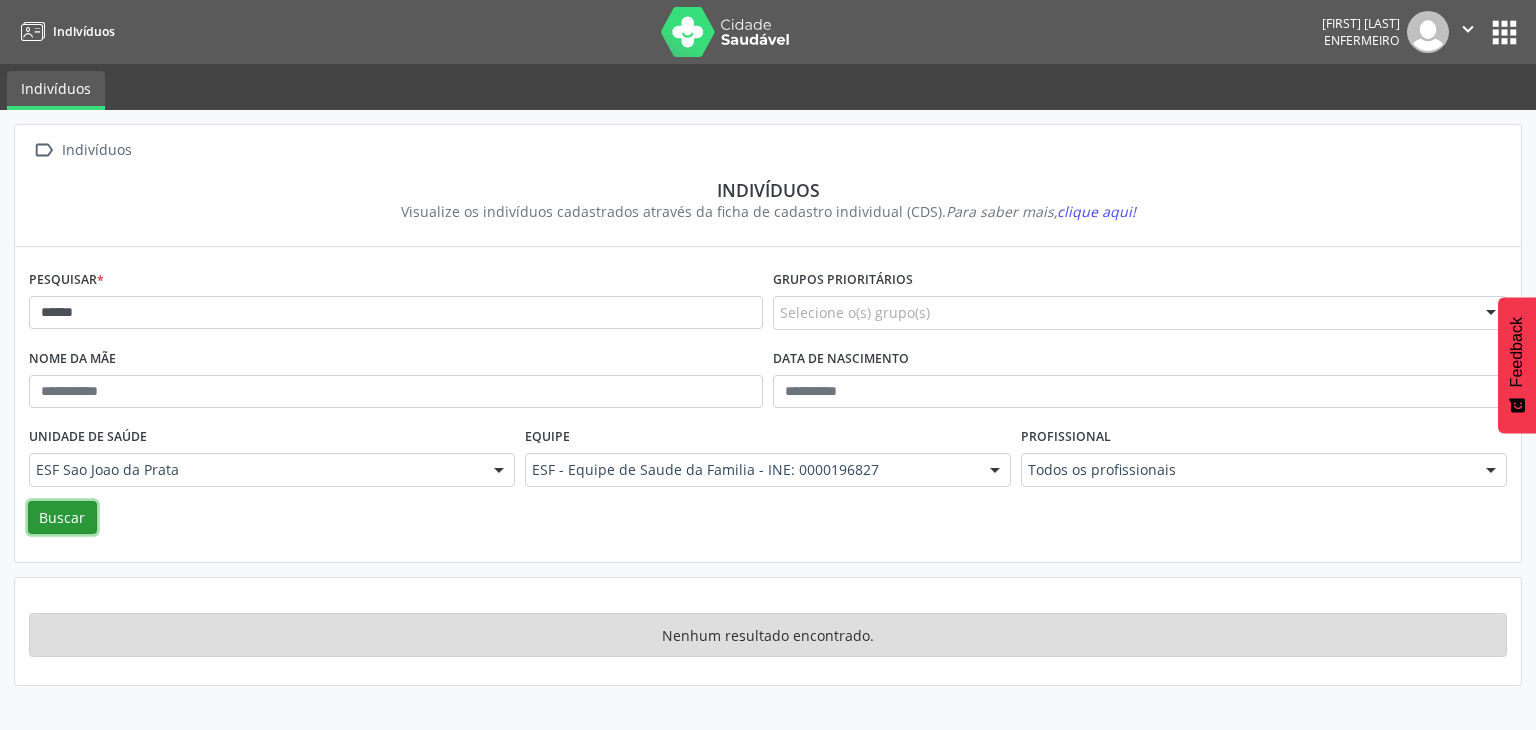 click on "Buscar" at bounding box center [62, 518] 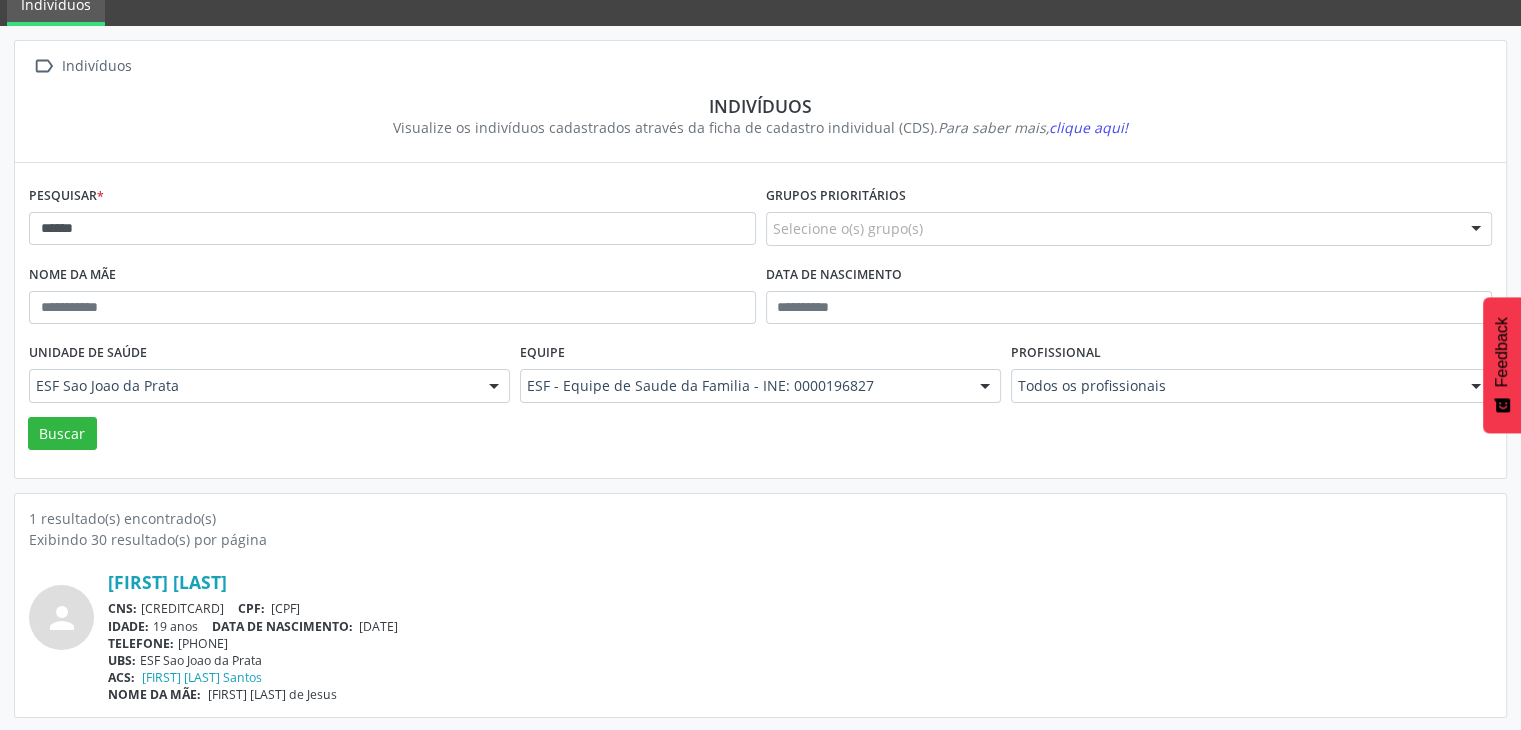 scroll, scrollTop: 84, scrollLeft: 0, axis: vertical 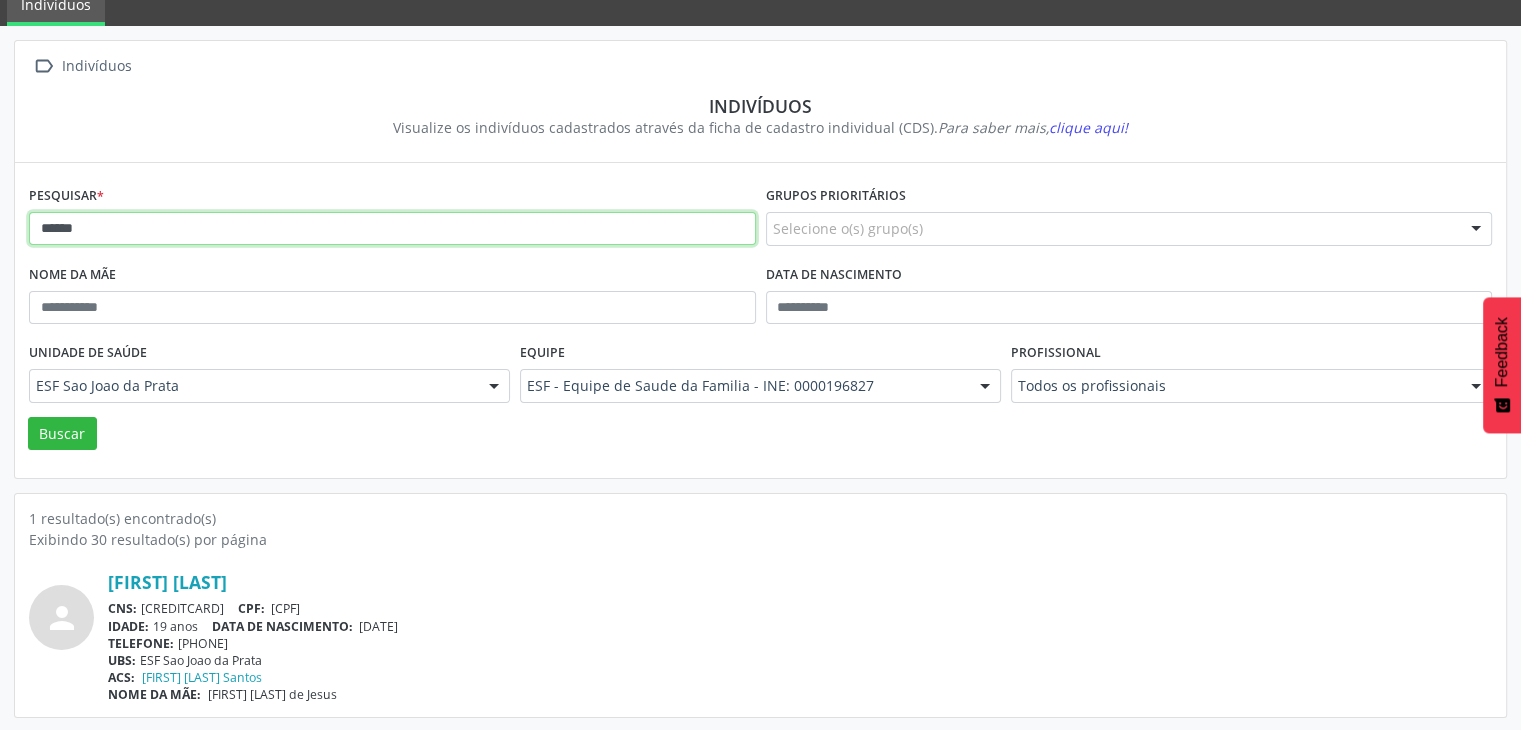 click on "******" at bounding box center (392, 229) 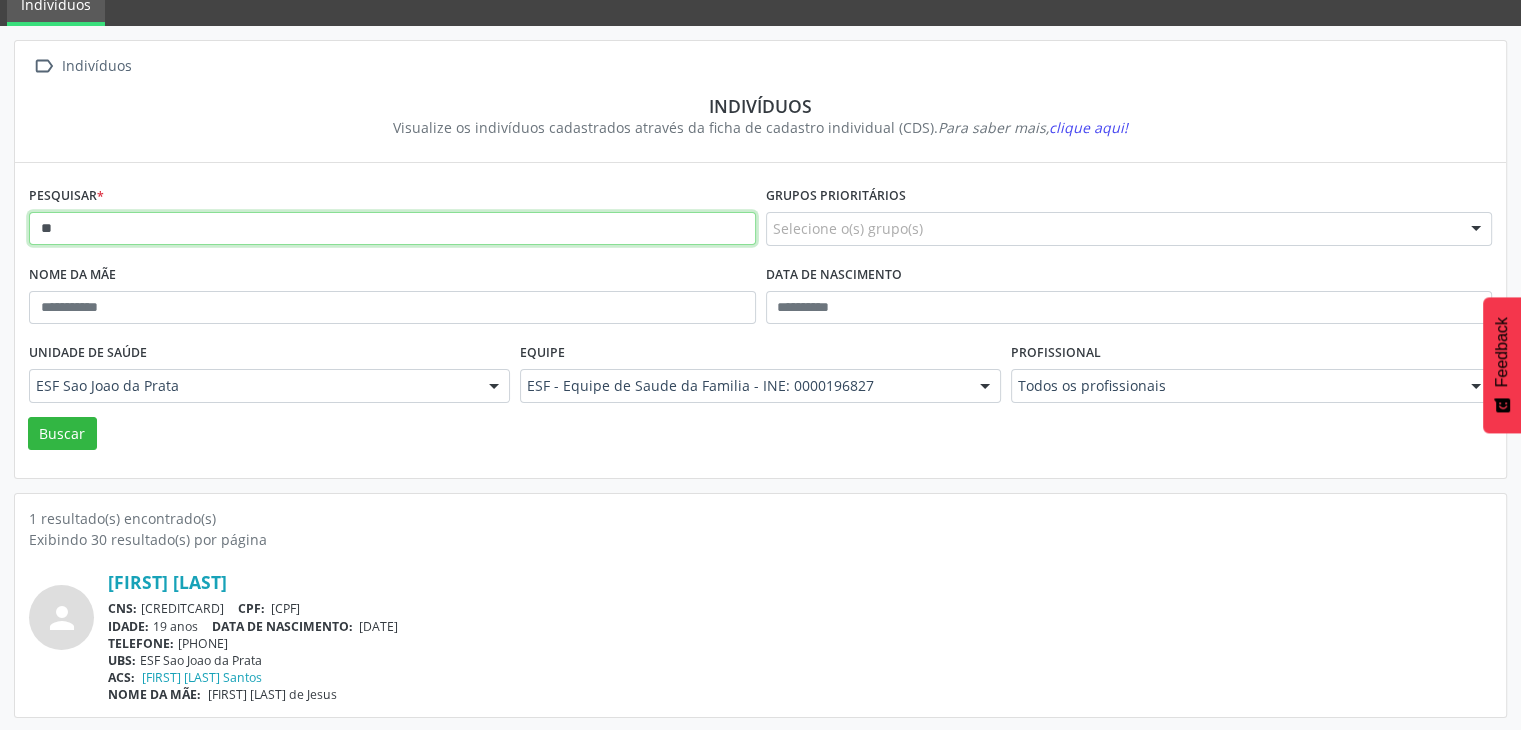 type on "*" 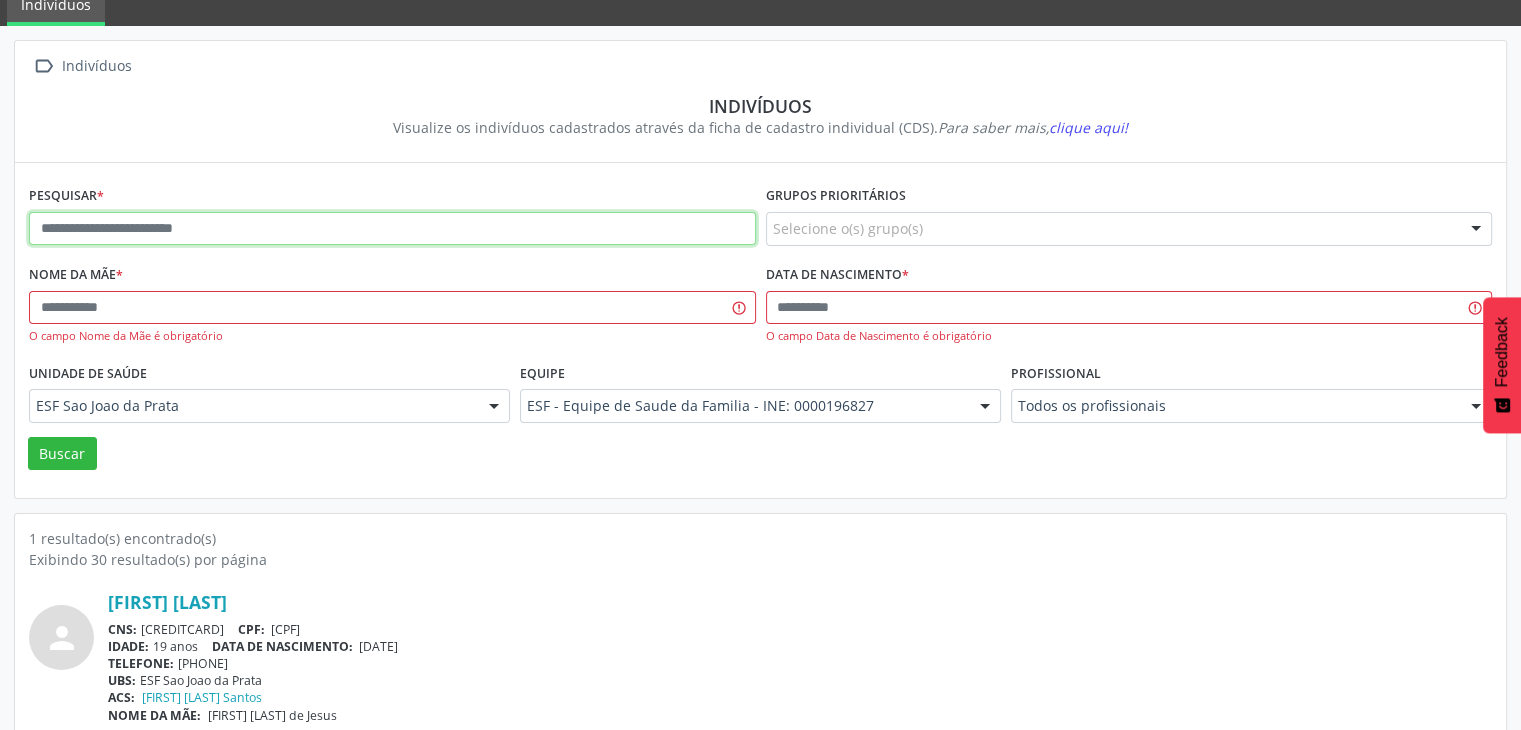 paste on "******" 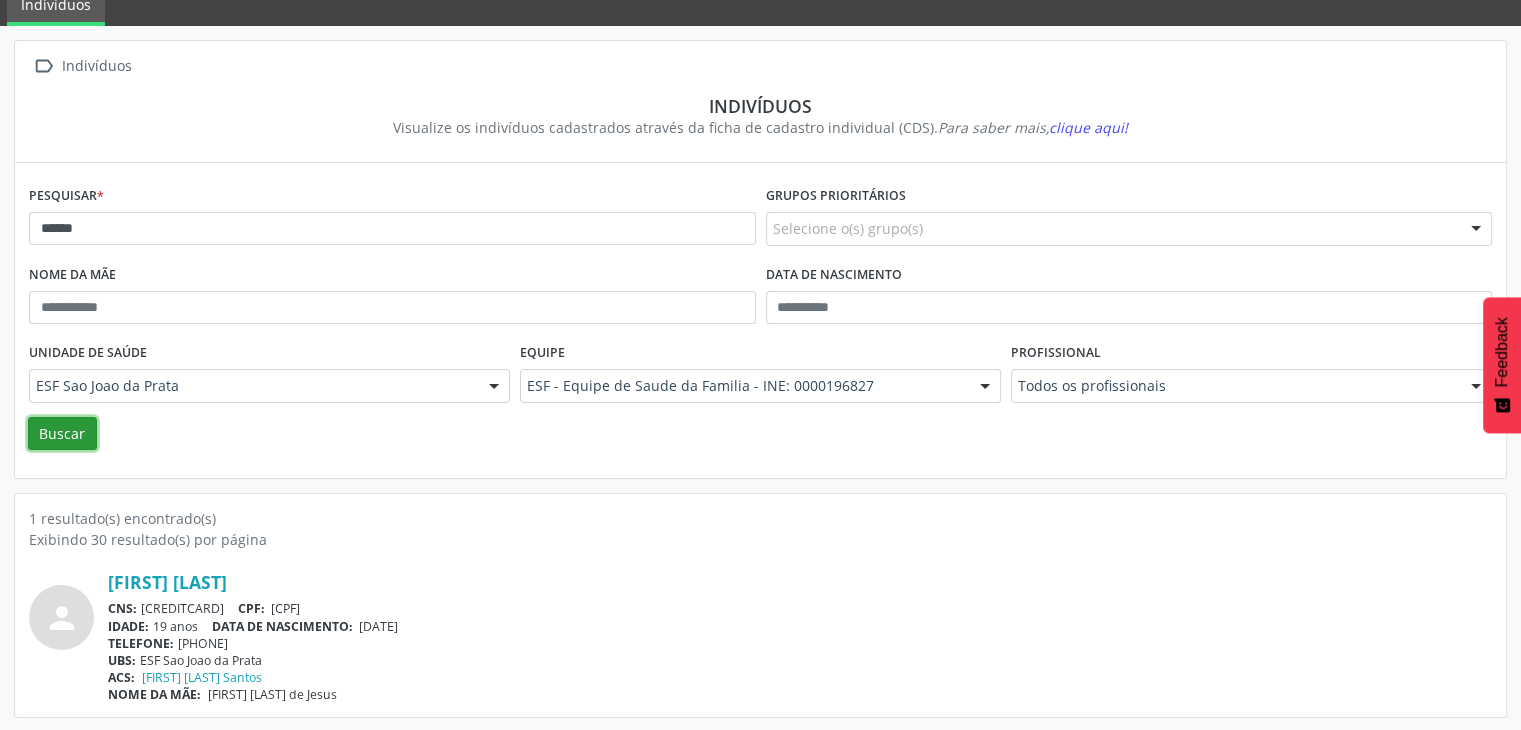 click on "Buscar" at bounding box center [62, 434] 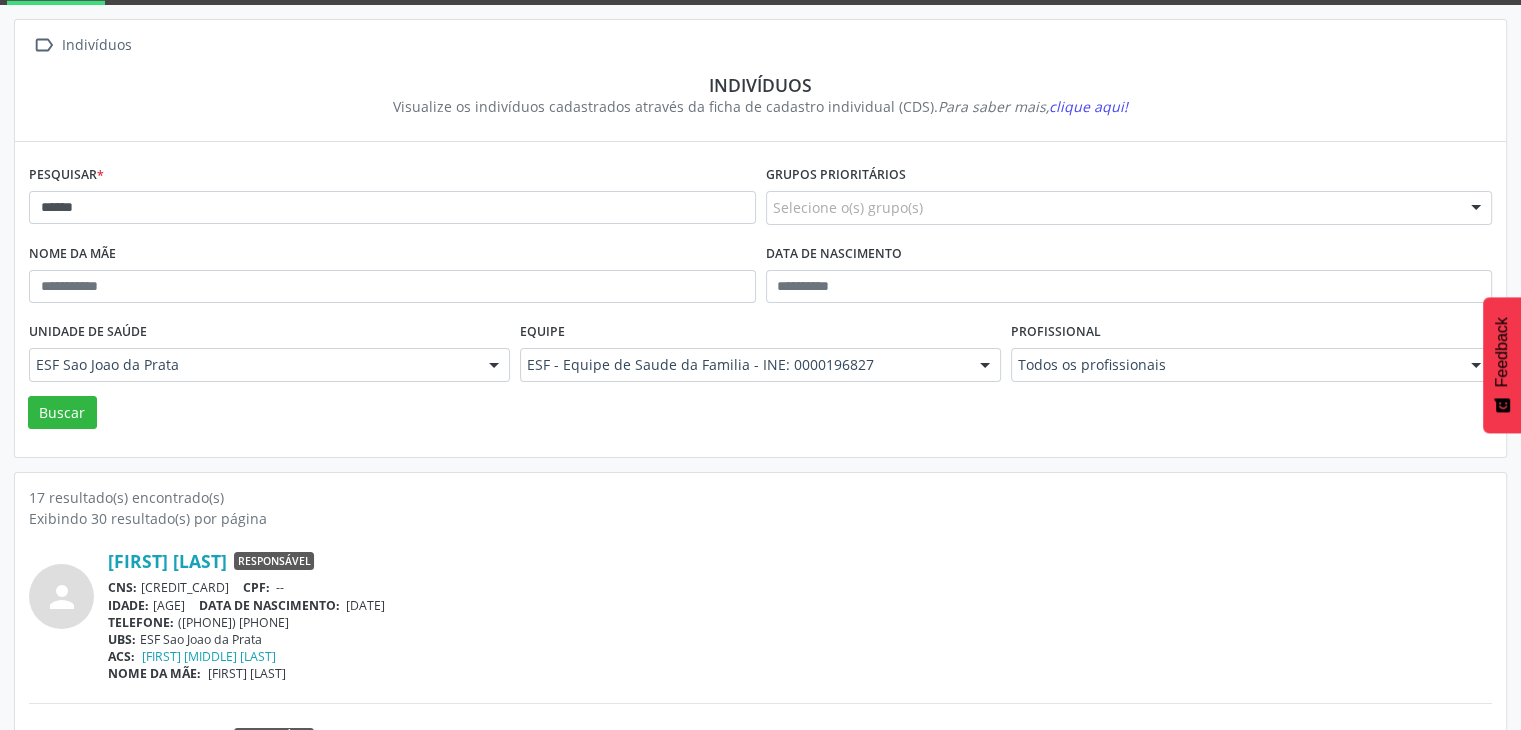 scroll, scrollTop: 100, scrollLeft: 0, axis: vertical 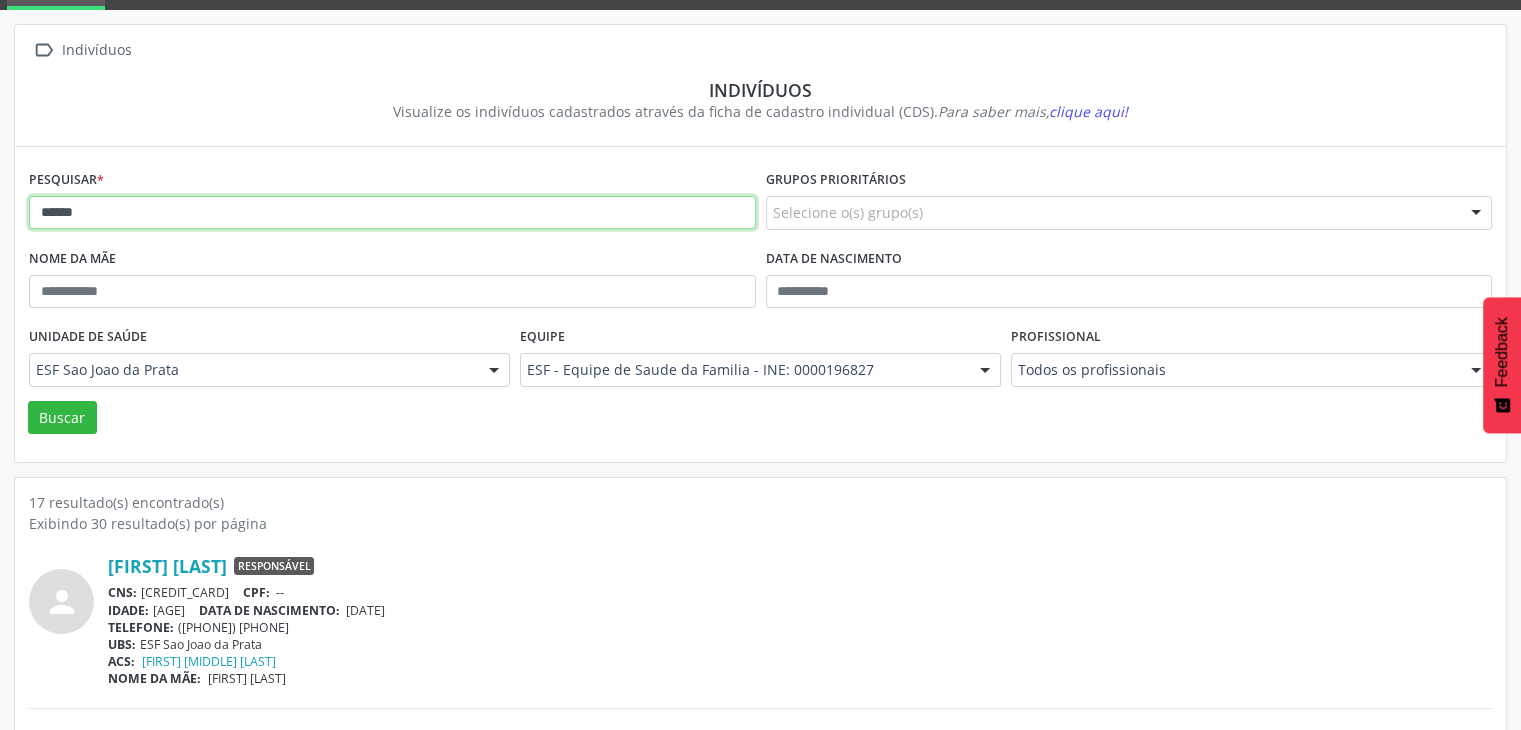 click on "******" at bounding box center [392, 213] 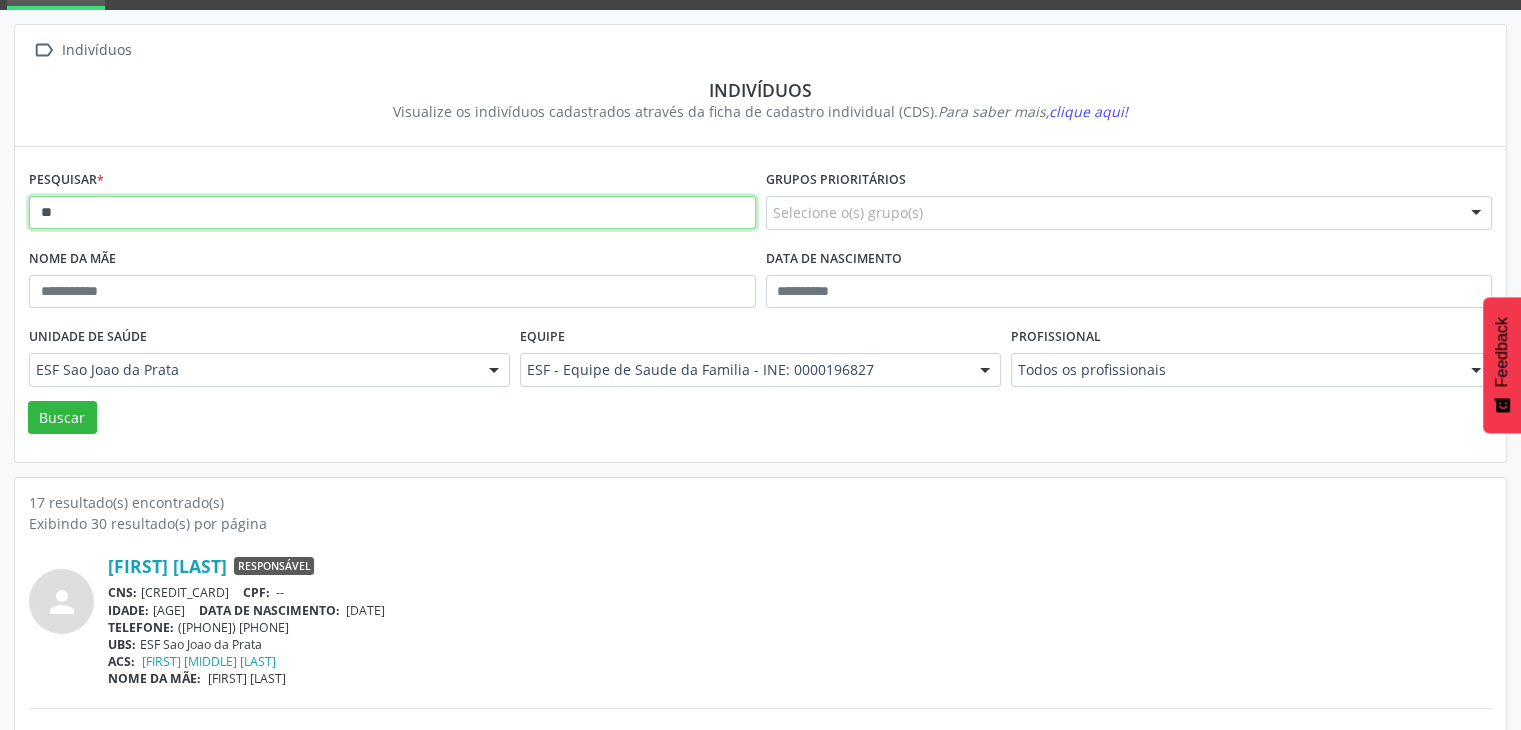 type on "*" 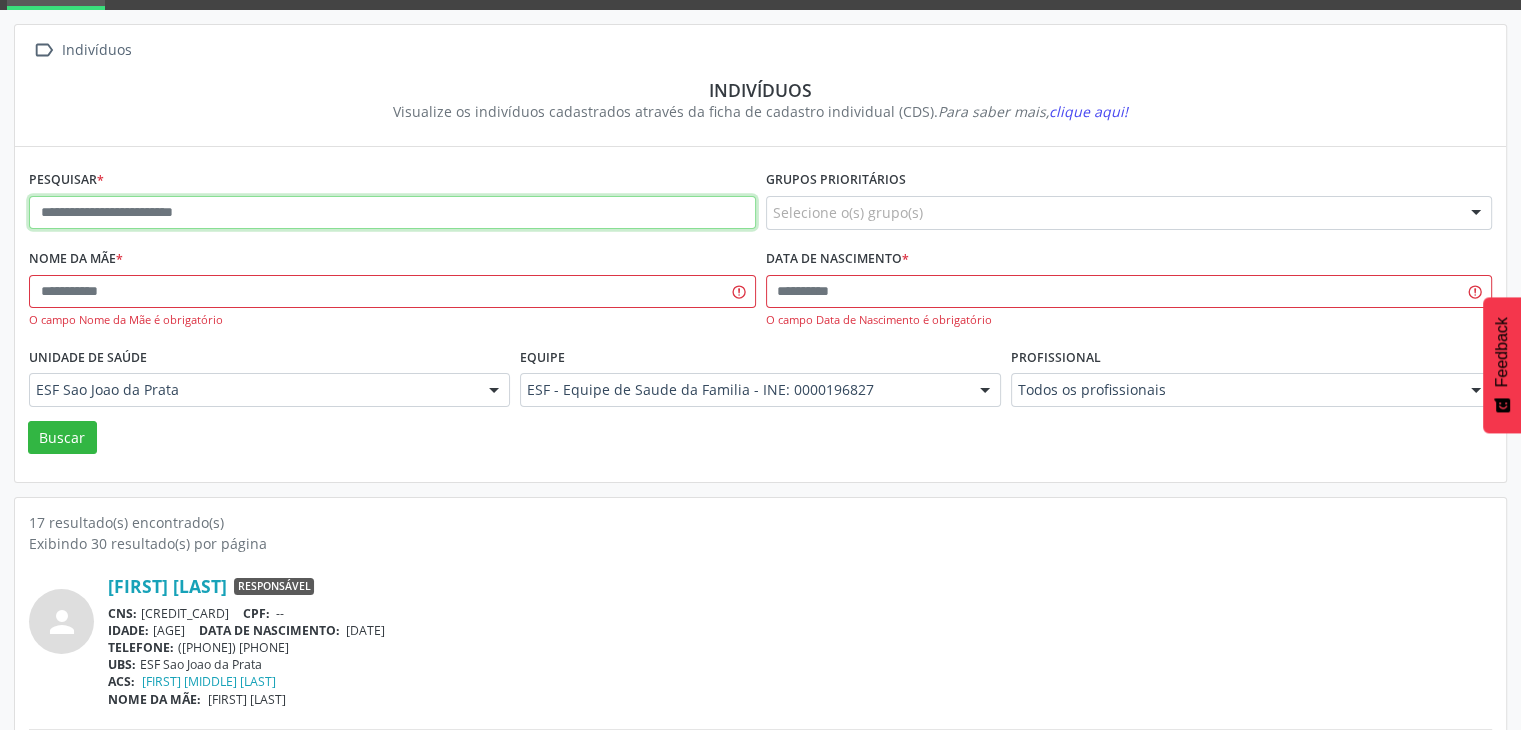 paste on "**********" 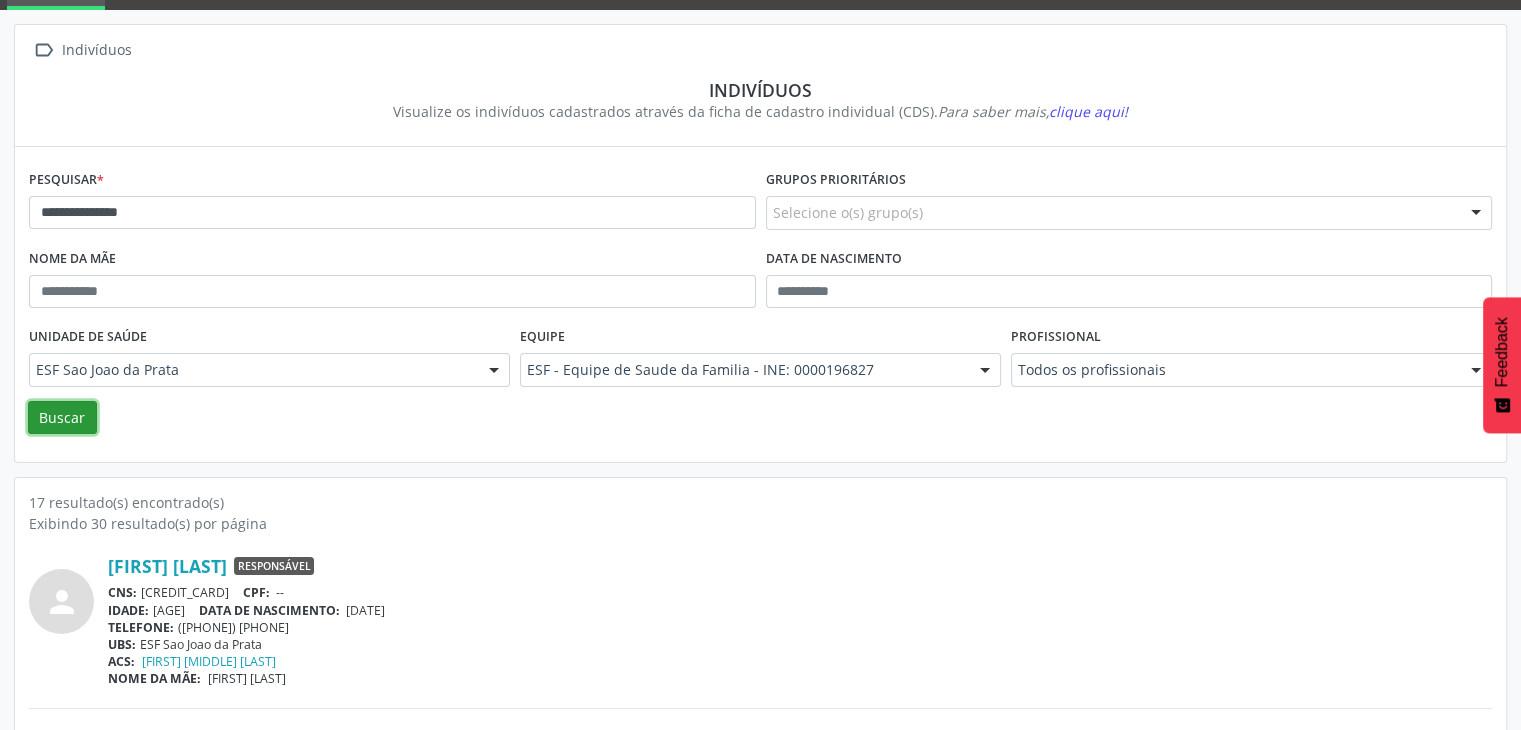 click on "Buscar" at bounding box center (62, 418) 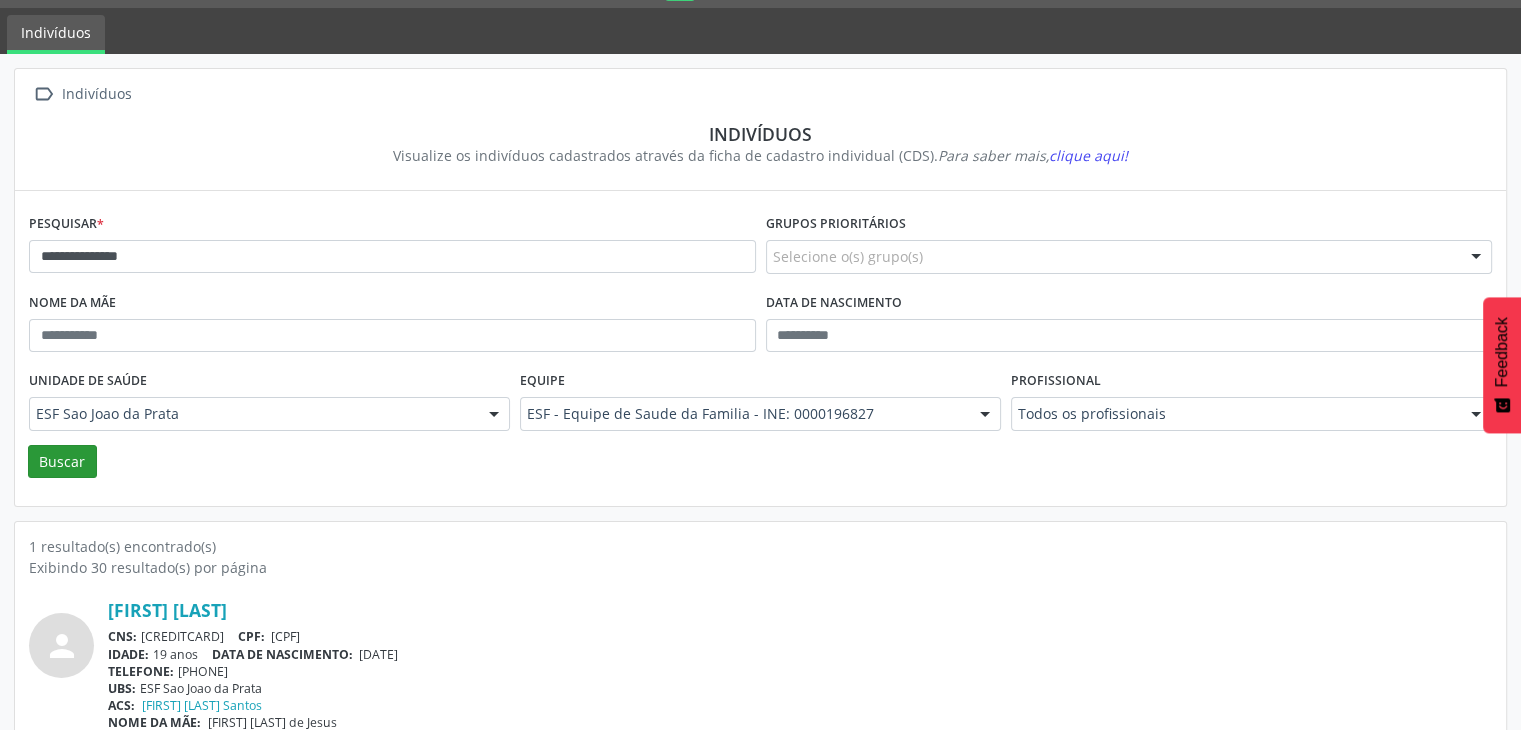 scroll, scrollTop: 84, scrollLeft: 0, axis: vertical 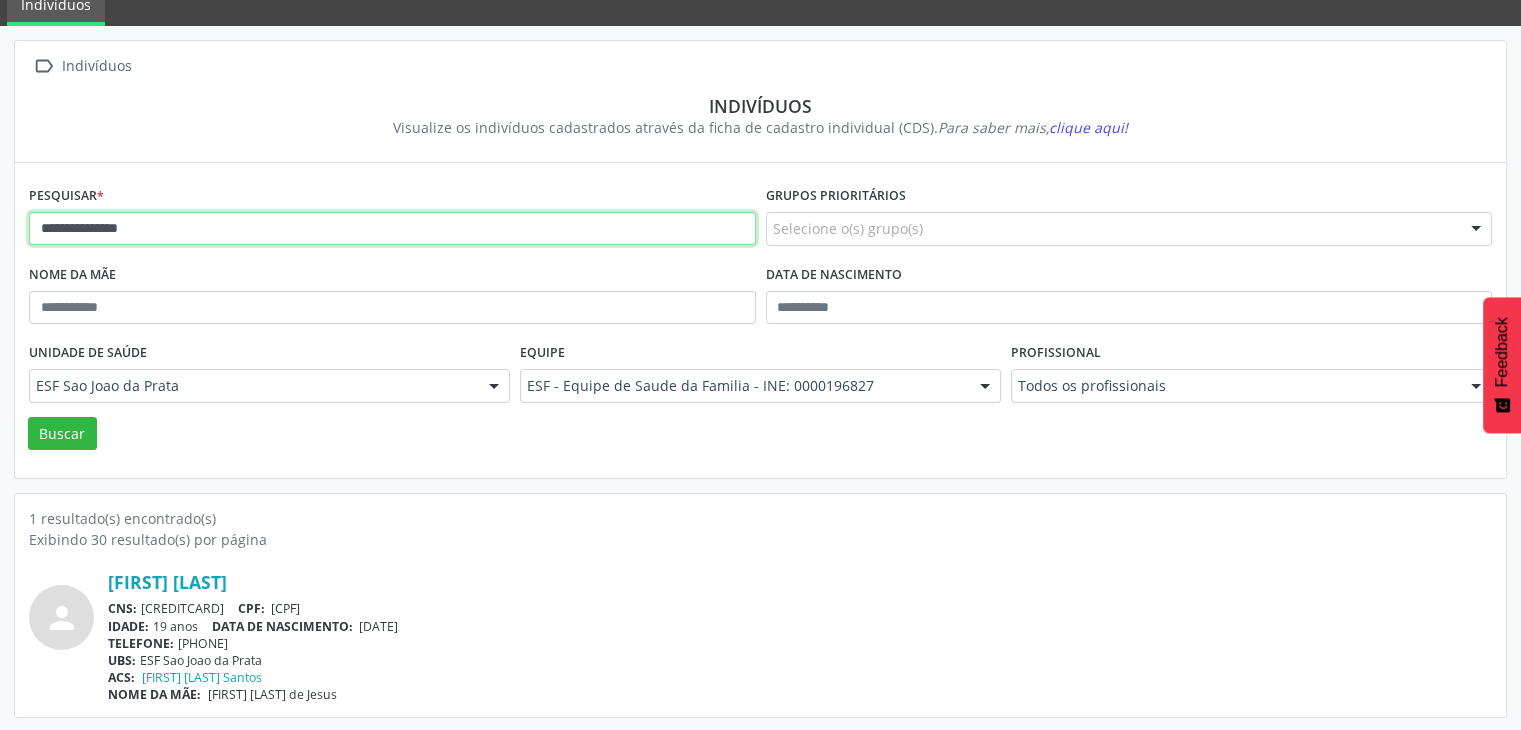 click on "**********" at bounding box center [392, 229] 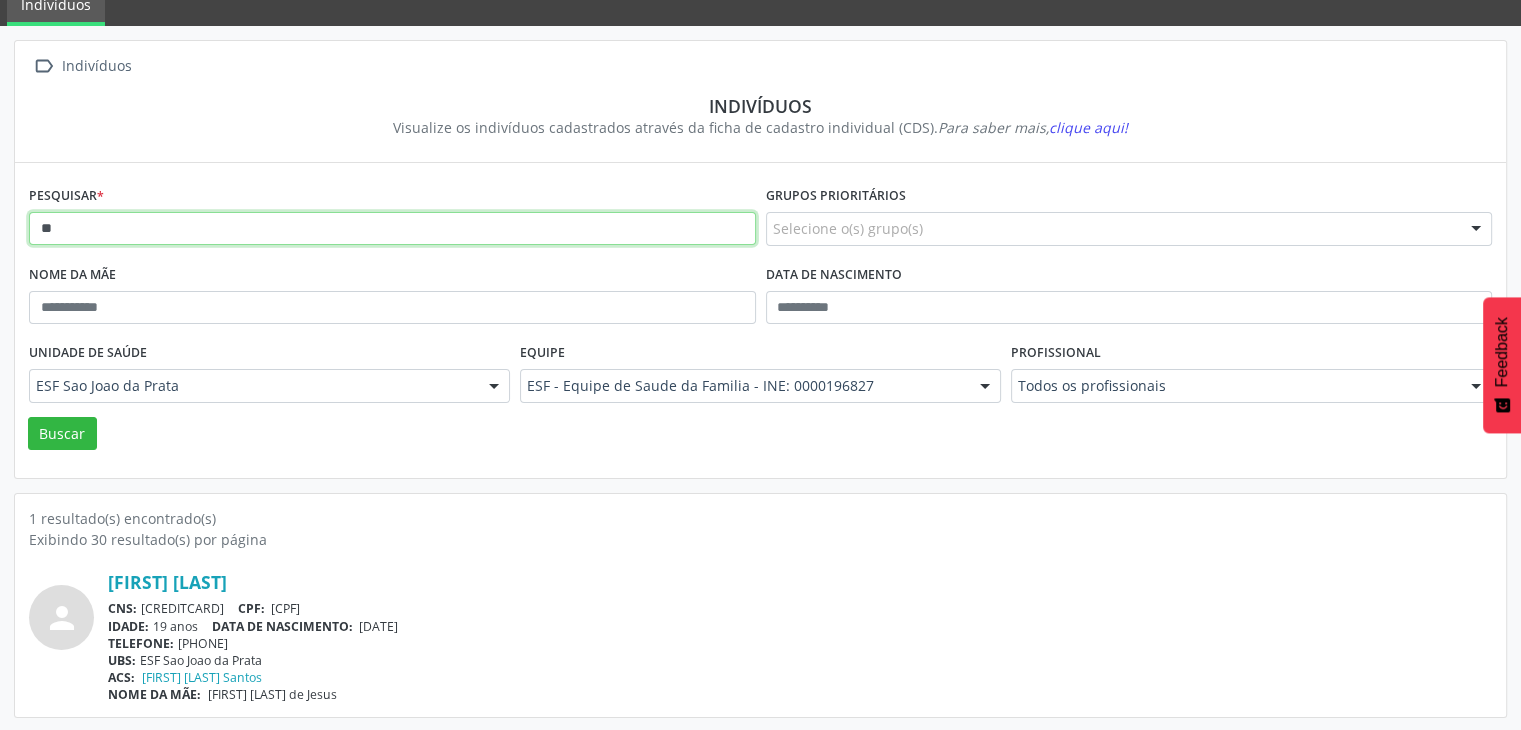 type on "*" 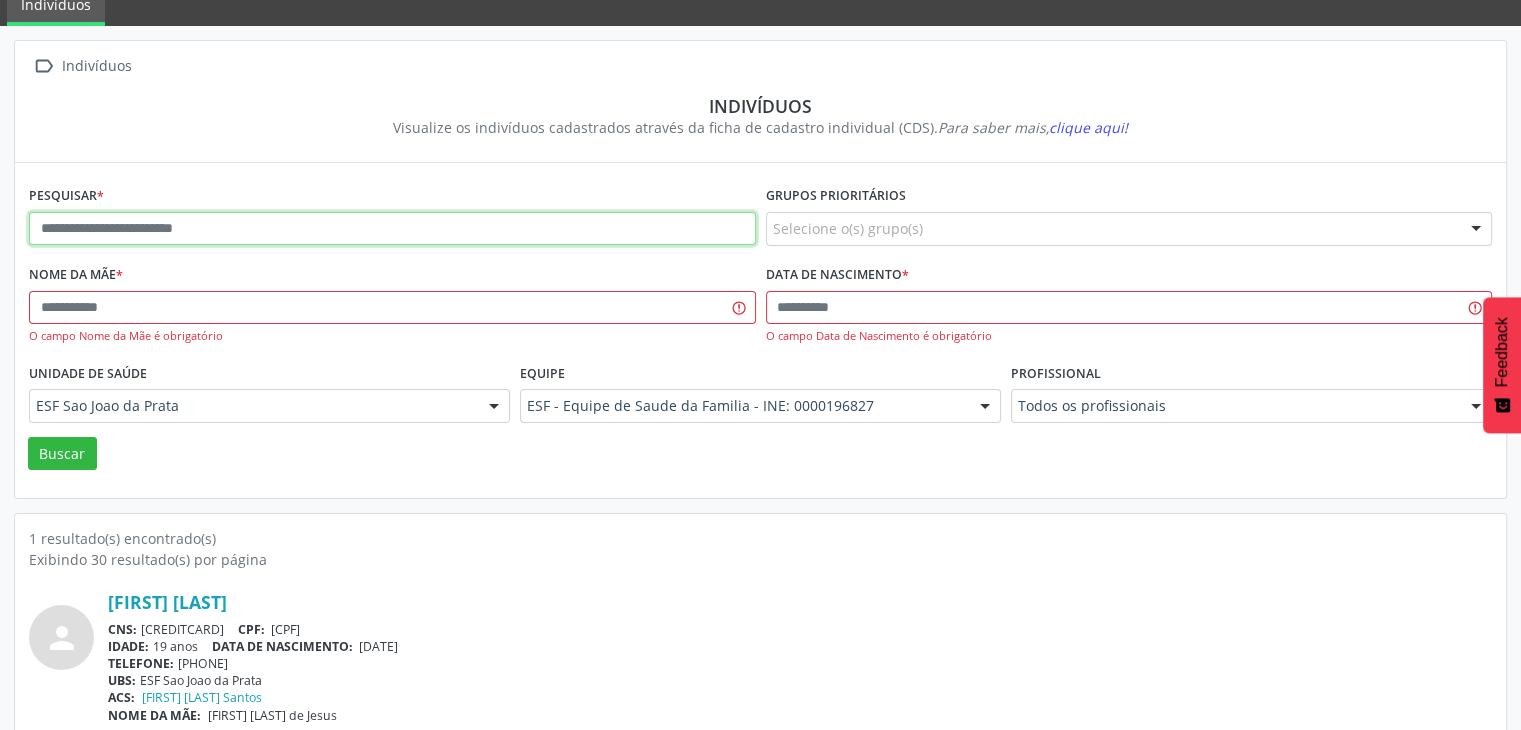 paste on "**********" 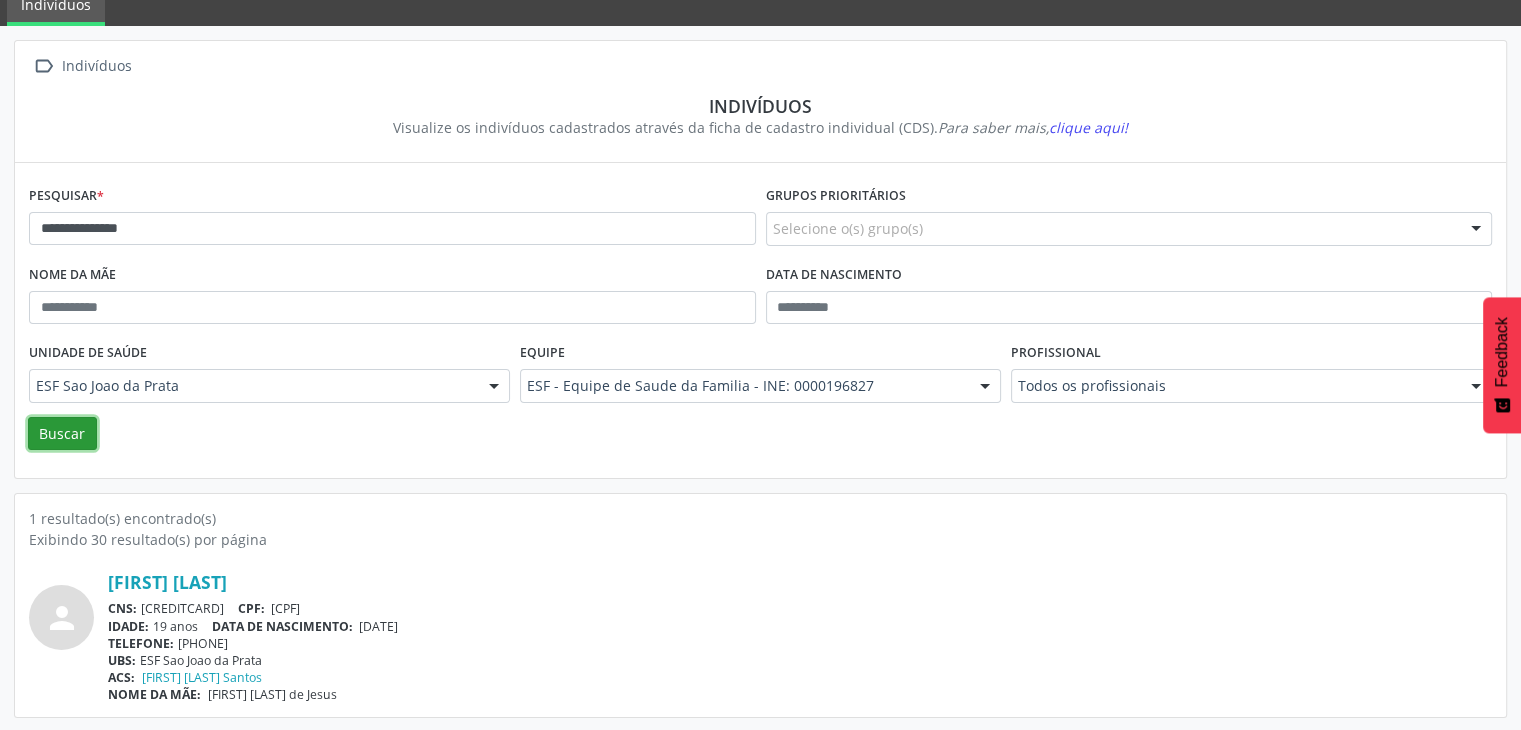 click on "Buscar" at bounding box center [62, 434] 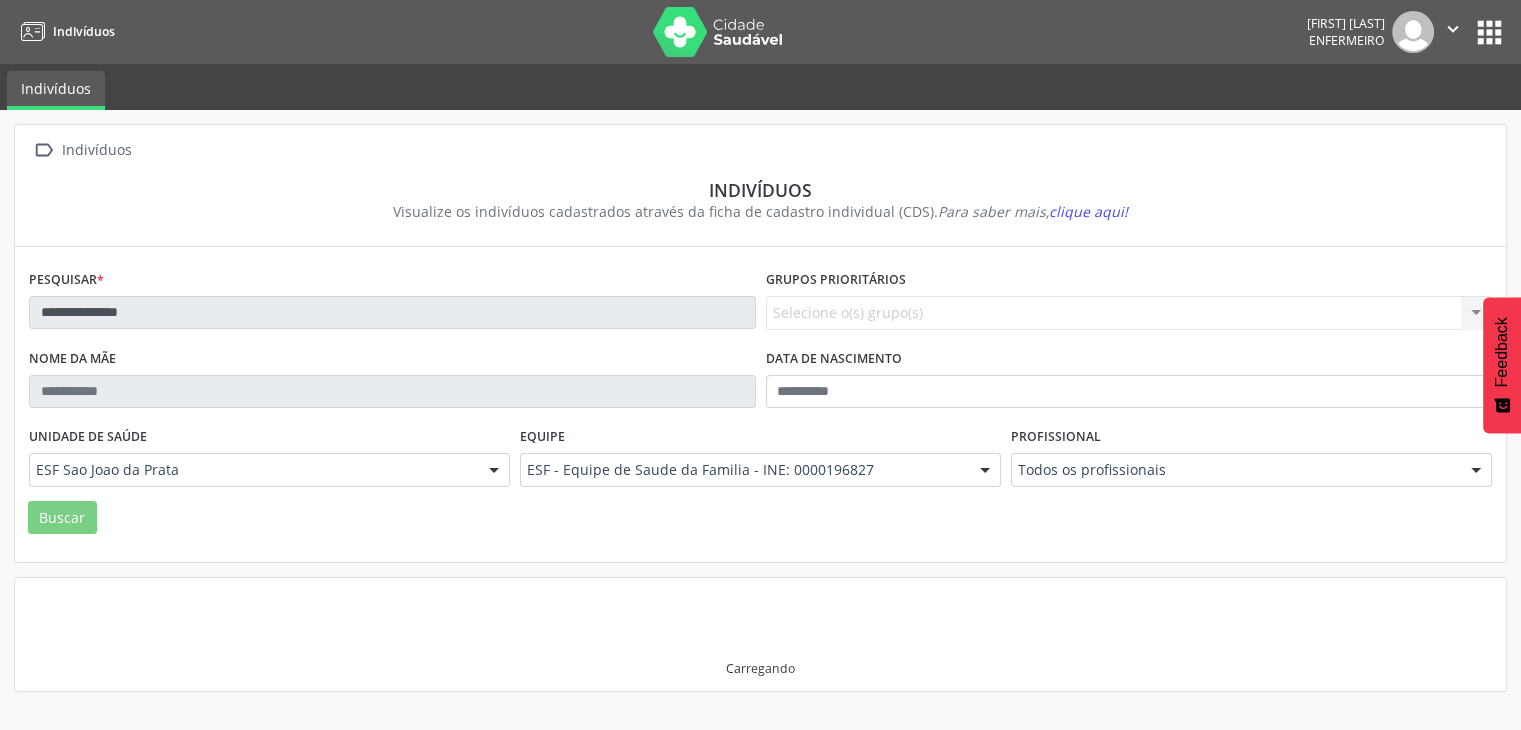 scroll, scrollTop: 0, scrollLeft: 0, axis: both 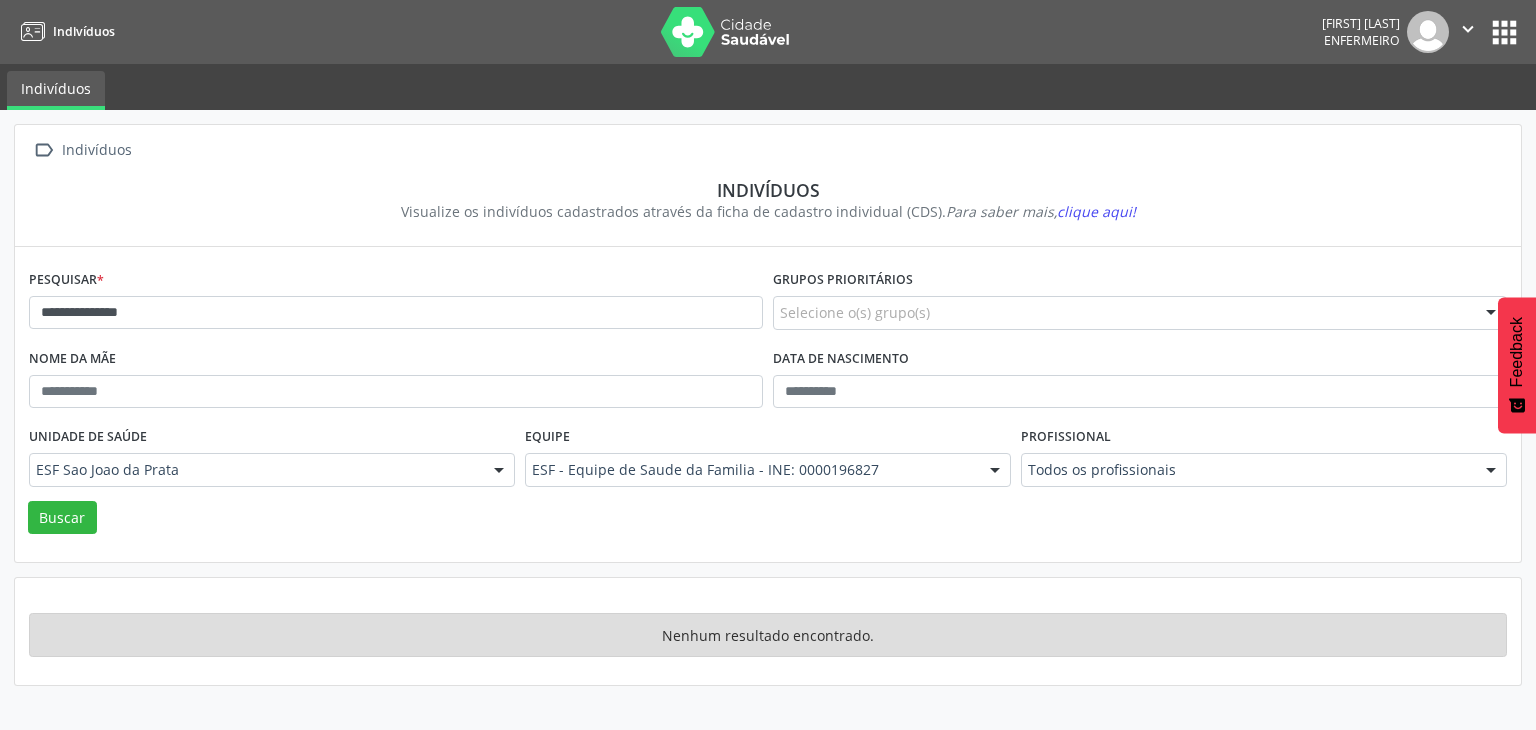click on "**********" at bounding box center [396, 304] 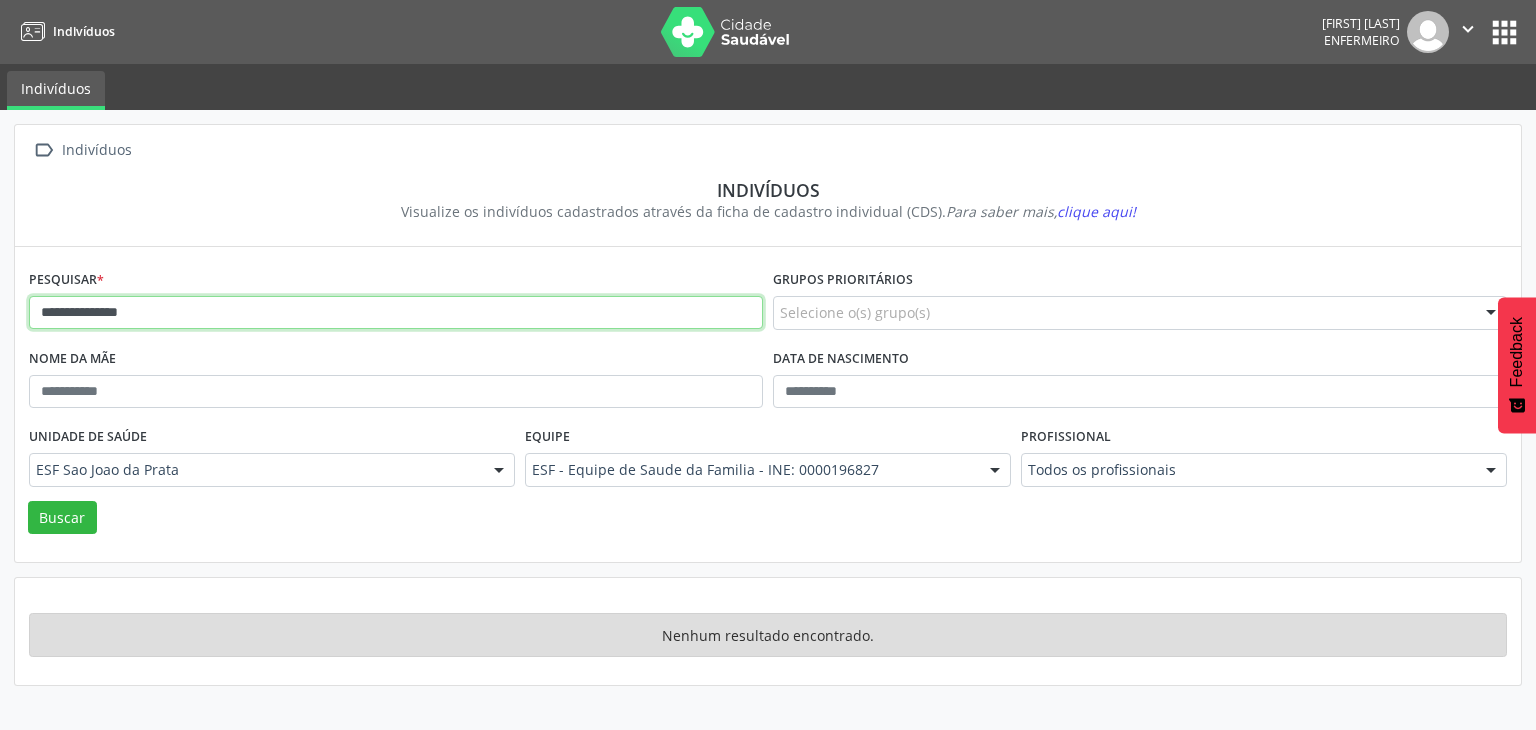 click on "**********" at bounding box center (396, 313) 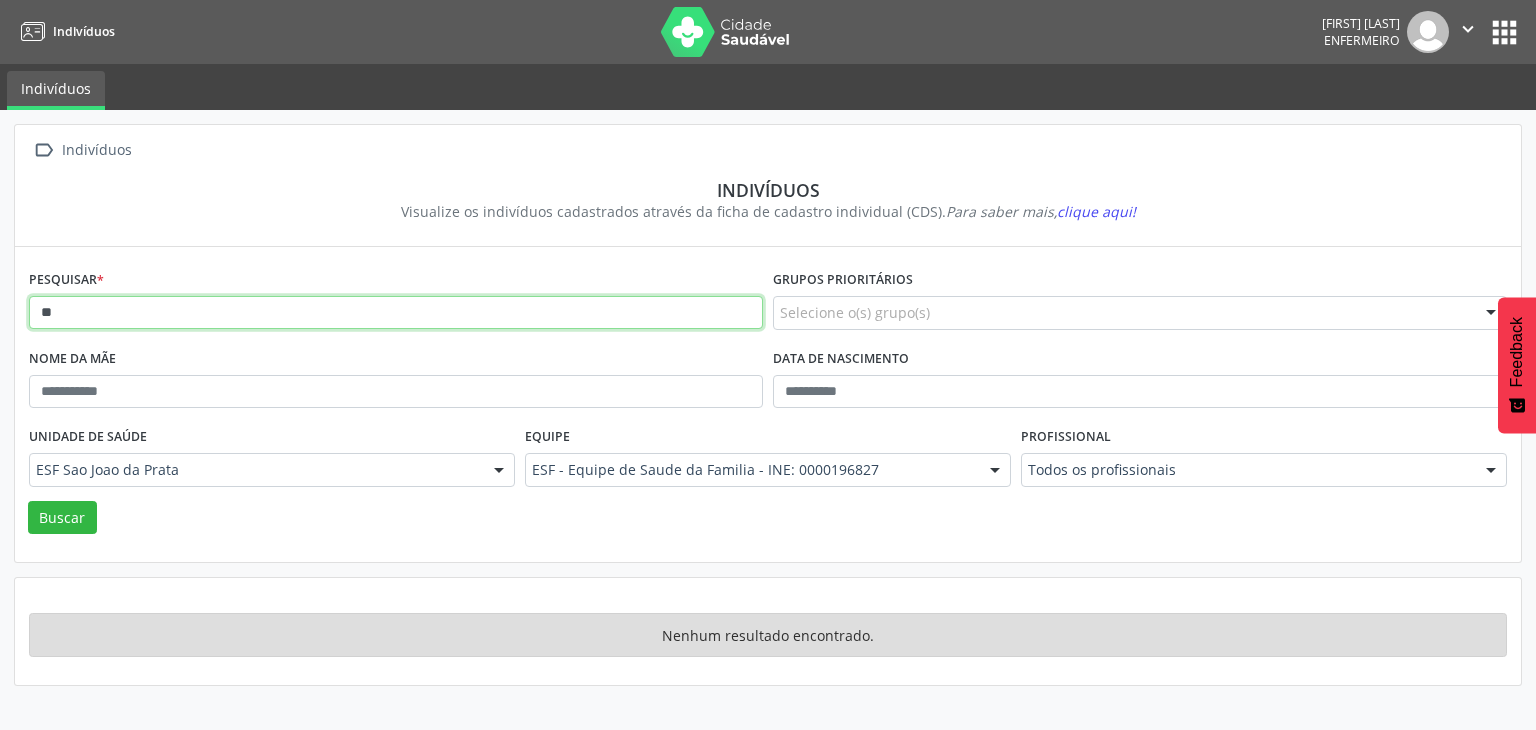 type on "*" 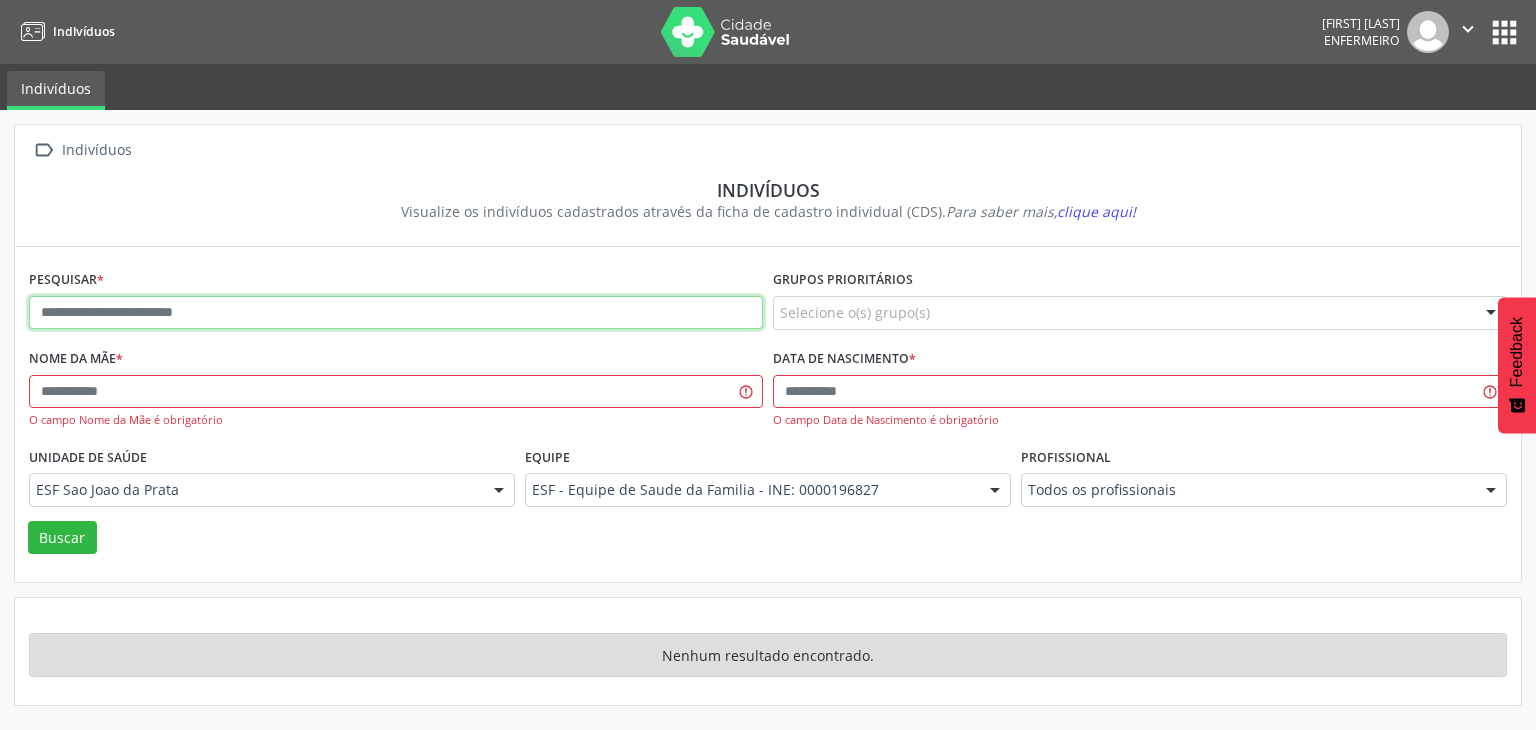 paste on "**********" 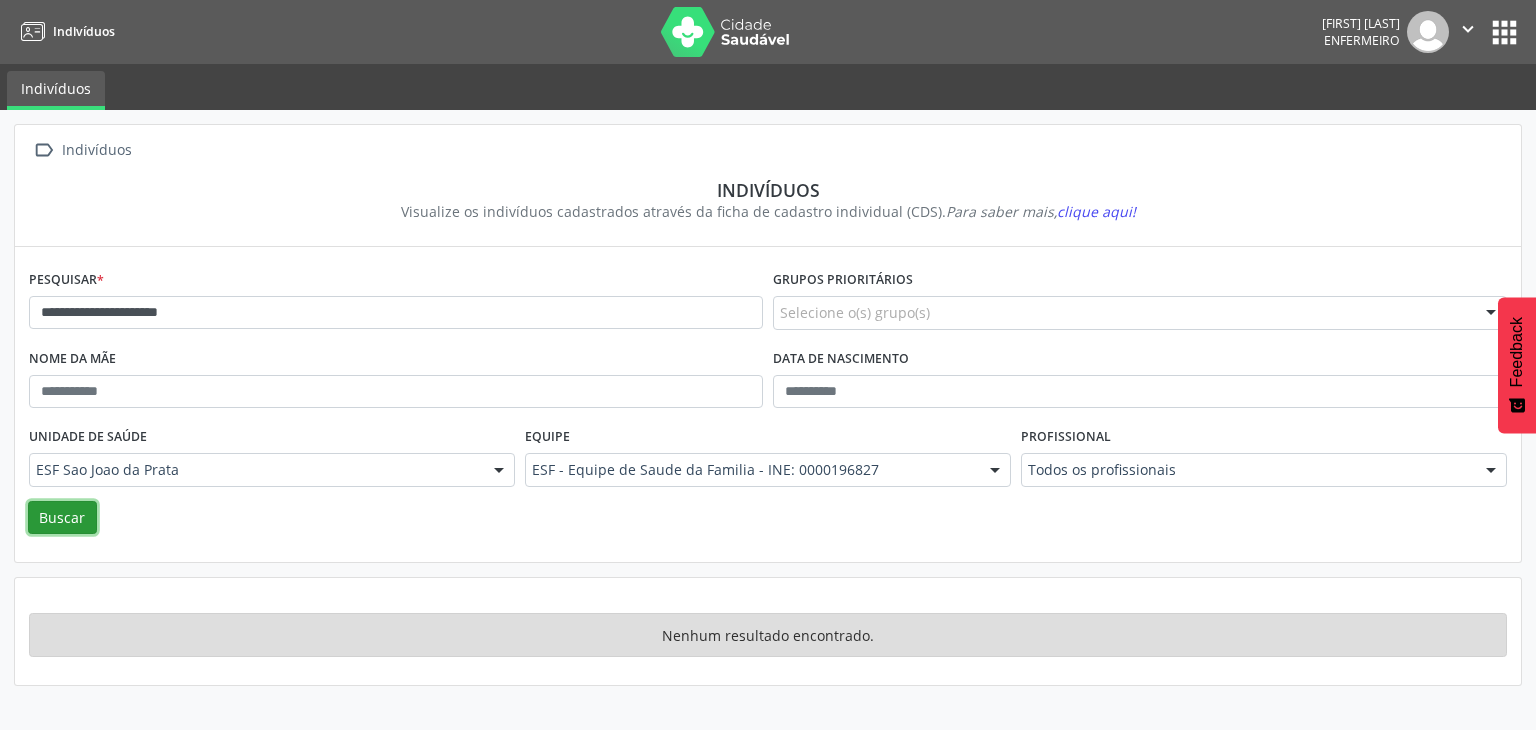 click on "Buscar" at bounding box center (62, 518) 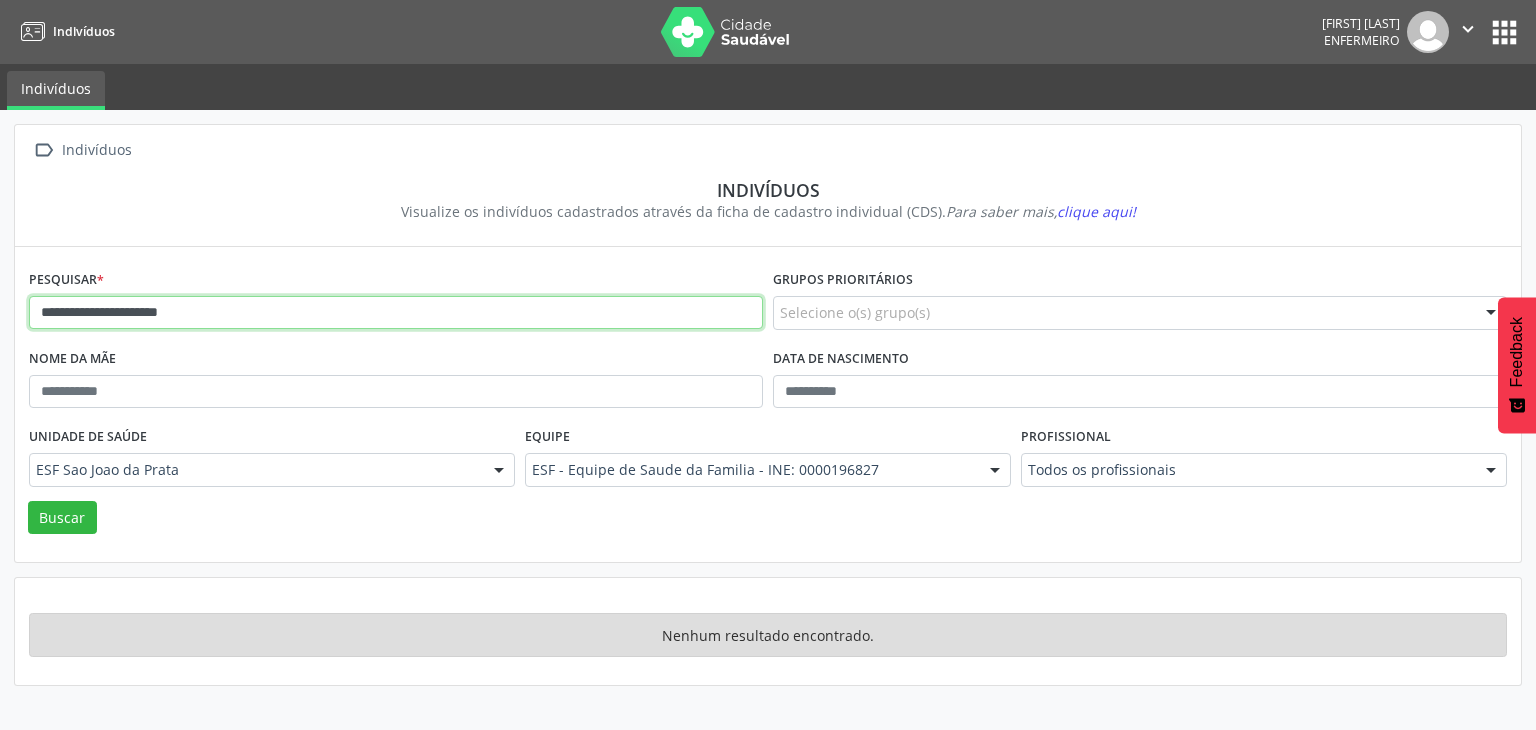 click on "**********" at bounding box center (396, 313) 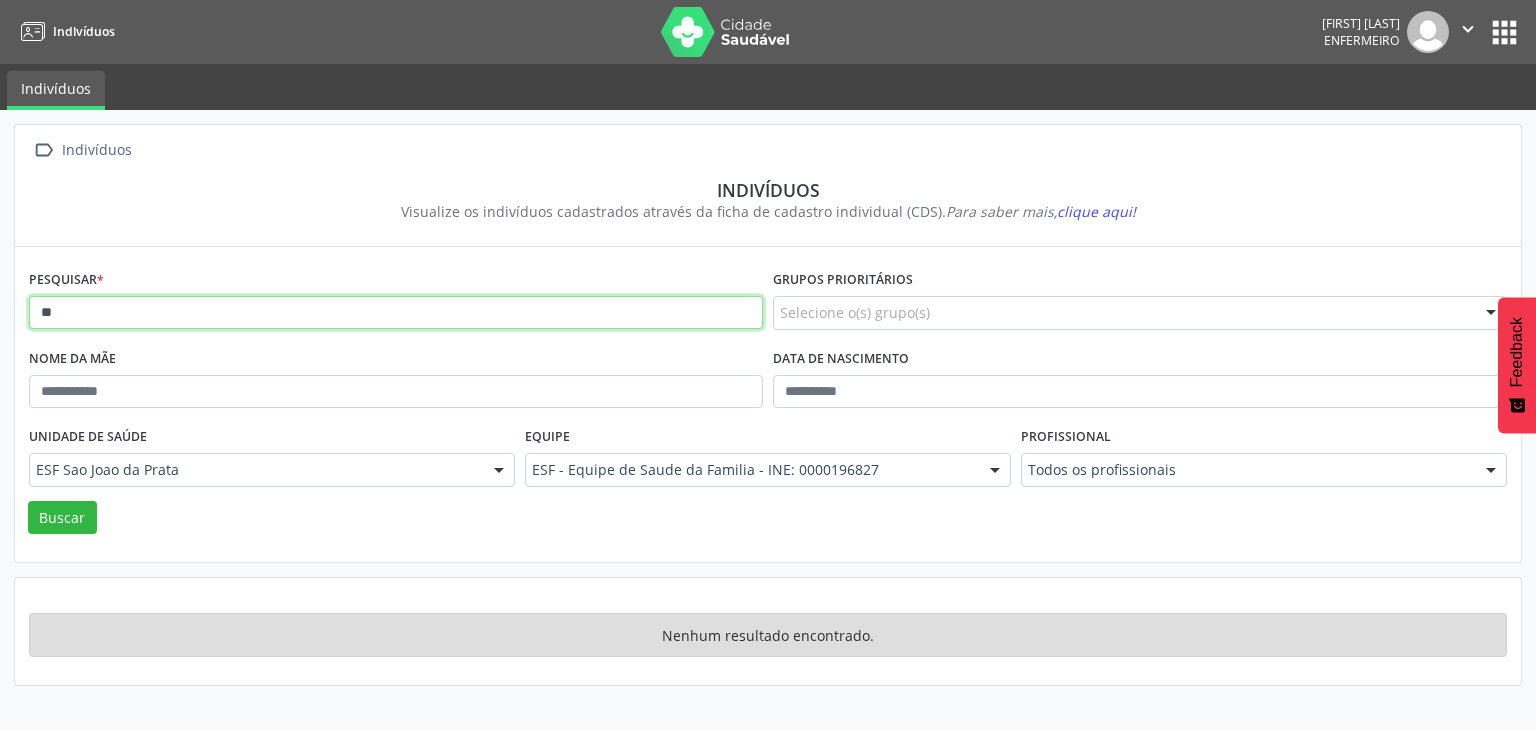 type on "*" 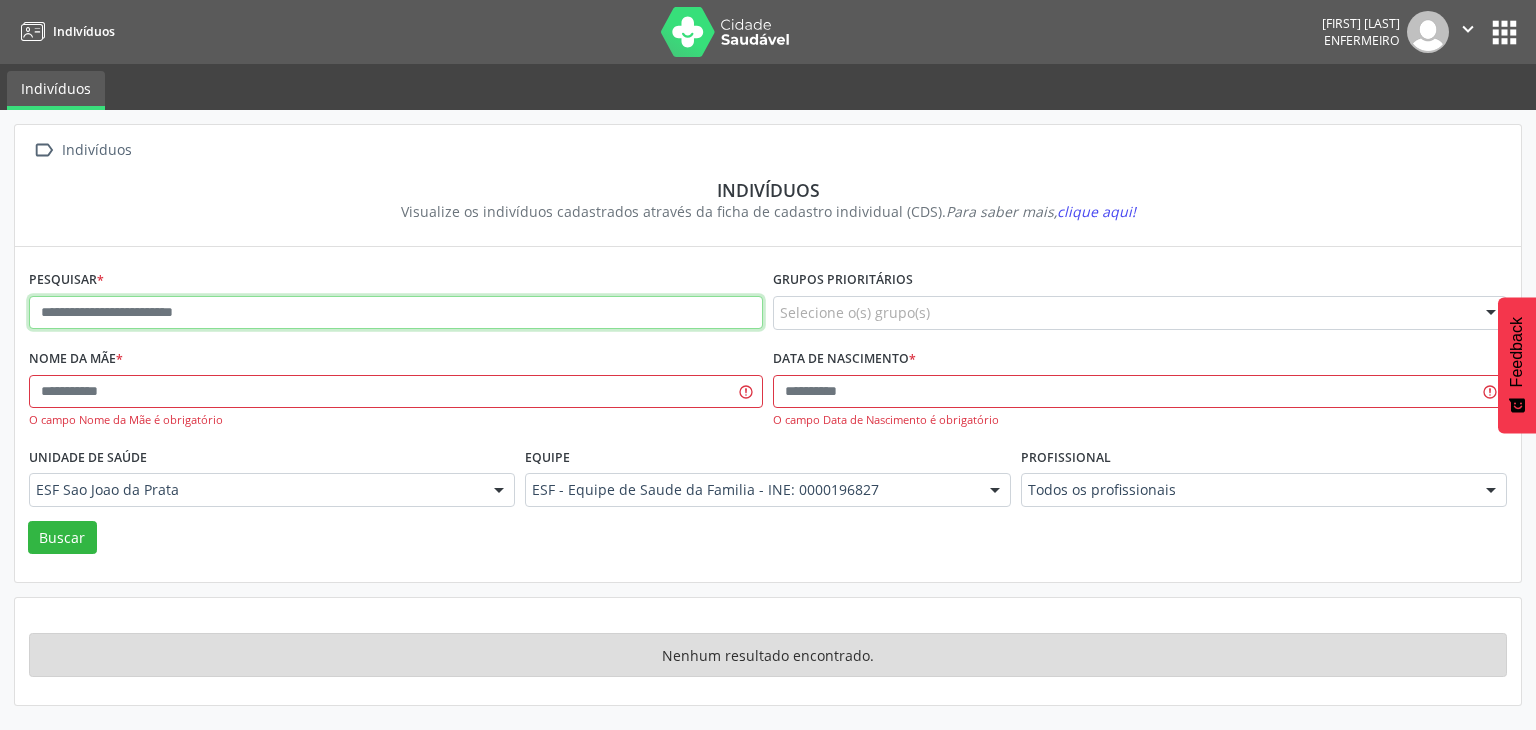 drag, startPoint x: 261, startPoint y: 337, endPoint x: 220, endPoint y: 325, distance: 42.72002 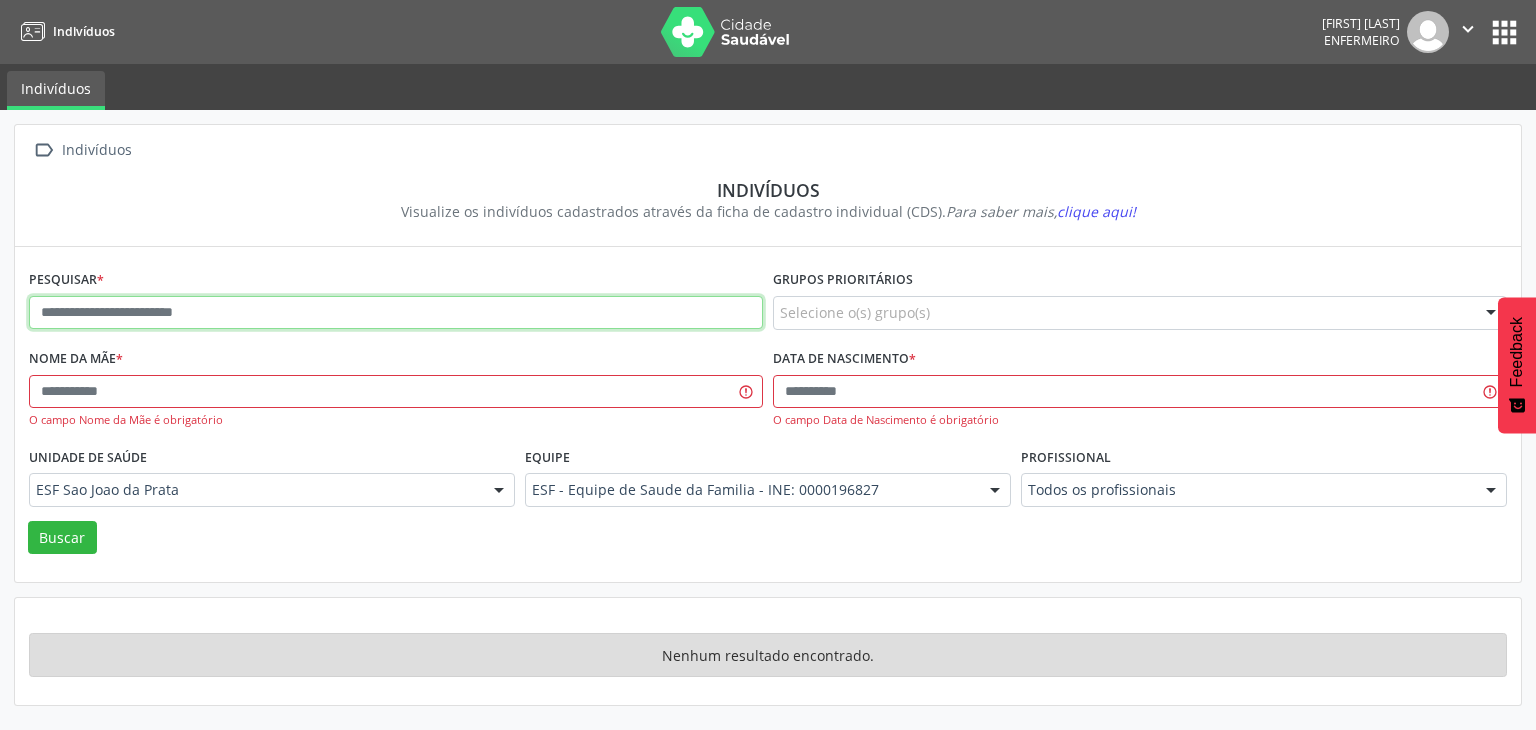 paste on "**********" 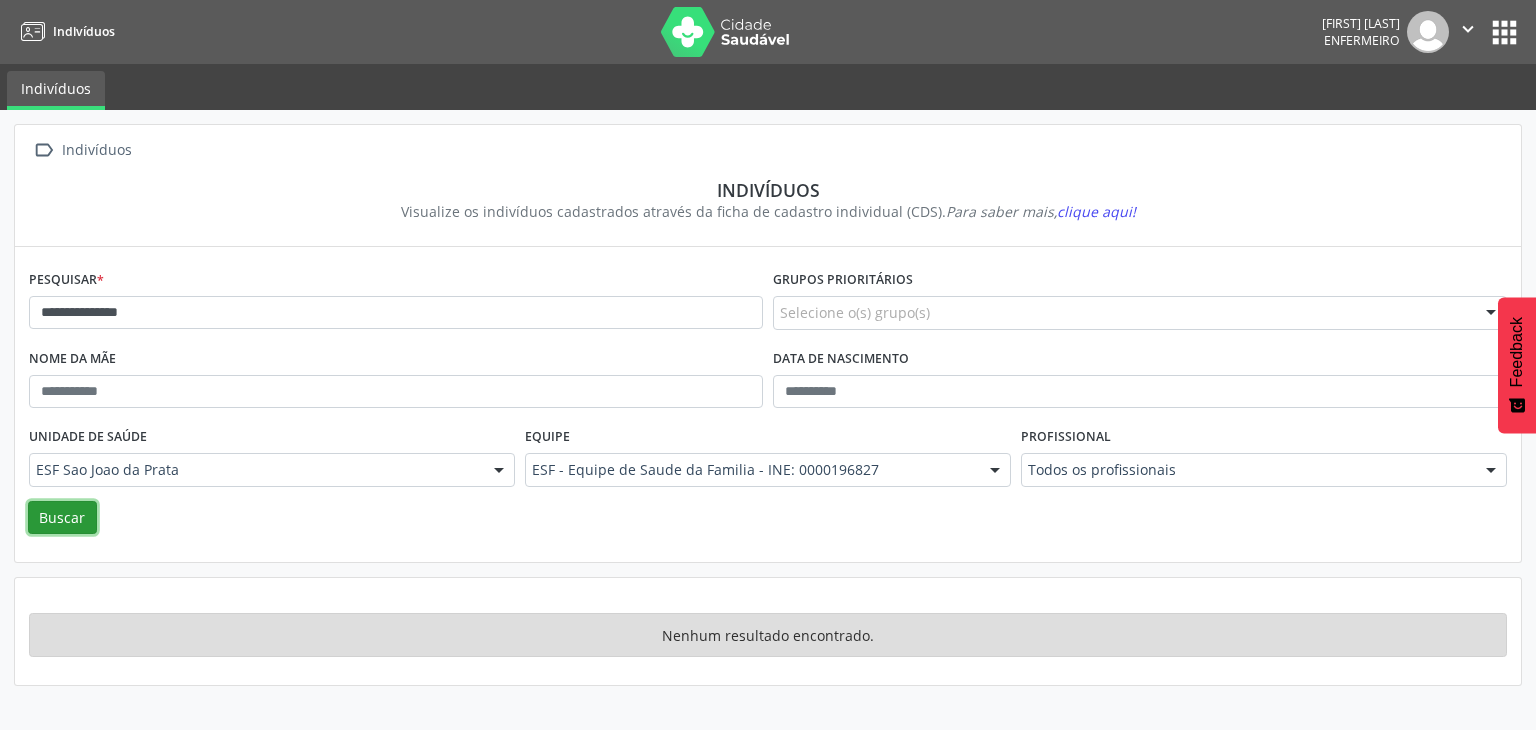 click on "Buscar" at bounding box center (62, 518) 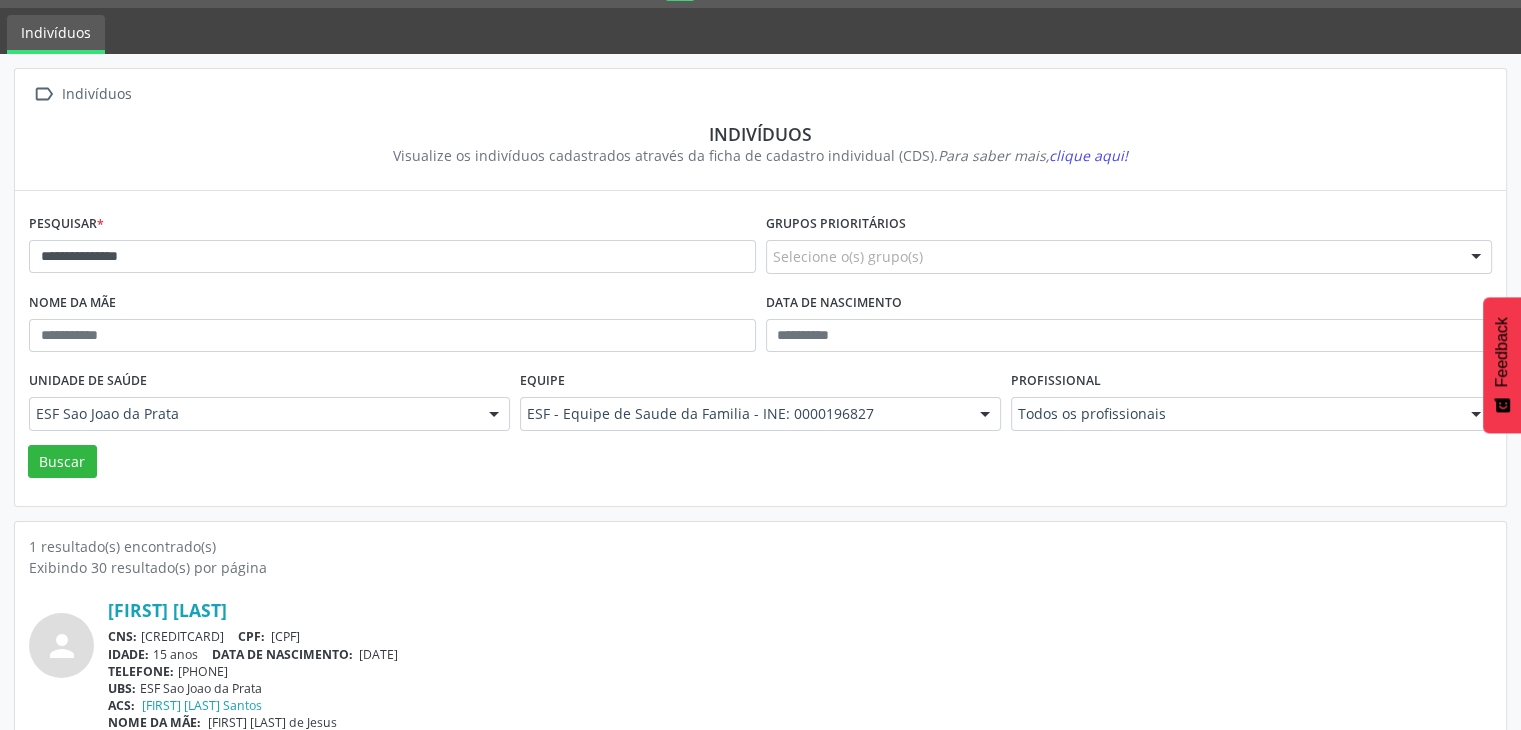scroll, scrollTop: 84, scrollLeft: 0, axis: vertical 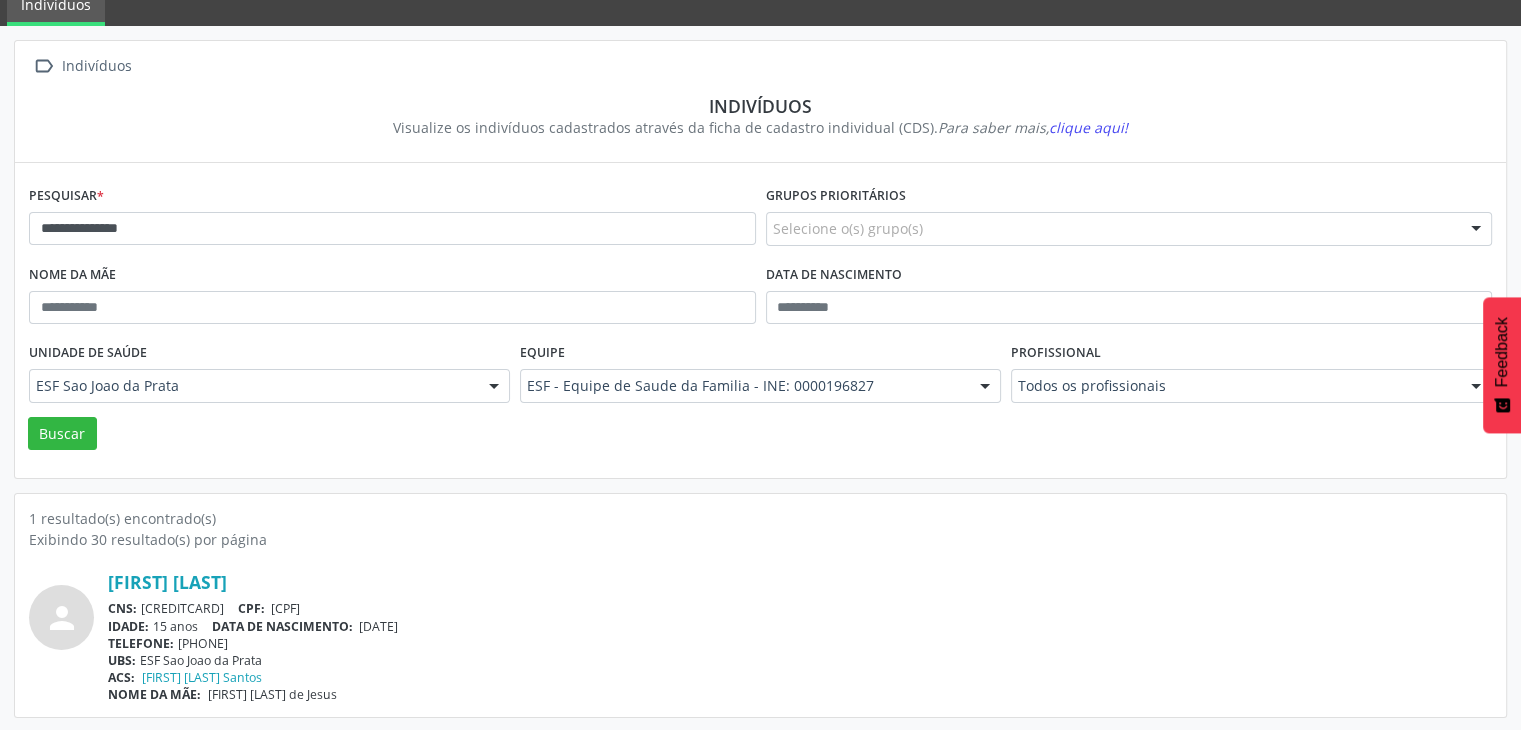 drag, startPoint x: 283, startPoint y: 246, endPoint x: 269, endPoint y: 233, distance: 19.104973 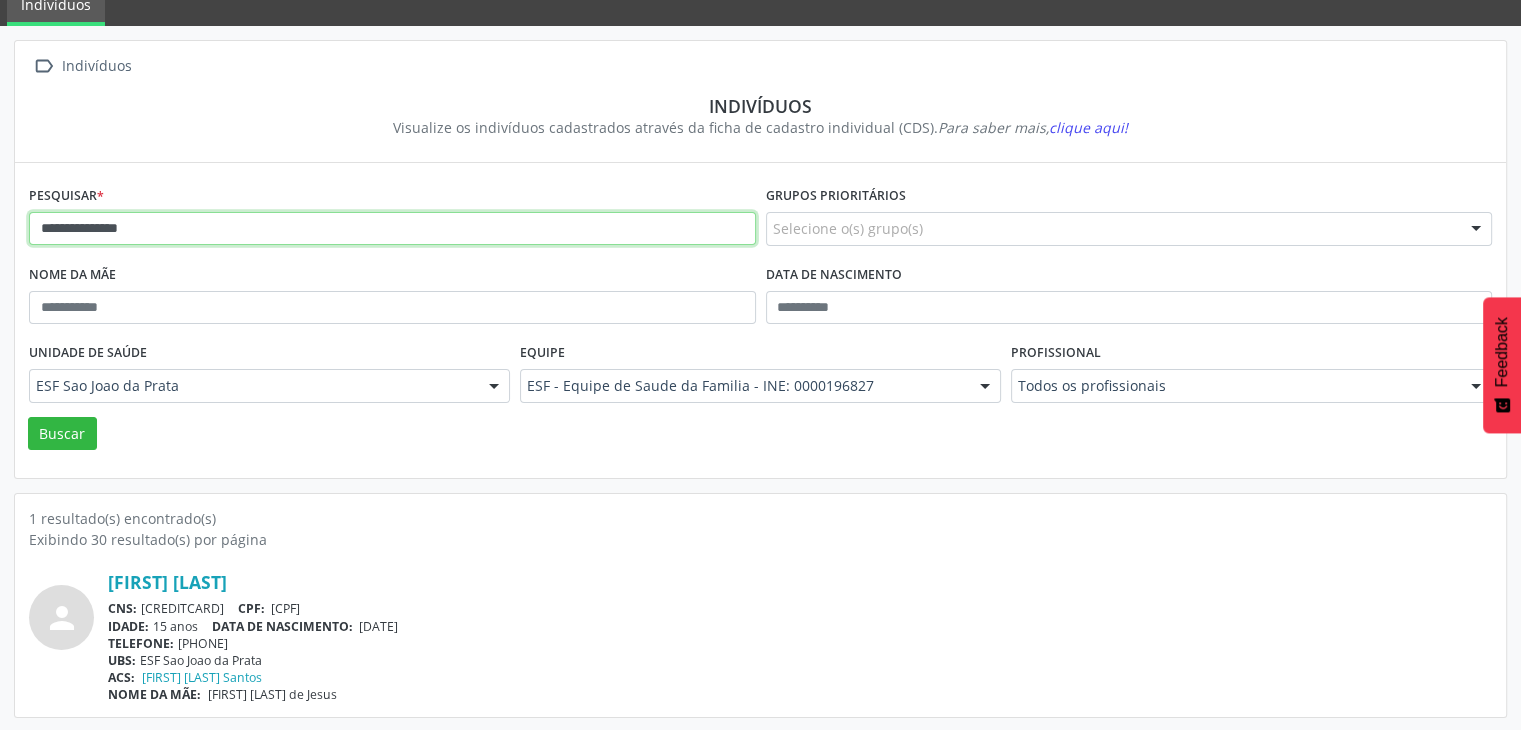 click on "**********" at bounding box center (392, 229) 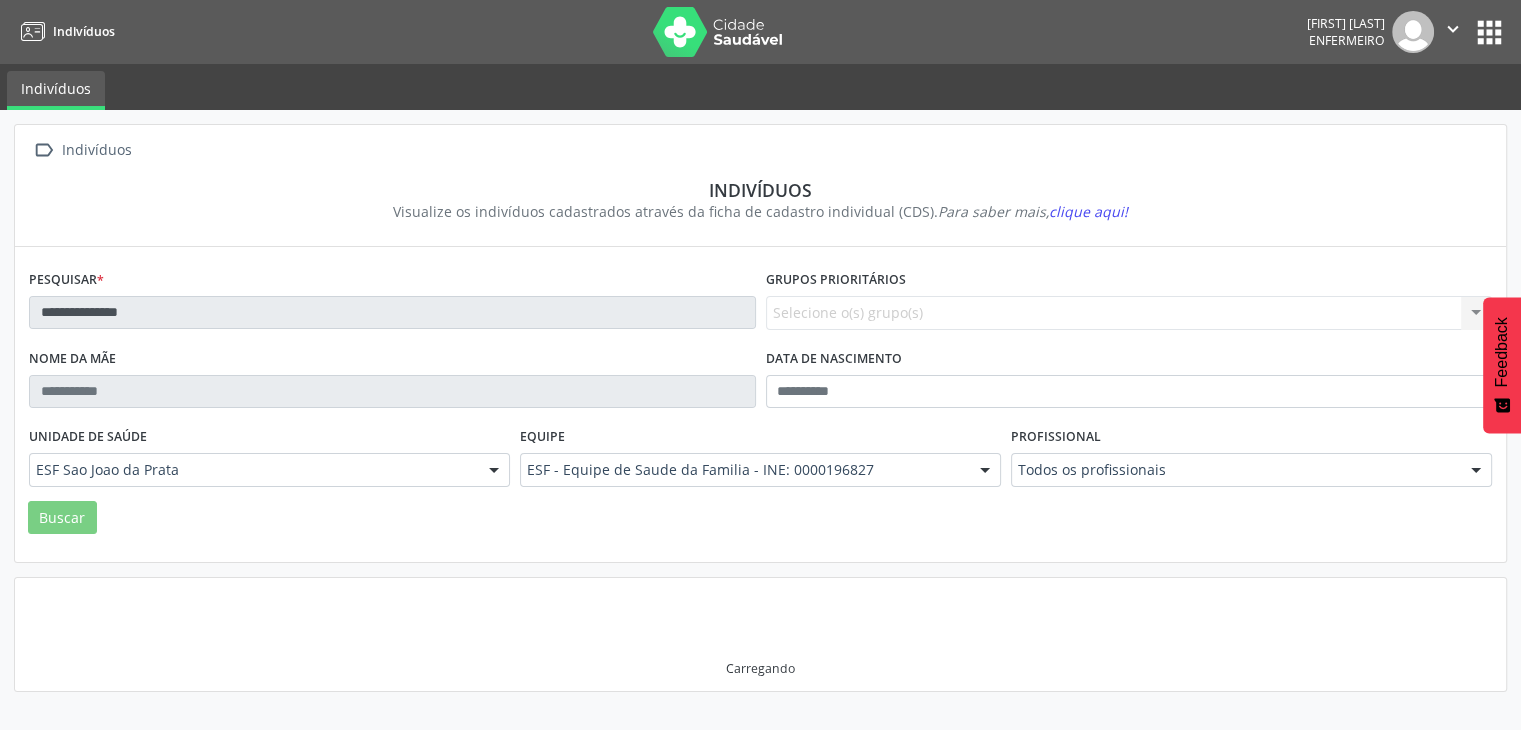 scroll, scrollTop: 0, scrollLeft: 0, axis: both 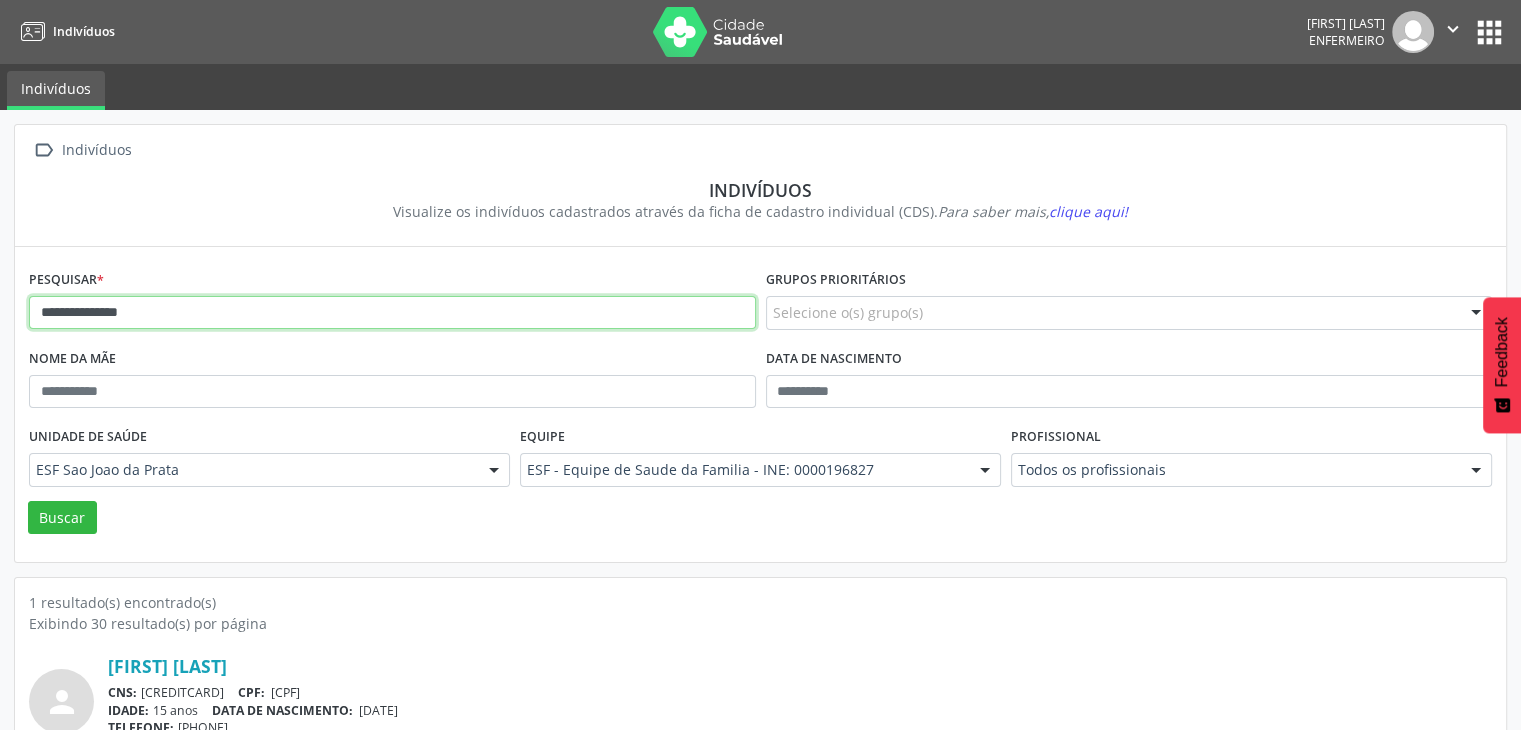 click on "**********" at bounding box center [392, 313] 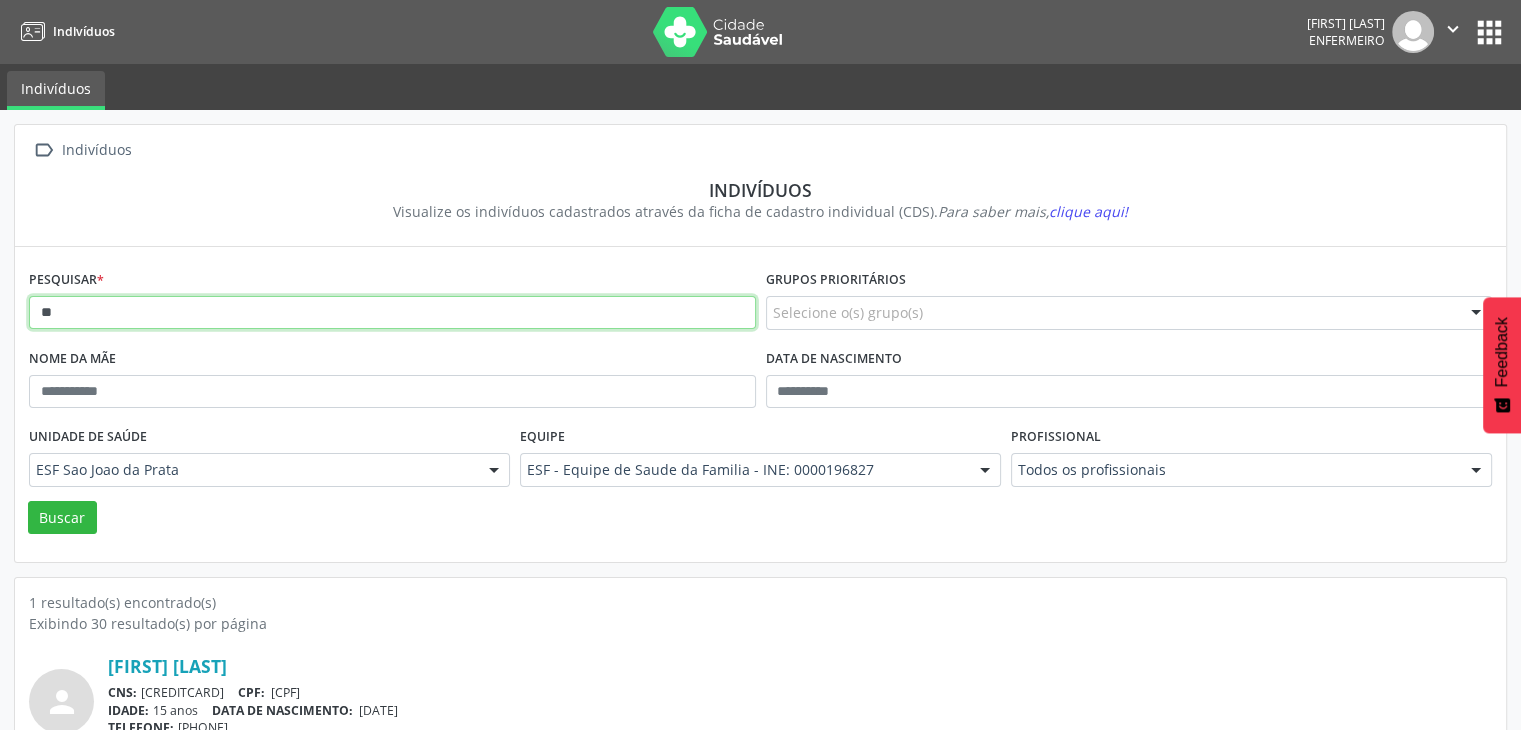 type on "*" 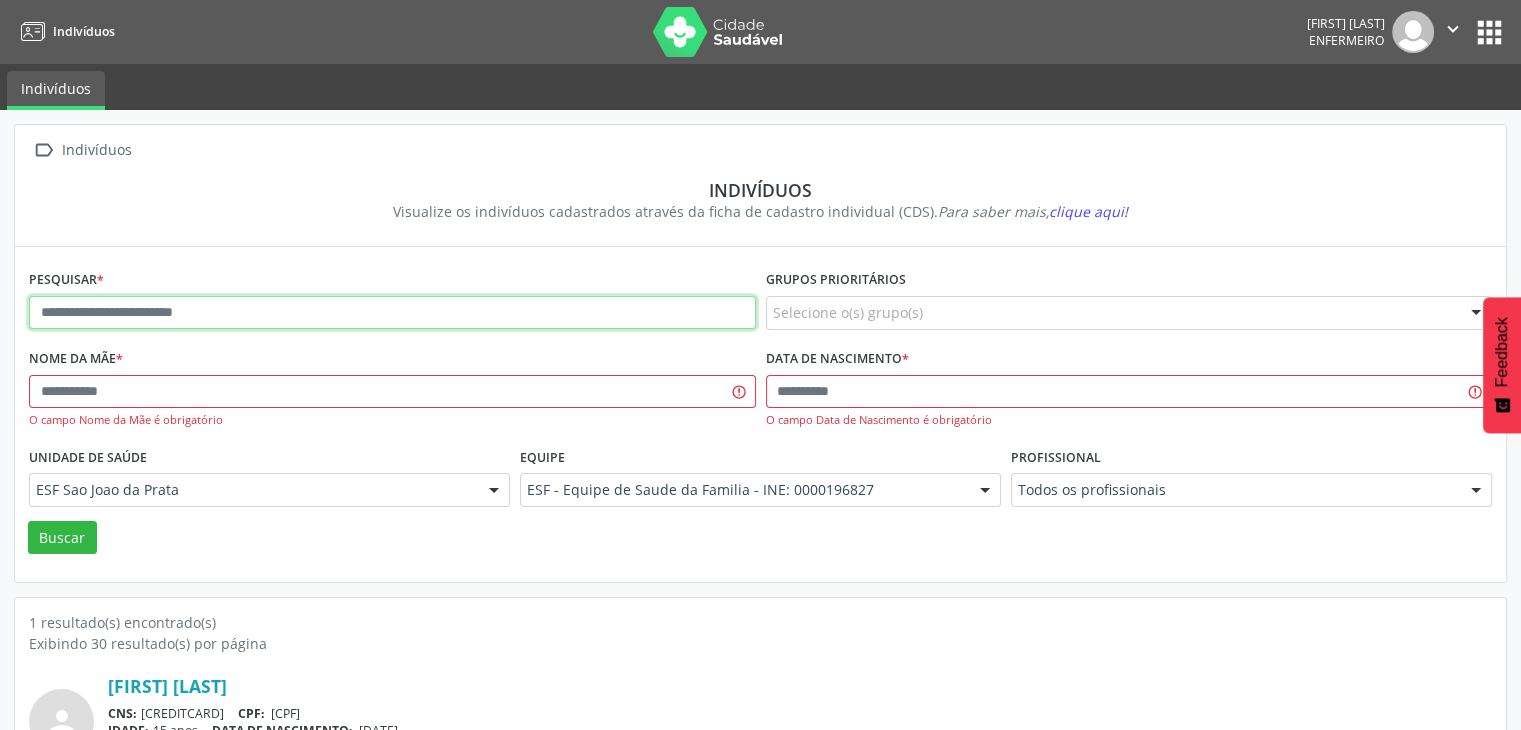 paste on "**********" 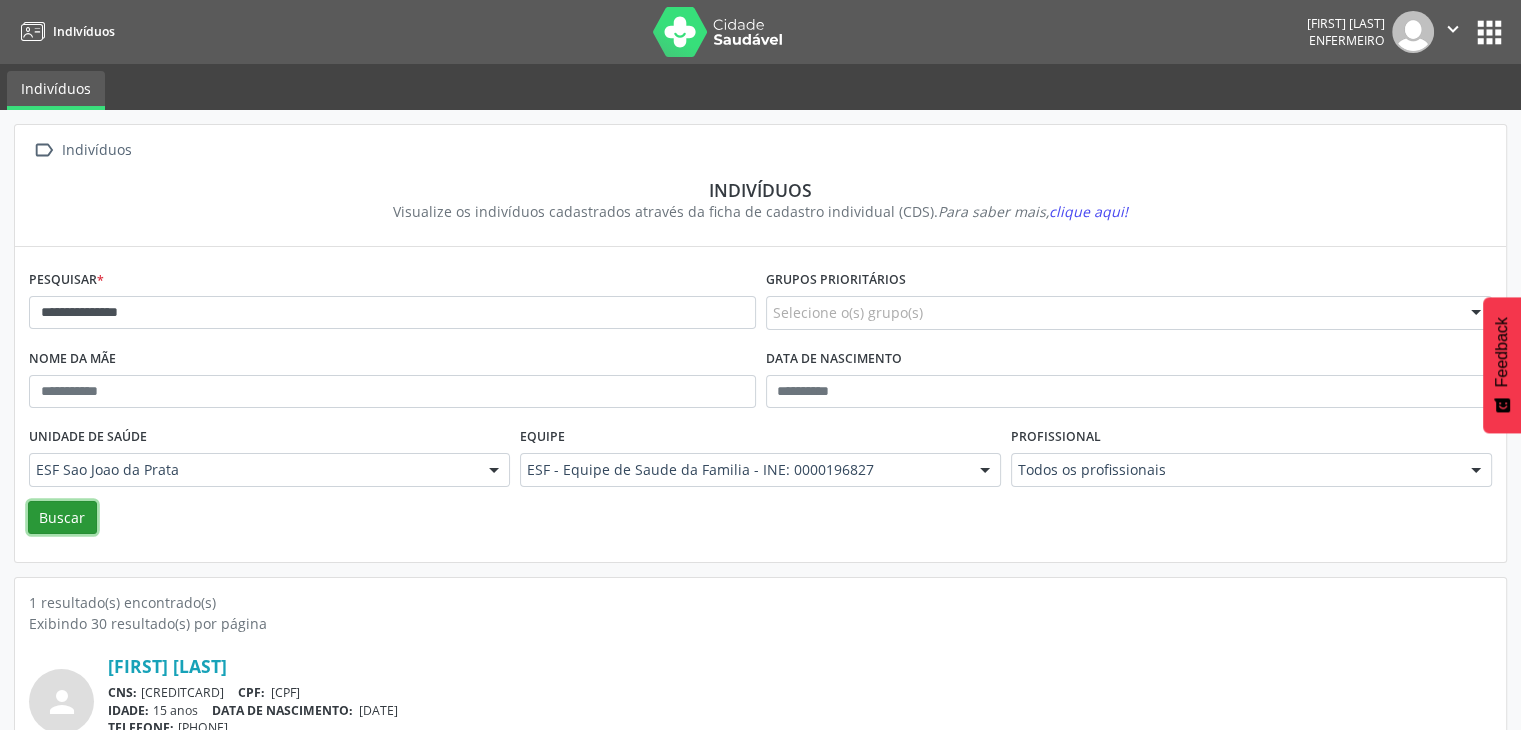 click on "Buscar" at bounding box center [62, 518] 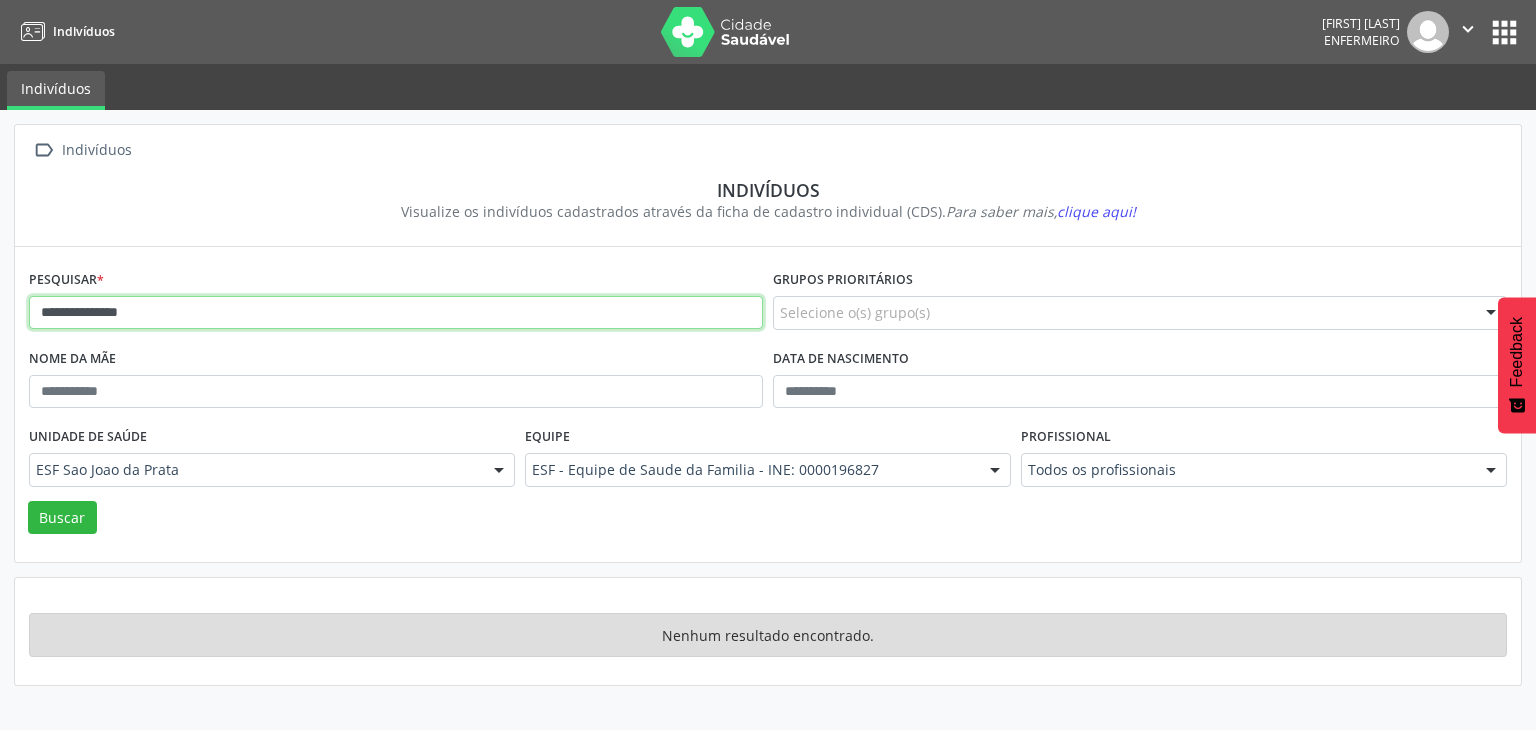 click on "**********" at bounding box center (396, 313) 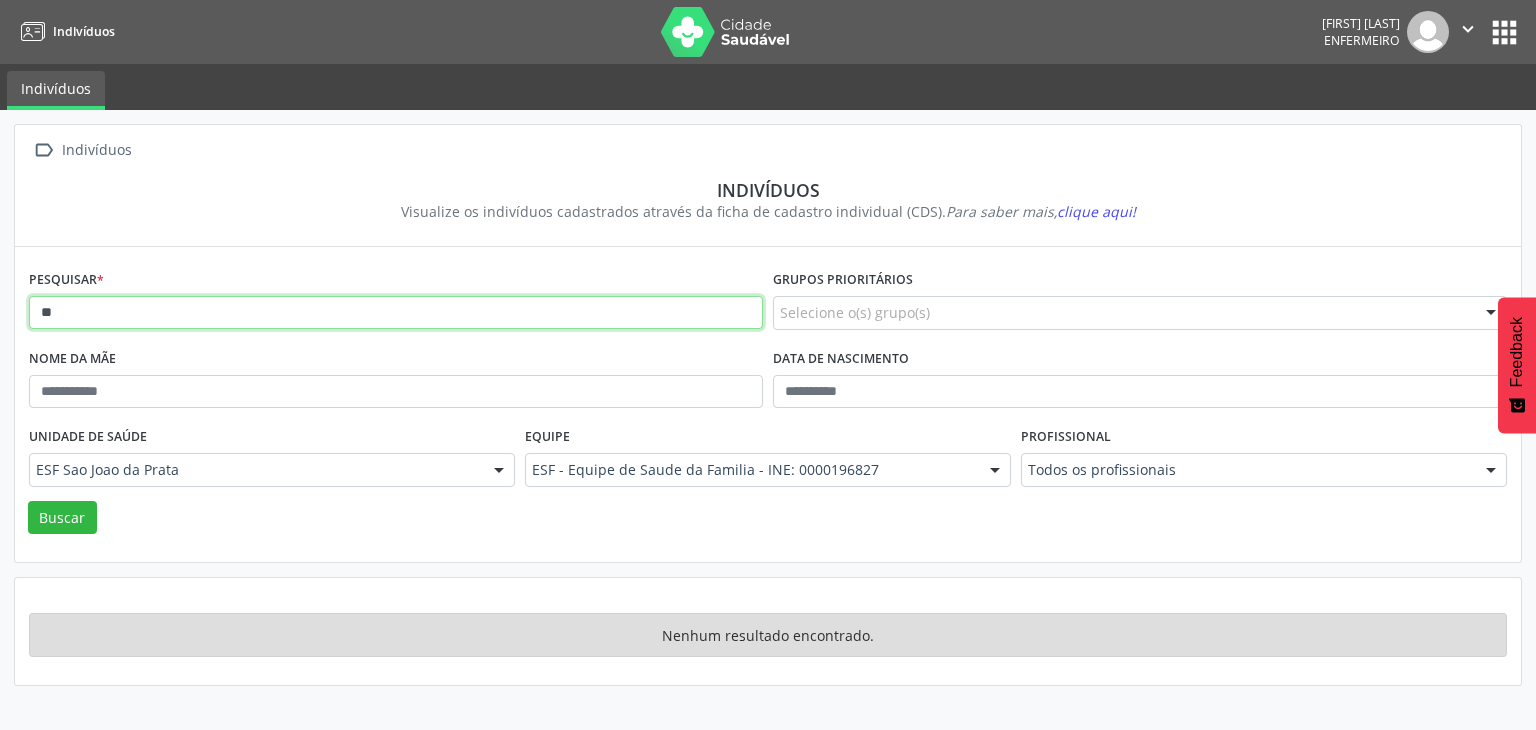 type on "*" 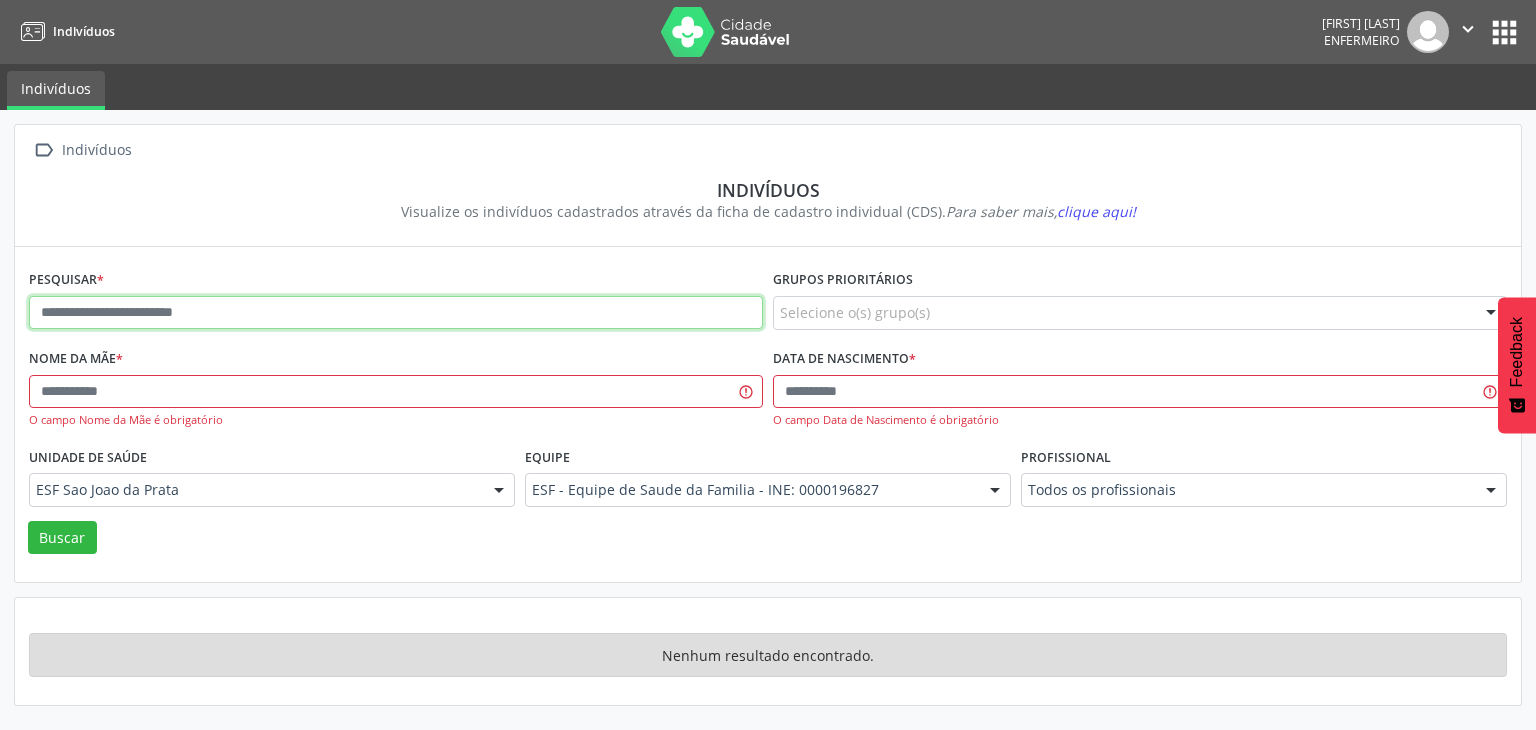 paste on "**********" 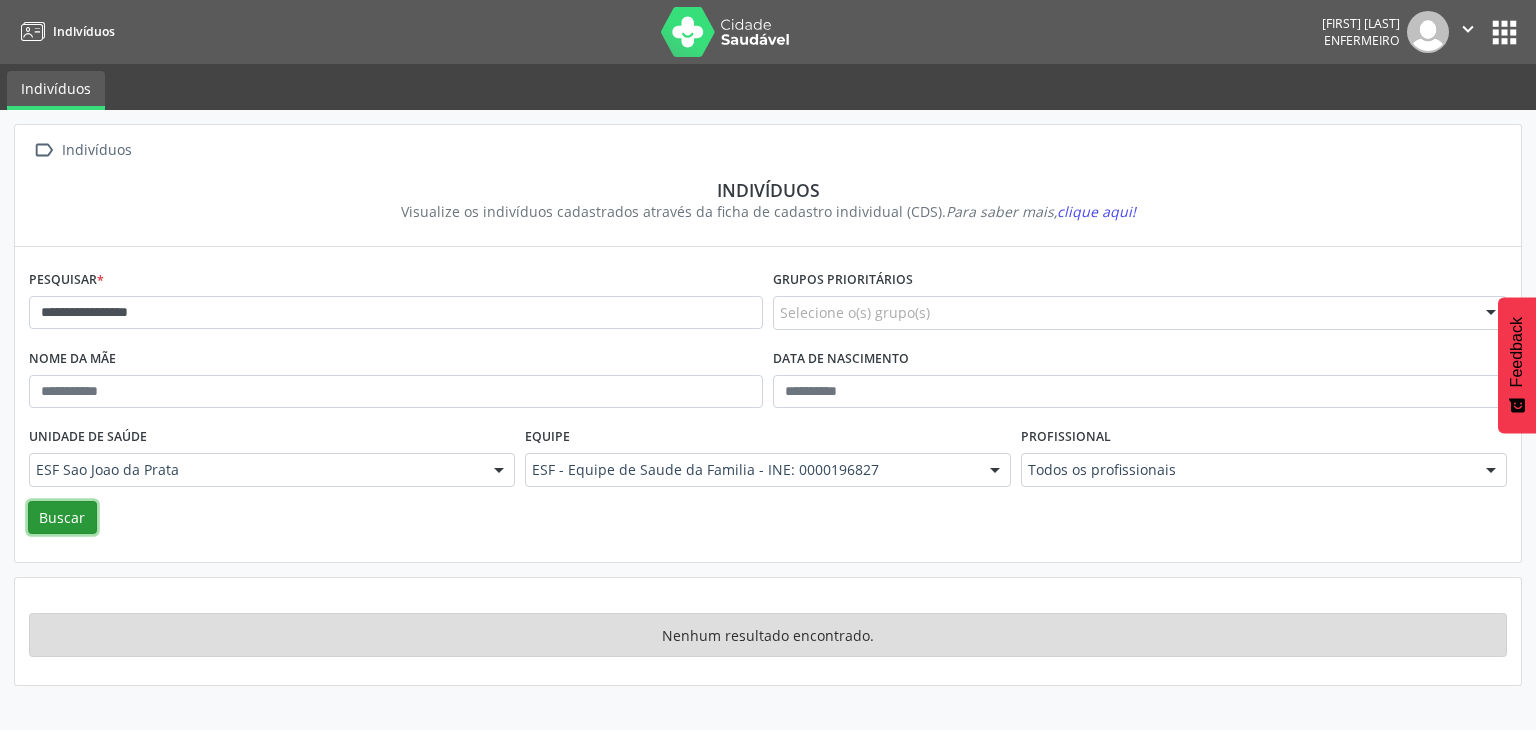 click on "Buscar" at bounding box center [62, 518] 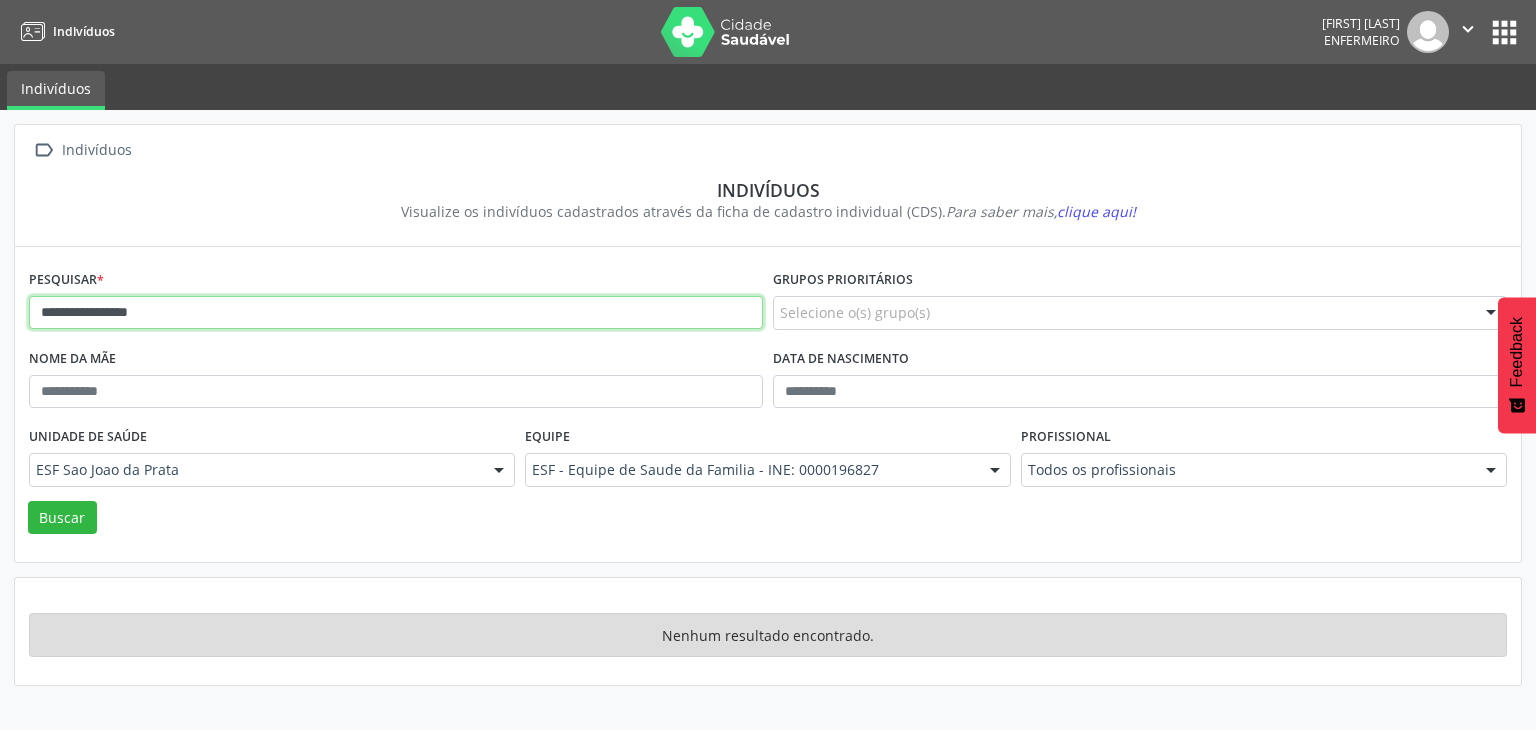 click on "**********" at bounding box center (396, 313) 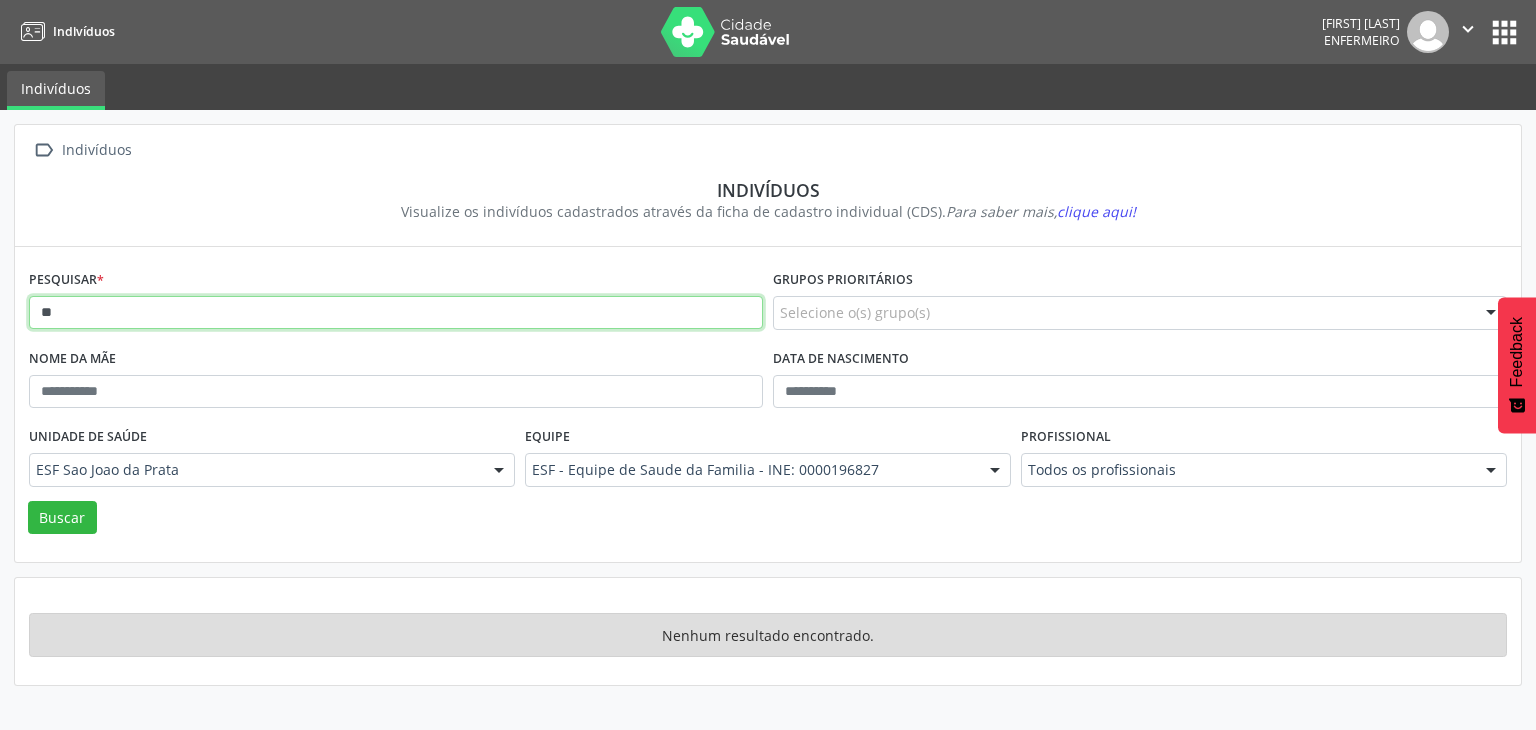 type on "*" 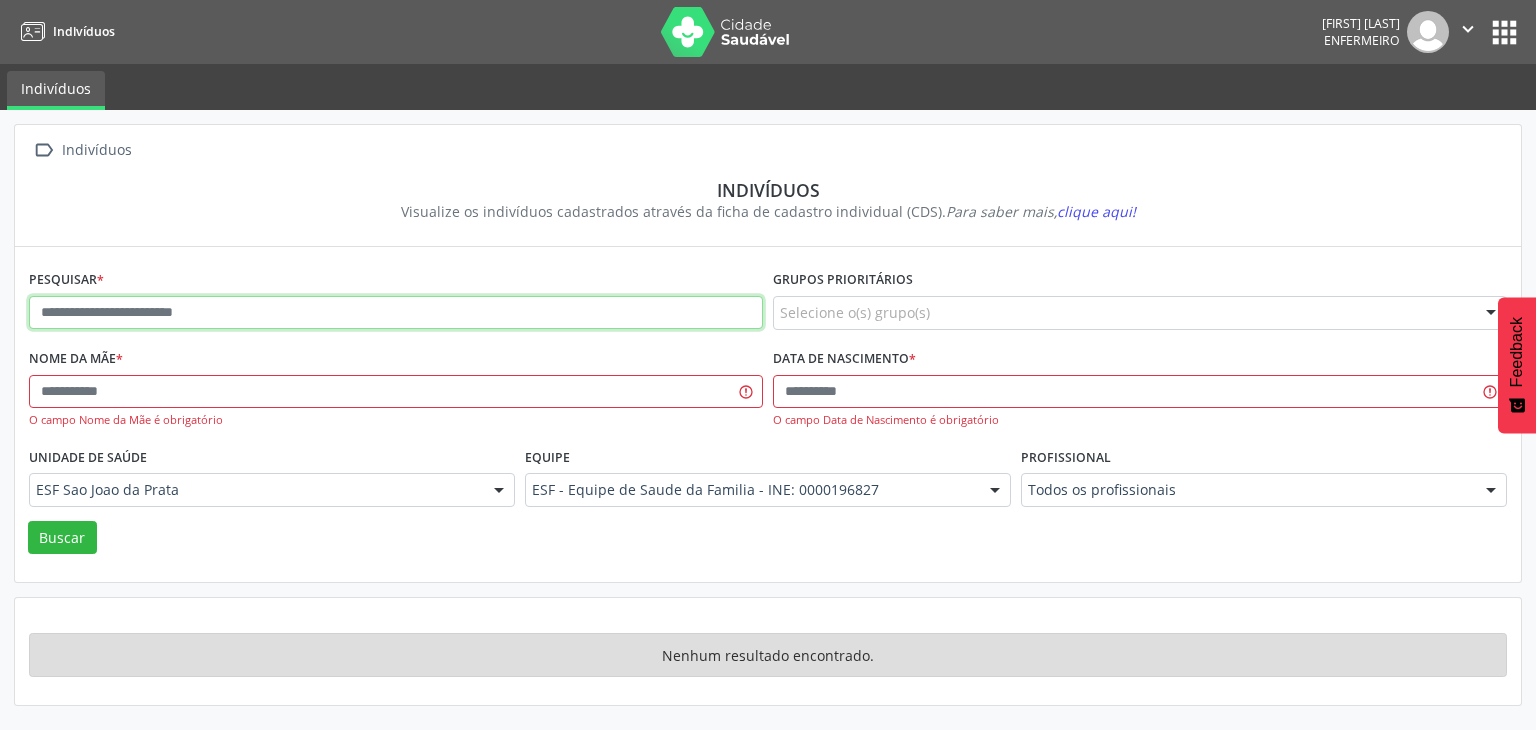paste on "**********" 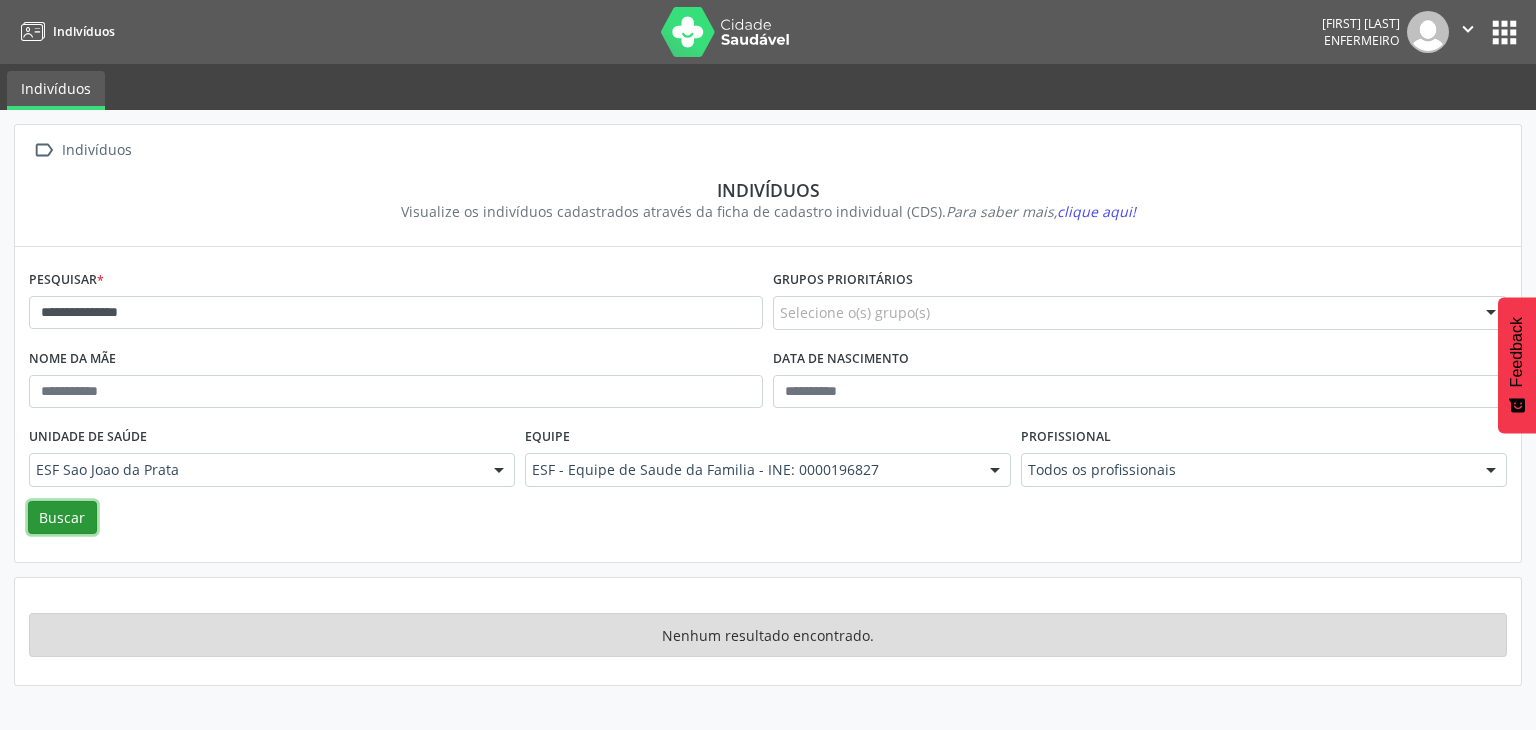 click on "Buscar" at bounding box center (62, 518) 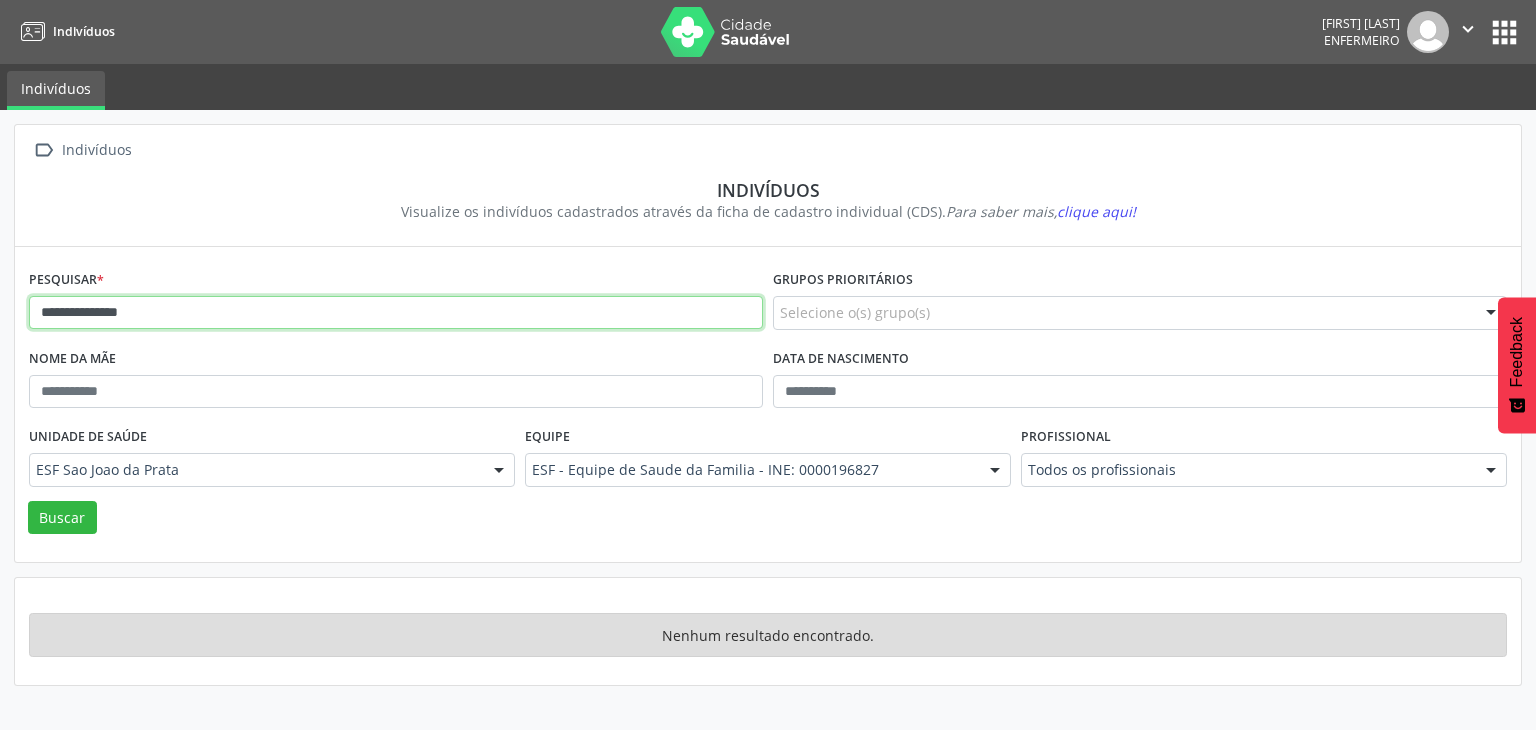 click on "**********" at bounding box center (396, 313) 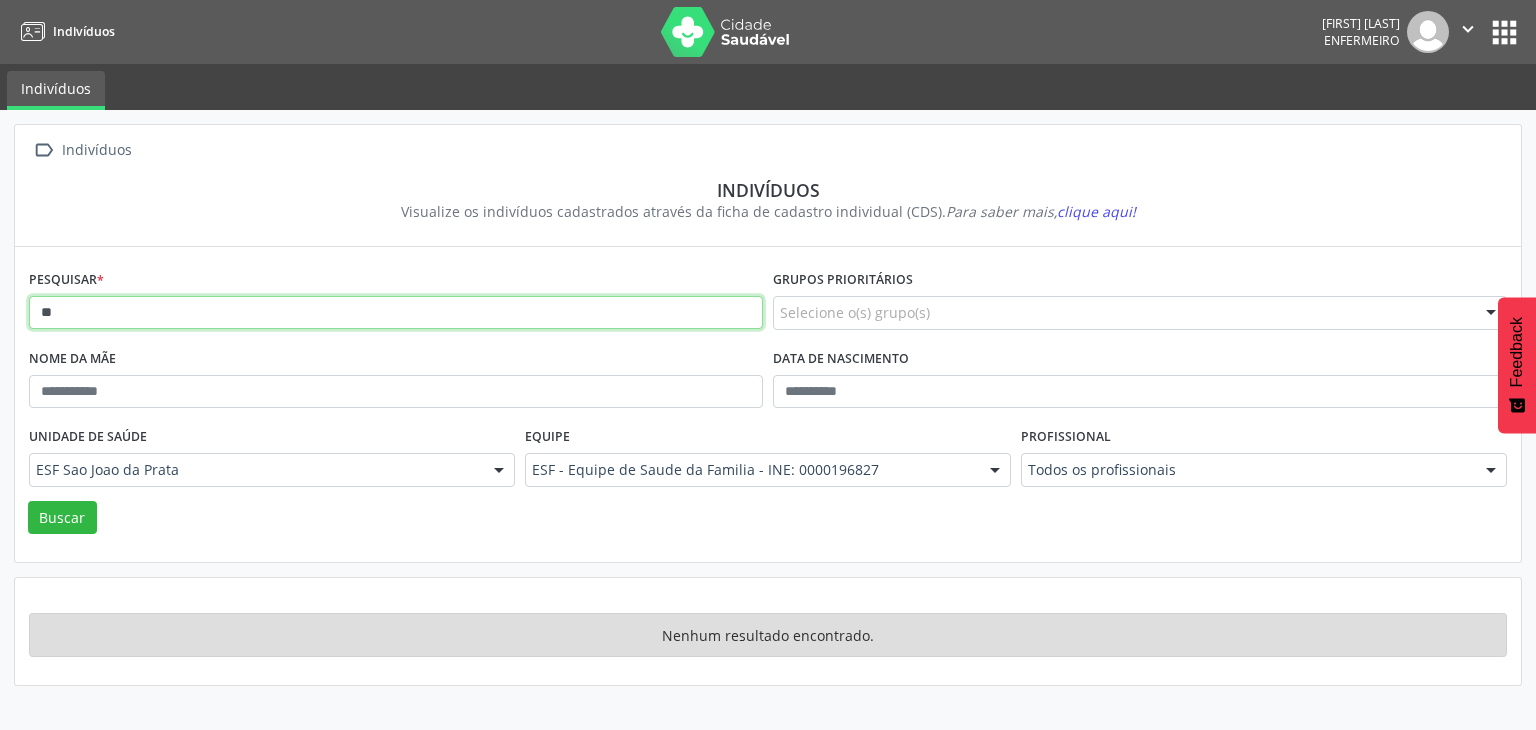 type on "*" 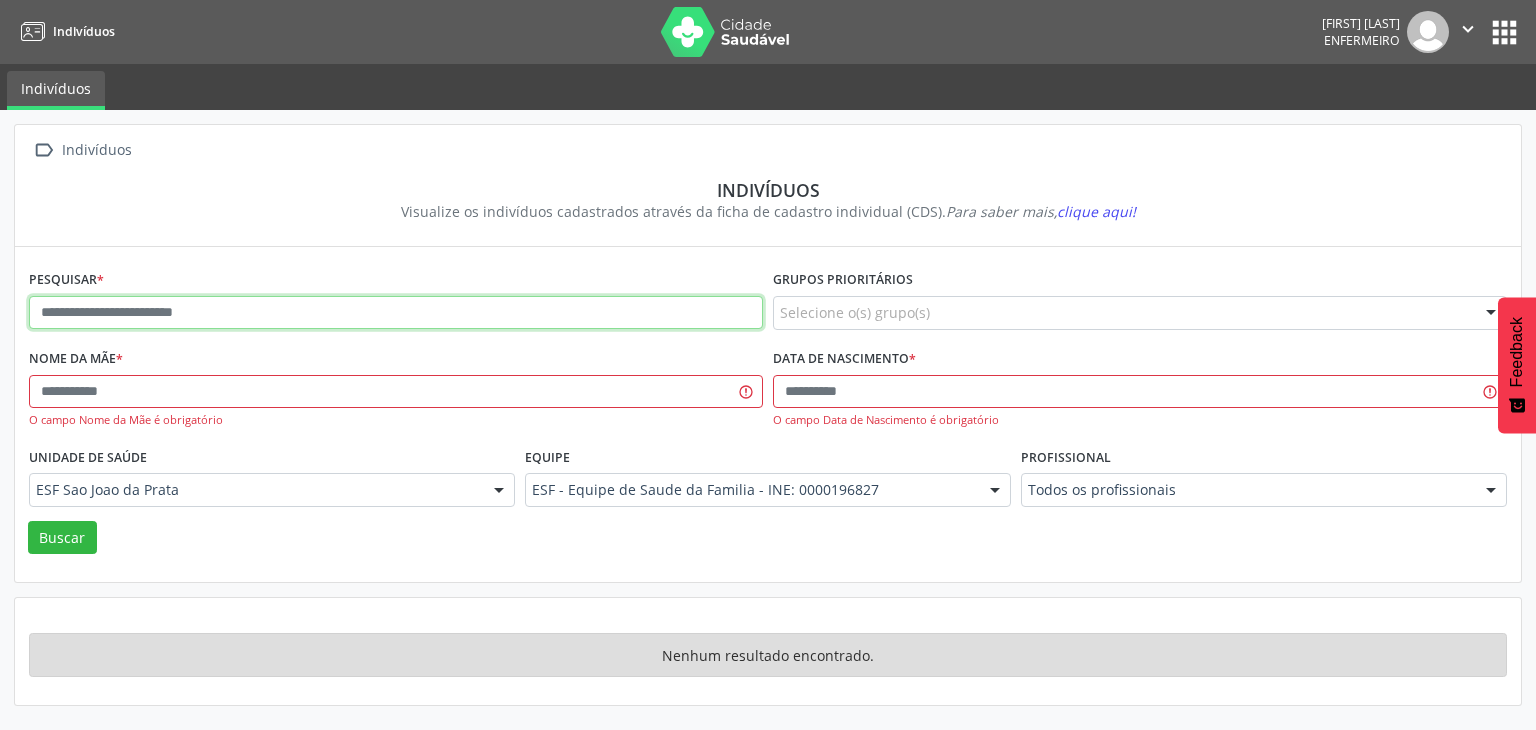 paste on "**********" 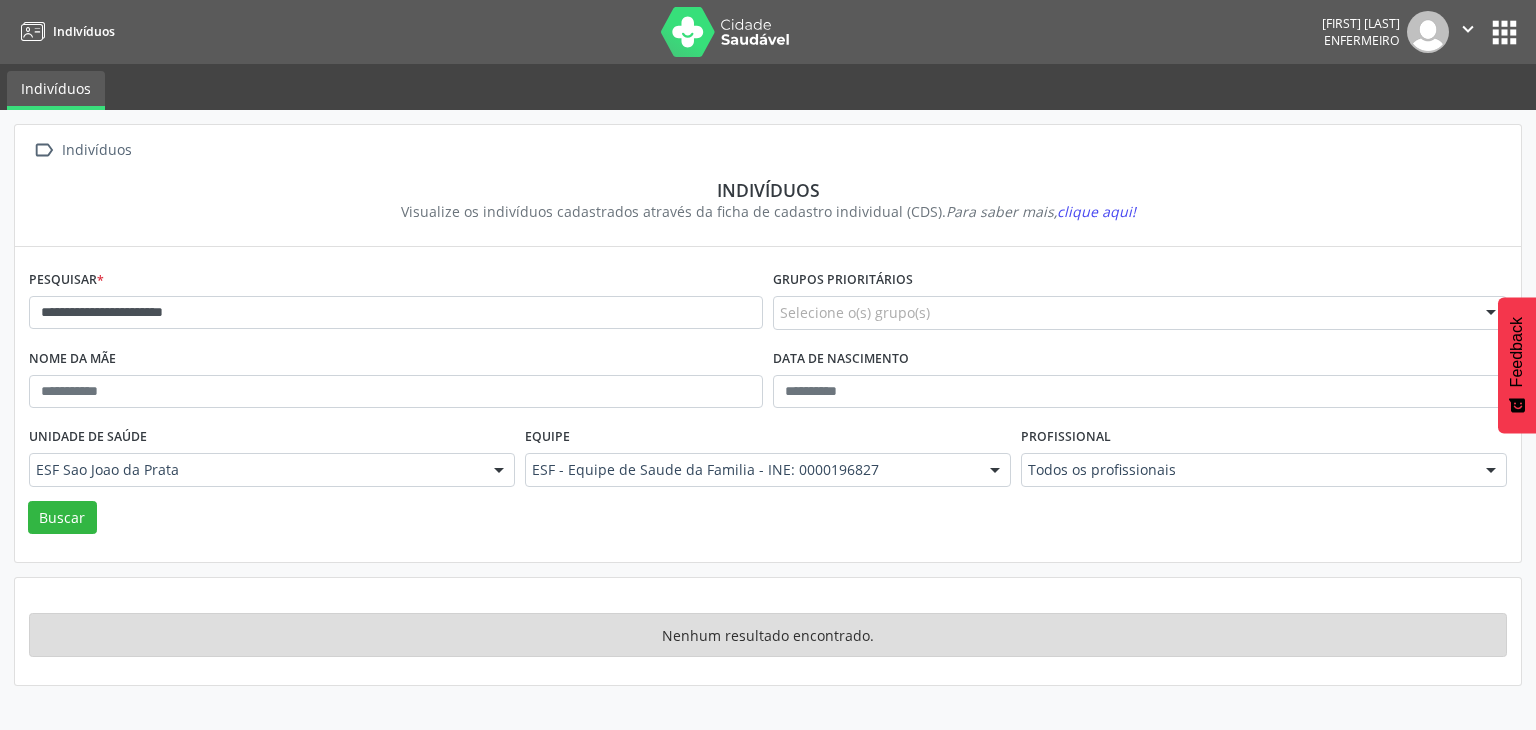 click on "Buscar" at bounding box center [768, 518] 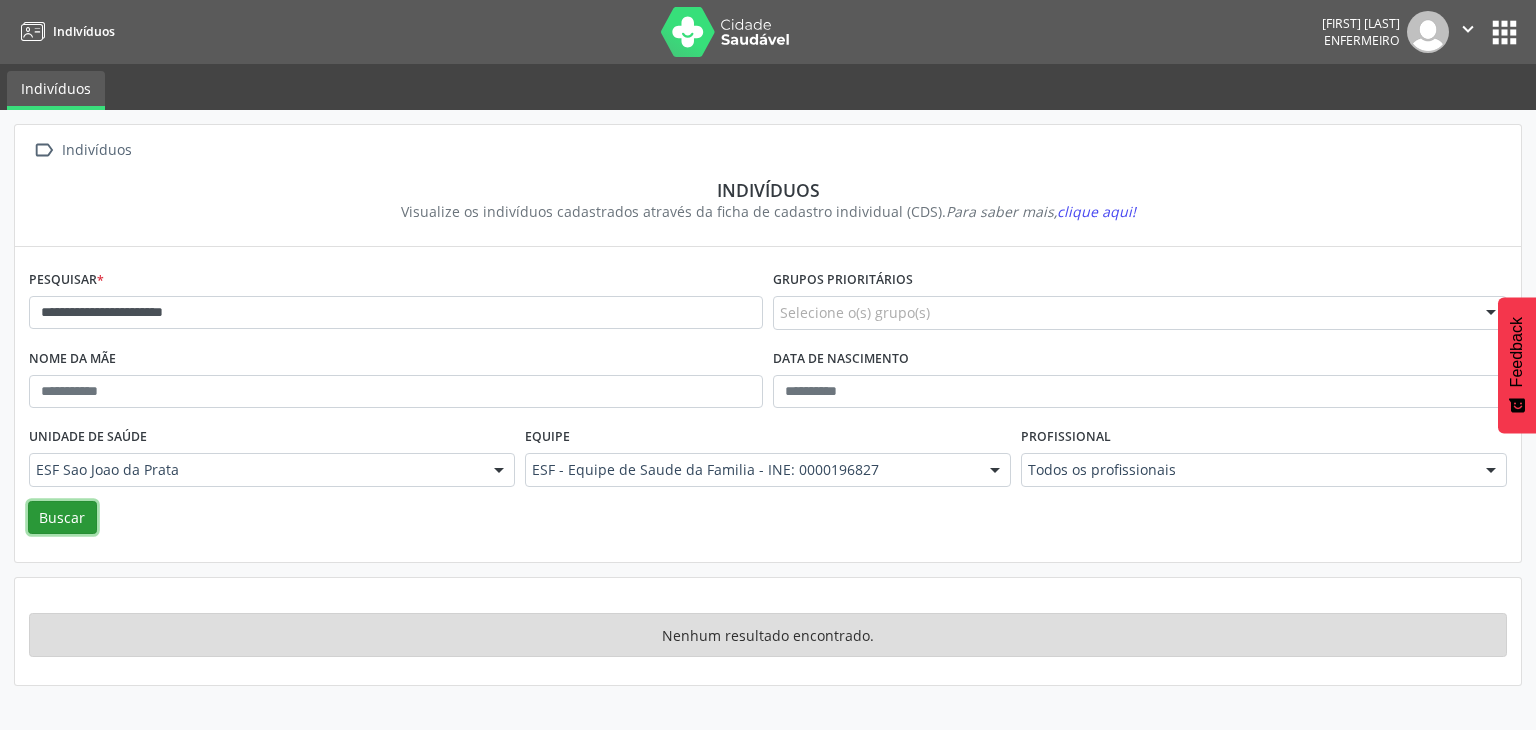 click on "Buscar" at bounding box center (62, 518) 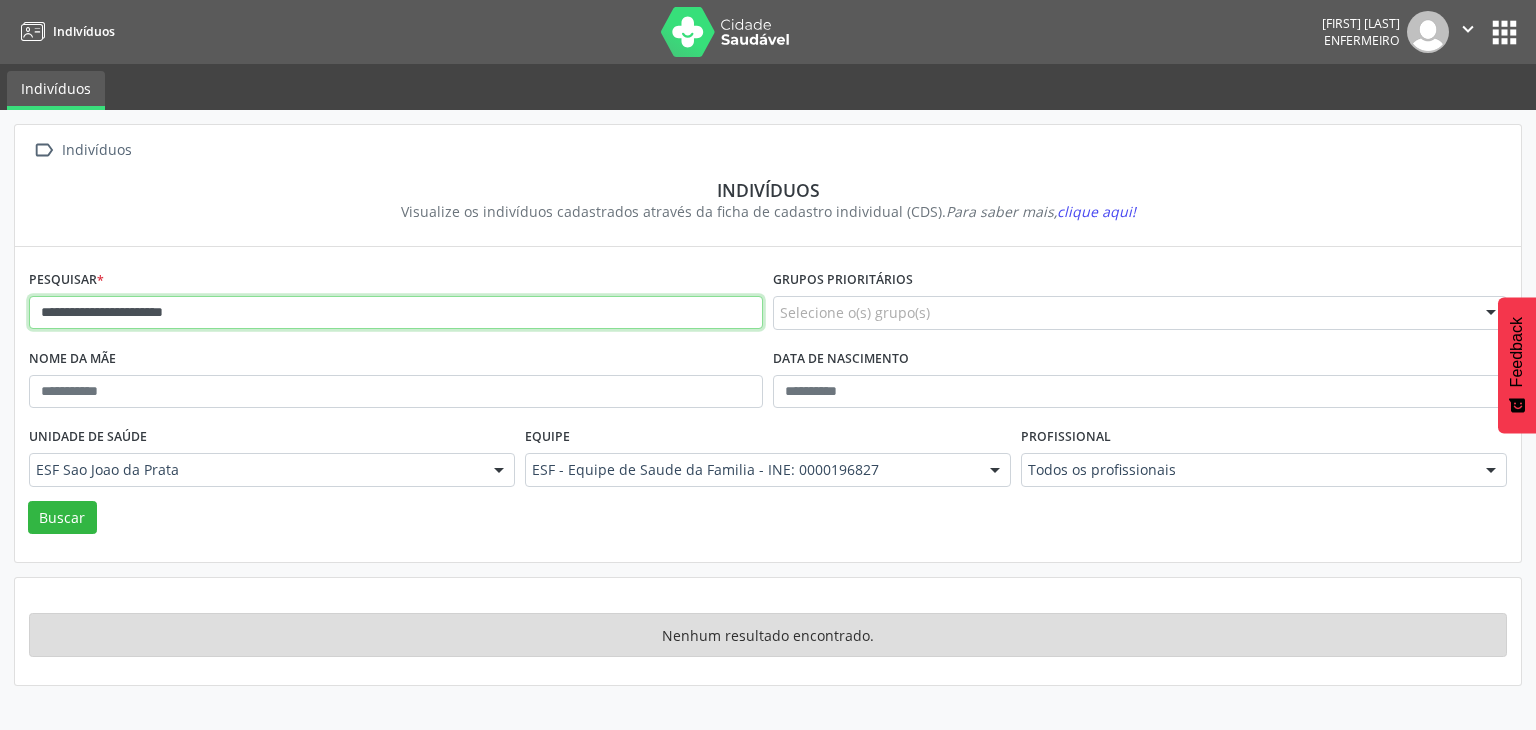 click on "**********" at bounding box center [396, 313] 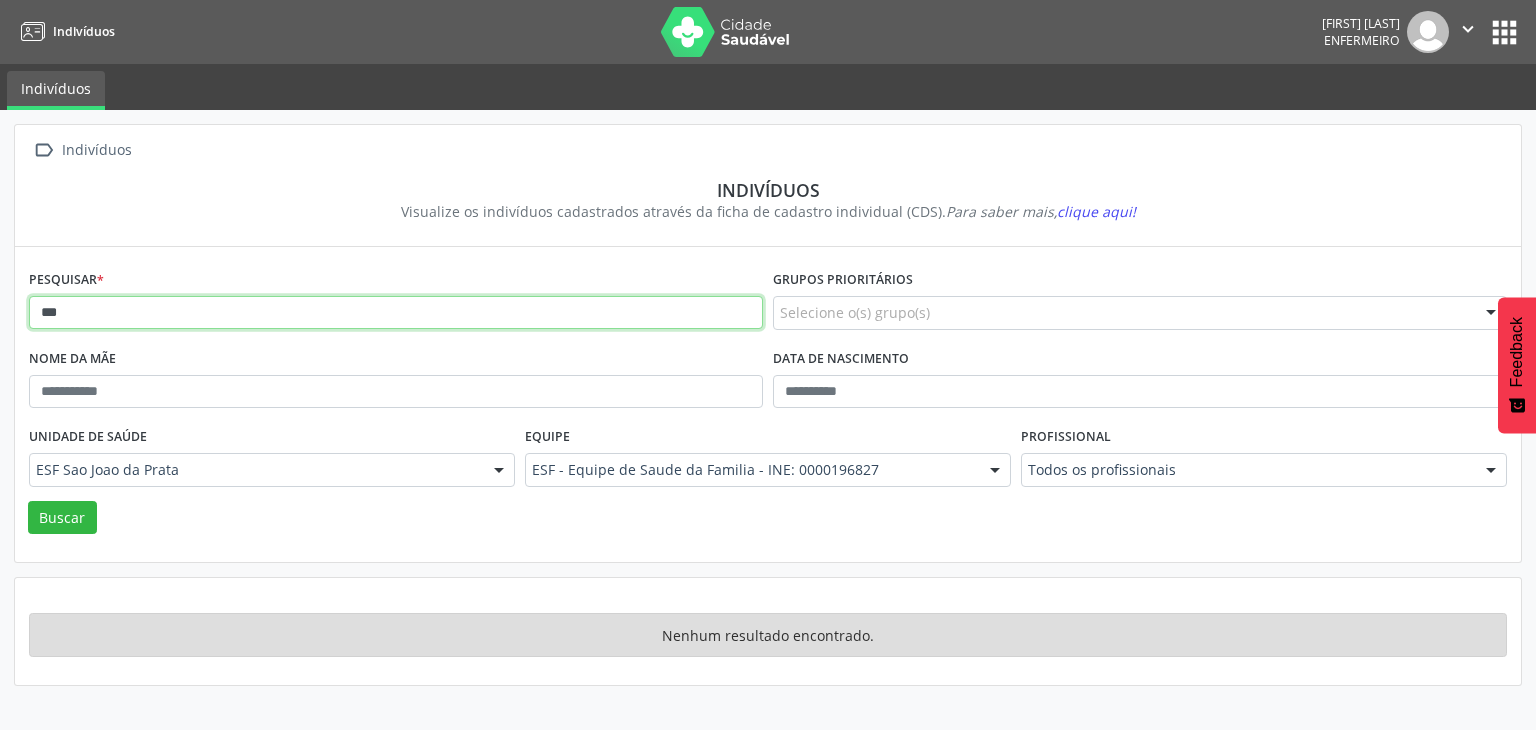 type on "*" 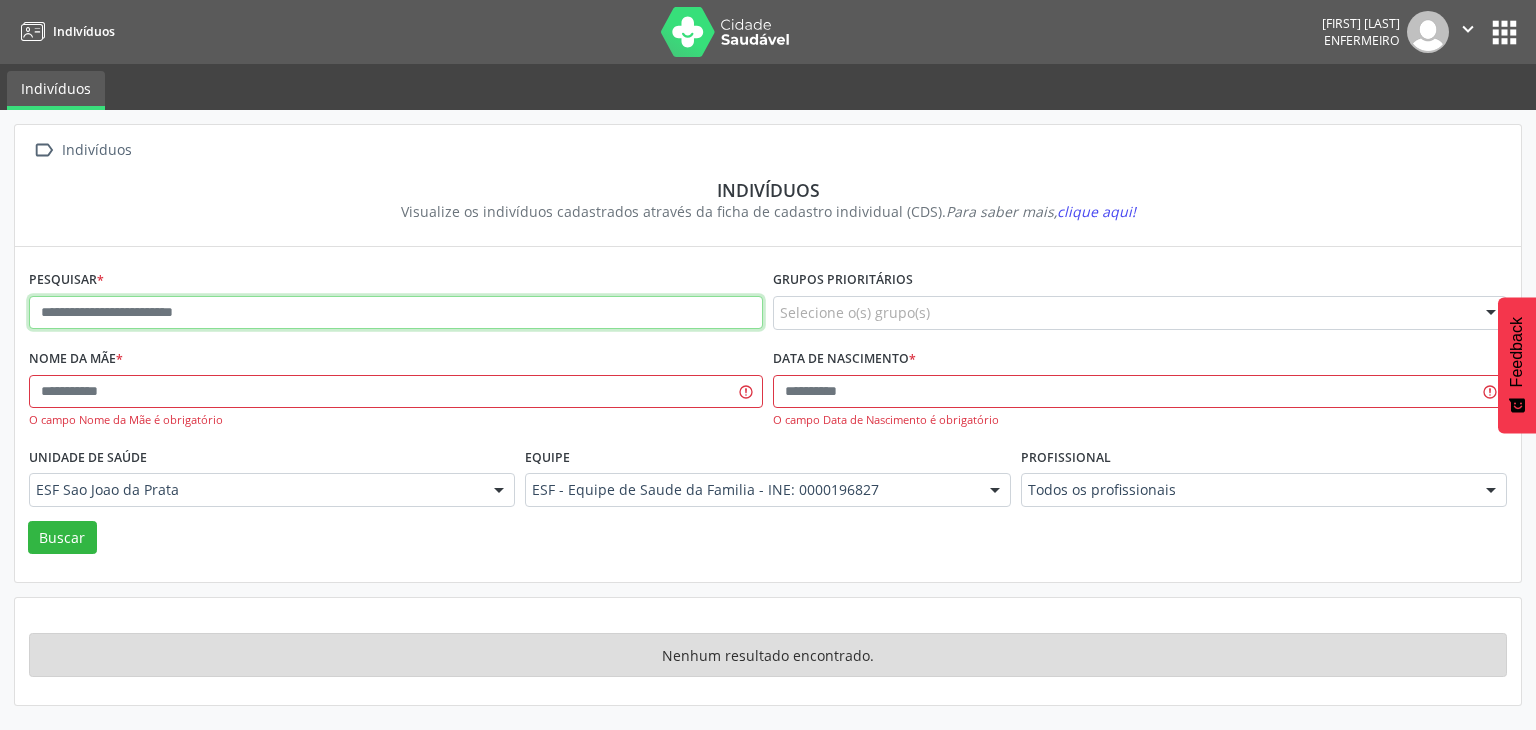 paste on "**********" 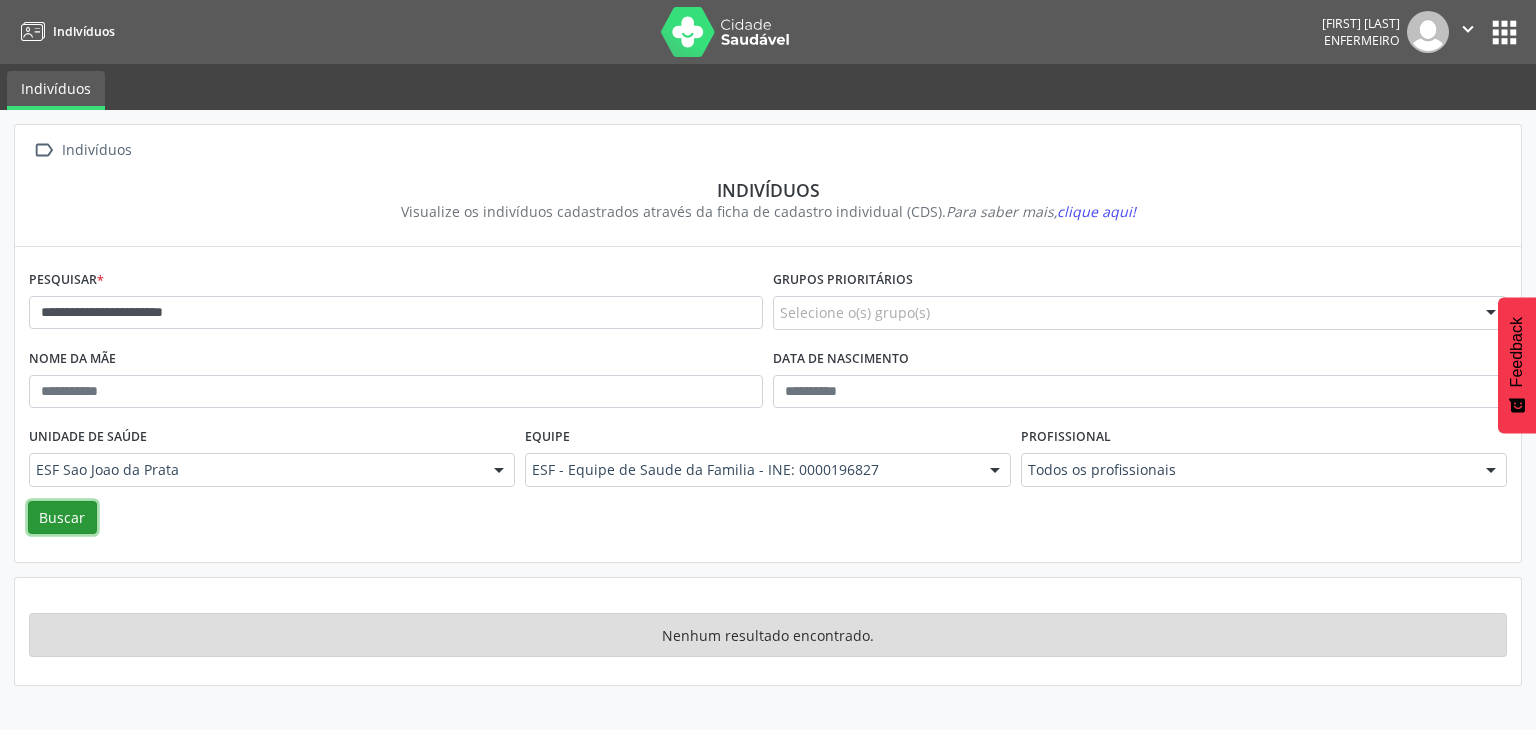 click on "Buscar" at bounding box center [62, 518] 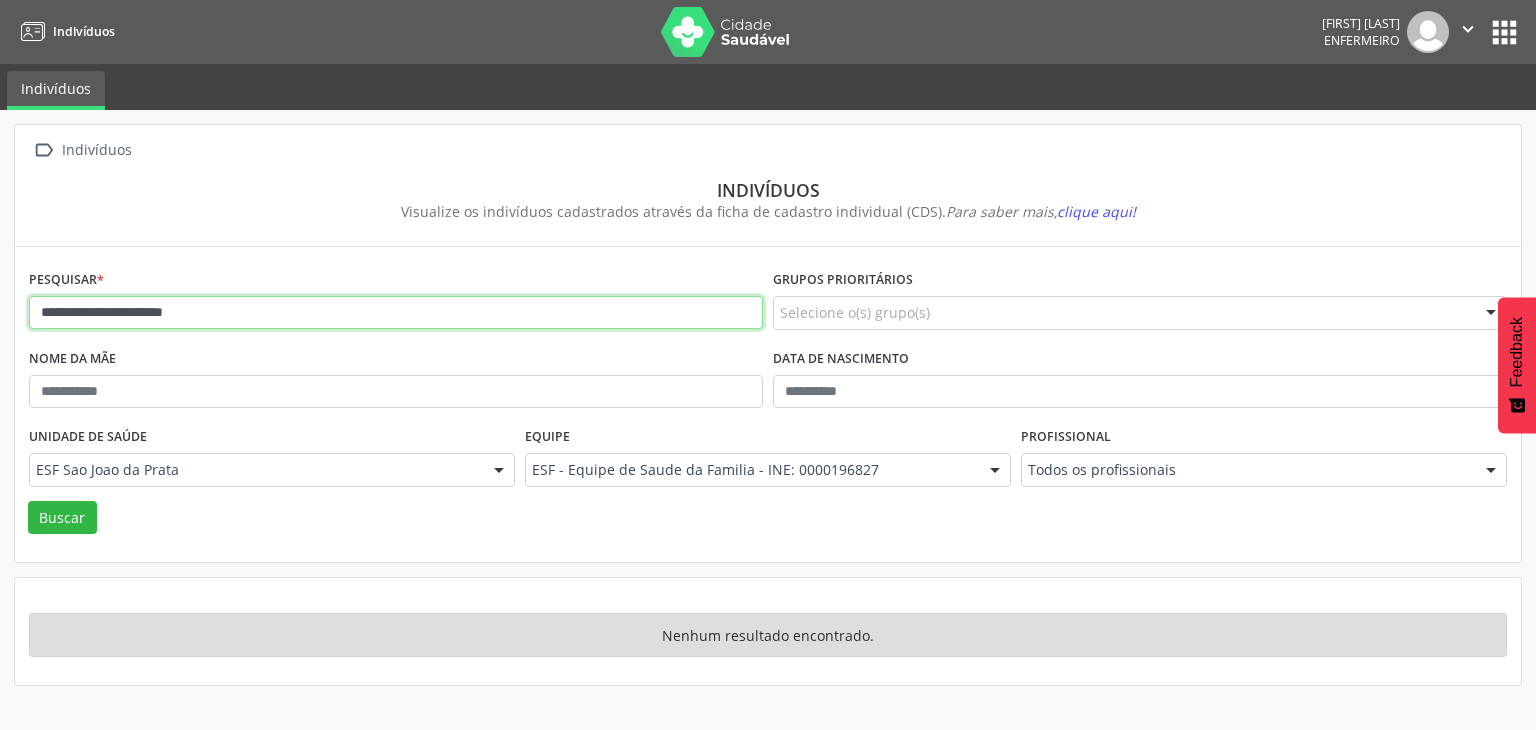 click on "**********" at bounding box center [396, 313] 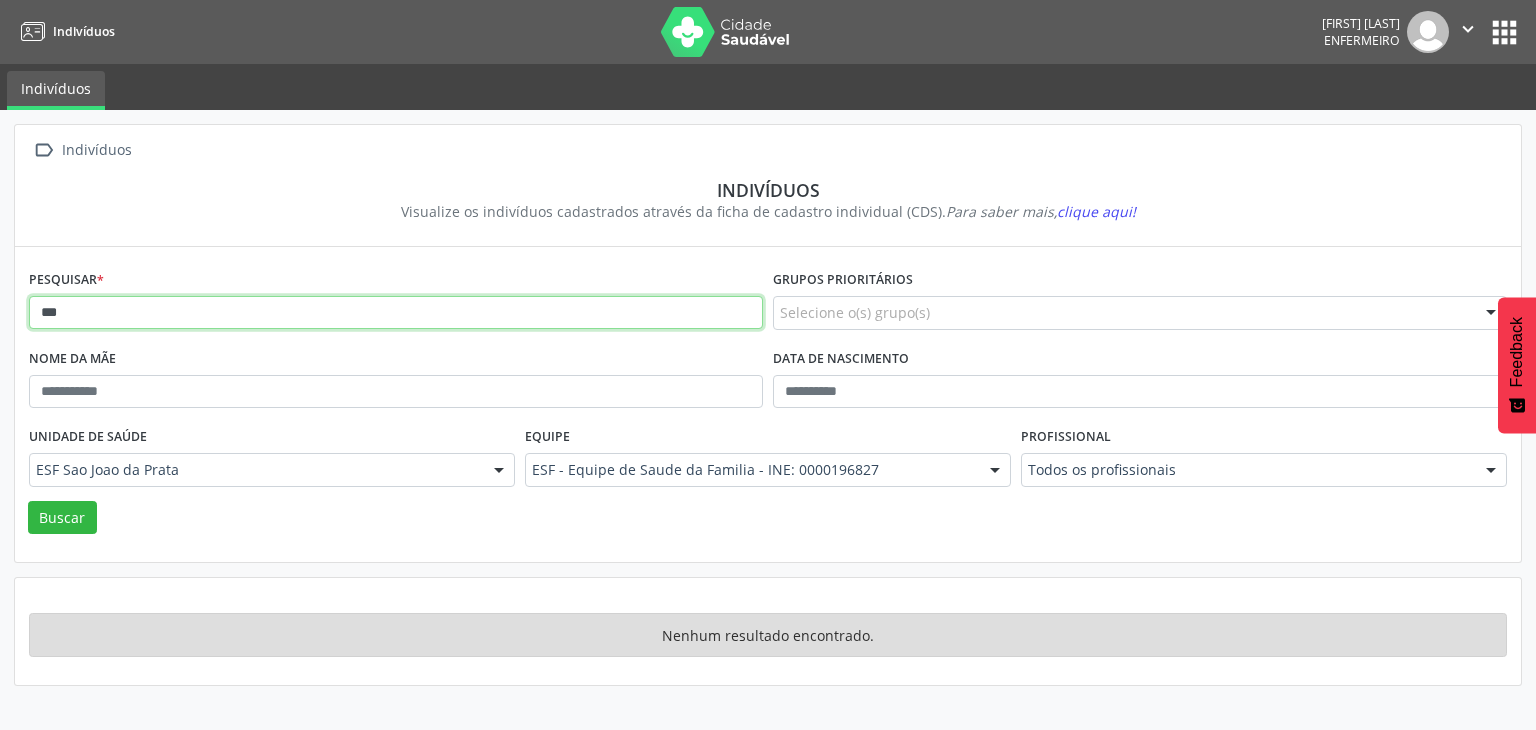type on "*" 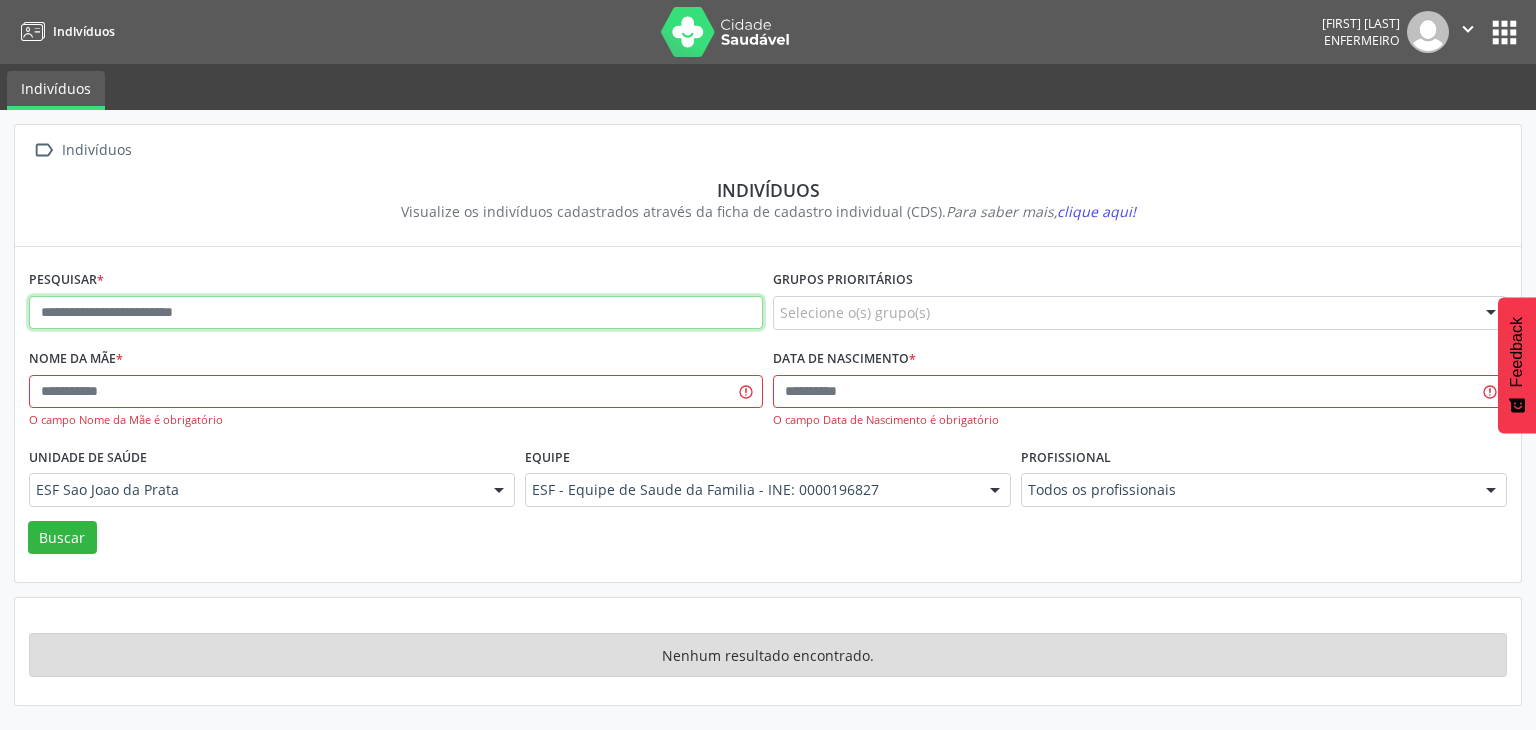 paste on "**********" 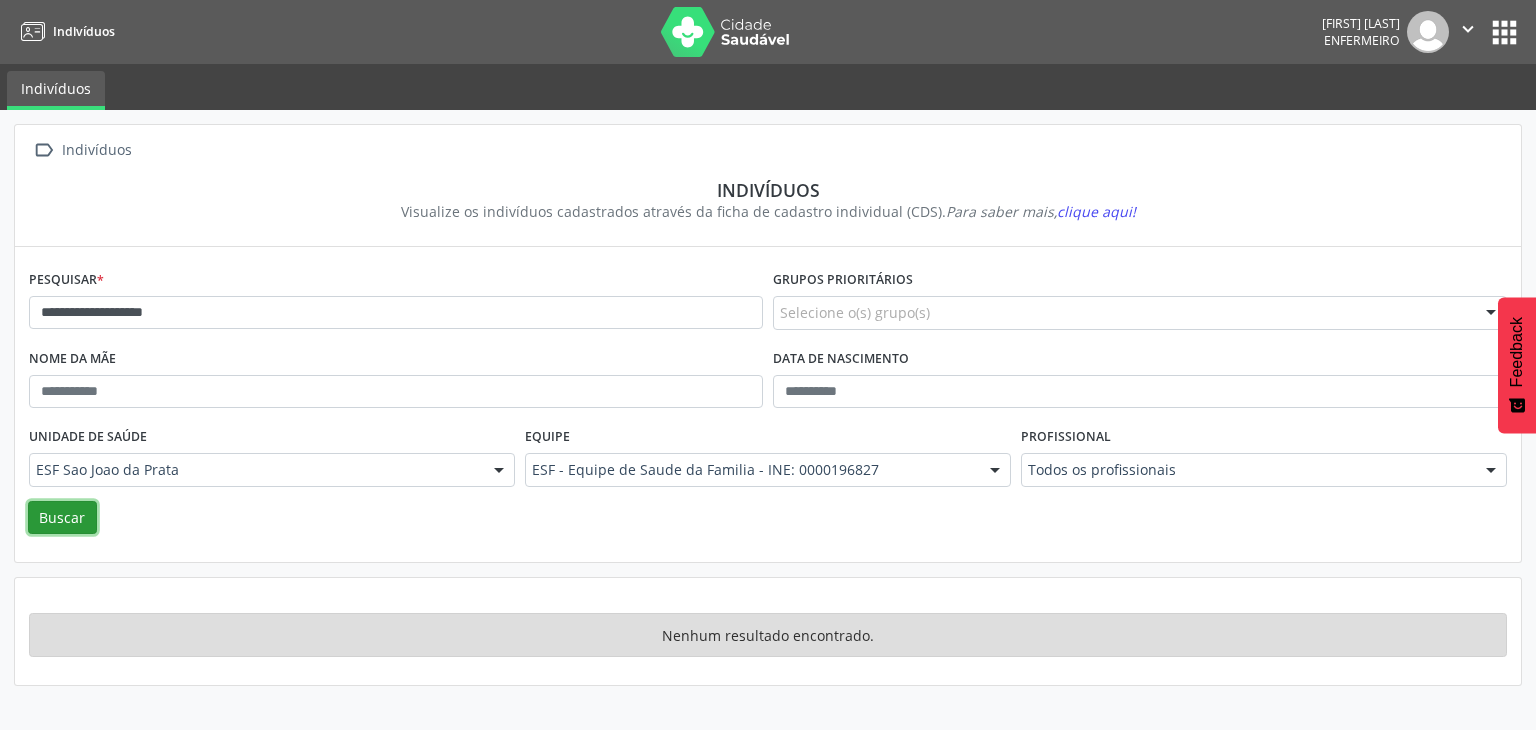 click on "Buscar" at bounding box center (62, 518) 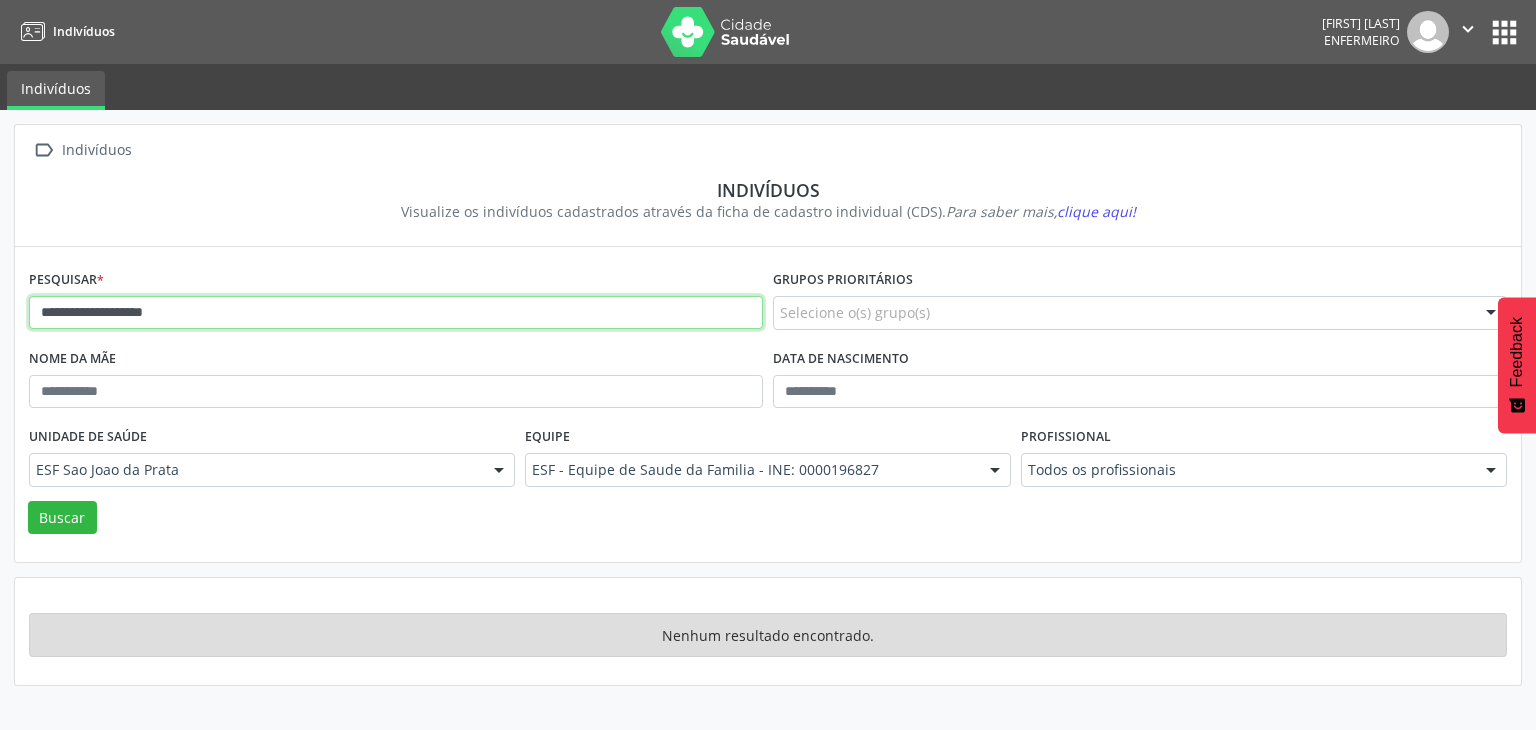 click on "**********" at bounding box center (396, 313) 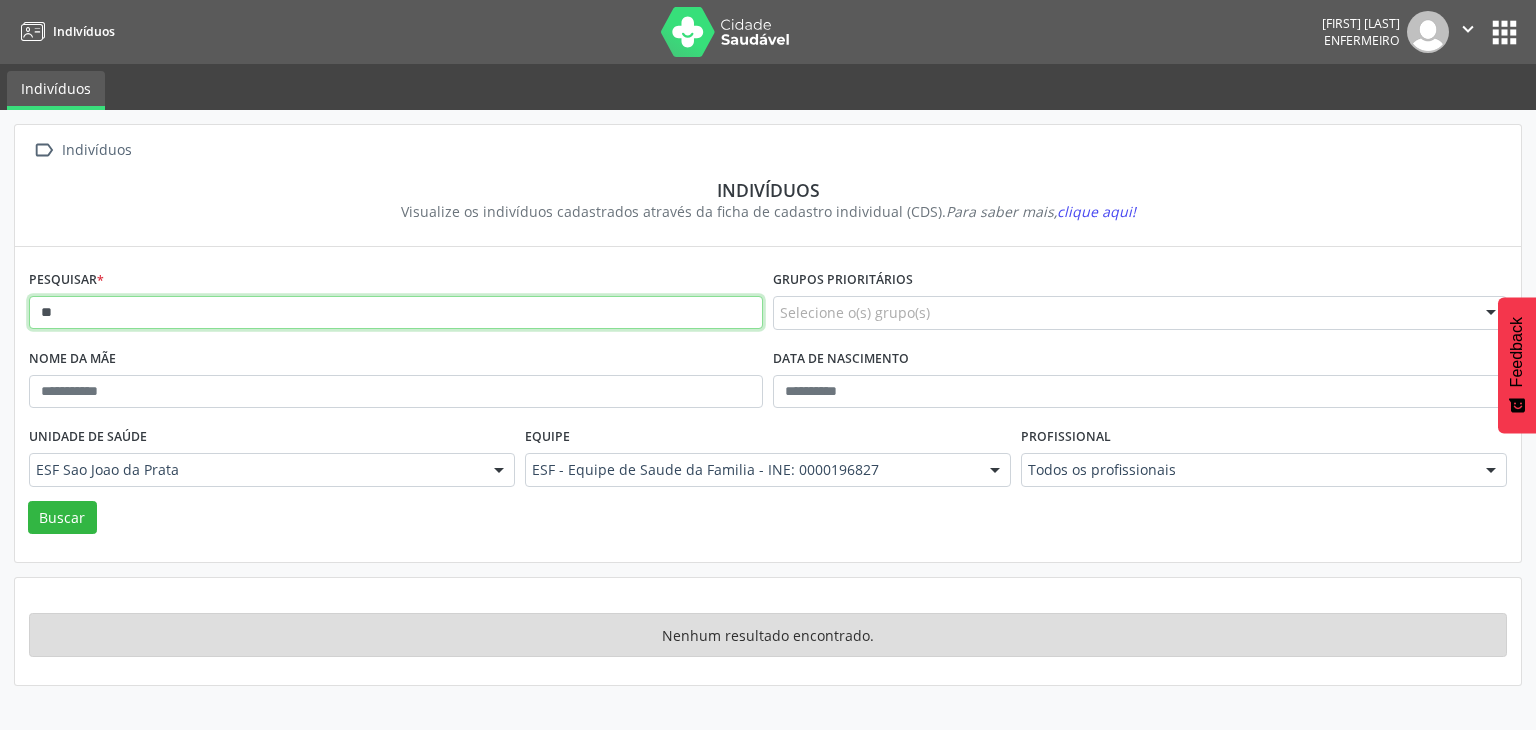 type on "*" 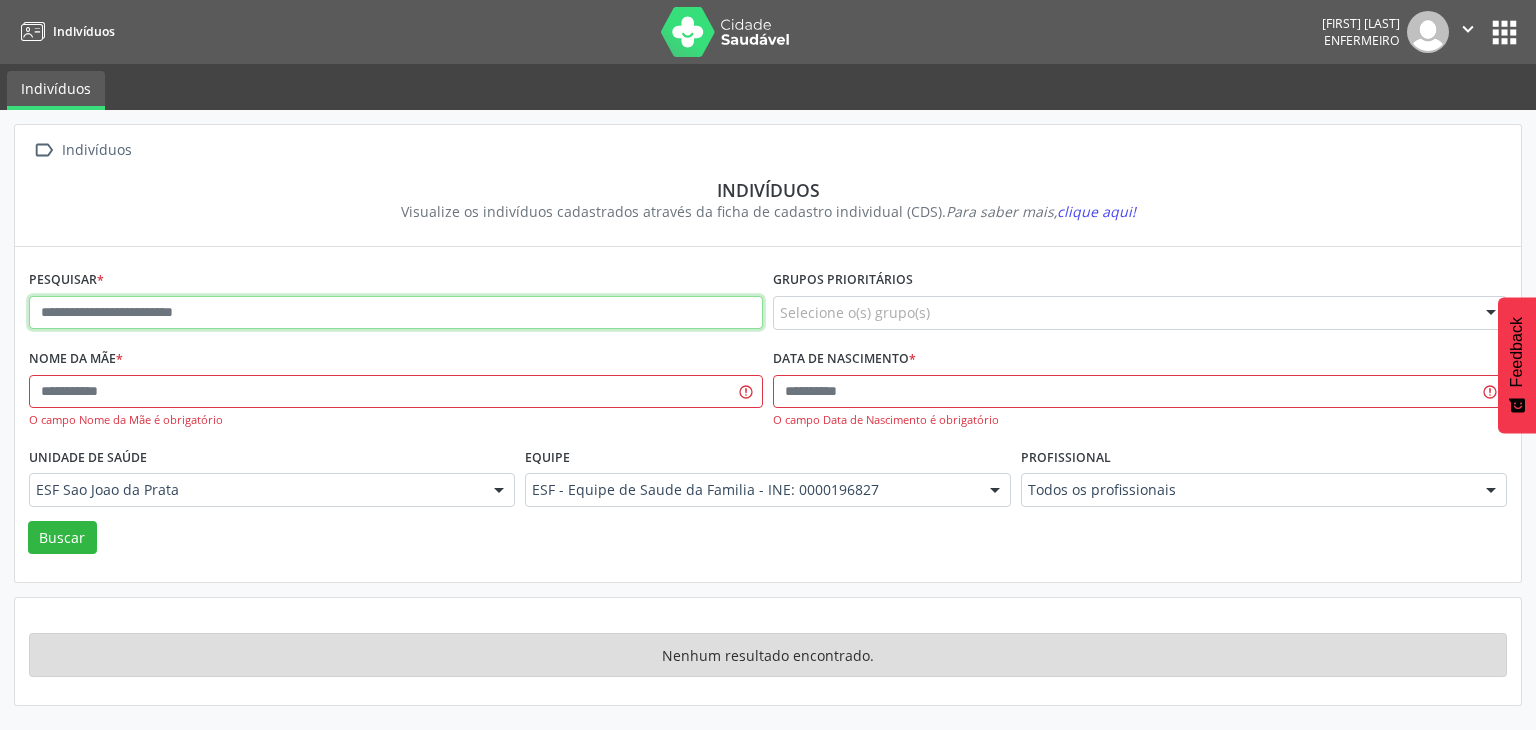 paste on "**********" 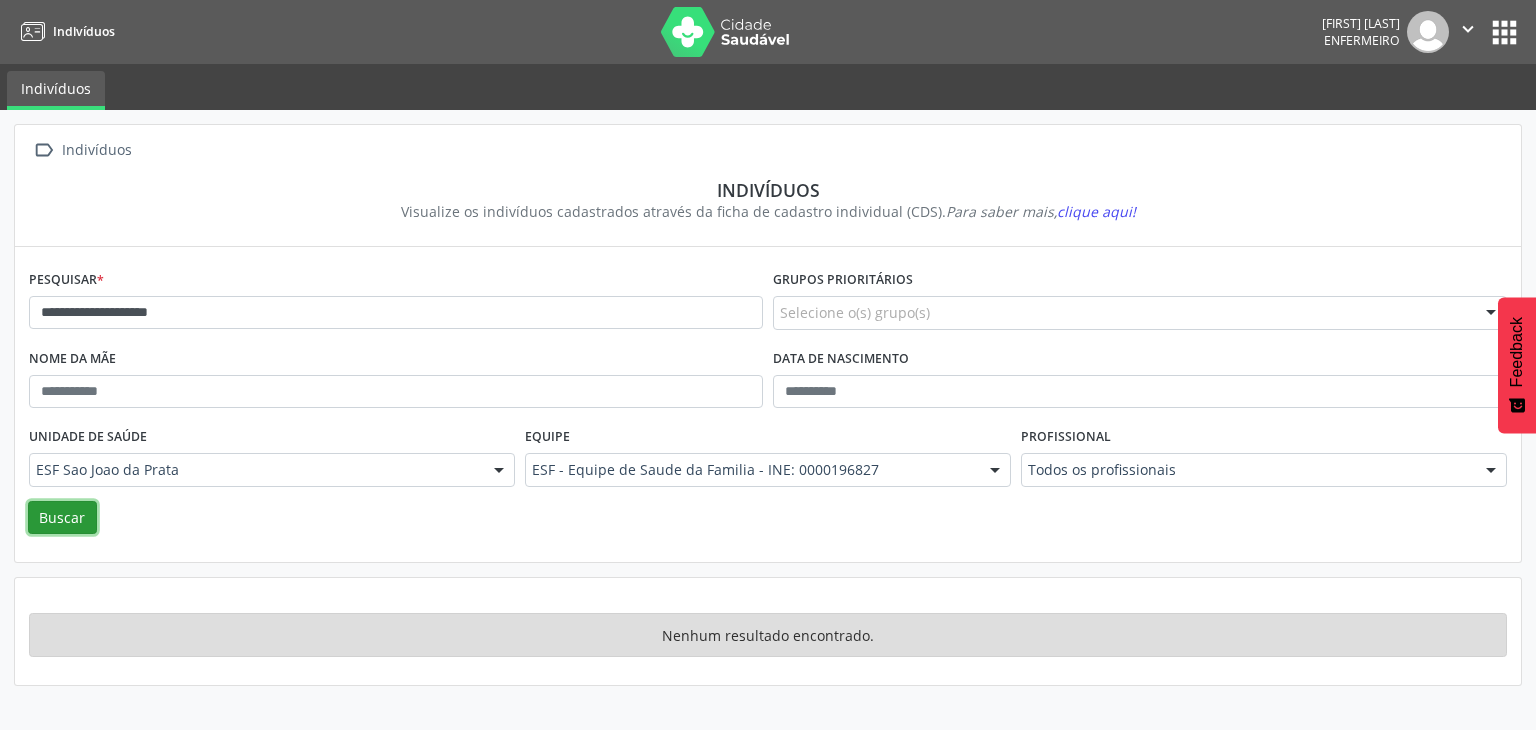 click on "Buscar" at bounding box center (62, 518) 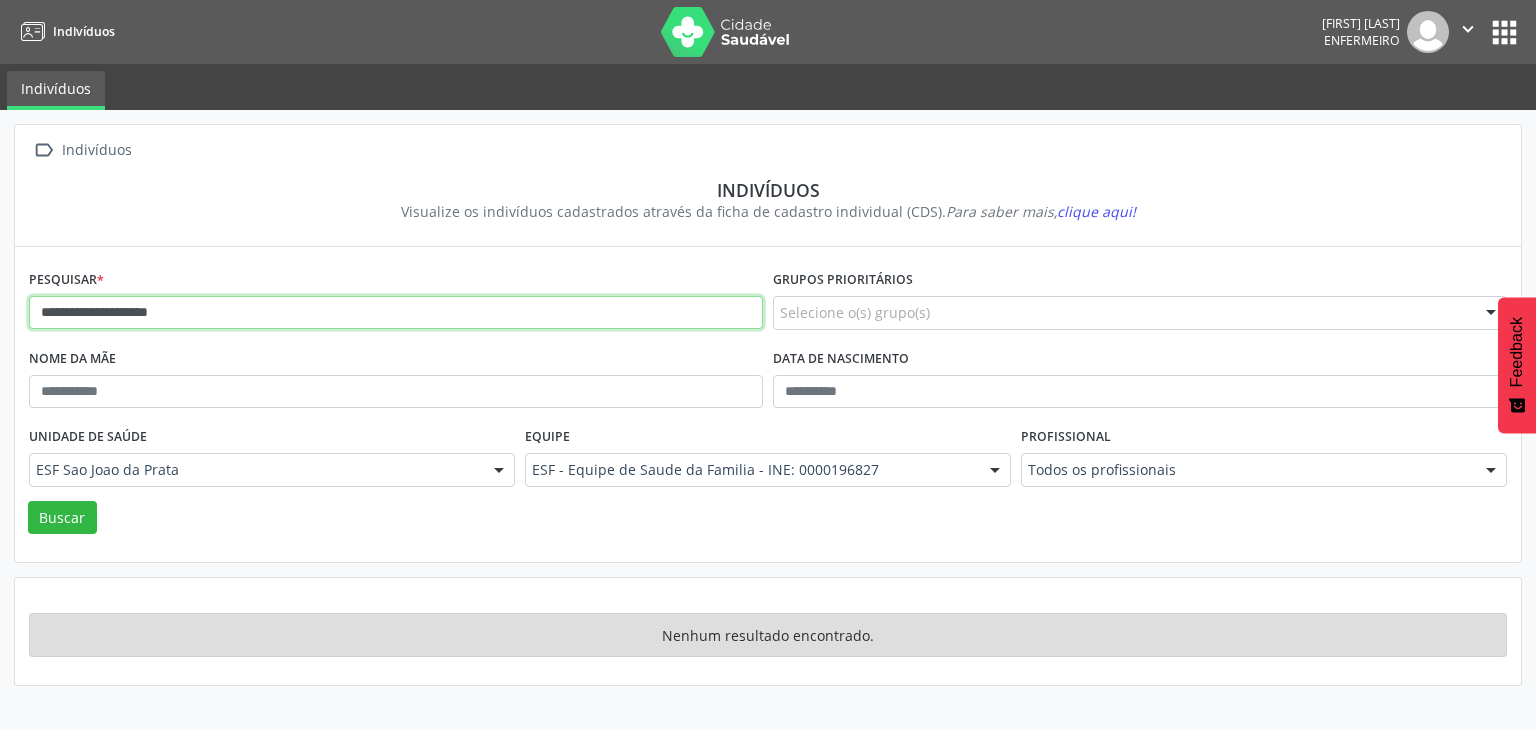 click on "**********" at bounding box center (396, 313) 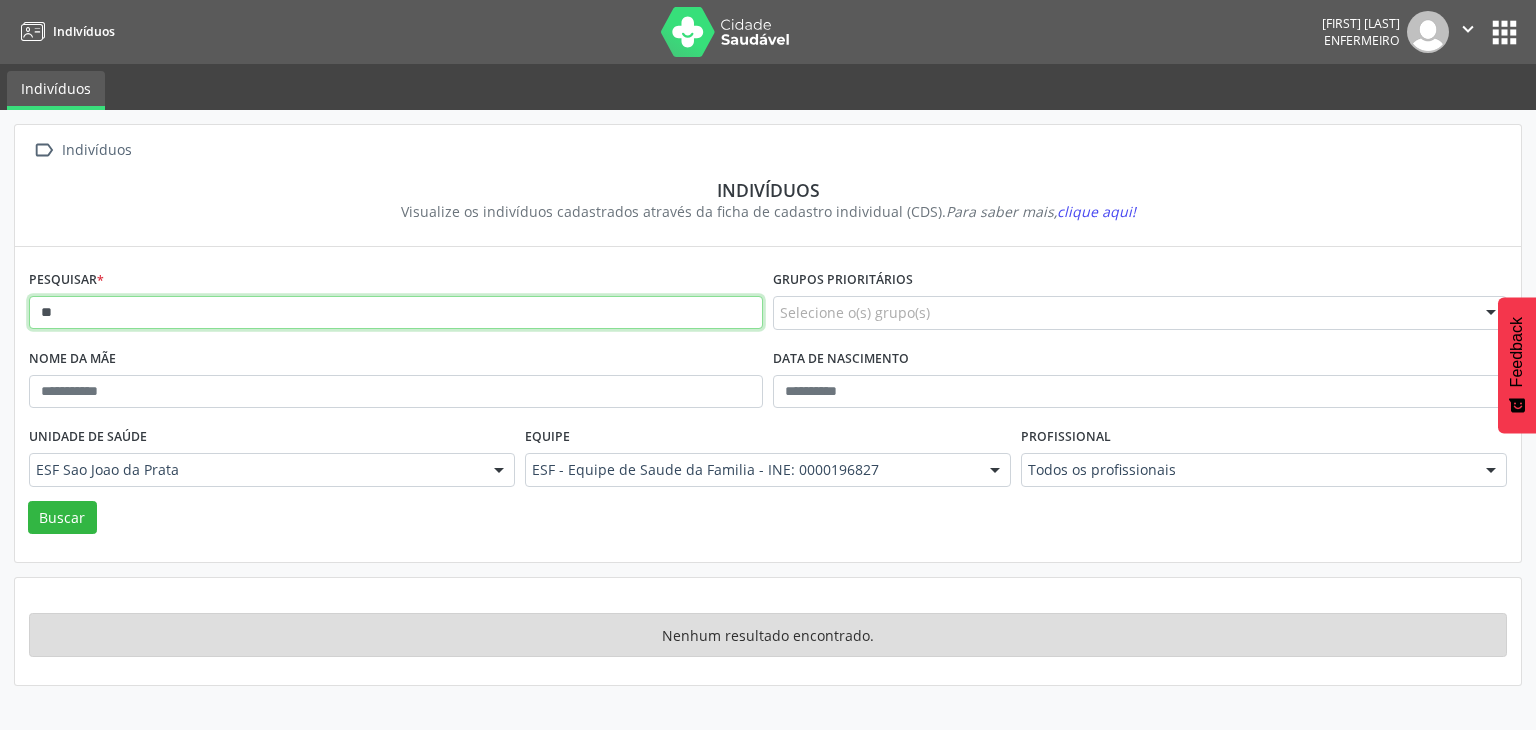 type on "*" 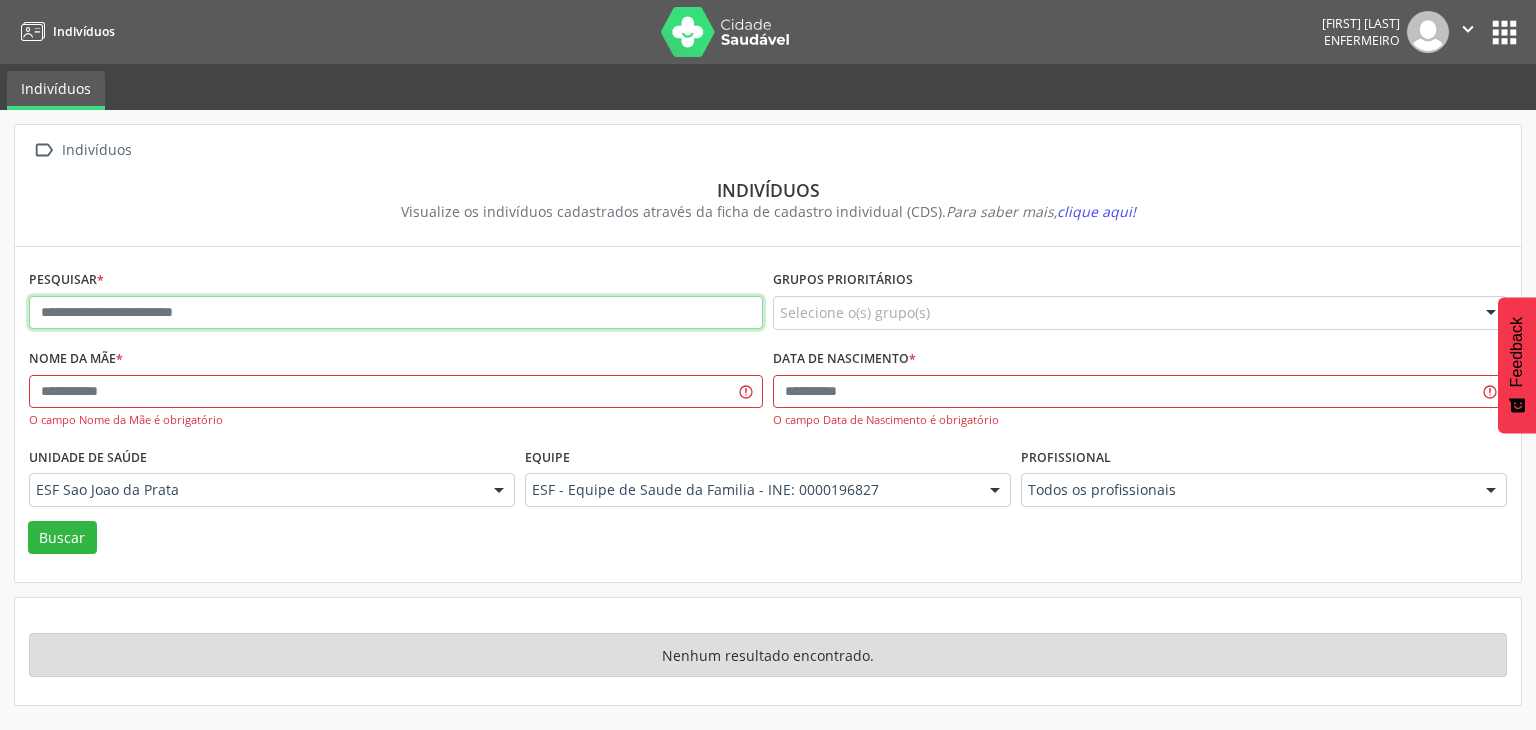 paste on "**********" 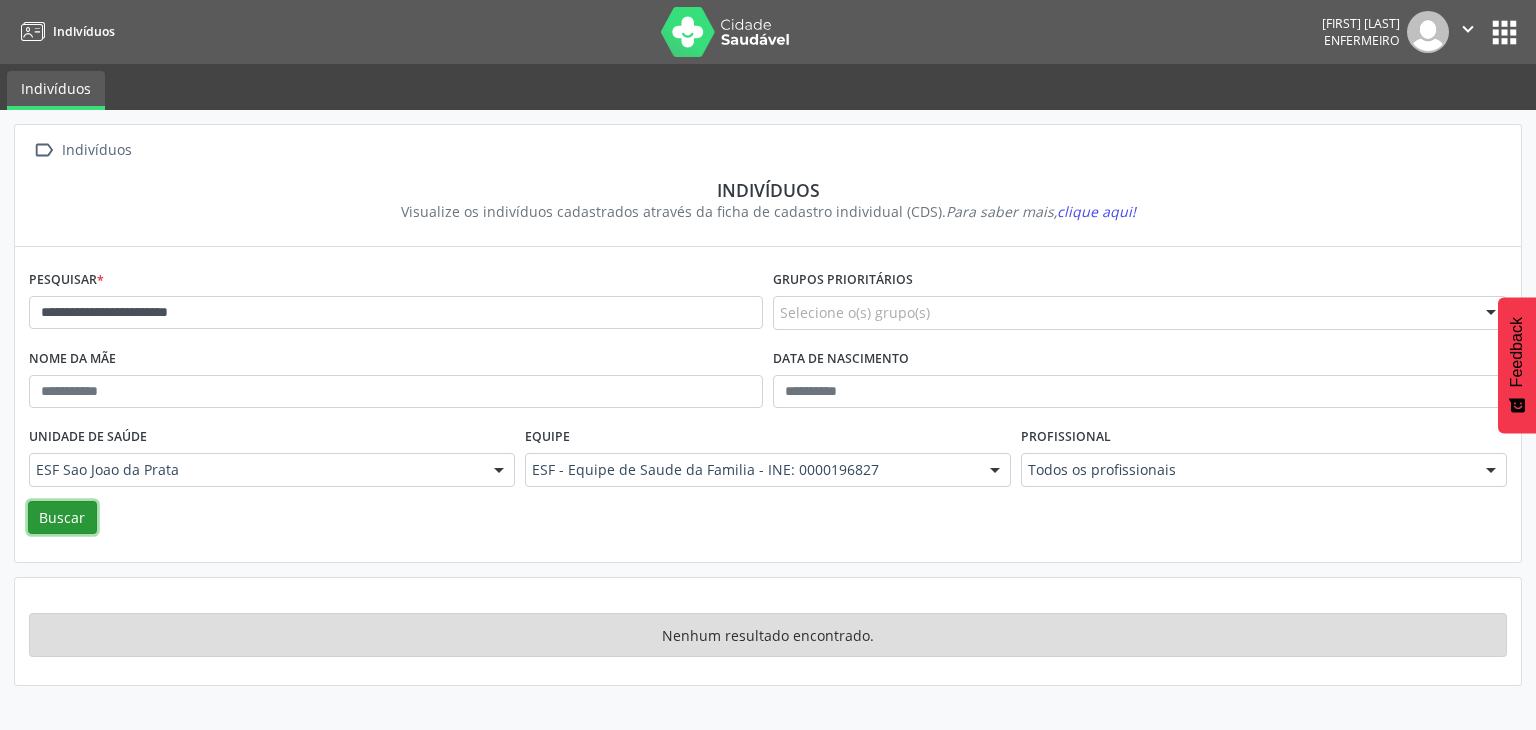 click on "Buscar" at bounding box center [62, 518] 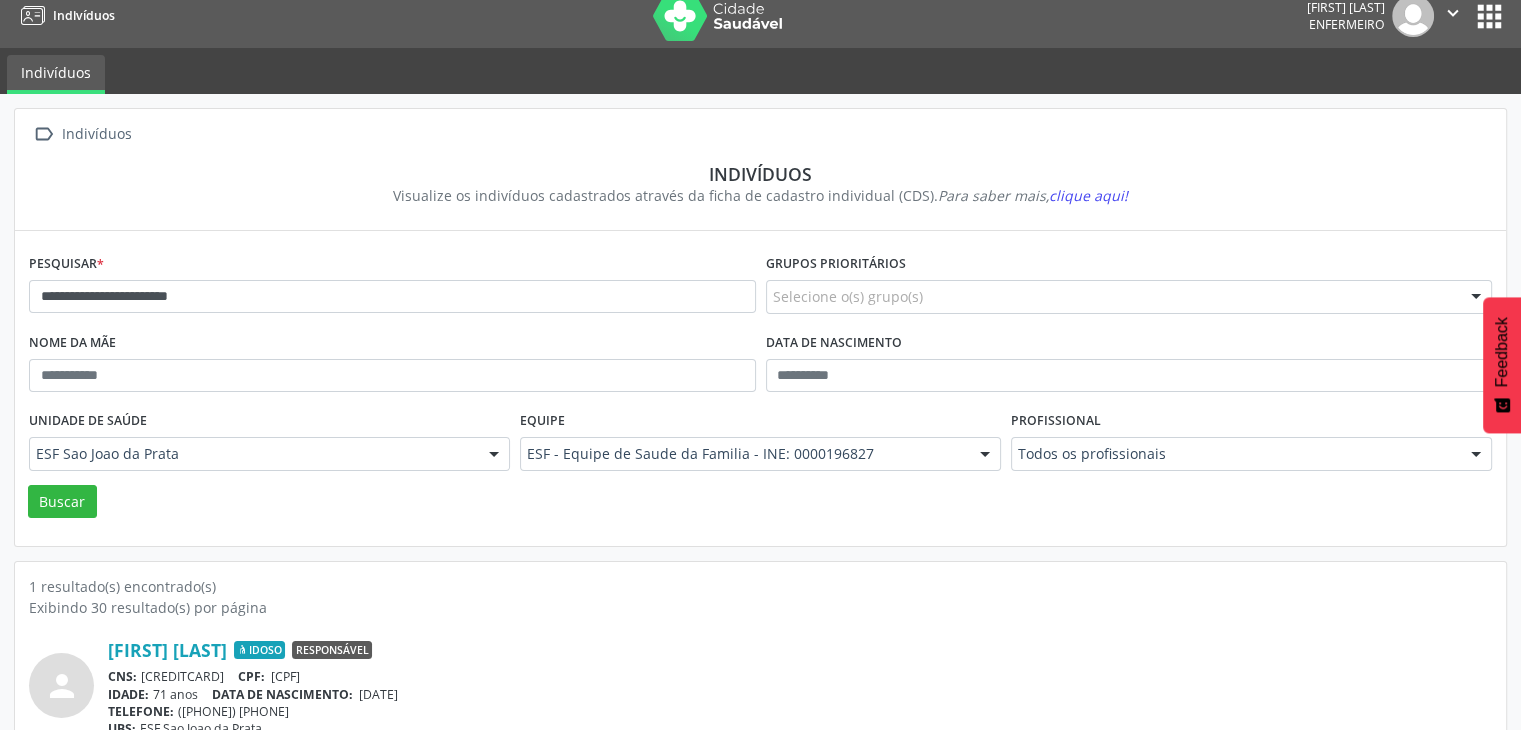 scroll, scrollTop: 0, scrollLeft: 0, axis: both 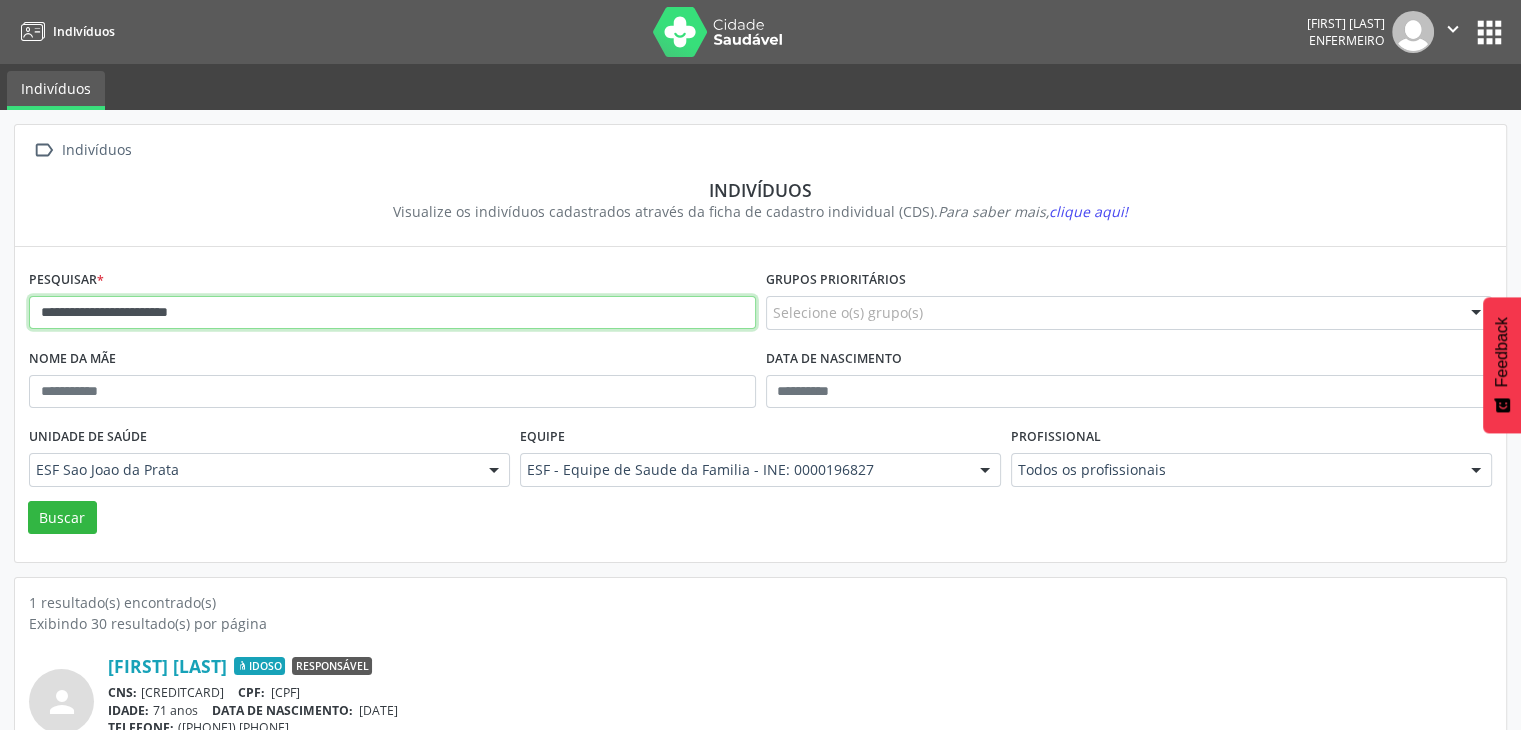 click on "**********" at bounding box center [392, 313] 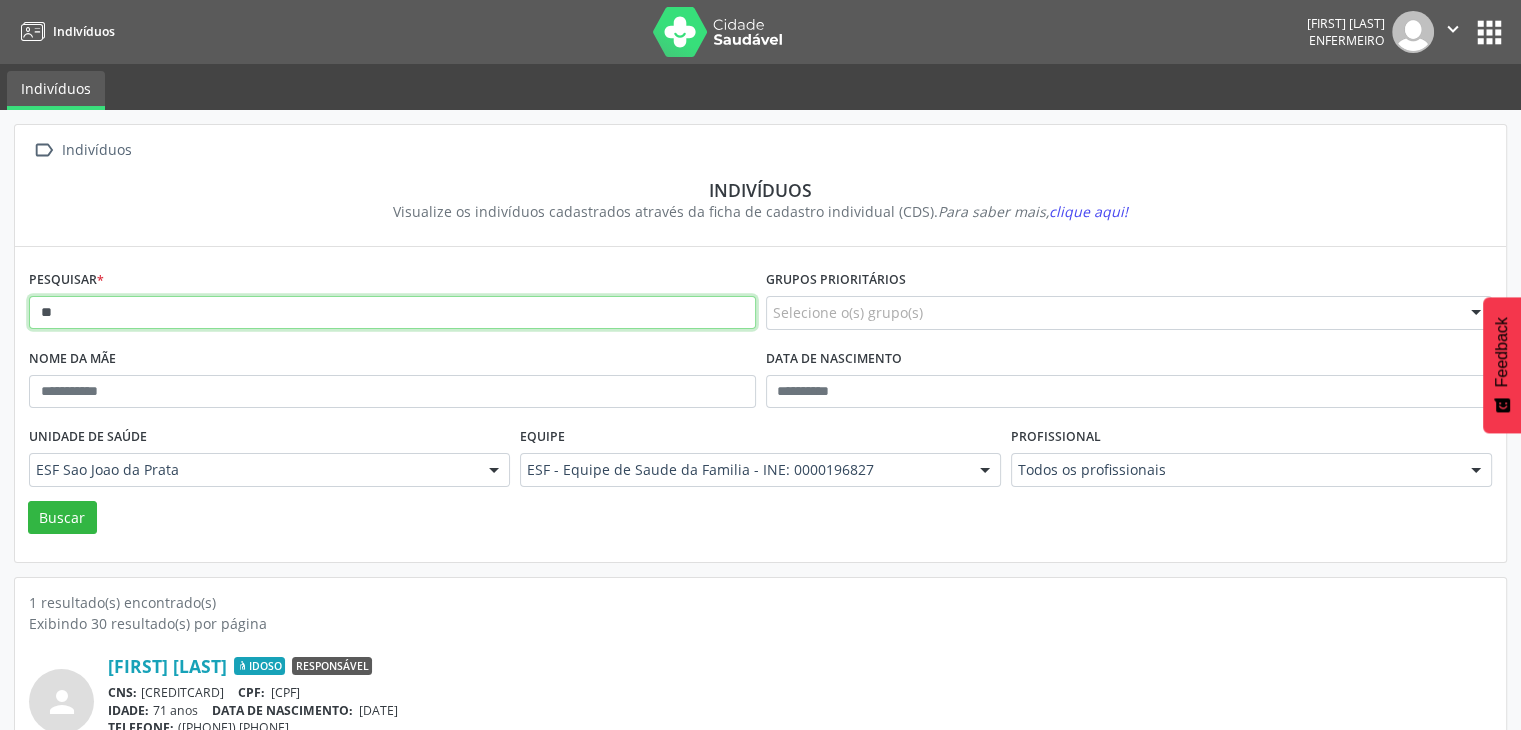 type on "*" 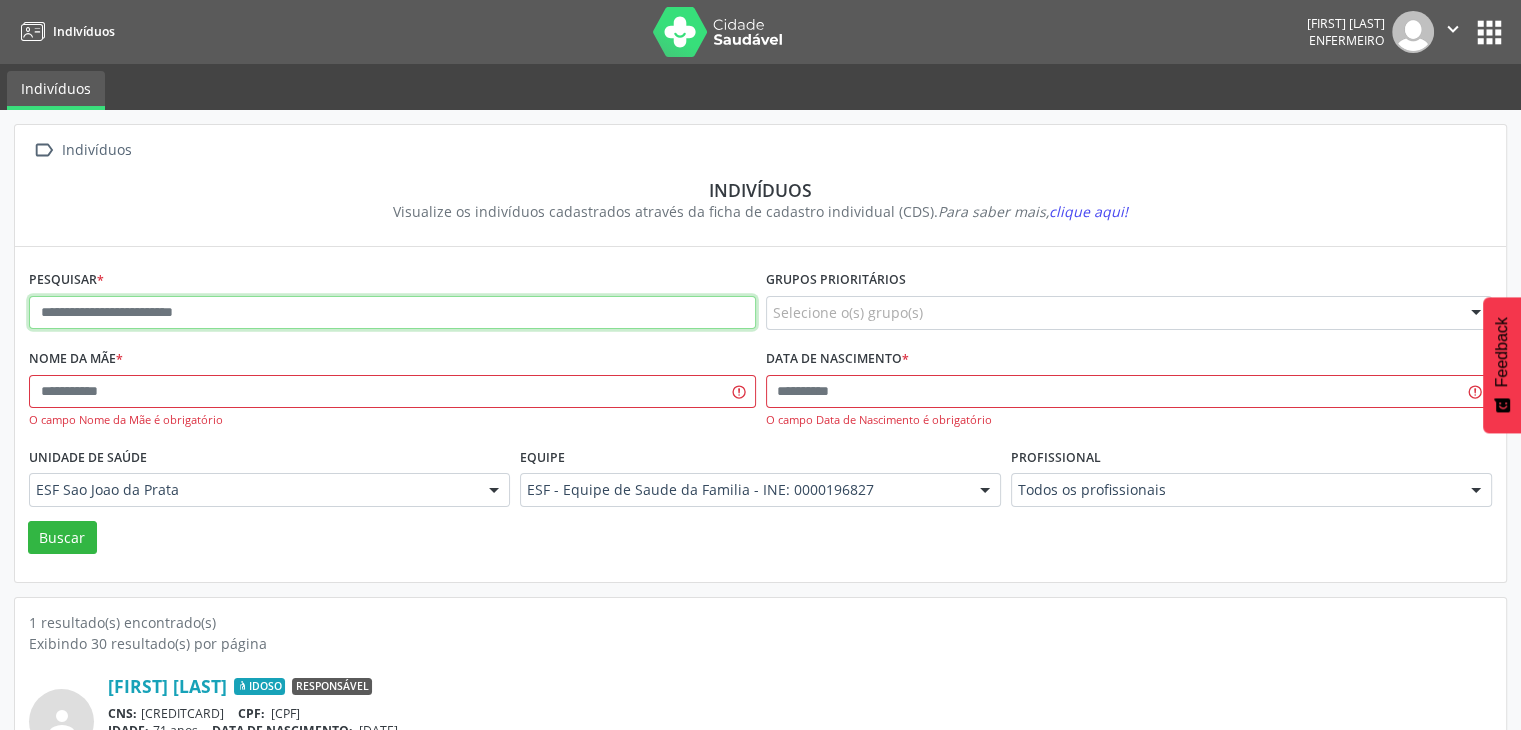paste on "**********" 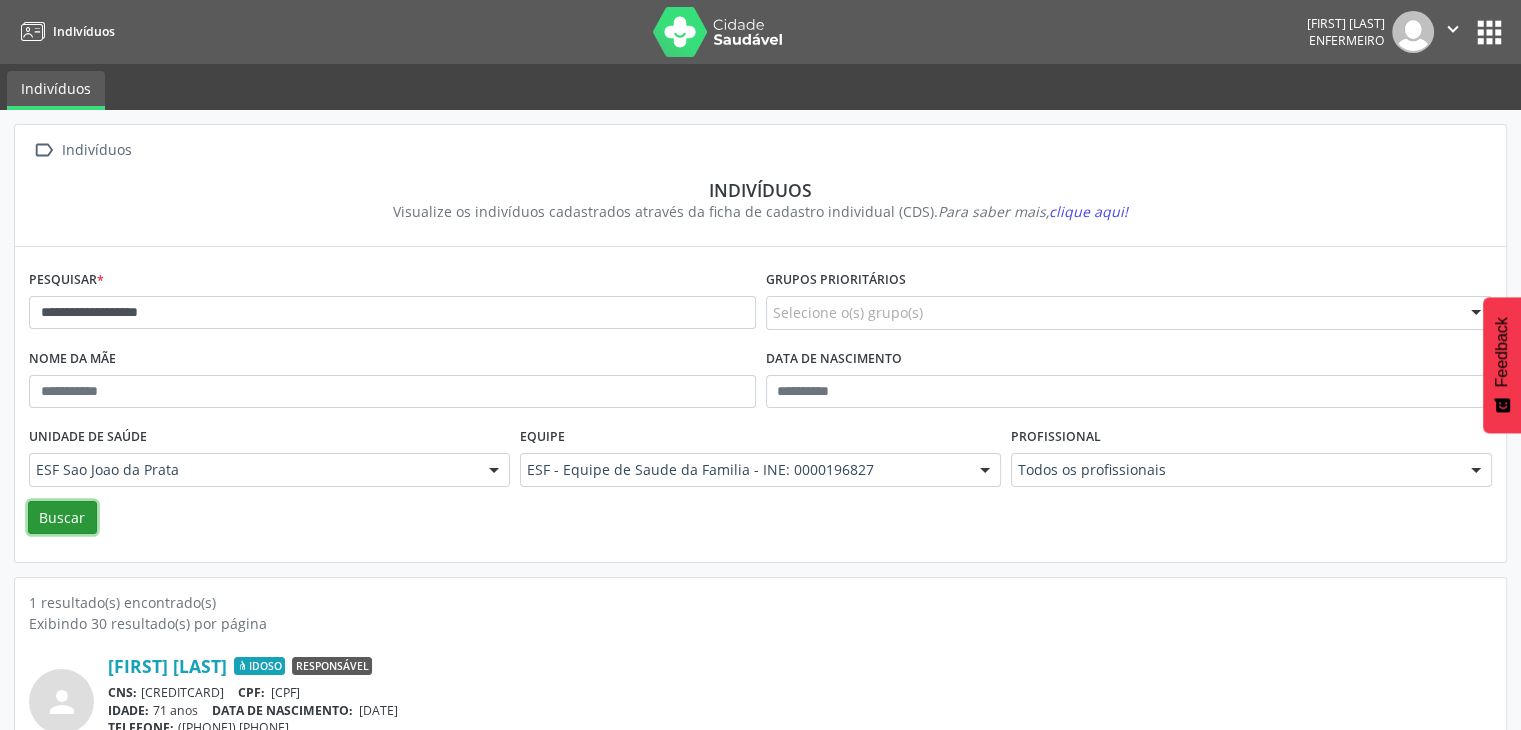 click on "Buscar" at bounding box center [62, 518] 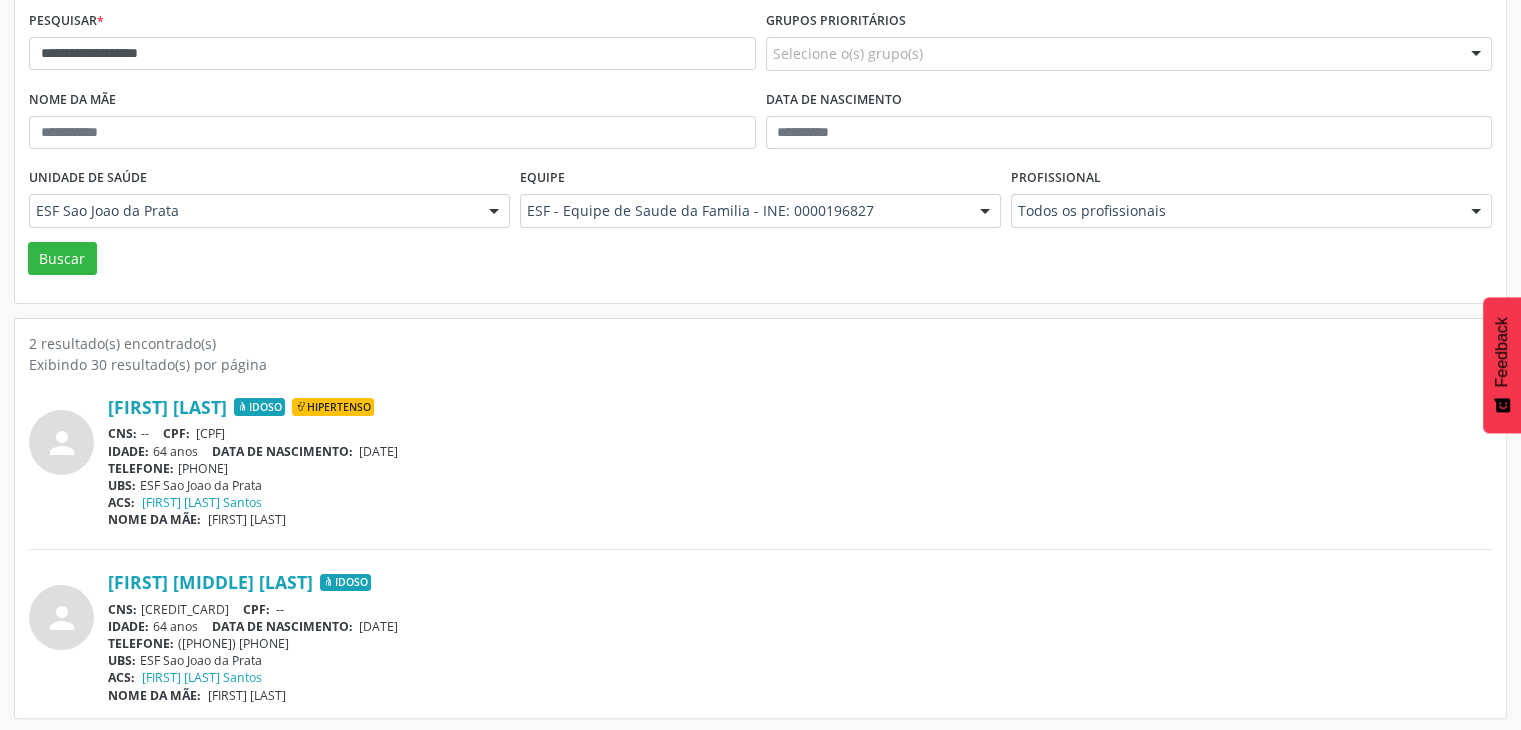 scroll, scrollTop: 260, scrollLeft: 0, axis: vertical 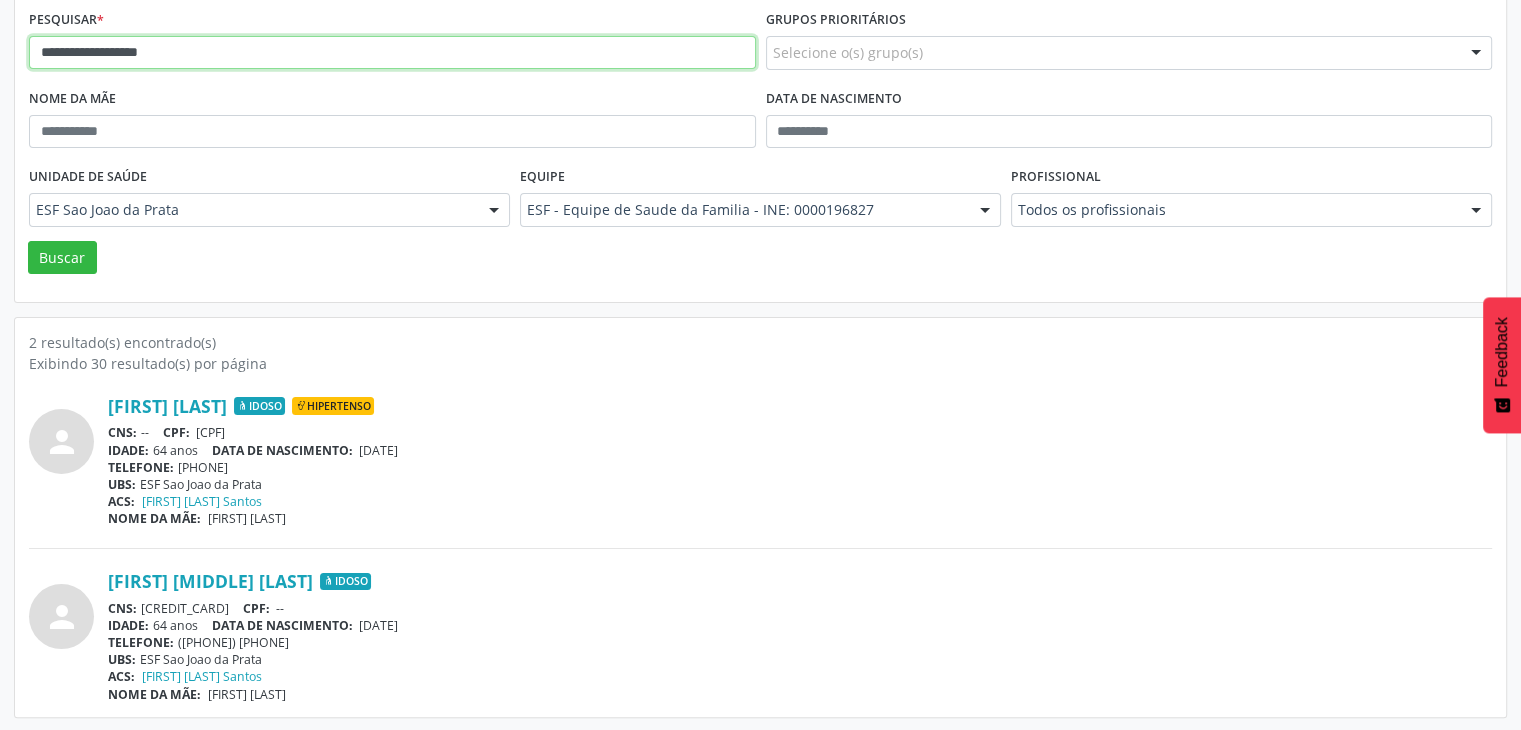 click on "**********" at bounding box center [392, 53] 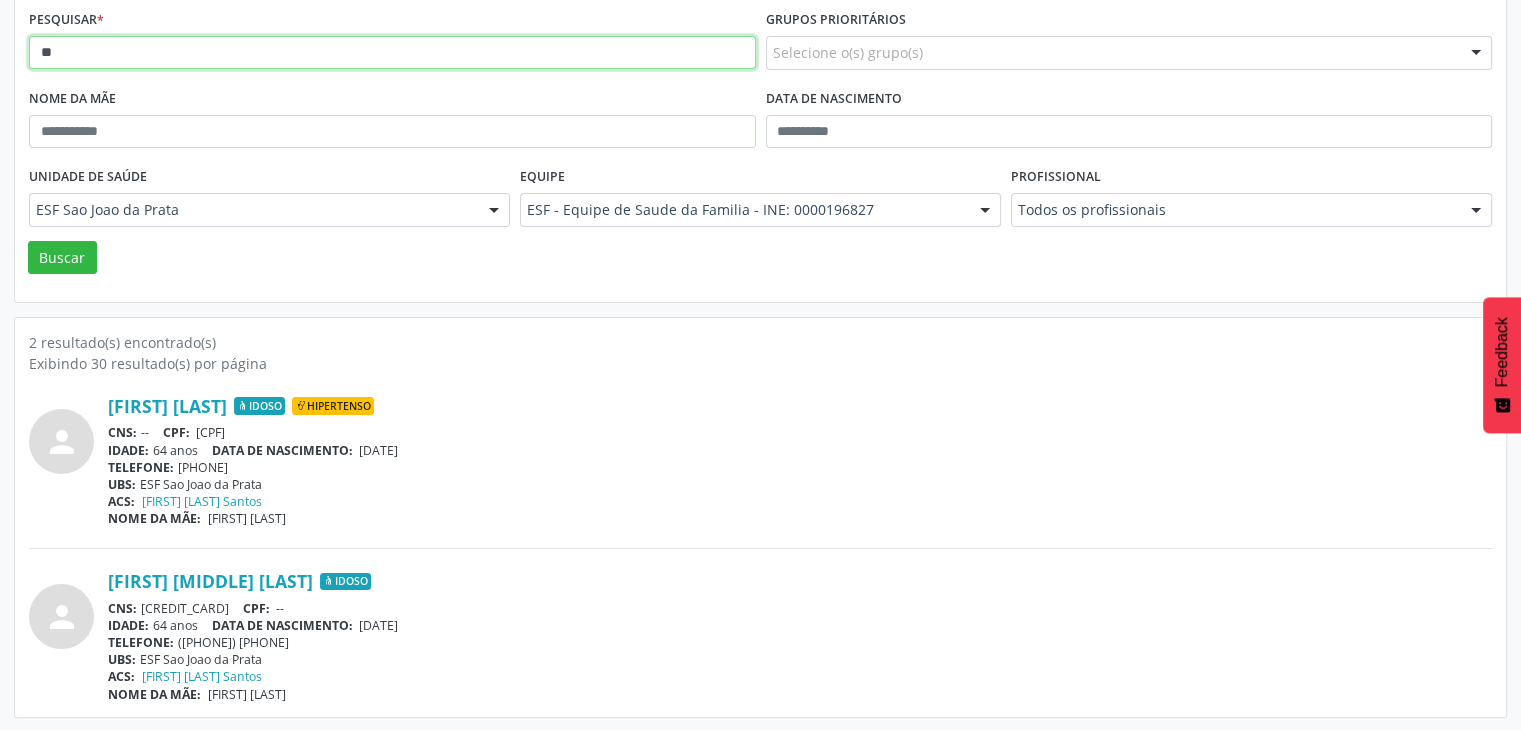 type on "*" 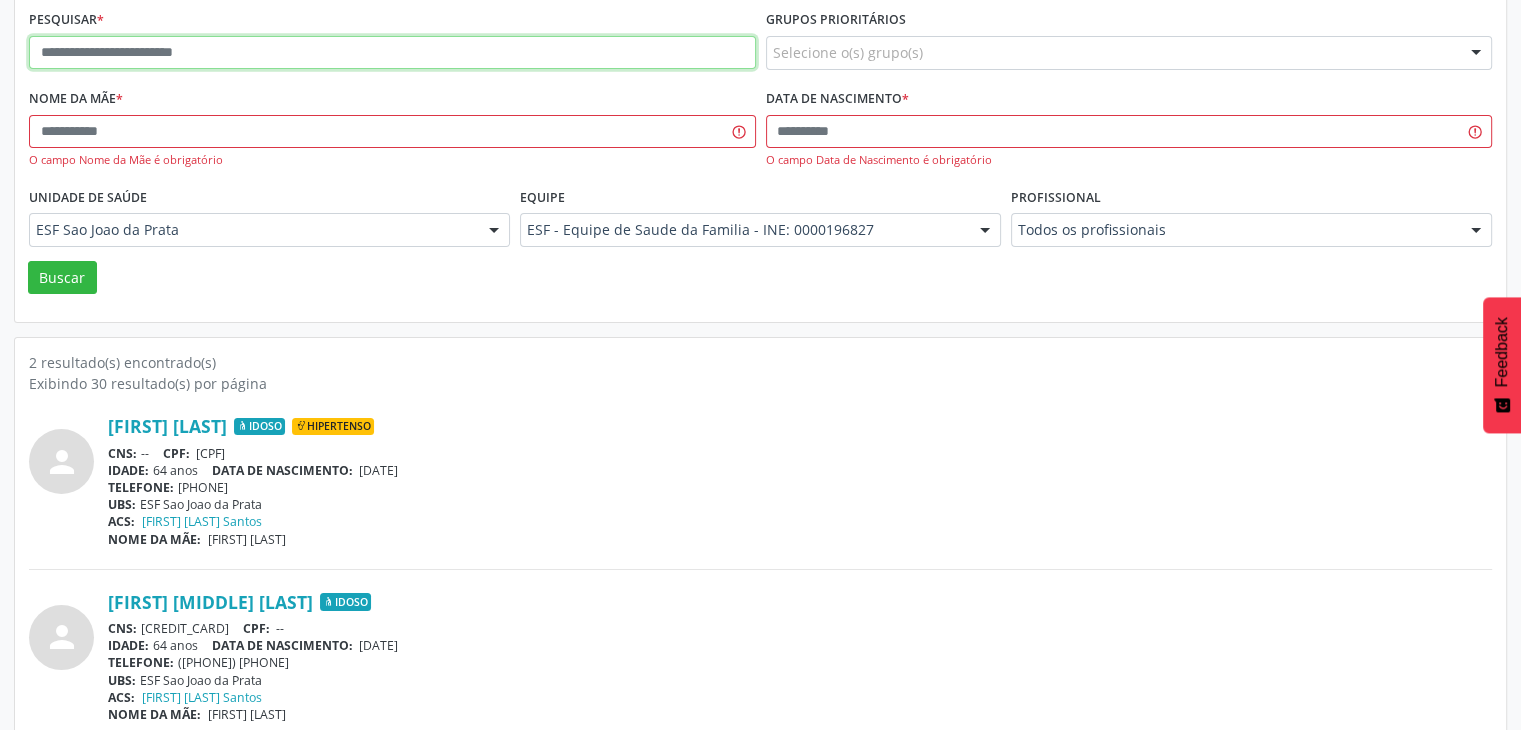 paste on "**********" 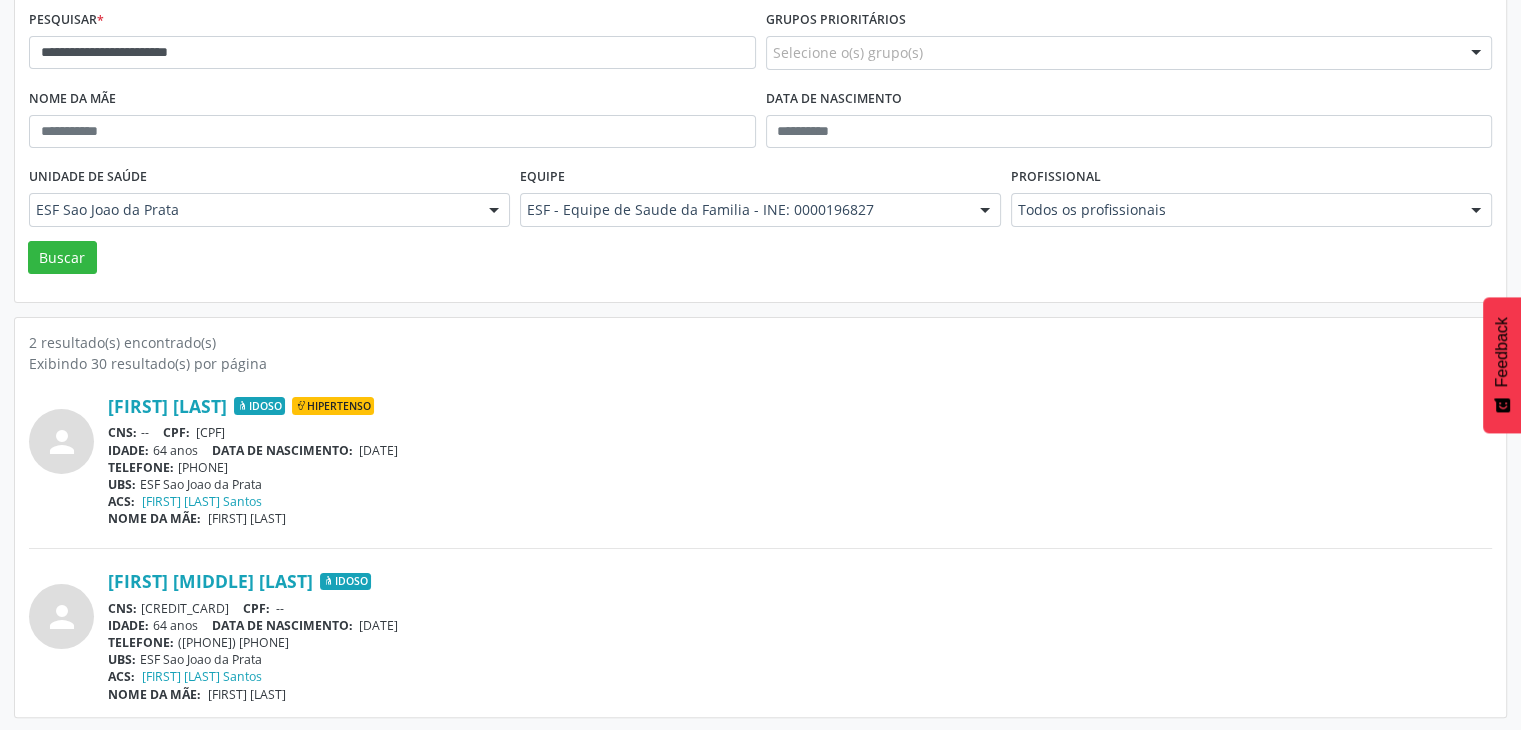 click on "Unidade de saúde
ESF Sao Joao da Prata         ESF Sao Joao da Prata
Nenhum resultado encontrado para: "   "
Não há nenhuma opção para ser exibida." at bounding box center (269, 201) 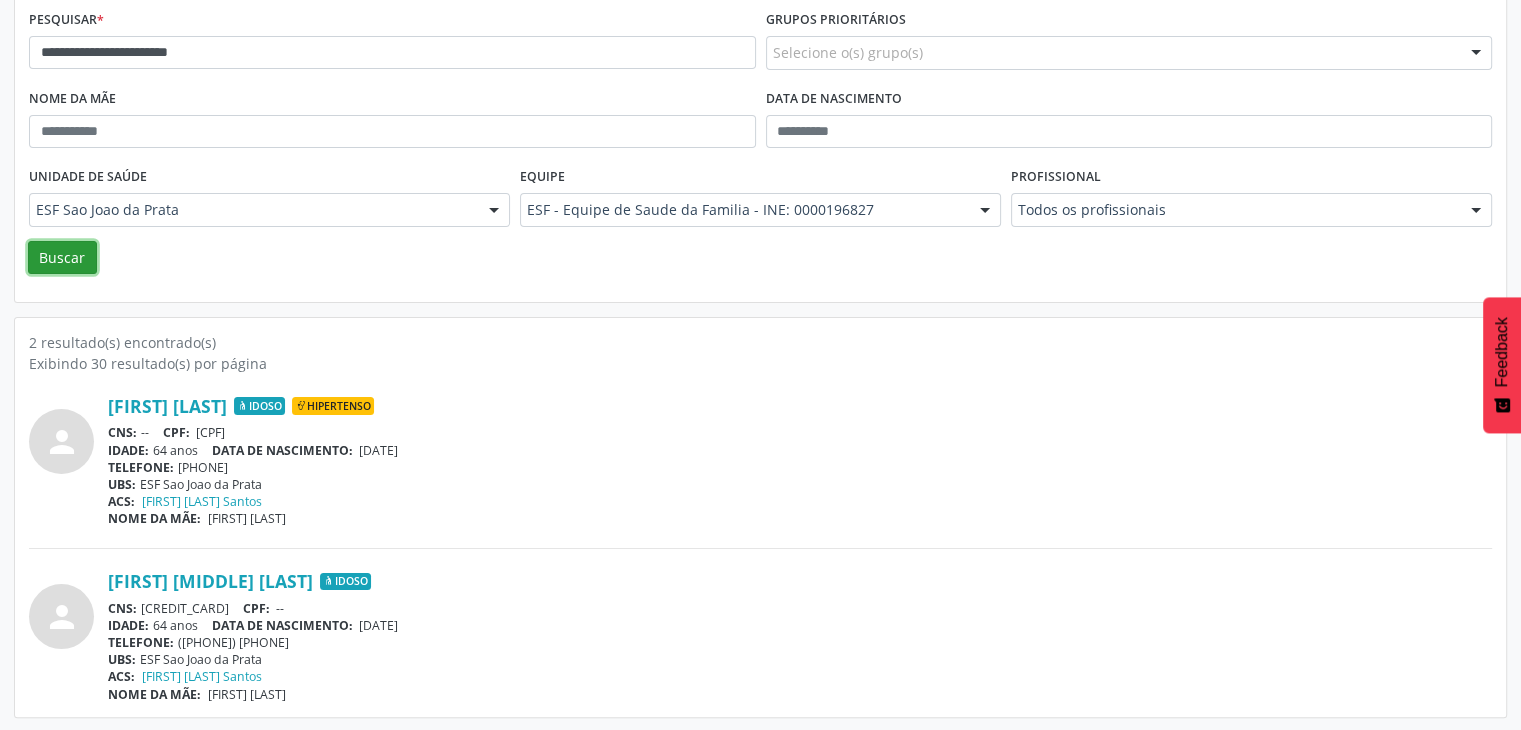 click on "Buscar" at bounding box center [62, 258] 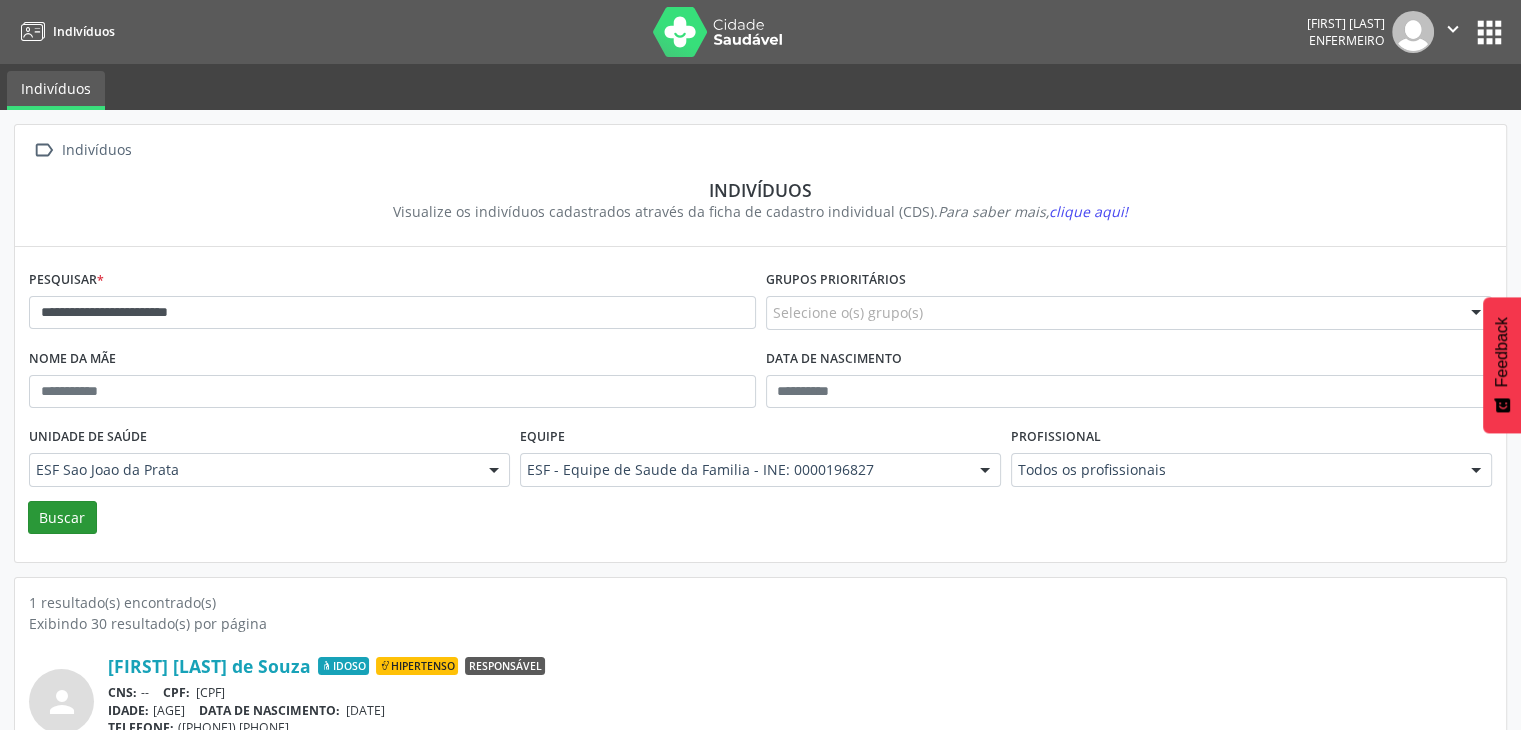 scroll, scrollTop: 84, scrollLeft: 0, axis: vertical 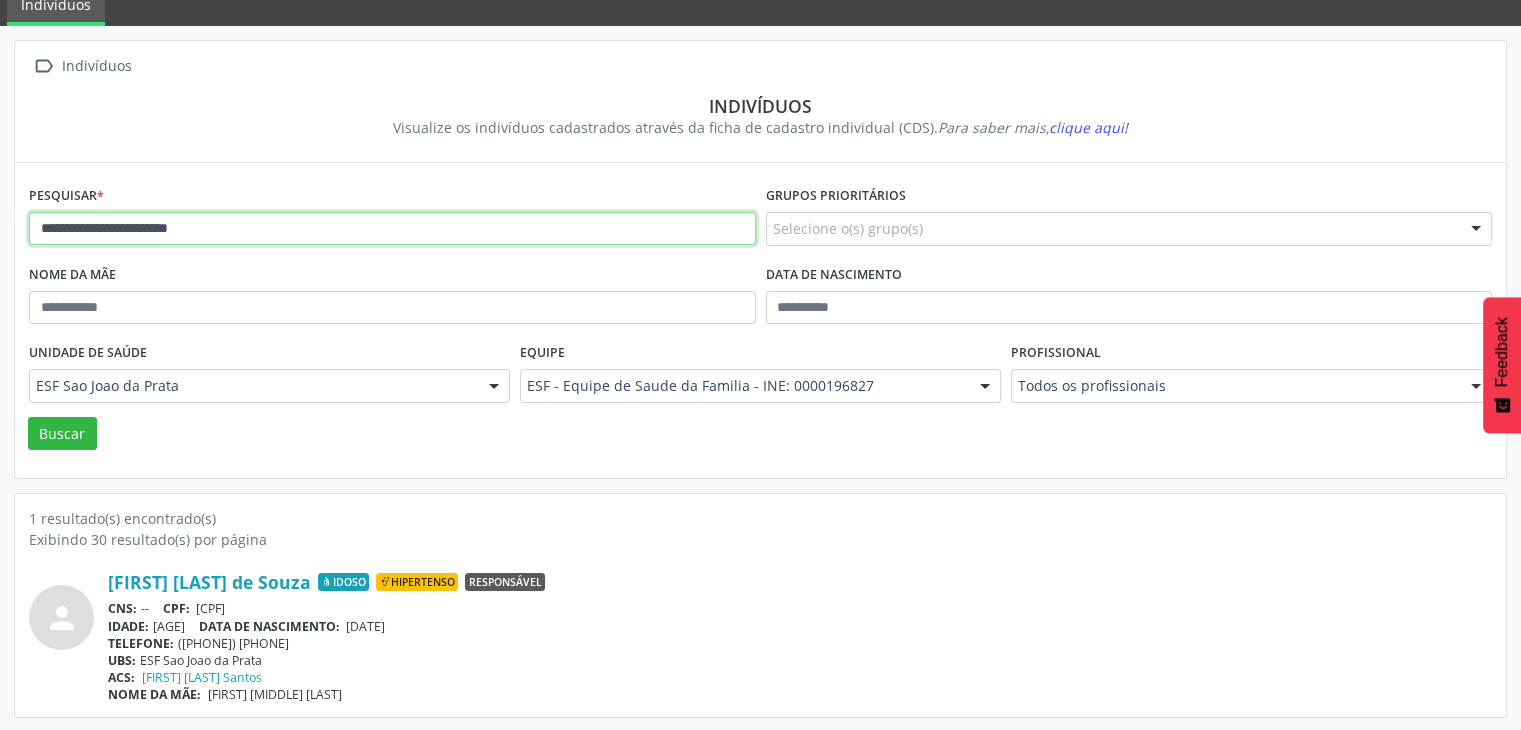 click on "**********" at bounding box center (392, 229) 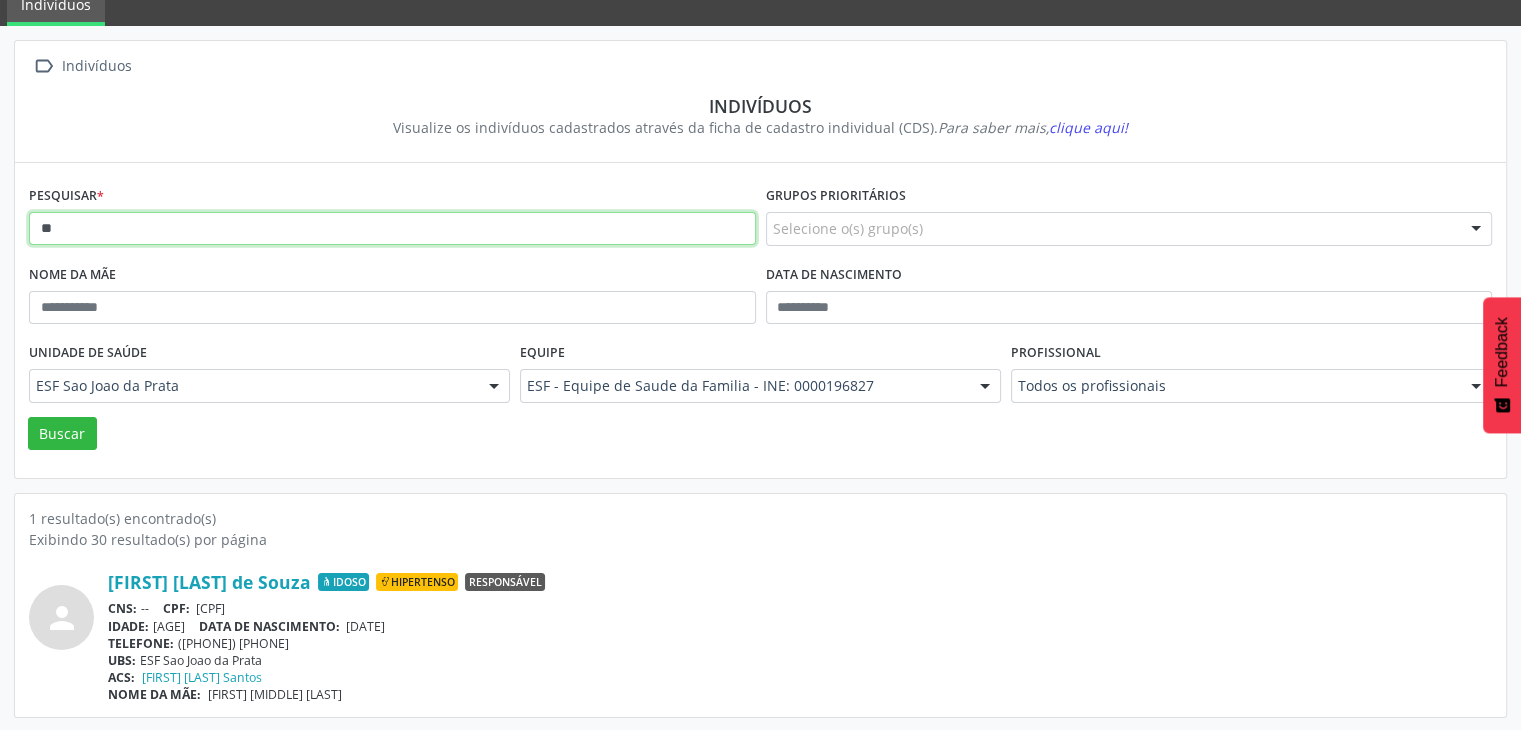 type on "*" 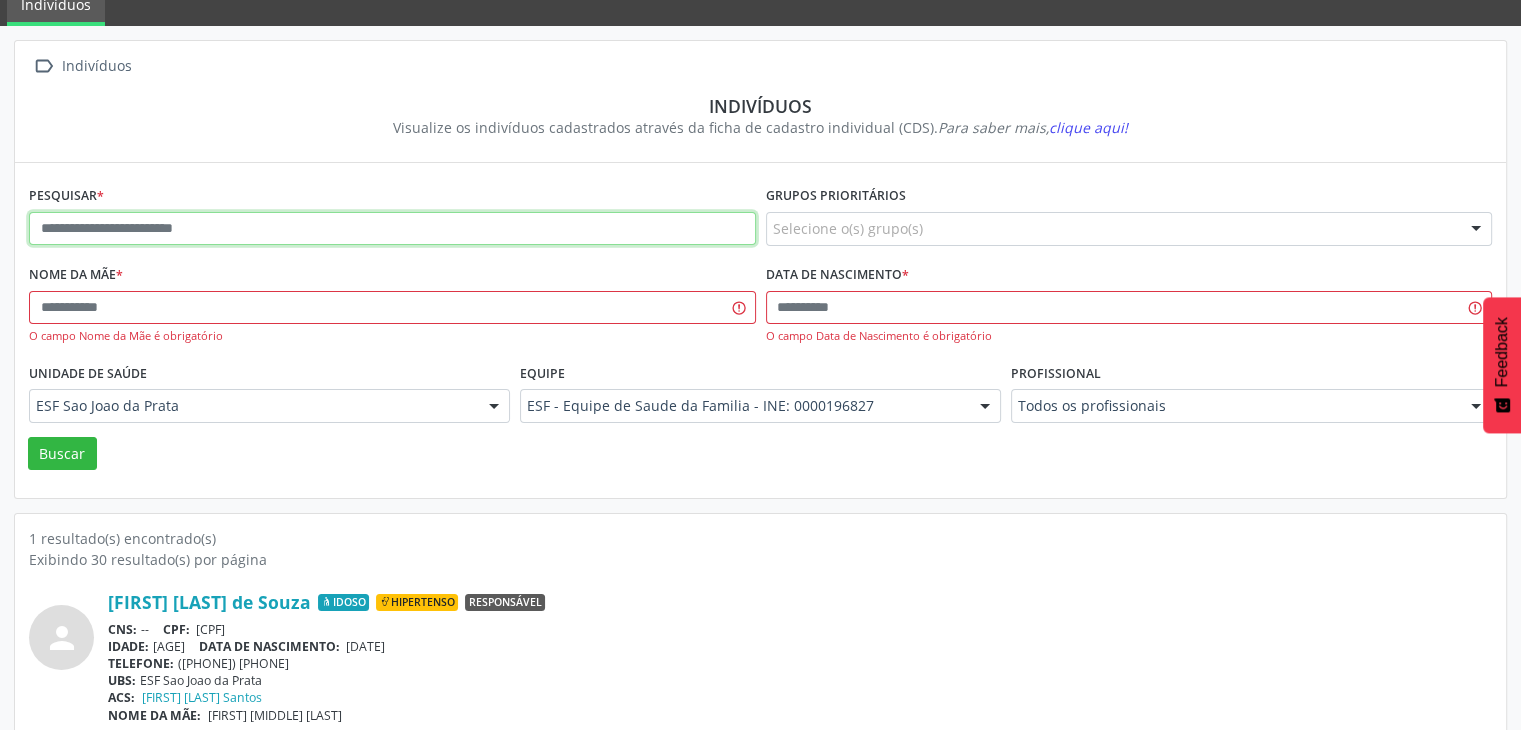 paste on "**********" 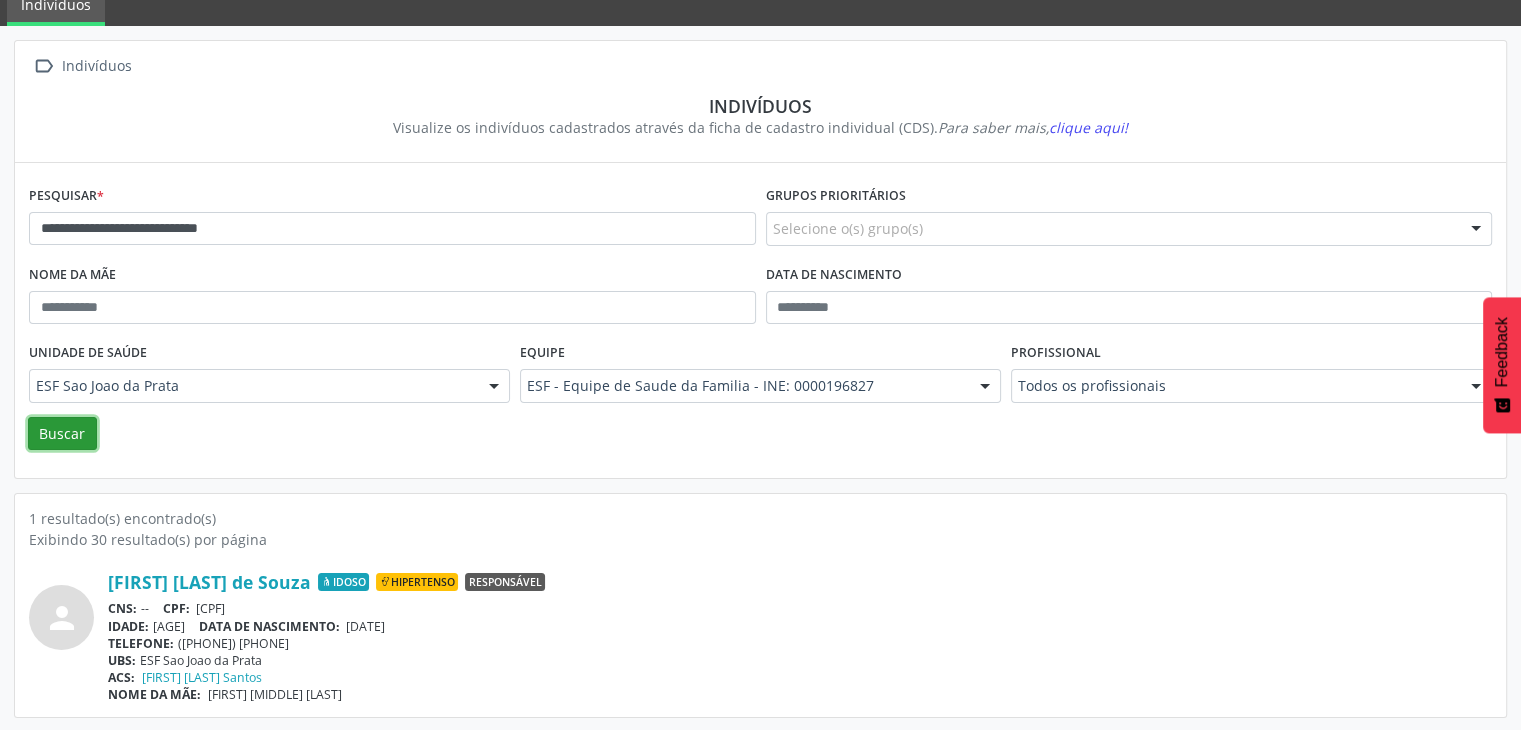 click on "Buscar" at bounding box center [62, 434] 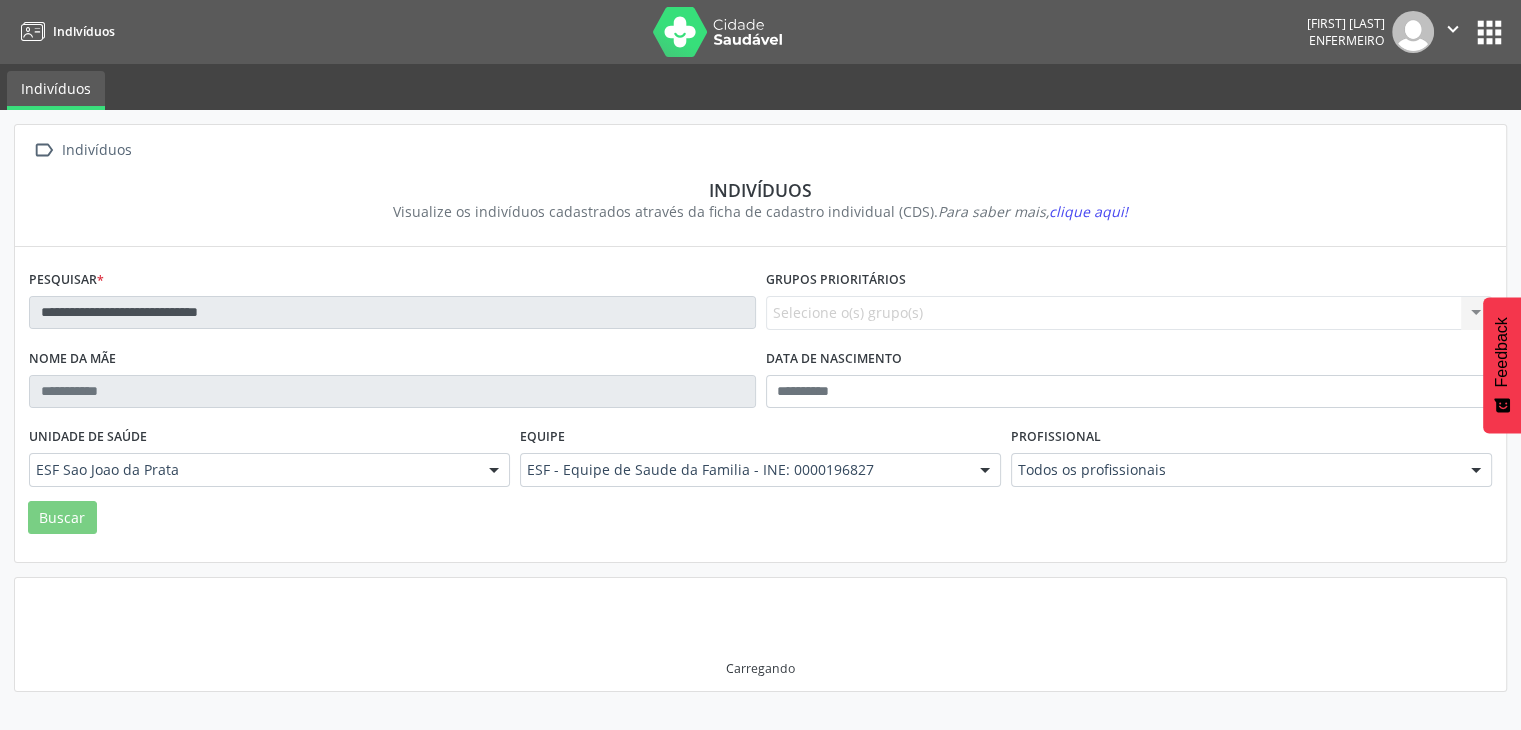 scroll, scrollTop: 0, scrollLeft: 0, axis: both 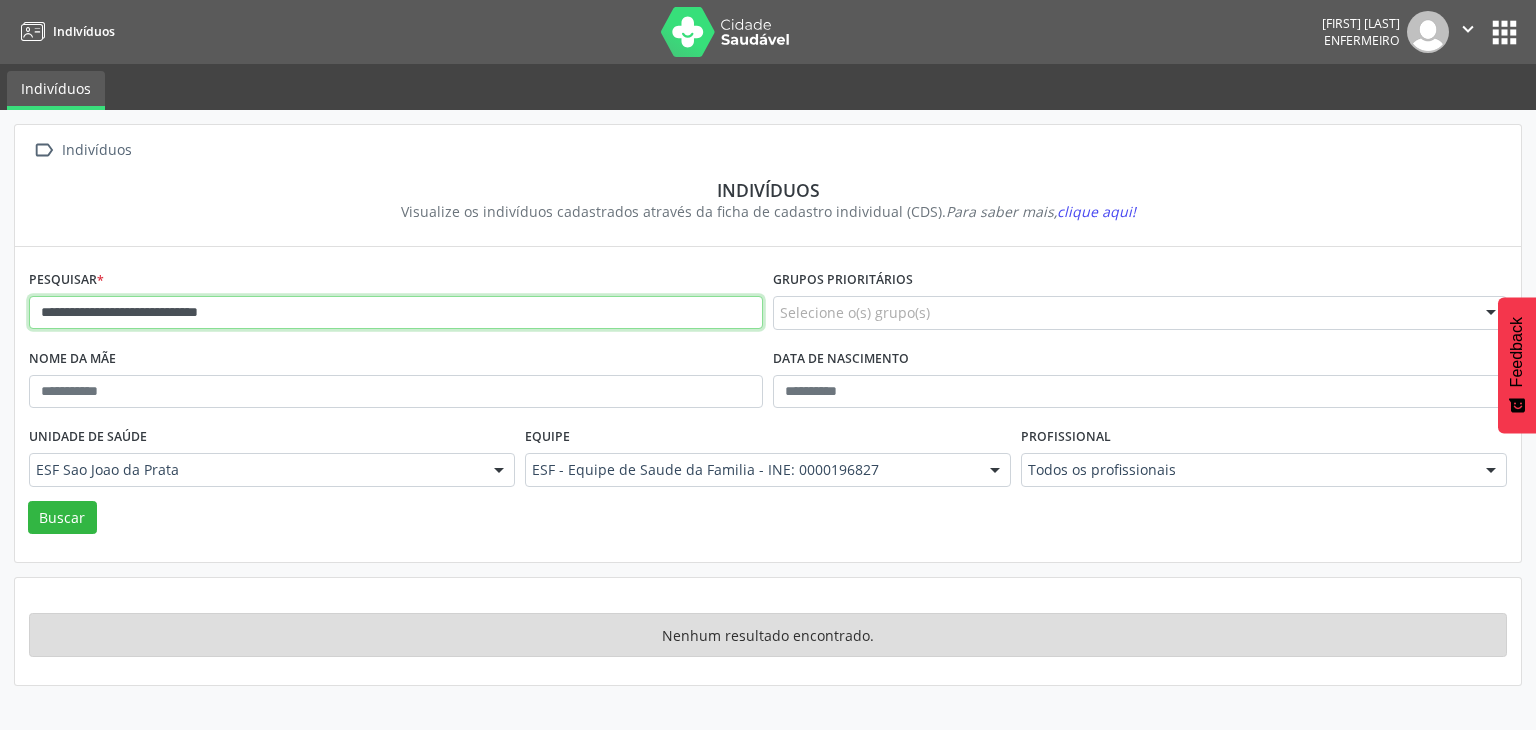 click on "**********" at bounding box center [396, 313] 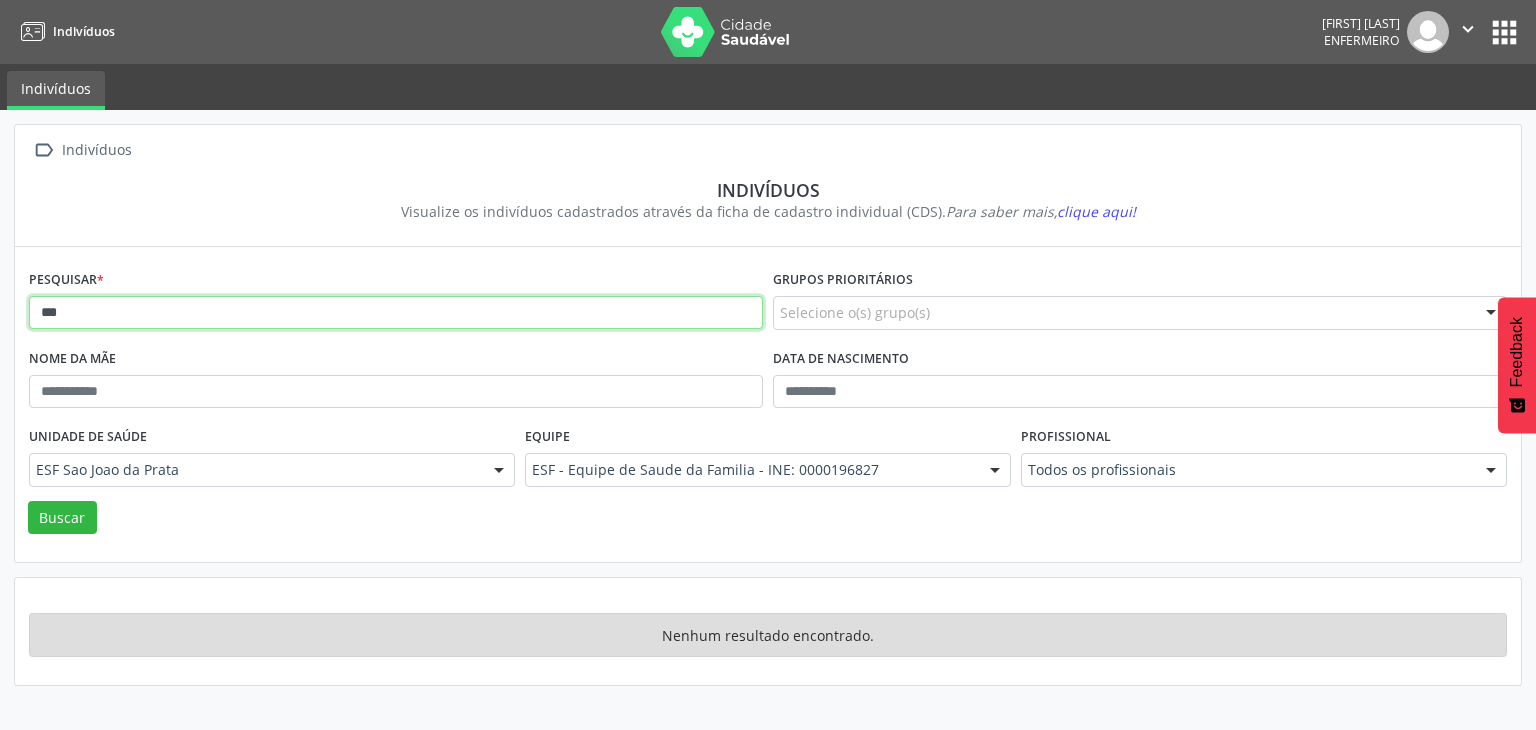 type on "*" 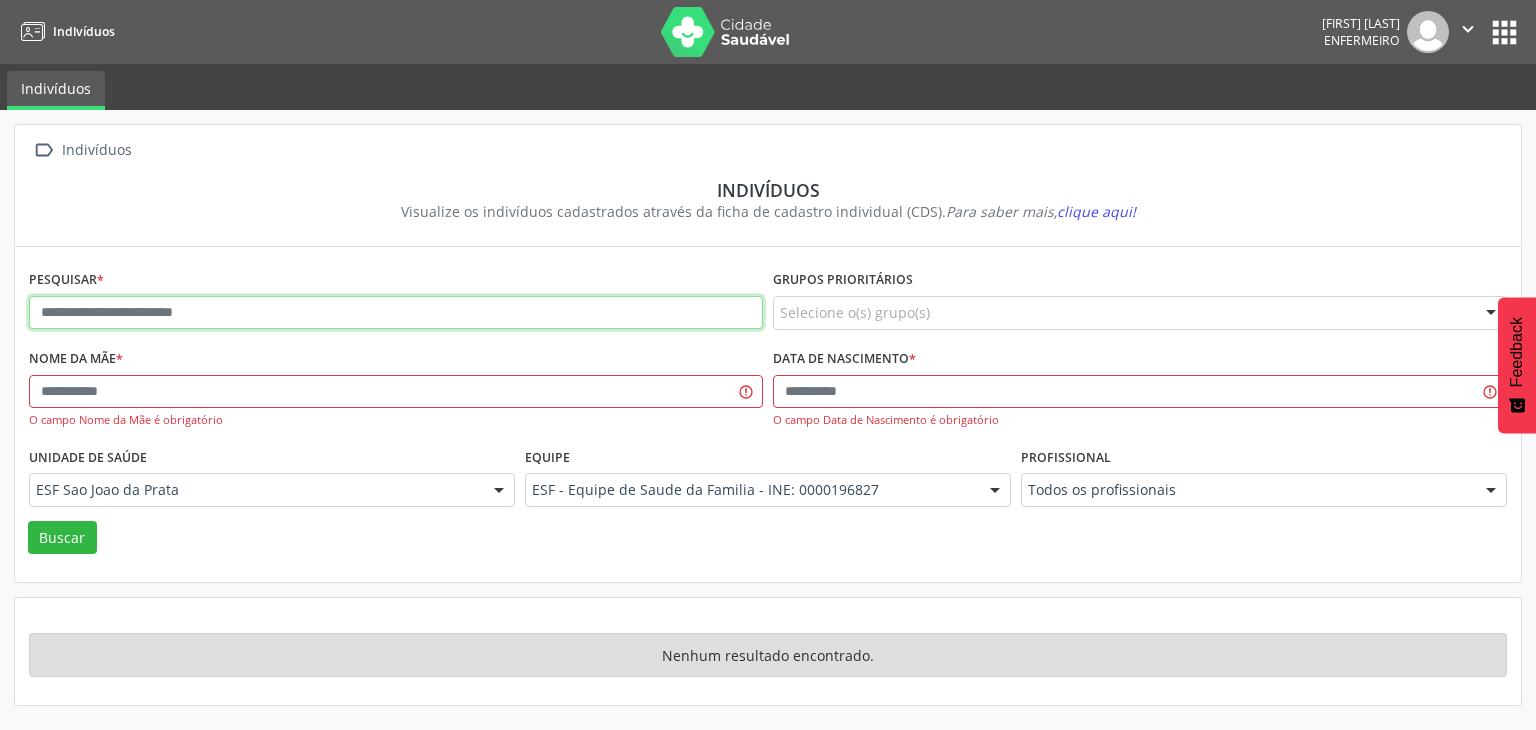 click at bounding box center [396, 313] 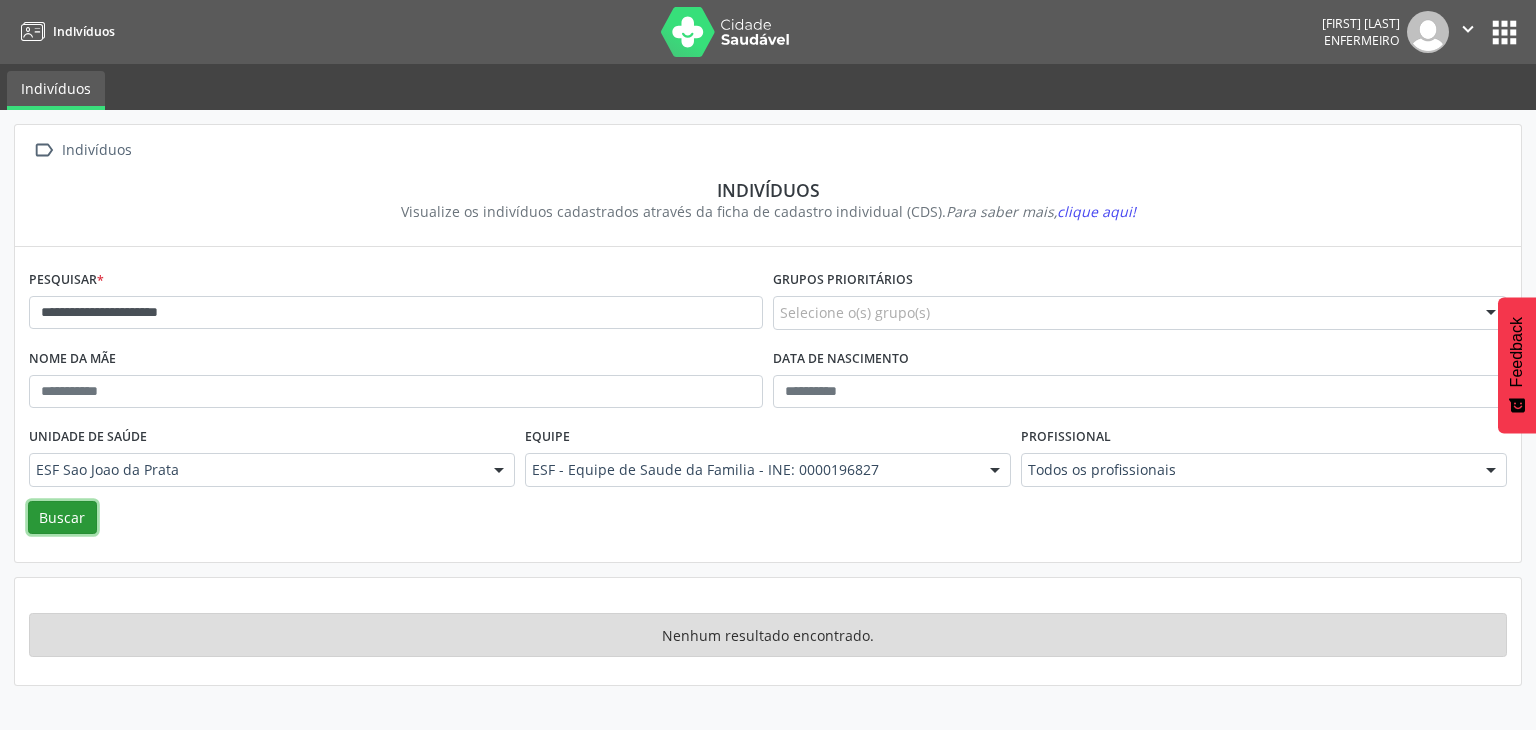 click on "Buscar" at bounding box center [62, 518] 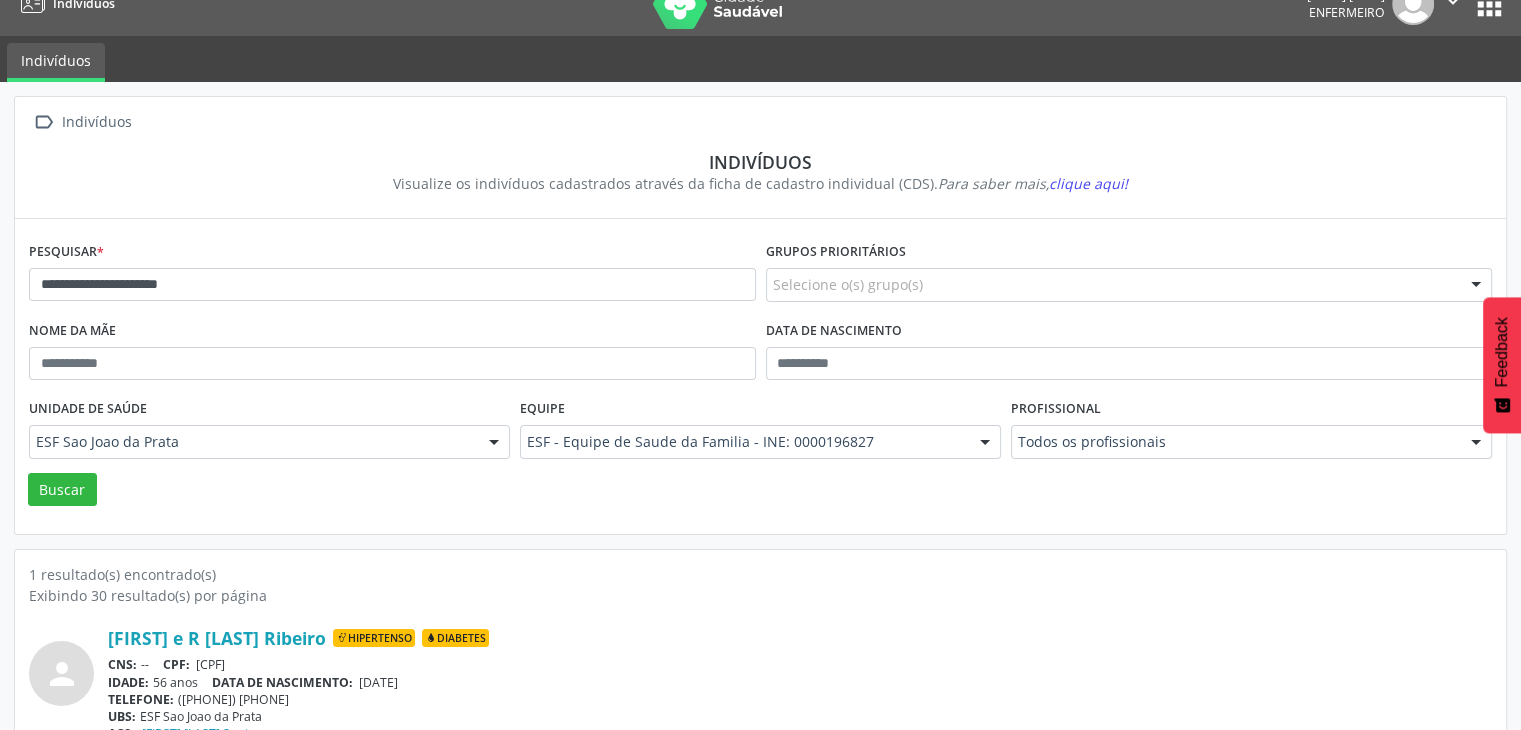 scroll, scrollTop: 0, scrollLeft: 0, axis: both 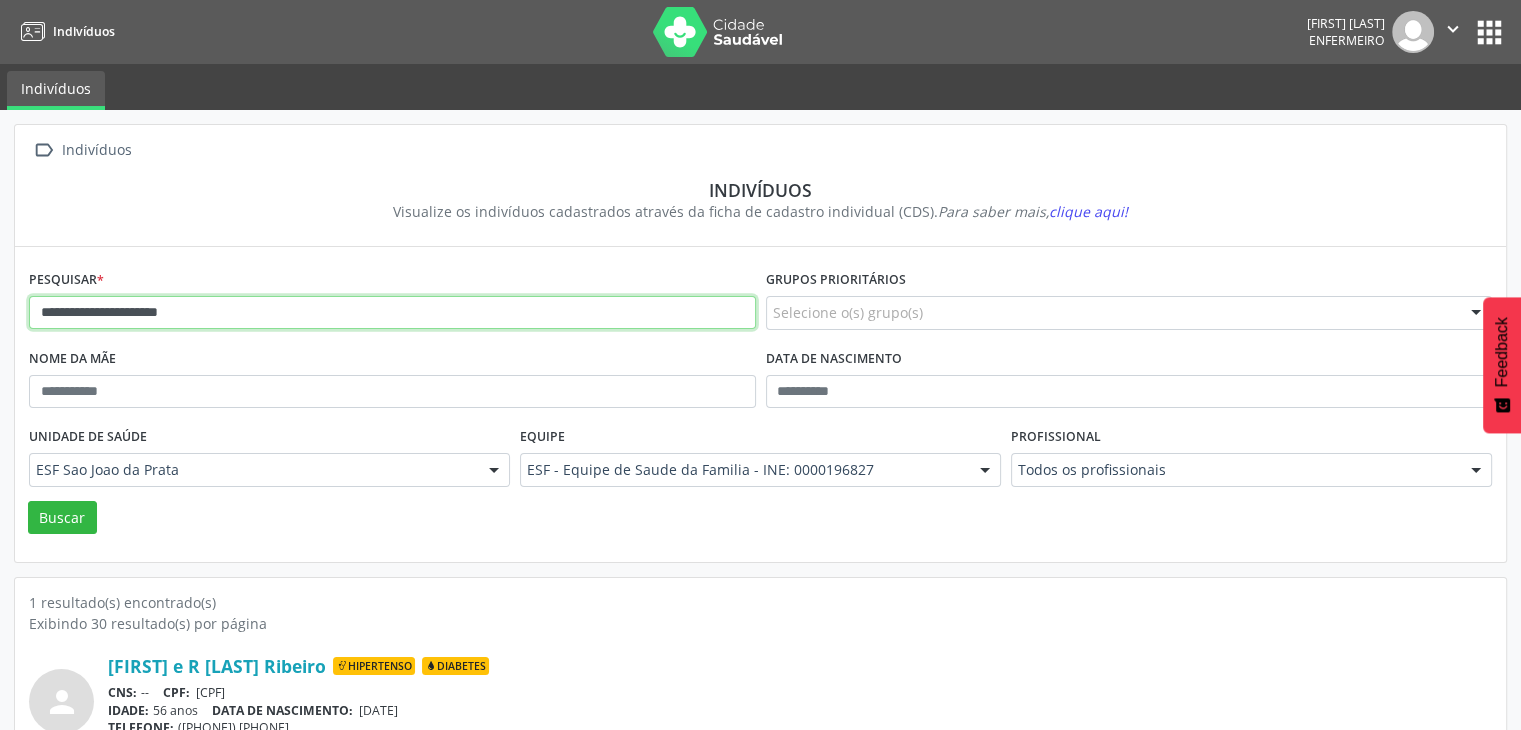 click on "**********" at bounding box center [392, 313] 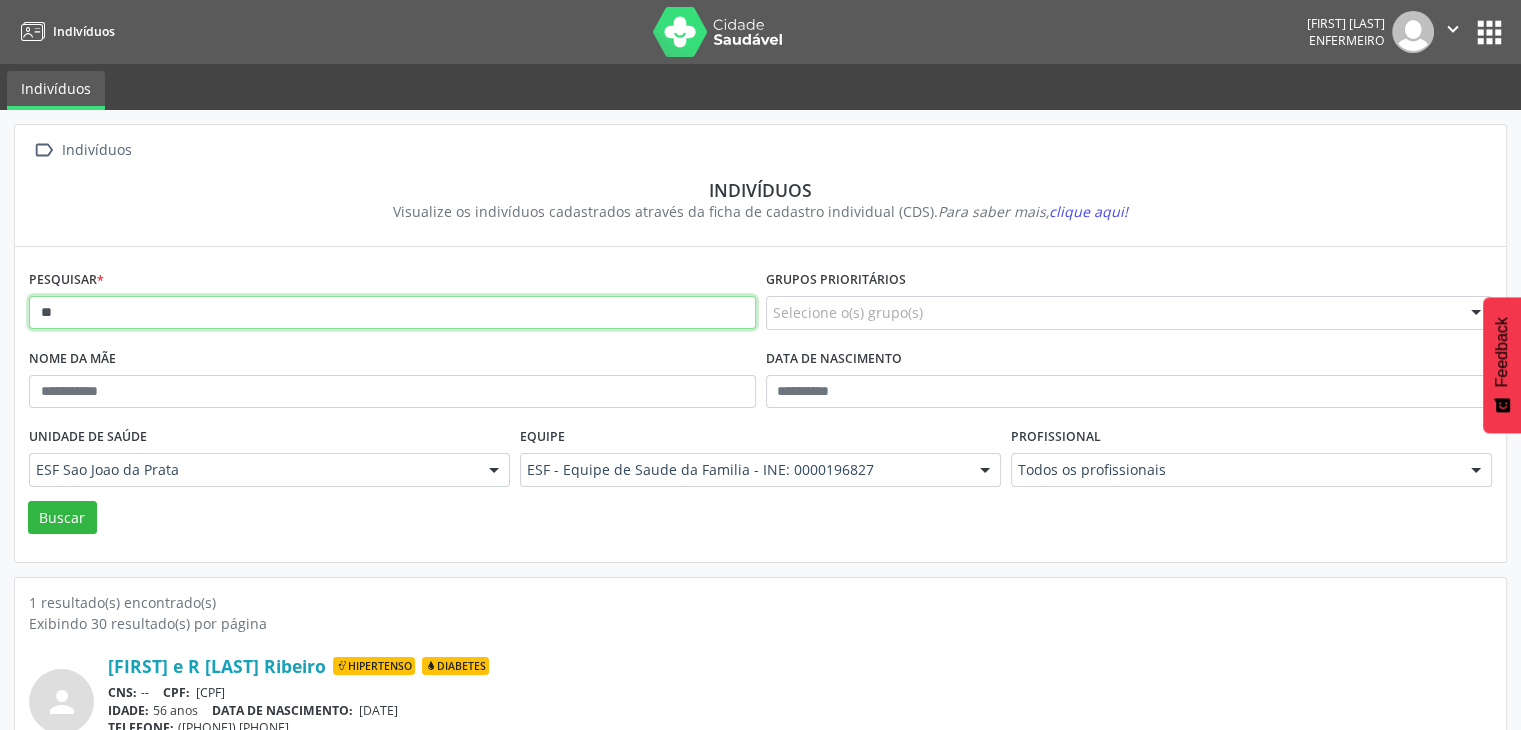 type on "*" 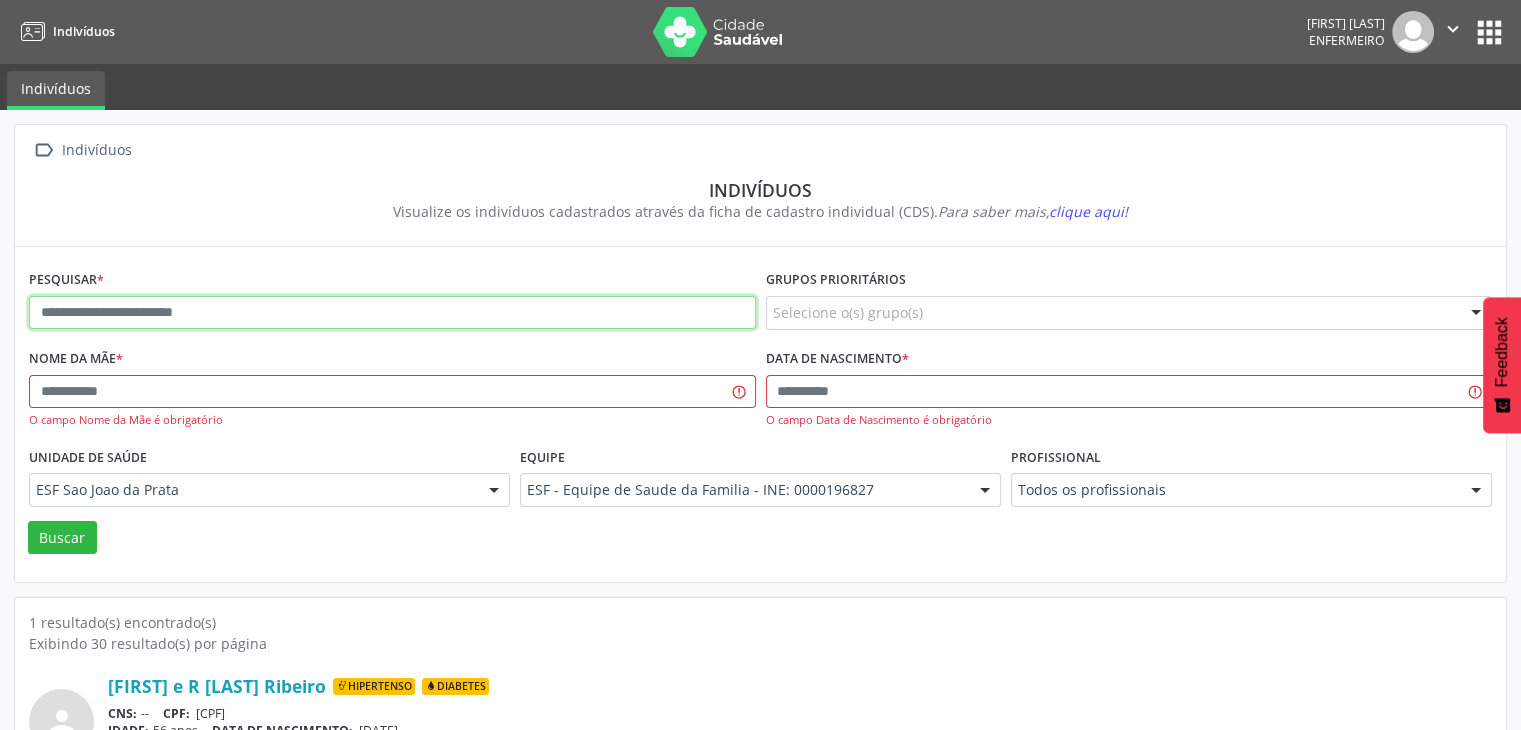 paste on "**********" 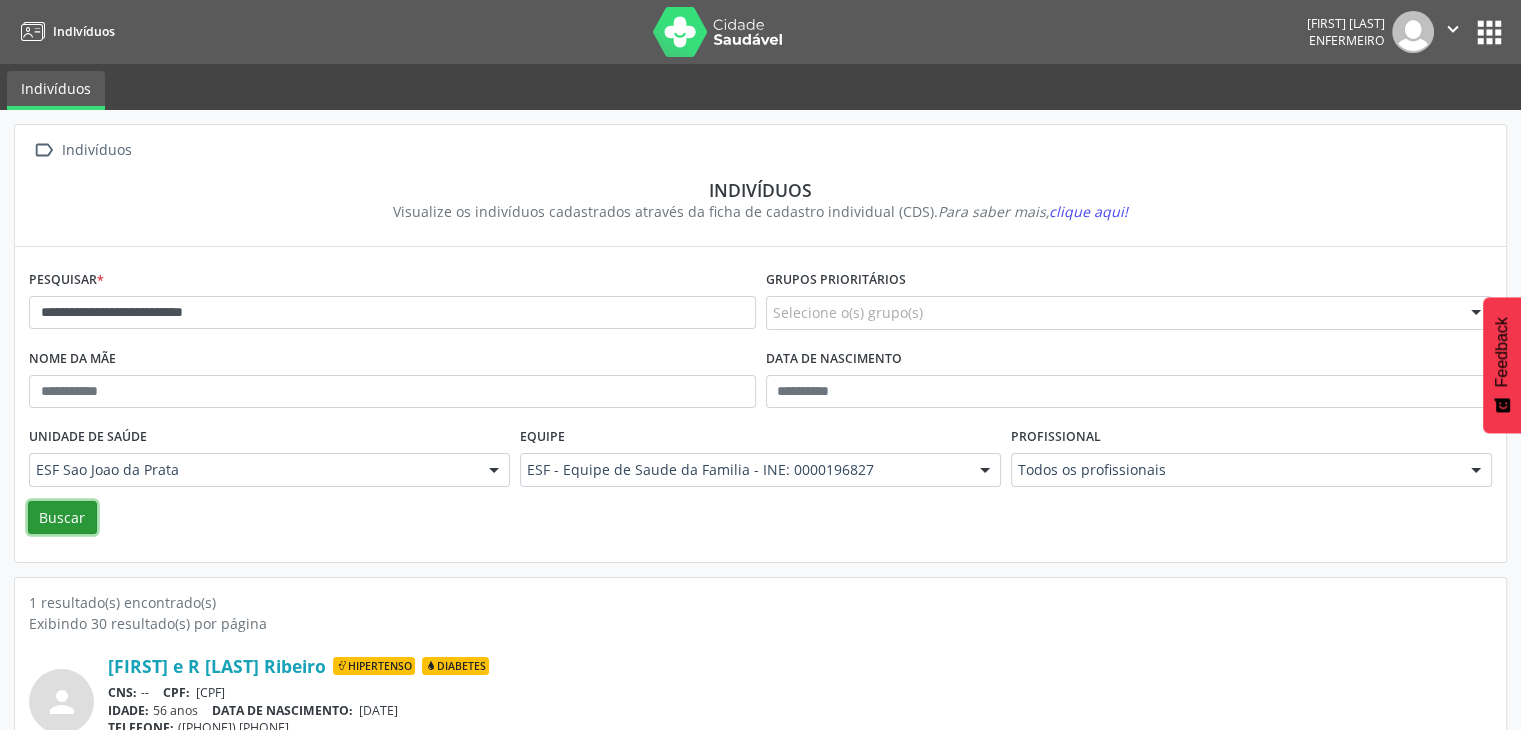 click on "Buscar" at bounding box center [62, 518] 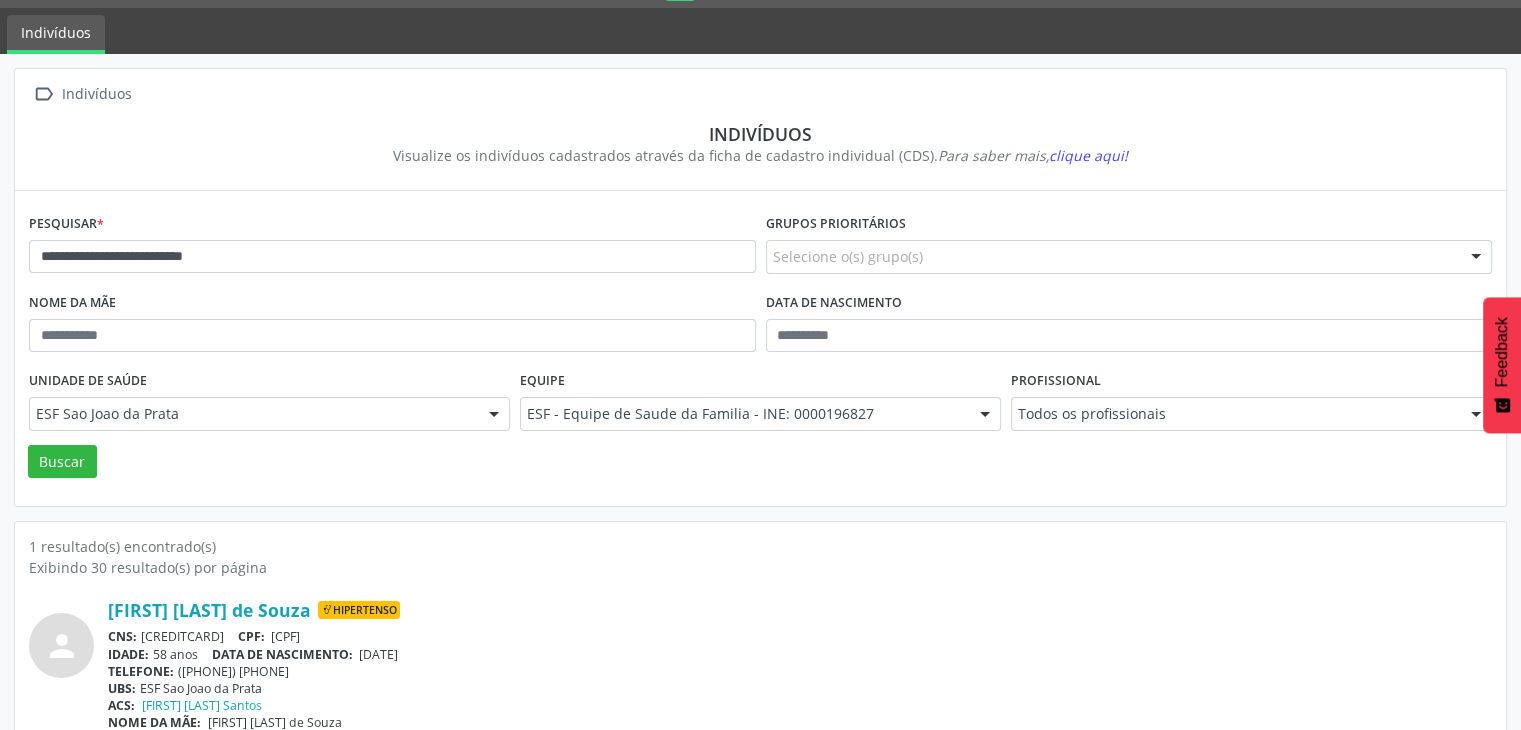 scroll, scrollTop: 84, scrollLeft: 0, axis: vertical 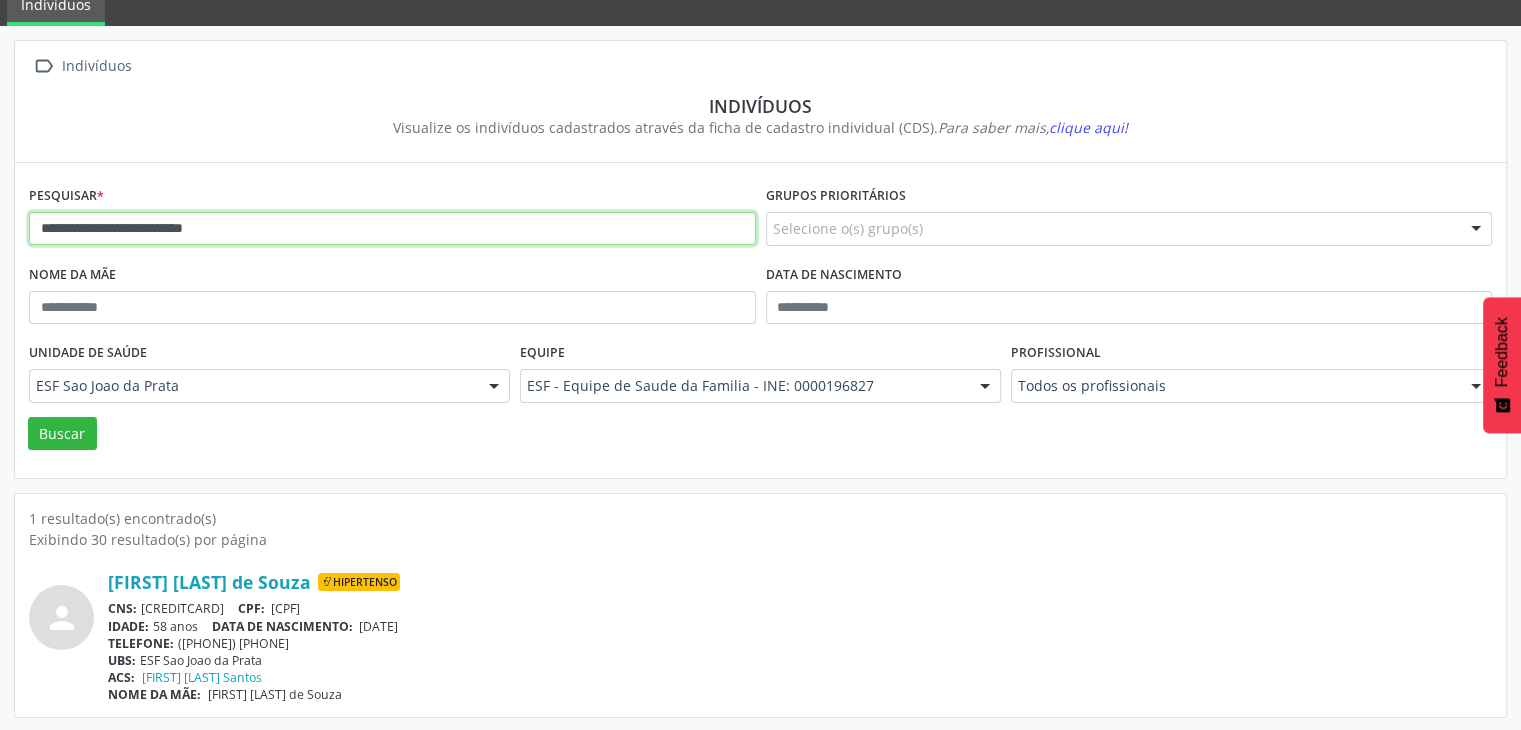 click on "**********" at bounding box center [392, 229] 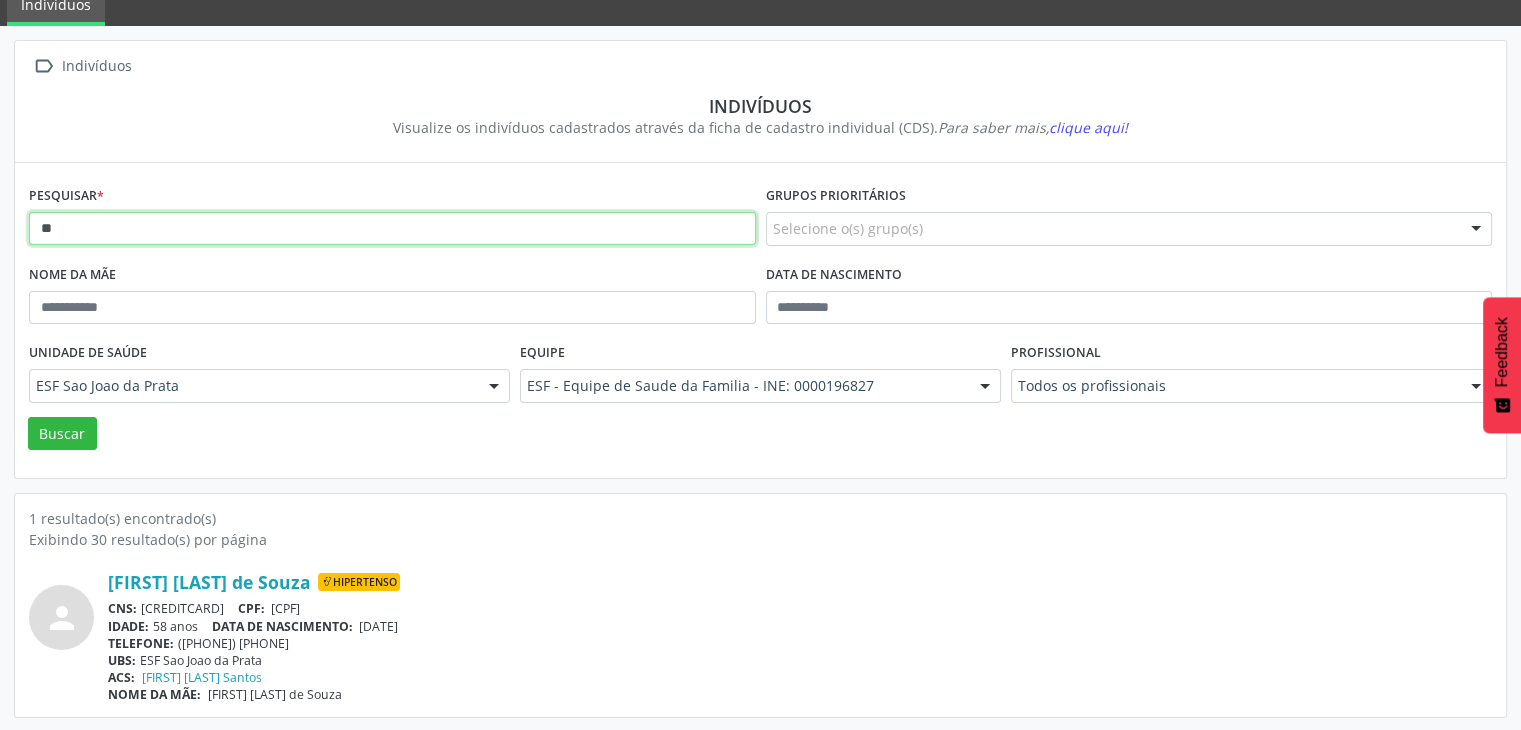 type on "*" 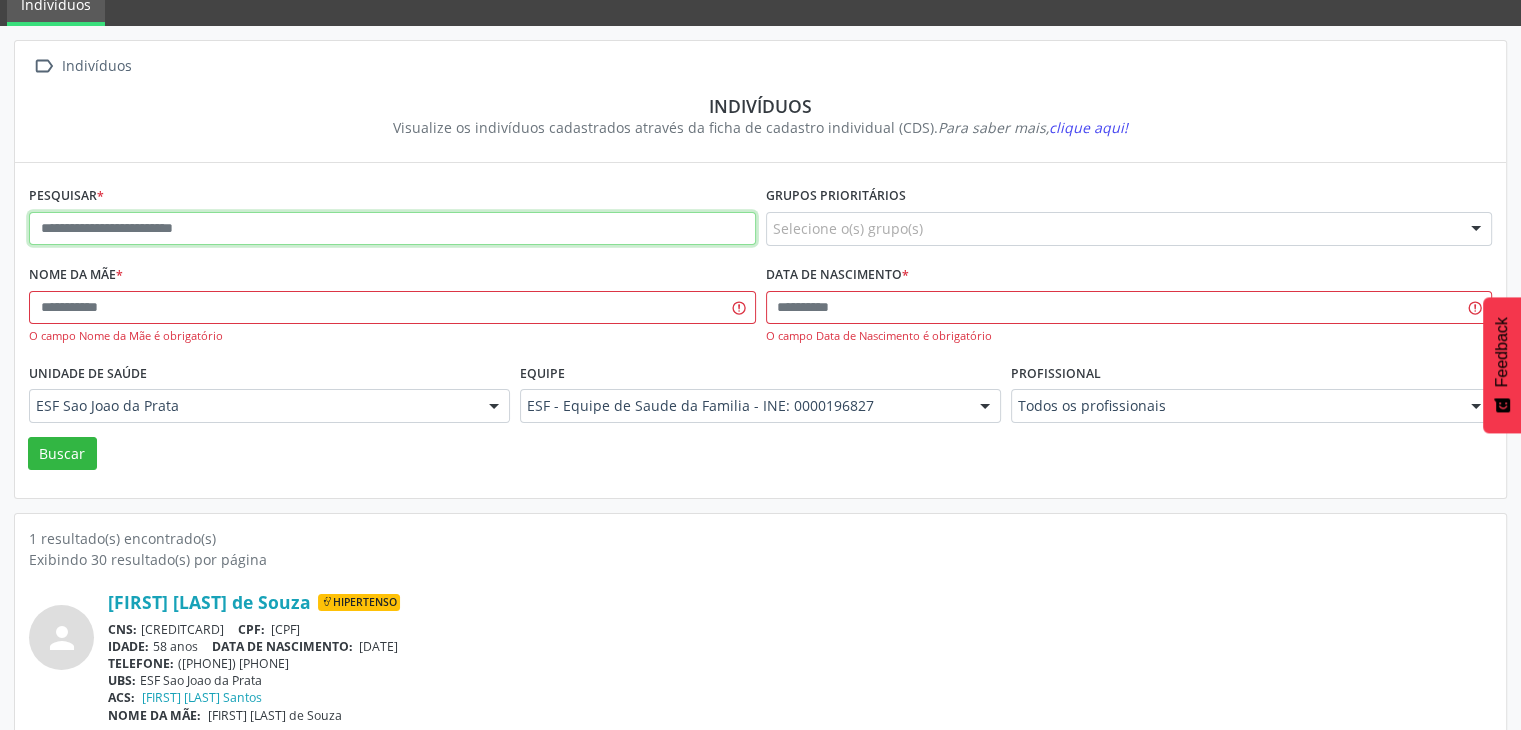 paste on "**********" 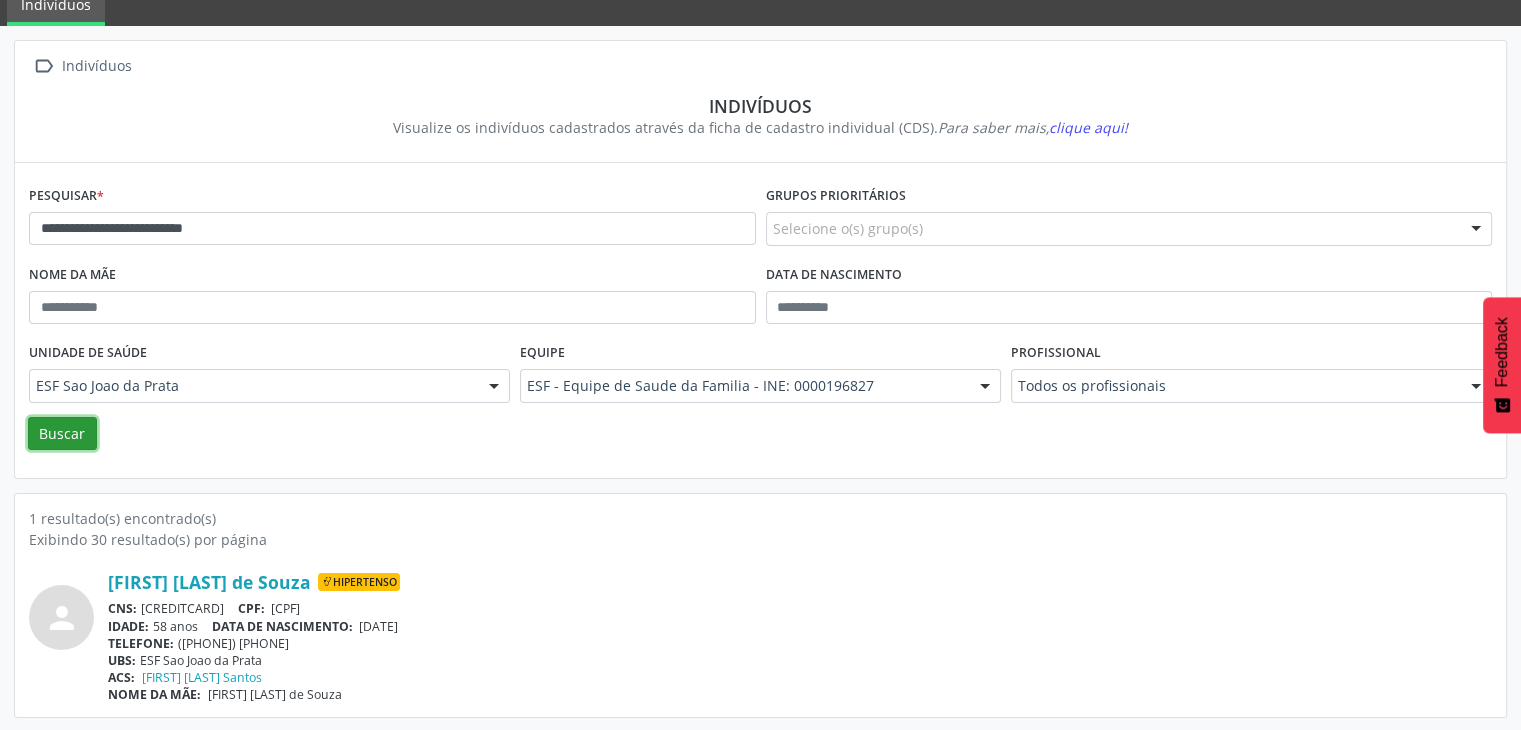 click on "Buscar" at bounding box center [62, 434] 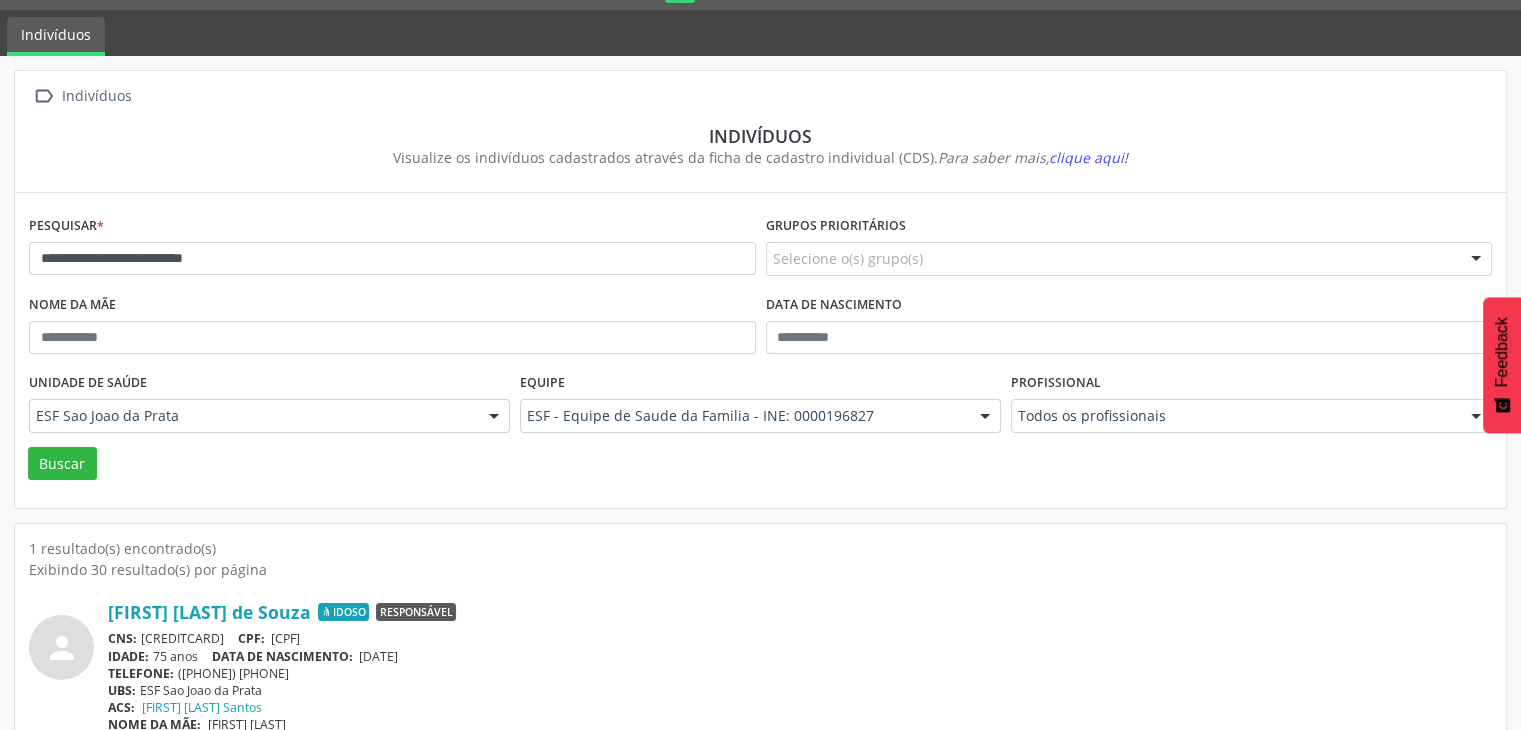 scroll, scrollTop: 84, scrollLeft: 0, axis: vertical 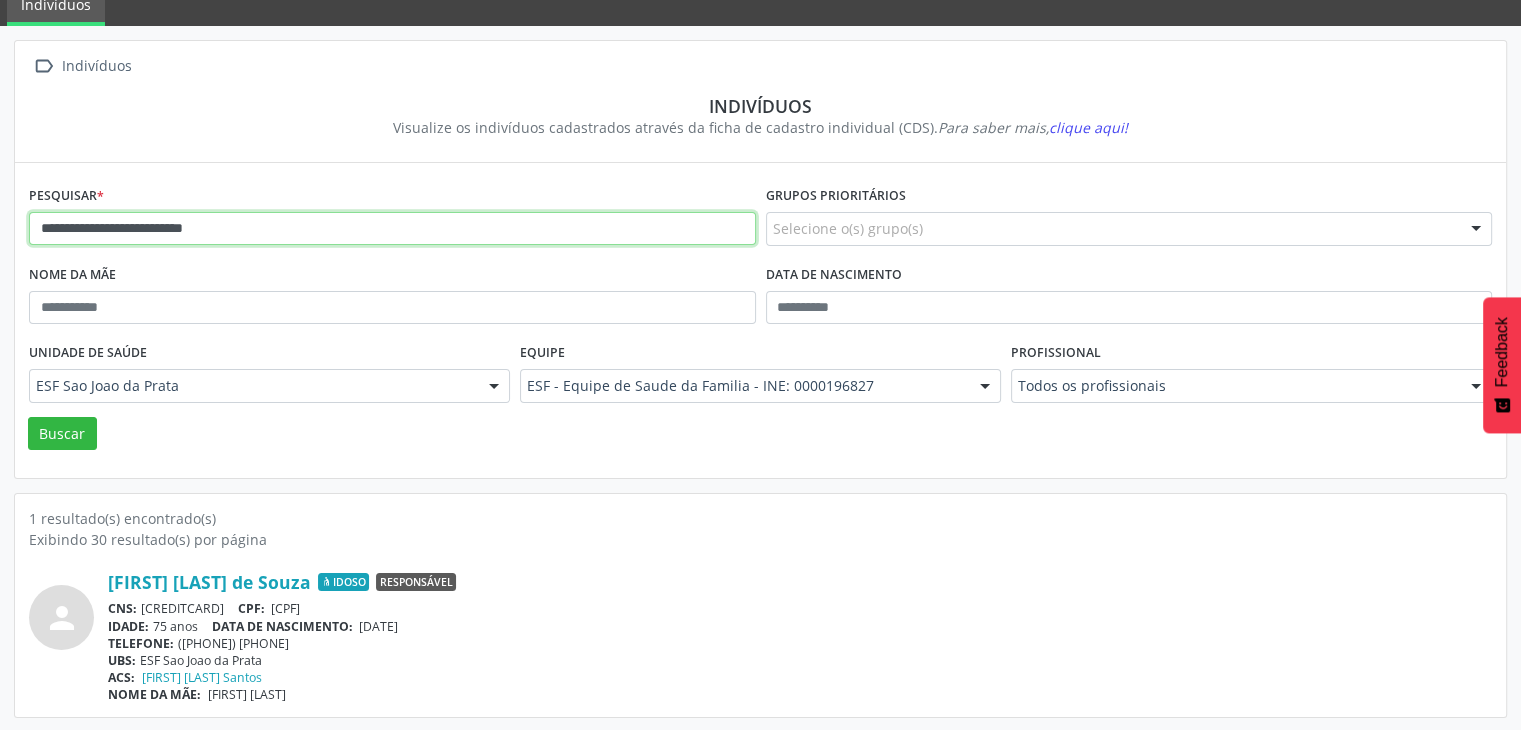 click on "**********" at bounding box center (392, 229) 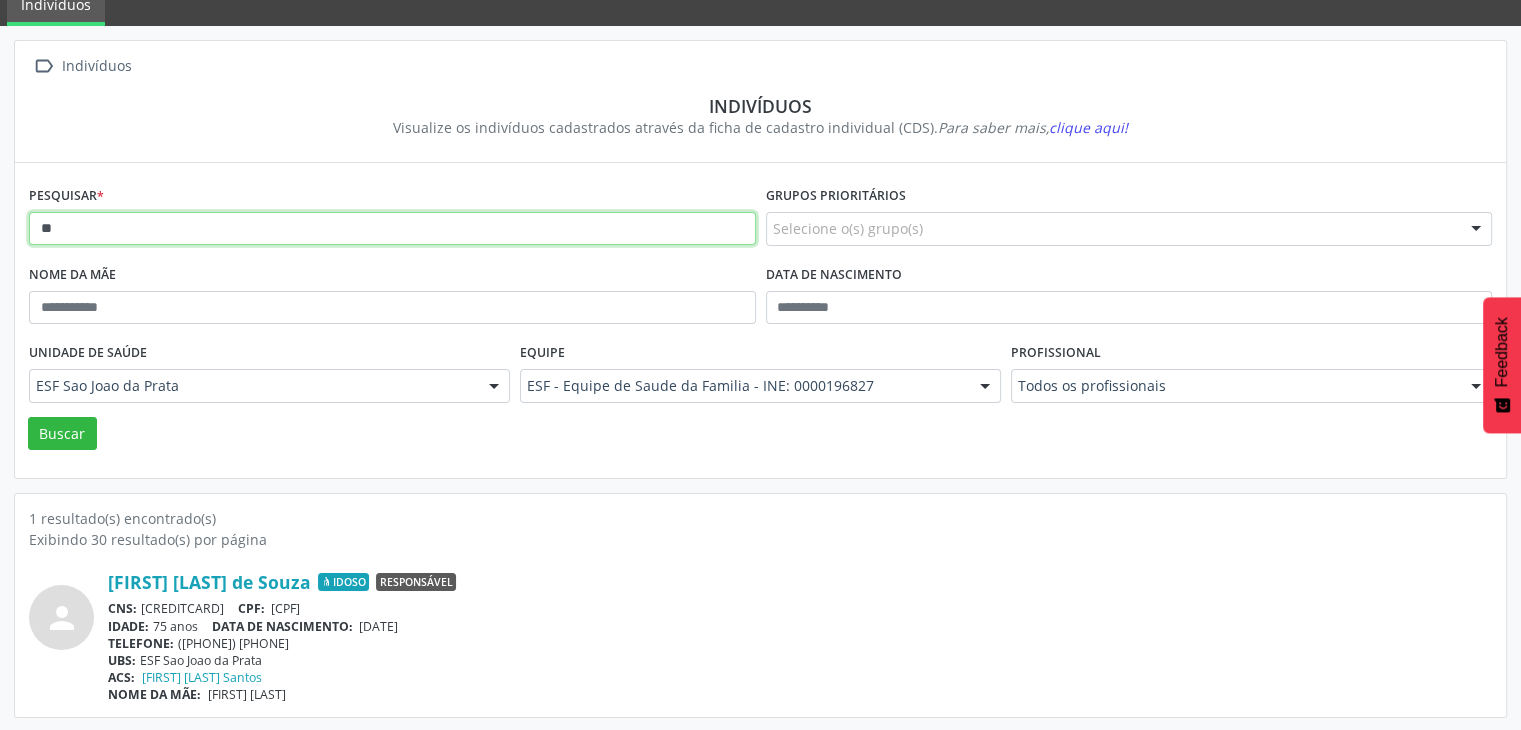 type on "*" 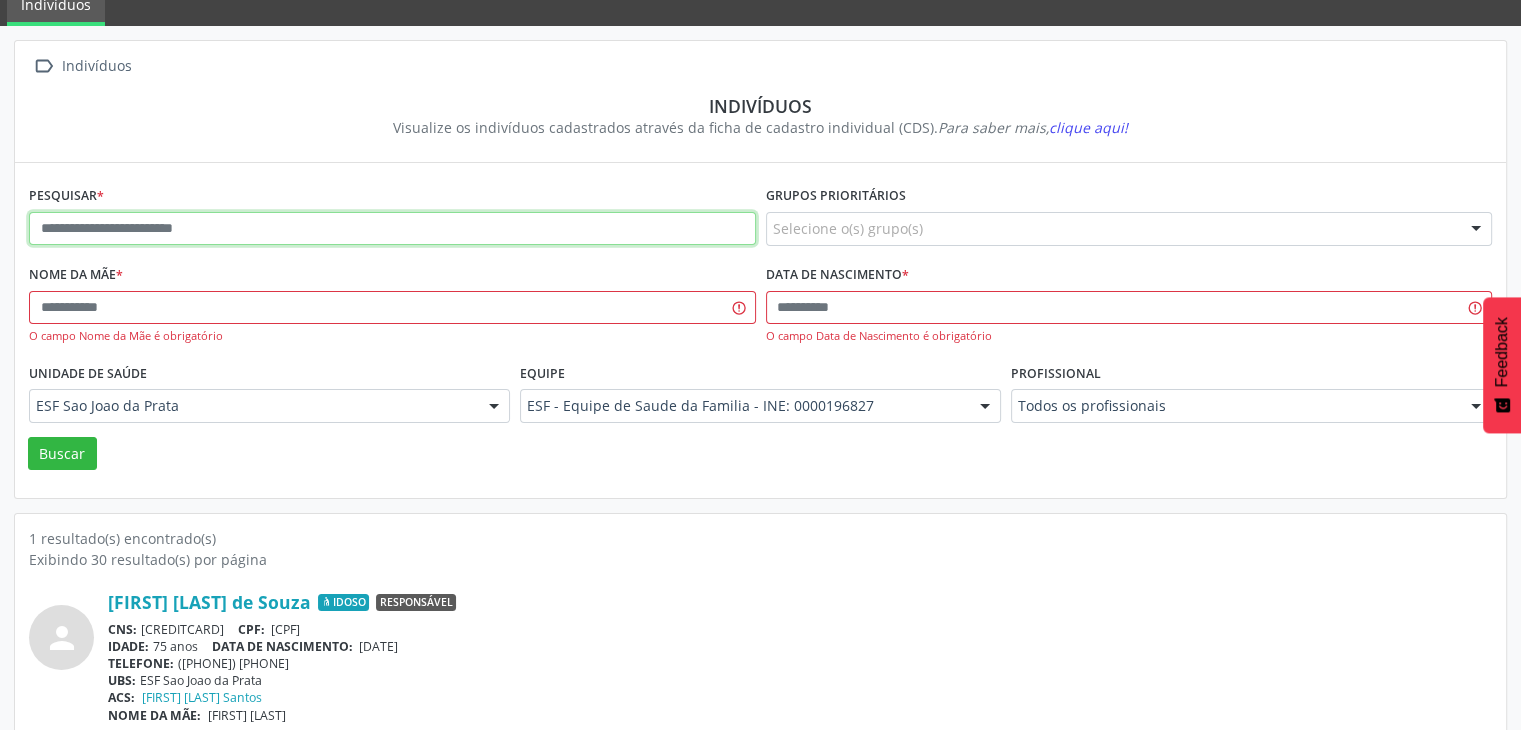 click at bounding box center [392, 229] 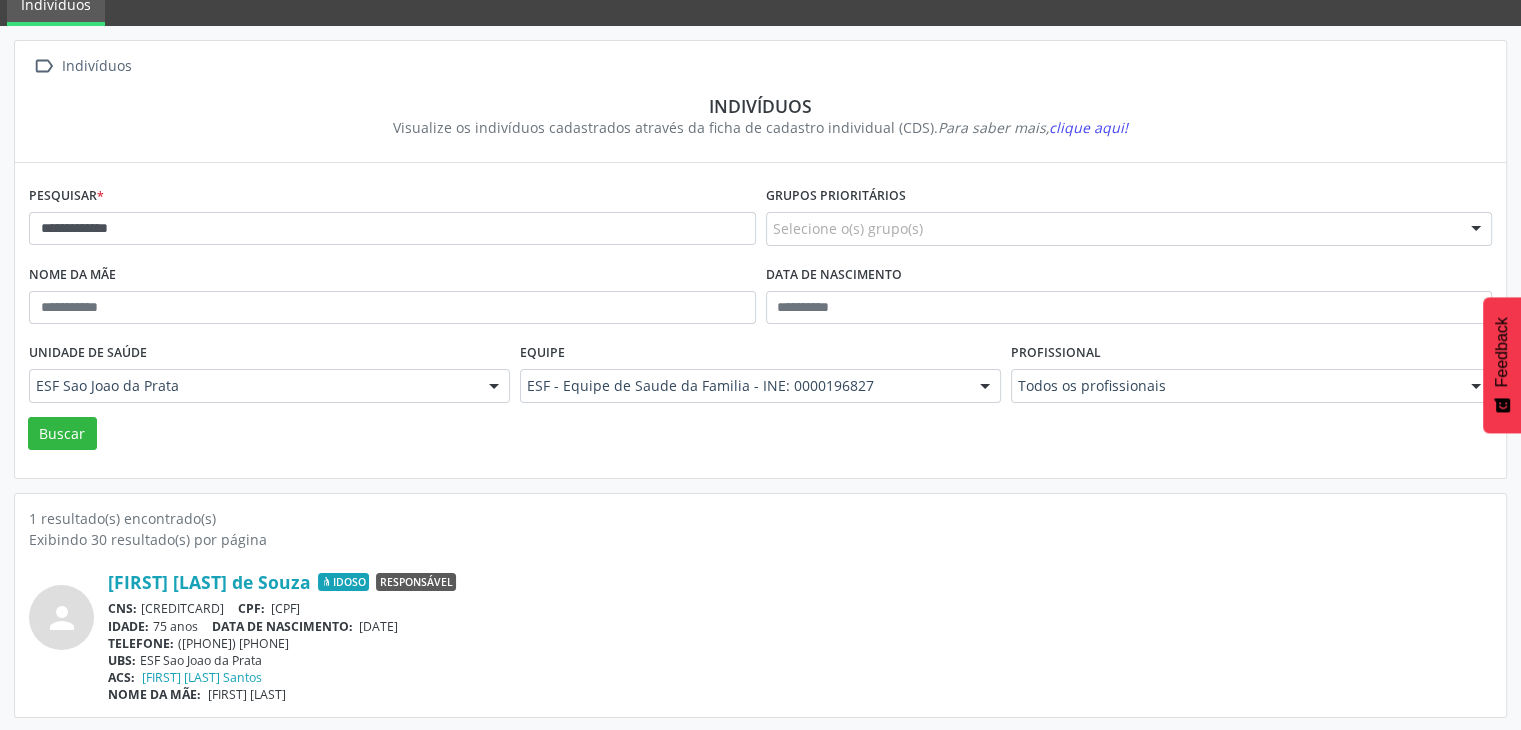 drag, startPoint x: 252, startPoint y: 284, endPoint x: 248, endPoint y: 271, distance: 13.601471 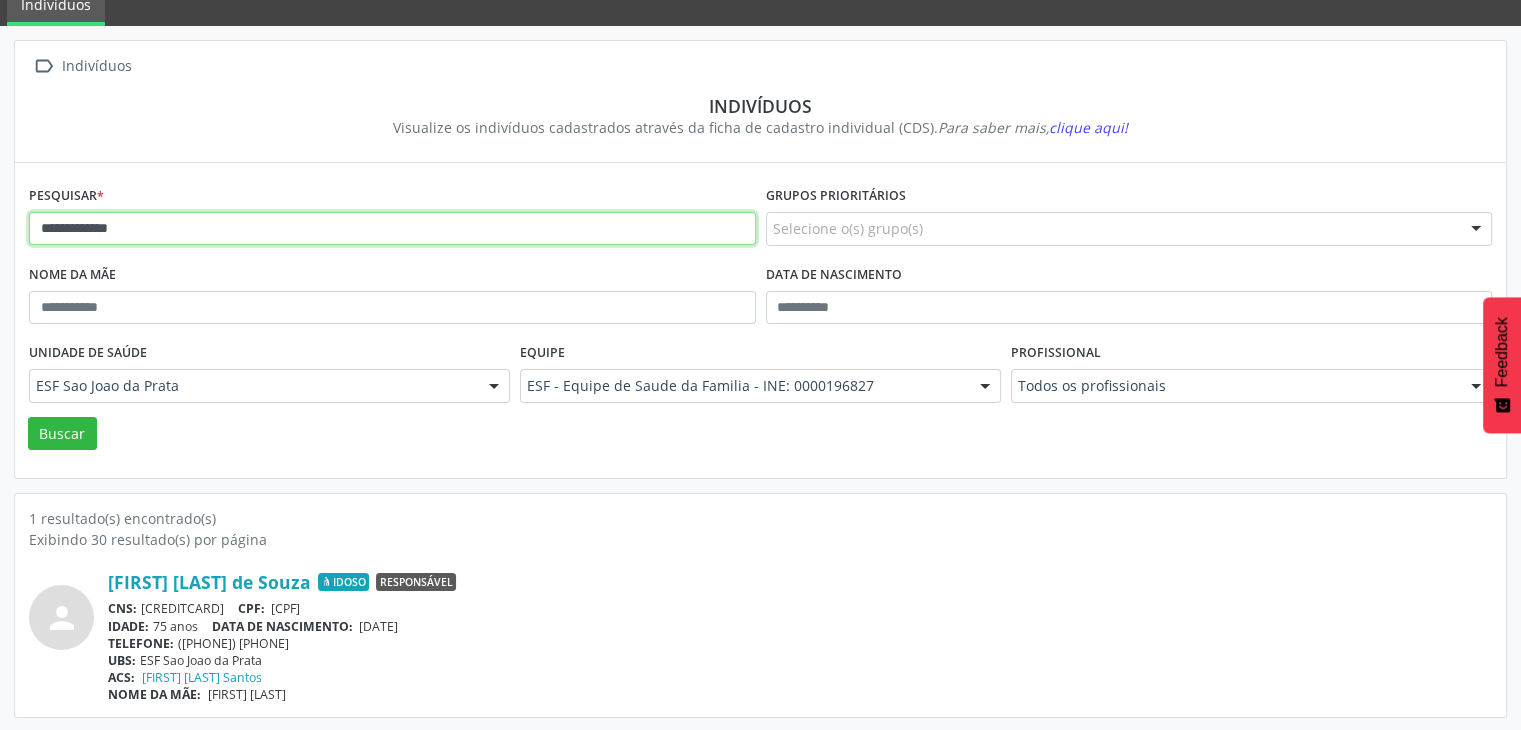 click on "**********" at bounding box center [392, 229] 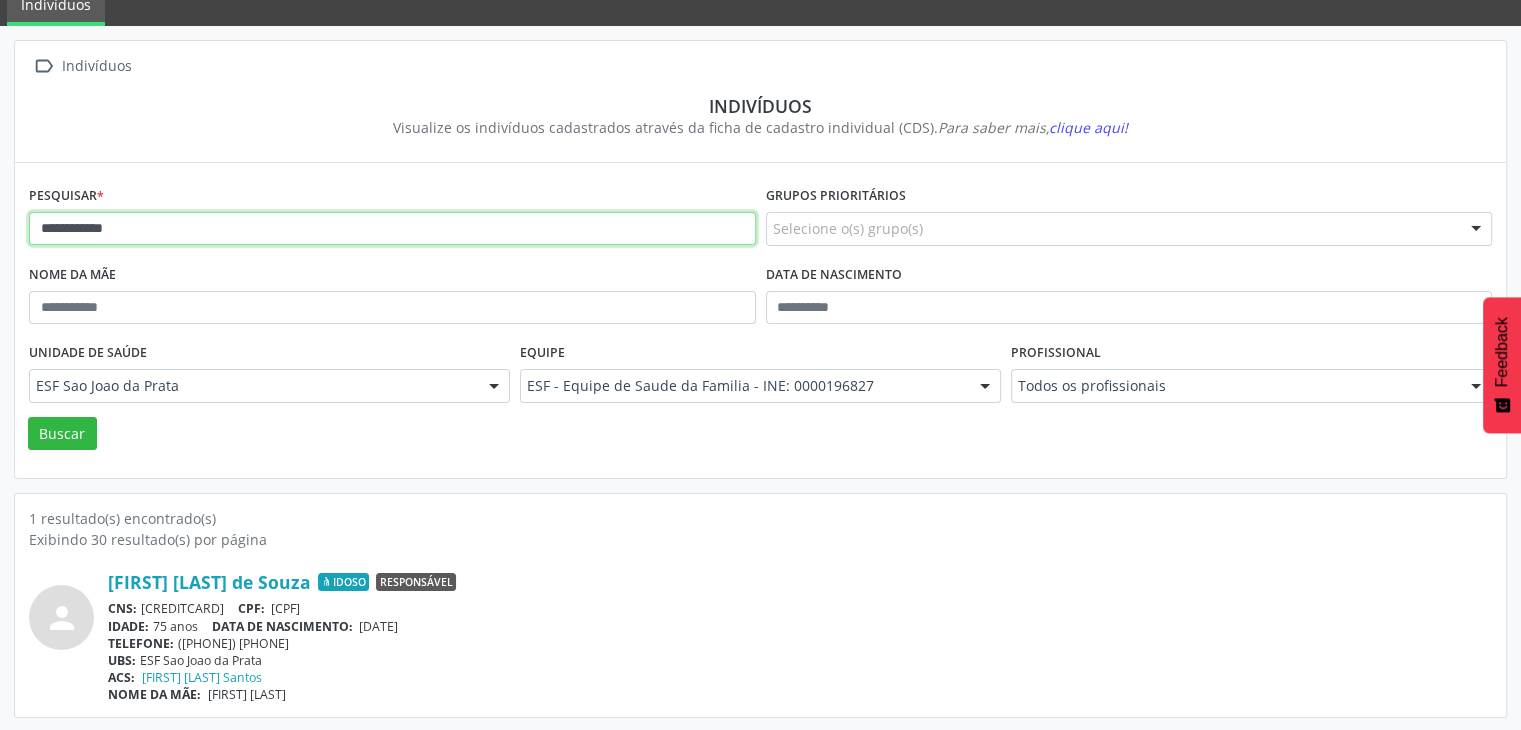 click on "**********" at bounding box center (392, 229) 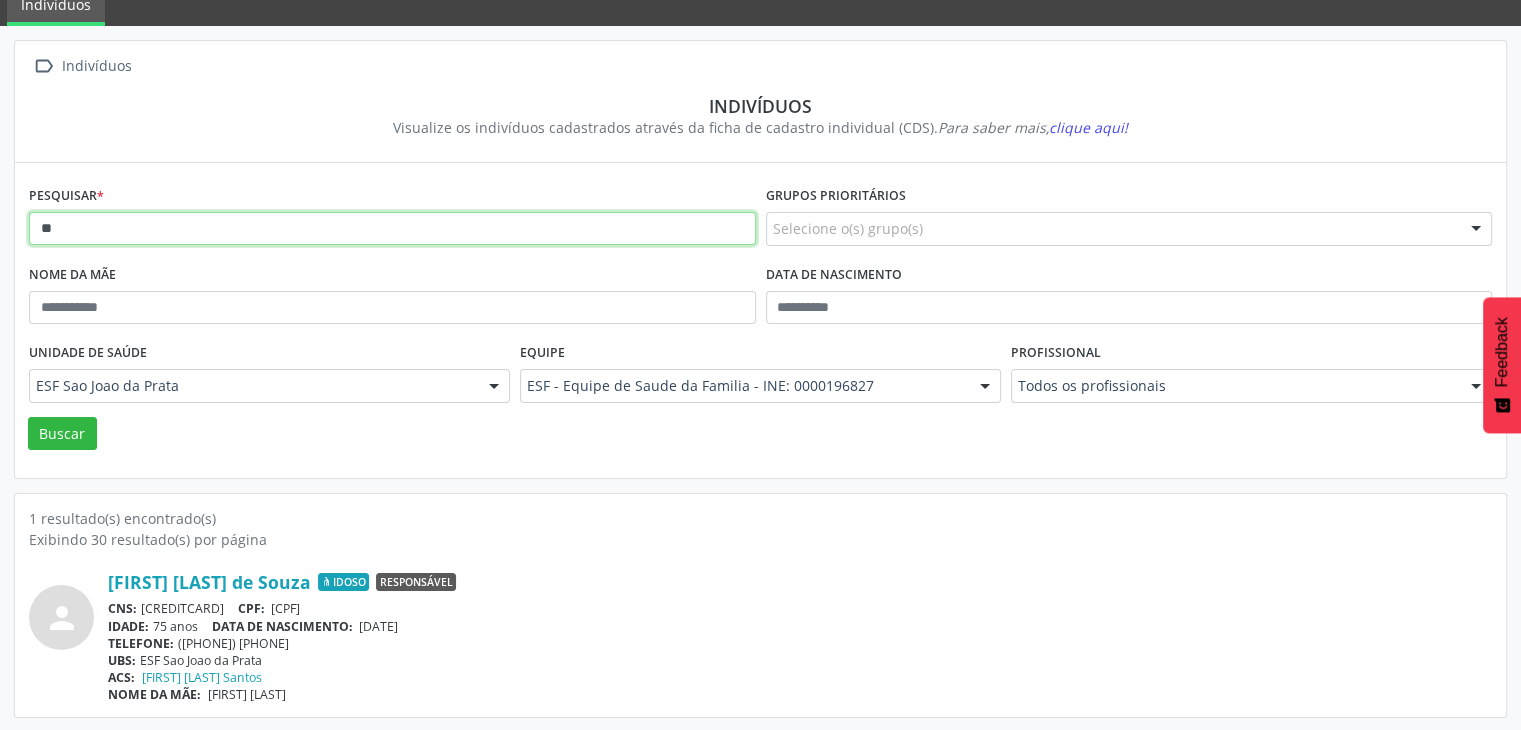 type on "*" 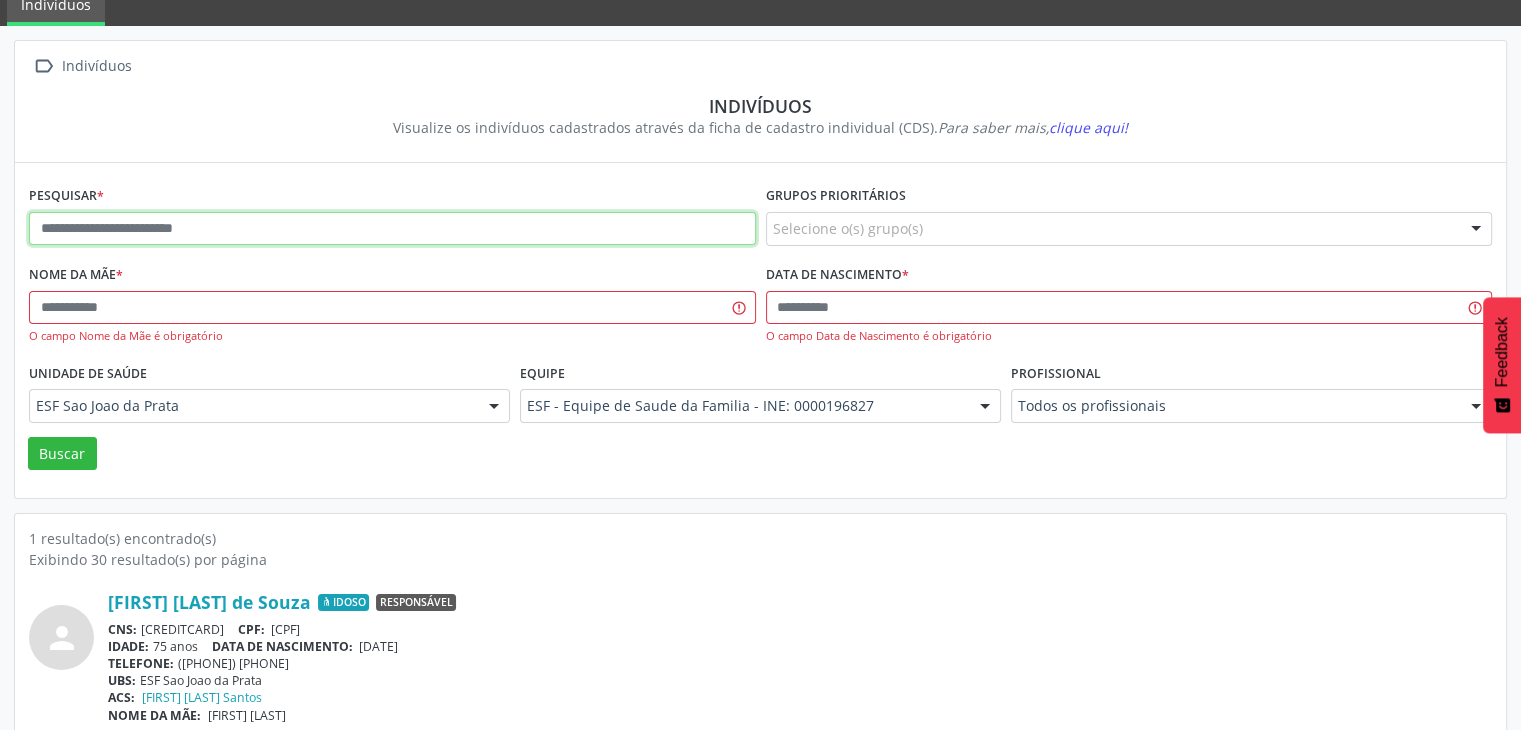 drag, startPoint x: 240, startPoint y: 228, endPoint x: 237, endPoint y: 242, distance: 14.3178215 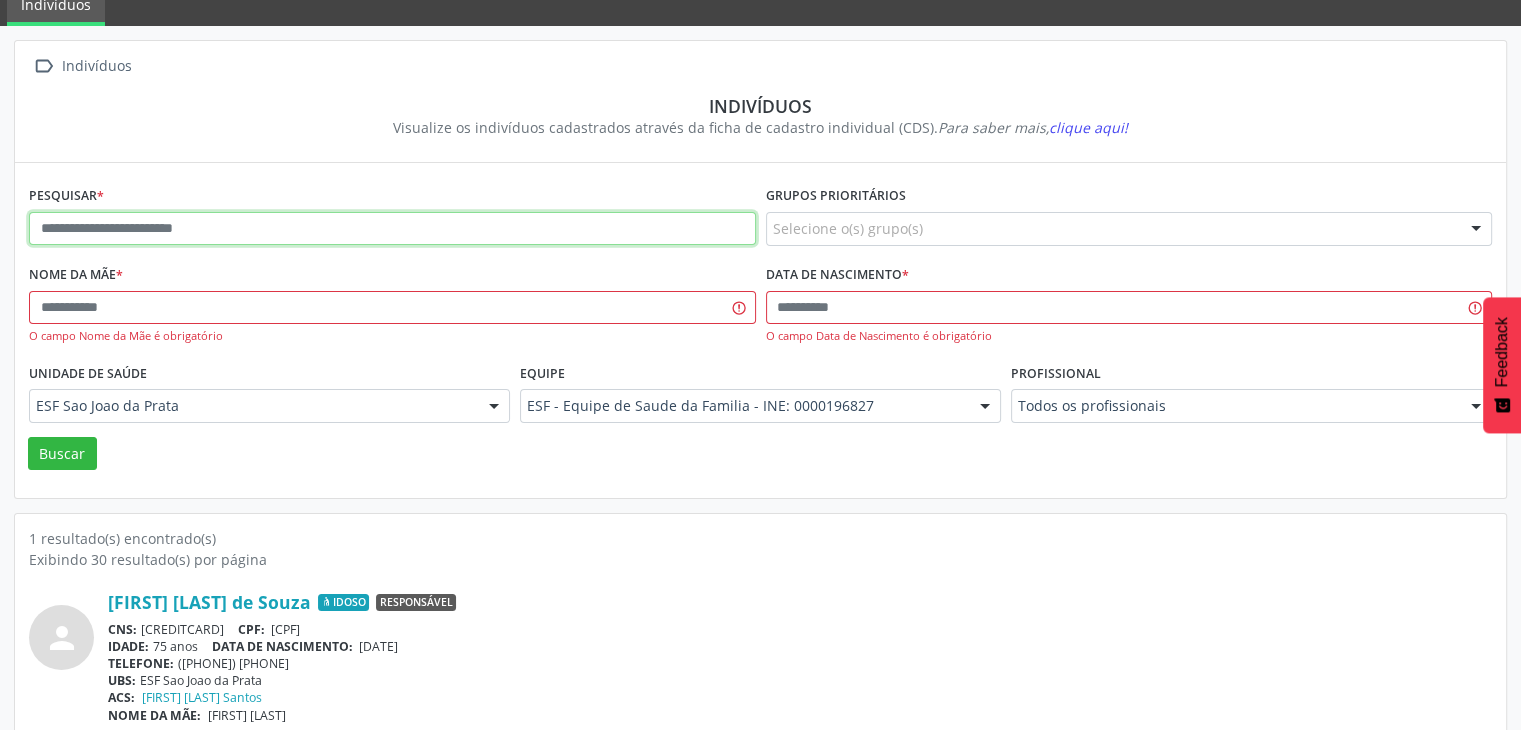 paste on "**********" 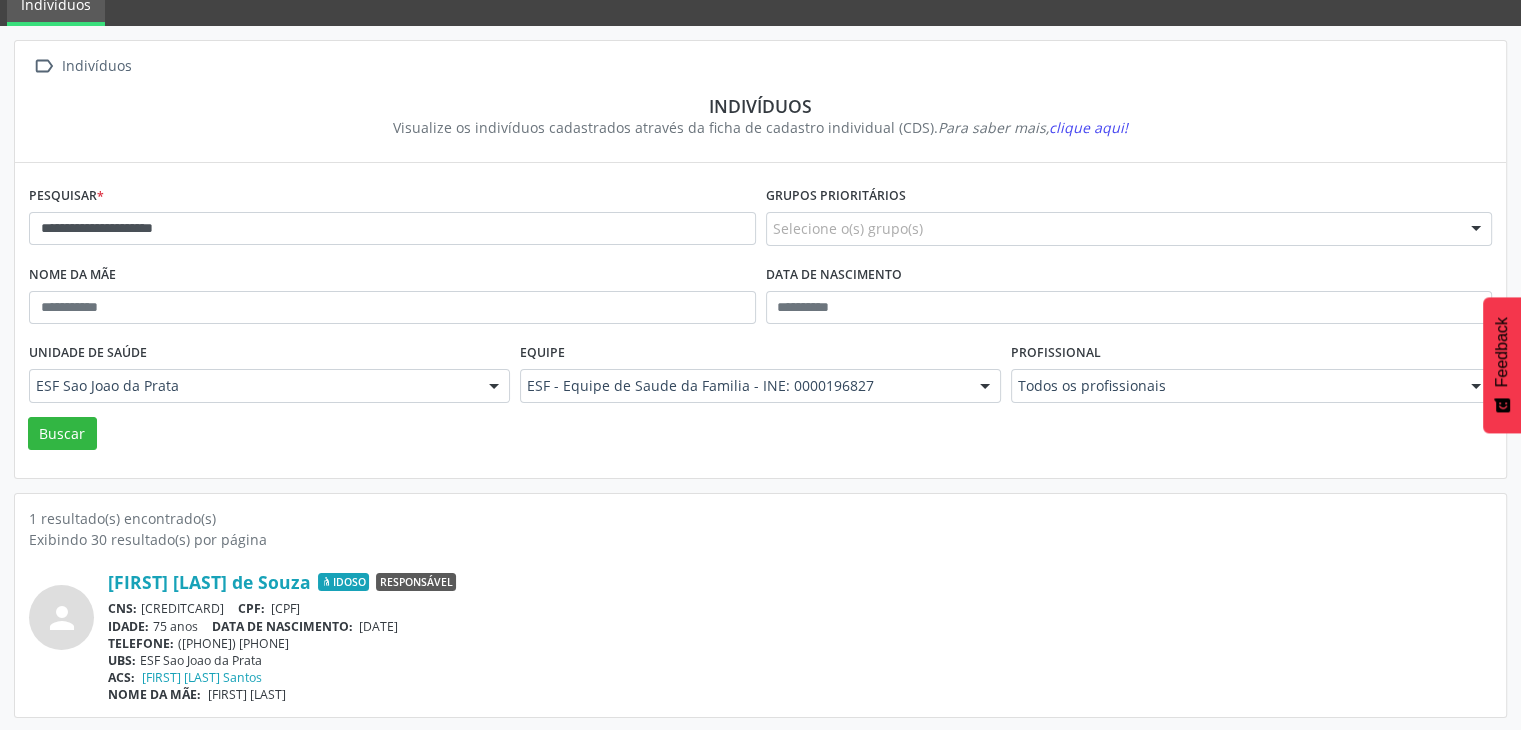 click on "**********" at bounding box center [760, 322] 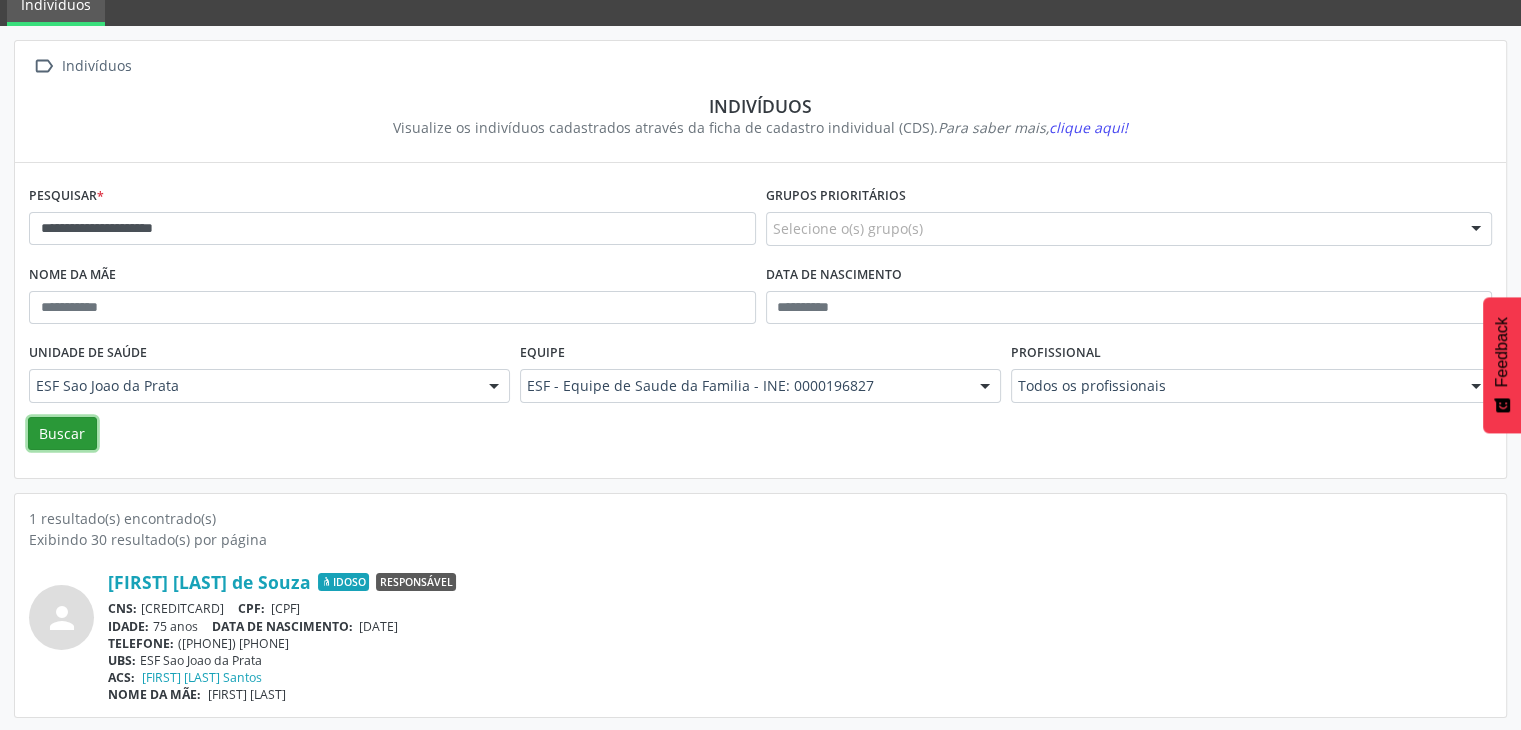 click on "Buscar" at bounding box center (62, 434) 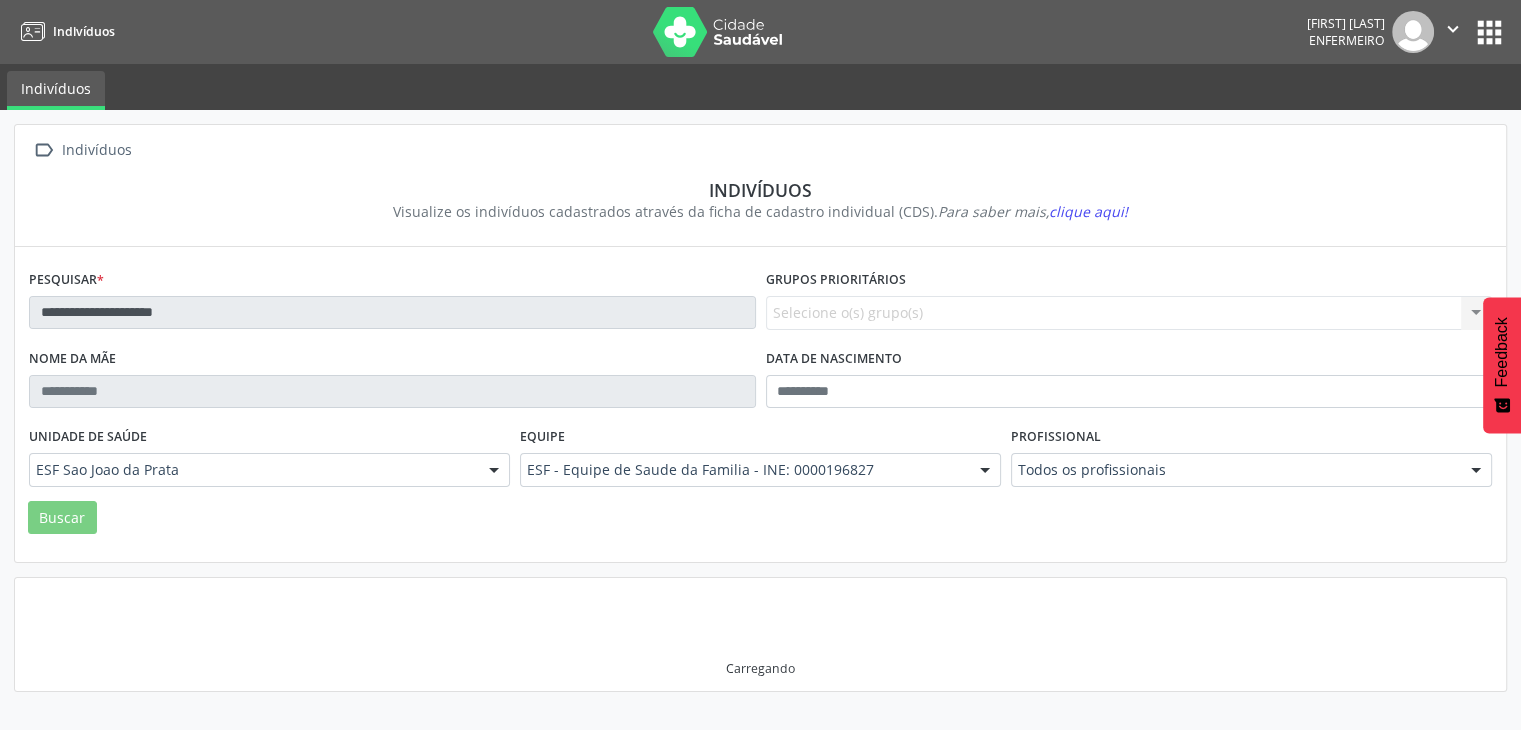 scroll, scrollTop: 0, scrollLeft: 0, axis: both 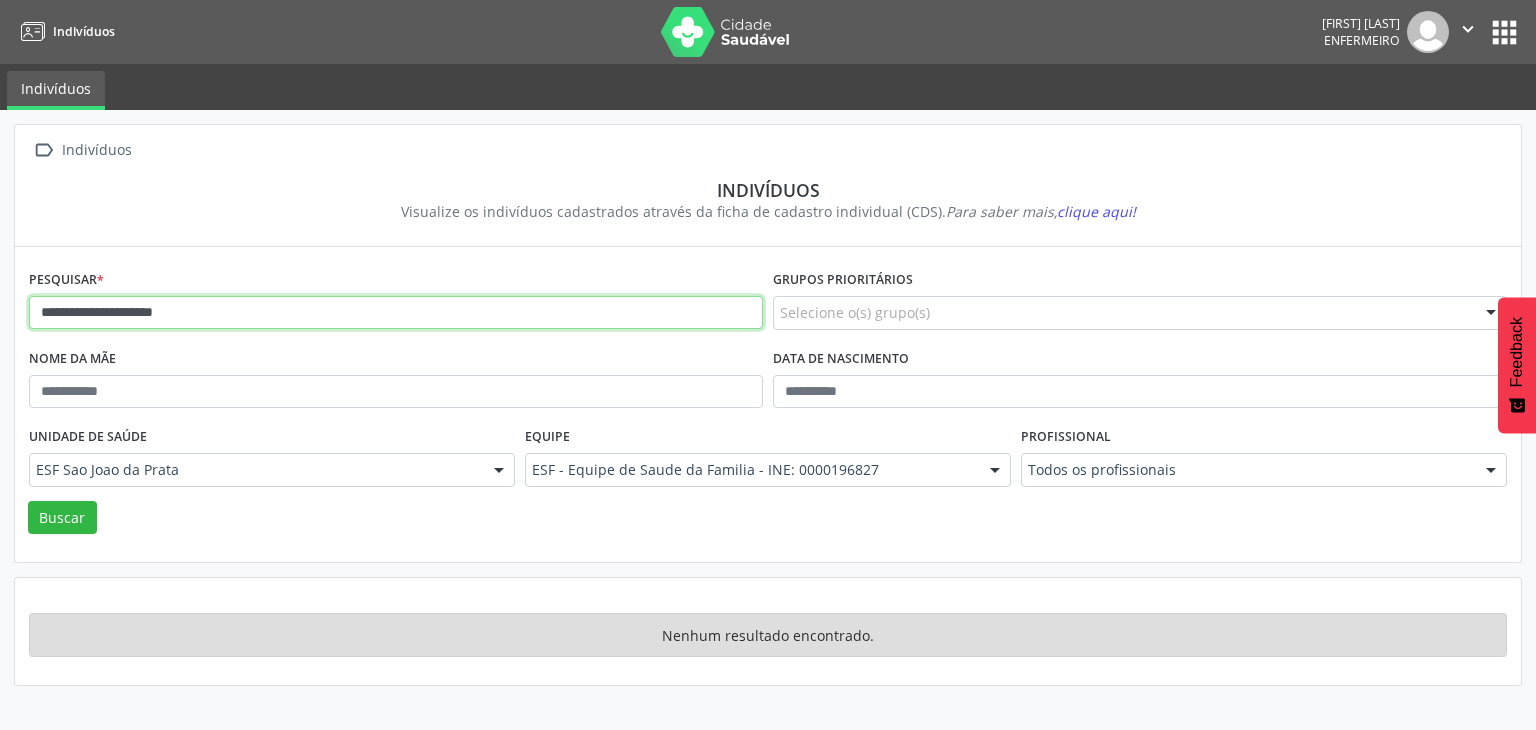 click on "**********" at bounding box center [396, 313] 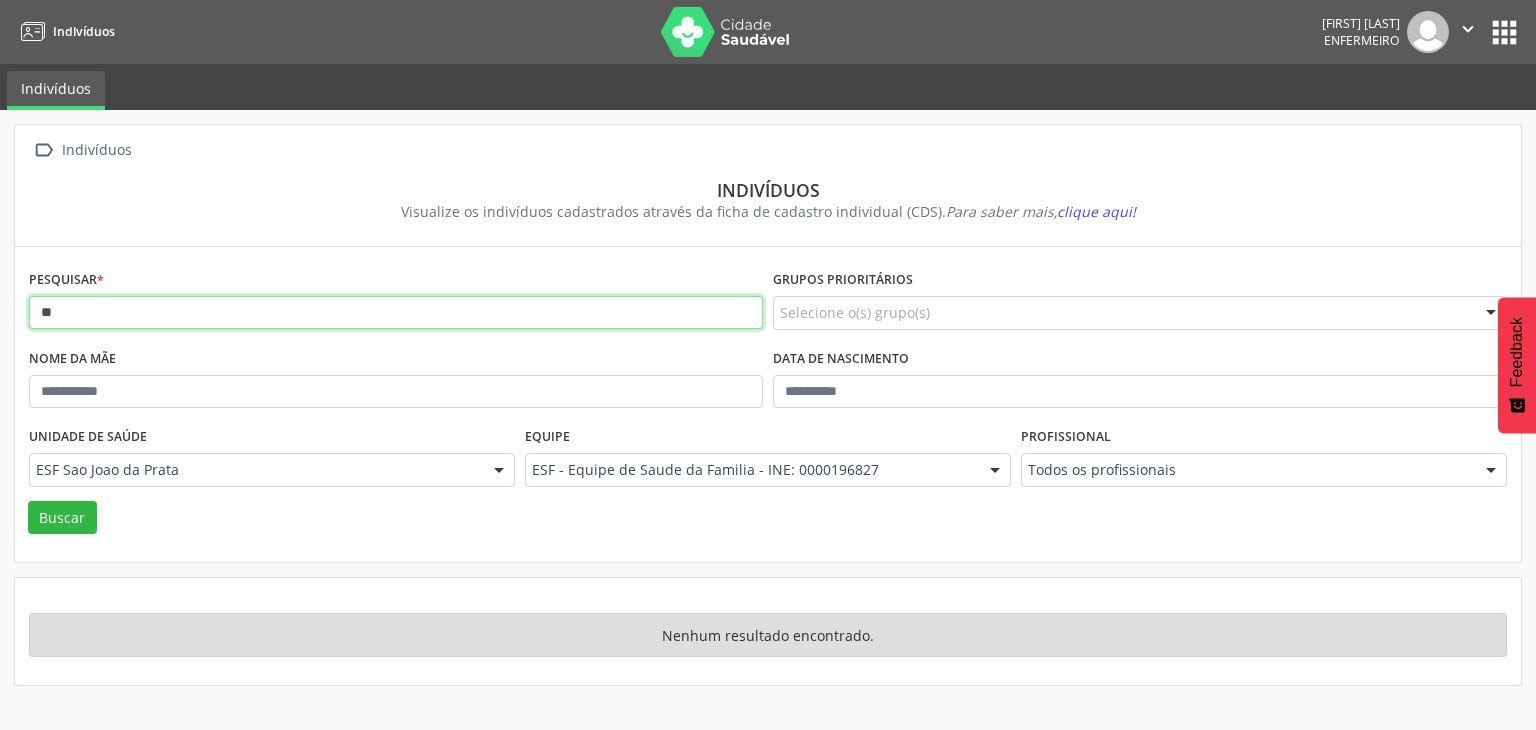 type on "*" 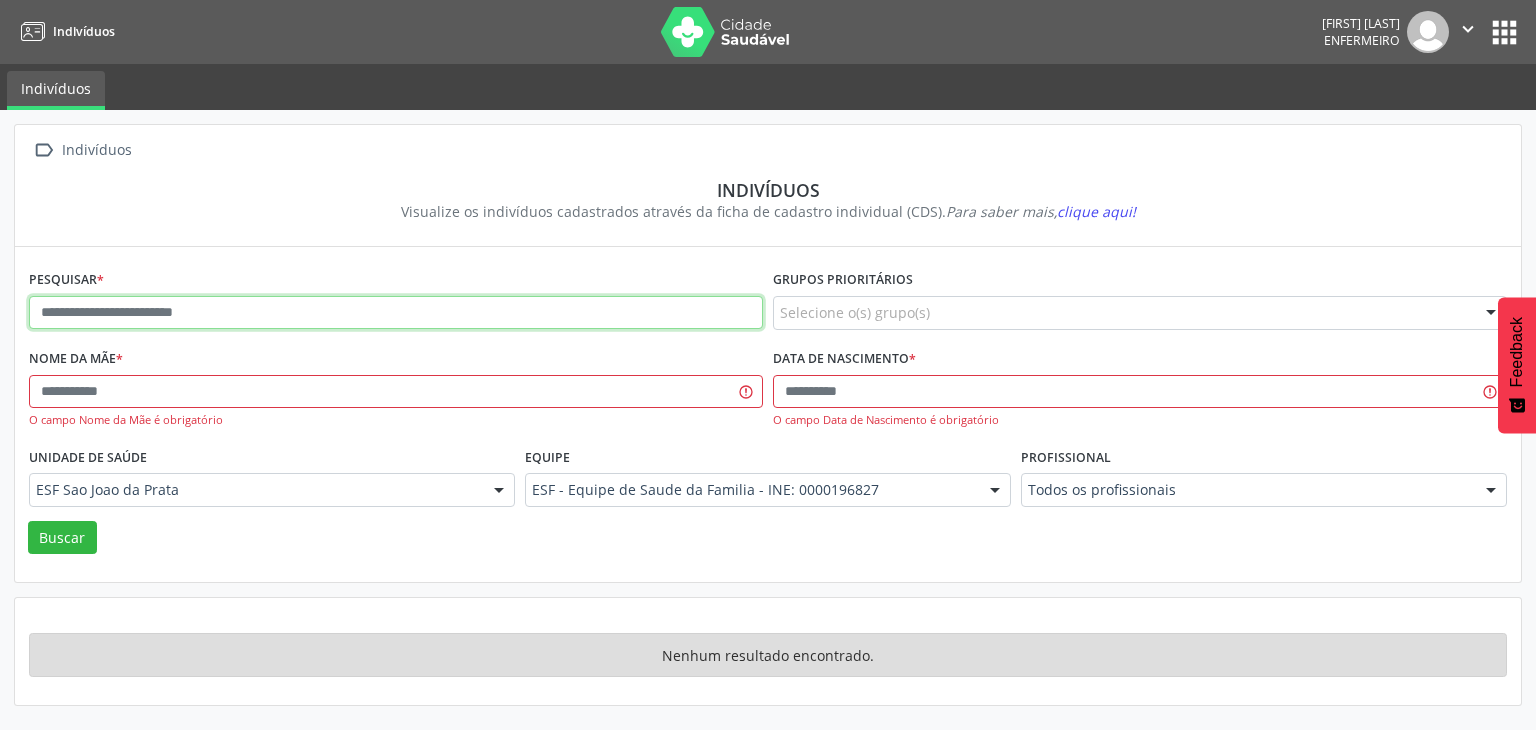 click at bounding box center (396, 313) 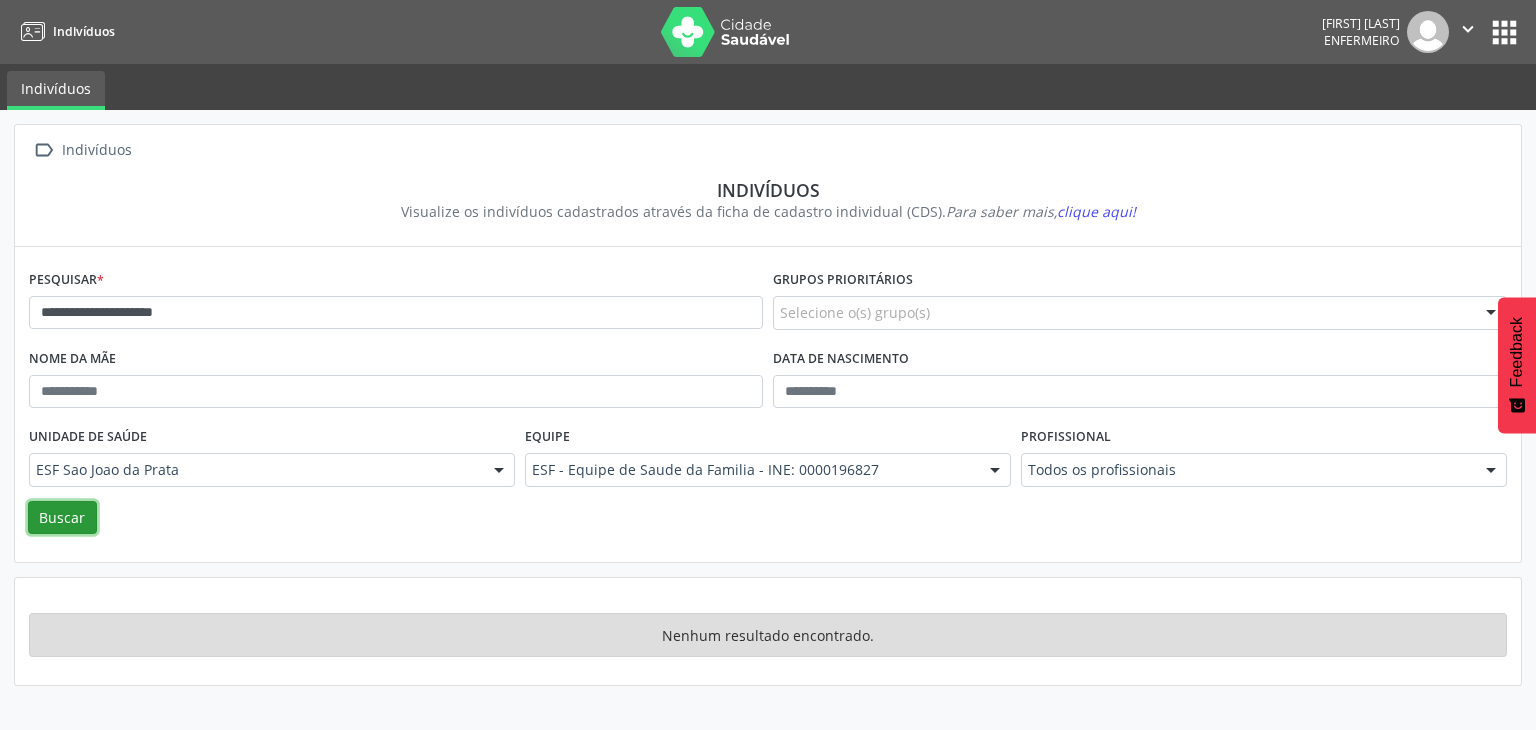 click on "Buscar" at bounding box center (62, 518) 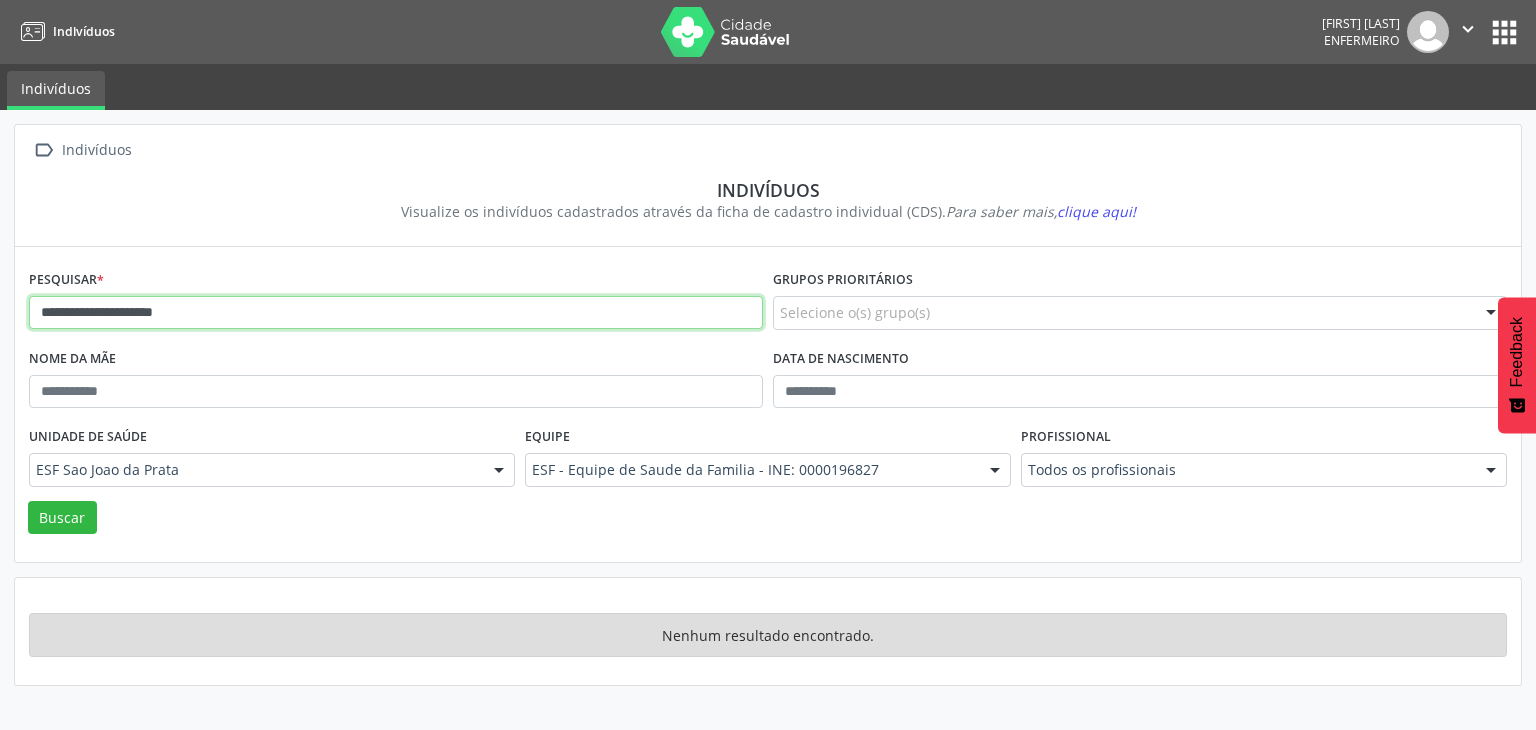 click on "**********" at bounding box center (396, 313) 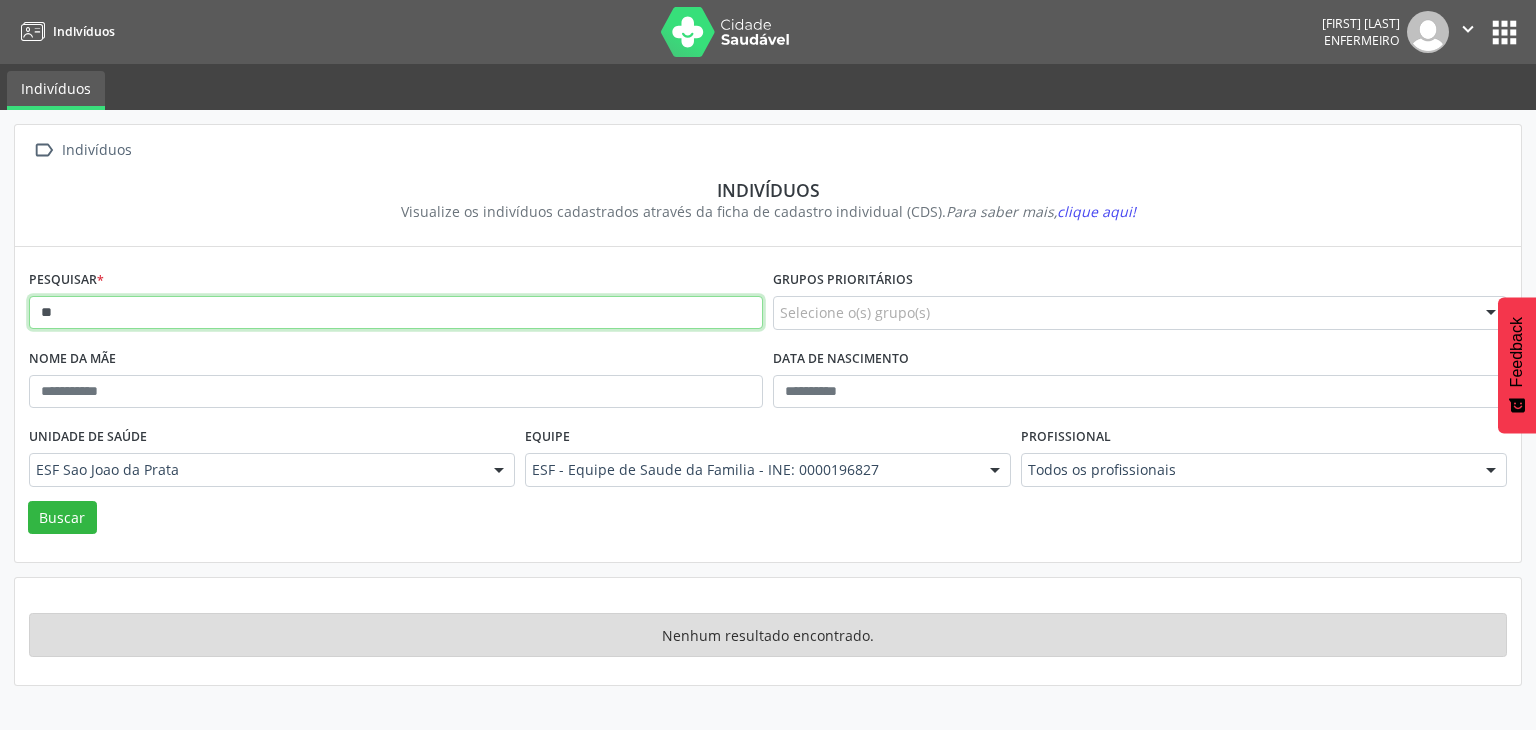 type on "*" 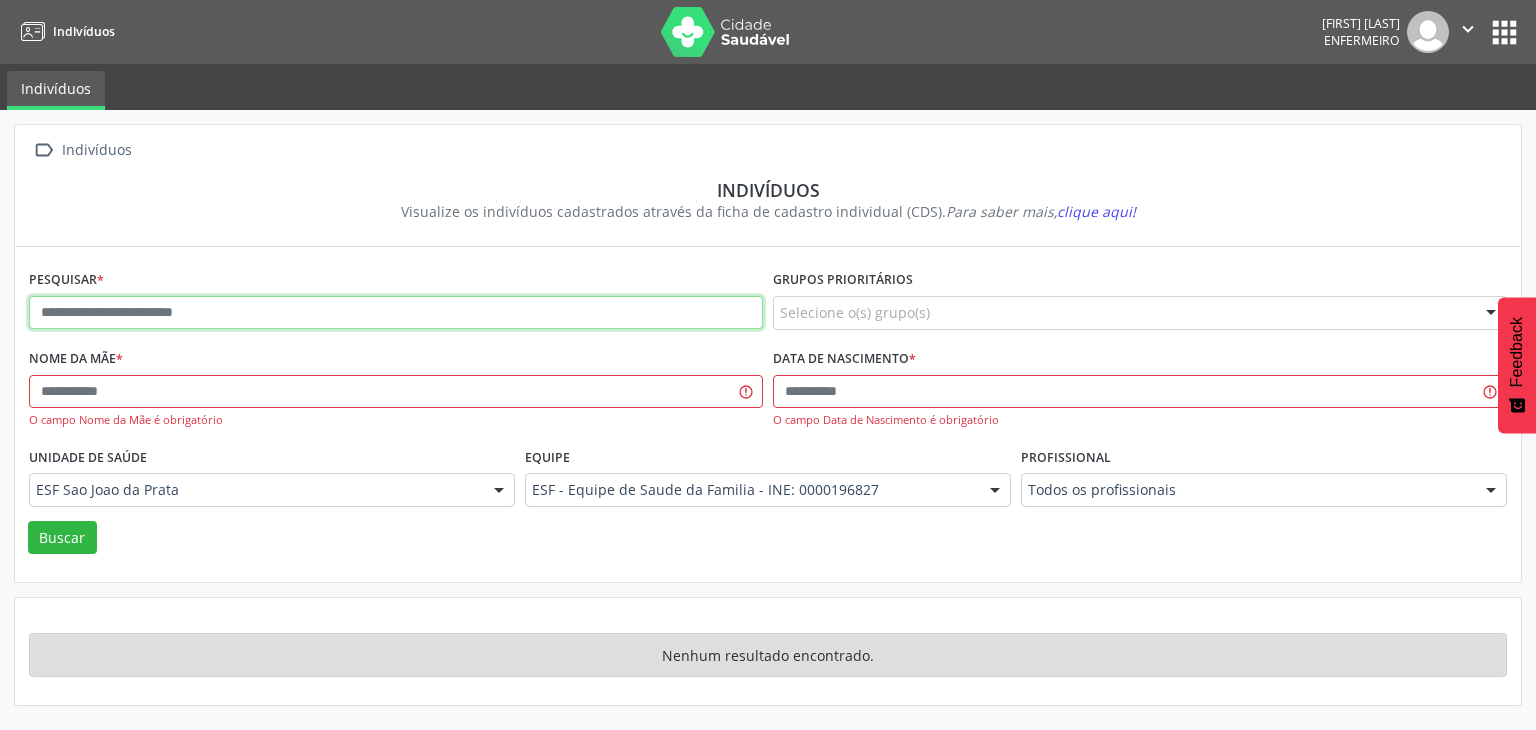 paste on "**********" 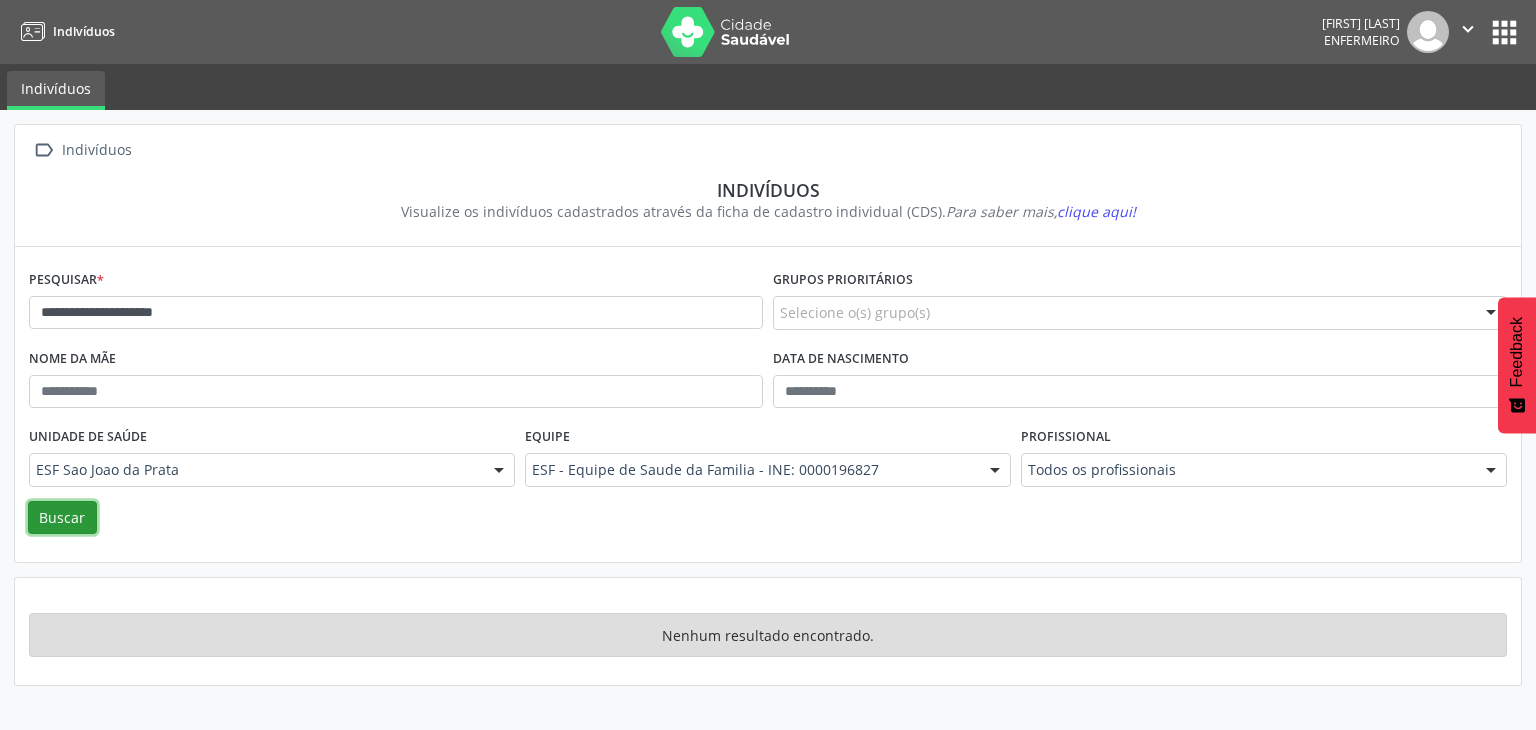 click on "Buscar" at bounding box center [62, 518] 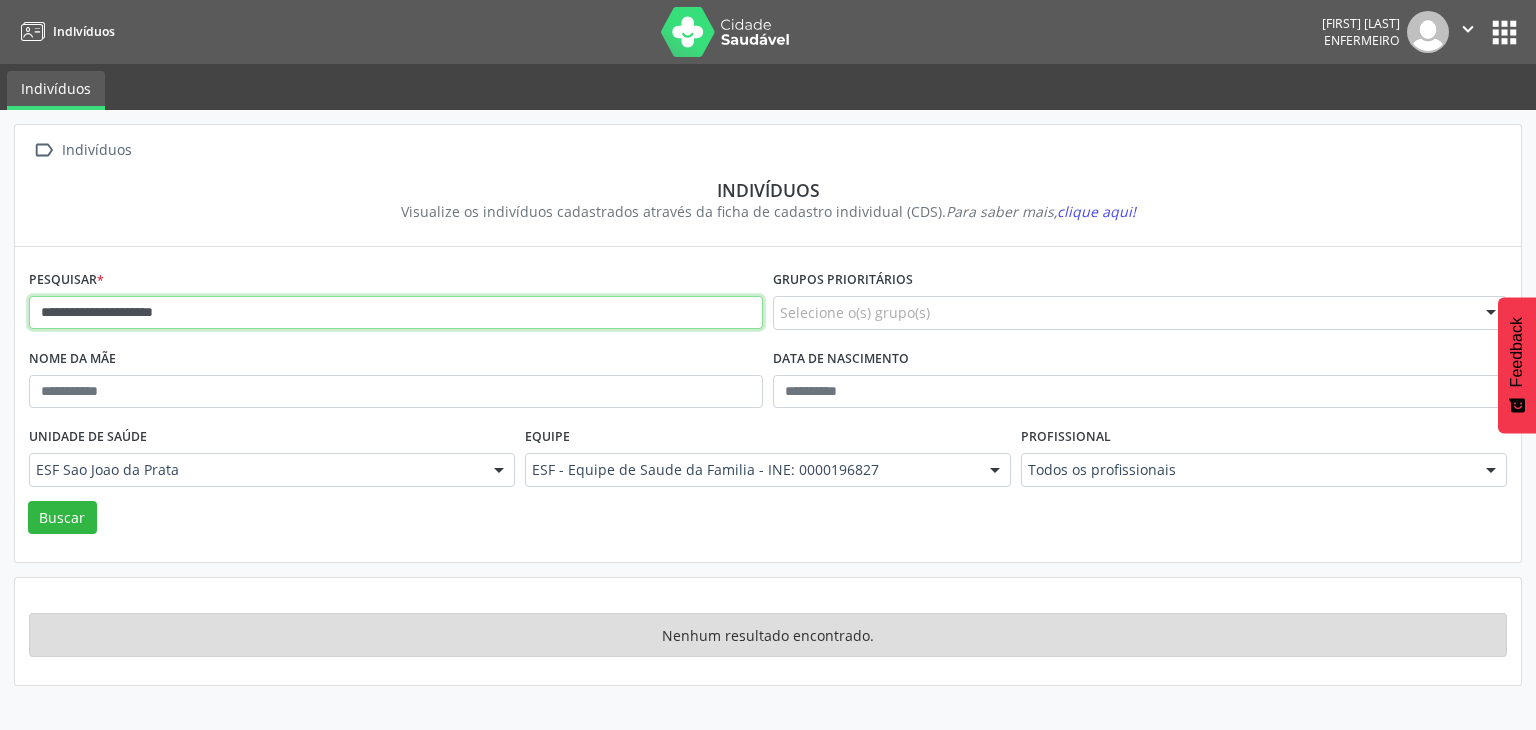 click on "**********" at bounding box center (396, 313) 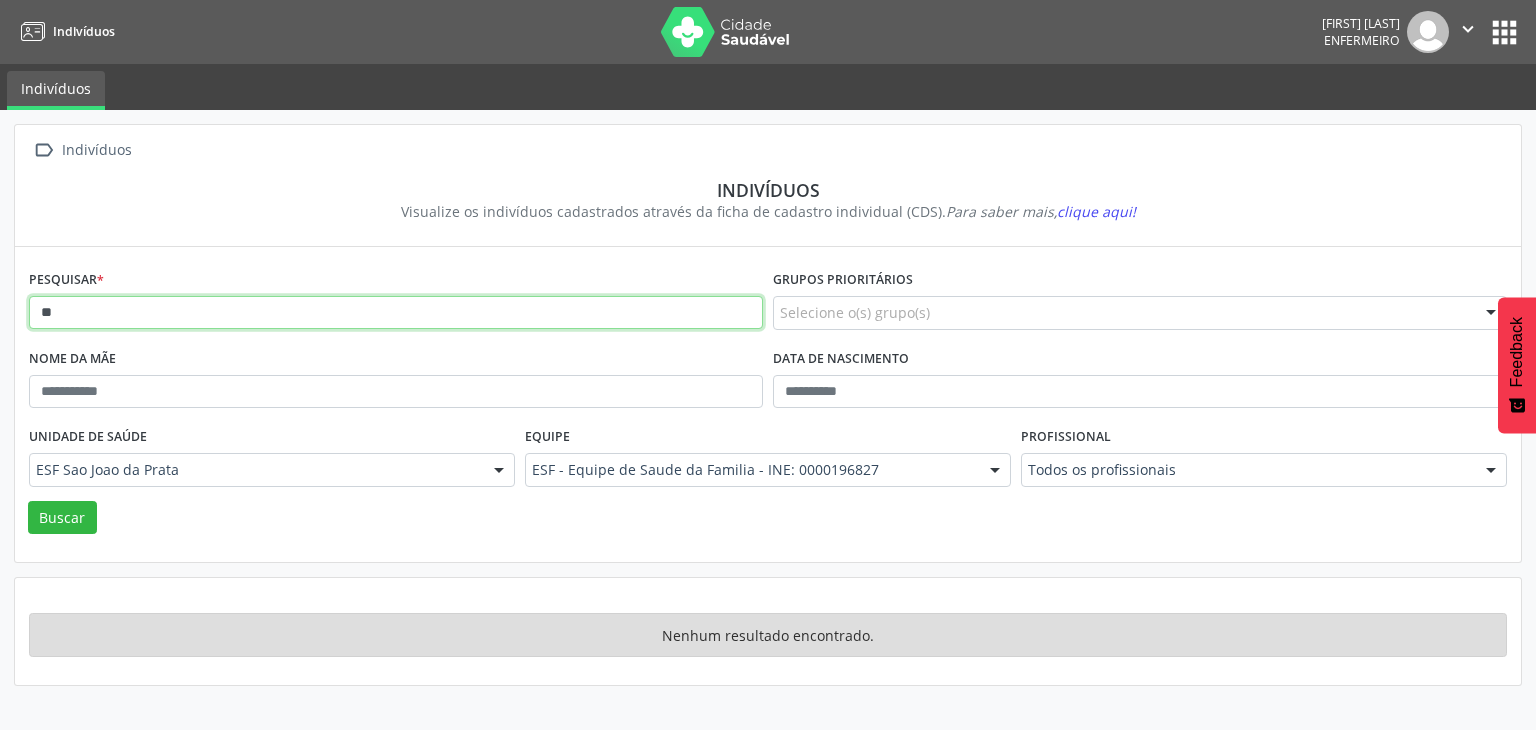 type on "*" 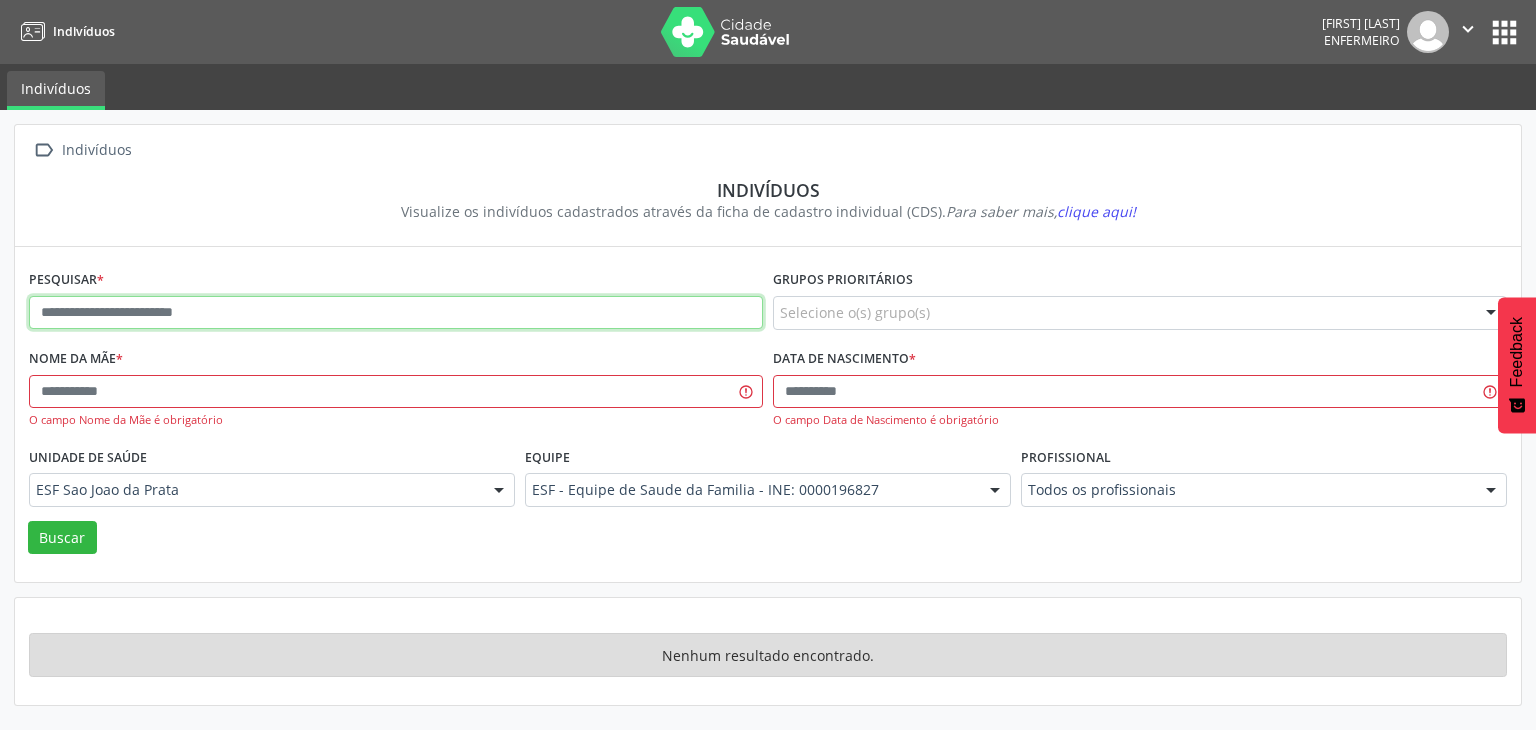 paste on "**********" 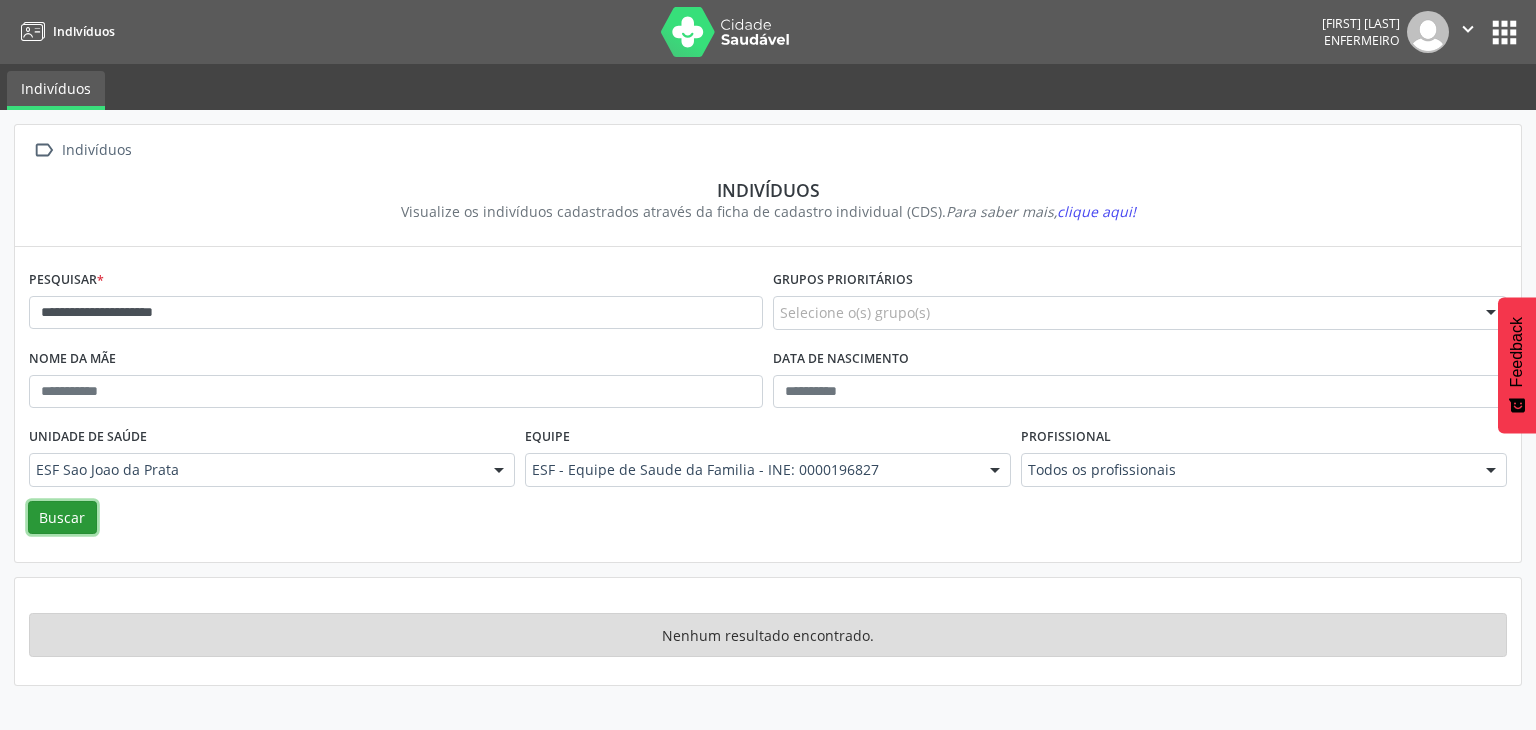 click on "Buscar" at bounding box center [62, 518] 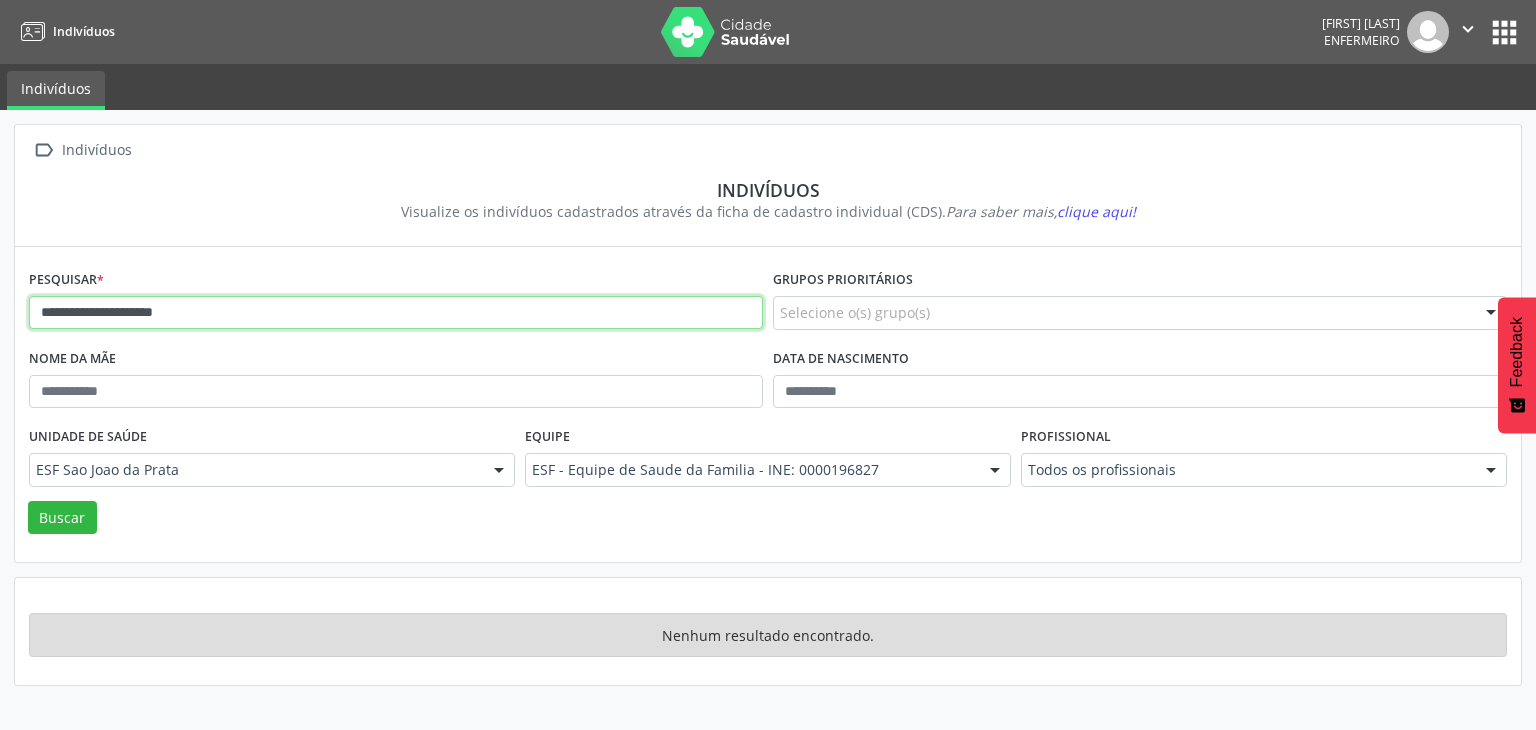 click on "**********" at bounding box center [396, 313] 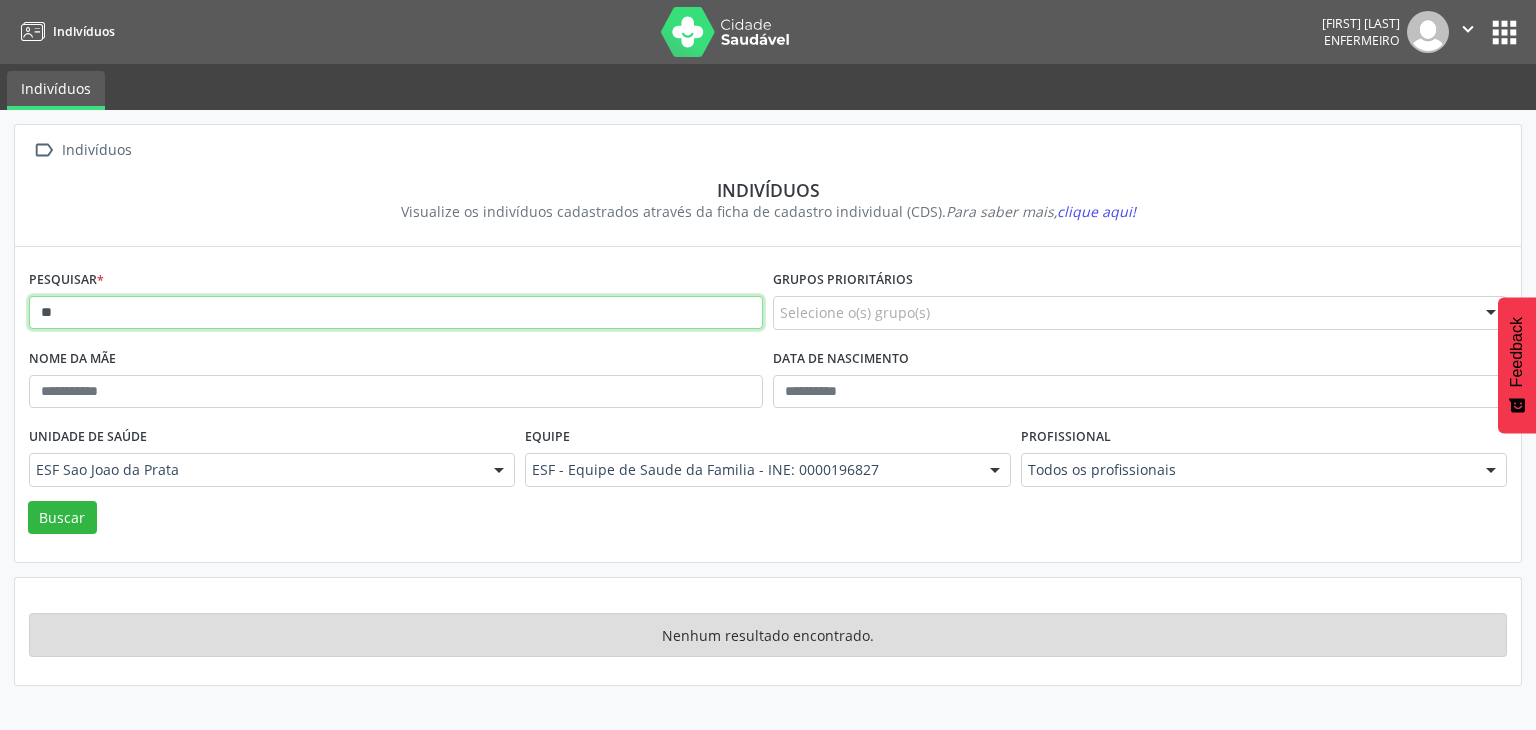 type on "*" 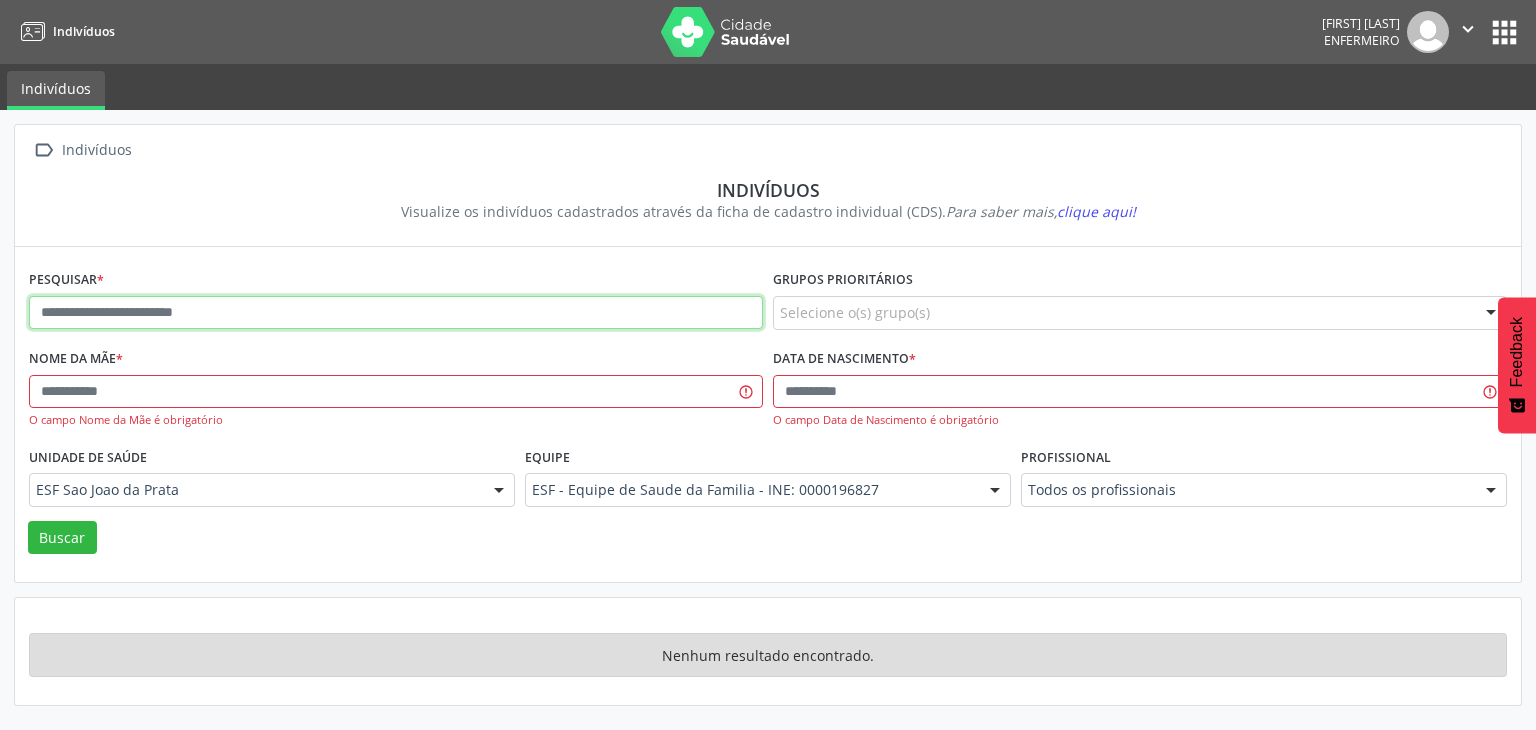 paste on "**********" 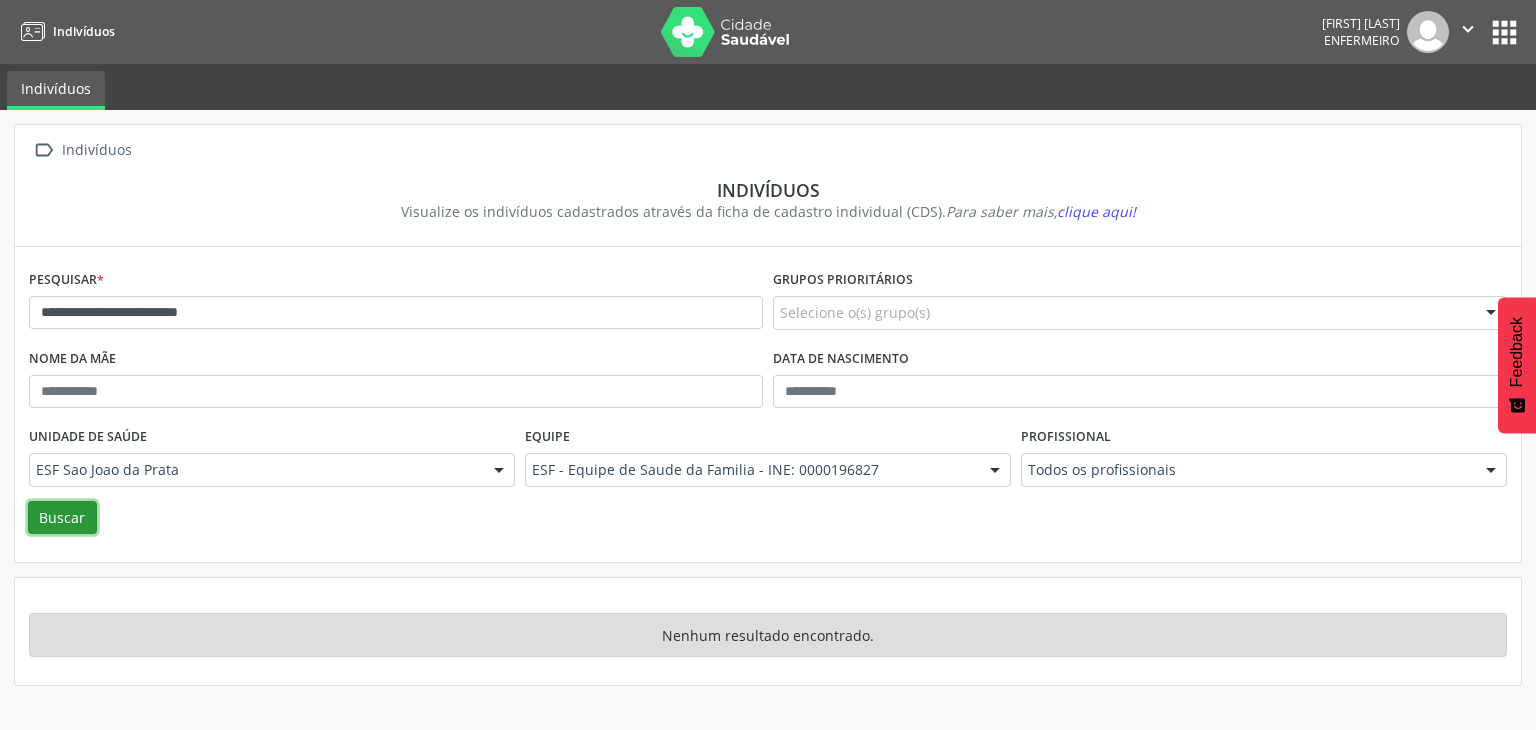 click on "Buscar" at bounding box center [62, 518] 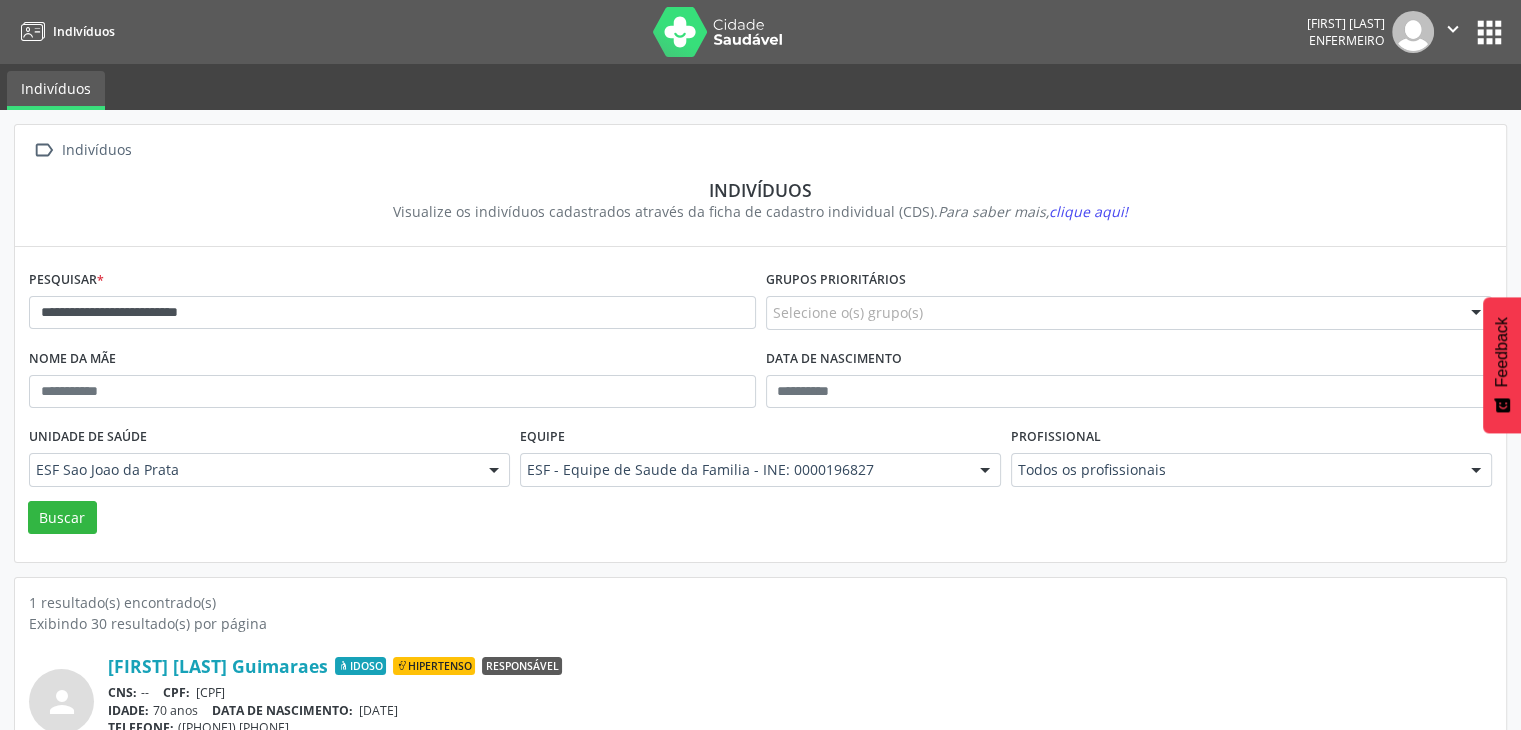 scroll, scrollTop: 84, scrollLeft: 0, axis: vertical 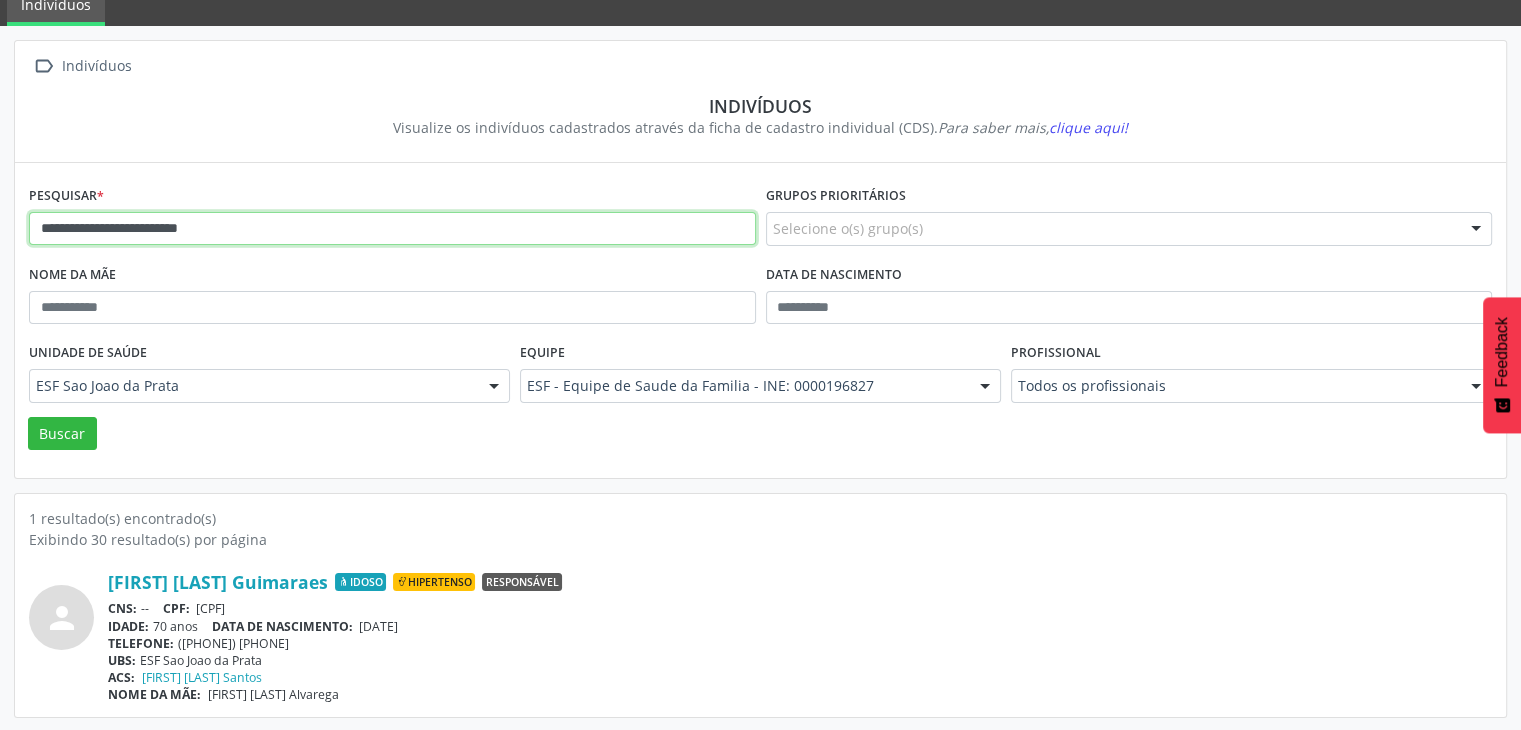 click on "**********" at bounding box center (392, 229) 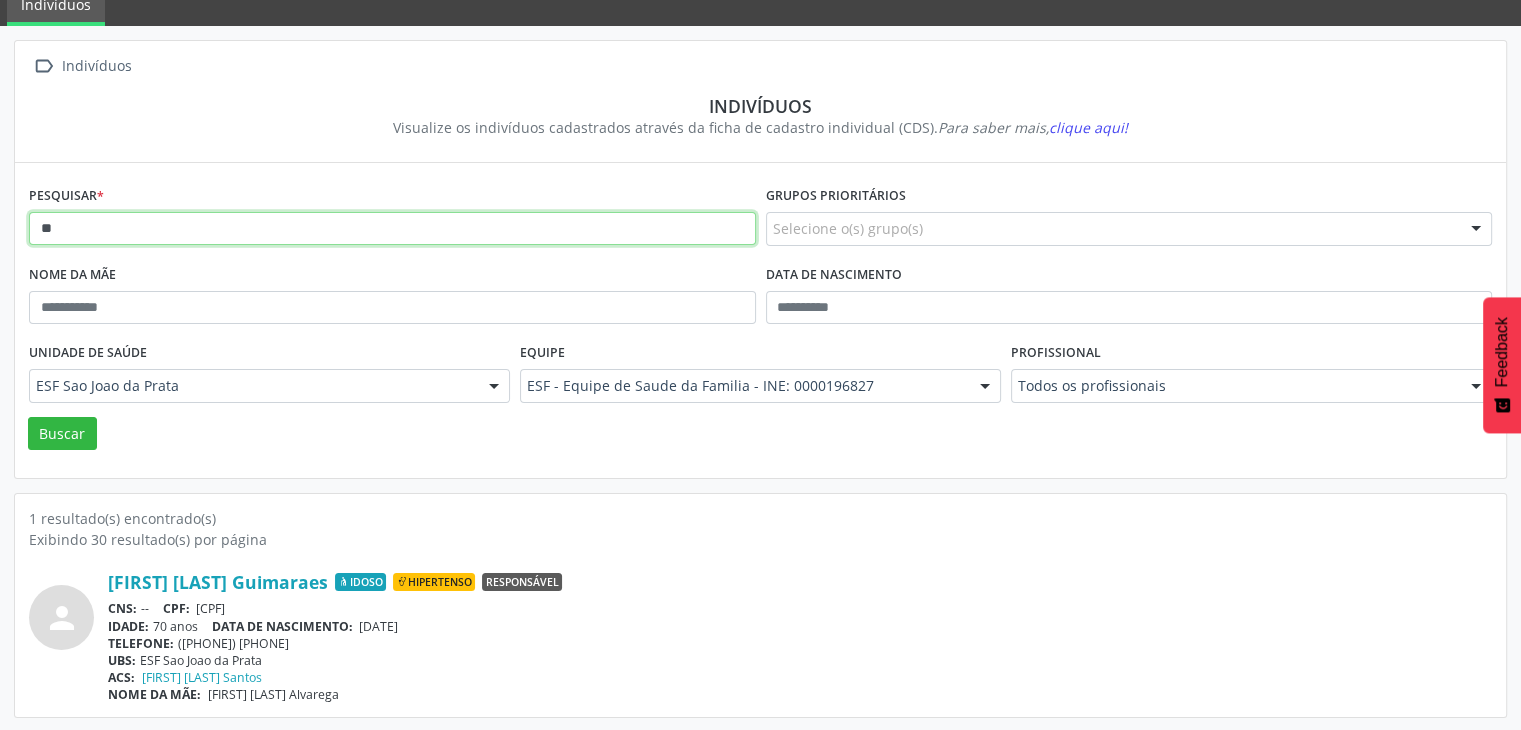 type on "*" 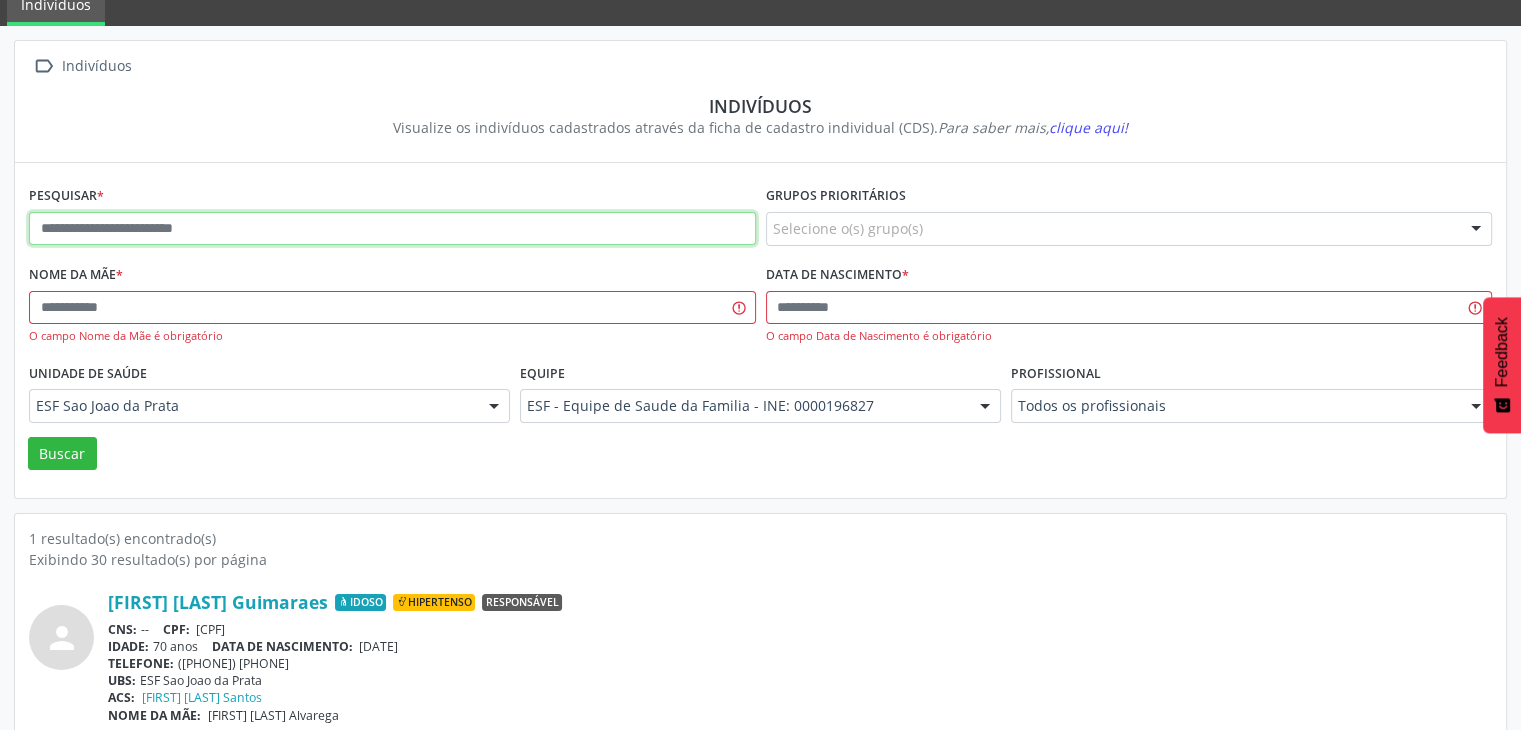 paste on "**********" 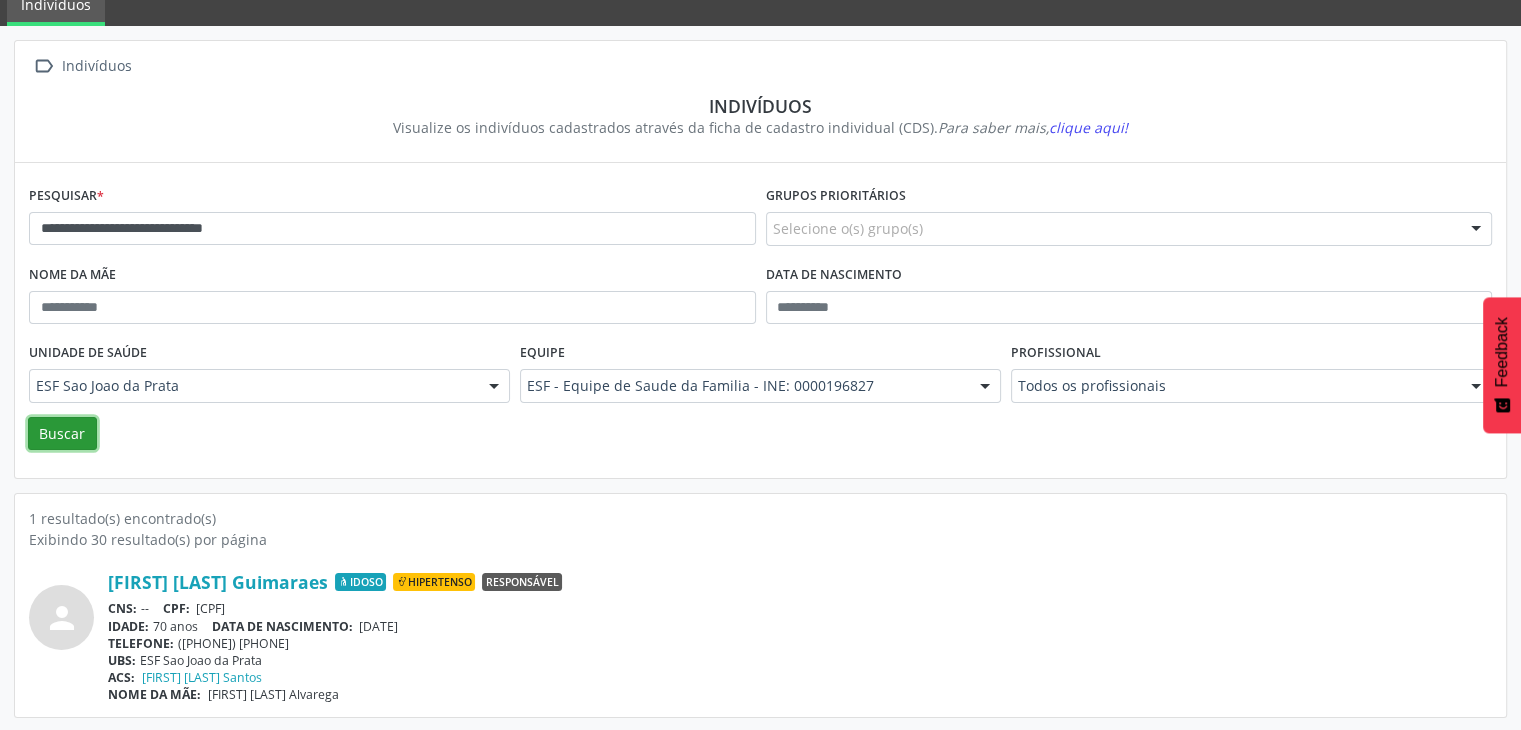 click on "Buscar" at bounding box center (62, 434) 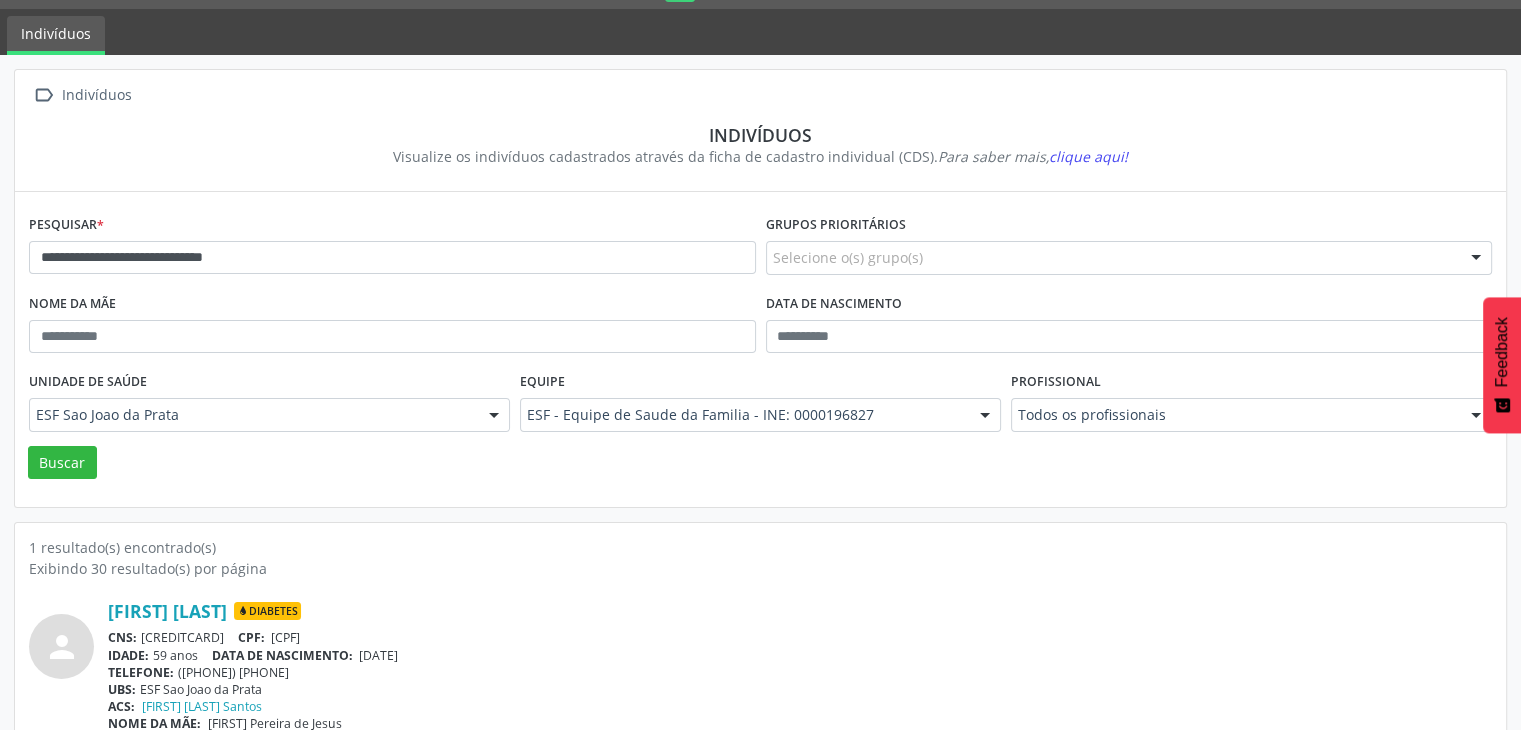 scroll, scrollTop: 84, scrollLeft: 0, axis: vertical 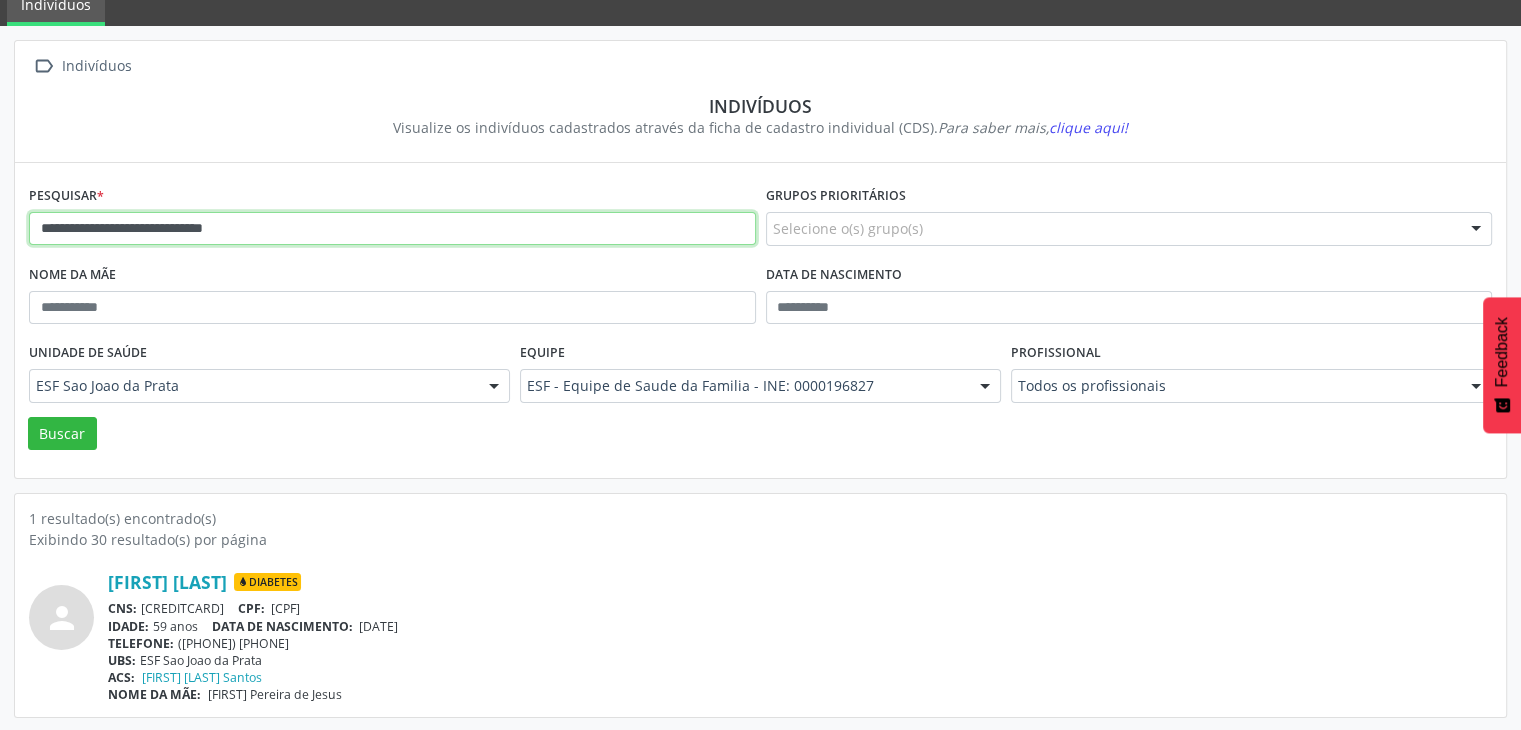 click on "**********" at bounding box center [392, 229] 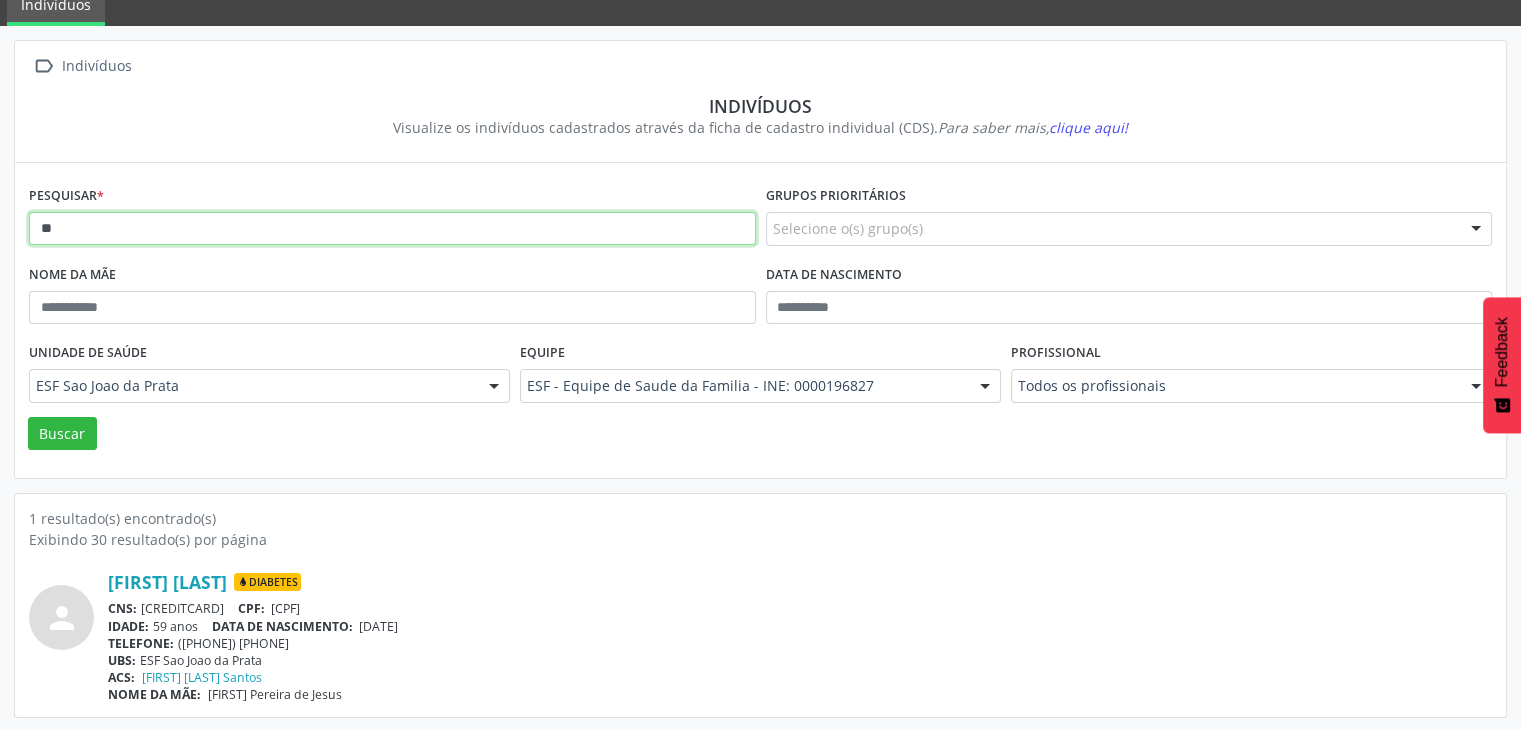 type on "*" 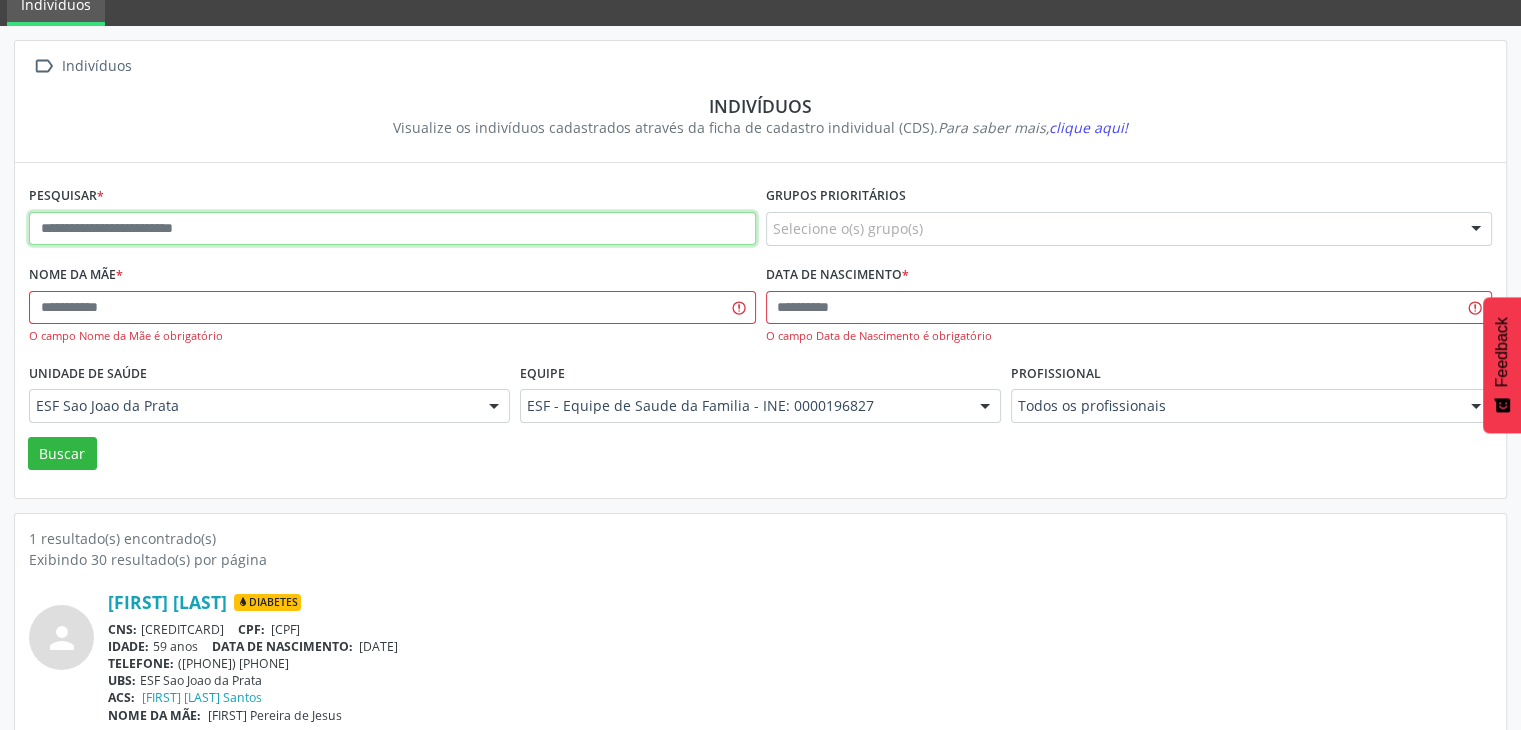 paste on "**********" 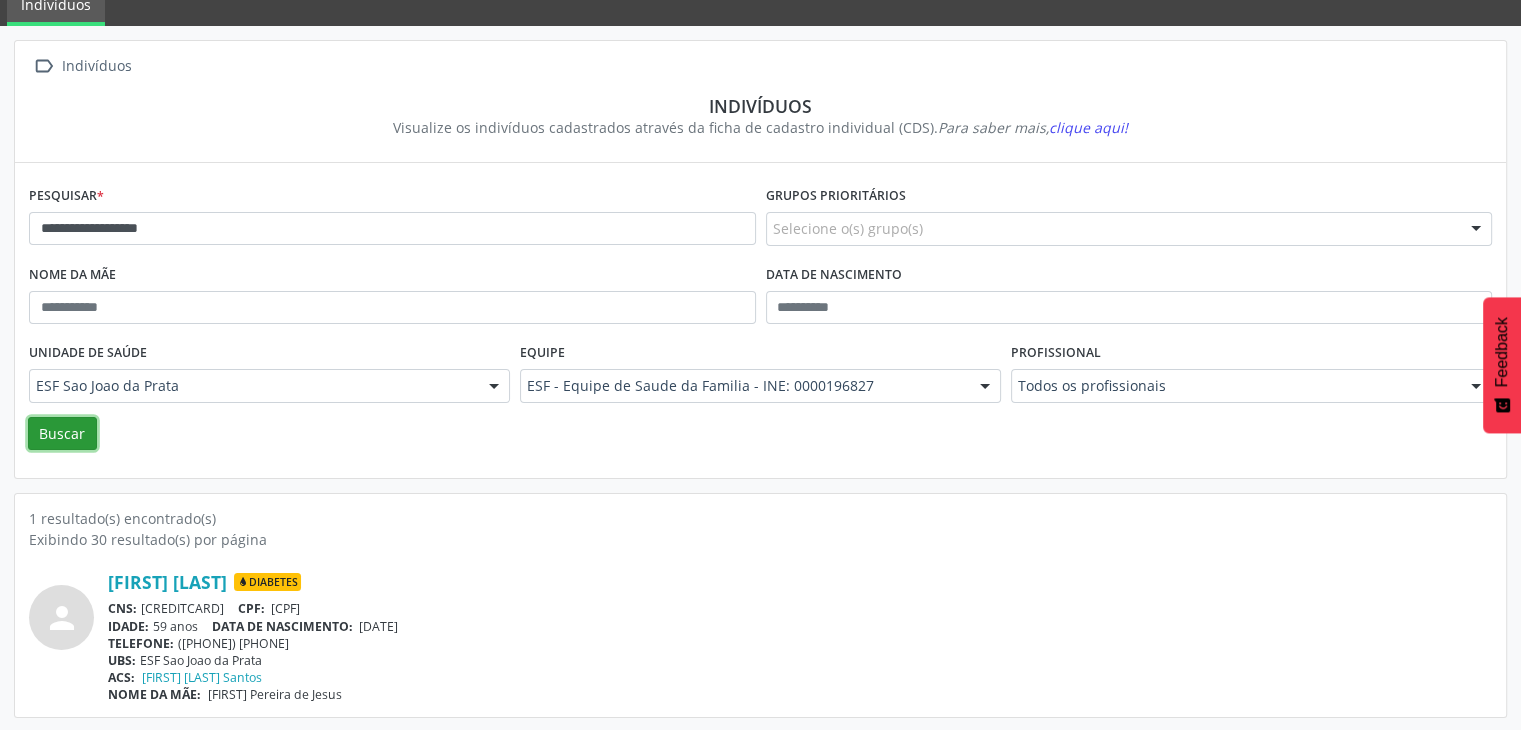 click on "Buscar" at bounding box center [62, 434] 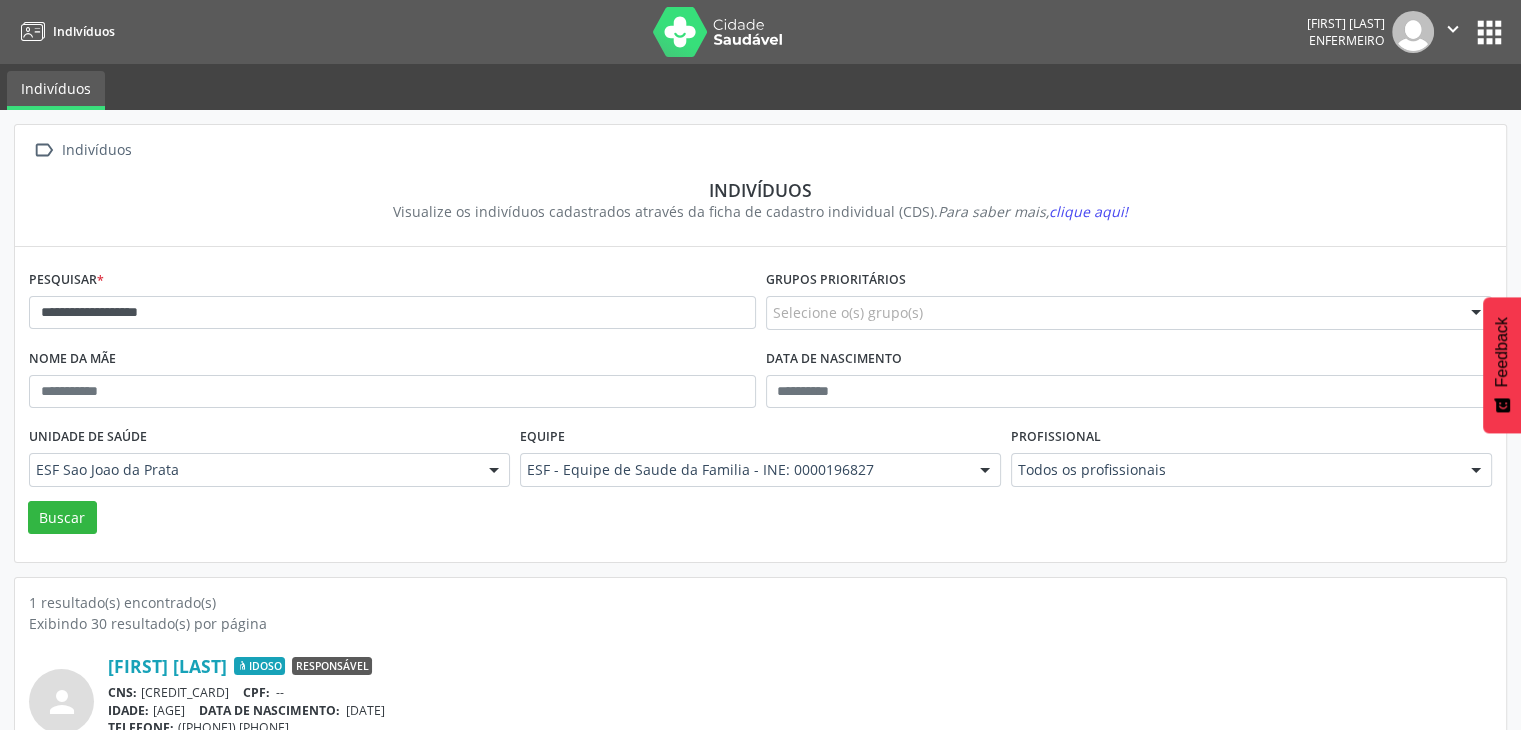 scroll, scrollTop: 84, scrollLeft: 0, axis: vertical 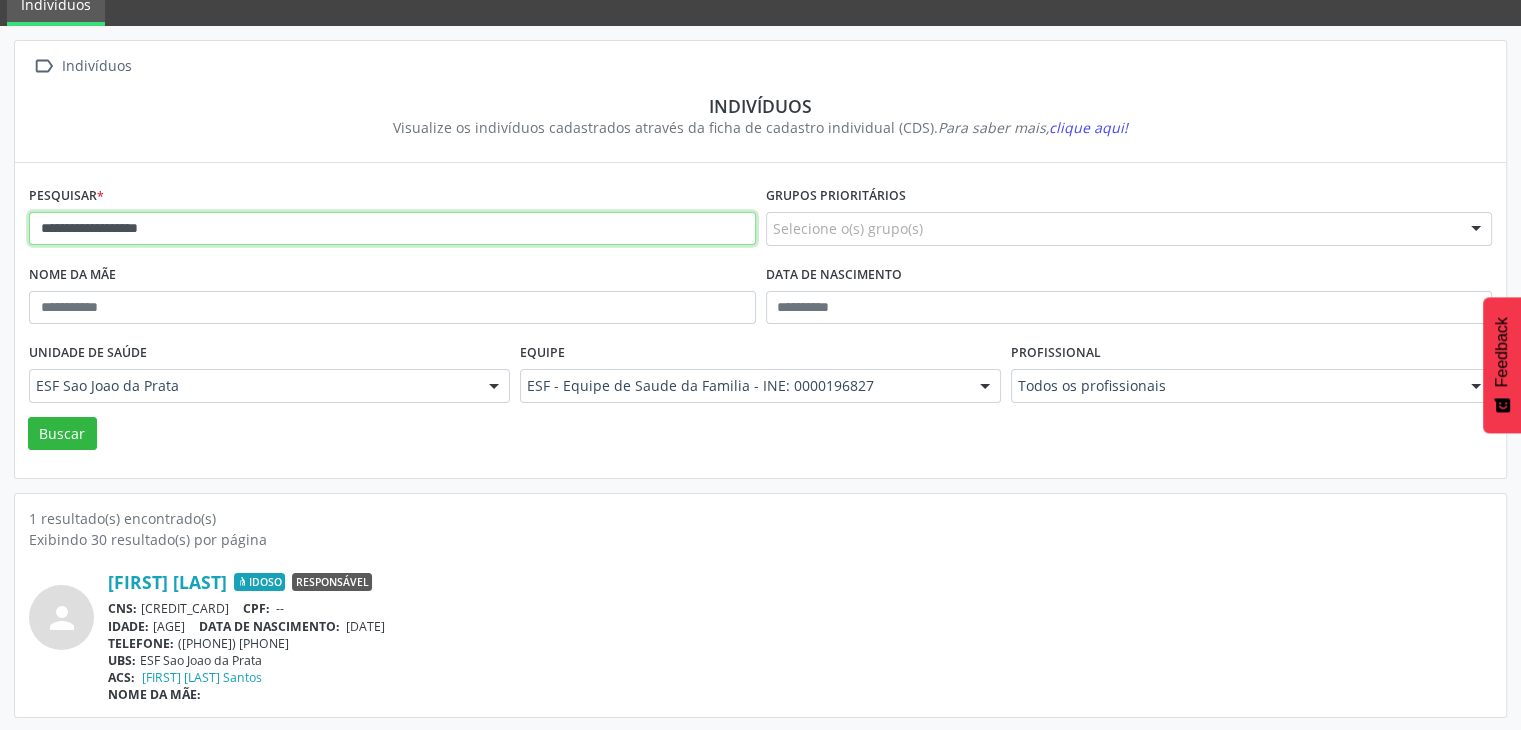 click on "**********" at bounding box center [392, 229] 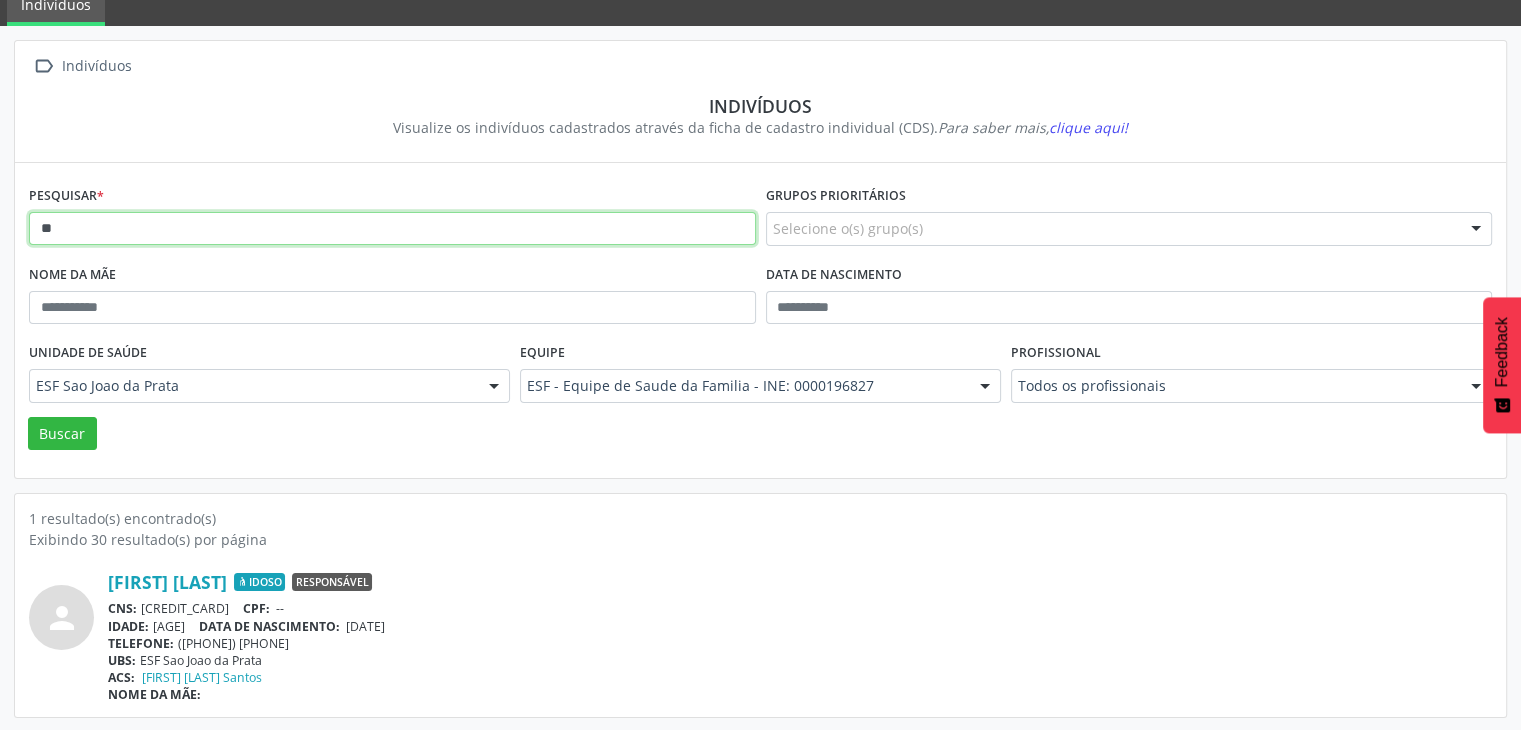 type on "*" 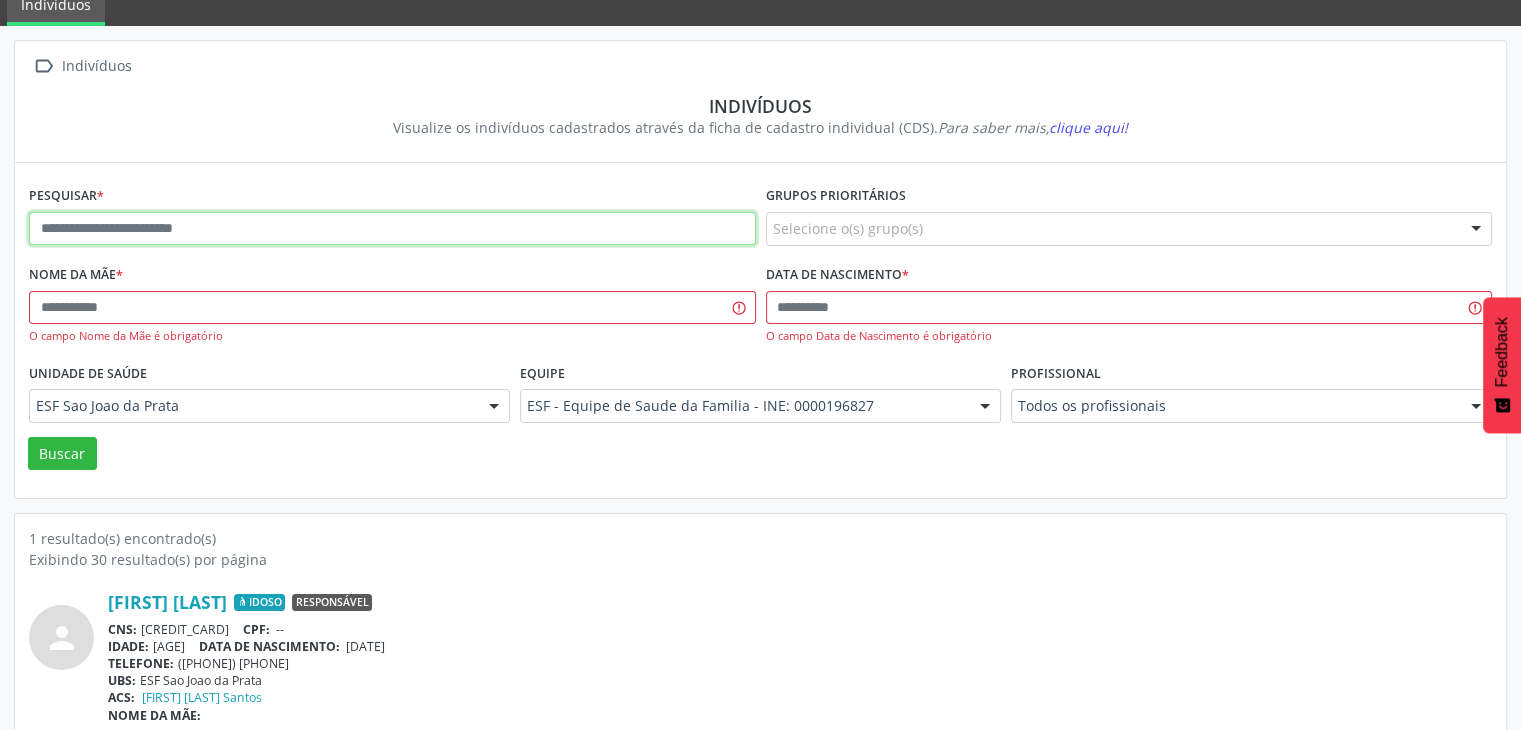 paste on "**********" 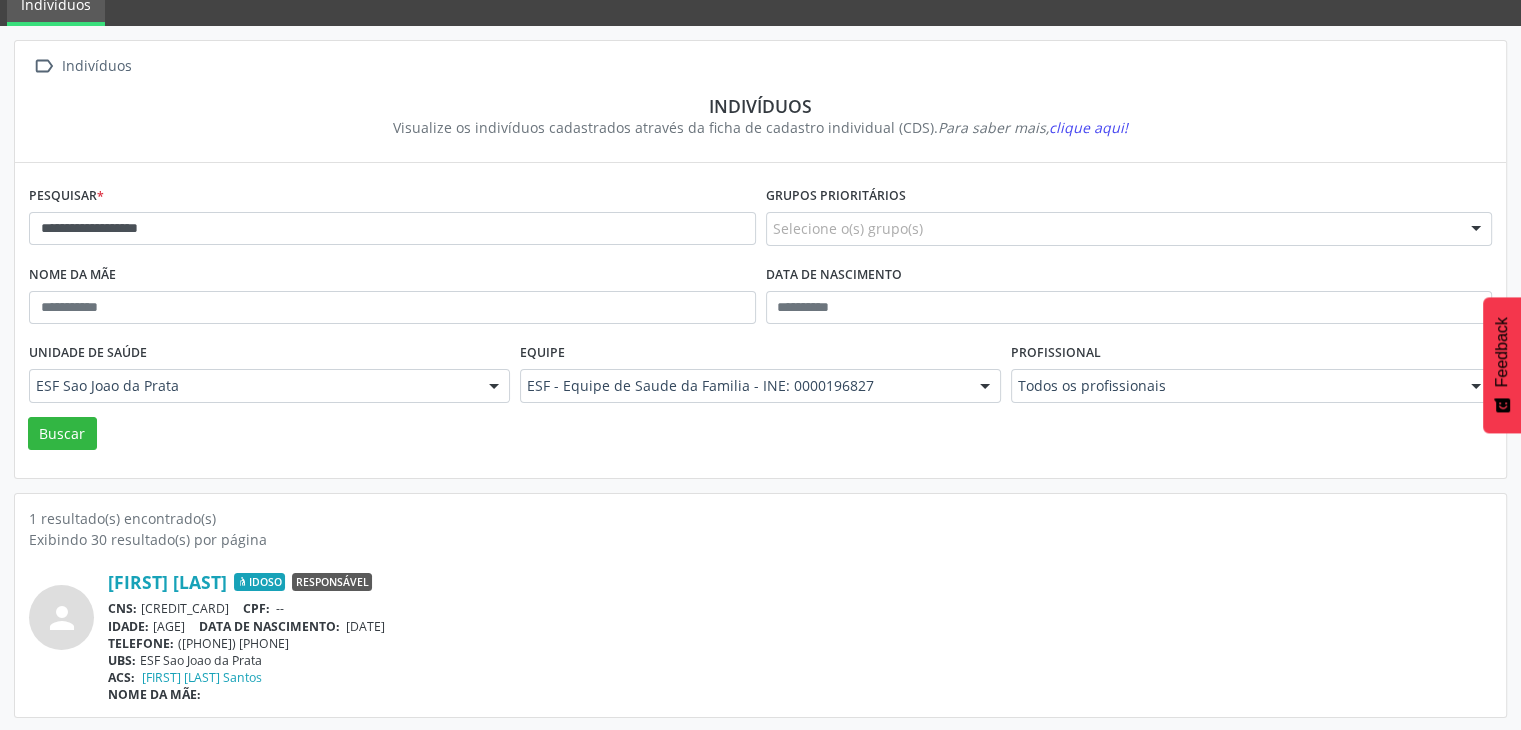 click on "**********" at bounding box center (760, 379) 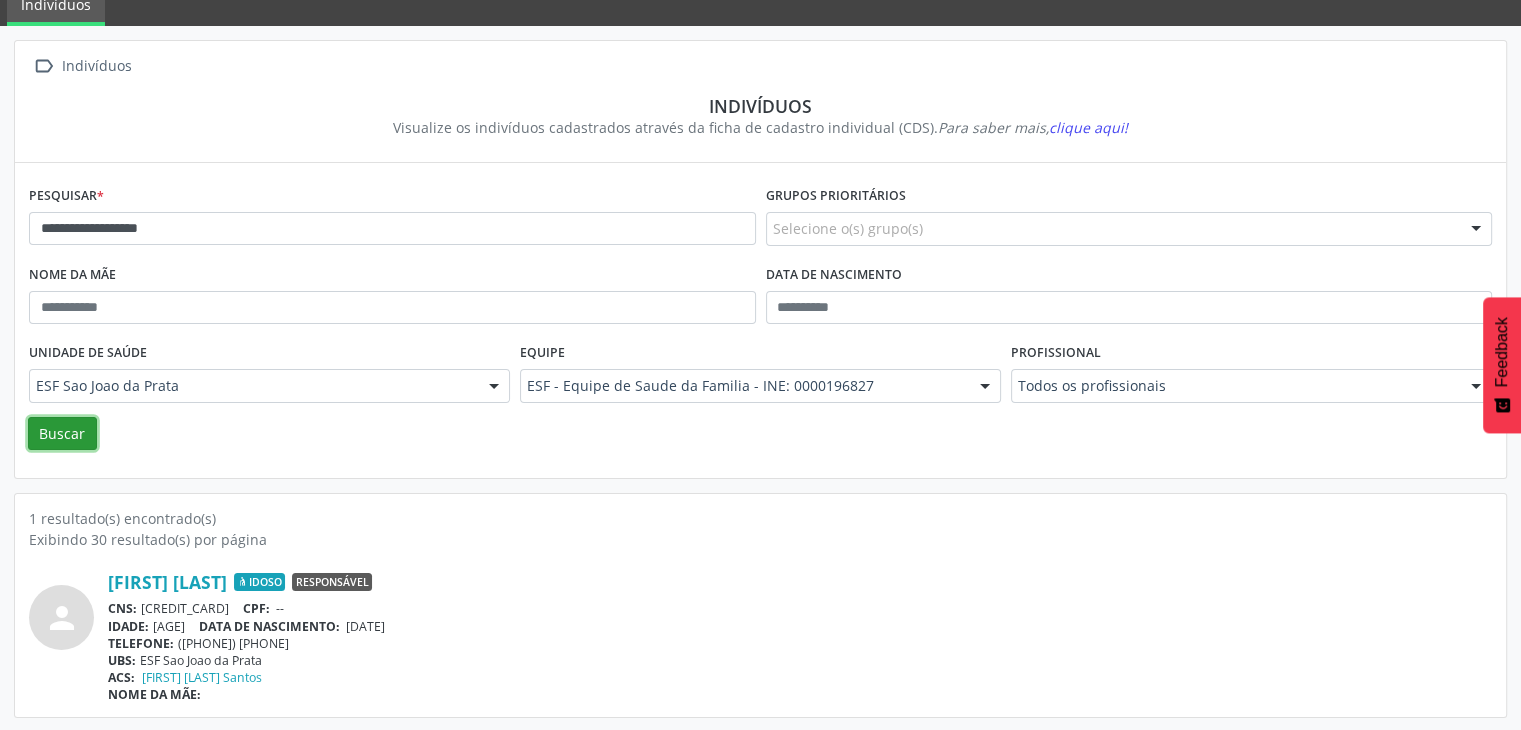 click on "Buscar" at bounding box center [62, 434] 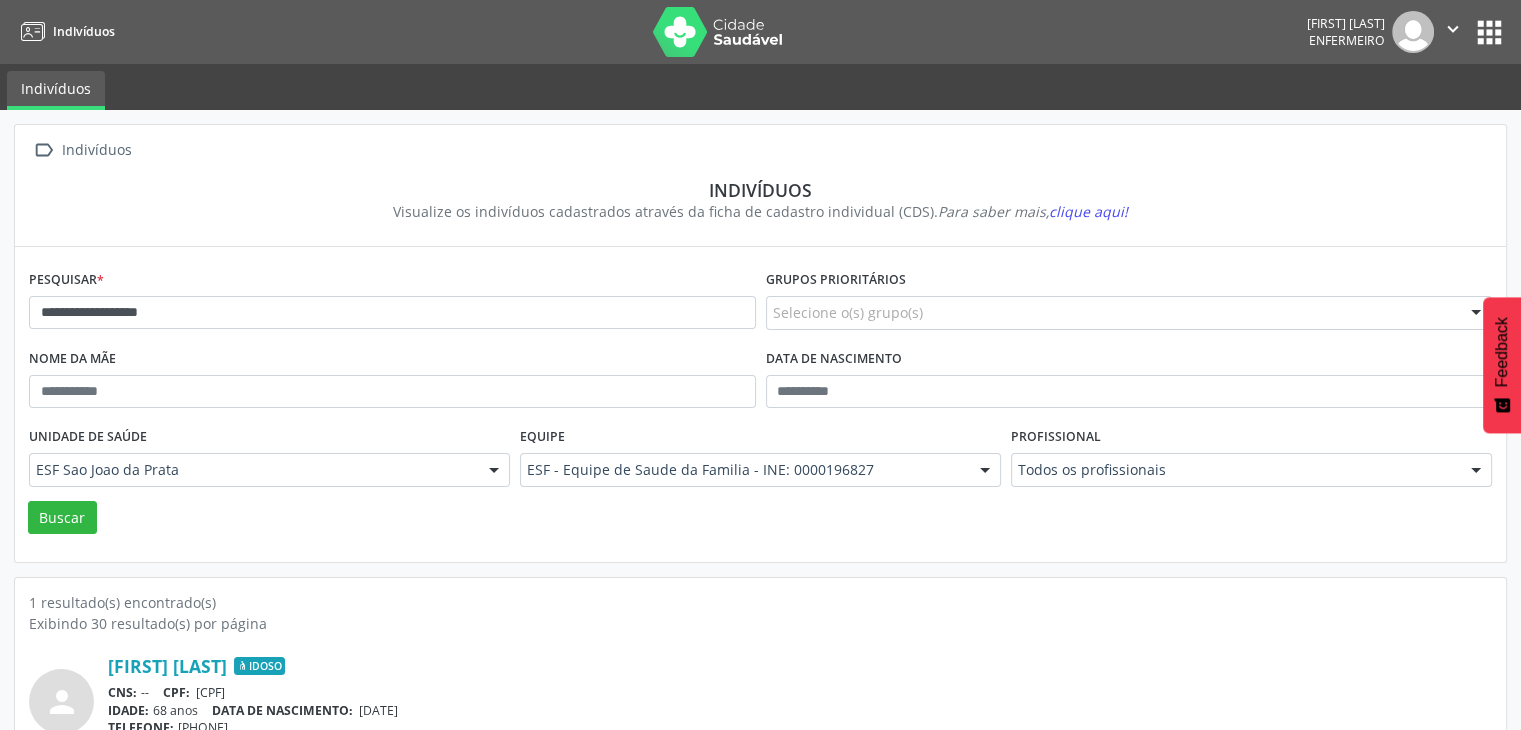 scroll, scrollTop: 84, scrollLeft: 0, axis: vertical 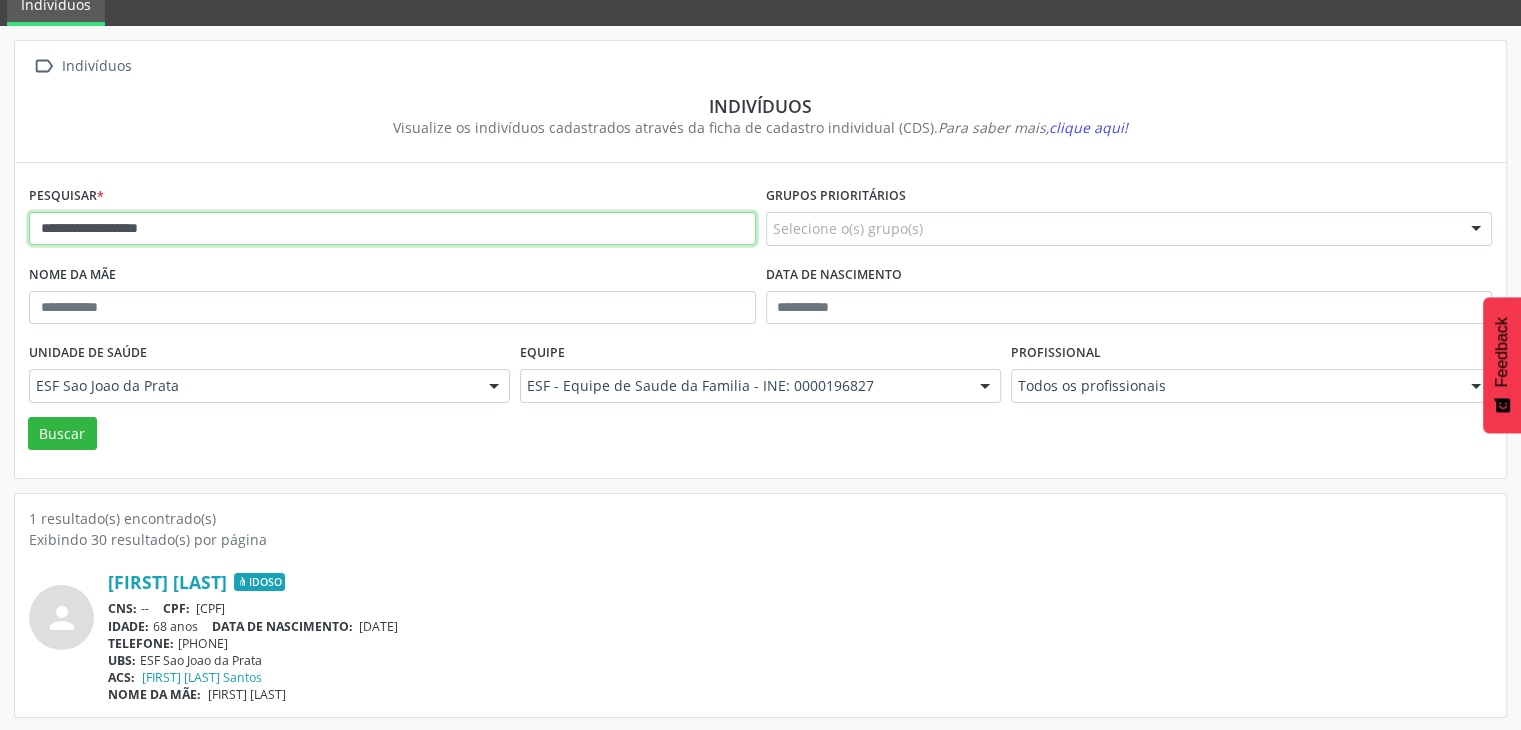 click on "**********" at bounding box center [392, 229] 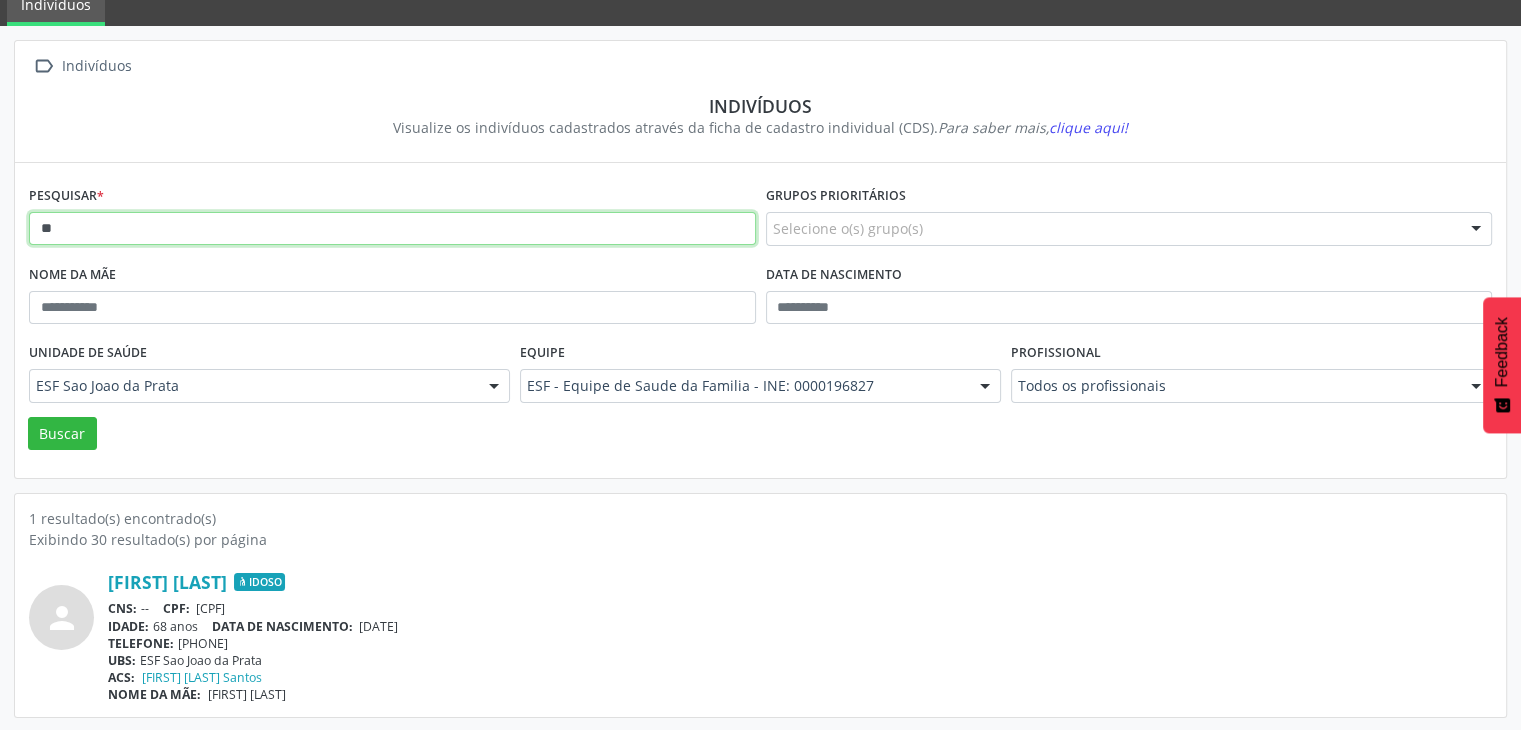 type on "*" 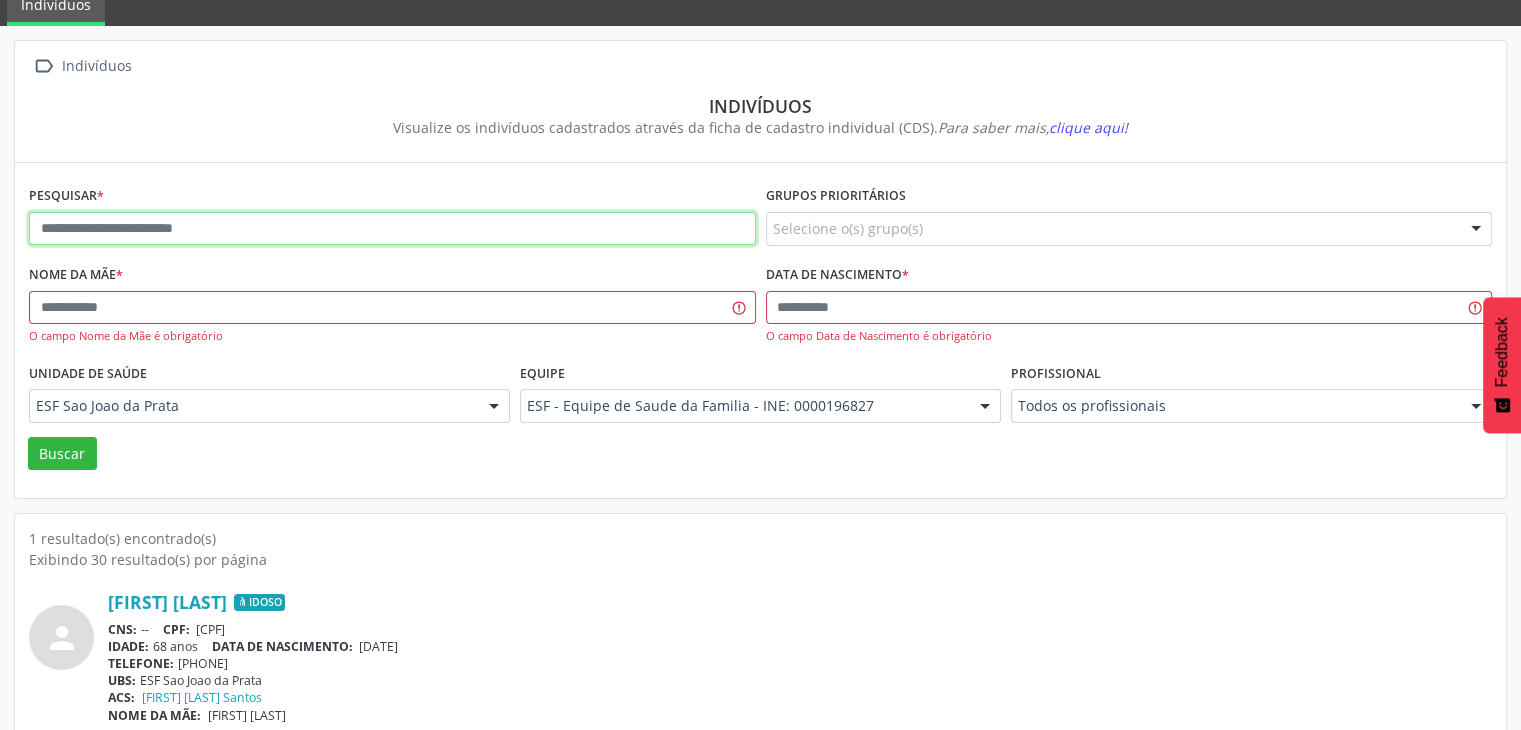 paste on "**********" 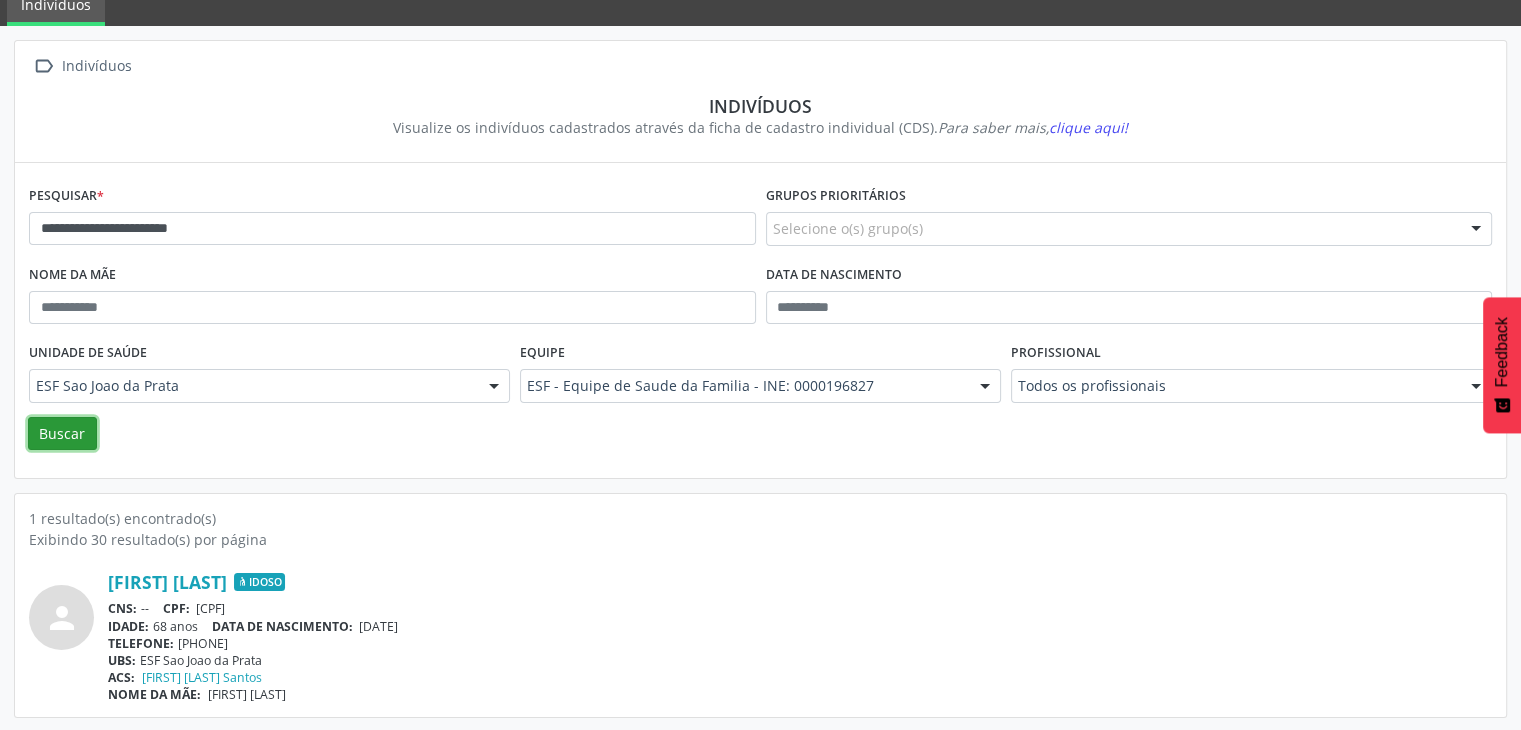 click on "Buscar" at bounding box center (62, 434) 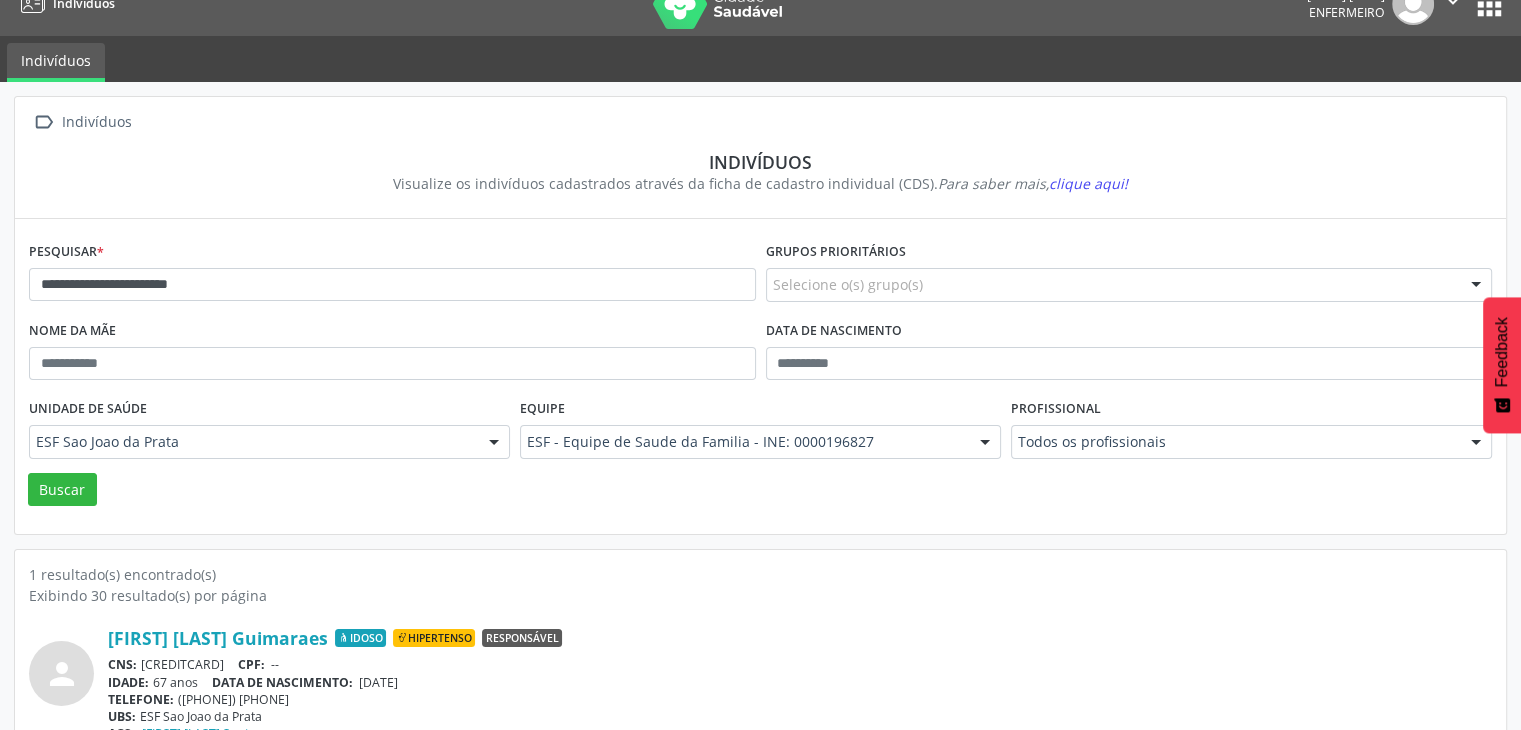 scroll, scrollTop: 0, scrollLeft: 0, axis: both 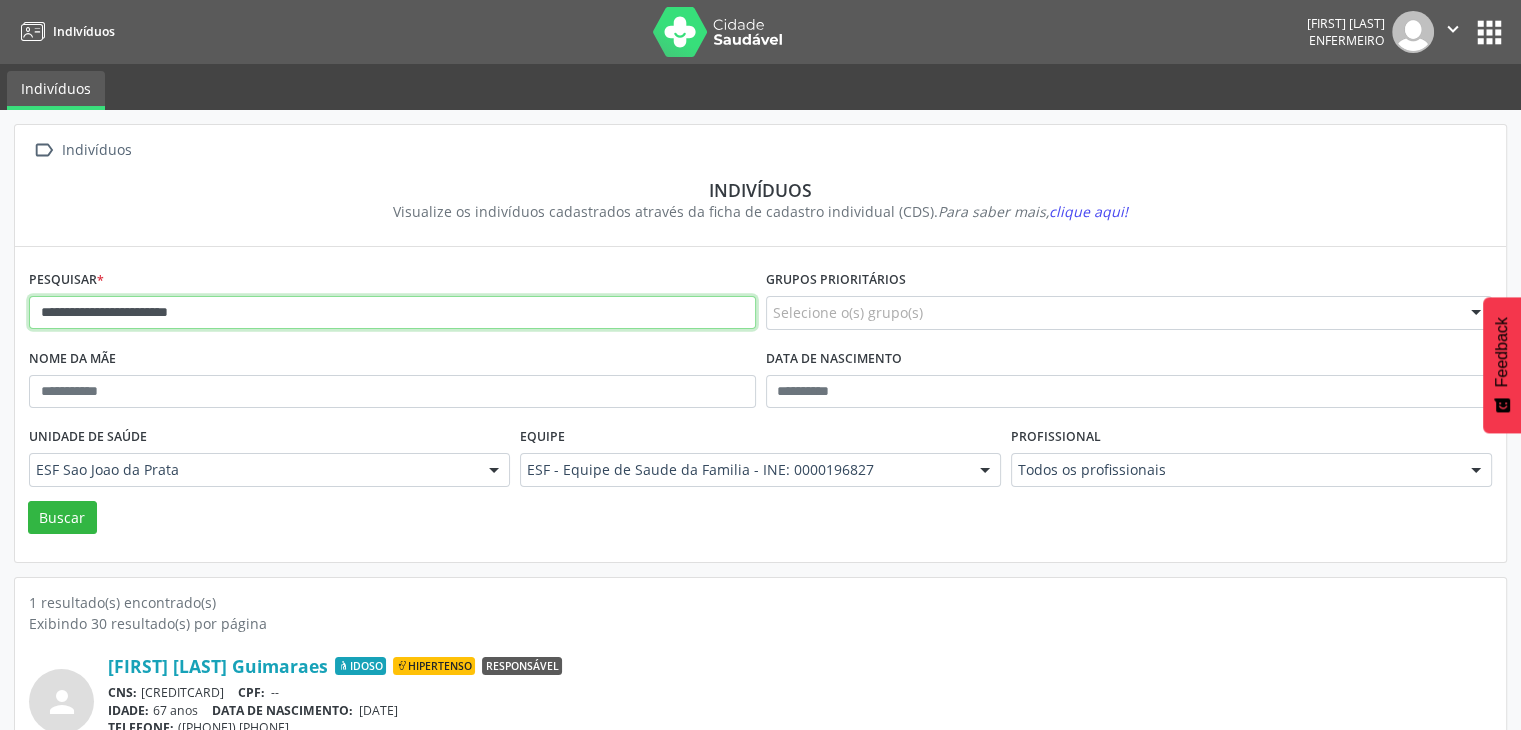 click on "**********" at bounding box center (392, 313) 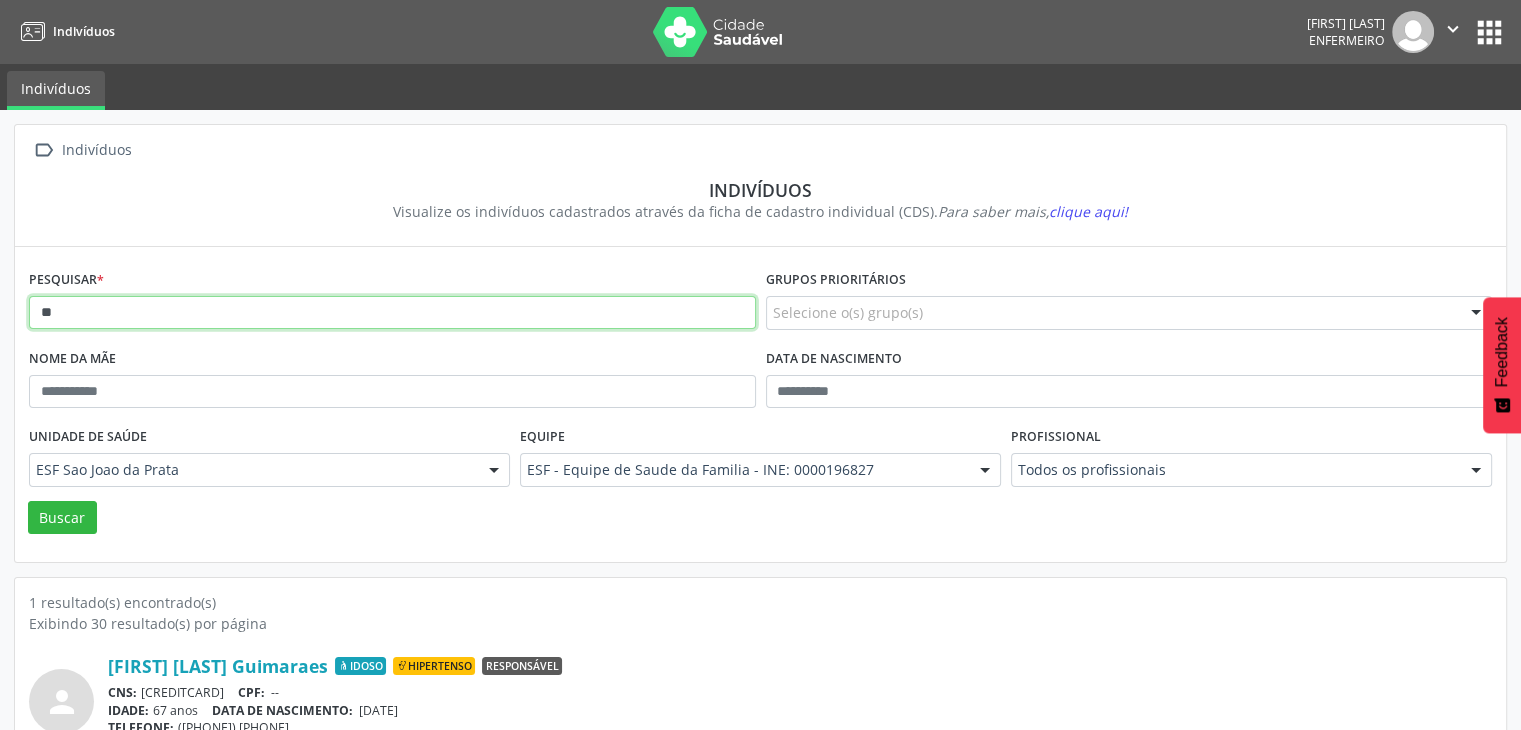 type on "*" 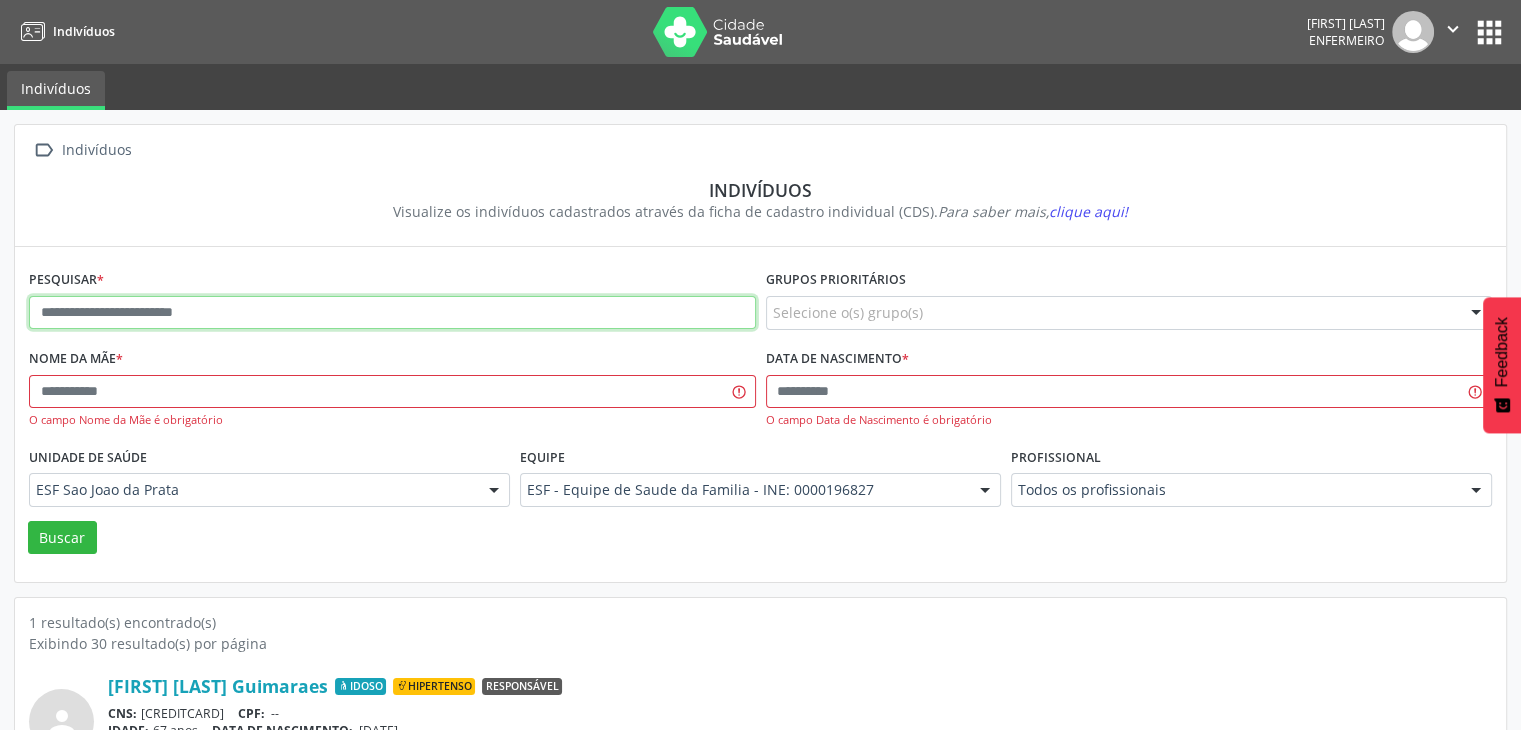 paste on "**********" 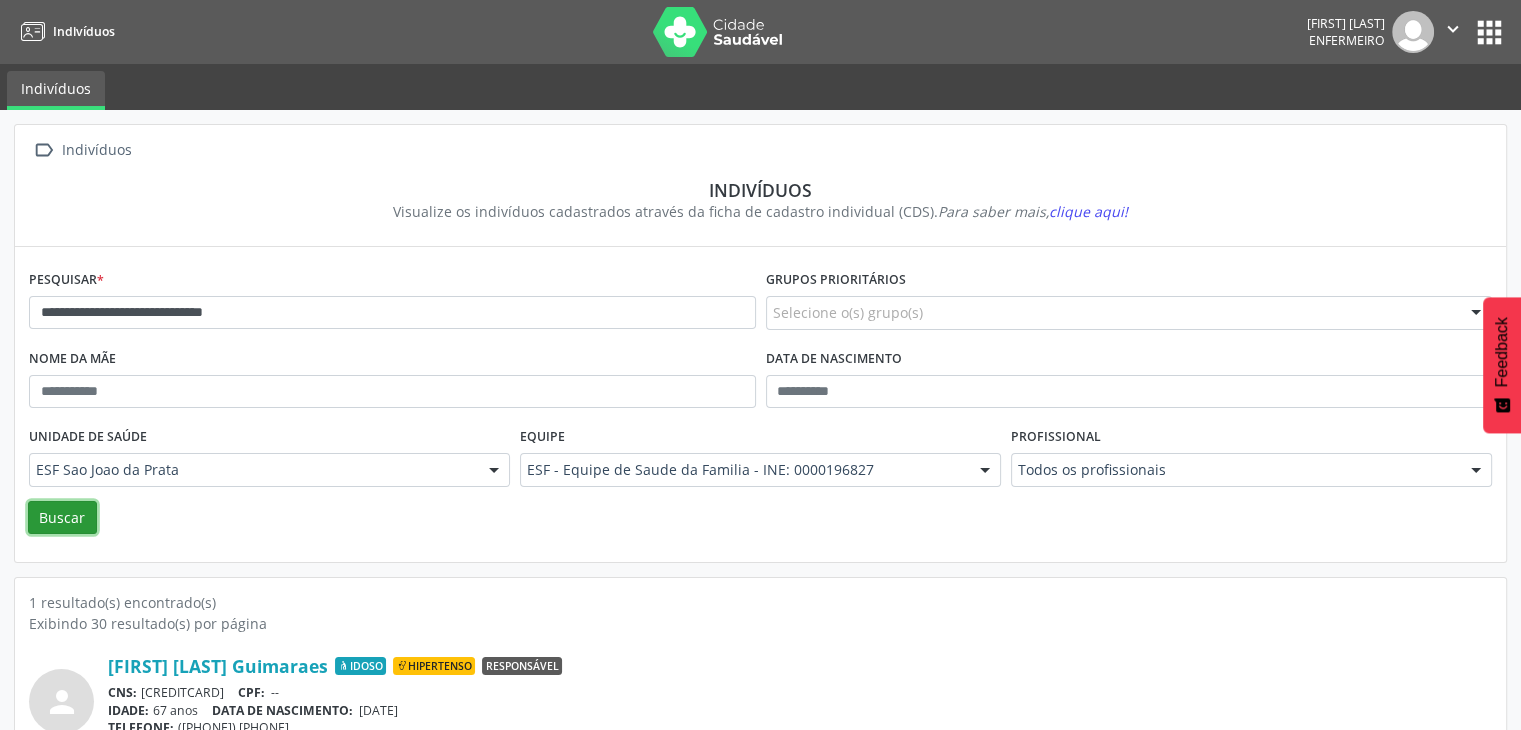 click on "Buscar" at bounding box center [760, 518] 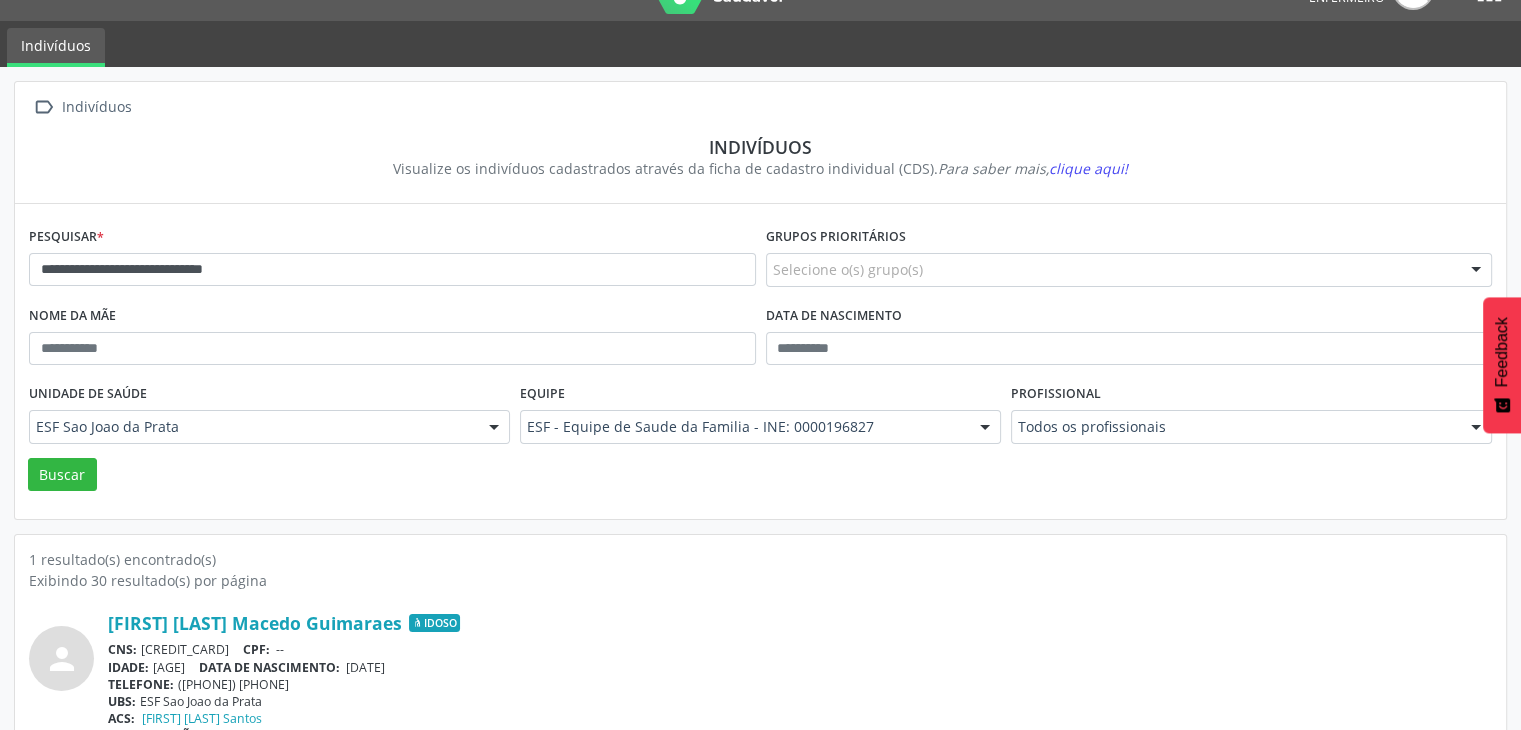 scroll, scrollTop: 84, scrollLeft: 0, axis: vertical 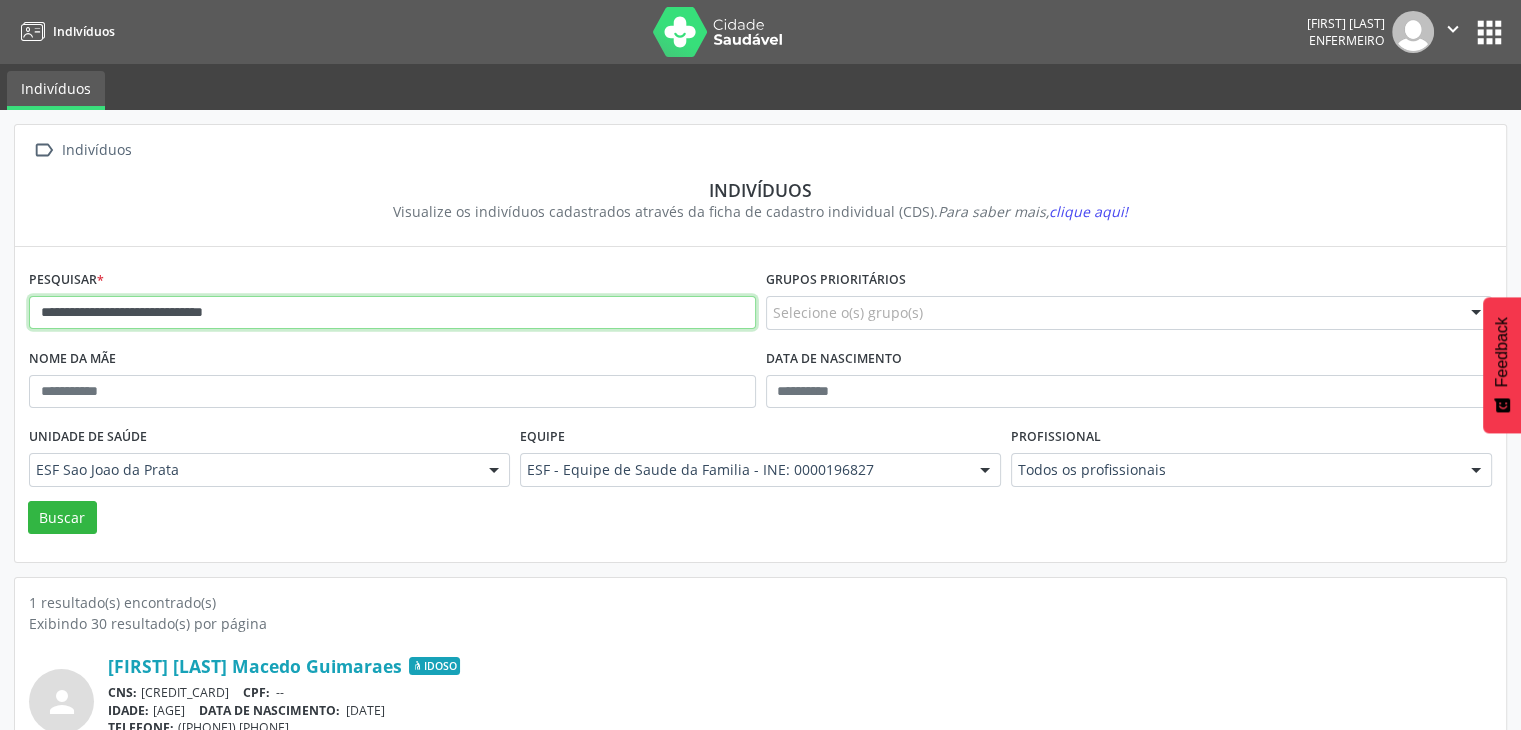 drag, startPoint x: 463, startPoint y: 333, endPoint x: 366, endPoint y: 297, distance: 103.46497 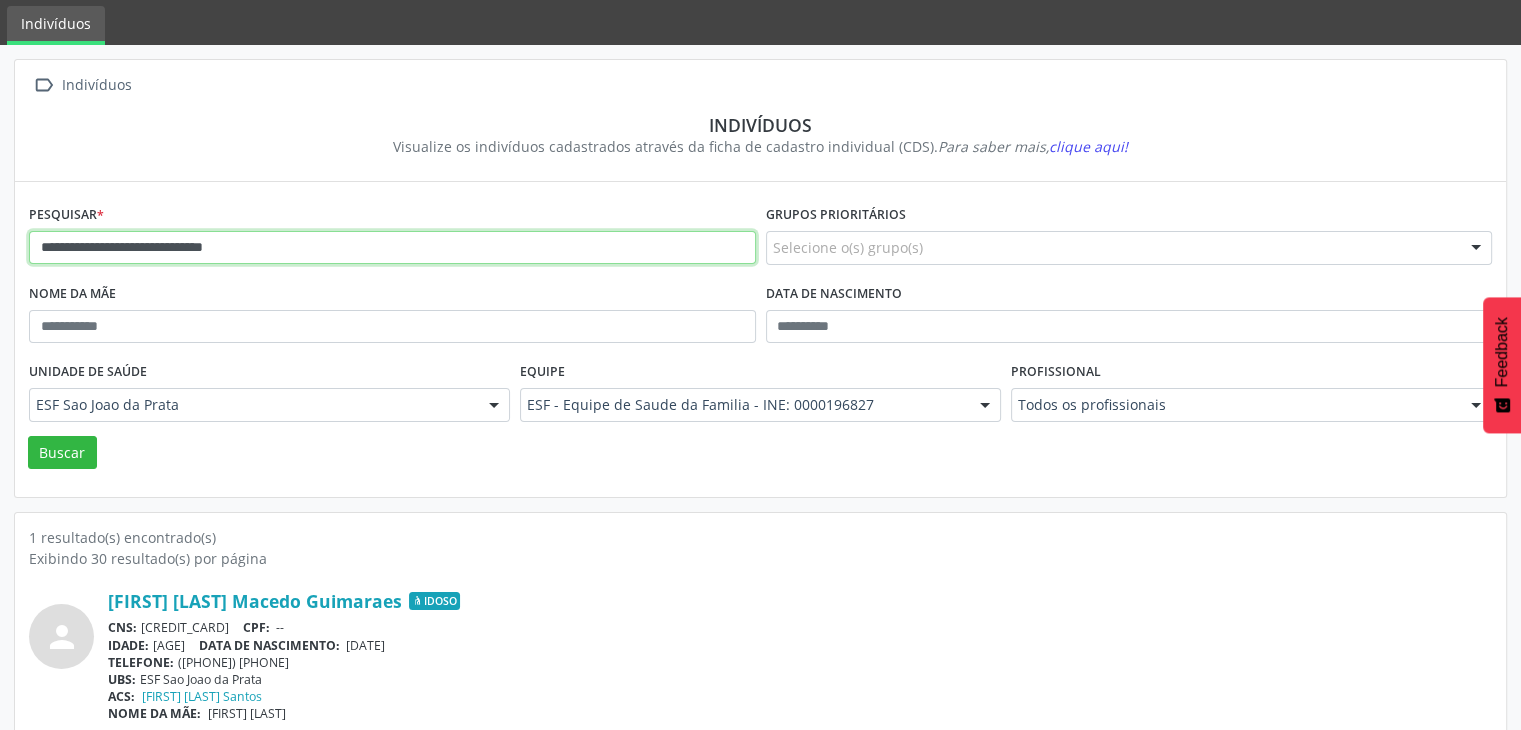 scroll, scrollTop: 84, scrollLeft: 0, axis: vertical 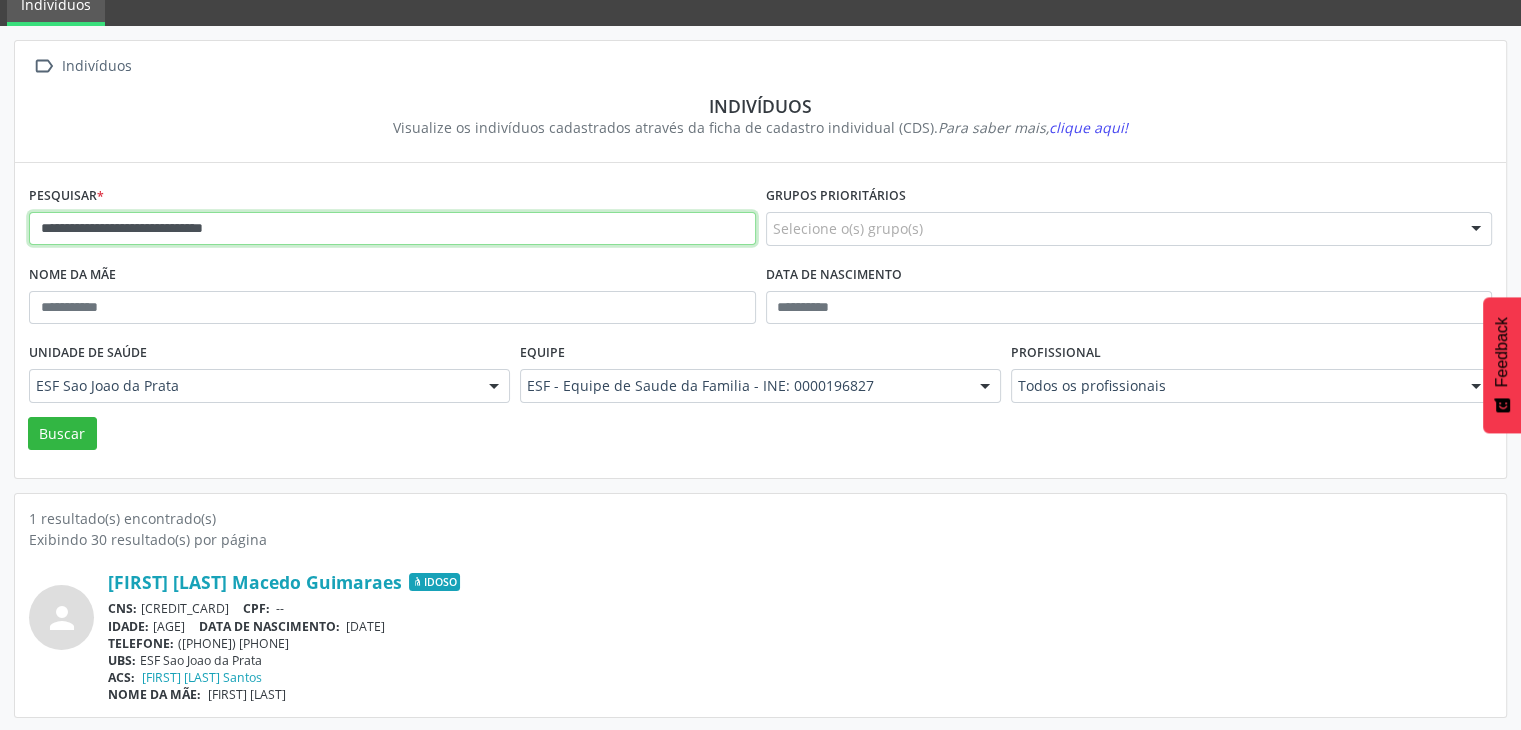 click on "**********" at bounding box center [392, 229] 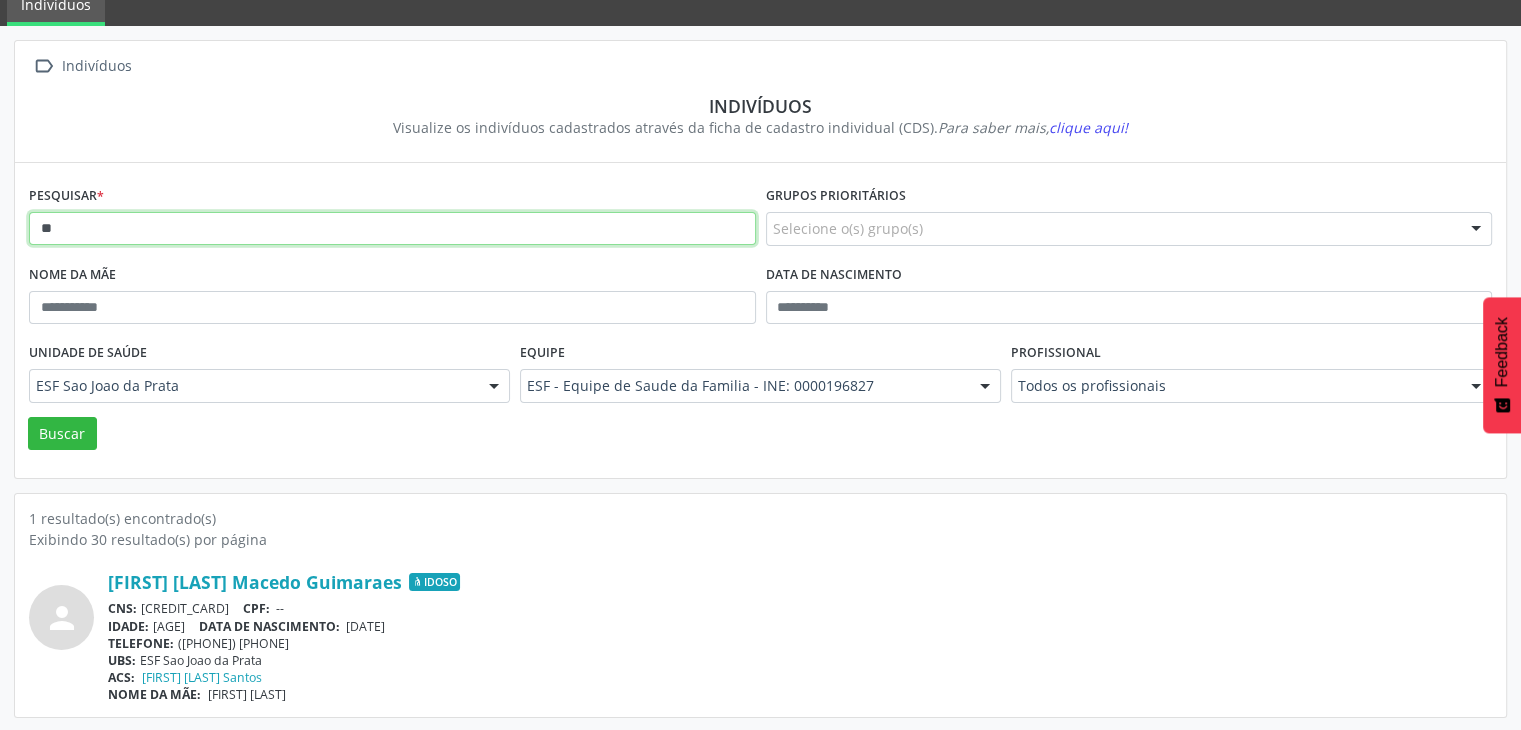 type on "*" 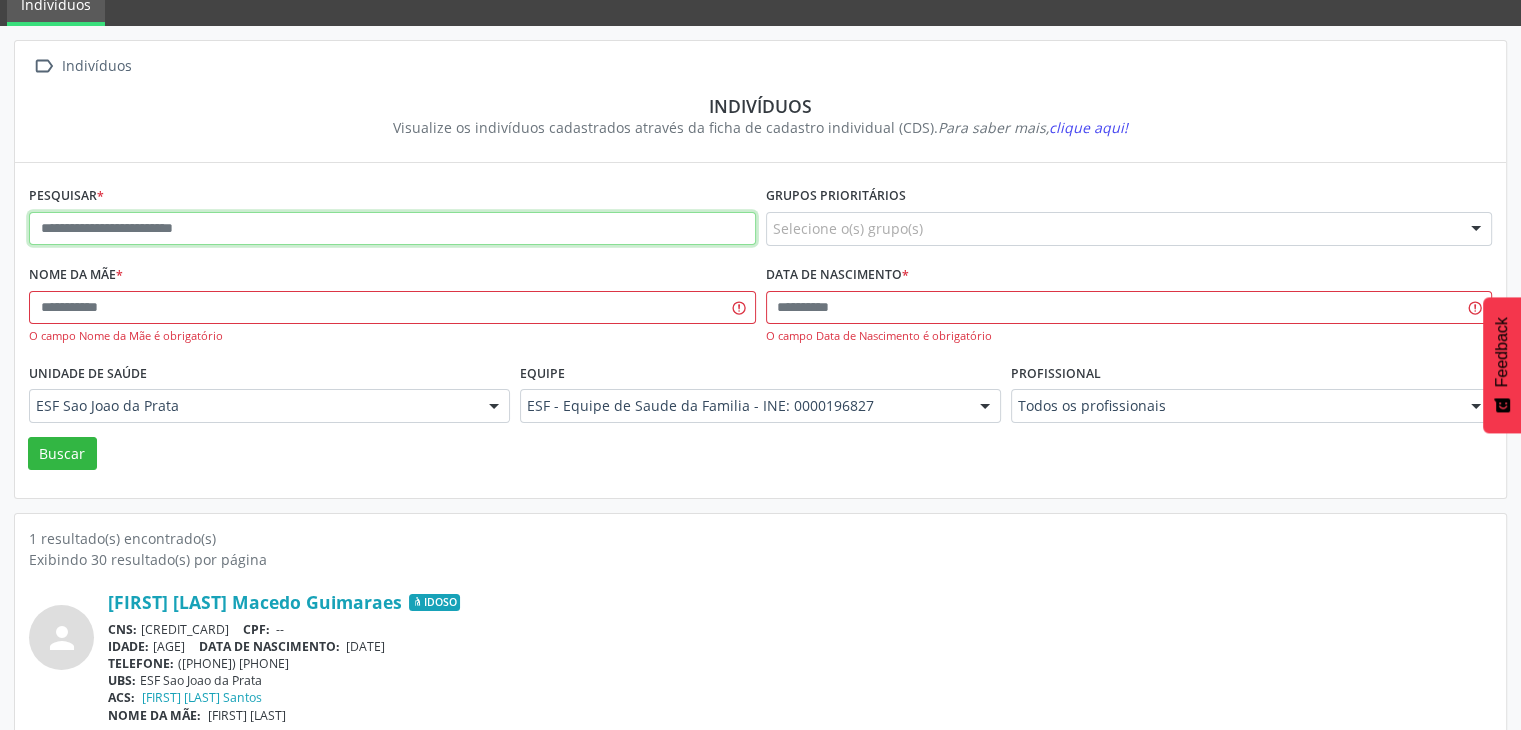 paste on "**********" 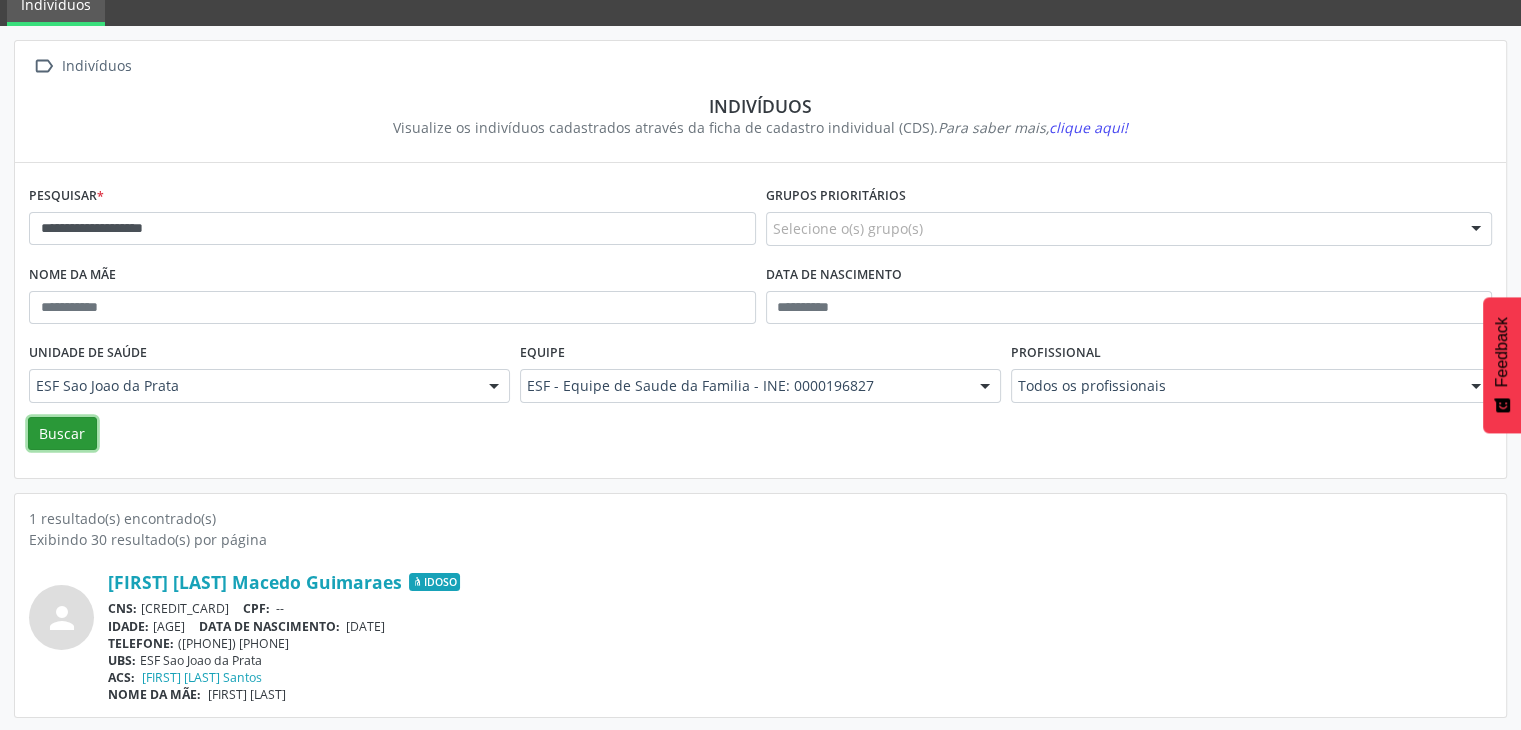 click on "Buscar" at bounding box center (62, 434) 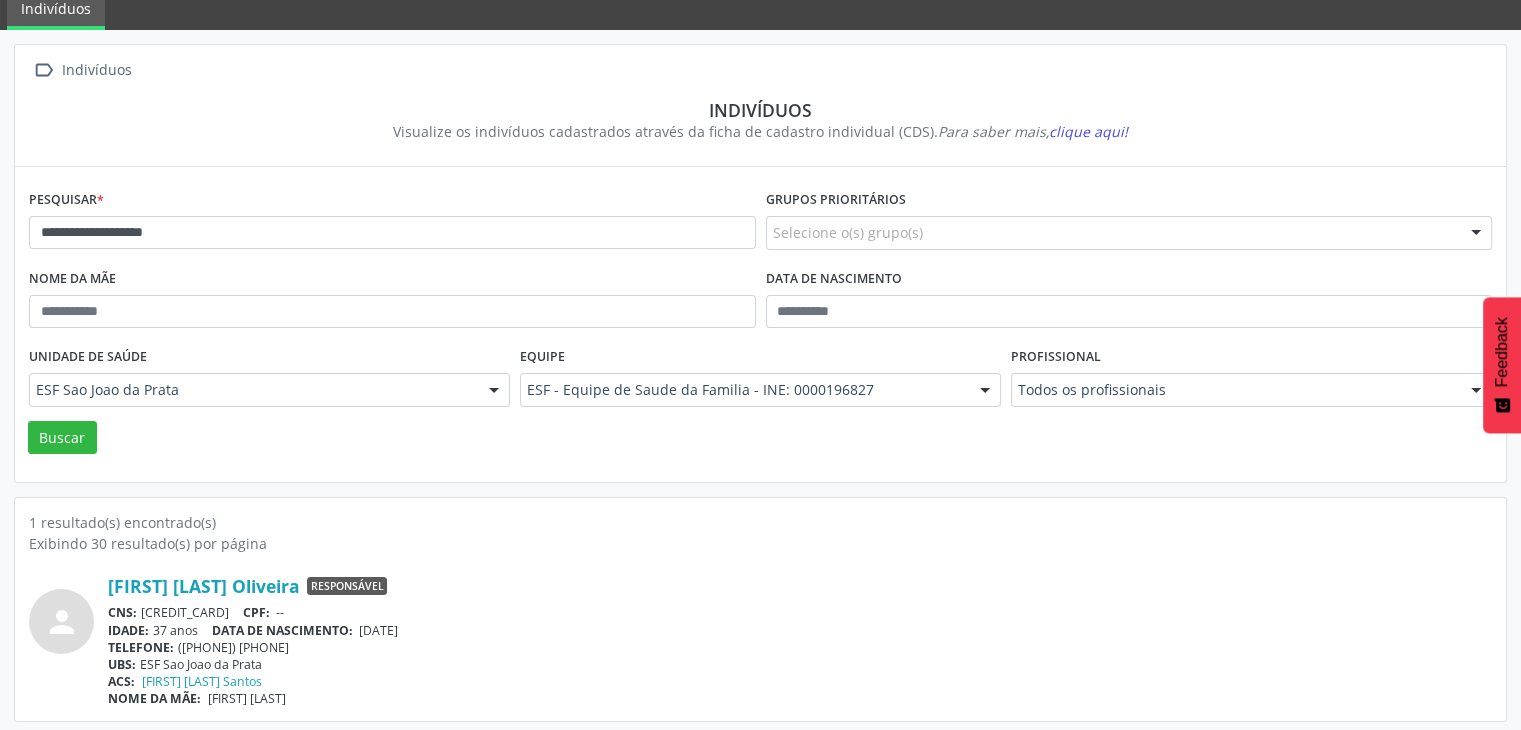 scroll, scrollTop: 84, scrollLeft: 0, axis: vertical 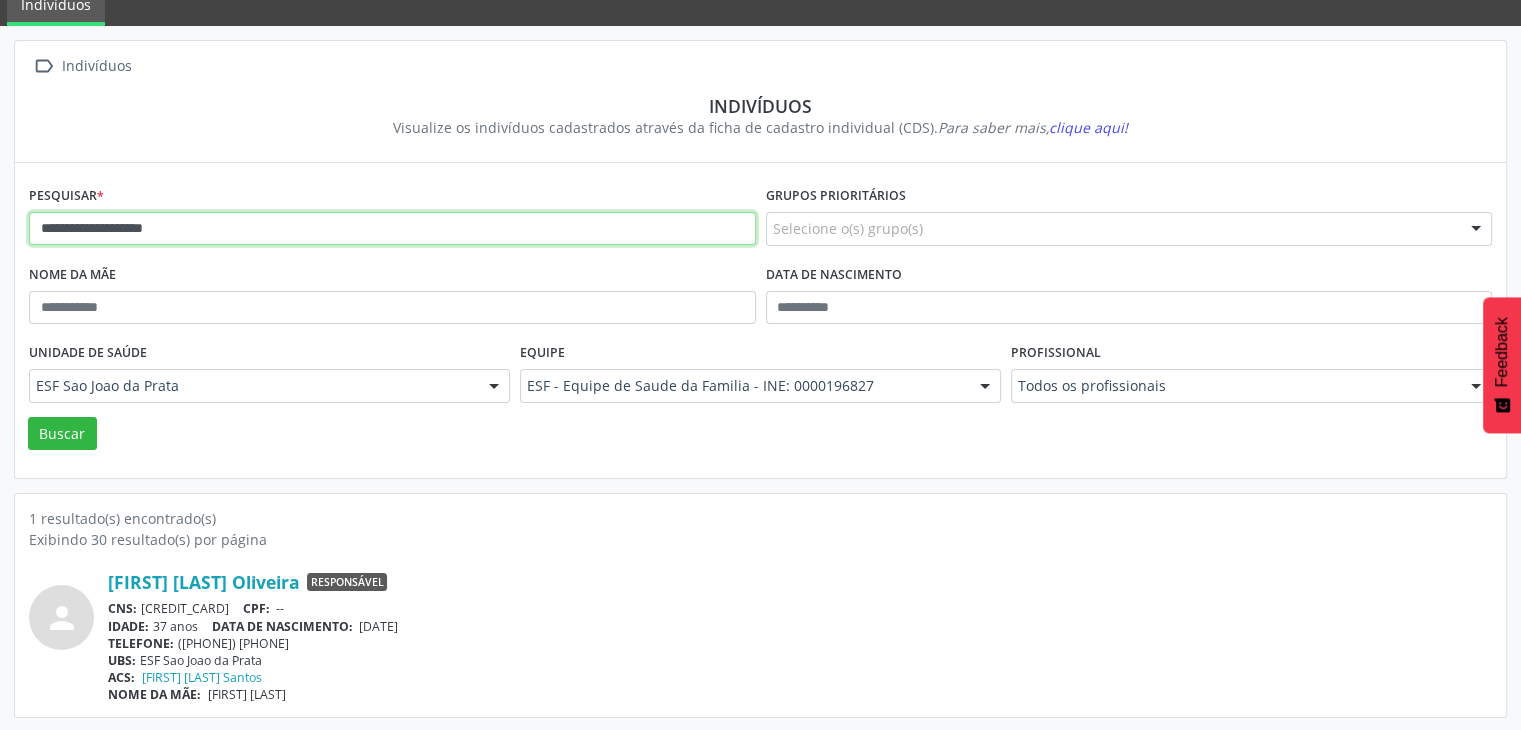 click on "**********" at bounding box center [392, 229] 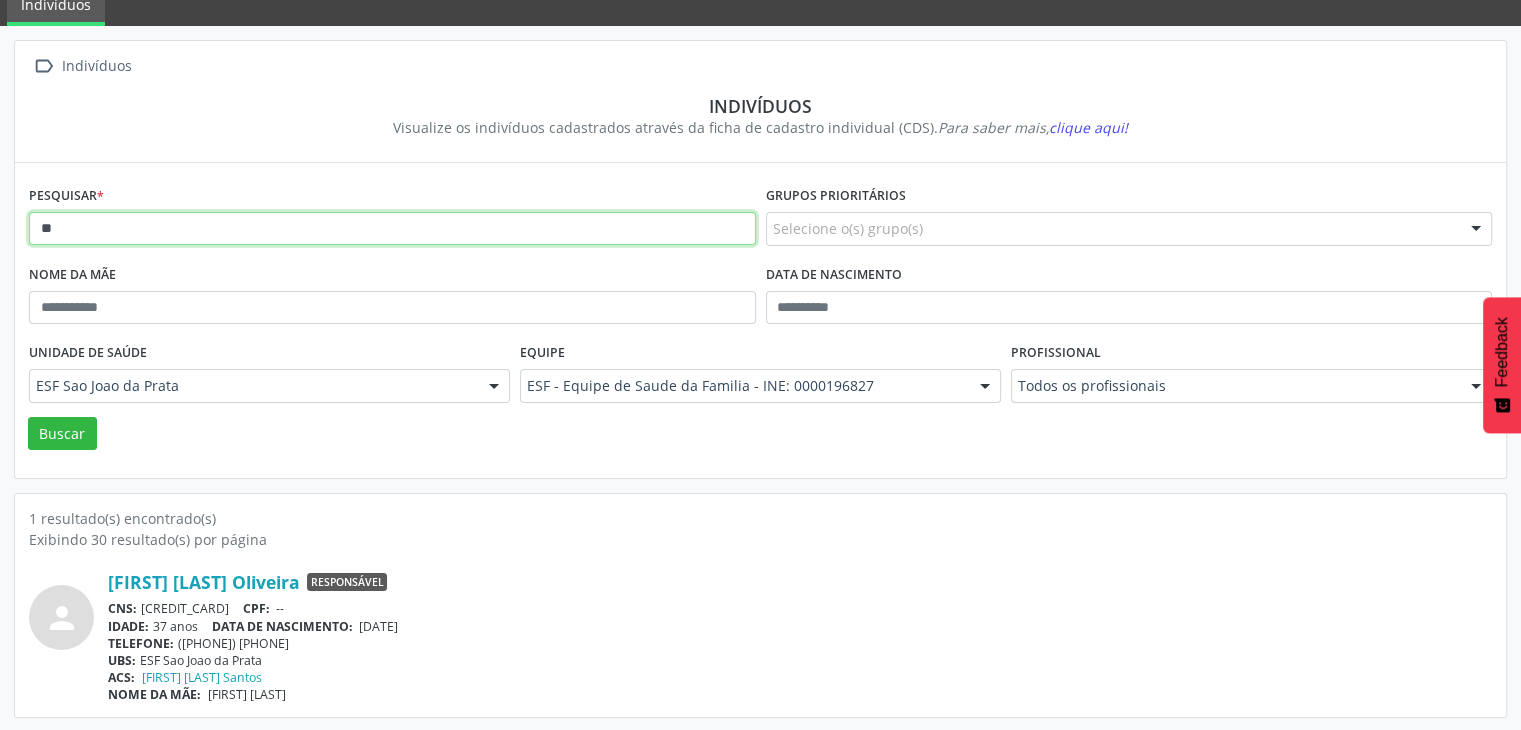 type on "*" 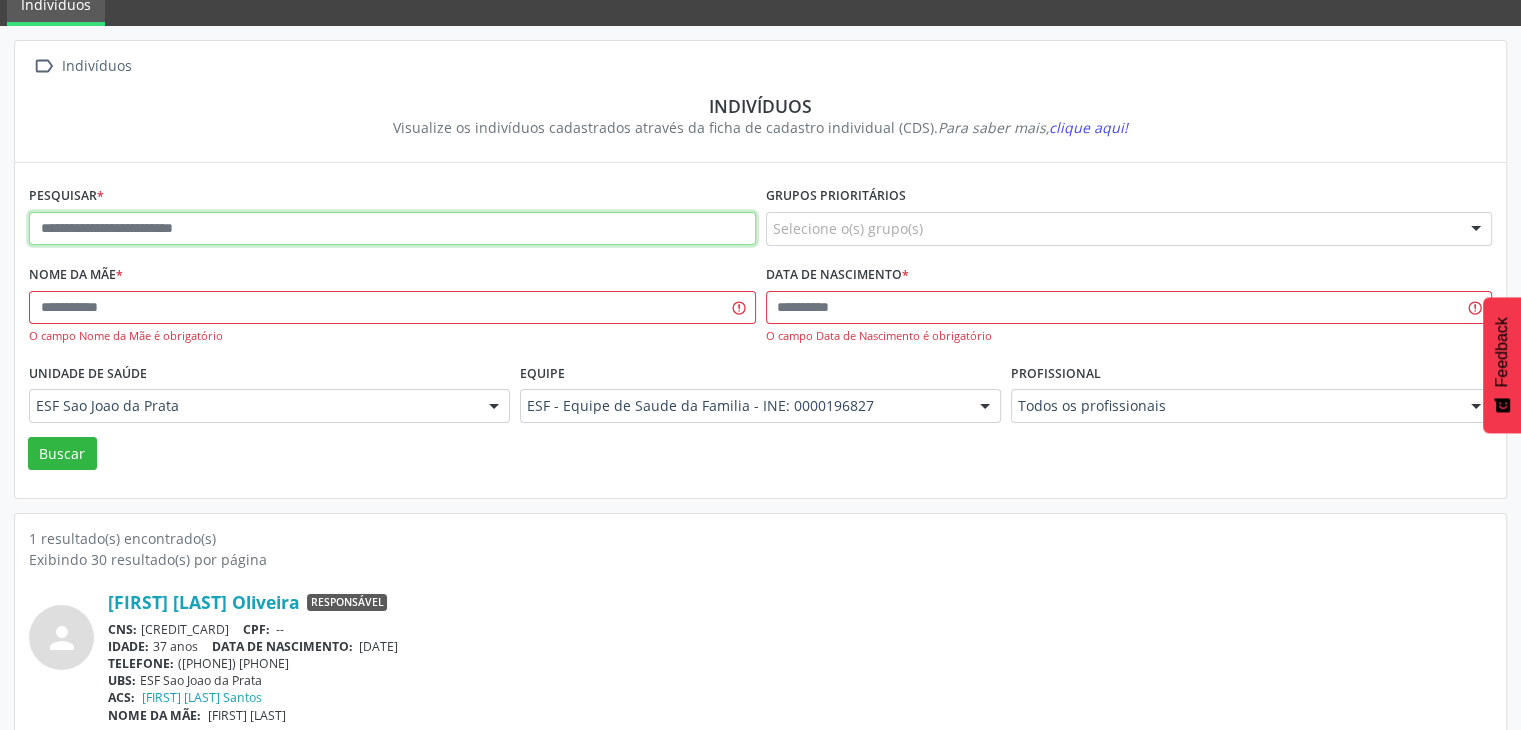 paste on "**********" 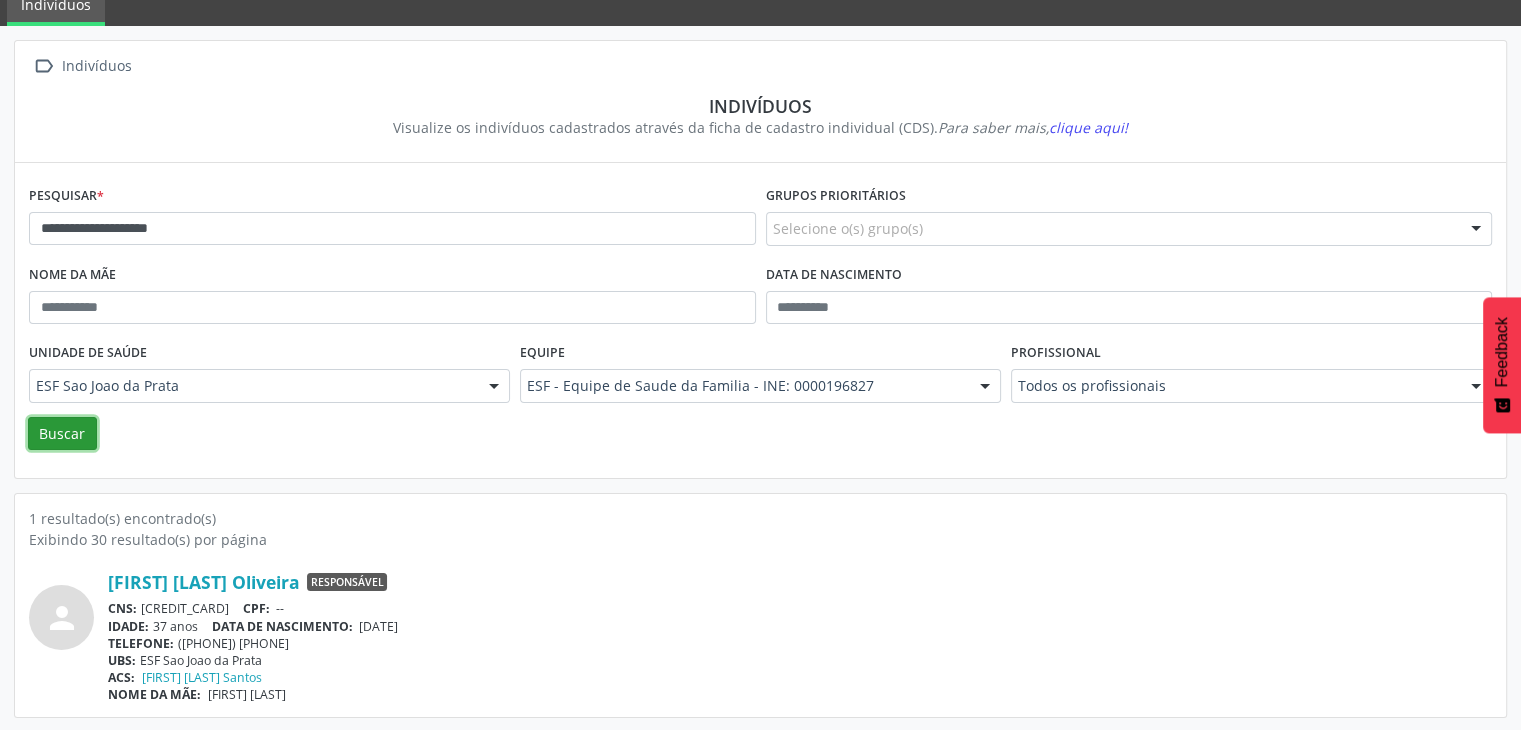click on "Buscar" at bounding box center (62, 434) 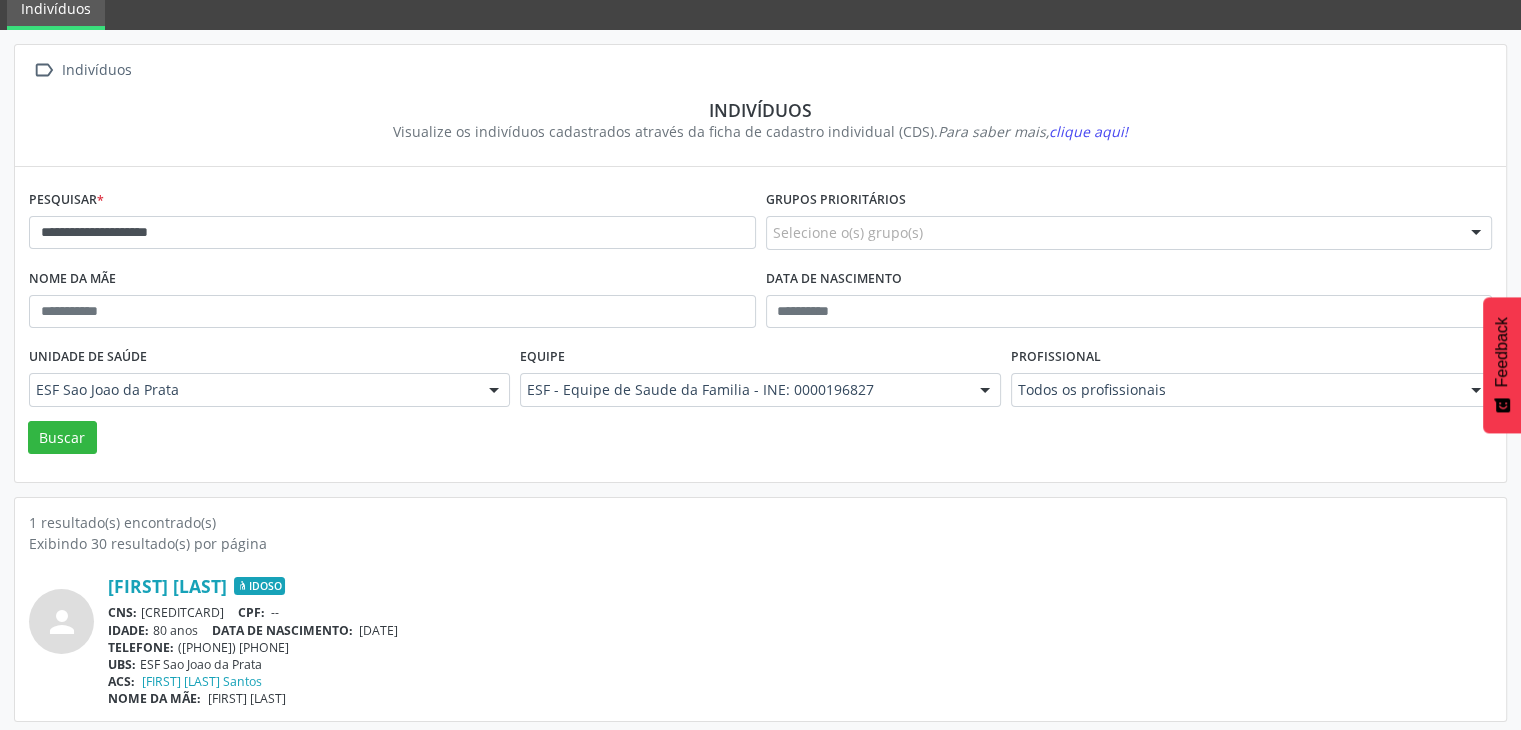 scroll, scrollTop: 84, scrollLeft: 0, axis: vertical 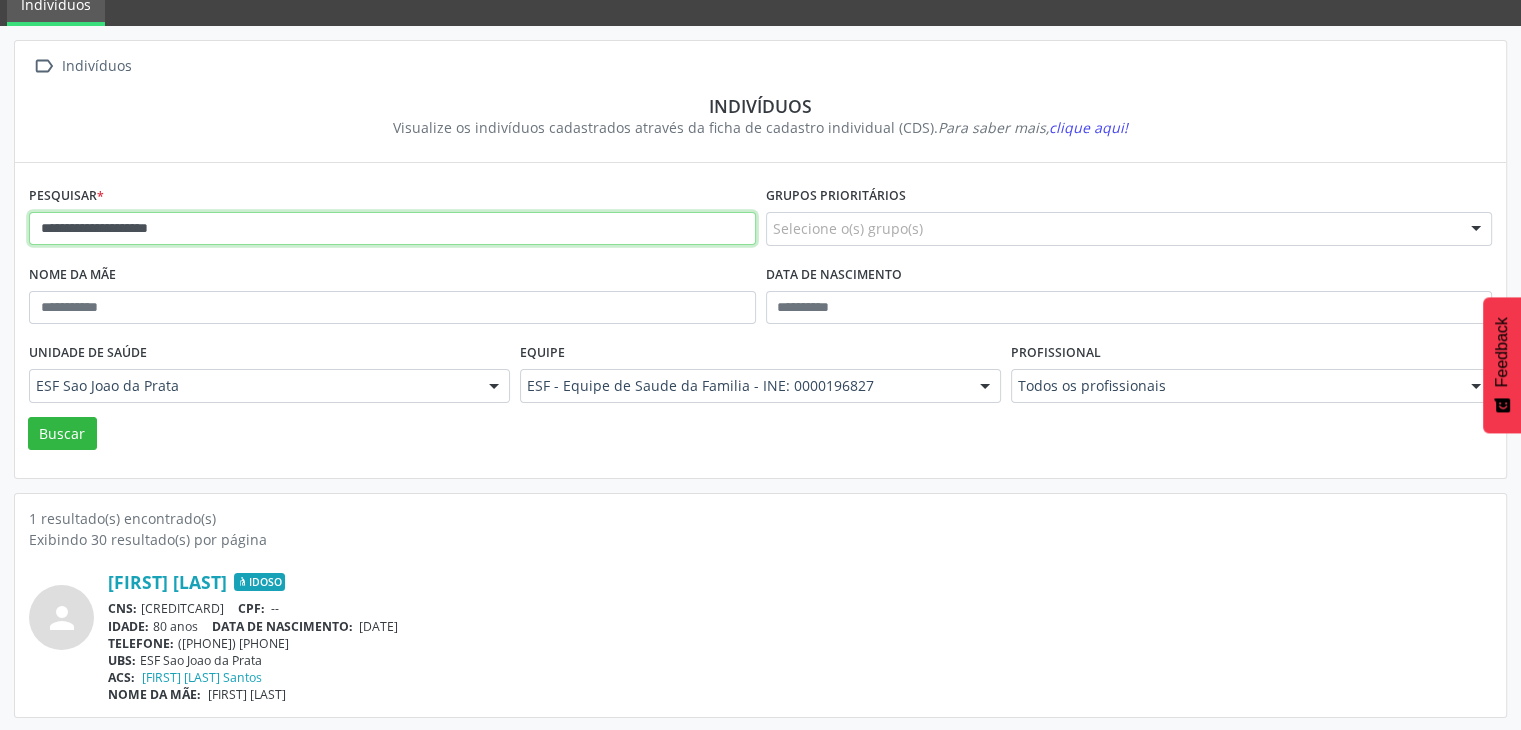 click on "**********" at bounding box center [392, 229] 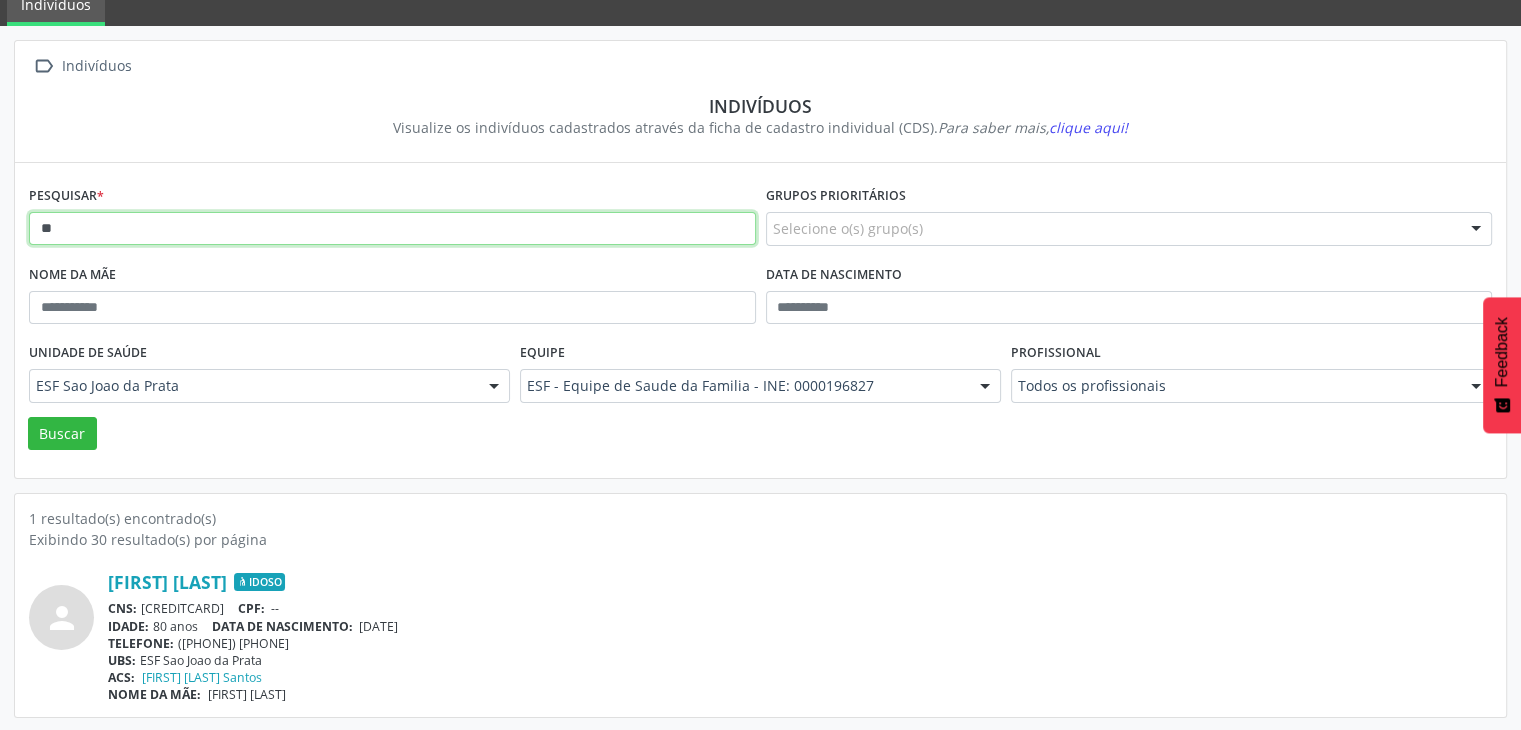 type on "*" 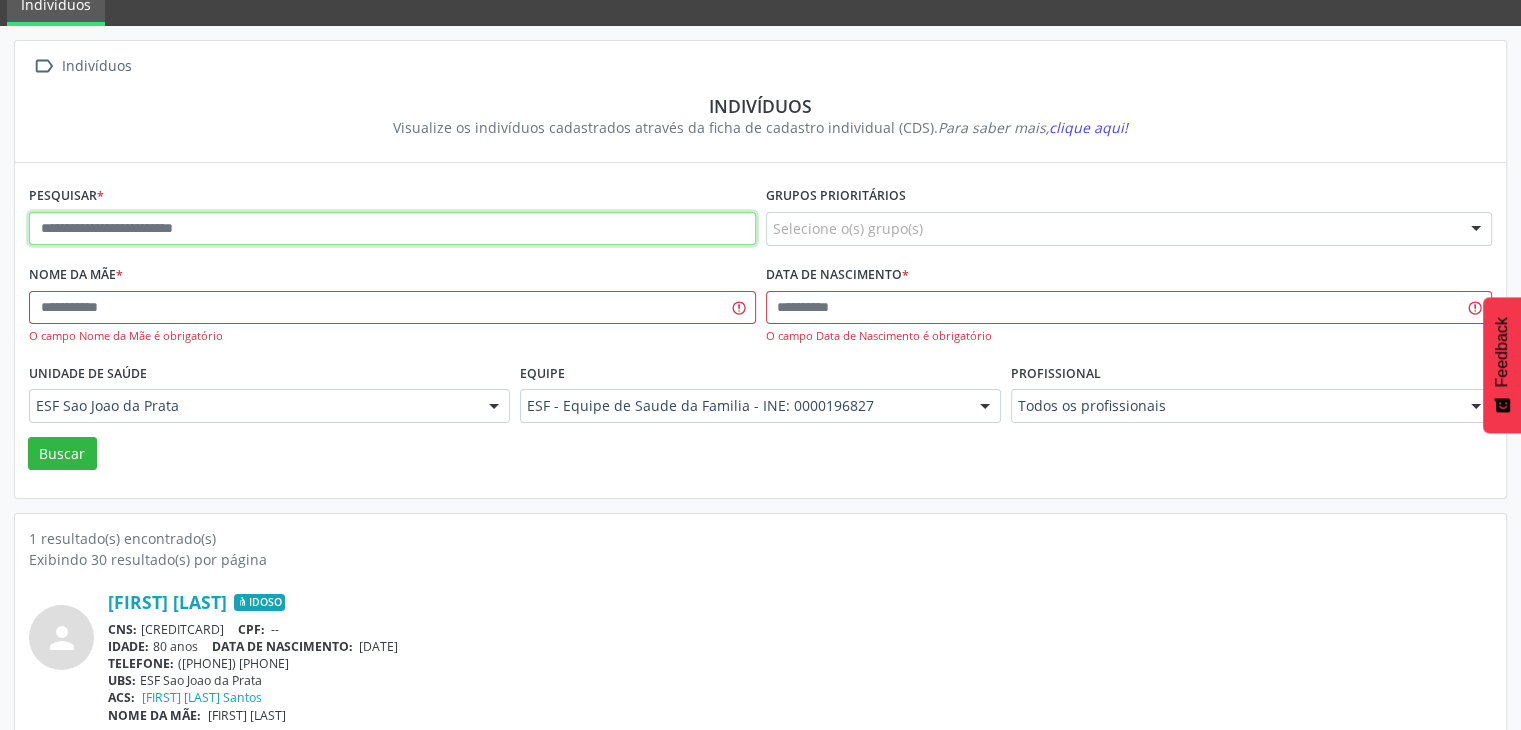 click at bounding box center [392, 229] 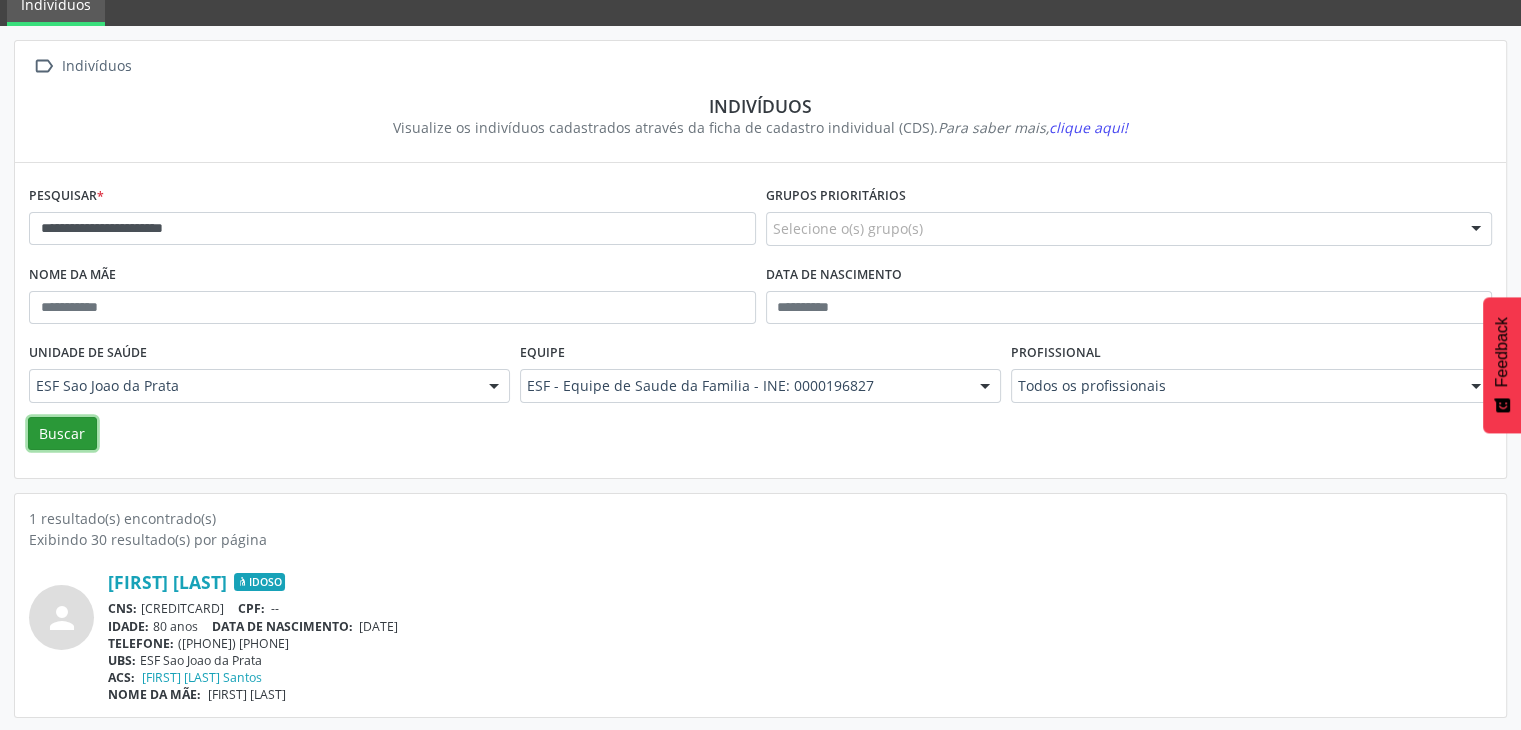 click on "Buscar" at bounding box center (62, 434) 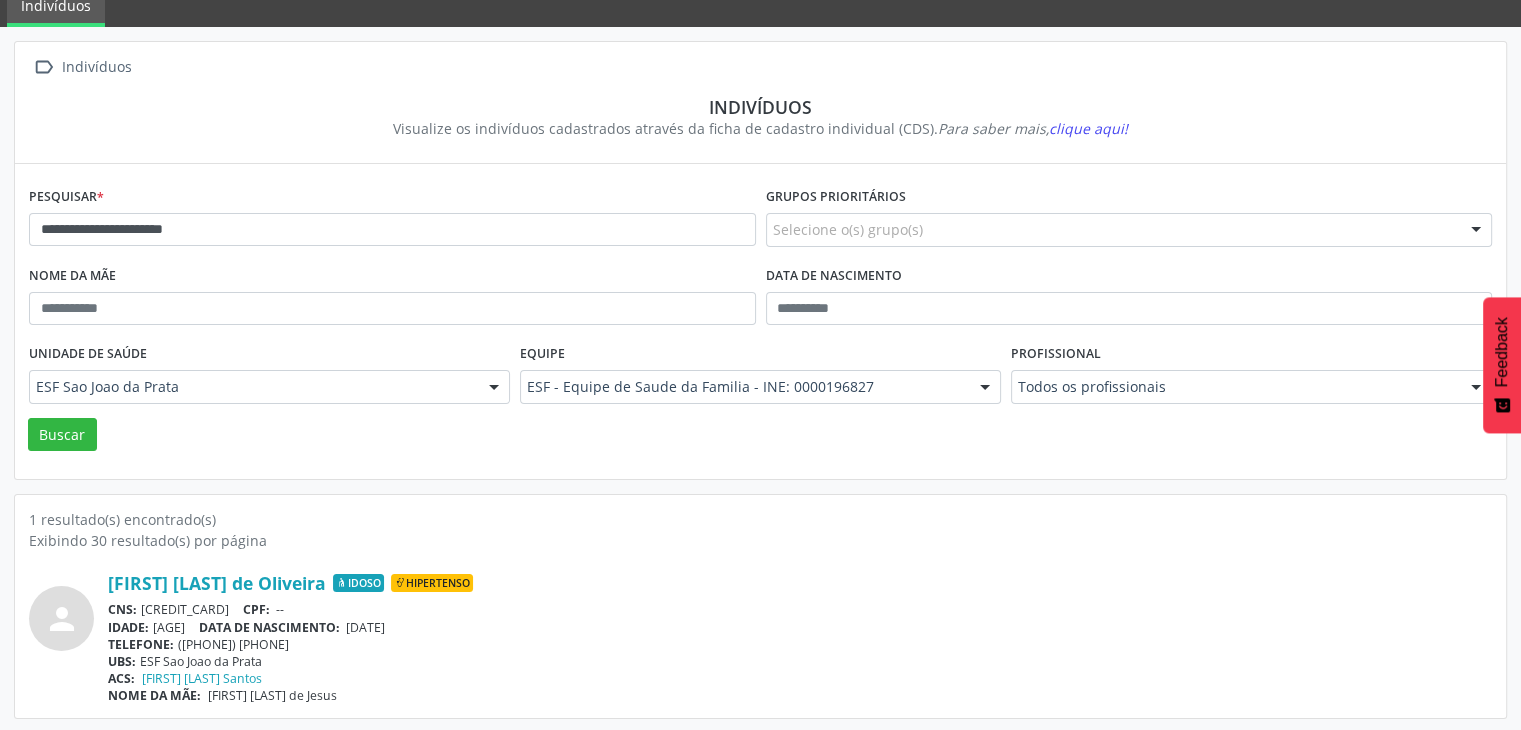 scroll, scrollTop: 84, scrollLeft: 0, axis: vertical 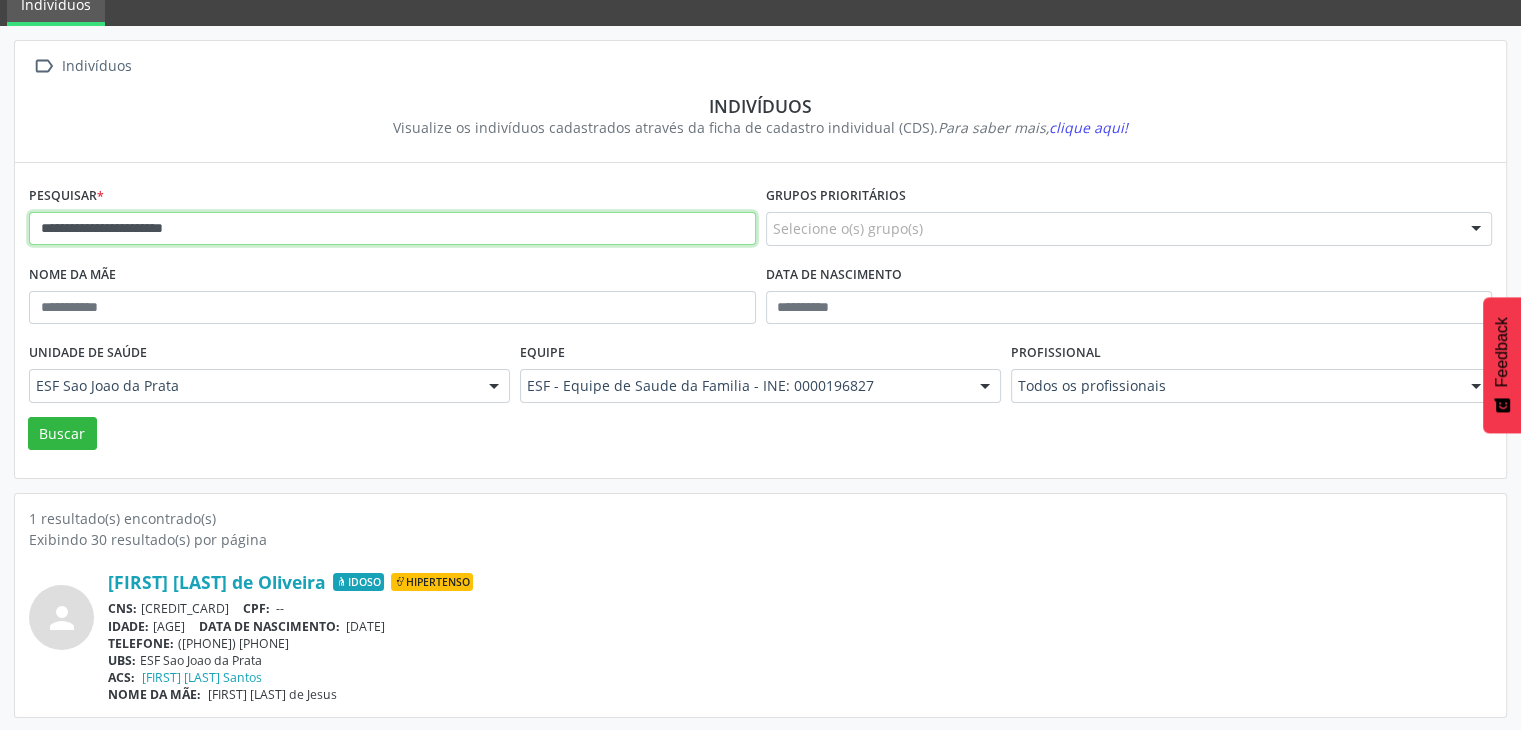 click on "**********" at bounding box center (392, 229) 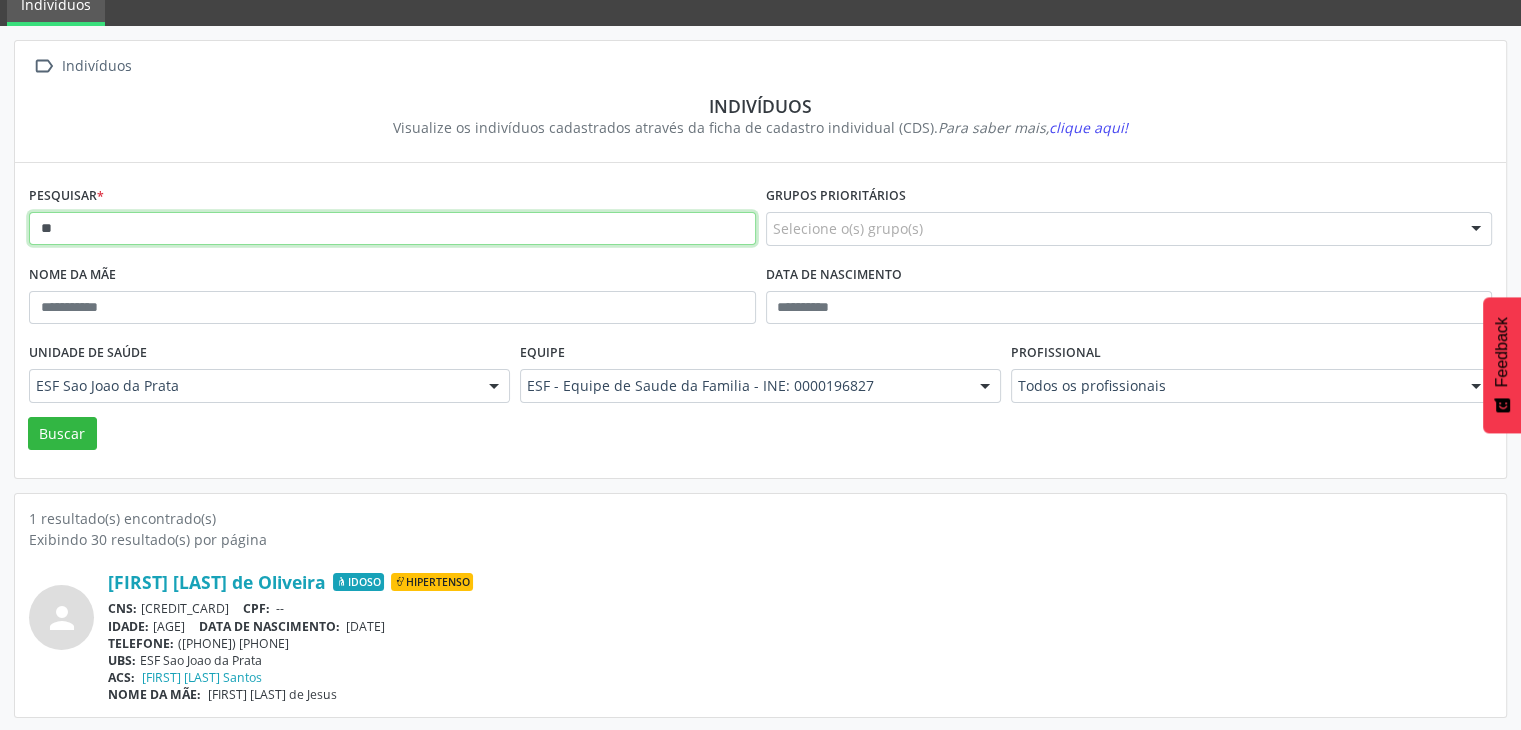 type on "*" 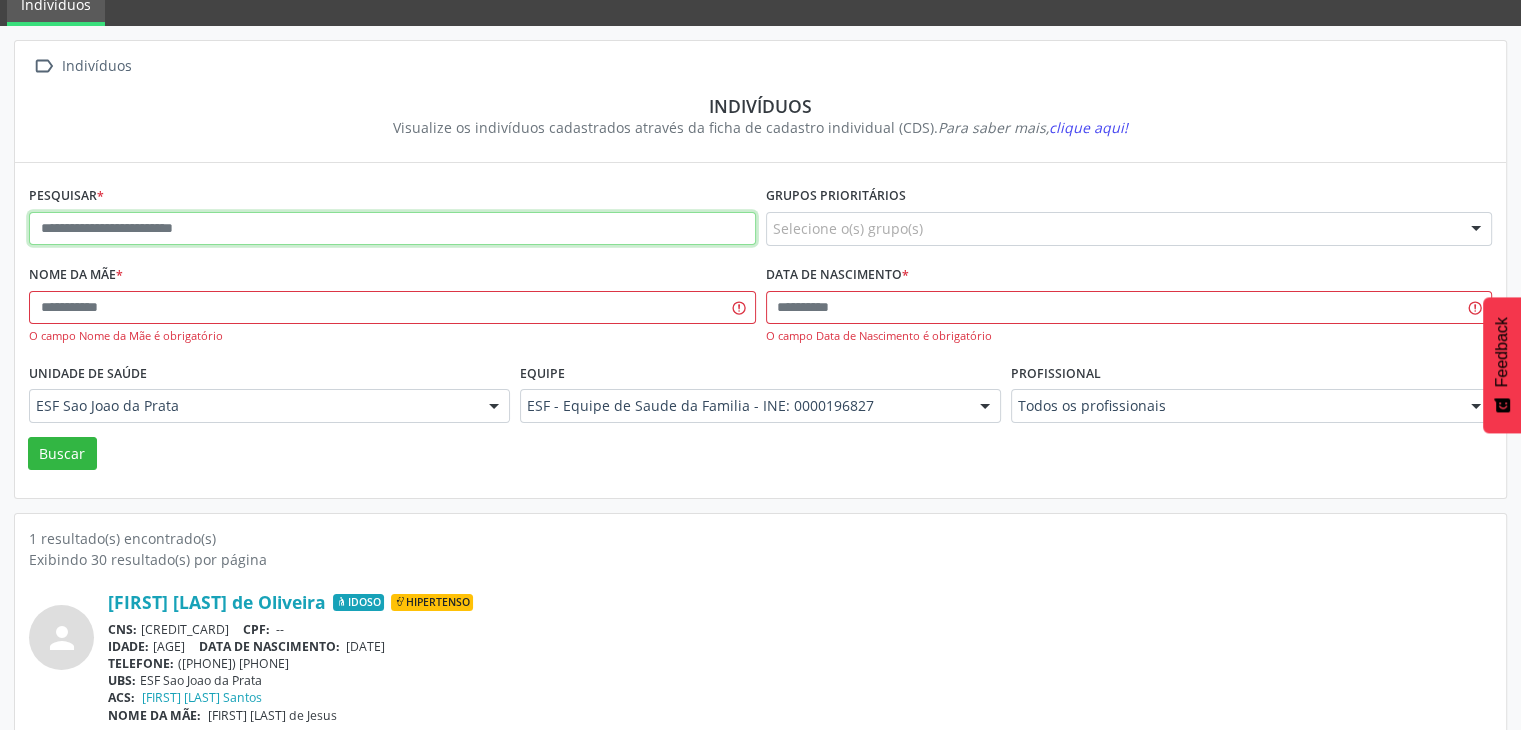 paste on "**********" 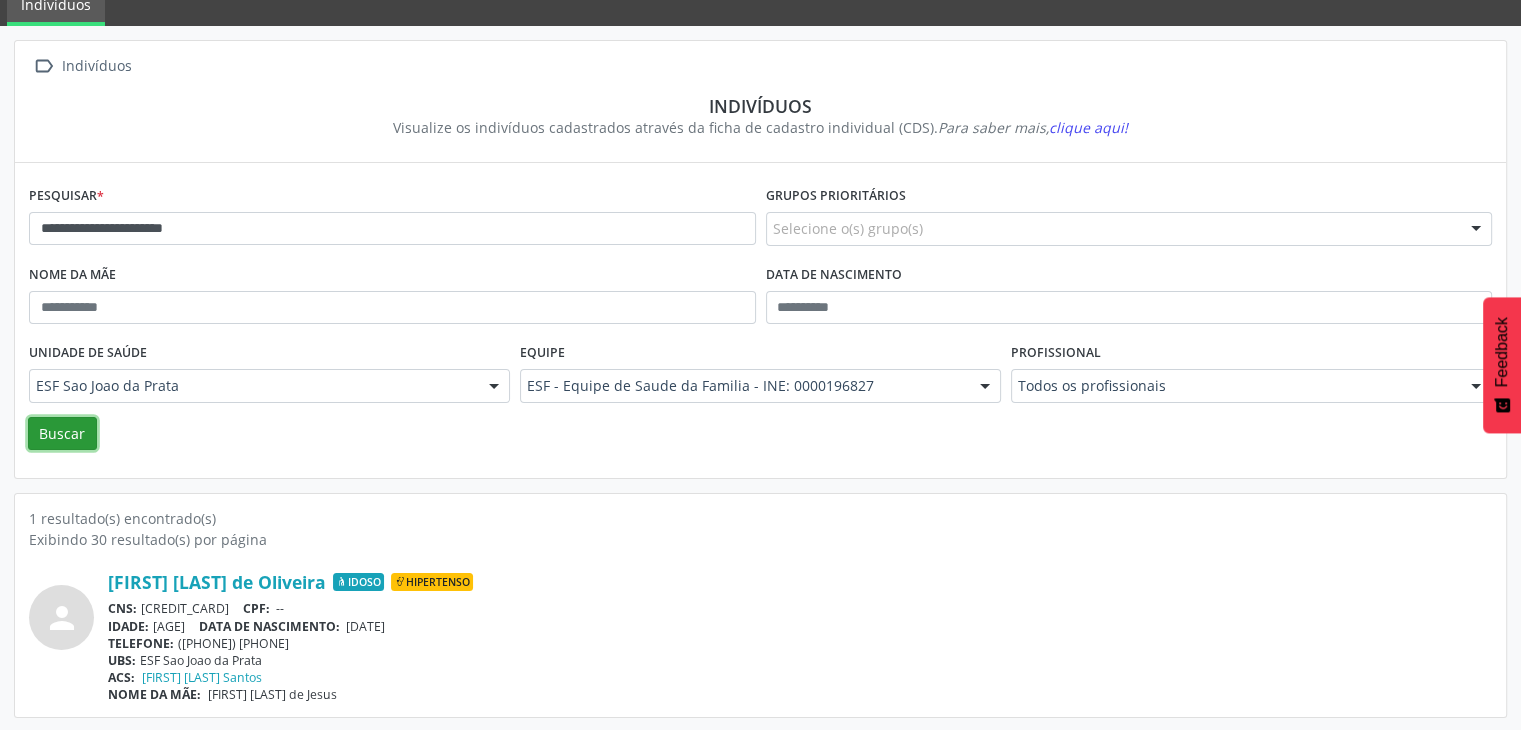 click on "Buscar" at bounding box center [62, 434] 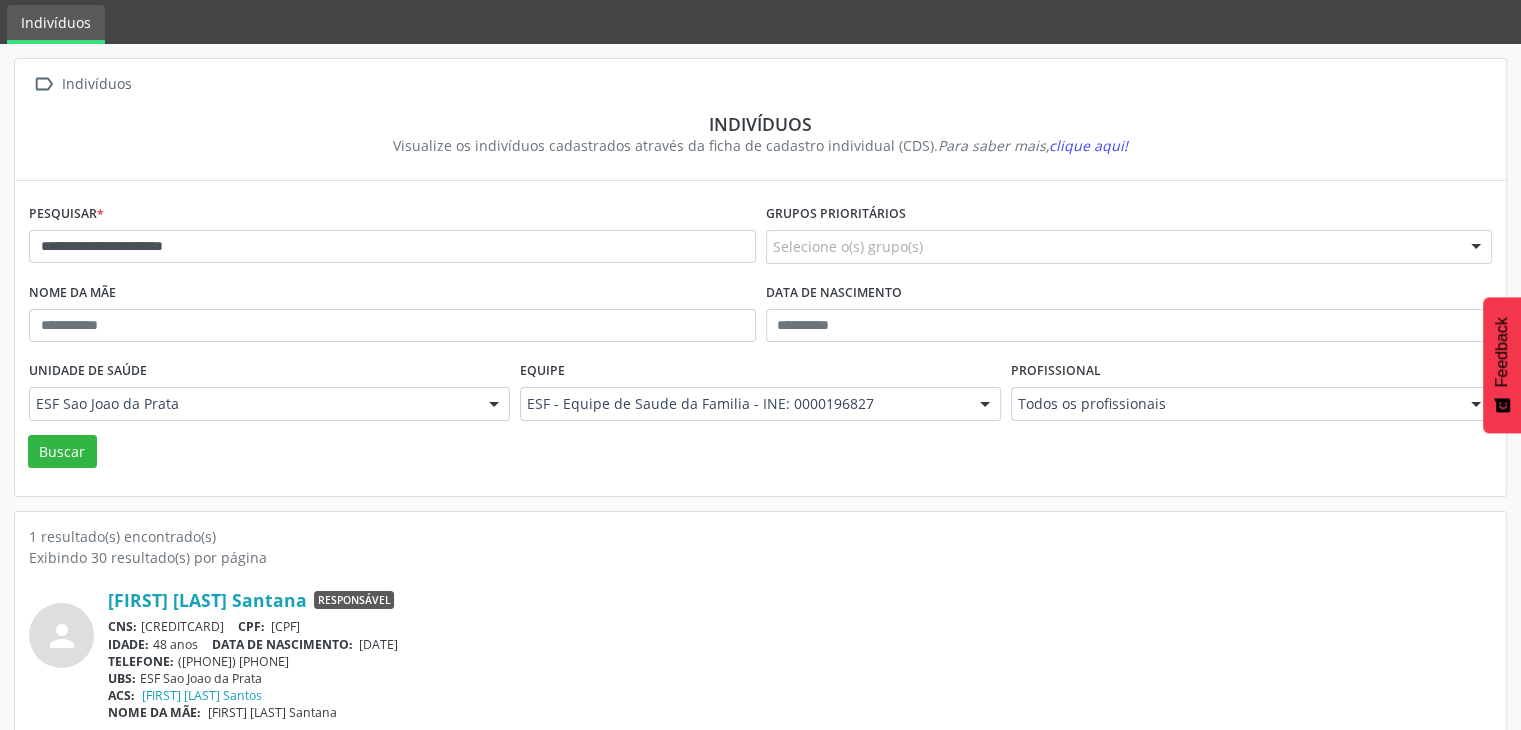 scroll, scrollTop: 84, scrollLeft: 0, axis: vertical 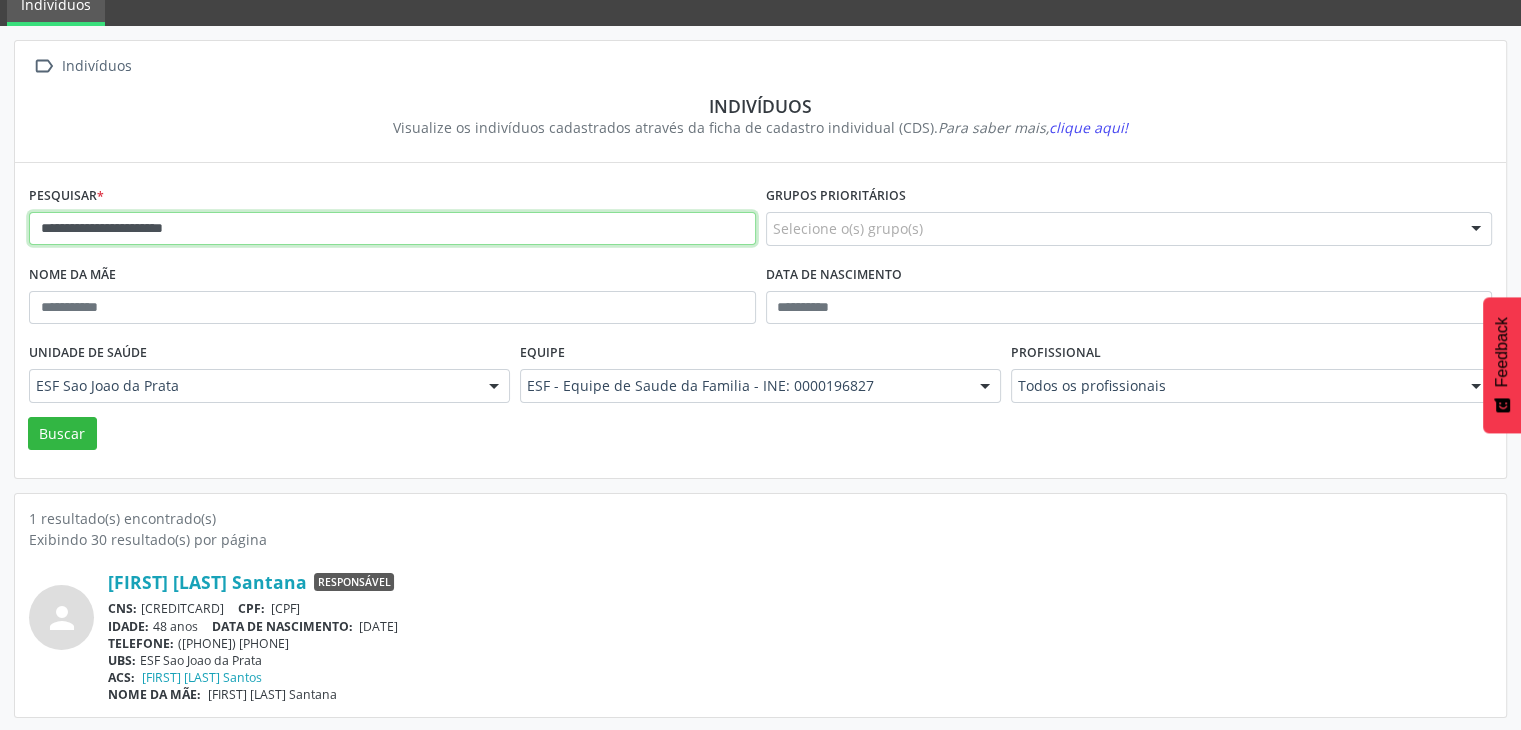 click on "**********" at bounding box center [392, 229] 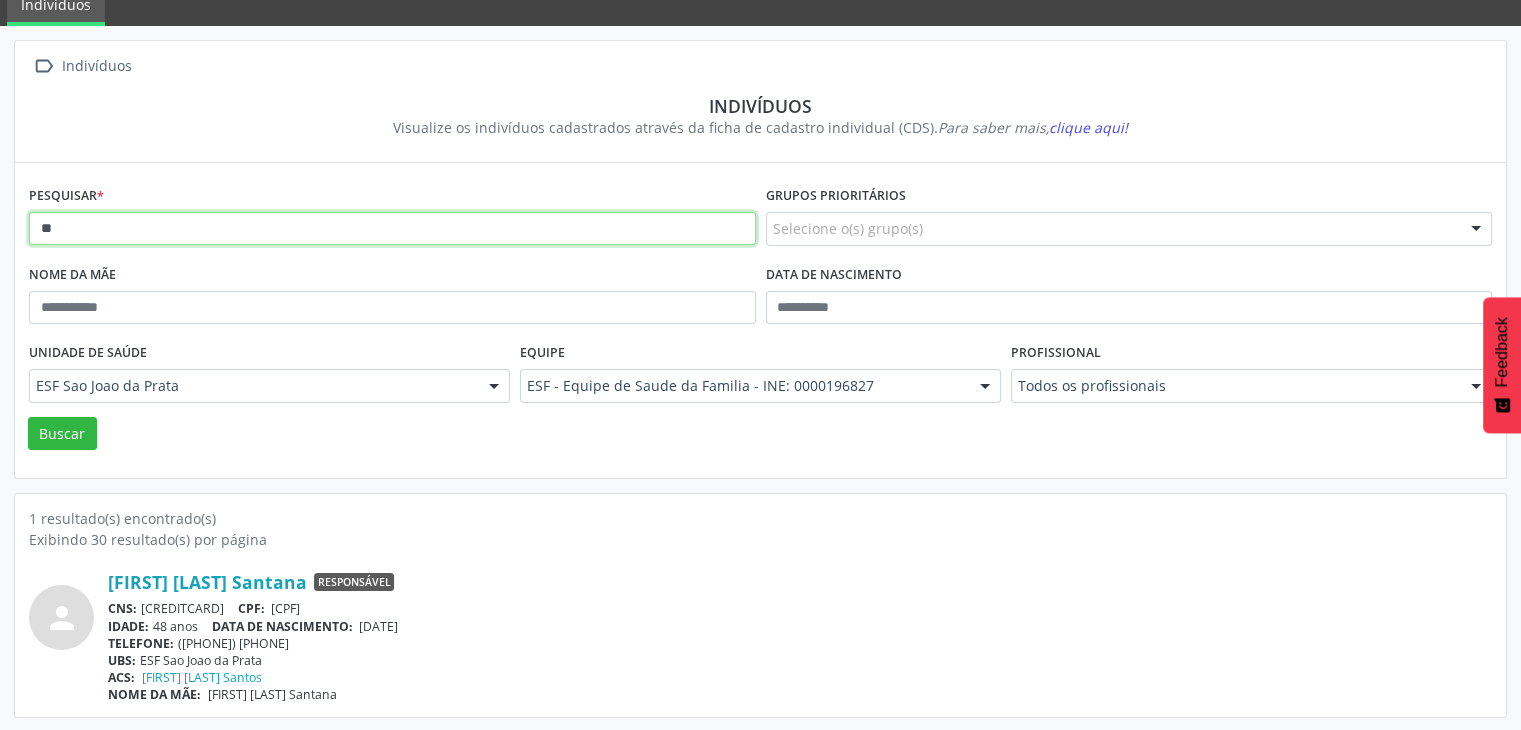 type on "*" 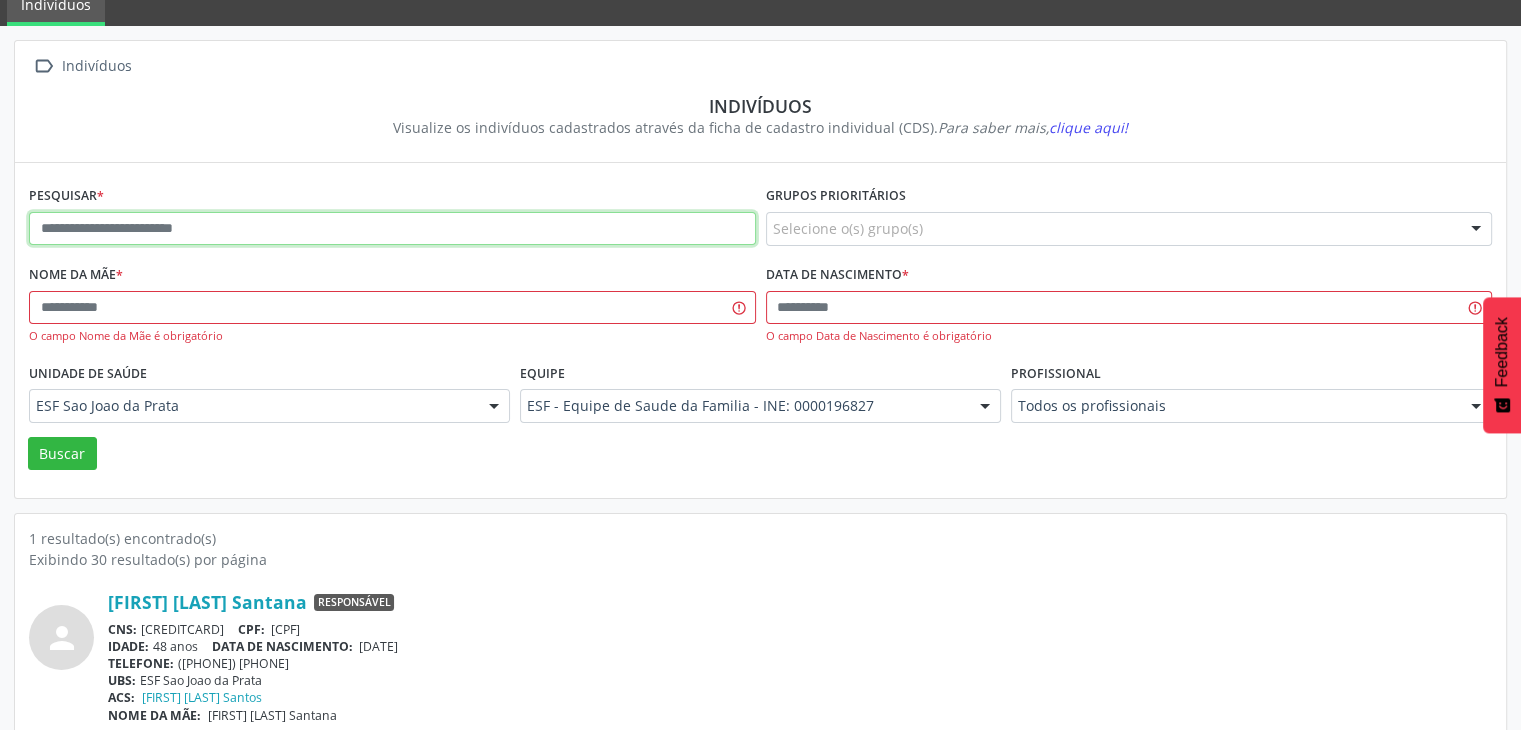 paste on "**********" 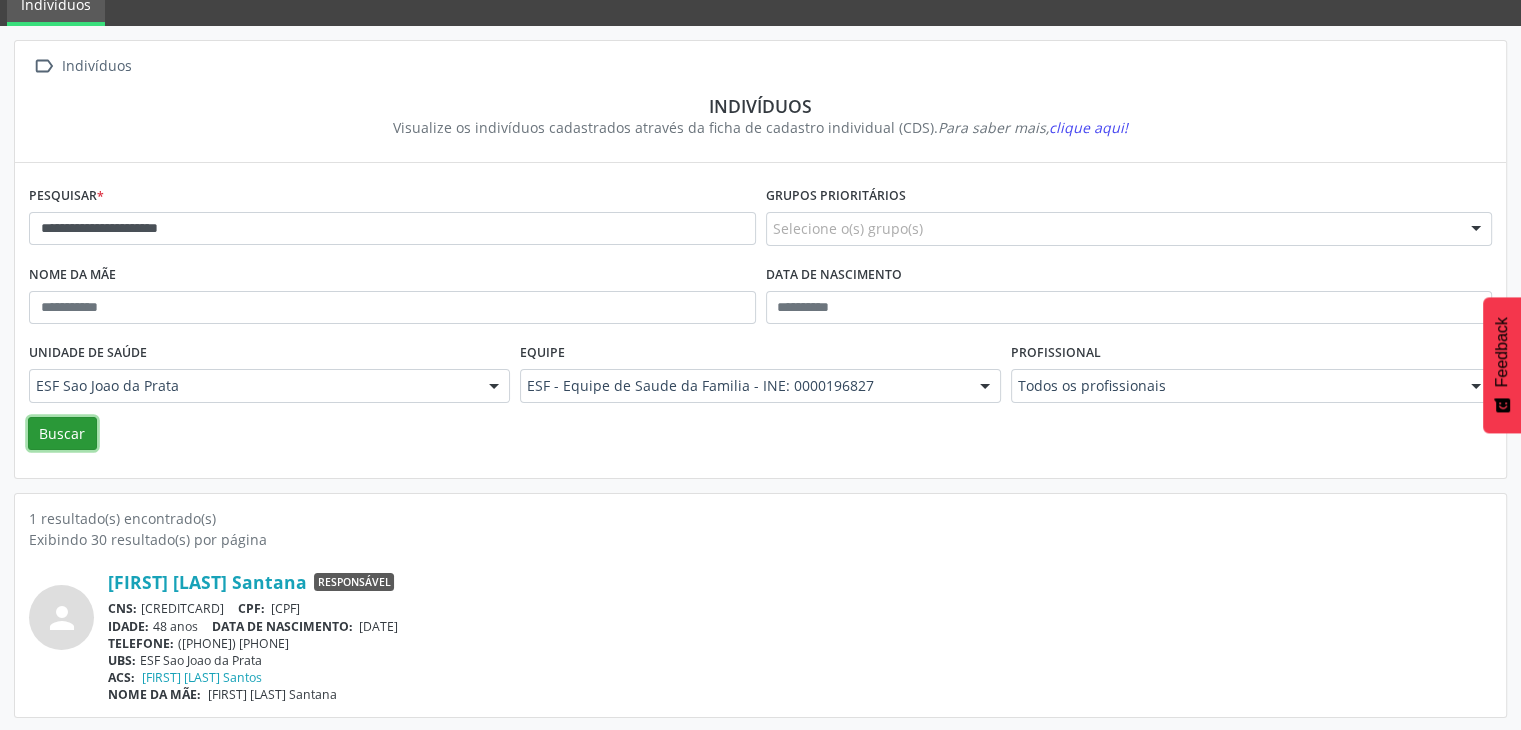 click on "Buscar" at bounding box center (62, 434) 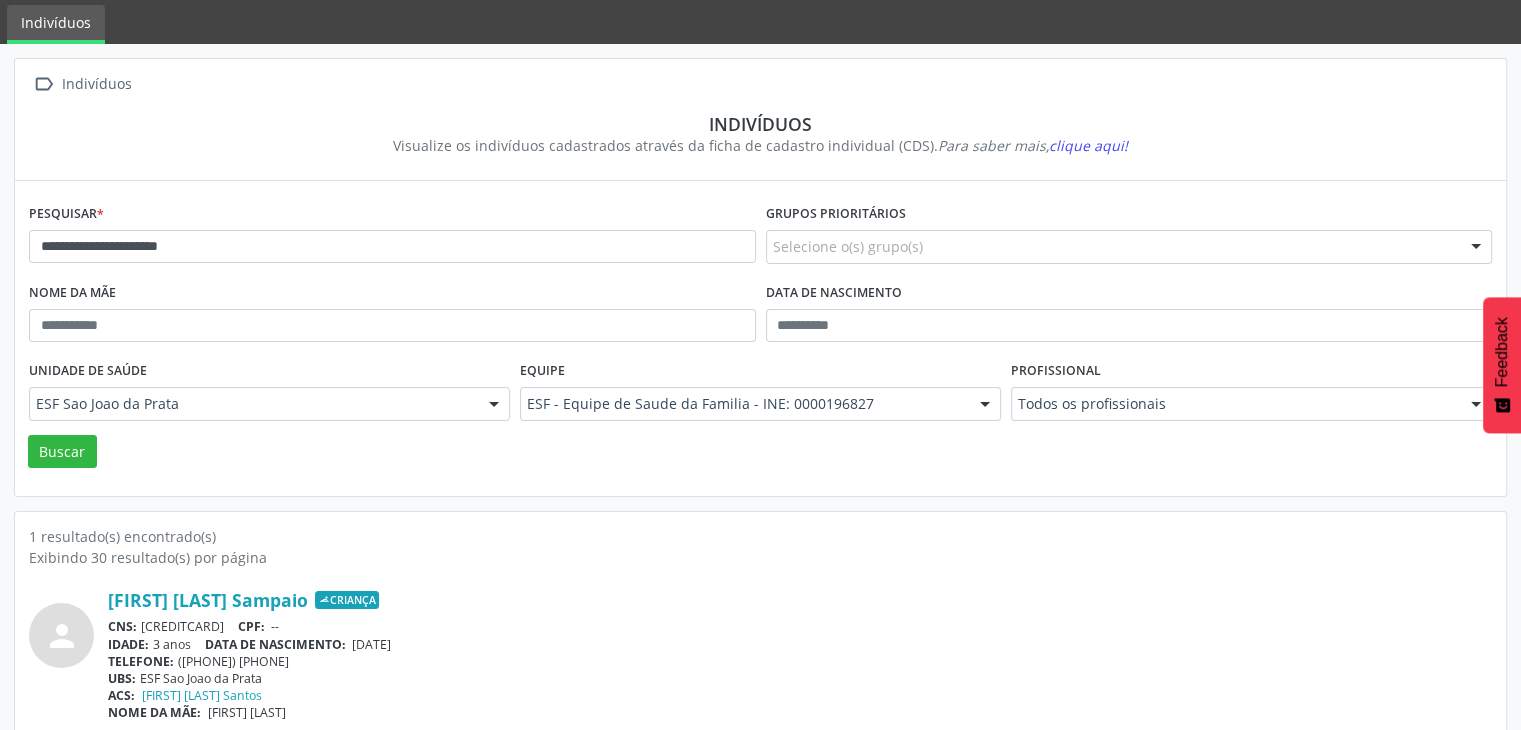 scroll, scrollTop: 84, scrollLeft: 0, axis: vertical 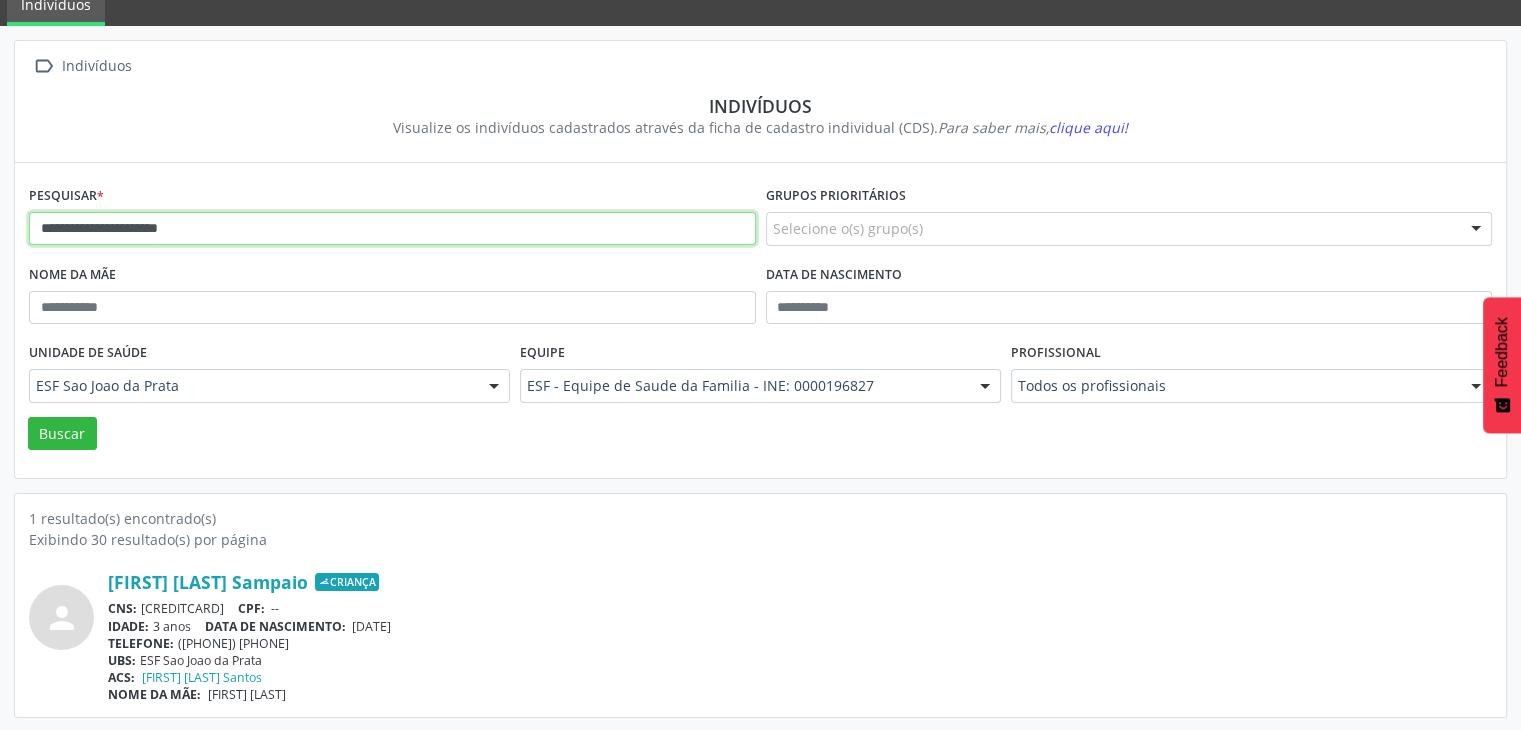 click on "**********" at bounding box center (392, 229) 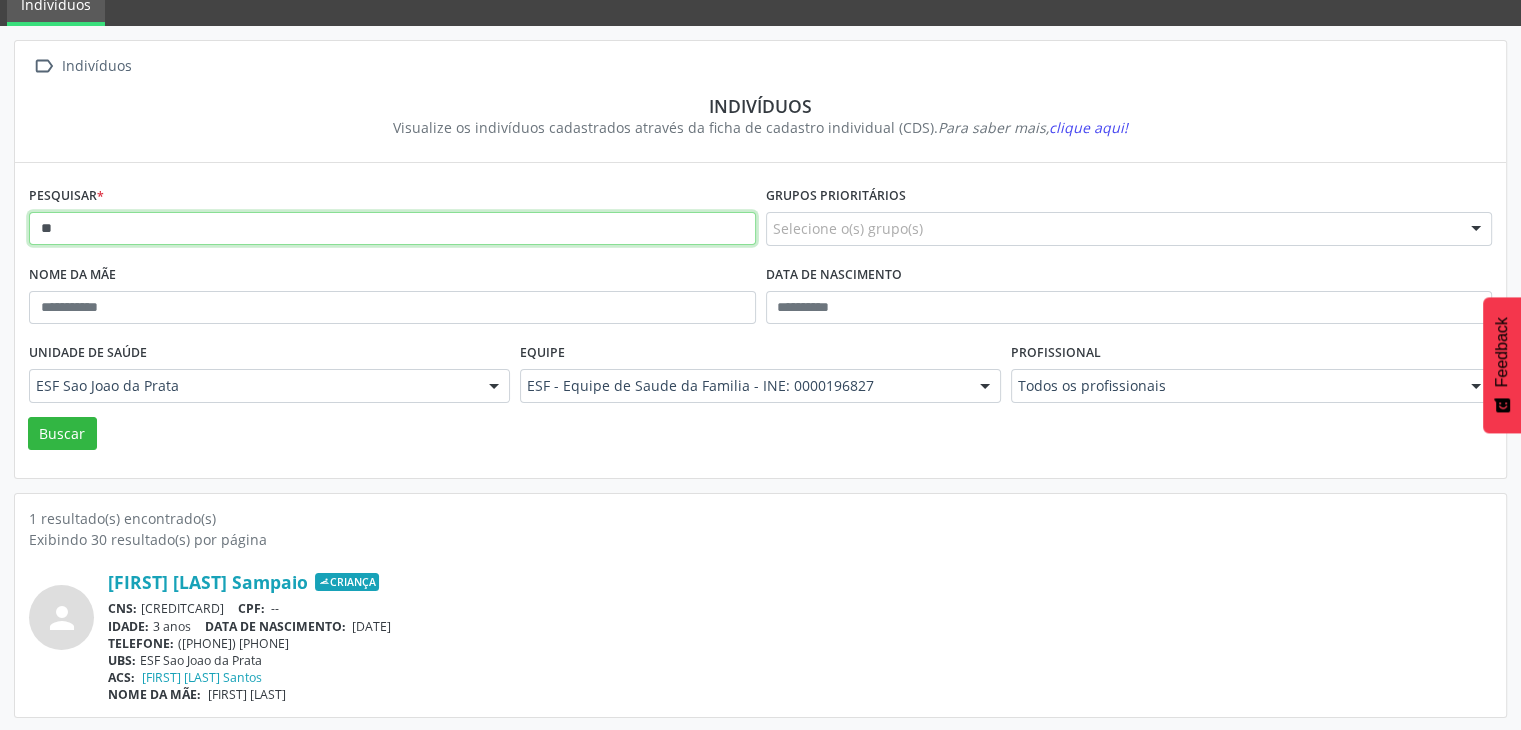 type on "*" 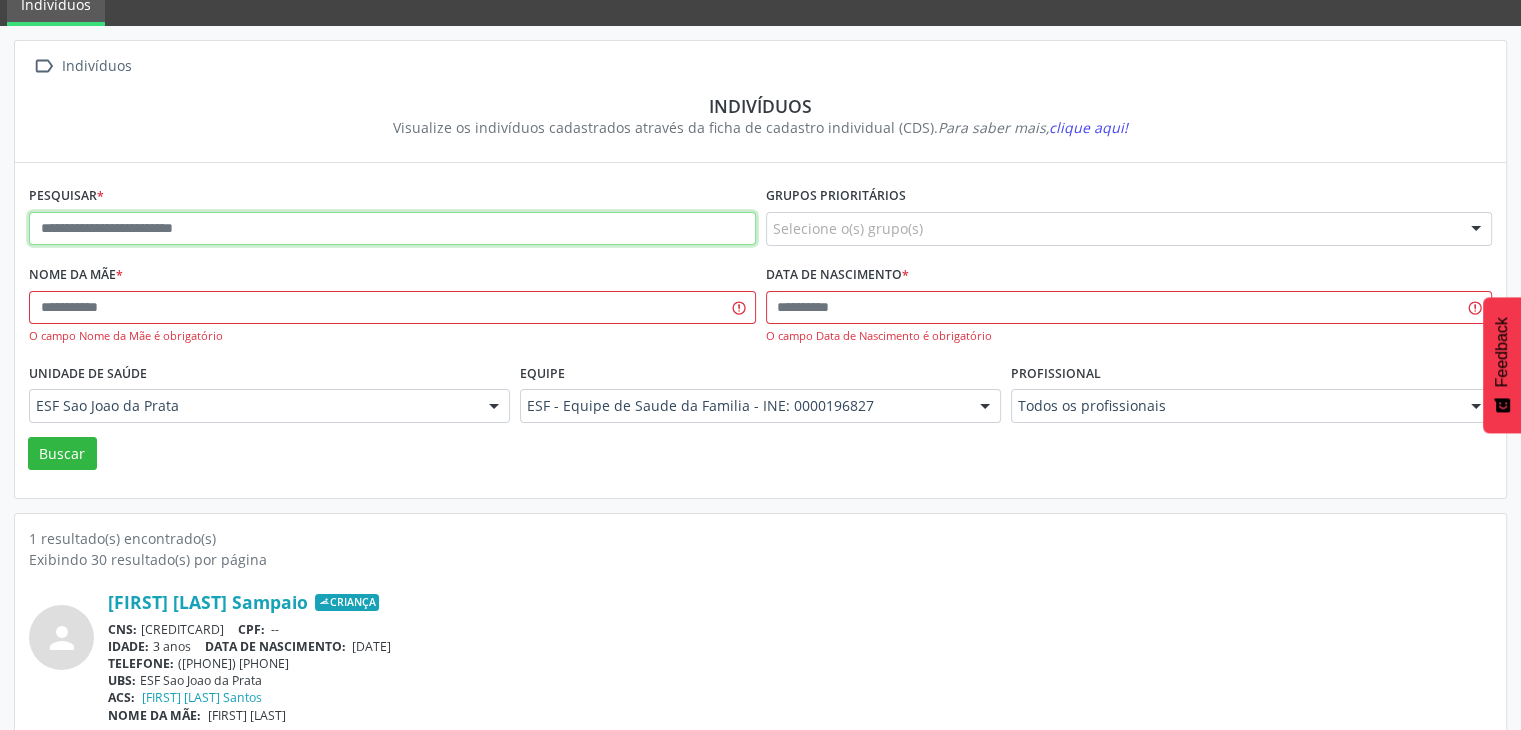paste on "**********" 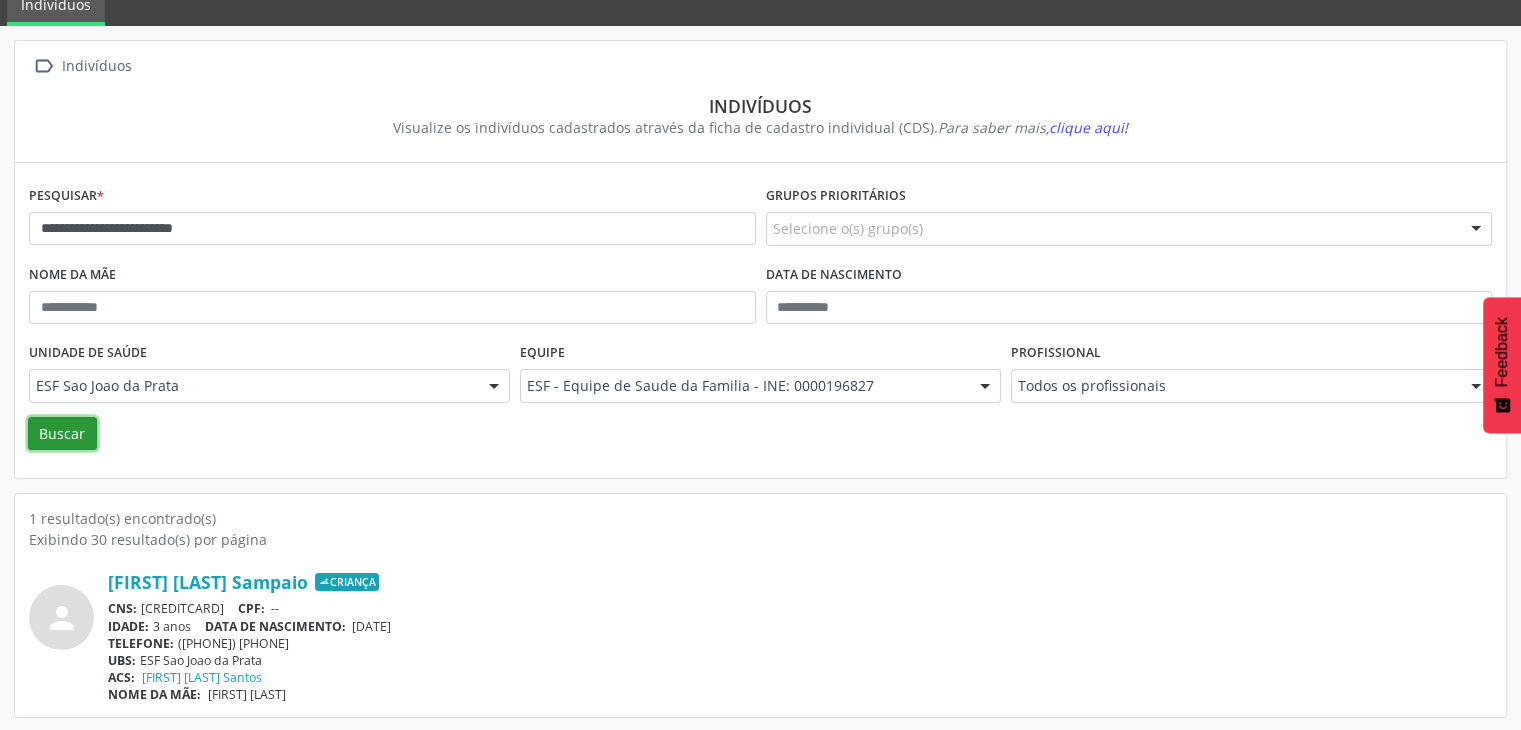 click on "Buscar" at bounding box center (62, 434) 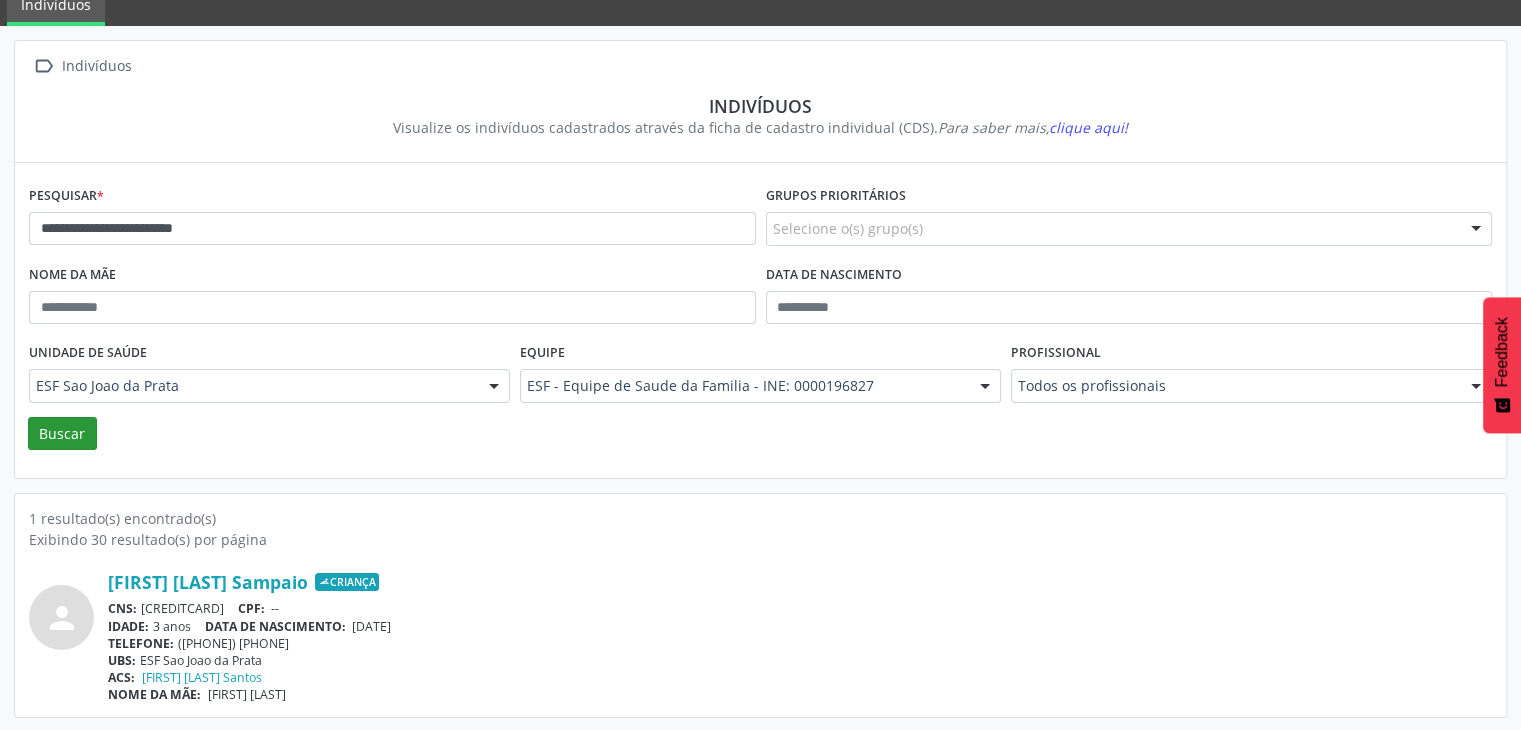 scroll, scrollTop: 0, scrollLeft: 0, axis: both 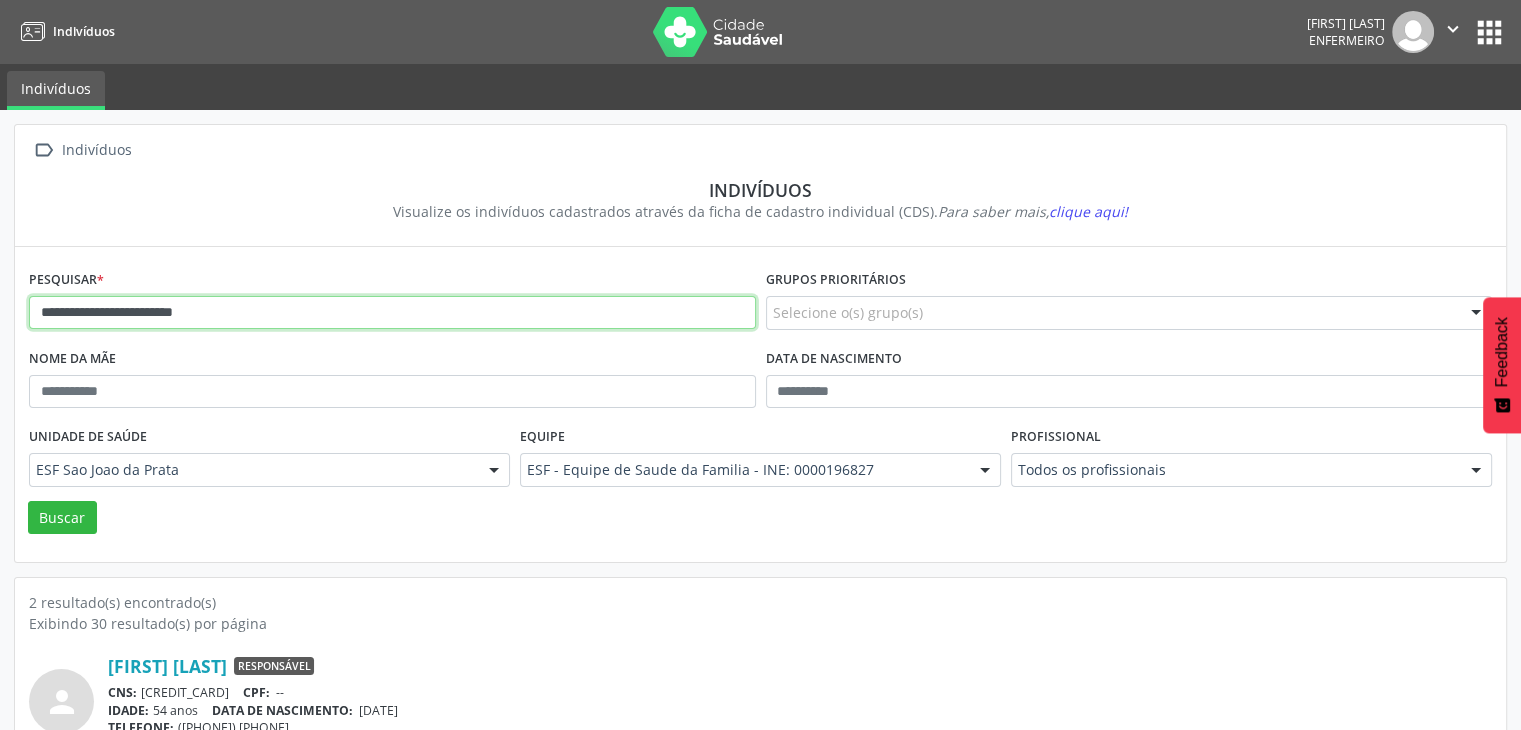 click on "**********" at bounding box center (392, 313) 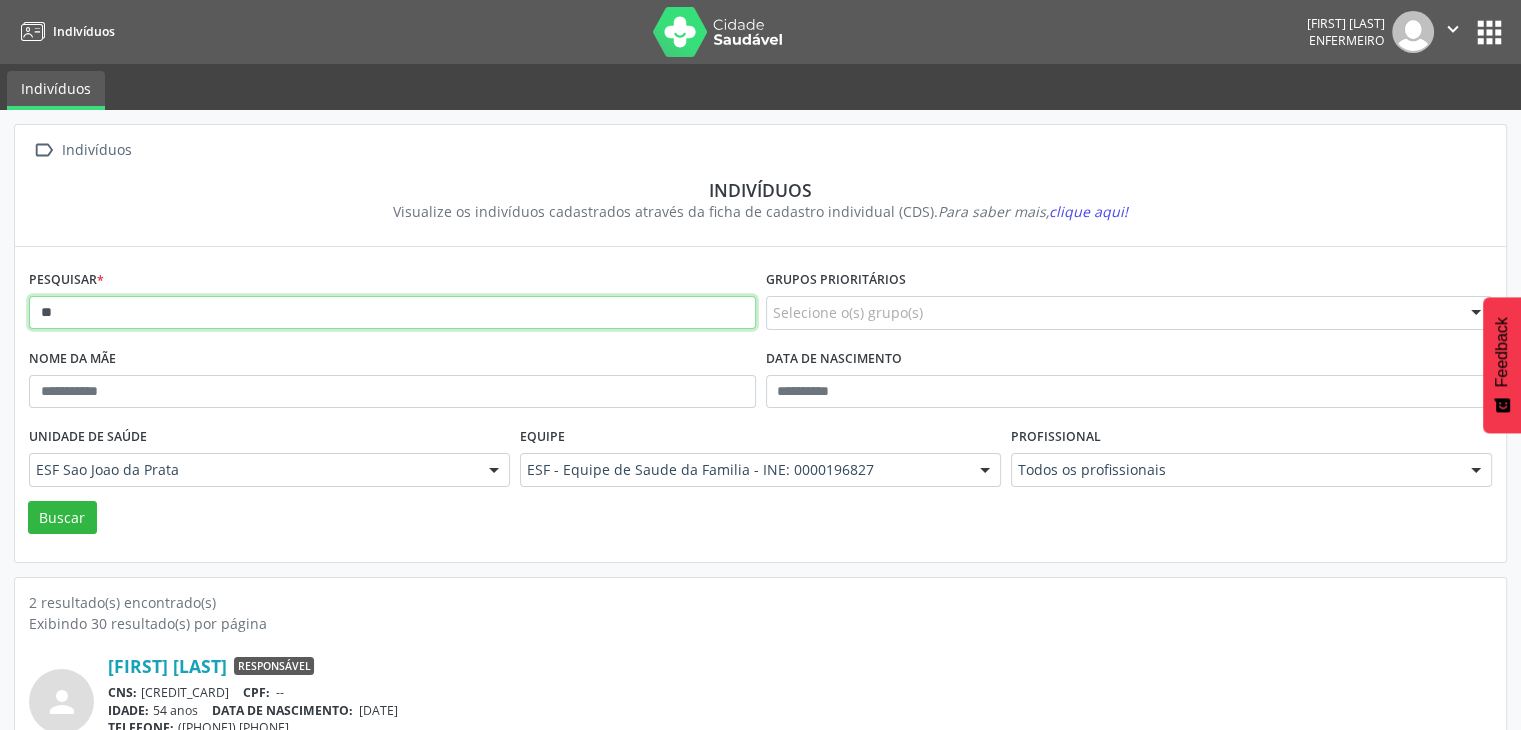 type on "*" 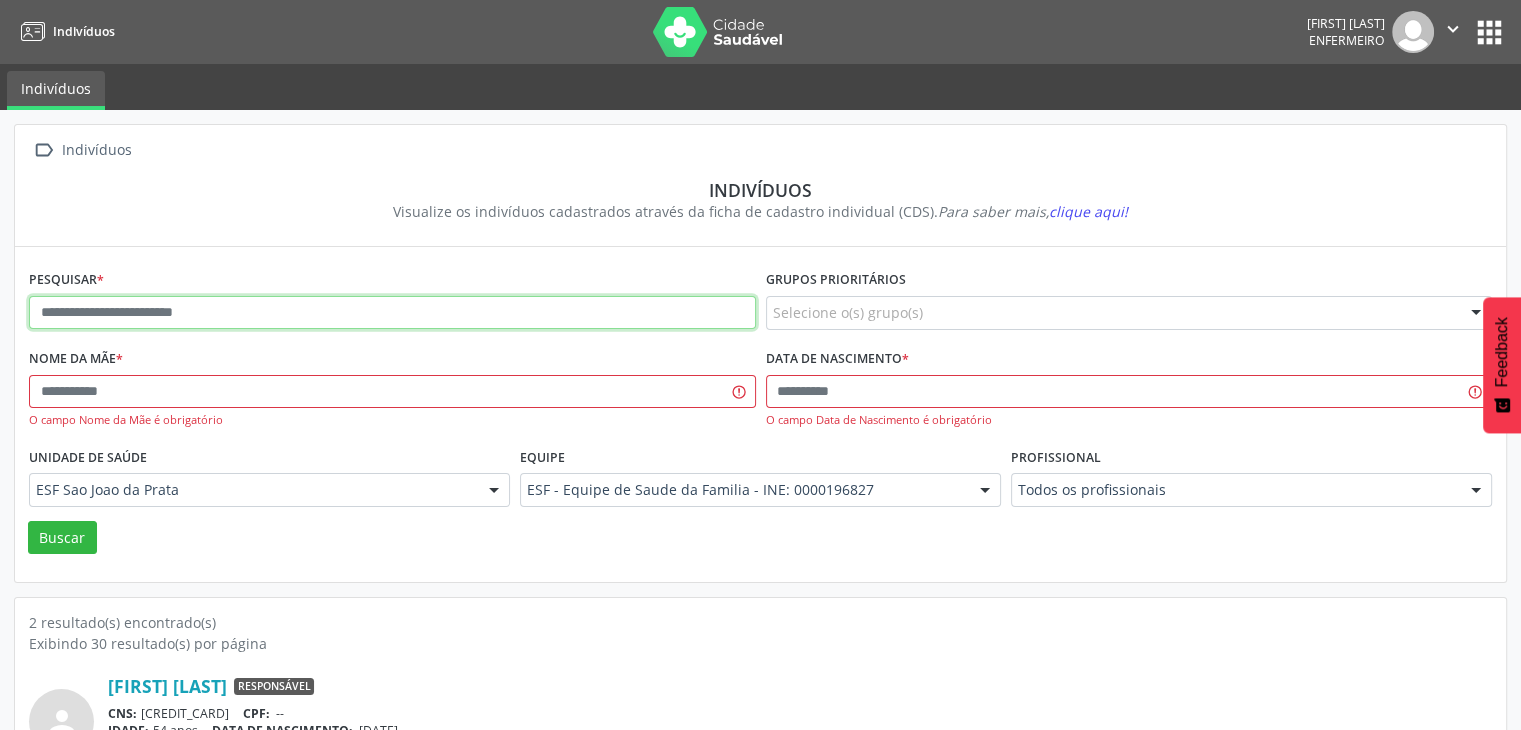 paste on "**********" 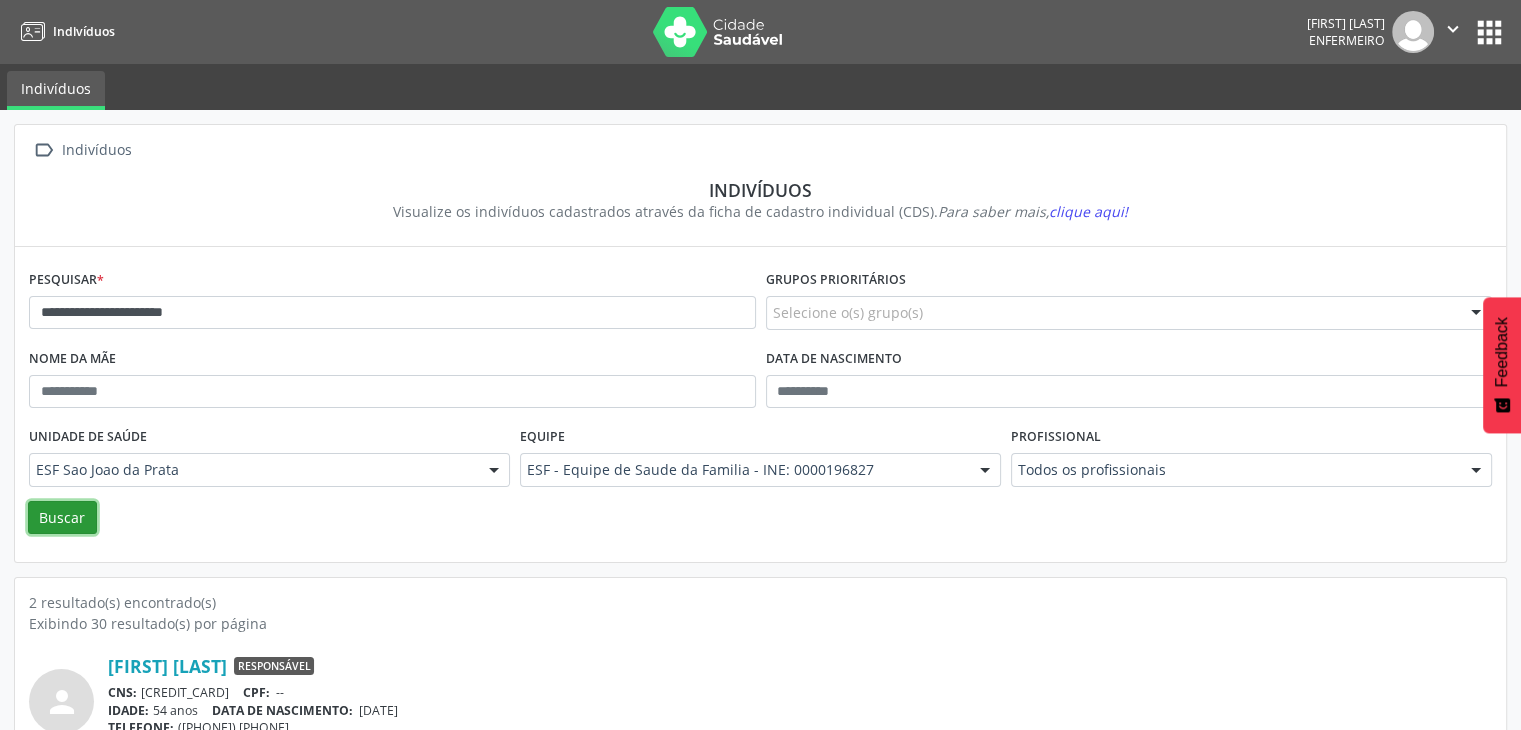 click on "Buscar" at bounding box center [62, 518] 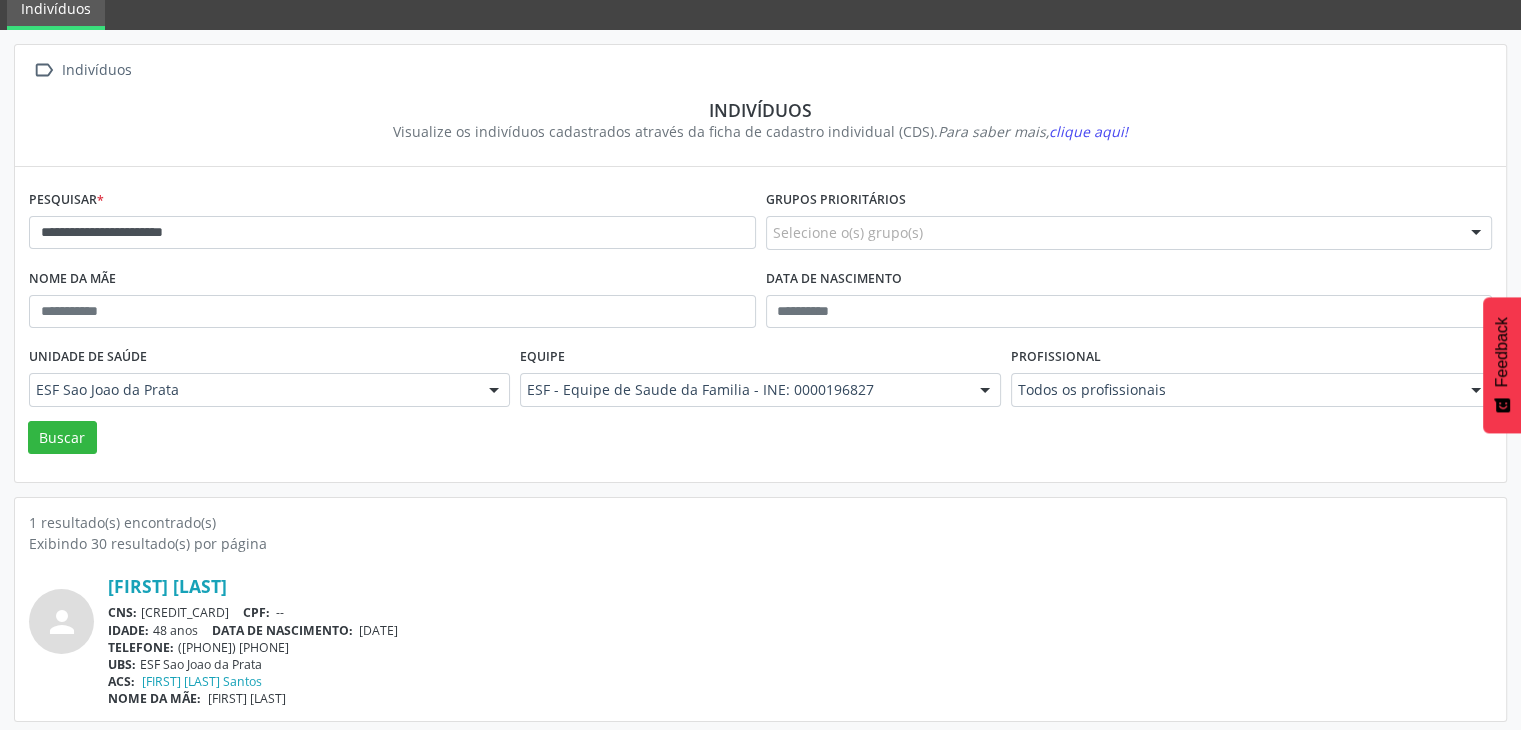 scroll, scrollTop: 84, scrollLeft: 0, axis: vertical 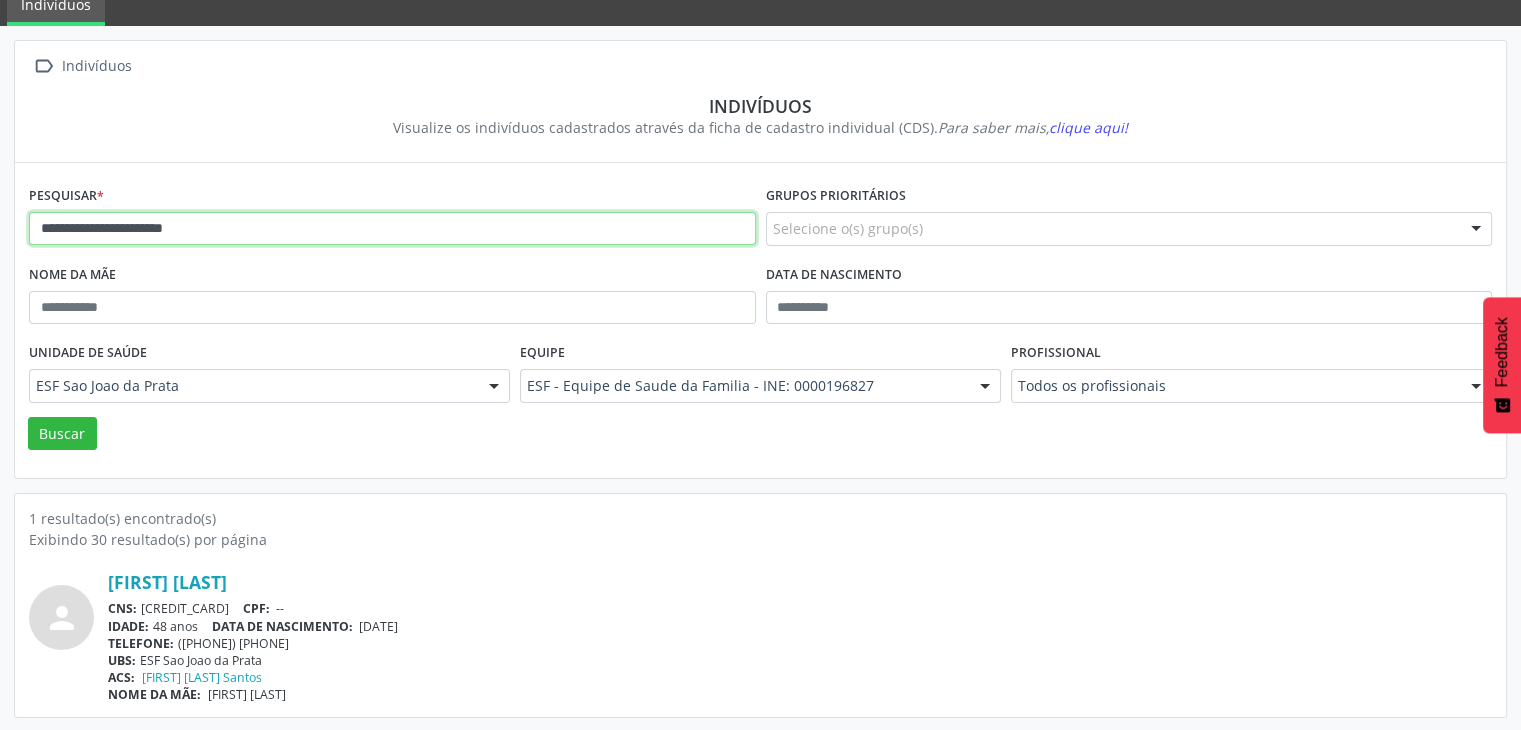 click on "**********" at bounding box center [392, 229] 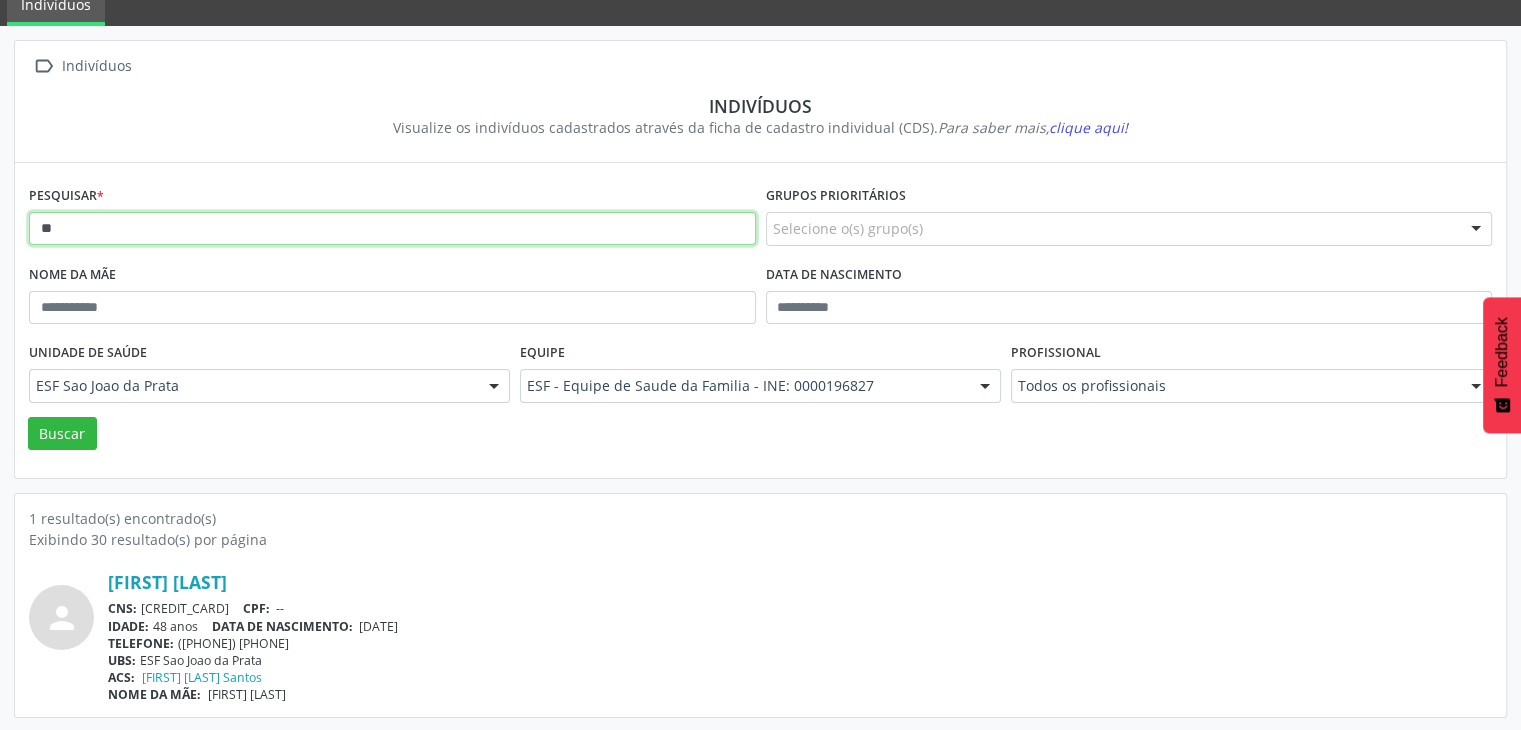 type on "*" 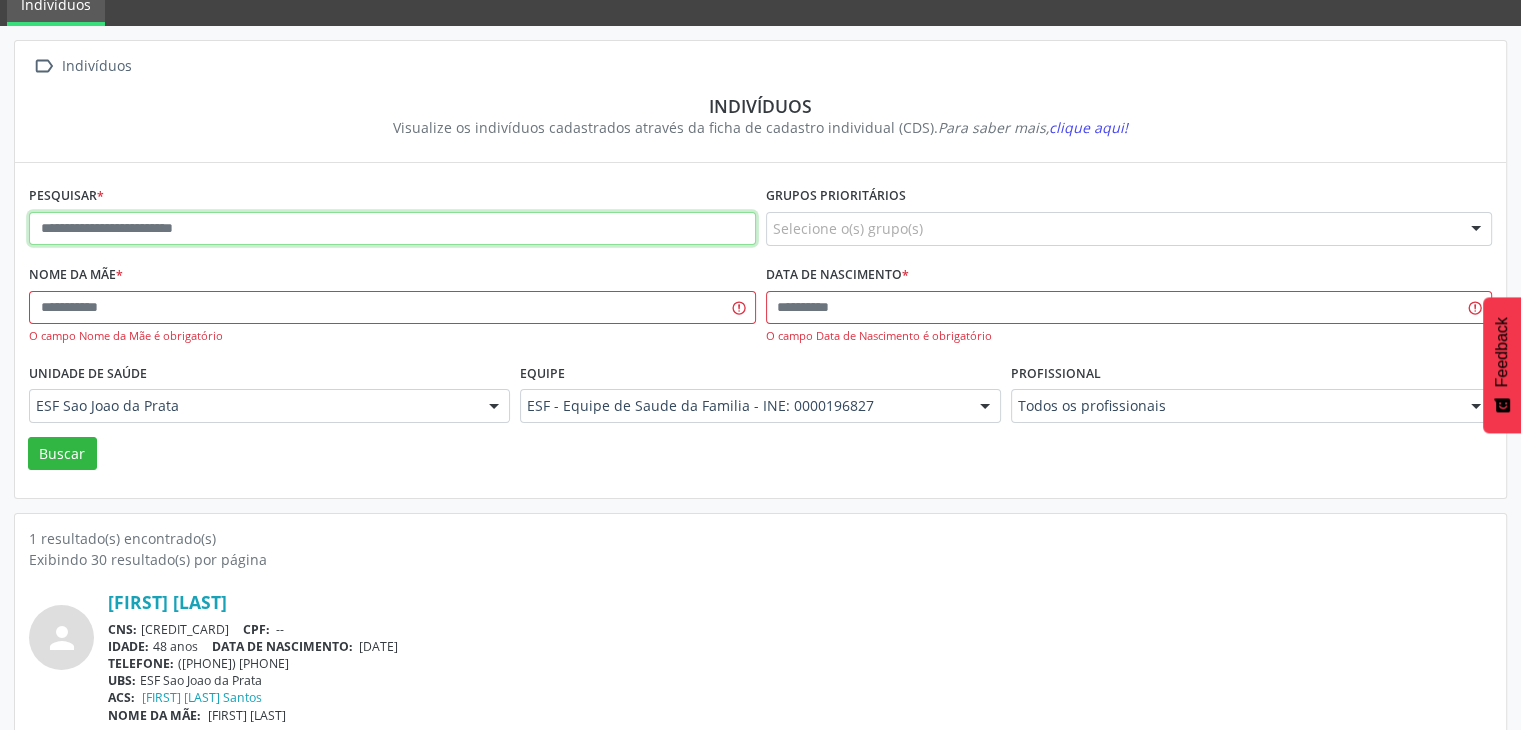 click at bounding box center [392, 229] 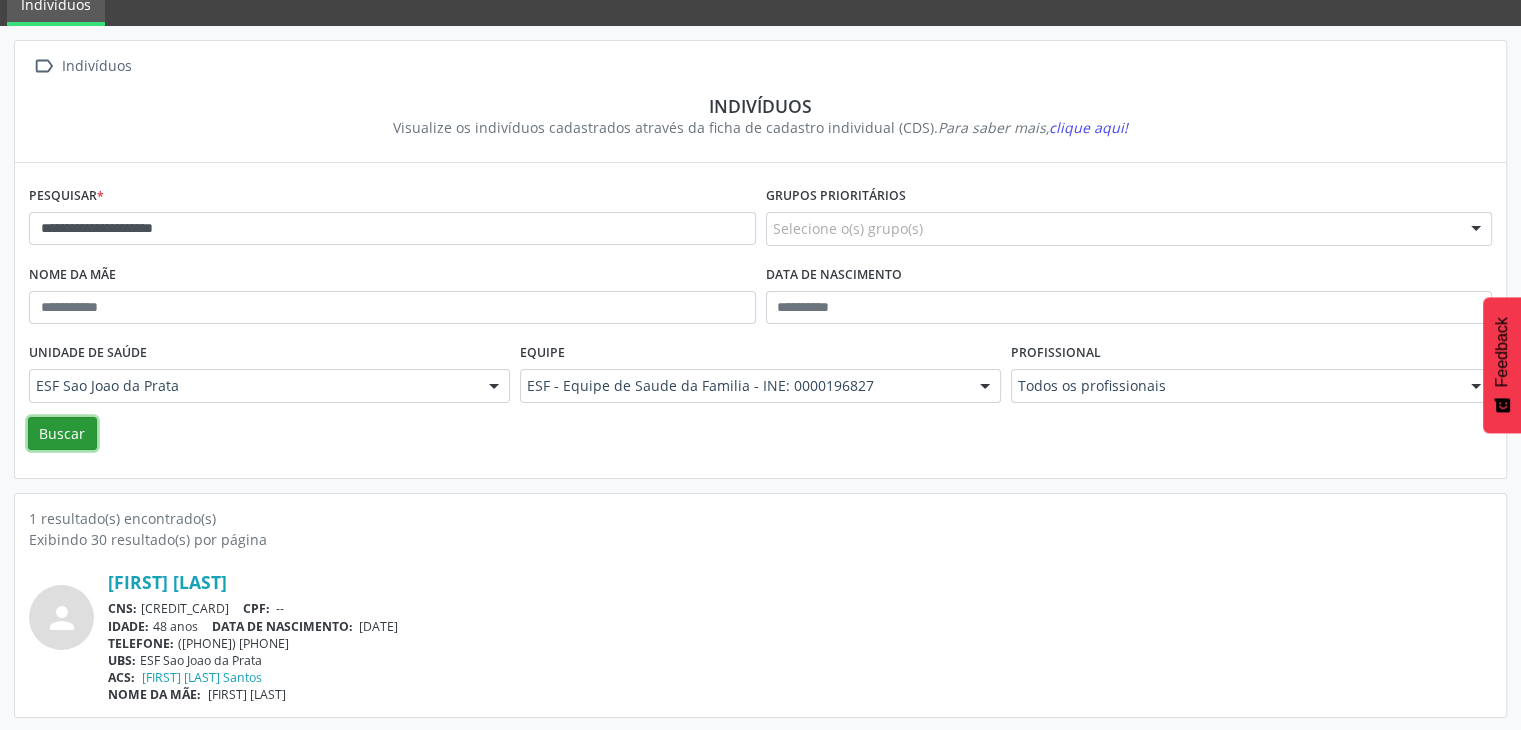 click on "Buscar" at bounding box center (62, 434) 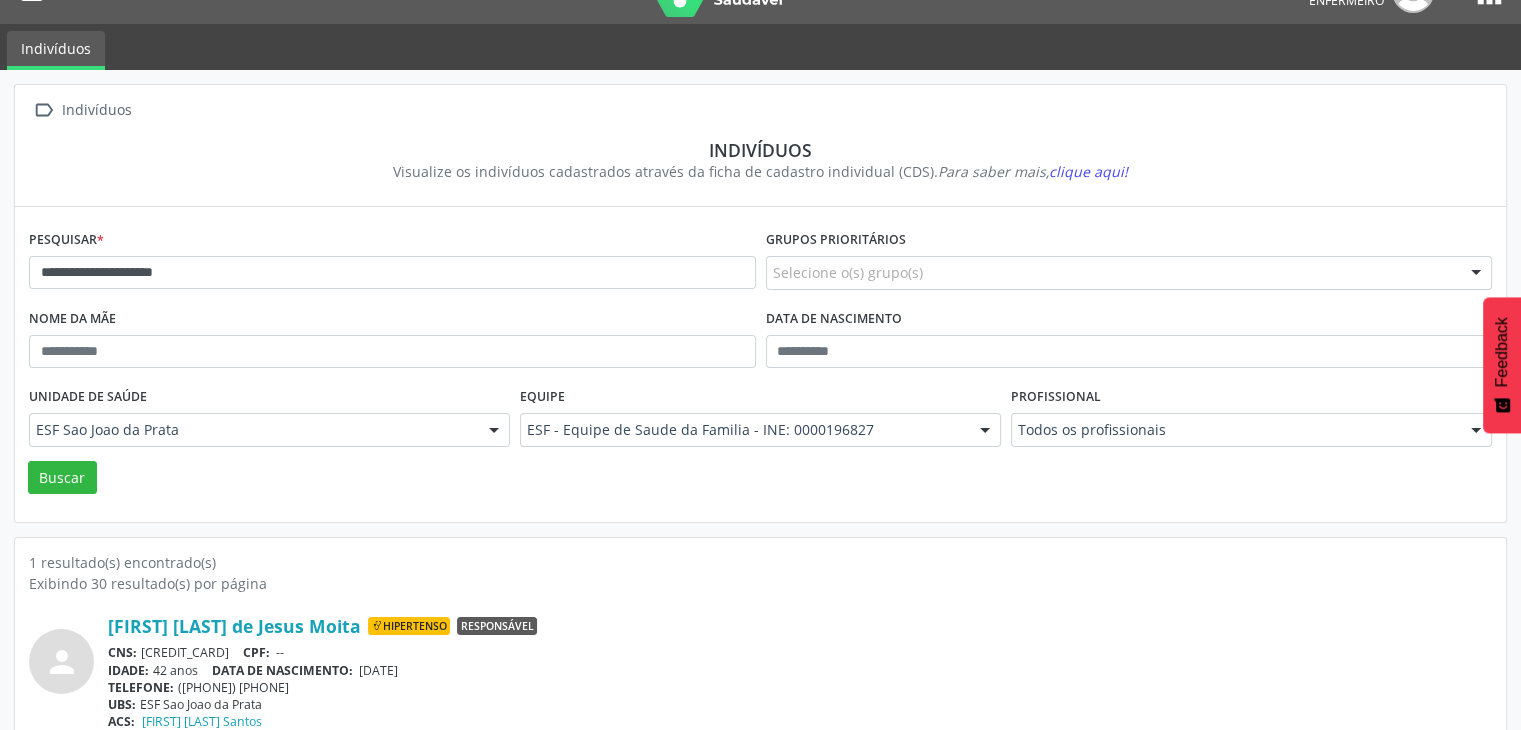scroll, scrollTop: 0, scrollLeft: 0, axis: both 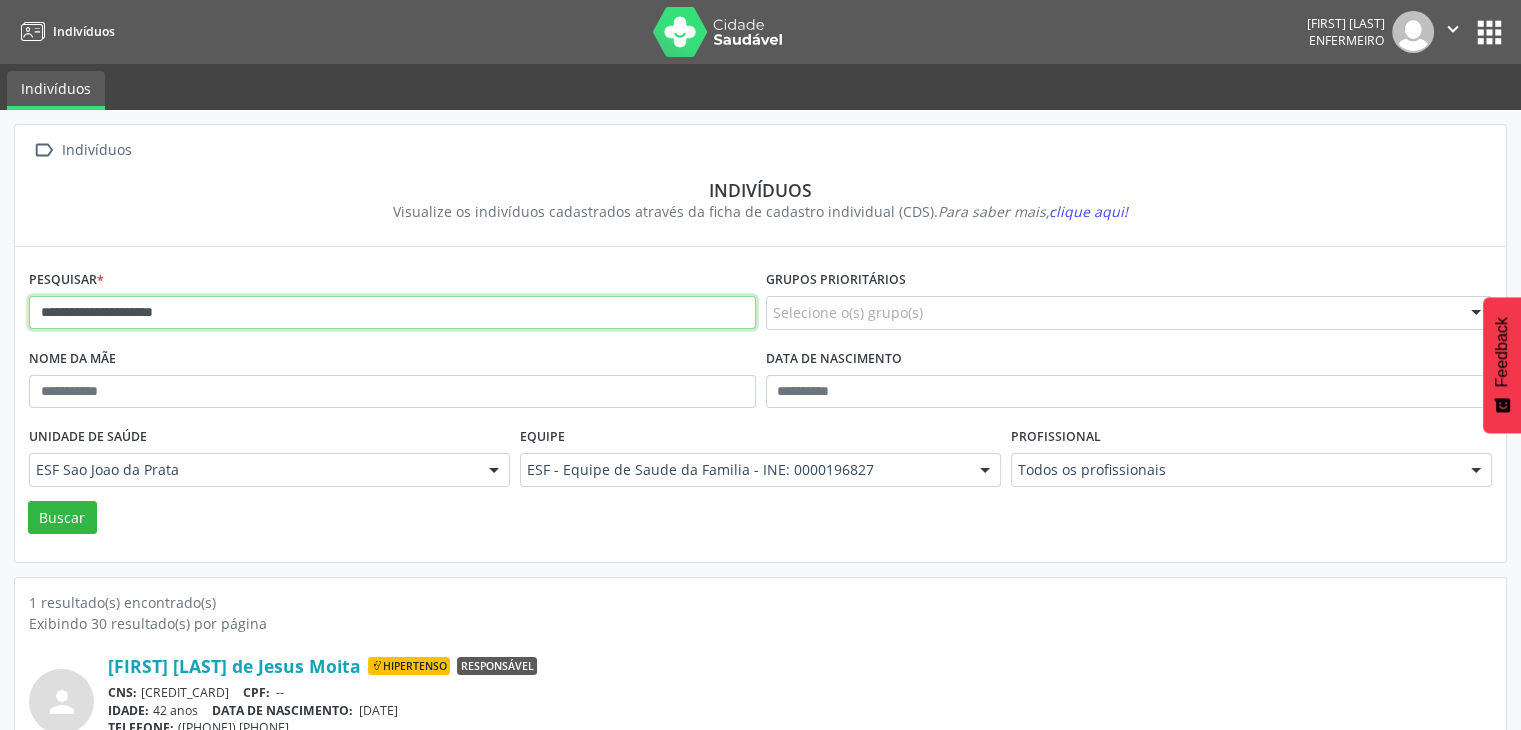 click on "**********" at bounding box center (392, 313) 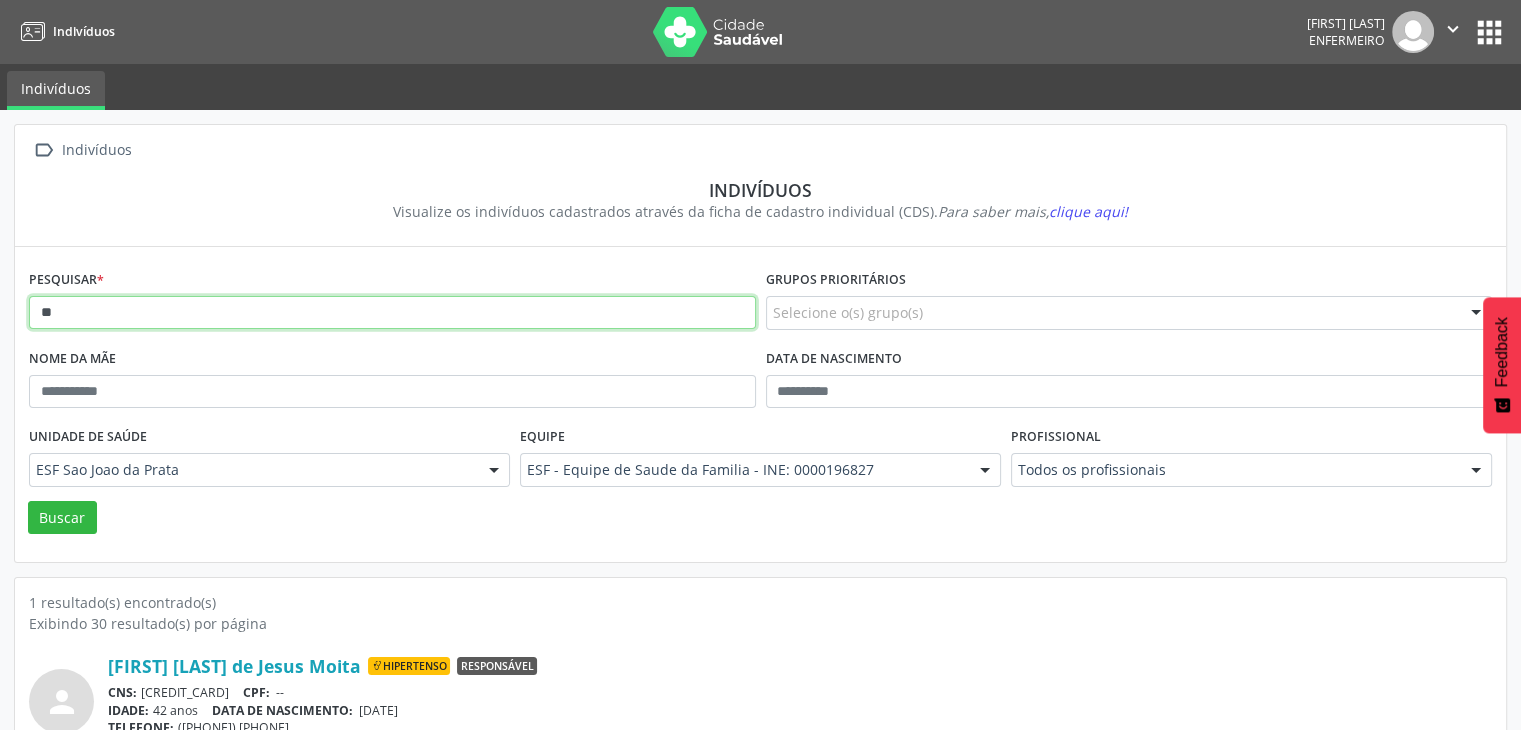 type on "*" 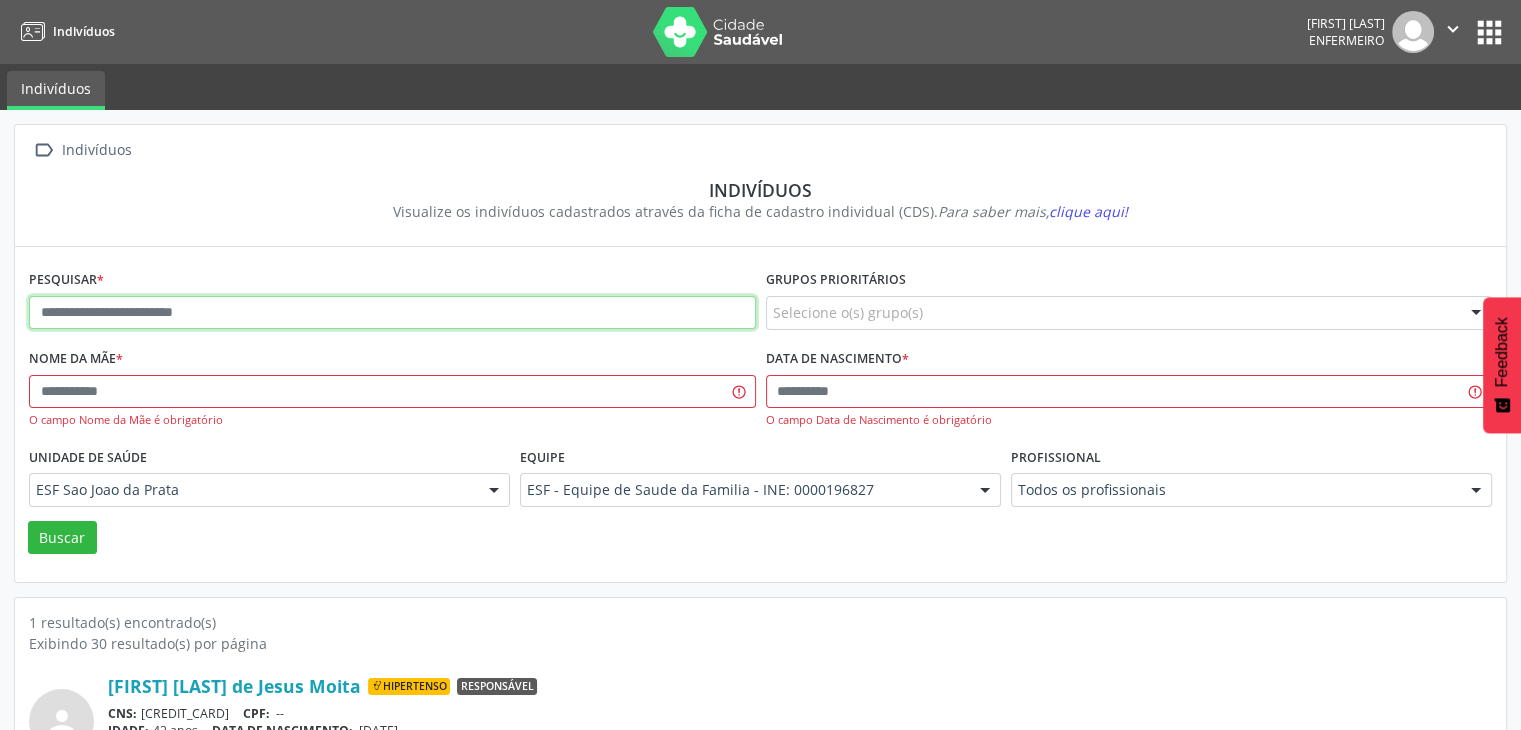 paste on "**********" 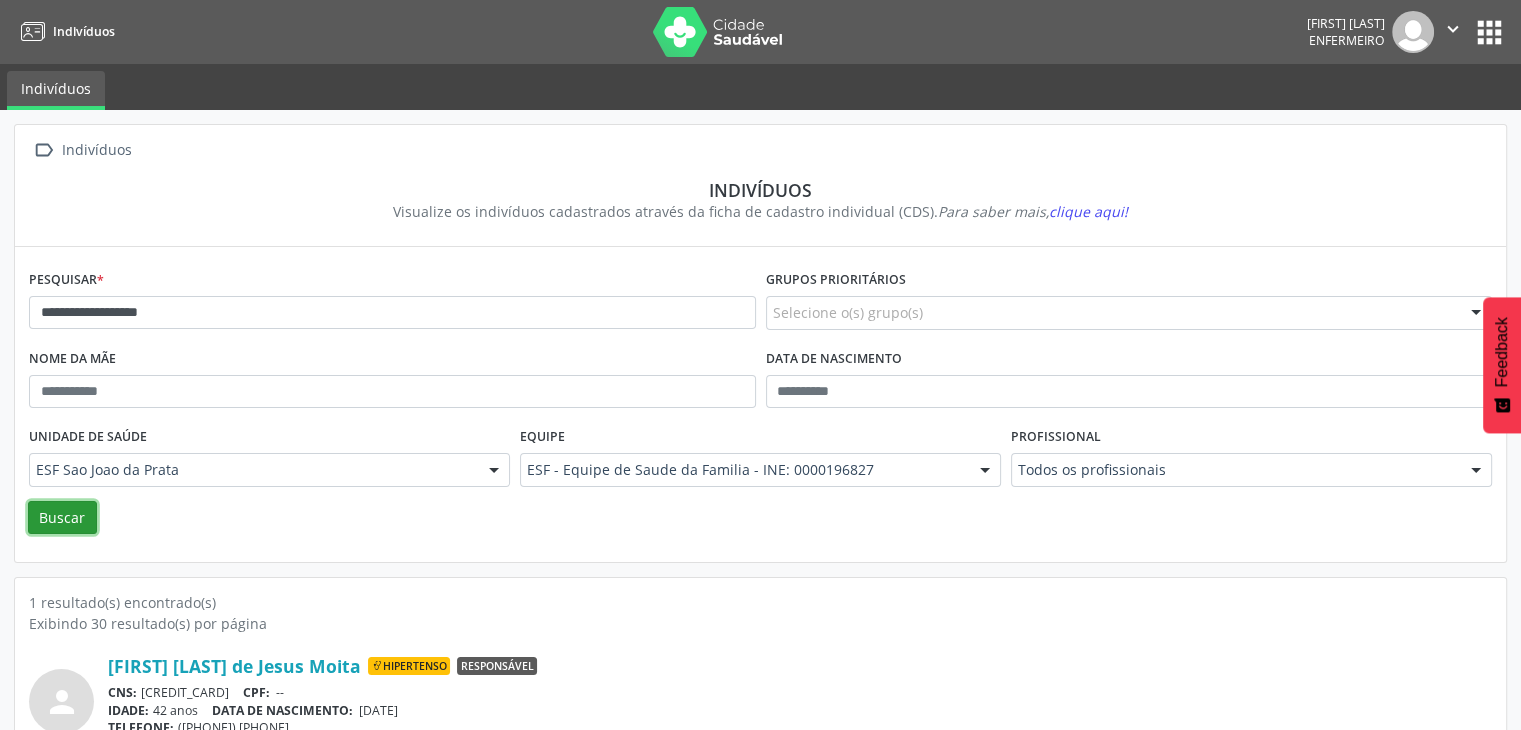 click on "Buscar" at bounding box center (62, 518) 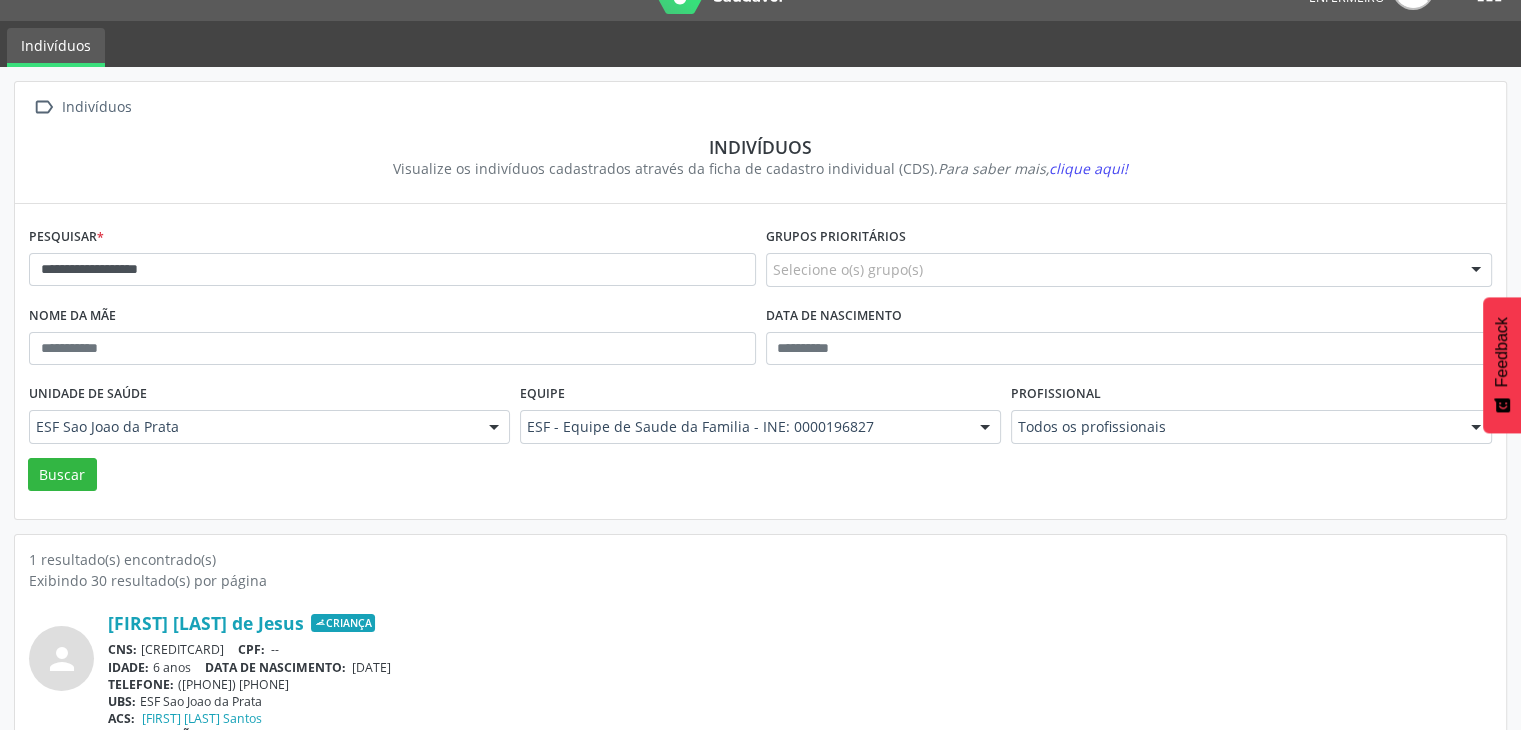 scroll, scrollTop: 84, scrollLeft: 0, axis: vertical 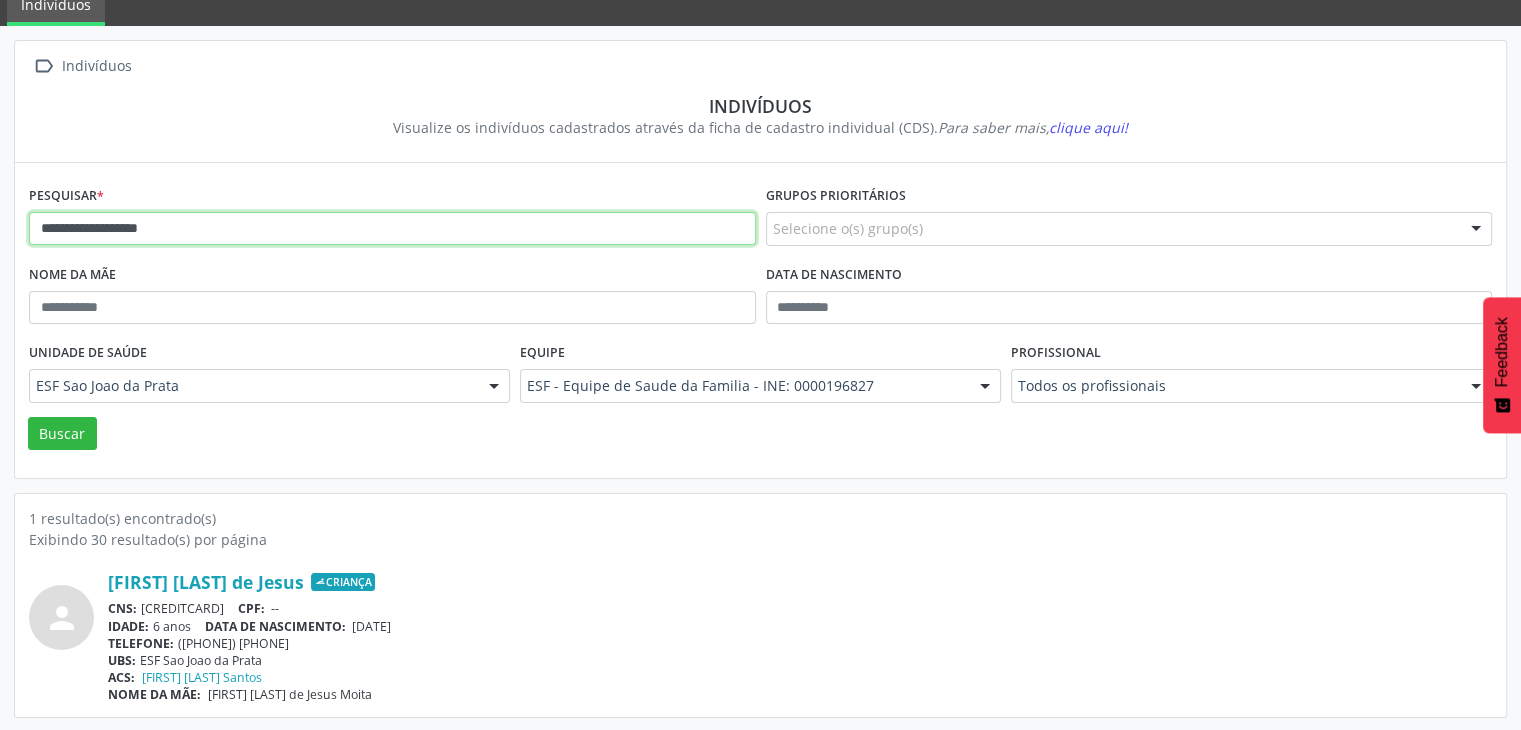 click on "**********" at bounding box center (392, 229) 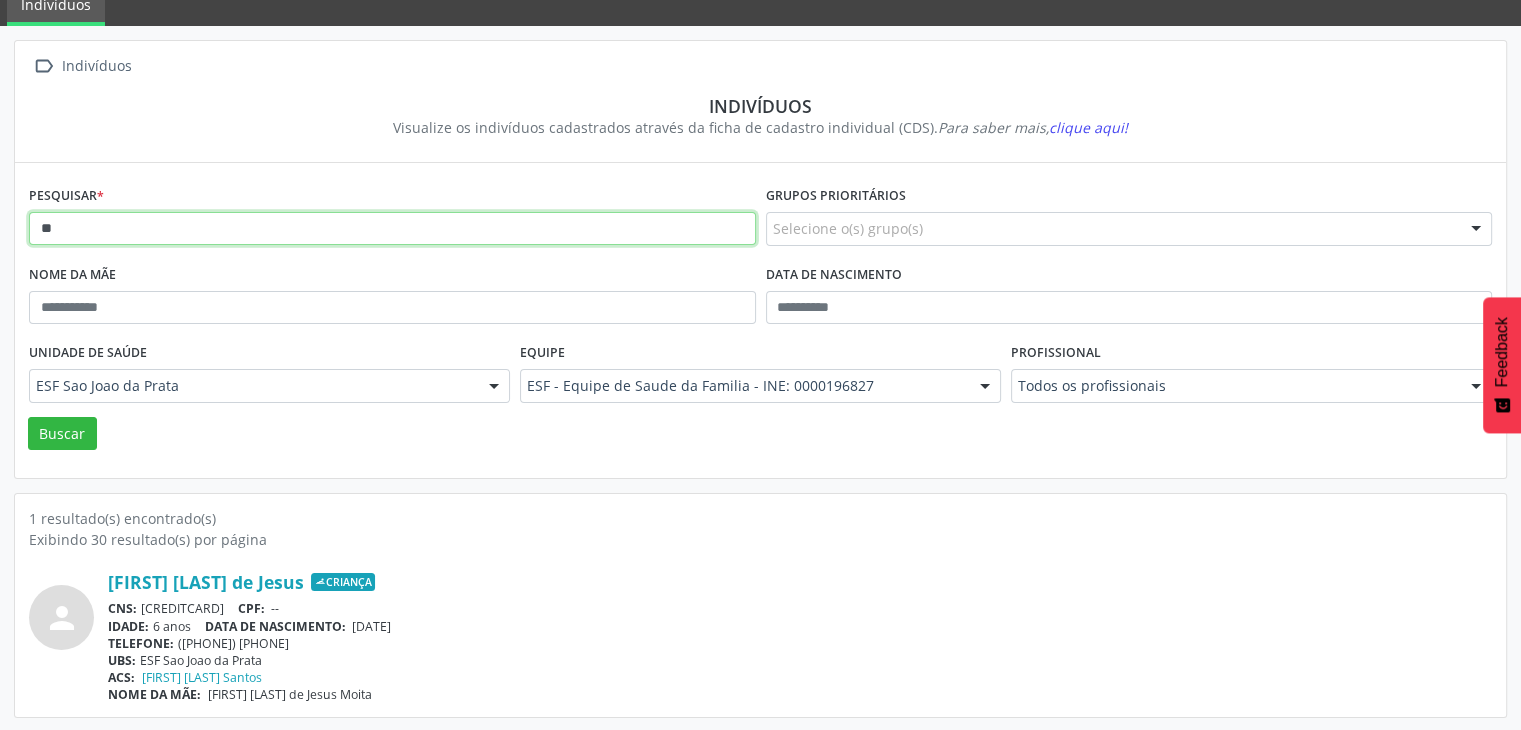 type on "*" 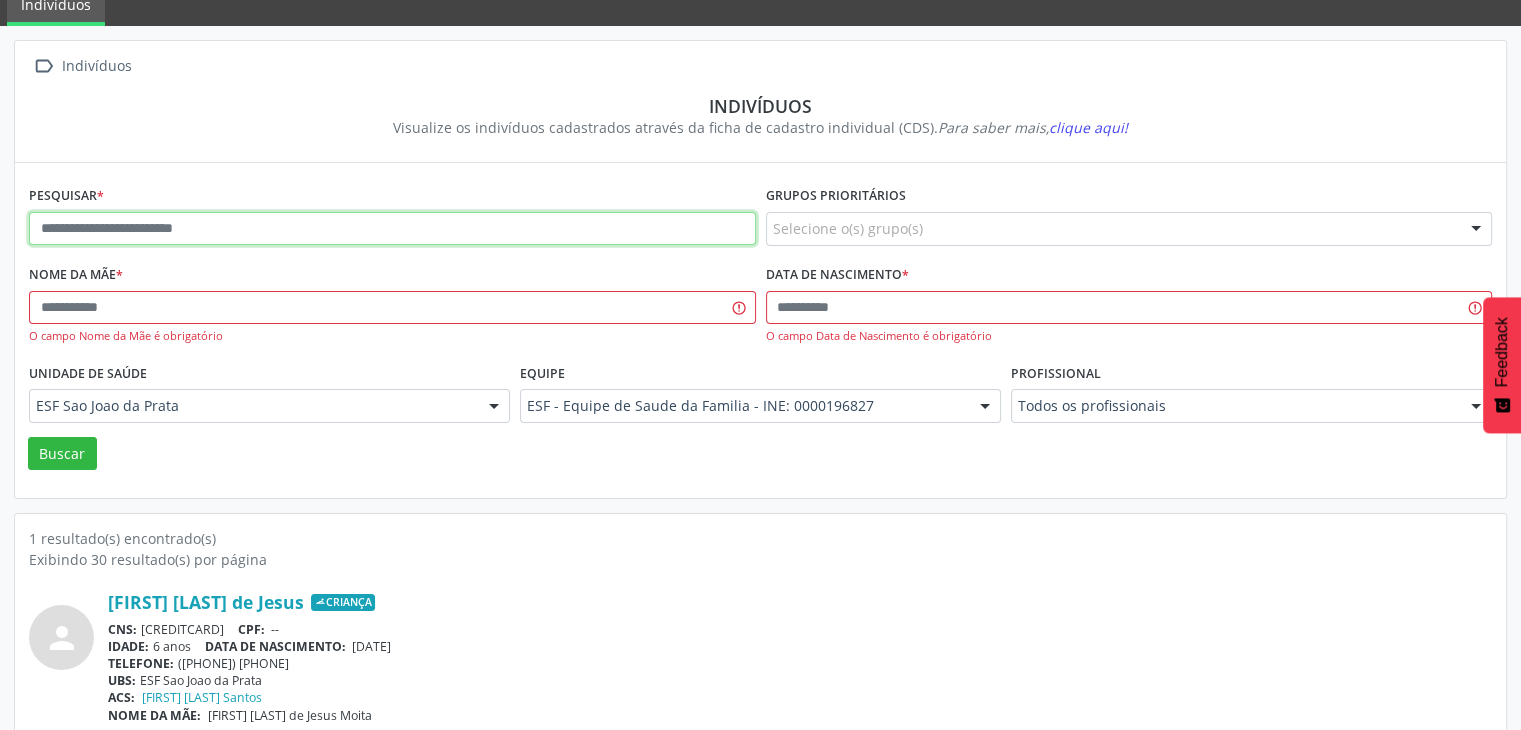 paste on "**********" 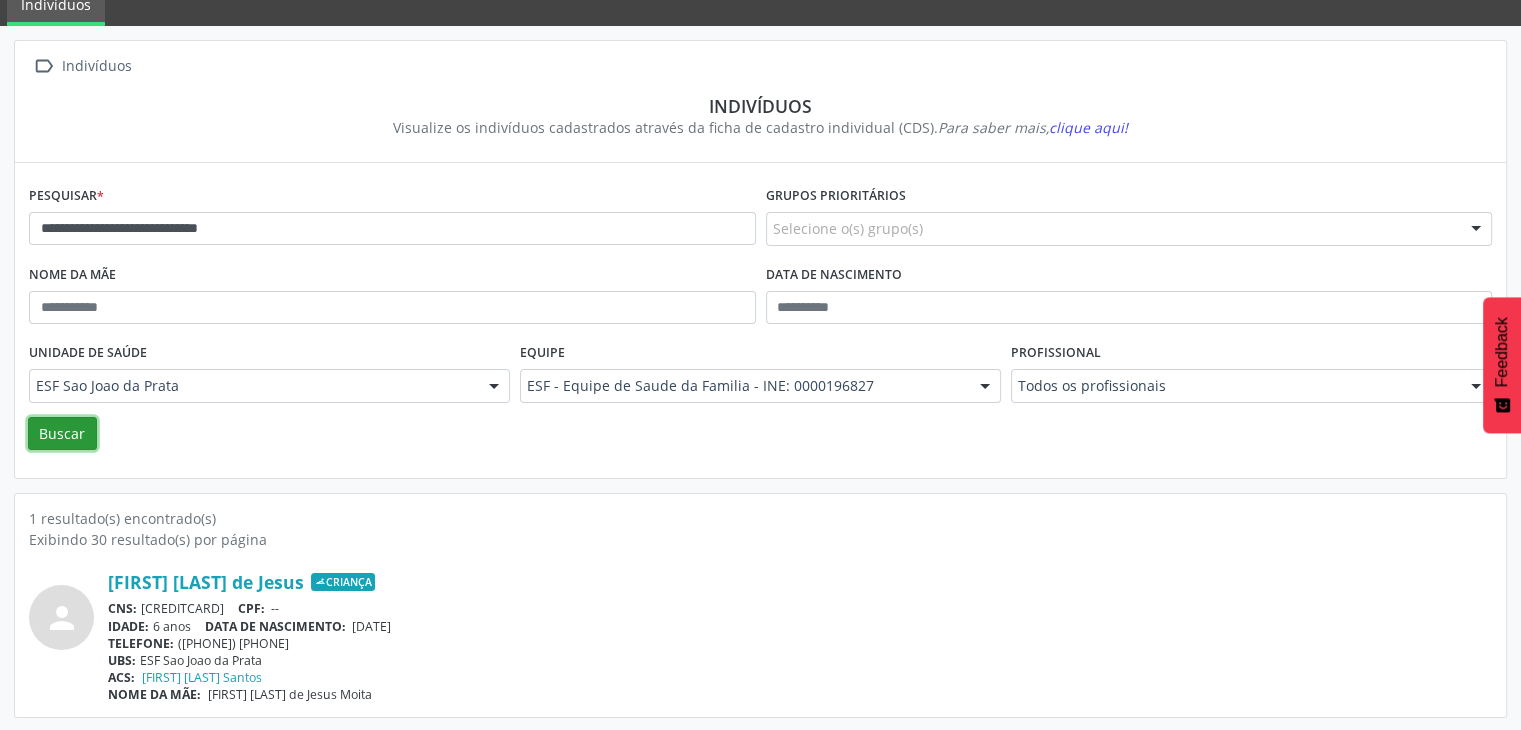 click on "Buscar" at bounding box center [62, 434] 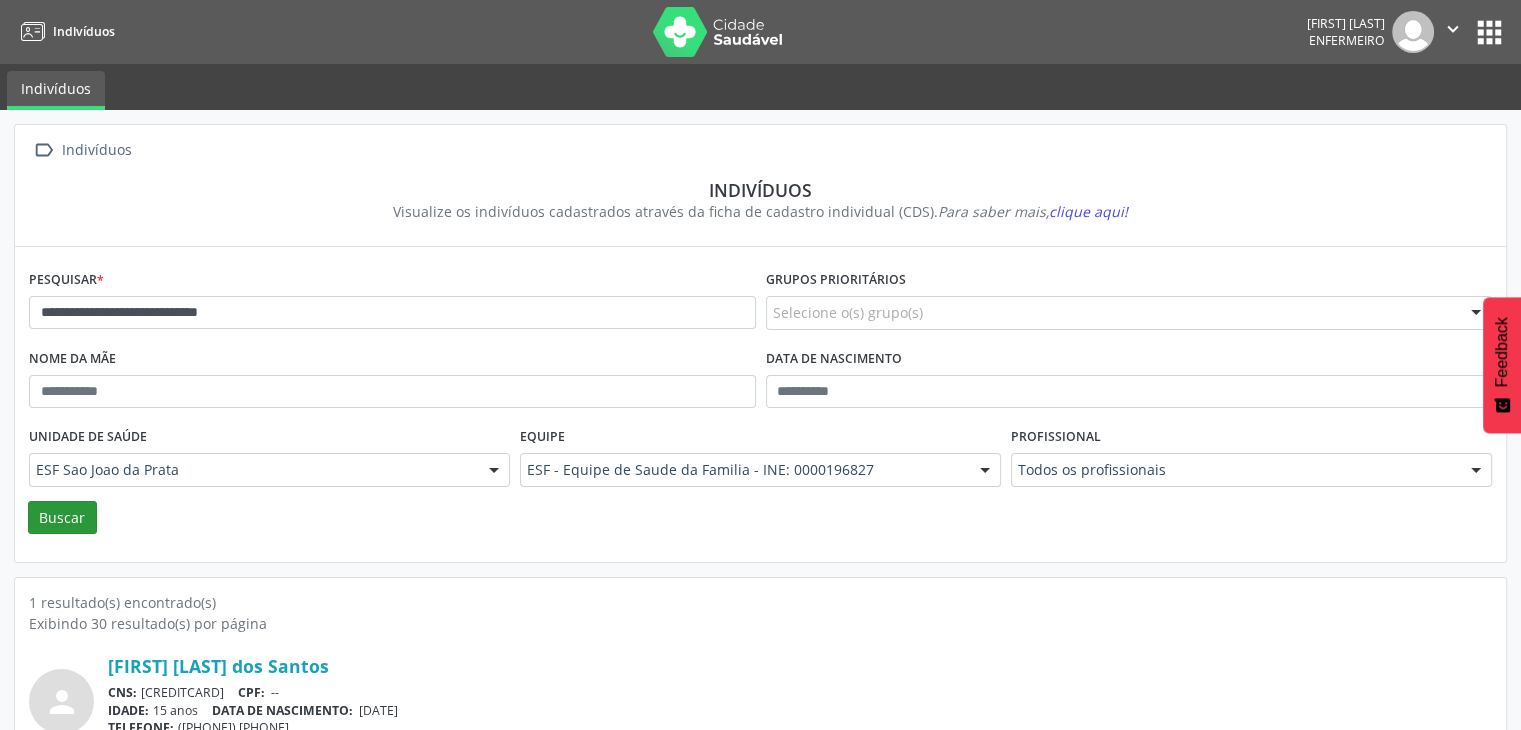 scroll, scrollTop: 84, scrollLeft: 0, axis: vertical 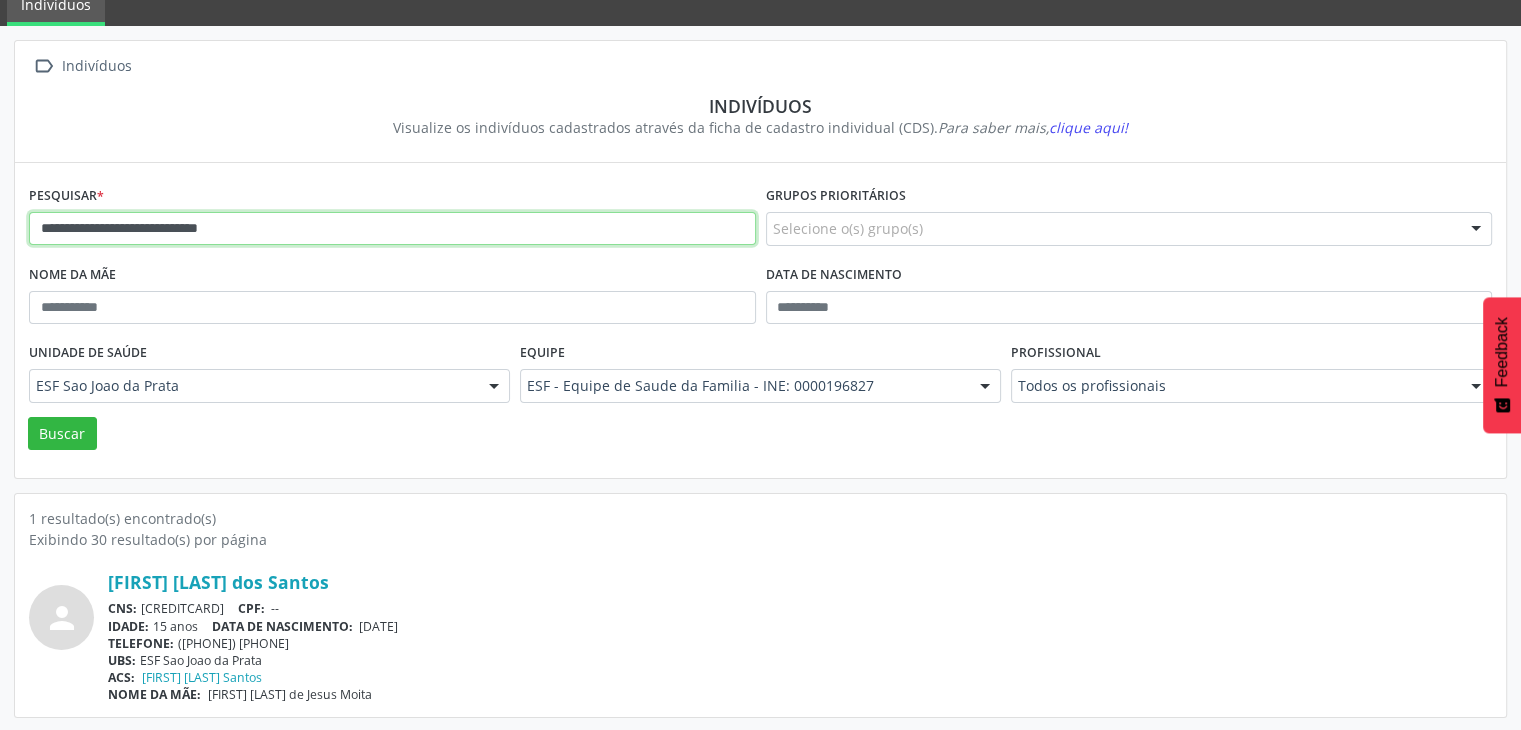 click on "**********" at bounding box center (392, 229) 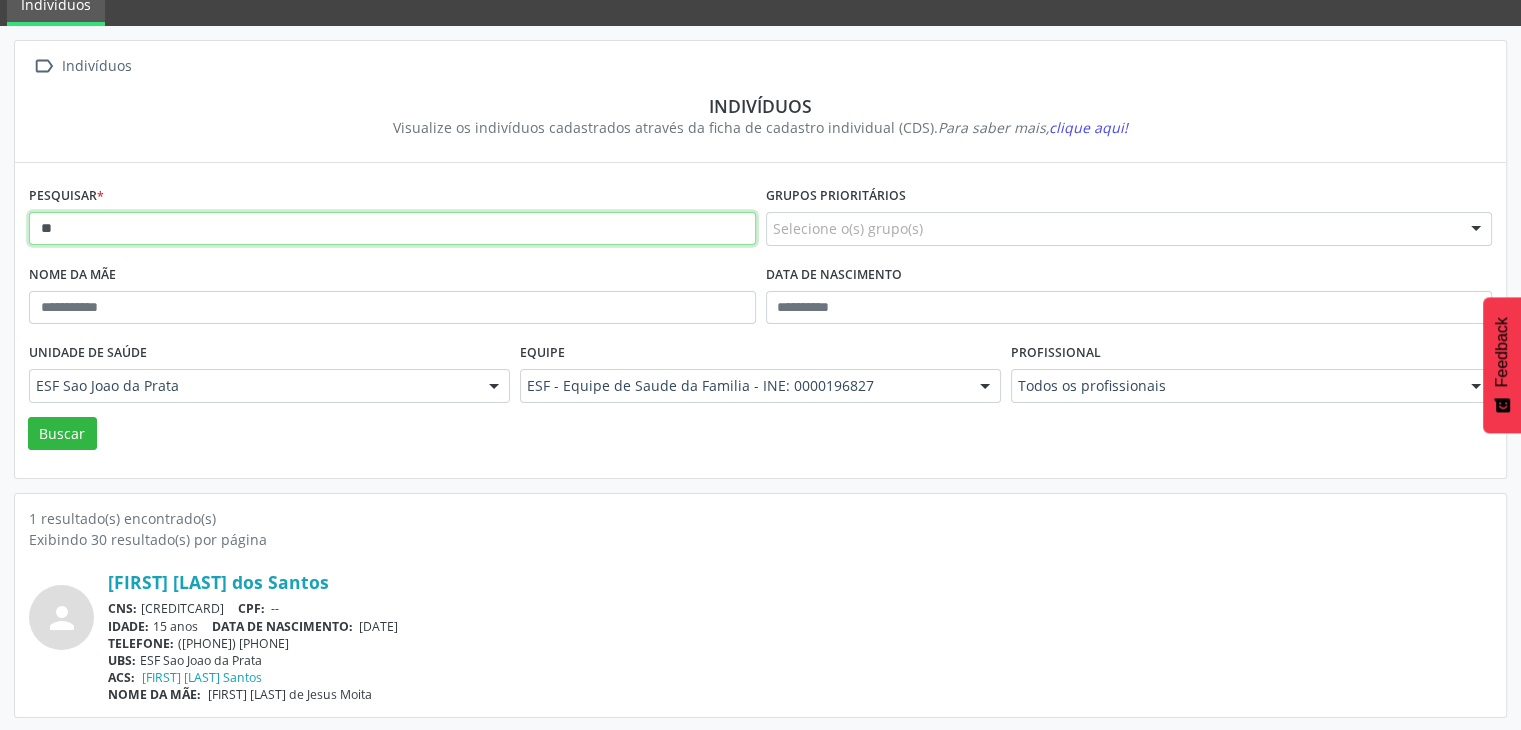type on "*" 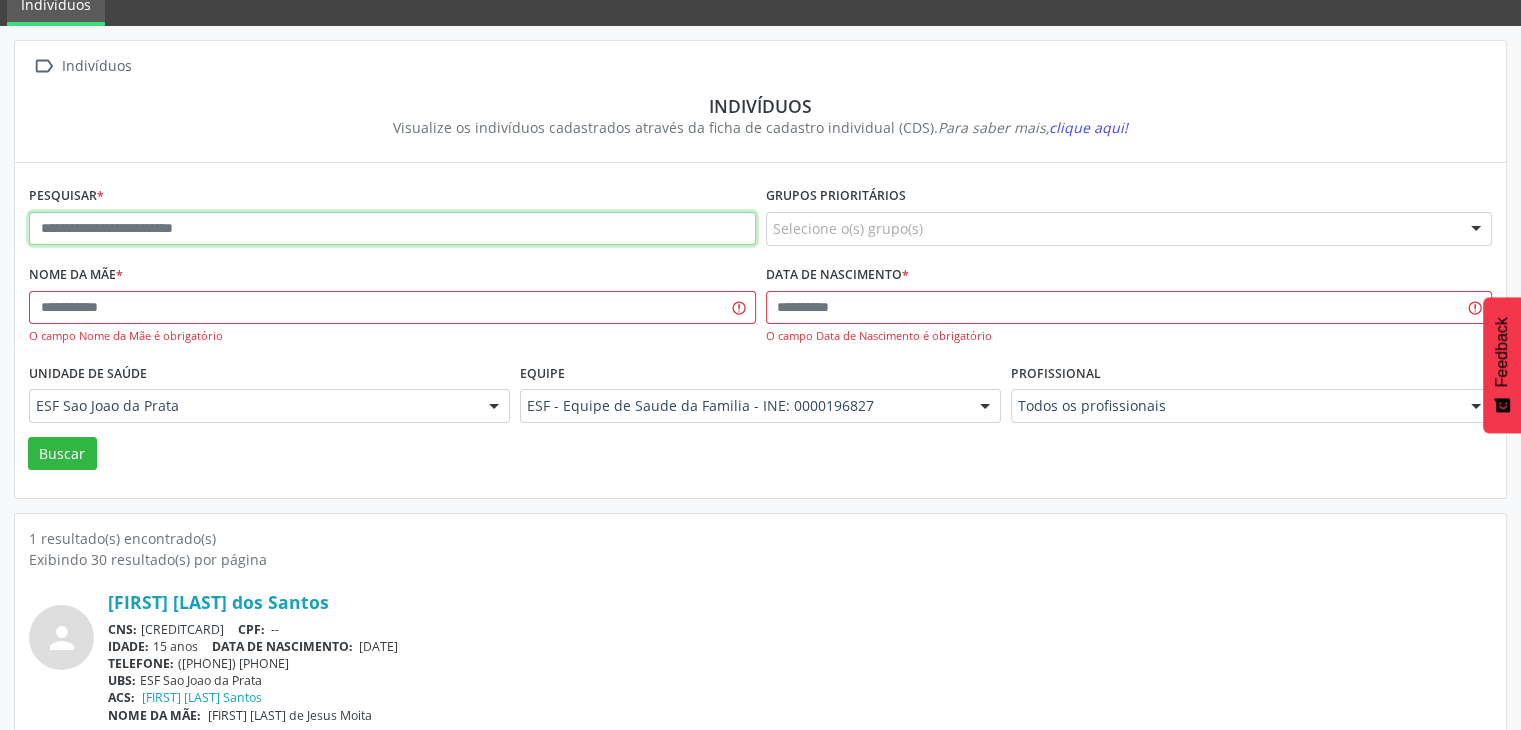paste on "**********" 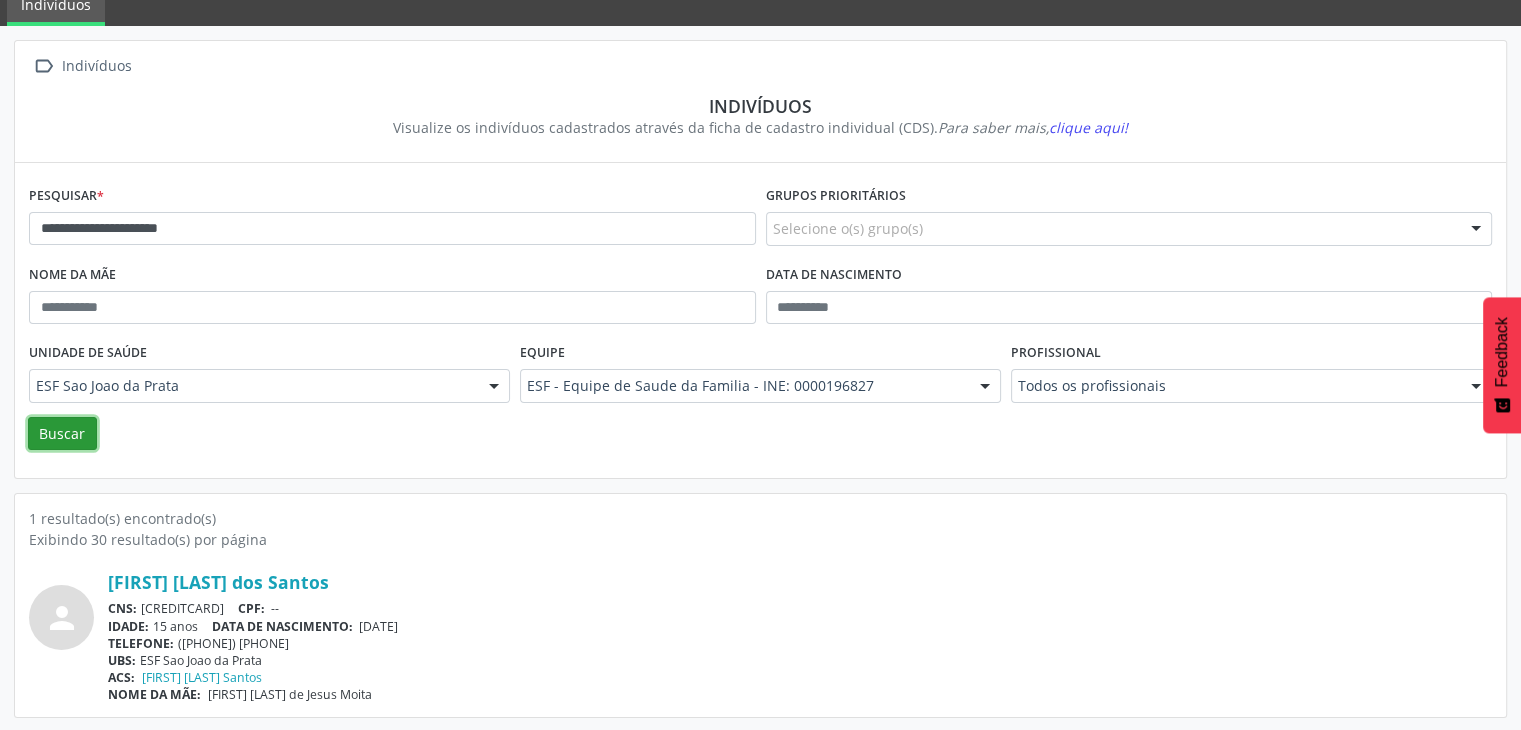 click on "Buscar" at bounding box center (62, 434) 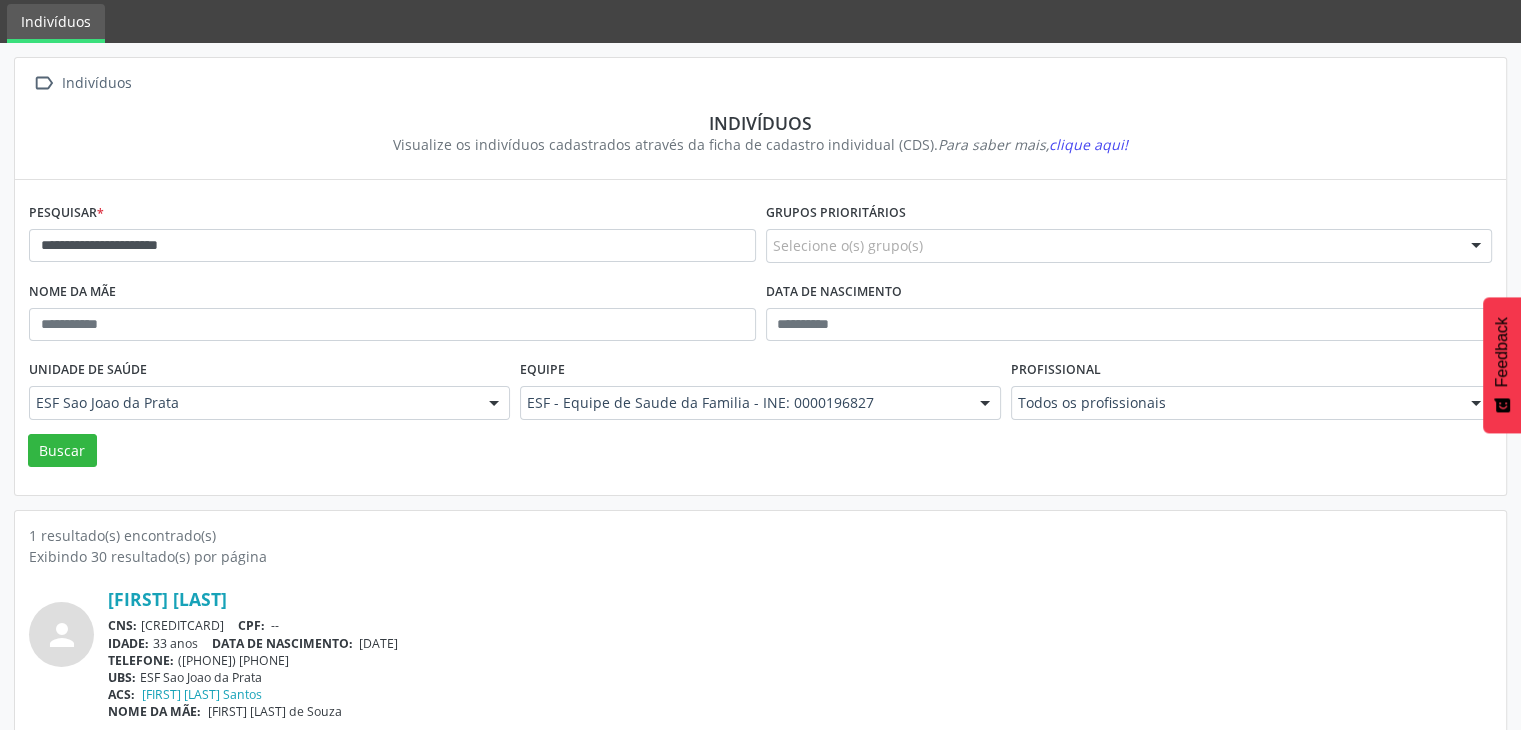 scroll, scrollTop: 84, scrollLeft: 0, axis: vertical 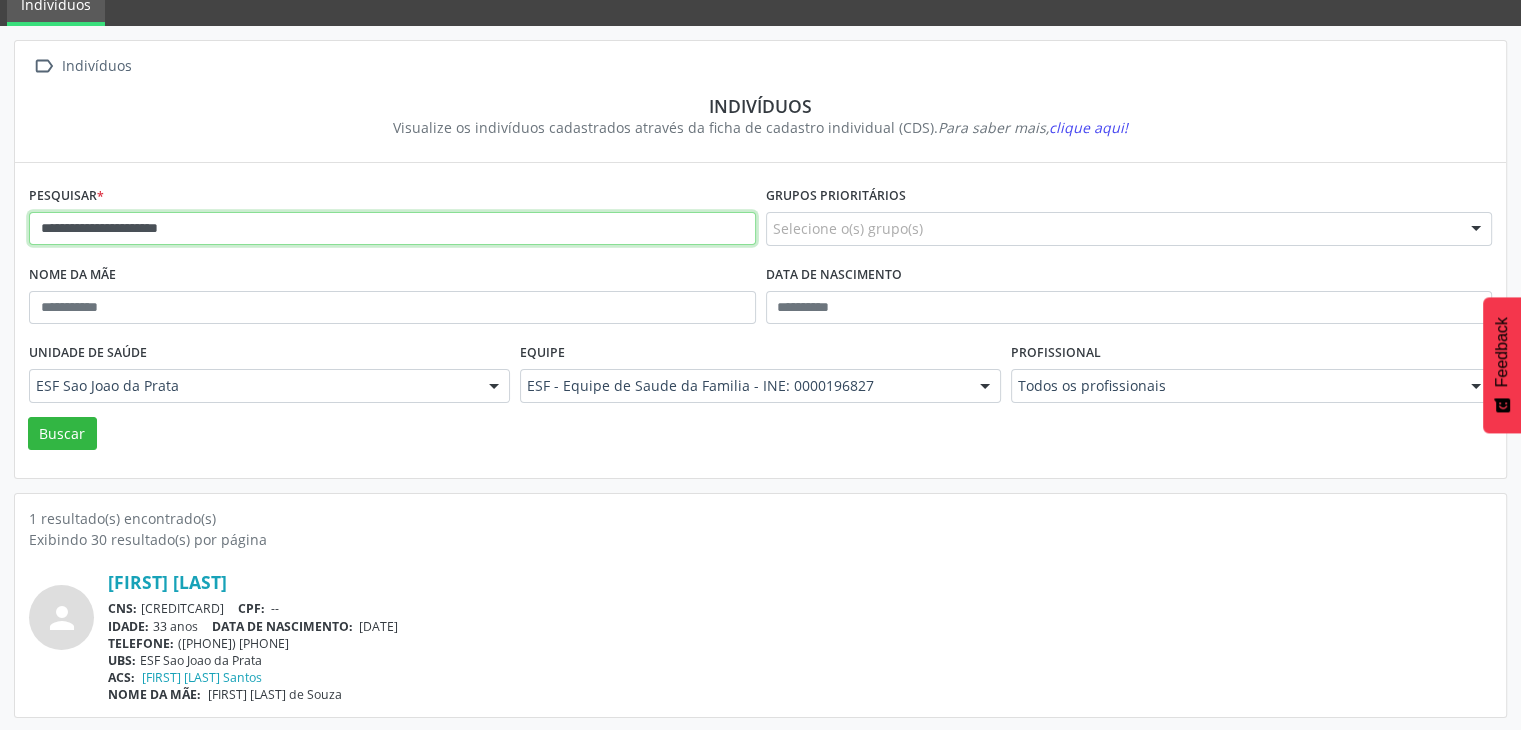 click on "**********" at bounding box center [392, 229] 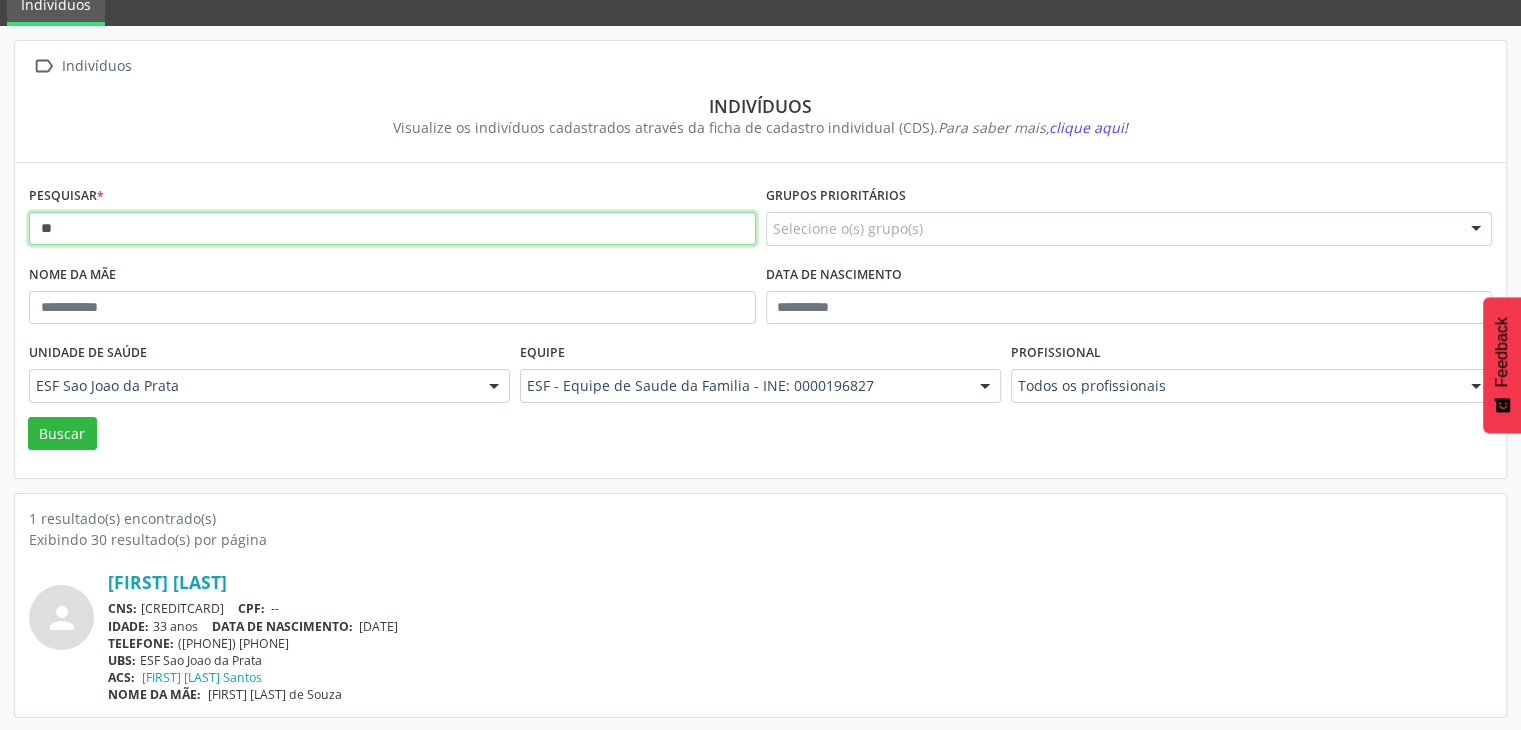 type on "*" 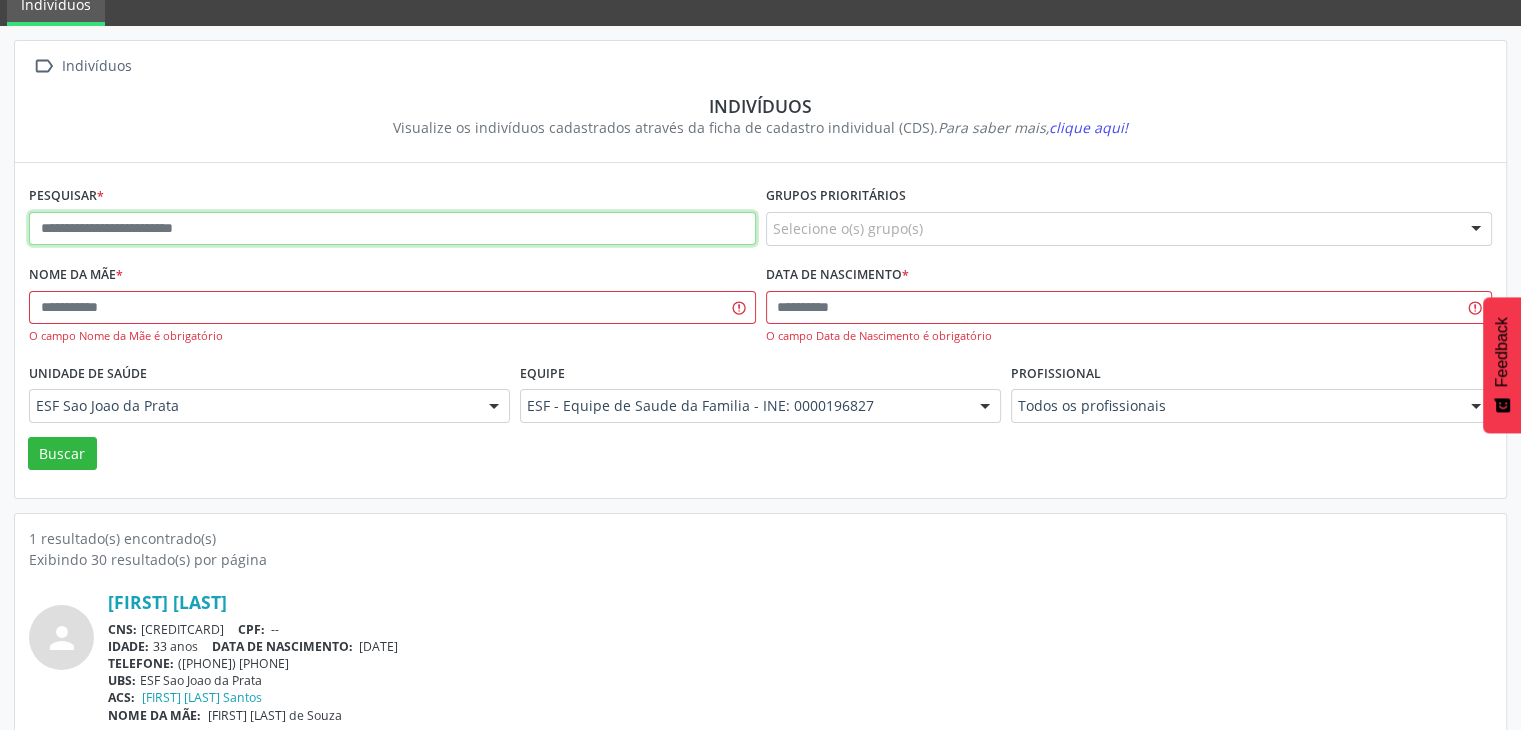 paste on "**********" 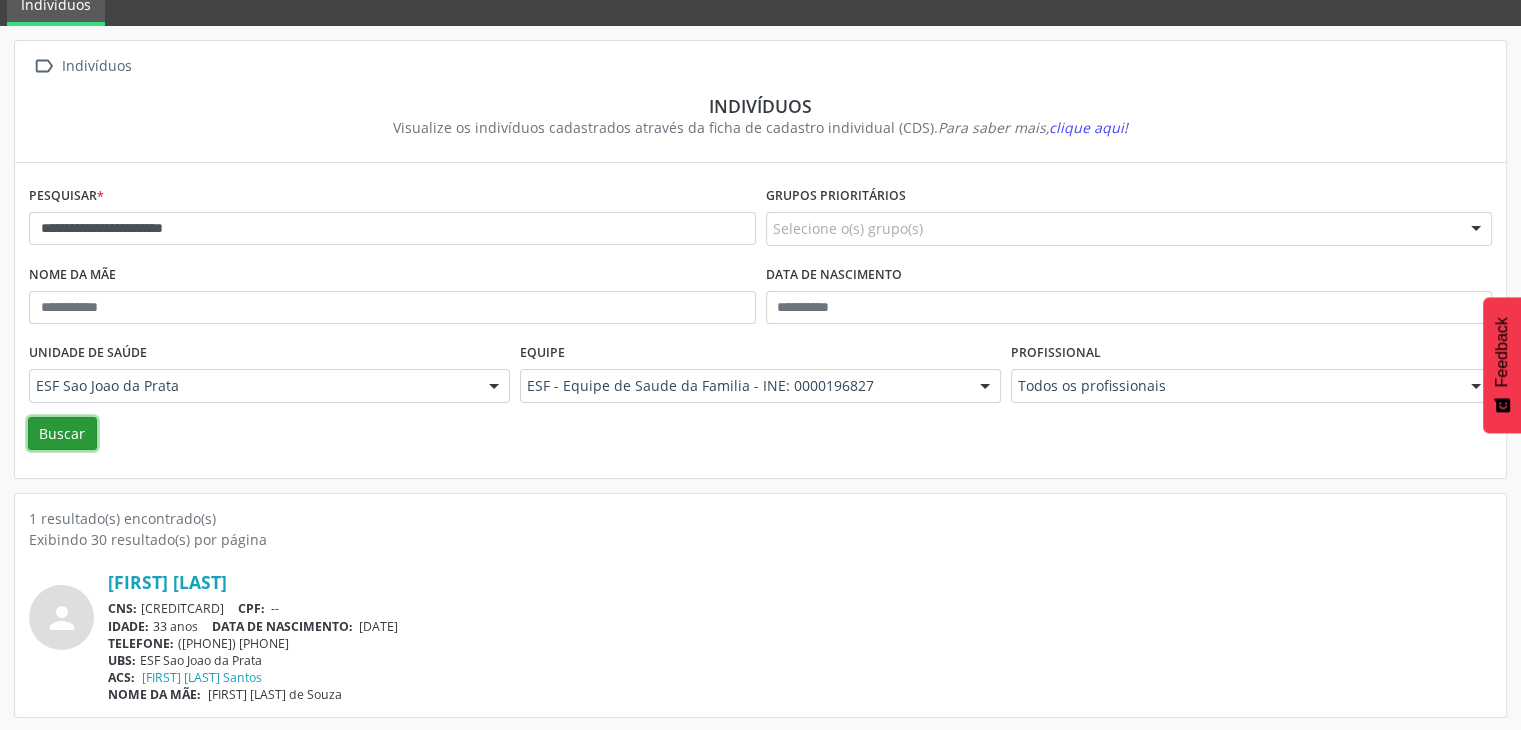 click on "Buscar" at bounding box center (62, 434) 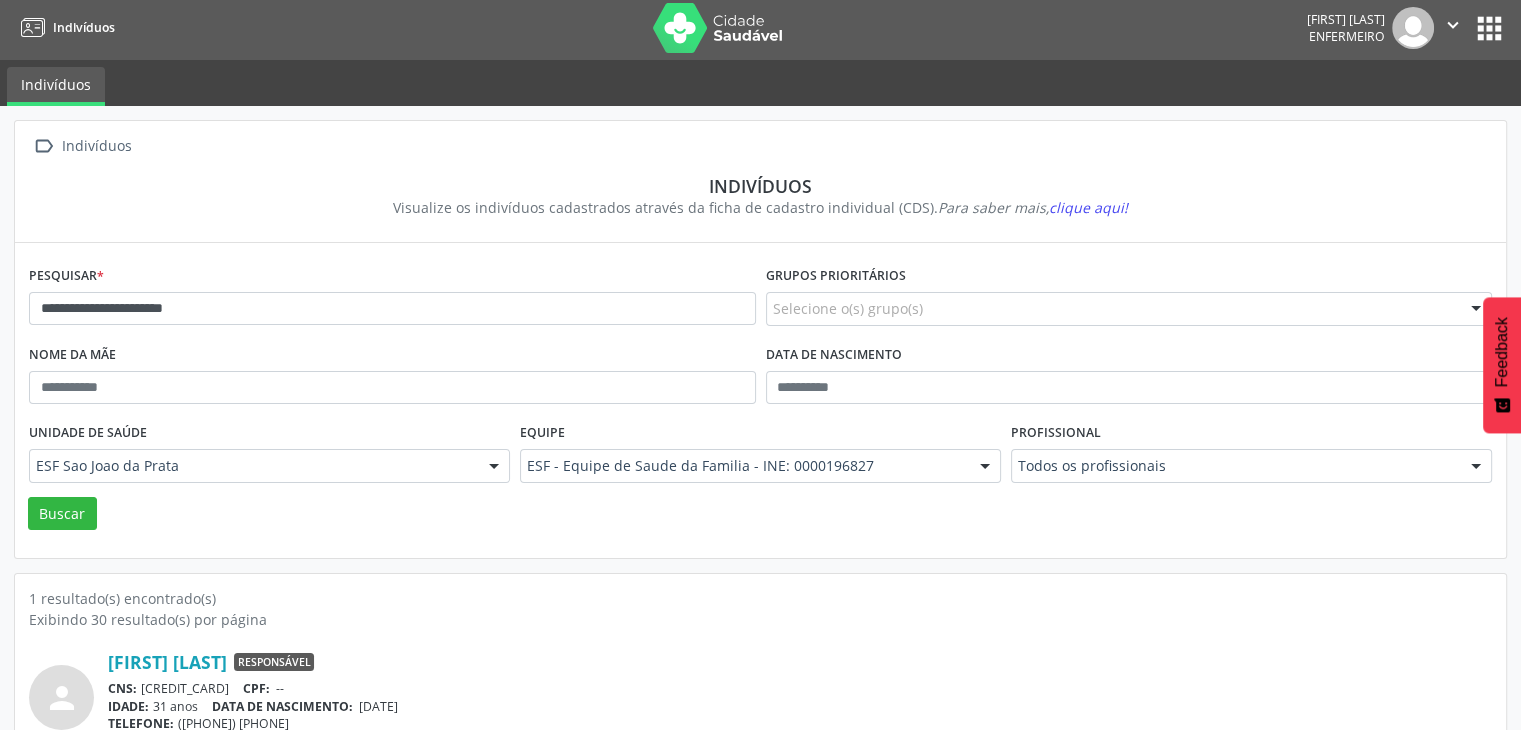 scroll, scrollTop: 84, scrollLeft: 0, axis: vertical 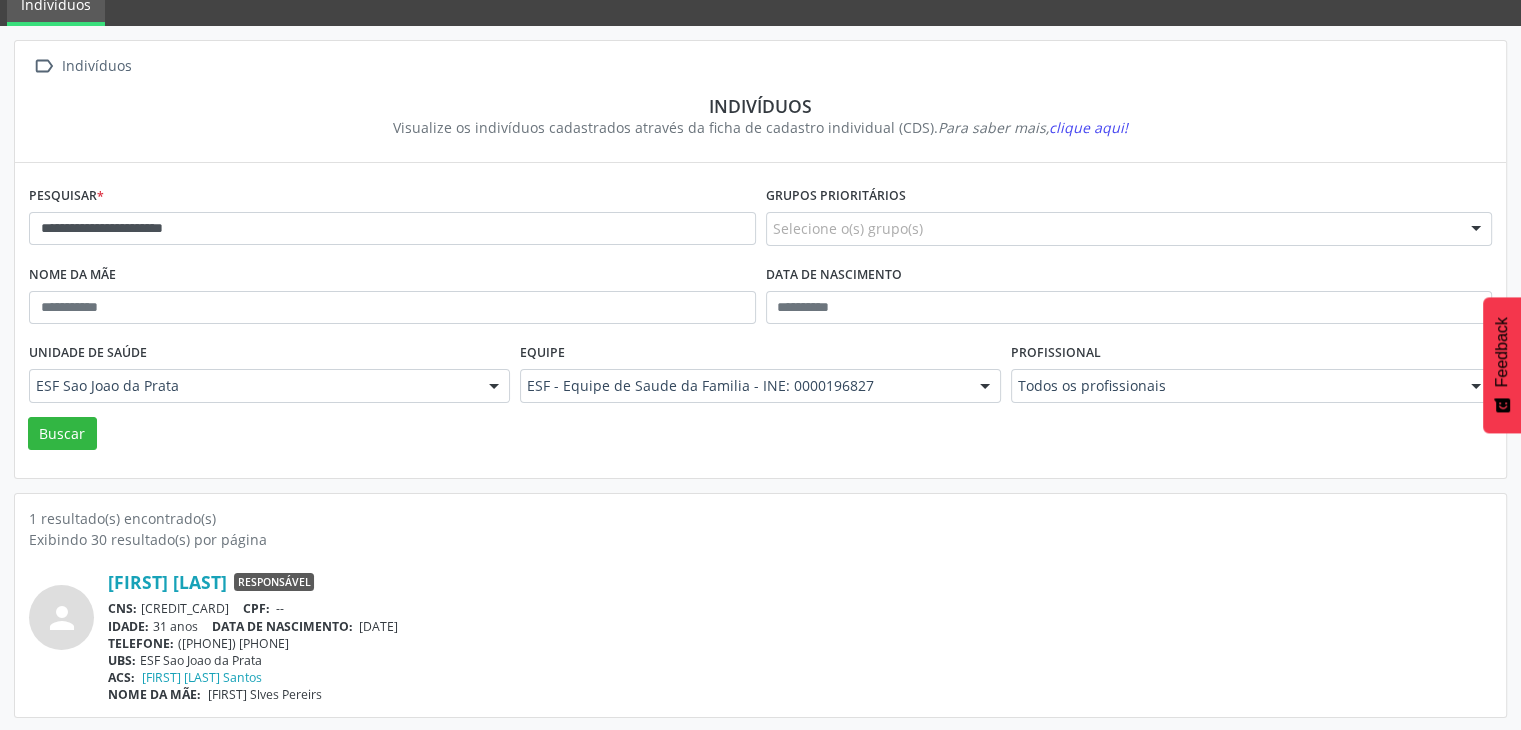 click on "**********" at bounding box center [392, 220] 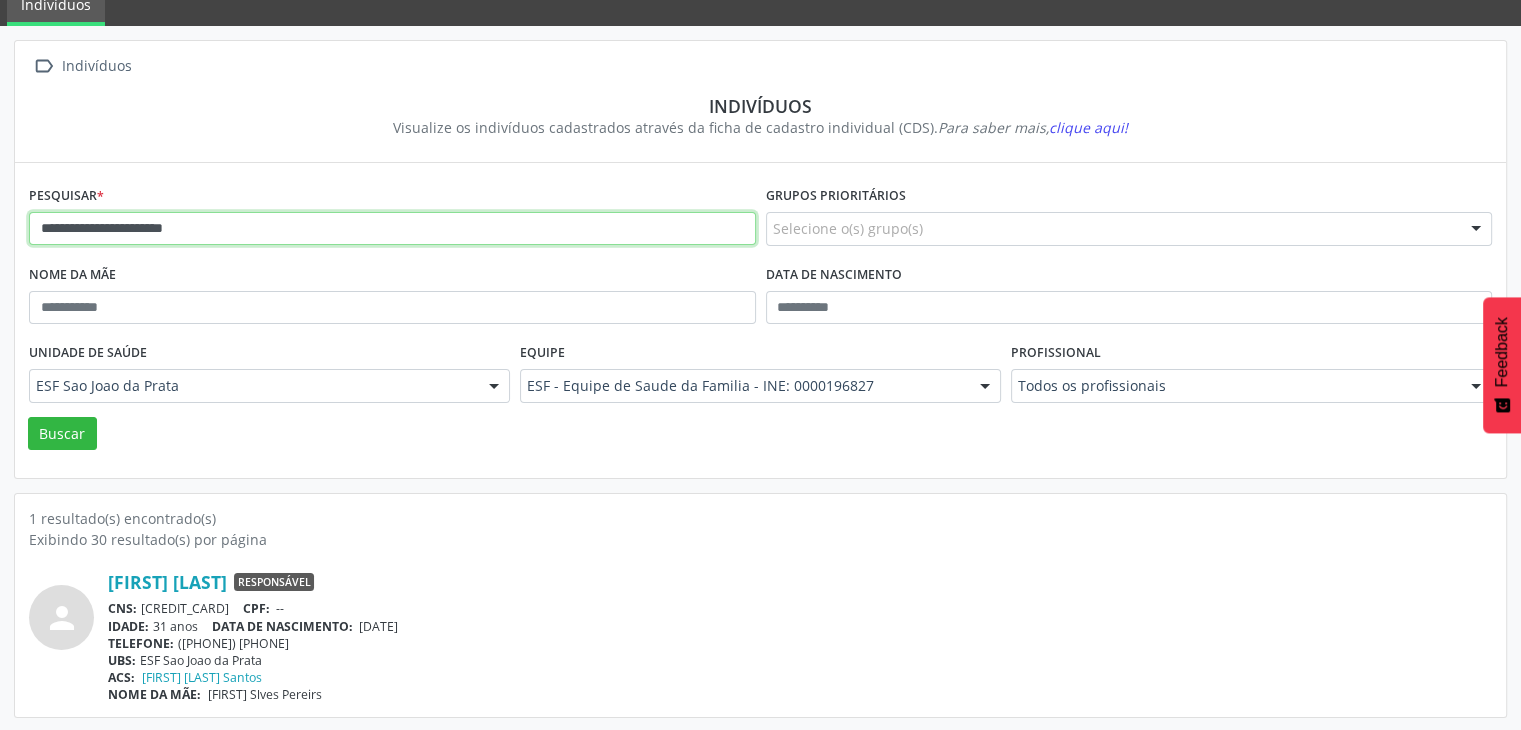 click on "**********" at bounding box center [392, 229] 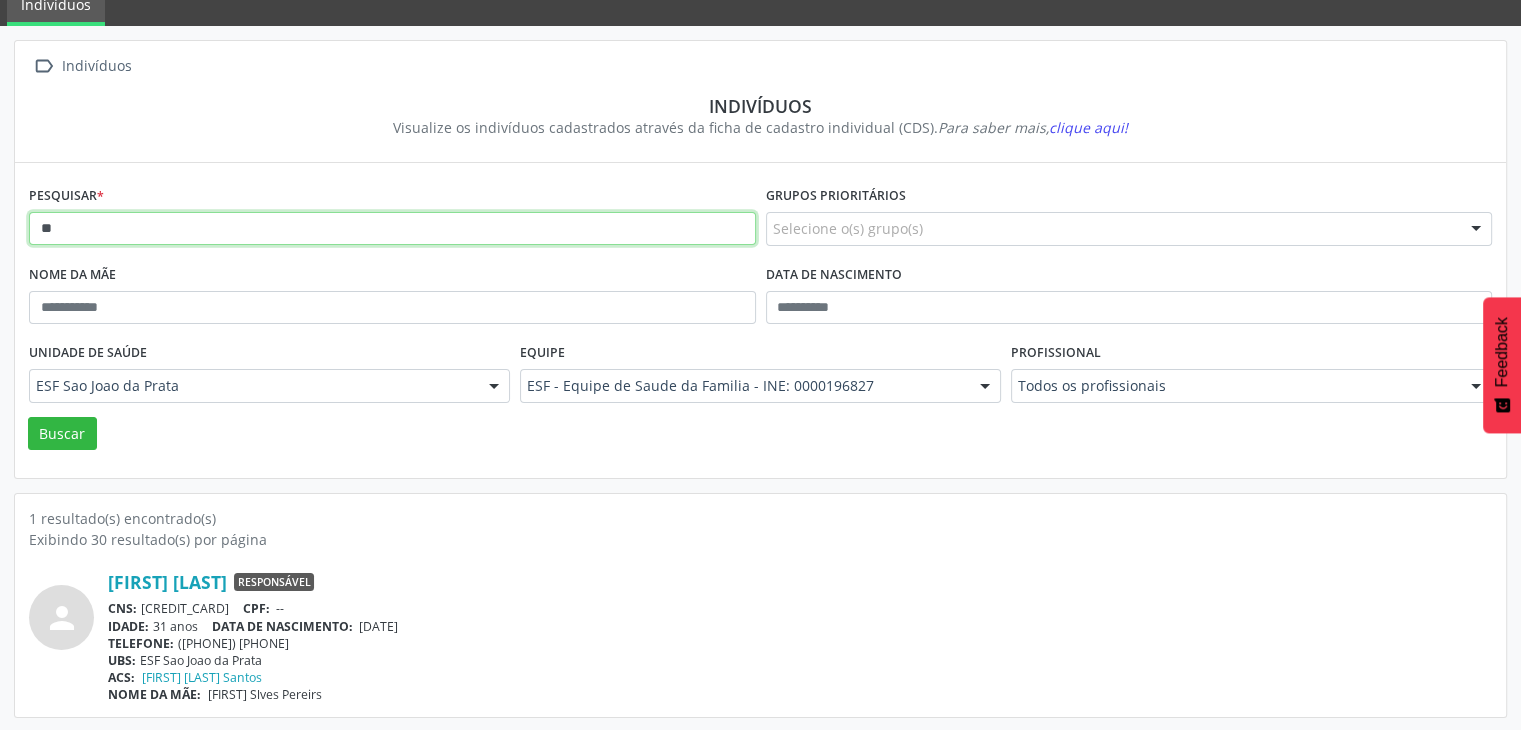 type on "*" 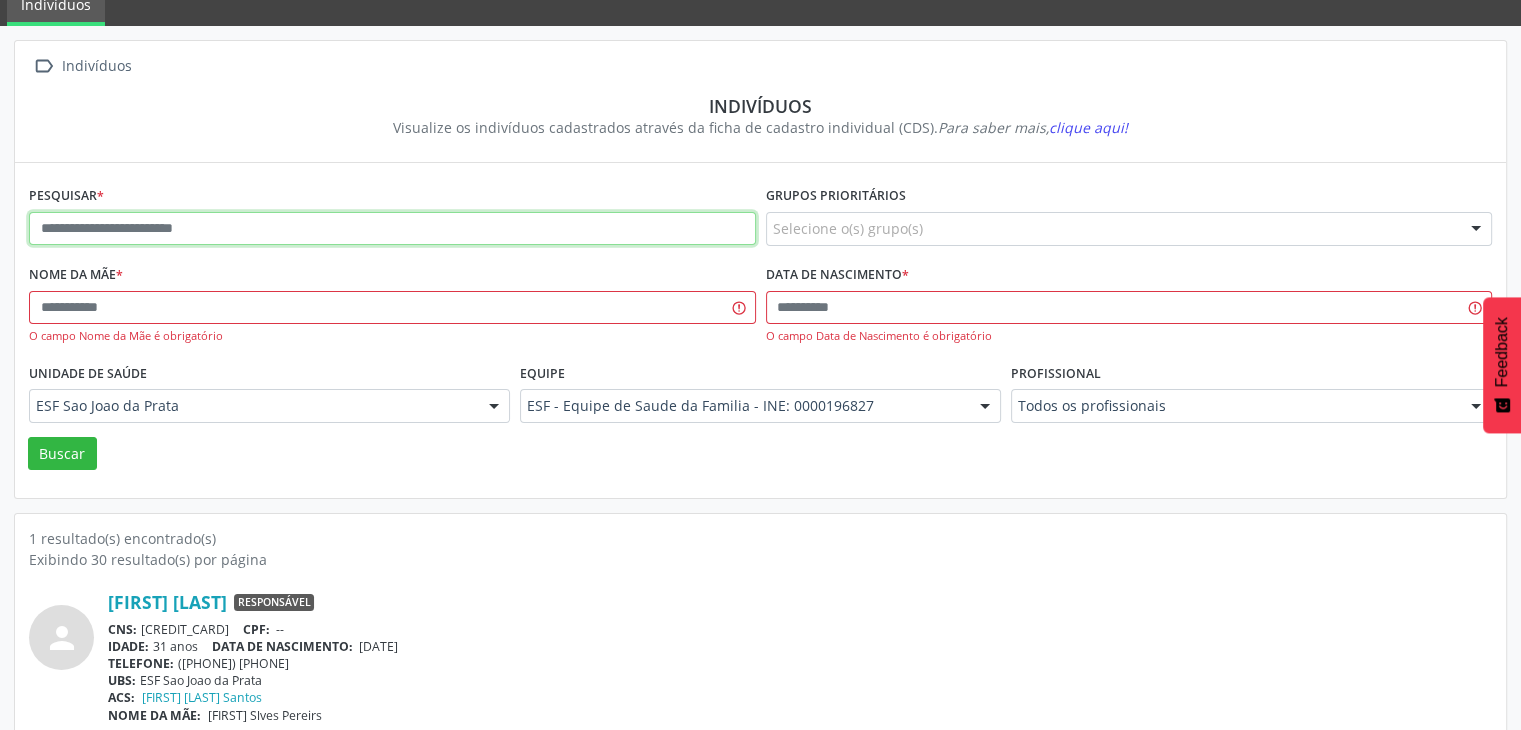 paste on "**********" 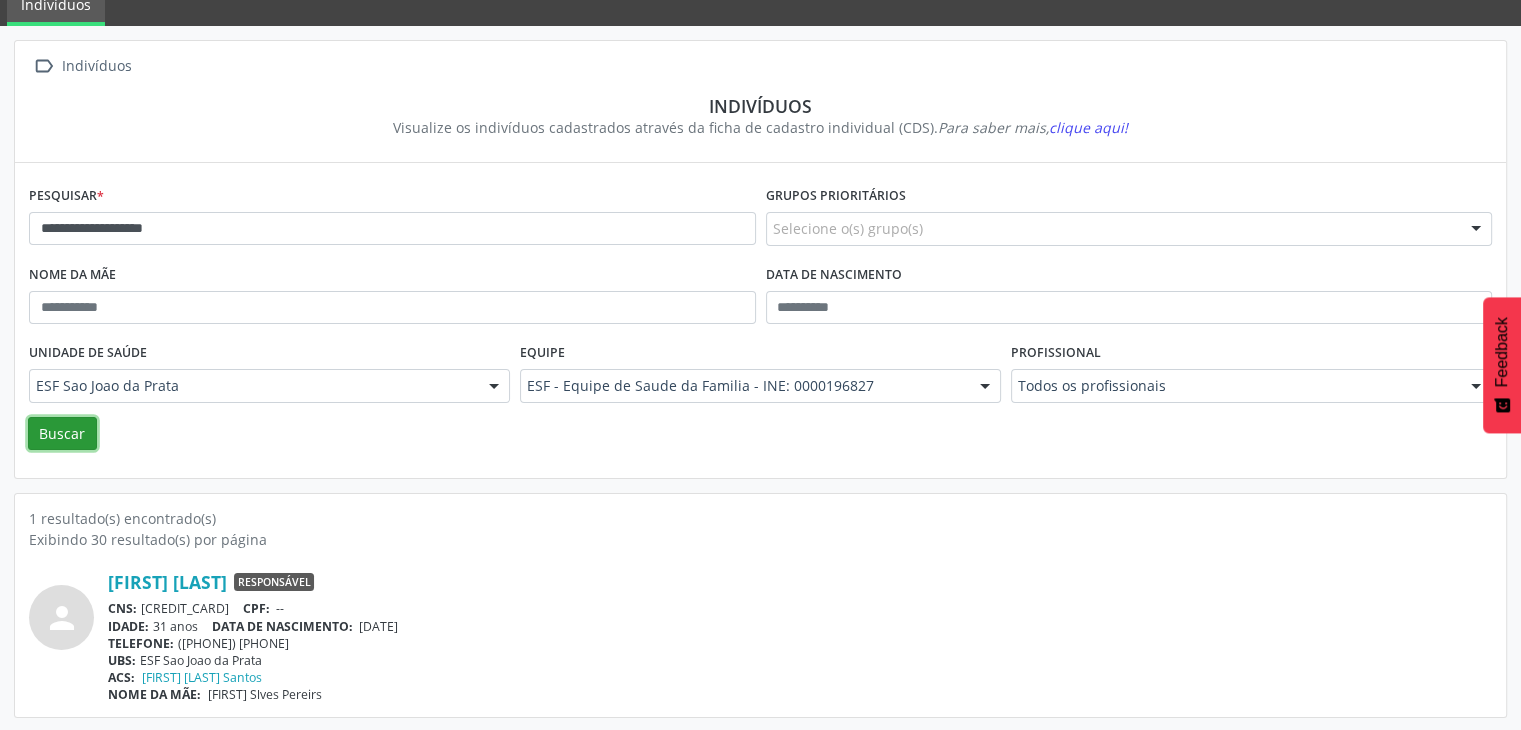 click on "Buscar" at bounding box center (62, 434) 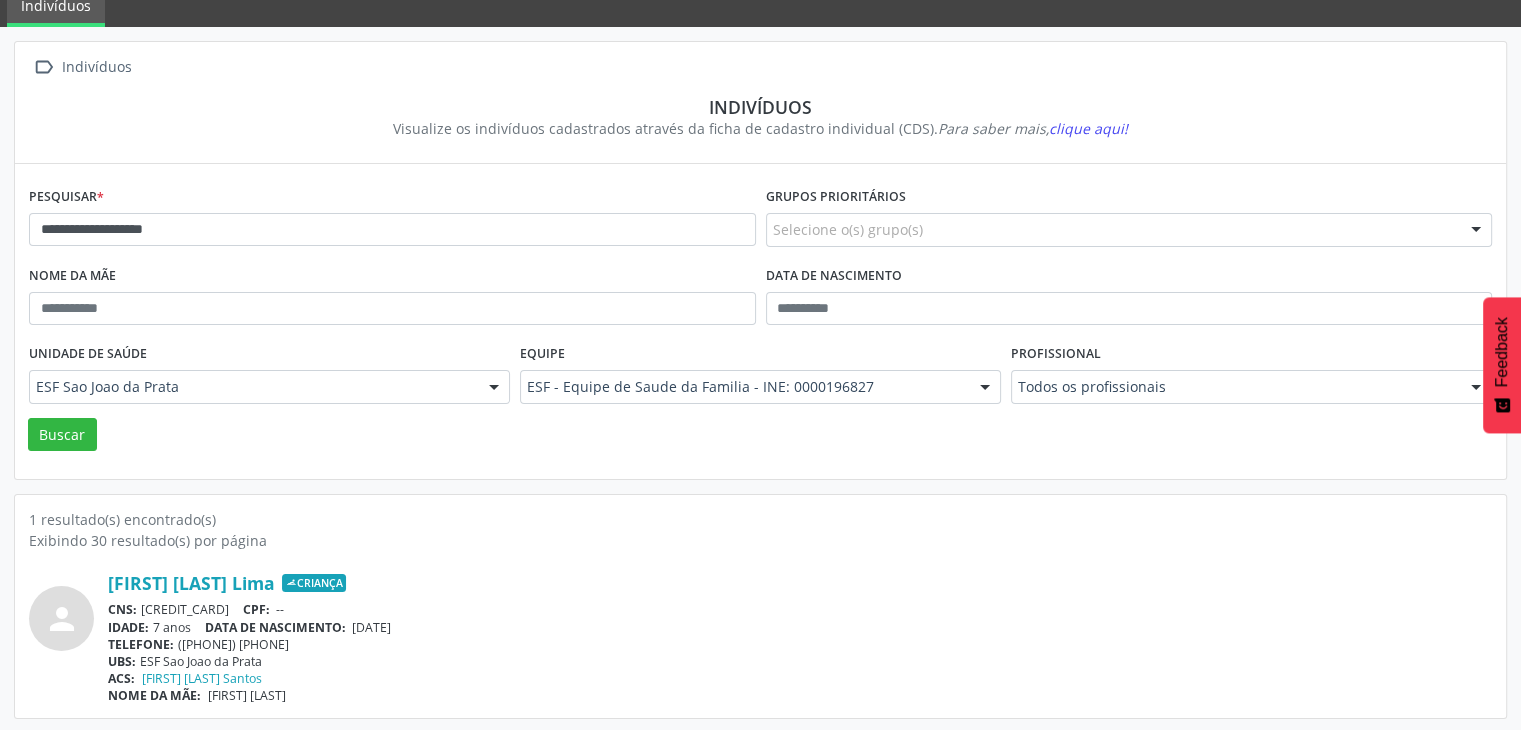 scroll, scrollTop: 84, scrollLeft: 0, axis: vertical 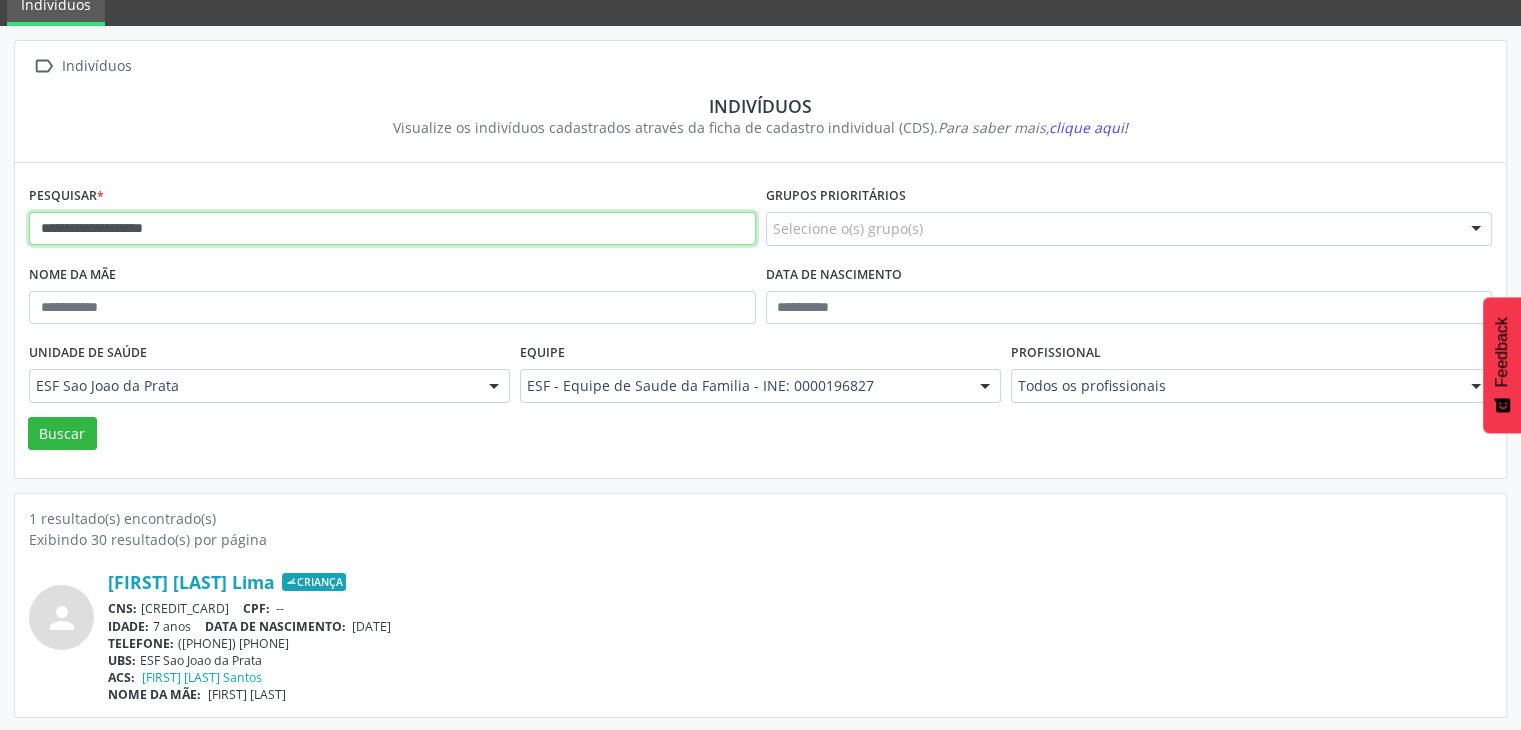 click on "**********" at bounding box center [392, 229] 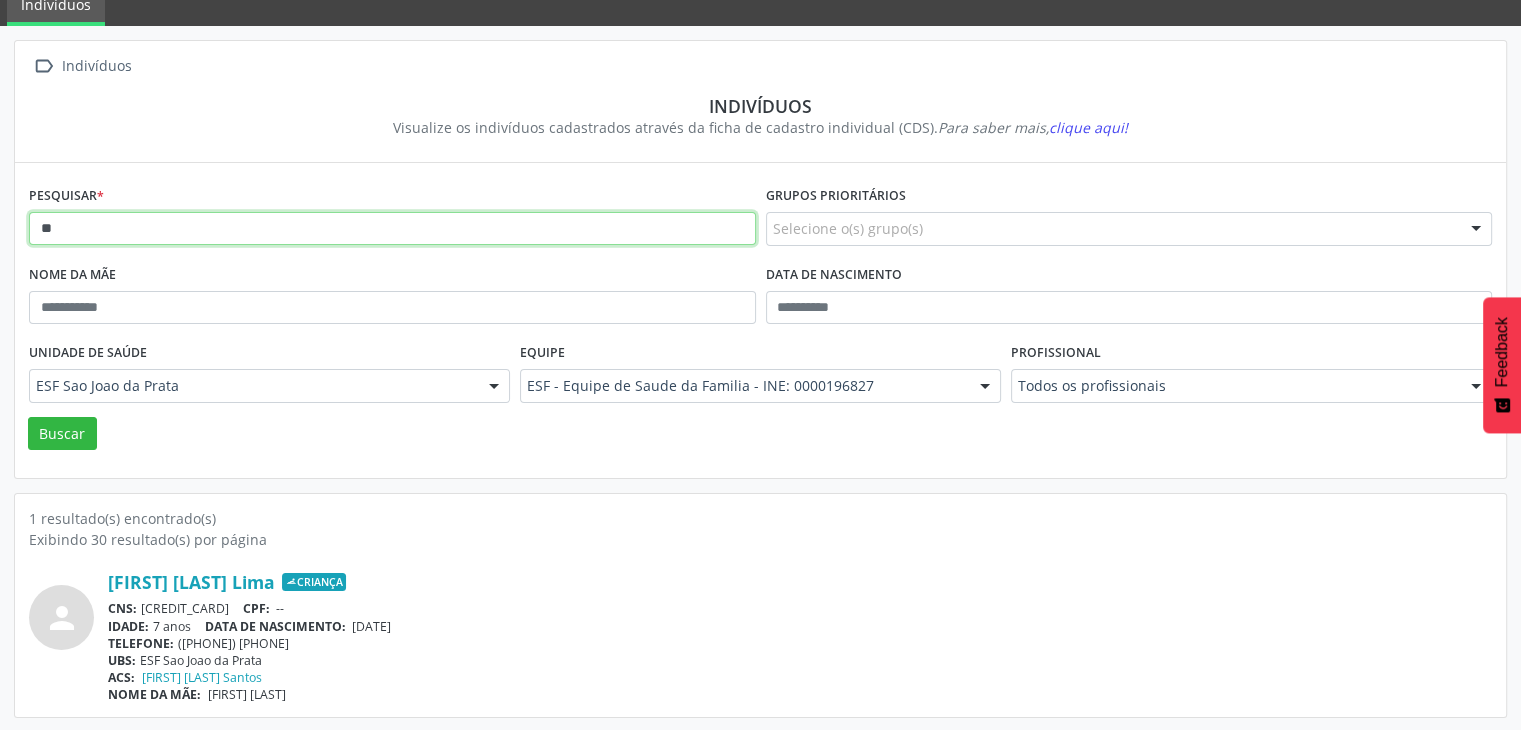 type on "*" 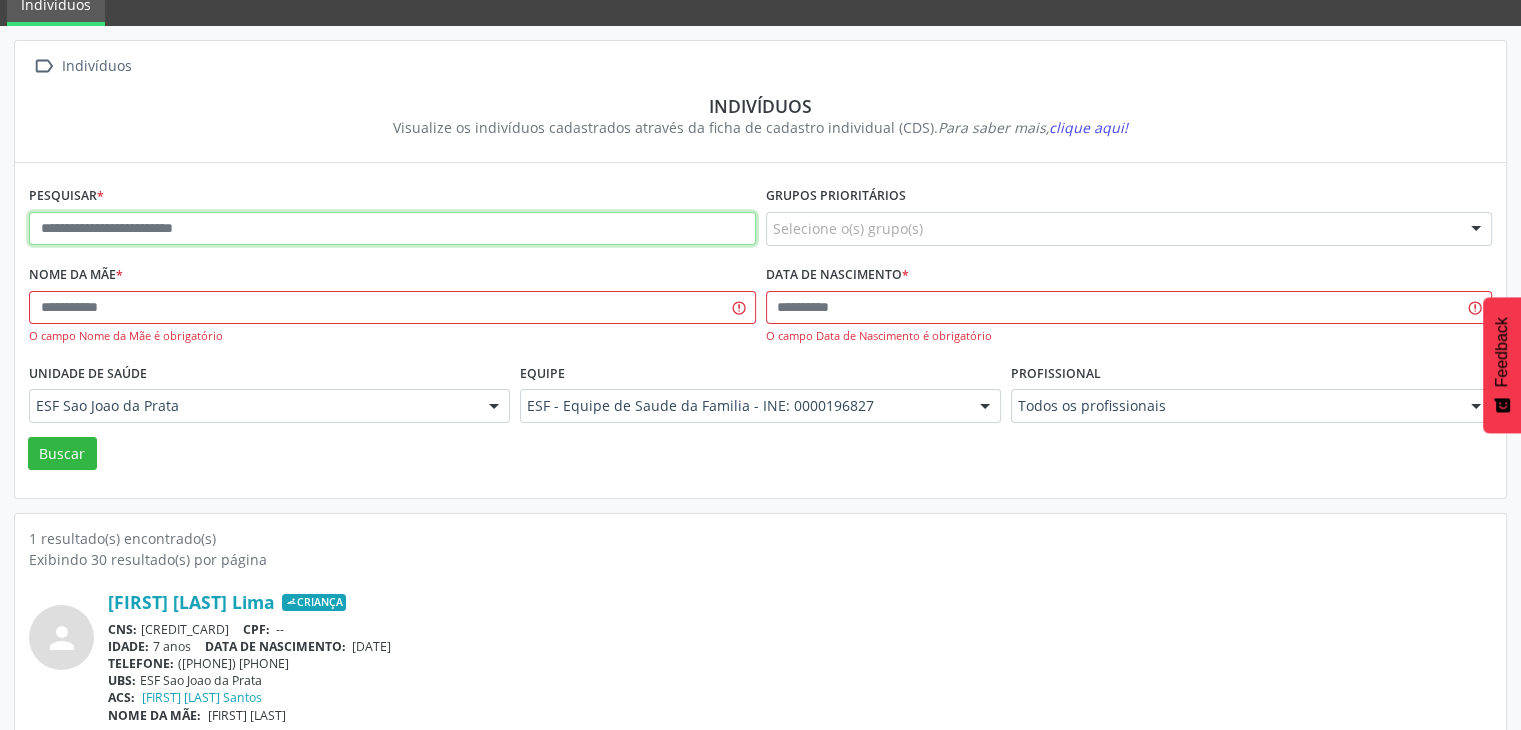 paste on "**********" 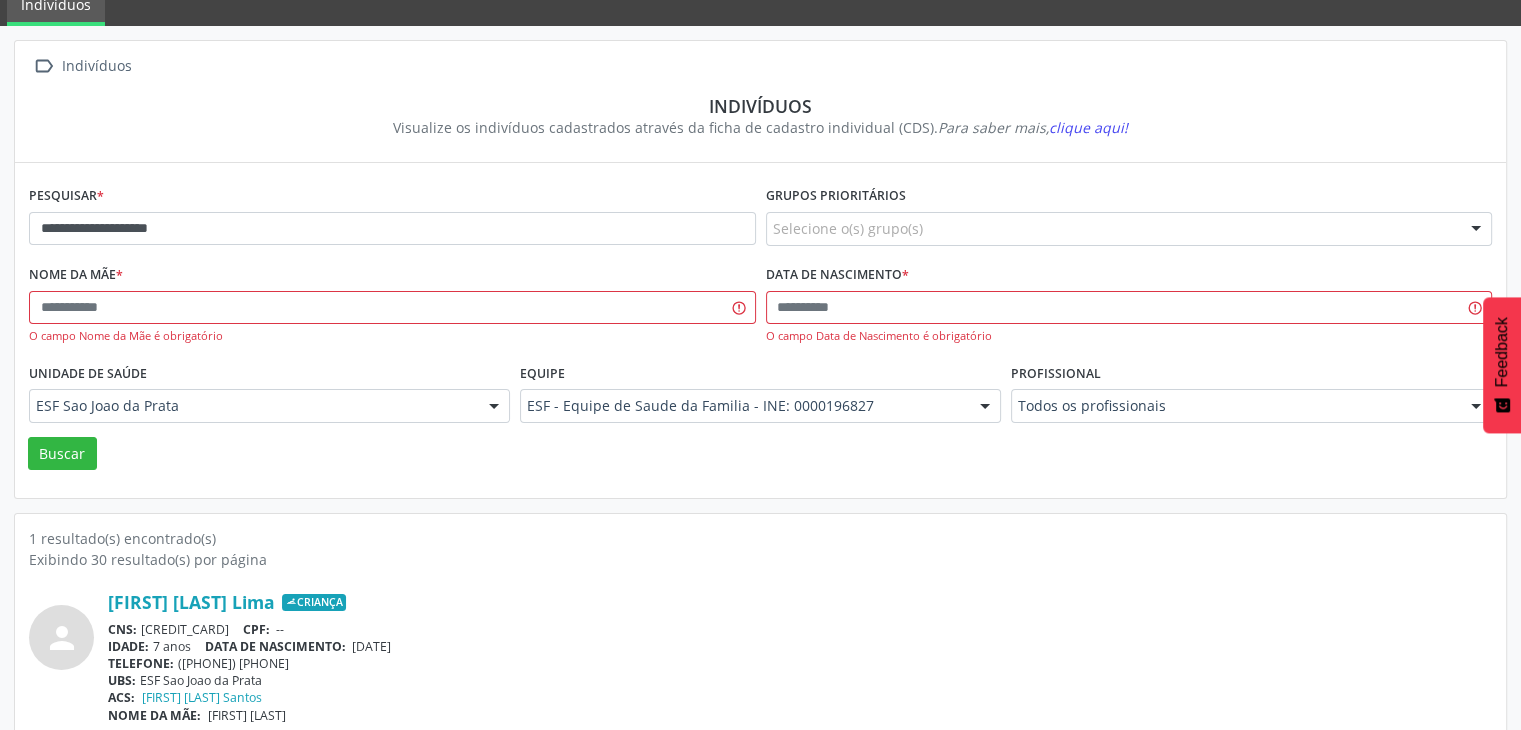 click on "**********" at bounding box center (760, 332) 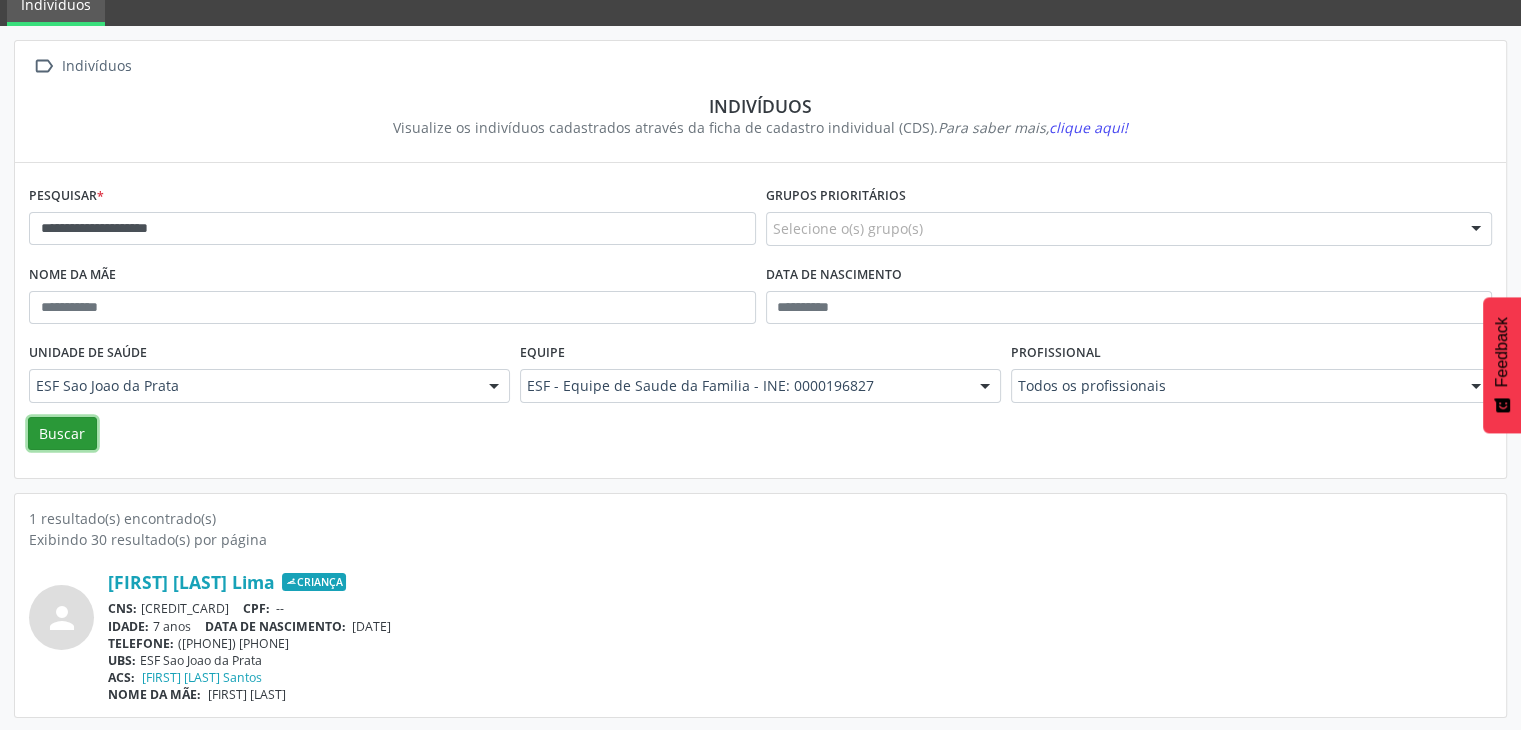 click on "Buscar" at bounding box center [62, 434] 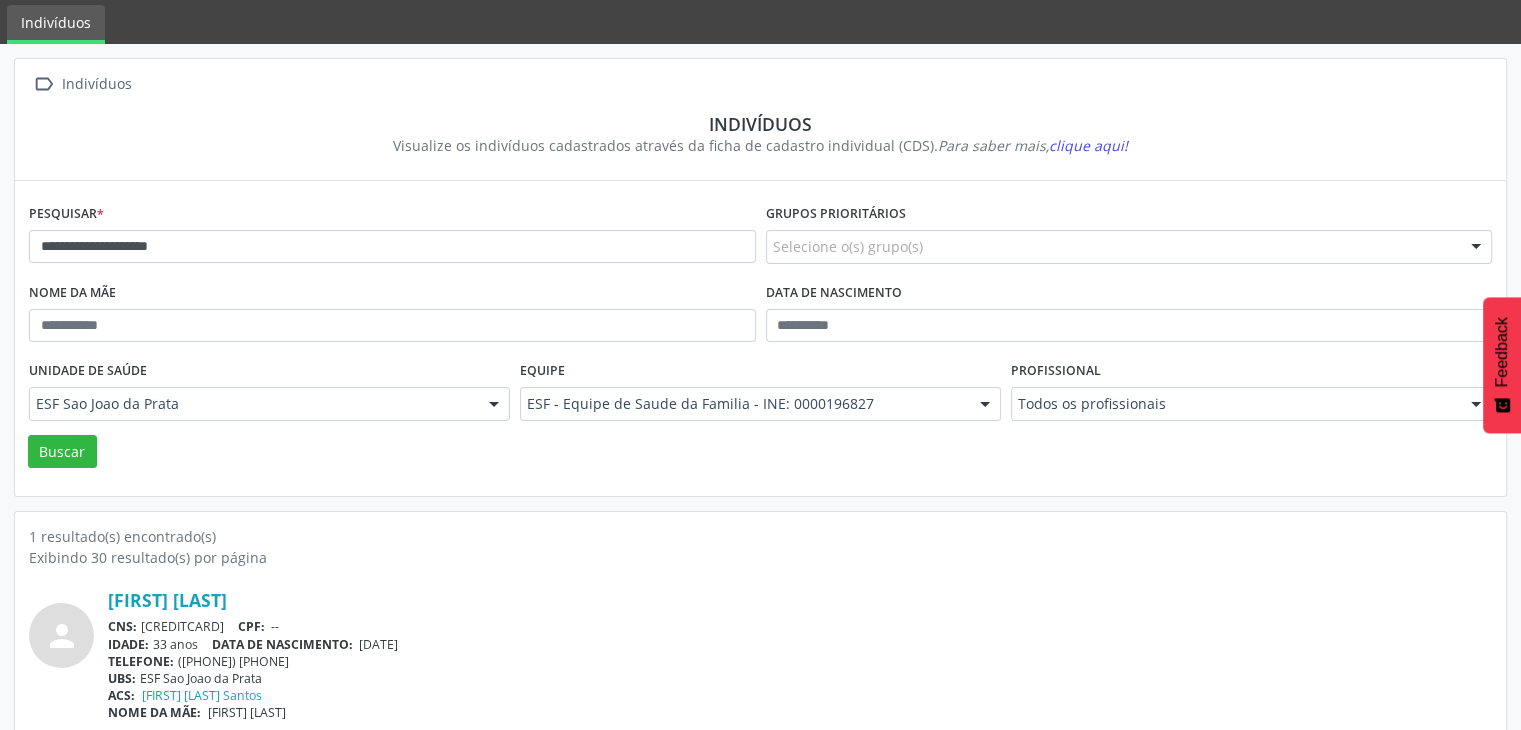 scroll, scrollTop: 84, scrollLeft: 0, axis: vertical 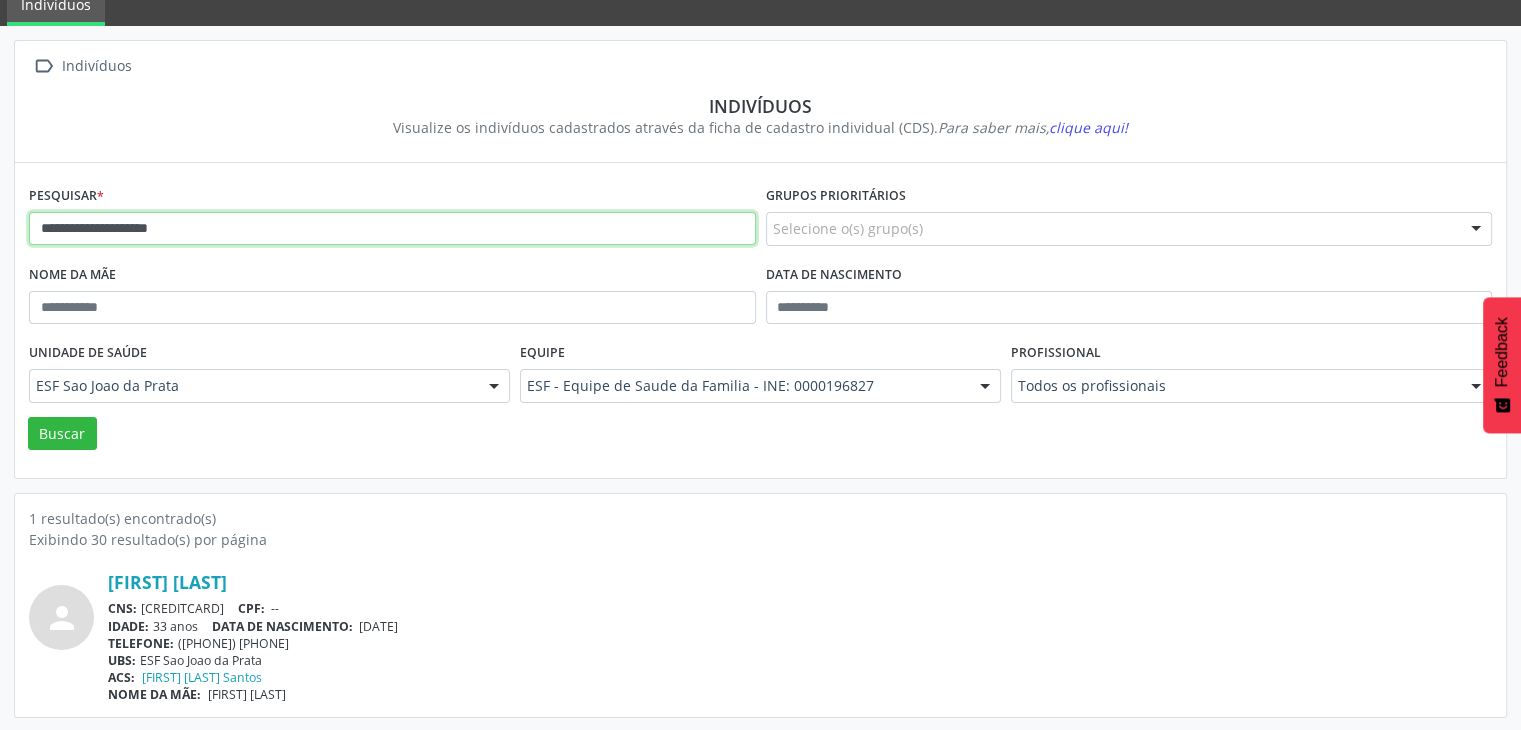 click on "**********" at bounding box center (392, 229) 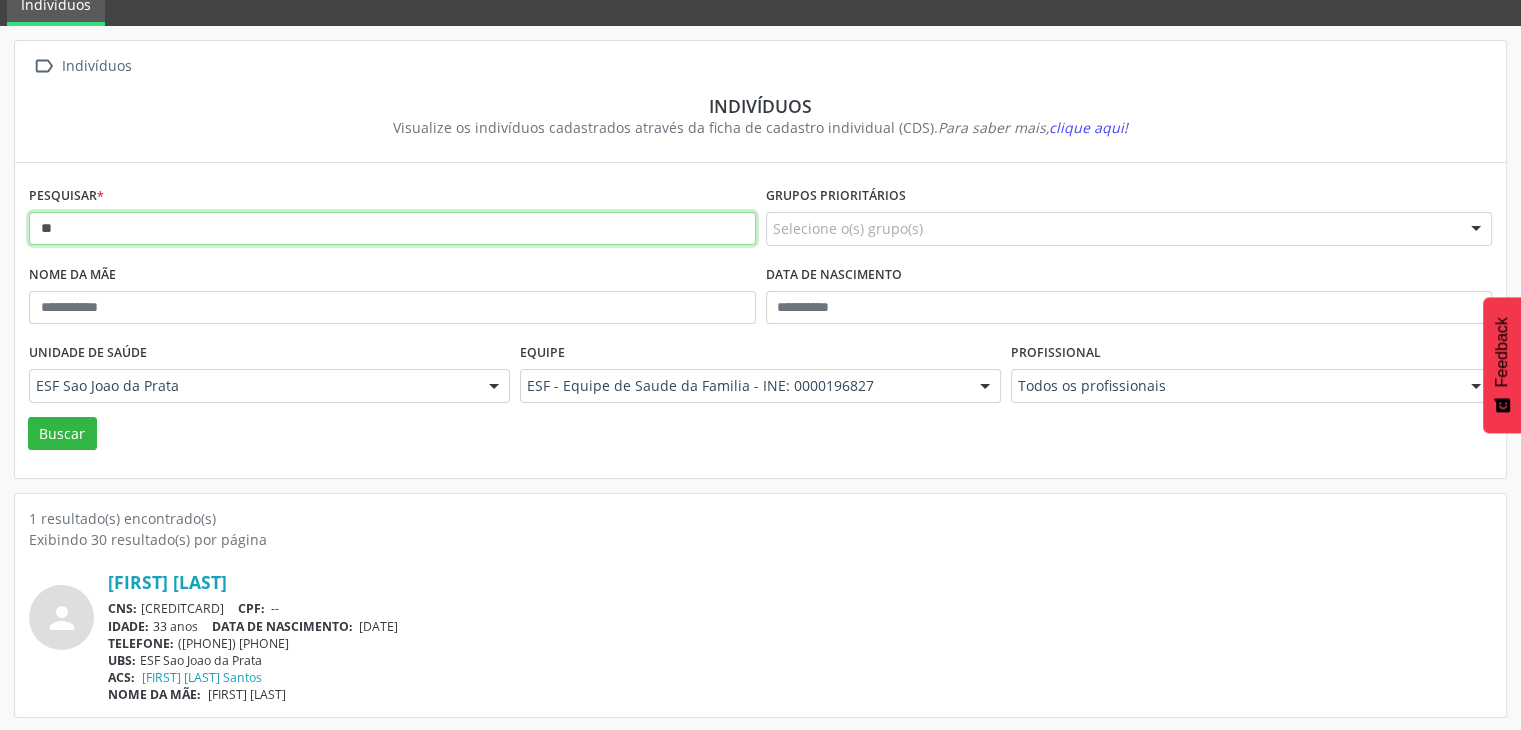 type on "*" 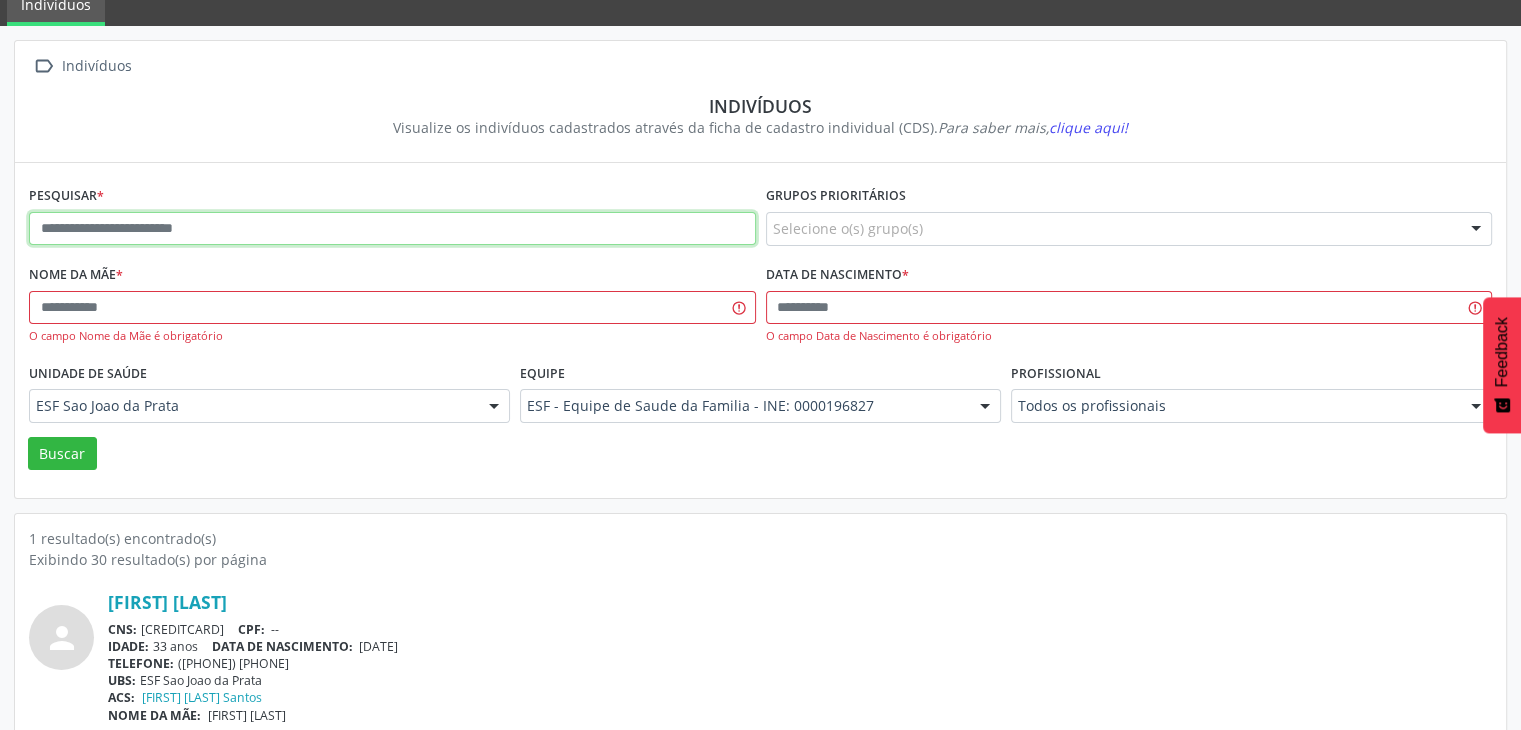 paste on "**********" 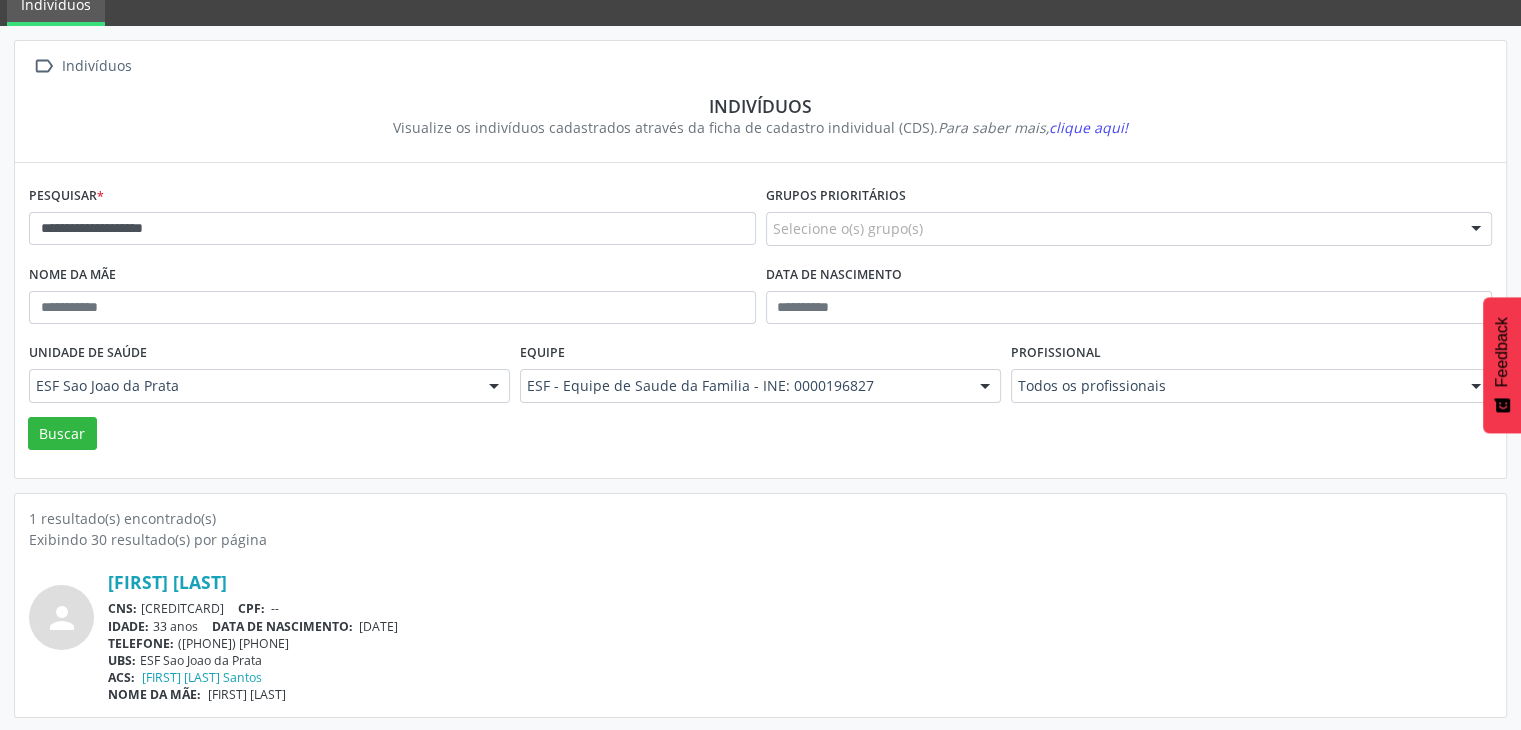 click on "Unidade de saúde
ESF Sao Joao da Prata         ESF Sao Joao da Prata
Nenhum resultado encontrado para: "   "
Não há nenhuma opção para ser exibida." at bounding box center (269, 377) 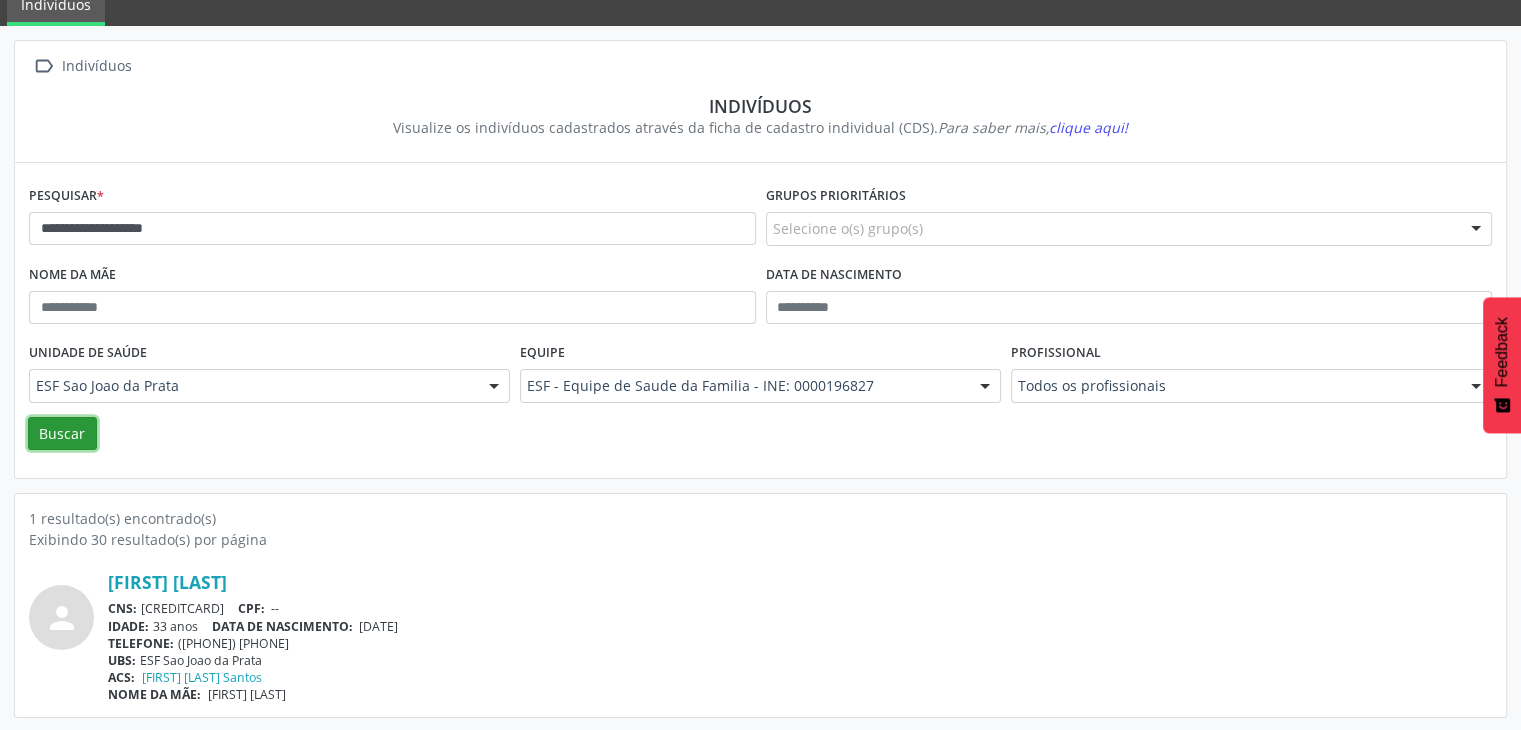 click on "Buscar" at bounding box center (62, 434) 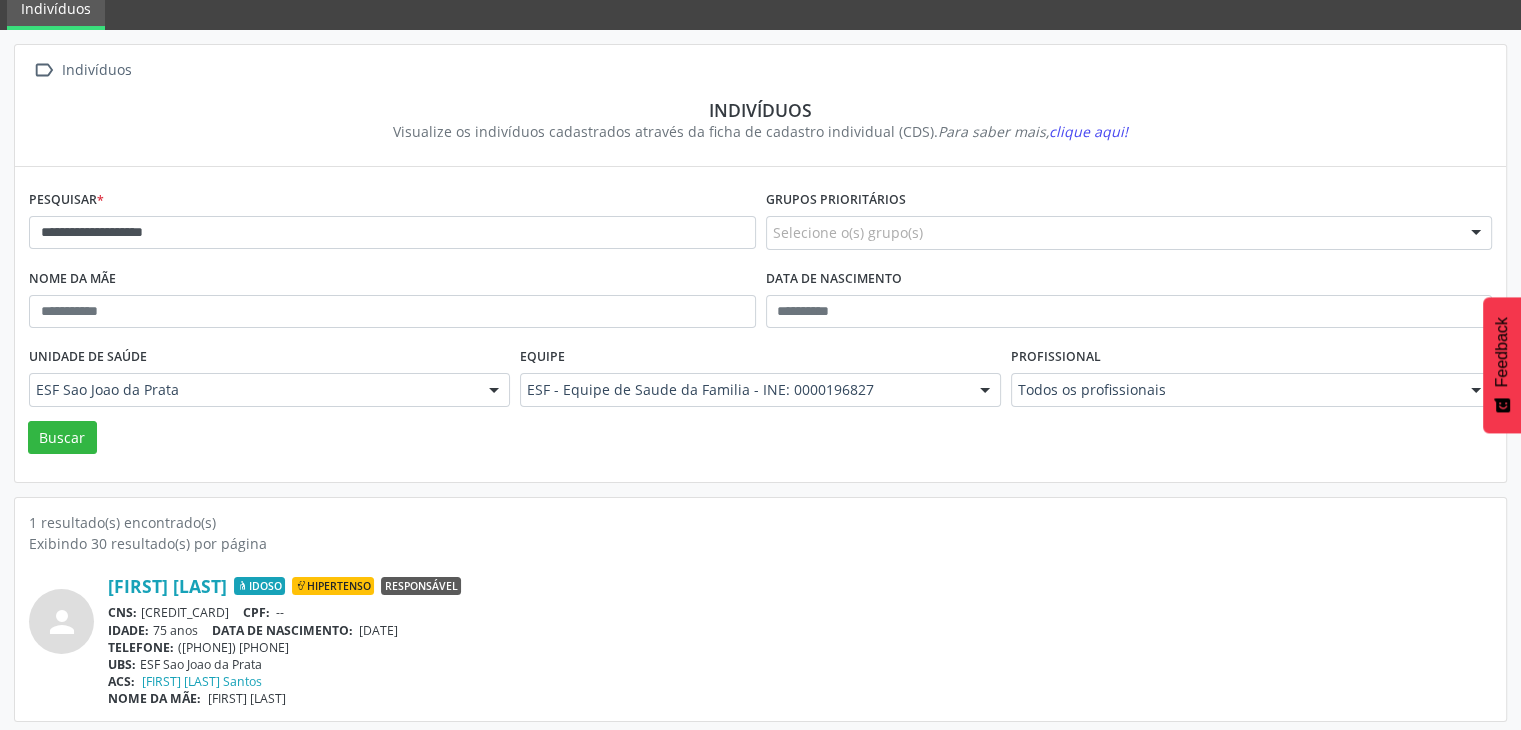 scroll, scrollTop: 84, scrollLeft: 0, axis: vertical 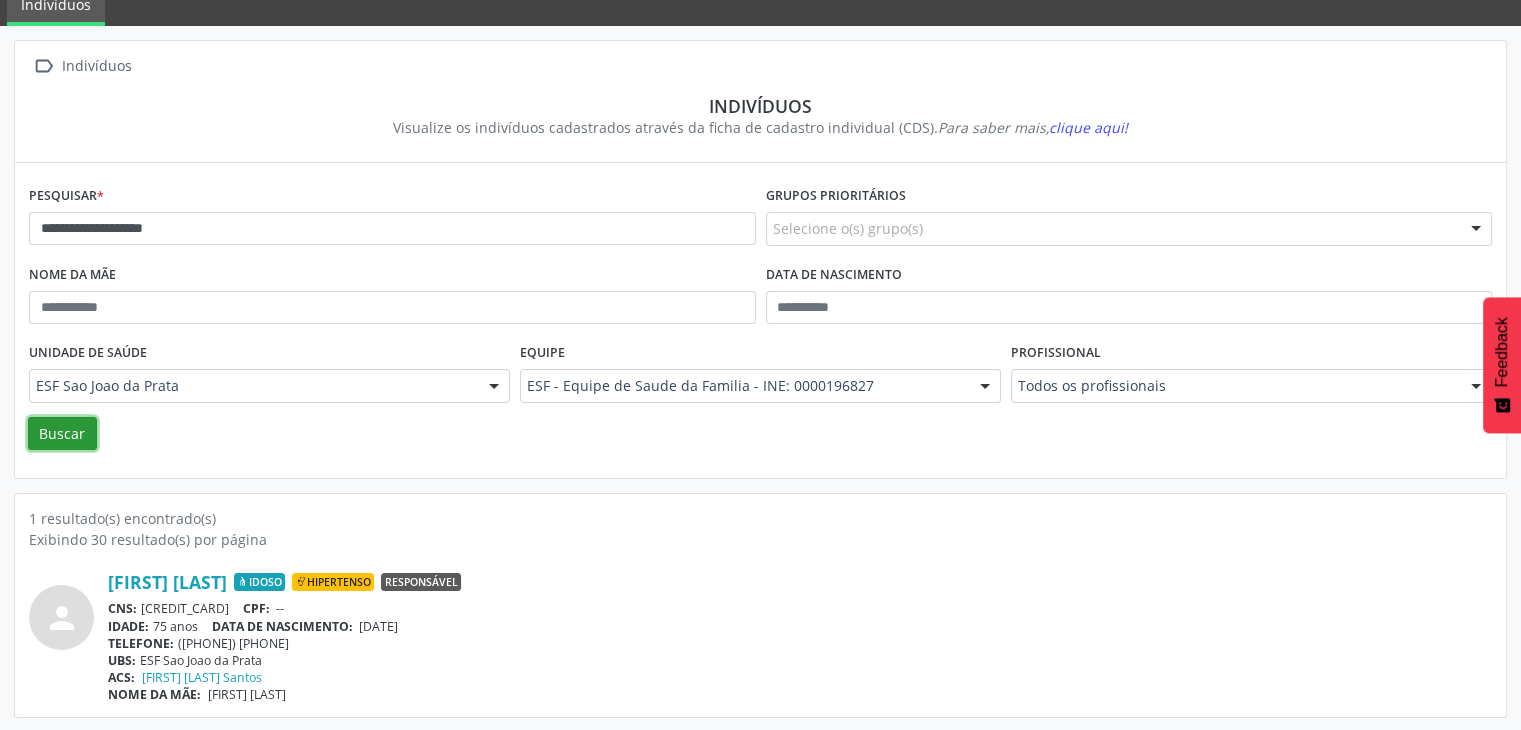 click on "Buscar" at bounding box center [62, 434] 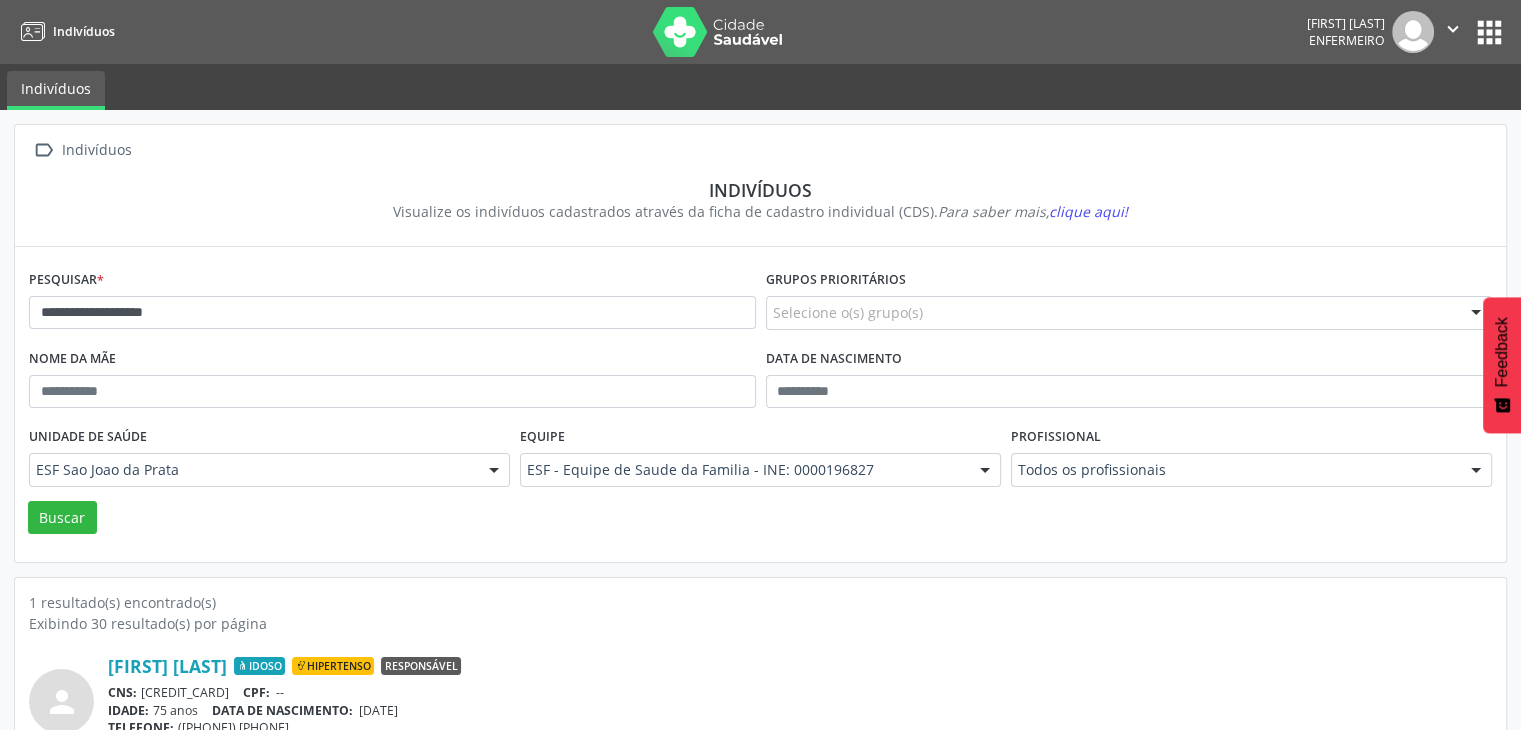 scroll, scrollTop: 84, scrollLeft: 0, axis: vertical 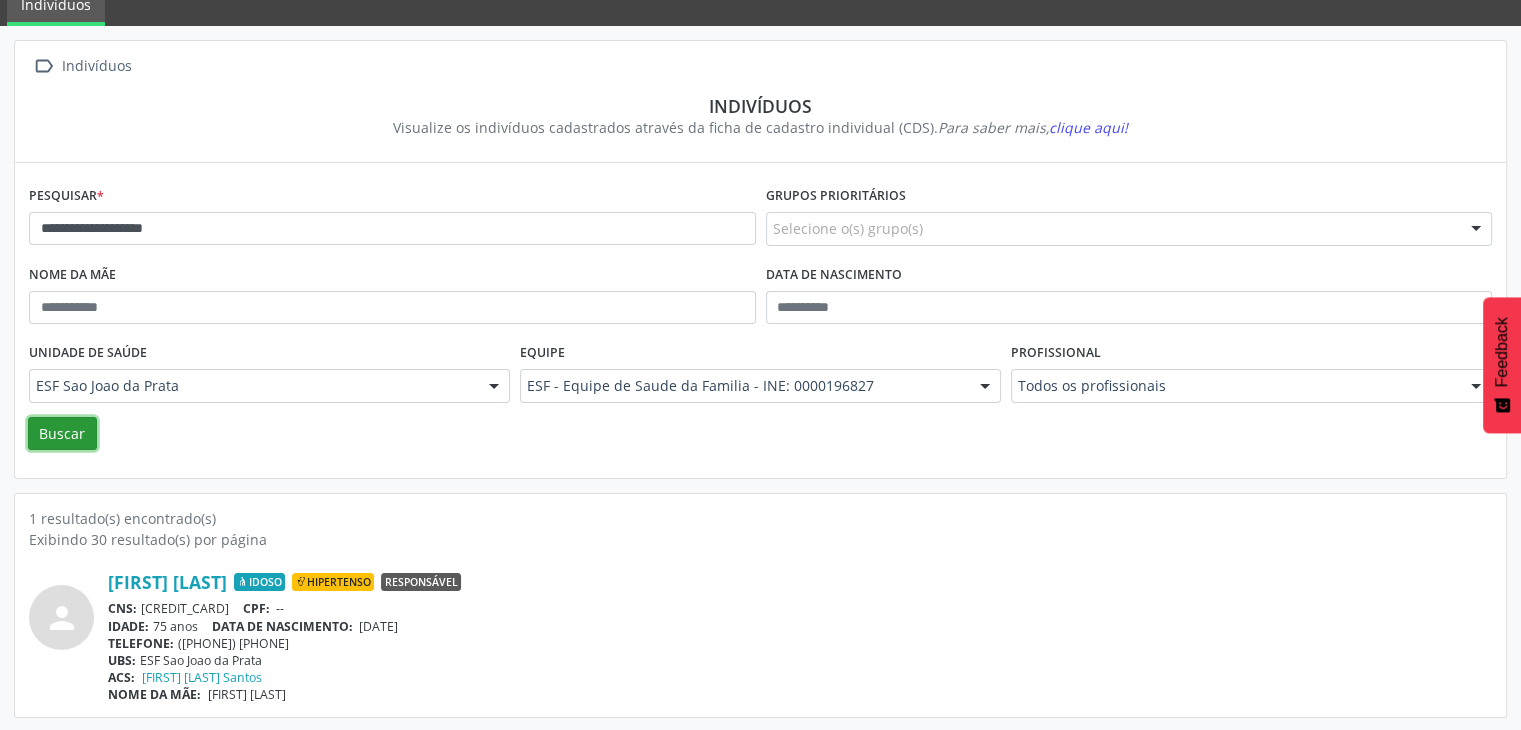 click on "Buscar" at bounding box center (62, 434) 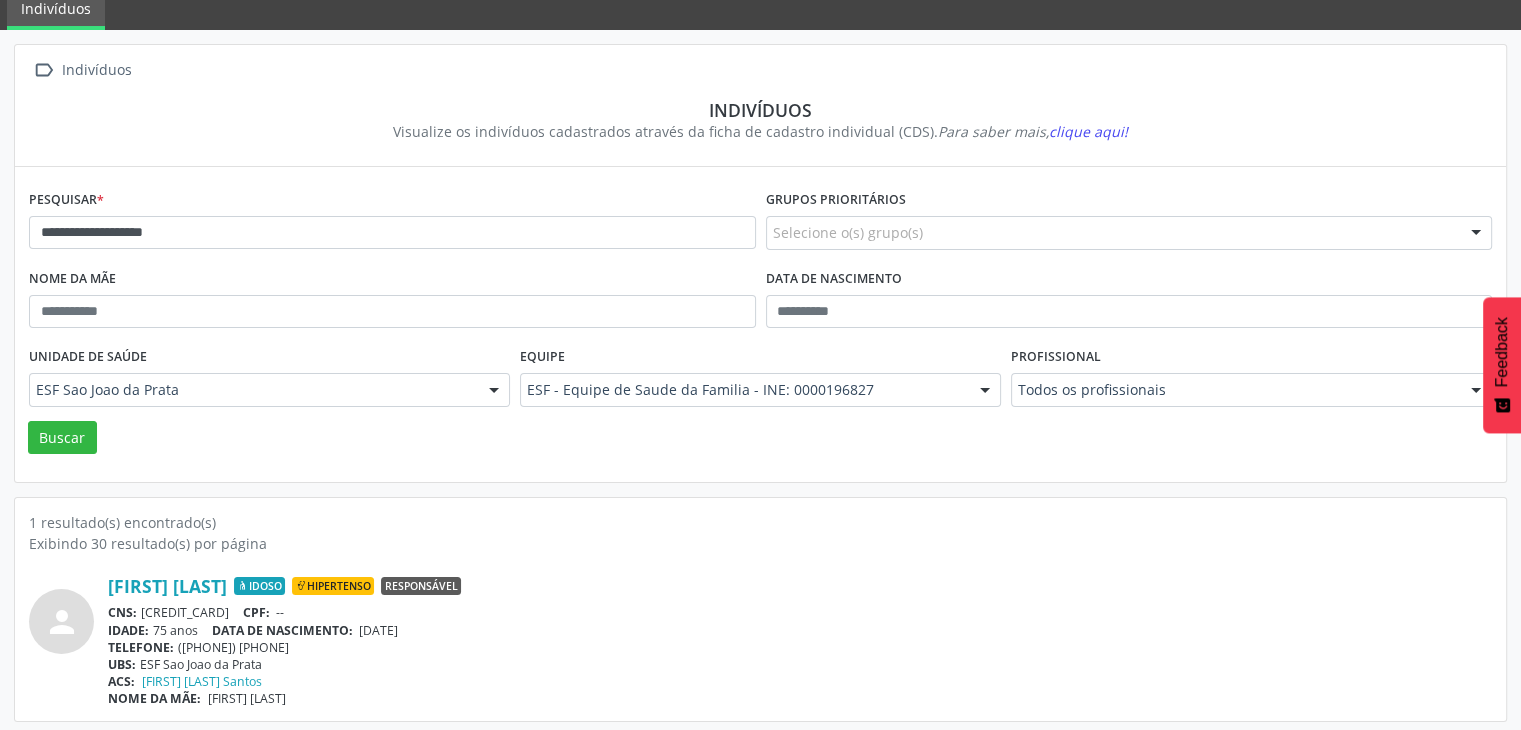 scroll, scrollTop: 84, scrollLeft: 0, axis: vertical 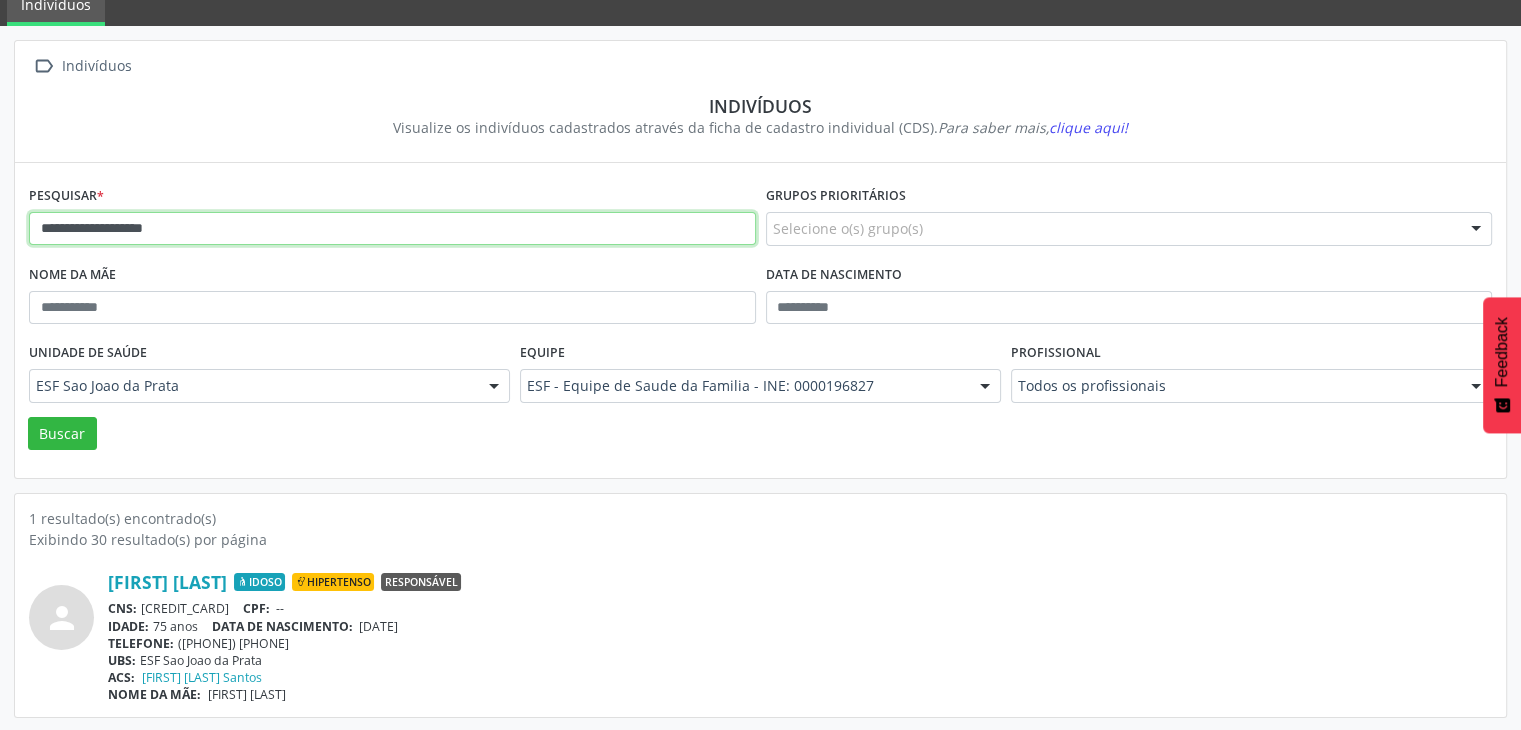 click on "**********" at bounding box center [392, 229] 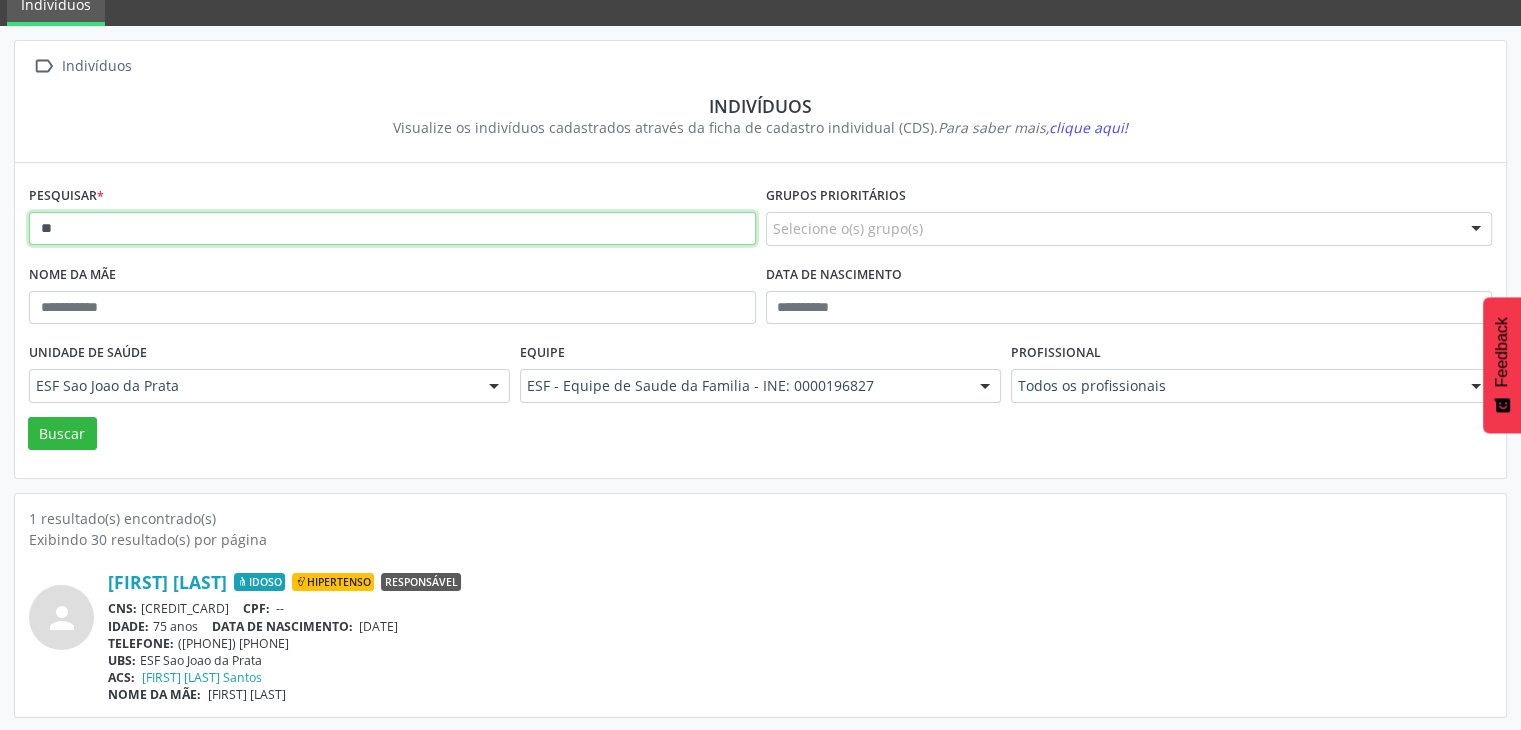 type on "*" 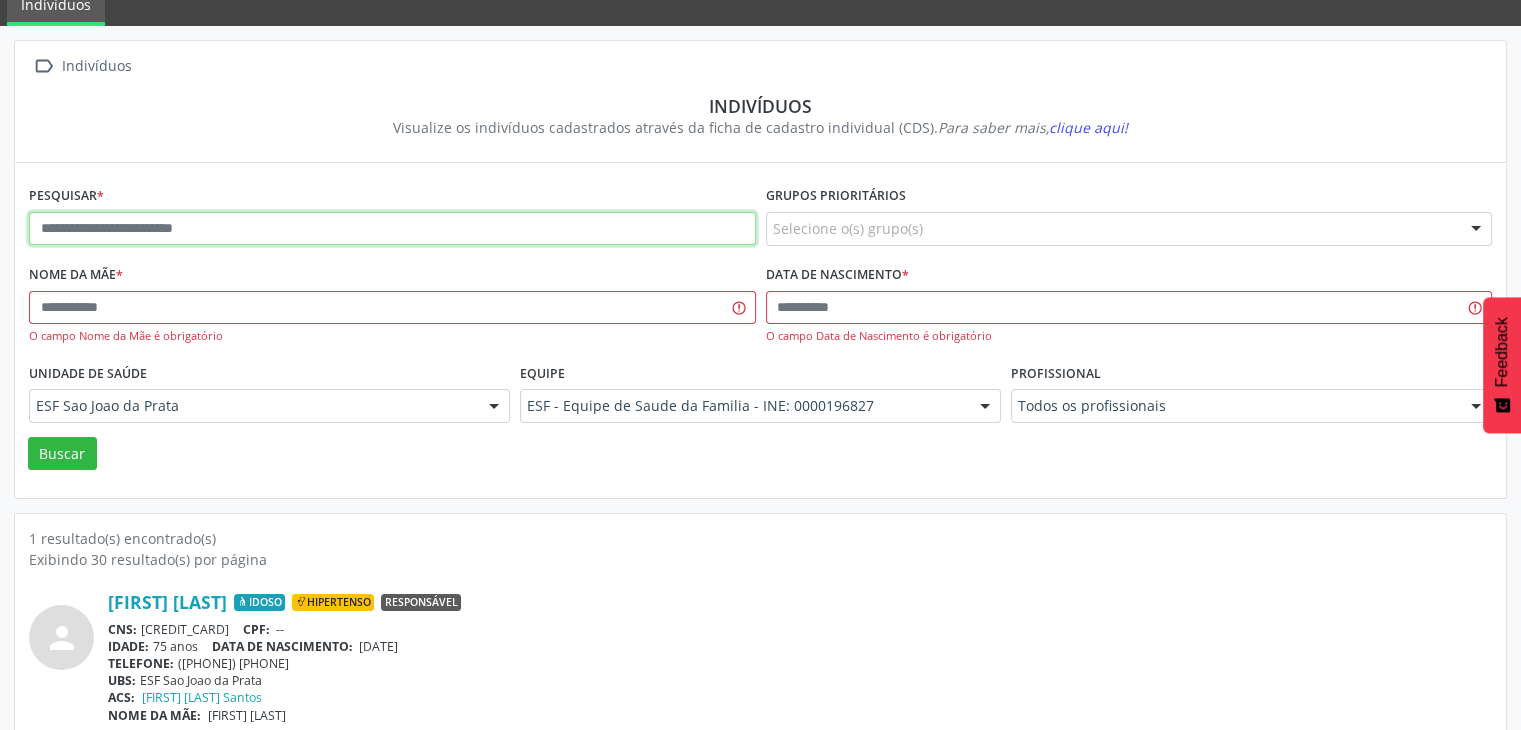 paste on "**********" 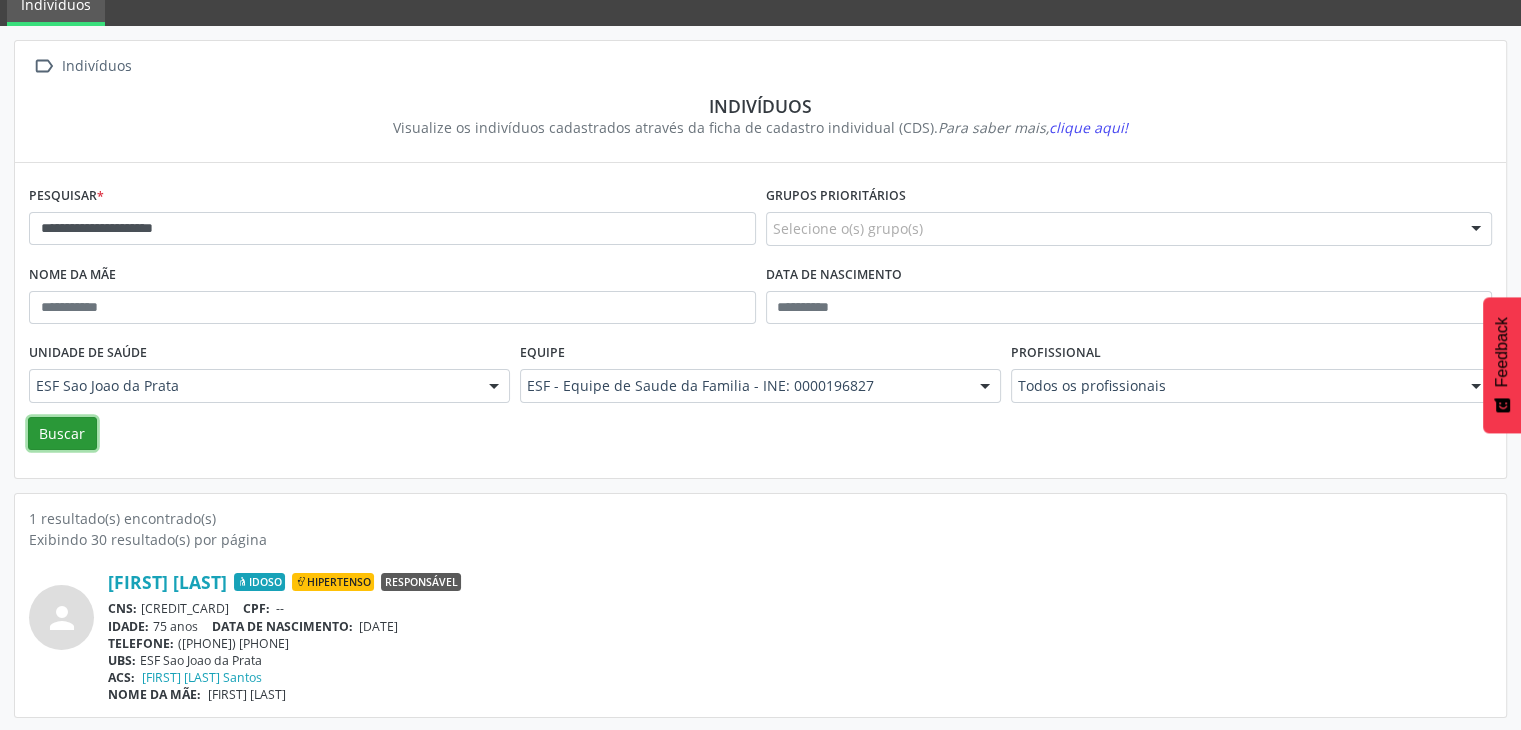 click on "Buscar" at bounding box center [62, 434] 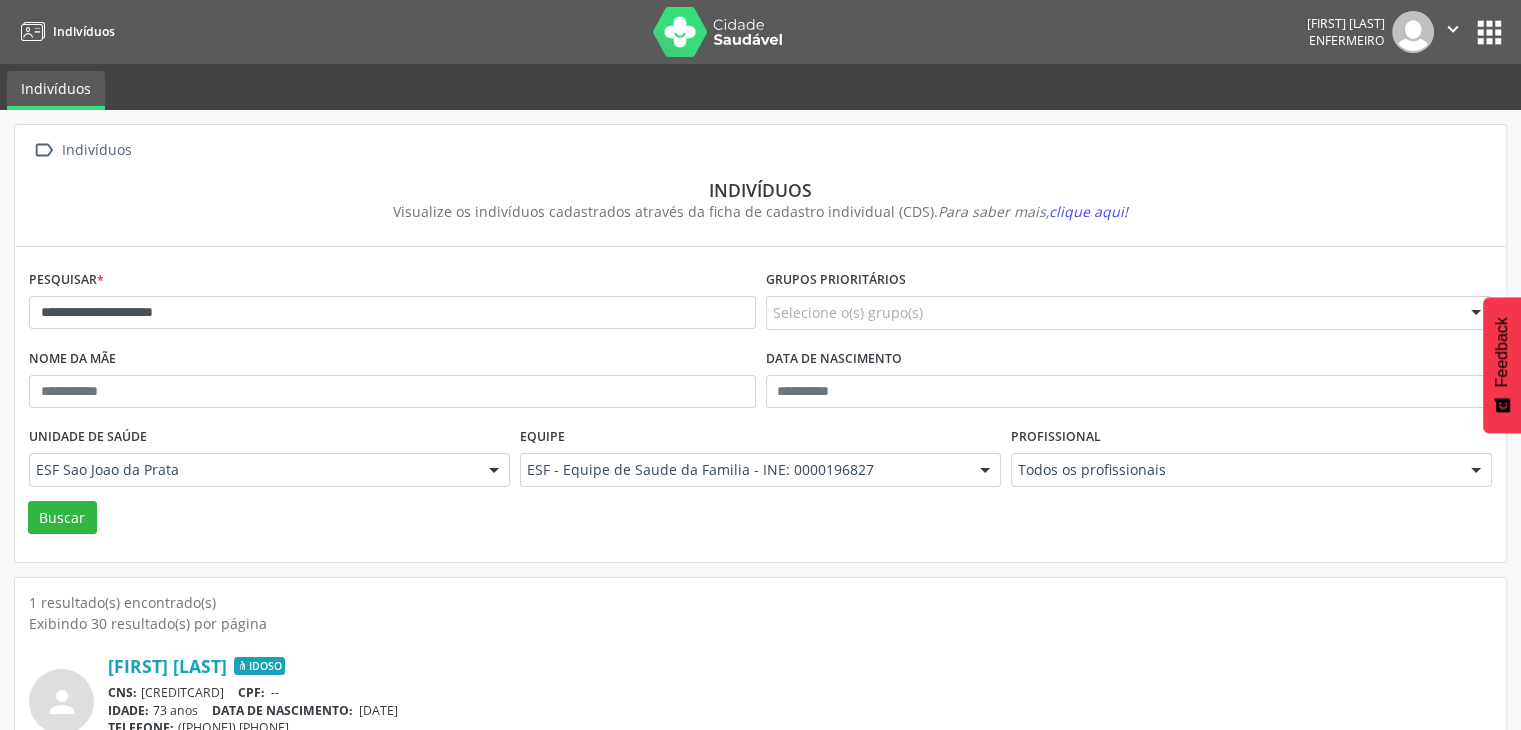 scroll, scrollTop: 84, scrollLeft: 0, axis: vertical 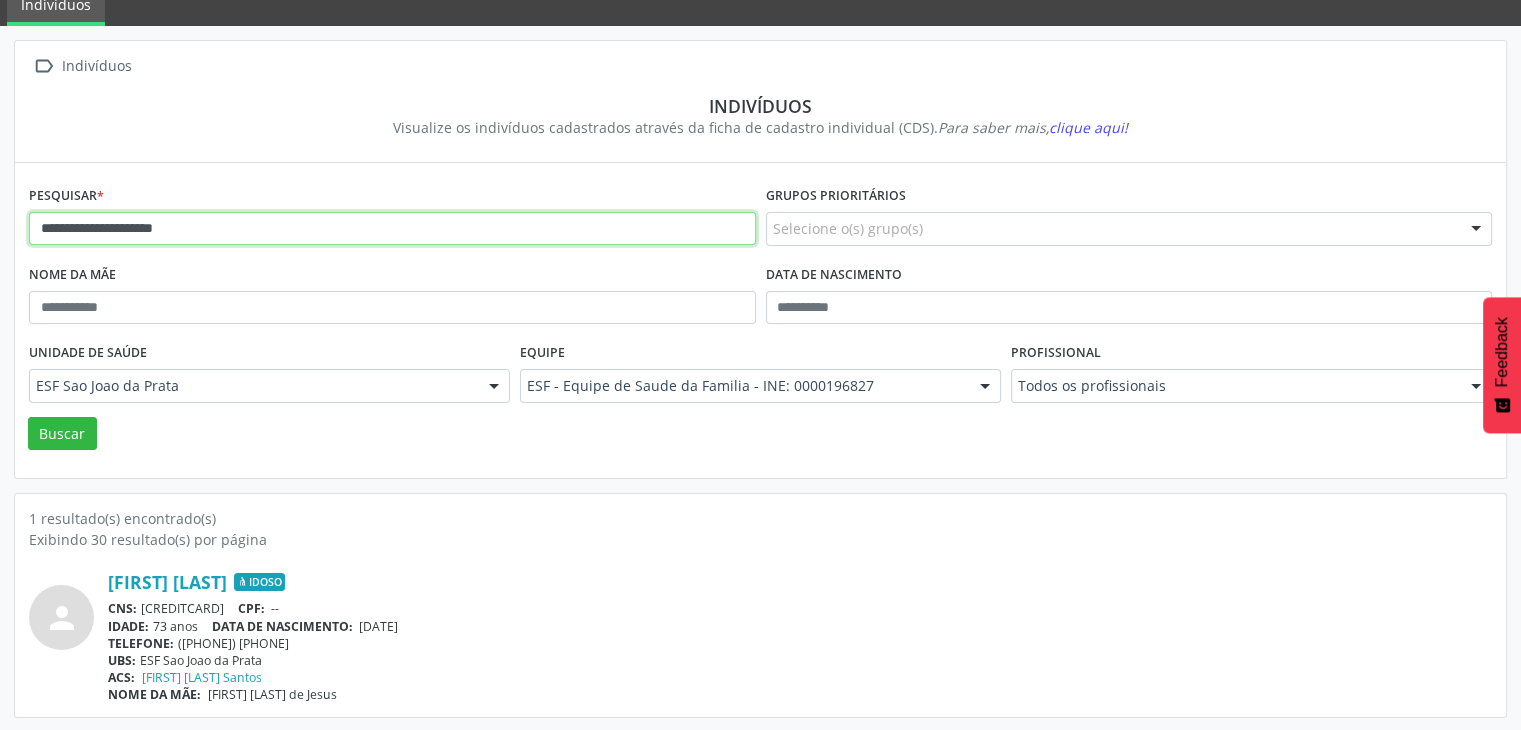 click on "**********" at bounding box center (392, 229) 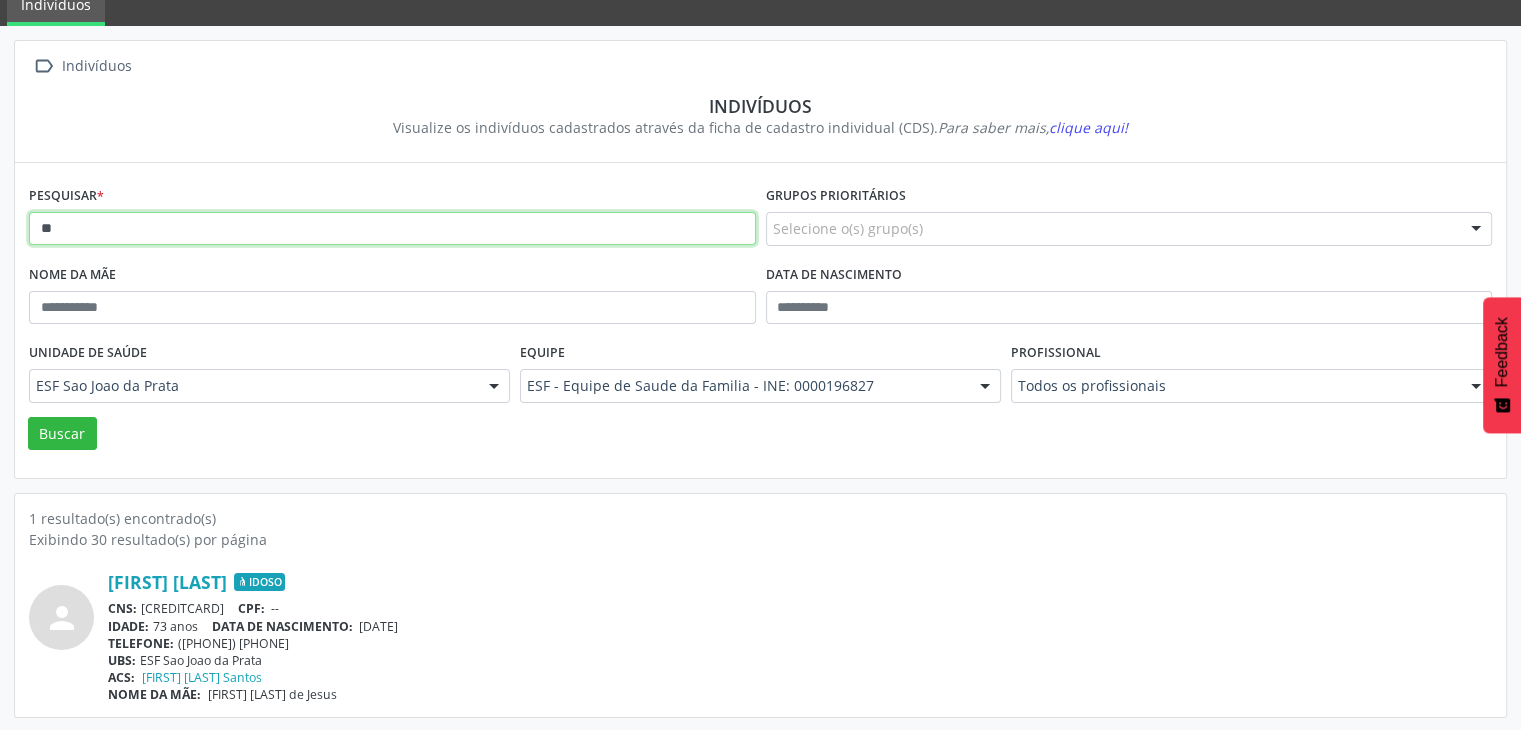 type on "*" 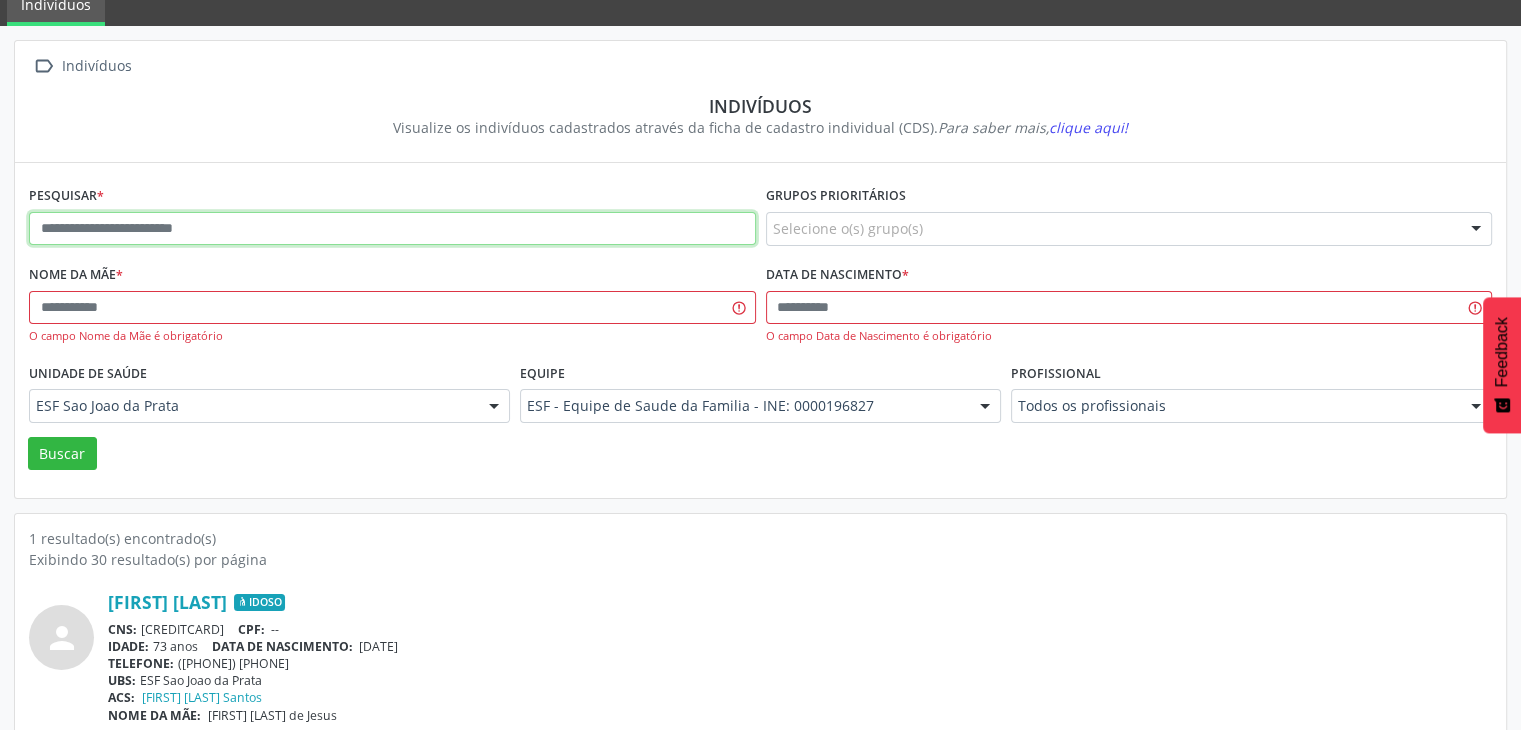 paste on "**********" 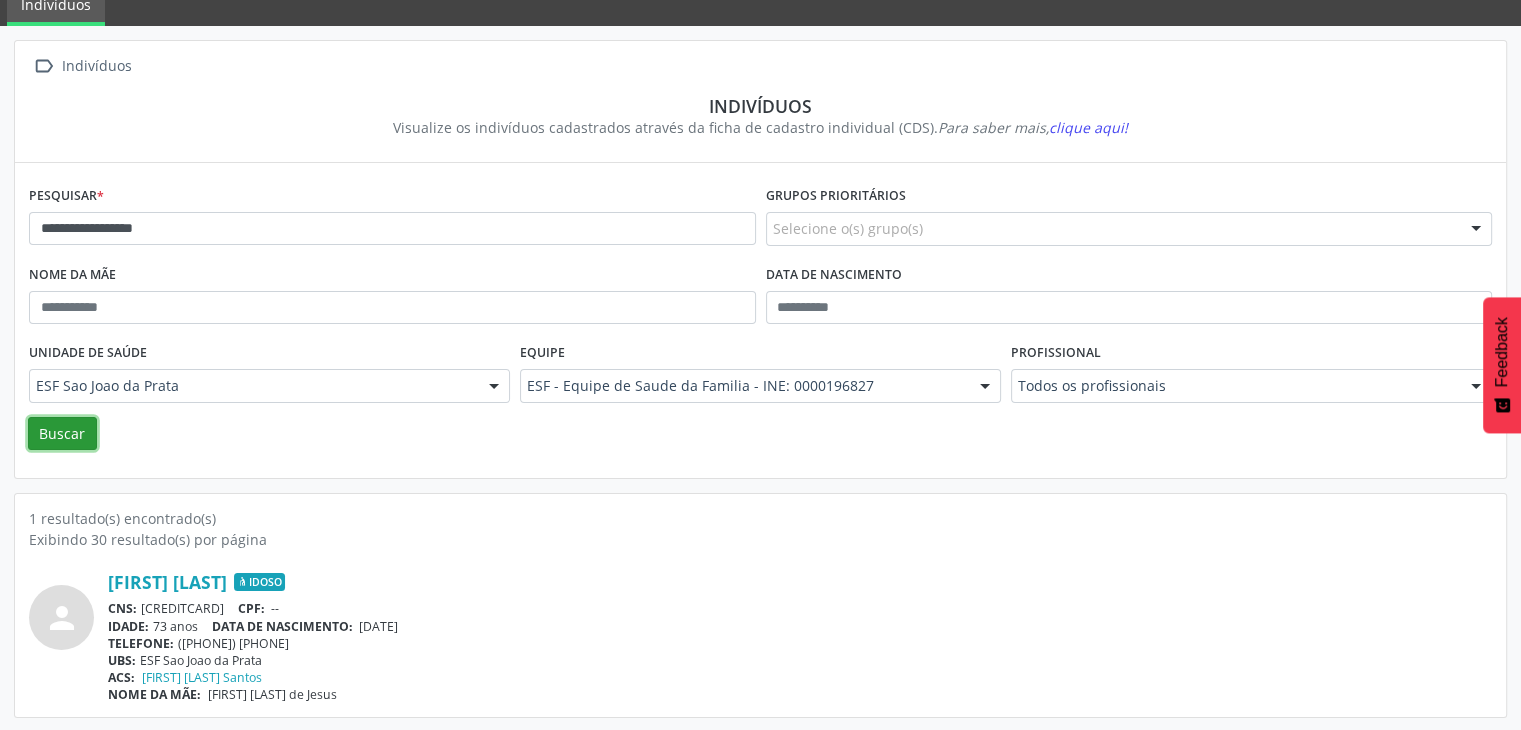 click on "Buscar" at bounding box center (62, 434) 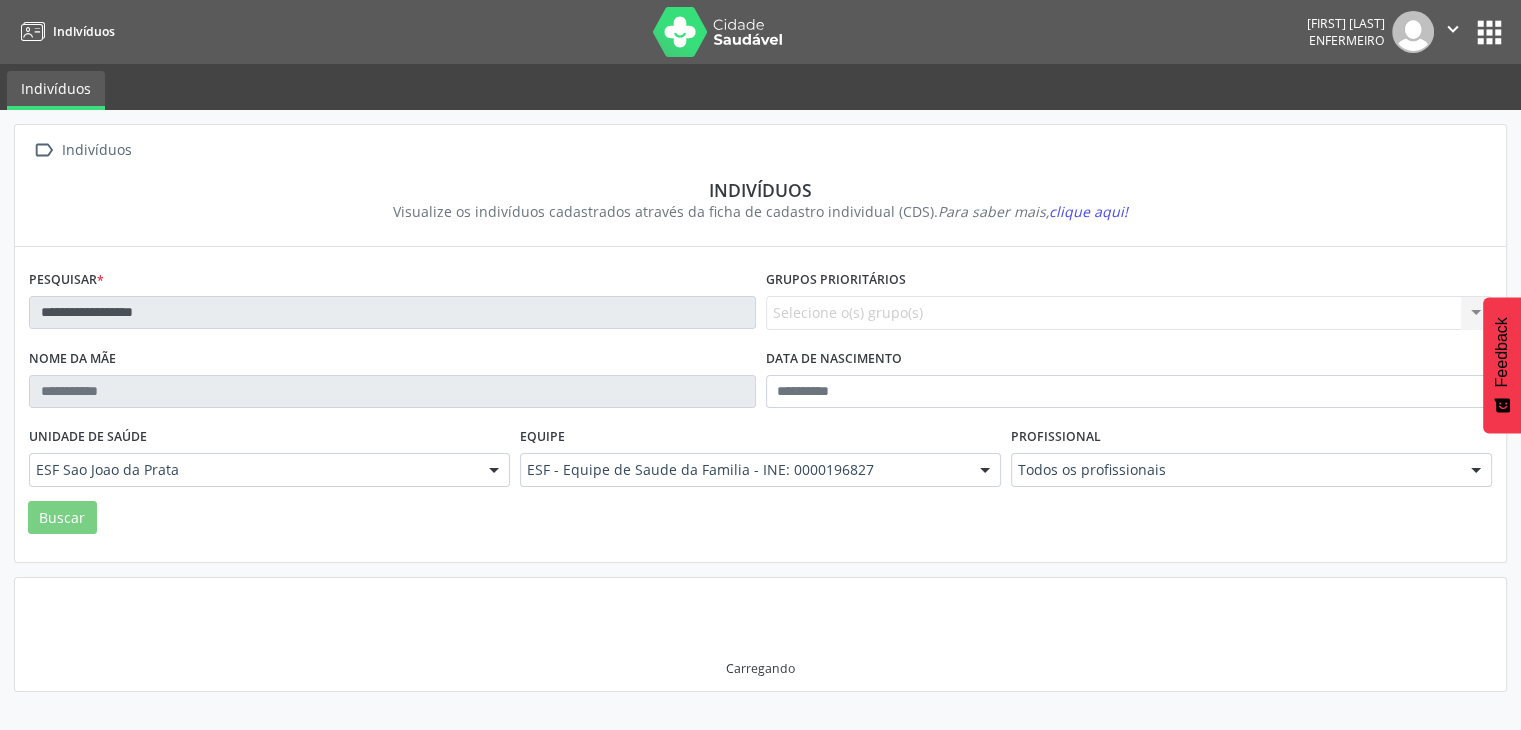 scroll, scrollTop: 0, scrollLeft: 0, axis: both 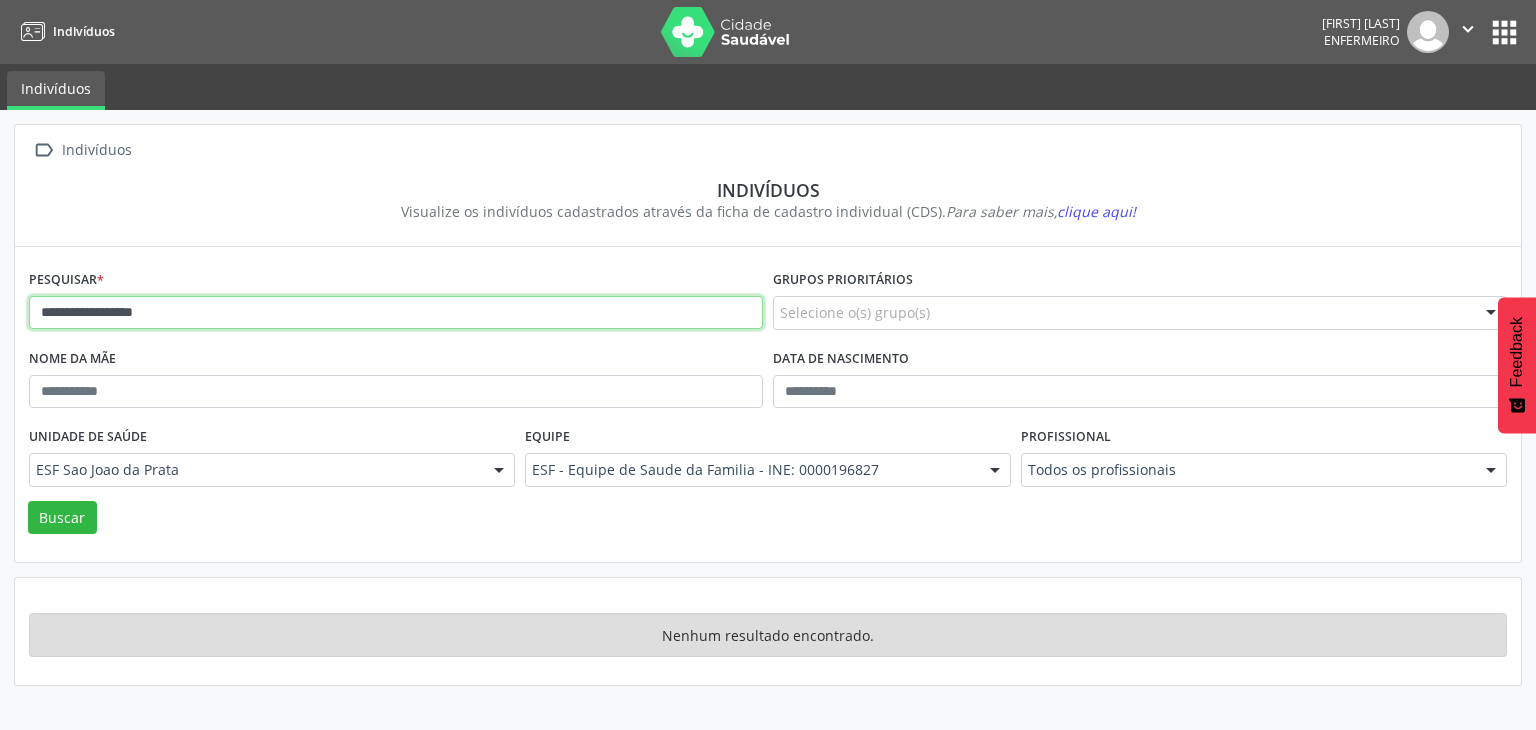 click on "**********" at bounding box center [396, 313] 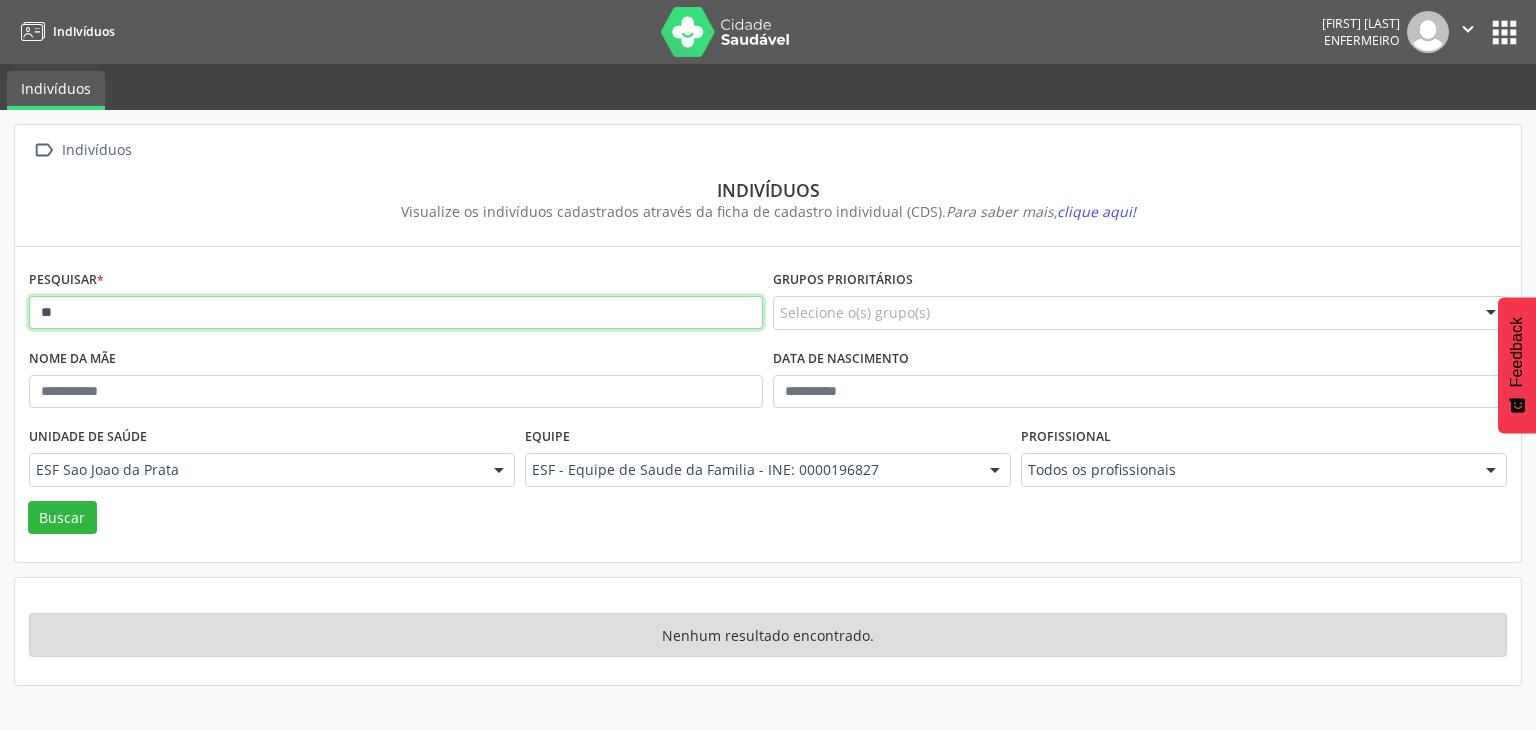 type on "*" 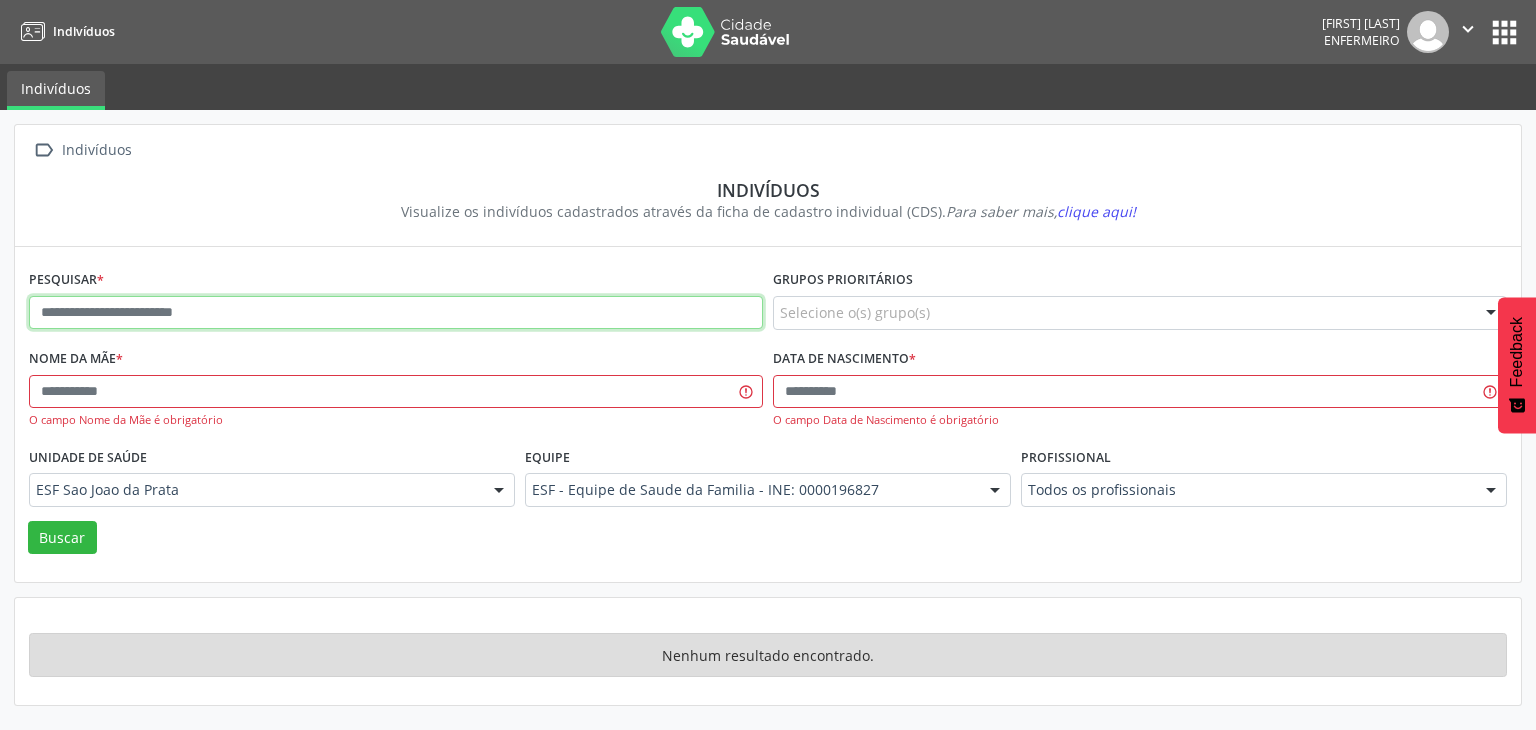 paste on "**********" 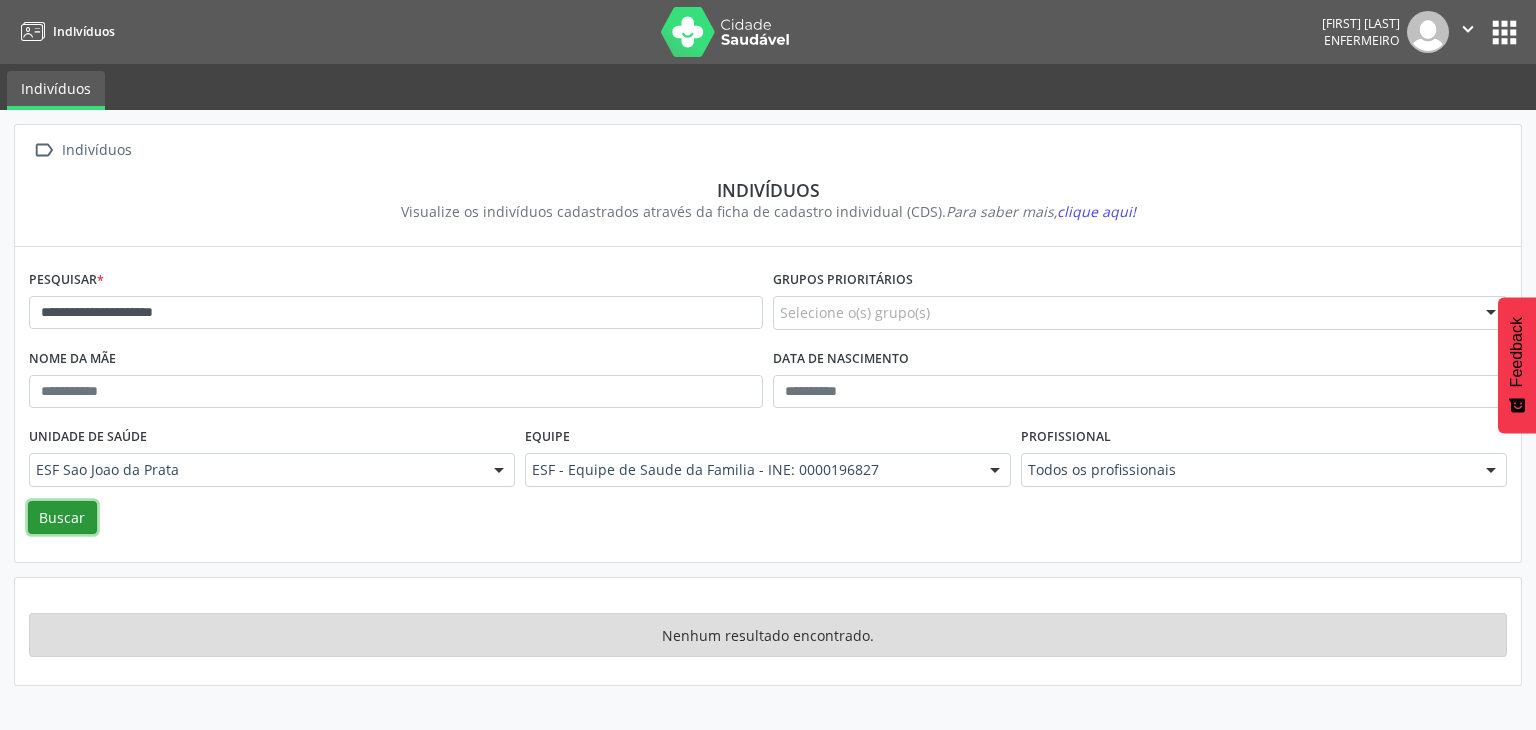 click on "Buscar" at bounding box center (62, 518) 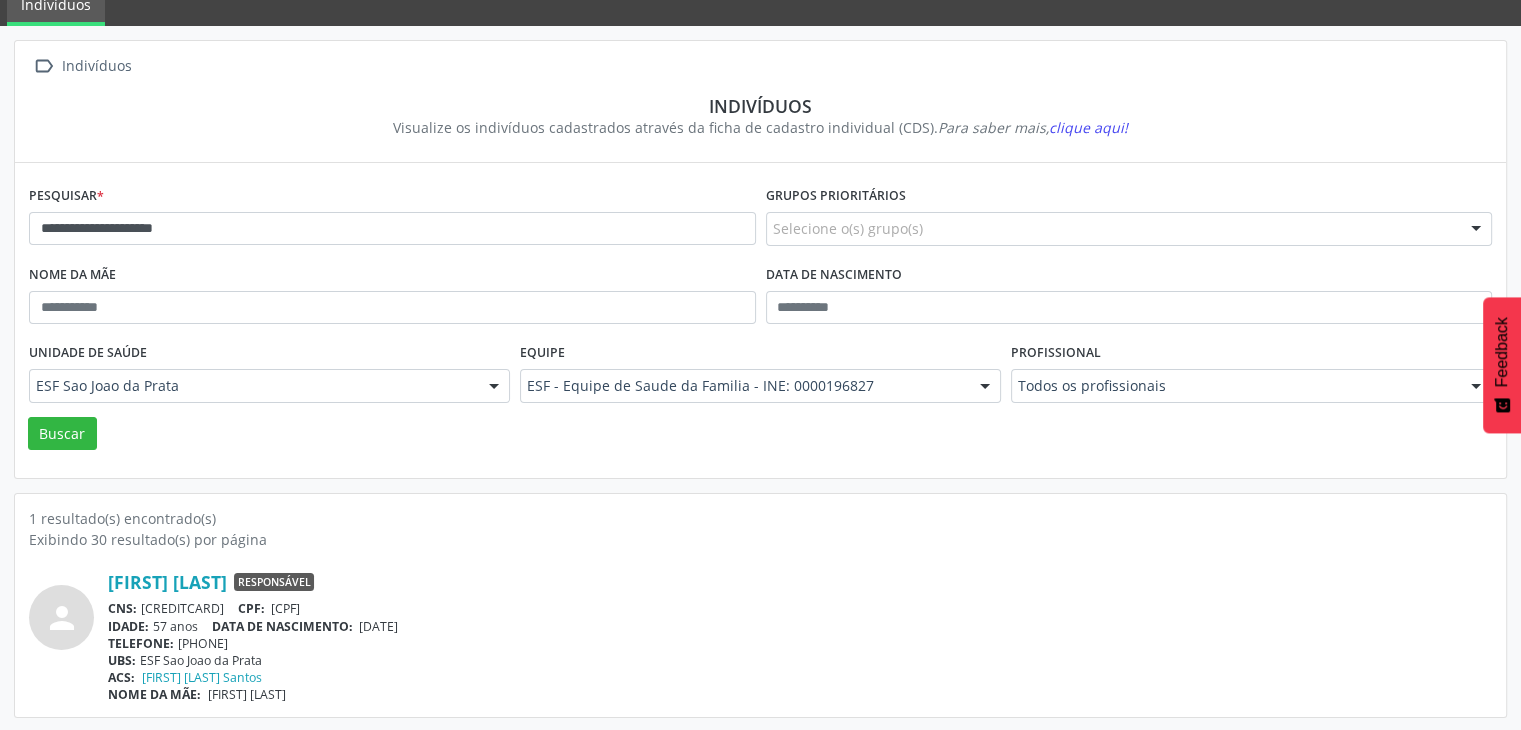 scroll, scrollTop: 0, scrollLeft: 0, axis: both 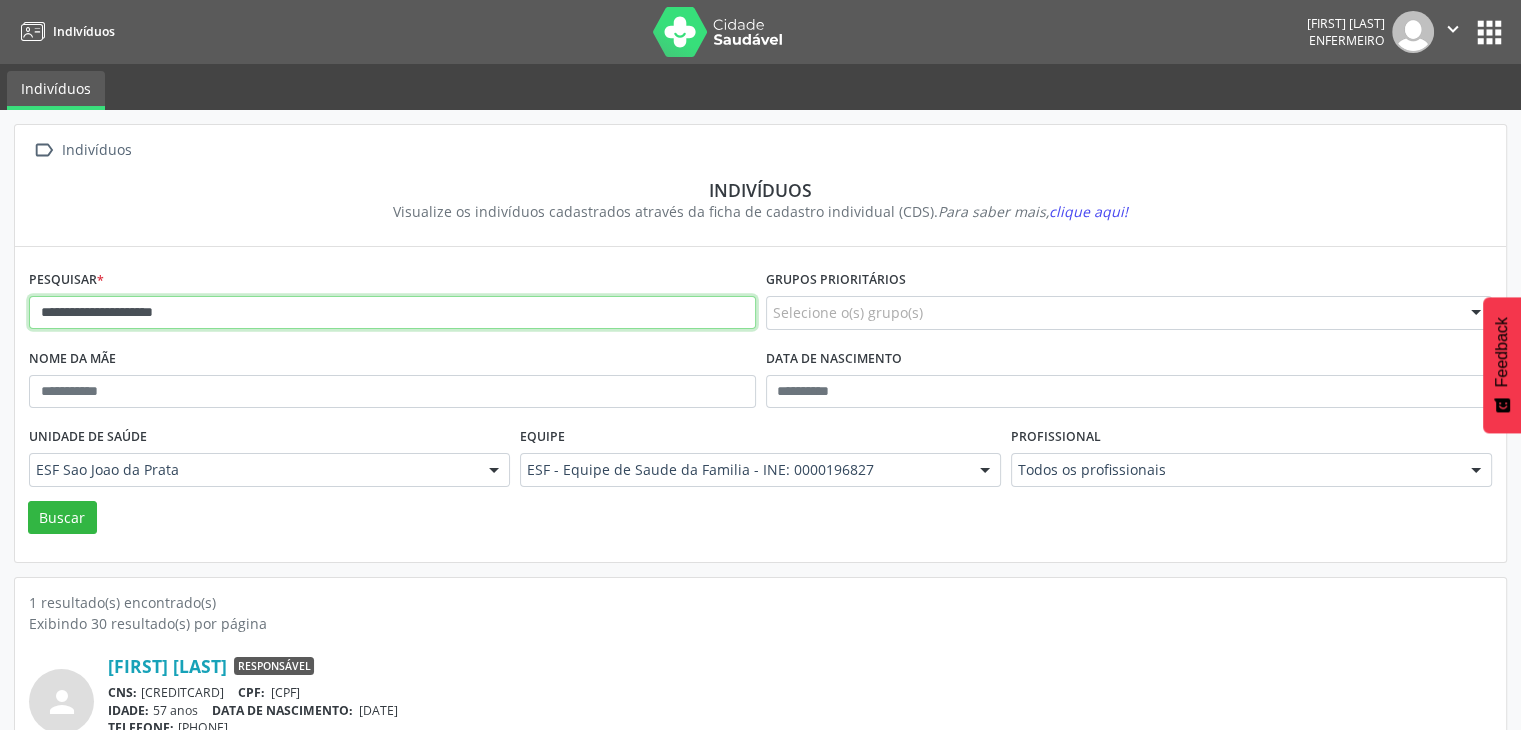 click on "**********" at bounding box center (392, 313) 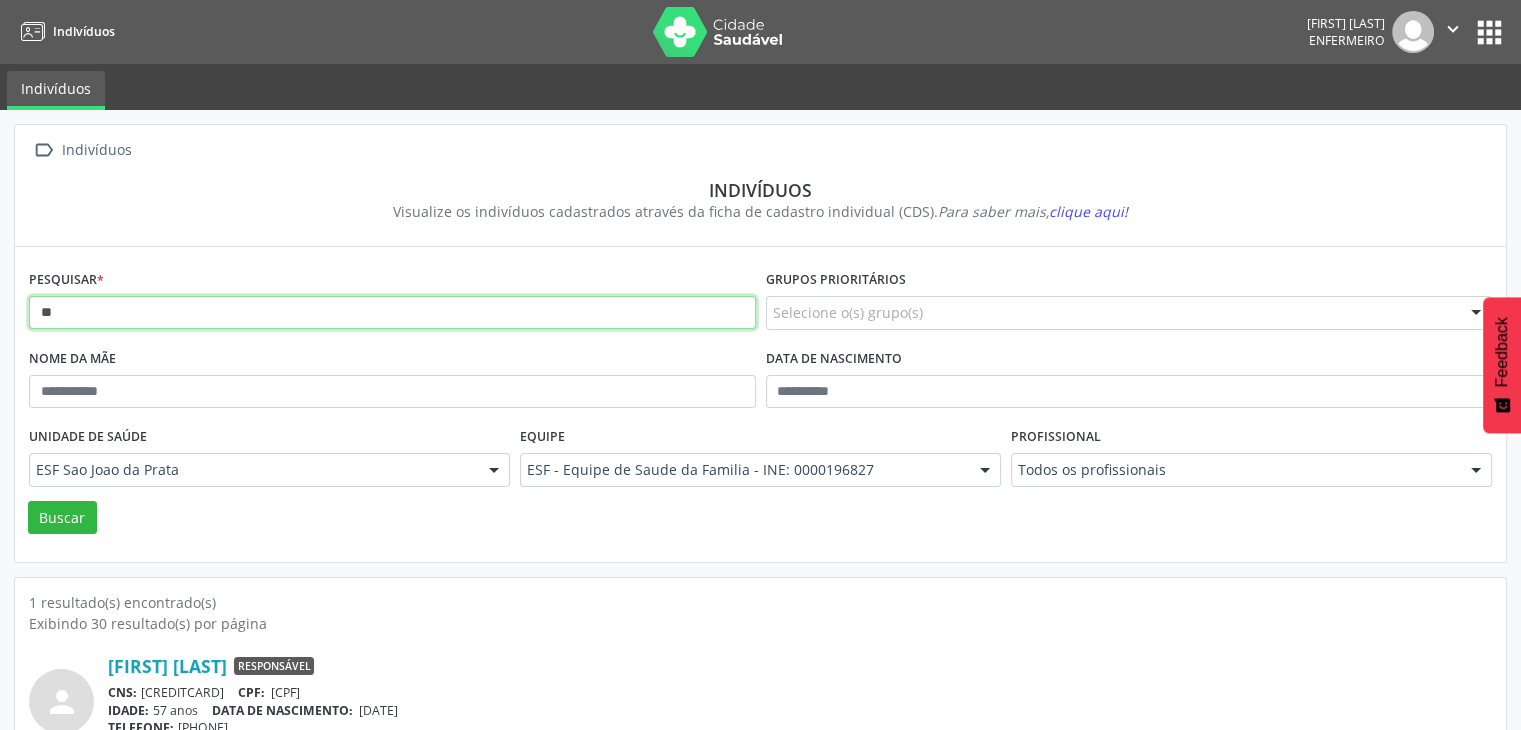 type on "*" 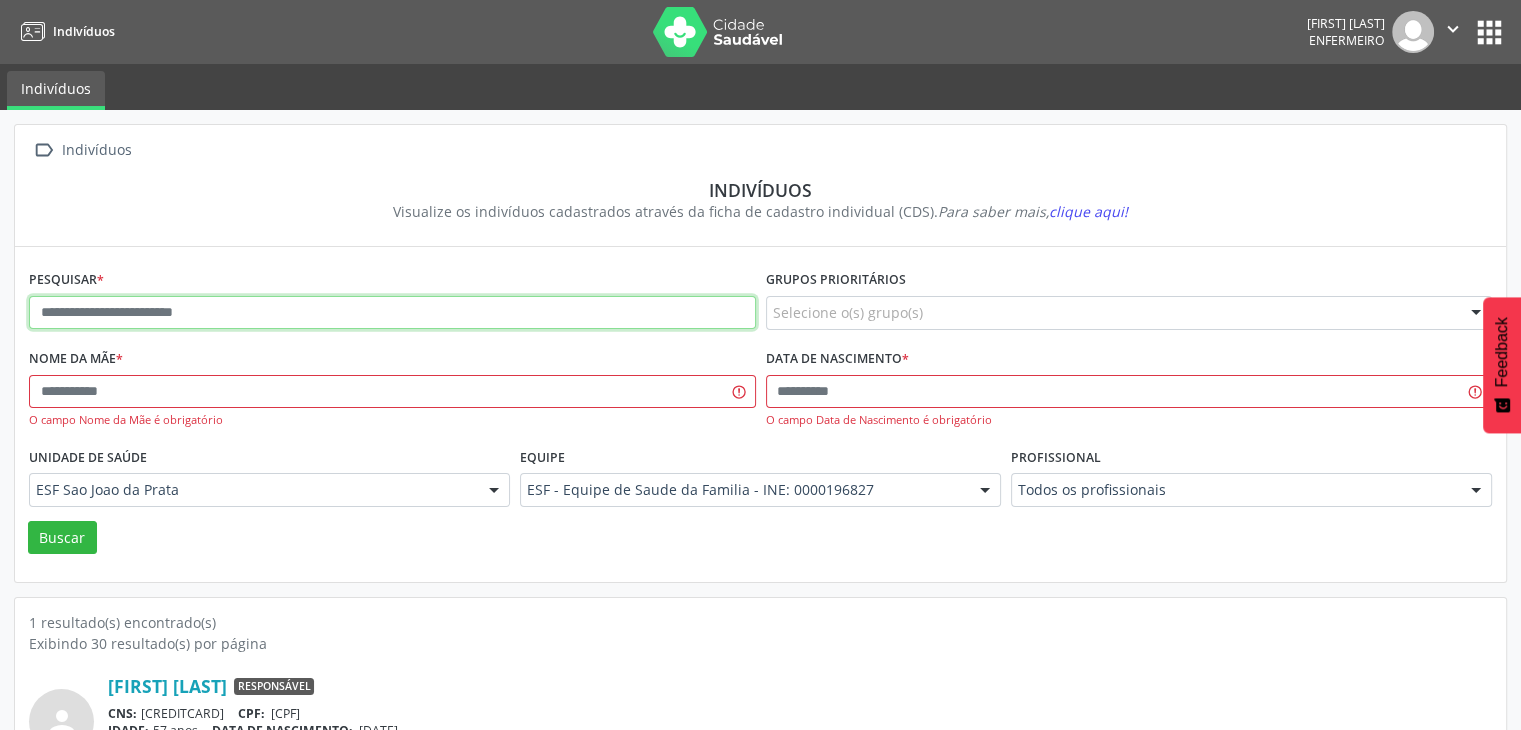 paste on "**********" 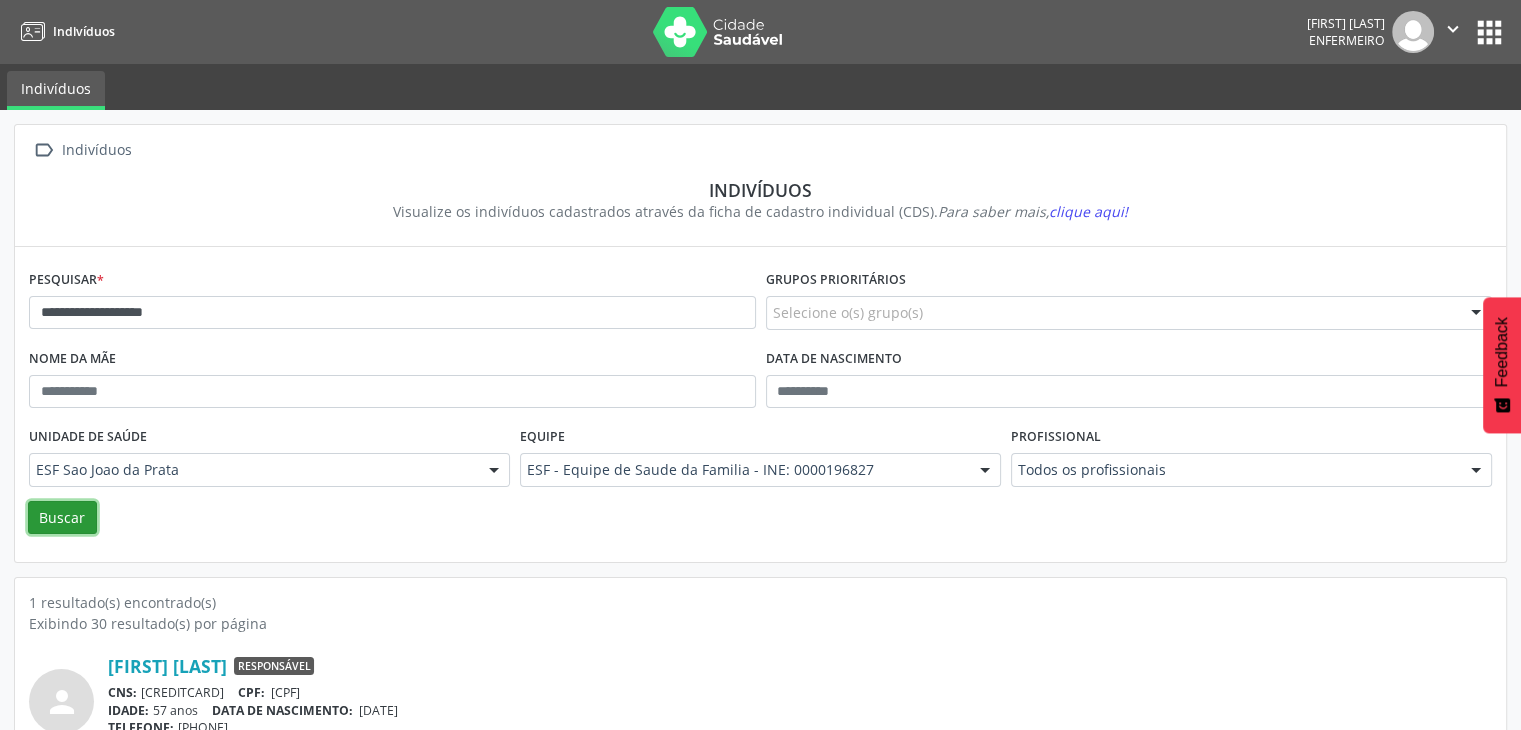 click on "Buscar" at bounding box center (62, 518) 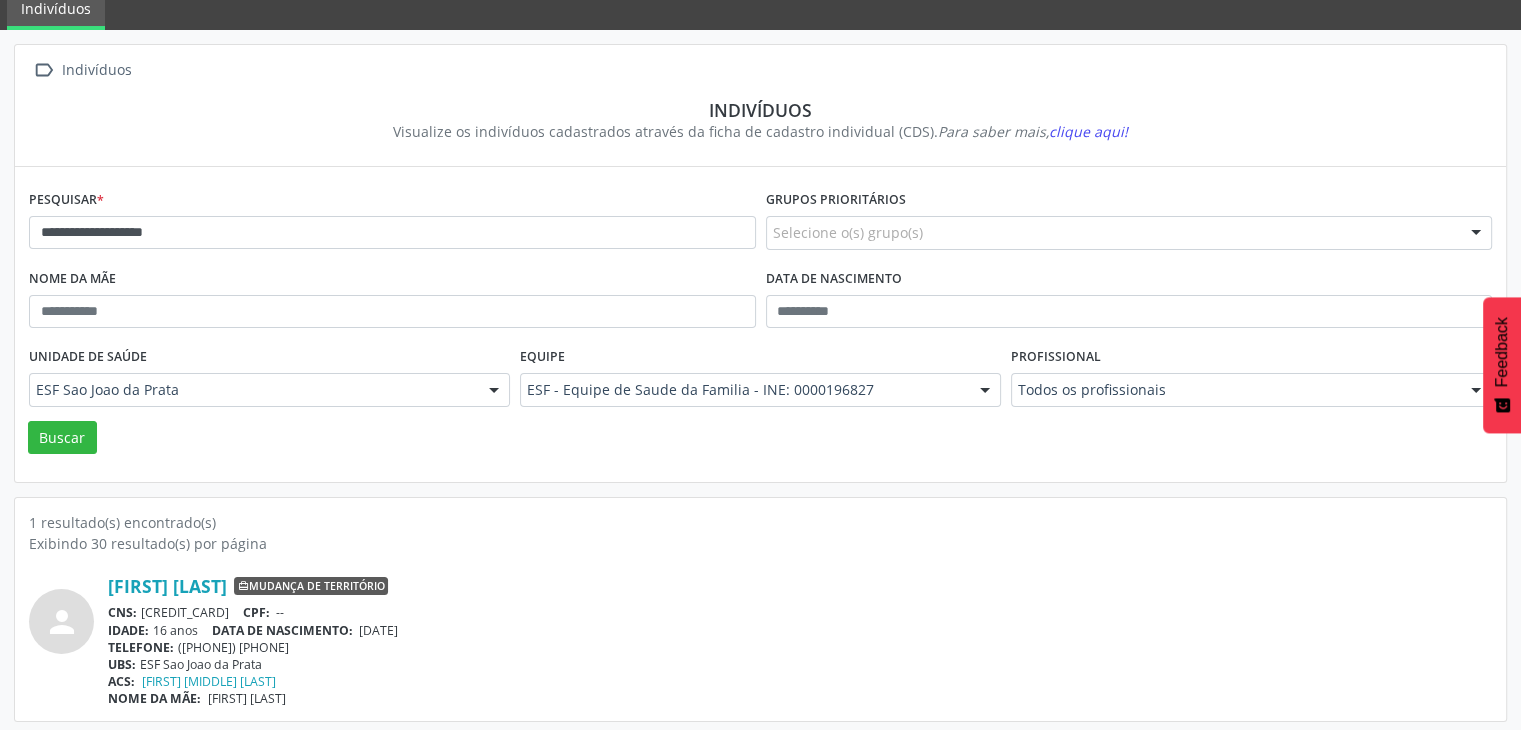 scroll, scrollTop: 84, scrollLeft: 0, axis: vertical 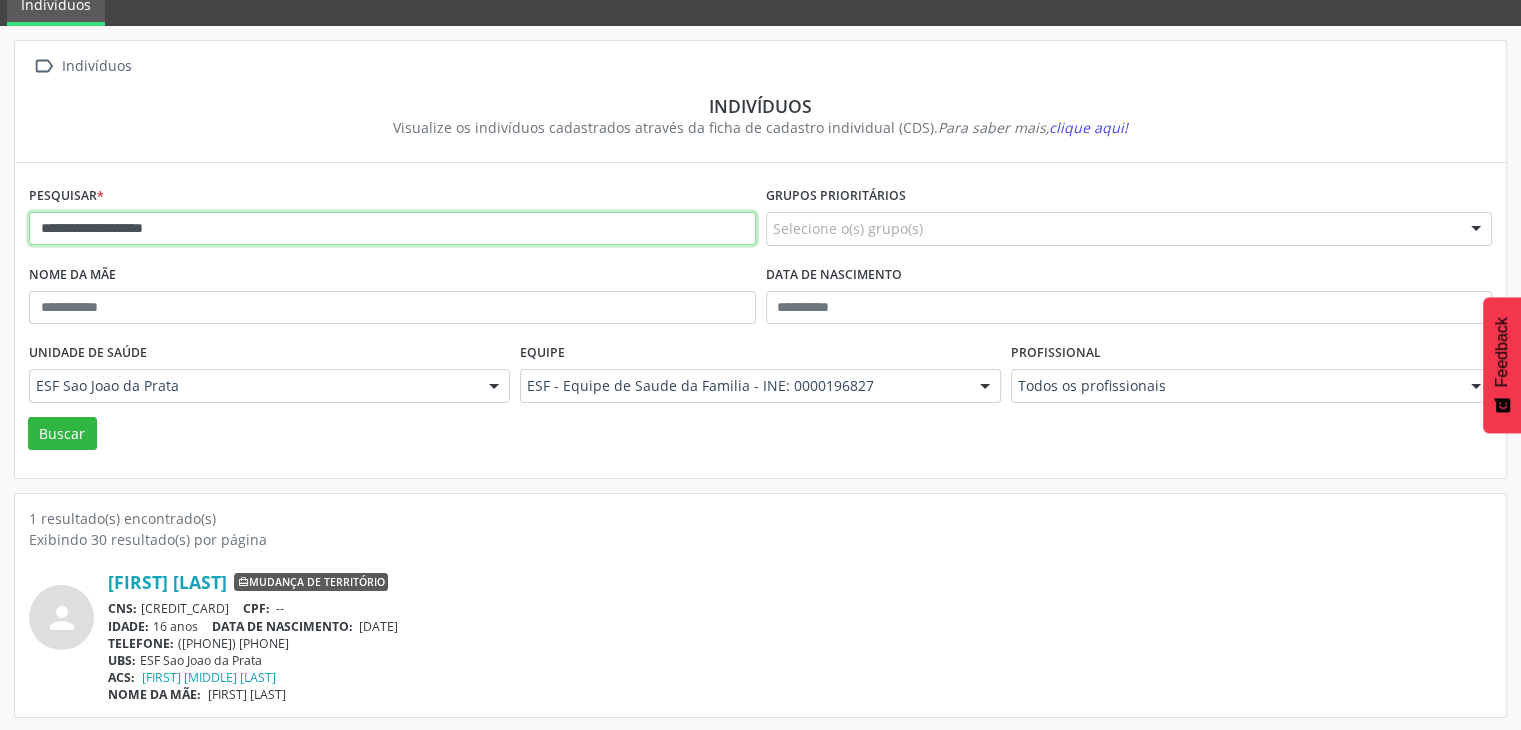click on "**********" at bounding box center [392, 229] 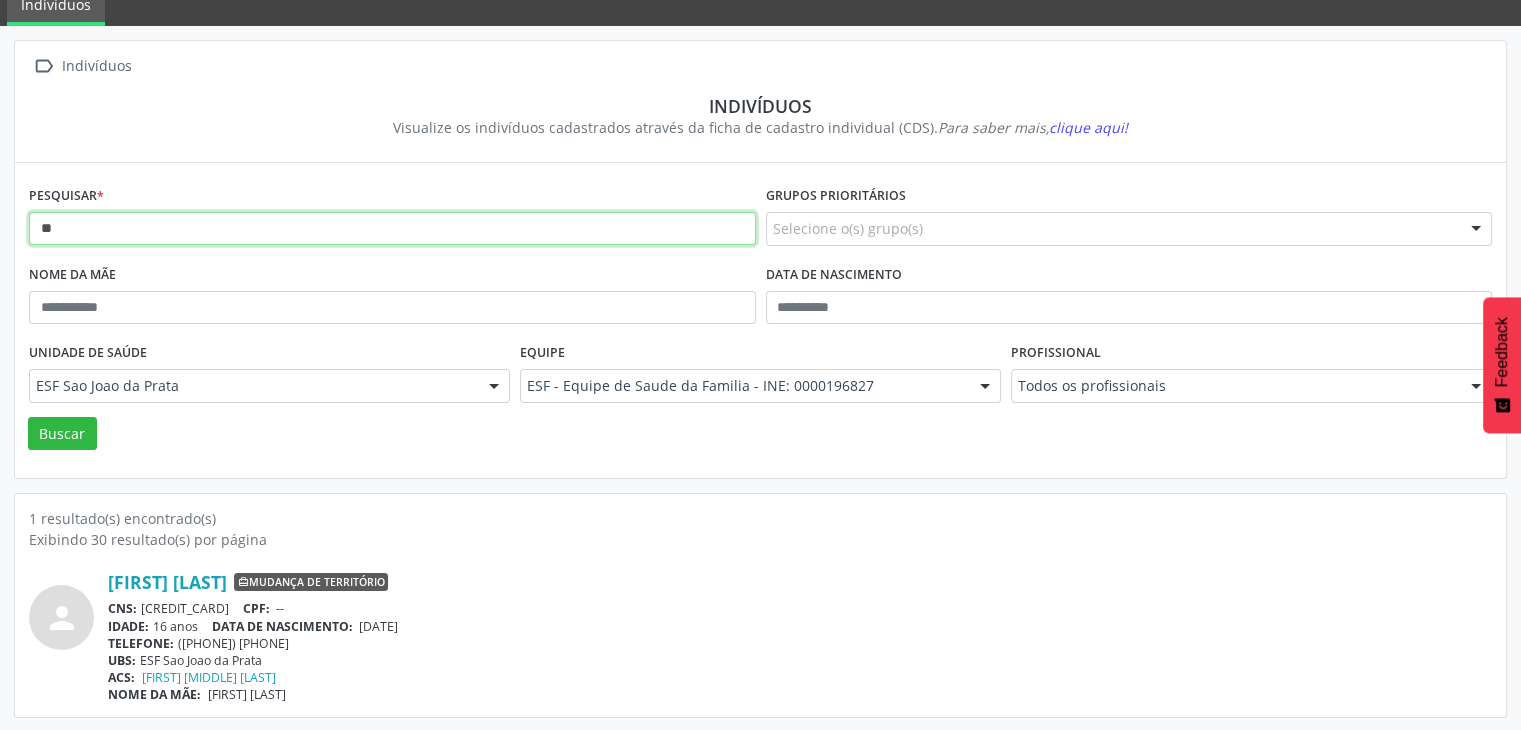 type on "*" 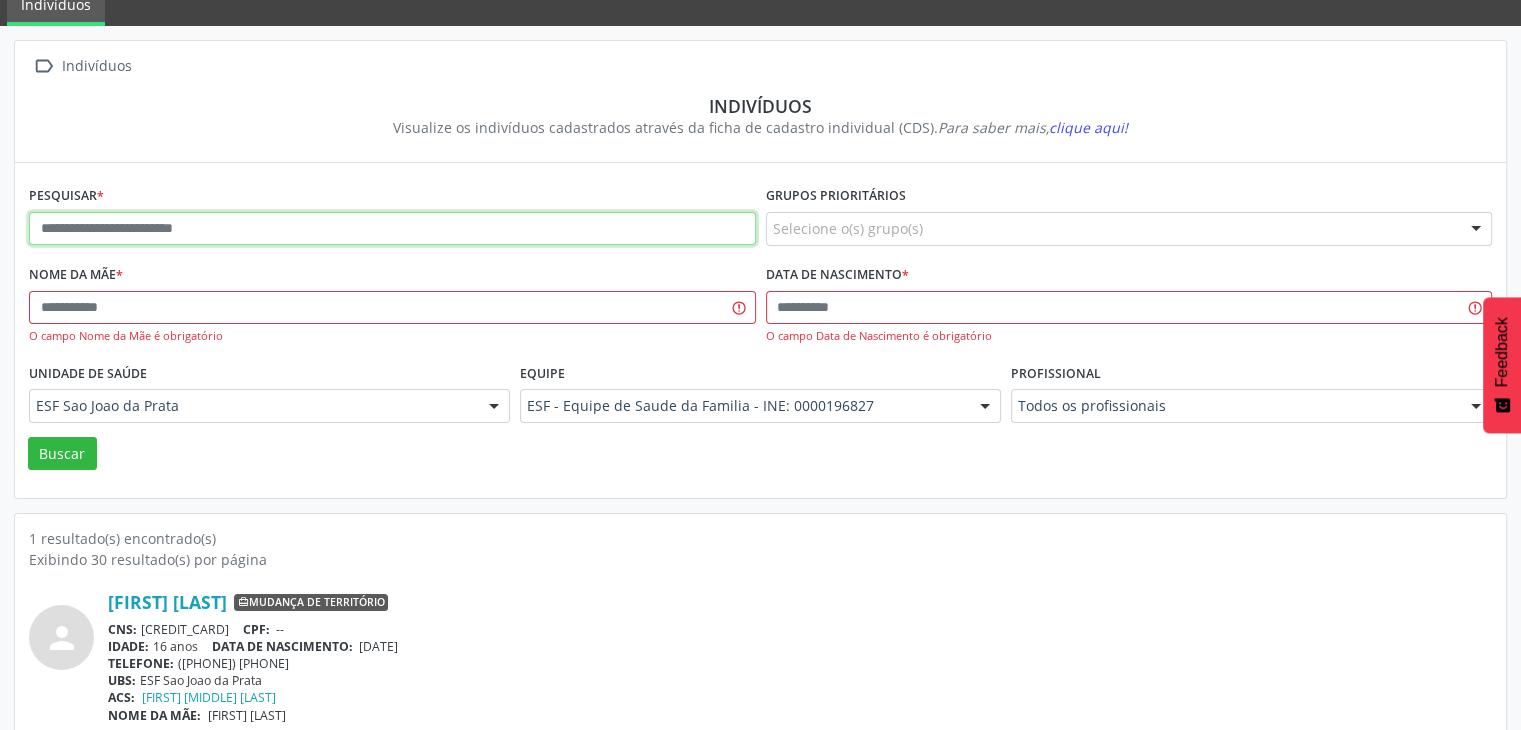 click at bounding box center [392, 229] 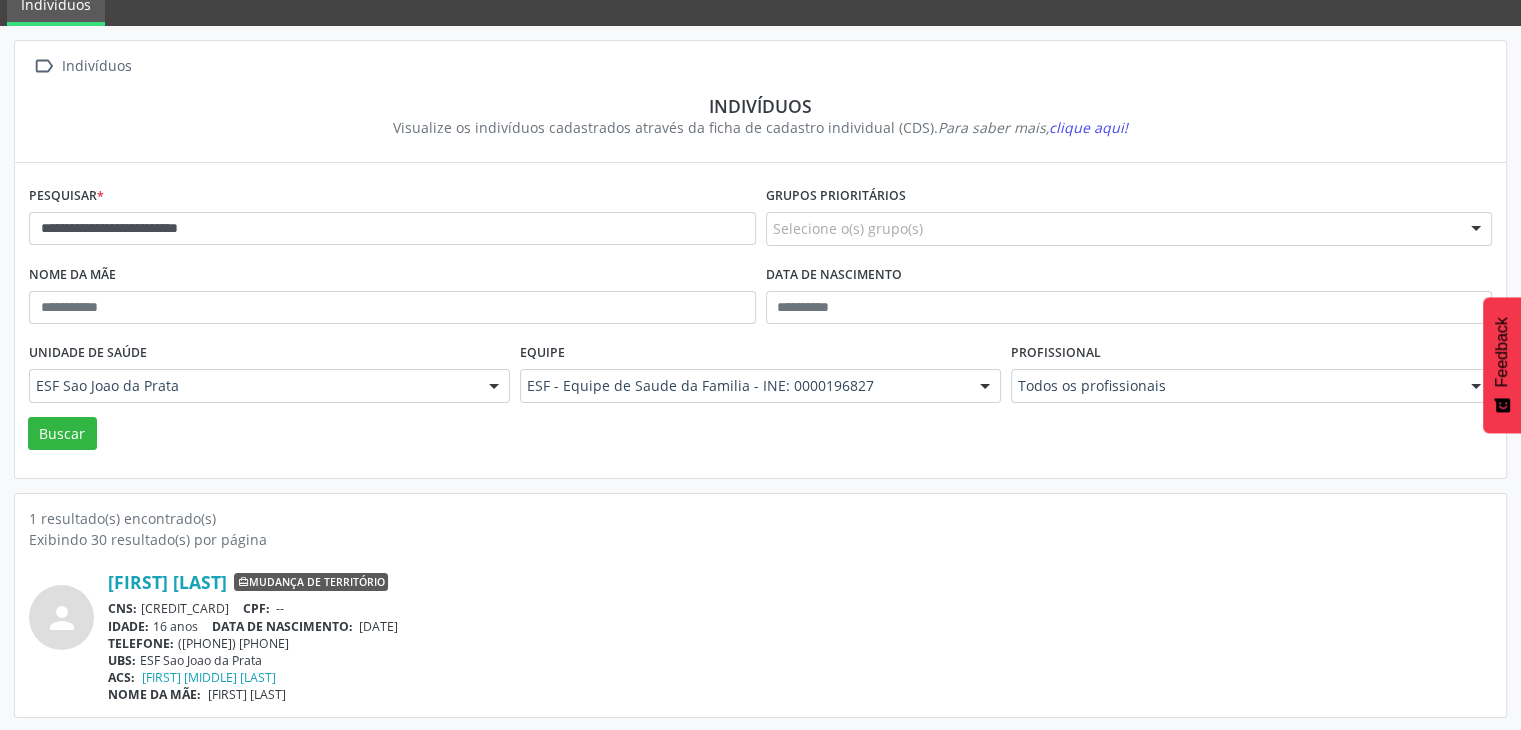 click on "Buscar" at bounding box center (760, 434) 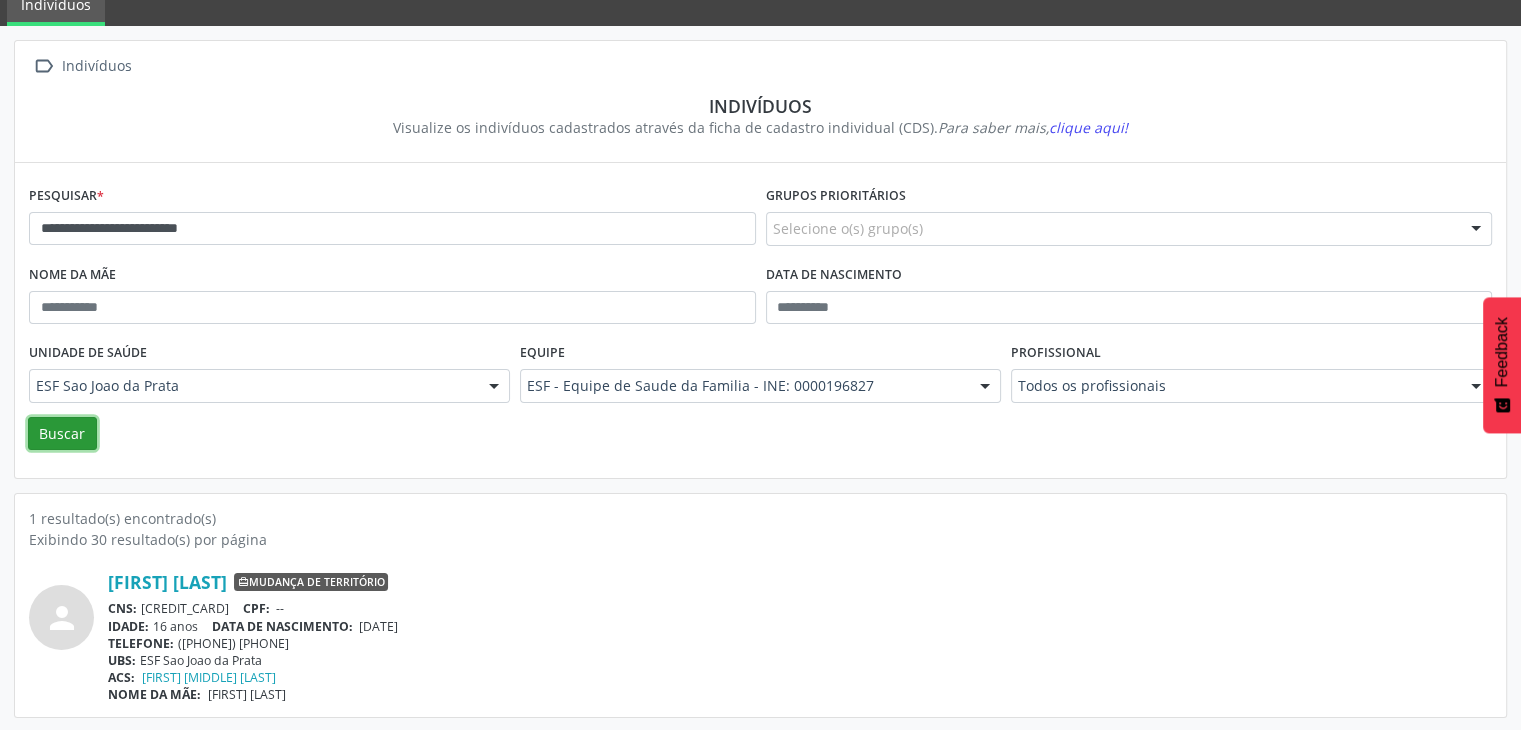 click on "Buscar" at bounding box center [62, 434] 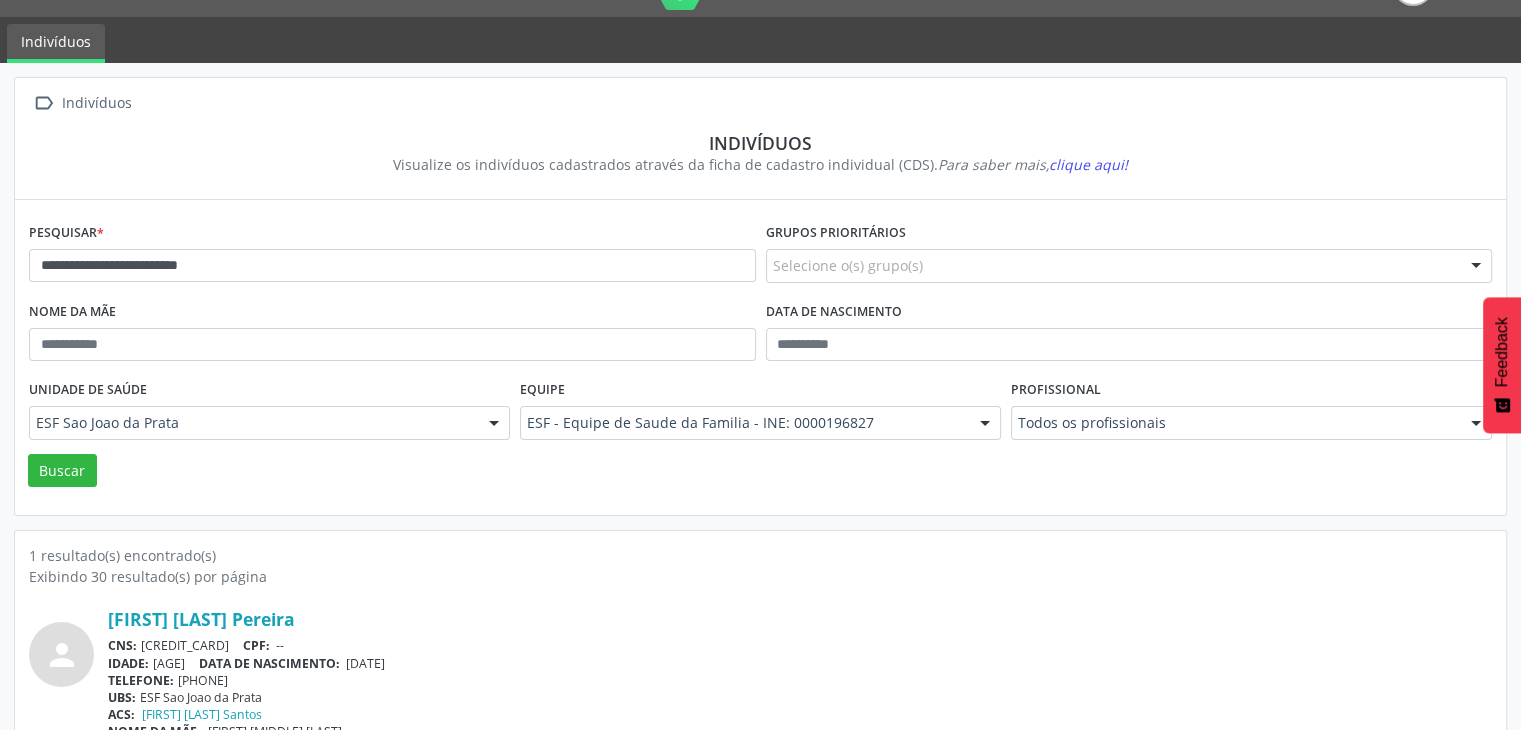 scroll, scrollTop: 84, scrollLeft: 0, axis: vertical 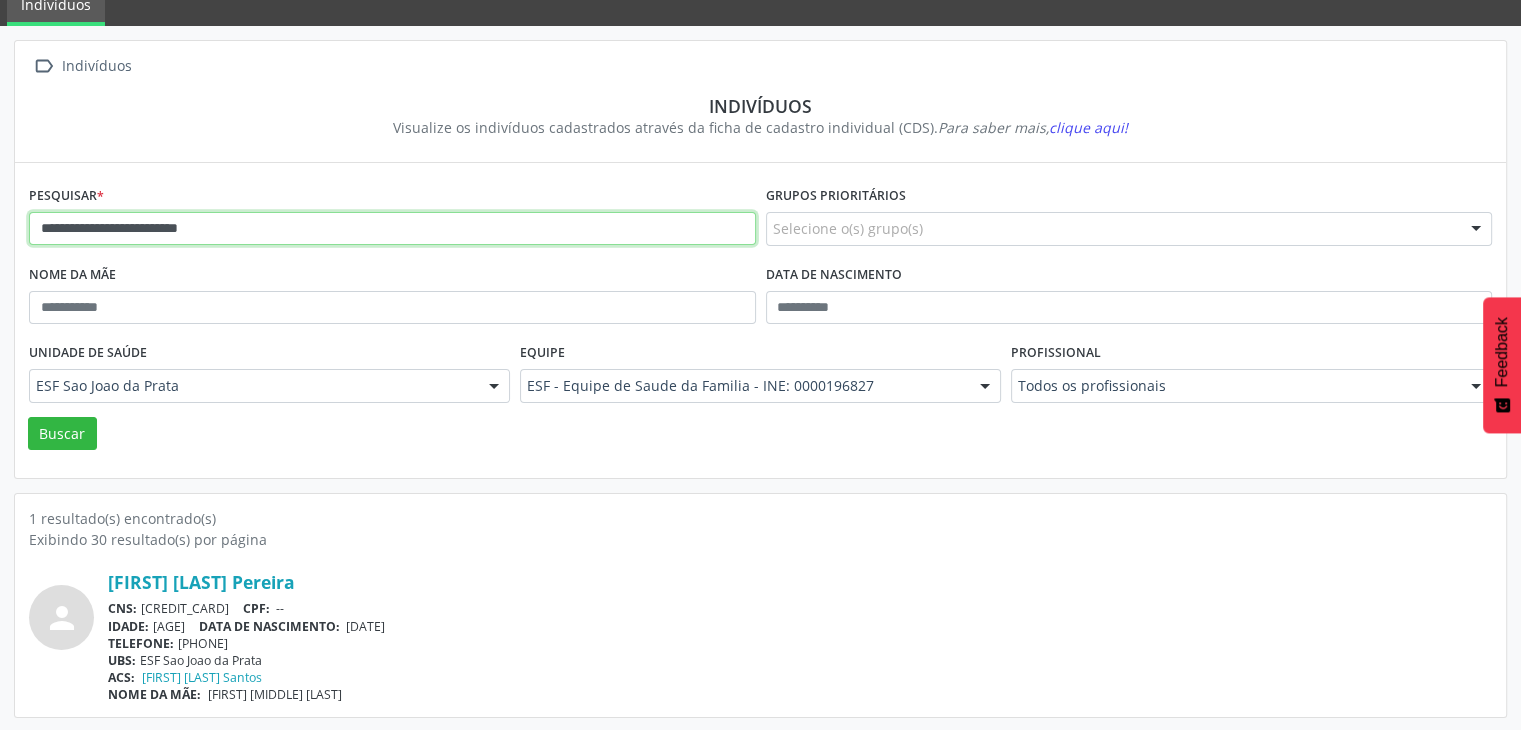 click on "**********" at bounding box center [392, 229] 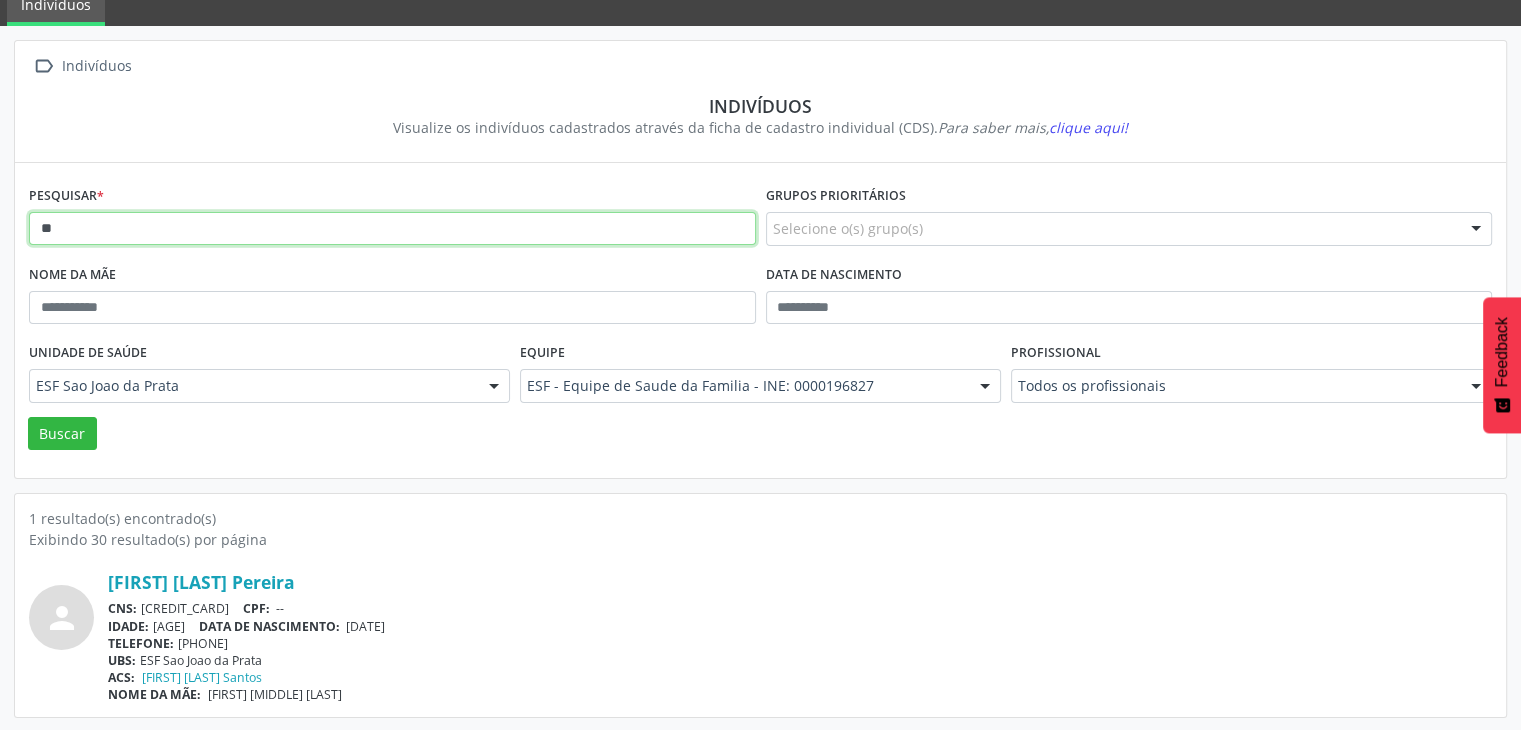 type on "*" 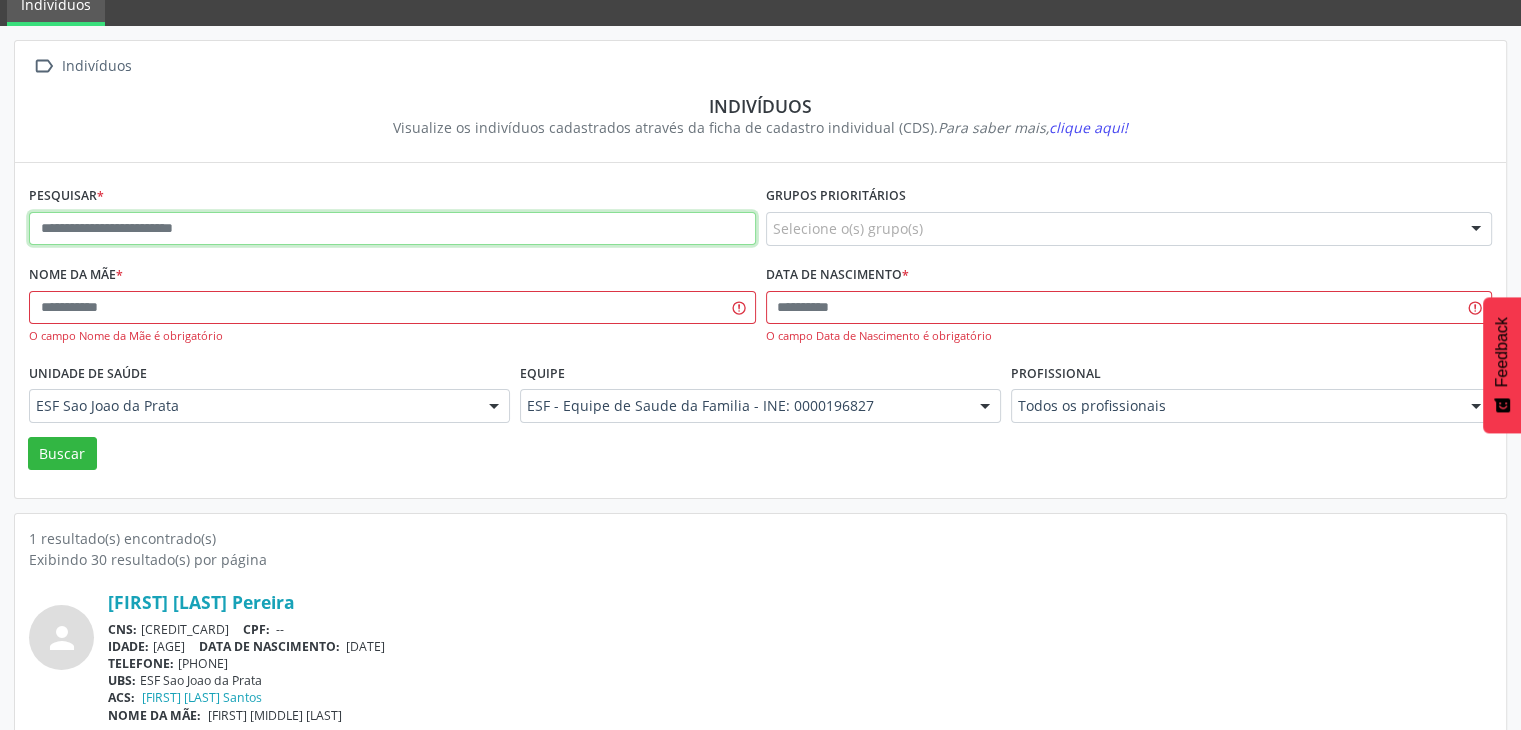 paste on "**********" 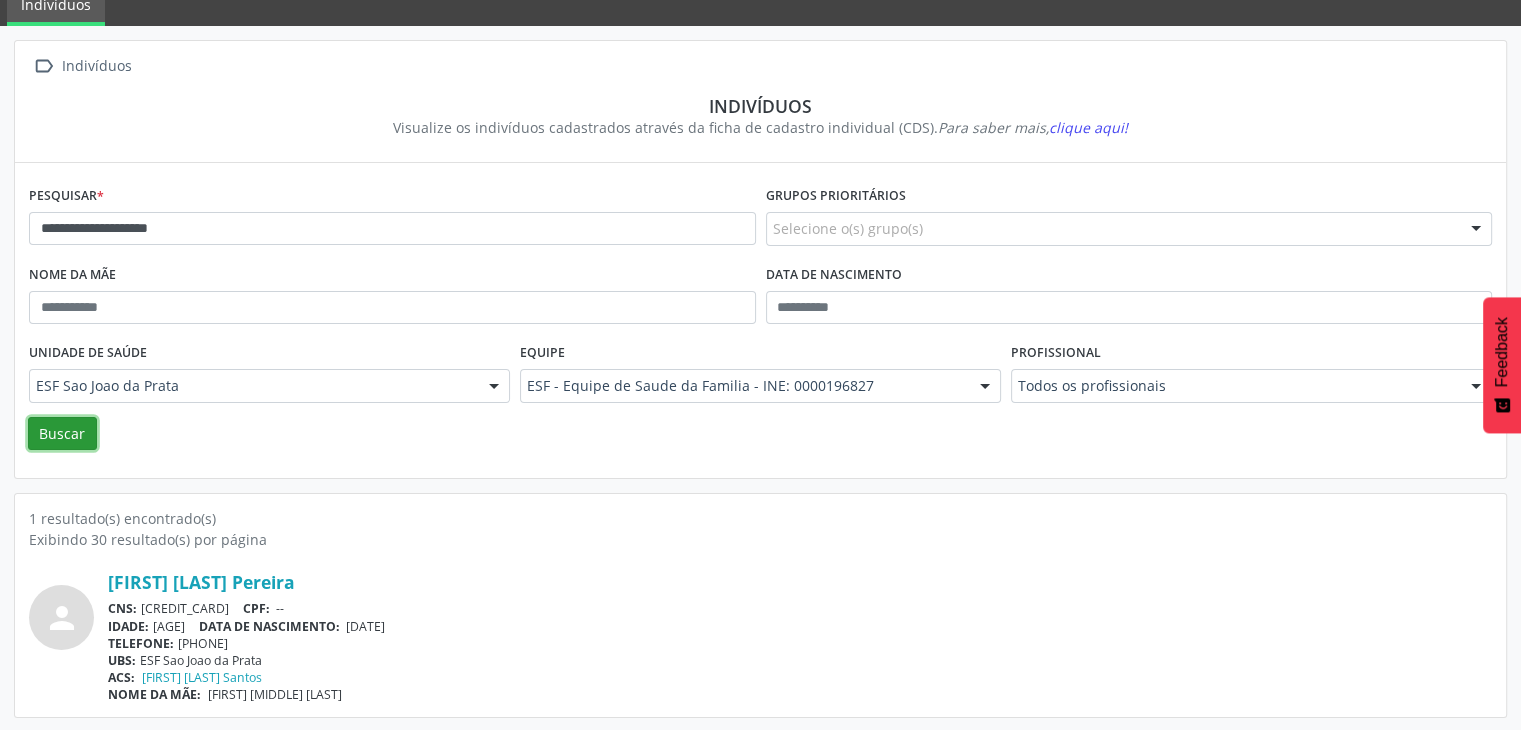 click on "Buscar" at bounding box center [62, 434] 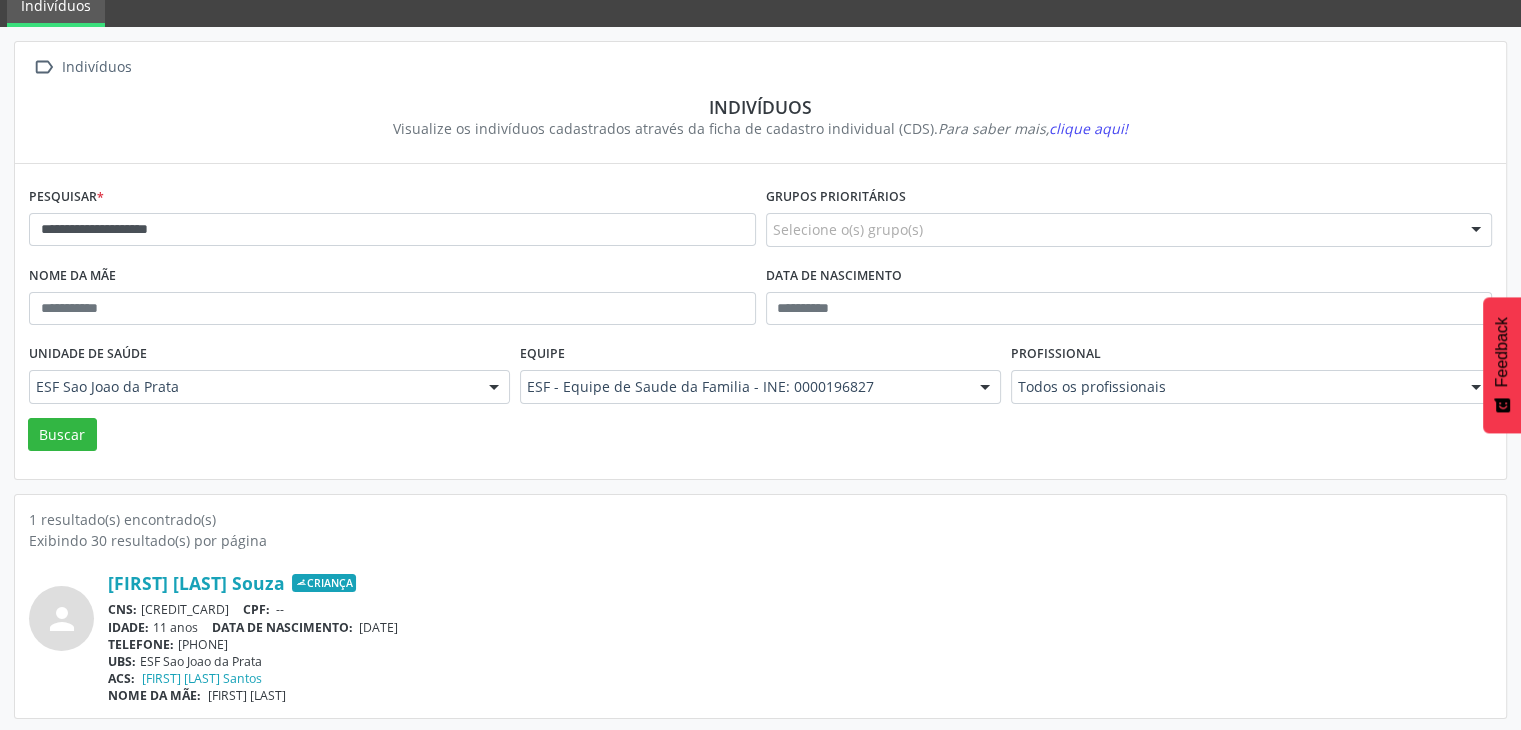 scroll, scrollTop: 84, scrollLeft: 0, axis: vertical 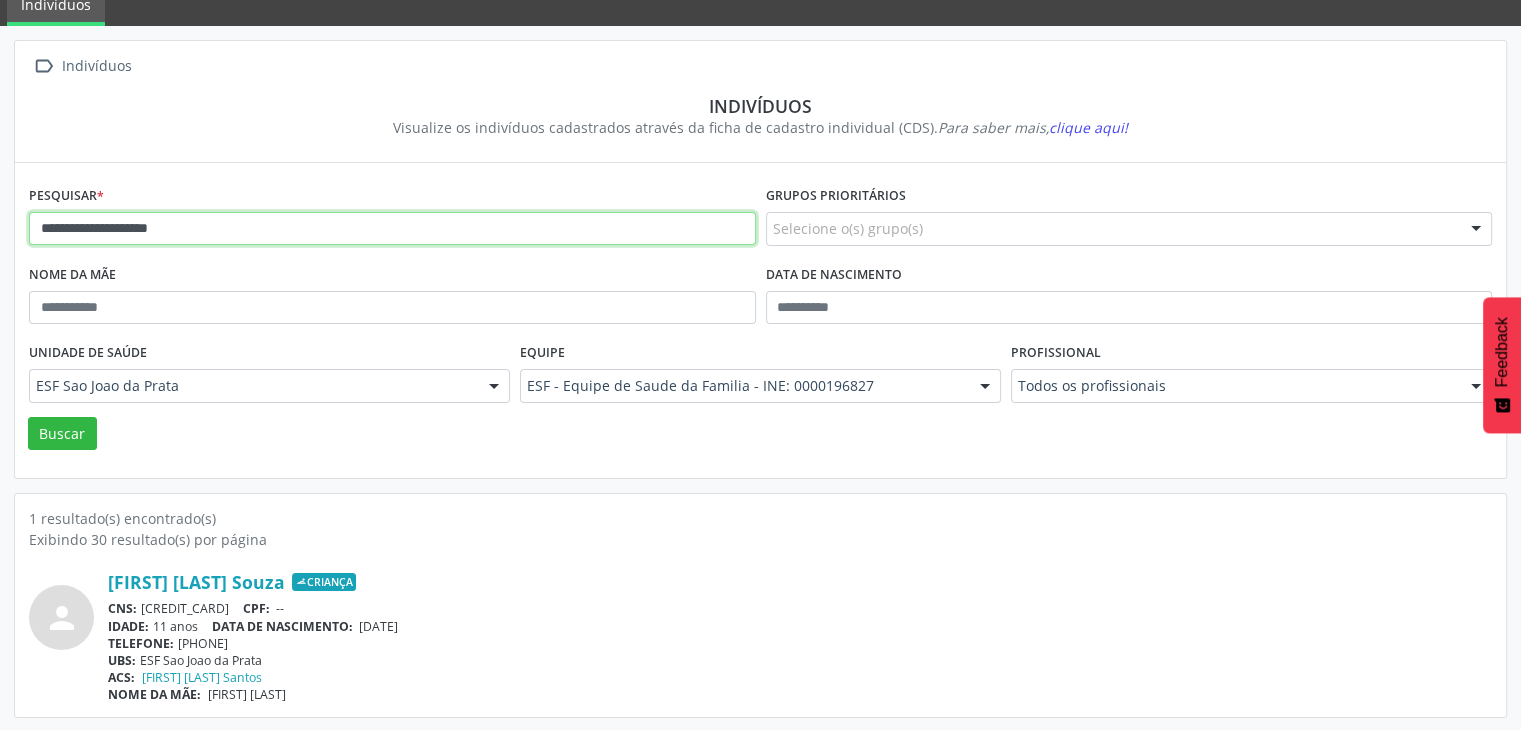 click on "**********" at bounding box center (392, 229) 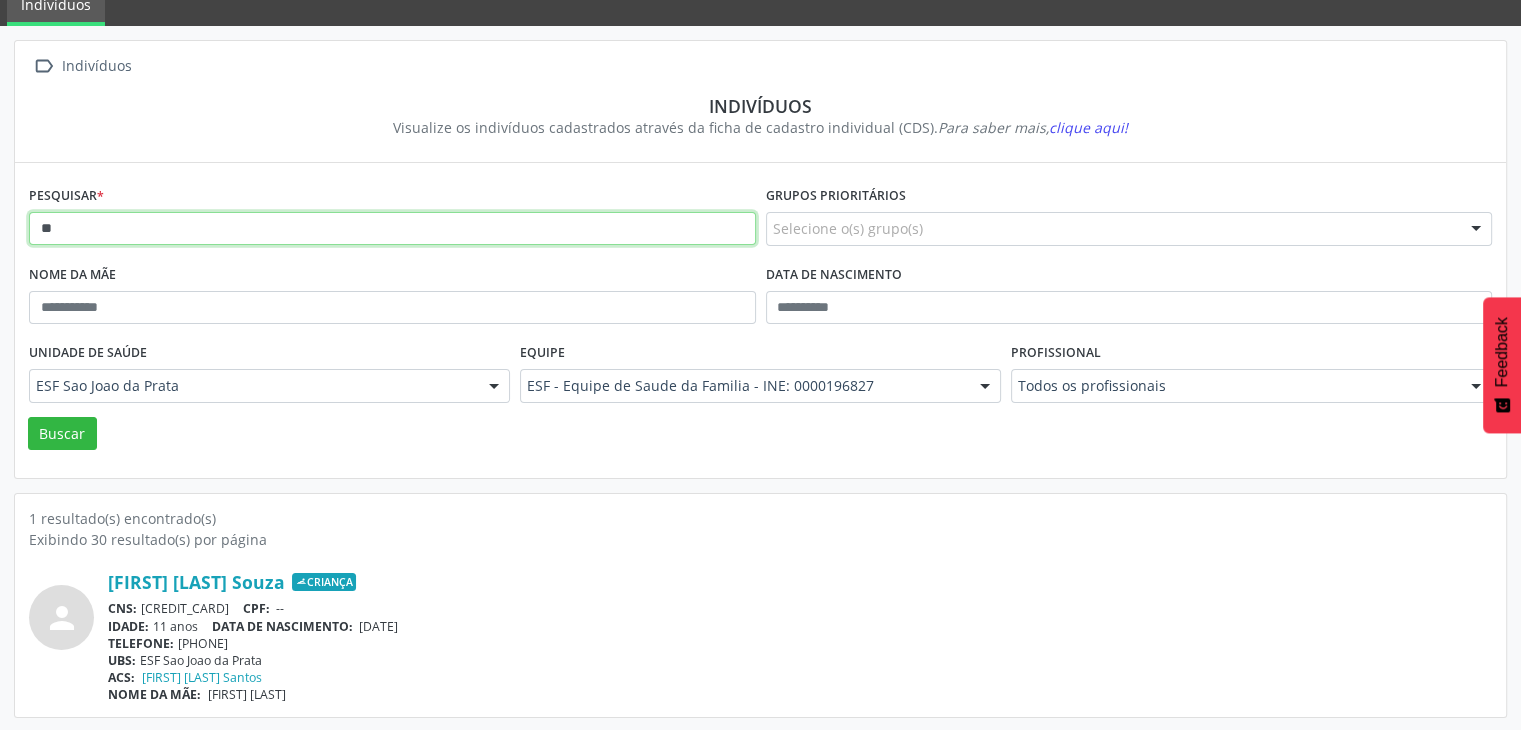 type on "*" 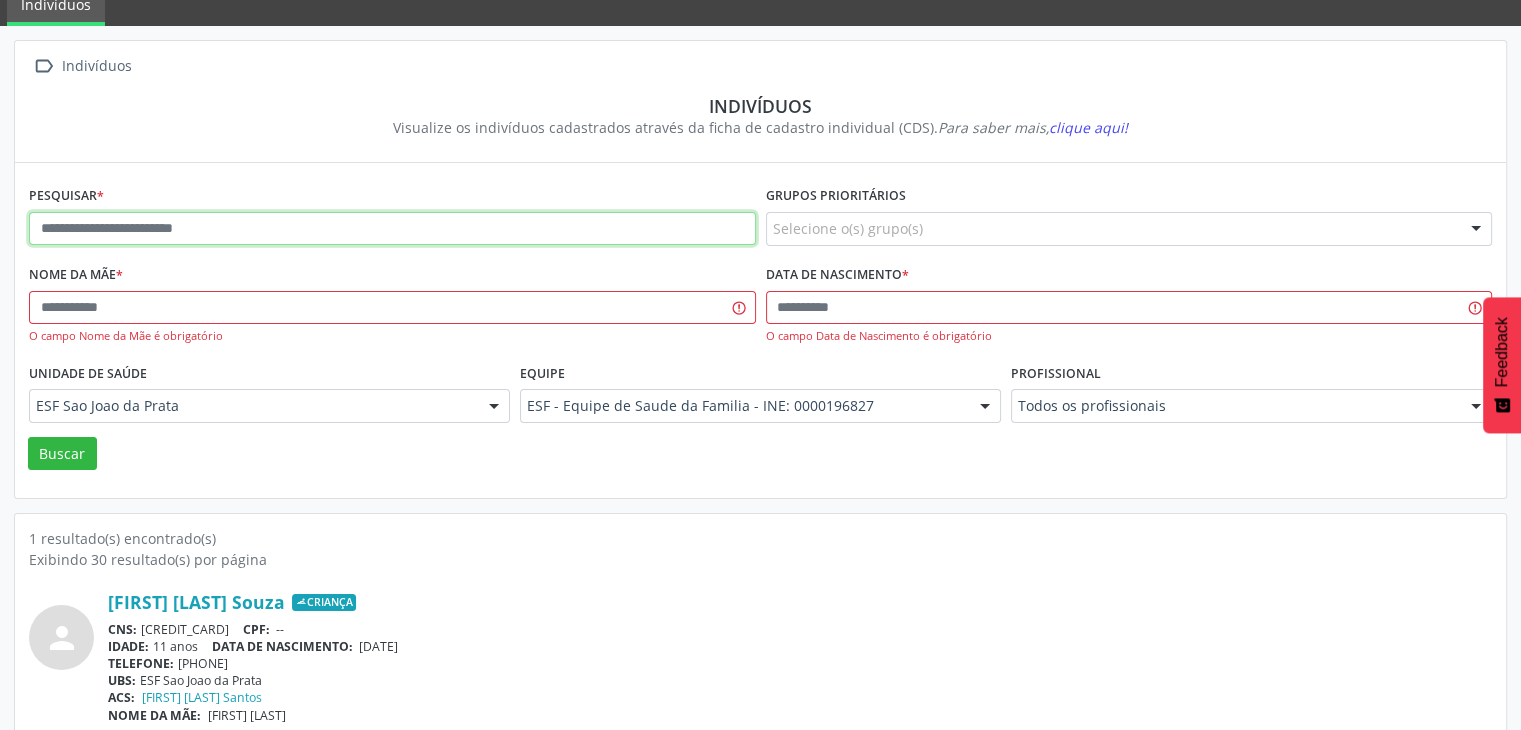 paste on "**********" 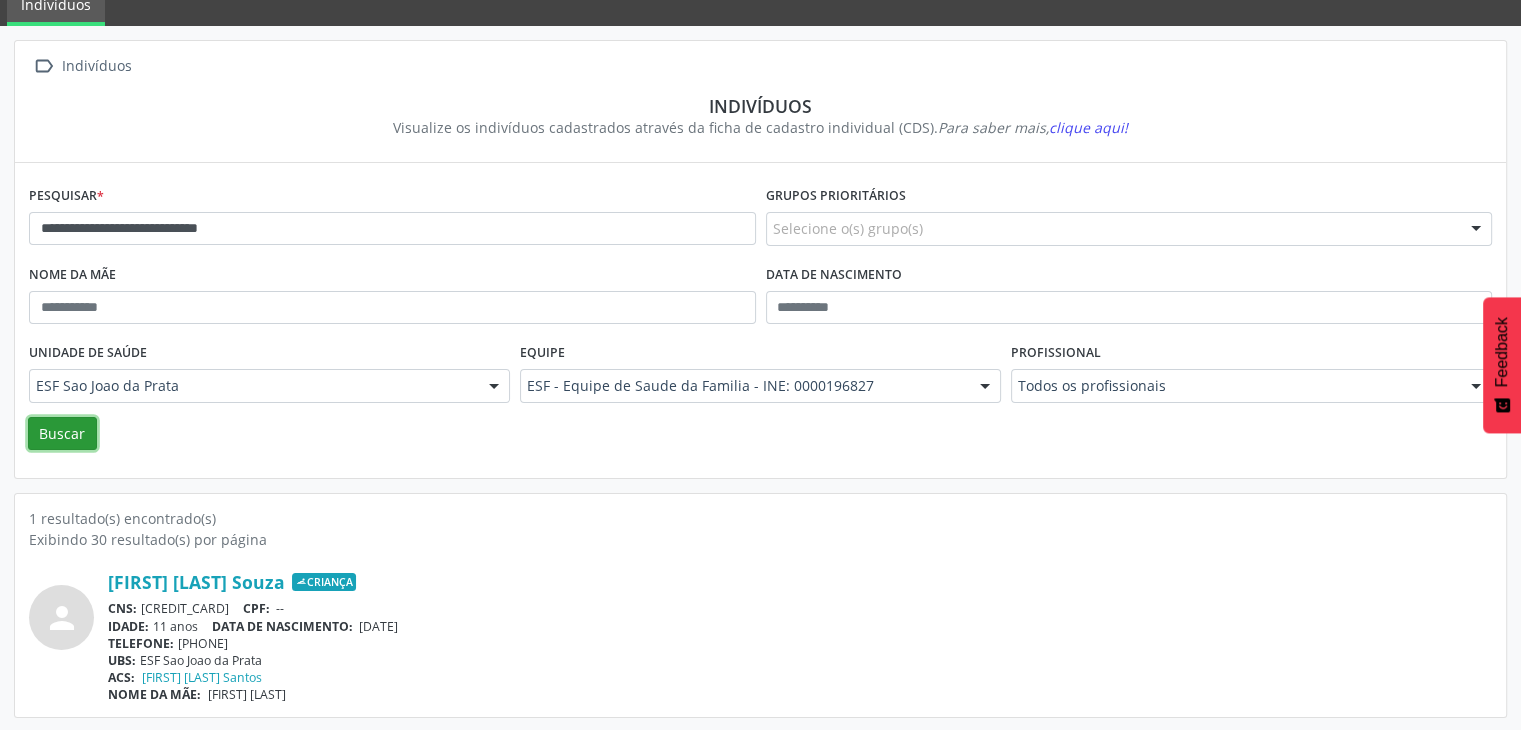 click on "Buscar" at bounding box center [62, 434] 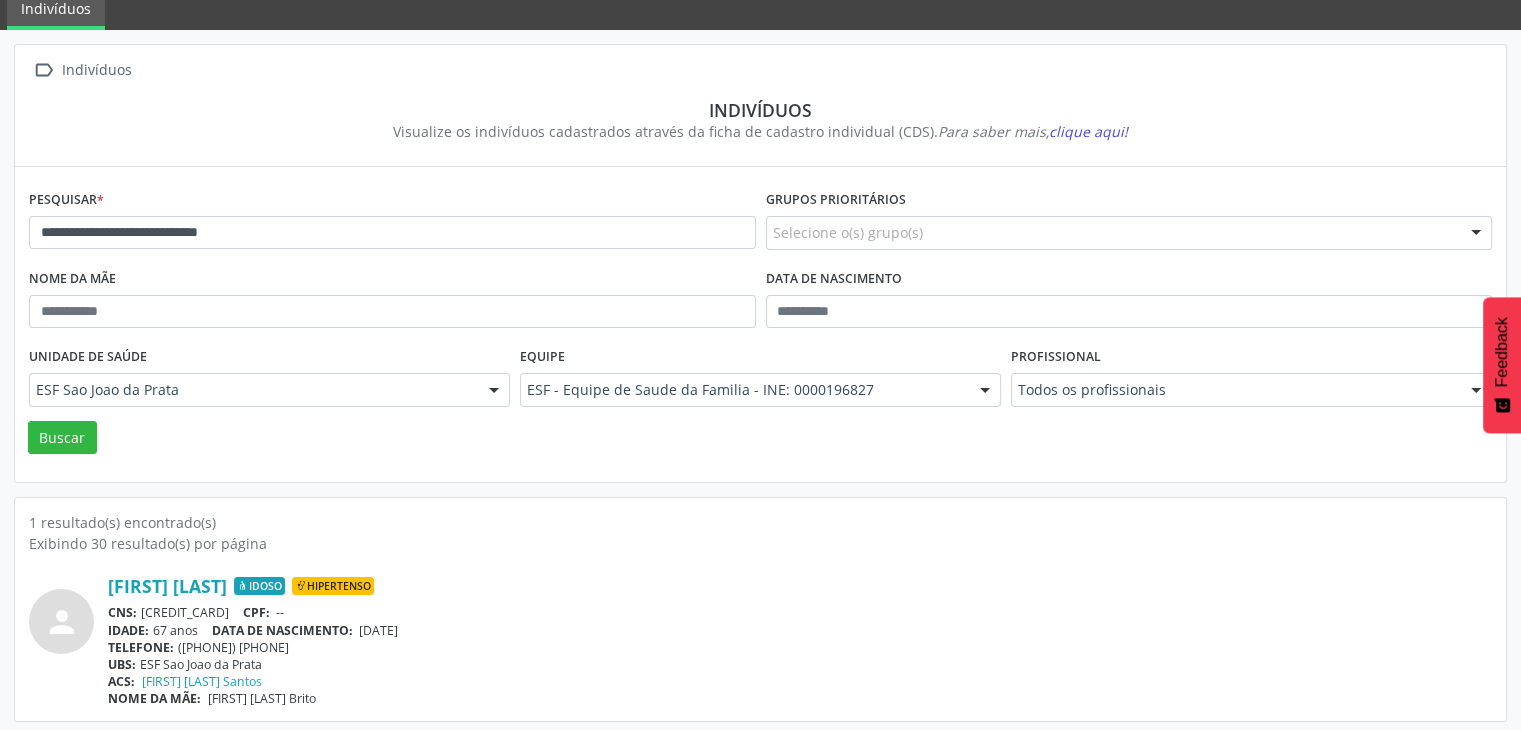 scroll, scrollTop: 84, scrollLeft: 0, axis: vertical 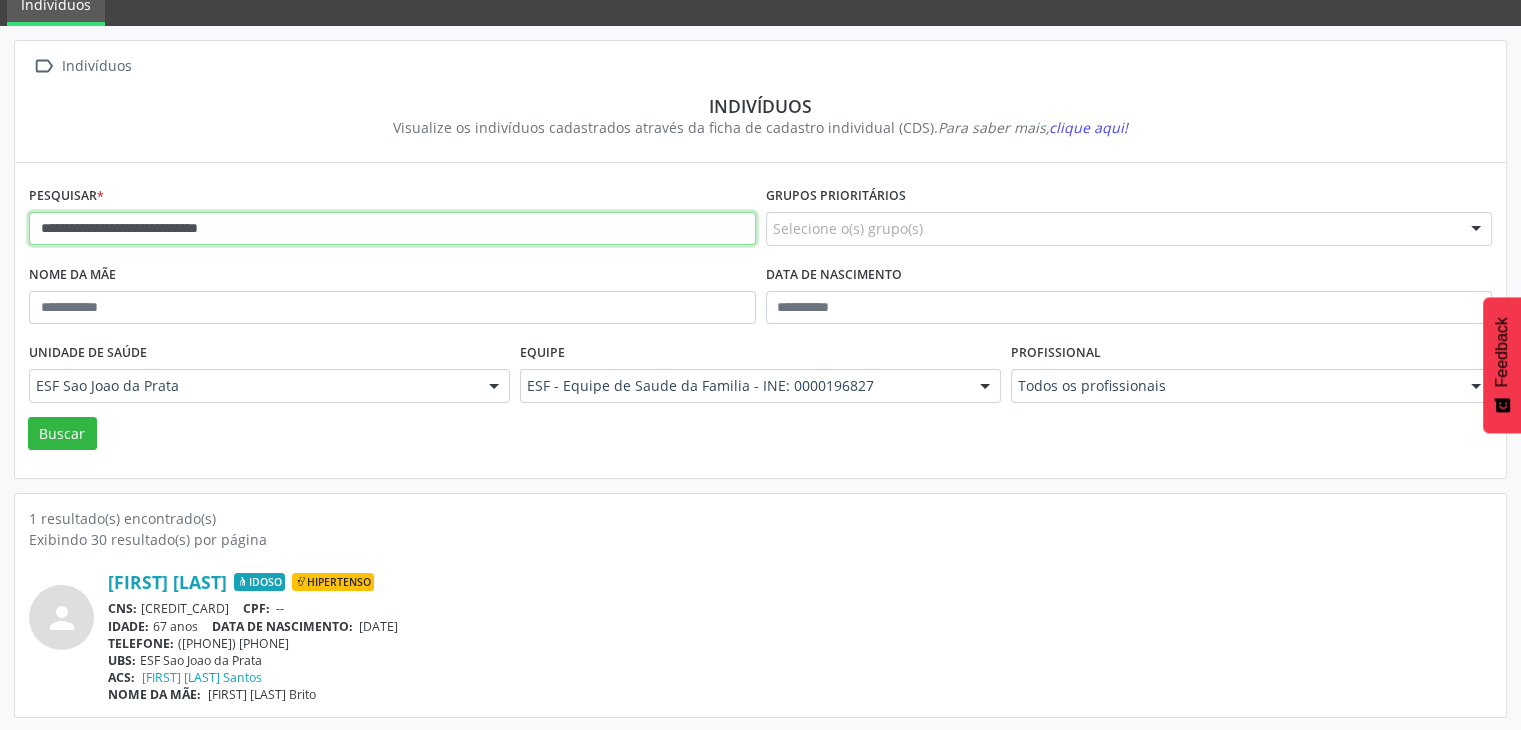 click on "**********" at bounding box center [392, 229] 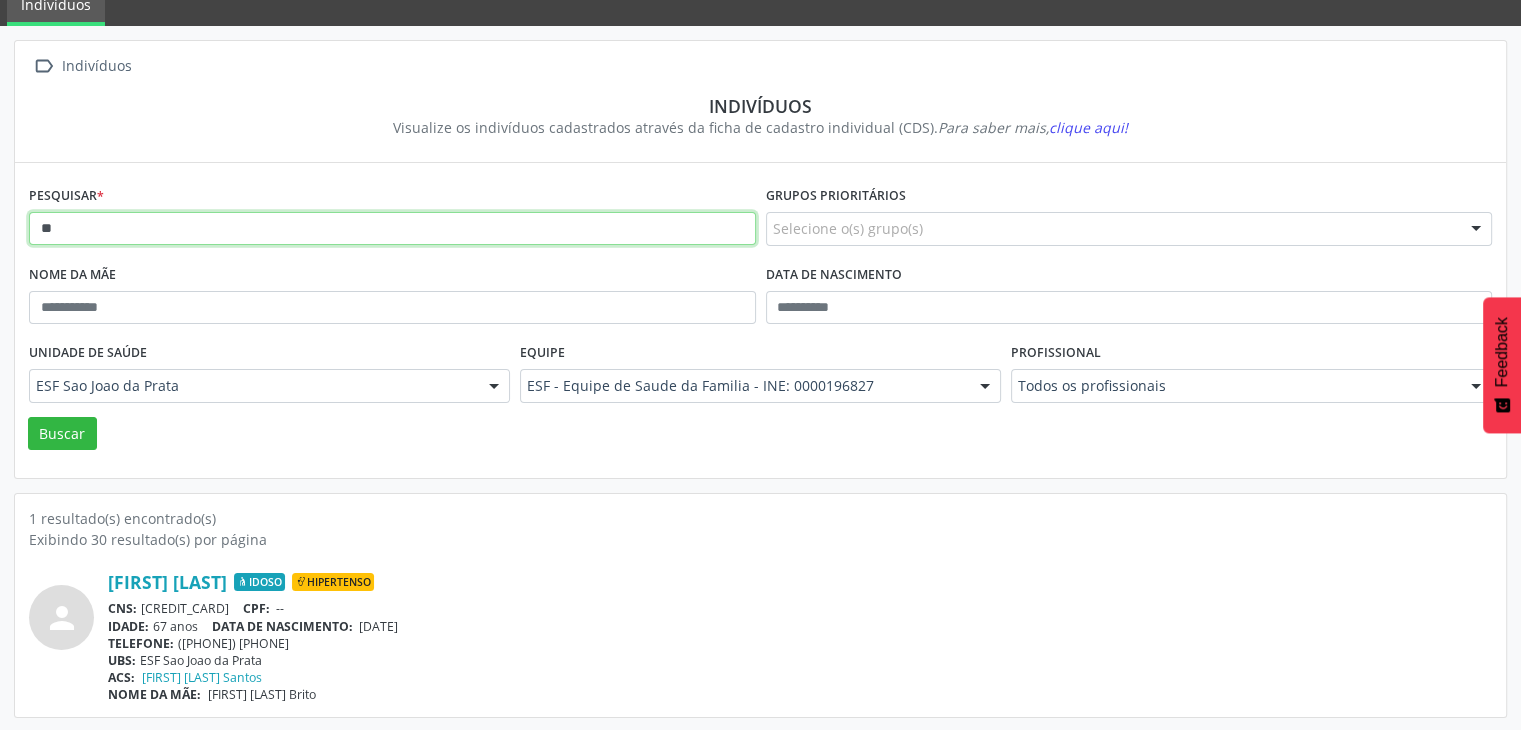 type on "*" 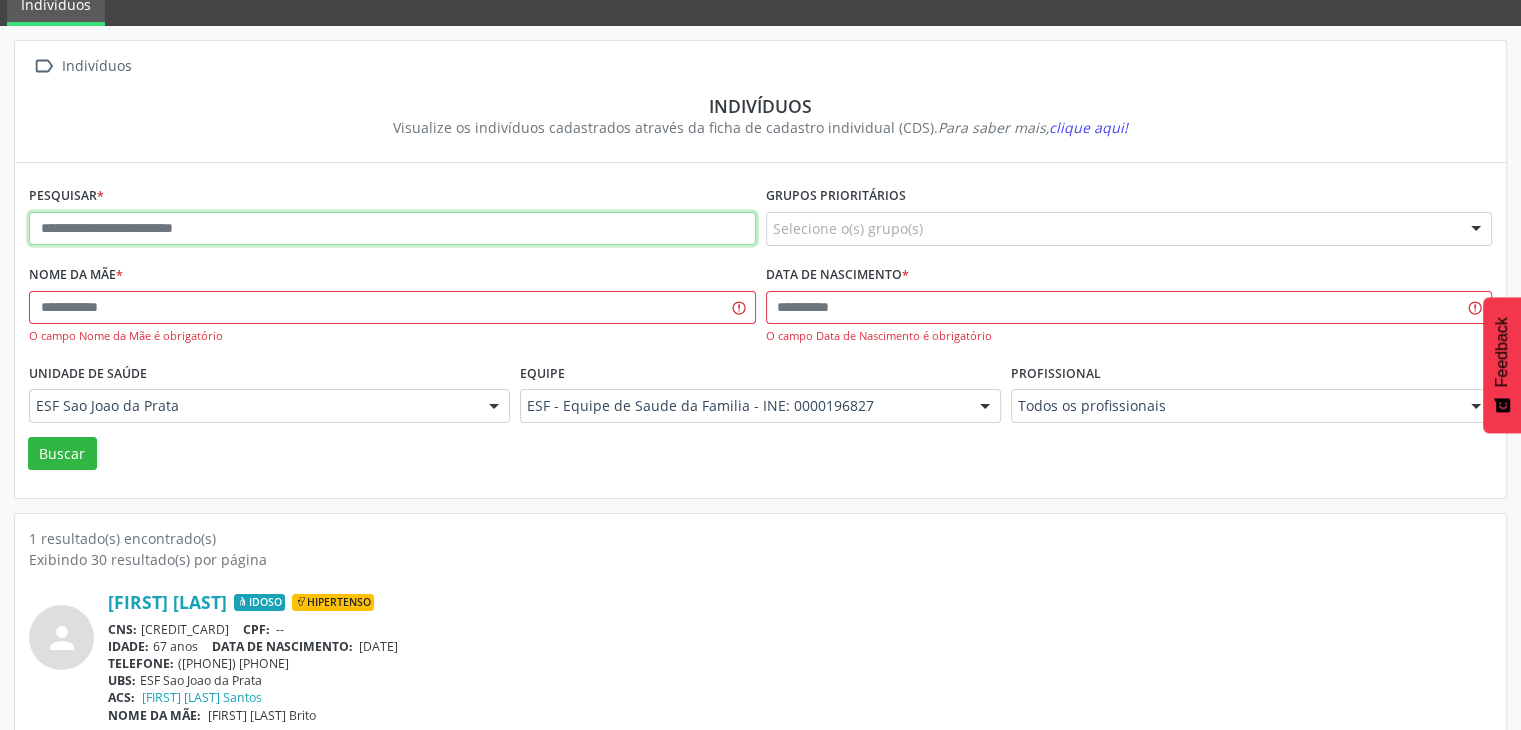 paste on "**********" 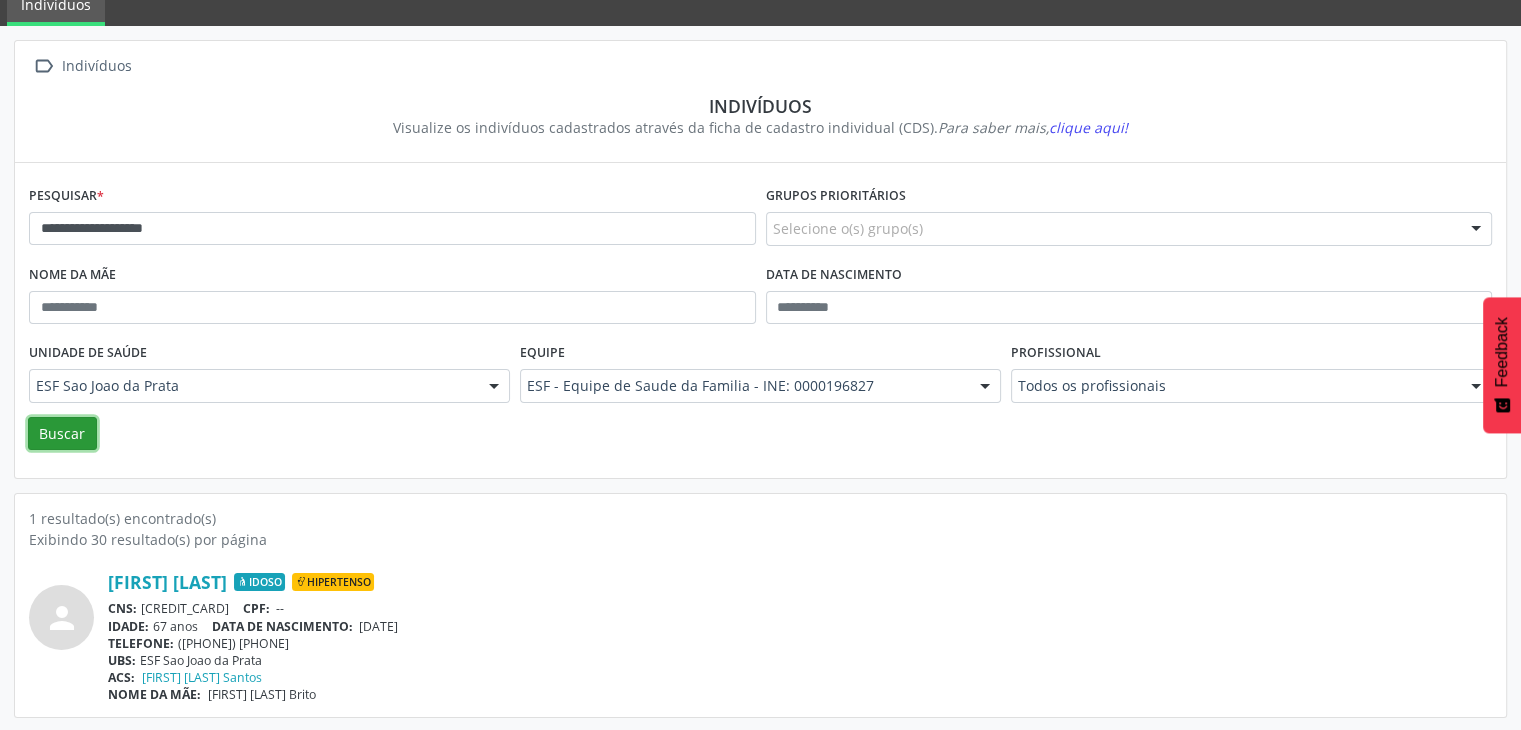 click on "Buscar" at bounding box center (62, 434) 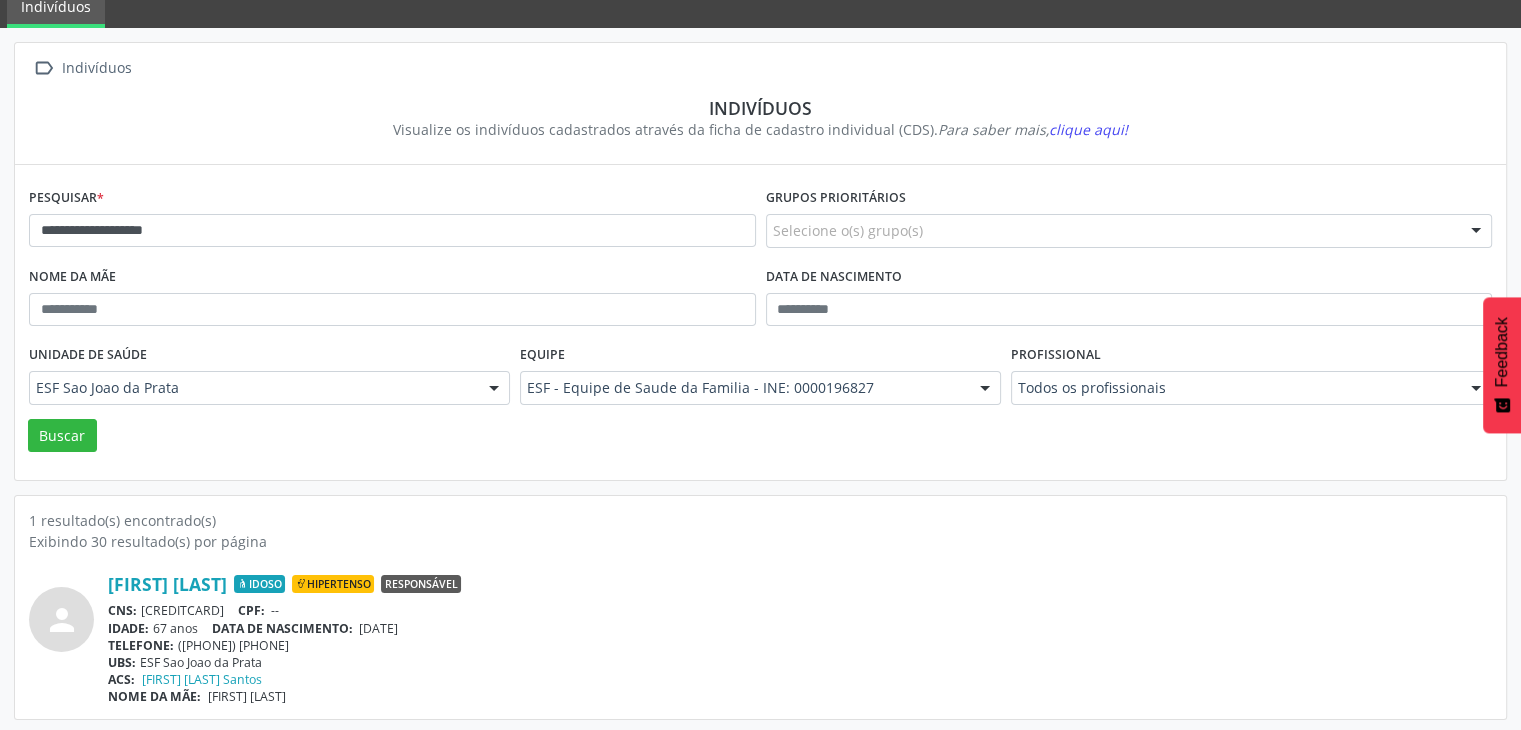 scroll, scrollTop: 84, scrollLeft: 0, axis: vertical 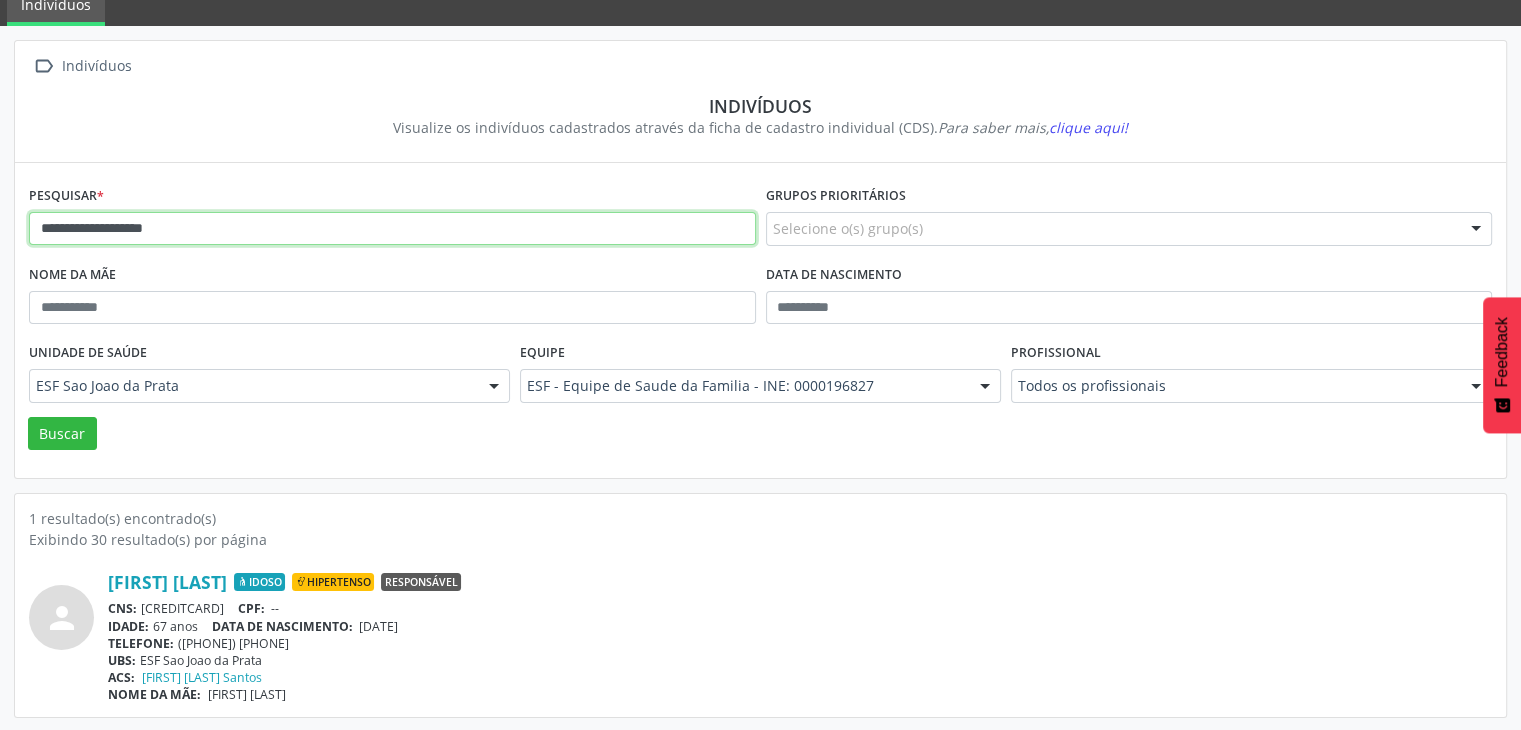click on "**********" at bounding box center [392, 229] 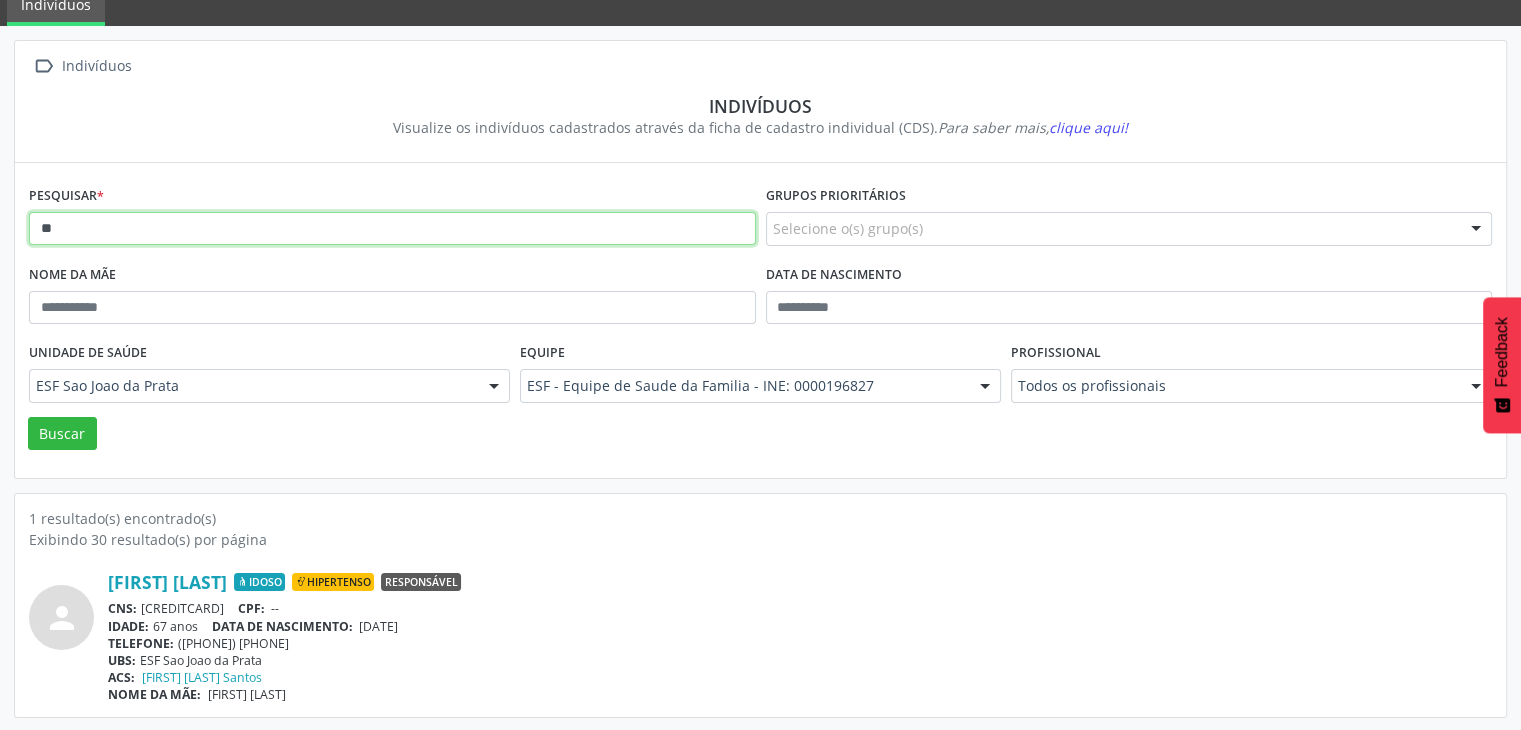 type on "*" 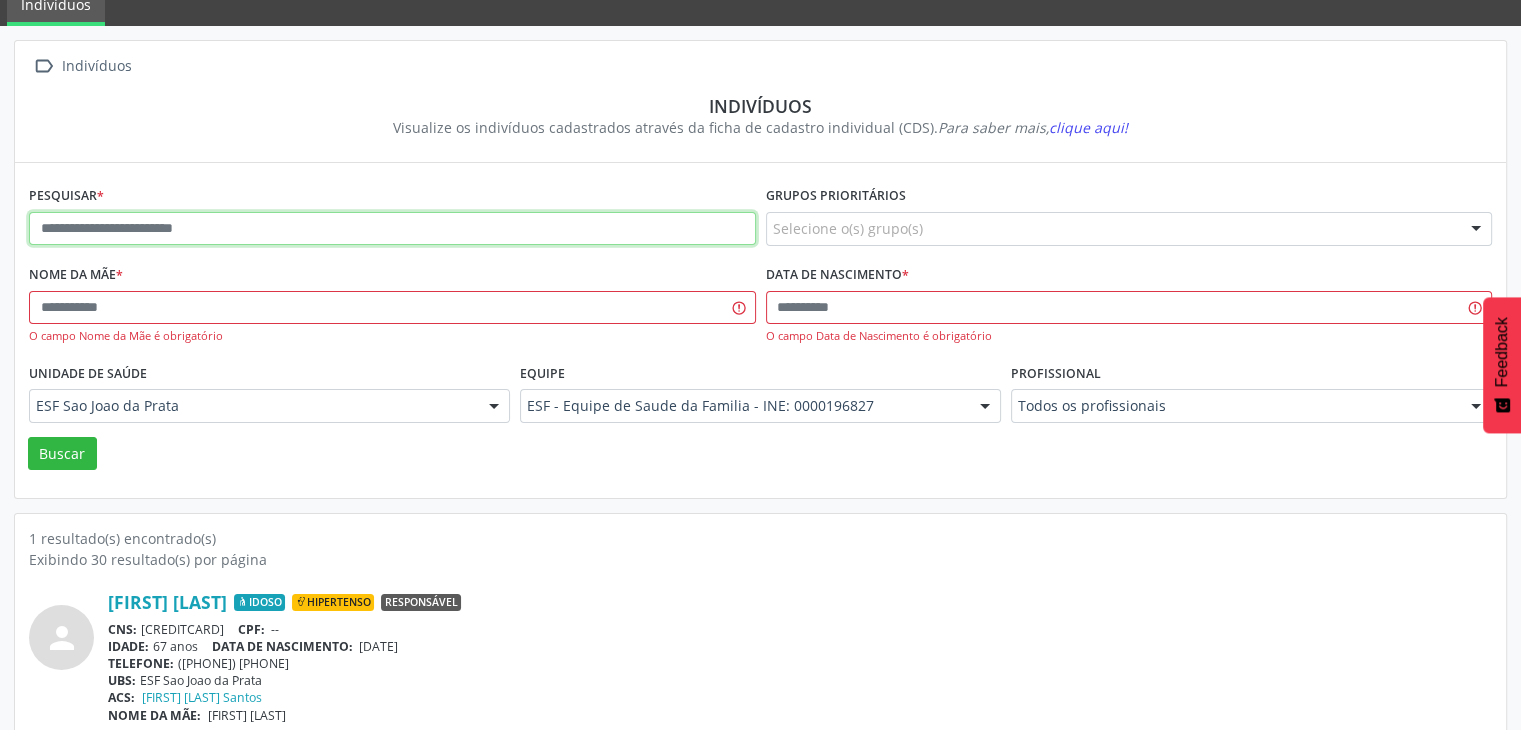 paste on "**********" 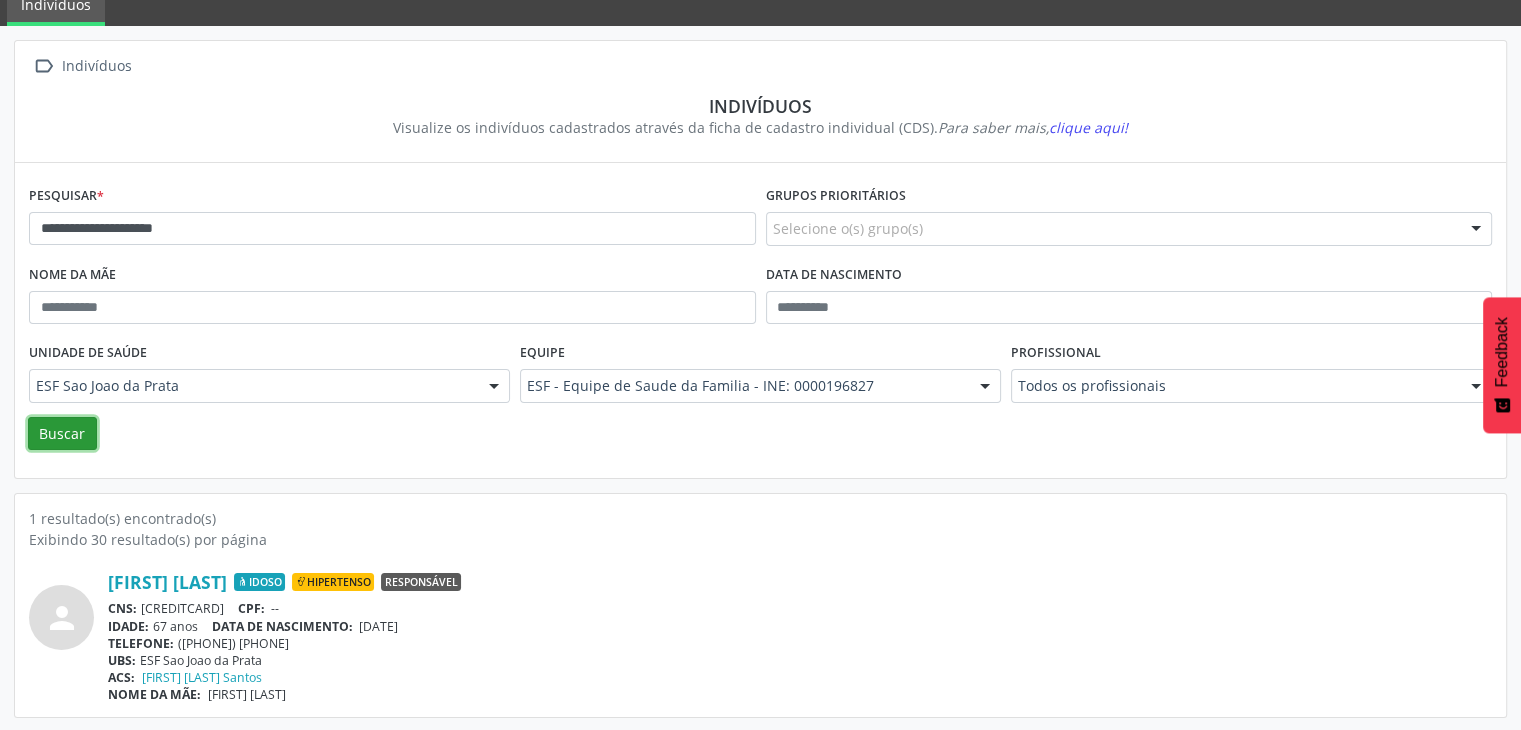 click on "Buscar" at bounding box center [62, 434] 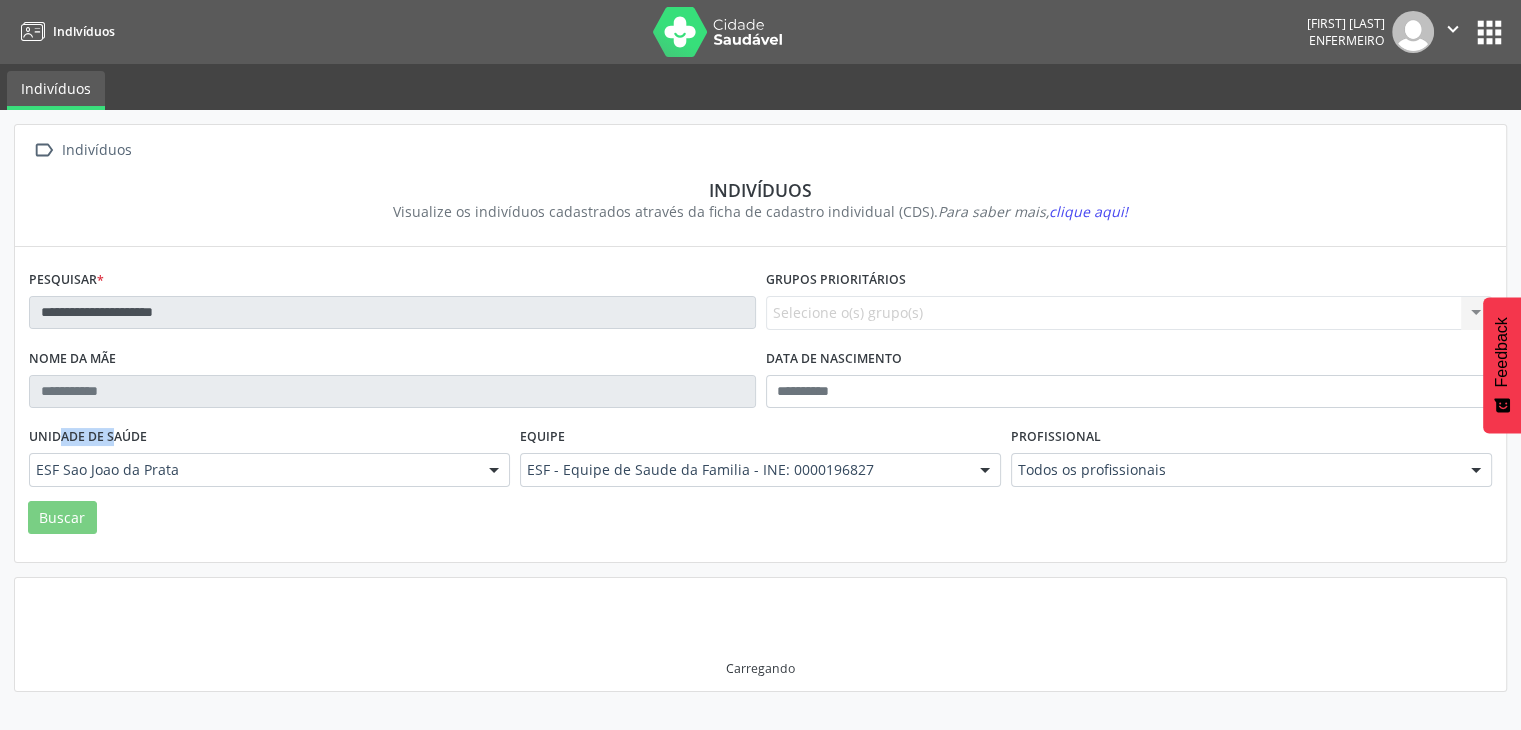 scroll, scrollTop: 0, scrollLeft: 0, axis: both 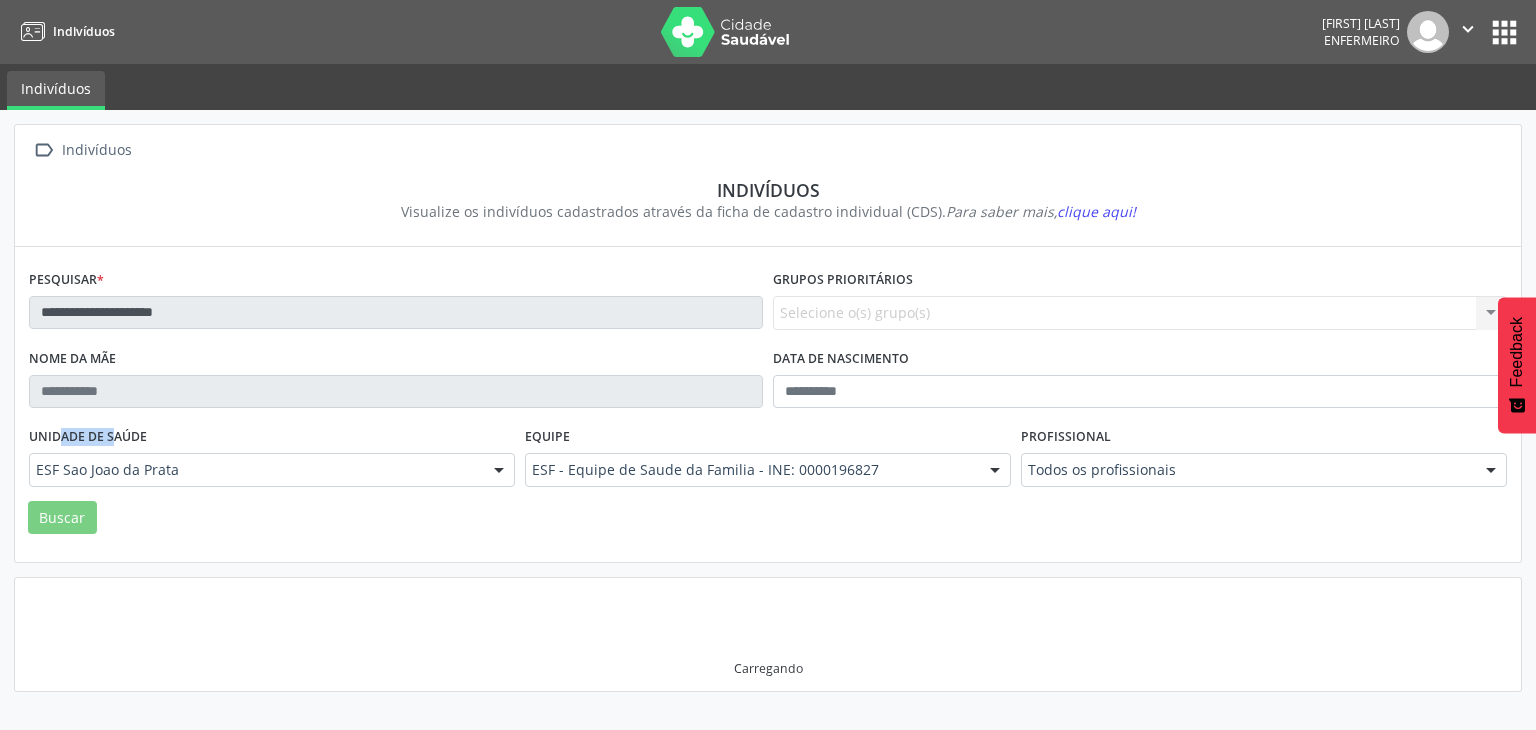 click on "Unidade de saúde" at bounding box center [88, 437] 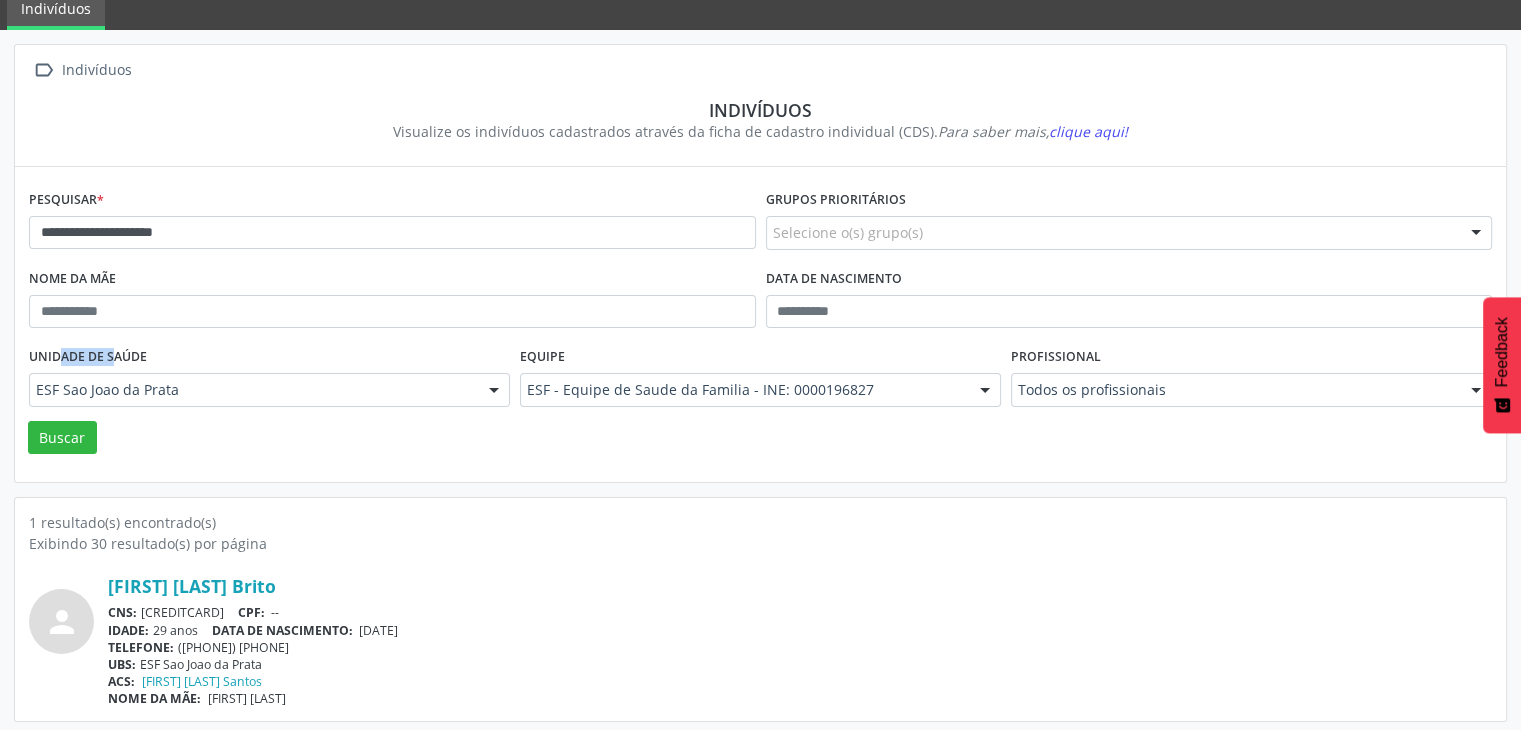 scroll, scrollTop: 84, scrollLeft: 0, axis: vertical 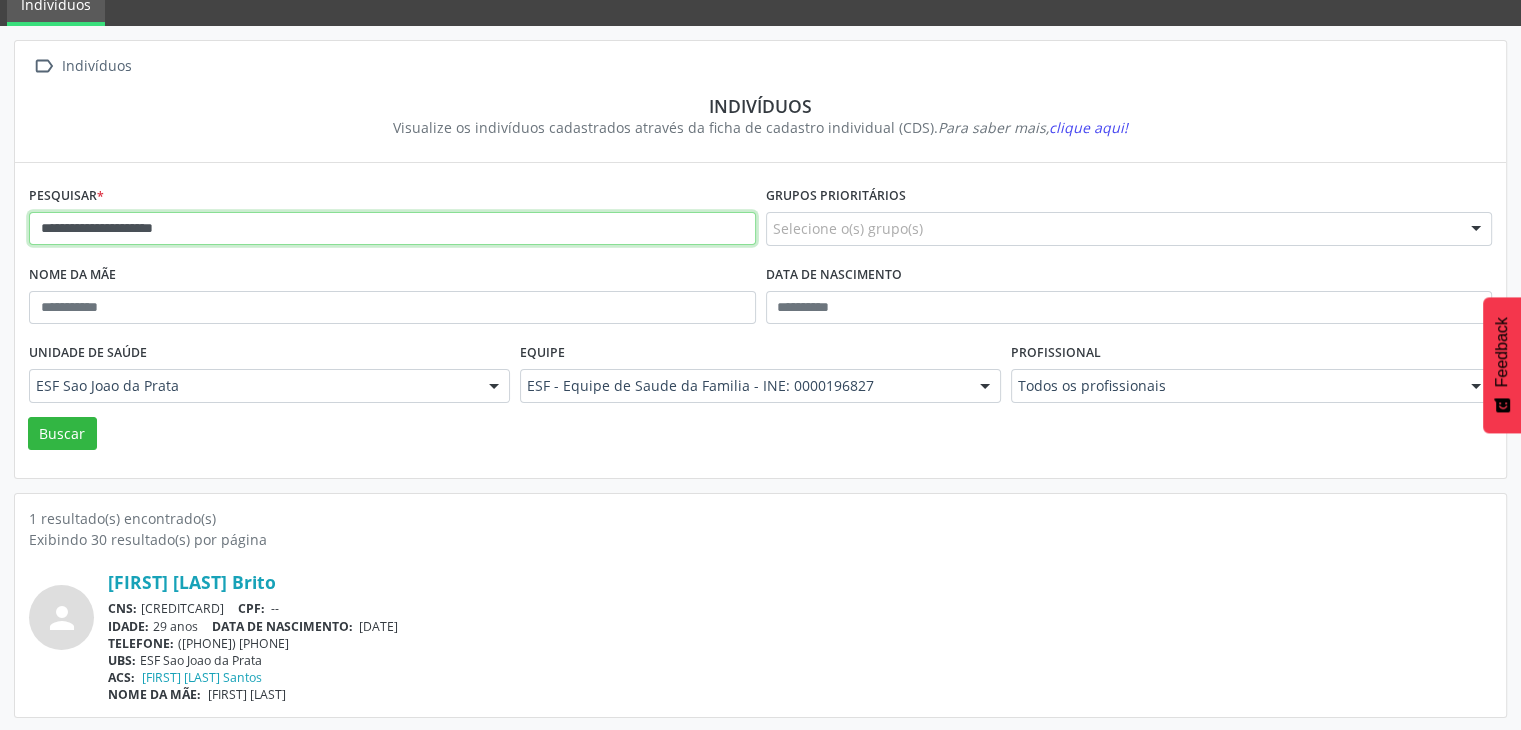 click on "**********" at bounding box center (392, 229) 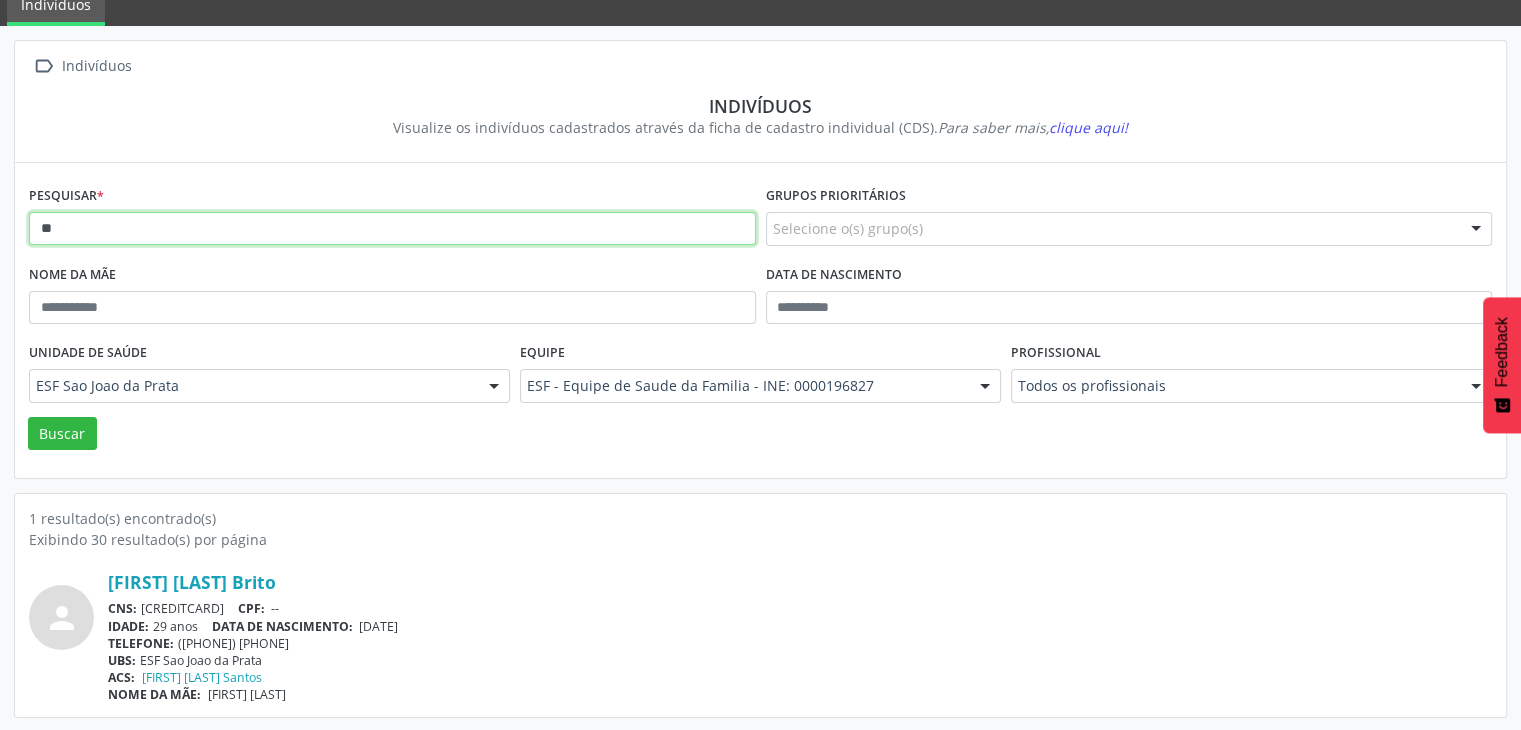 type on "*" 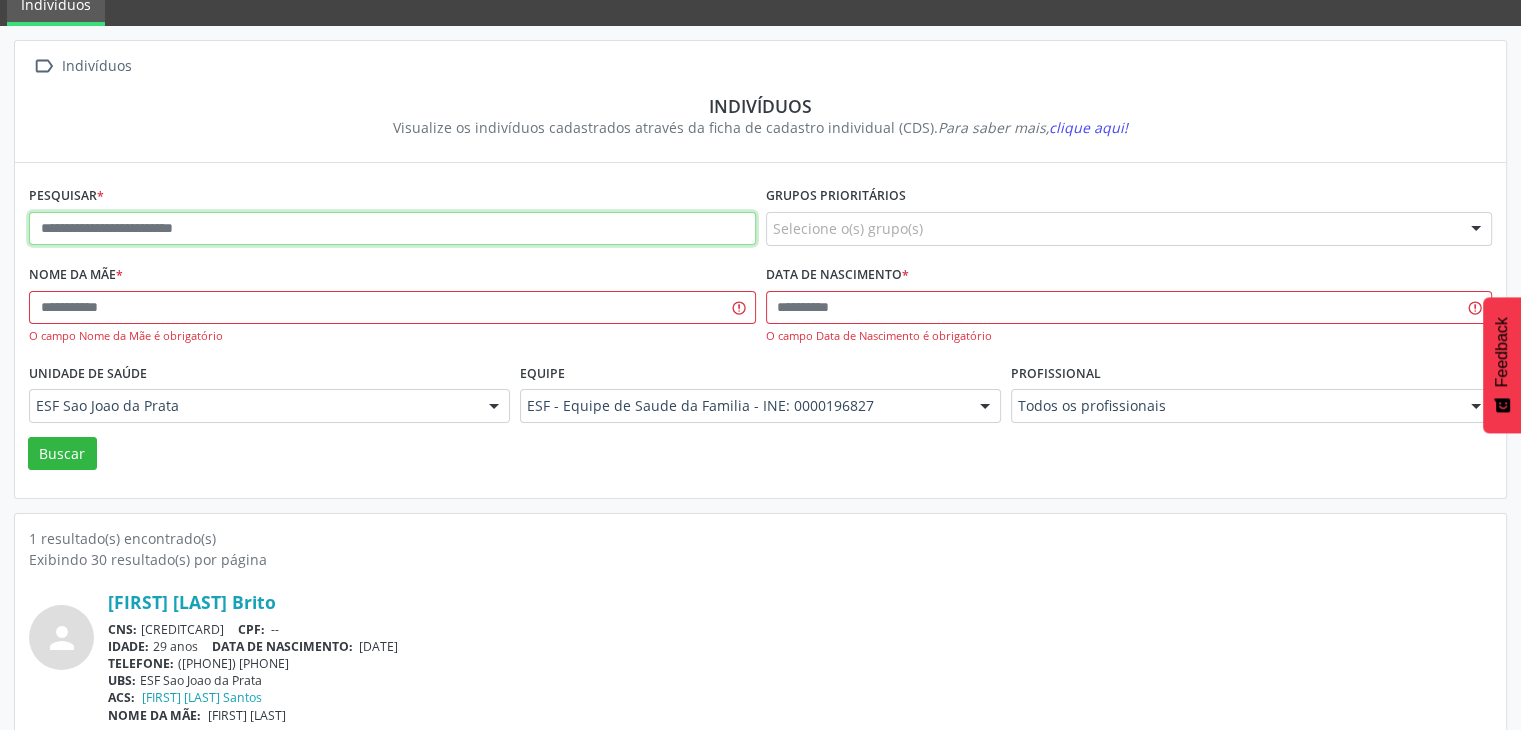 paste on "**********" 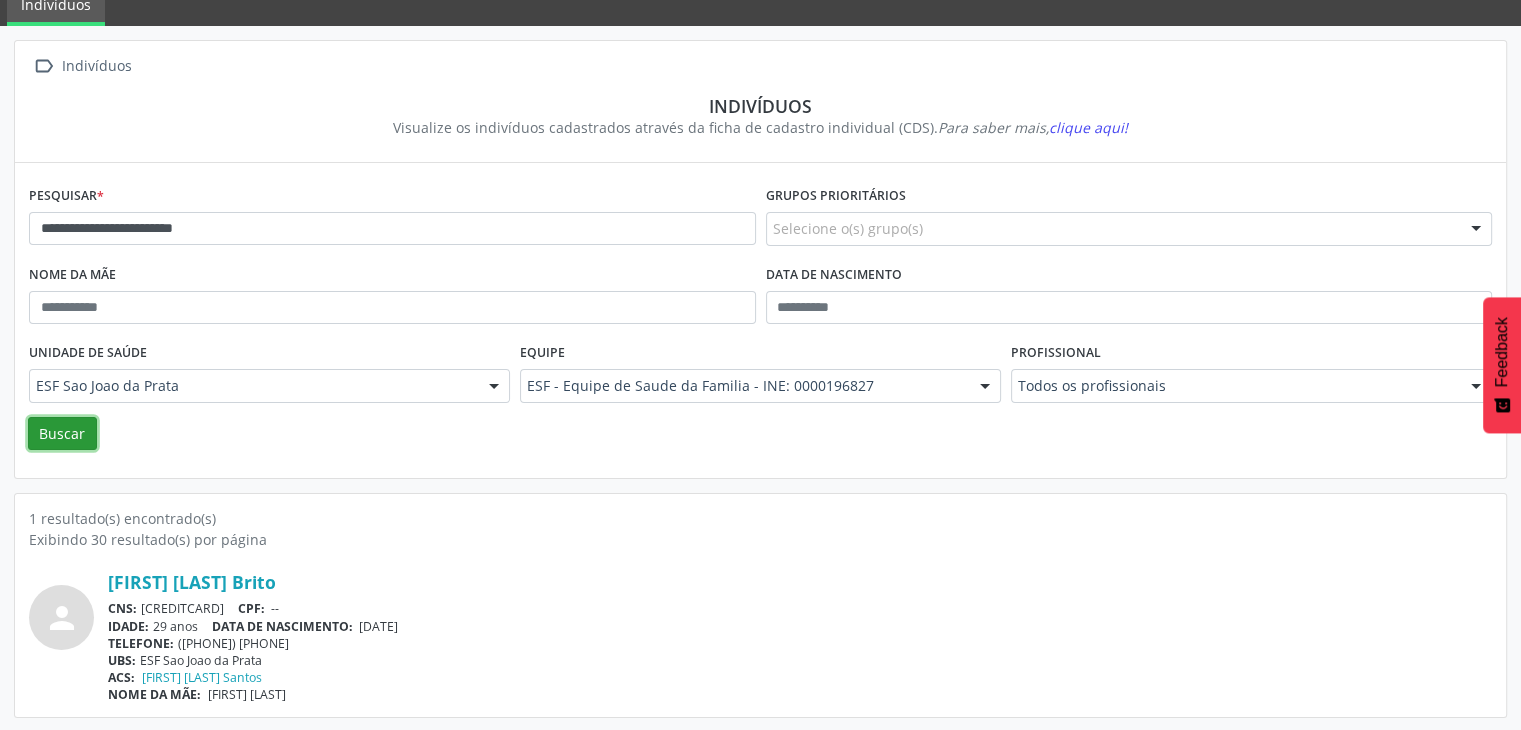 click on "Buscar" at bounding box center [62, 434] 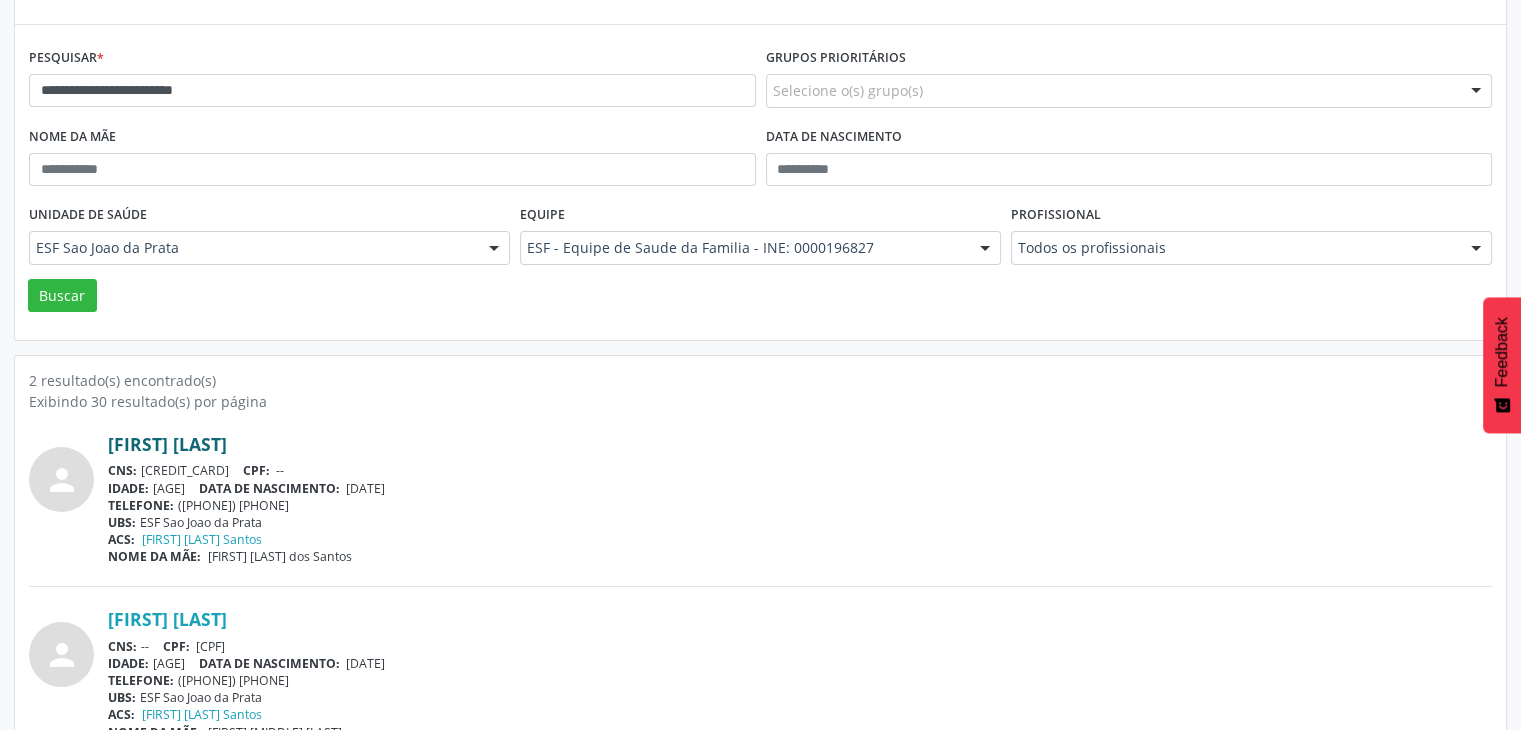 scroll, scrollTop: 260, scrollLeft: 0, axis: vertical 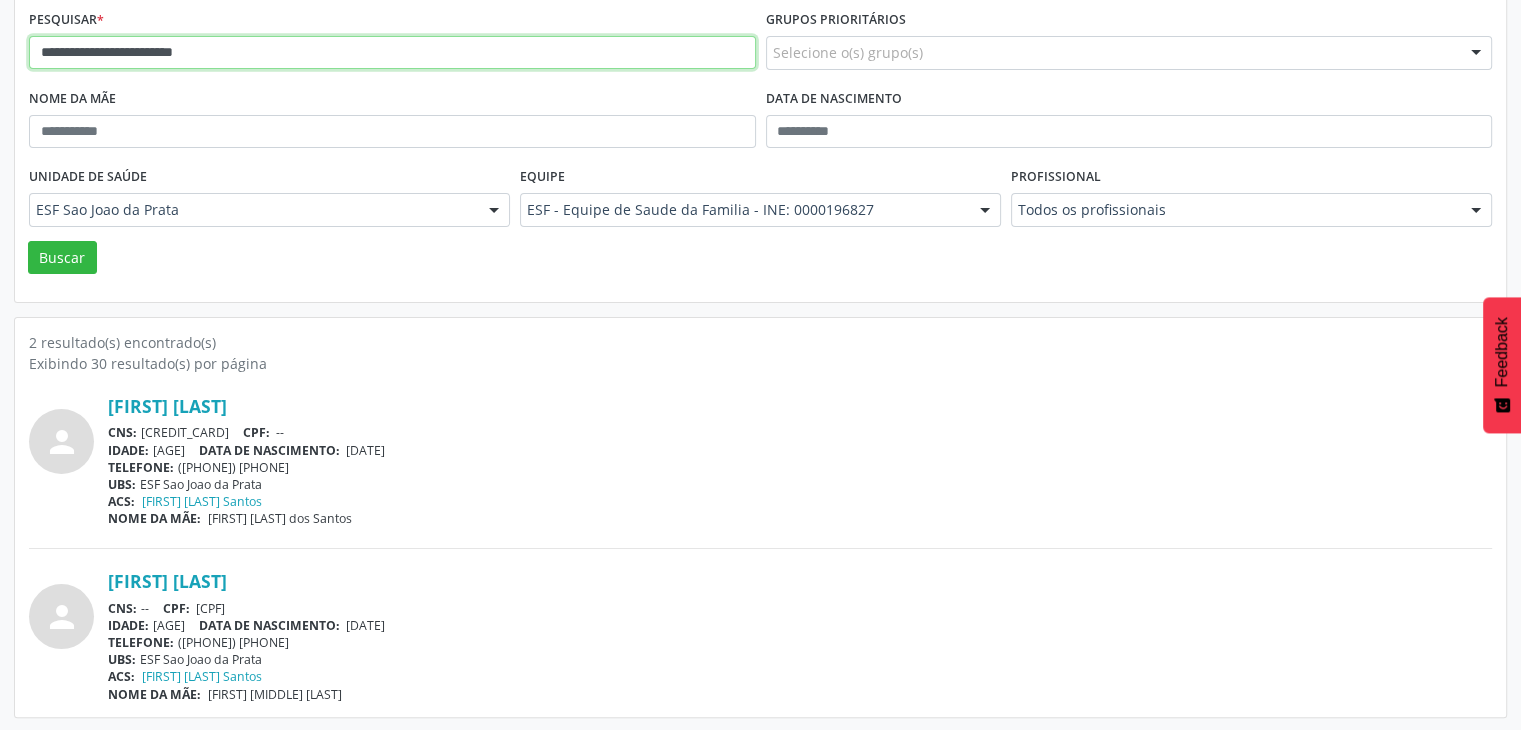 click on "**********" at bounding box center [392, 53] 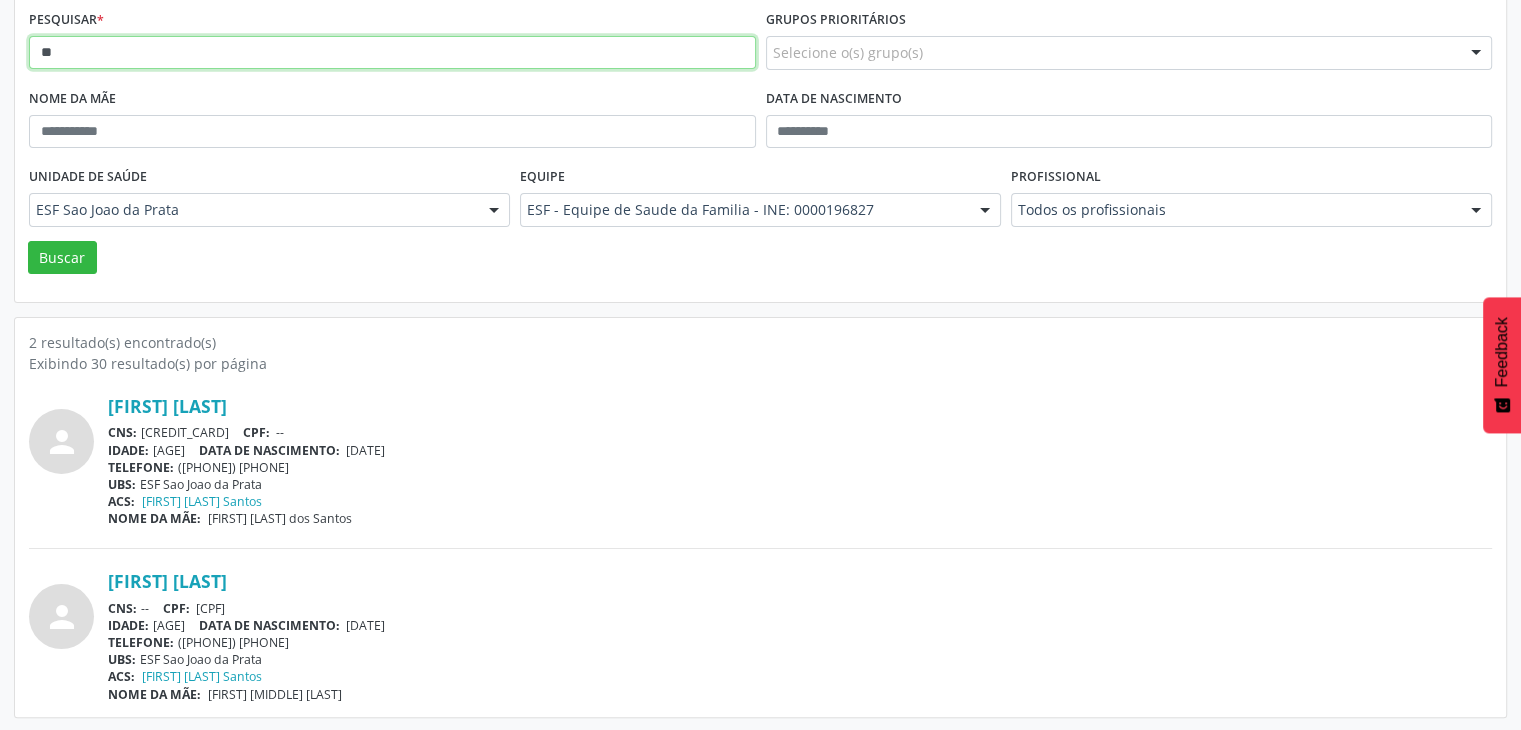 type on "*" 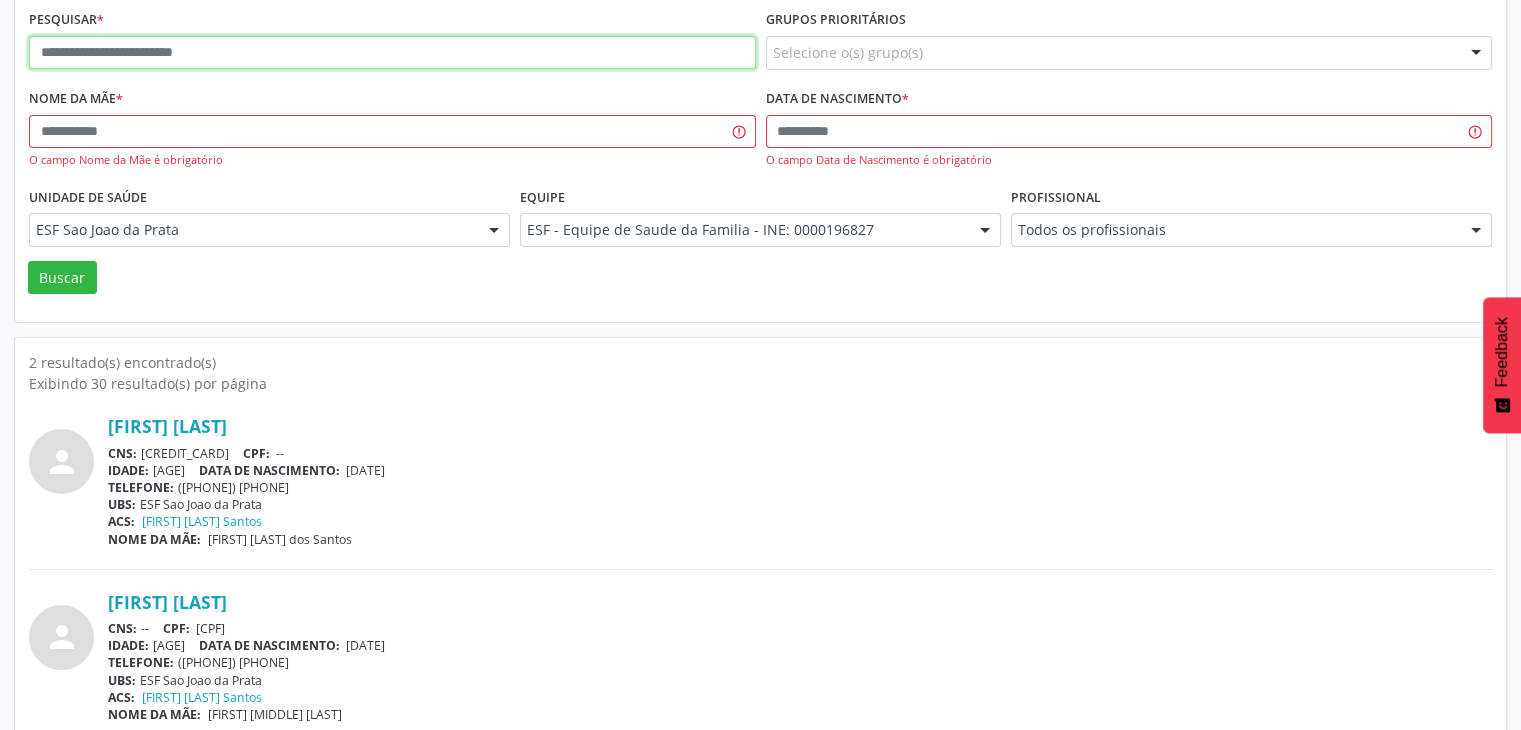 click at bounding box center [392, 53] 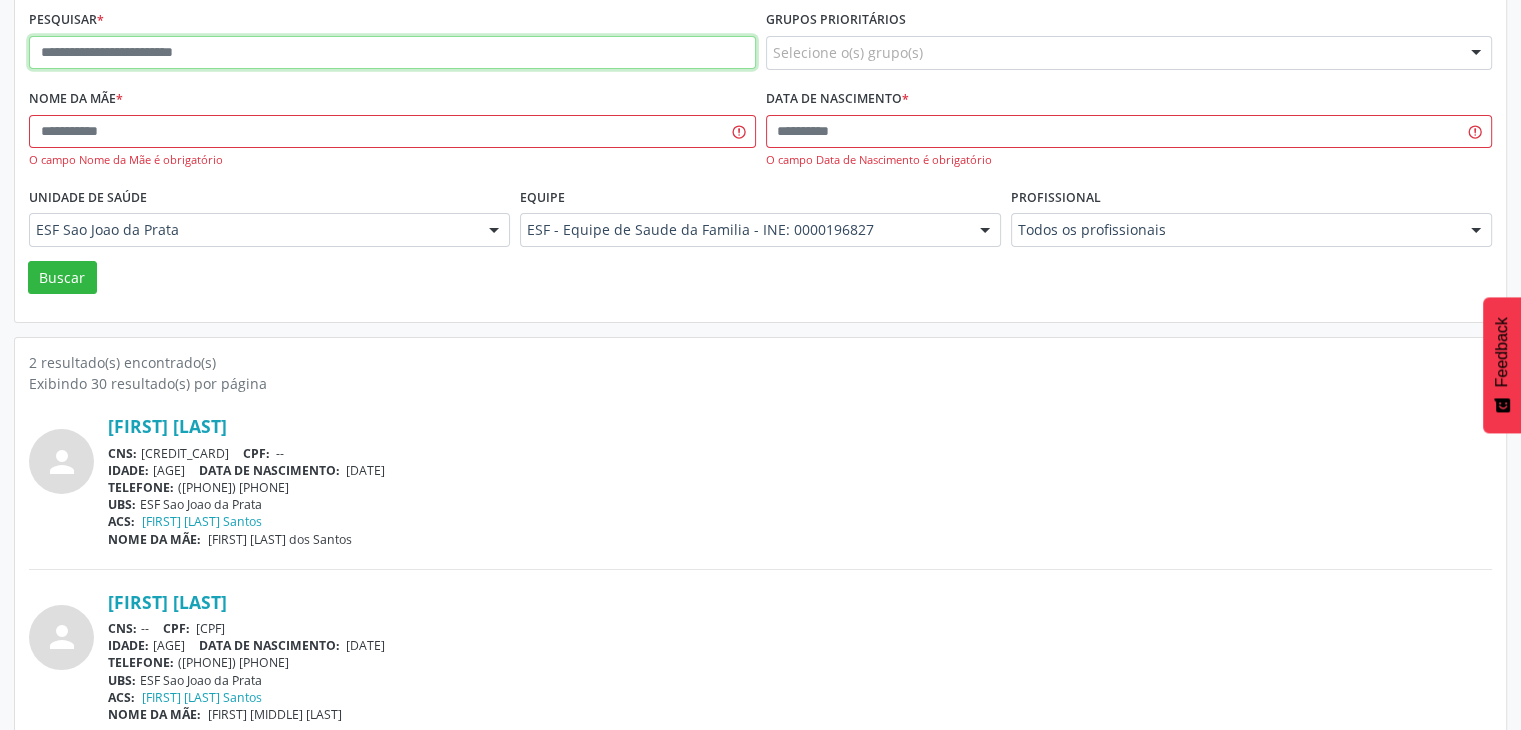 paste on "**********" 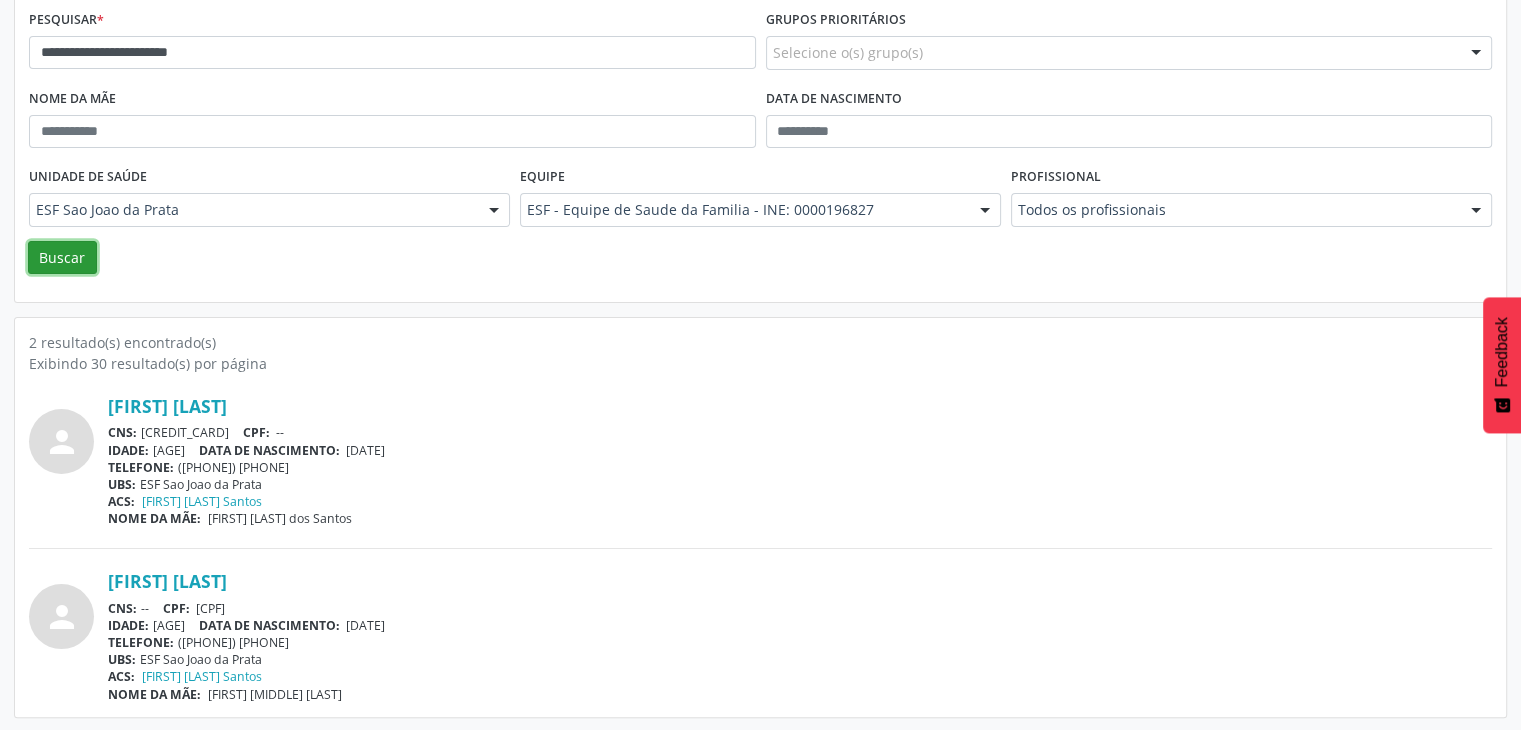 click on "Buscar" at bounding box center (62, 258) 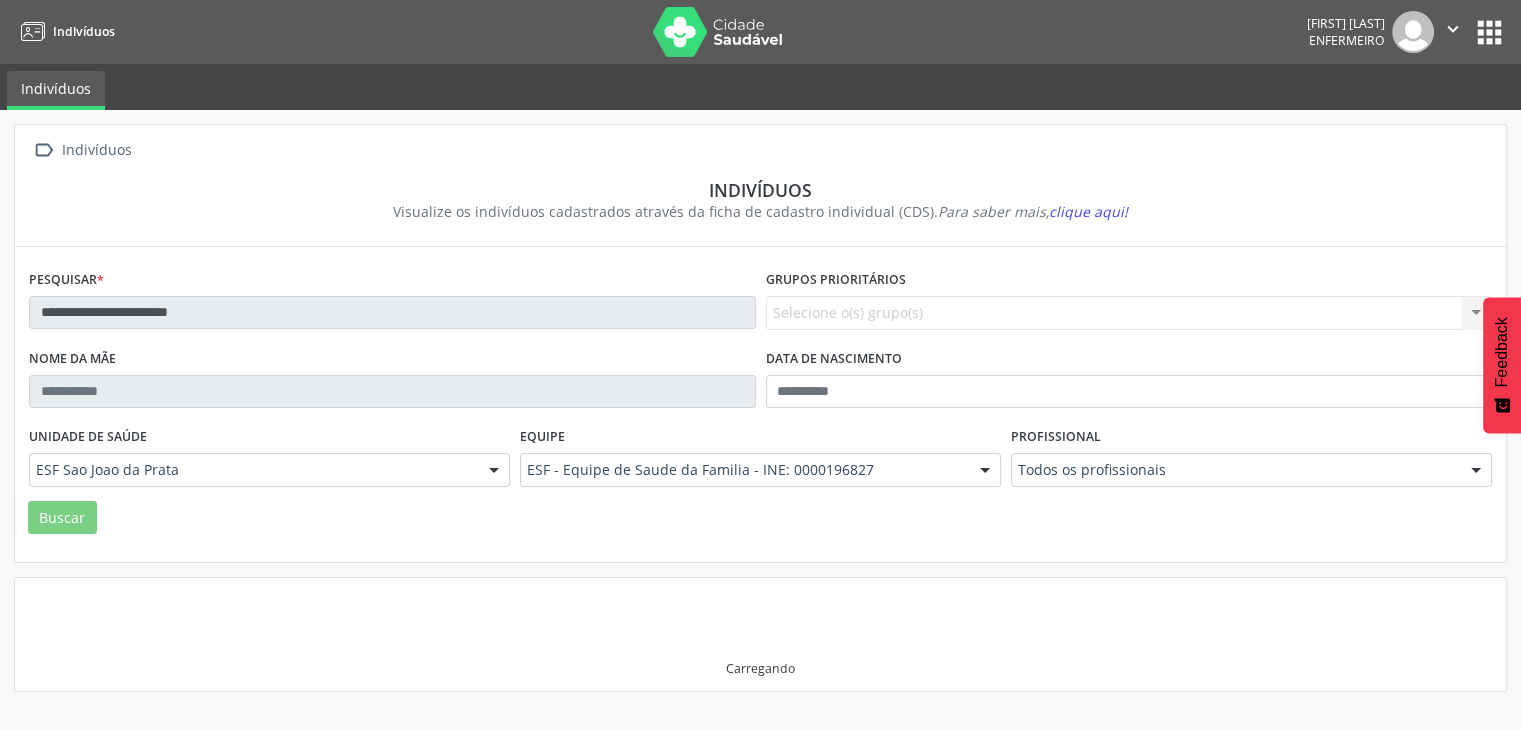 scroll, scrollTop: 0, scrollLeft: 0, axis: both 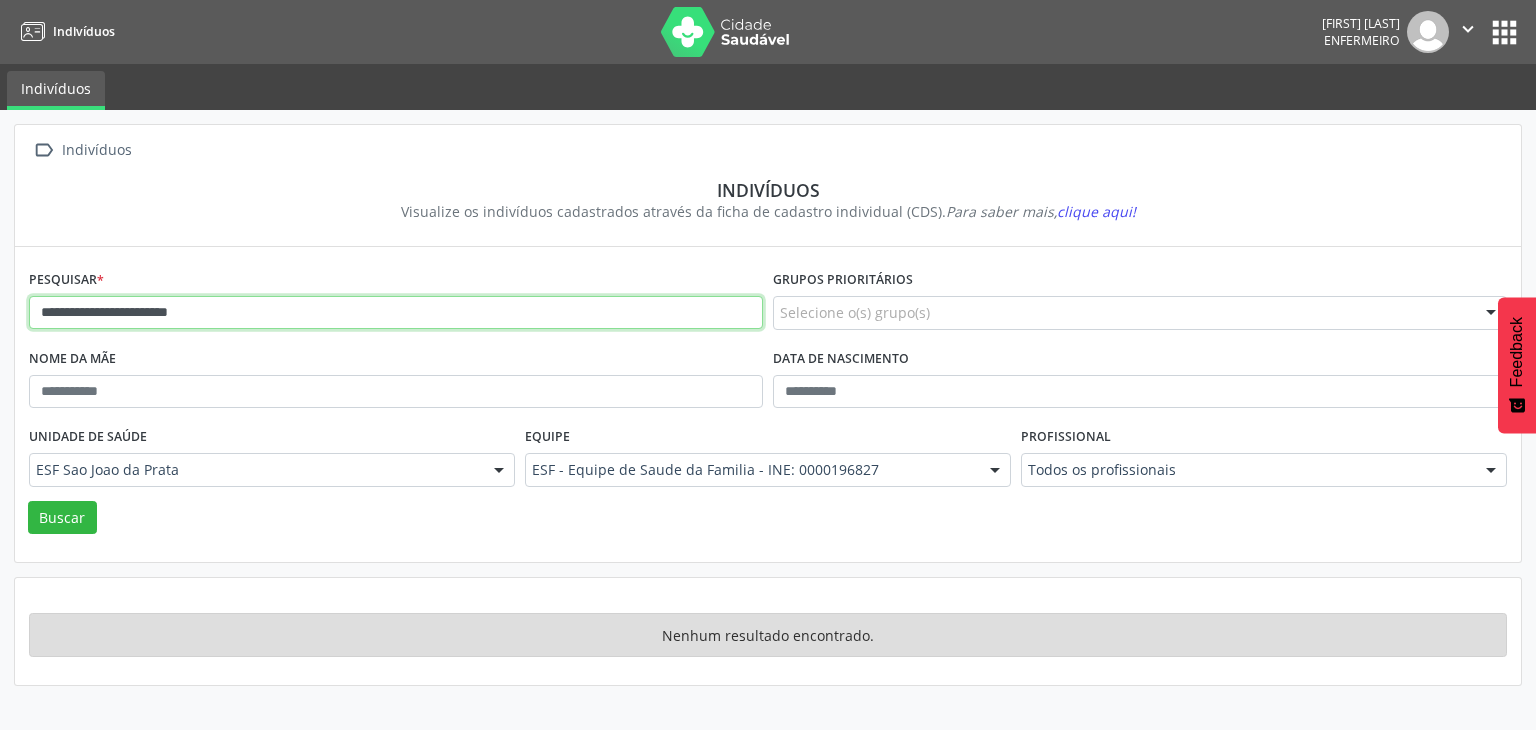 click on "**********" at bounding box center [396, 313] 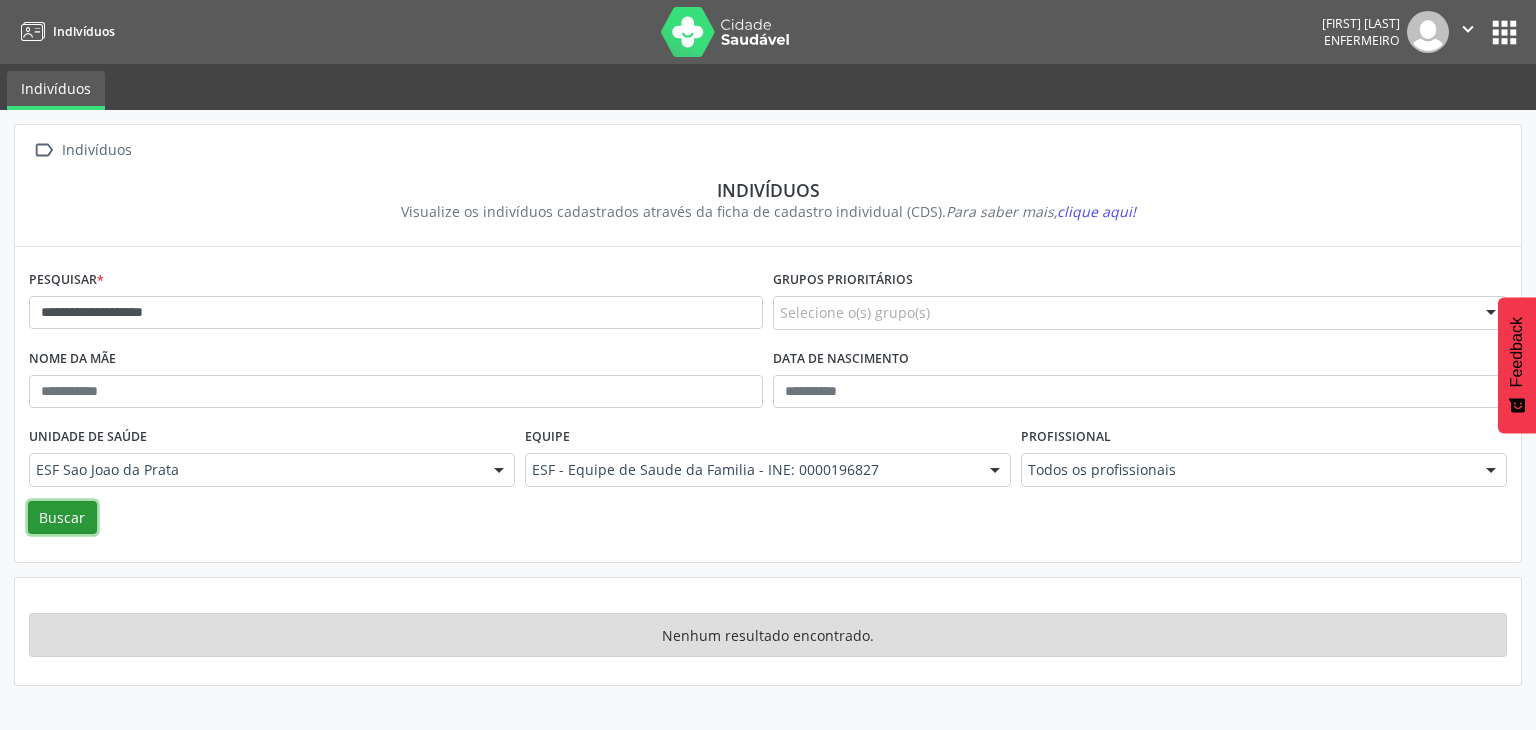 click on "Buscar" at bounding box center [62, 518] 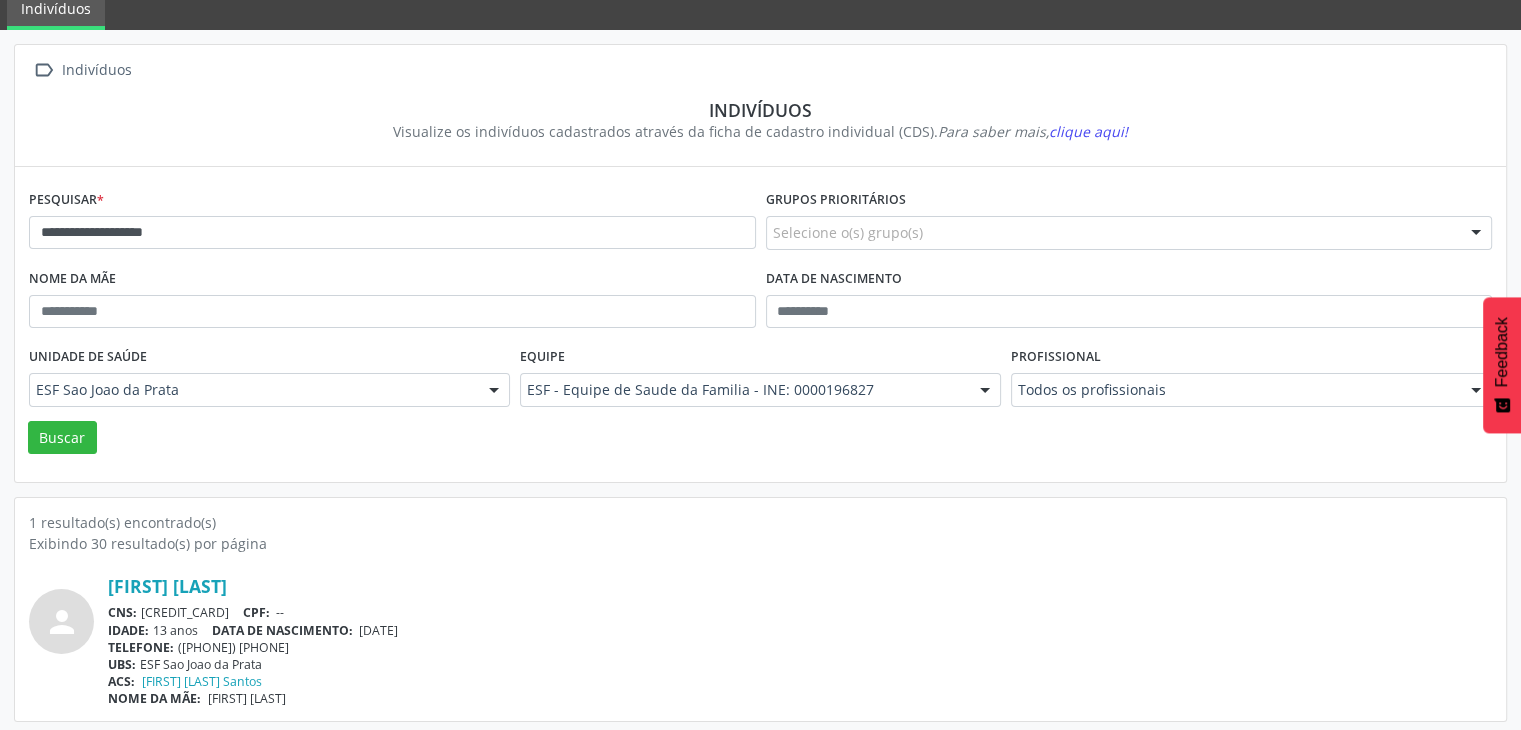scroll, scrollTop: 84, scrollLeft: 0, axis: vertical 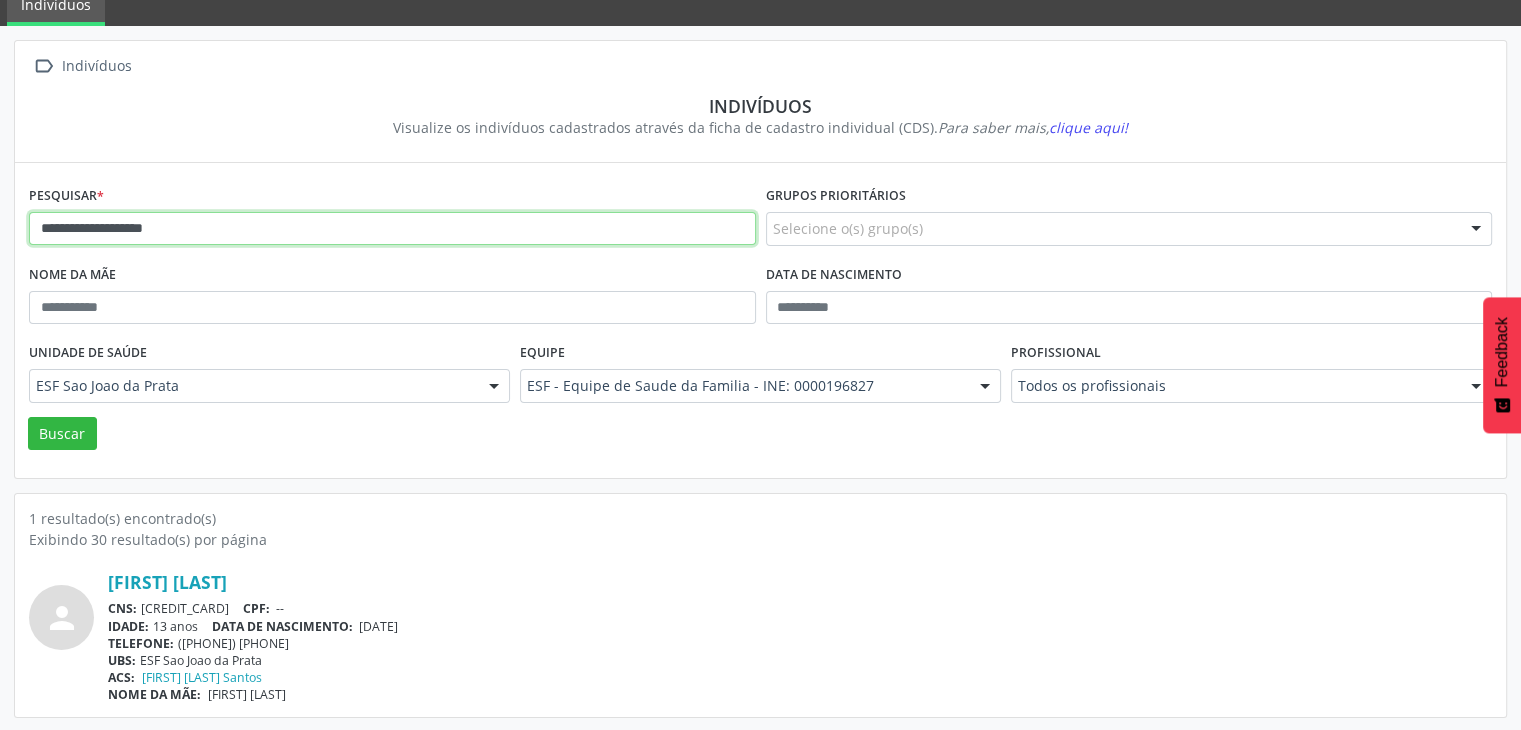 click on "**********" at bounding box center (392, 229) 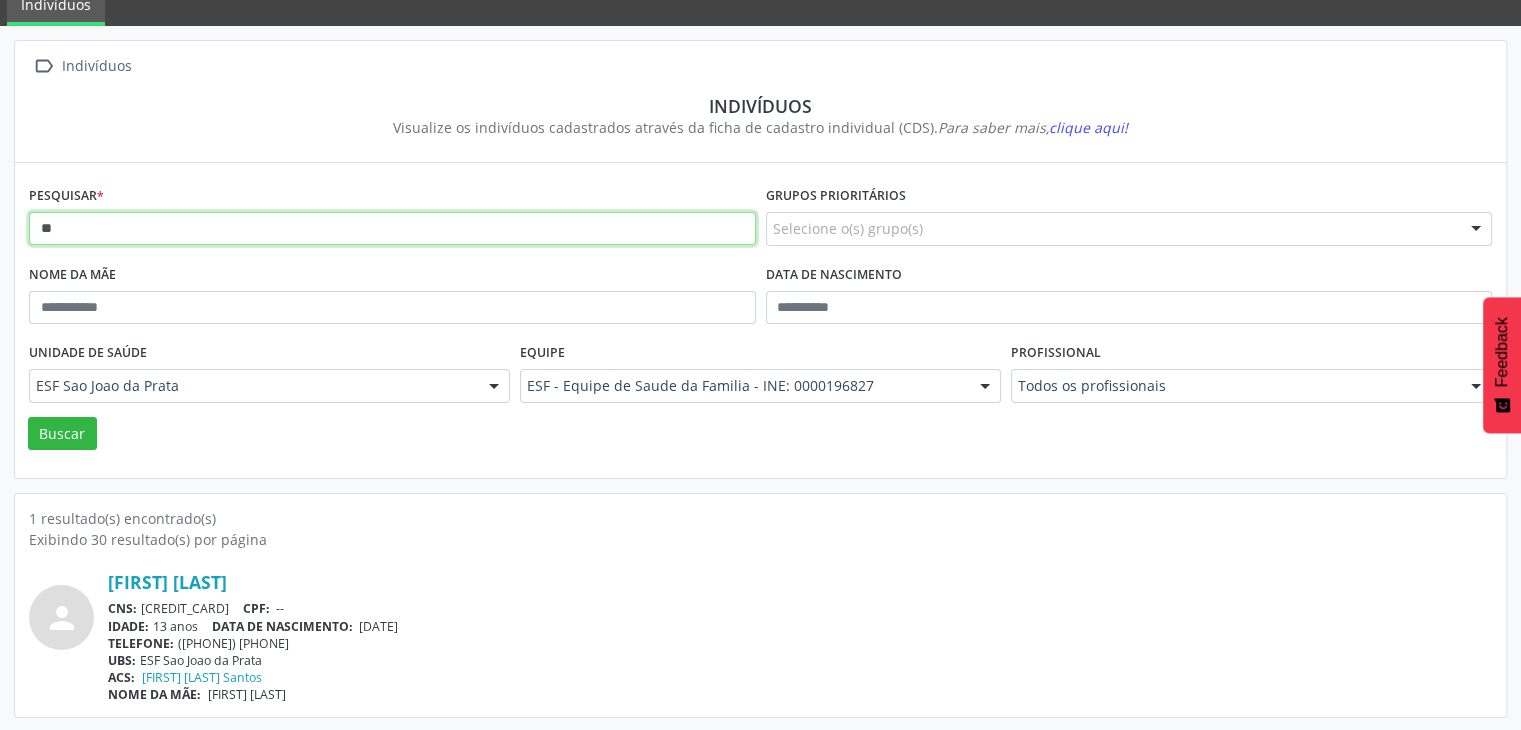 type on "*" 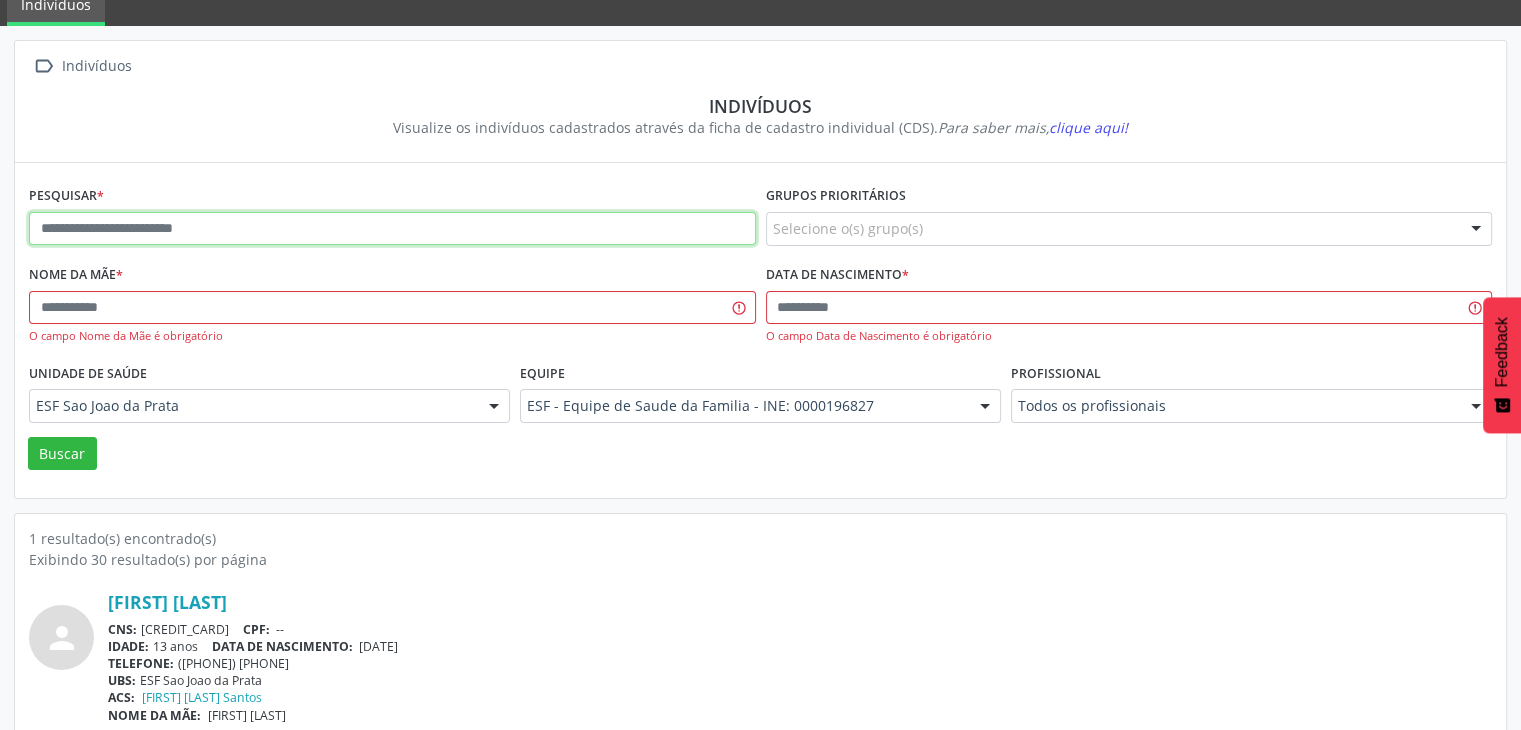 paste on "**********" 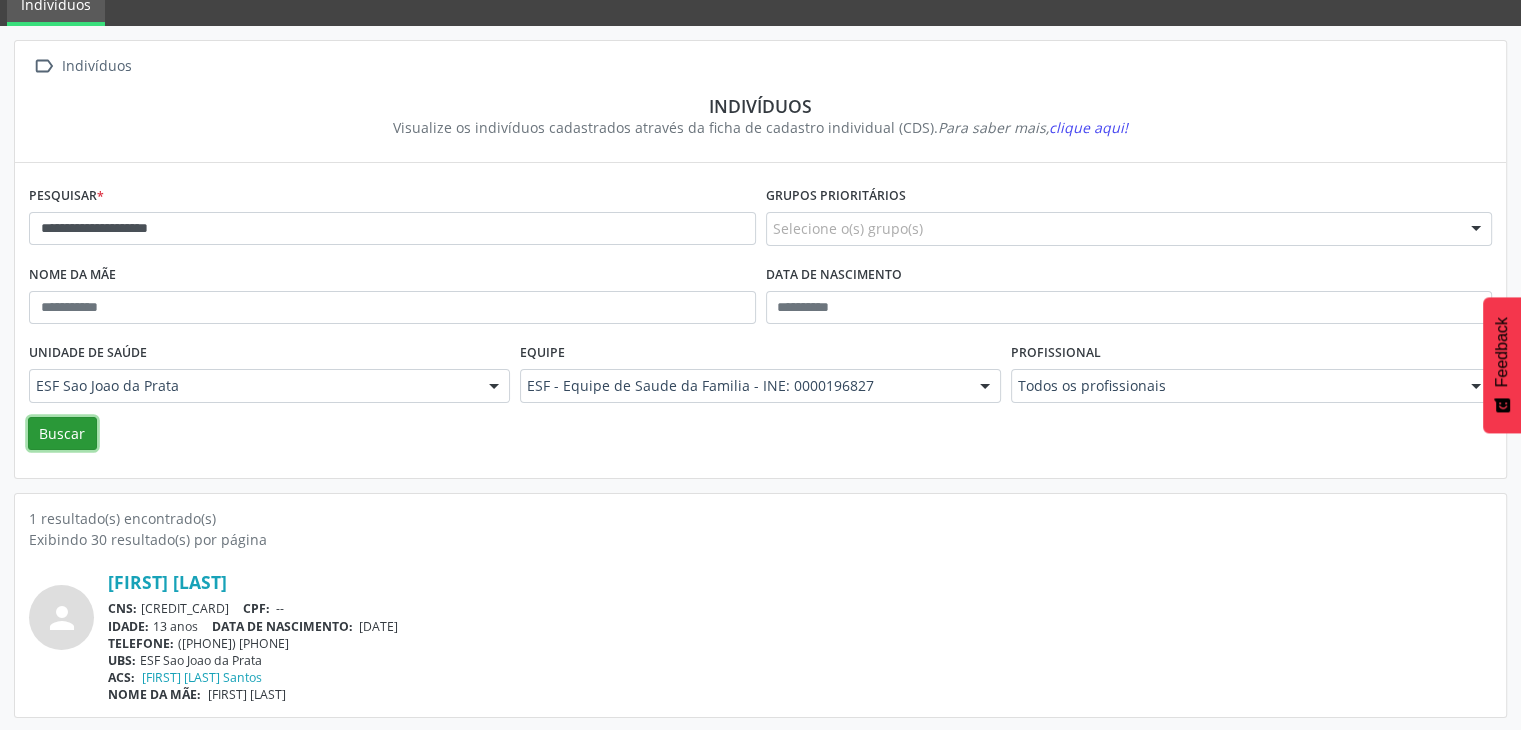 click on "Buscar" at bounding box center (62, 434) 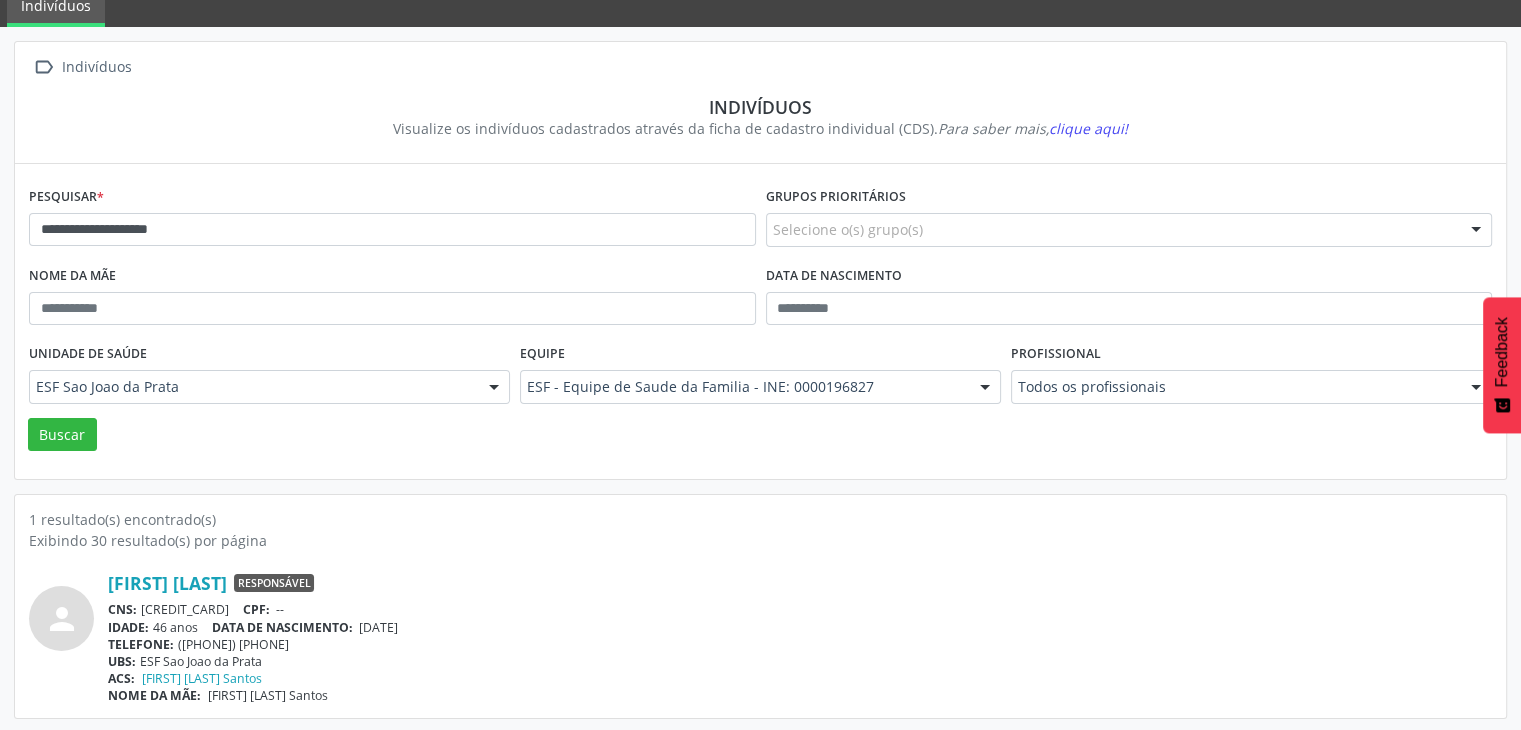 scroll, scrollTop: 84, scrollLeft: 0, axis: vertical 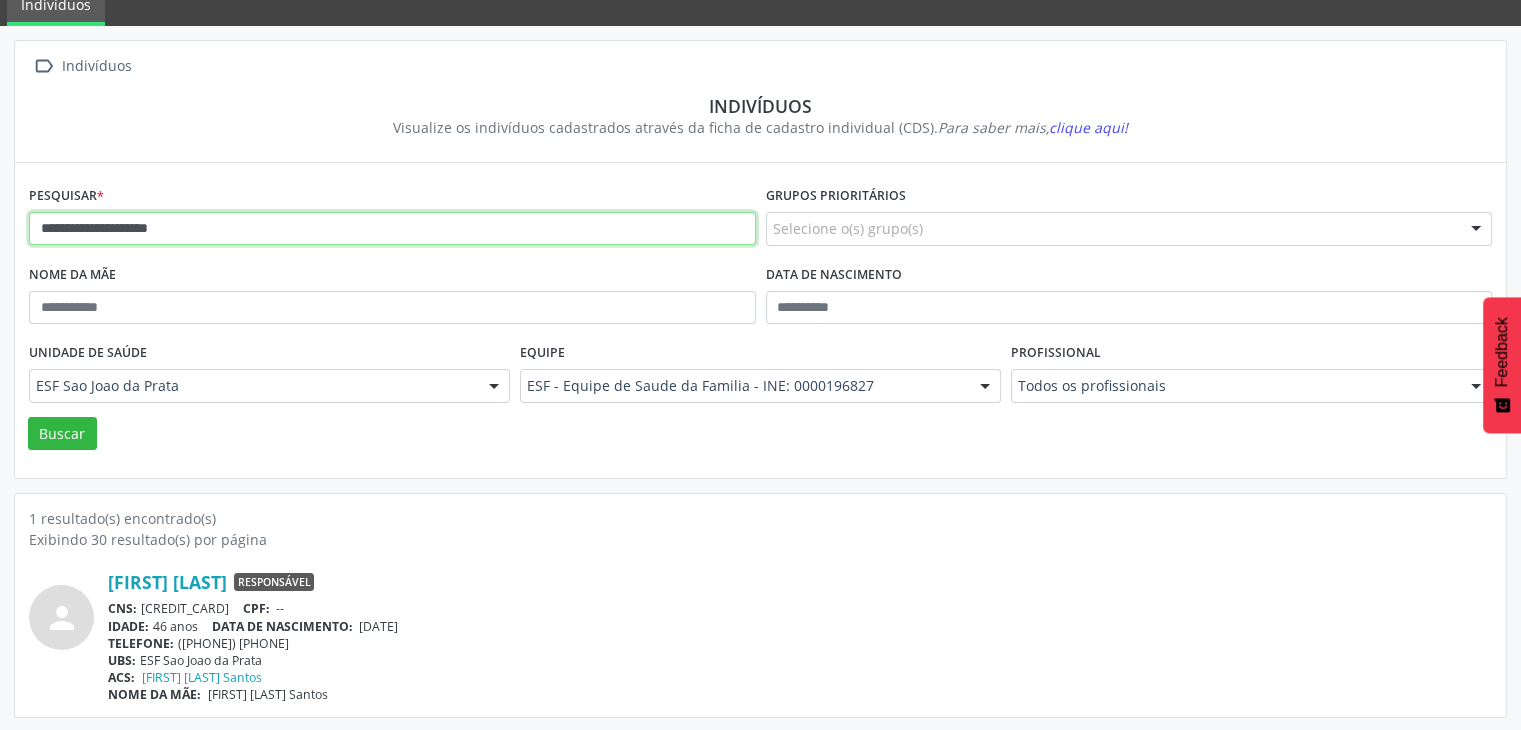 click on "**********" at bounding box center [392, 229] 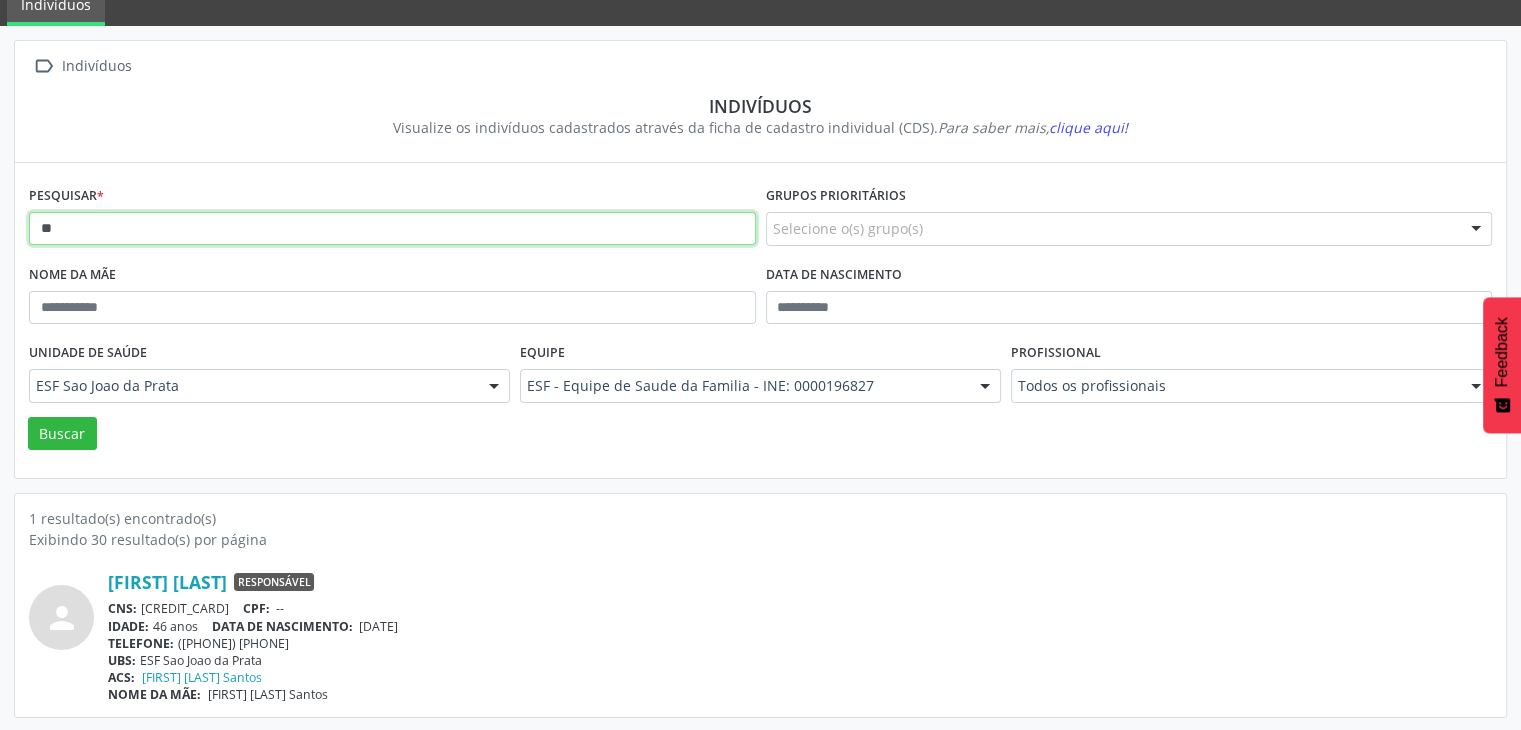 type on "*" 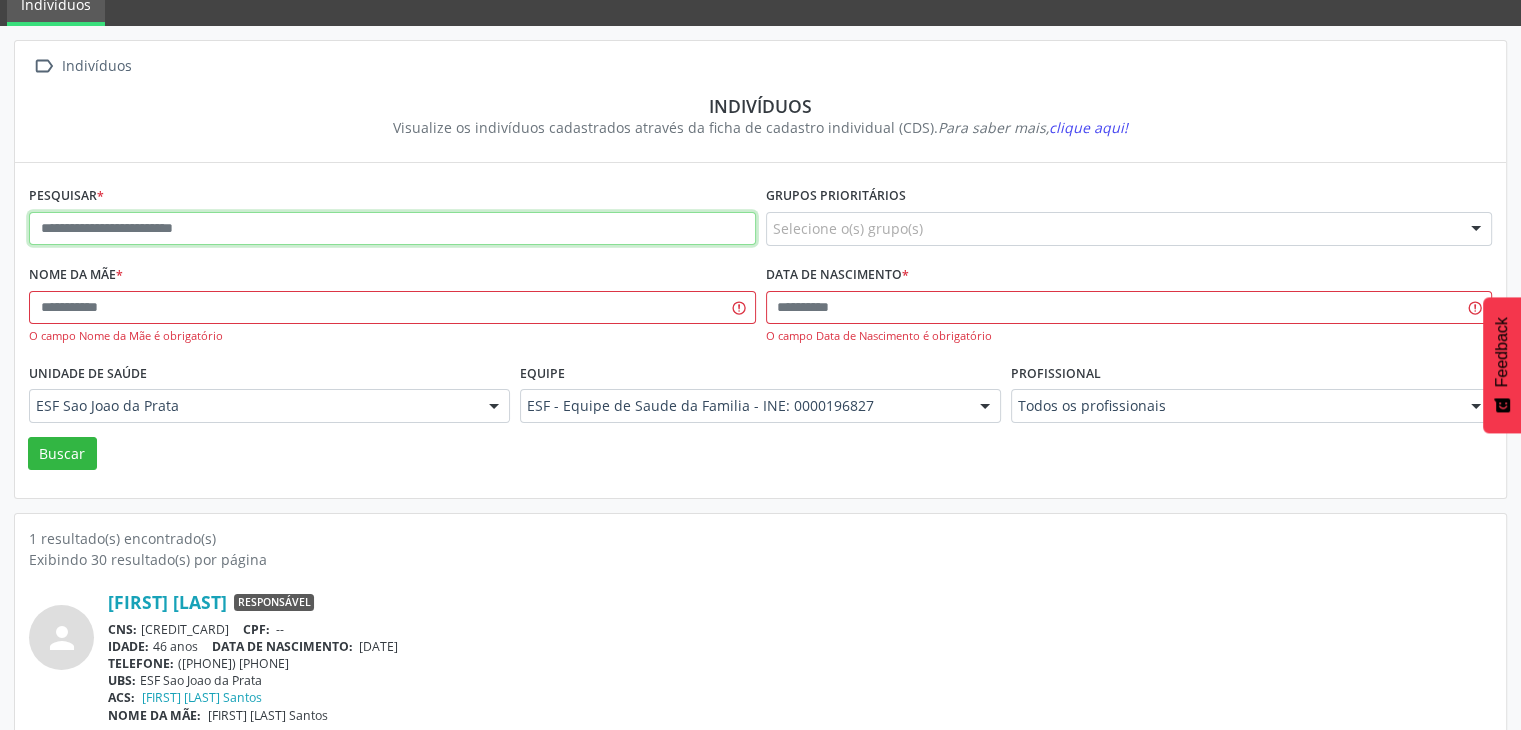 paste on "**********" 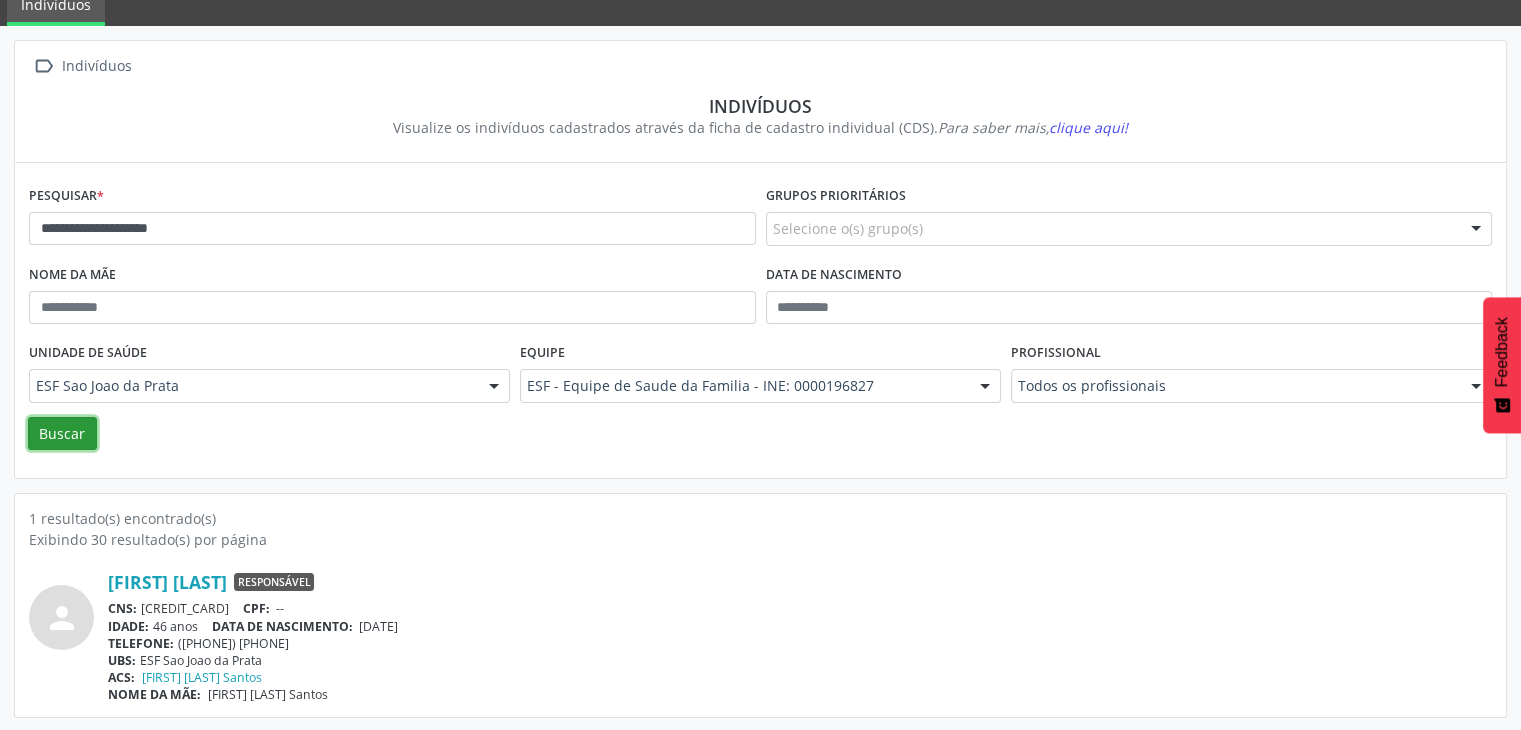 click on "Buscar" at bounding box center [62, 434] 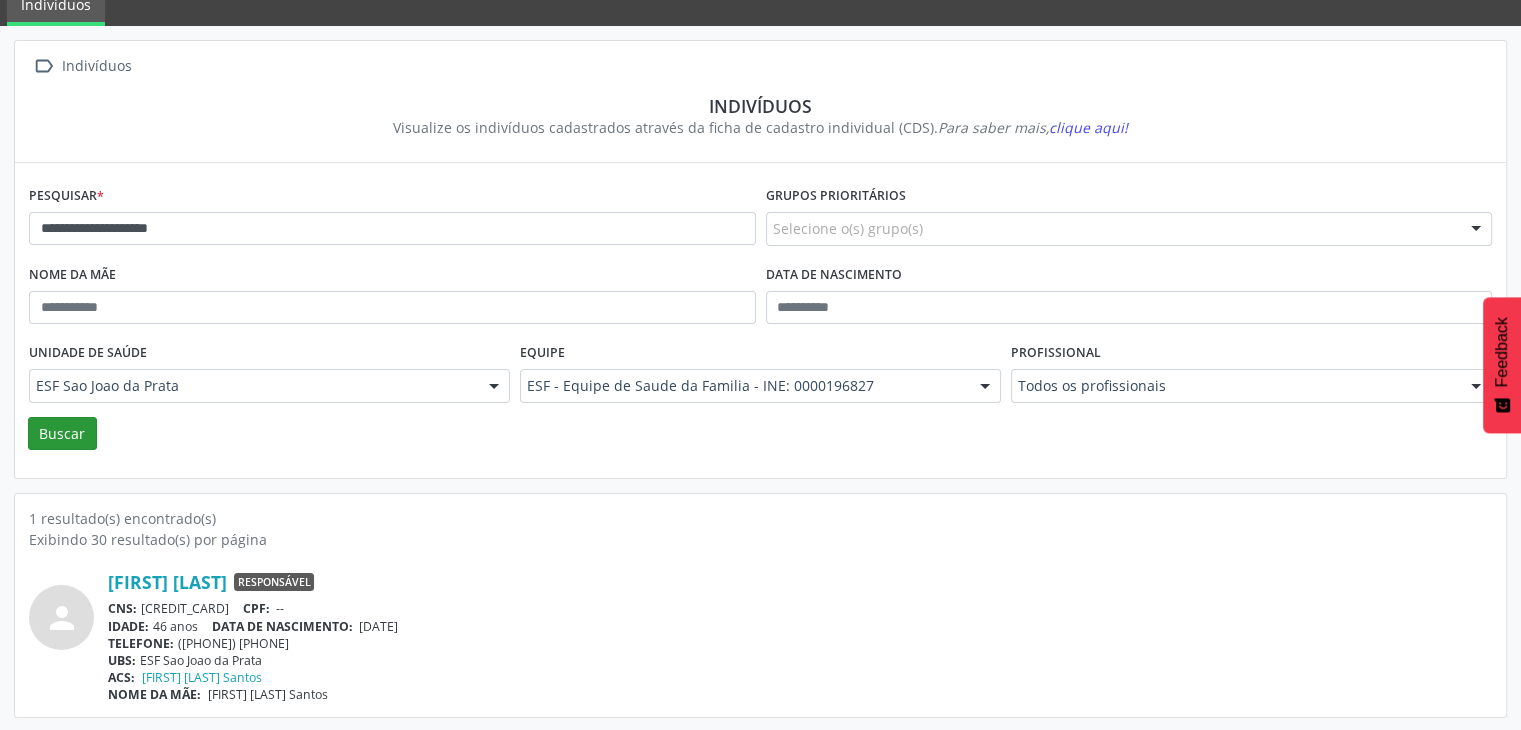 click on "Unidade de saúde" at bounding box center (88, 353) 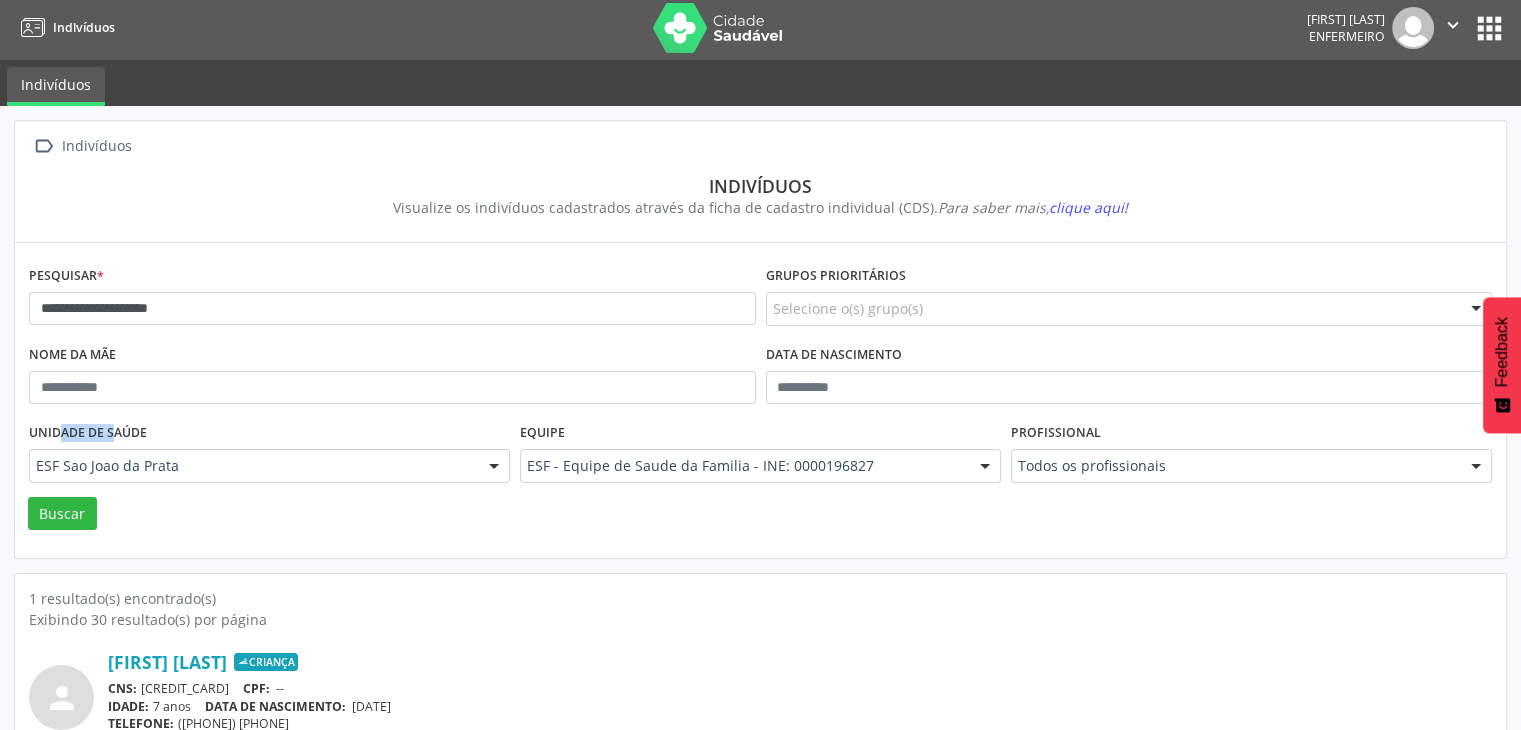 scroll, scrollTop: 0, scrollLeft: 0, axis: both 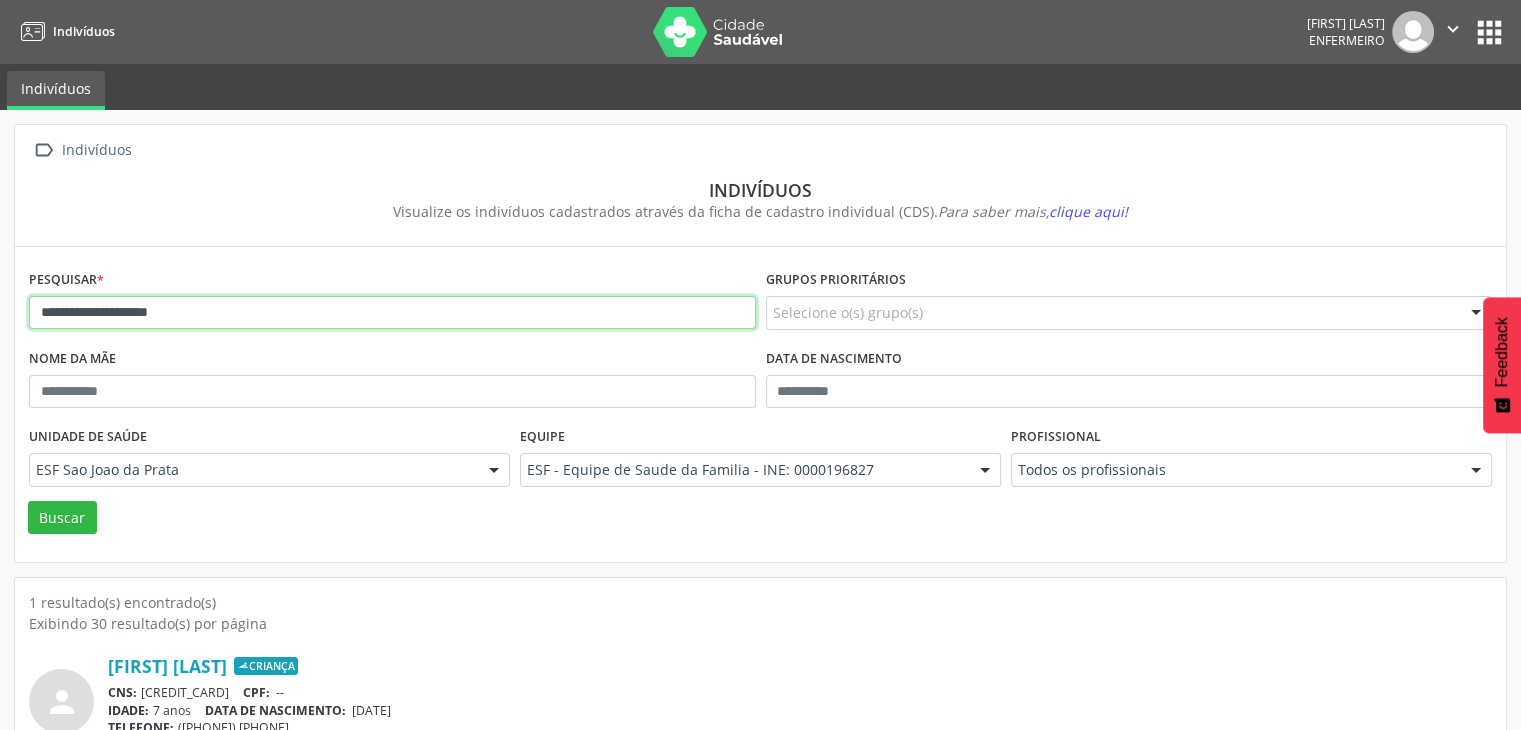 click on "**********" at bounding box center [392, 313] 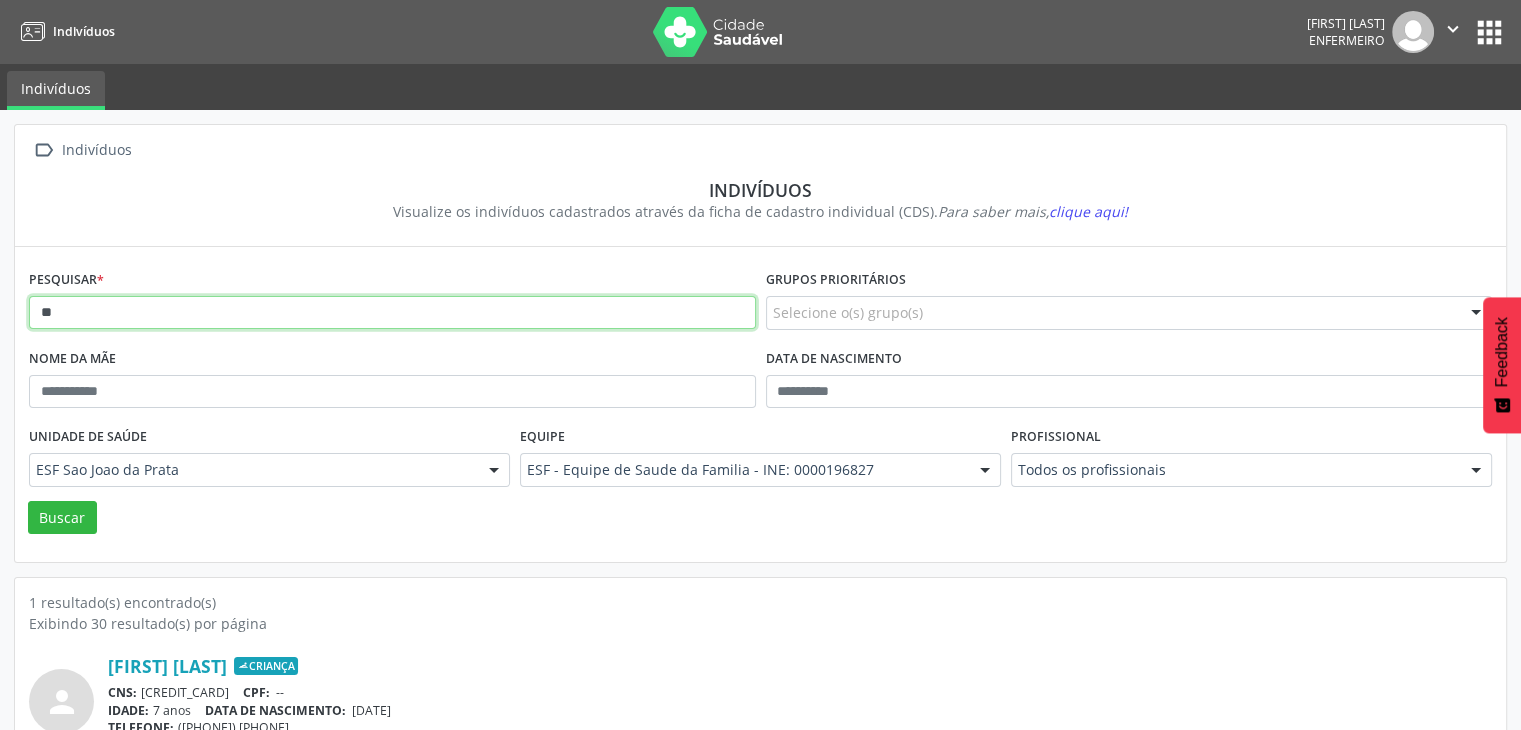 type on "*" 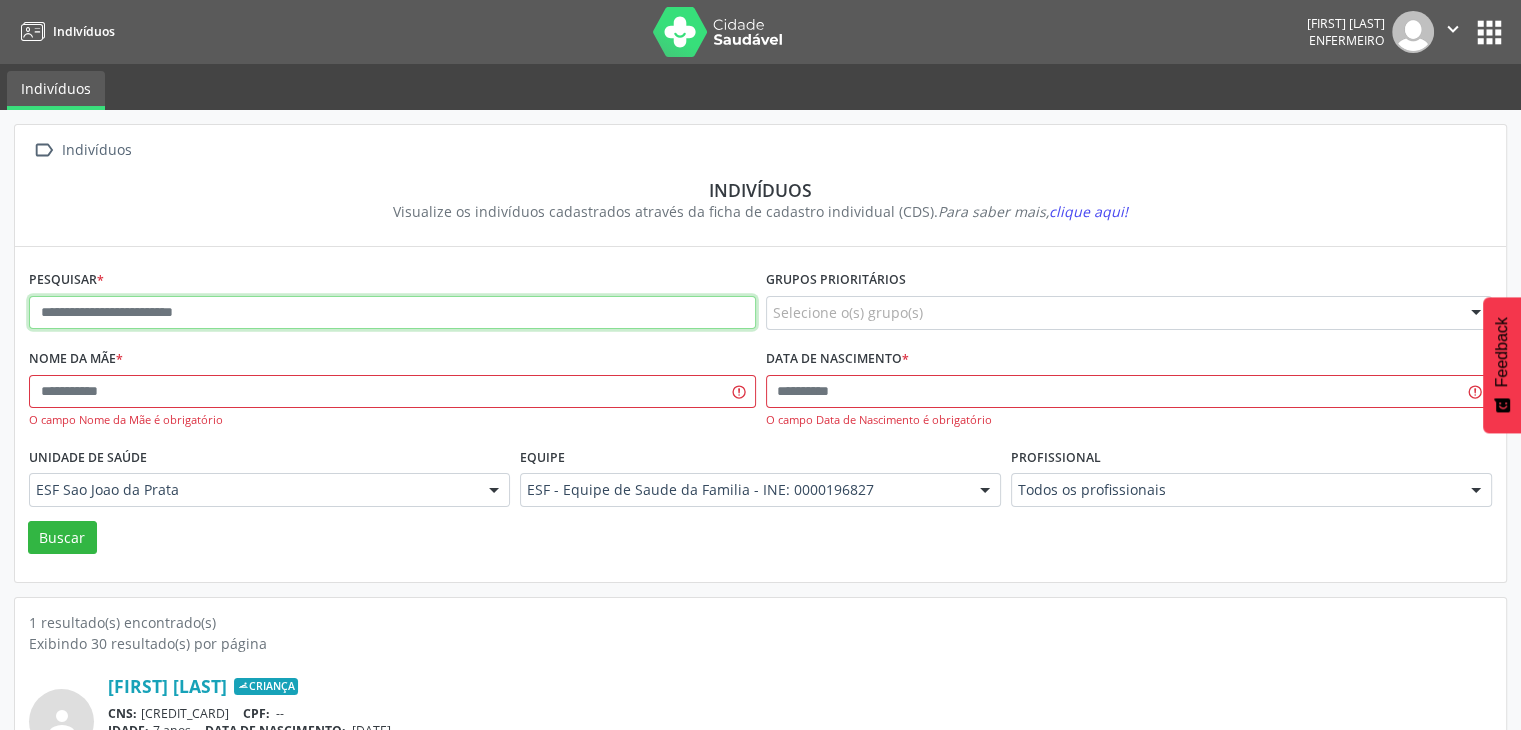 paste on "**********" 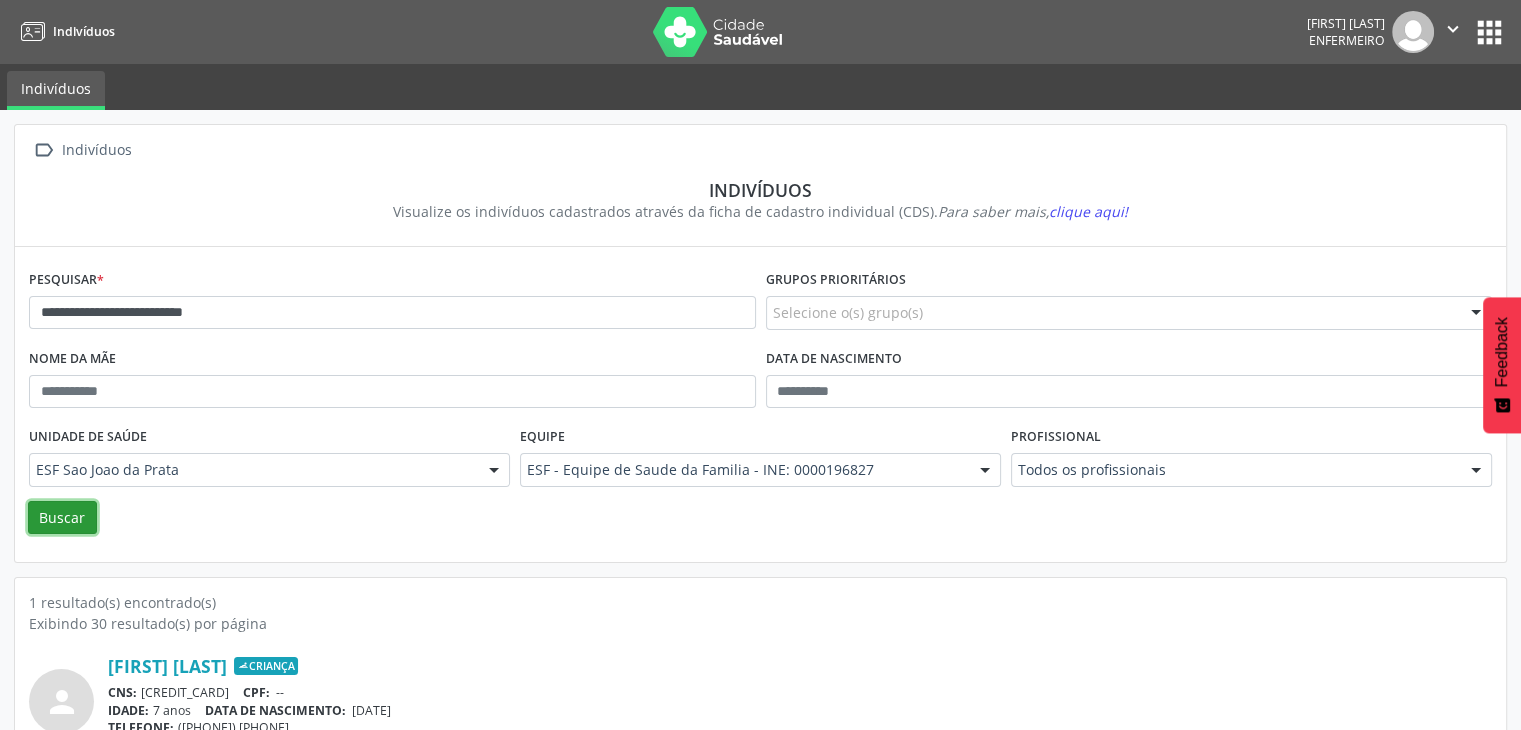 click on "Buscar" at bounding box center [62, 518] 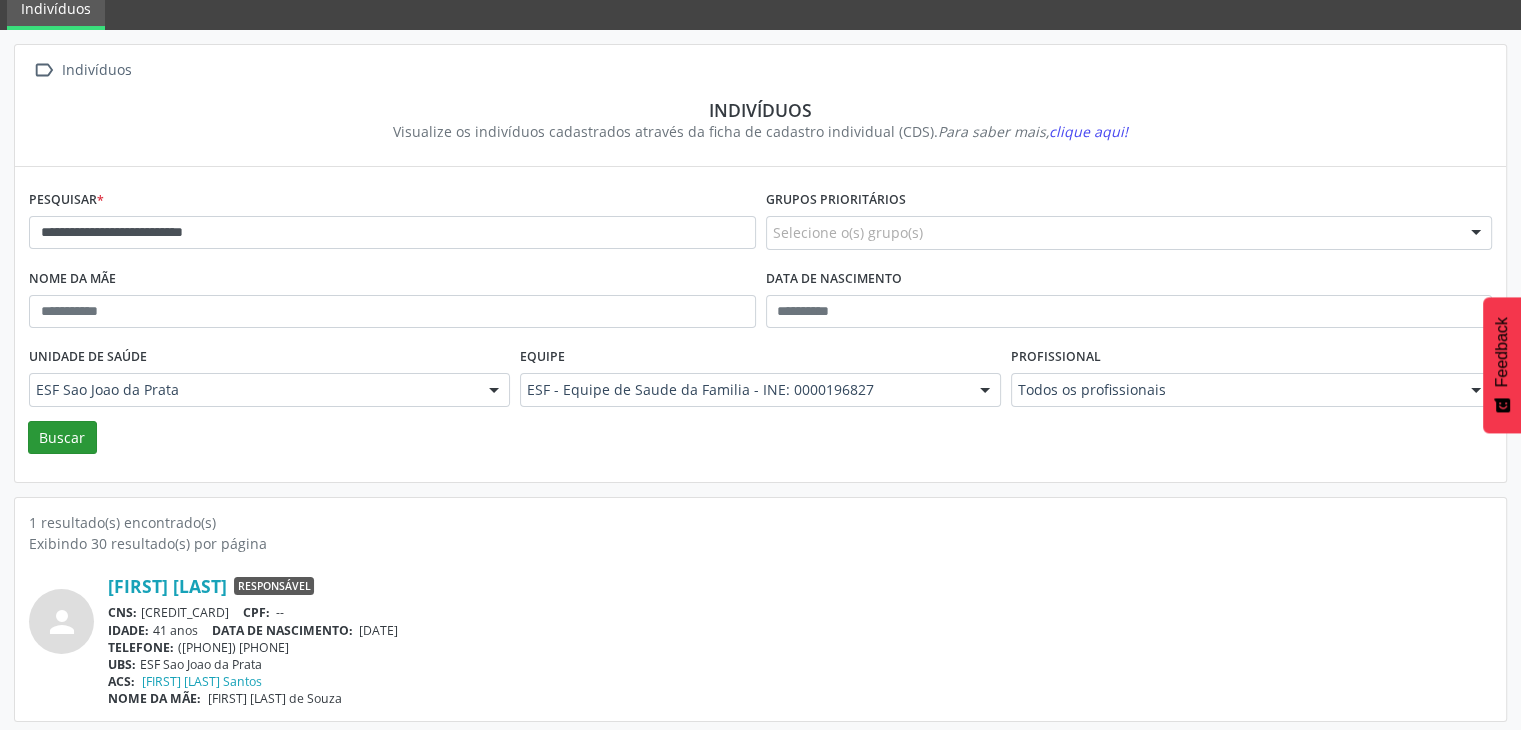 scroll, scrollTop: 84, scrollLeft: 0, axis: vertical 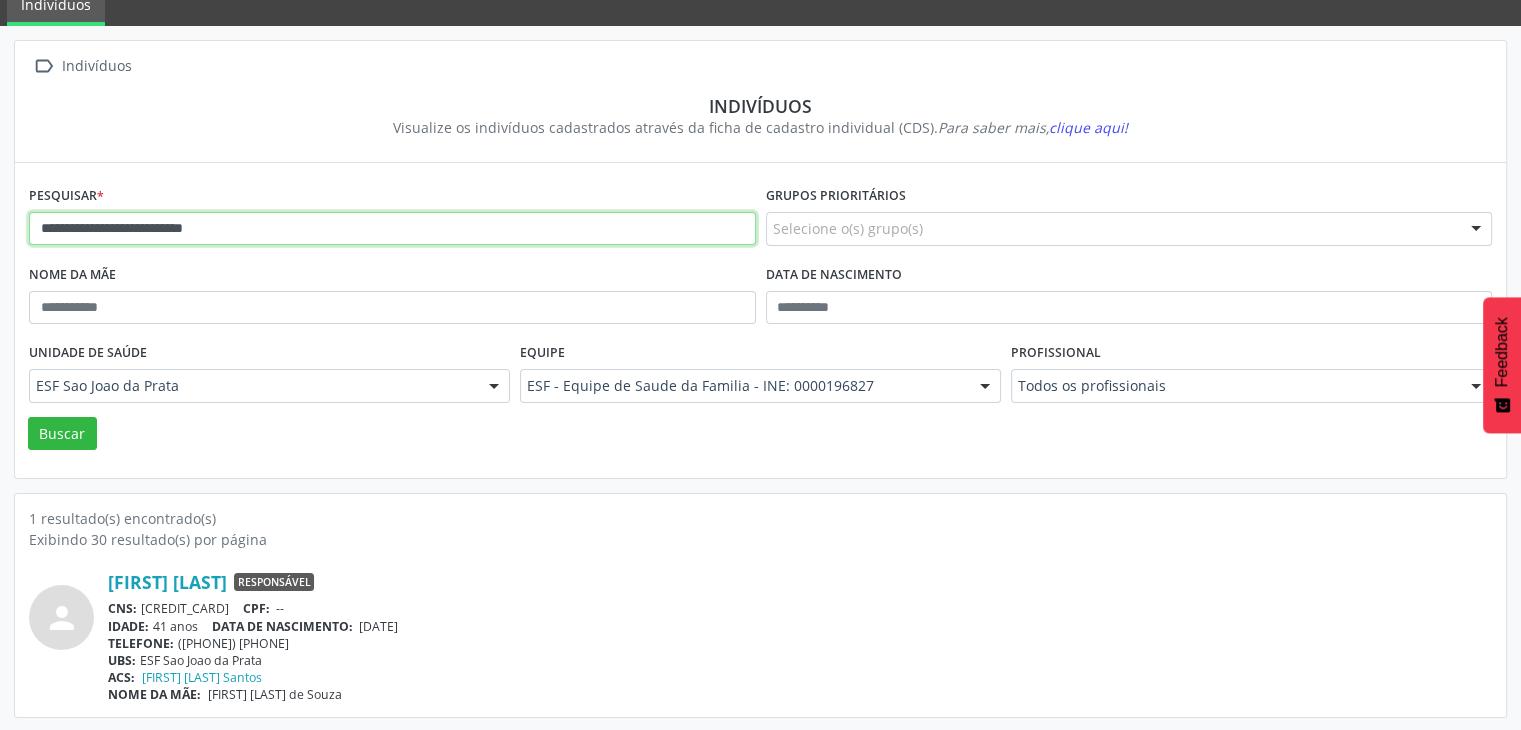 click on "**********" at bounding box center (392, 229) 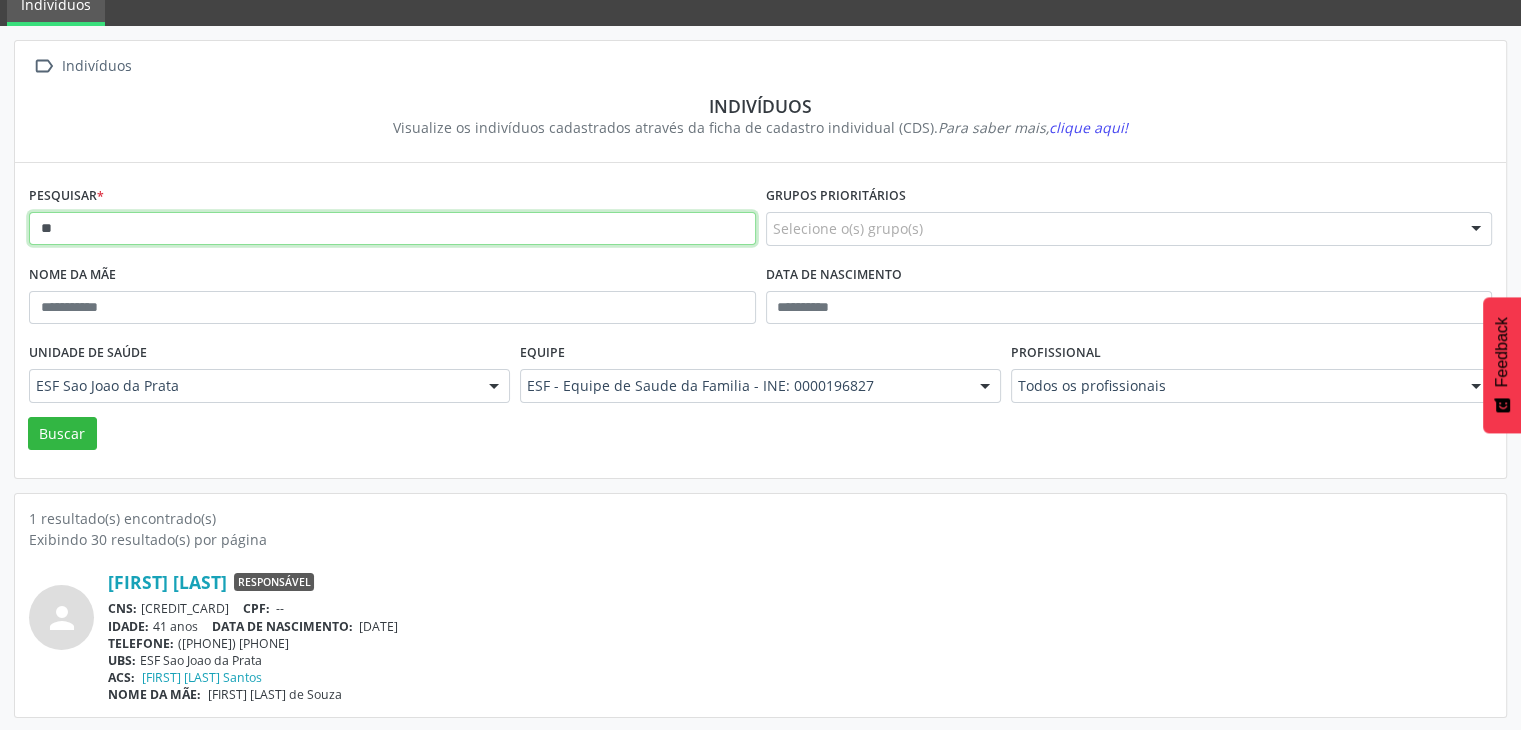 type on "*" 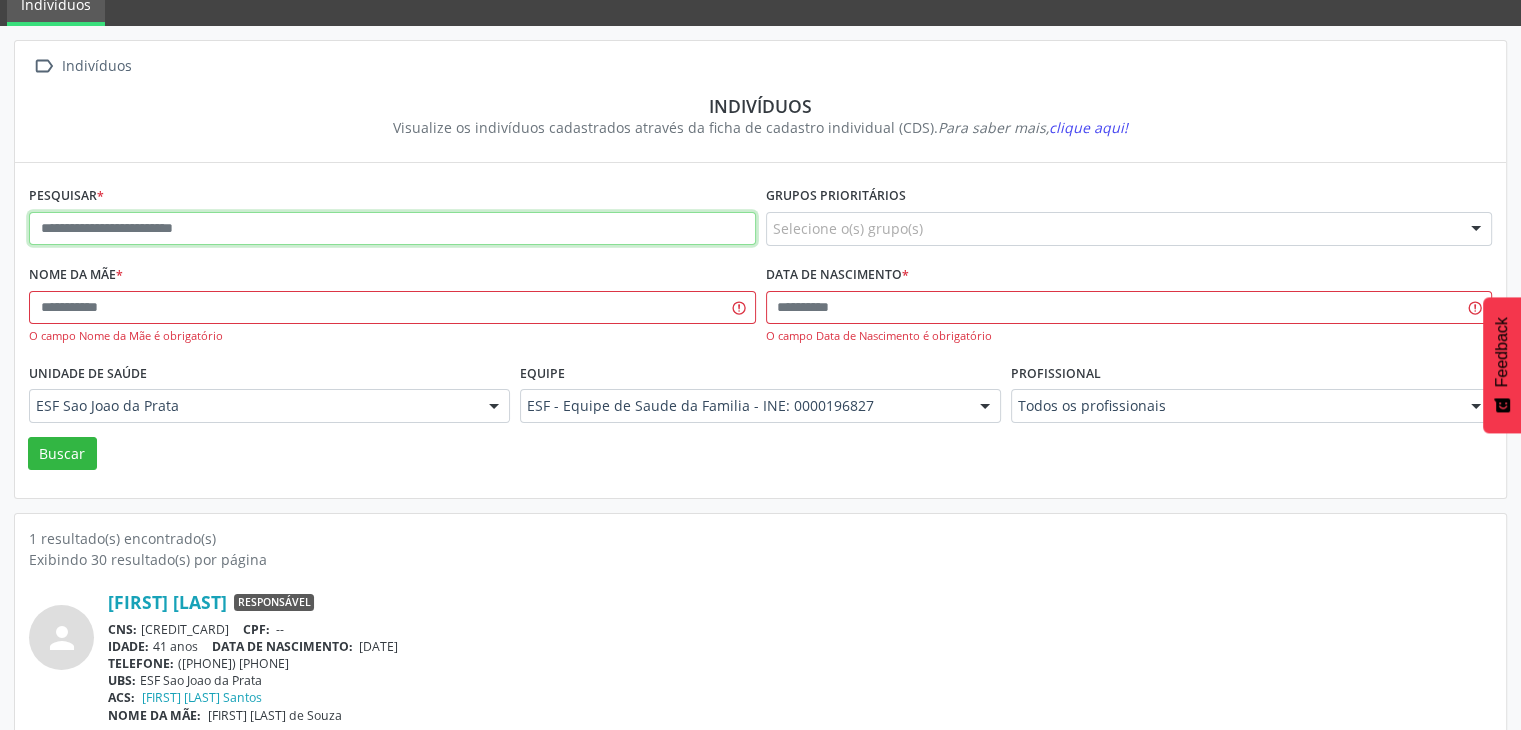 paste on "**********" 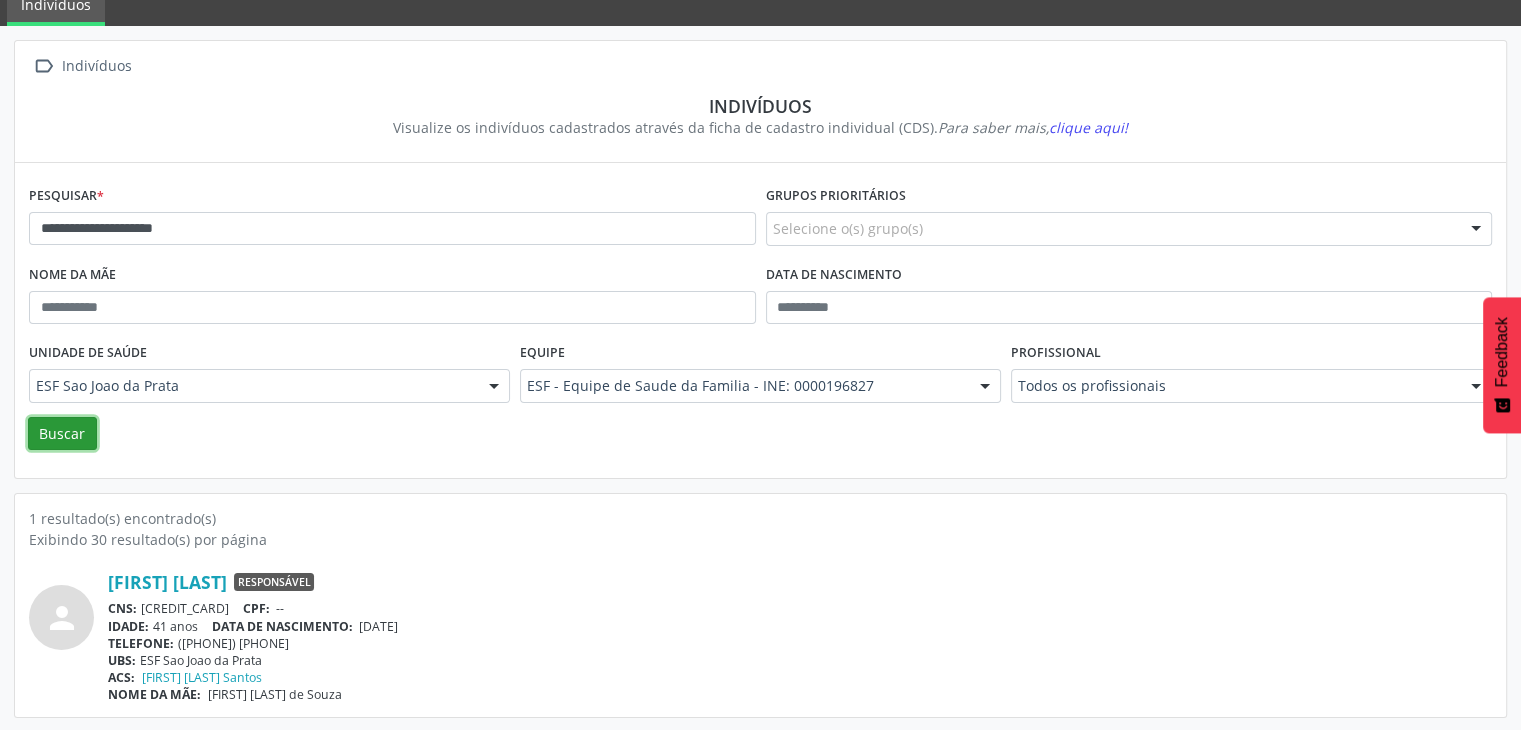 click on "Buscar" at bounding box center [62, 434] 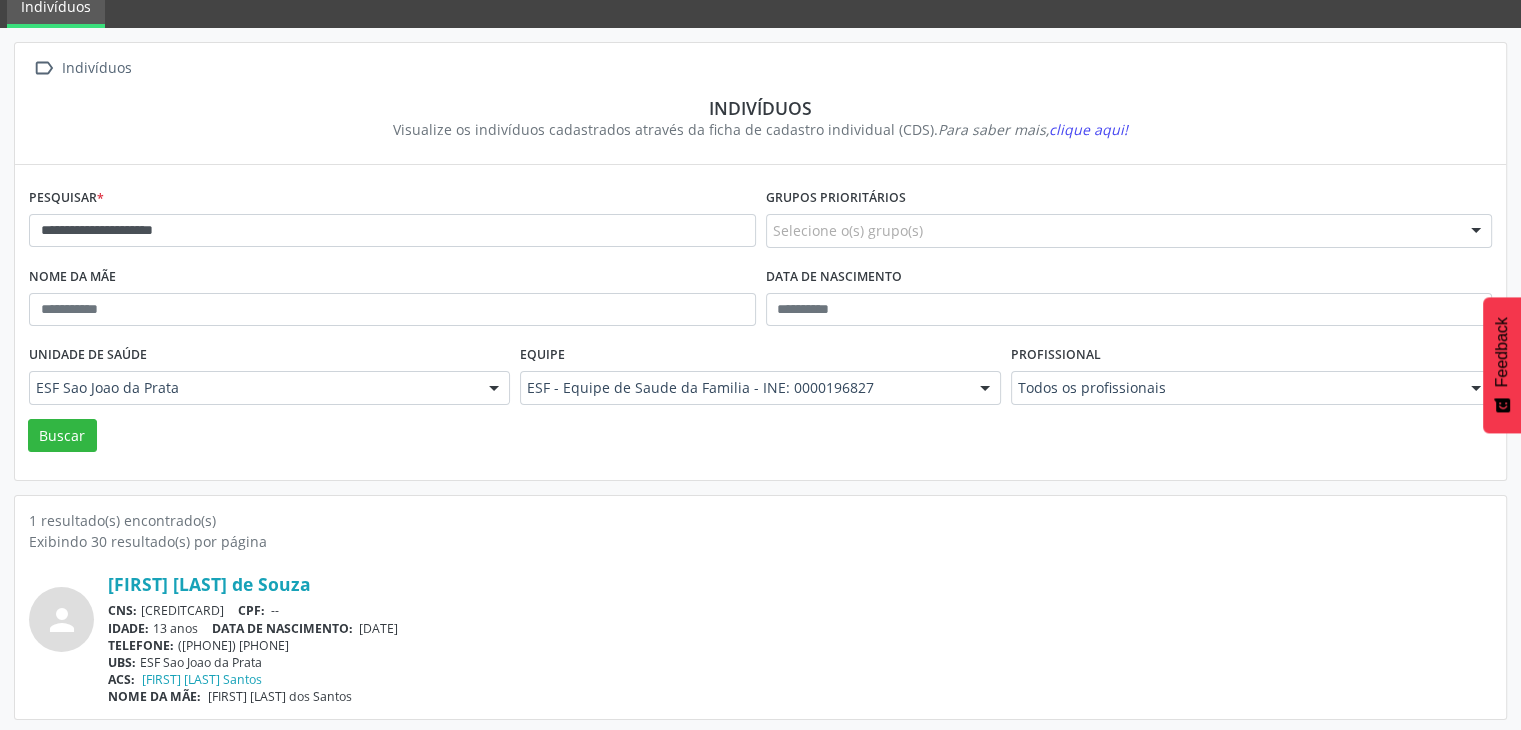 scroll, scrollTop: 84, scrollLeft: 0, axis: vertical 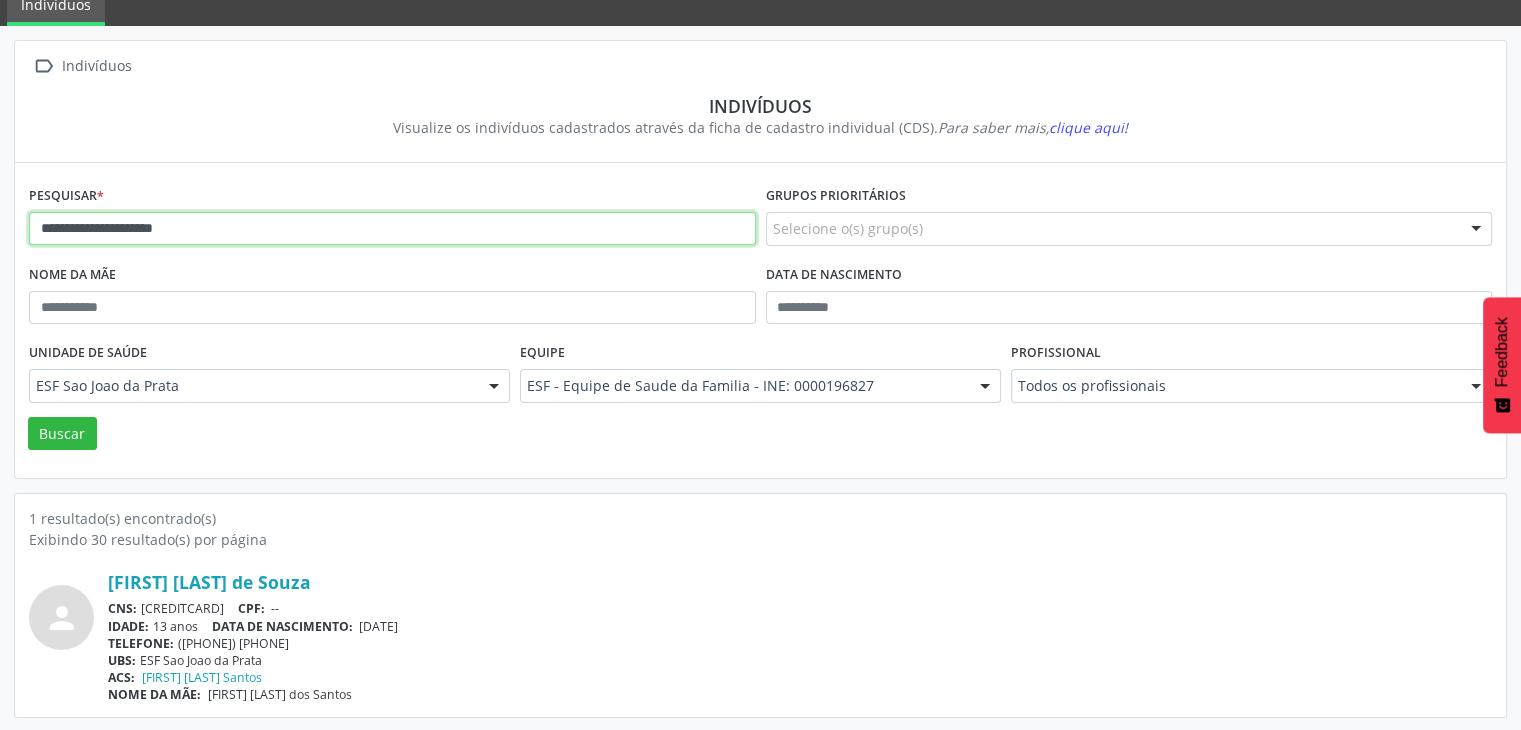 click on "**********" at bounding box center (392, 229) 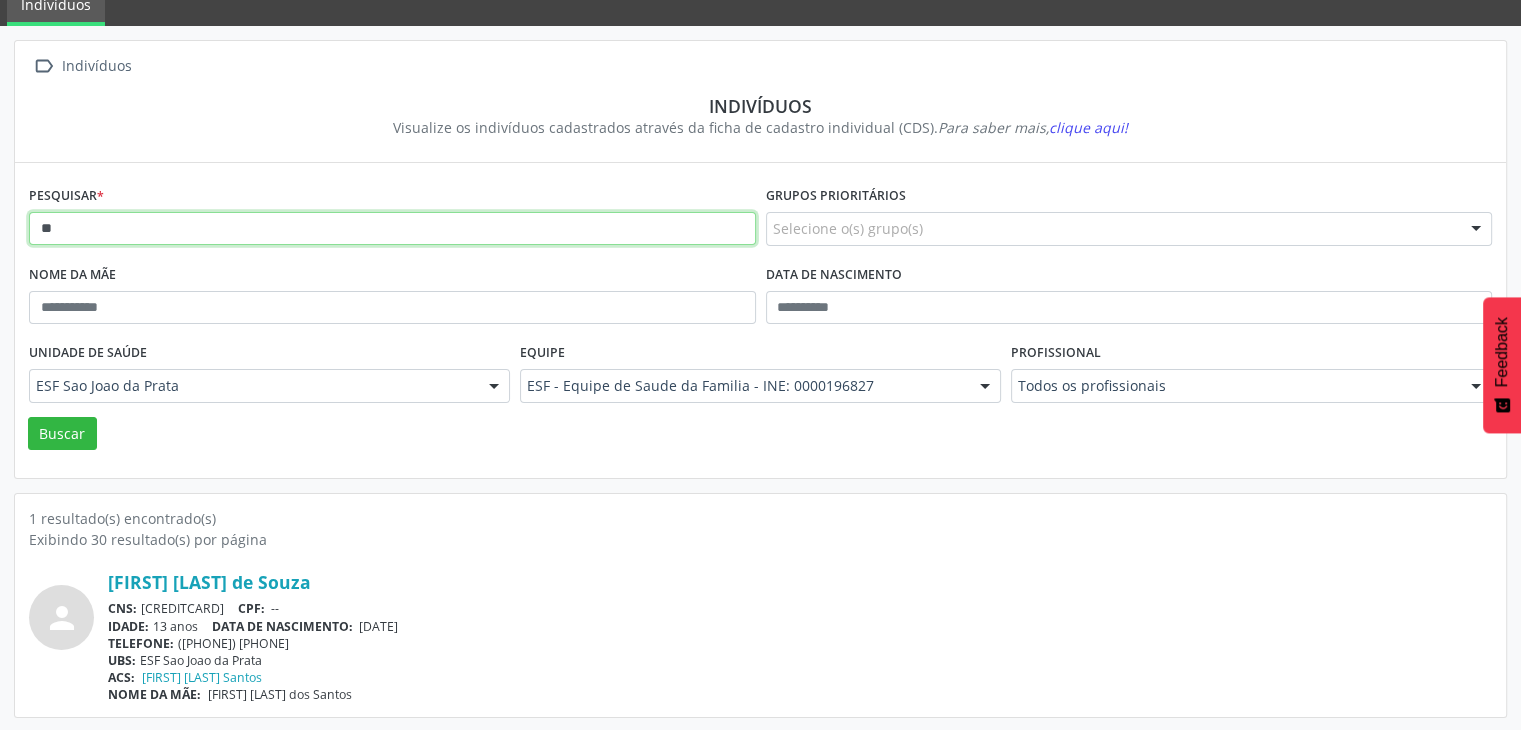 type on "*" 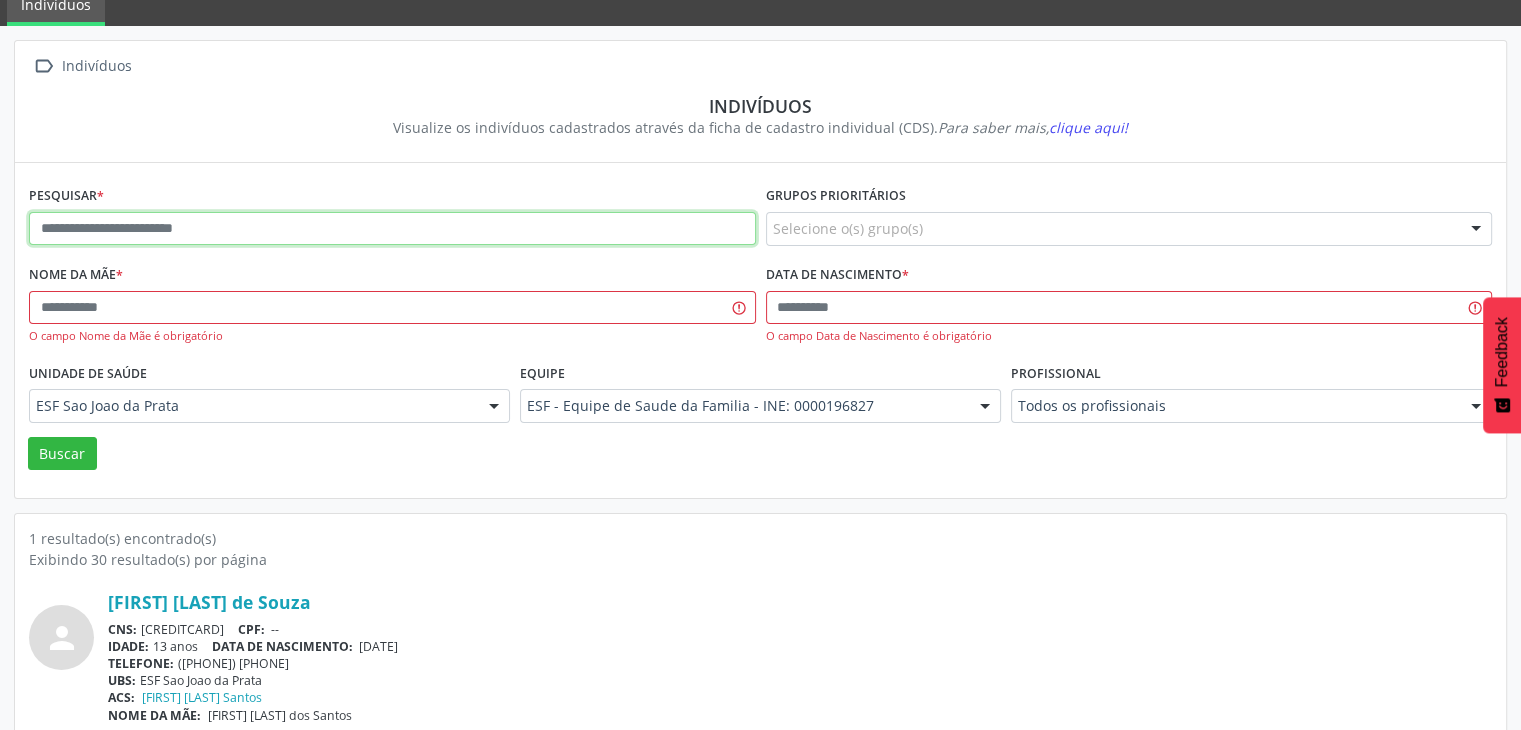 paste on "**********" 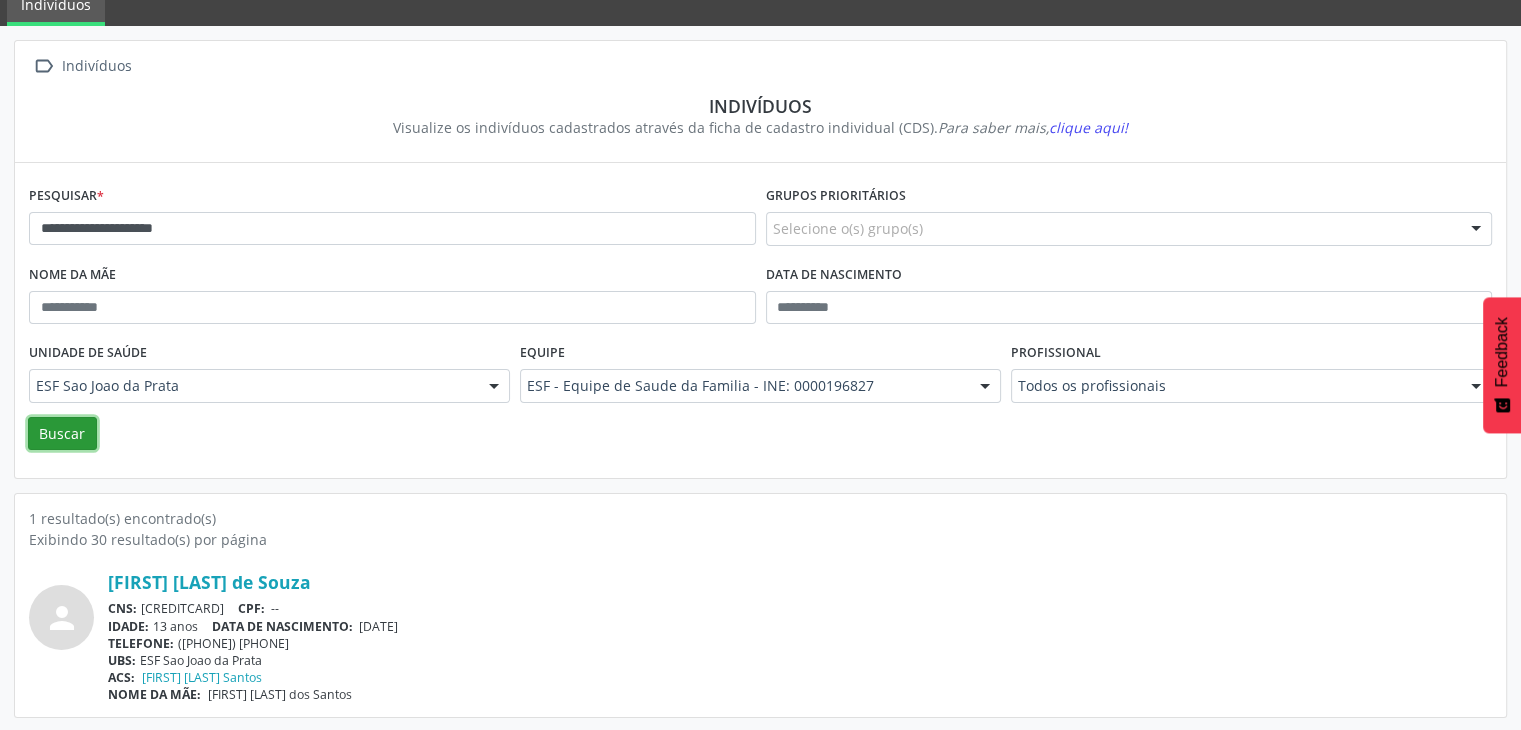 click on "Buscar" at bounding box center [62, 434] 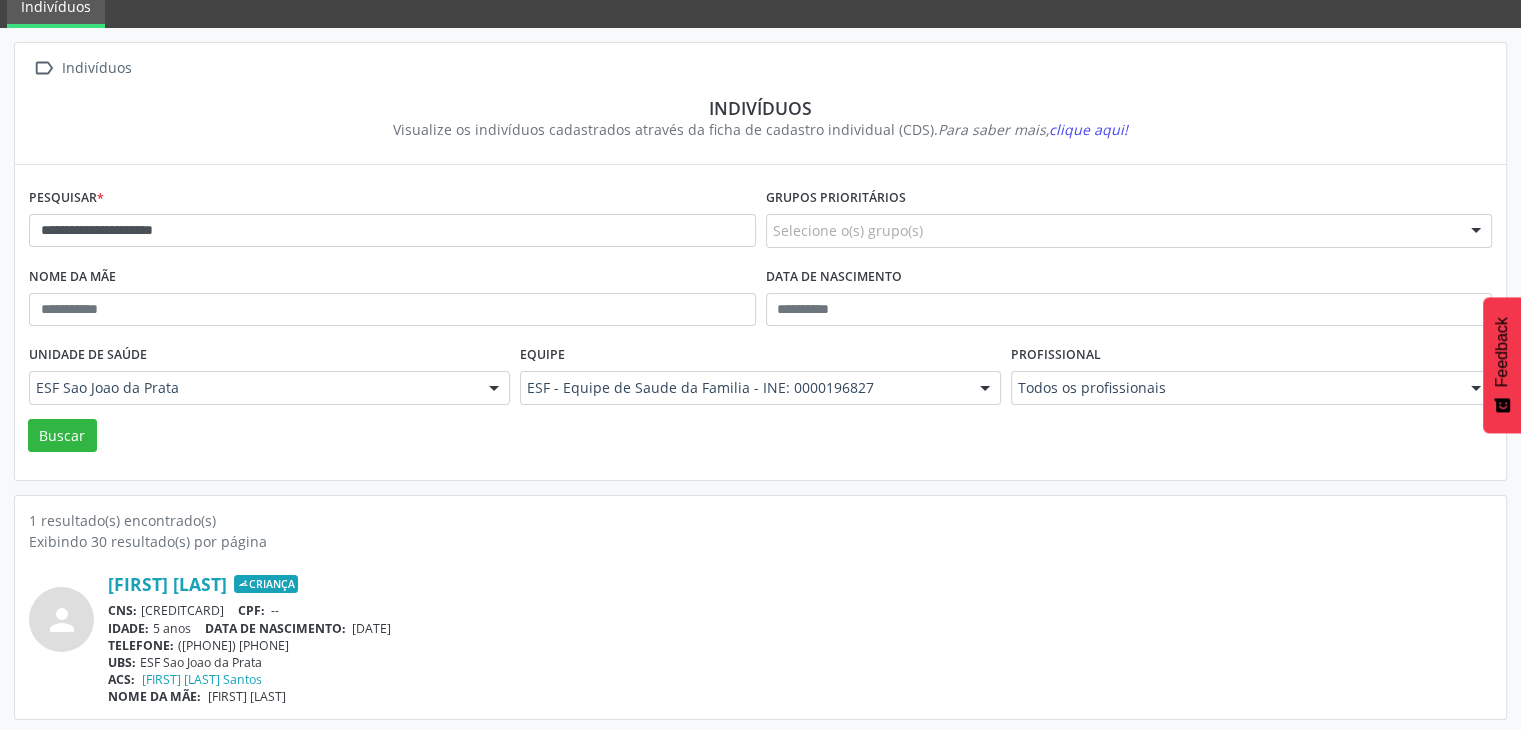 scroll, scrollTop: 84, scrollLeft: 0, axis: vertical 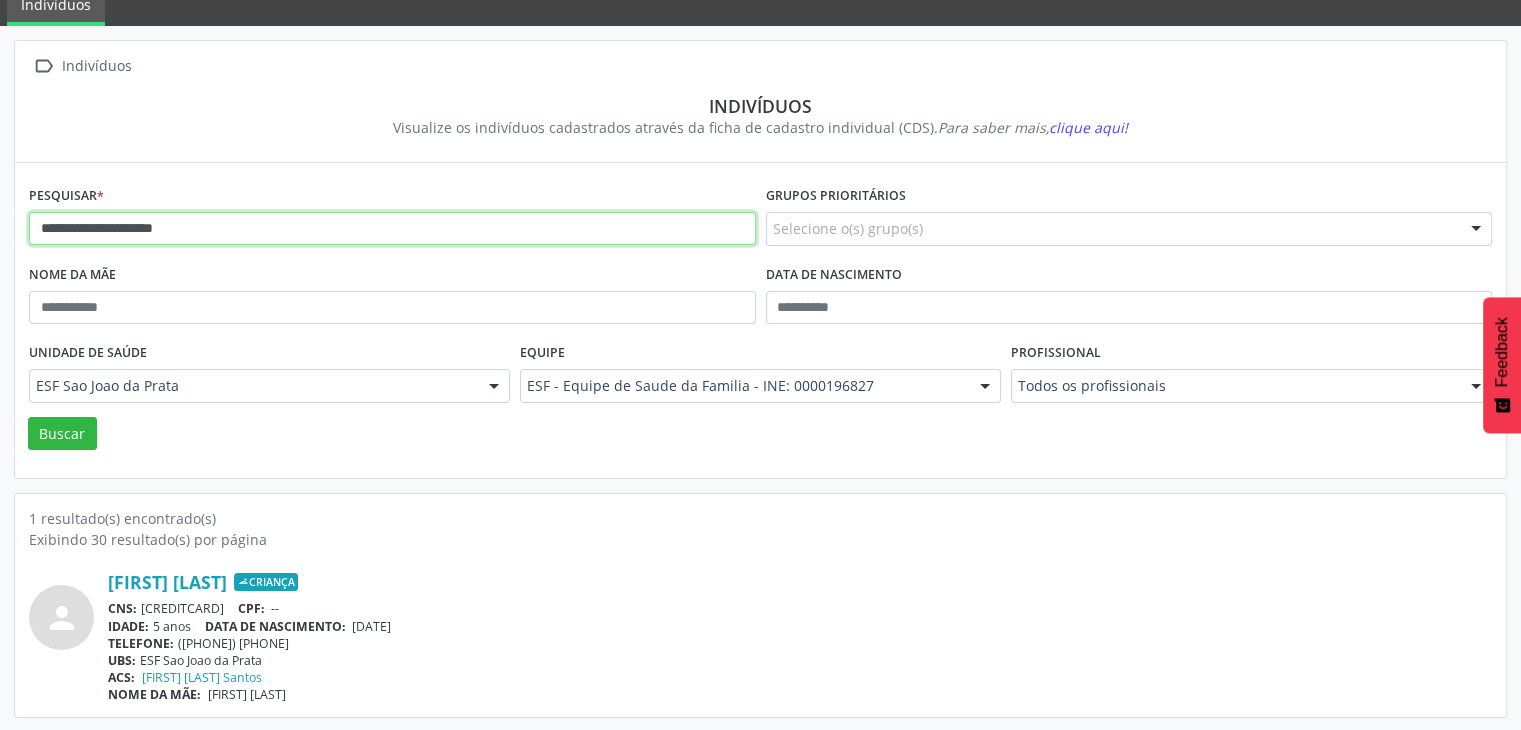 click on "**********" at bounding box center (392, 229) 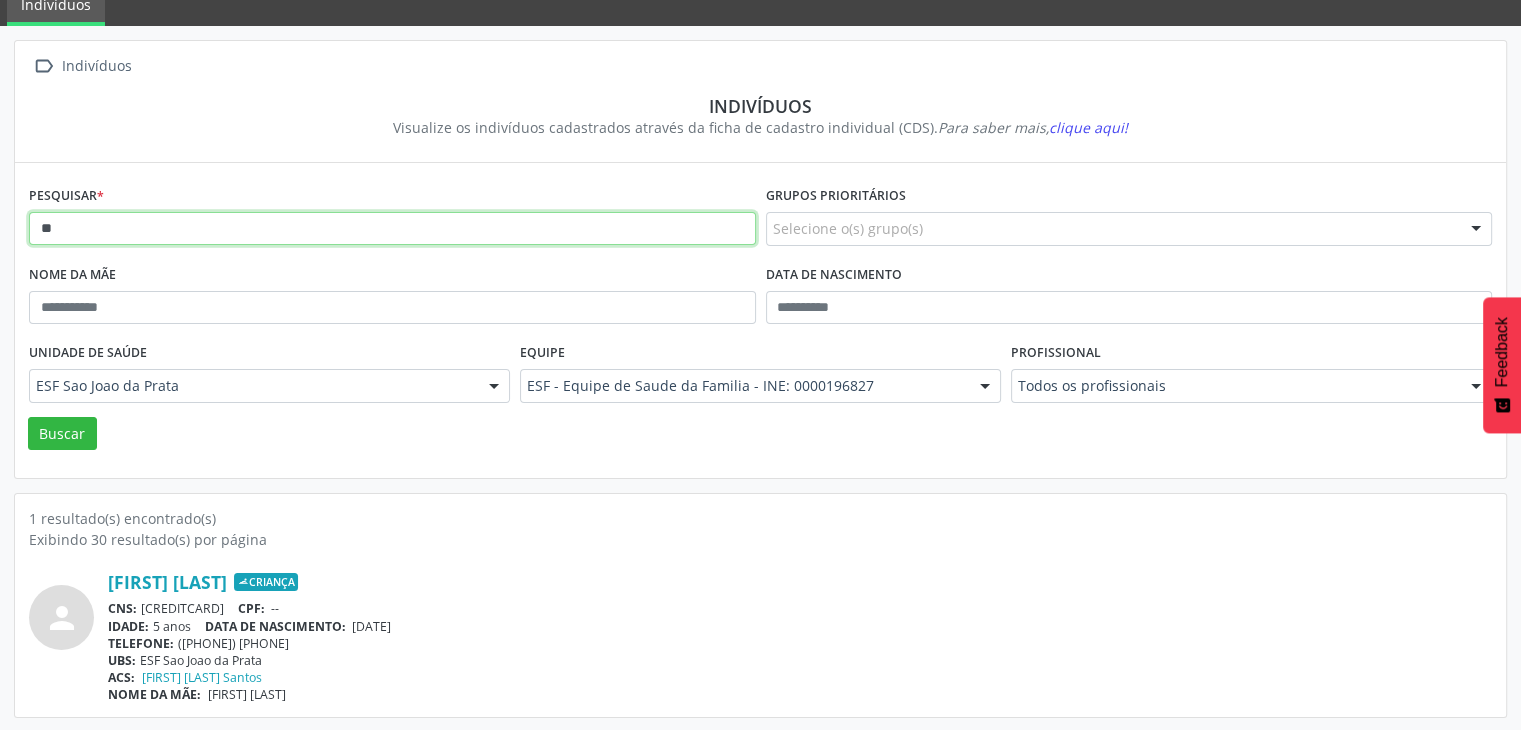 type on "*" 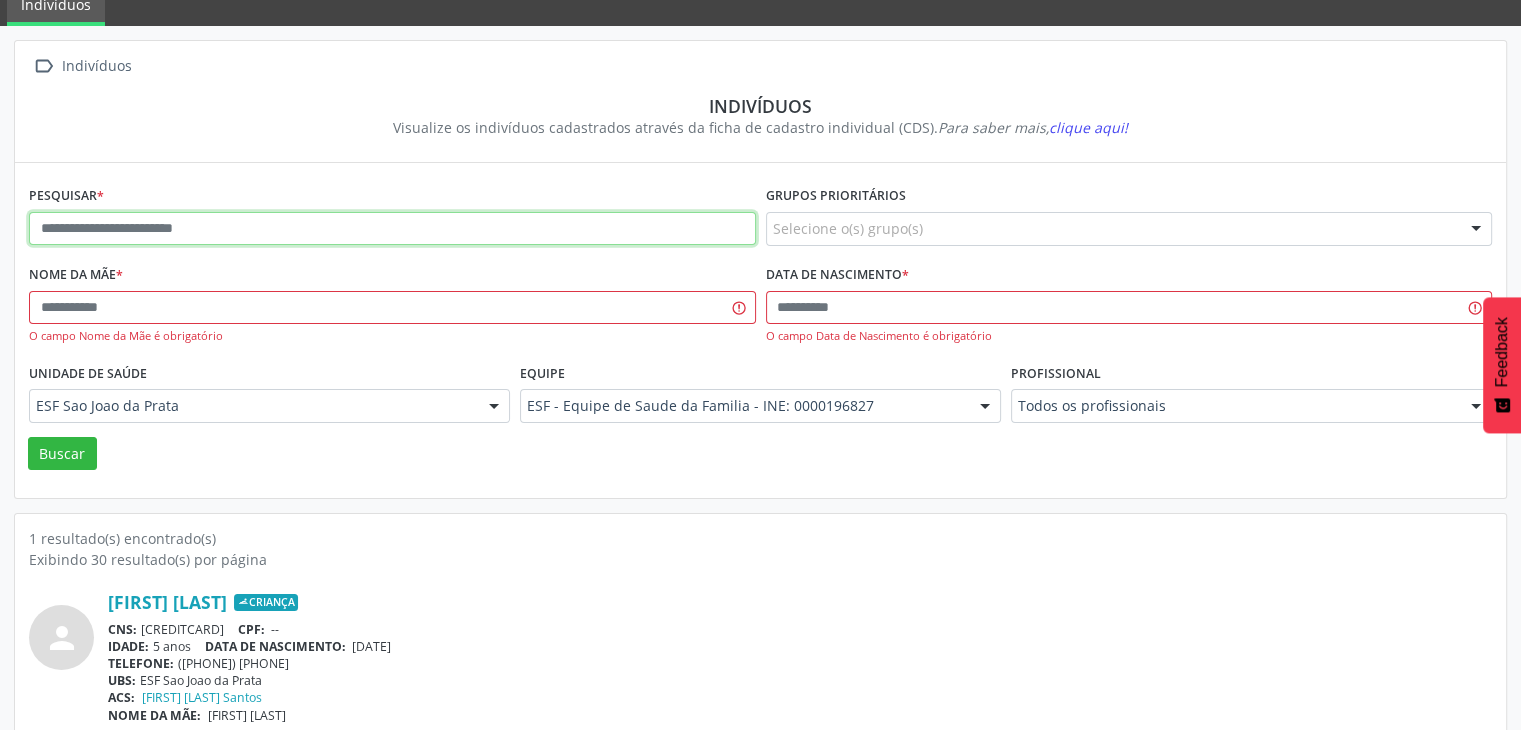 paste on "**********" 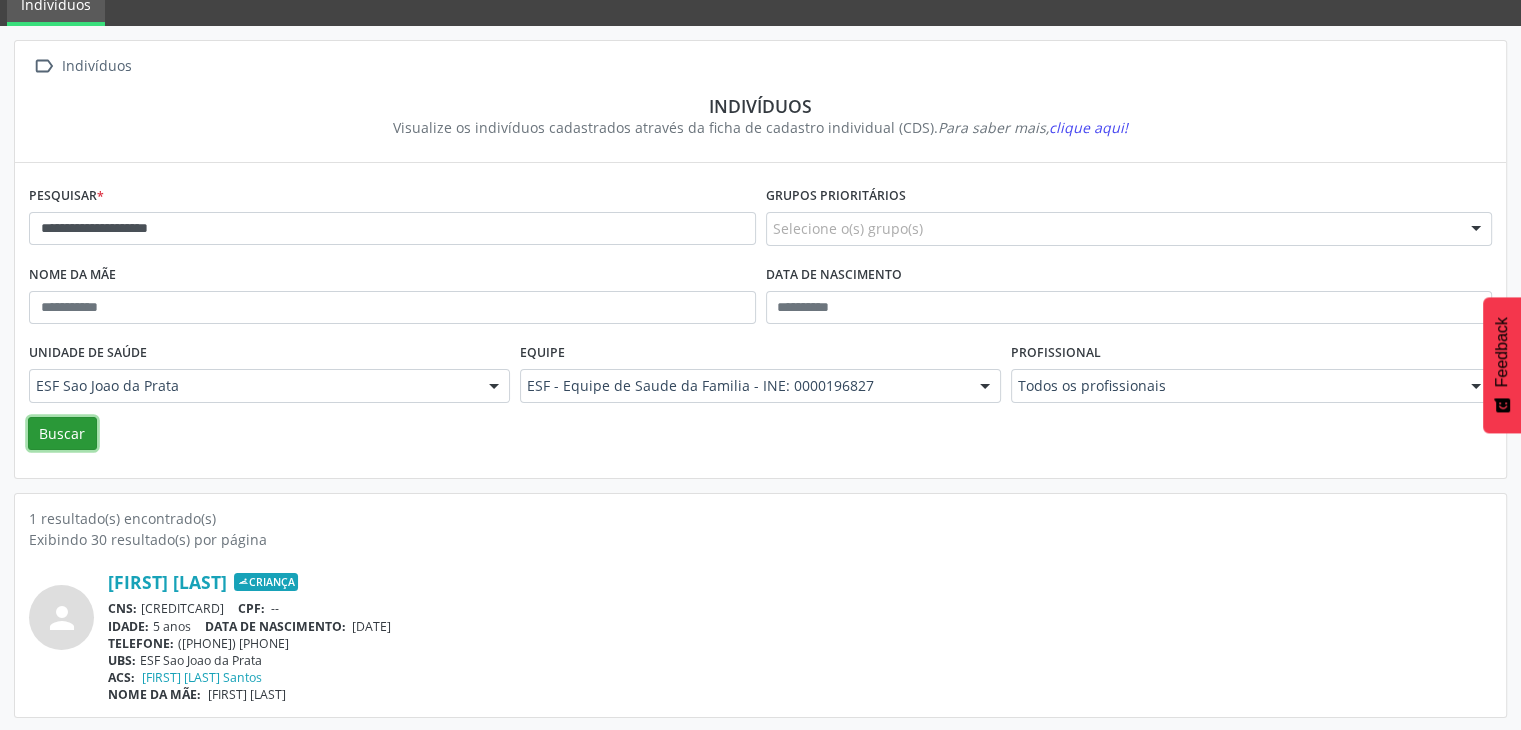 click on "Buscar" at bounding box center [62, 434] 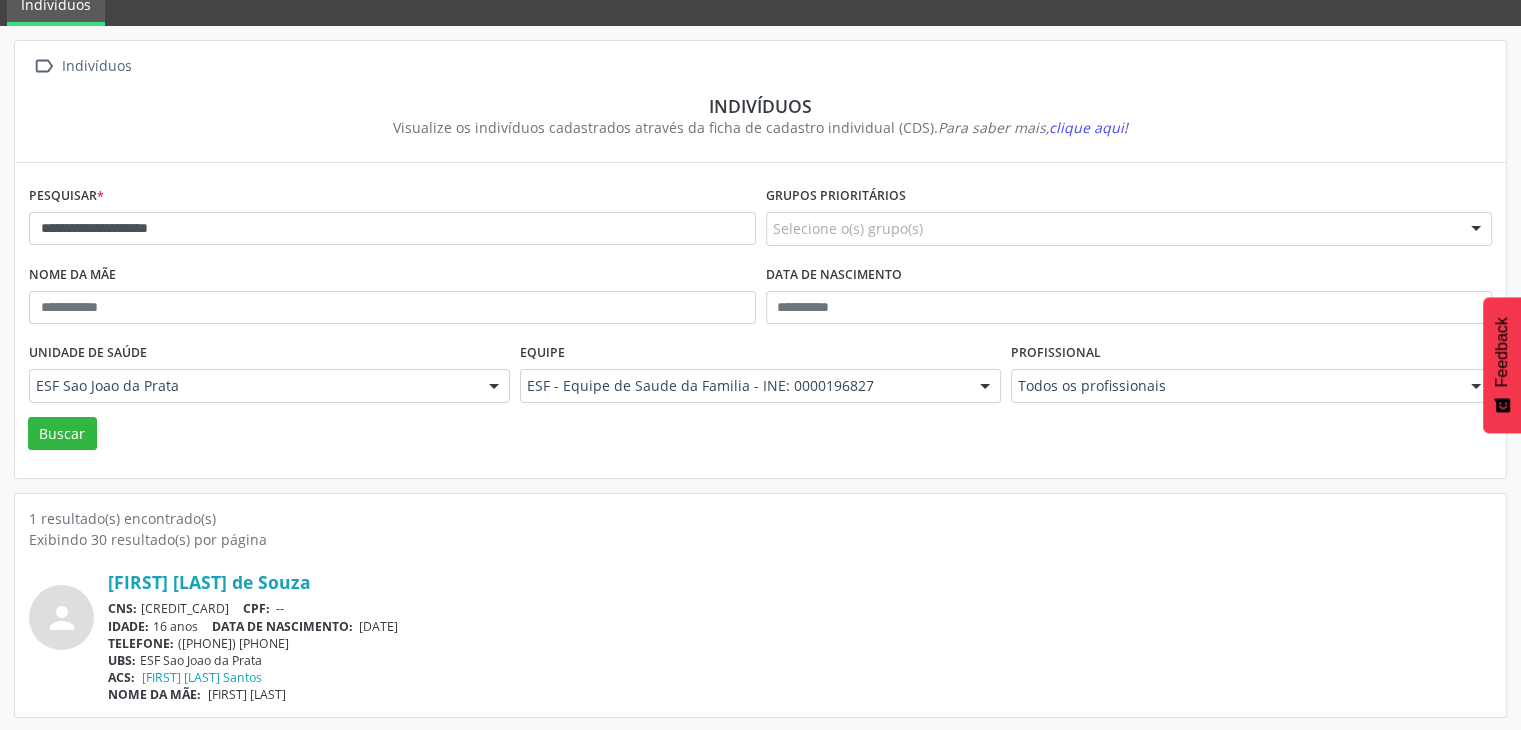 scroll, scrollTop: 84, scrollLeft: 0, axis: vertical 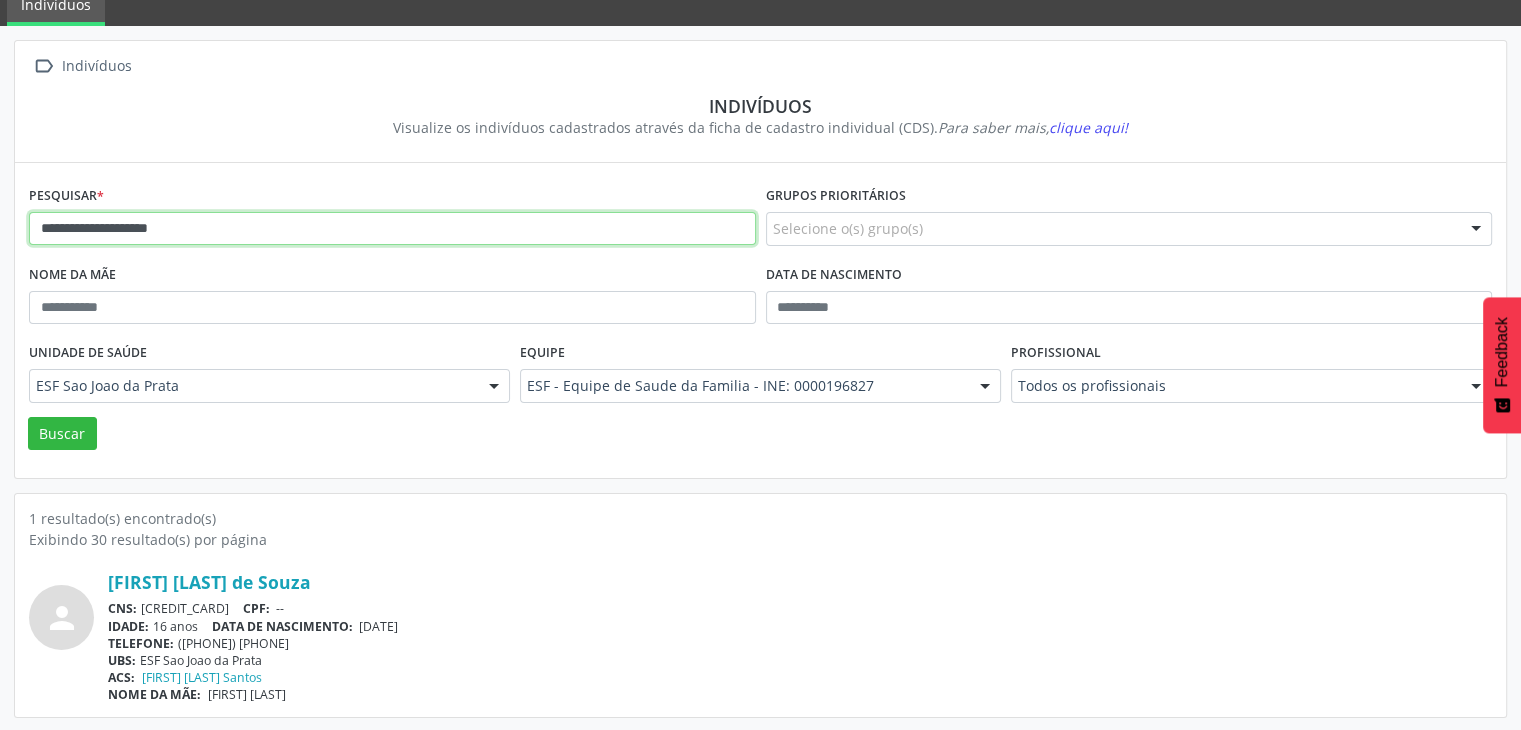 click on "**********" at bounding box center (392, 229) 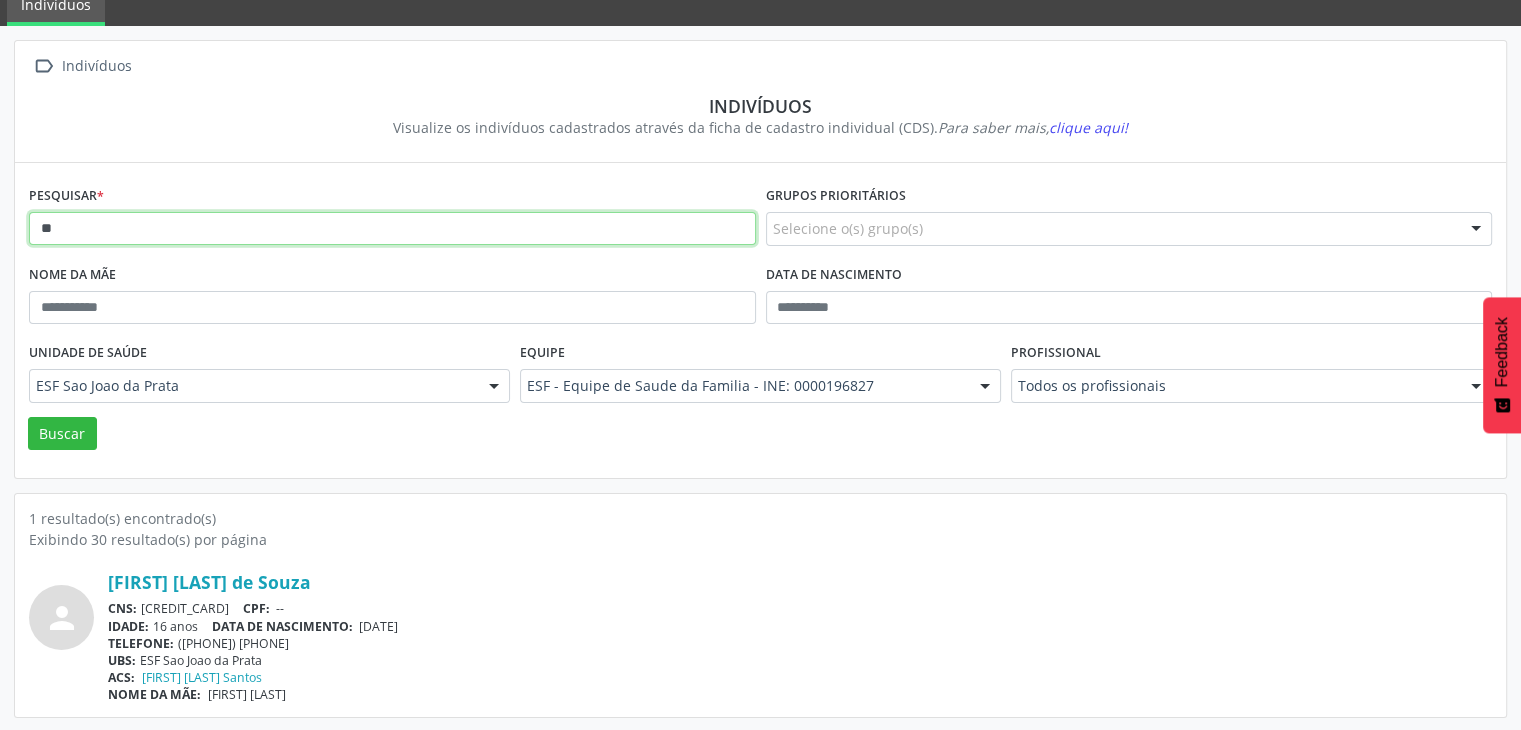 type on "*" 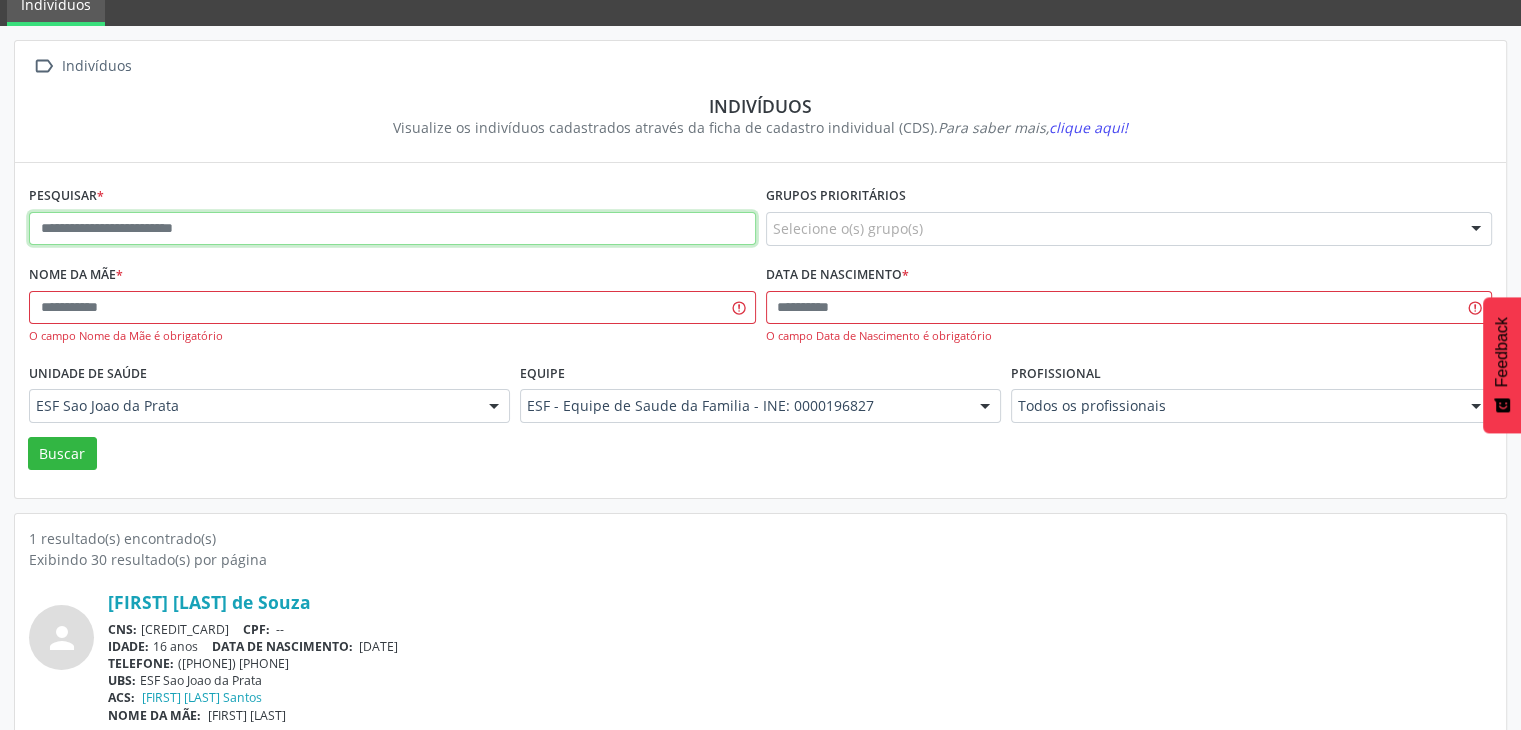 paste on "**********" 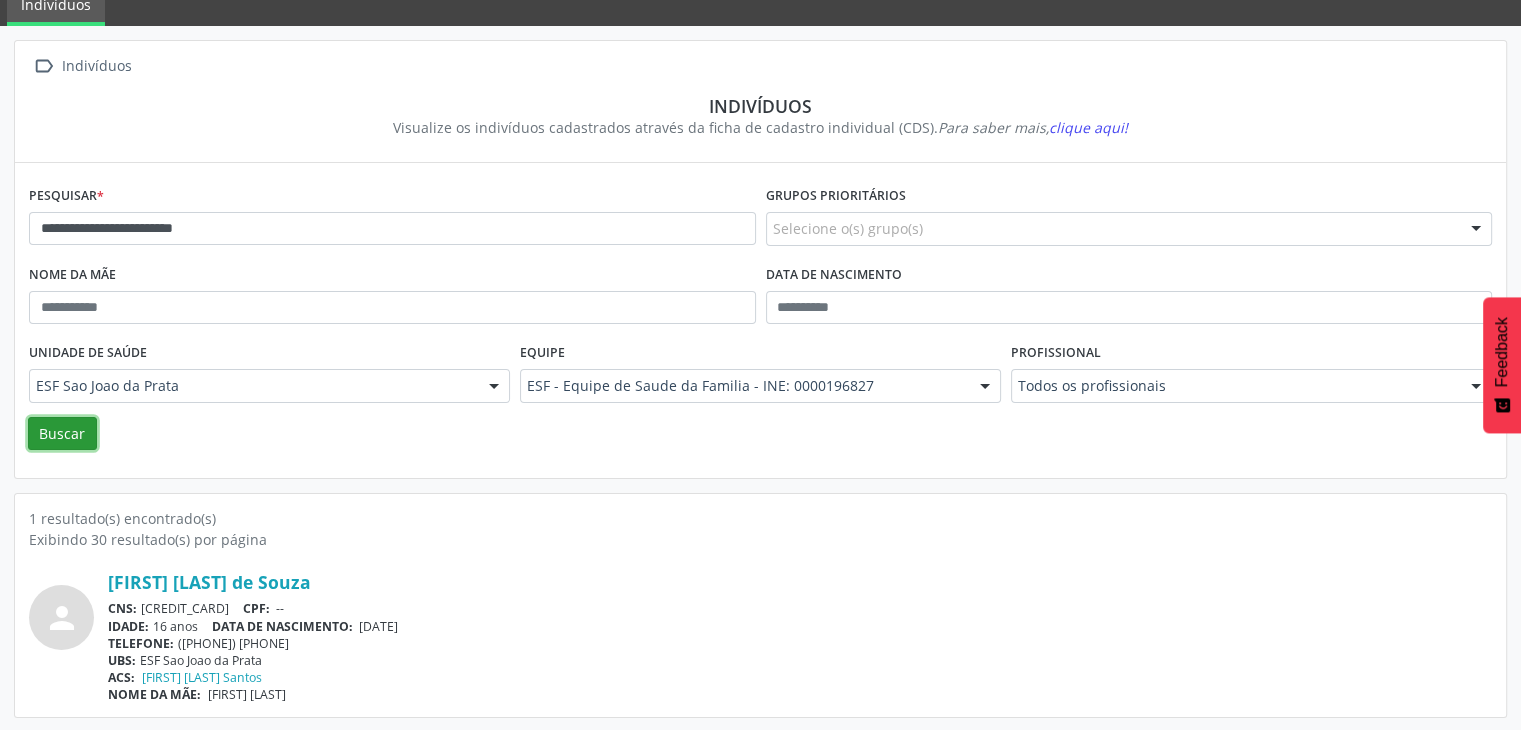 click on "Buscar" at bounding box center (62, 434) 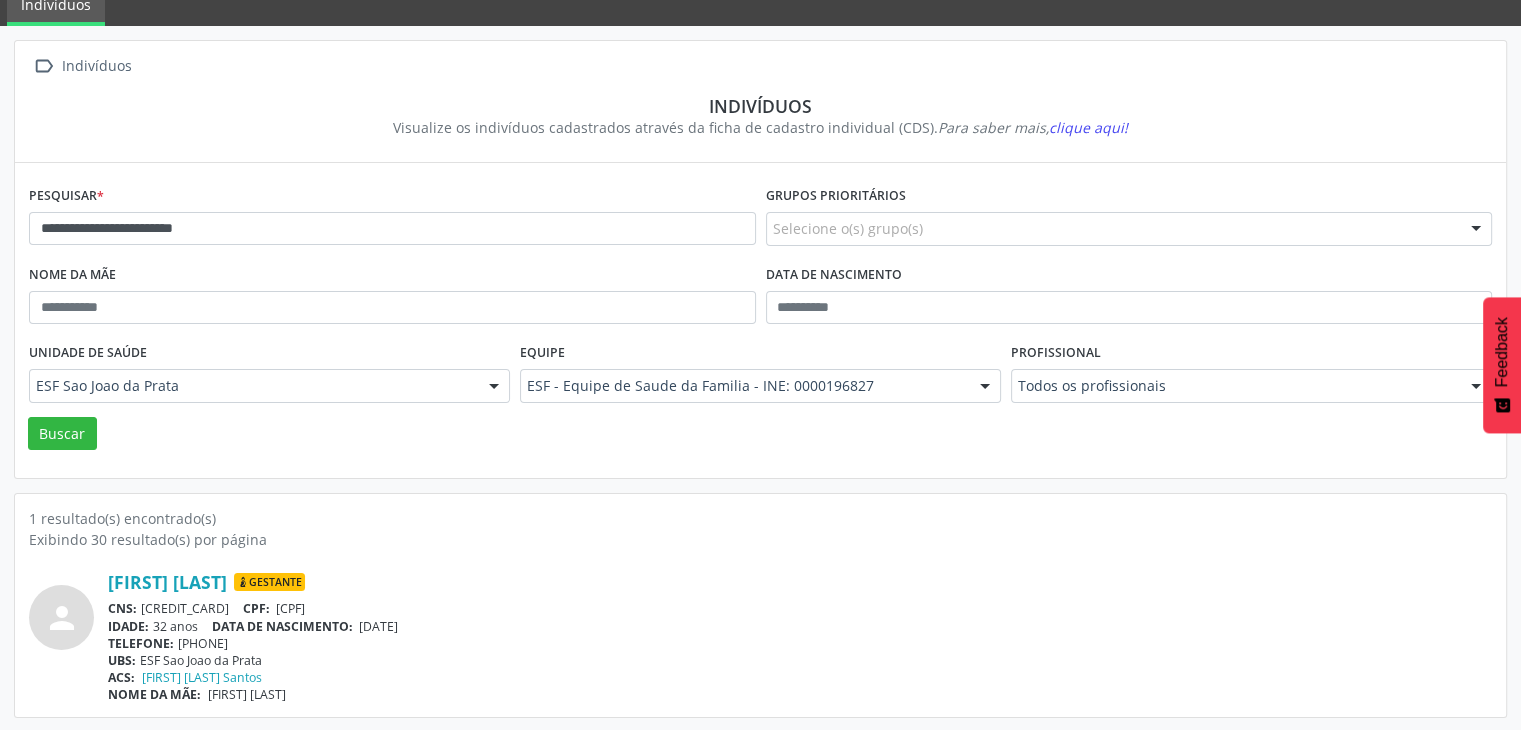 scroll, scrollTop: 84, scrollLeft: 0, axis: vertical 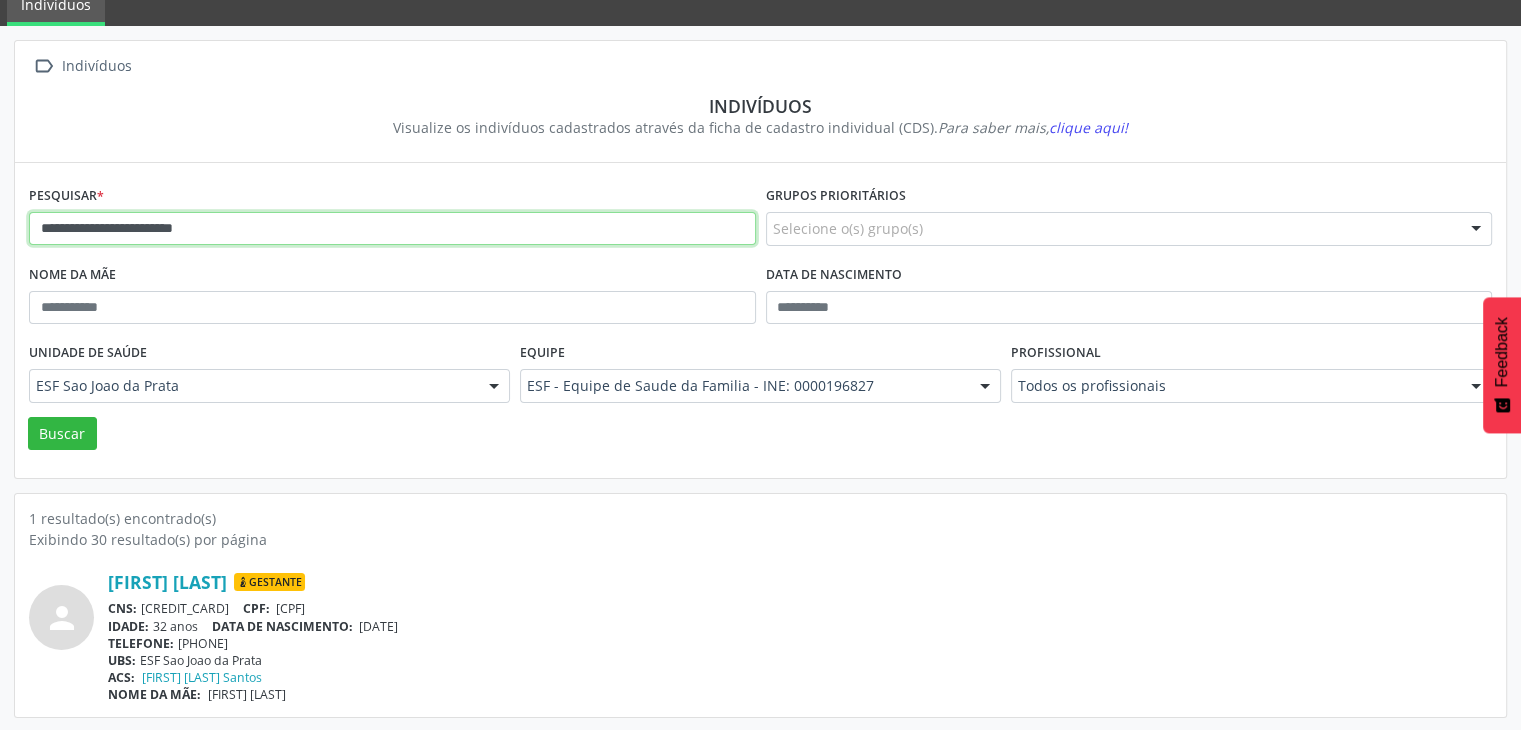 click on "**********" at bounding box center (392, 229) 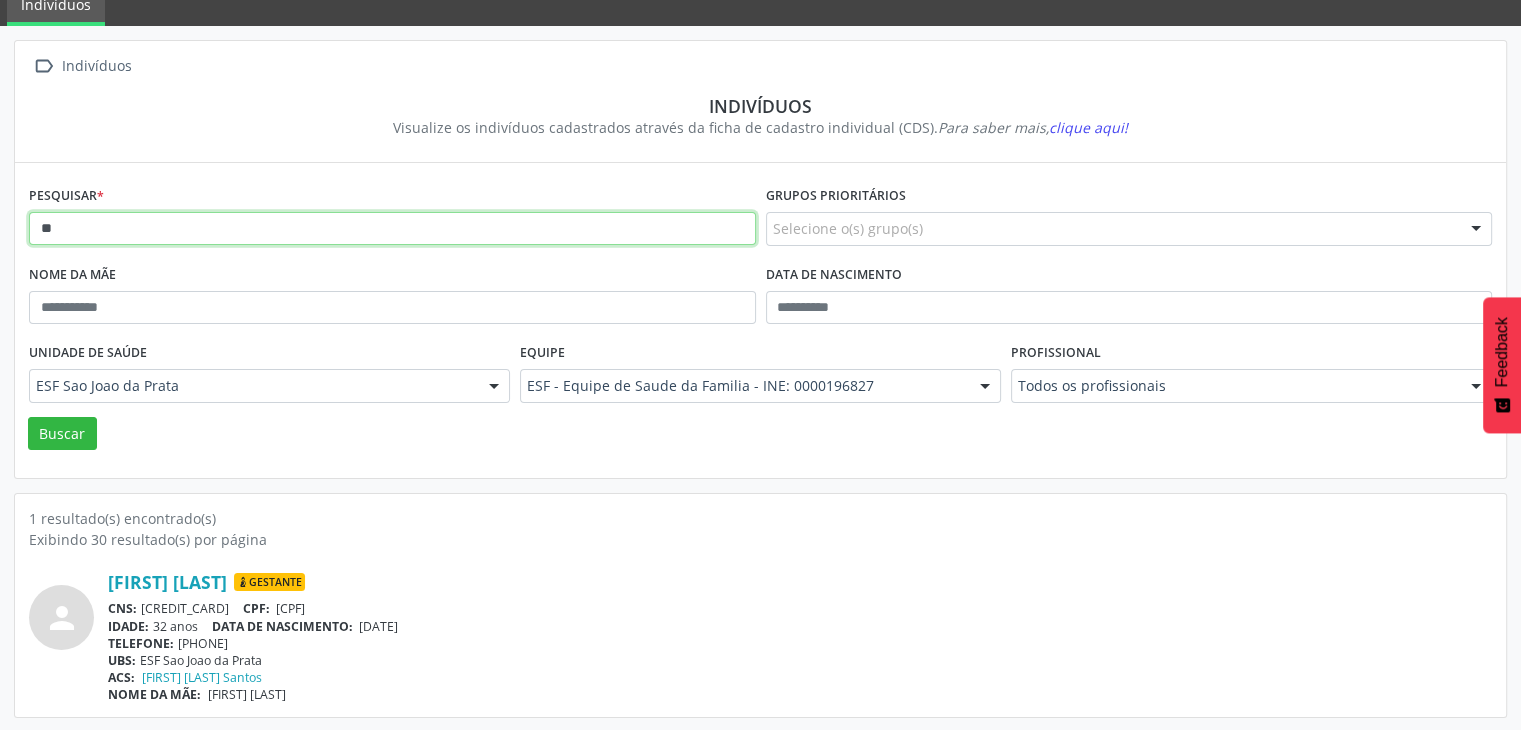 type on "*" 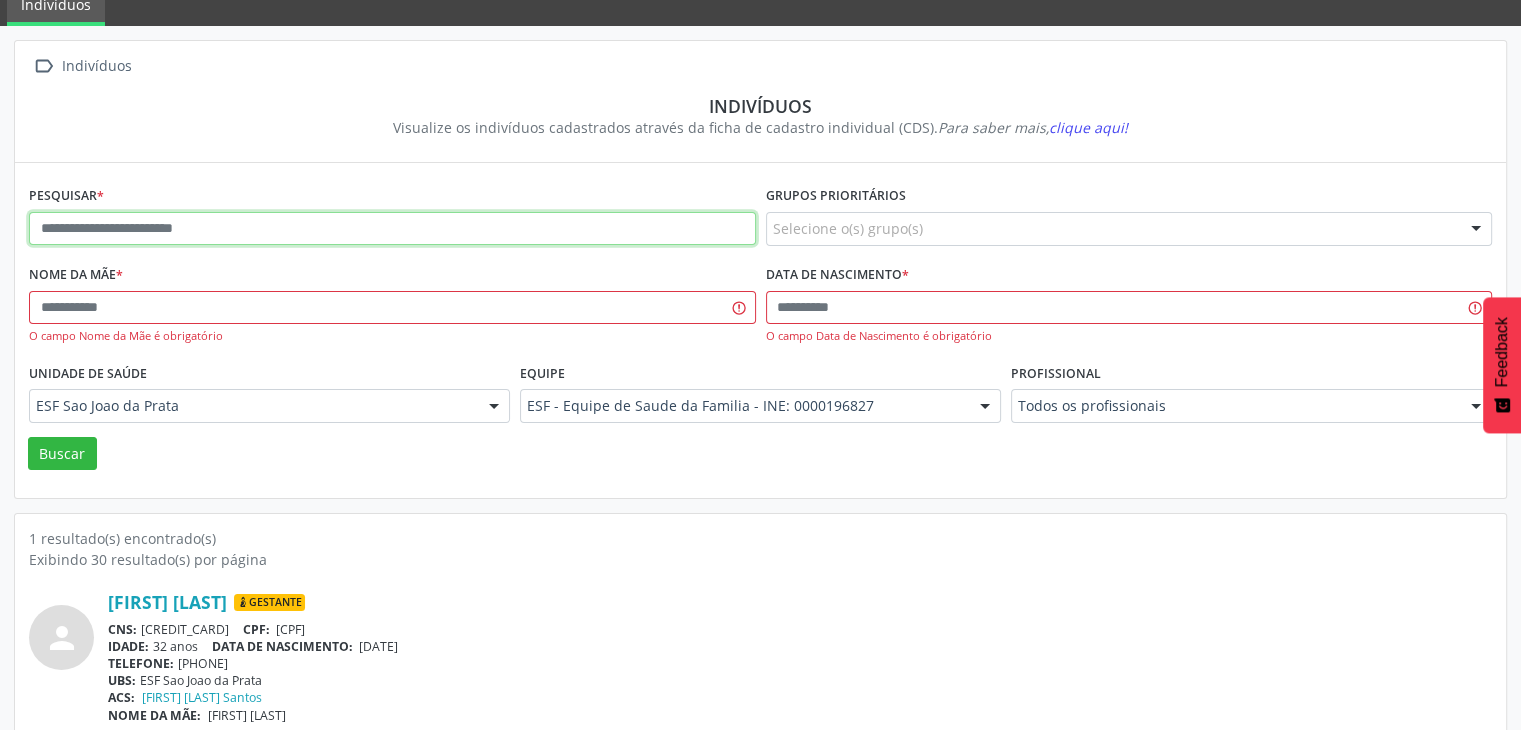 paste on "**********" 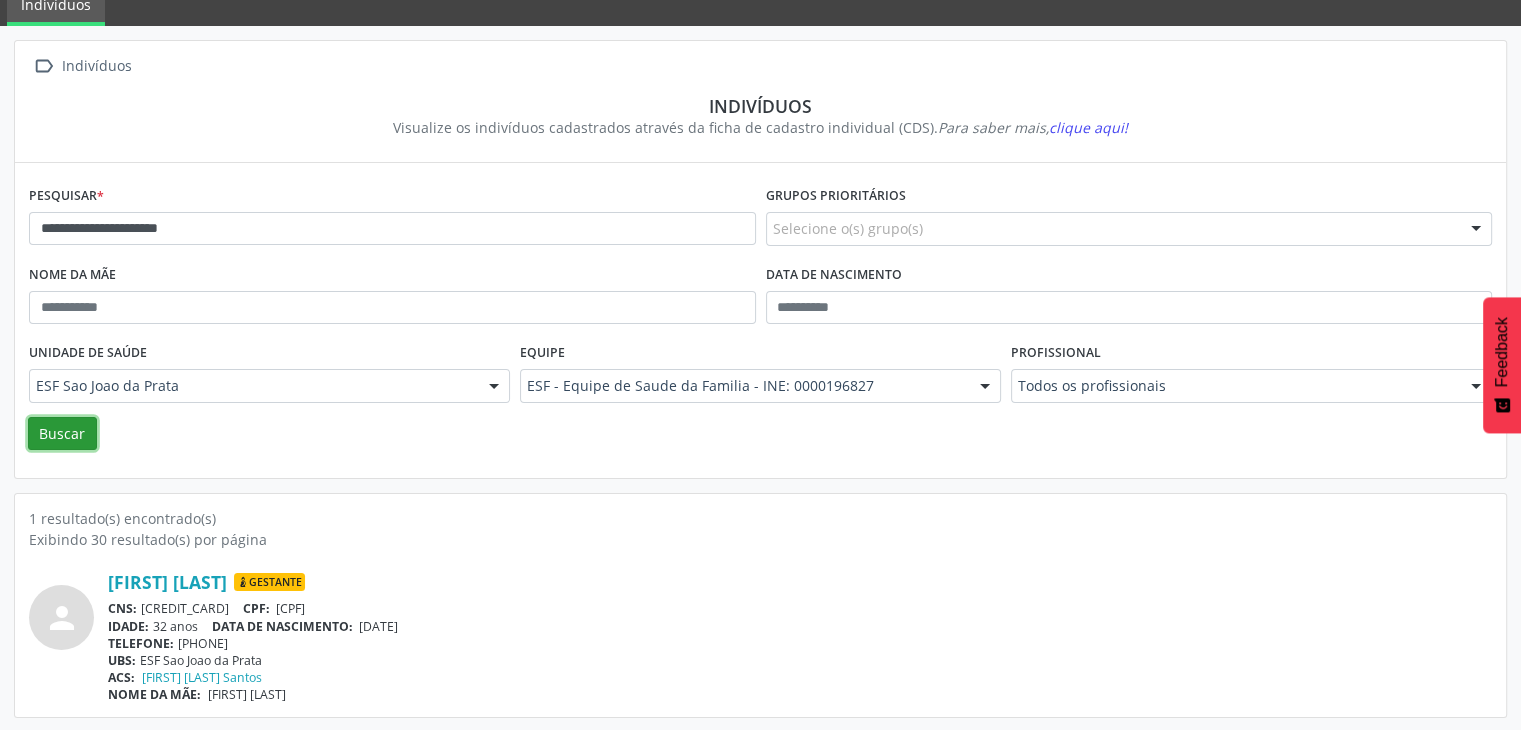 click on "Buscar" at bounding box center [62, 434] 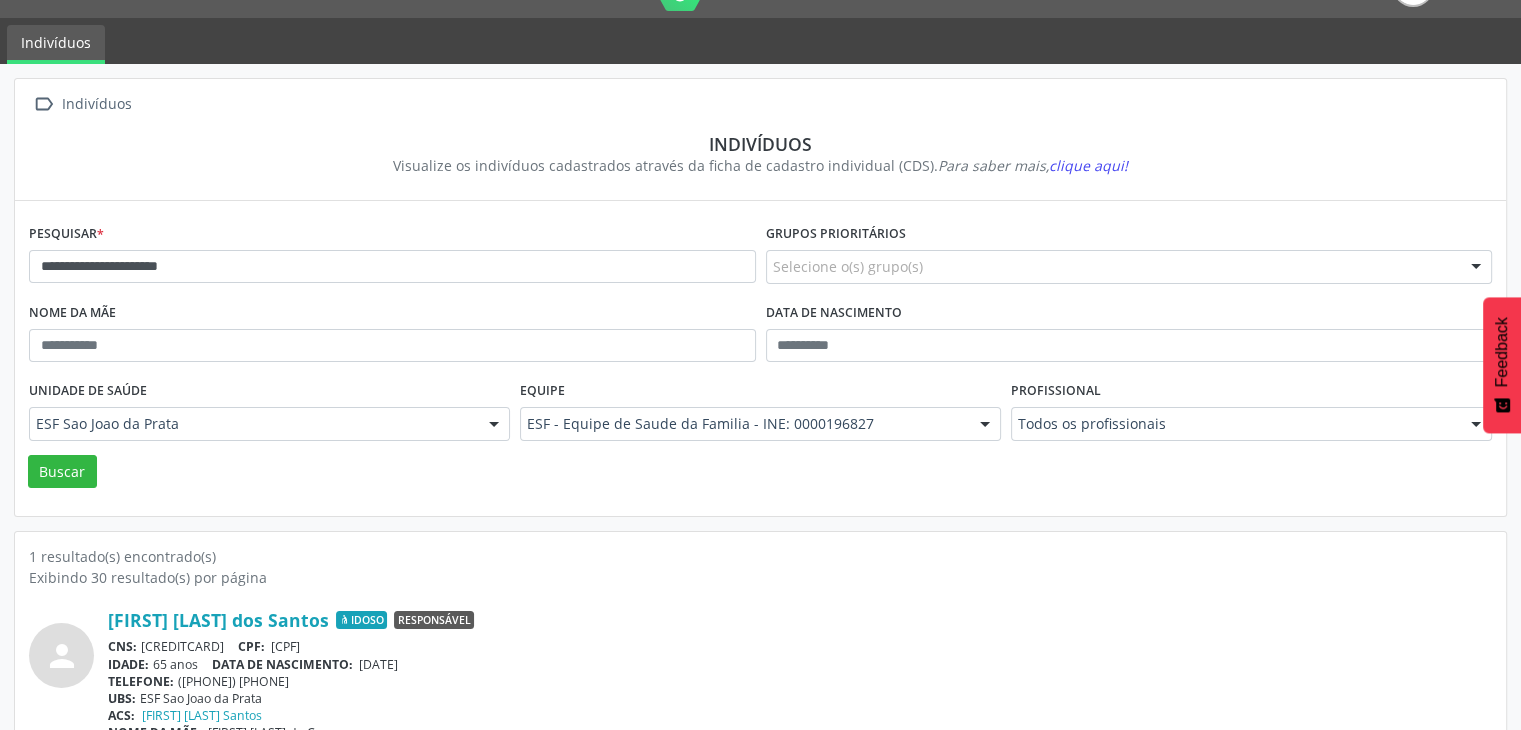 scroll, scrollTop: 84, scrollLeft: 0, axis: vertical 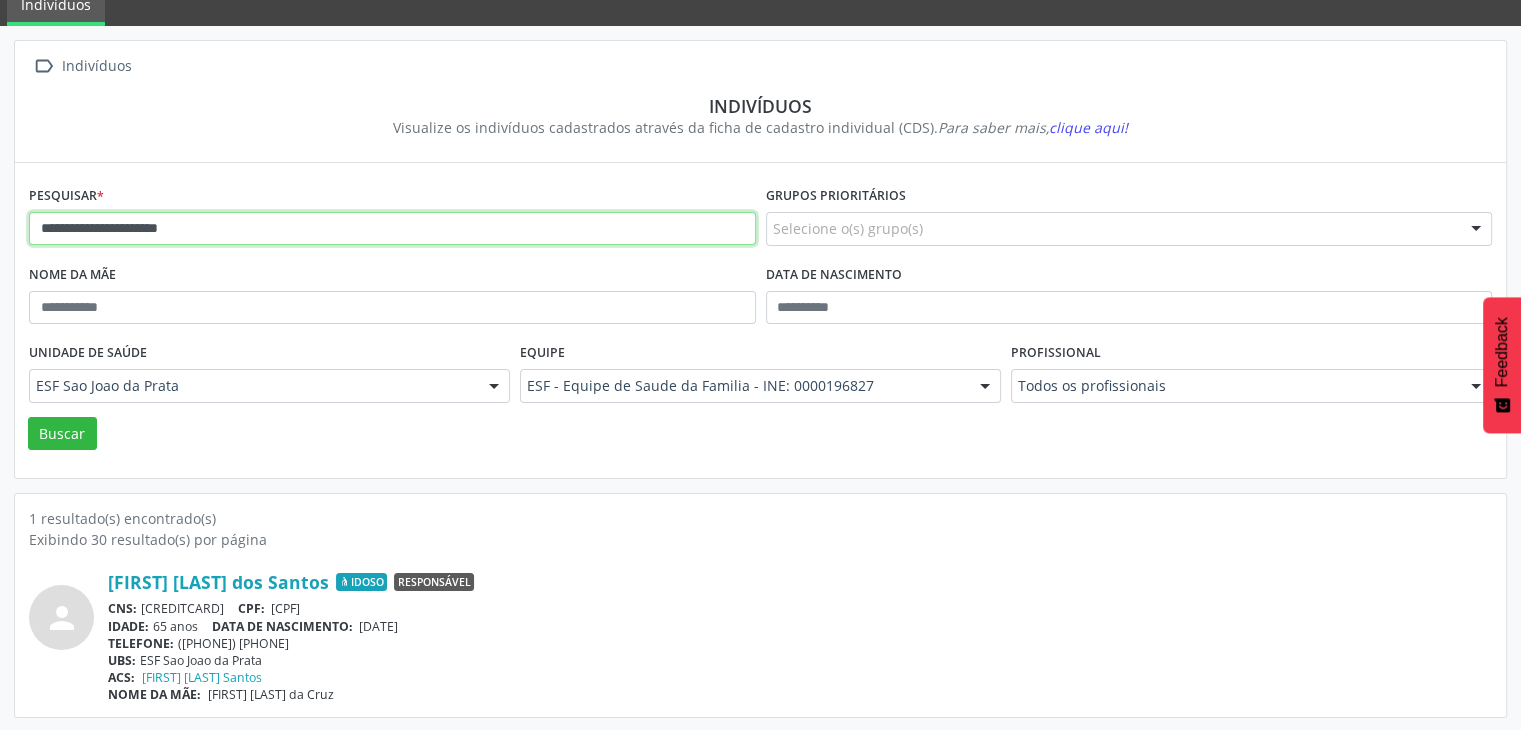 click on "**********" at bounding box center (392, 229) 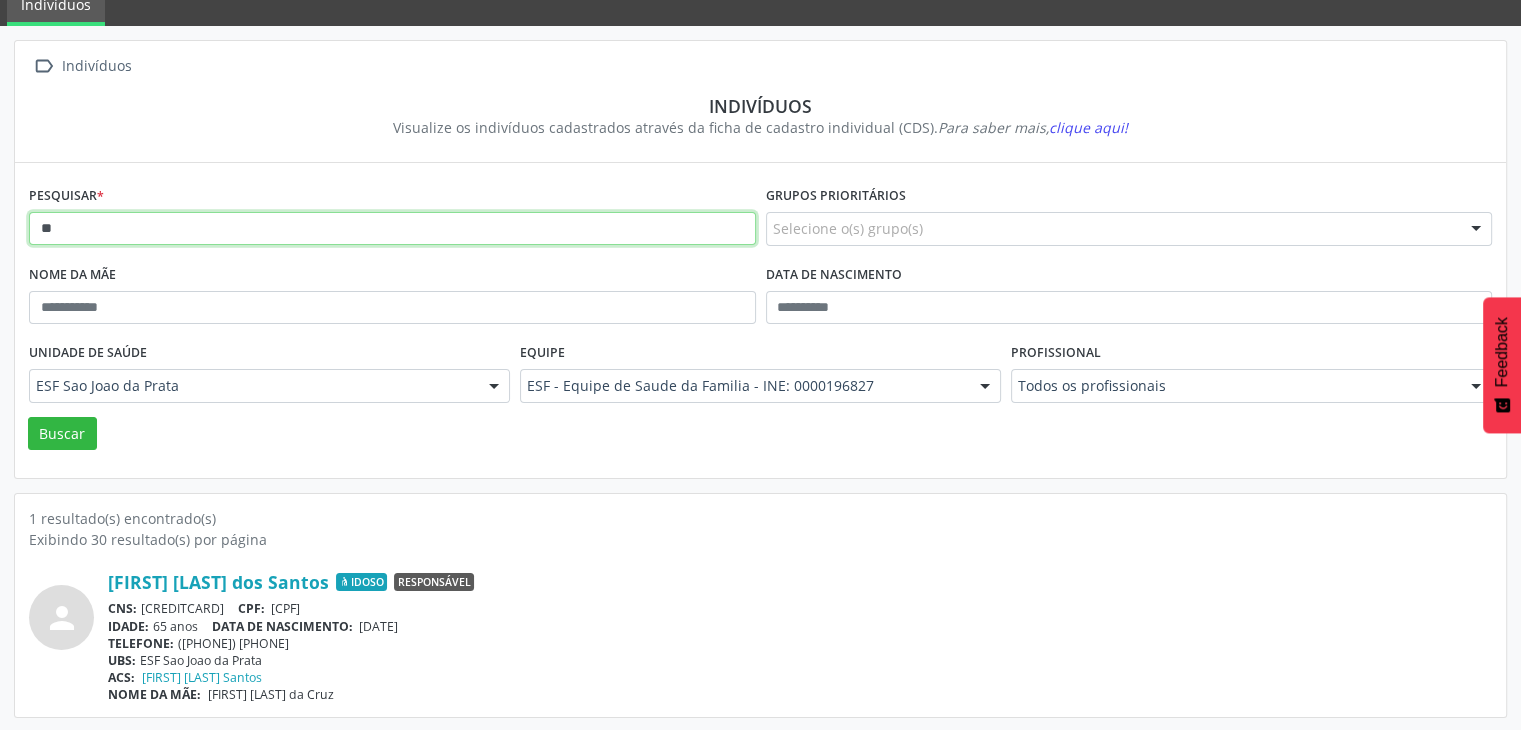type on "*" 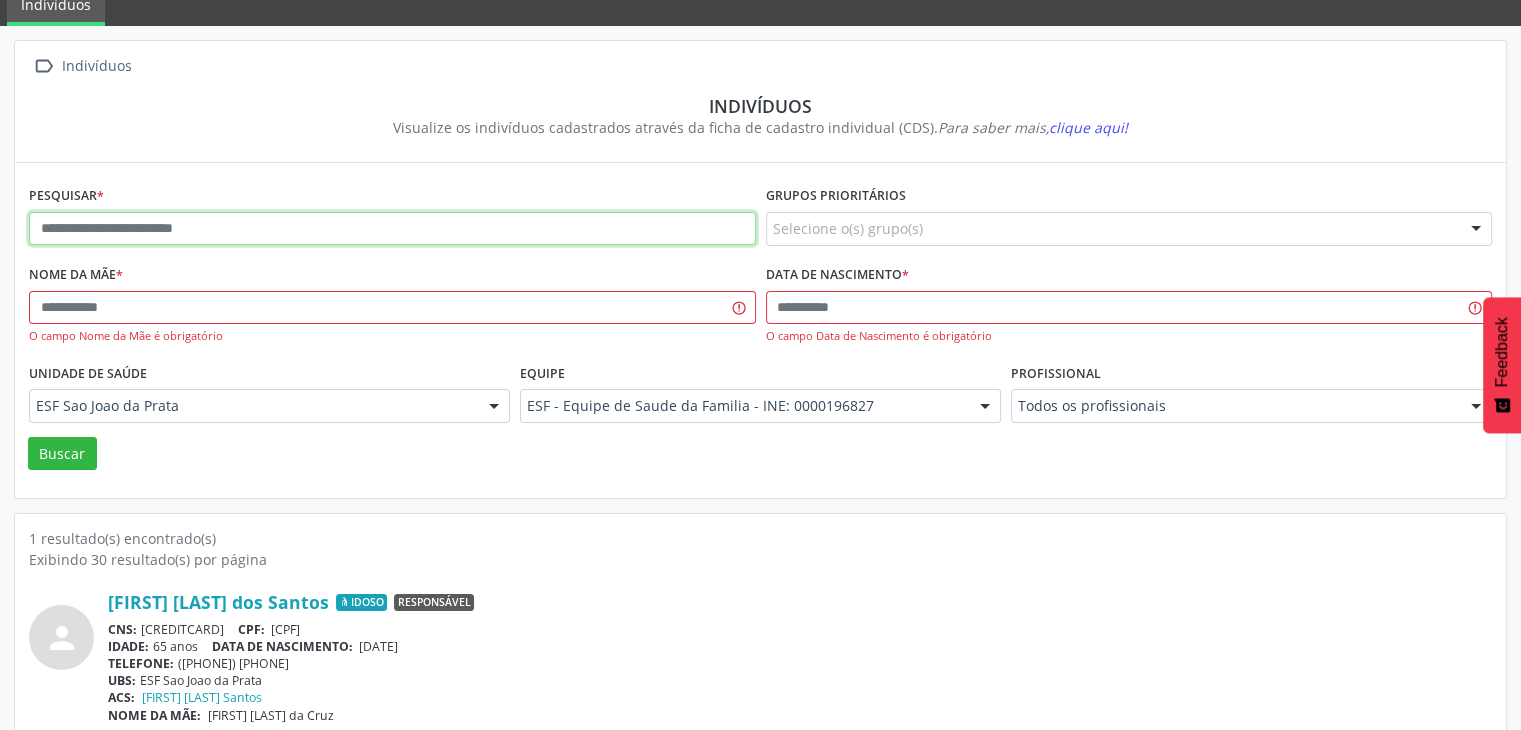paste on "**********" 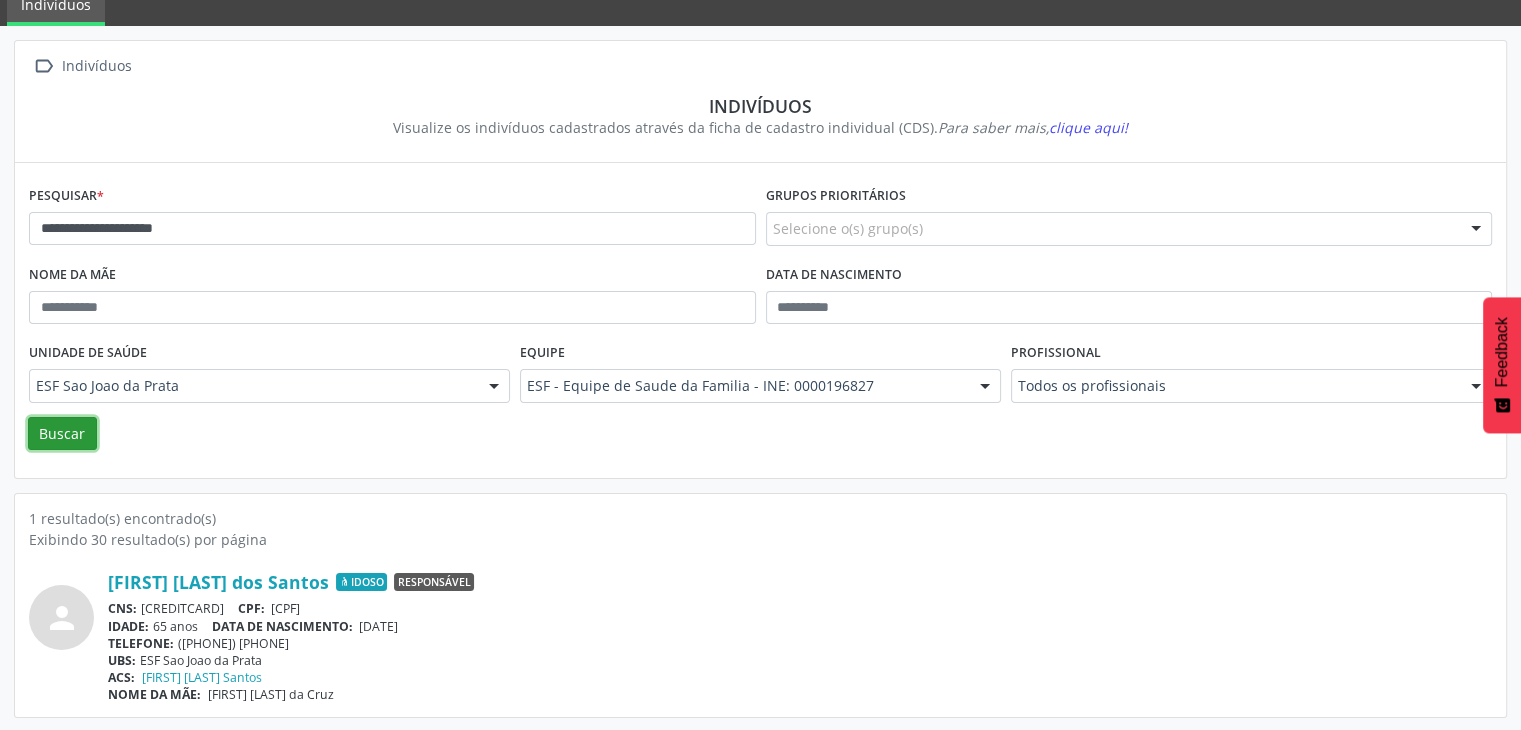 click on "Buscar" at bounding box center (62, 434) 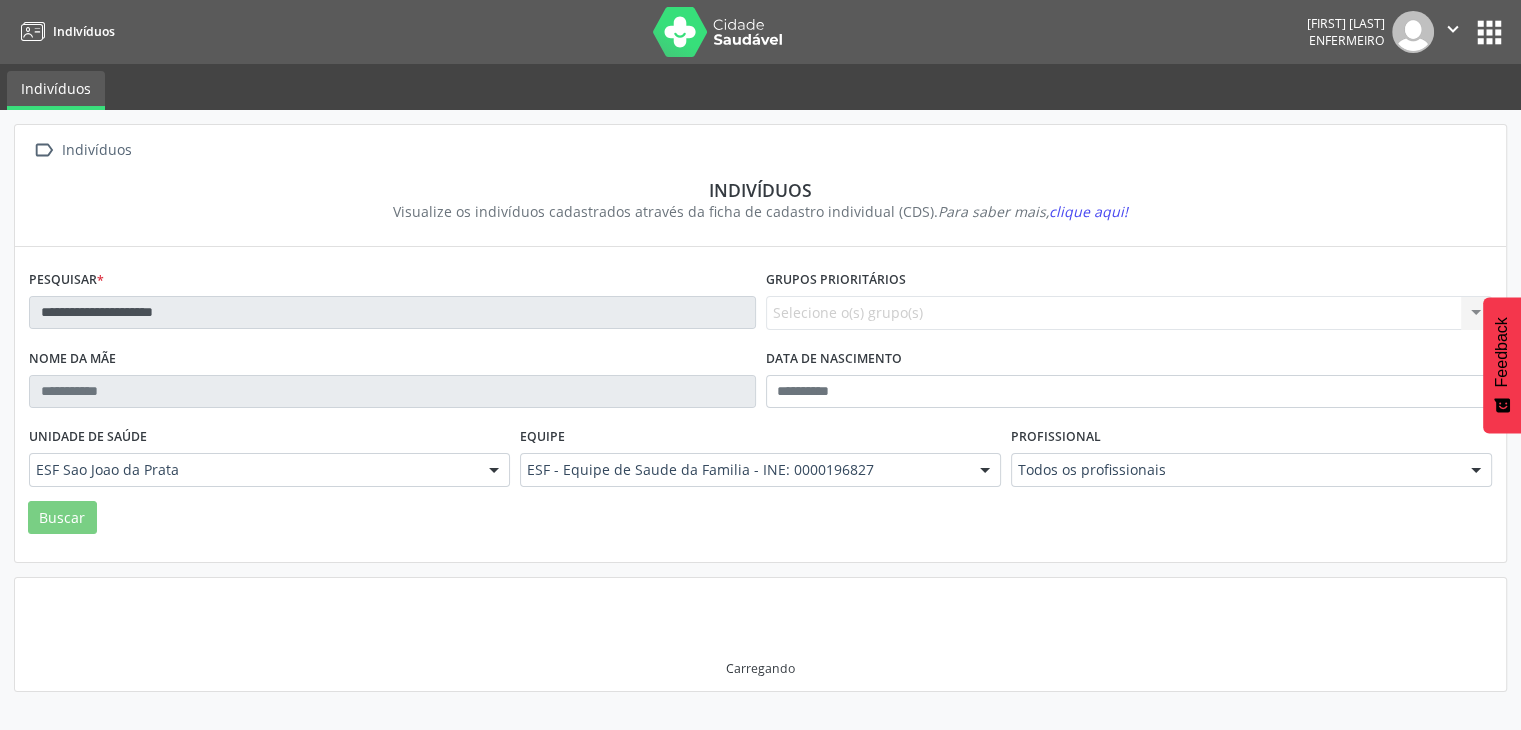 scroll, scrollTop: 0, scrollLeft: 0, axis: both 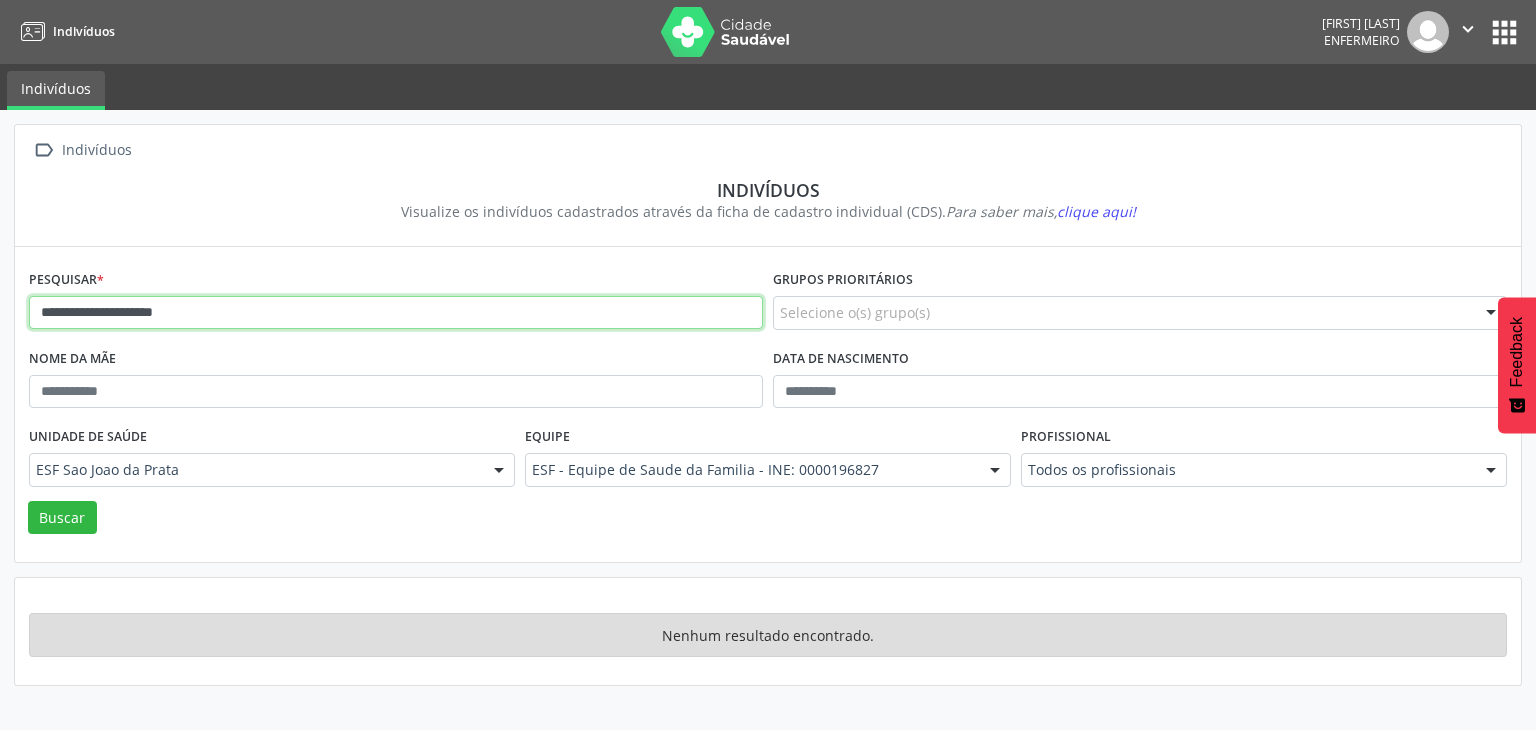 click on "**********" at bounding box center [396, 313] 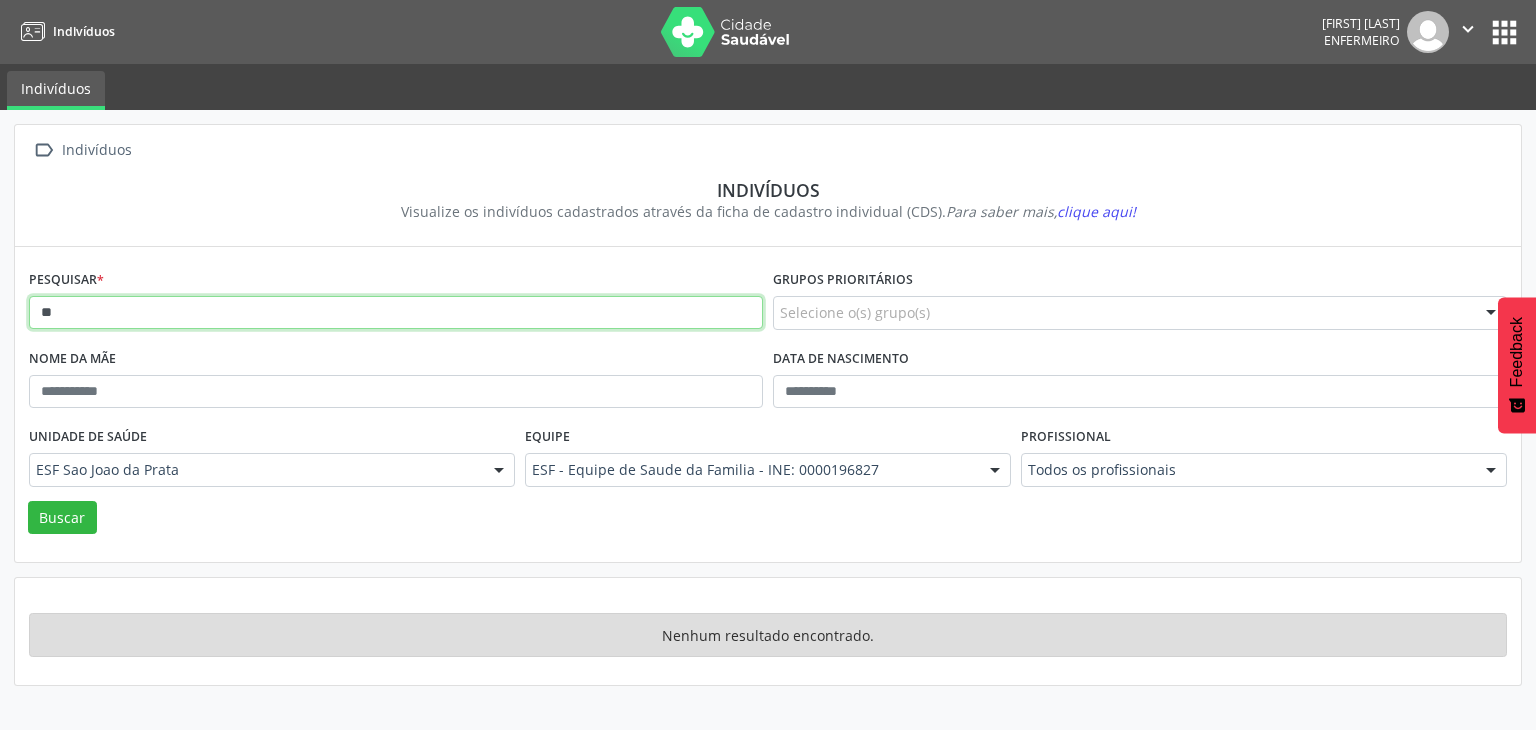 type on "*" 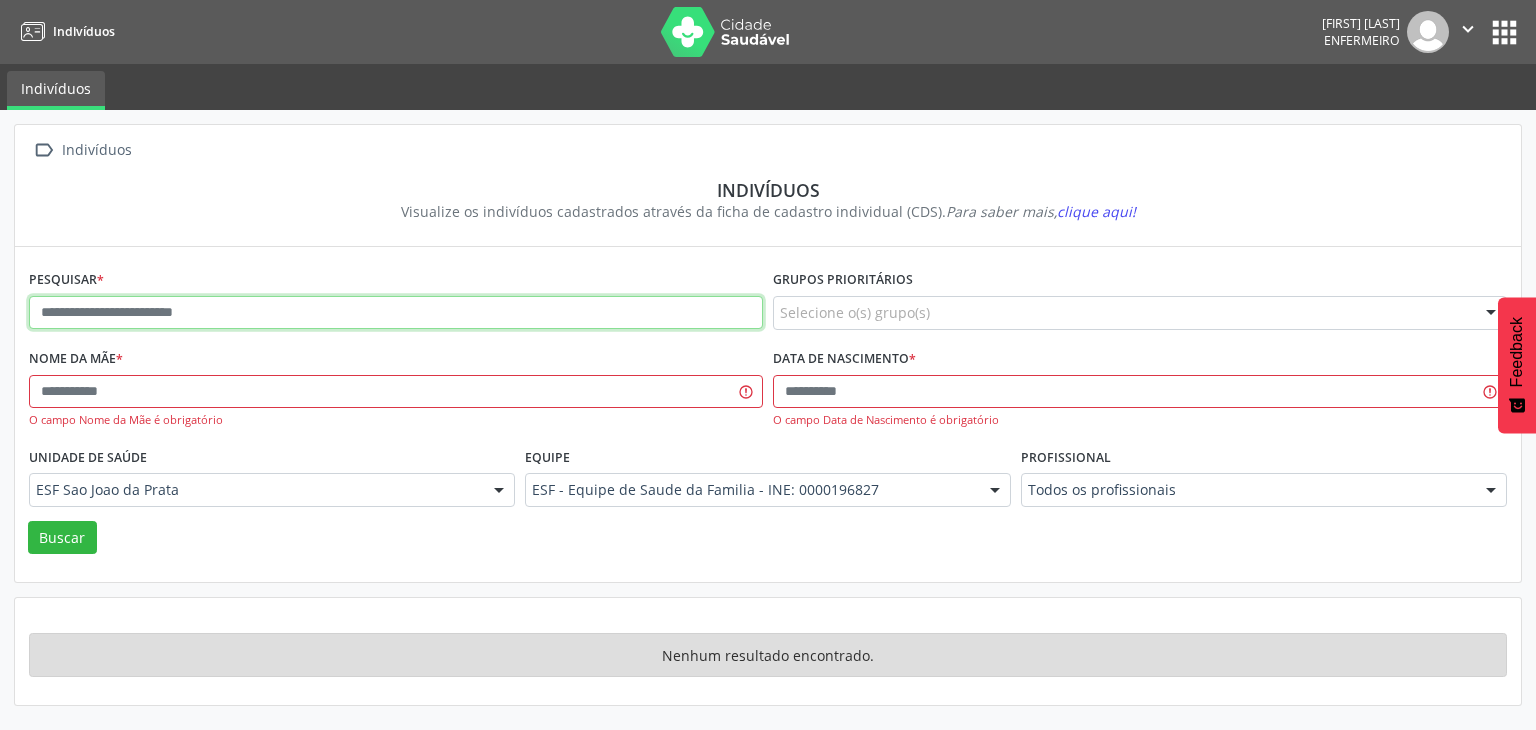 paste on "**********" 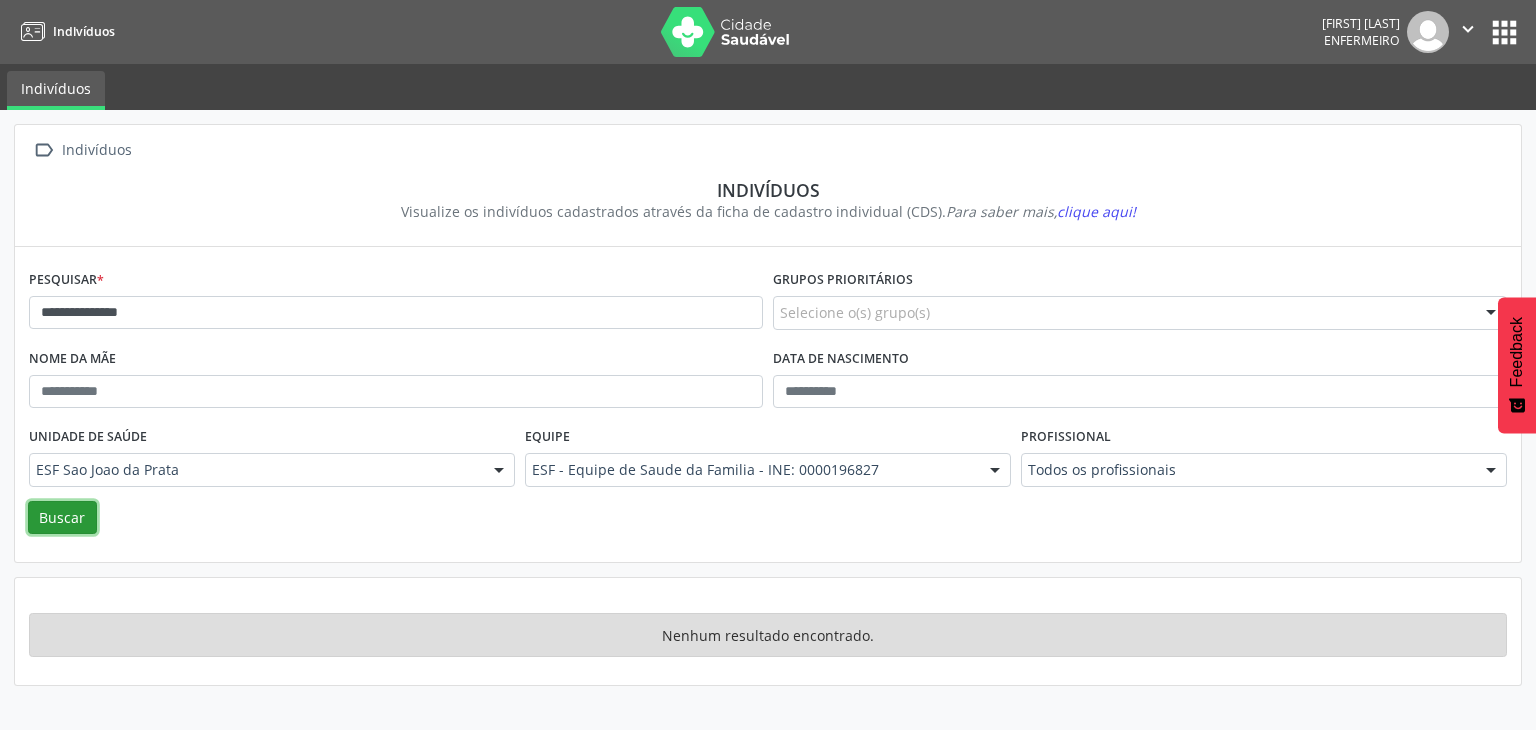 click on "Buscar" at bounding box center [62, 518] 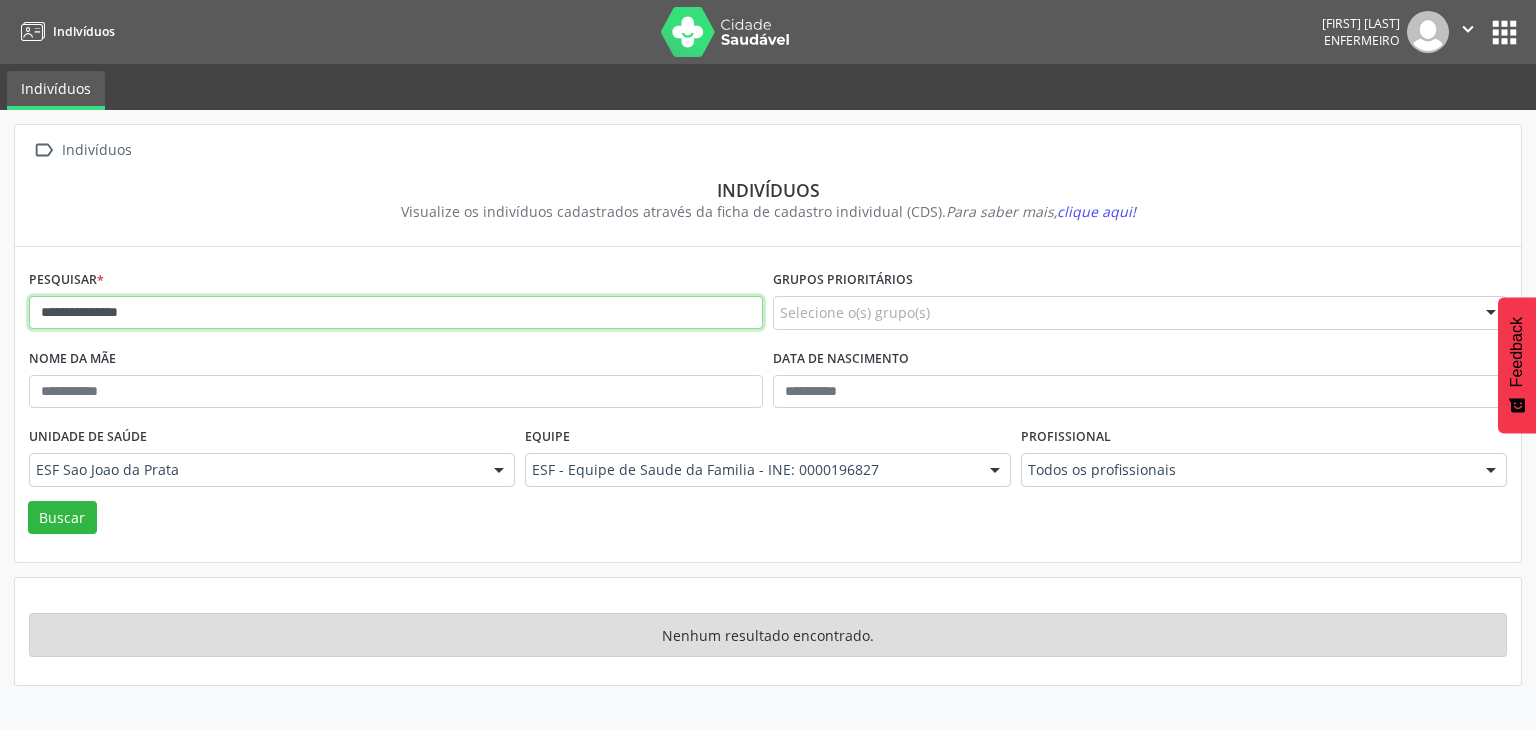 click on "**********" at bounding box center (396, 313) 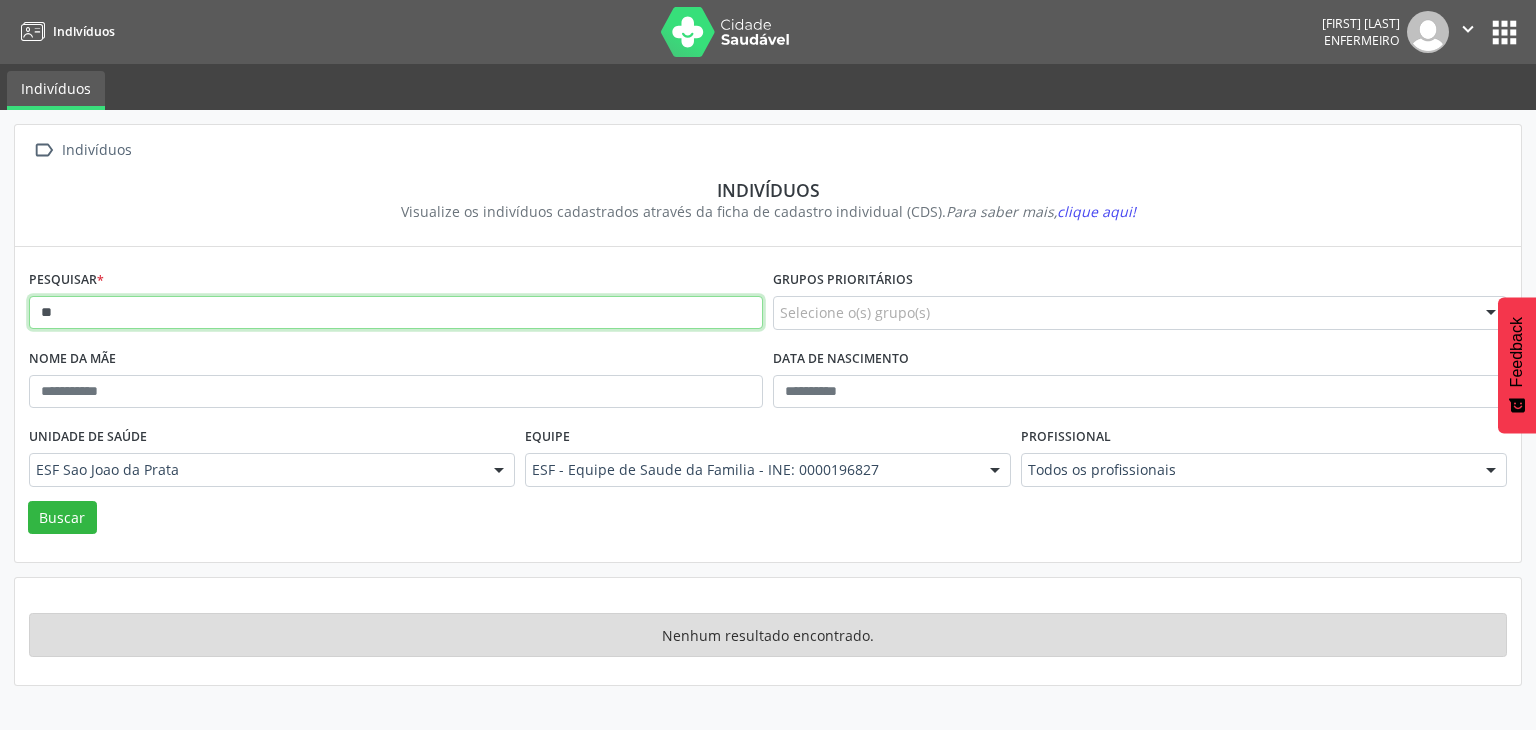 type on "*" 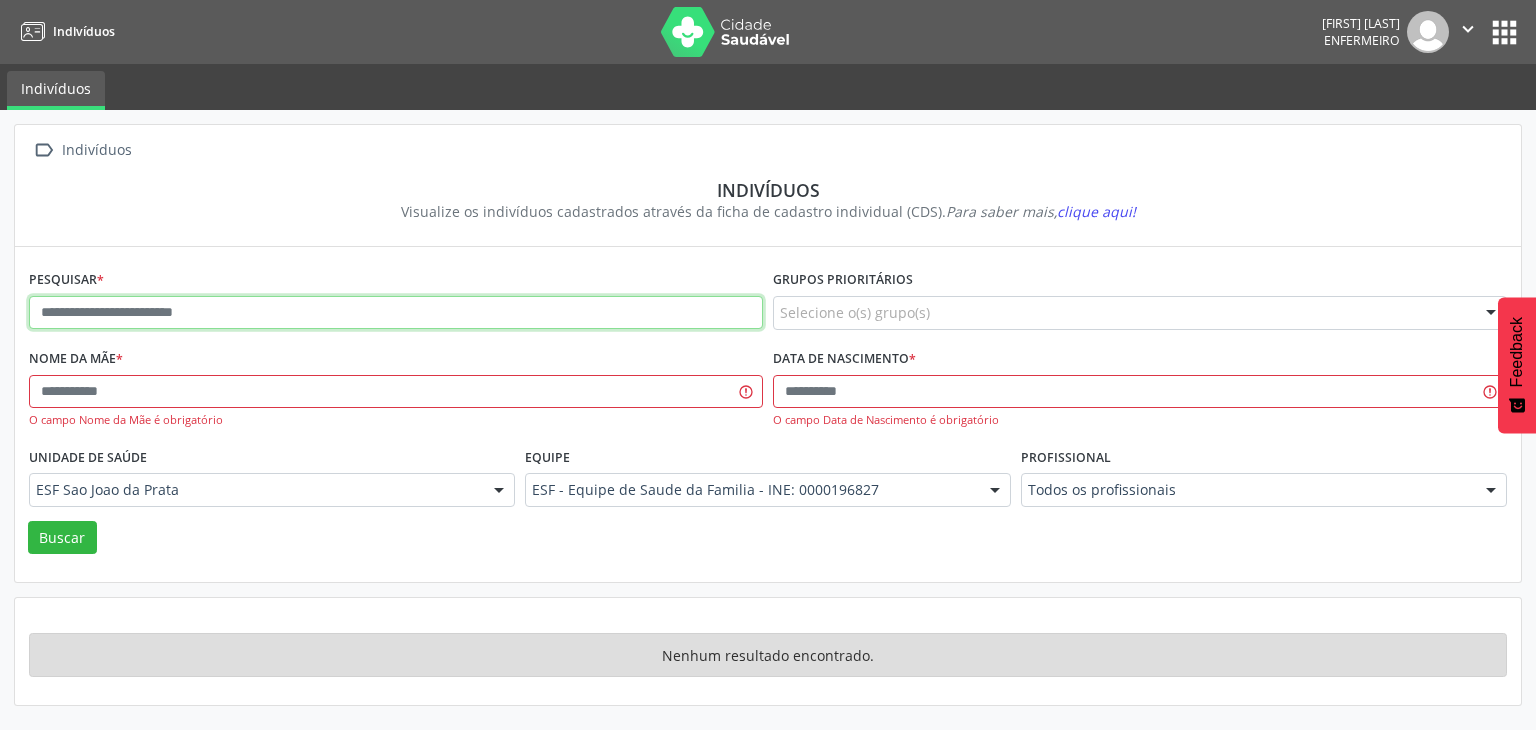 paste on "**********" 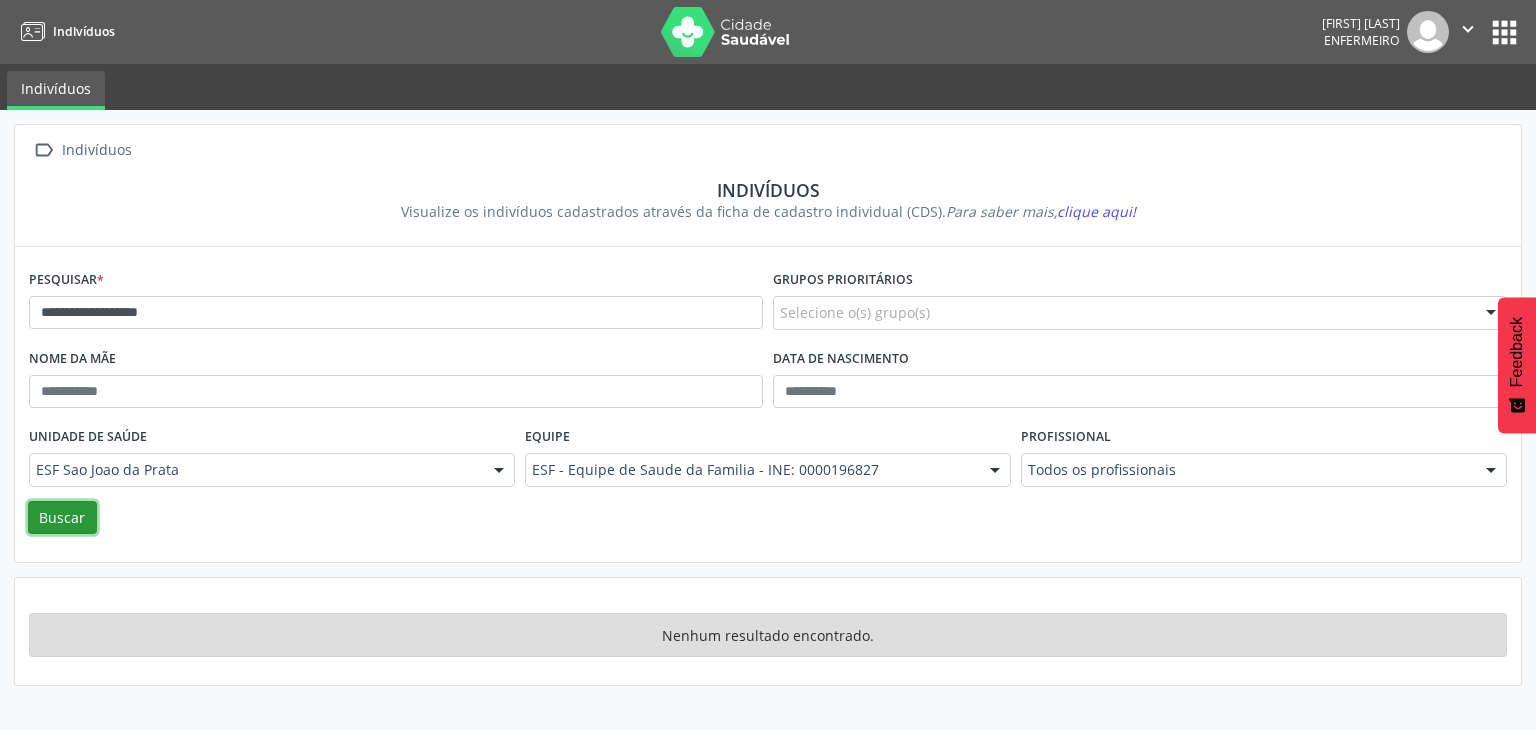 click on "Buscar" at bounding box center [62, 518] 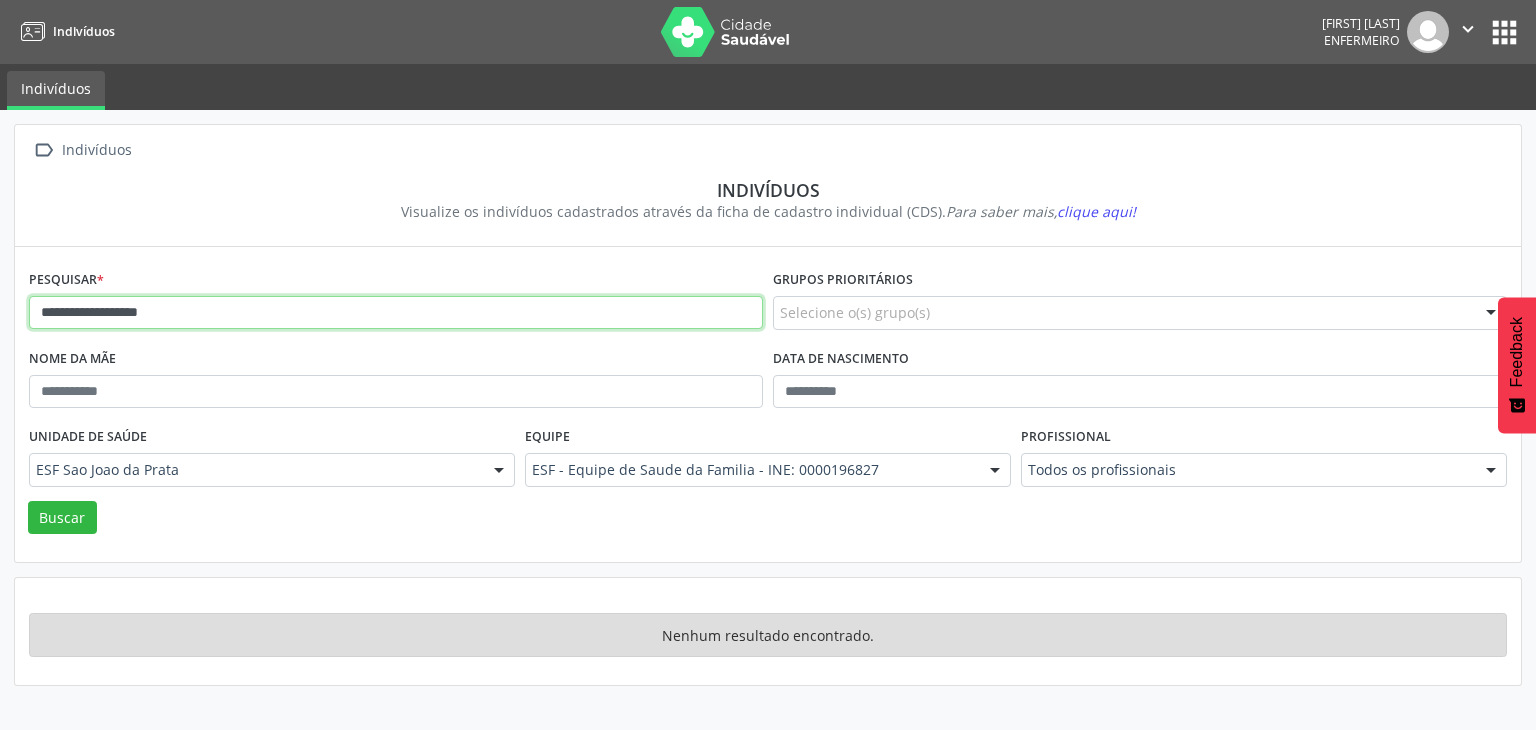 click on "**********" at bounding box center (396, 313) 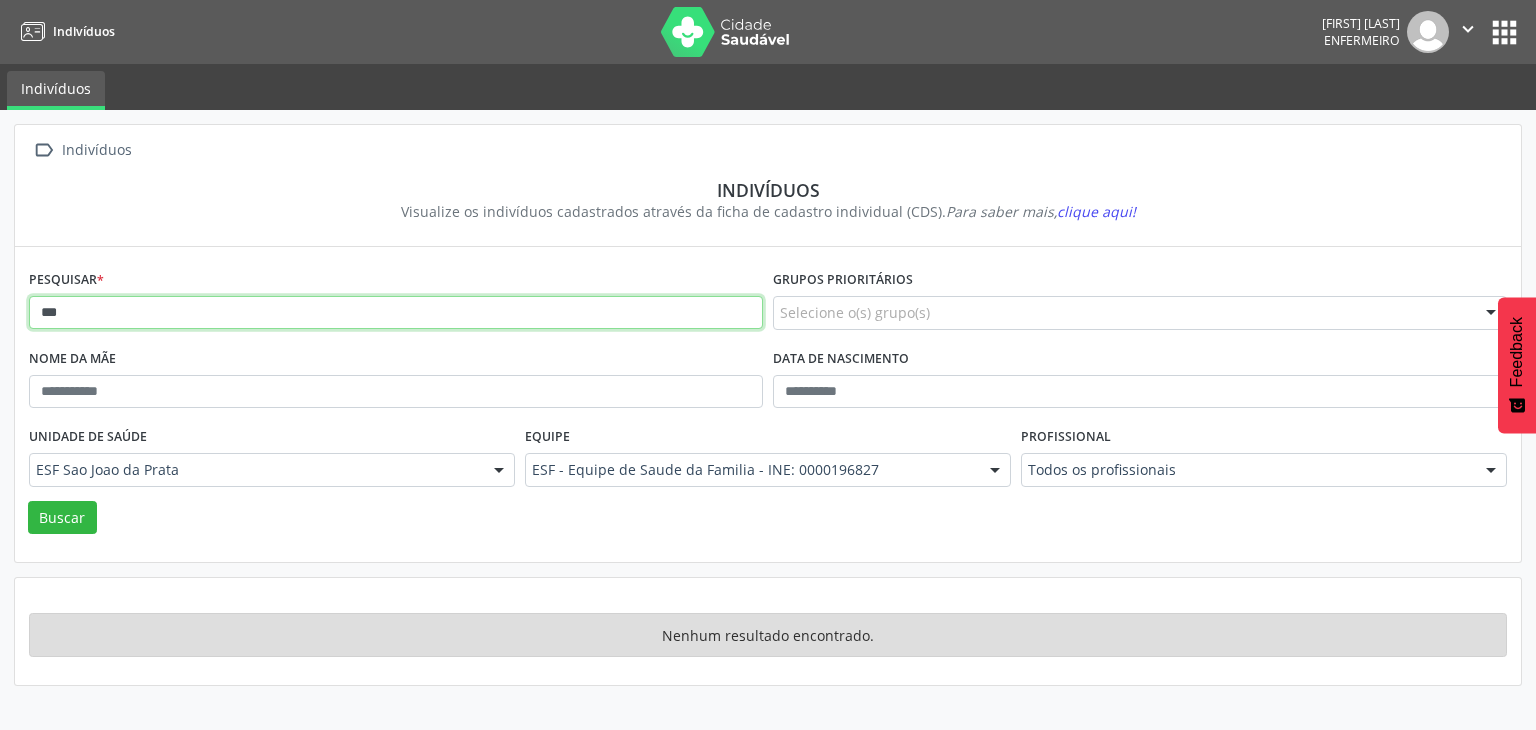 type on "*" 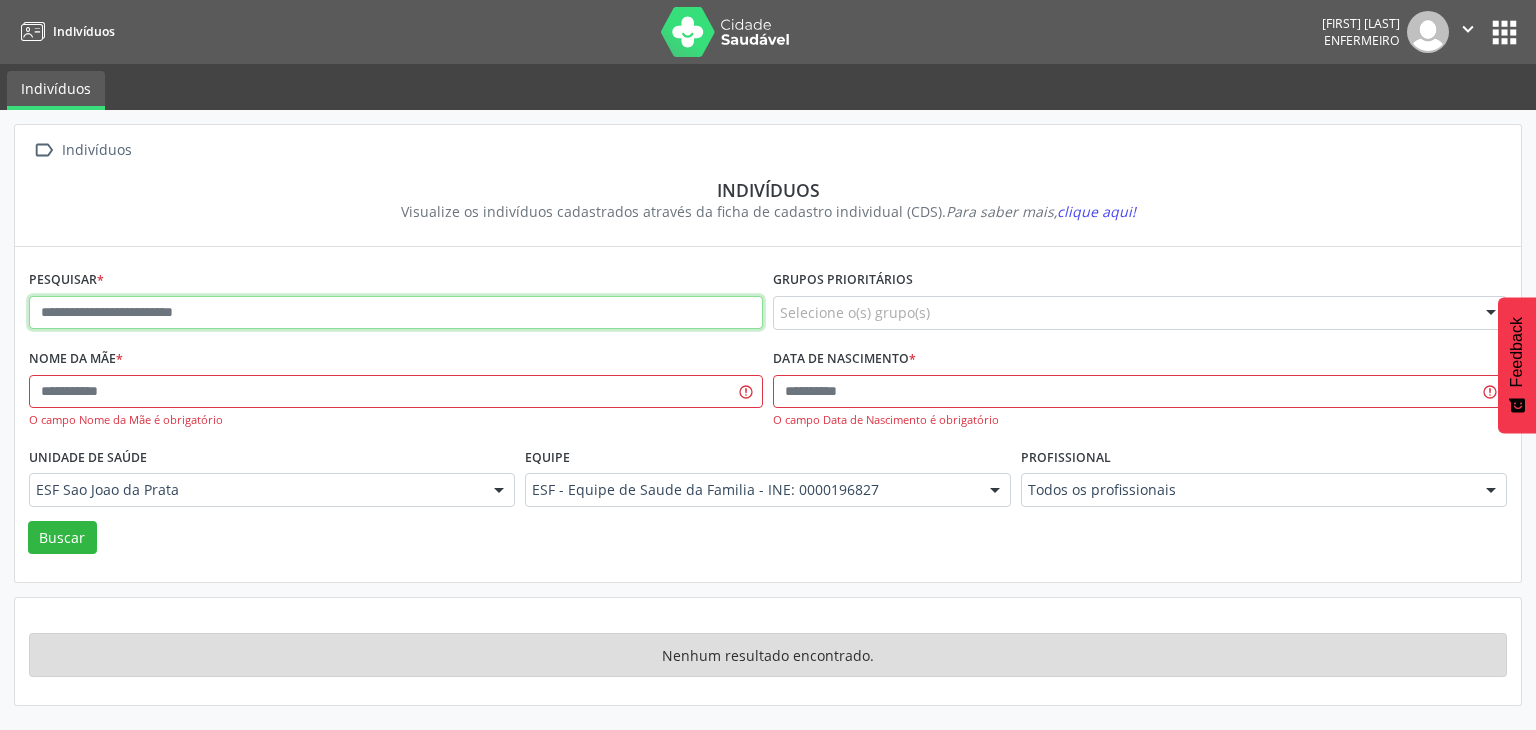 paste on "**********" 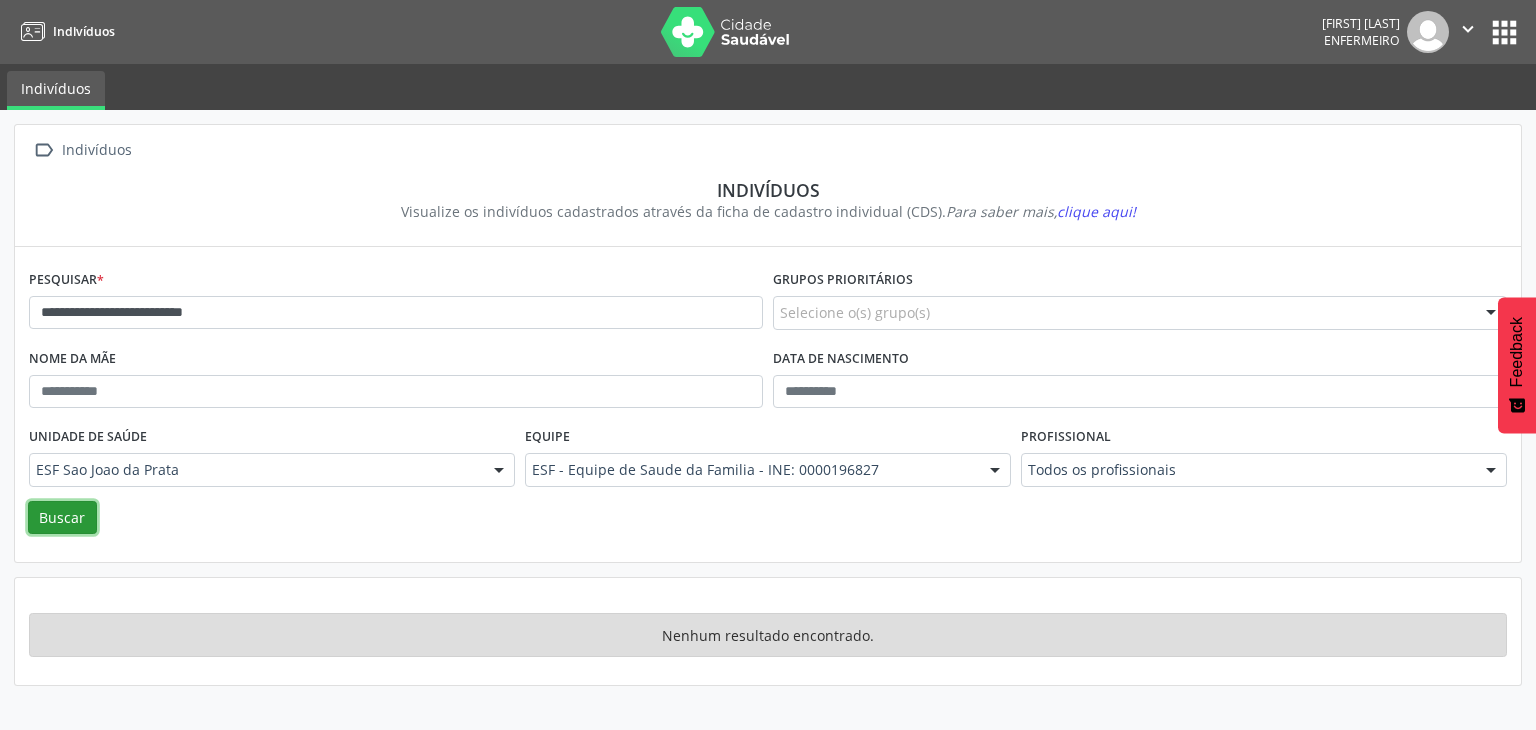 click on "Buscar" at bounding box center [62, 518] 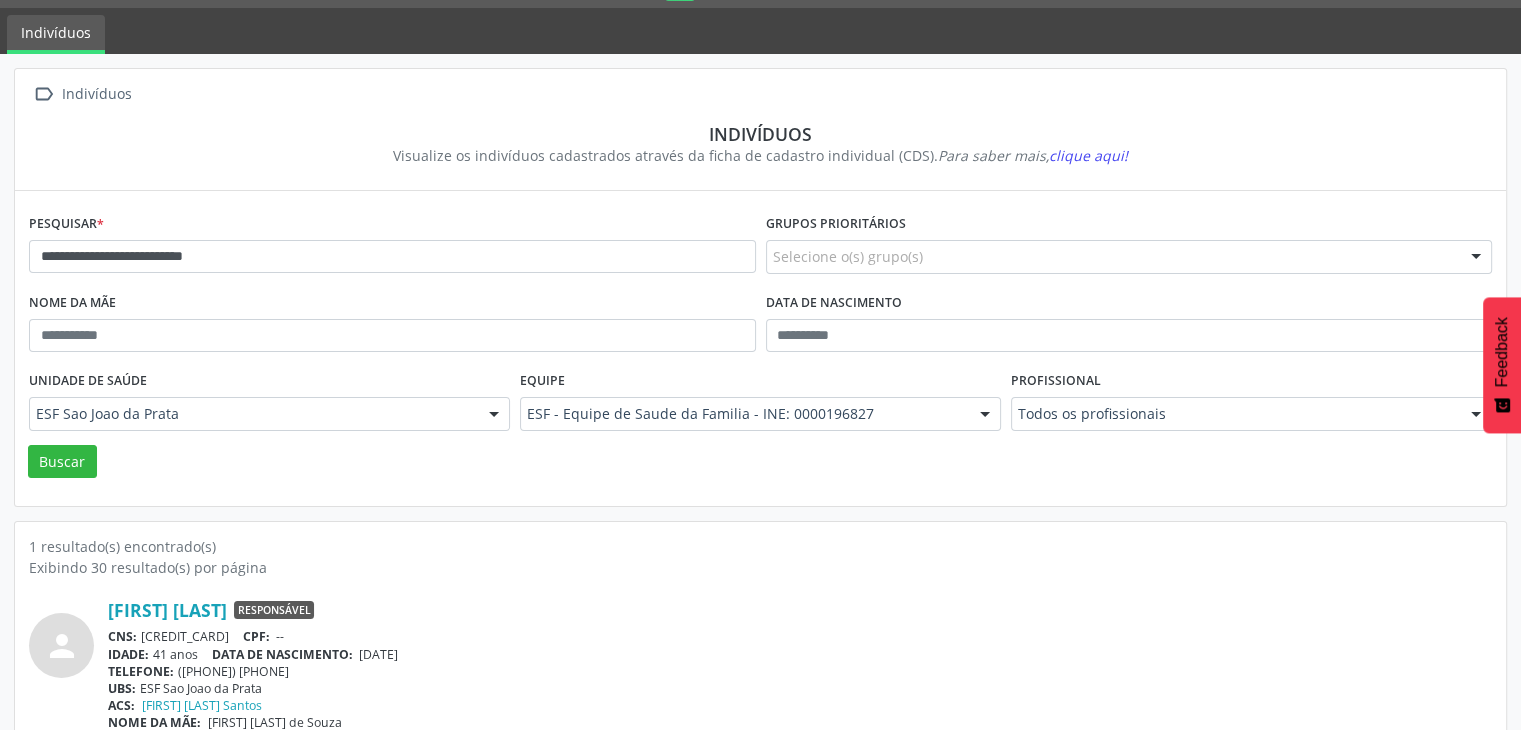 scroll, scrollTop: 84, scrollLeft: 0, axis: vertical 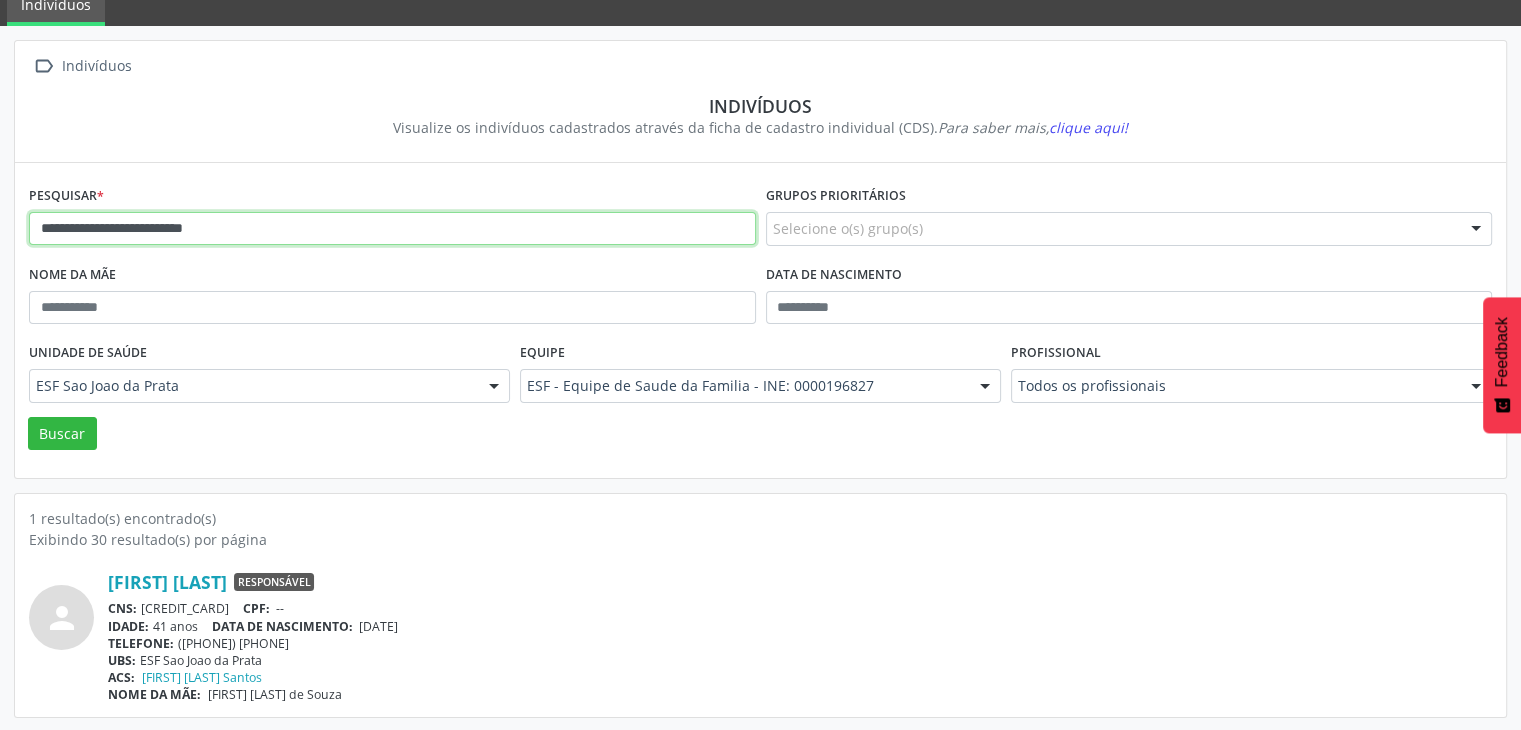click on "**********" at bounding box center (392, 229) 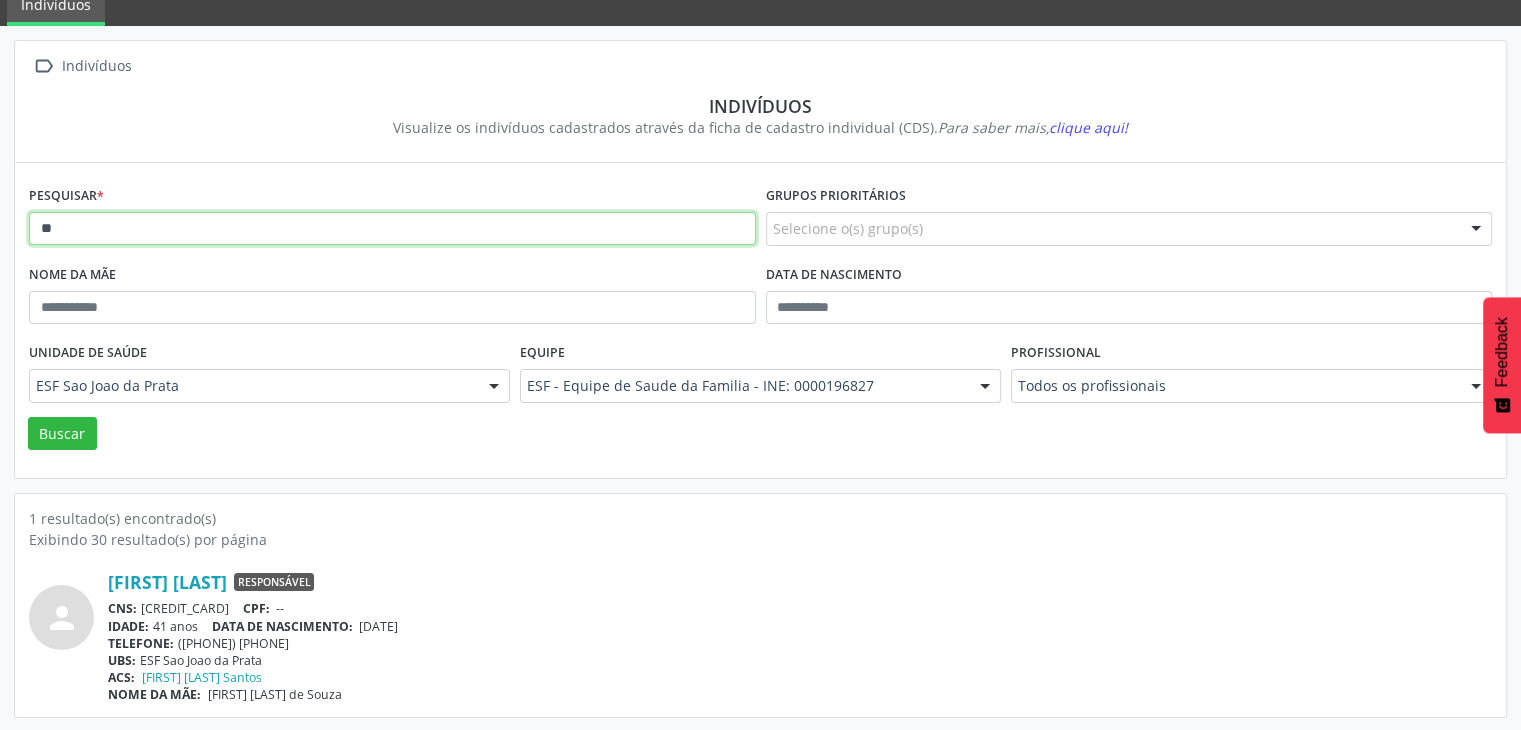type on "*" 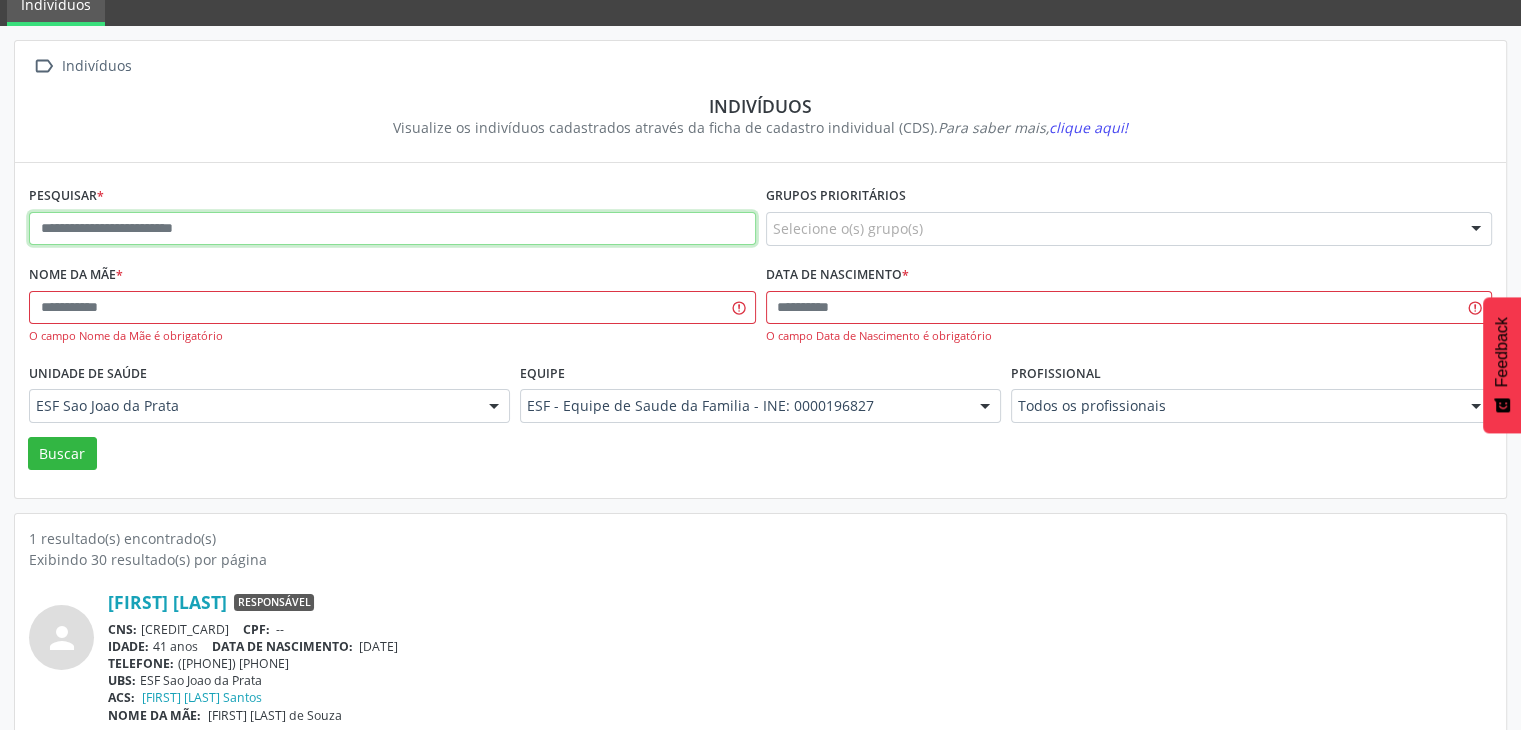 click at bounding box center (392, 229) 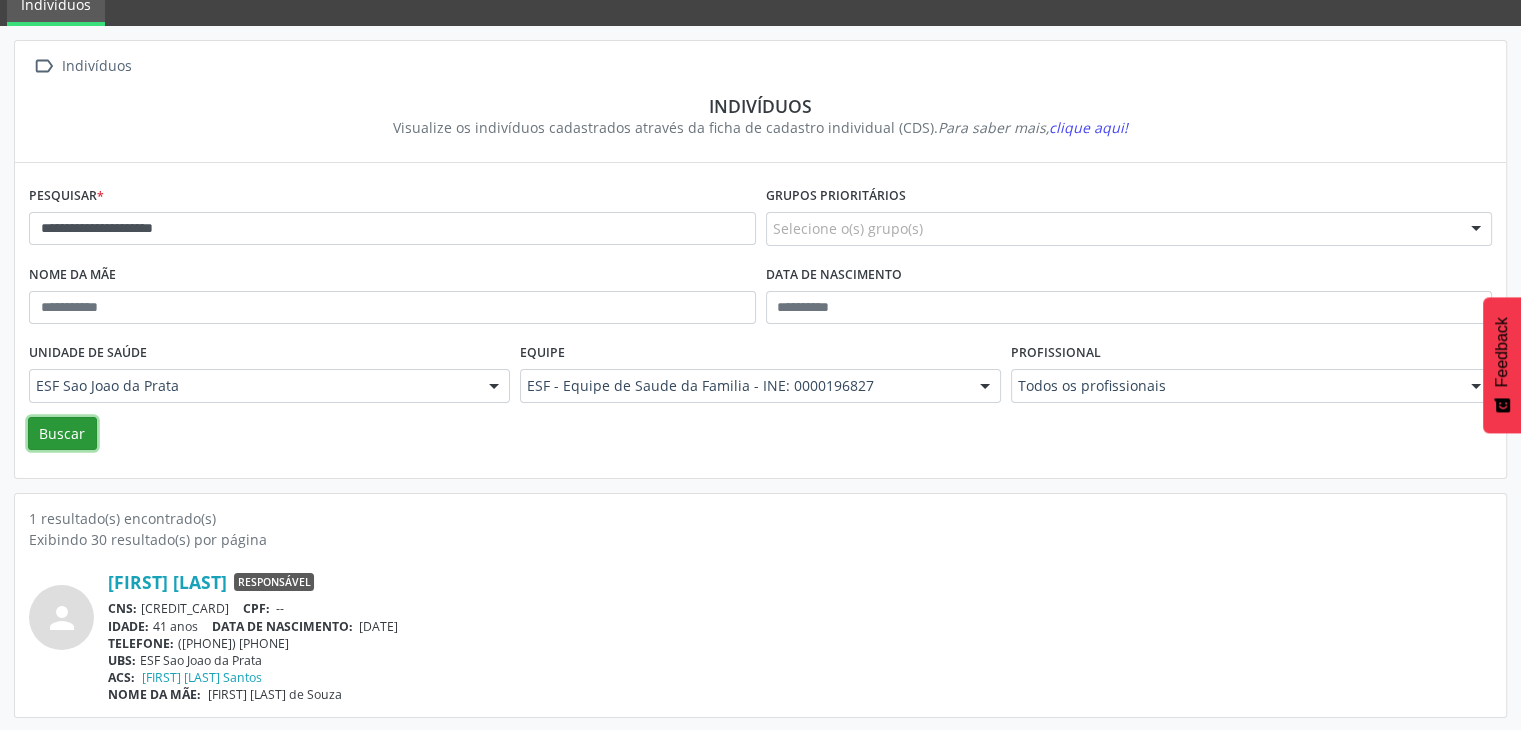 click on "Buscar" at bounding box center [62, 434] 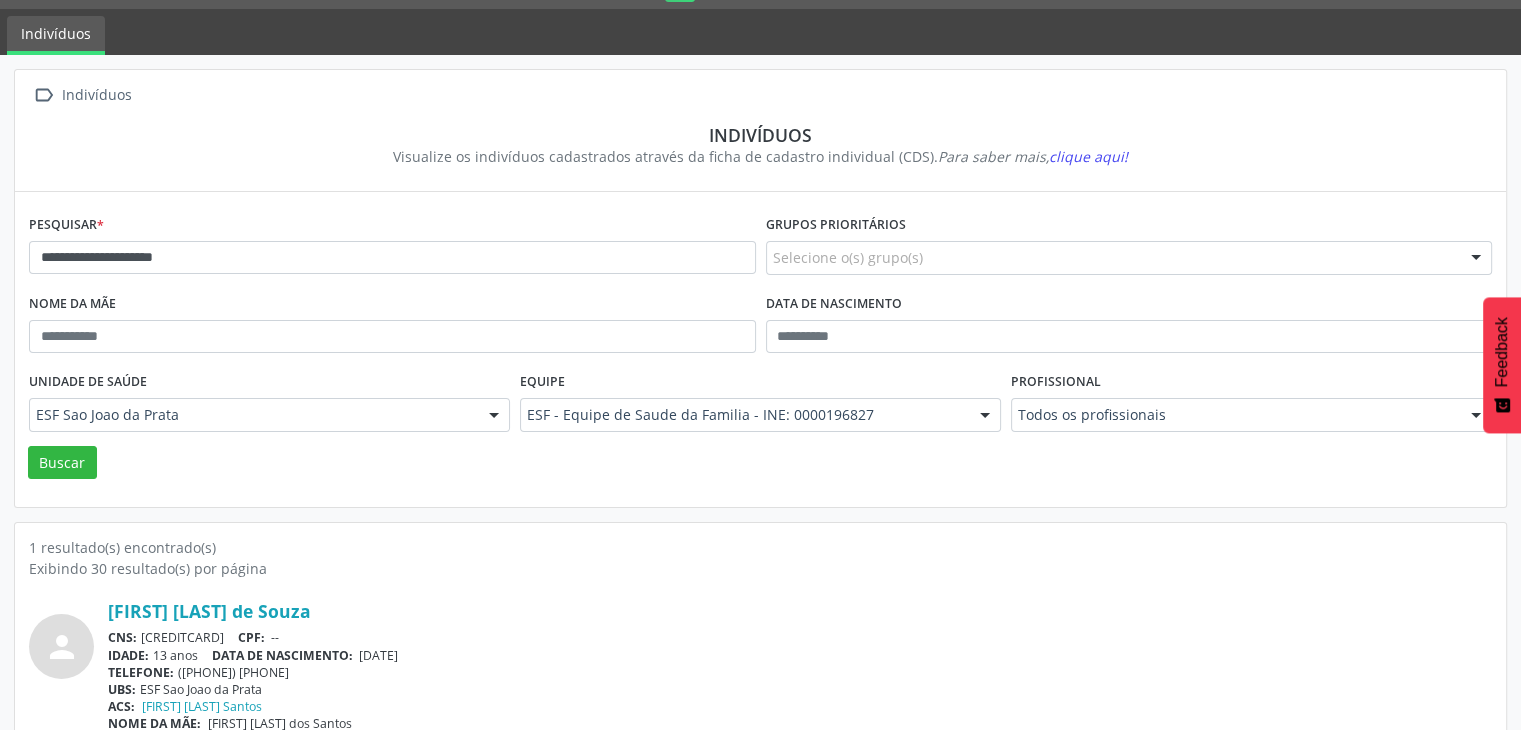 scroll, scrollTop: 84, scrollLeft: 0, axis: vertical 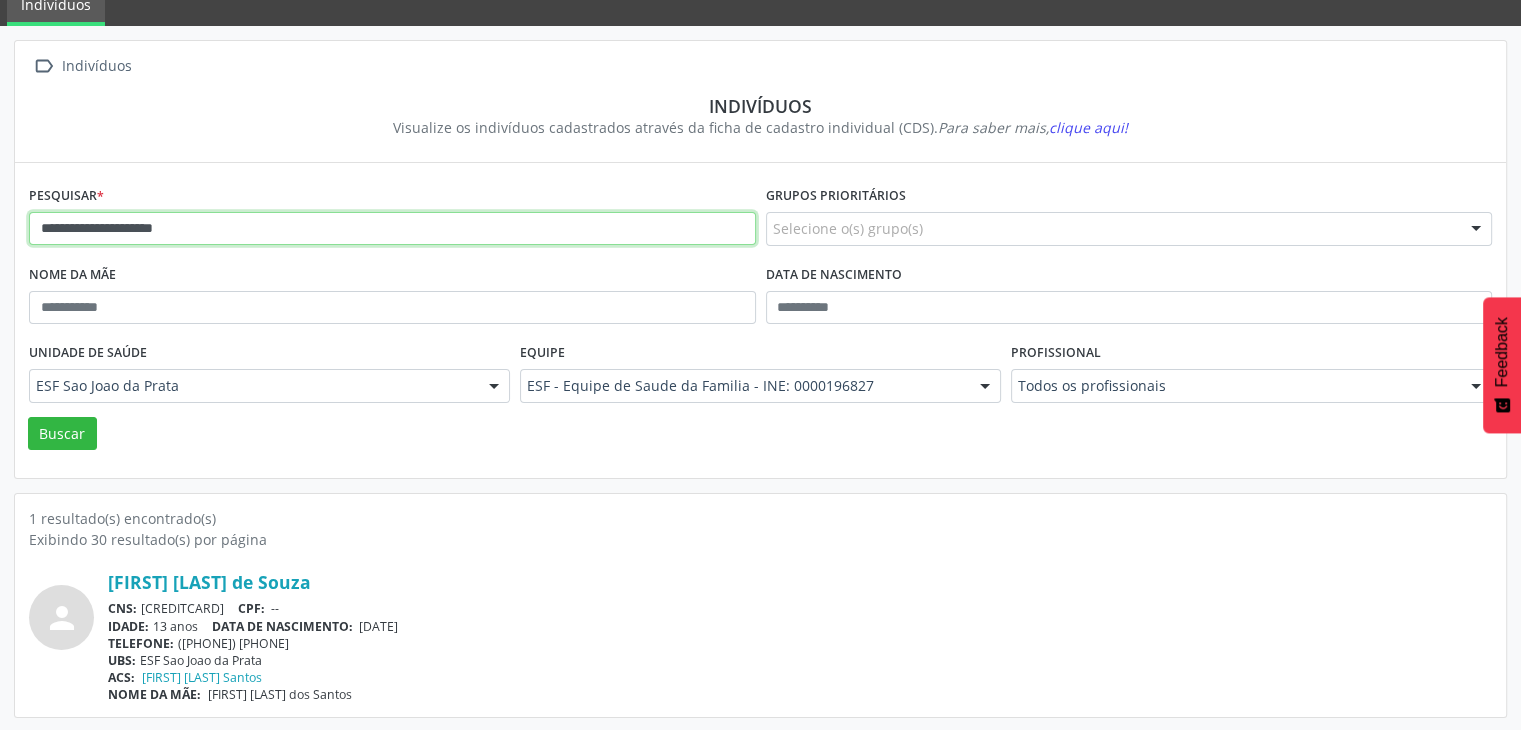 click on "**********" at bounding box center (392, 229) 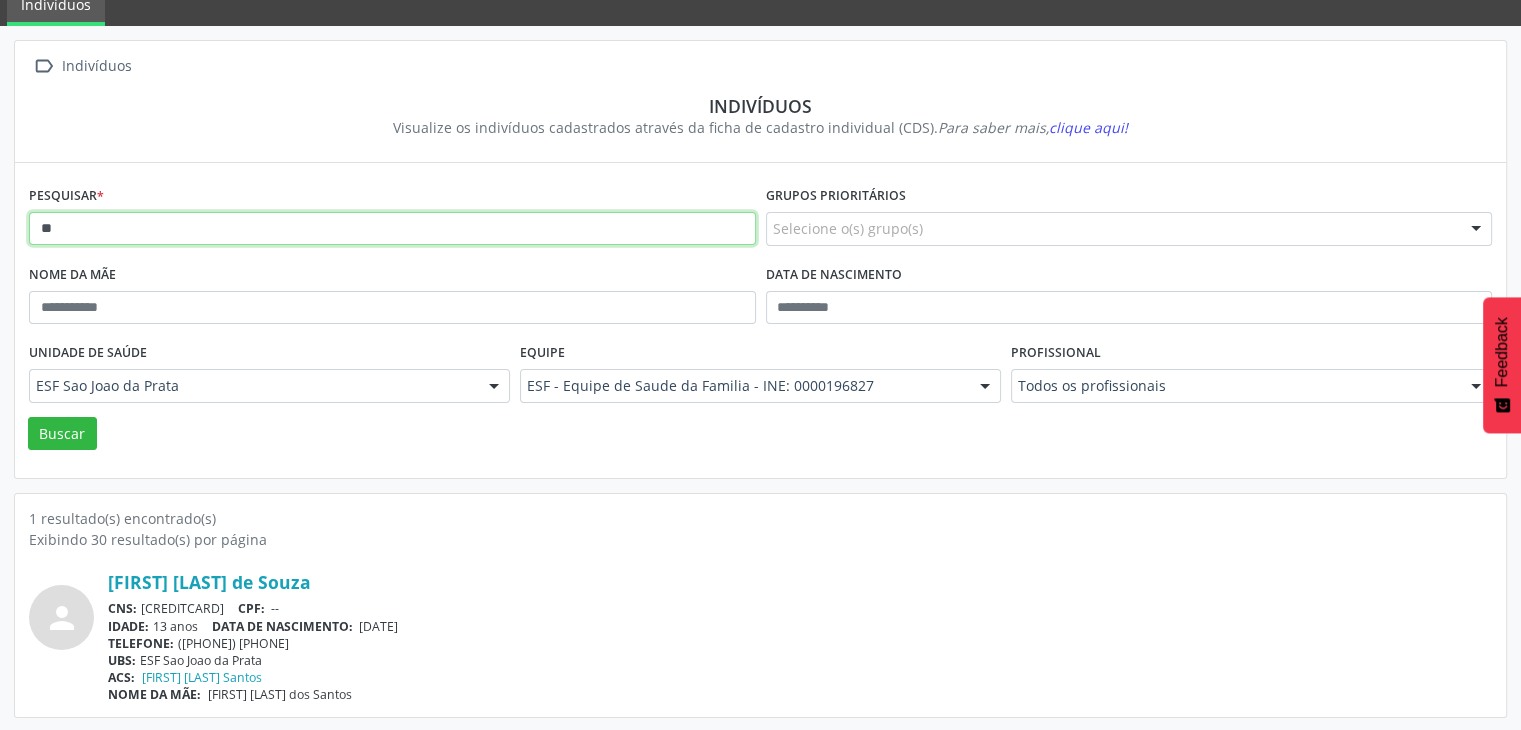 type on "*" 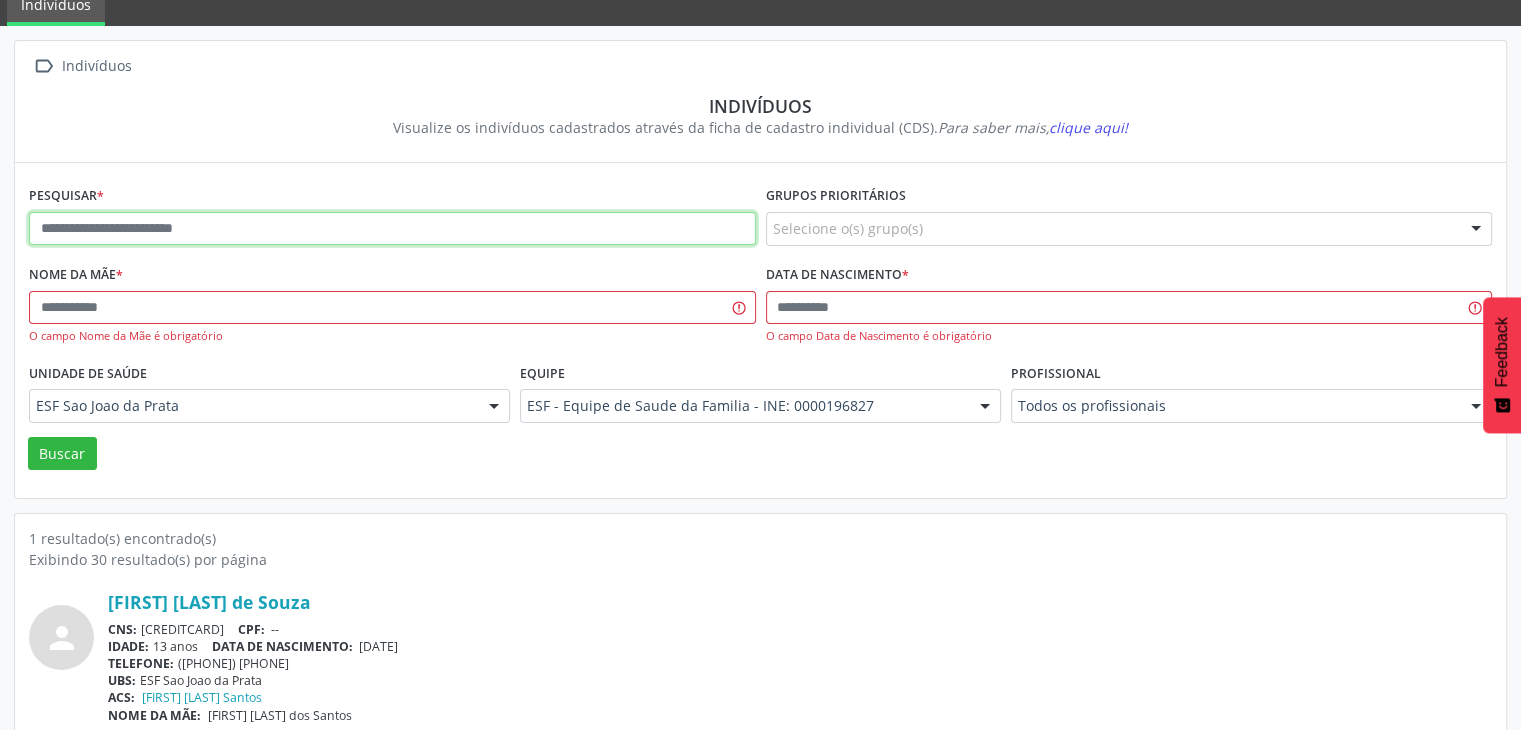paste on "**********" 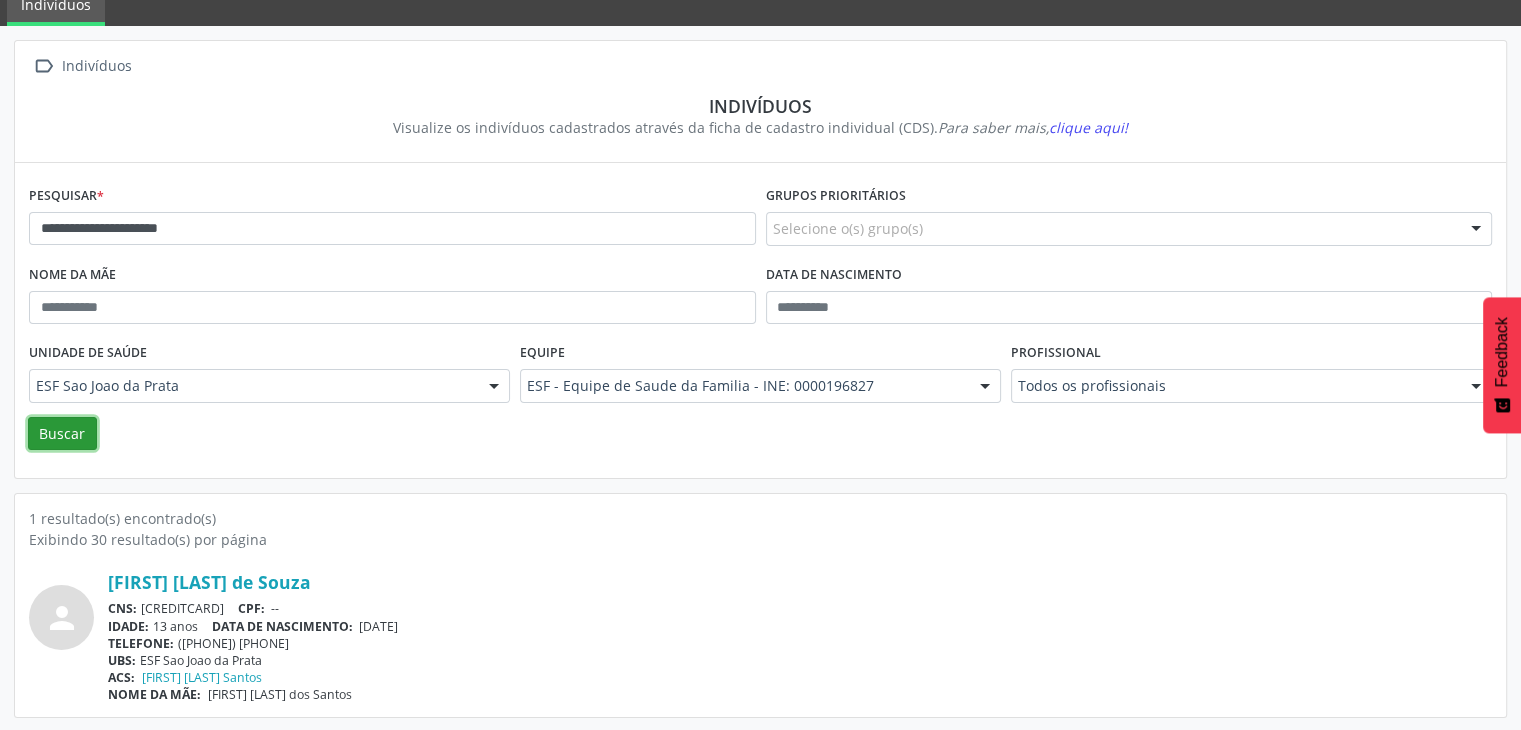 click on "Buscar" at bounding box center [62, 434] 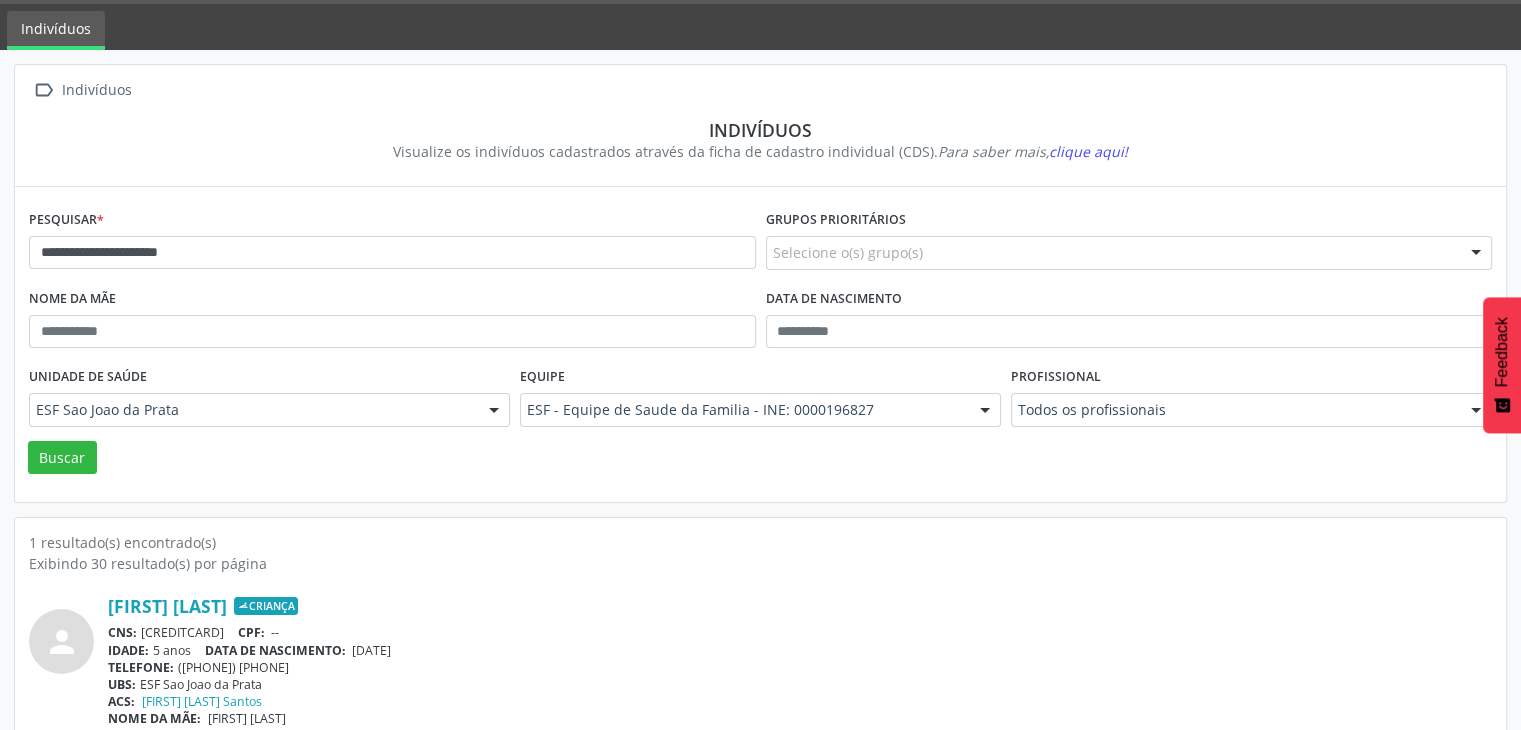 scroll, scrollTop: 84, scrollLeft: 0, axis: vertical 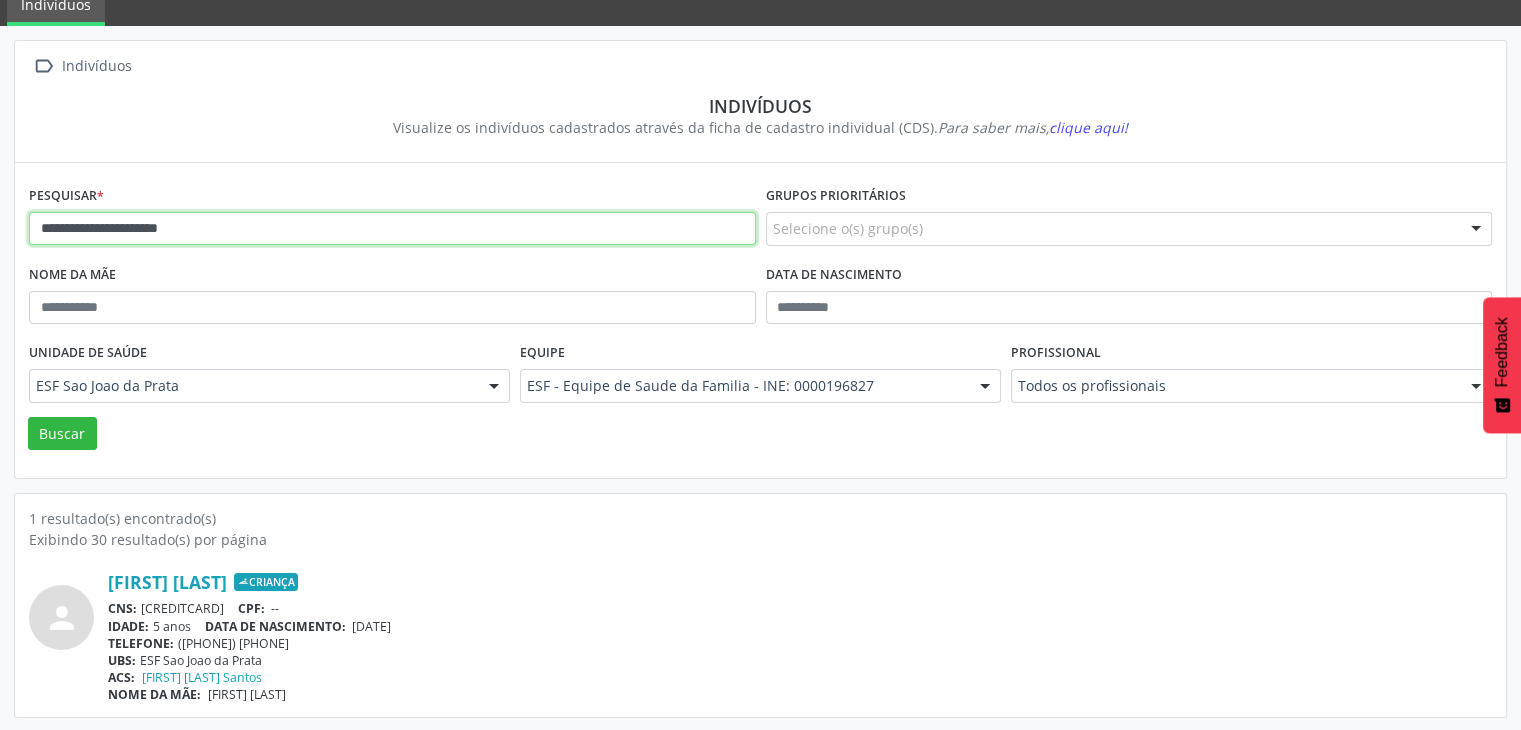 click on "**********" at bounding box center [392, 229] 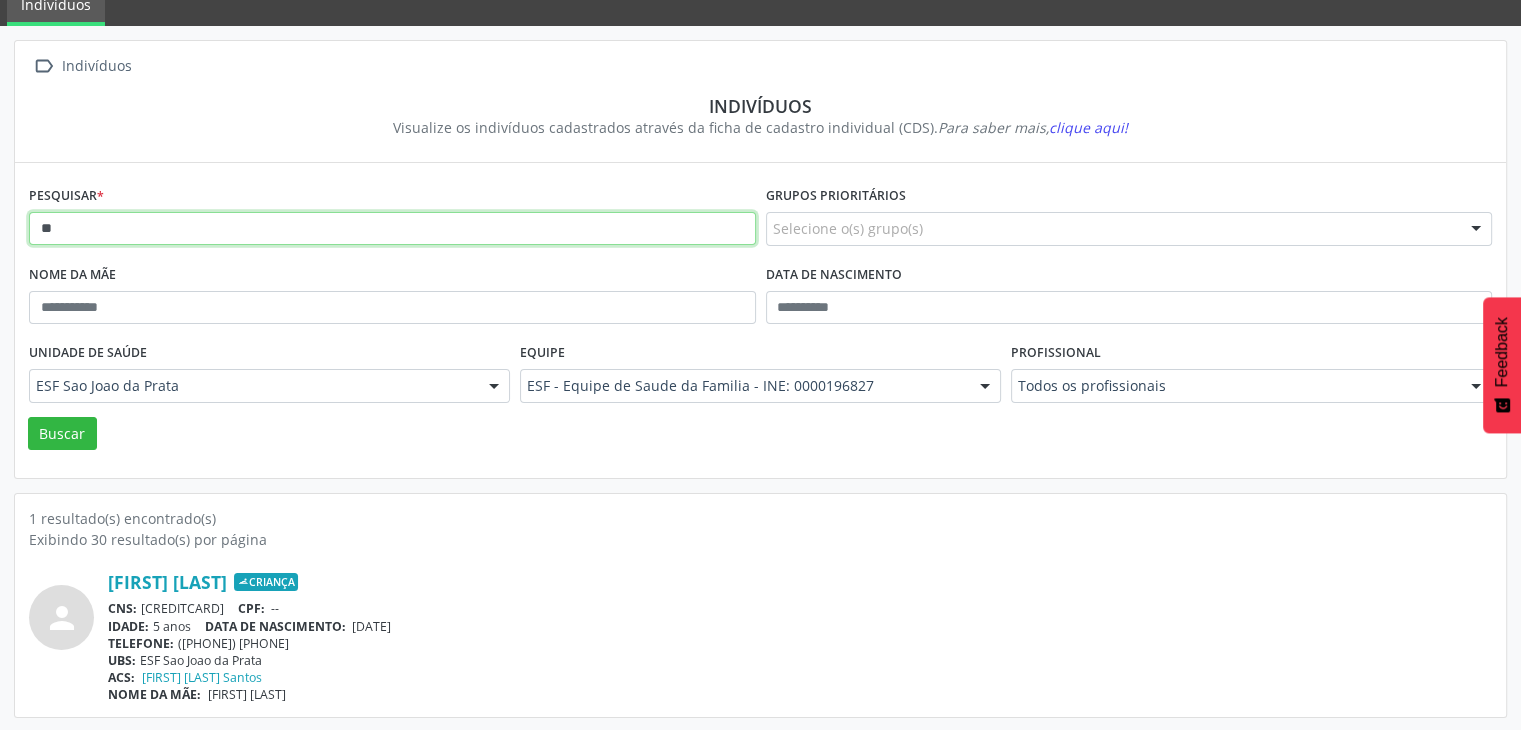 type on "*" 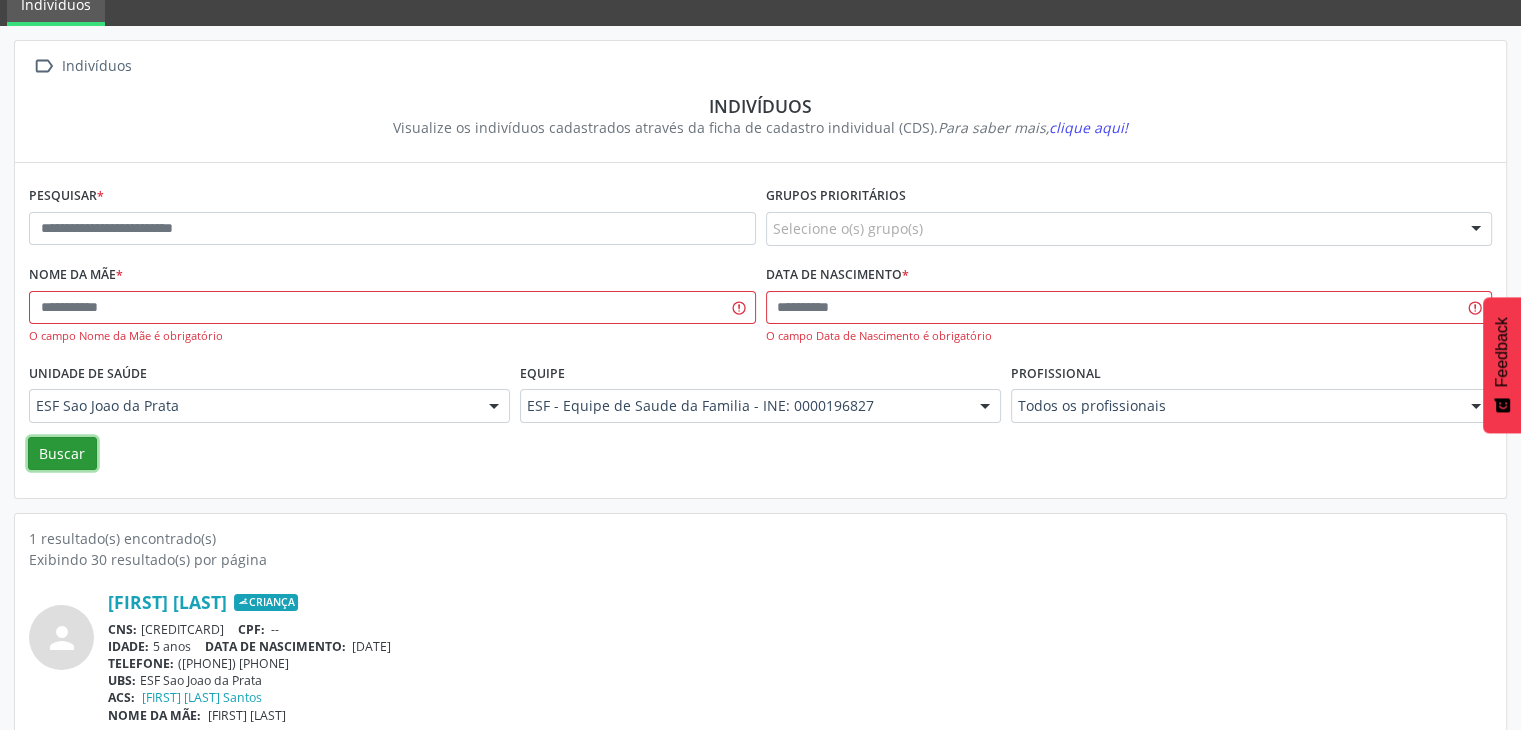 drag, startPoint x: 235, startPoint y: 221, endPoint x: 77, endPoint y: 441, distance: 270.8579 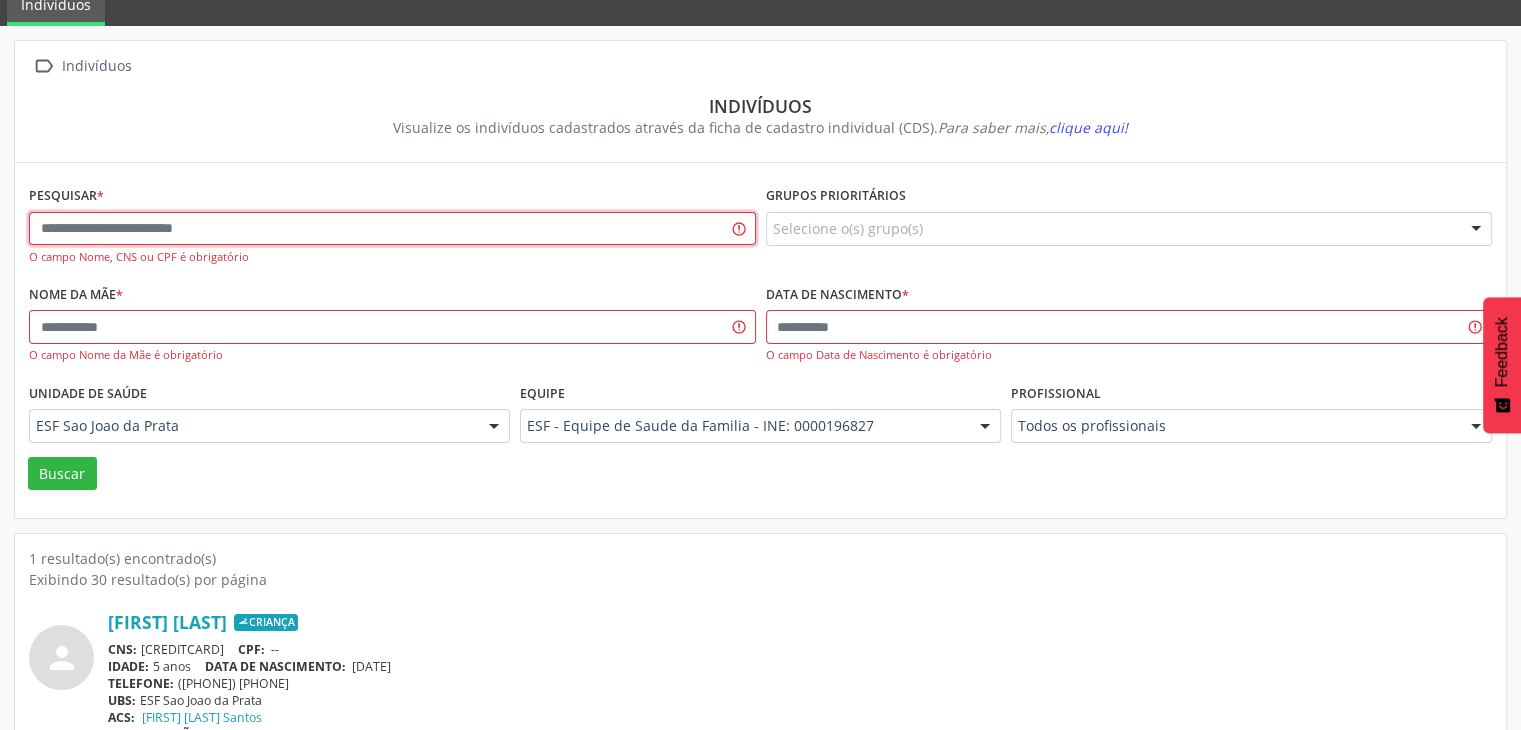 click at bounding box center [392, 229] 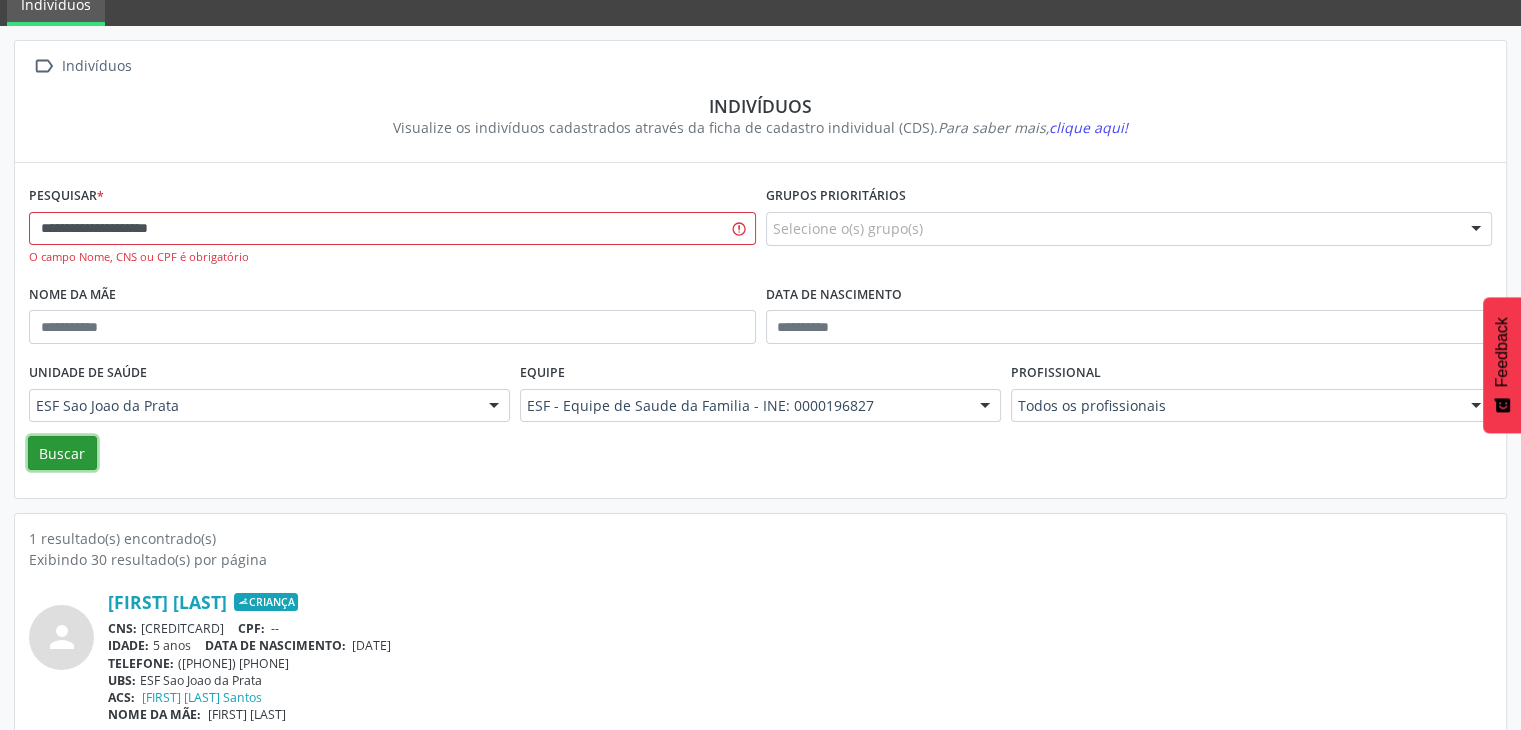 click on "Buscar" at bounding box center (62, 453) 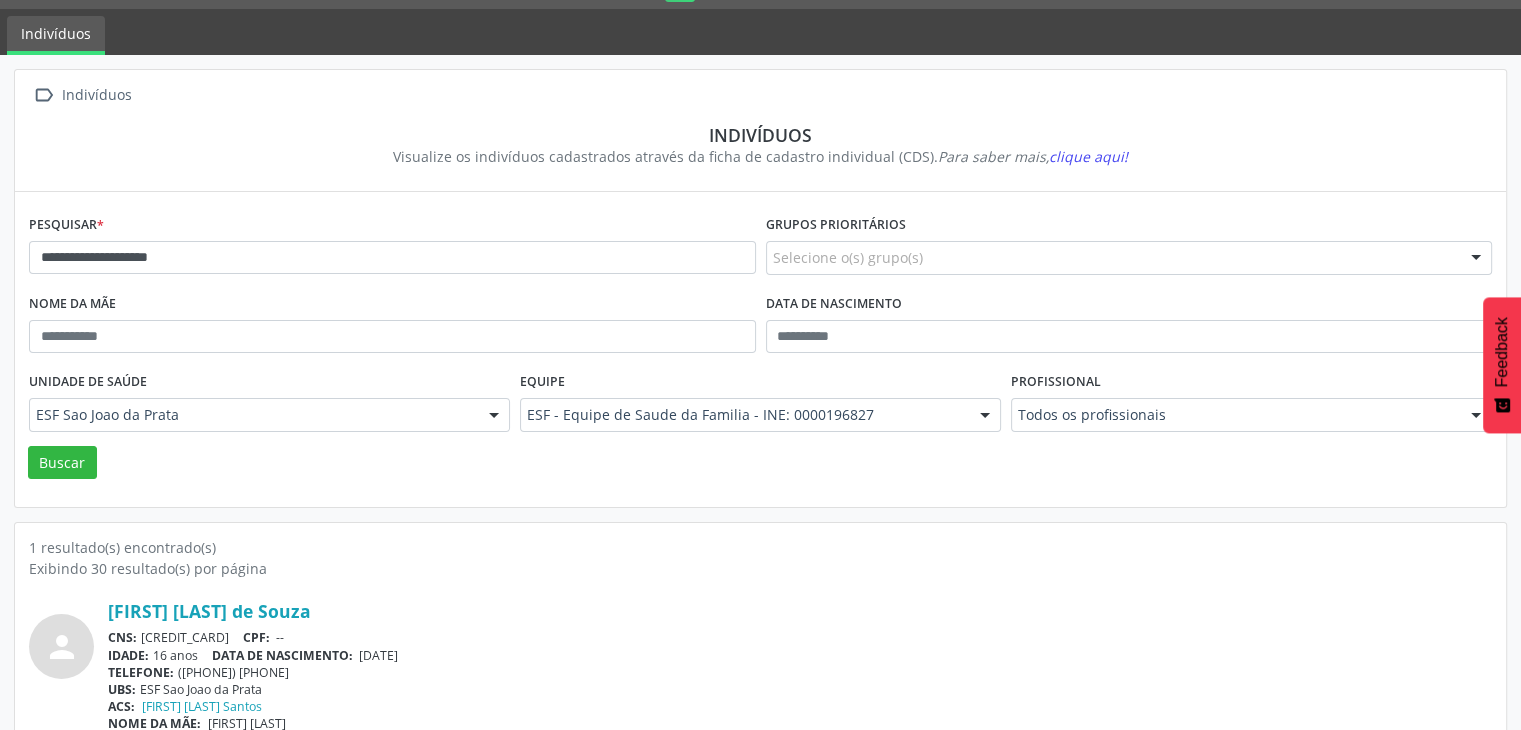 scroll, scrollTop: 84, scrollLeft: 0, axis: vertical 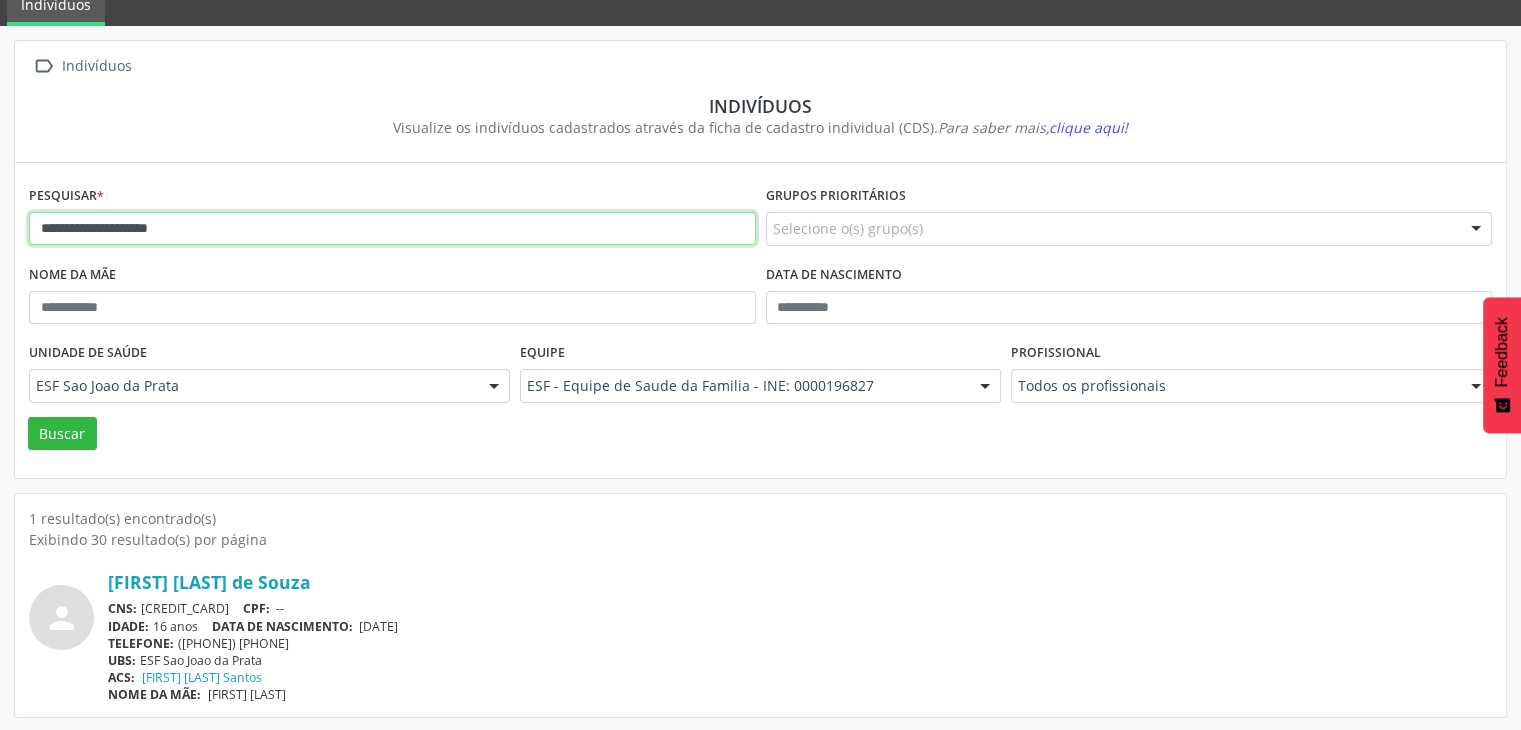 click on "**********" at bounding box center [392, 229] 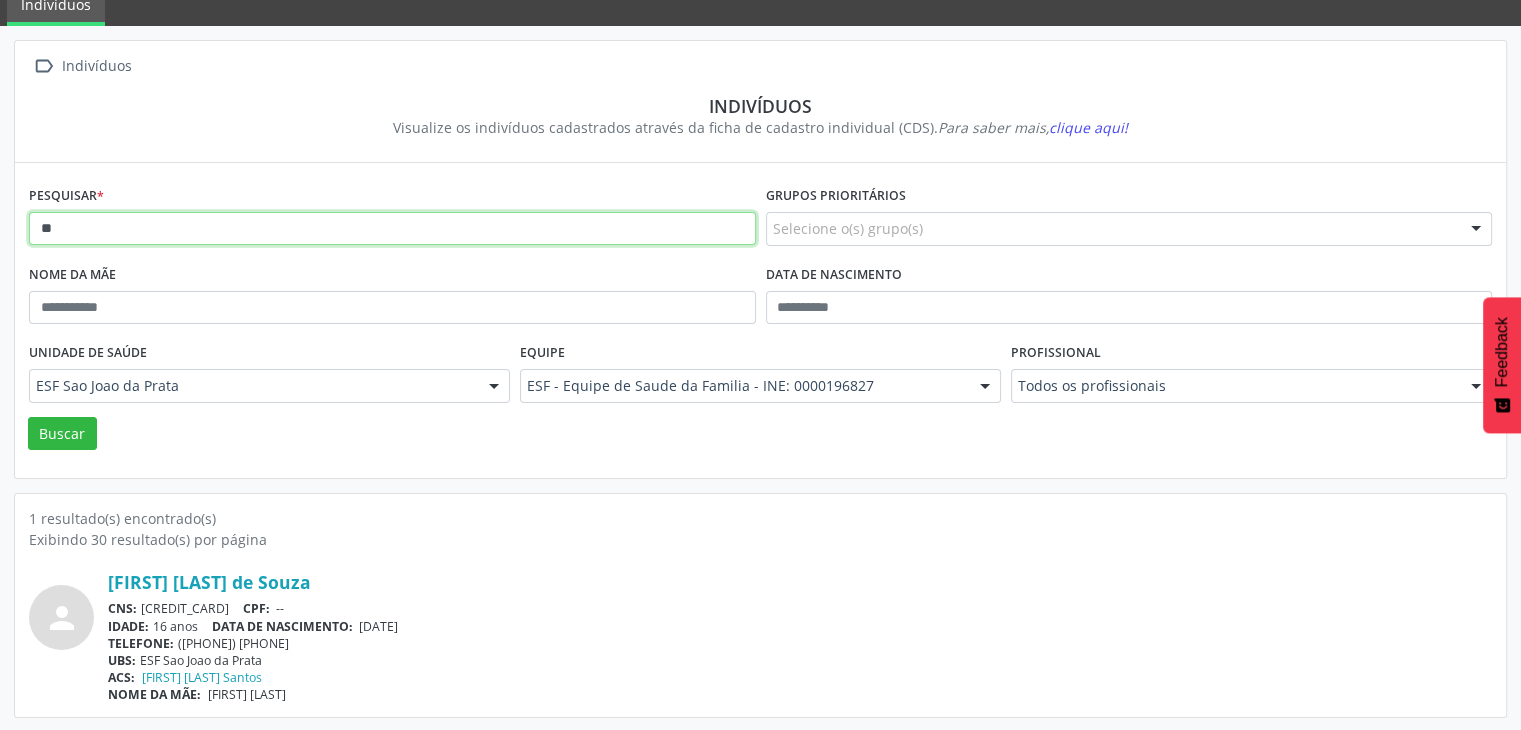 type on "*" 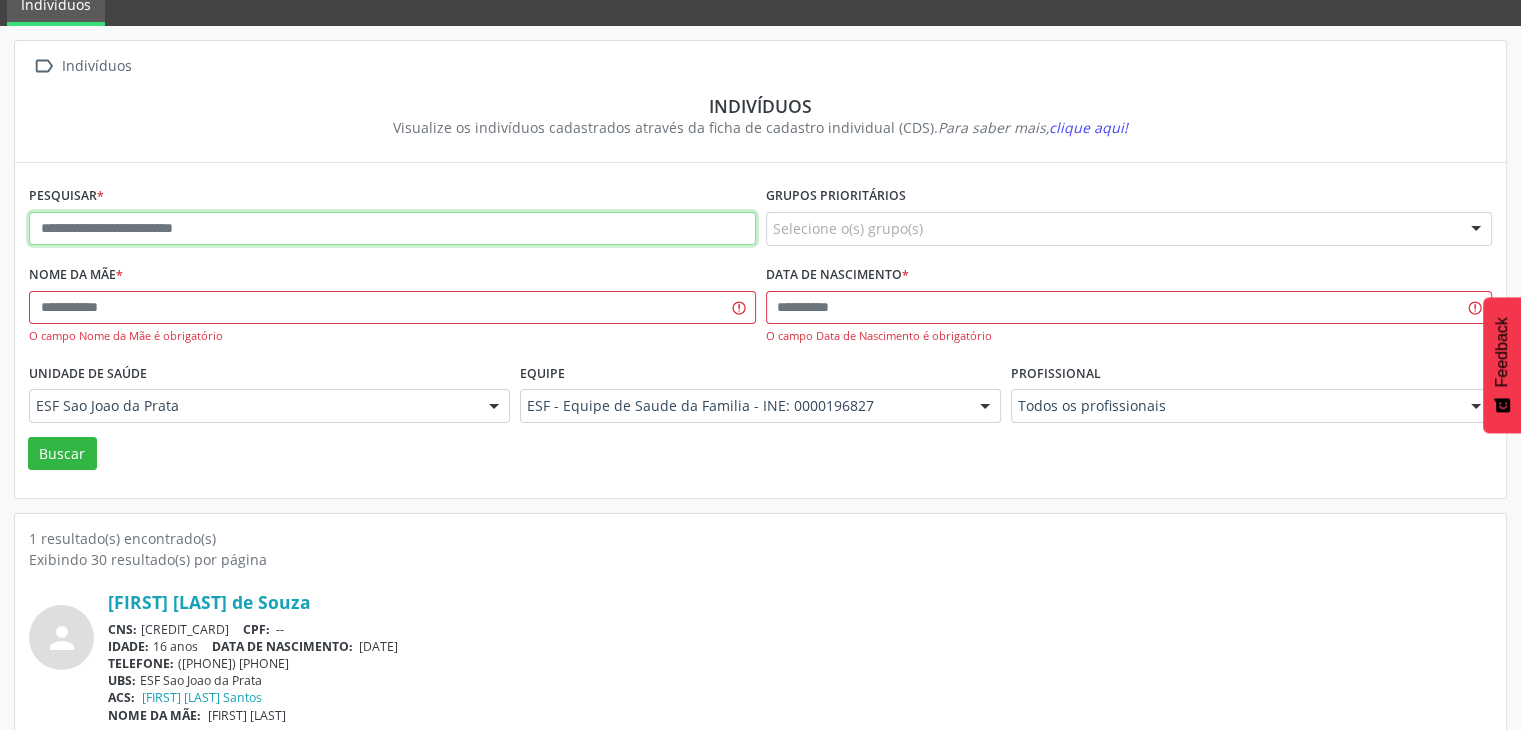 paste on "**********" 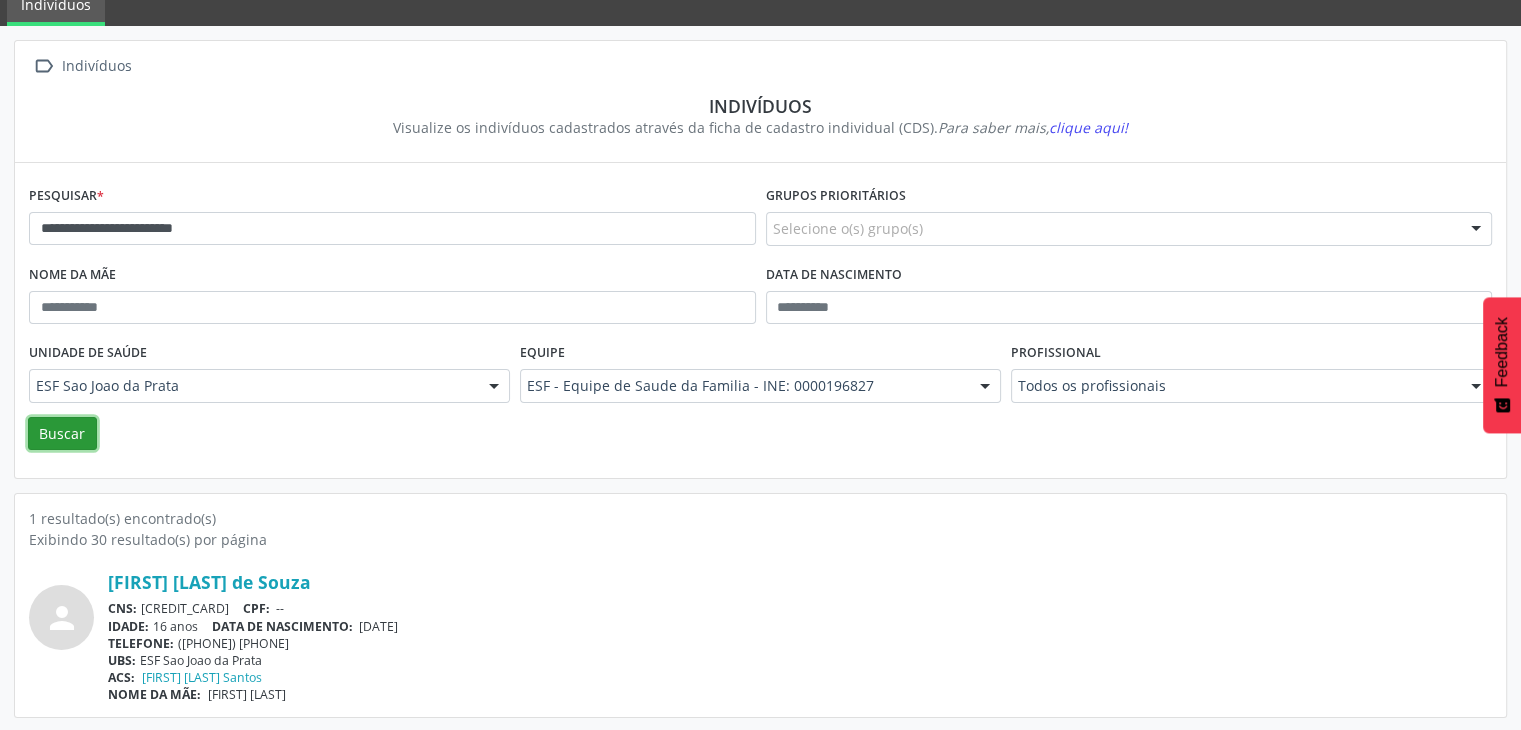 click on "Buscar" at bounding box center [62, 434] 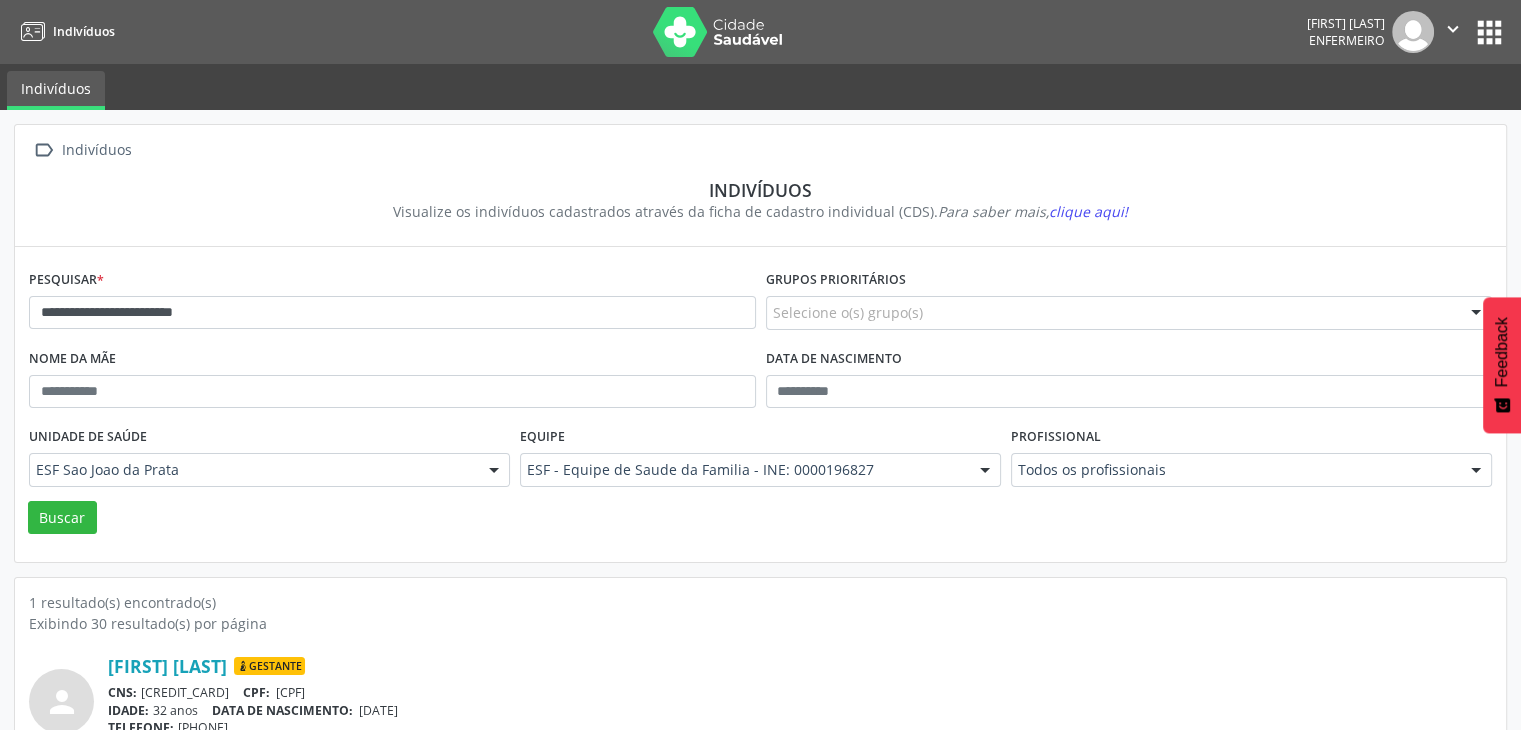 scroll, scrollTop: 84, scrollLeft: 0, axis: vertical 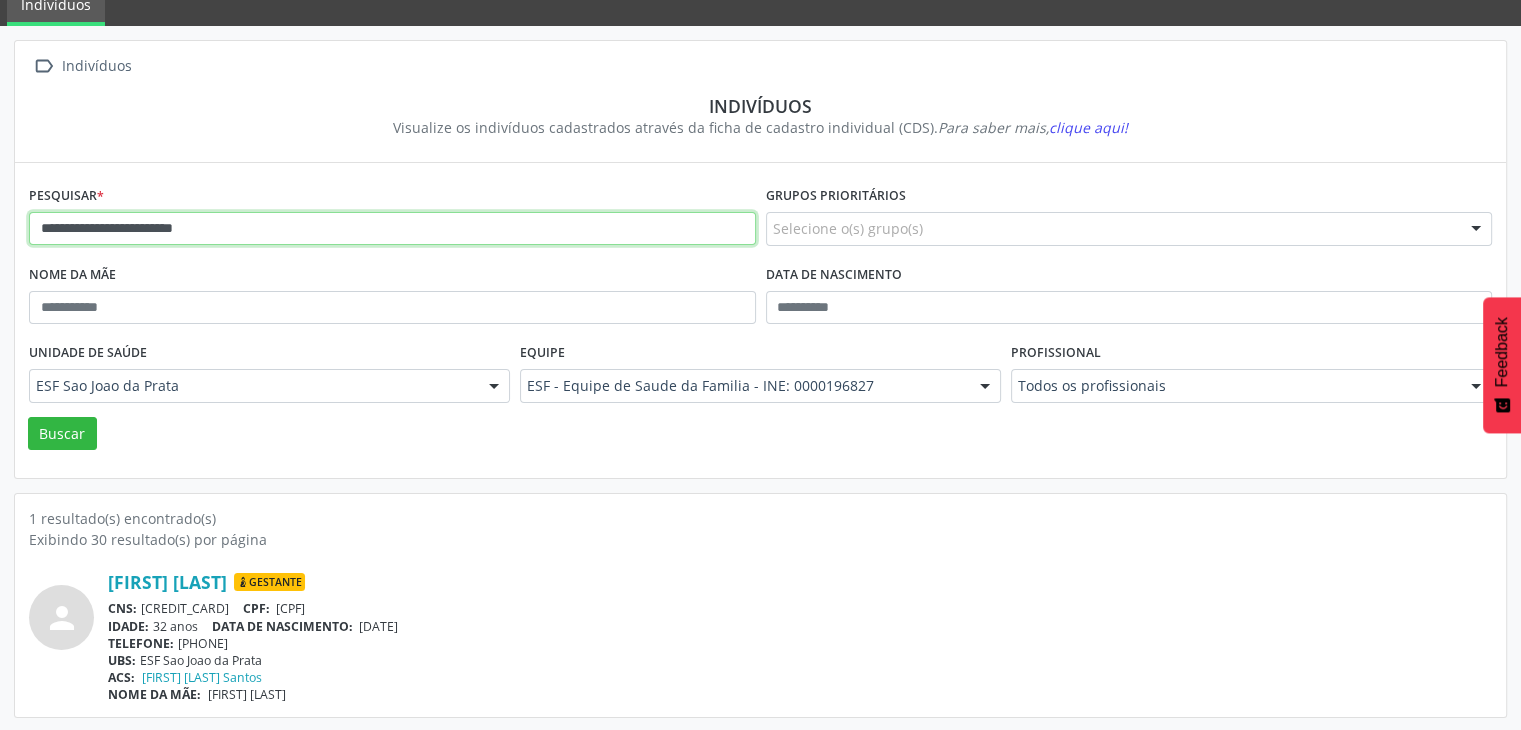 click on "**********" at bounding box center (392, 229) 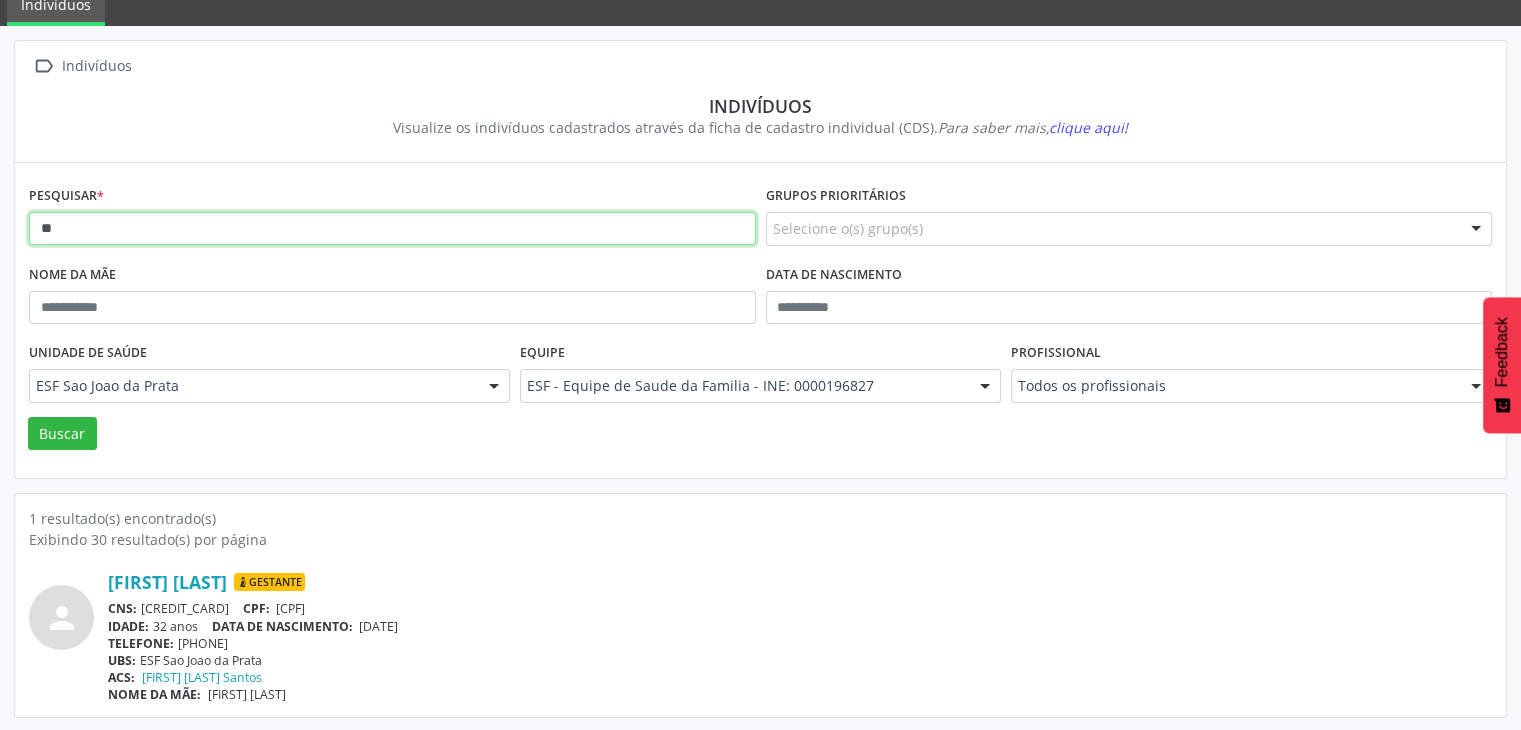 type on "*" 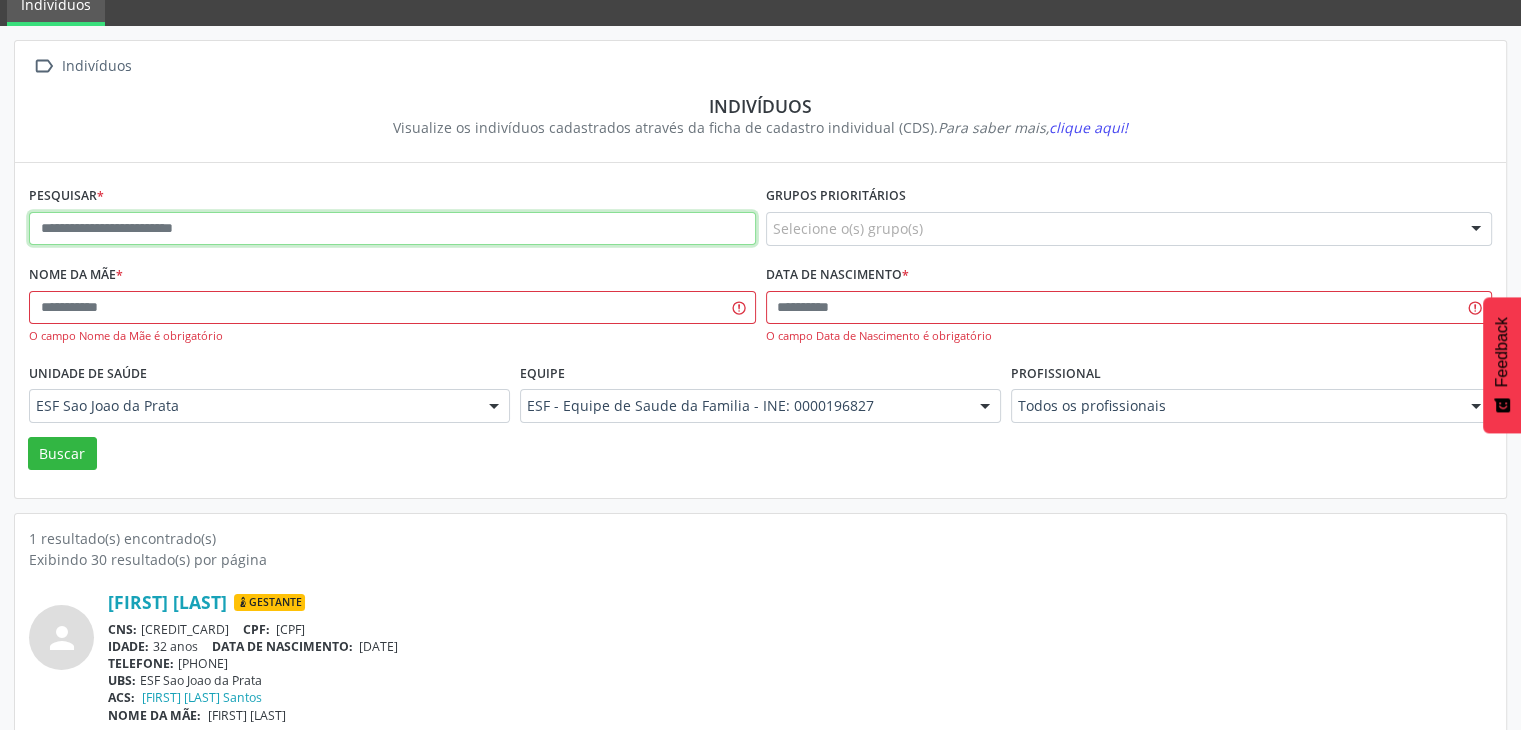paste on "**********" 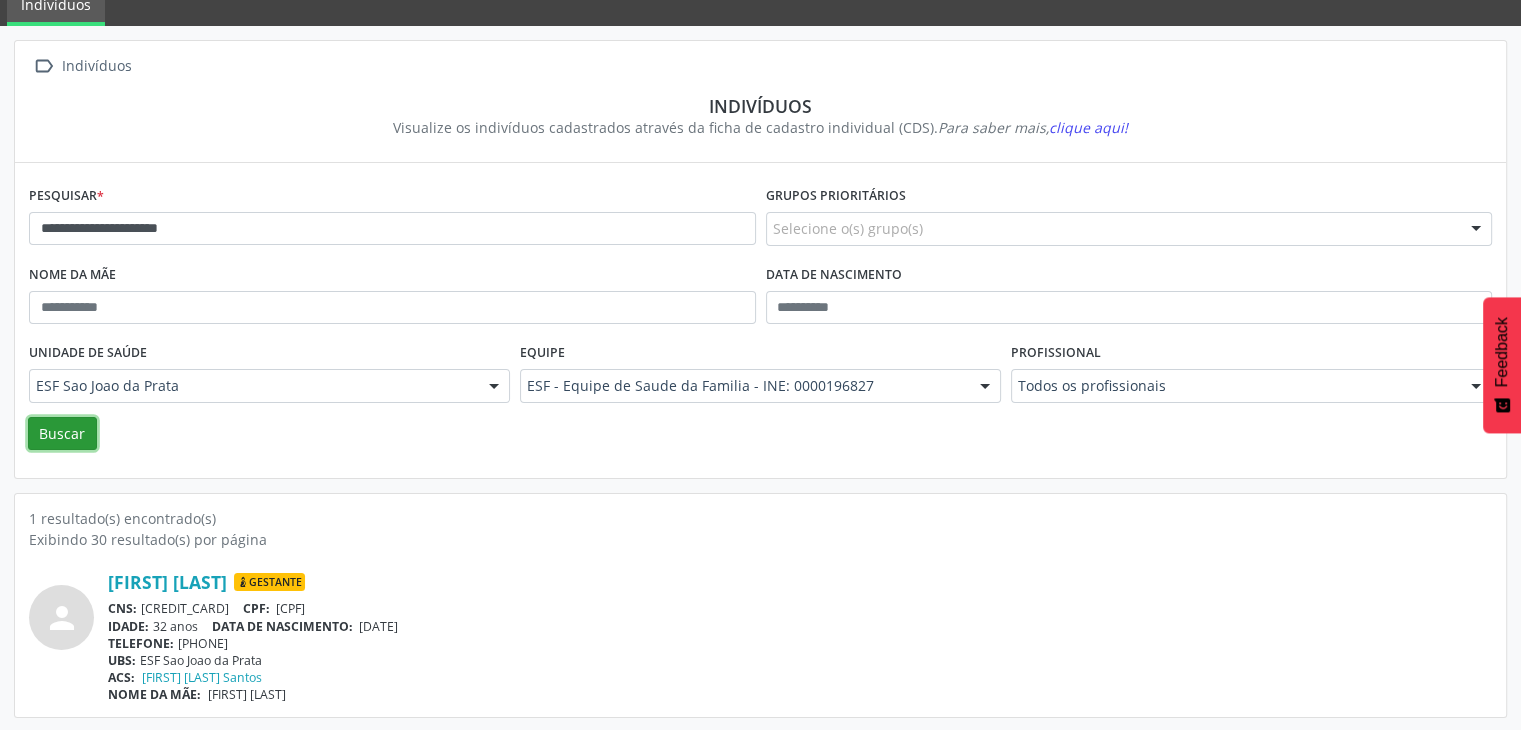 click on "Buscar" at bounding box center (62, 434) 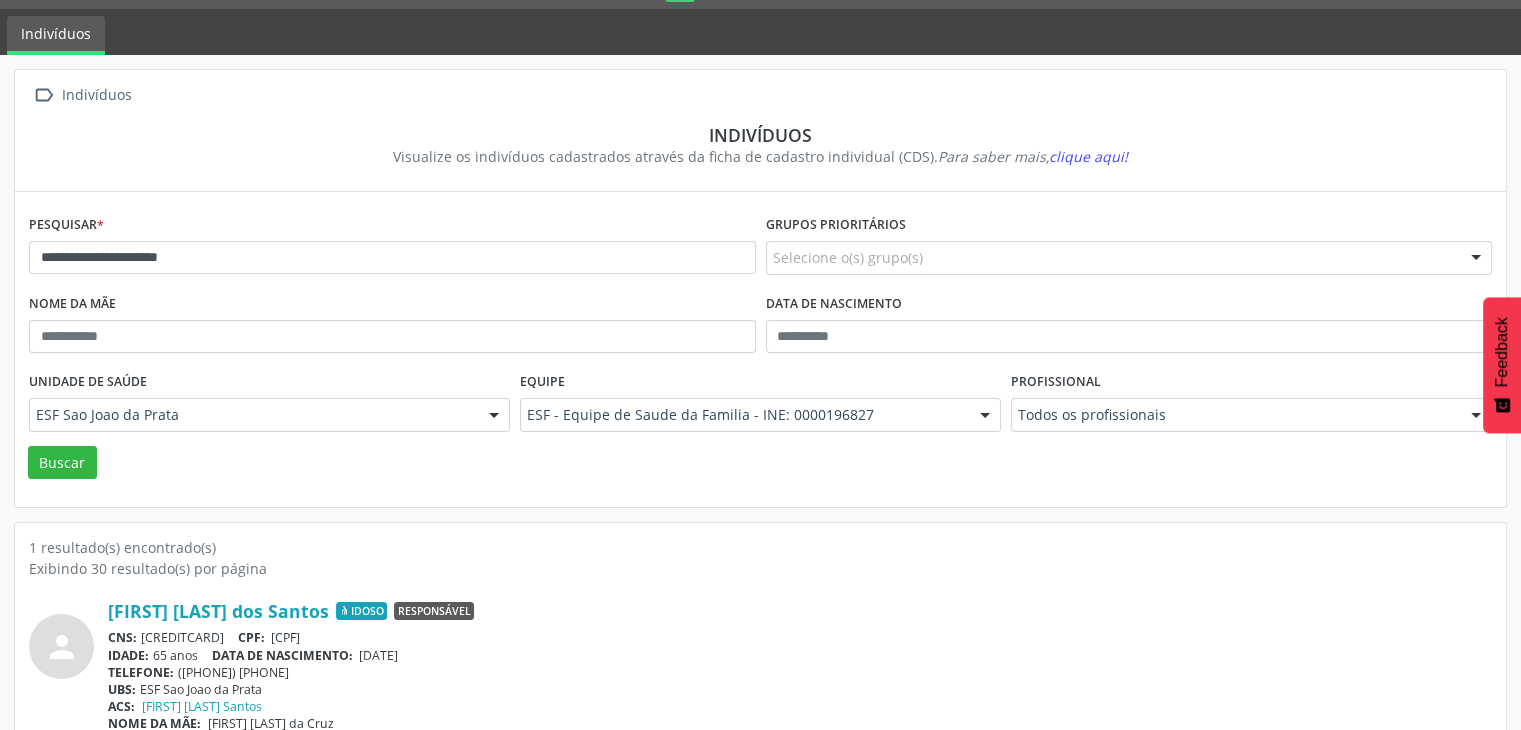 scroll, scrollTop: 84, scrollLeft: 0, axis: vertical 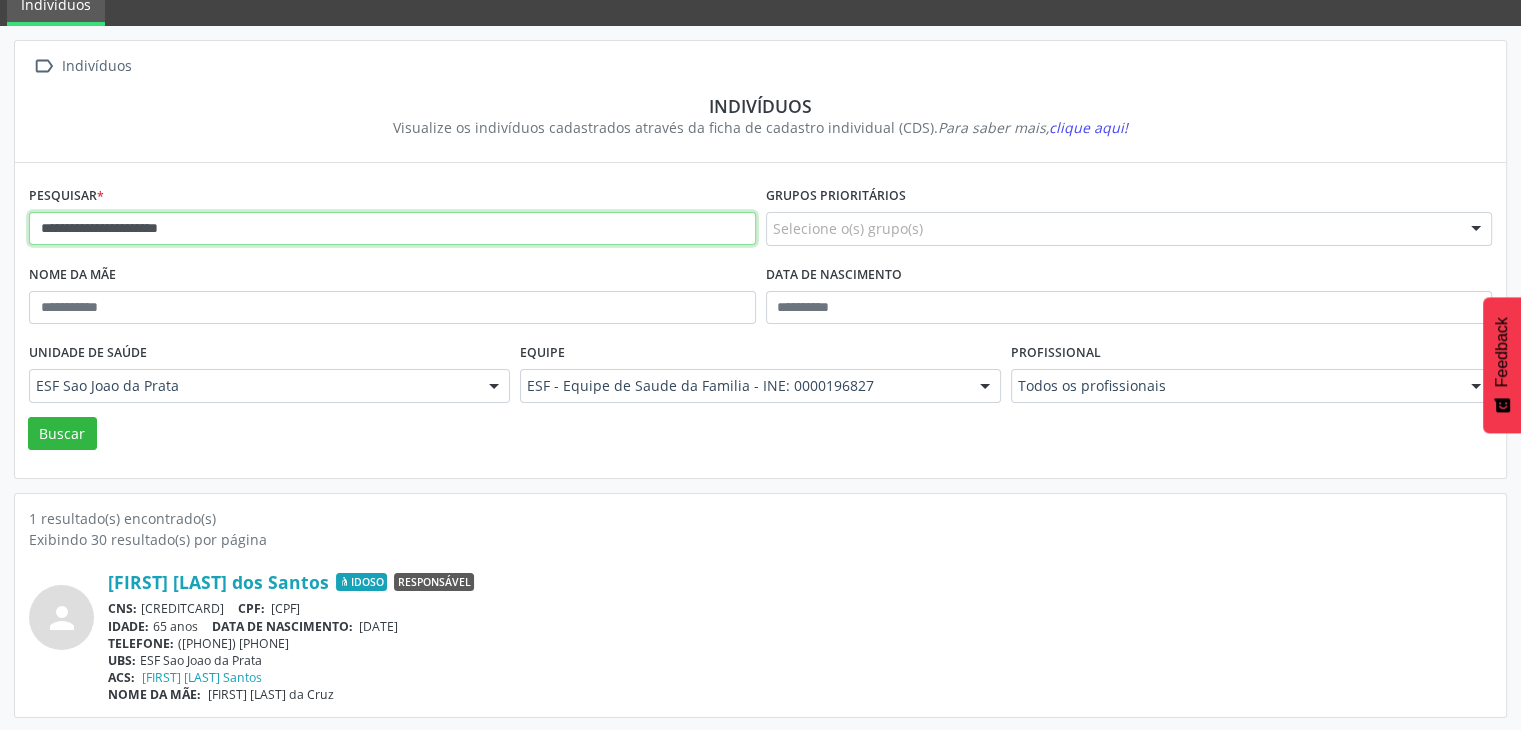 click on "**********" at bounding box center [392, 229] 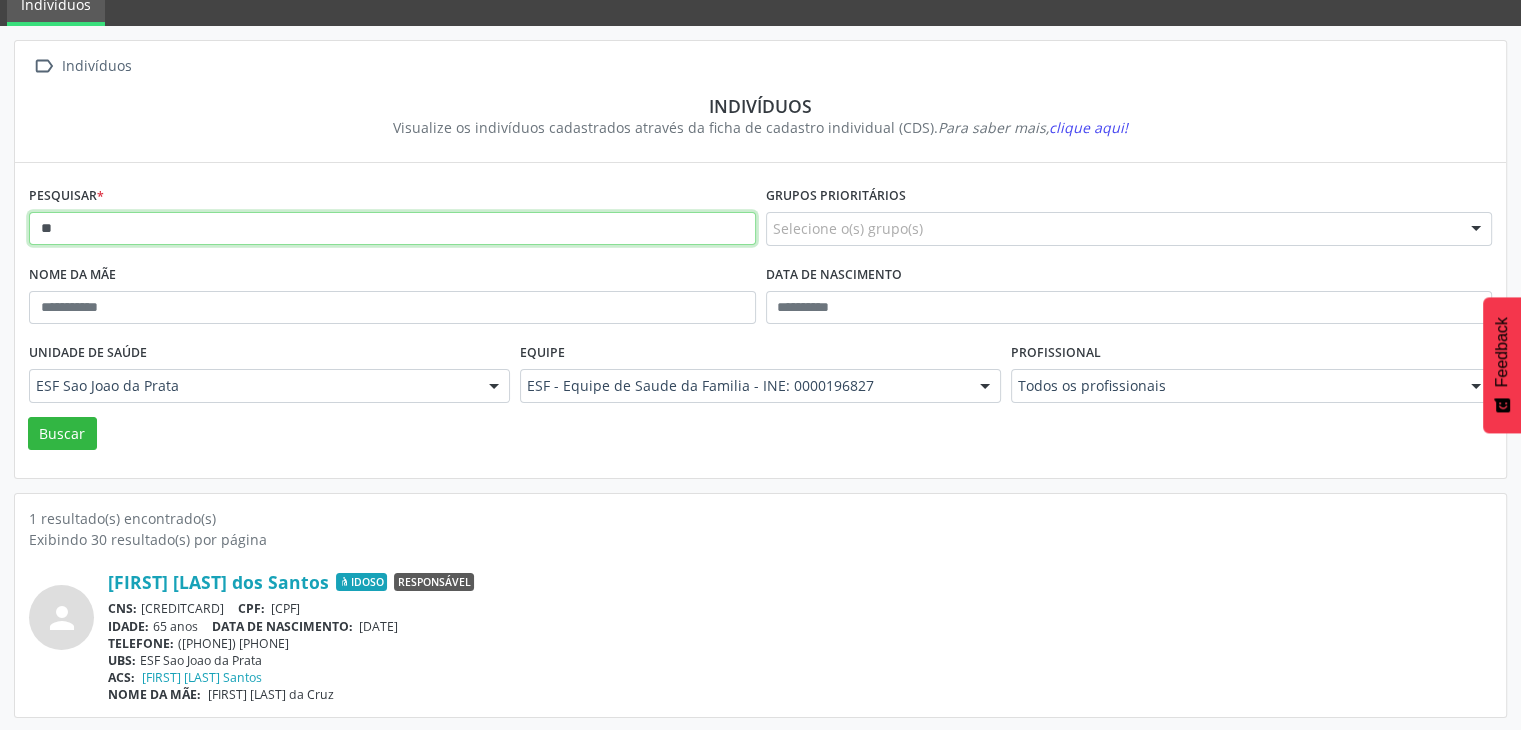 type on "*" 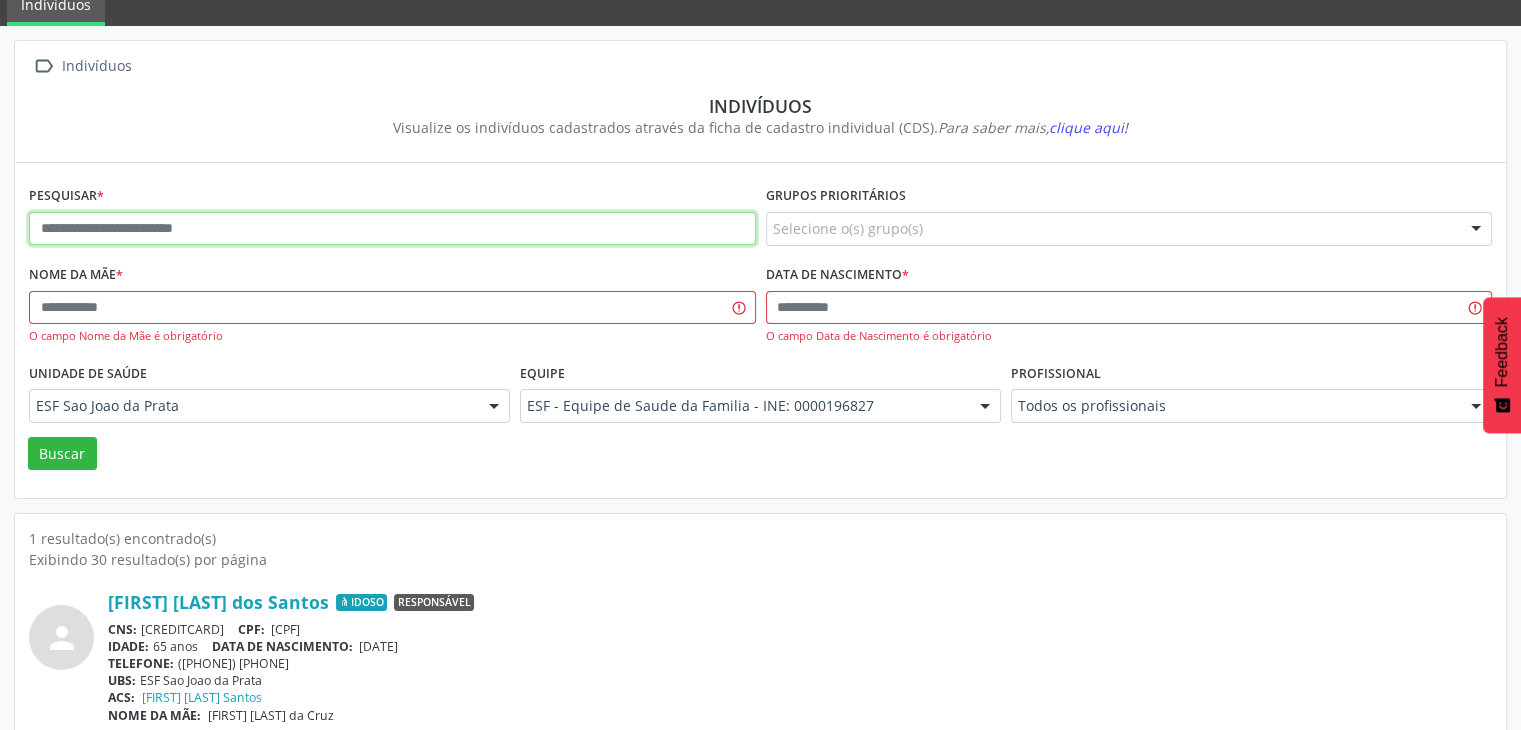 paste on "**********" 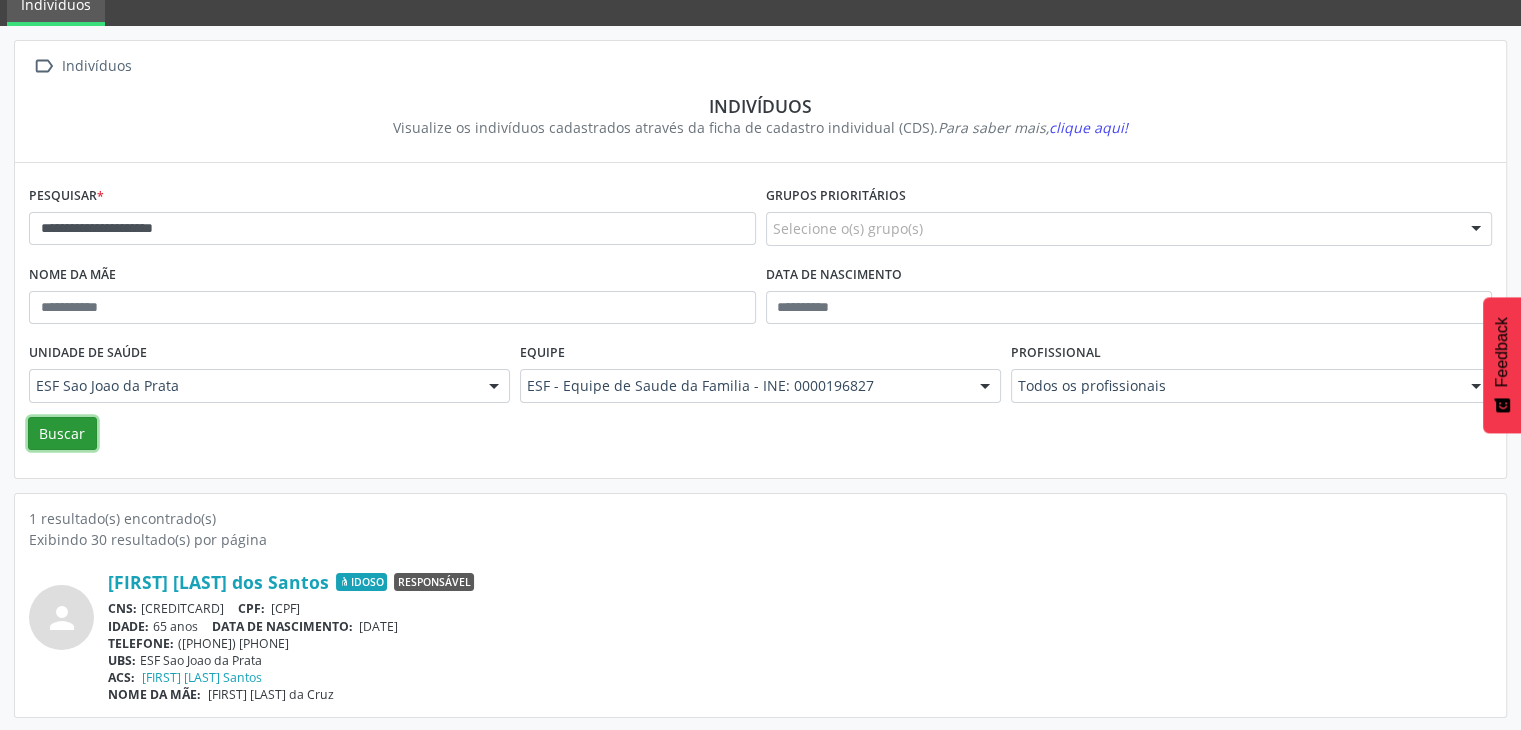 click on "Buscar" at bounding box center [62, 434] 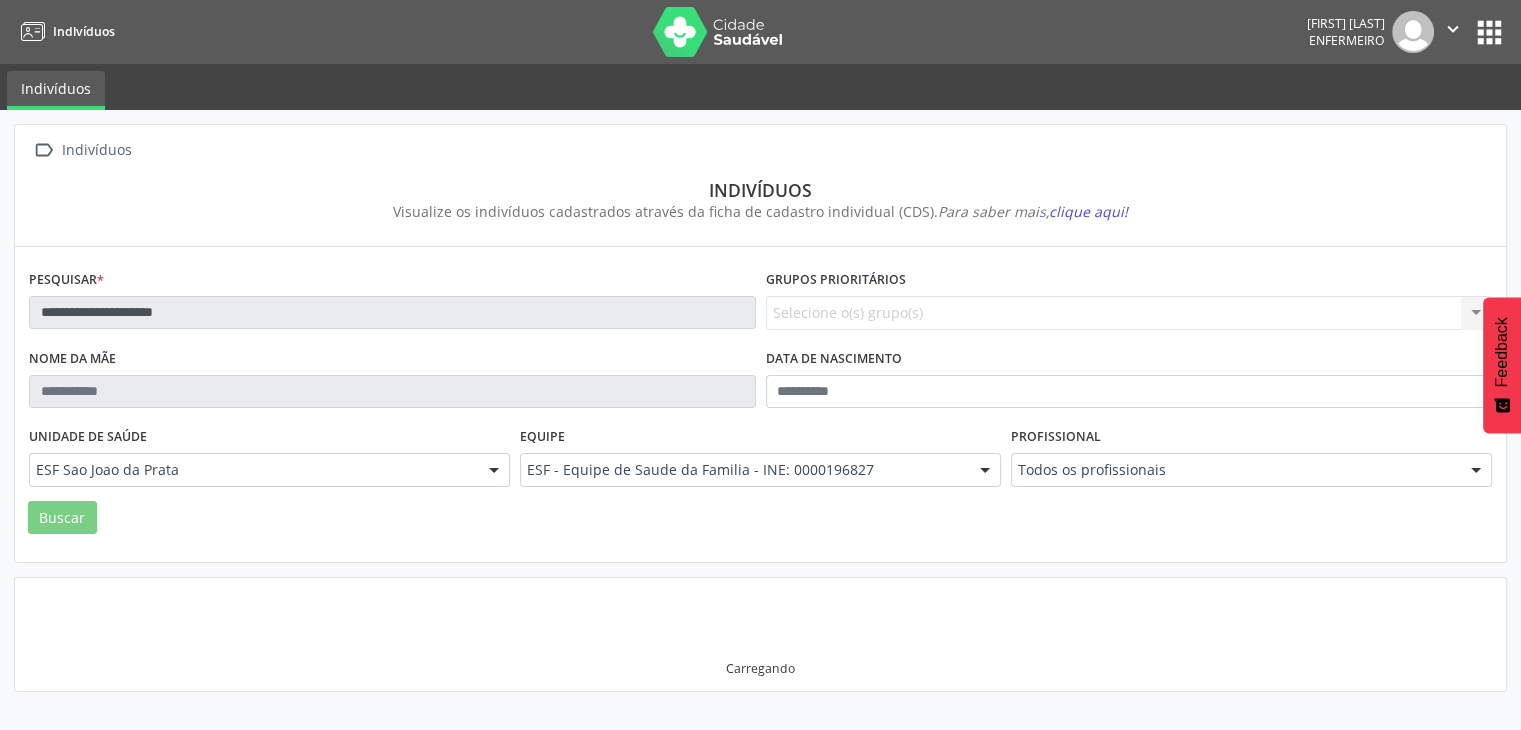 scroll, scrollTop: 0, scrollLeft: 0, axis: both 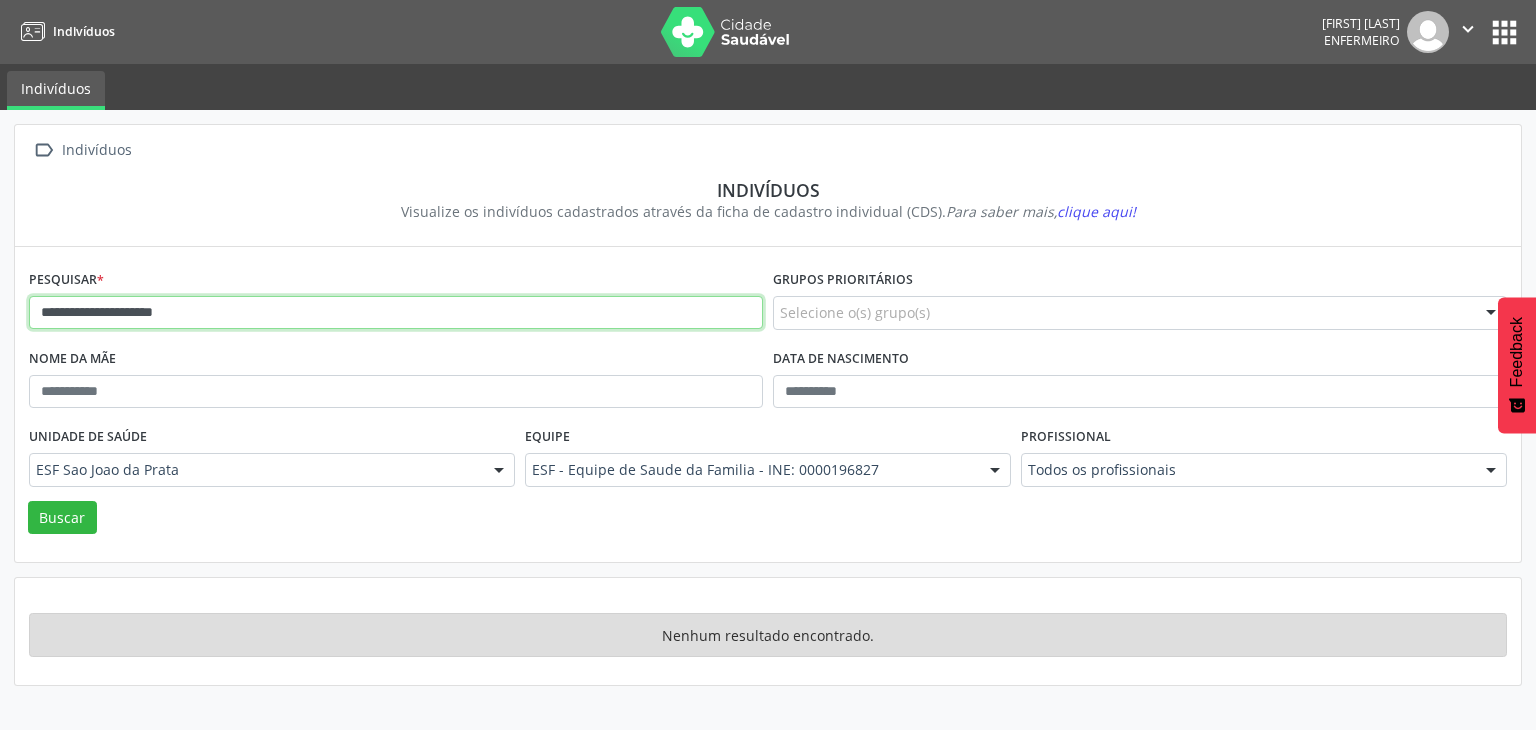 click on "**********" at bounding box center [396, 313] 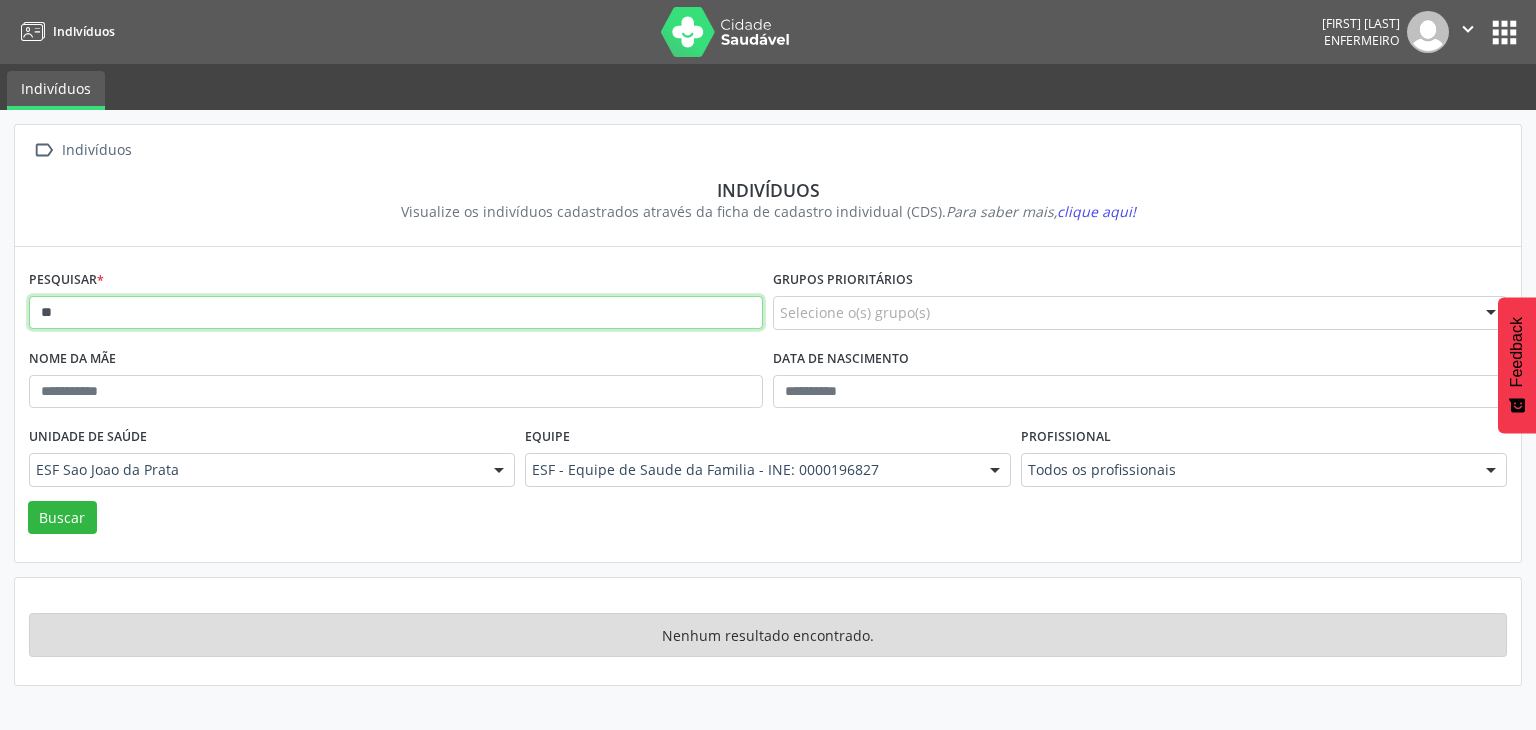 type on "*" 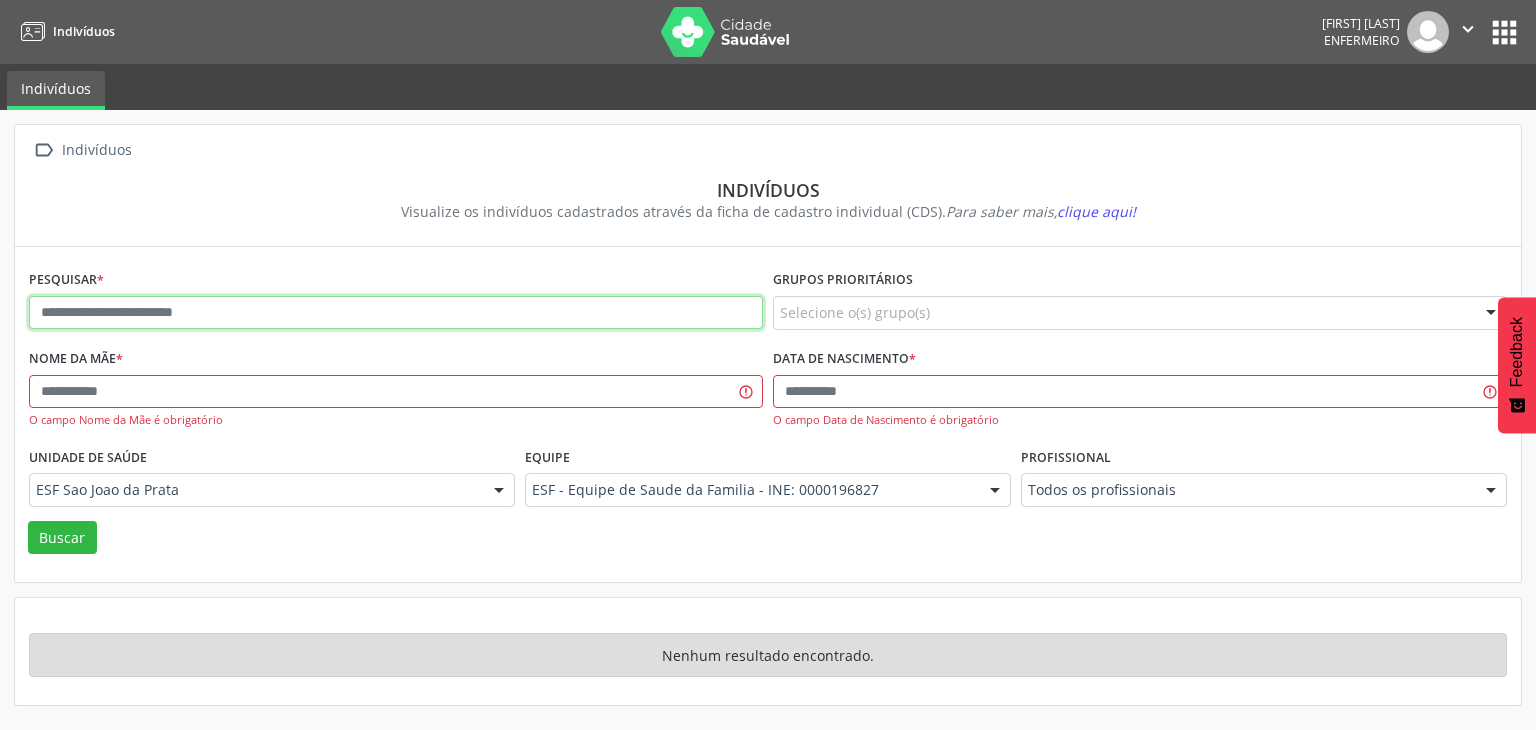 paste on "**********" 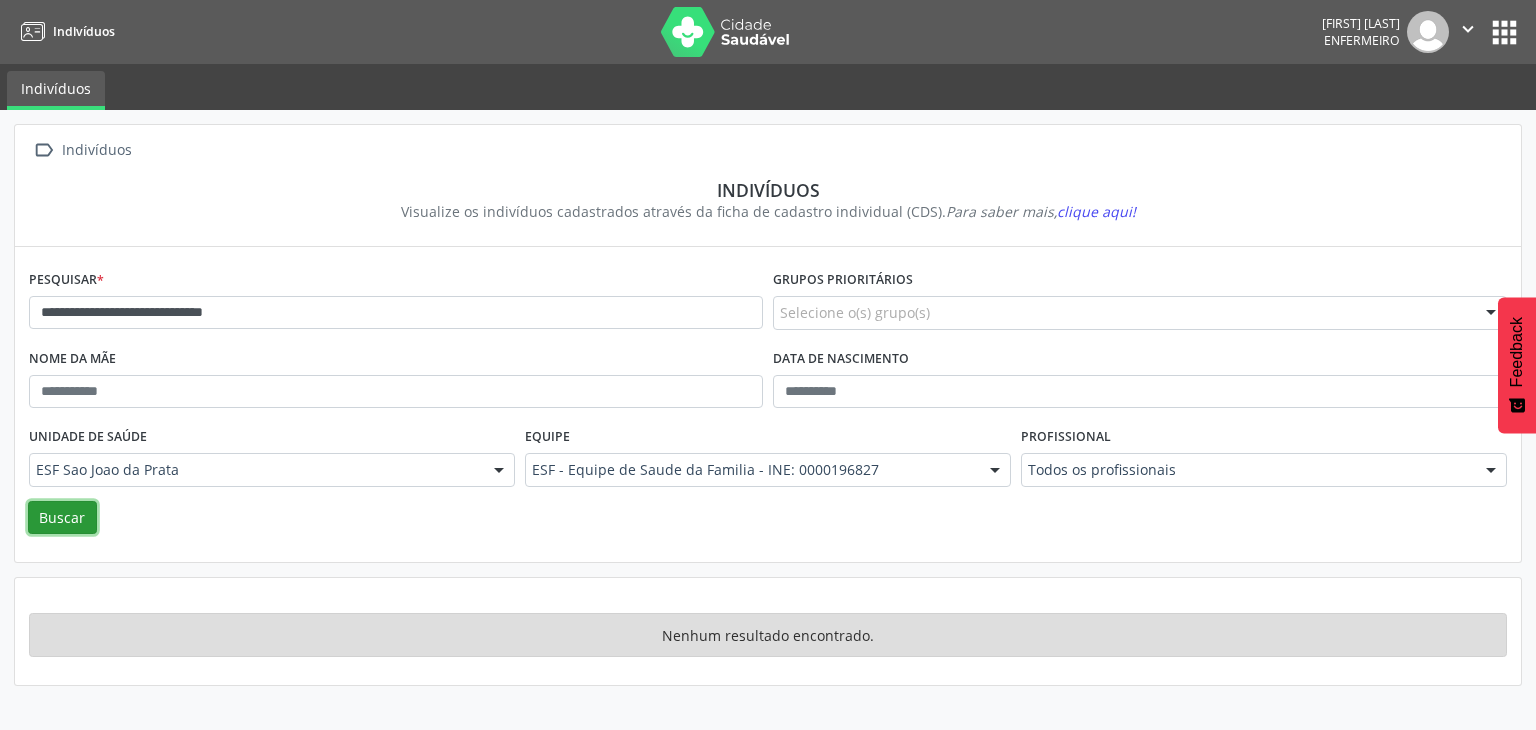 click on "Buscar" at bounding box center (62, 518) 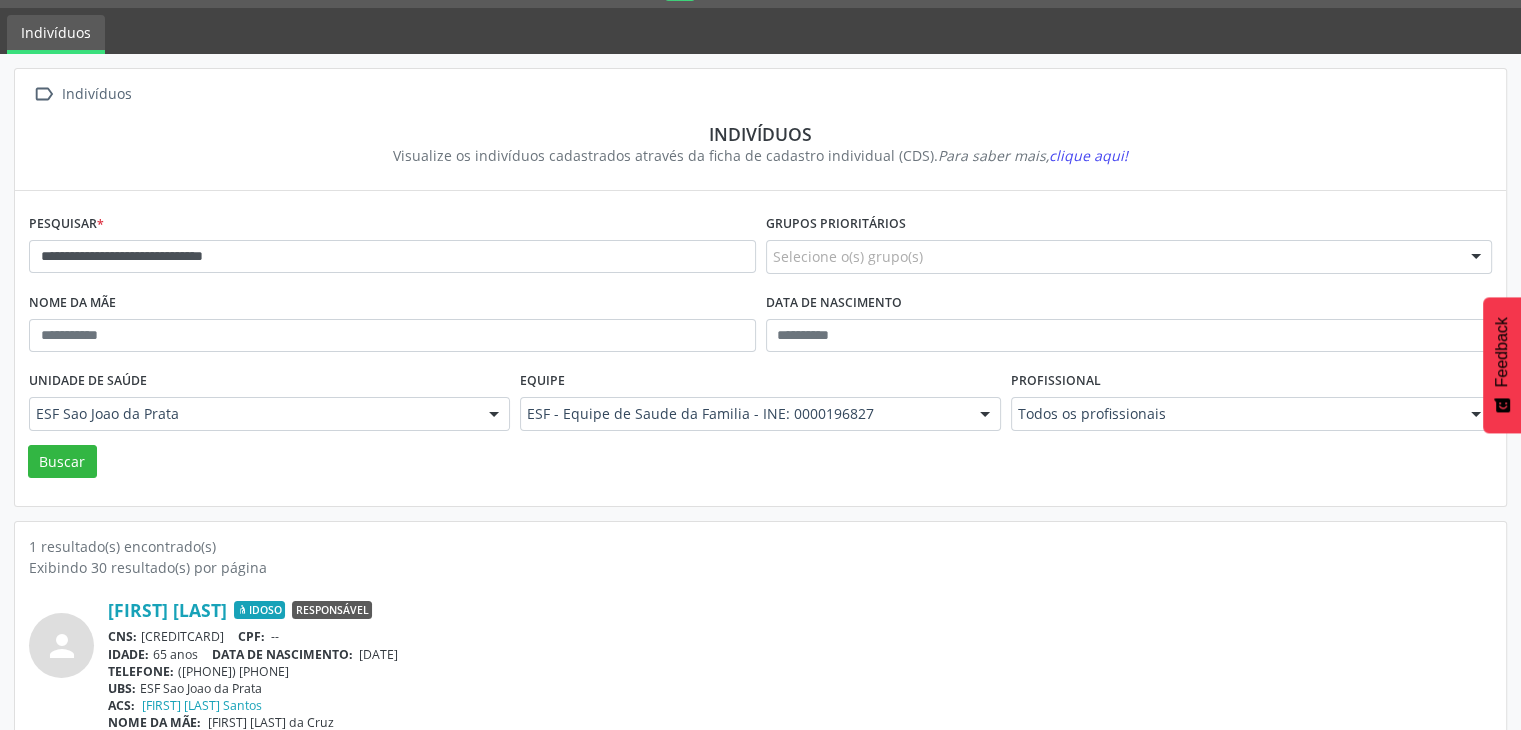 scroll, scrollTop: 84, scrollLeft: 0, axis: vertical 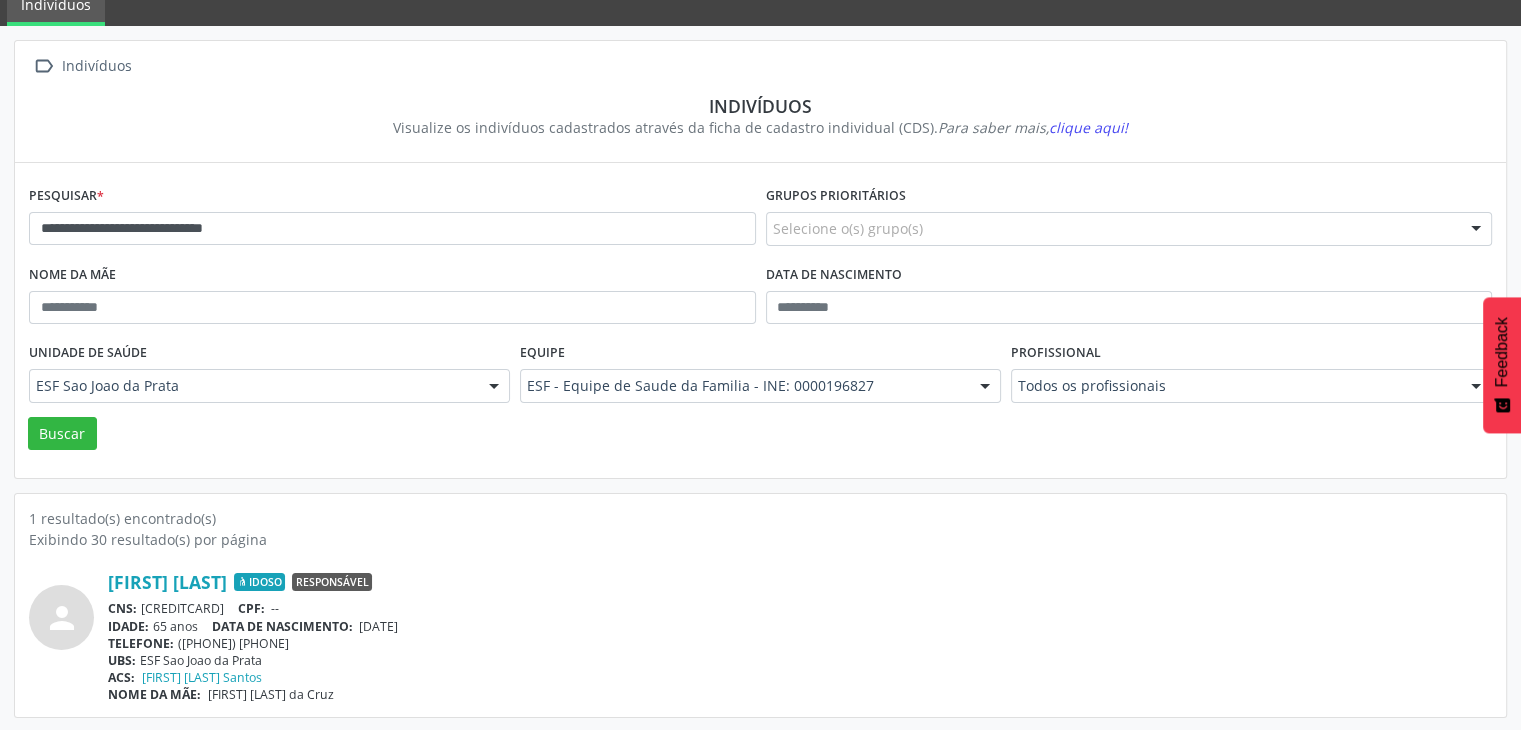 click on "**********" at bounding box center [392, 220] 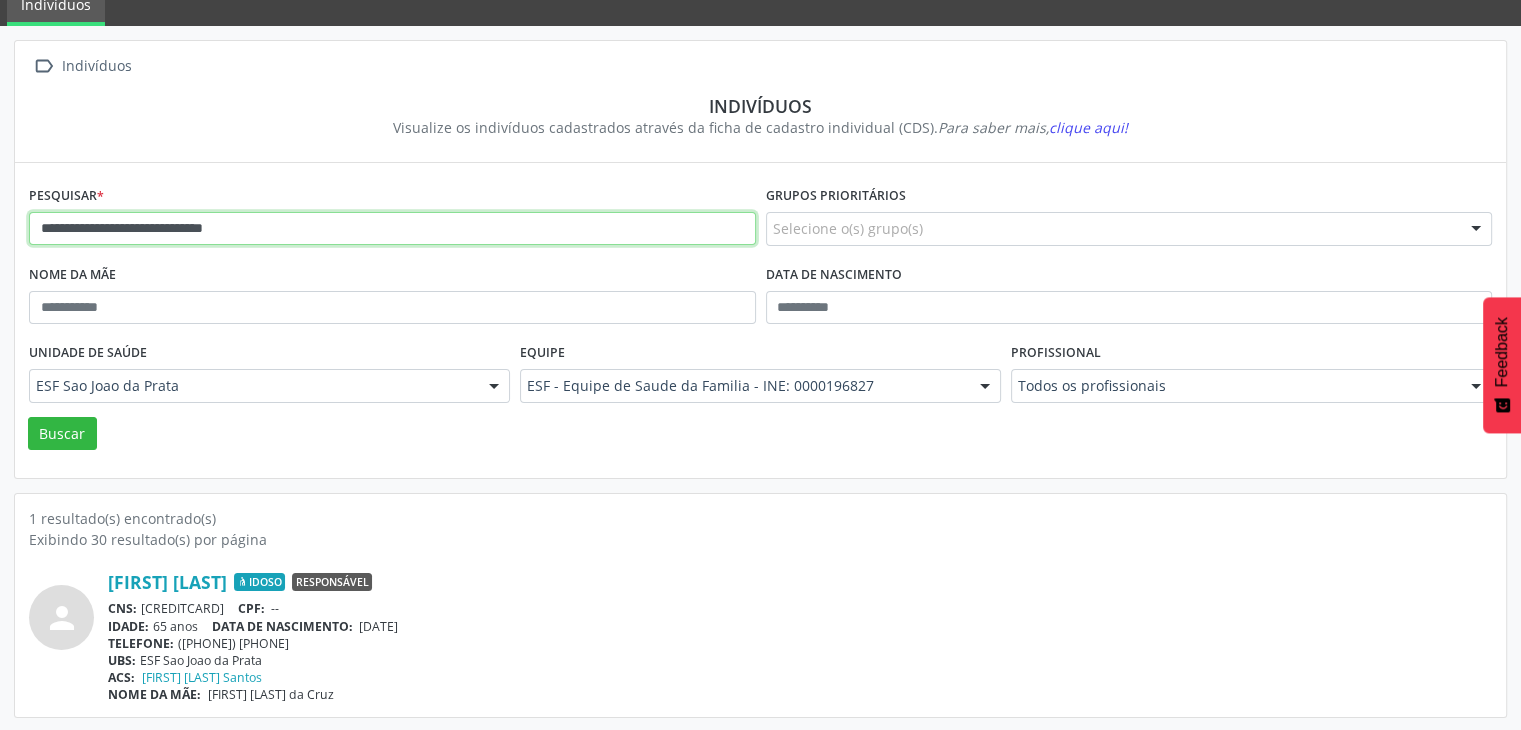click on "**********" at bounding box center (392, 229) 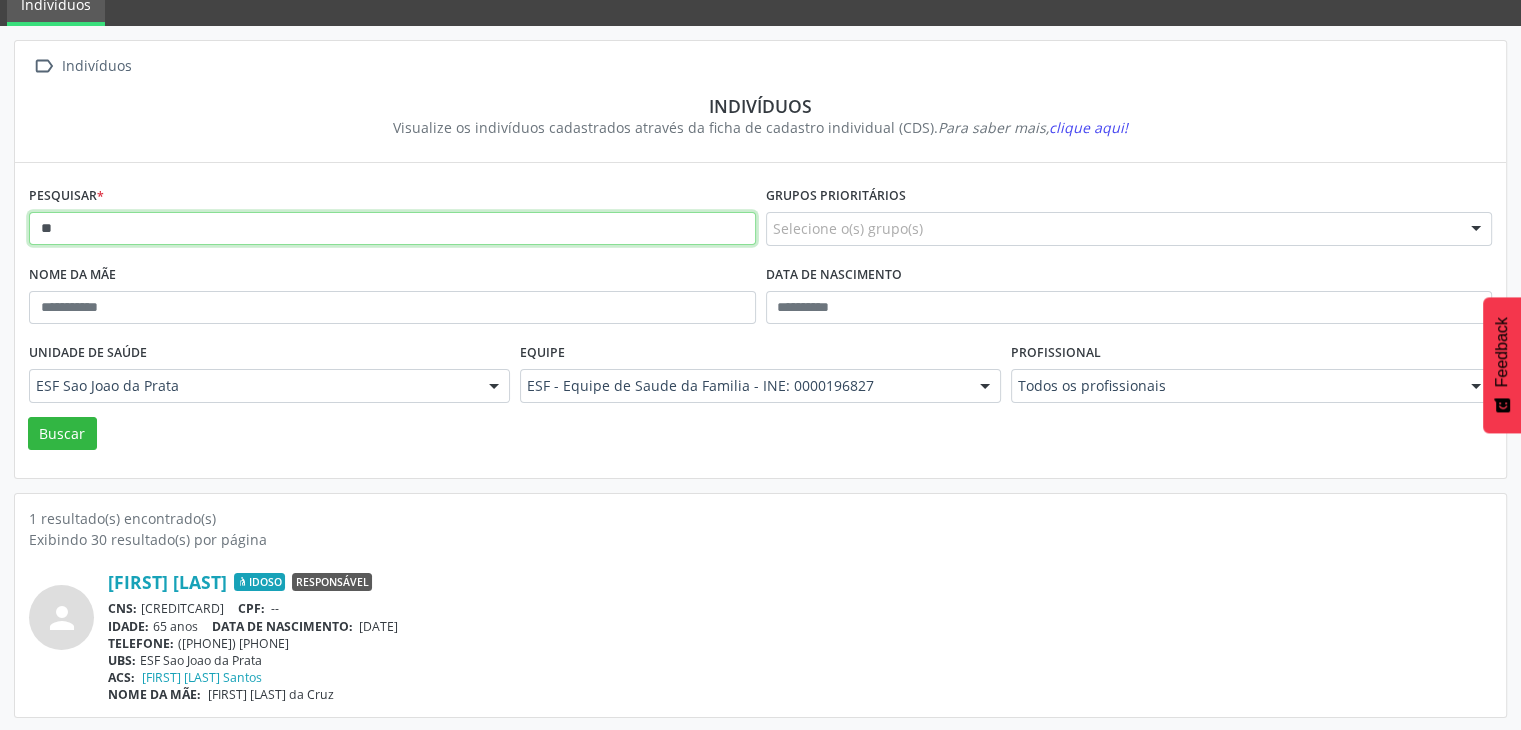 type on "*" 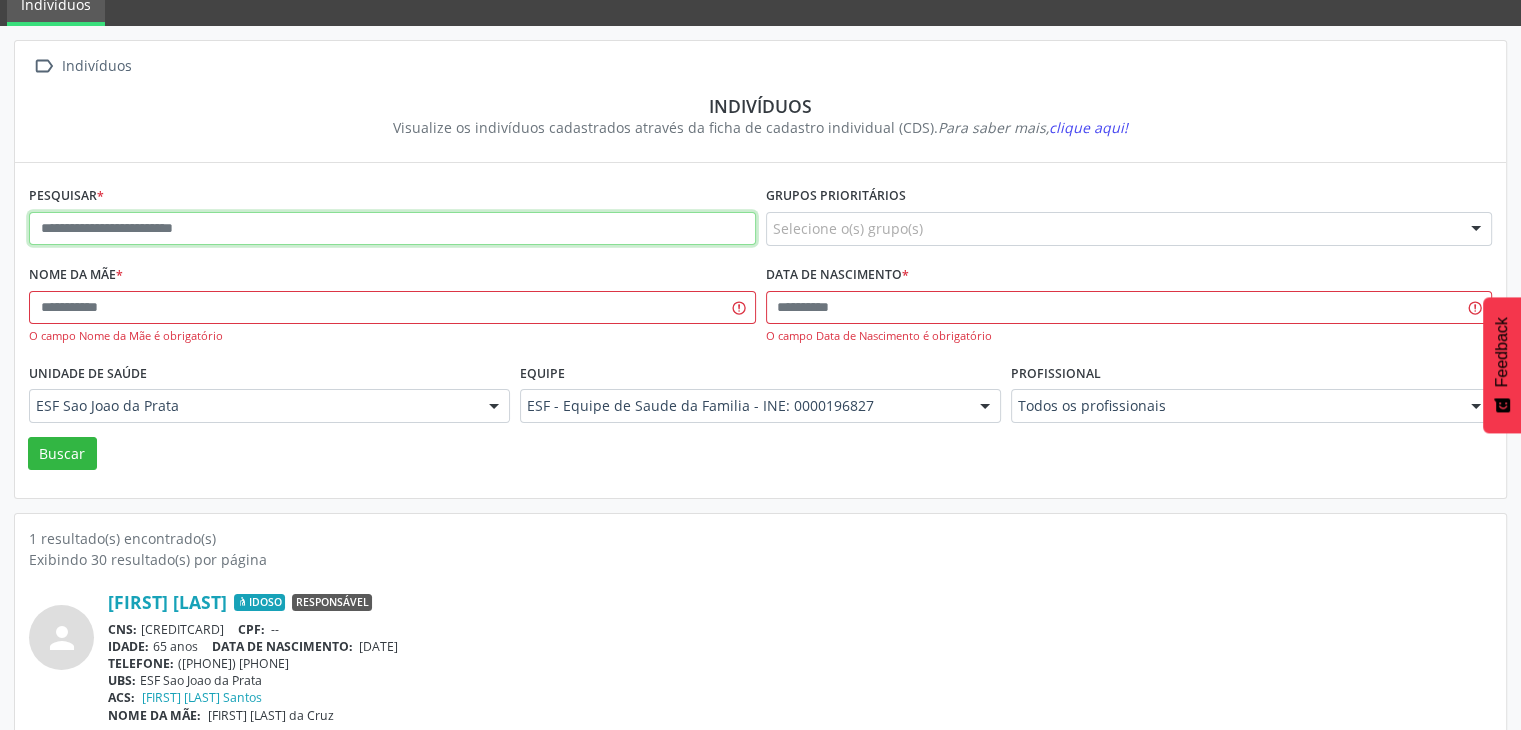 paste on "**********" 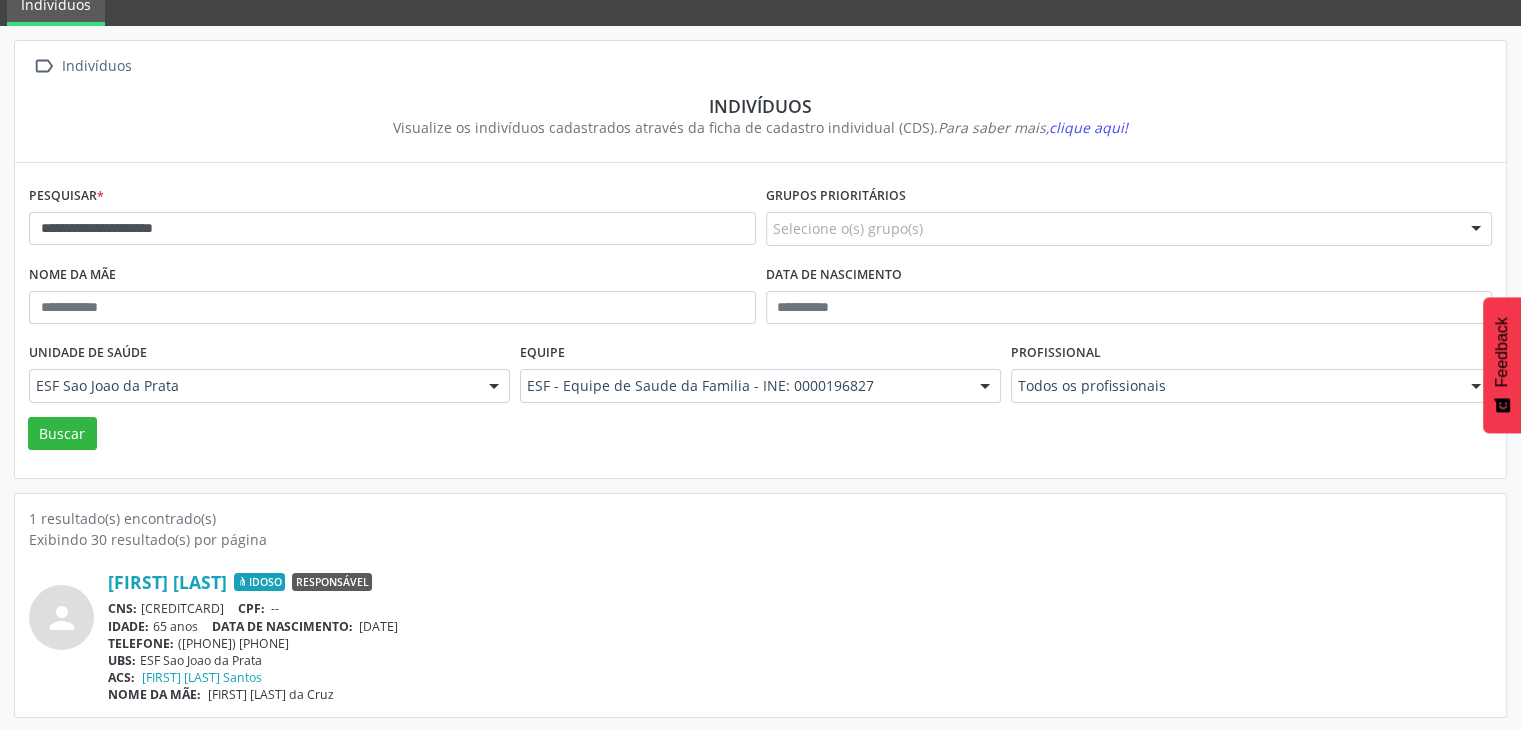 click on "Buscar" at bounding box center (760, 434) 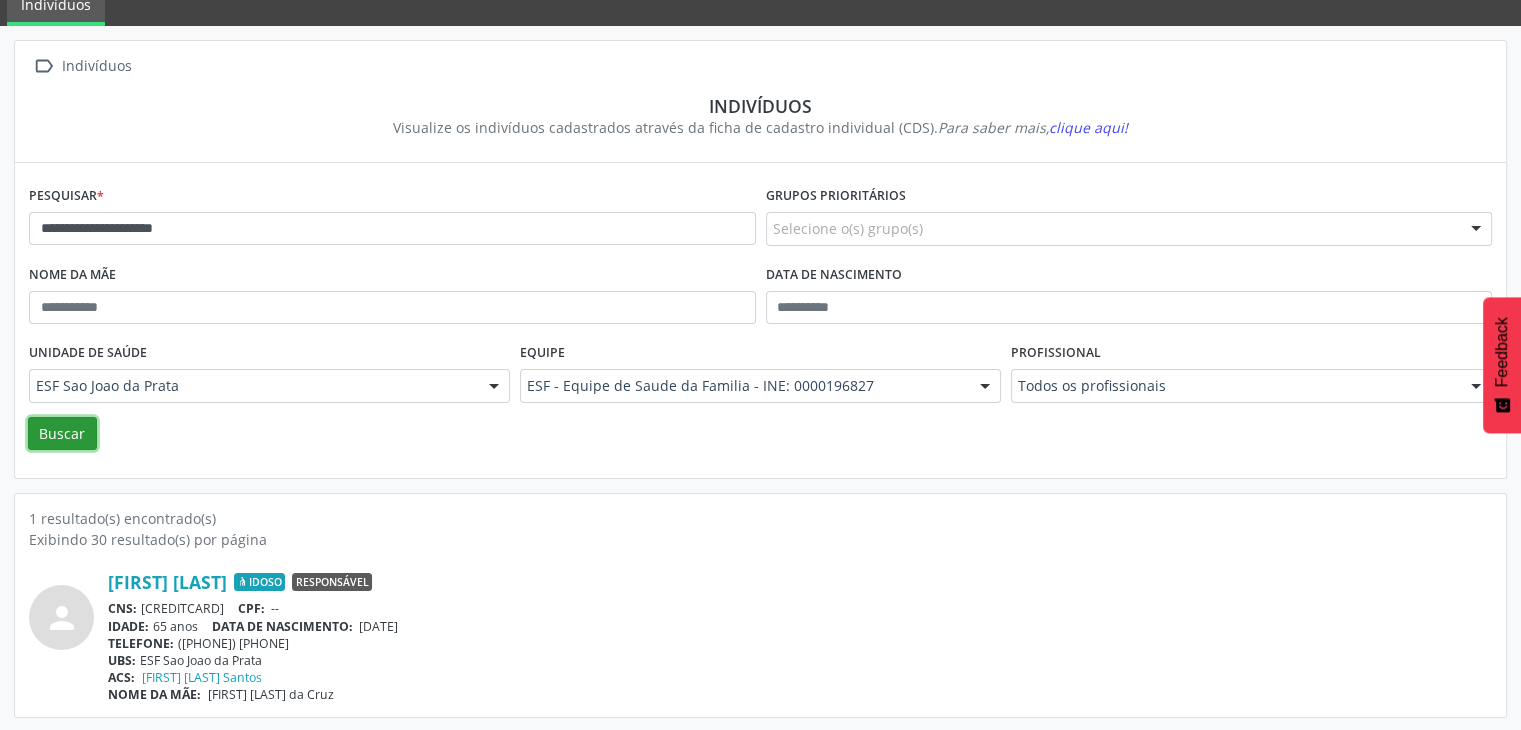 click on "Buscar" at bounding box center (62, 434) 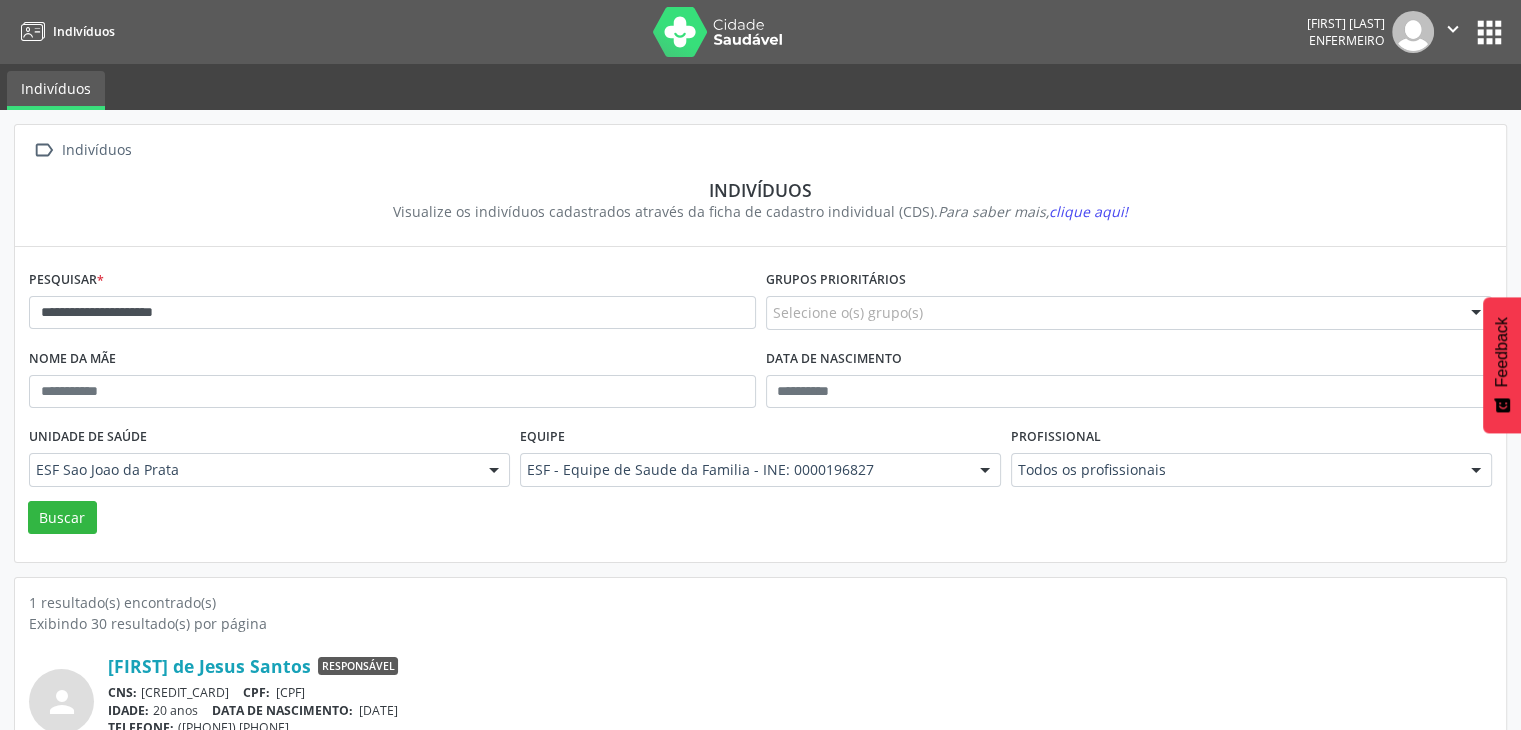 scroll, scrollTop: 84, scrollLeft: 0, axis: vertical 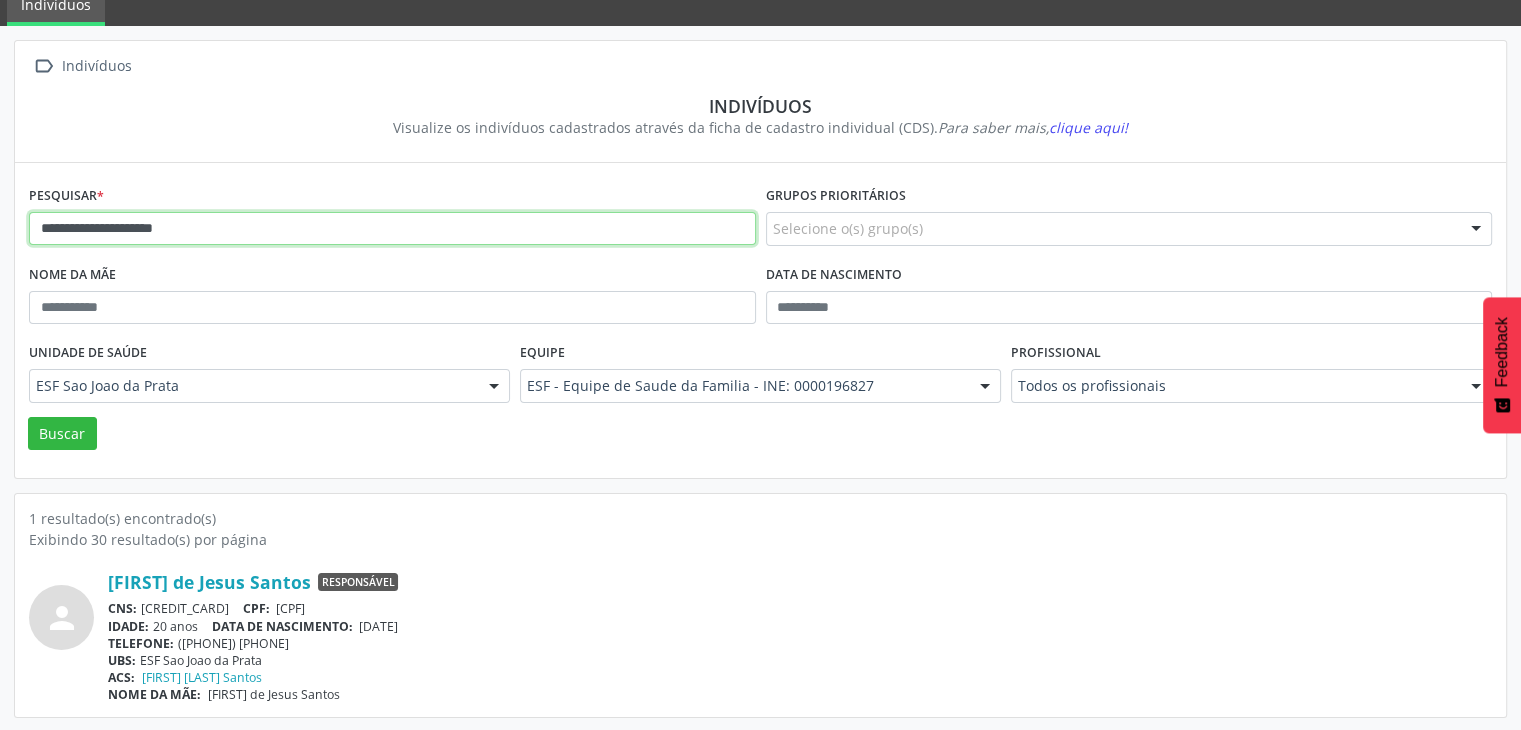 click on "**********" at bounding box center (392, 229) 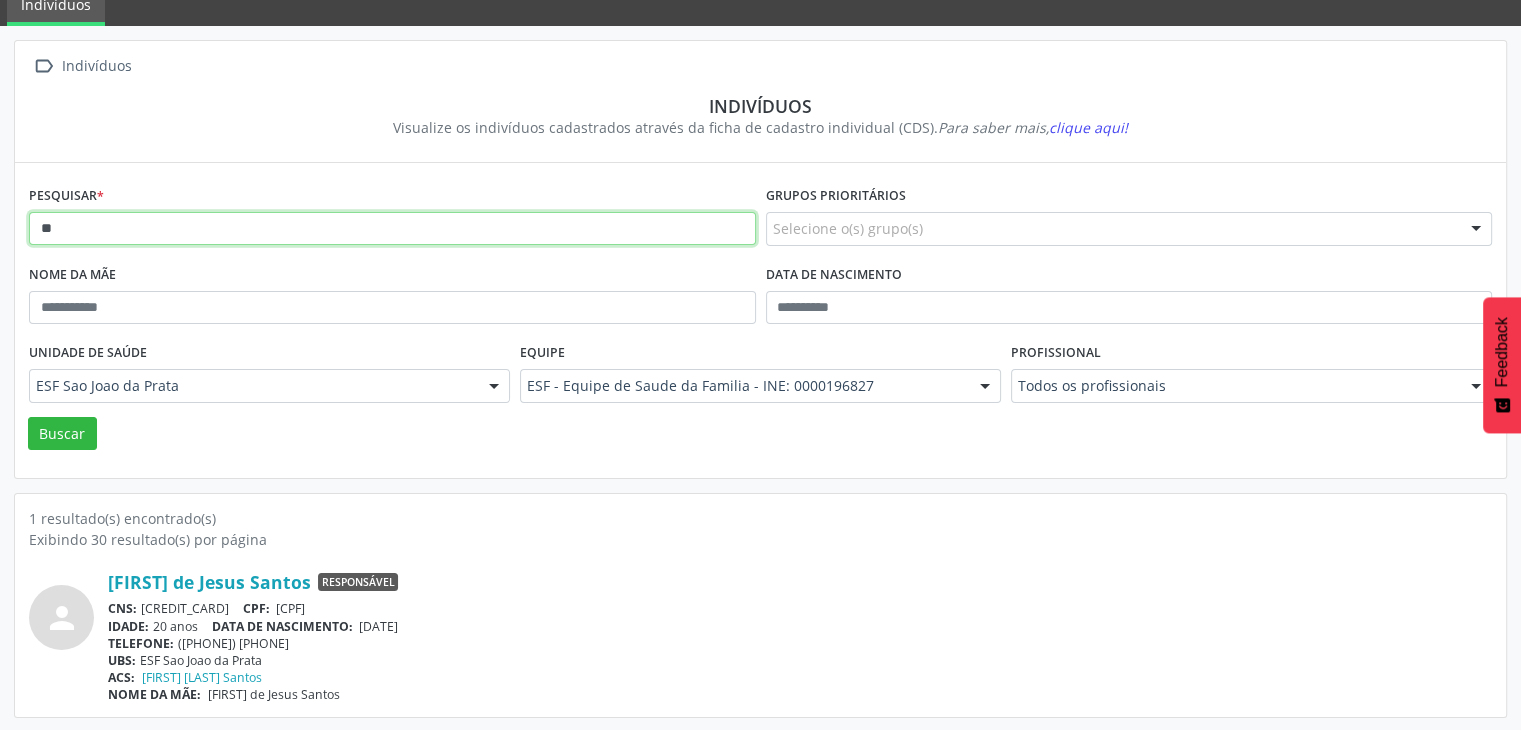type on "*" 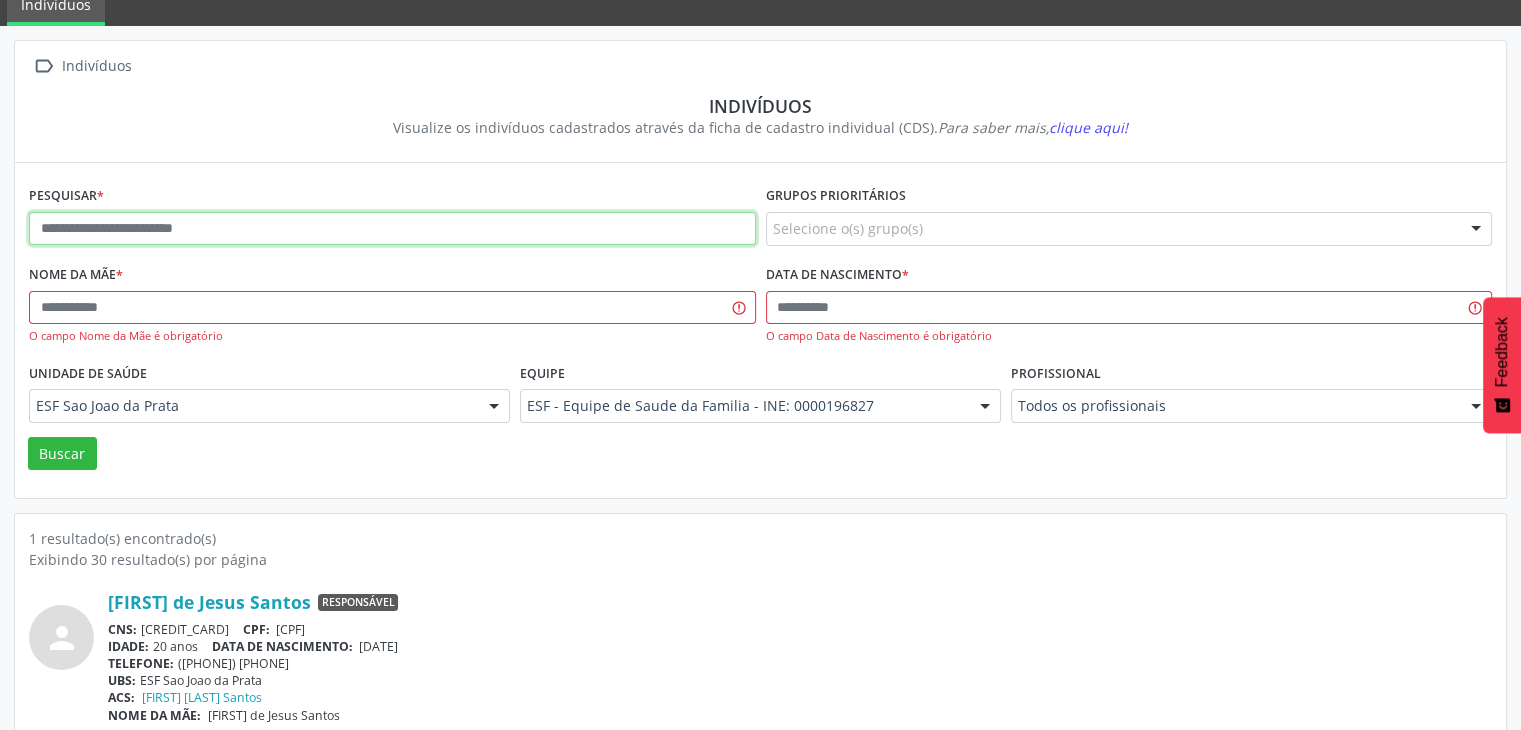paste on "**********" 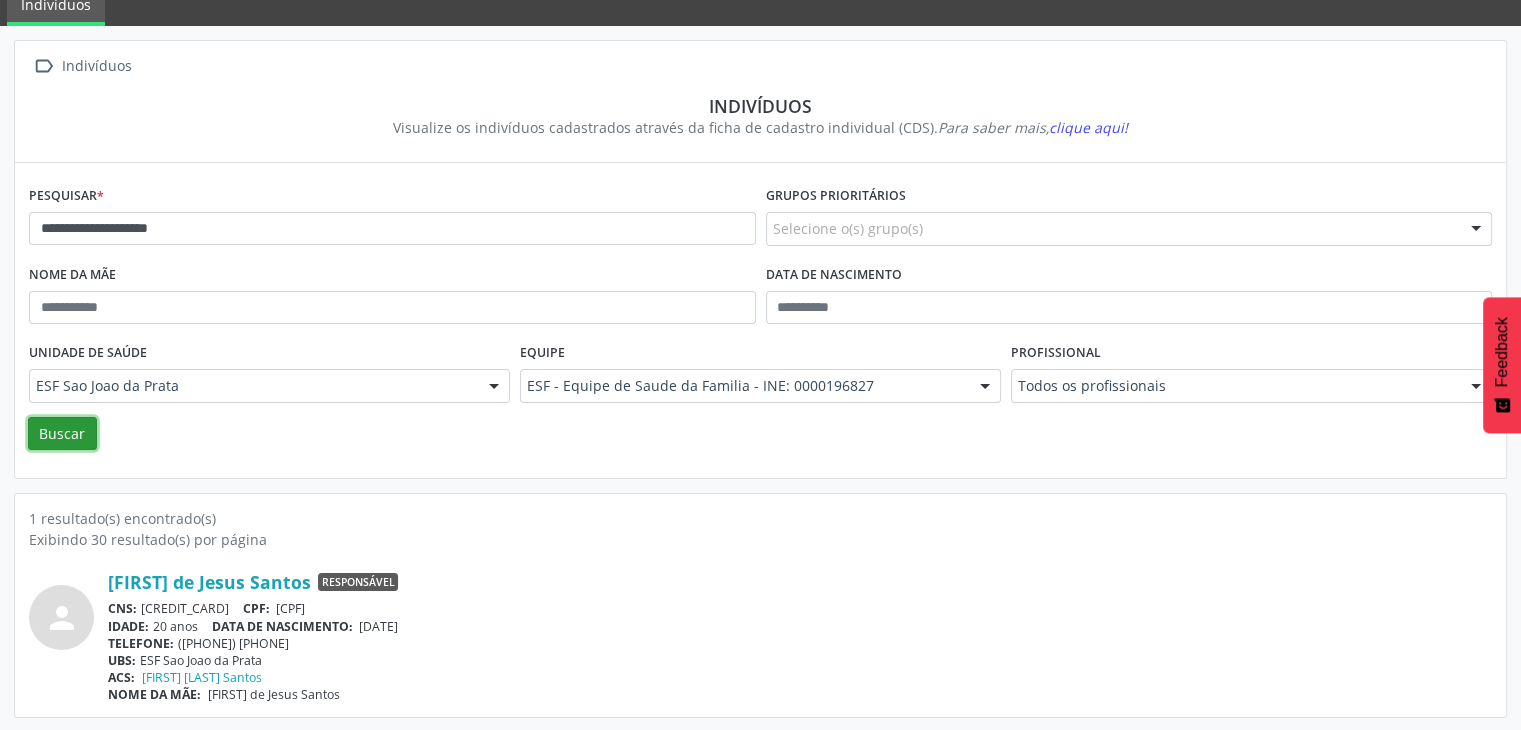 click on "Buscar" at bounding box center [62, 434] 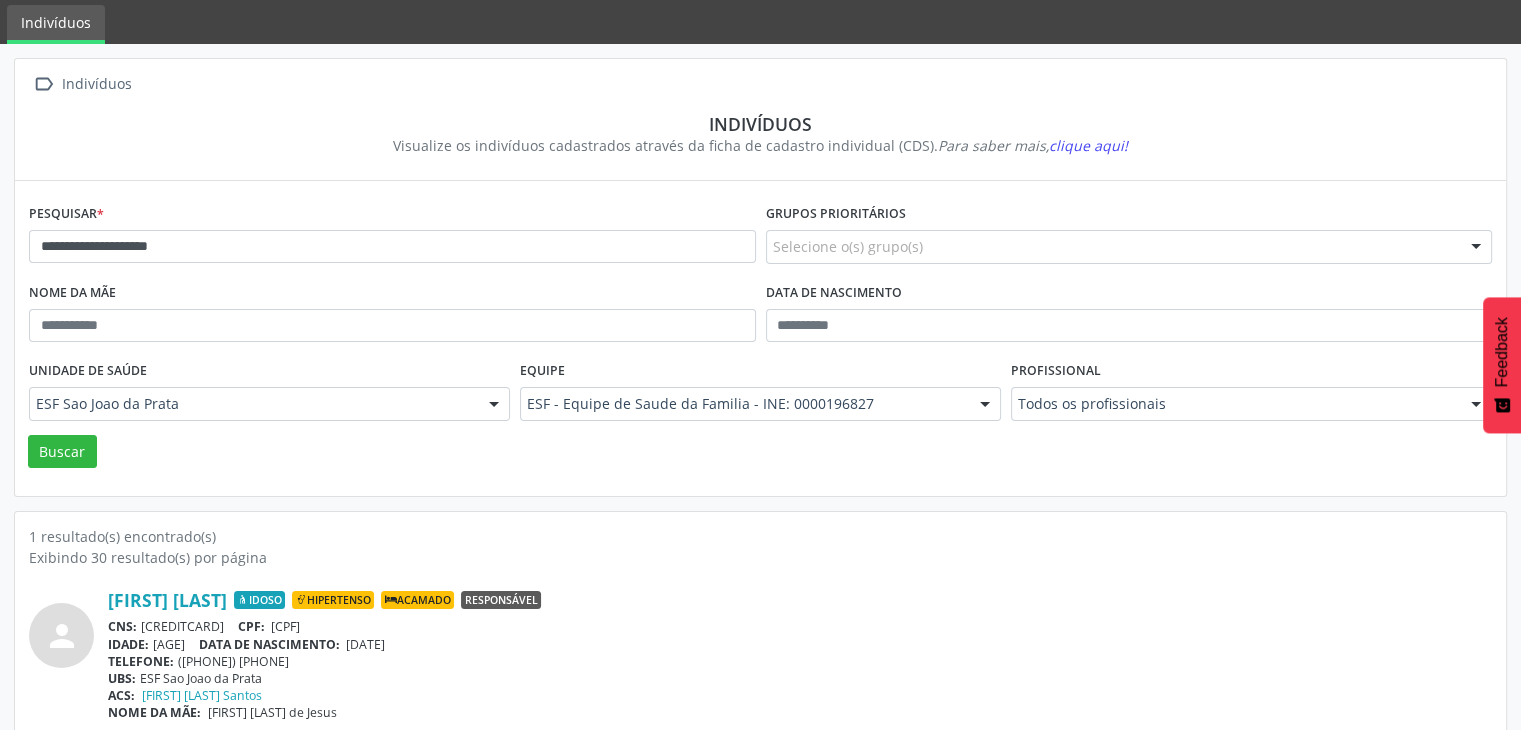 scroll, scrollTop: 84, scrollLeft: 0, axis: vertical 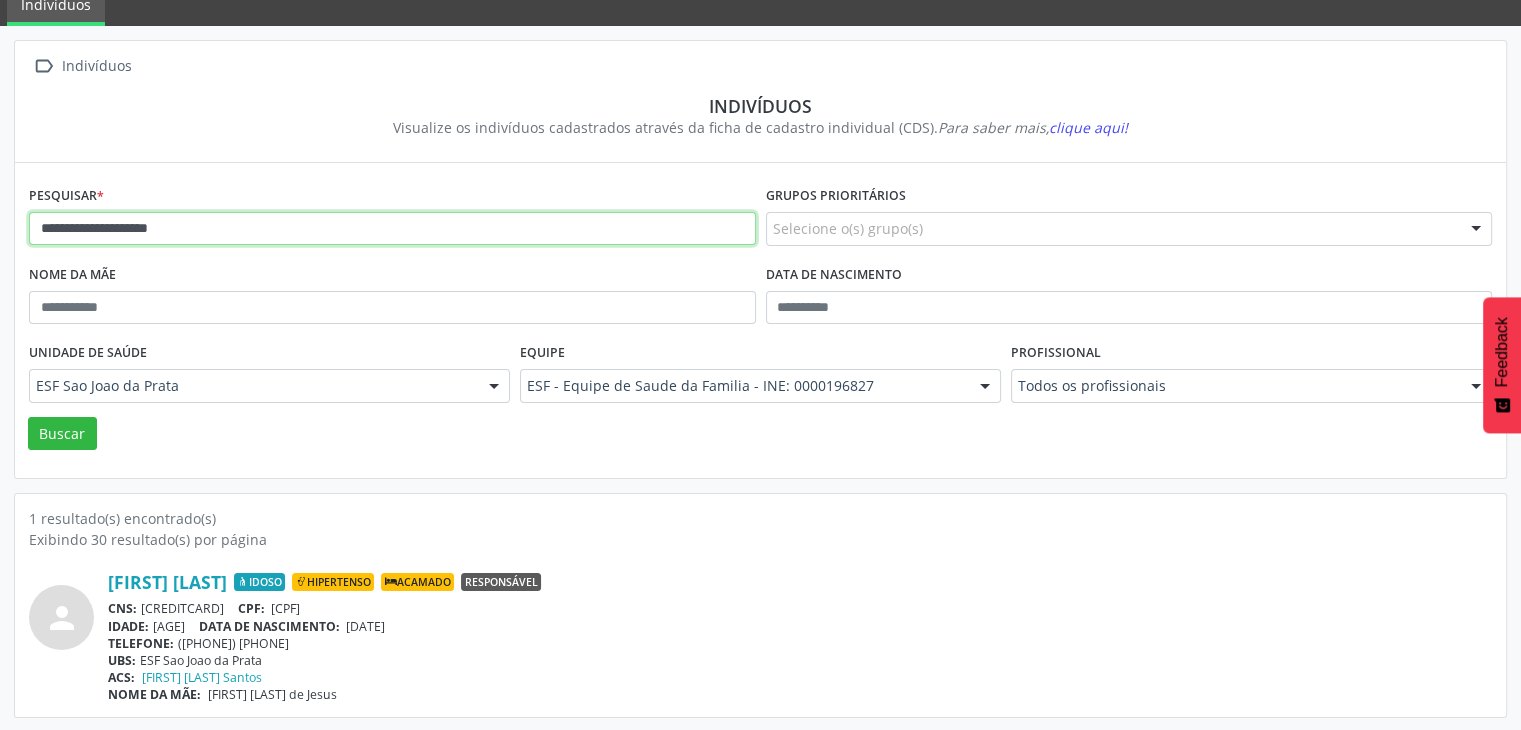 click on "**********" at bounding box center (392, 229) 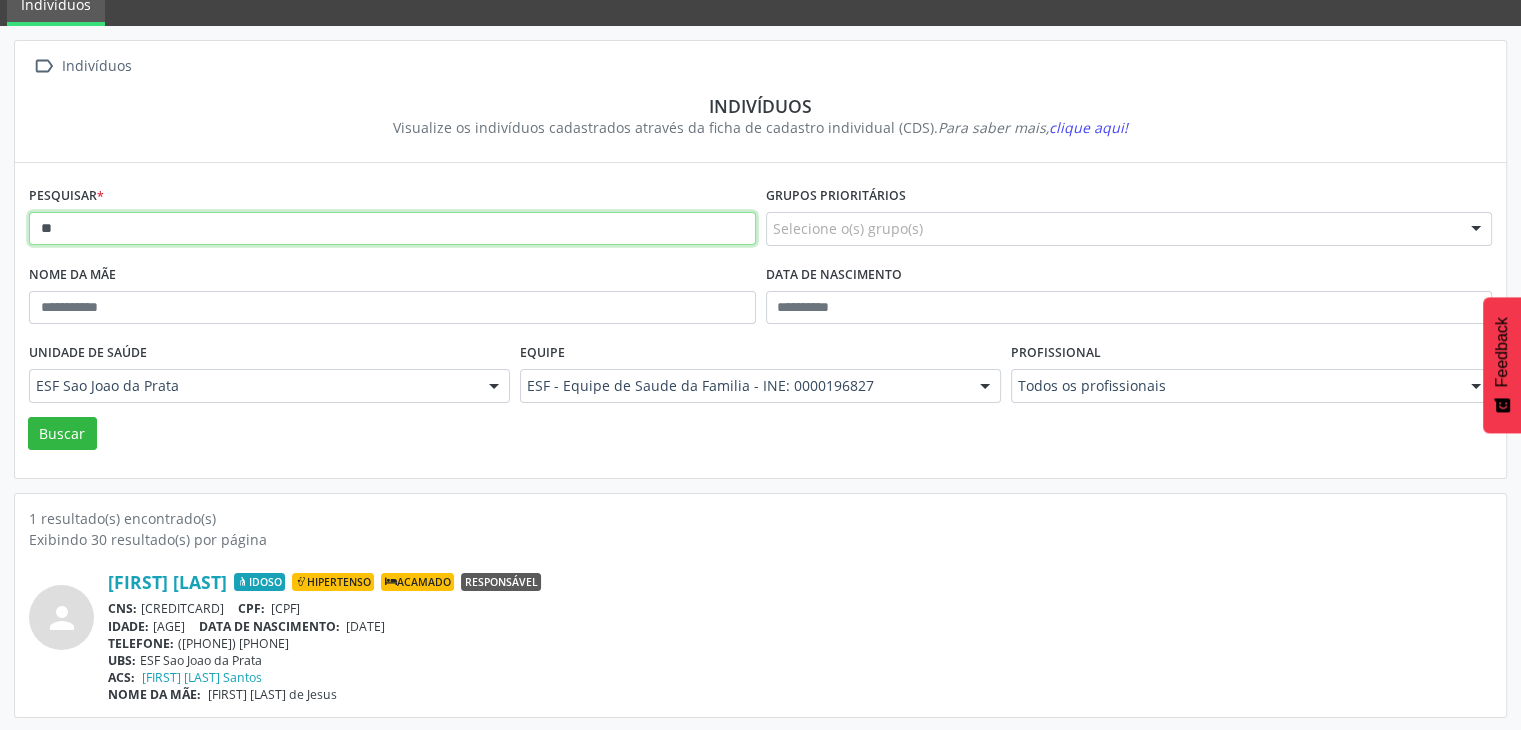 type on "*" 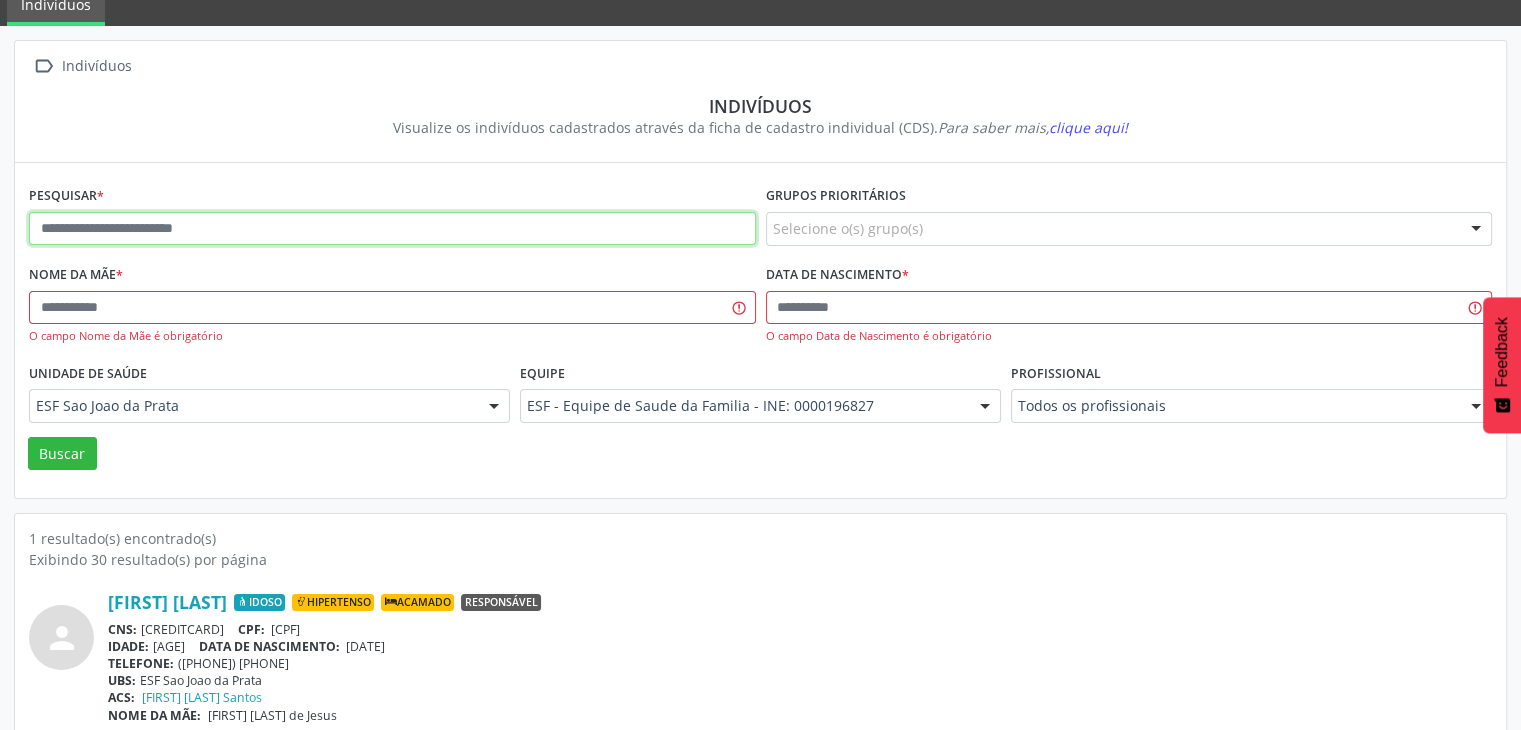 paste on "**********" 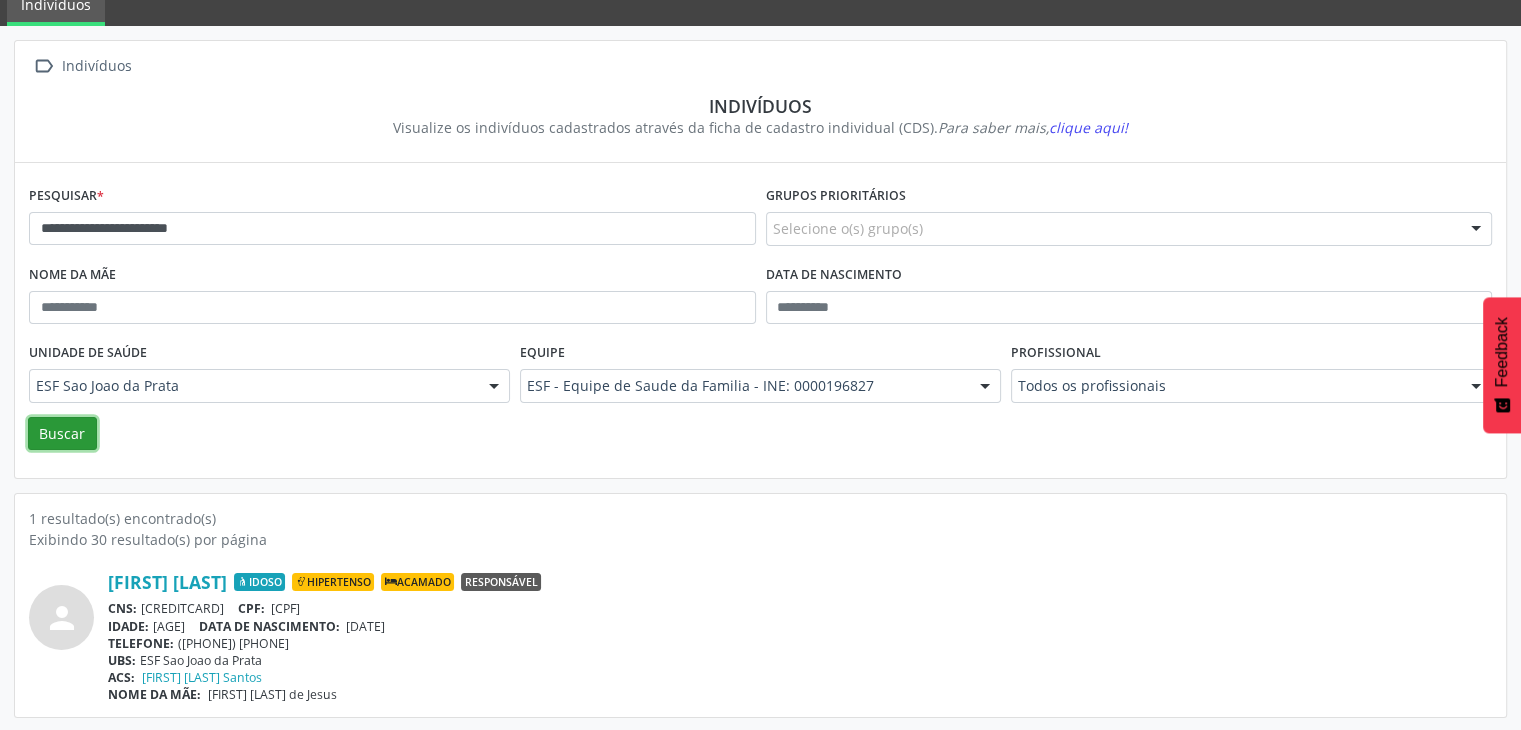click on "Buscar" at bounding box center [62, 434] 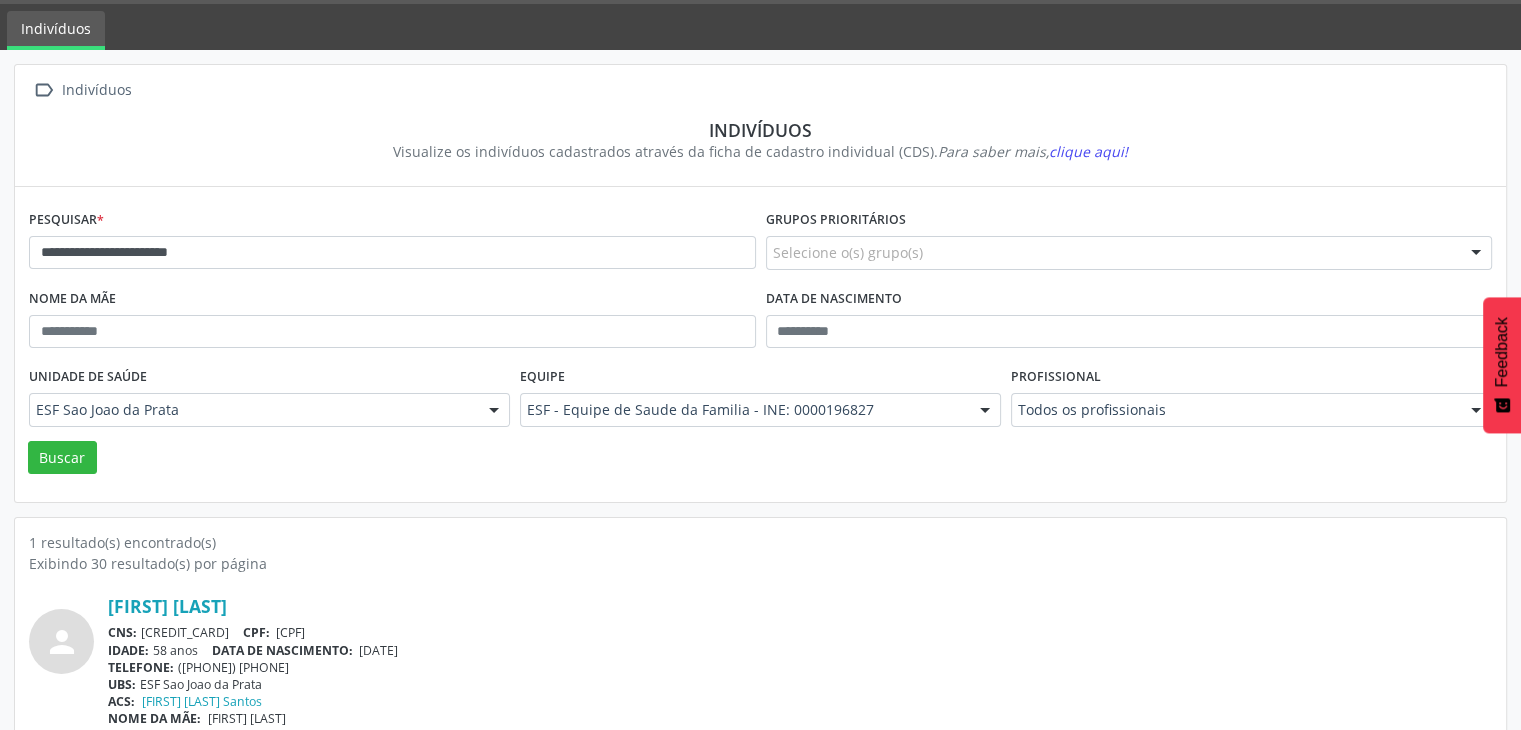 scroll, scrollTop: 84, scrollLeft: 0, axis: vertical 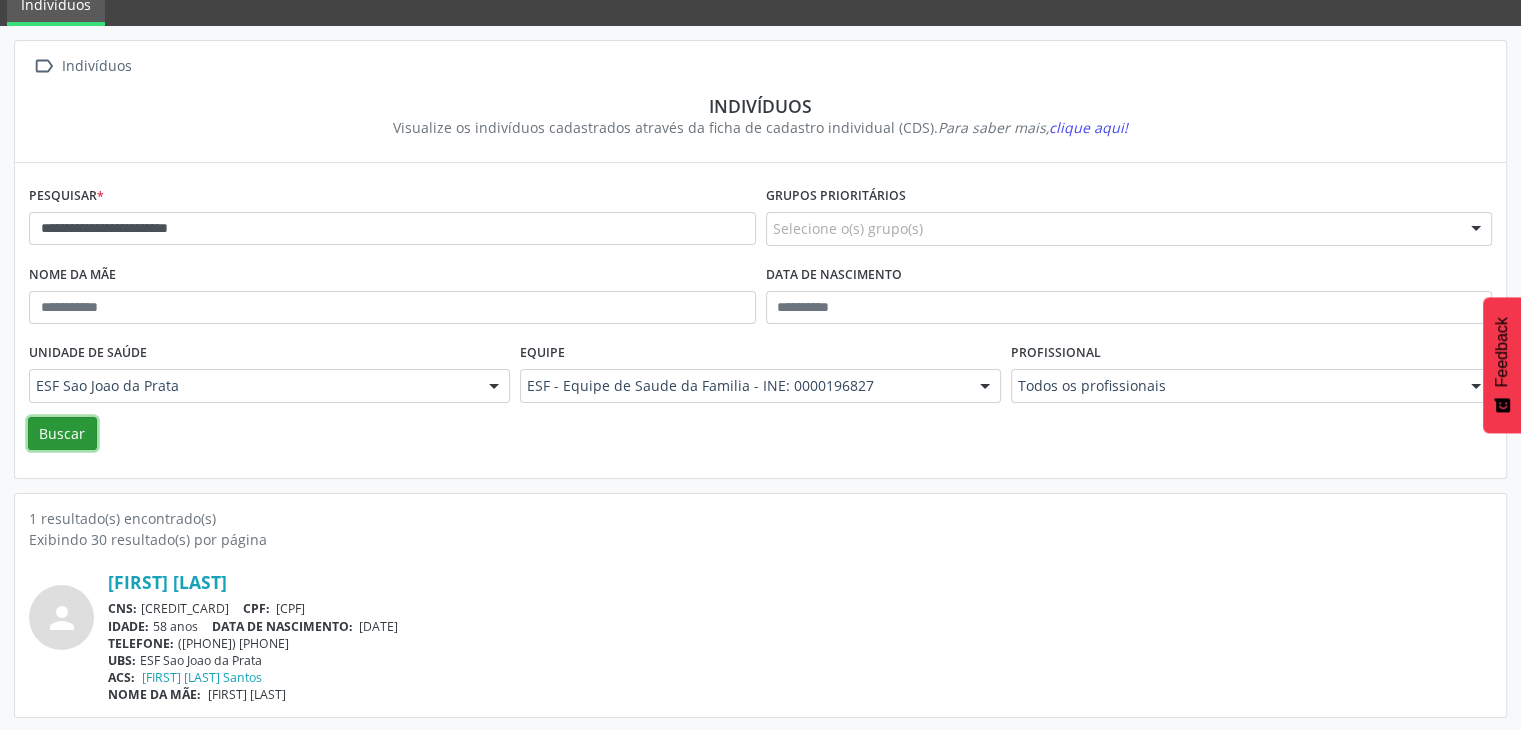 click on "Buscar" at bounding box center [62, 434] 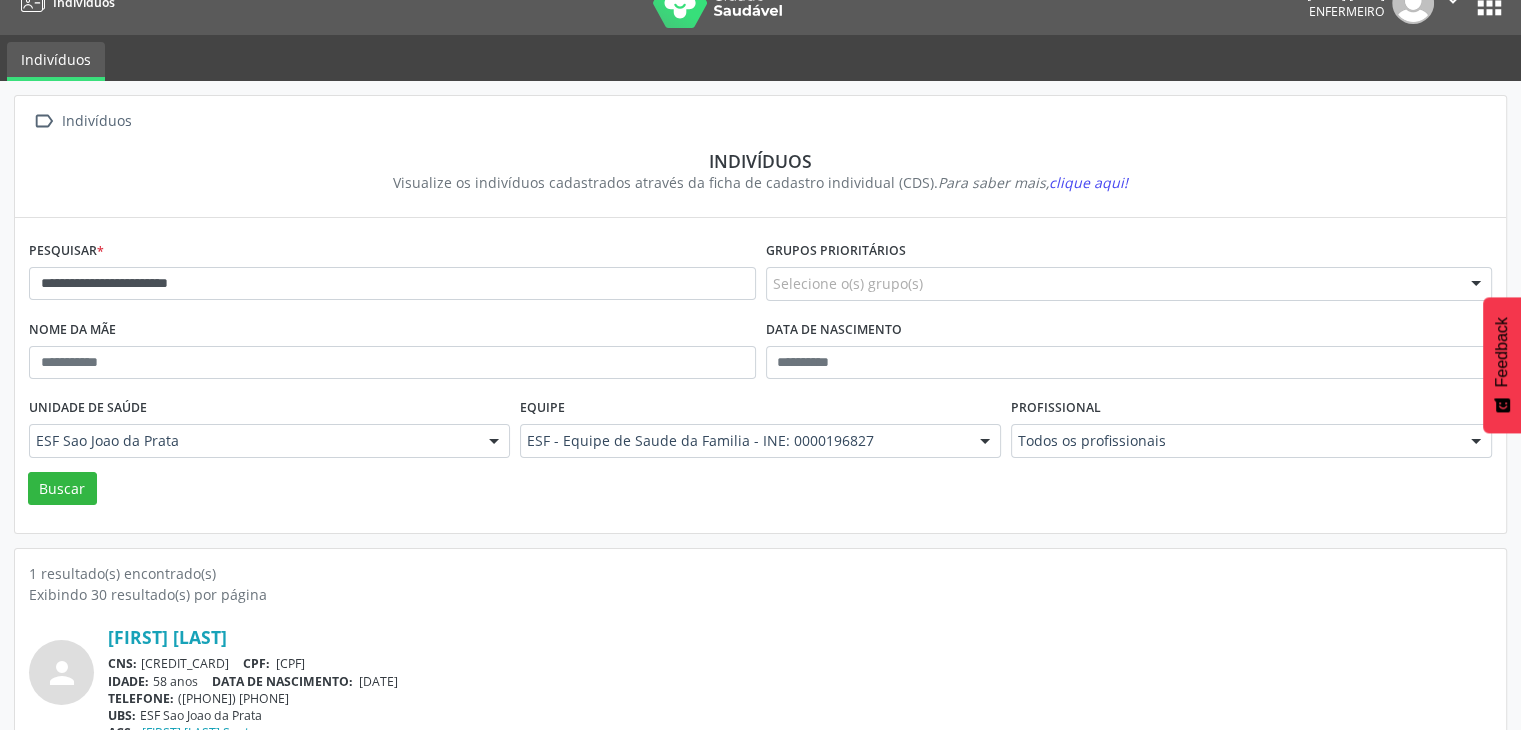 scroll, scrollTop: 0, scrollLeft: 0, axis: both 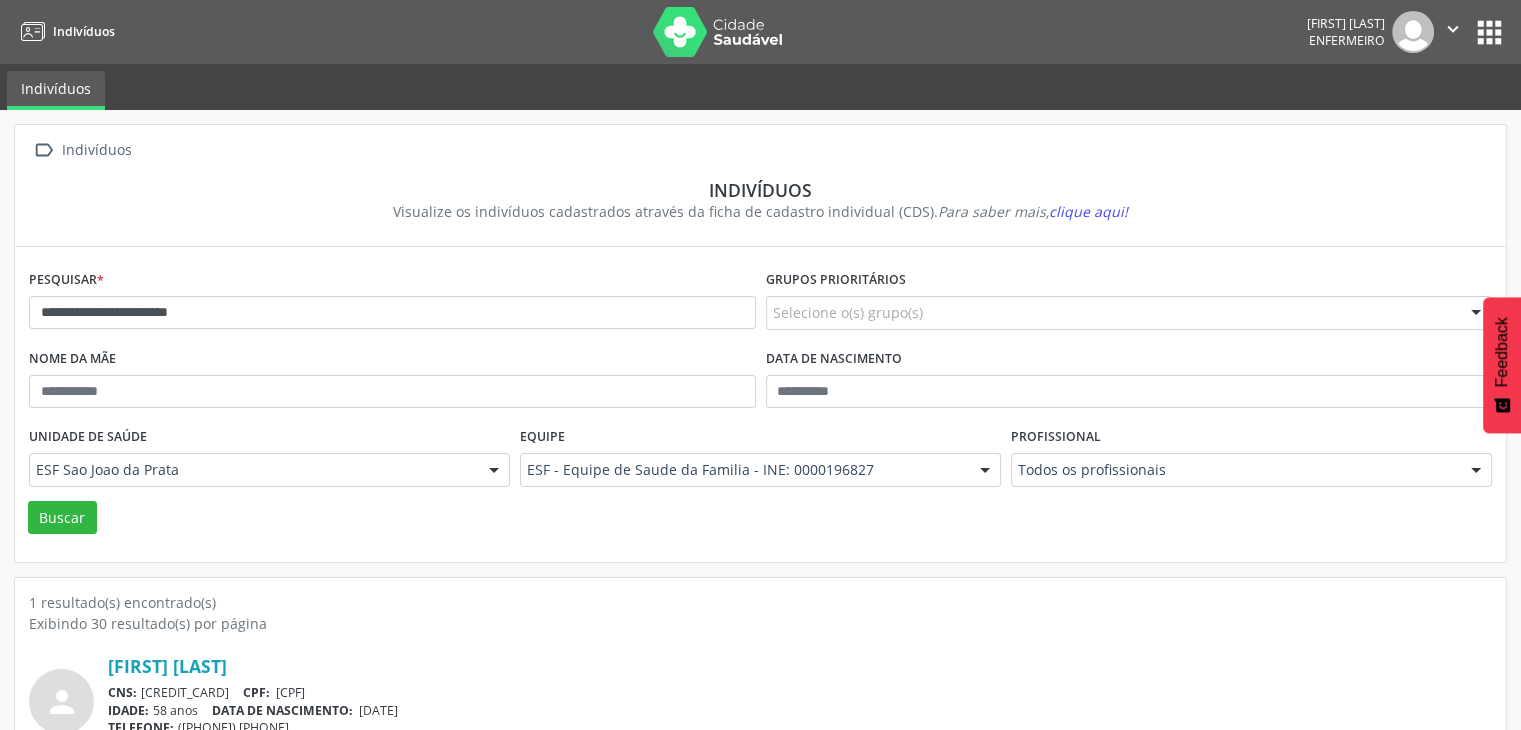 click on "**********" at bounding box center [392, 304] 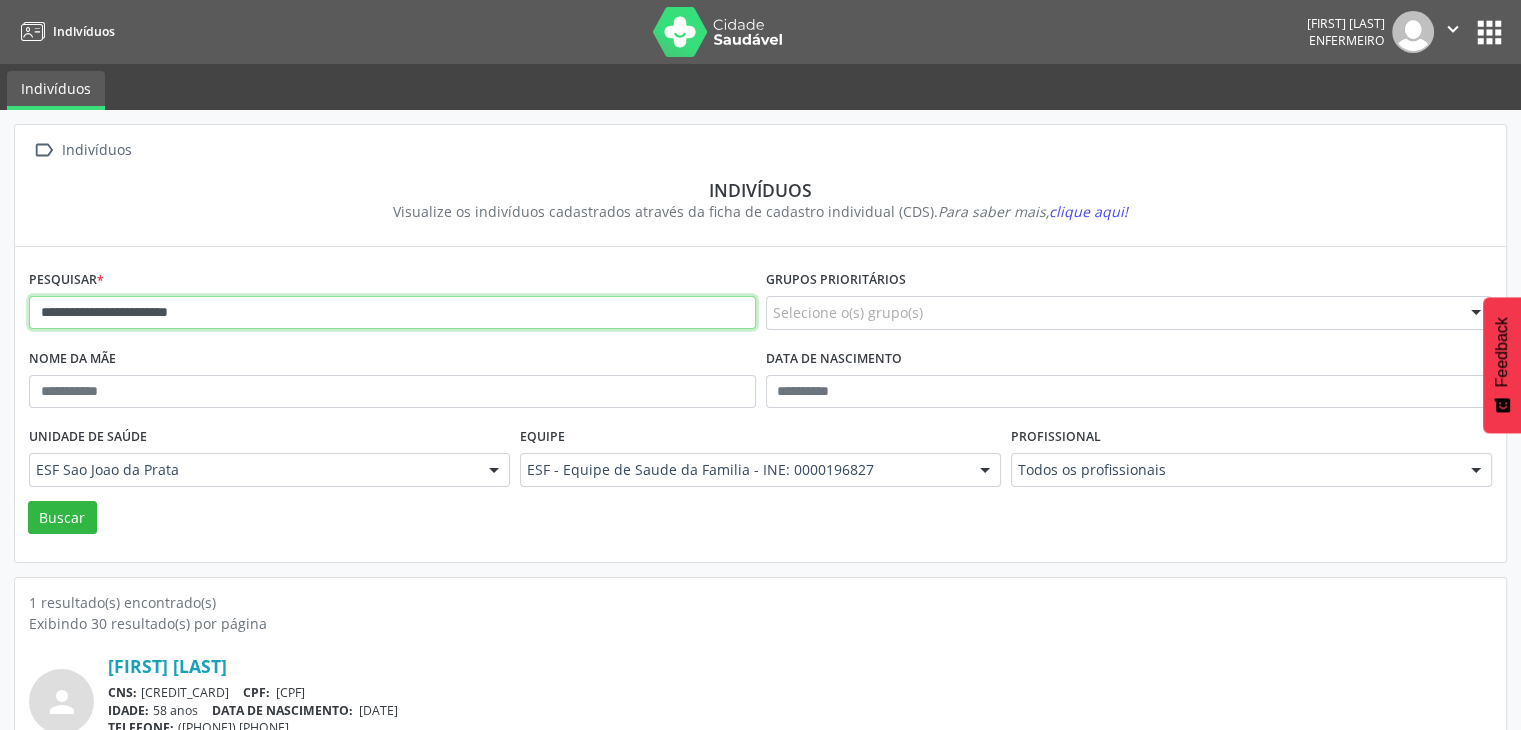 click on "**********" at bounding box center (392, 313) 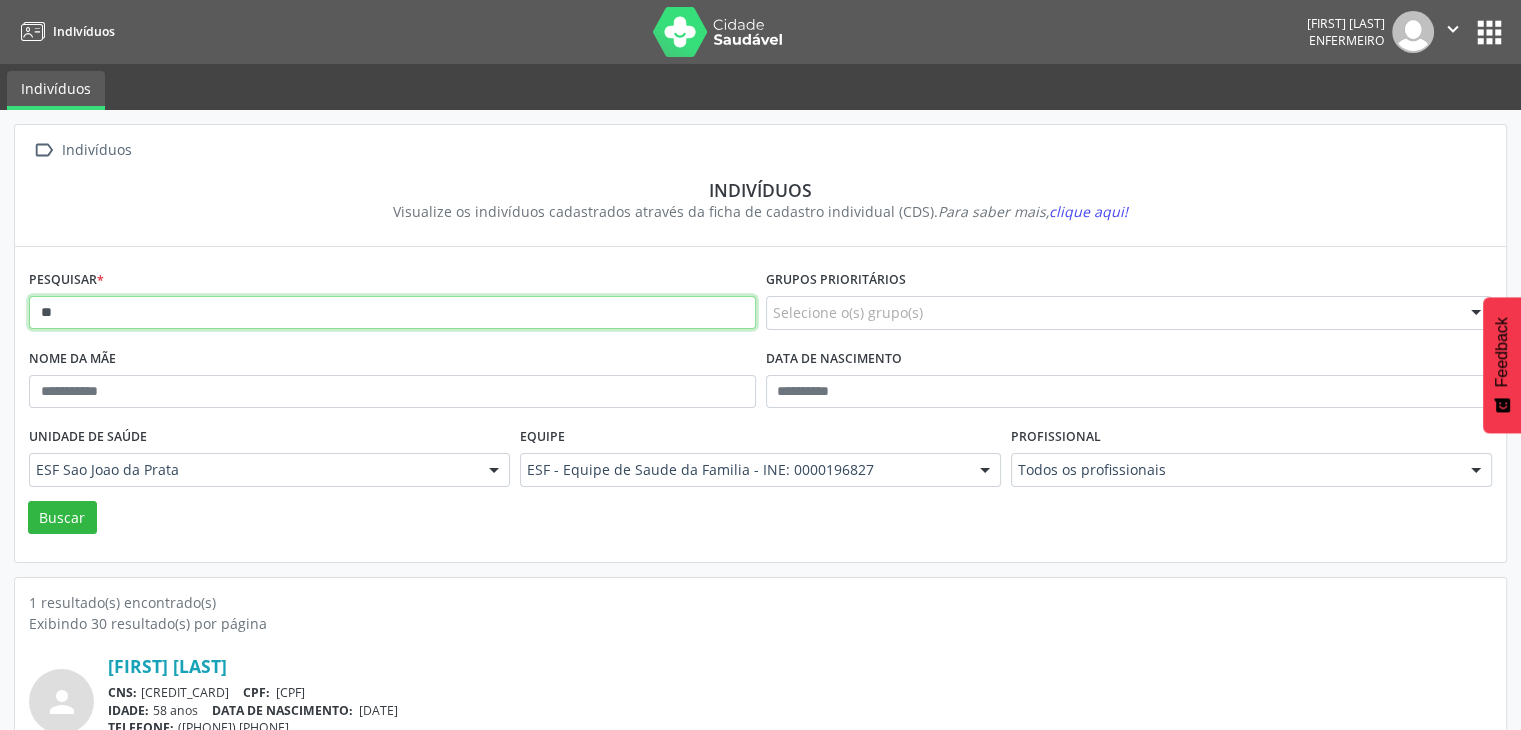 type on "*" 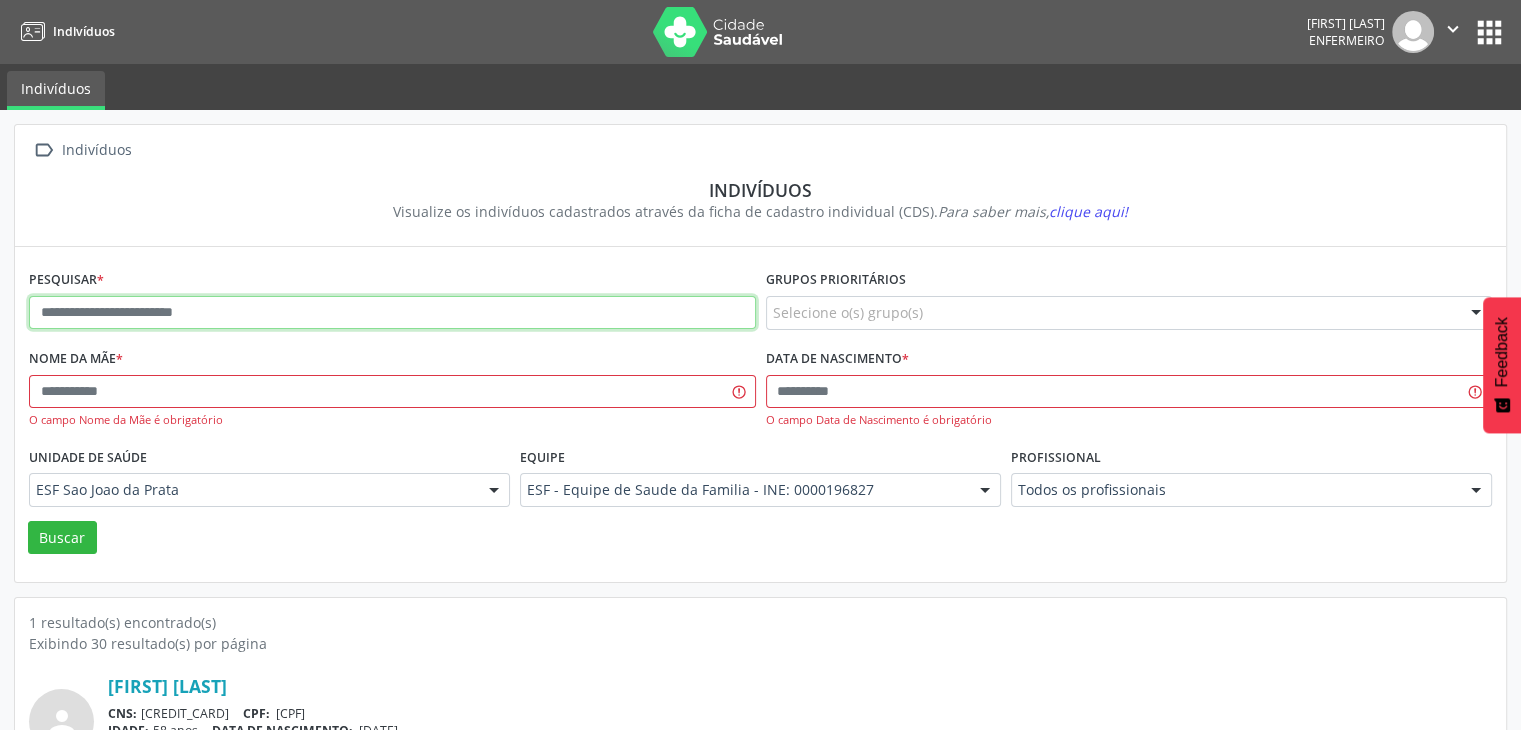 paste on "**********" 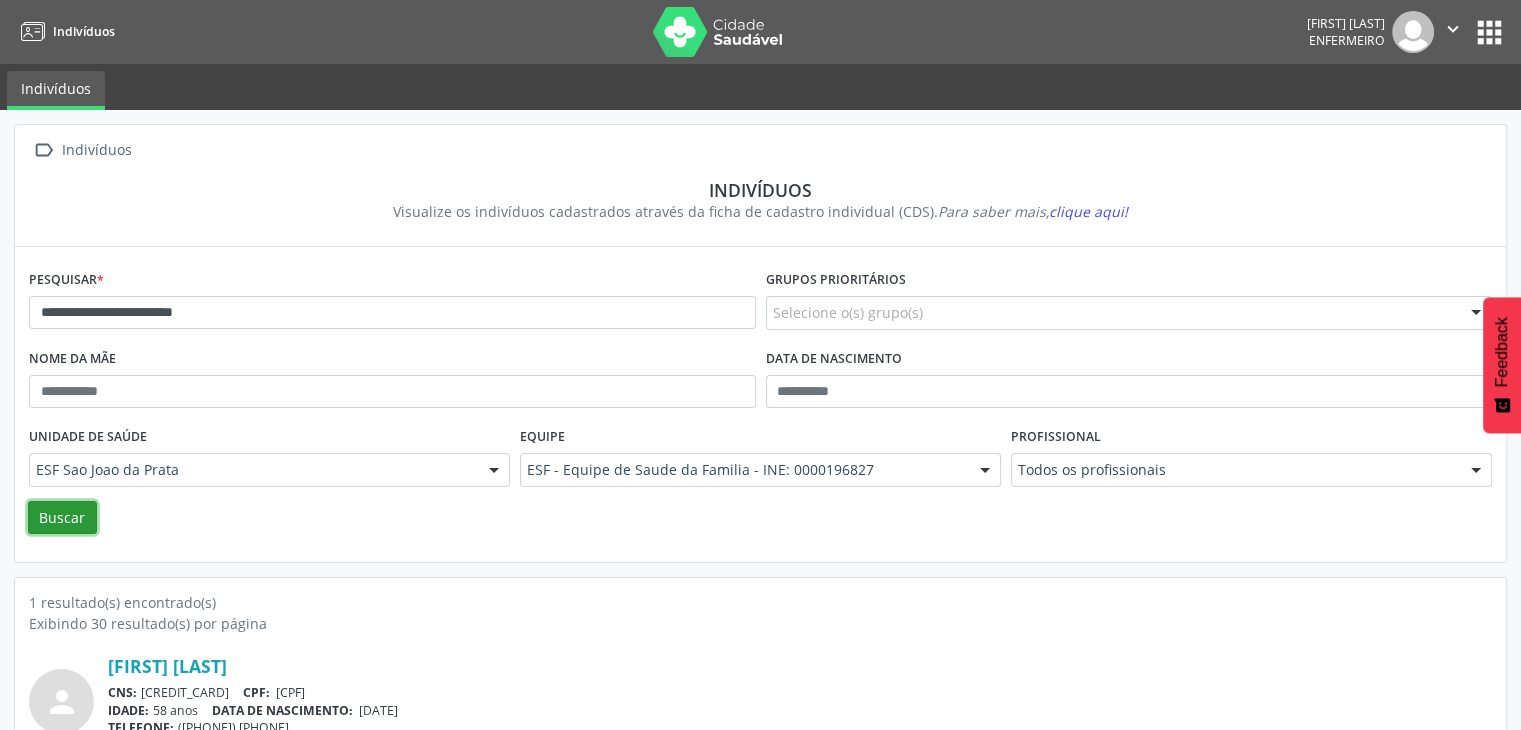click on "Buscar" at bounding box center [62, 518] 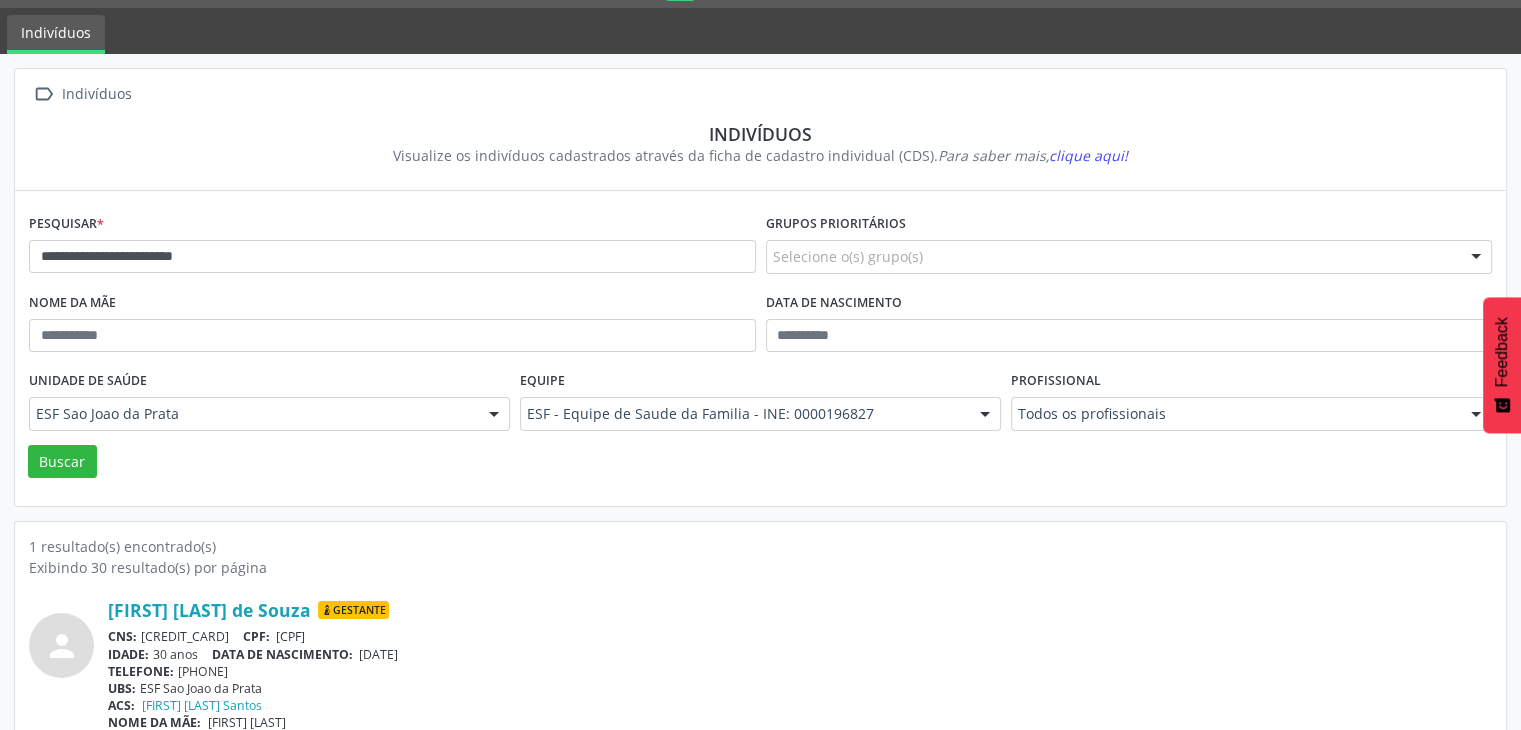 scroll, scrollTop: 84, scrollLeft: 0, axis: vertical 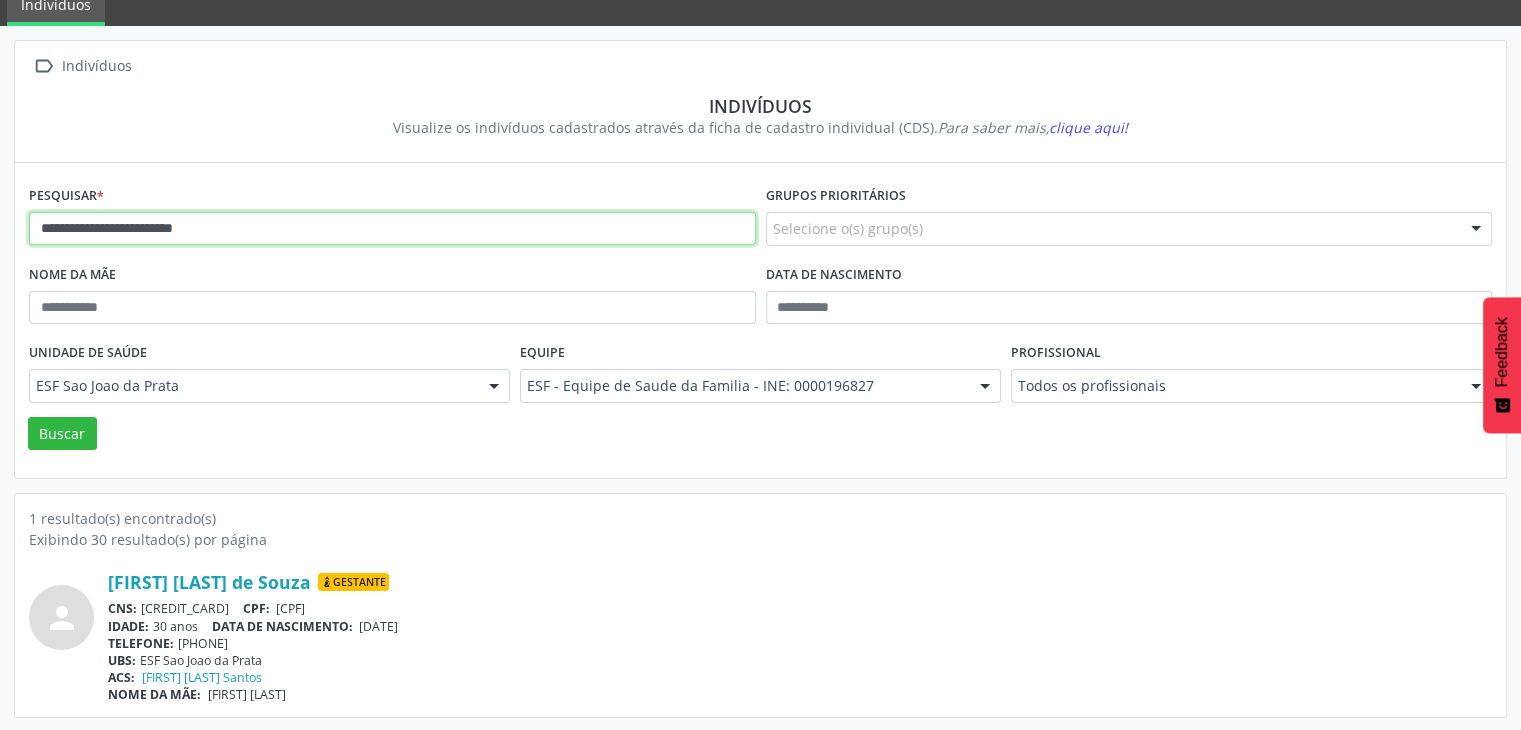 click on "**********" at bounding box center (392, 229) 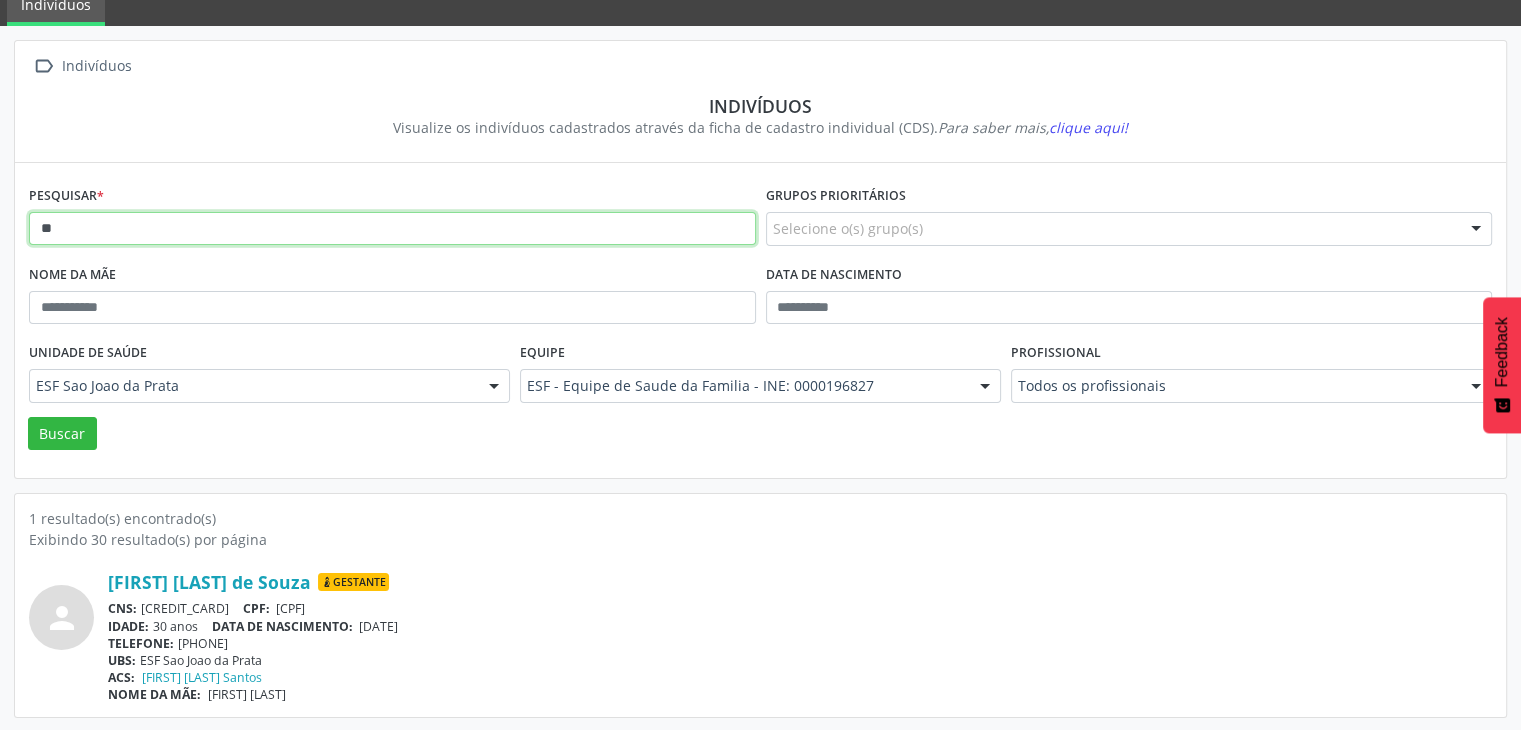 type on "*" 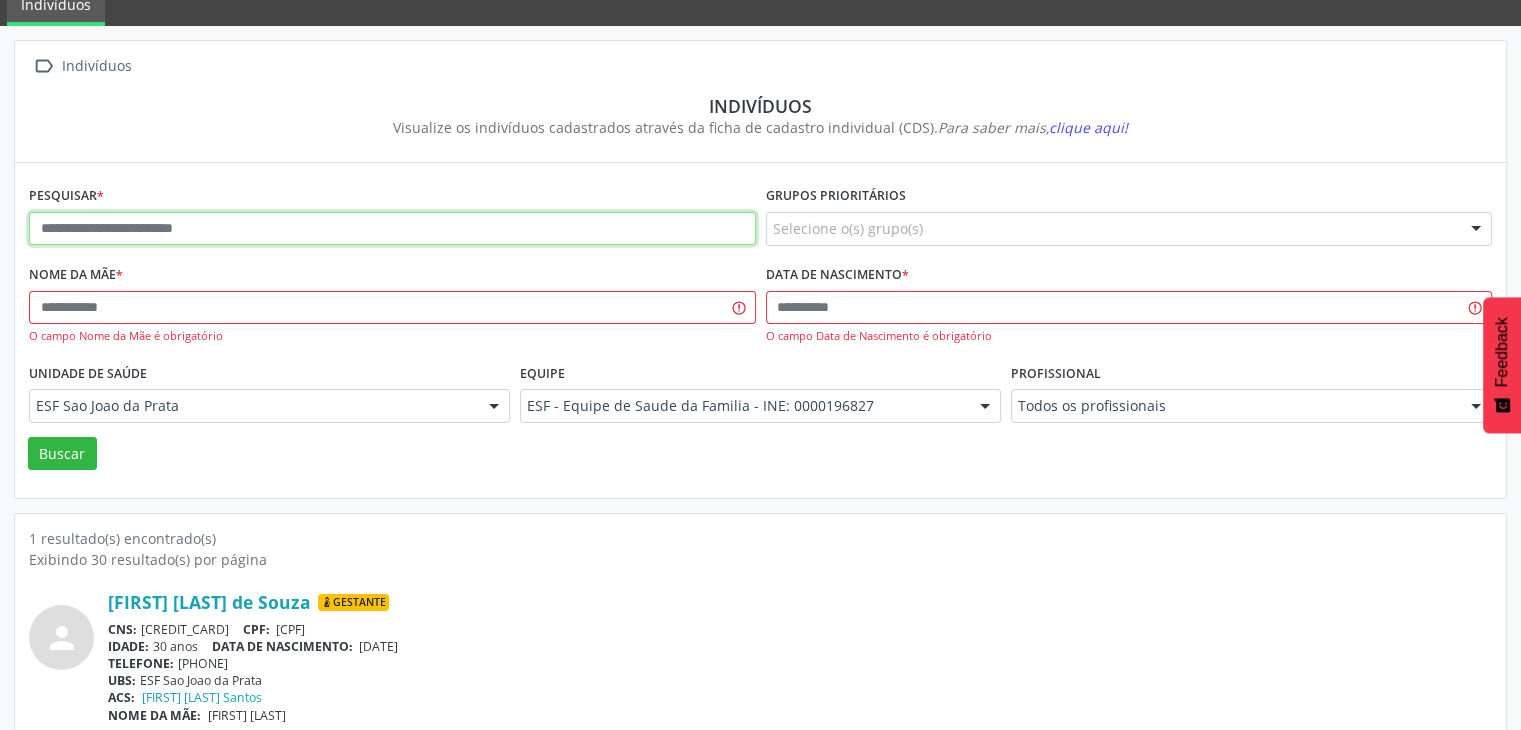 paste on "**********" 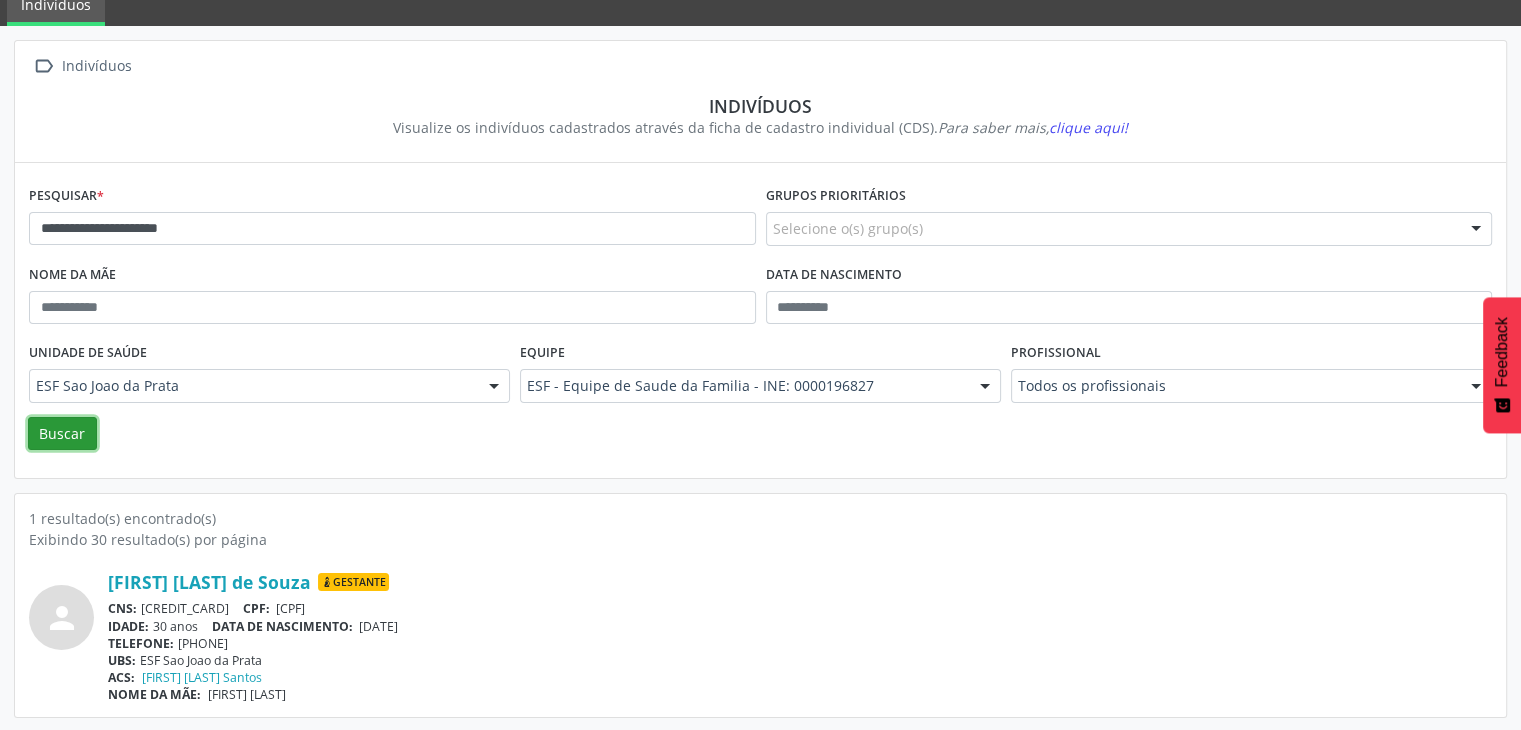 click on "Buscar" at bounding box center (62, 434) 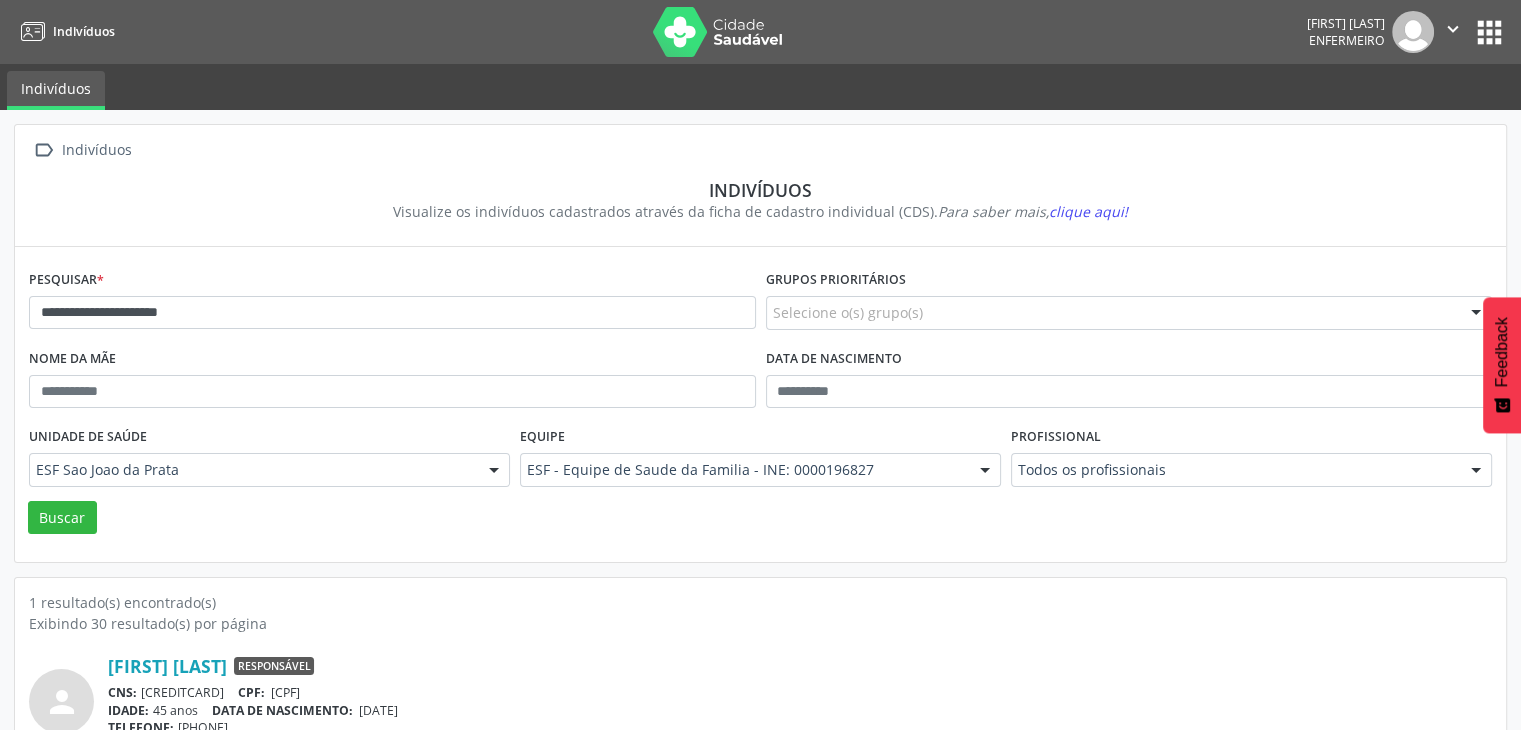 scroll, scrollTop: 84, scrollLeft: 0, axis: vertical 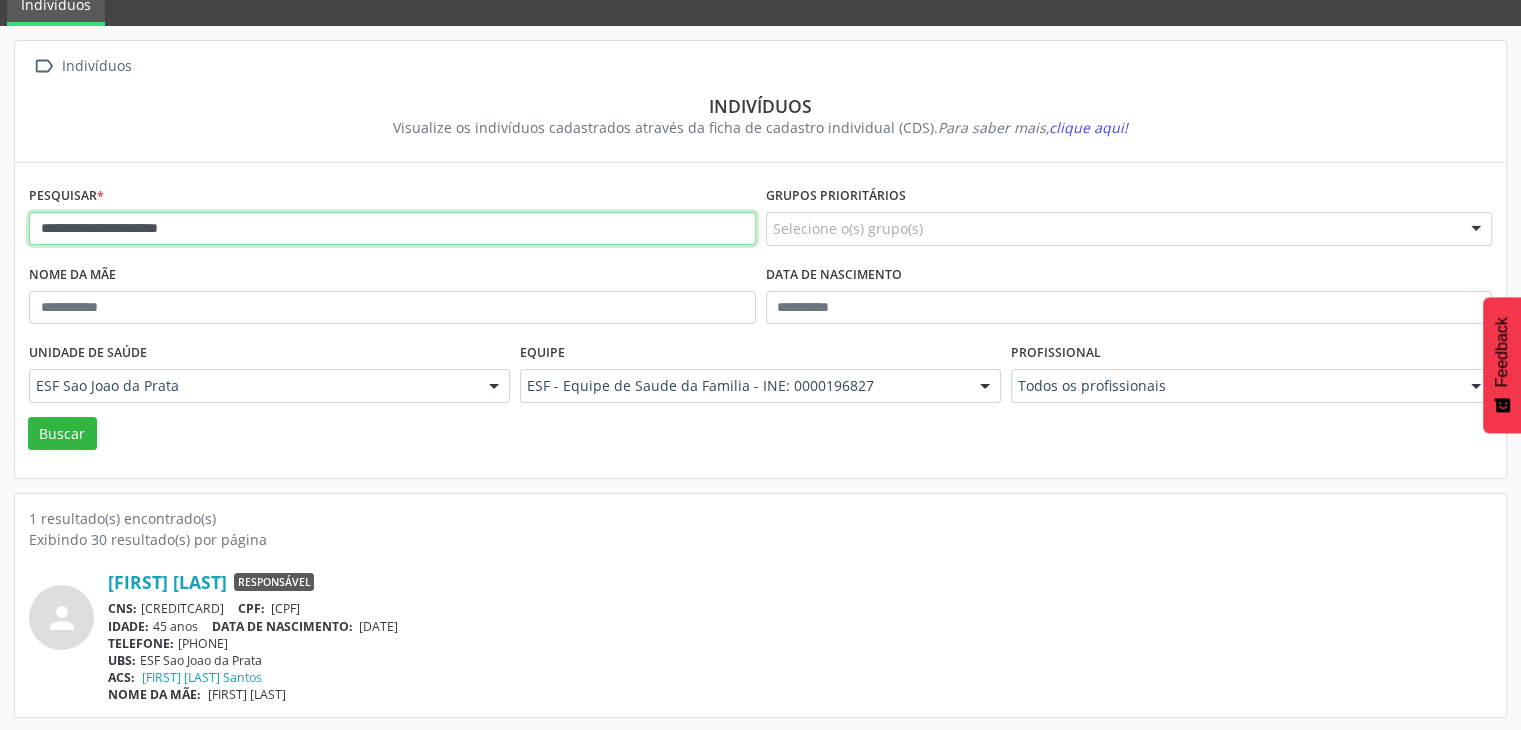 click on "**********" at bounding box center (392, 229) 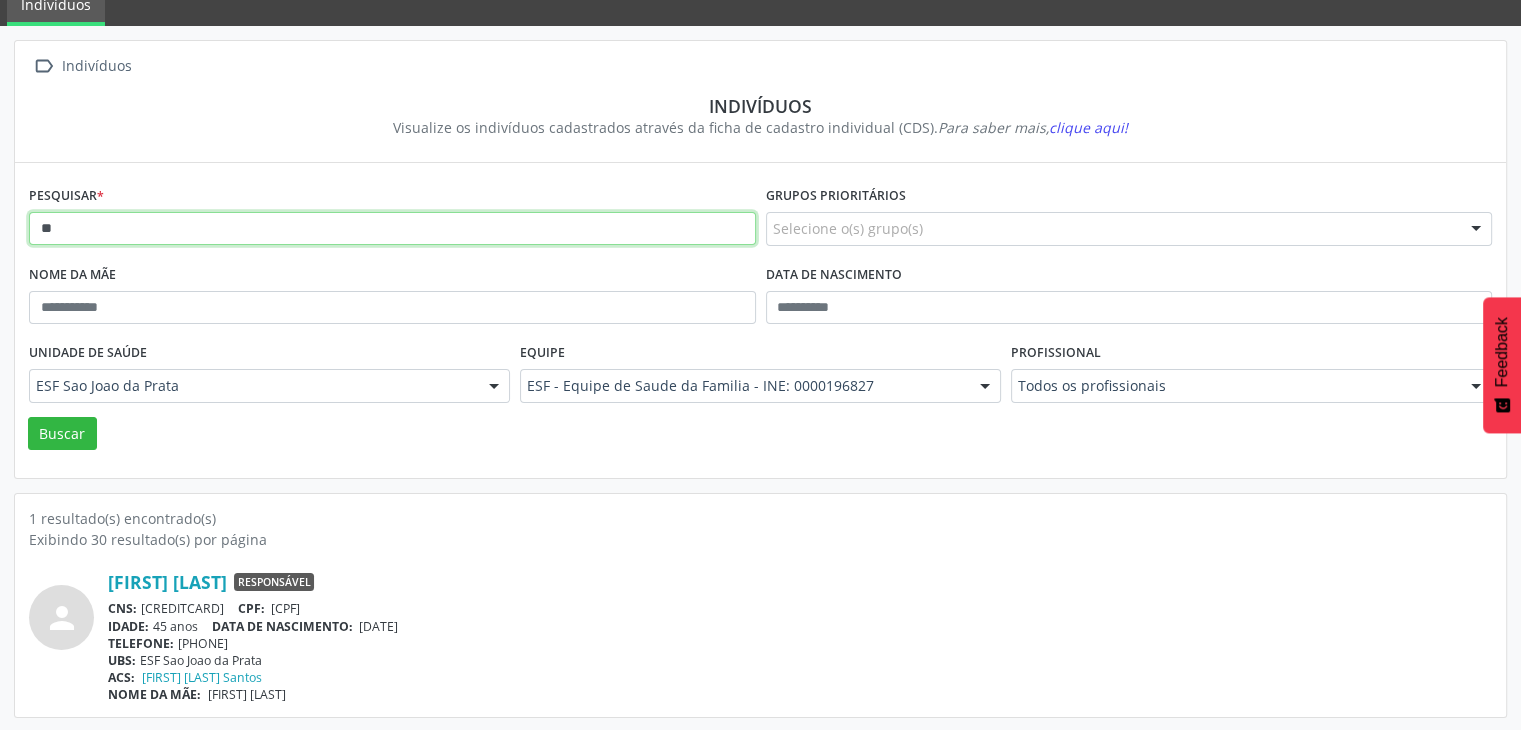 type on "*" 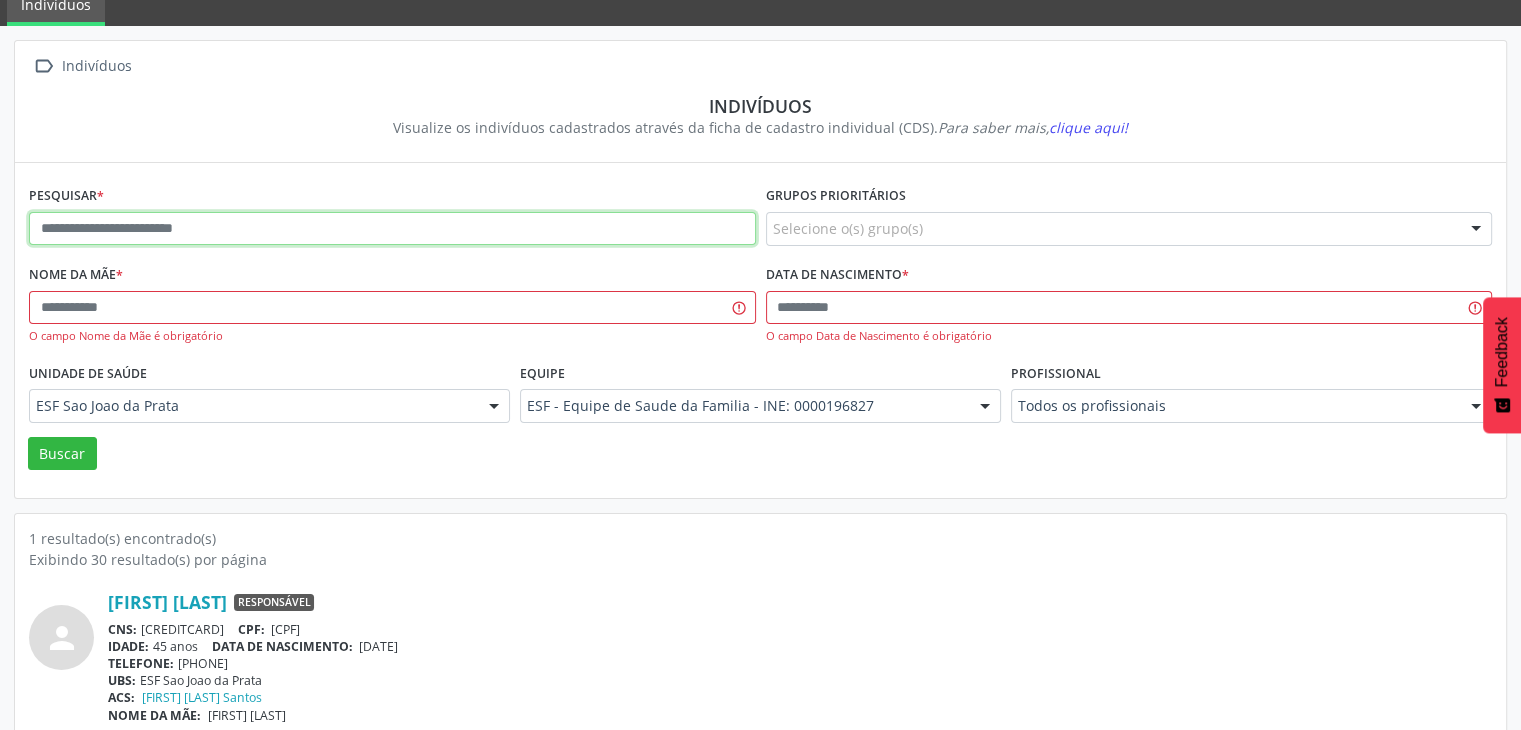 paste on "**********" 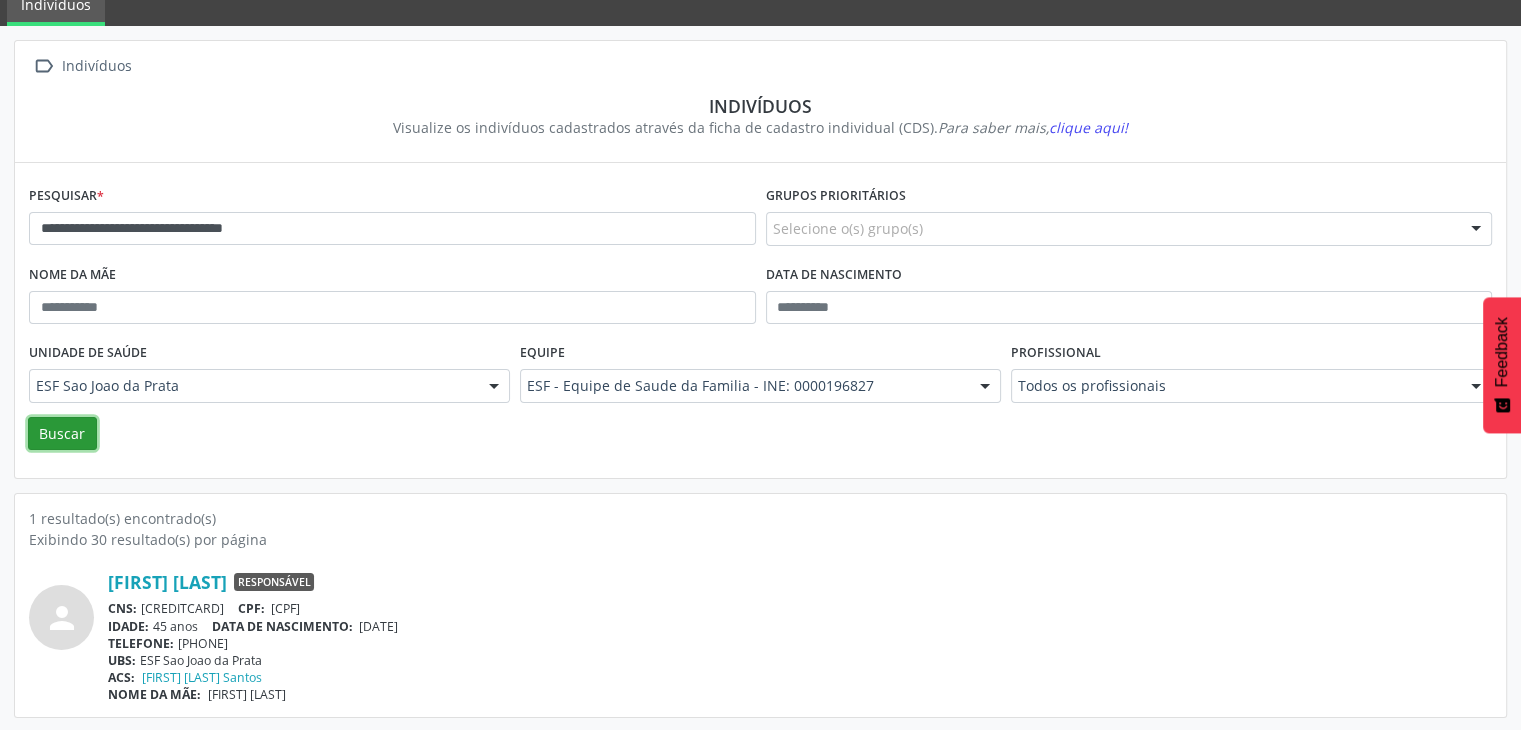 click on "Buscar" at bounding box center [62, 434] 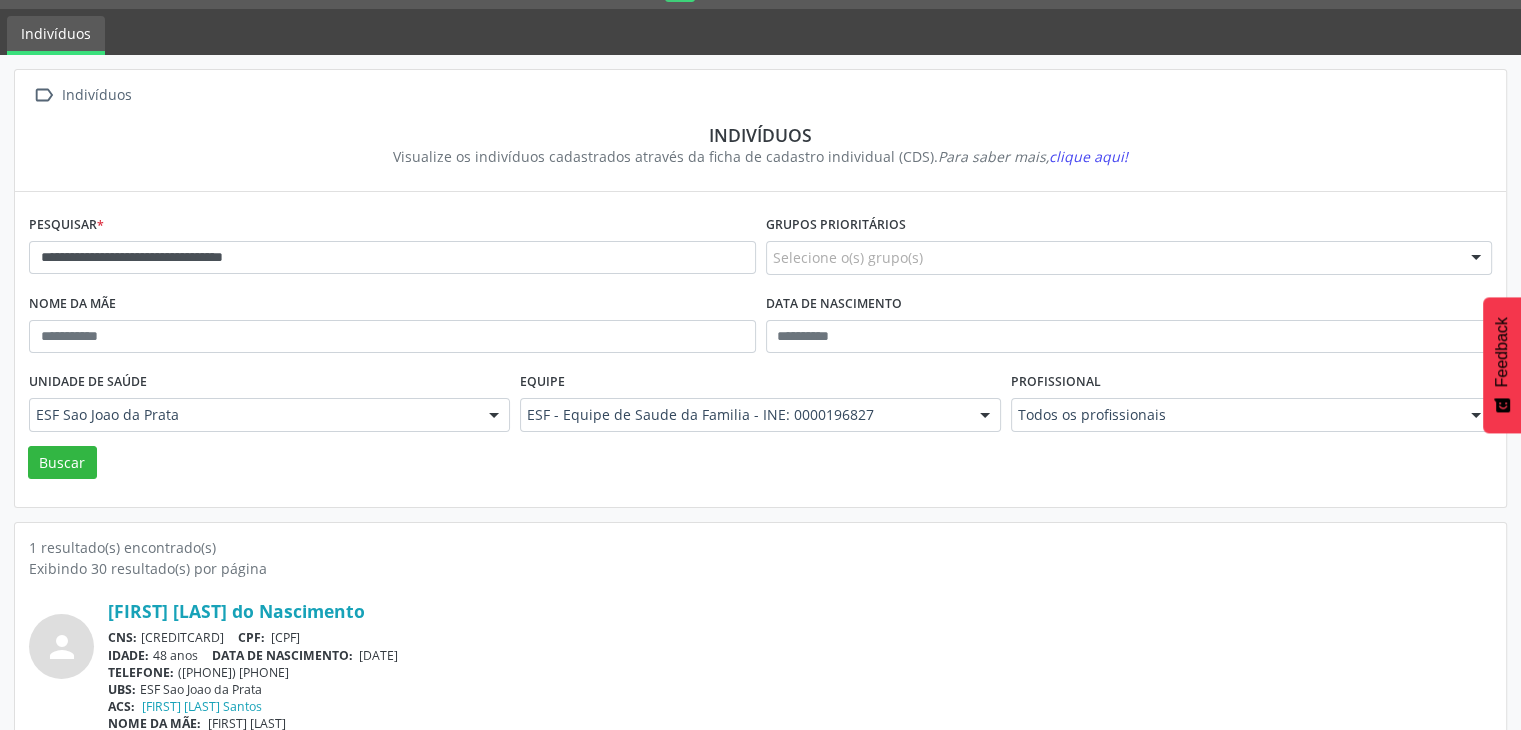 scroll, scrollTop: 84, scrollLeft: 0, axis: vertical 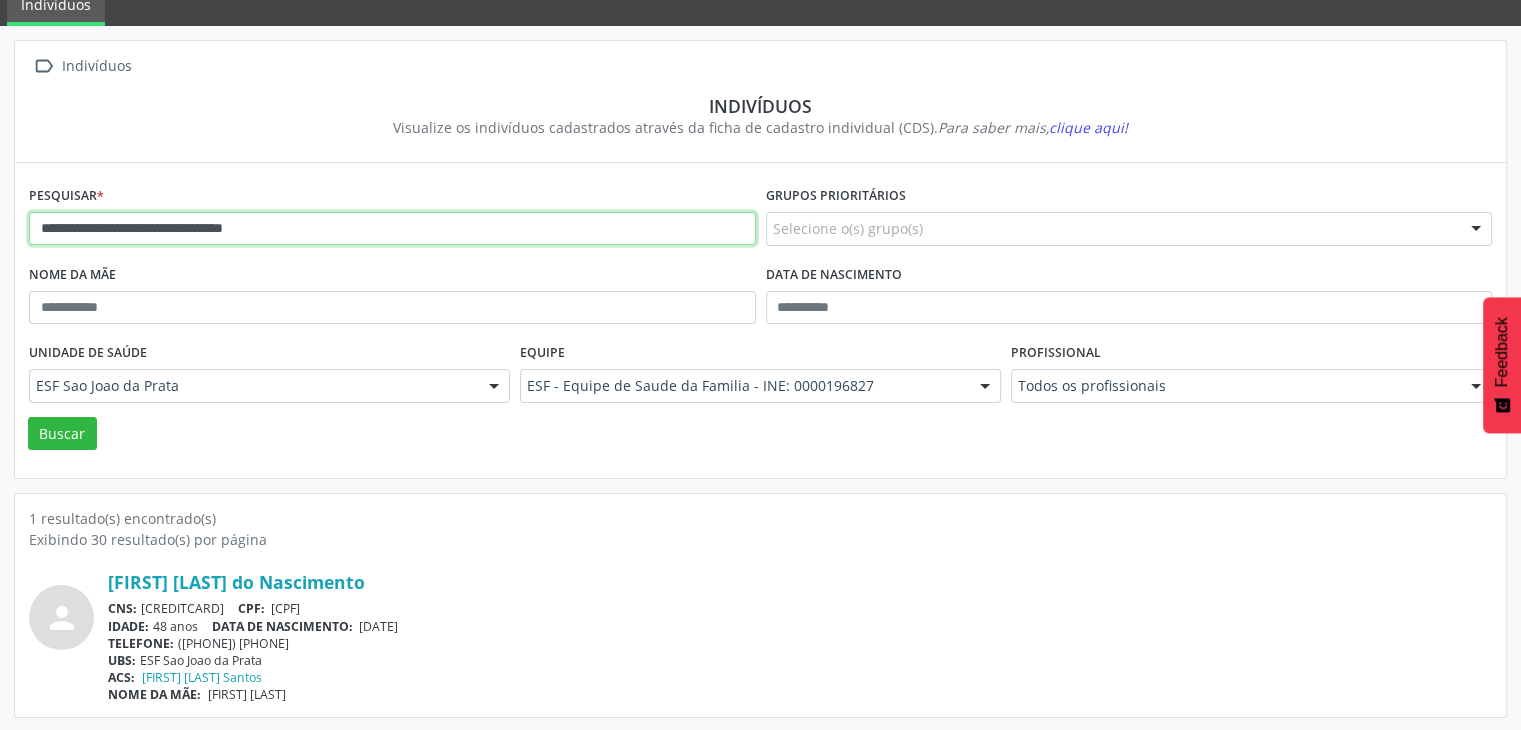click on "**********" at bounding box center [392, 229] 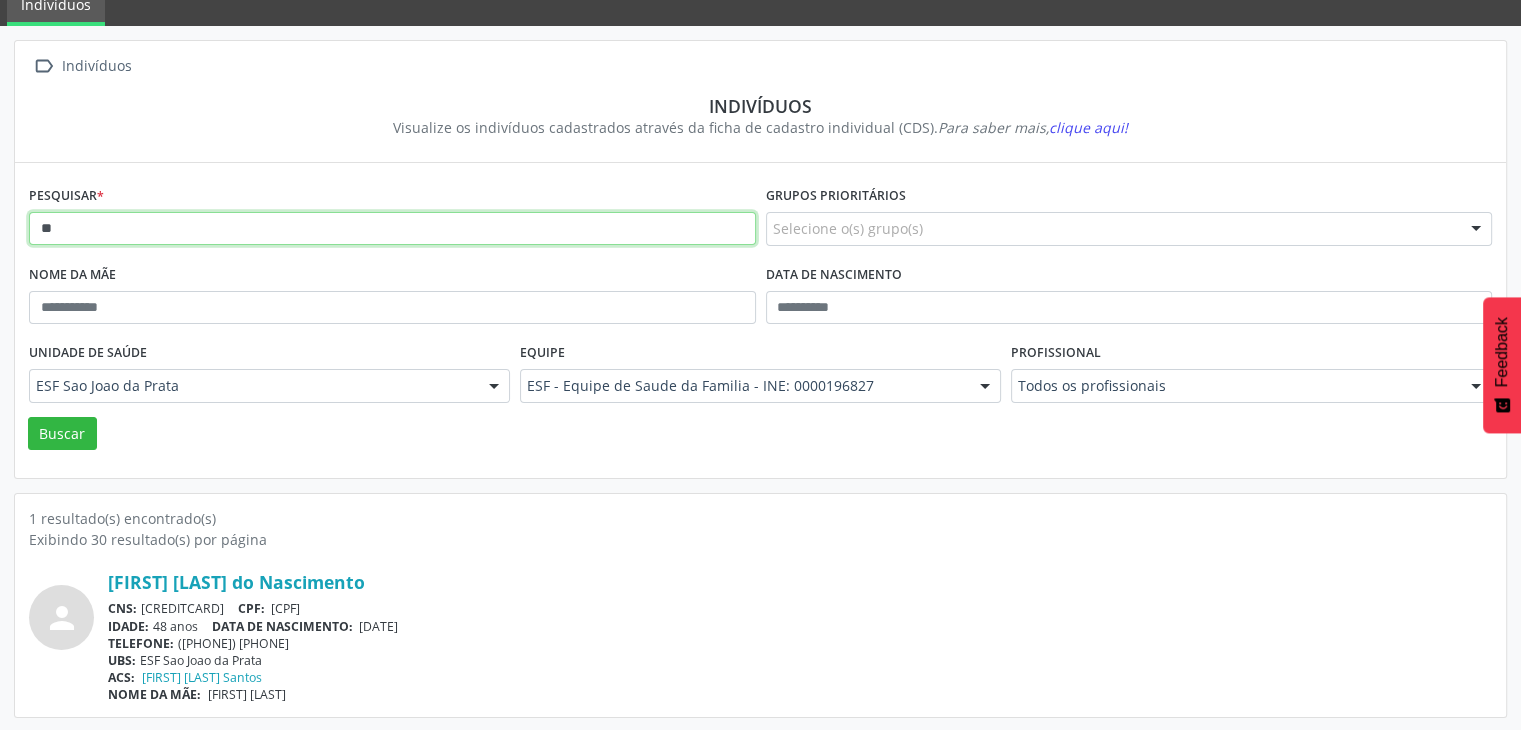 type on "*" 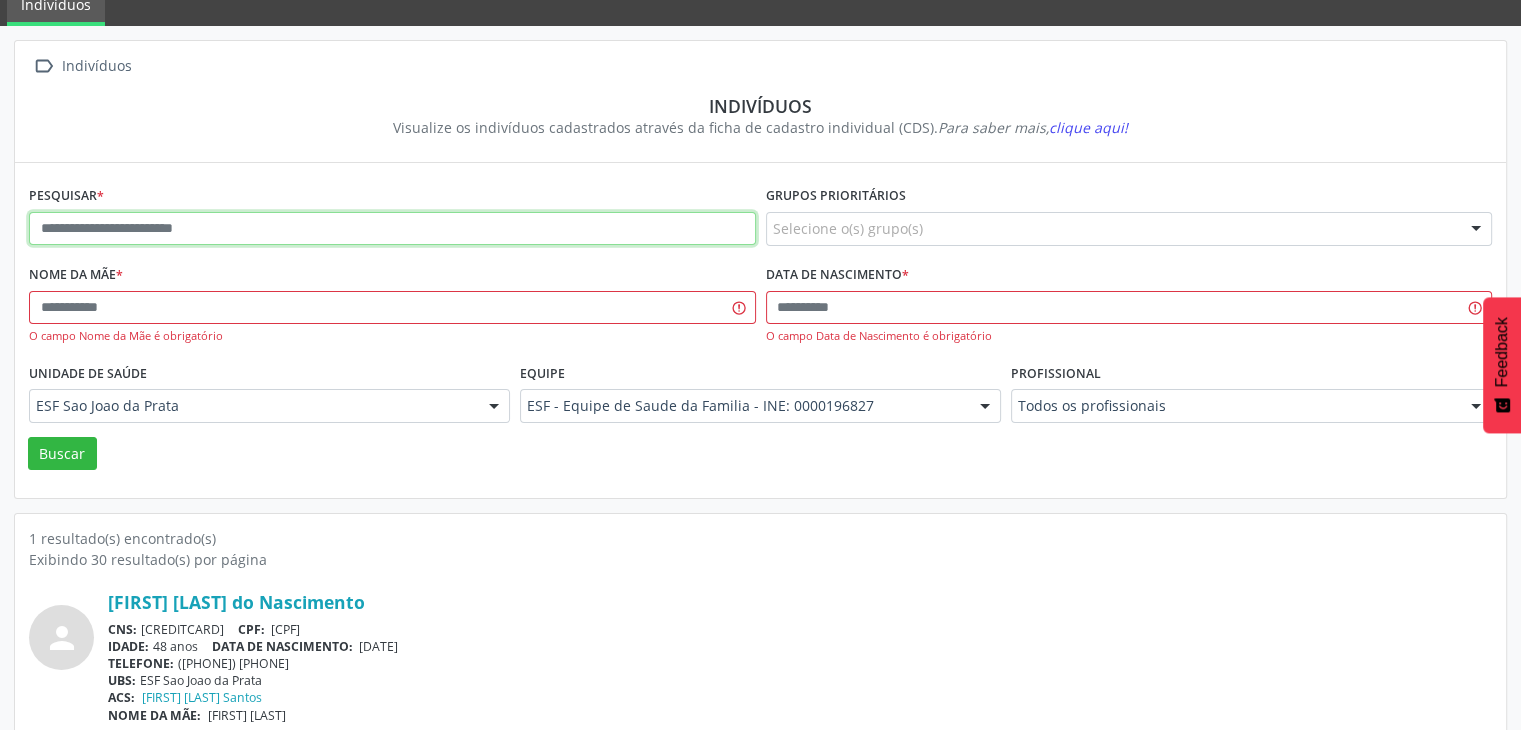 paste on "**********" 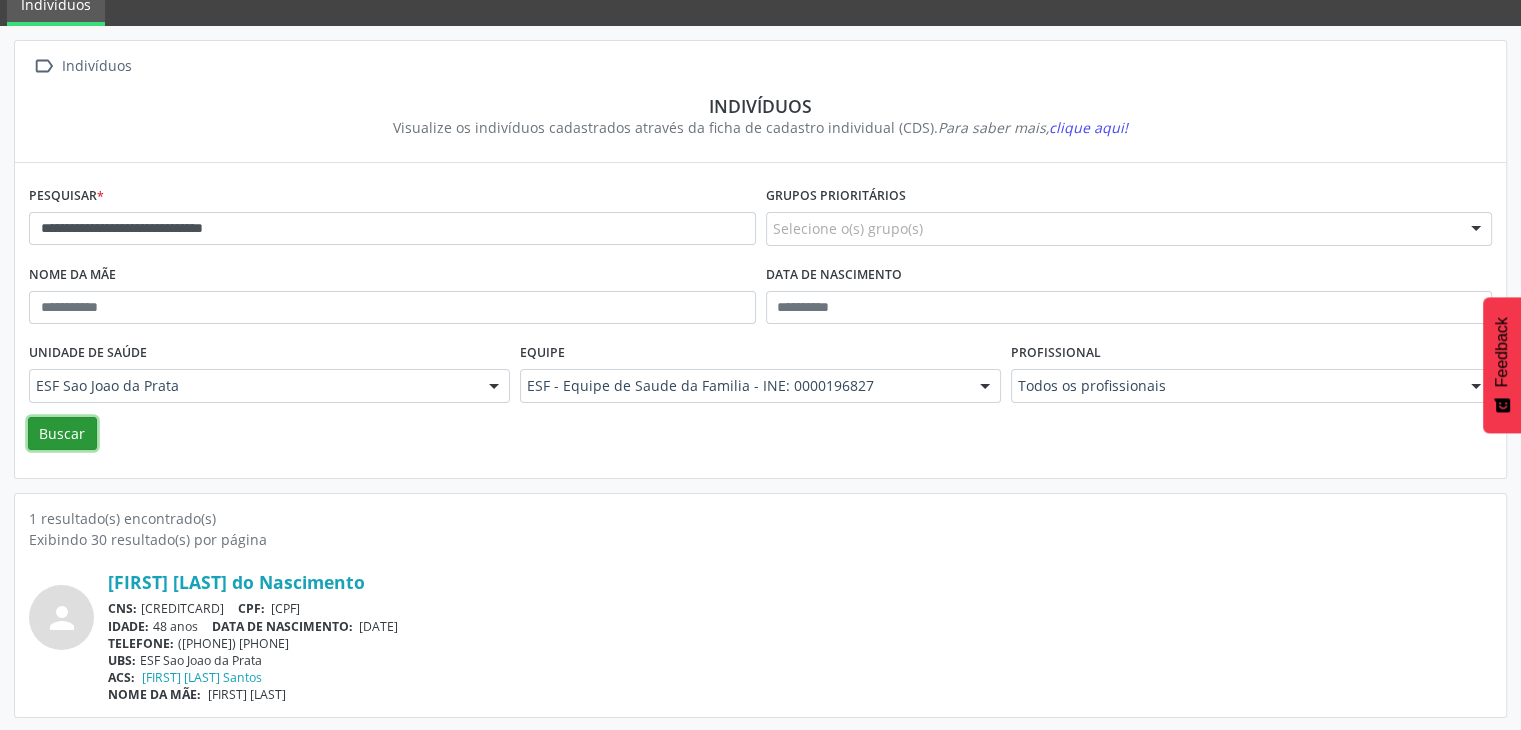 click on "Buscar" at bounding box center (62, 434) 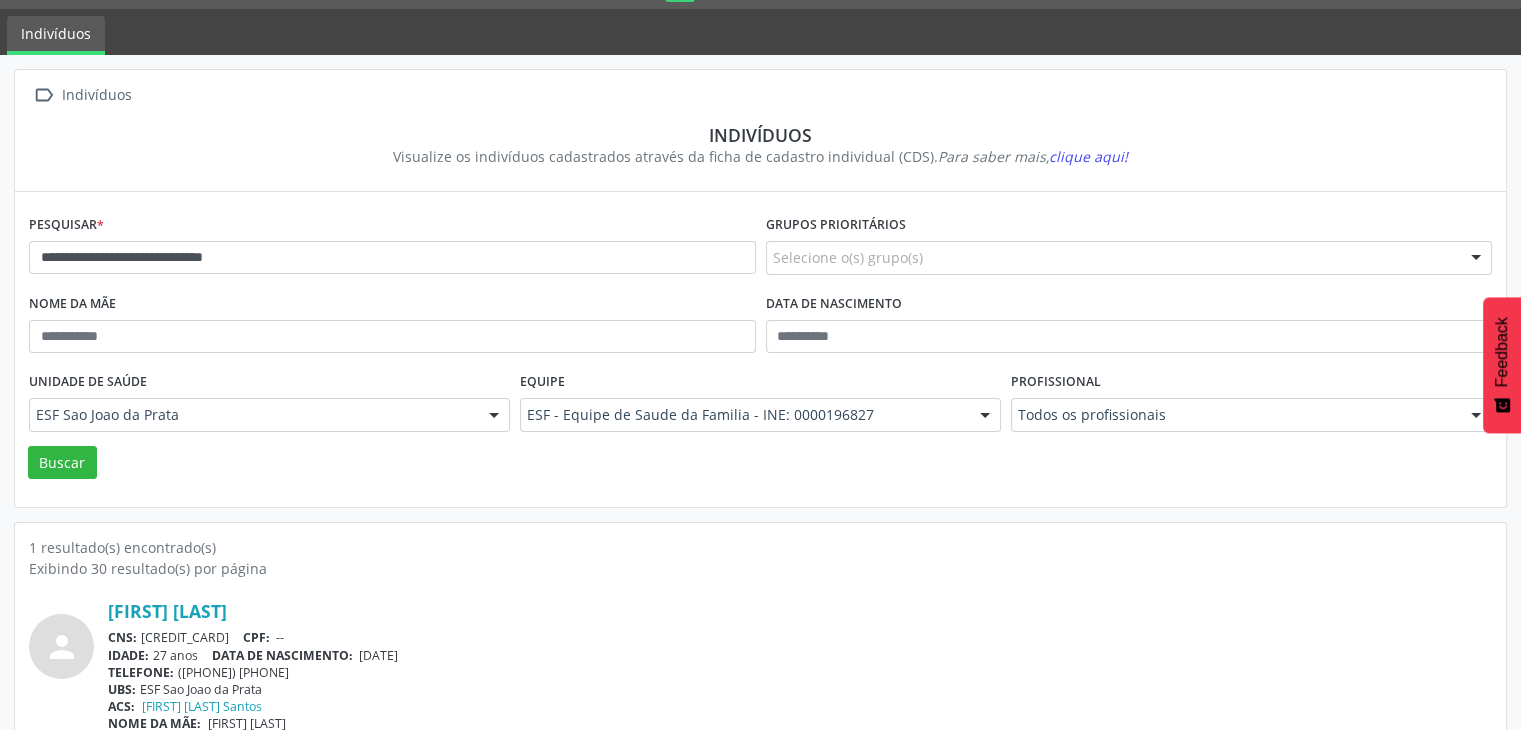 scroll, scrollTop: 84, scrollLeft: 0, axis: vertical 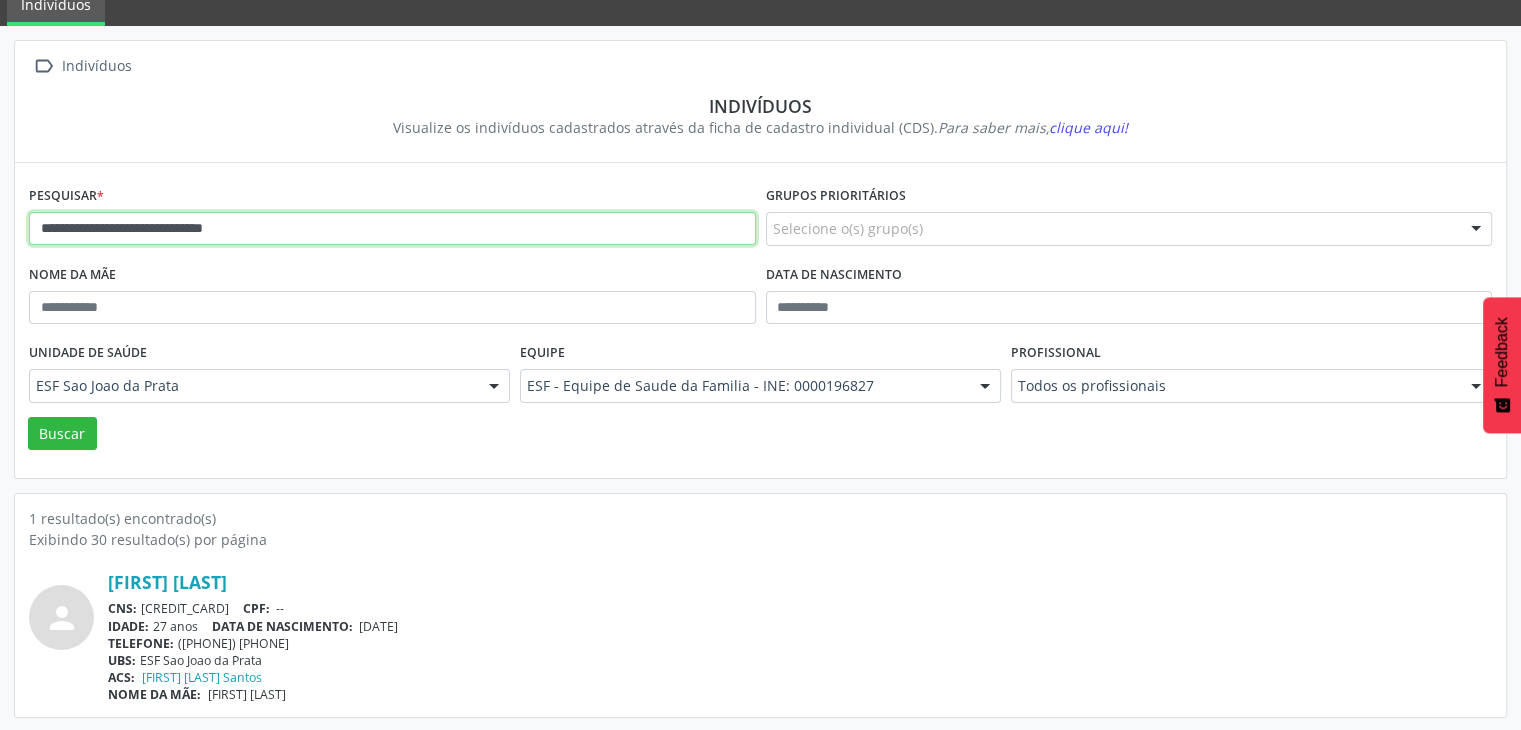 click on "**********" at bounding box center [392, 229] 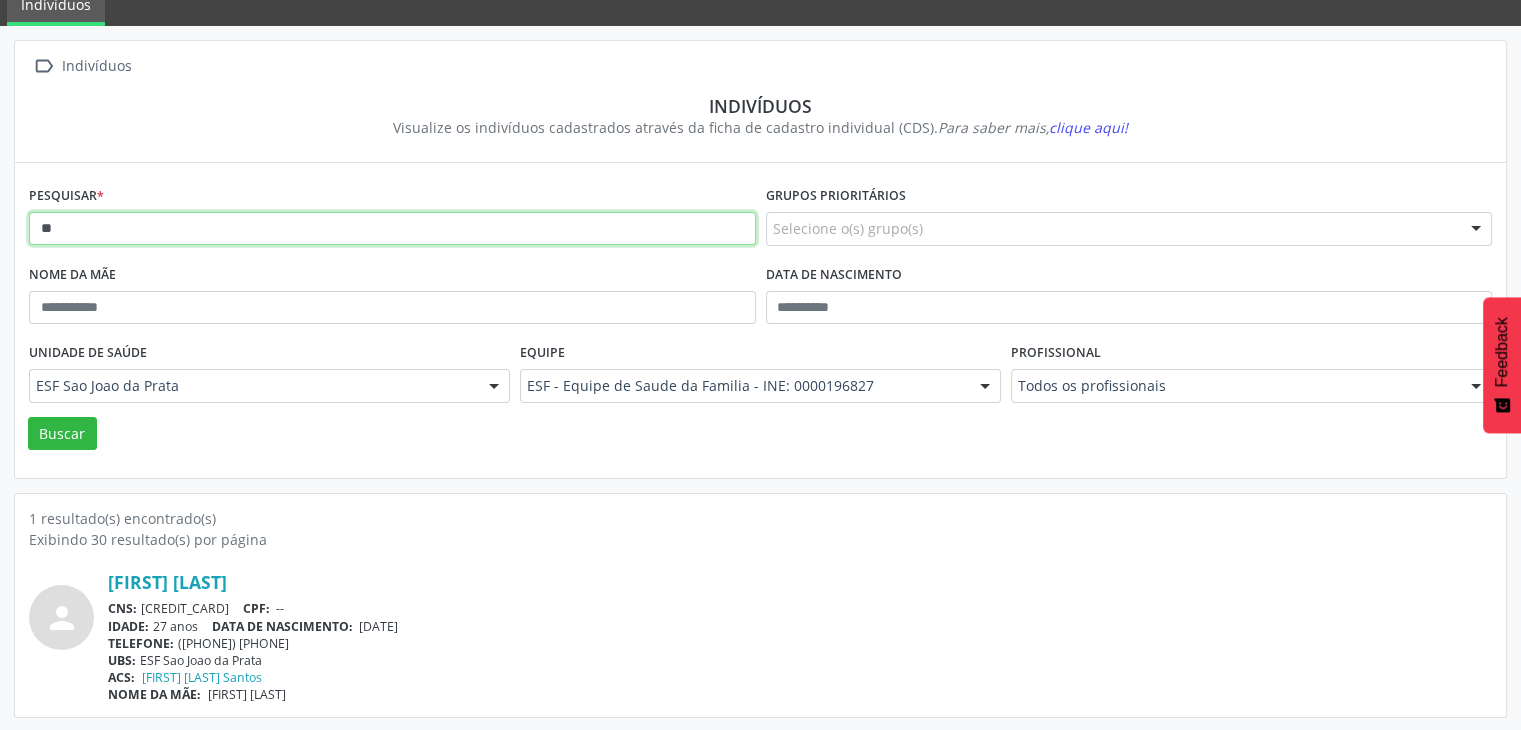 type on "*" 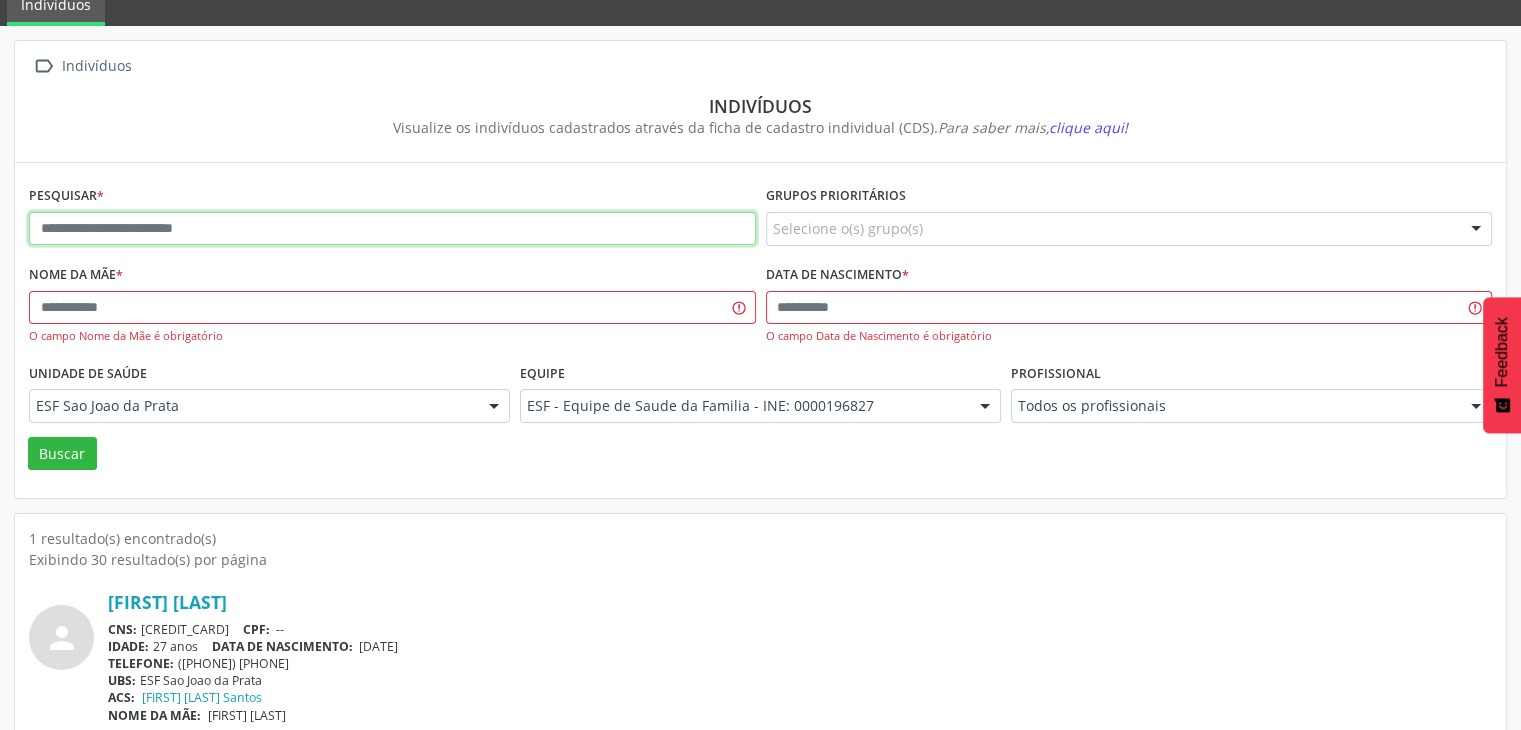 paste on "**********" 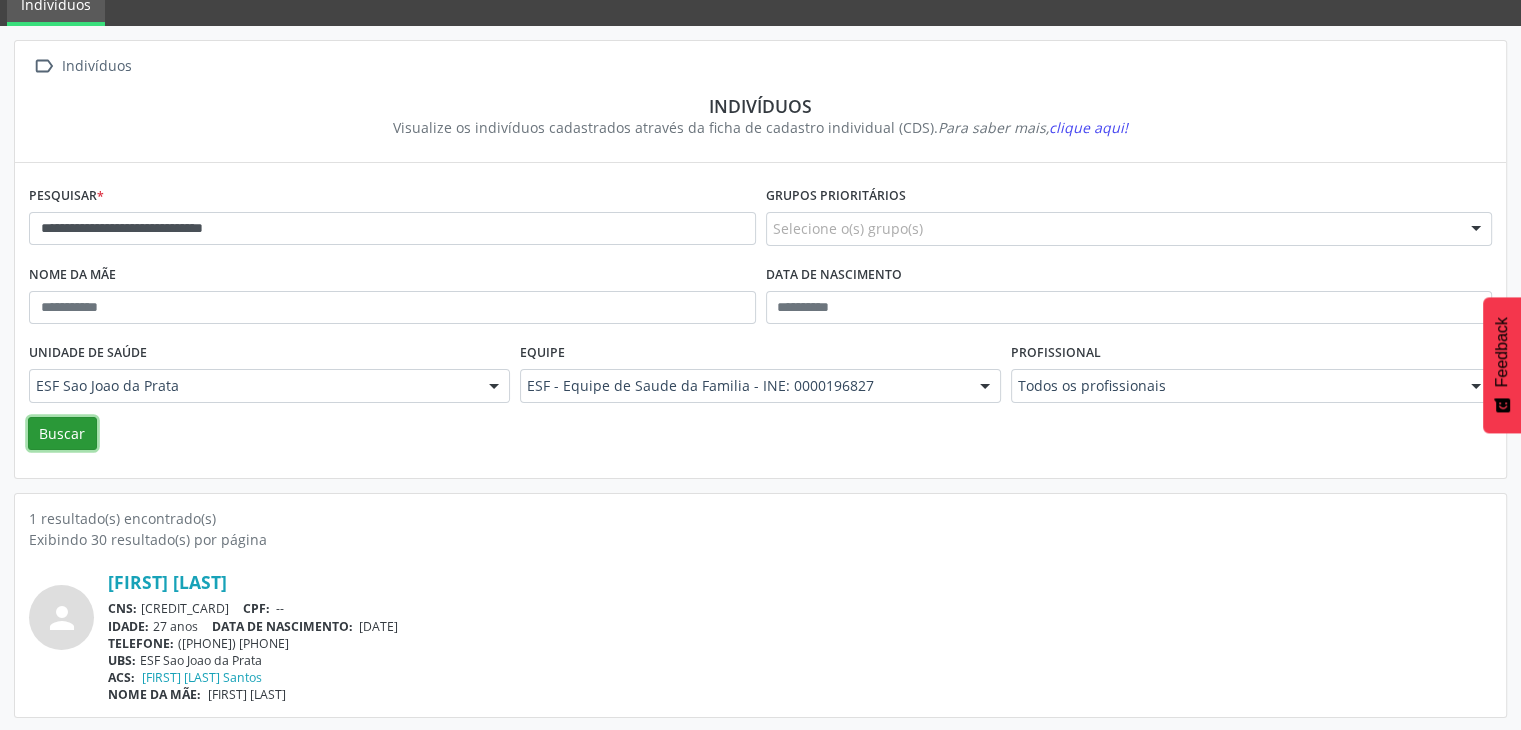 click on "Buscar" at bounding box center (62, 434) 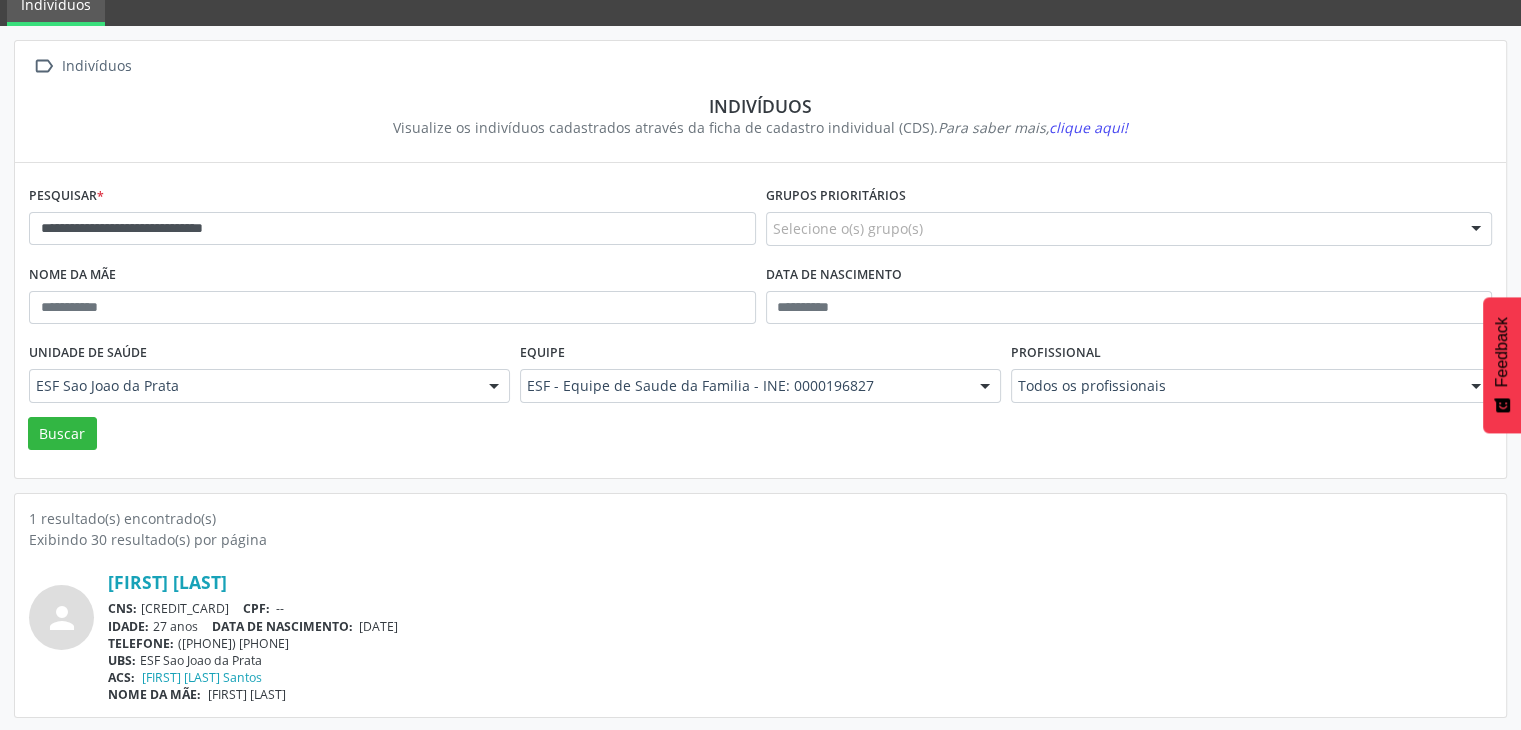 click on "Unidade de saúde" at bounding box center [88, 353] 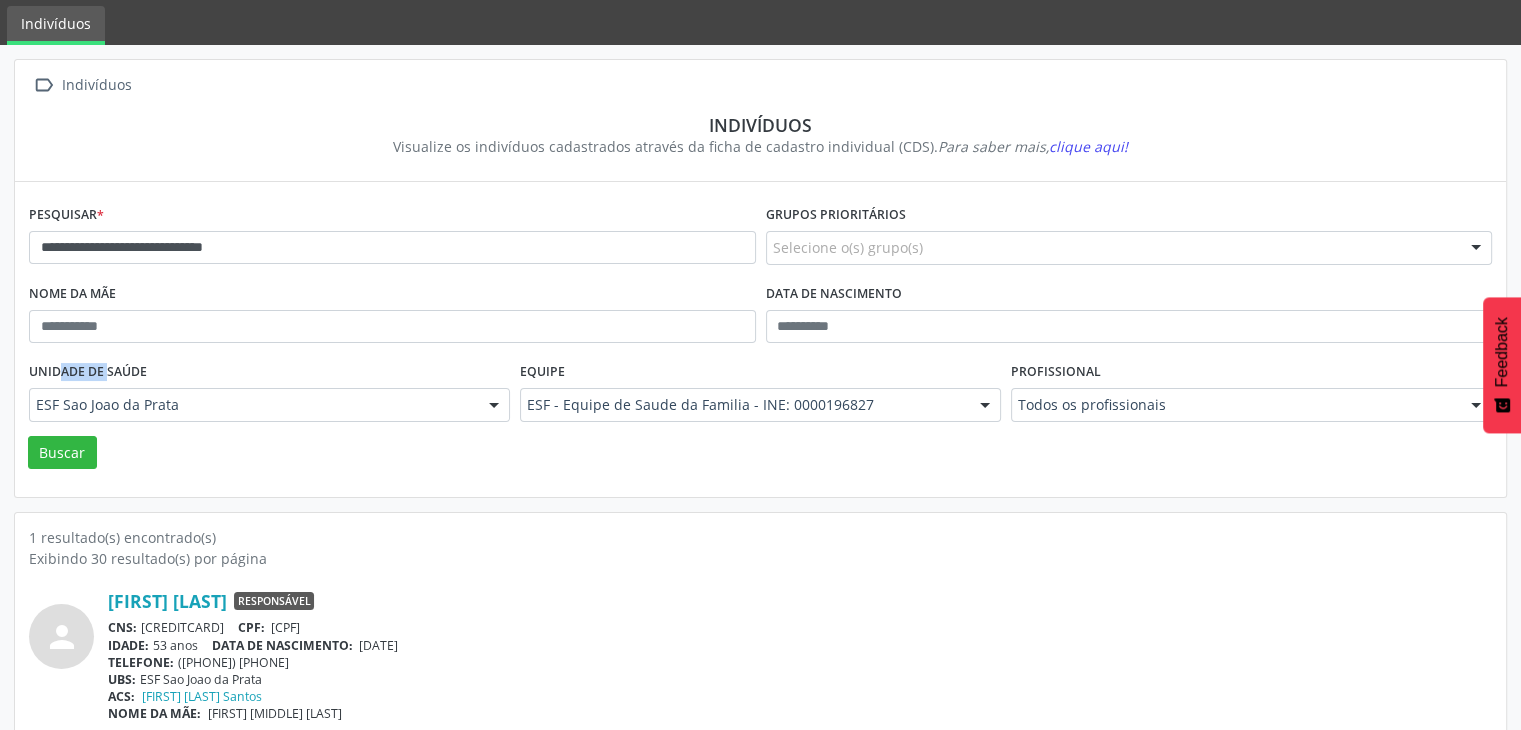 scroll, scrollTop: 84, scrollLeft: 0, axis: vertical 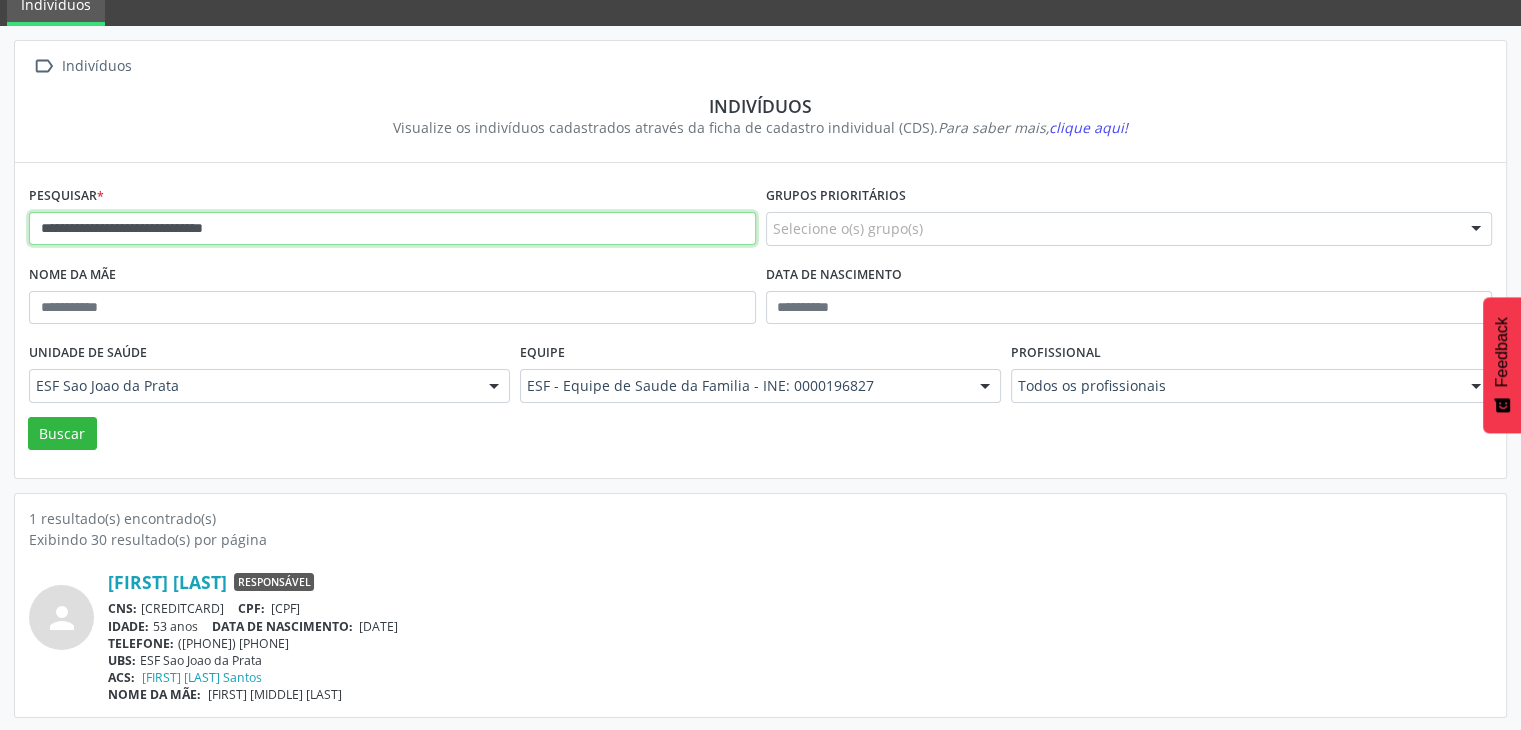 click on "**********" at bounding box center [392, 229] 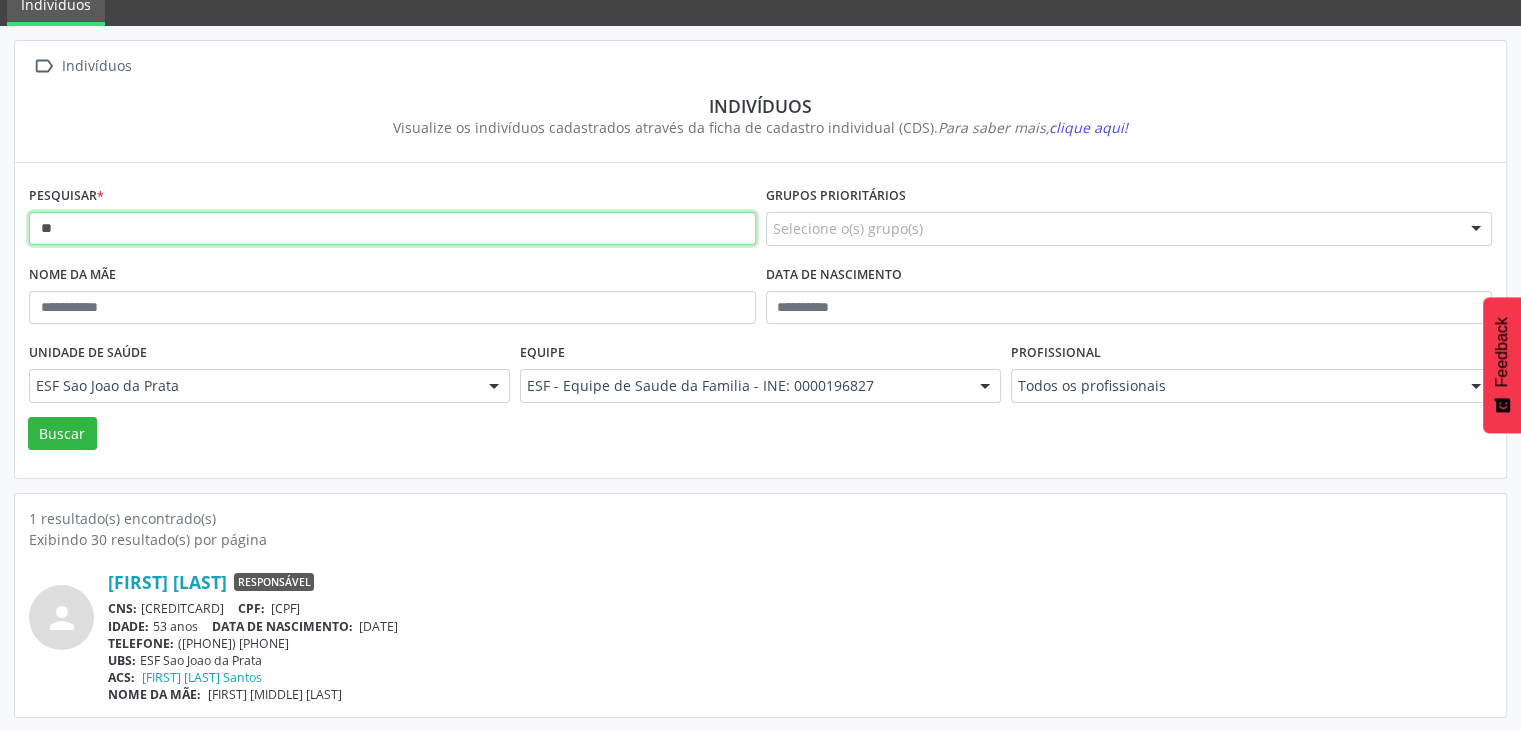 type on "*" 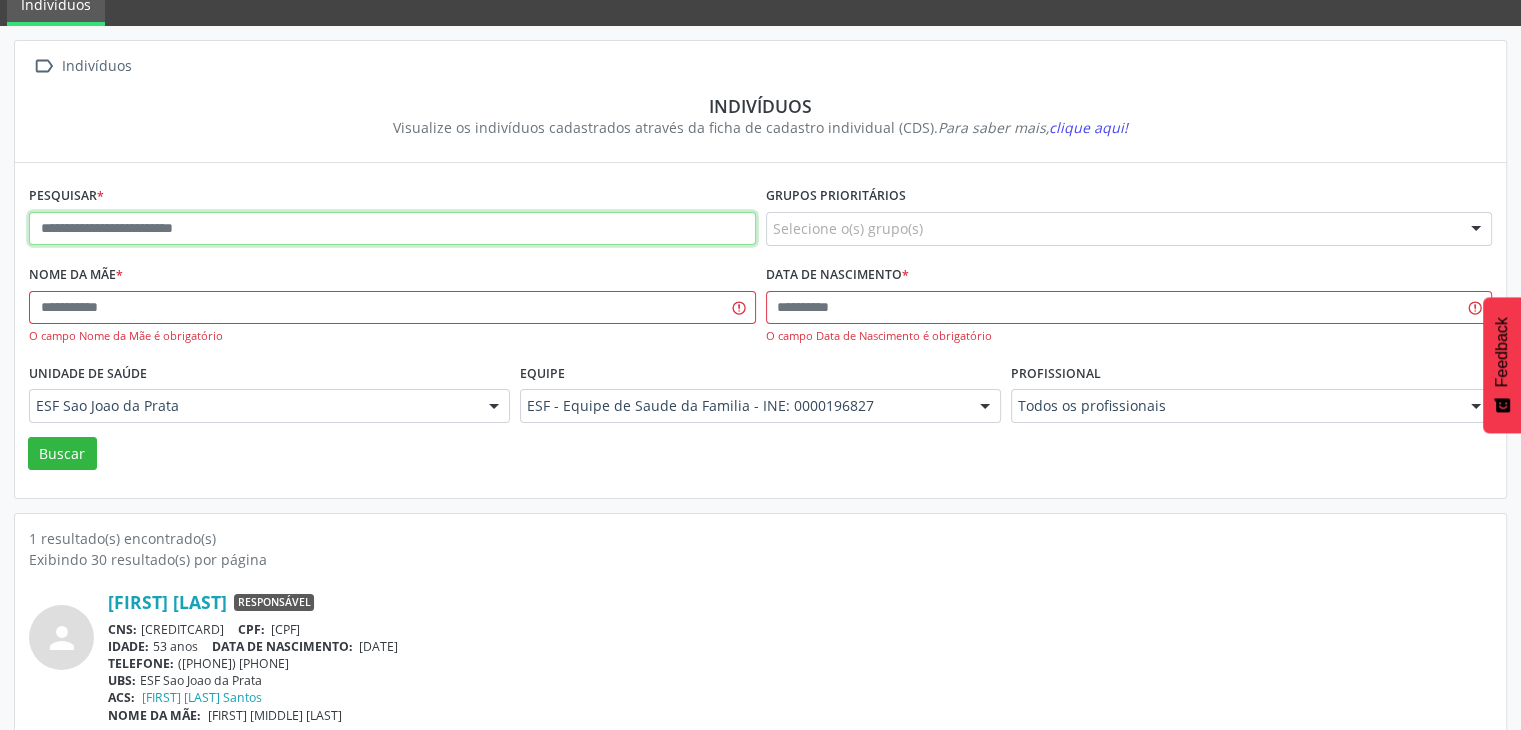 paste on "**********" 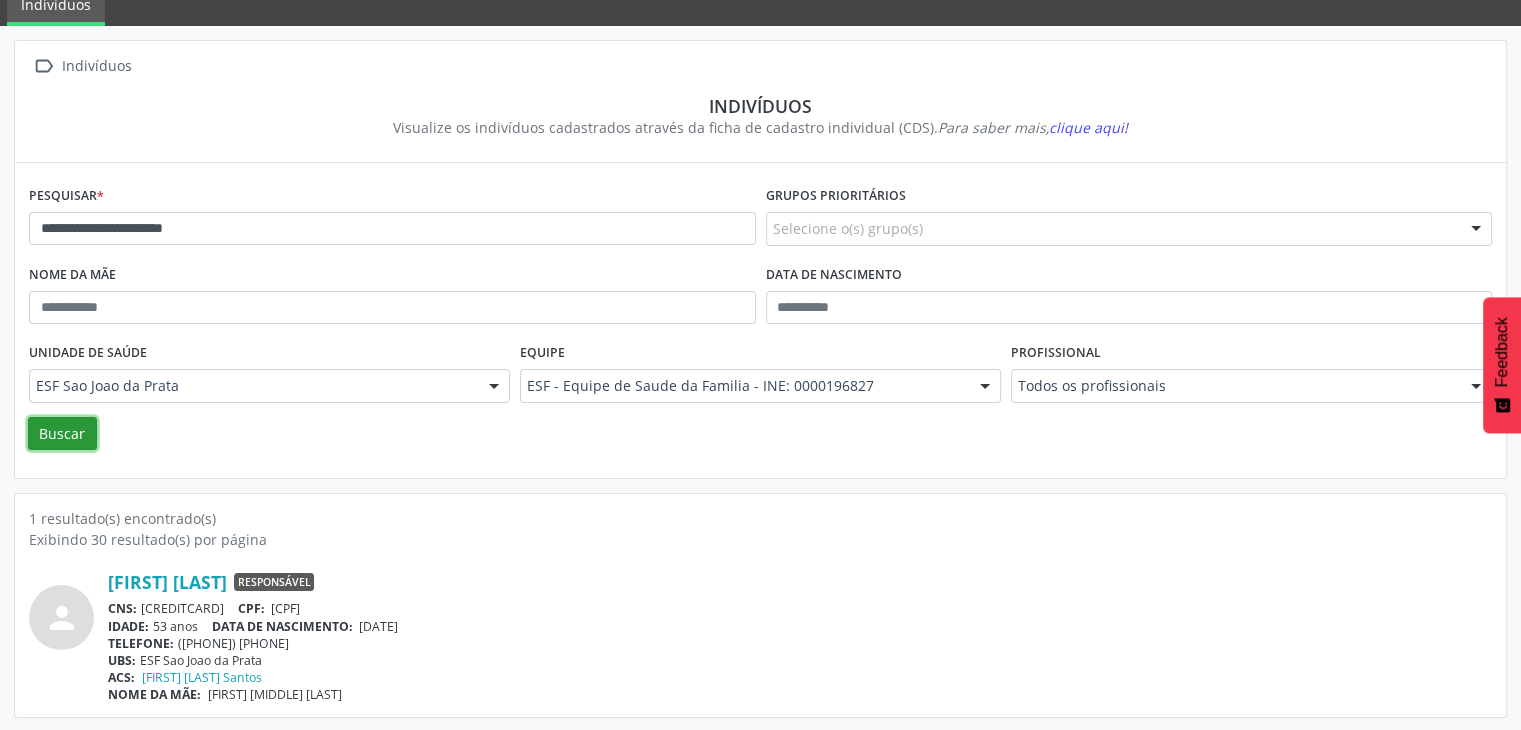 click on "Buscar" at bounding box center [62, 434] 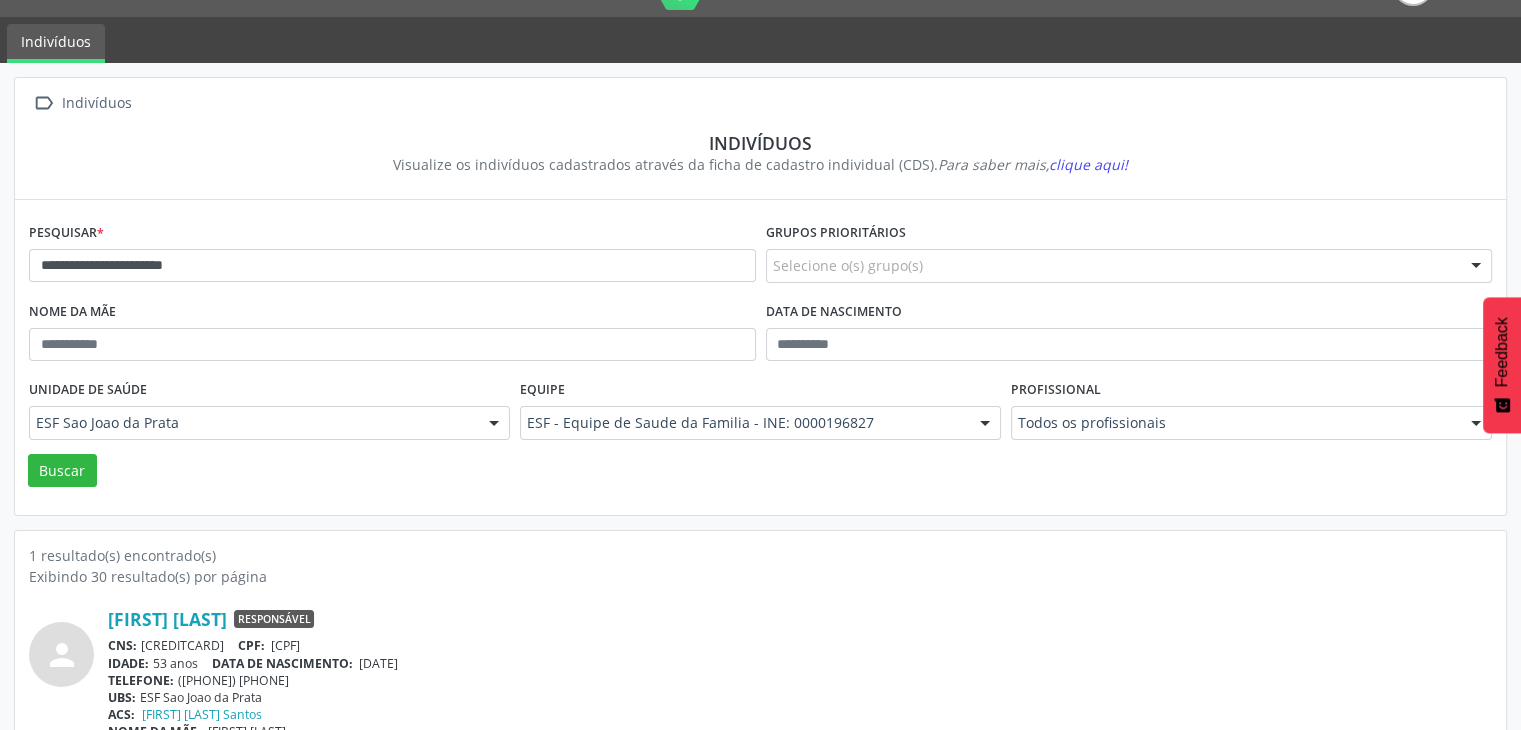 scroll, scrollTop: 84, scrollLeft: 0, axis: vertical 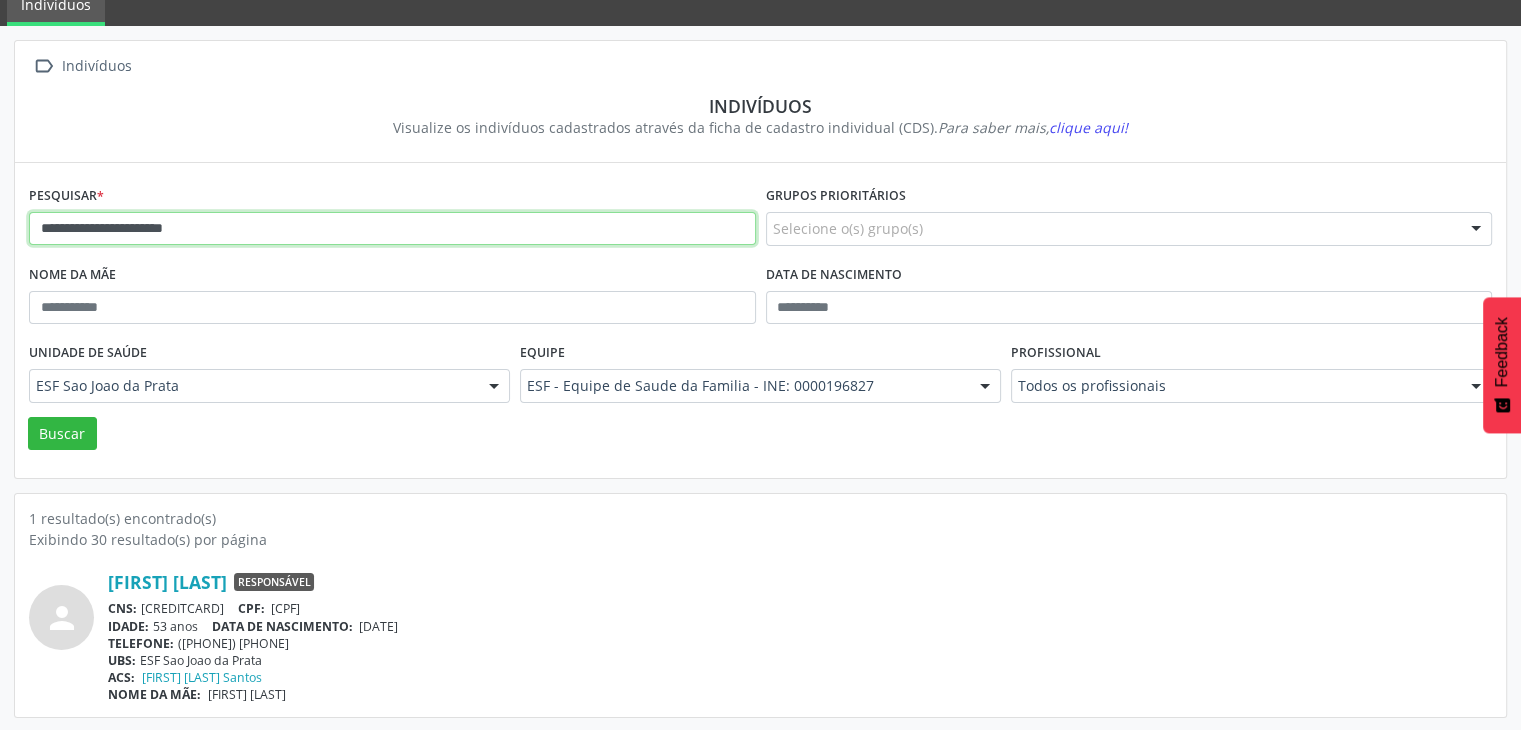 click on "**********" at bounding box center [392, 229] 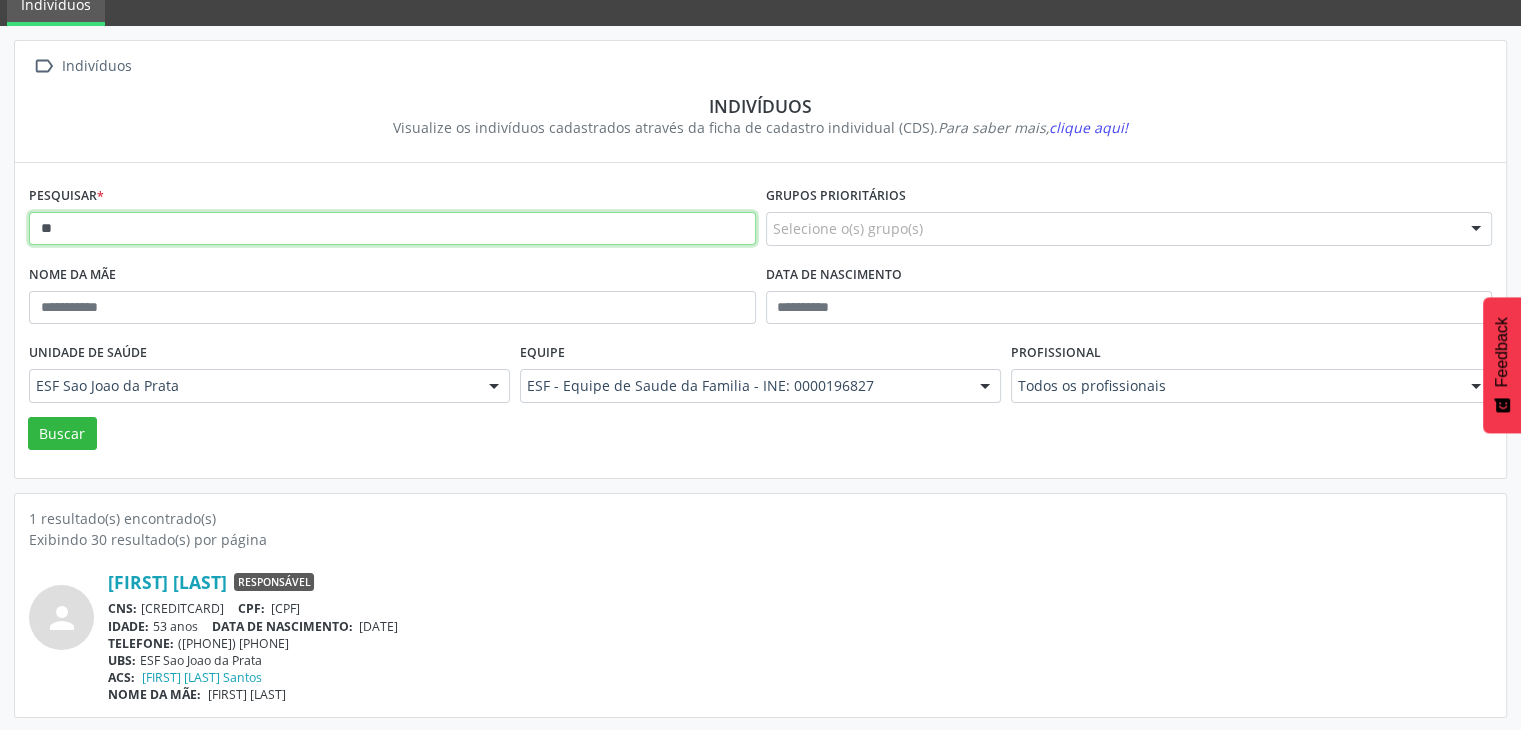 type on "*" 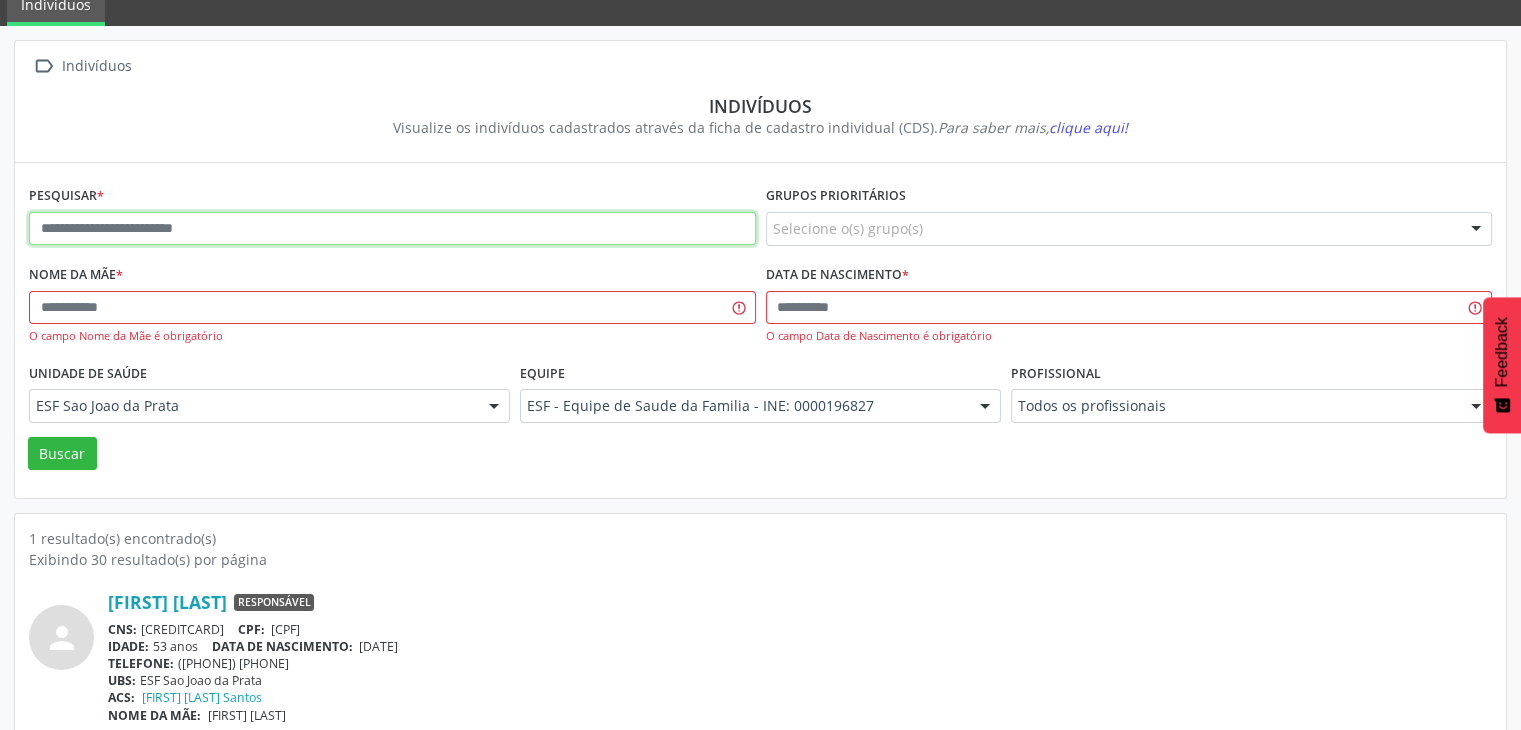 paste 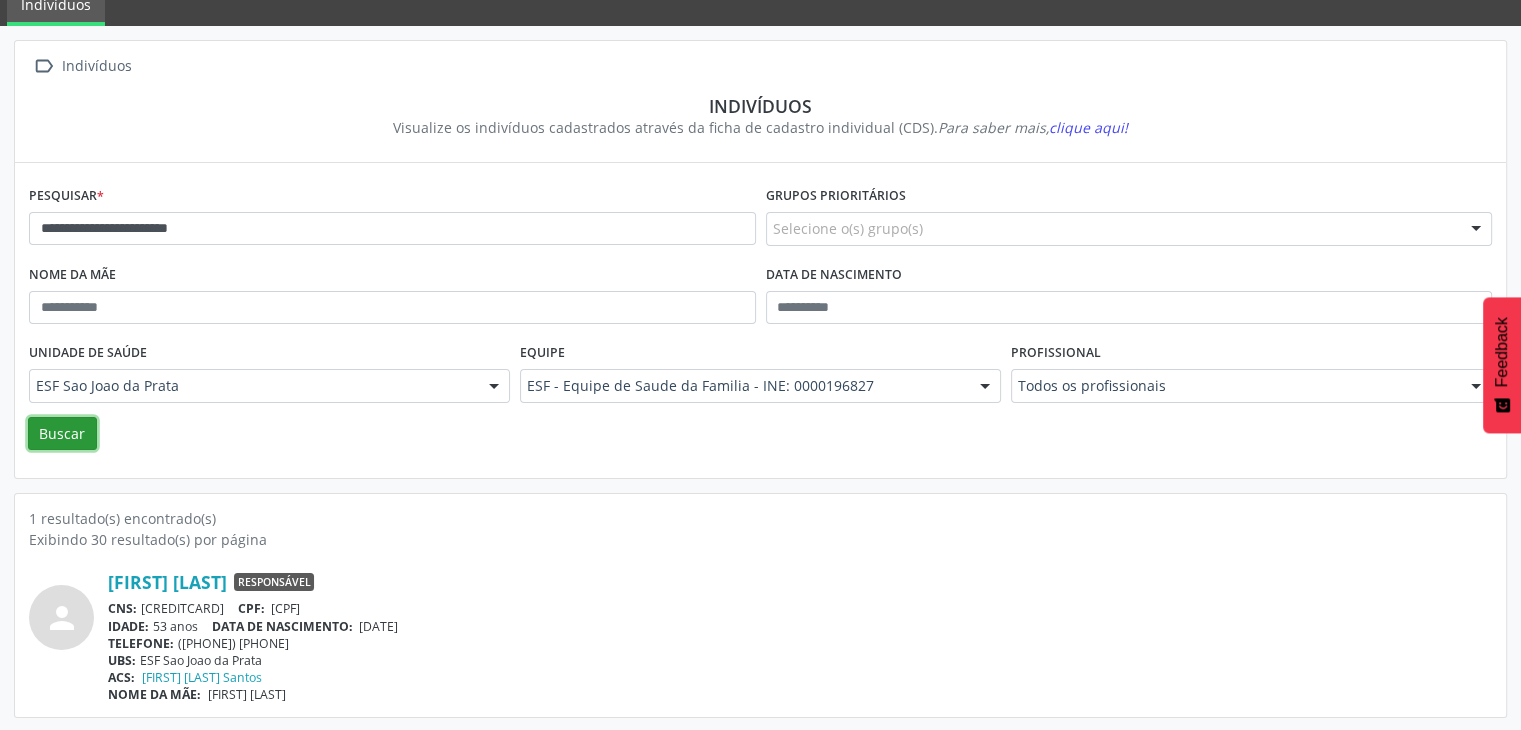 click on "Buscar" at bounding box center (62, 434) 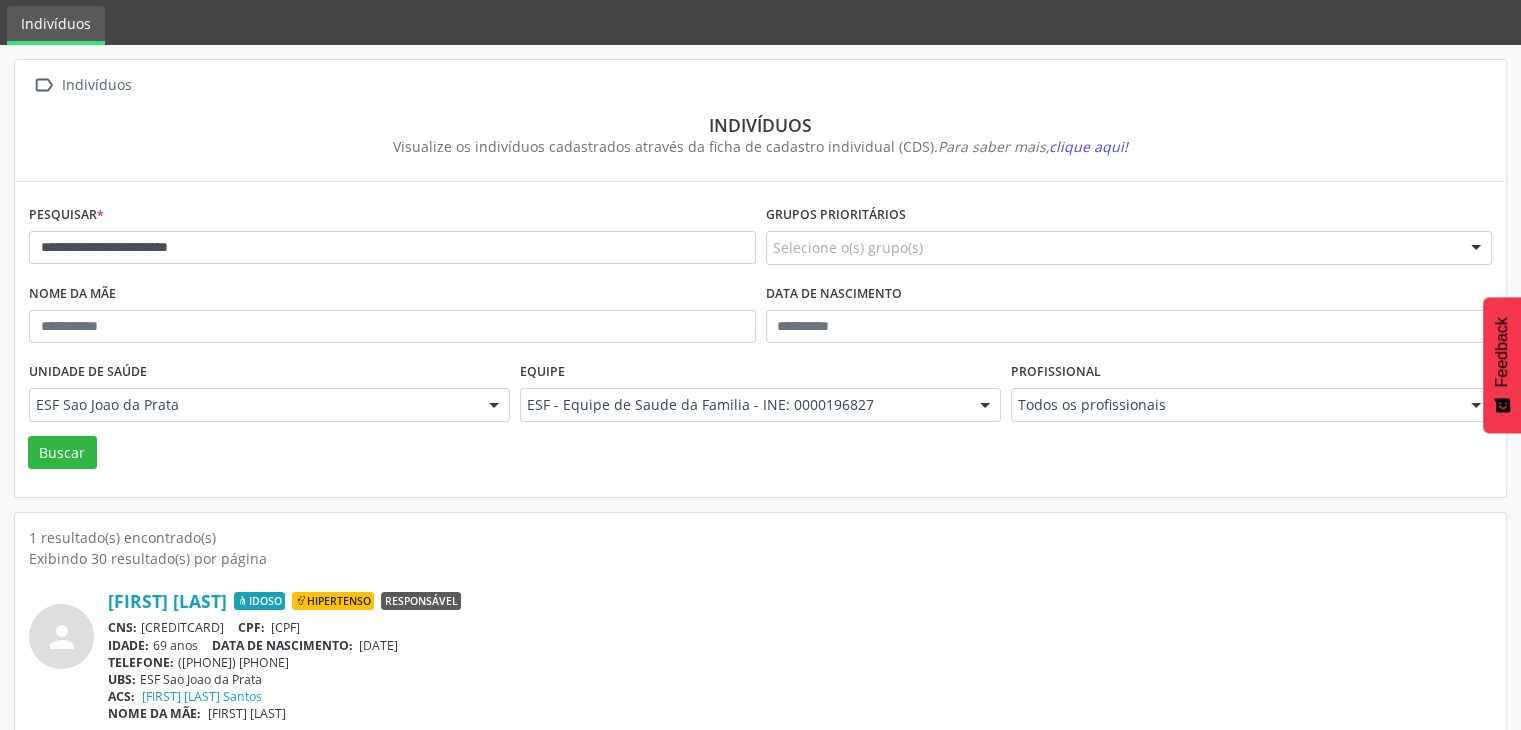 scroll, scrollTop: 84, scrollLeft: 0, axis: vertical 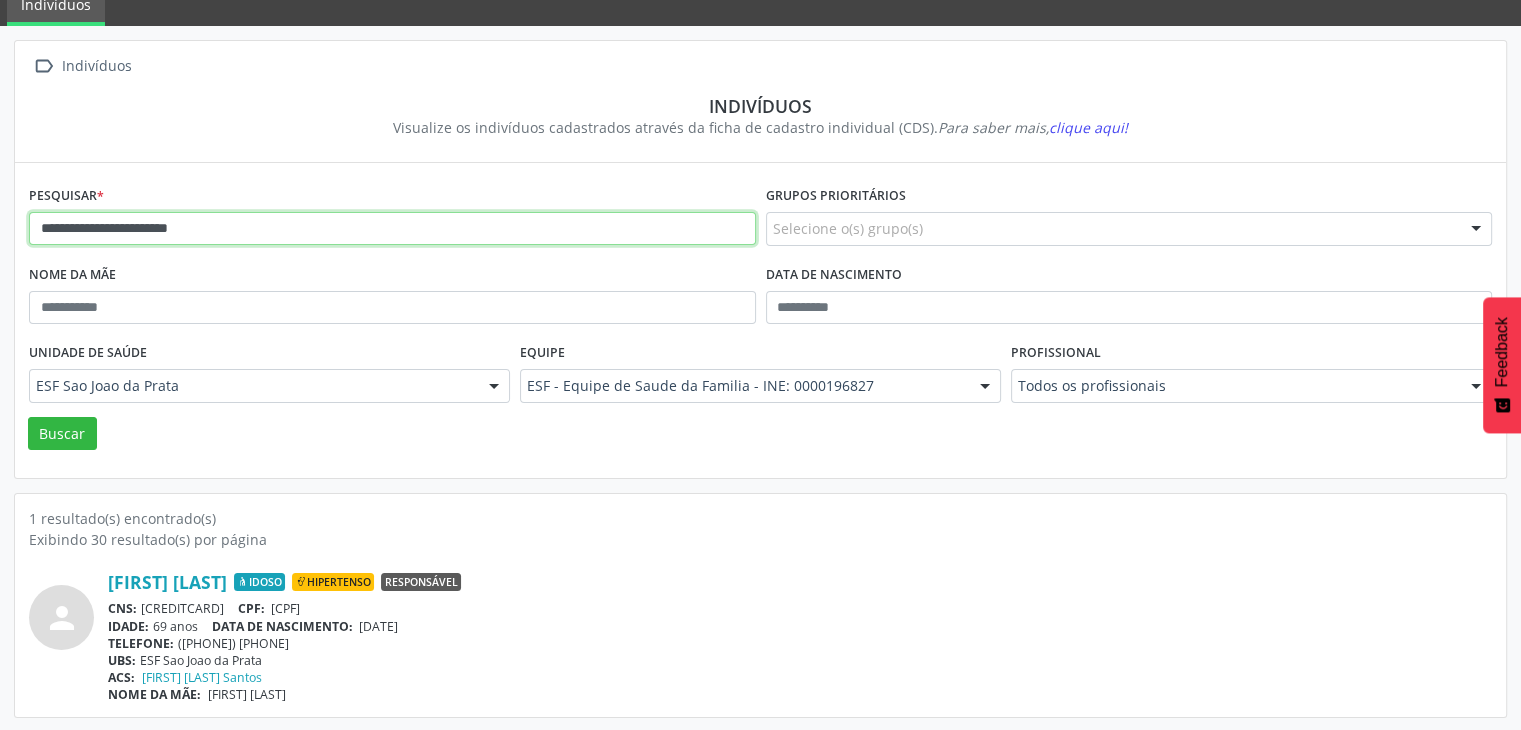 click on "**********" at bounding box center (392, 229) 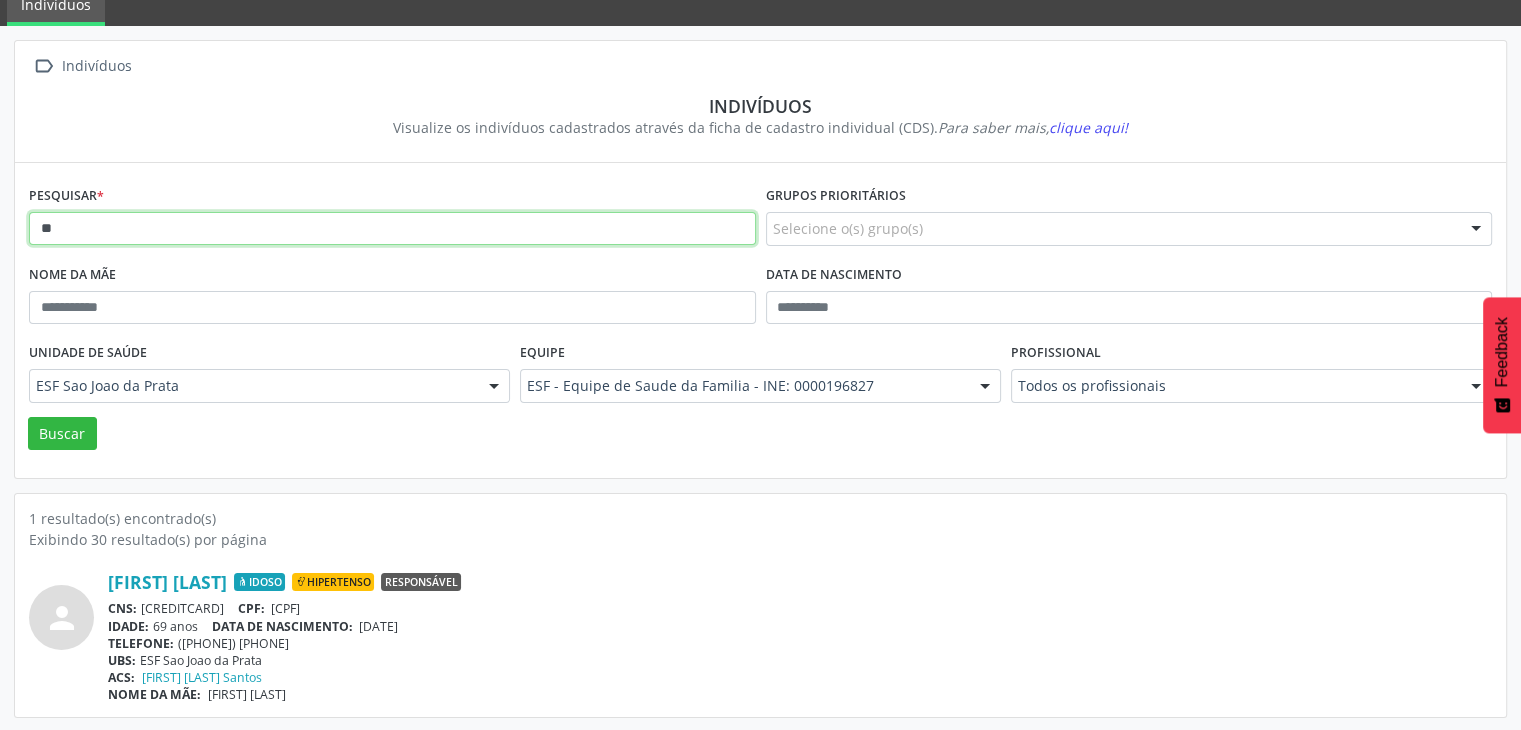 type on "*" 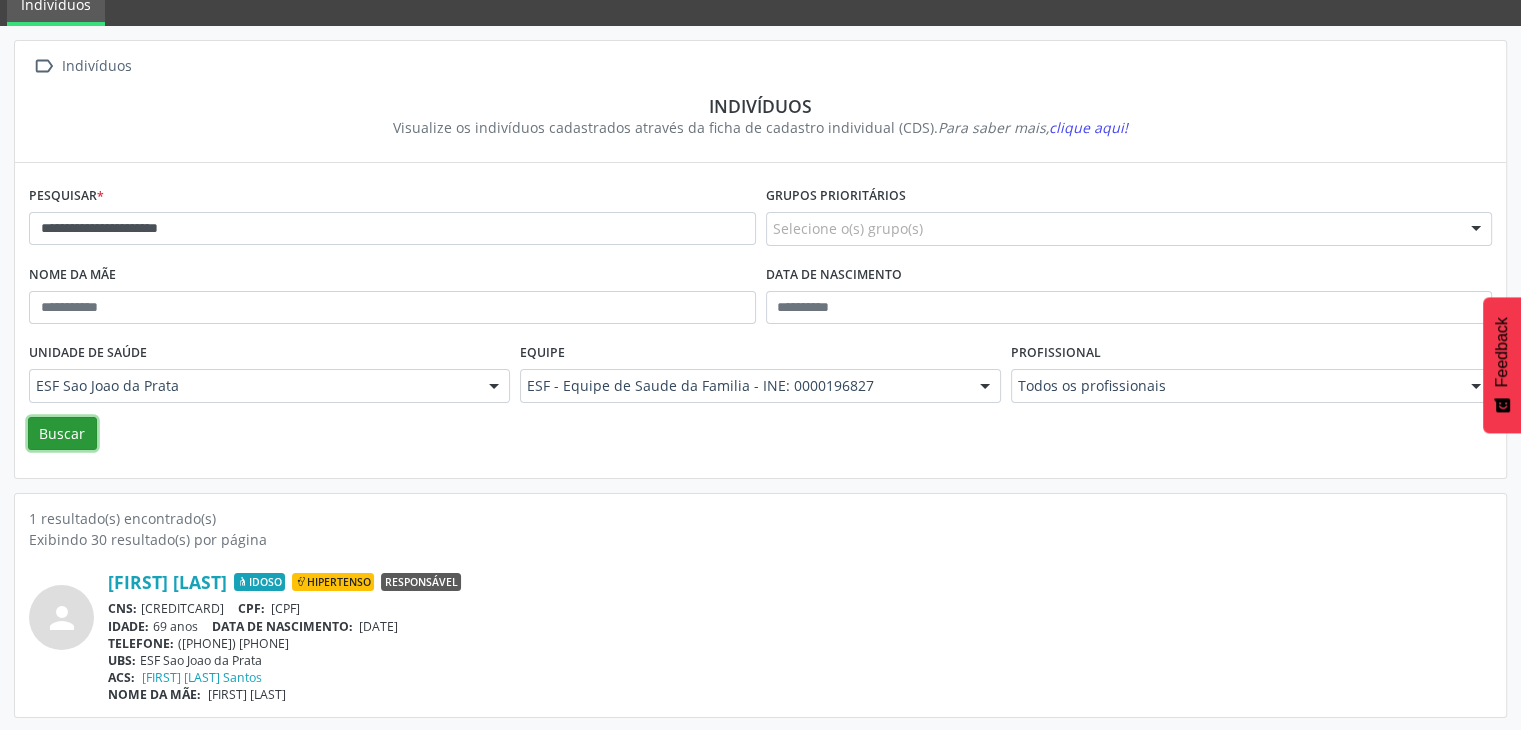 click on "Buscar" at bounding box center [62, 434] 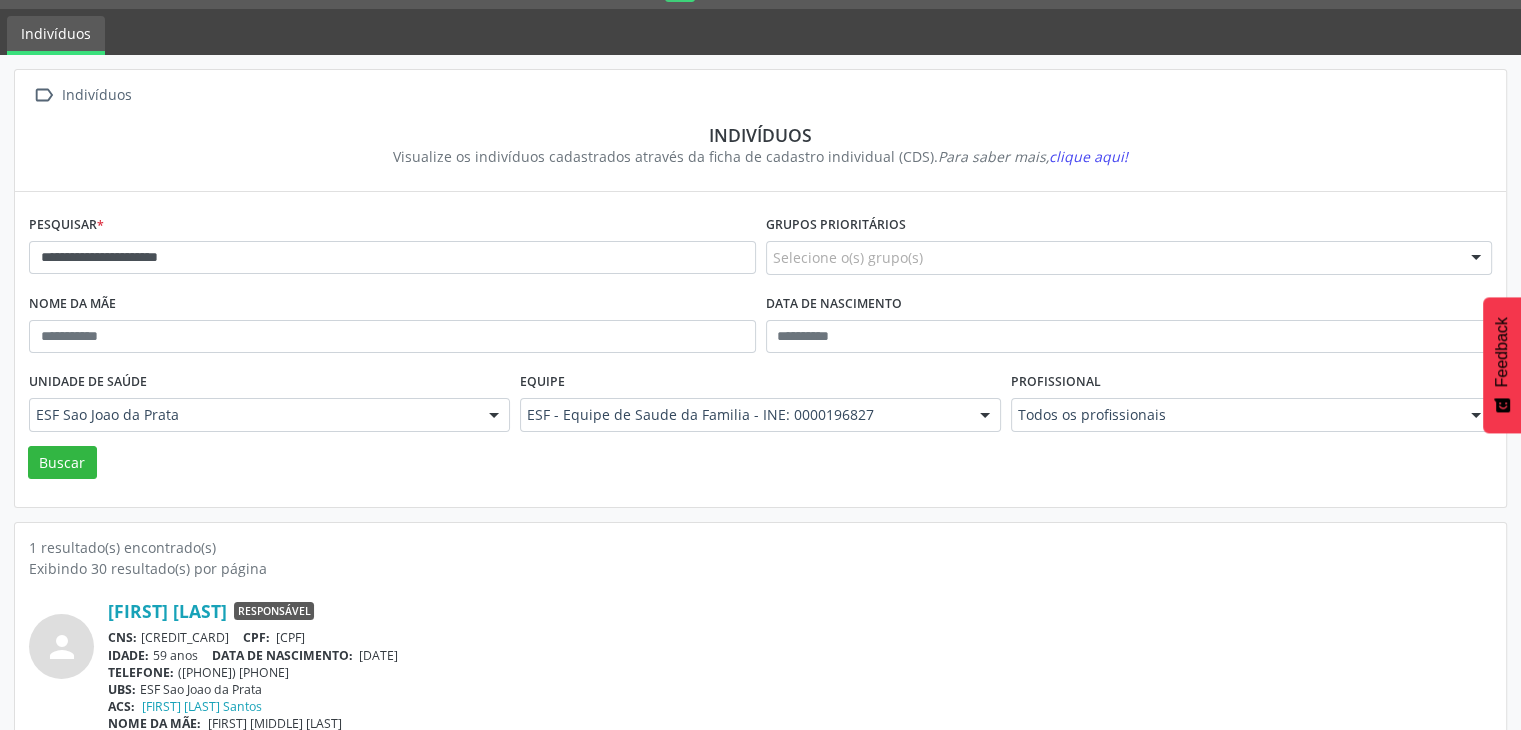 scroll, scrollTop: 84, scrollLeft: 0, axis: vertical 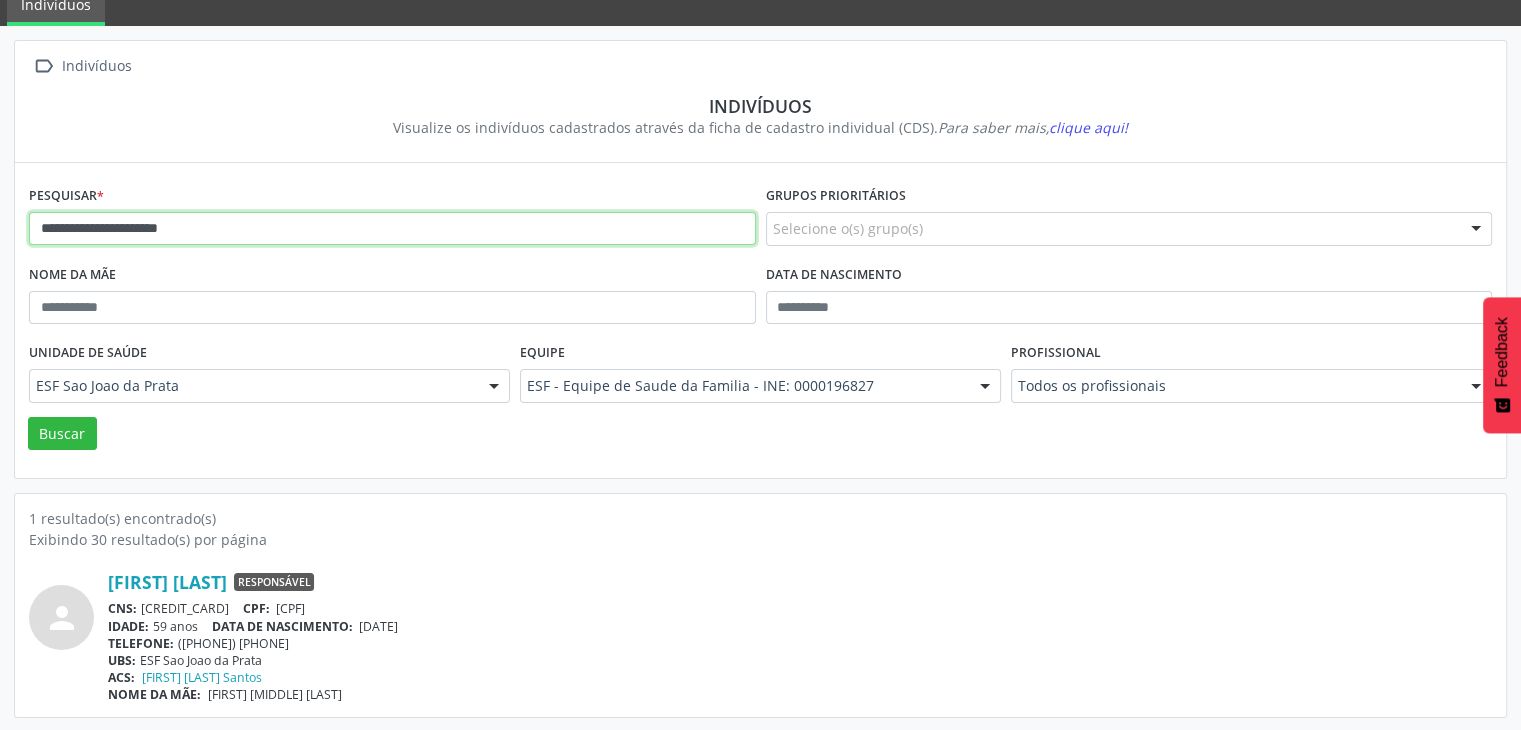 click on "**********" at bounding box center (392, 229) 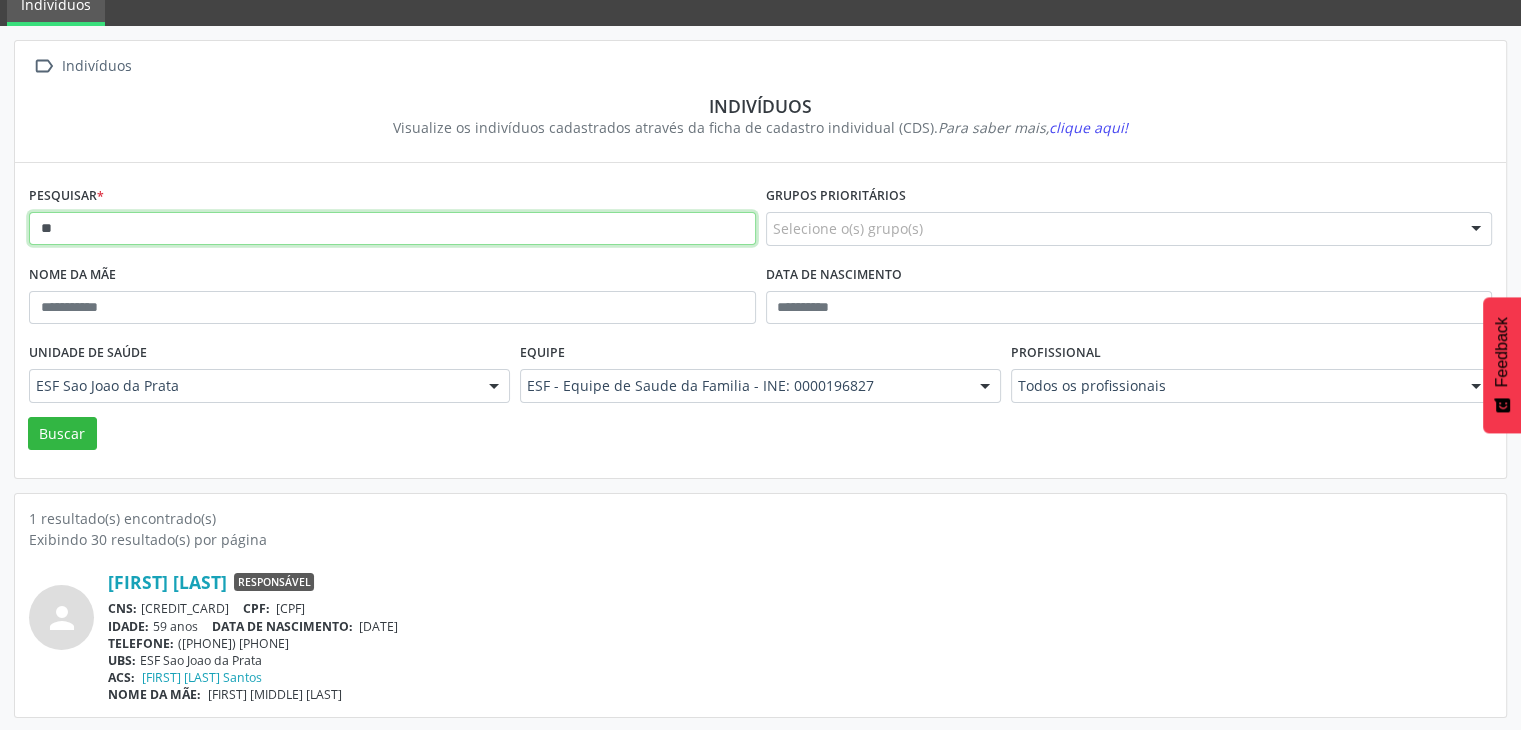 type on "*" 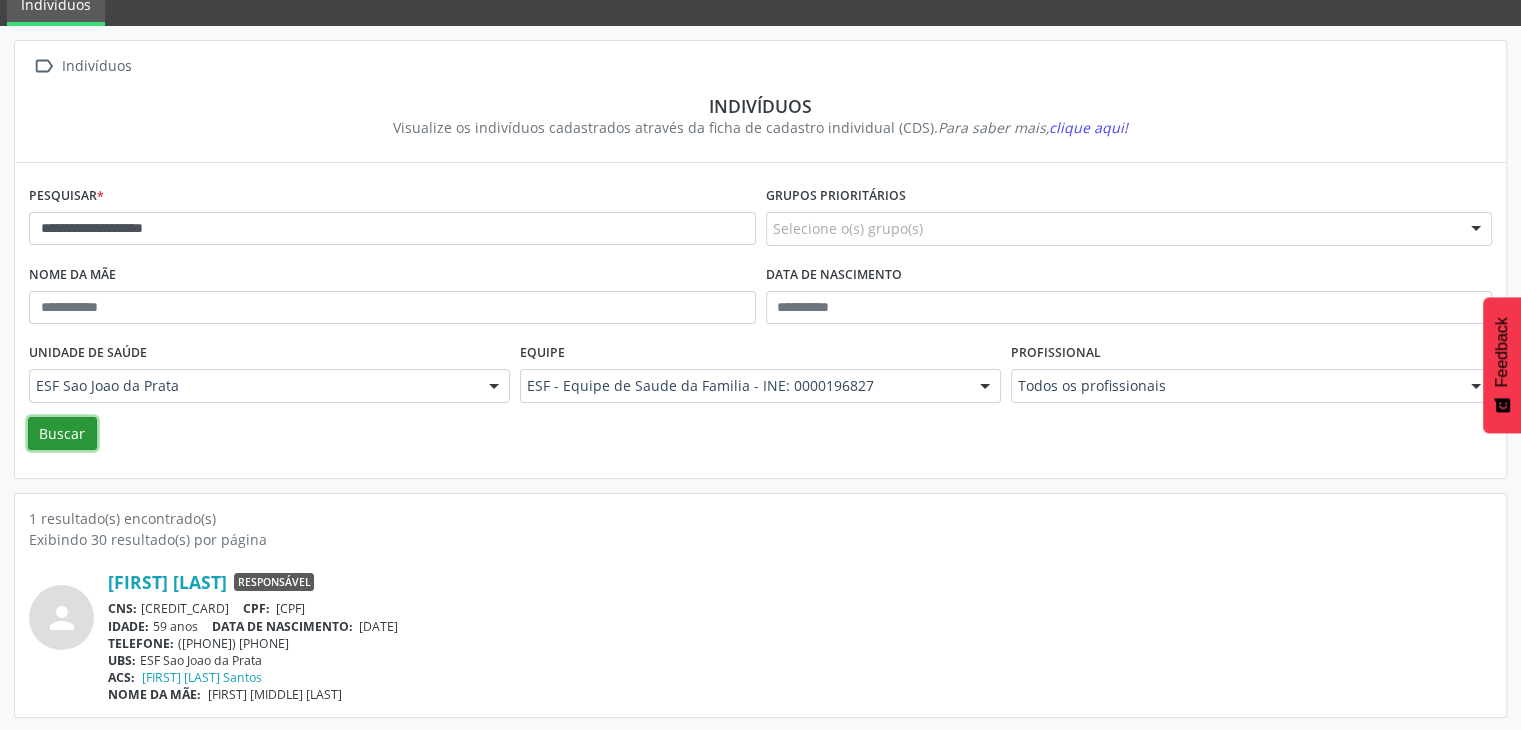 click on "Buscar" at bounding box center (62, 434) 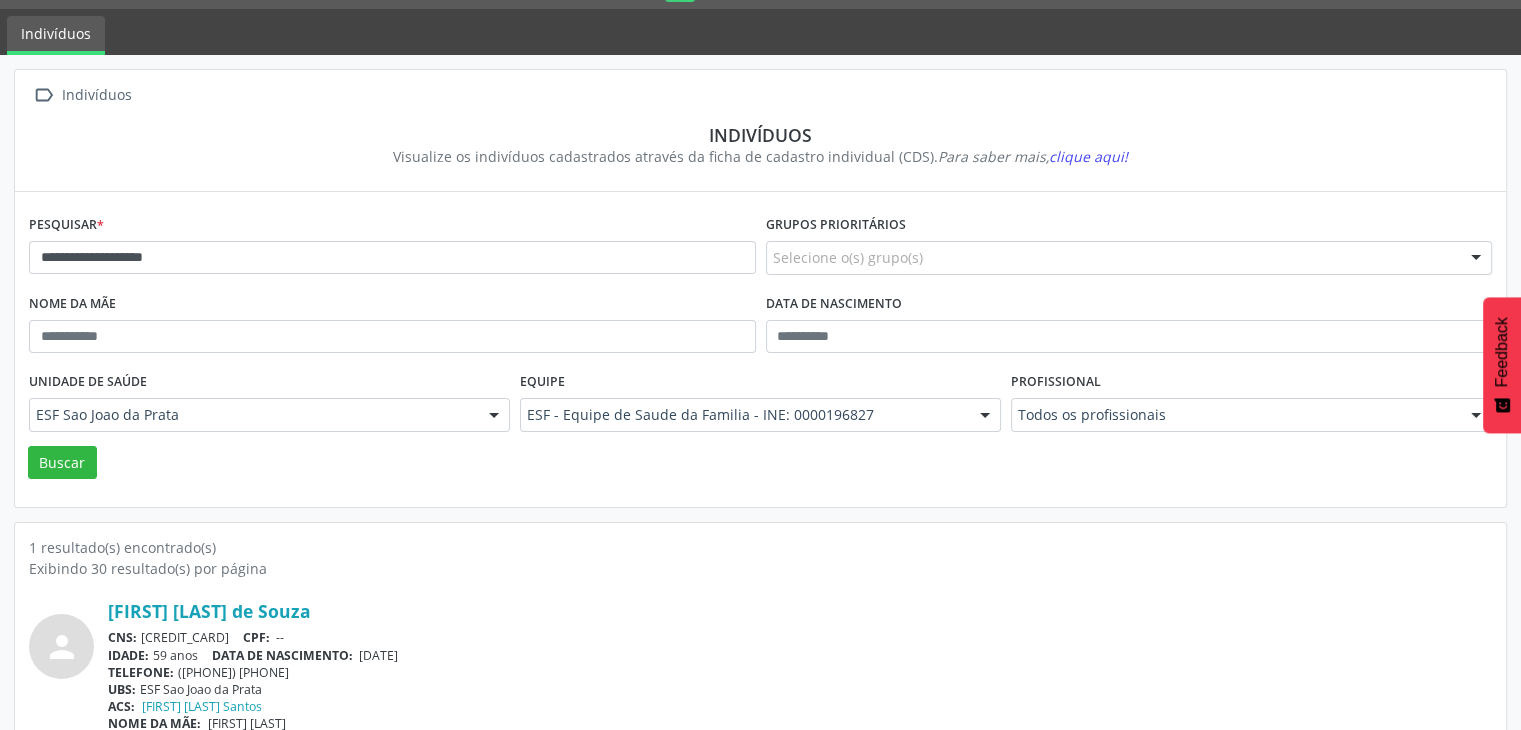 scroll, scrollTop: 84, scrollLeft: 0, axis: vertical 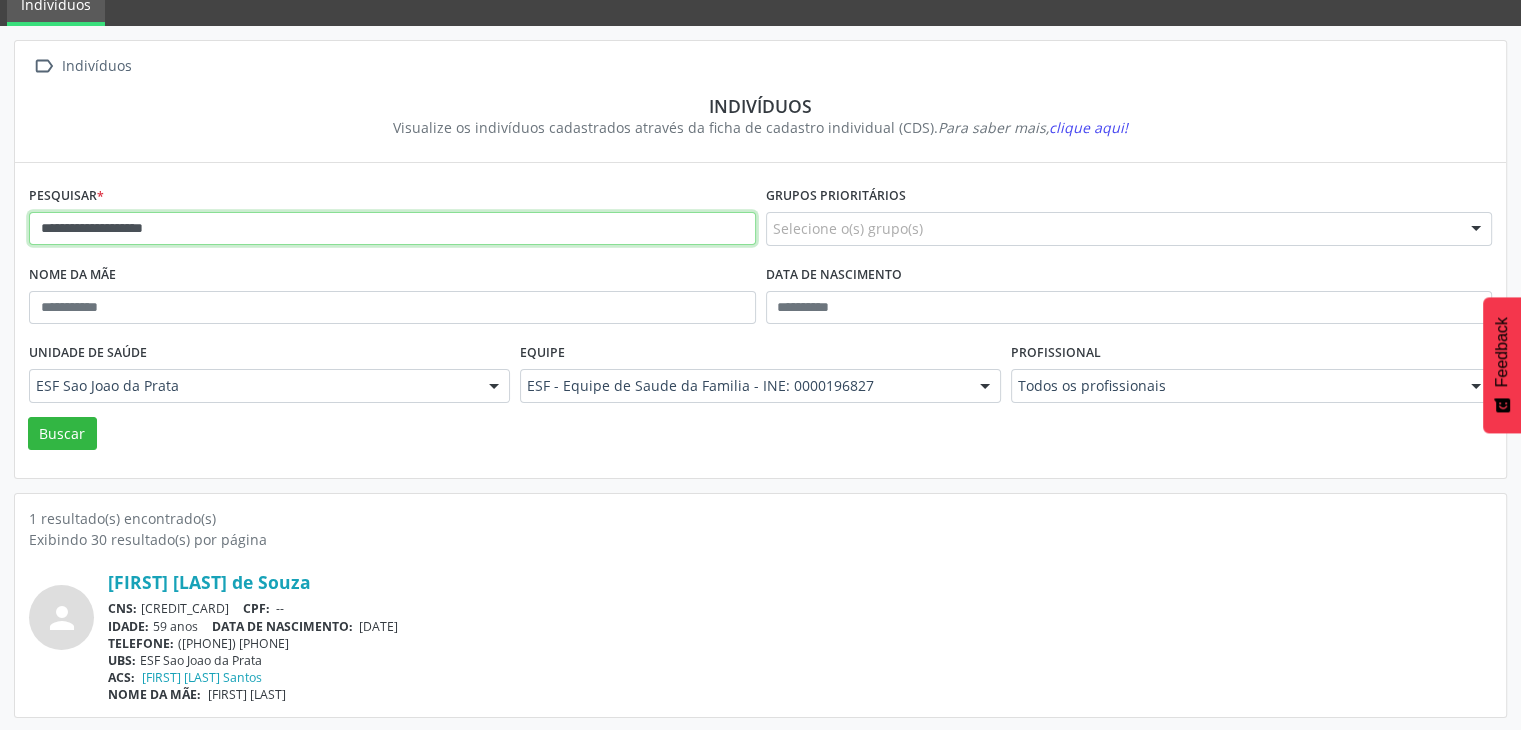 click on "**********" at bounding box center (392, 229) 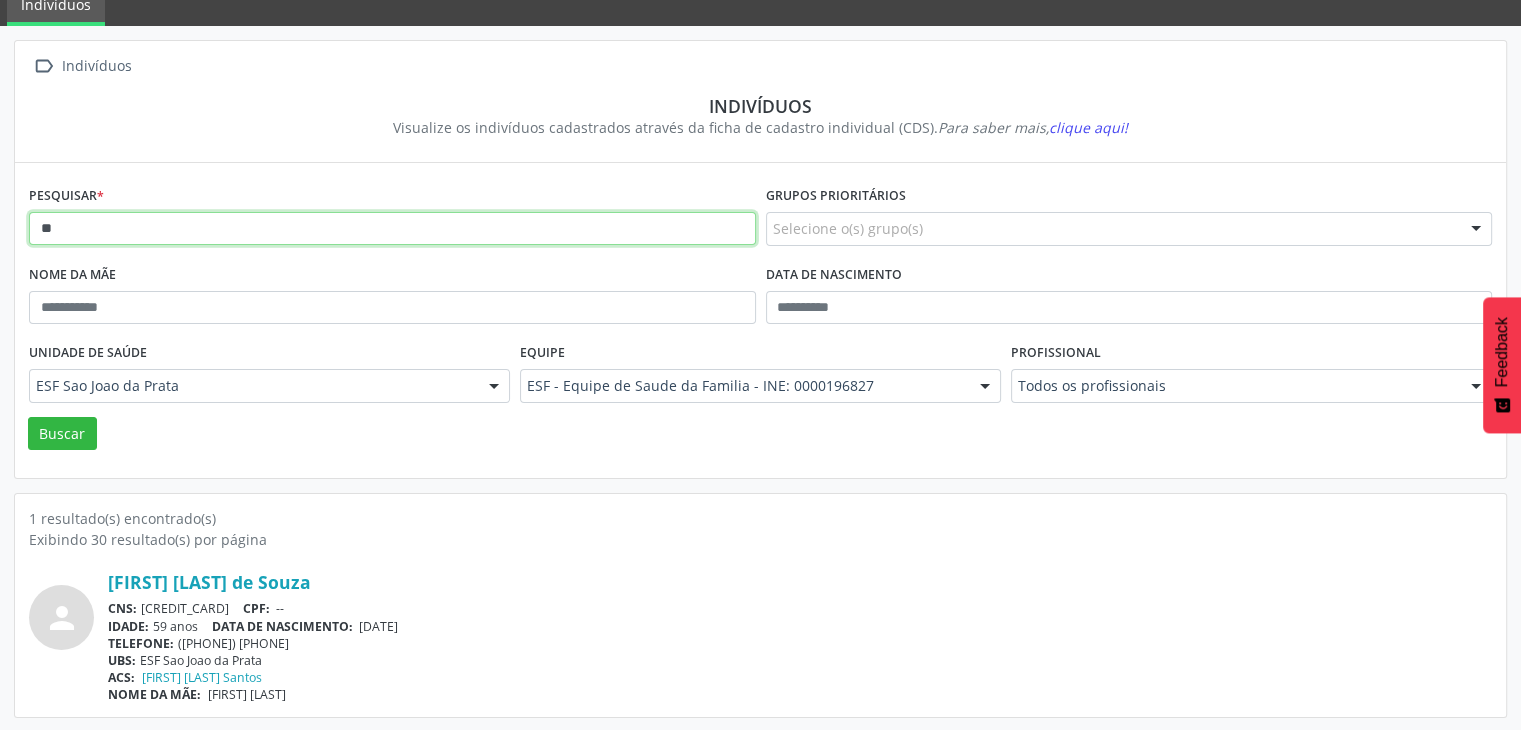 type on "*" 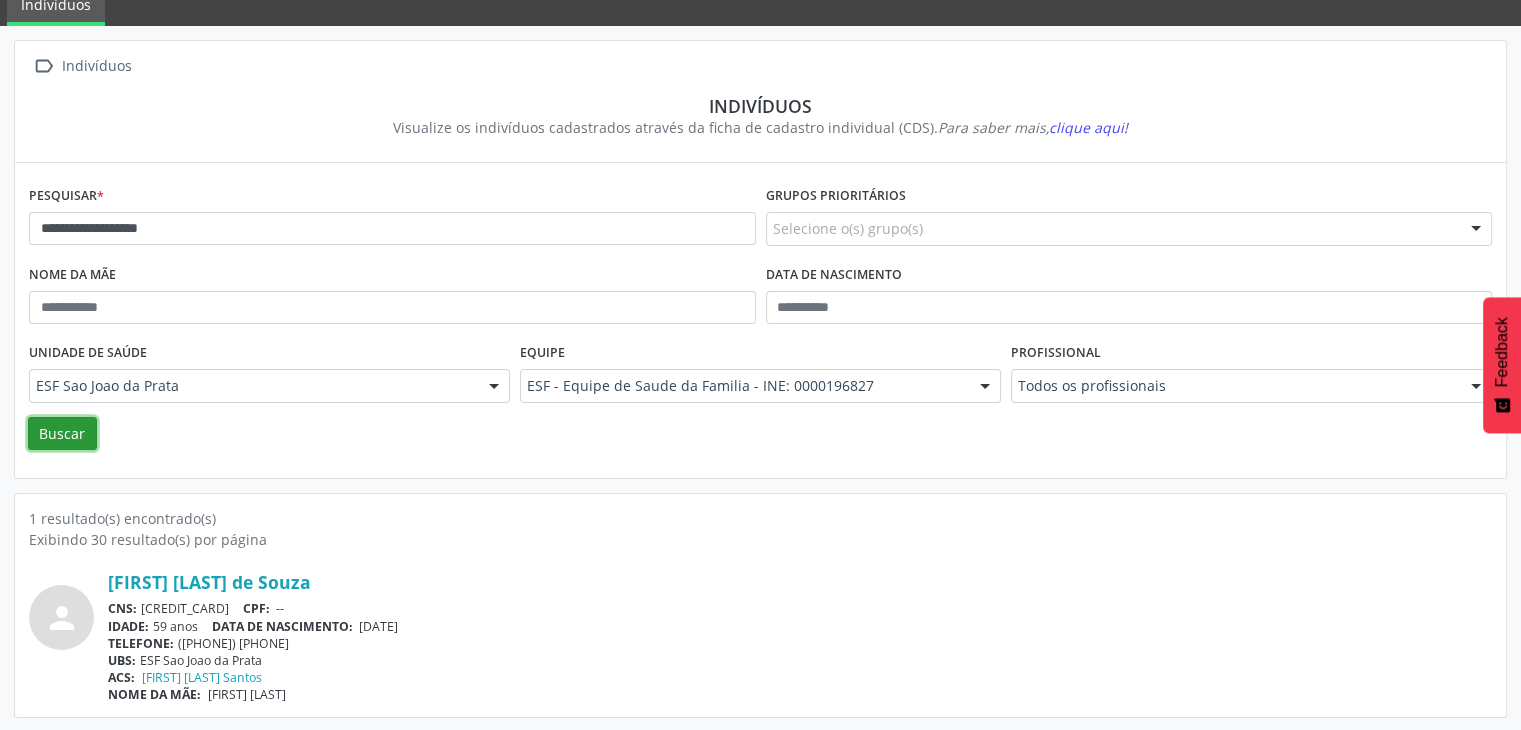 click on "Buscar" at bounding box center (62, 434) 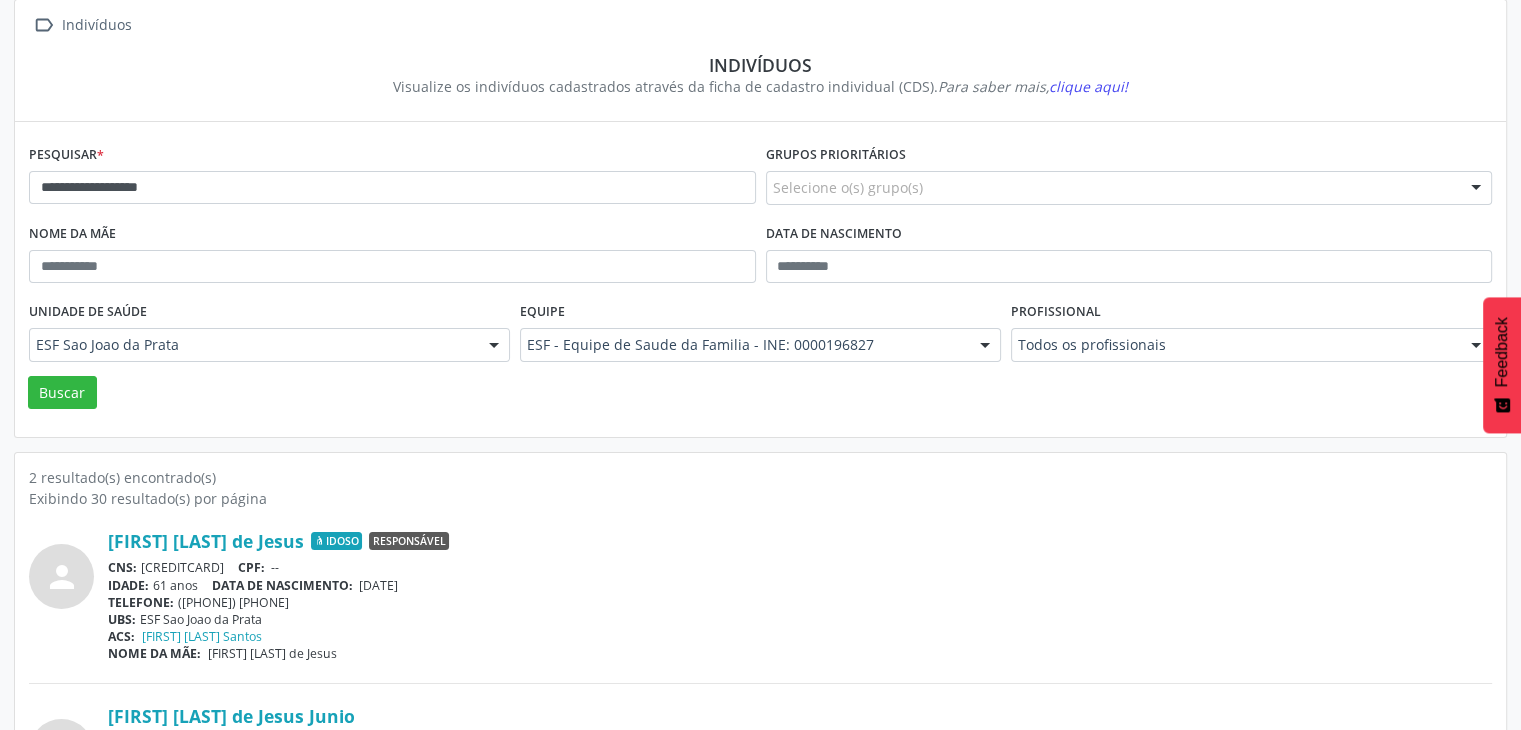 scroll, scrollTop: 260, scrollLeft: 0, axis: vertical 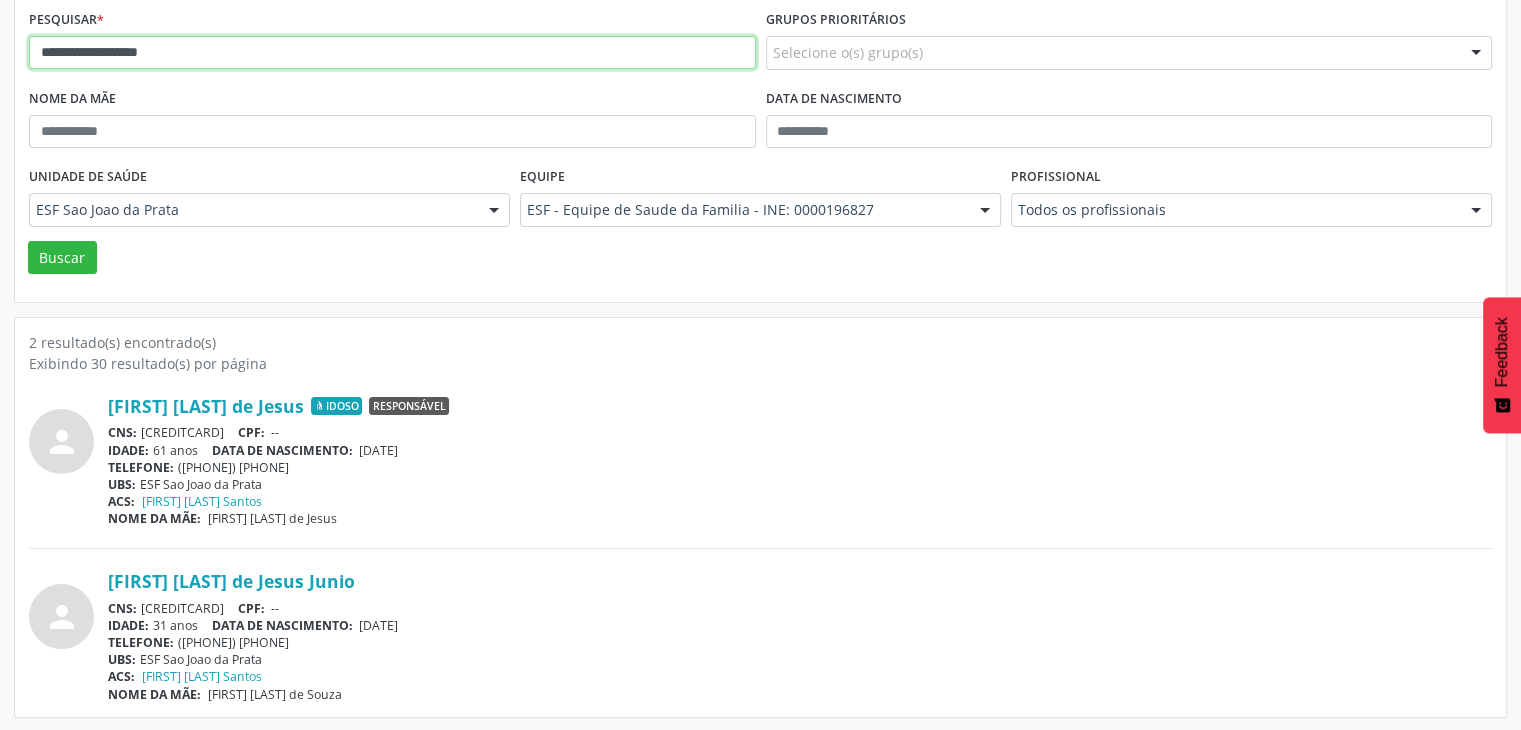 click on "**********" at bounding box center (392, 53) 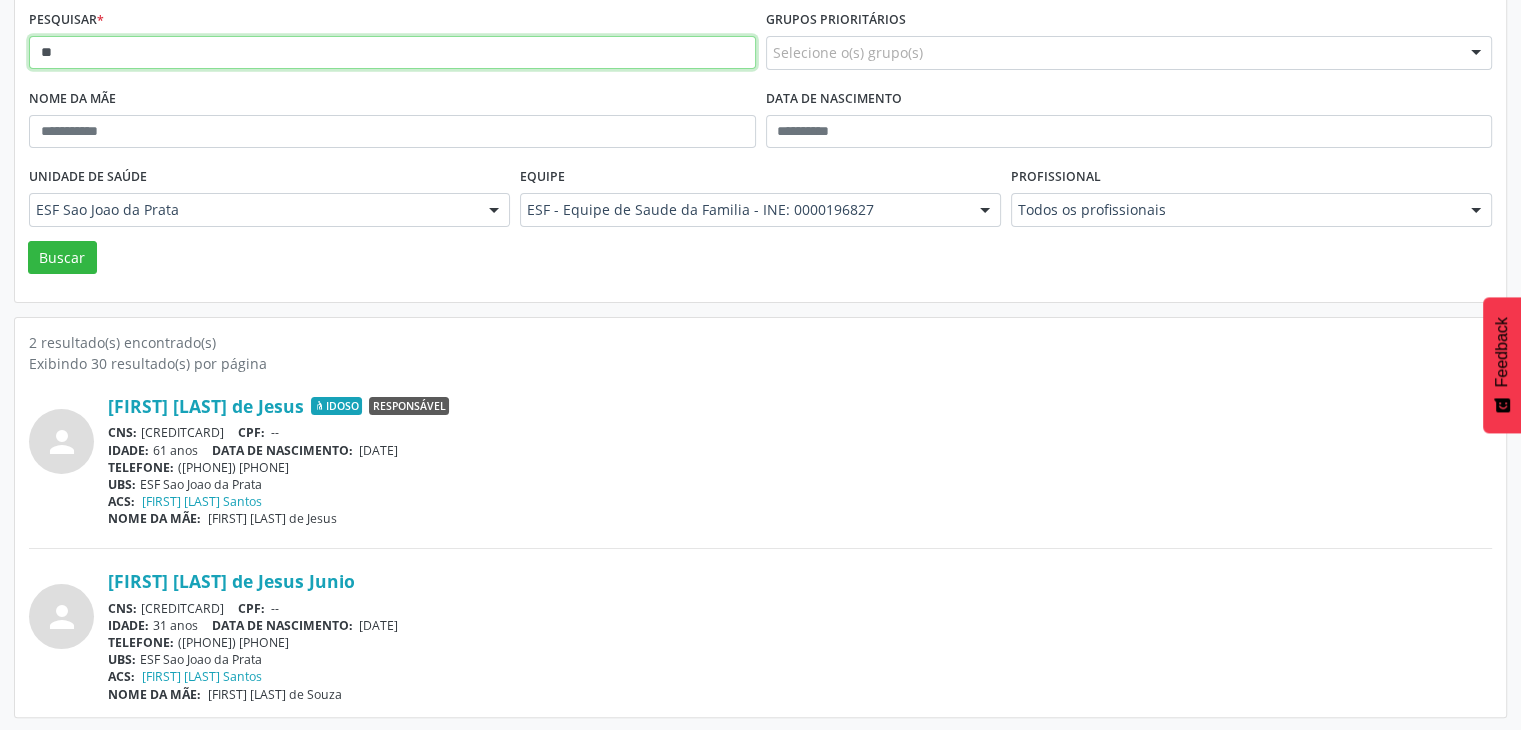 type on "*" 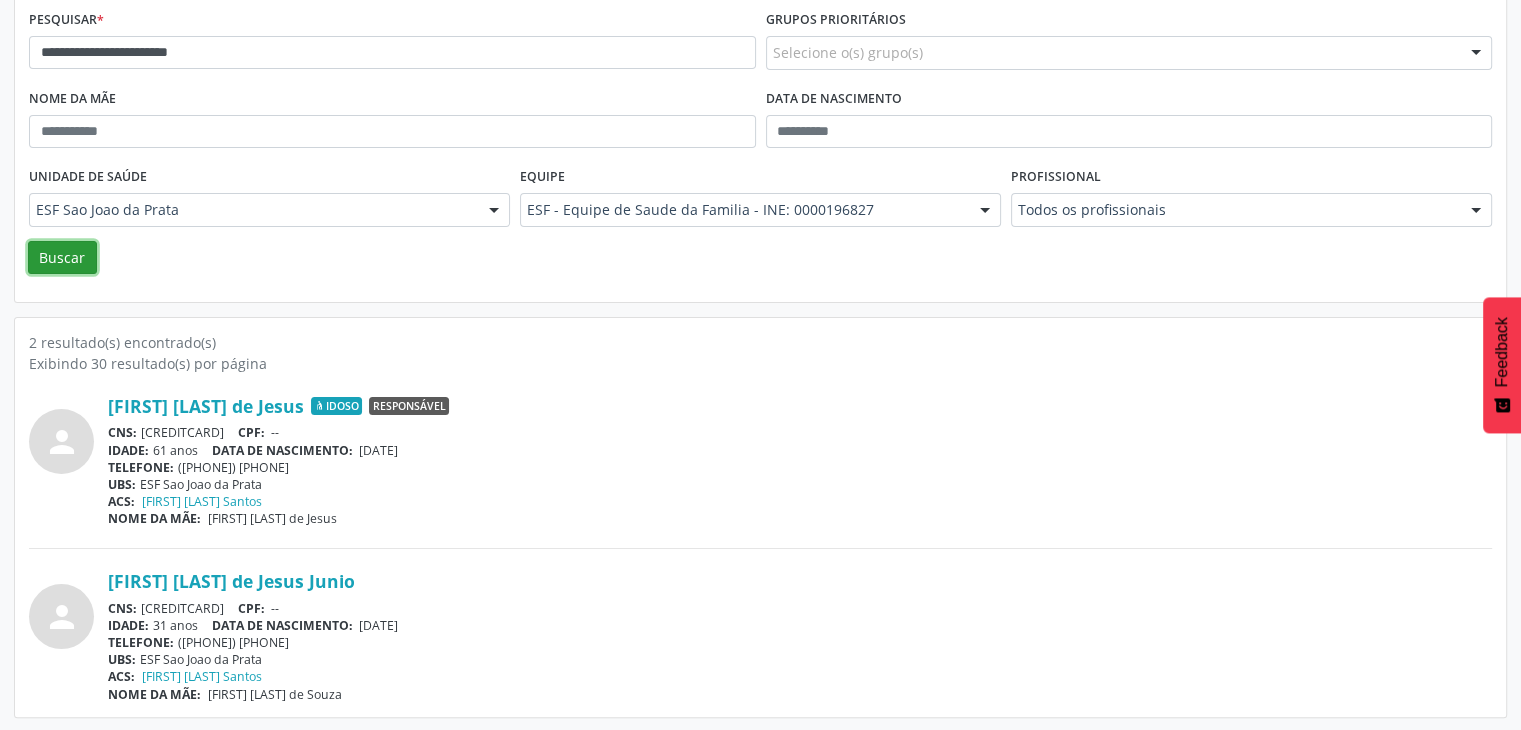 click on "Buscar" at bounding box center [62, 258] 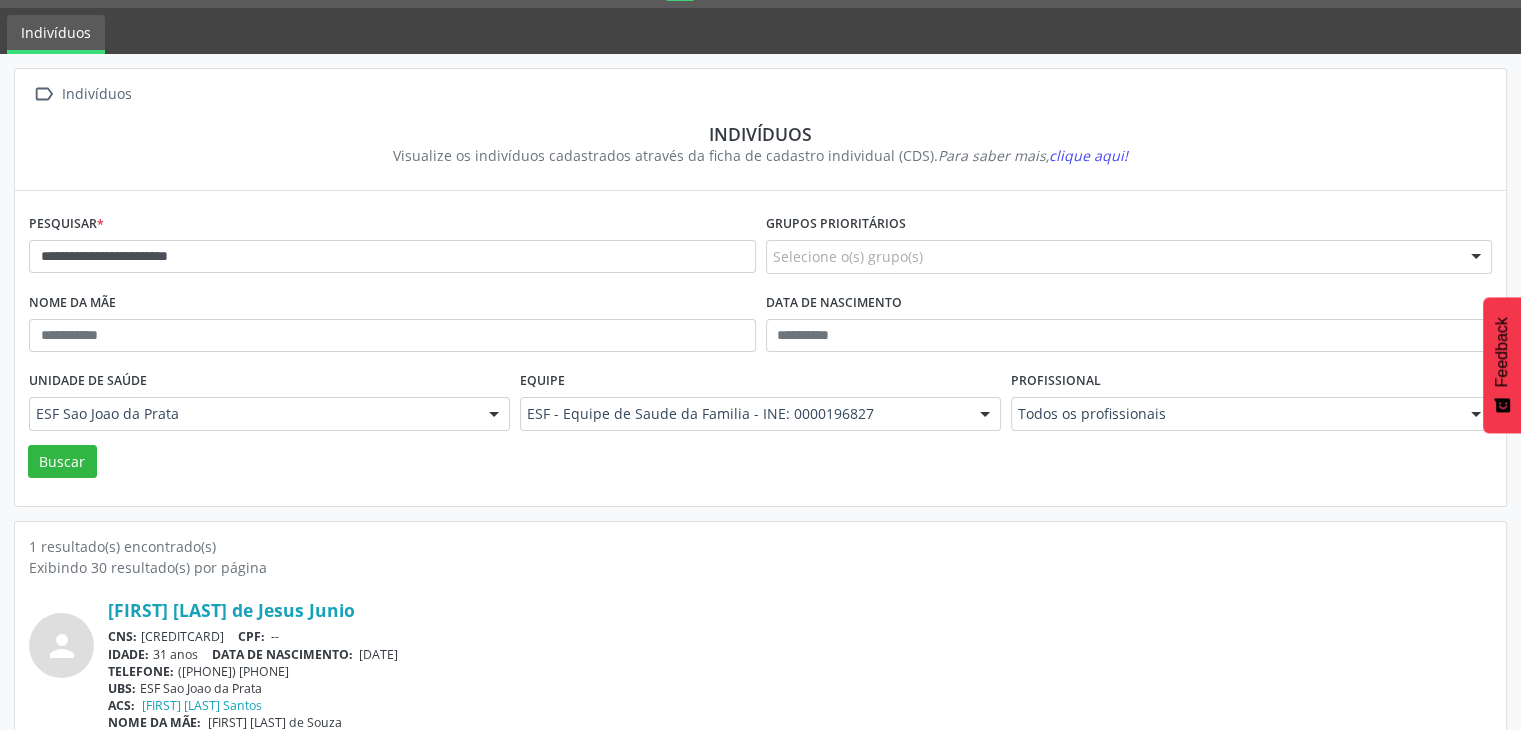 scroll, scrollTop: 84, scrollLeft: 0, axis: vertical 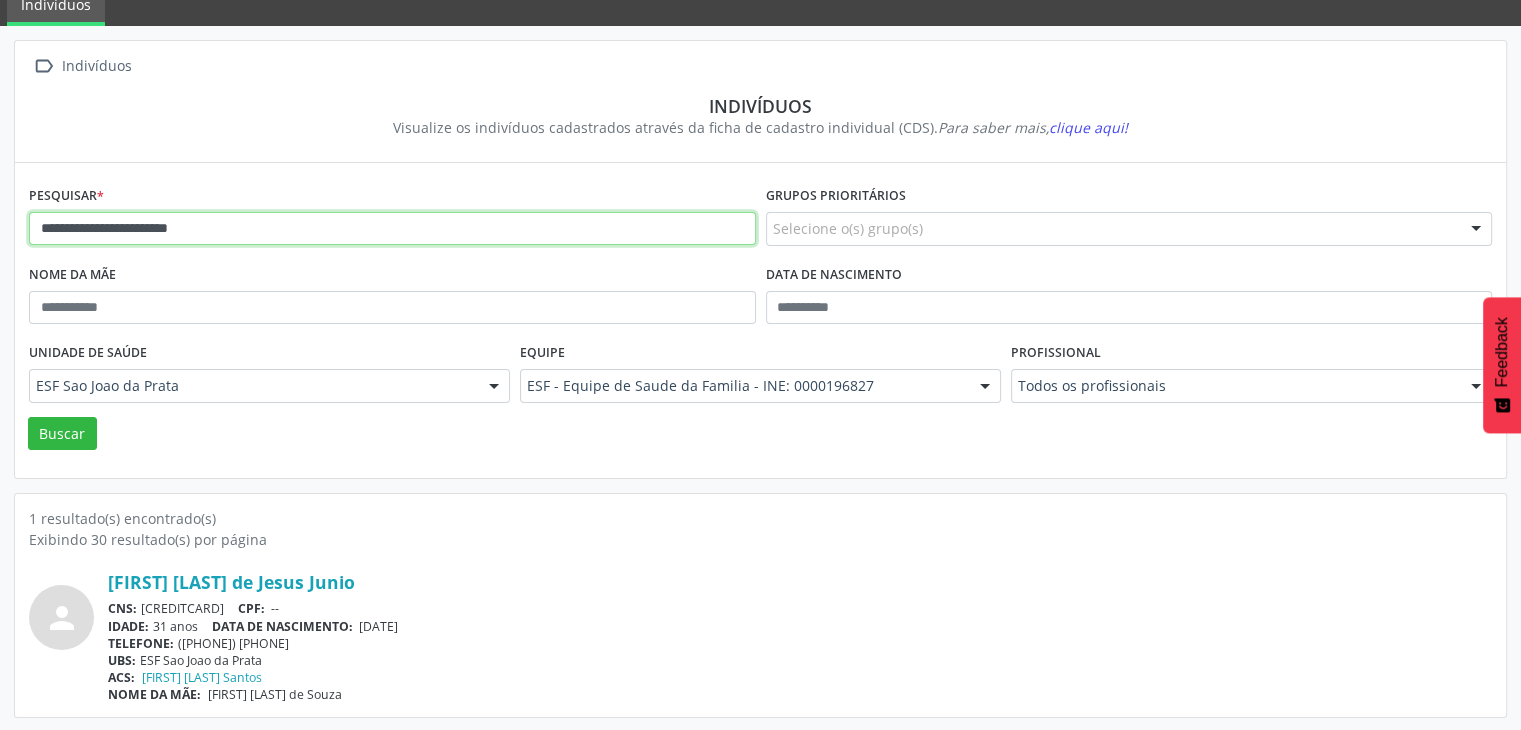 click on "**********" at bounding box center (392, 229) 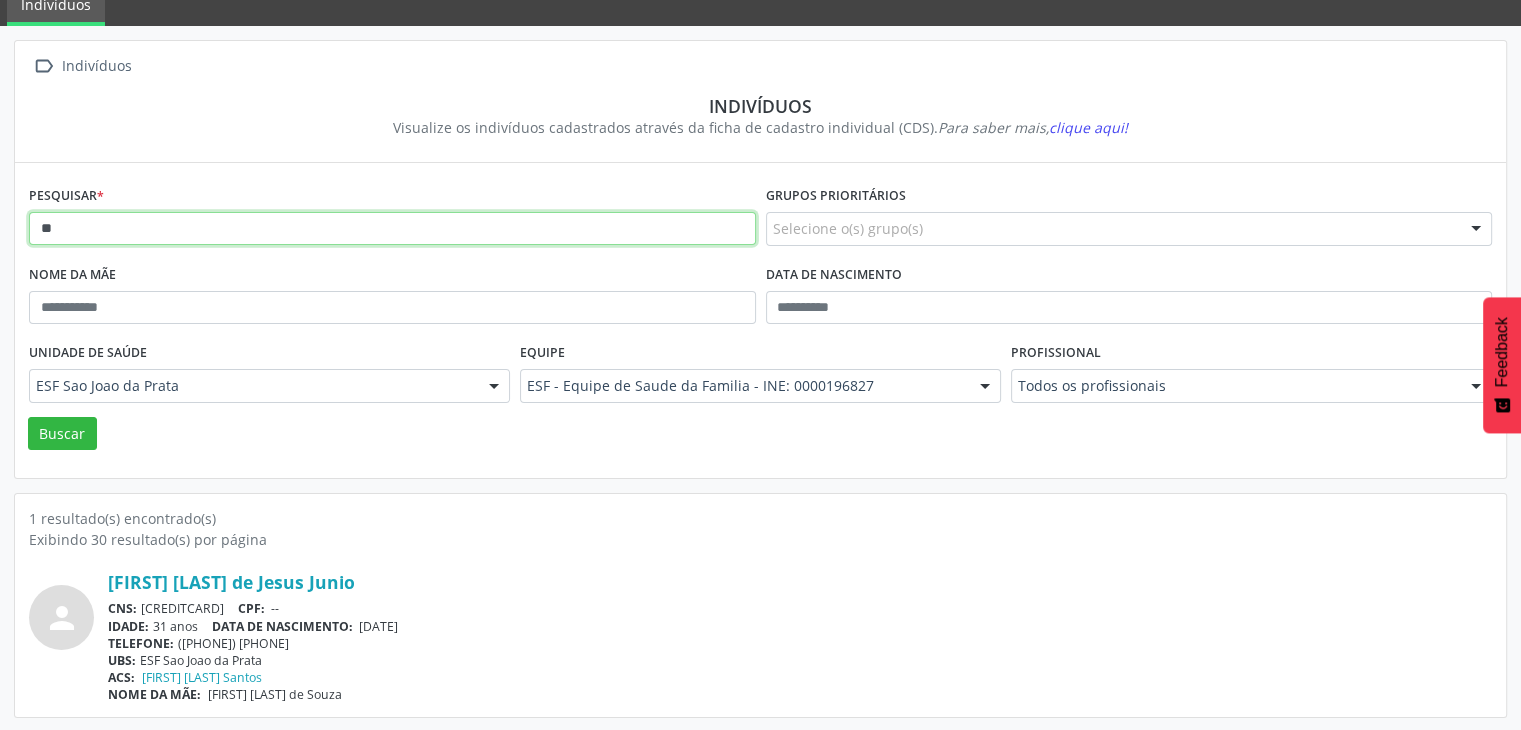 type on "*" 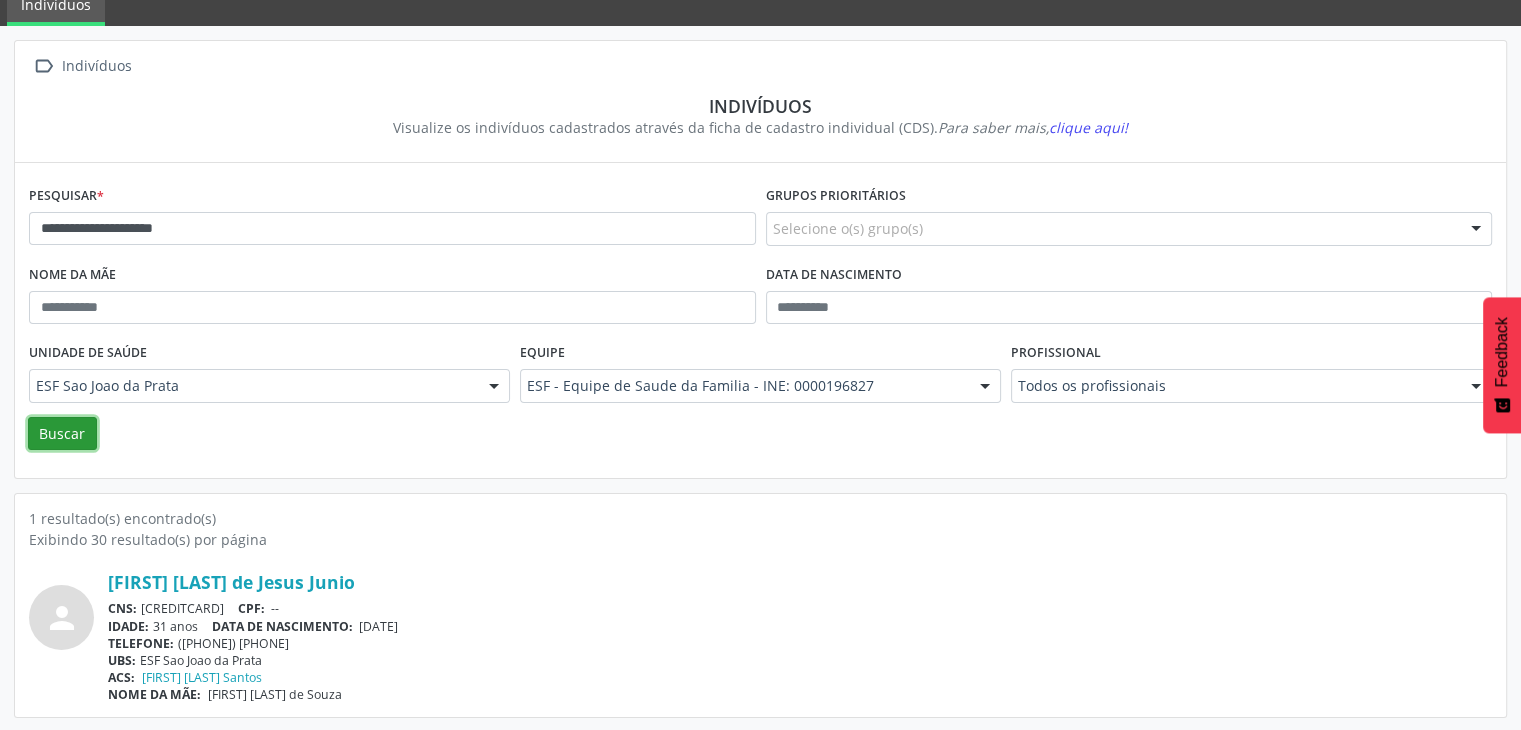 click on "Buscar" at bounding box center (62, 434) 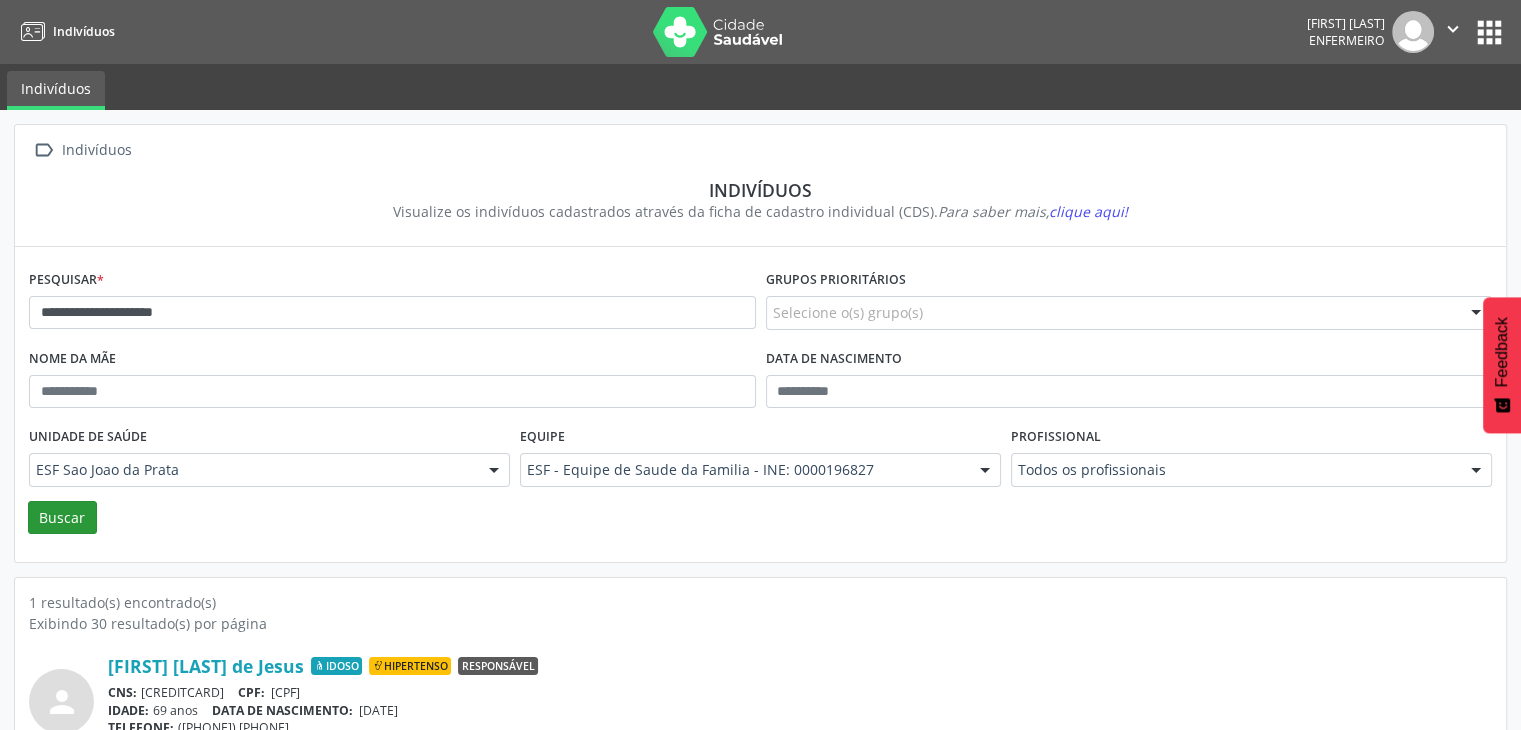 scroll, scrollTop: 84, scrollLeft: 0, axis: vertical 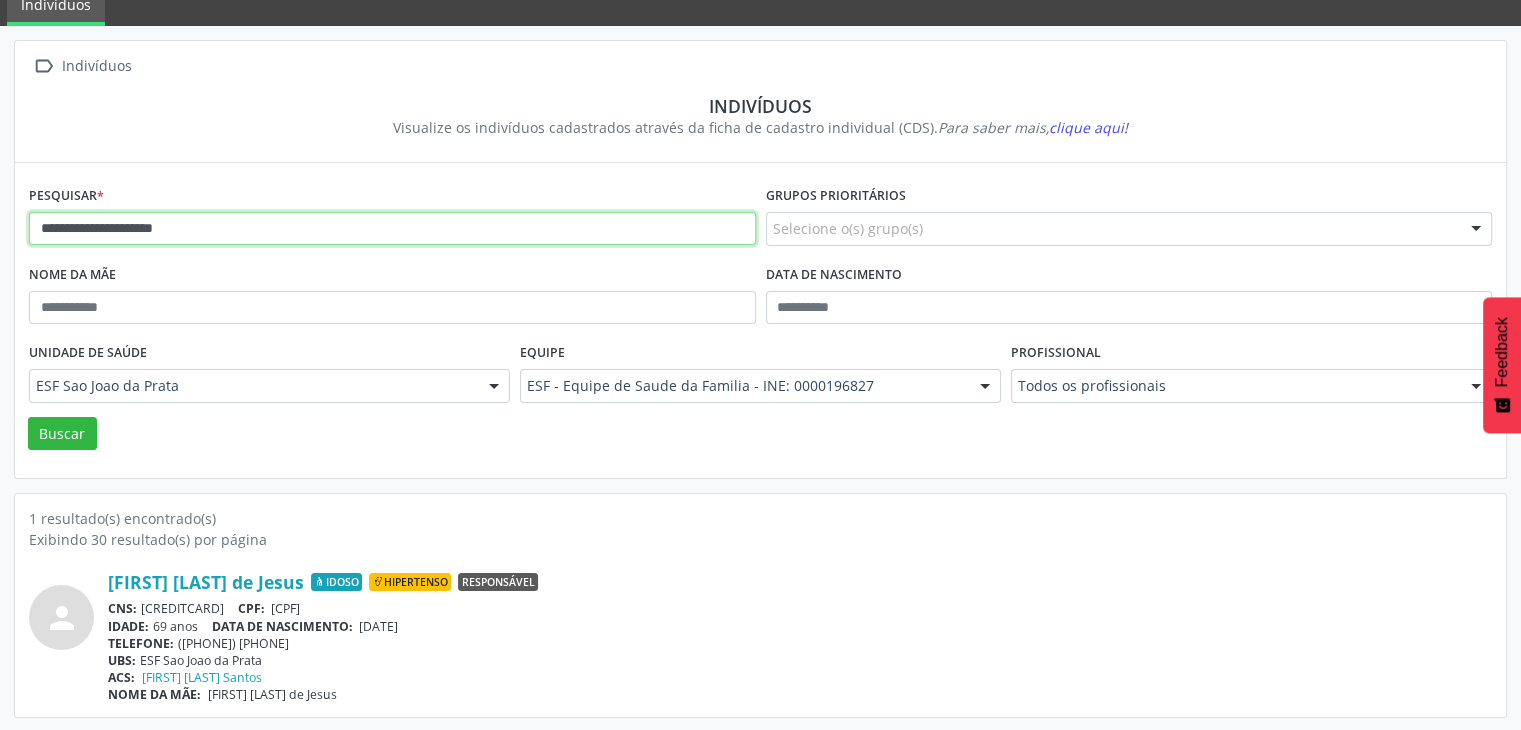 click on "**********" at bounding box center (392, 229) 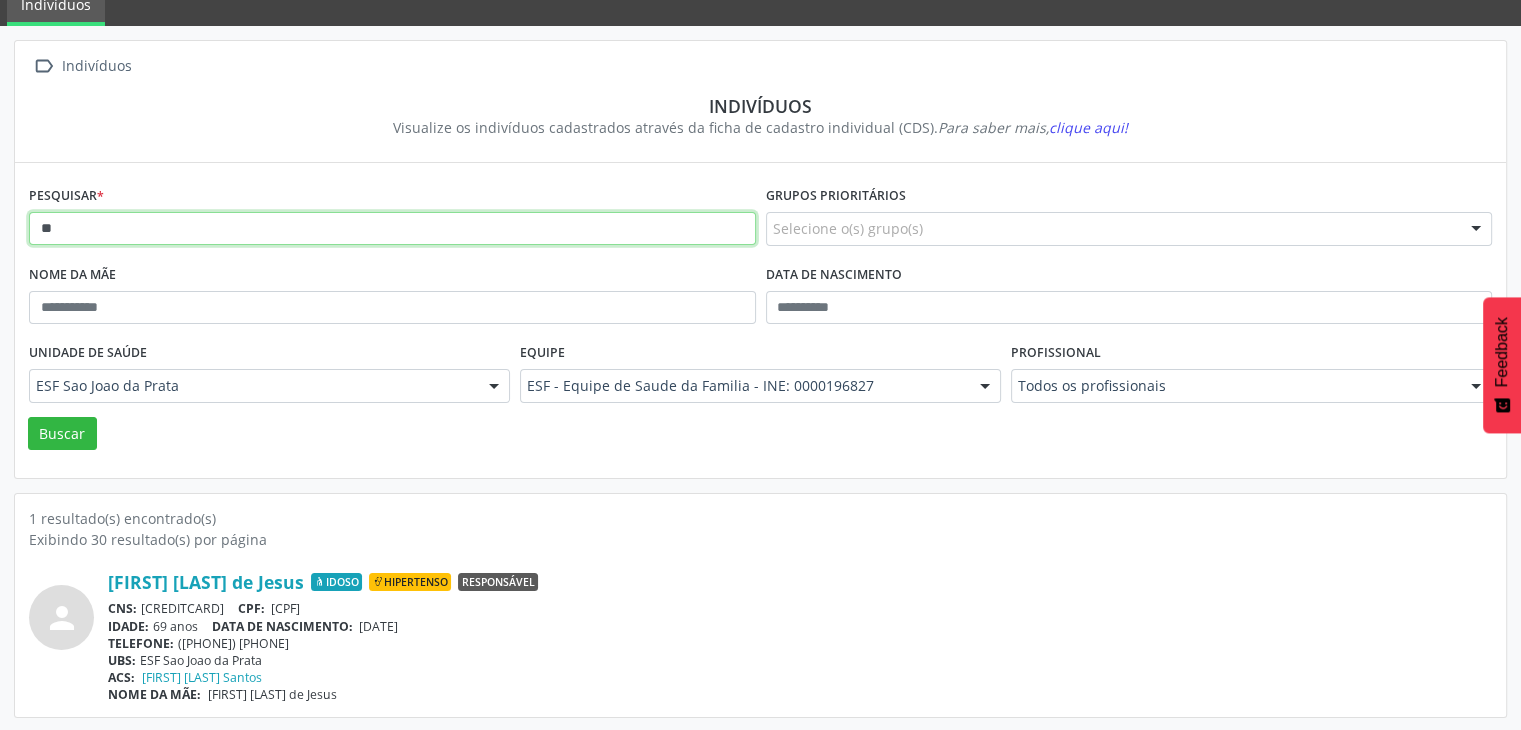 type on "*" 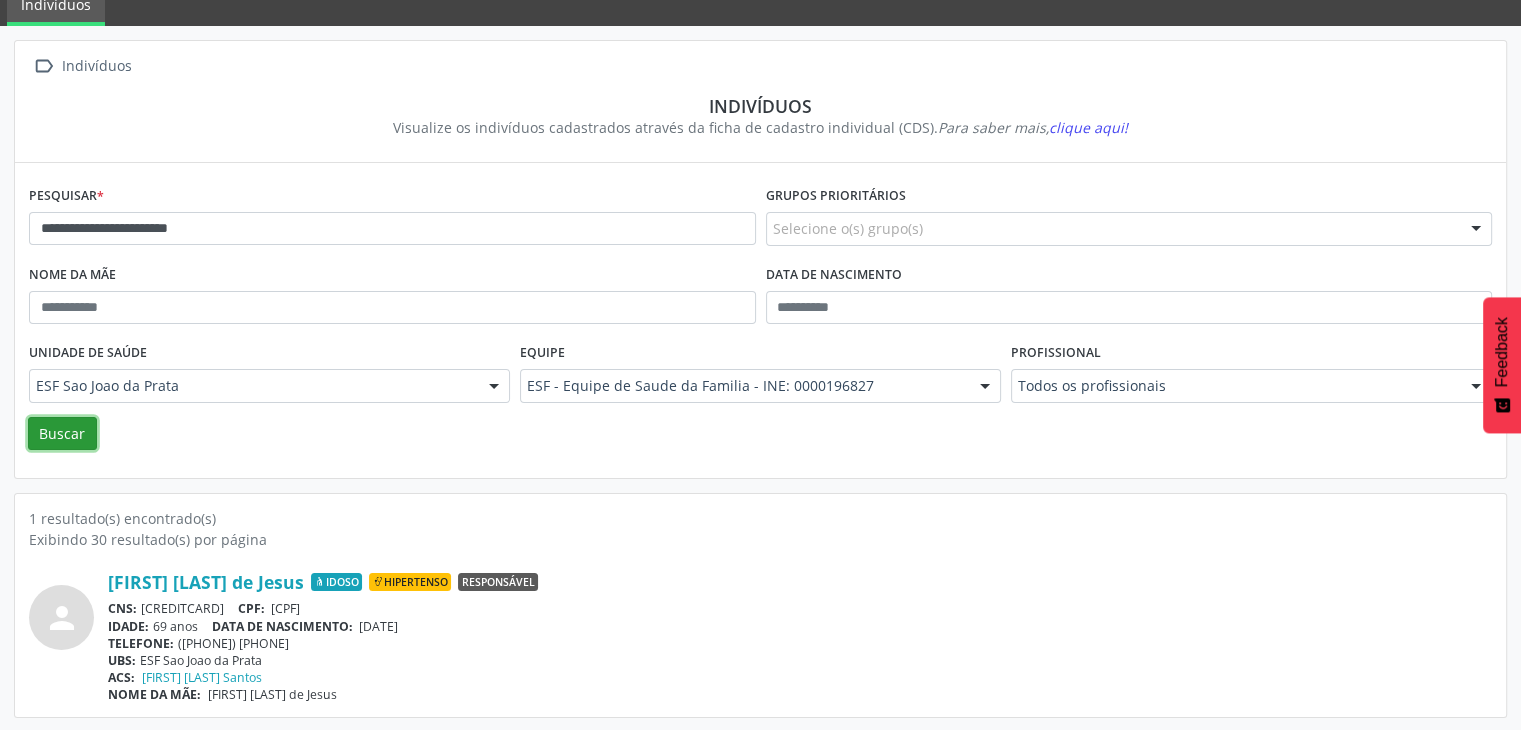 click on "Buscar" at bounding box center [62, 434] 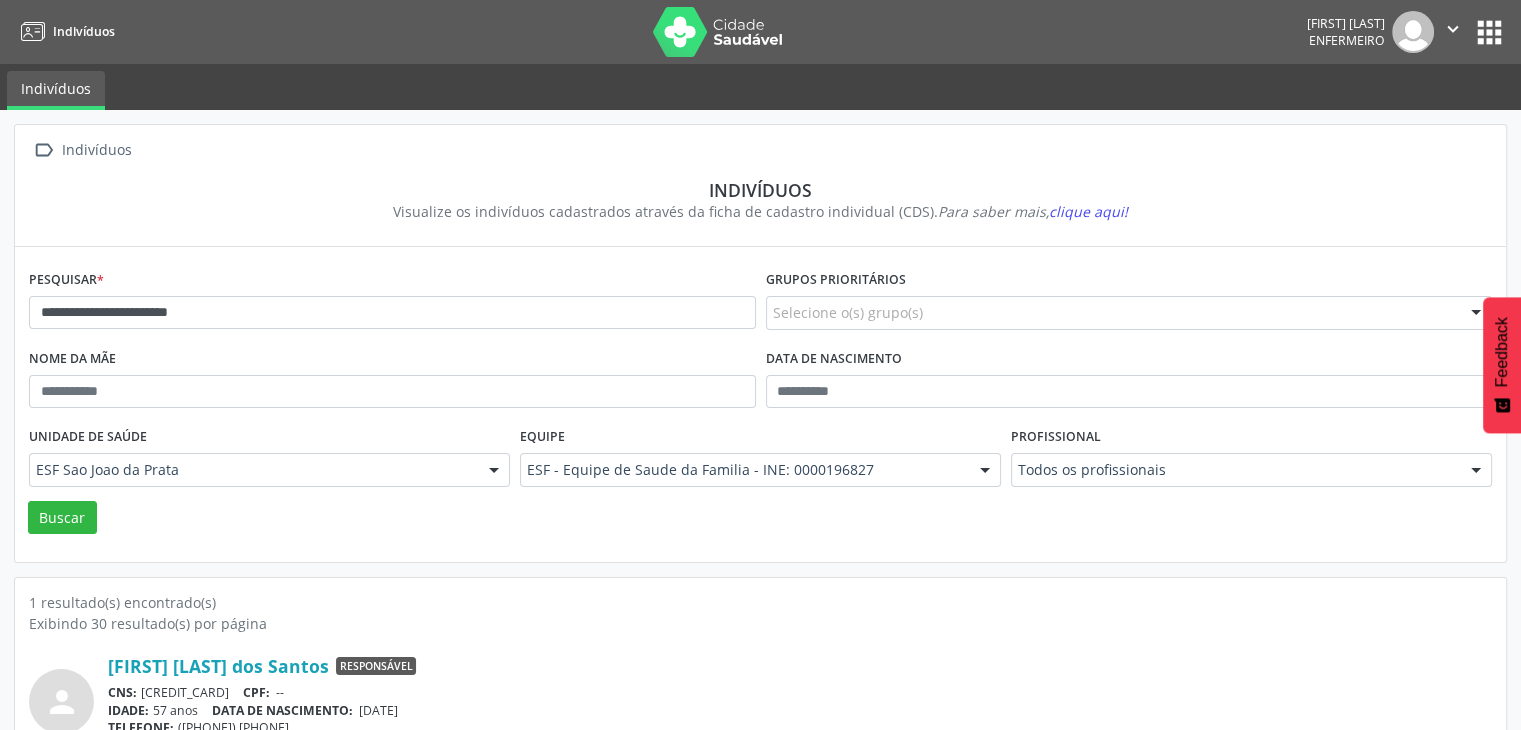 scroll, scrollTop: 84, scrollLeft: 0, axis: vertical 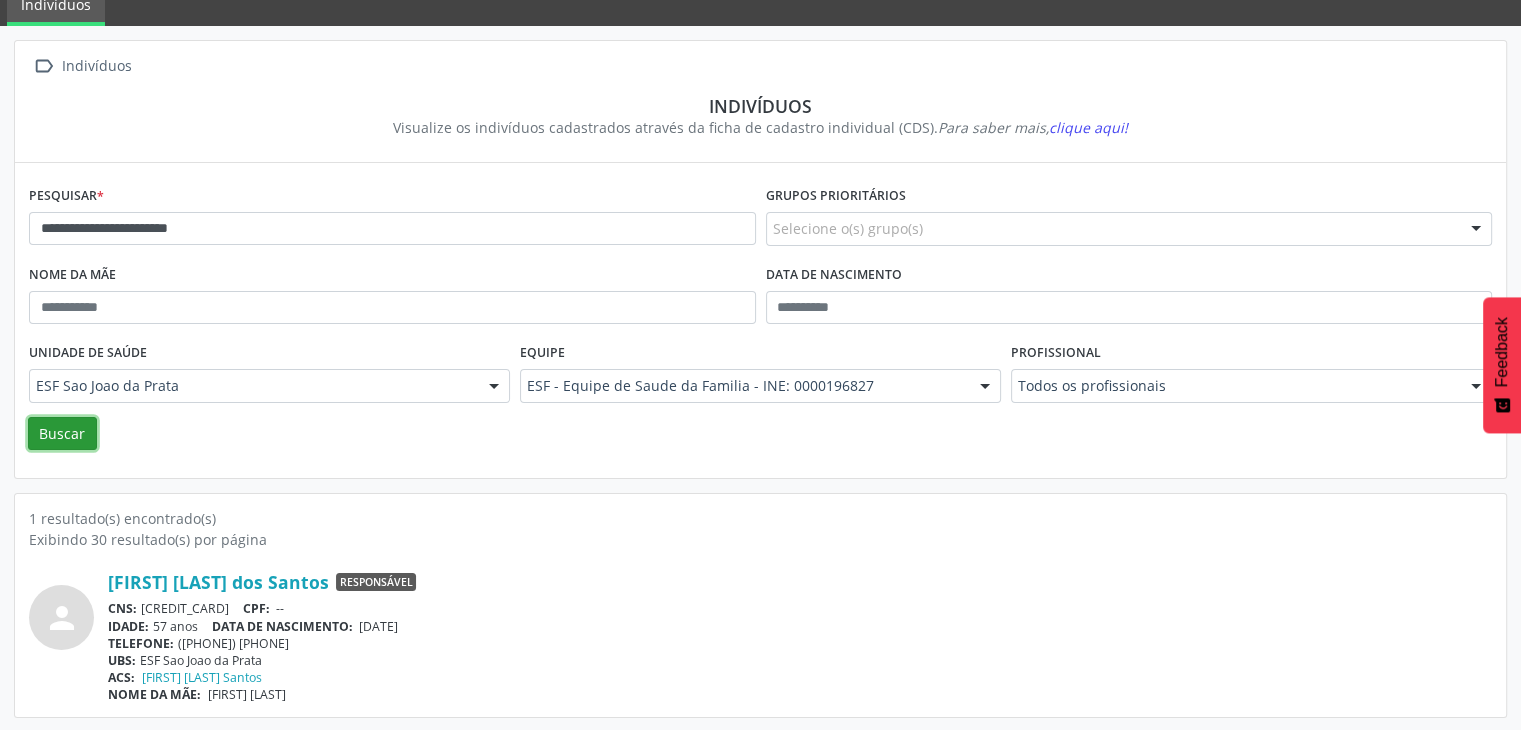 click on "Buscar" at bounding box center [62, 434] 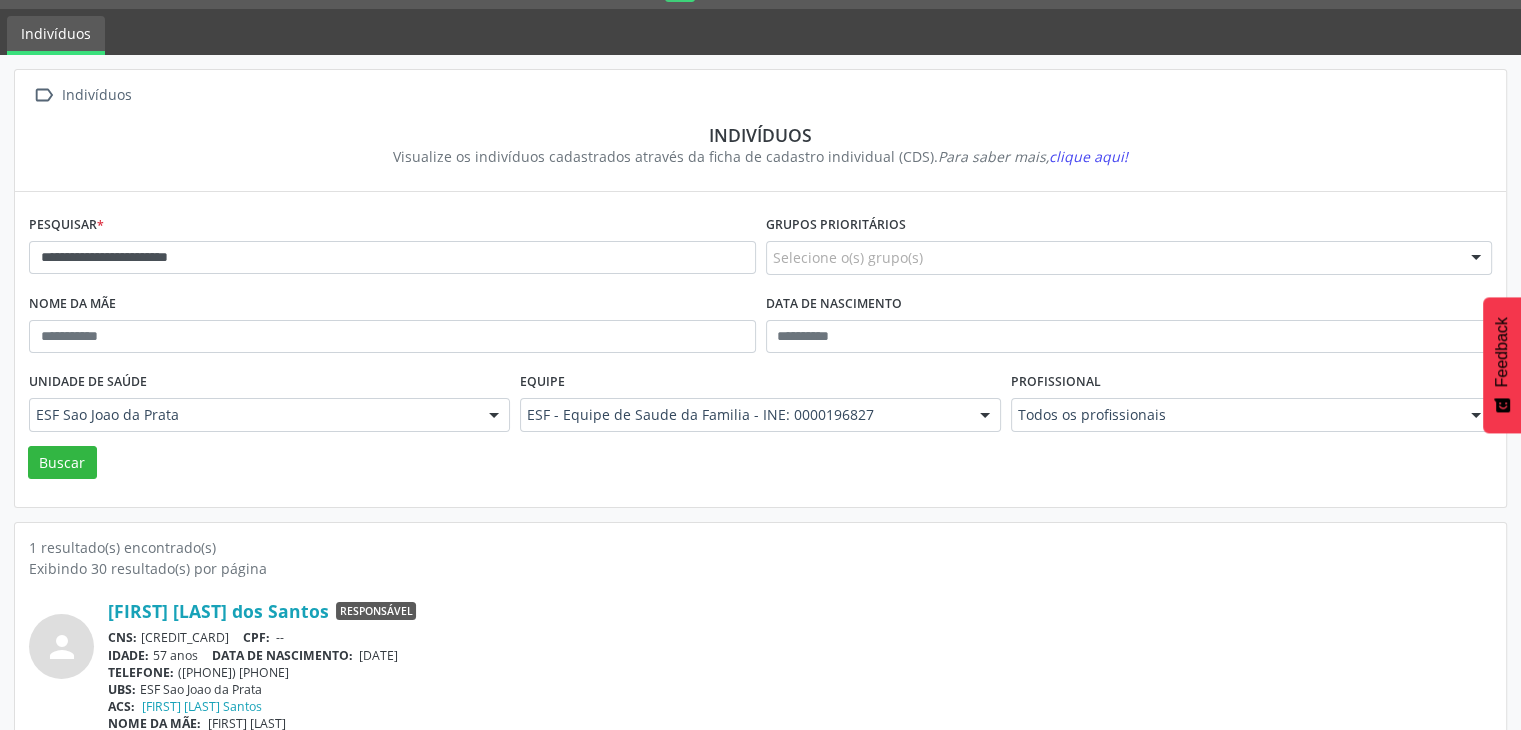 scroll, scrollTop: 84, scrollLeft: 0, axis: vertical 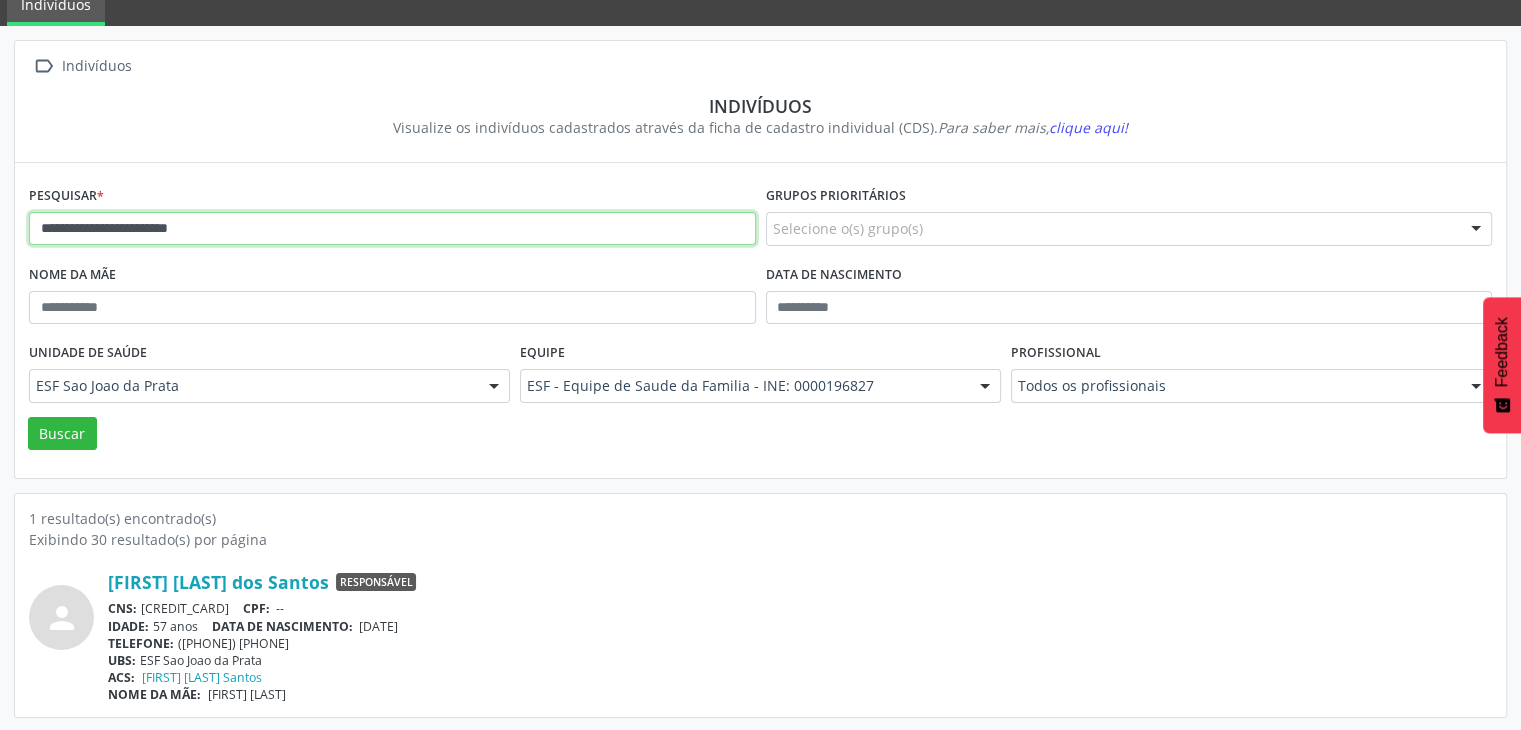 click on "**********" at bounding box center [392, 229] 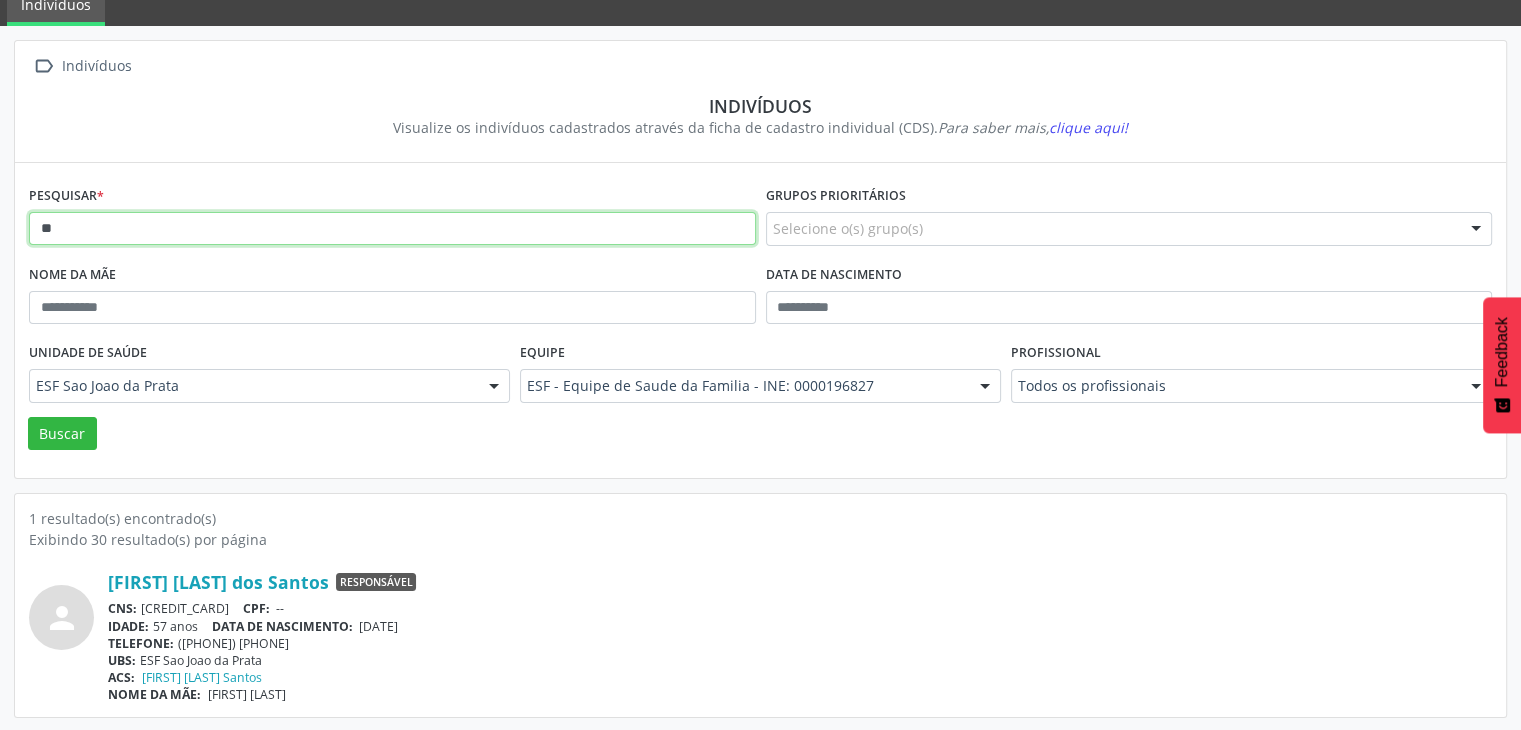 type on "*" 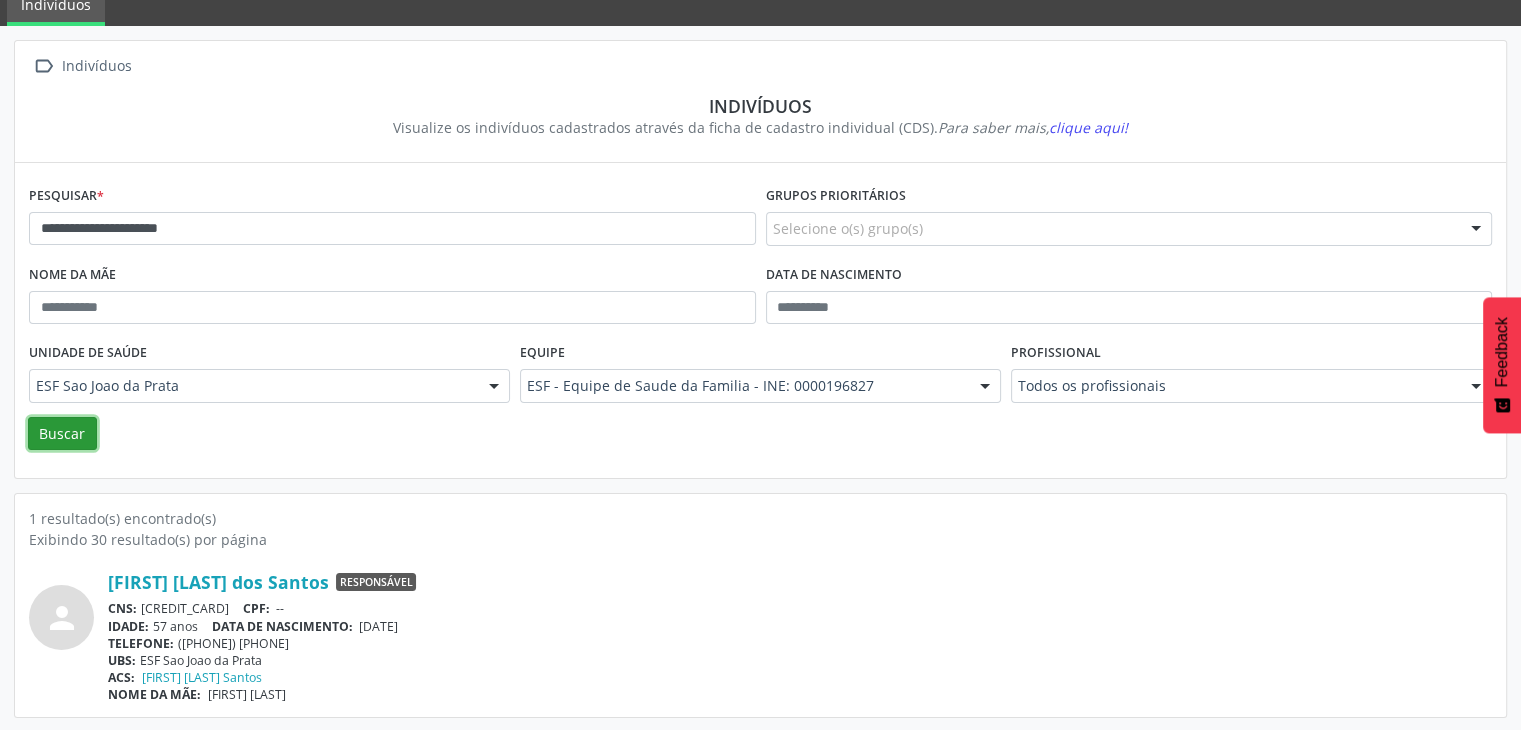 click on "Buscar" at bounding box center (62, 434) 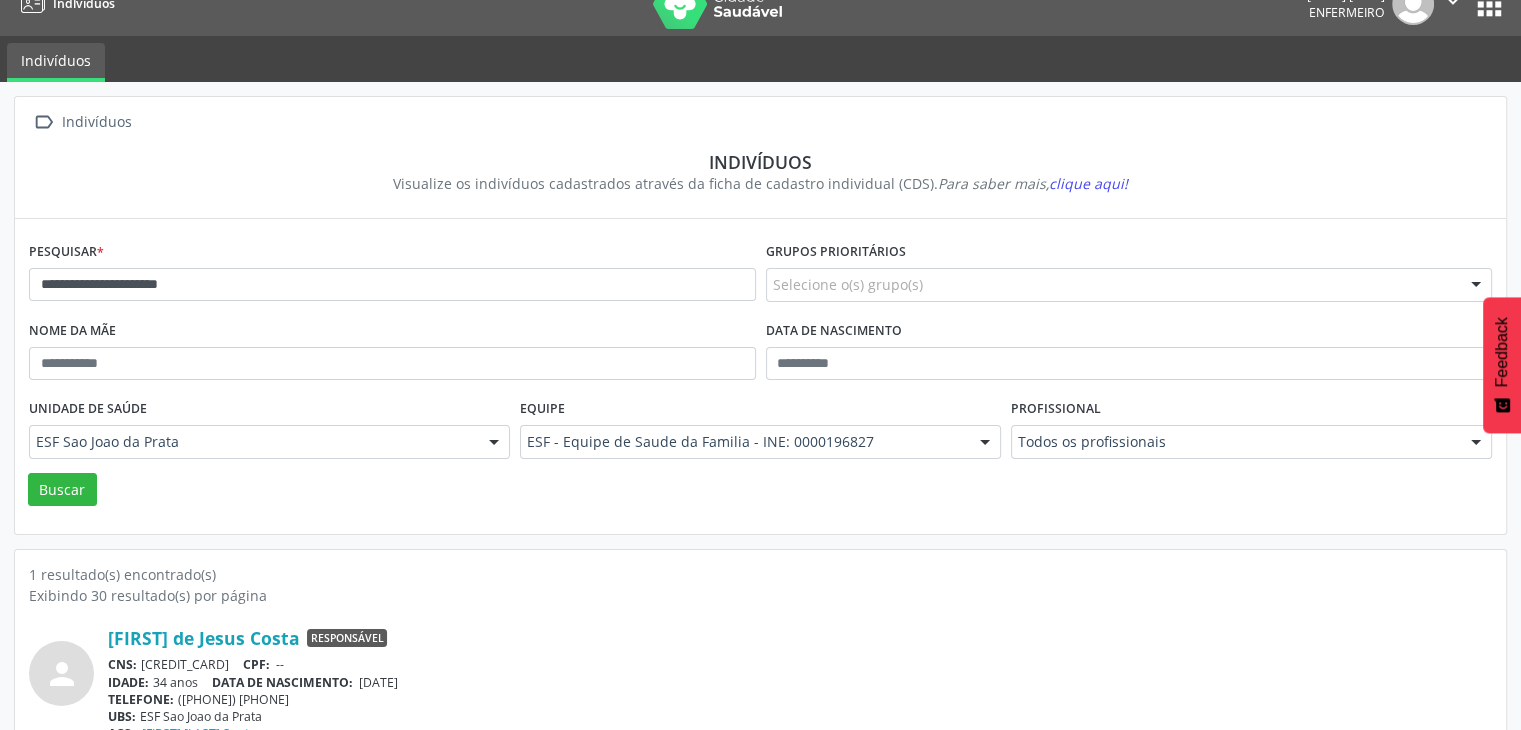scroll, scrollTop: 0, scrollLeft: 0, axis: both 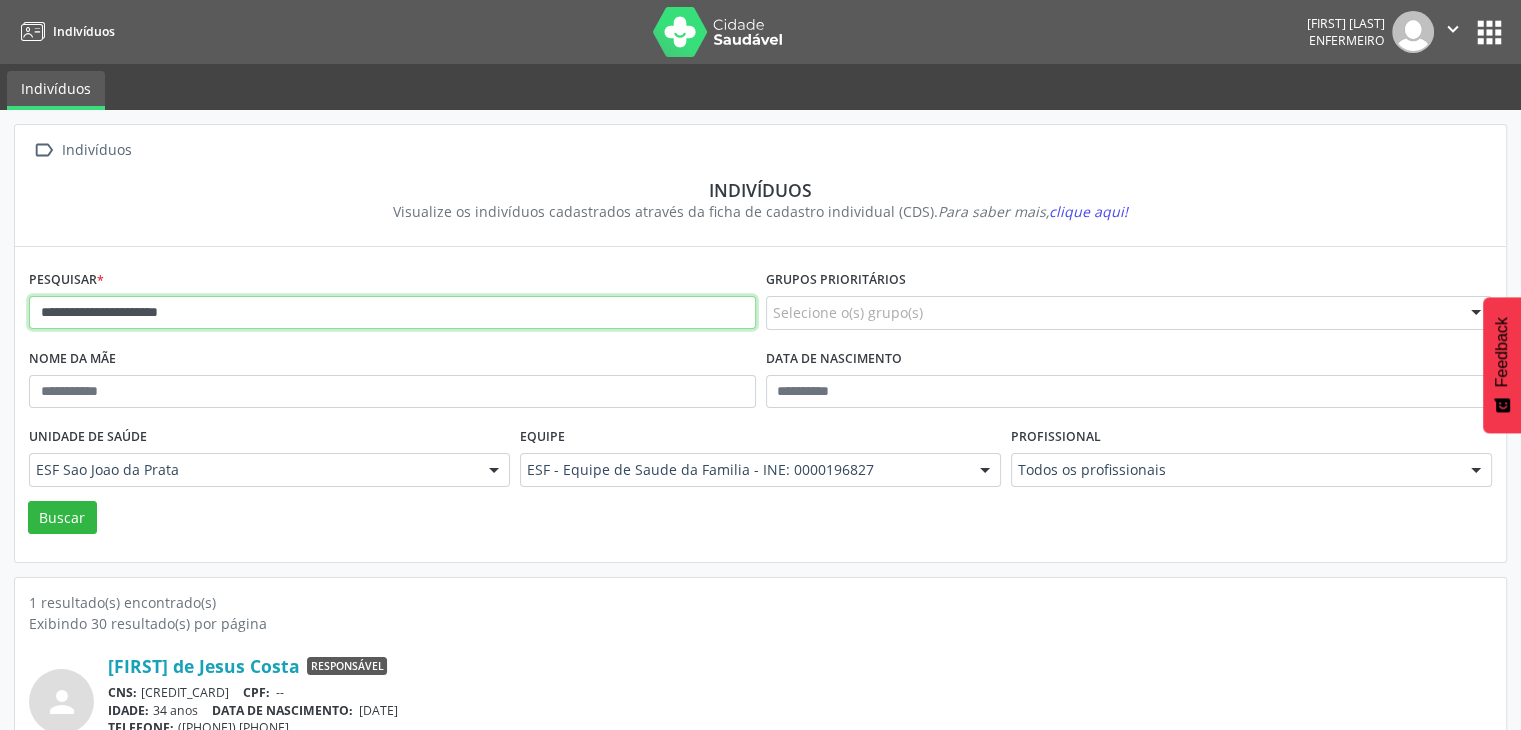 click on "**********" at bounding box center [392, 313] 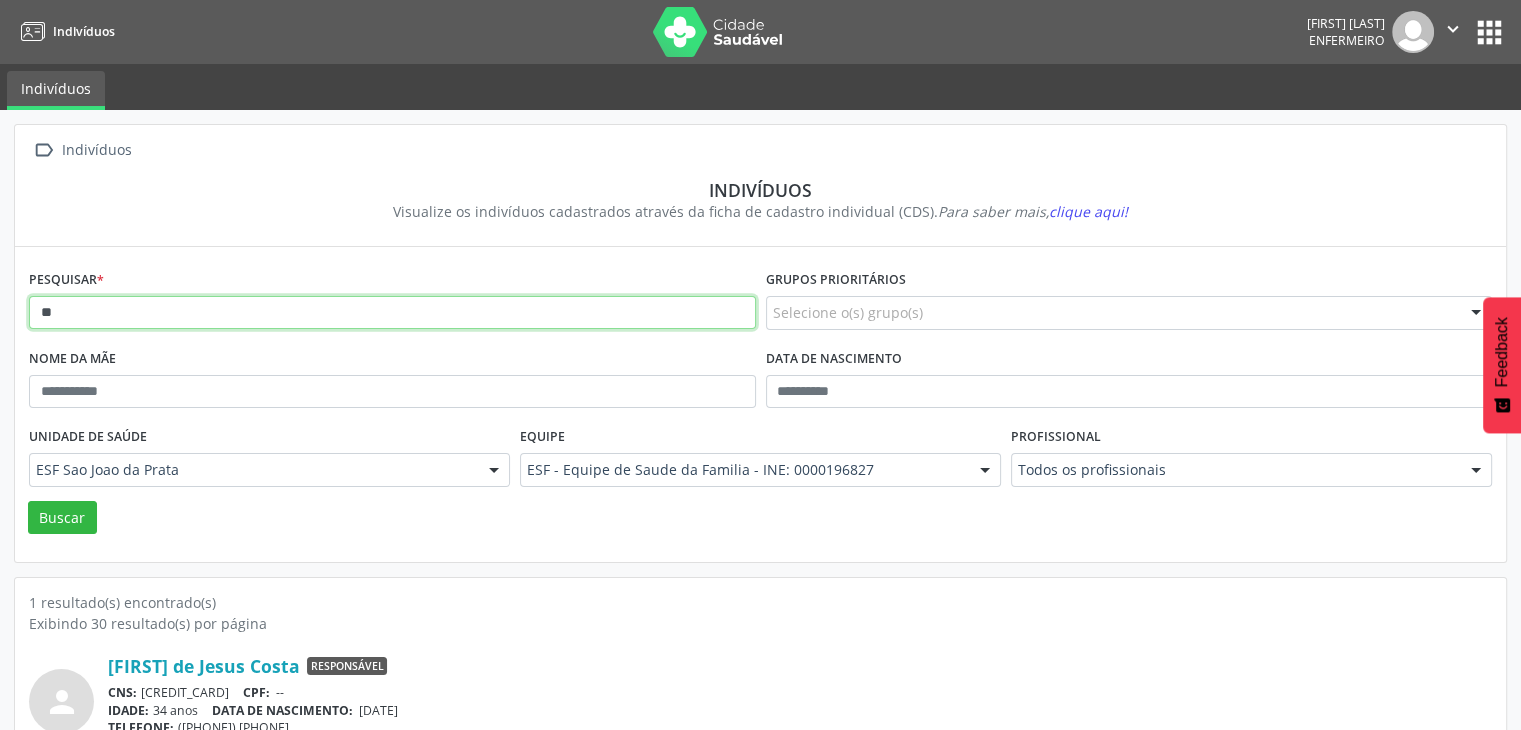 type on "*" 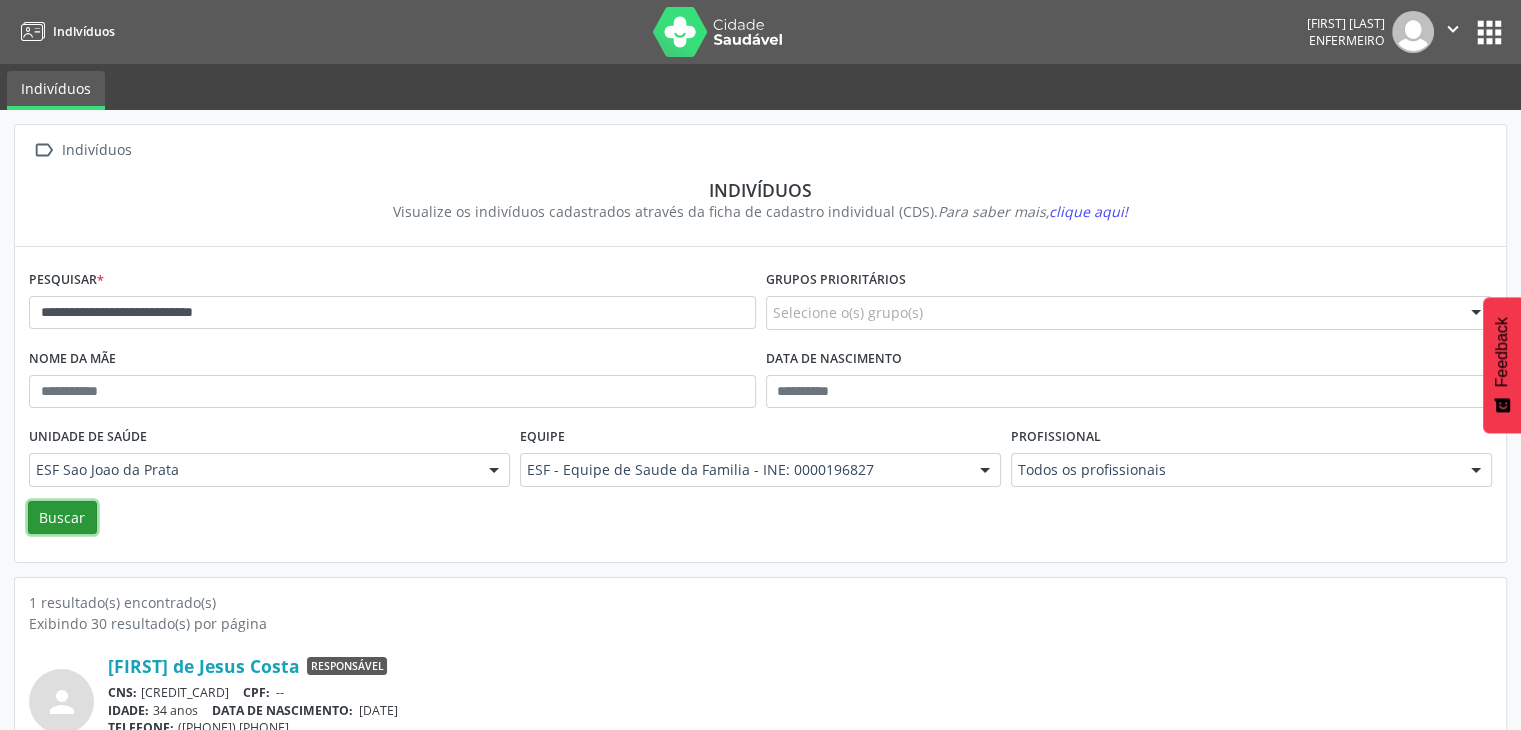 click on "Buscar" at bounding box center [62, 518] 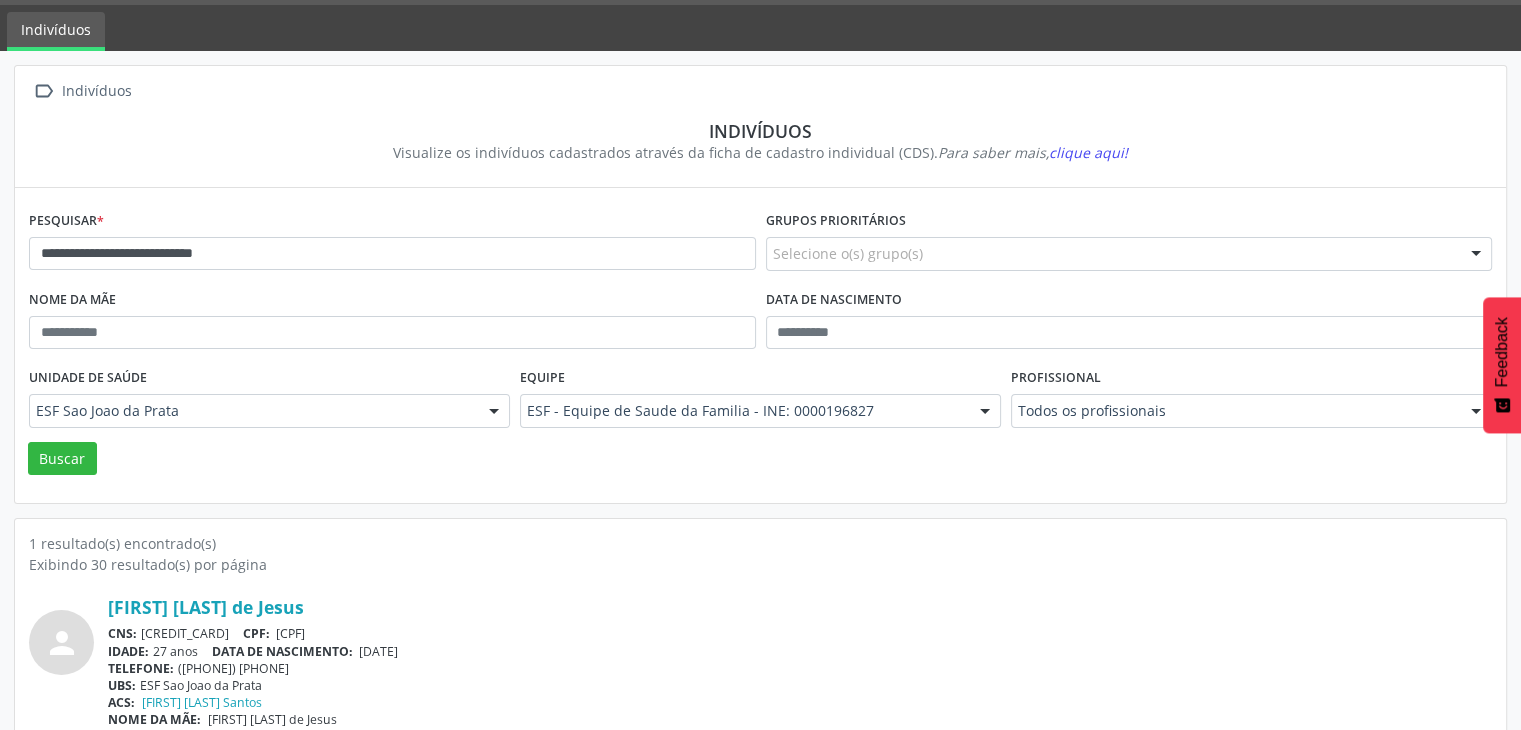 scroll, scrollTop: 84, scrollLeft: 0, axis: vertical 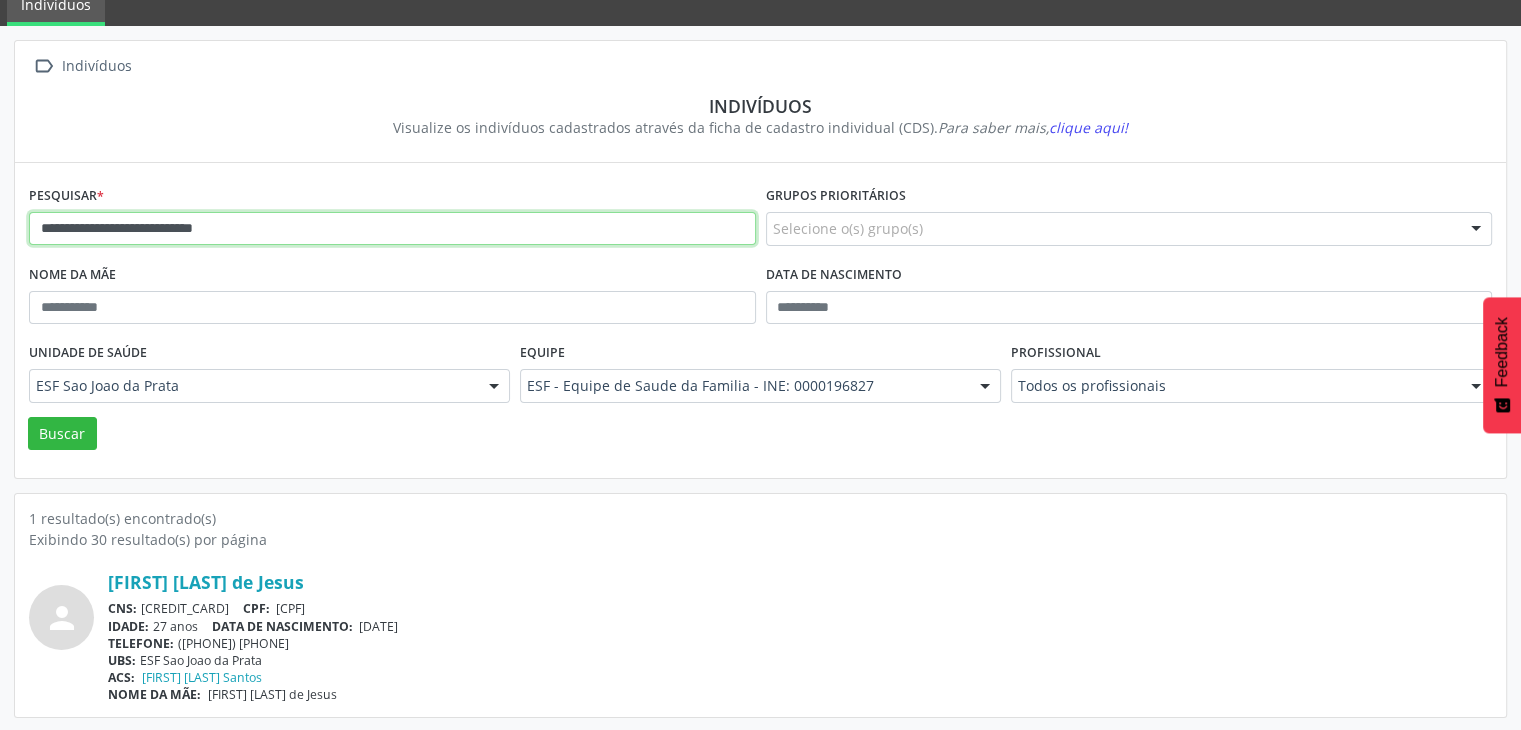 click on "**********" at bounding box center (392, 229) 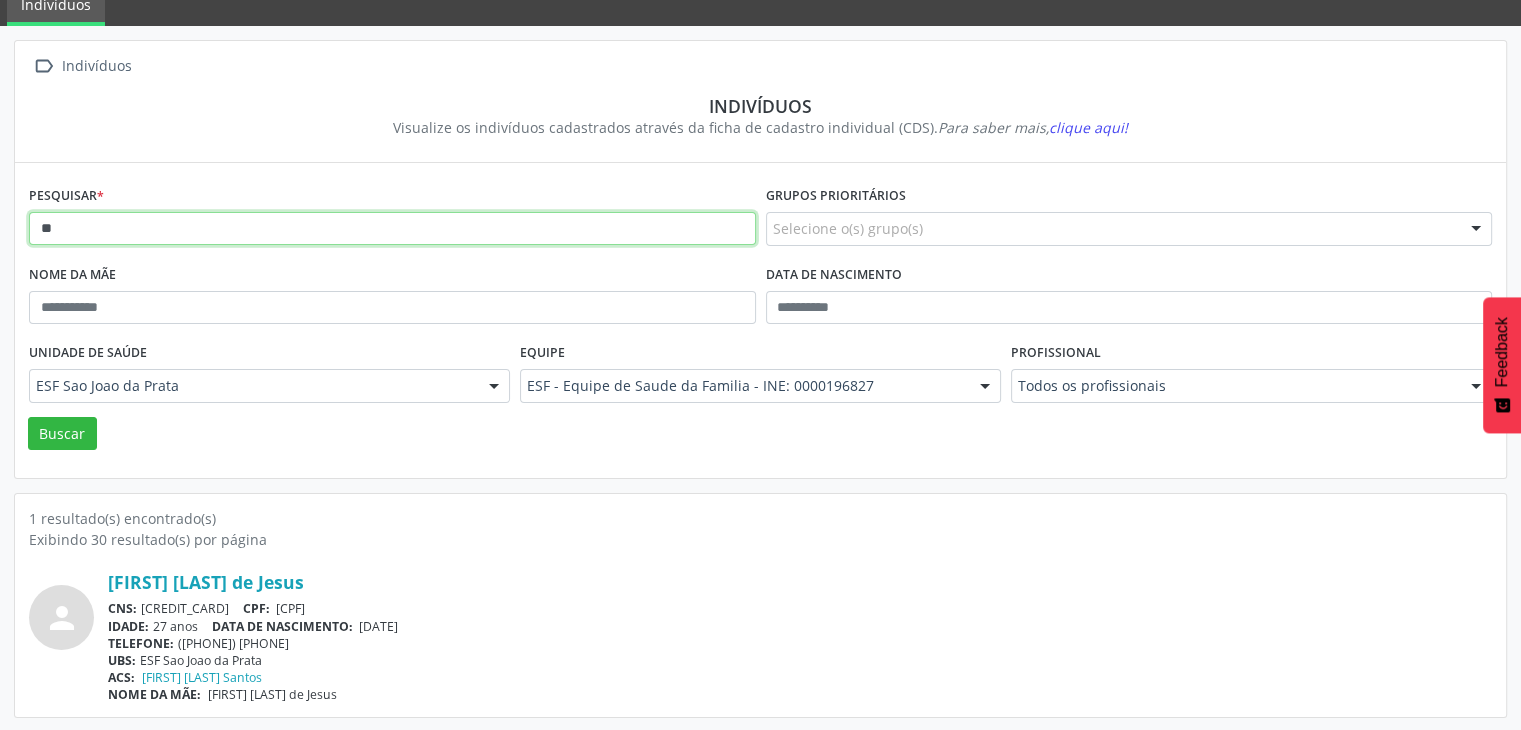 type on "*" 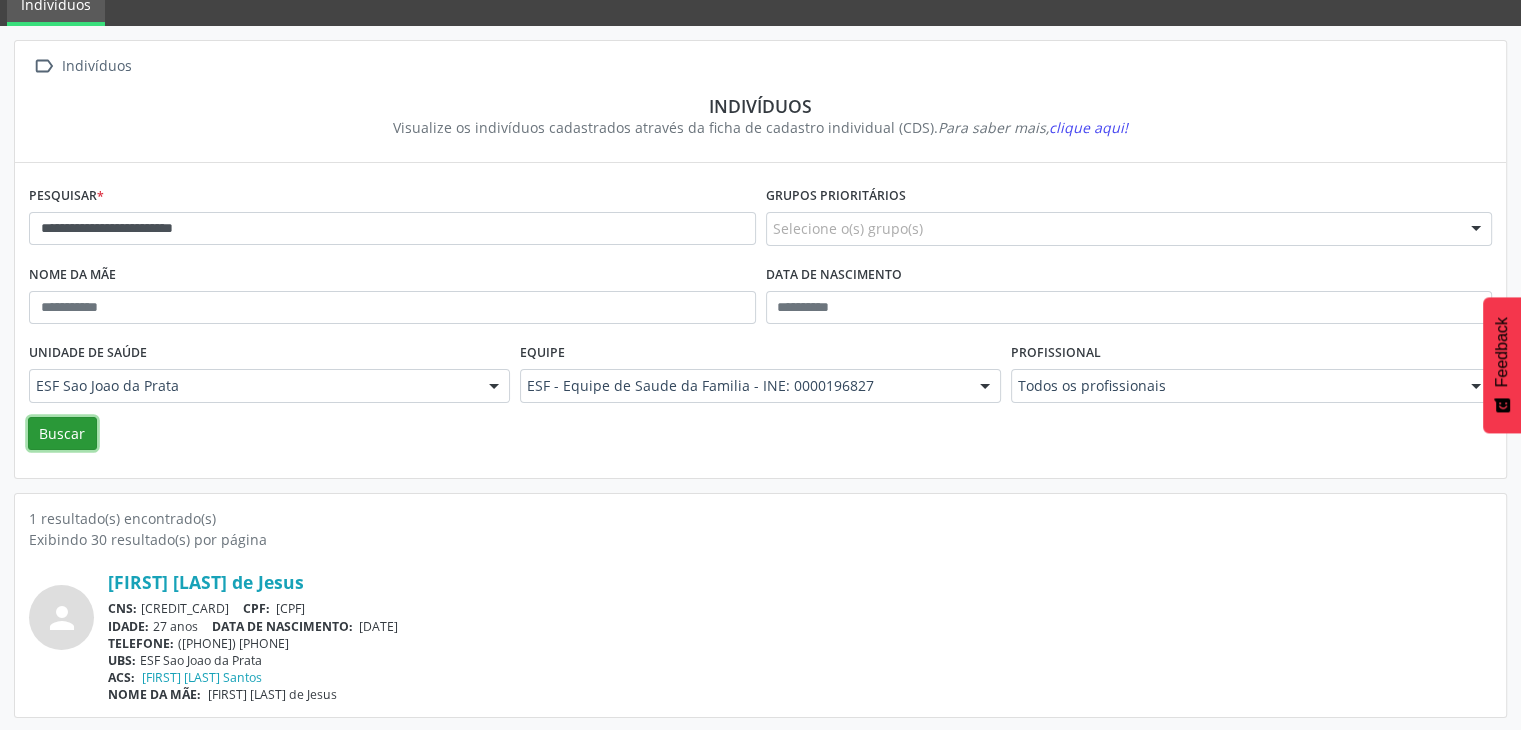 click on "Buscar" at bounding box center (62, 434) 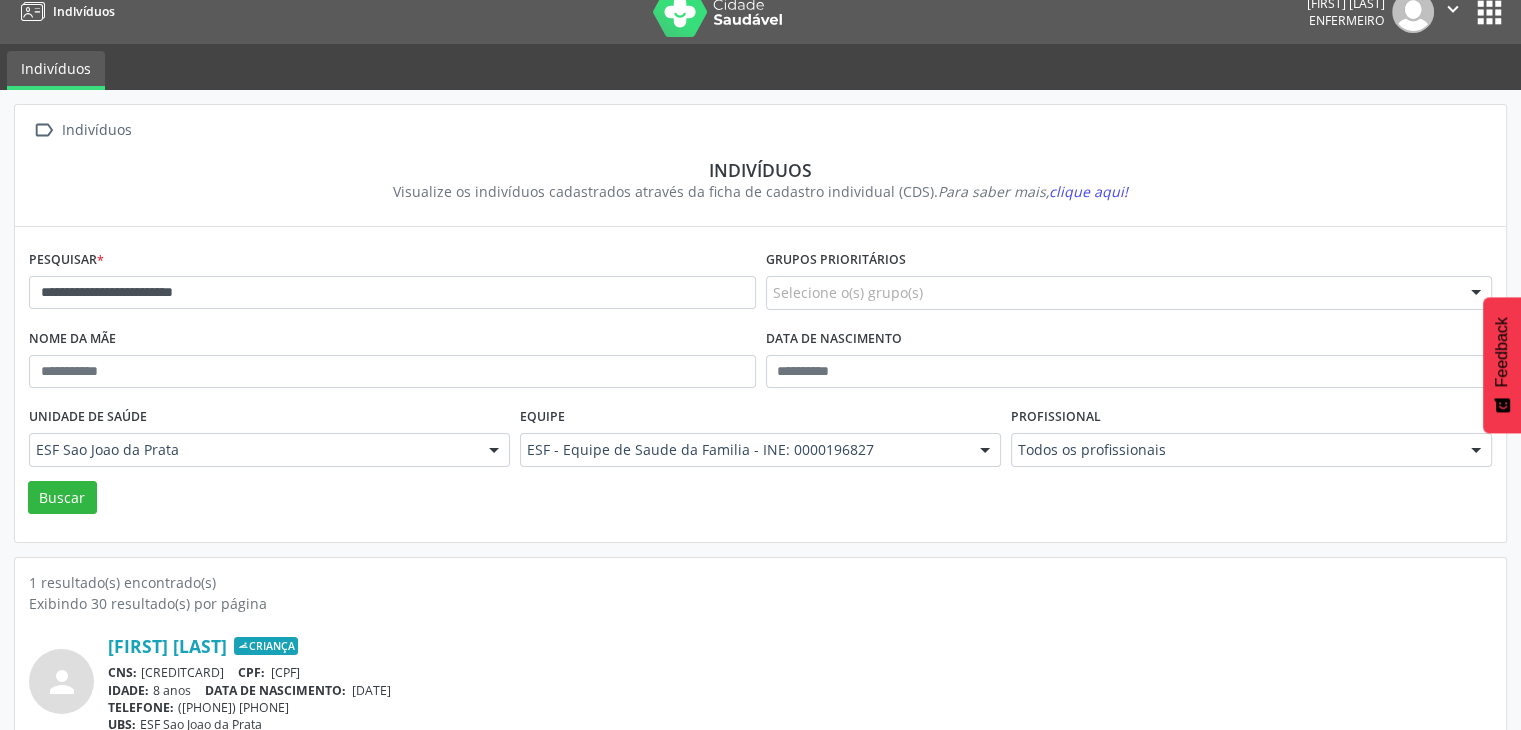 scroll, scrollTop: 84, scrollLeft: 0, axis: vertical 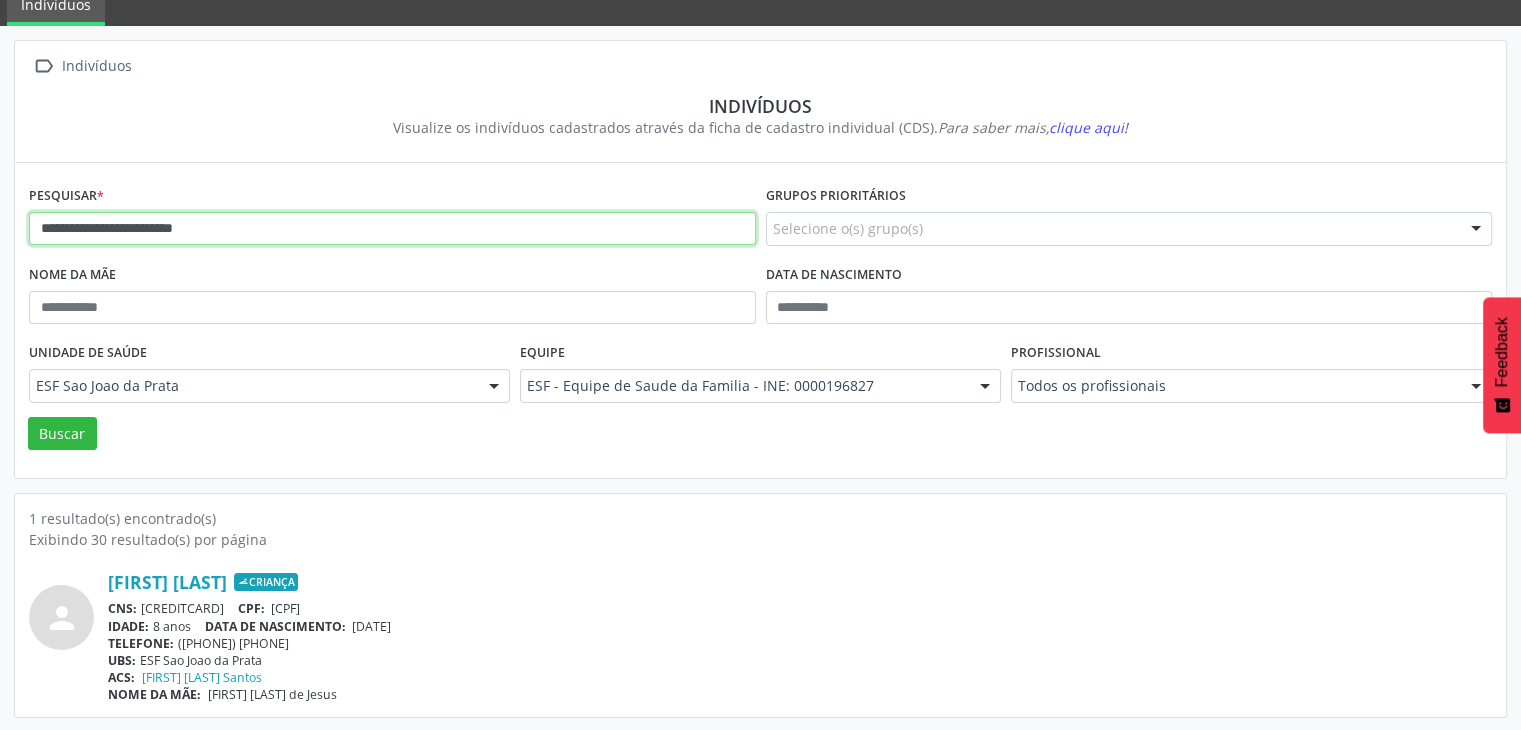 click on "**********" at bounding box center (392, 229) 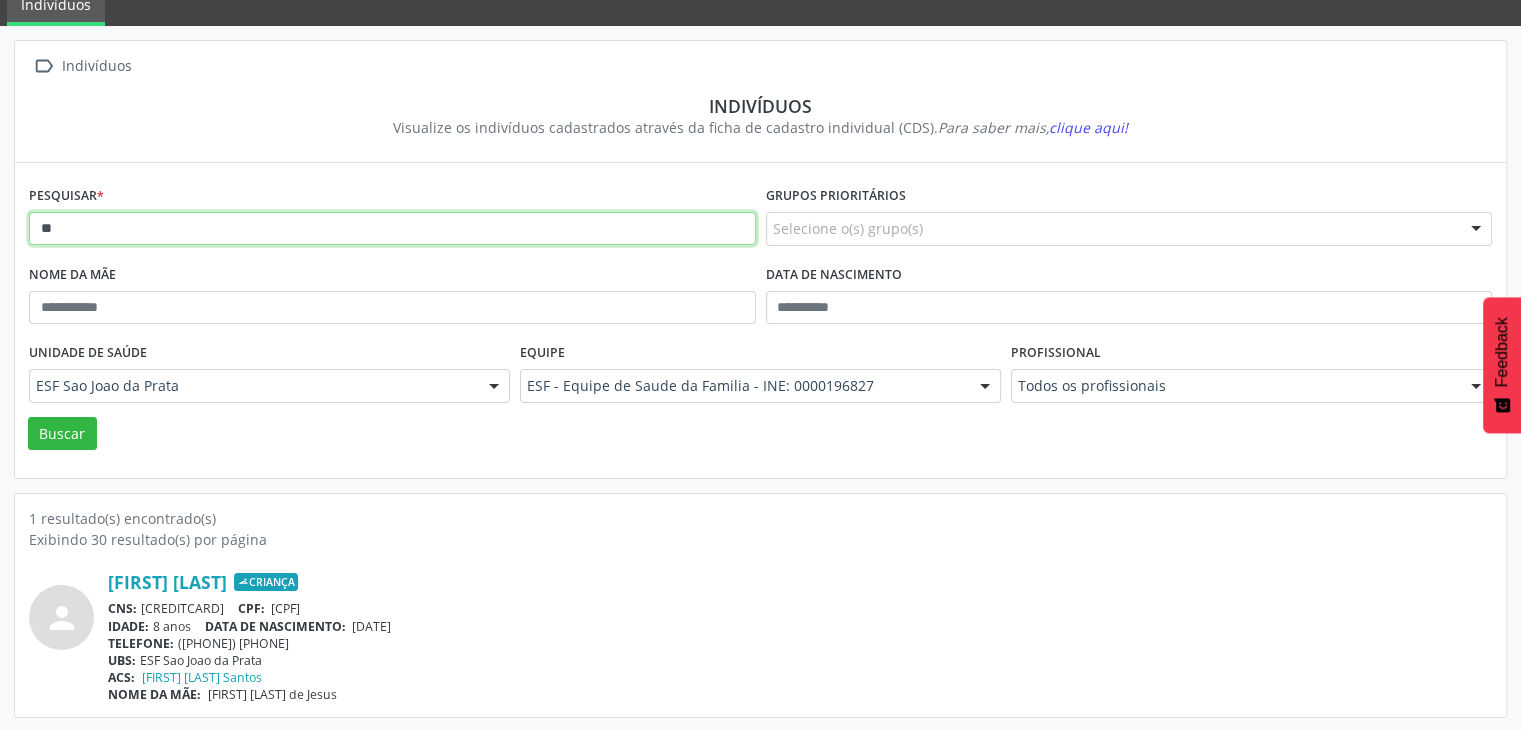 type on "*" 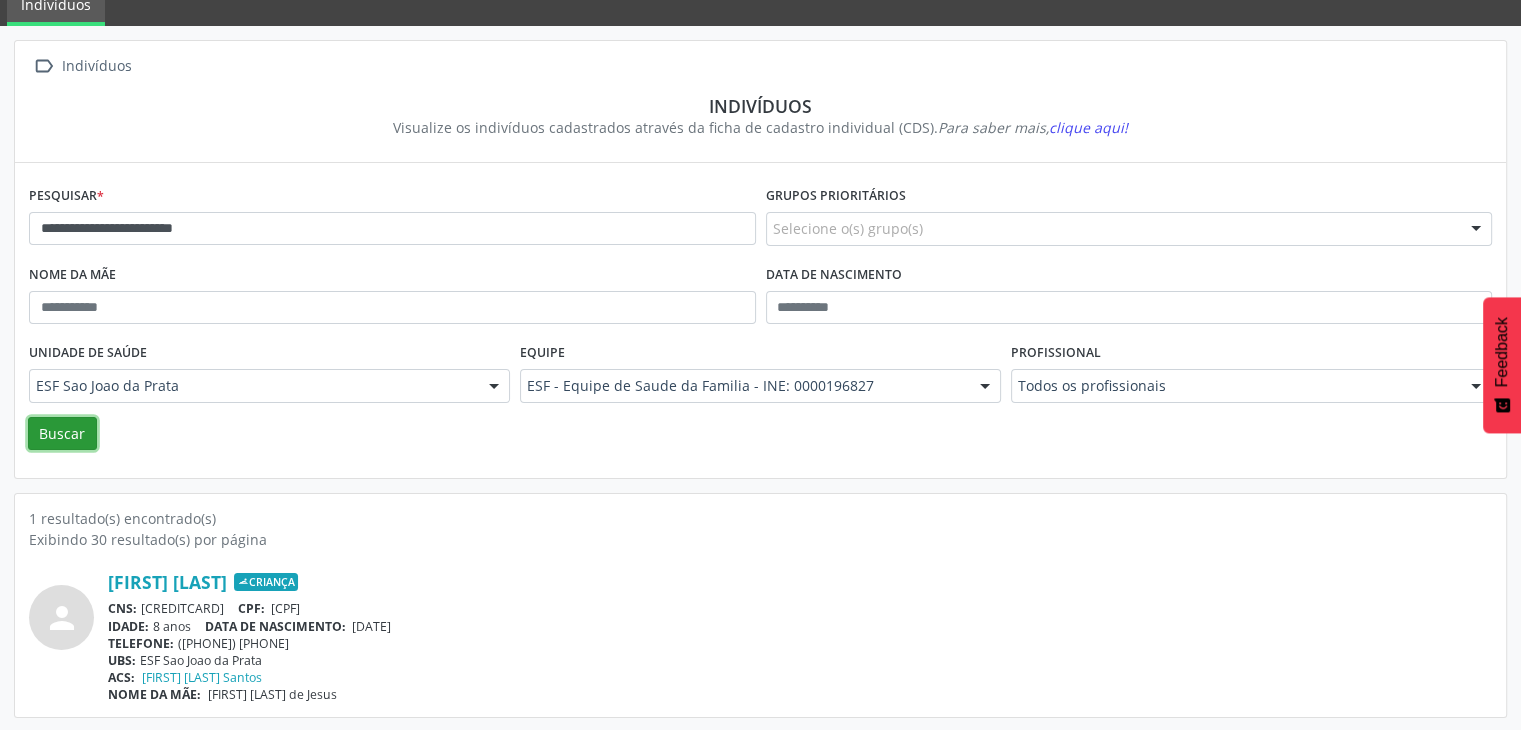 click on "Buscar" at bounding box center [62, 434] 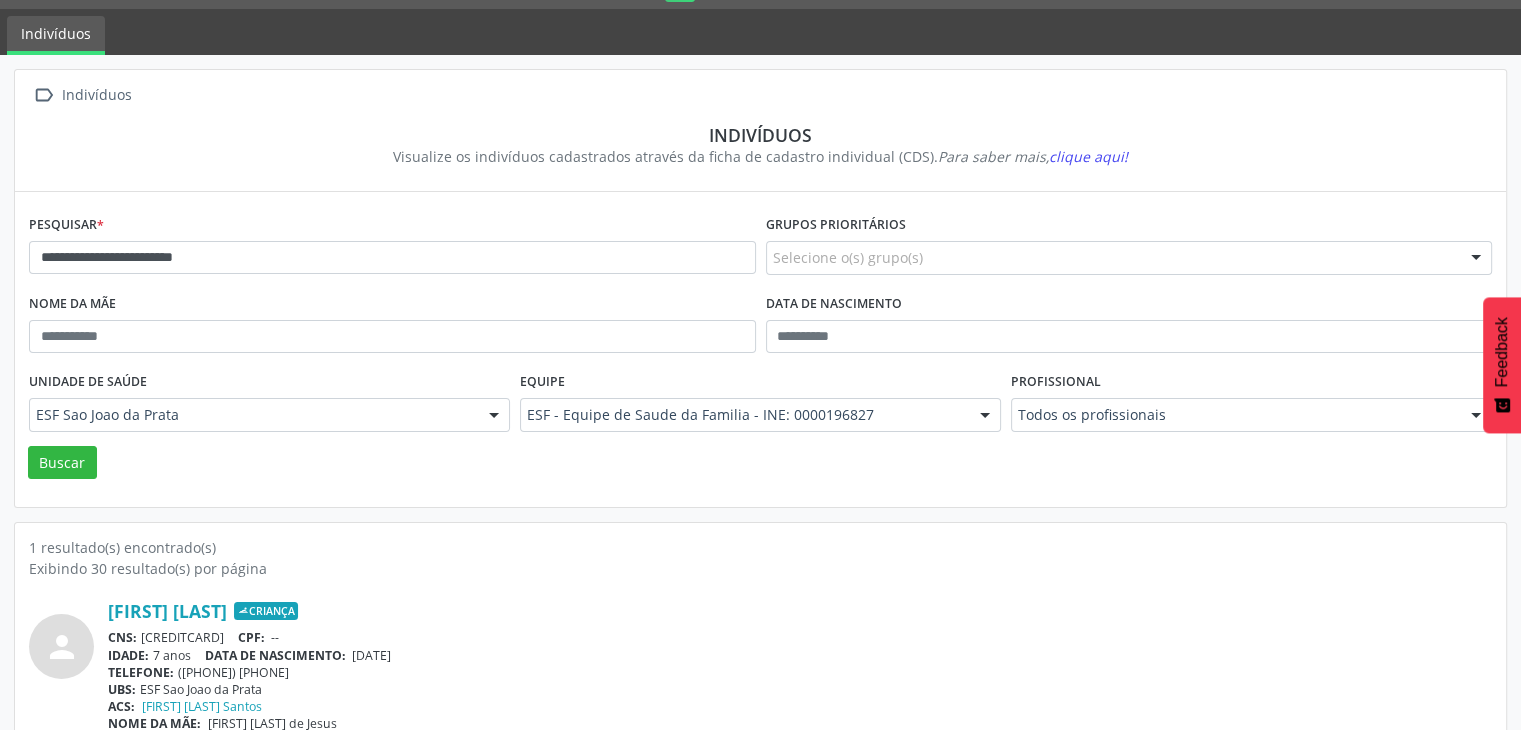 scroll, scrollTop: 84, scrollLeft: 0, axis: vertical 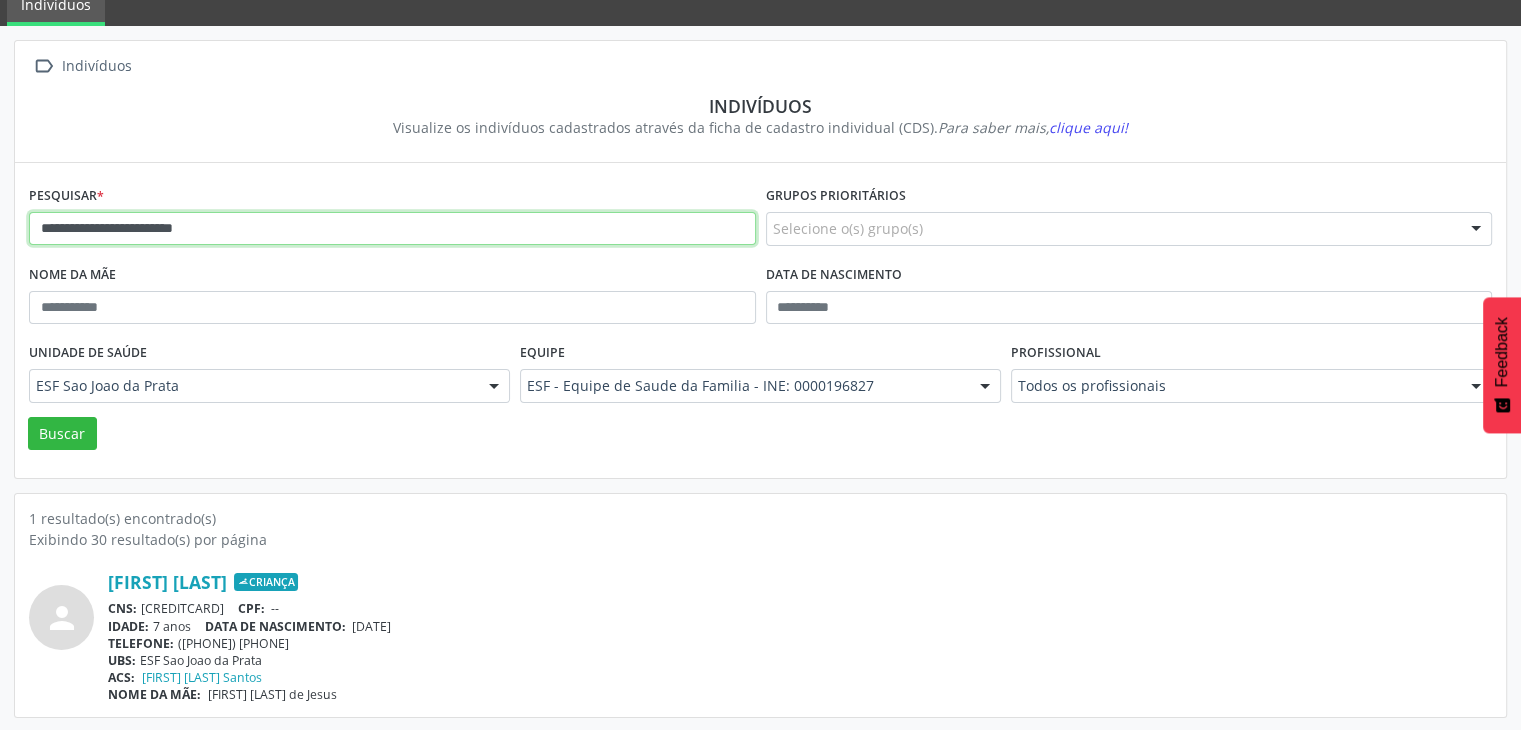 click on "**********" at bounding box center [392, 229] 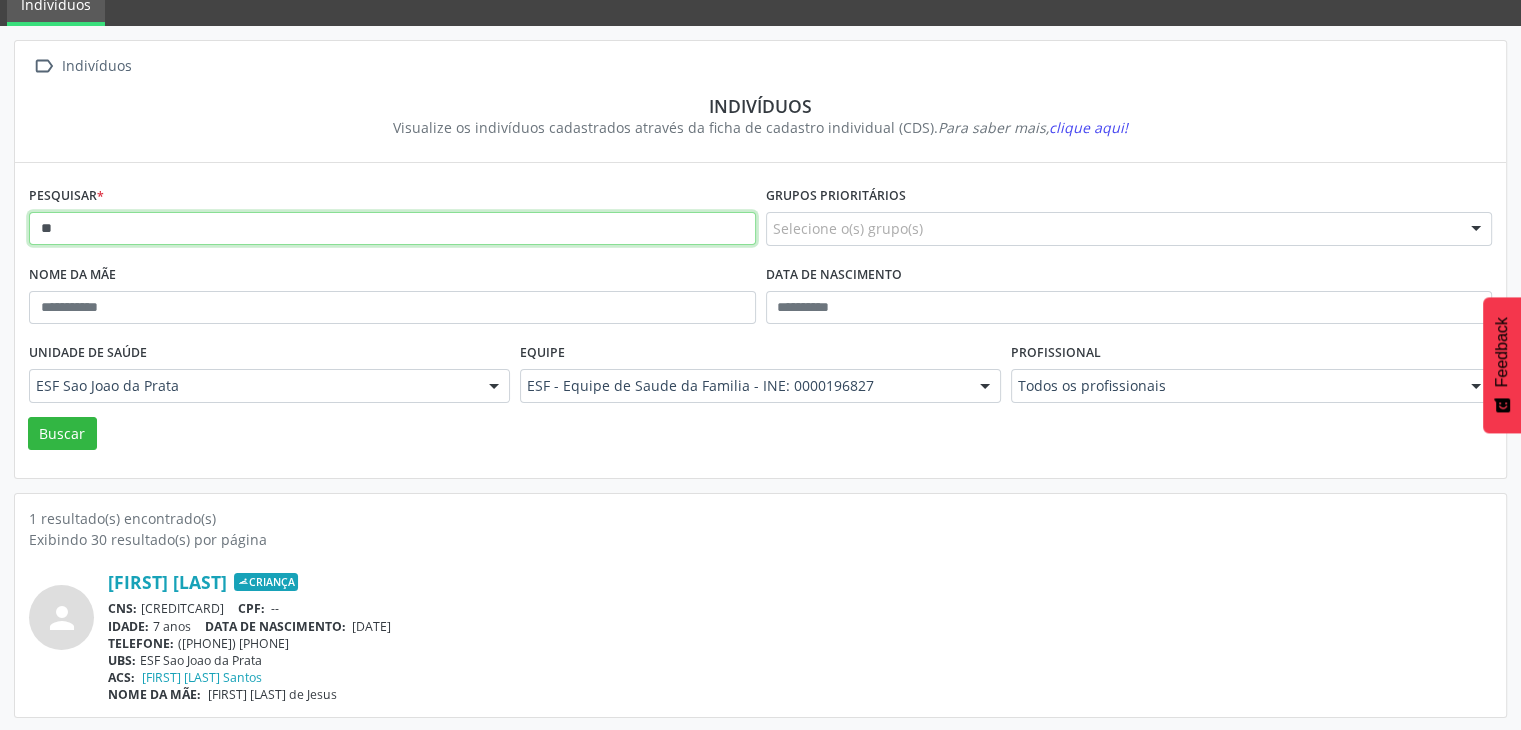 type on "*" 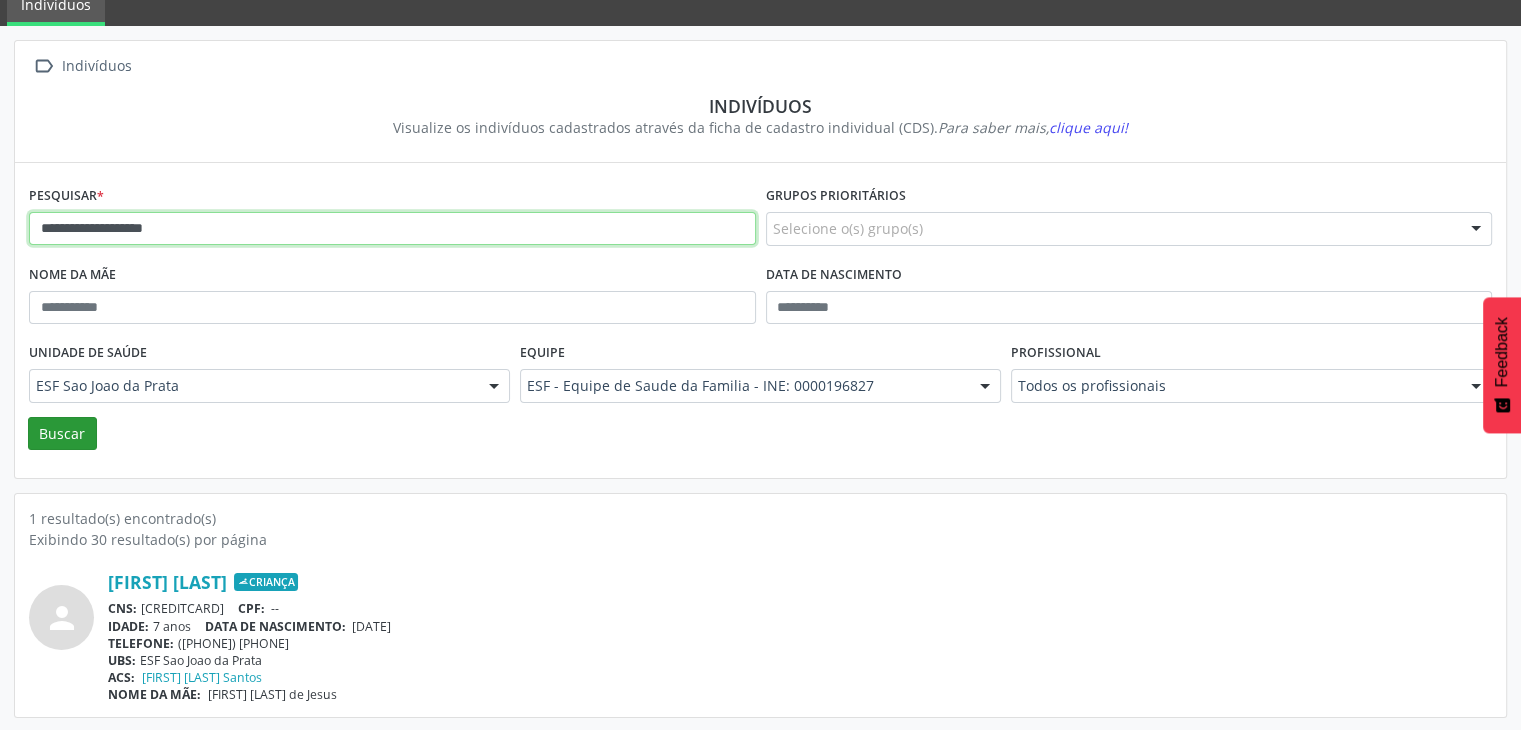 type on "**********" 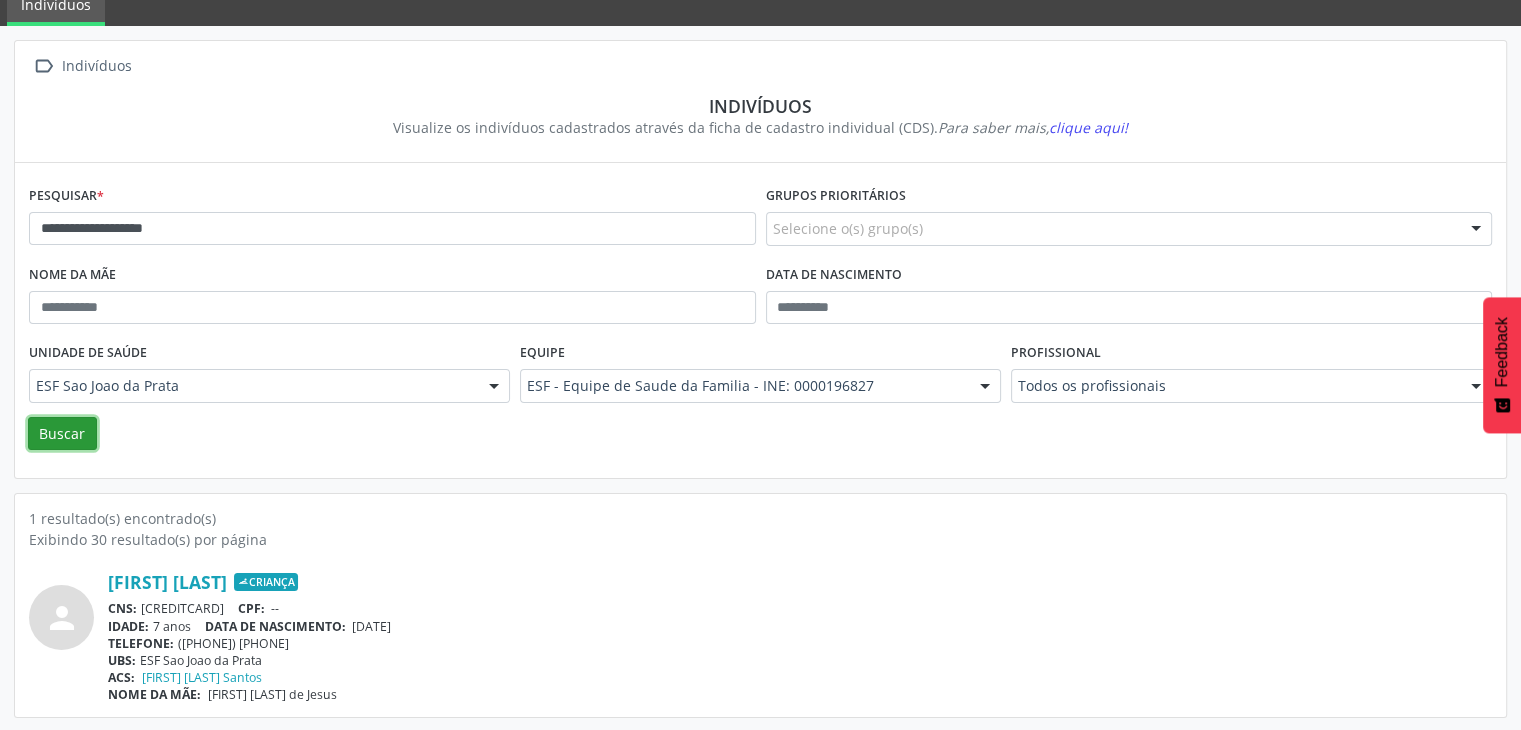 click on "Buscar" at bounding box center (62, 434) 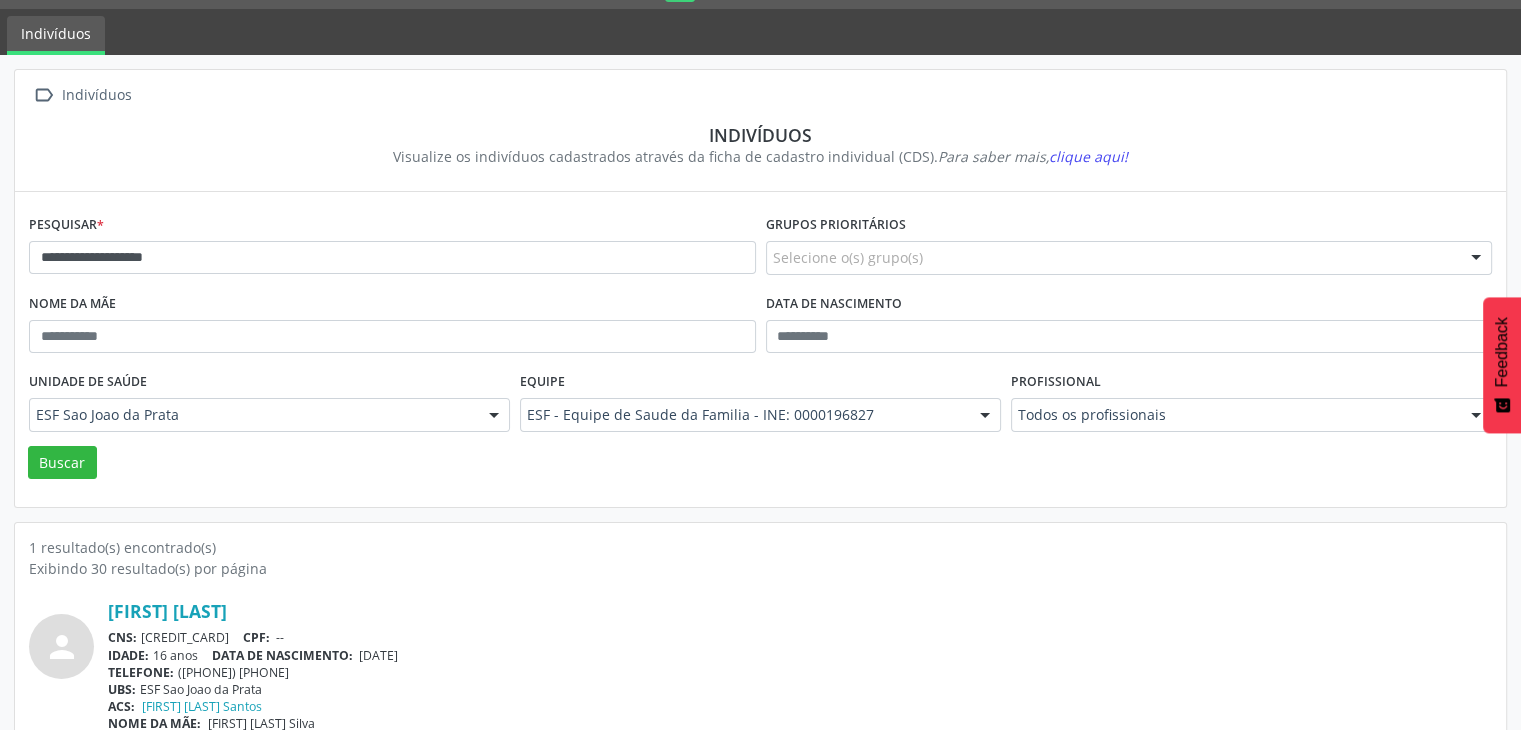 scroll, scrollTop: 84, scrollLeft: 0, axis: vertical 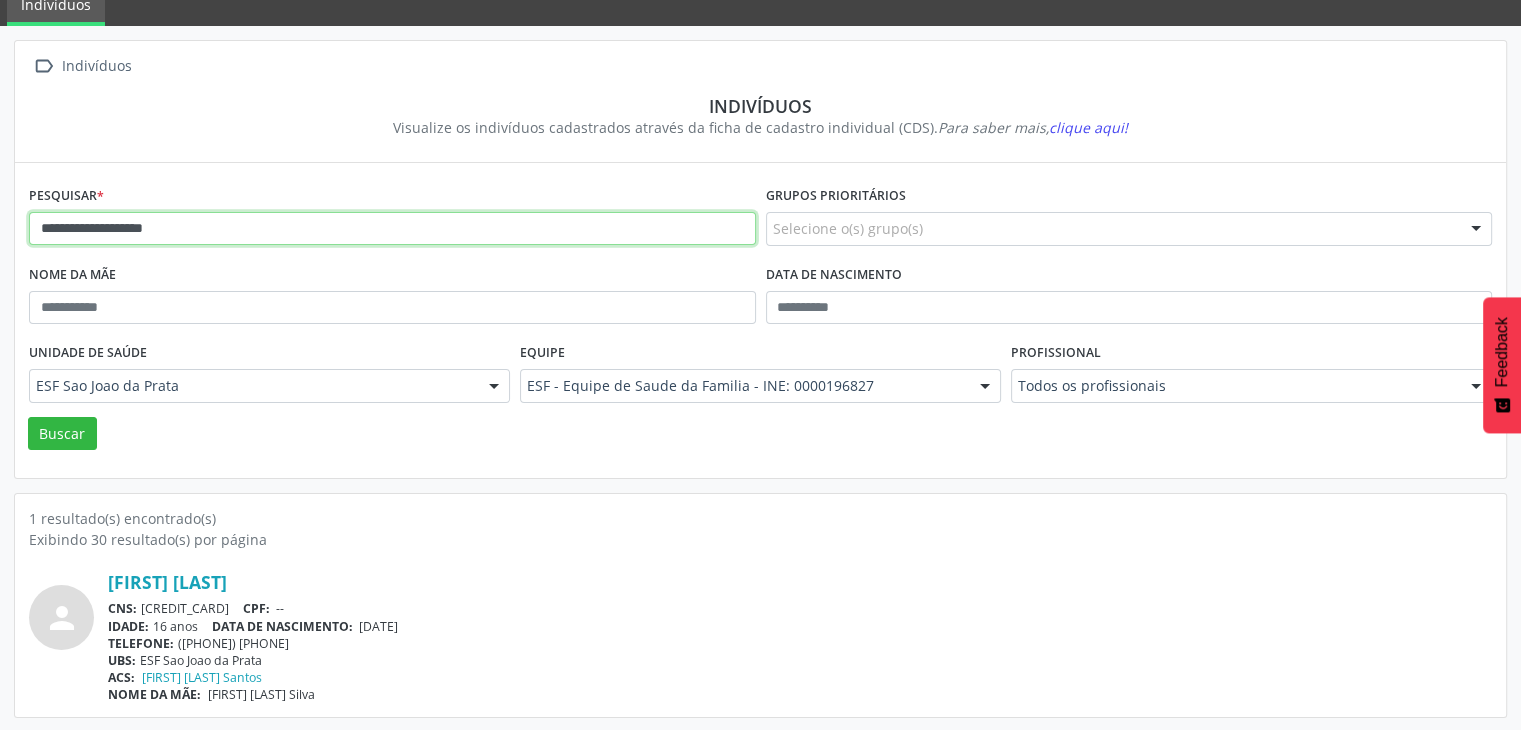 click on "**********" at bounding box center [392, 229] 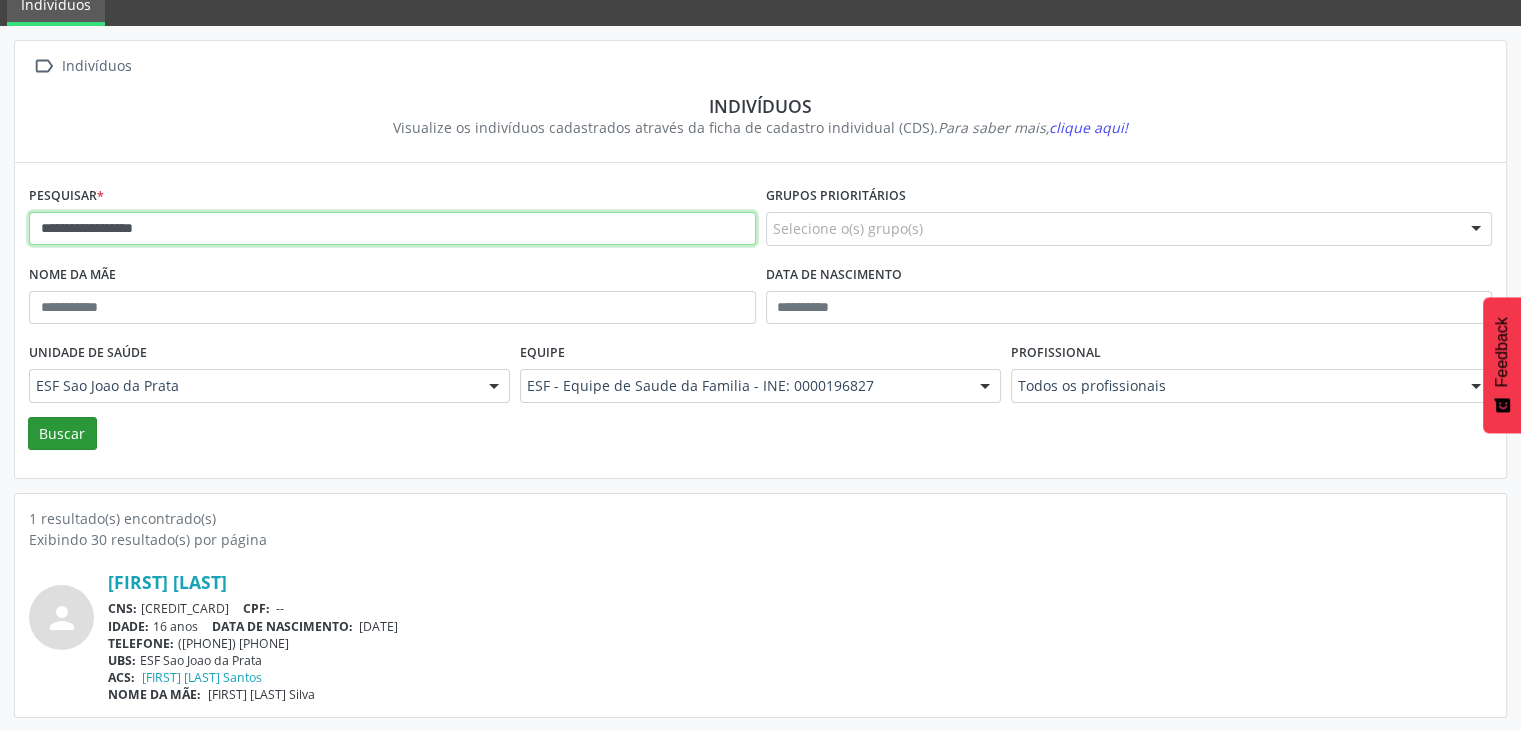 type on "**********" 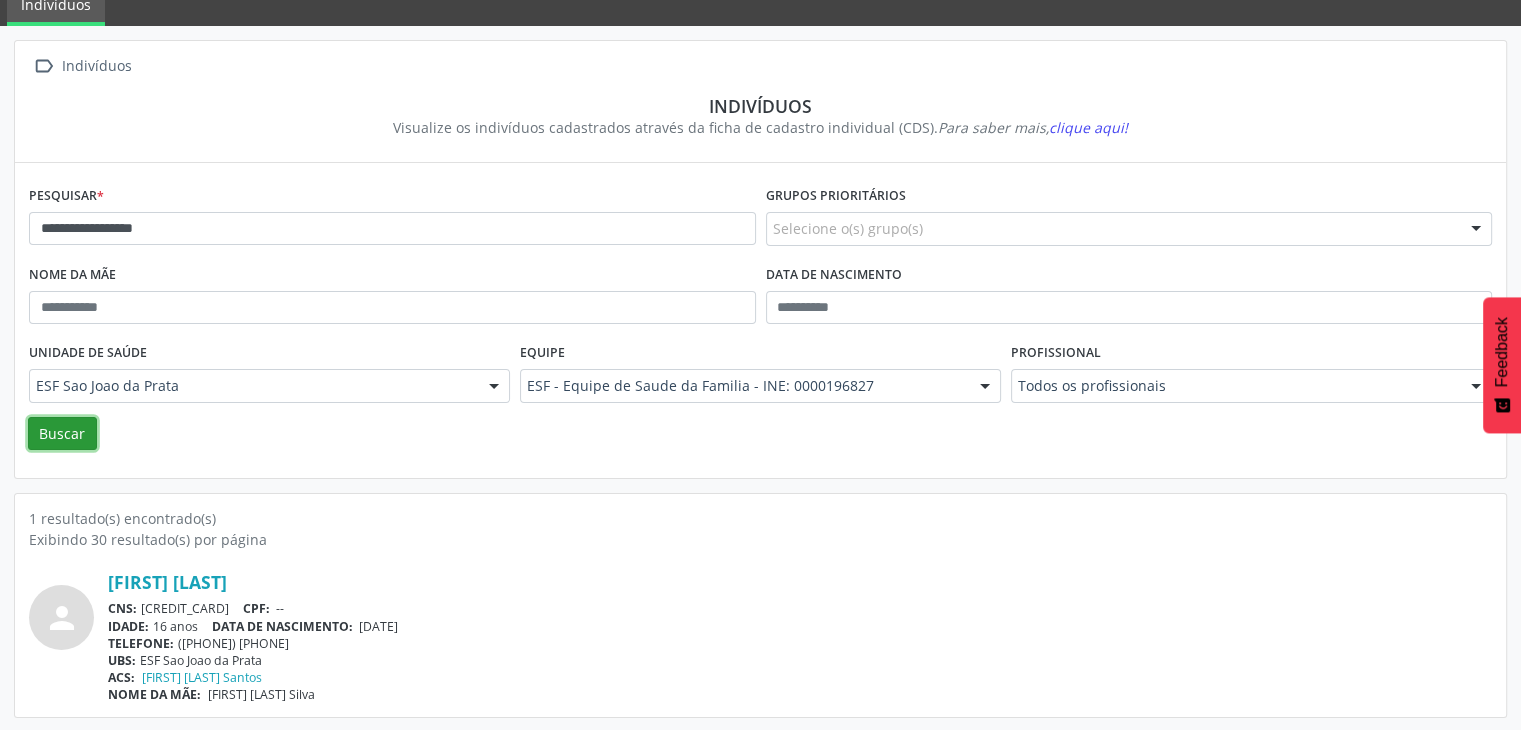 click on "Buscar" at bounding box center [62, 434] 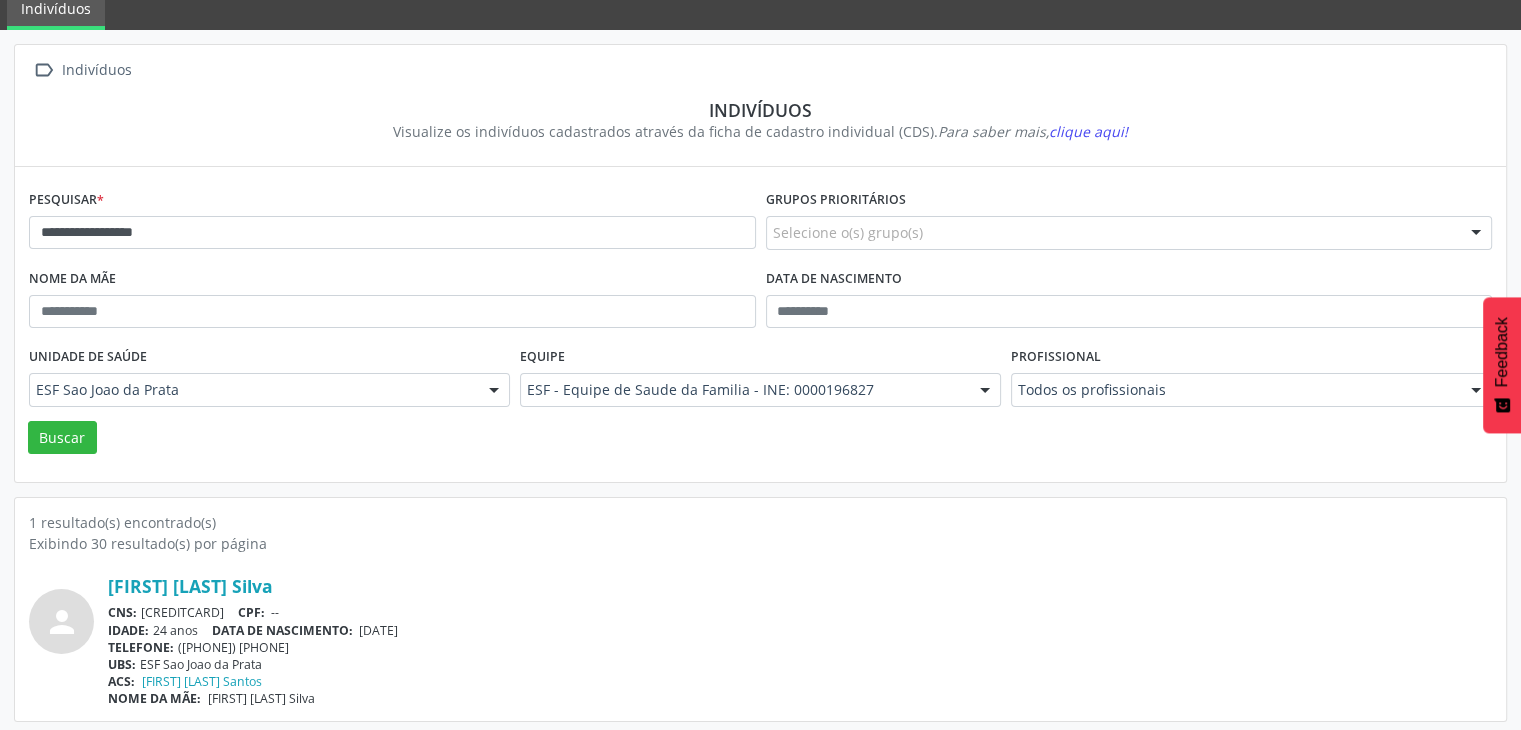 scroll, scrollTop: 84, scrollLeft: 0, axis: vertical 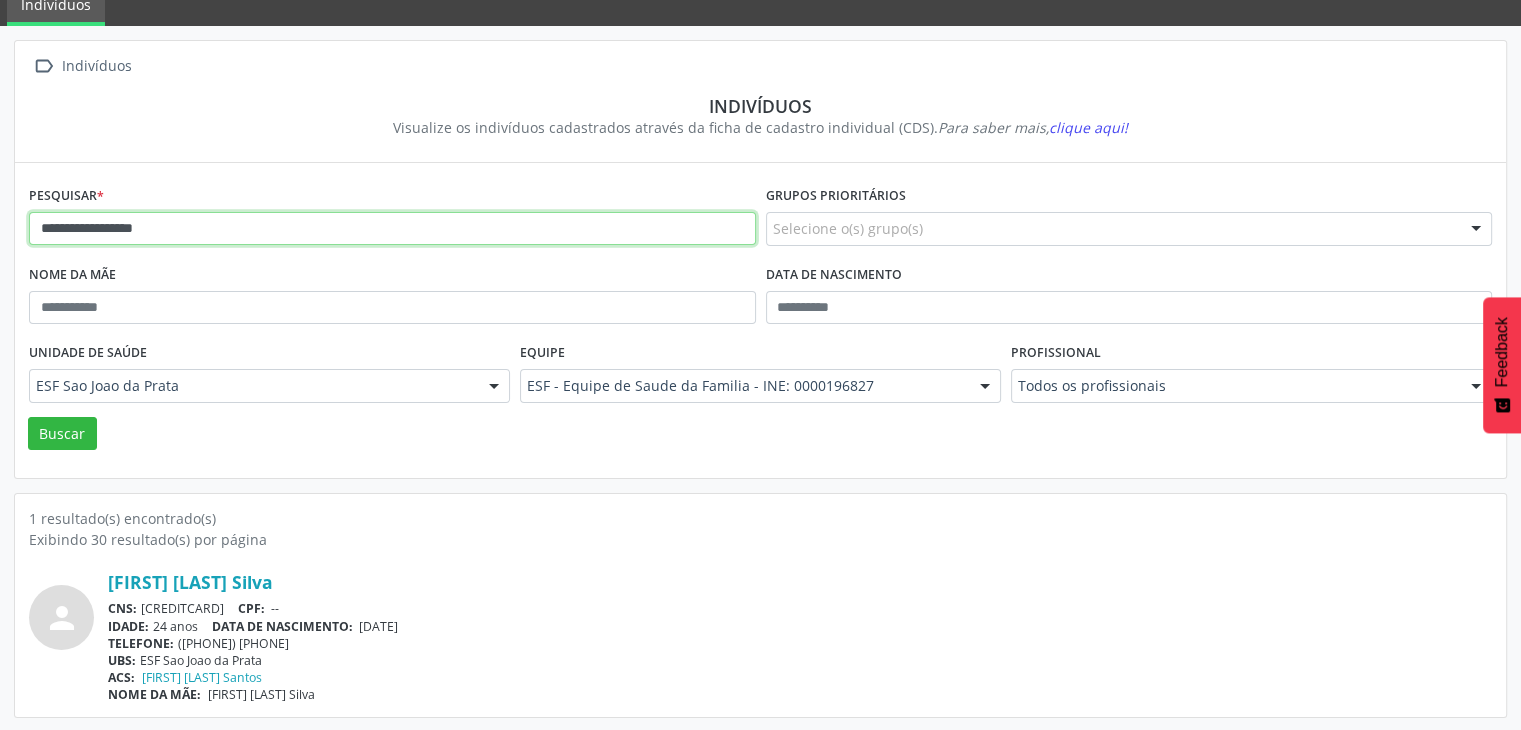 click on "**********" at bounding box center (392, 229) 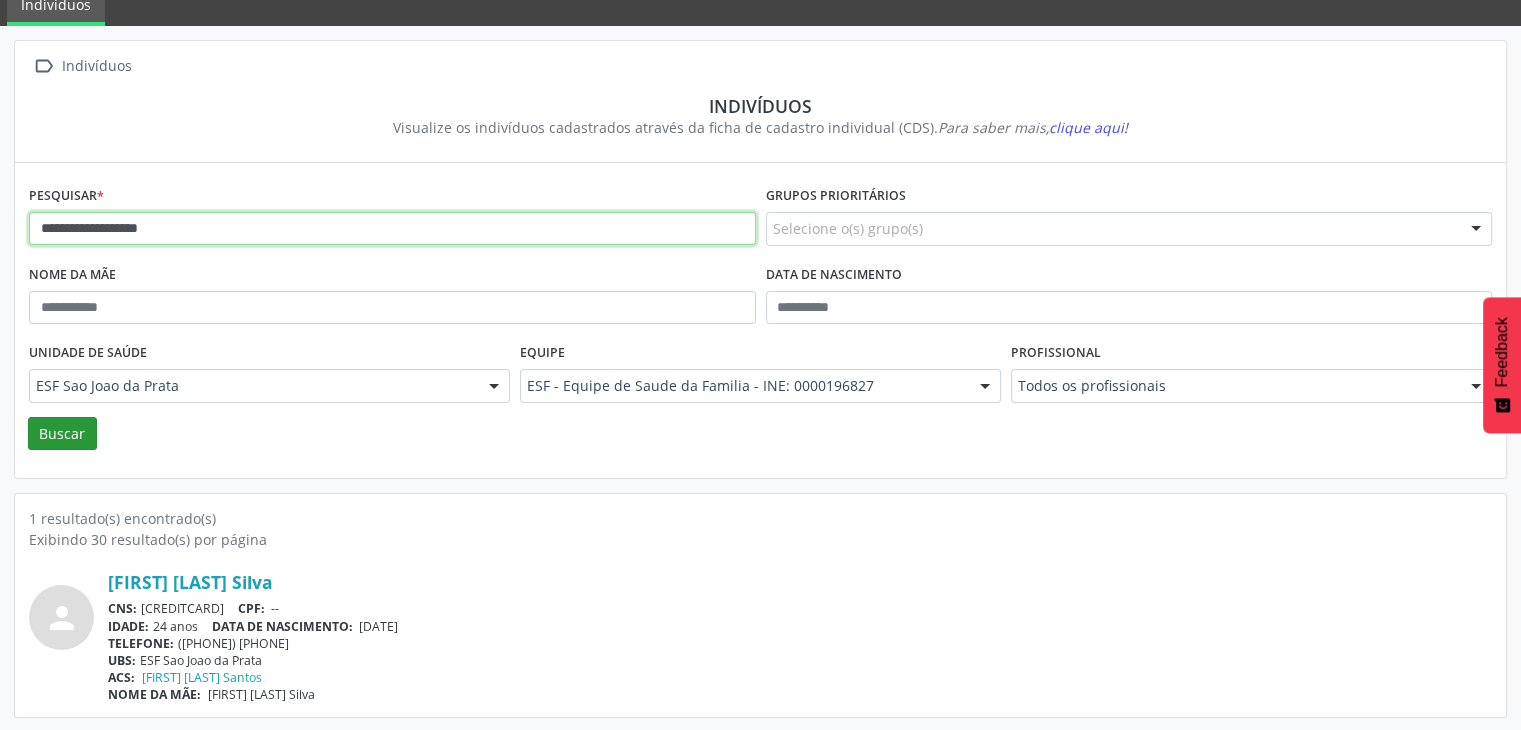 type on "**********" 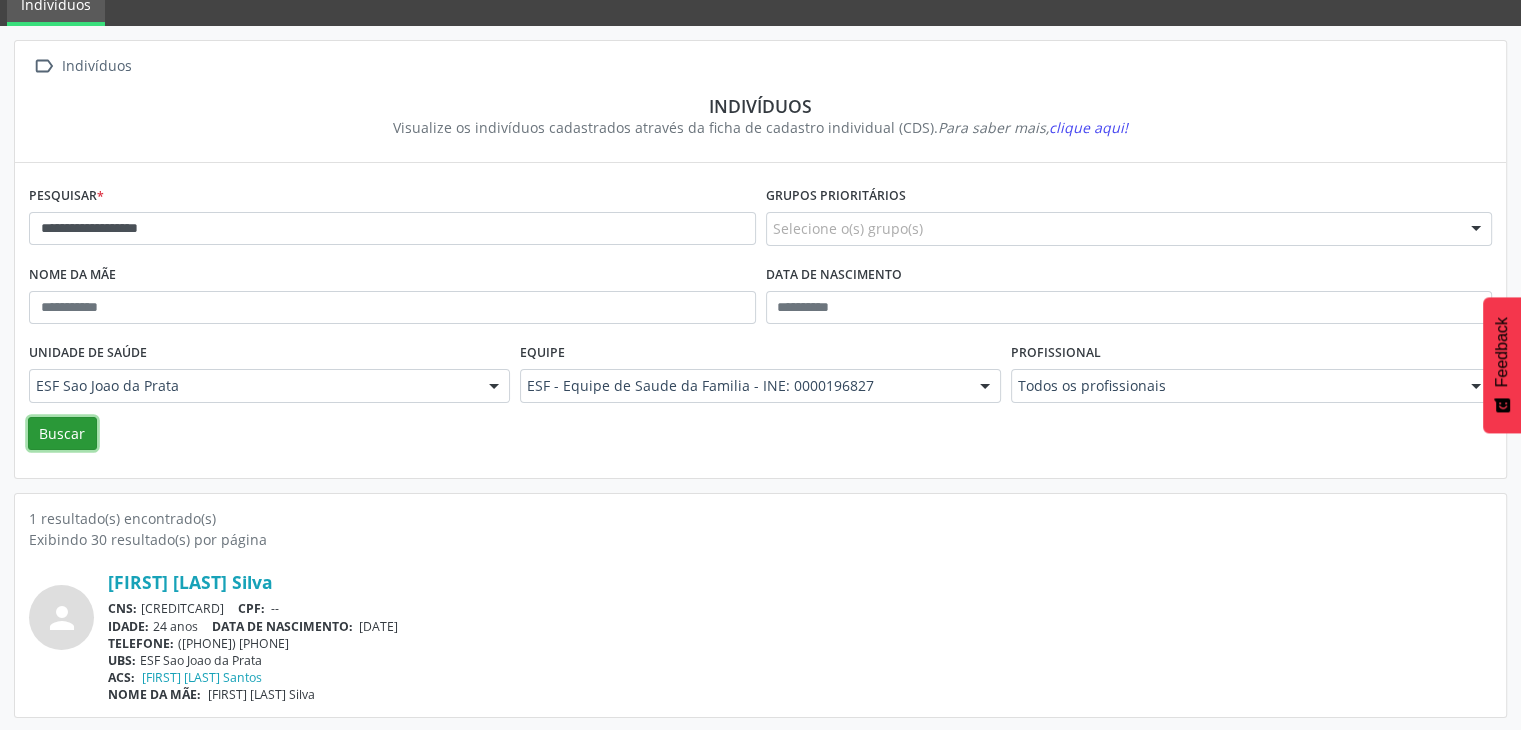 click on "Buscar" at bounding box center (62, 434) 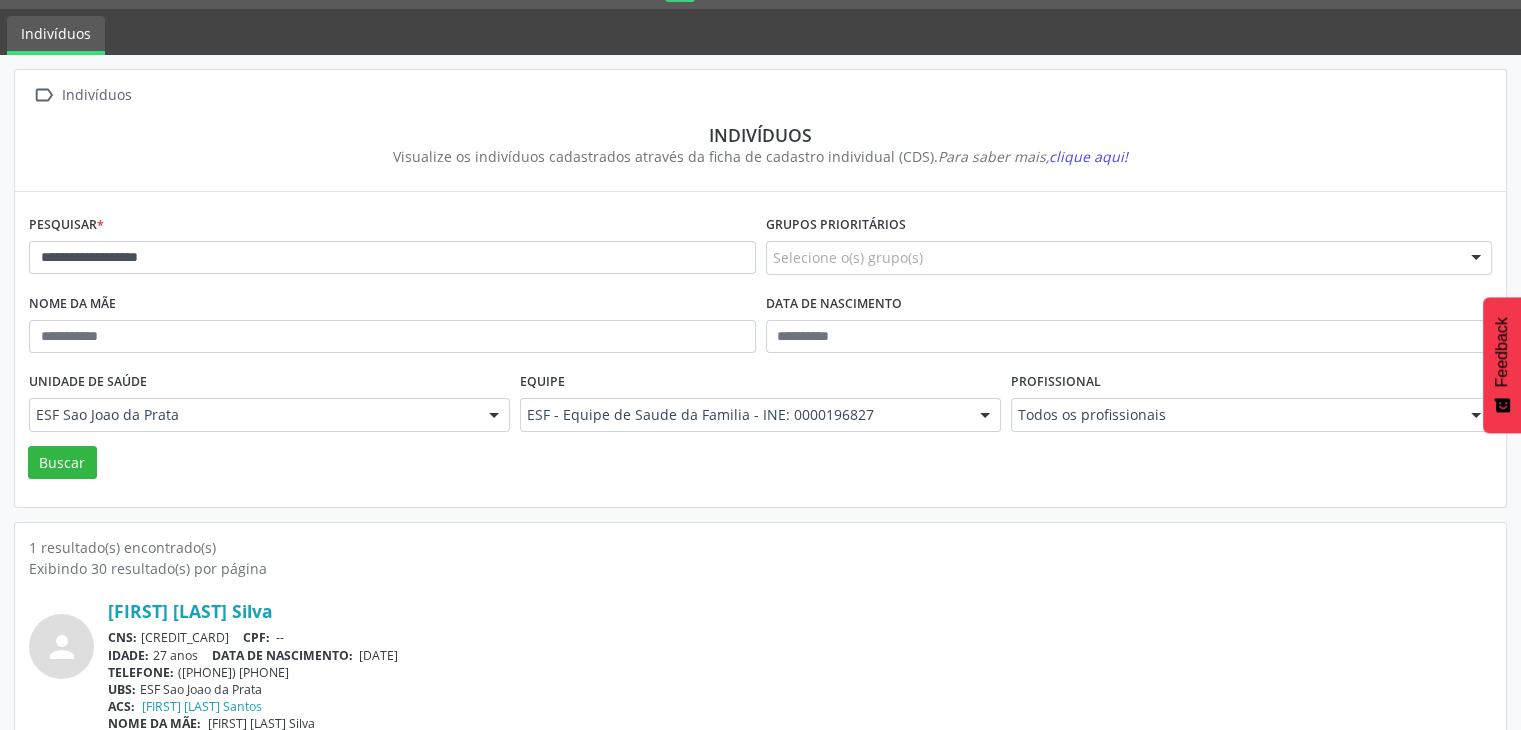 scroll, scrollTop: 84, scrollLeft: 0, axis: vertical 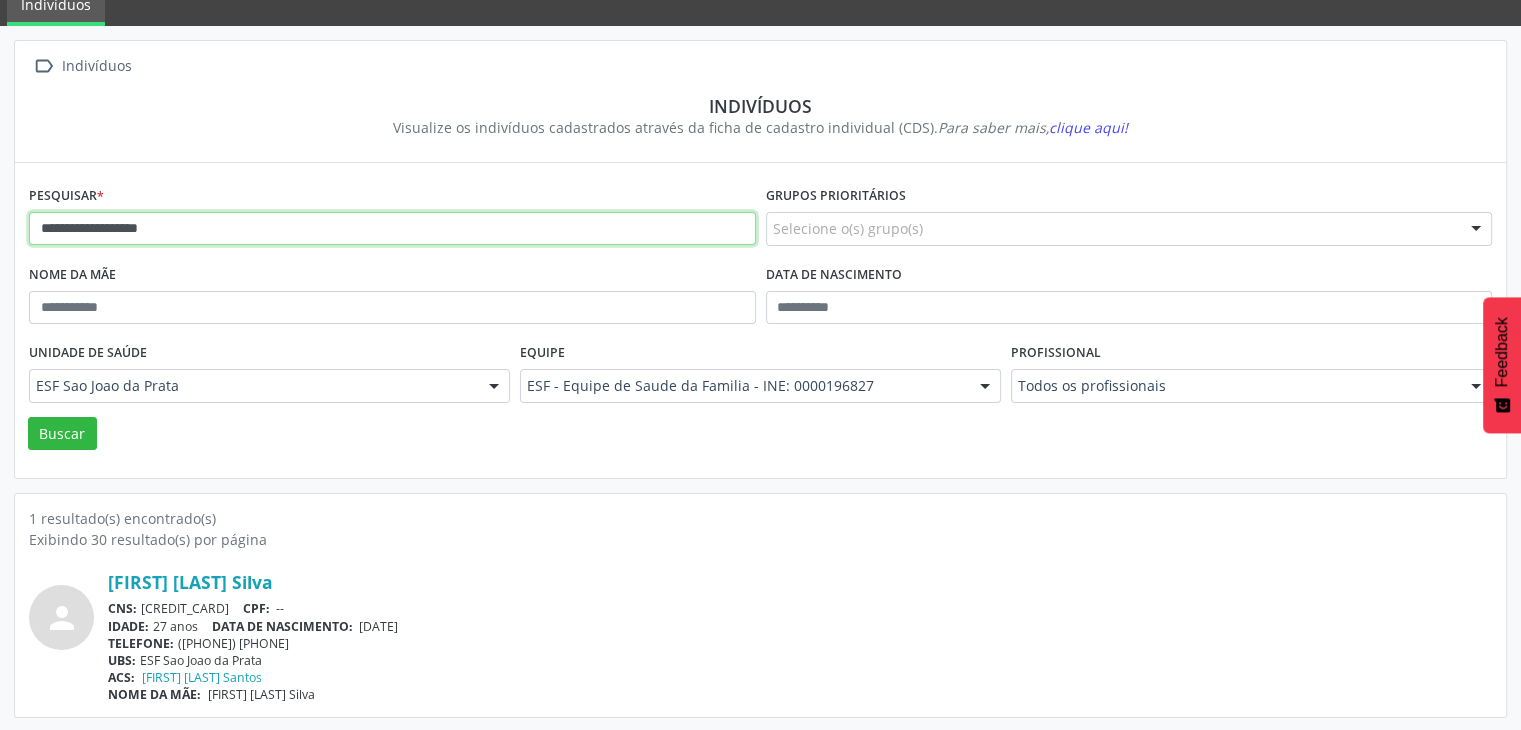 click on "**********" at bounding box center (392, 229) 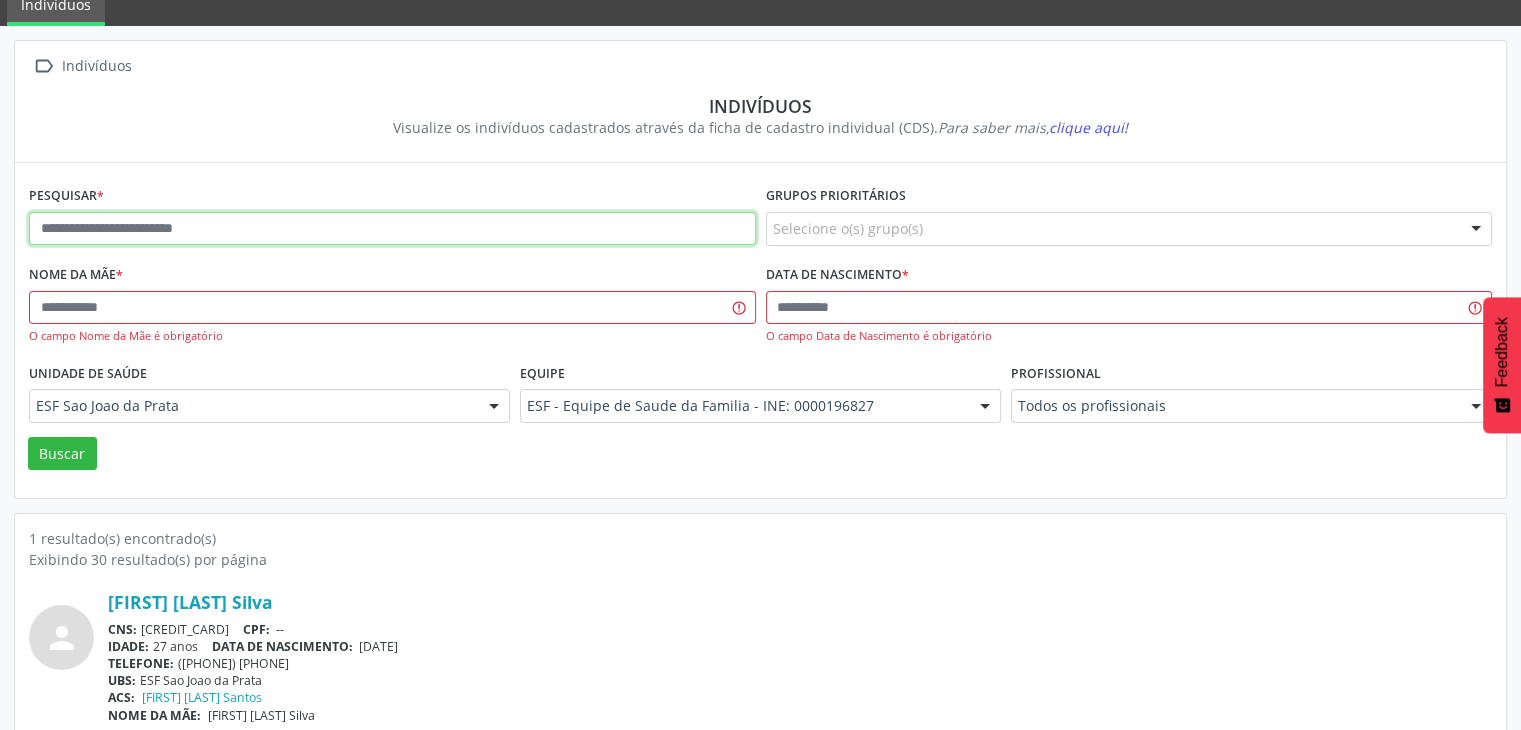 click at bounding box center (392, 229) 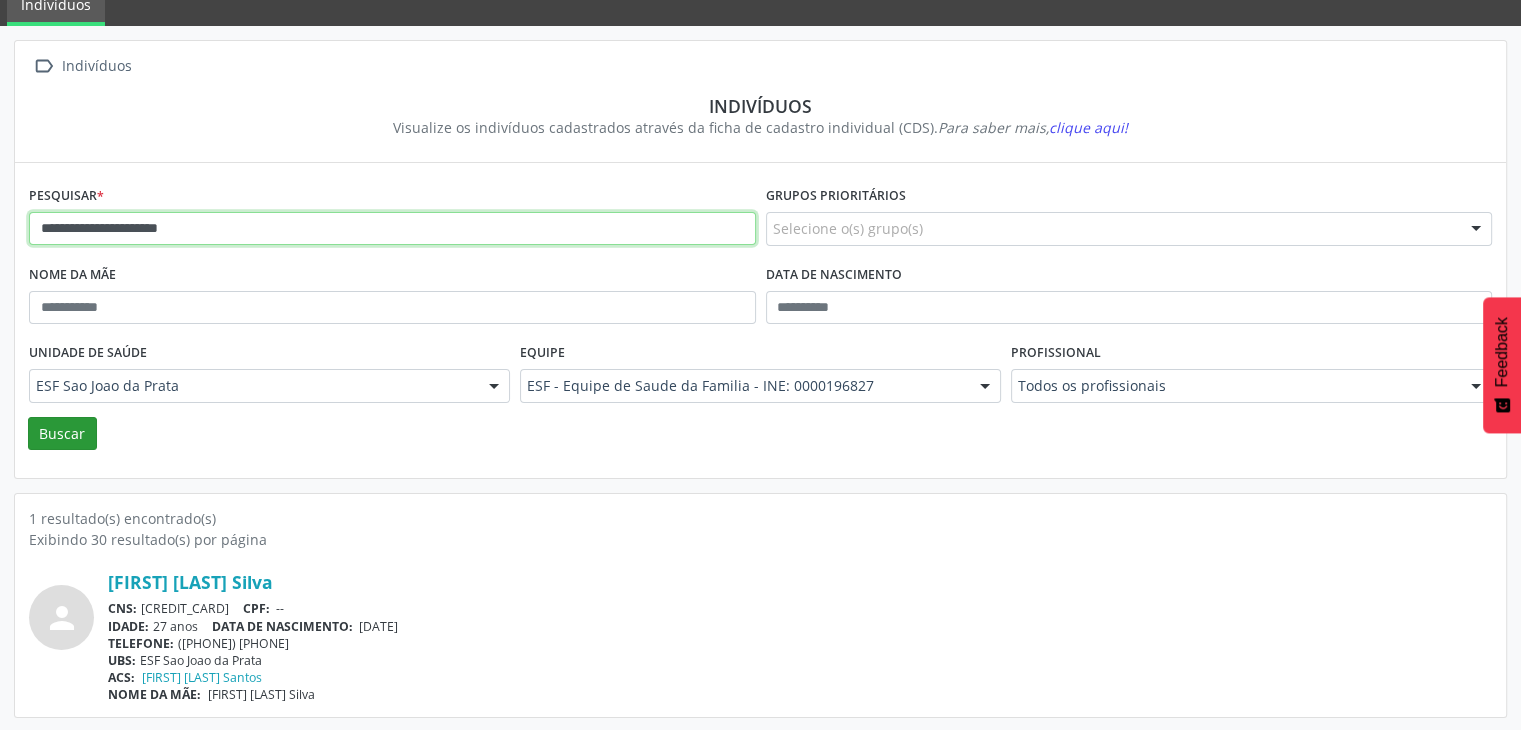 type on "**********" 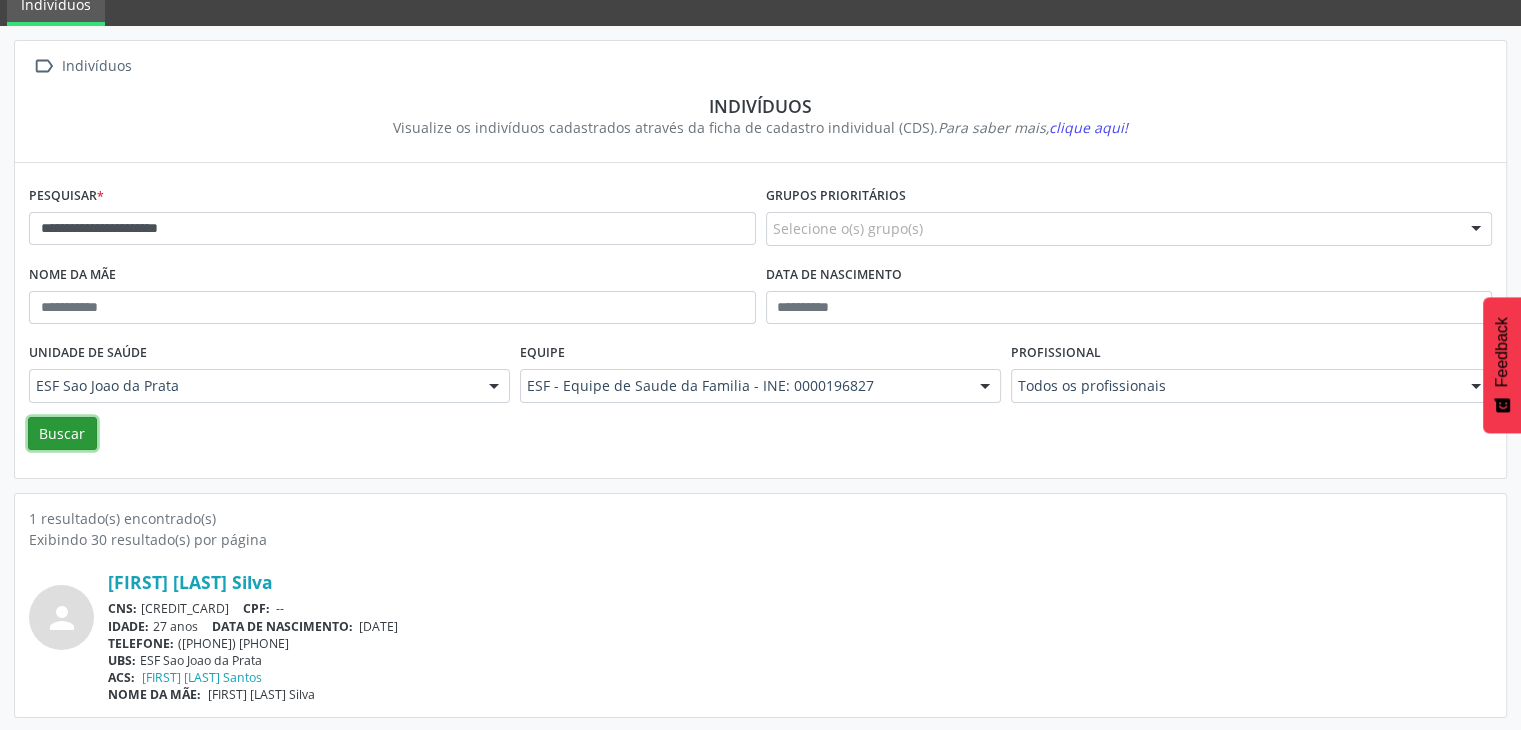 click on "Buscar" at bounding box center (62, 434) 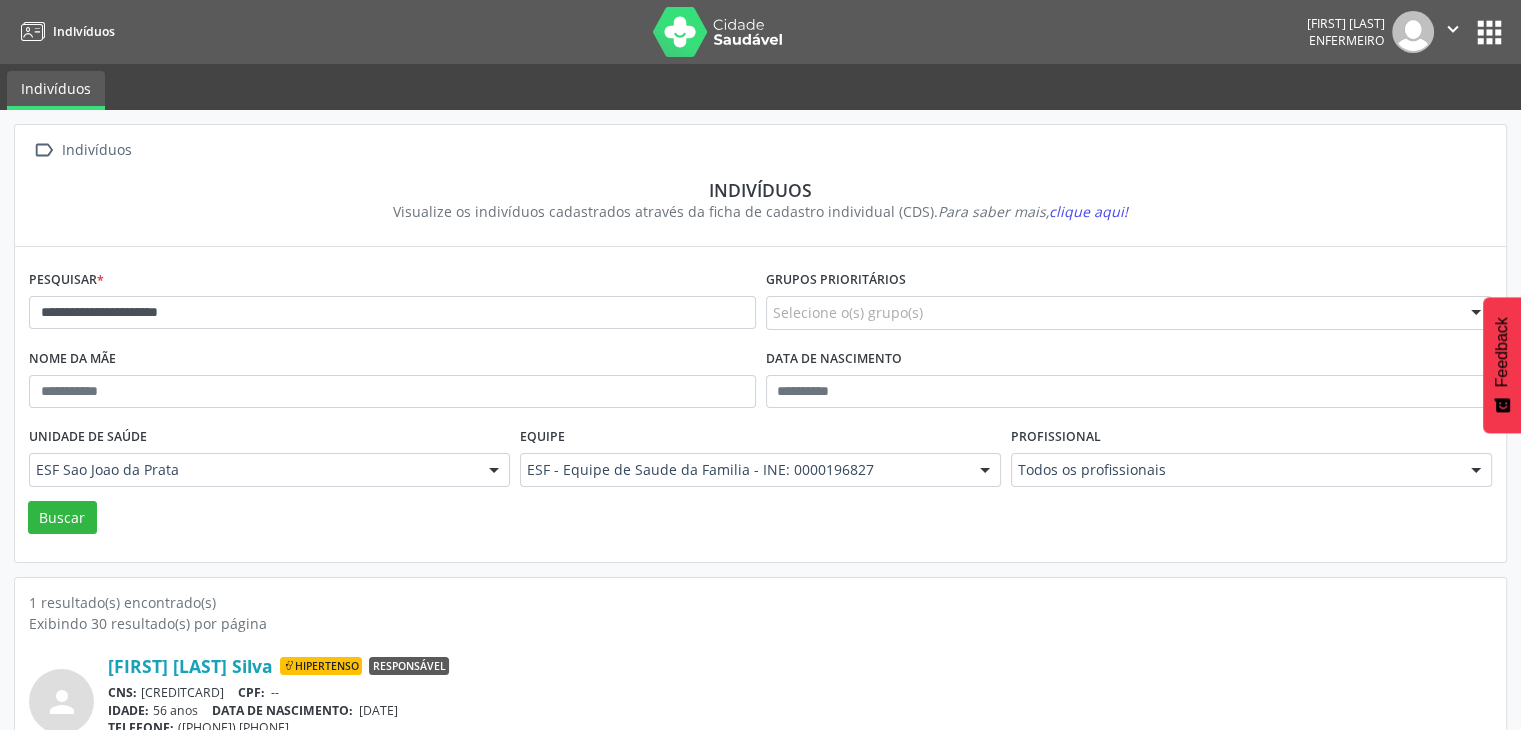 scroll, scrollTop: 84, scrollLeft: 0, axis: vertical 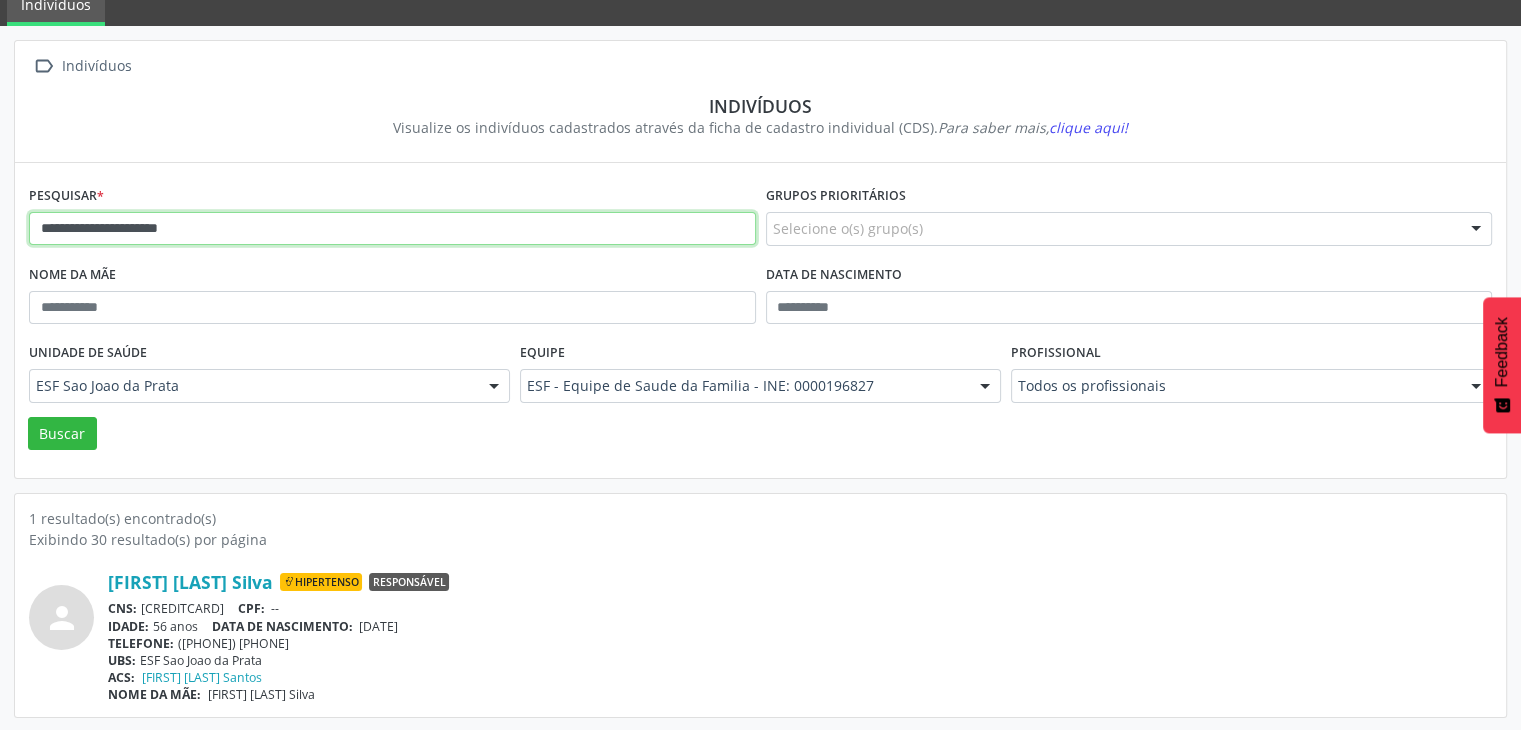drag, startPoint x: 44, startPoint y: 232, endPoint x: 232, endPoint y: 245, distance: 188.44893 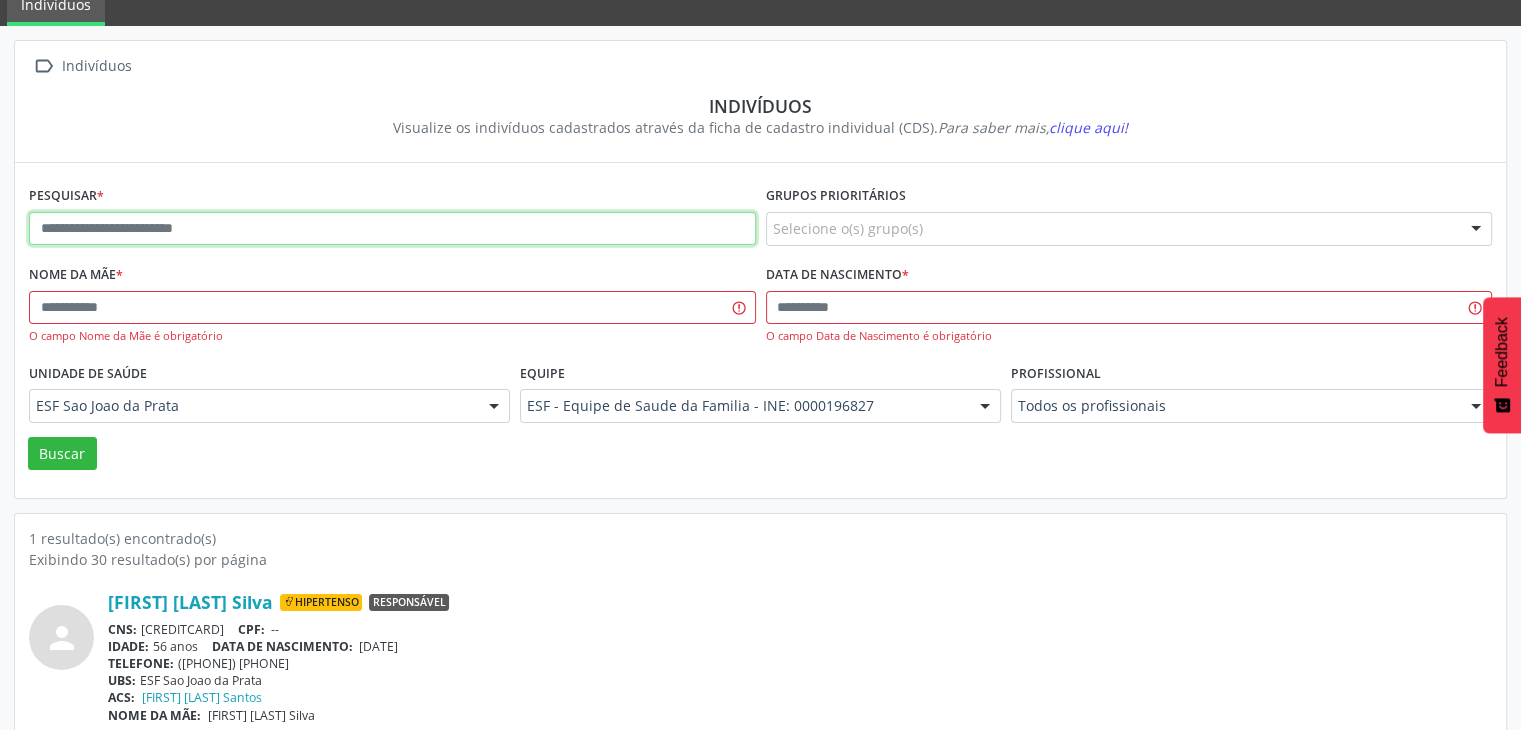 click at bounding box center [392, 229] 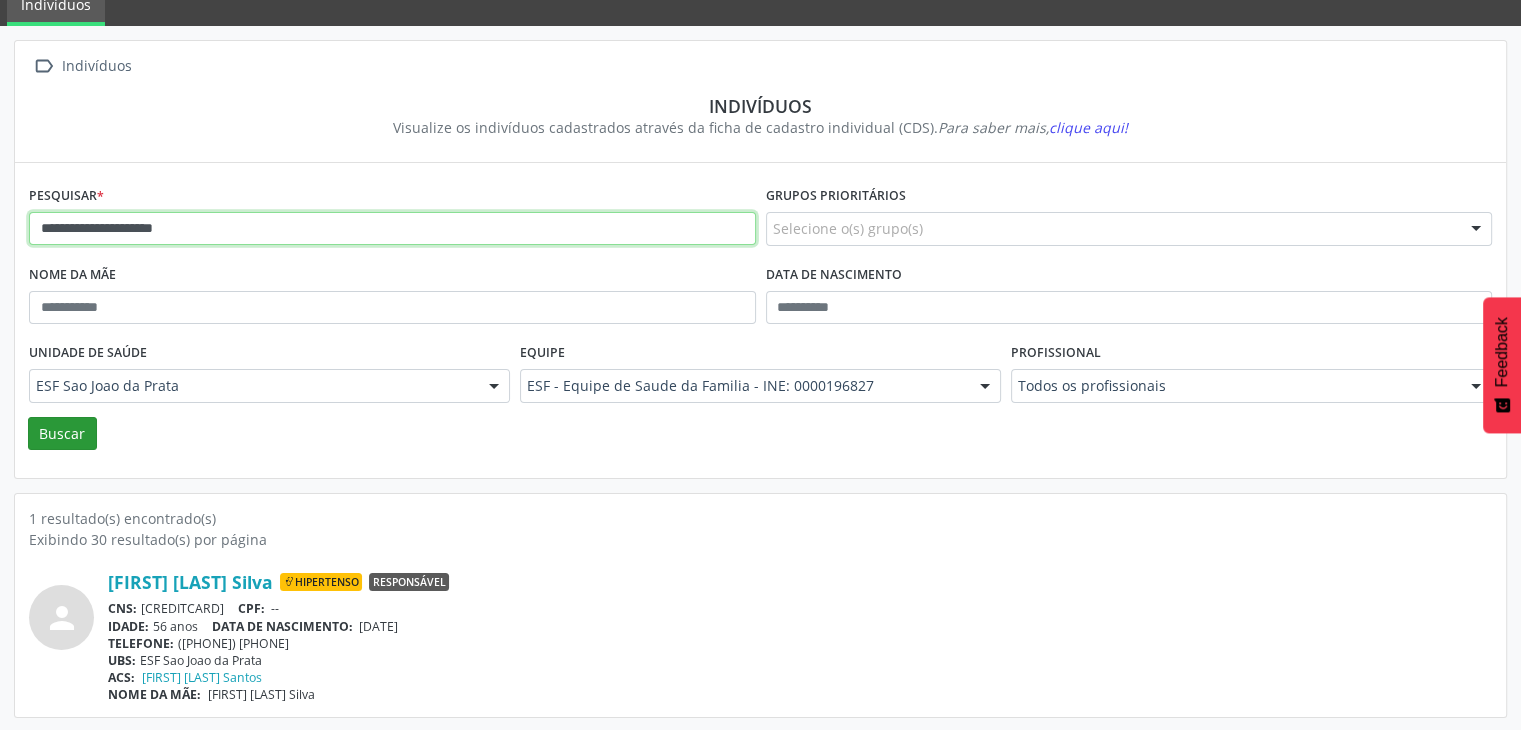 type on "**********" 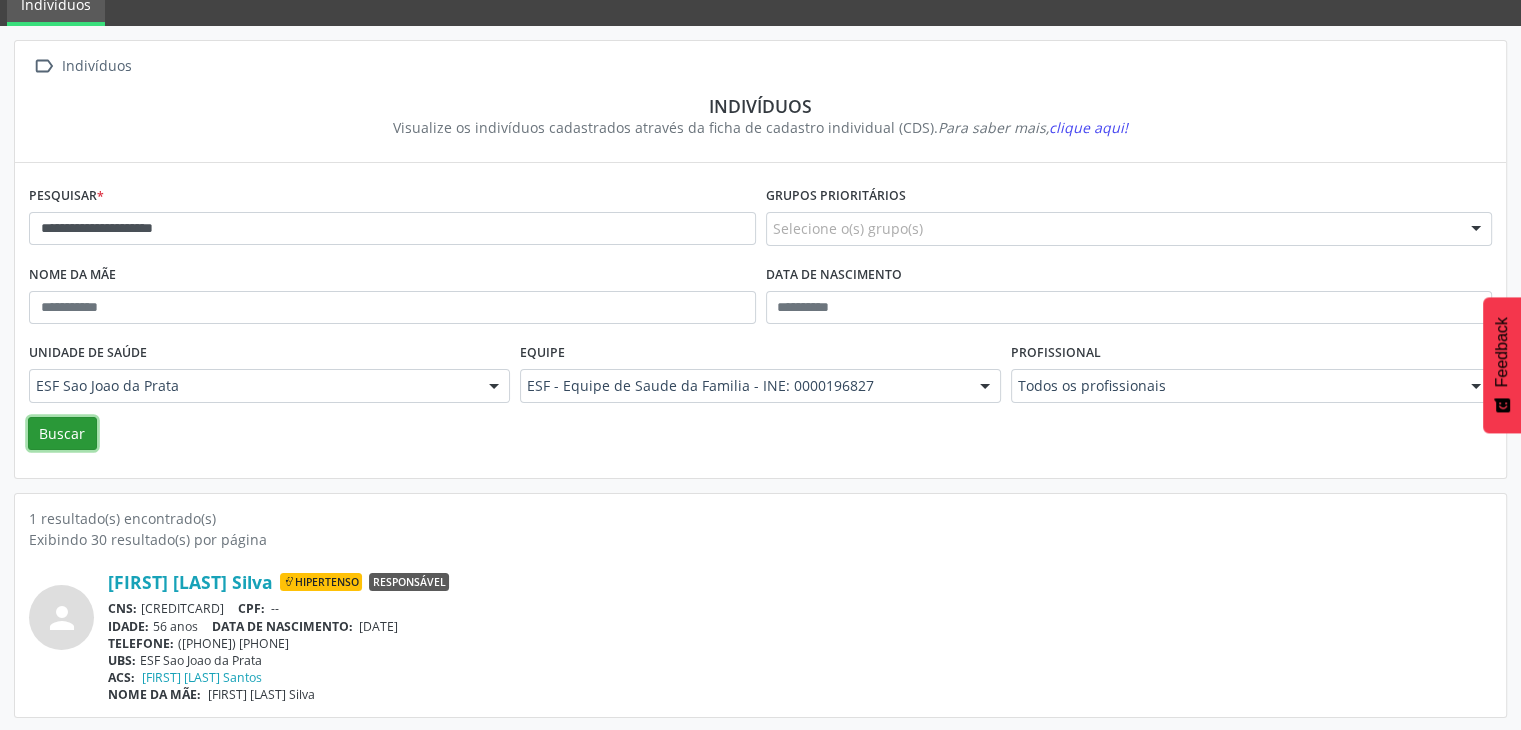 click on "Buscar" at bounding box center [62, 434] 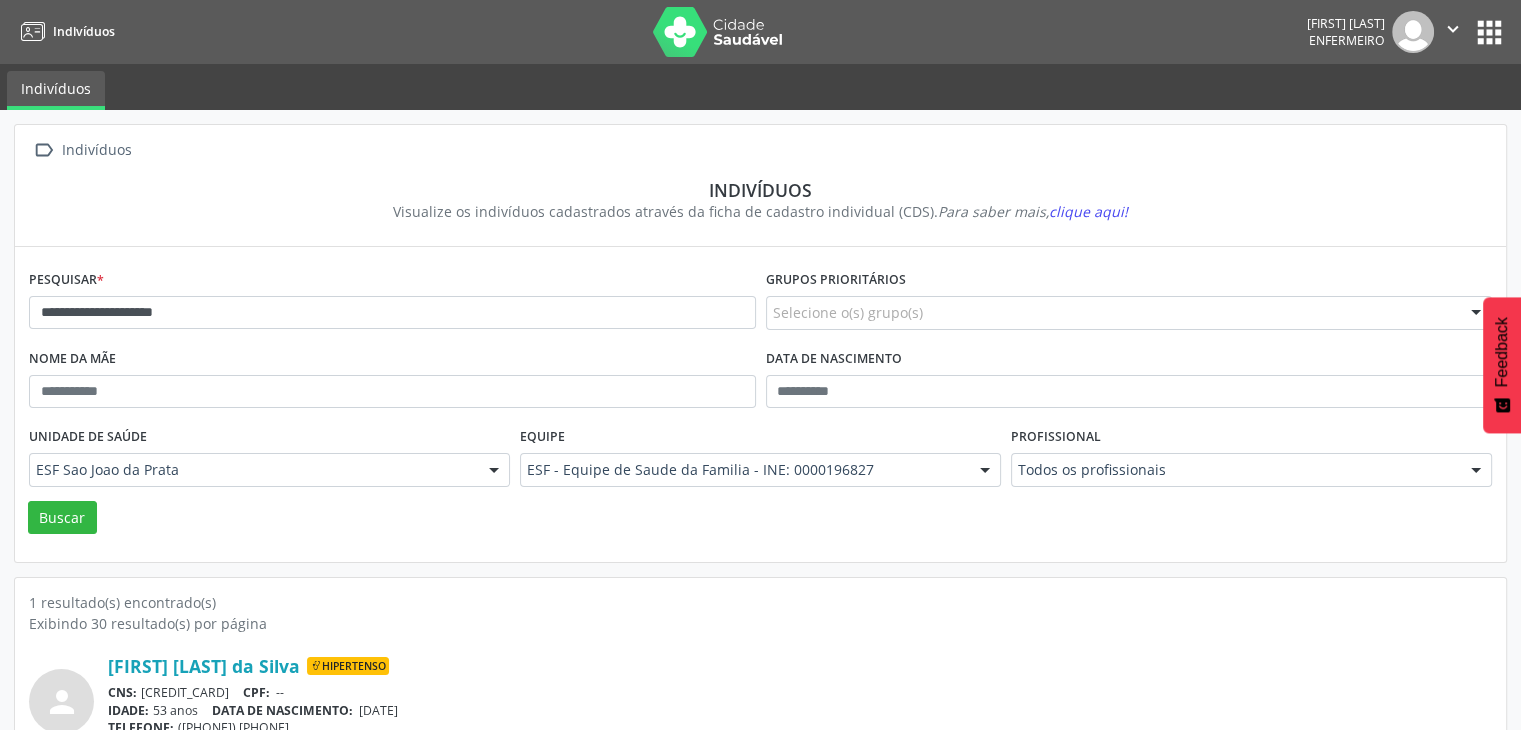scroll, scrollTop: 84, scrollLeft: 0, axis: vertical 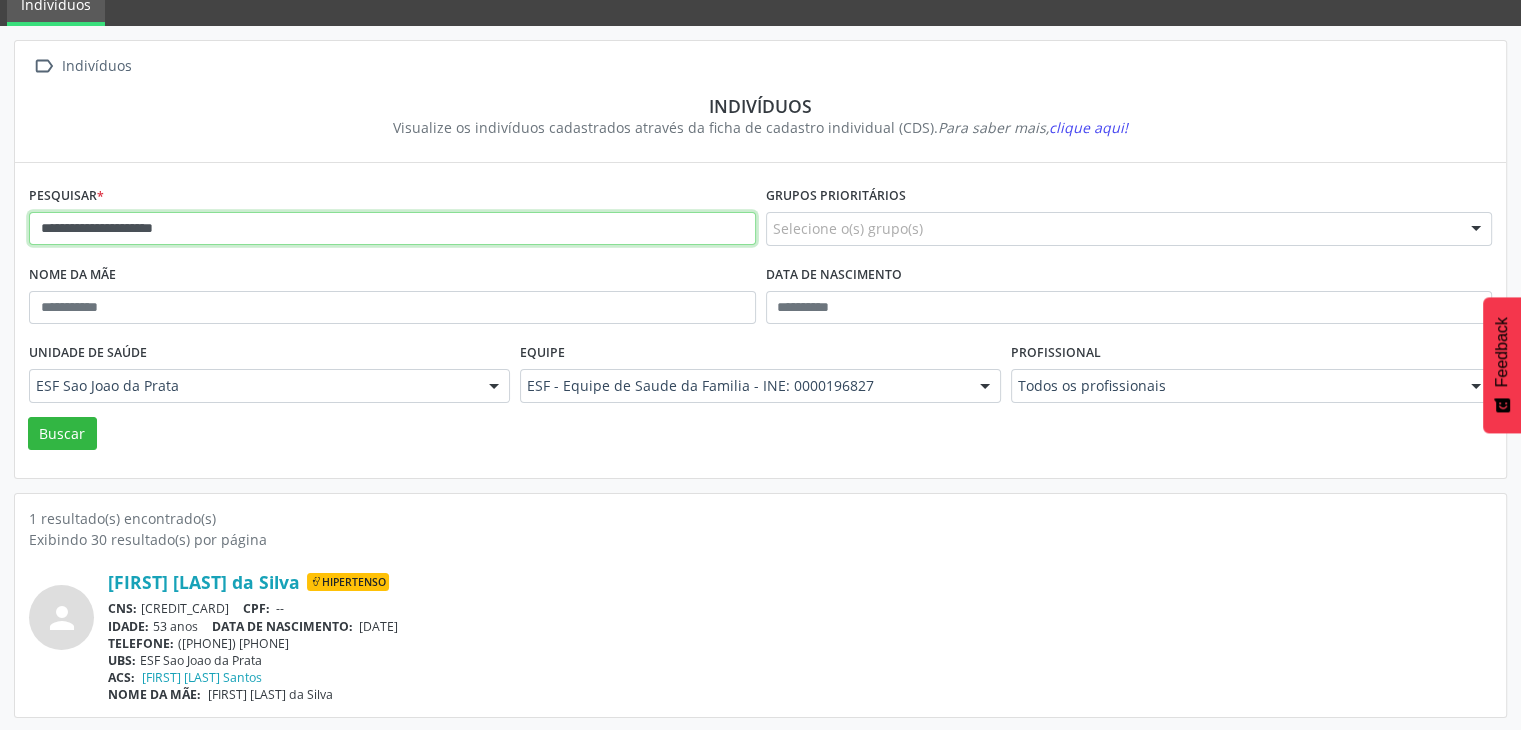 drag, startPoint x: 33, startPoint y: 225, endPoint x: 292, endPoint y: 221, distance: 259.03088 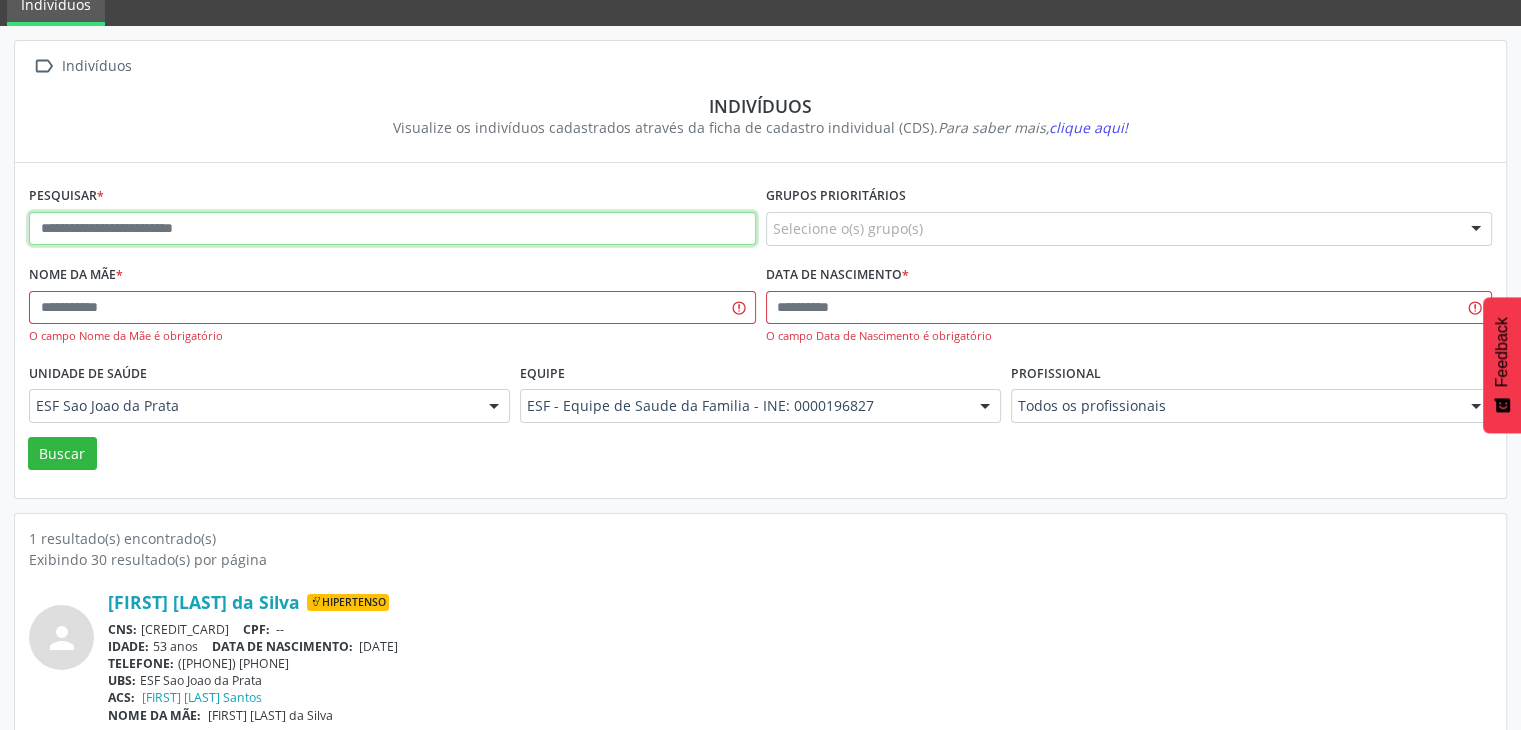 click at bounding box center (392, 229) 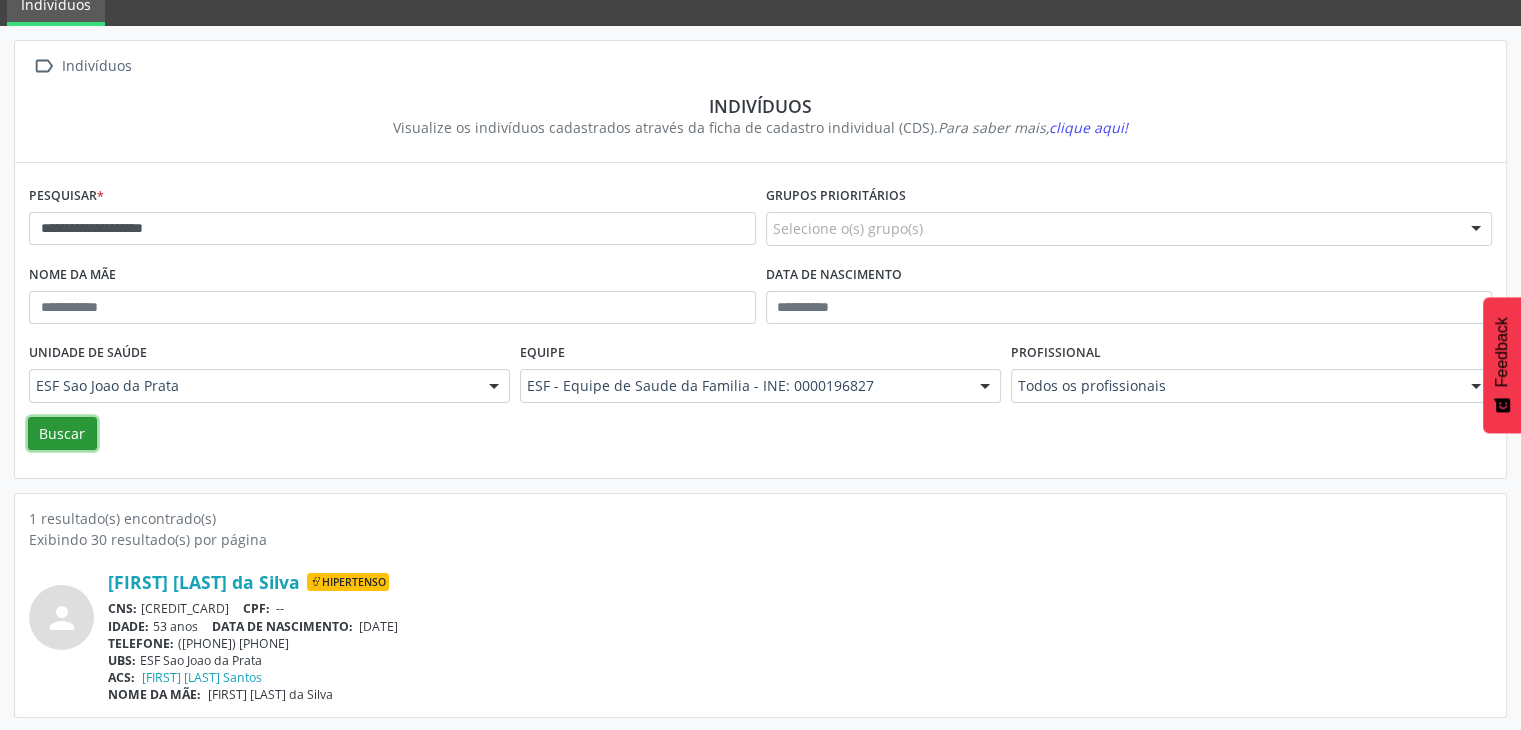 click on "Buscar" at bounding box center (62, 434) 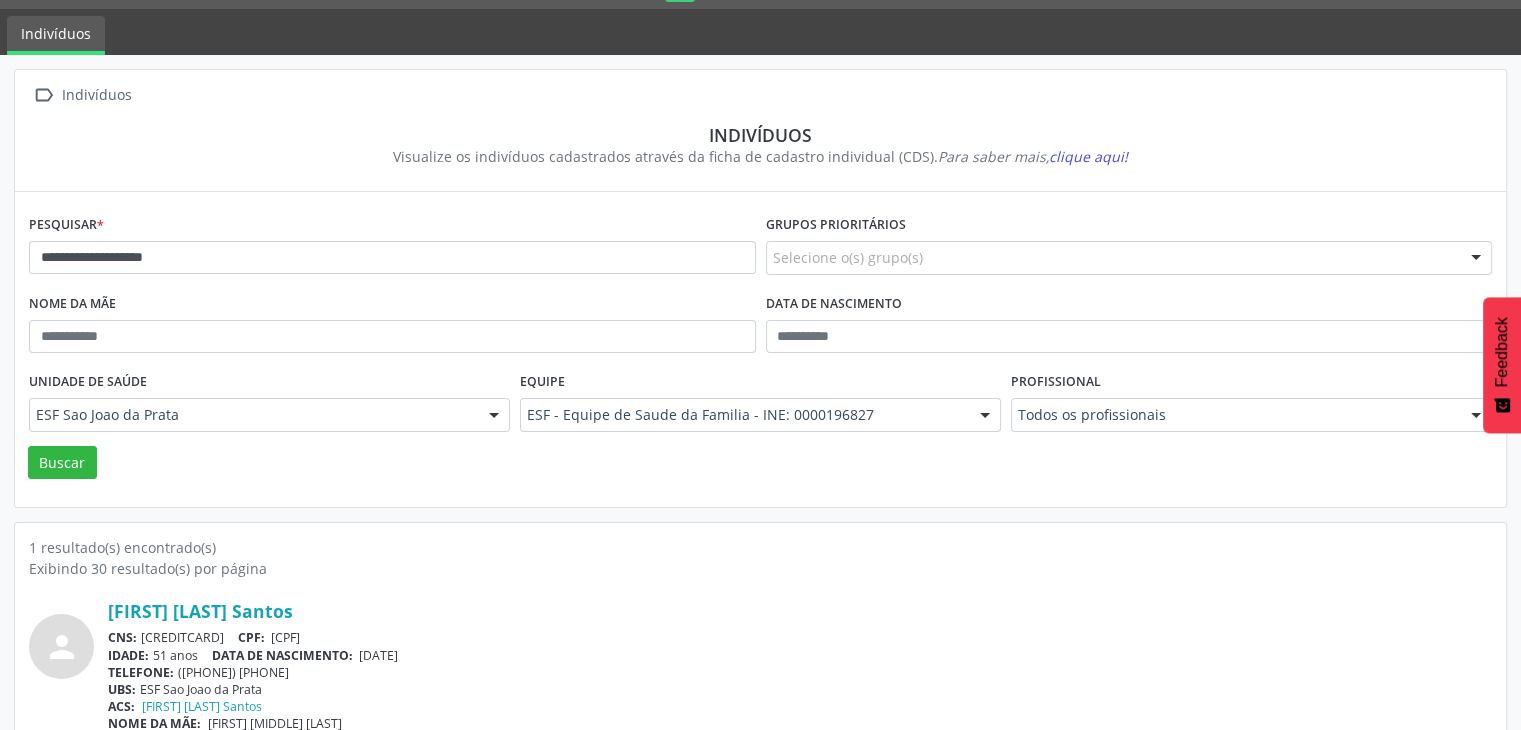 scroll, scrollTop: 84, scrollLeft: 0, axis: vertical 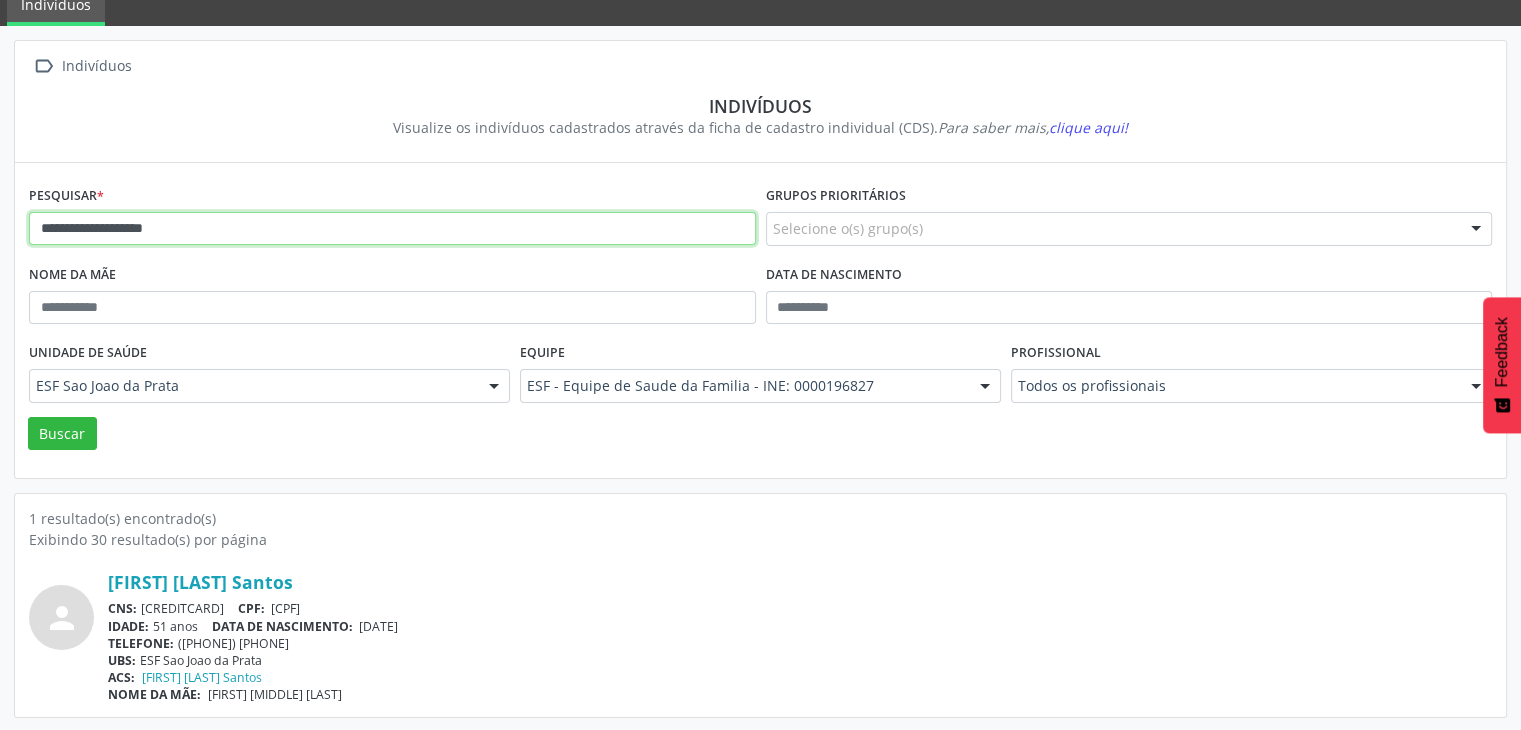 click on "**********" at bounding box center [392, 229] 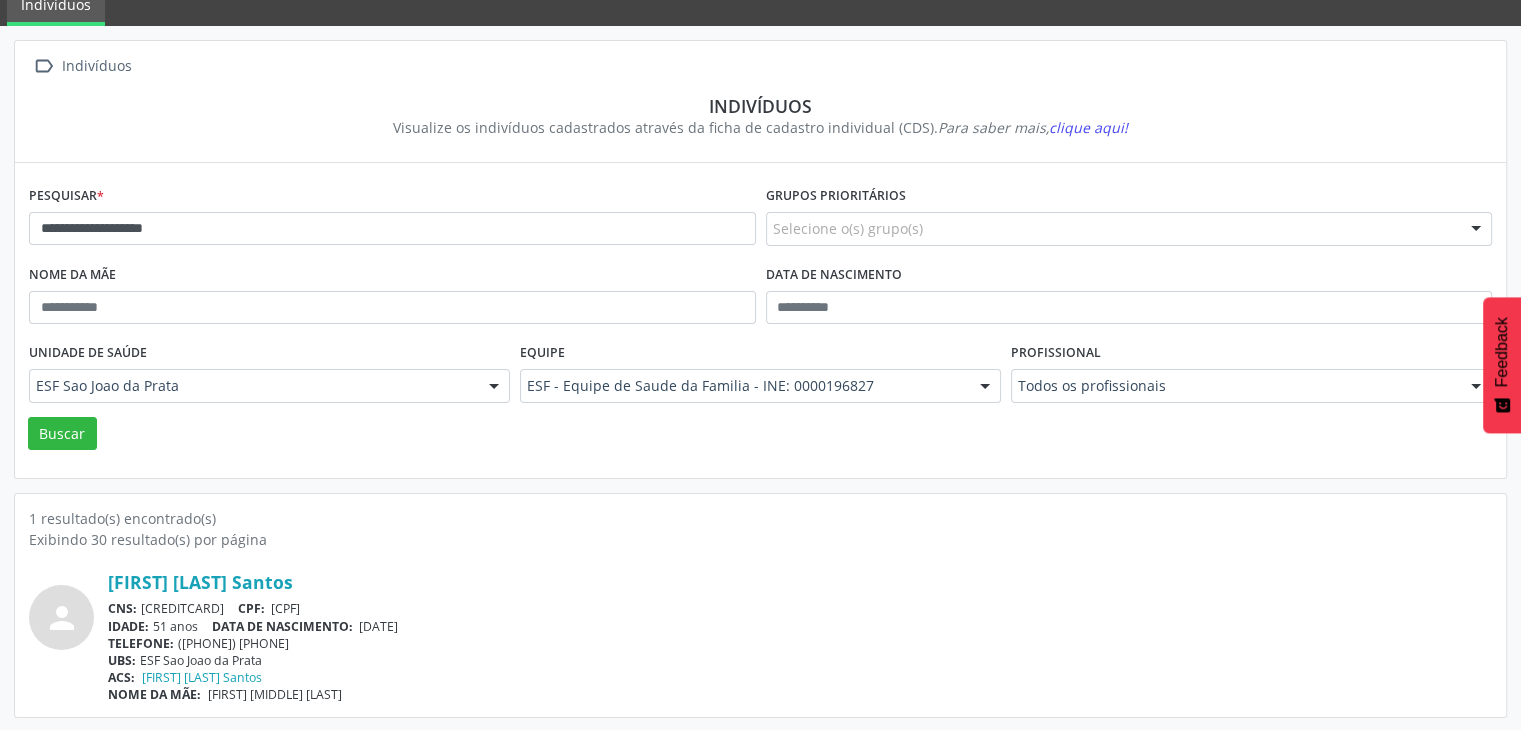 drag, startPoint x: 24, startPoint y: 227, endPoint x: 125, endPoint y: 215, distance: 101.71037 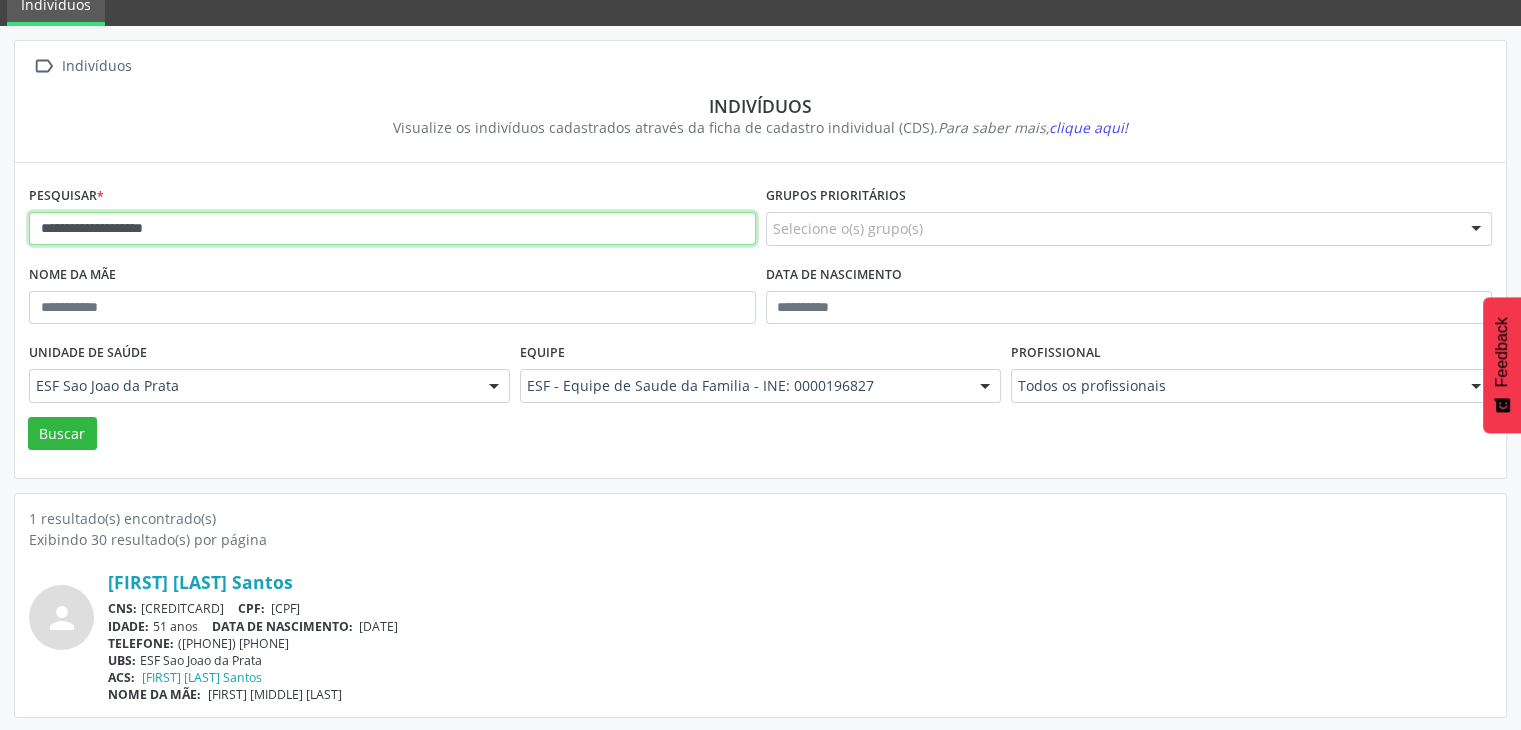 drag, startPoint x: 44, startPoint y: 226, endPoint x: 162, endPoint y: 229, distance: 118.03813 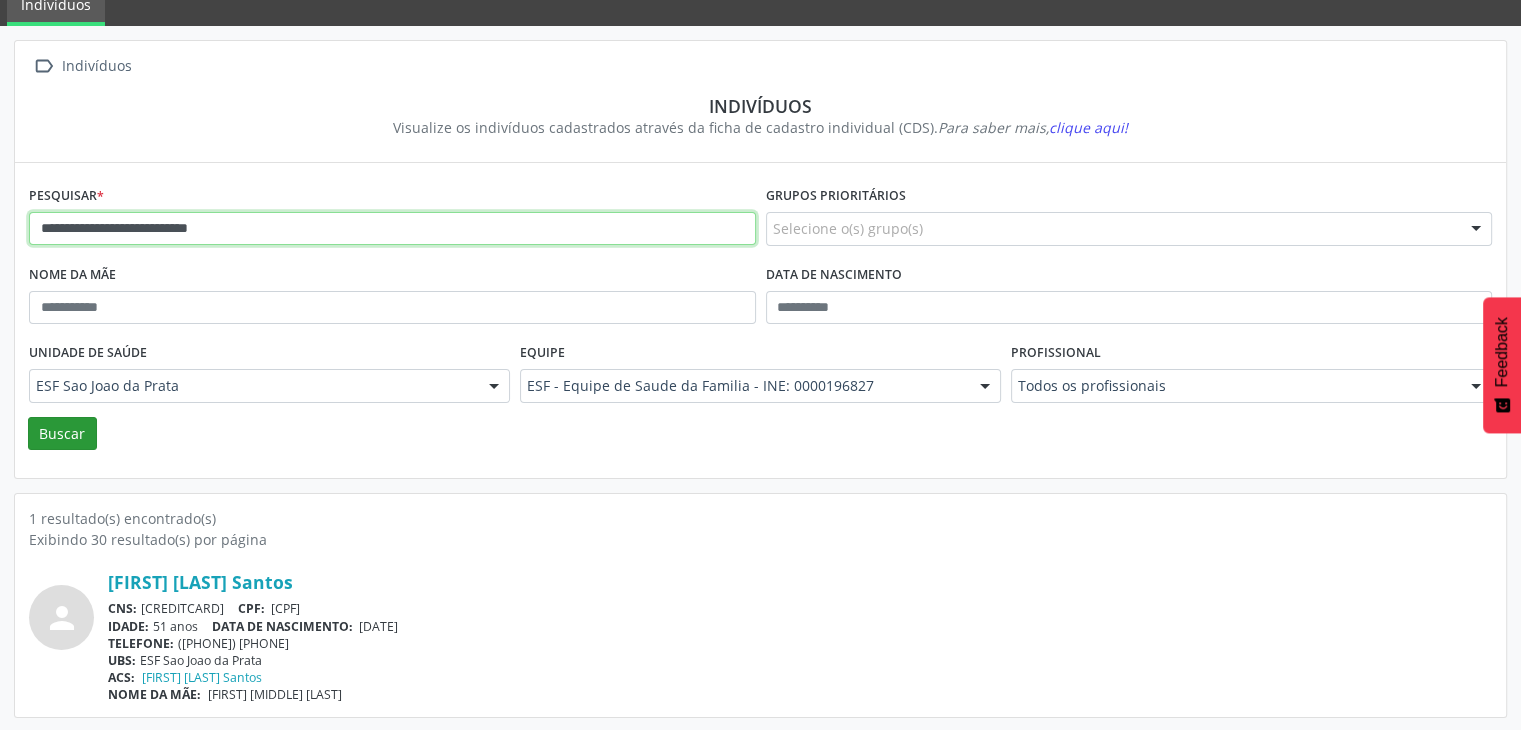 type on "**********" 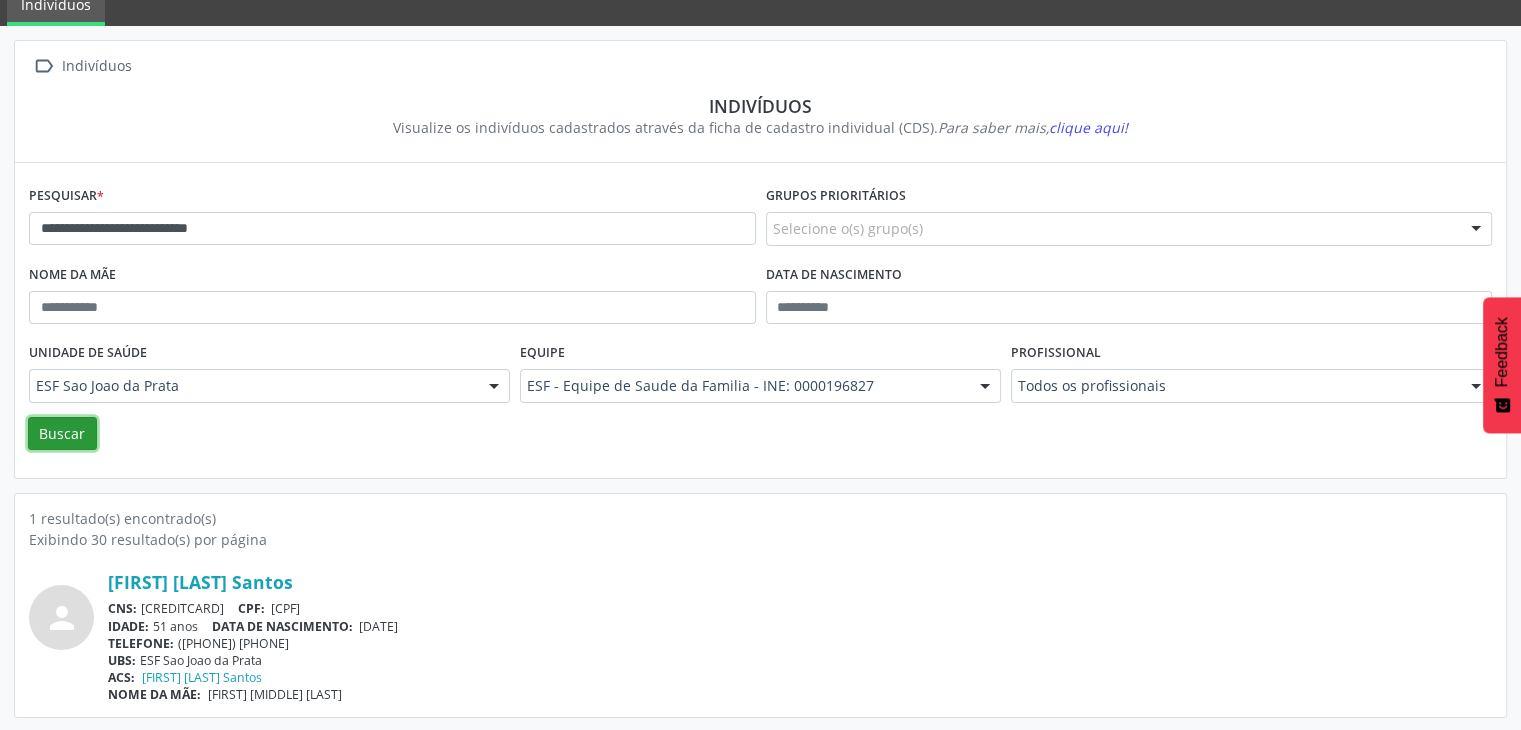 click on "Buscar" at bounding box center [62, 434] 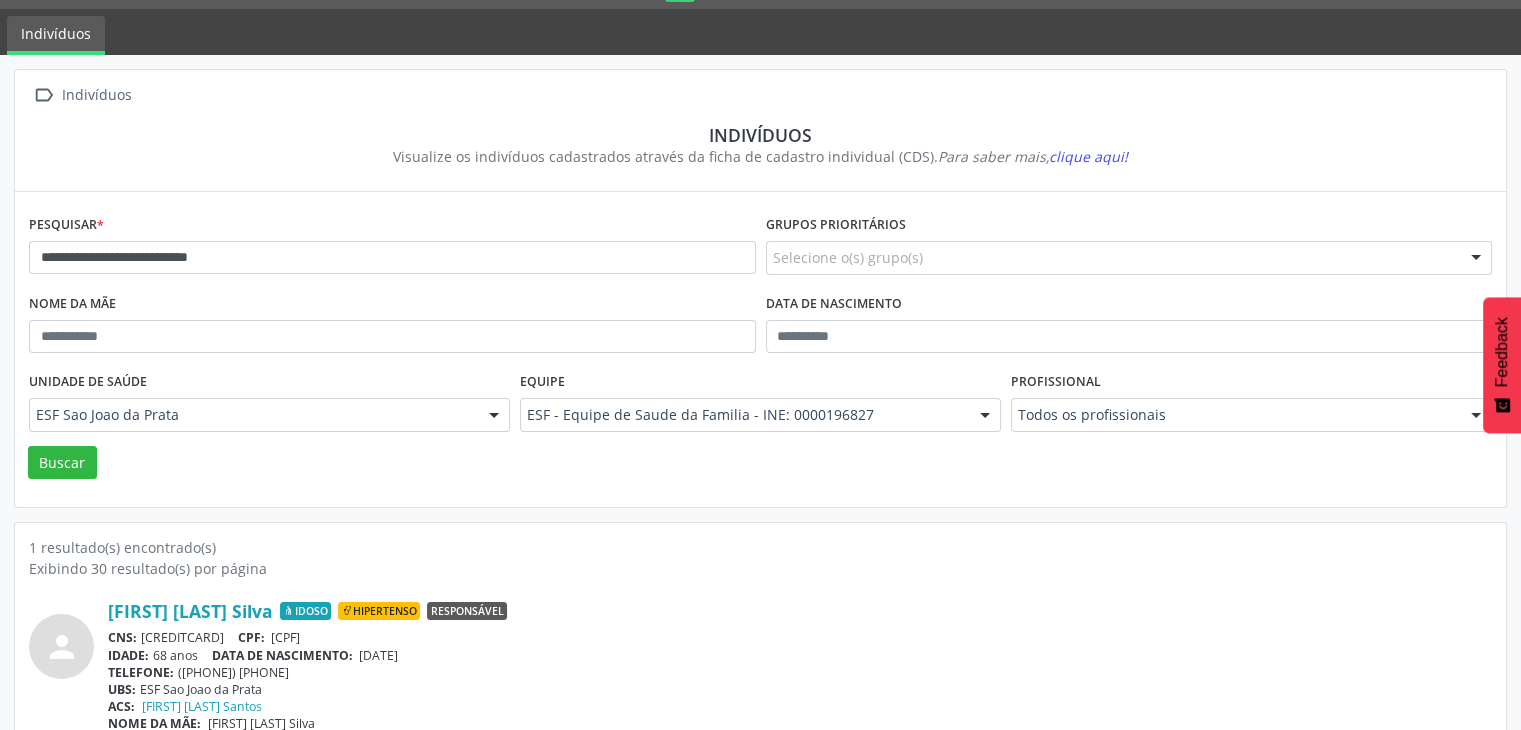 scroll, scrollTop: 84, scrollLeft: 0, axis: vertical 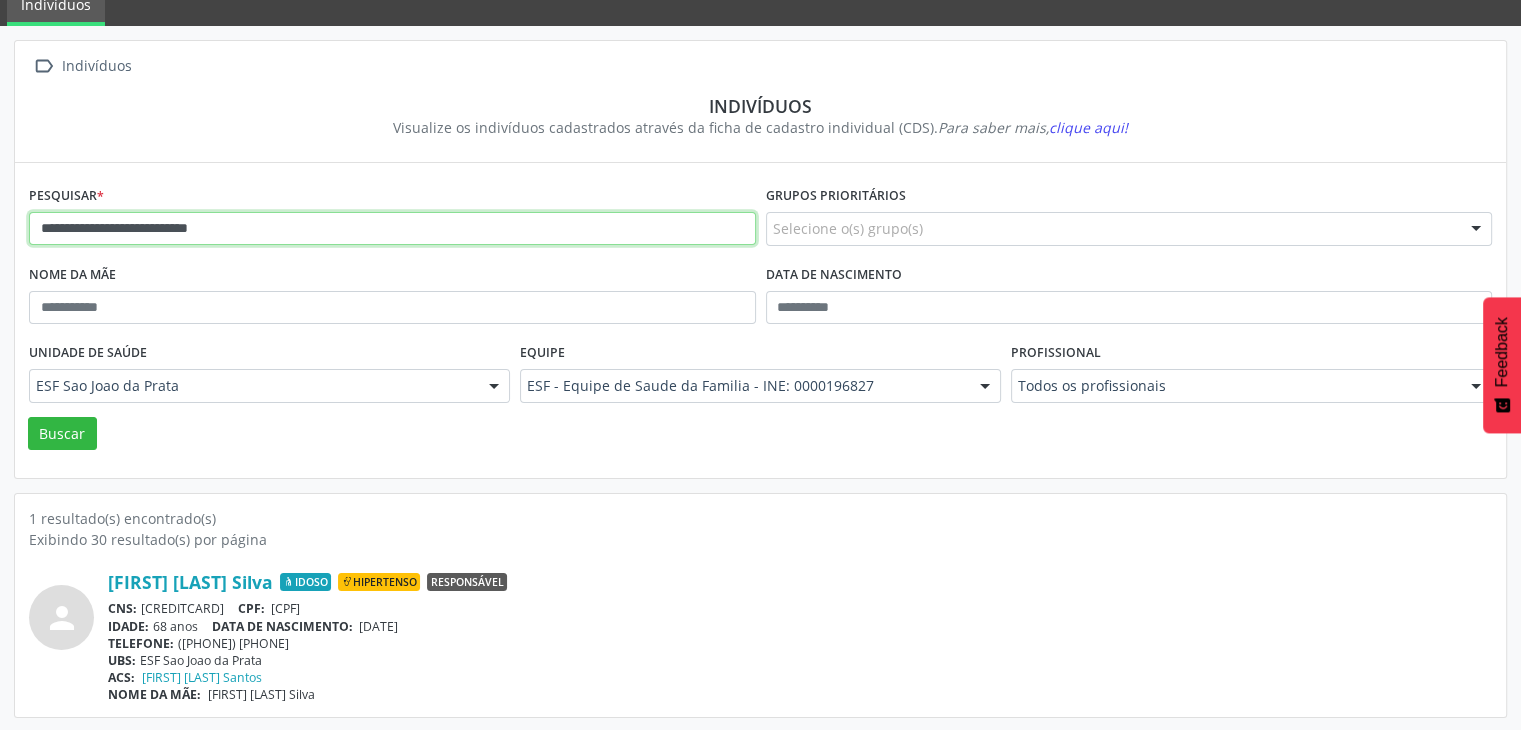 click on "**********" at bounding box center [392, 229] 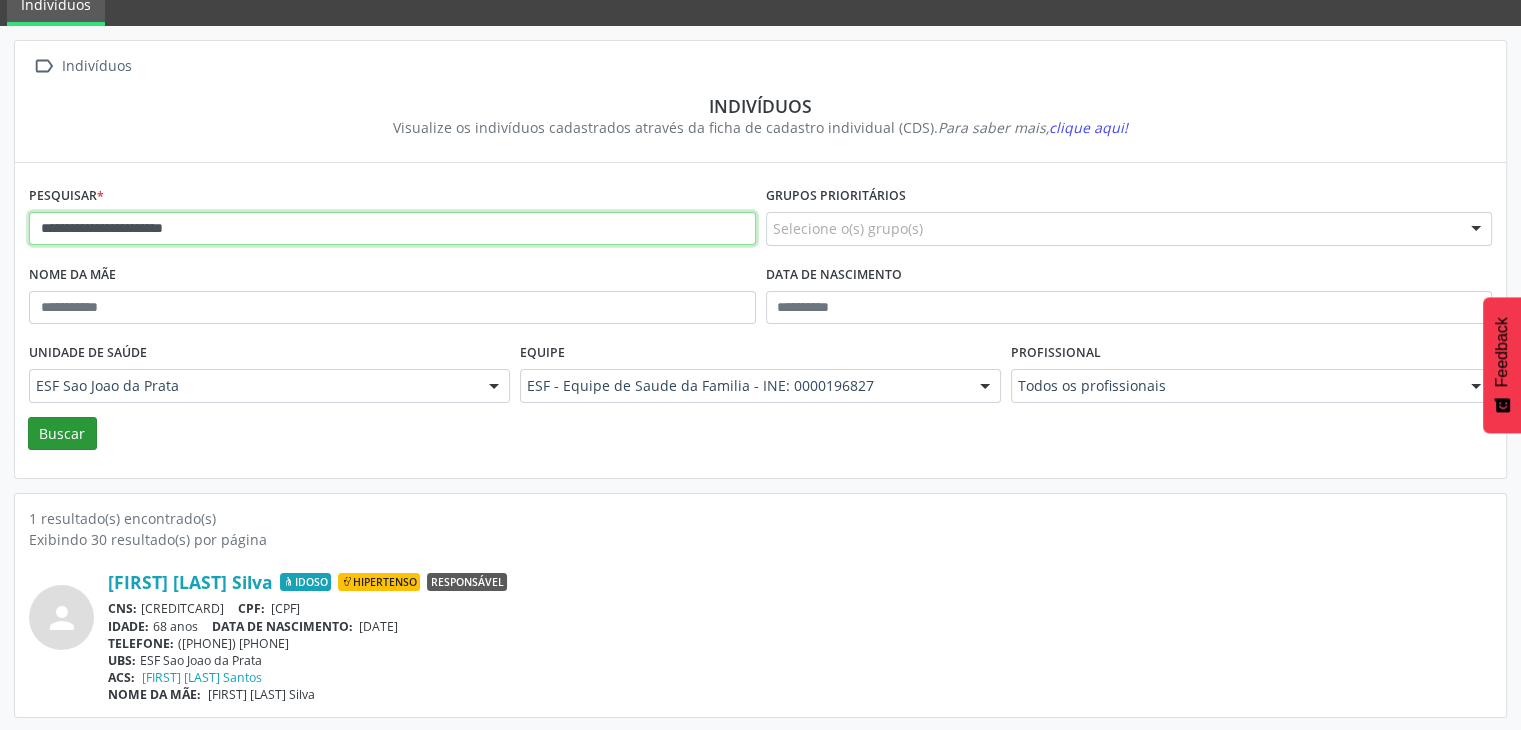 type on "**********" 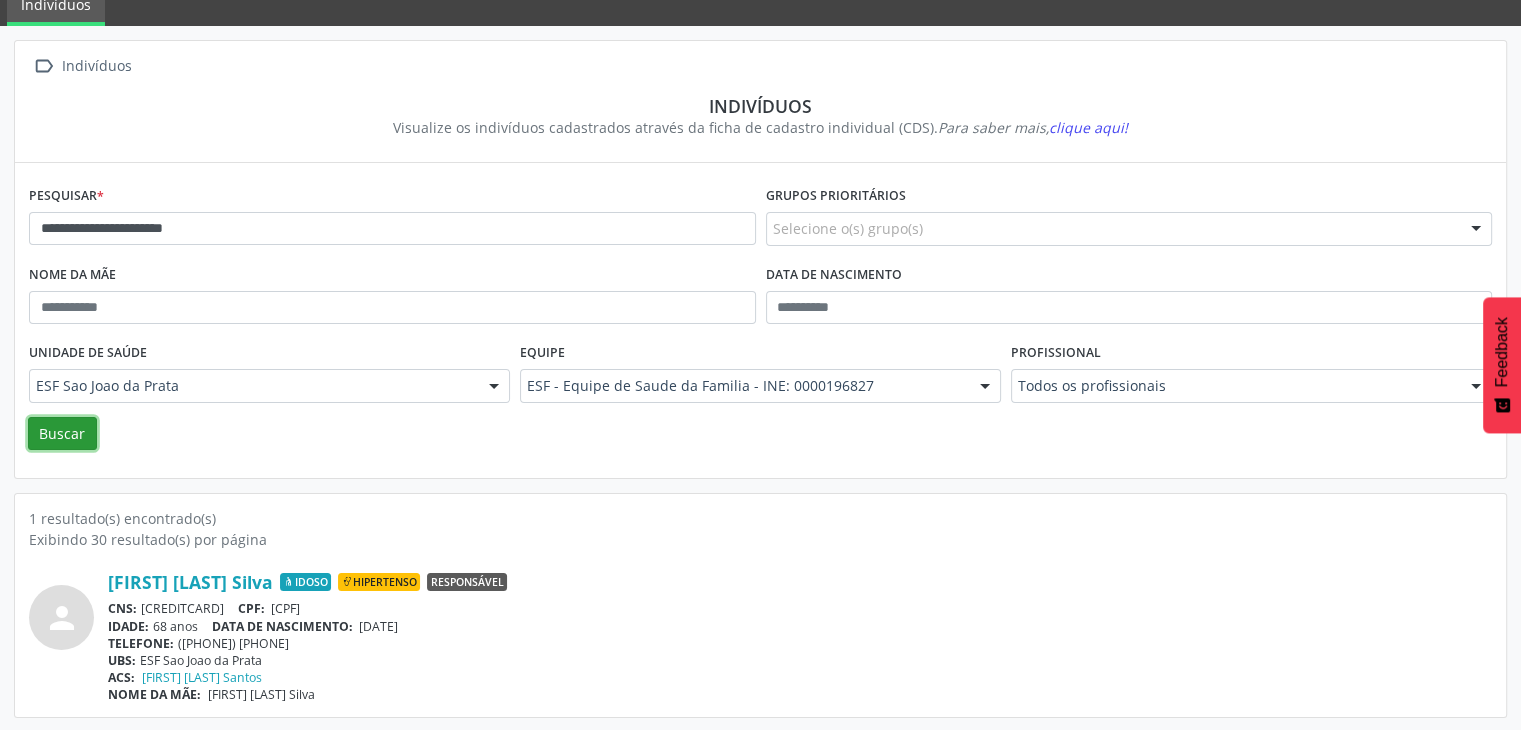 click on "Buscar" at bounding box center (62, 434) 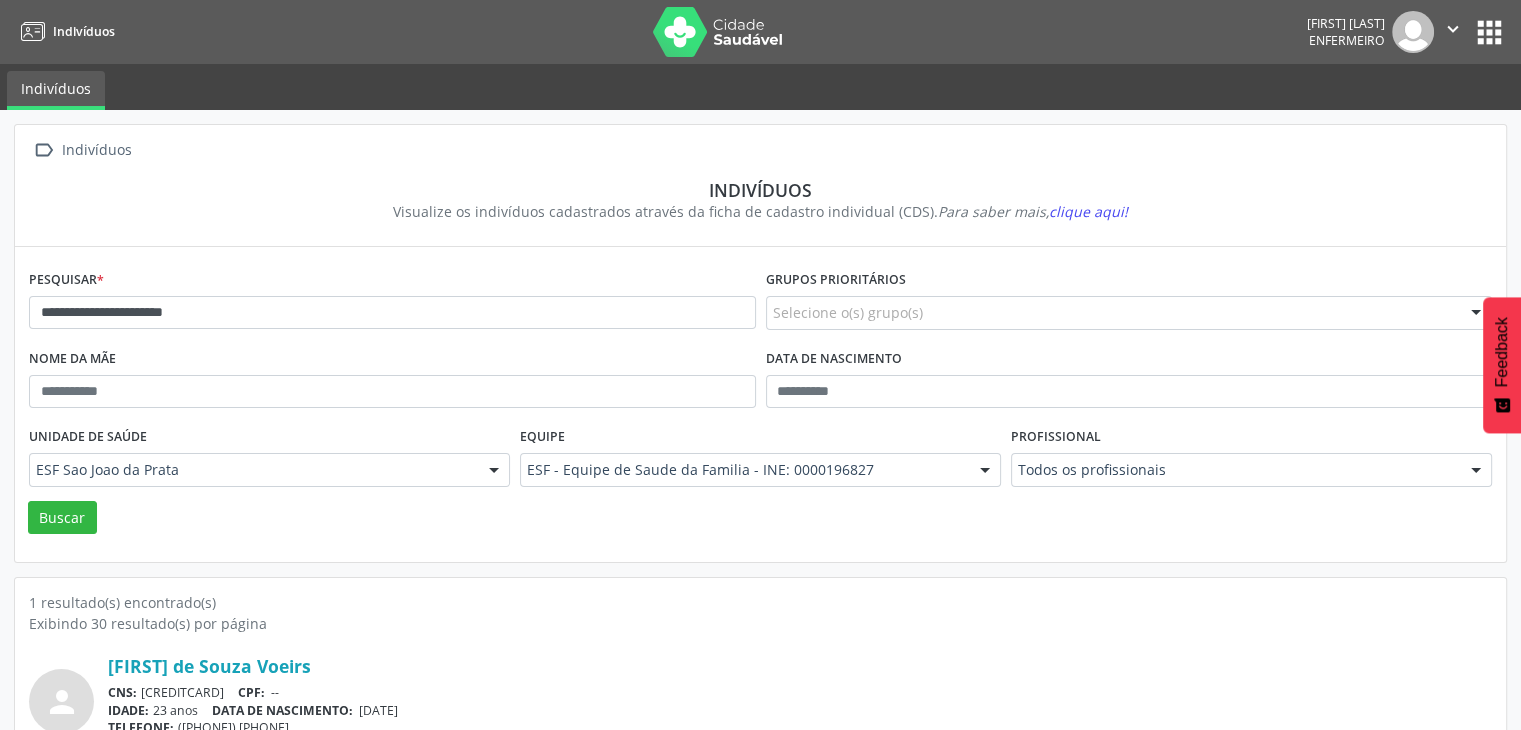 scroll, scrollTop: 84, scrollLeft: 0, axis: vertical 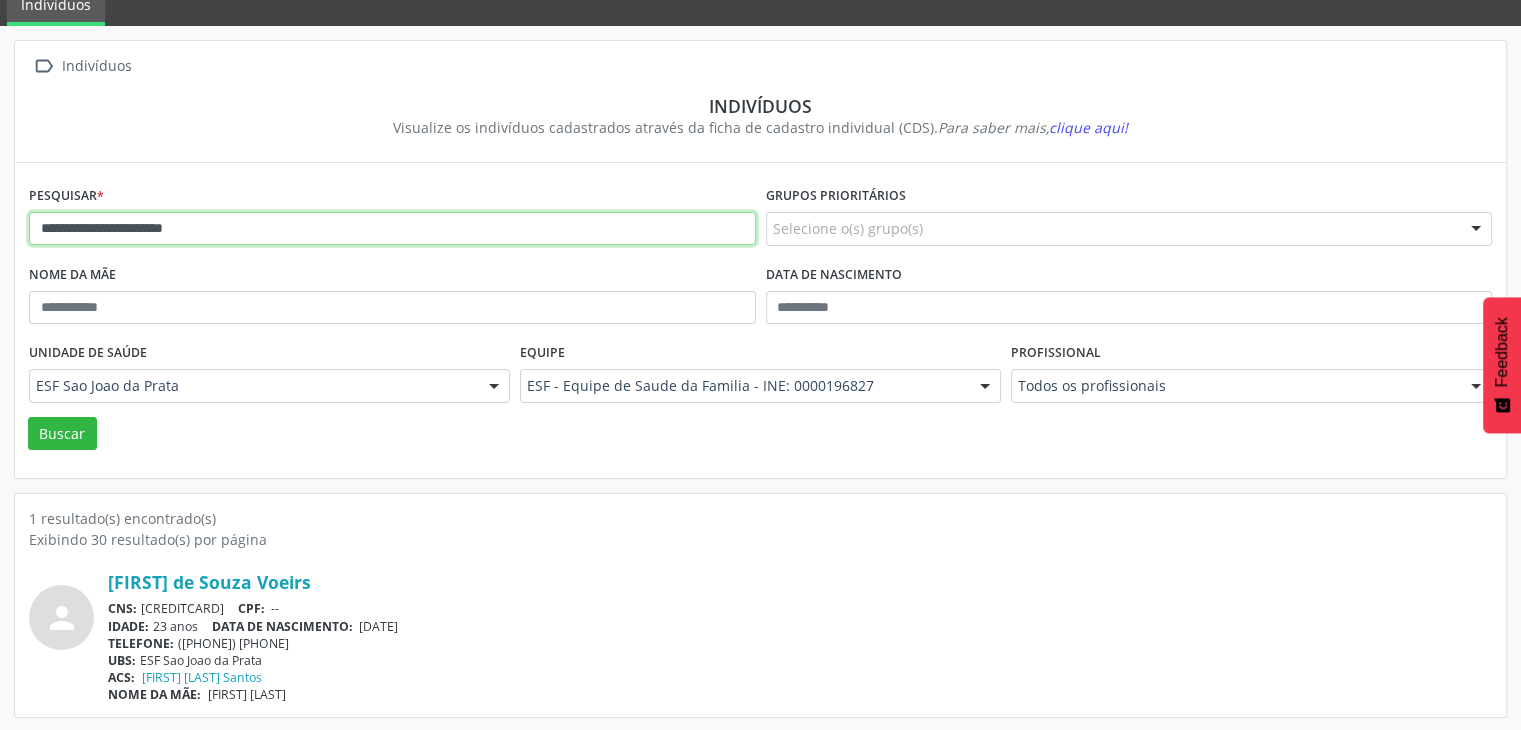 drag, startPoint x: 46, startPoint y: 227, endPoint x: 210, endPoint y: 232, distance: 164.0762 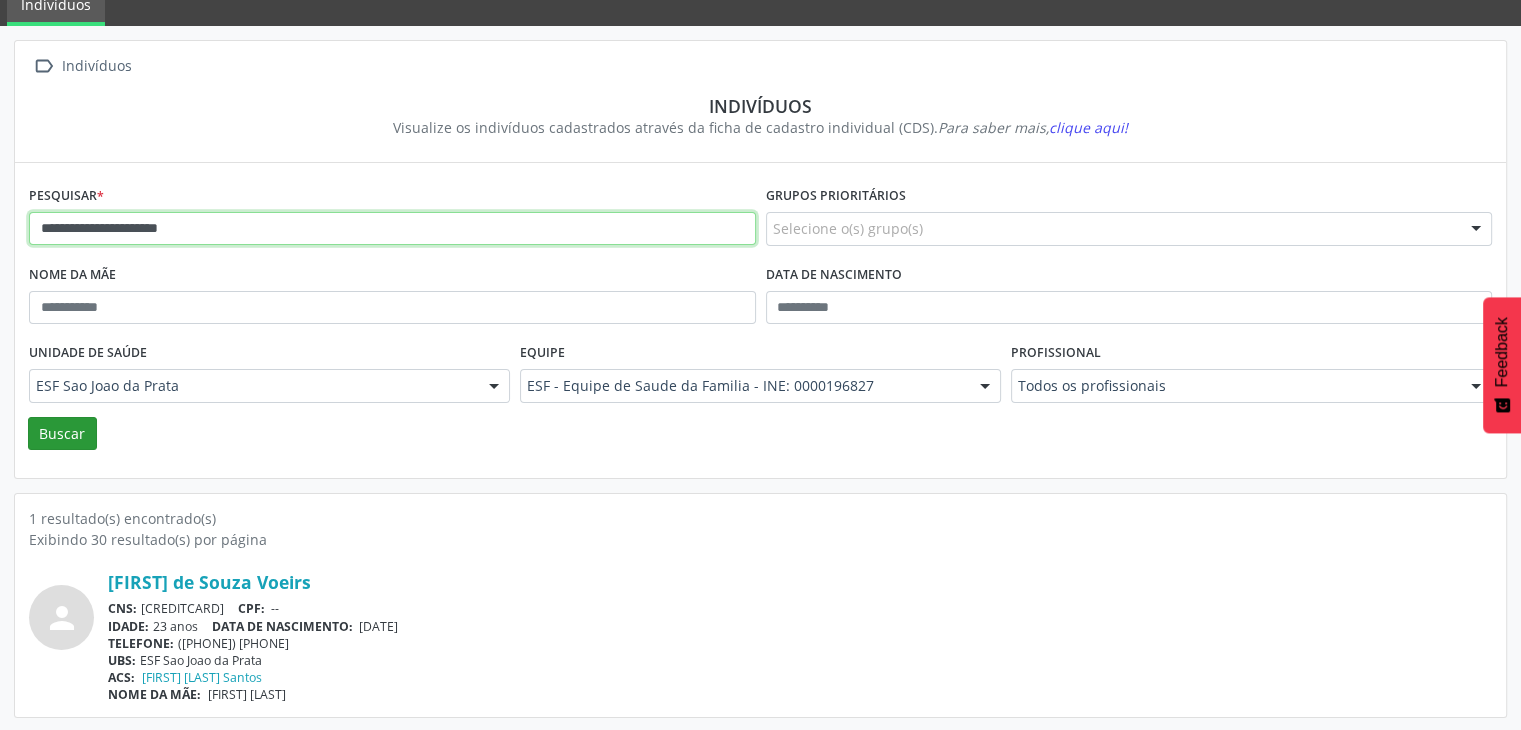 type on "**********" 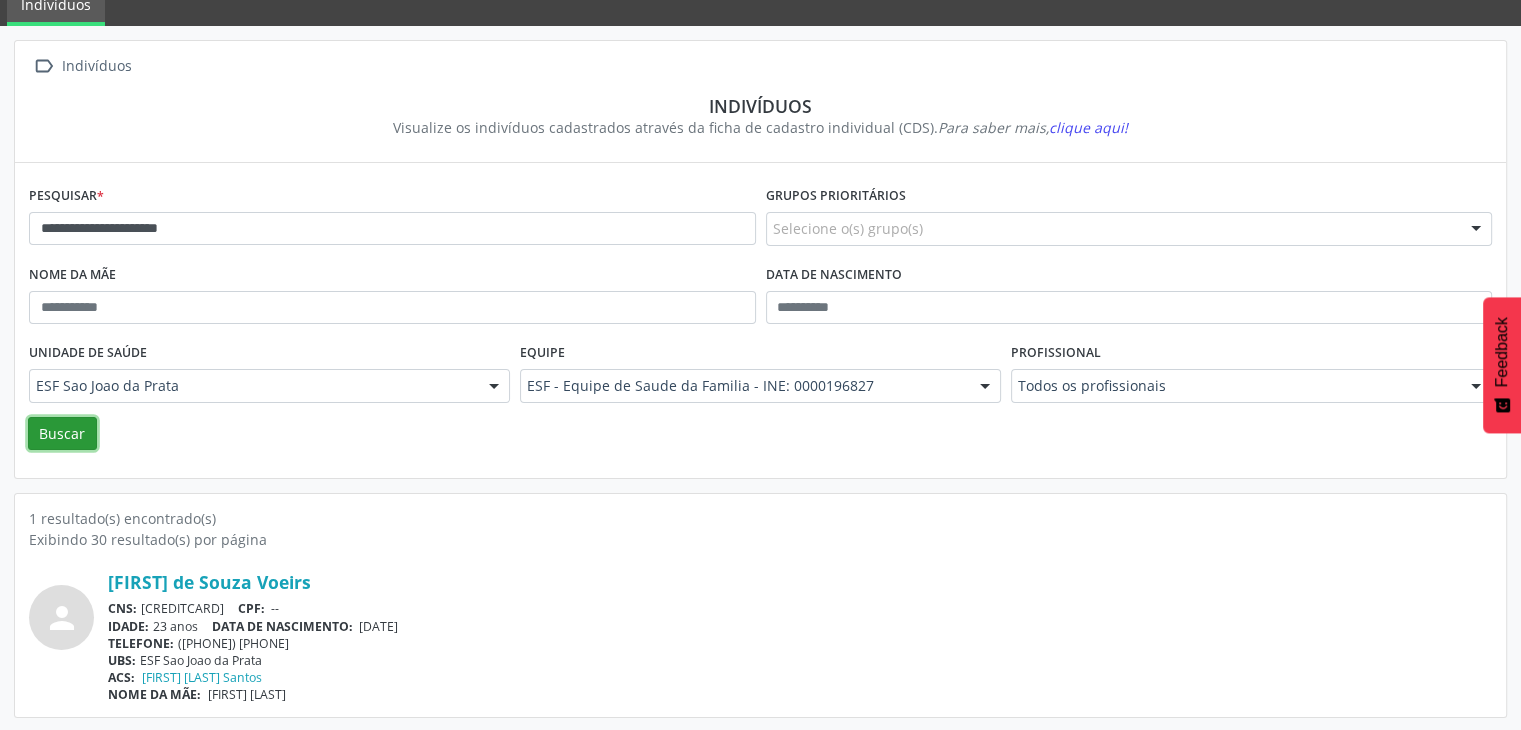 click on "Buscar" at bounding box center (62, 434) 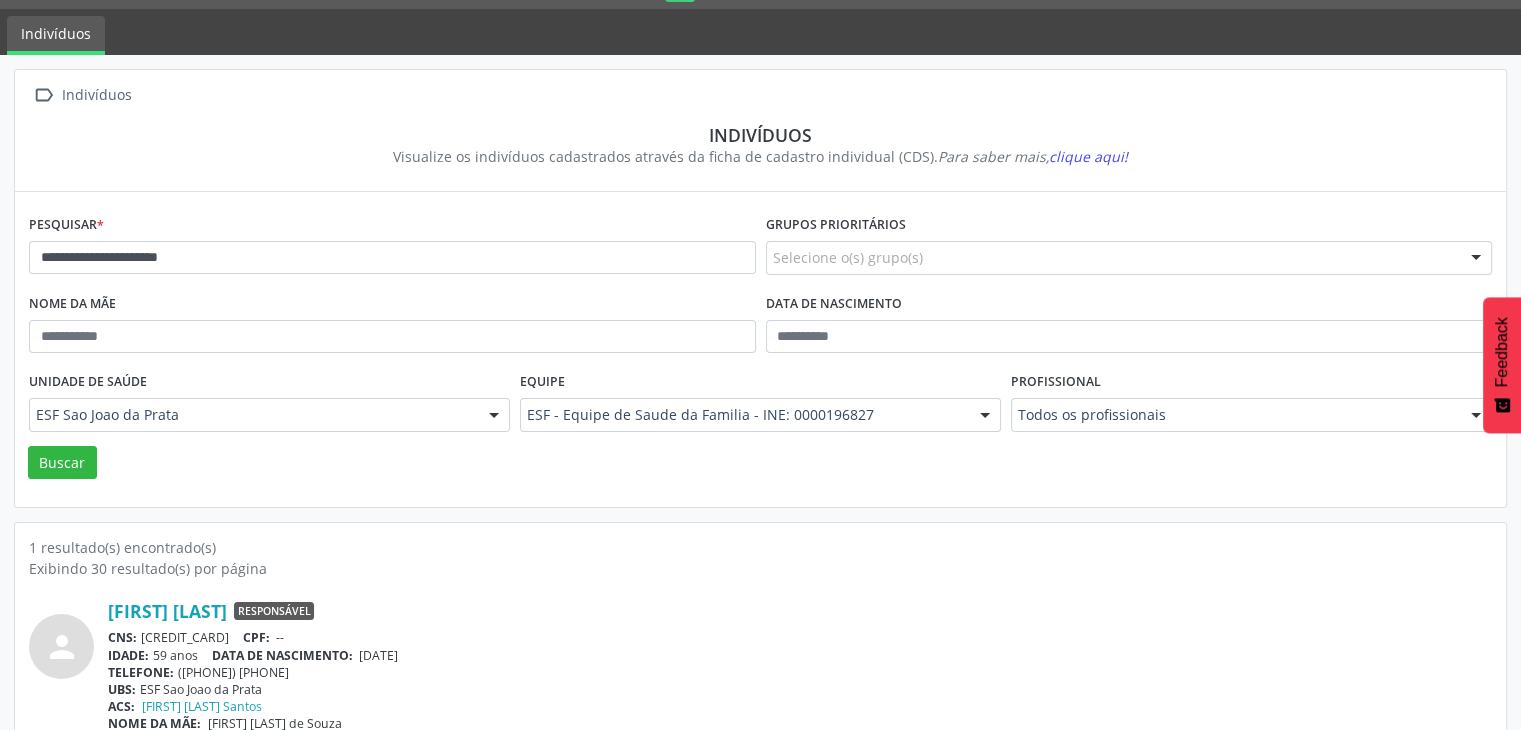 scroll, scrollTop: 84, scrollLeft: 0, axis: vertical 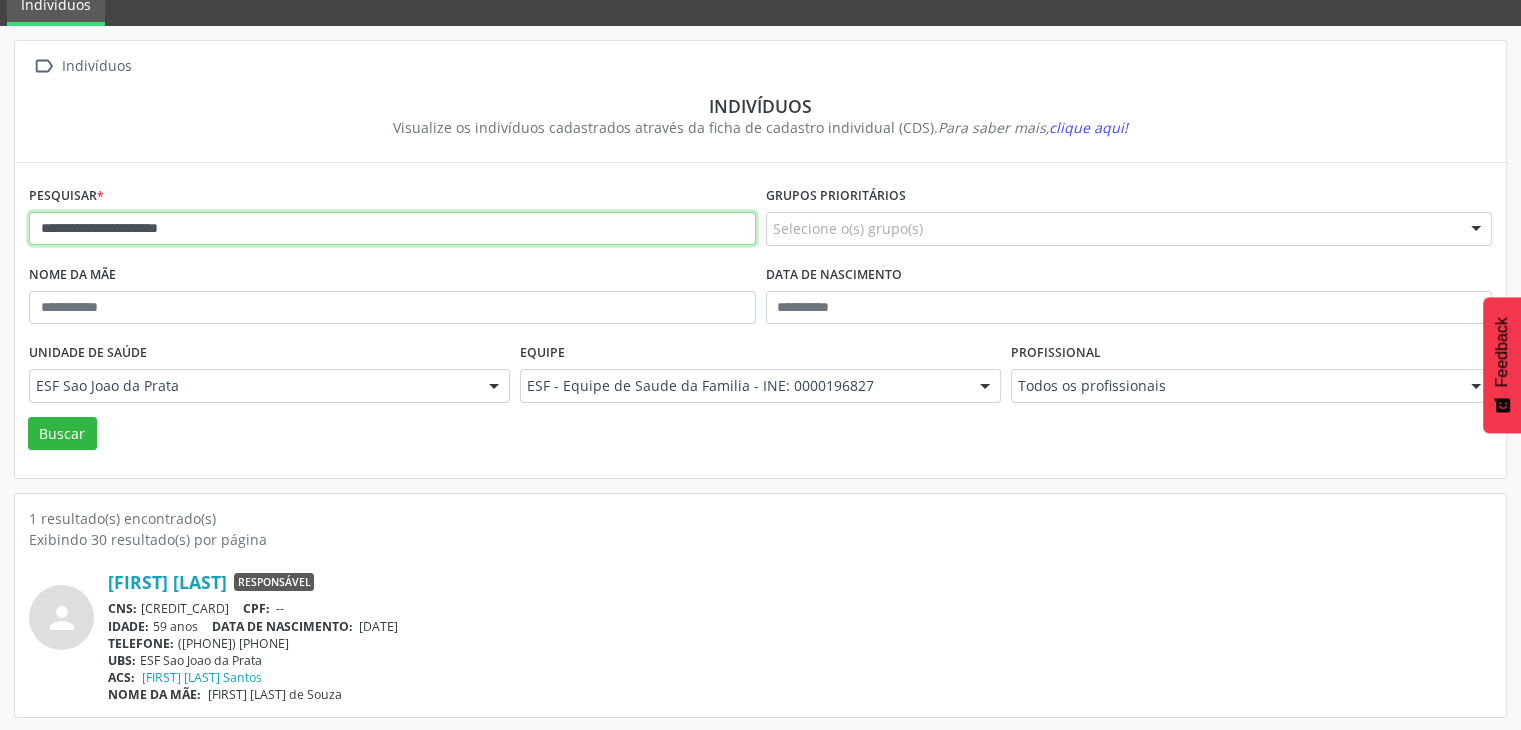 drag, startPoint x: 29, startPoint y: 237, endPoint x: 260, endPoint y: 251, distance: 231.42386 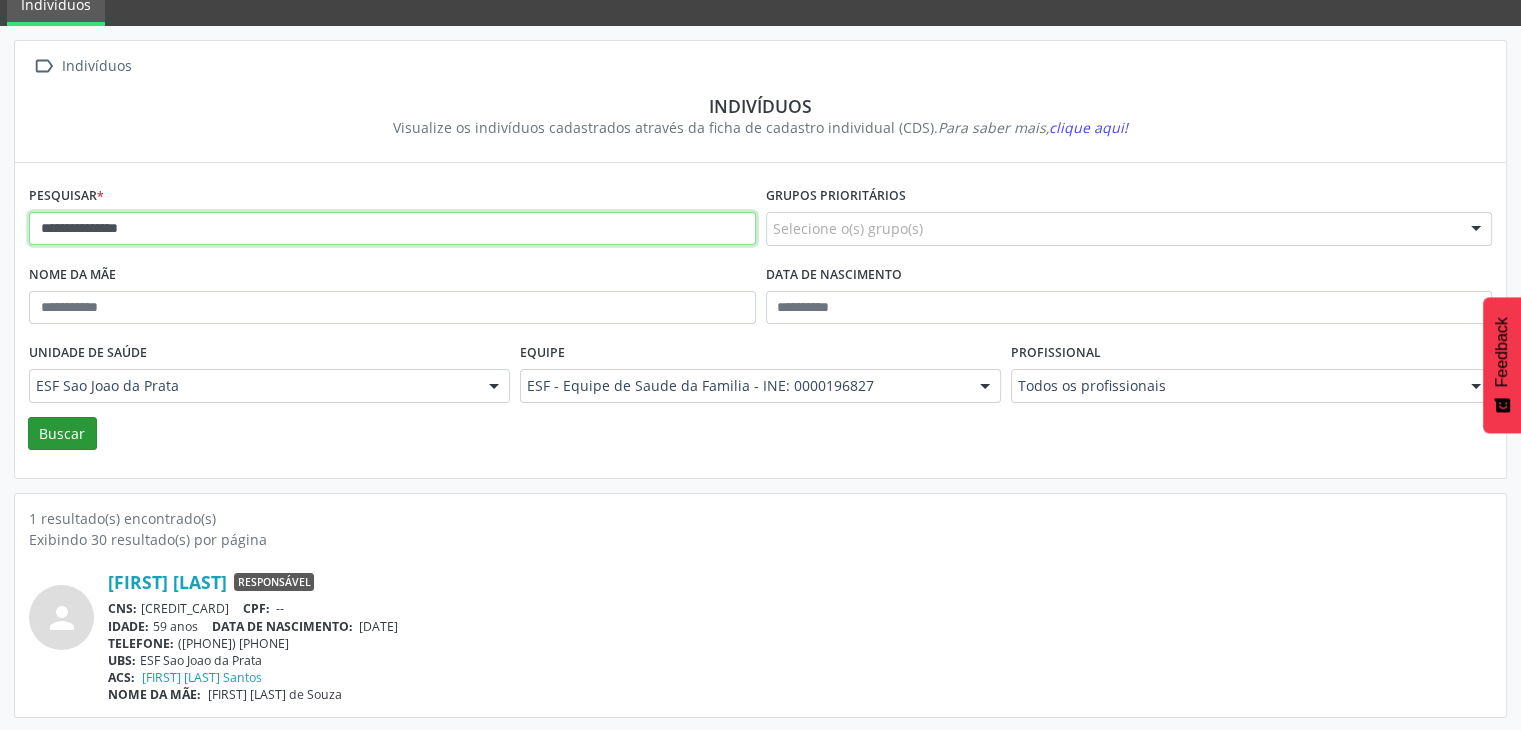 type on "**********" 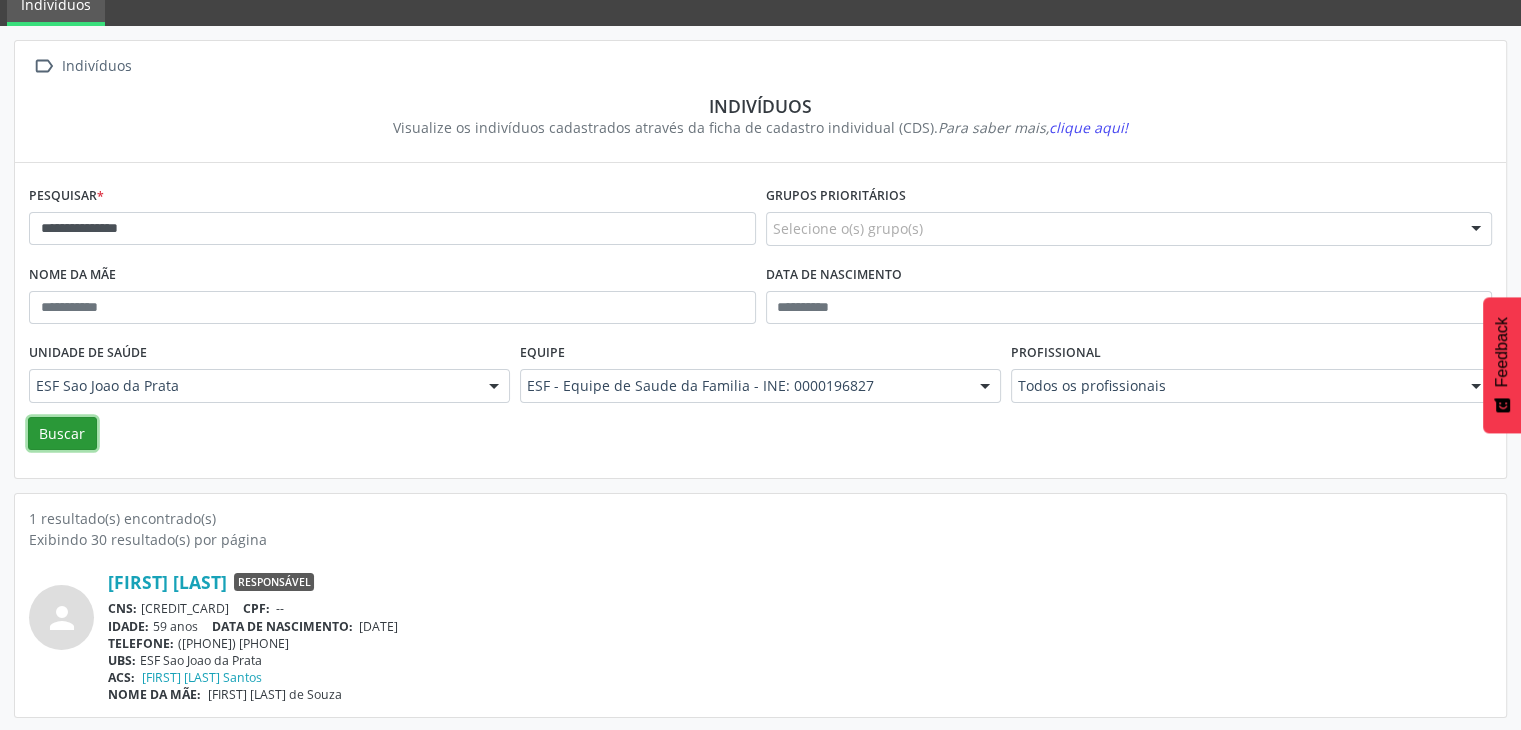 click on "Buscar" at bounding box center [62, 434] 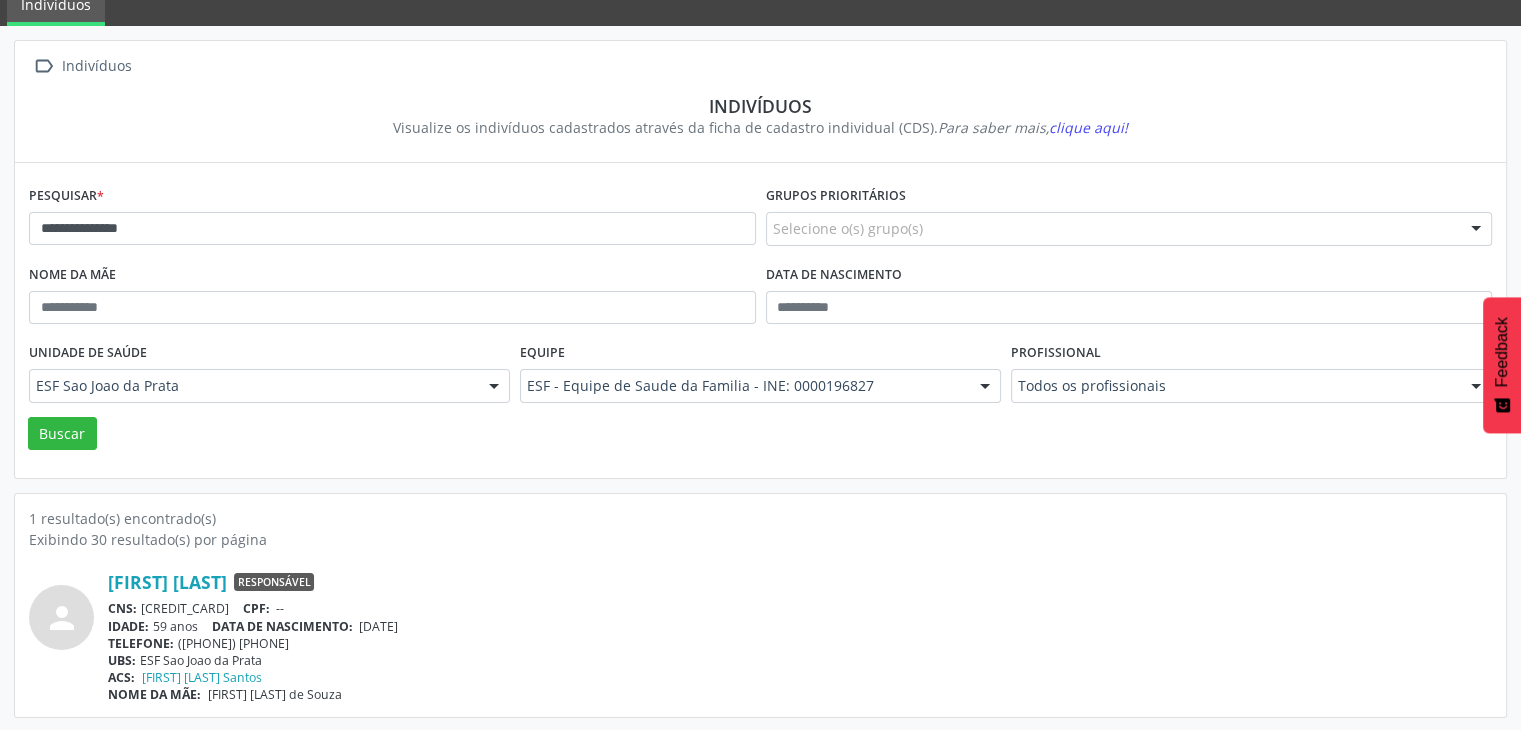 scroll, scrollTop: 0, scrollLeft: 0, axis: both 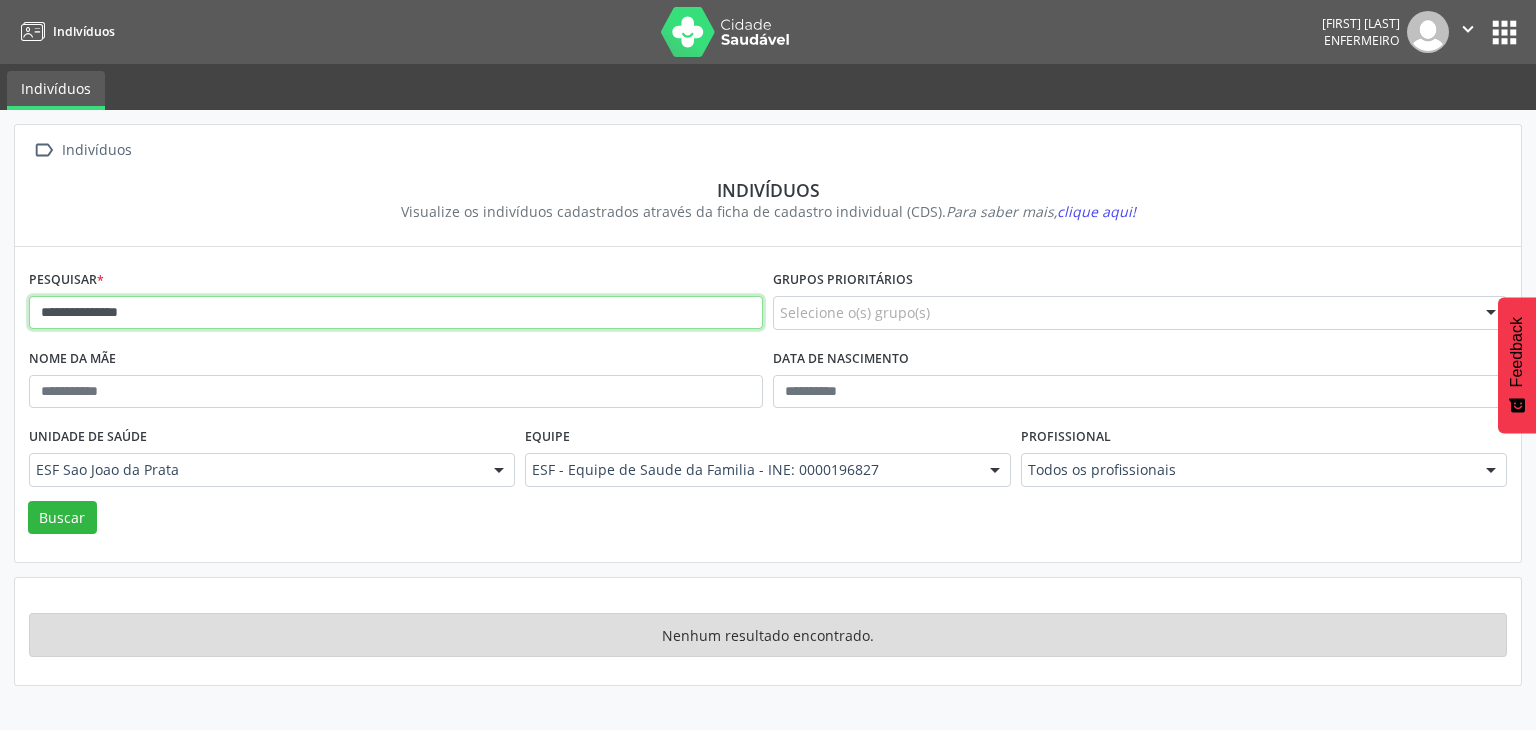 drag, startPoint x: 32, startPoint y: 309, endPoint x: 248, endPoint y: 314, distance: 216.05786 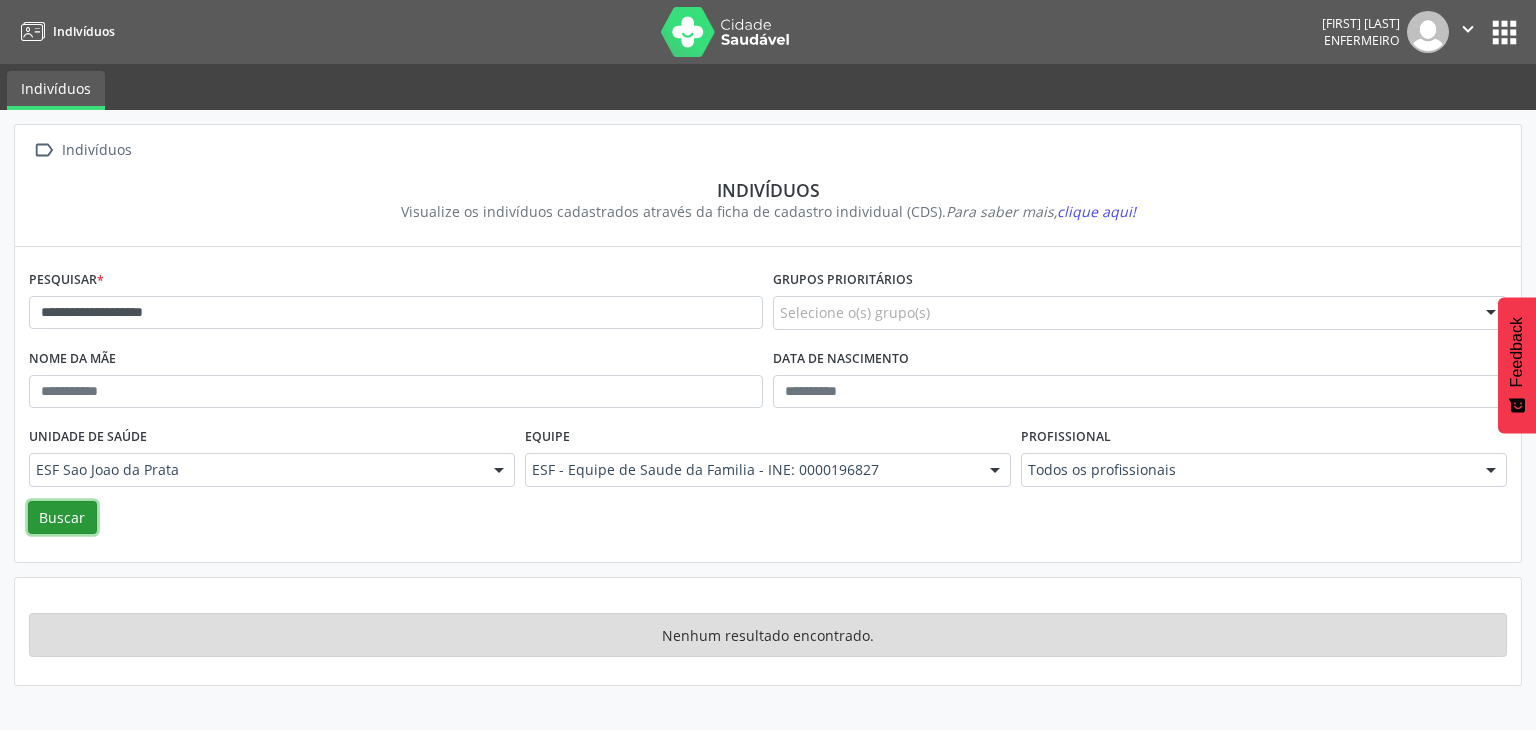 click on "Buscar" at bounding box center [62, 518] 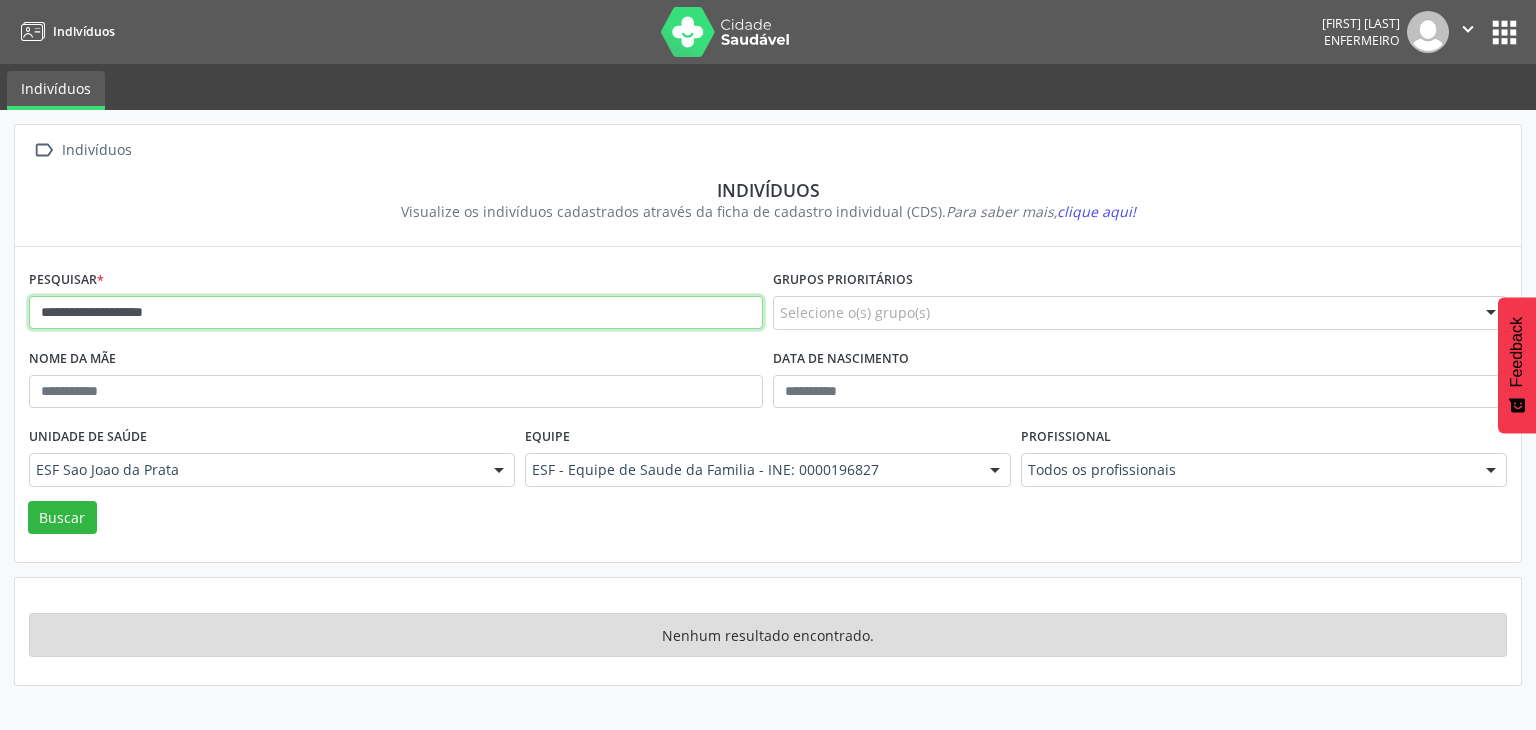 click on "**********" at bounding box center [396, 313] 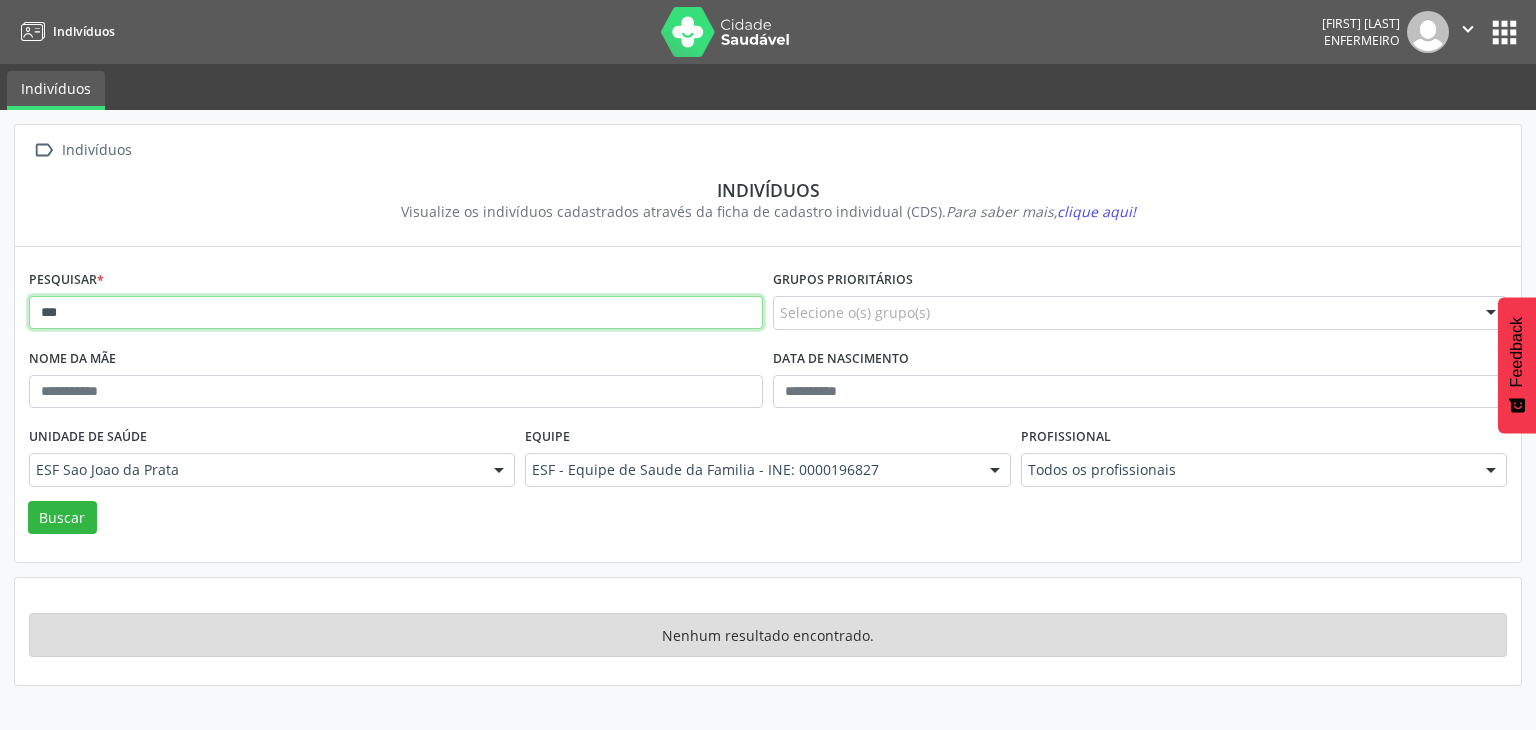 type on "*" 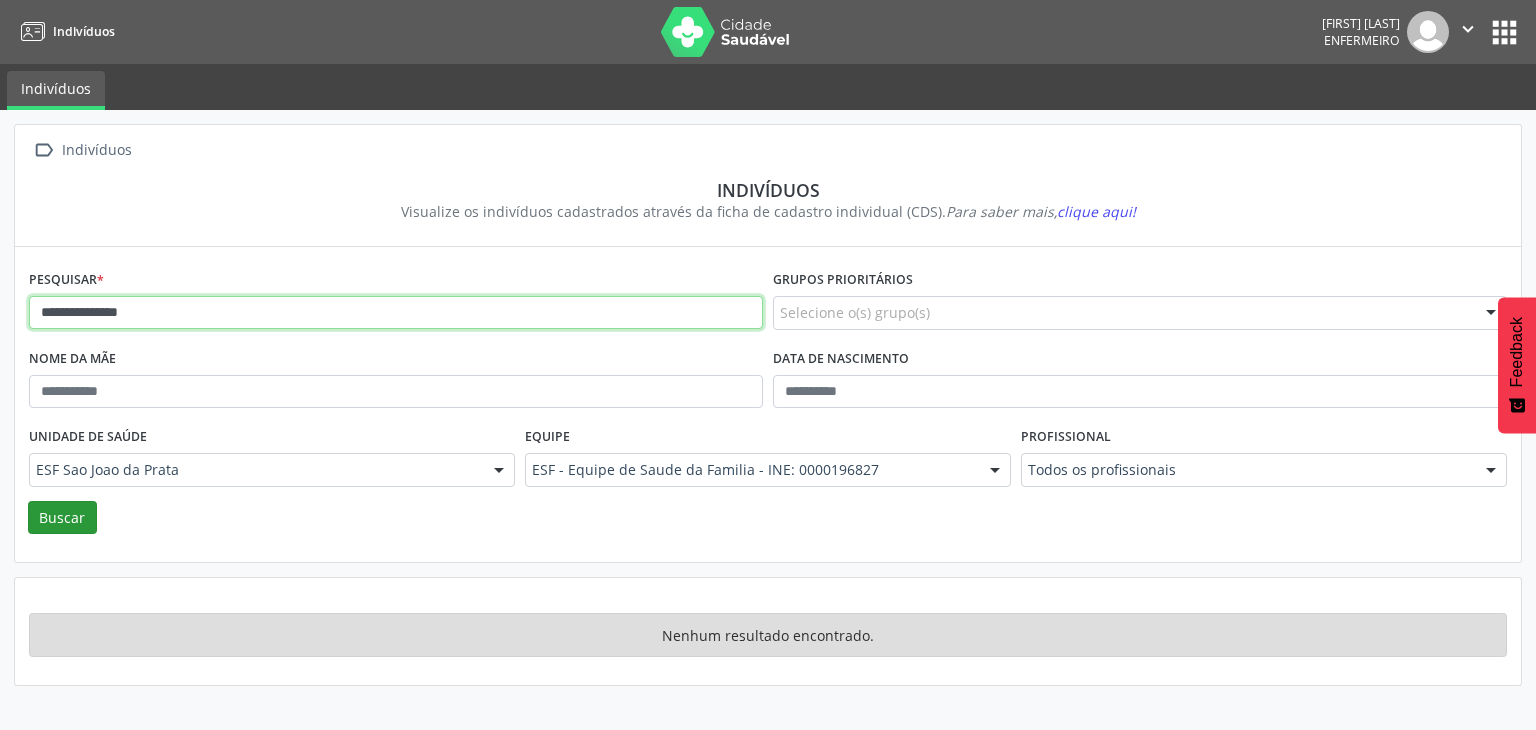 type on "**********" 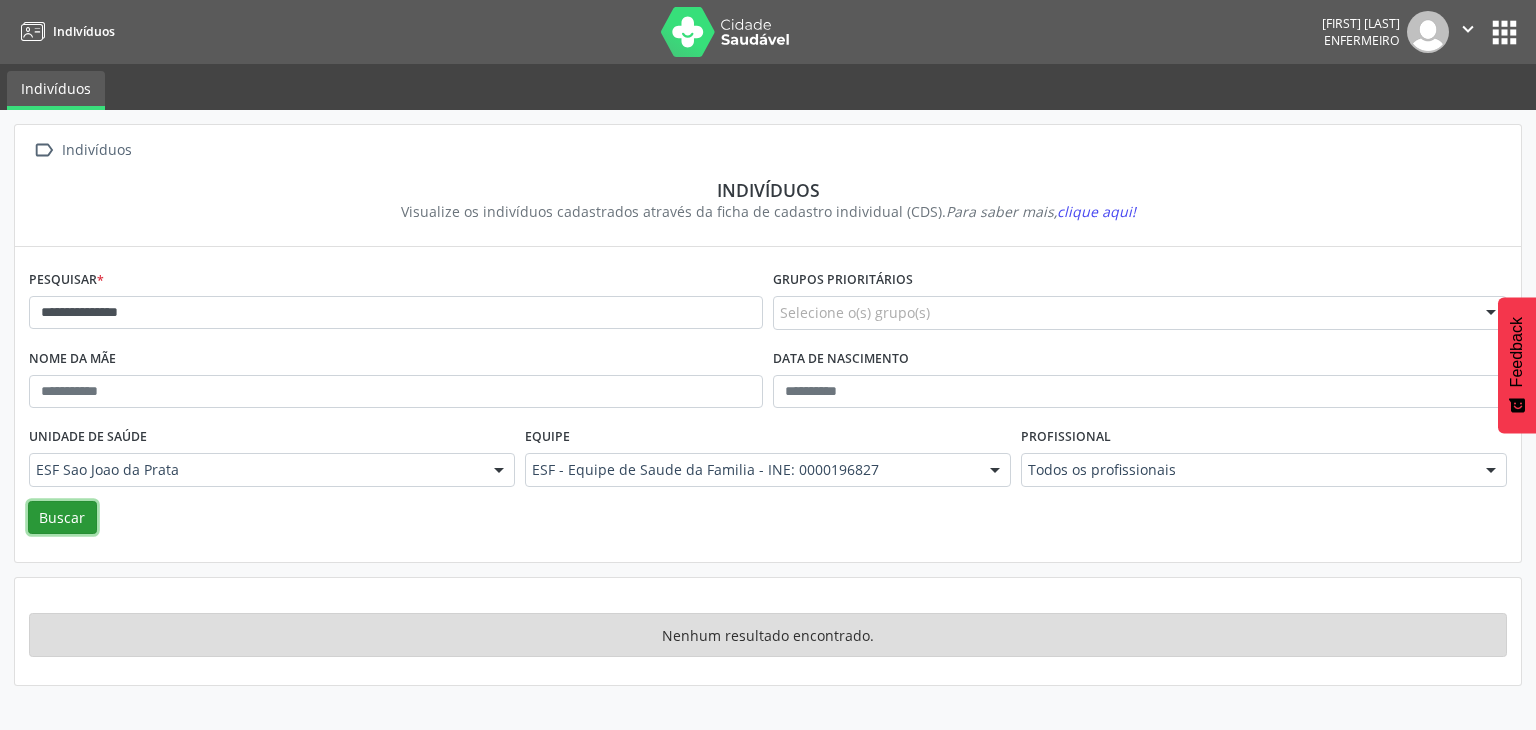 click on "Buscar" at bounding box center [62, 518] 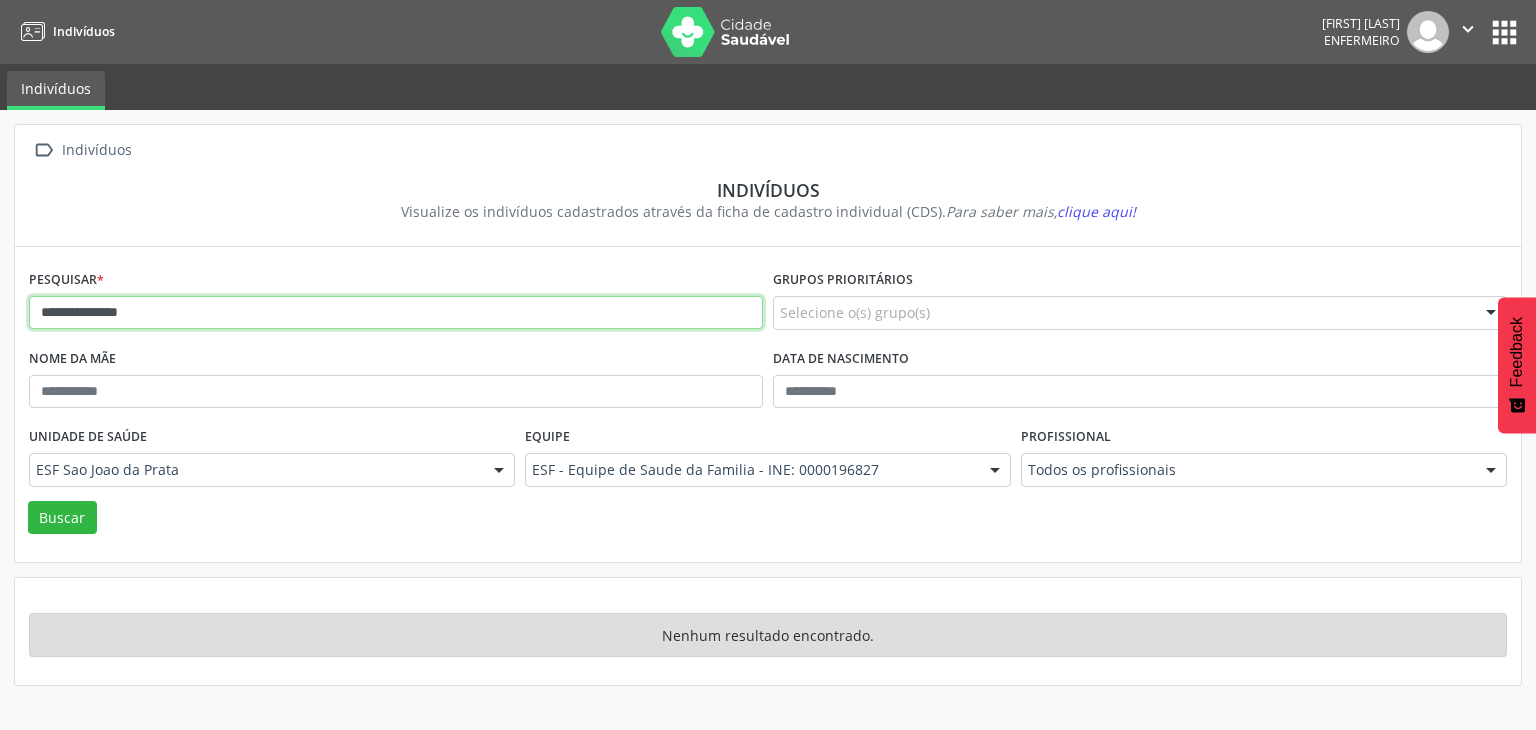 drag, startPoint x: 39, startPoint y: 313, endPoint x: 202, endPoint y: 295, distance: 163.99086 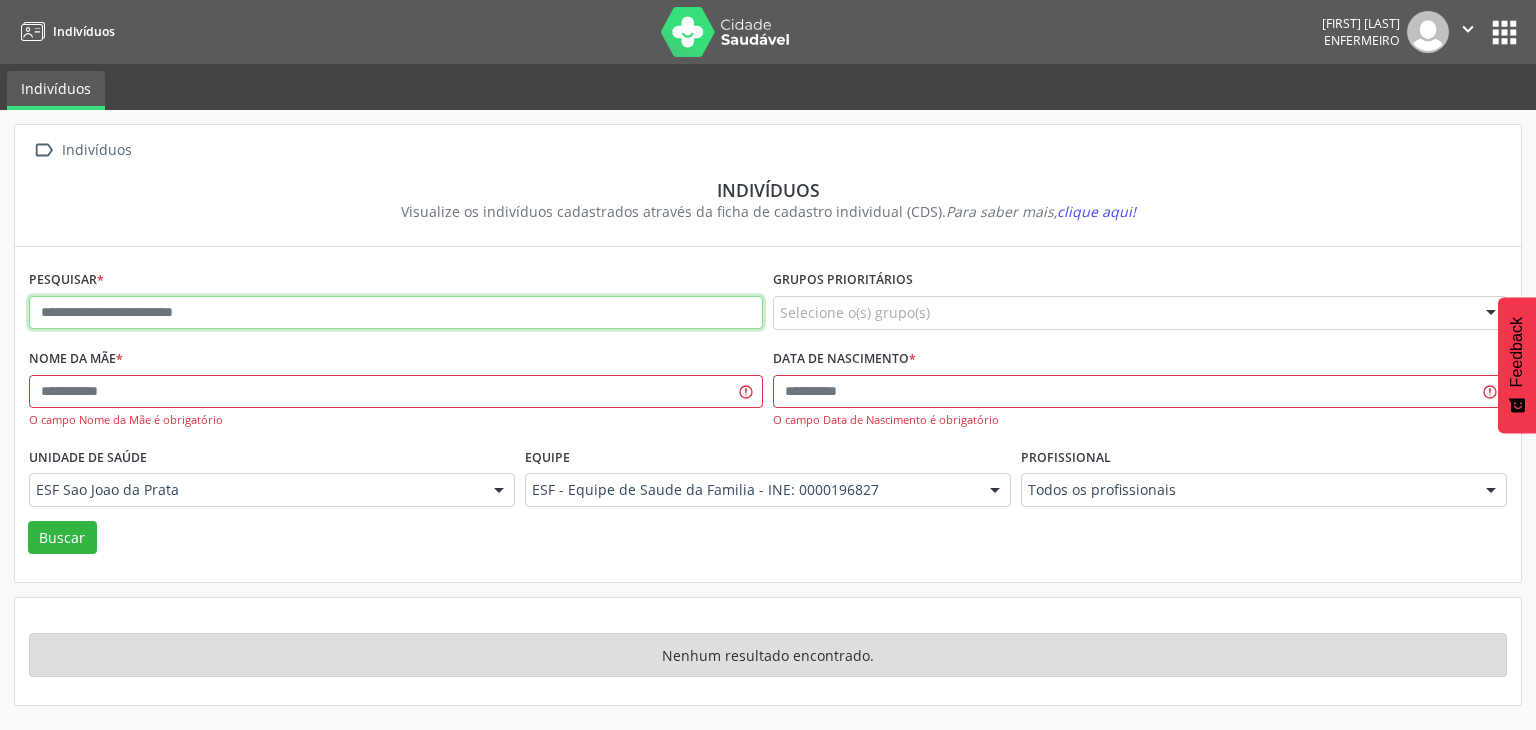 click at bounding box center (396, 313) 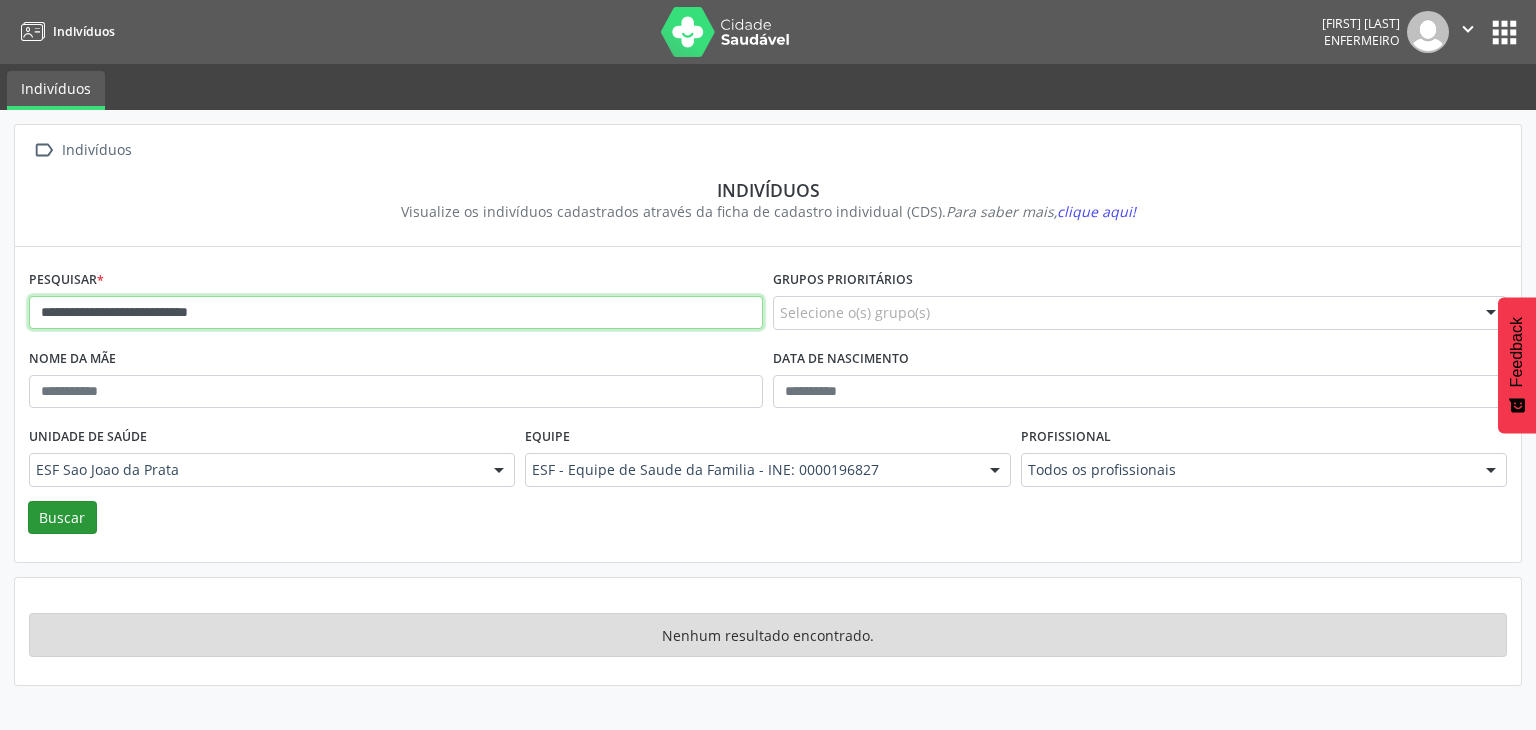type on "**********" 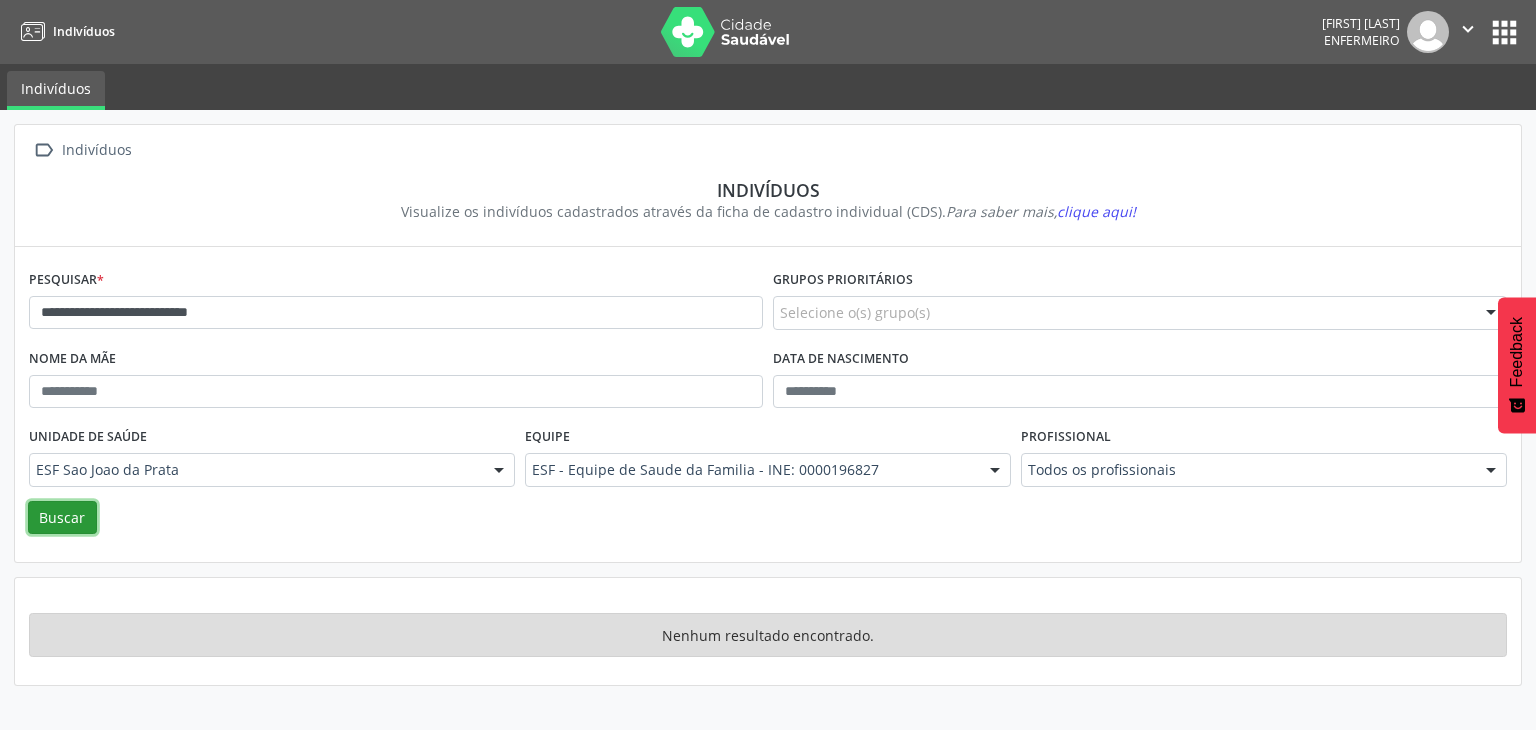 click on "Buscar" at bounding box center (62, 518) 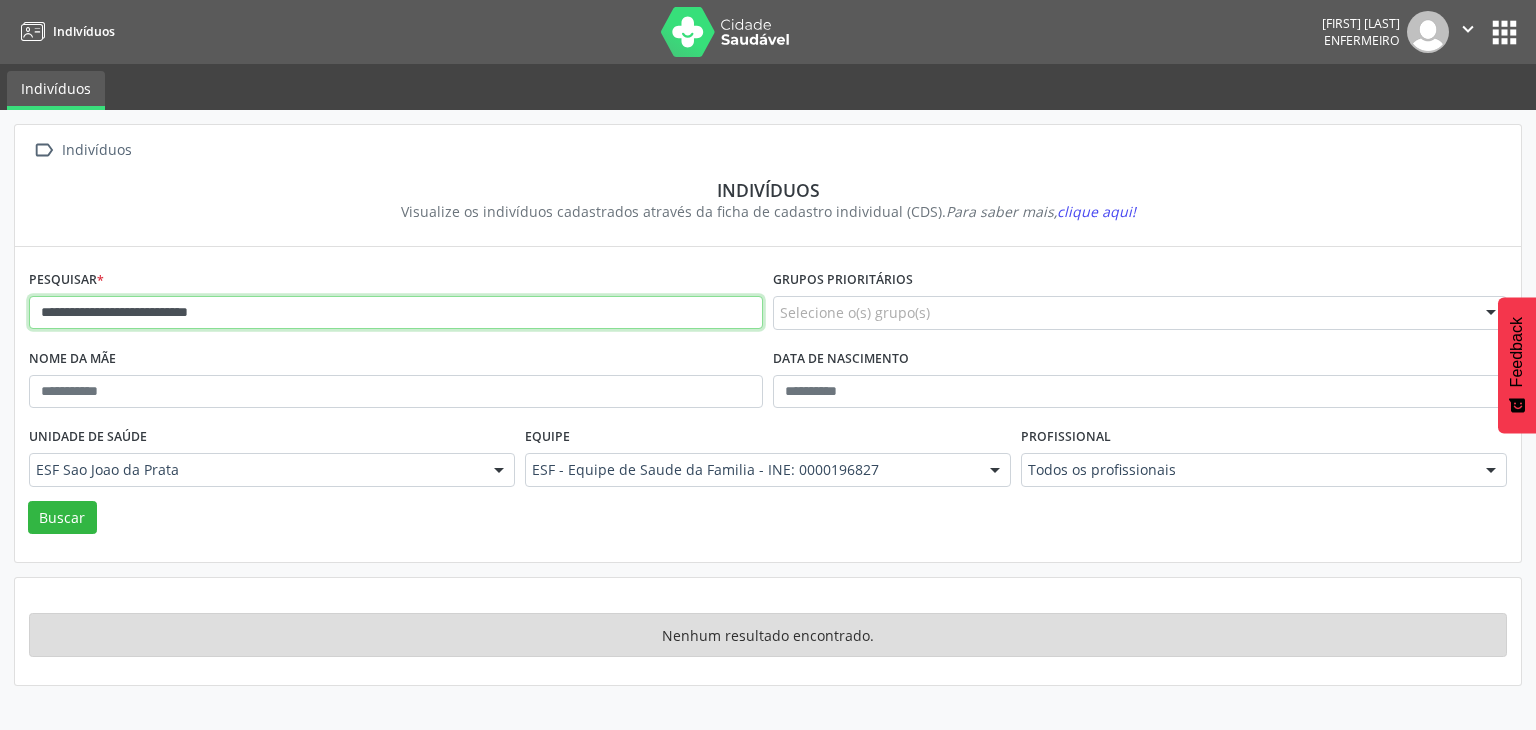 drag, startPoint x: 33, startPoint y: 312, endPoint x: 264, endPoint y: 331, distance: 231.78008 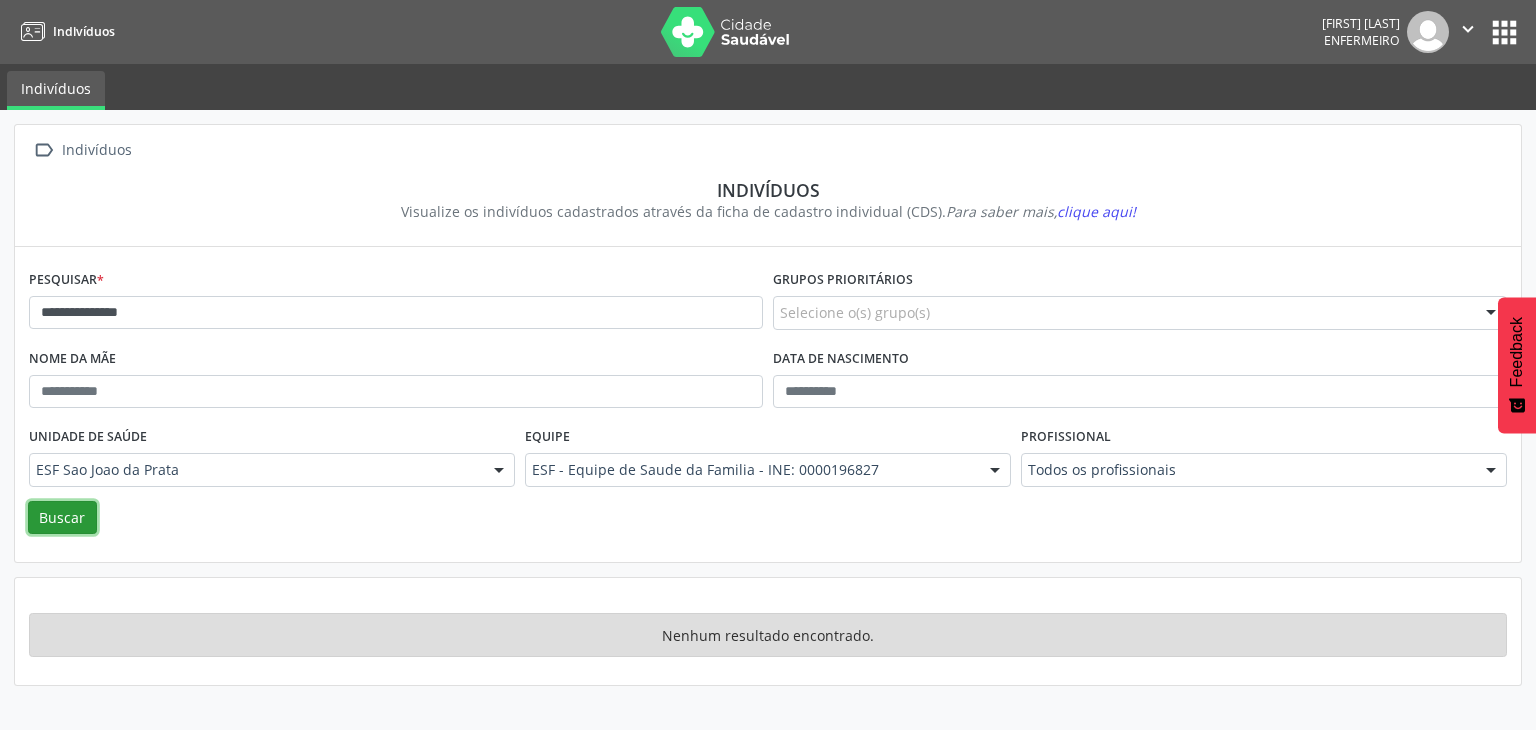 click on "Buscar" at bounding box center (62, 518) 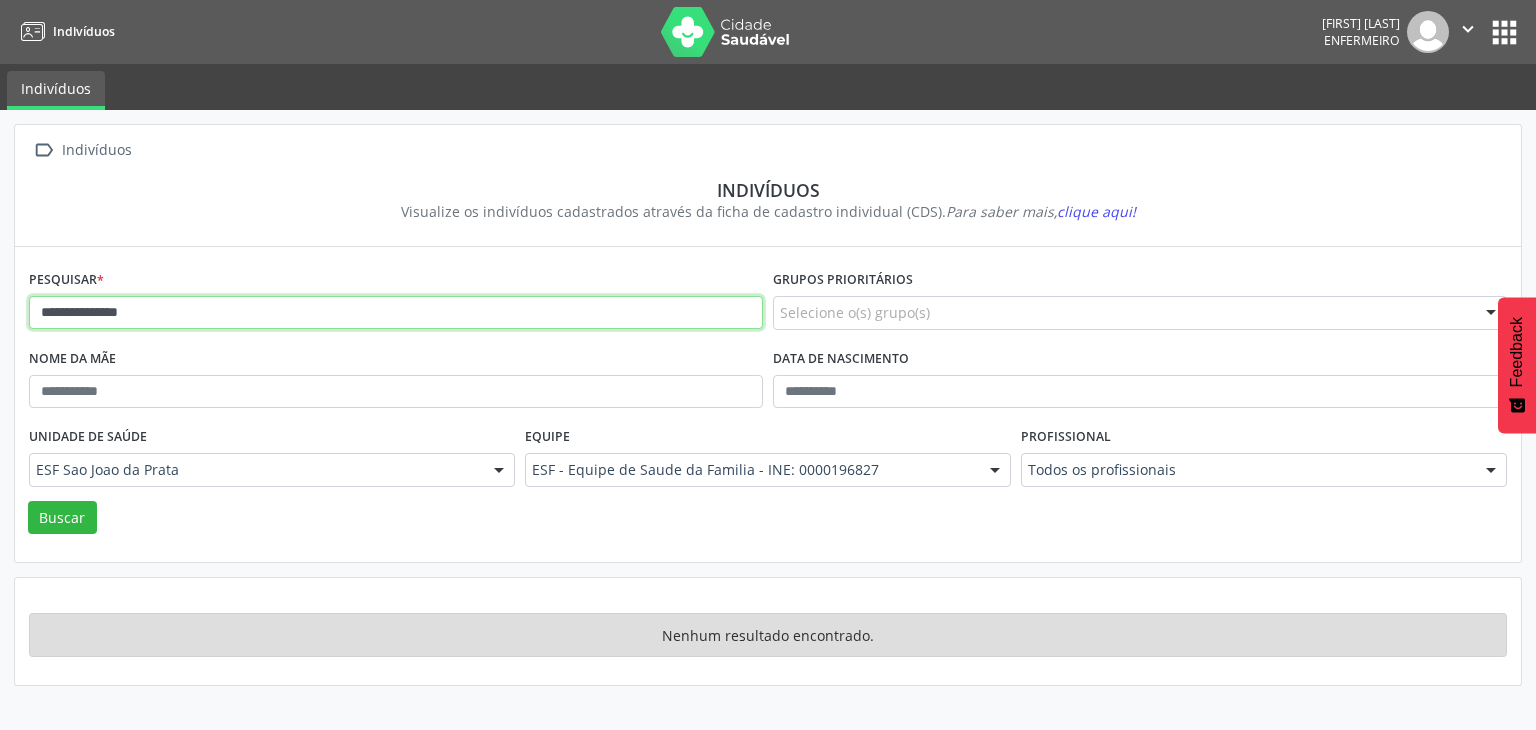 click on "**********" at bounding box center [396, 313] 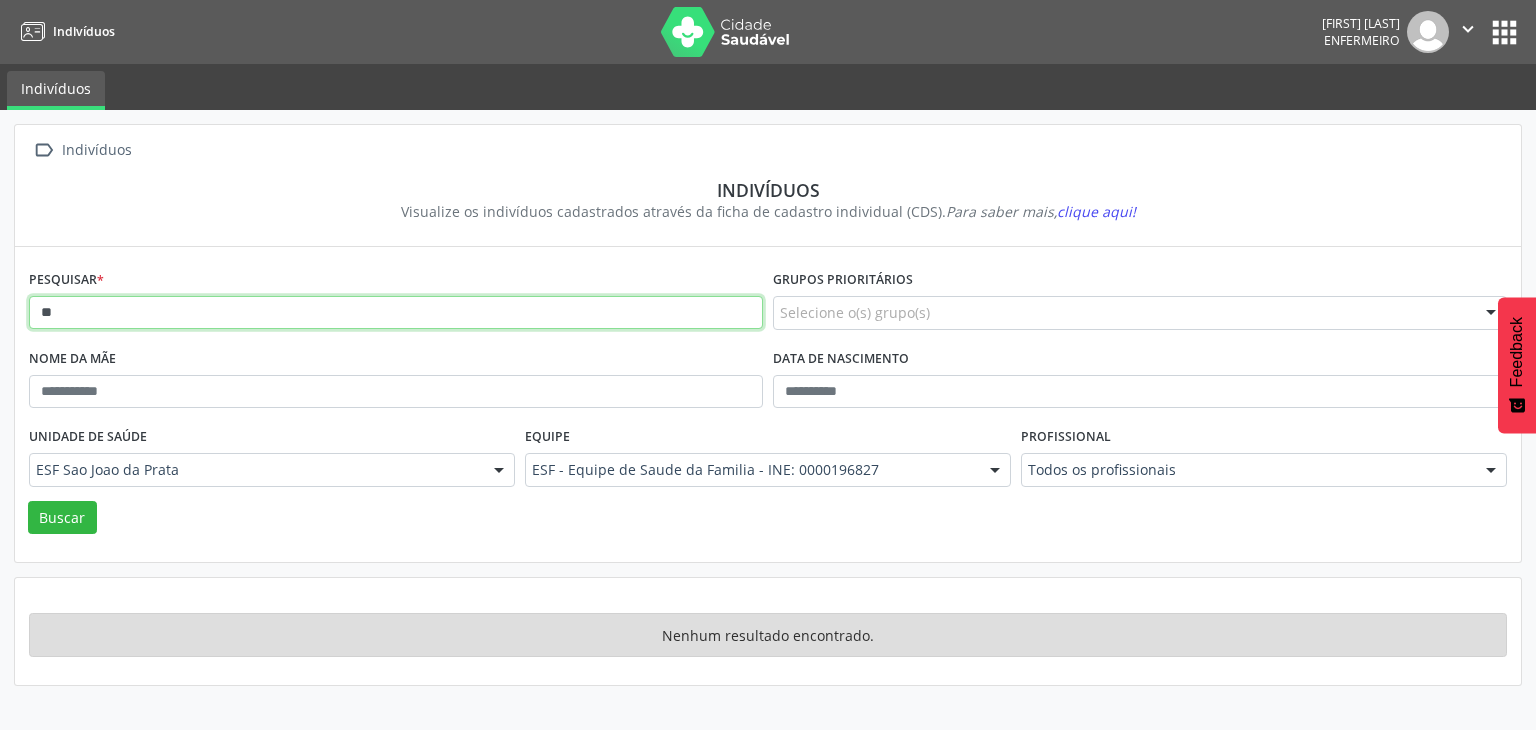 type on "*" 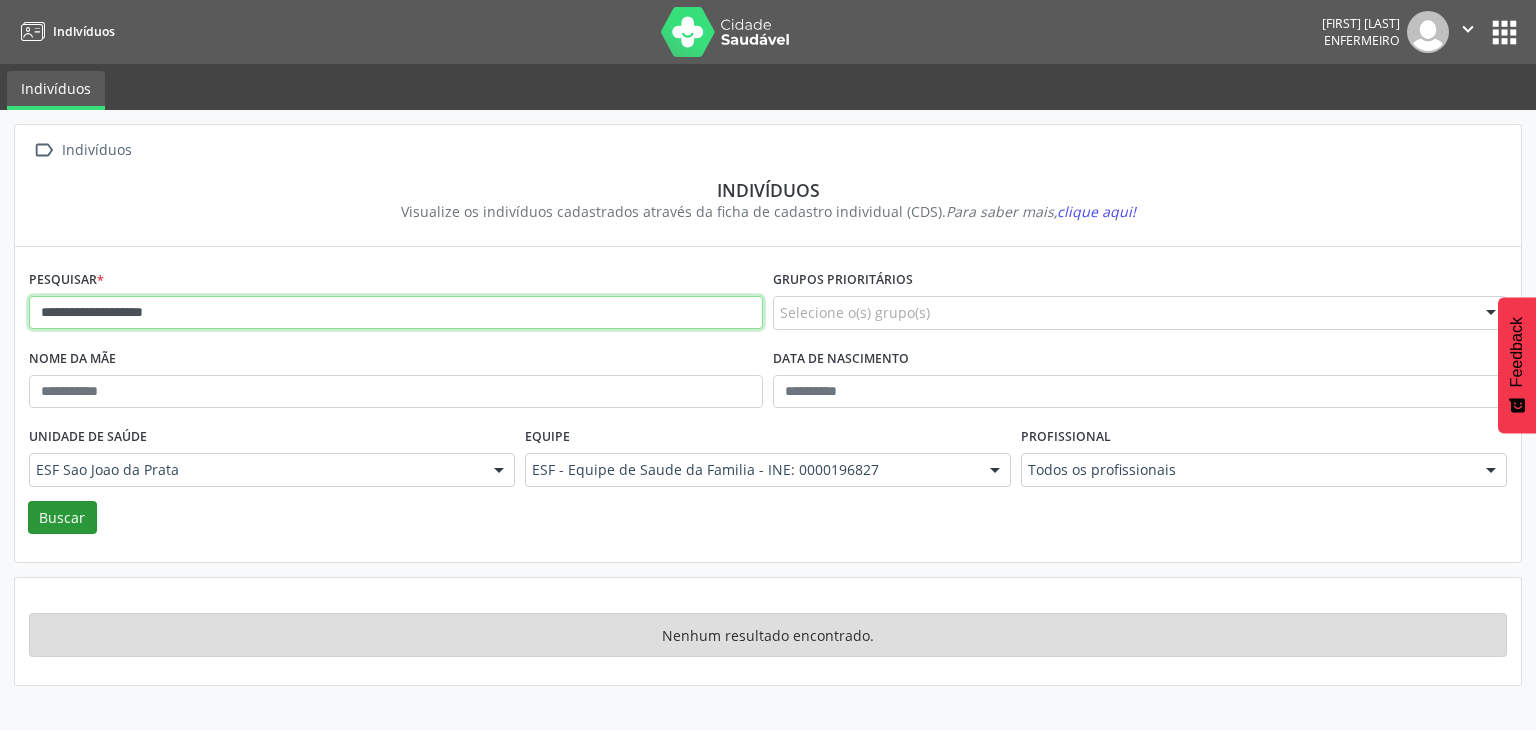type on "**********" 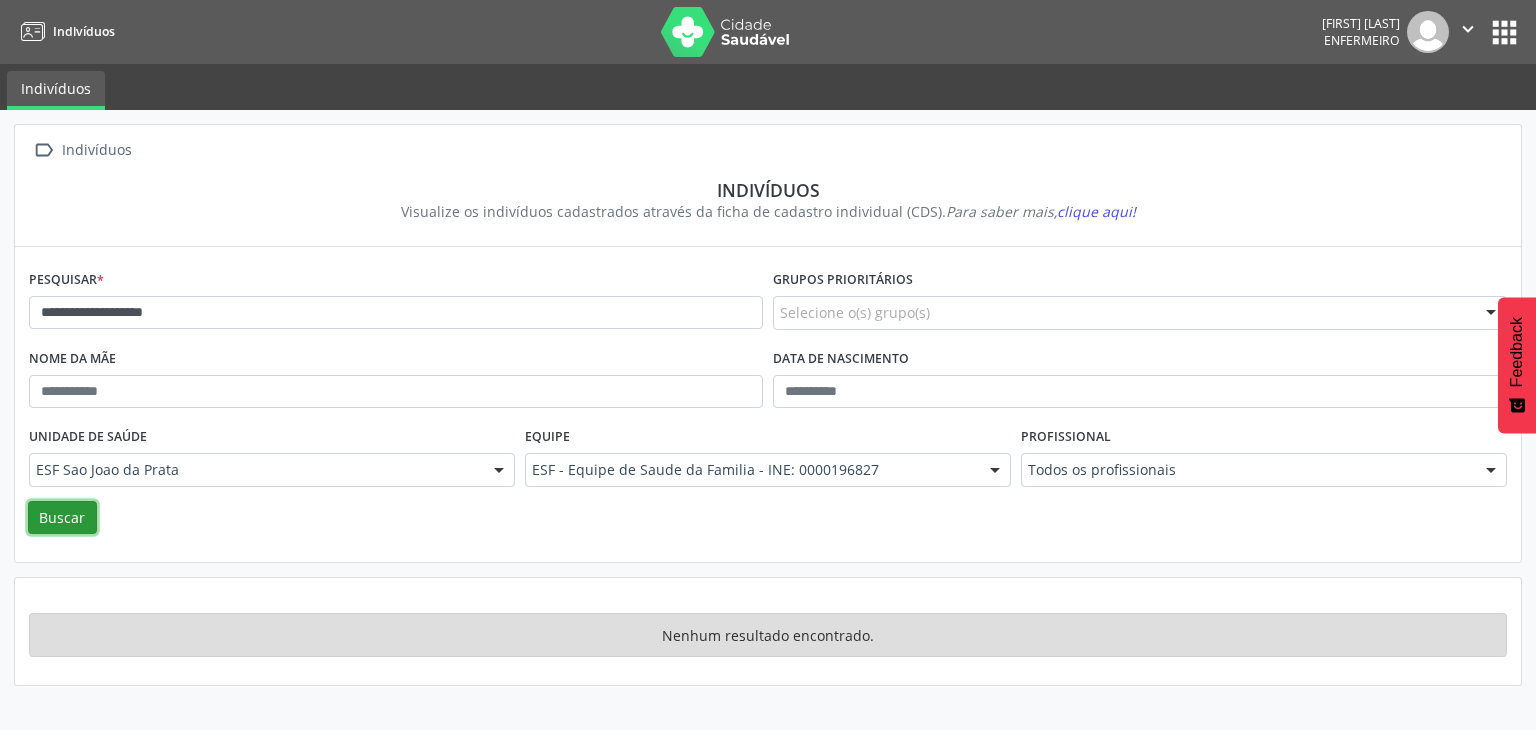 click on "Buscar" at bounding box center [62, 518] 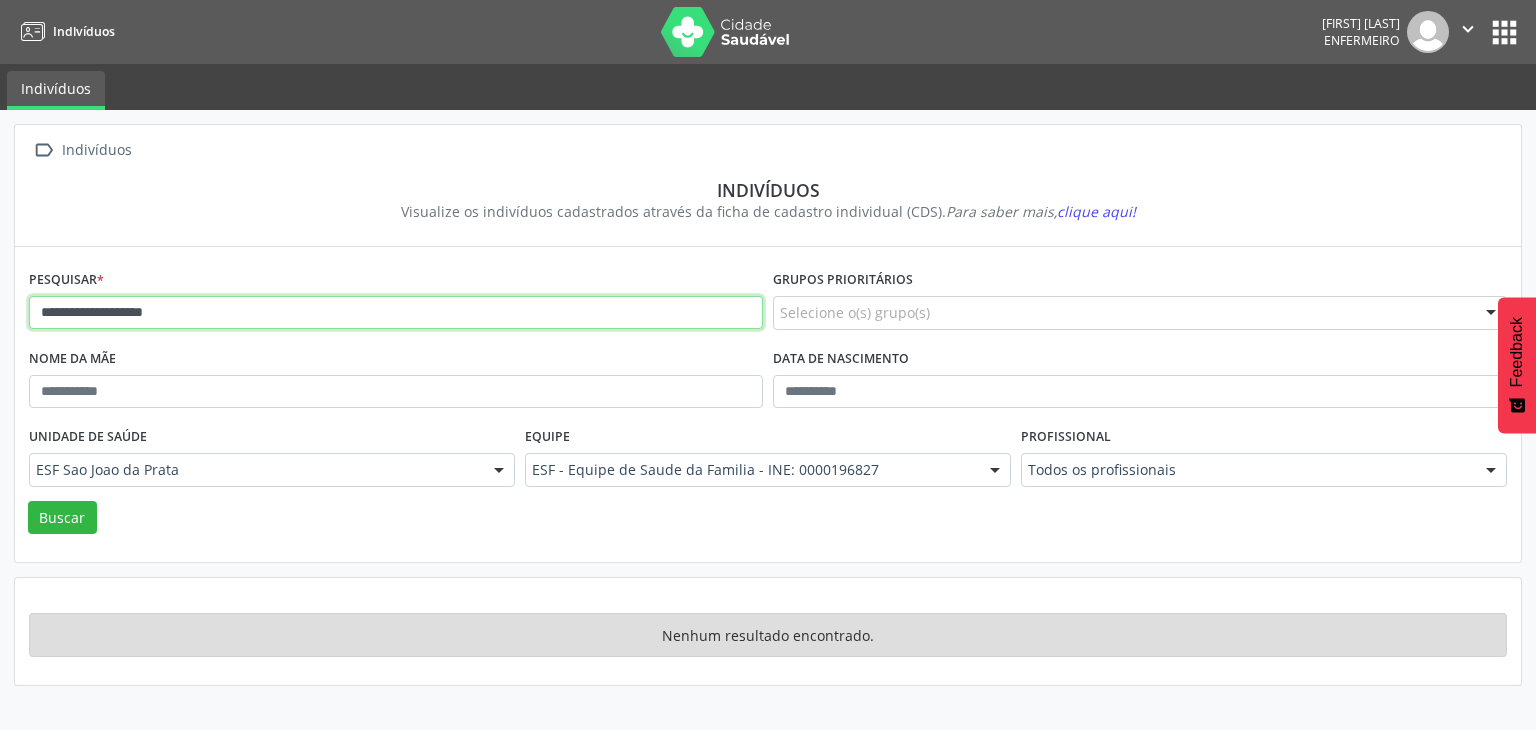 drag, startPoint x: 39, startPoint y: 311, endPoint x: 209, endPoint y: 318, distance: 170.14406 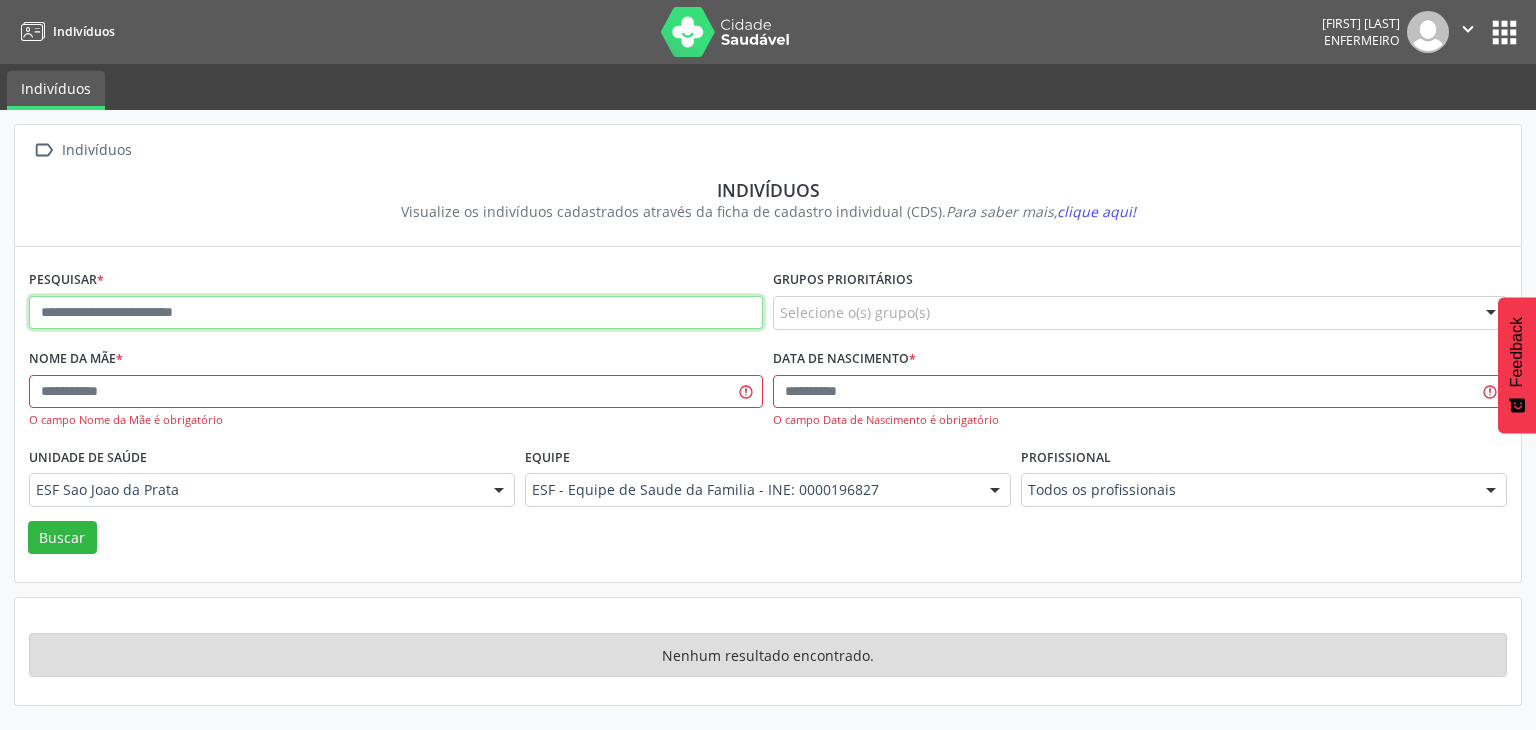 click at bounding box center (396, 313) 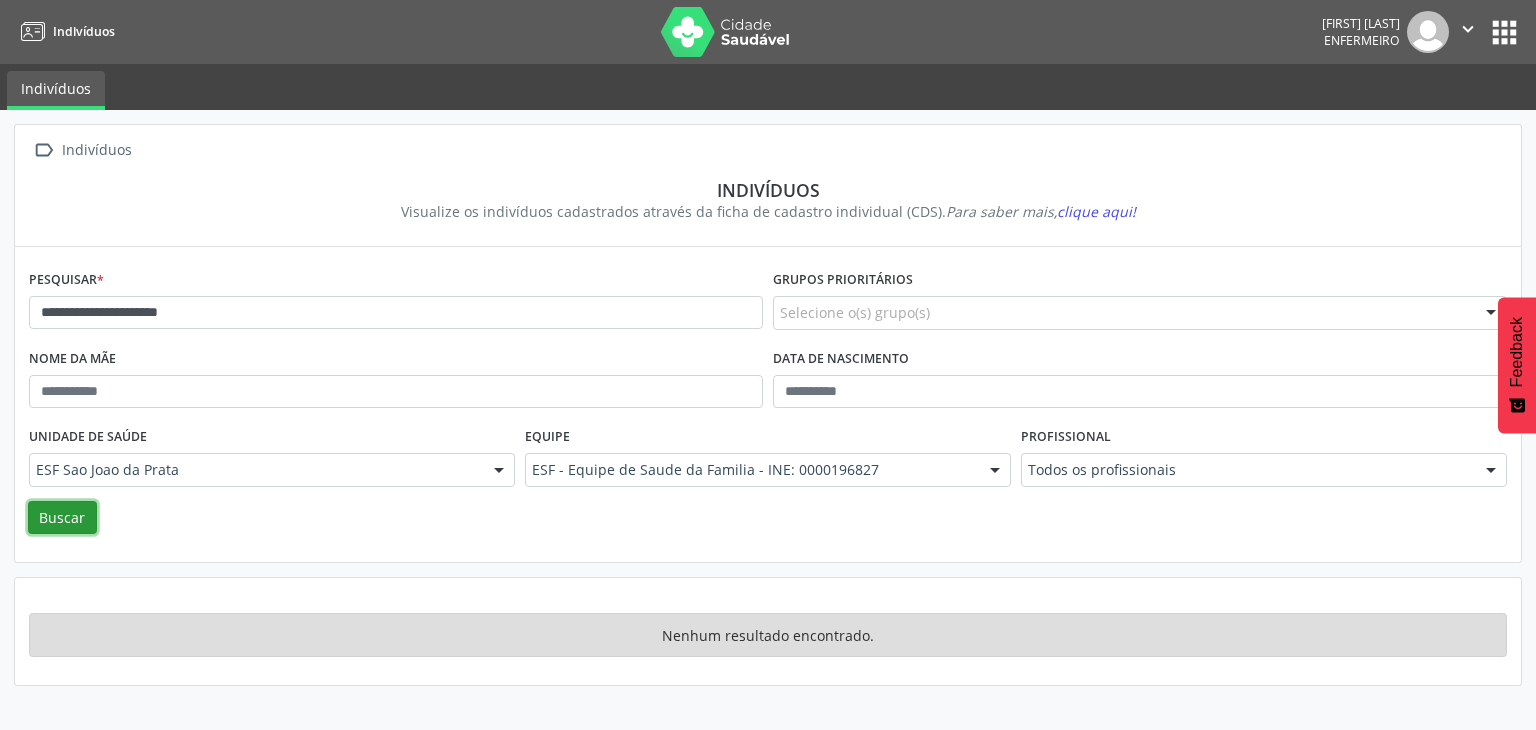 click on "Buscar" at bounding box center (62, 518) 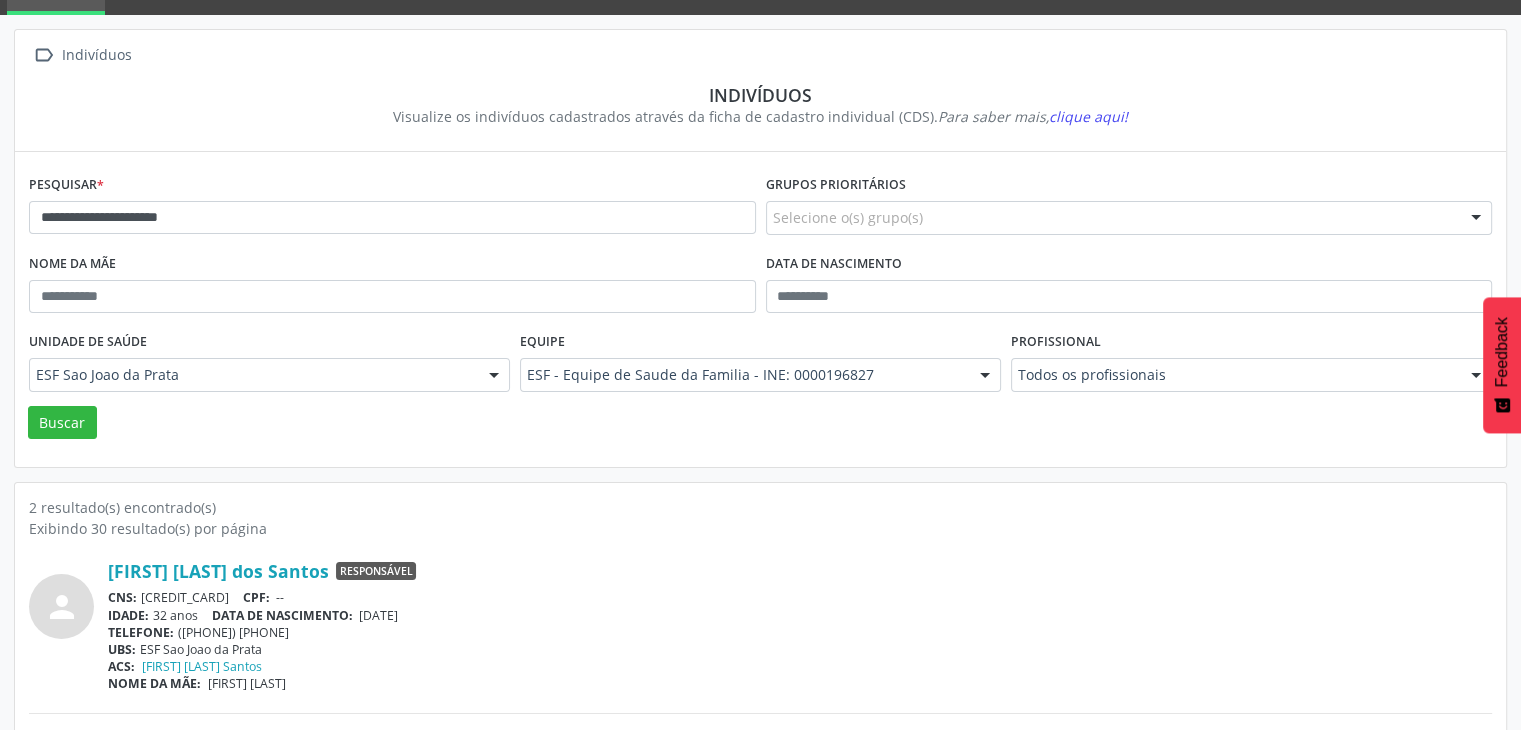 scroll, scrollTop: 260, scrollLeft: 0, axis: vertical 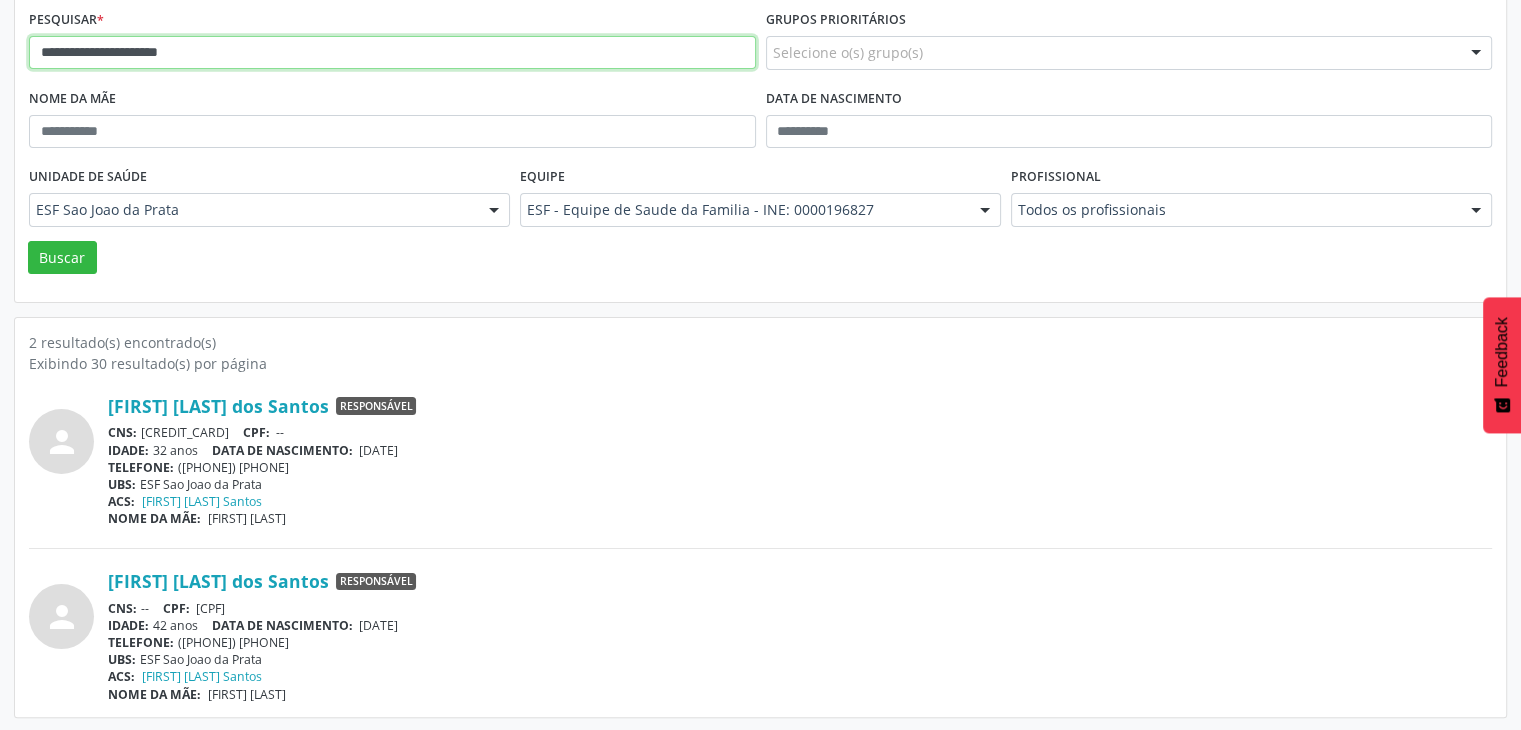 click on "**********" at bounding box center (392, 53) 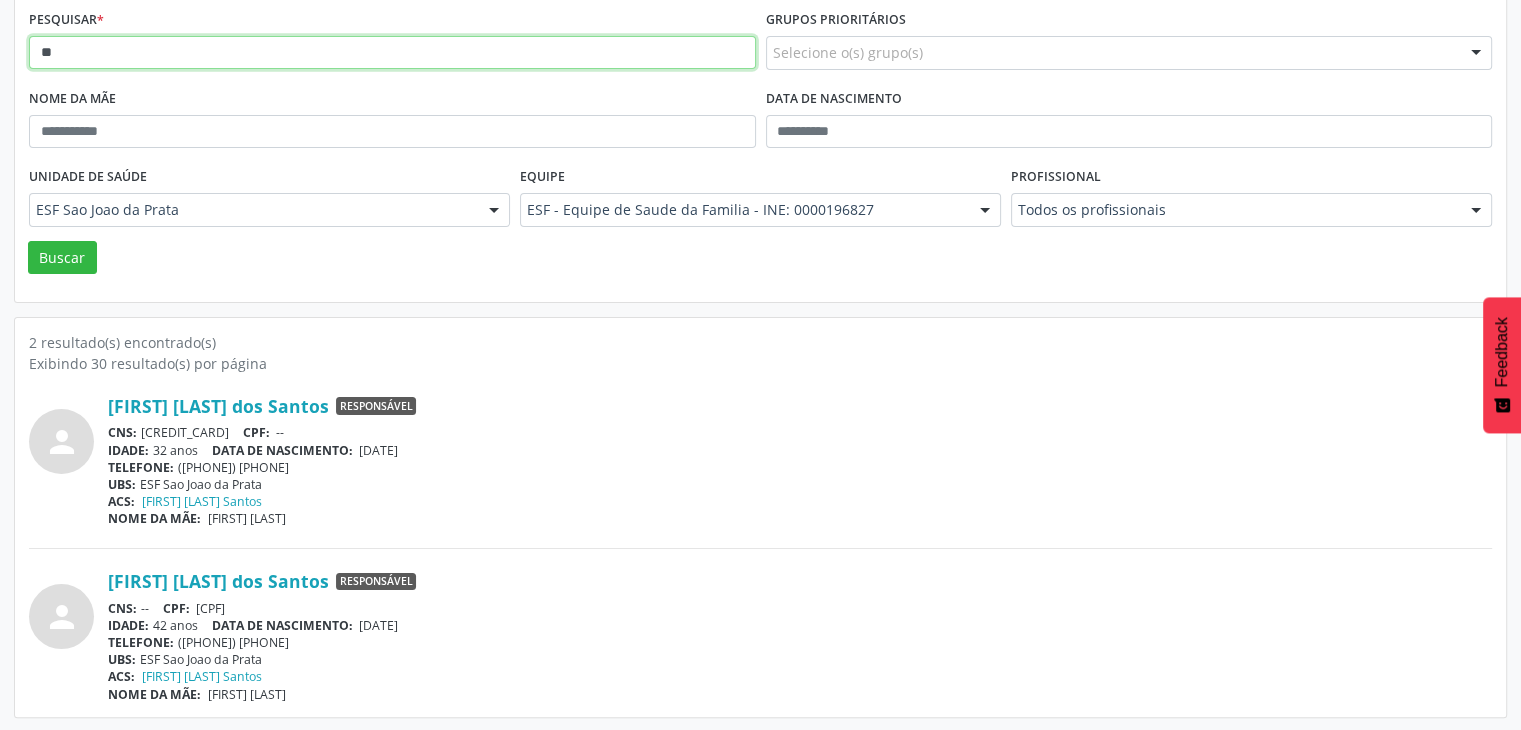 type on "*" 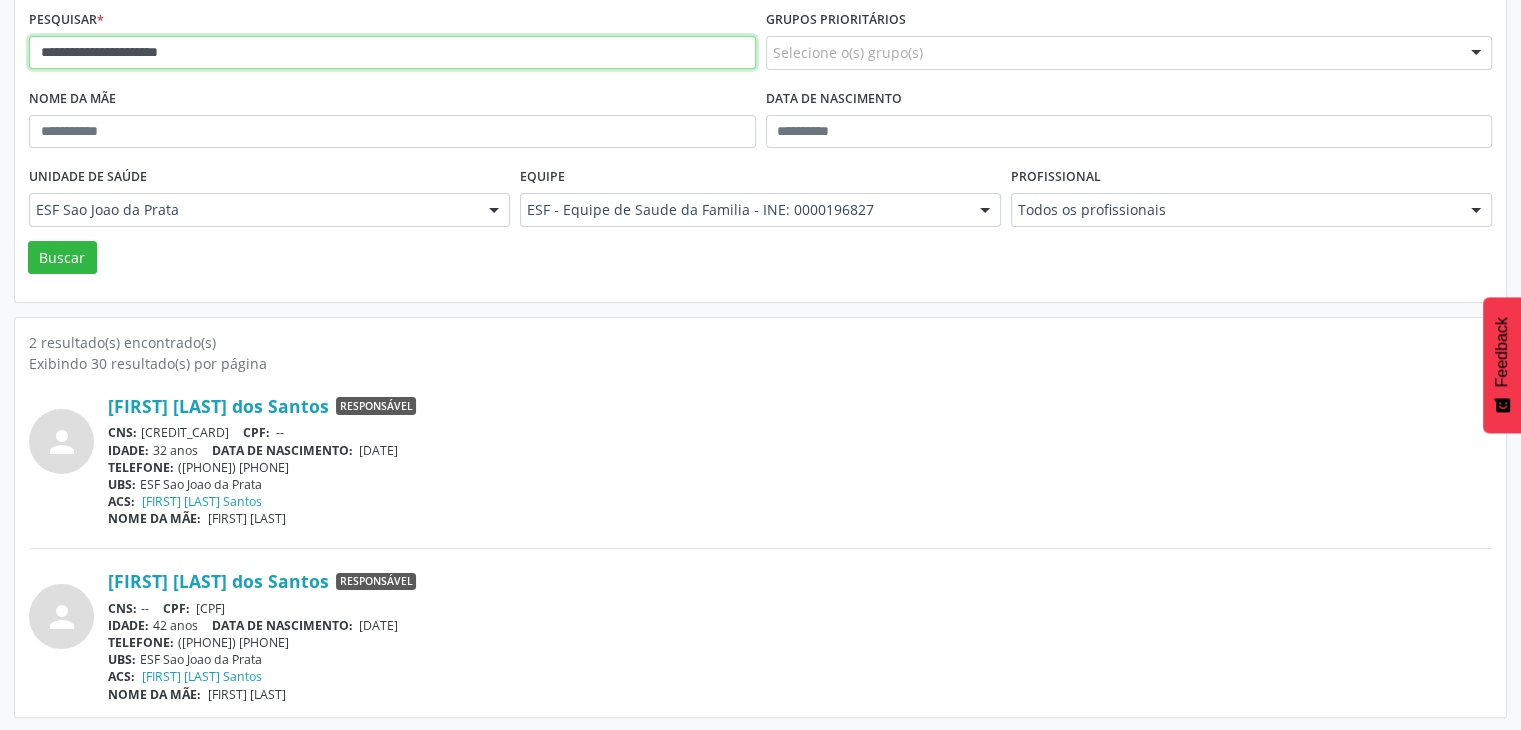 type on "**********" 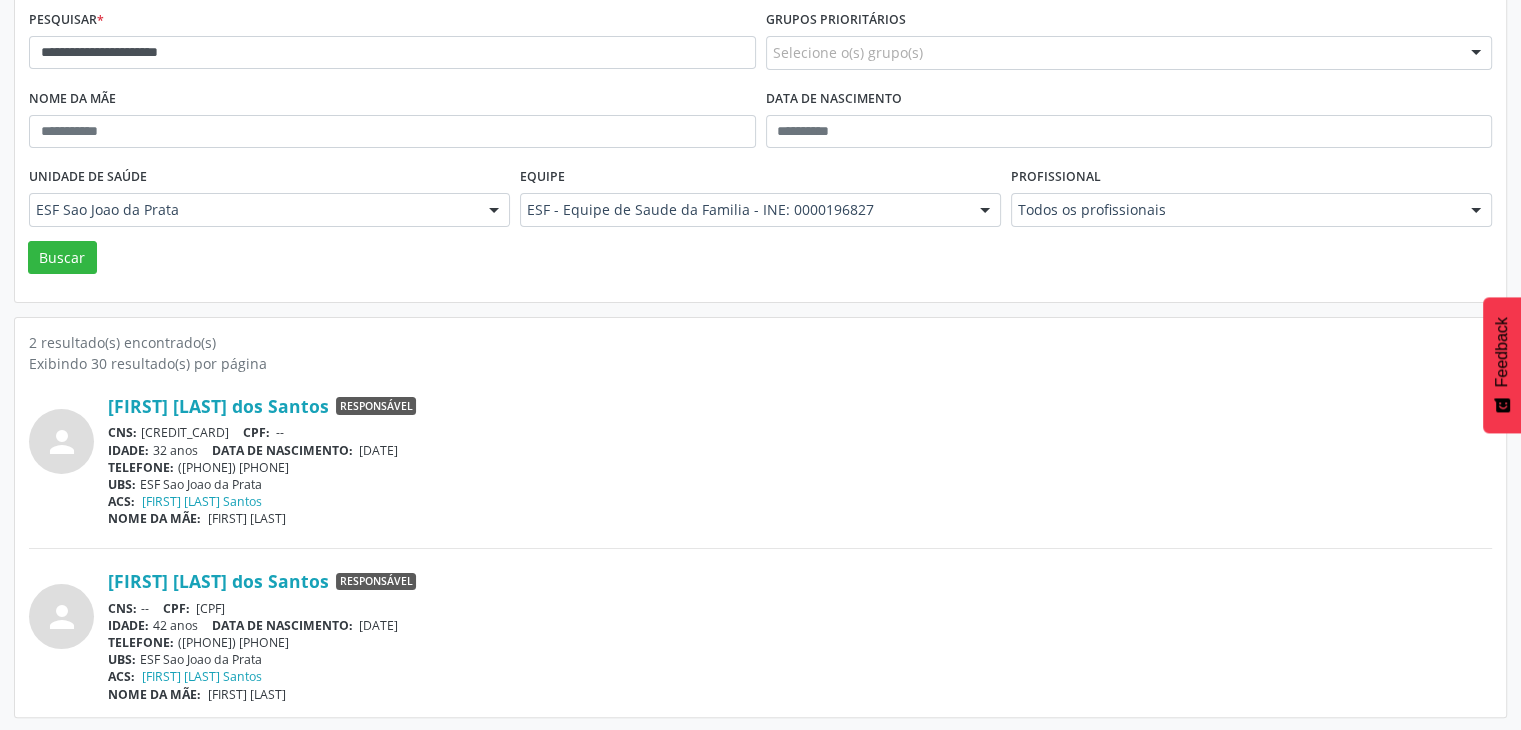 click on "Buscar" at bounding box center (760, 258) 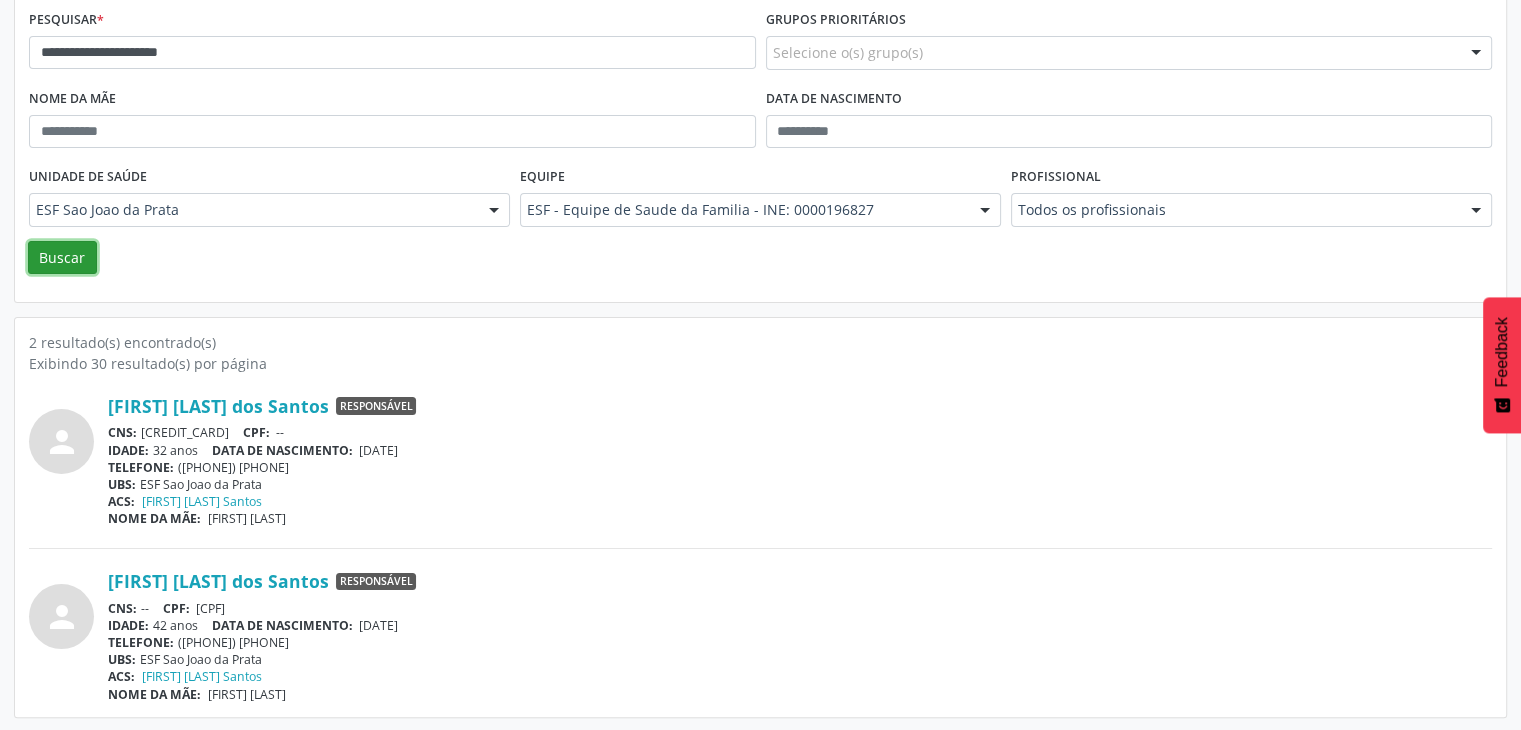 click on "Buscar" at bounding box center [62, 258] 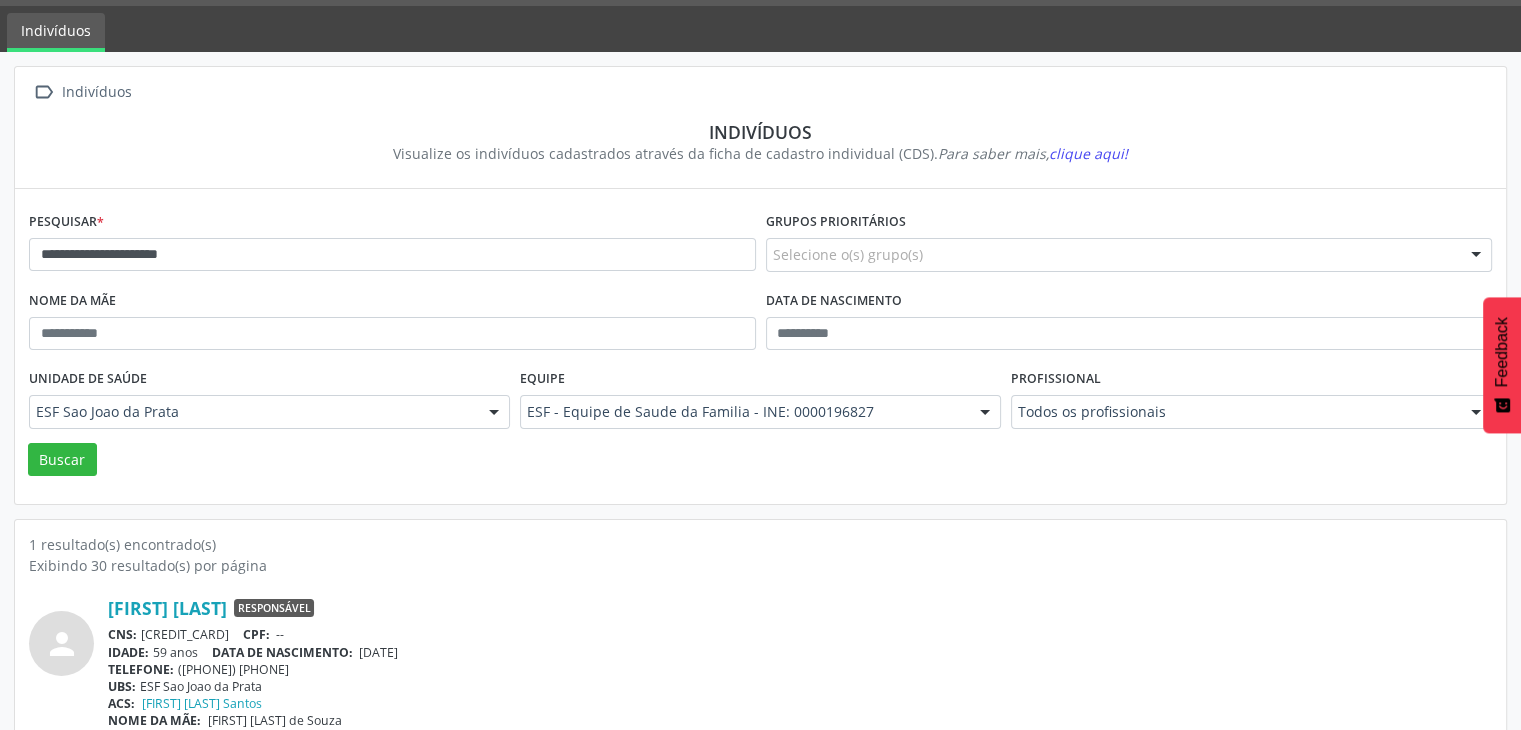 scroll, scrollTop: 84, scrollLeft: 0, axis: vertical 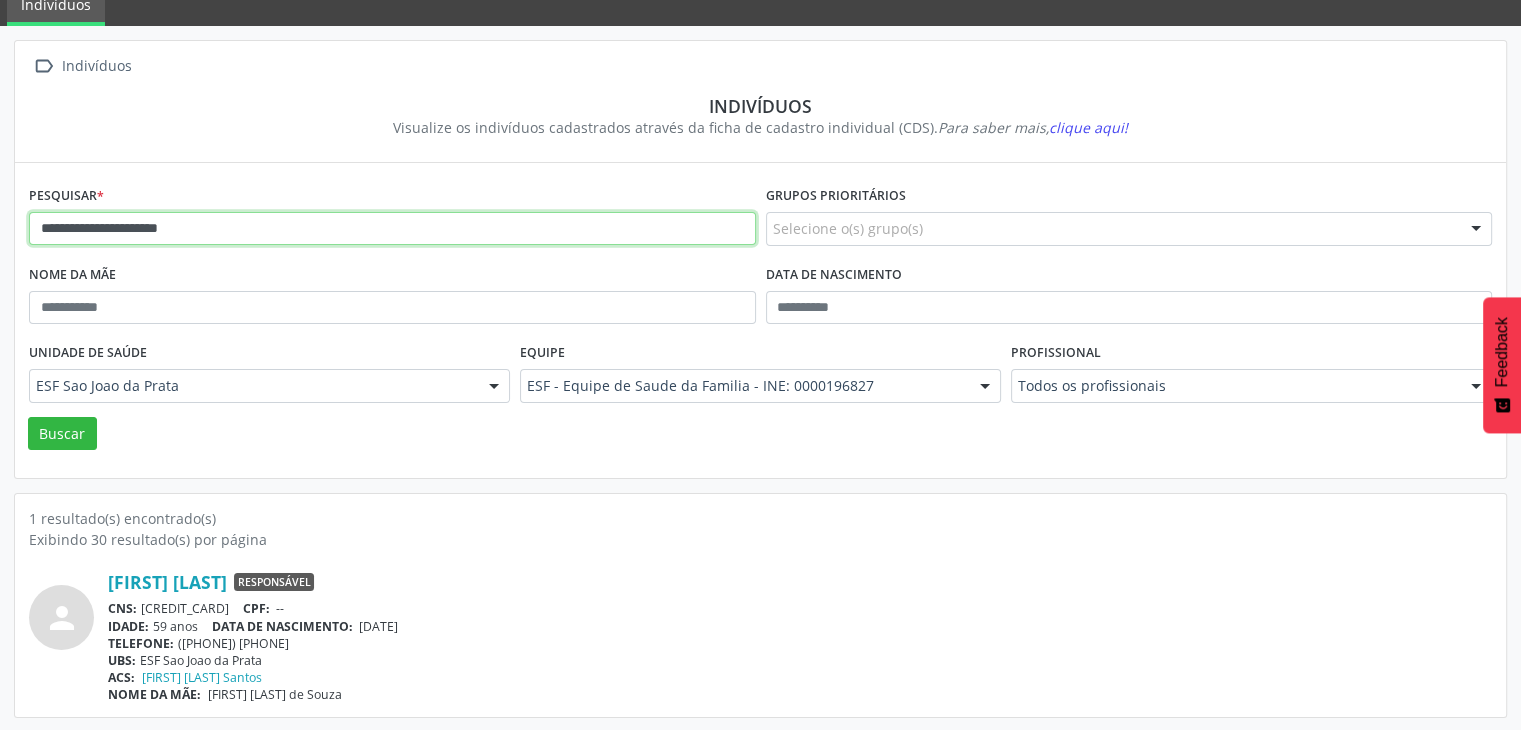 drag, startPoint x: 32, startPoint y: 221, endPoint x: 338, endPoint y: 179, distance: 308.8689 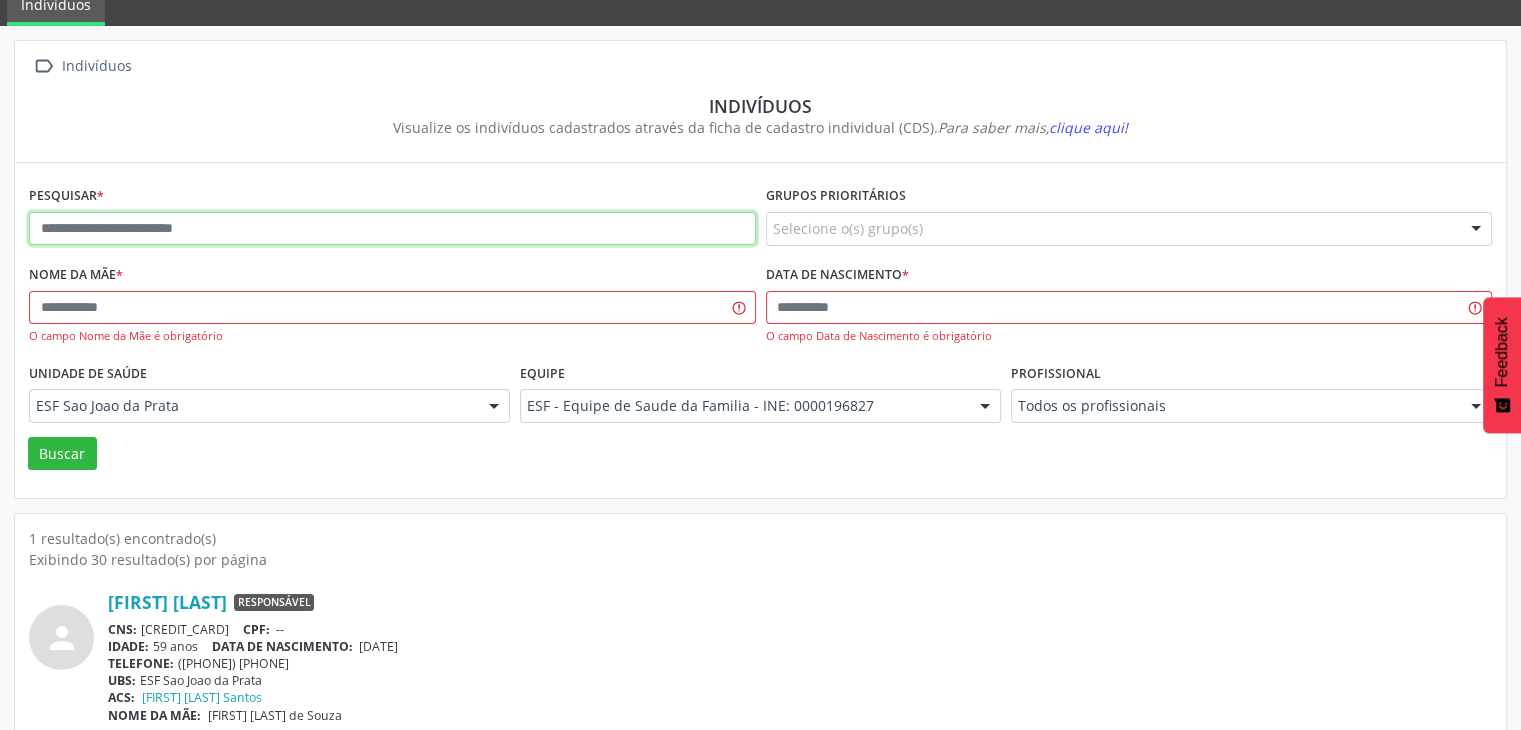 click at bounding box center (392, 229) 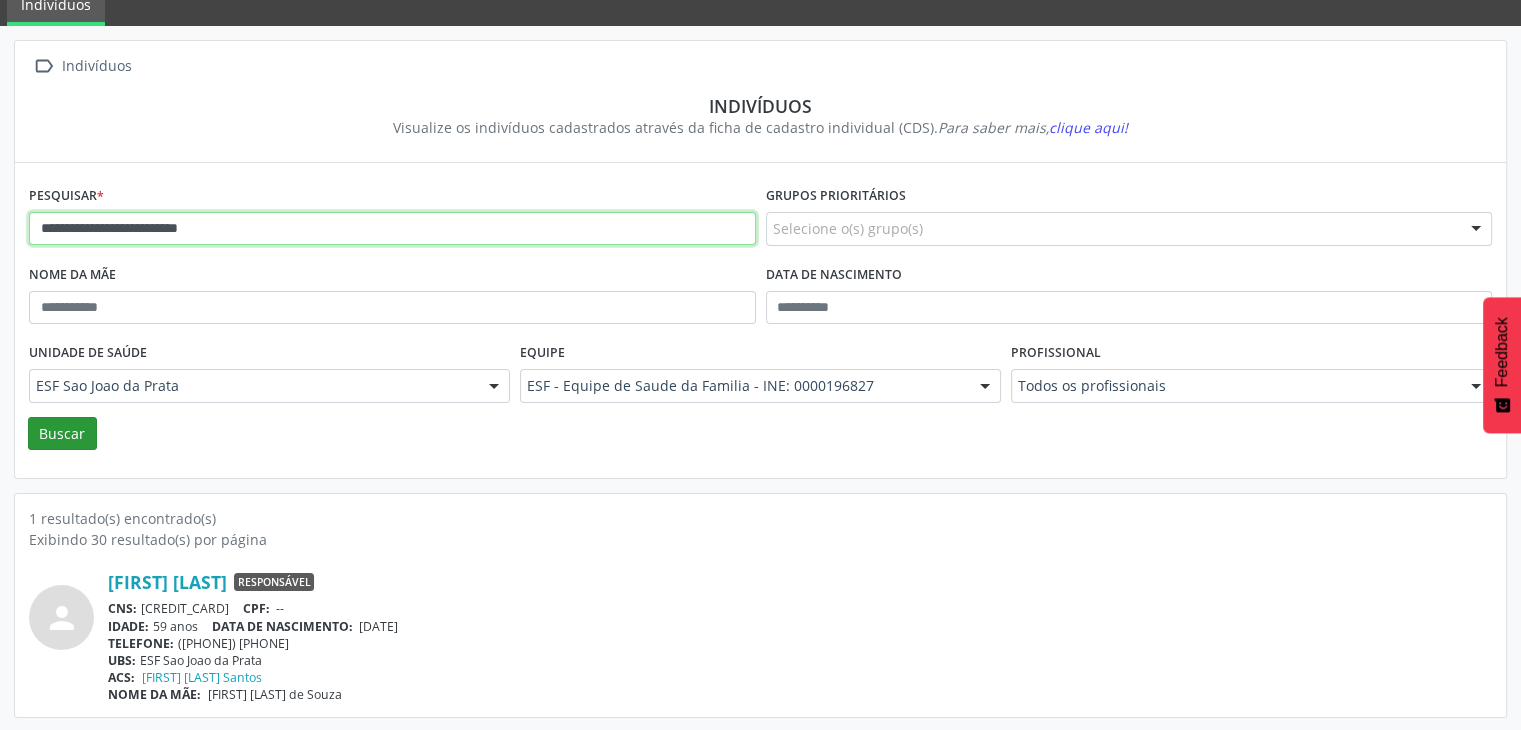 type on "**********" 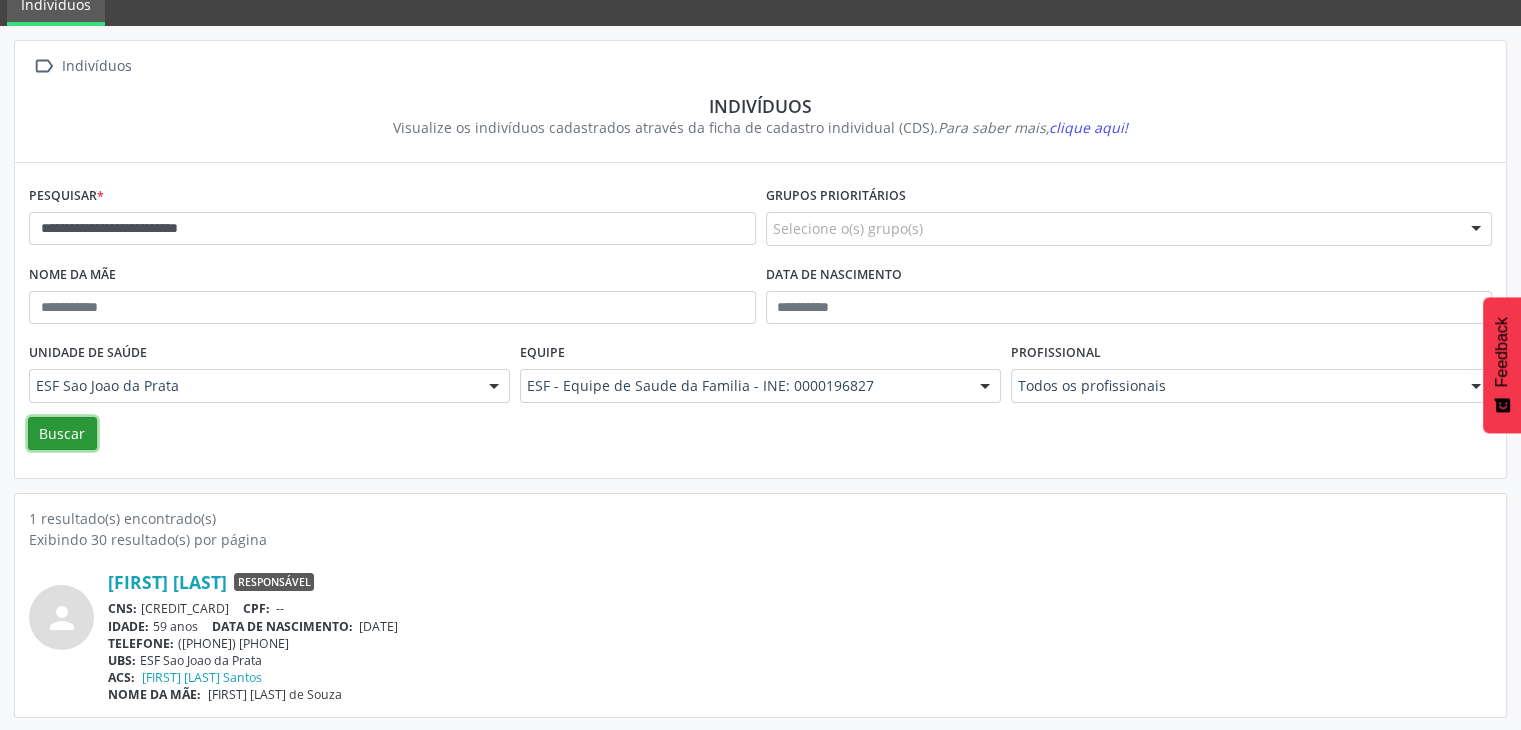 click on "Buscar" at bounding box center (62, 434) 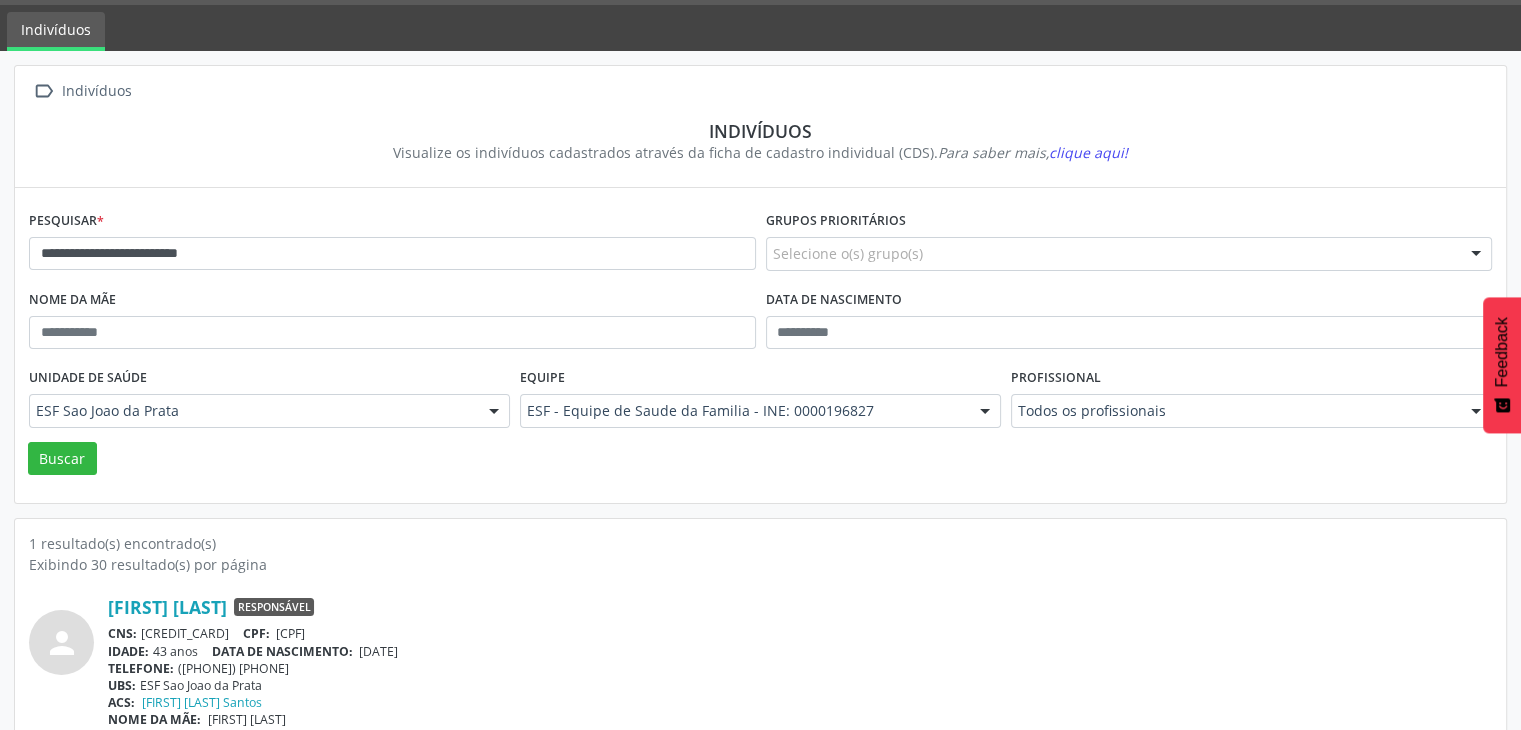 scroll, scrollTop: 84, scrollLeft: 0, axis: vertical 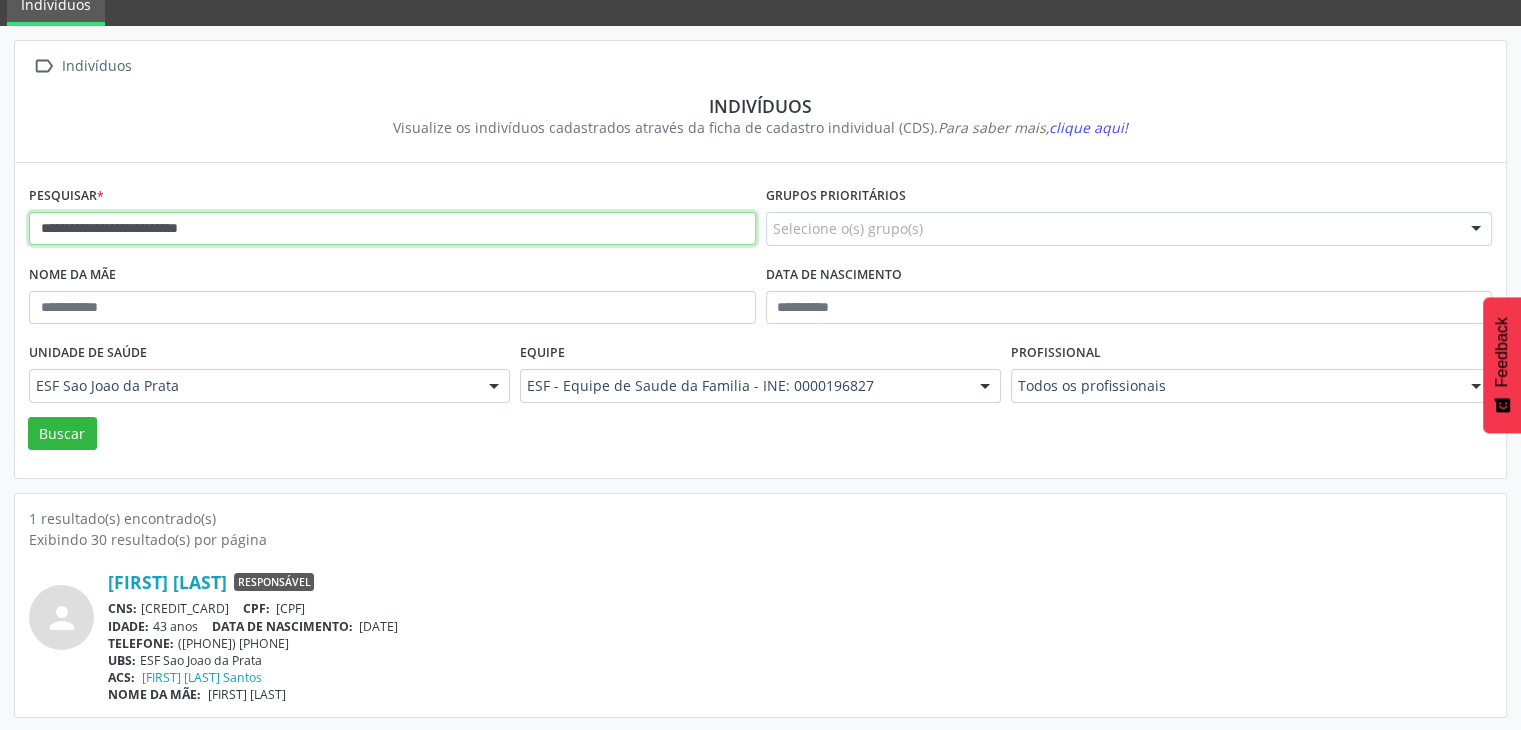 drag, startPoint x: 36, startPoint y: 232, endPoint x: 373, endPoint y: 253, distance: 337.65366 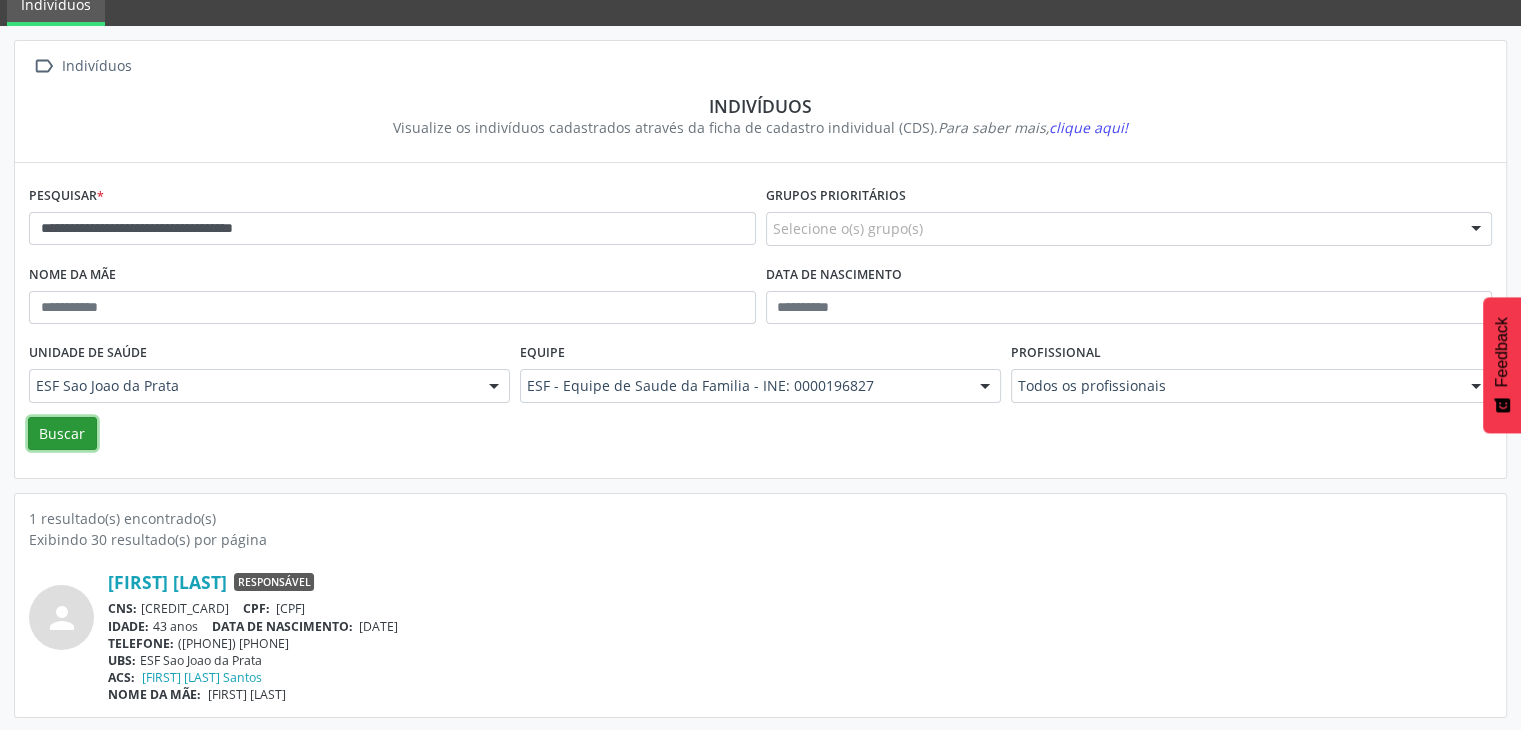 click on "Buscar" at bounding box center [62, 434] 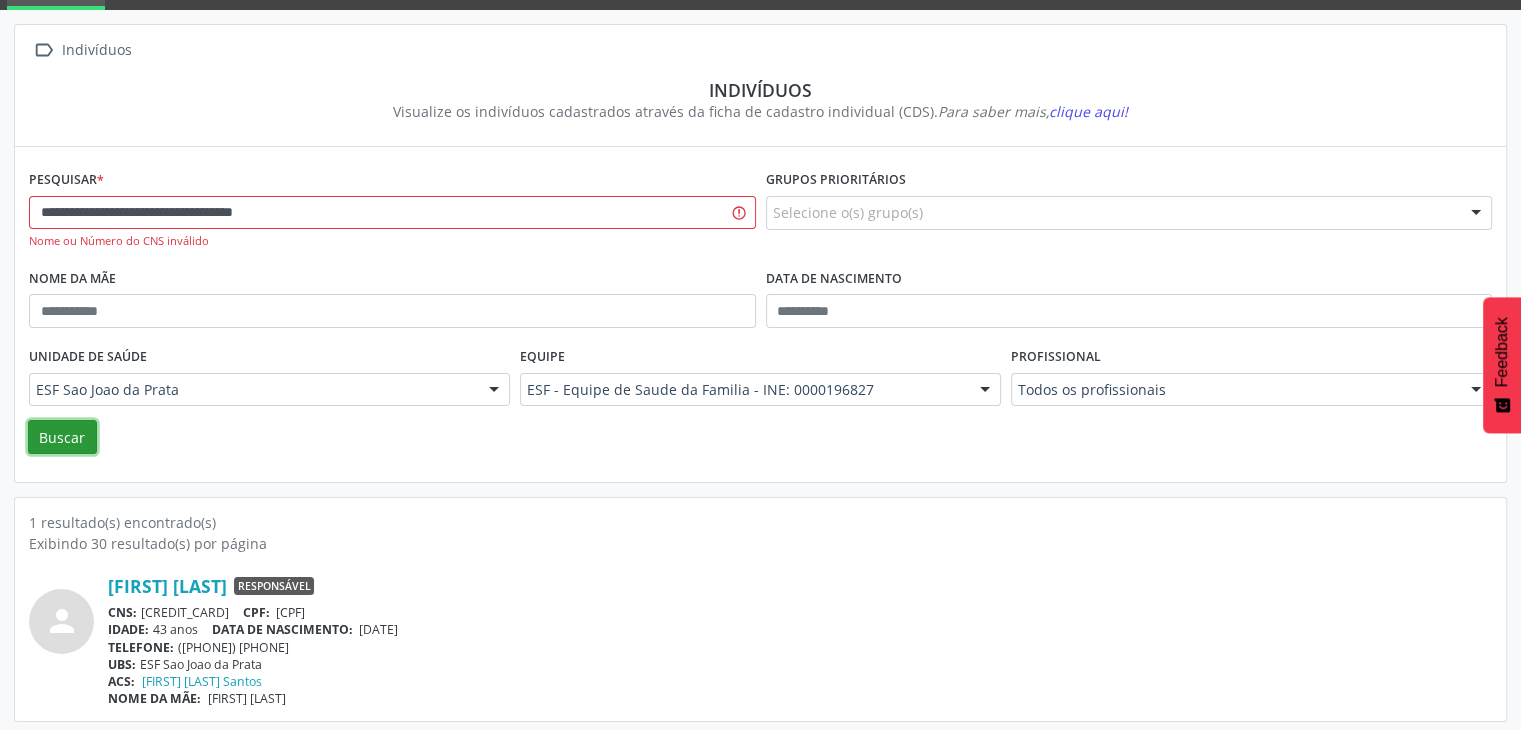 scroll, scrollTop: 104, scrollLeft: 0, axis: vertical 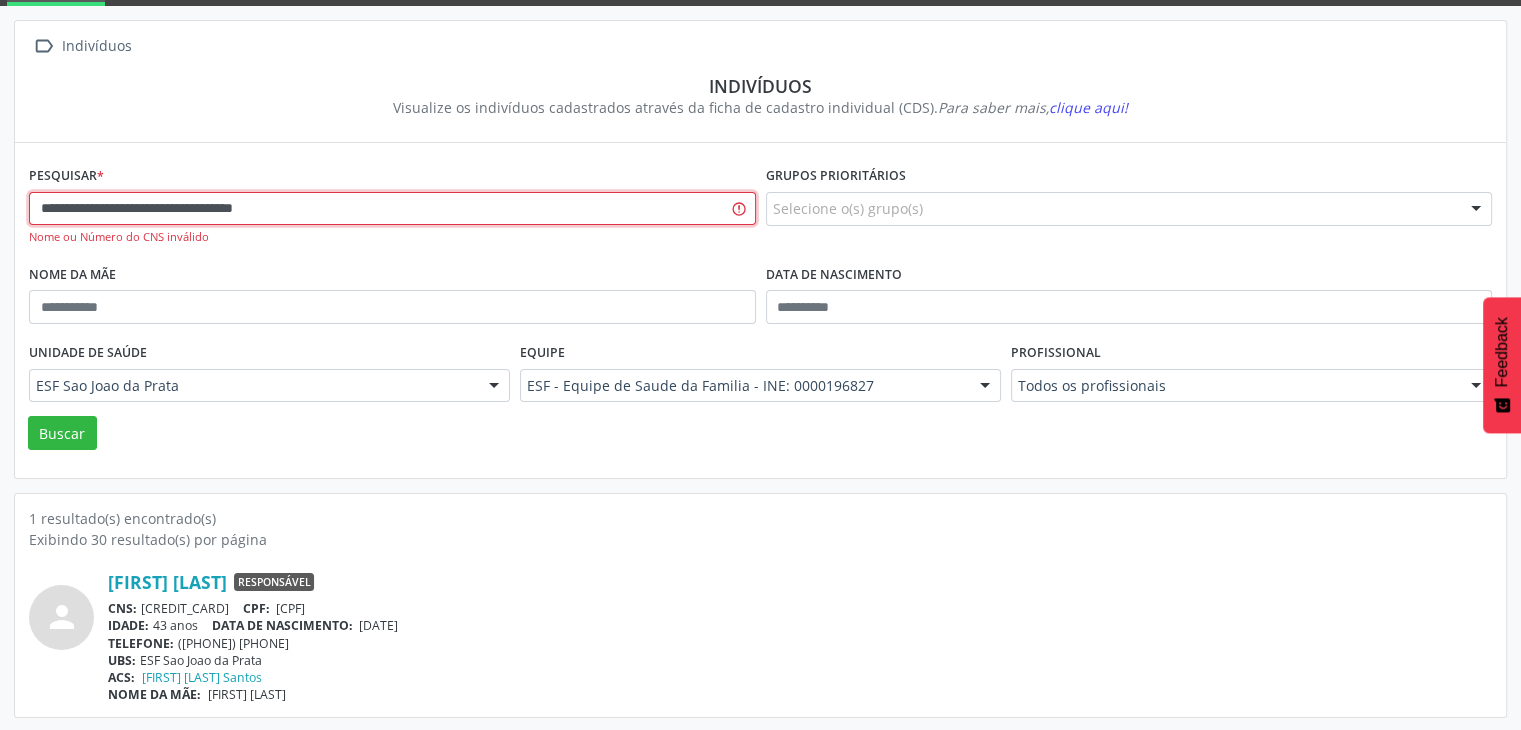 click on "**********" at bounding box center (392, 209) 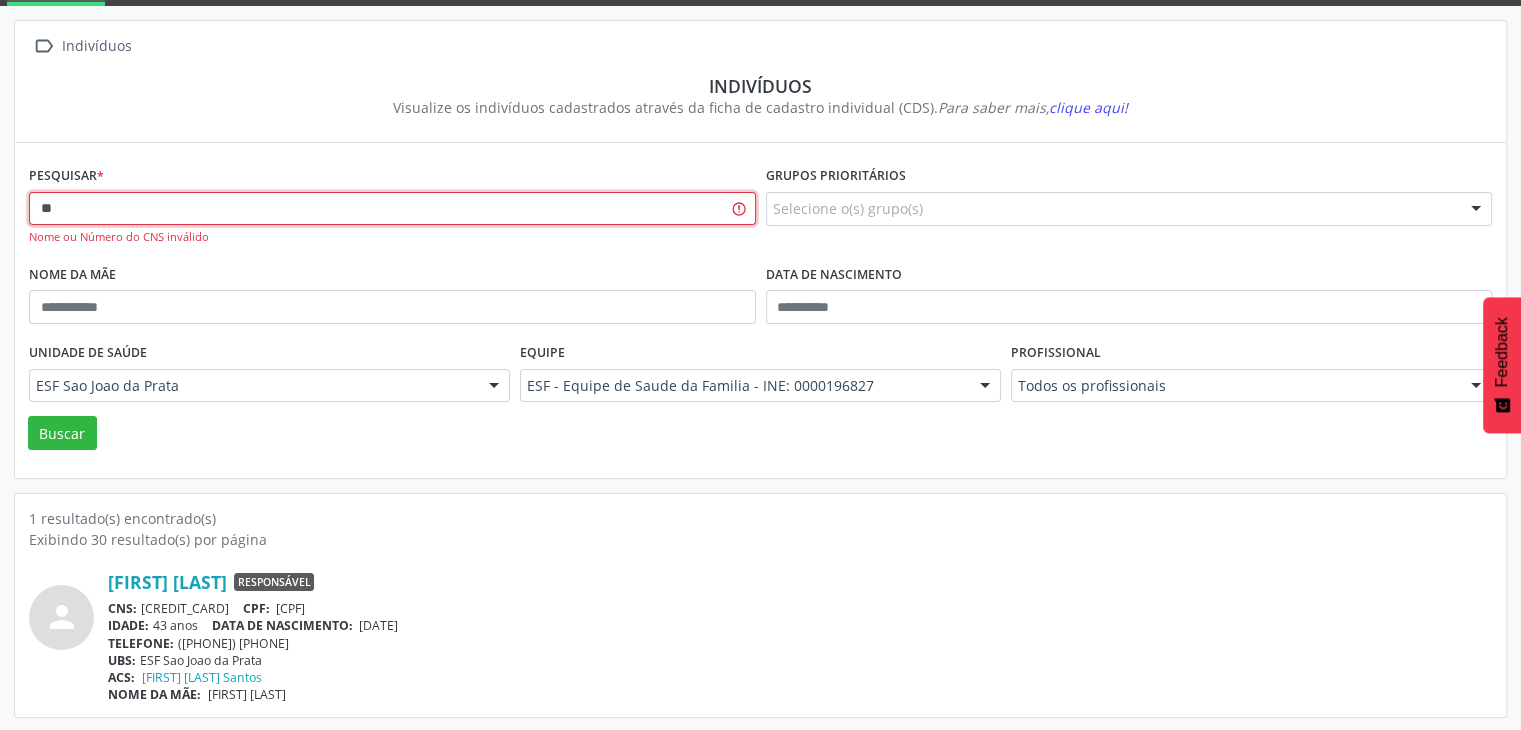 type on "*" 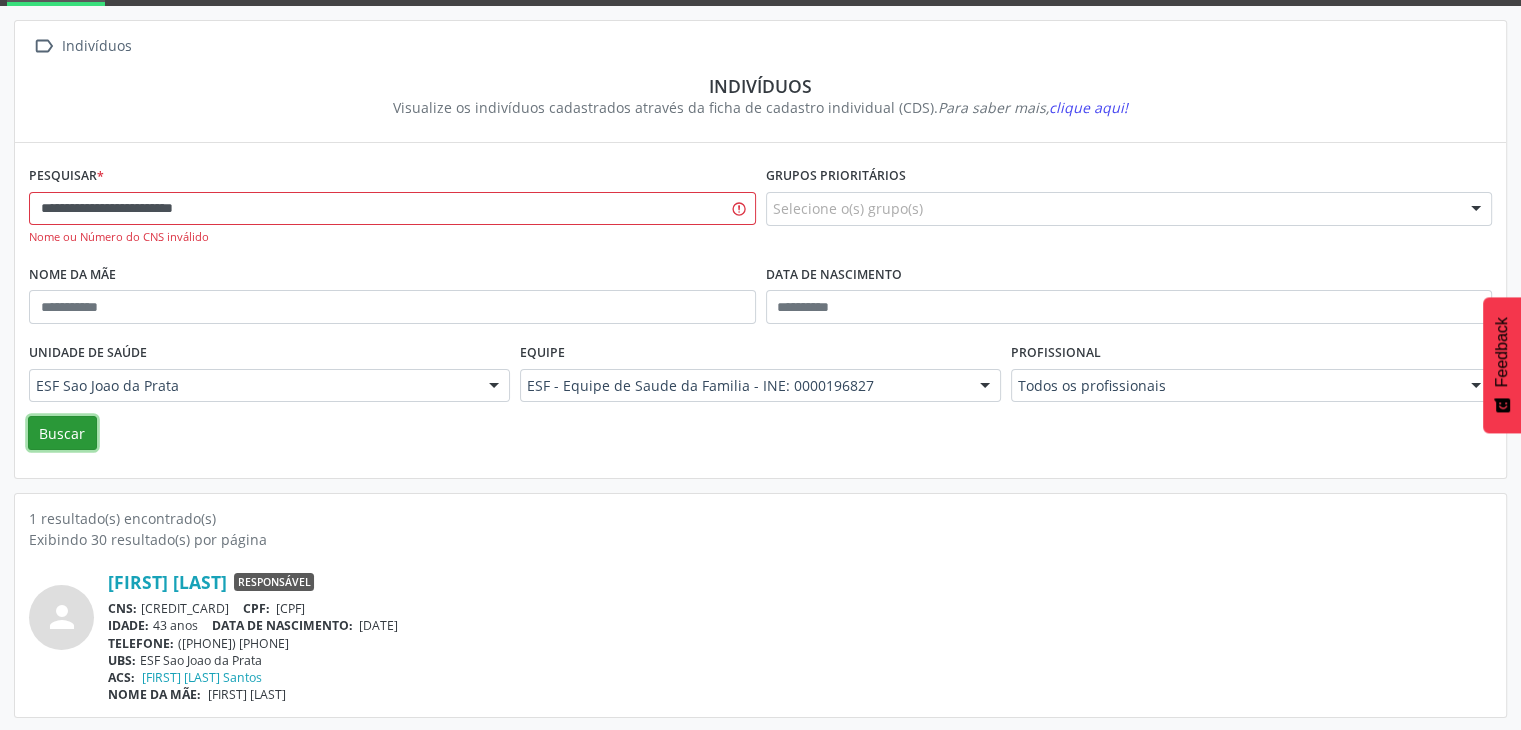 click on "Buscar" at bounding box center [62, 433] 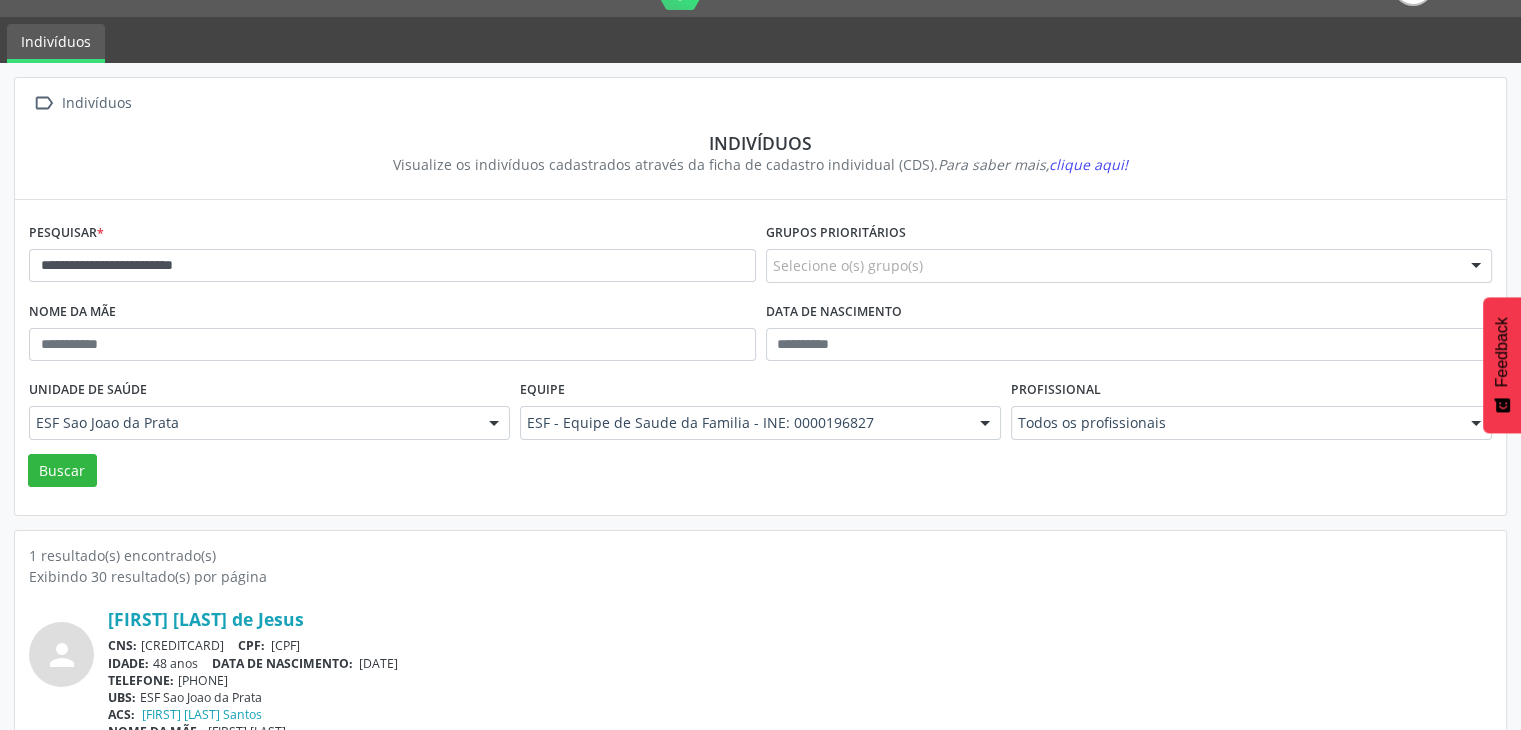 scroll, scrollTop: 84, scrollLeft: 0, axis: vertical 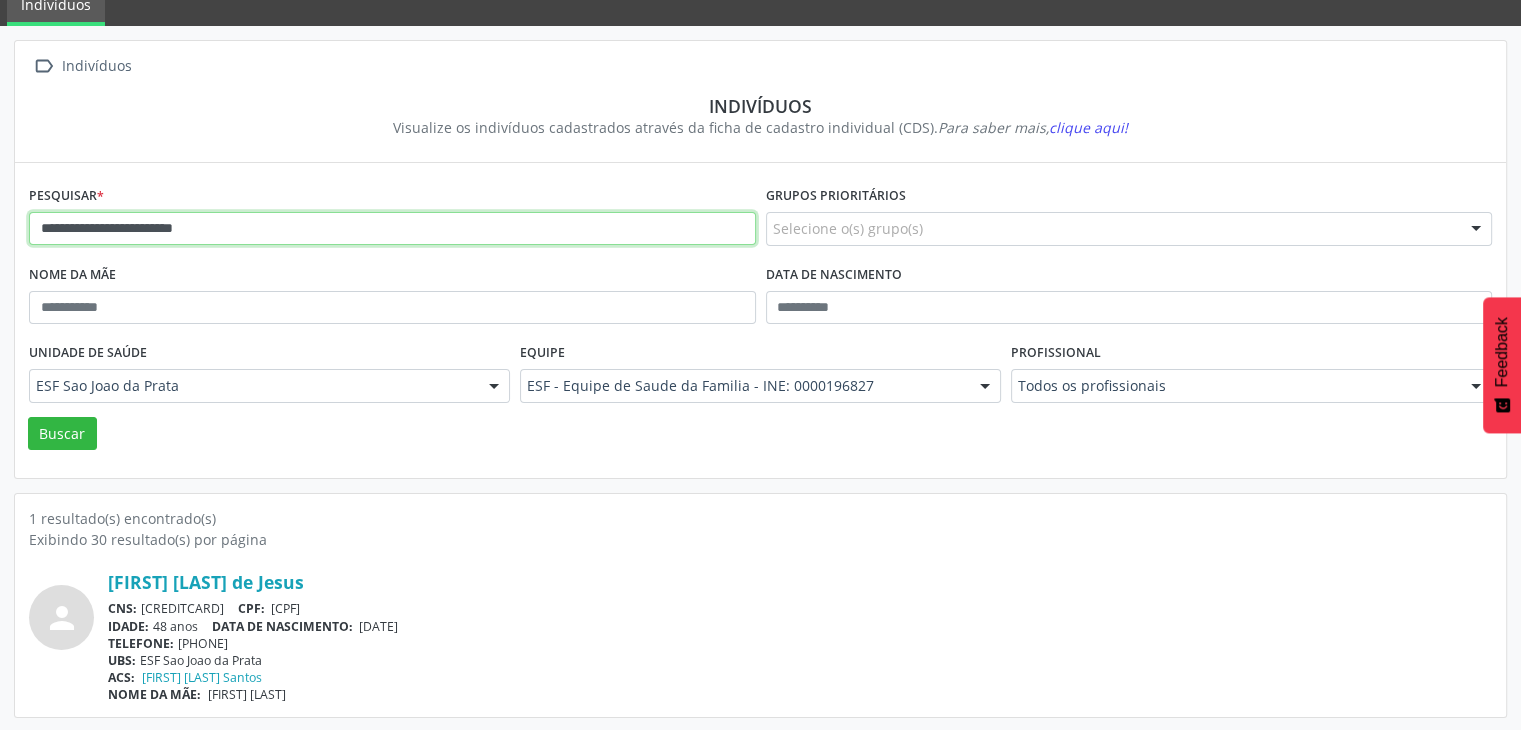 click on "**********" at bounding box center [392, 229] 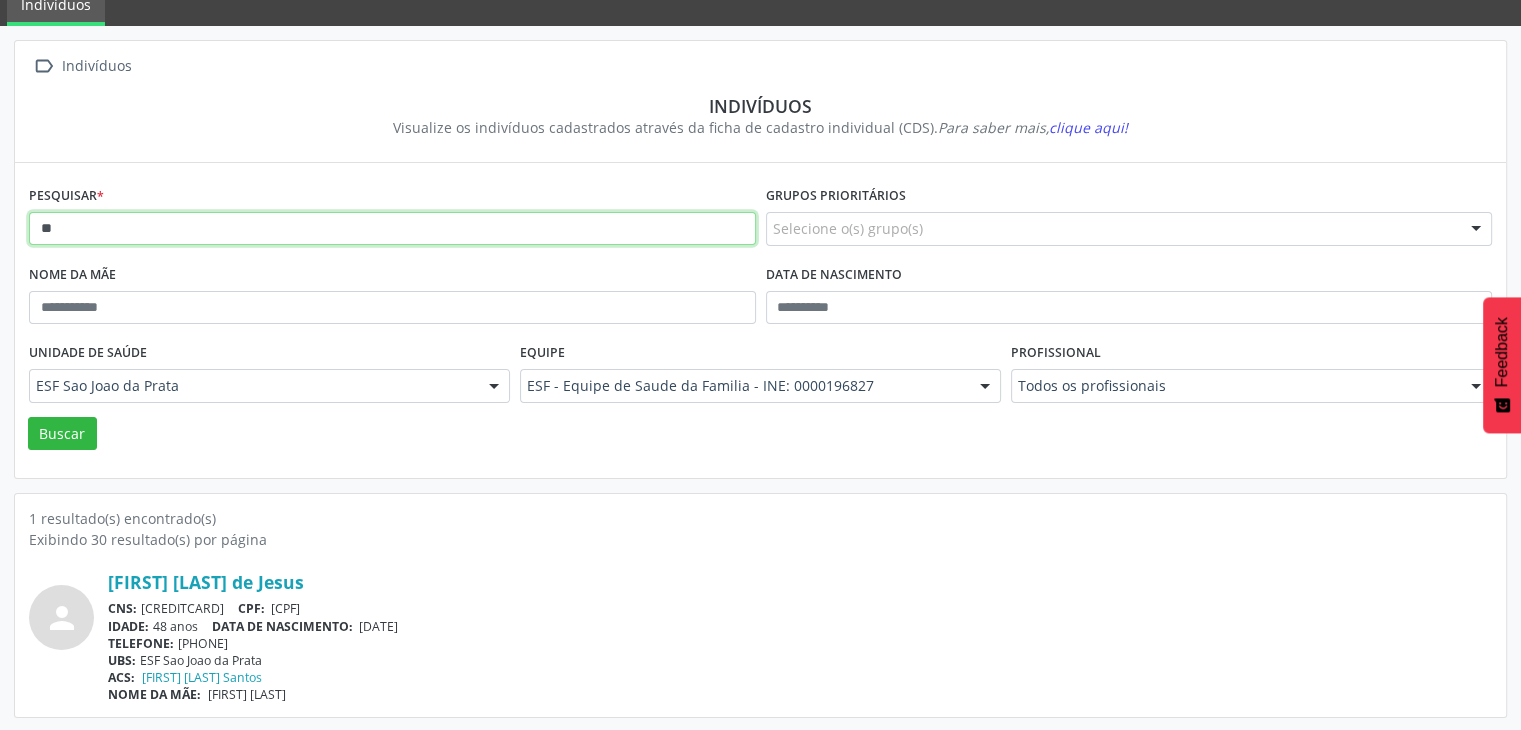 type on "*" 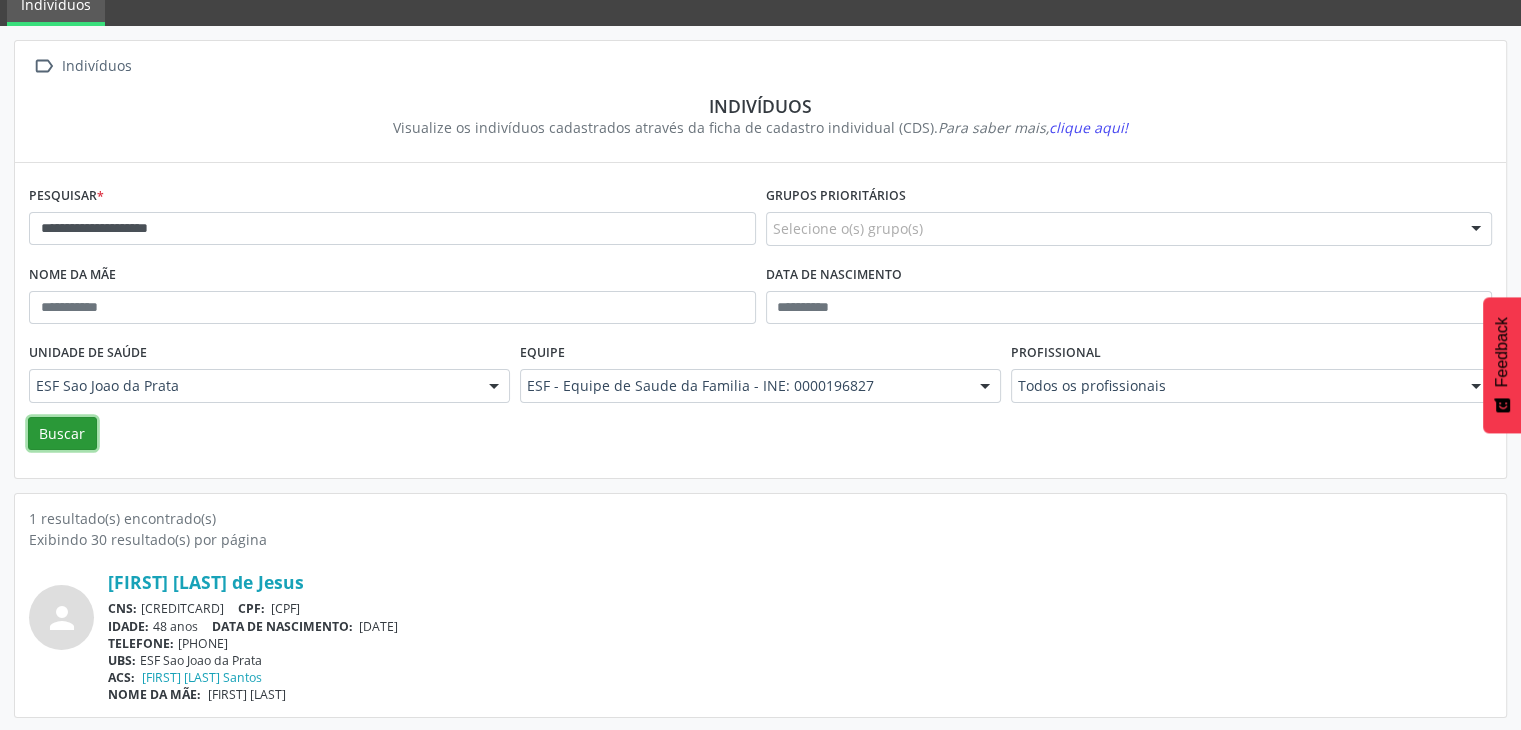 click on "Buscar" at bounding box center (62, 434) 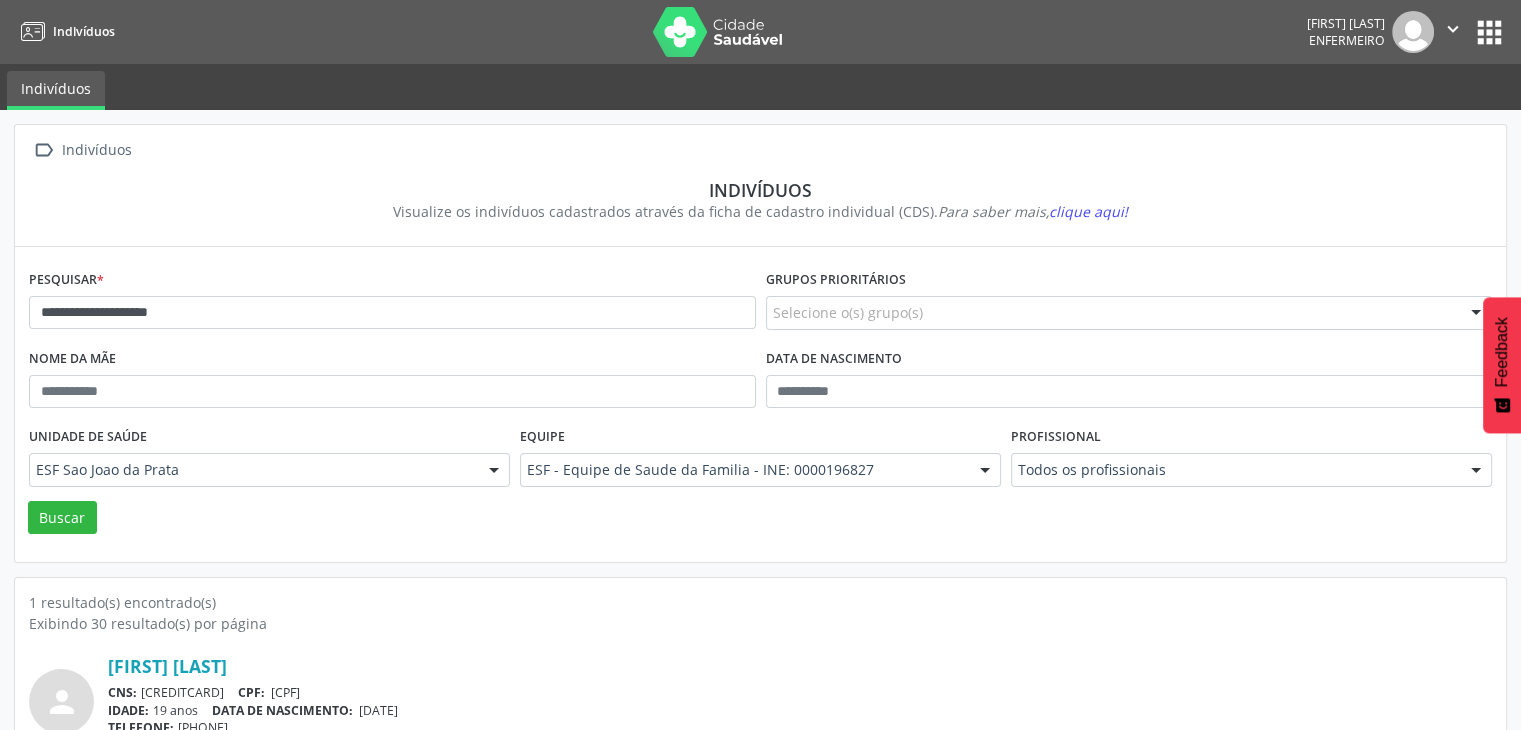 scroll, scrollTop: 84, scrollLeft: 0, axis: vertical 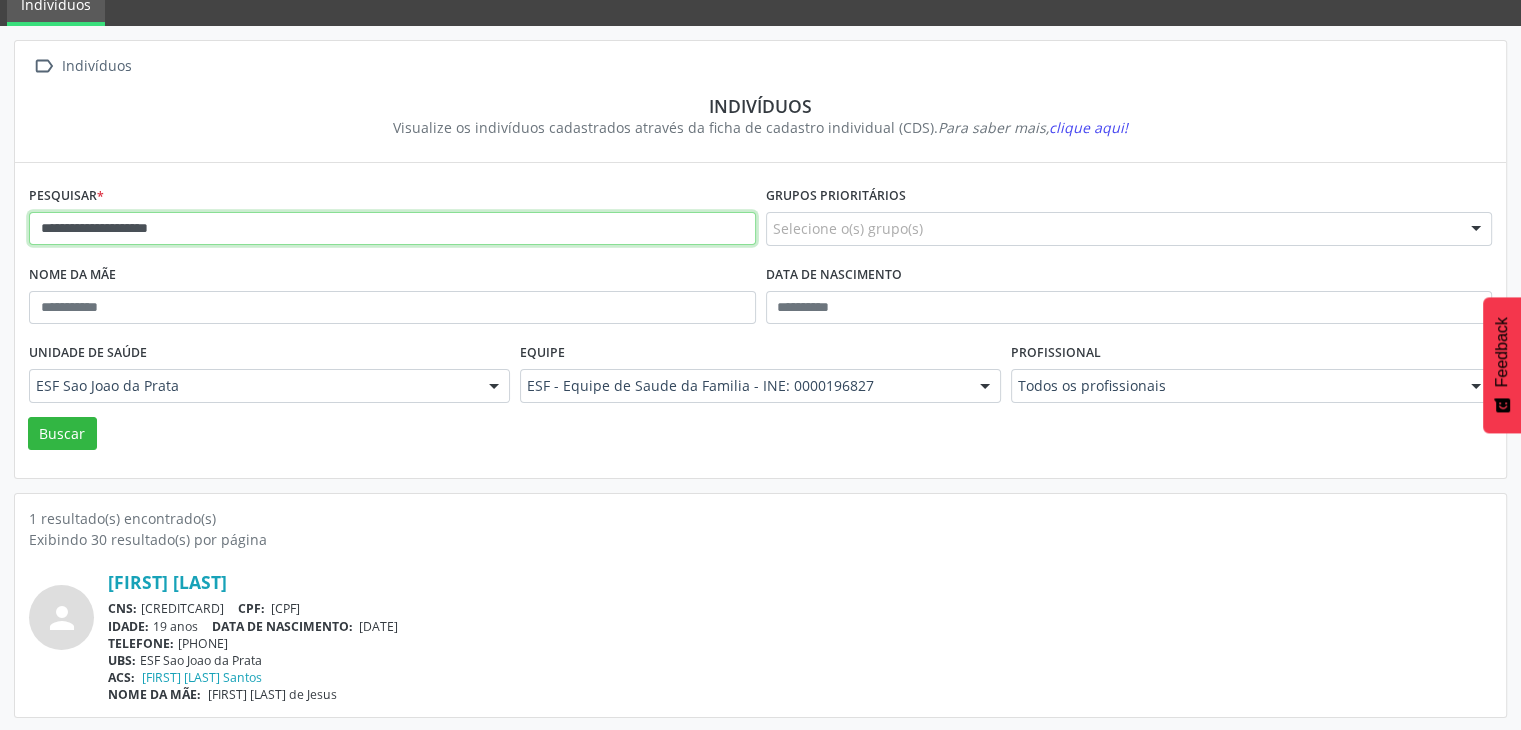 click on "**********" at bounding box center (392, 229) 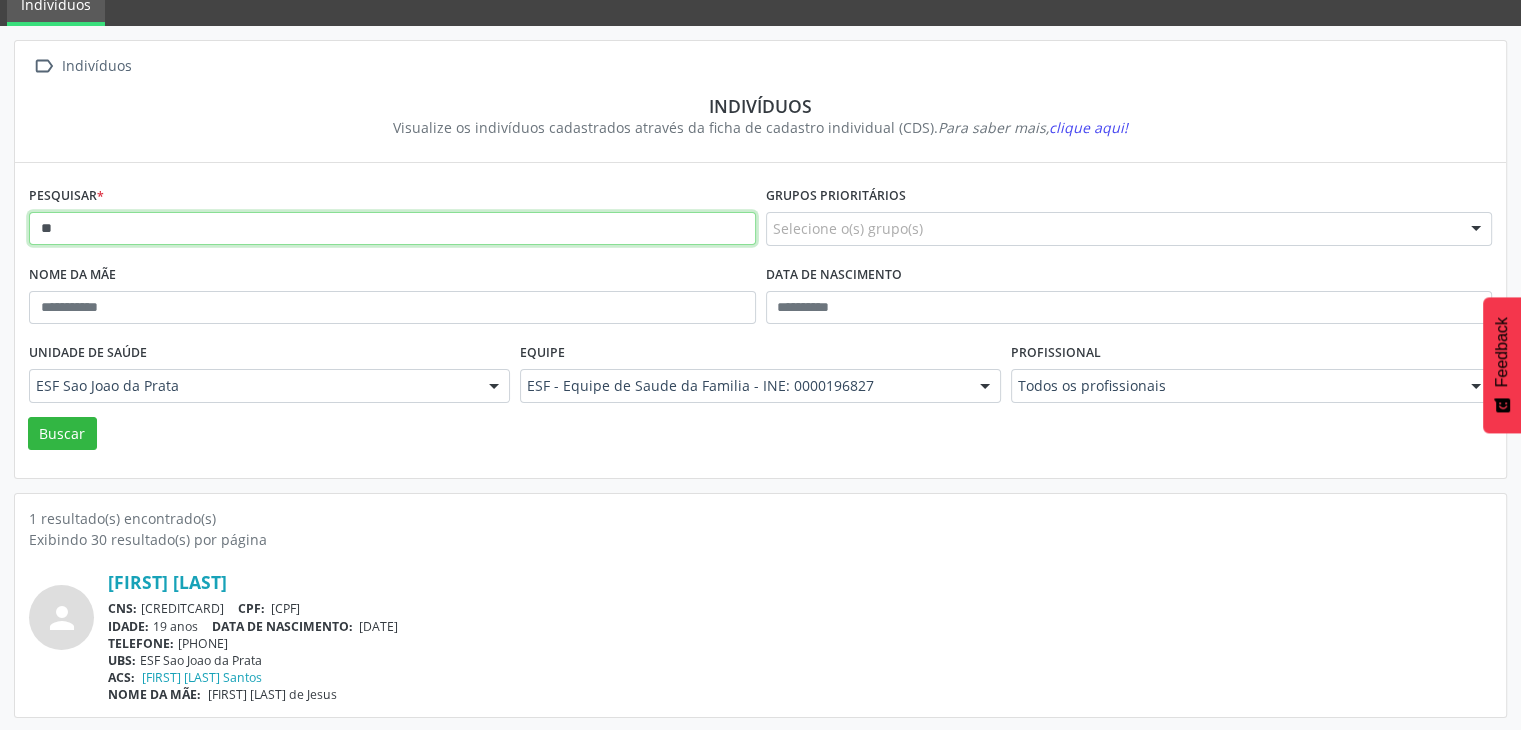 type on "*" 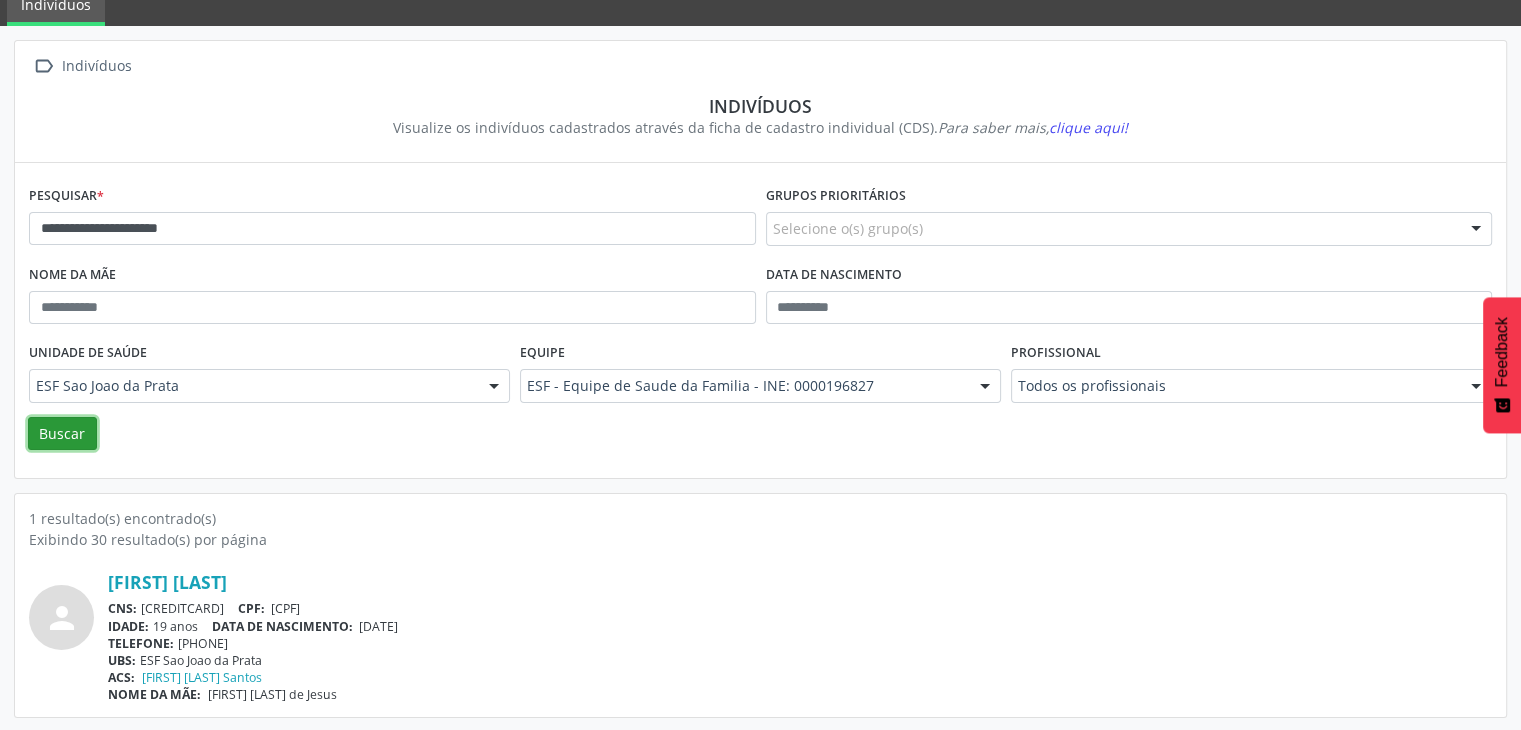 click on "Buscar" at bounding box center (62, 434) 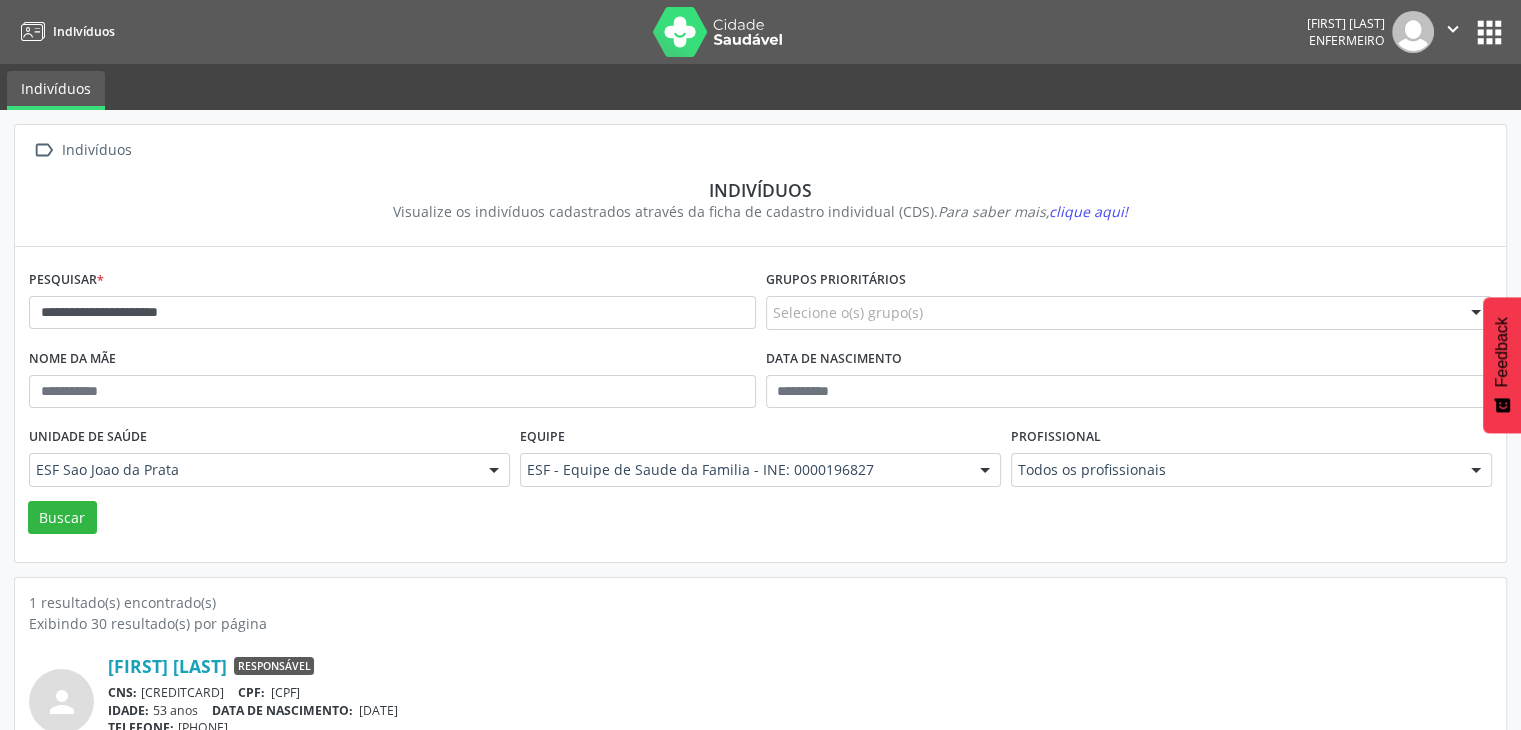 scroll, scrollTop: 84, scrollLeft: 0, axis: vertical 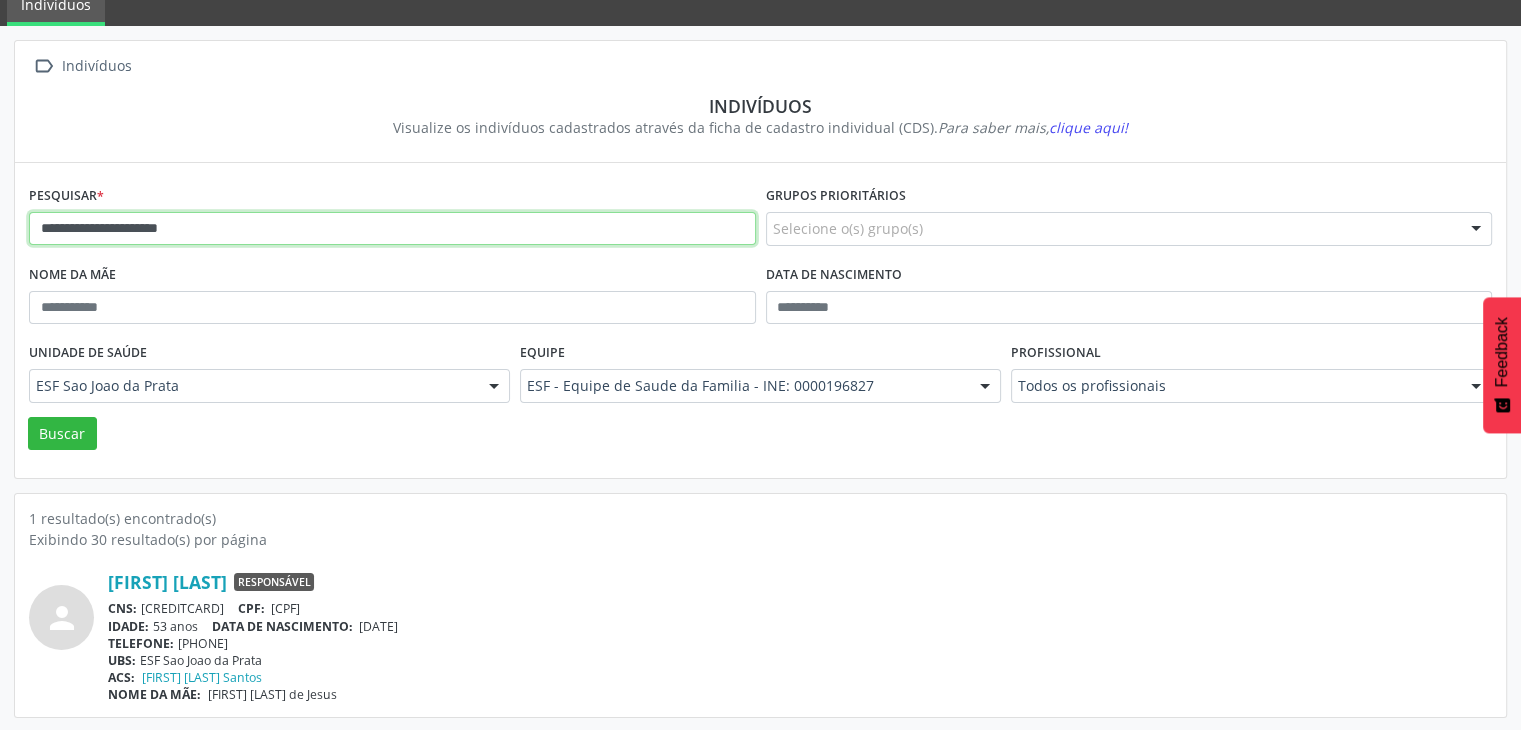 click on "**********" at bounding box center [392, 229] 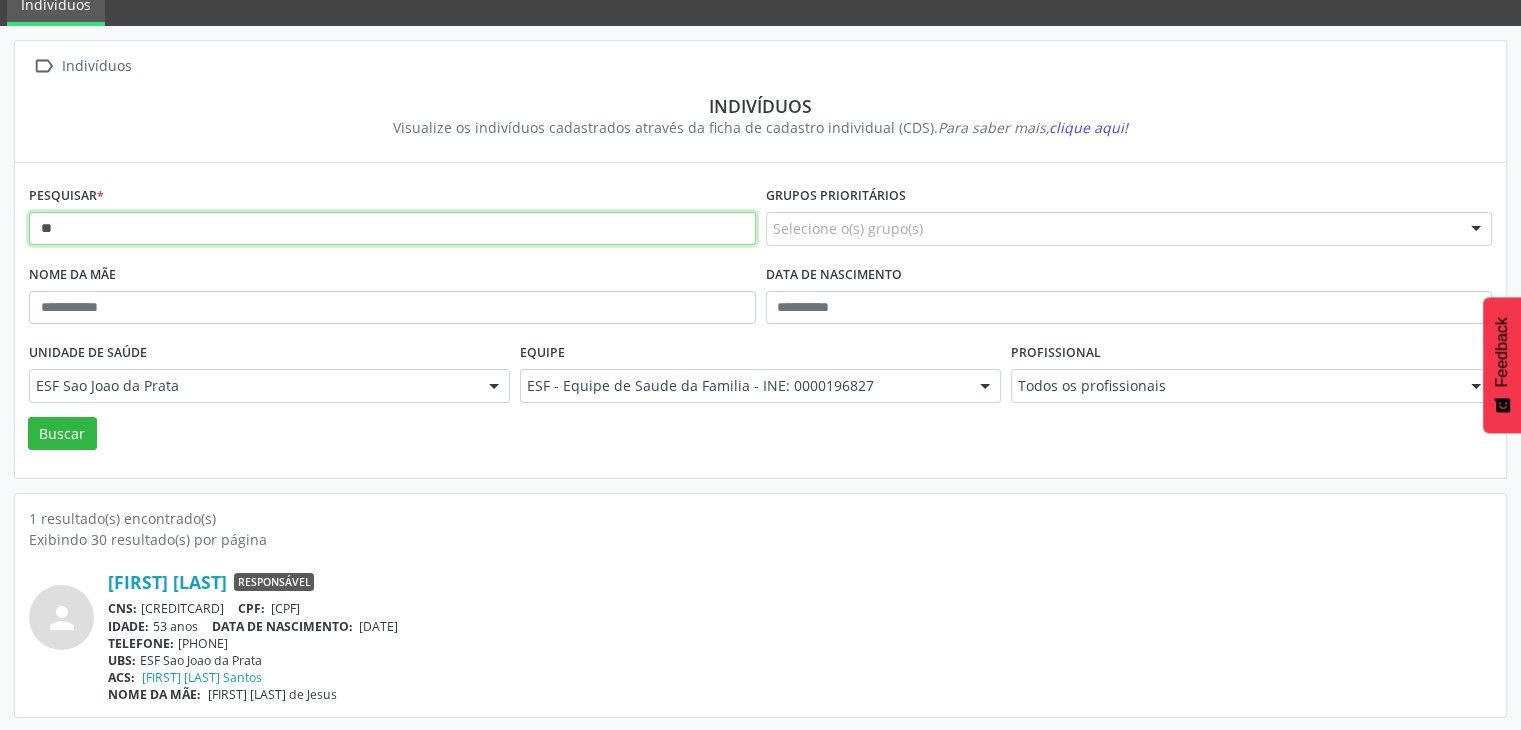 type on "*" 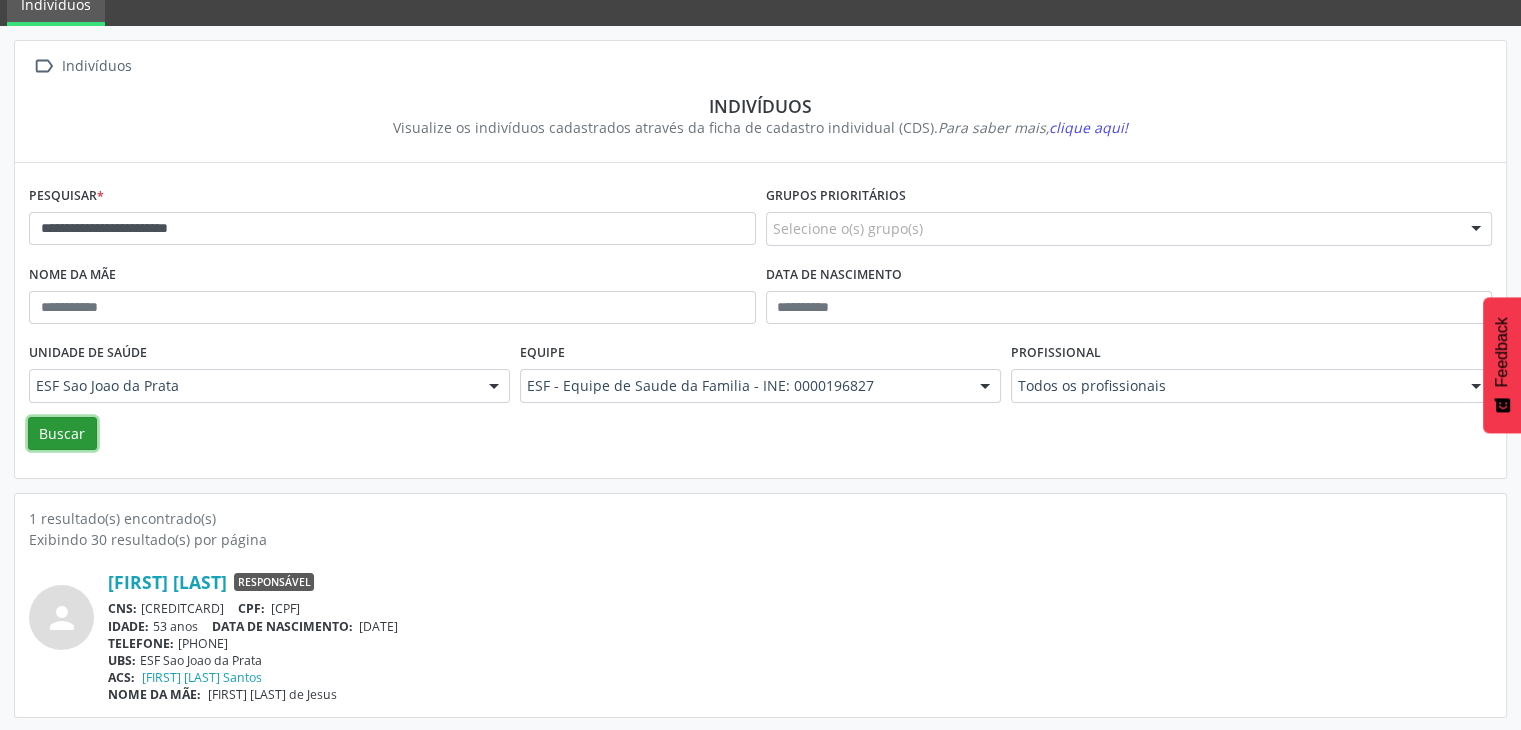 click on "Buscar" at bounding box center (62, 434) 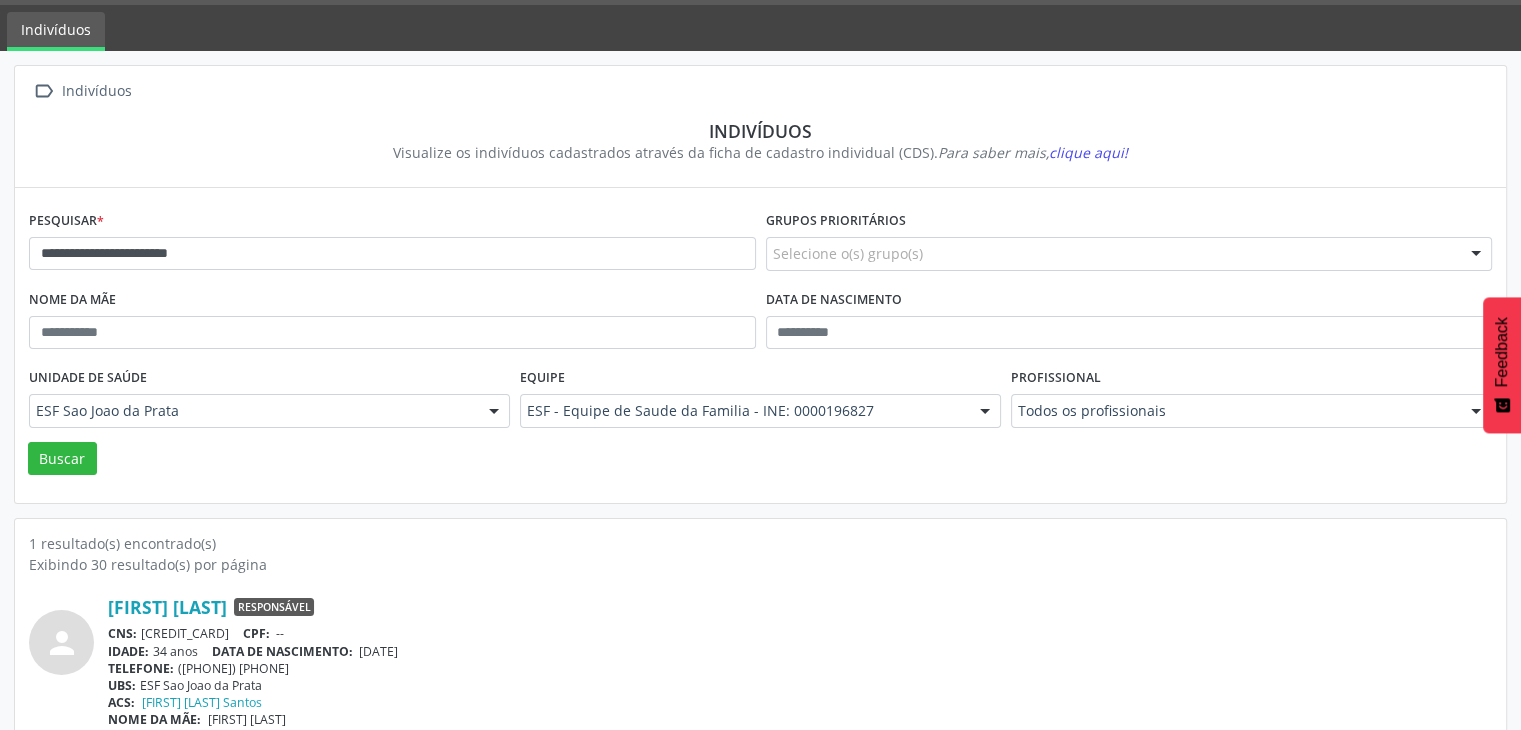 scroll, scrollTop: 84, scrollLeft: 0, axis: vertical 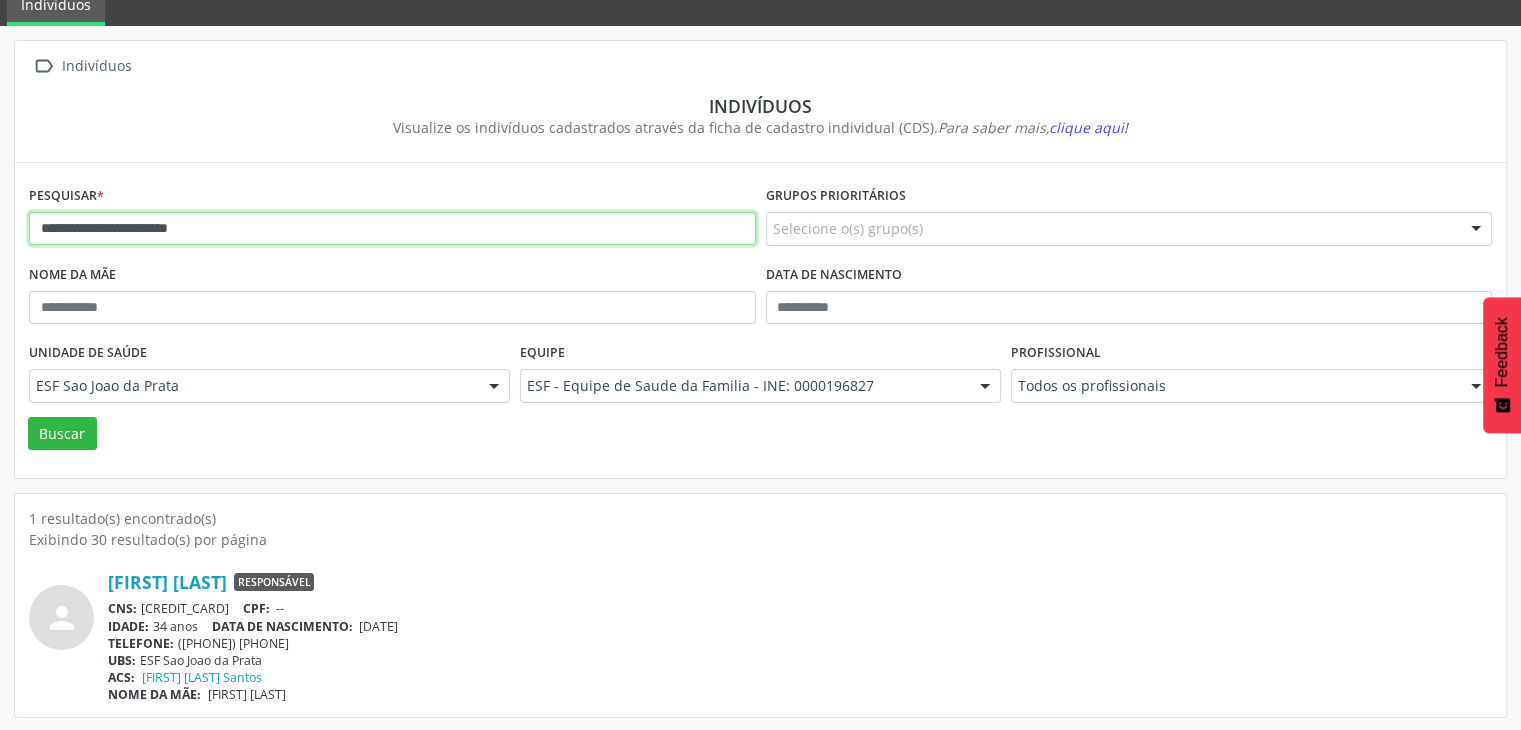click on "**********" at bounding box center (392, 229) 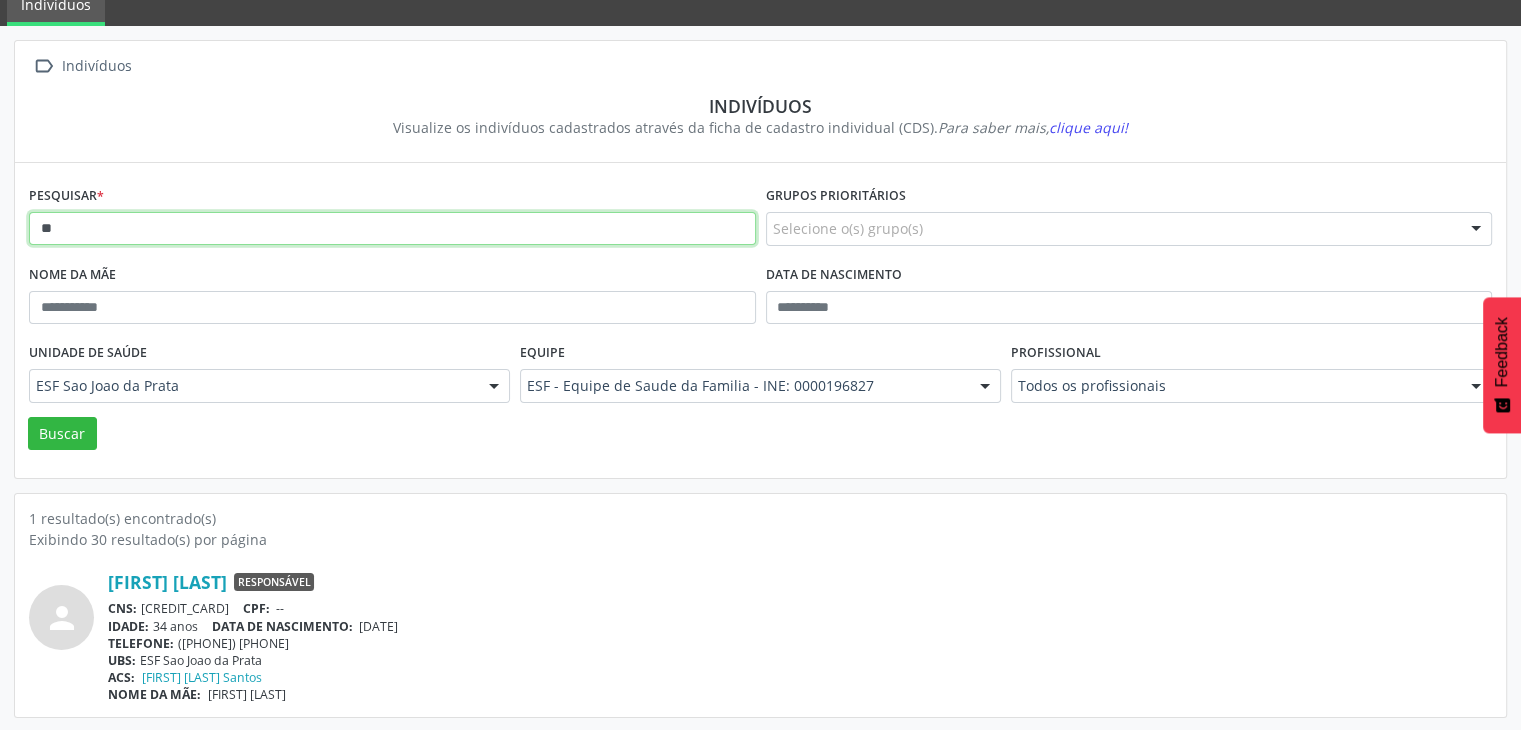 type on "*" 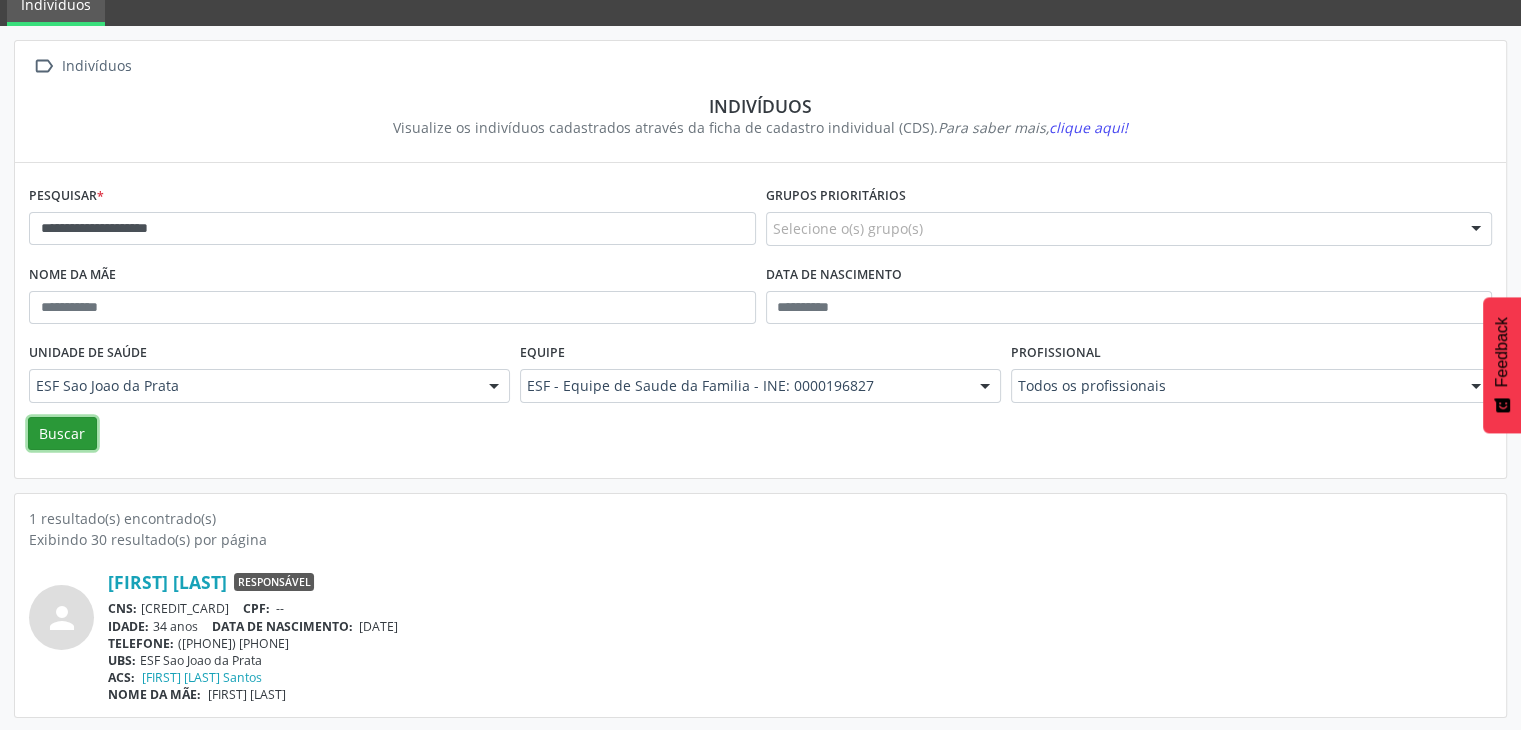 click on "Buscar" at bounding box center (62, 434) 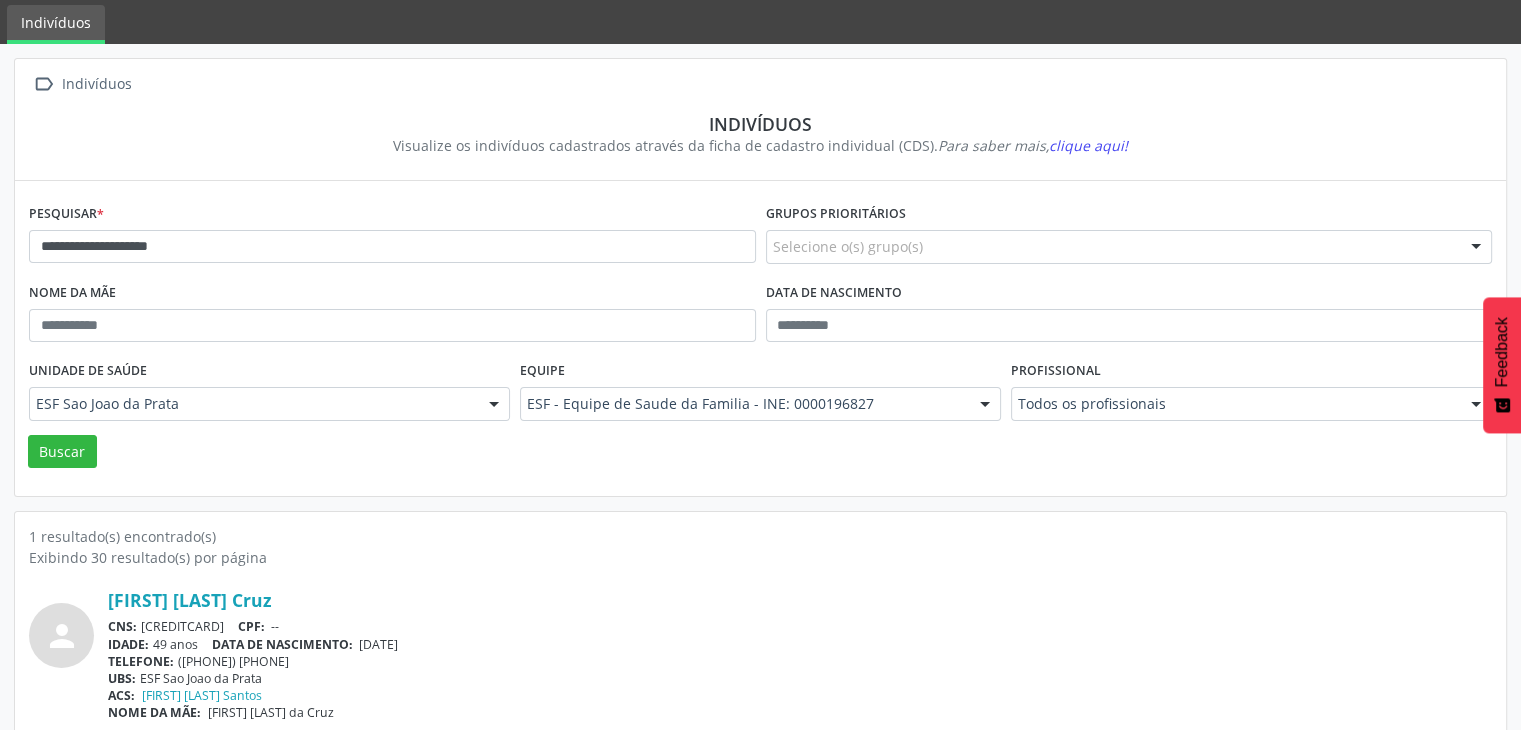 scroll, scrollTop: 84, scrollLeft: 0, axis: vertical 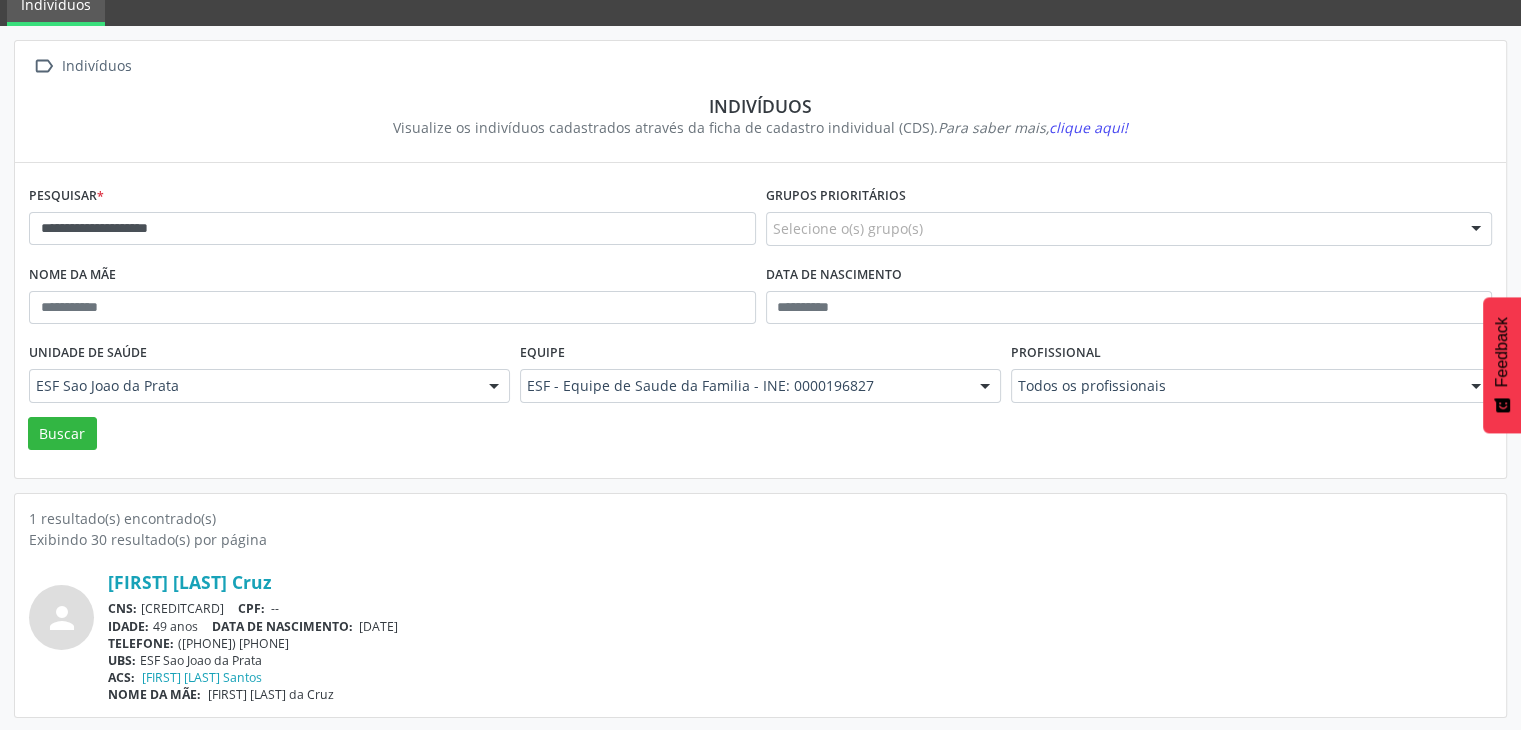 click on "**********" at bounding box center (392, 220) 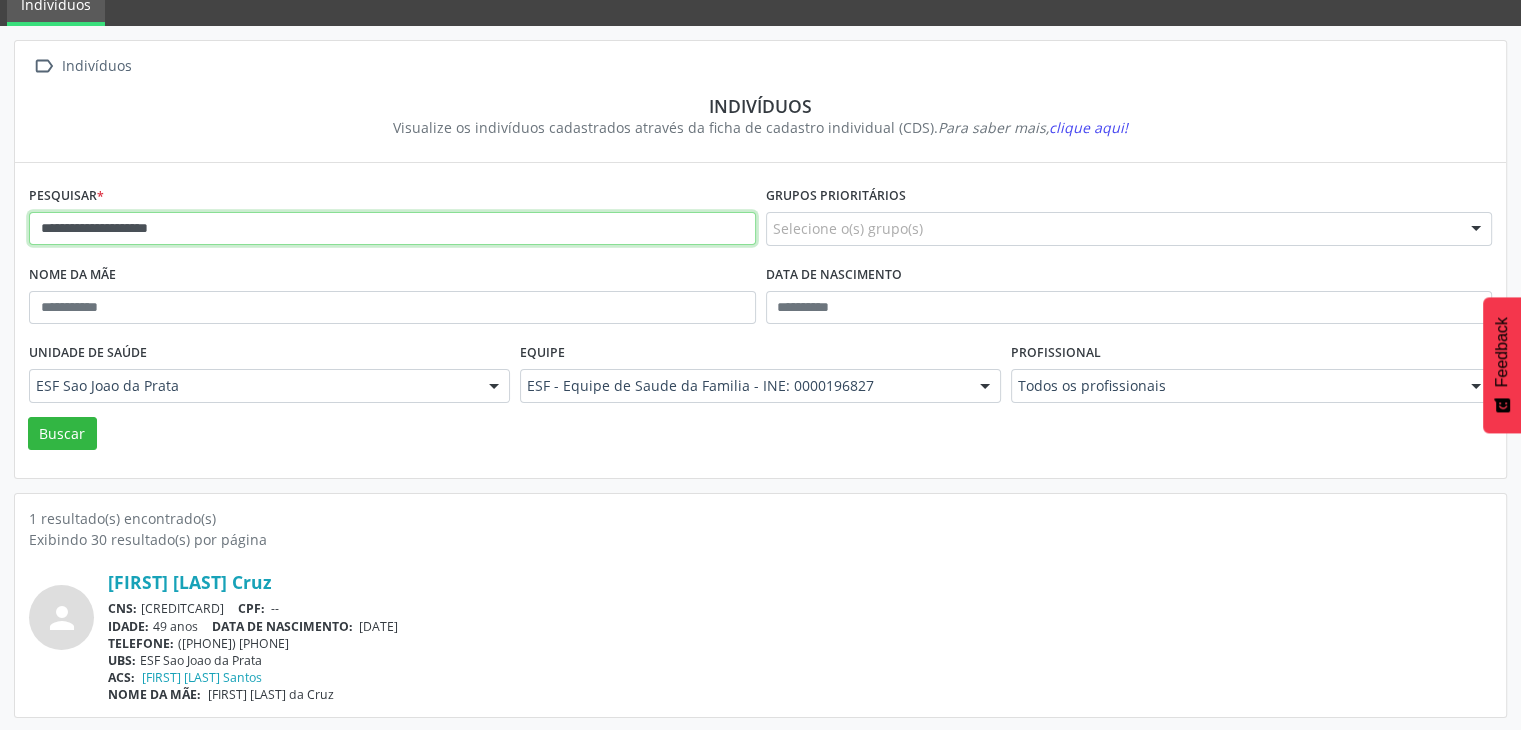 click on "**********" at bounding box center [392, 229] 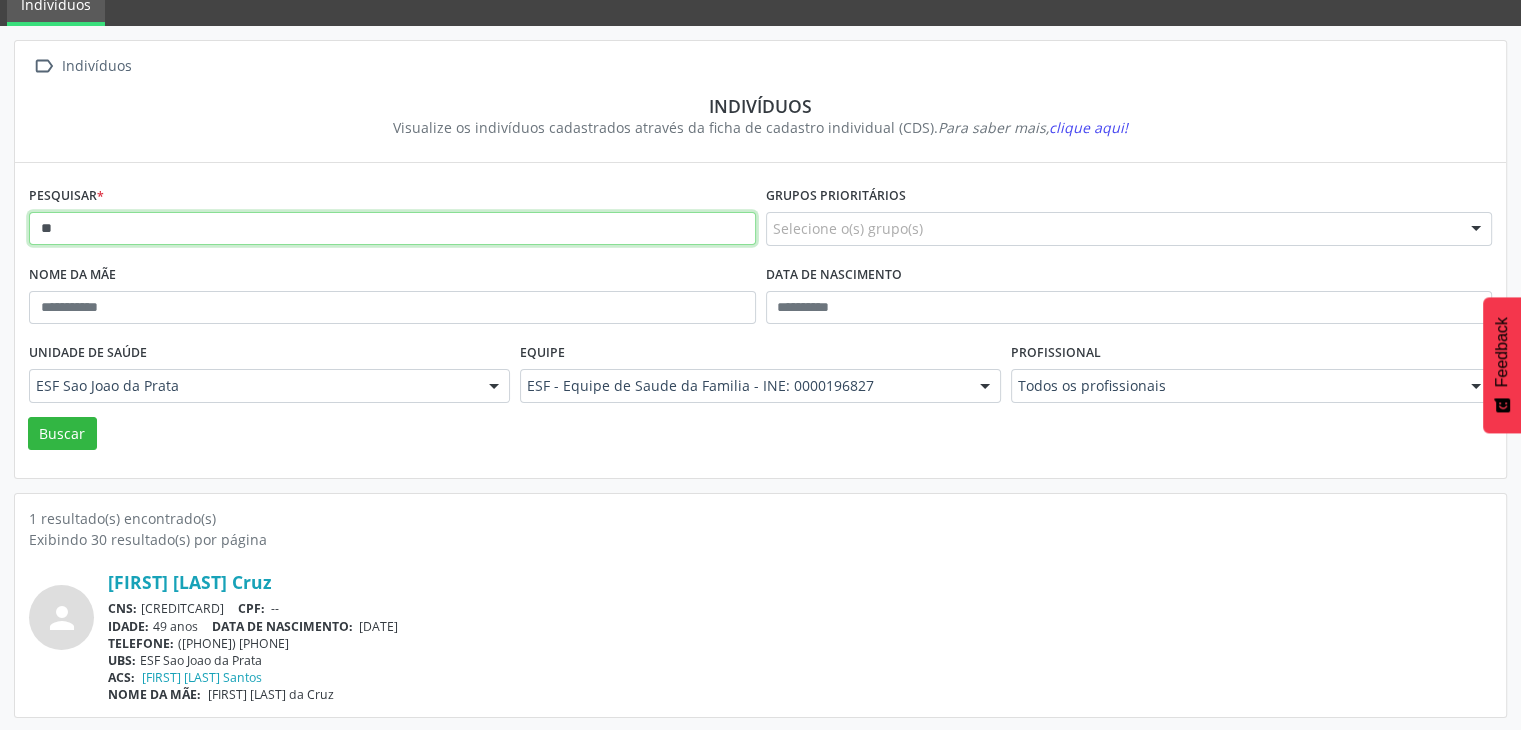 type on "*" 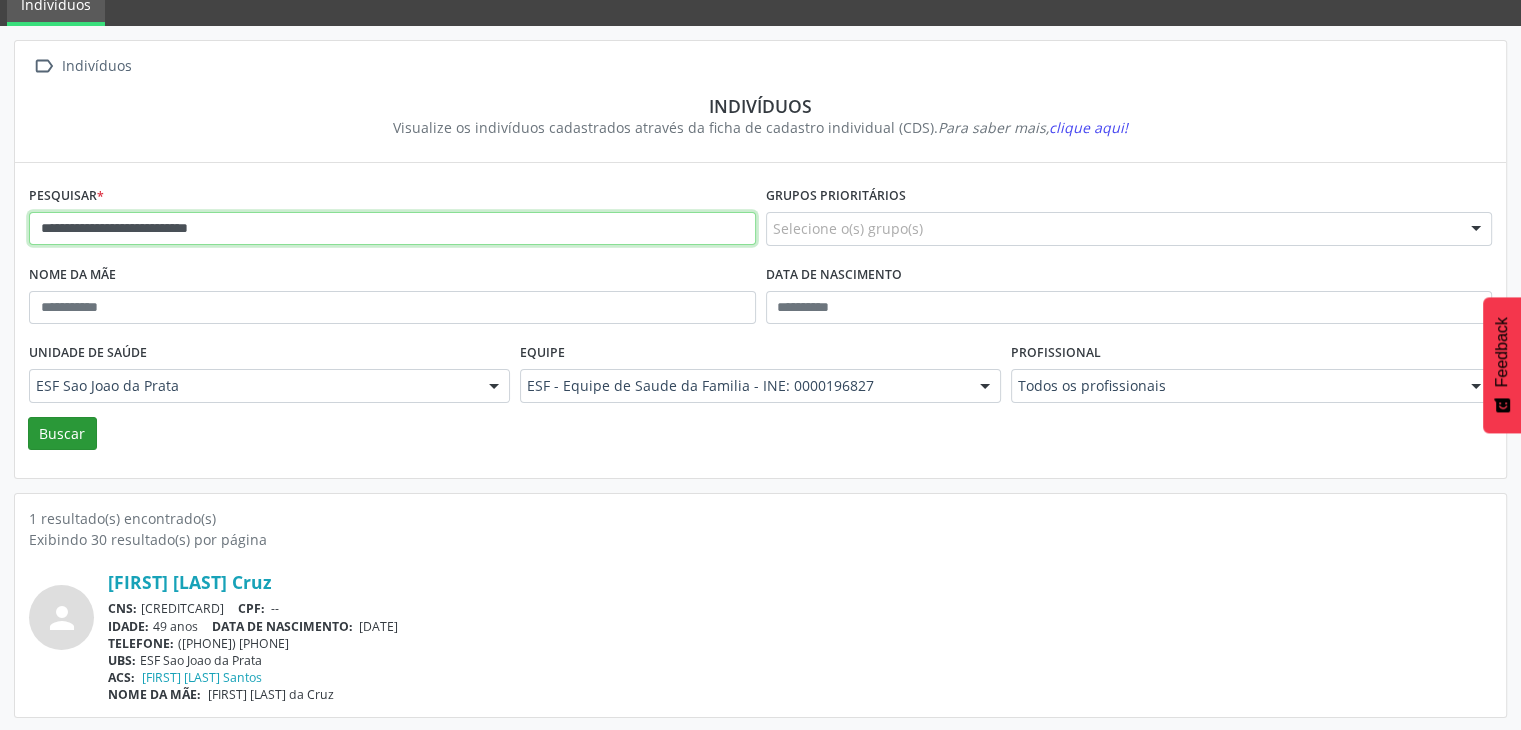 type on "**********" 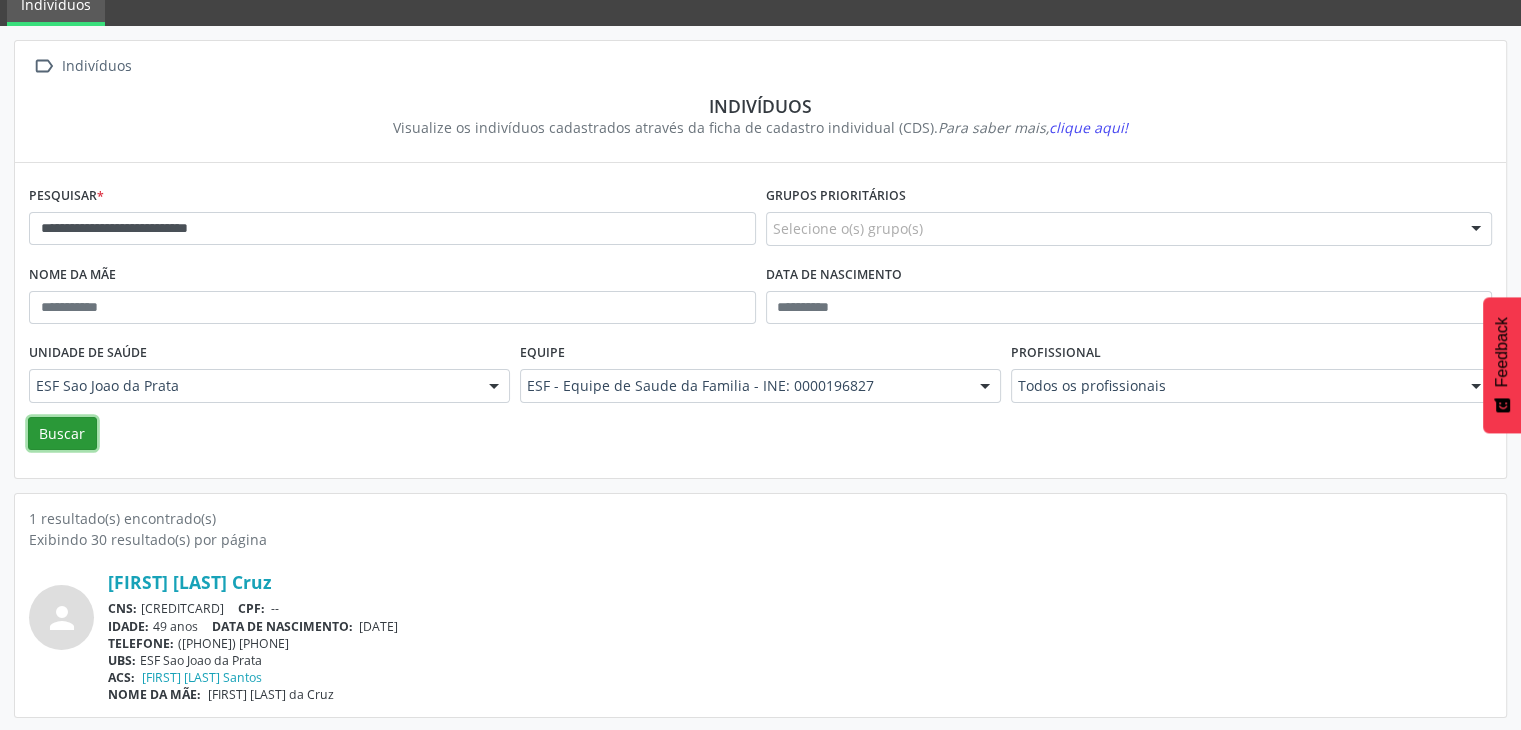 click on "Buscar" at bounding box center (62, 434) 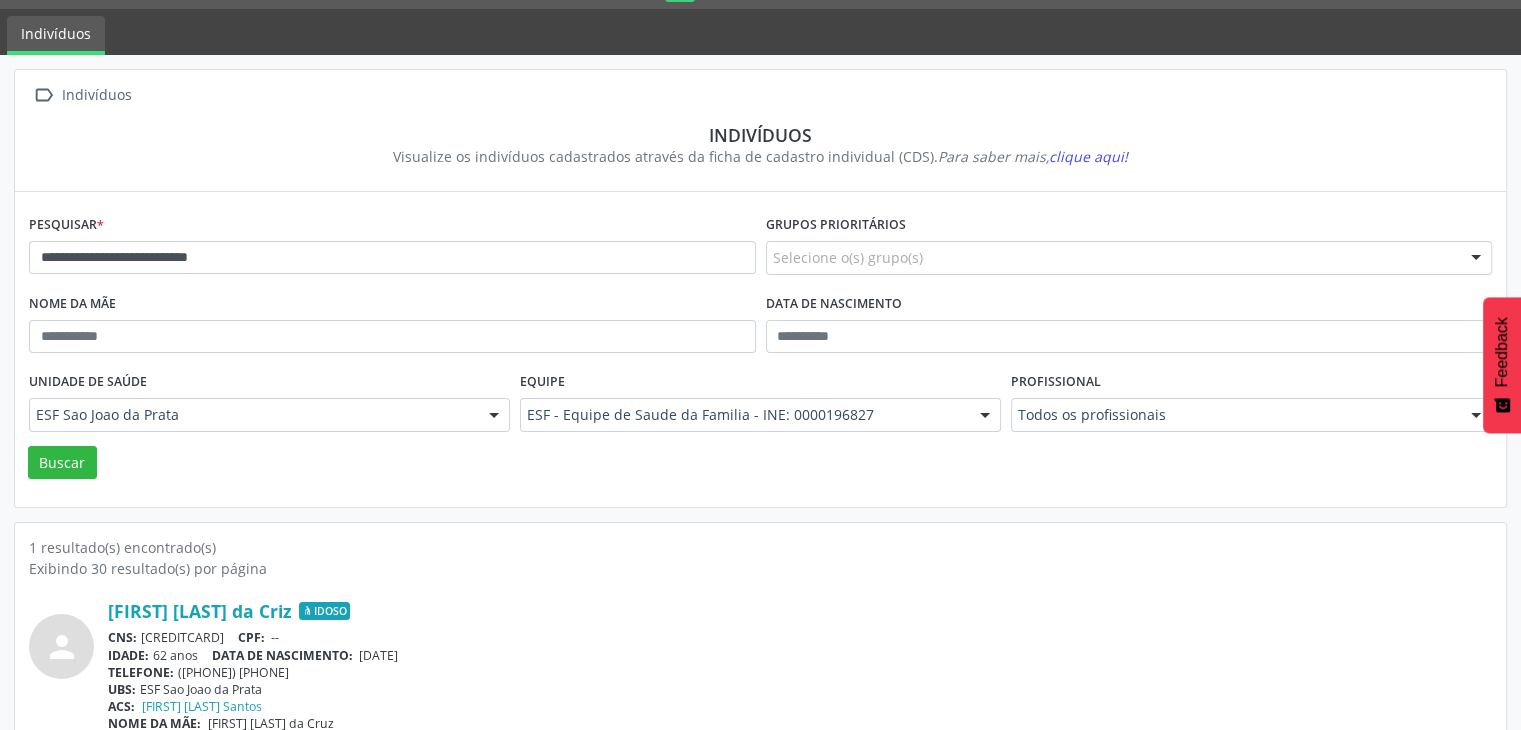 scroll, scrollTop: 84, scrollLeft: 0, axis: vertical 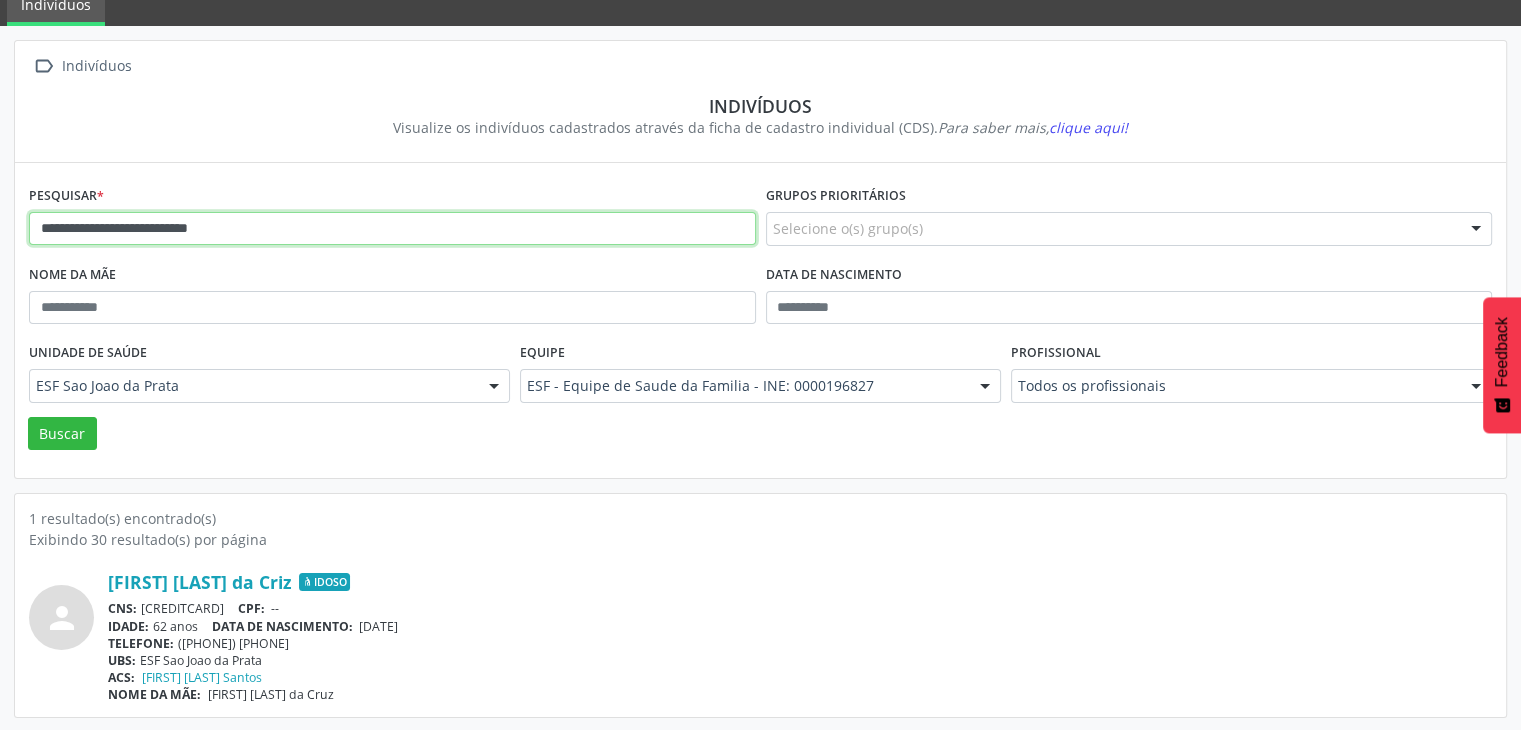 click on "**********" at bounding box center [392, 229] 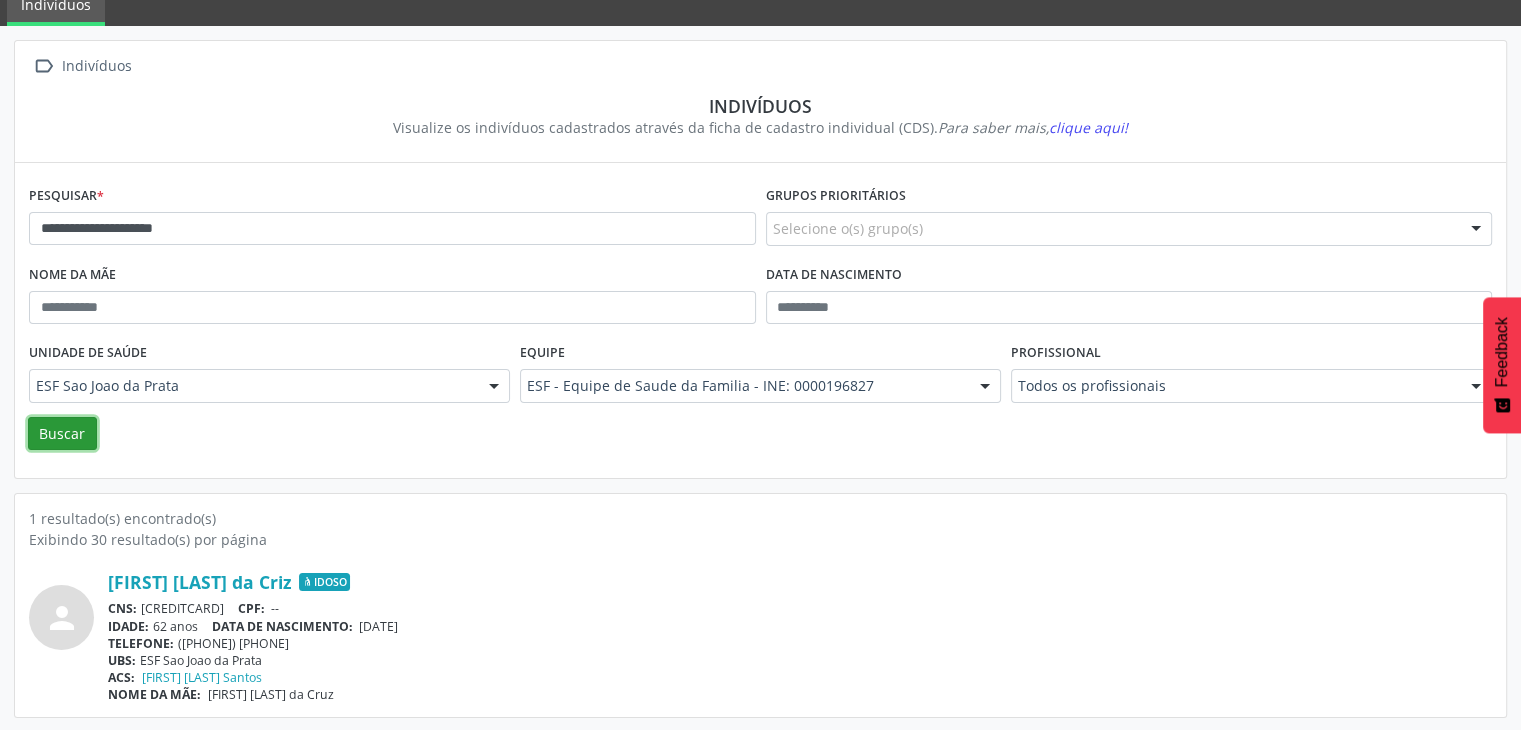 click on "Buscar" at bounding box center (62, 434) 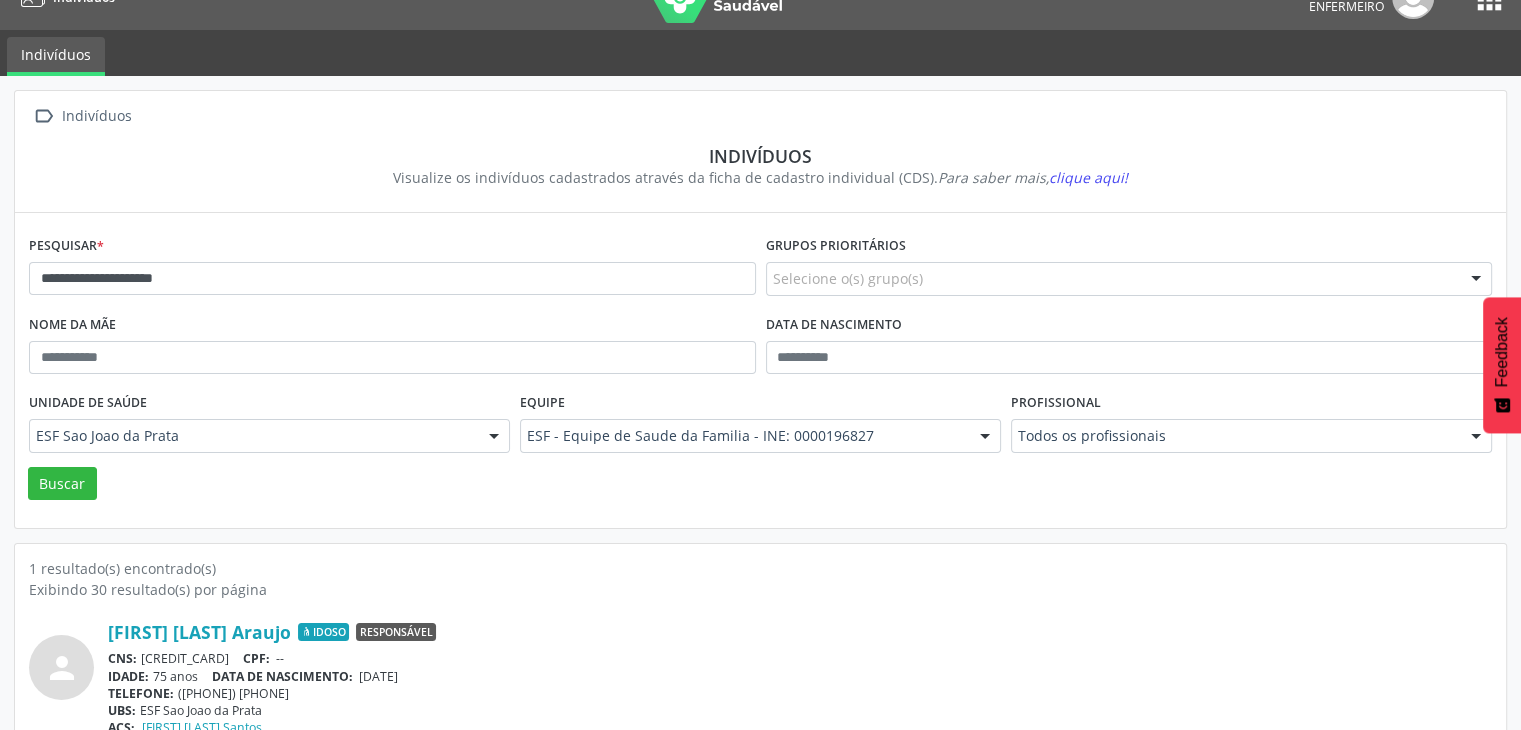 scroll, scrollTop: 84, scrollLeft: 0, axis: vertical 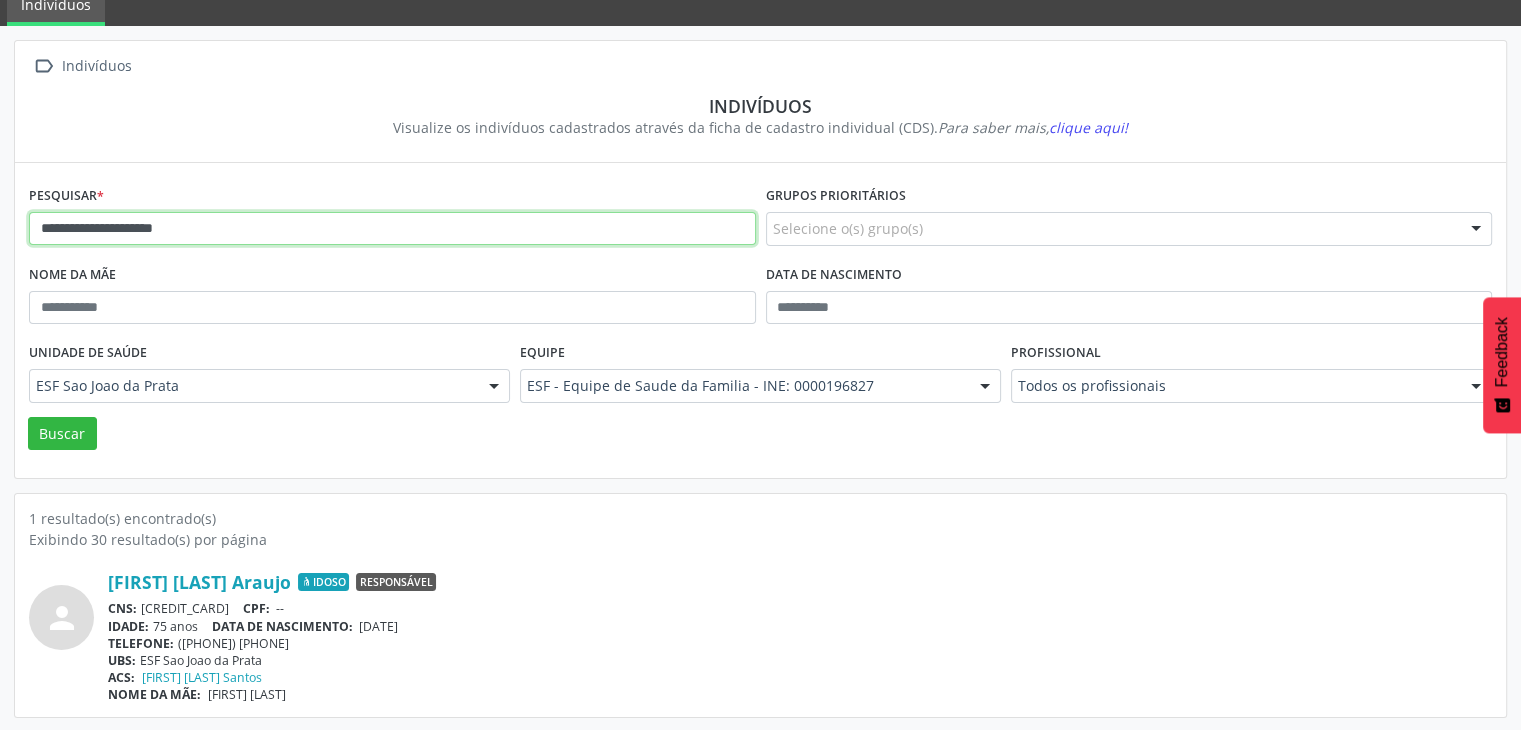 click on "**********" at bounding box center [392, 229] 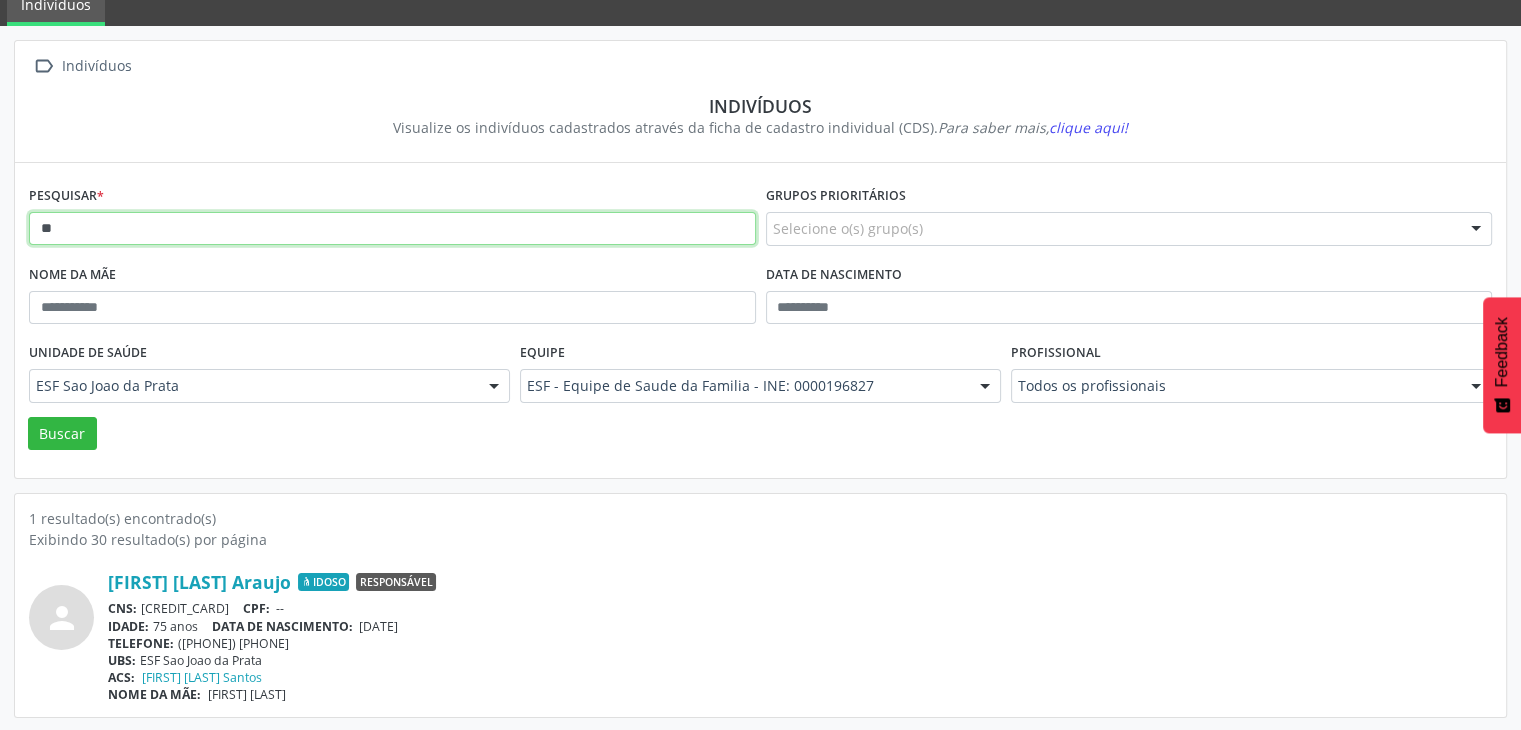 type on "*" 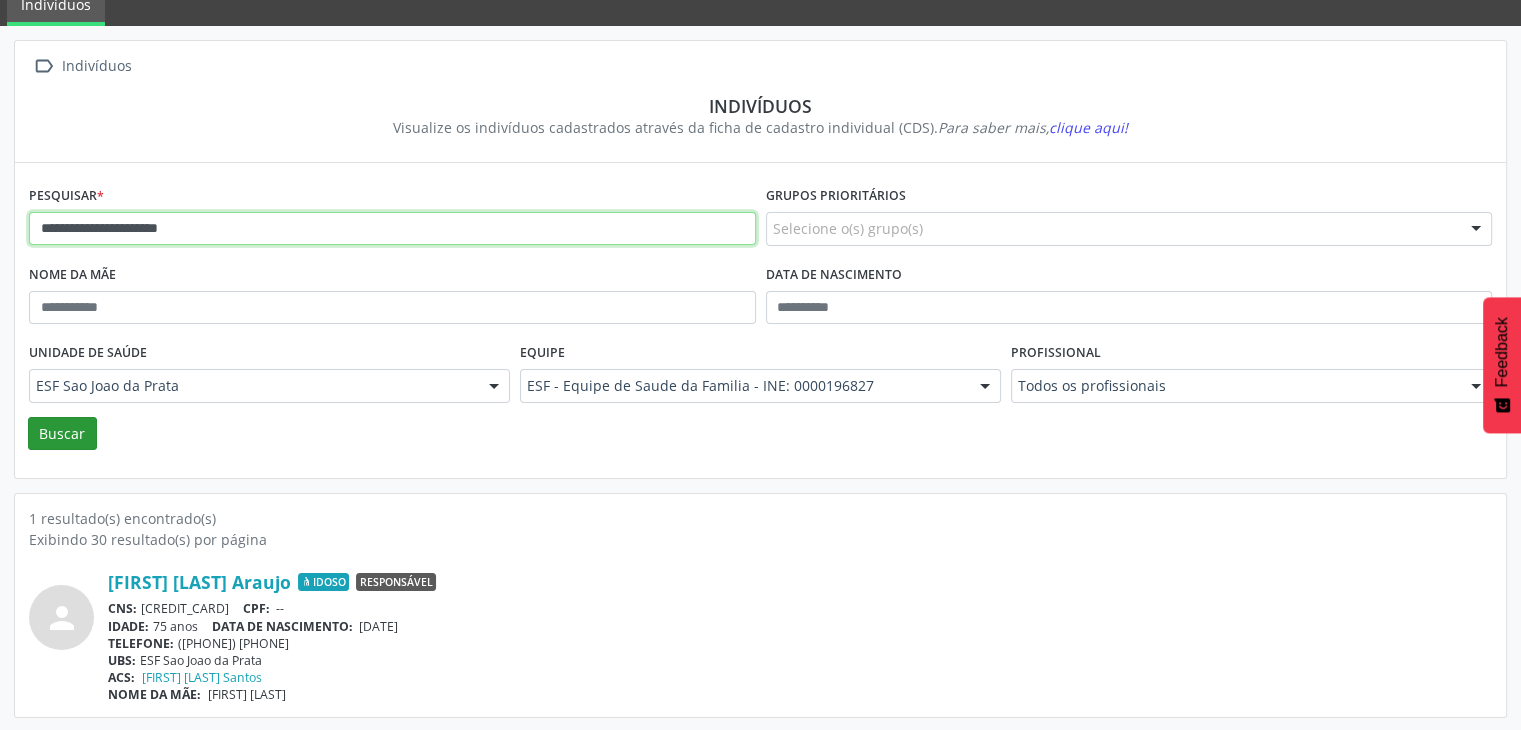 type on "**********" 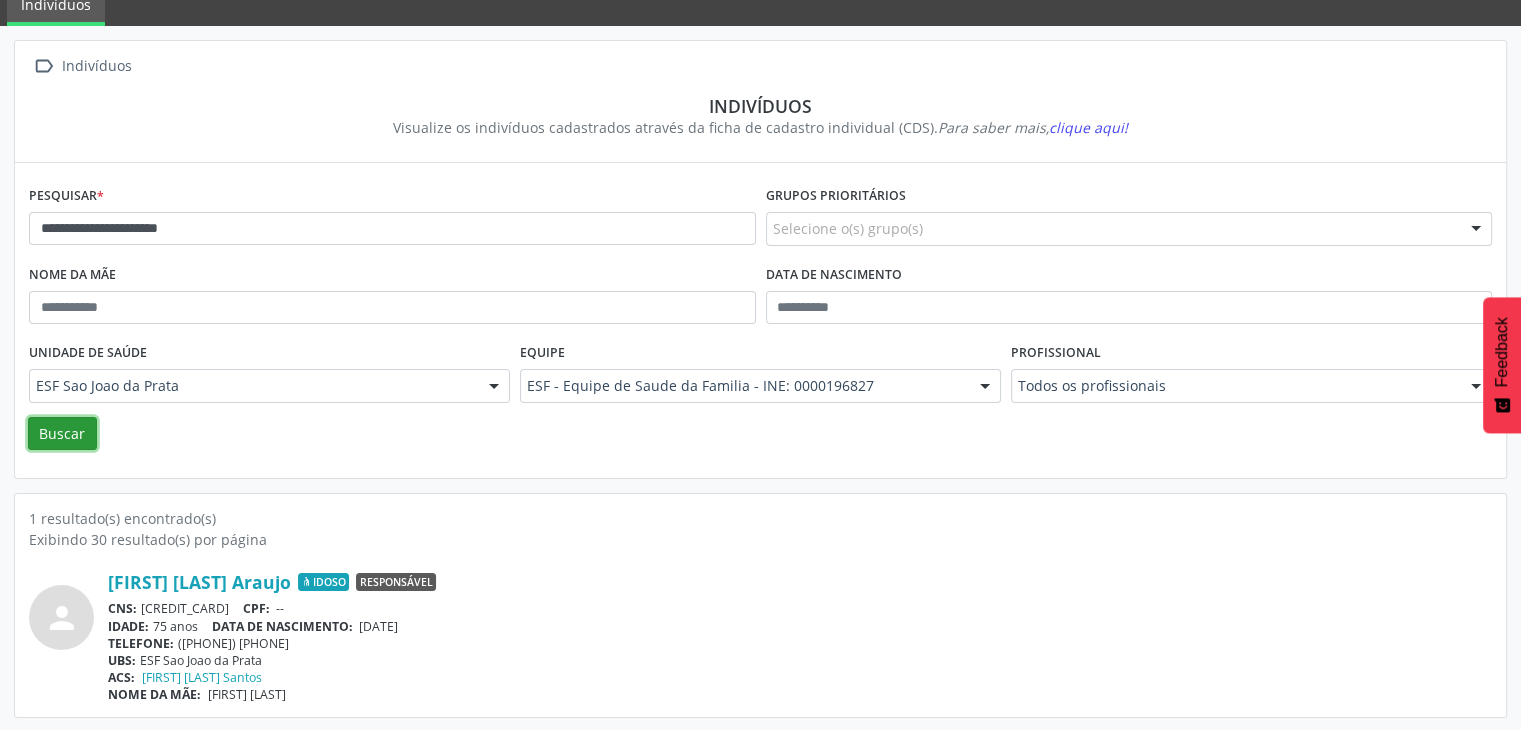 click on "Buscar" at bounding box center [62, 434] 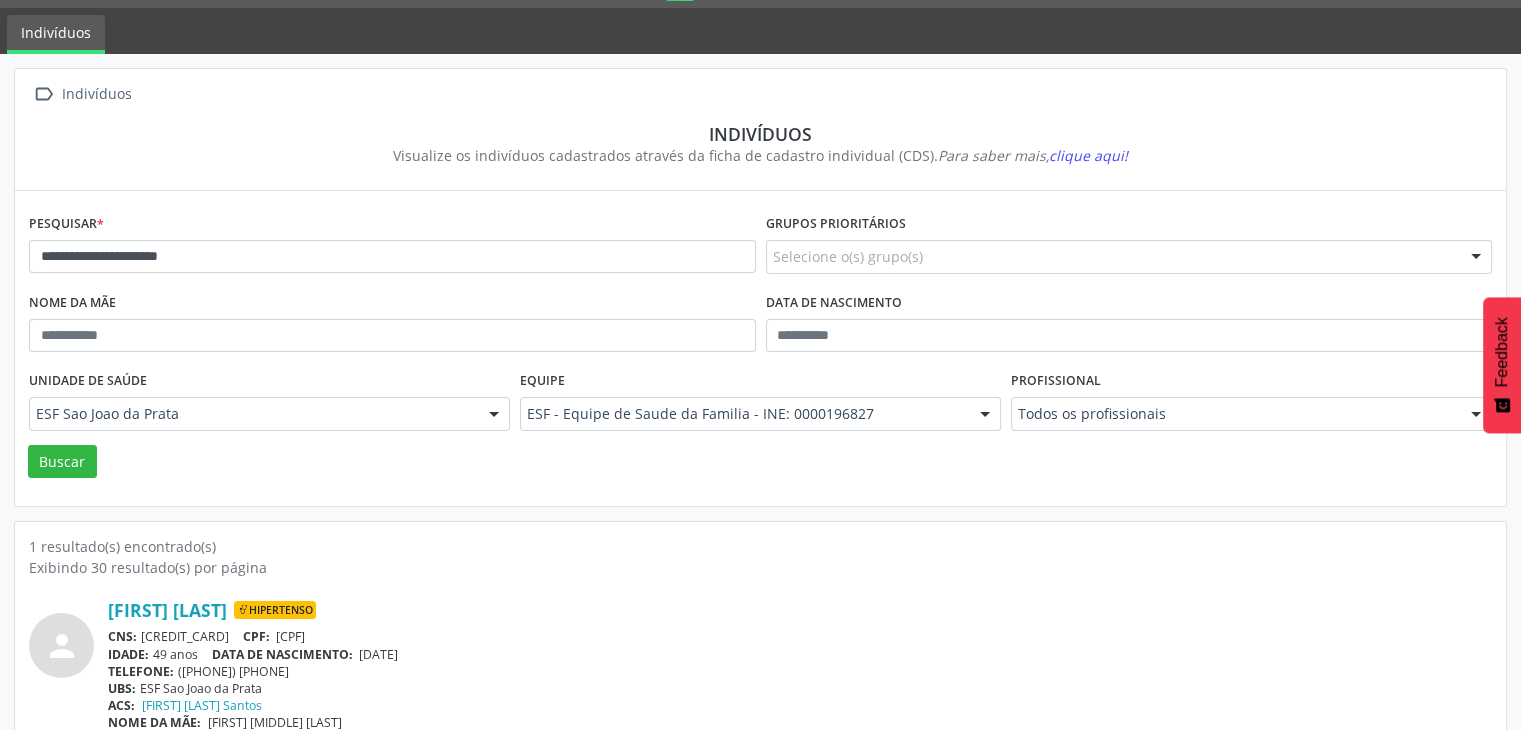 scroll, scrollTop: 84, scrollLeft: 0, axis: vertical 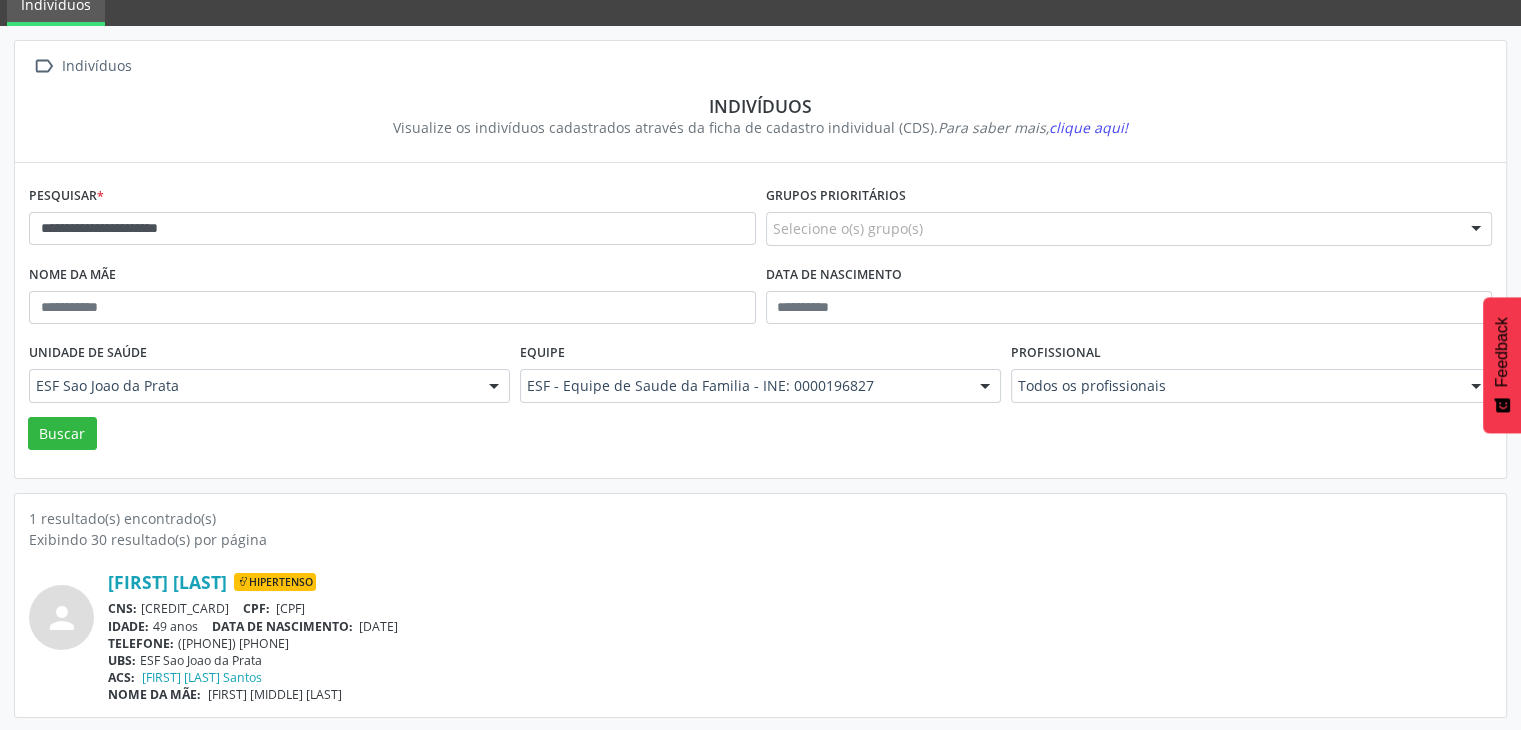 drag, startPoint x: 1076, startPoint y: 305, endPoint x: 1076, endPoint y: 334, distance: 29 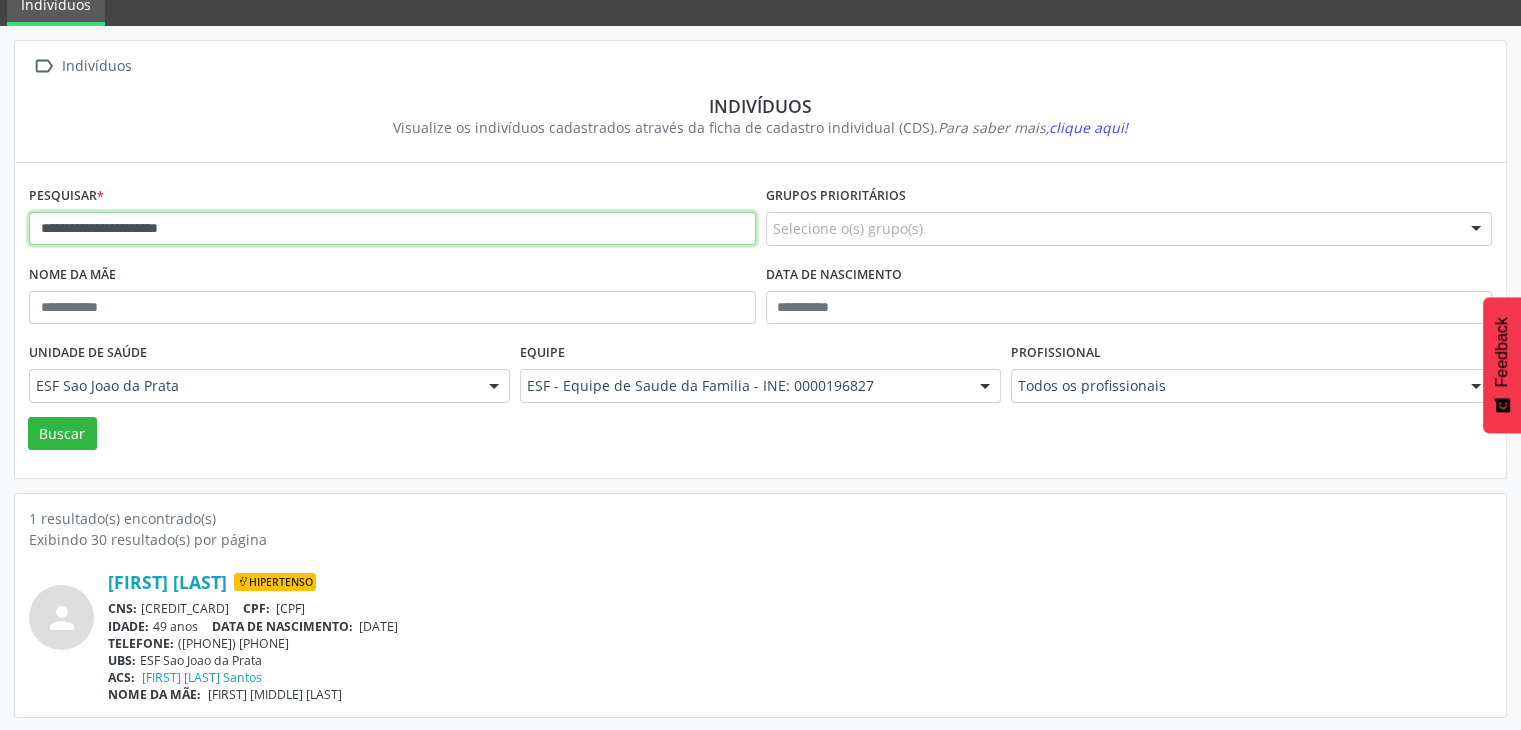 click on "**********" at bounding box center (392, 229) 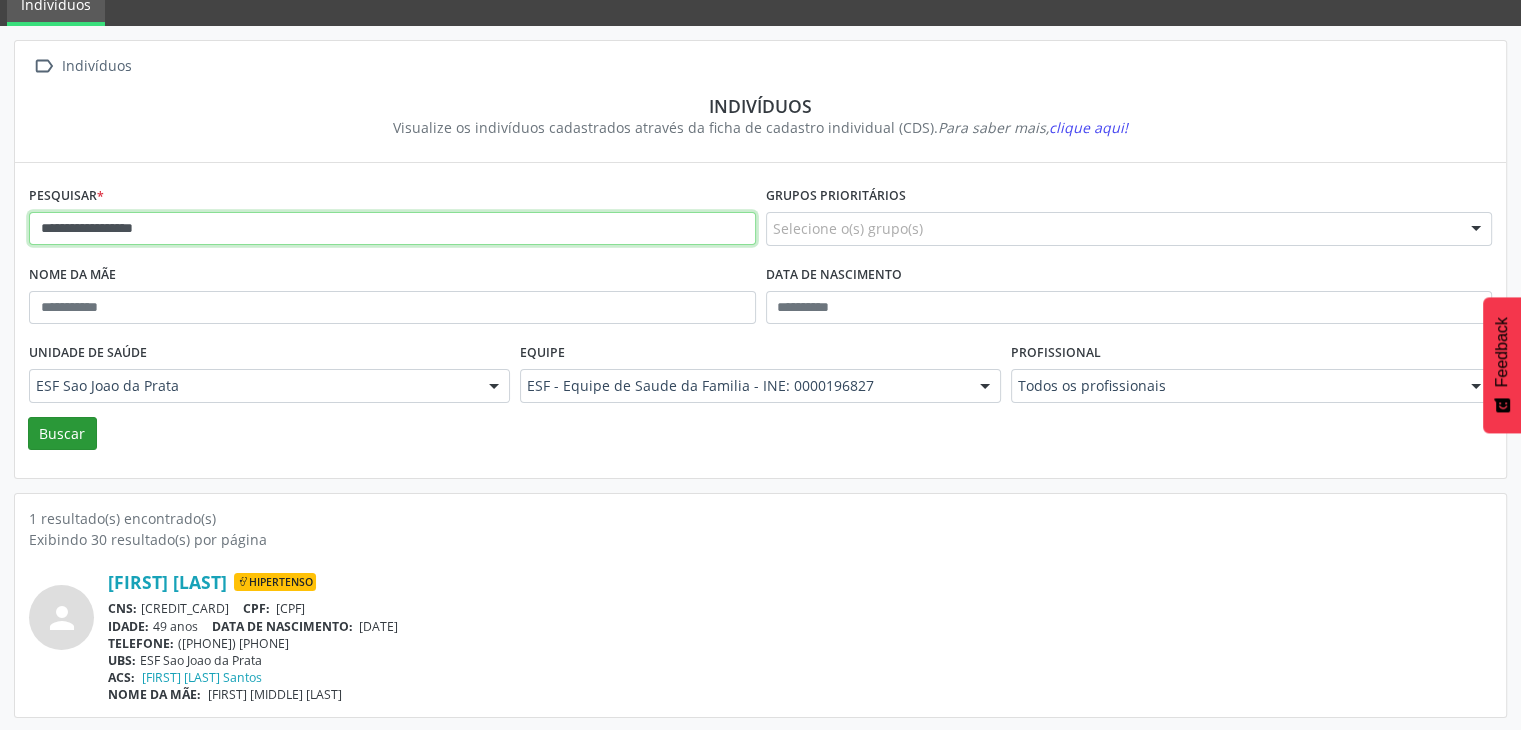 type on "**********" 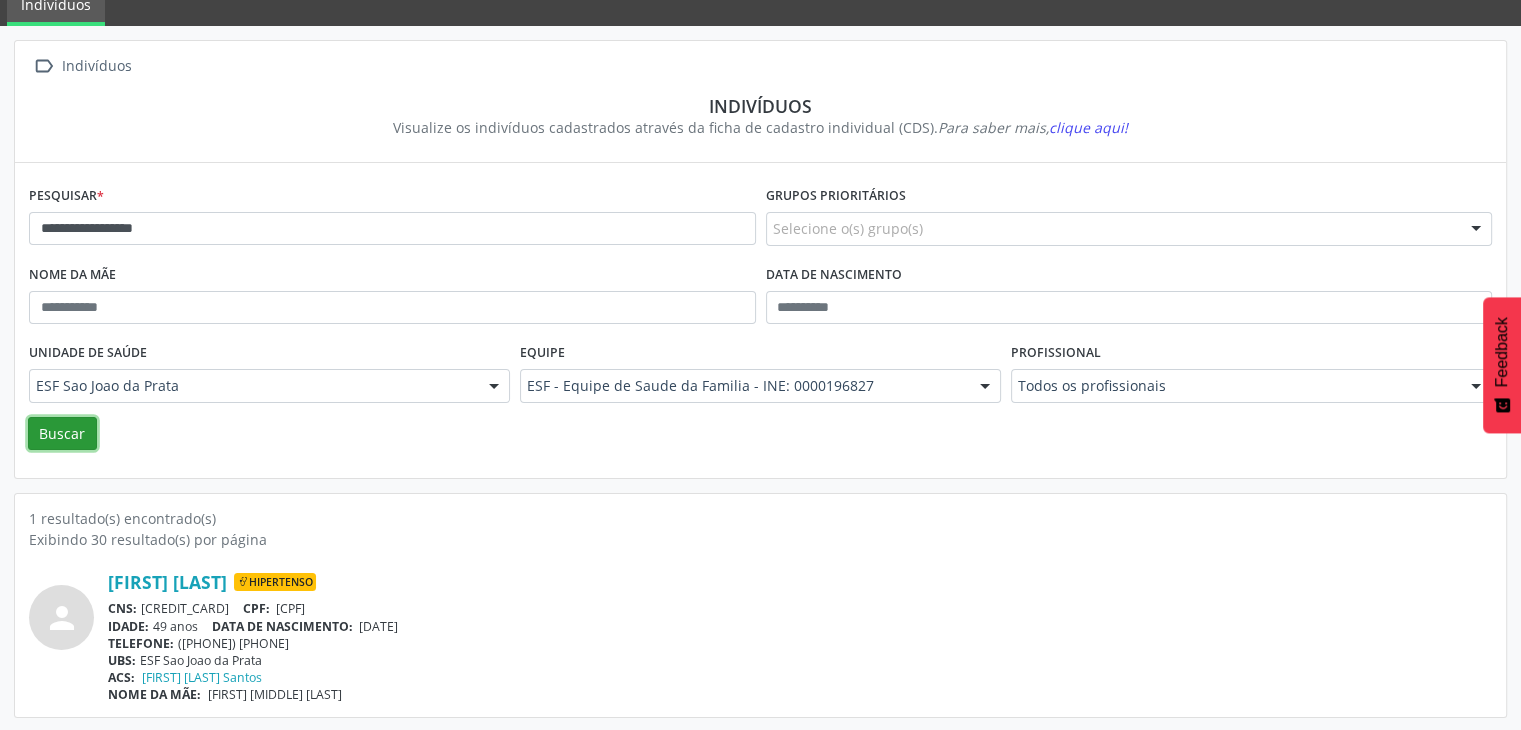 click on "Buscar" at bounding box center [62, 434] 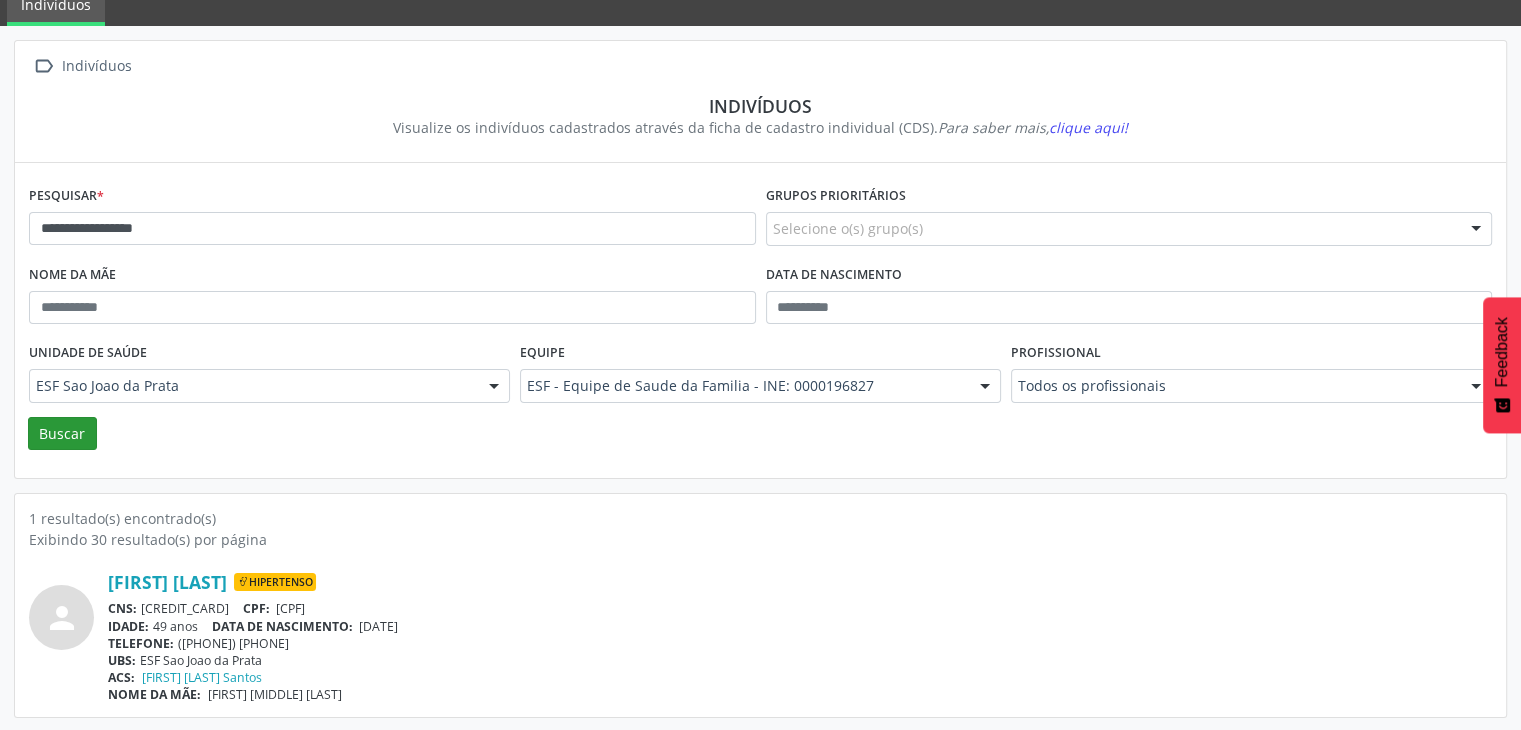 scroll, scrollTop: 0, scrollLeft: 0, axis: both 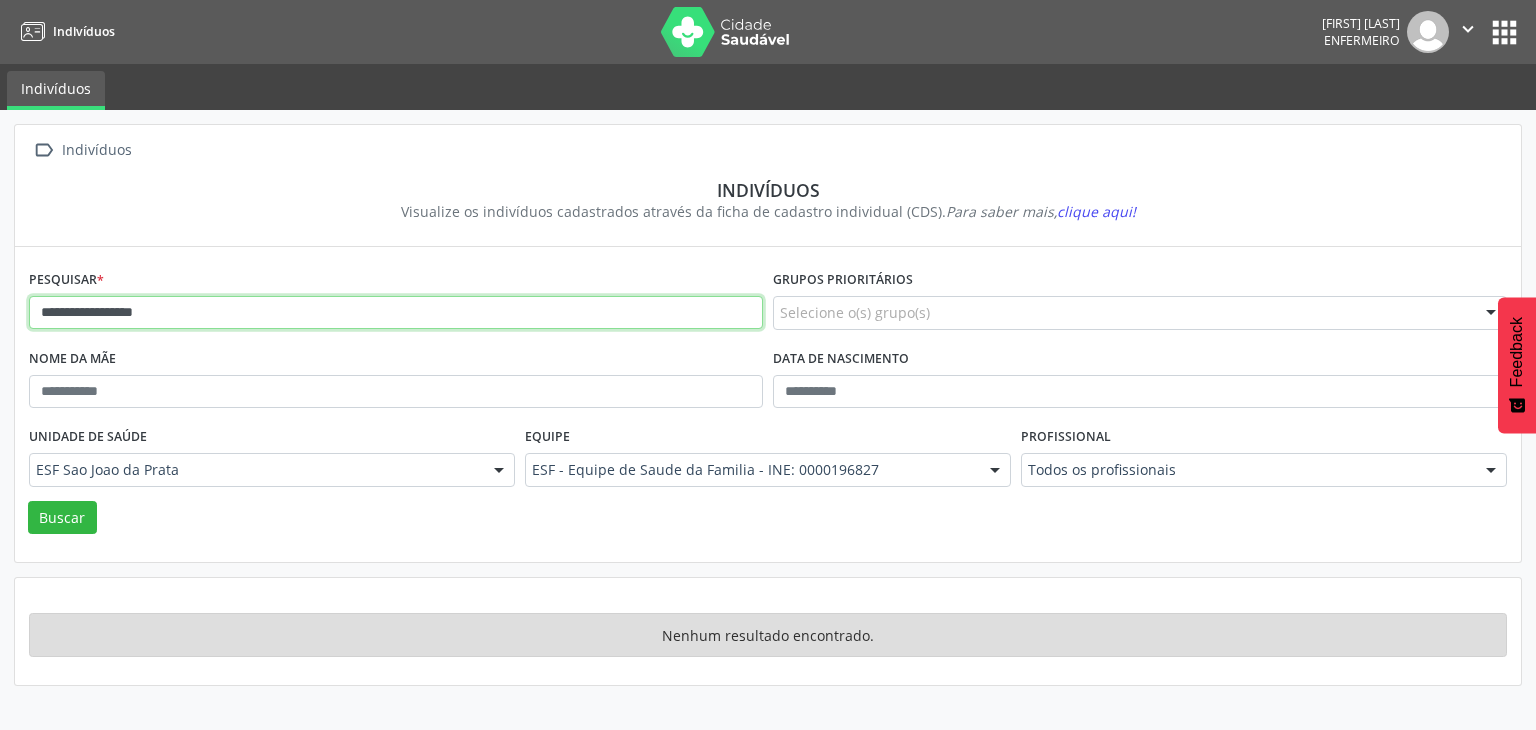 drag, startPoint x: 42, startPoint y: 304, endPoint x: 222, endPoint y: 303, distance: 180.00278 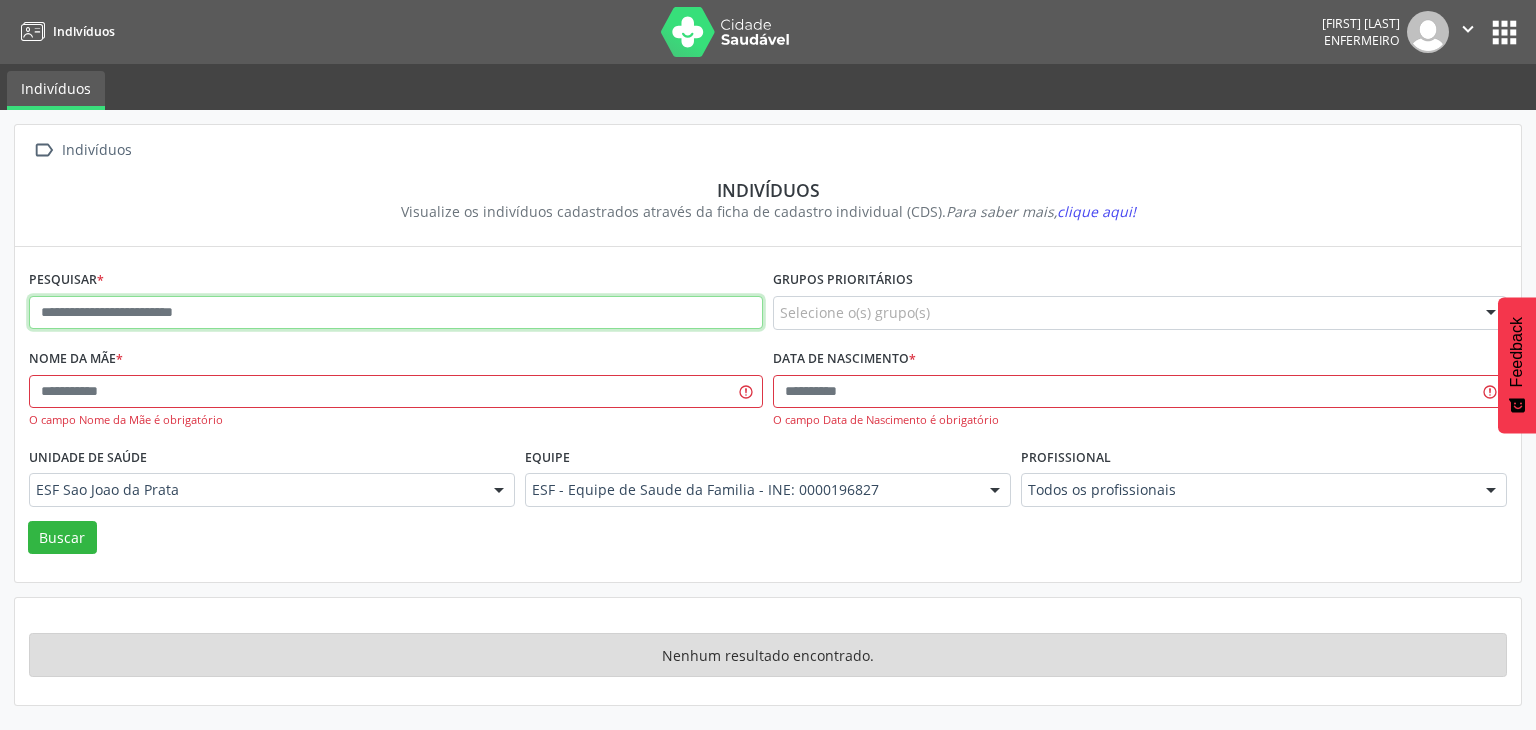 click at bounding box center (396, 313) 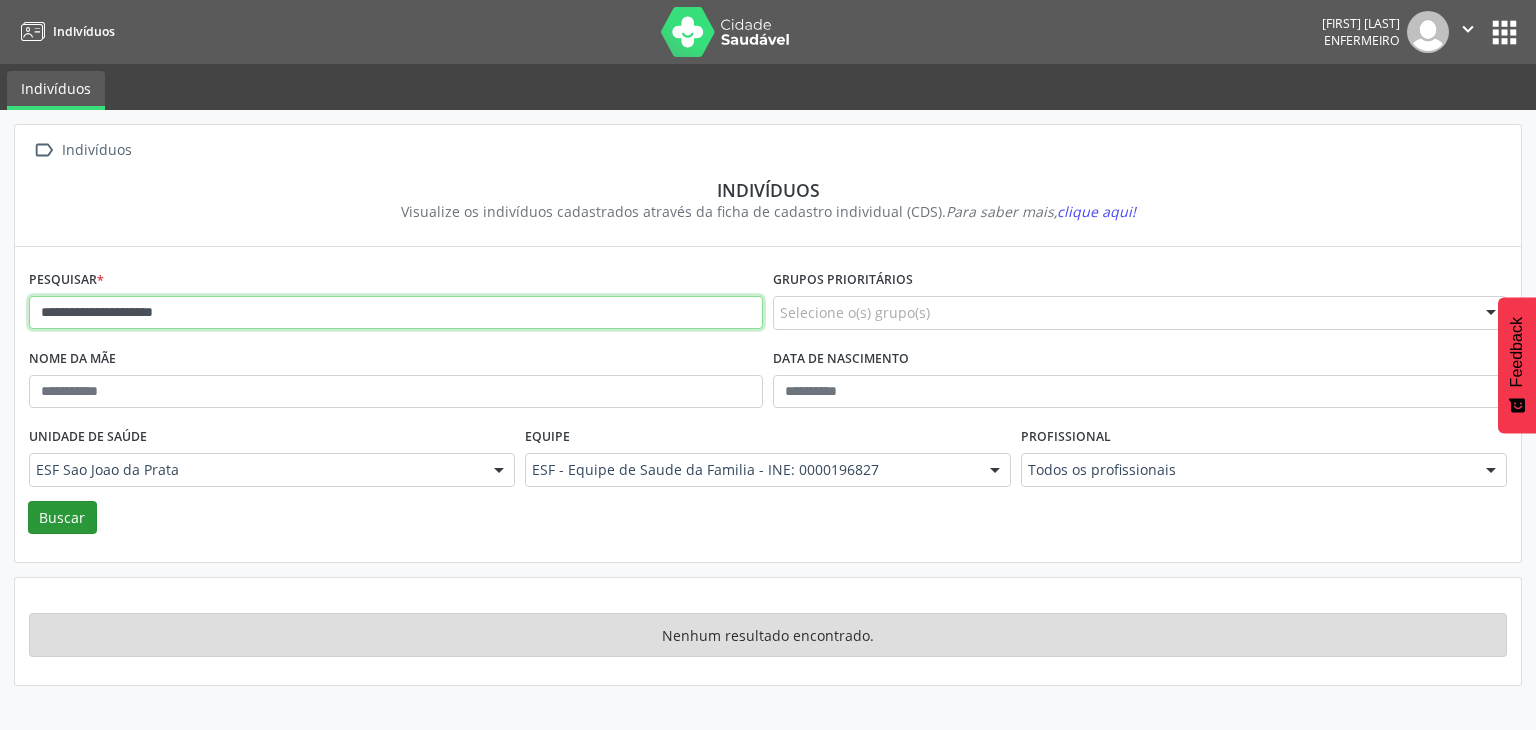 type on "**********" 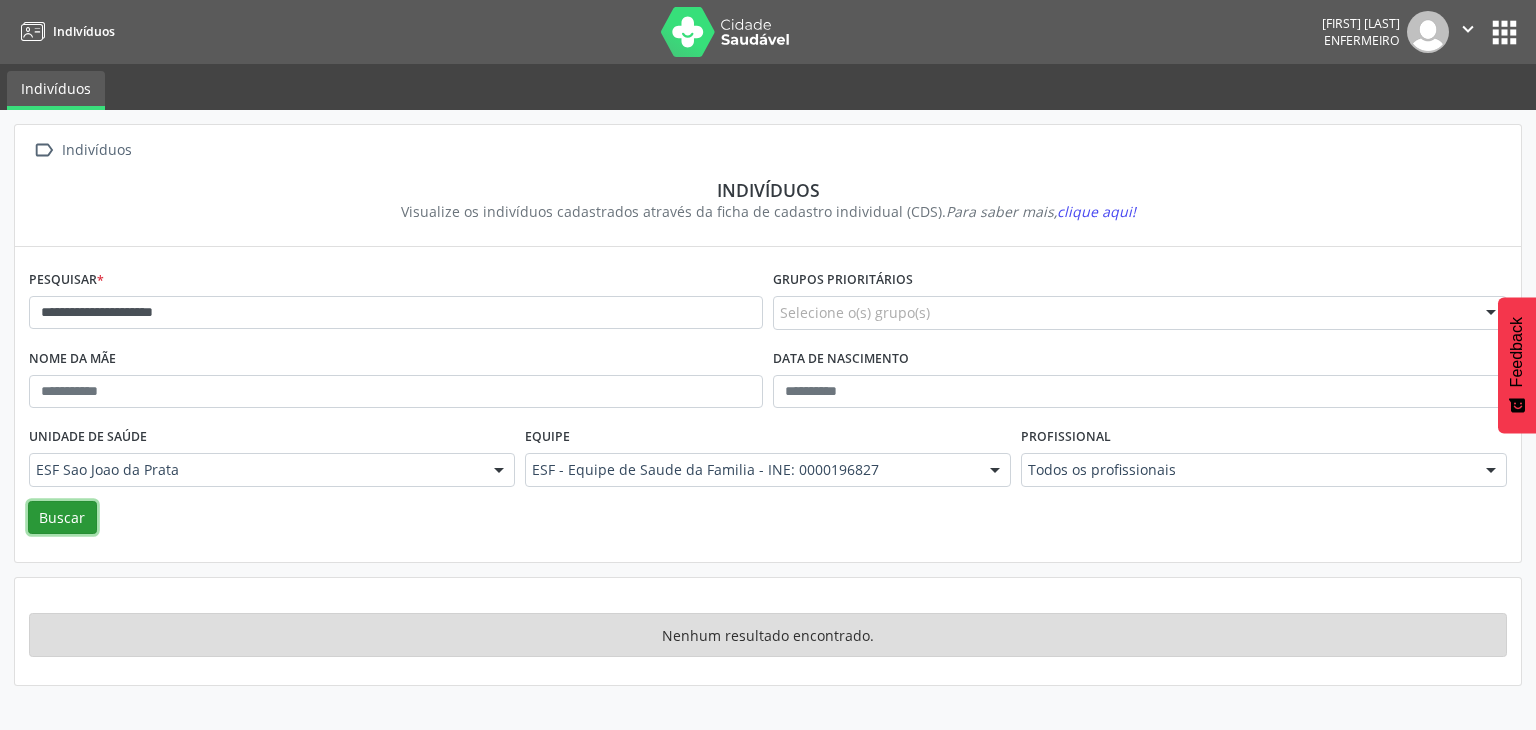 click on "Buscar" at bounding box center (62, 518) 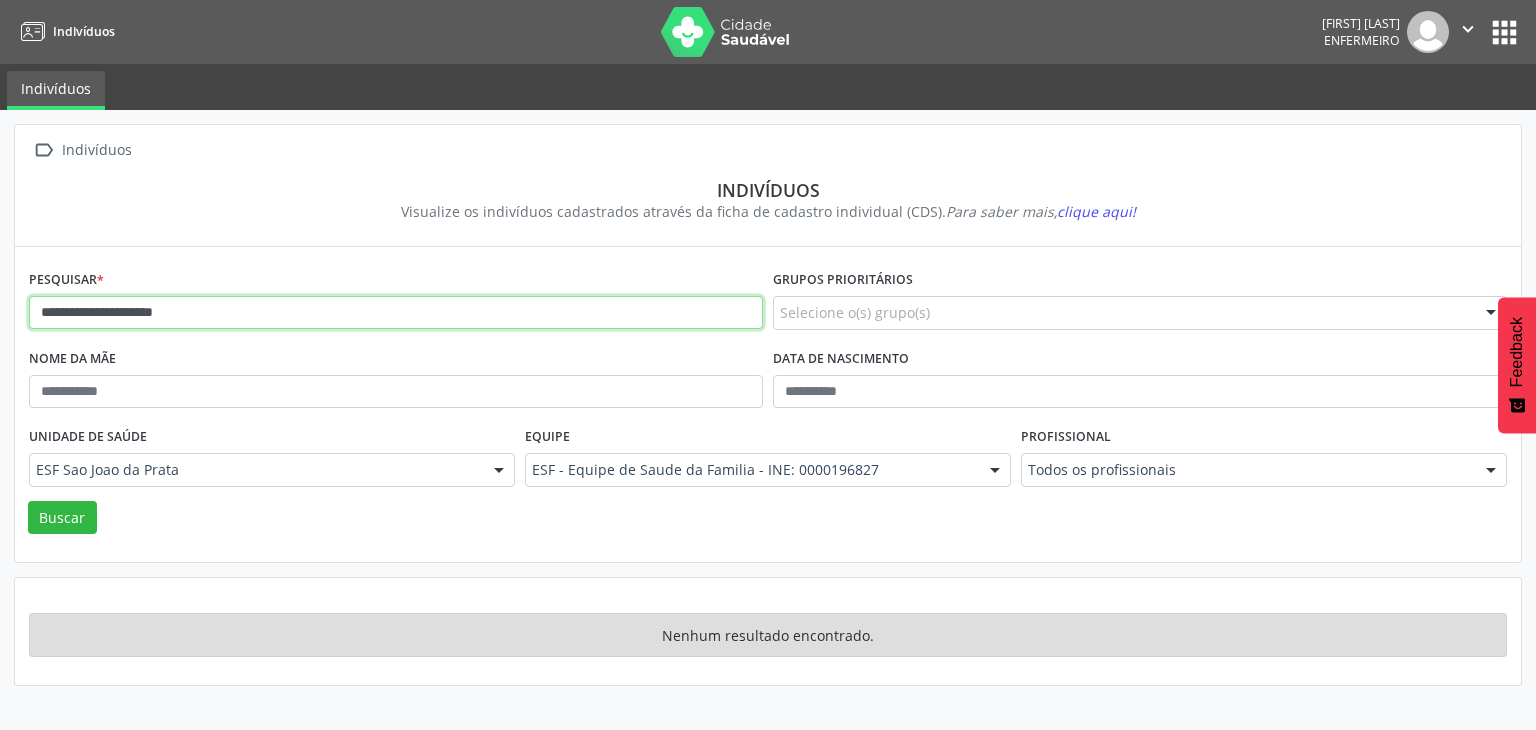 click on "**********" at bounding box center (396, 313) 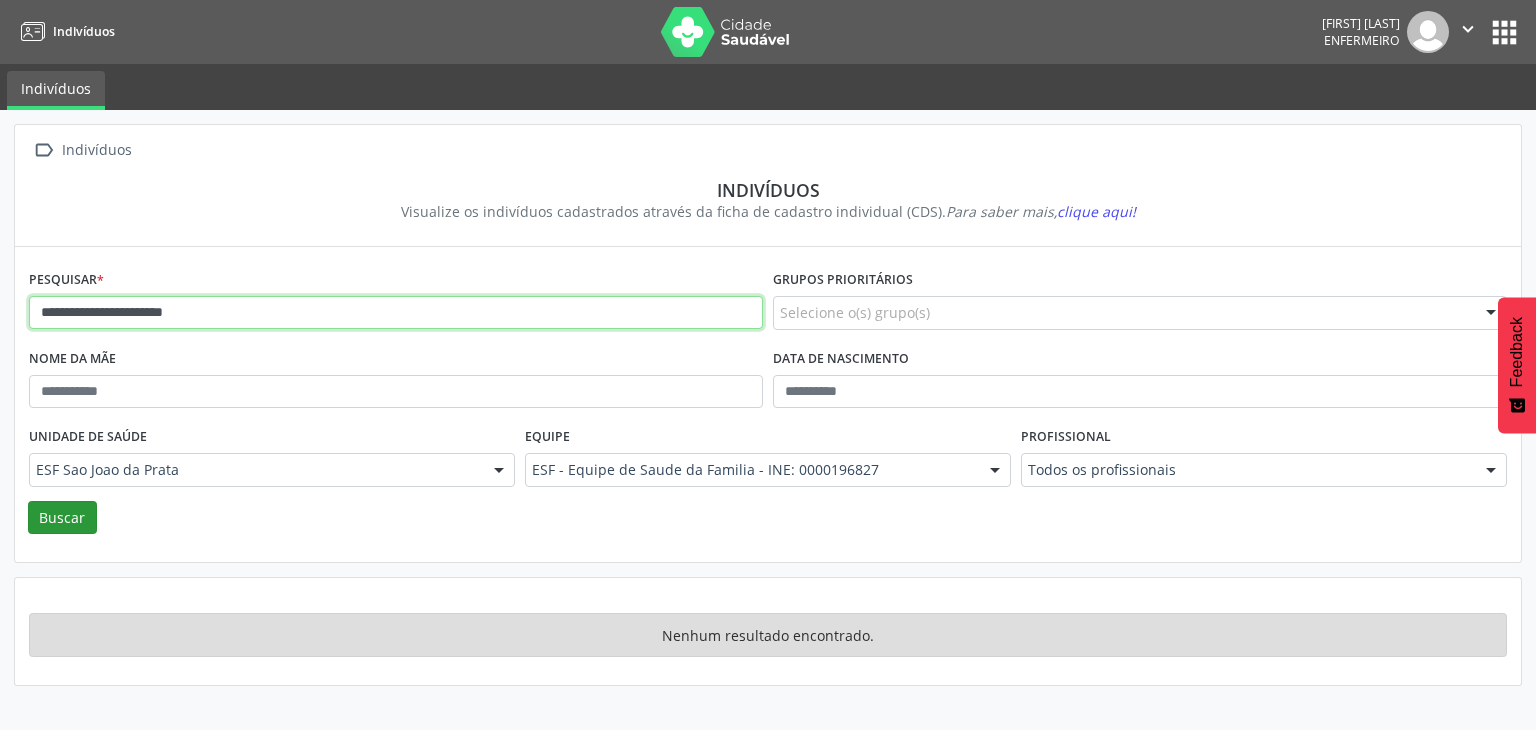 type on "**********" 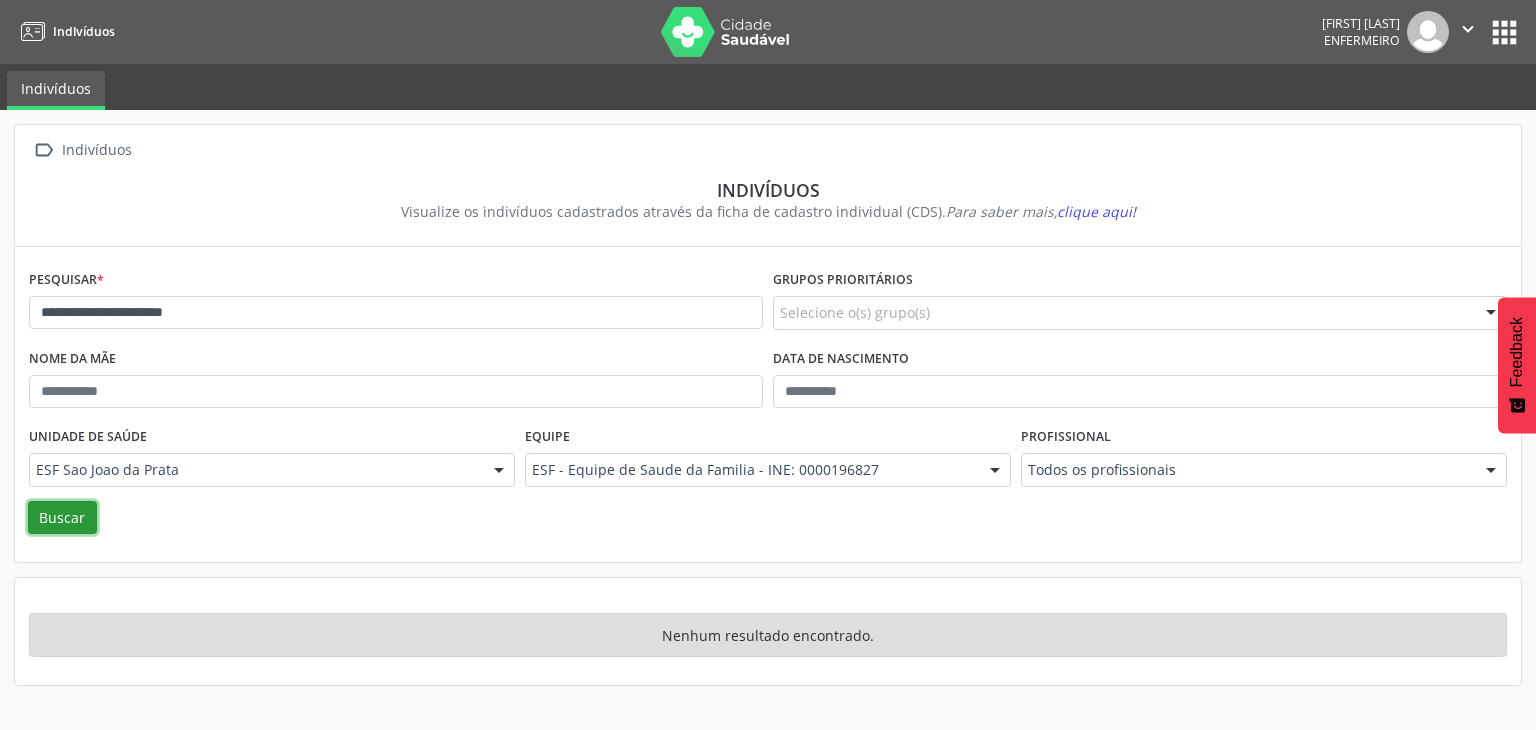 click on "Buscar" at bounding box center (62, 518) 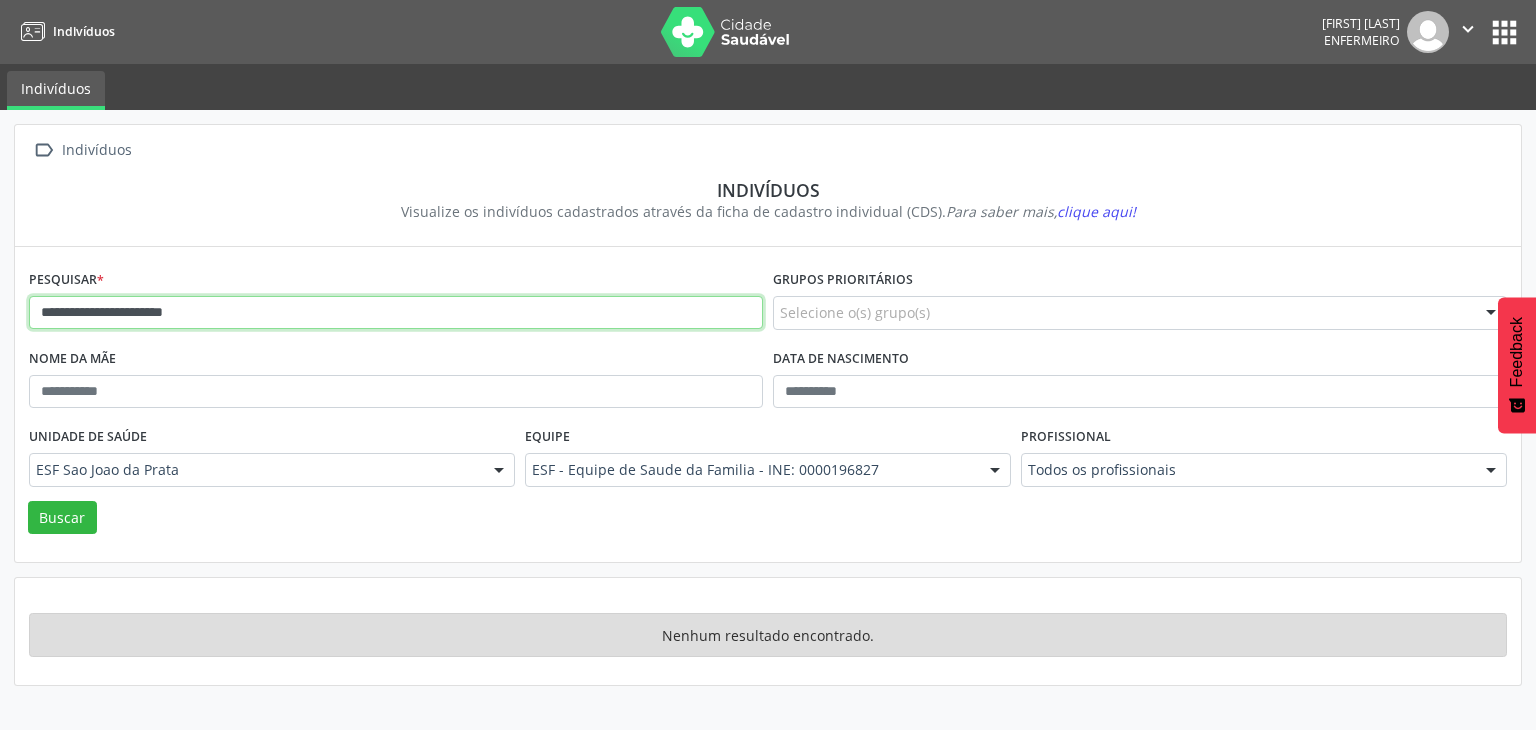 drag, startPoint x: 33, startPoint y: 319, endPoint x: 264, endPoint y: 321, distance: 231.00865 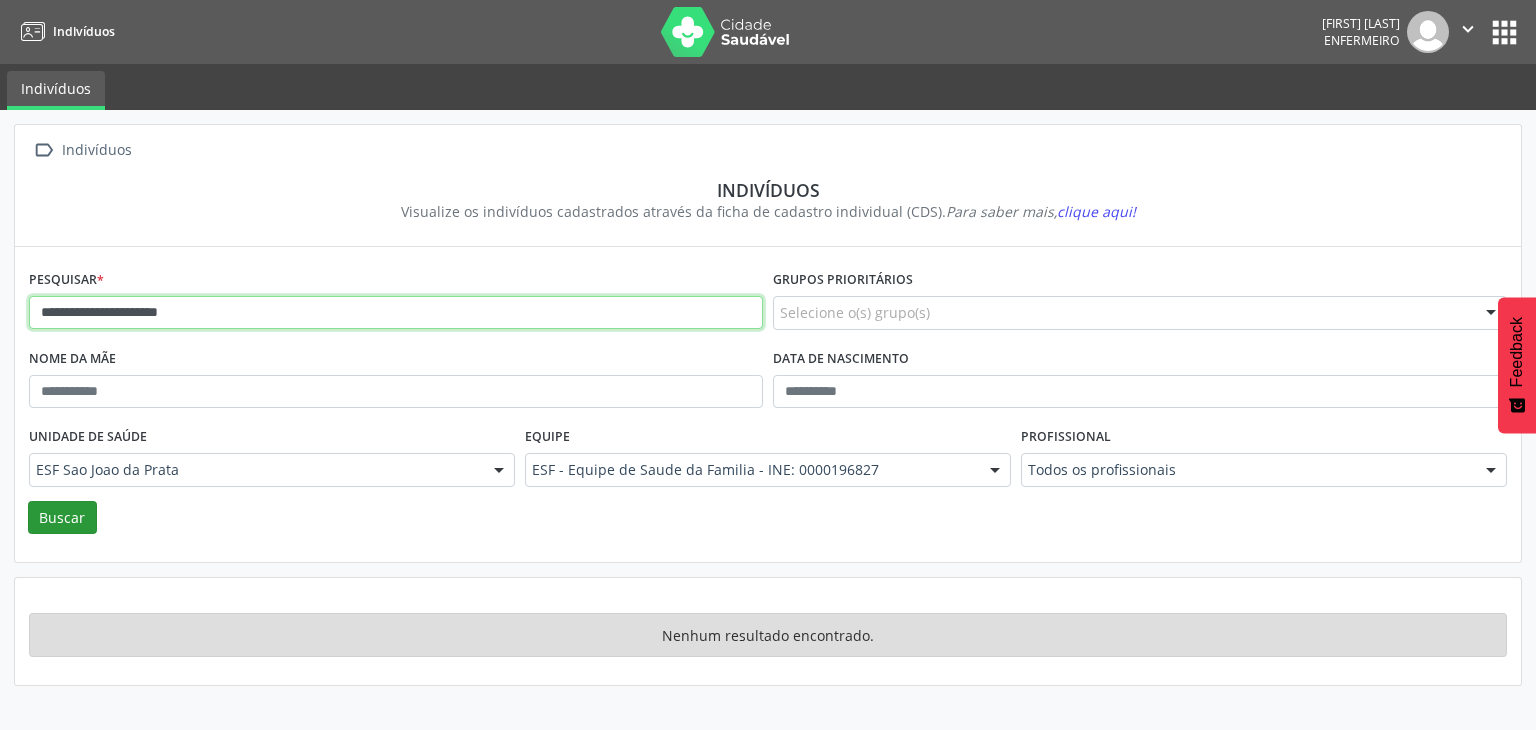 type on "**********" 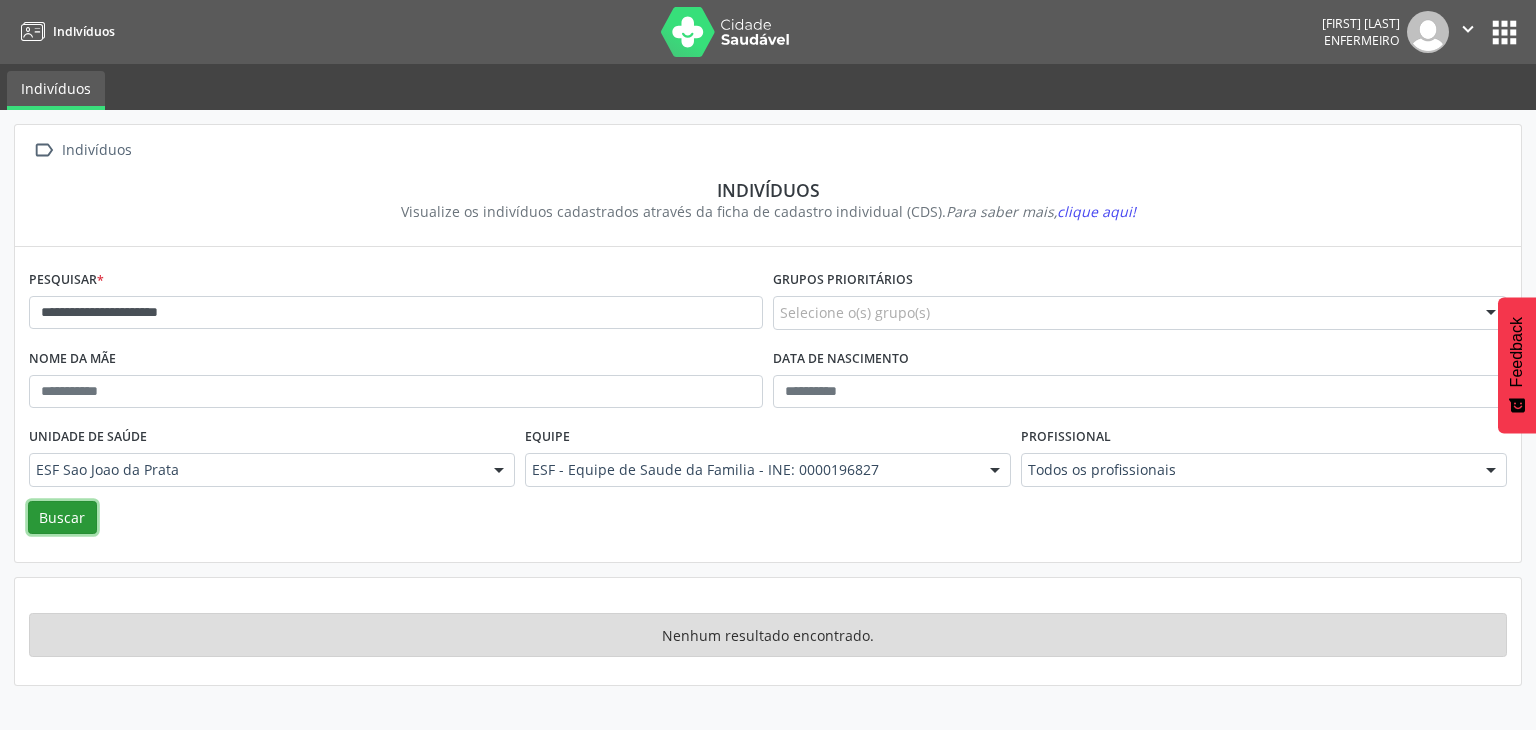 click on "Buscar" at bounding box center (62, 518) 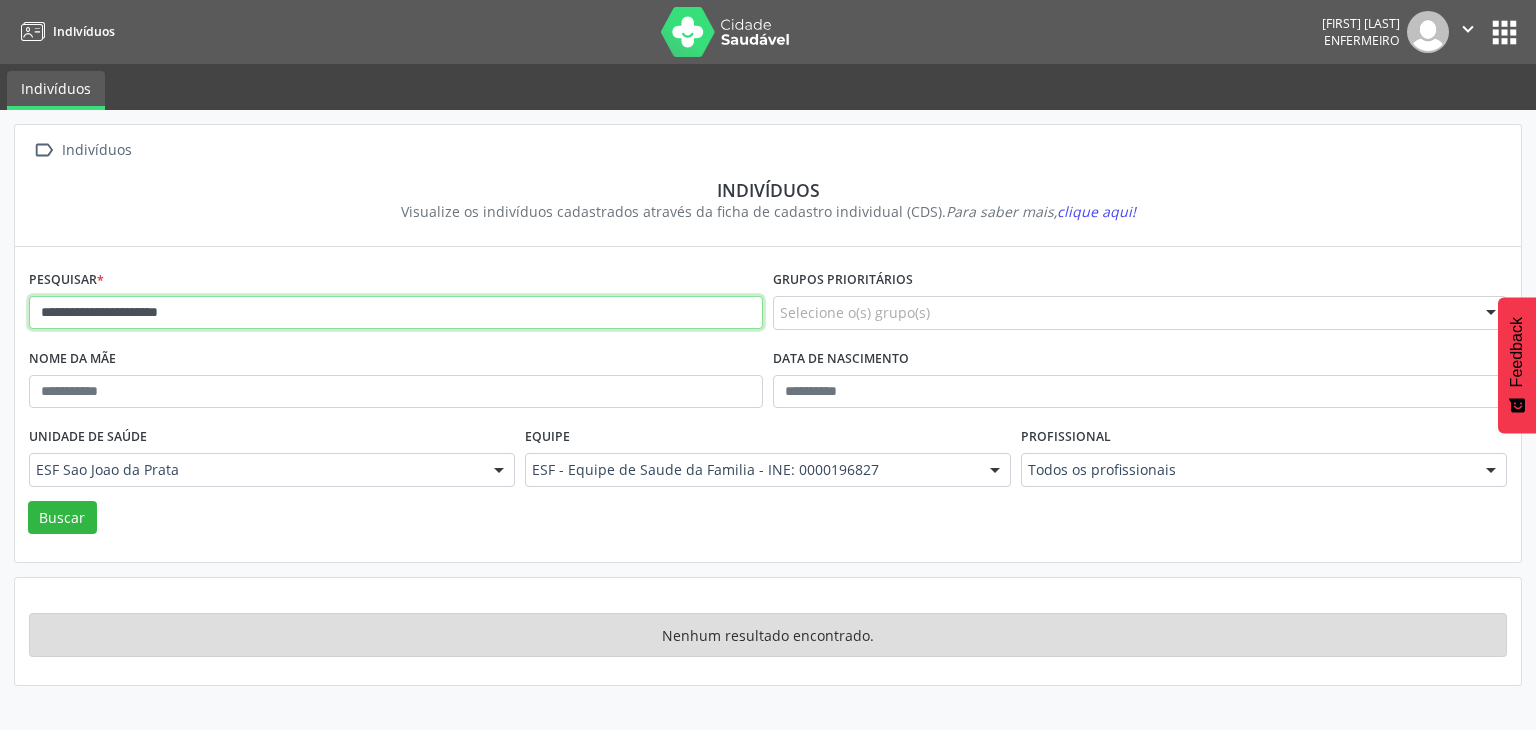 drag, startPoint x: 44, startPoint y: 308, endPoint x: 216, endPoint y: 309, distance: 172.00291 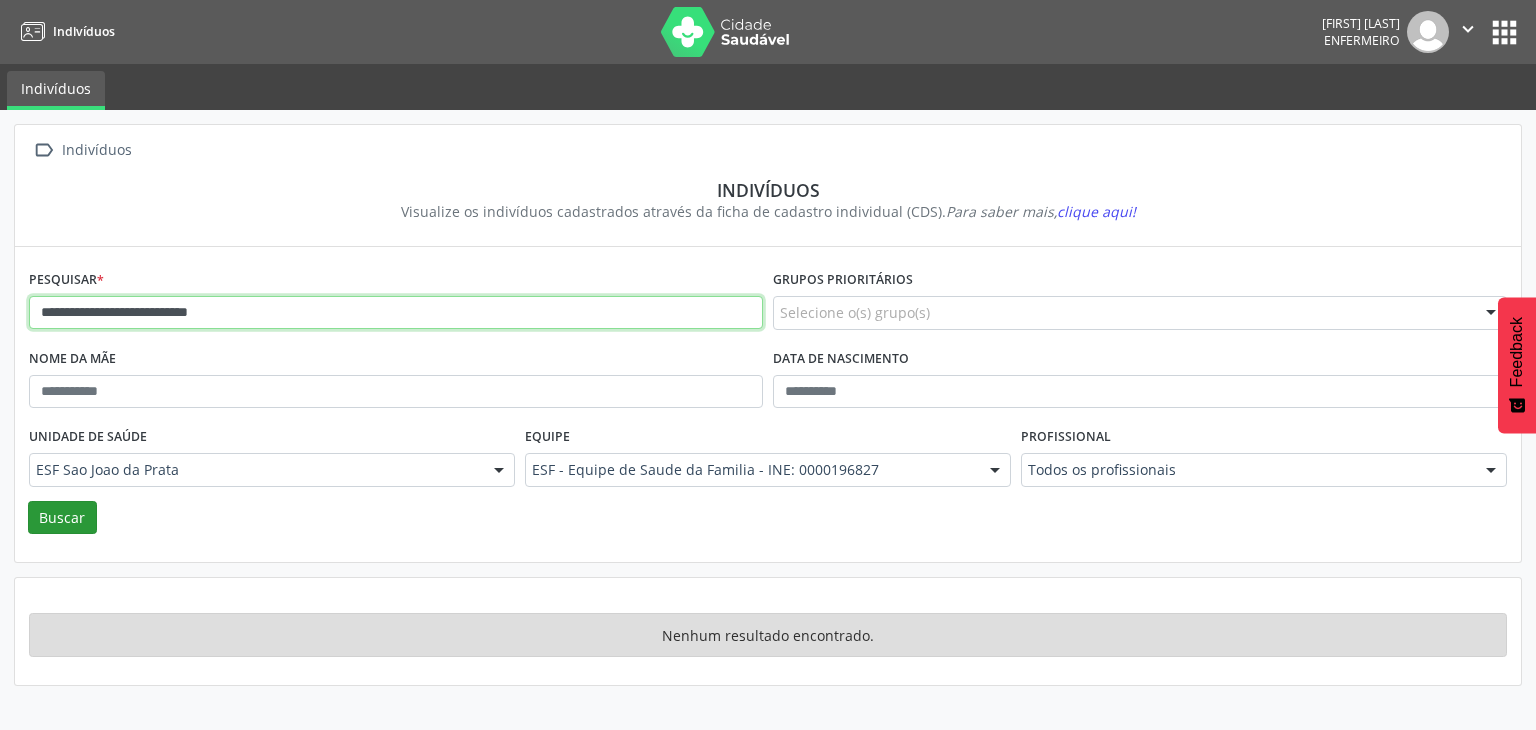 type on "**********" 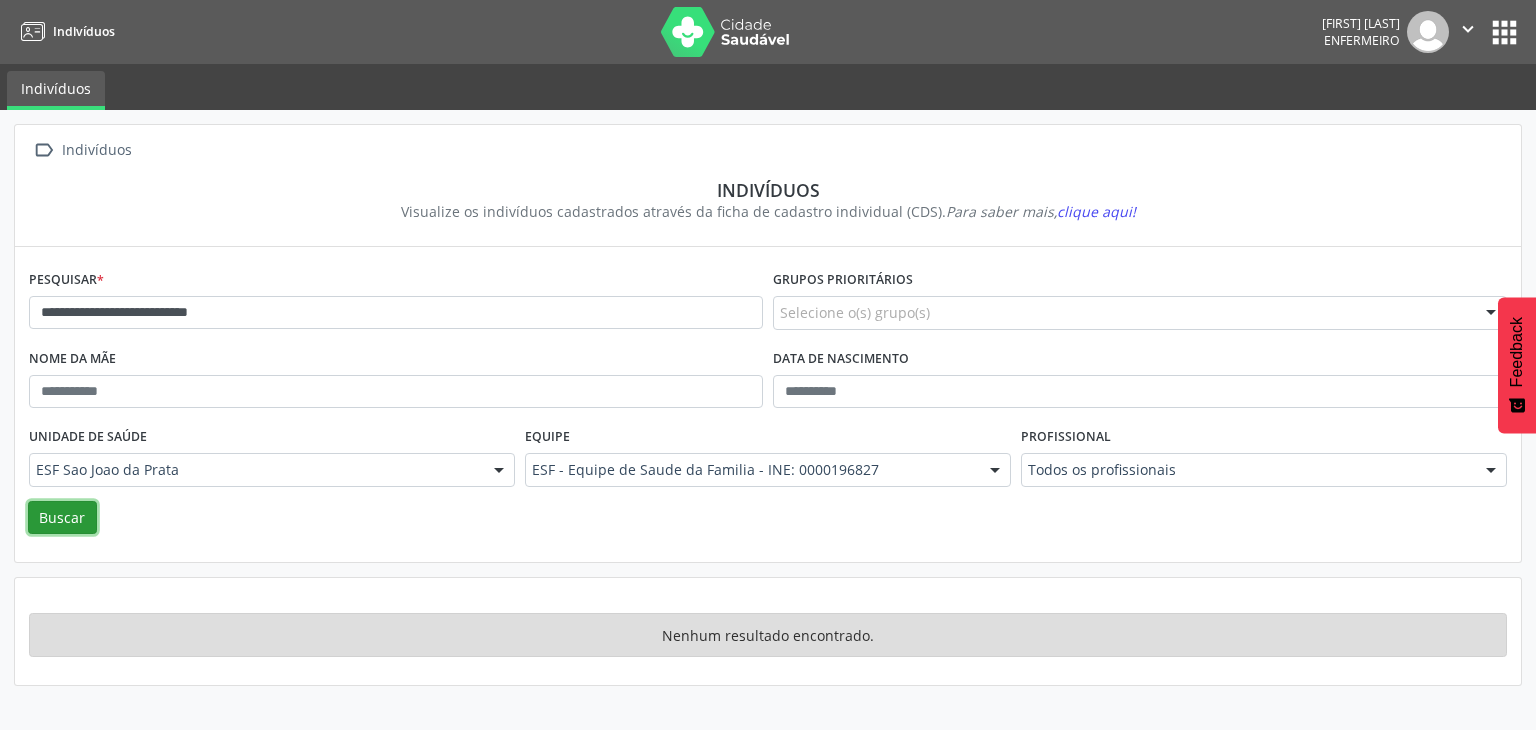 click on "Buscar" at bounding box center (62, 518) 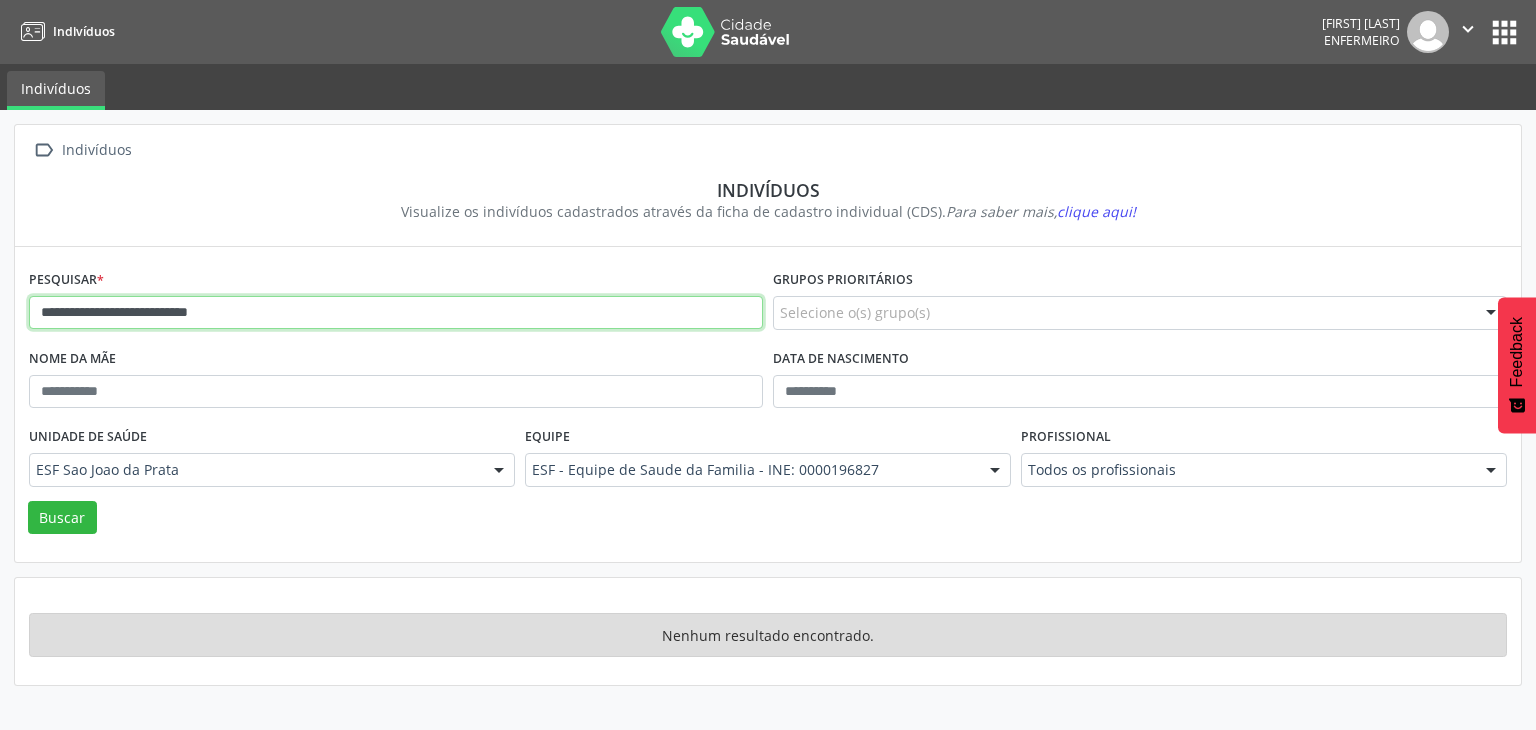 drag, startPoint x: 34, startPoint y: 309, endPoint x: 418, endPoint y: 345, distance: 385.6838 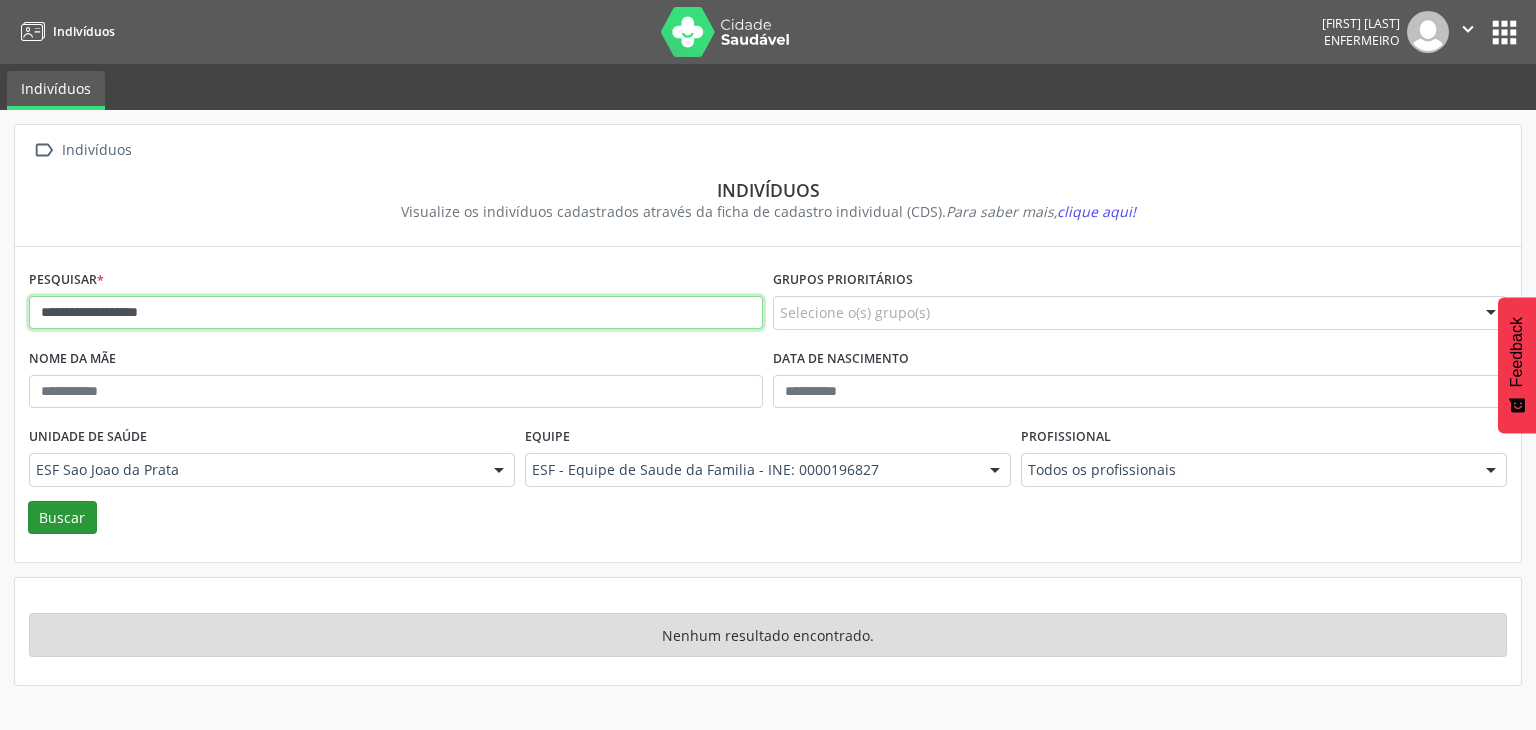 type on "**********" 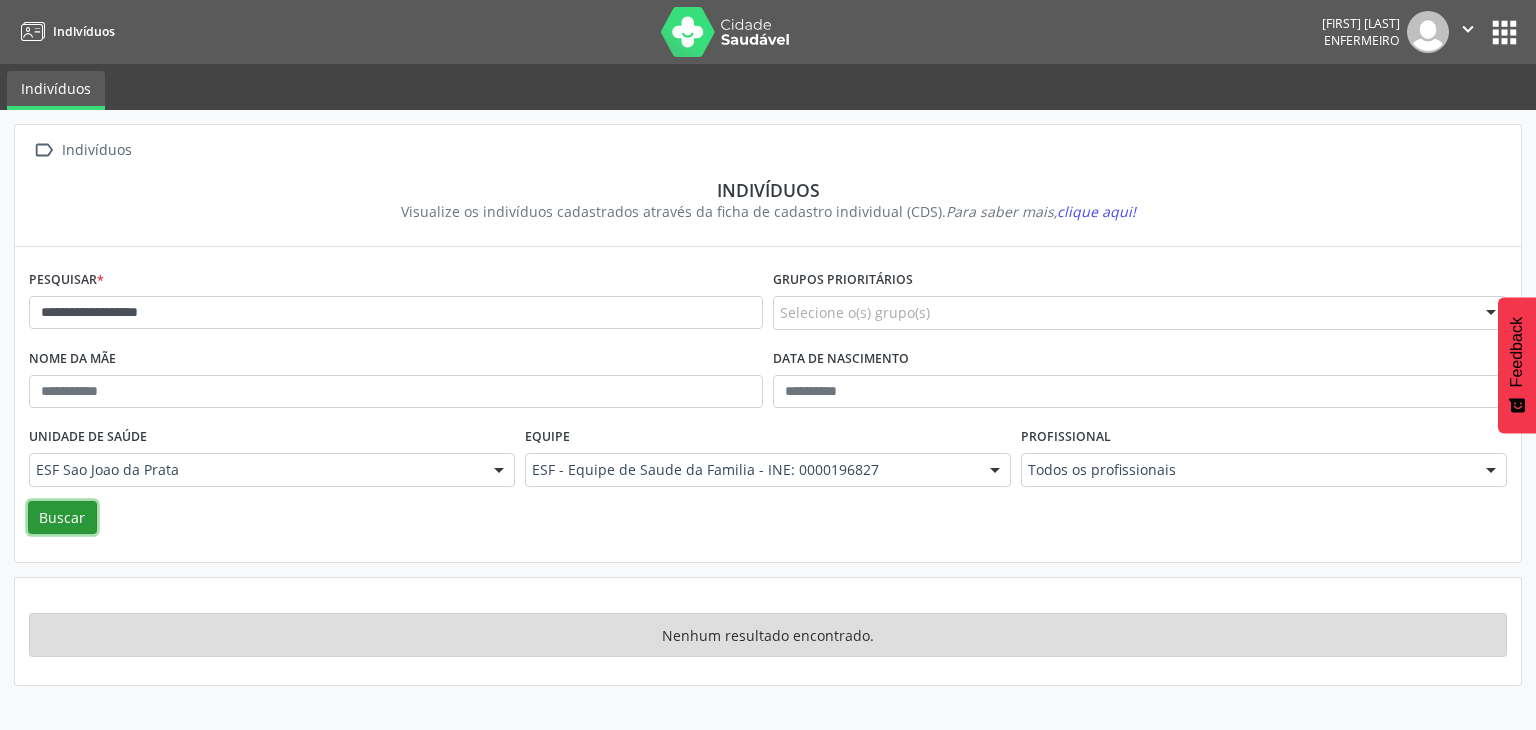 click on "Buscar" at bounding box center (62, 518) 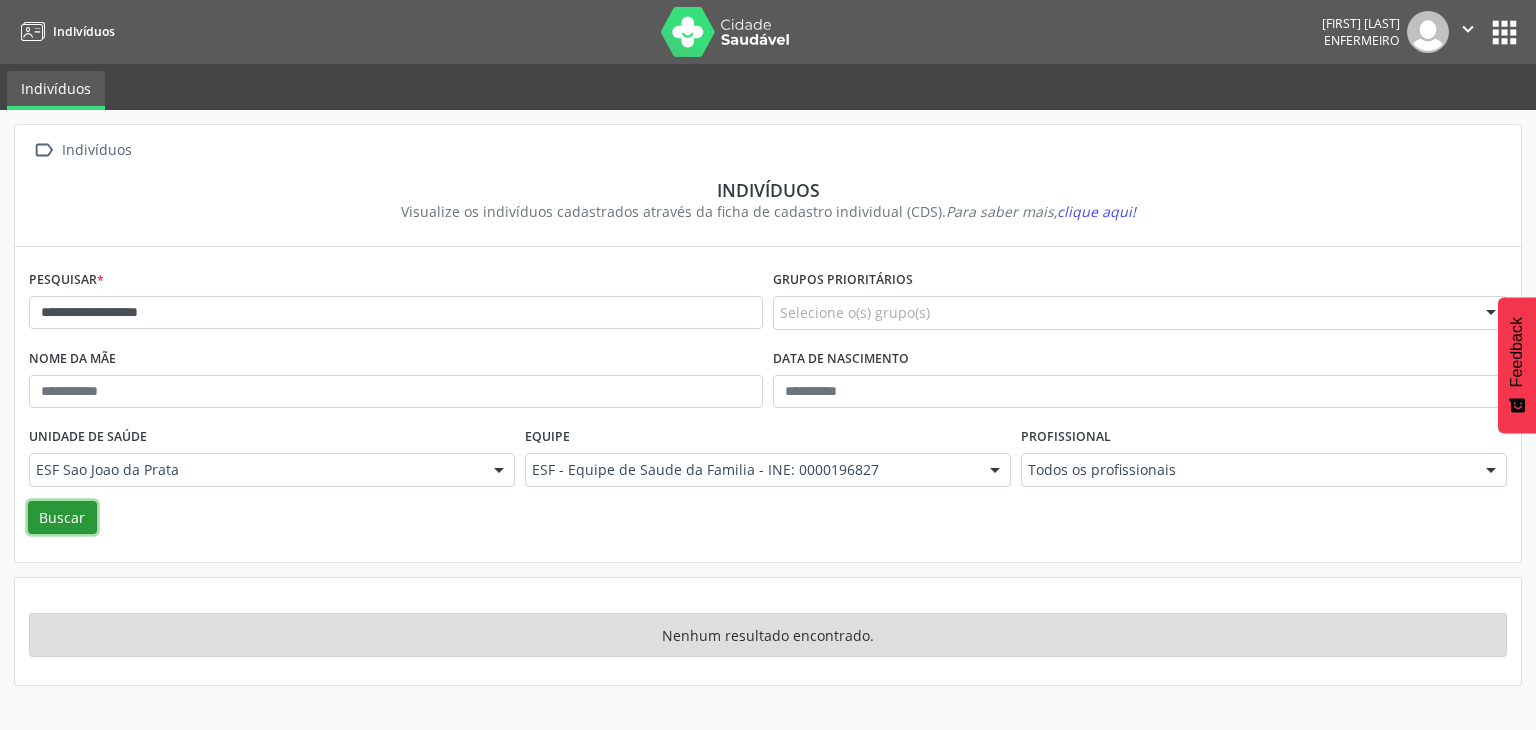 click on "Buscar" at bounding box center (62, 518) 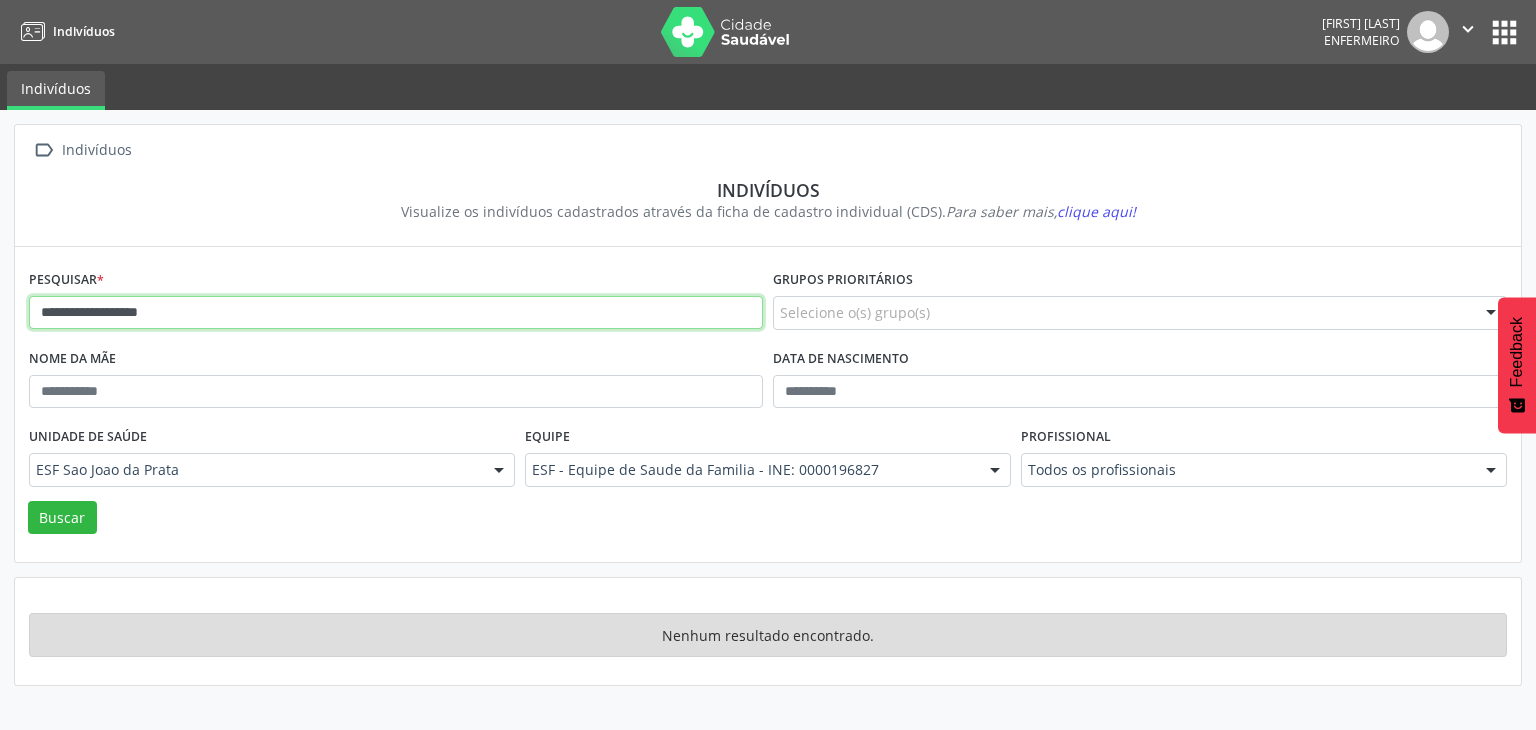 drag, startPoint x: 36, startPoint y: 308, endPoint x: 204, endPoint y: 303, distance: 168.07439 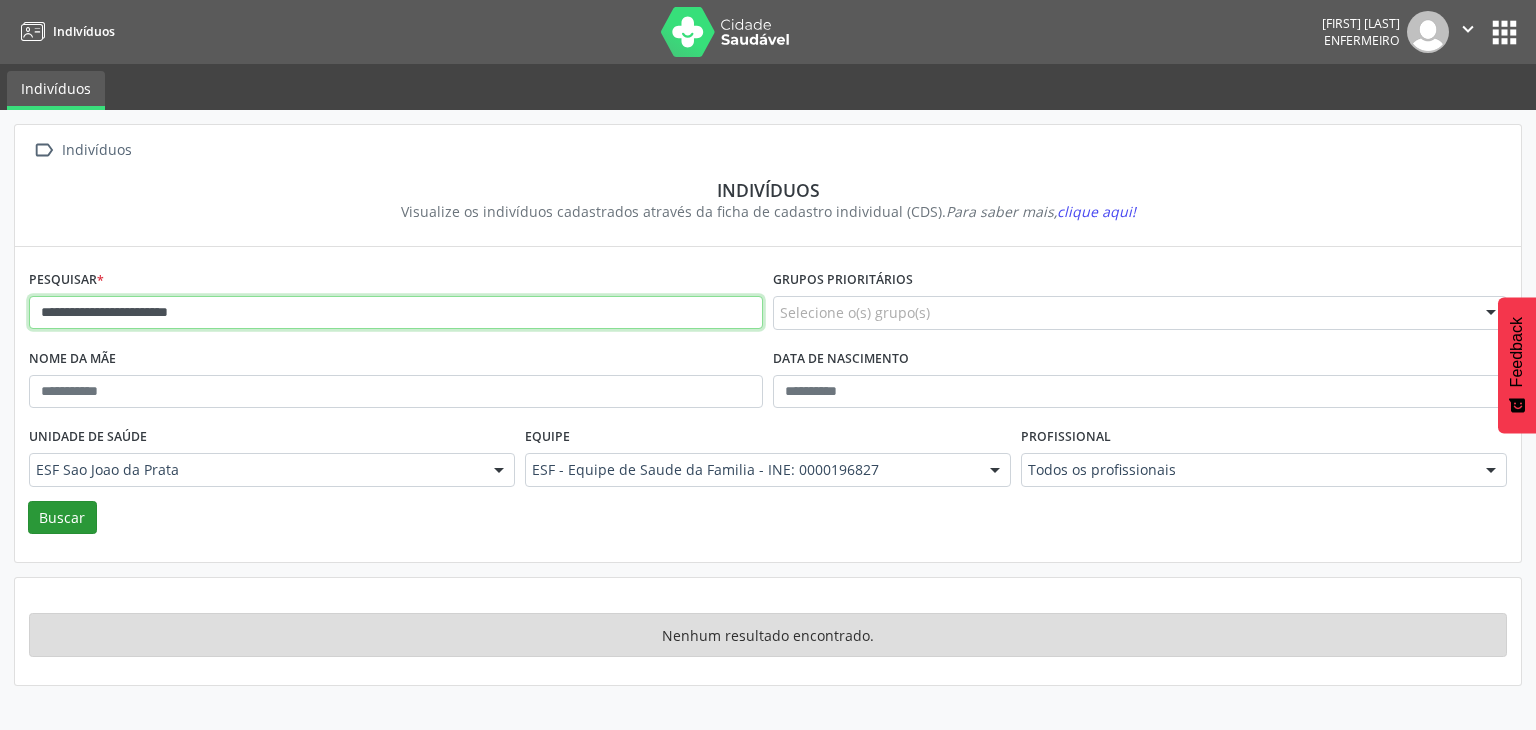 type on "**********" 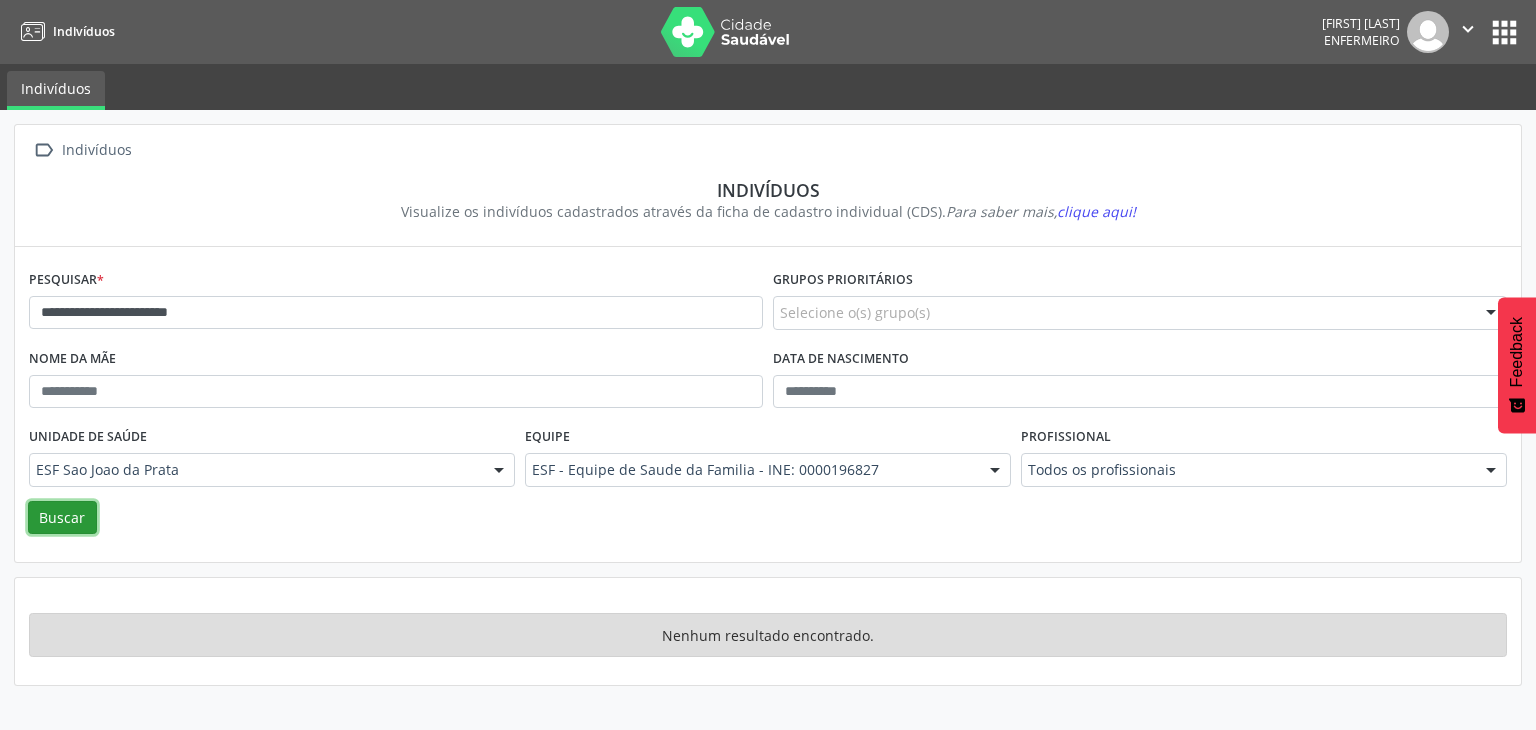click on "Buscar" at bounding box center [62, 518] 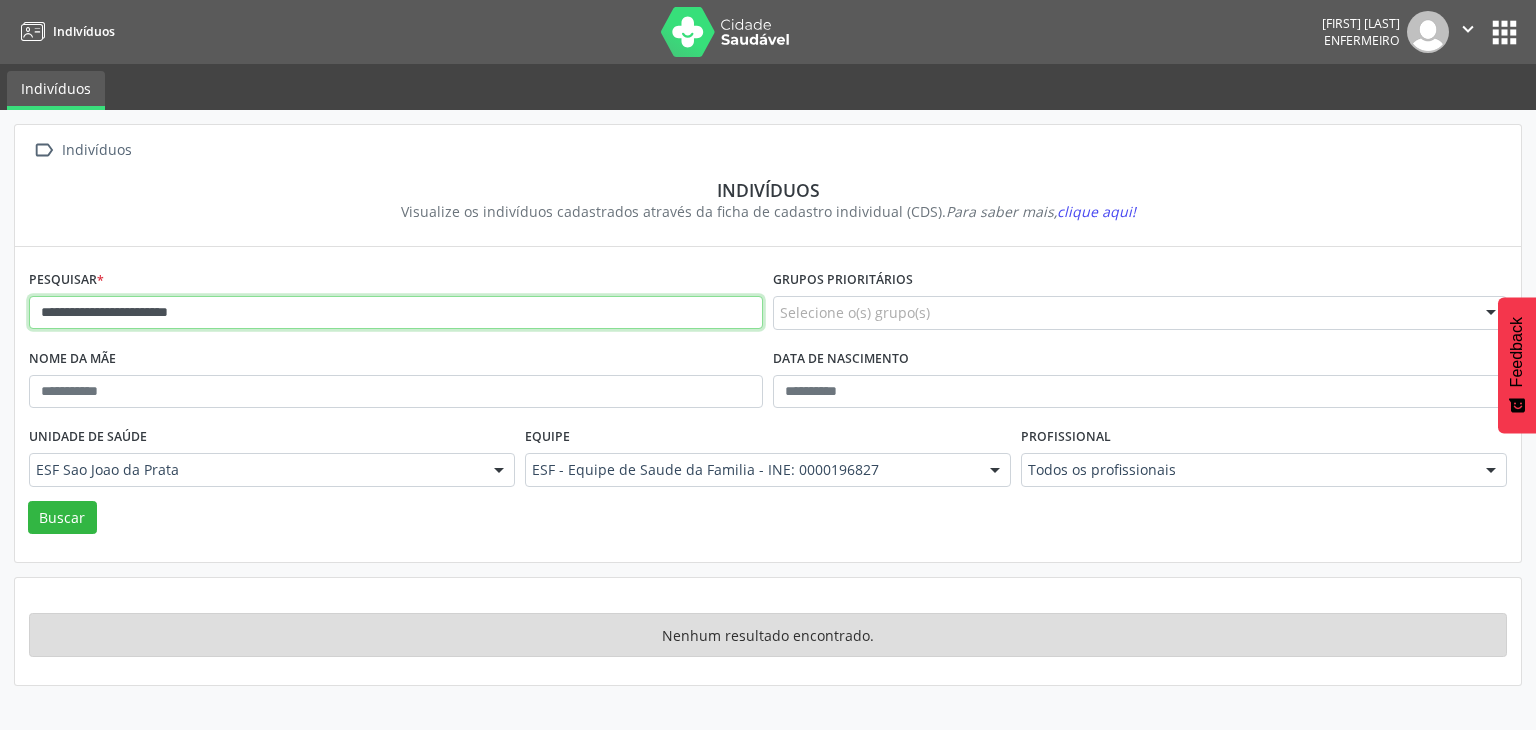 drag, startPoint x: 39, startPoint y: 313, endPoint x: 220, endPoint y: 330, distance: 181.79659 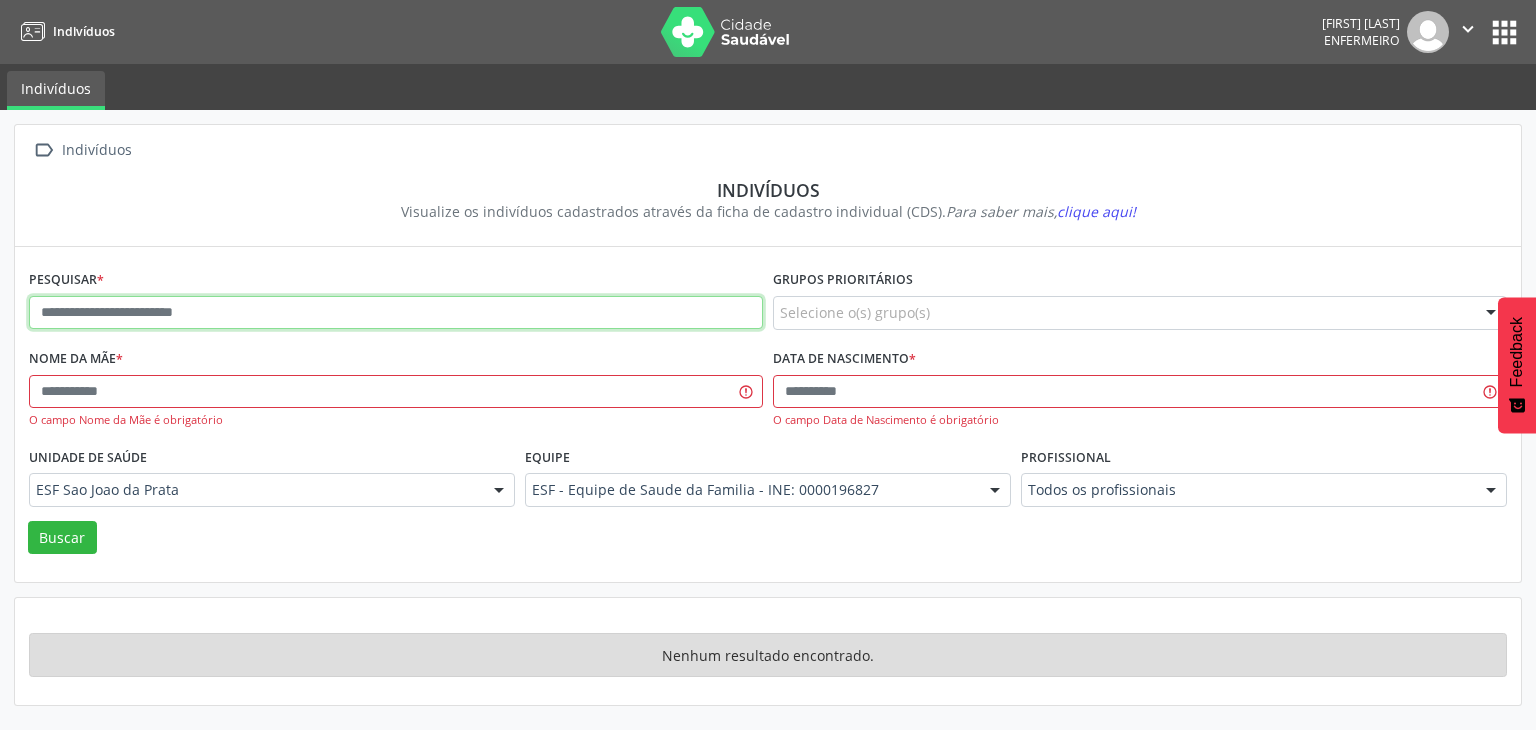 click at bounding box center (396, 313) 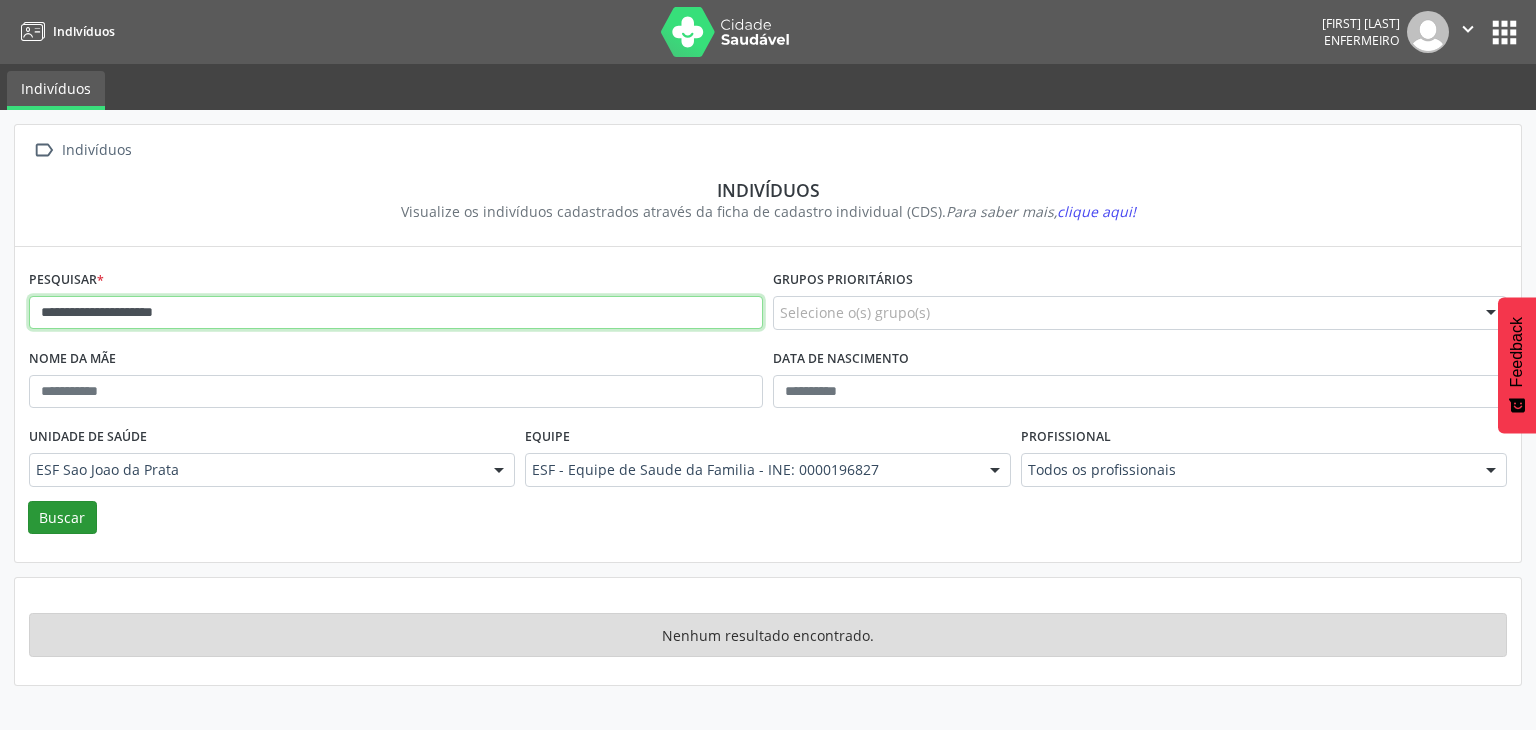 type on "**********" 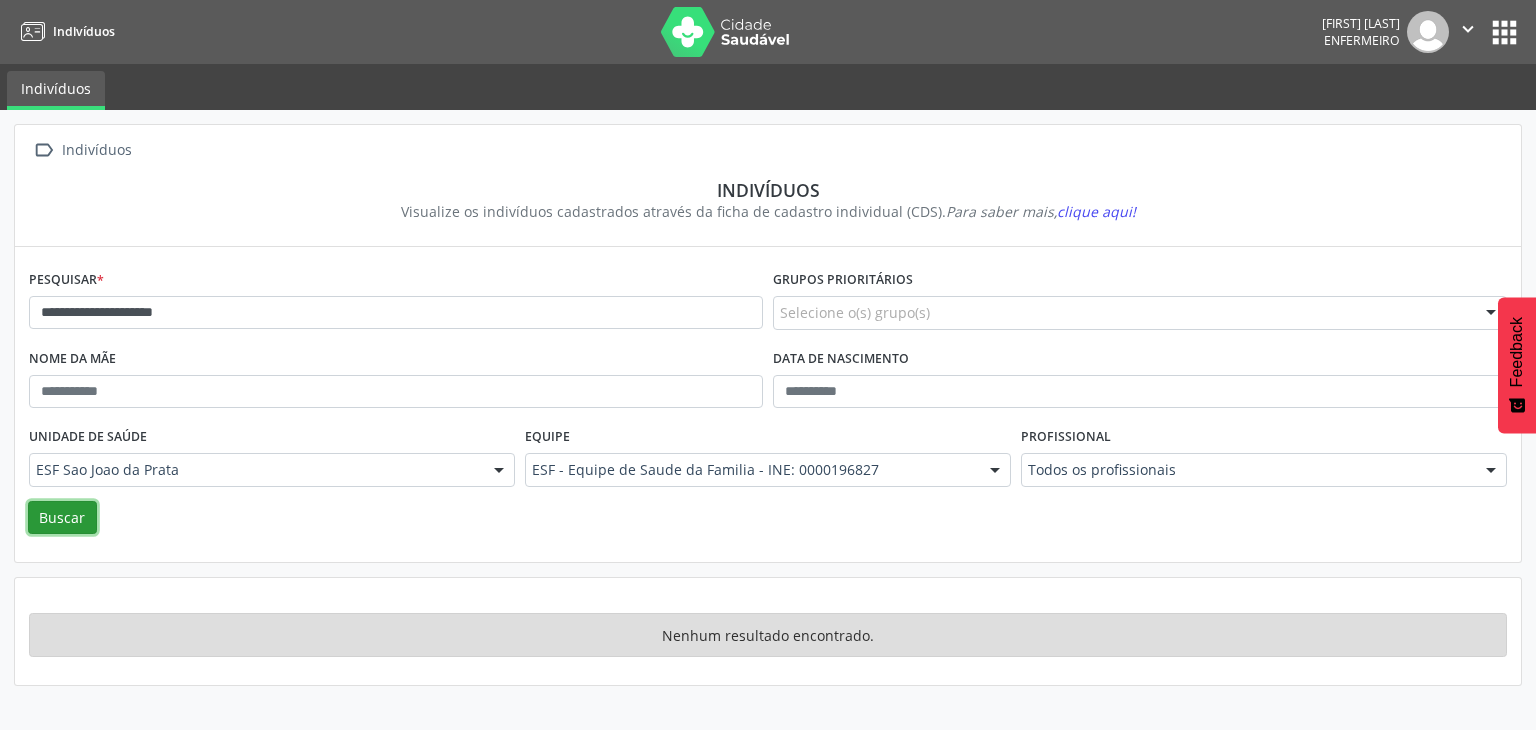 click on "Buscar" at bounding box center (62, 518) 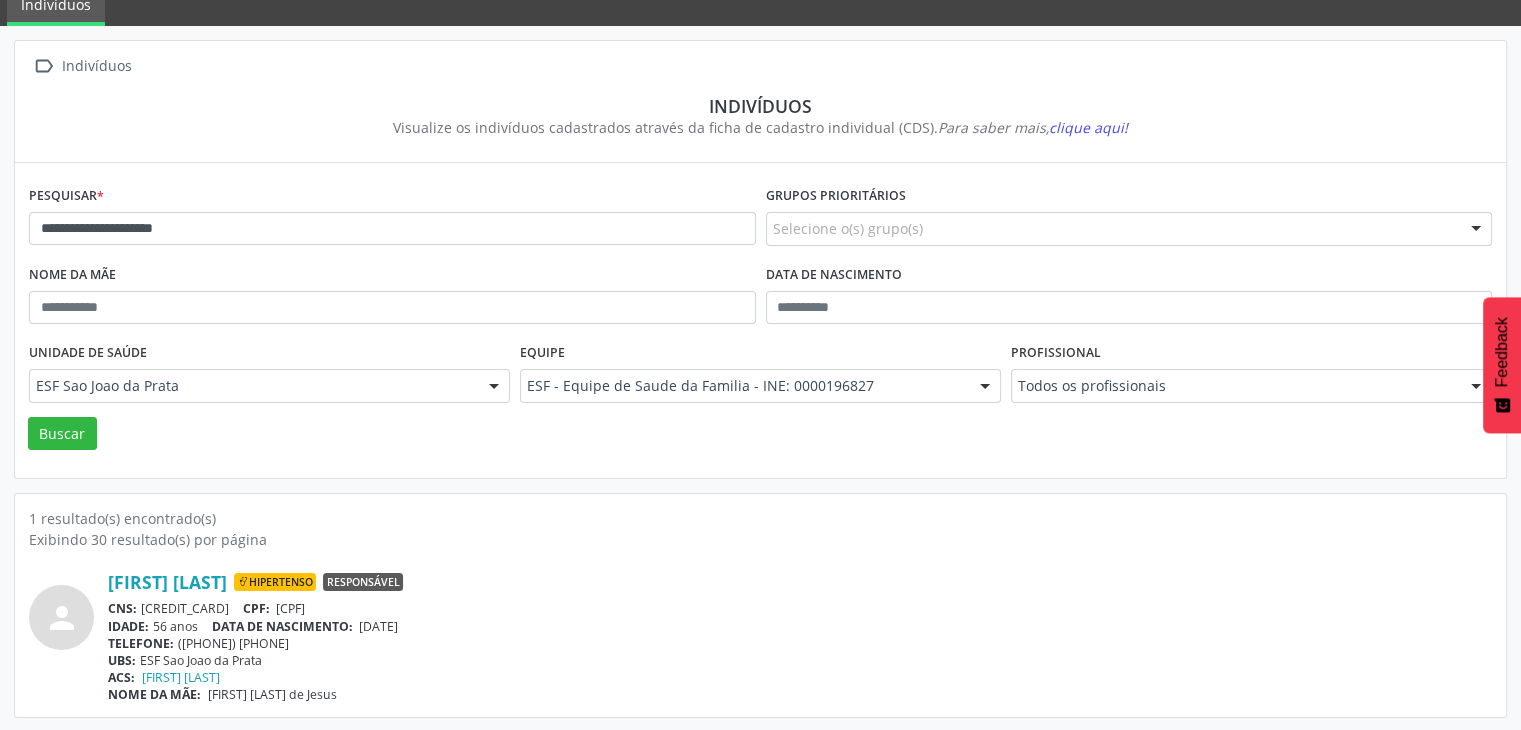 scroll, scrollTop: 84, scrollLeft: 0, axis: vertical 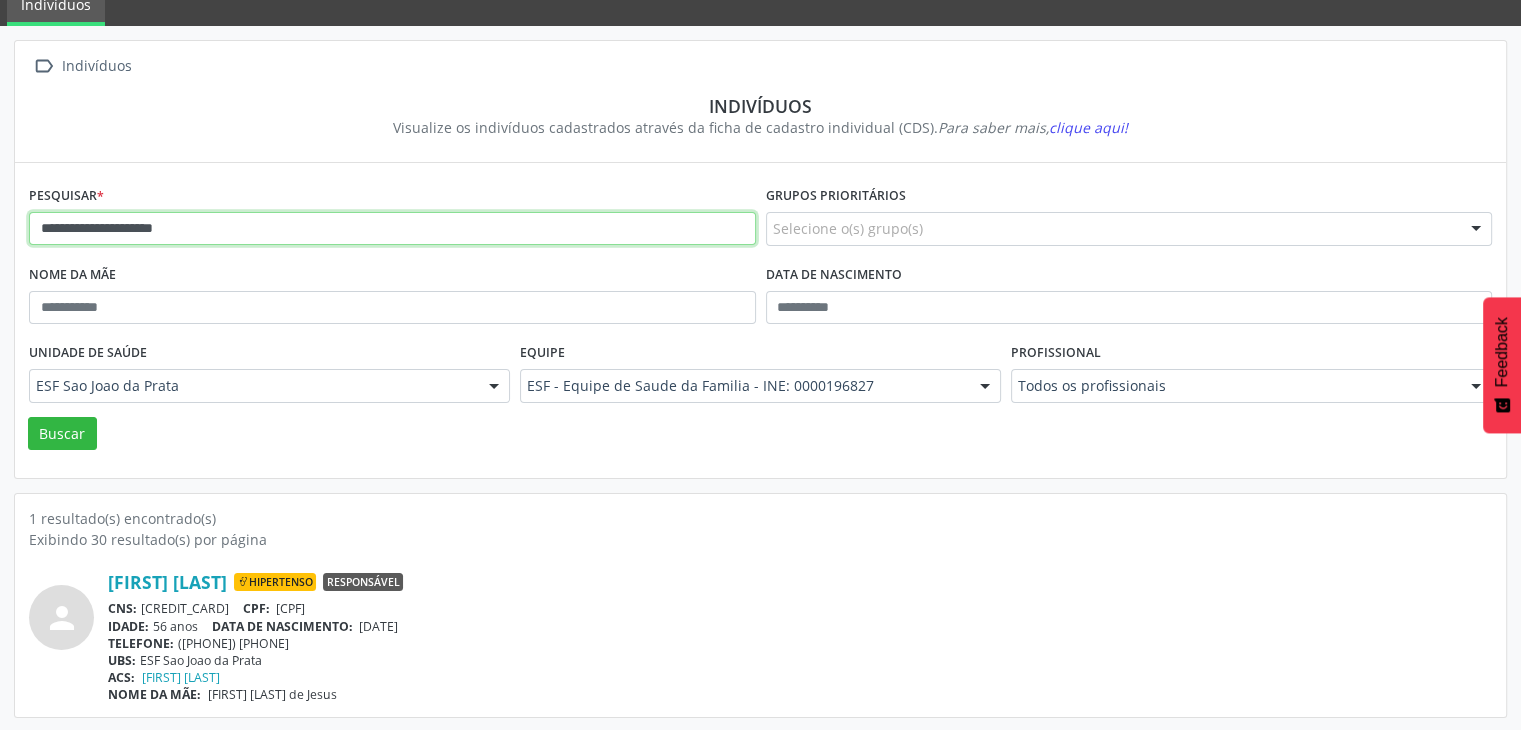 click on "**********" at bounding box center (392, 229) 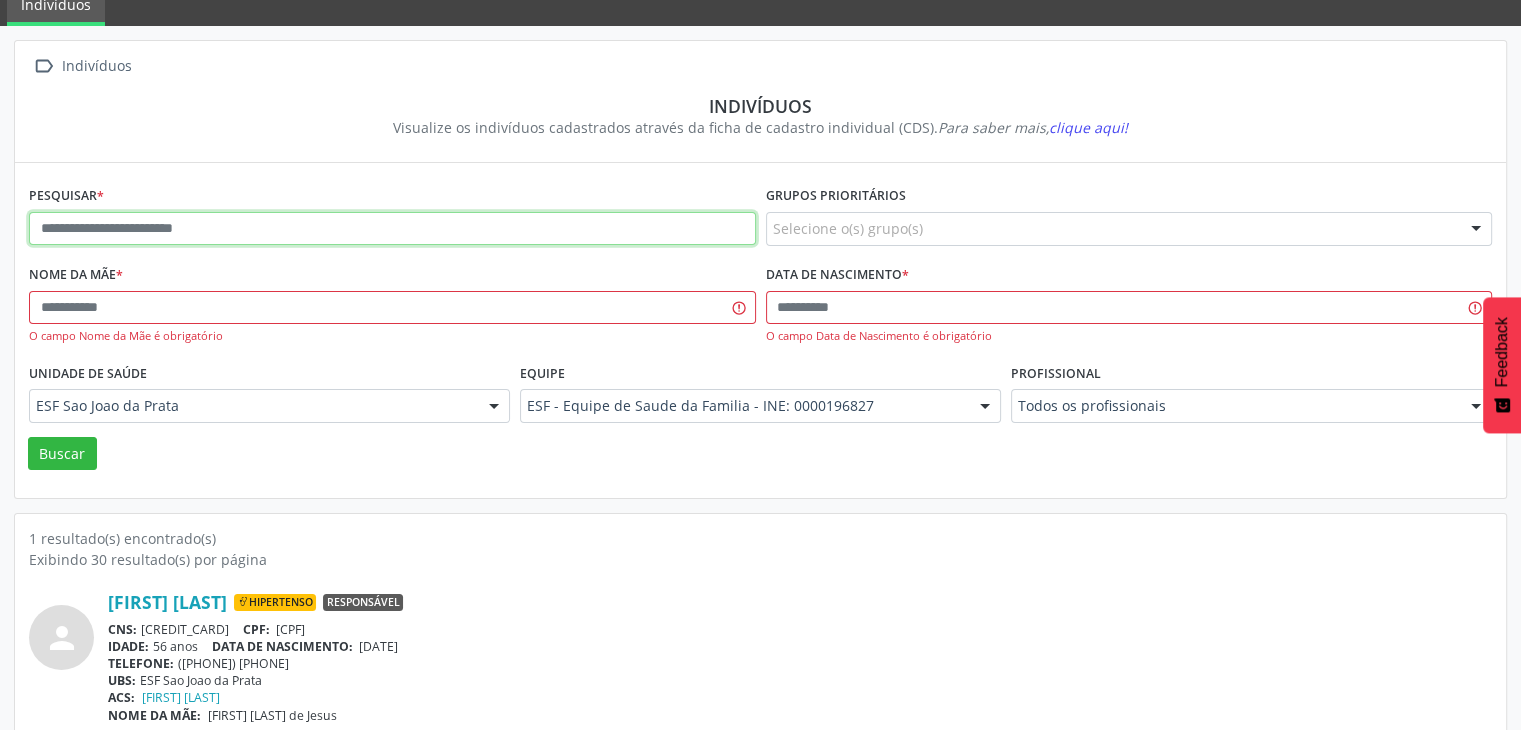 click at bounding box center (392, 229) 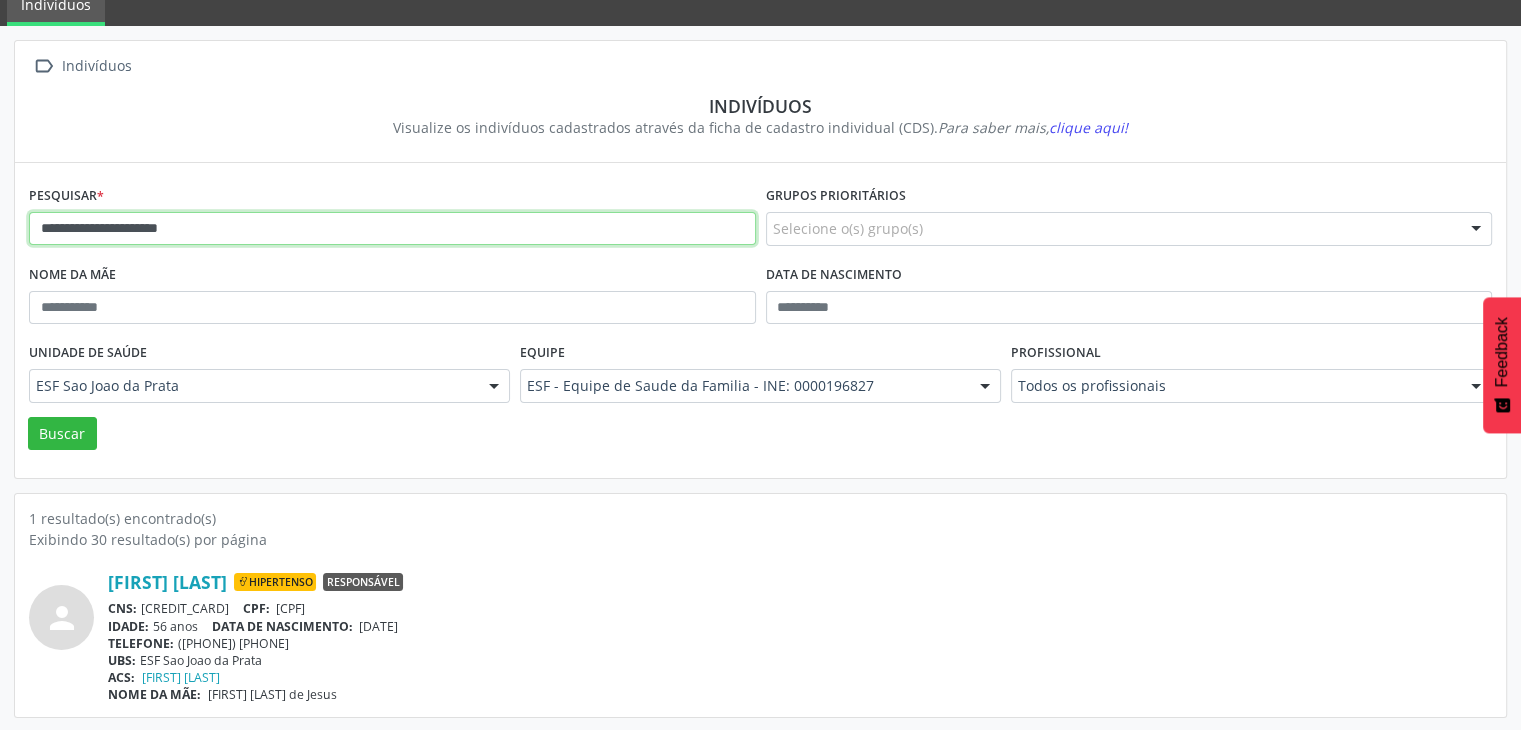 type on "**********" 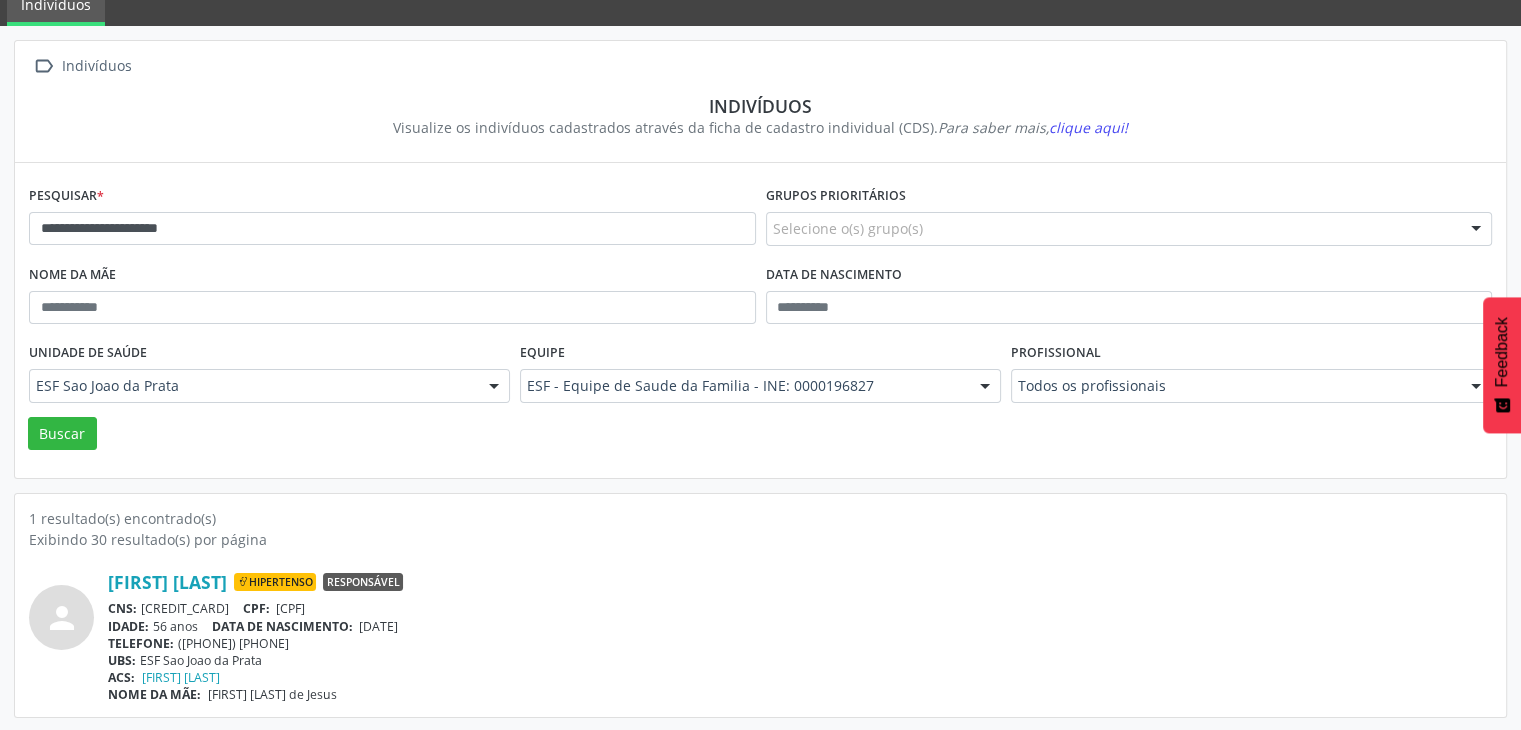 click on "Unidade de saúde
ESF Sao Joao da Prata         ESF Sao Joao da Prata
Nenhum resultado encontrado para: "   "
Não há nenhuma opção para ser exibida." at bounding box center [269, 377] 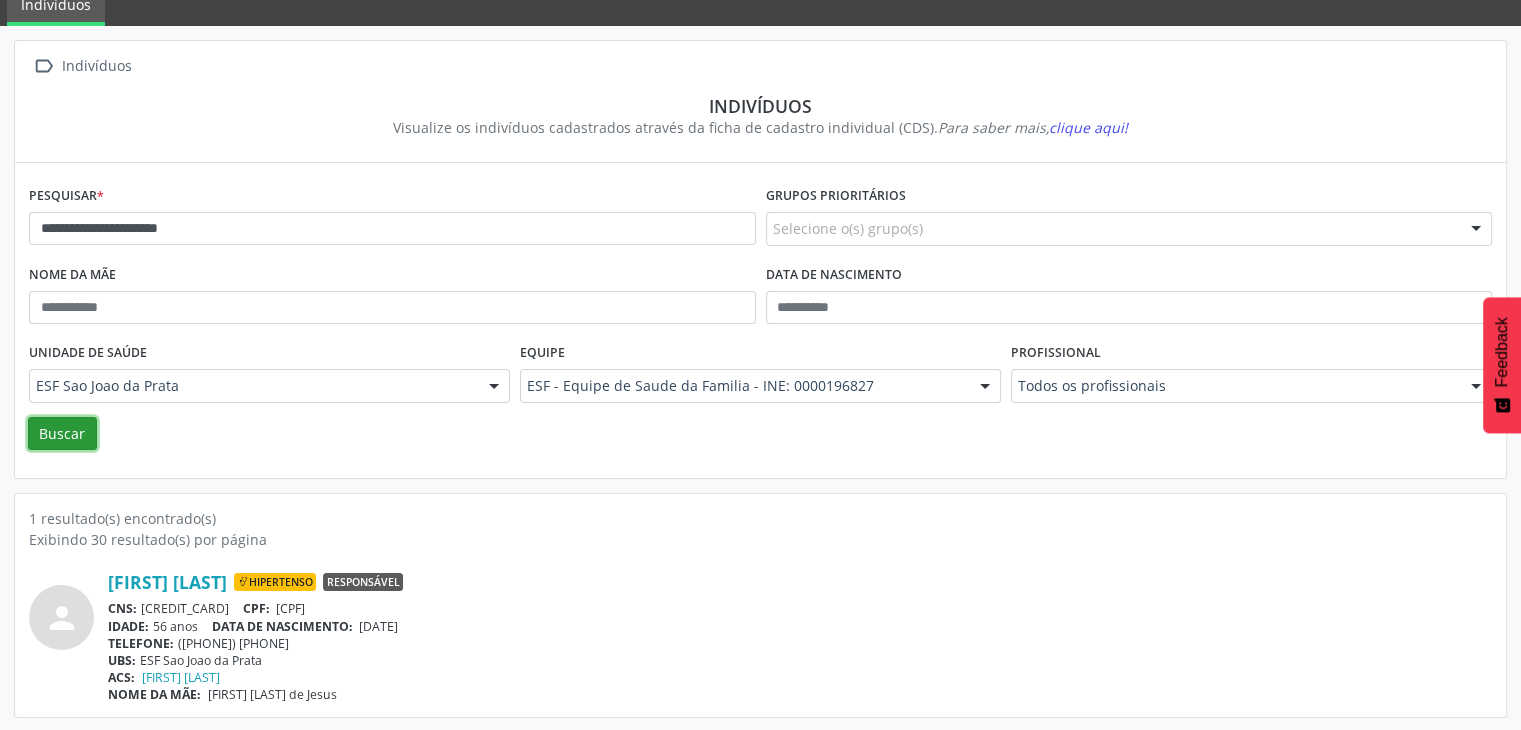 click on "Buscar" at bounding box center (62, 434) 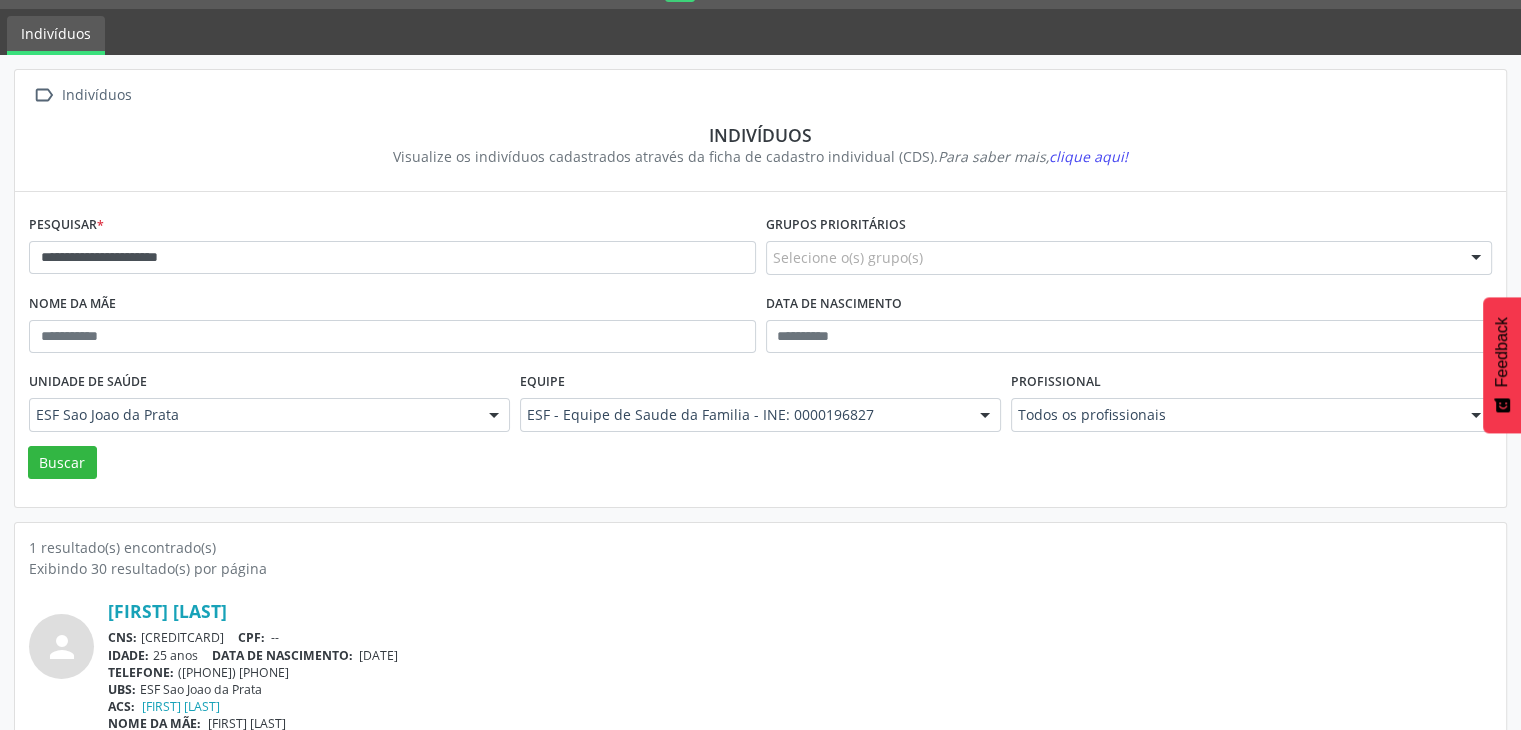 scroll, scrollTop: 84, scrollLeft: 0, axis: vertical 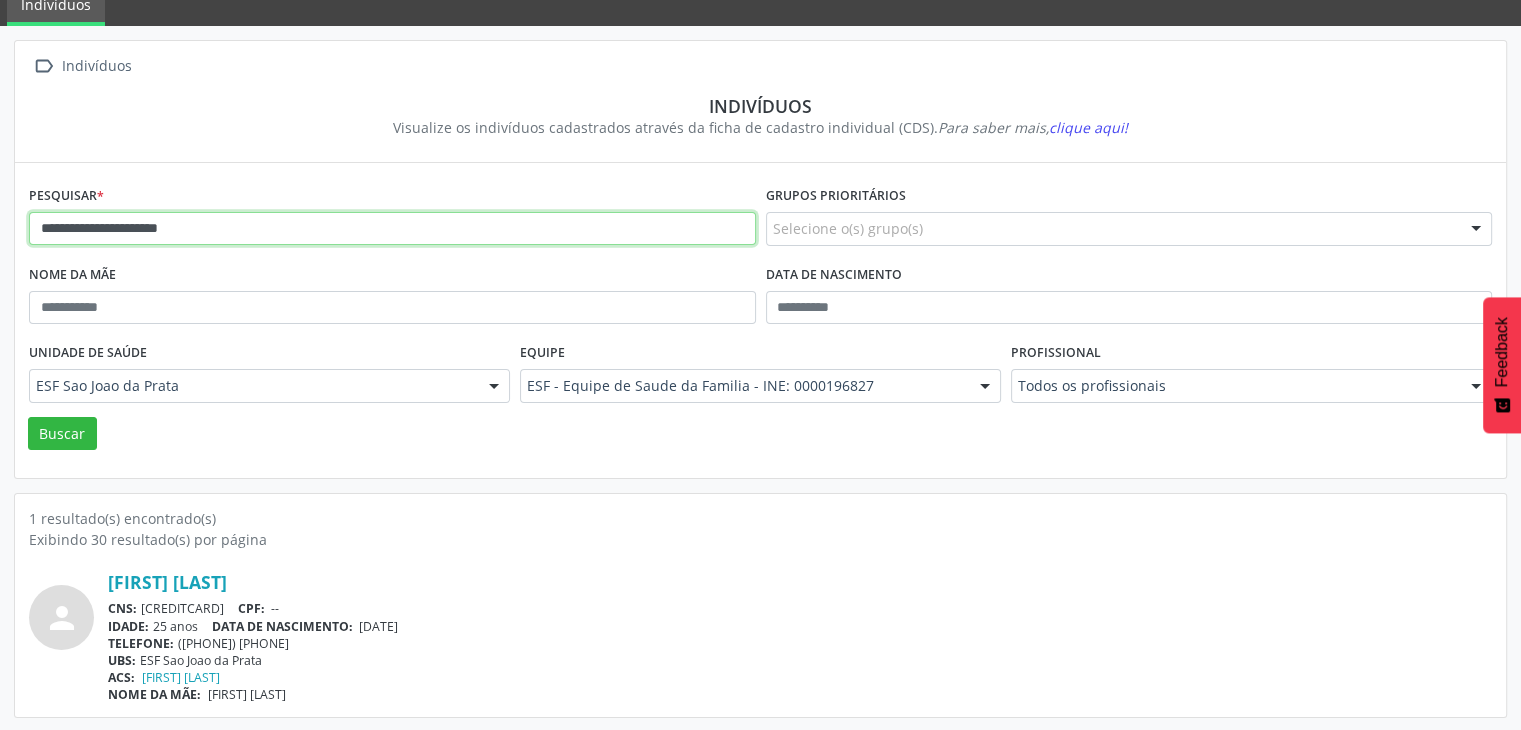 click on "**********" at bounding box center (392, 229) 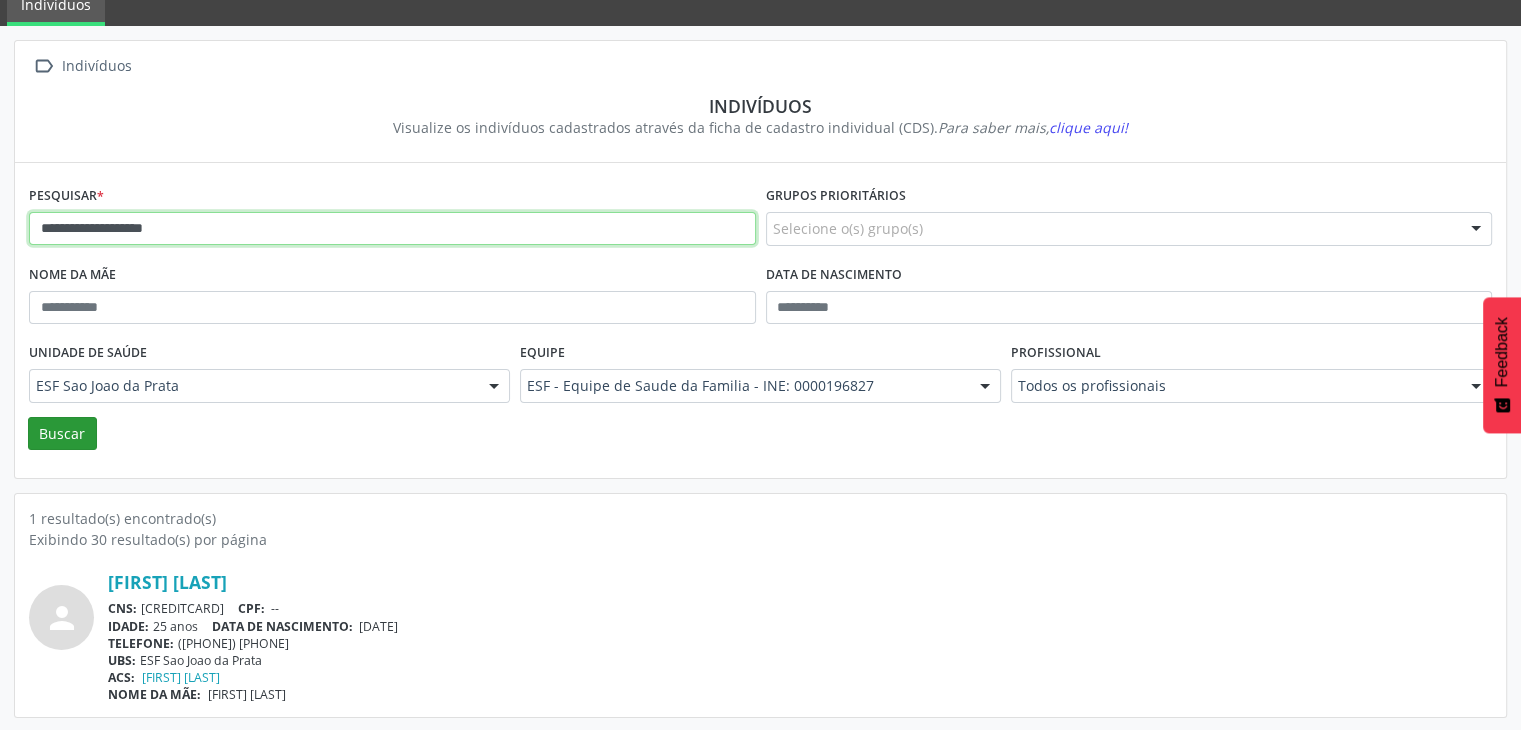 type on "**********" 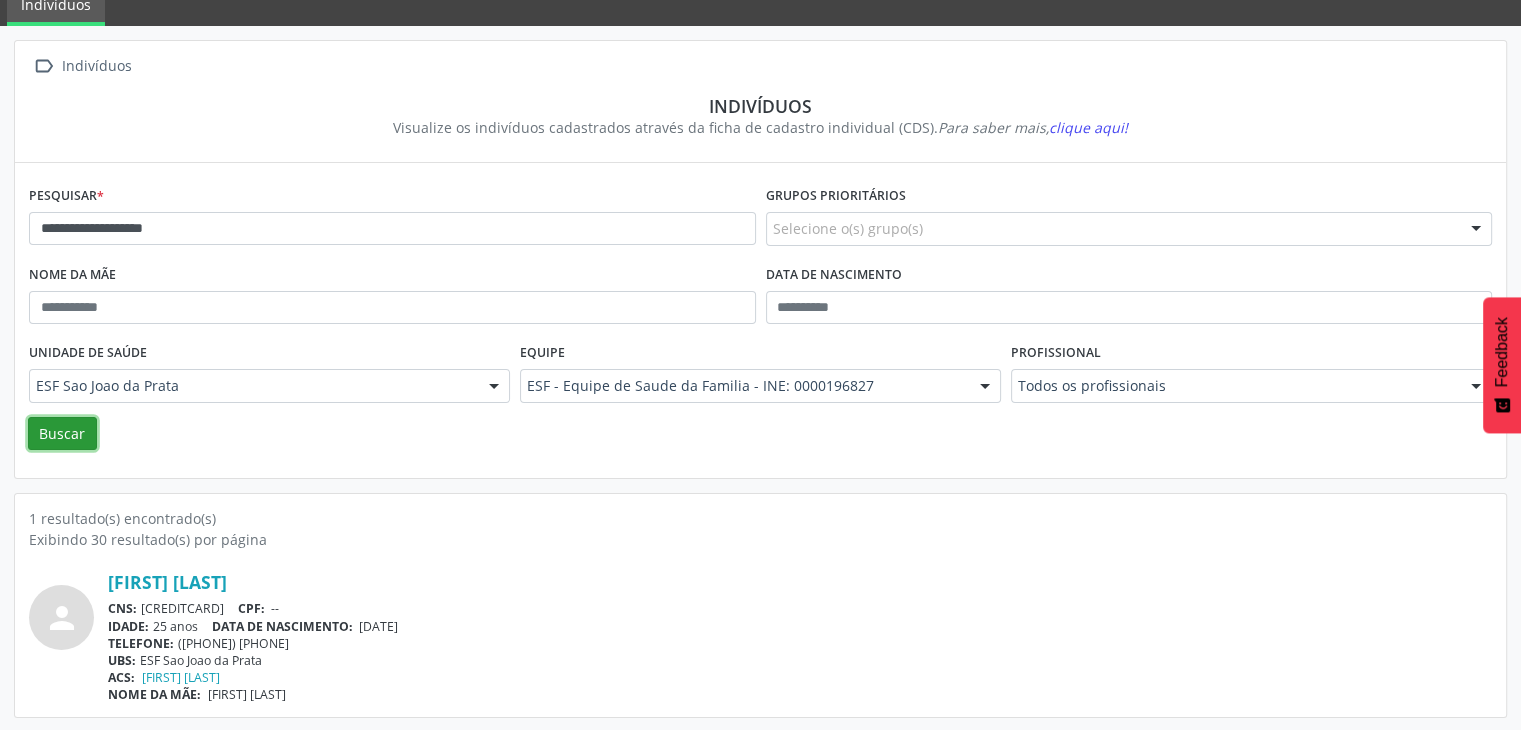 click on "Buscar" at bounding box center (62, 434) 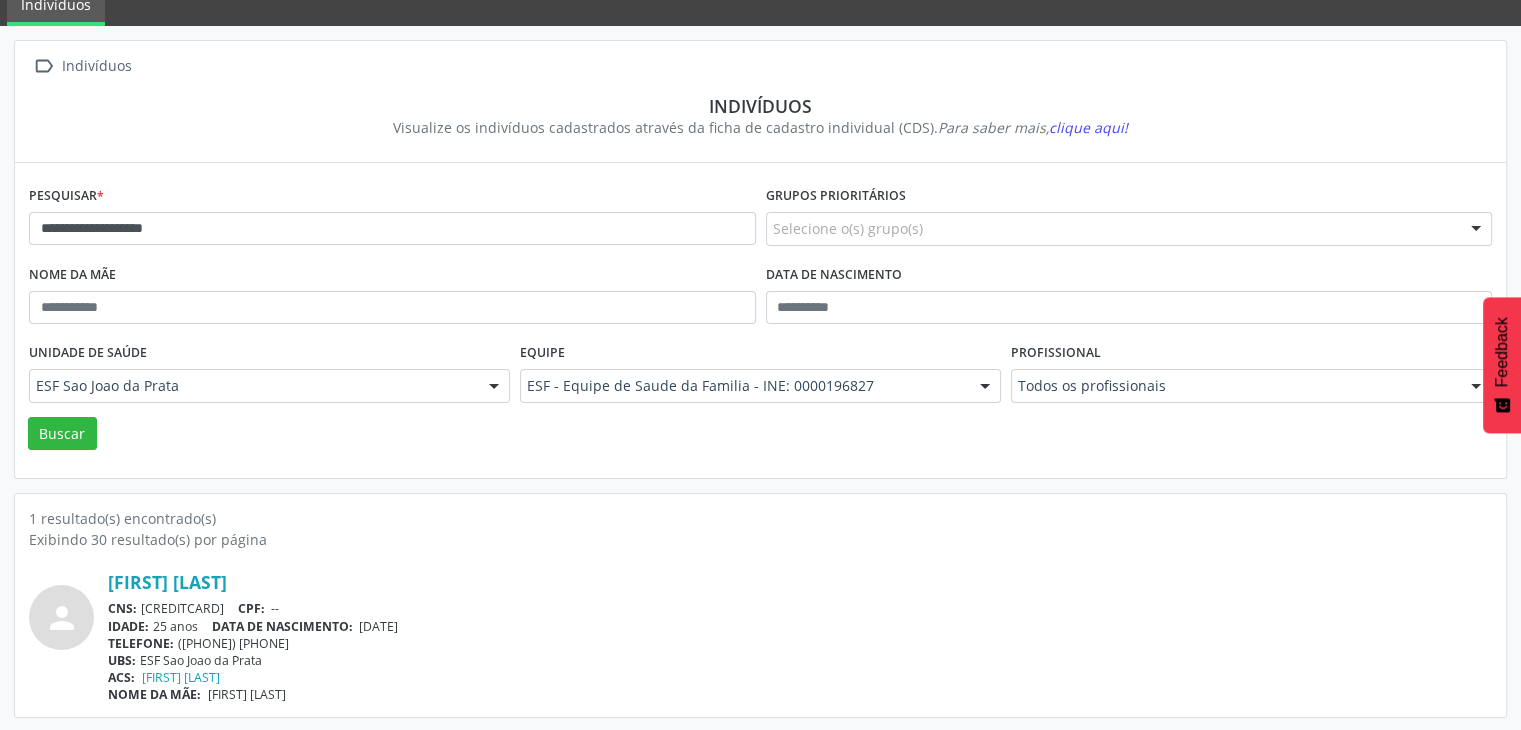click on "Unidade de saúde" at bounding box center (88, 353) 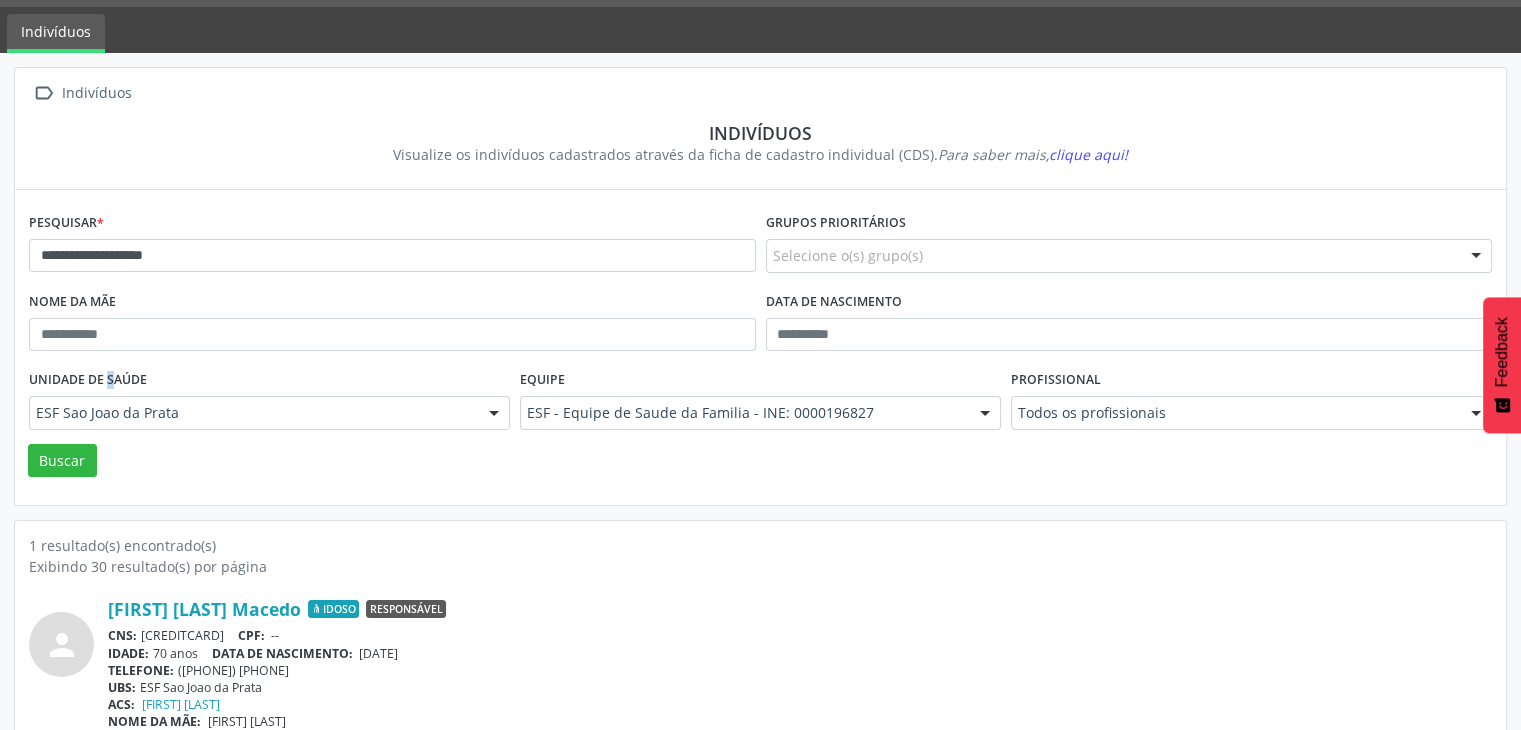 scroll, scrollTop: 84, scrollLeft: 0, axis: vertical 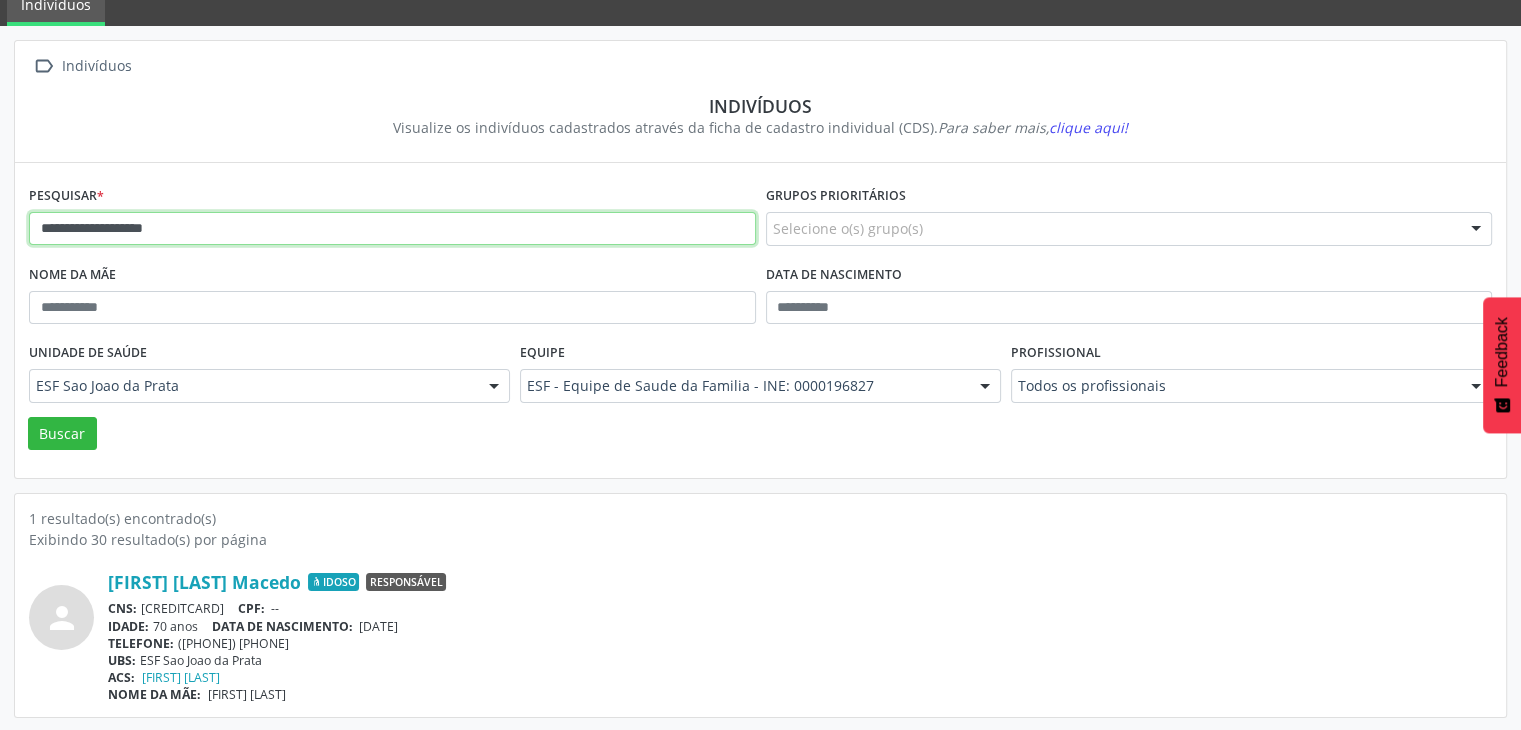 drag, startPoint x: 234, startPoint y: 239, endPoint x: 19, endPoint y: 253, distance: 215.45534 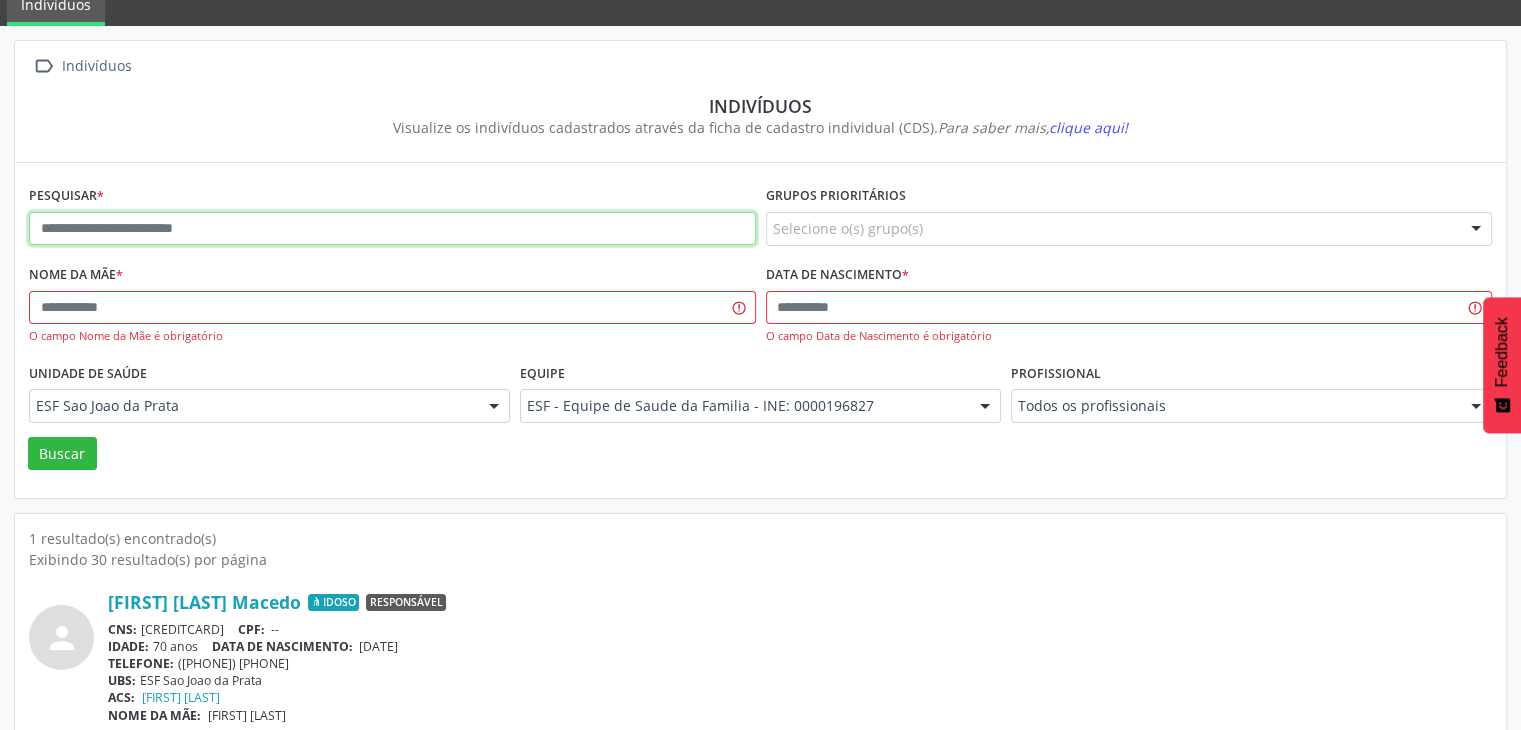 type on "**********" 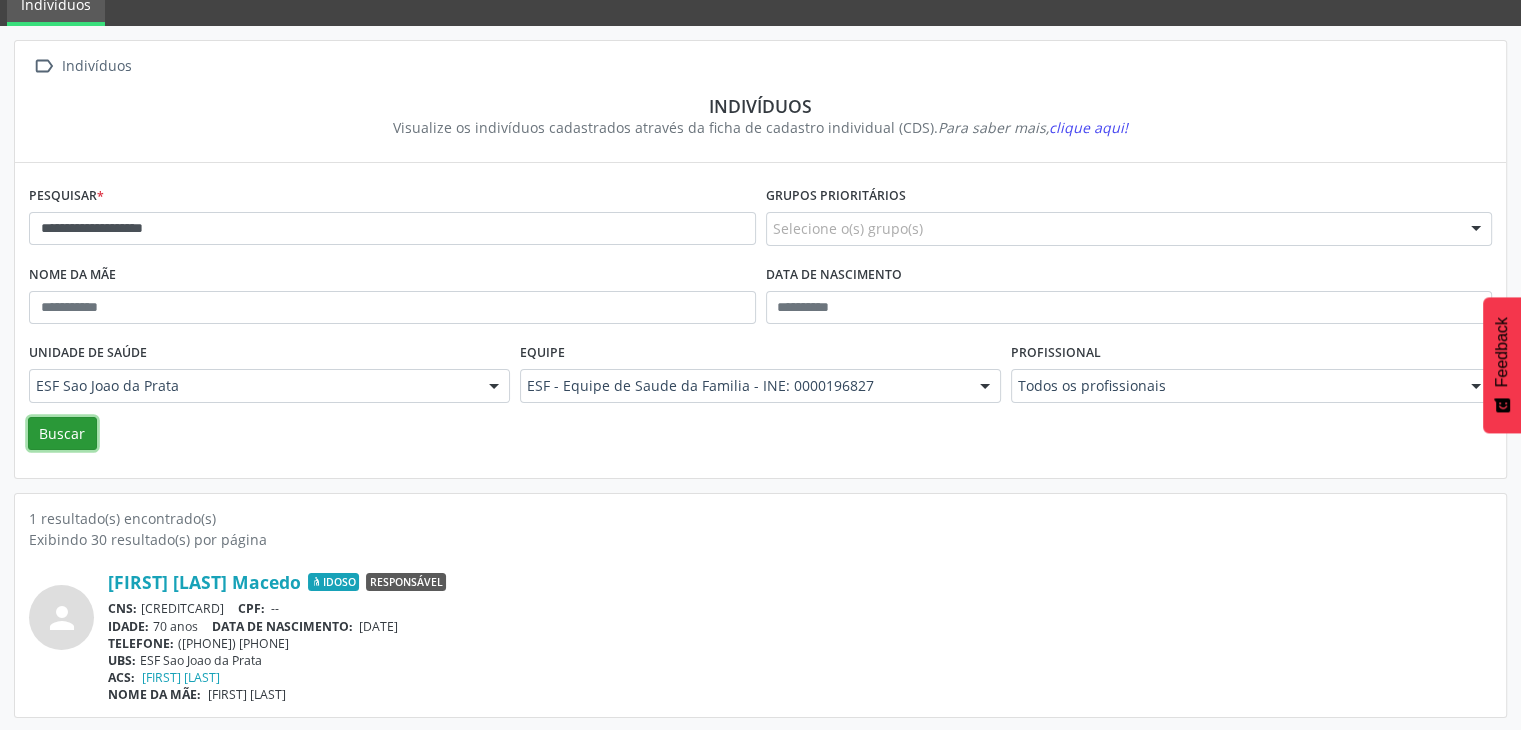 click on "Buscar" at bounding box center (62, 434) 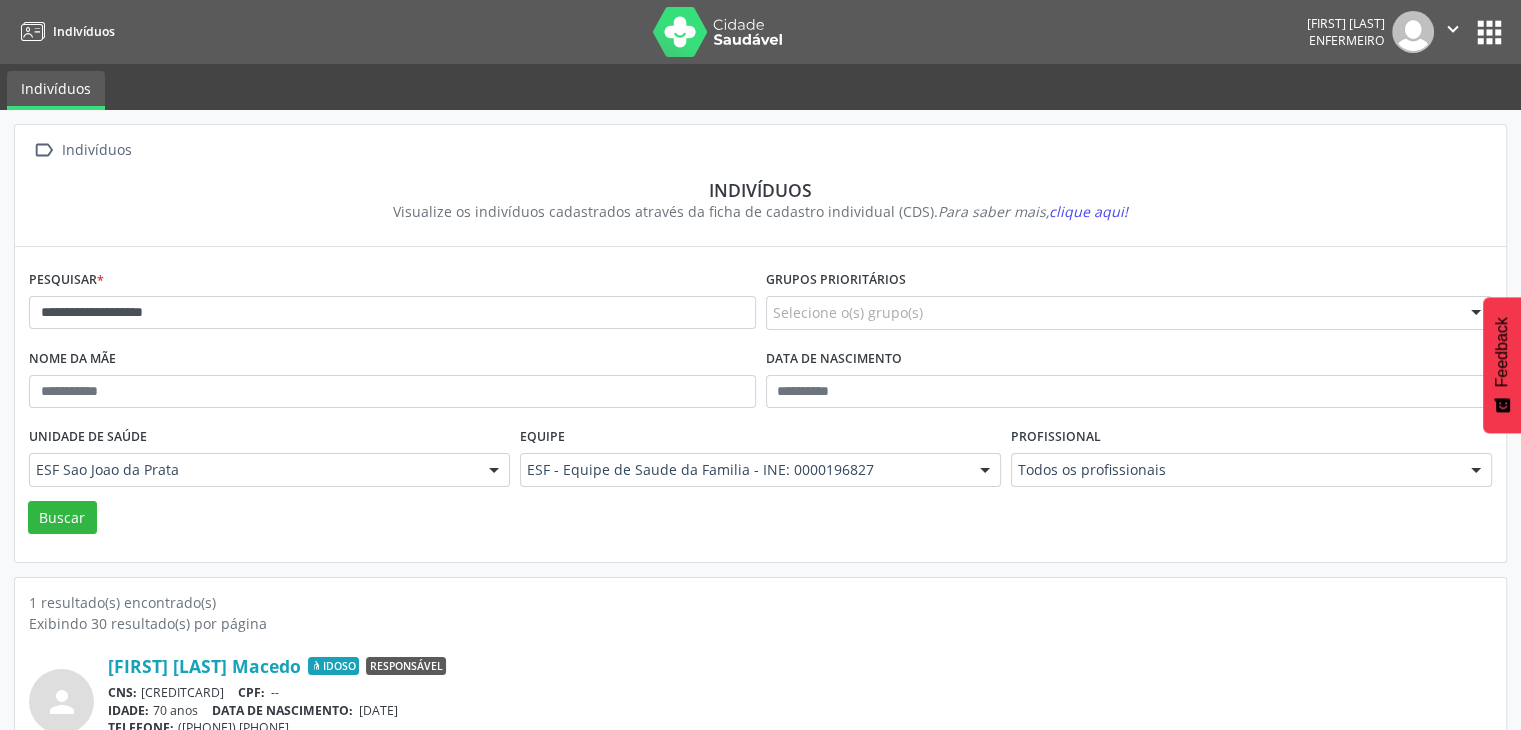 scroll, scrollTop: 84, scrollLeft: 0, axis: vertical 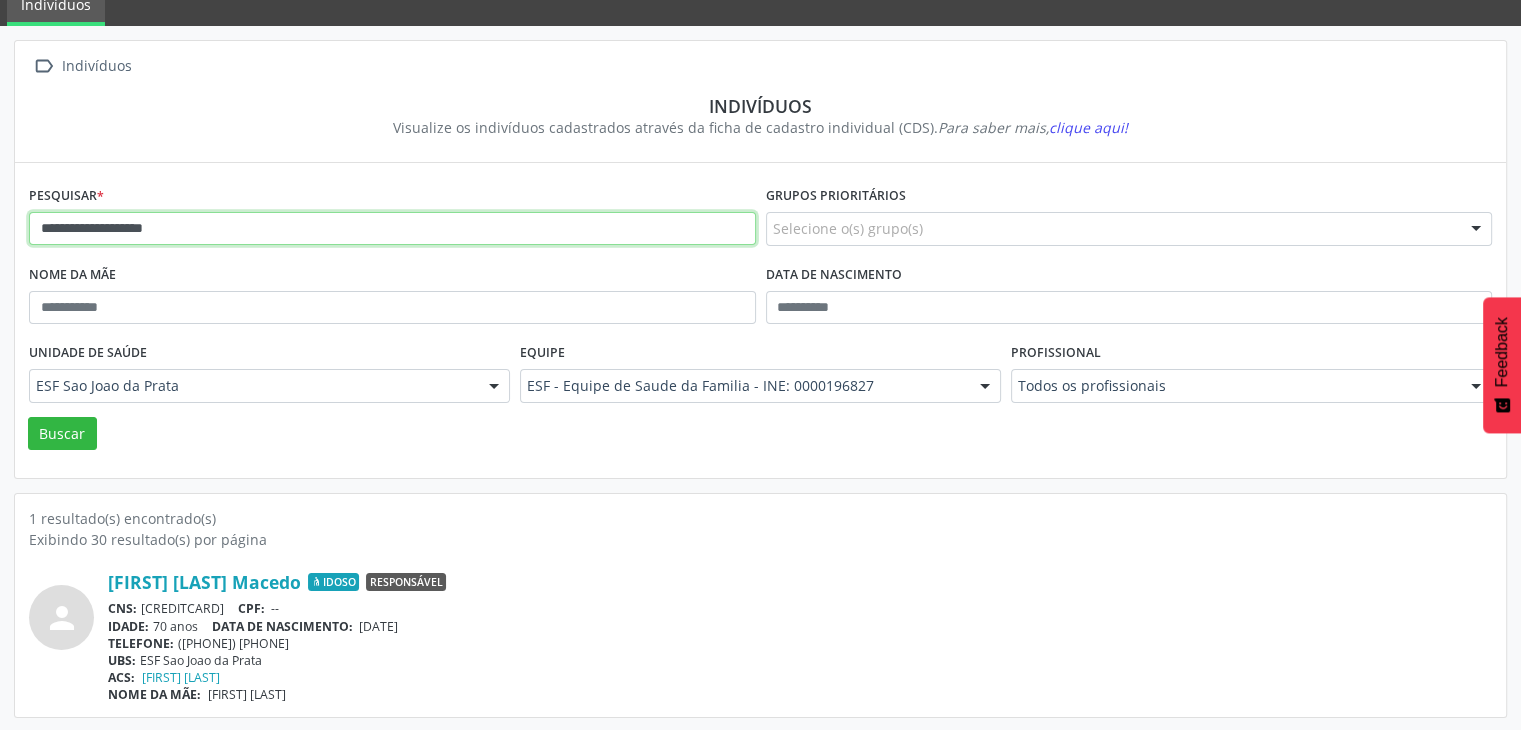 drag, startPoint x: 31, startPoint y: 235, endPoint x: 219, endPoint y: 246, distance: 188.32153 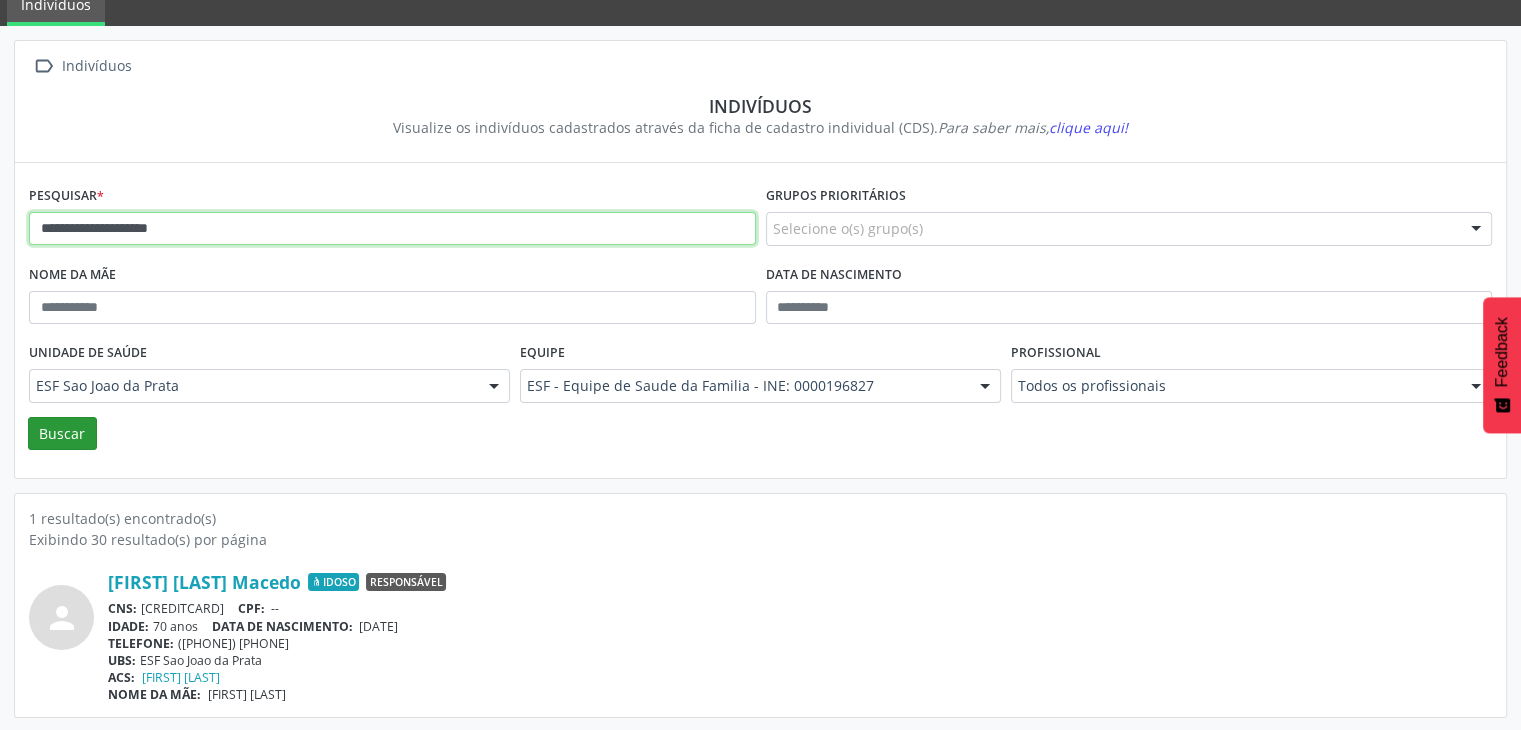 type on "**********" 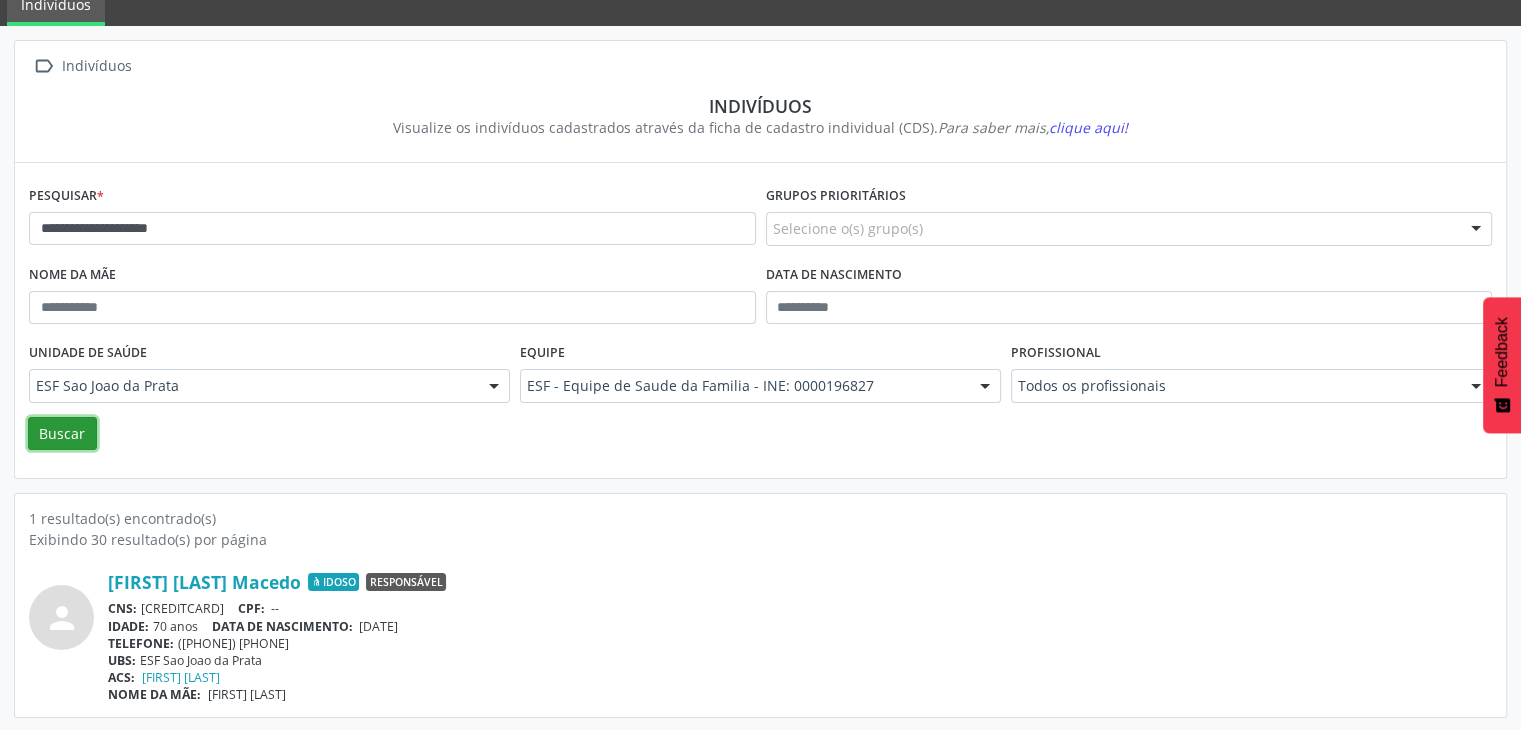 click on "Buscar" at bounding box center [62, 434] 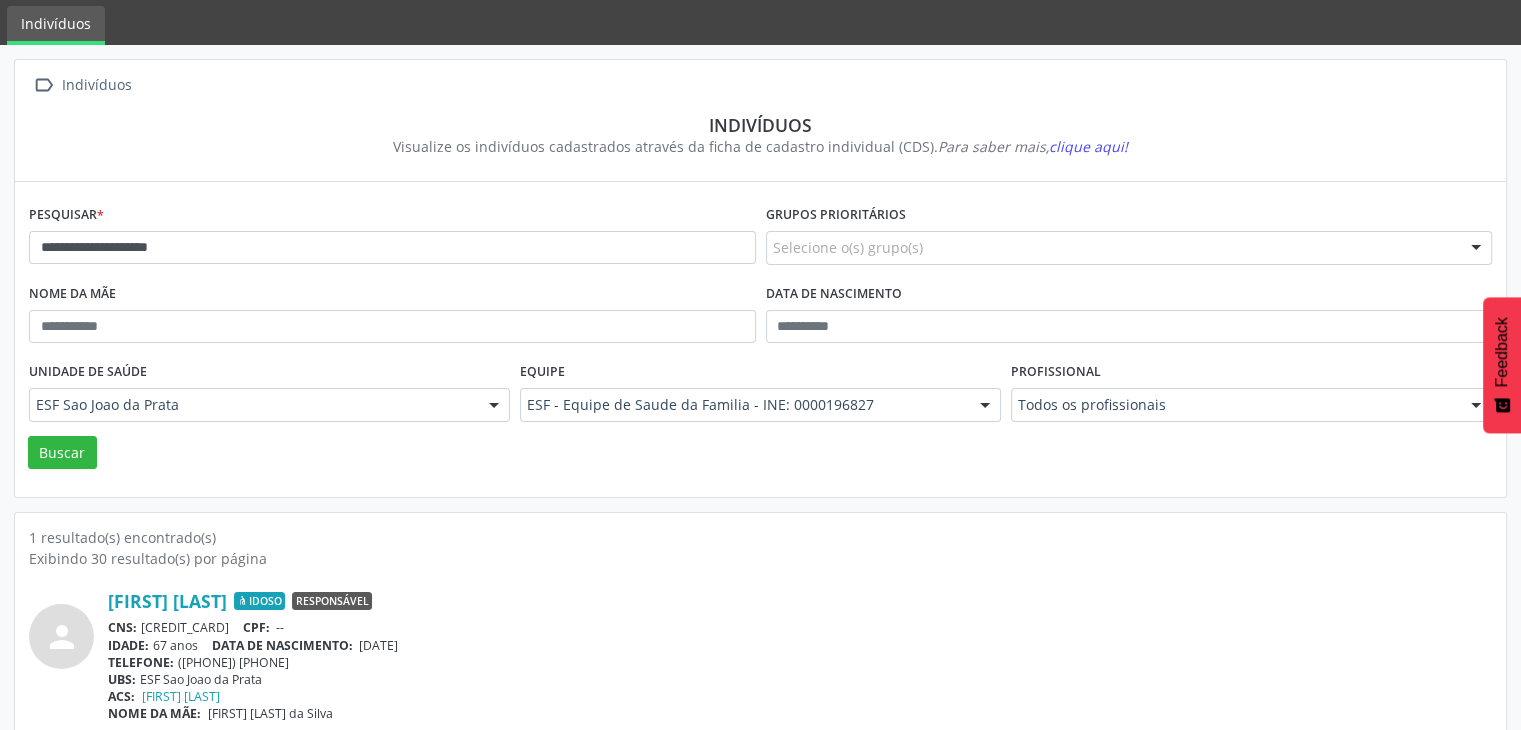 scroll, scrollTop: 84, scrollLeft: 0, axis: vertical 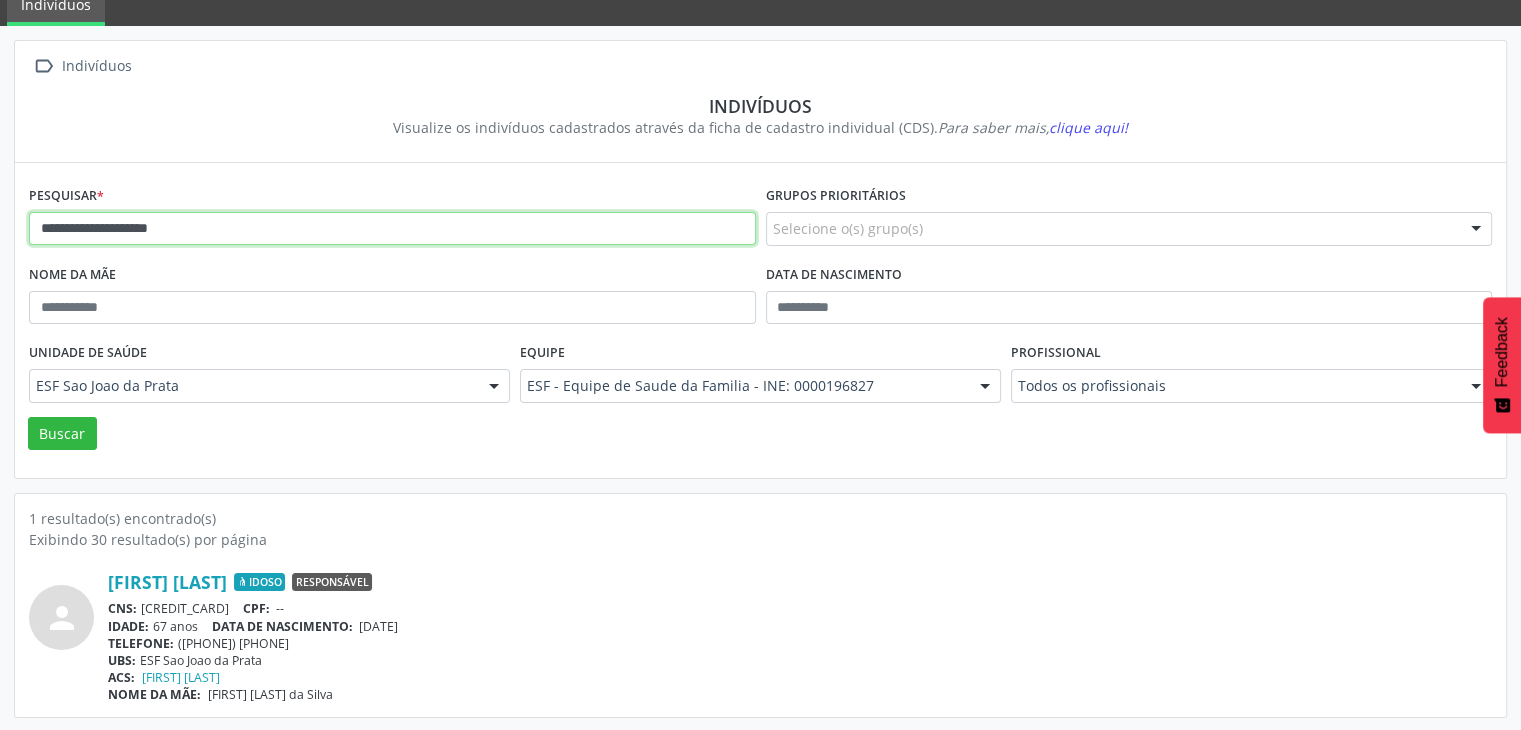 drag, startPoint x: 42, startPoint y: 223, endPoint x: 279, endPoint y: 237, distance: 237.41315 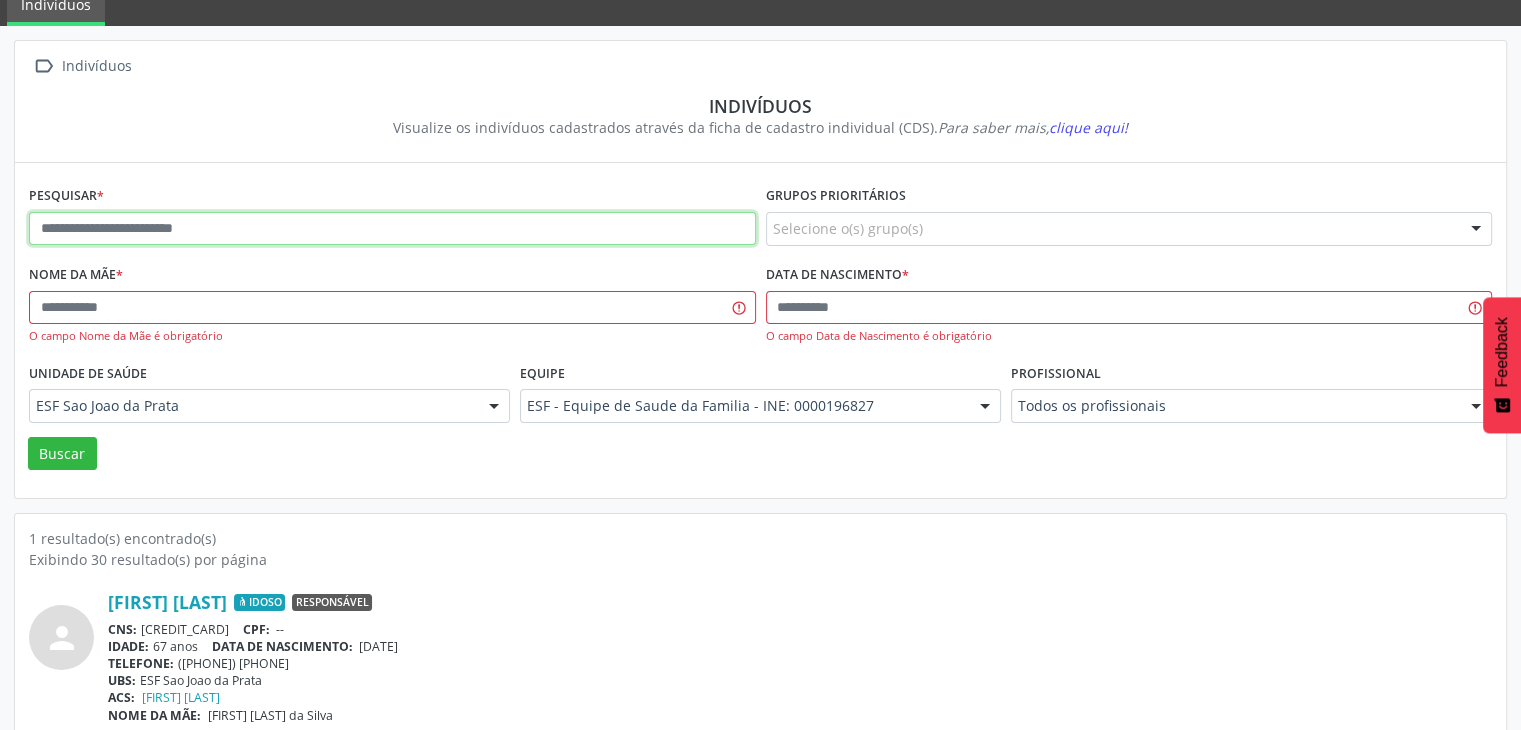 drag, startPoint x: 291, startPoint y: 223, endPoint x: 296, endPoint y: 243, distance: 20.615528 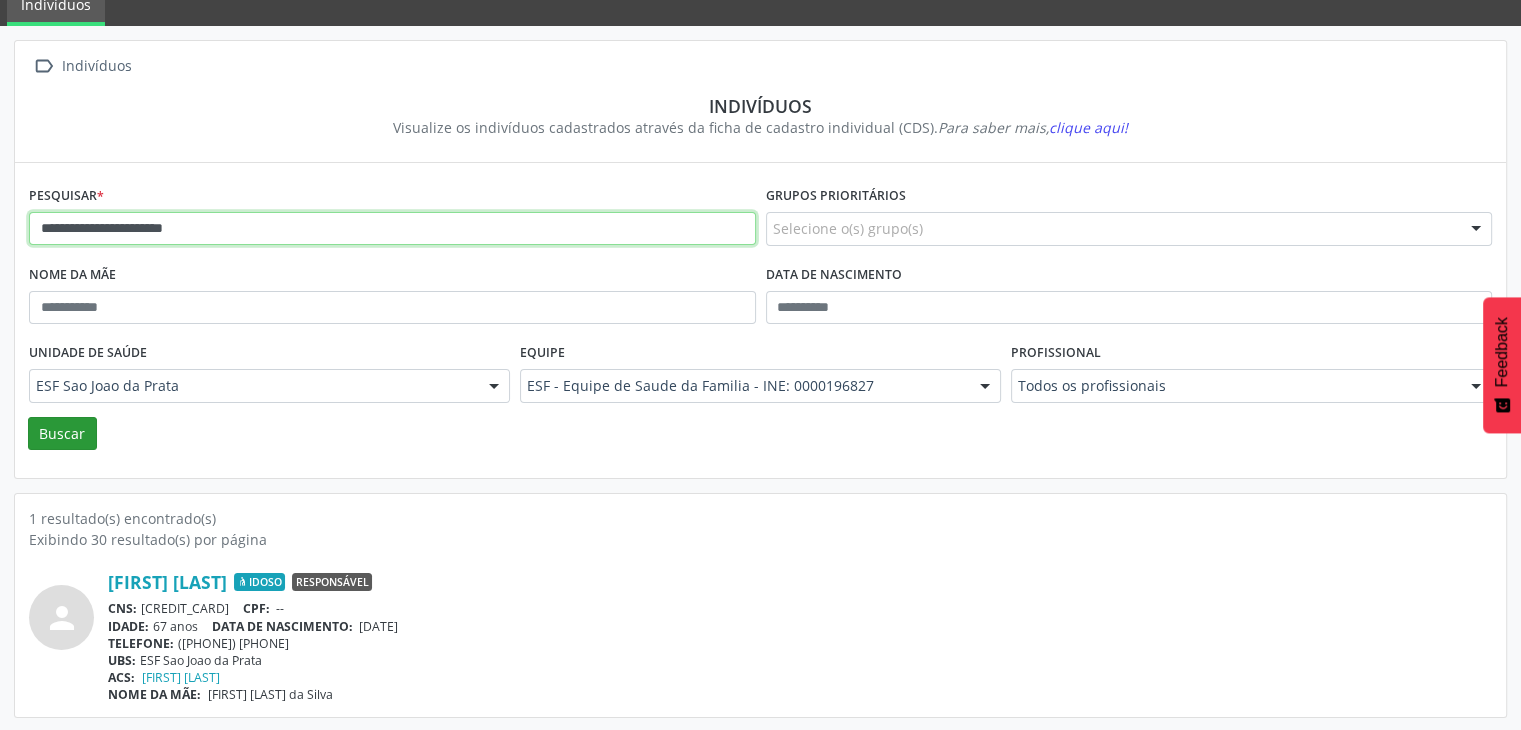 type on "**********" 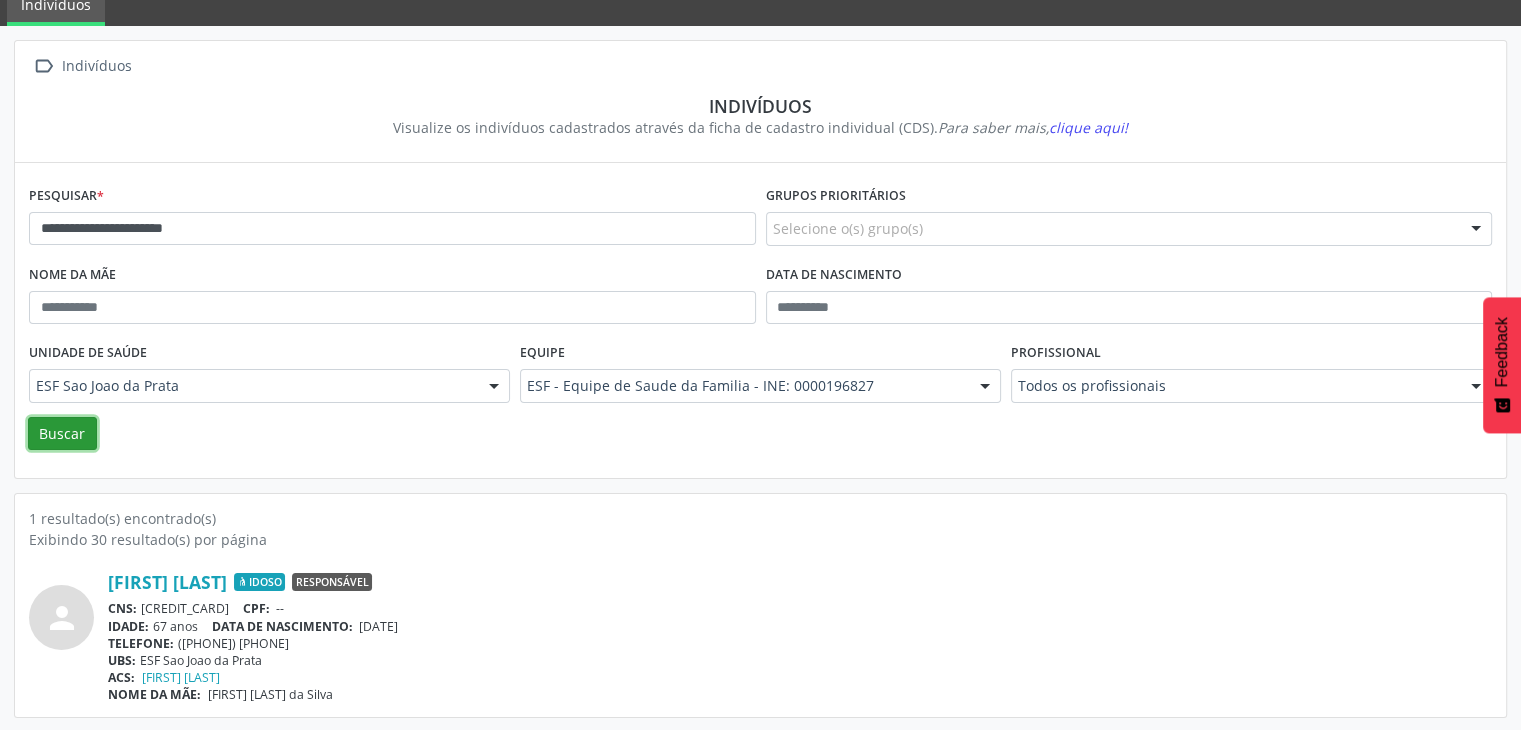 click on "Buscar" at bounding box center [62, 434] 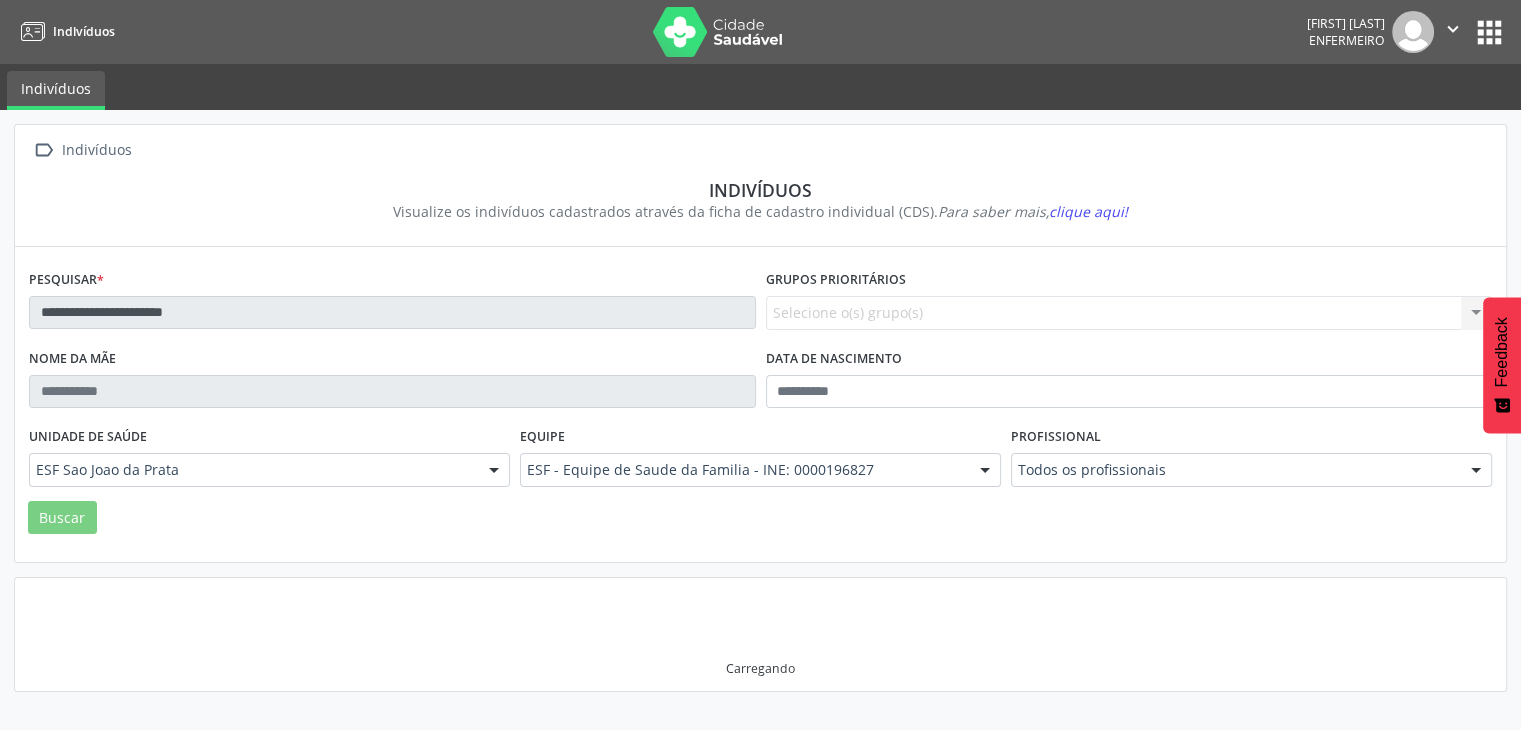 scroll, scrollTop: 0, scrollLeft: 0, axis: both 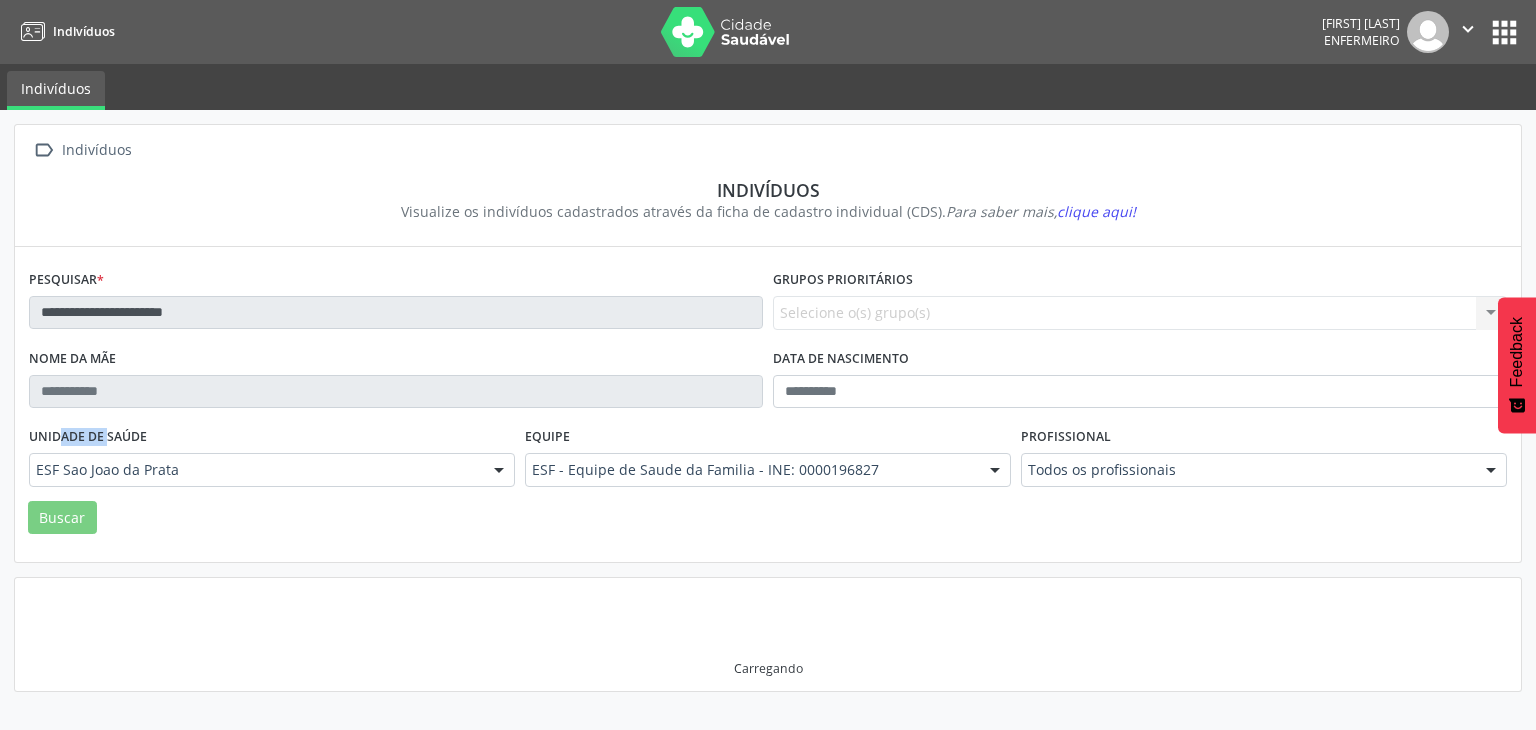 click on "Unidade de saúde" at bounding box center [88, 437] 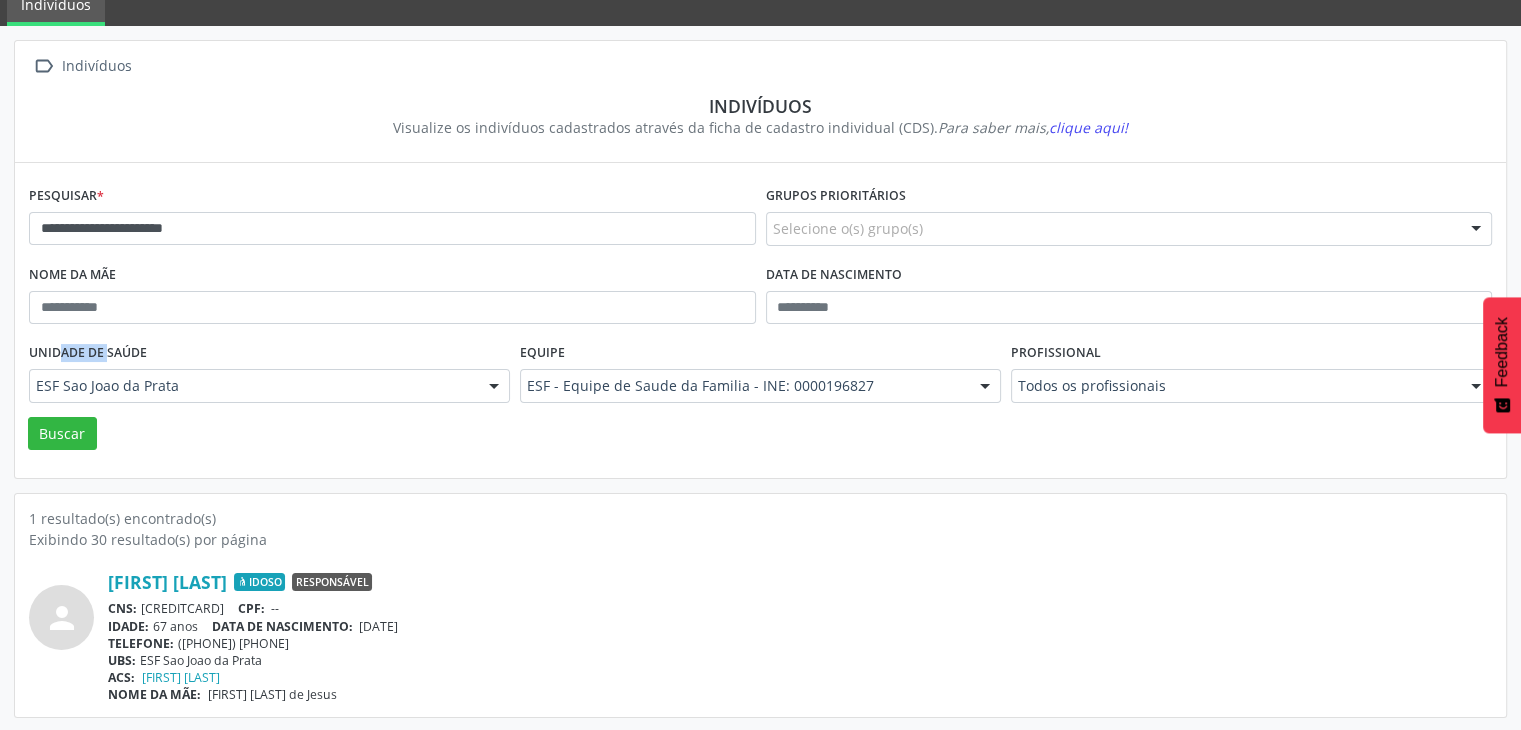 scroll, scrollTop: 84, scrollLeft: 0, axis: vertical 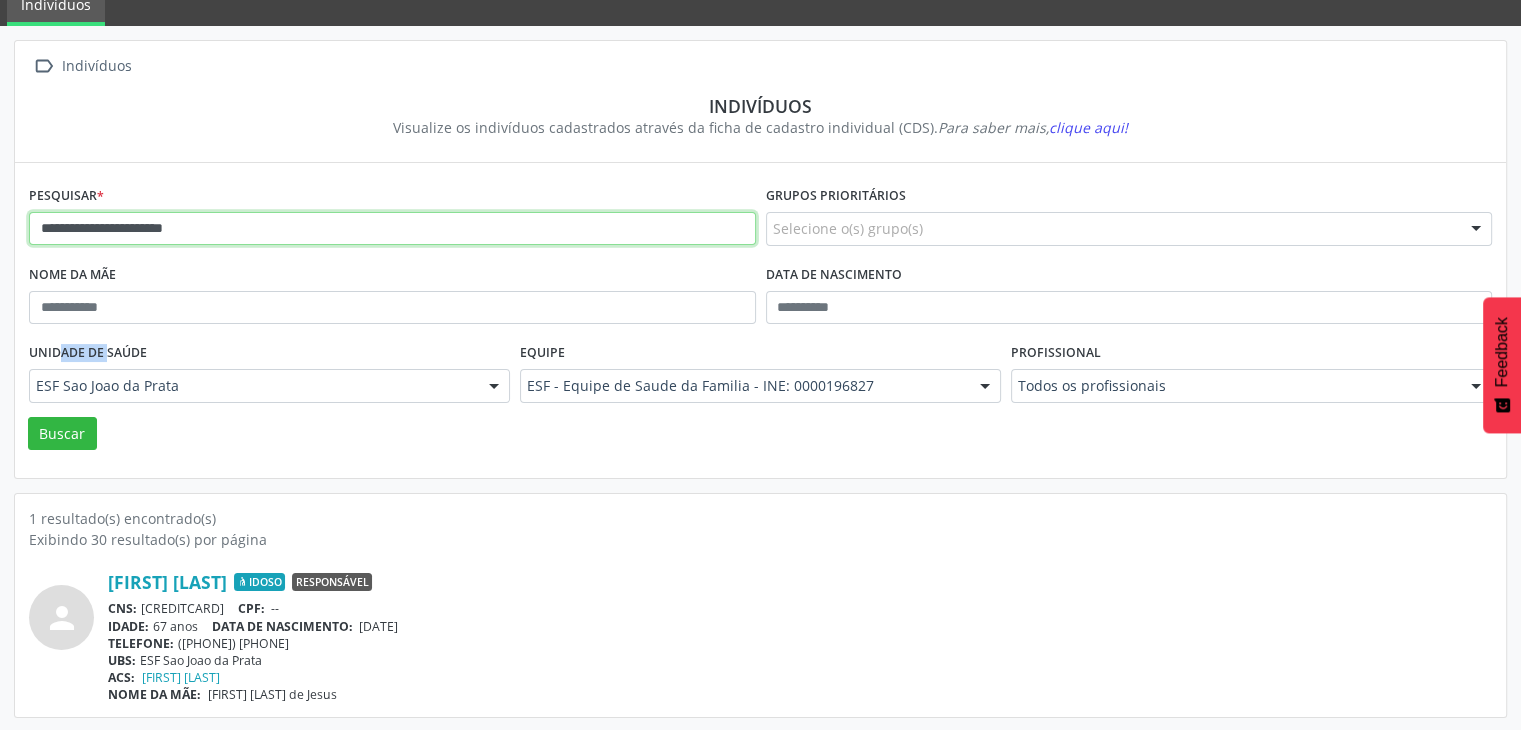 click on "**********" at bounding box center (392, 229) 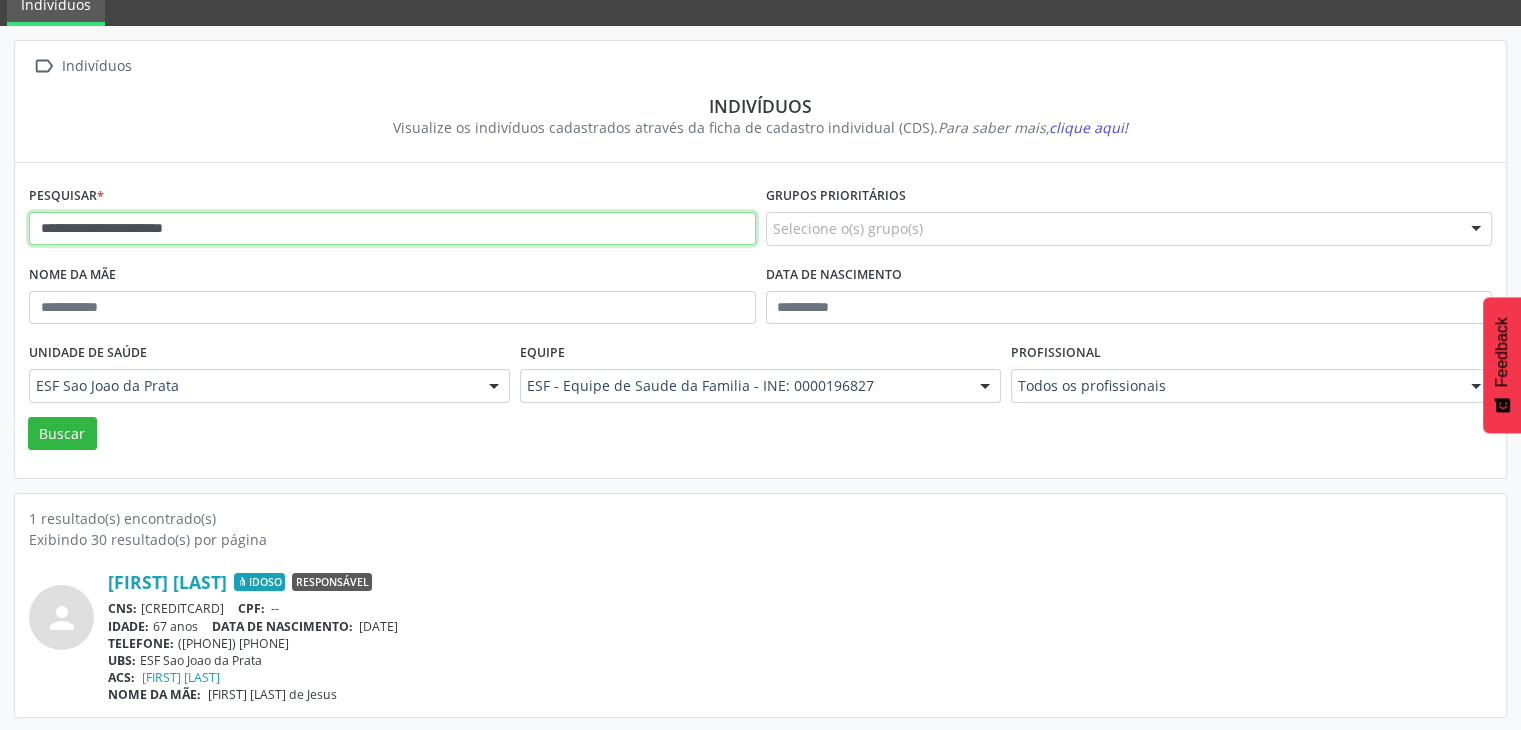 drag, startPoint x: 44, startPoint y: 222, endPoint x: 255, endPoint y: 232, distance: 211.23683 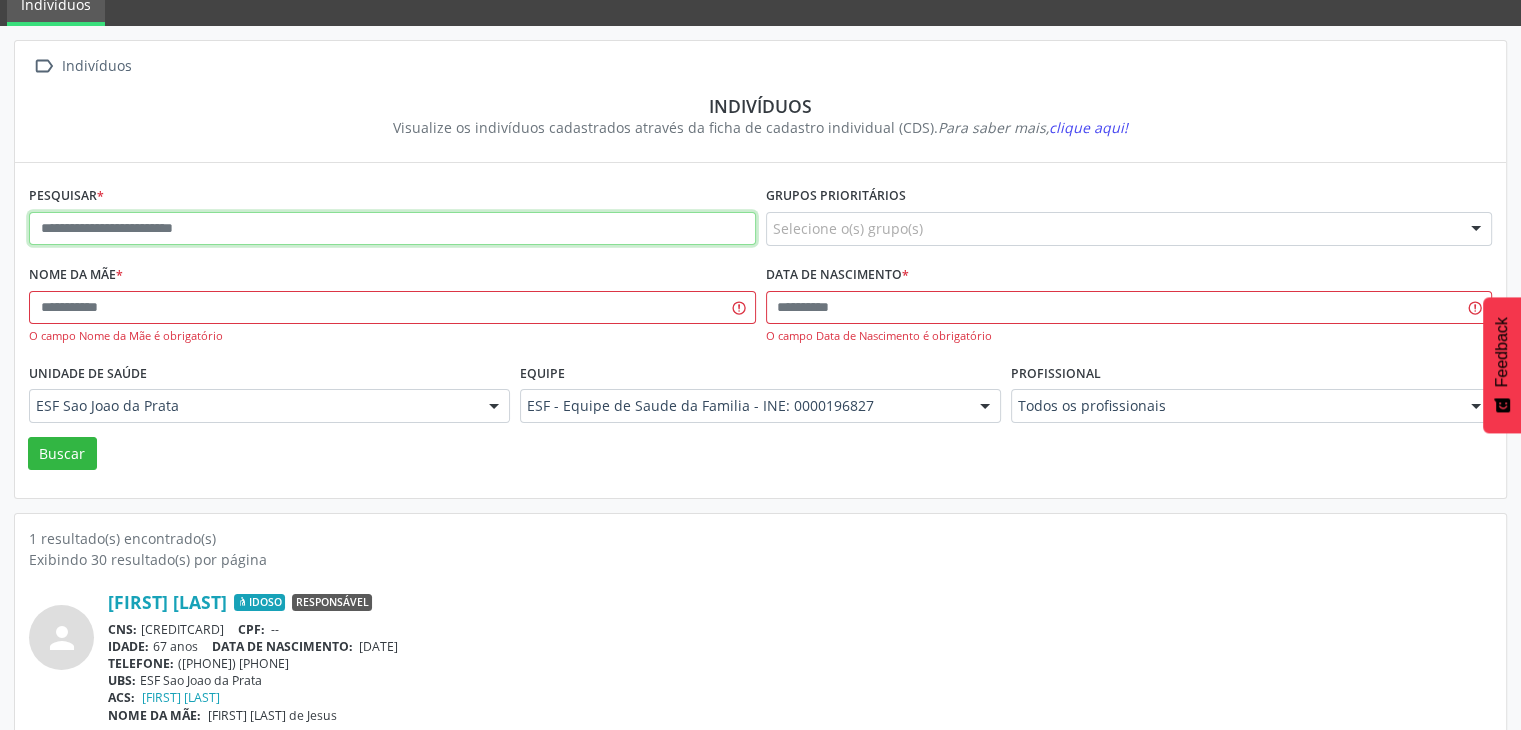 click at bounding box center (392, 229) 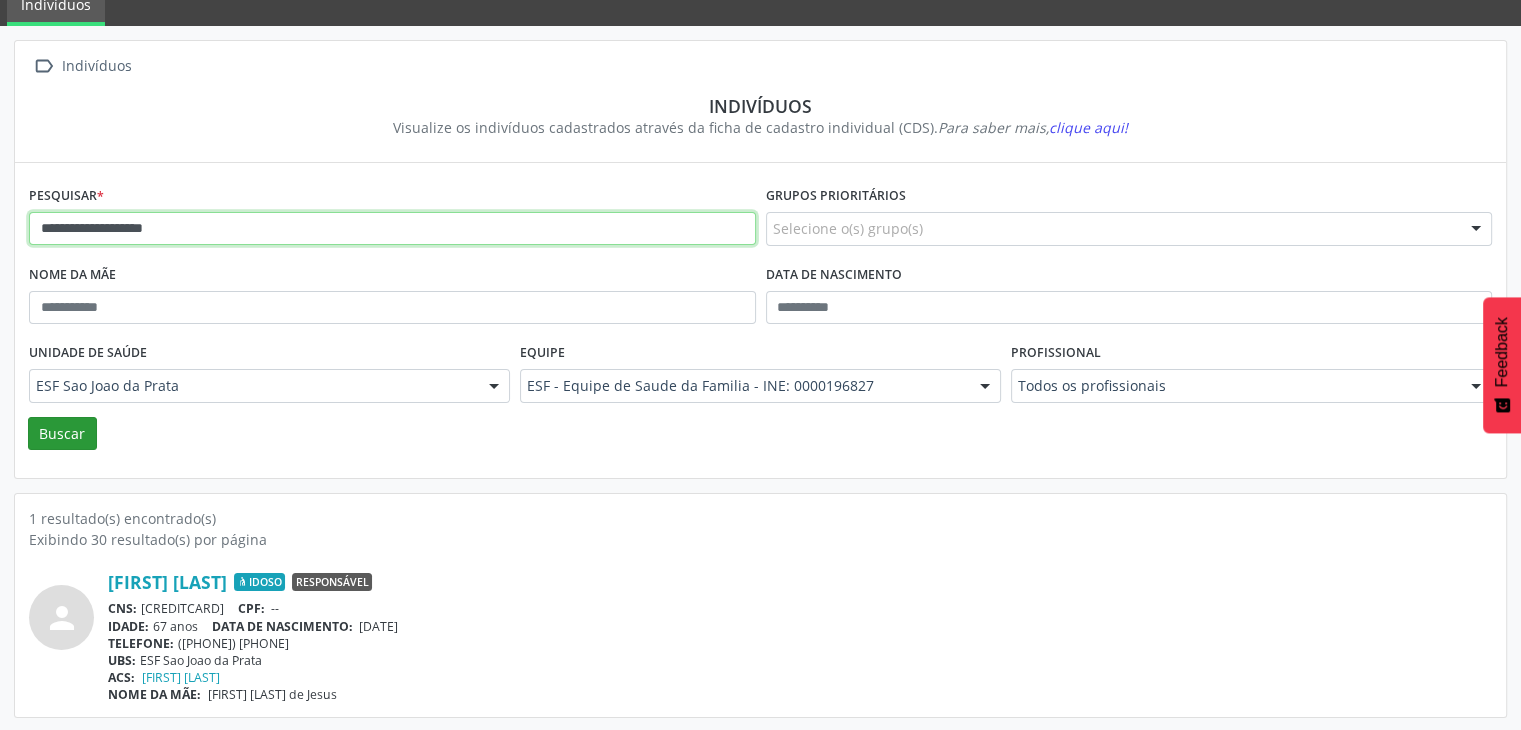 type on "**********" 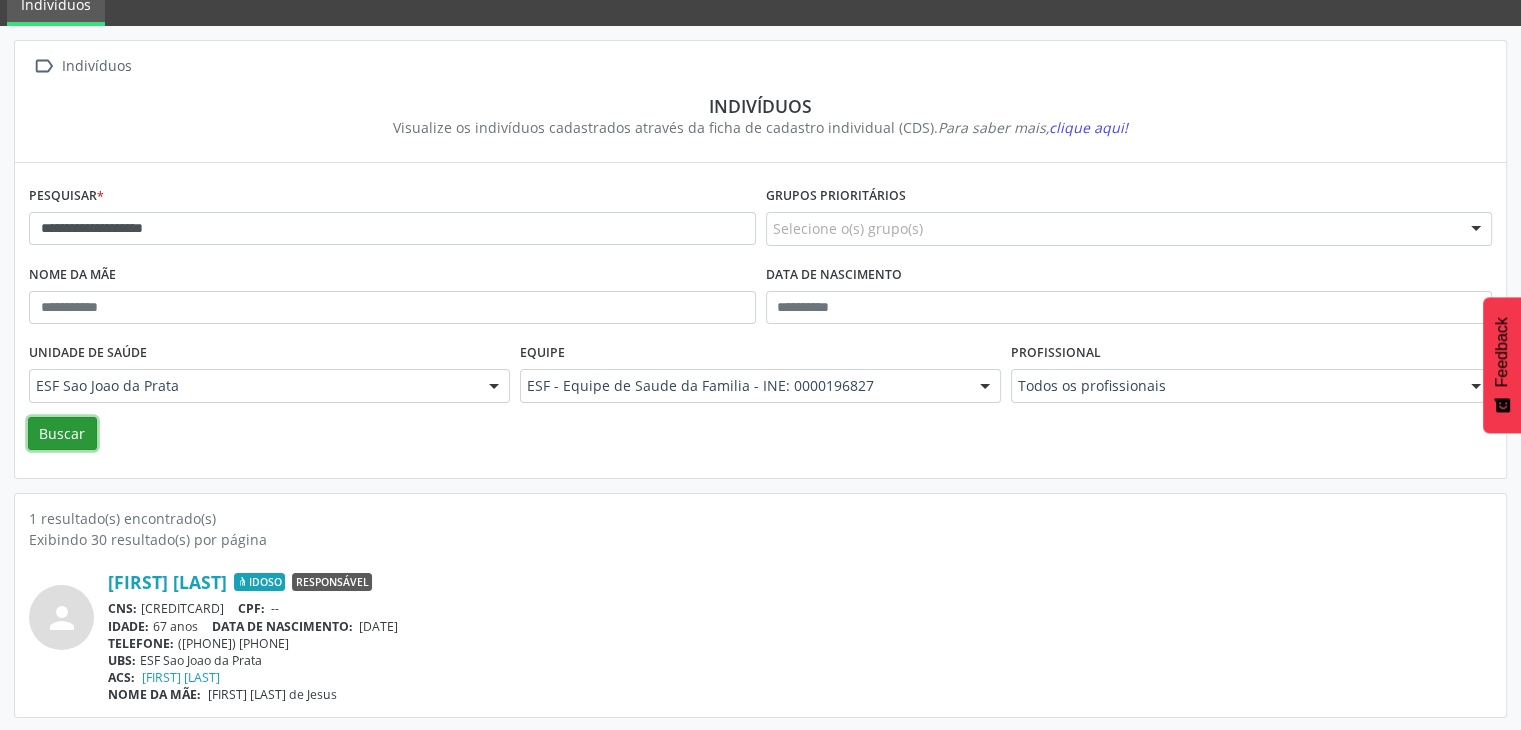 click on "Buscar" at bounding box center (62, 434) 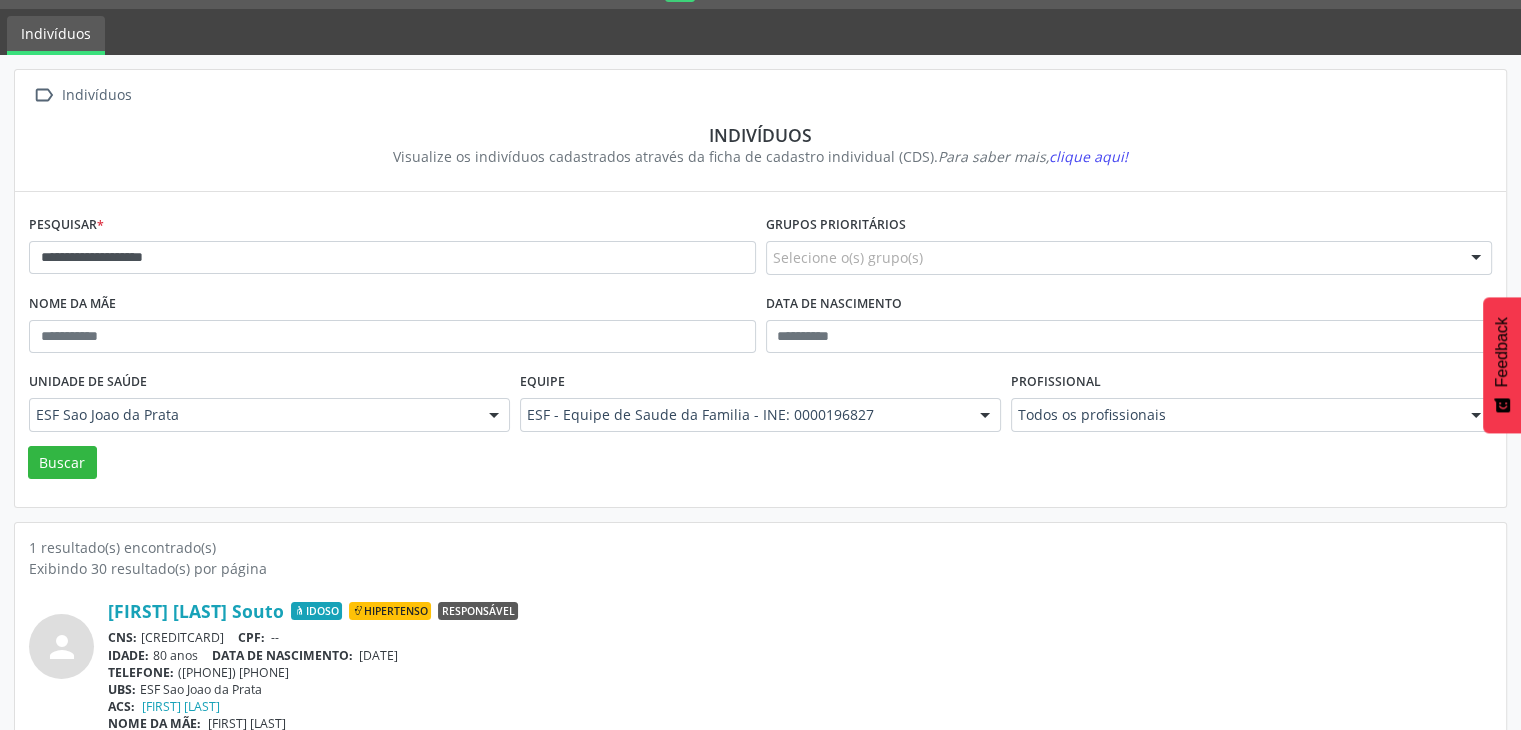 scroll, scrollTop: 84, scrollLeft: 0, axis: vertical 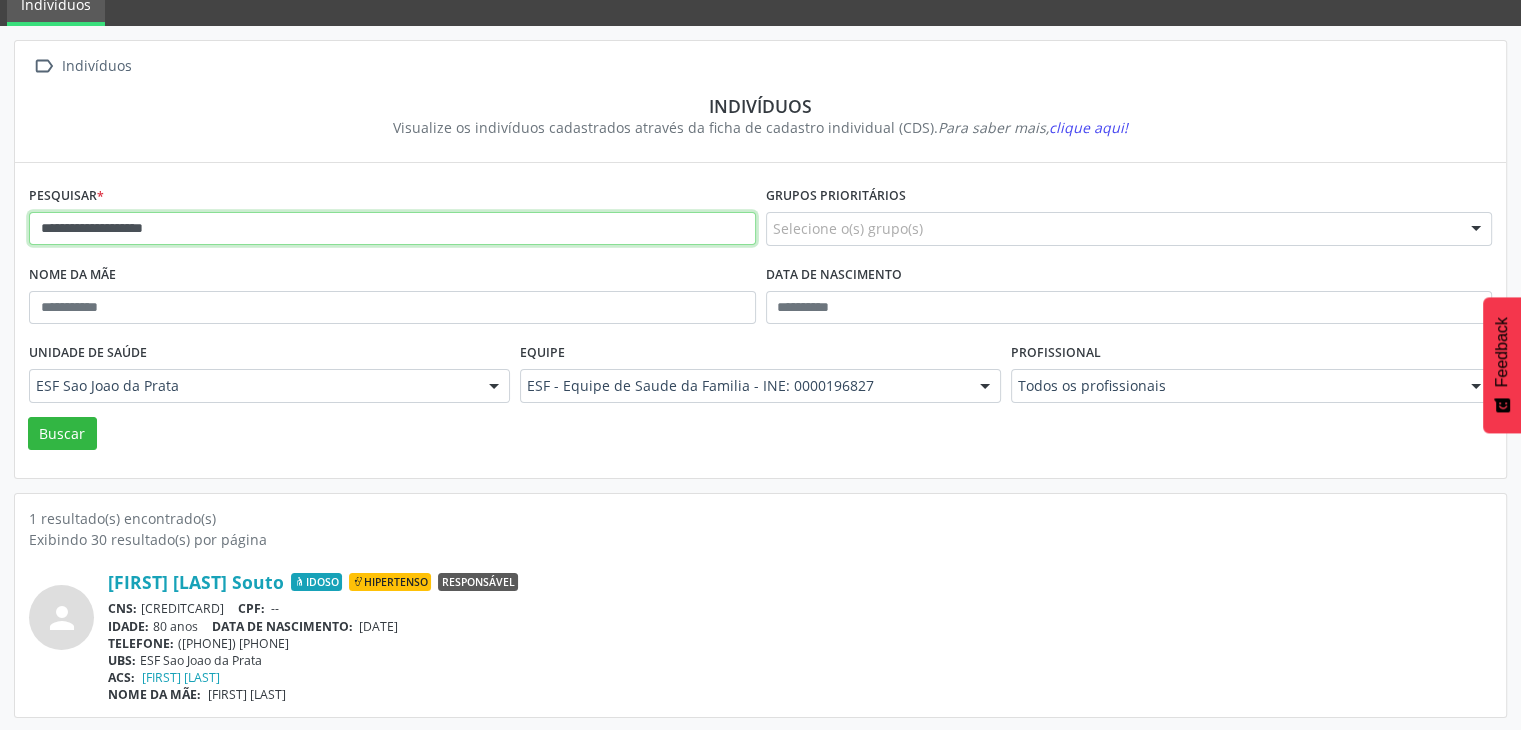 drag, startPoint x: 30, startPoint y: 225, endPoint x: 199, endPoint y: 243, distance: 169.95587 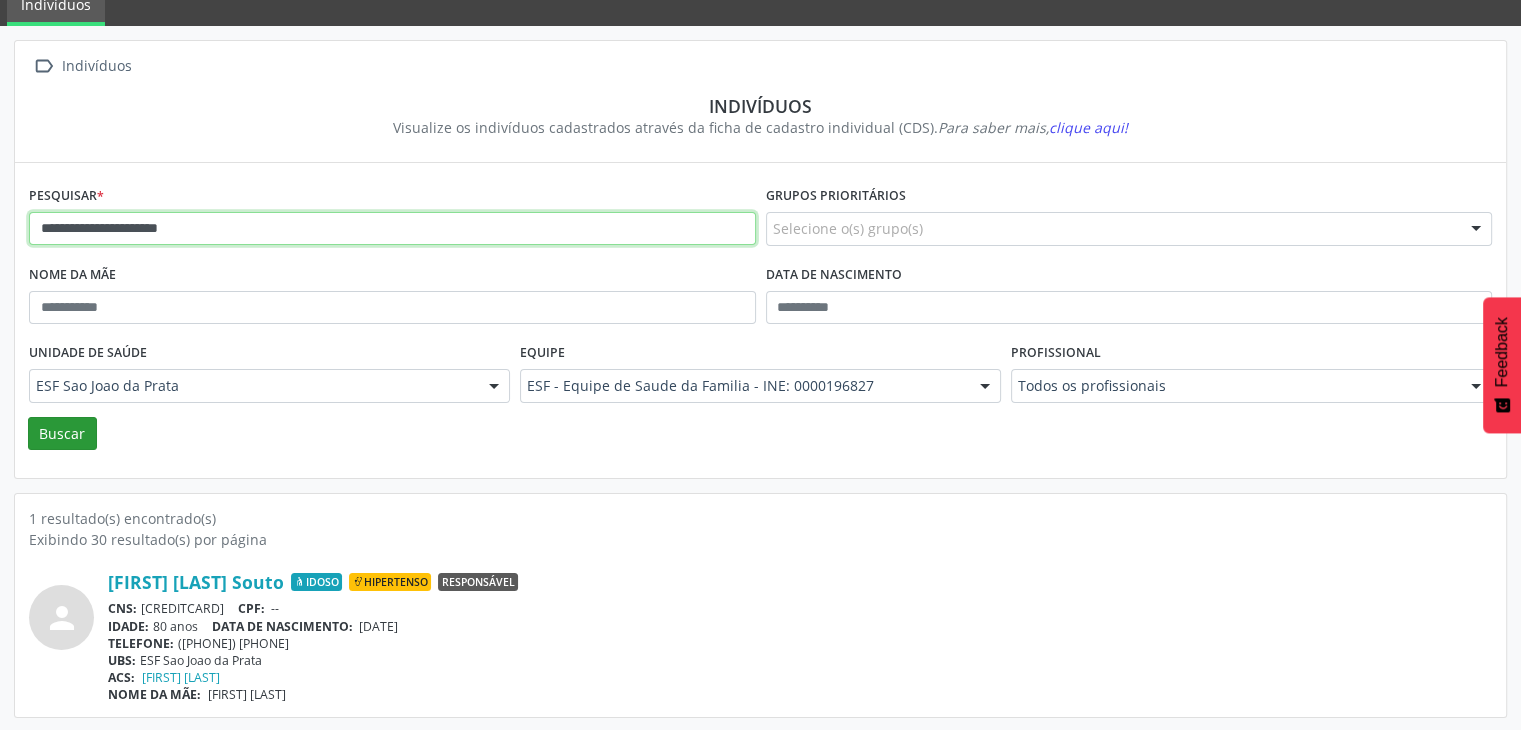 type on "**********" 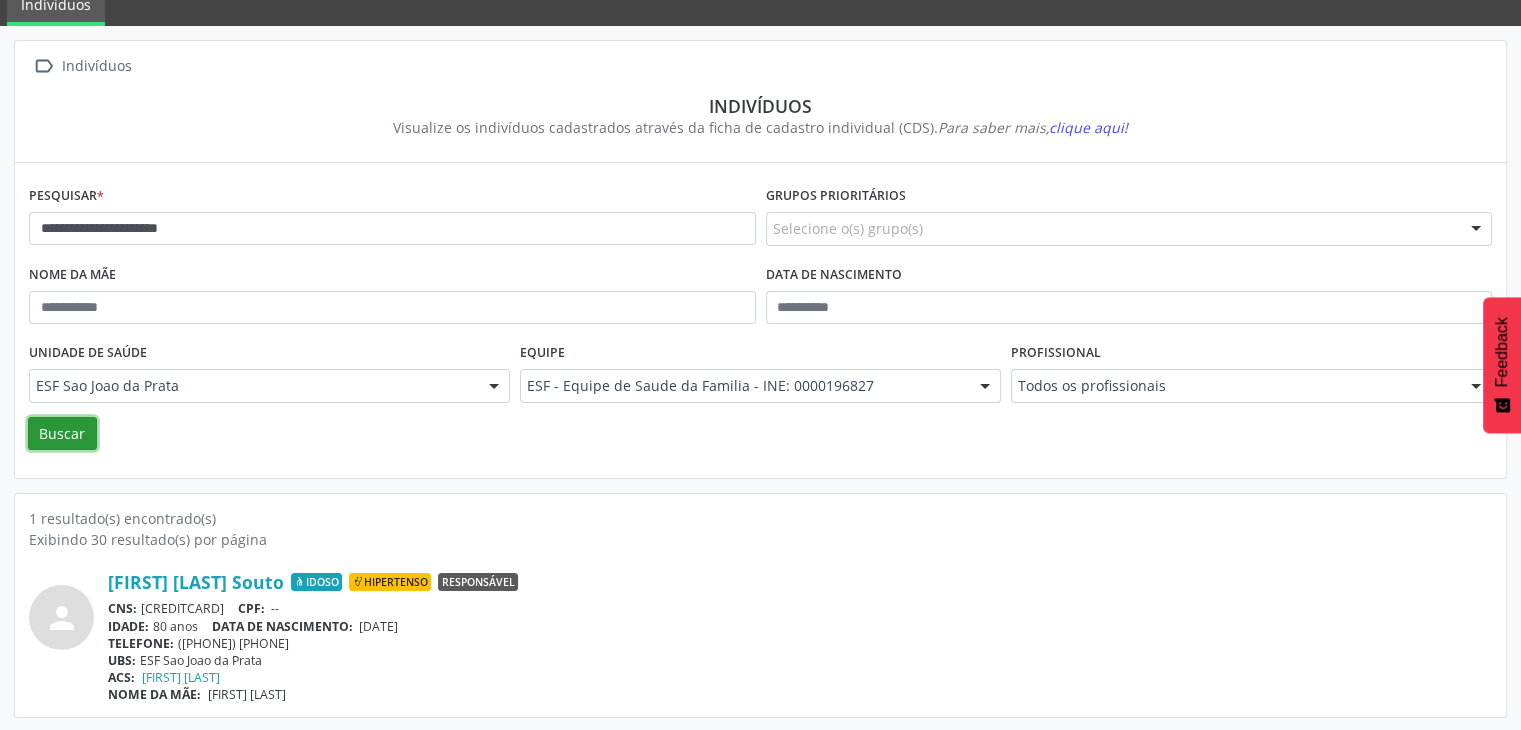 click on "Buscar" at bounding box center [62, 434] 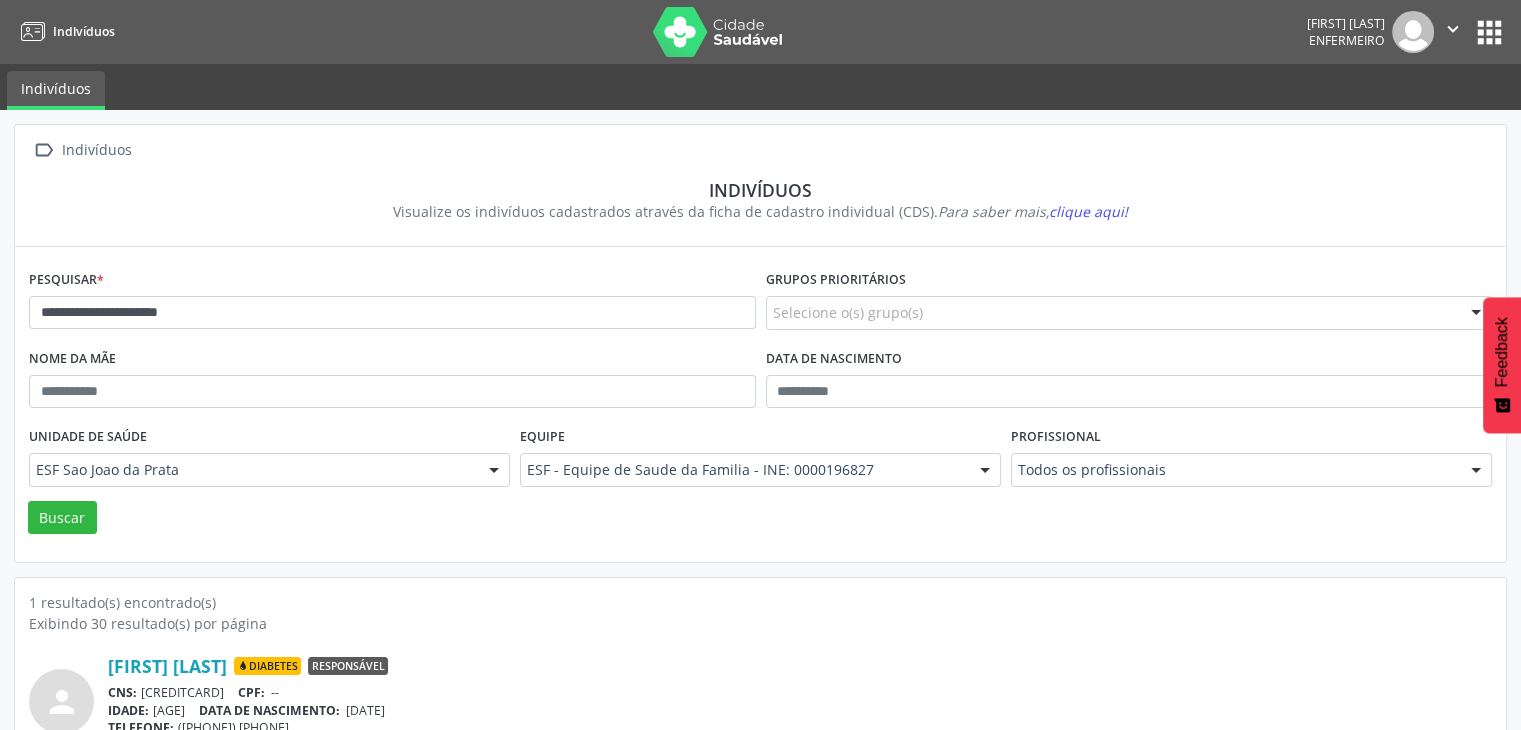 scroll, scrollTop: 84, scrollLeft: 0, axis: vertical 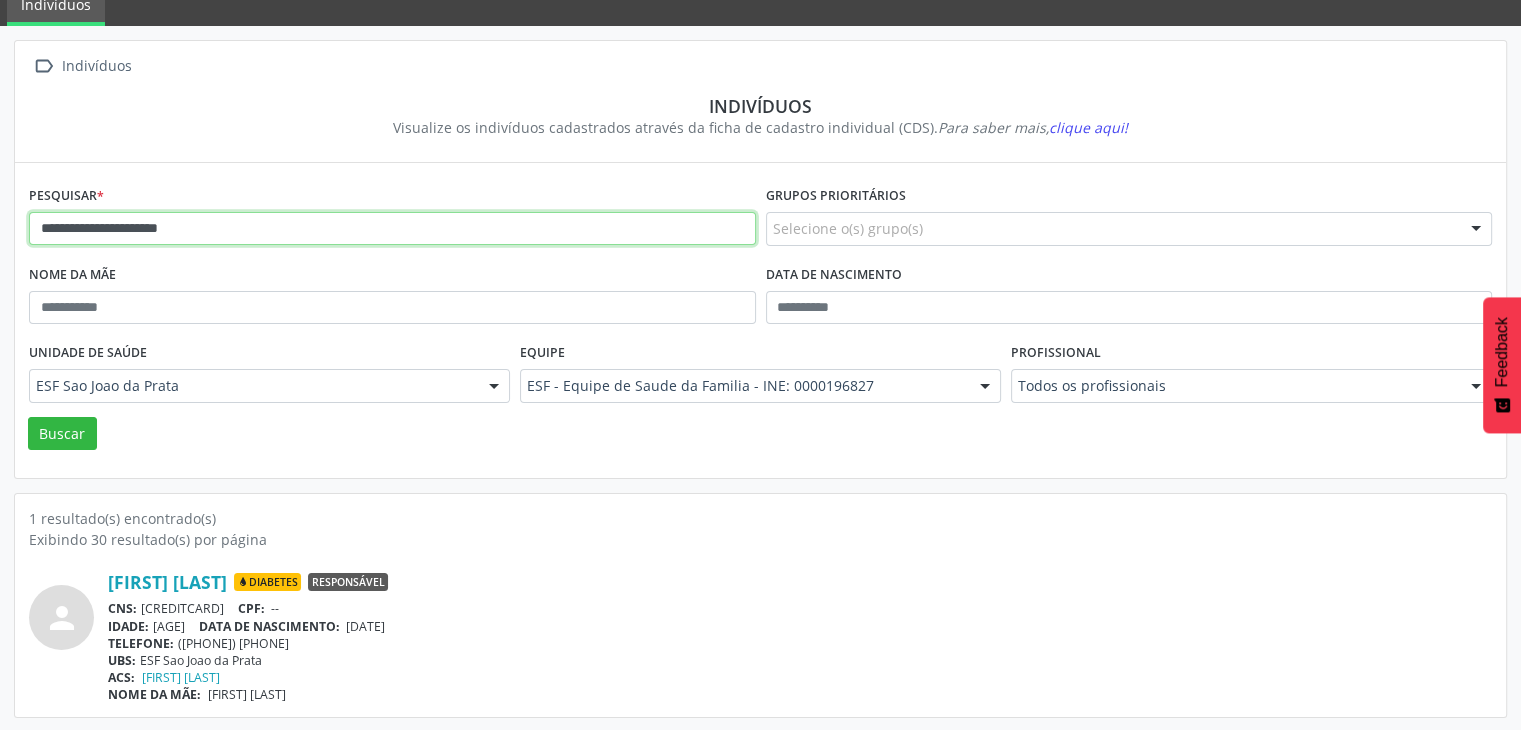 drag, startPoint x: 39, startPoint y: 236, endPoint x: 201, endPoint y: 234, distance: 162.01234 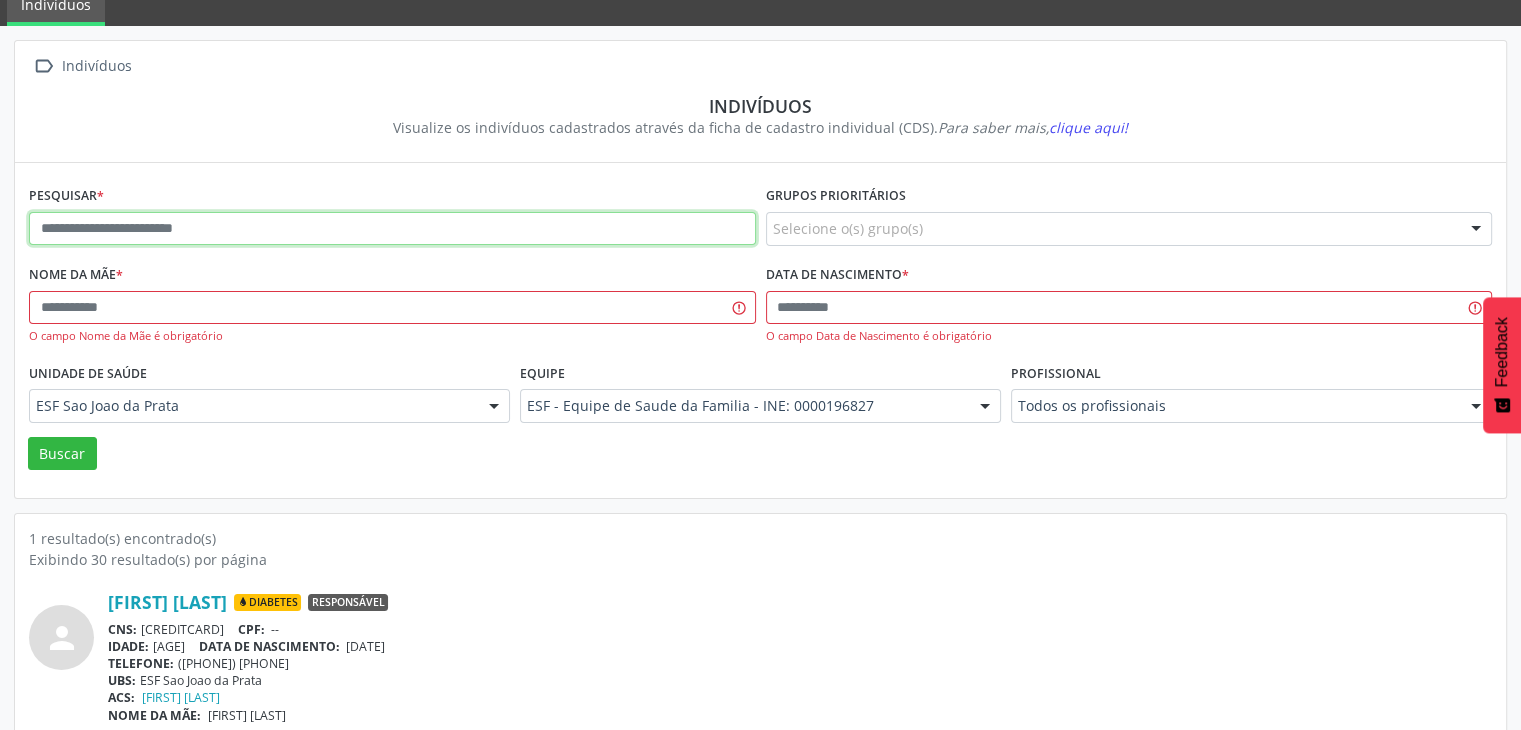 click at bounding box center (392, 229) 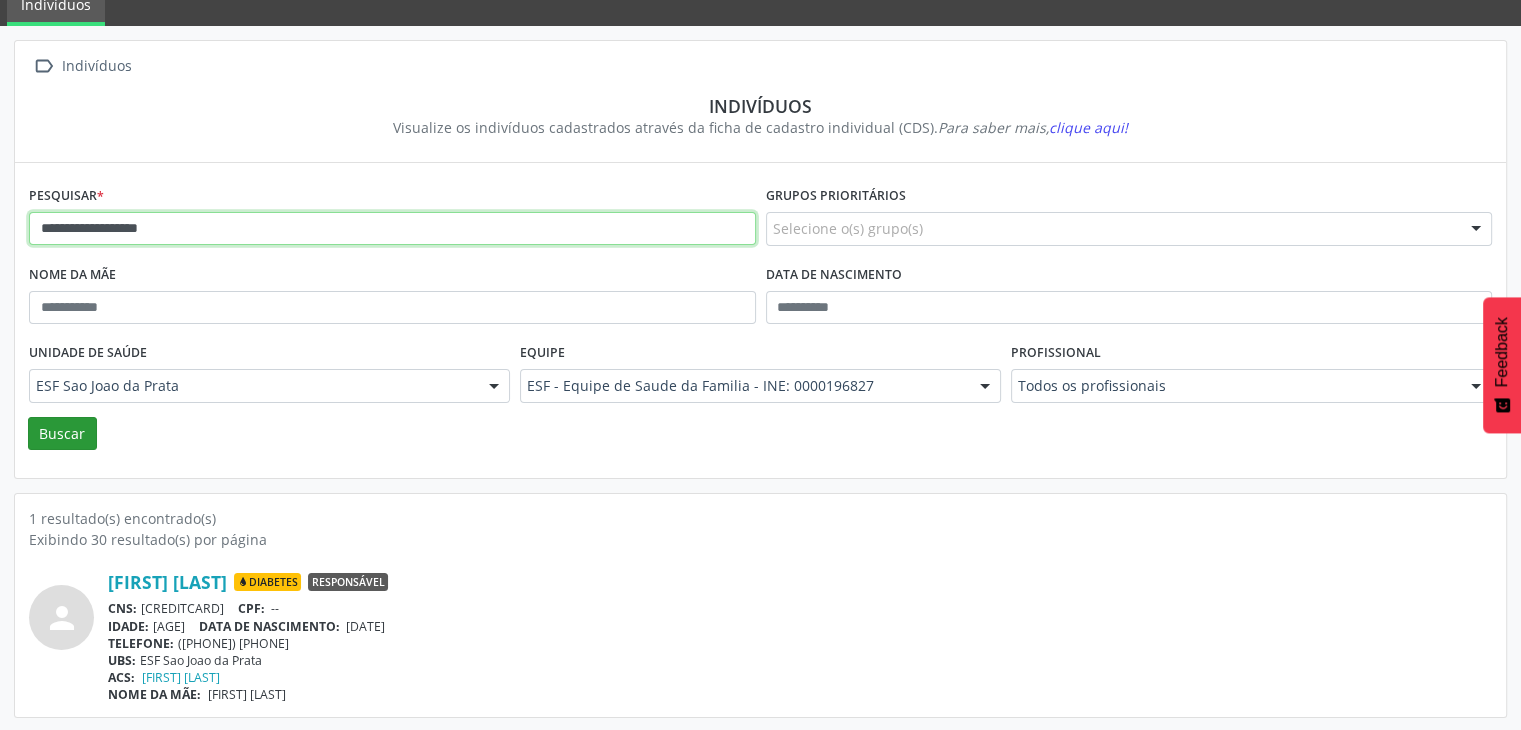 type on "**********" 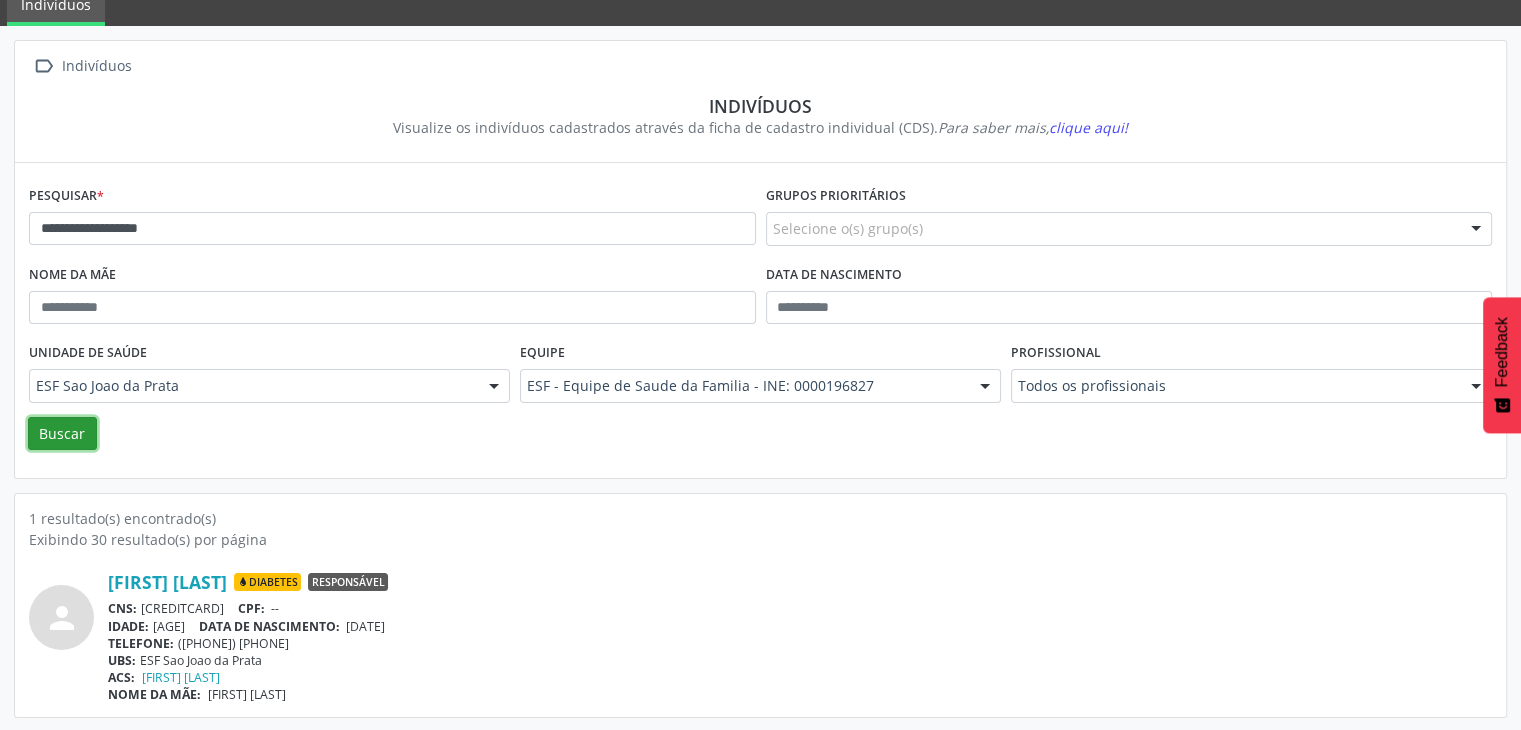 click on "Buscar" at bounding box center (62, 434) 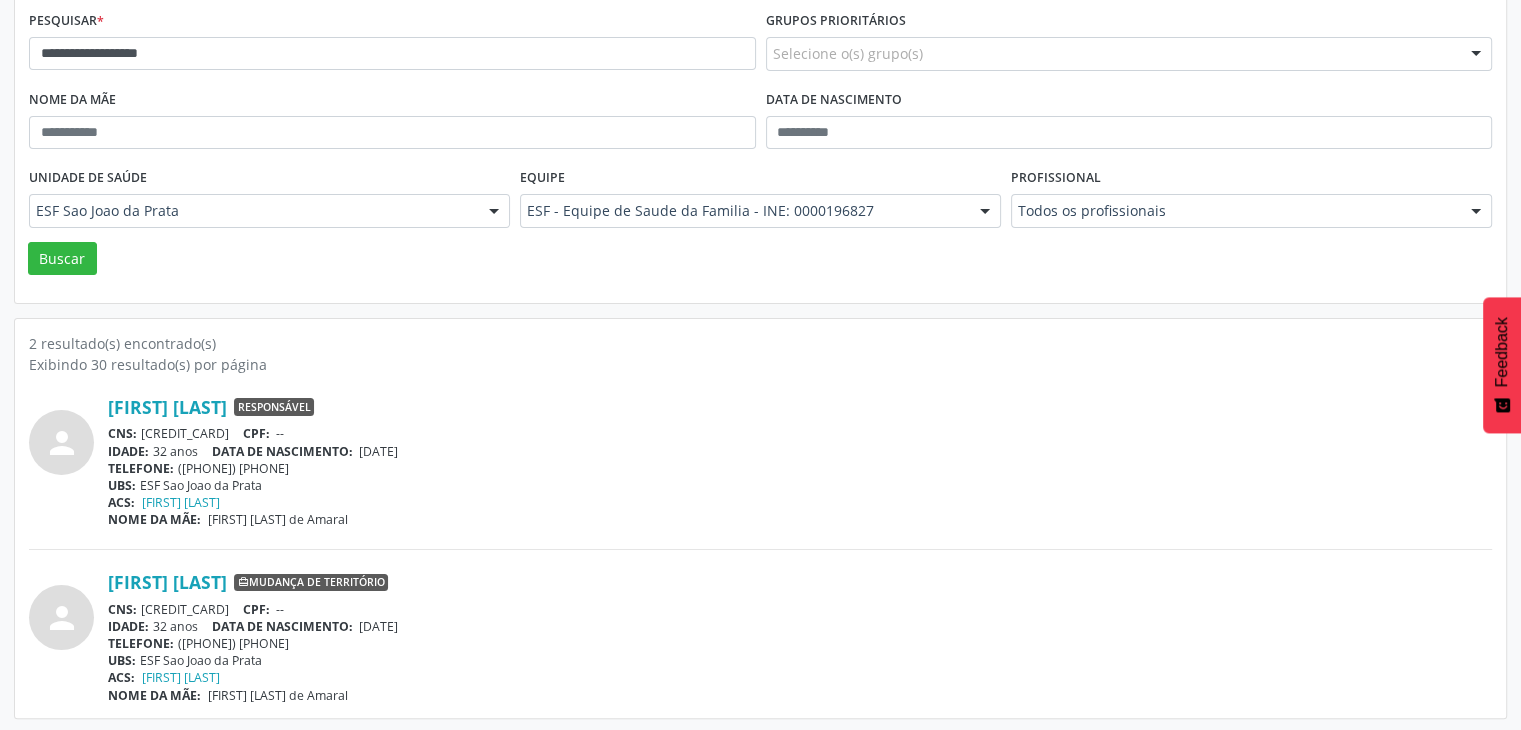 scroll, scrollTop: 260, scrollLeft: 0, axis: vertical 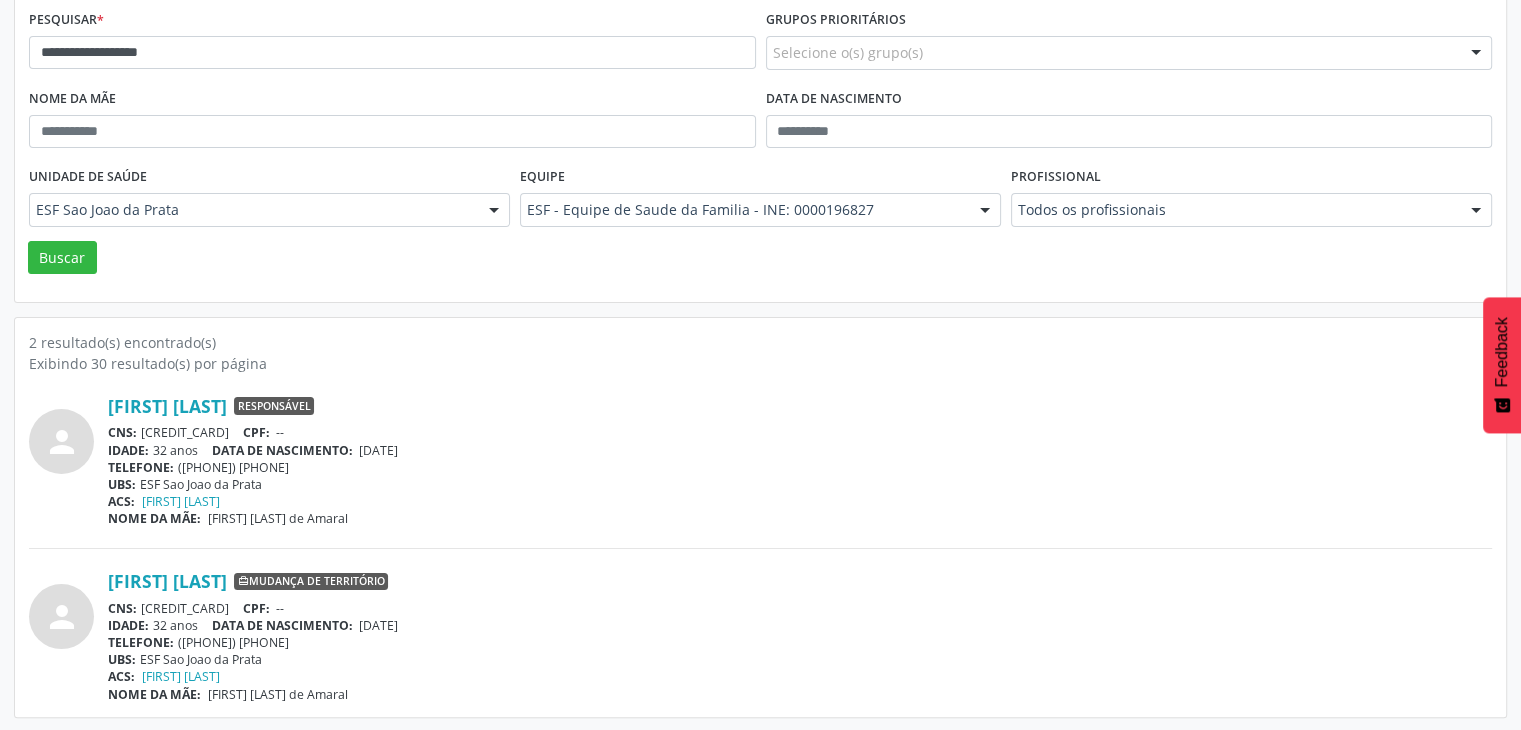 click on "NOME DA MÃE:
Ivaneth Resende de Amaral" at bounding box center [800, 518] 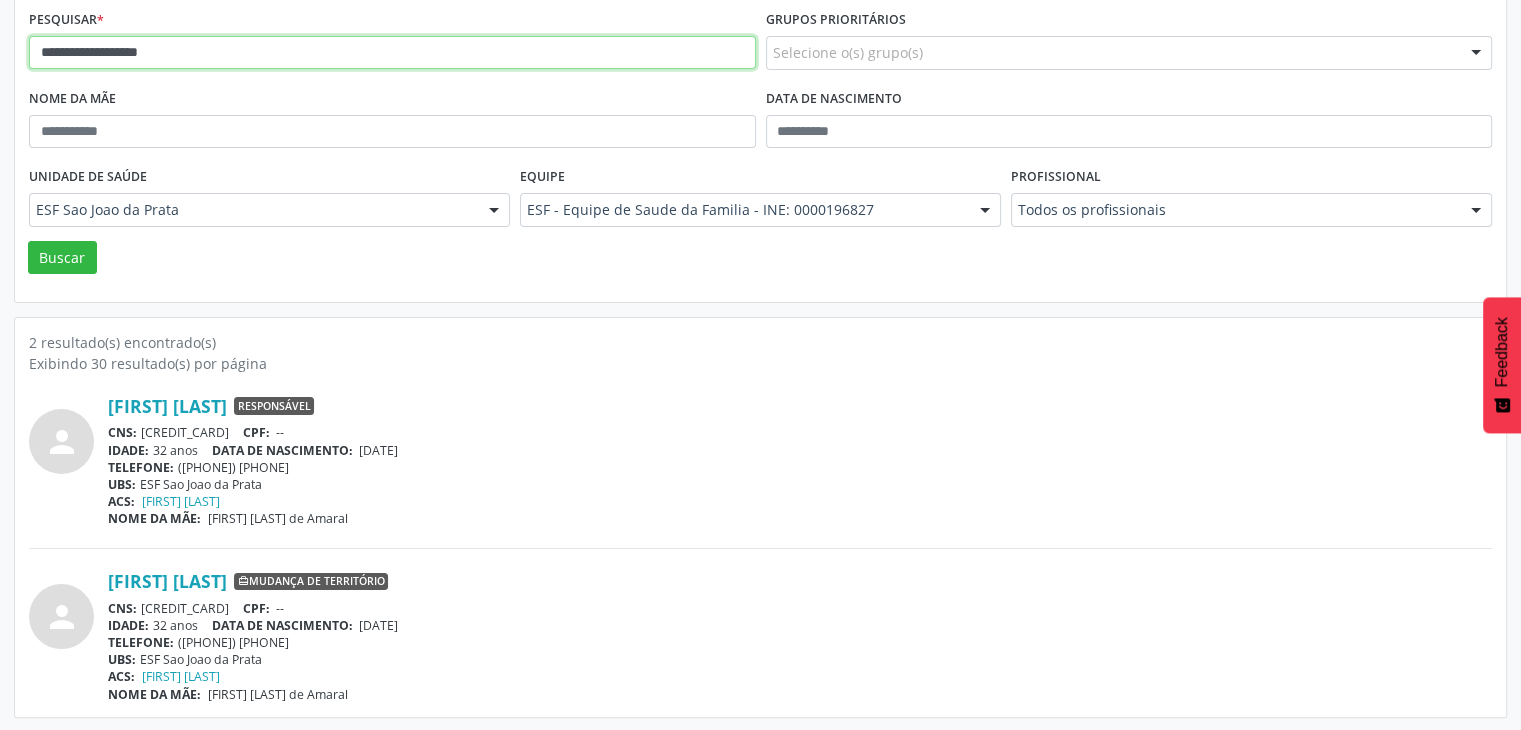 drag, startPoint x: 35, startPoint y: 51, endPoint x: 342, endPoint y: 83, distance: 308.66324 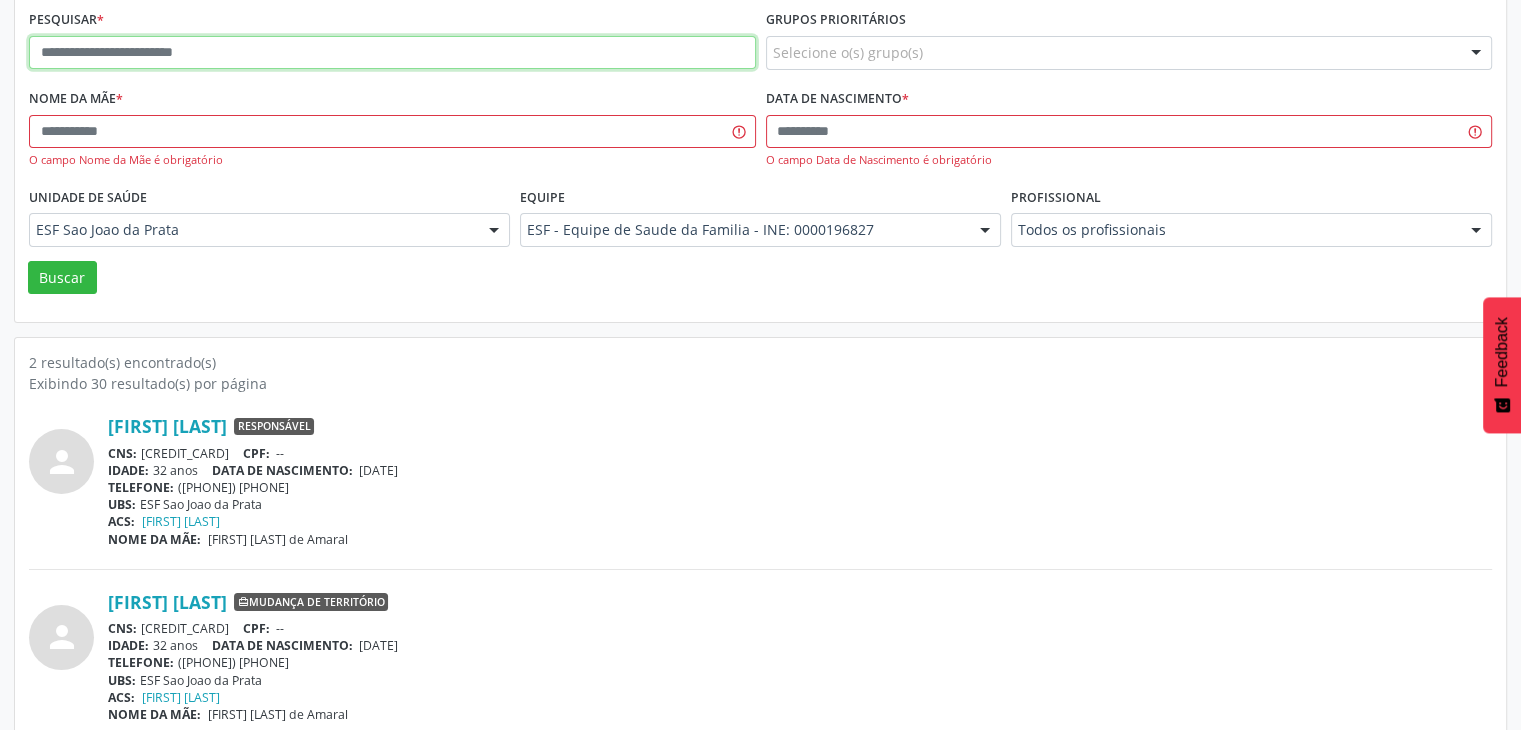 click at bounding box center (392, 53) 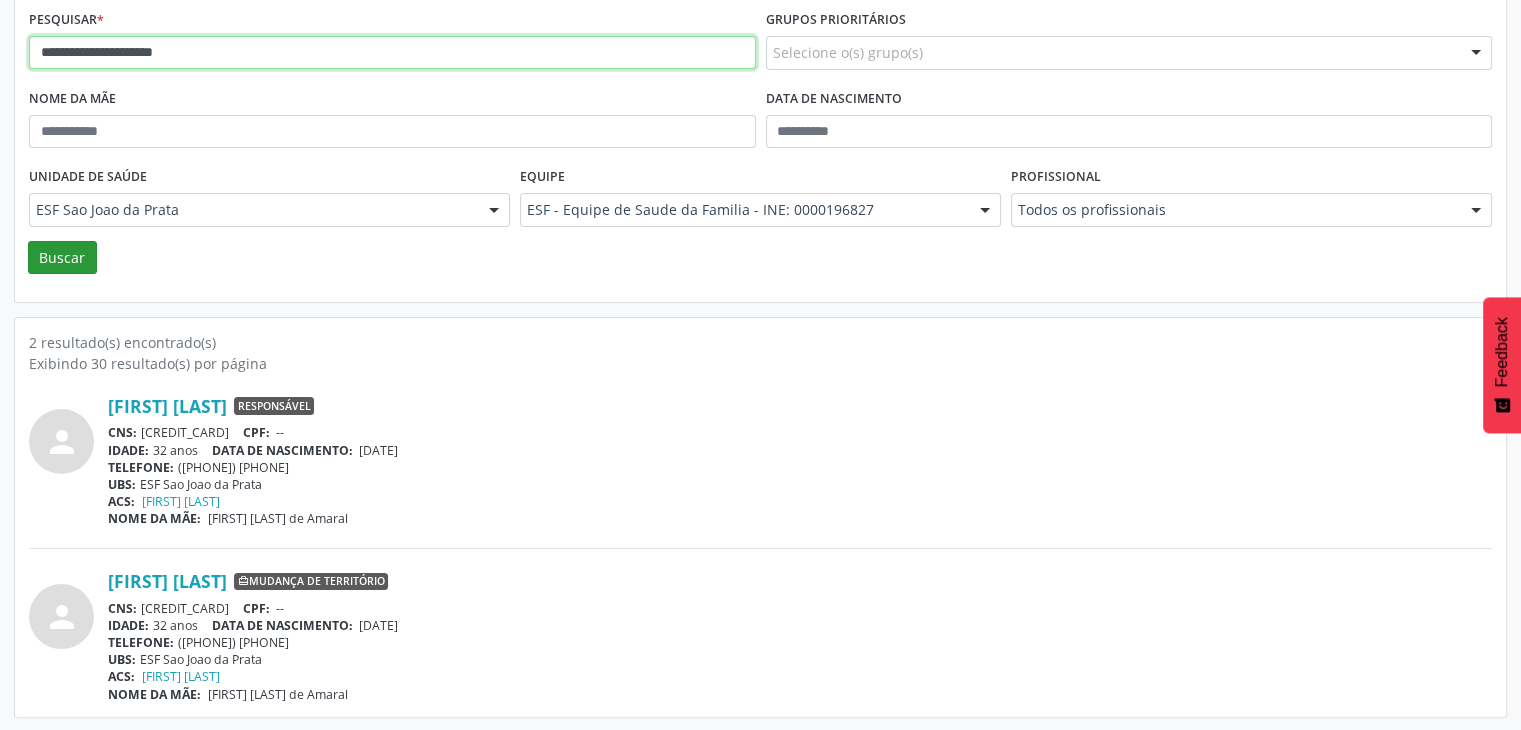 type on "**********" 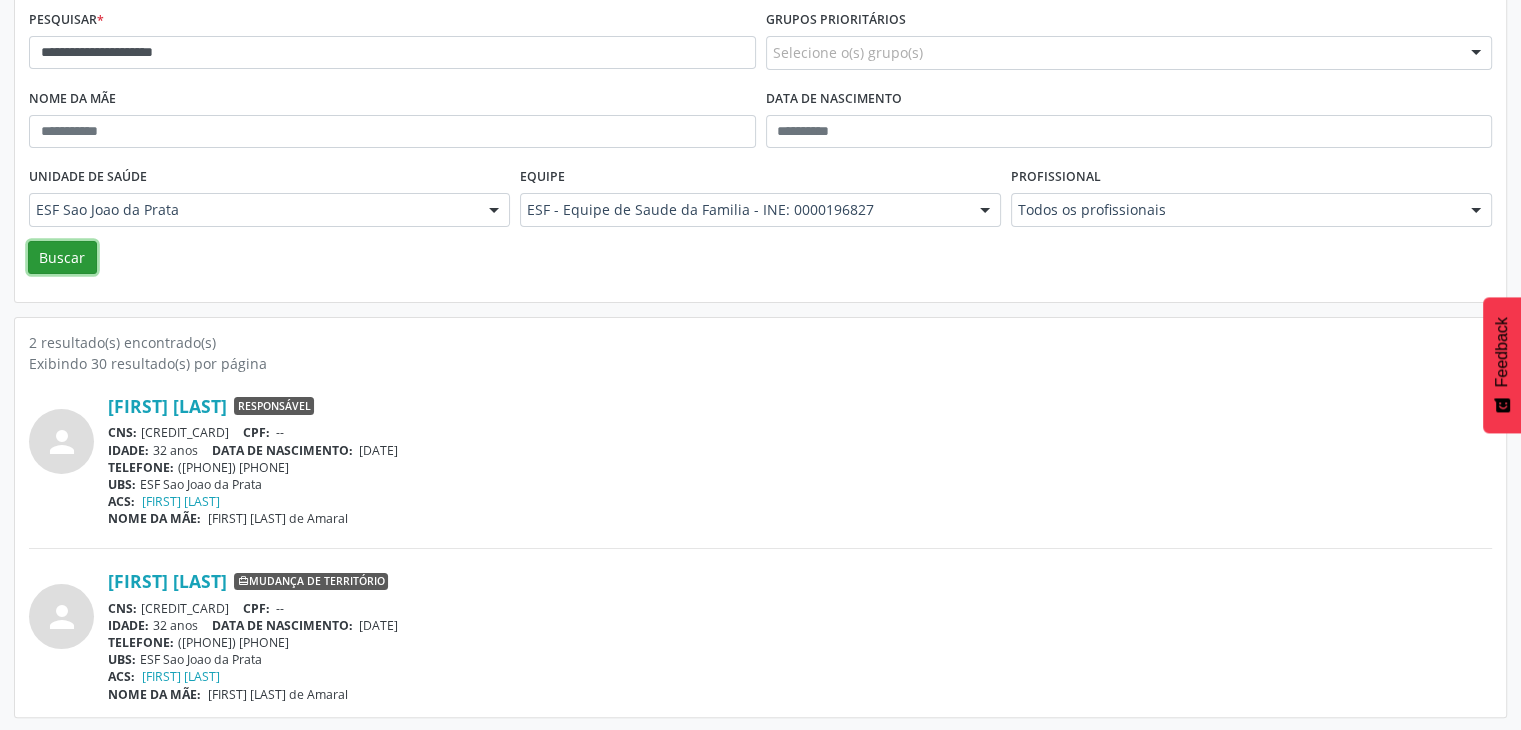 click on "Buscar" at bounding box center [62, 258] 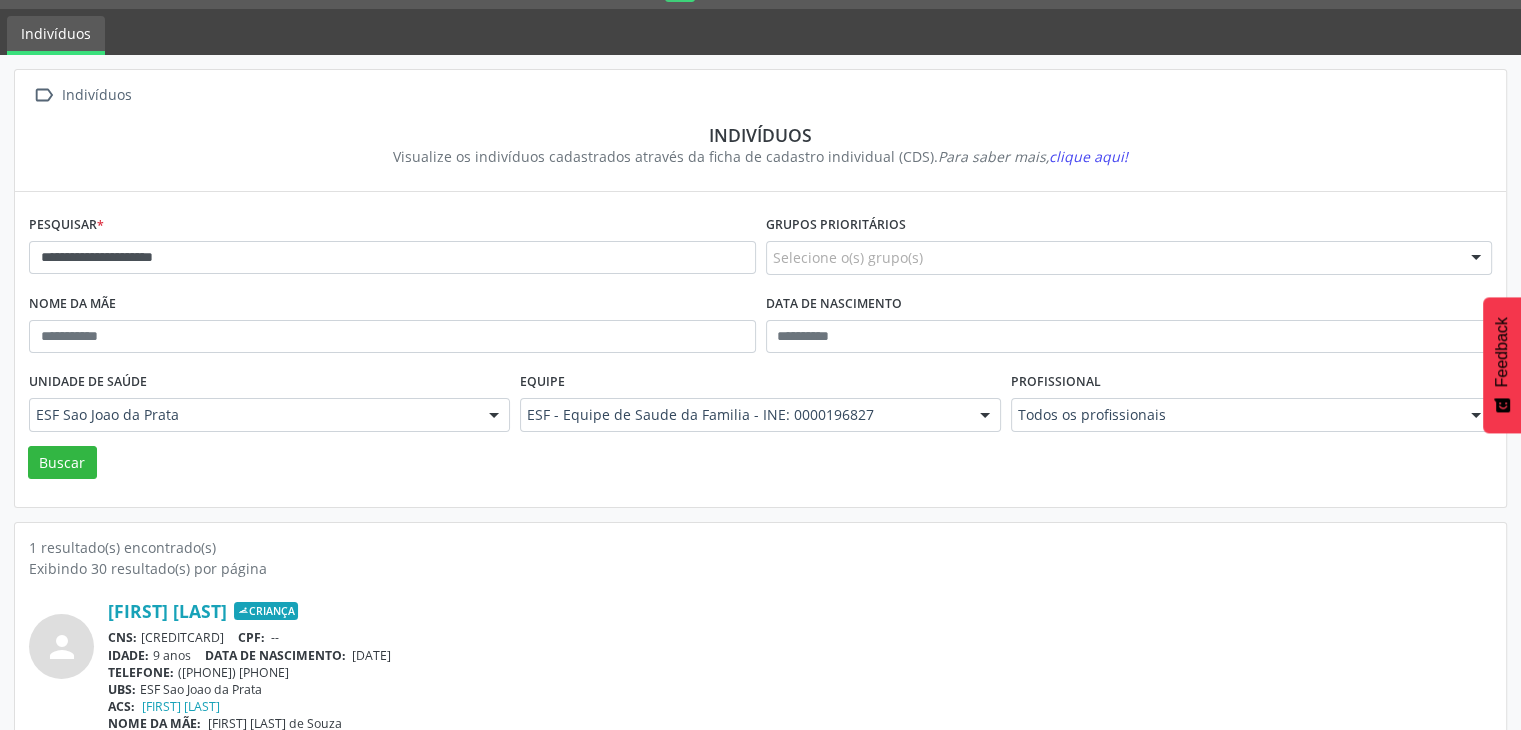 scroll, scrollTop: 84, scrollLeft: 0, axis: vertical 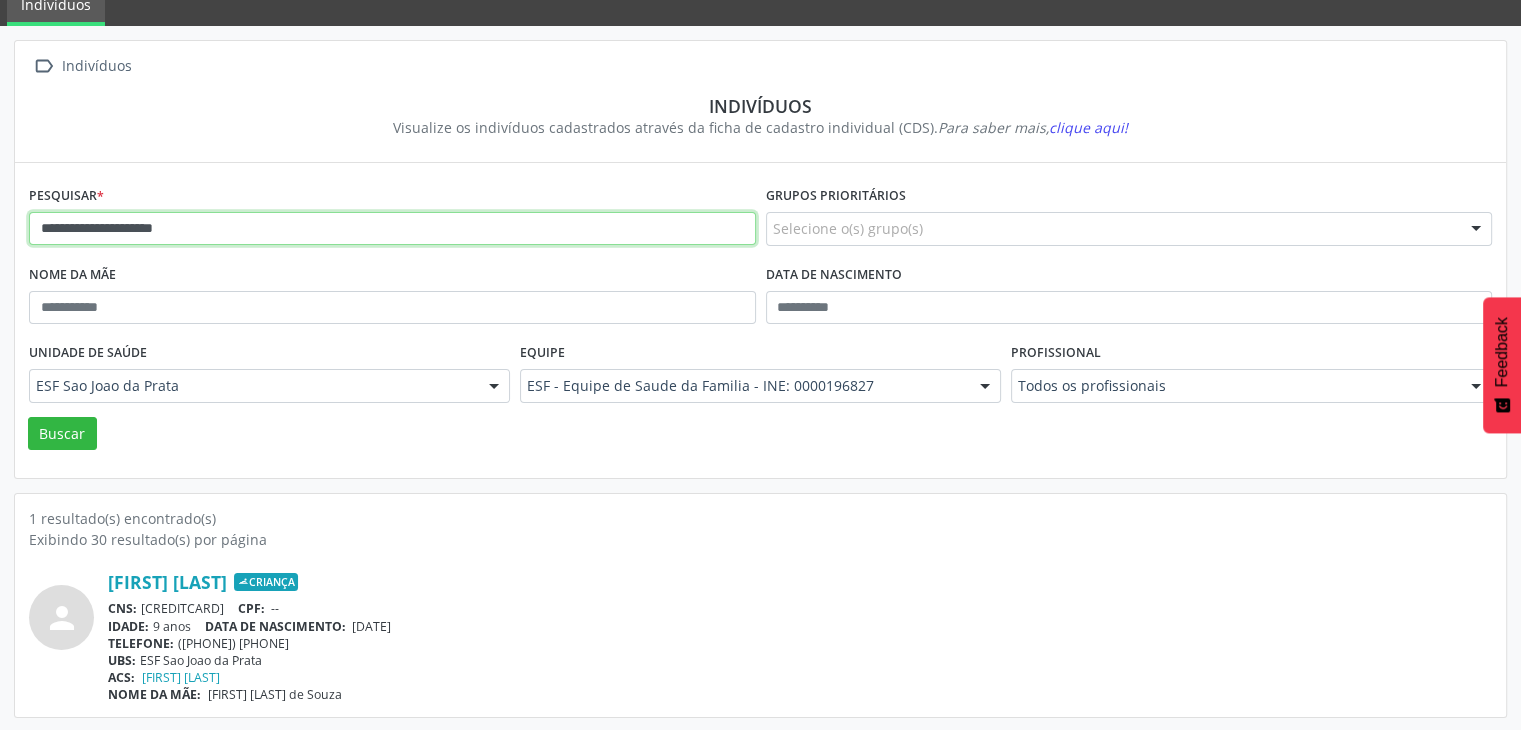 drag, startPoint x: 43, startPoint y: 239, endPoint x: 204, endPoint y: 241, distance: 161.01242 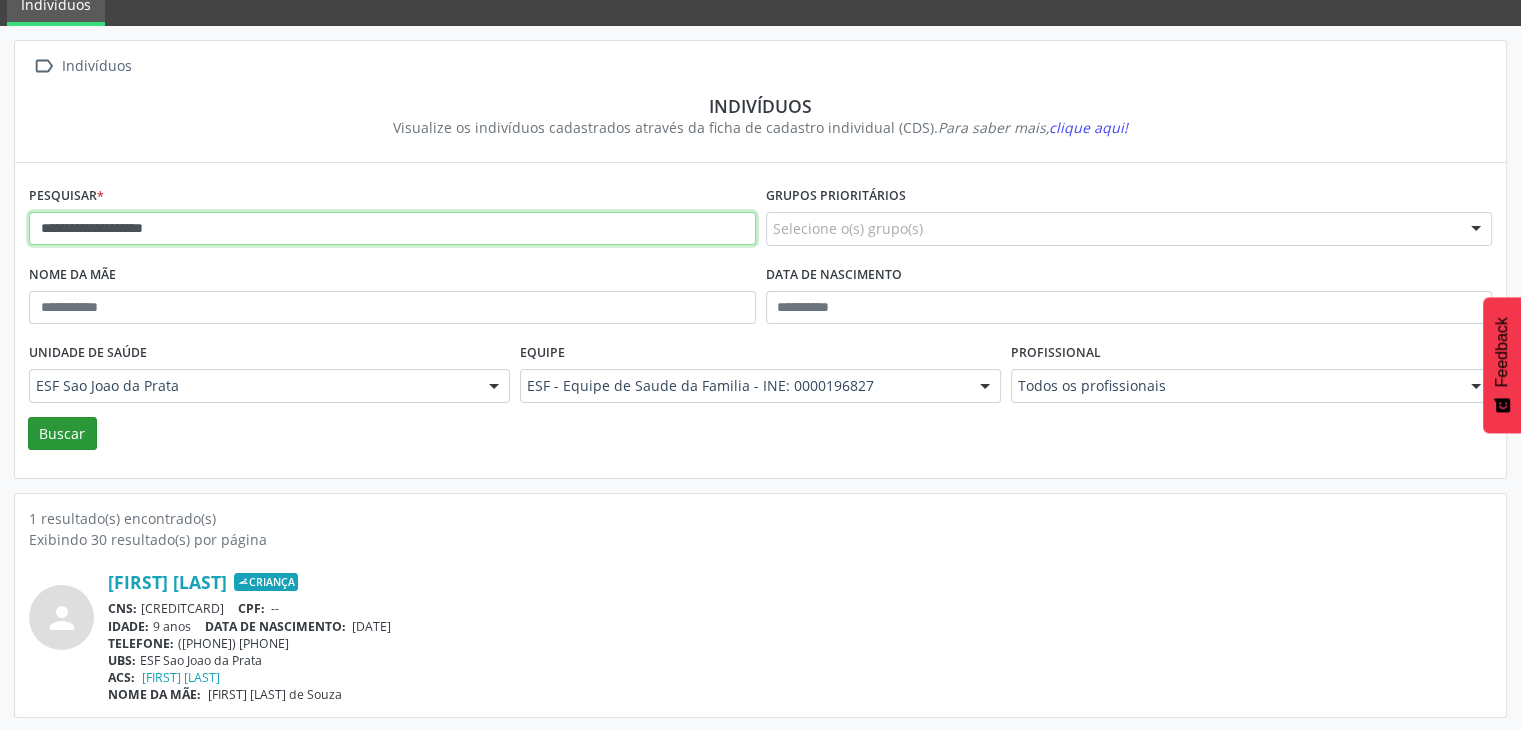 type on "**********" 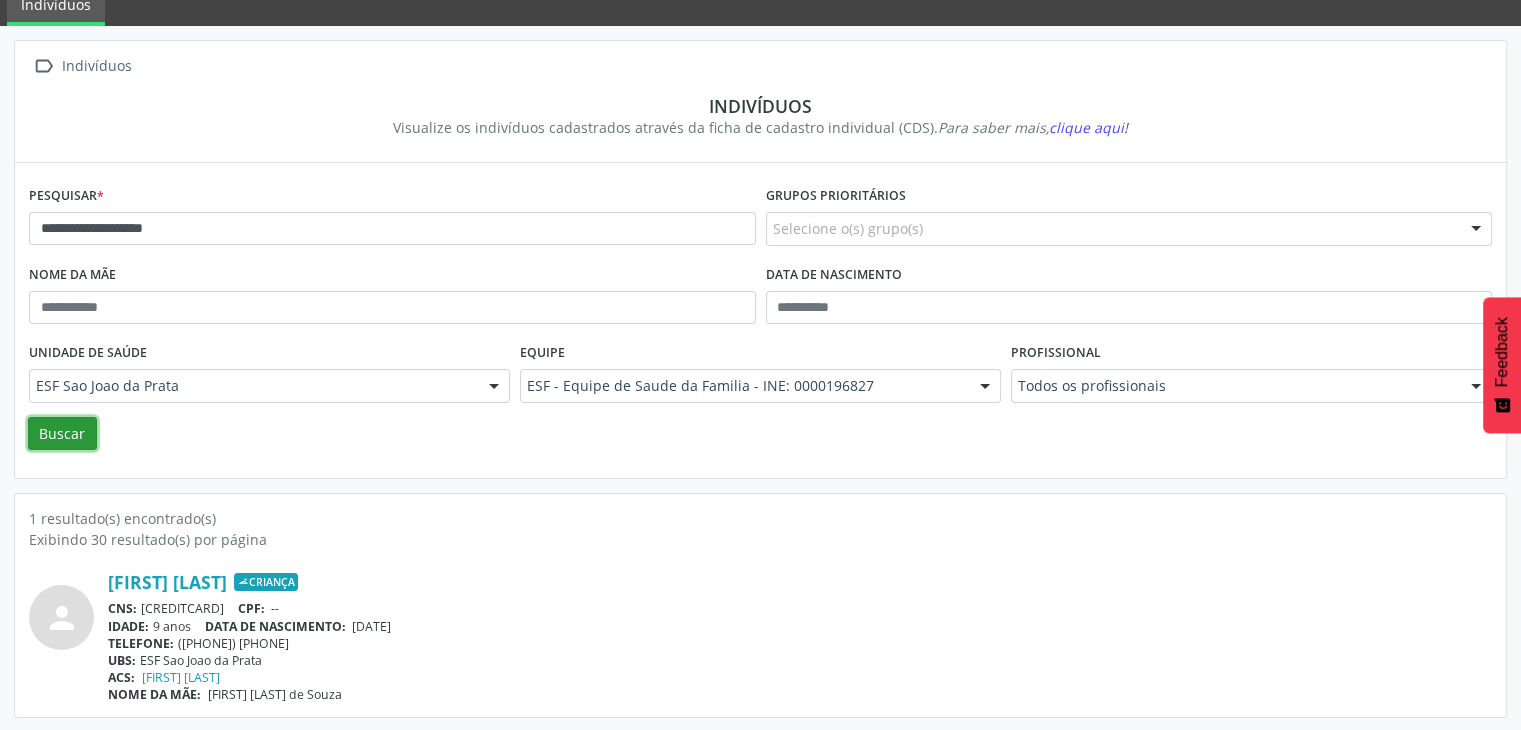 click on "**********" at bounding box center (760, 315) 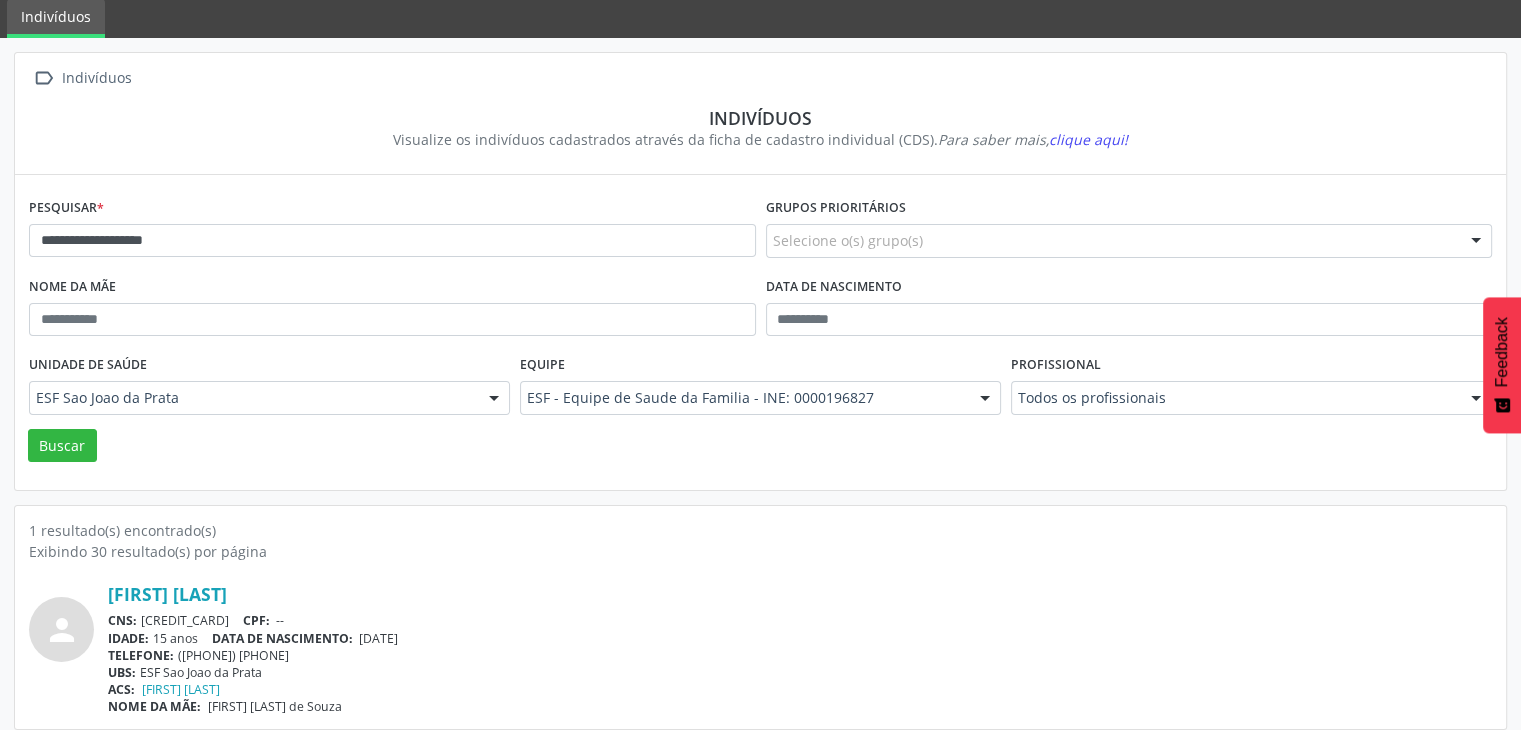 scroll, scrollTop: 0, scrollLeft: 0, axis: both 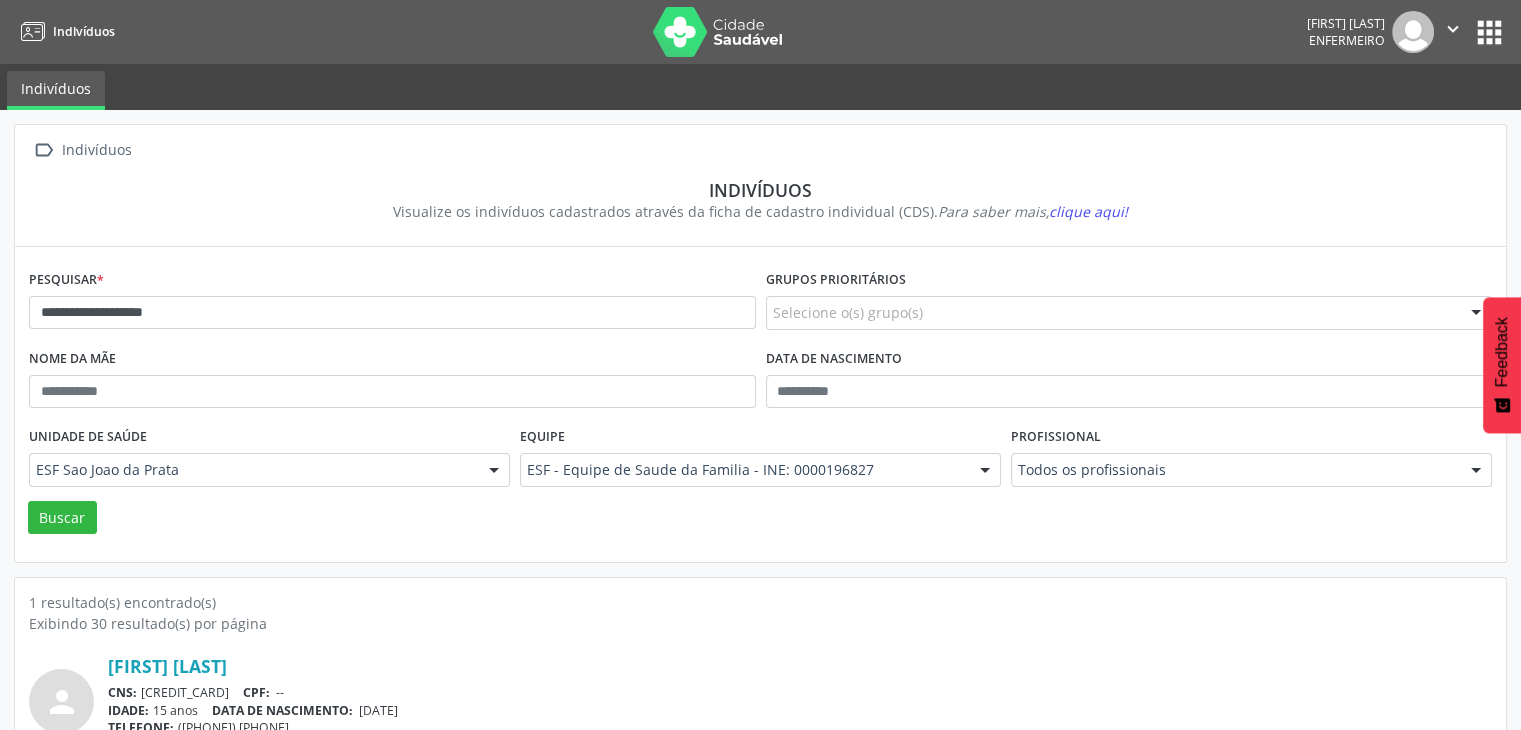click on "" at bounding box center [1453, 32] 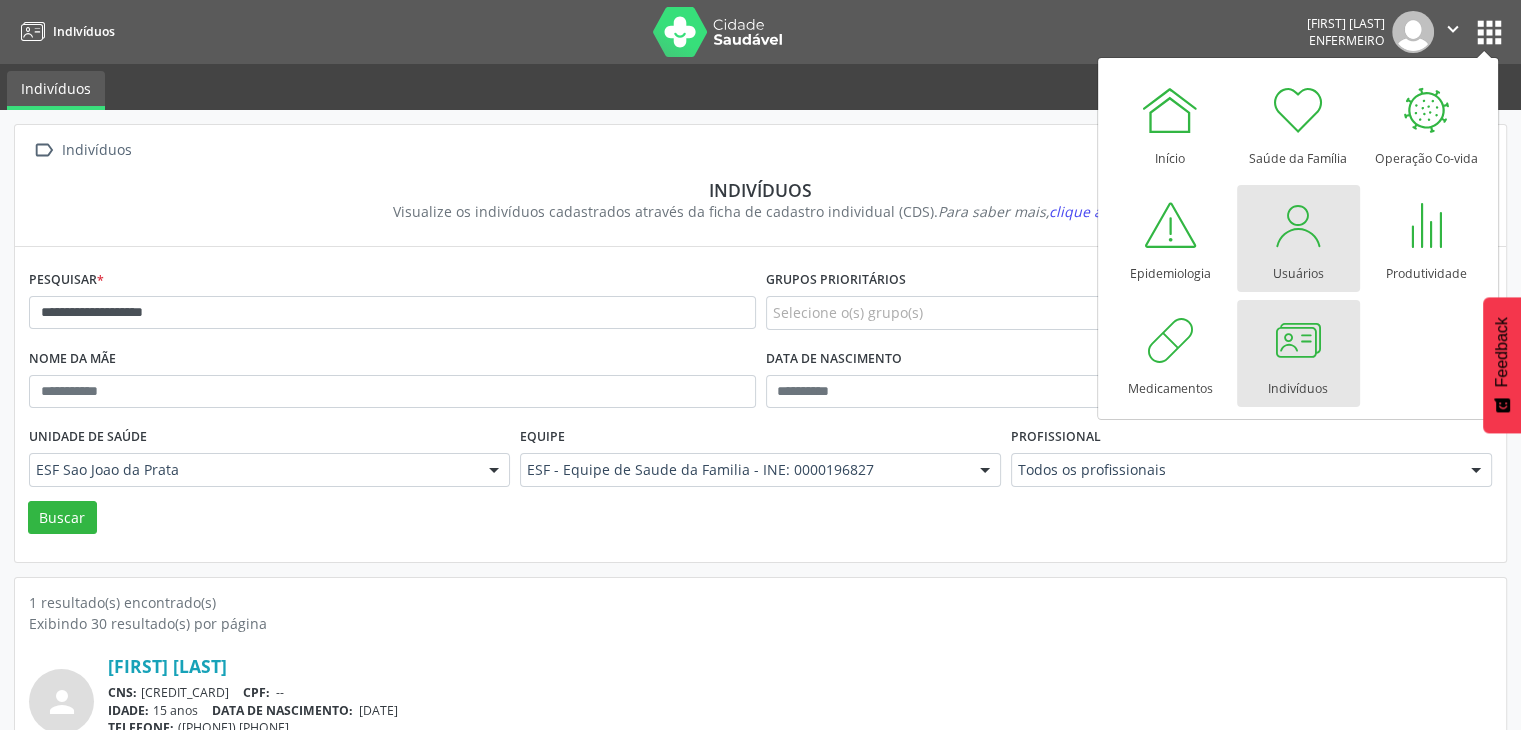 click on "Usuários" at bounding box center (1298, 238) 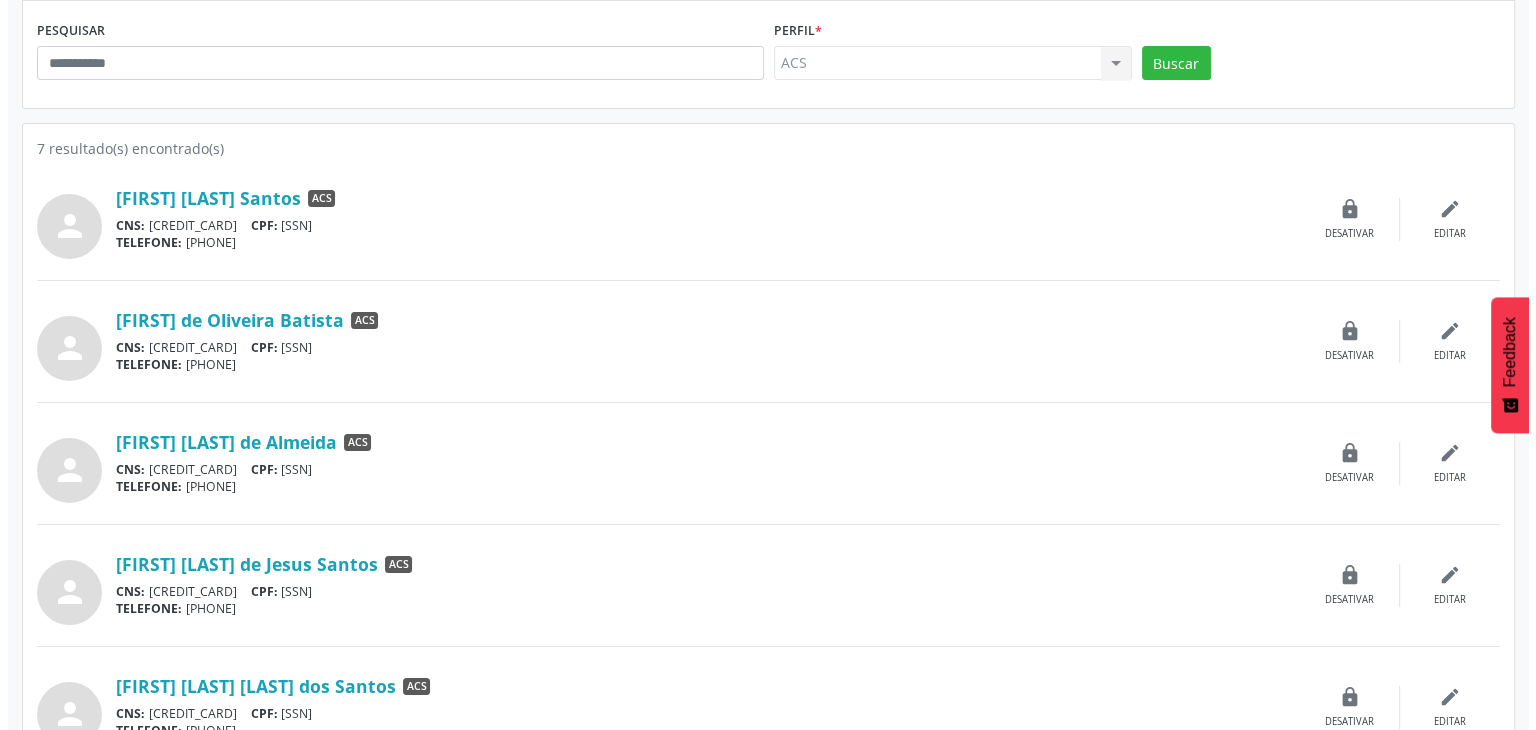 scroll, scrollTop: 533, scrollLeft: 0, axis: vertical 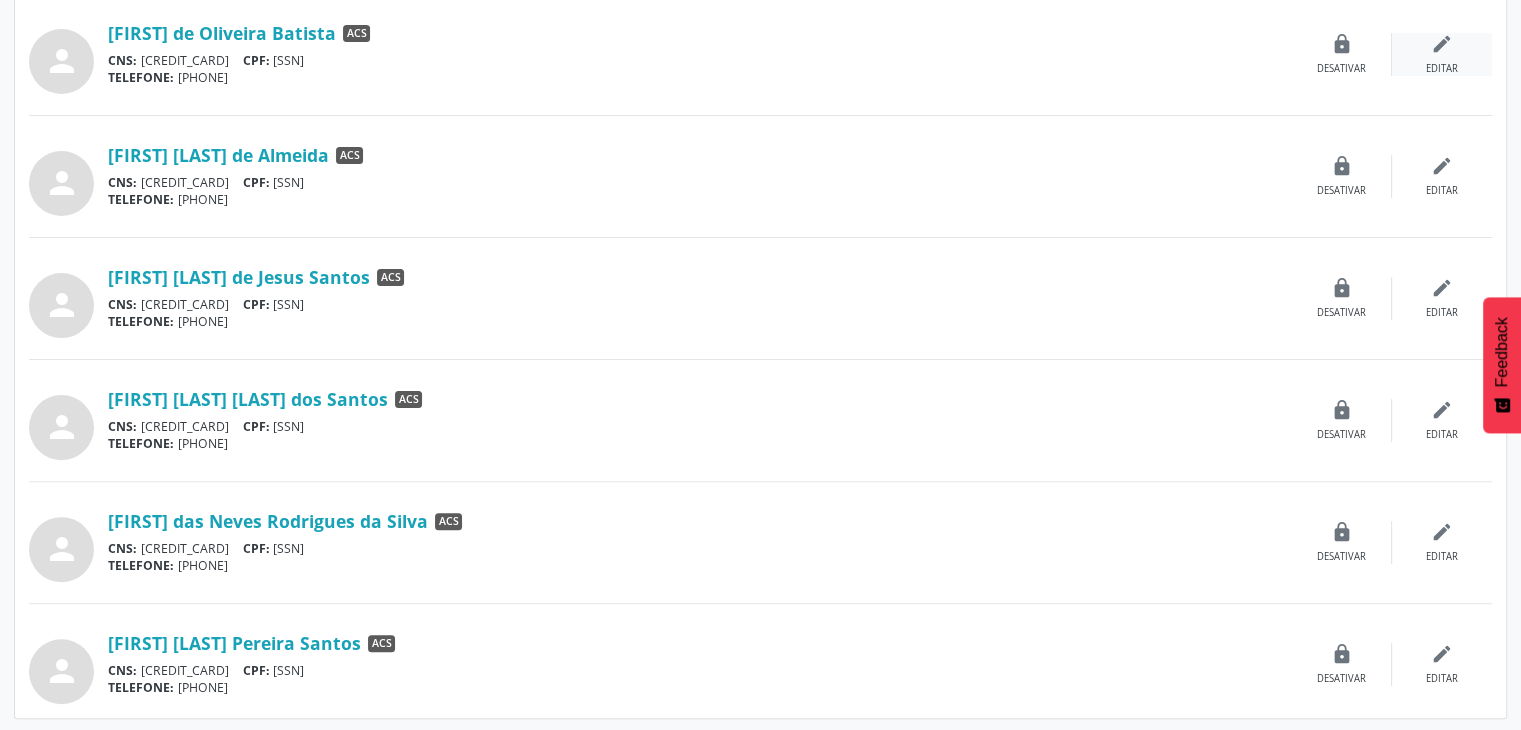 click on "edit
Editar" at bounding box center [1442, 54] 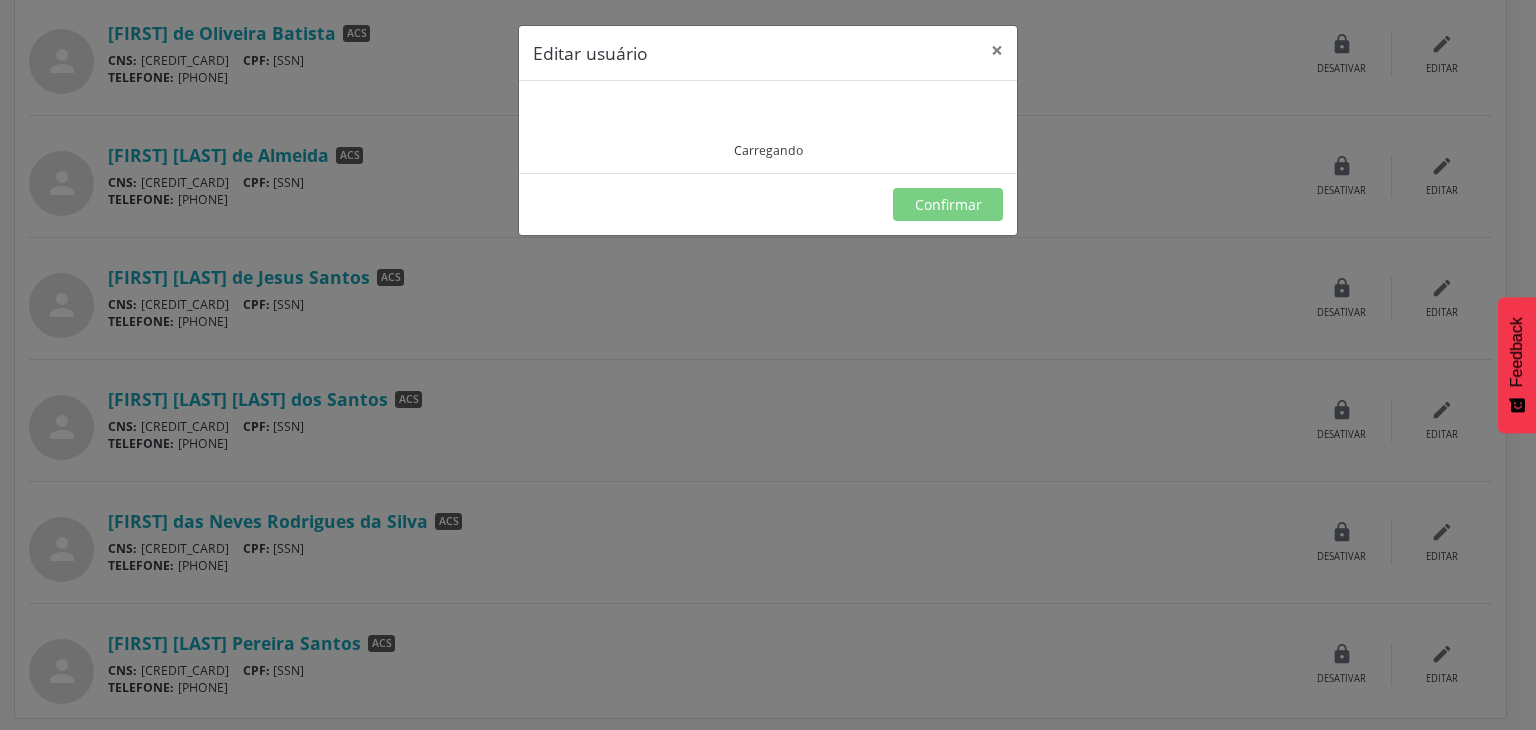 type on "**********" 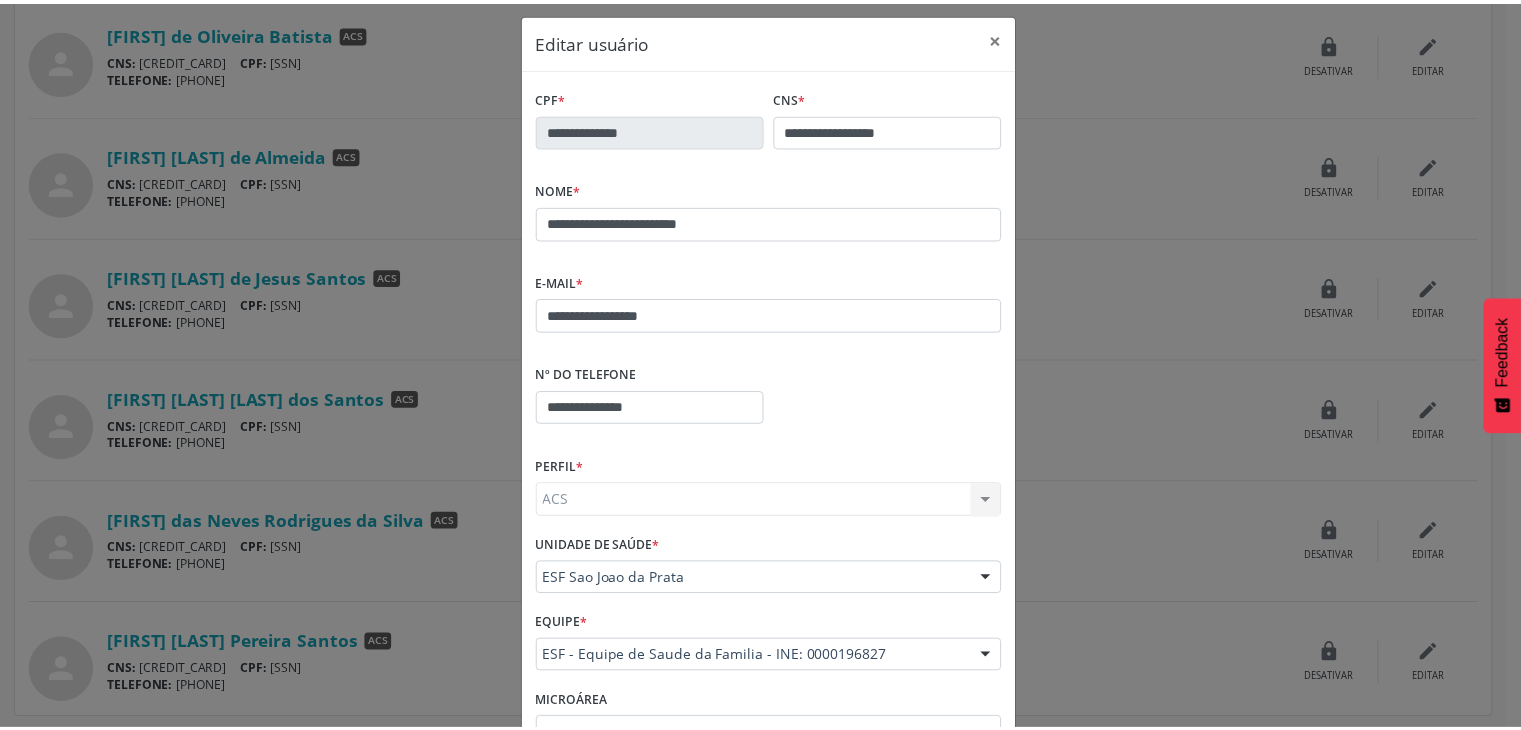 scroll, scrollTop: 0, scrollLeft: 0, axis: both 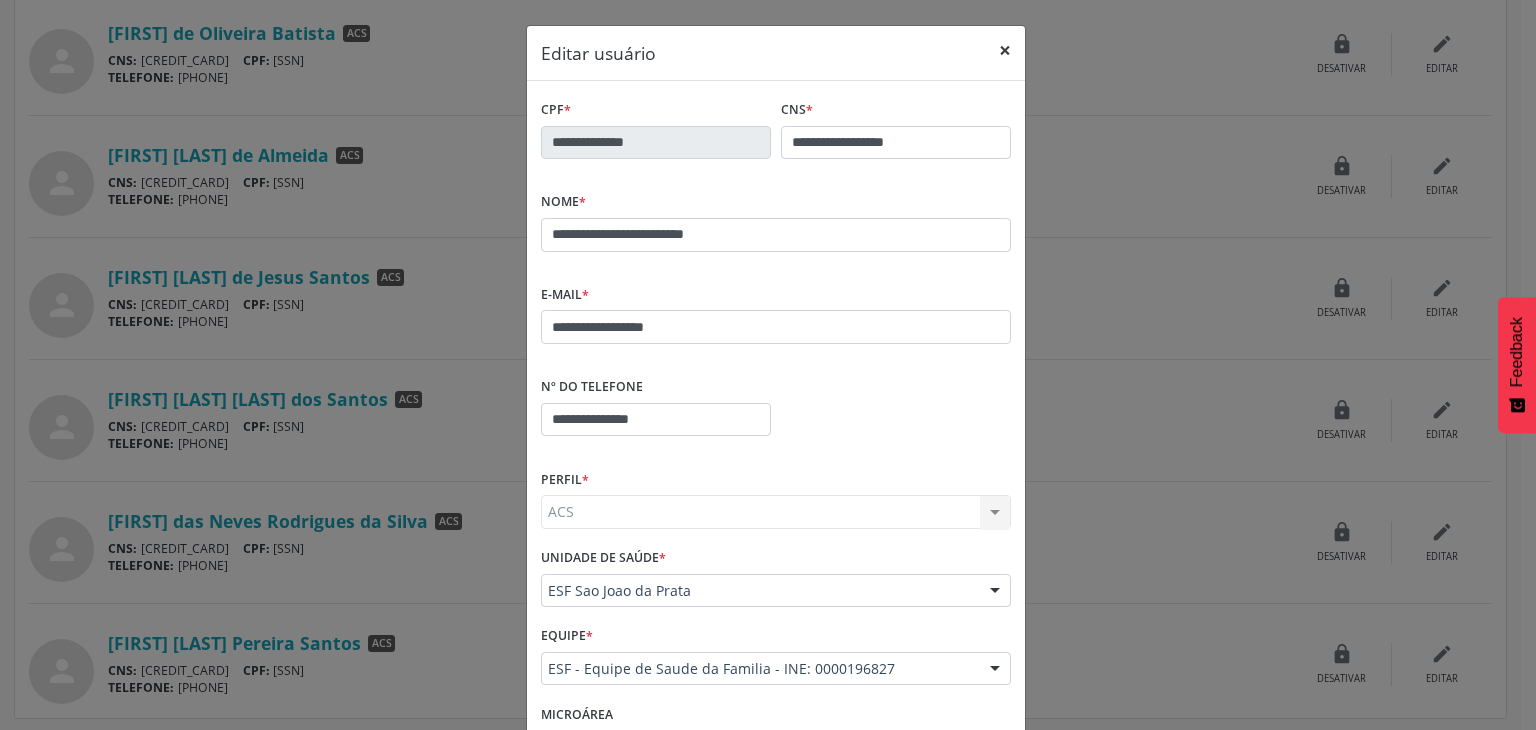 click on "×" at bounding box center (1005, 50) 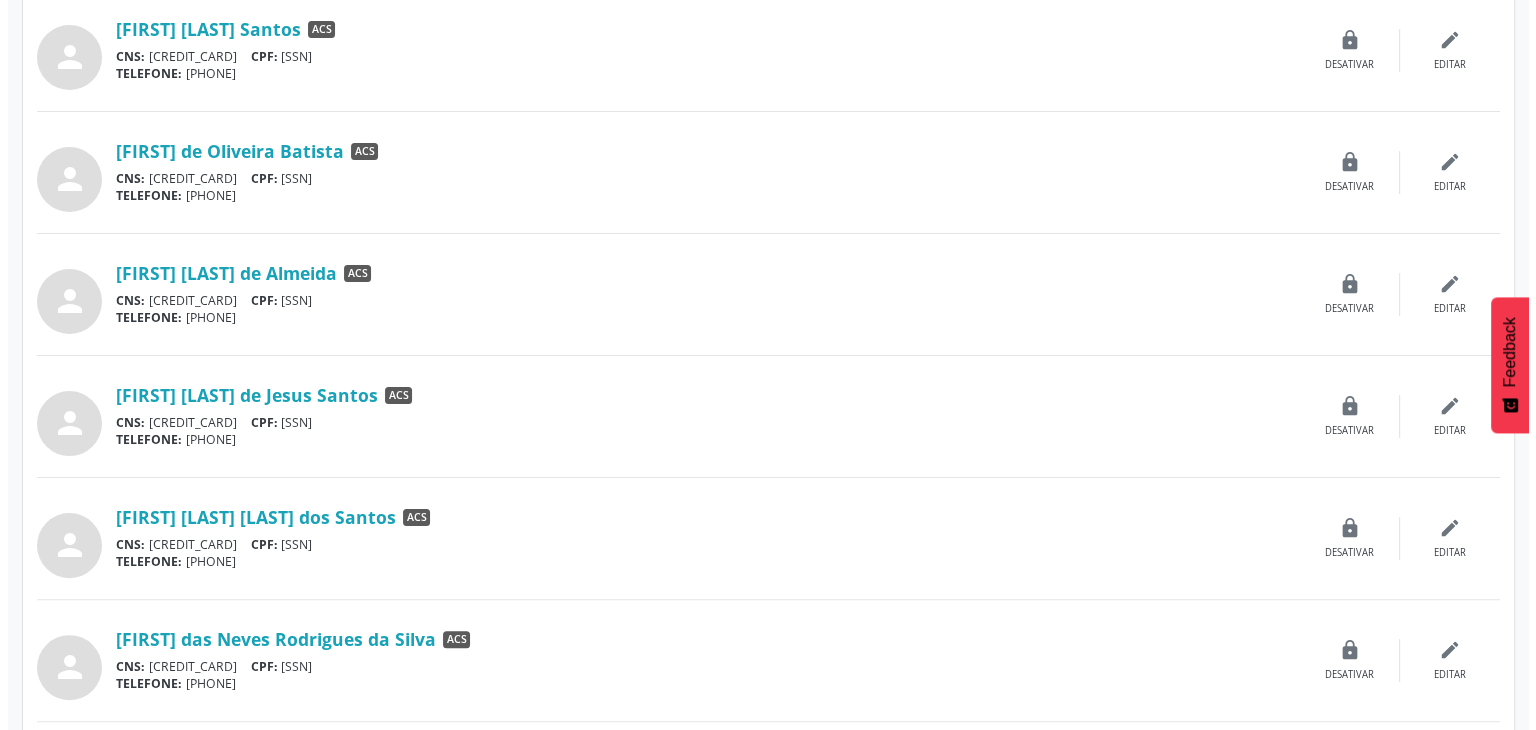 scroll, scrollTop: 333, scrollLeft: 0, axis: vertical 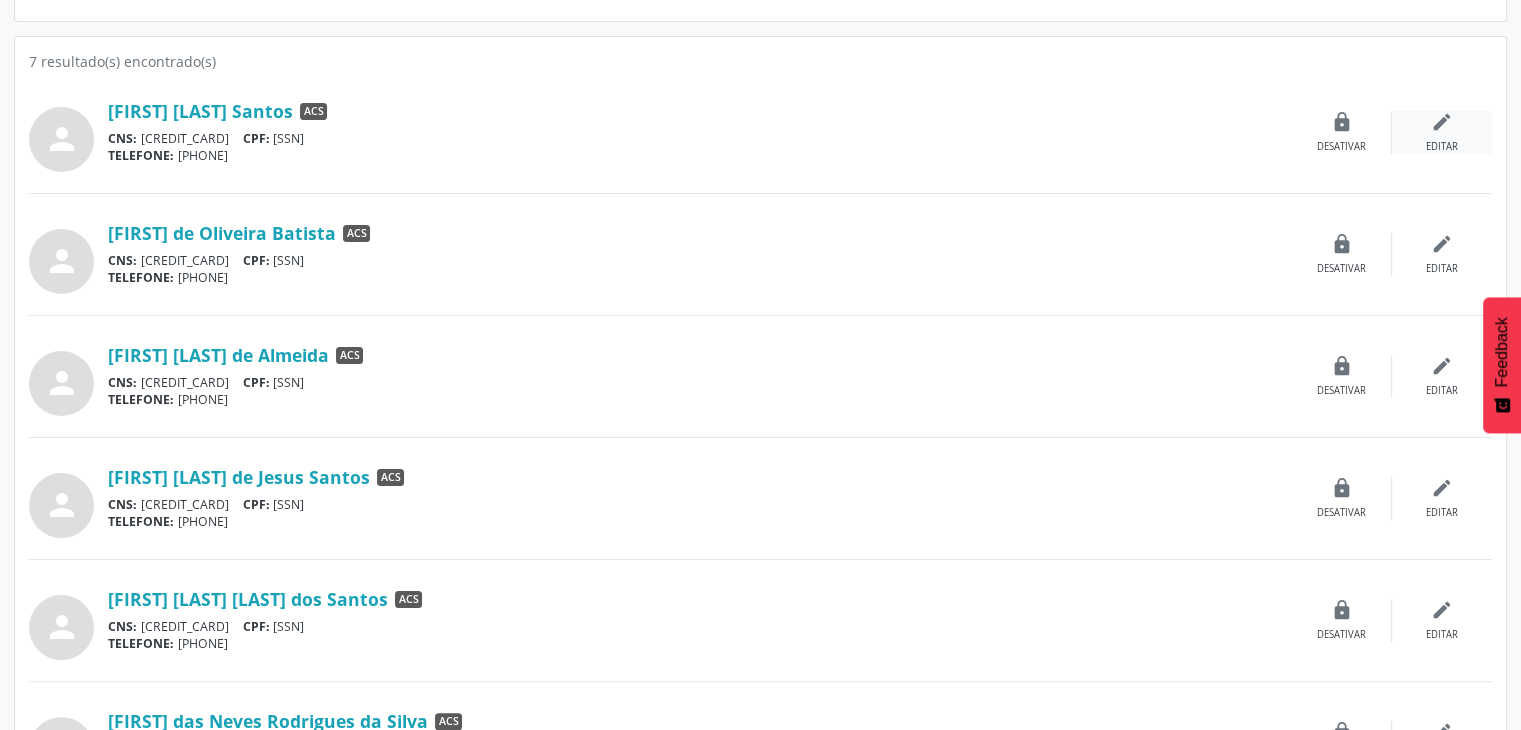 click on "Editar" at bounding box center [1442, 147] 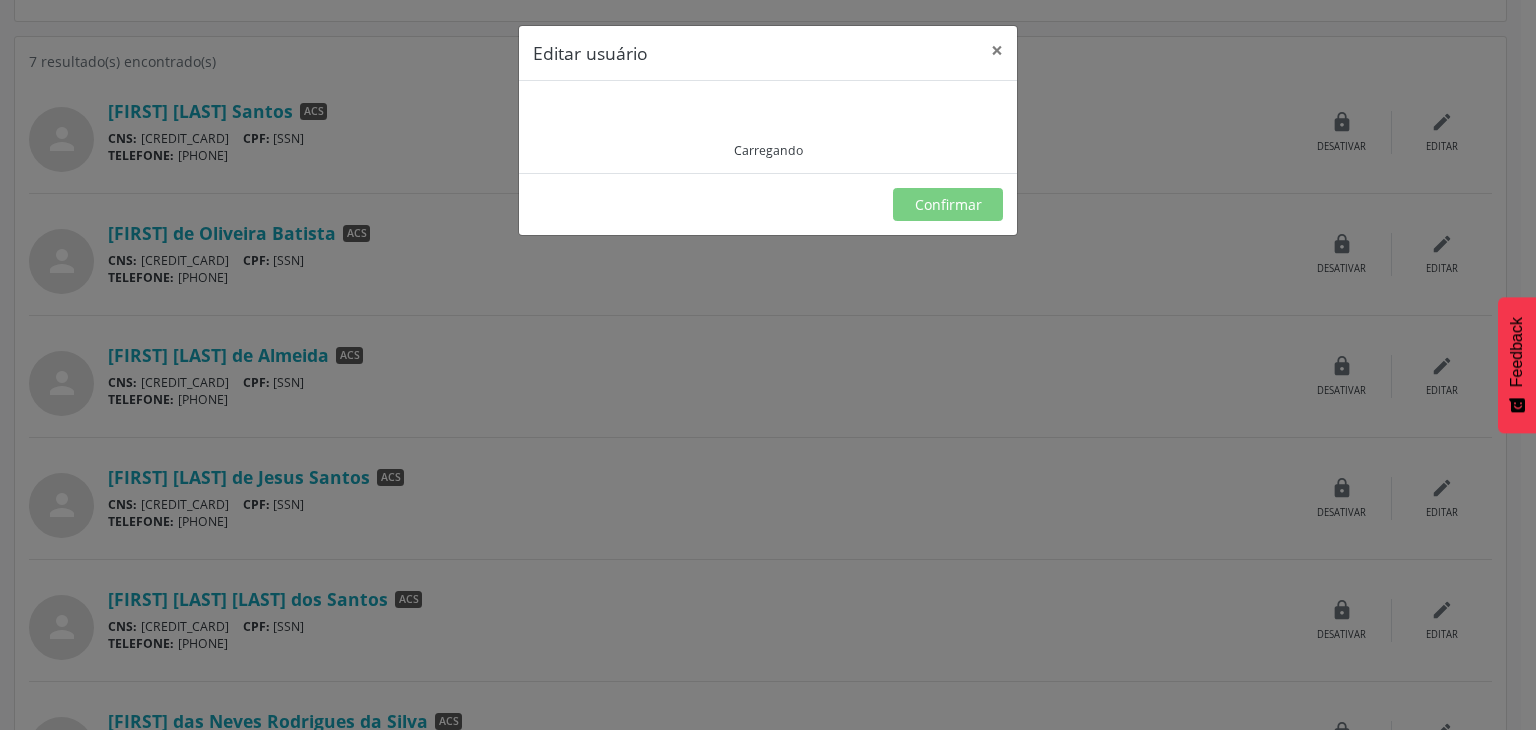 type on "**********" 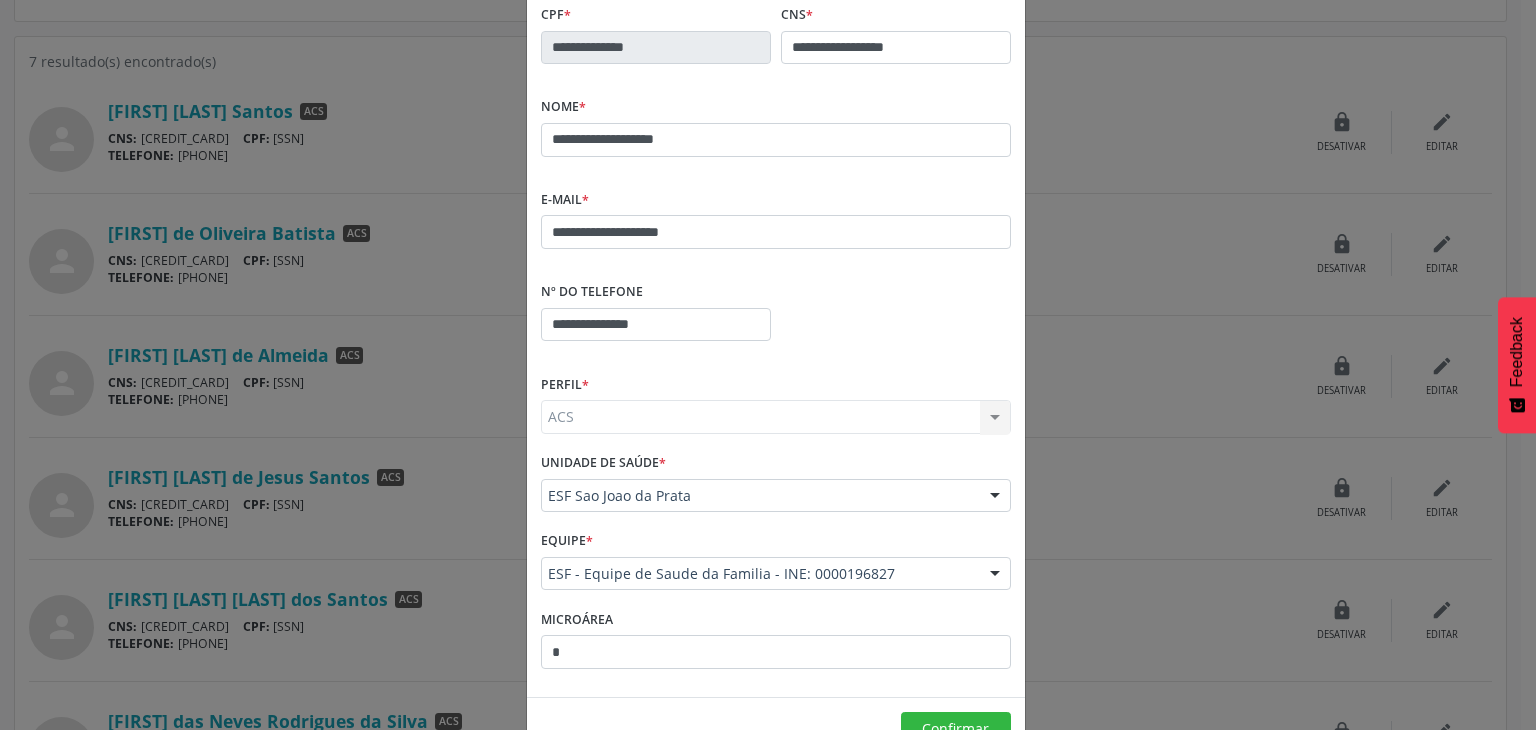 scroll, scrollTop: 0, scrollLeft: 0, axis: both 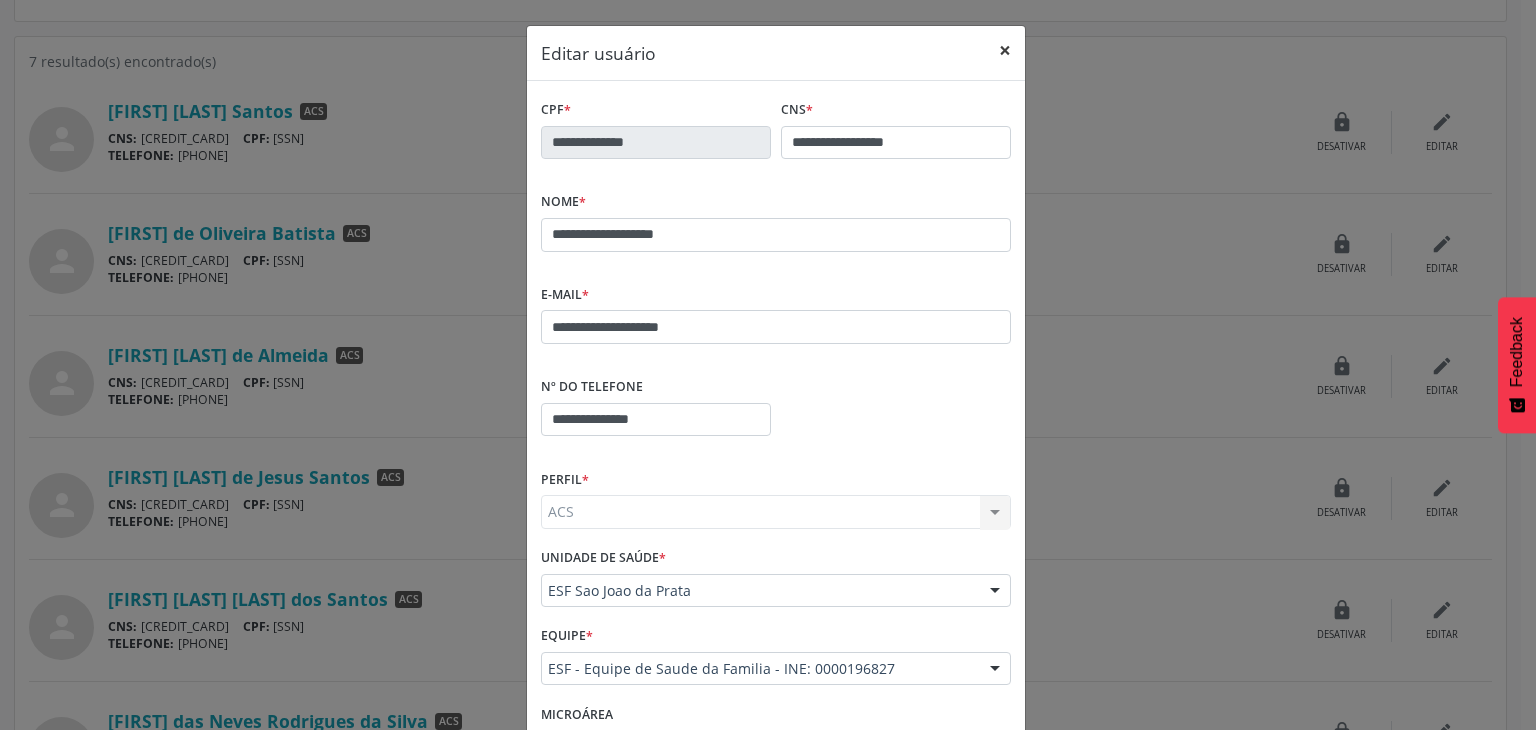 click on "×" at bounding box center (1005, 50) 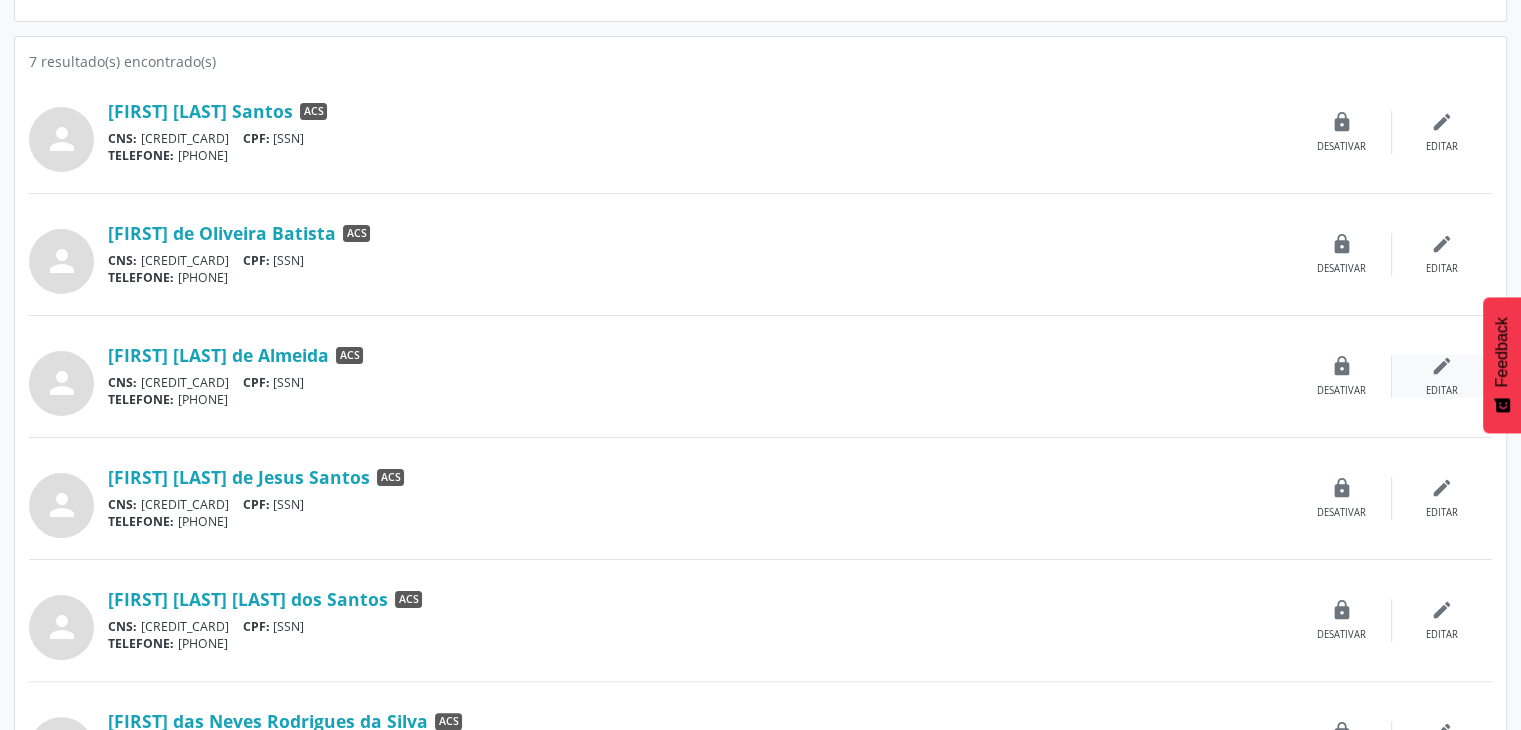 click on "edit" at bounding box center [1442, 366] 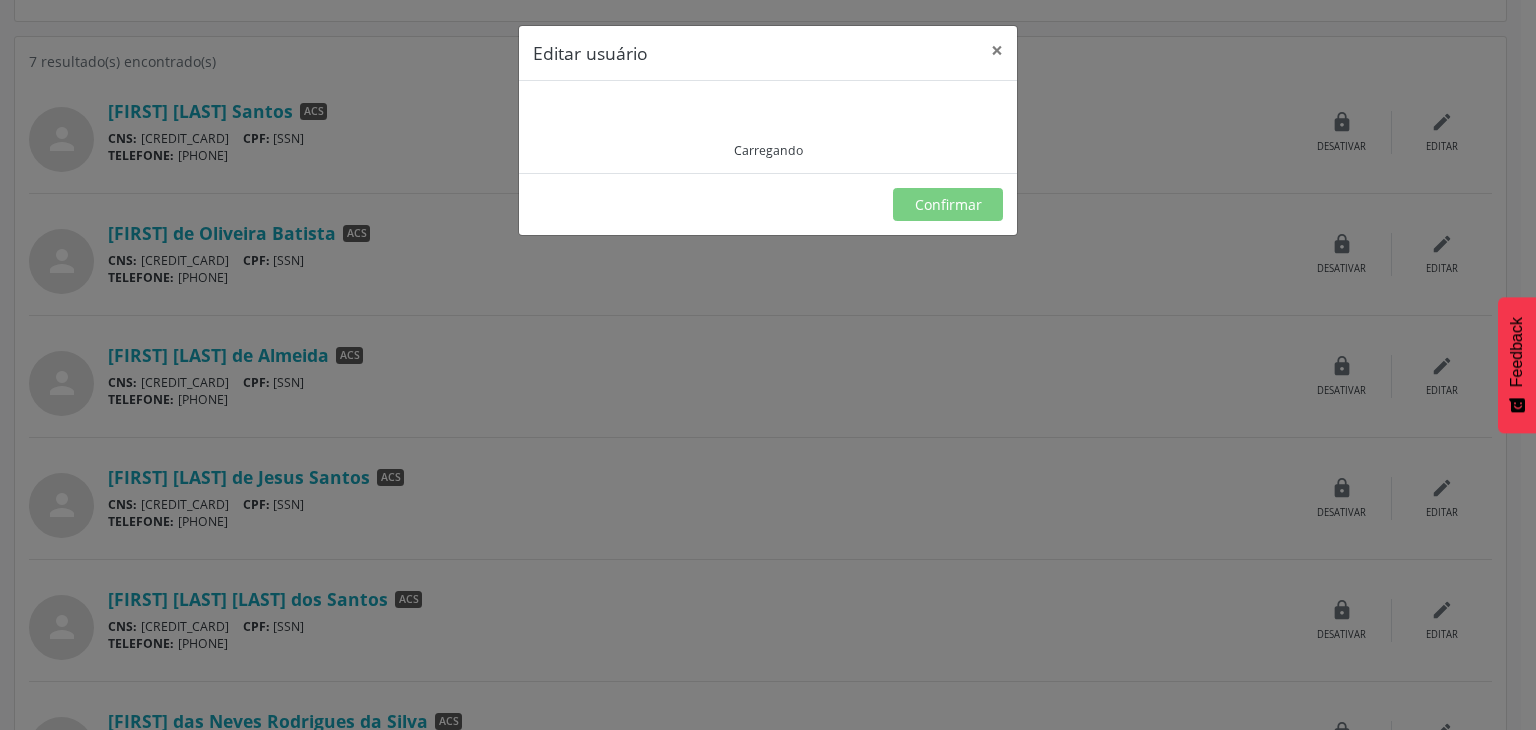 type on "**********" 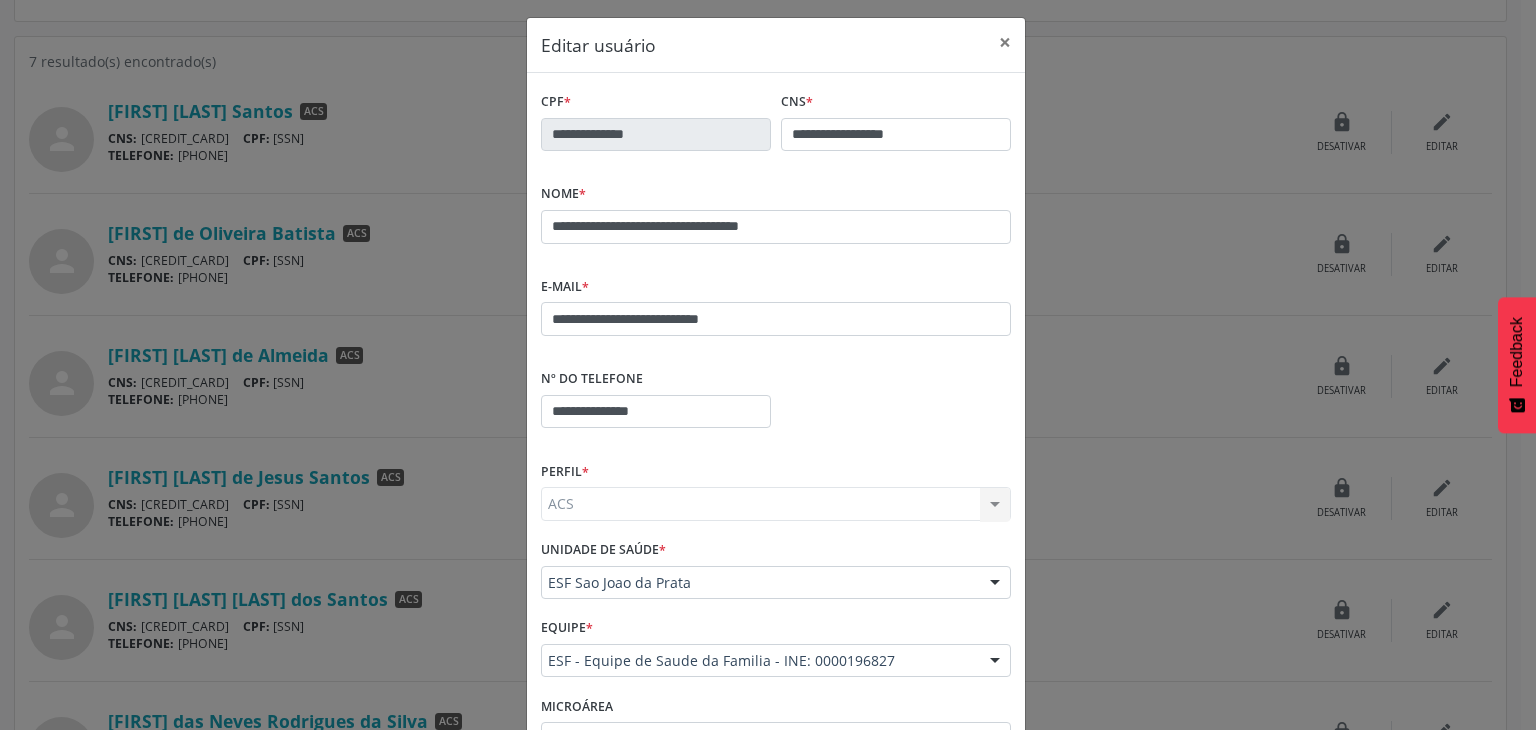 scroll, scrollTop: 0, scrollLeft: 0, axis: both 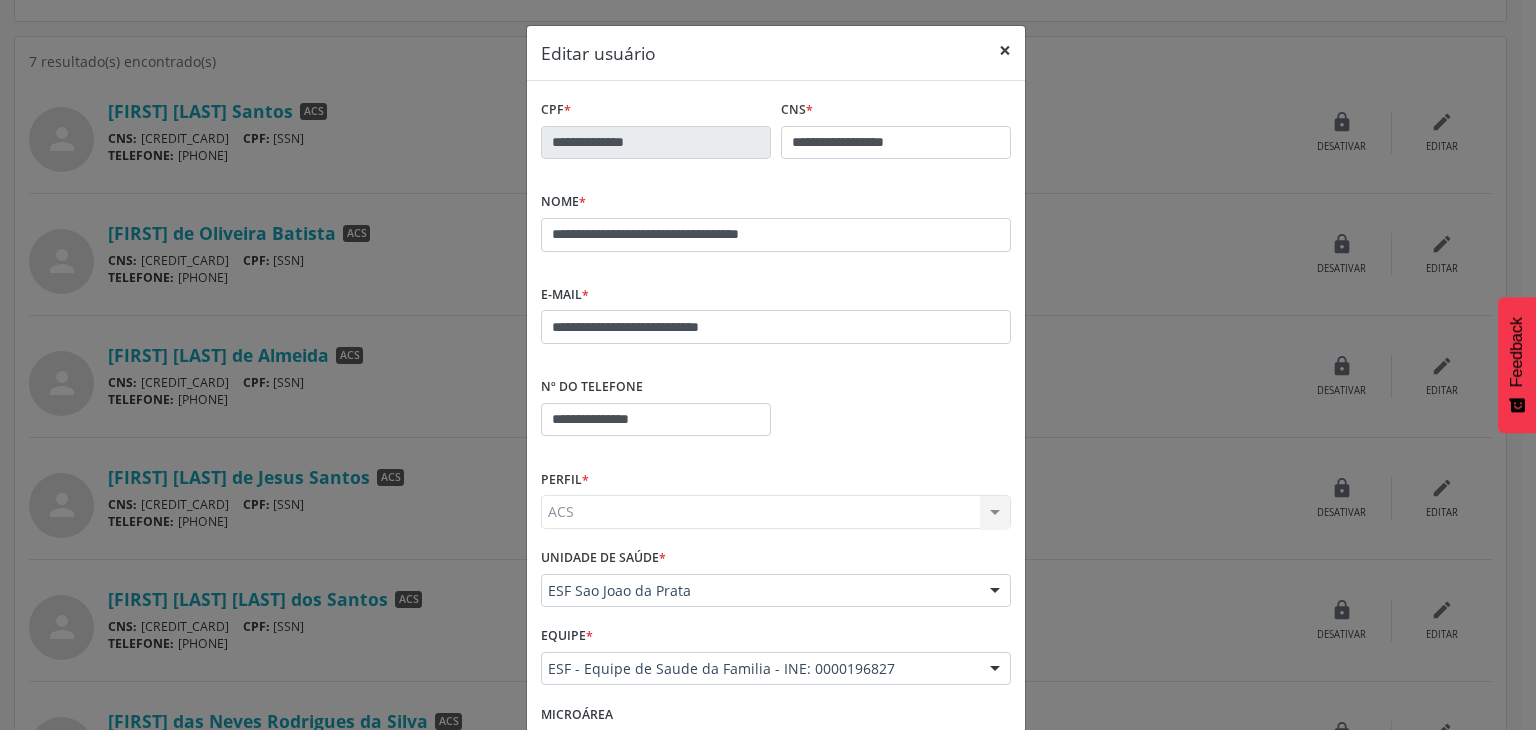 click on "×" at bounding box center (1005, 50) 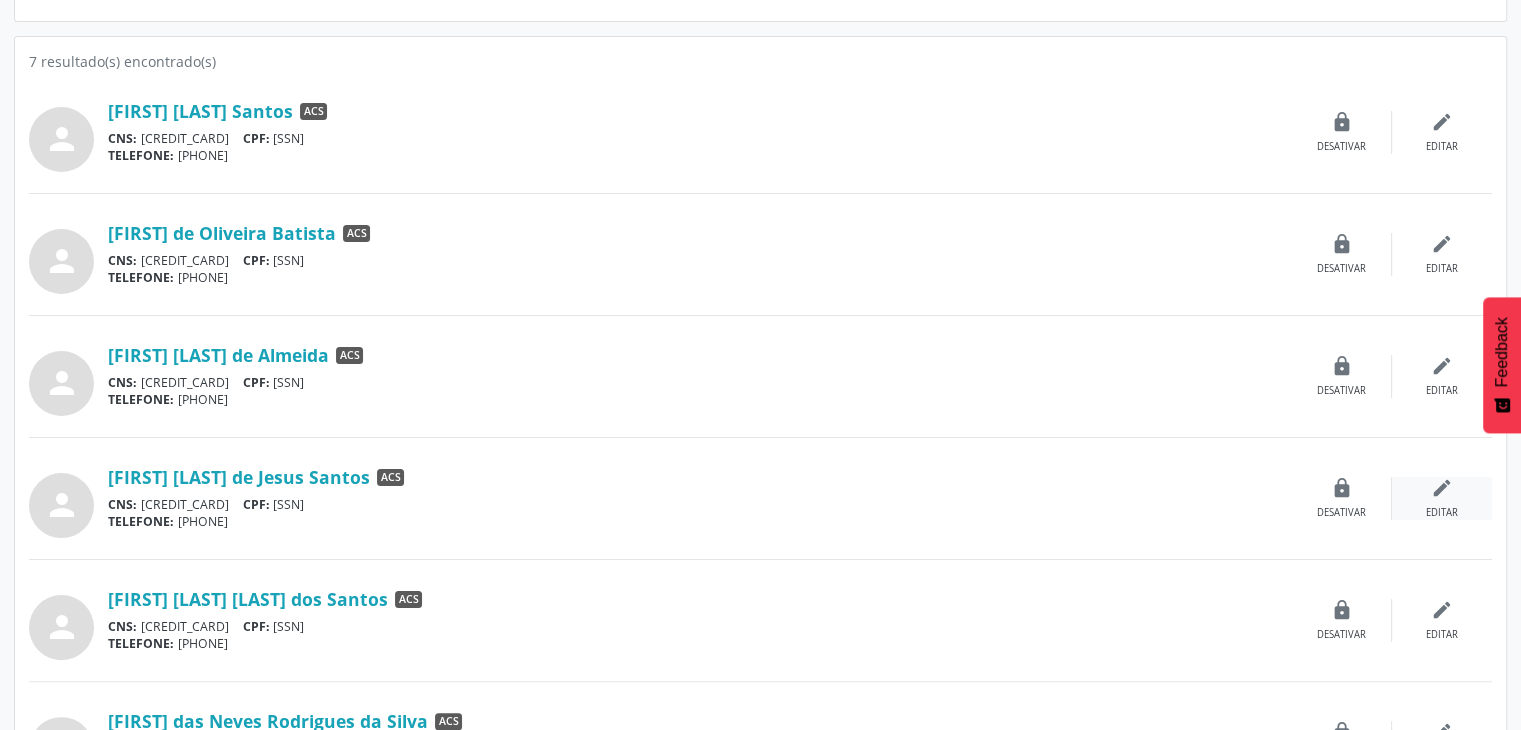 click on "edit
Editar" at bounding box center [1442, 498] 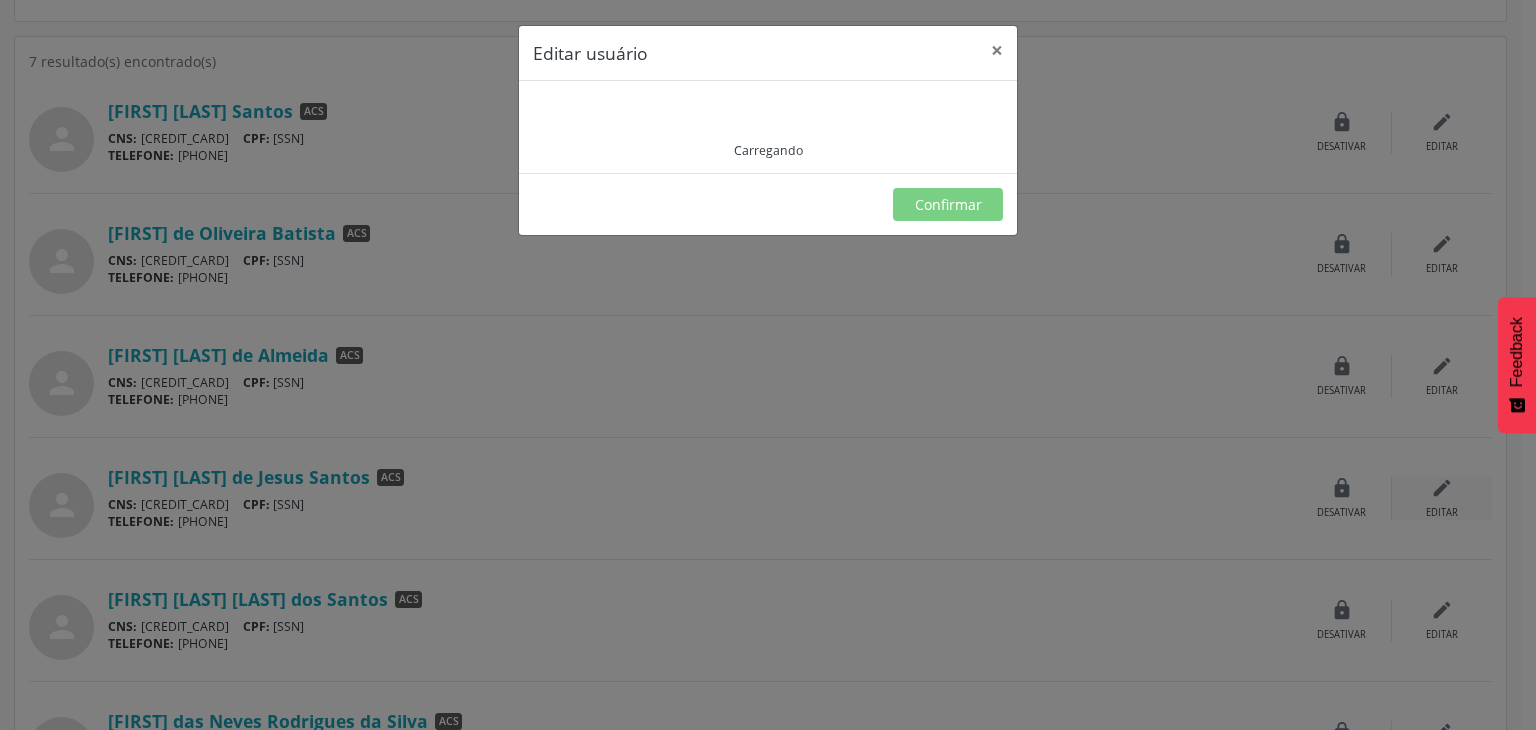 type on "**********" 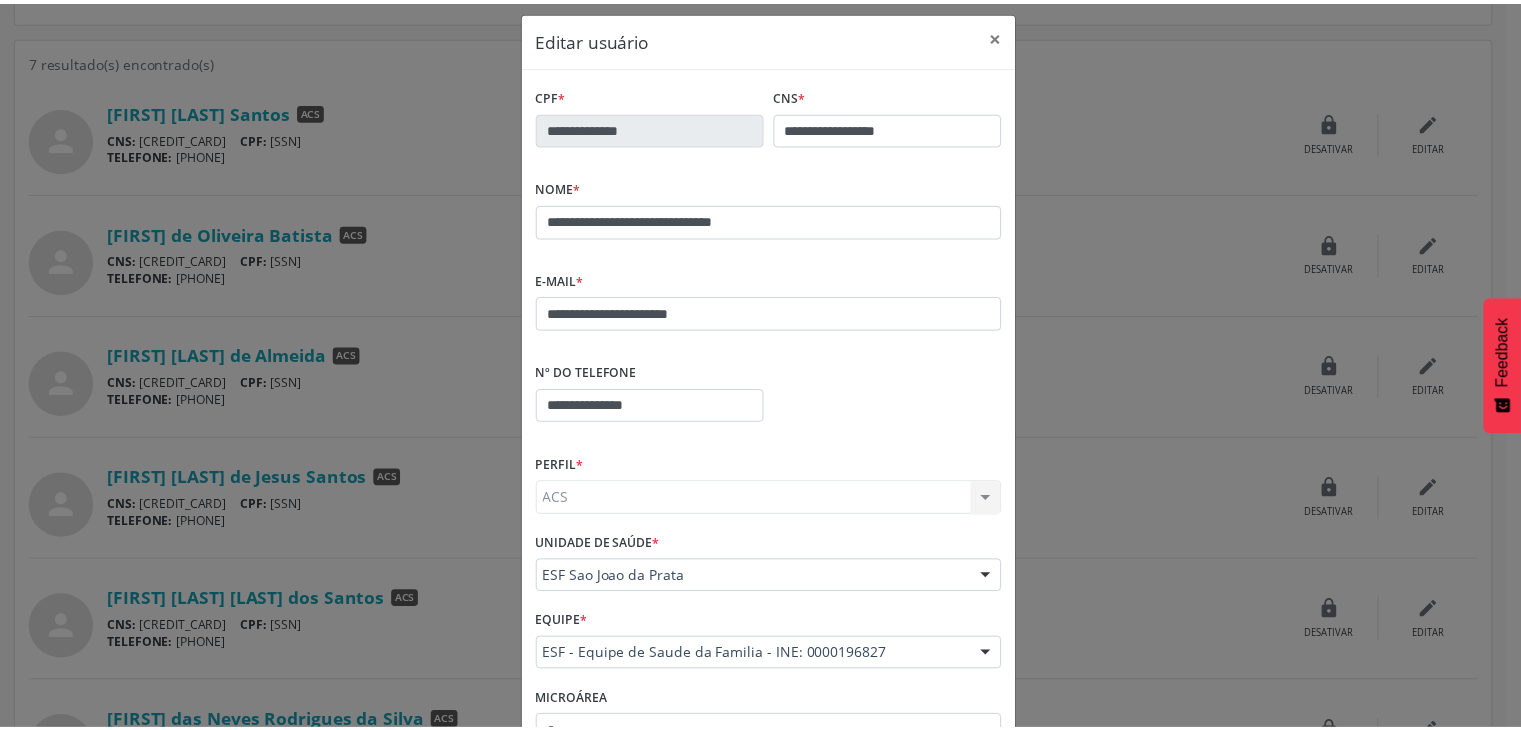 scroll, scrollTop: 0, scrollLeft: 0, axis: both 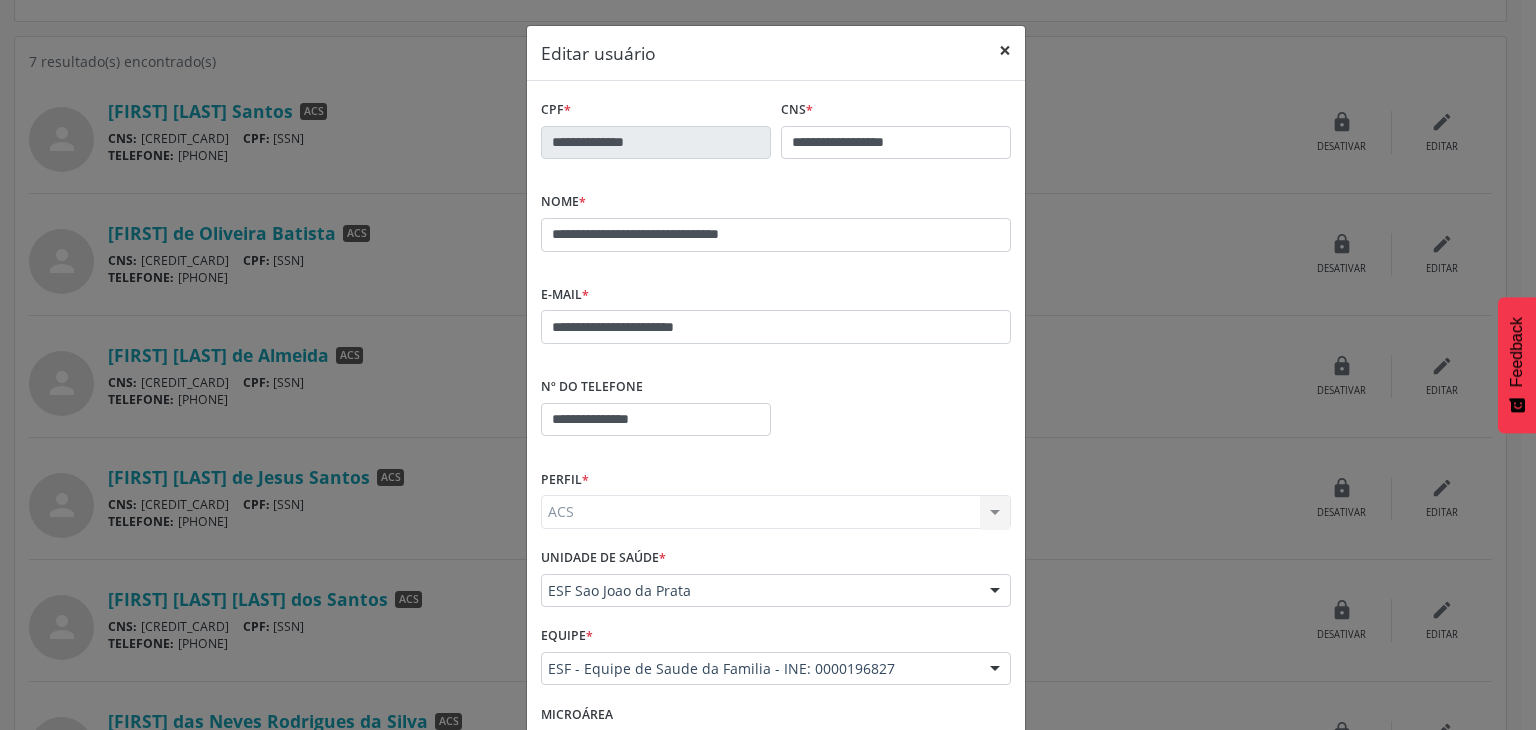 click on "×" at bounding box center [1005, 50] 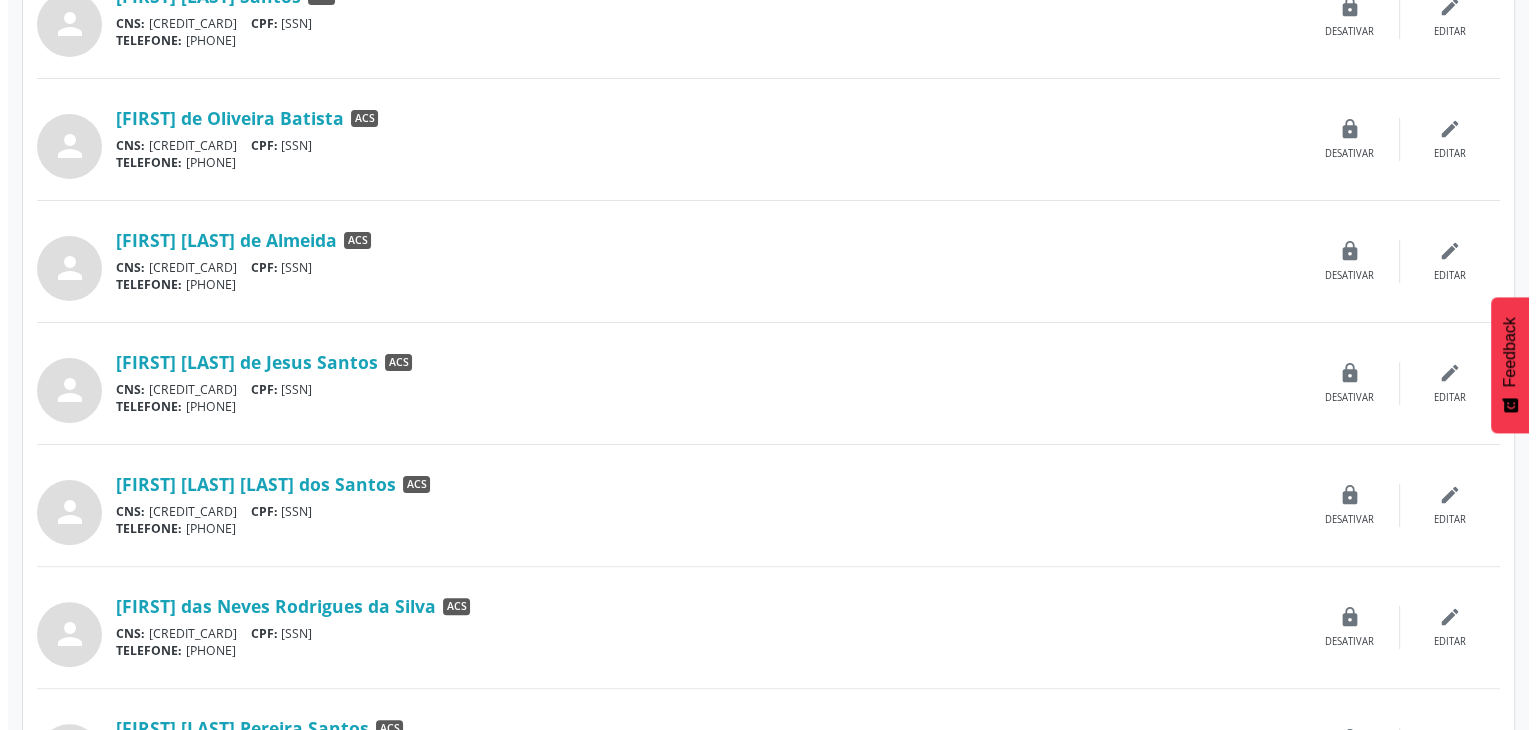 scroll, scrollTop: 533, scrollLeft: 0, axis: vertical 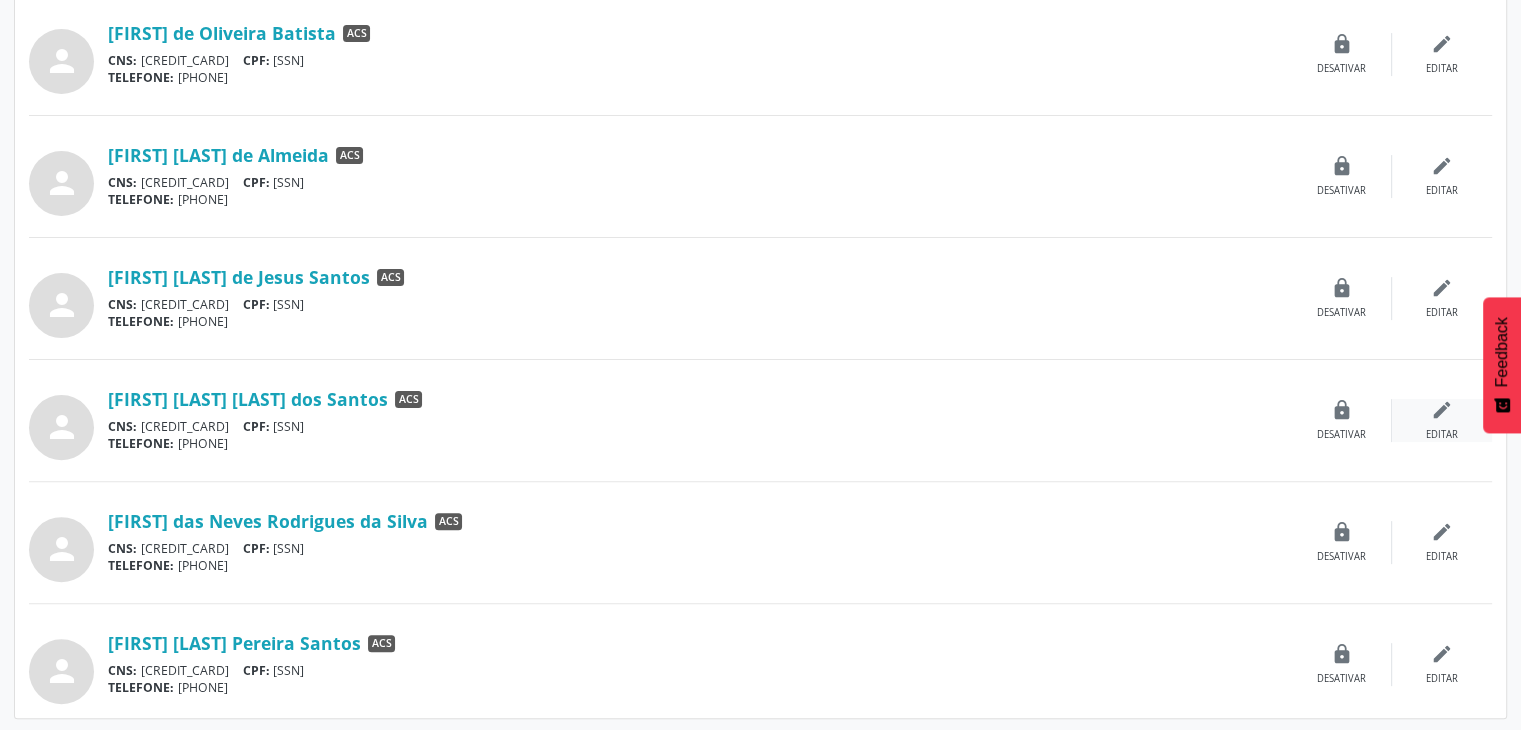 click on "edit" at bounding box center (1442, 410) 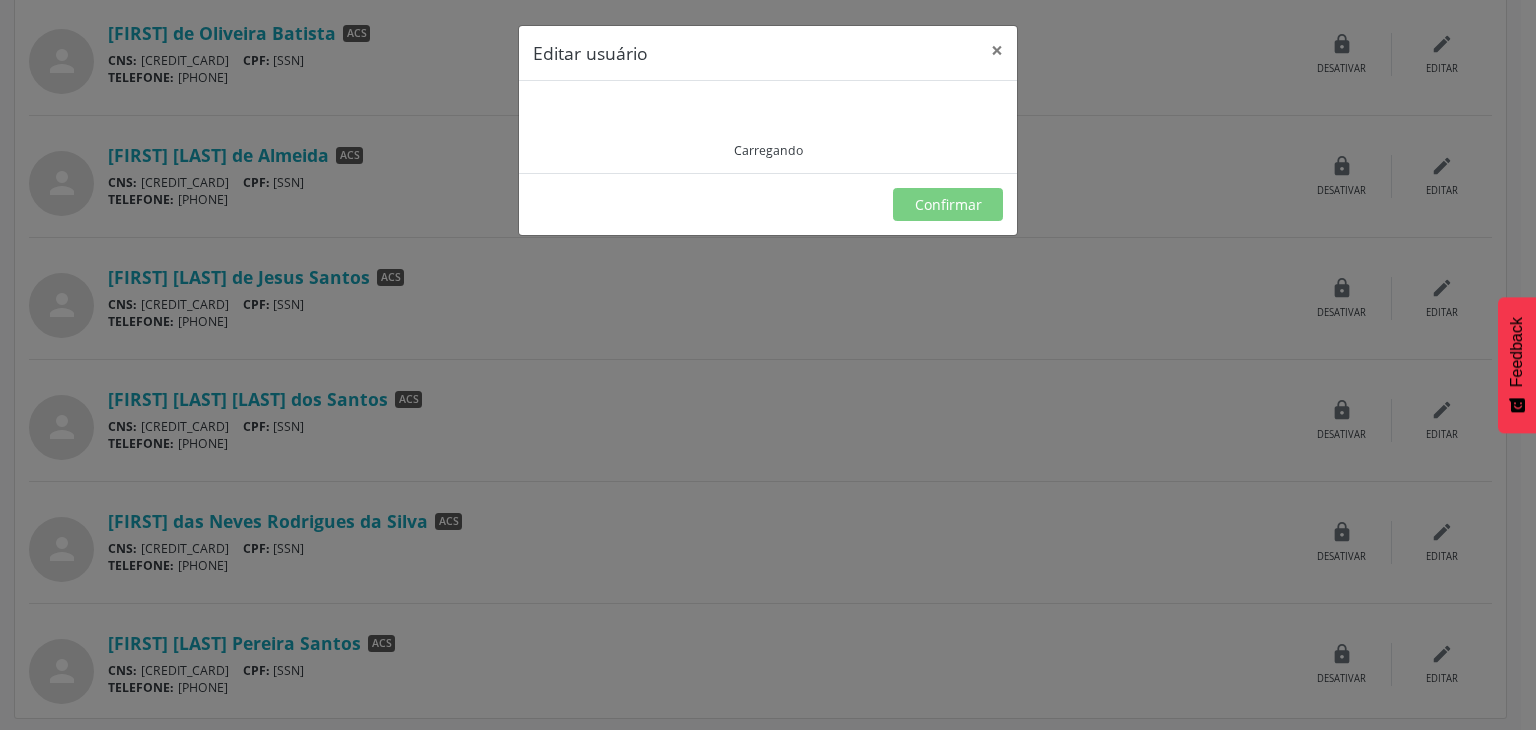 type on "**********" 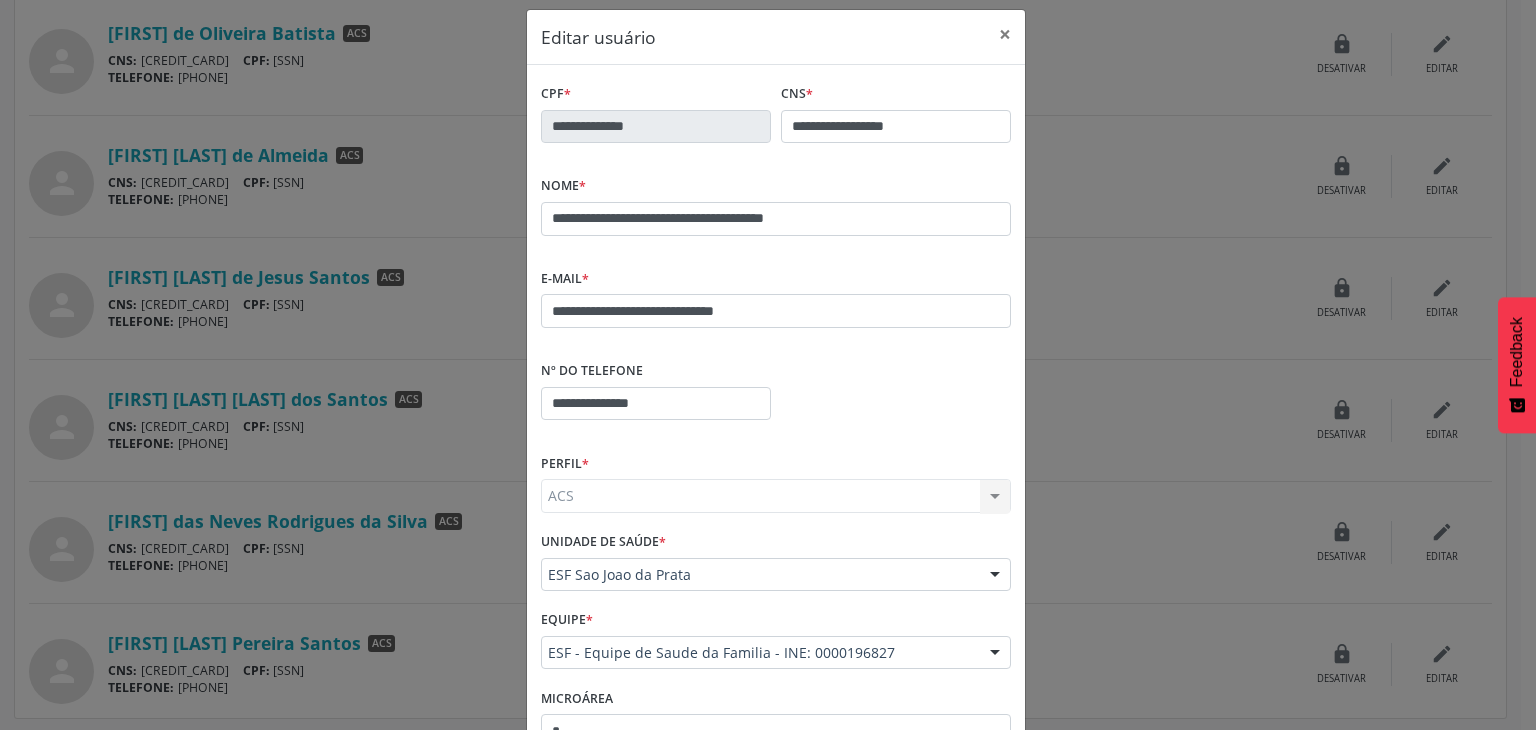 scroll, scrollTop: 0, scrollLeft: 0, axis: both 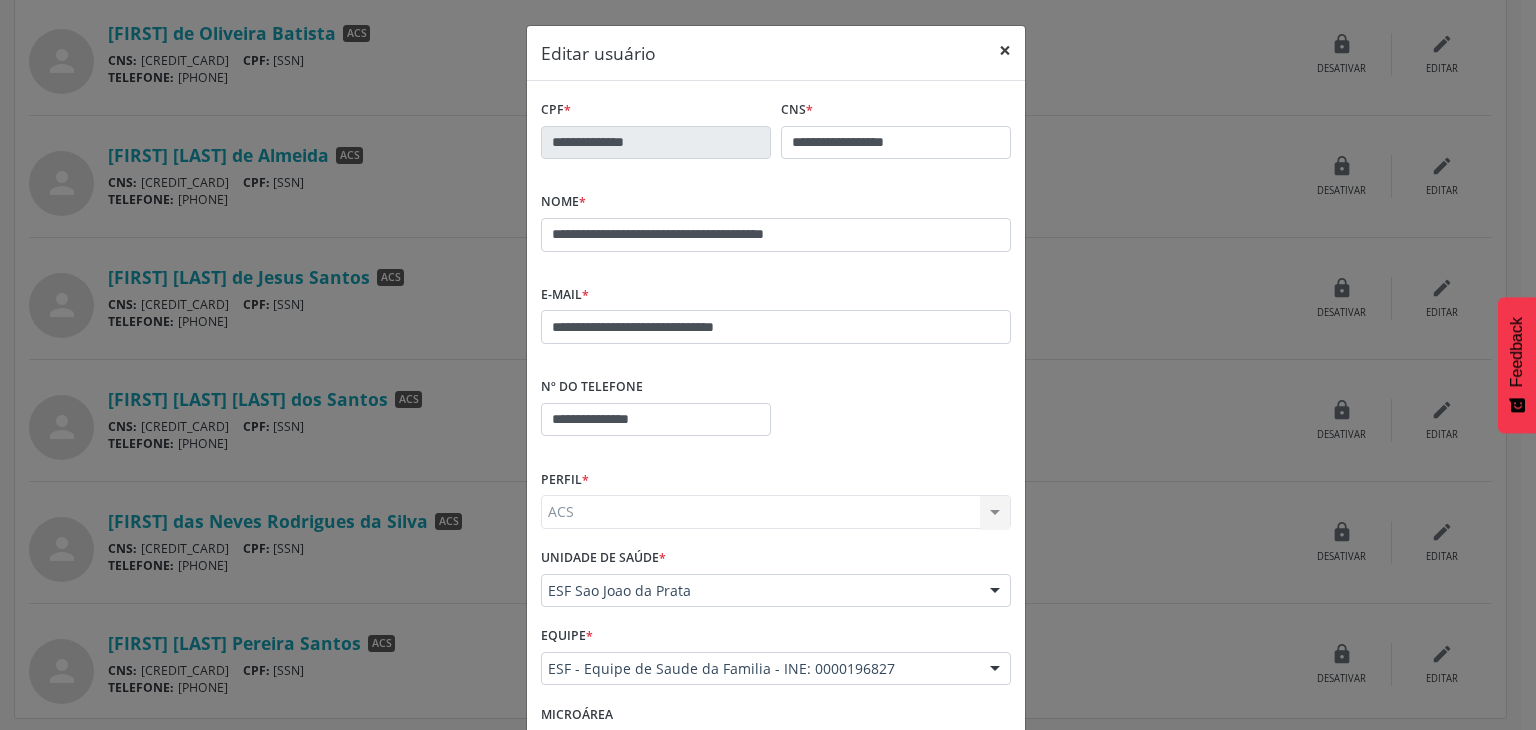 click on "×" at bounding box center [1005, 50] 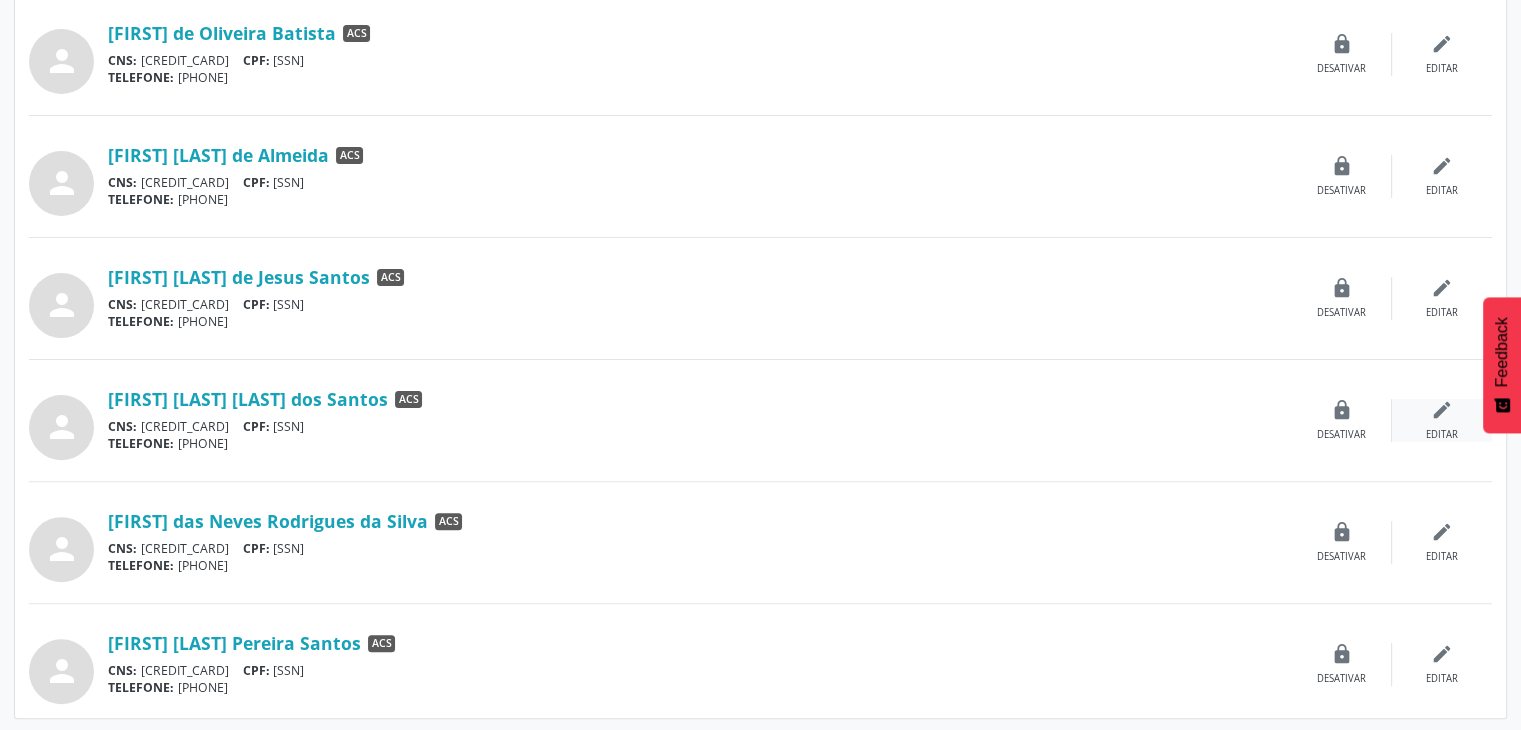 click on "edit" at bounding box center (1442, 410) 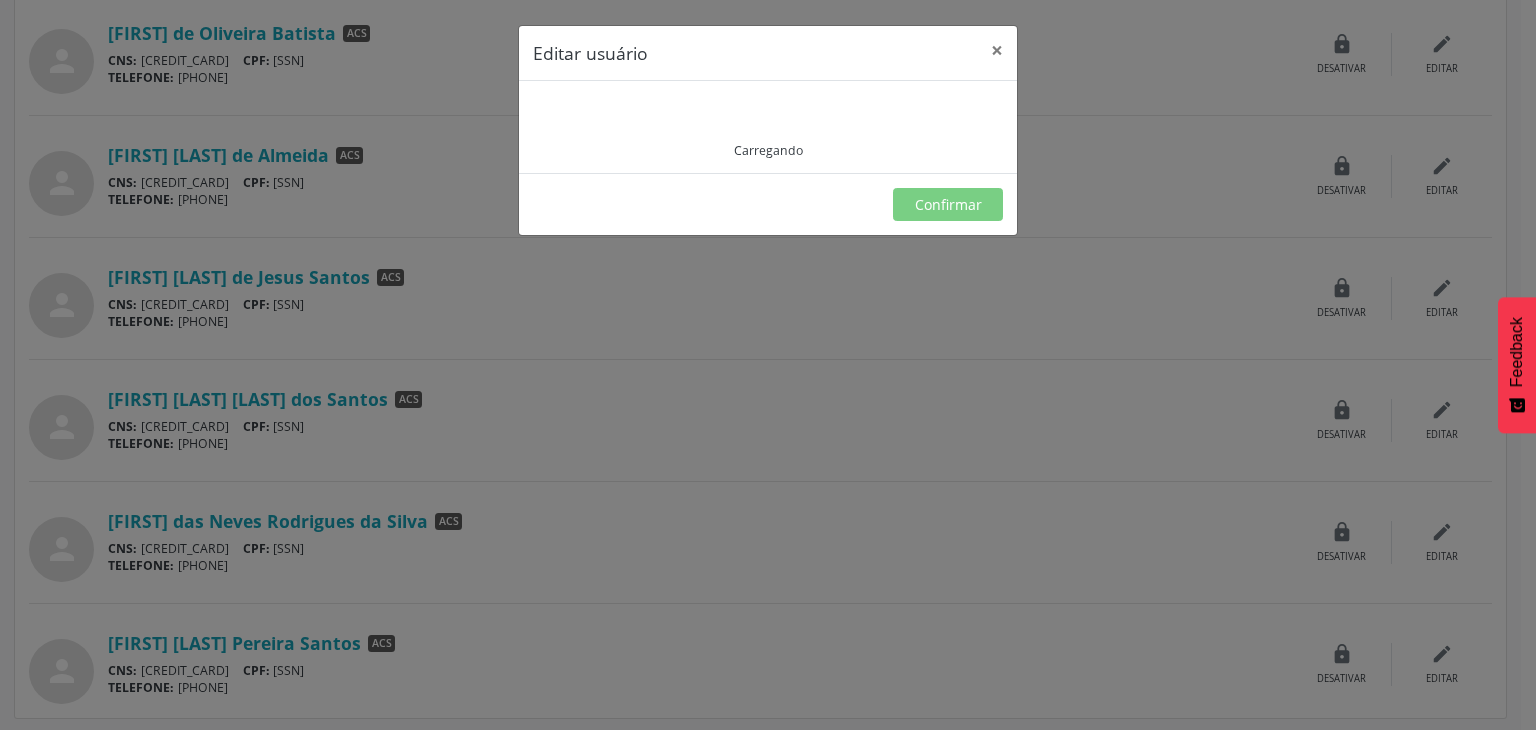 type on "**********" 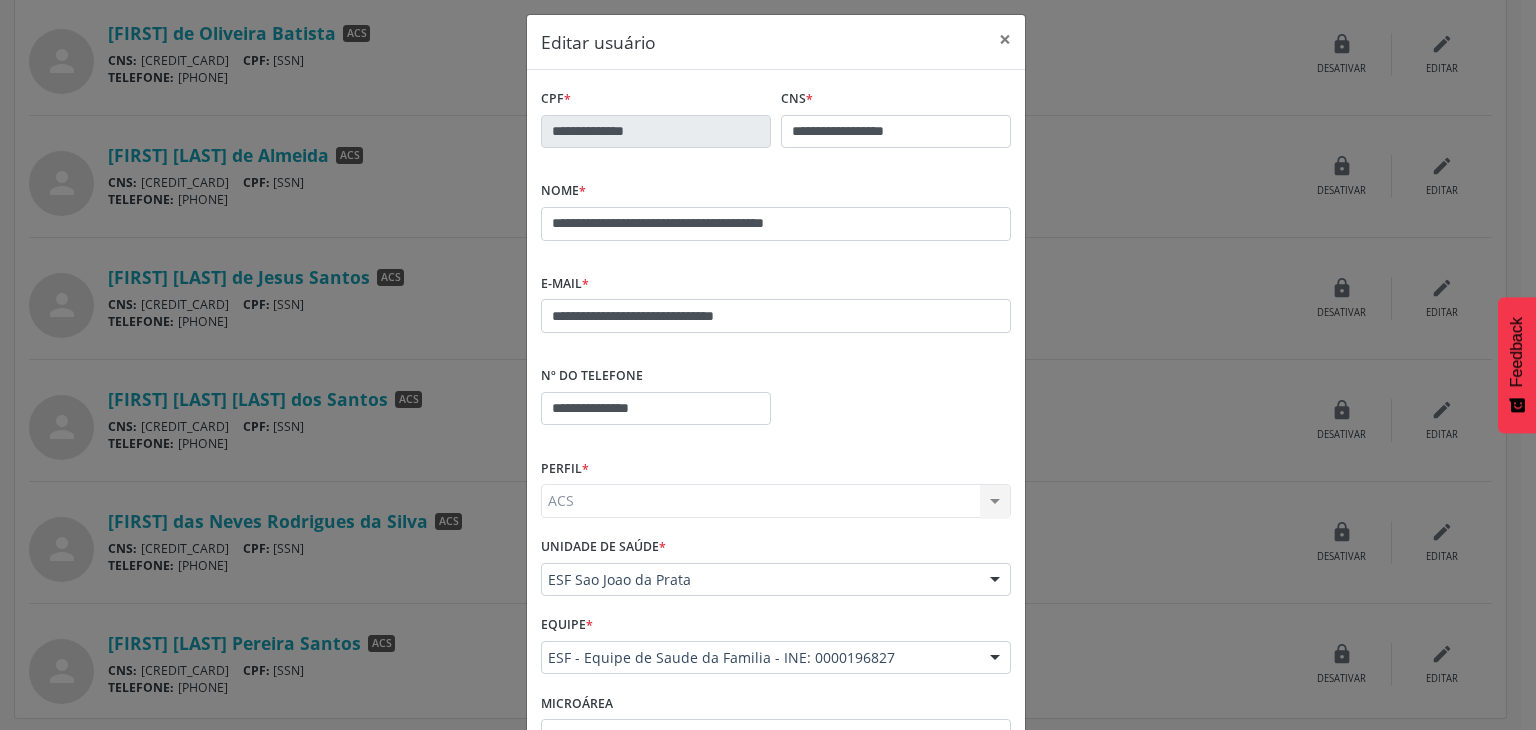 scroll, scrollTop: 0, scrollLeft: 0, axis: both 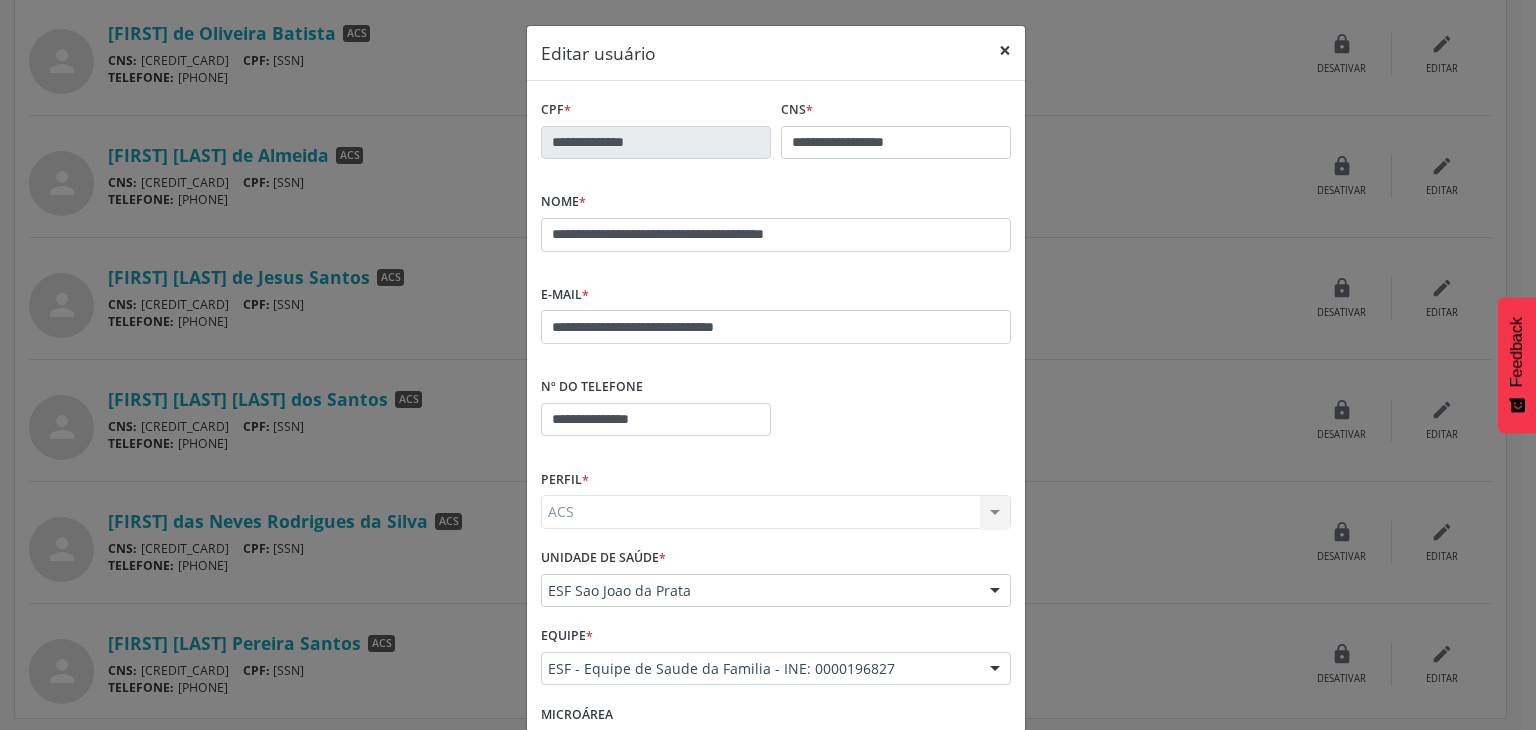 click on "×" at bounding box center (1005, 50) 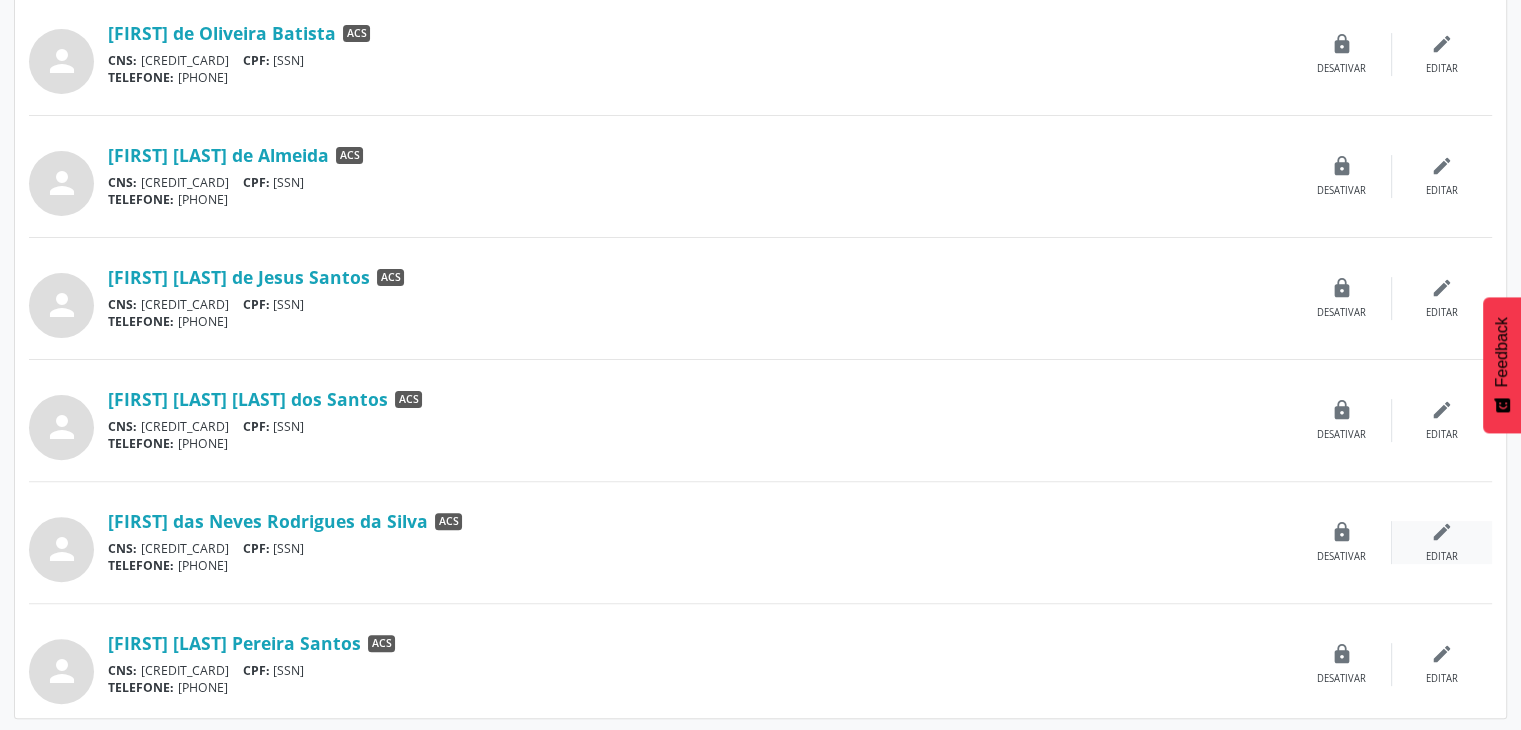 click on "edit
Editar" at bounding box center (1442, 542) 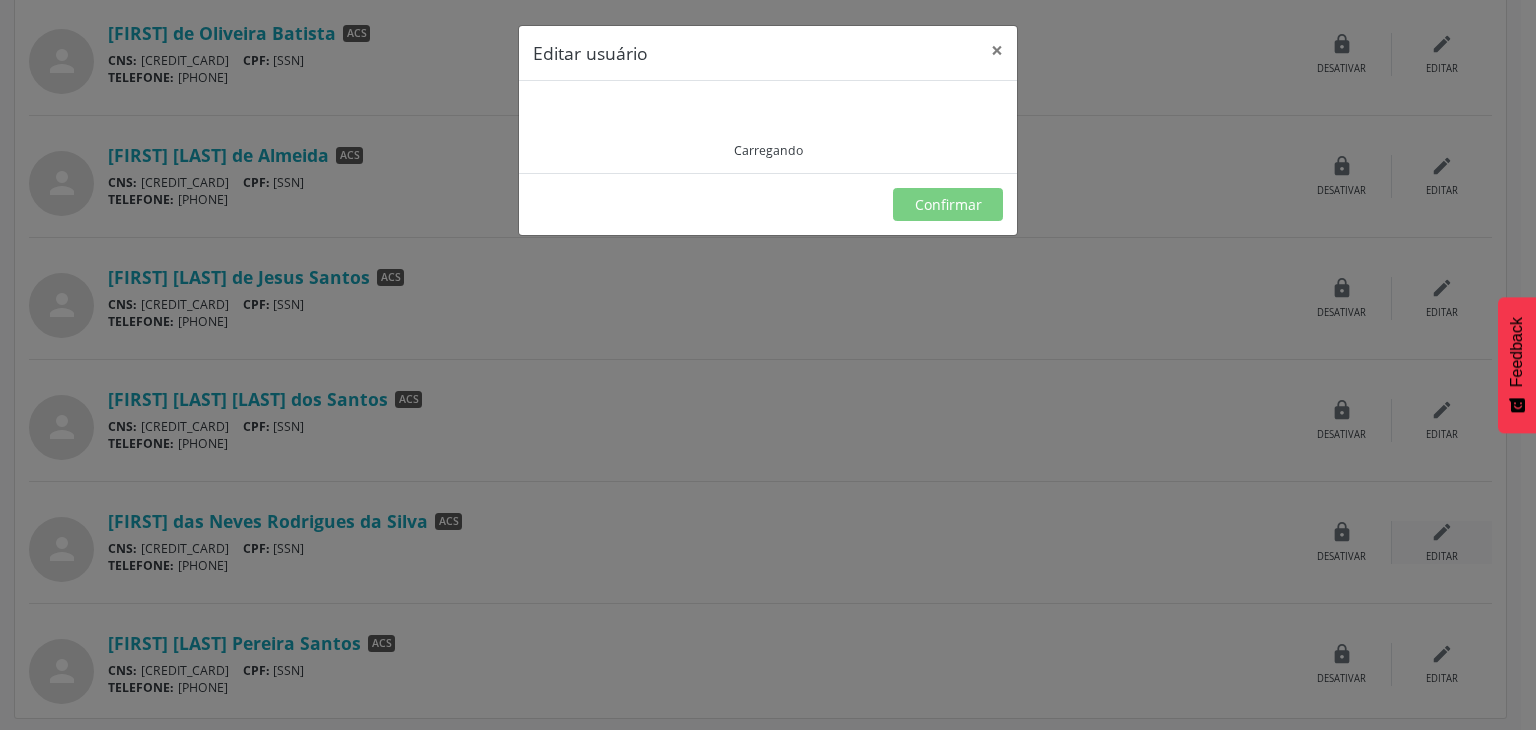 type on "**********" 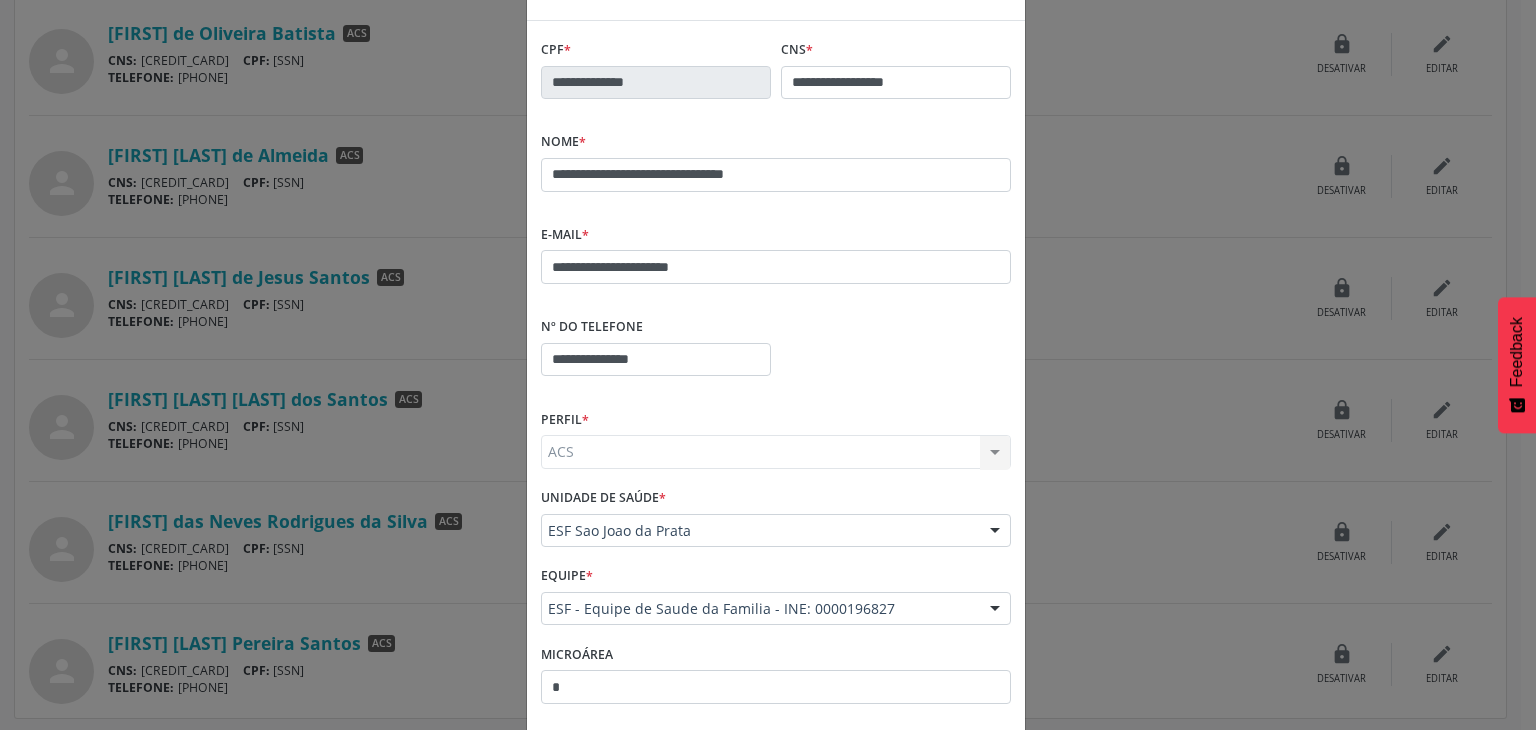 scroll, scrollTop: 0, scrollLeft: 0, axis: both 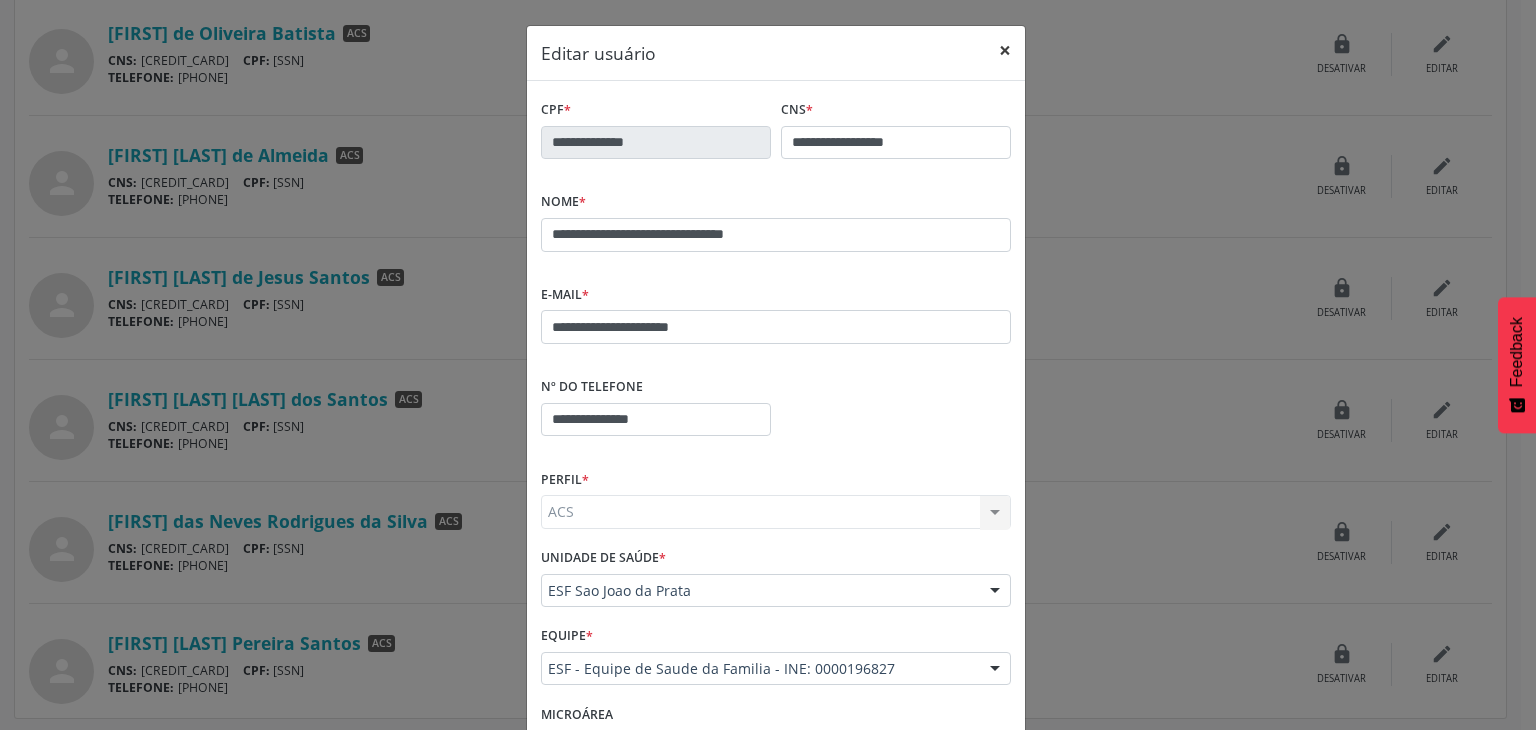 click on "×" at bounding box center (1005, 50) 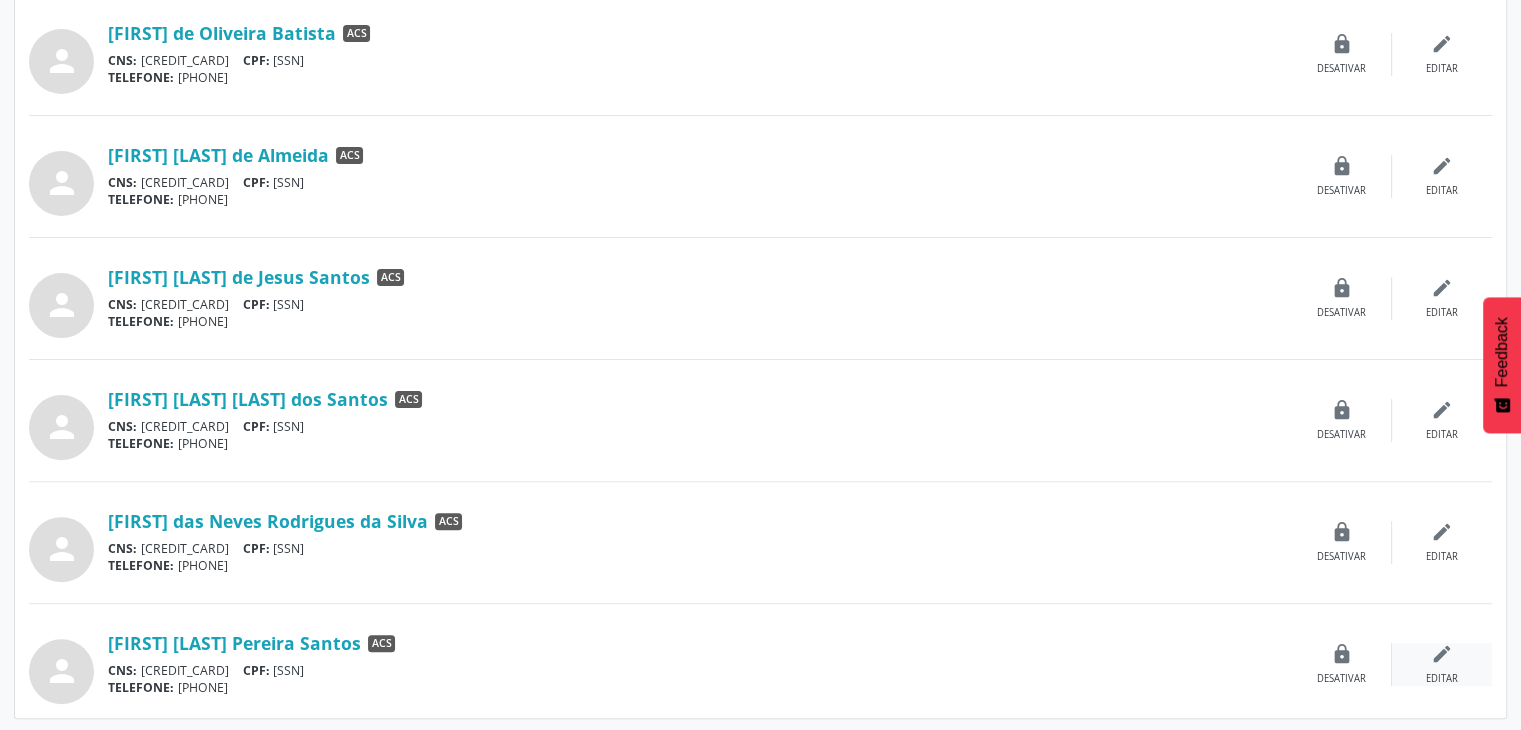 click on "edit" at bounding box center [1442, 654] 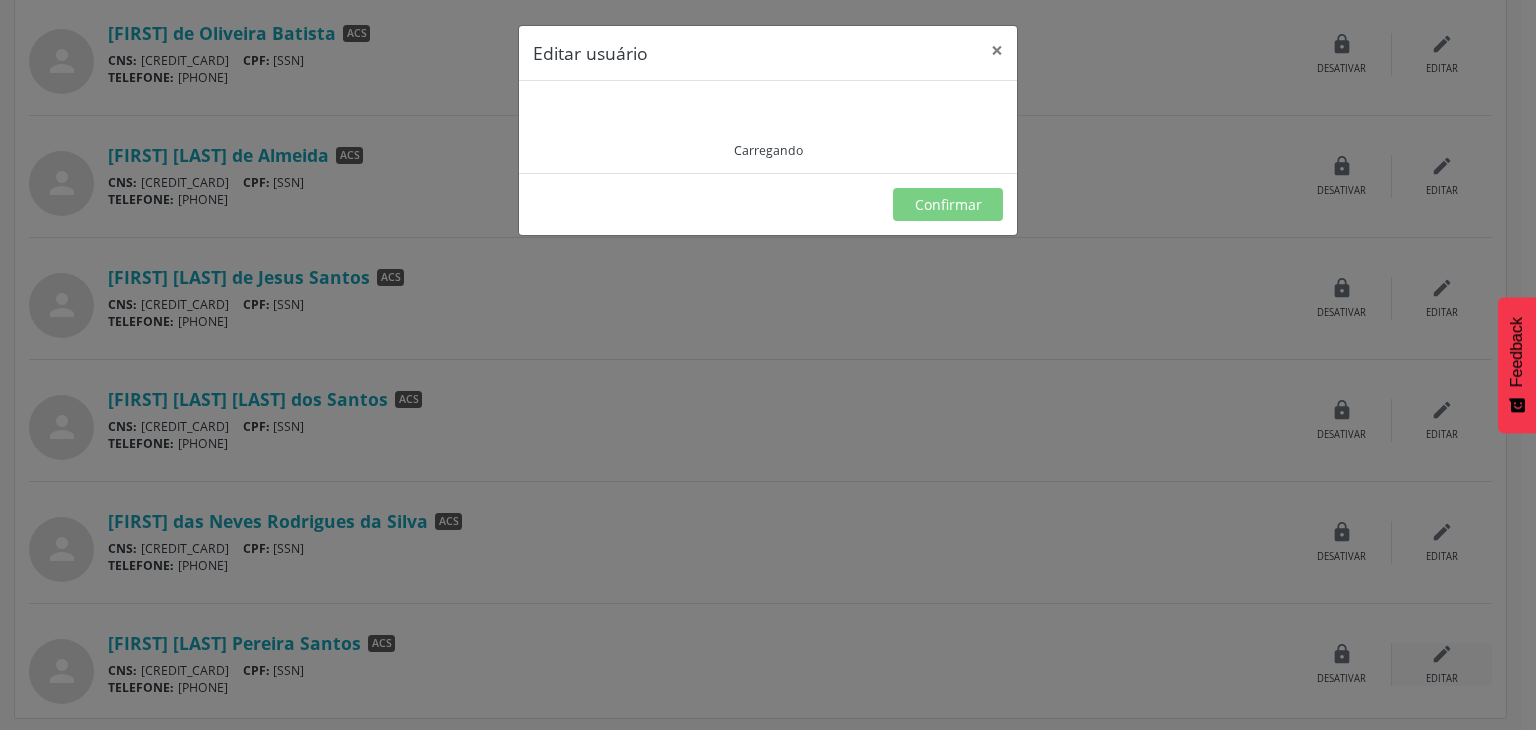 type on "**********" 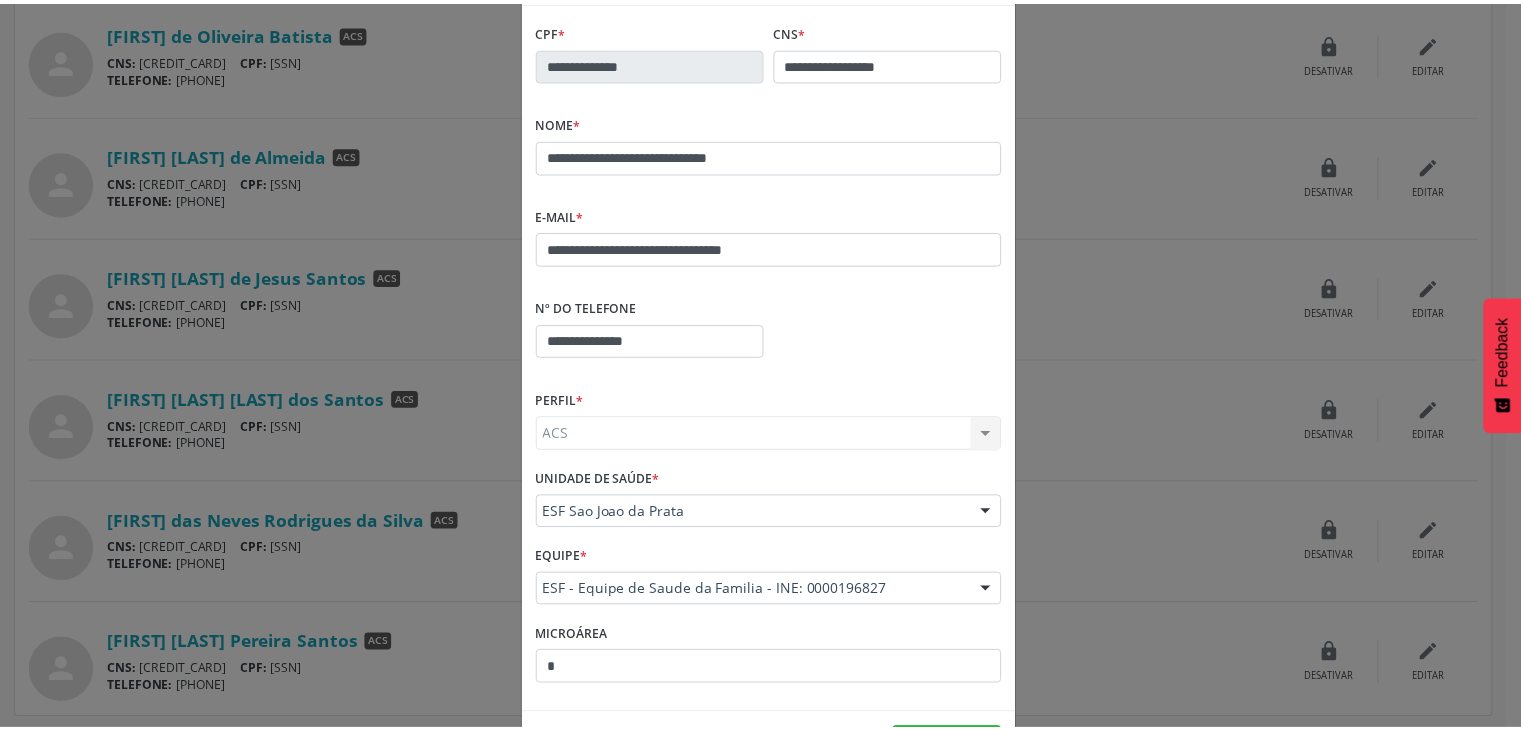 scroll, scrollTop: 0, scrollLeft: 0, axis: both 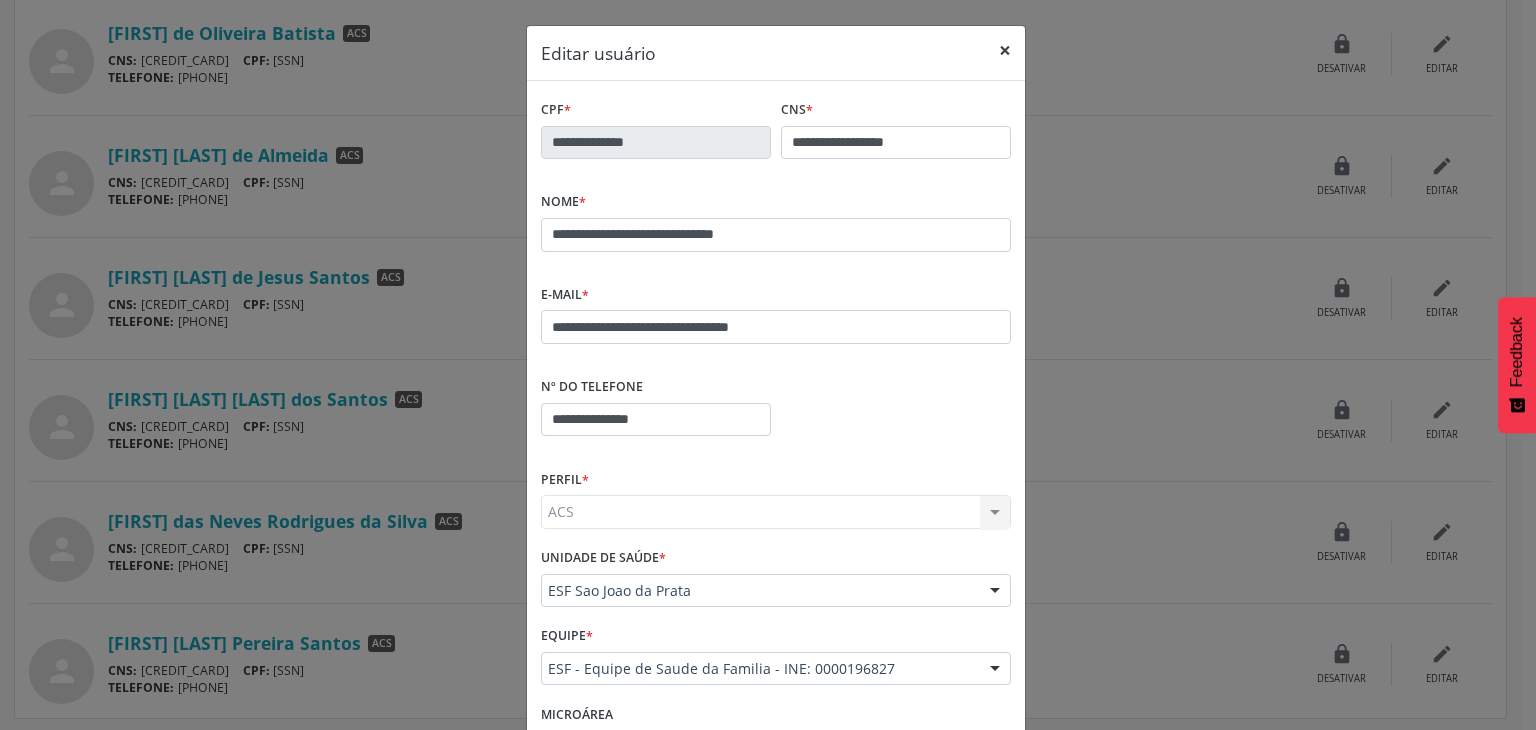 drag, startPoint x: 988, startPoint y: 41, endPoint x: 1004, endPoint y: 55, distance: 21.260292 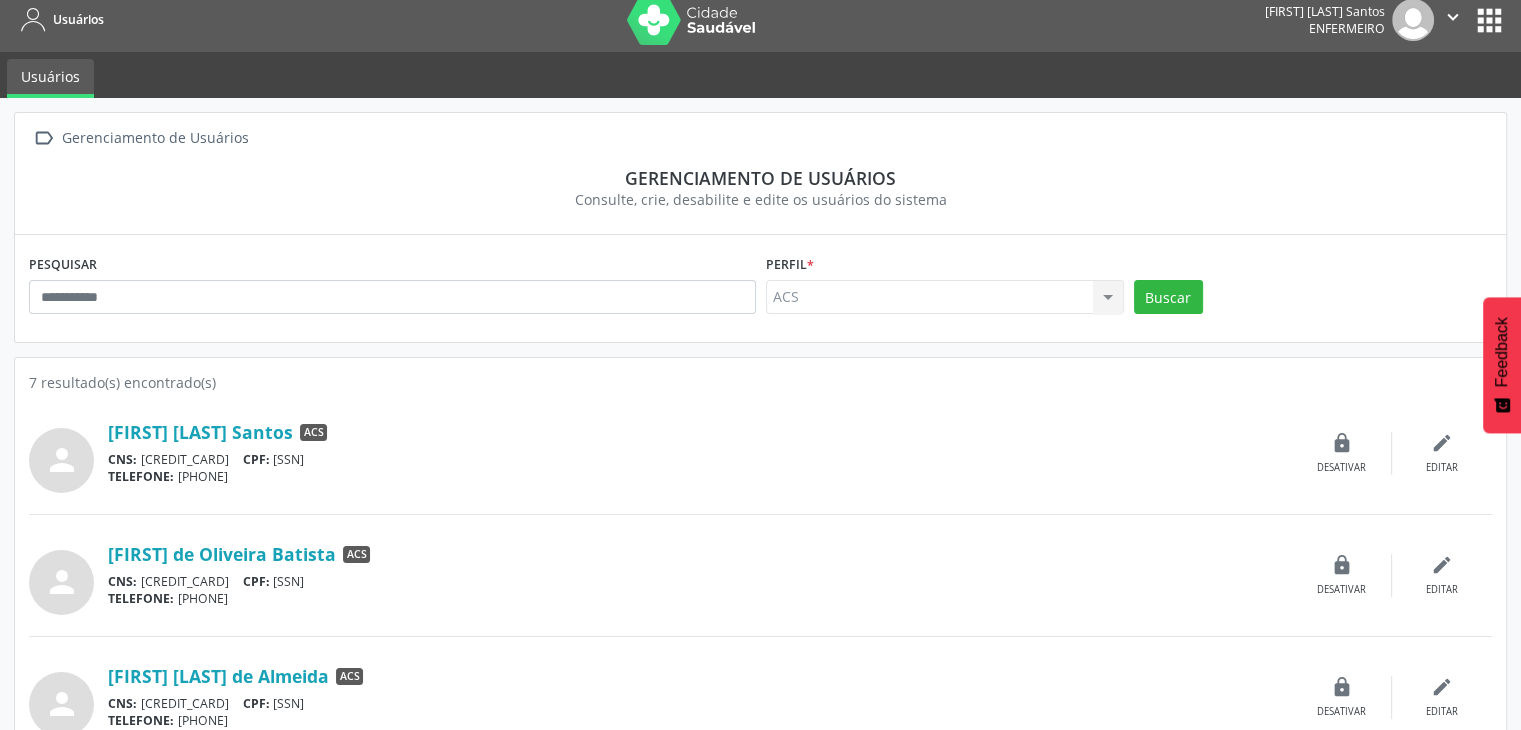 scroll, scrollTop: 0, scrollLeft: 0, axis: both 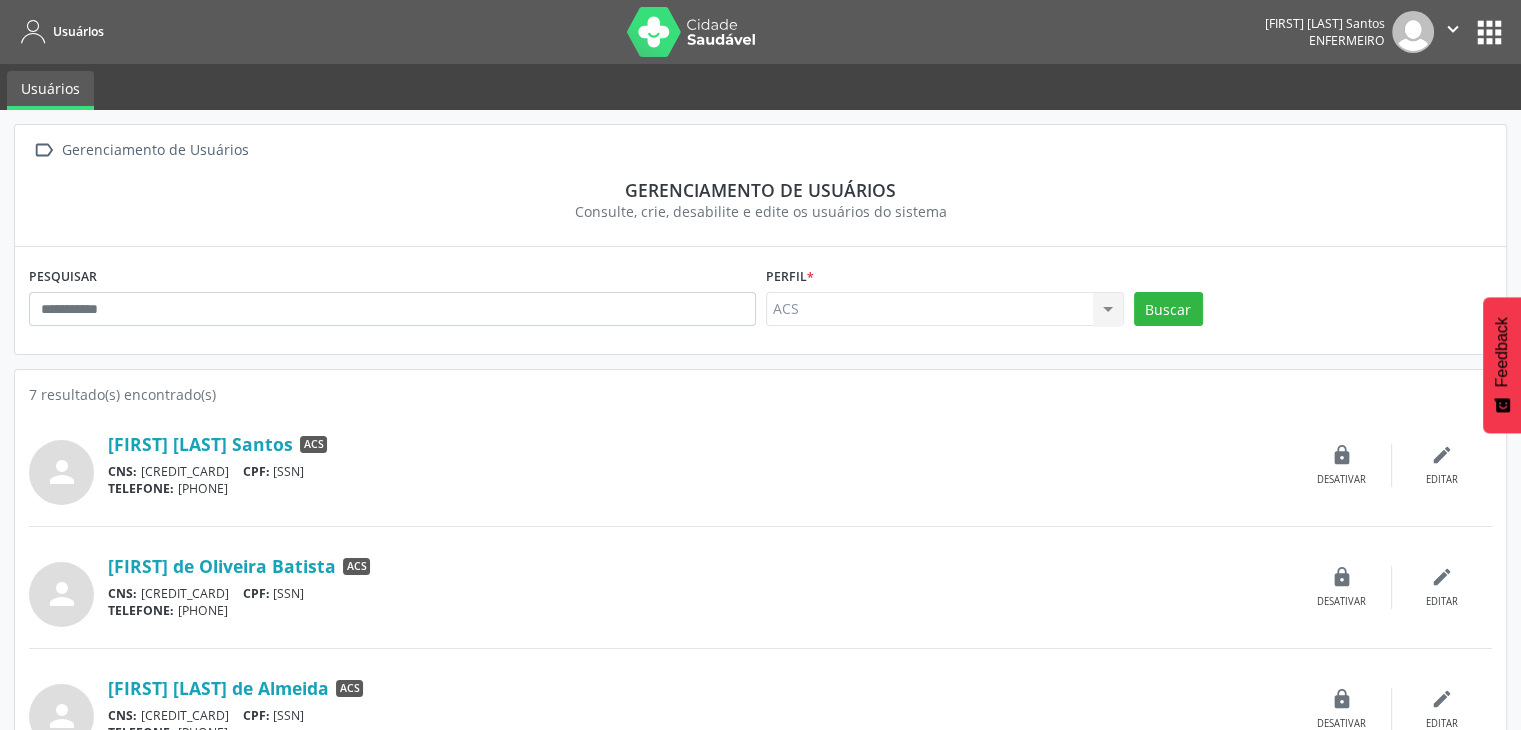 click on "apps" at bounding box center (1489, 32) 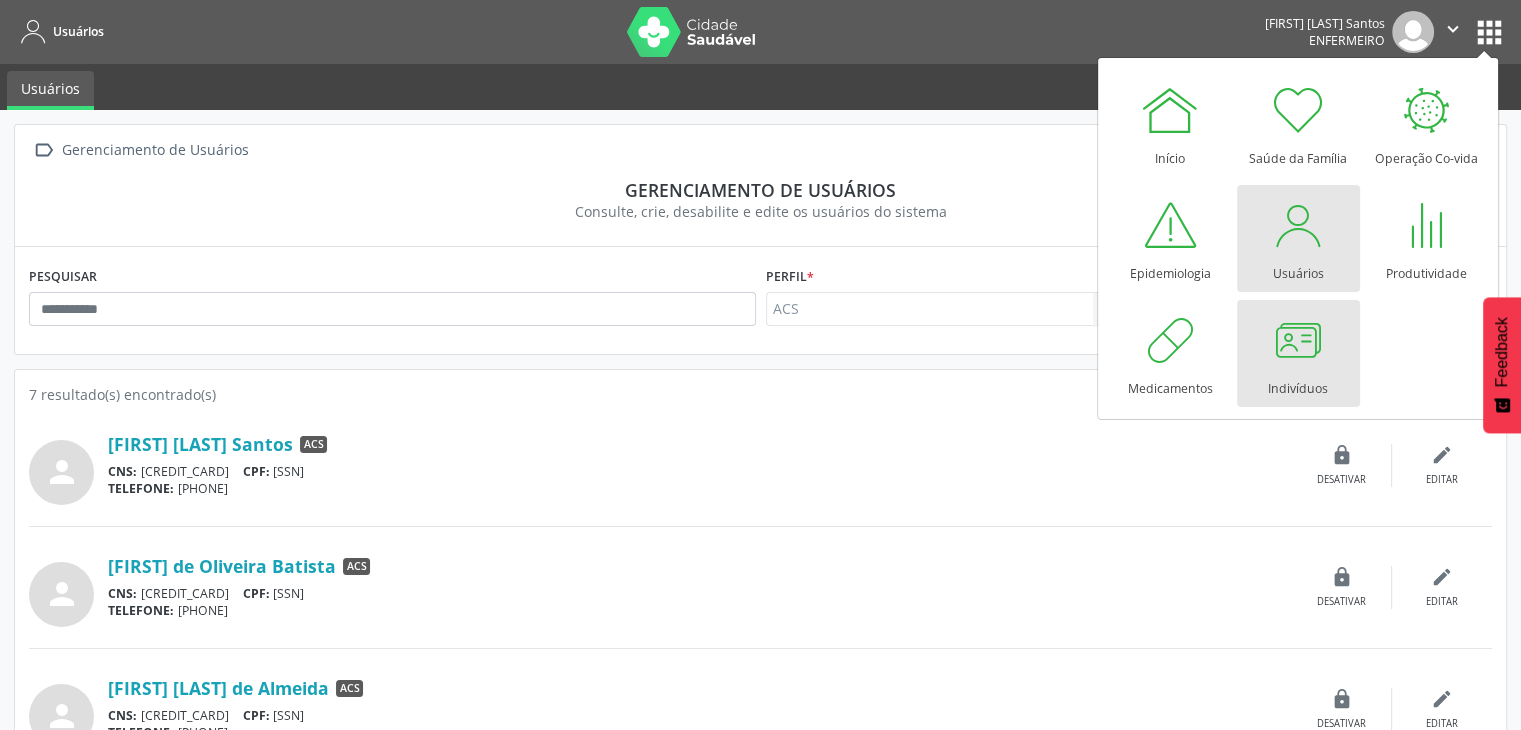 click at bounding box center [1298, 340] 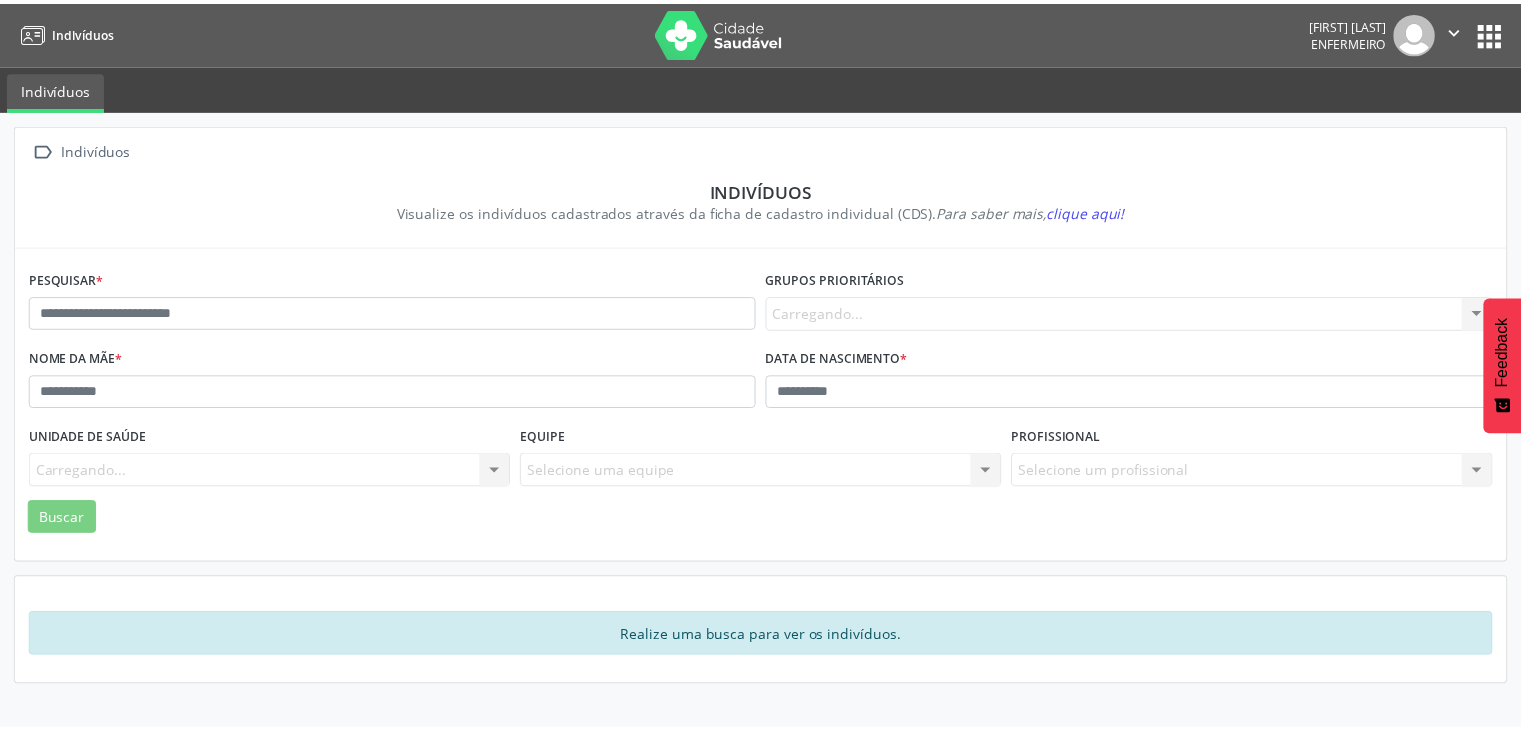 scroll, scrollTop: 0, scrollLeft: 0, axis: both 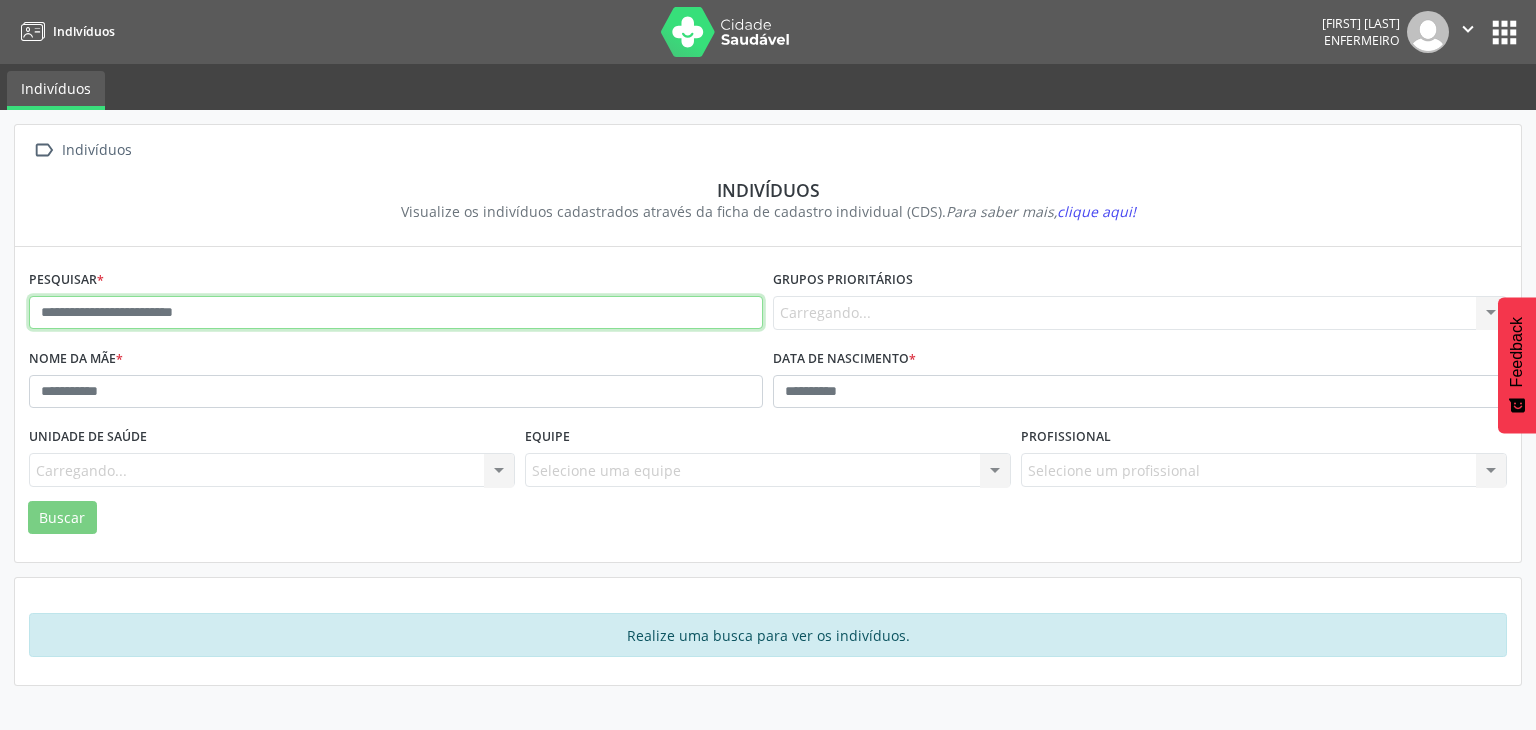 drag, startPoint x: 0, startPoint y: 0, endPoint x: 323, endPoint y: 307, distance: 445.6209 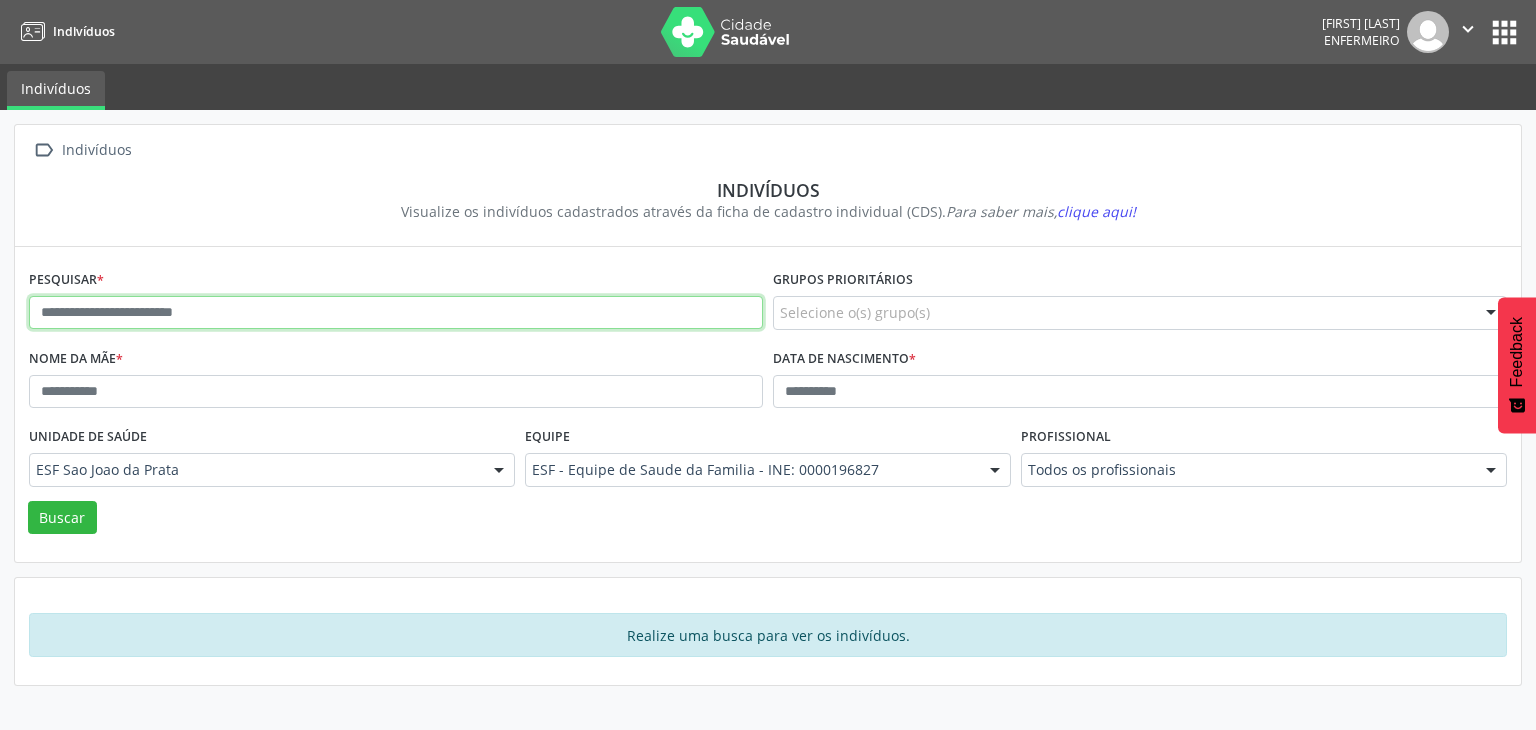 paste on "**********" 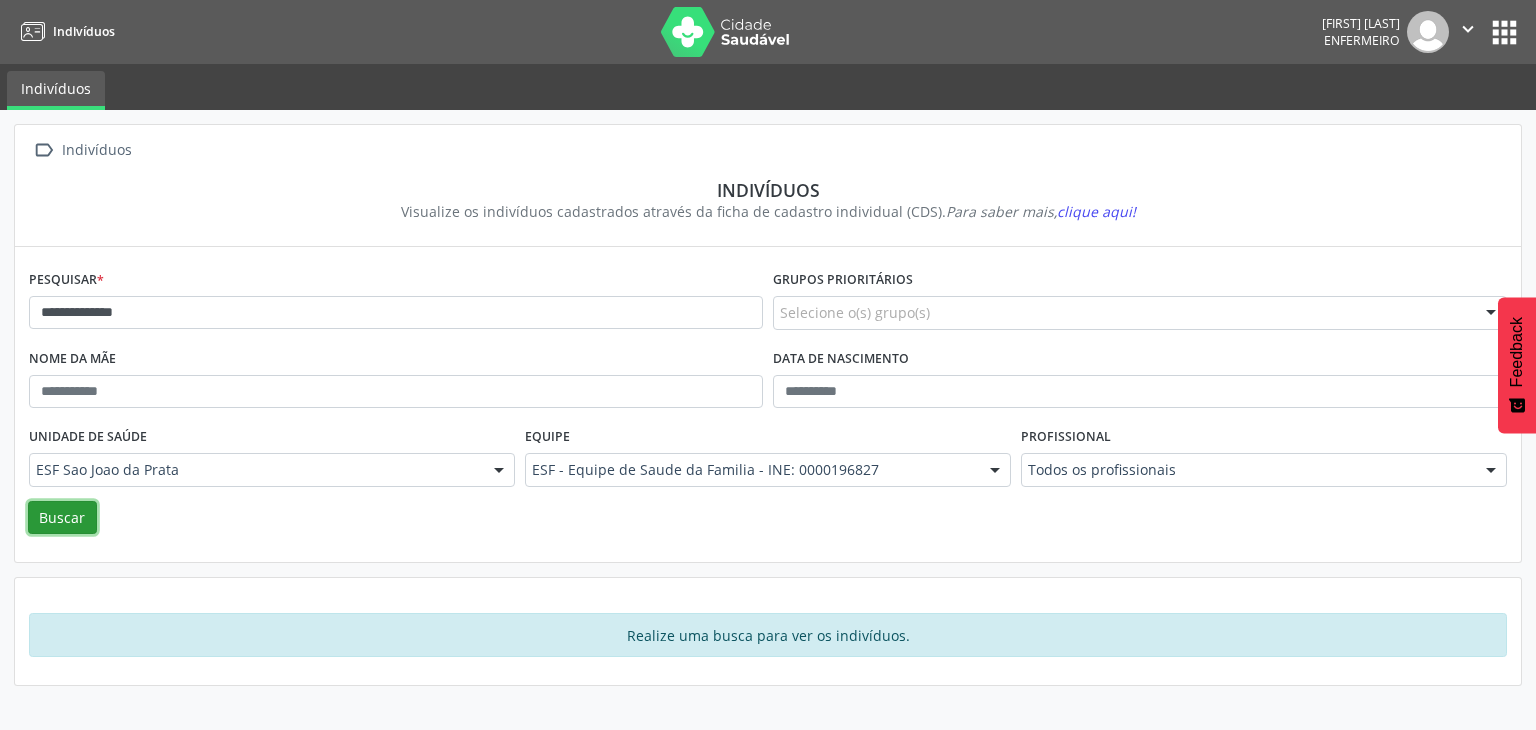 click on "Buscar" at bounding box center (62, 518) 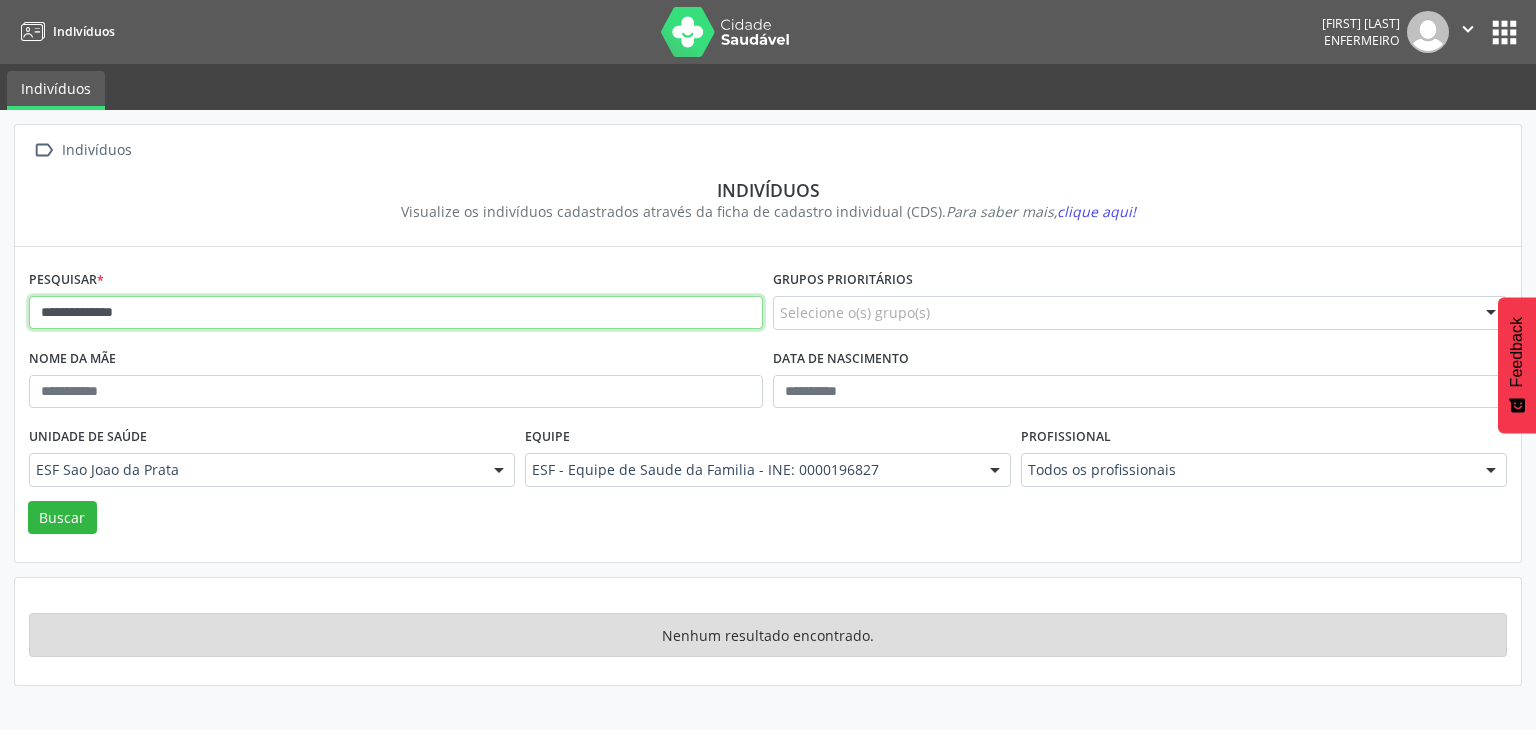 click on "**********" at bounding box center (396, 313) 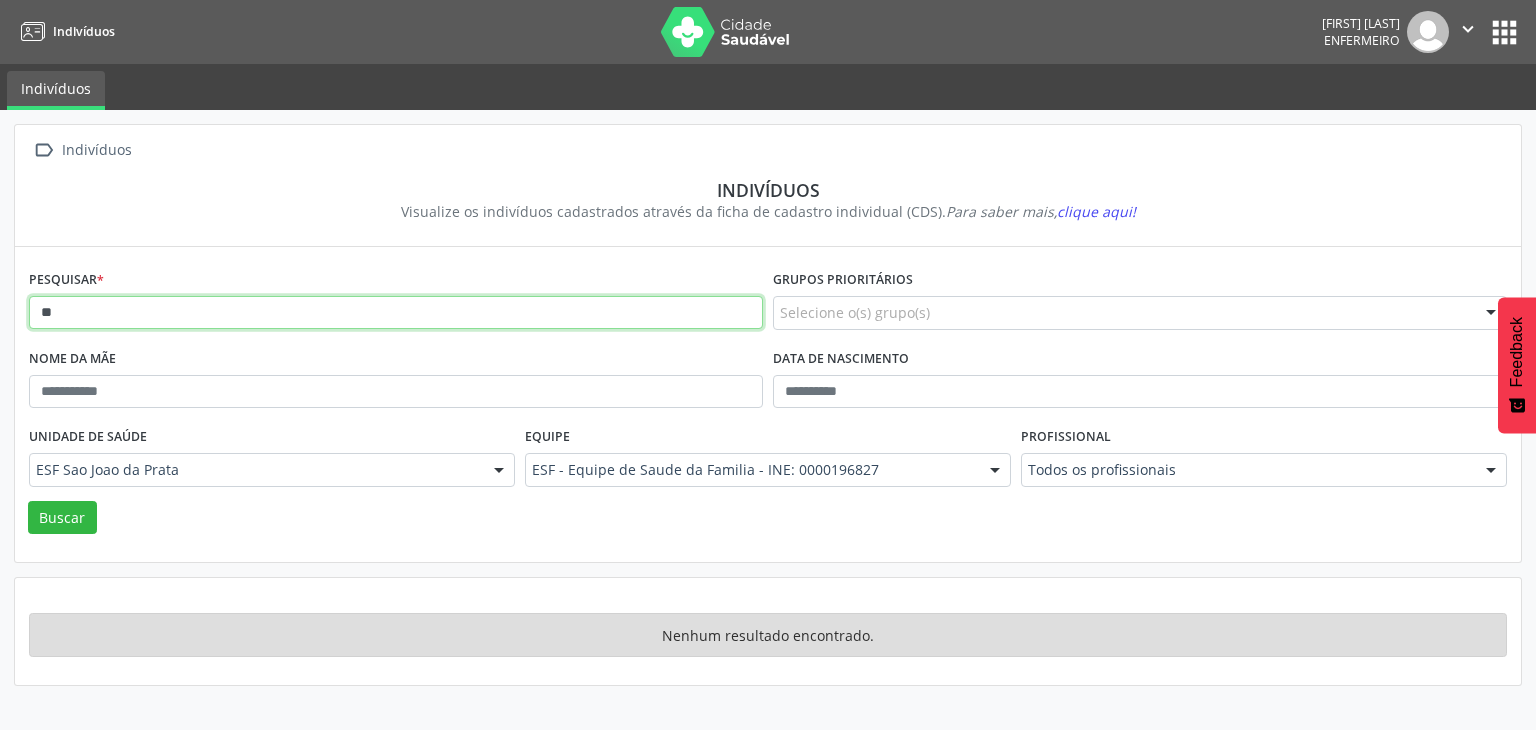 type on "*" 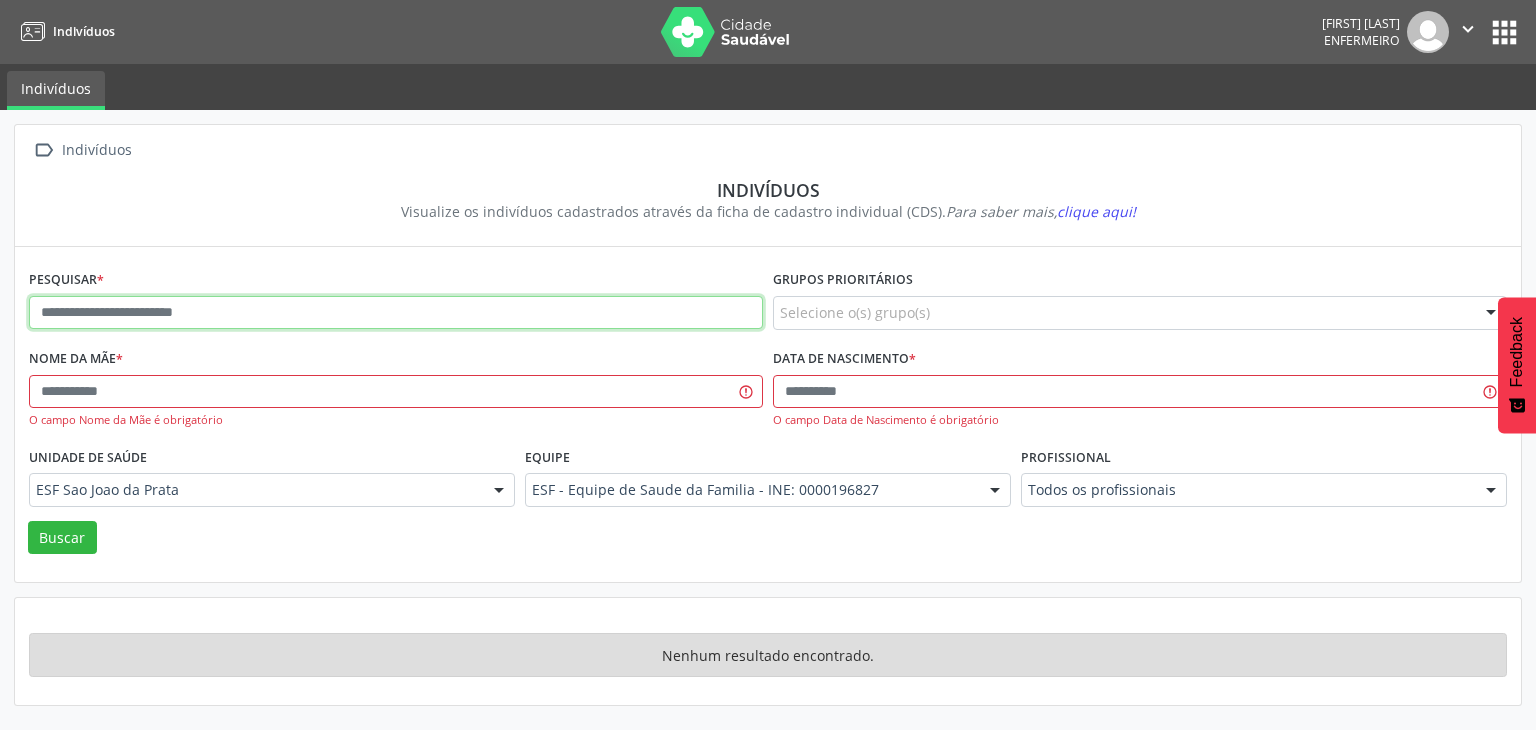 paste on "**********" 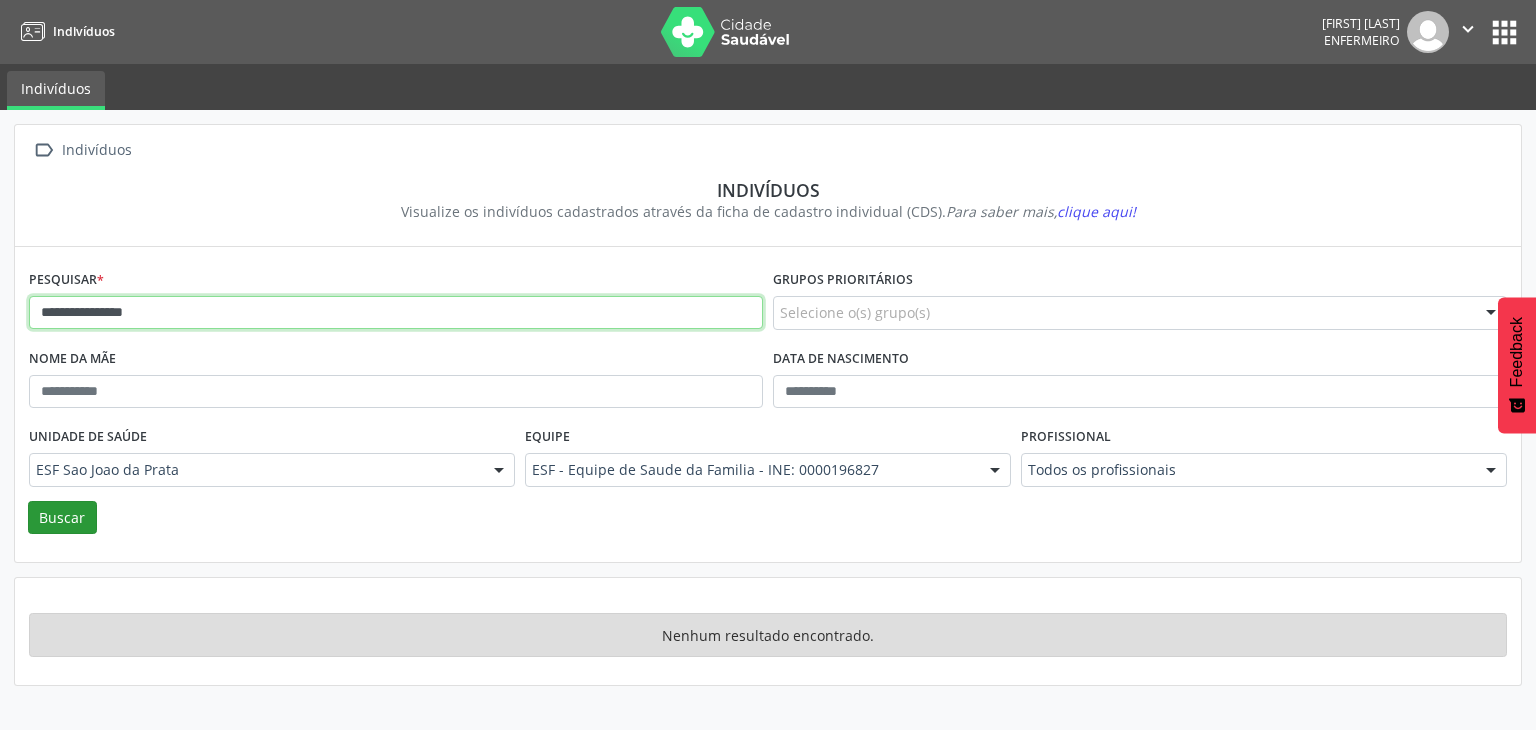 type on "**********" 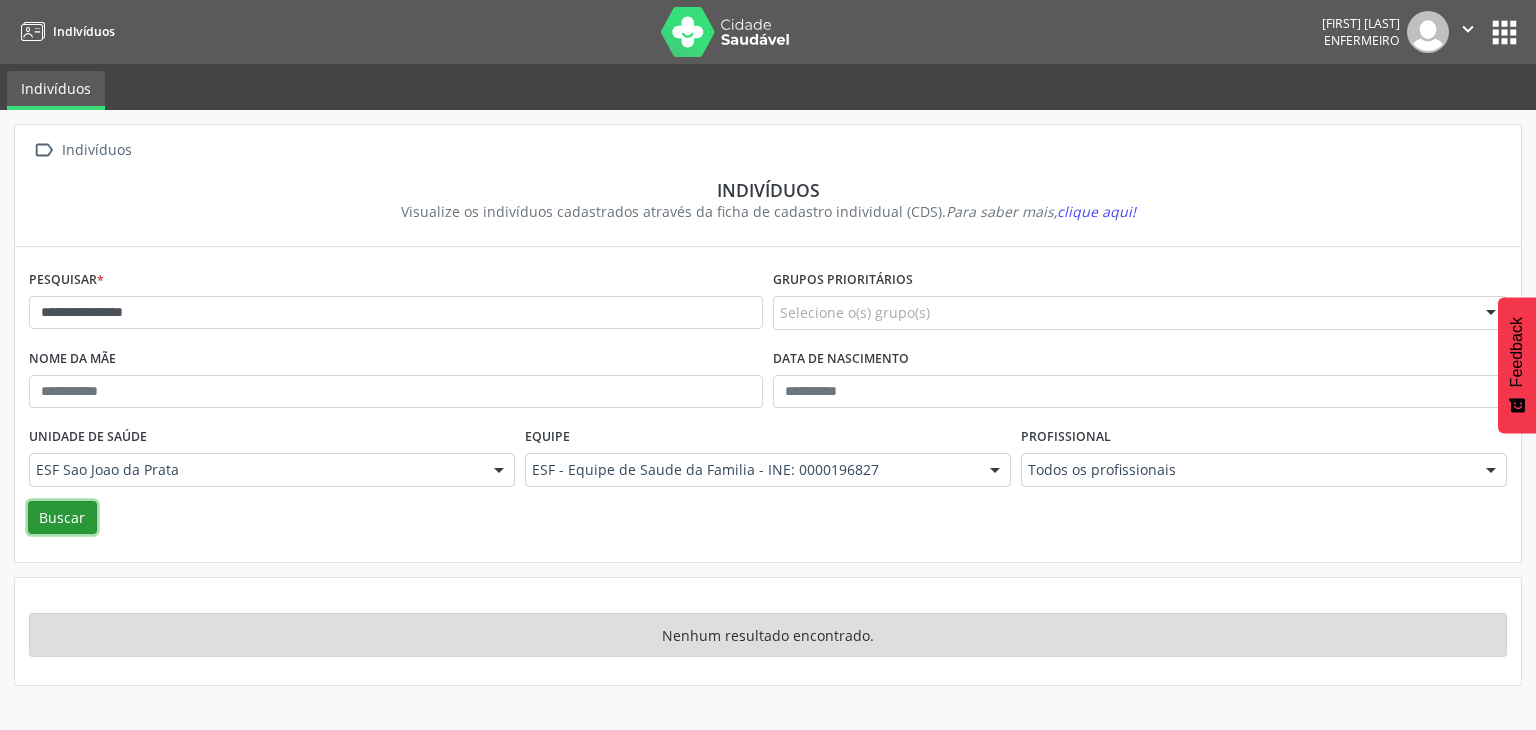 click on "Buscar" at bounding box center [62, 518] 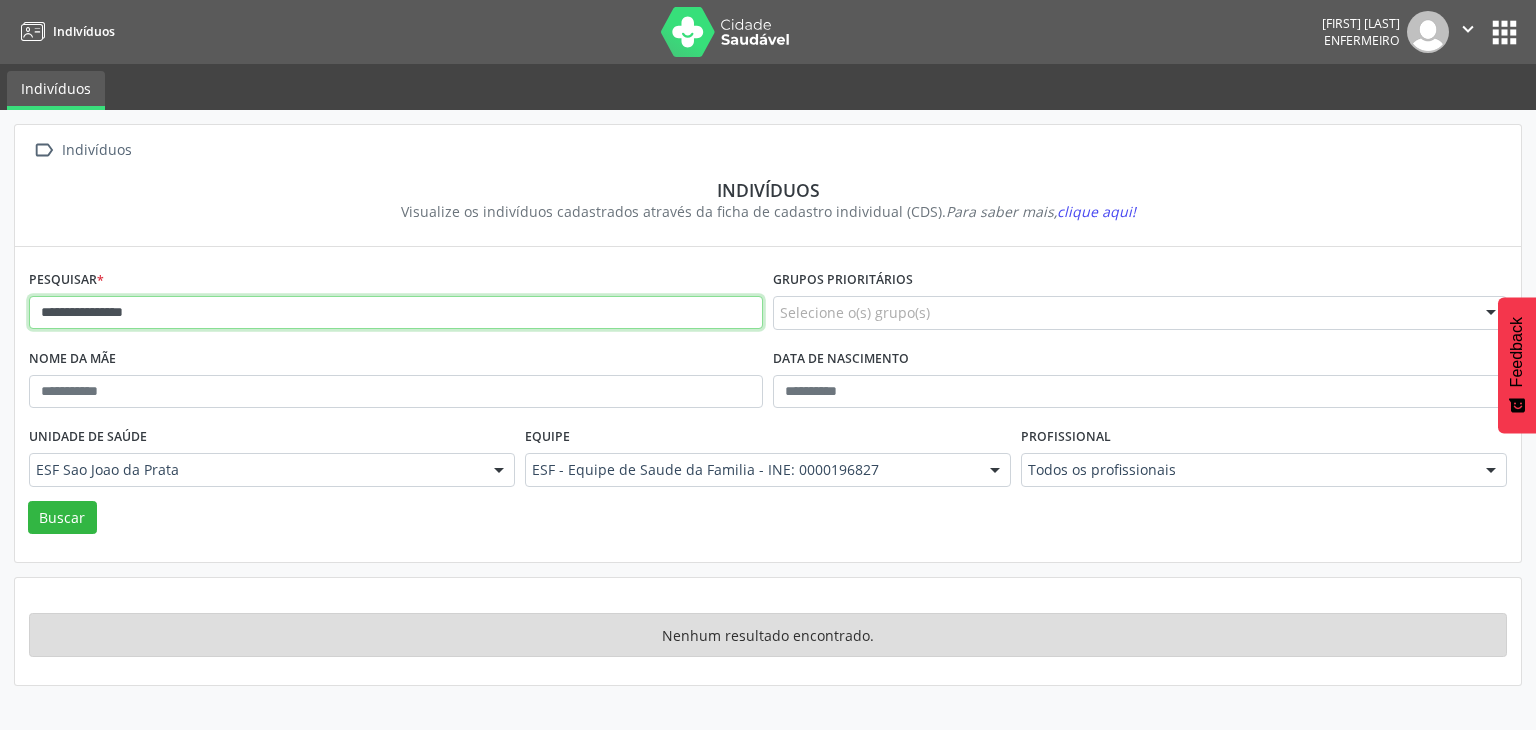 click on "**********" at bounding box center (396, 313) 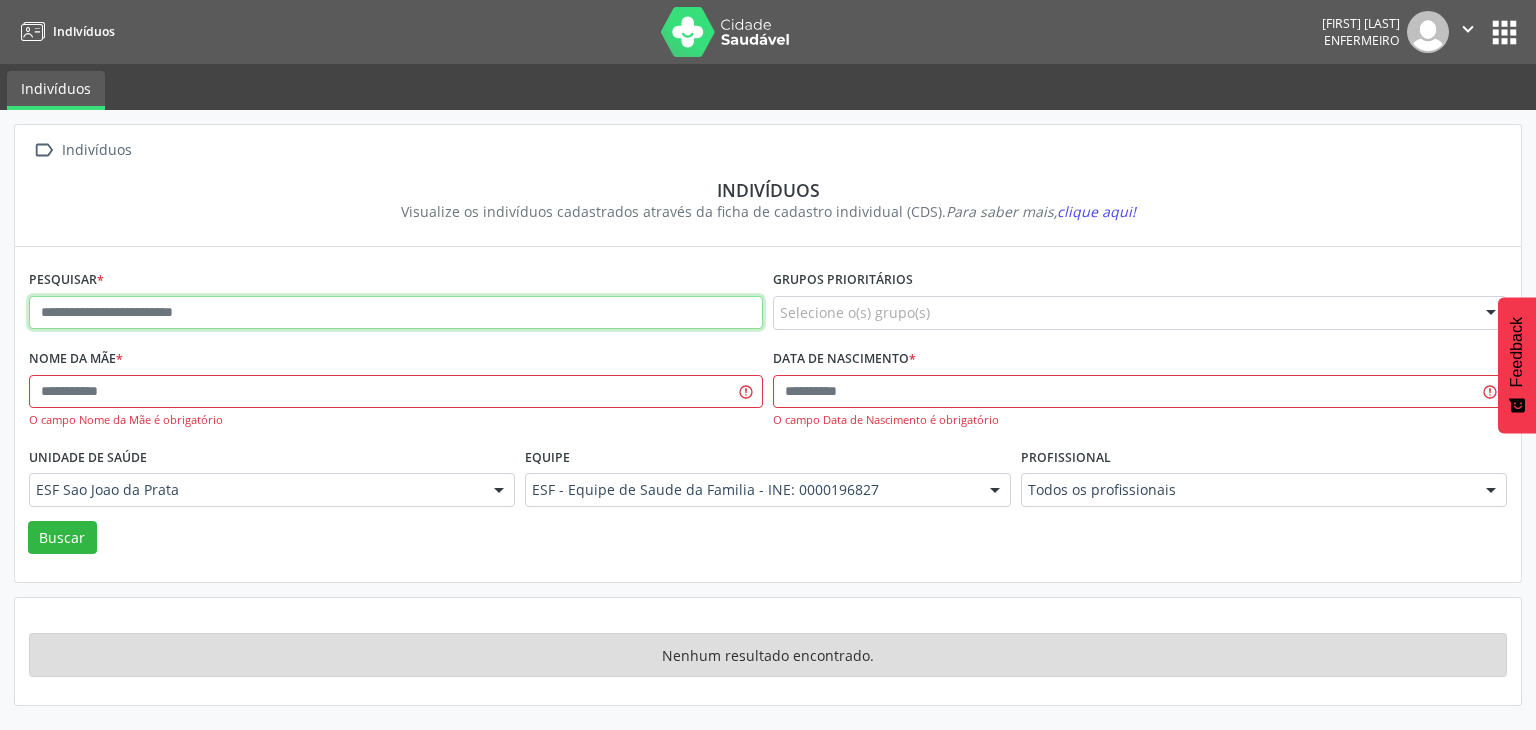 paste on "**********" 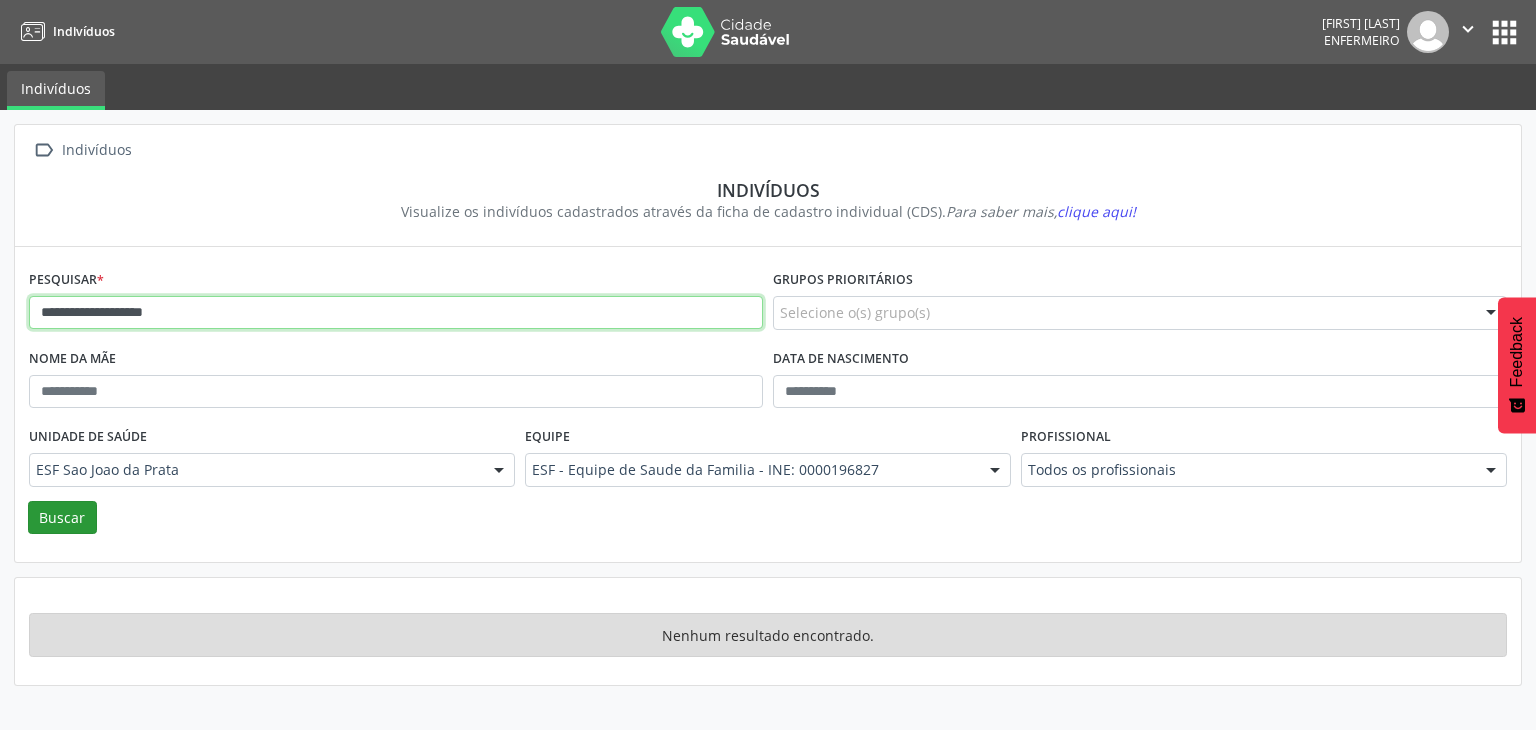 type on "**********" 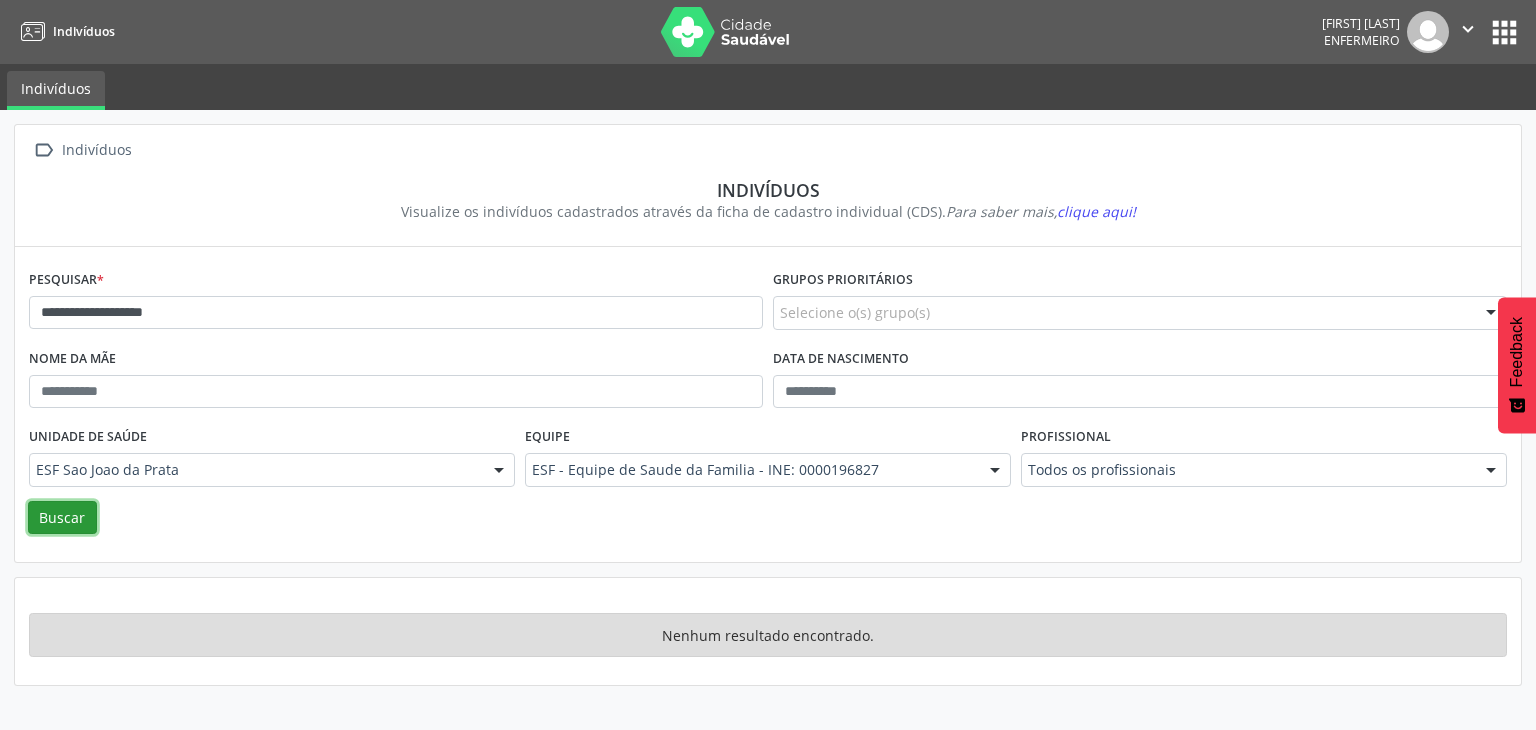 click on "Buscar" at bounding box center [62, 518] 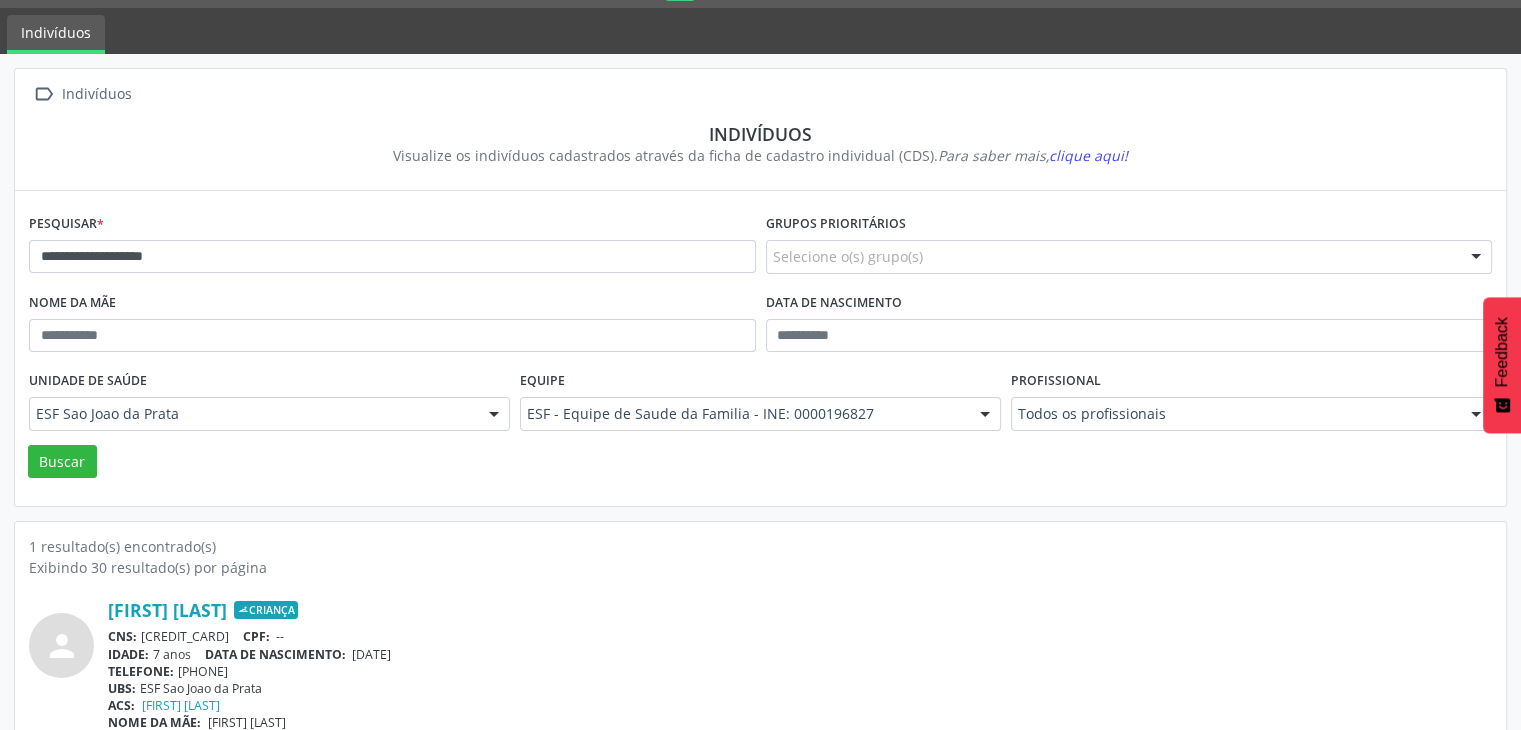 scroll, scrollTop: 84, scrollLeft: 0, axis: vertical 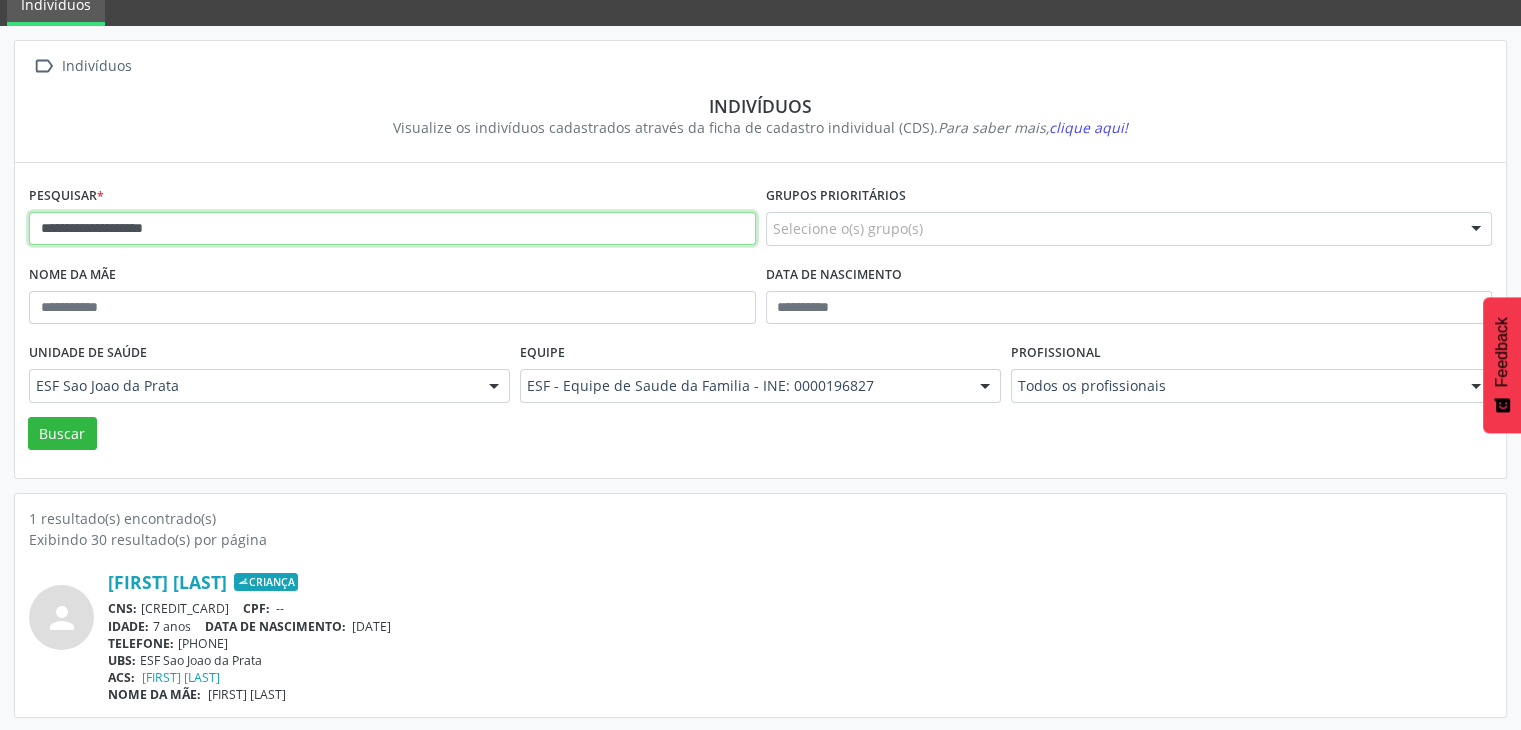drag, startPoint x: 41, startPoint y: 218, endPoint x: 190, endPoint y: 233, distance: 149.75313 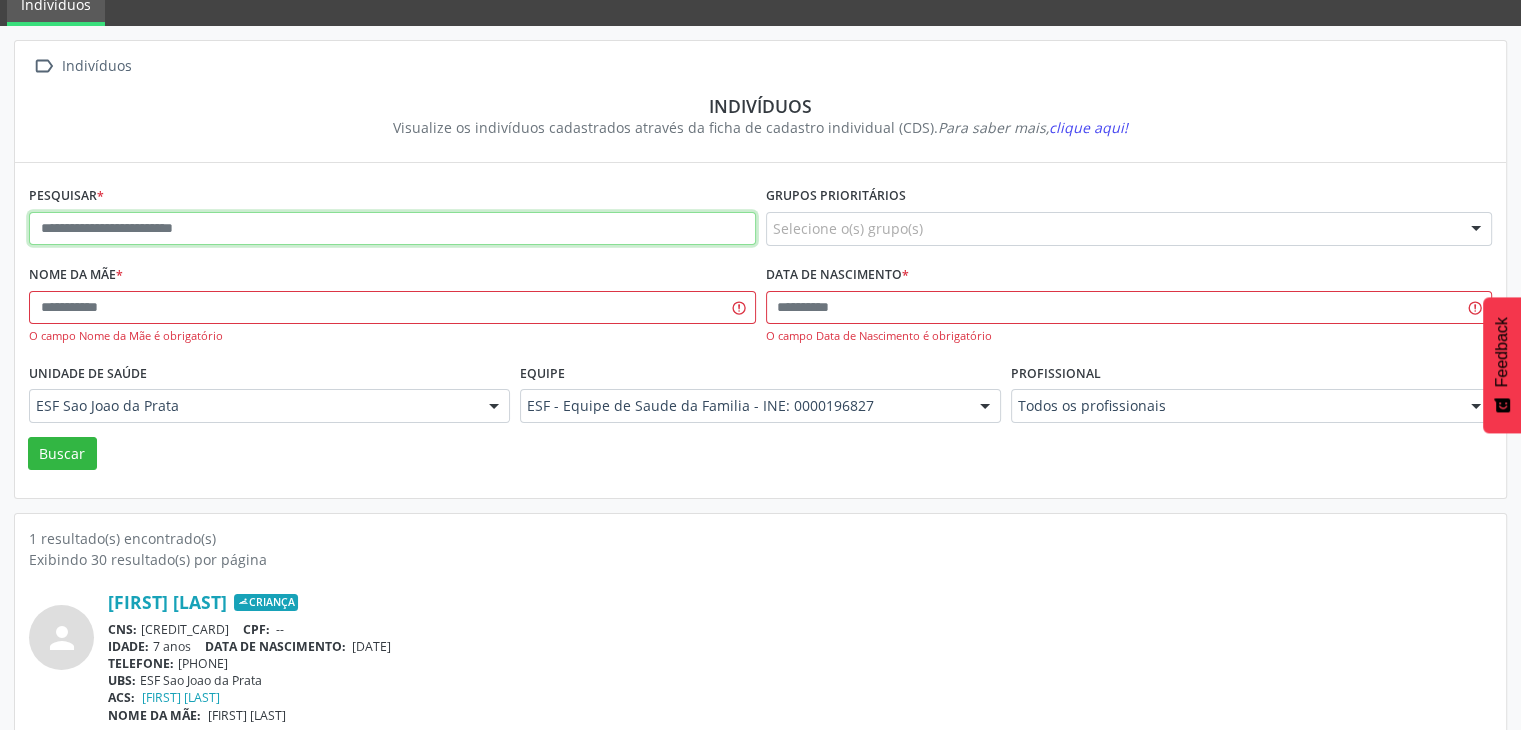 paste on "**********" 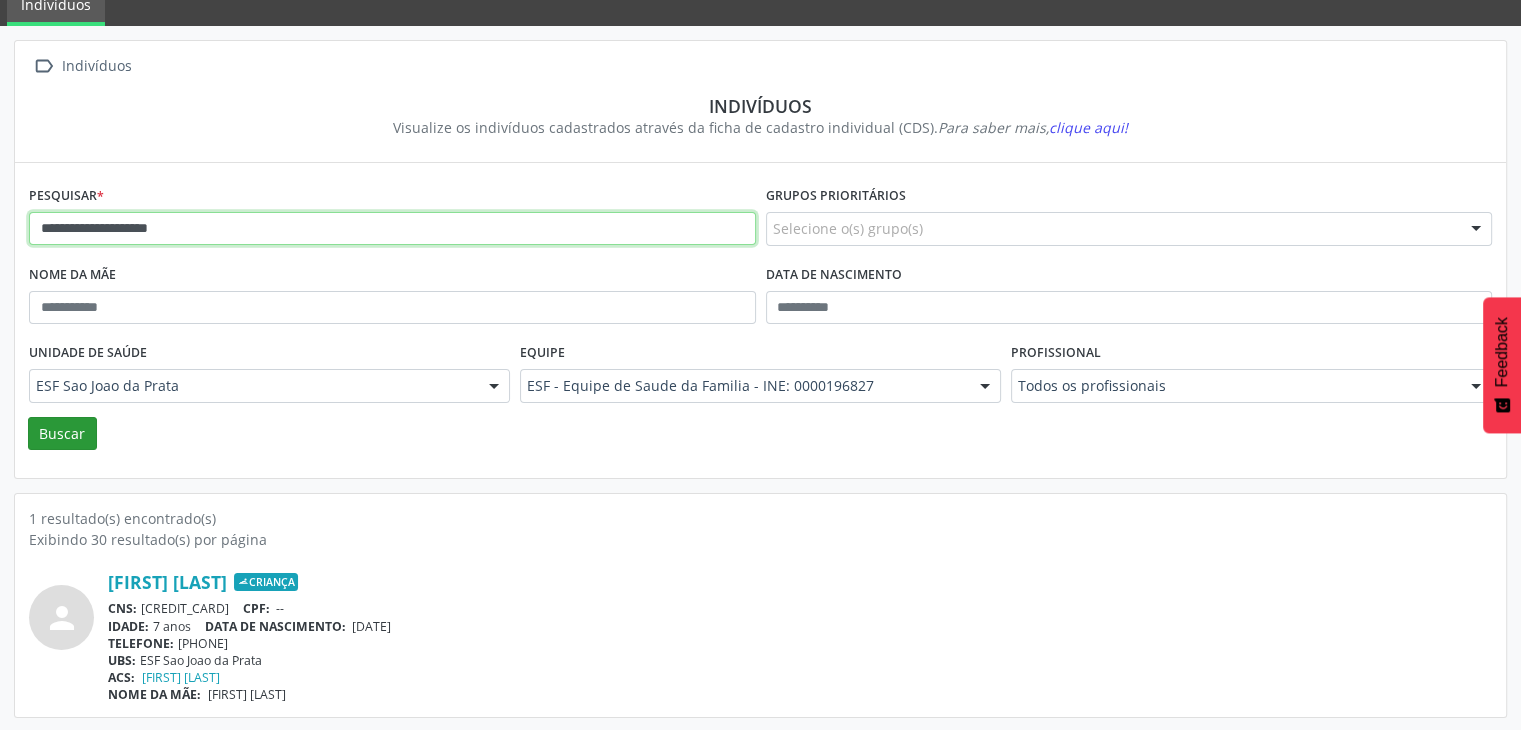 type on "**********" 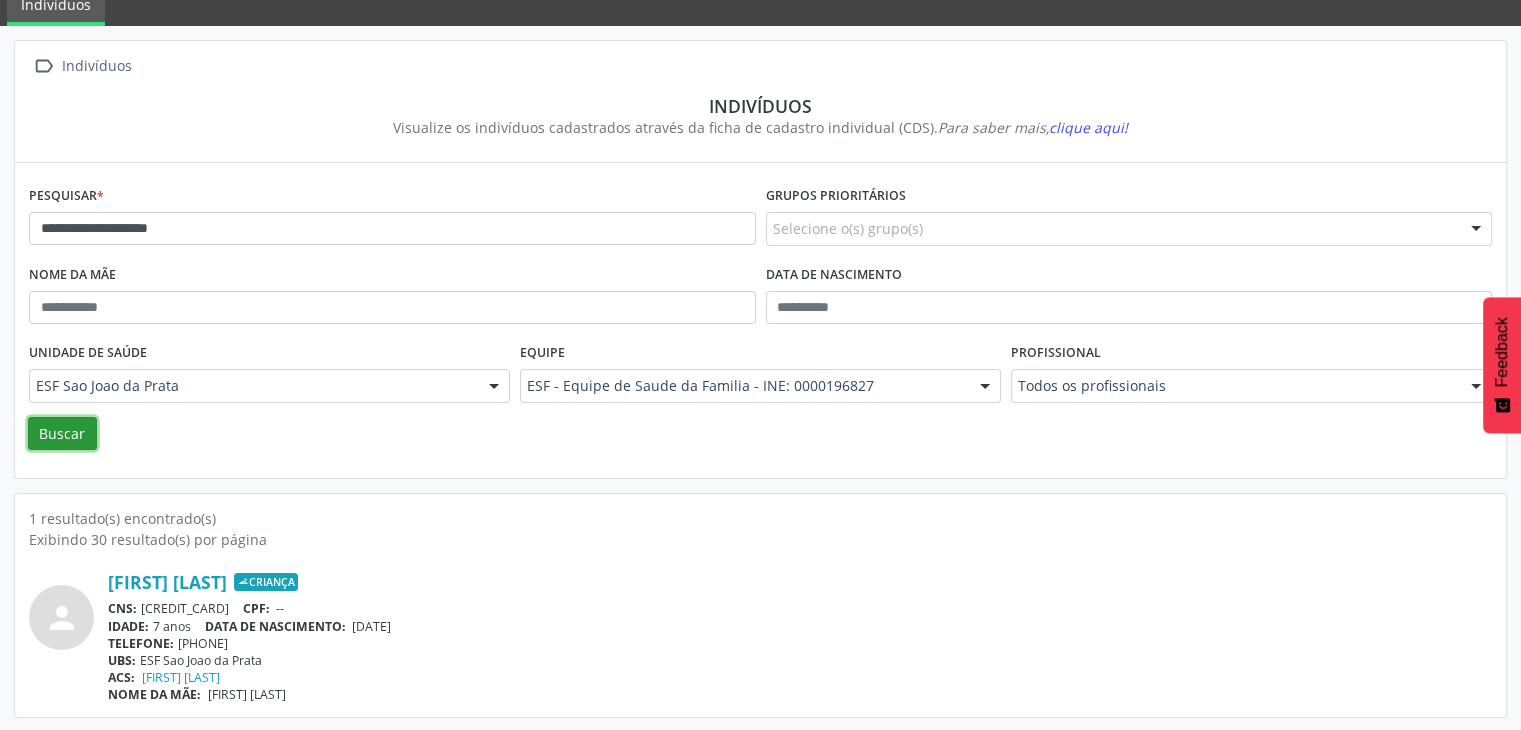 click on "Buscar" at bounding box center (62, 434) 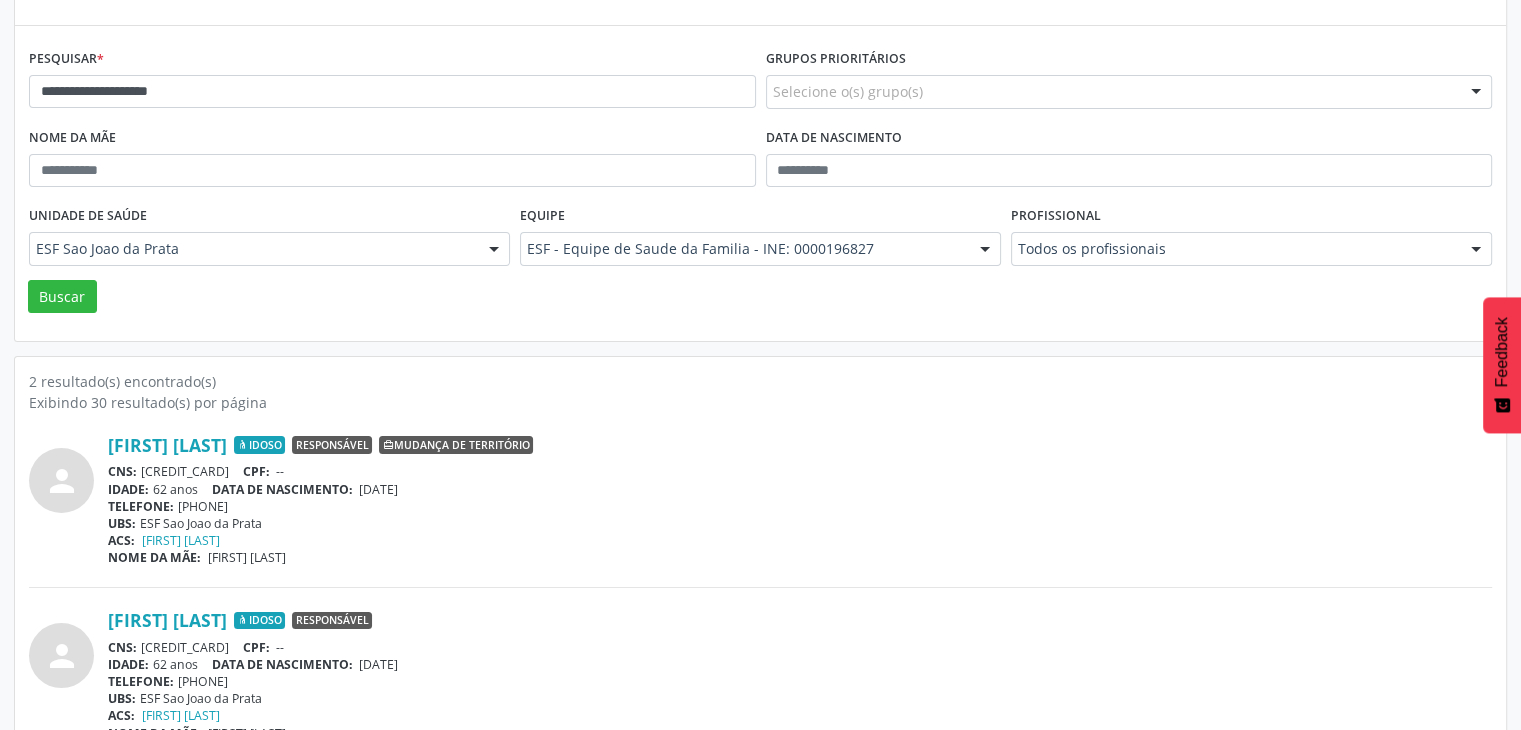 scroll, scrollTop: 260, scrollLeft: 0, axis: vertical 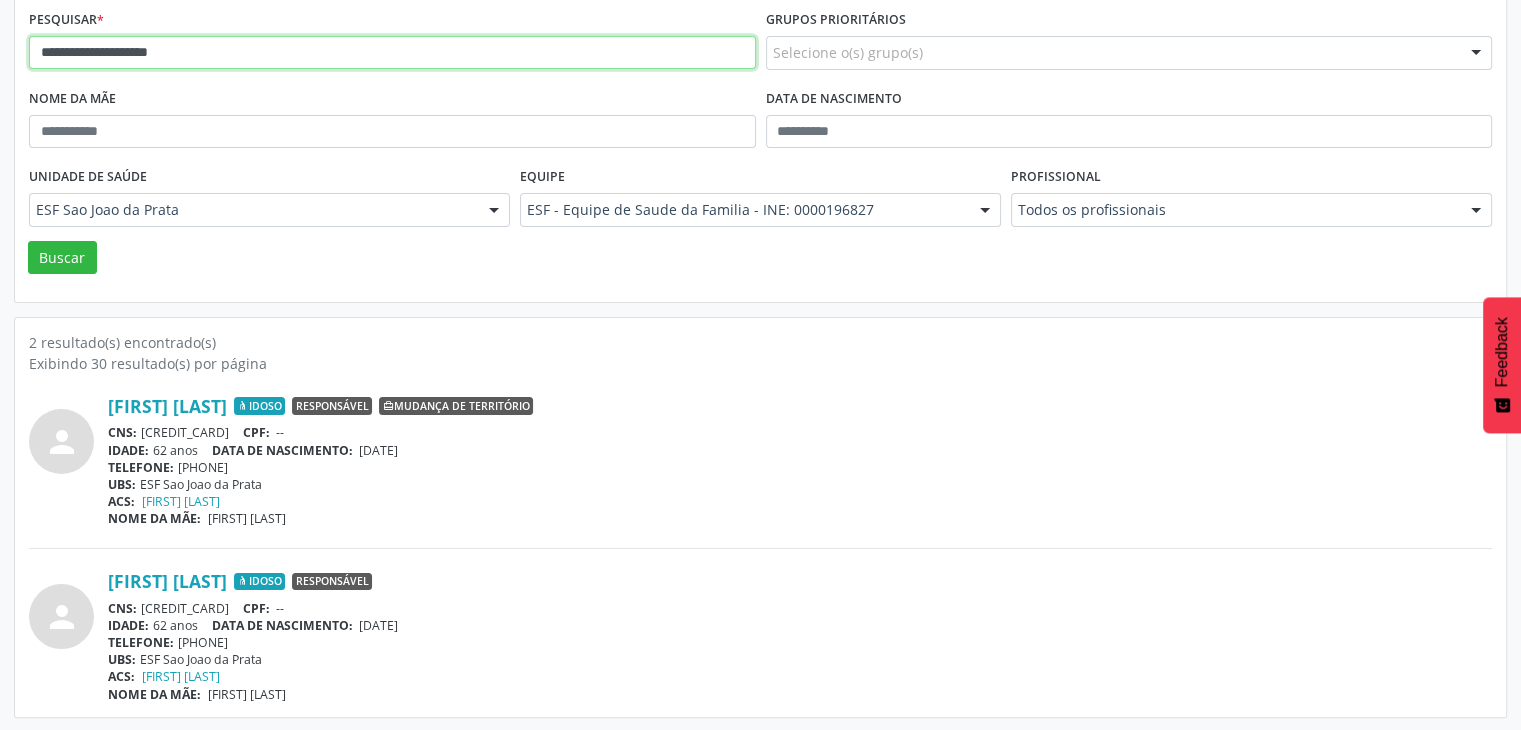drag, startPoint x: 36, startPoint y: 56, endPoint x: 234, endPoint y: 40, distance: 198.64542 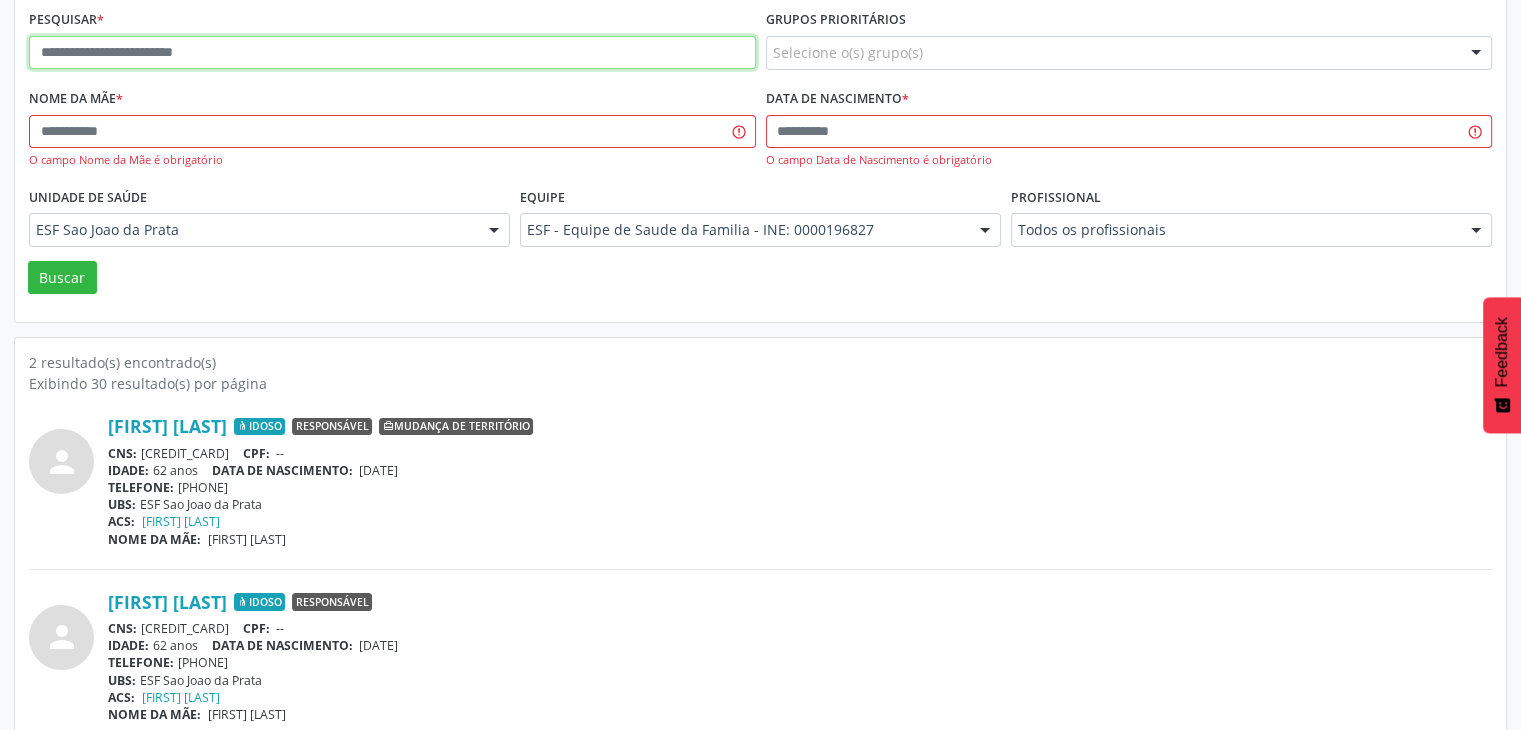 paste on "**********" 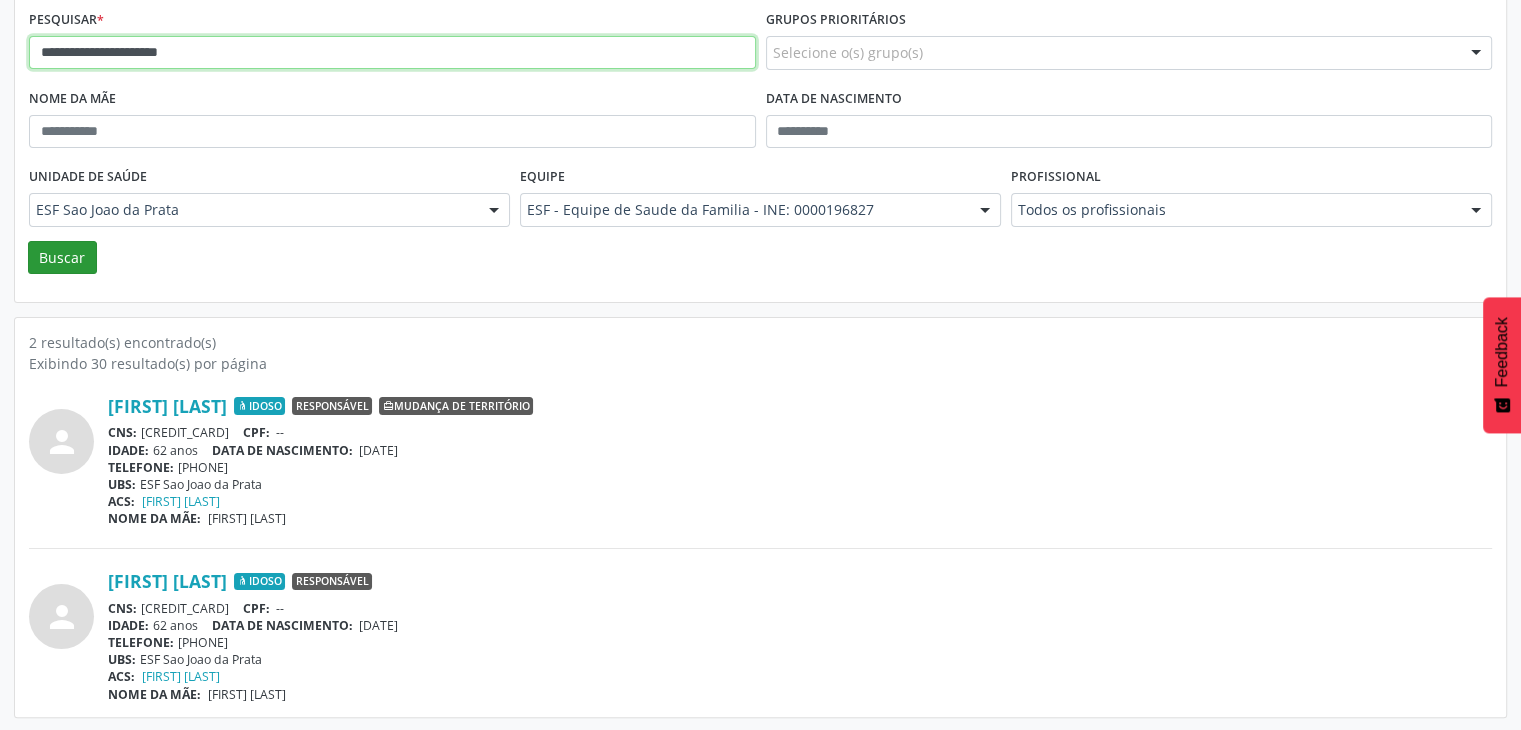 type on "**********" 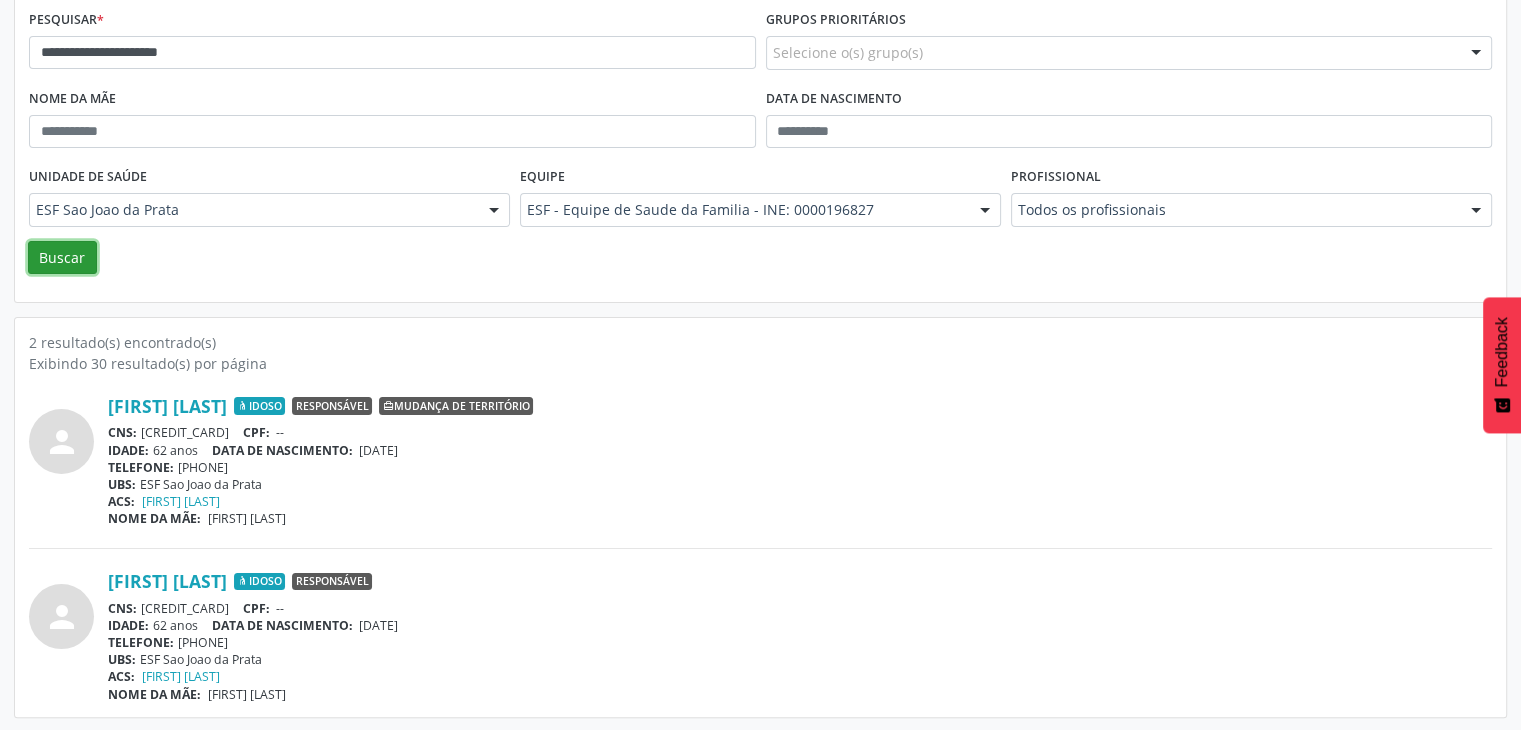 click on "Buscar" at bounding box center [62, 258] 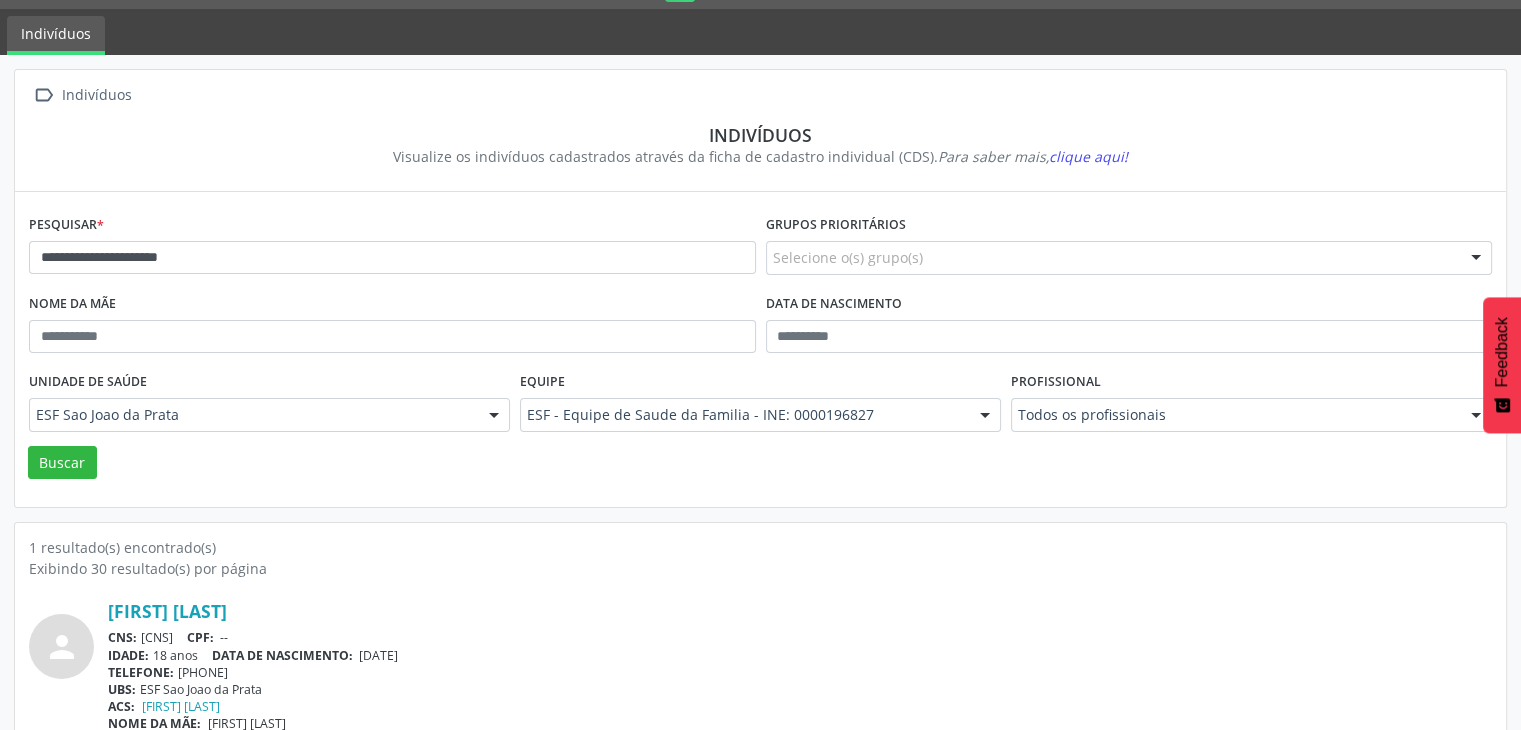 scroll, scrollTop: 84, scrollLeft: 0, axis: vertical 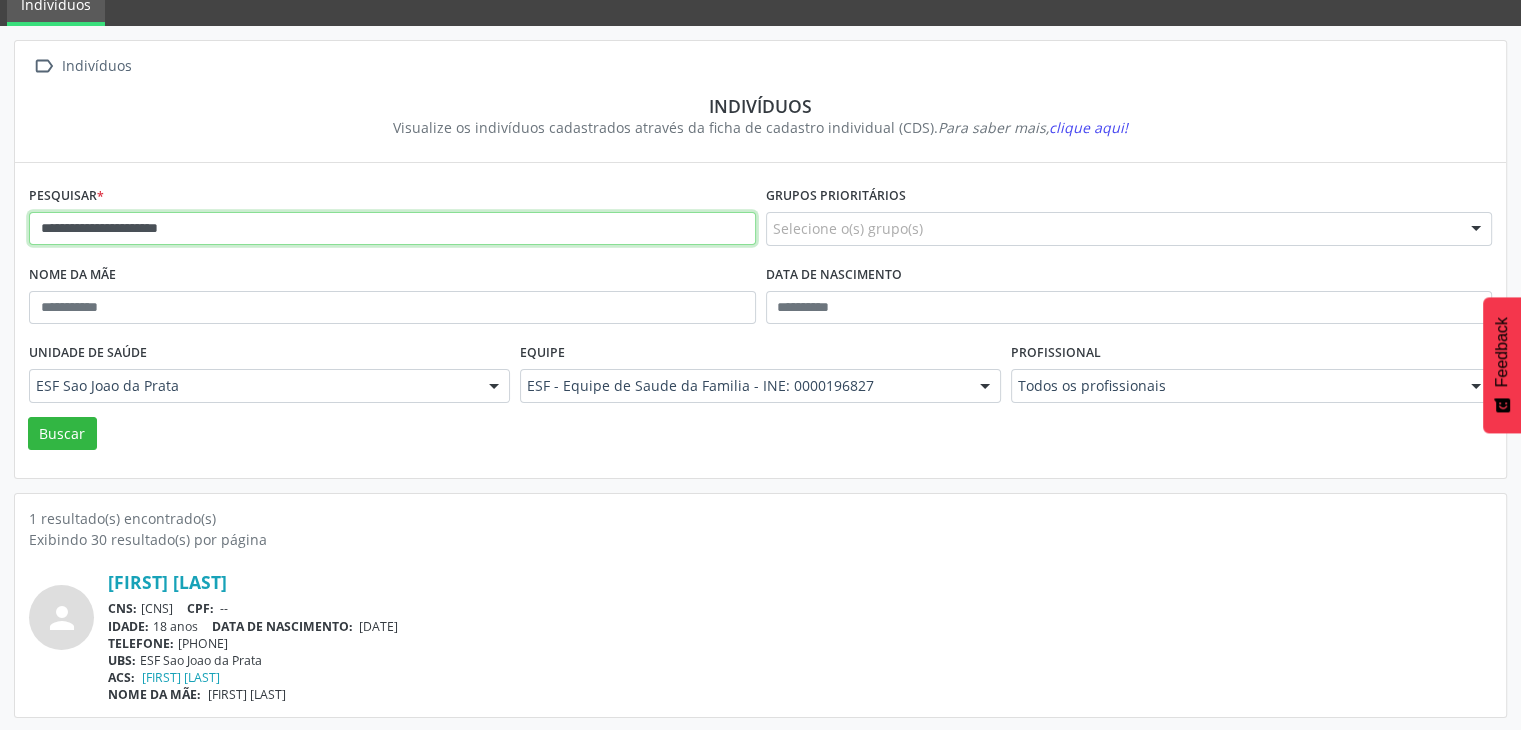 drag, startPoint x: 32, startPoint y: 226, endPoint x: 205, endPoint y: 217, distance: 173.23395 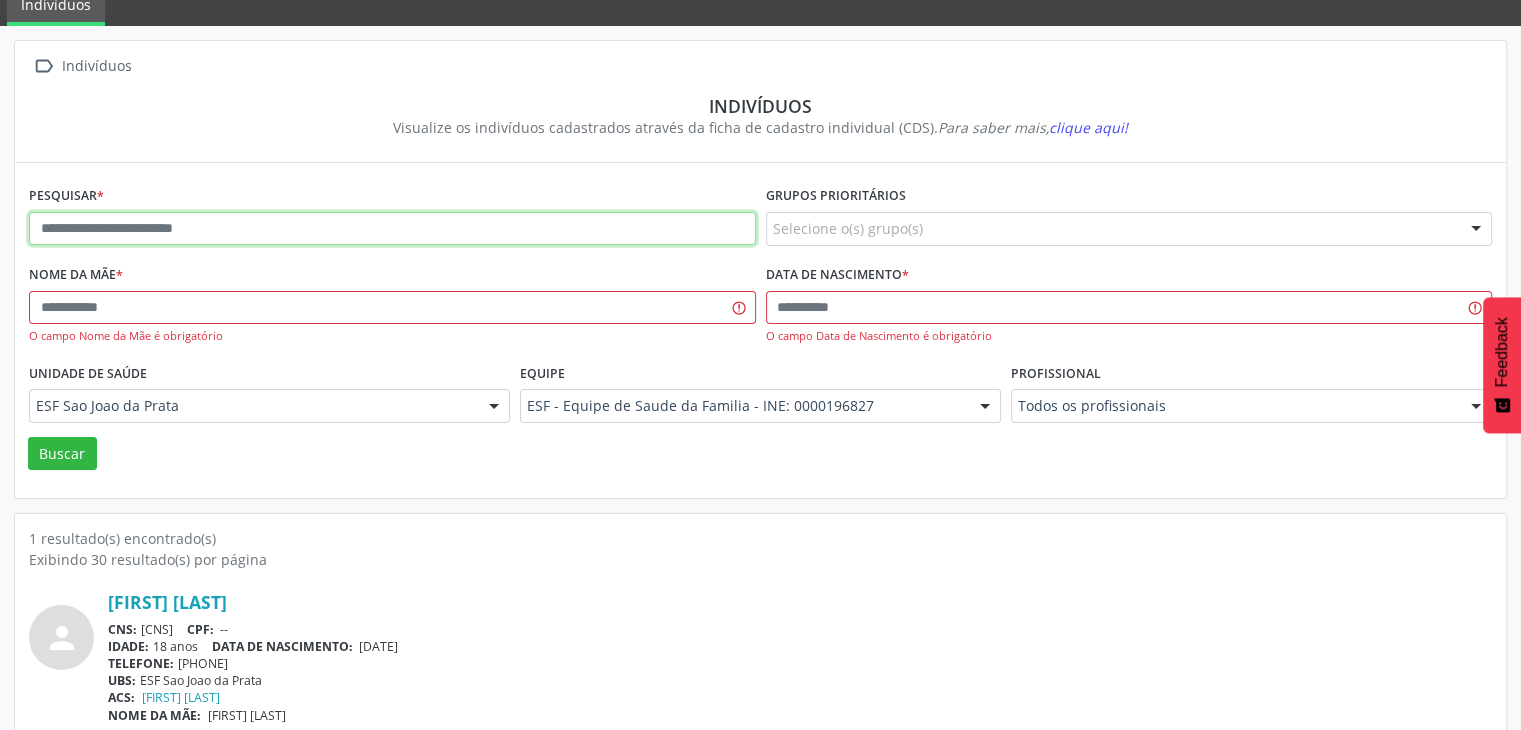 paste on "**********" 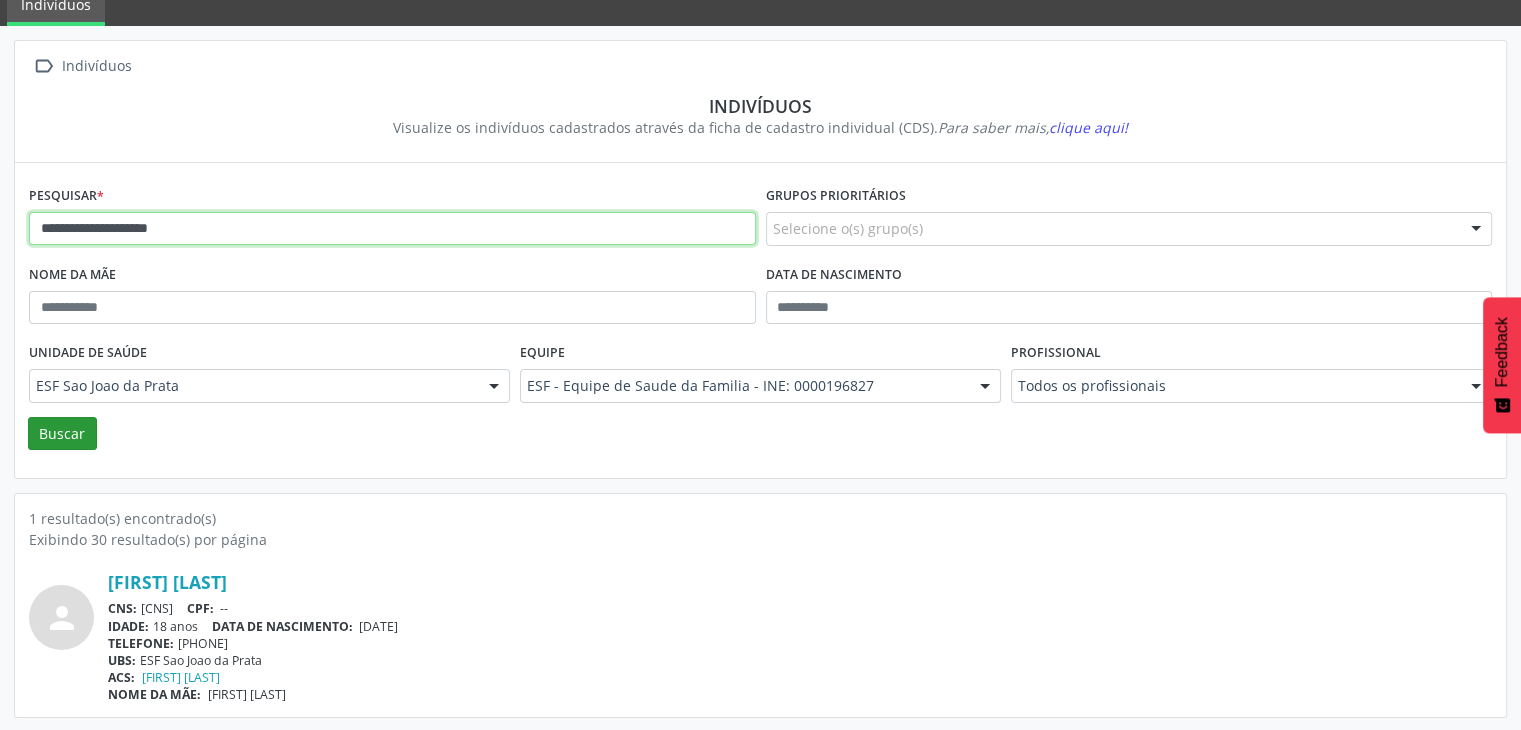 type on "**********" 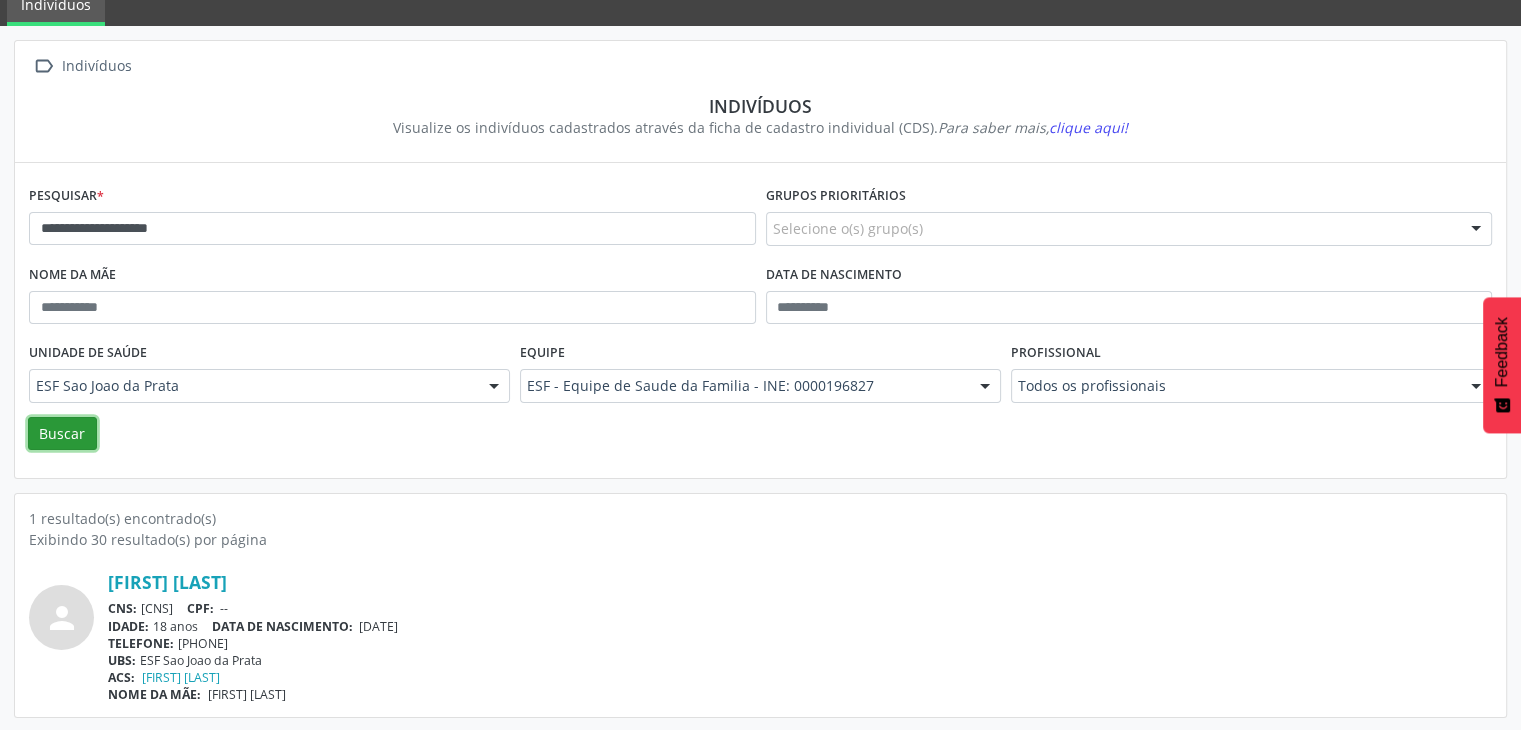 click on "Buscar" at bounding box center (62, 434) 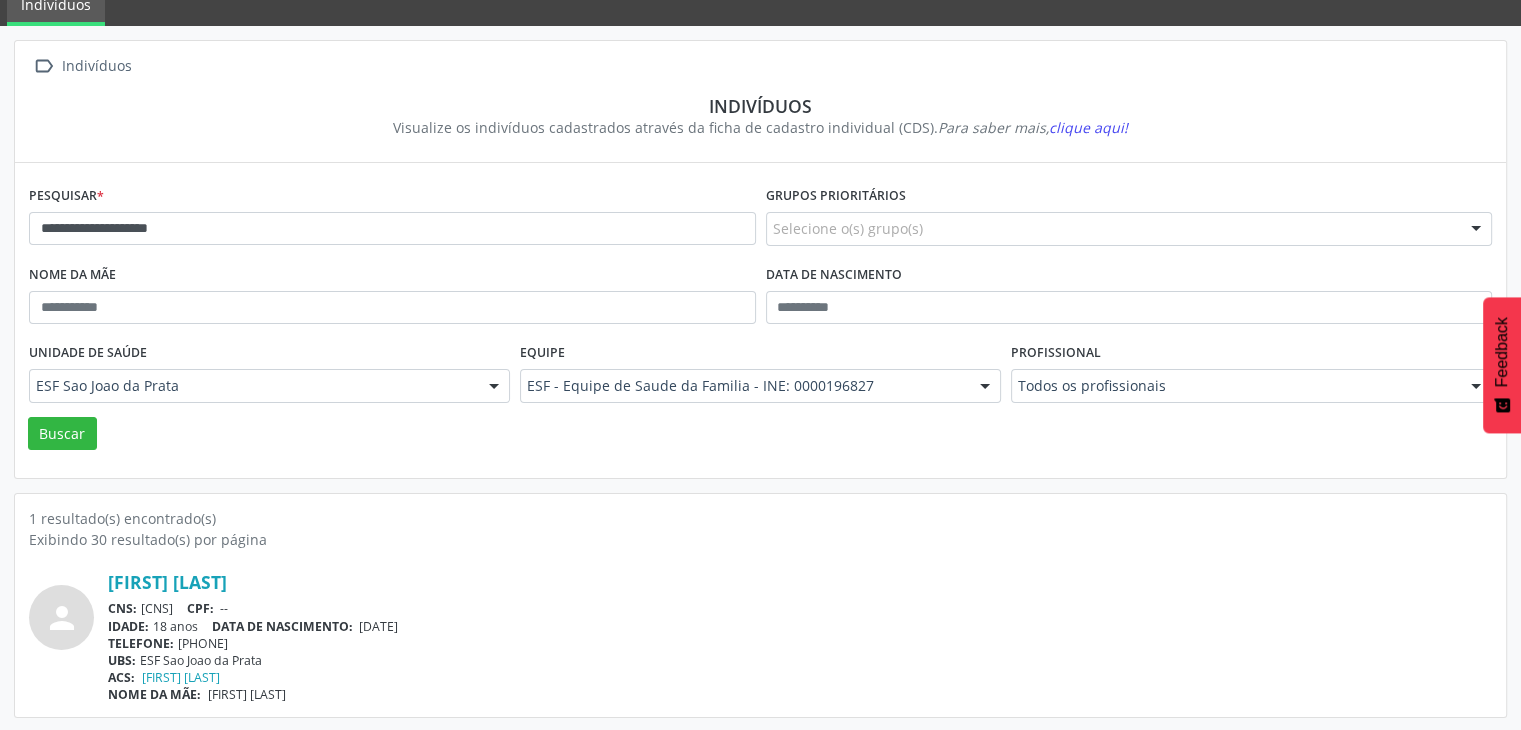 scroll, scrollTop: 0, scrollLeft: 0, axis: both 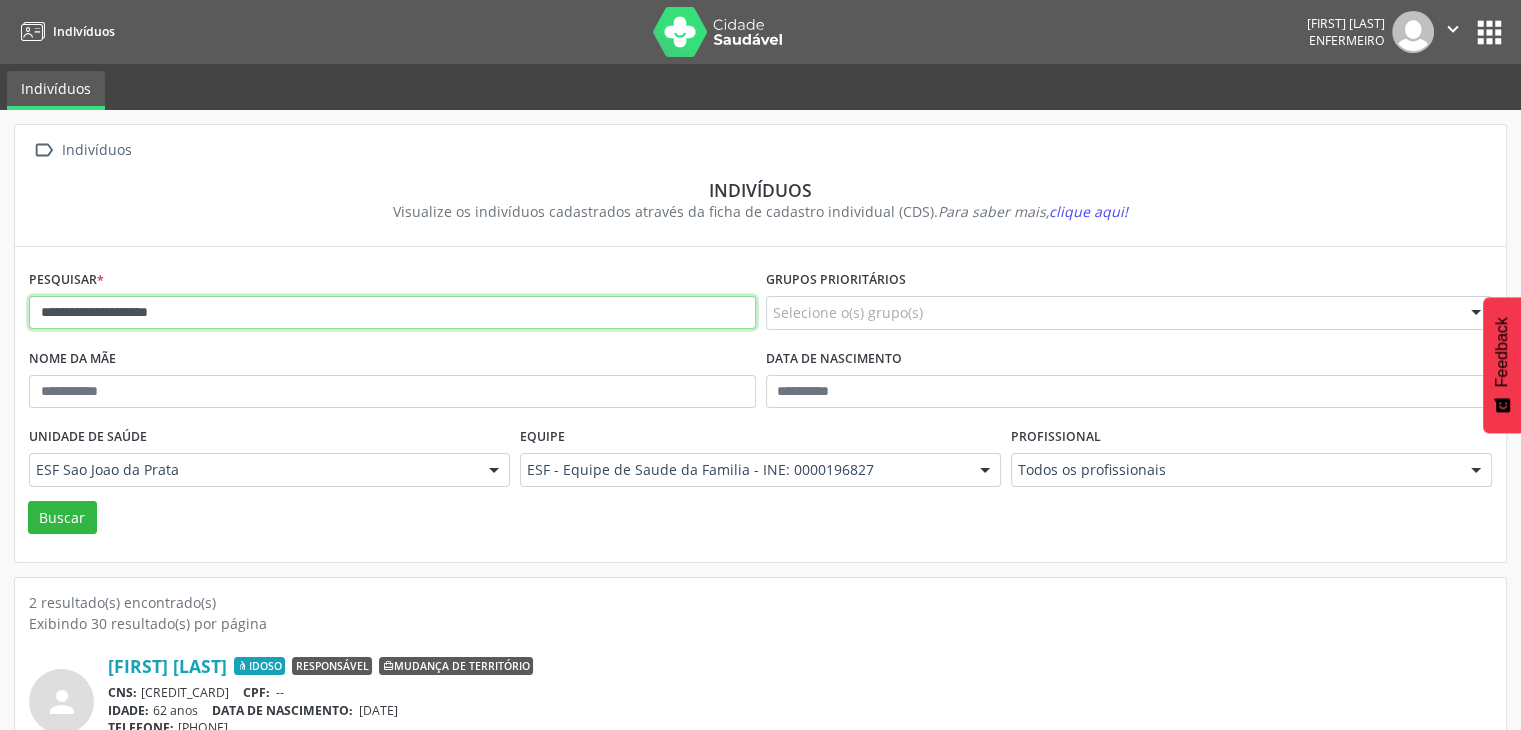 drag, startPoint x: 41, startPoint y: 313, endPoint x: 266, endPoint y: 337, distance: 226.27638 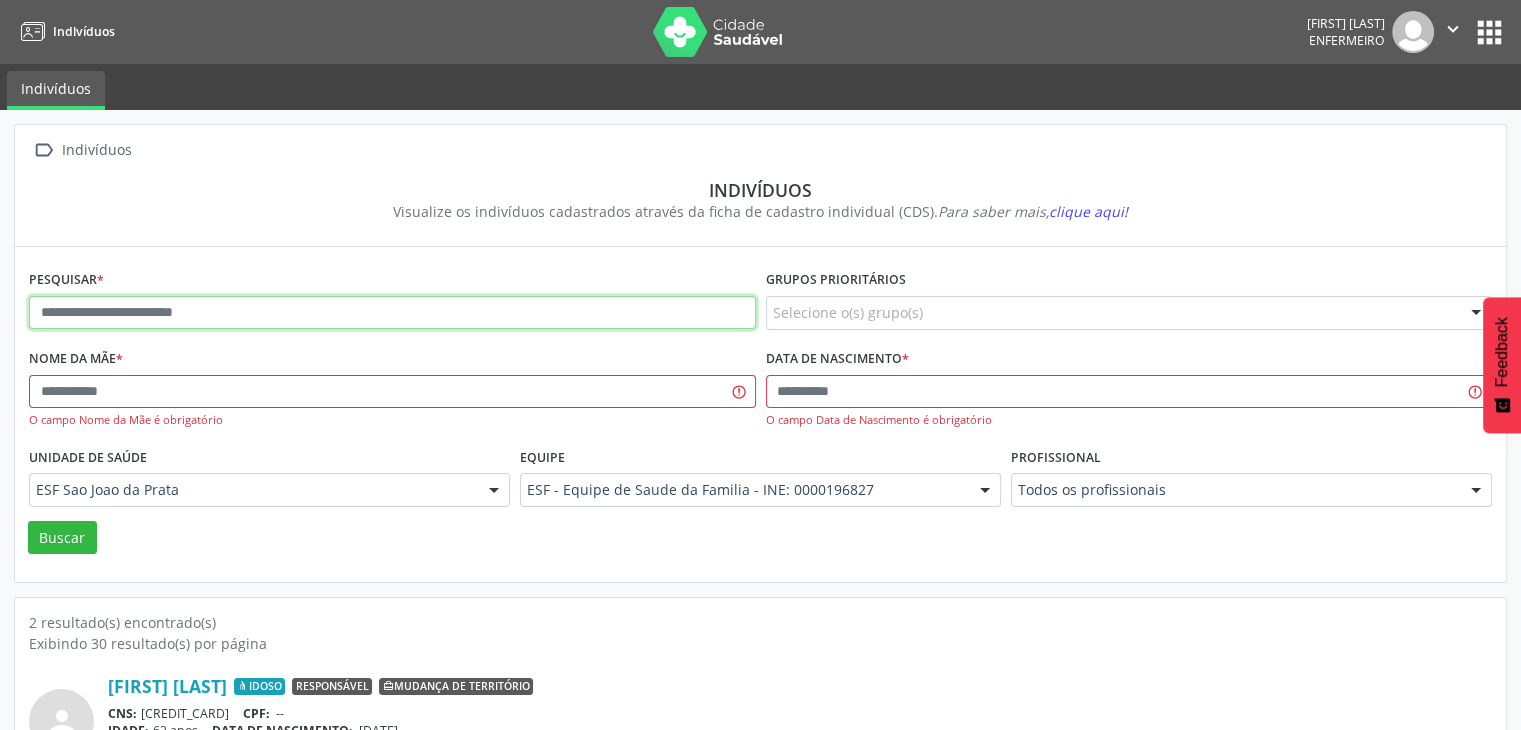 click at bounding box center (392, 313) 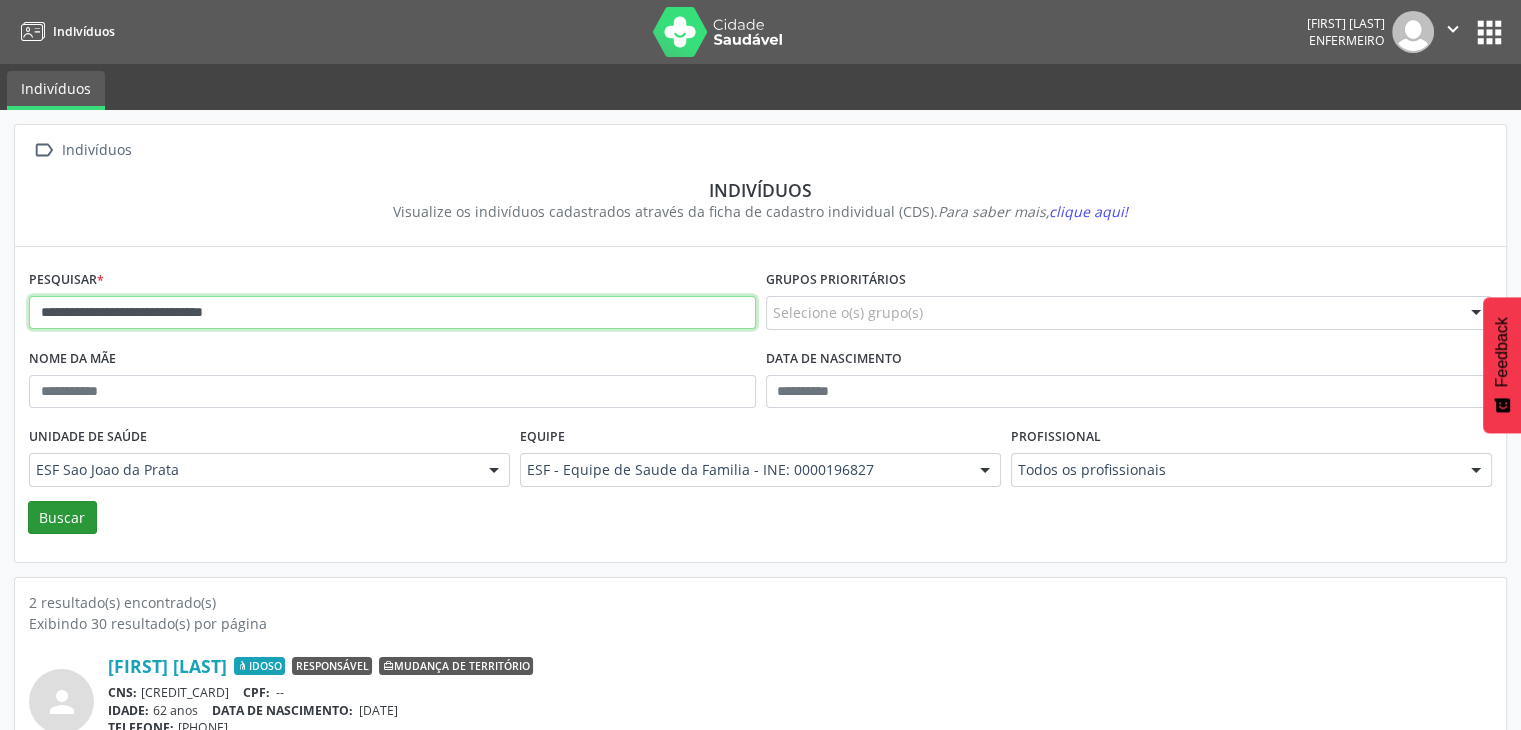 type on "**********" 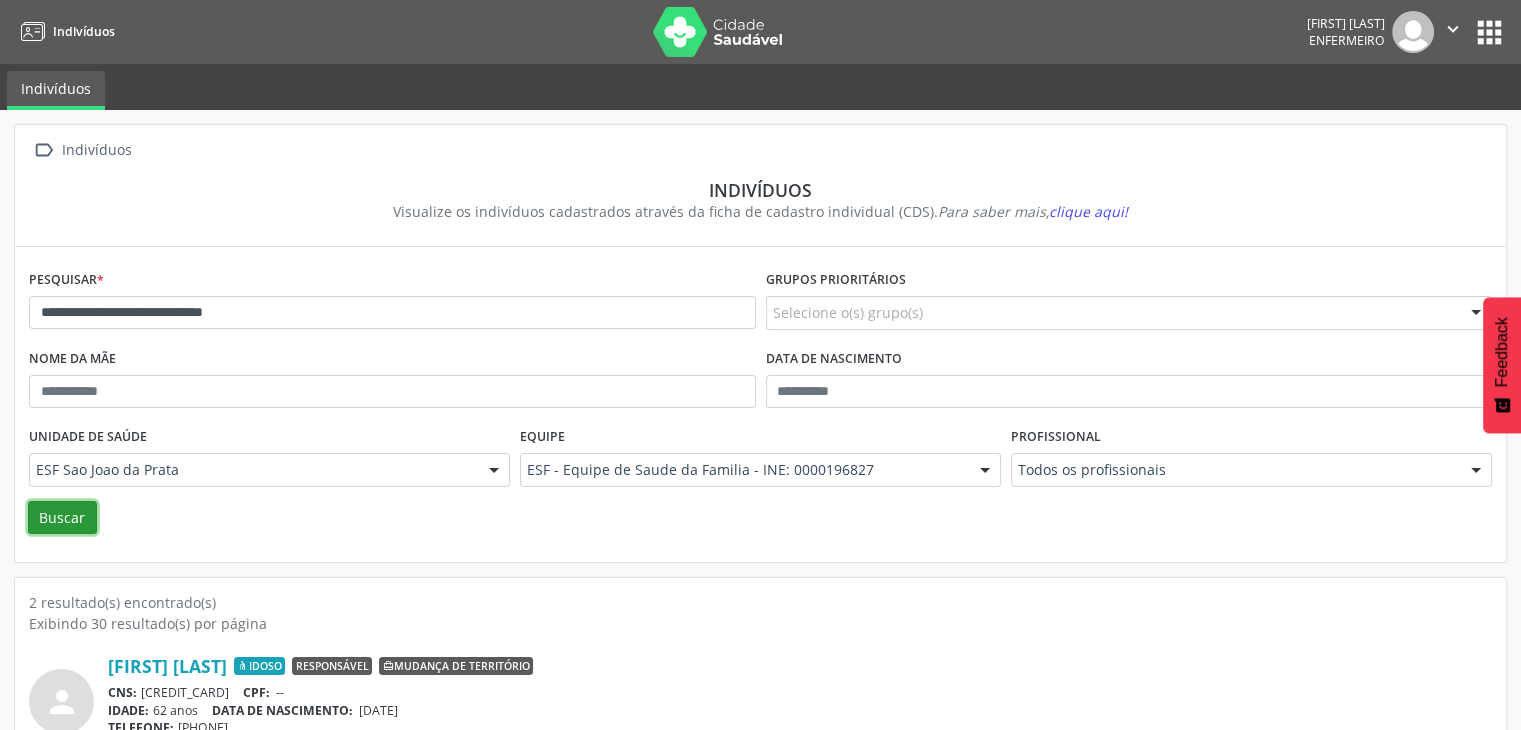 click on "Buscar" at bounding box center (62, 518) 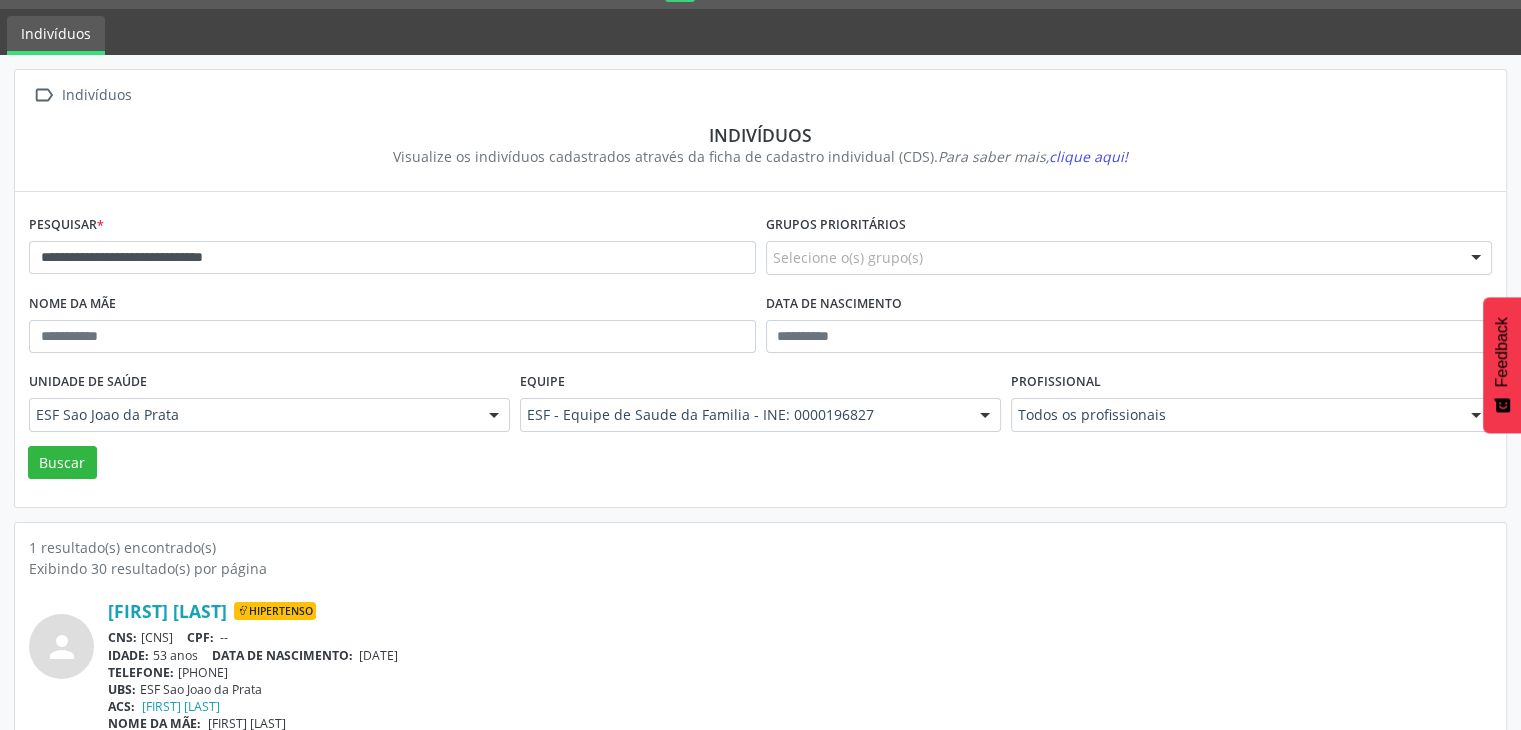 scroll, scrollTop: 84, scrollLeft: 0, axis: vertical 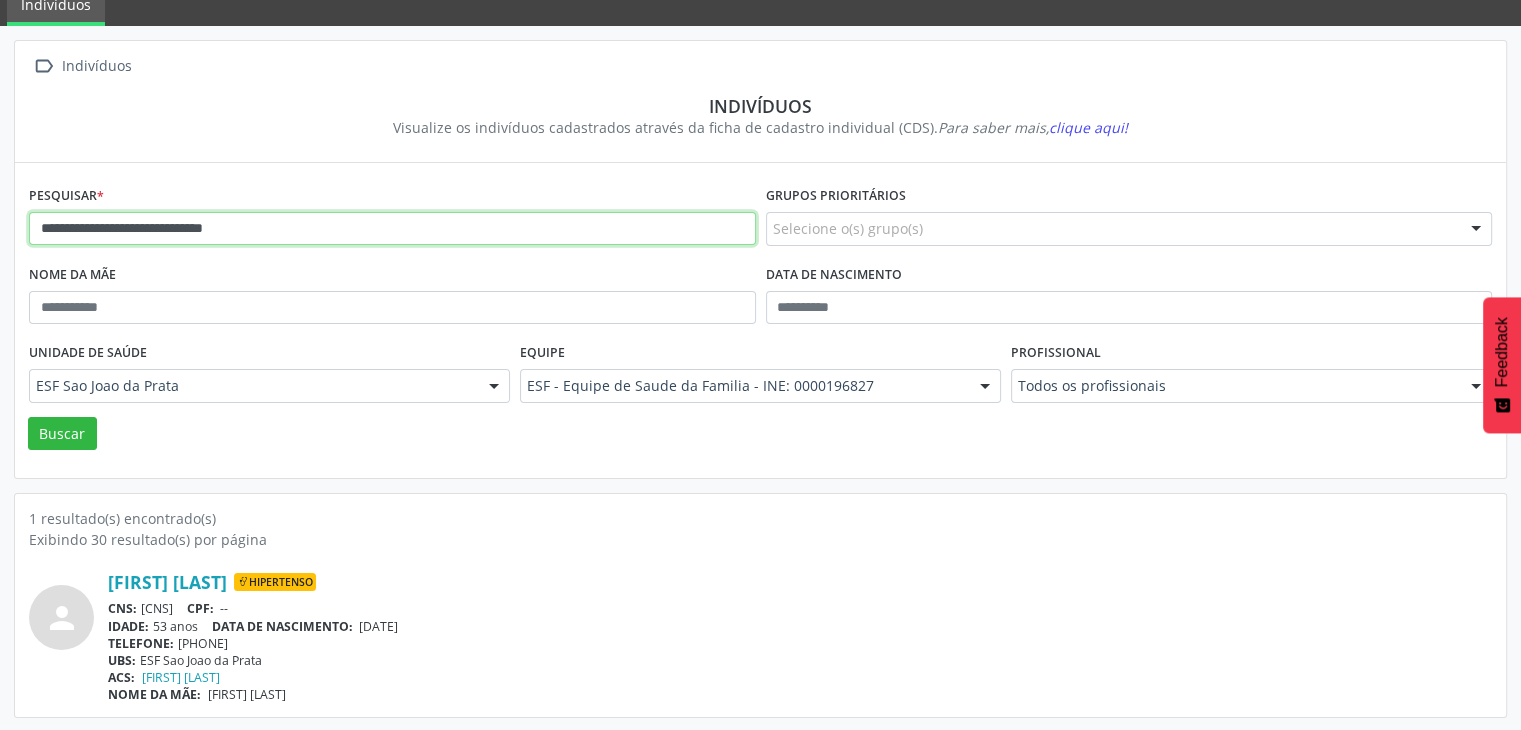 drag, startPoint x: 34, startPoint y: 221, endPoint x: 330, endPoint y: 228, distance: 296.08276 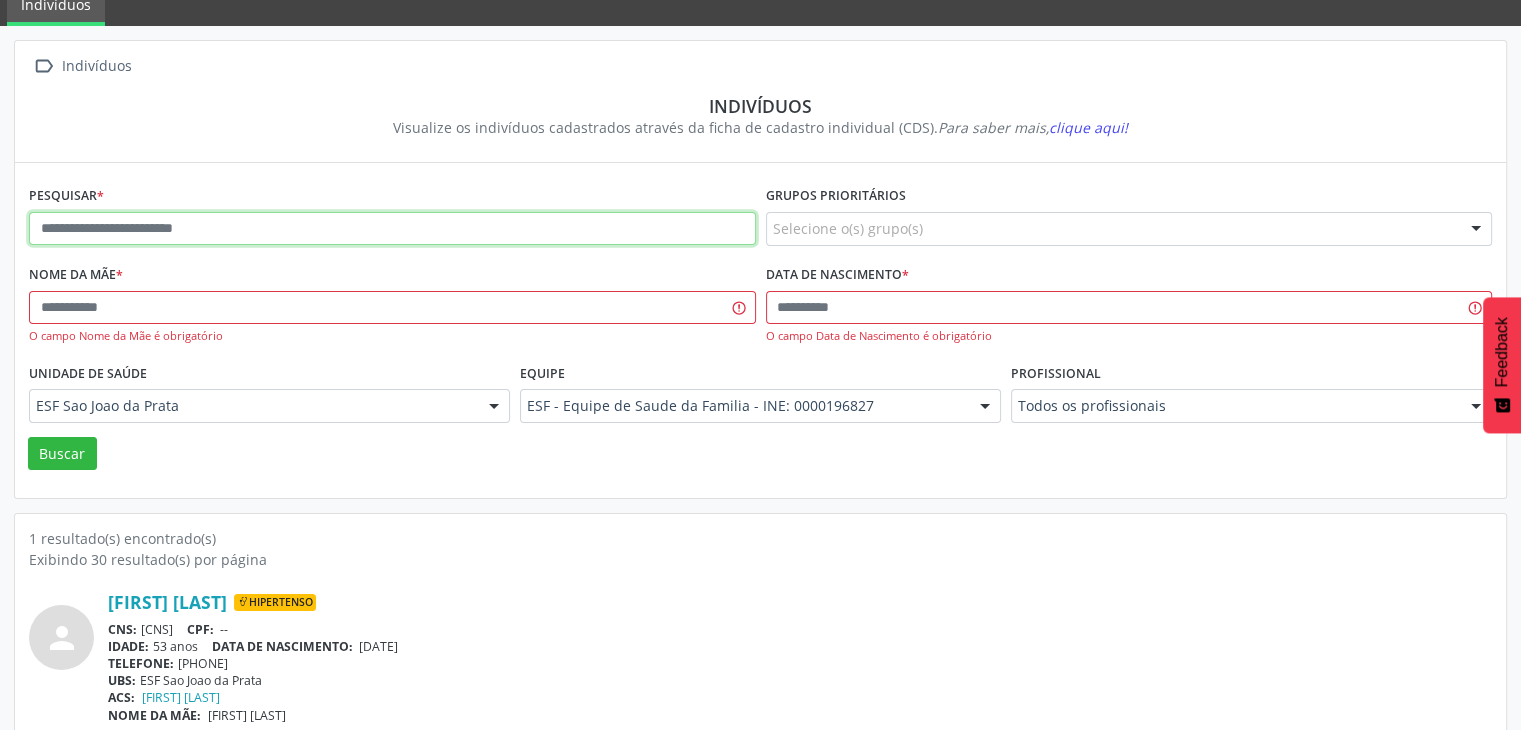 paste on "**********" 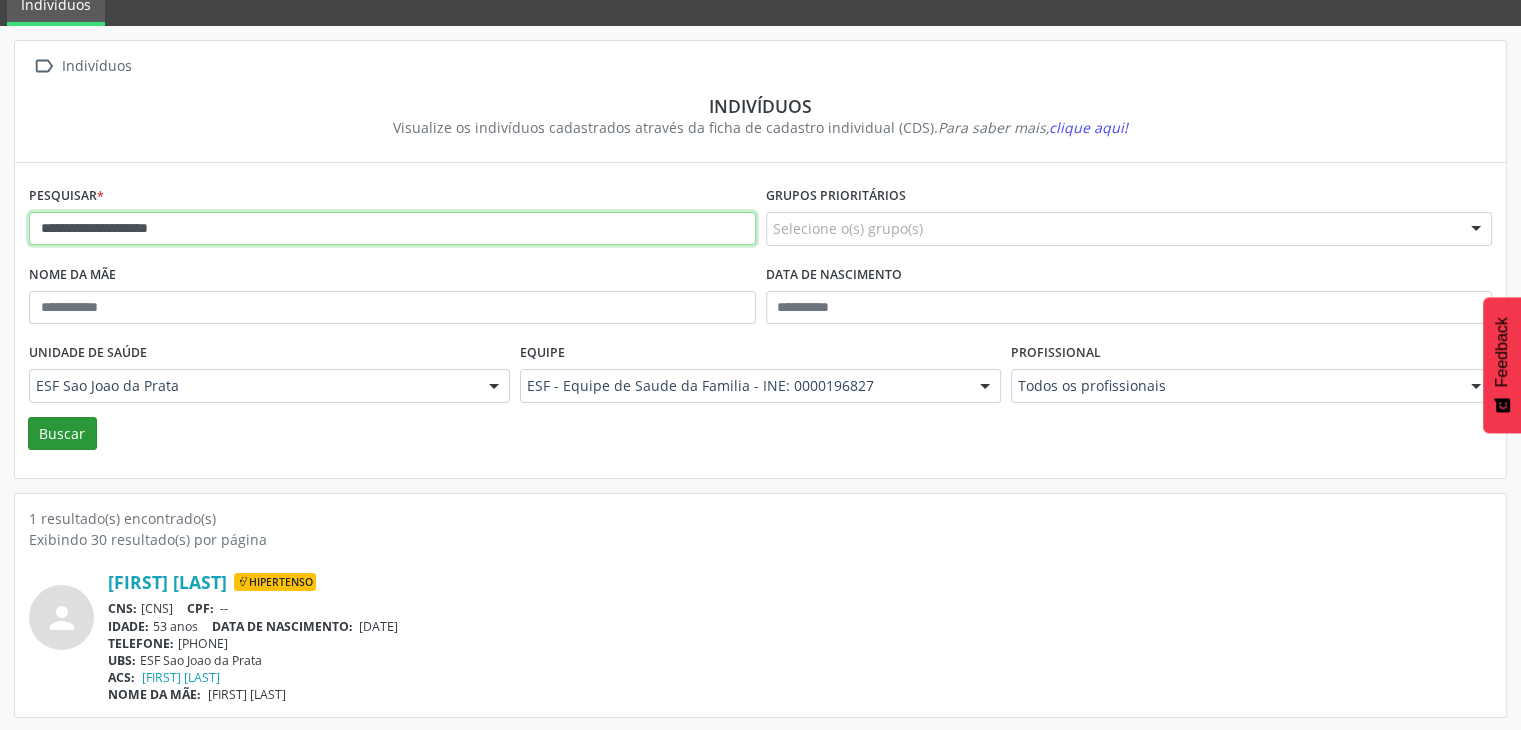 type on "**********" 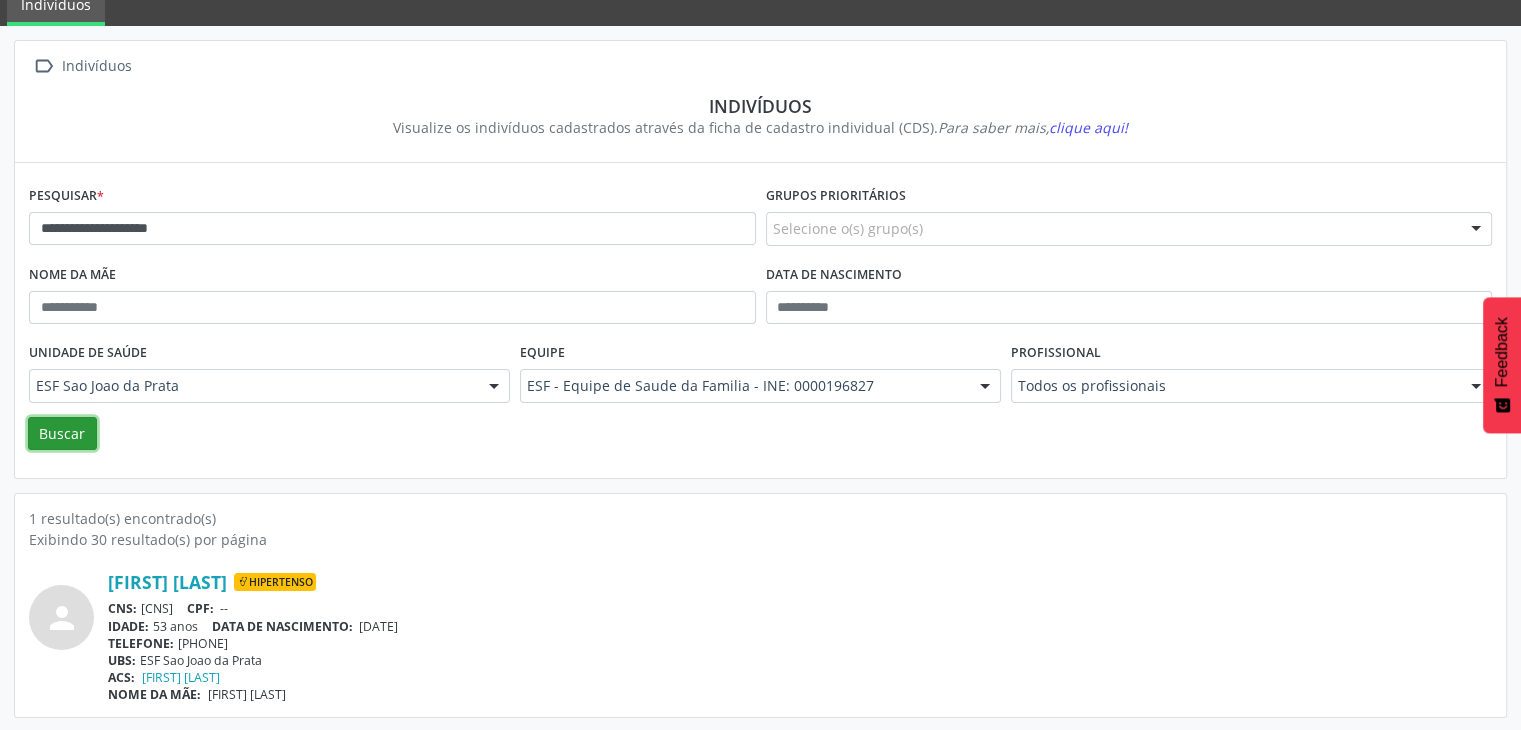 click on "Buscar" at bounding box center [62, 434] 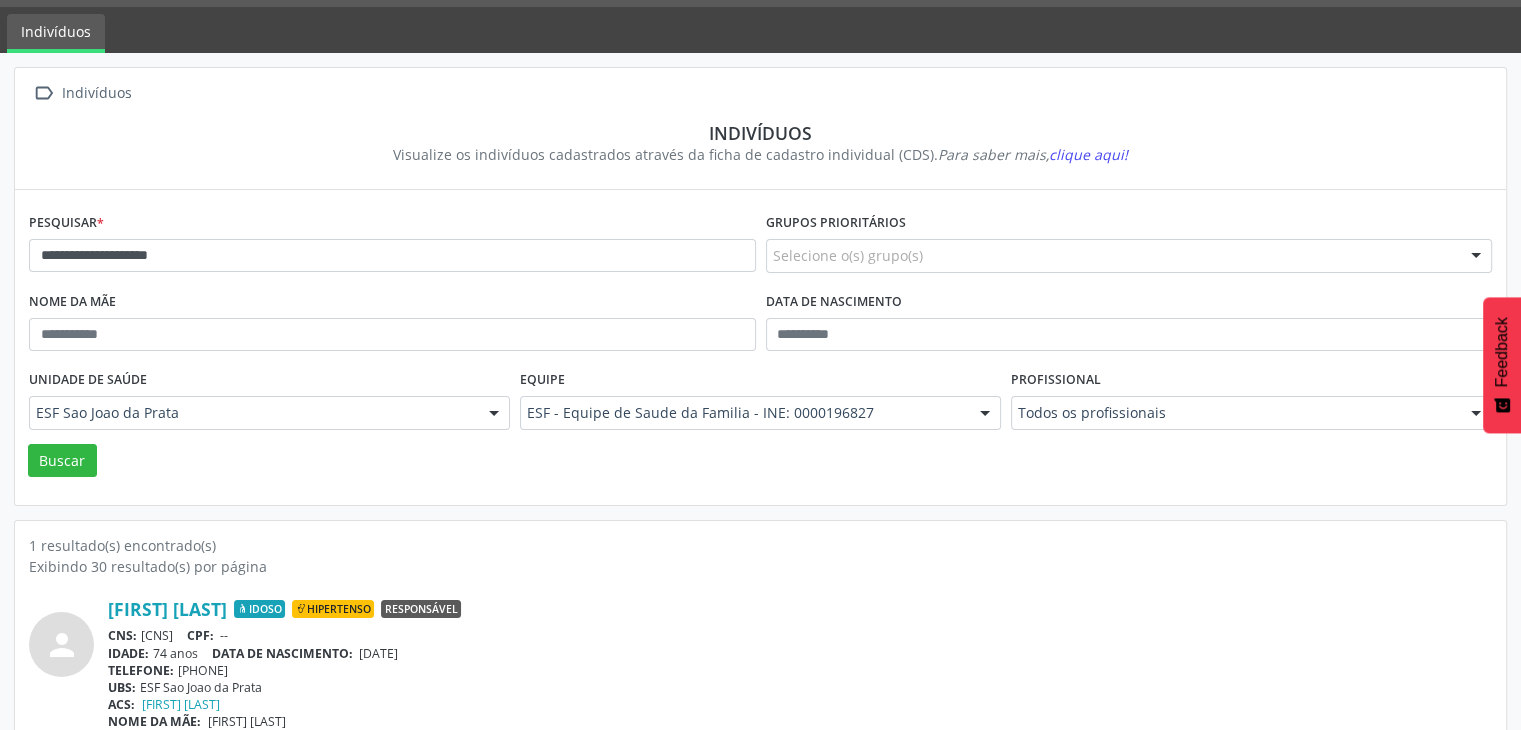 scroll, scrollTop: 84, scrollLeft: 0, axis: vertical 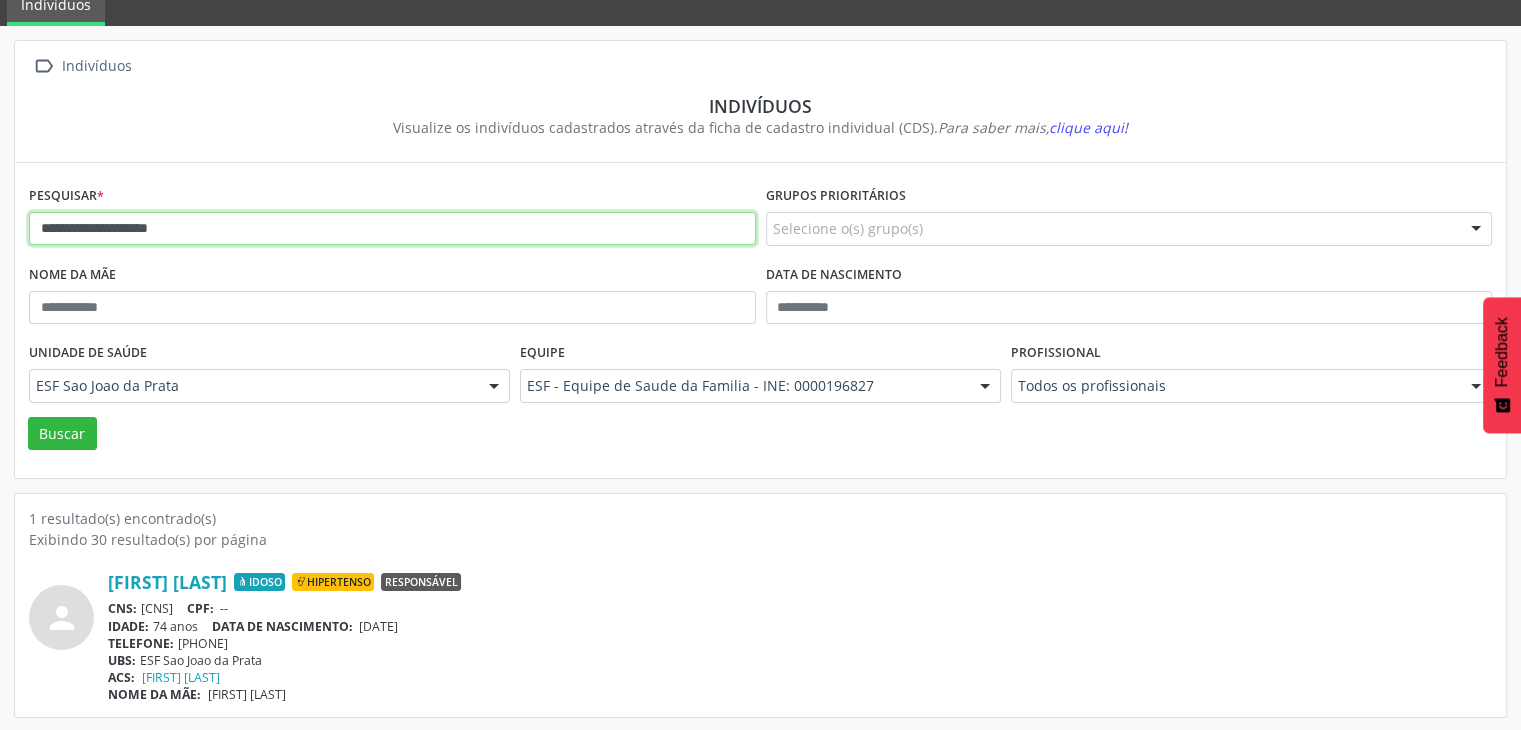 click on "**********" at bounding box center (392, 229) 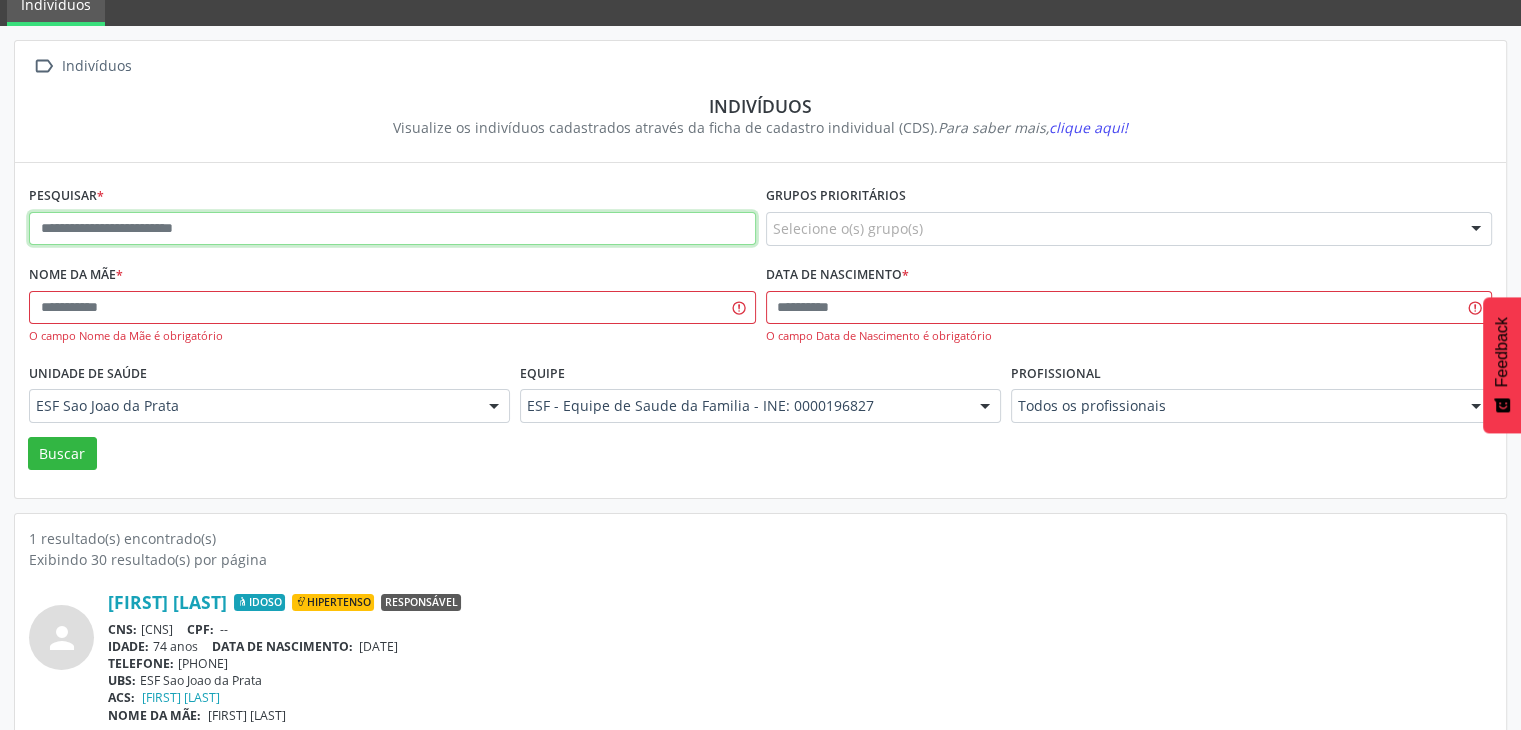paste on "**********" 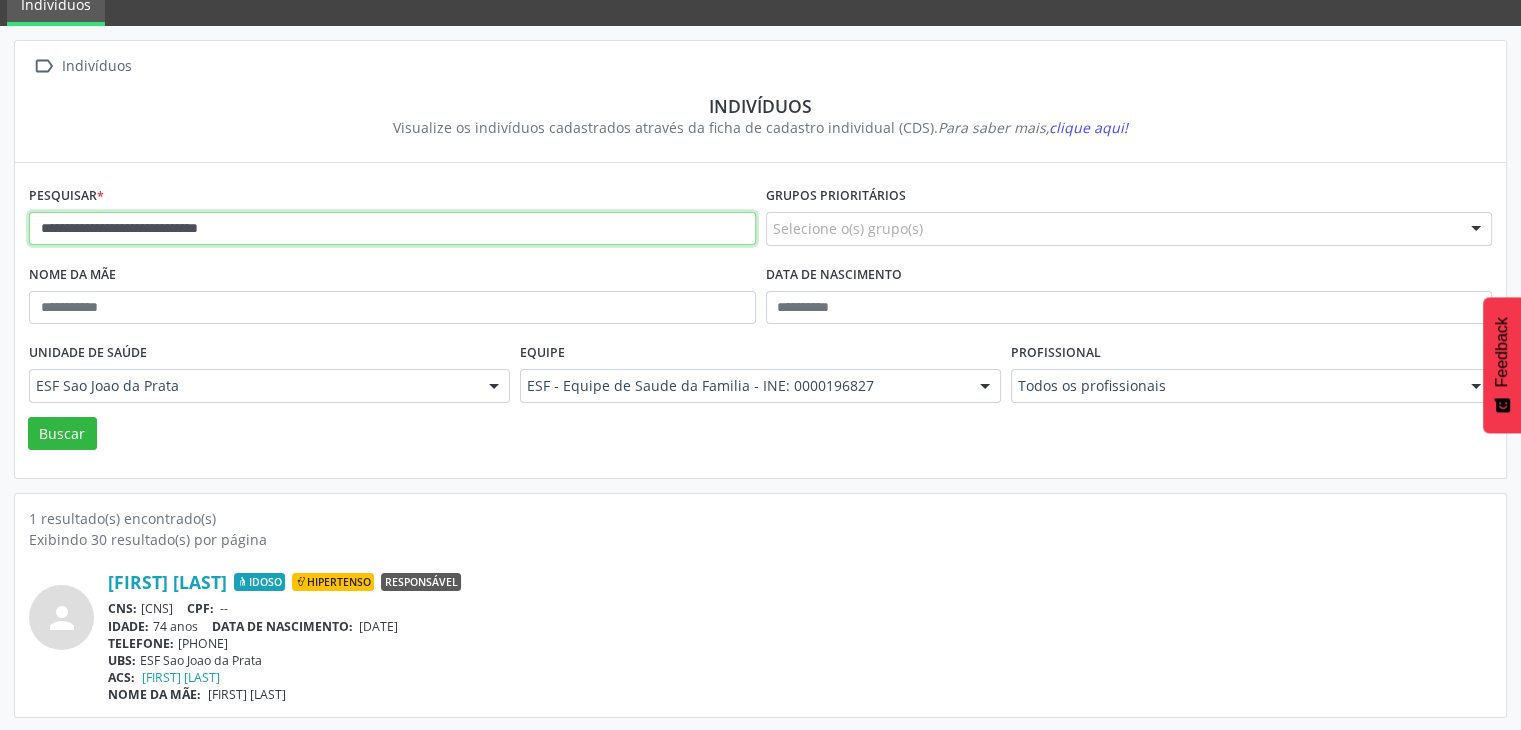 type on "**********" 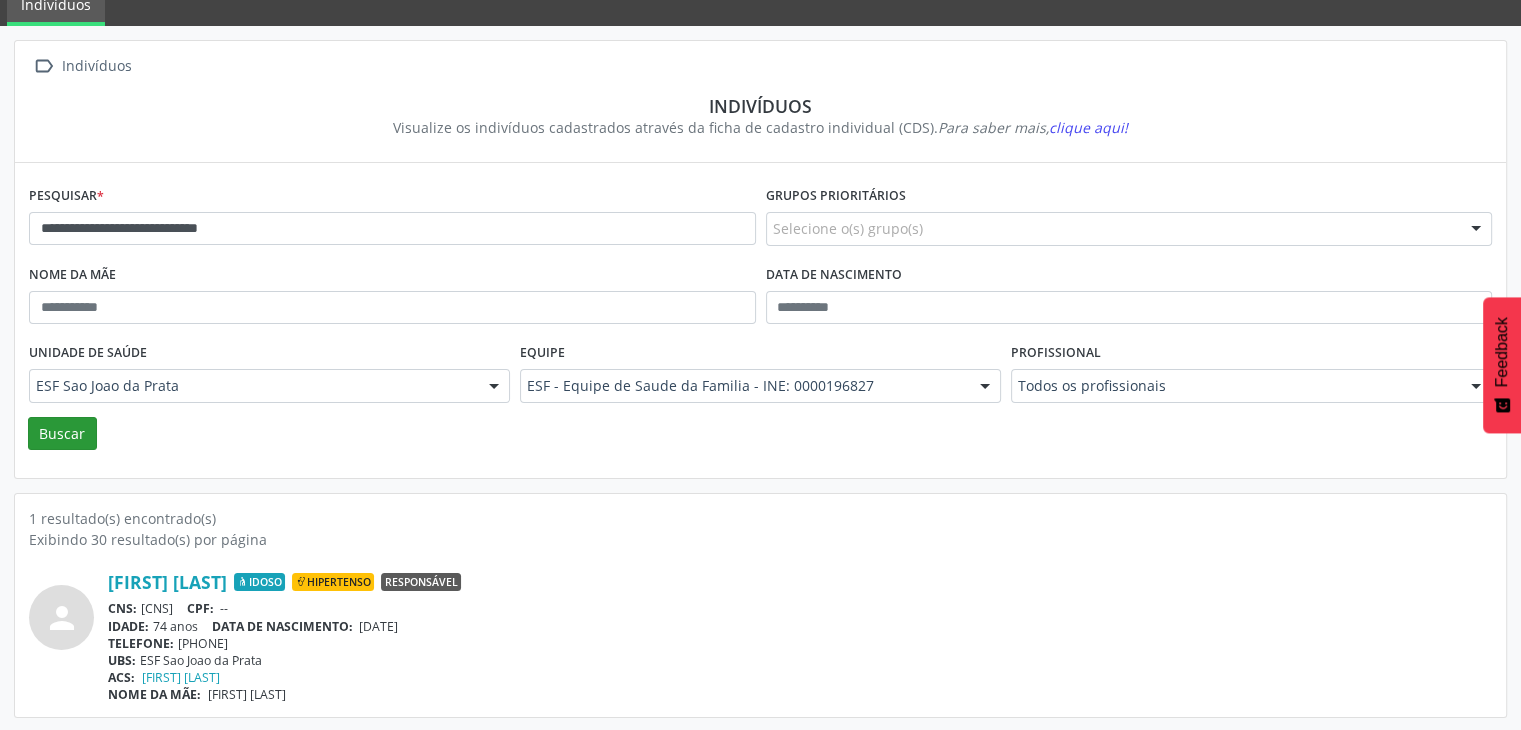 drag, startPoint x: 98, startPoint y: 413, endPoint x: 81, endPoint y: 421, distance: 18.788294 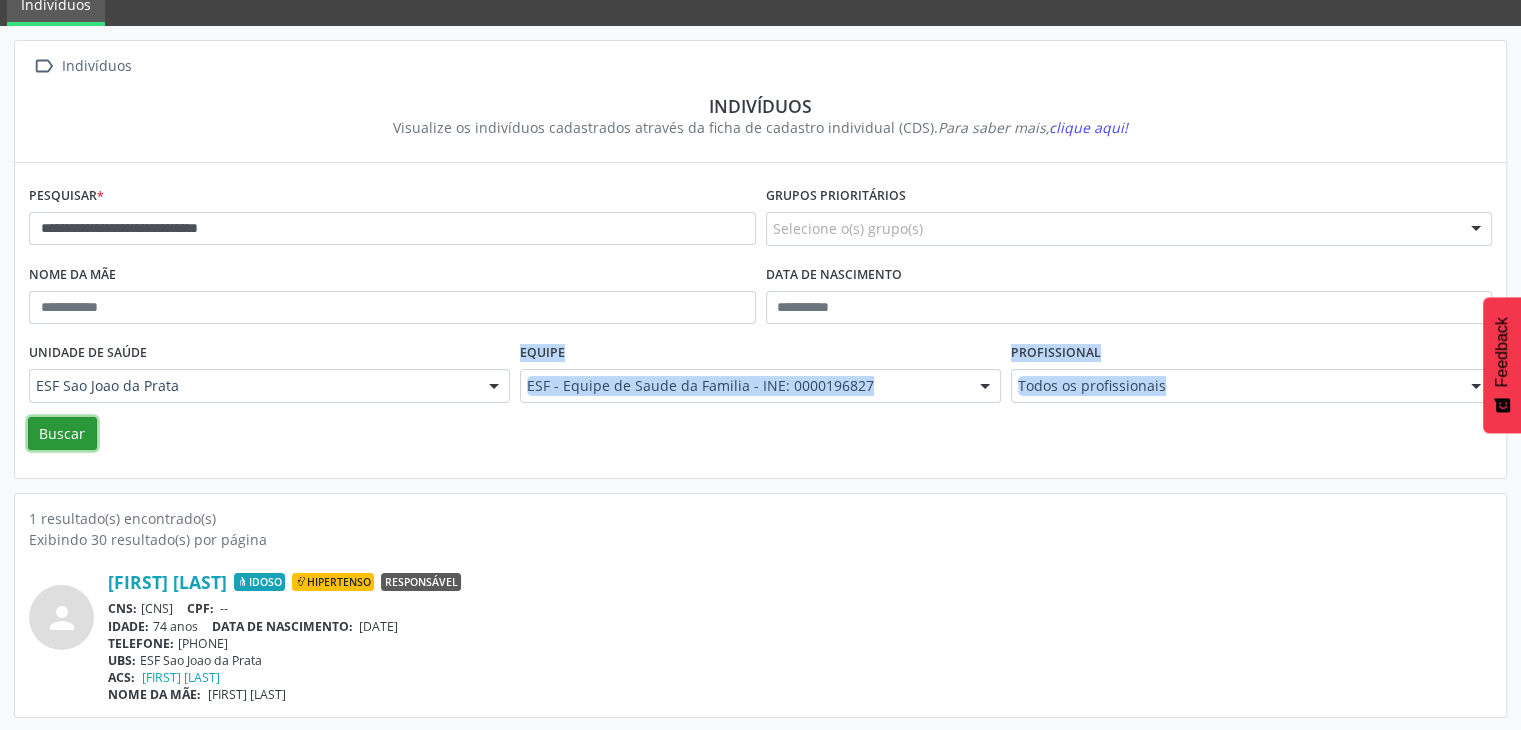 click on "Buscar" at bounding box center (62, 434) 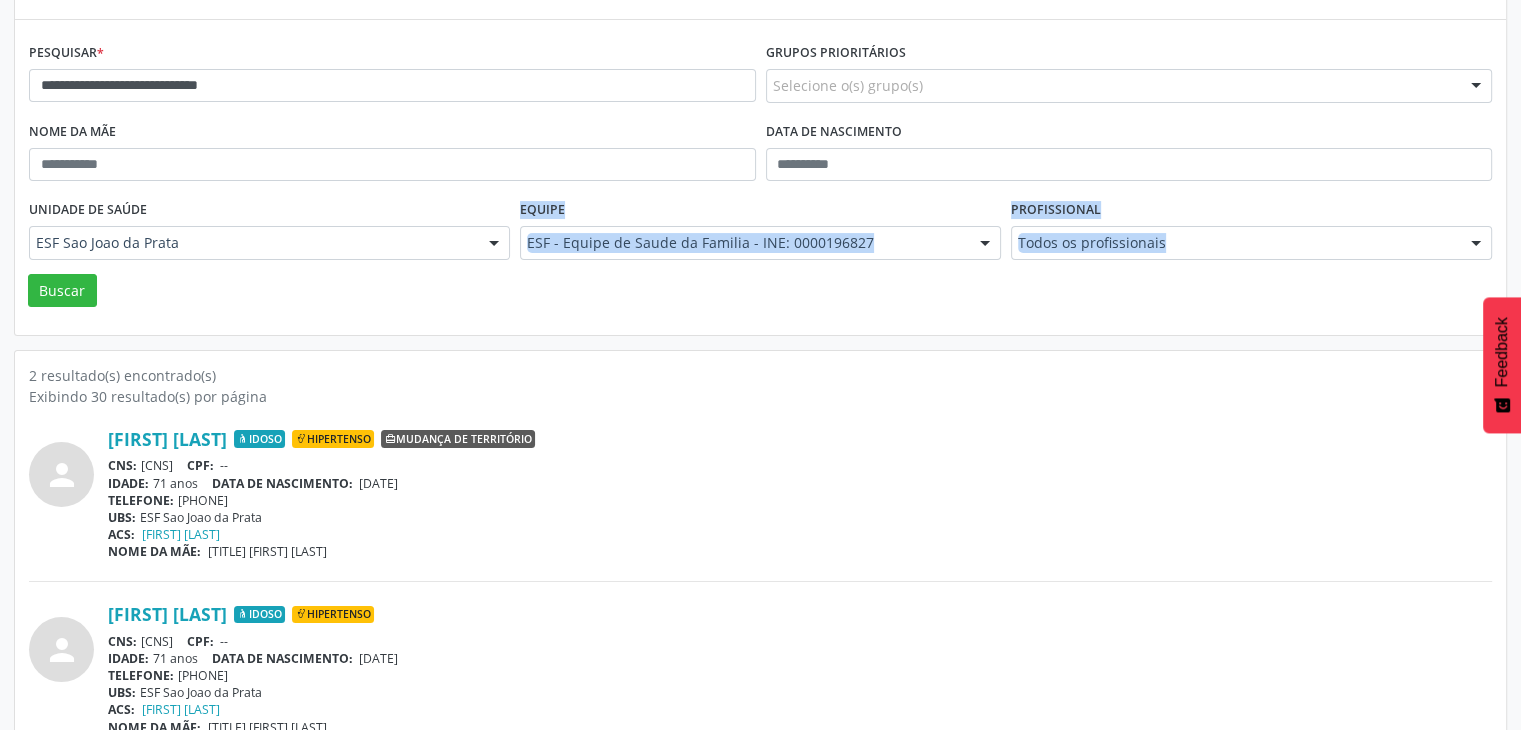 scroll, scrollTop: 260, scrollLeft: 0, axis: vertical 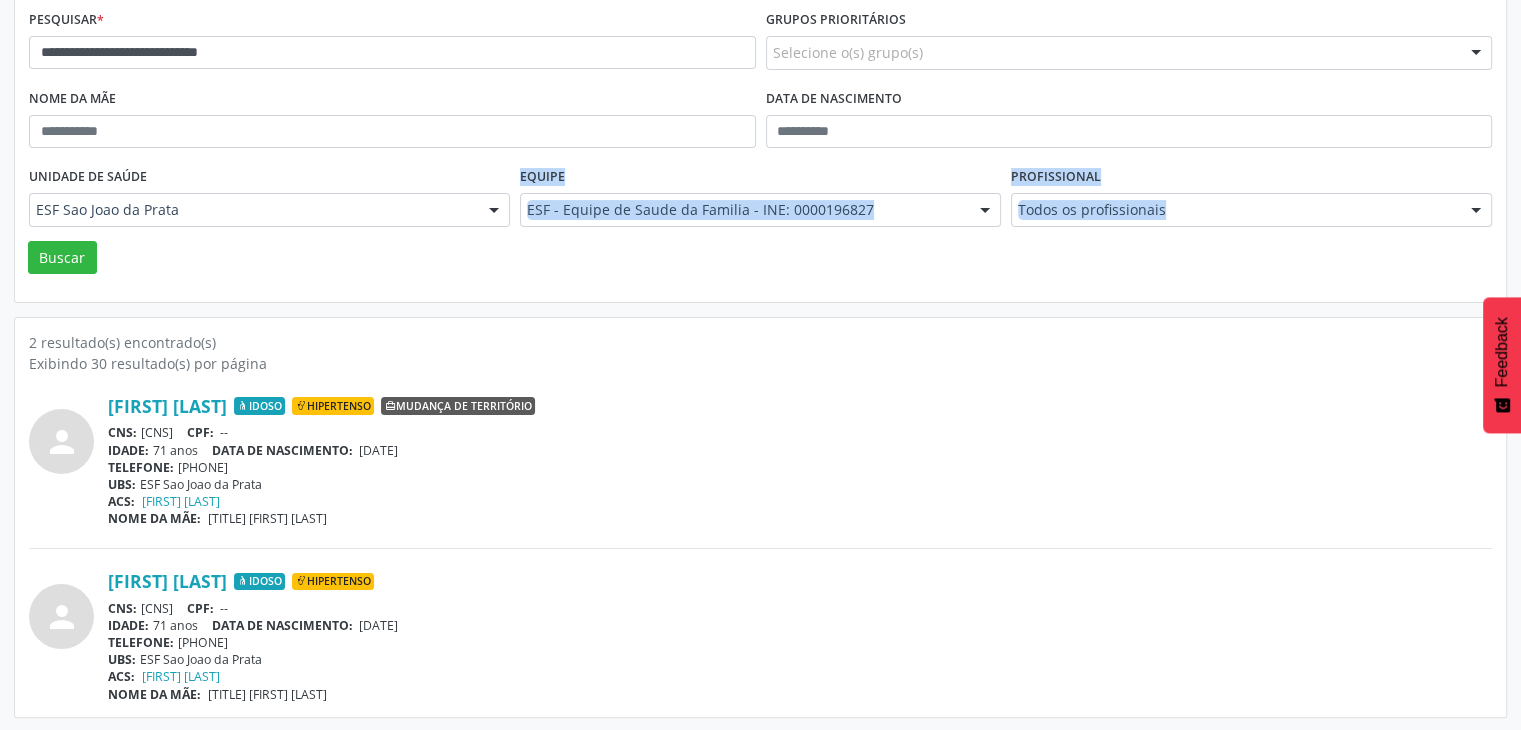 click on "CNS:
[CNS]
CPF:    --" at bounding box center (800, 432) 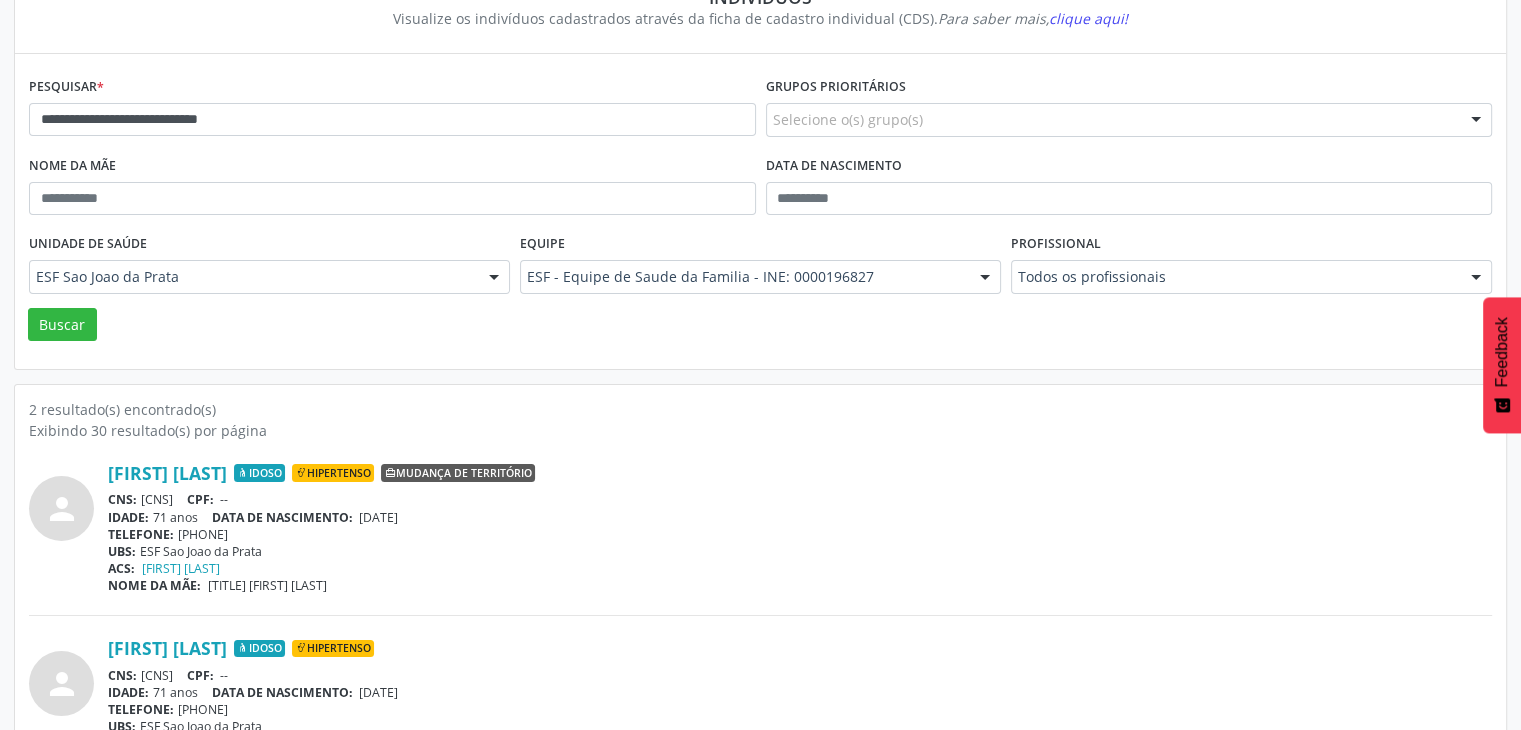 scroll, scrollTop: 160, scrollLeft: 0, axis: vertical 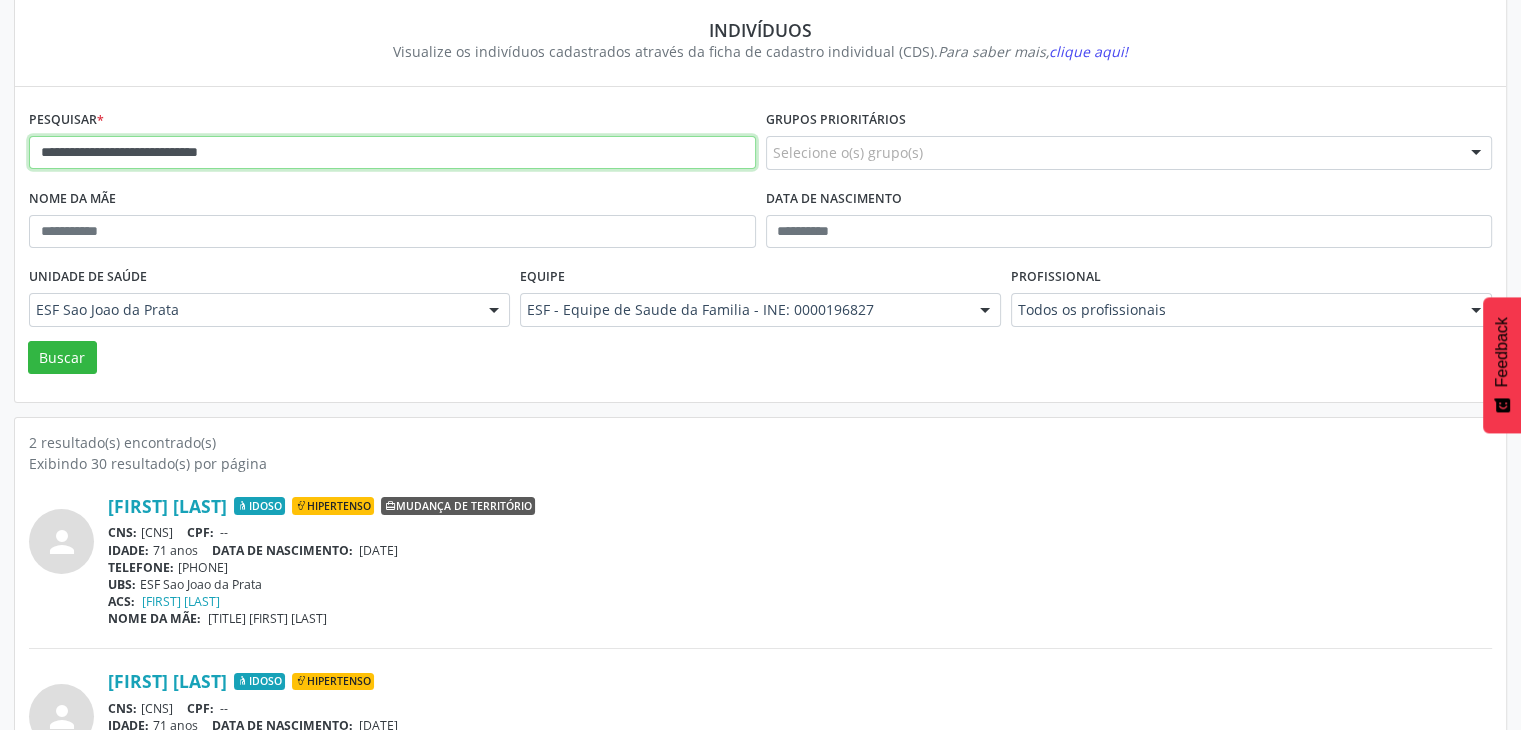 drag, startPoint x: 43, startPoint y: 149, endPoint x: 281, endPoint y: 161, distance: 238.30232 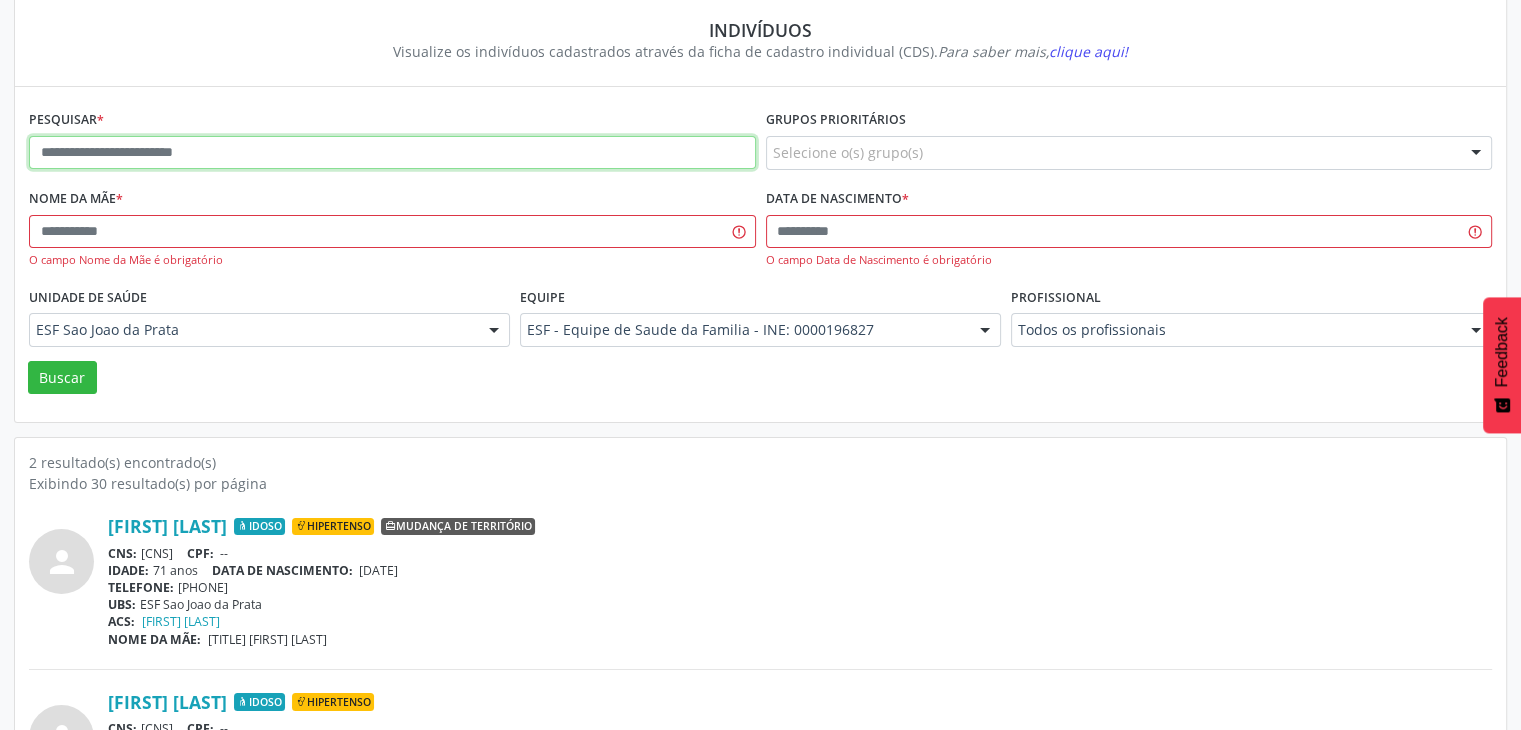 paste on "**********" 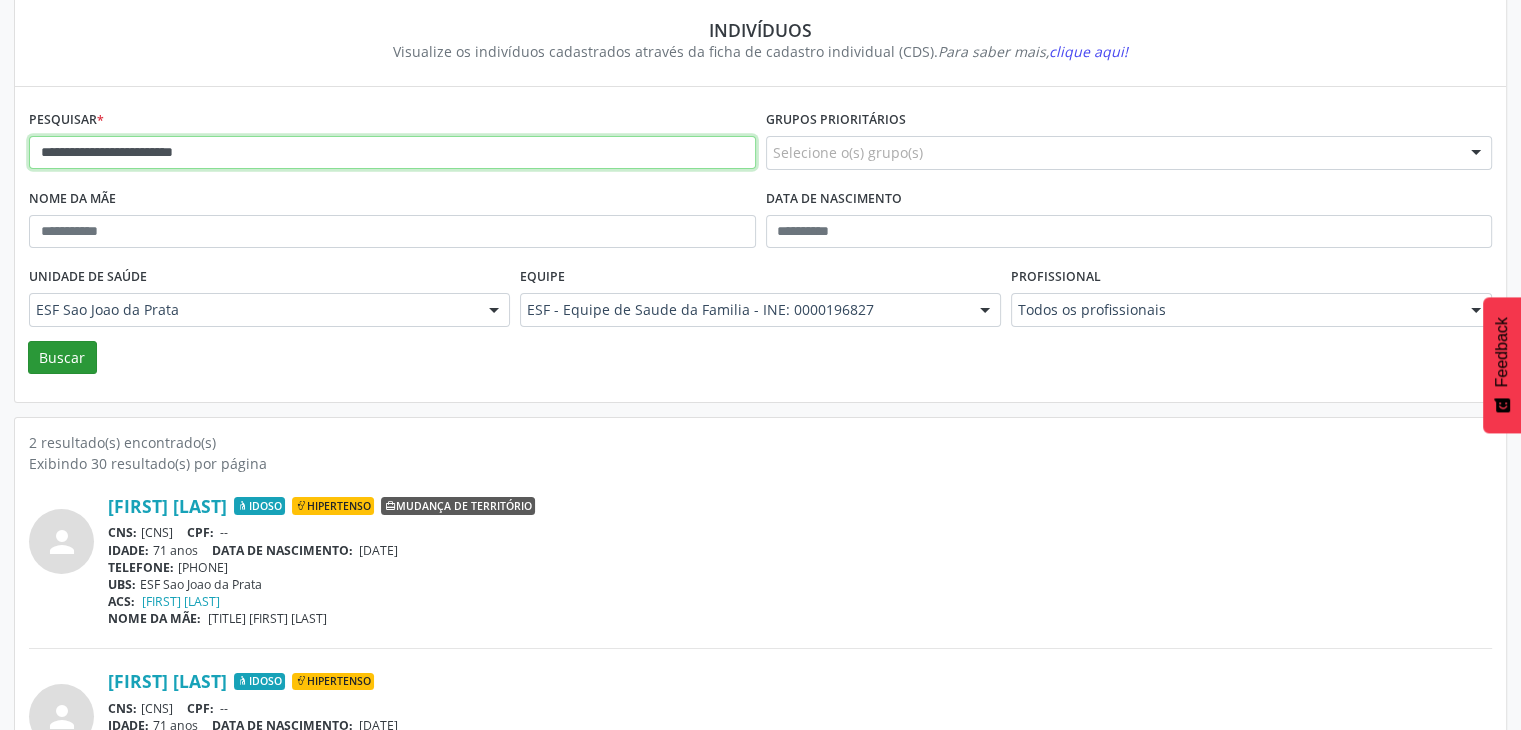 type on "**********" 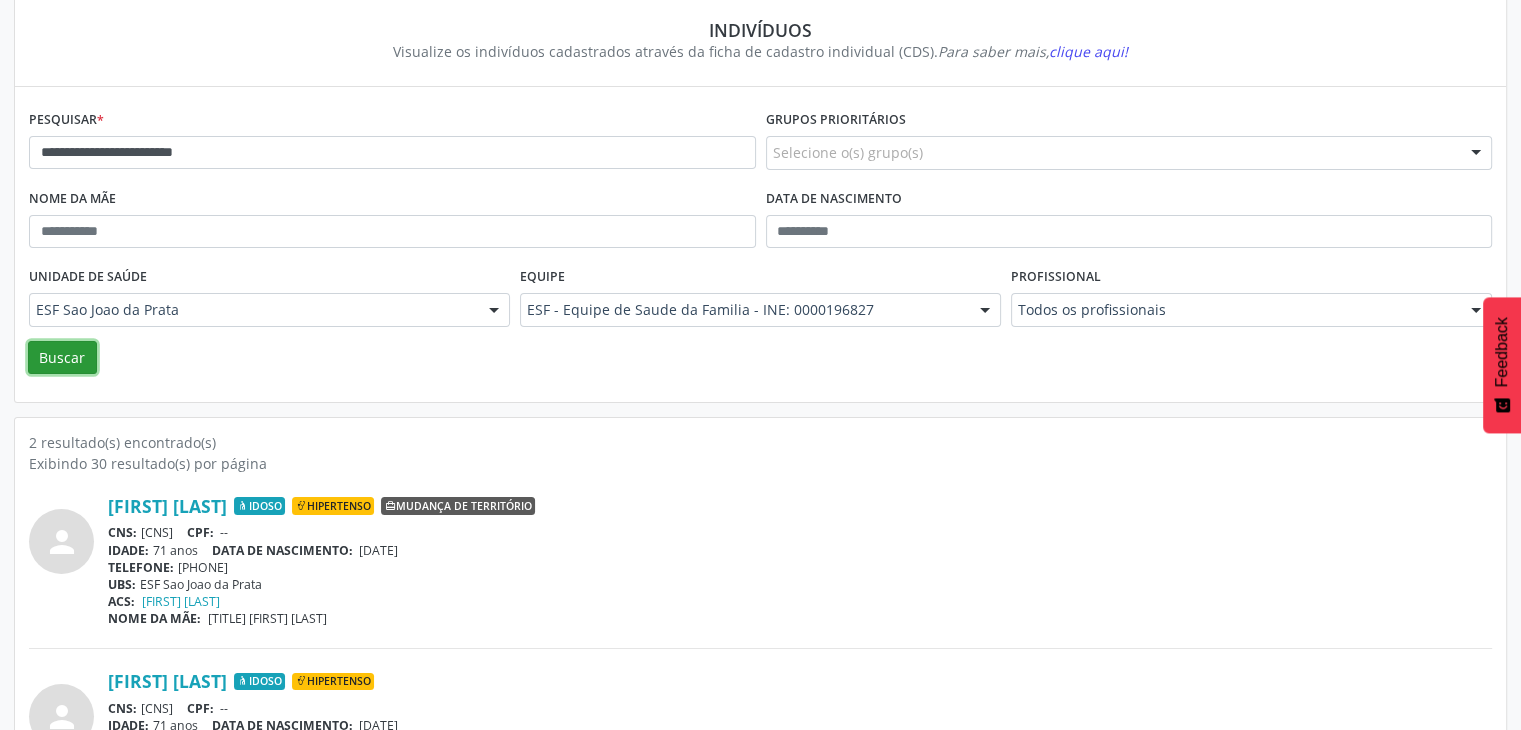 click on "Buscar" at bounding box center [62, 358] 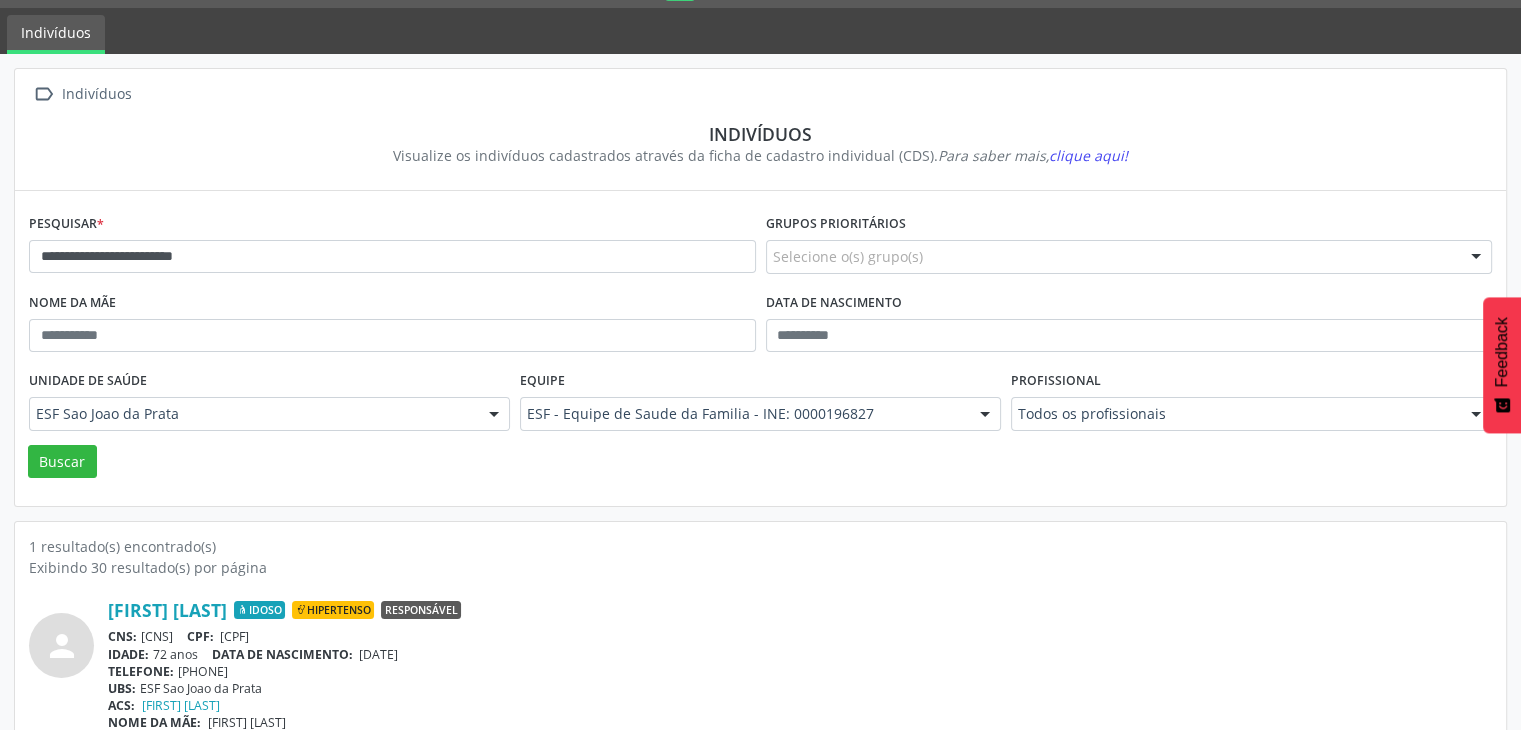 scroll, scrollTop: 84, scrollLeft: 0, axis: vertical 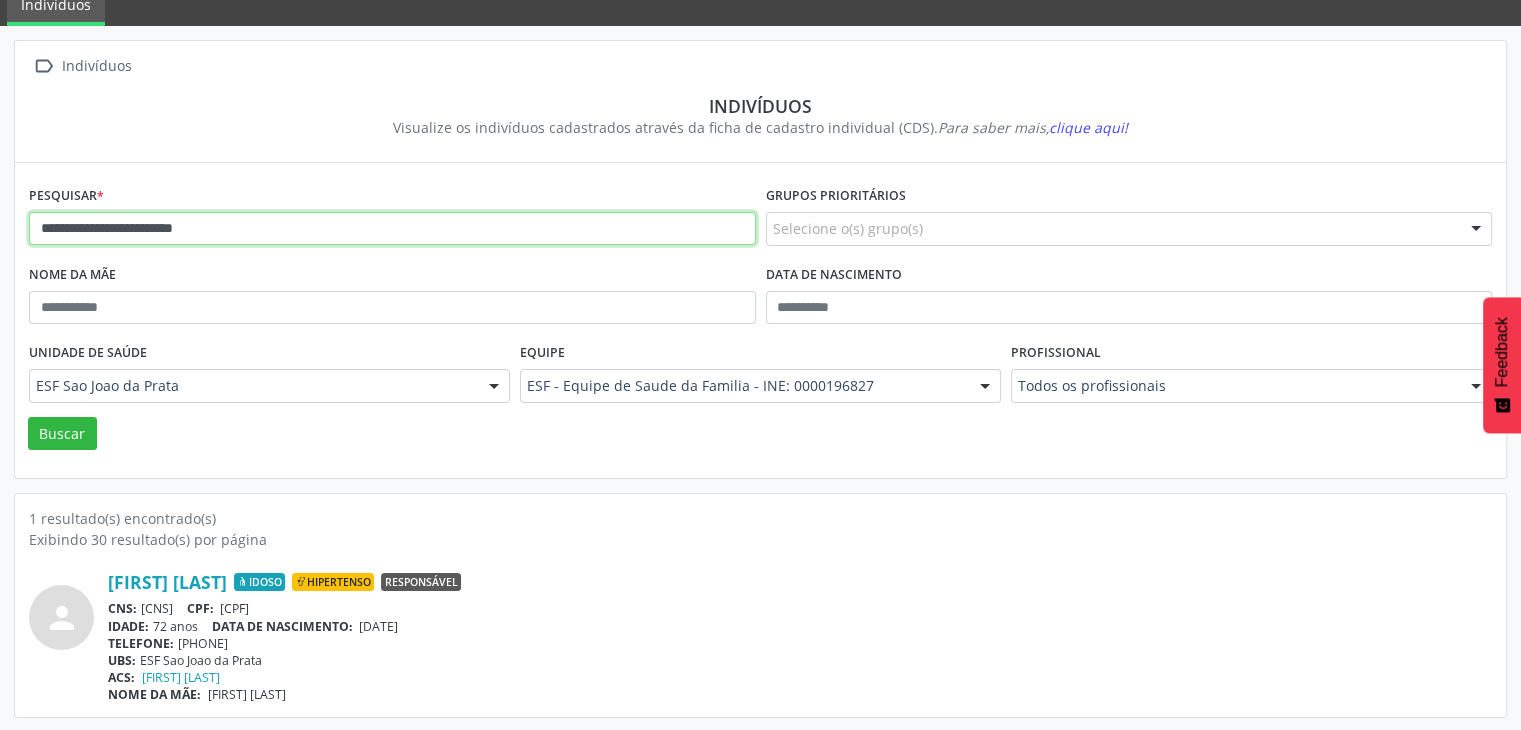 drag, startPoint x: 232, startPoint y: 217, endPoint x: 12, endPoint y: 201, distance: 220.58105 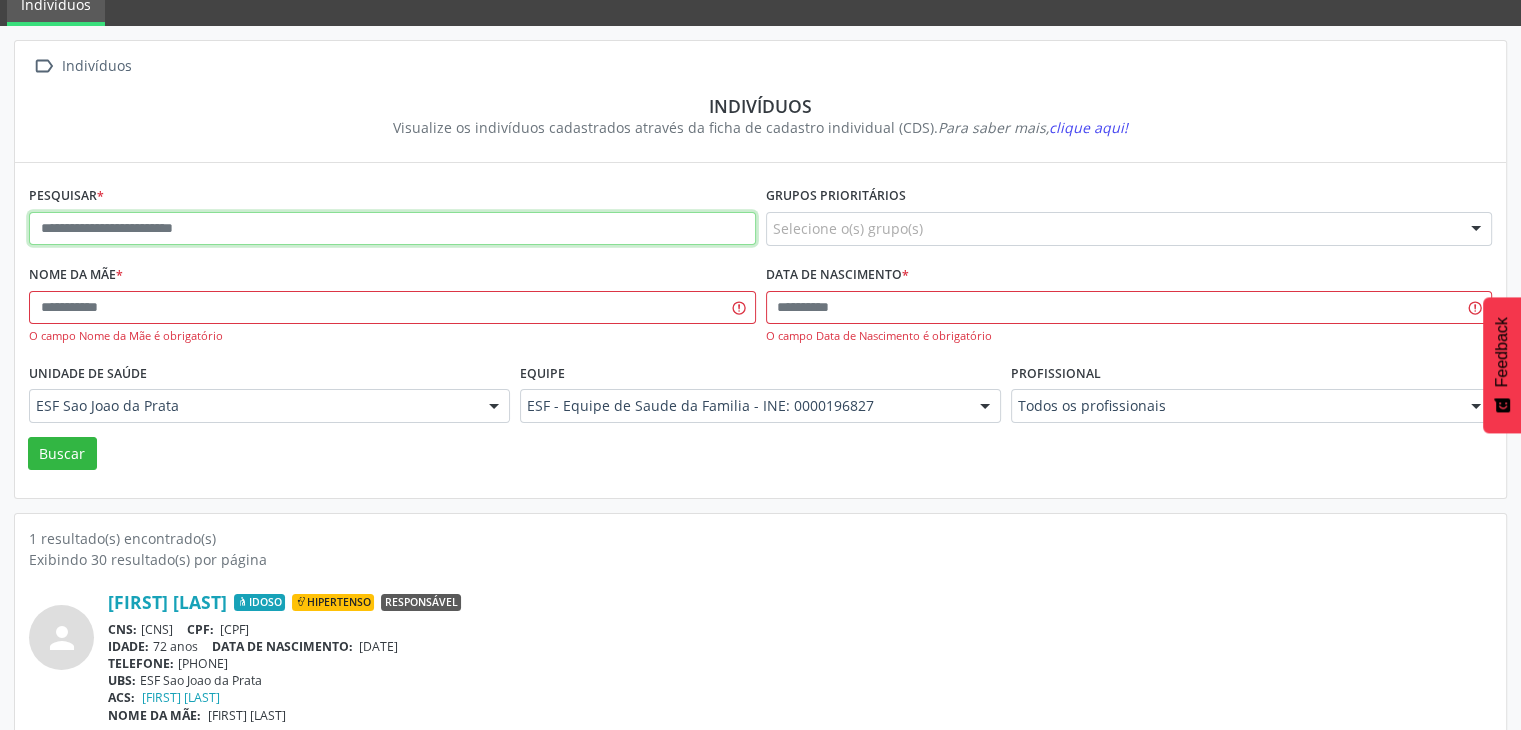 click at bounding box center (392, 229) 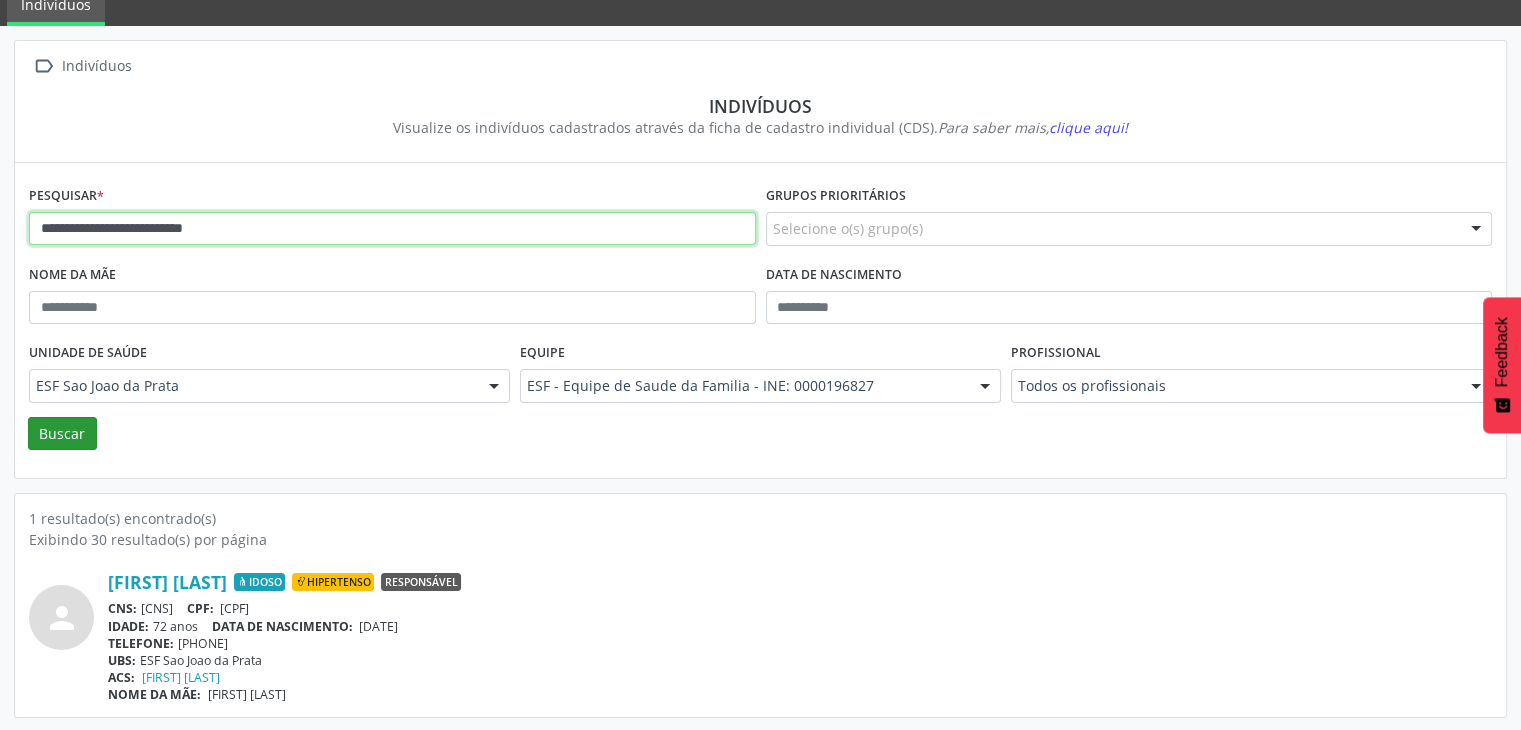 type on "**********" 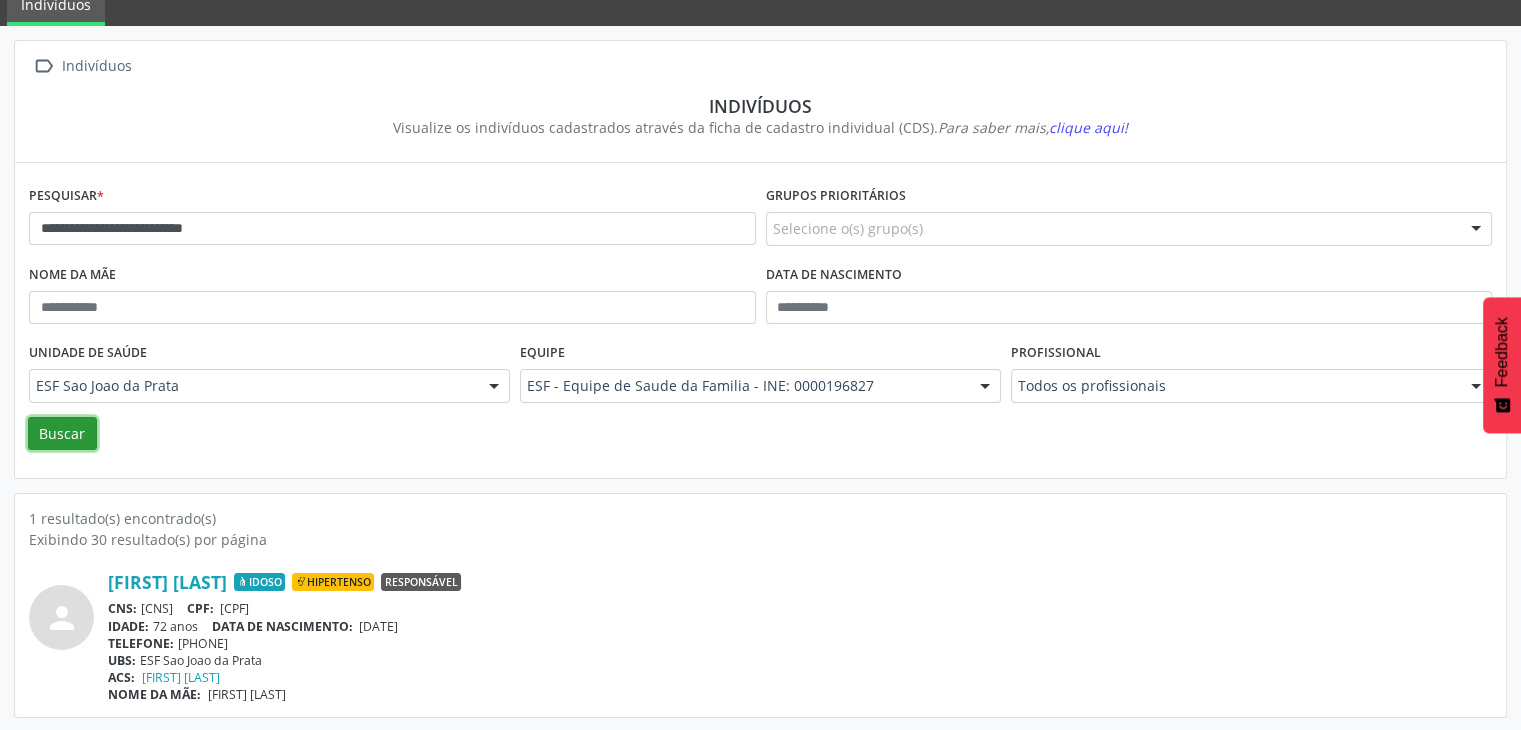 click on "Buscar" at bounding box center [62, 434] 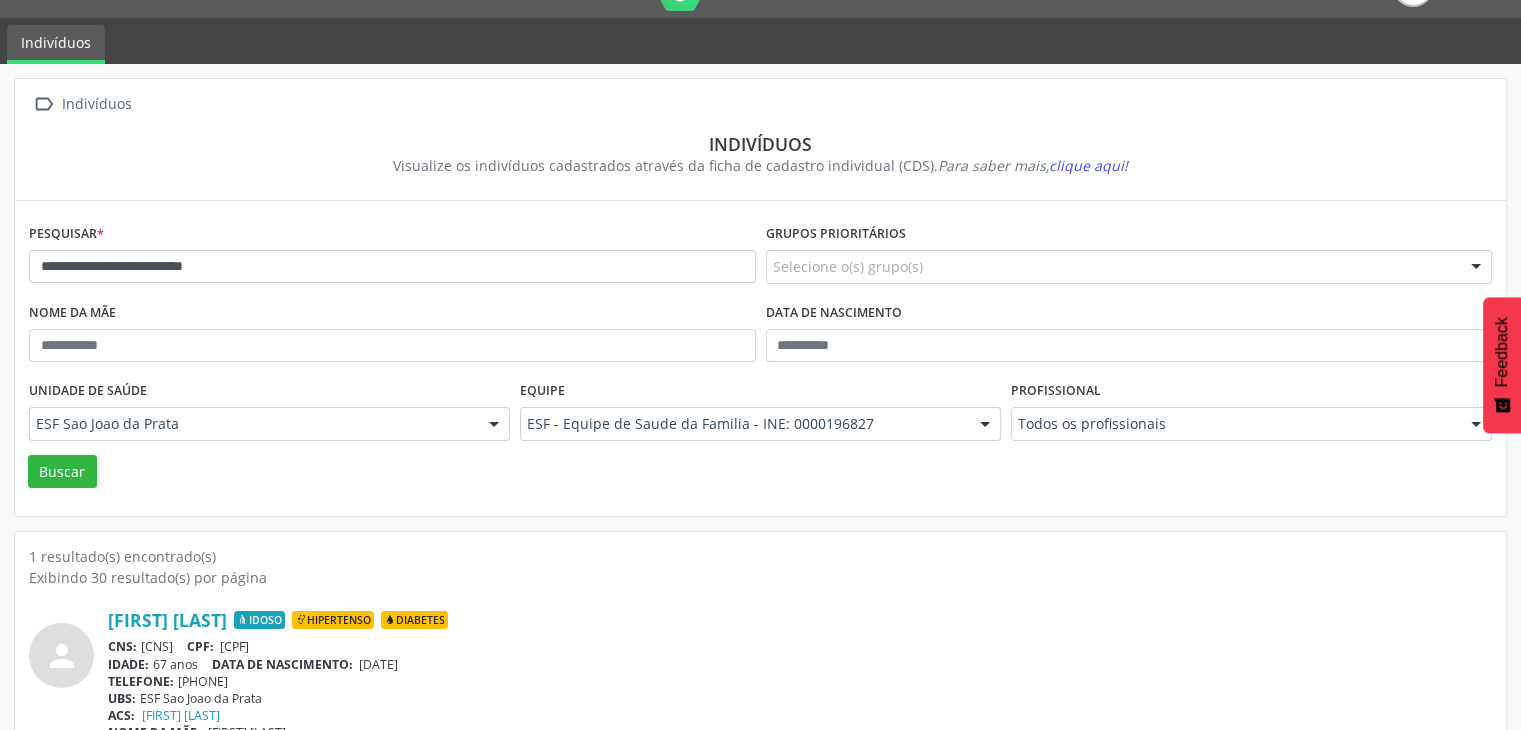 scroll, scrollTop: 84, scrollLeft: 0, axis: vertical 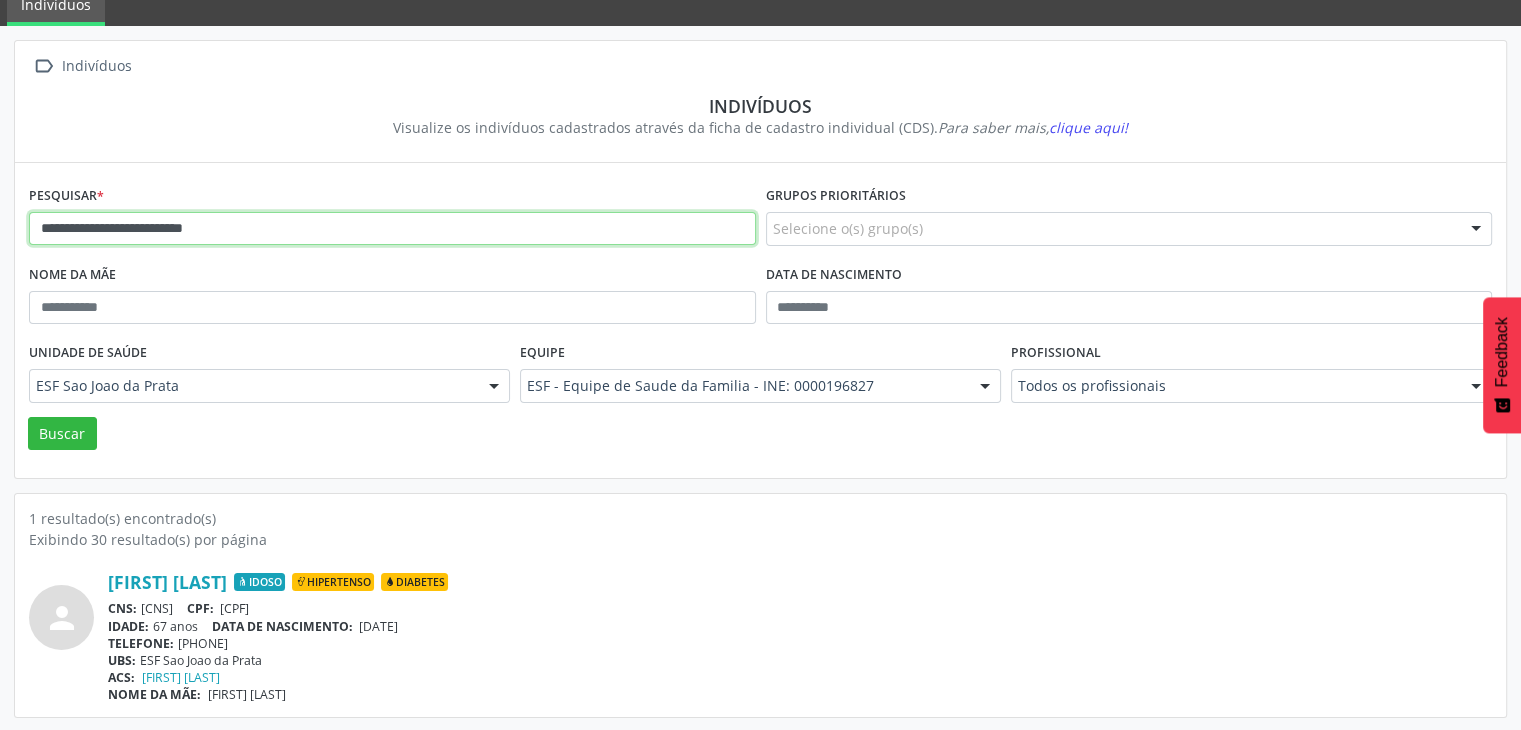 drag, startPoint x: 43, startPoint y: 232, endPoint x: 328, endPoint y: 246, distance: 285.34366 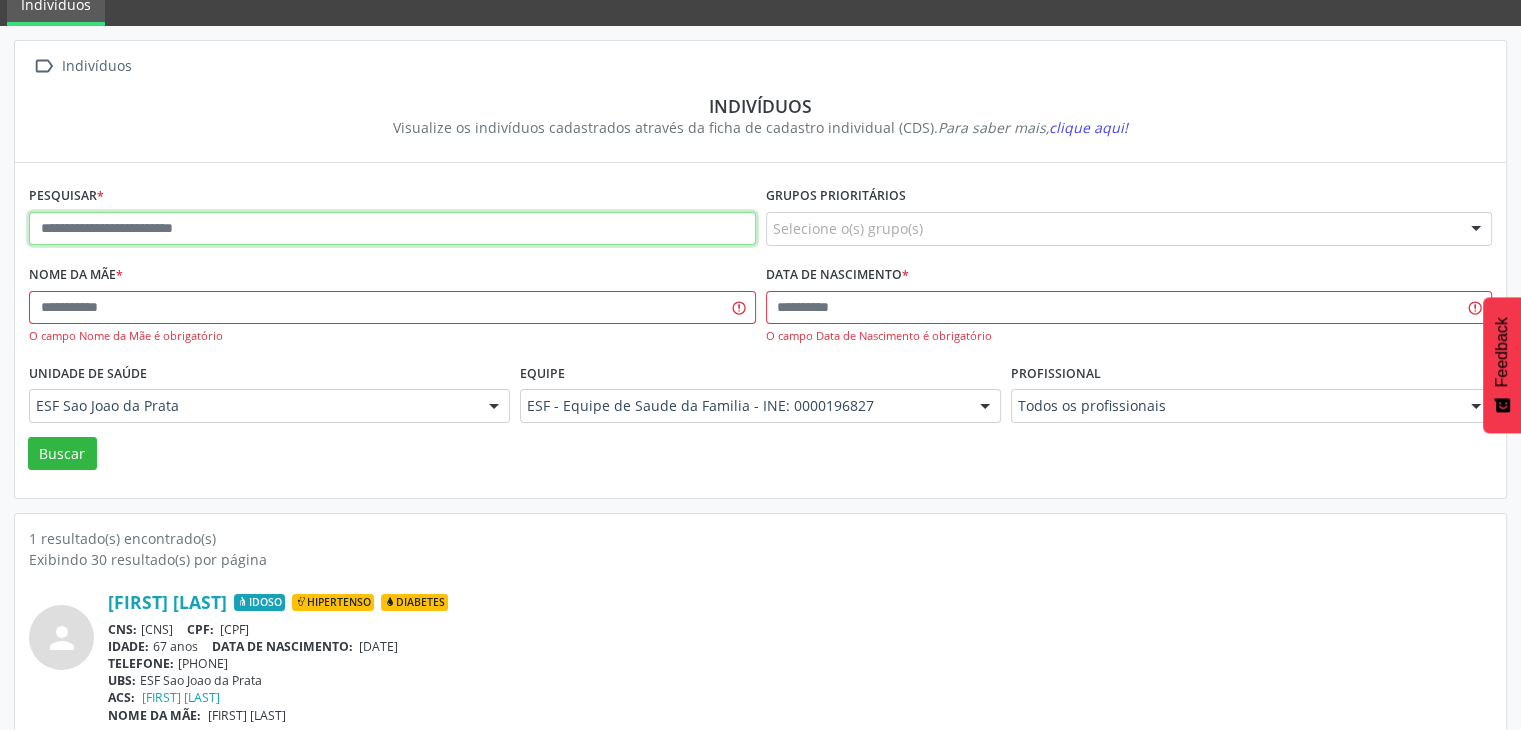 click at bounding box center (392, 229) 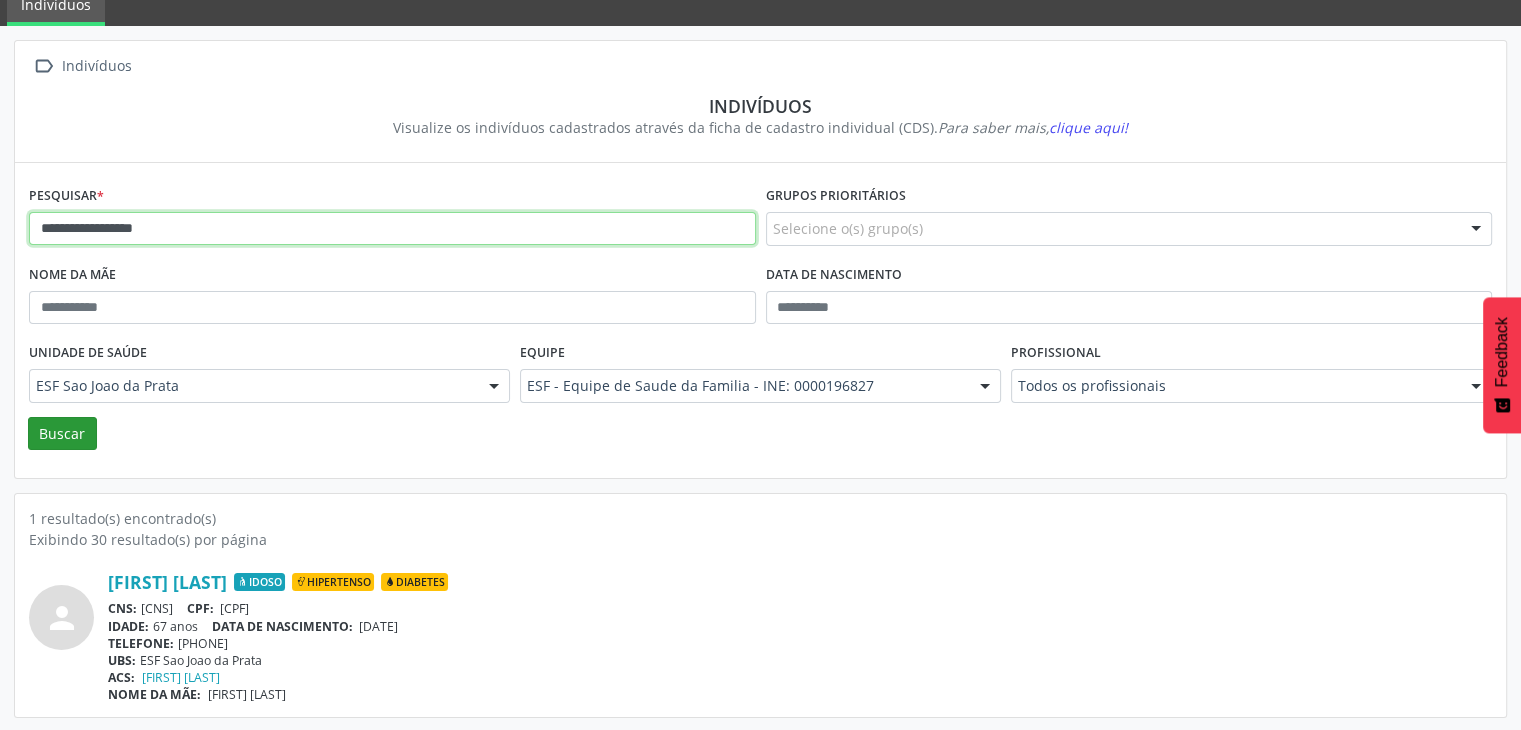 type on "**********" 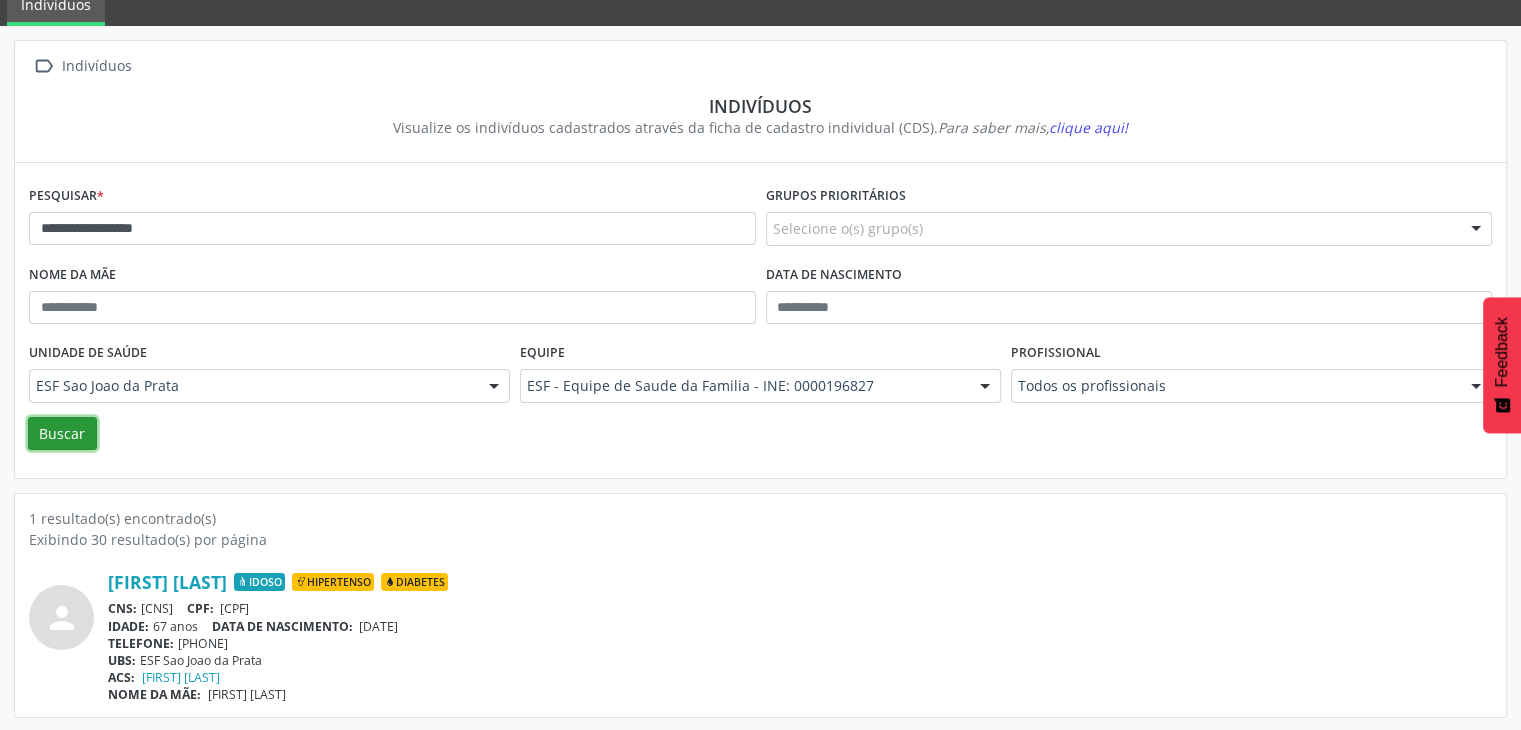 click on "Buscar" at bounding box center [62, 434] 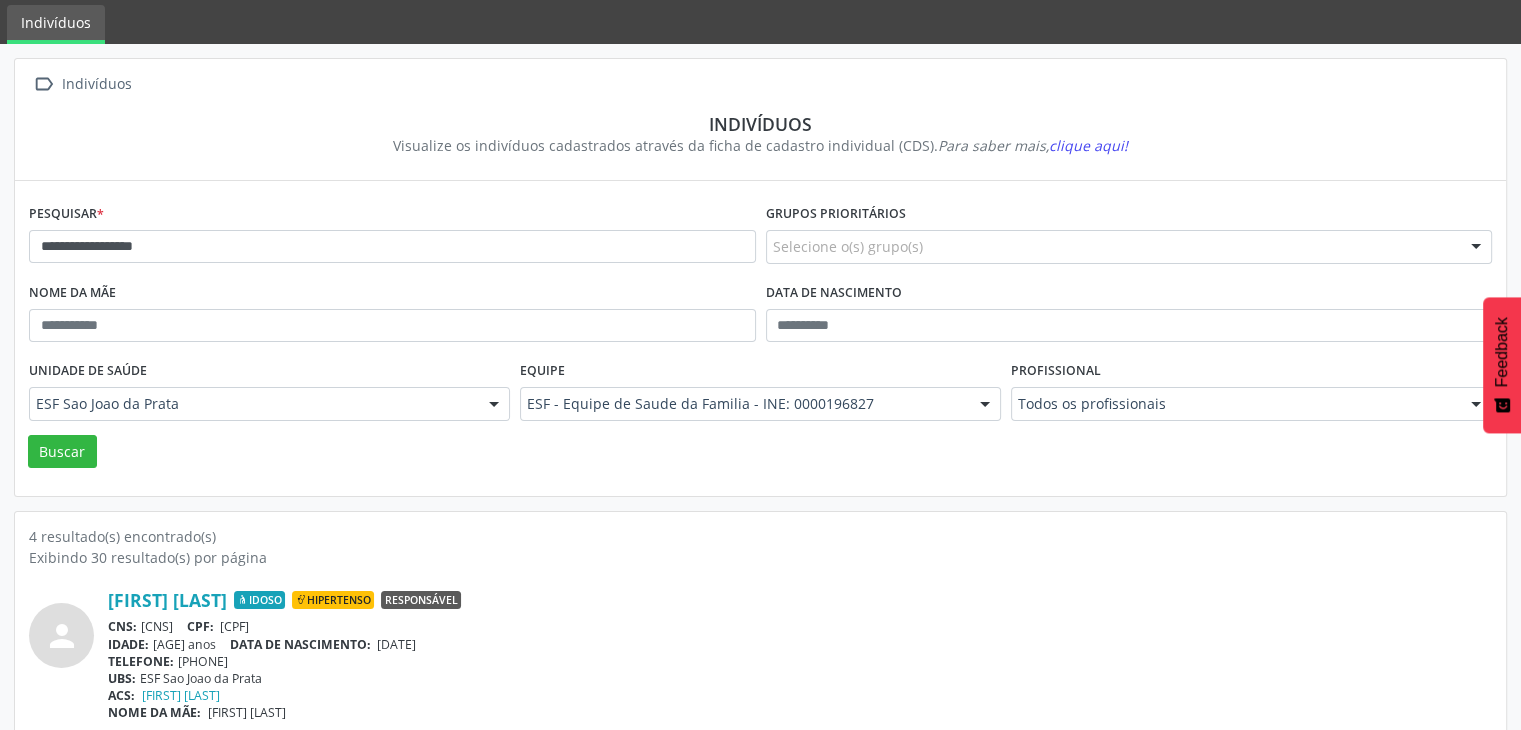scroll, scrollTop: 100, scrollLeft: 0, axis: vertical 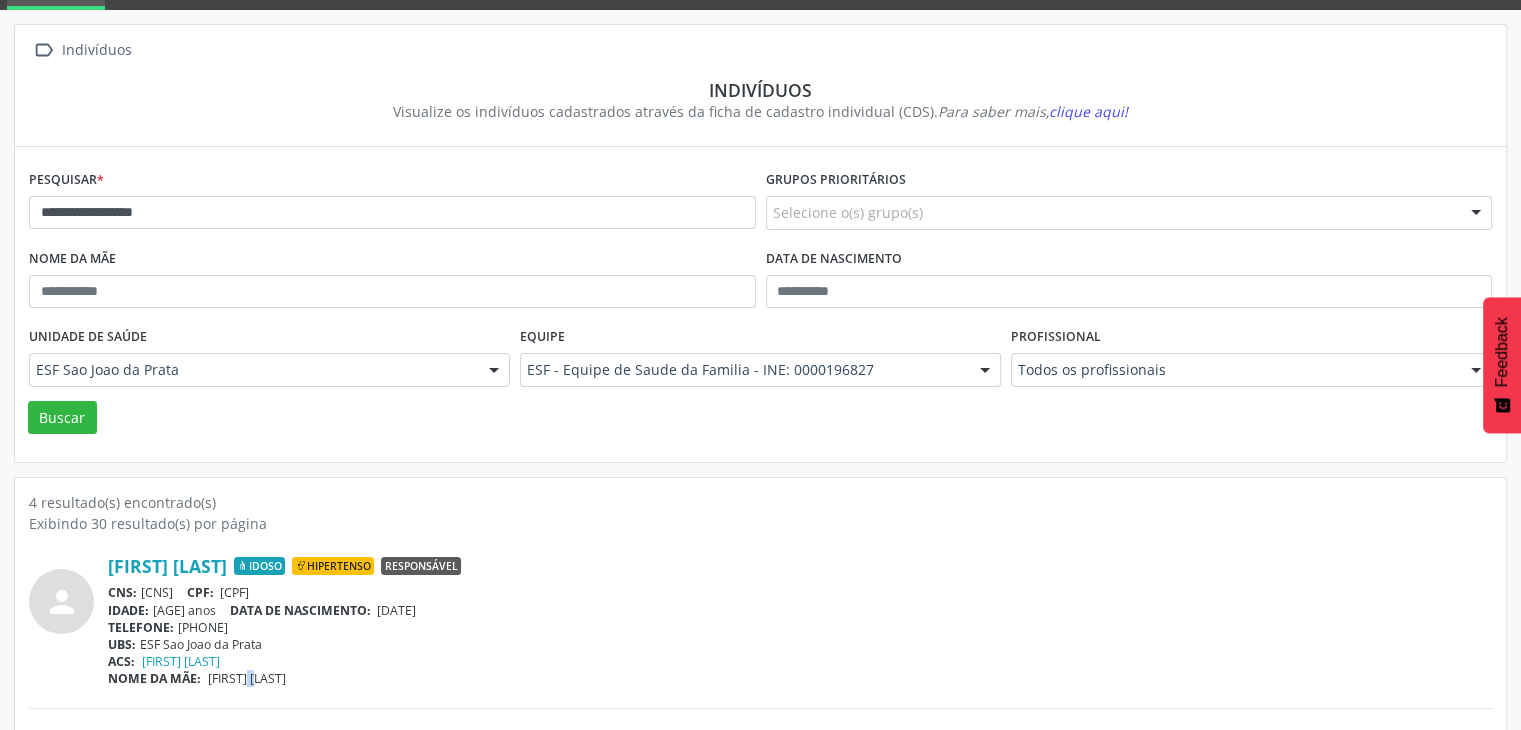 drag, startPoint x: 211, startPoint y: 680, endPoint x: 226, endPoint y: 684, distance: 15.524175 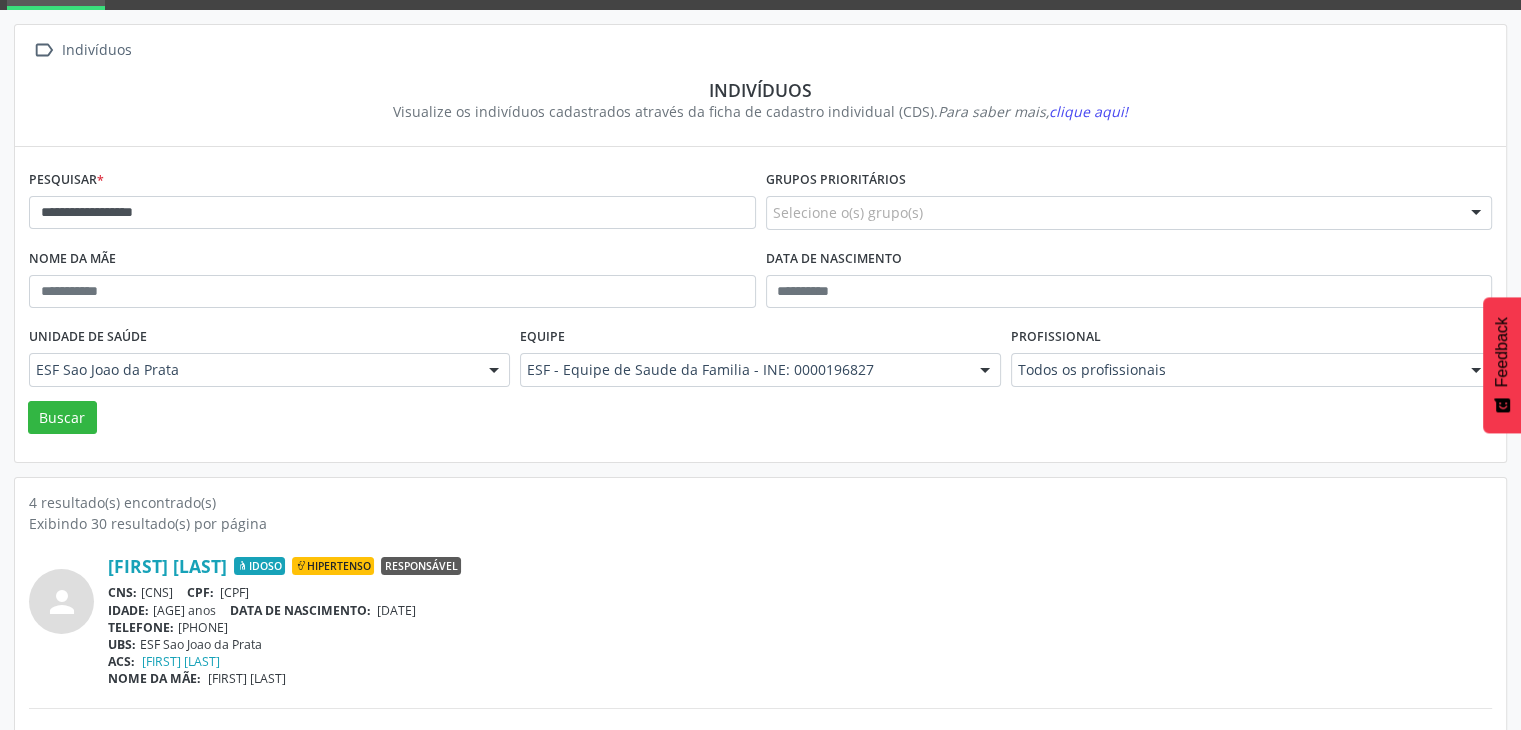 drag, startPoint x: 214, startPoint y: 687, endPoint x: 252, endPoint y: 678, distance: 39.051247 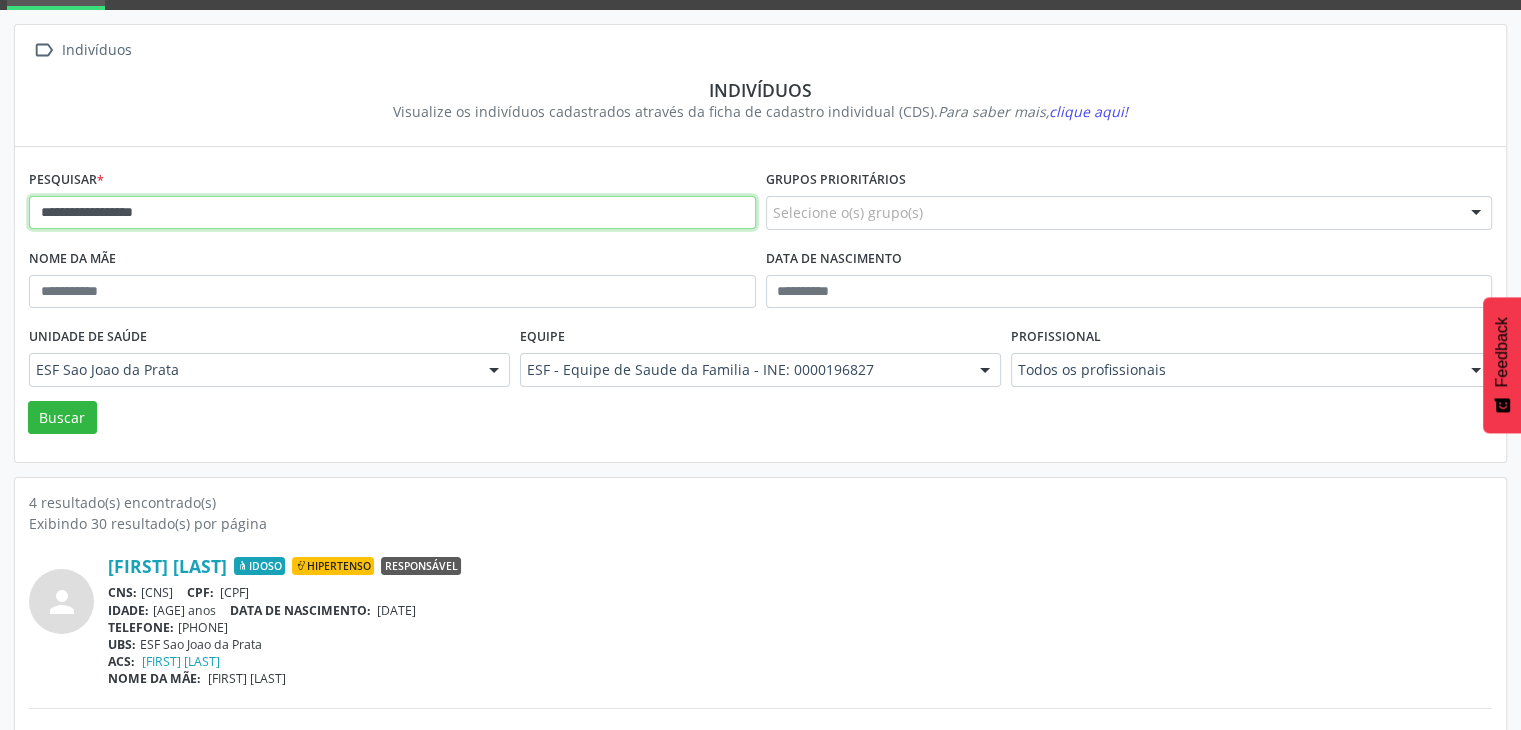 drag, startPoint x: 41, startPoint y: 210, endPoint x: 240, endPoint y: 220, distance: 199.2511 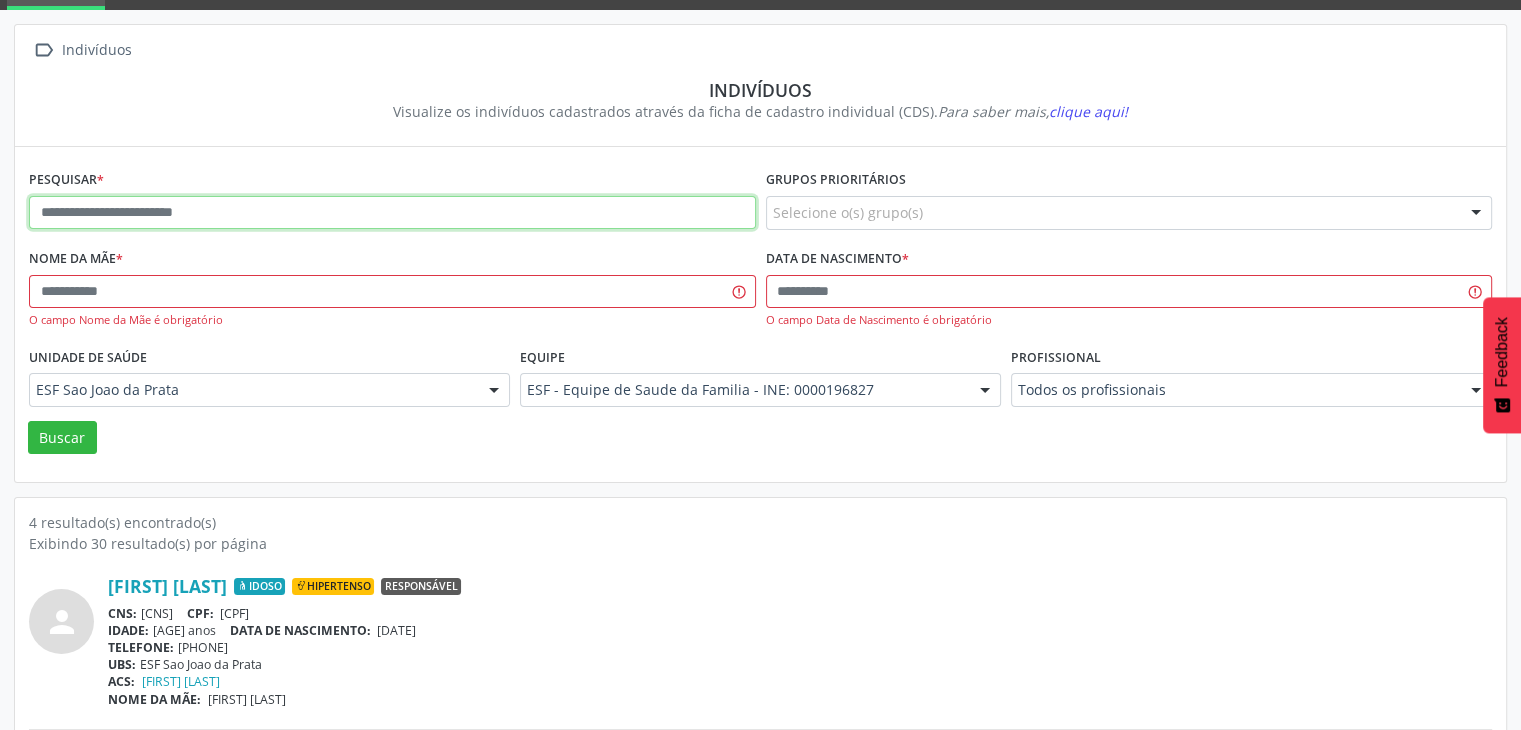 paste on "**********" 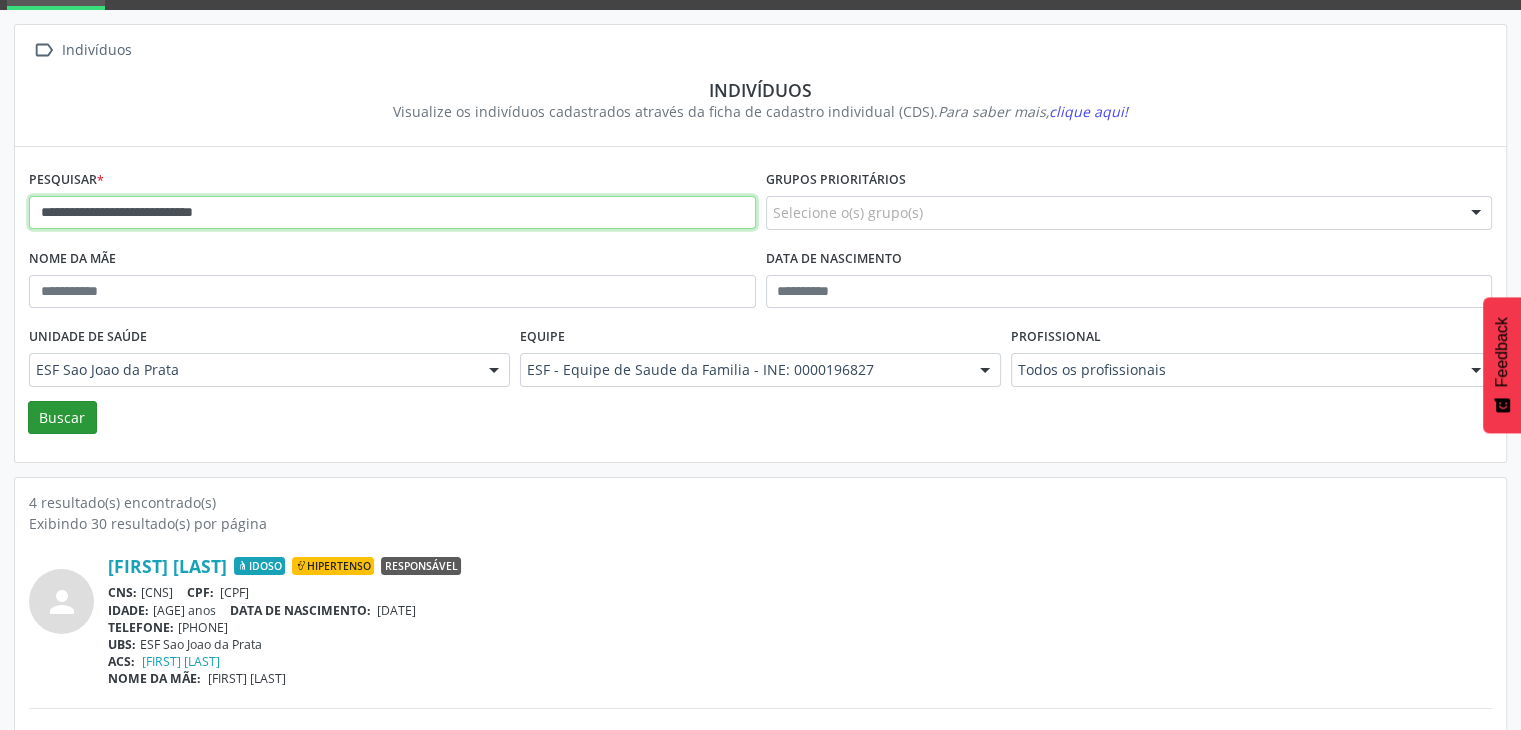 type on "**********" 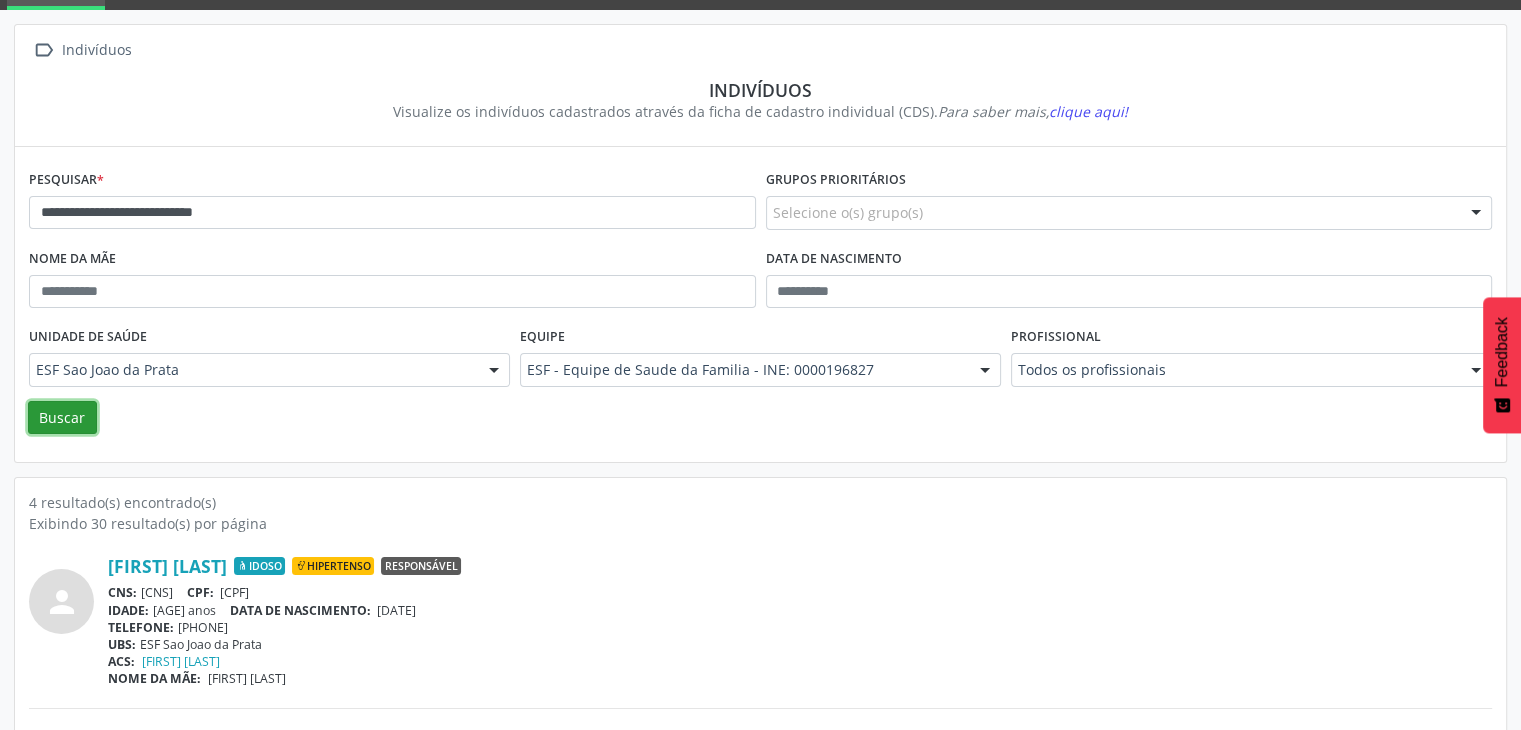 click on "Buscar" at bounding box center (62, 418) 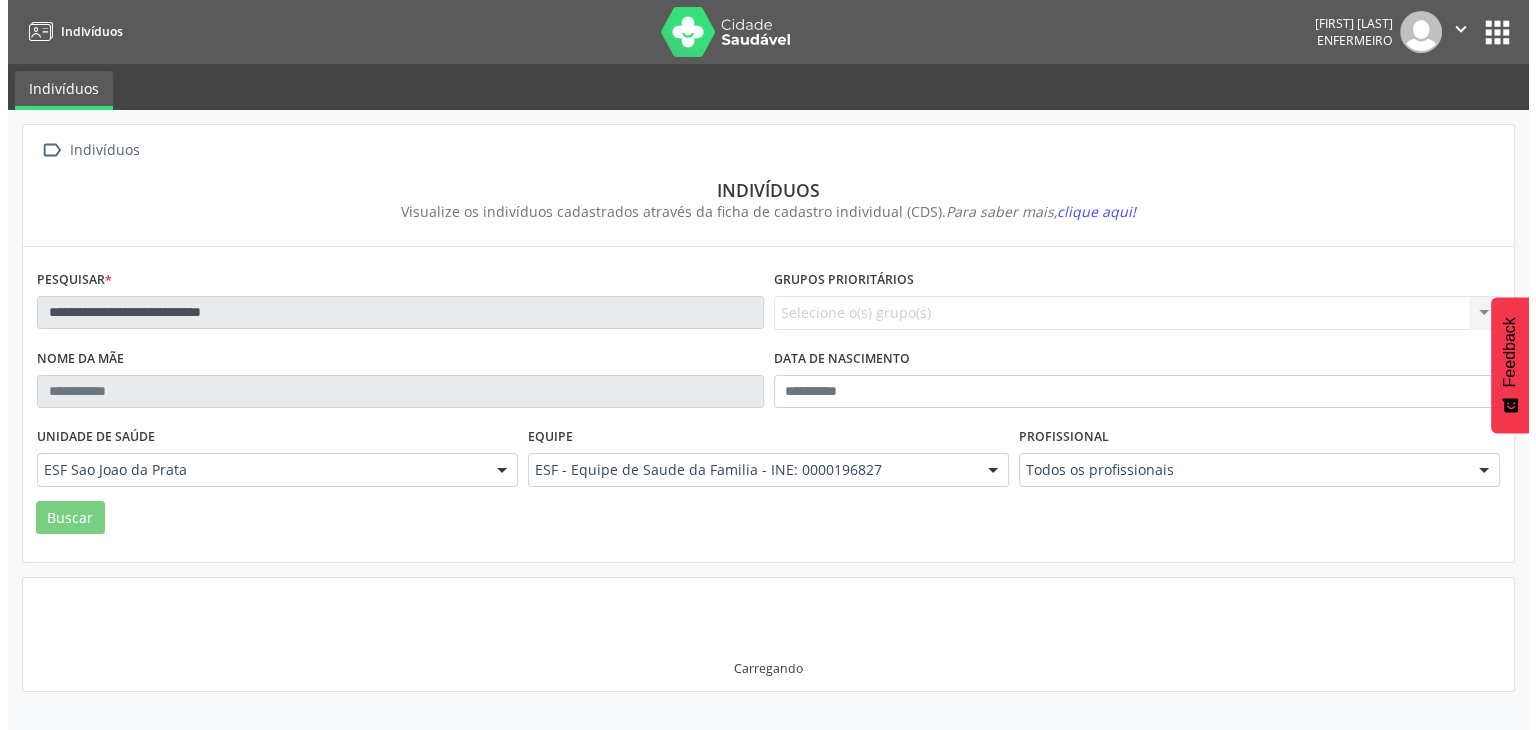 scroll, scrollTop: 0, scrollLeft: 0, axis: both 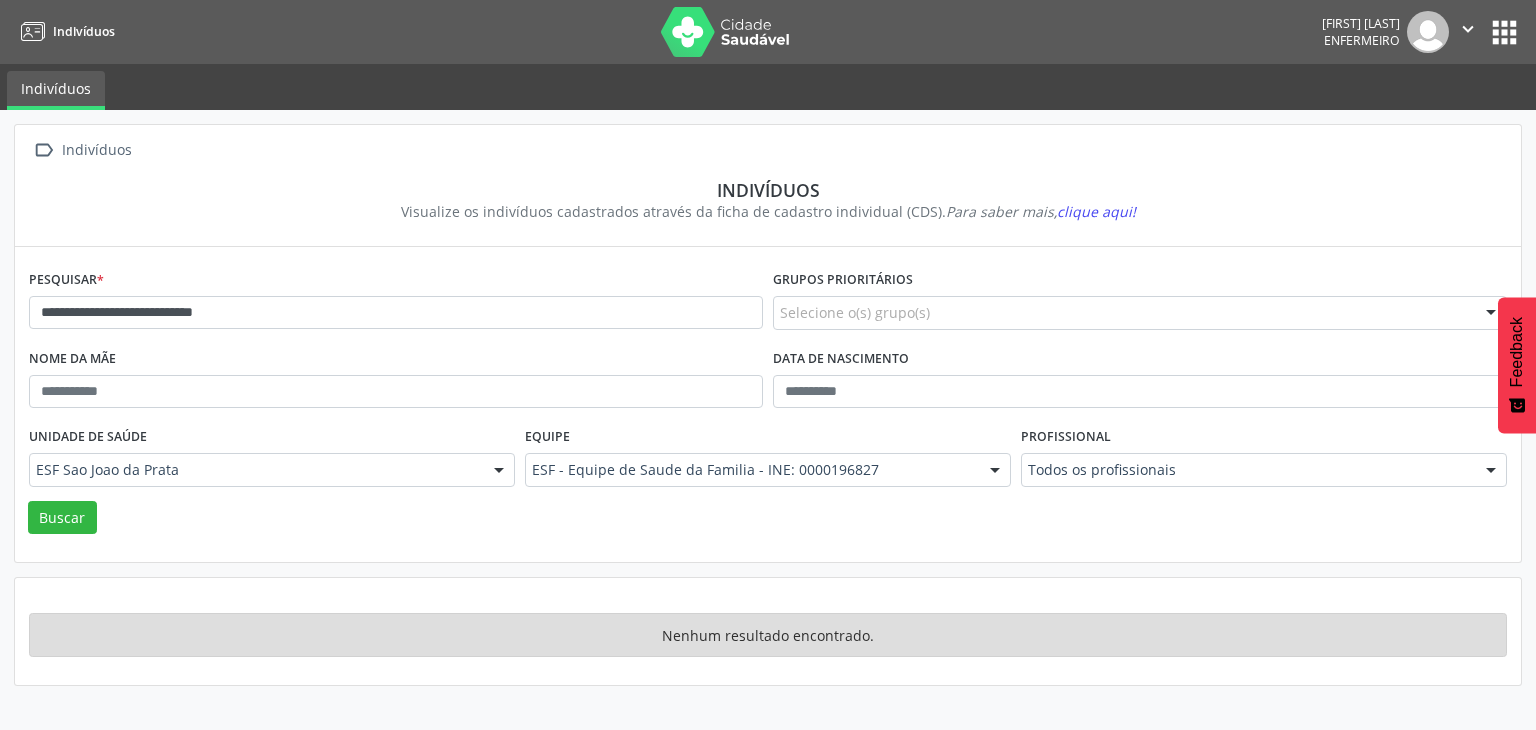 click at bounding box center [1428, 32] 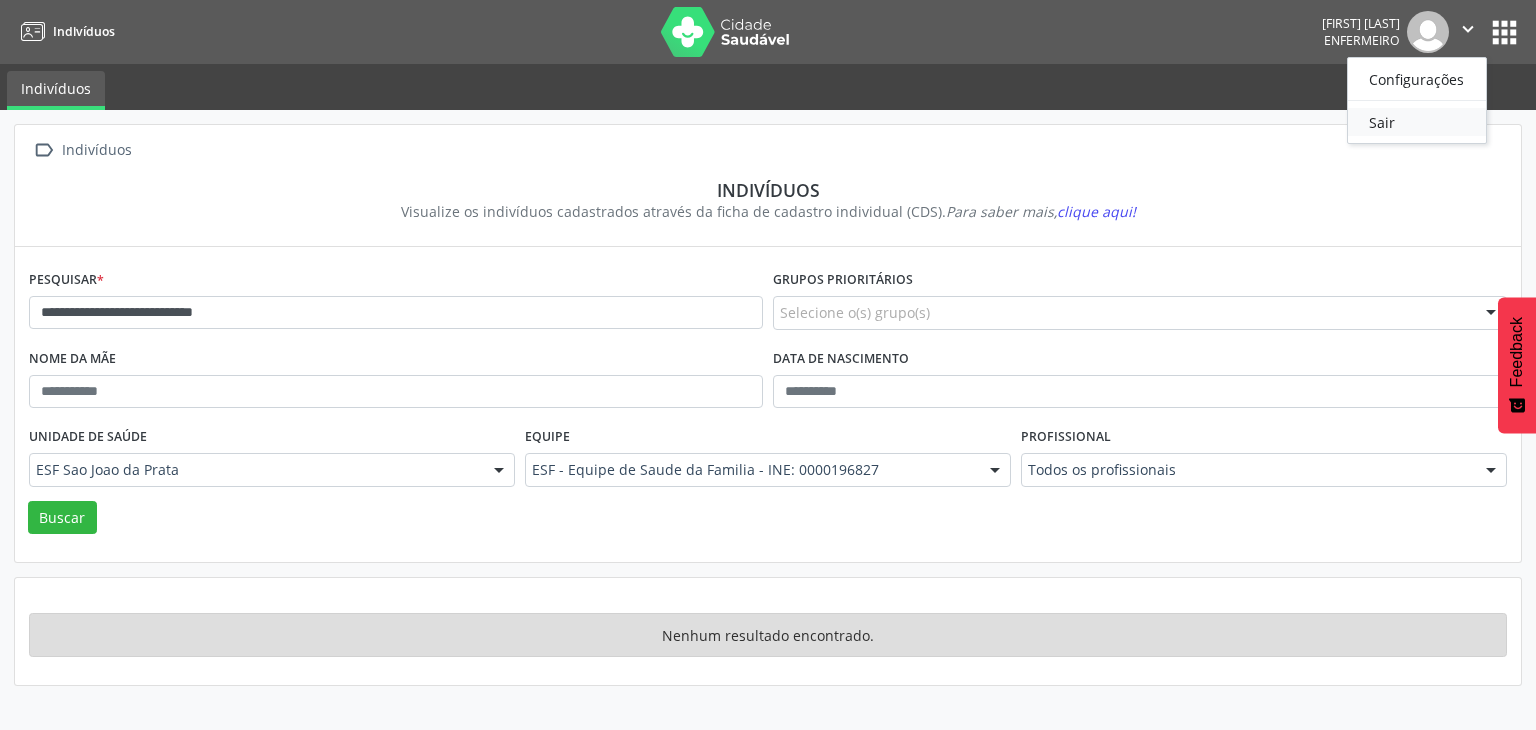 click on "Sair" at bounding box center (1417, 122) 